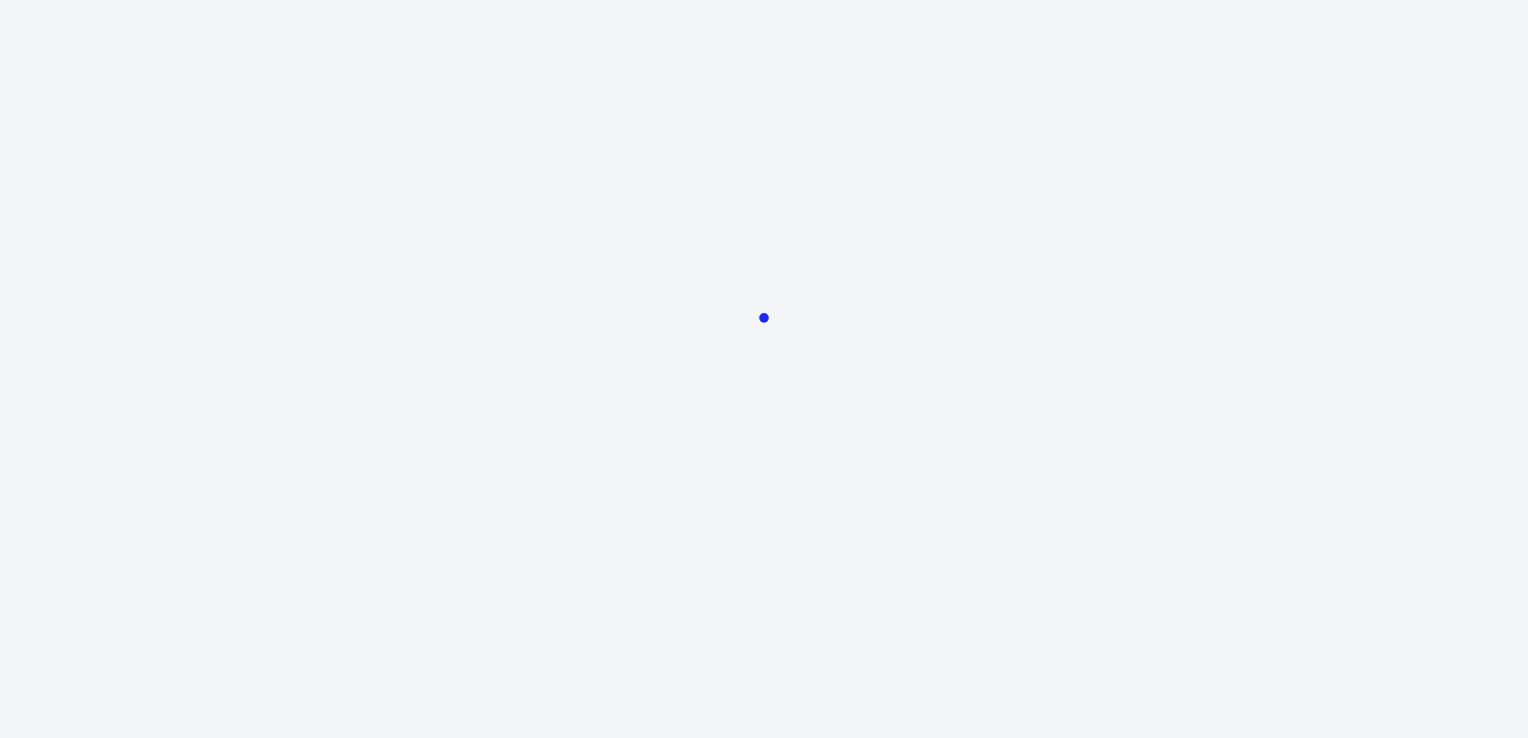 scroll, scrollTop: 0, scrollLeft: 0, axis: both 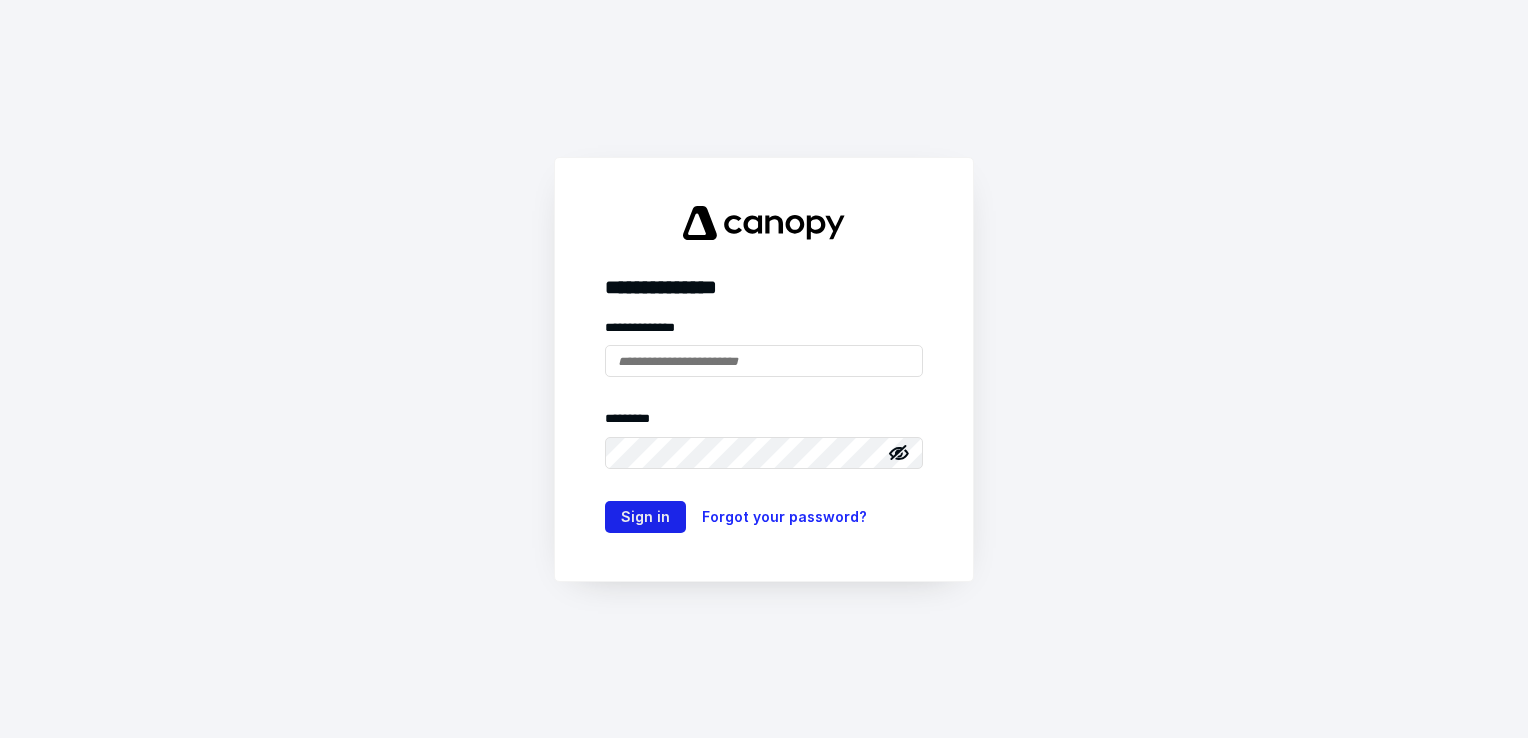 type on "**********" 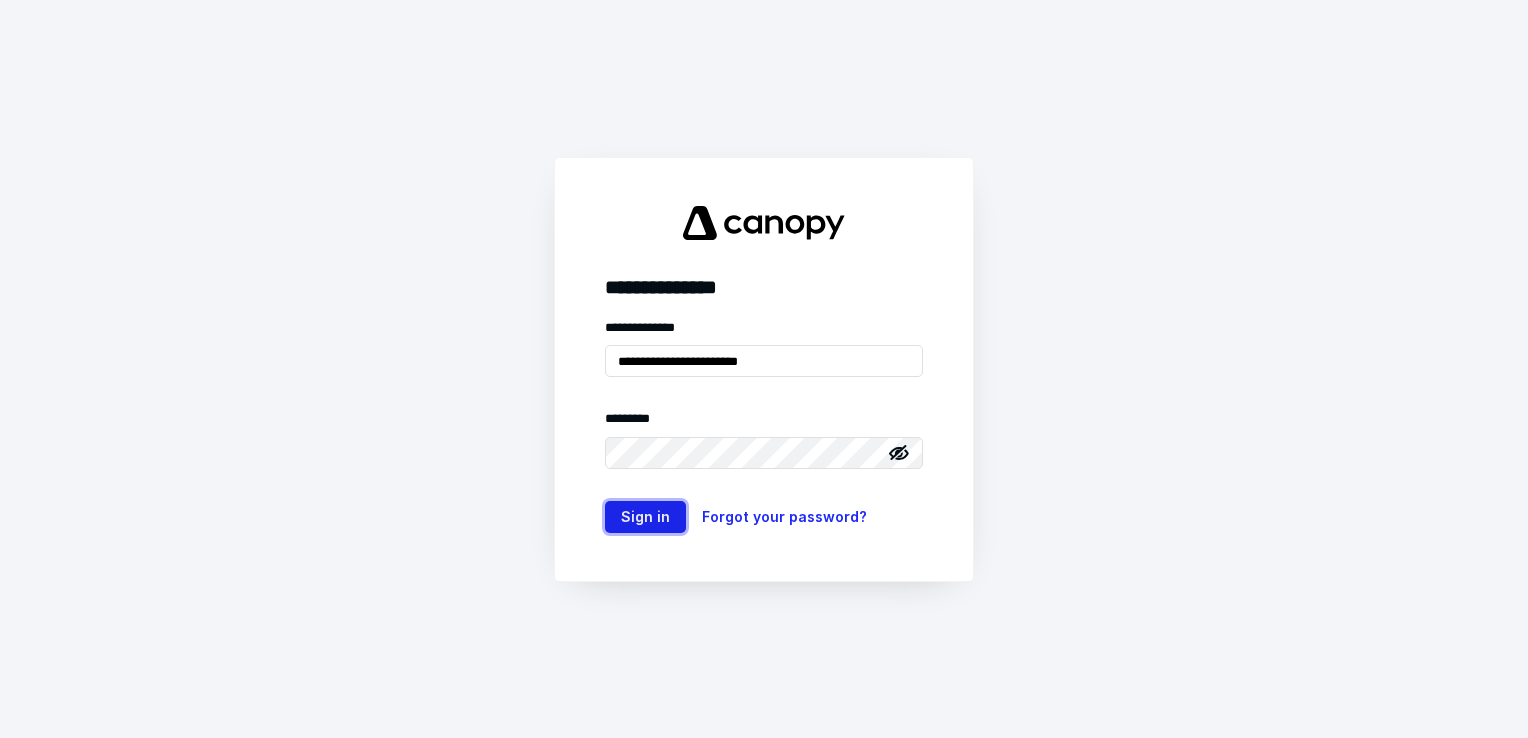 click on "Sign in" at bounding box center (645, 517) 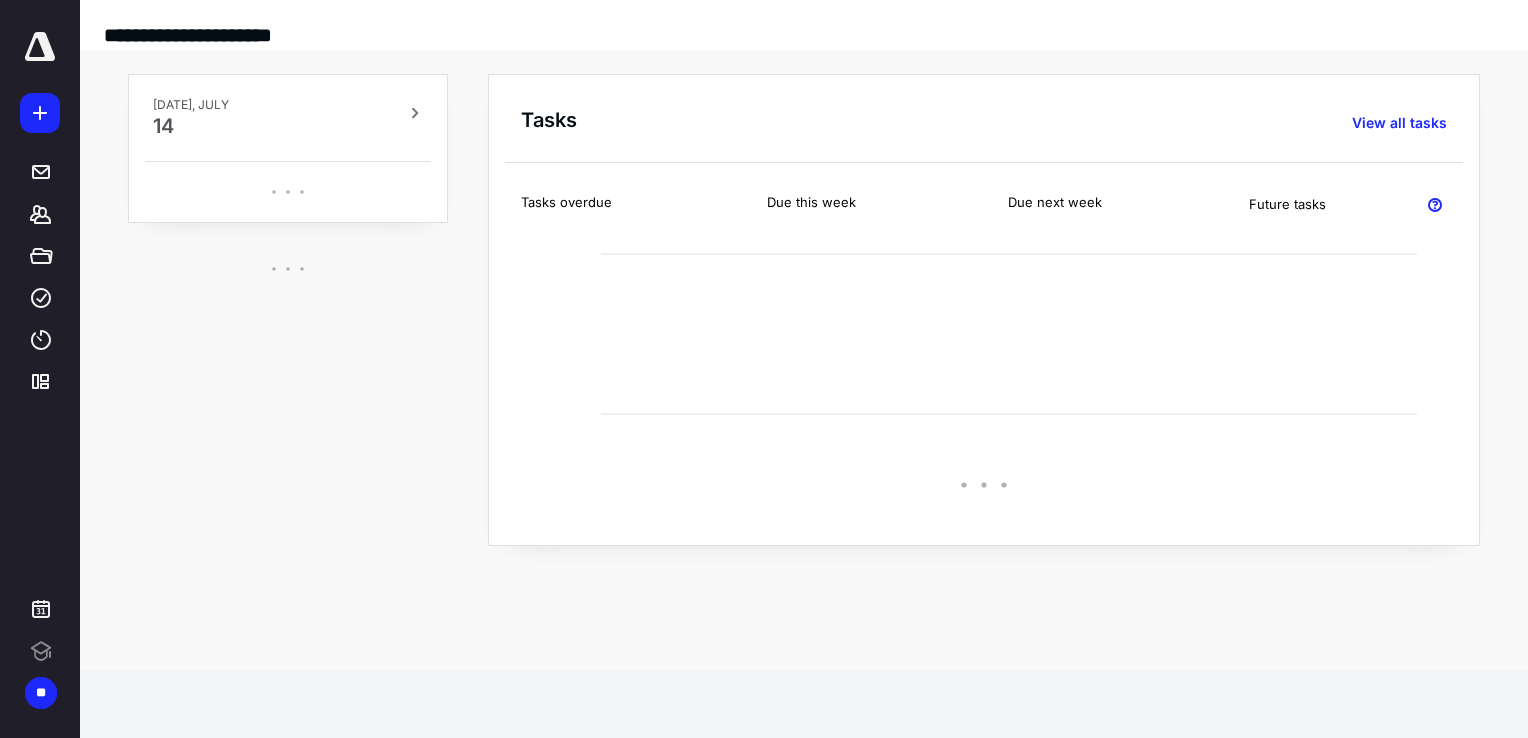 scroll, scrollTop: 0, scrollLeft: 0, axis: both 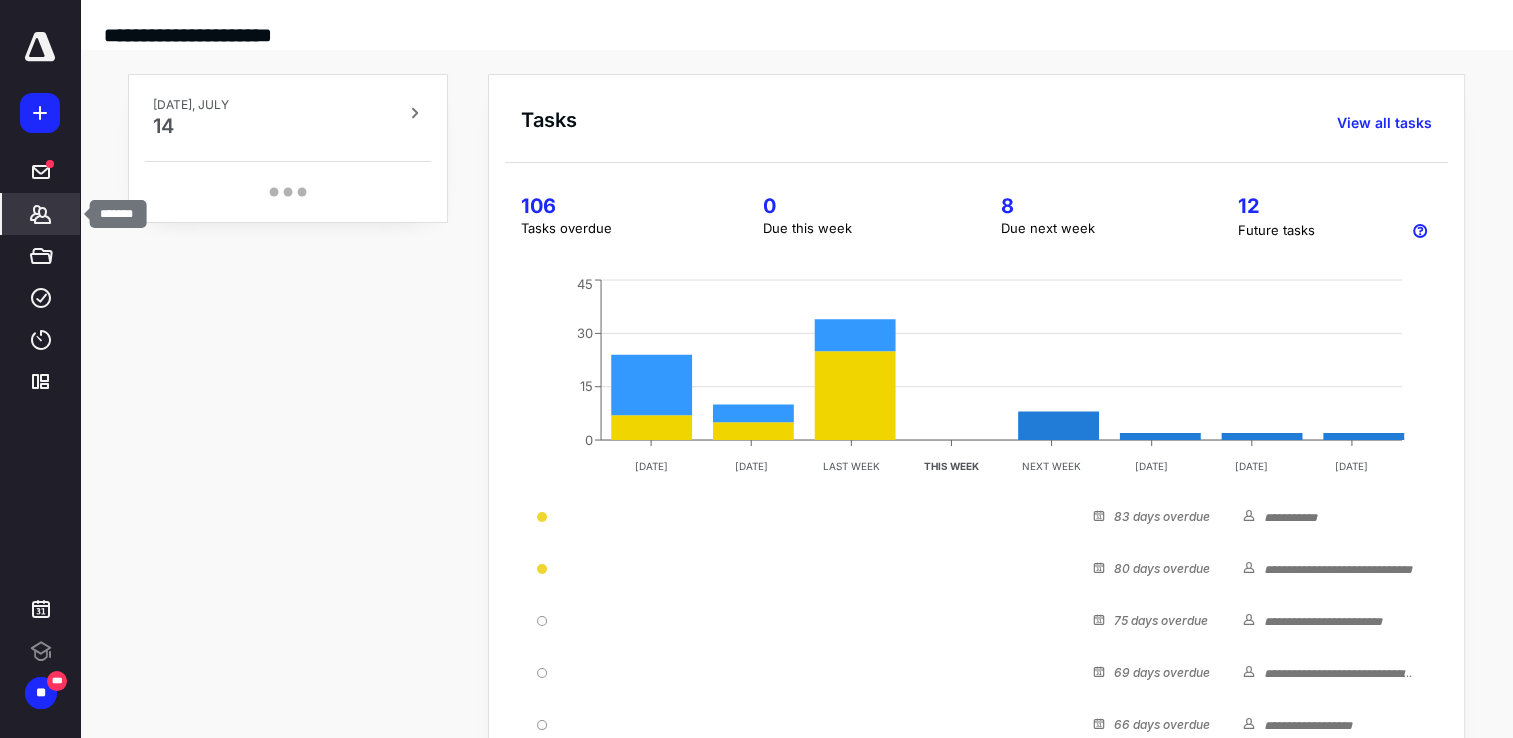 click 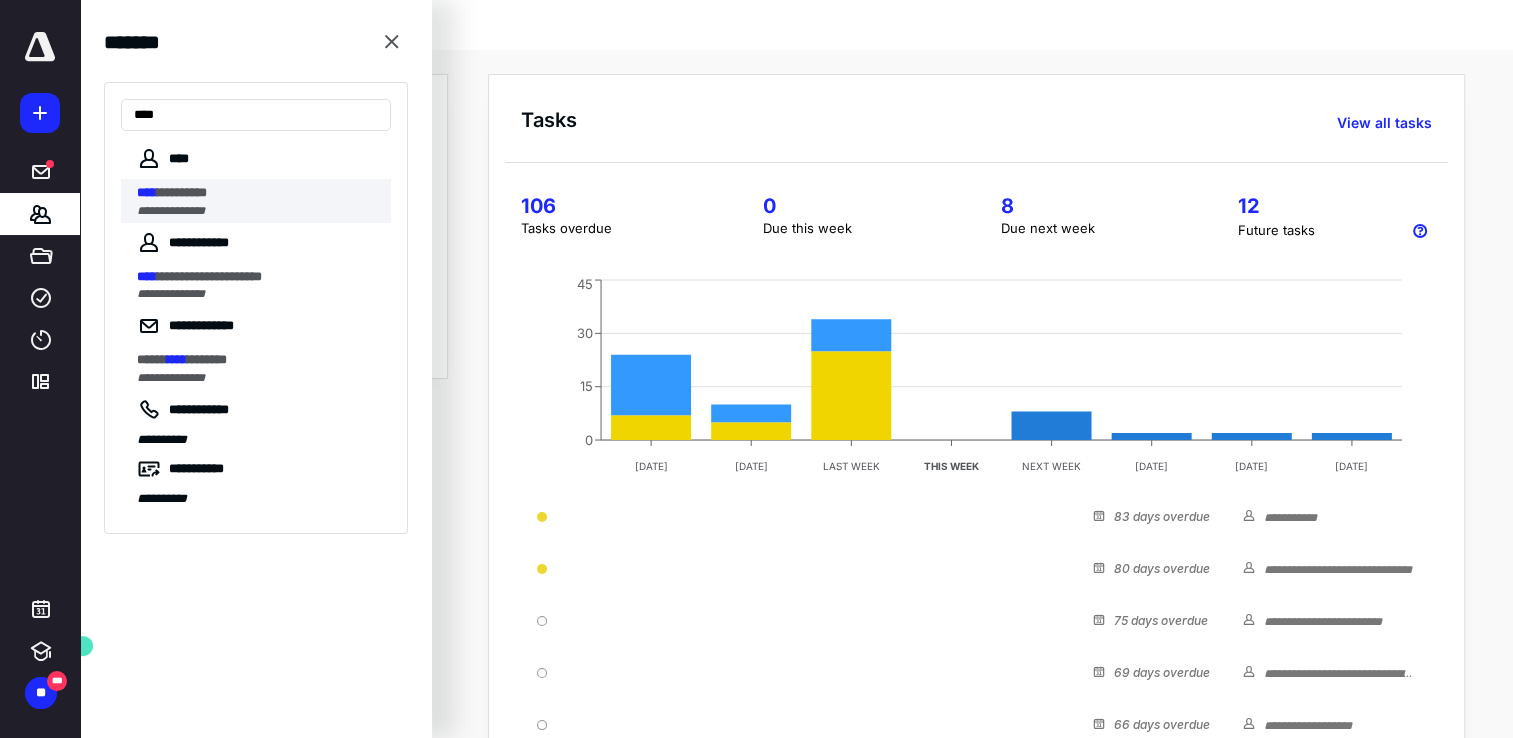 type on "****" 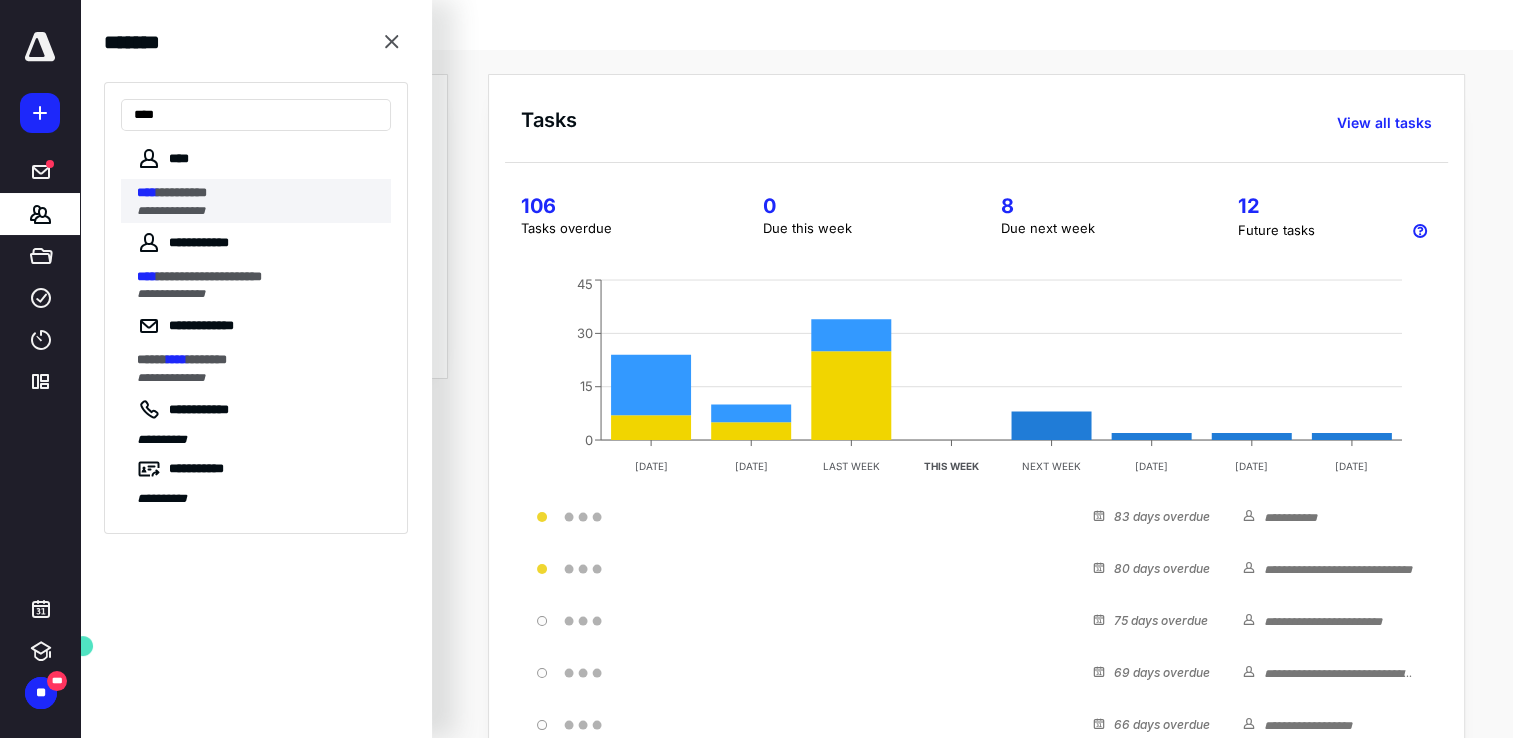 click on "****" at bounding box center [147, 192] 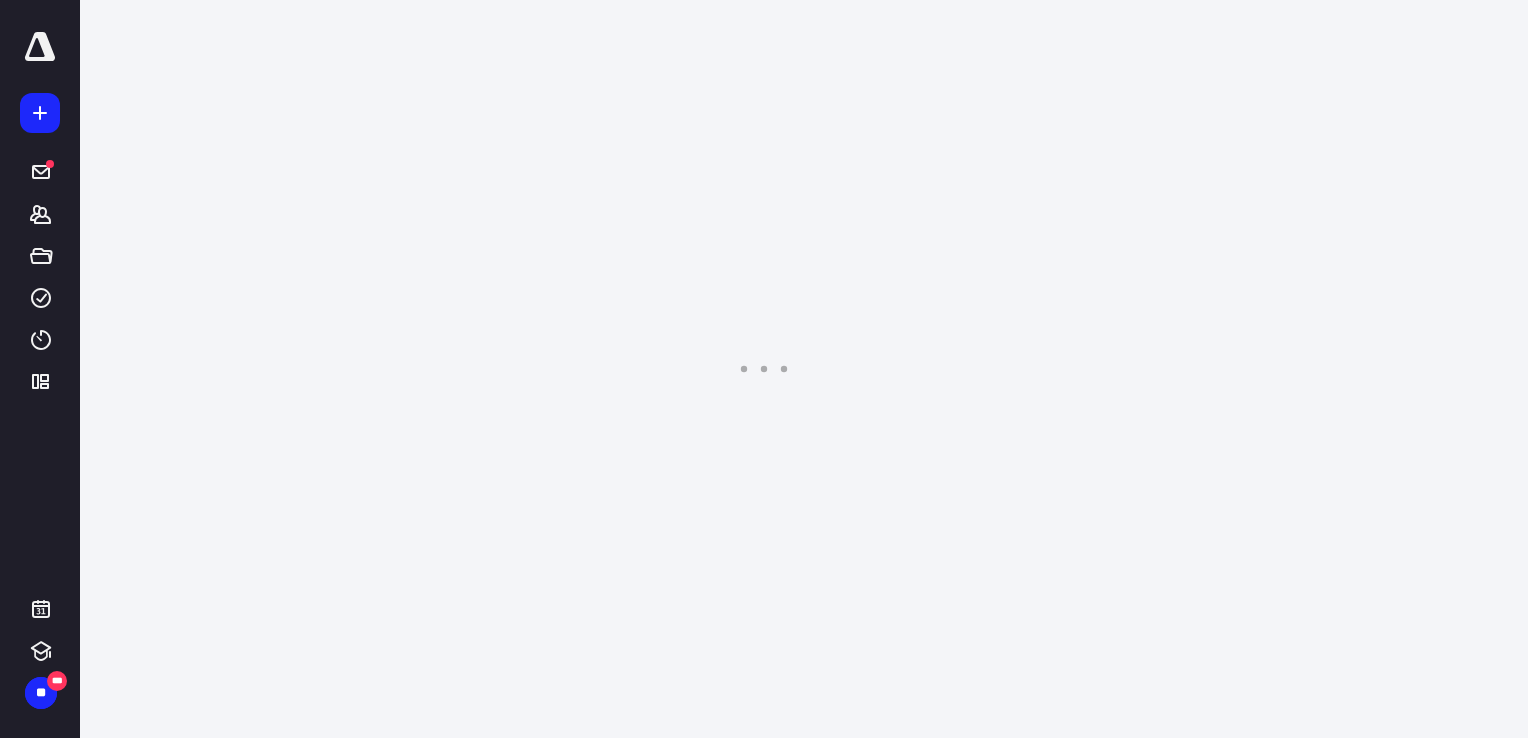 scroll, scrollTop: 0, scrollLeft: 0, axis: both 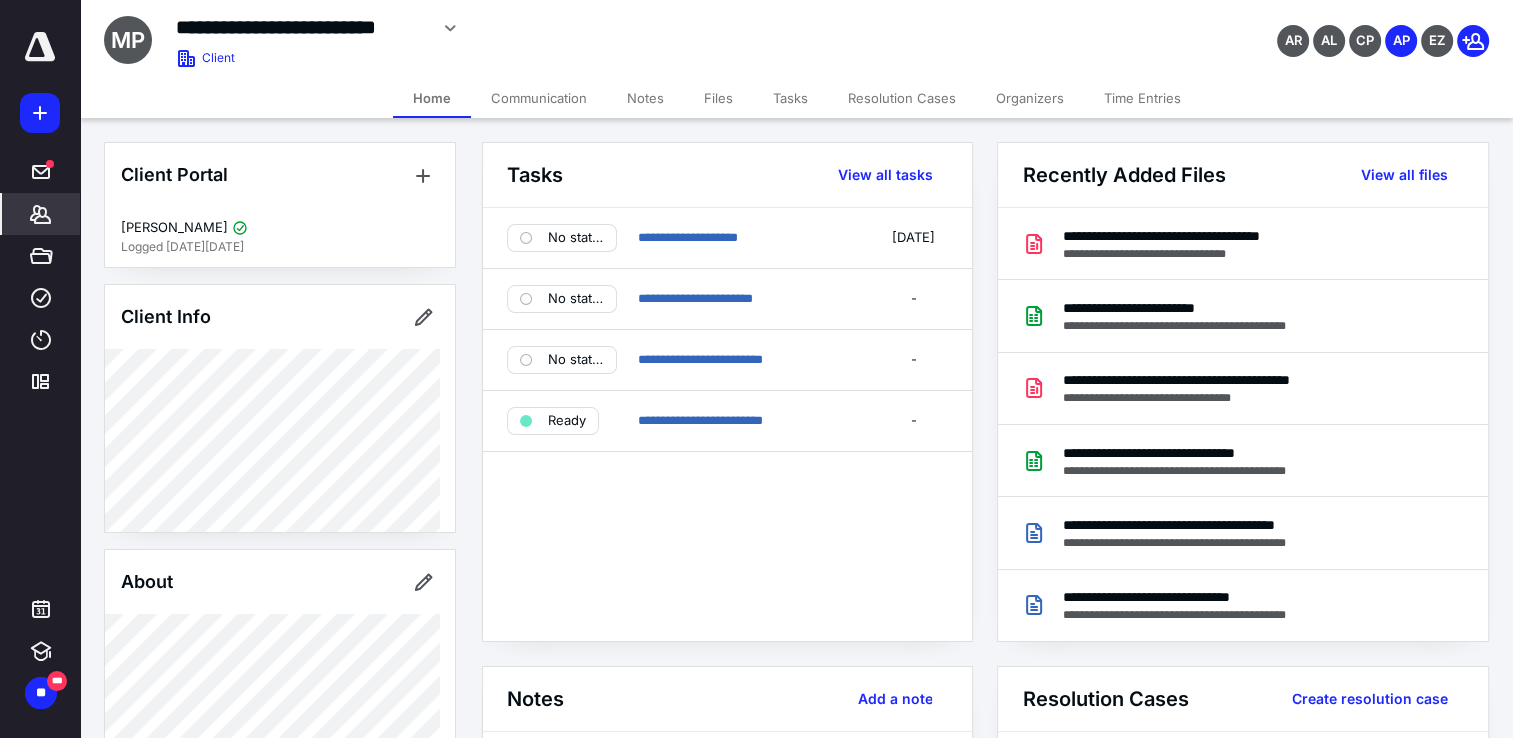 click on "Files" at bounding box center (718, 98) 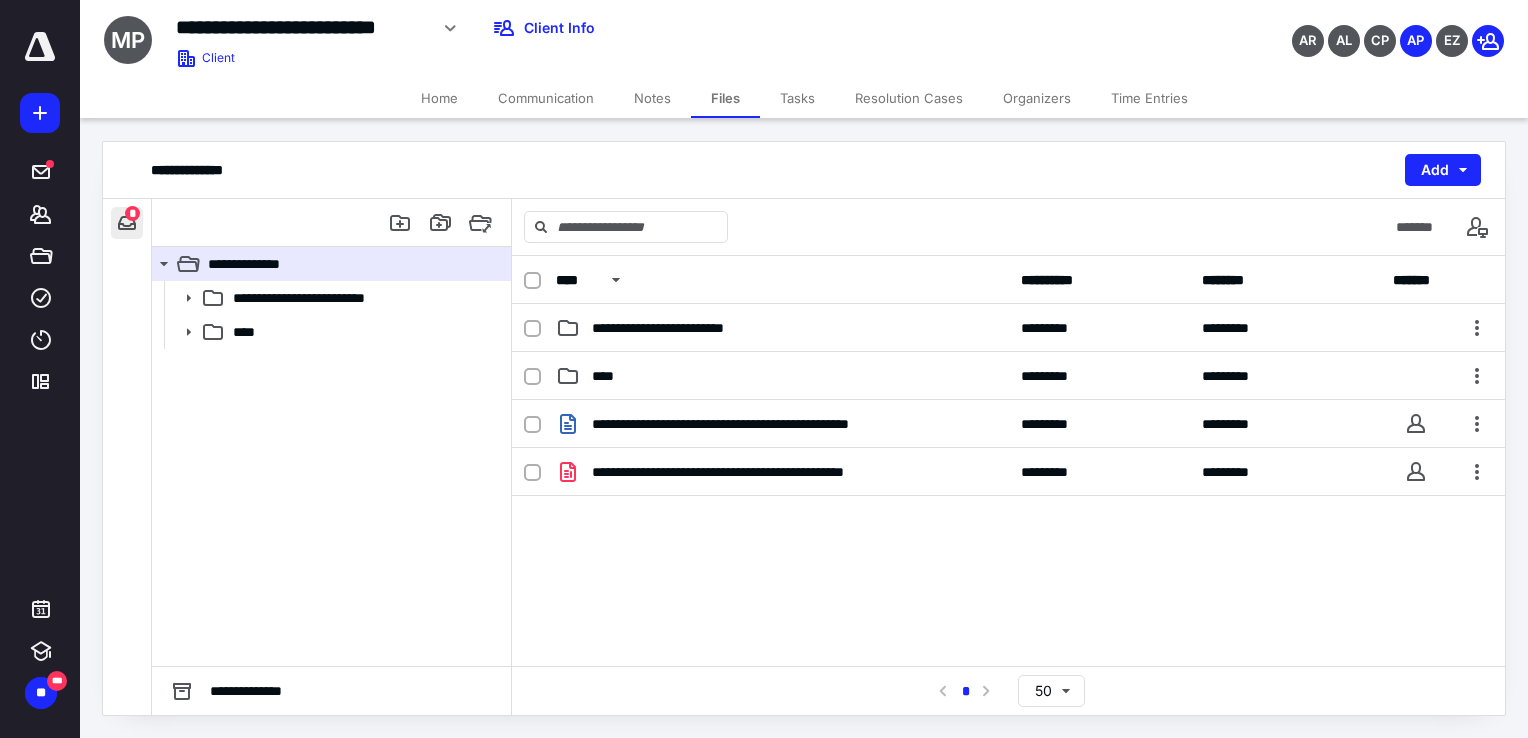 click at bounding box center (127, 223) 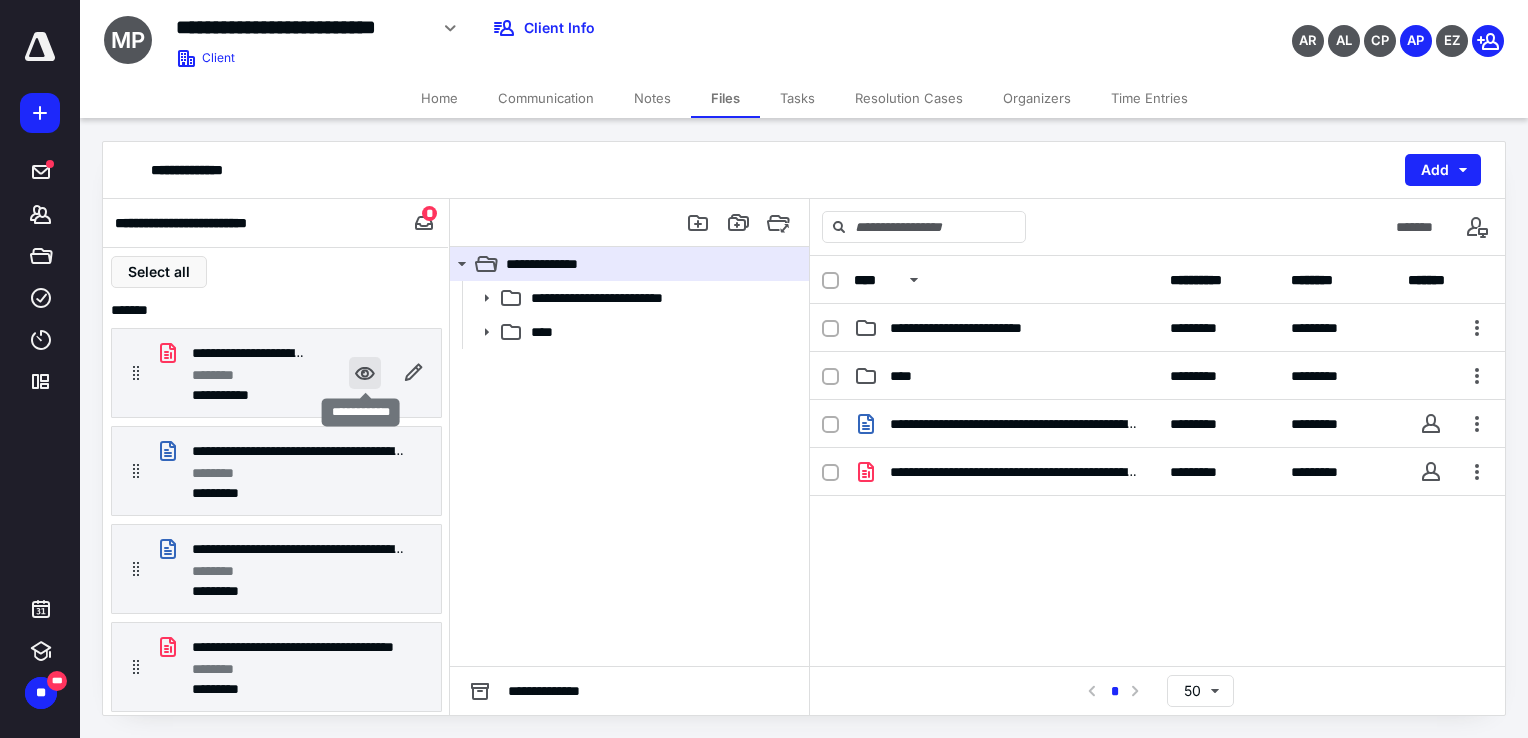 click at bounding box center [365, 373] 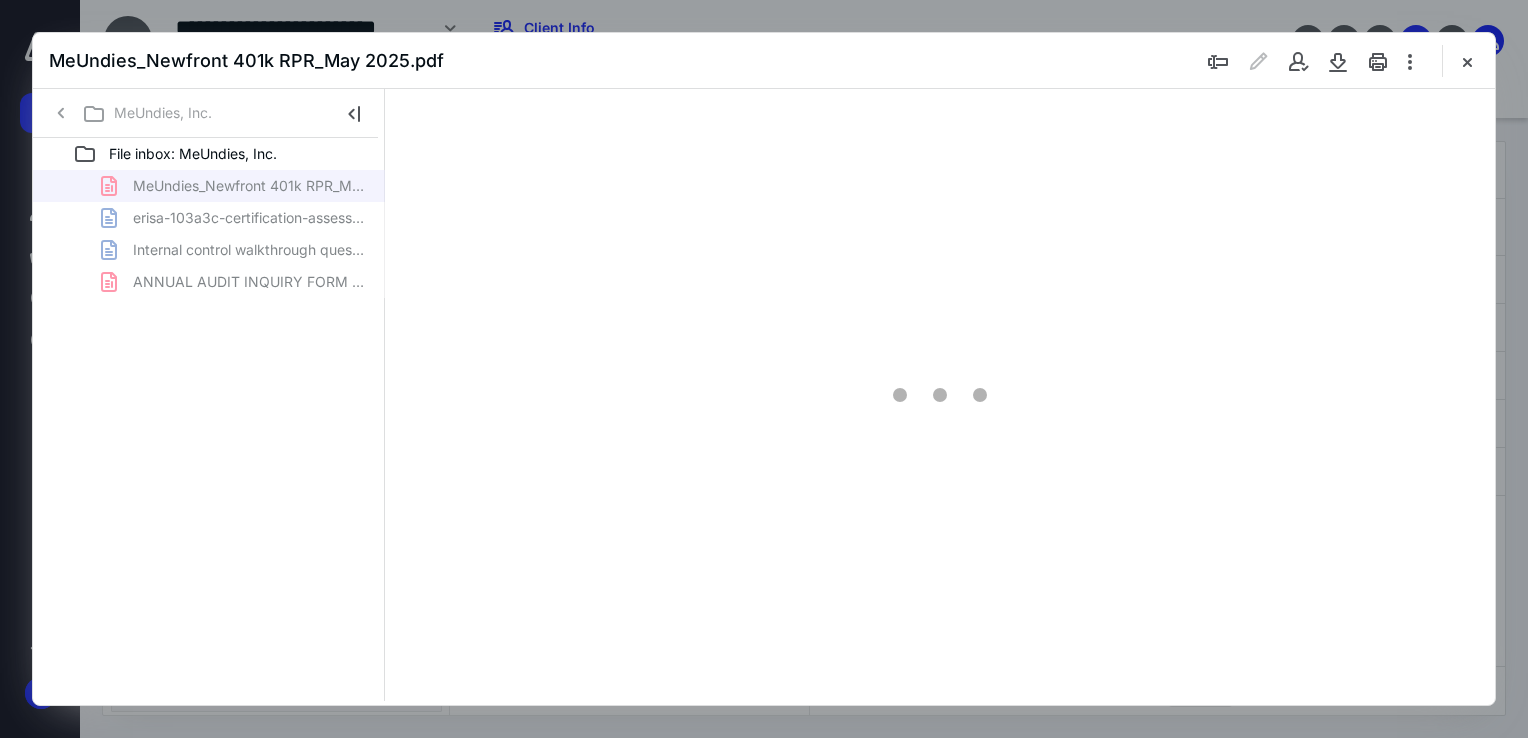 scroll, scrollTop: 0, scrollLeft: 0, axis: both 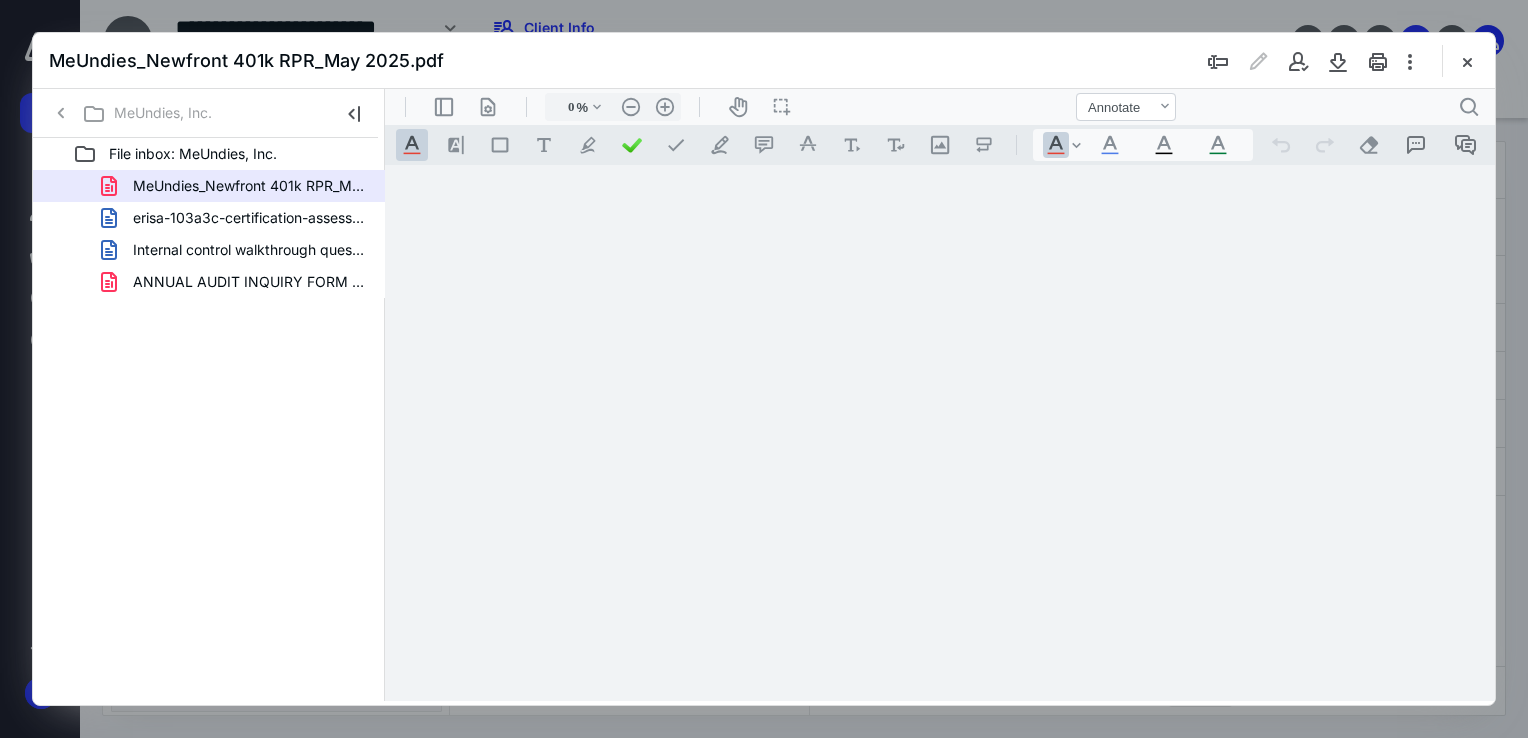 type on "131" 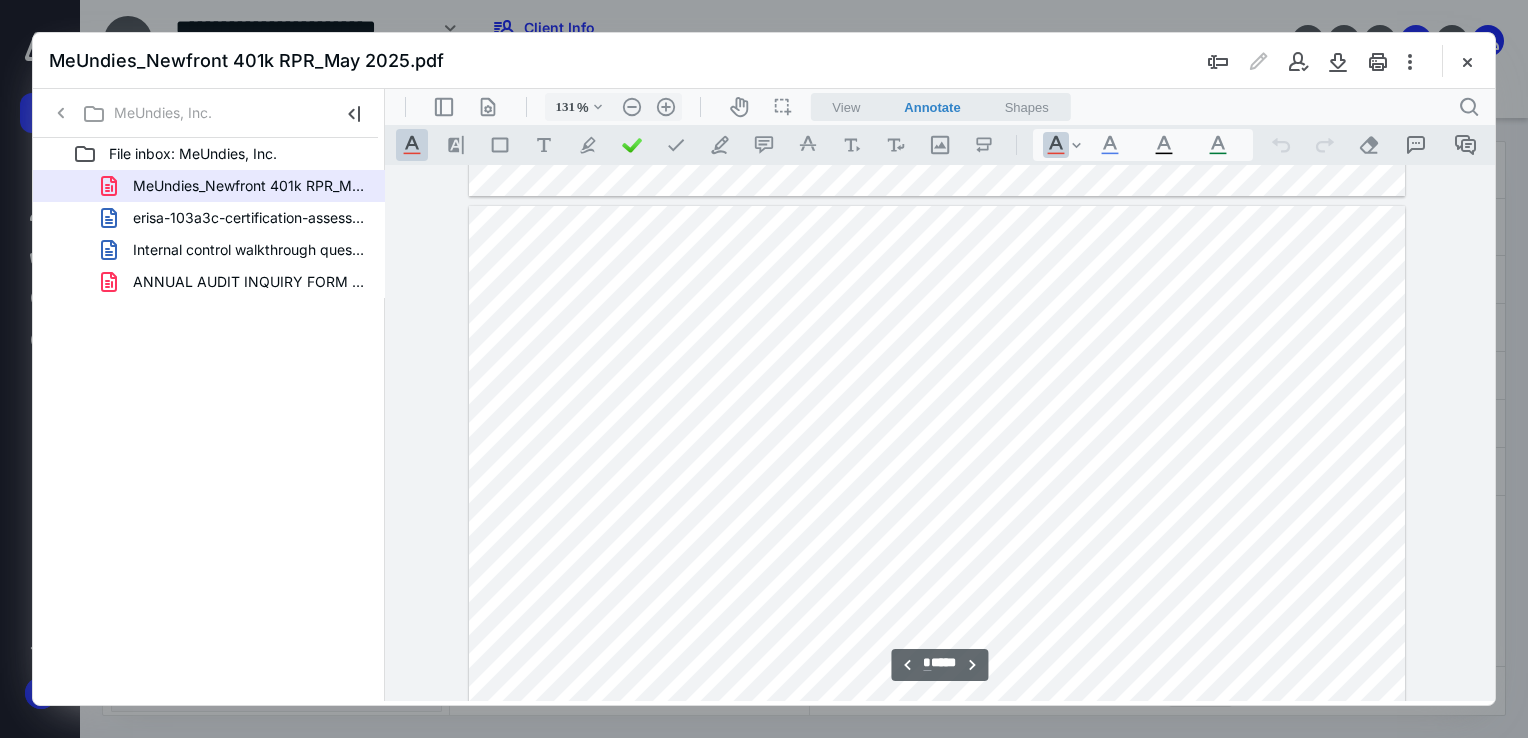 scroll, scrollTop: 0, scrollLeft: 77, axis: horizontal 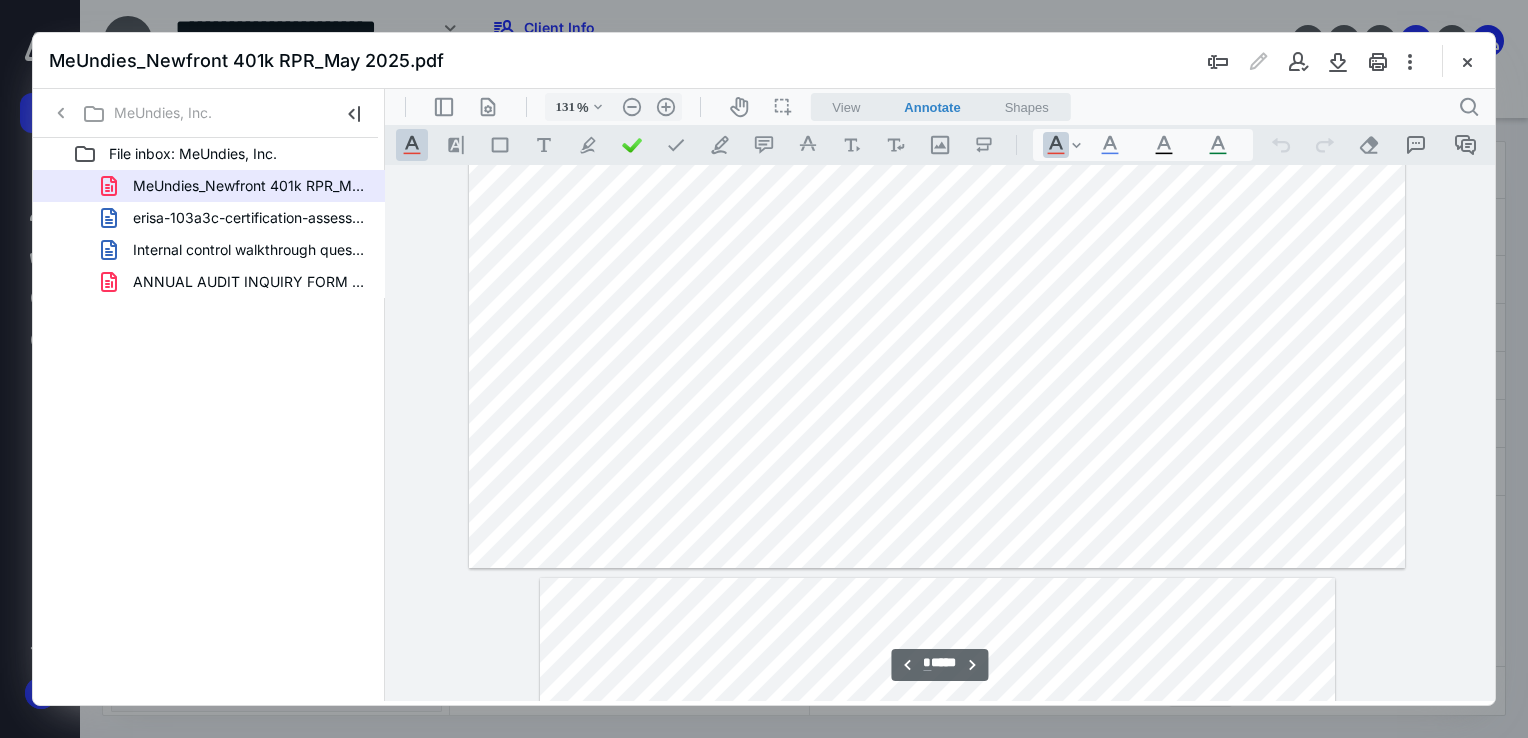 type on "*" 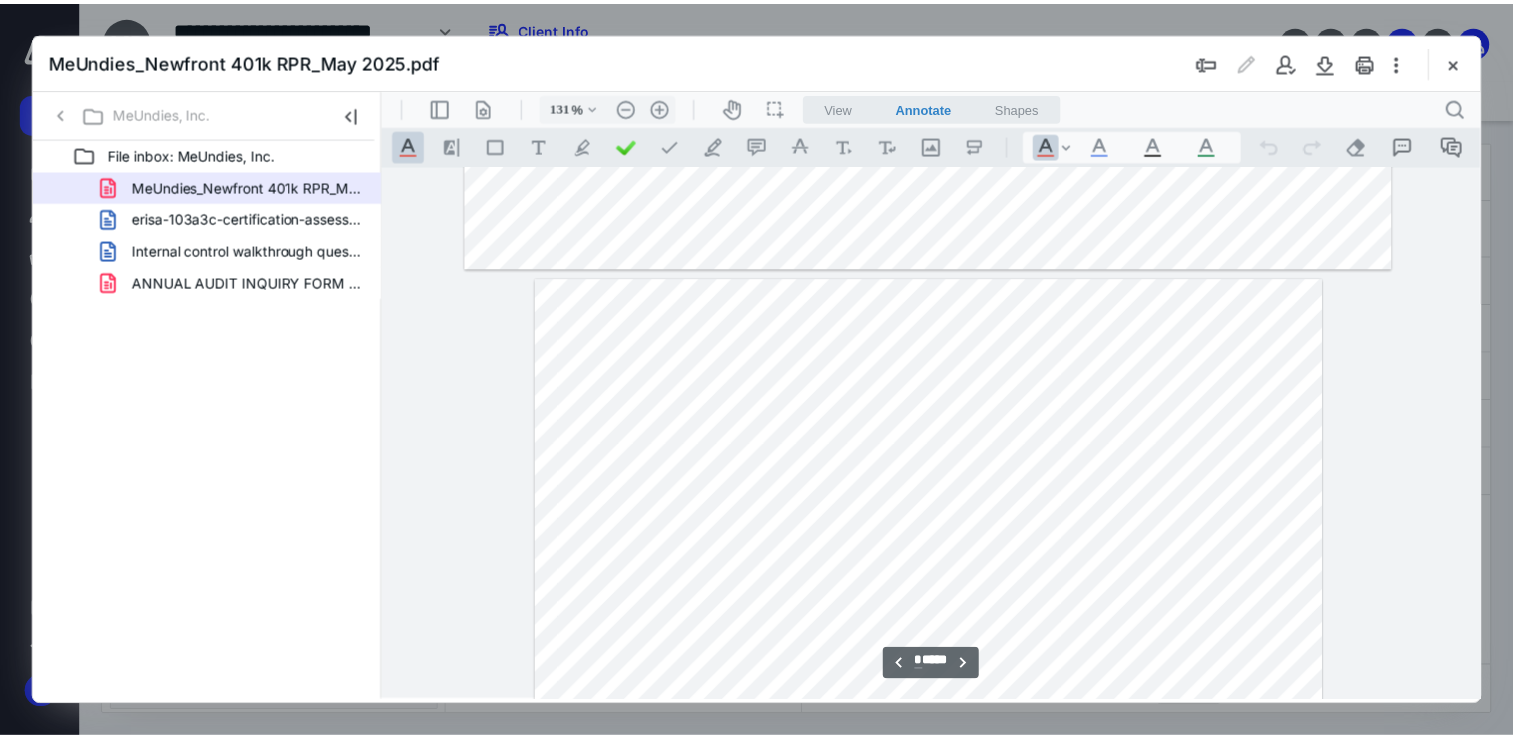 scroll, scrollTop: 1600, scrollLeft: 77, axis: both 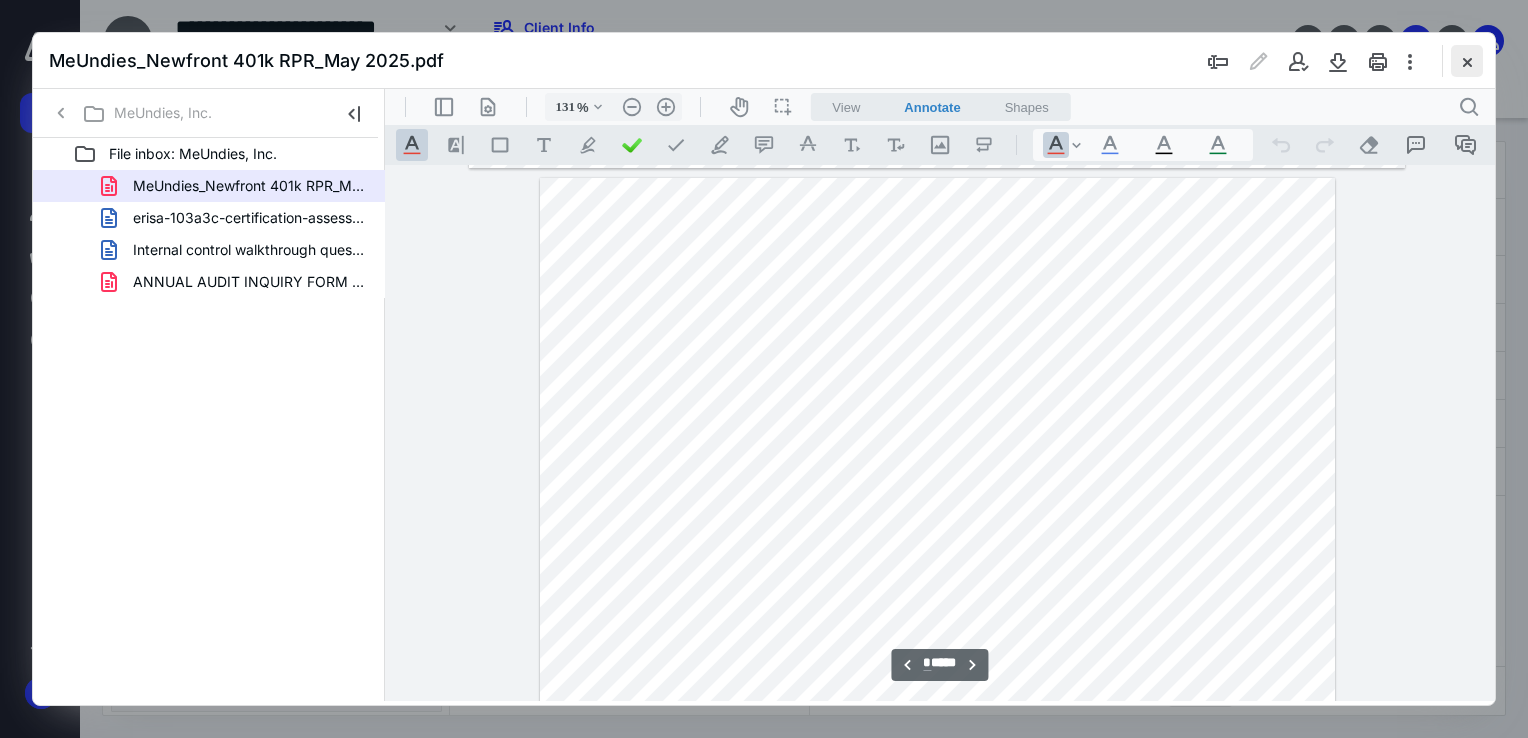 click at bounding box center [1467, 61] 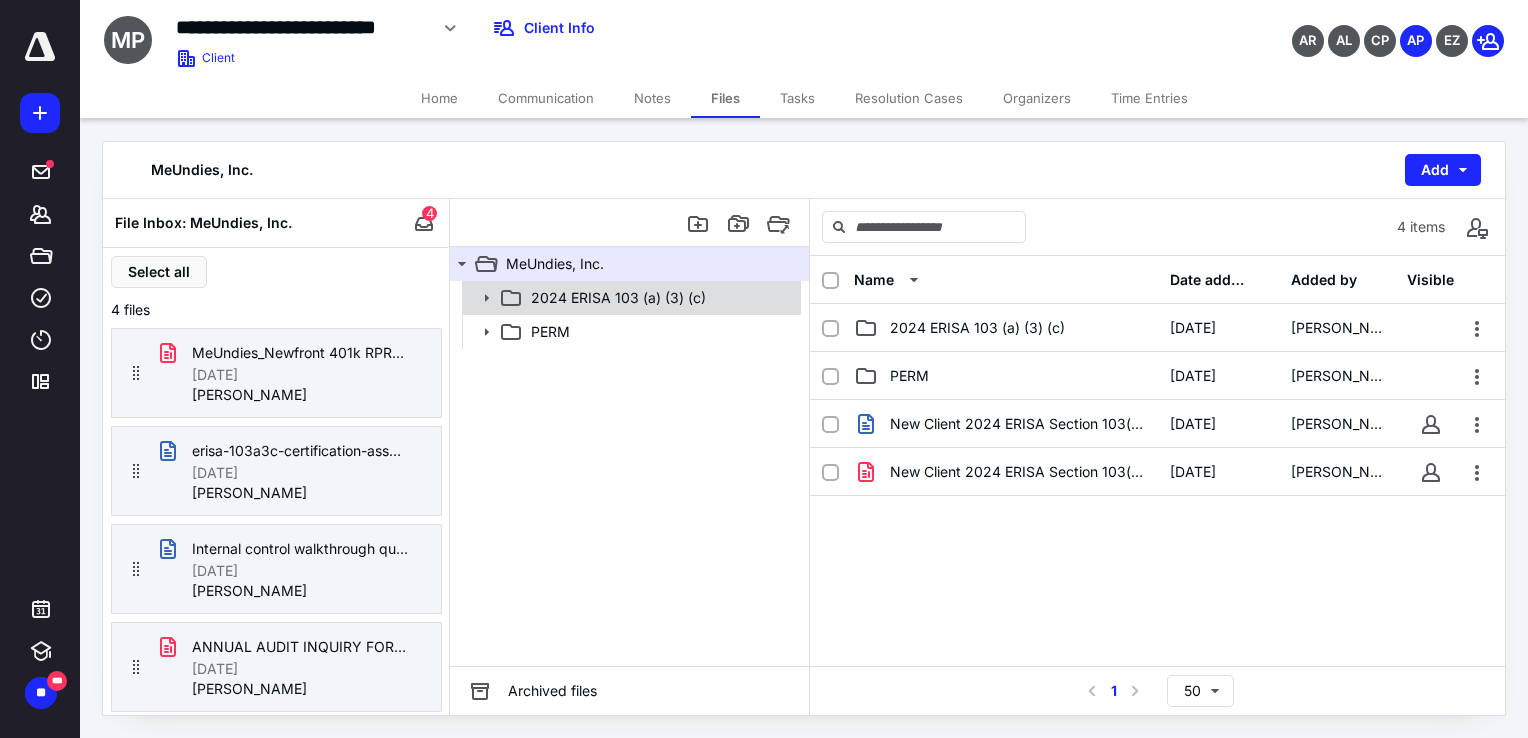 click 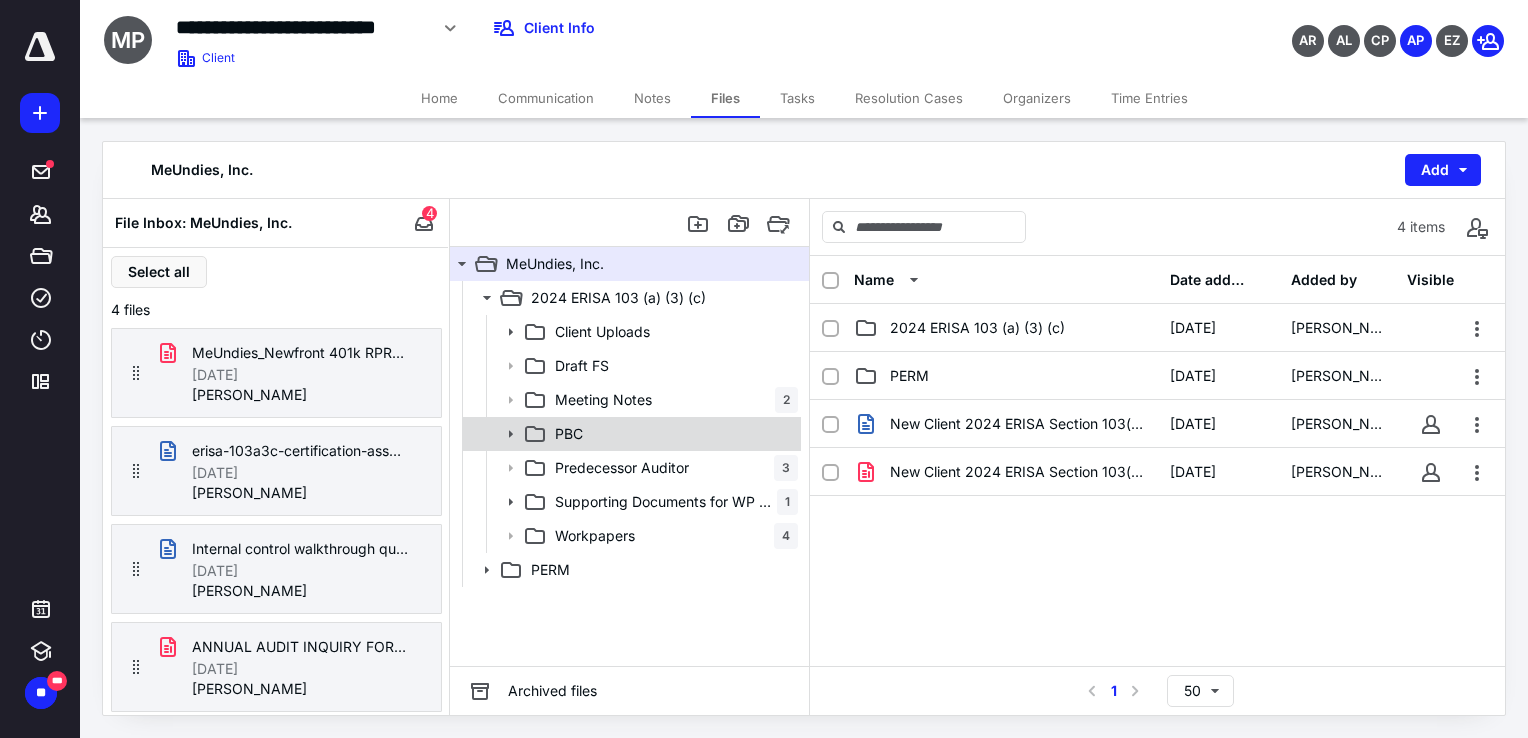 click 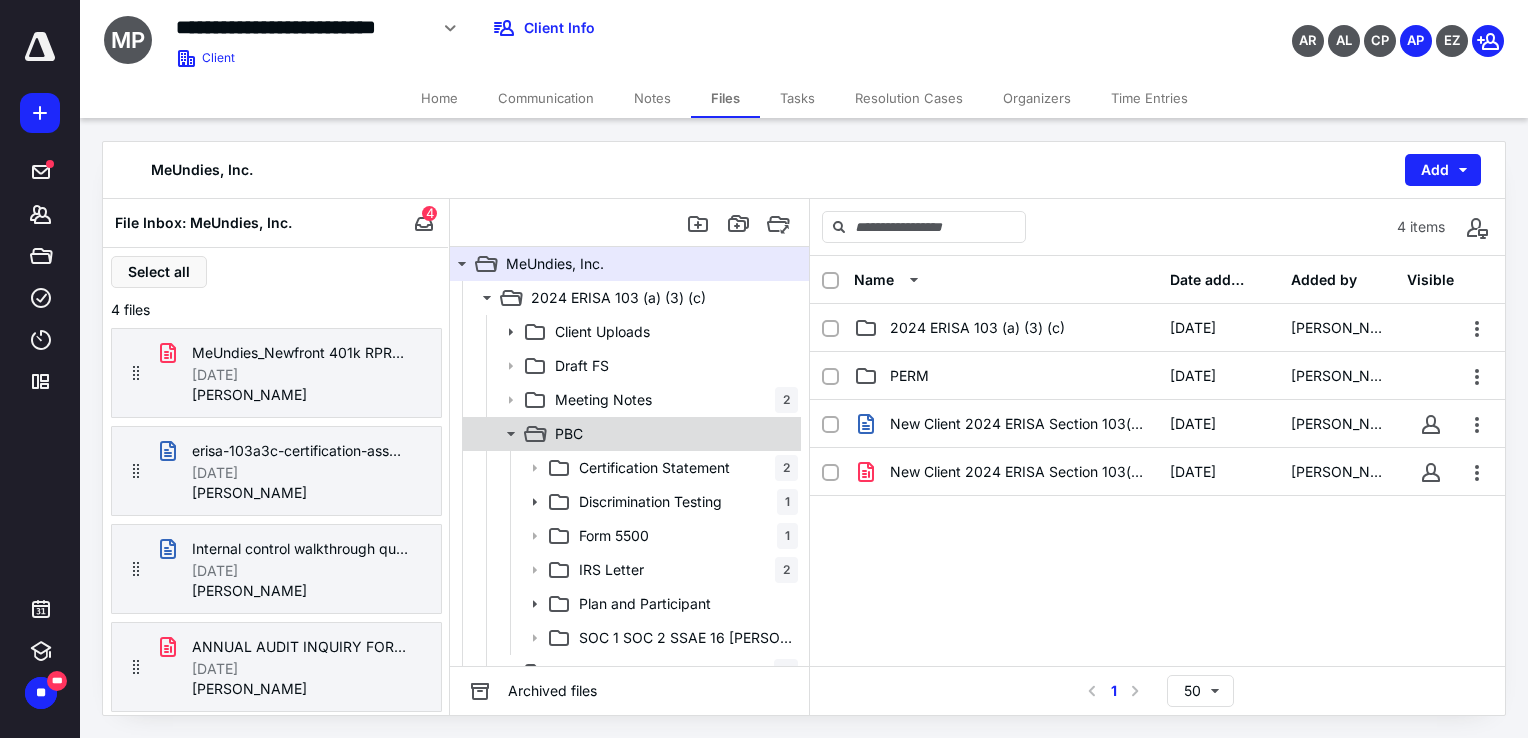 click 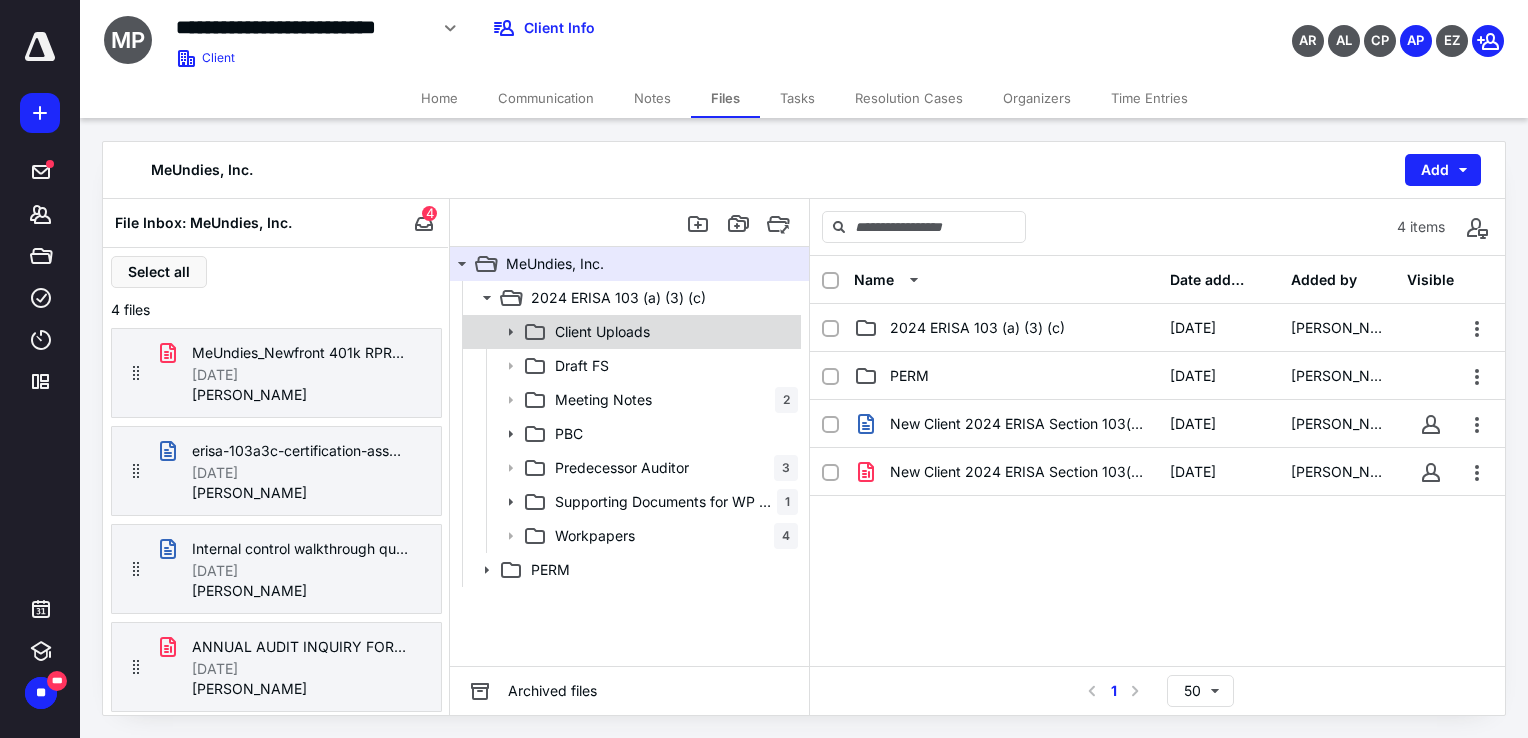 click 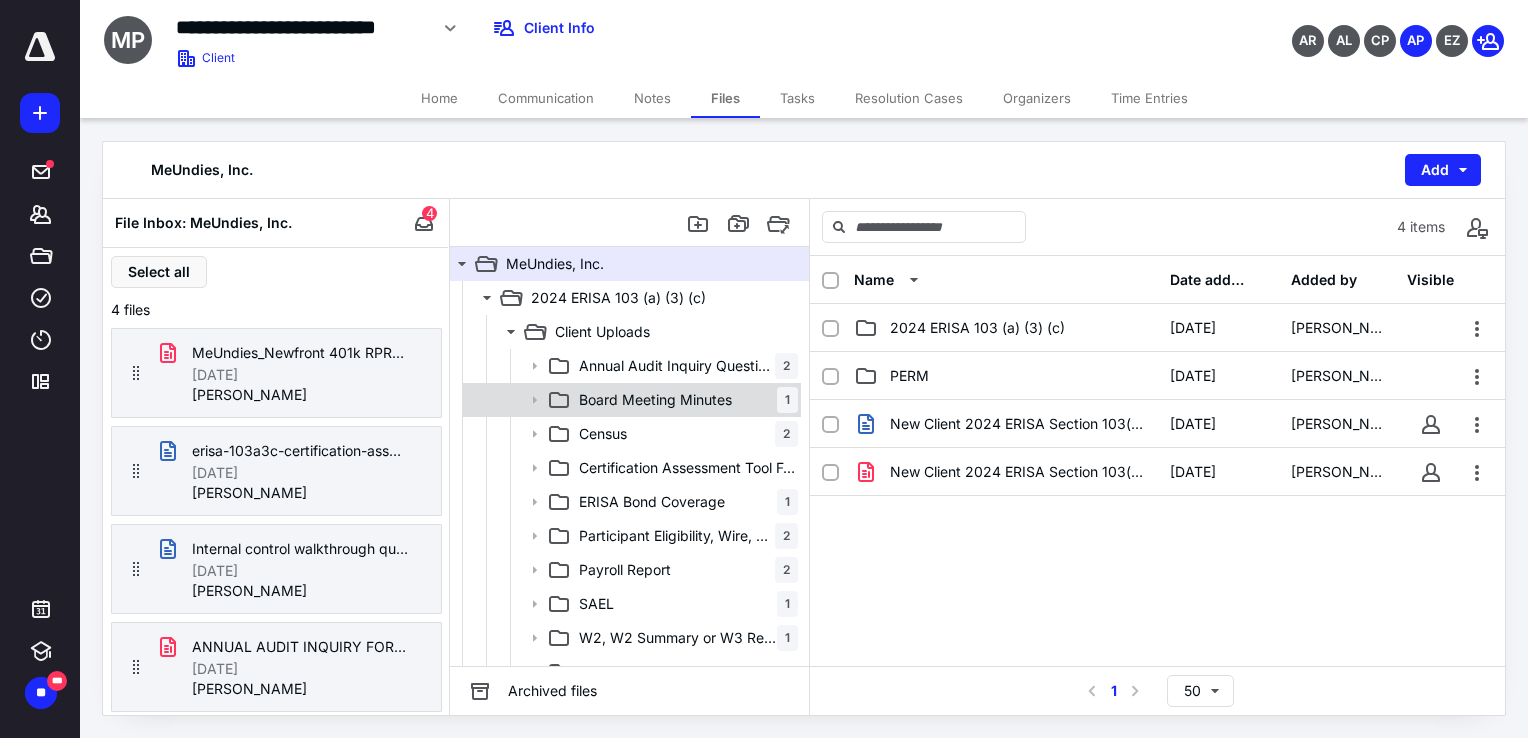 click 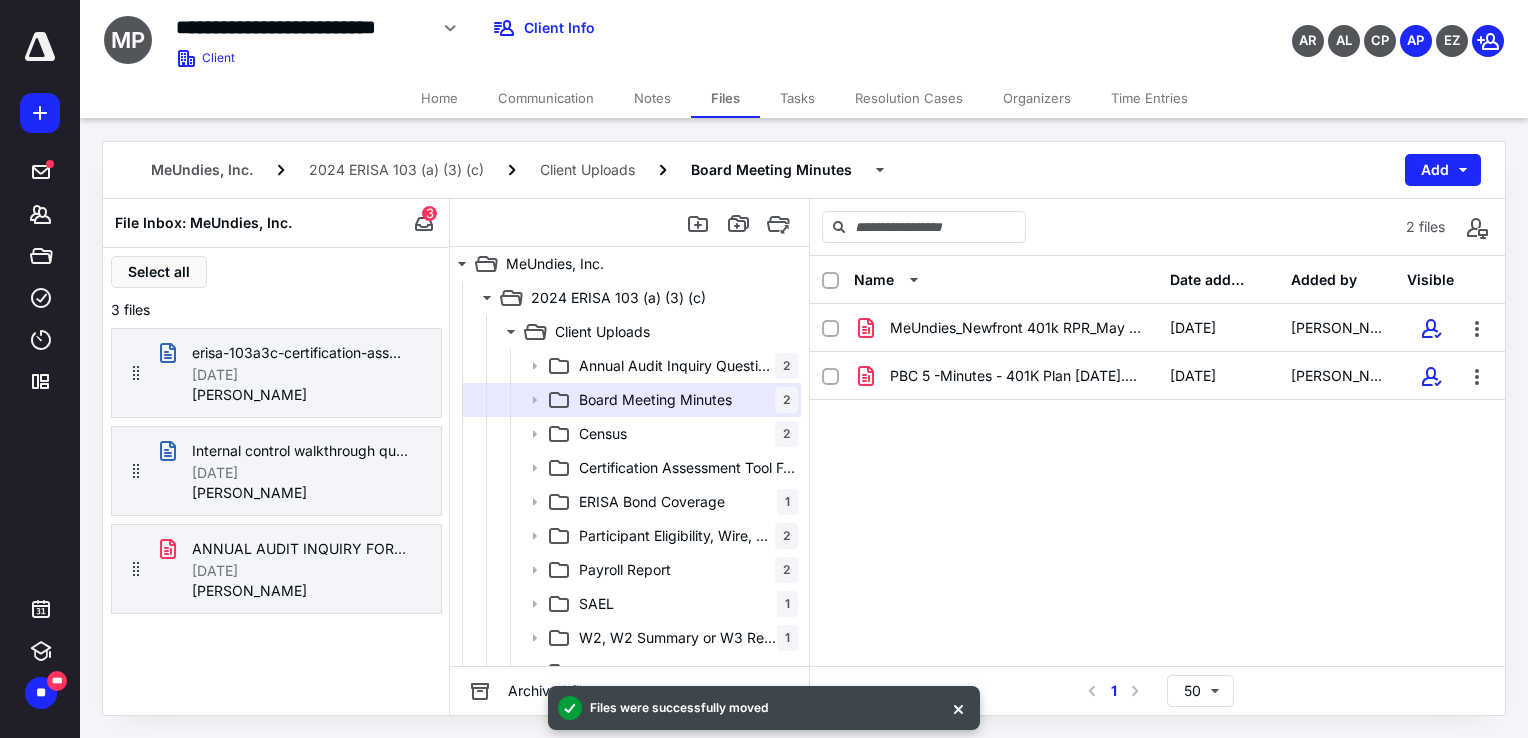 click on "3" at bounding box center [429, 213] 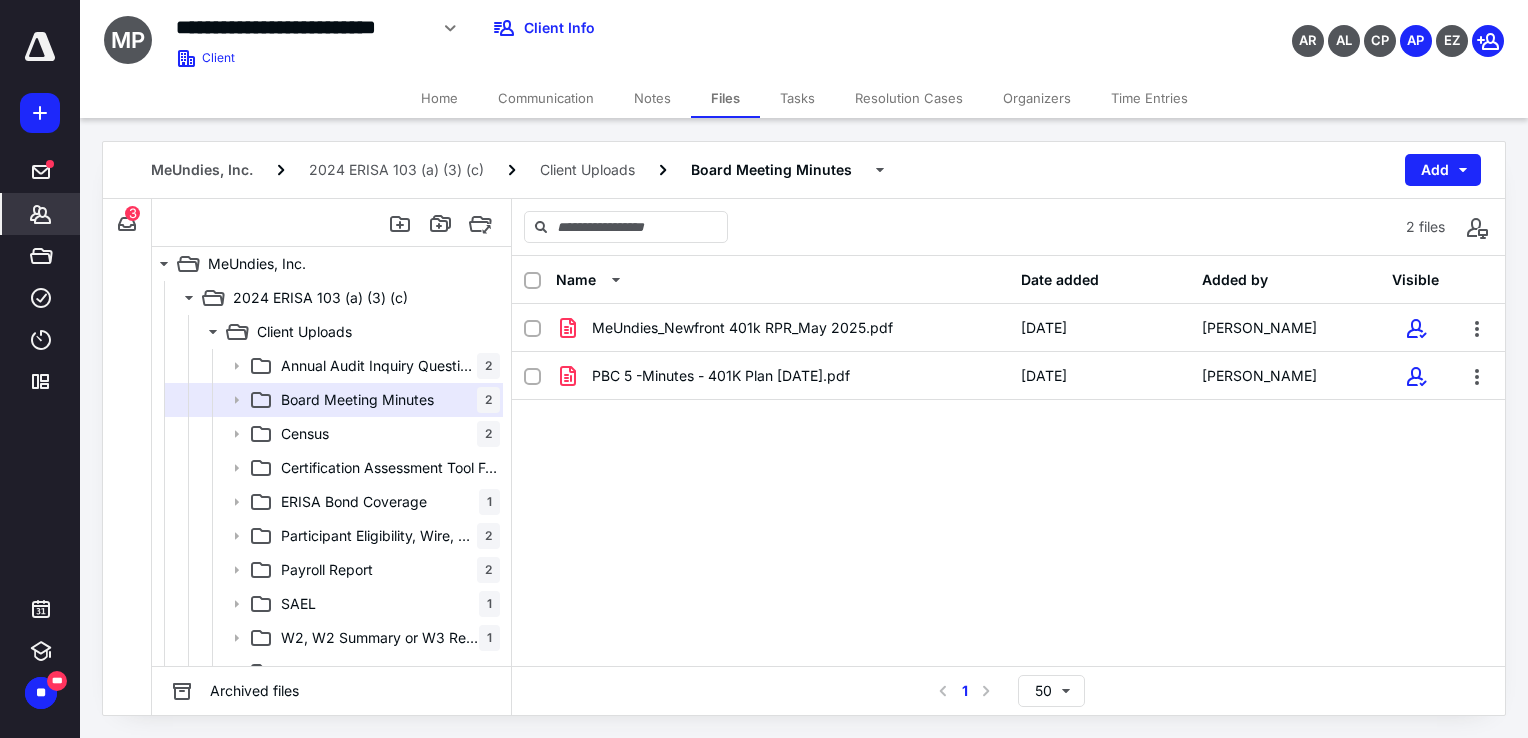 click 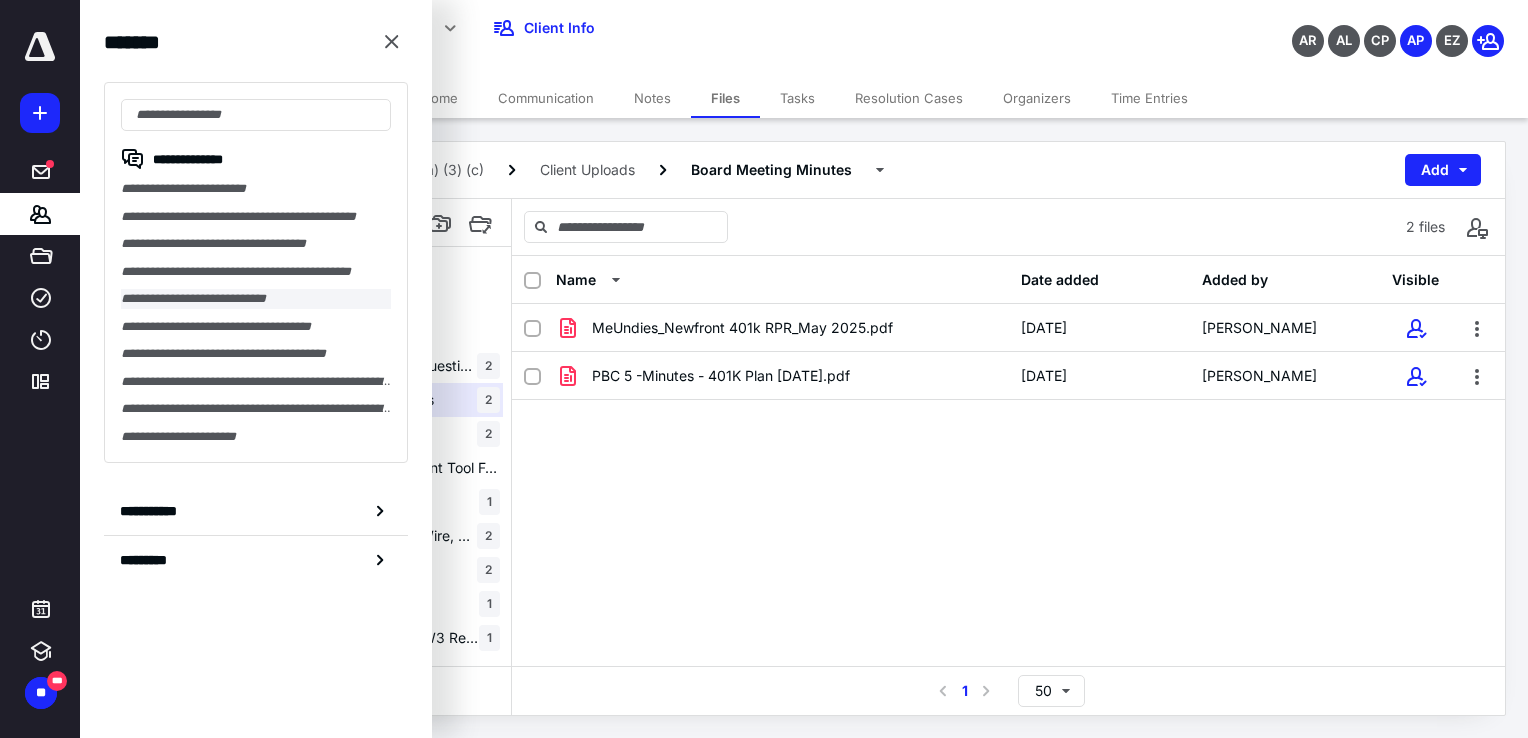 click on "**********" at bounding box center [256, 299] 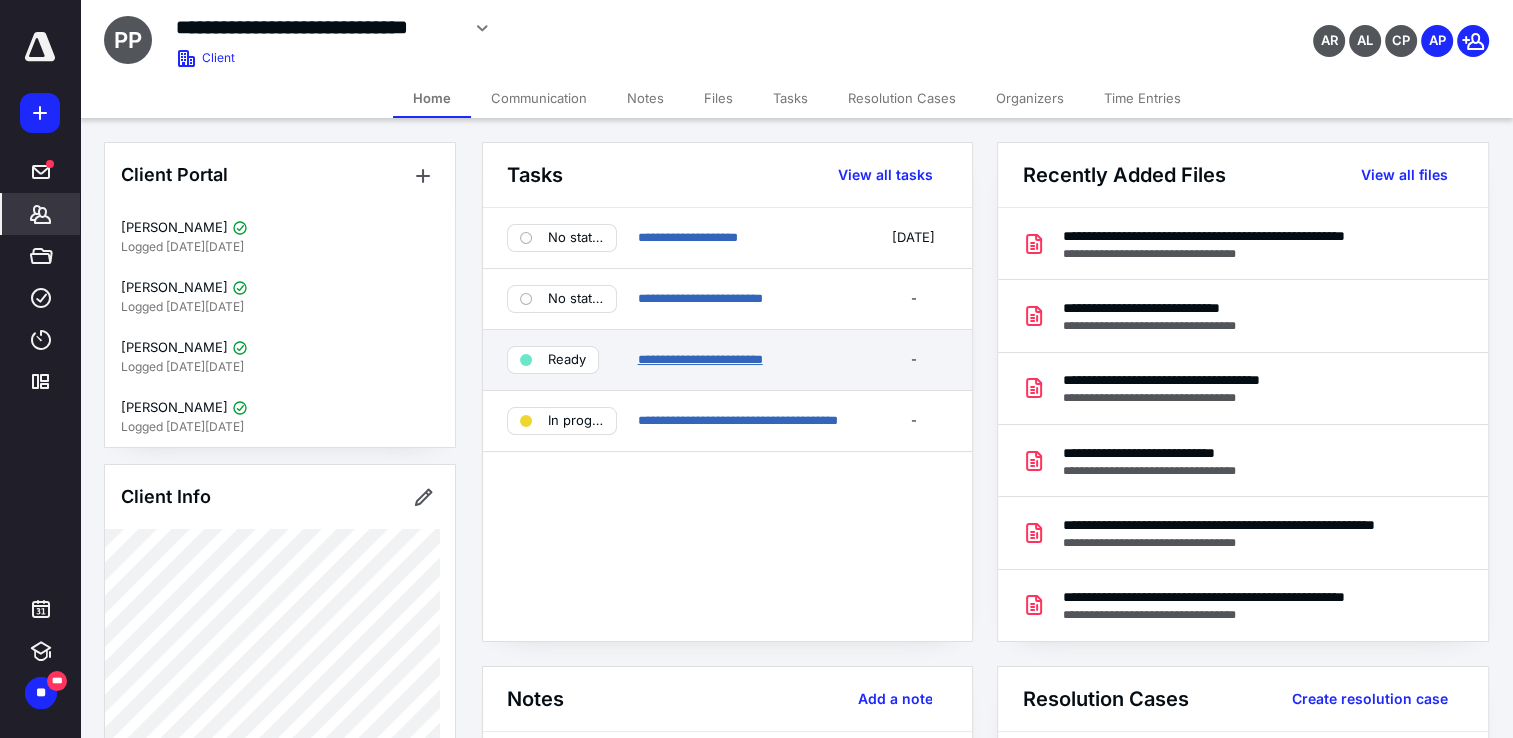 click on "**********" at bounding box center (699, 359) 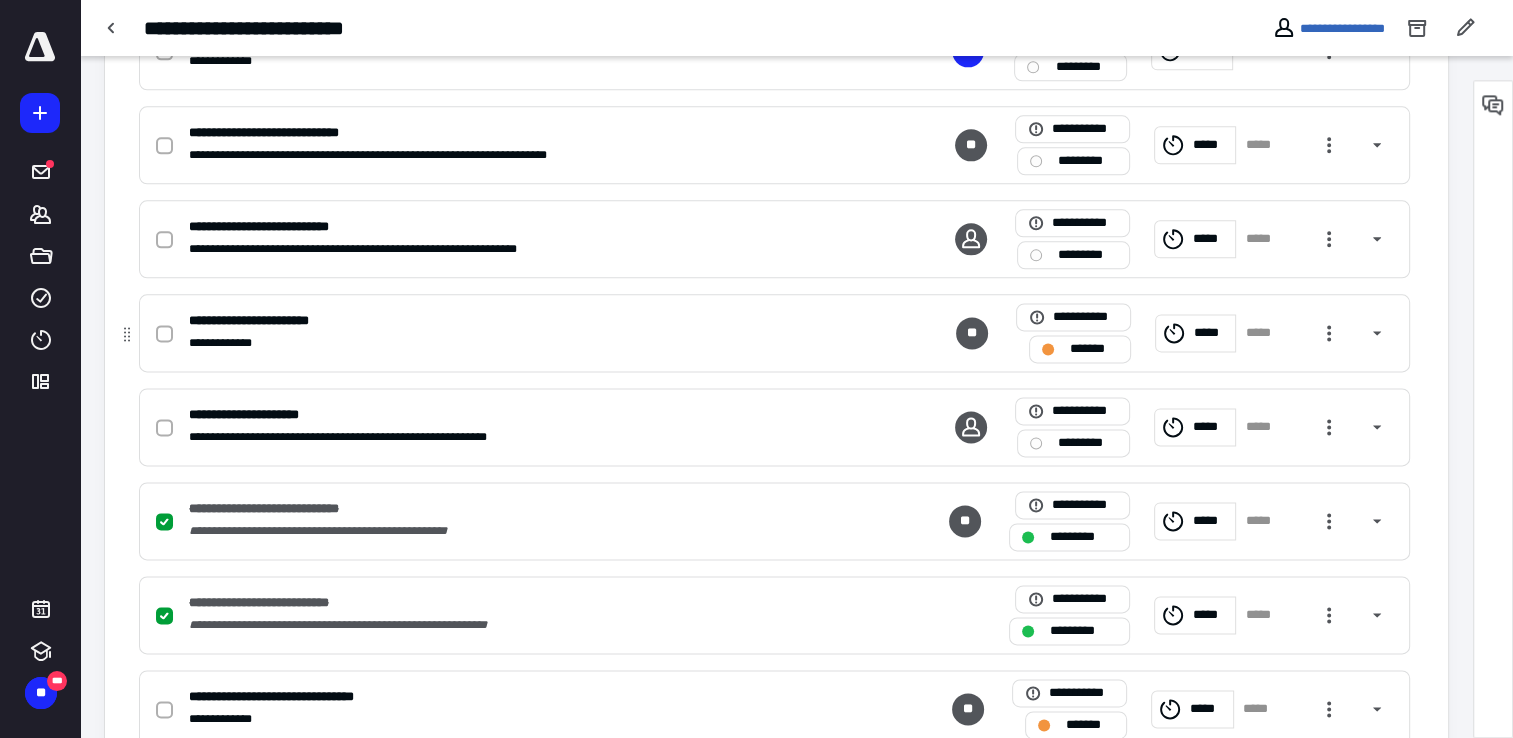 scroll, scrollTop: 2162, scrollLeft: 0, axis: vertical 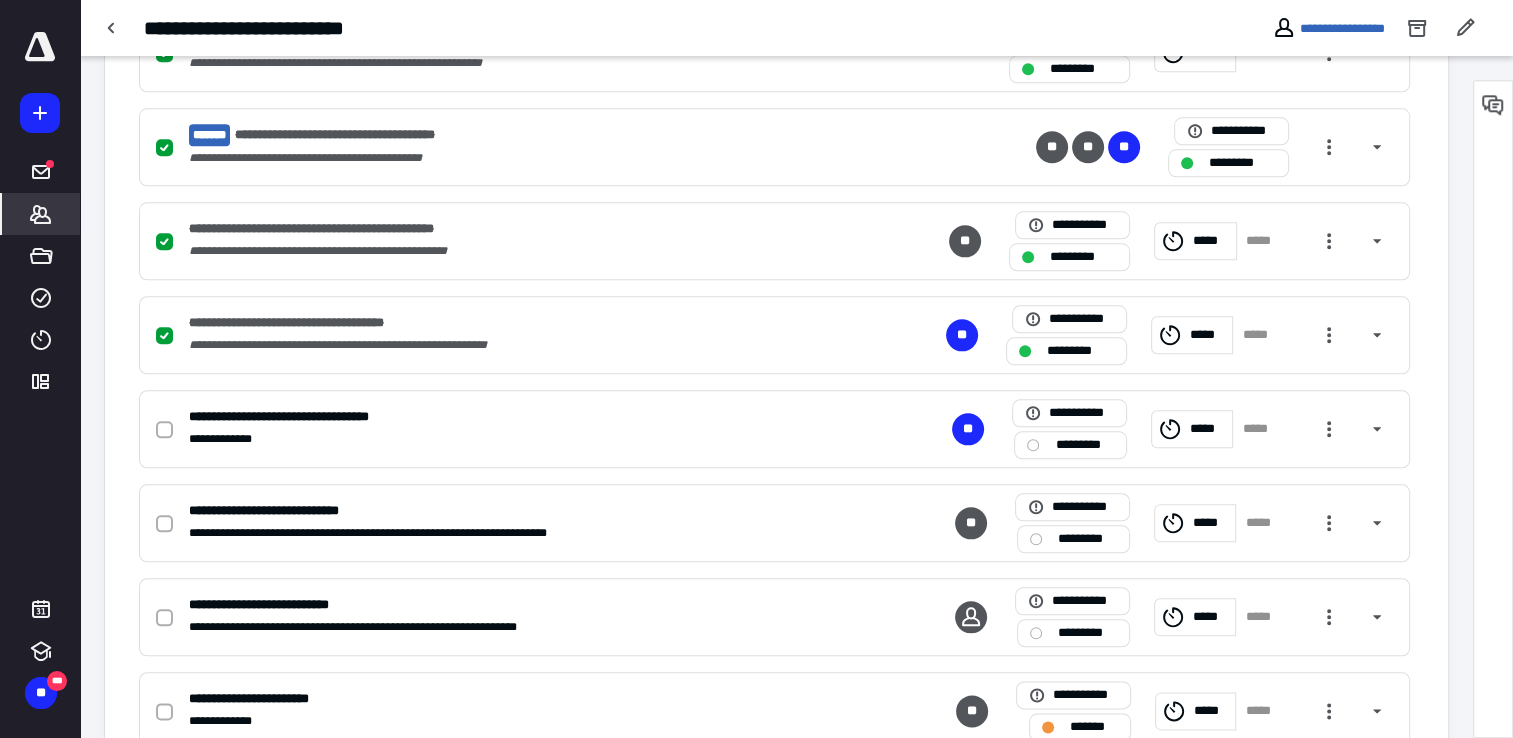 click 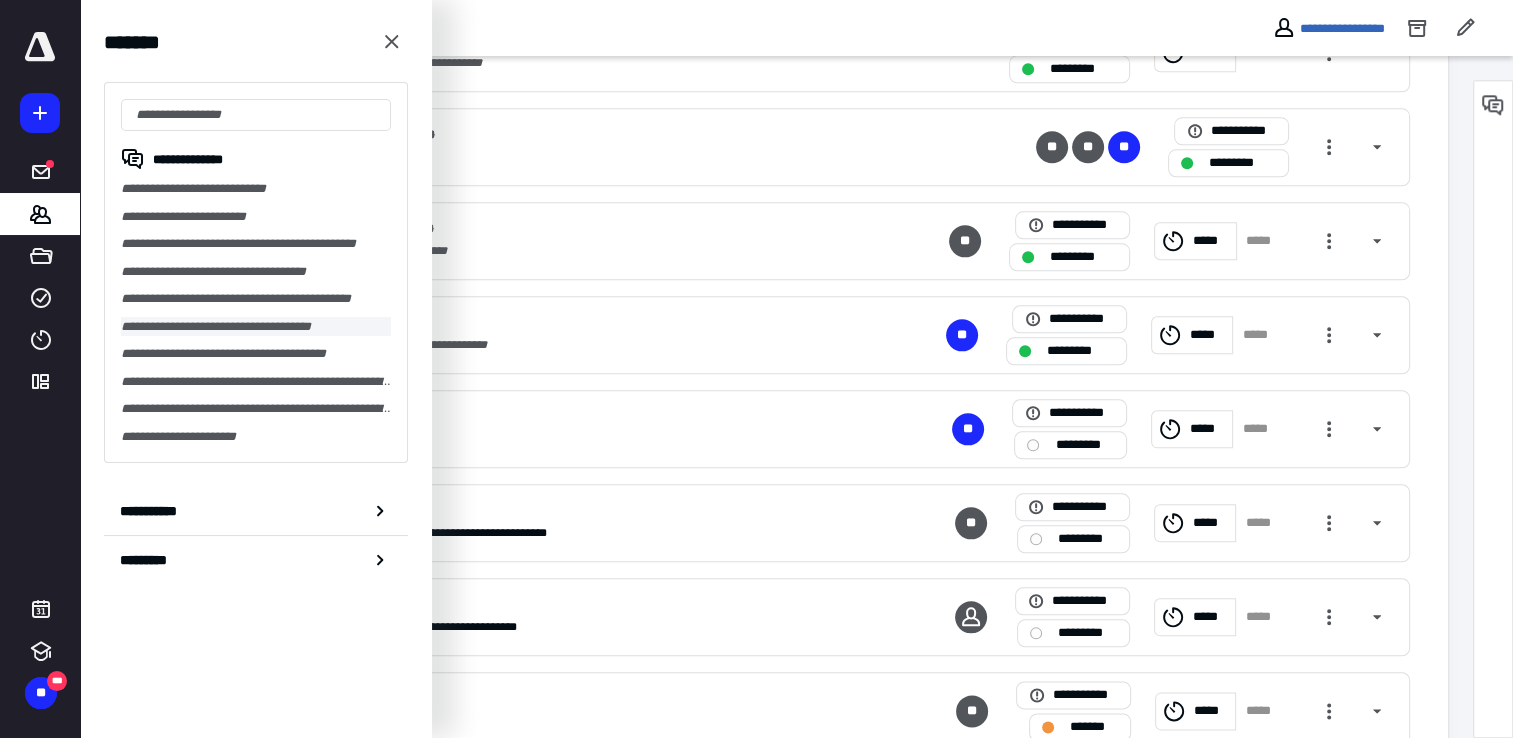 click on "**********" at bounding box center (256, 327) 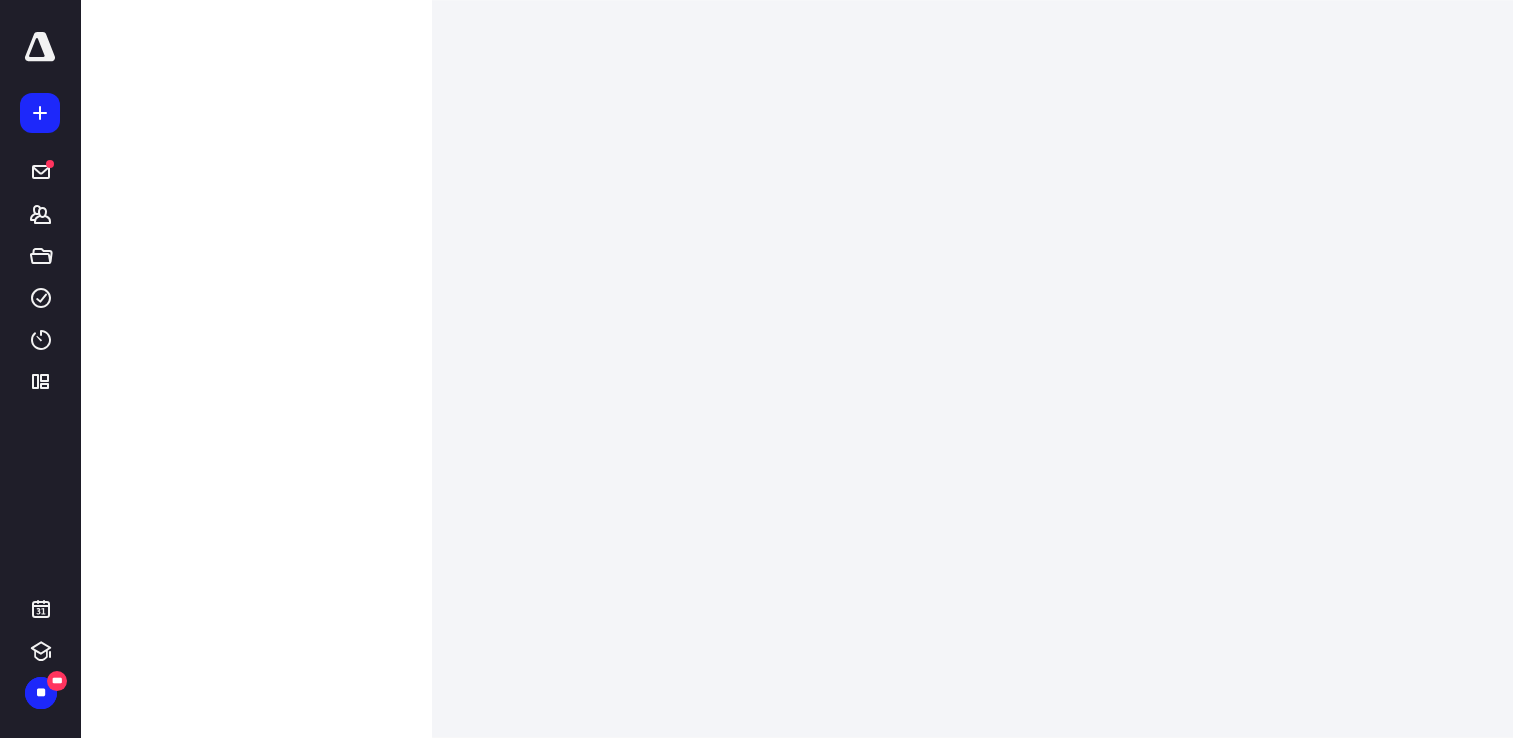 scroll, scrollTop: 0, scrollLeft: 0, axis: both 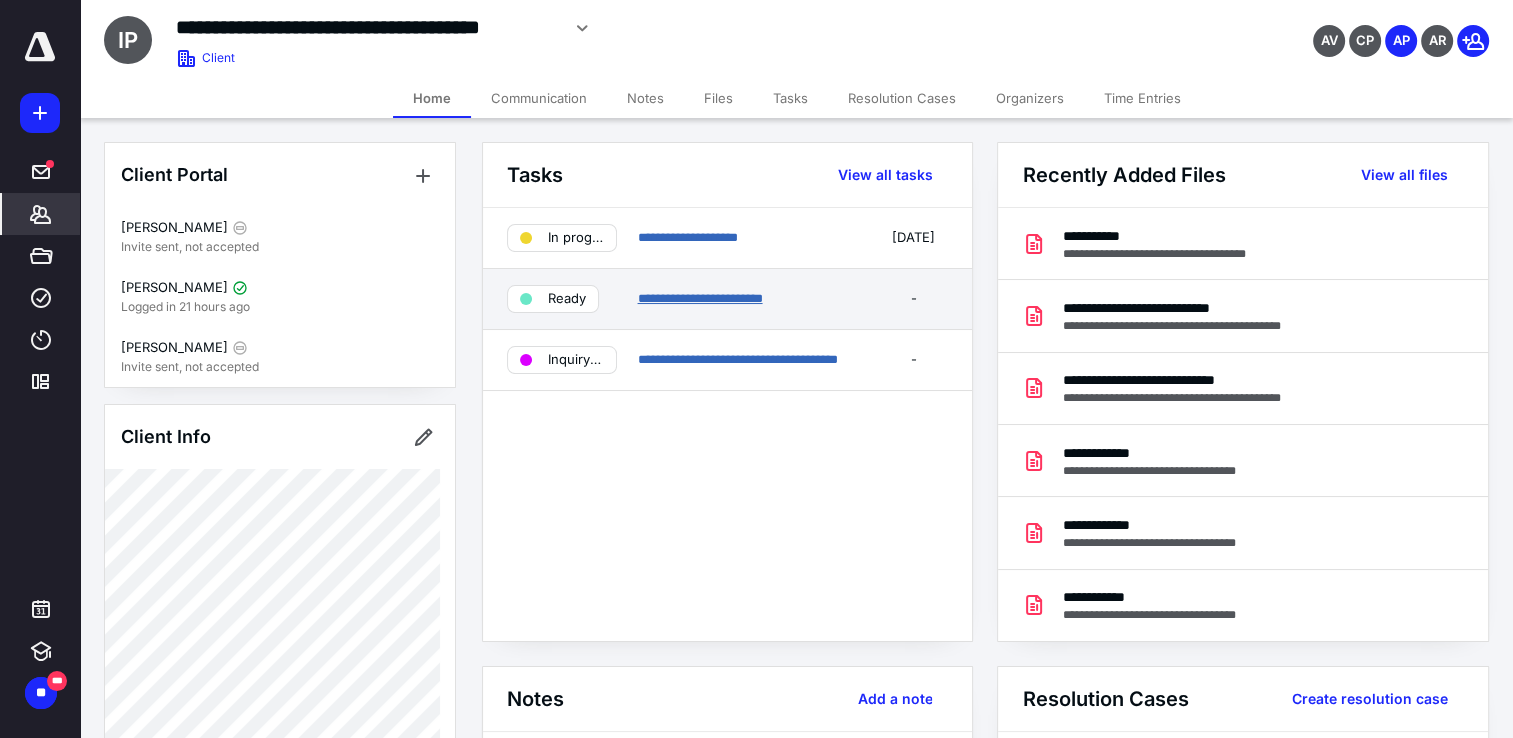 click on "**********" at bounding box center [699, 298] 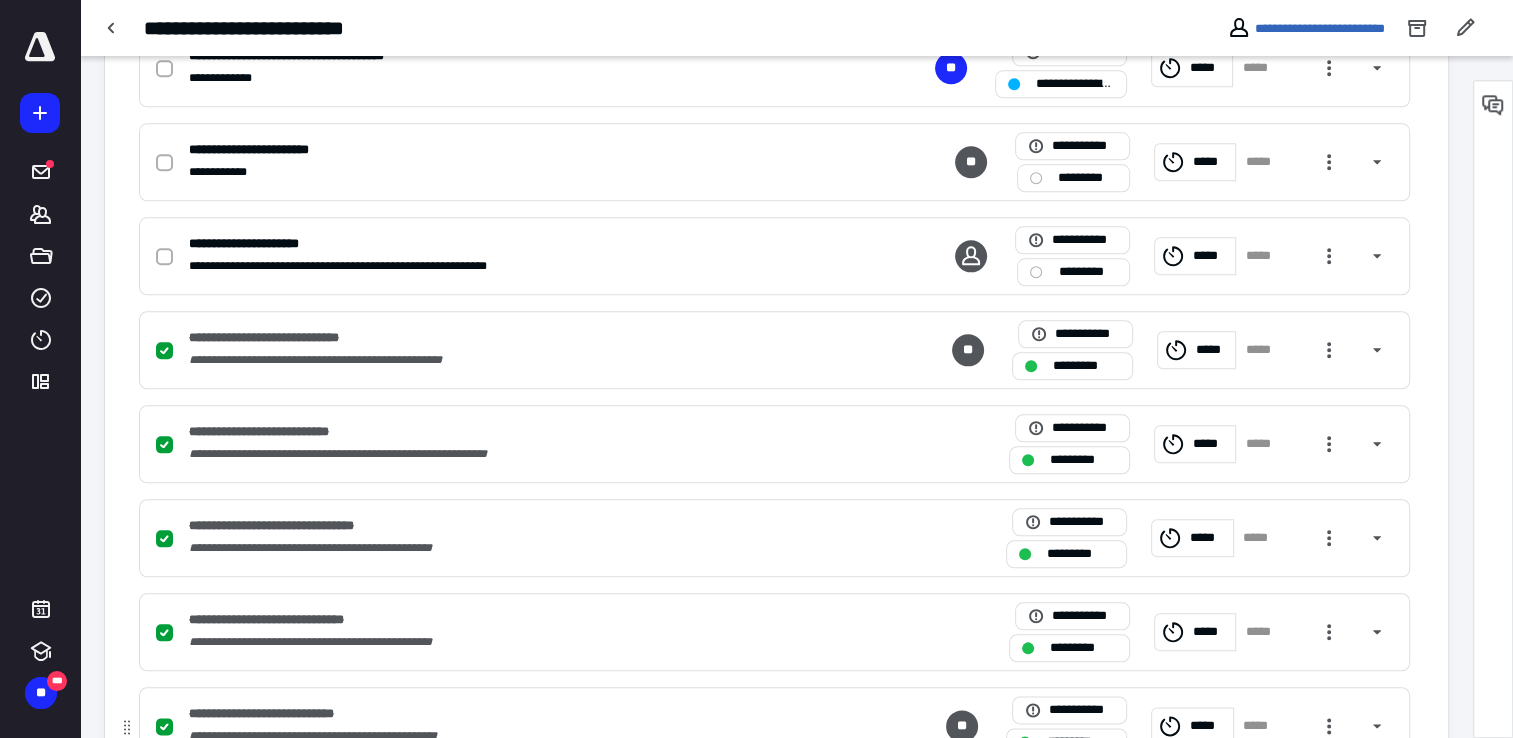 scroll, scrollTop: 2098, scrollLeft: 0, axis: vertical 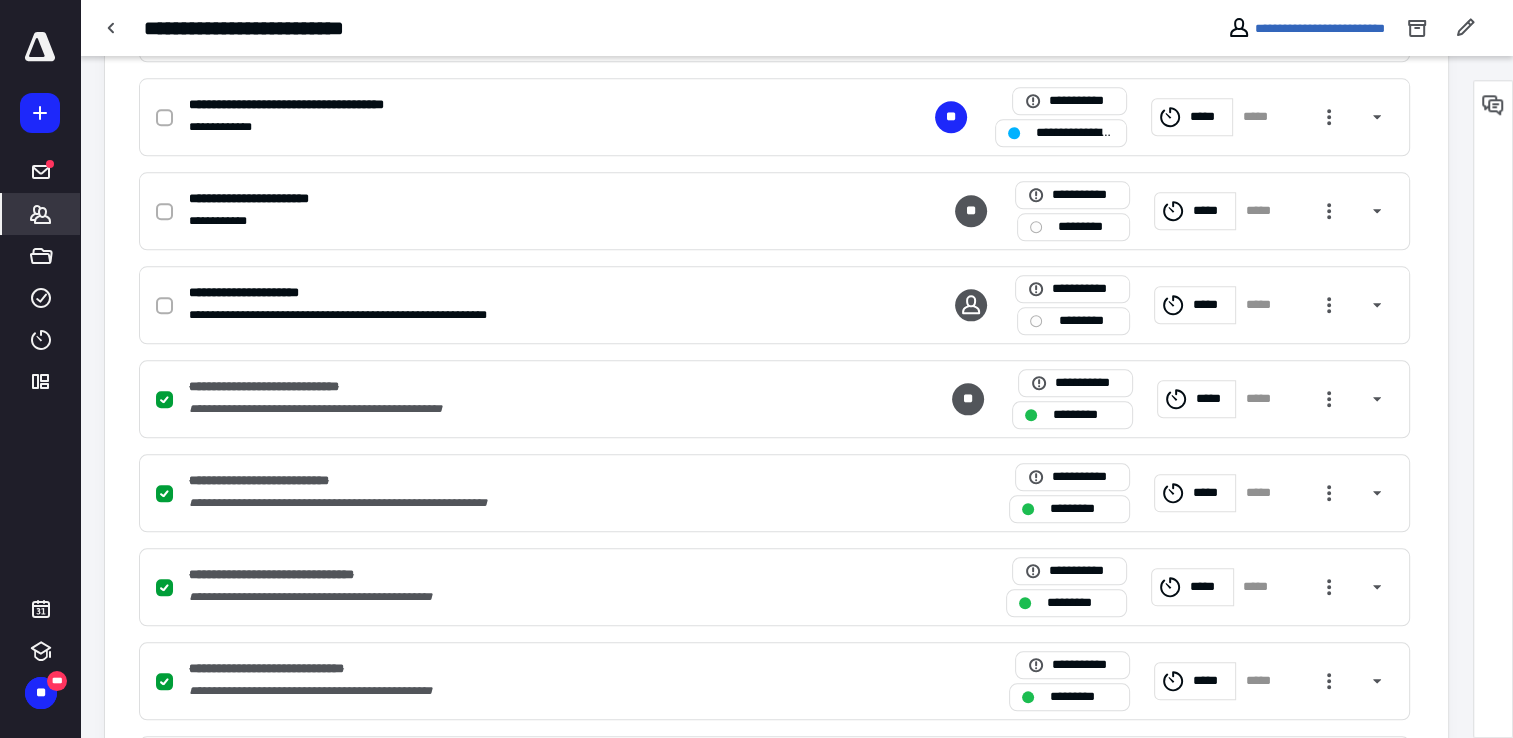 click on "*******" at bounding box center [41, 214] 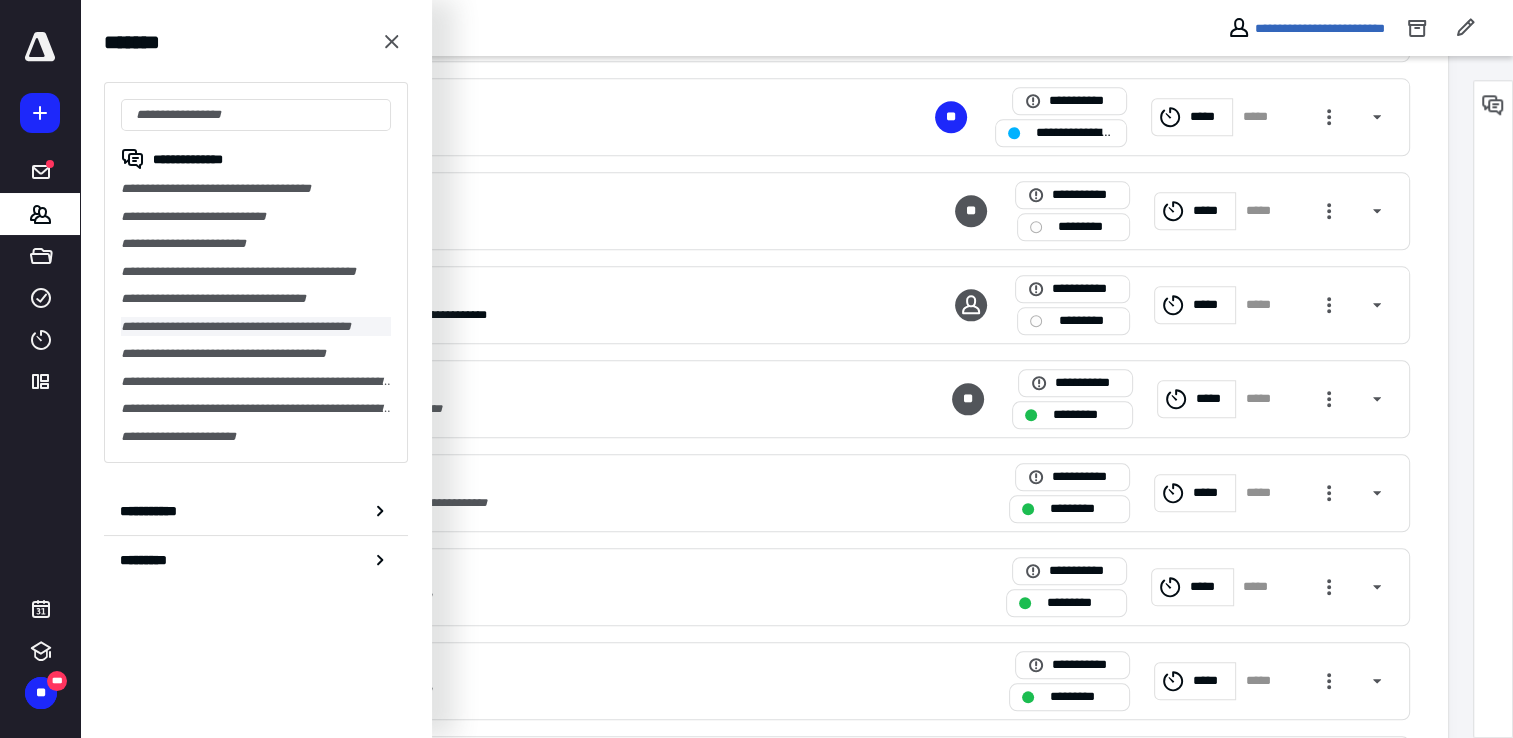 click on "**********" at bounding box center [256, 327] 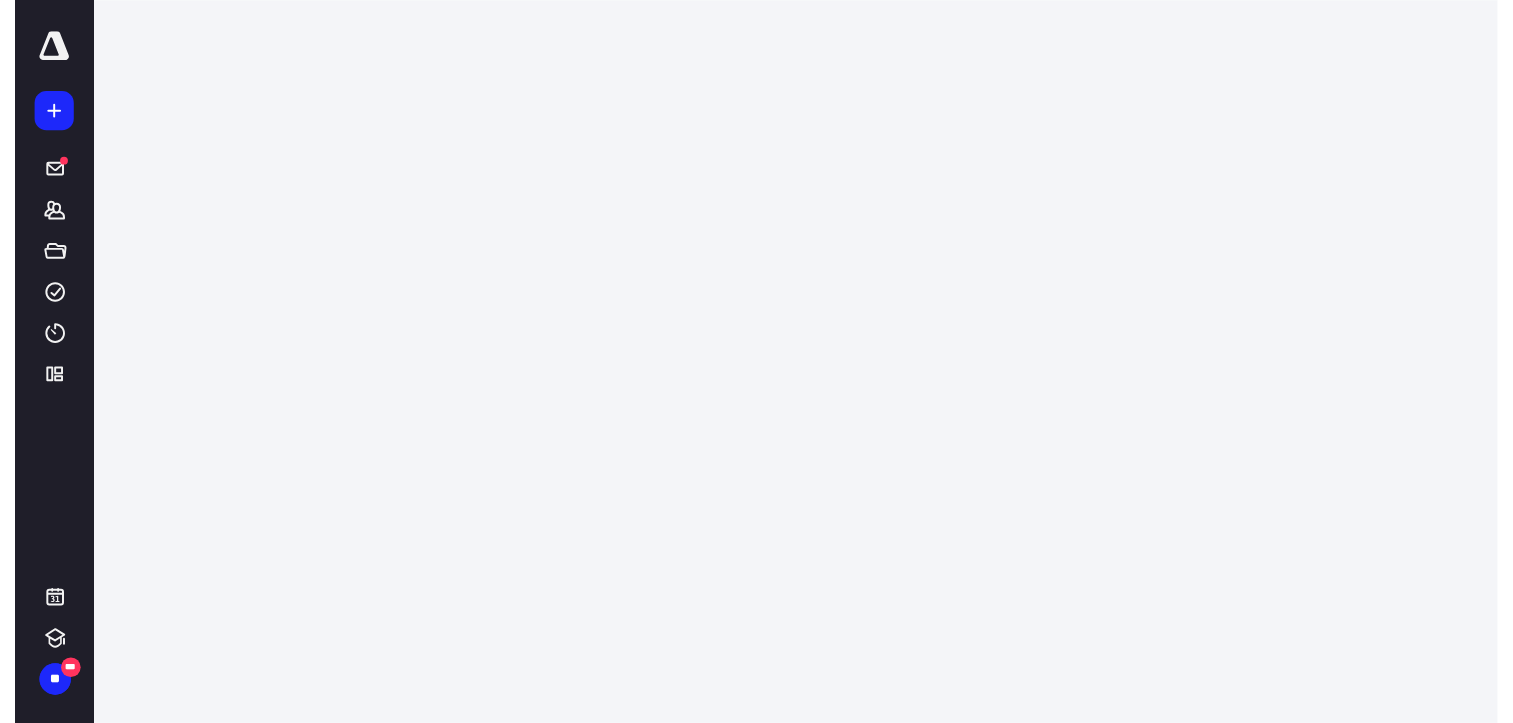 scroll, scrollTop: 0, scrollLeft: 0, axis: both 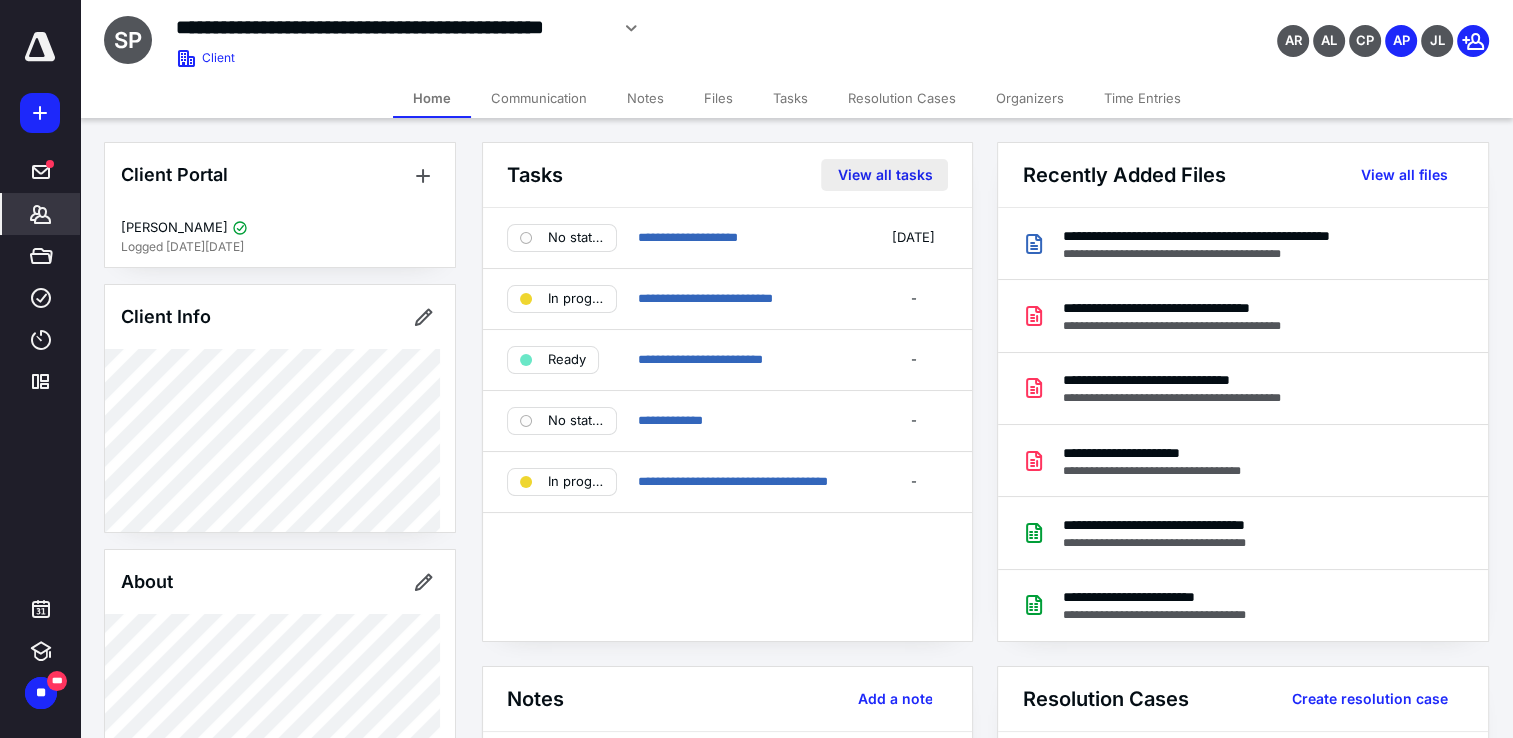 click on "View all tasks" at bounding box center (884, 175) 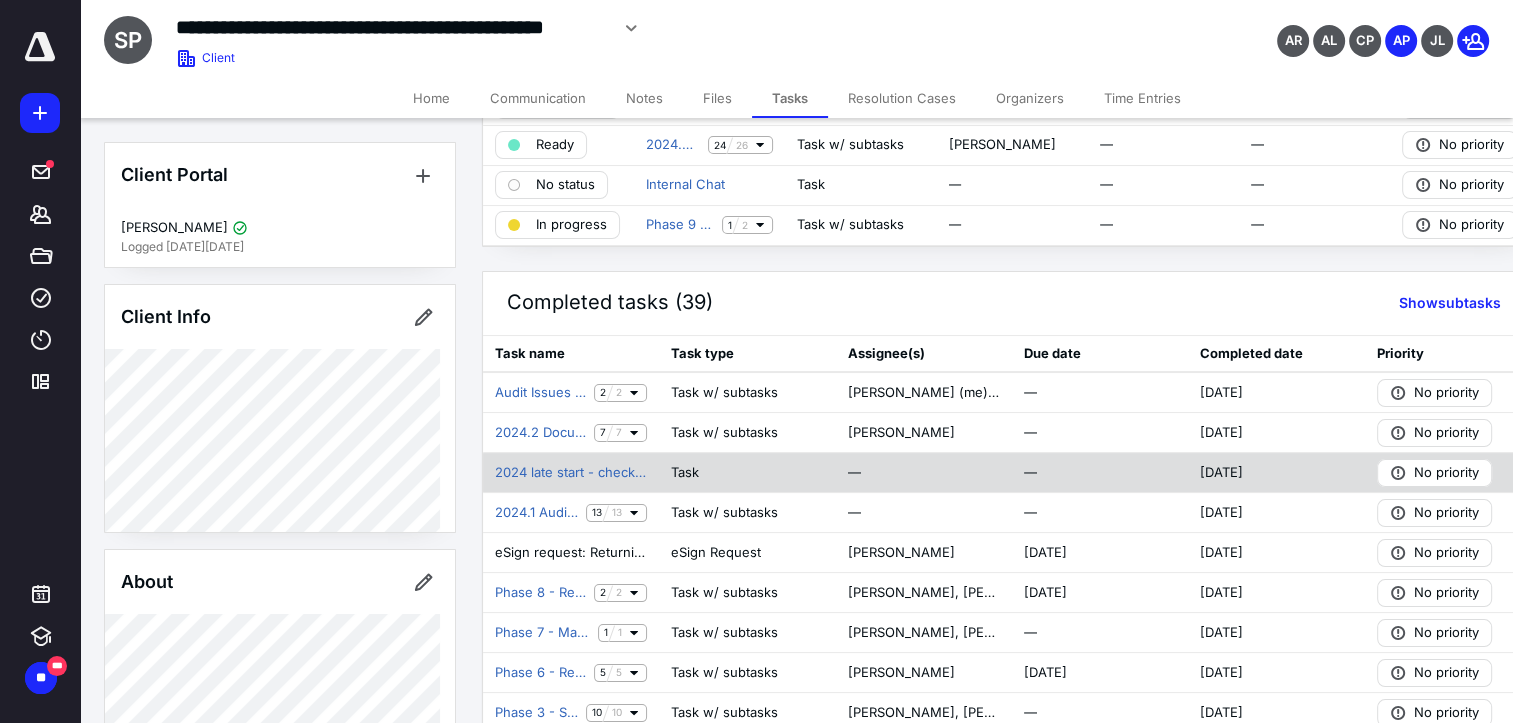 scroll, scrollTop: 200, scrollLeft: 0, axis: vertical 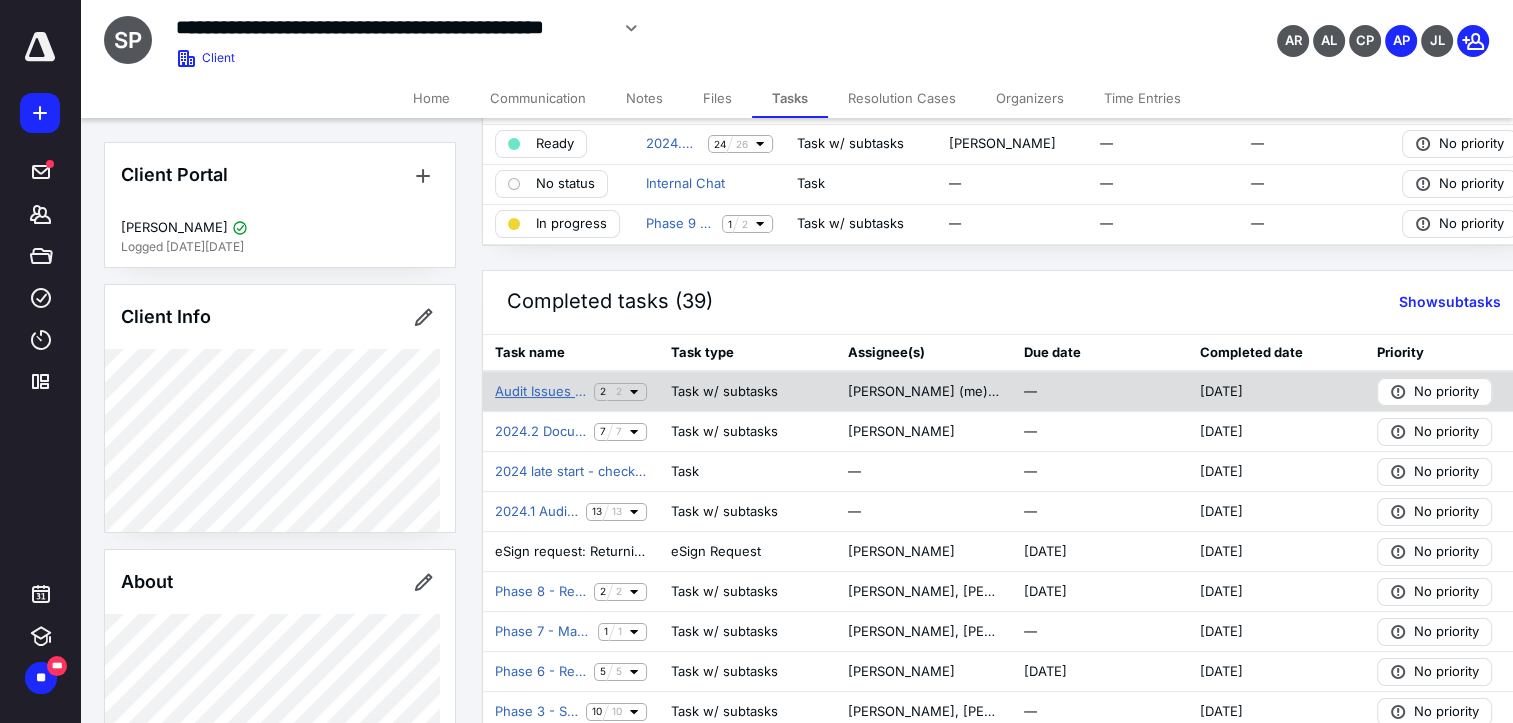 click on "Audit Issues Follow Up With Plan Sponsor" at bounding box center [540, 392] 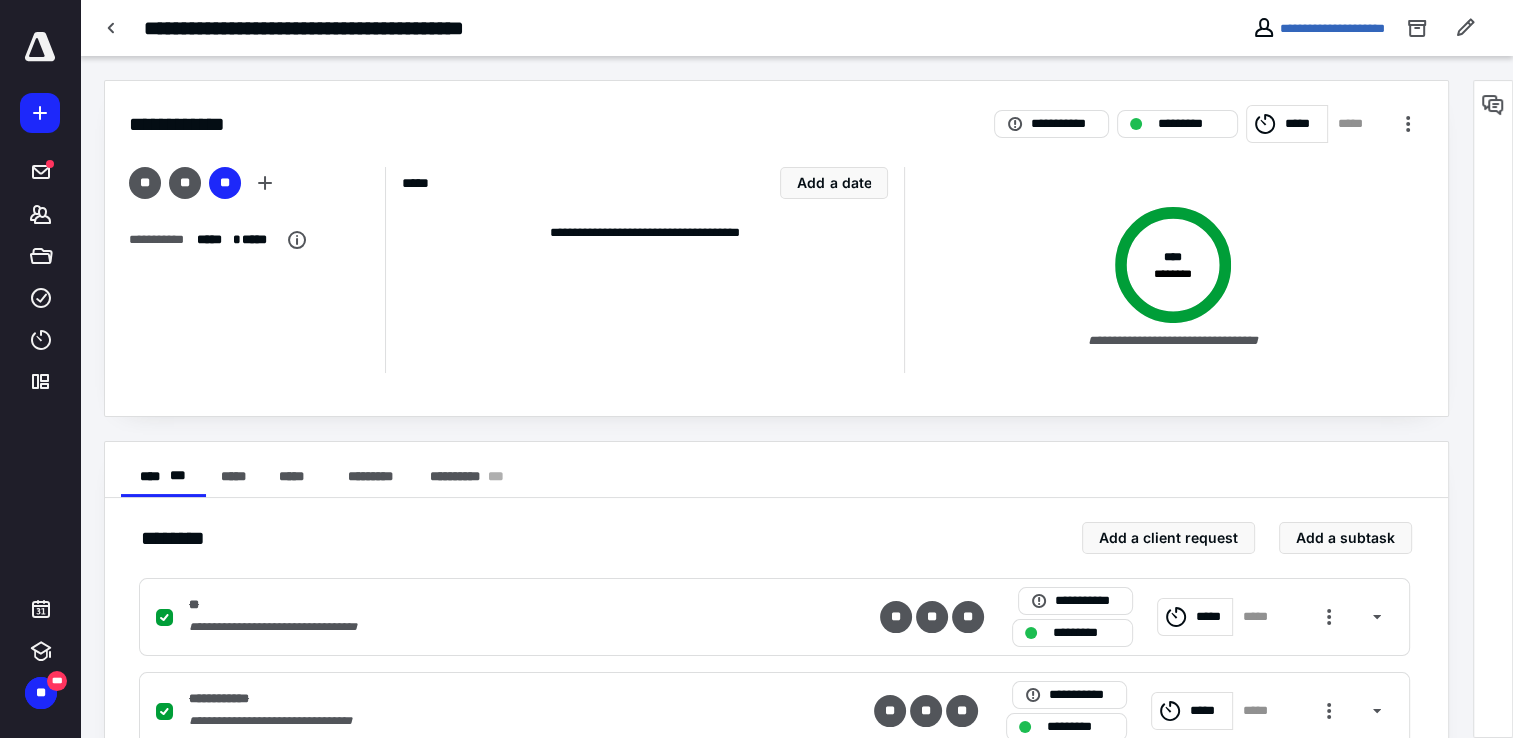 scroll, scrollTop: 60, scrollLeft: 0, axis: vertical 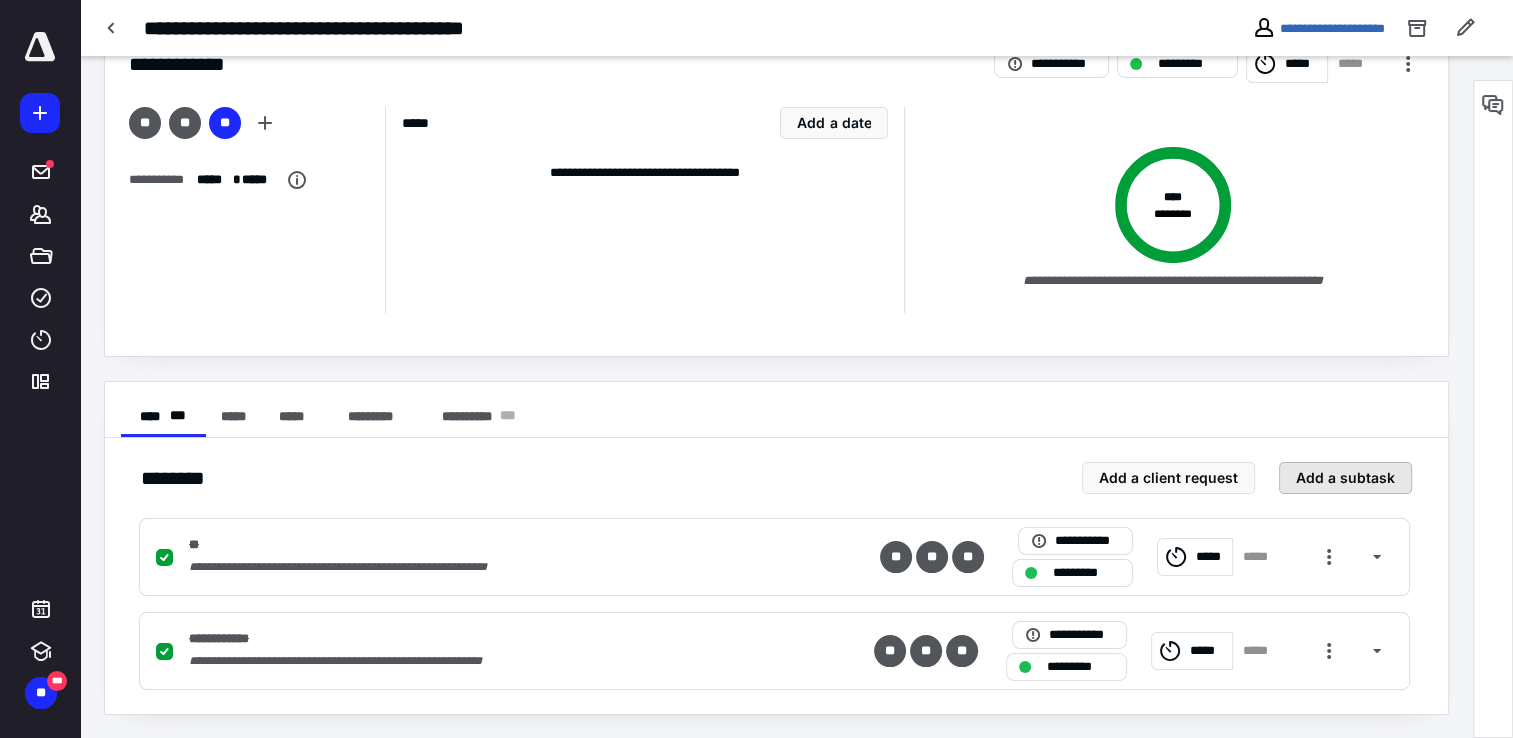 click on "Add a subtask" at bounding box center [1345, 478] 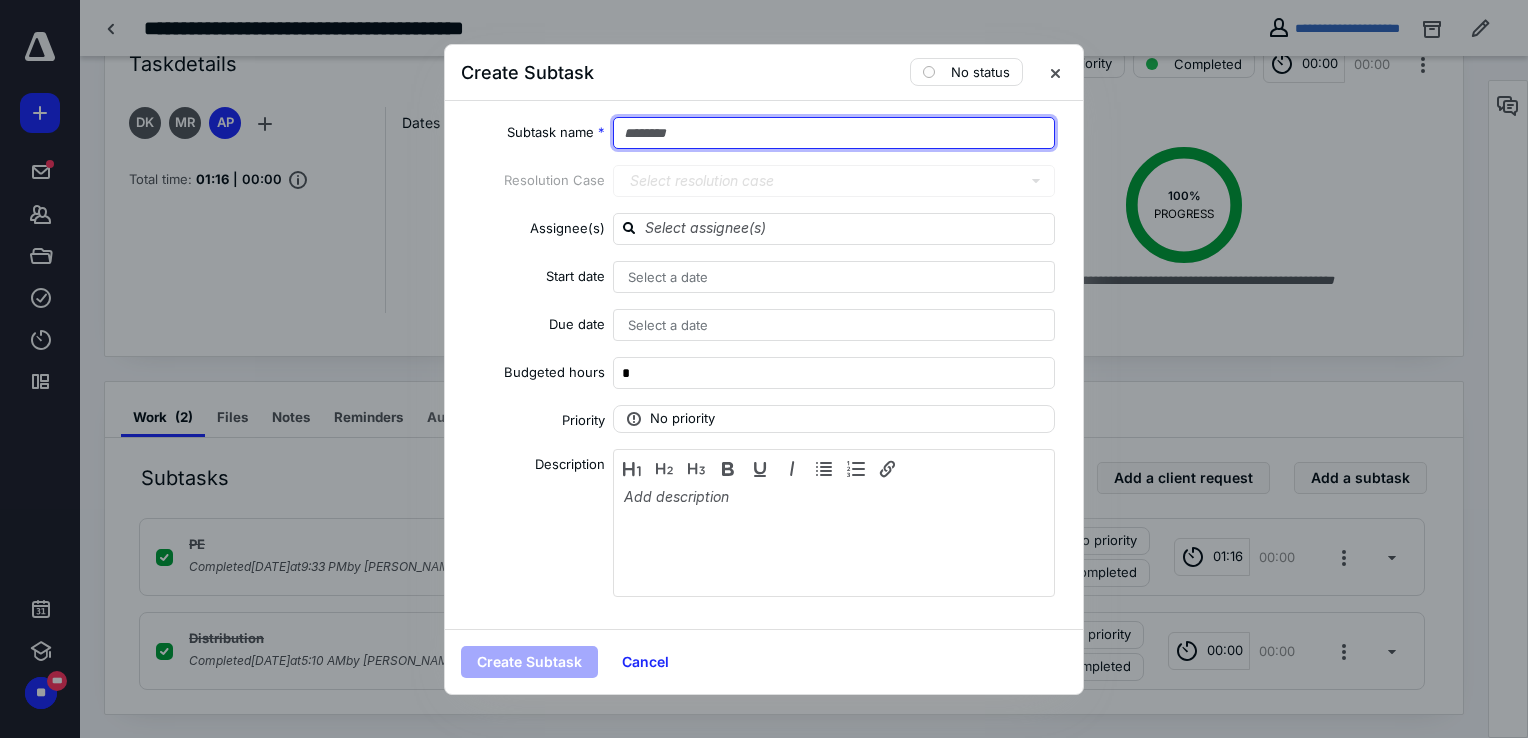 click at bounding box center (834, 133) 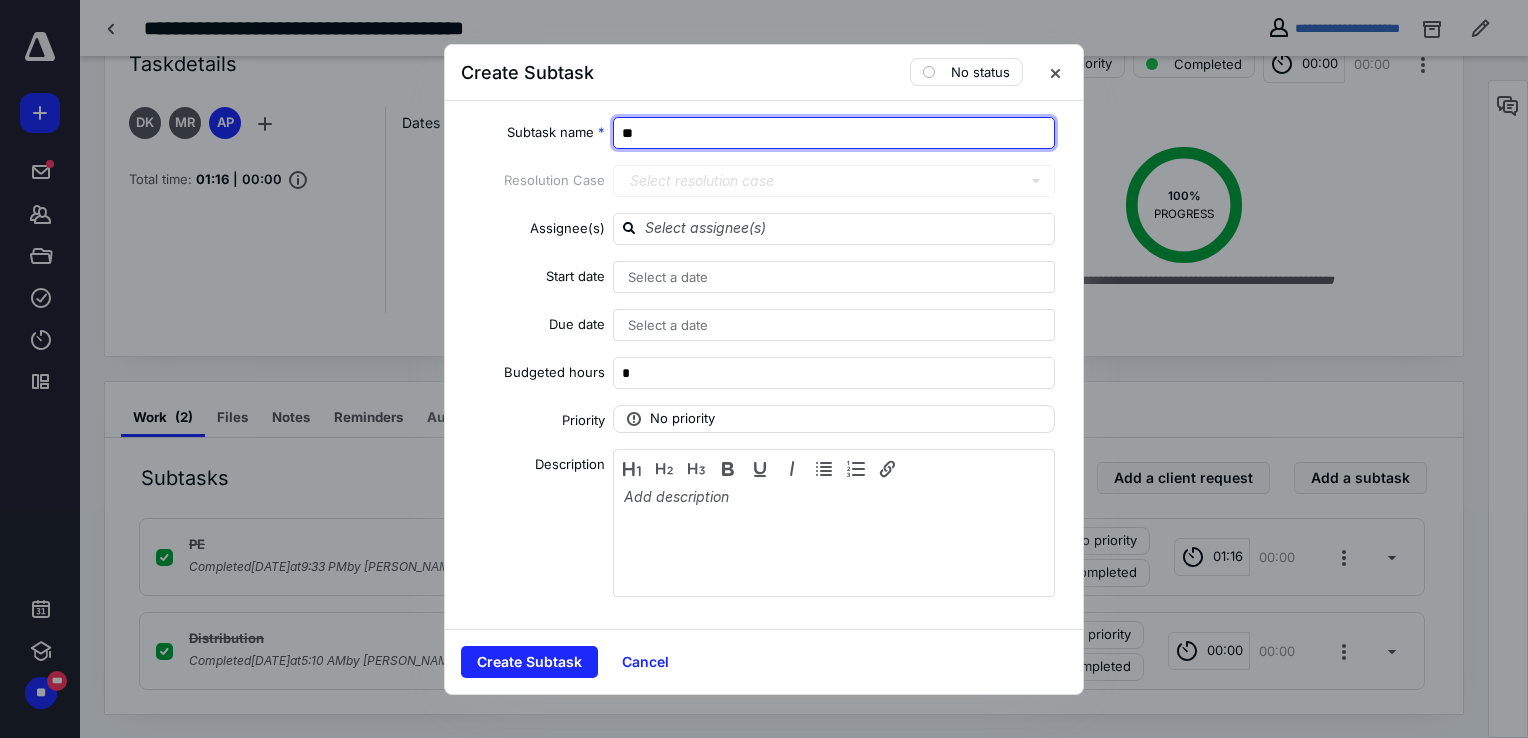 type on "*" 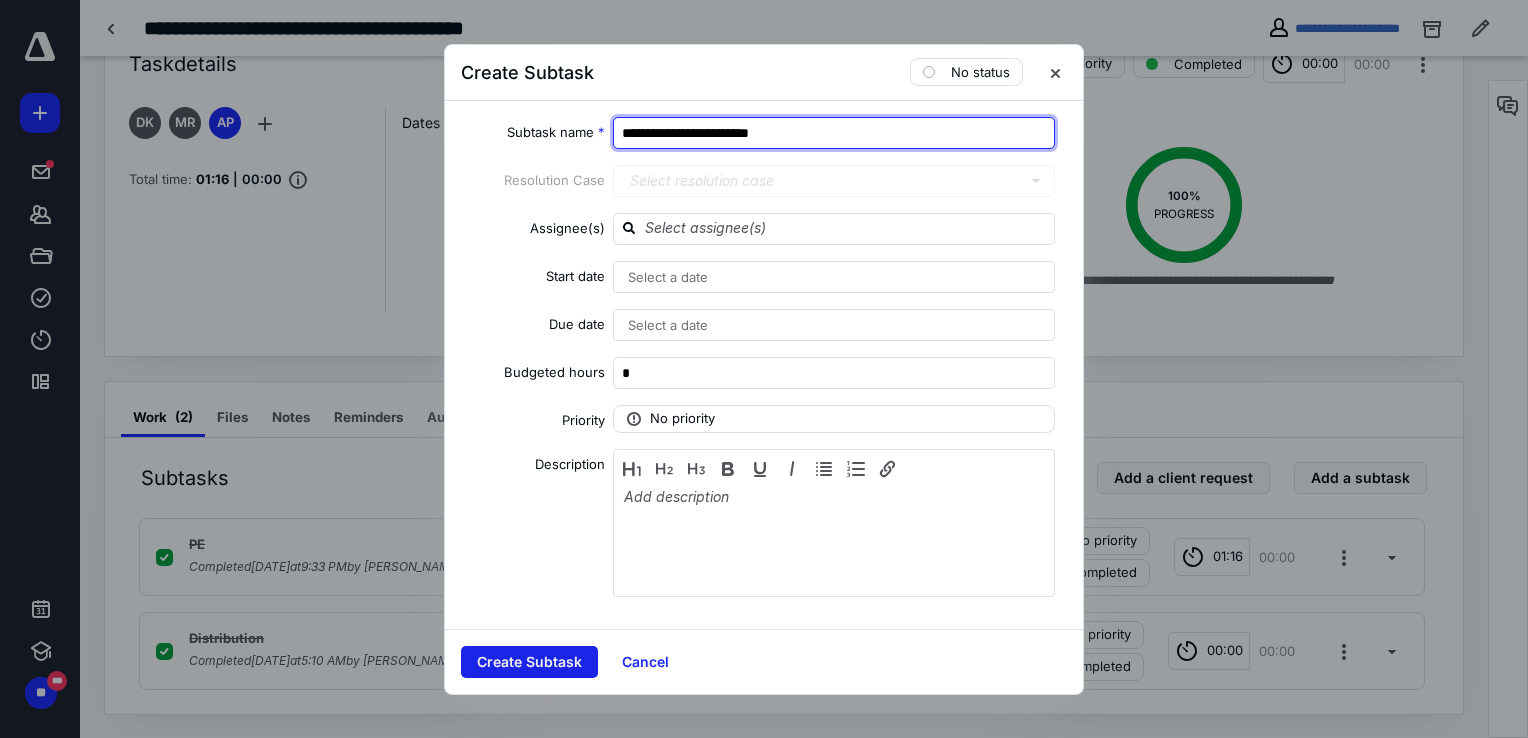 type on "**********" 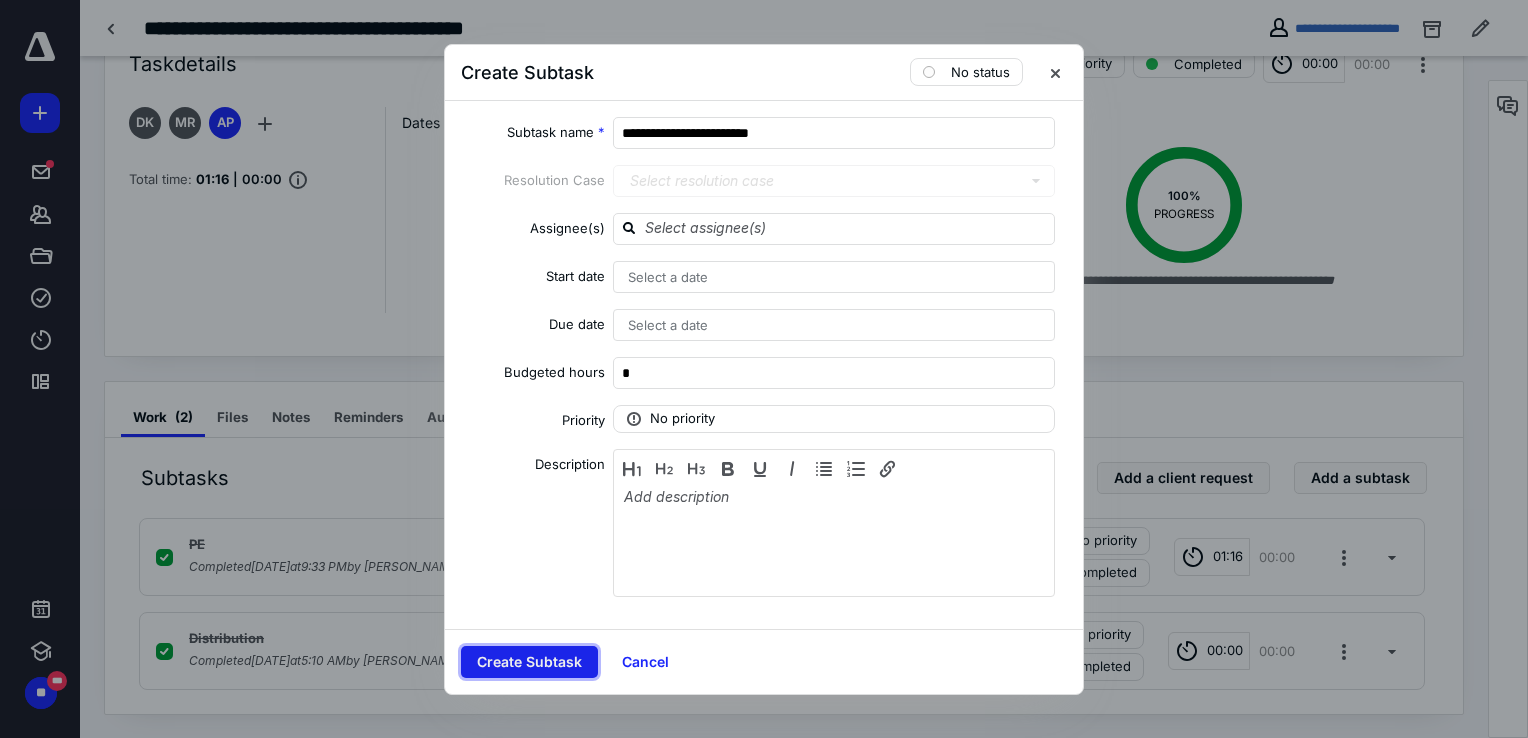 click on "Create Subtask" at bounding box center (529, 662) 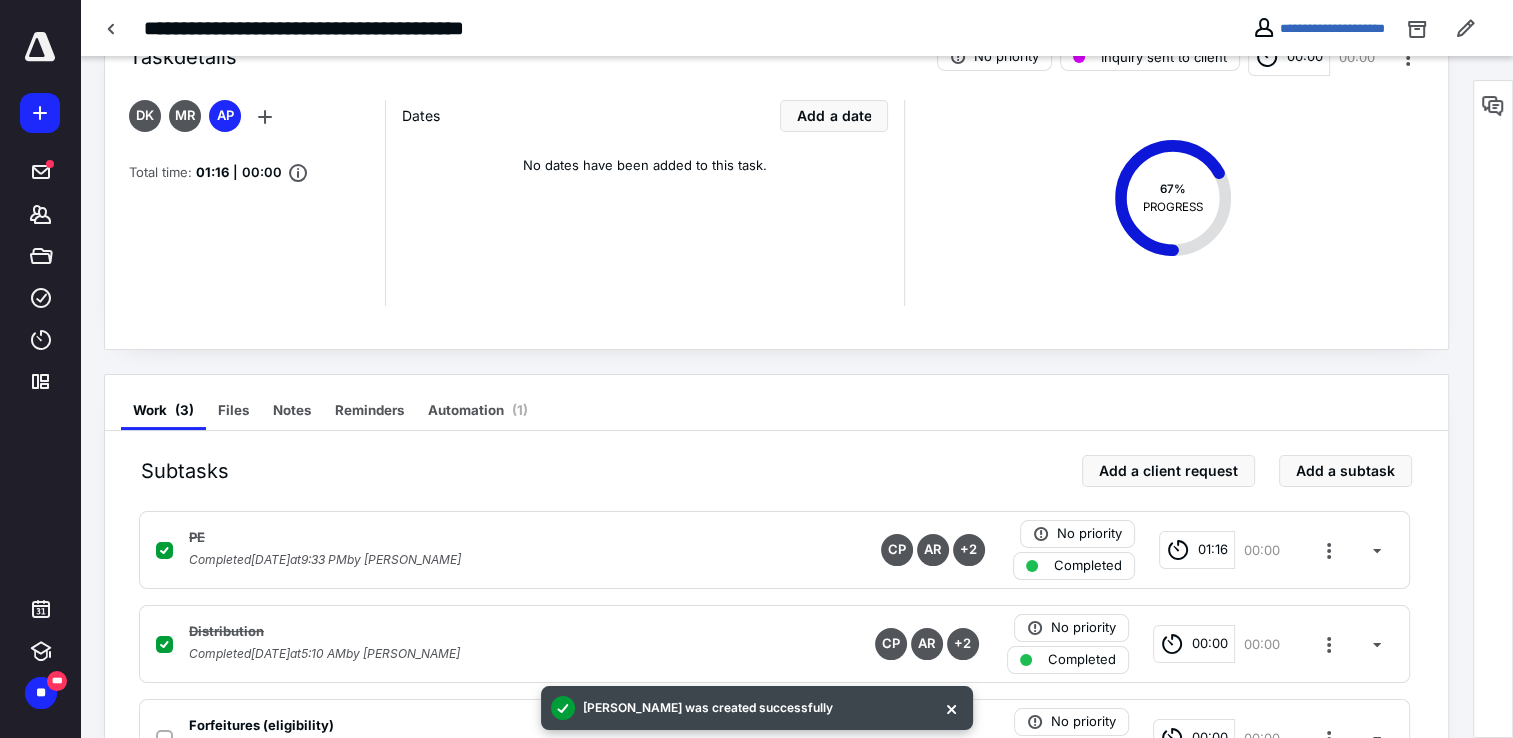 scroll, scrollTop: 154, scrollLeft: 0, axis: vertical 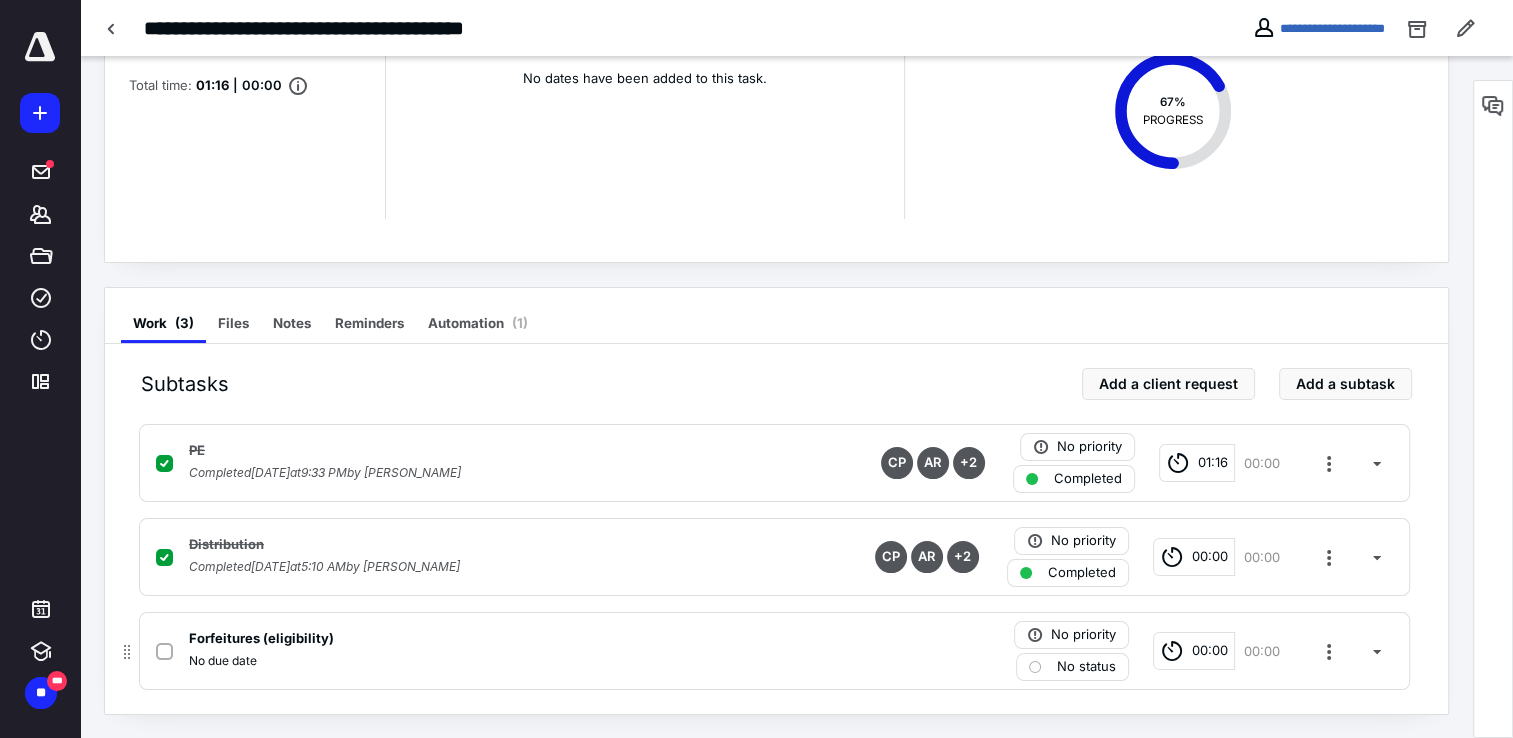 click on "No status" at bounding box center [1072, 667] 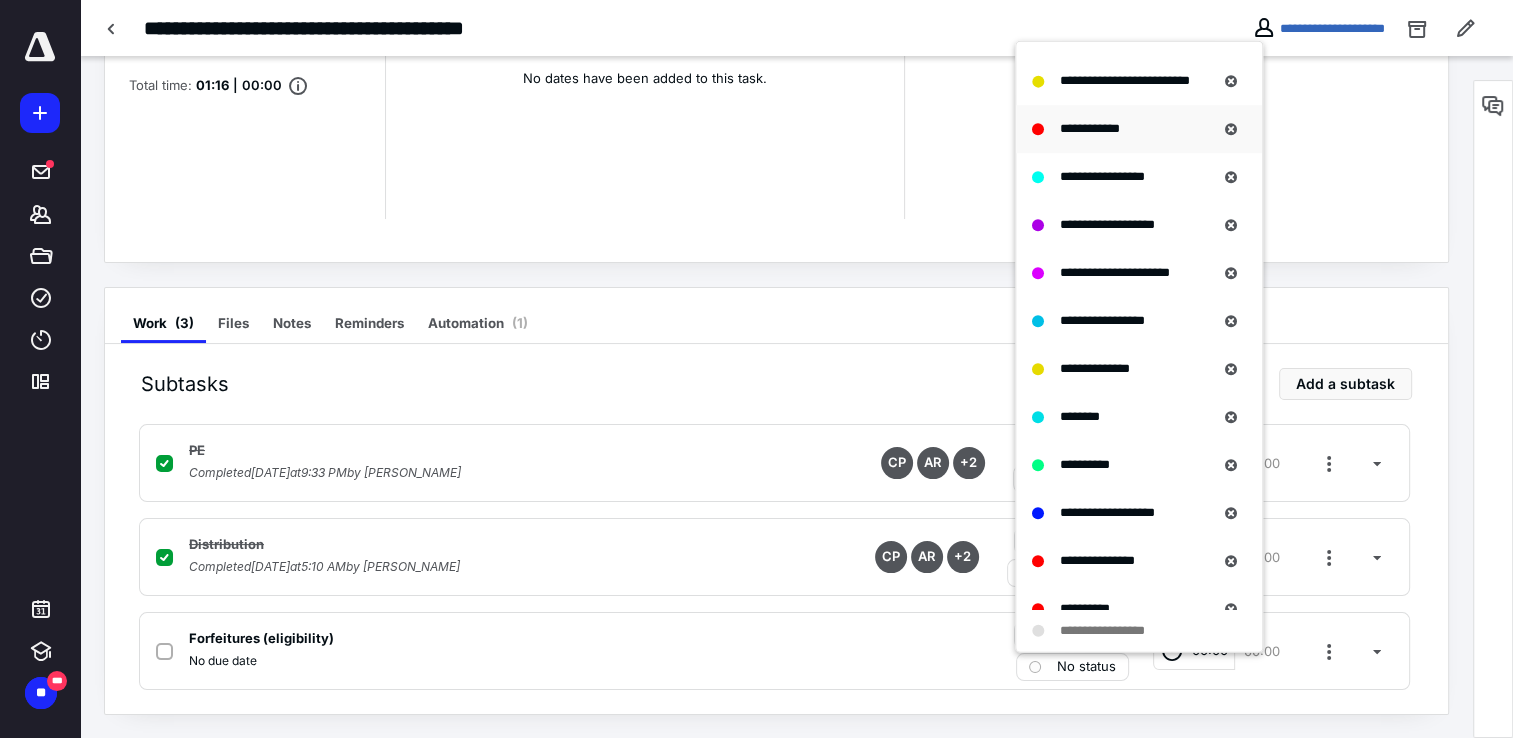 scroll, scrollTop: 1700, scrollLeft: 0, axis: vertical 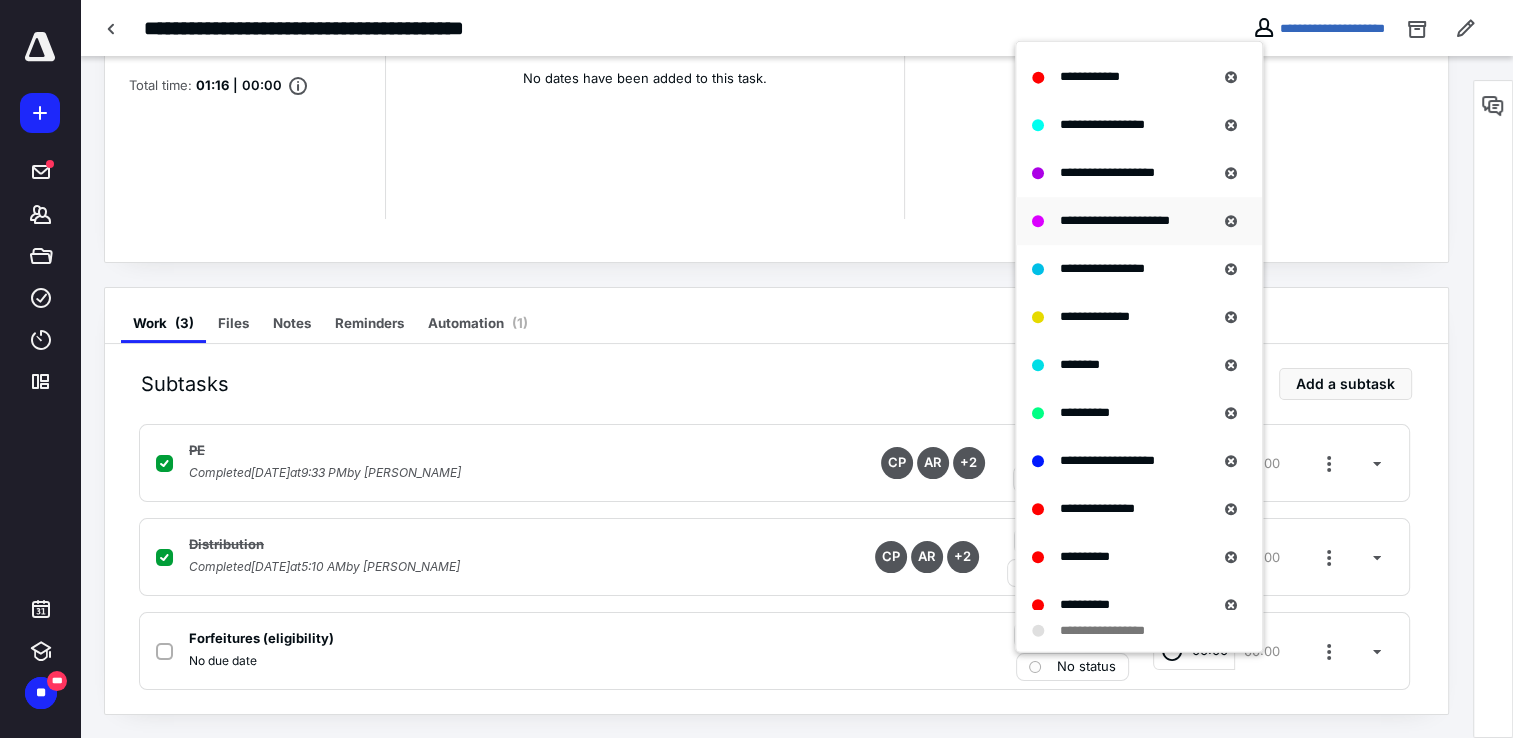 click on "**********" at bounding box center (1115, 221) 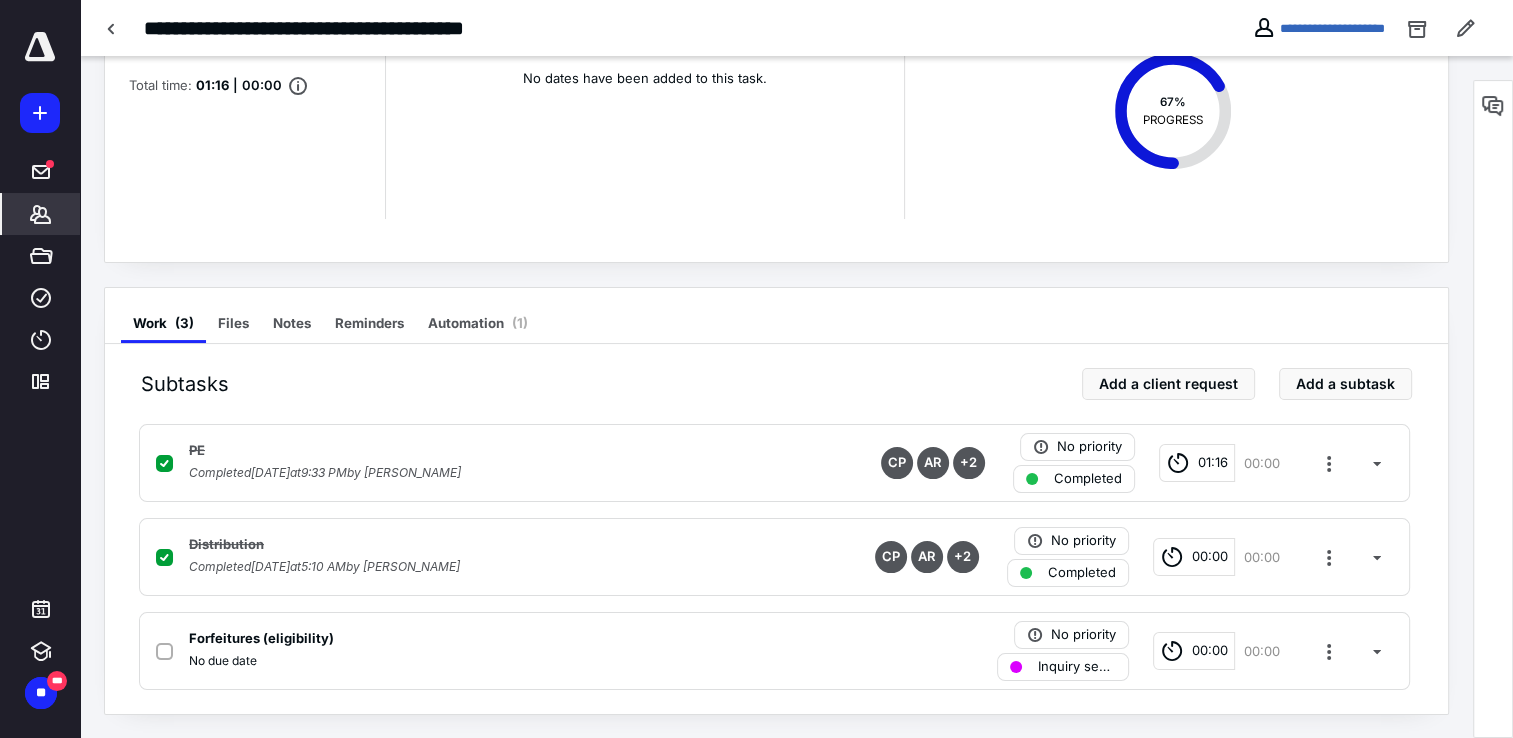 click on "*******" at bounding box center (41, 214) 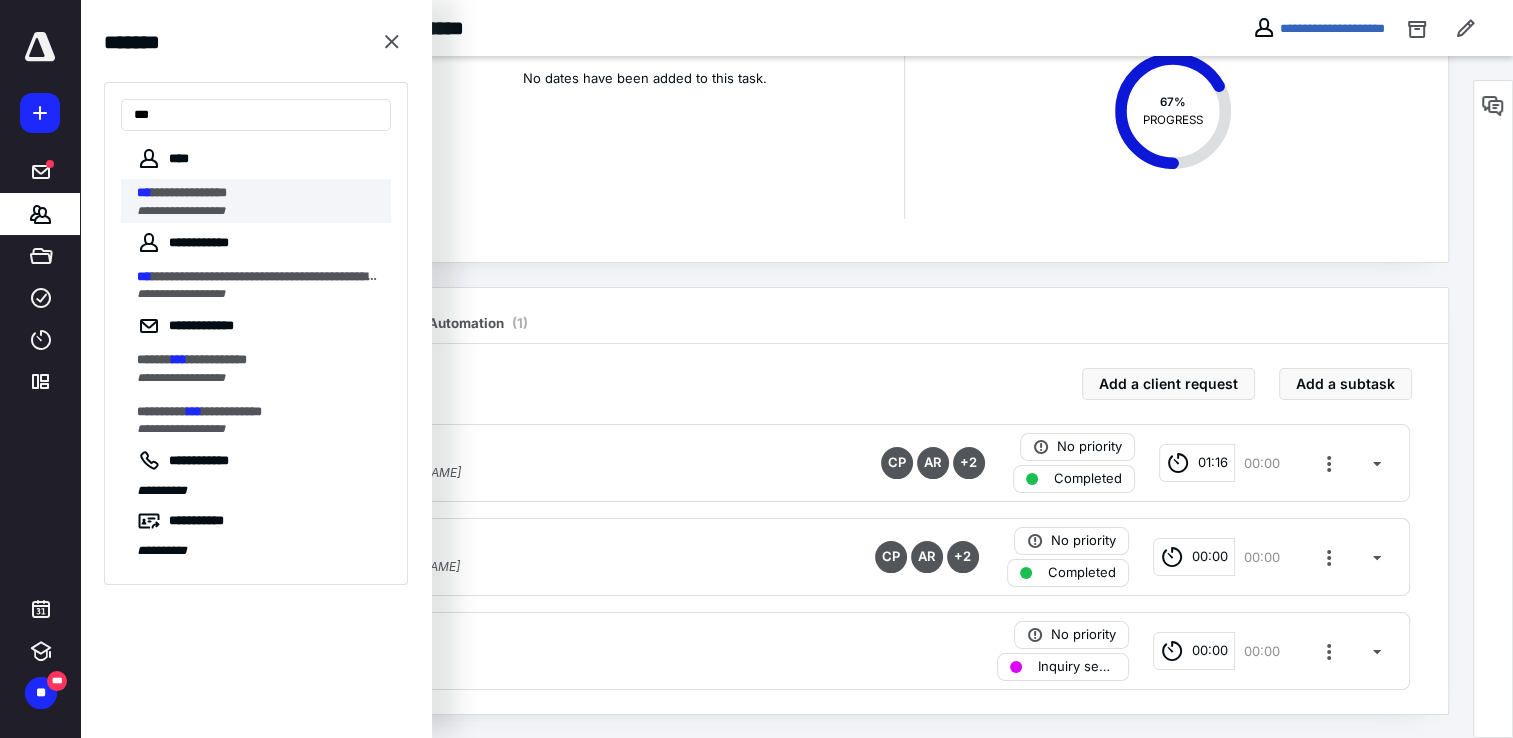 type on "***" 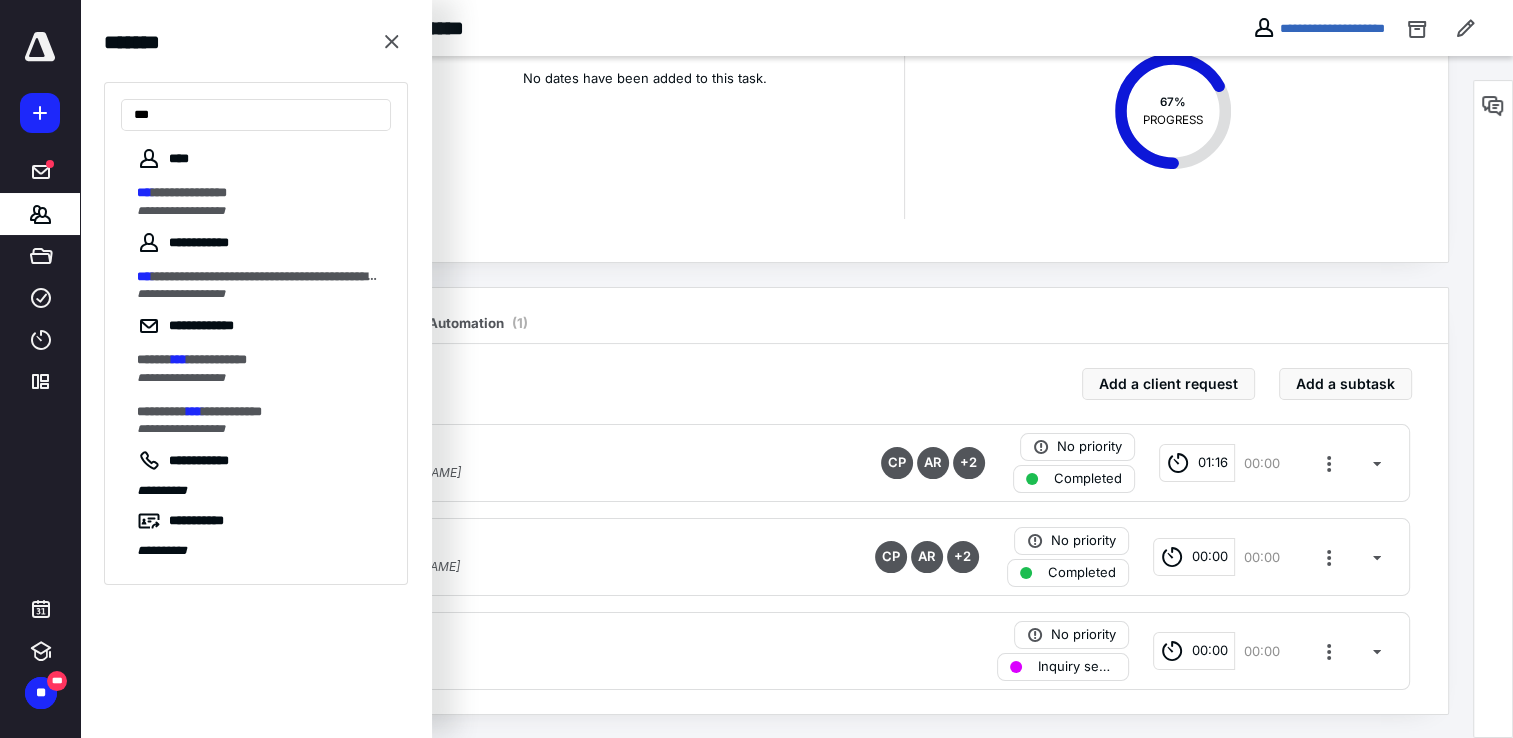 click on "**********" at bounding box center (189, 192) 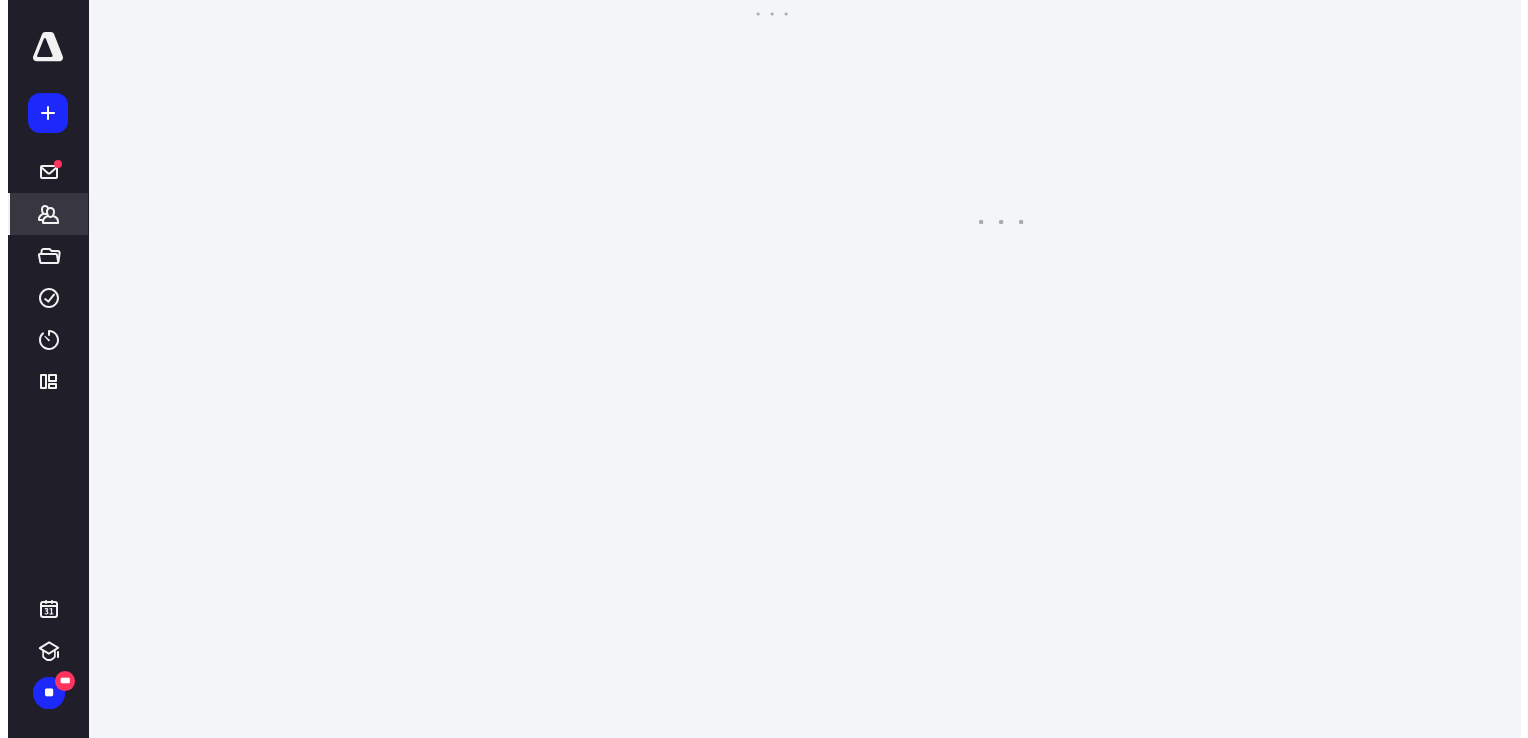 scroll, scrollTop: 0, scrollLeft: 0, axis: both 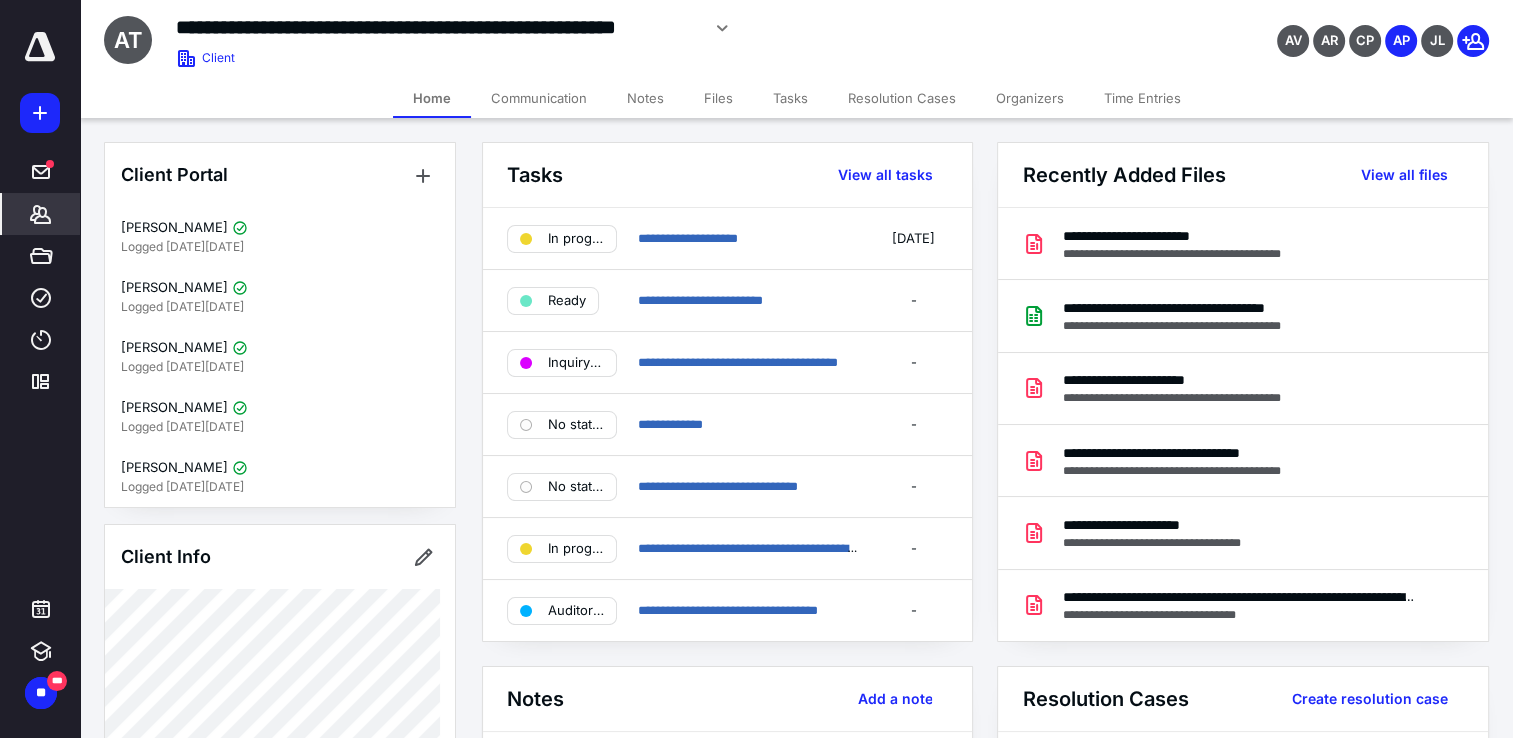click on "**********" at bounding box center (598, 28) 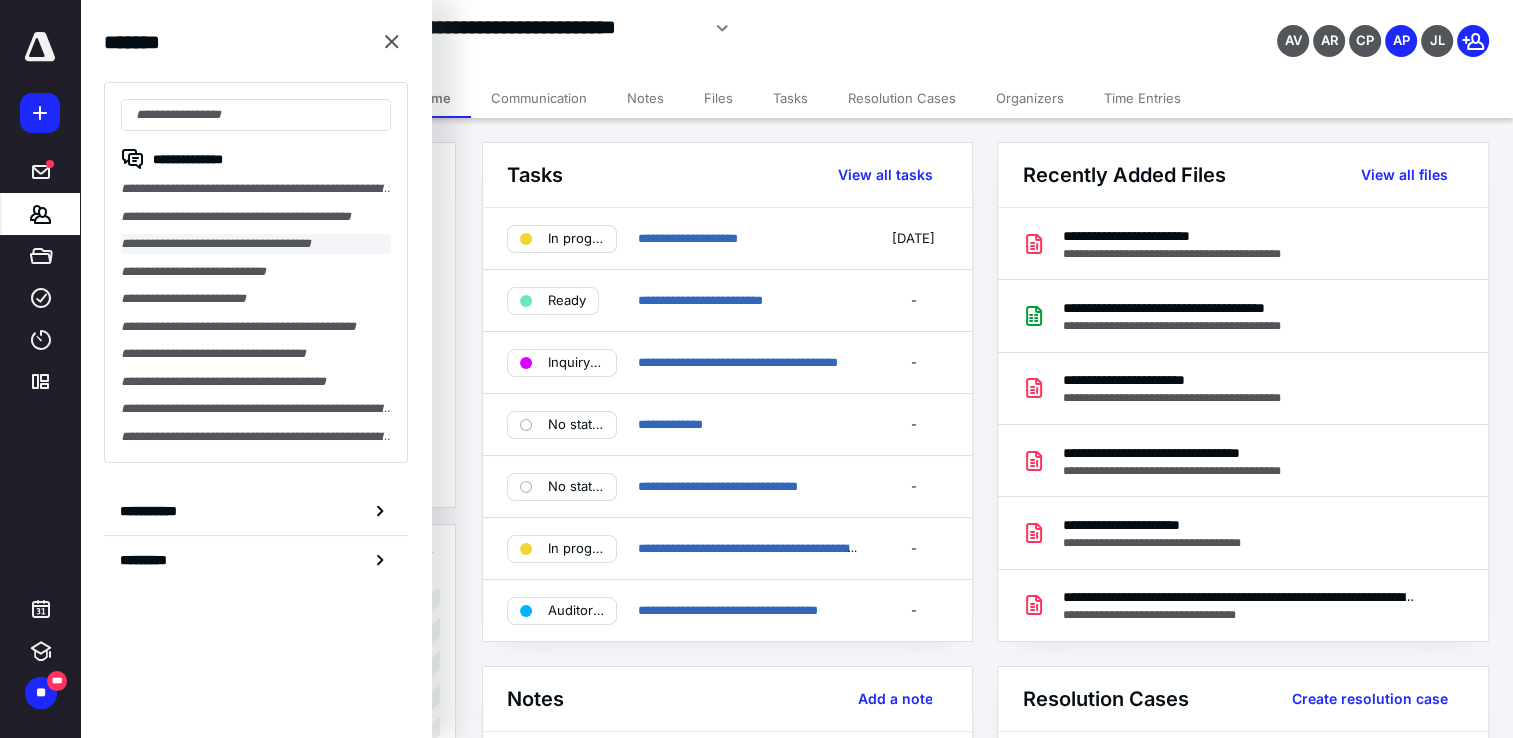 click on "**********" at bounding box center (256, 244) 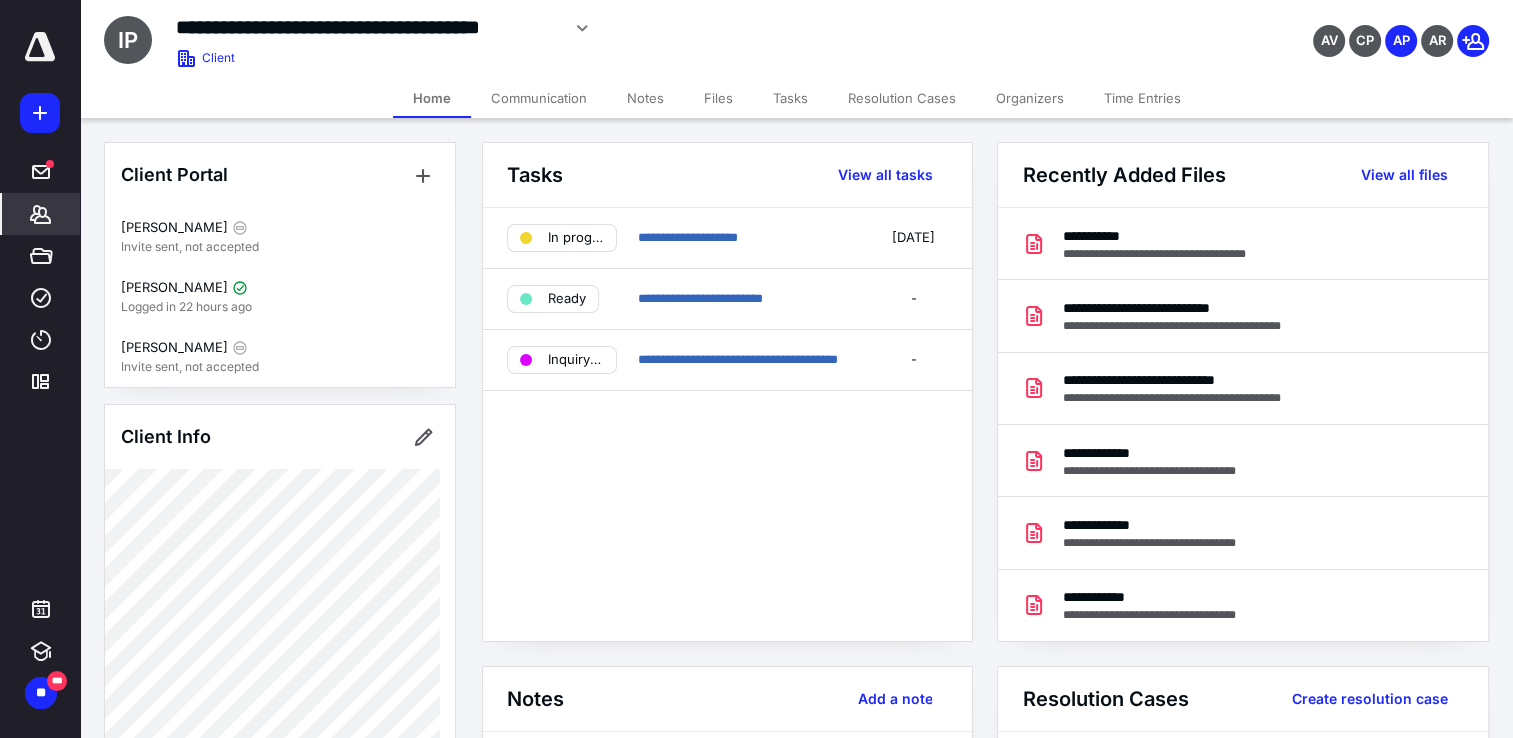 click on "Files" at bounding box center [718, 98] 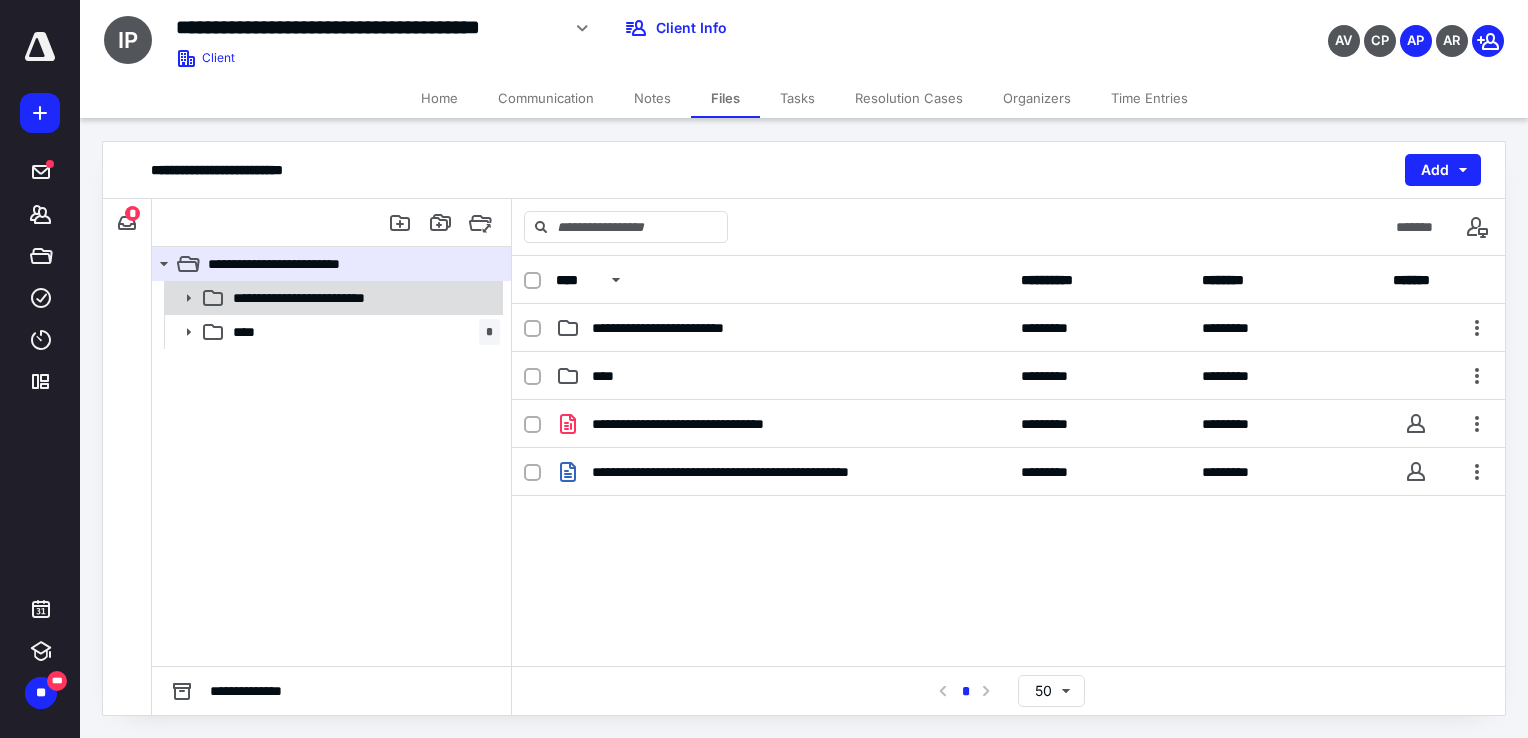 click 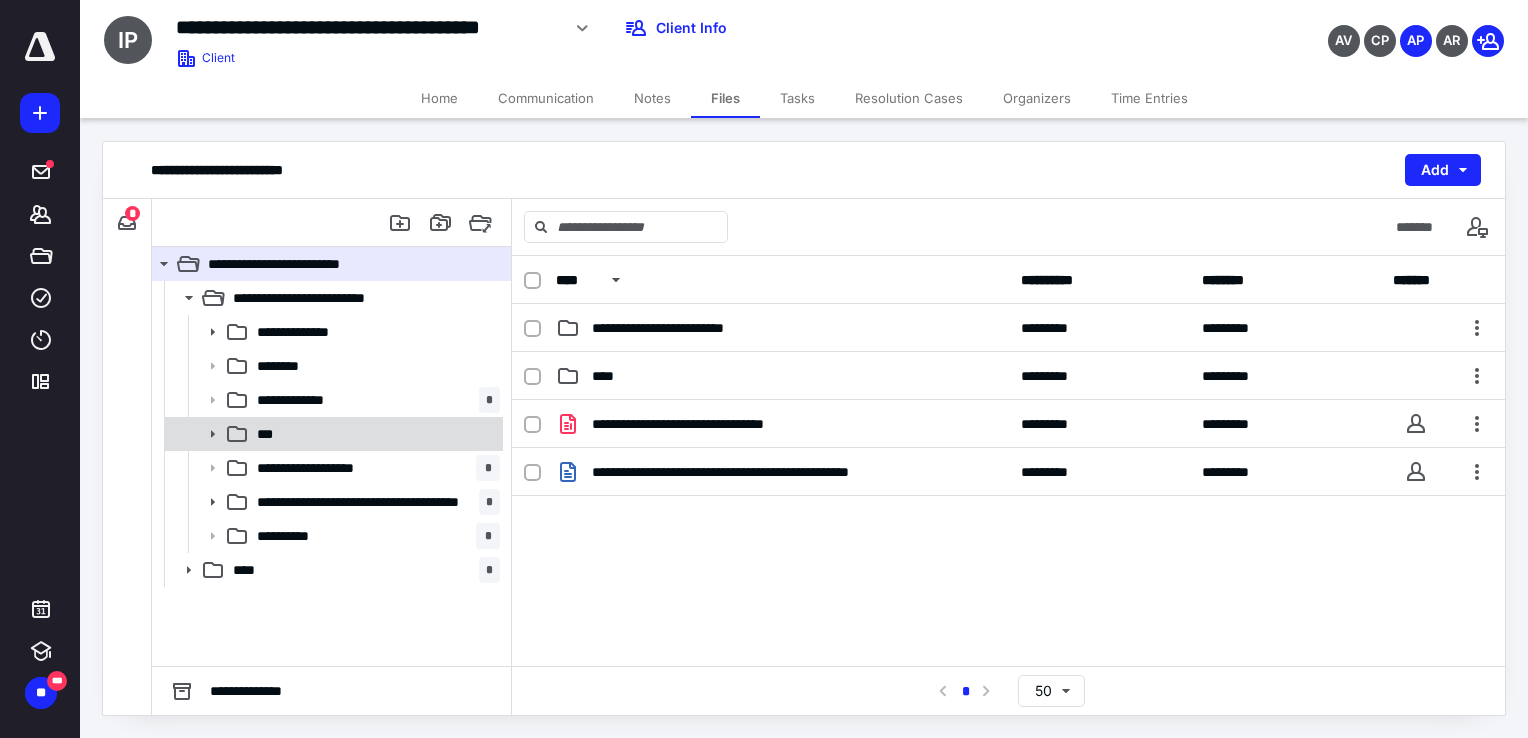 click 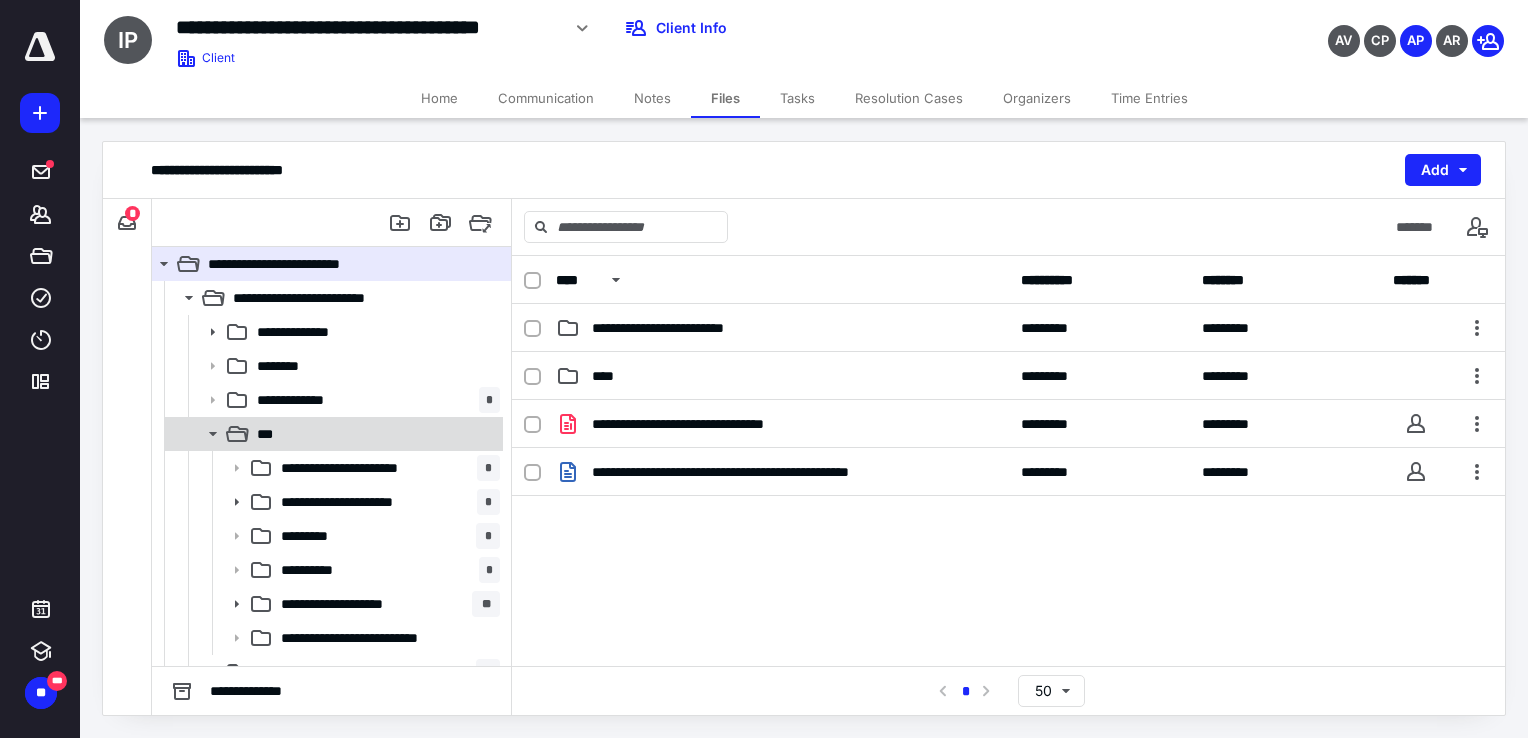 click 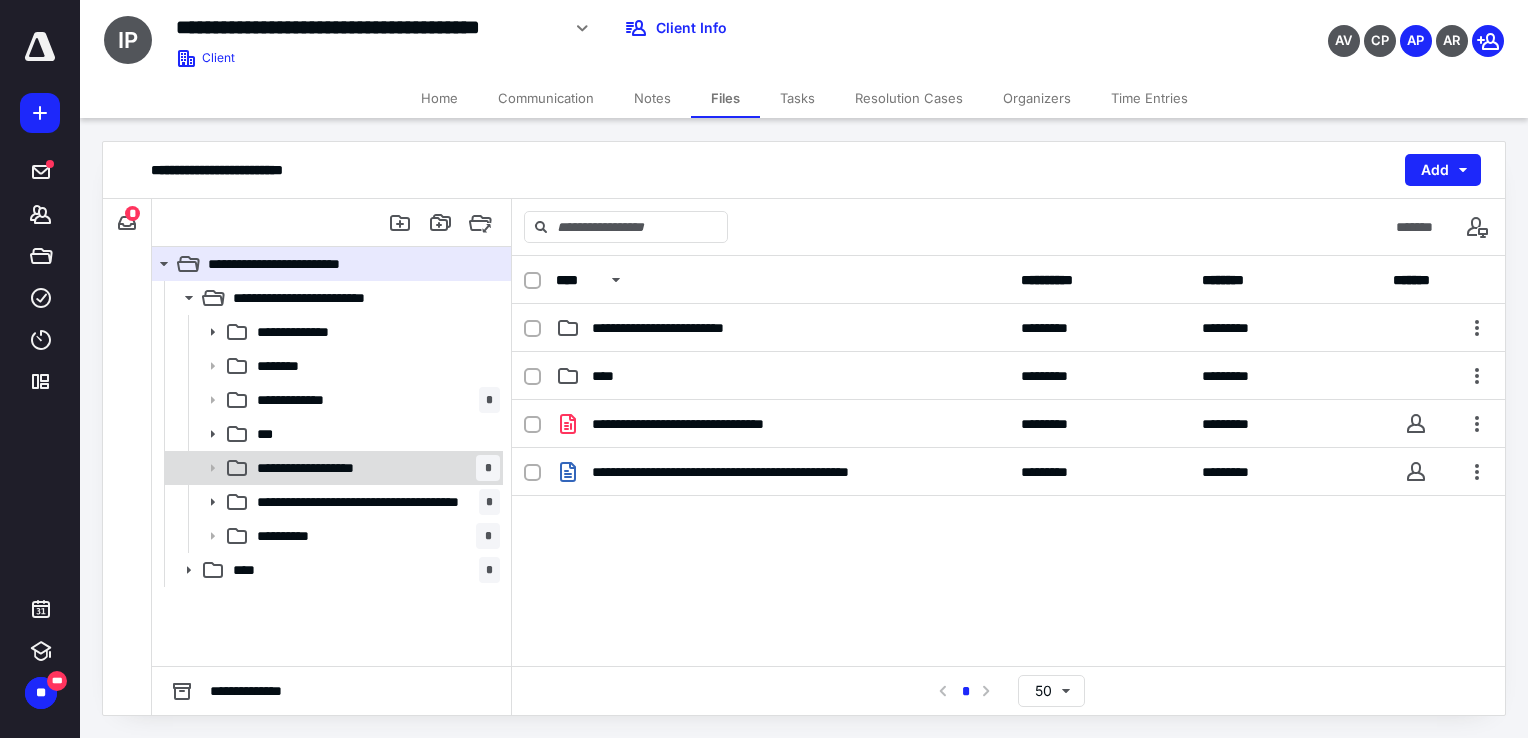 click 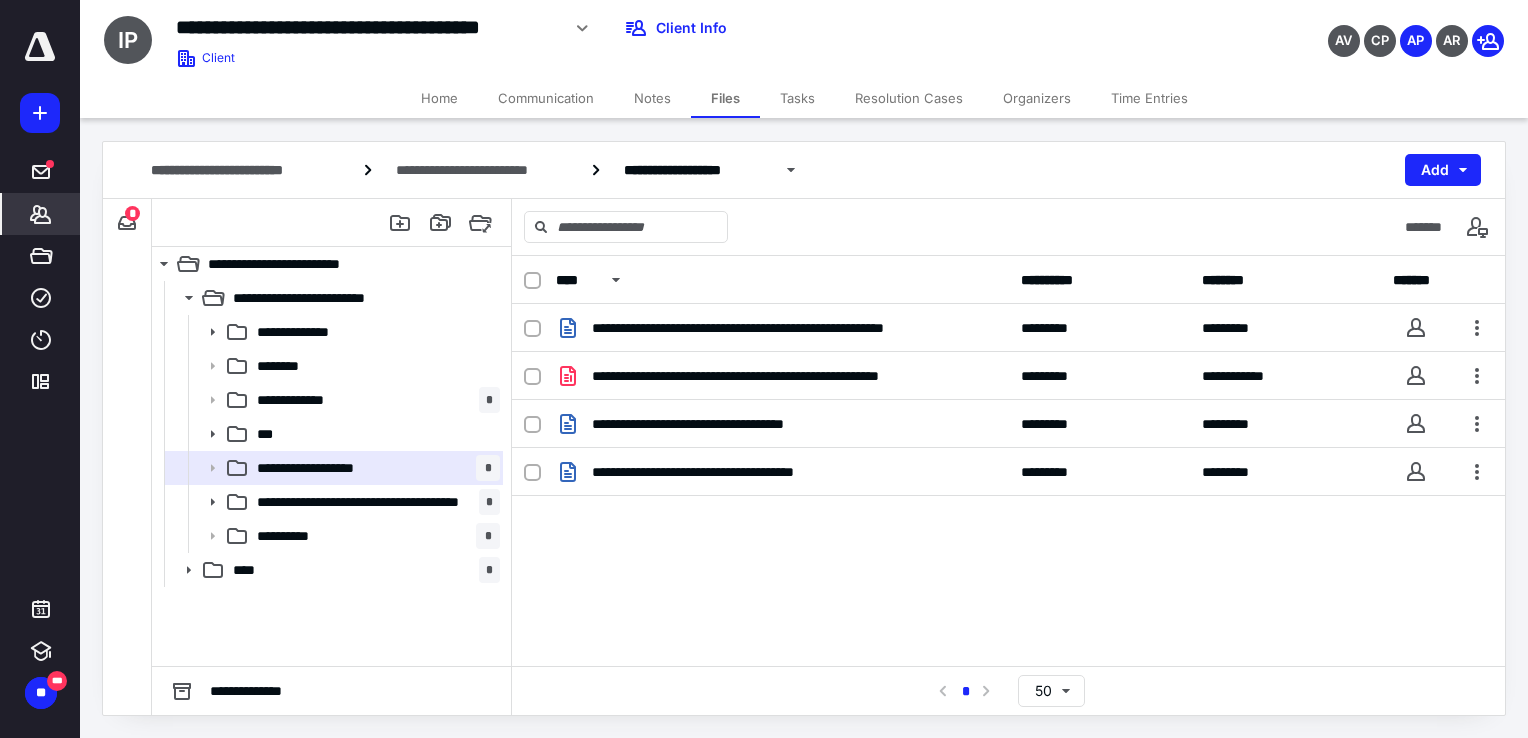 click 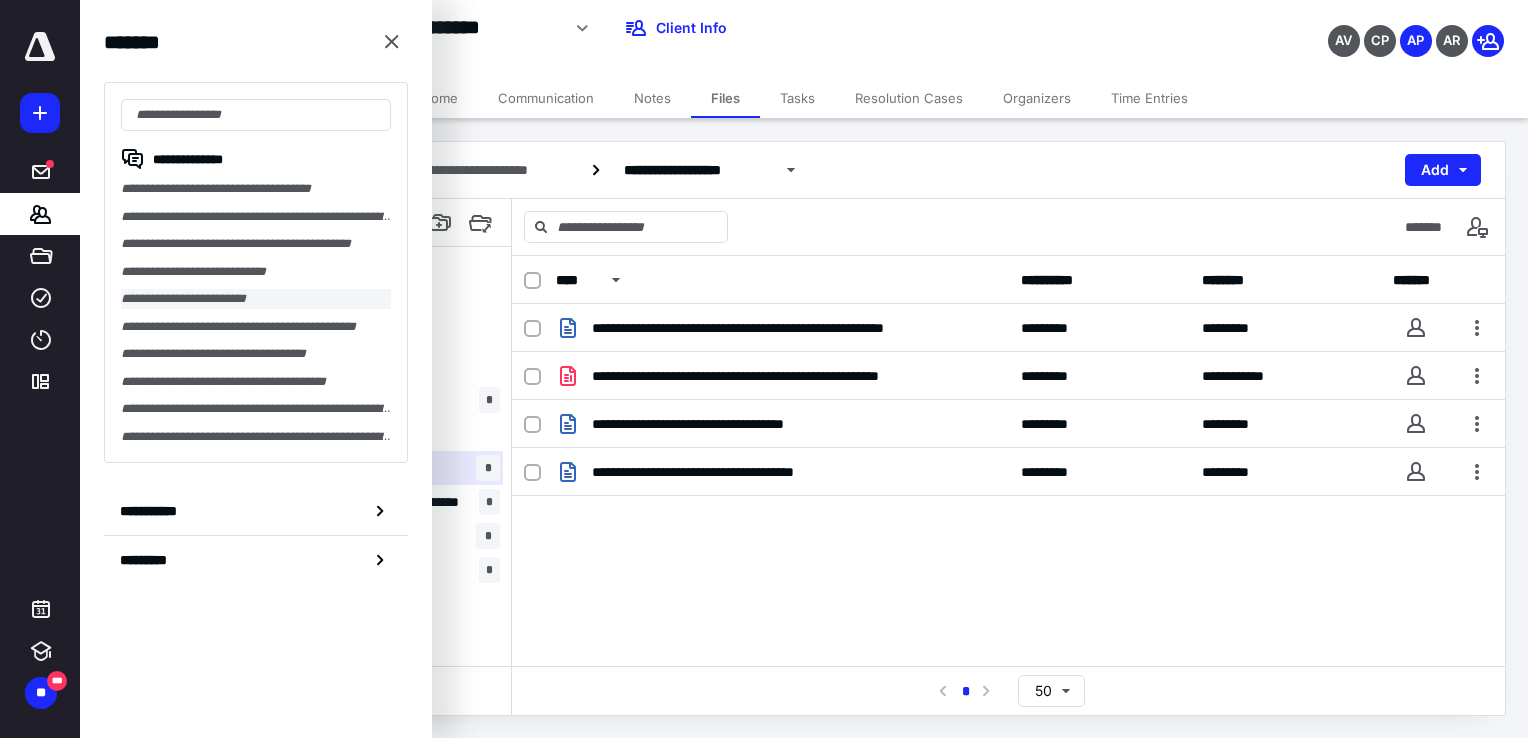 click on "**********" at bounding box center (256, 299) 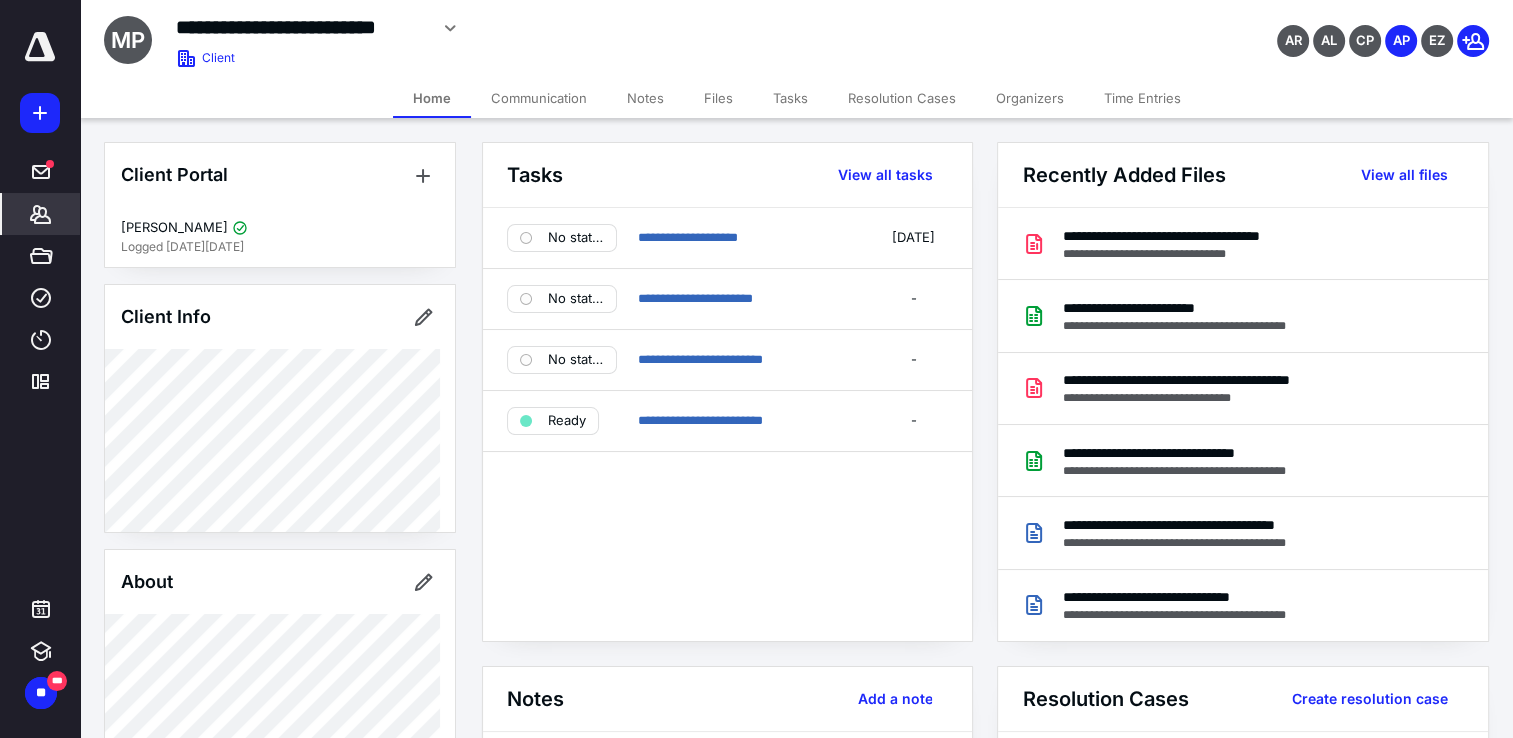 click on "Files" at bounding box center [718, 98] 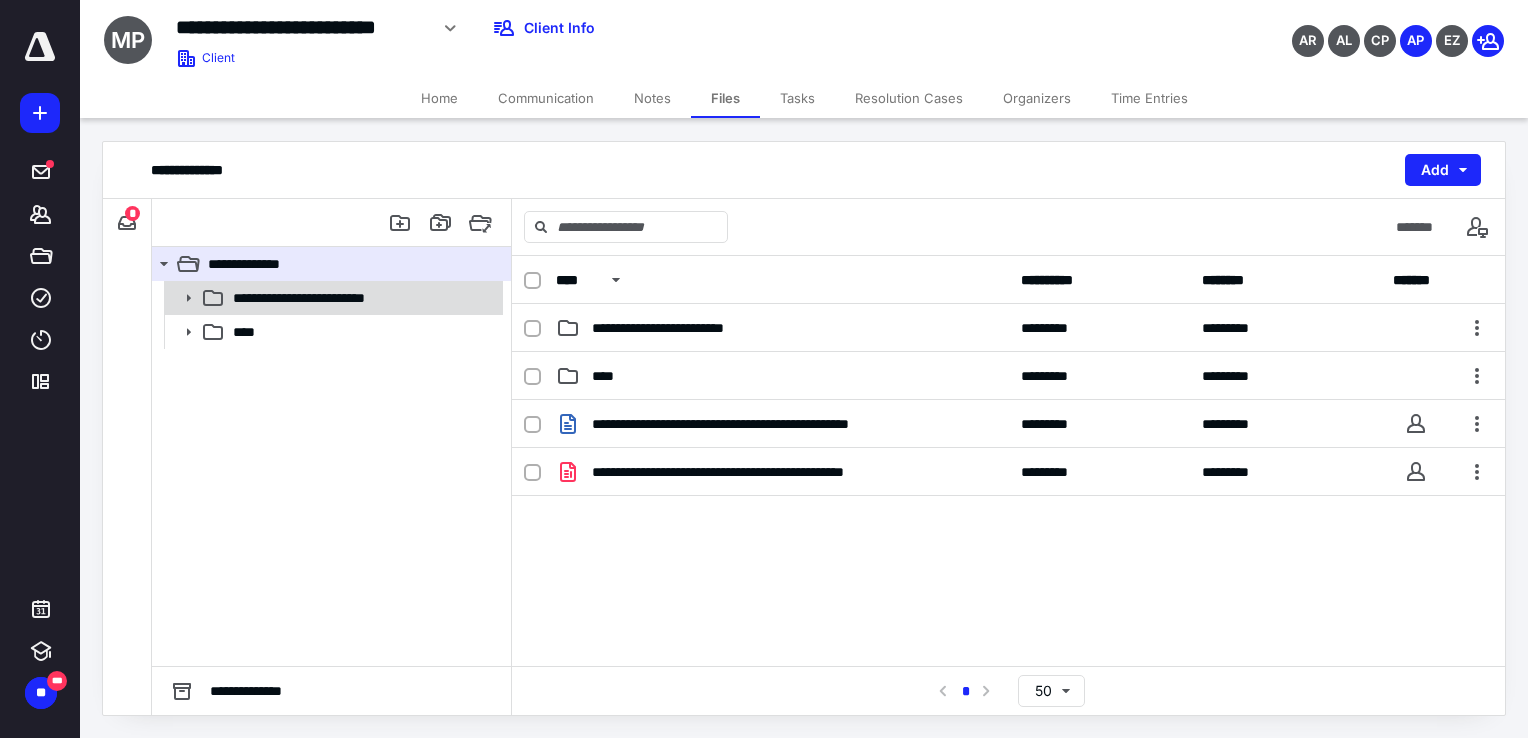 click 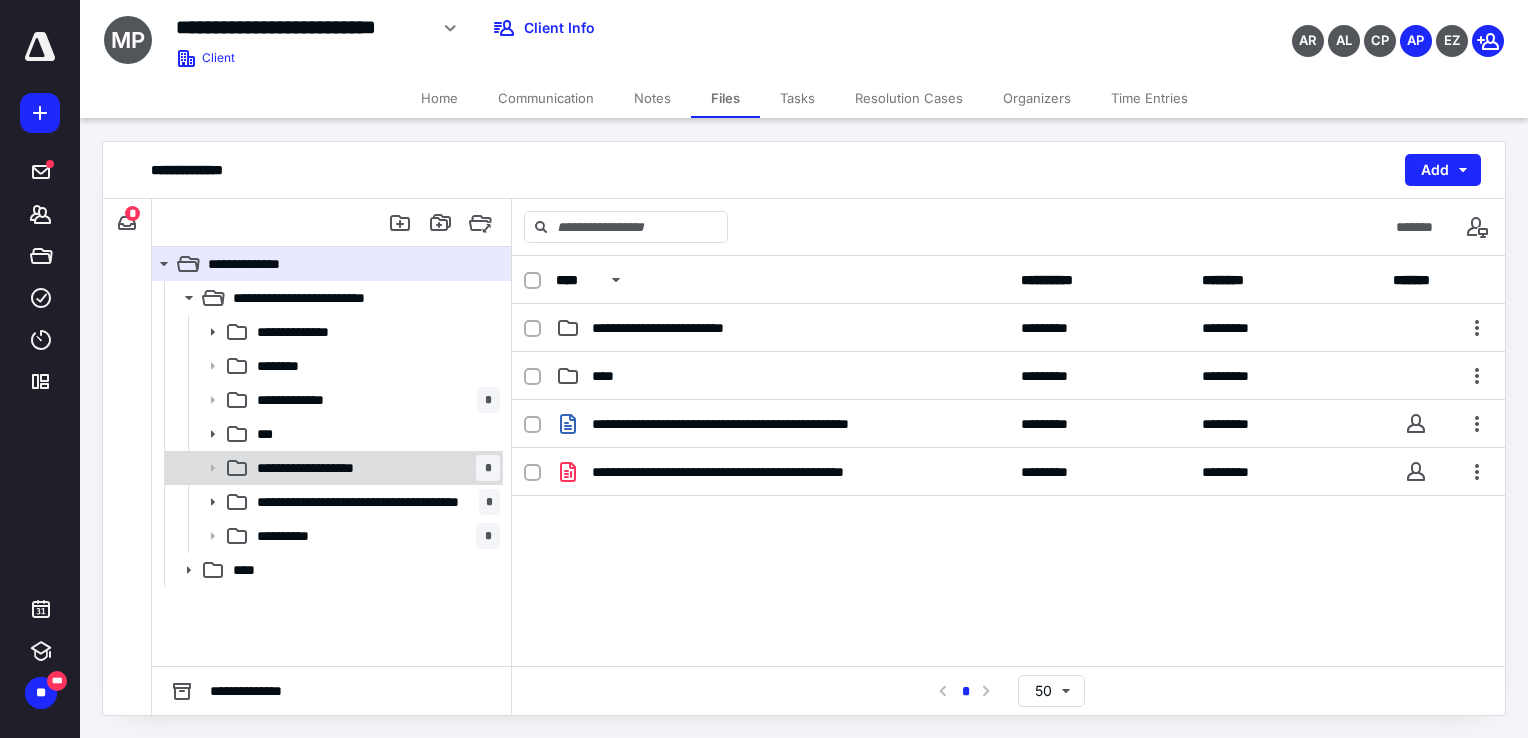 click 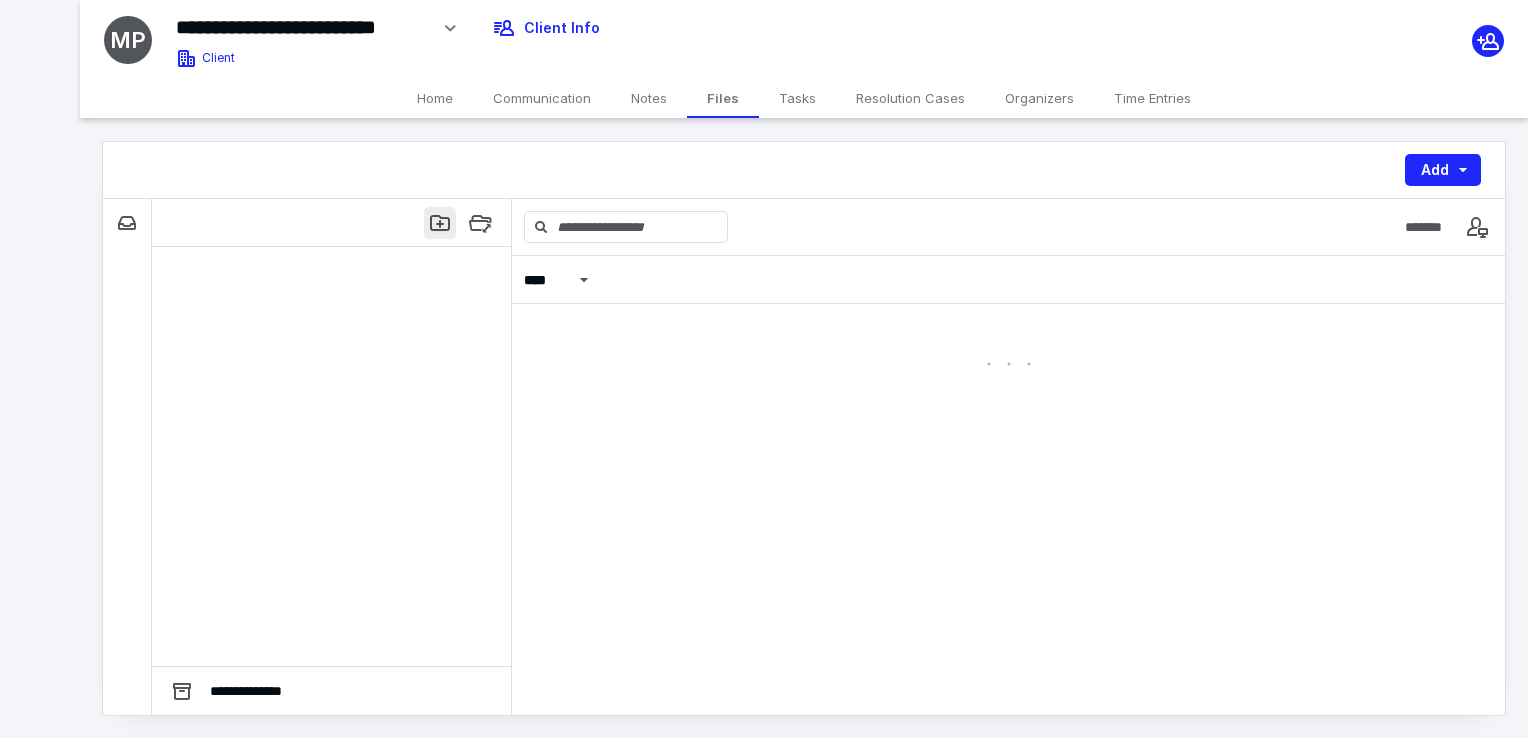 scroll, scrollTop: 0, scrollLeft: 0, axis: both 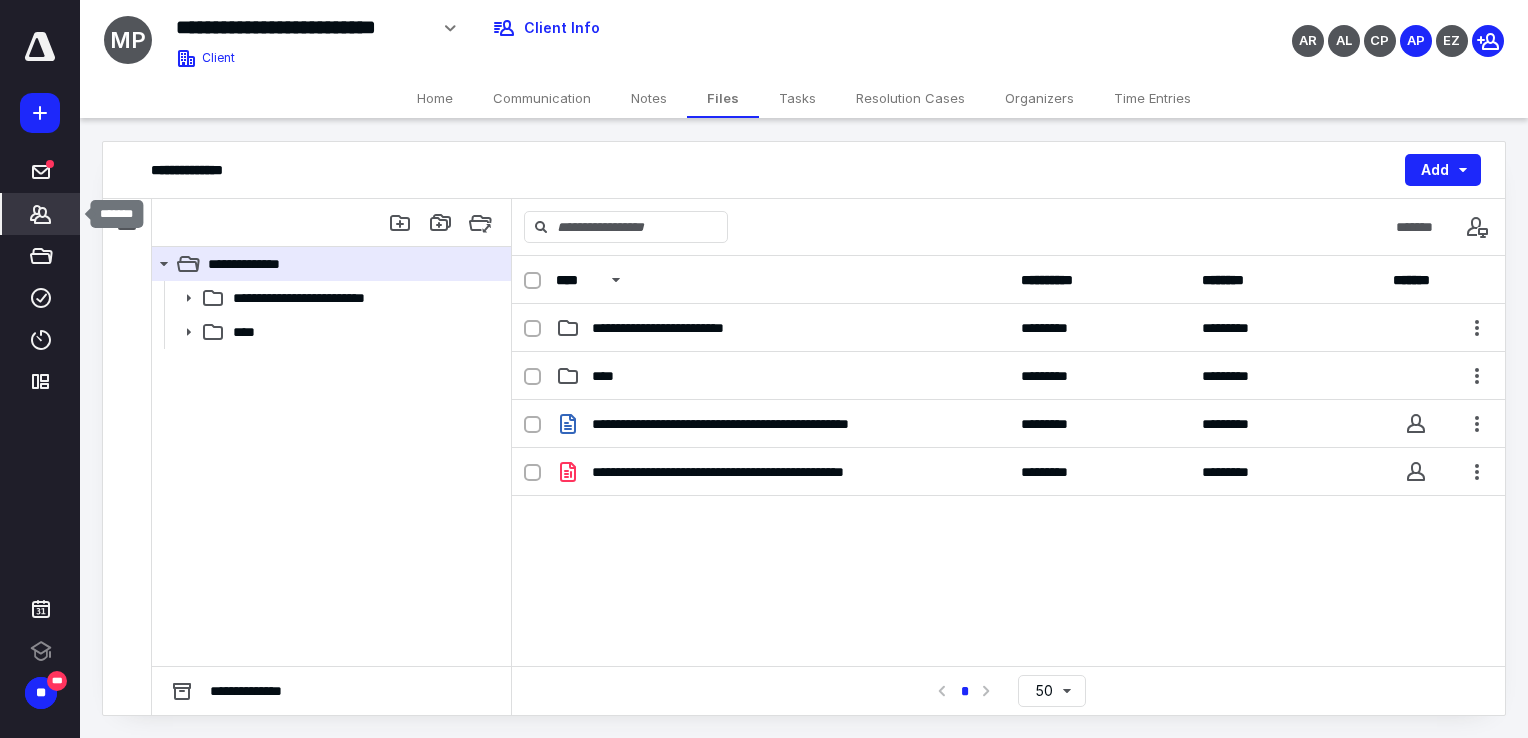click 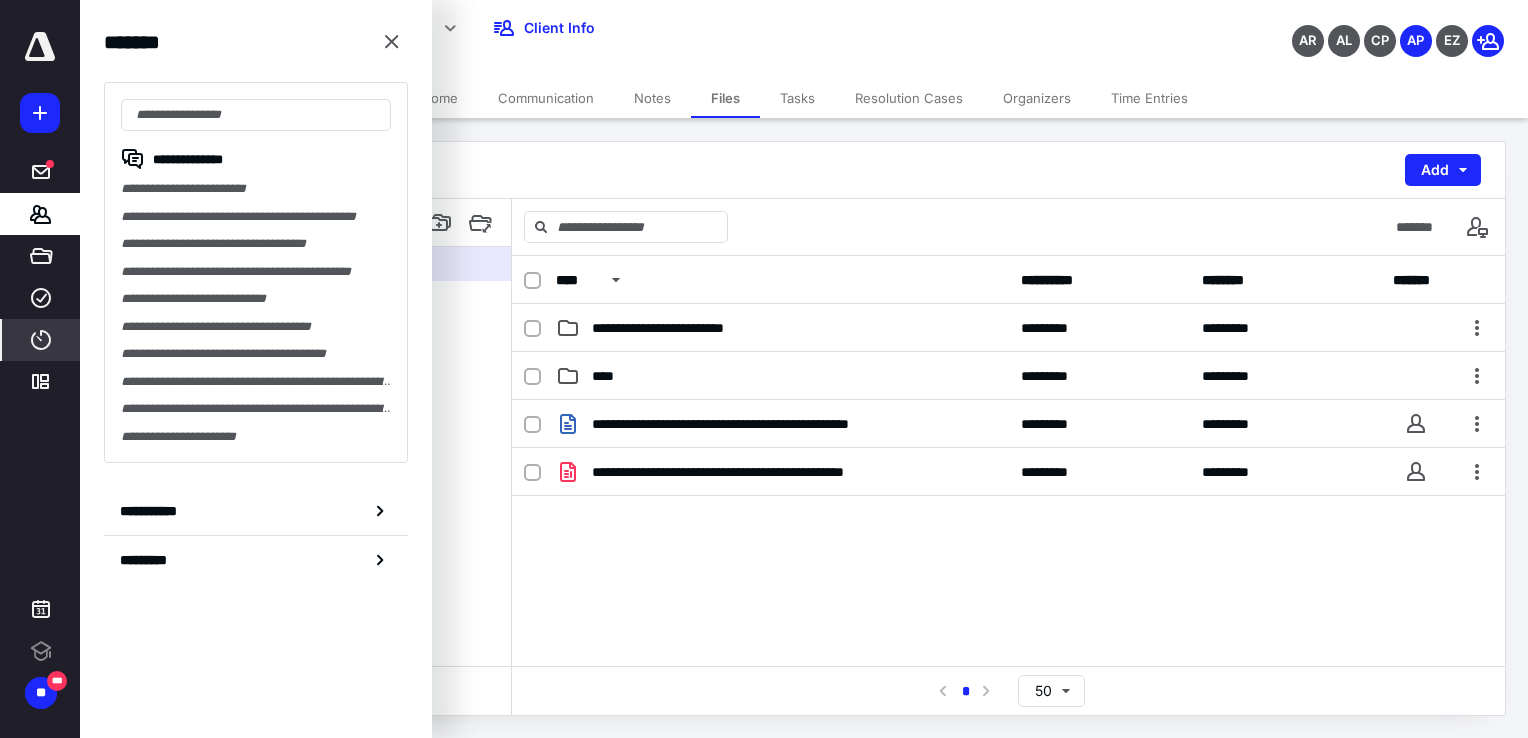 click 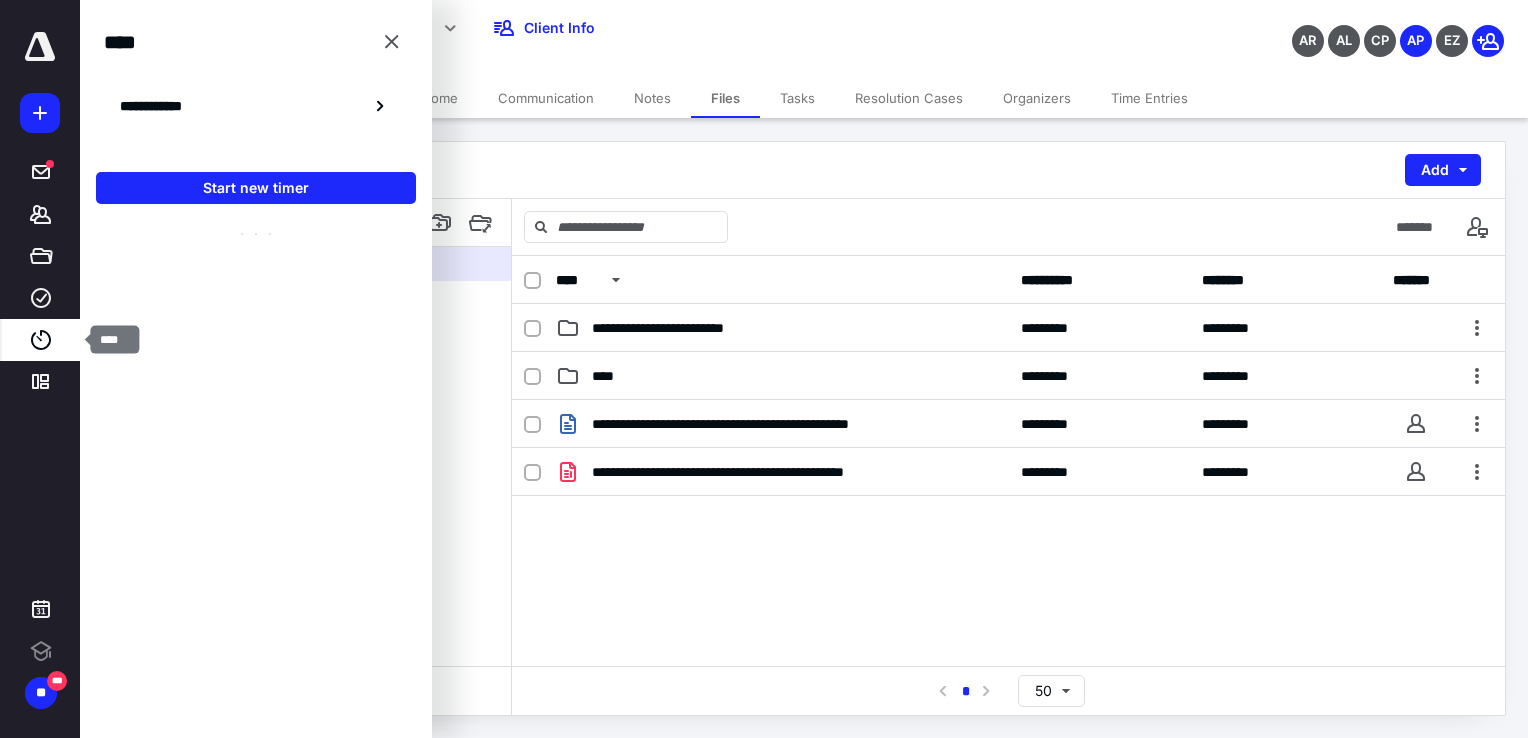scroll, scrollTop: 0, scrollLeft: 0, axis: both 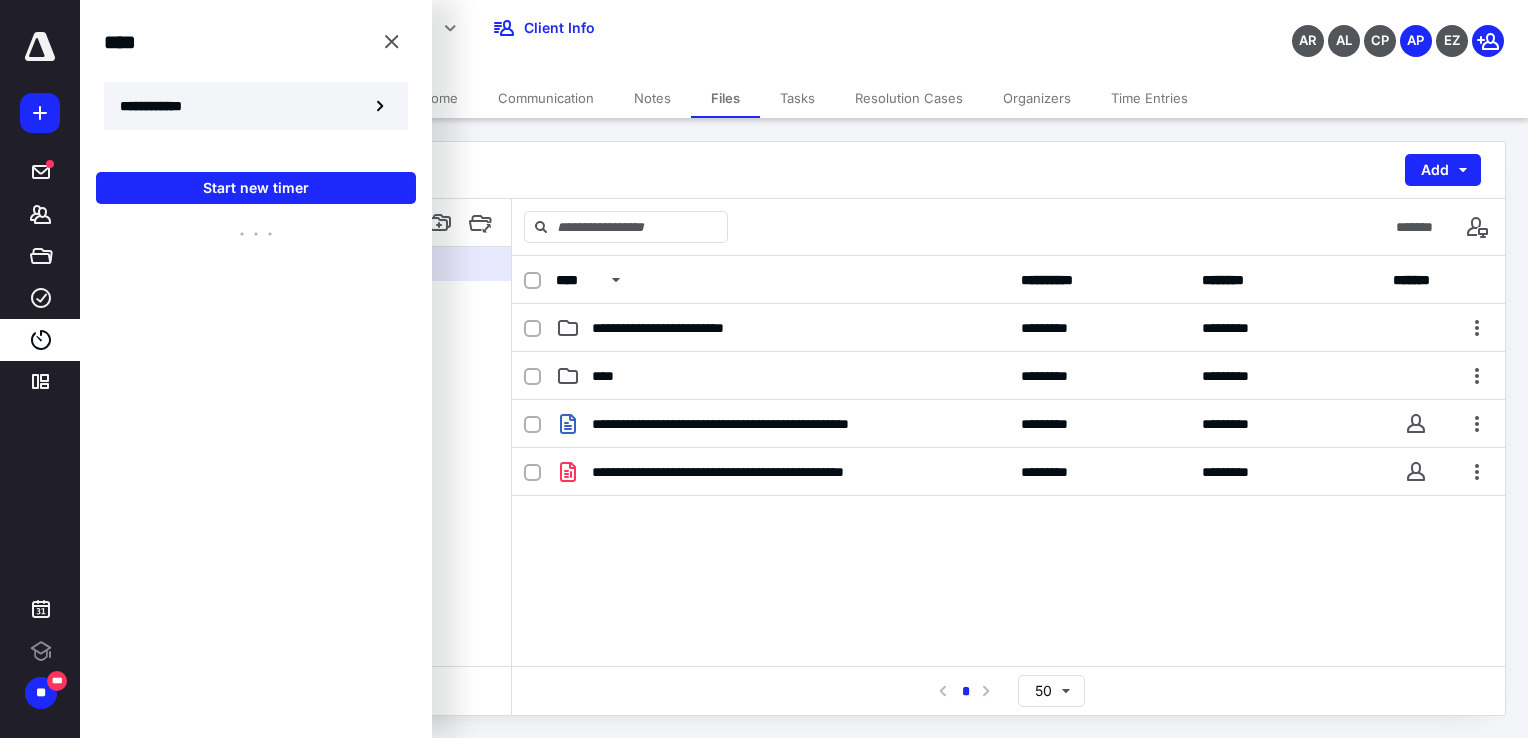 click on "**********" at bounding box center [162, 106] 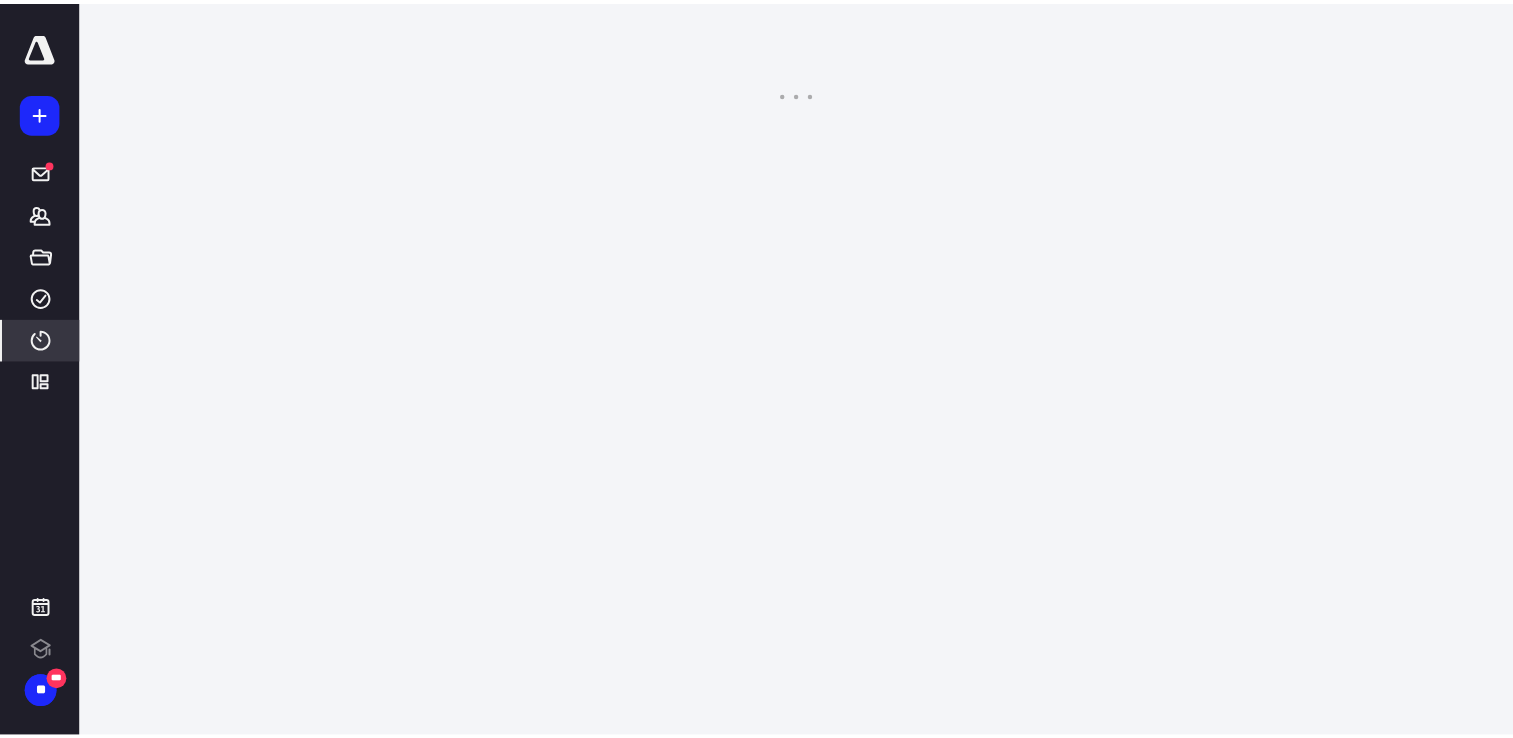 scroll, scrollTop: 0, scrollLeft: 0, axis: both 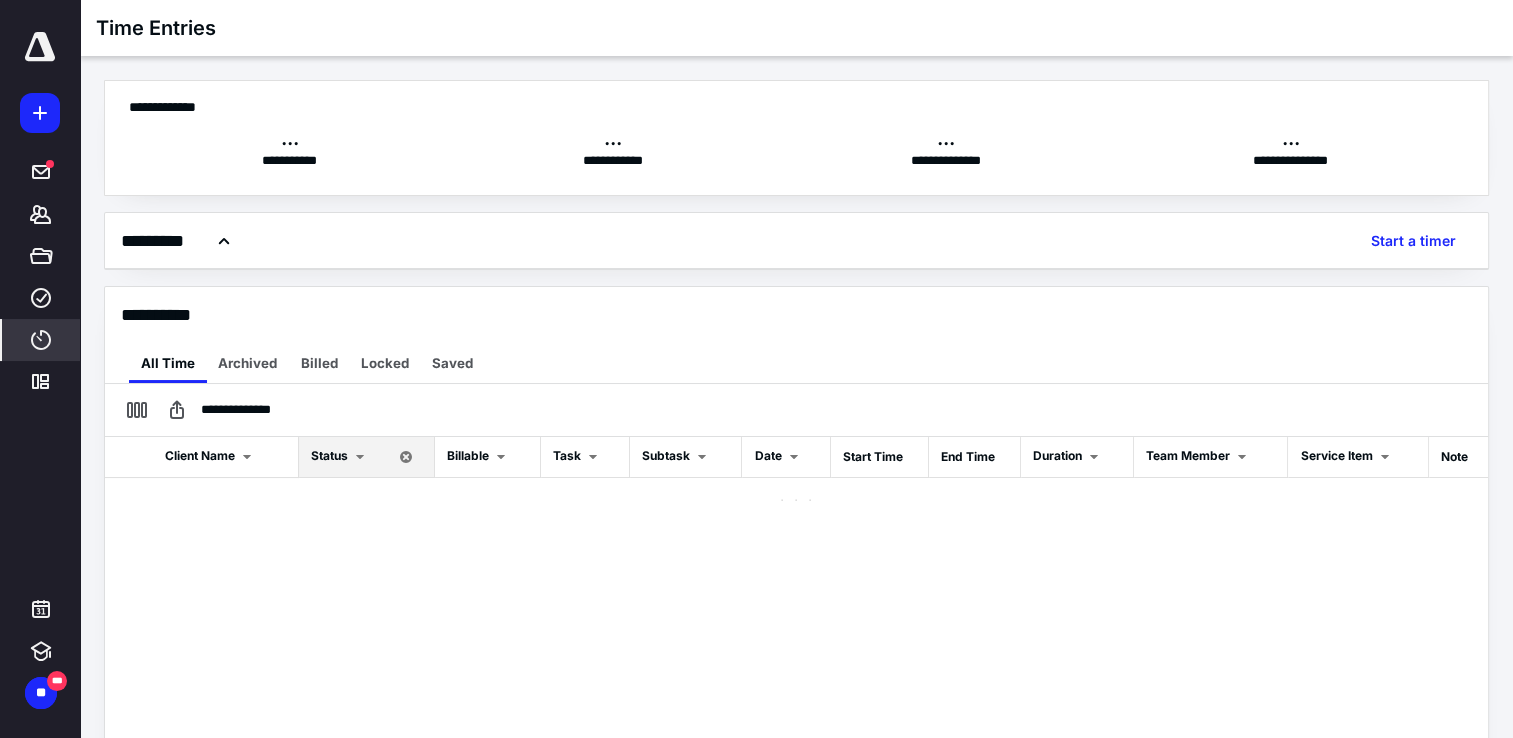 checkbox on "true" 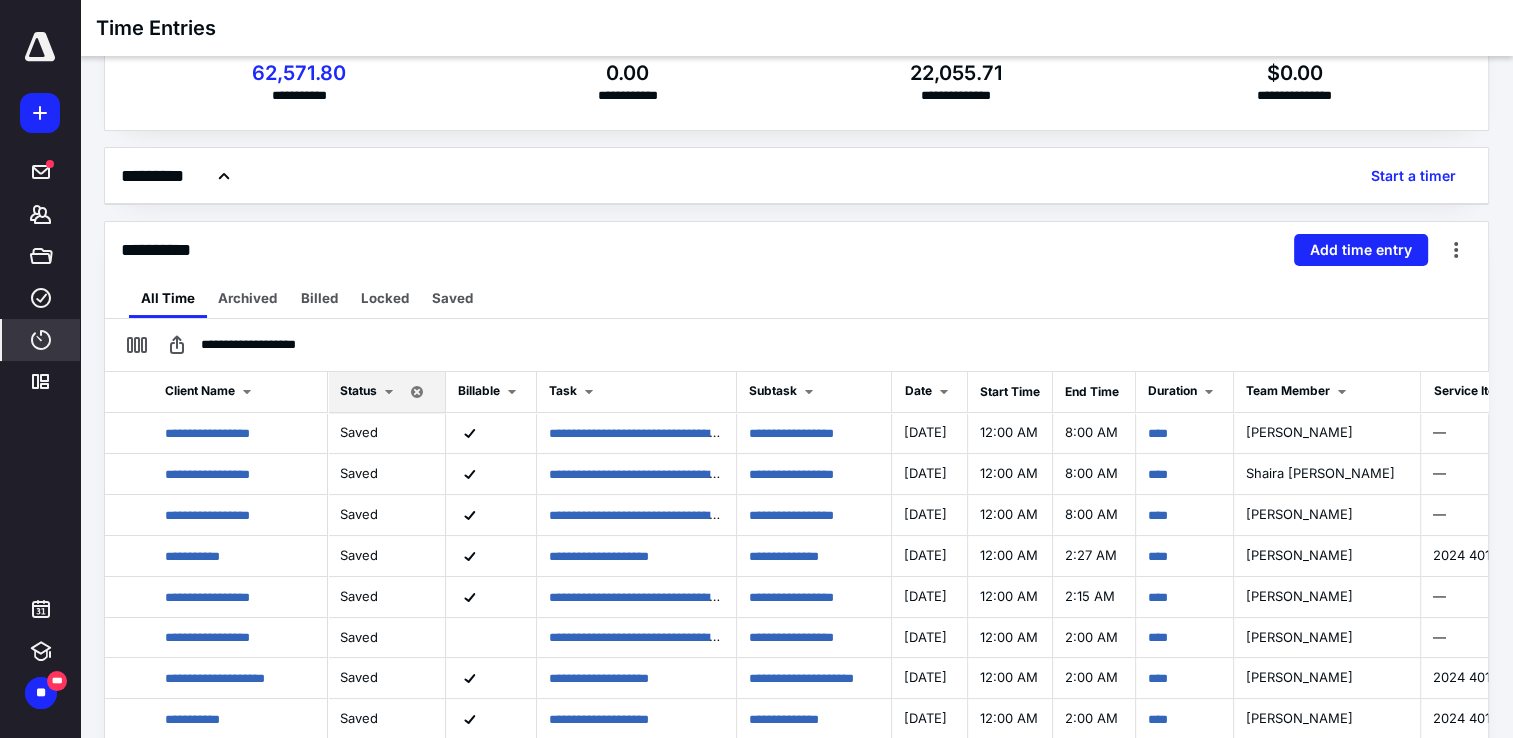 scroll, scrollTop: 200, scrollLeft: 0, axis: vertical 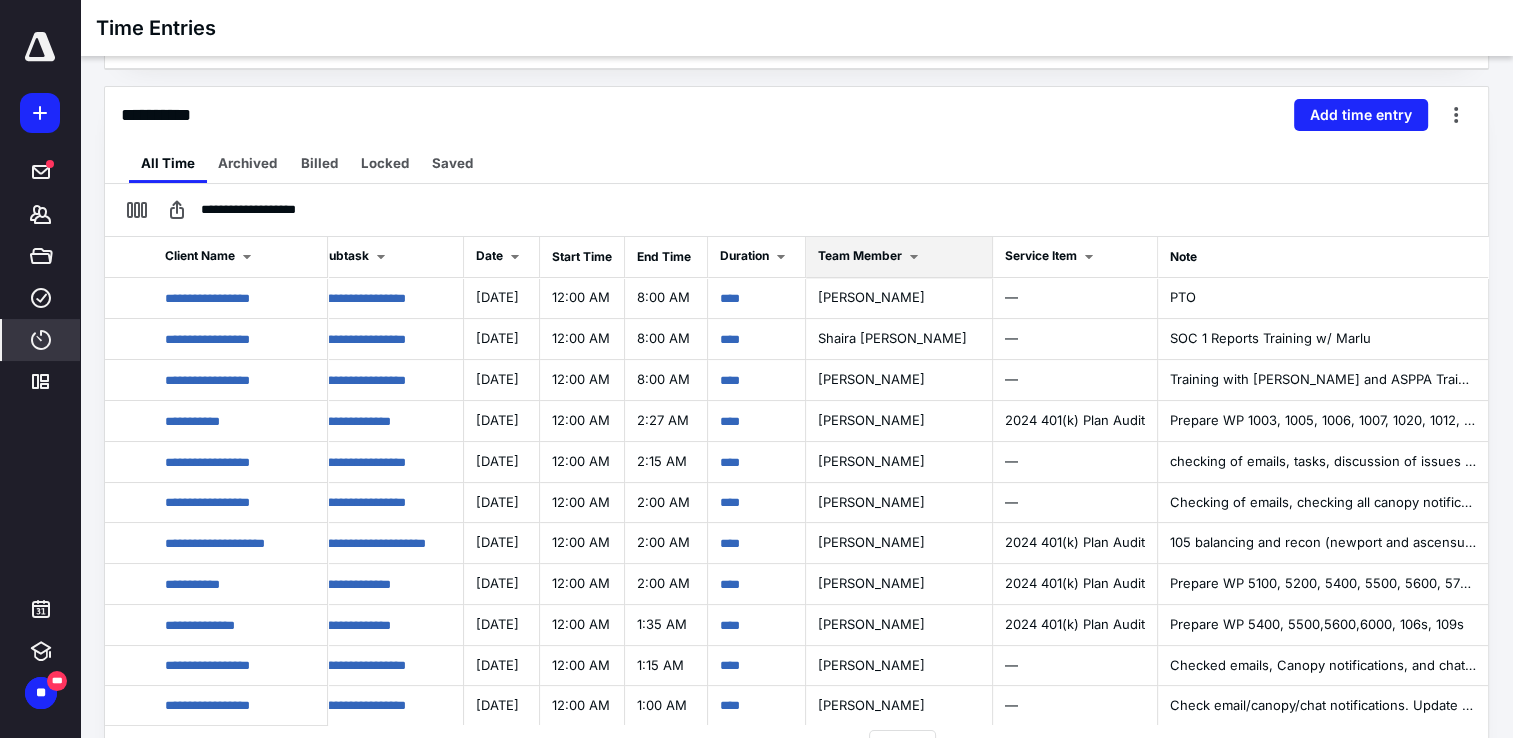 click at bounding box center (914, 257) 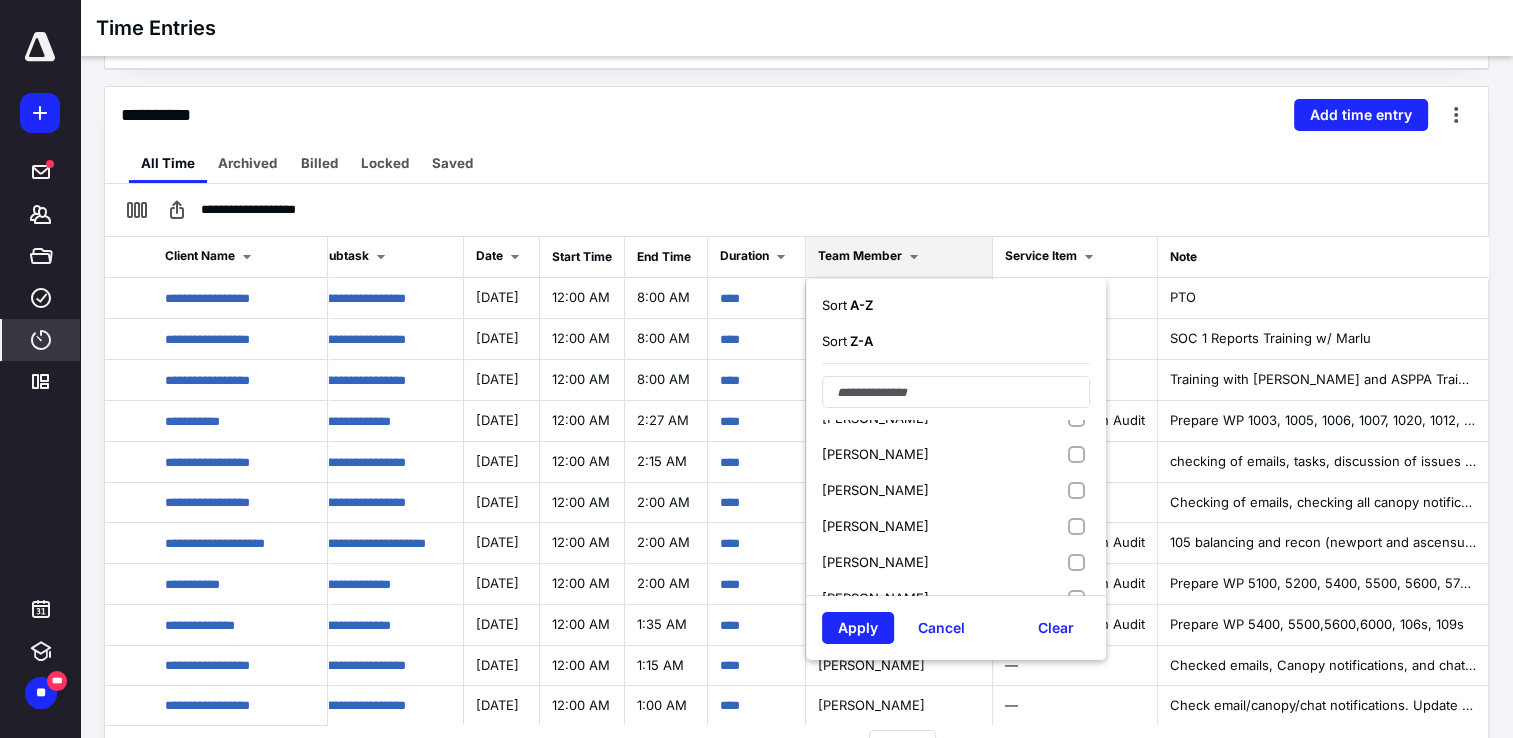 scroll, scrollTop: 300, scrollLeft: 0, axis: vertical 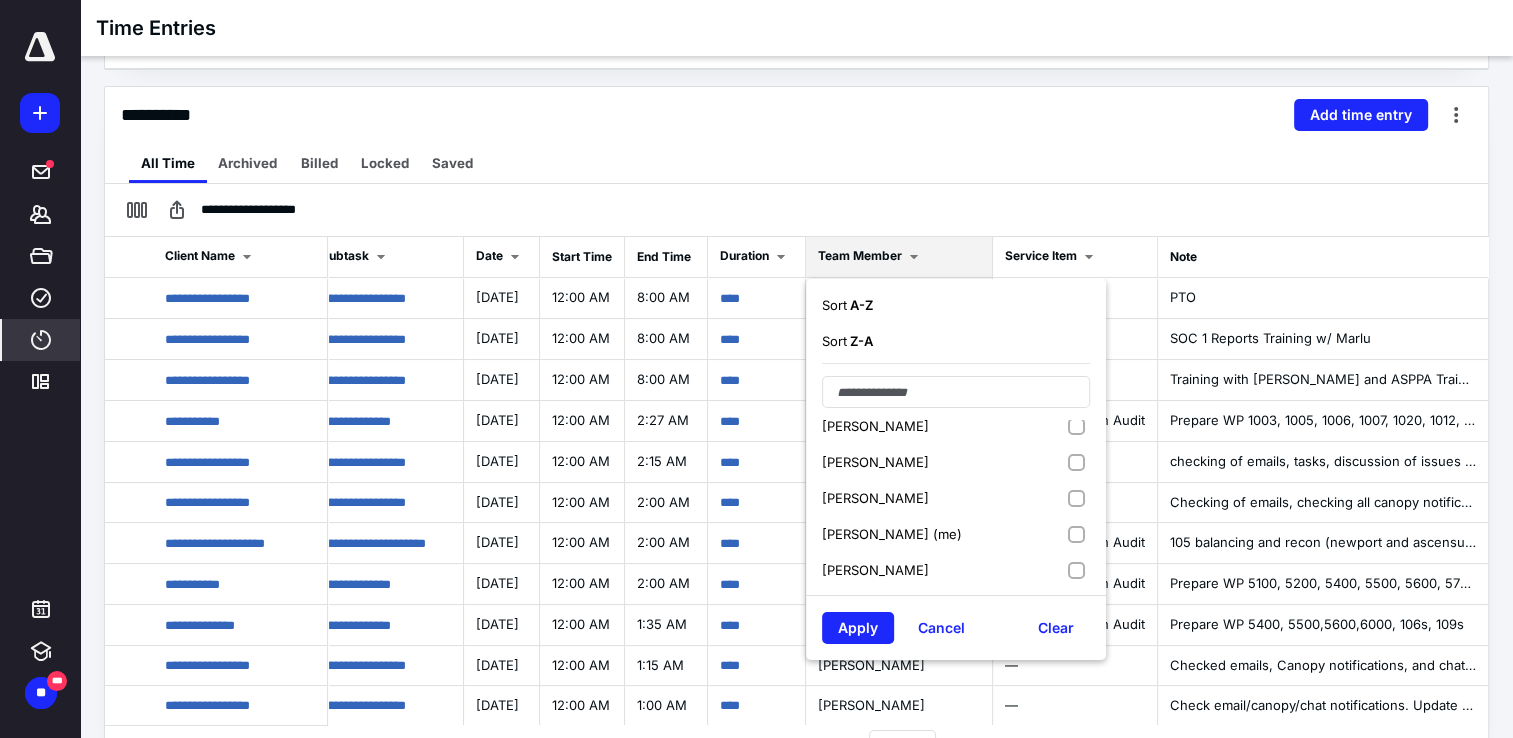 click on "[PERSON_NAME] (me)" at bounding box center (892, 534) 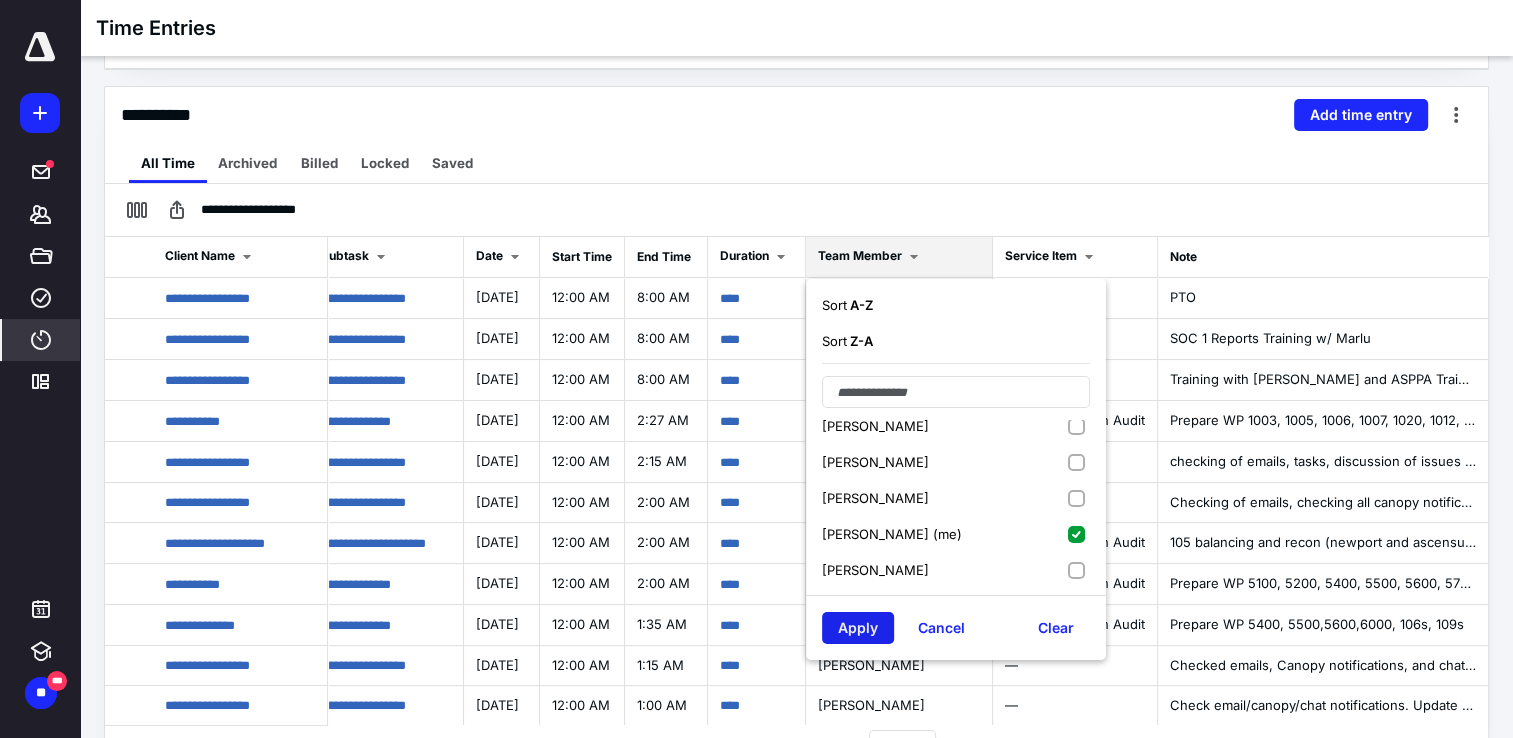 click on "Apply" at bounding box center [858, 628] 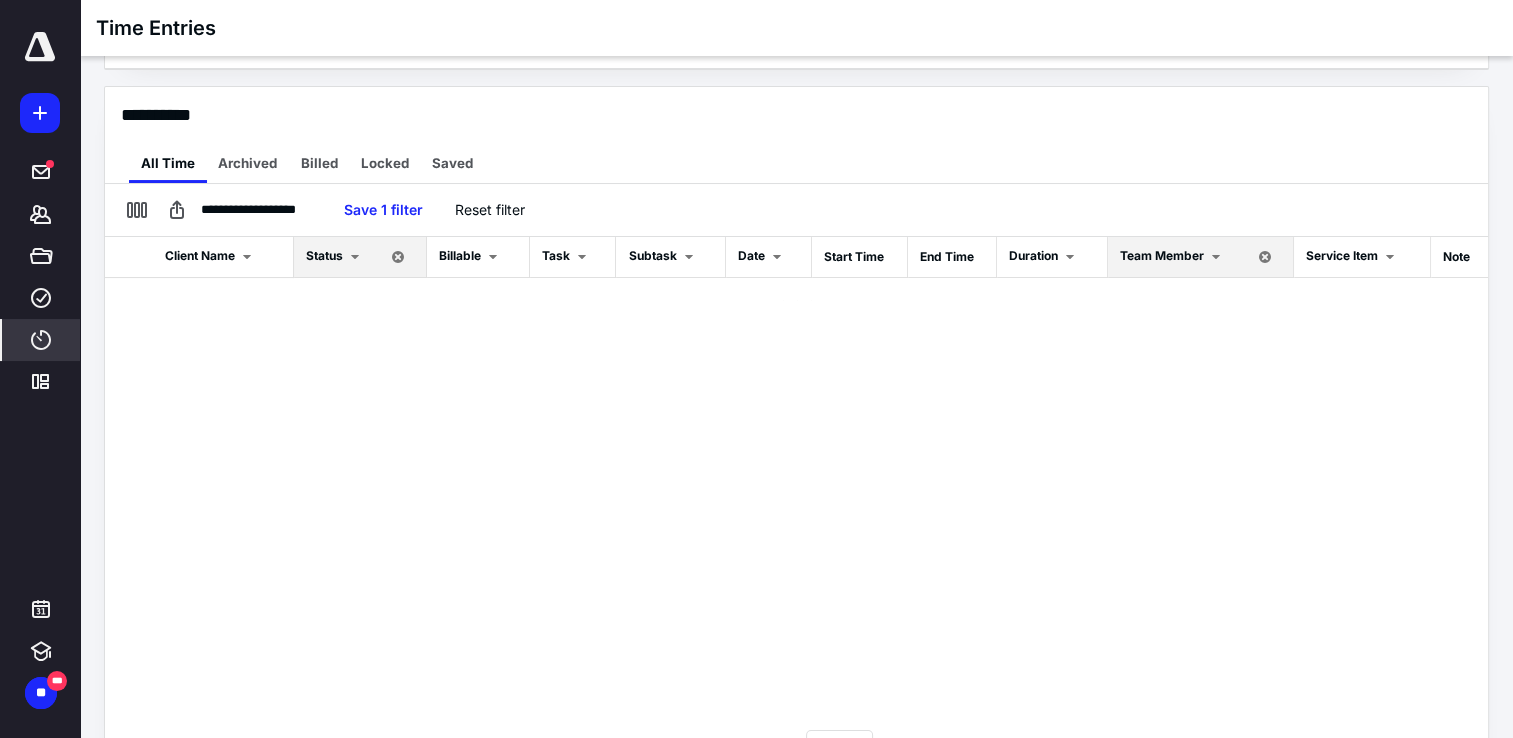 checkbox on "false" 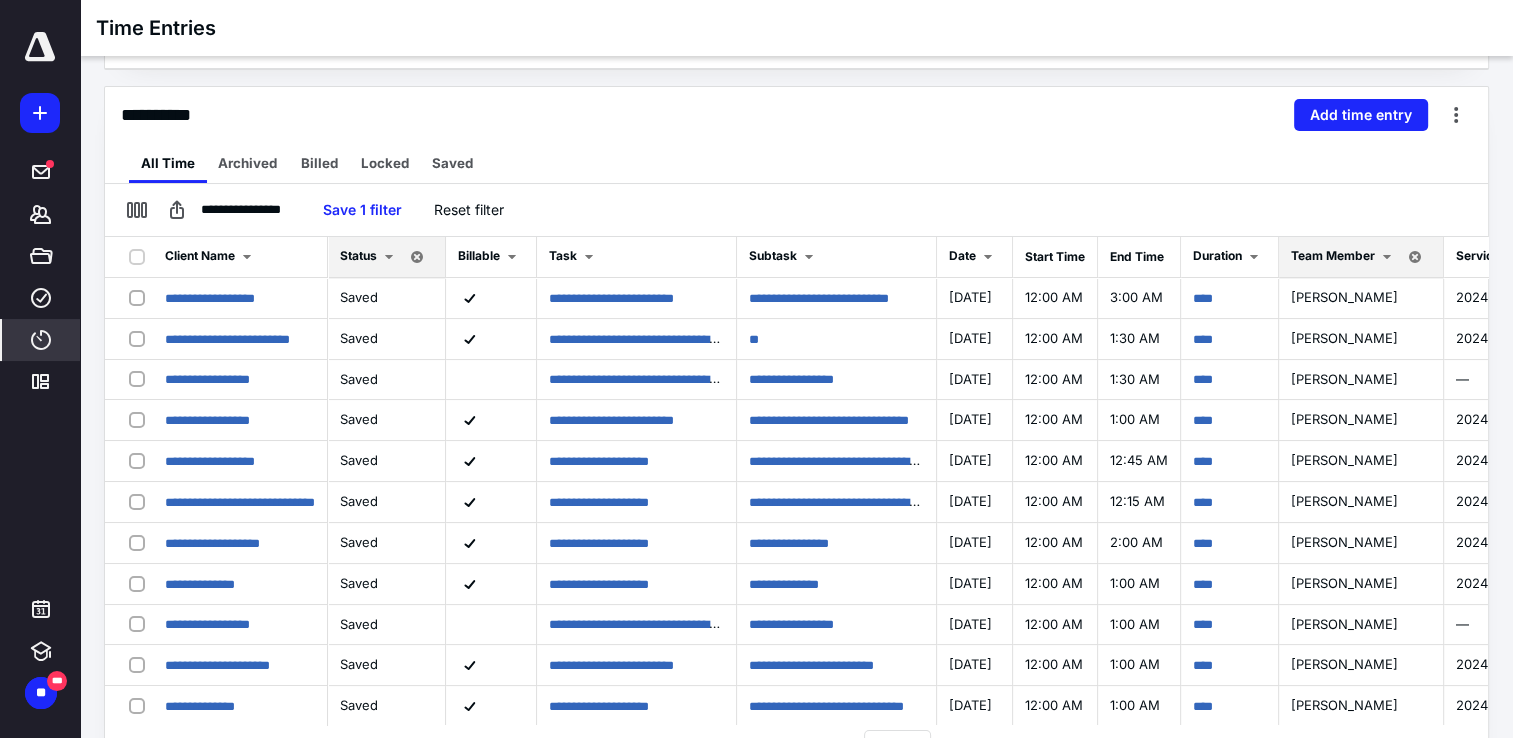 click at bounding box center (247, 257) 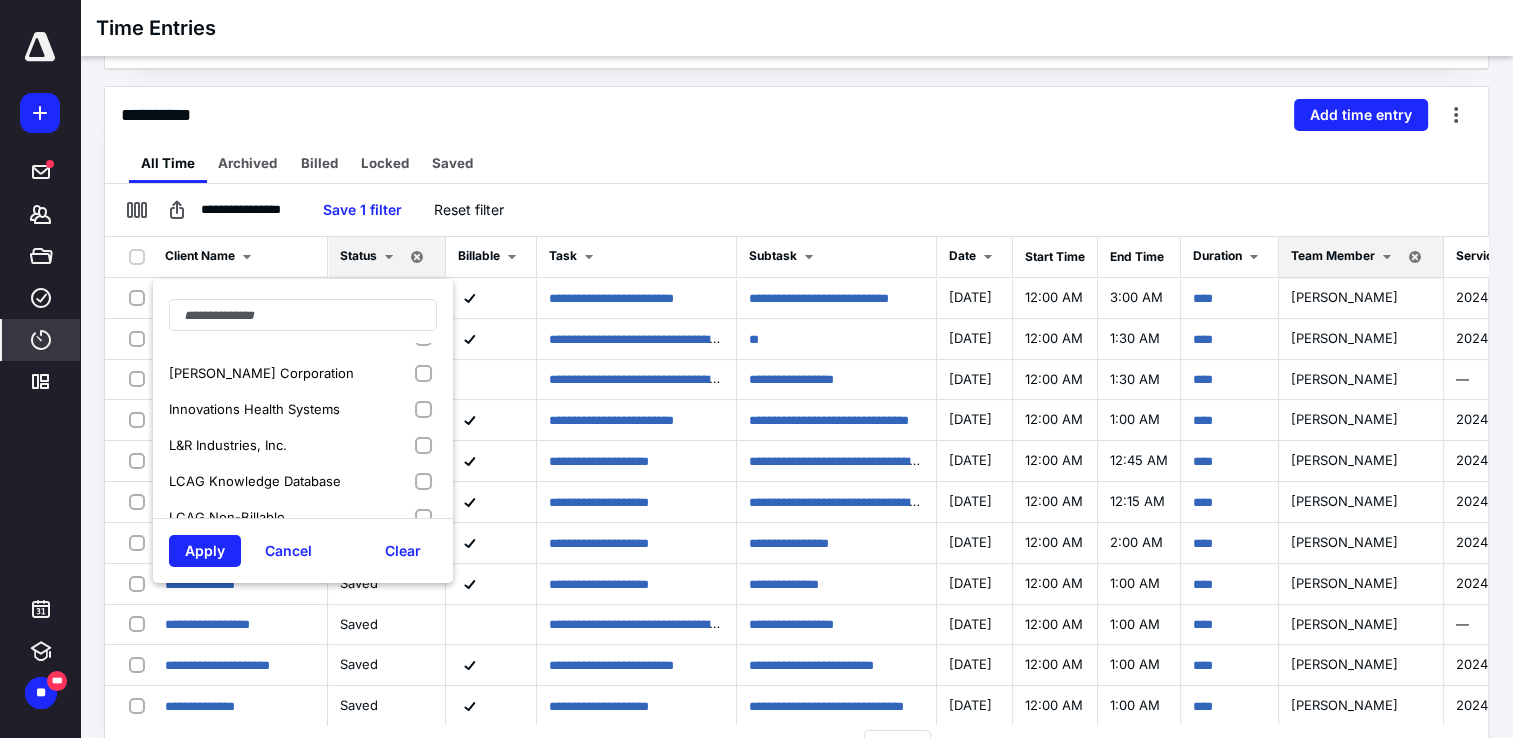 scroll, scrollTop: 300, scrollLeft: 0, axis: vertical 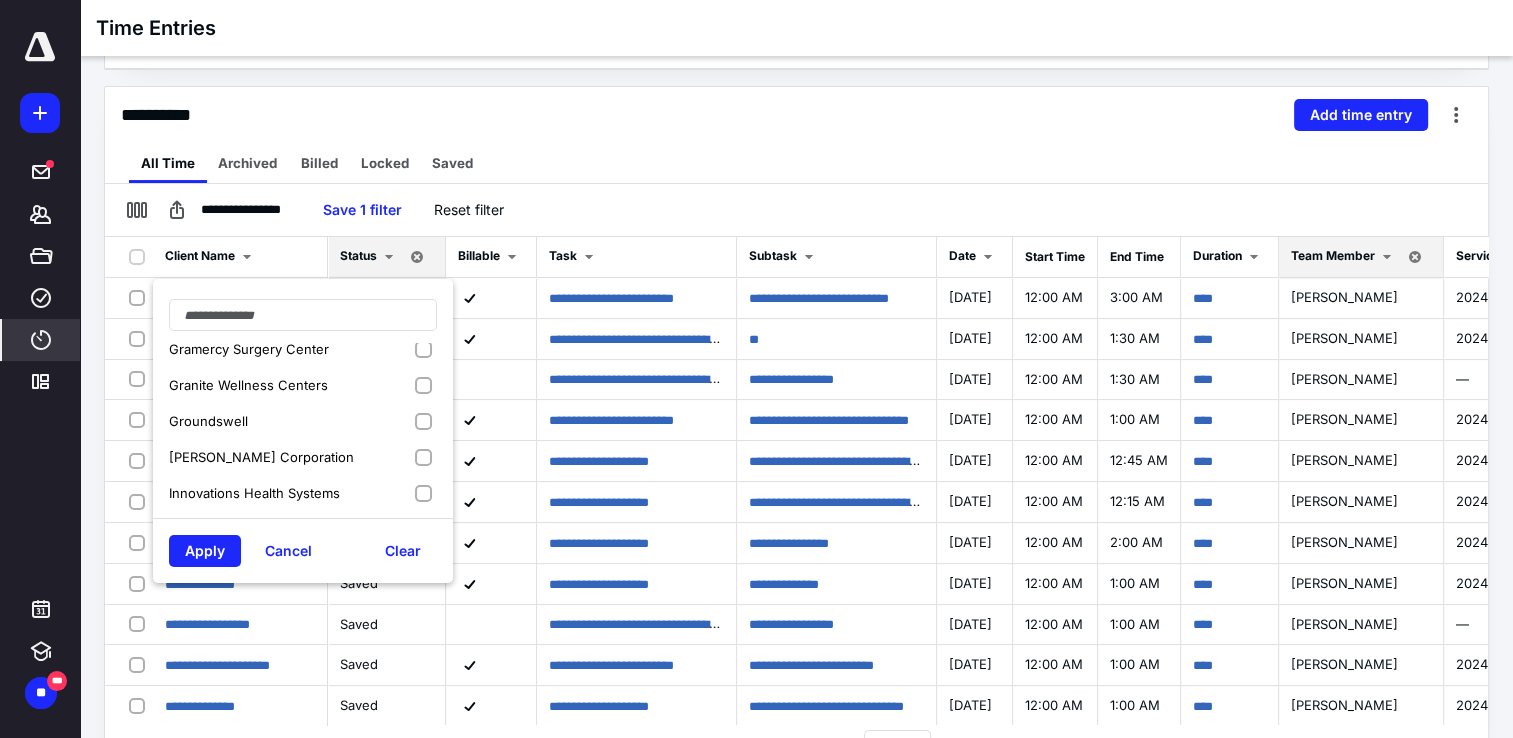 click on "Innovations Health Systems" at bounding box center (254, 493) 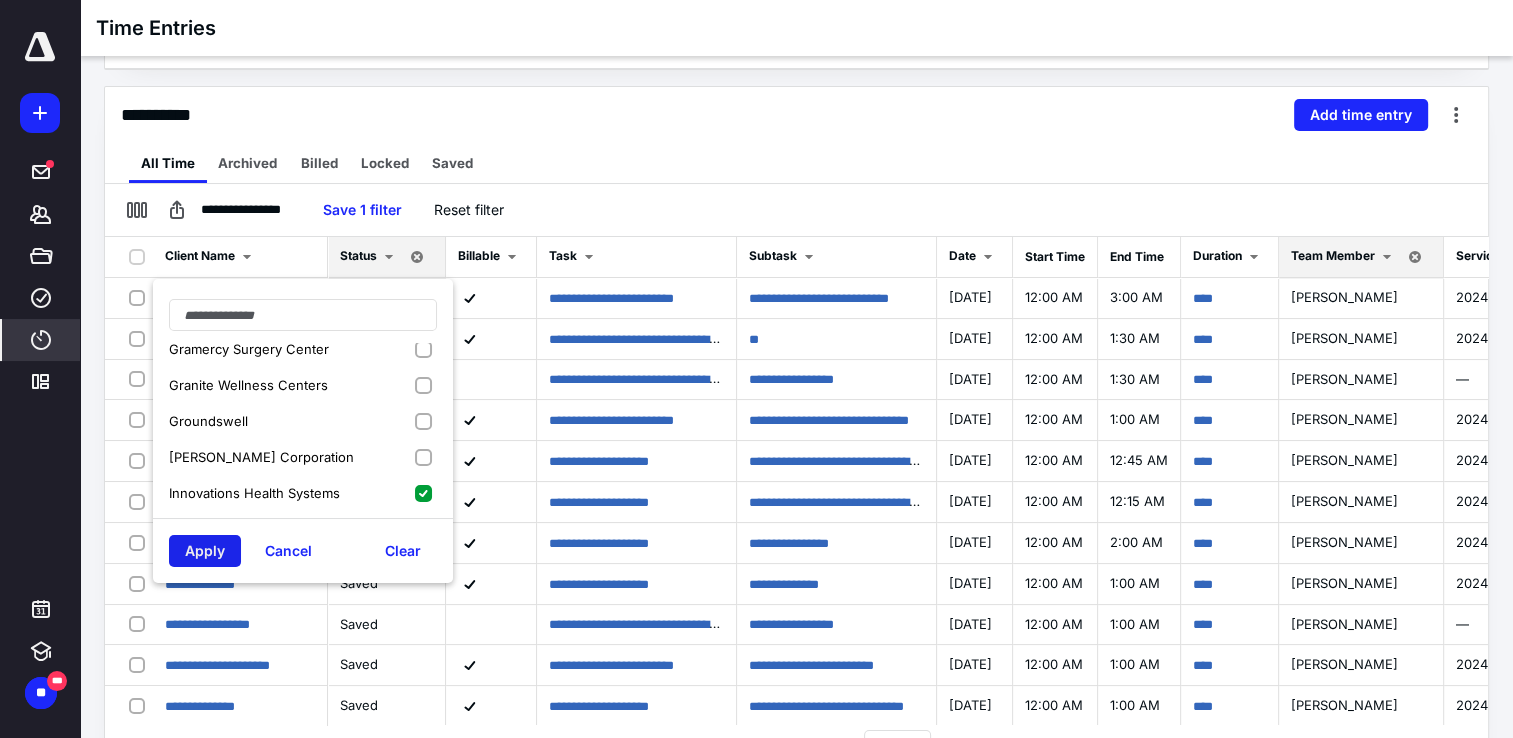 click on "Apply" at bounding box center (205, 551) 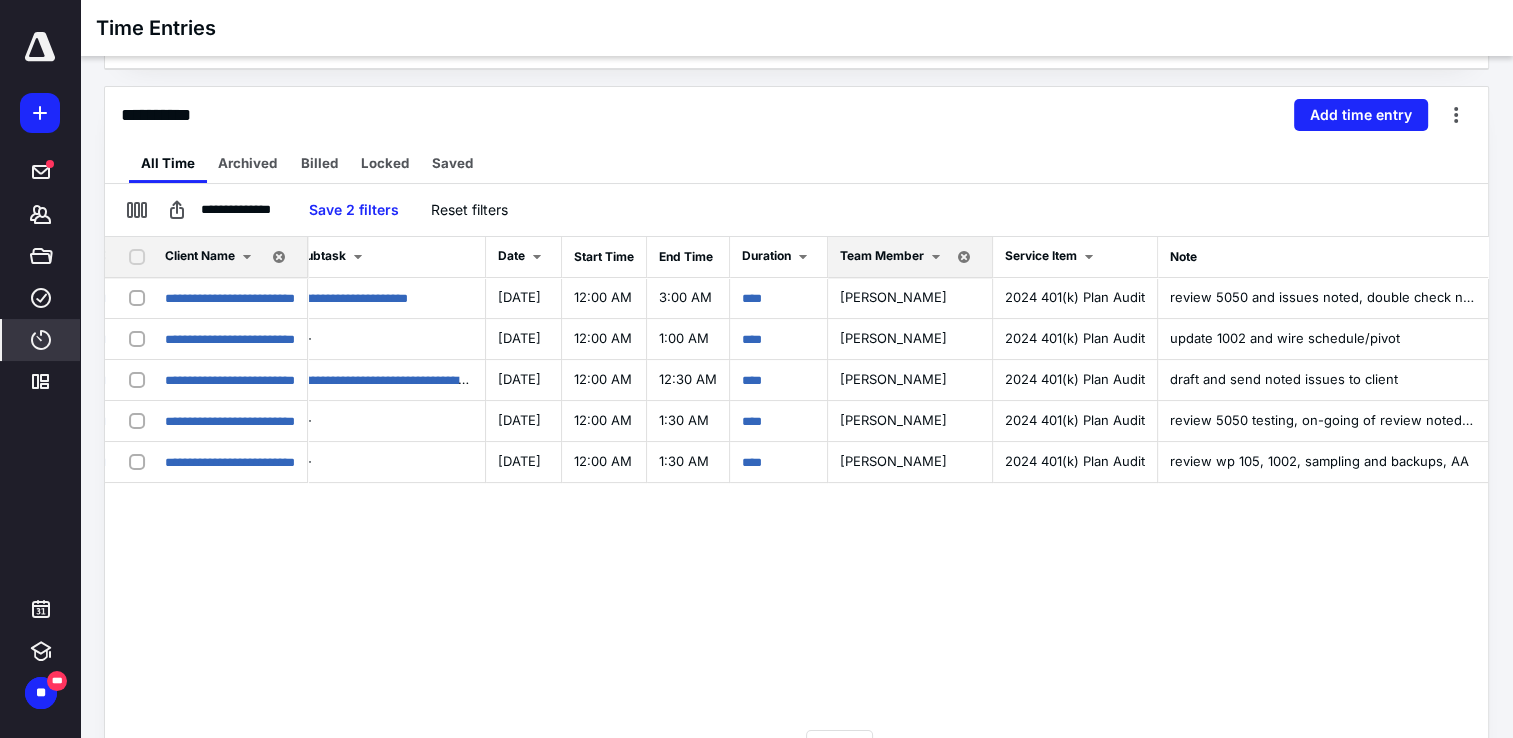 scroll, scrollTop: 0, scrollLeft: 486, axis: horizontal 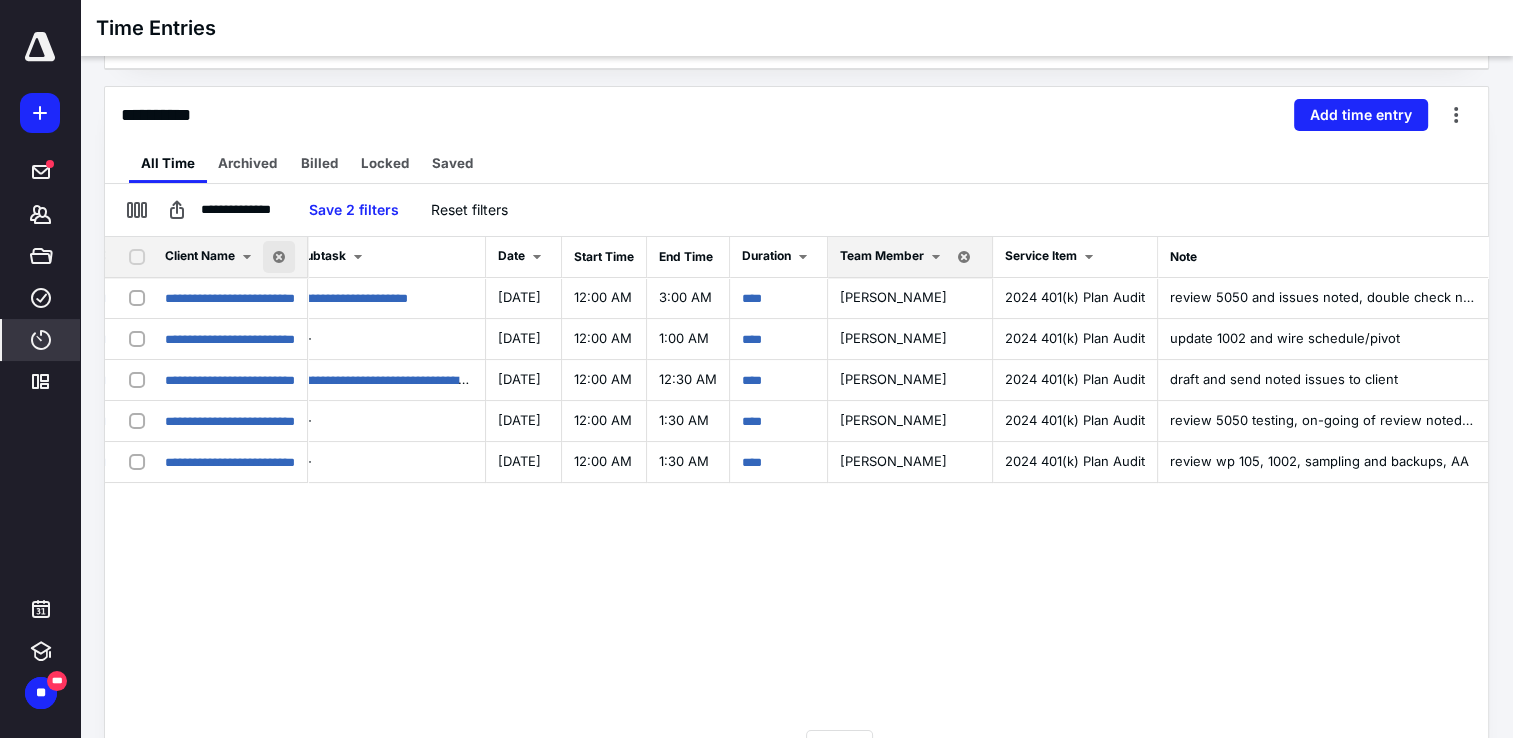 click at bounding box center [279, 257] 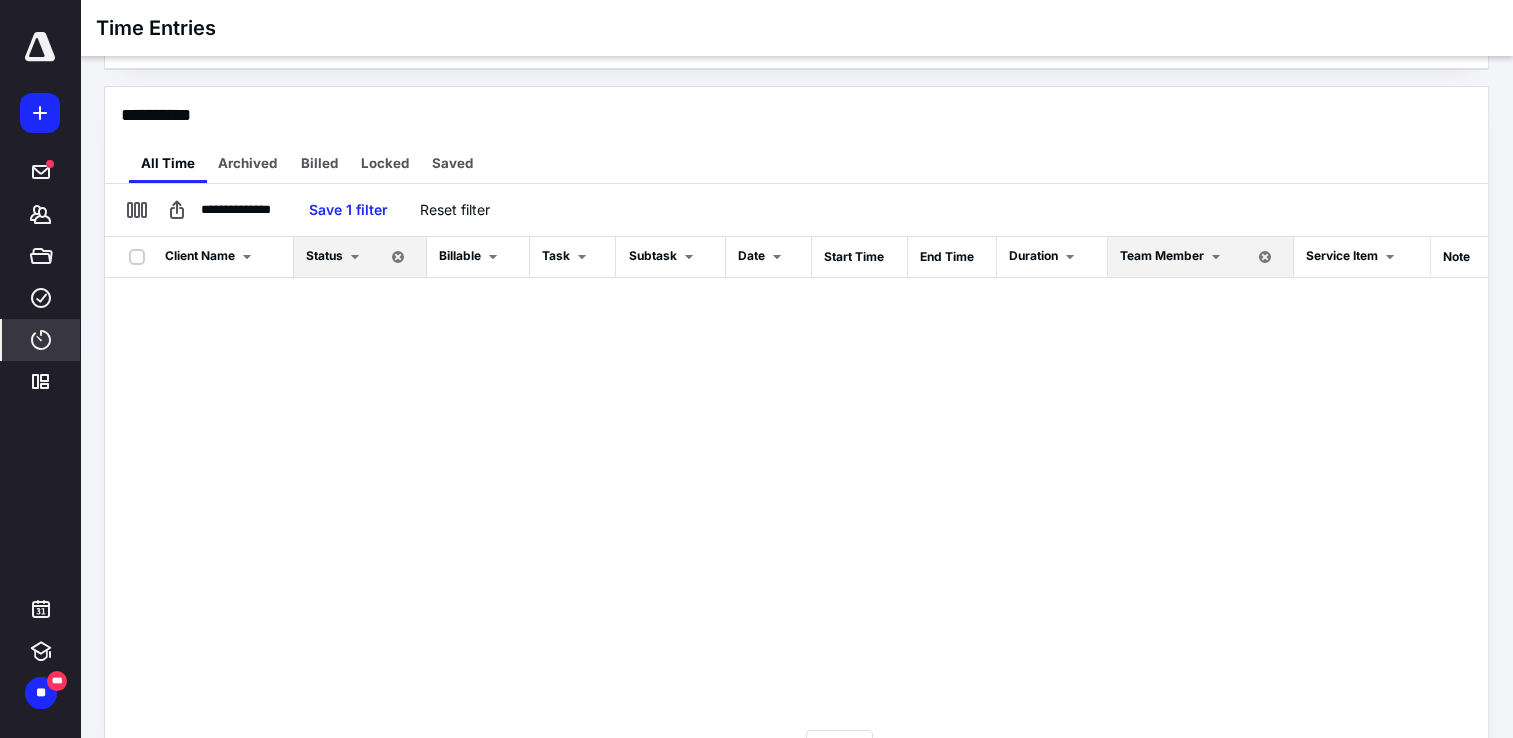 scroll, scrollTop: 0, scrollLeft: 0, axis: both 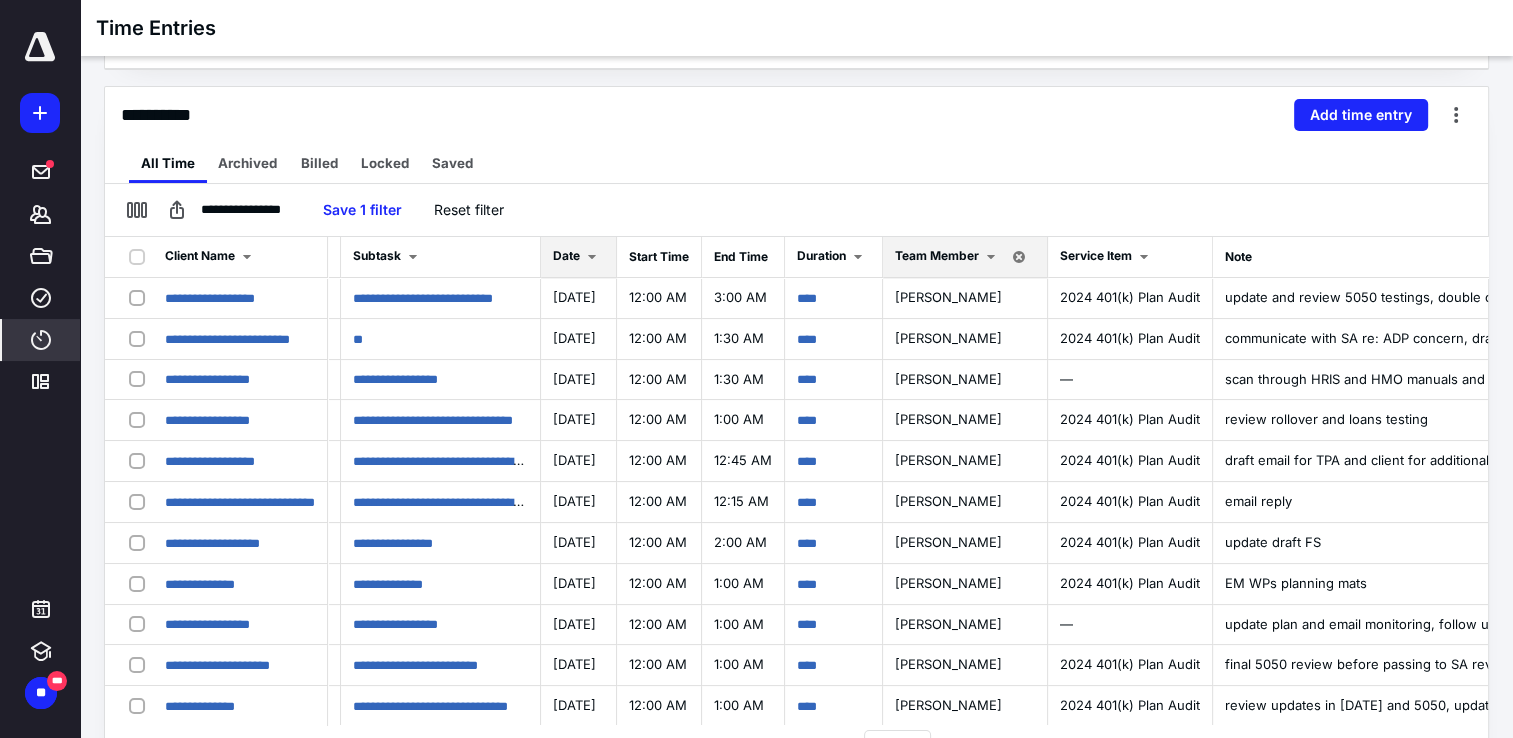 click at bounding box center (592, 257) 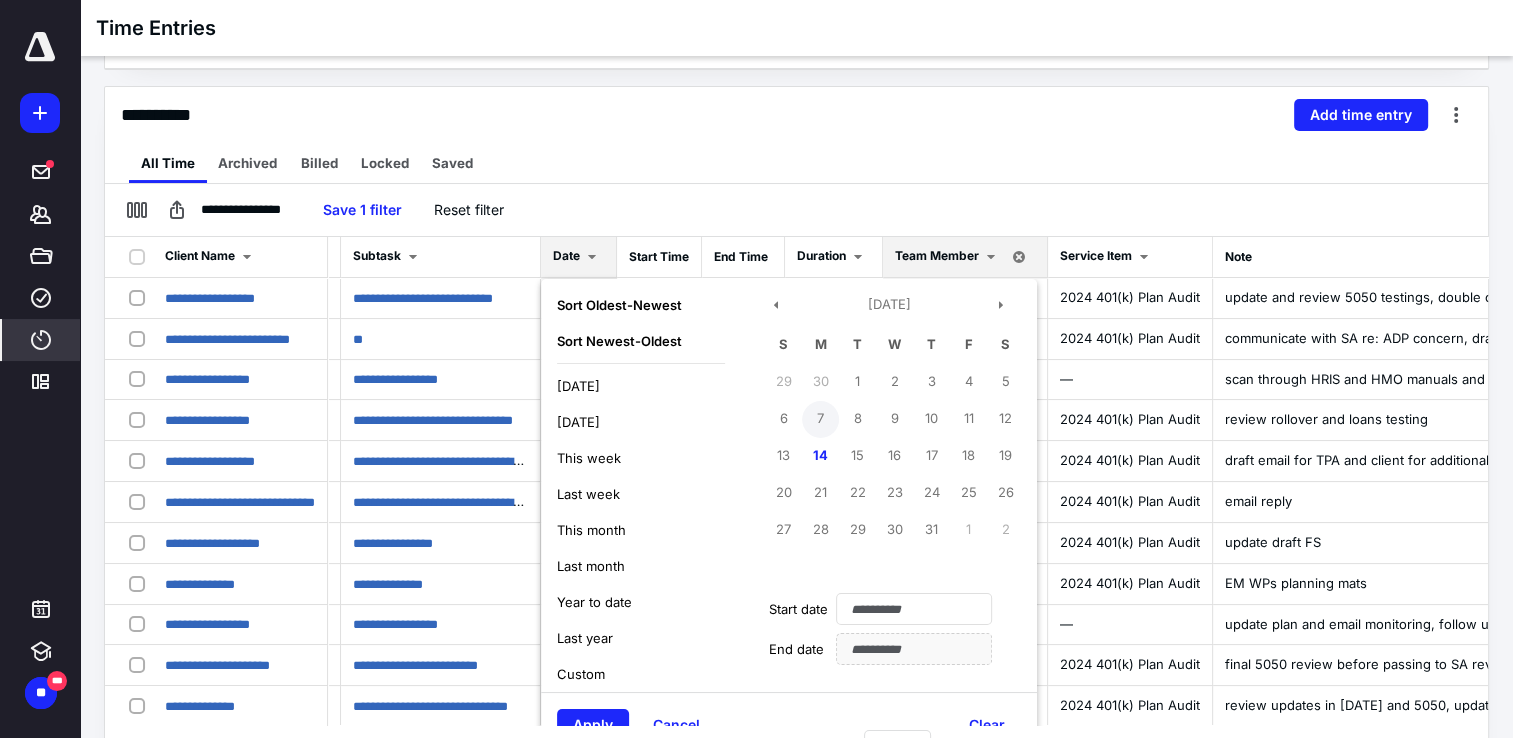 click on "7" at bounding box center (820, 419) 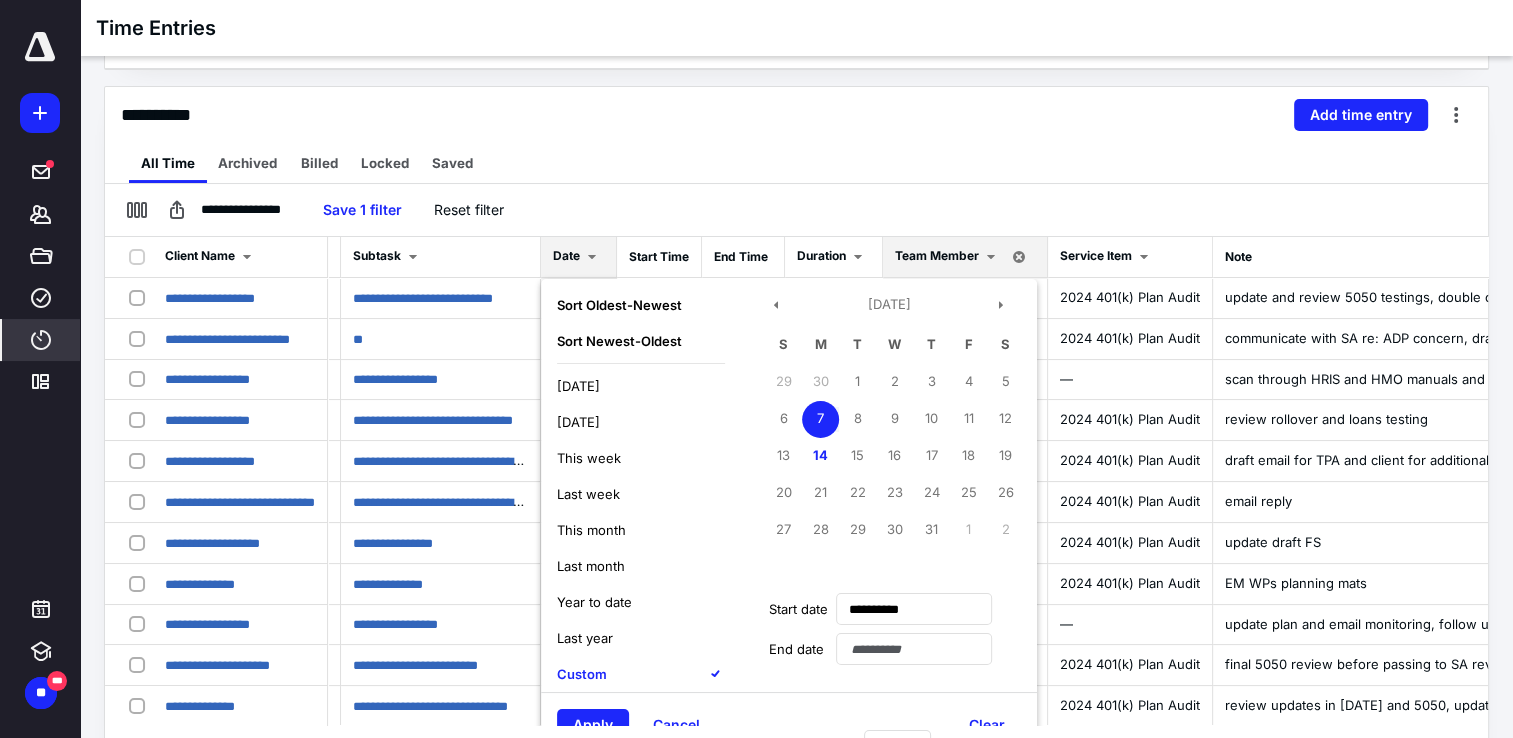 click on "7" at bounding box center (820, 419) 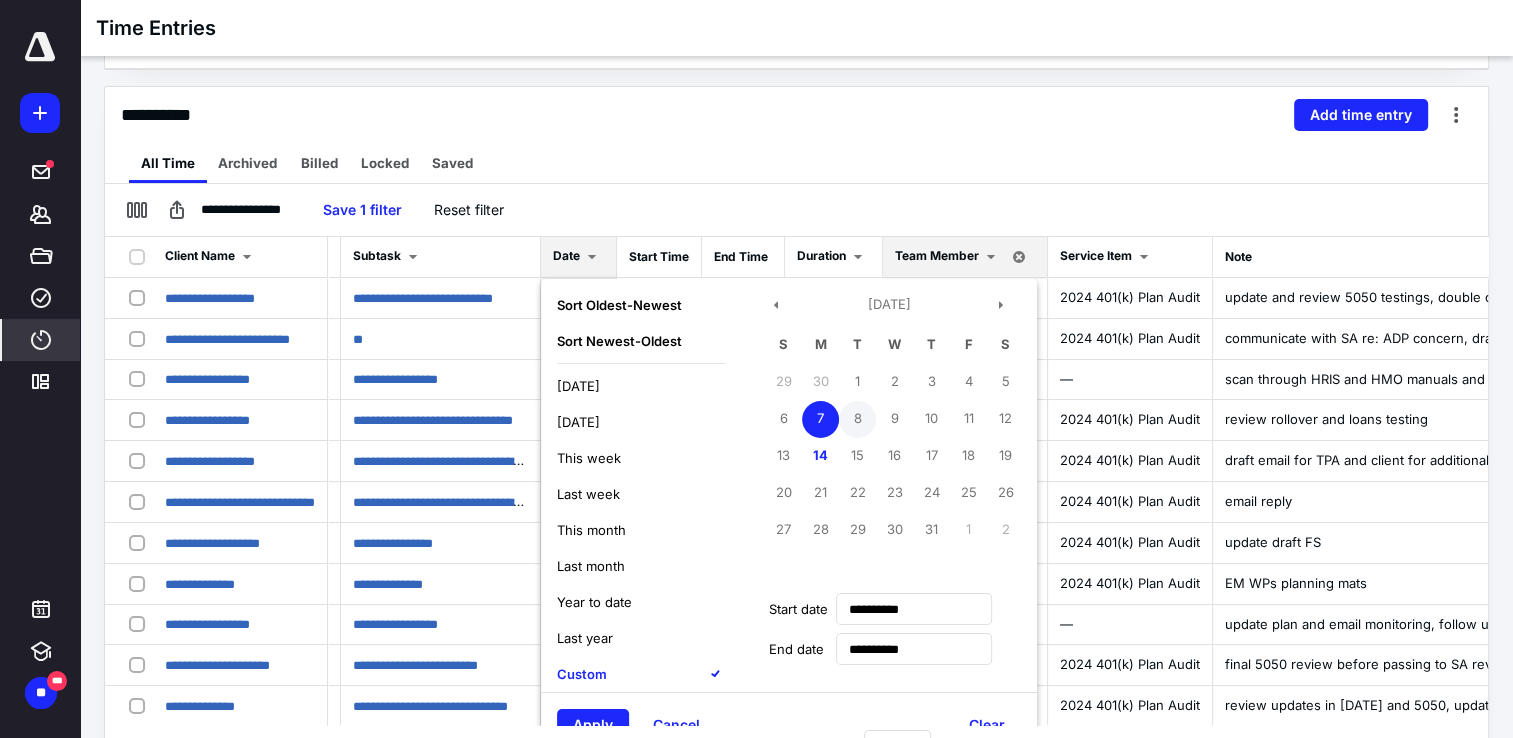 click on "8" at bounding box center [857, 419] 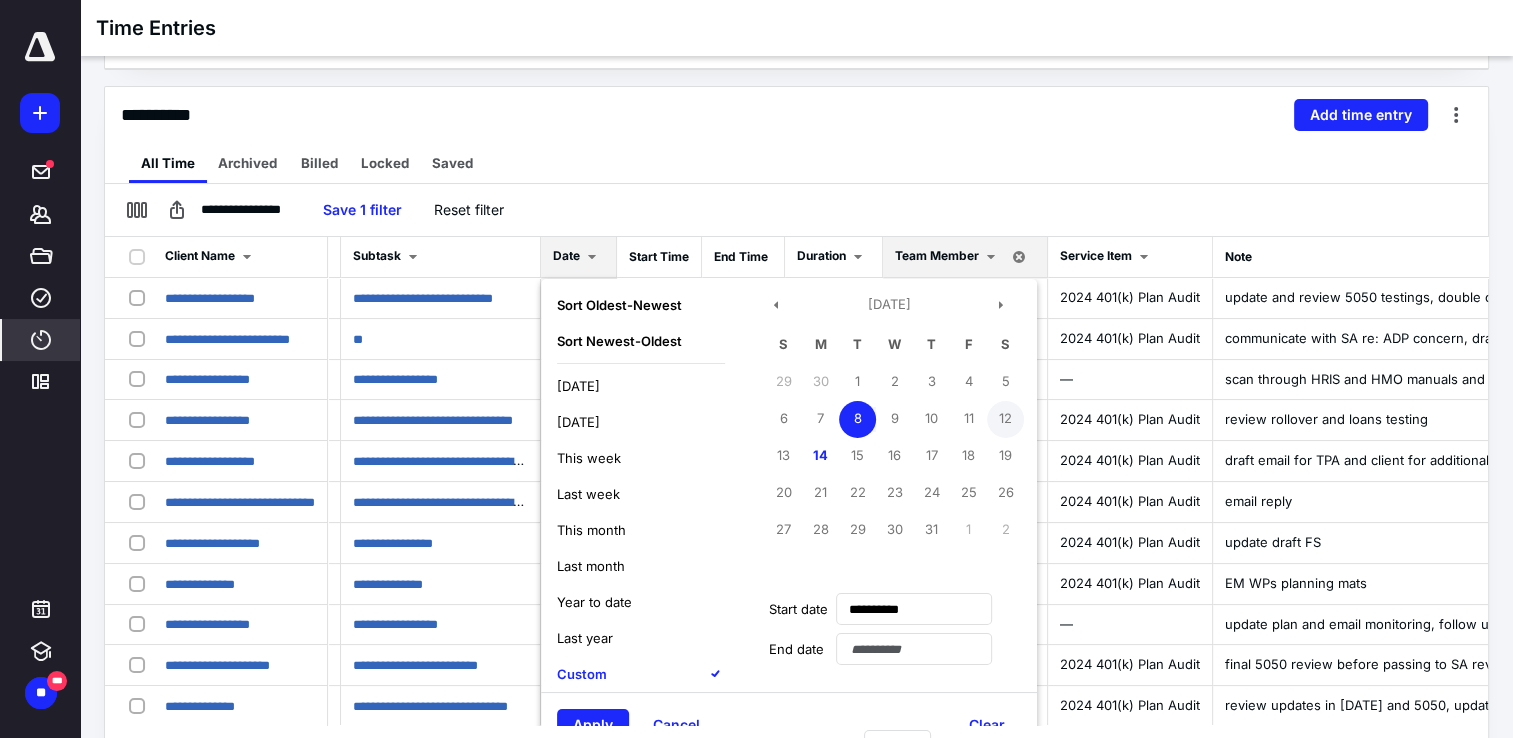 click on "12" at bounding box center [1005, 419] 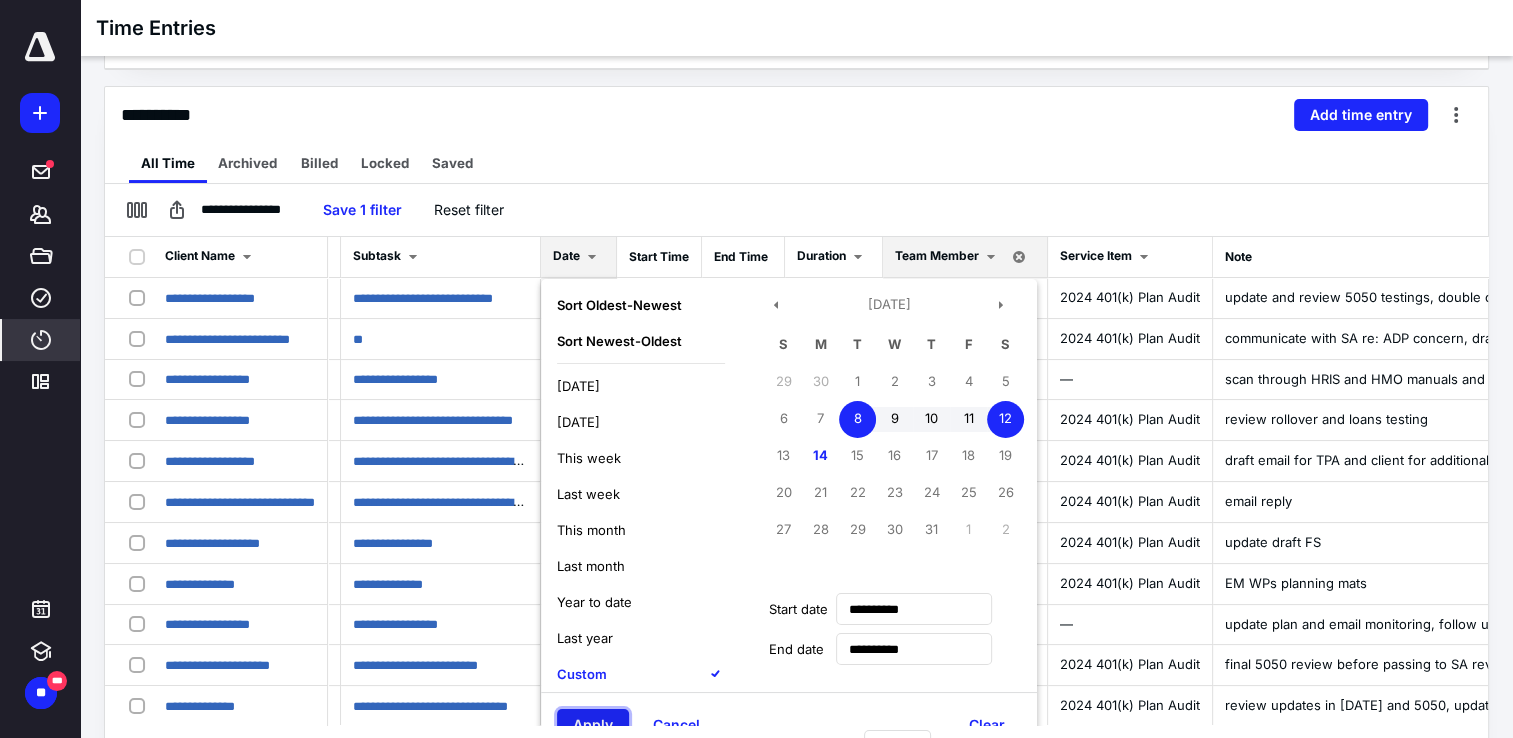 click on "Apply" at bounding box center [593, 725] 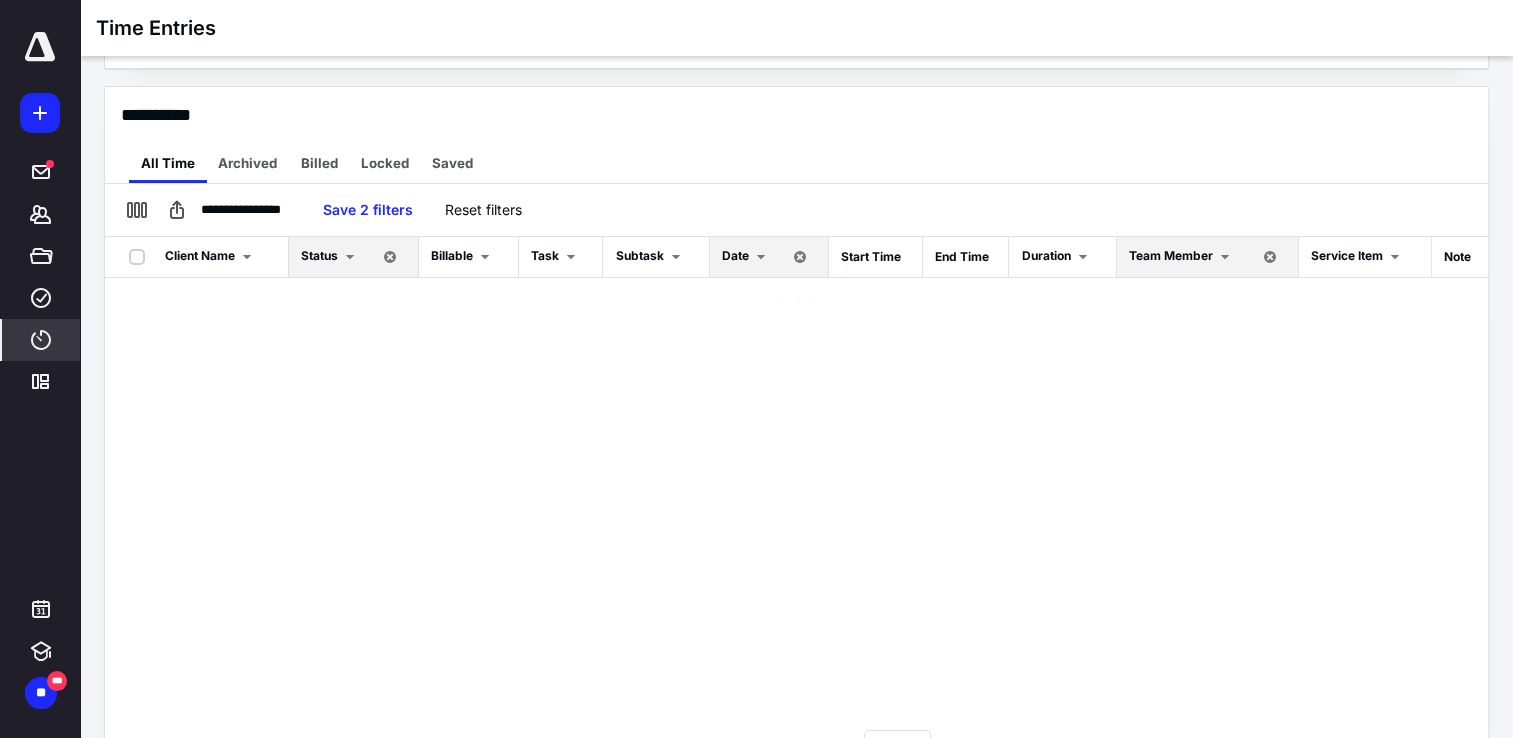 scroll, scrollTop: 0, scrollLeft: 0, axis: both 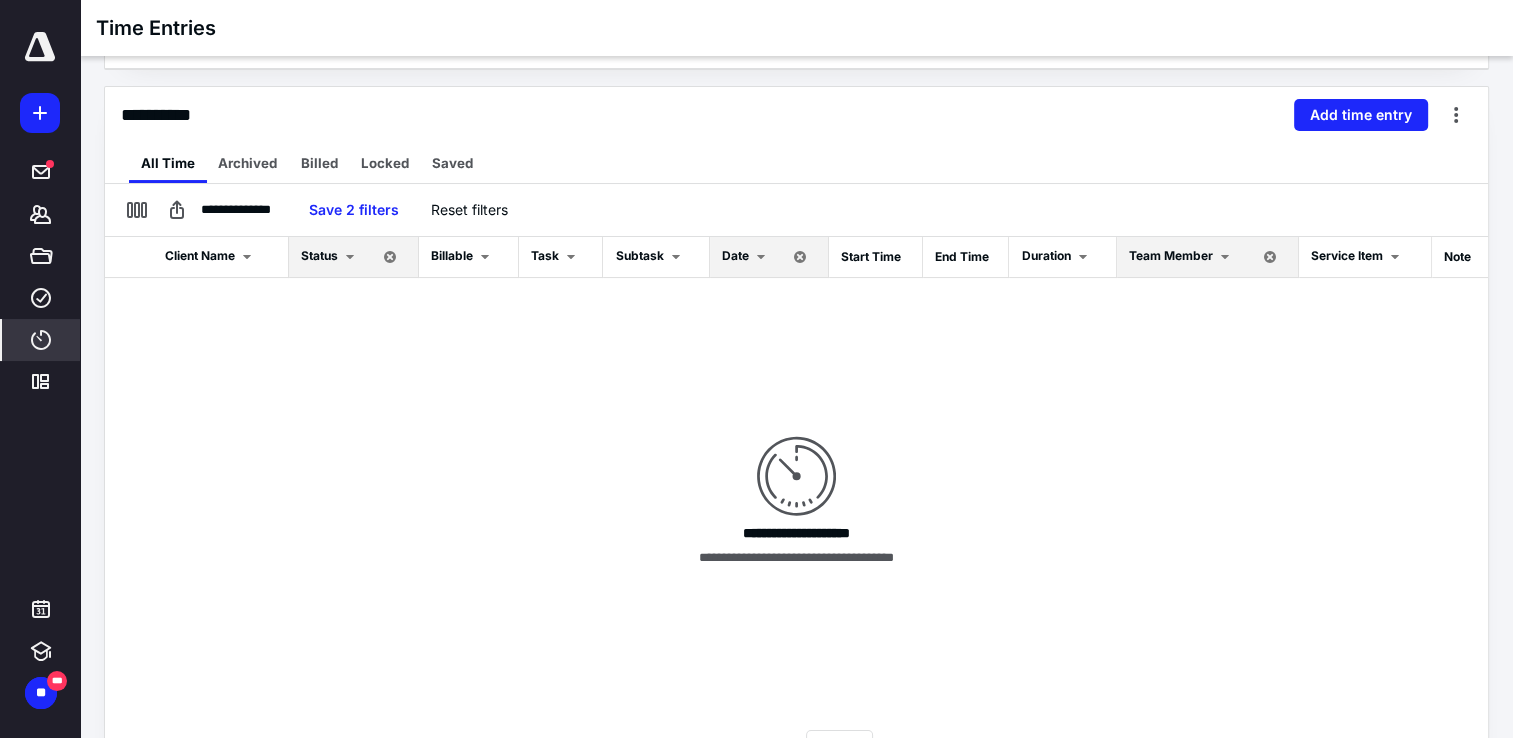 click at bounding box center [1225, 257] 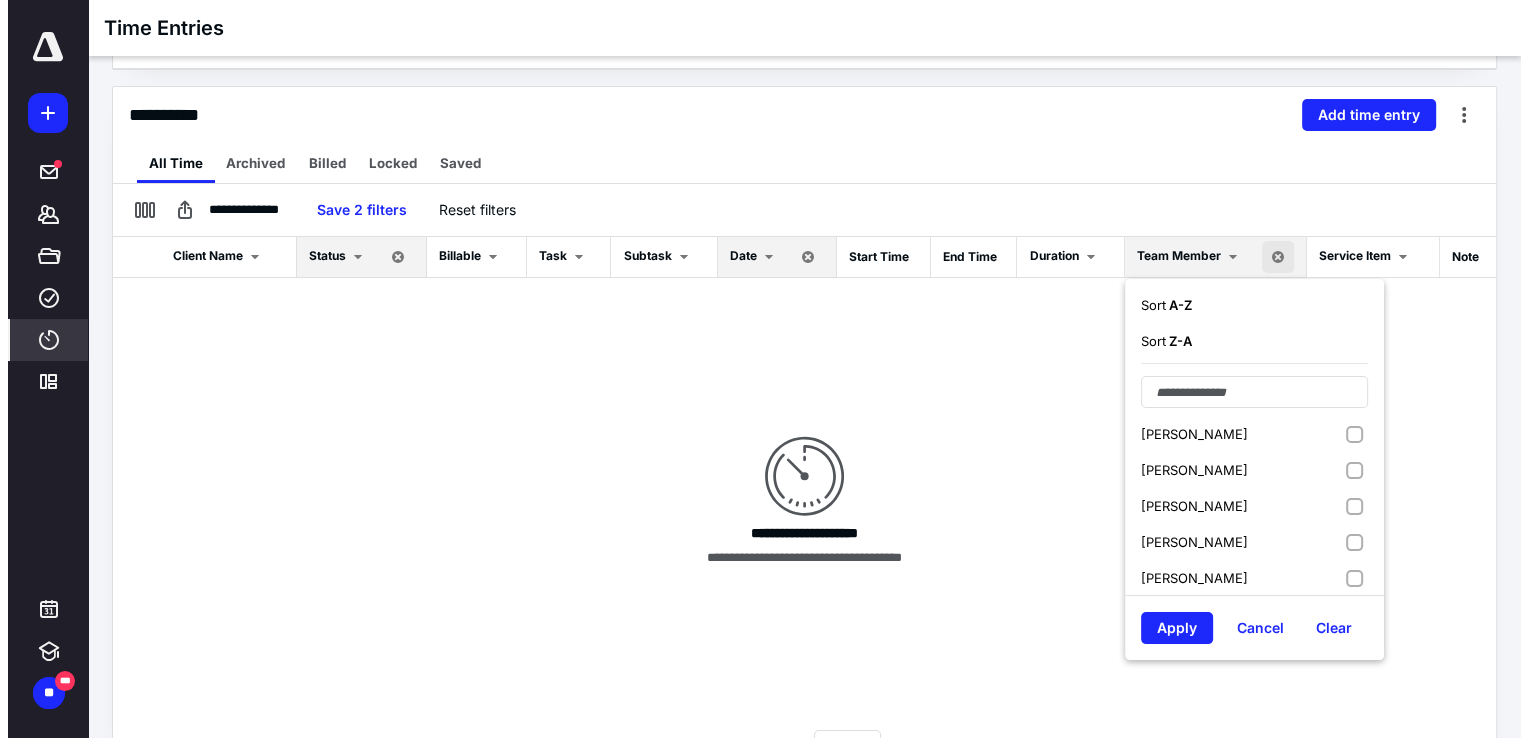 scroll, scrollTop: 0, scrollLeft: 0, axis: both 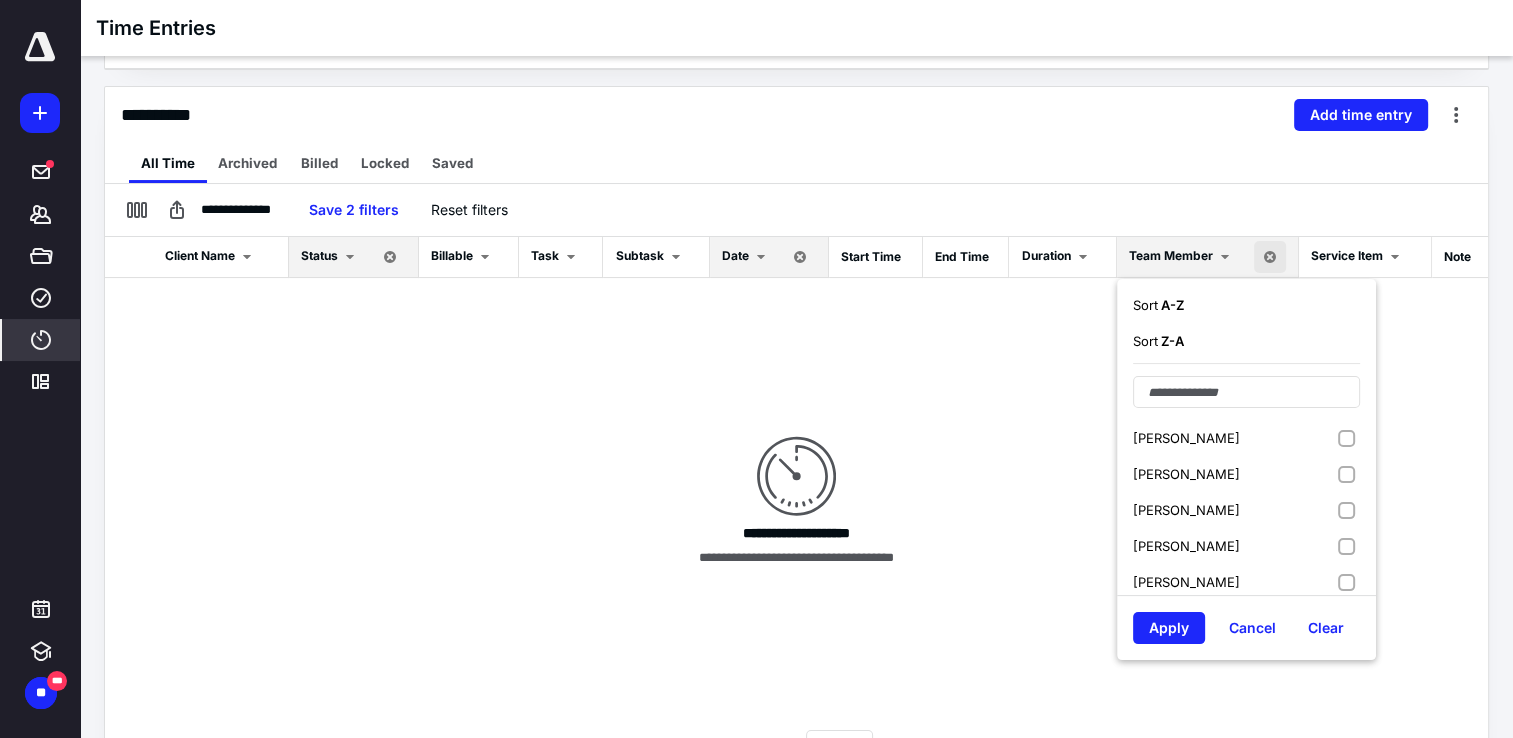 click on "**********" at bounding box center [796, 501] 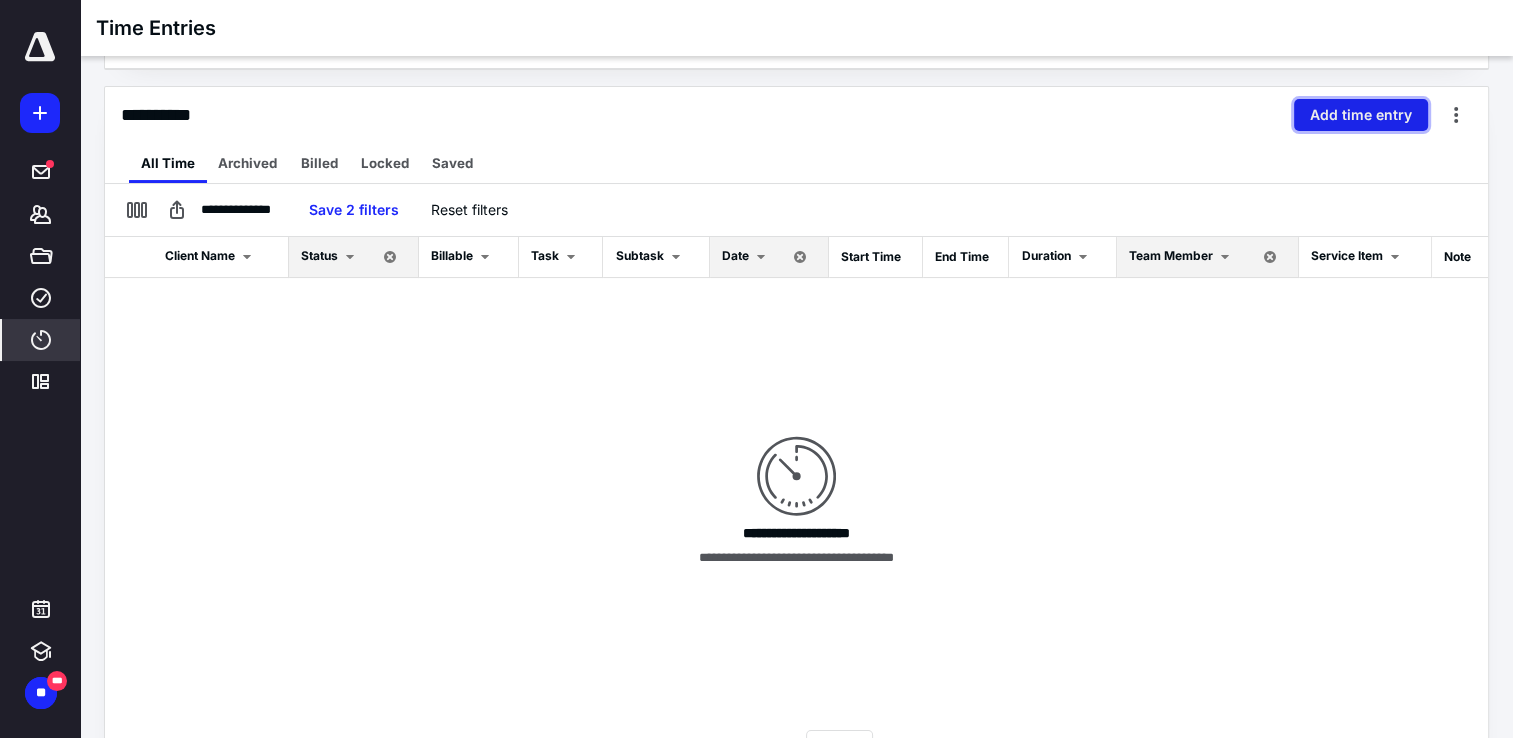 click on "Add time entry" at bounding box center [1361, 115] 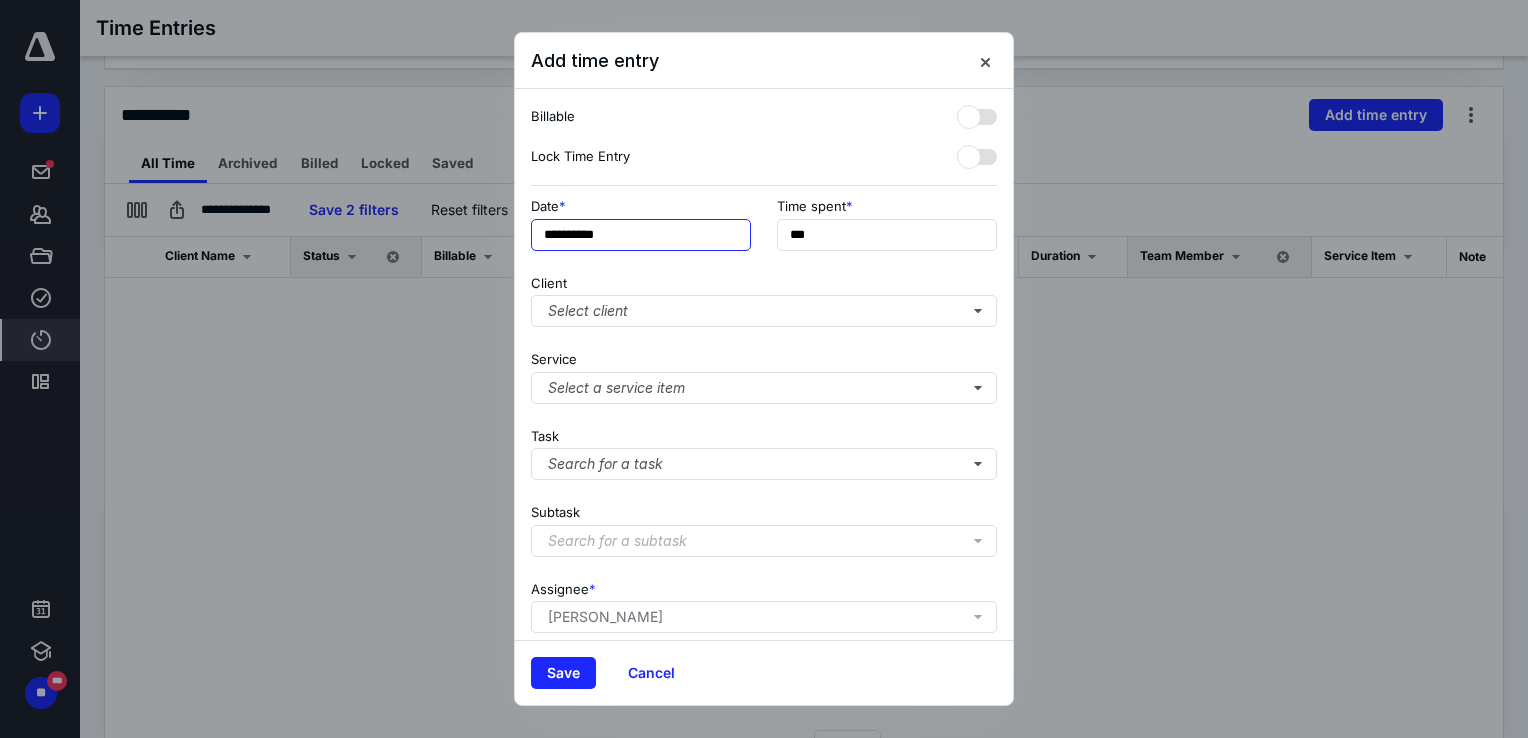 click on "**********" at bounding box center [641, 235] 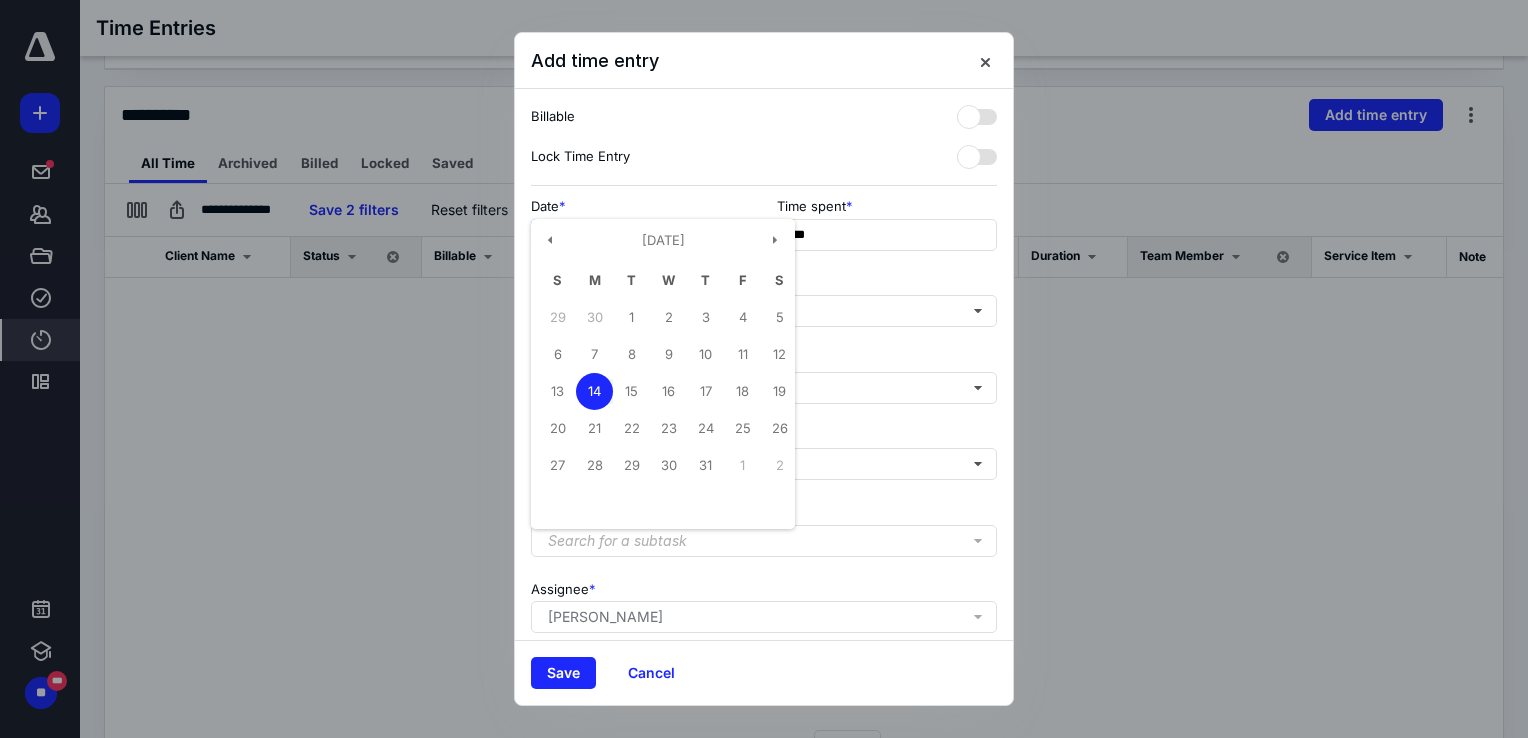 click on "8" at bounding box center (631, 354) 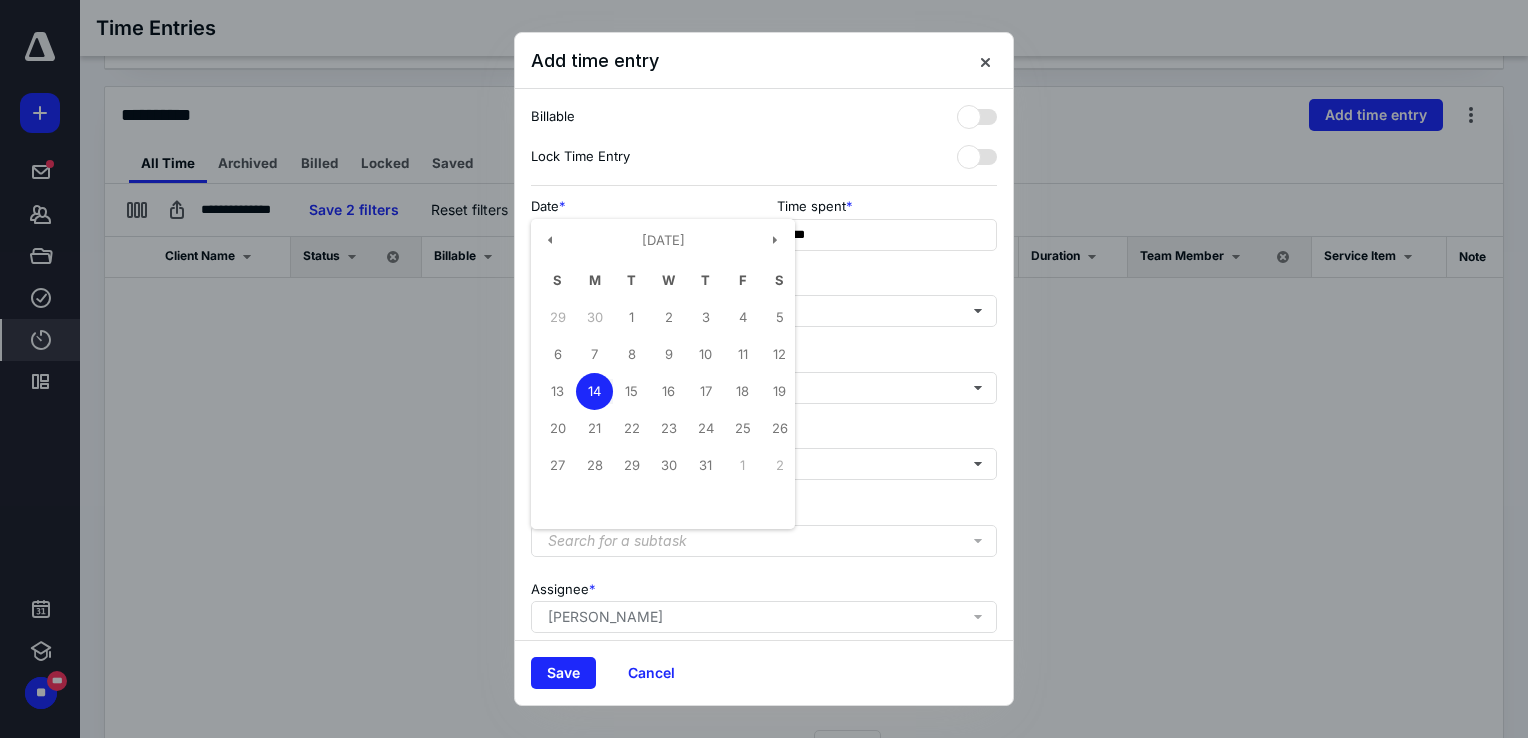 type on "**********" 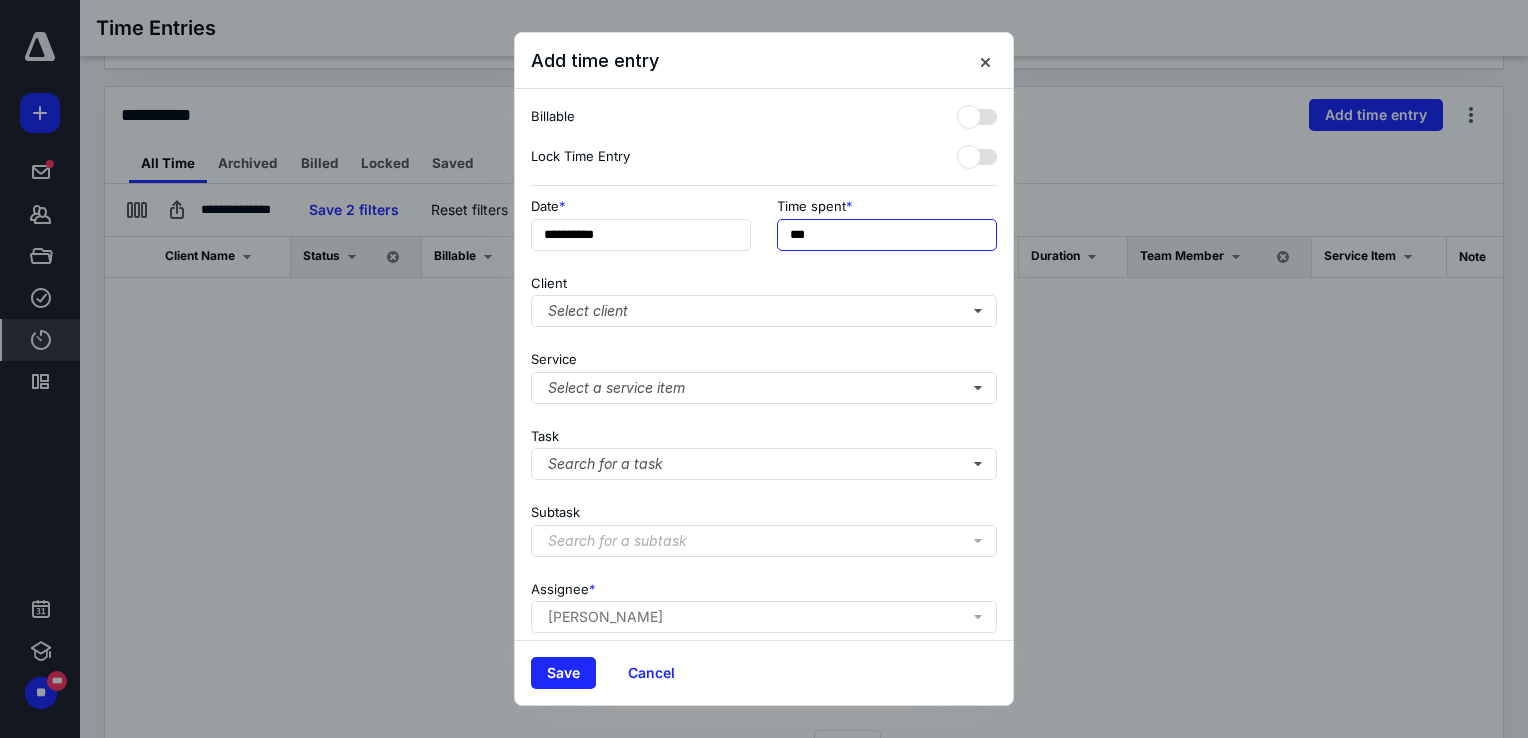 drag, startPoint x: 808, startPoint y: 223, endPoint x: 825, endPoint y: 235, distance: 20.808653 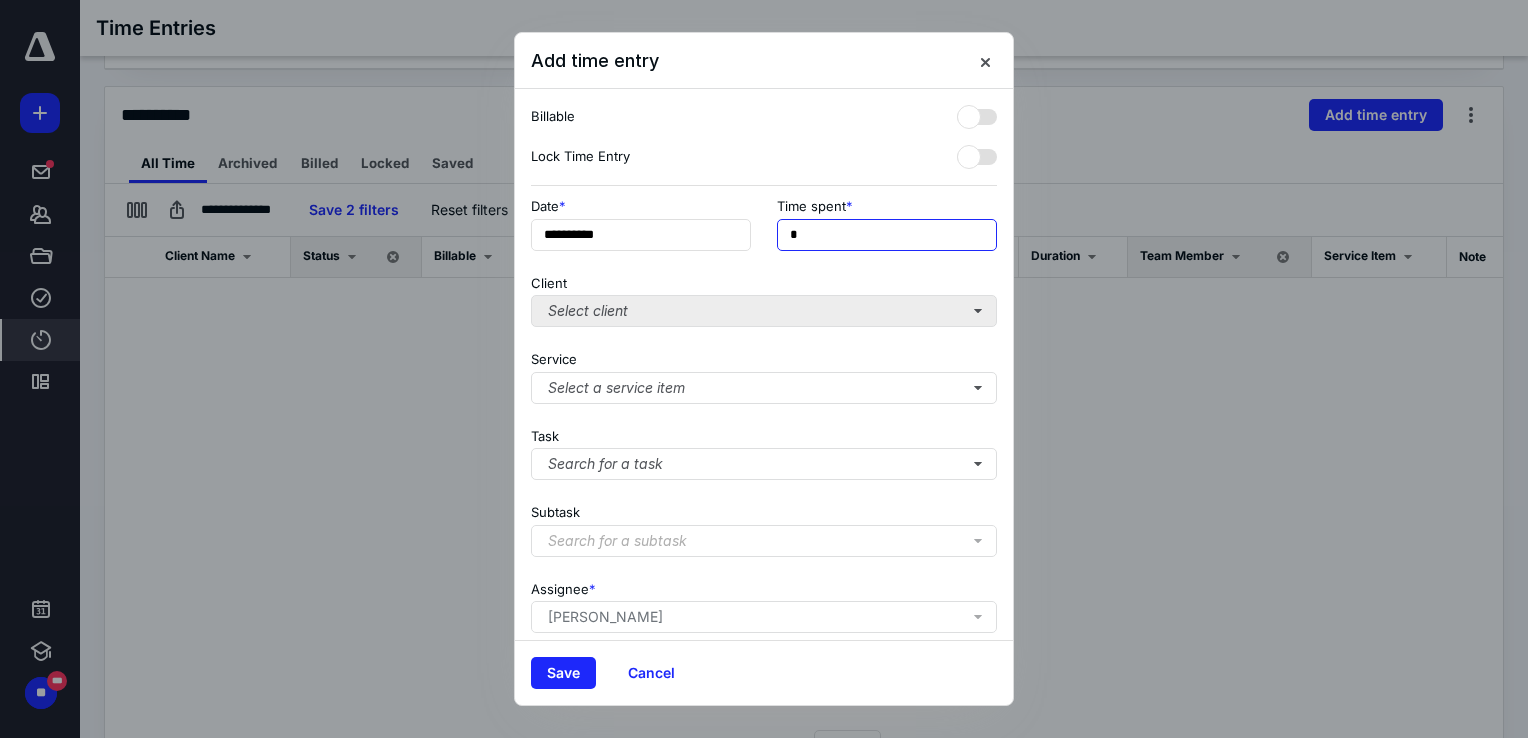 type on "**" 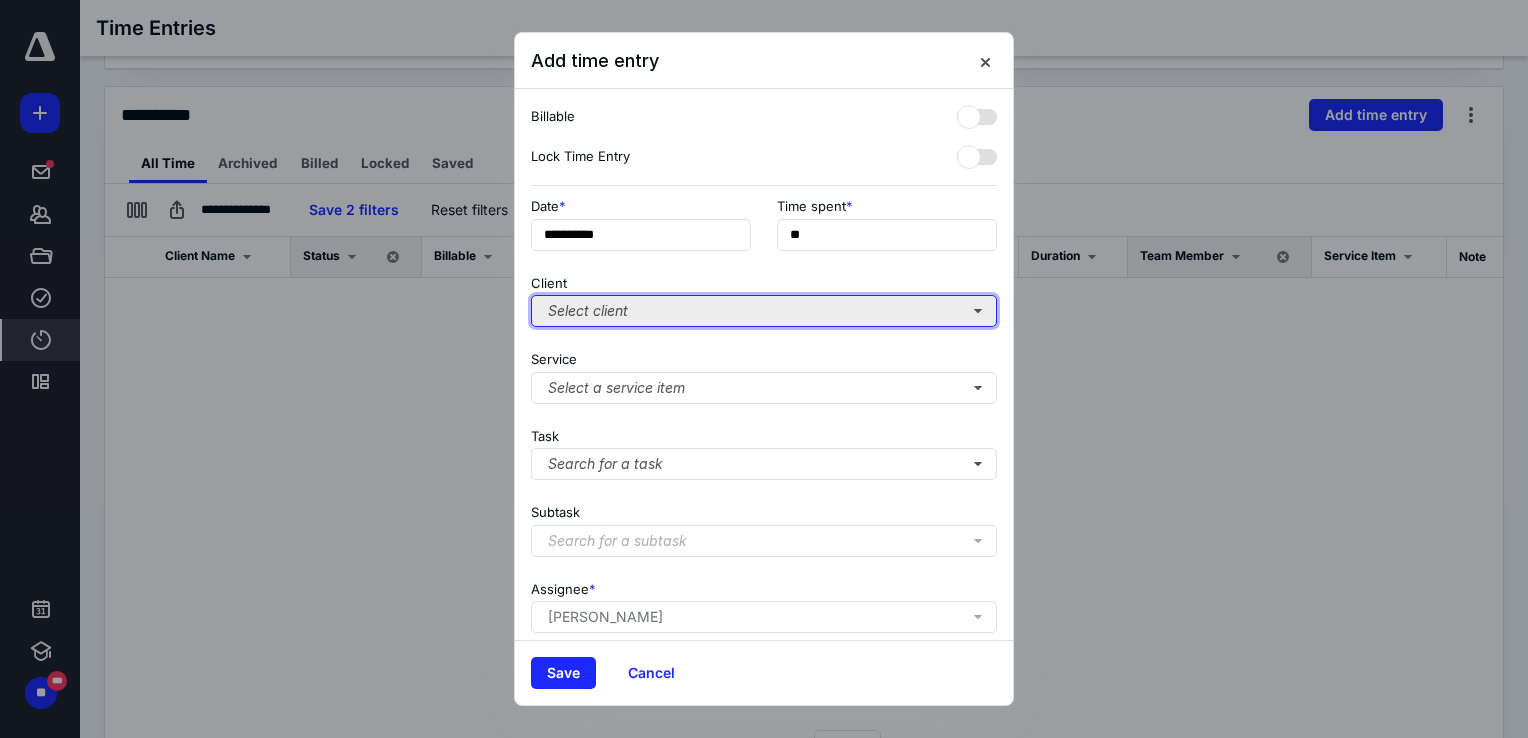 click on "Select client" at bounding box center (764, 311) 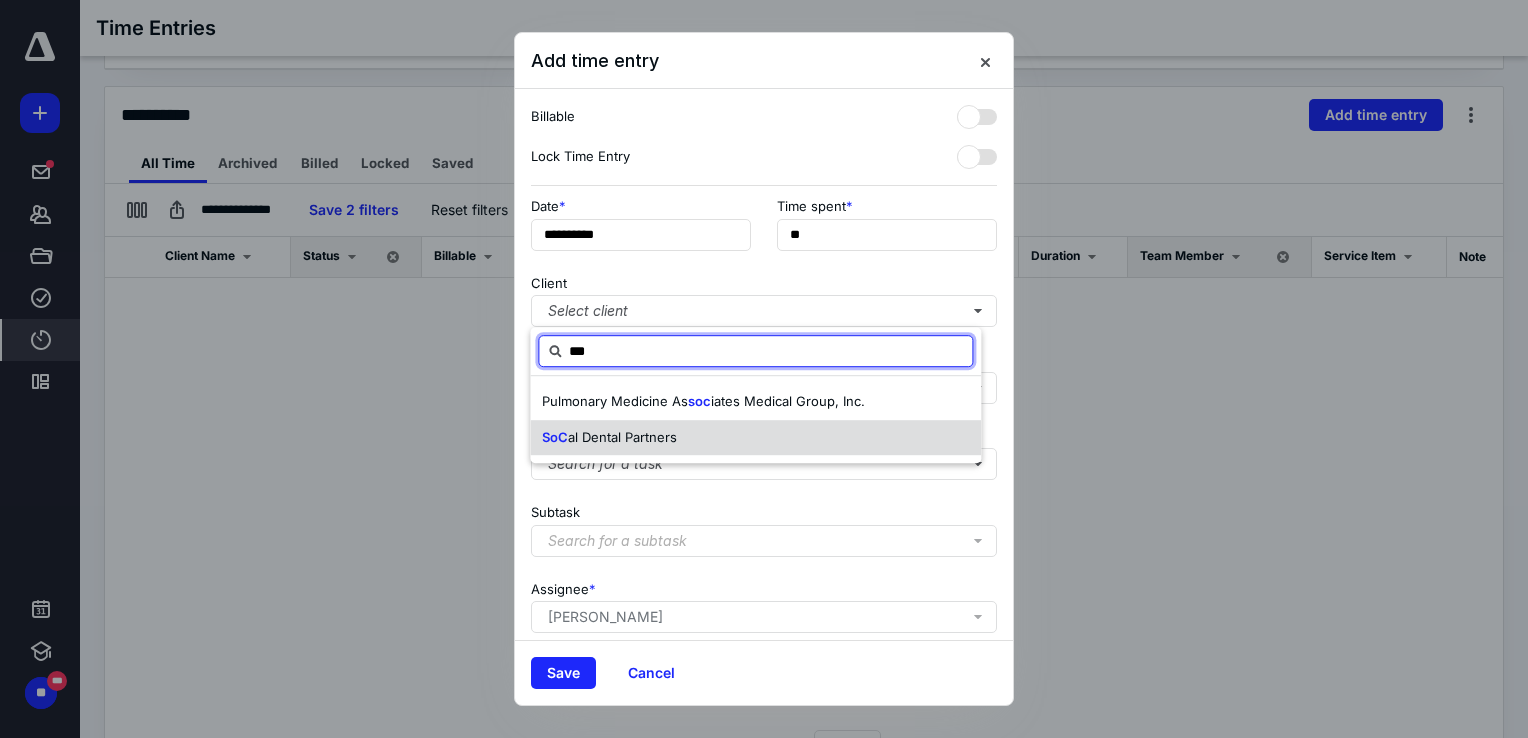 click on "al Dental Partners" at bounding box center [622, 437] 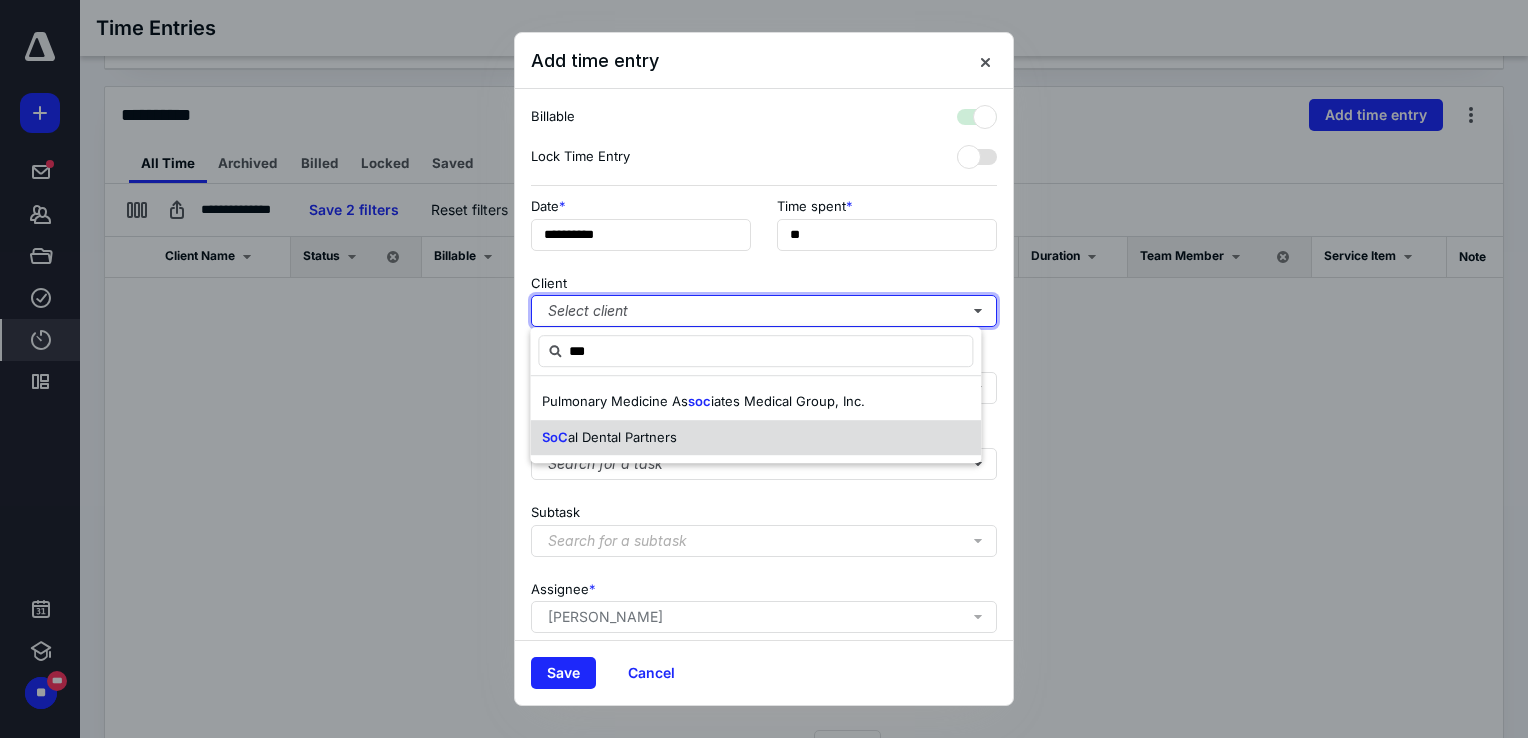 checkbox on "true" 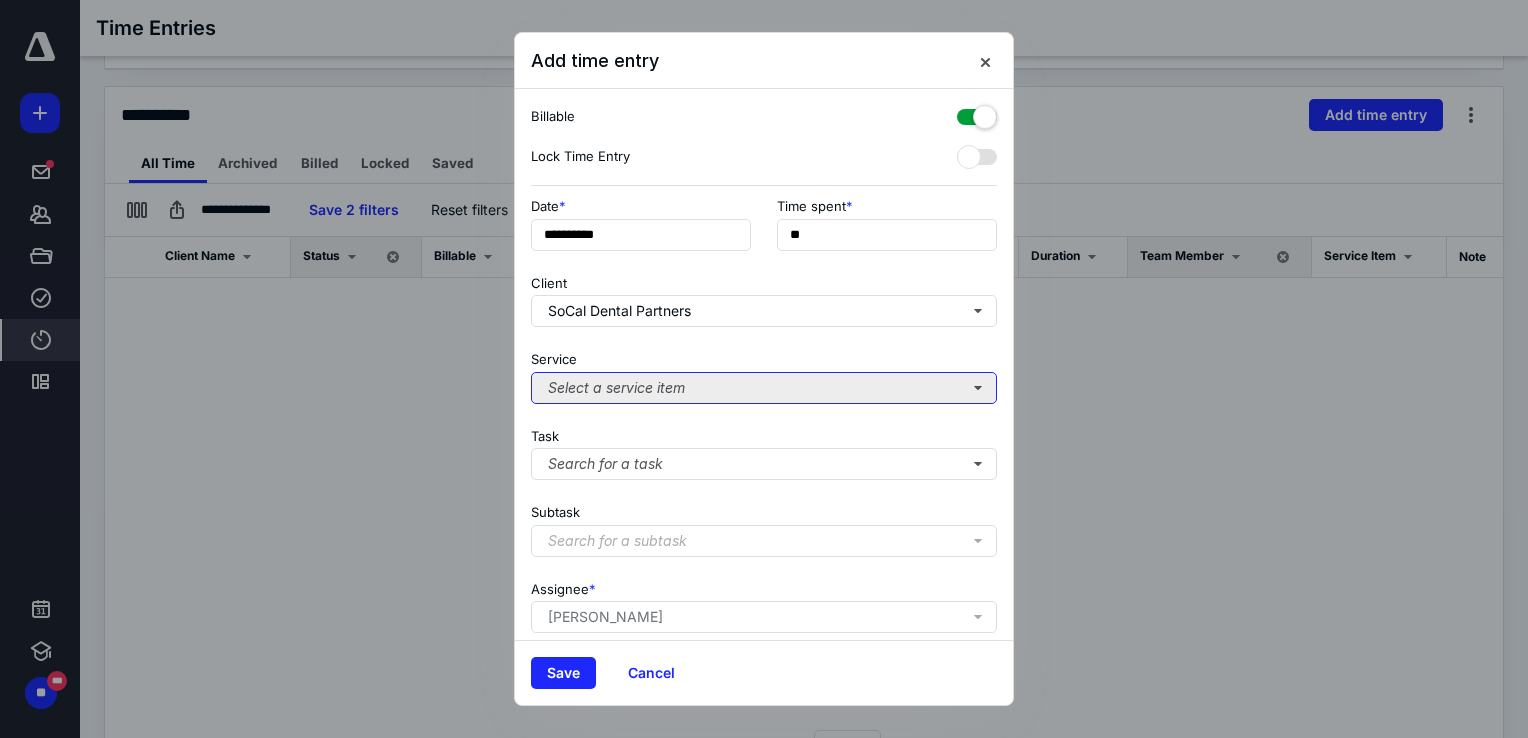 click on "Select a service item" at bounding box center [764, 388] 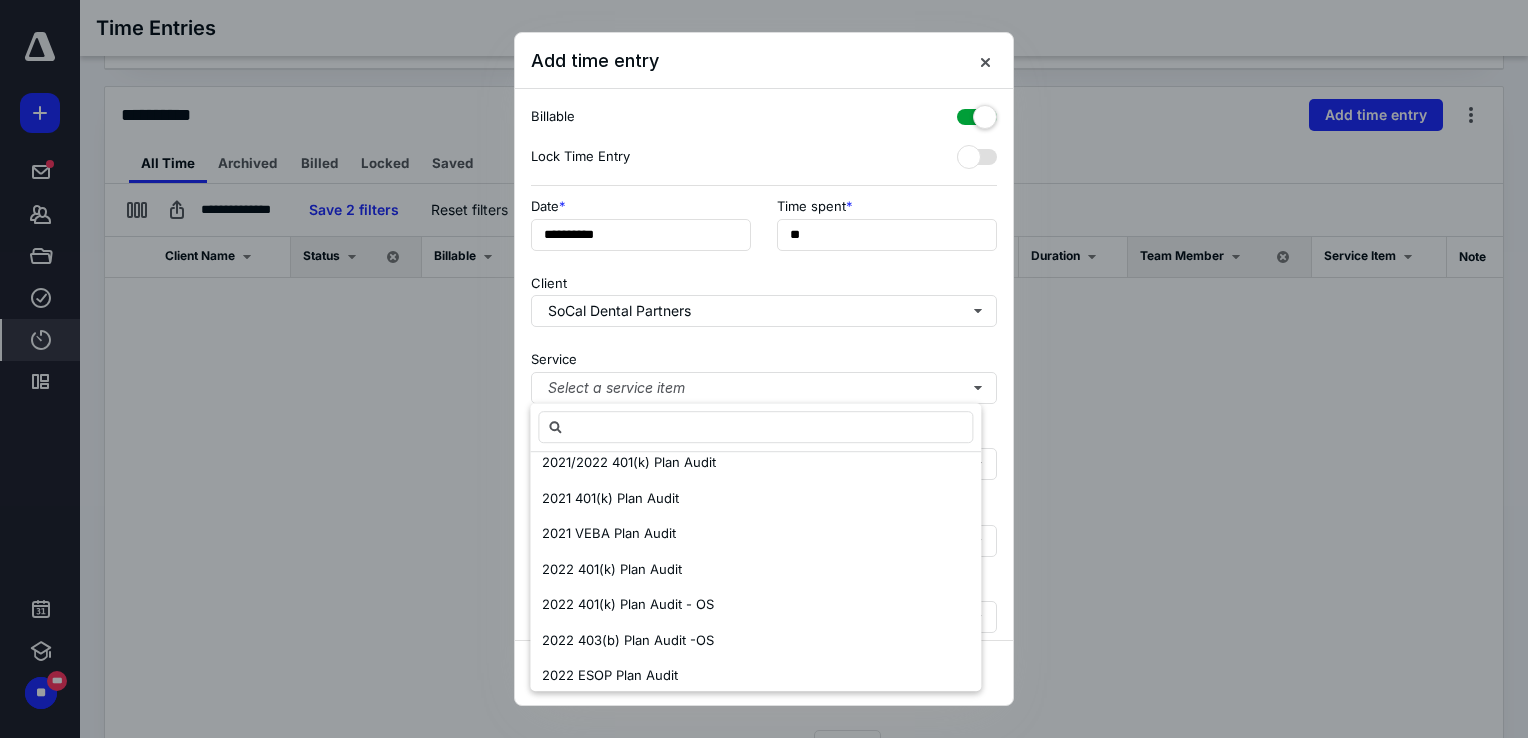 scroll, scrollTop: 700, scrollLeft: 0, axis: vertical 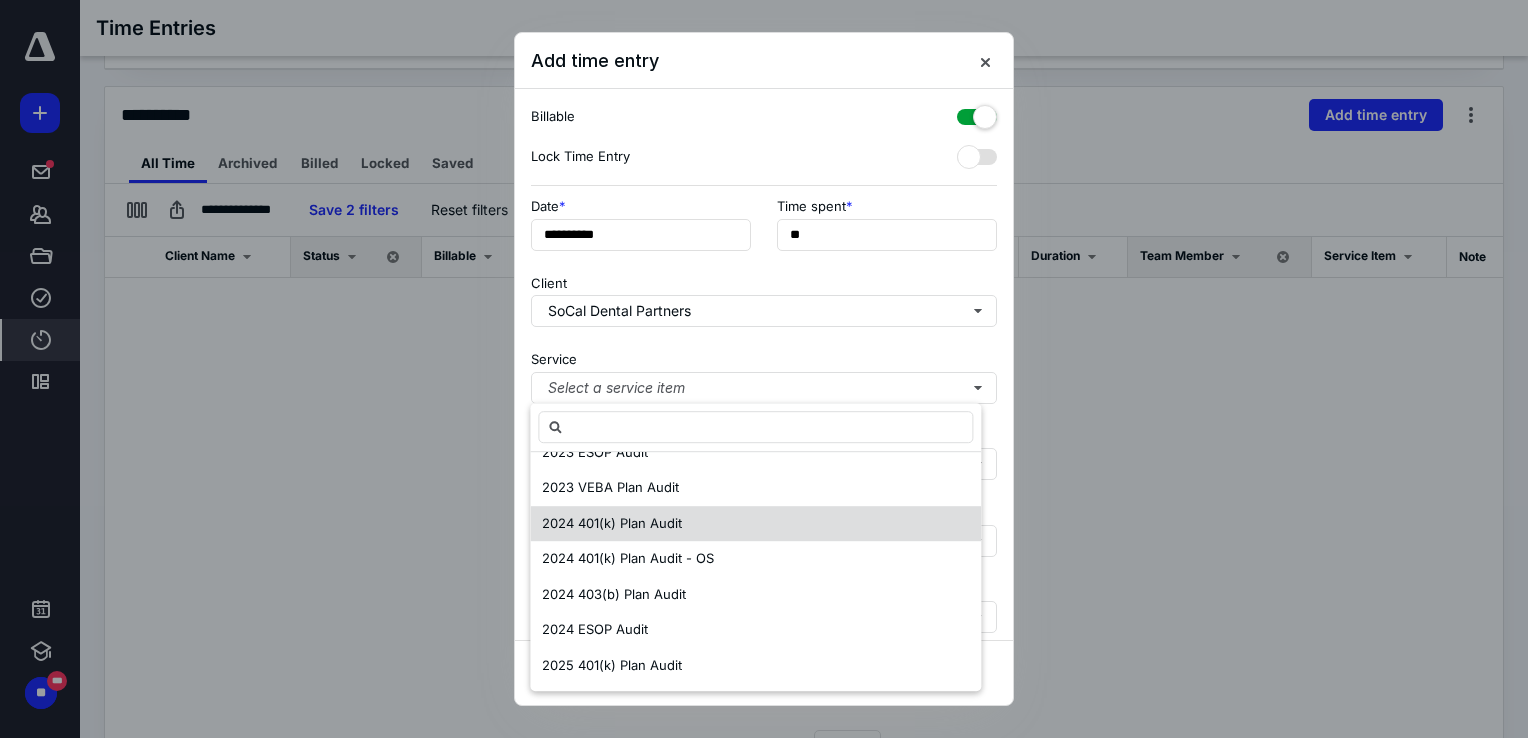 click on "2024 401(k) Plan Audit" at bounding box center (612, 523) 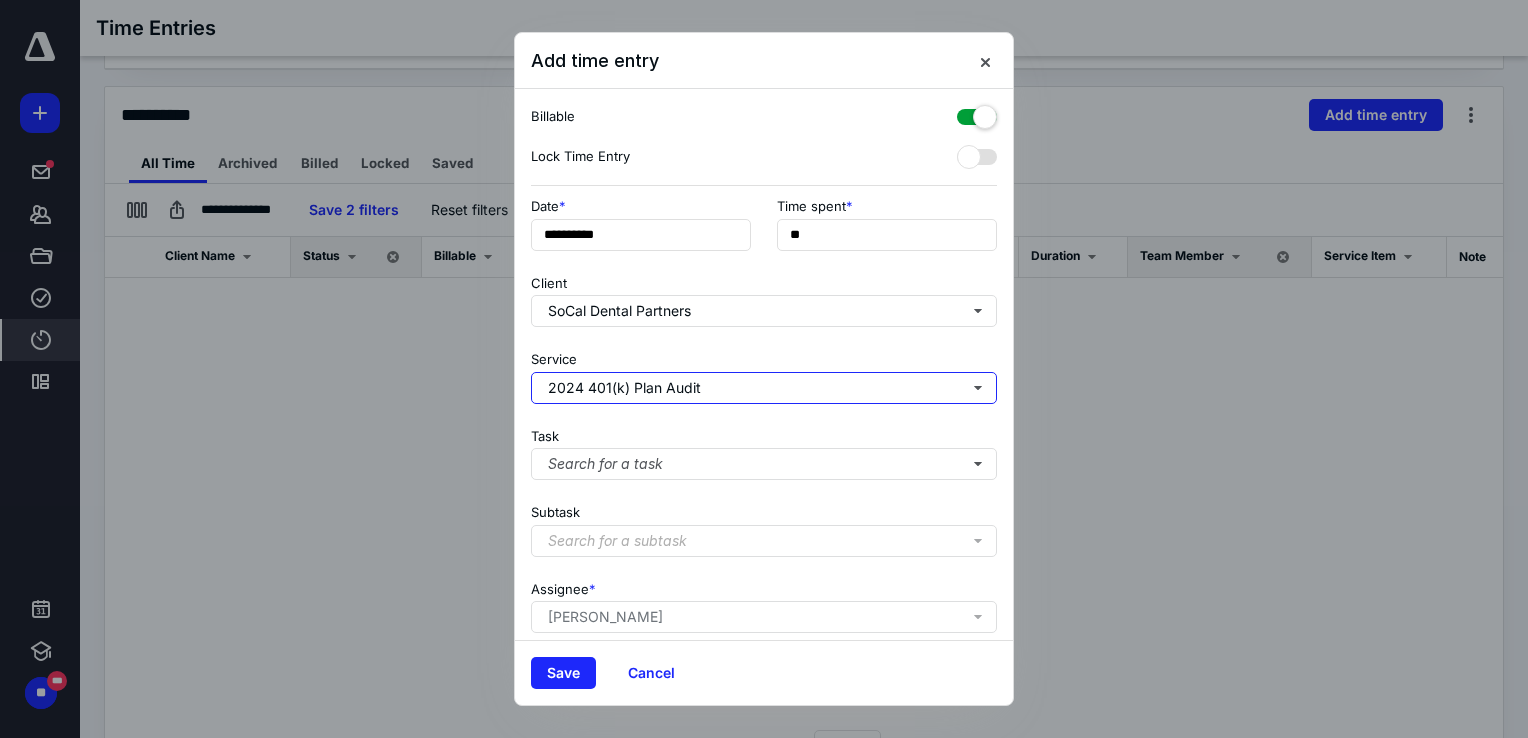 scroll, scrollTop: 0, scrollLeft: 0, axis: both 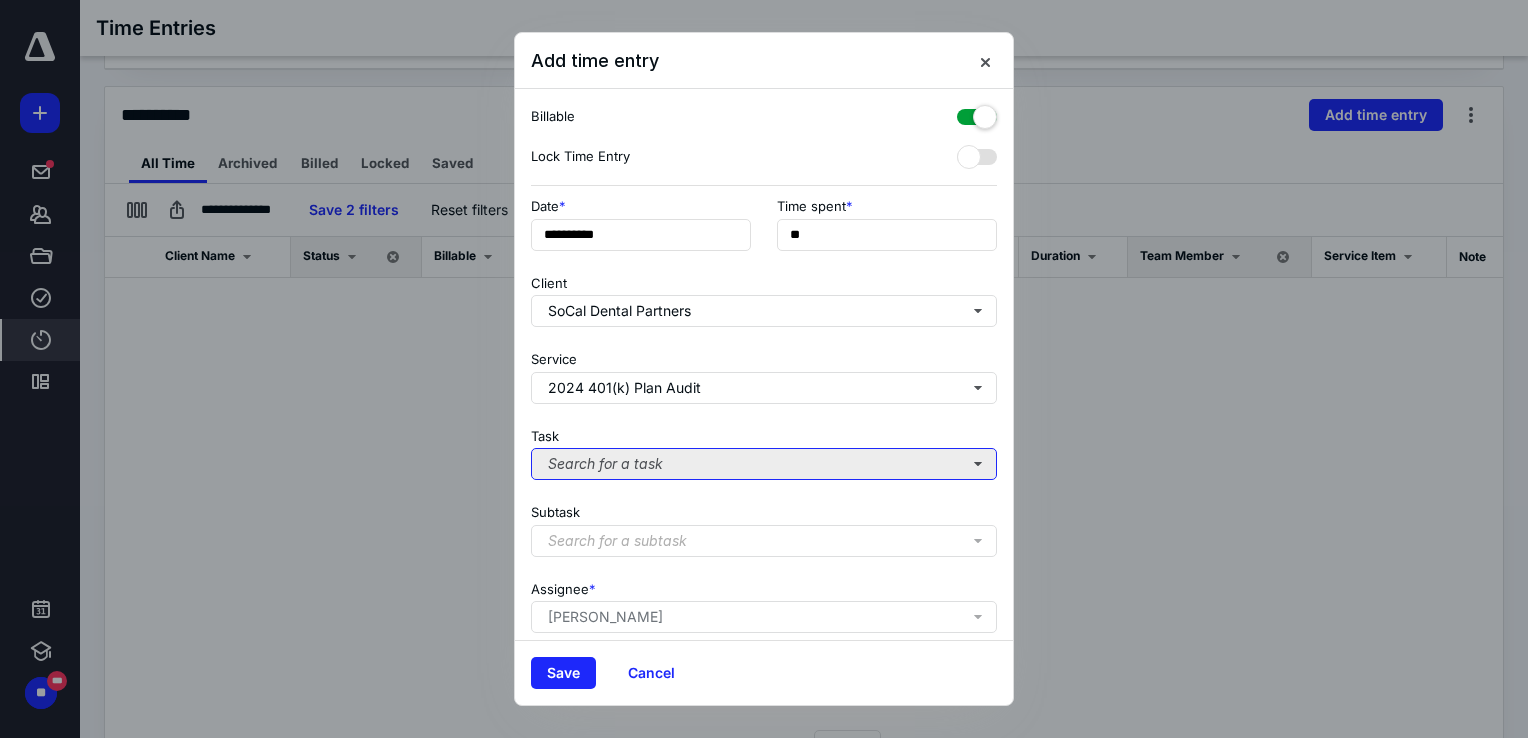 click on "Search for a task" at bounding box center (764, 464) 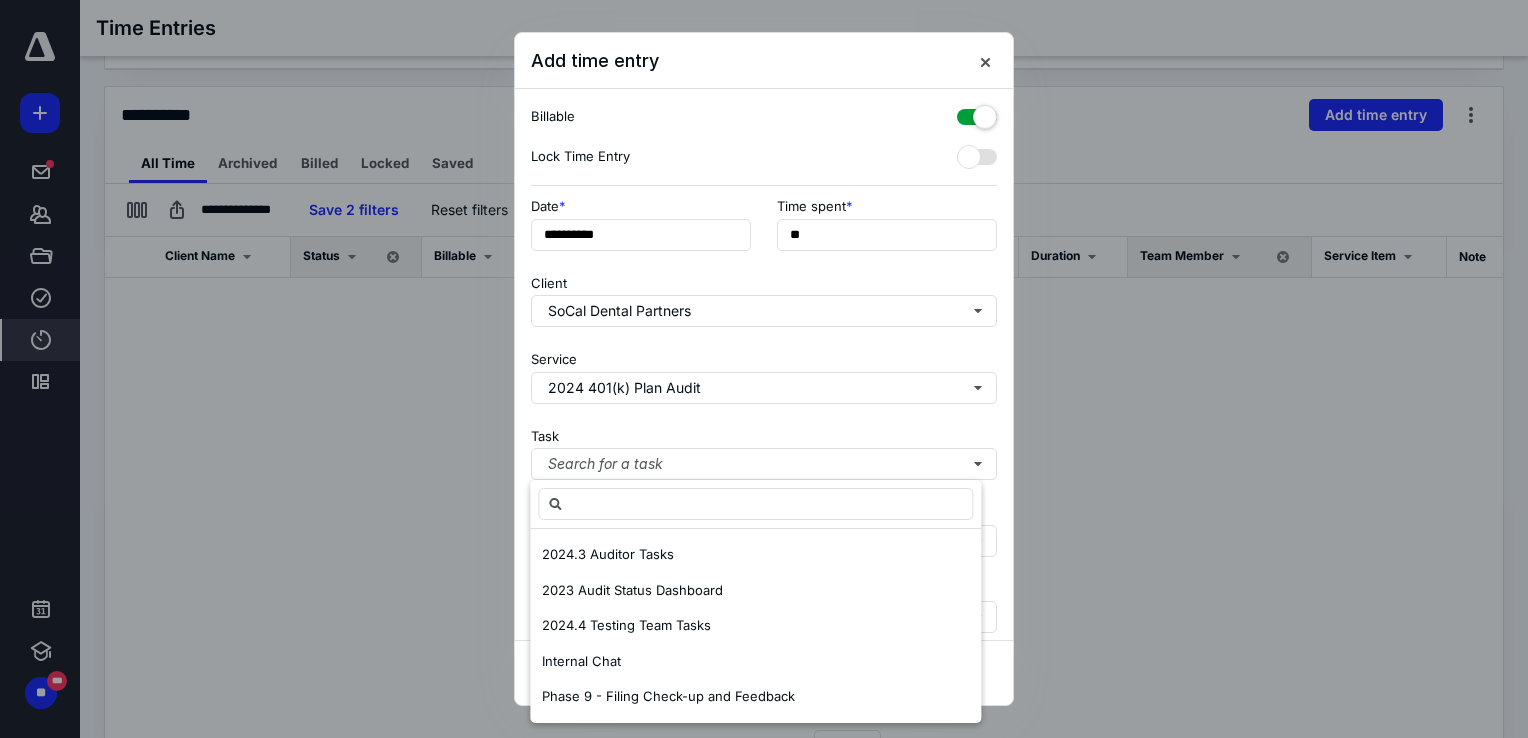 click at bounding box center (764, 369) 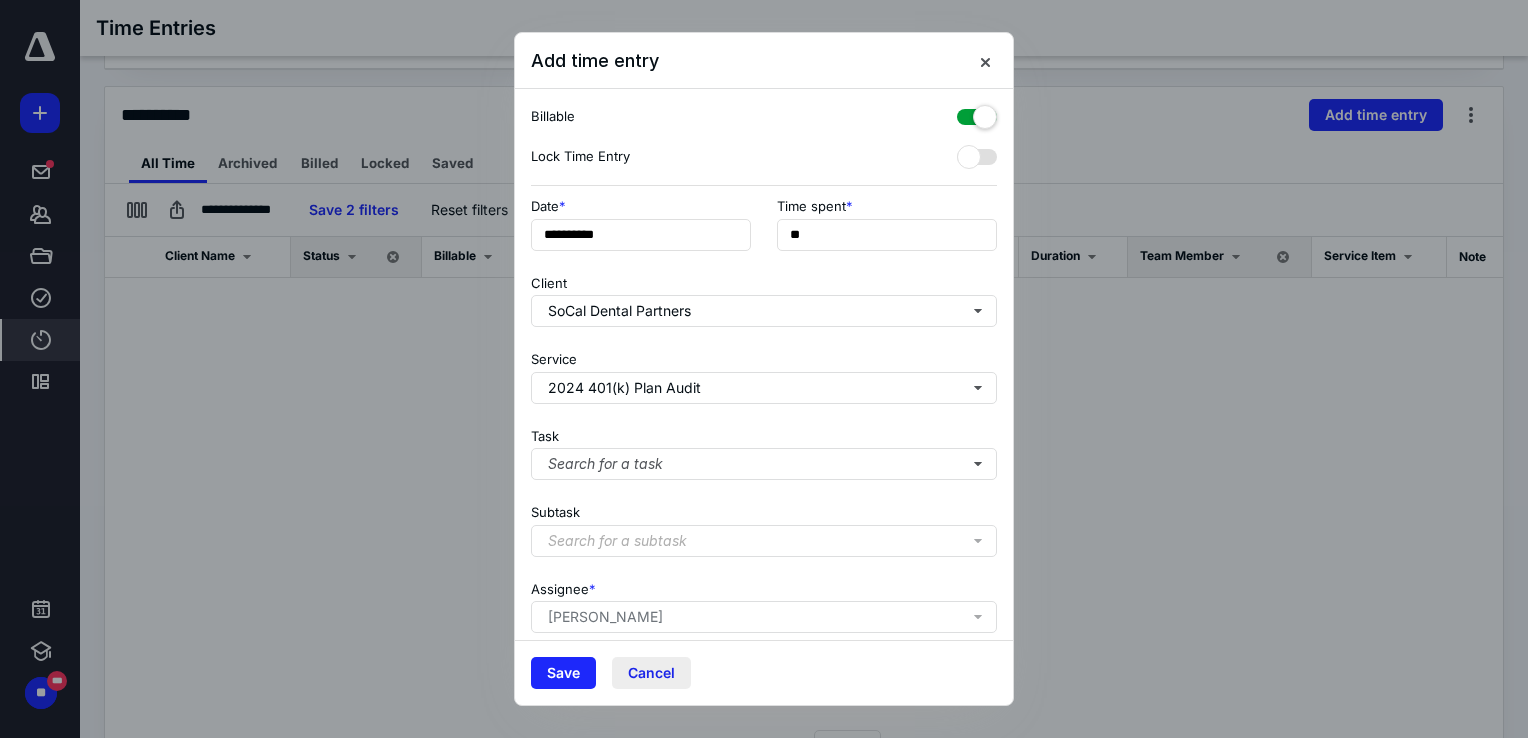 click on "Cancel" at bounding box center [651, 673] 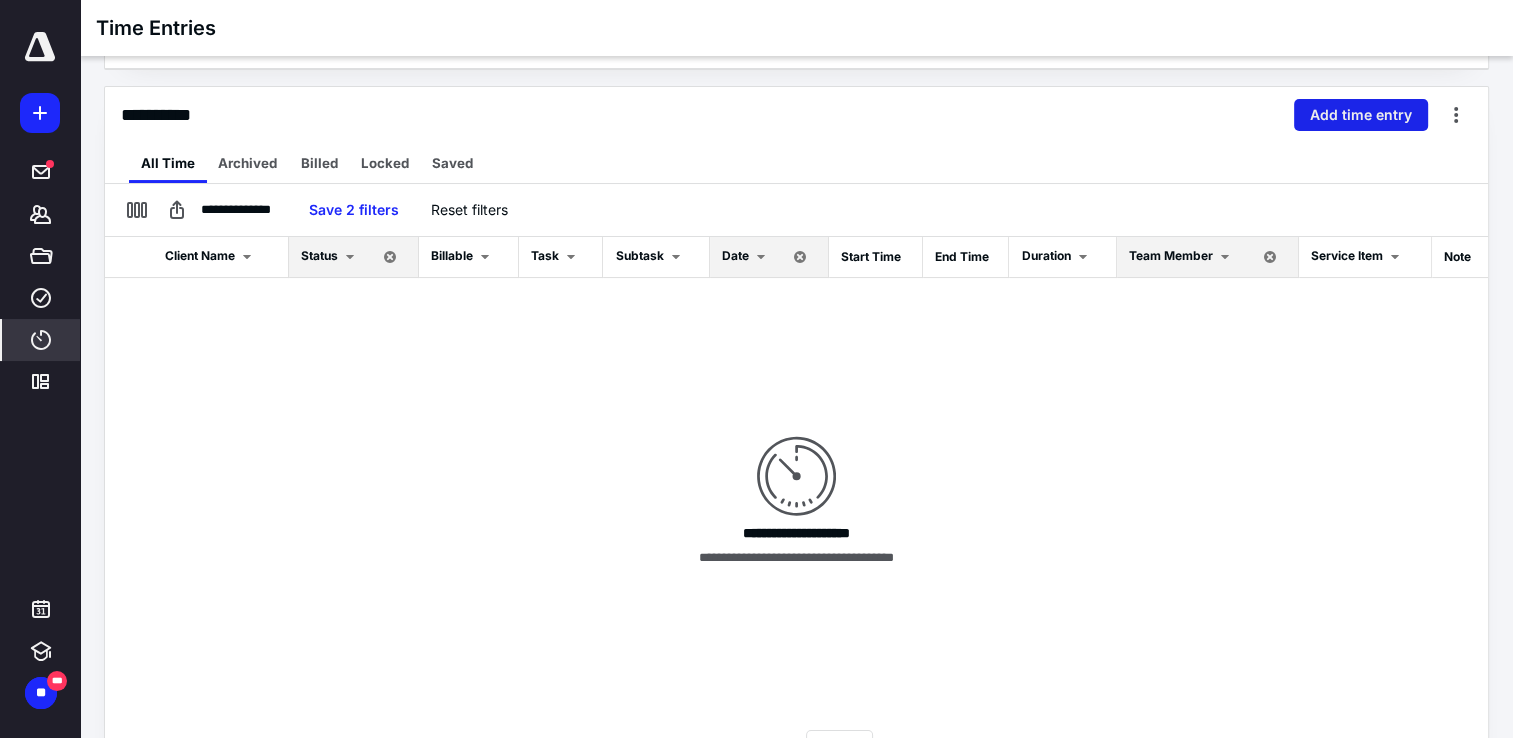 click on "Add time entry" at bounding box center (1361, 115) 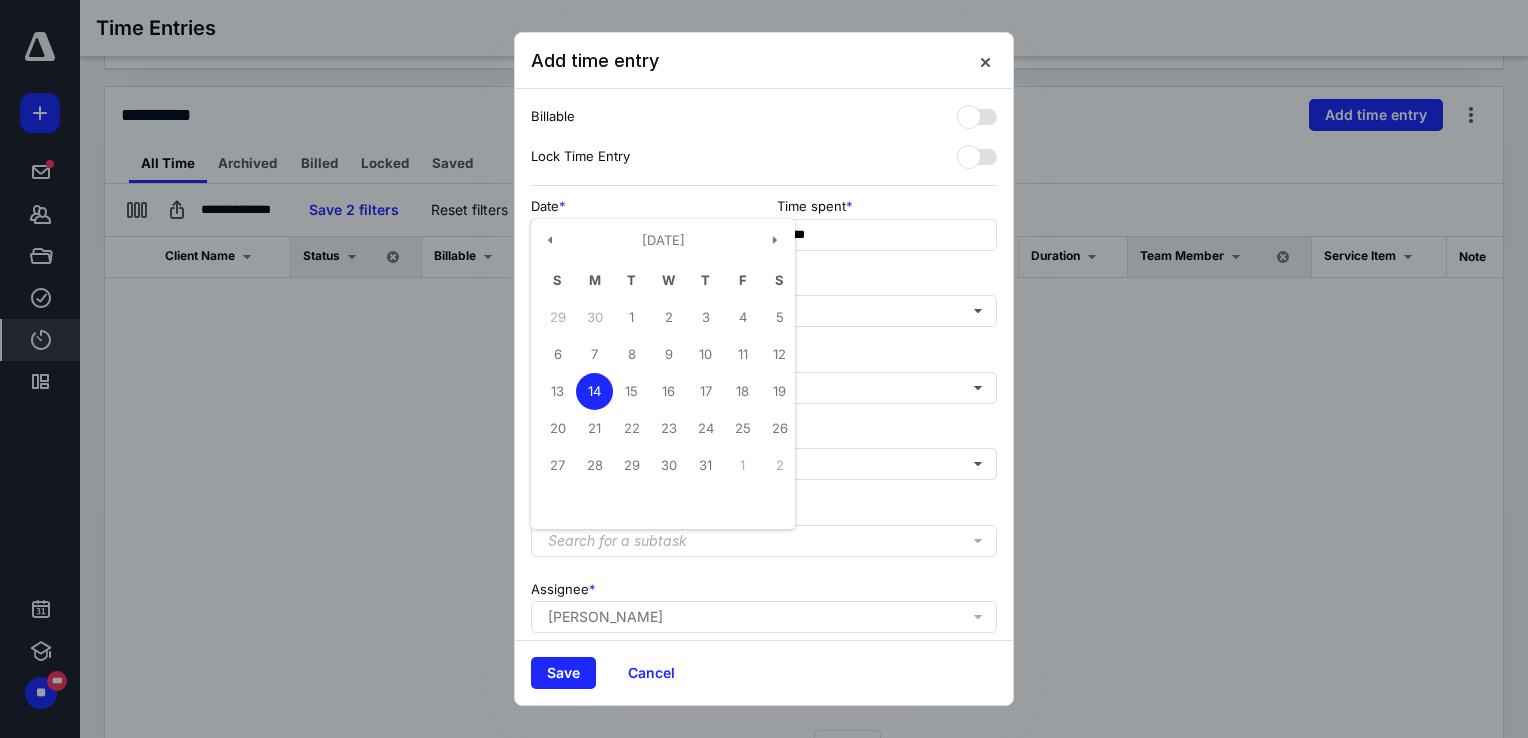 click on "**********" at bounding box center [641, 235] 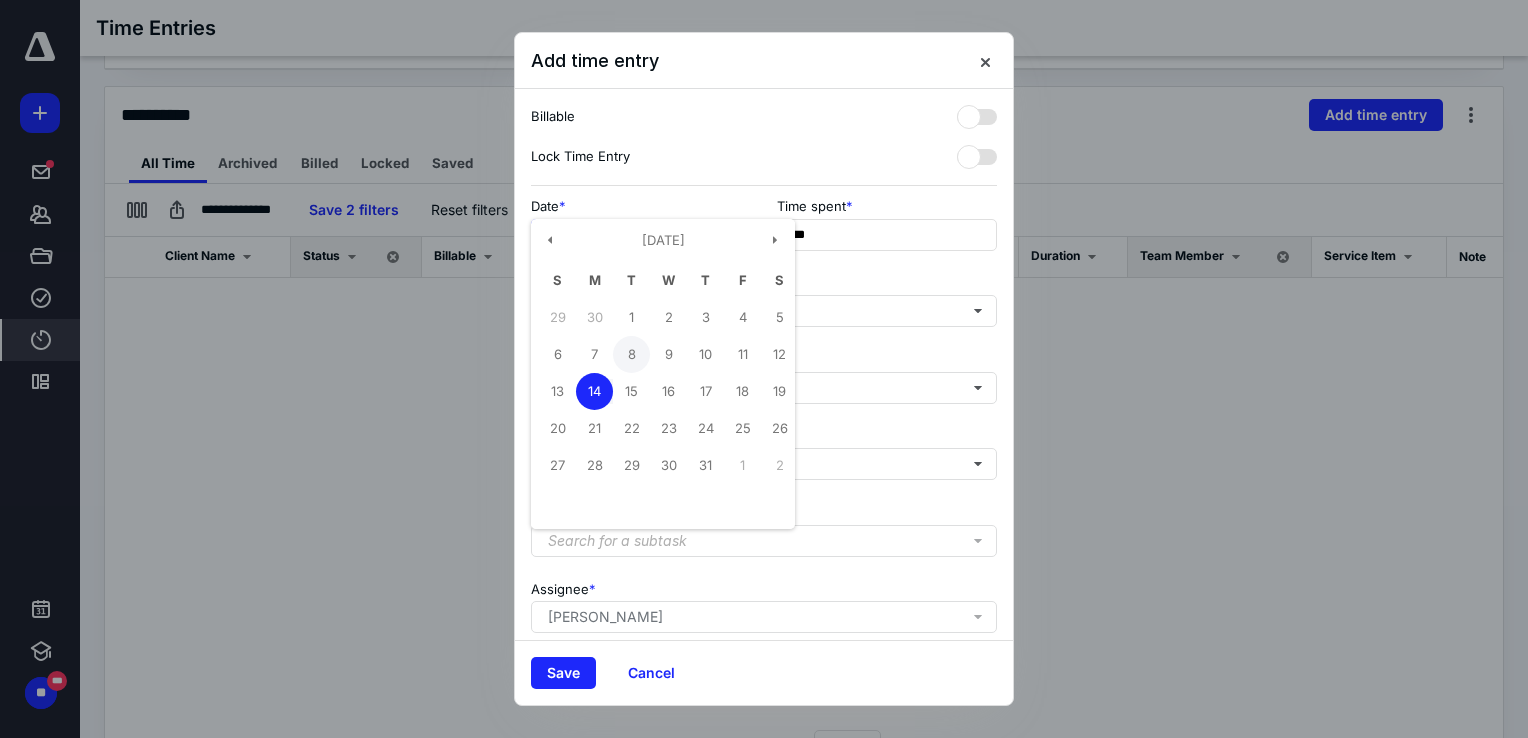 click on "8" at bounding box center [631, 354] 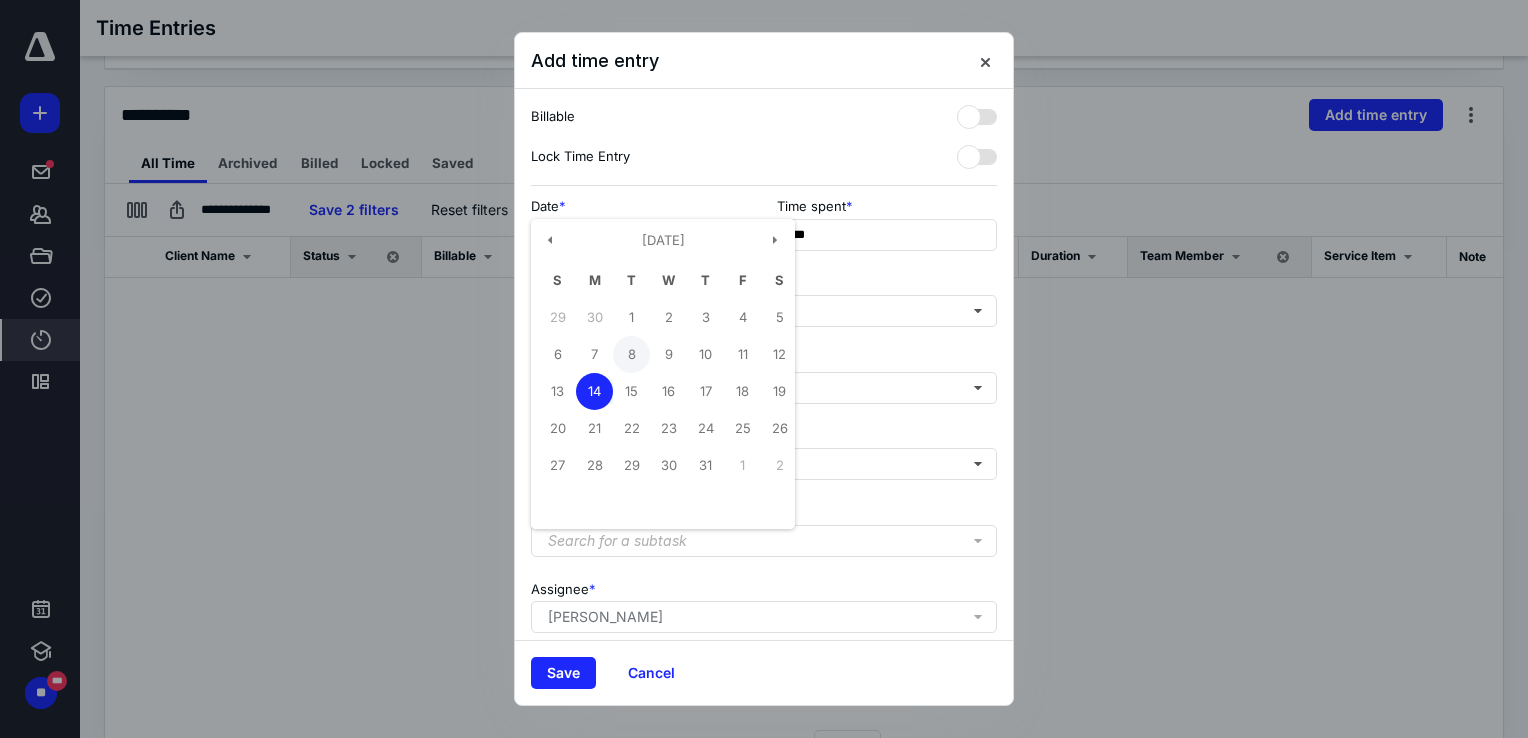type on "**********" 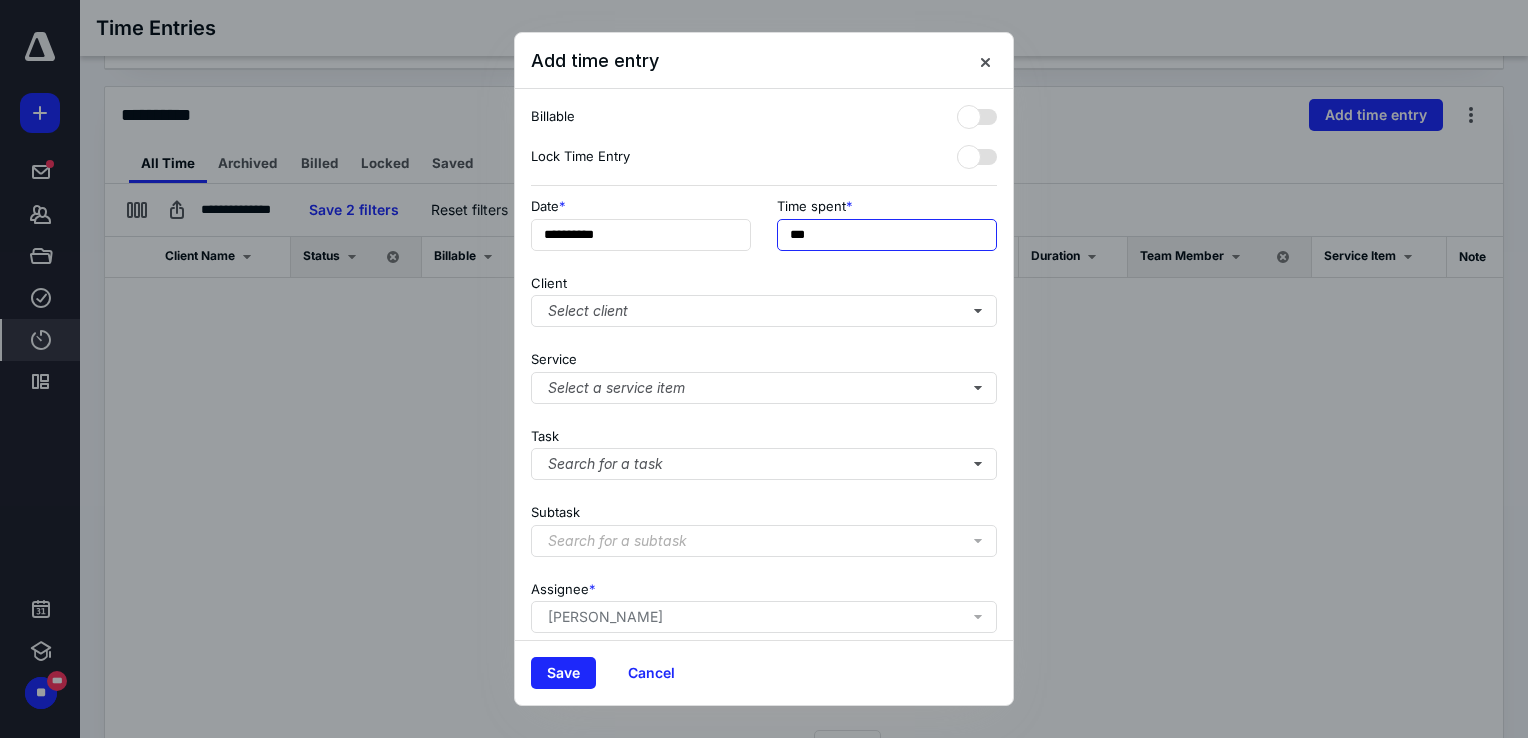 click on "***" at bounding box center [887, 235] 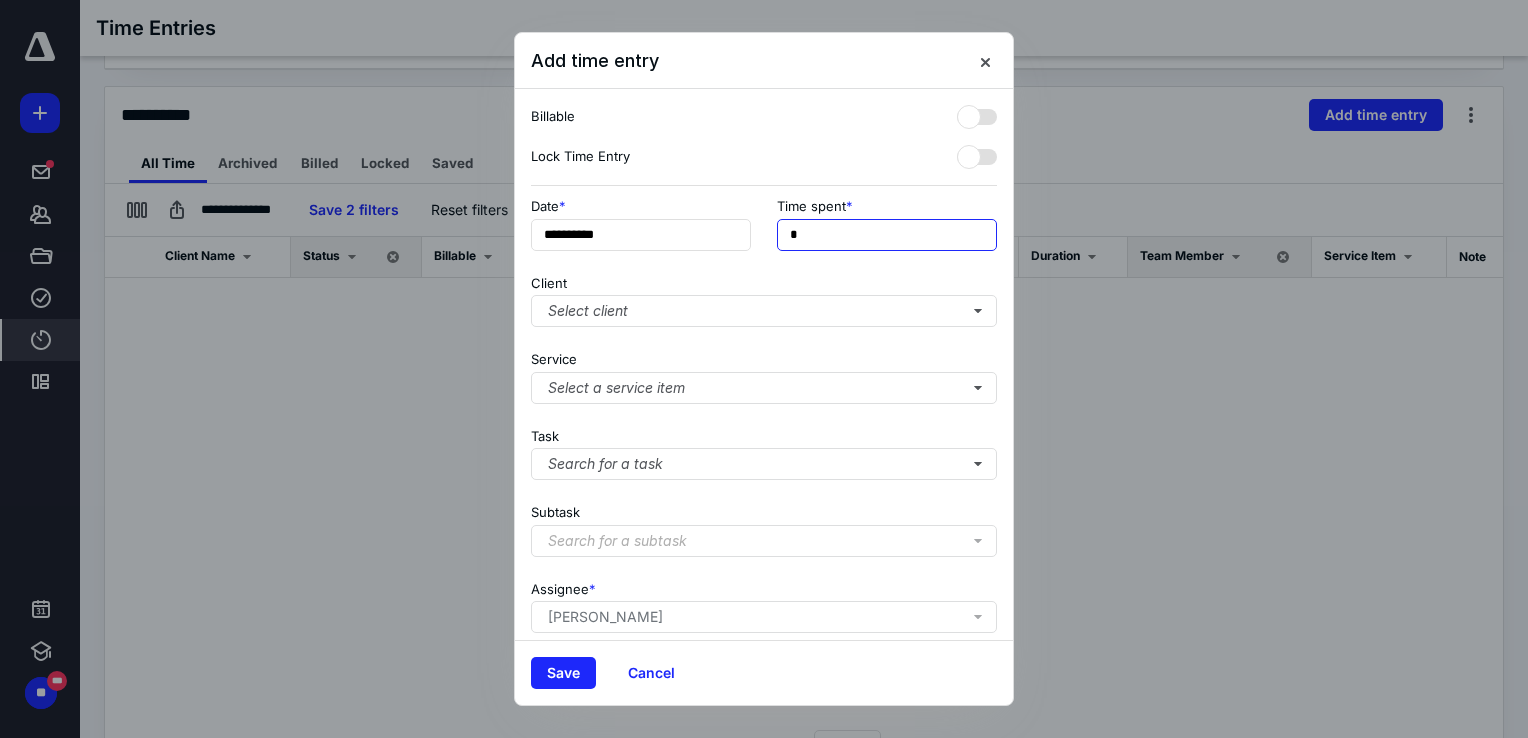 type on "**" 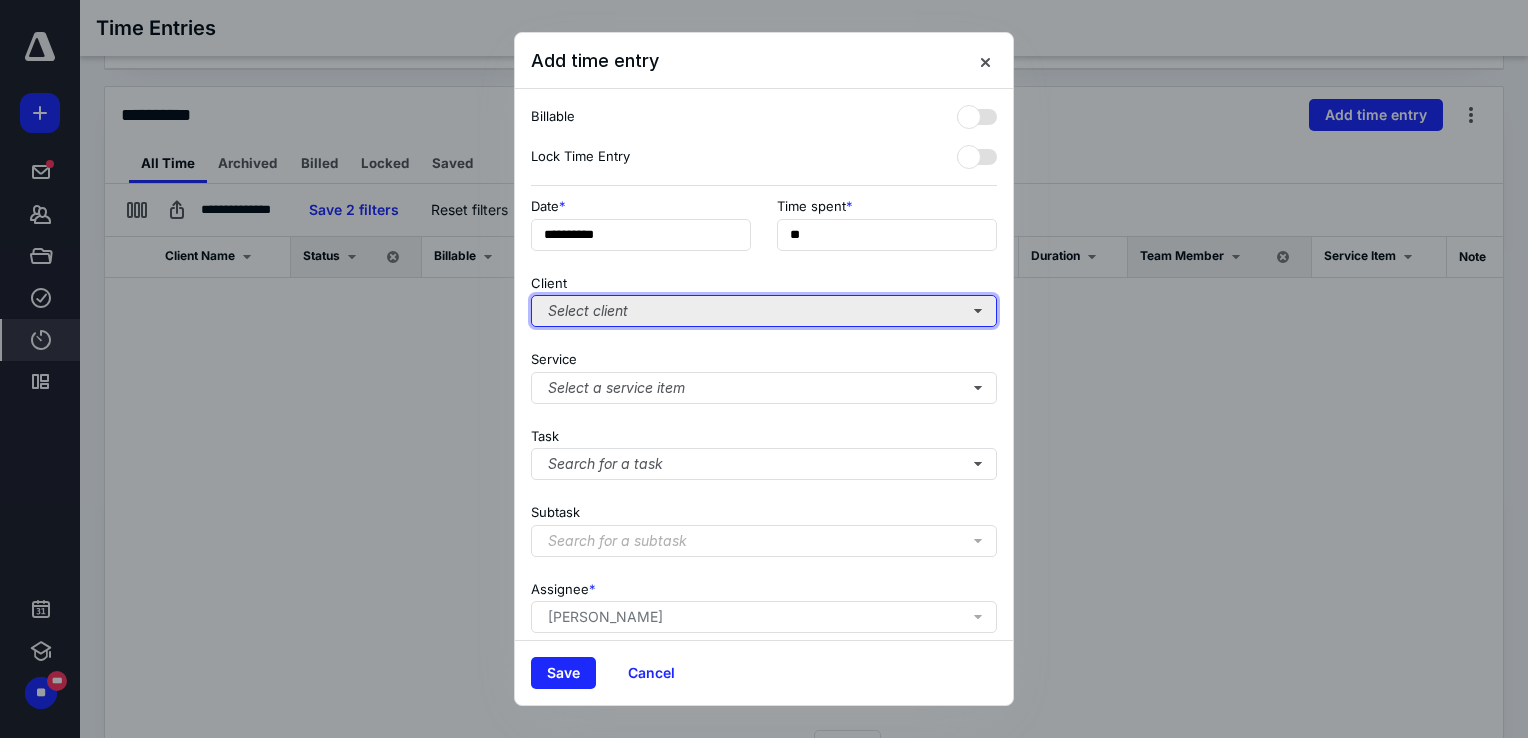 click on "Select client" at bounding box center [764, 311] 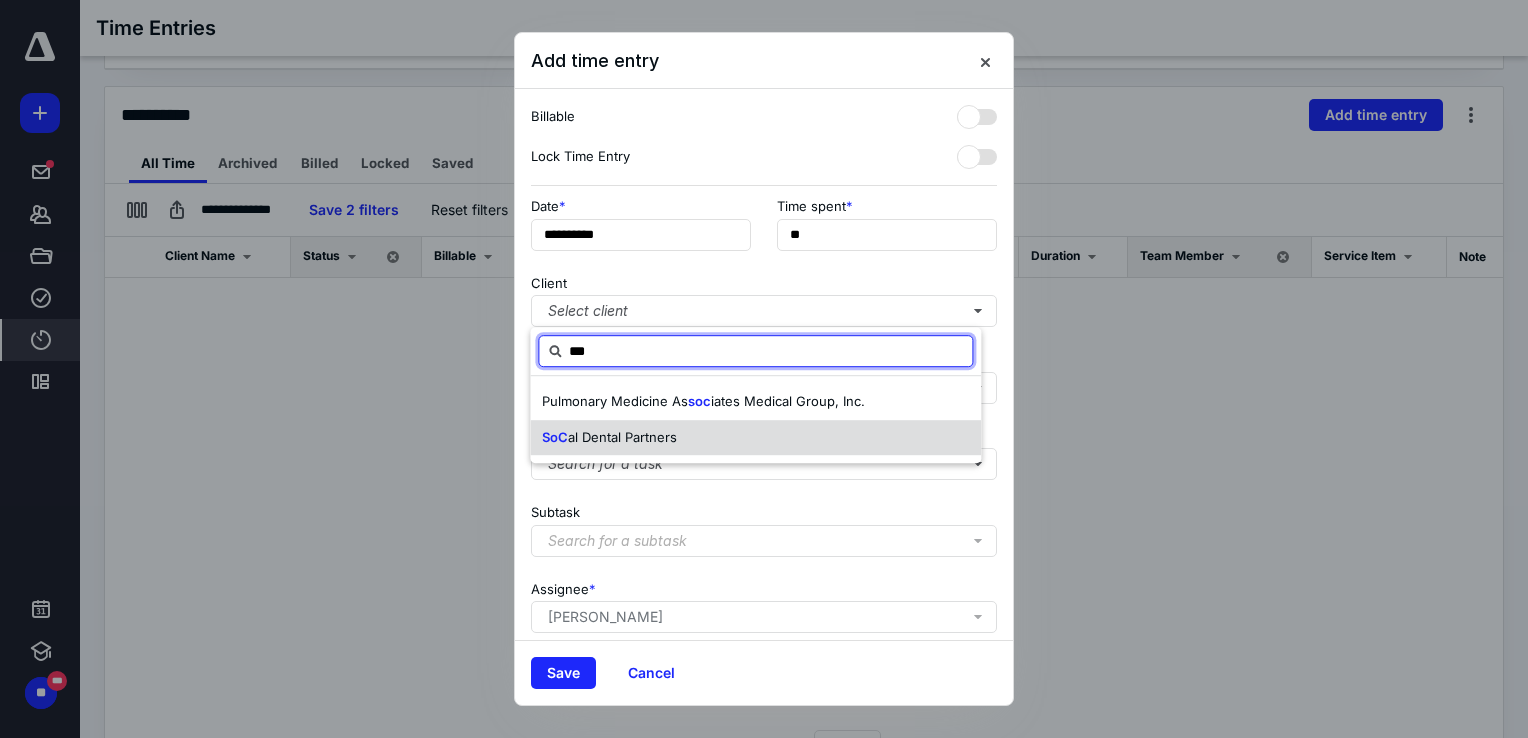 click on "SoC al Dental Partners" at bounding box center (609, 438) 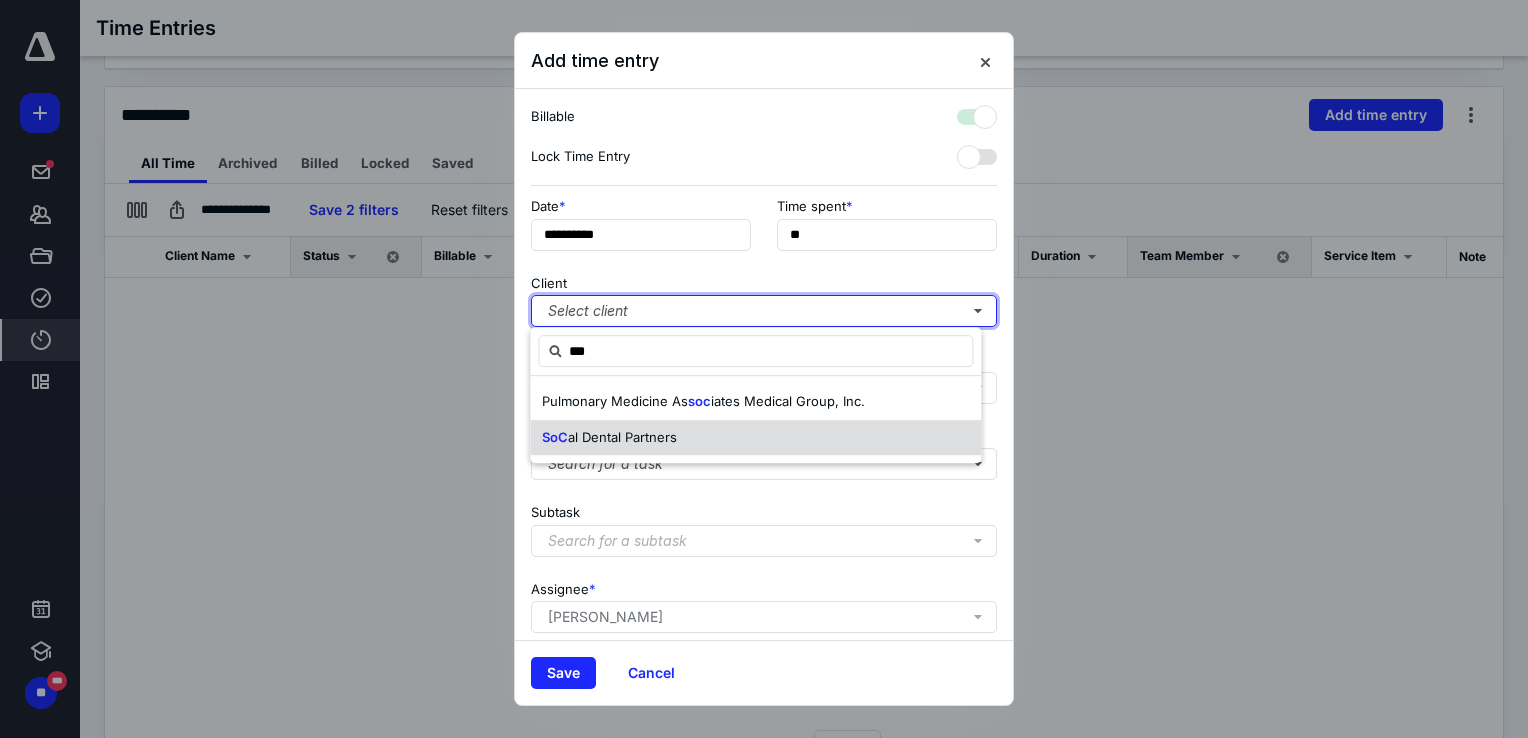 checkbox on "true" 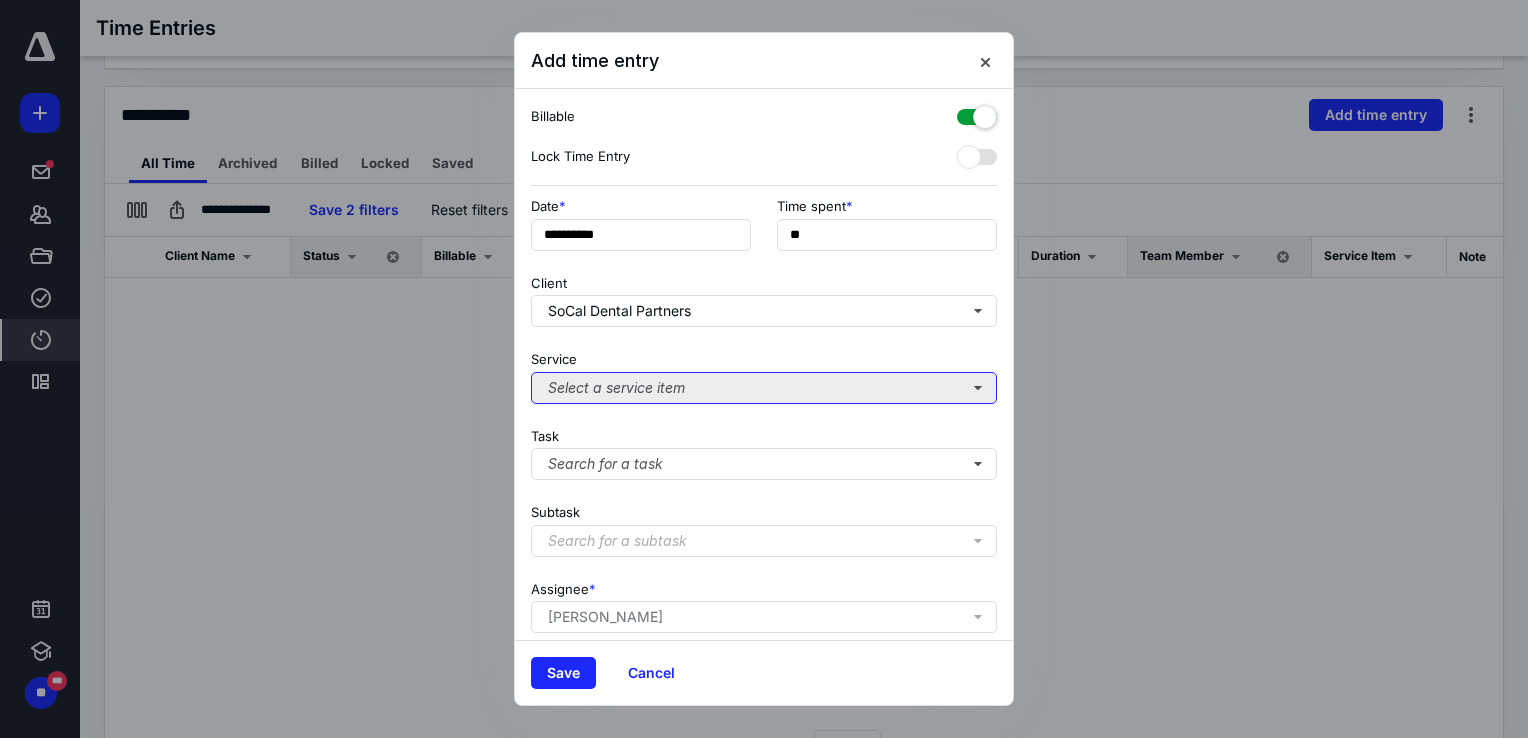 click on "Select a service item" at bounding box center [764, 388] 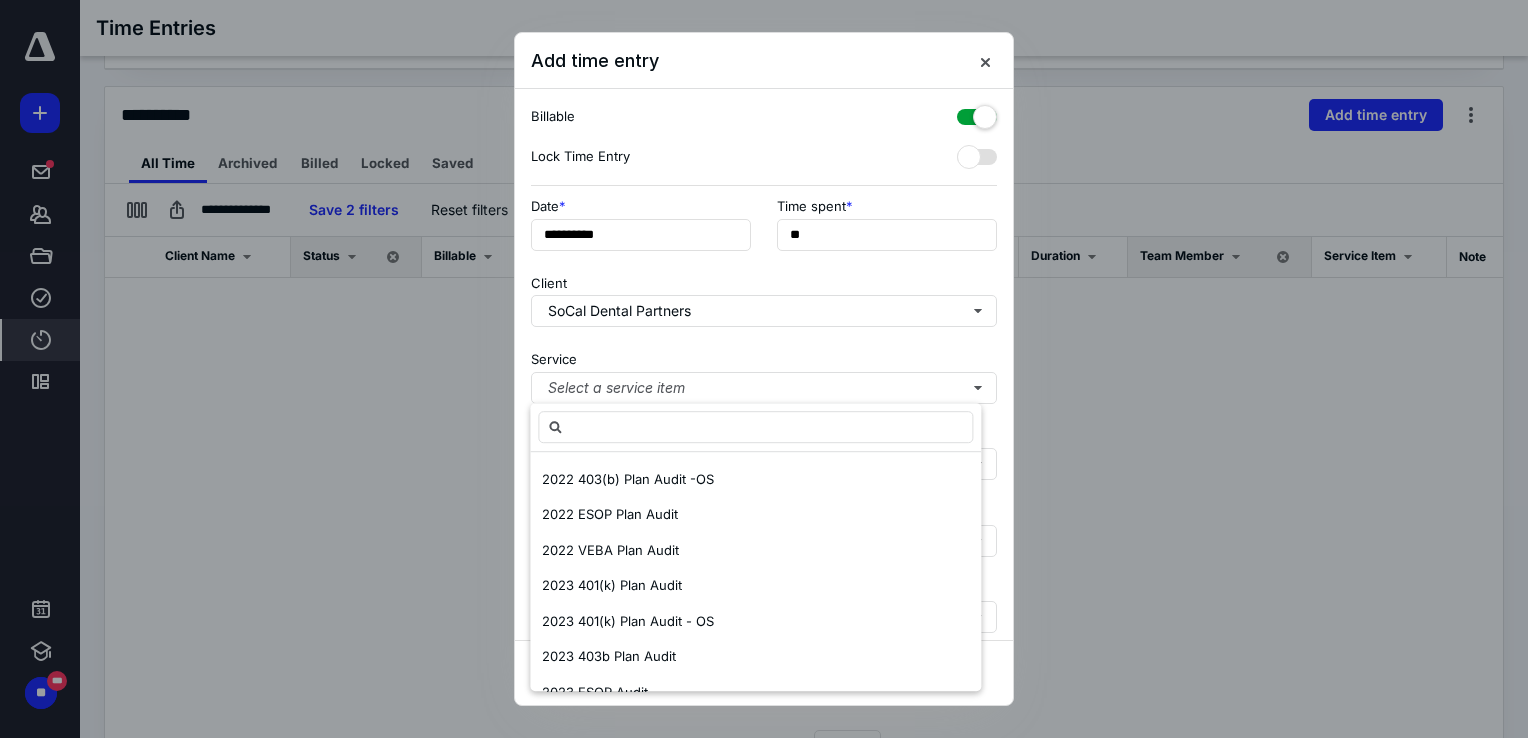 scroll, scrollTop: 700, scrollLeft: 0, axis: vertical 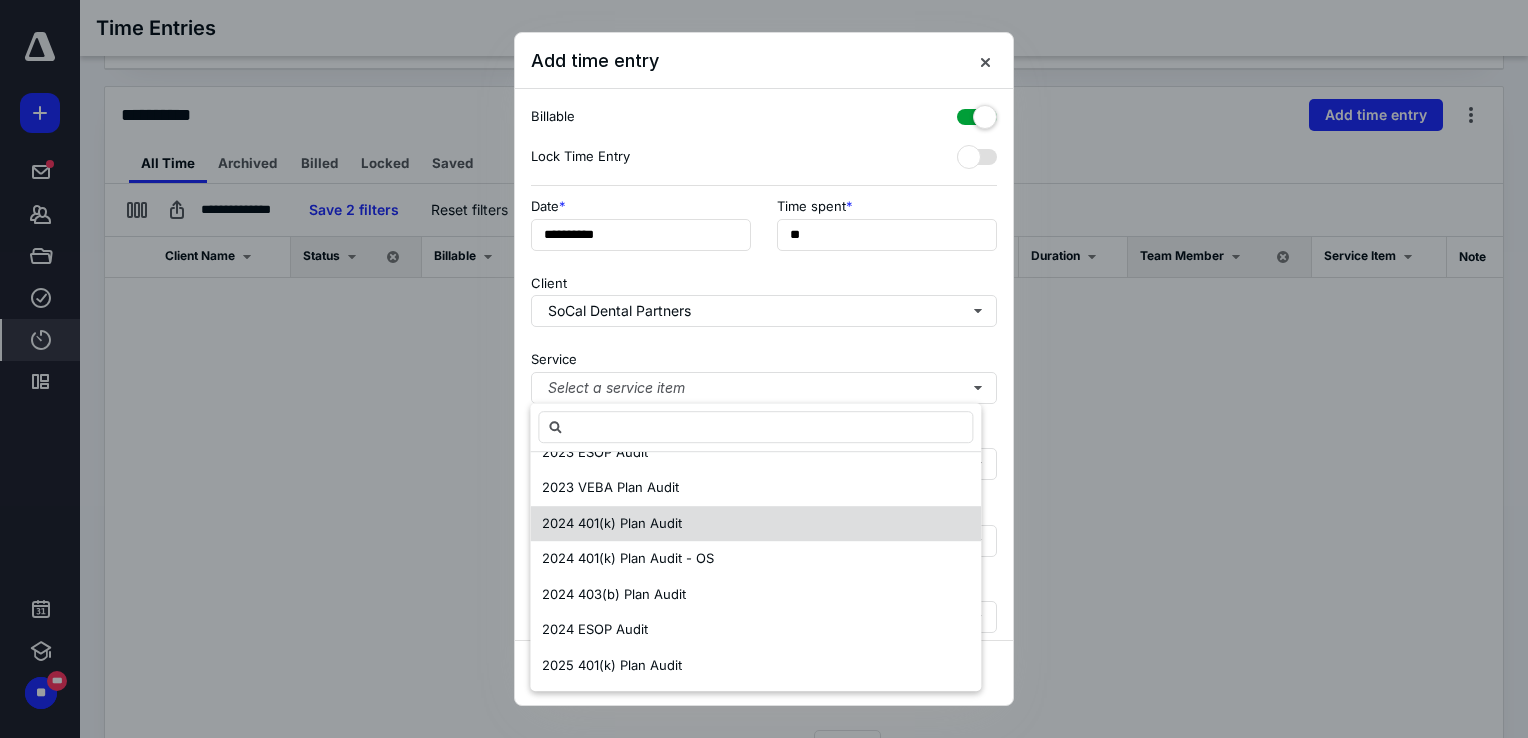 click on "2024 401(k) Plan Audit" at bounding box center [612, 523] 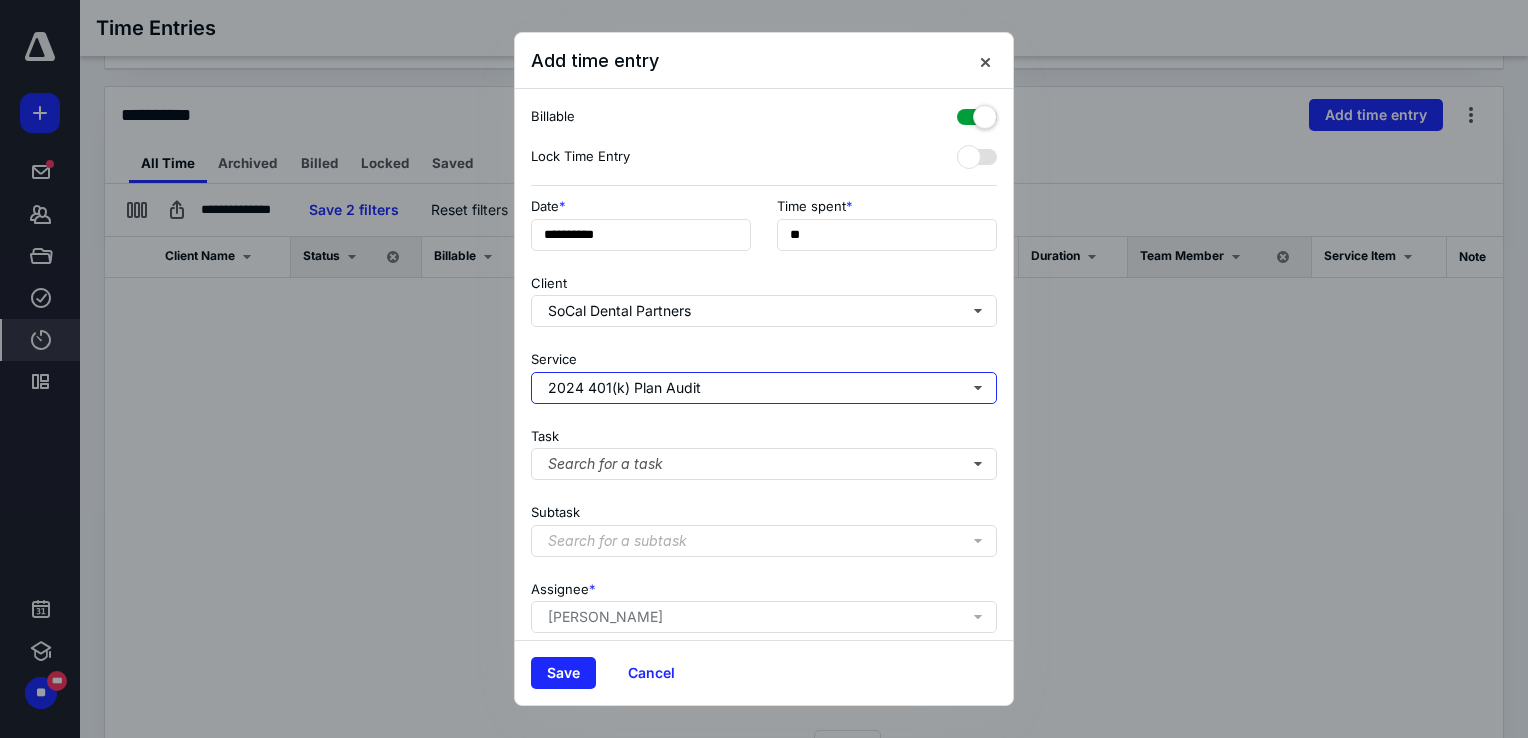 scroll, scrollTop: 0, scrollLeft: 0, axis: both 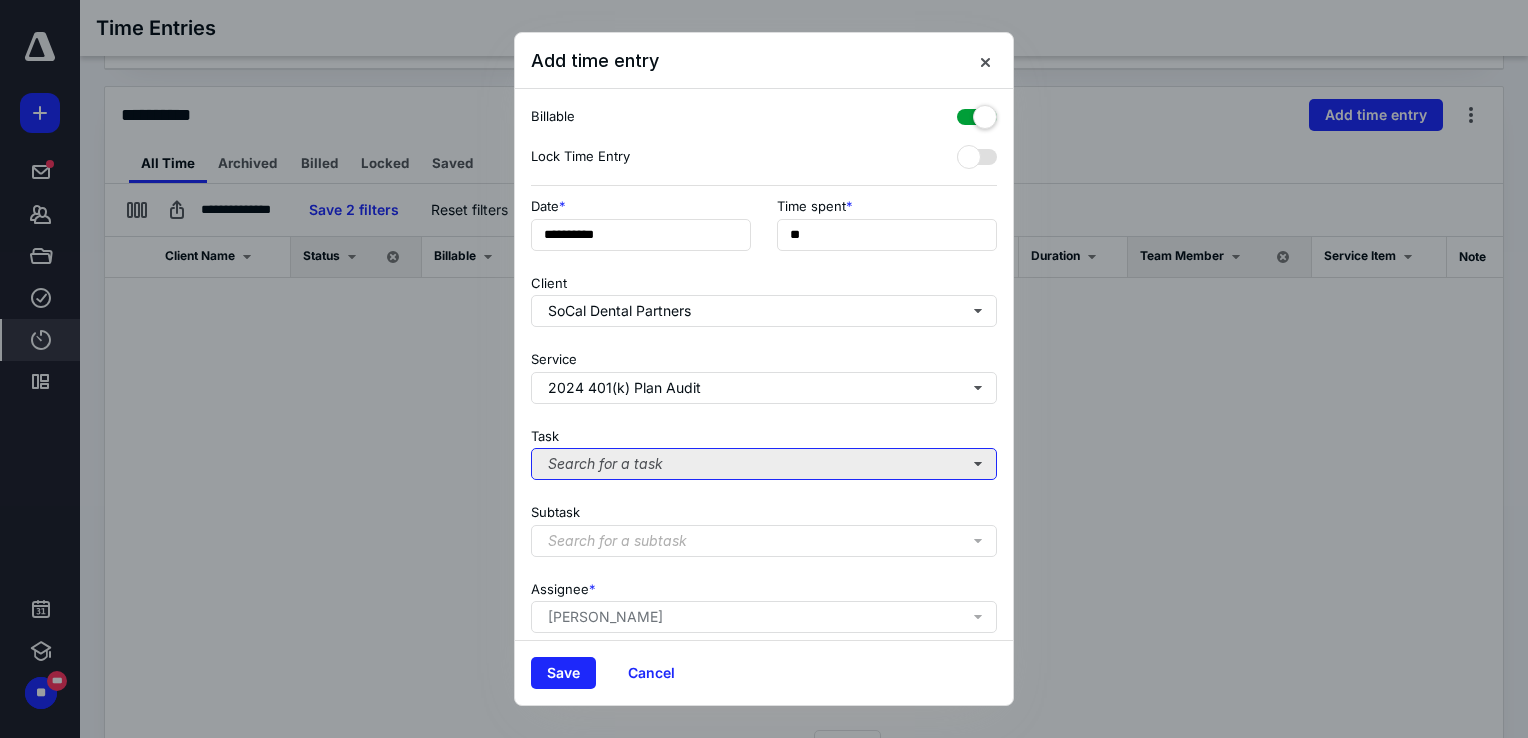 click on "Search for a task" at bounding box center [764, 464] 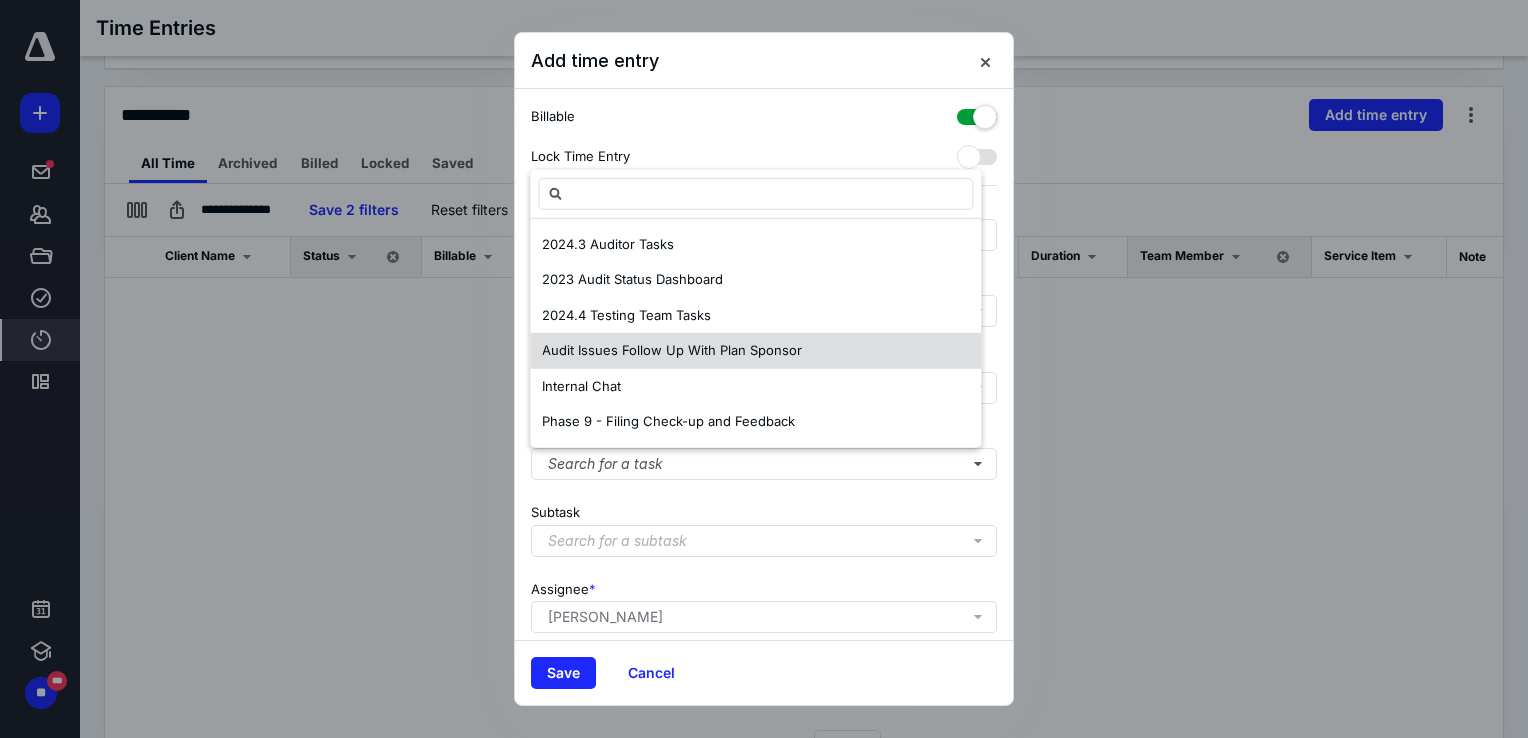 click on "Audit Issues Follow Up With Plan Sponsor" at bounding box center (672, 350) 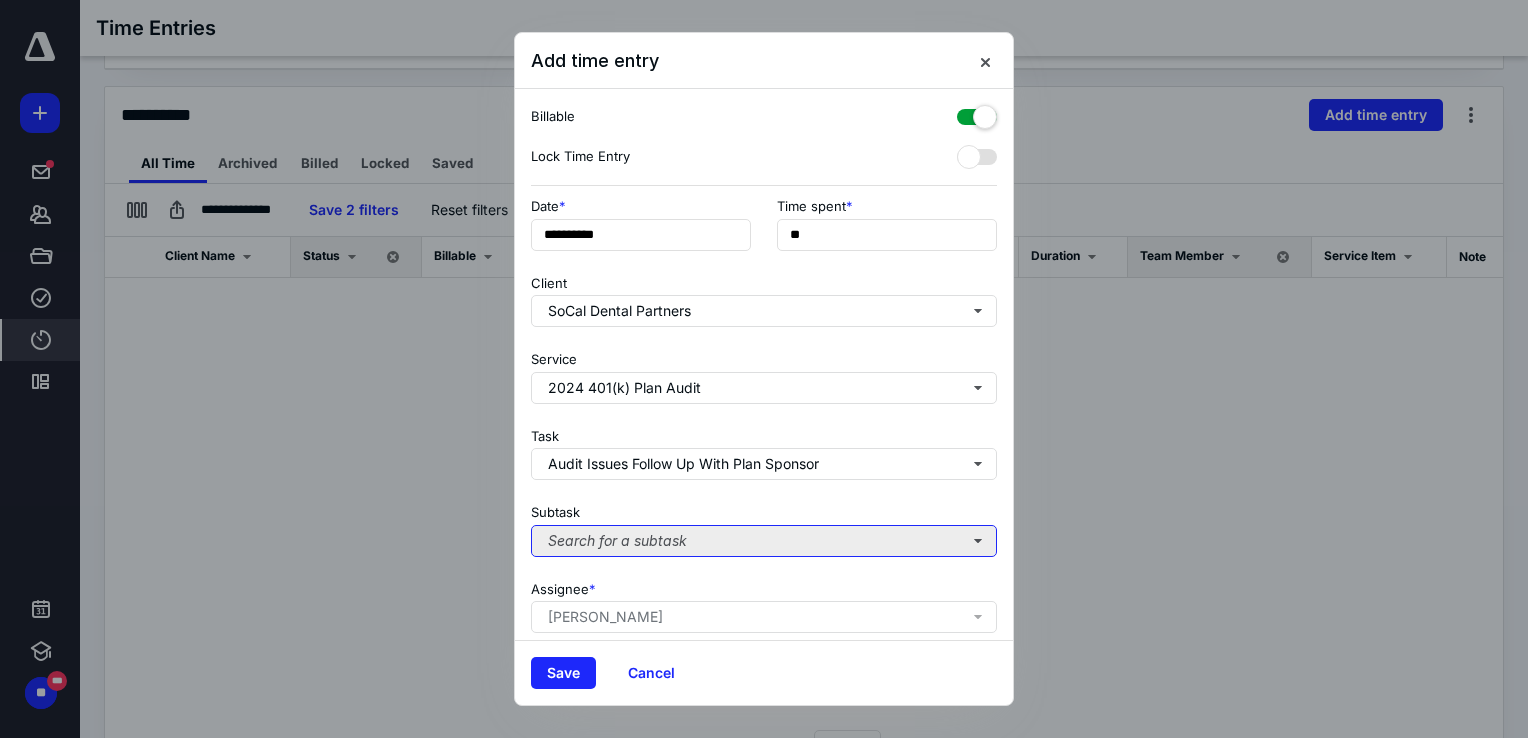 click on "Search for a subtask" at bounding box center (764, 541) 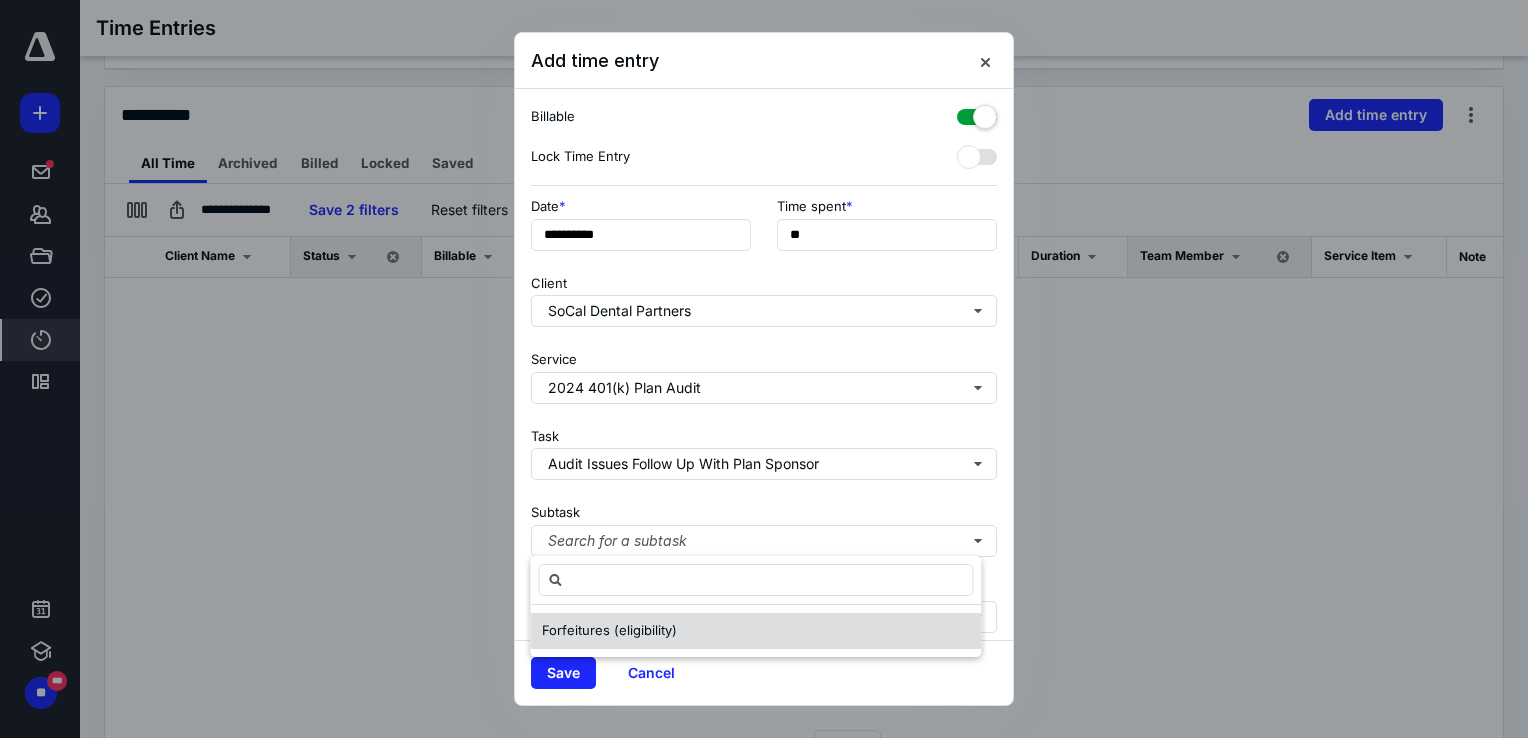 click on "Forfeitures (eligibility)" at bounding box center [609, 630] 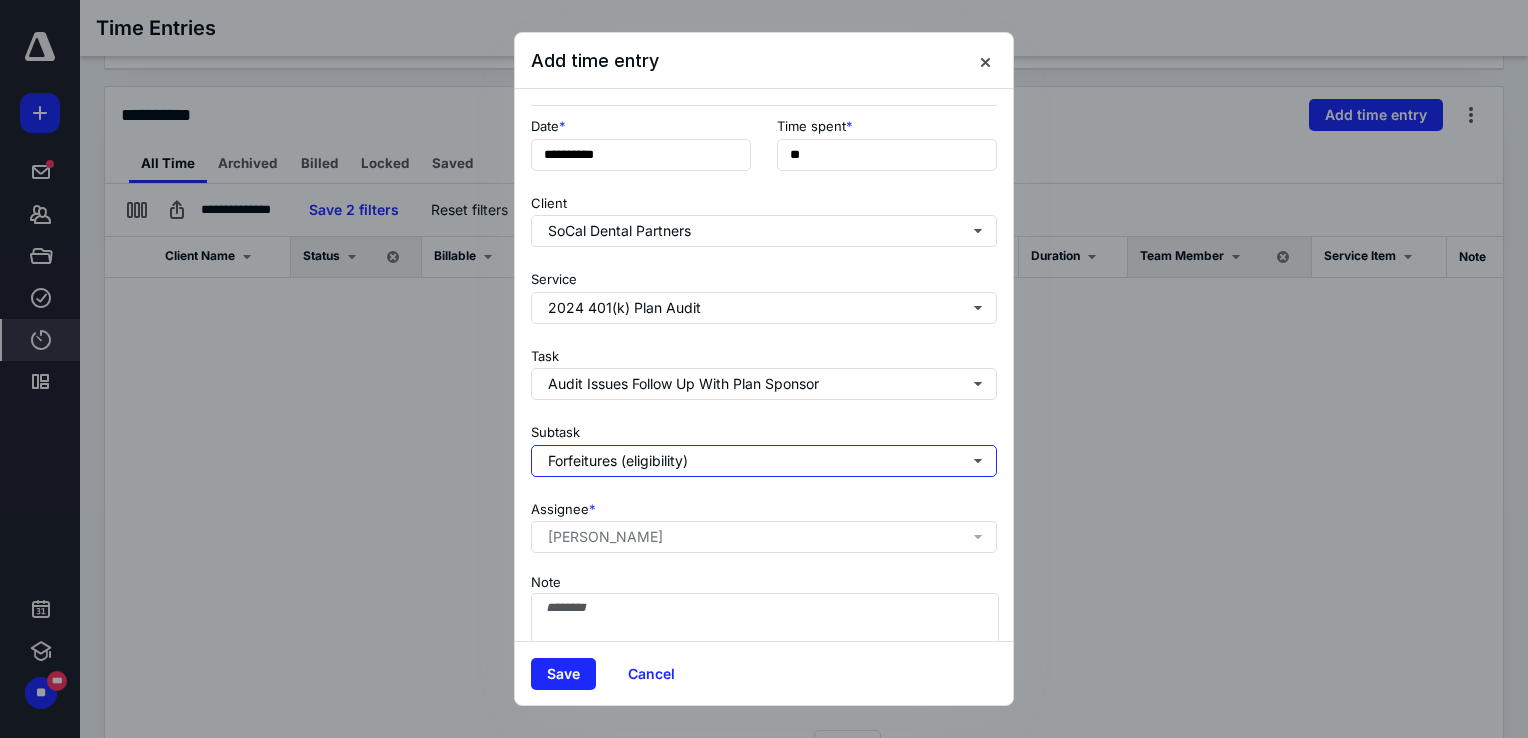 scroll, scrollTop: 162, scrollLeft: 0, axis: vertical 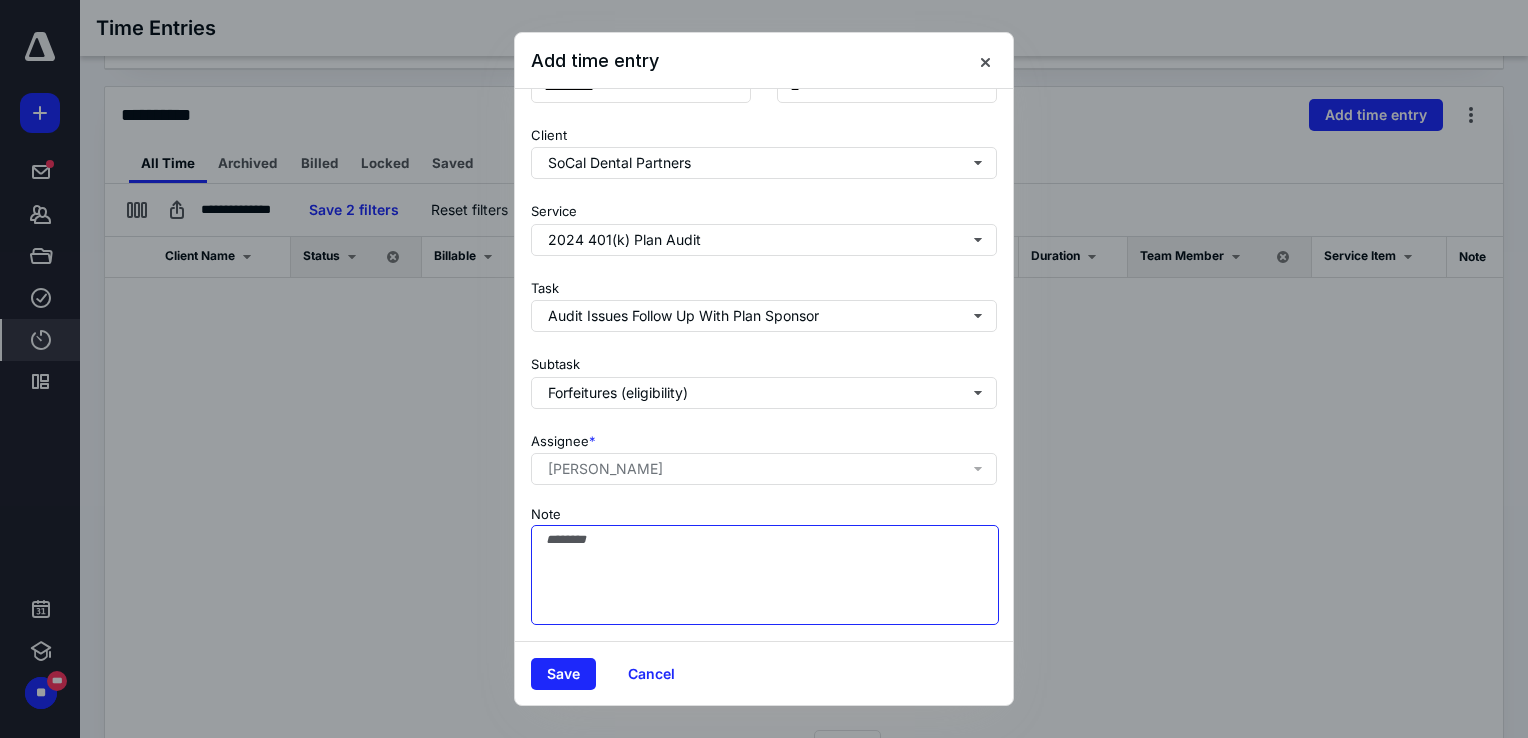 click on "Note" at bounding box center (765, 575) 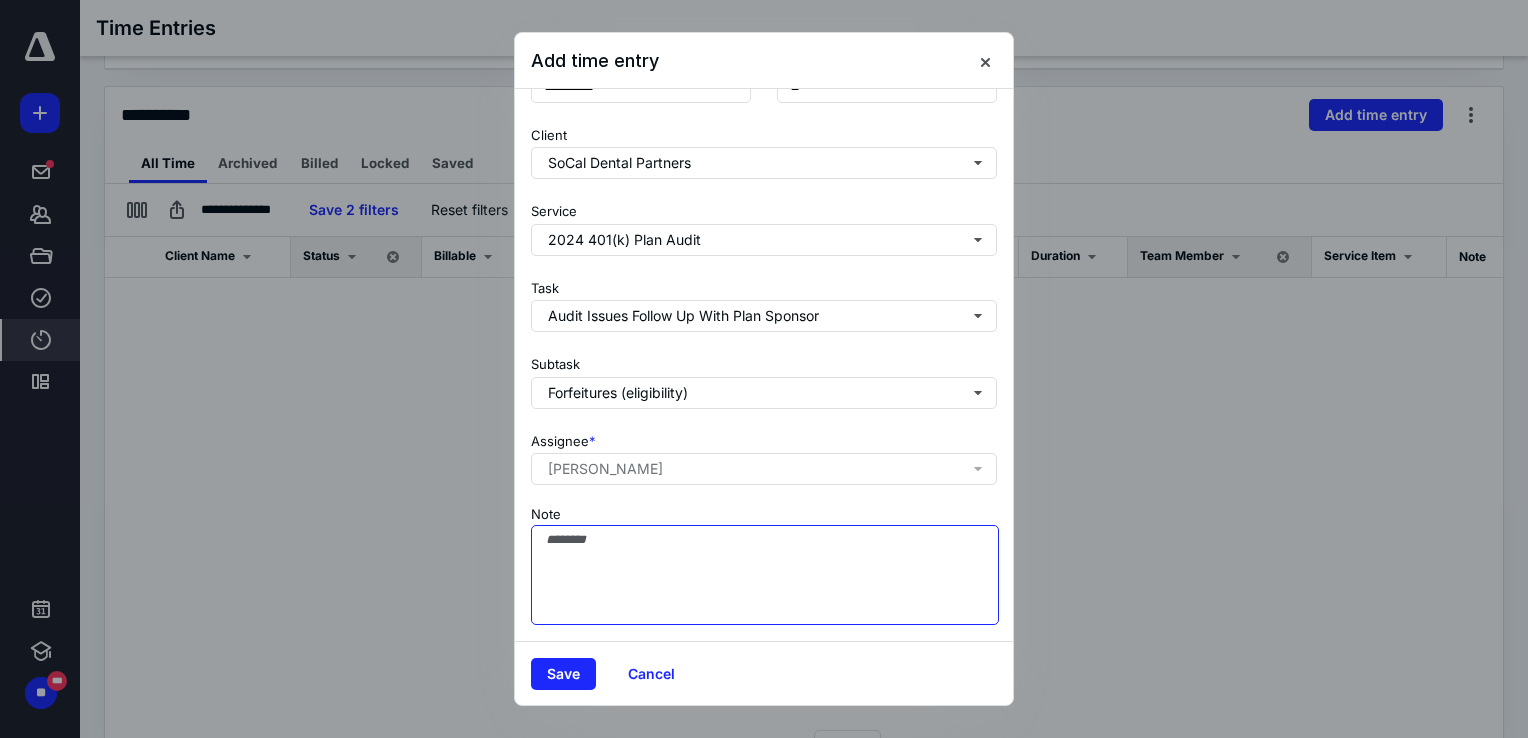 click on "Note" at bounding box center (765, 575) 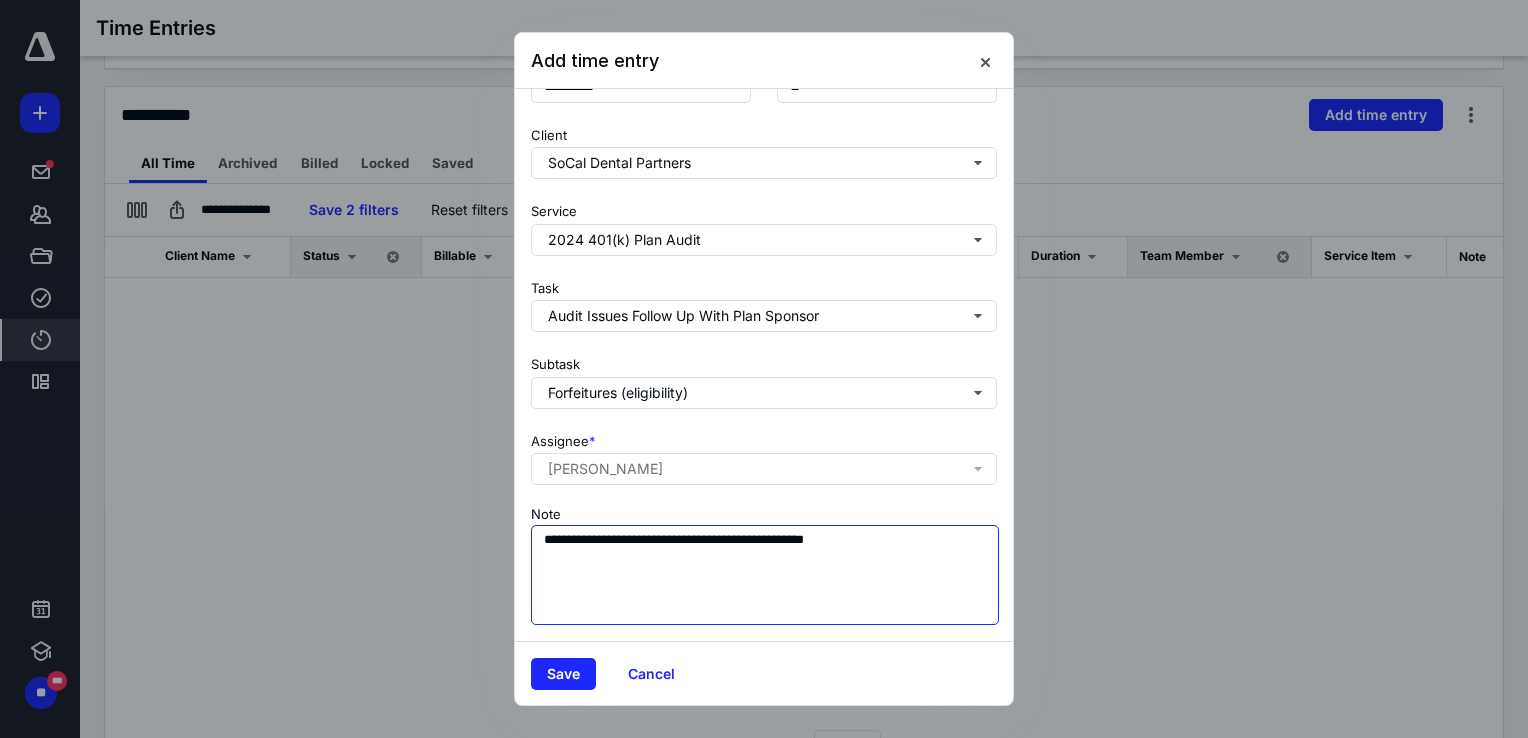 click on "**********" at bounding box center [765, 575] 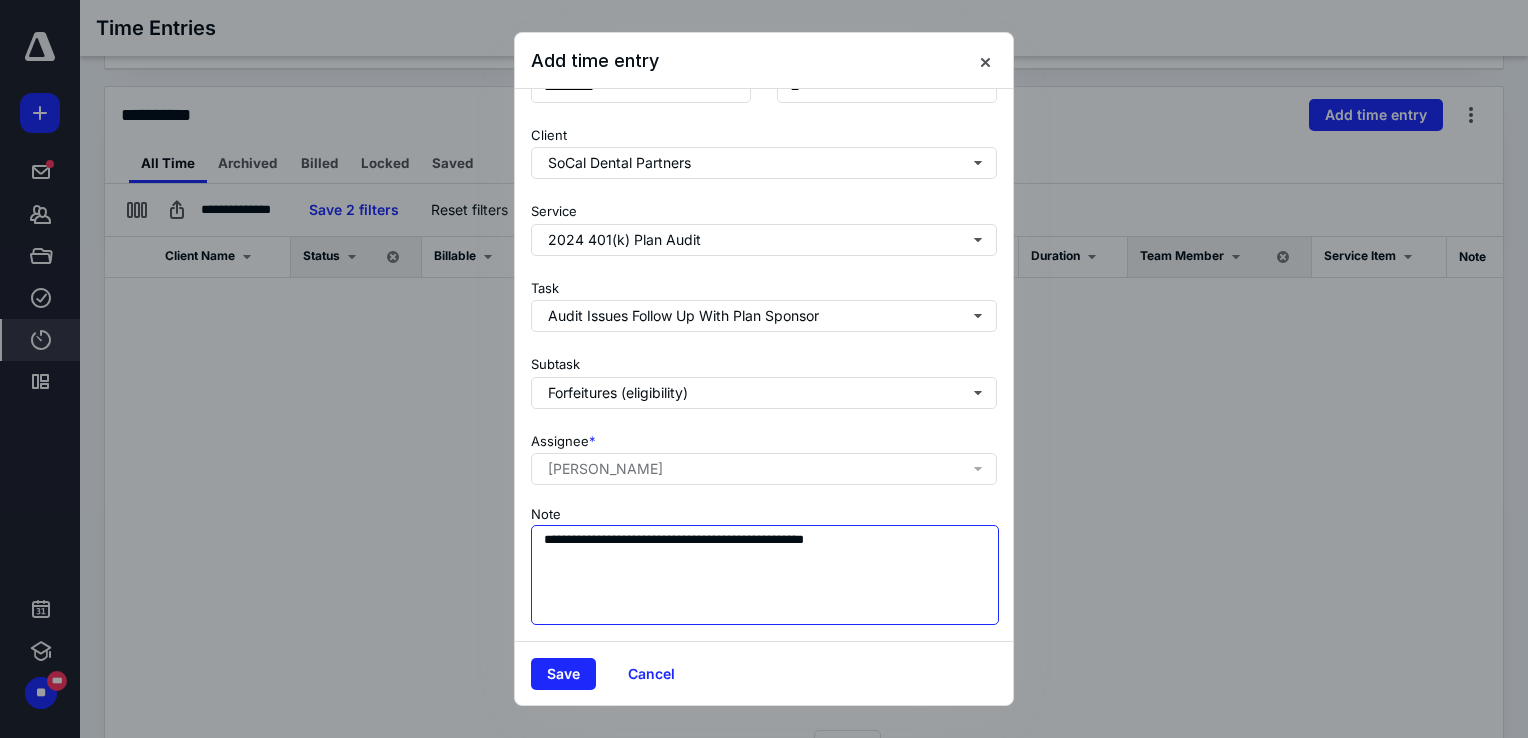 click on "**********" at bounding box center (765, 575) 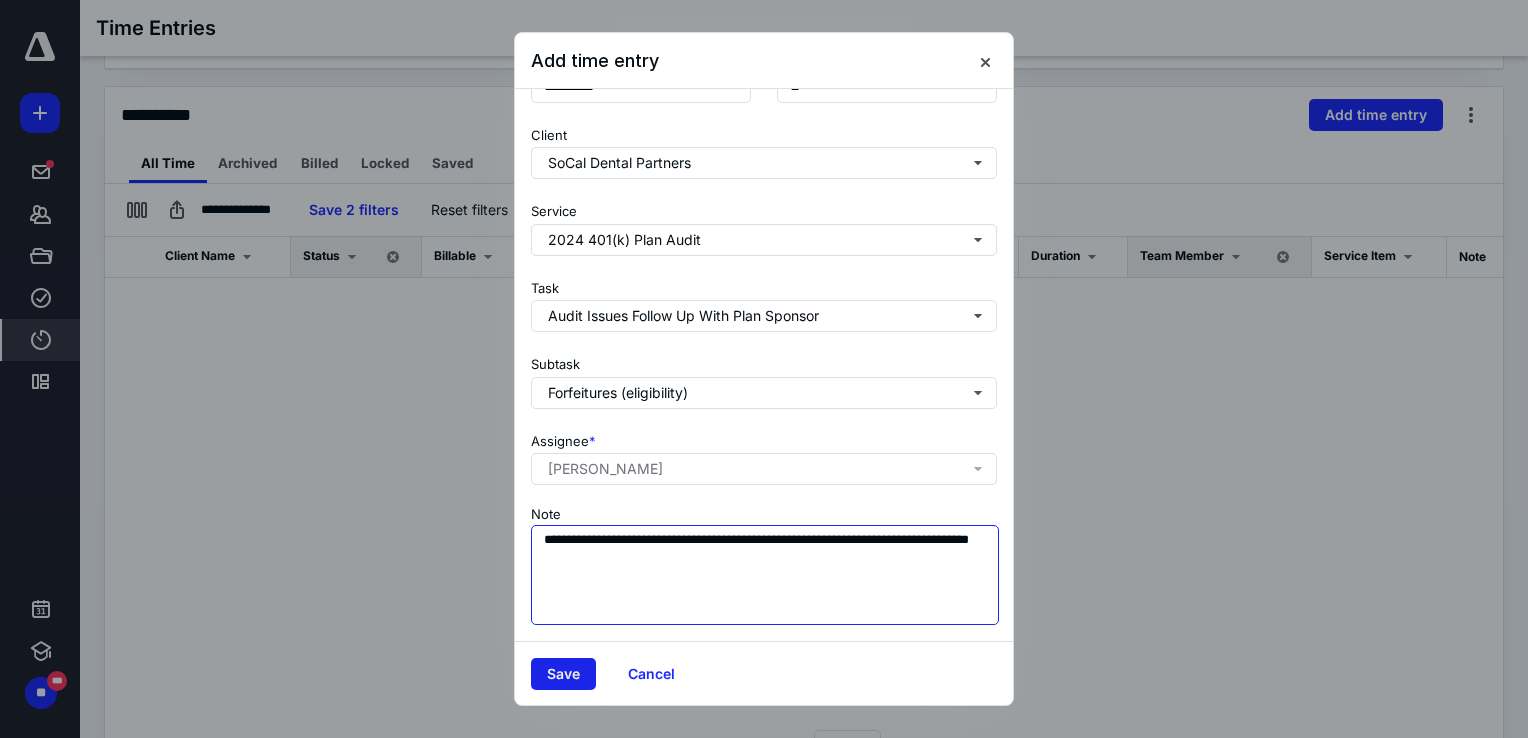 type on "**********" 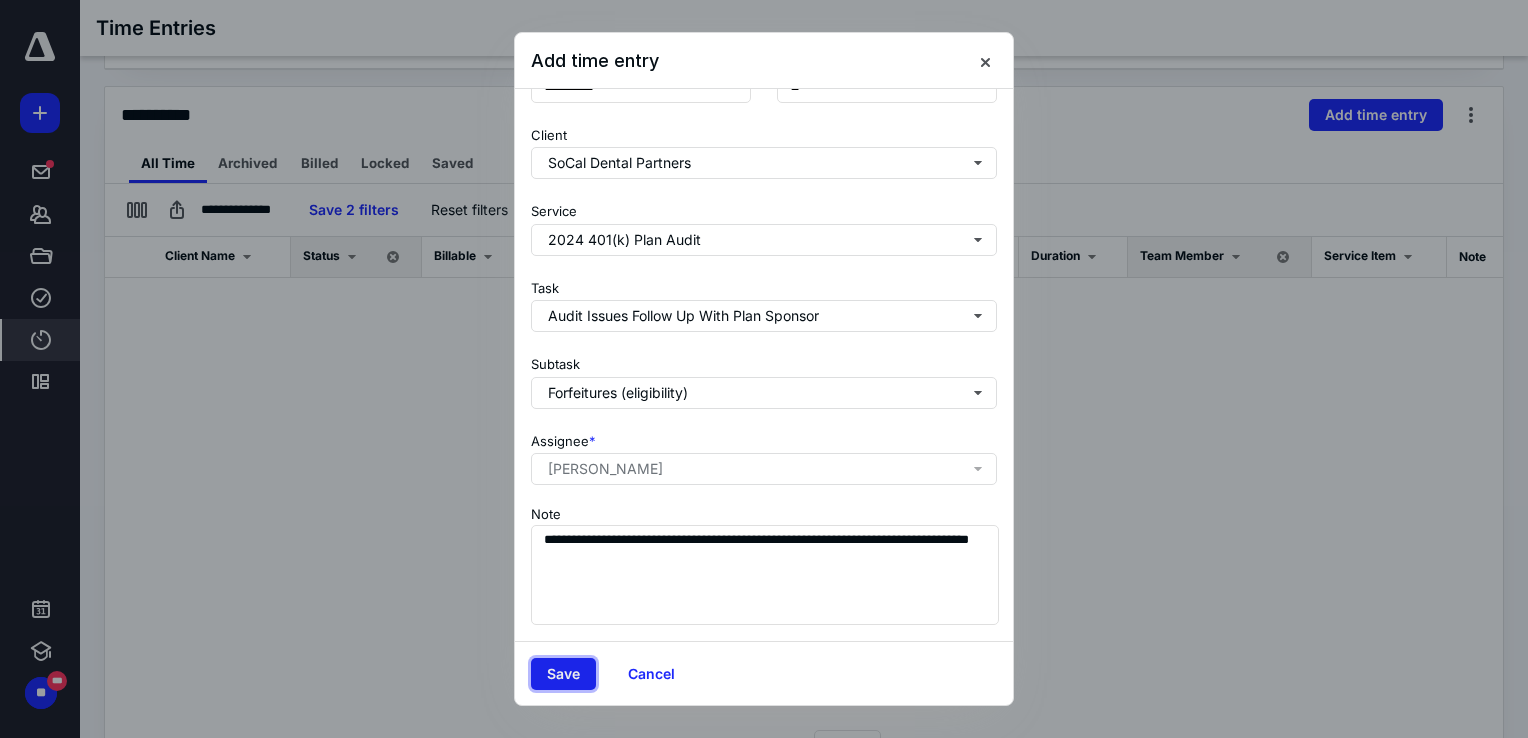 click on "Save" at bounding box center [563, 674] 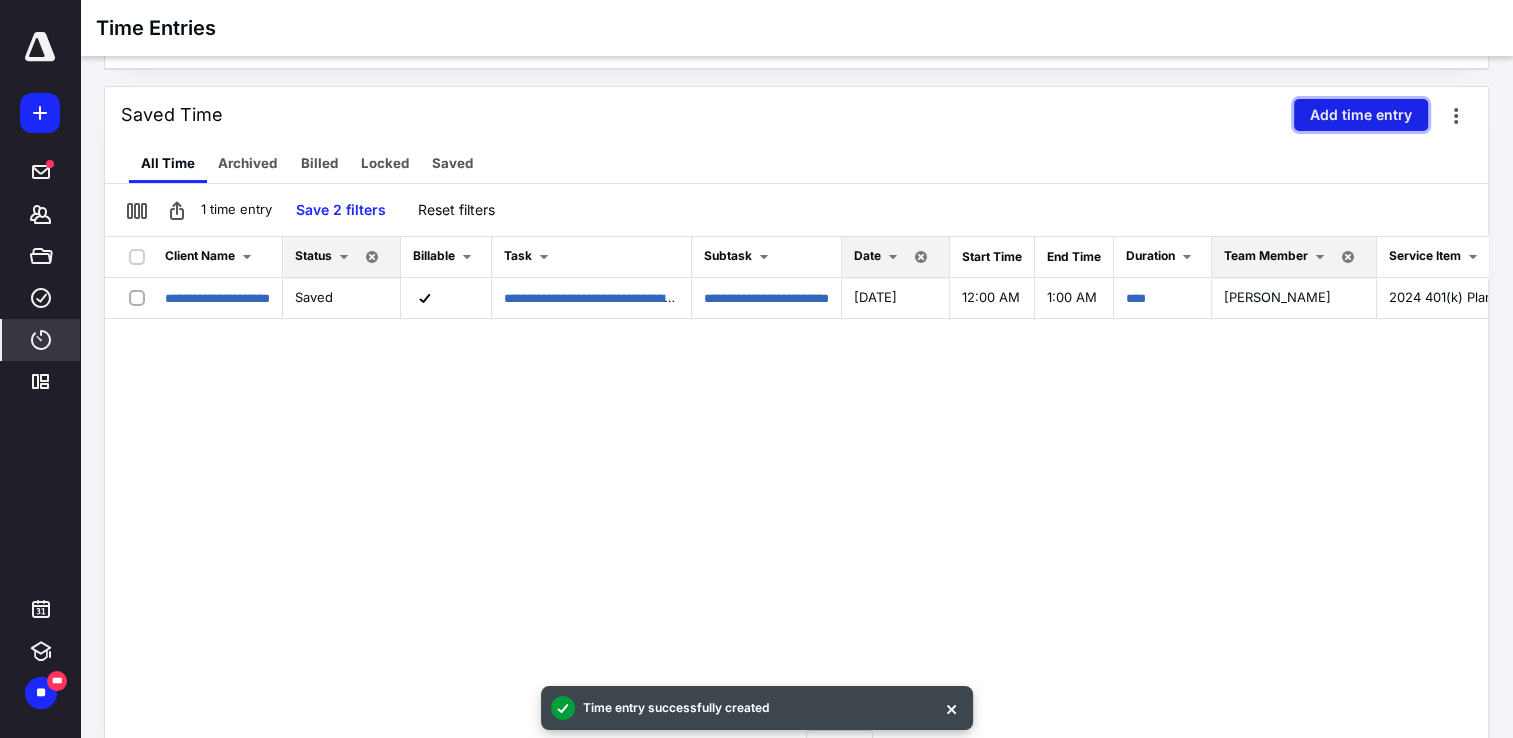 click on "Add time entry" at bounding box center [1361, 115] 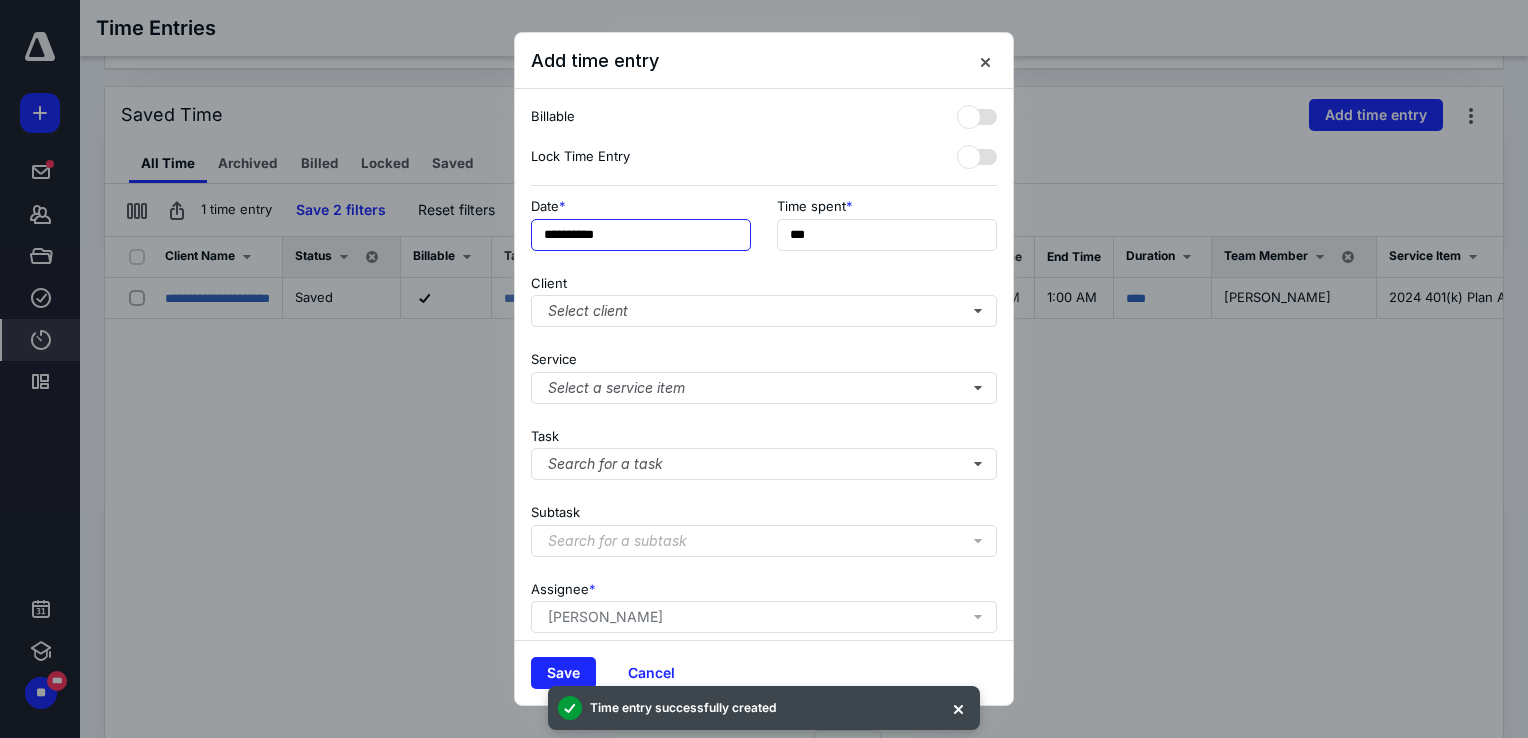 click on "**********" at bounding box center (641, 235) 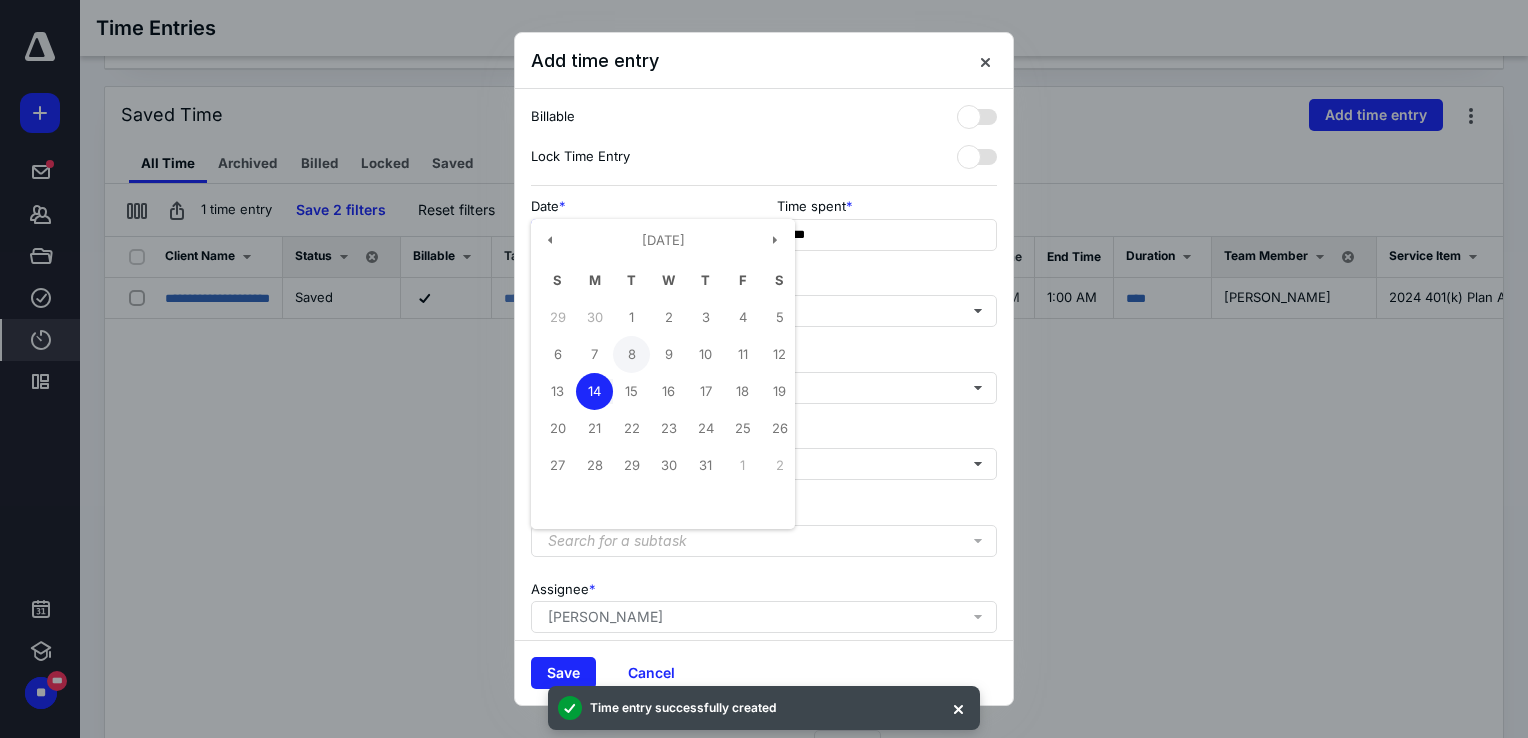 click on "8" at bounding box center [631, 354] 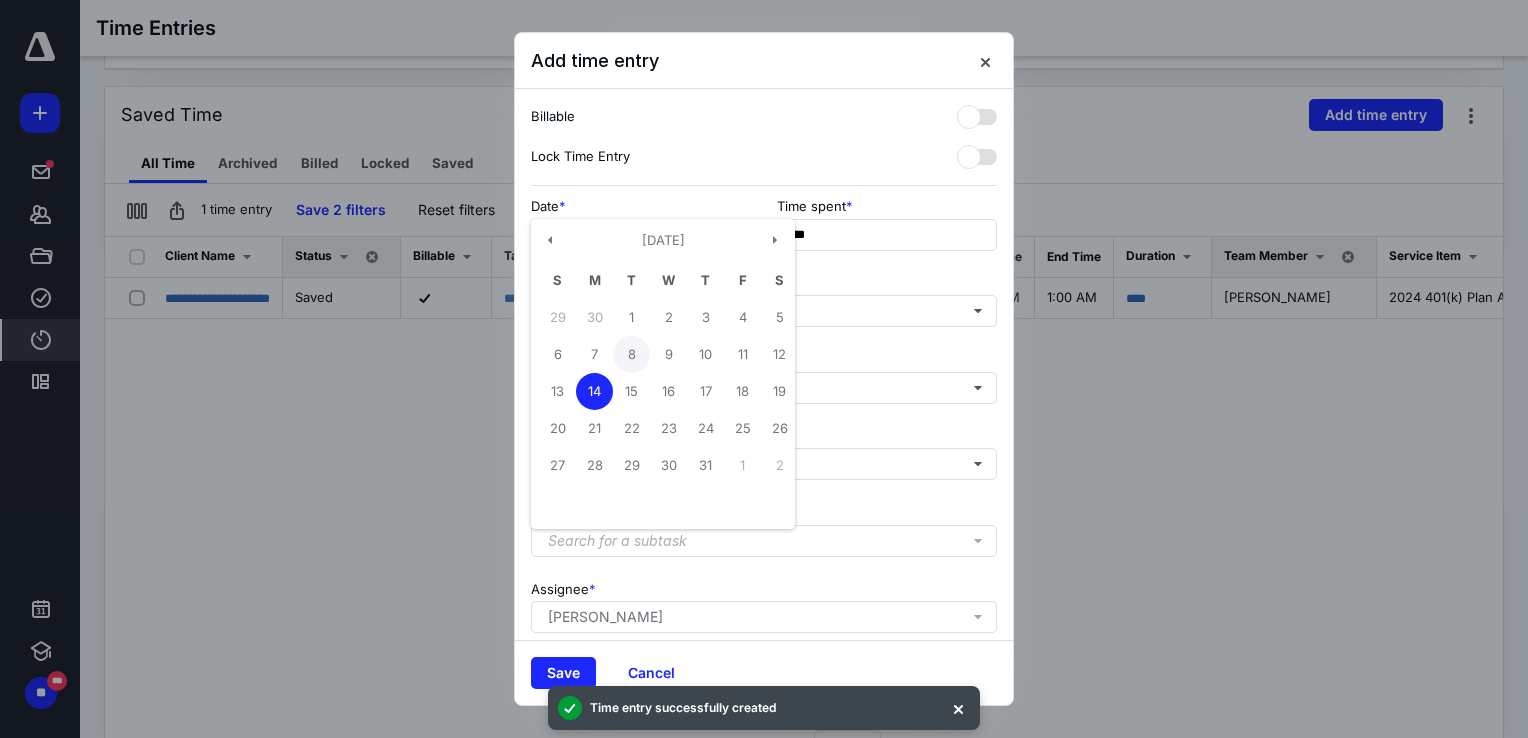 type on "**********" 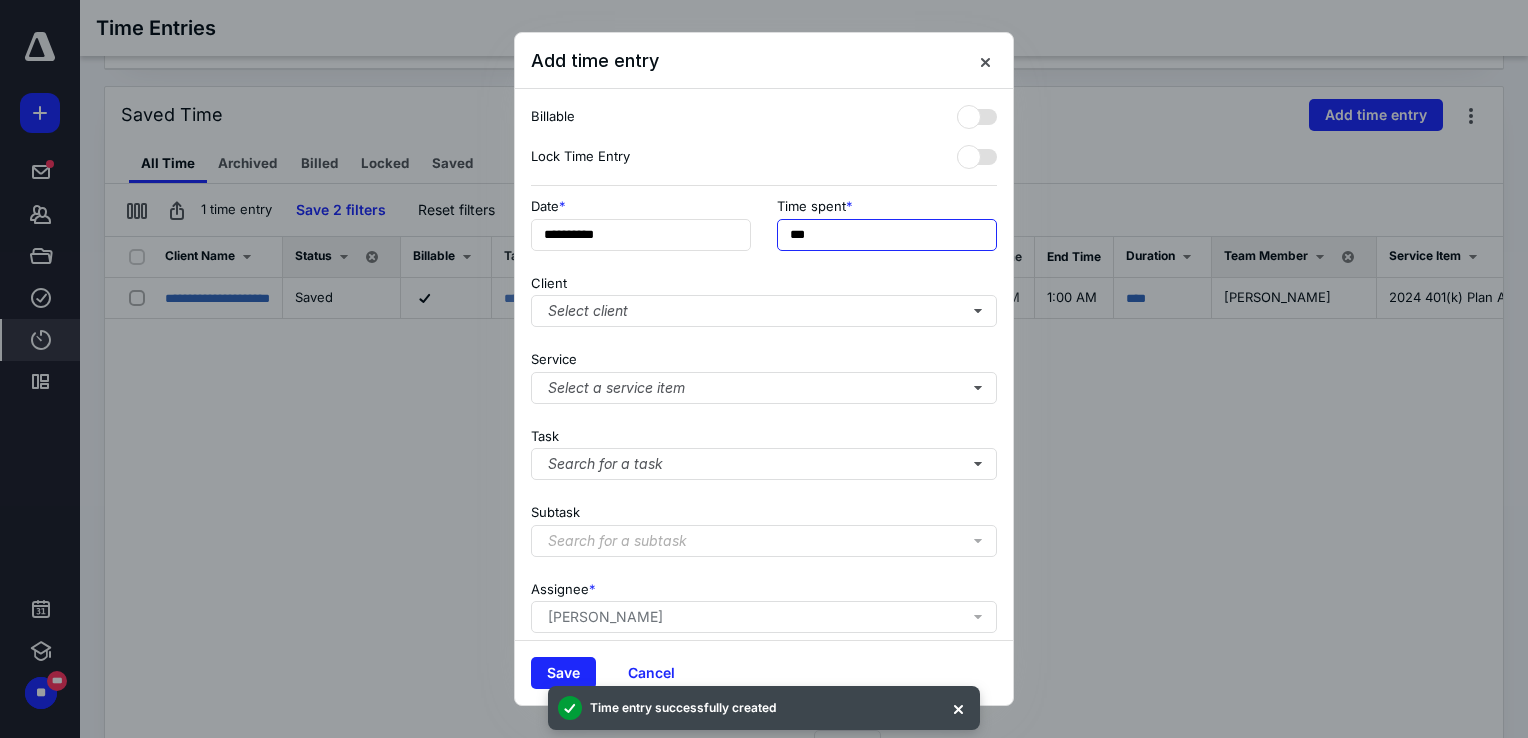 click on "***" at bounding box center [887, 235] 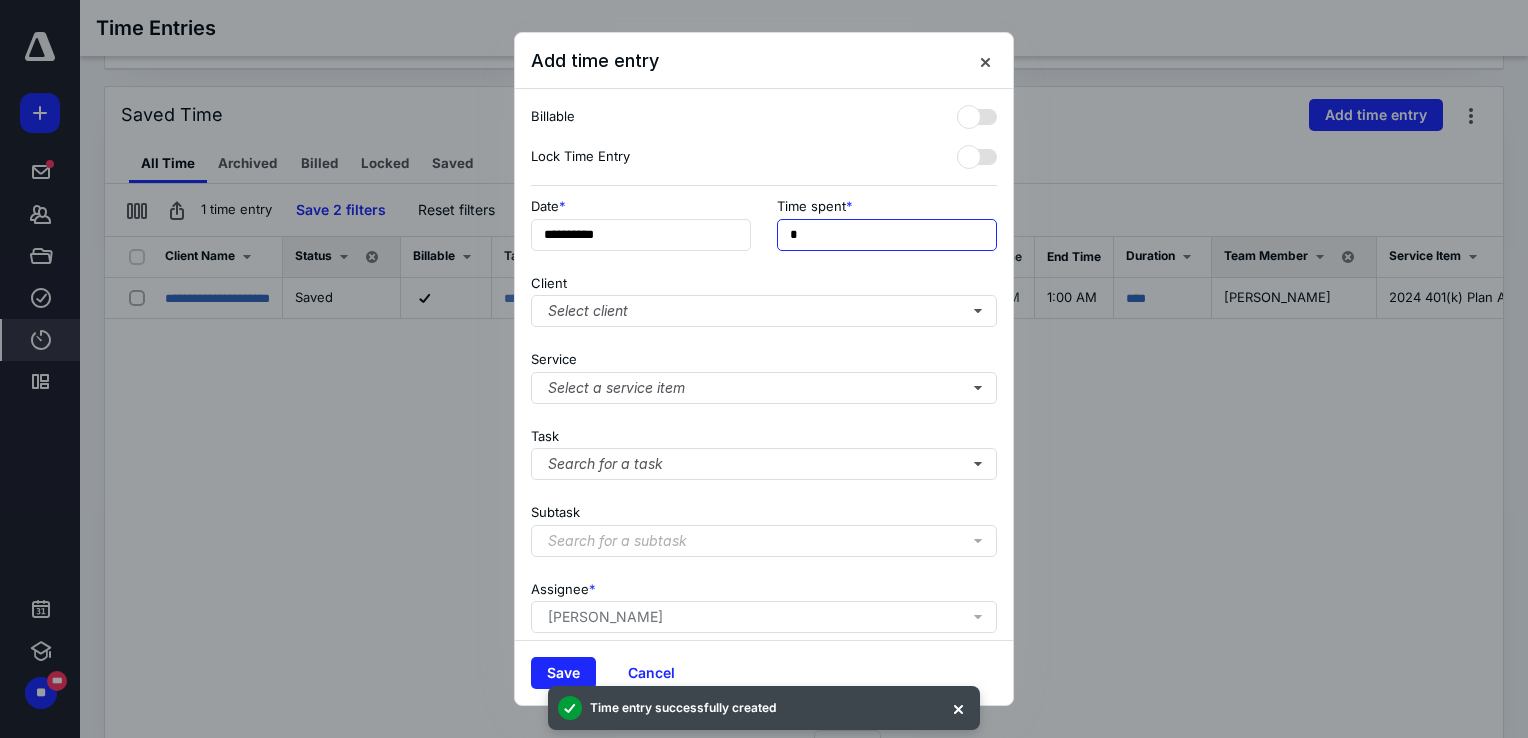 type on "**" 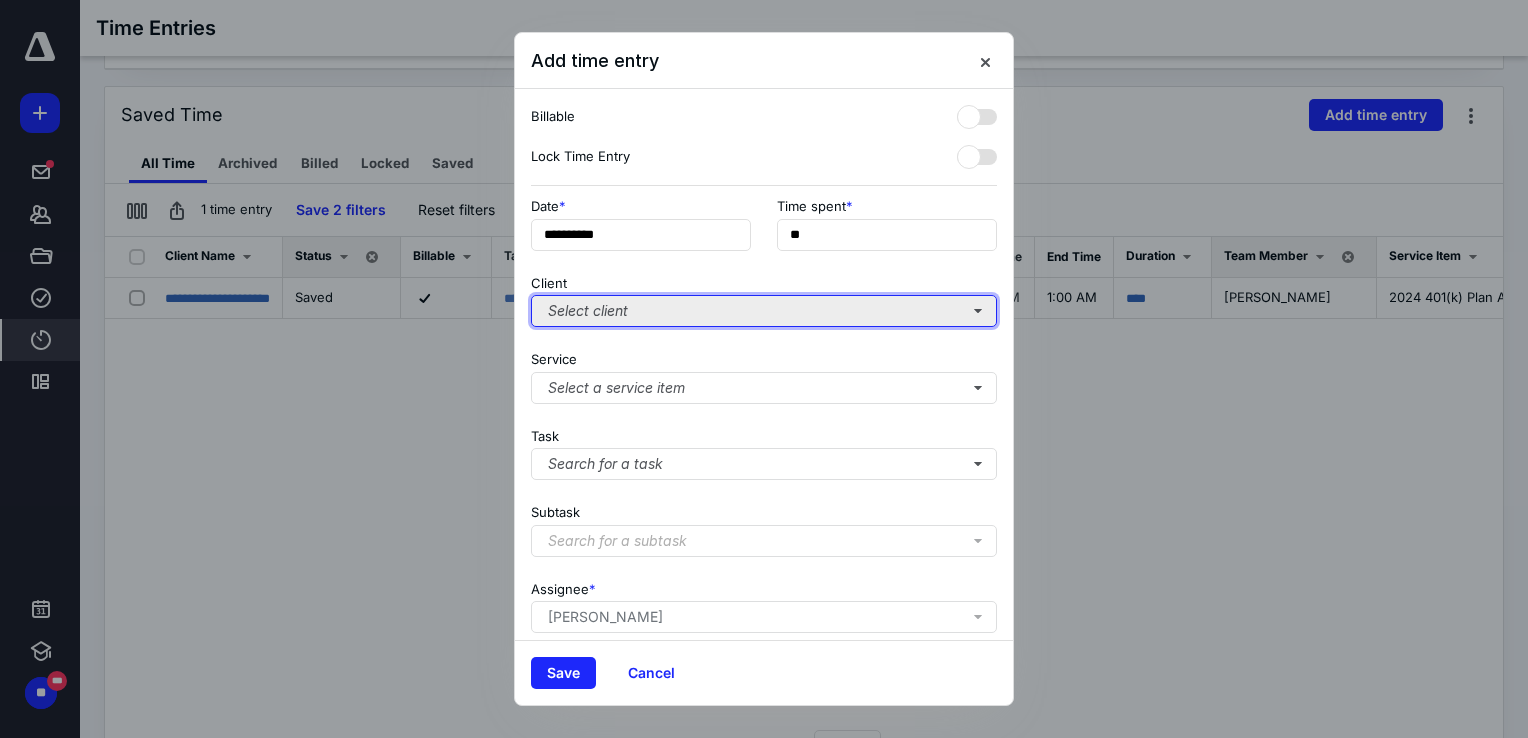 click on "Select client" at bounding box center (764, 311) 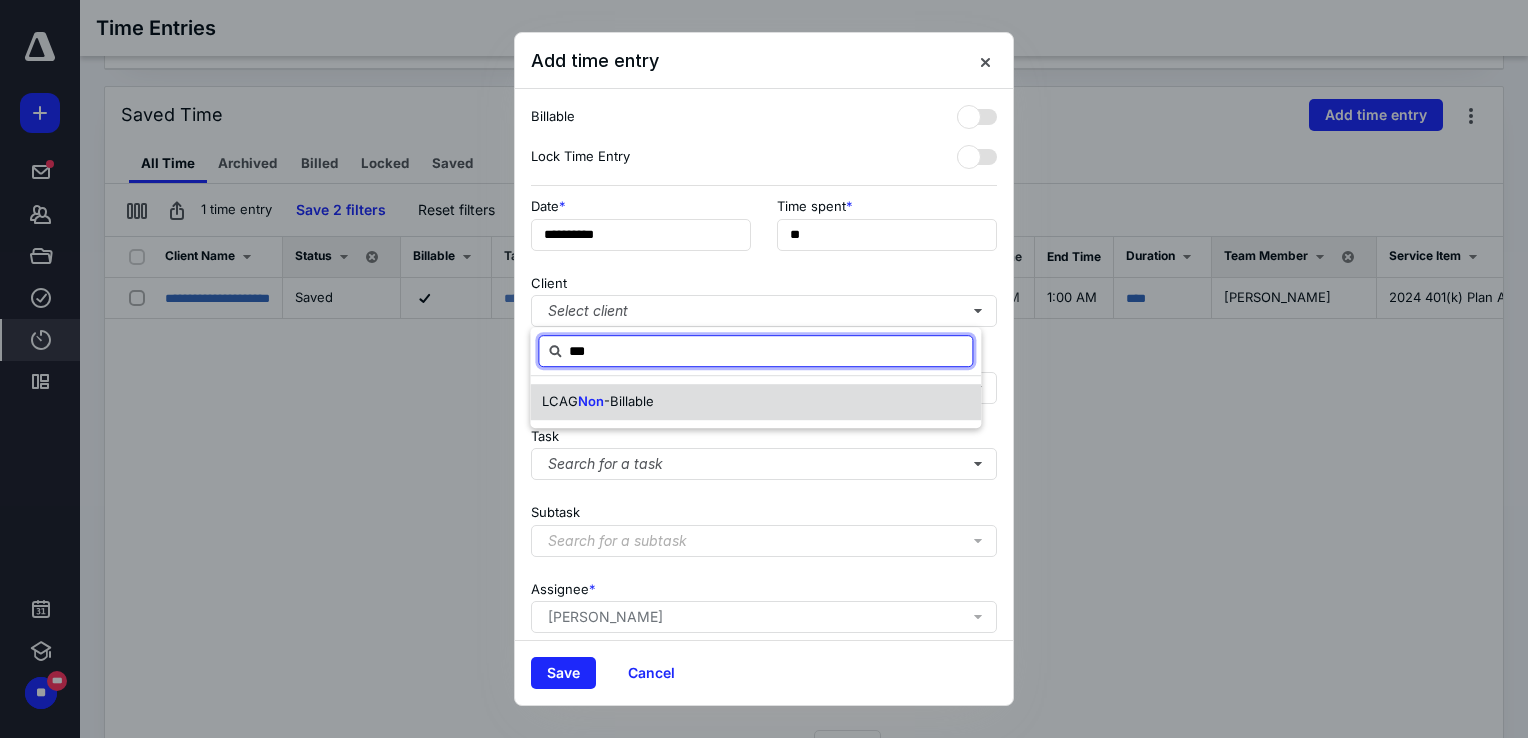 click on "LCAG  Non -Billable" at bounding box center (755, 402) 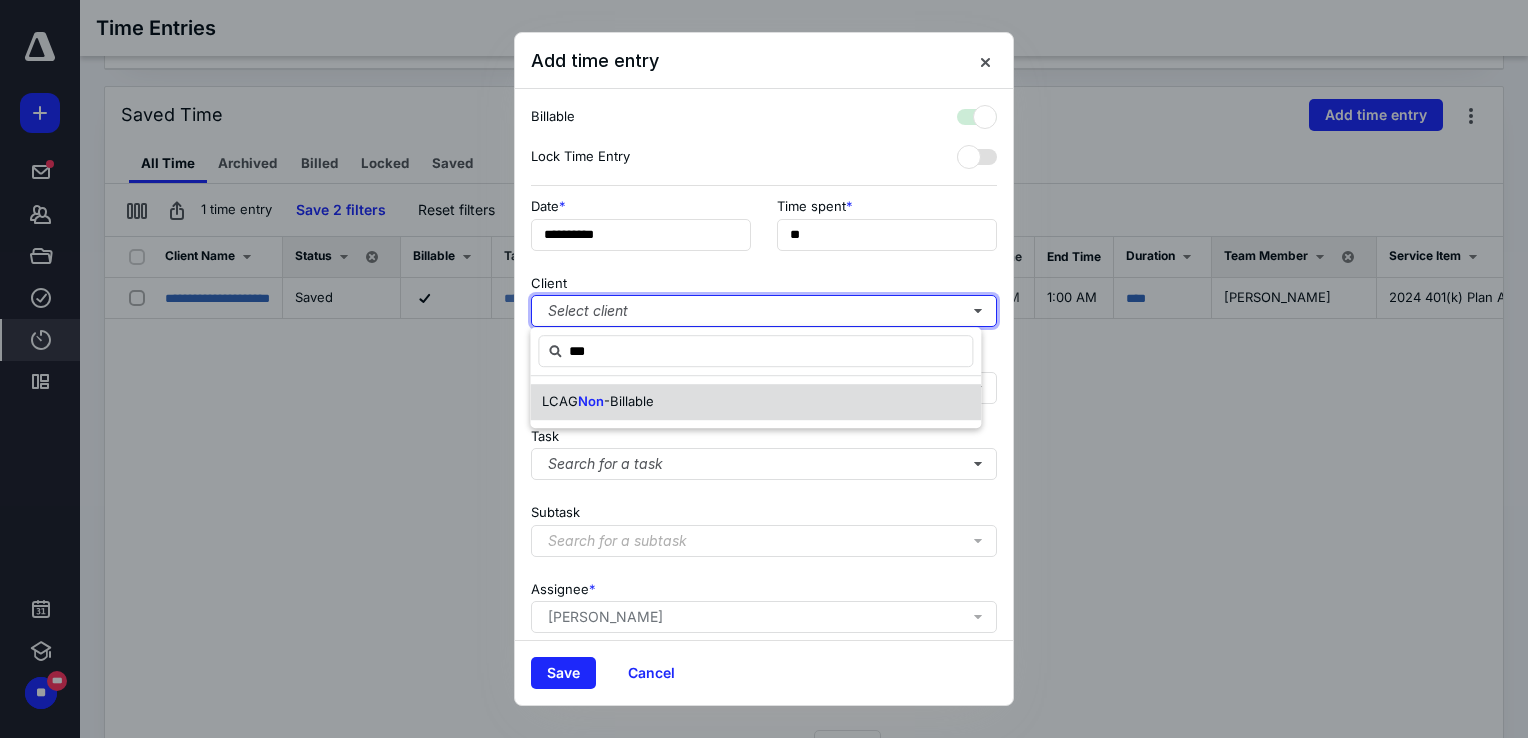 checkbox on "true" 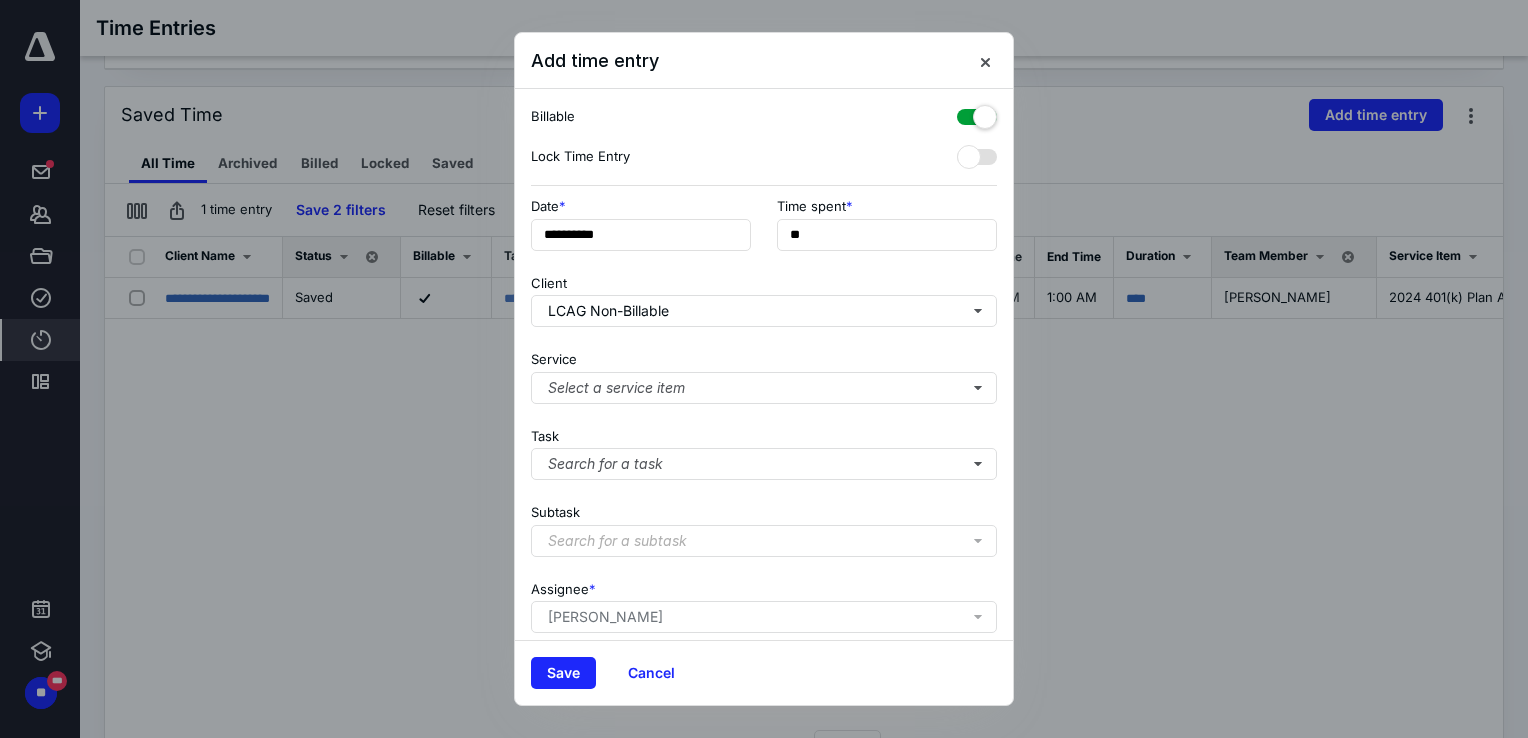 click at bounding box center (977, 113) 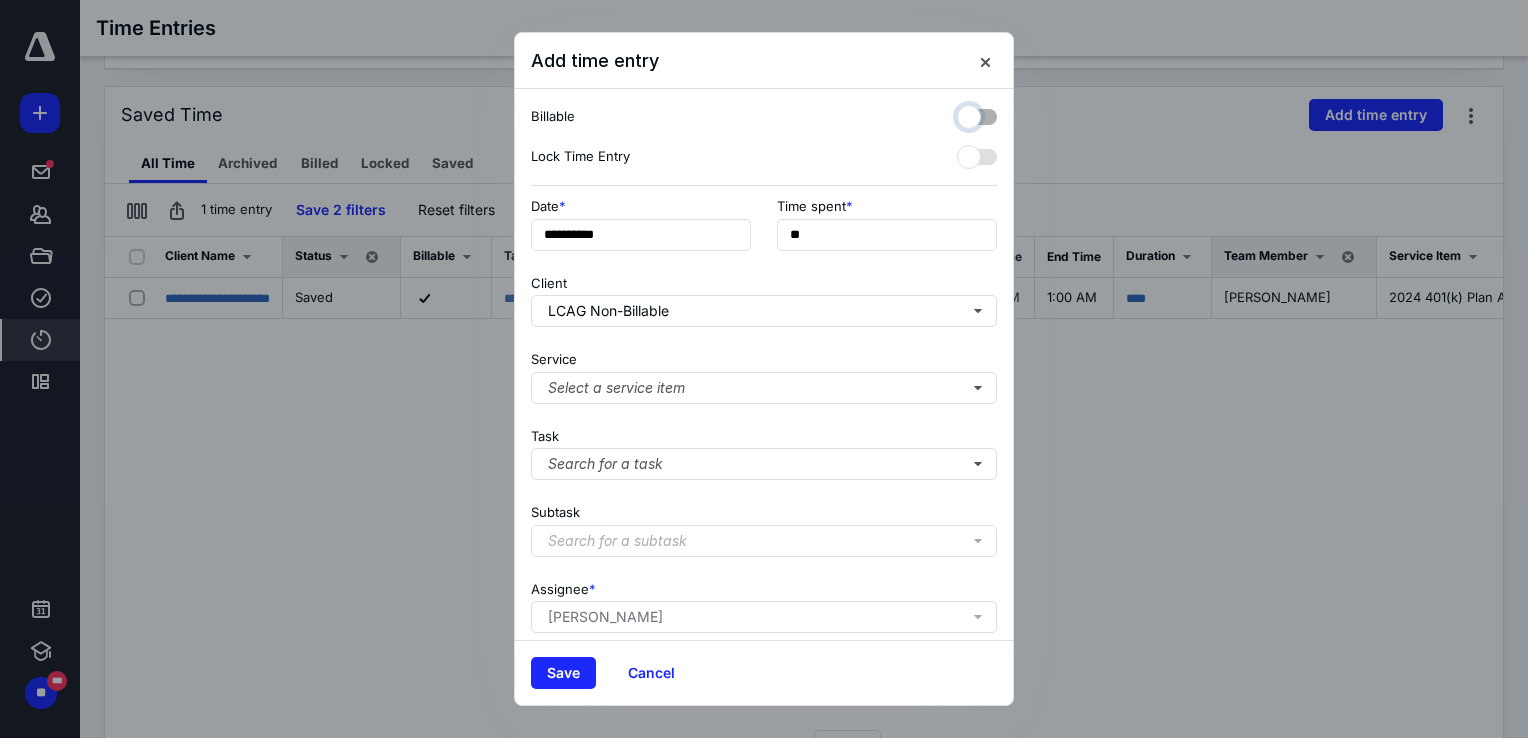 checkbox on "false" 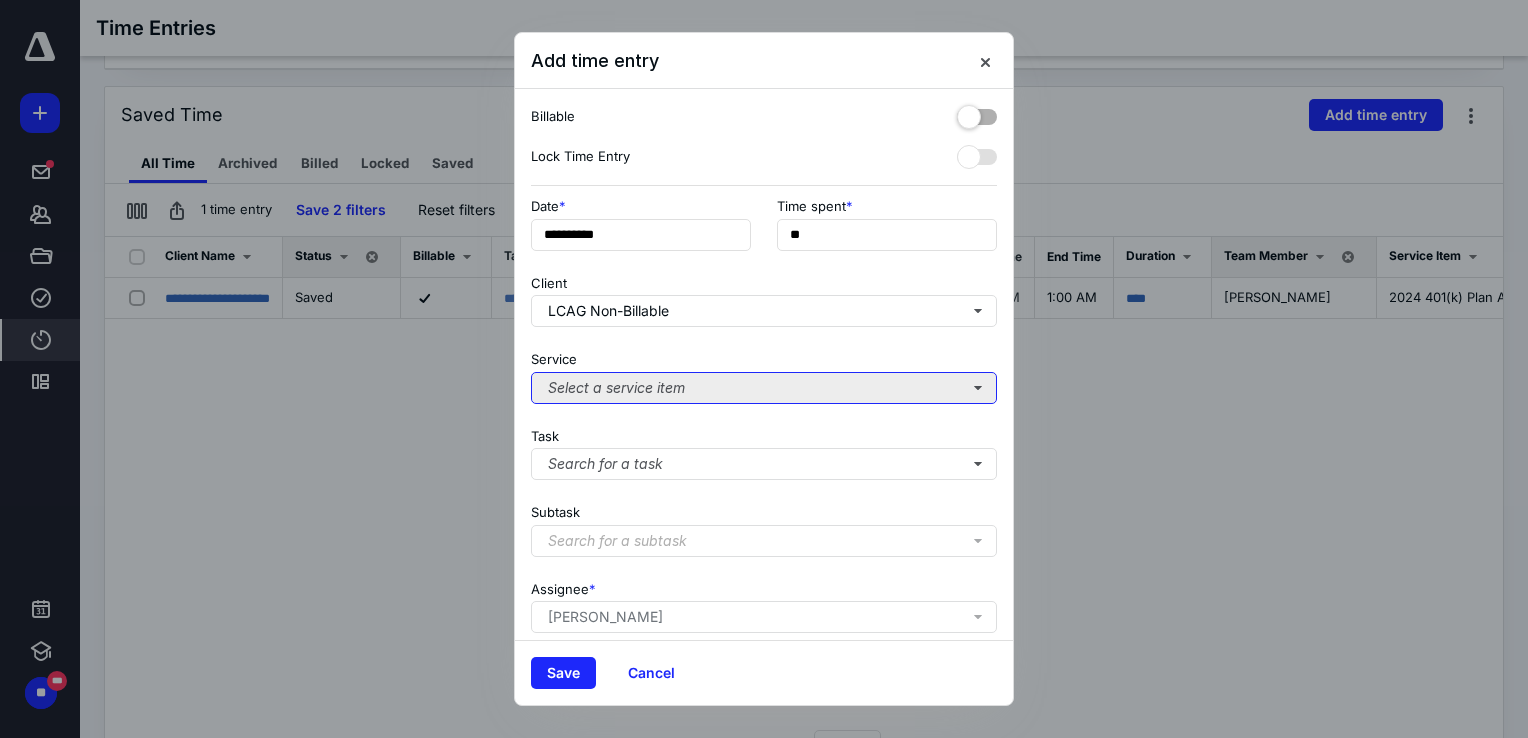 click on "Select a service item" at bounding box center (764, 388) 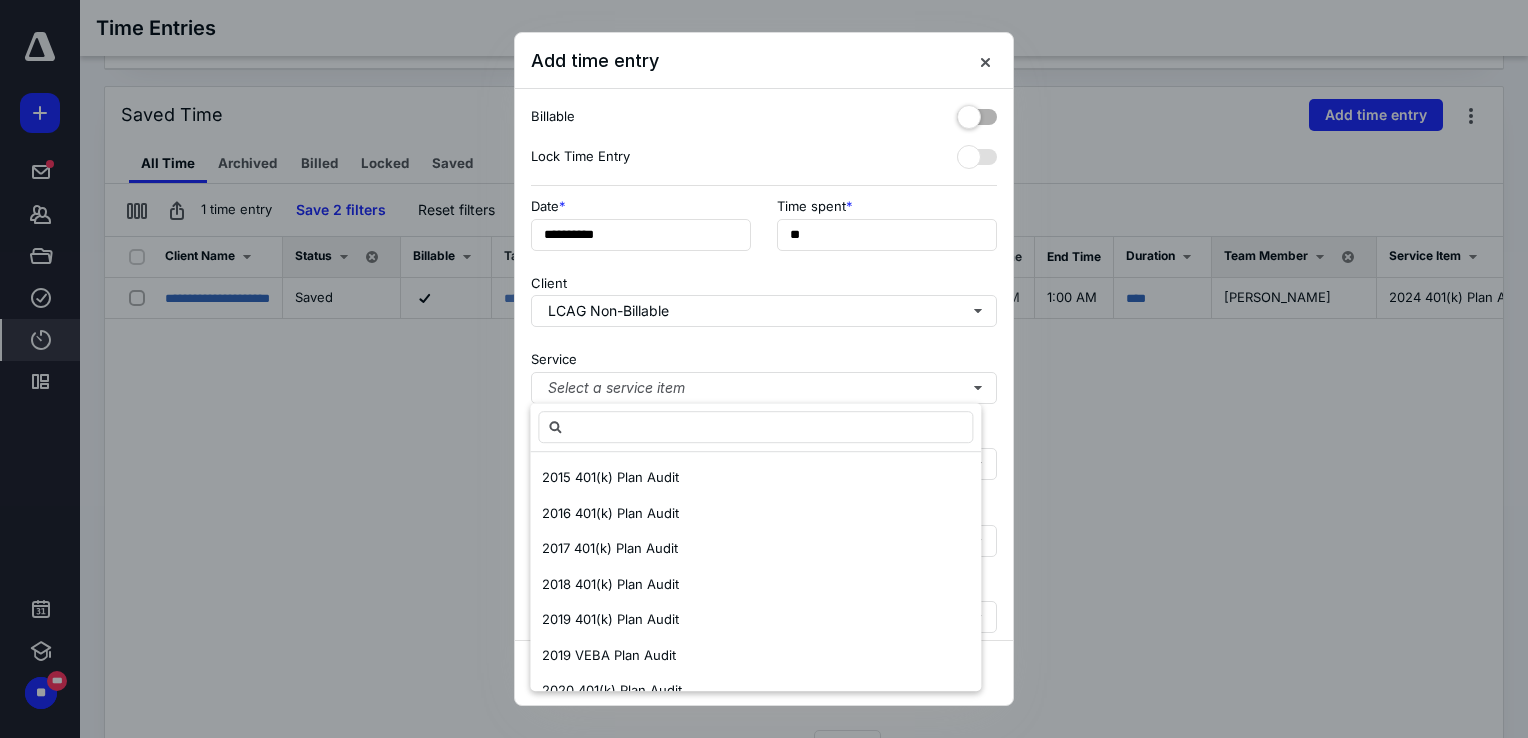 click on "Service Select a service item" at bounding box center (764, 373) 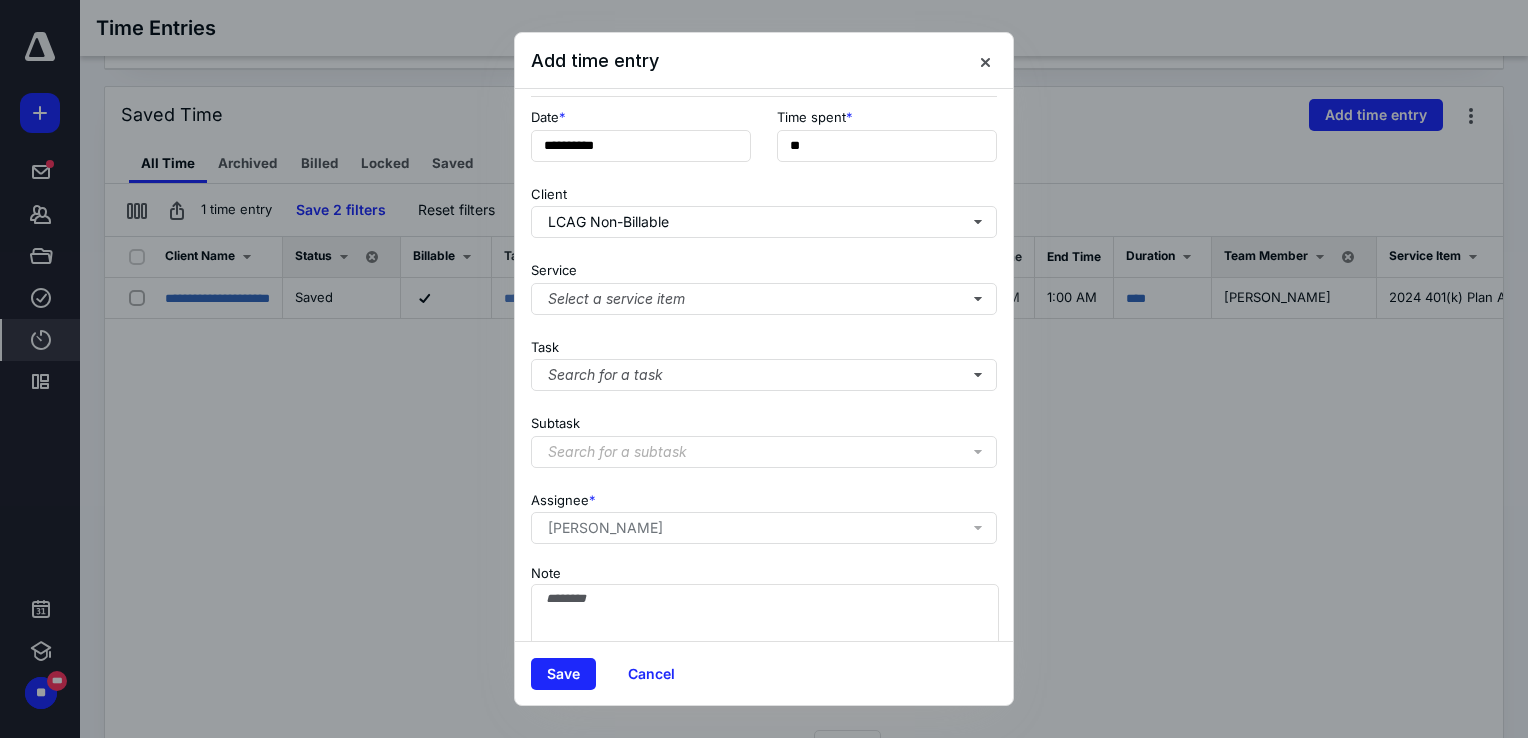 scroll, scrollTop: 162, scrollLeft: 0, axis: vertical 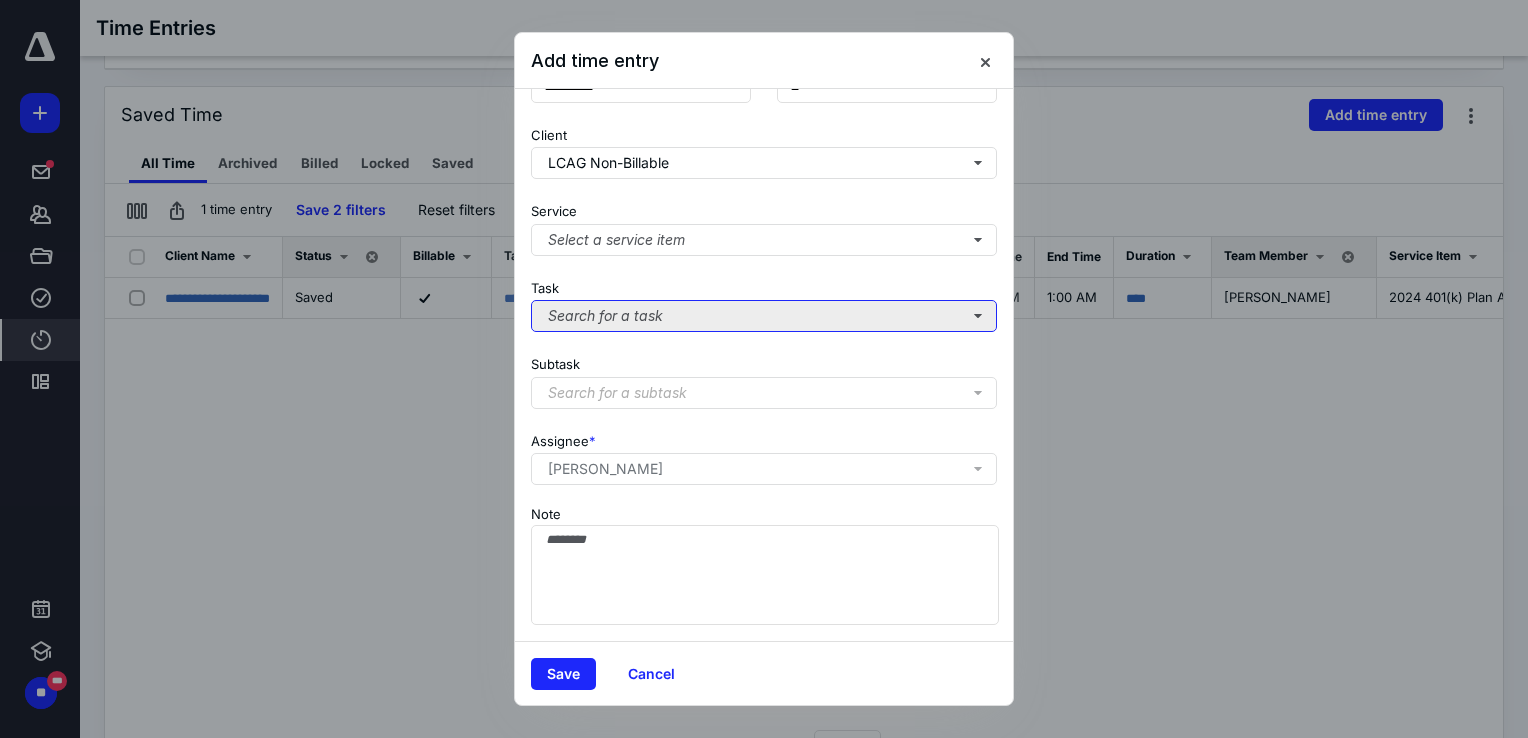 click on "Search for a task" at bounding box center [764, 316] 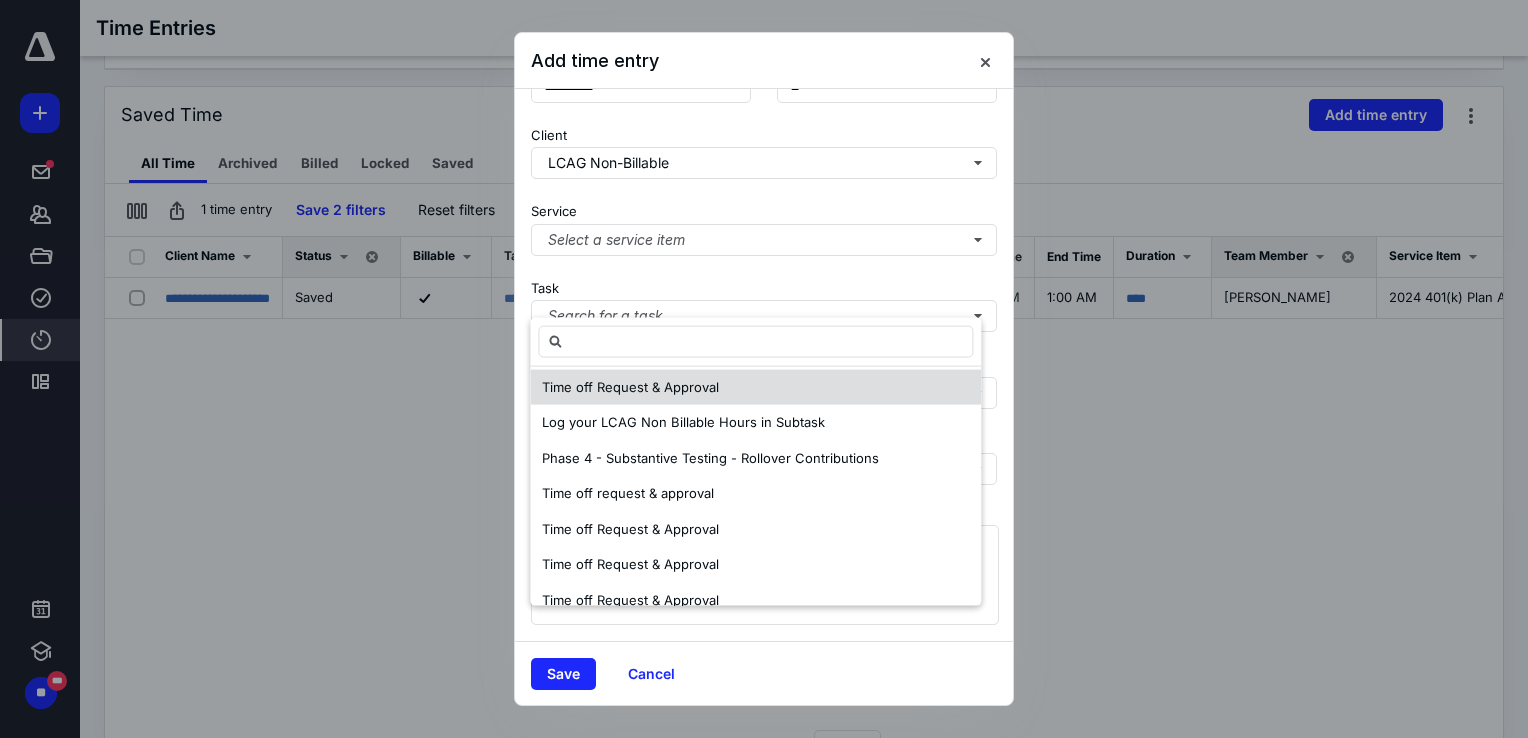 scroll, scrollTop: 280, scrollLeft: 0, axis: vertical 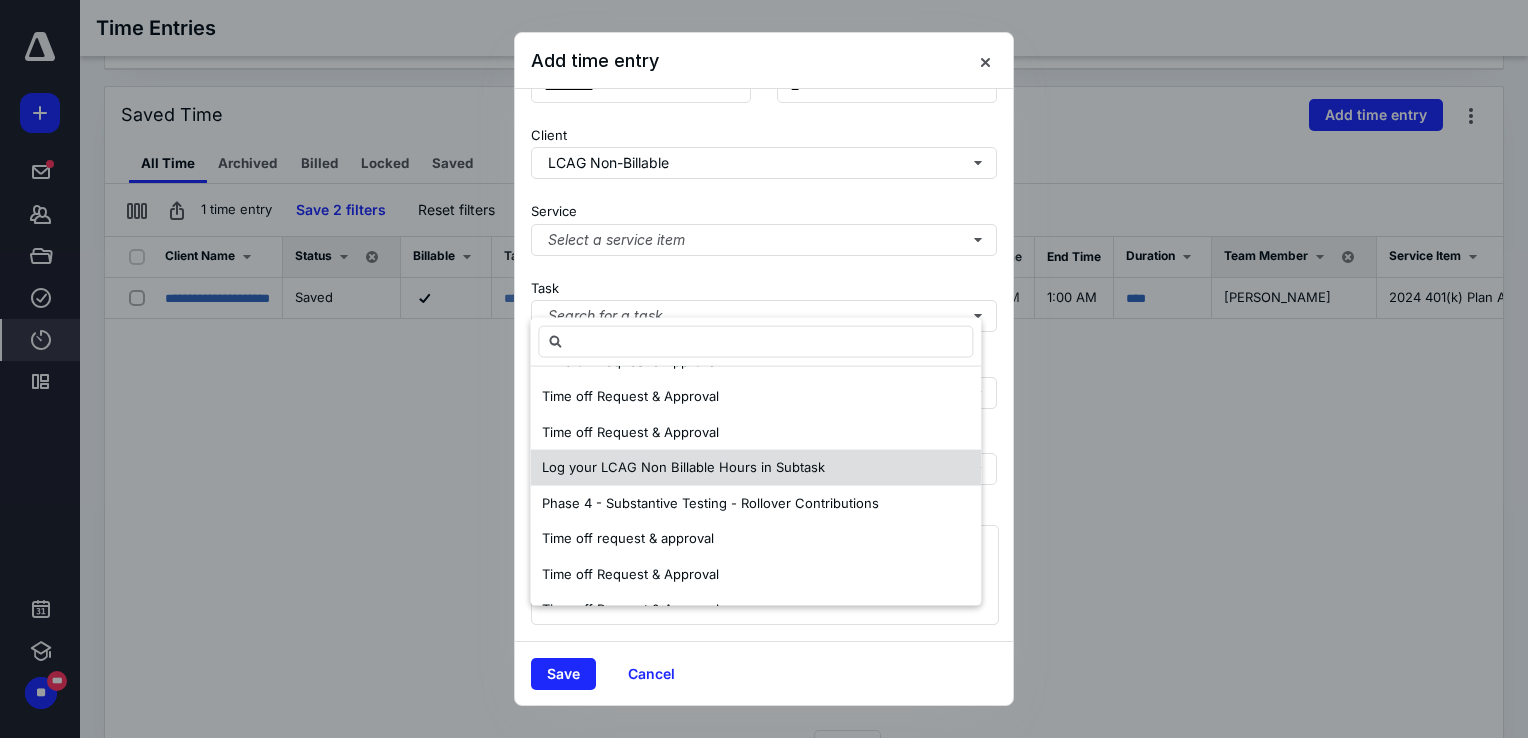 click on "Log your LCAG Non Billable Hours in Subtask" at bounding box center (683, 467) 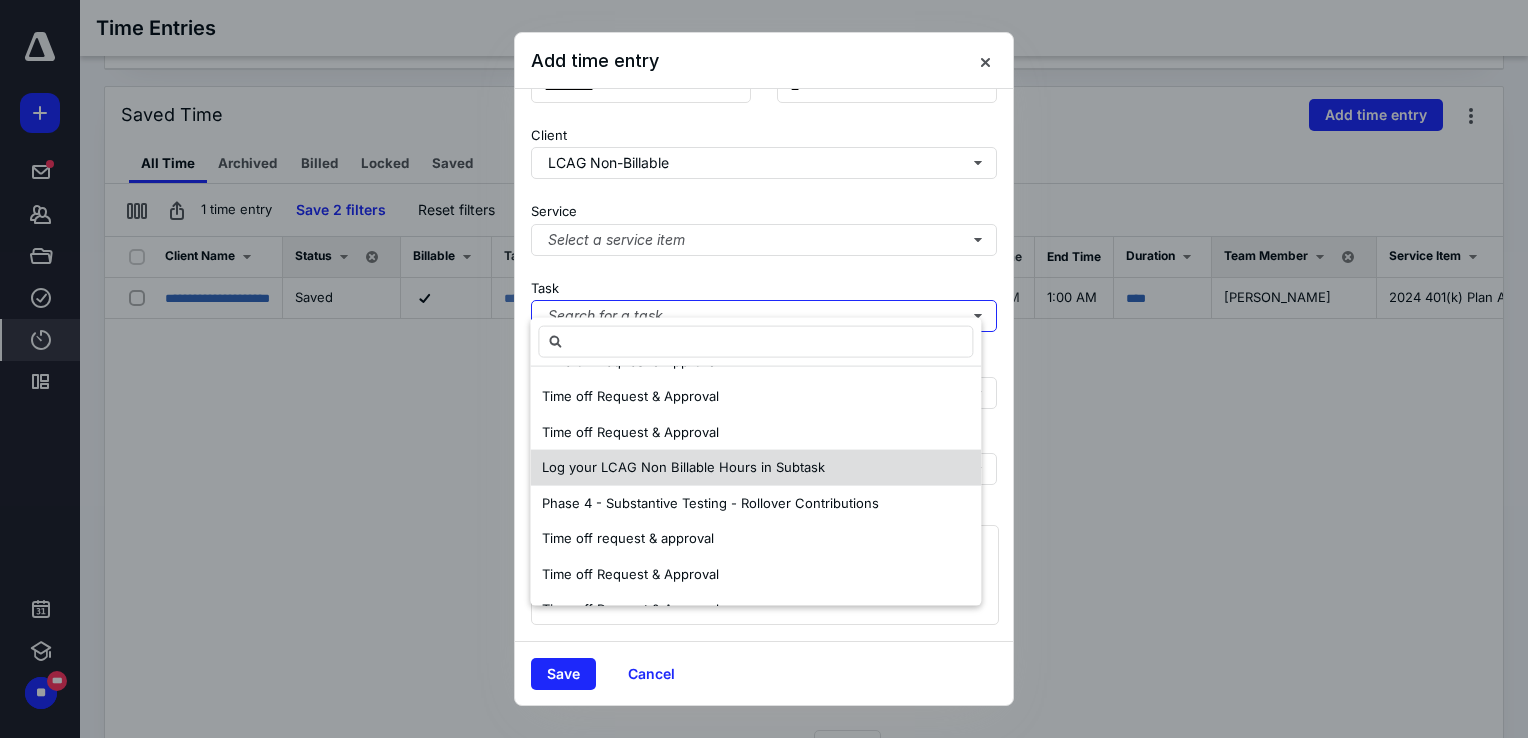 scroll, scrollTop: 0, scrollLeft: 0, axis: both 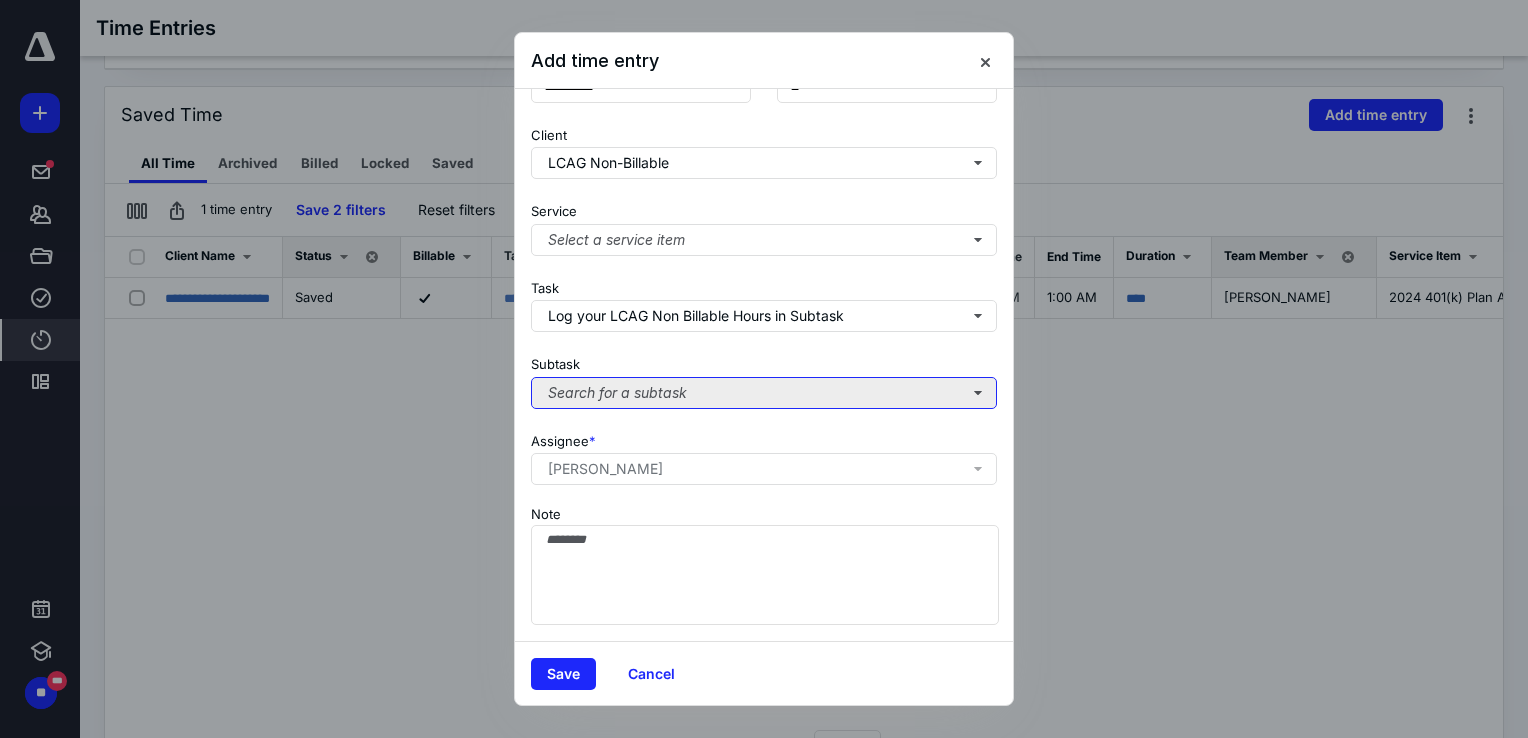 click on "Search for a subtask" at bounding box center (764, 393) 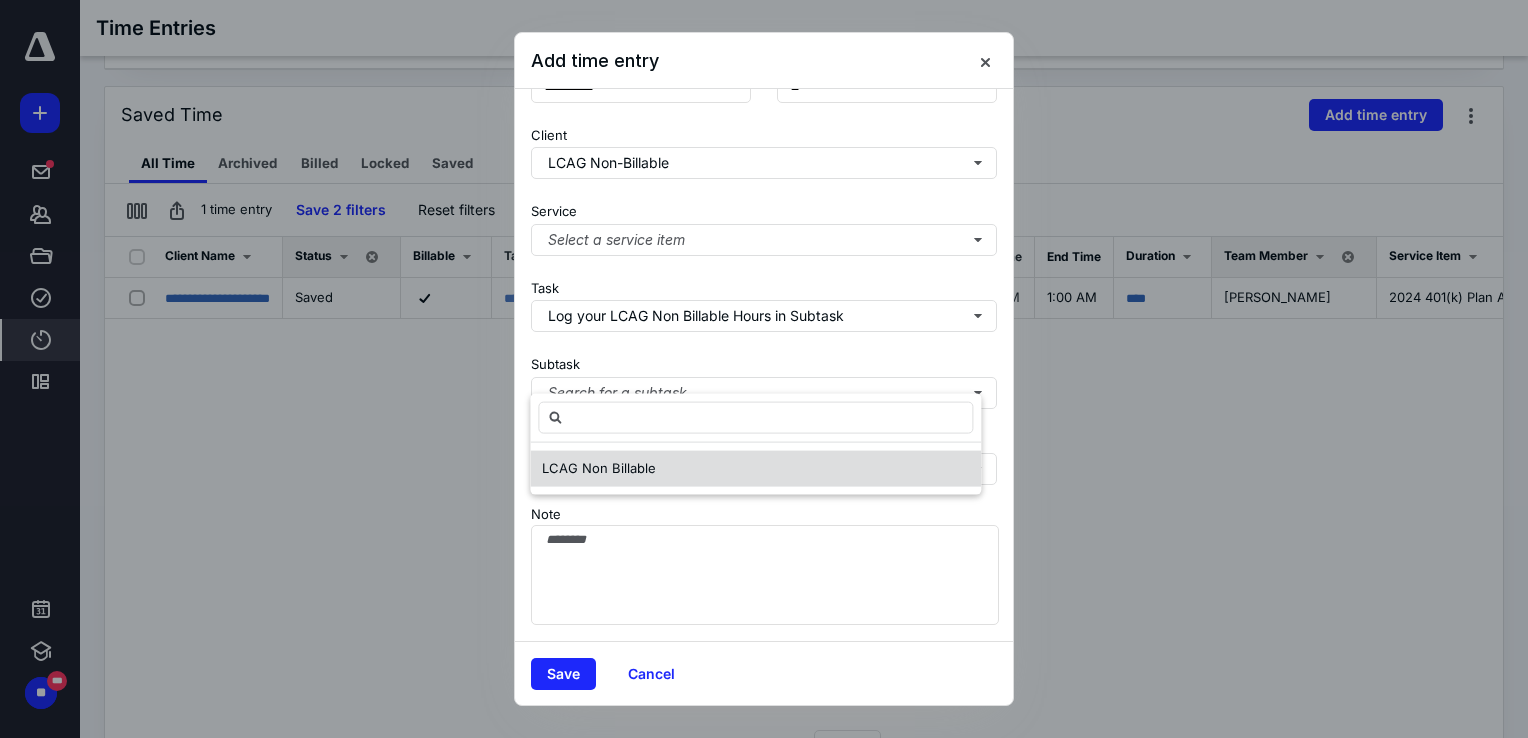click on "LCAG Non Billable" at bounding box center [755, 469] 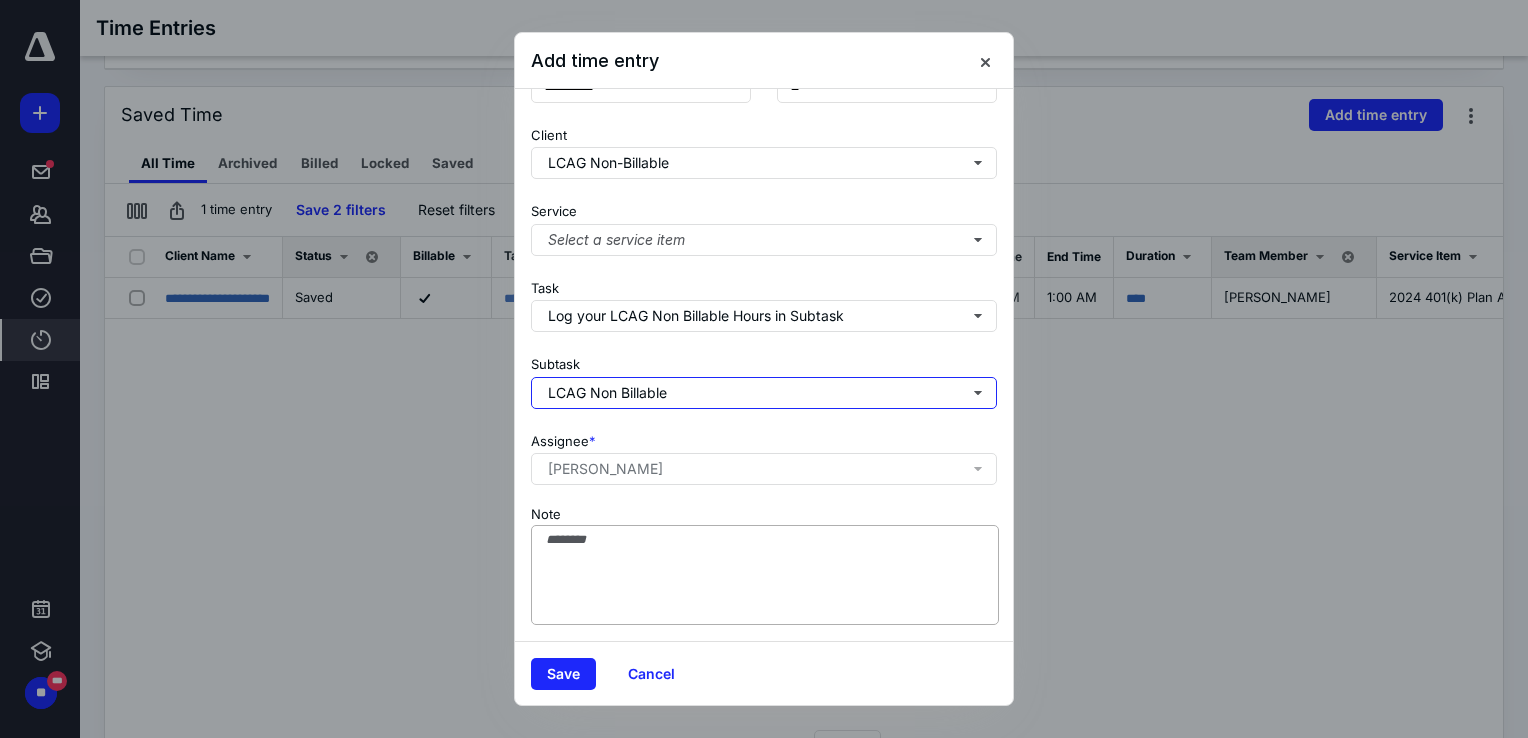 type 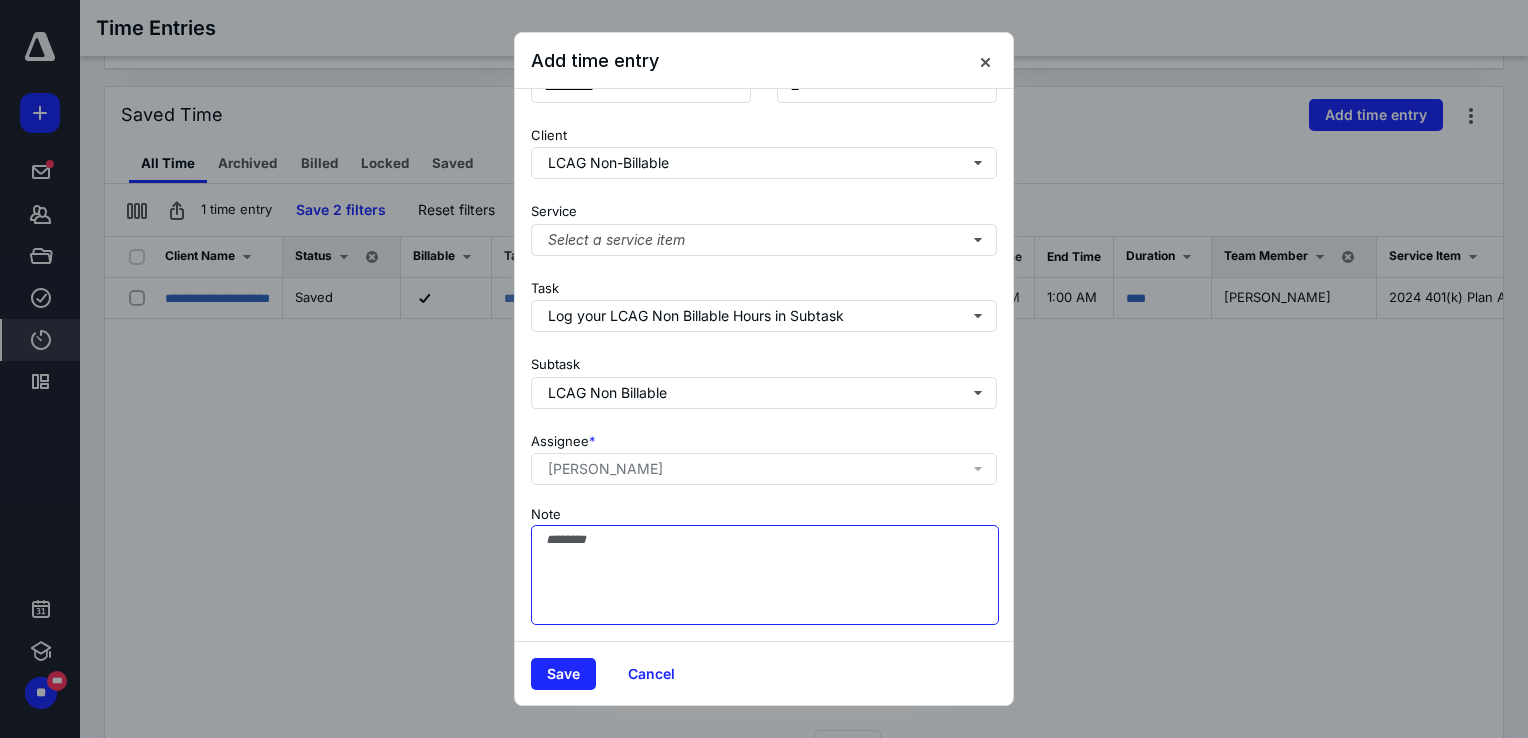 click on "Note" at bounding box center (765, 575) 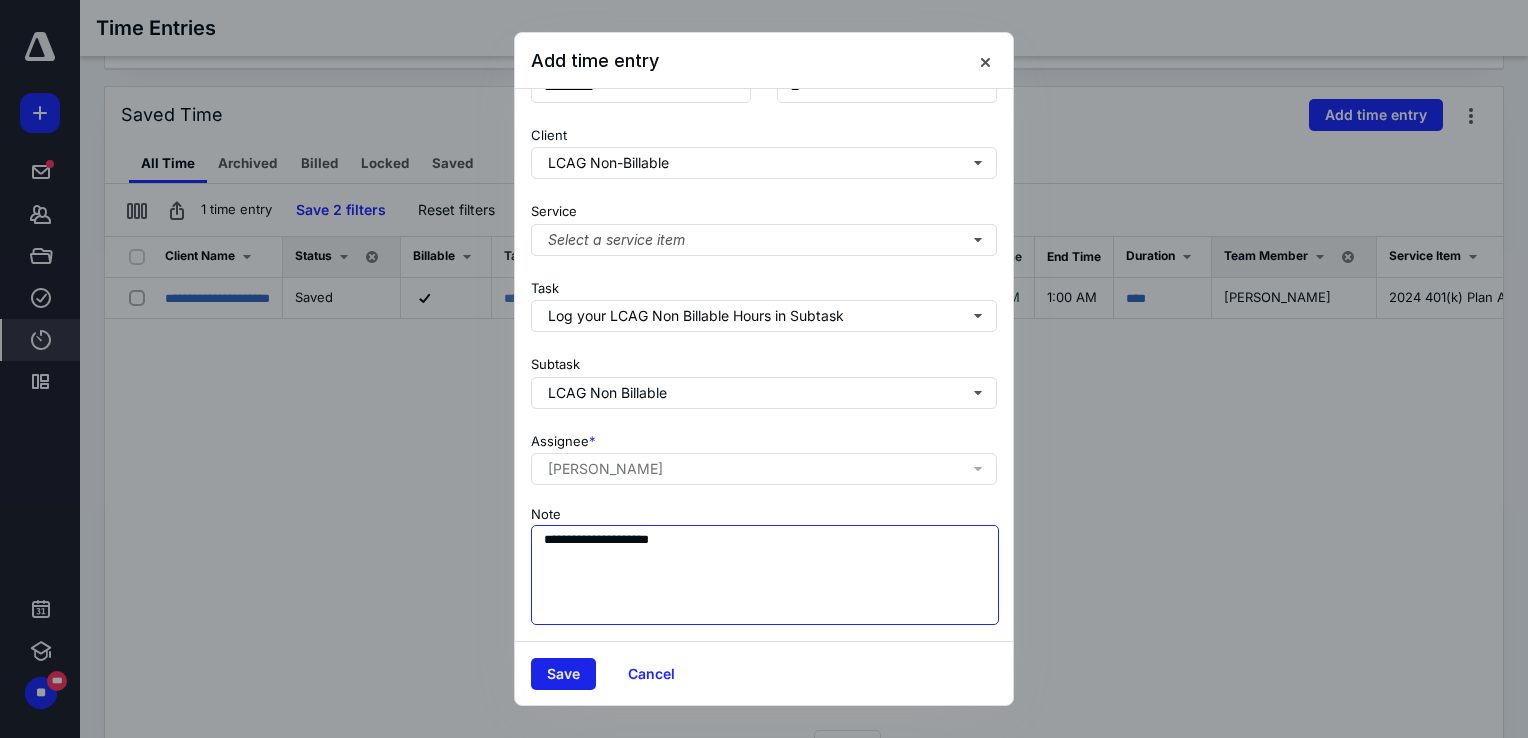 type on "**********" 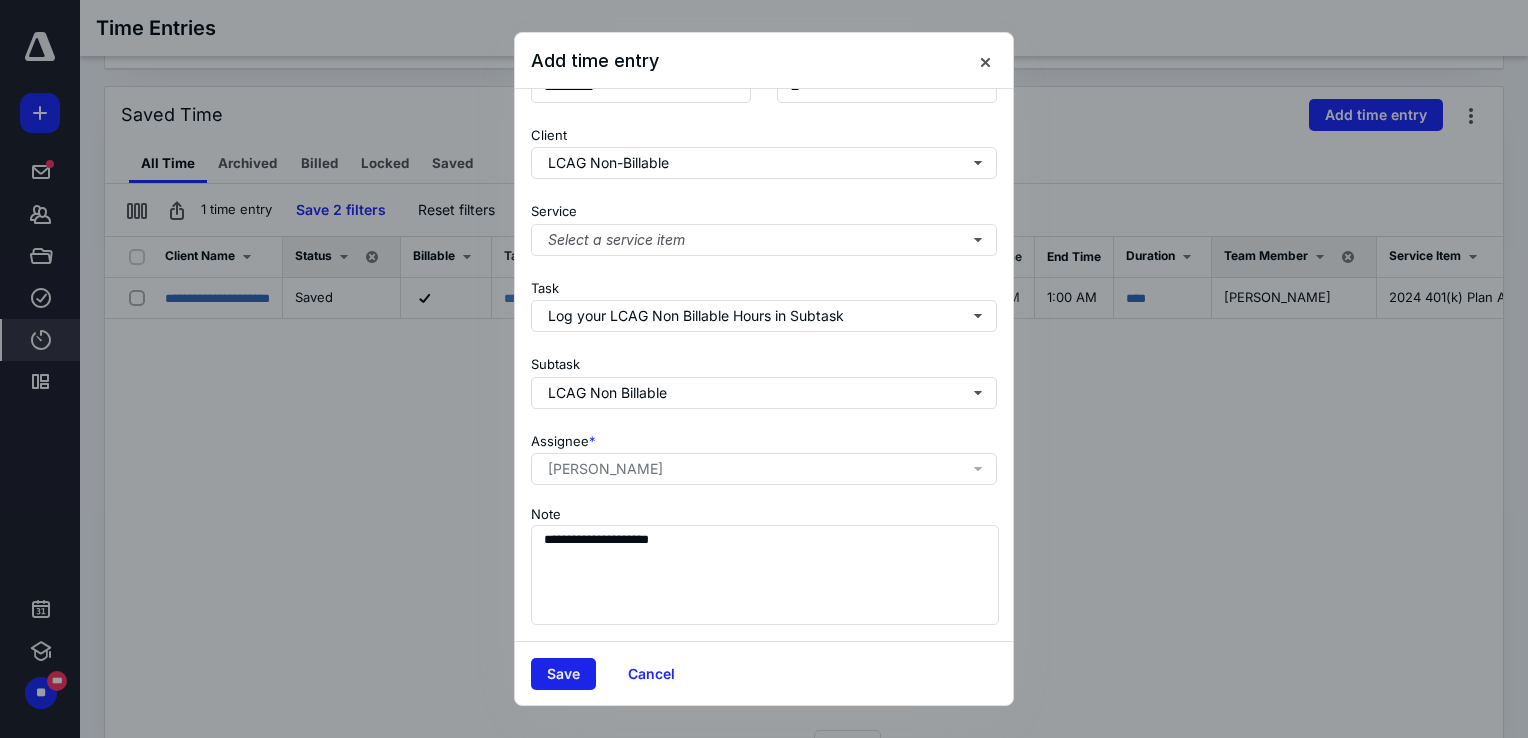 click on "Save" at bounding box center [563, 674] 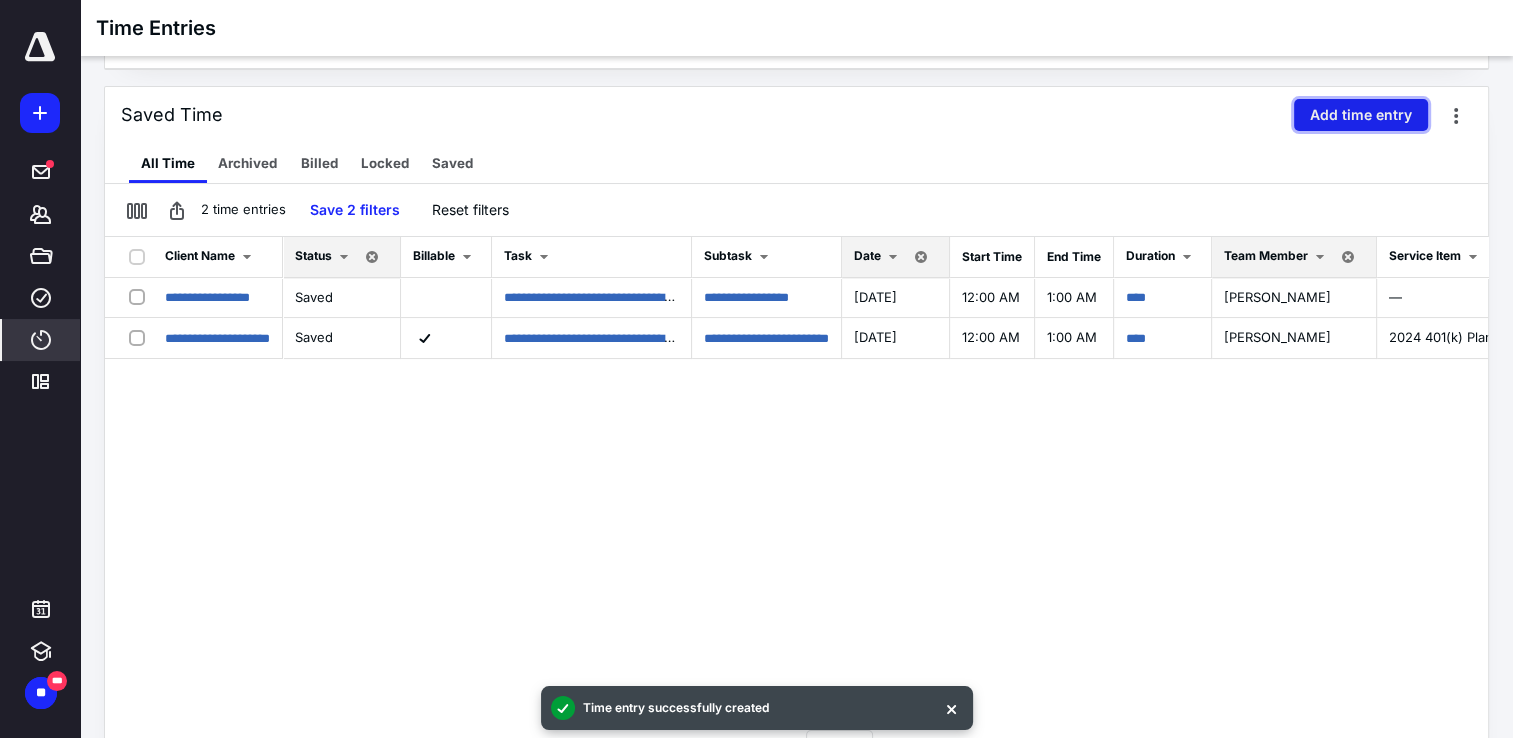 click on "Add time entry" at bounding box center [1361, 115] 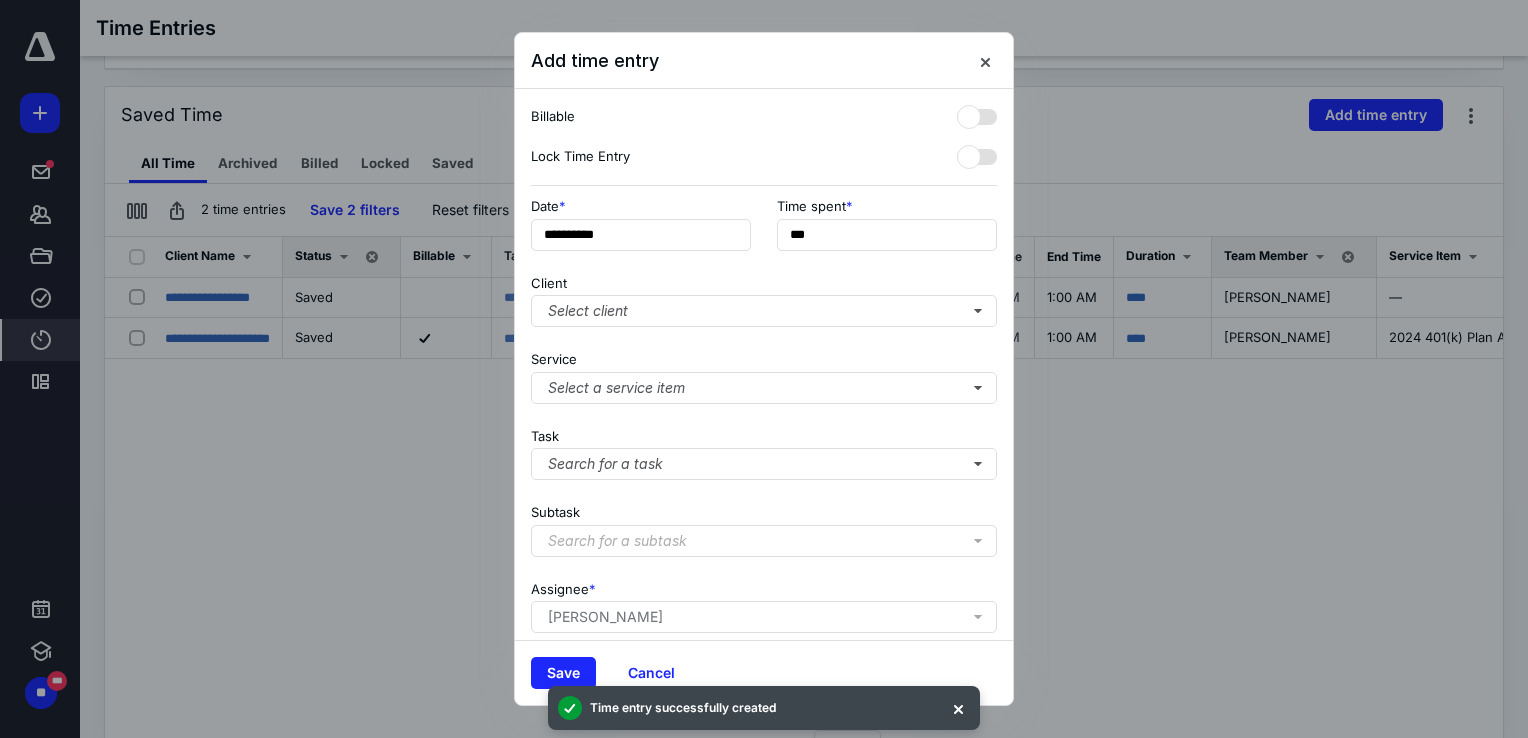 click on "**********" at bounding box center (764, 230) 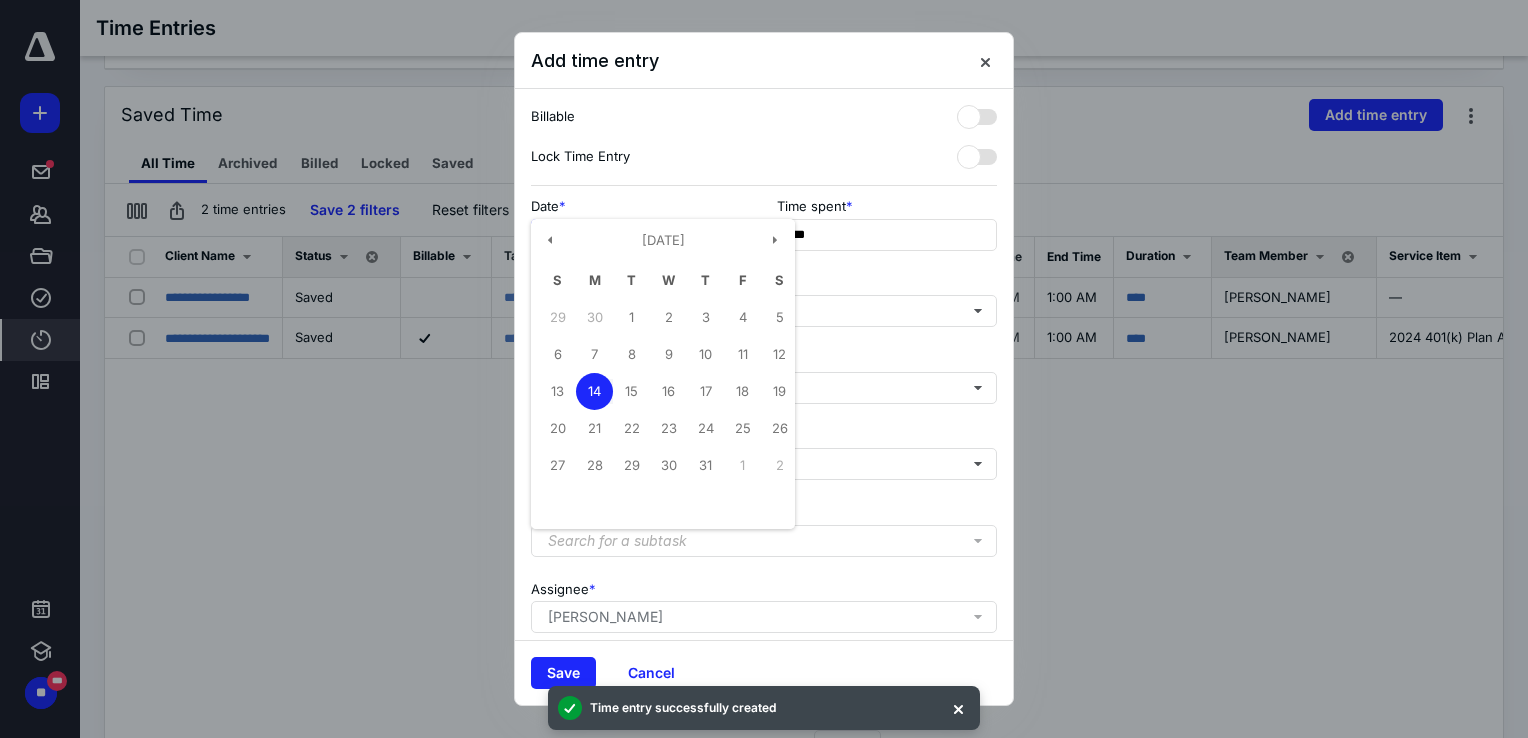 click on "**********" at bounding box center (641, 235) 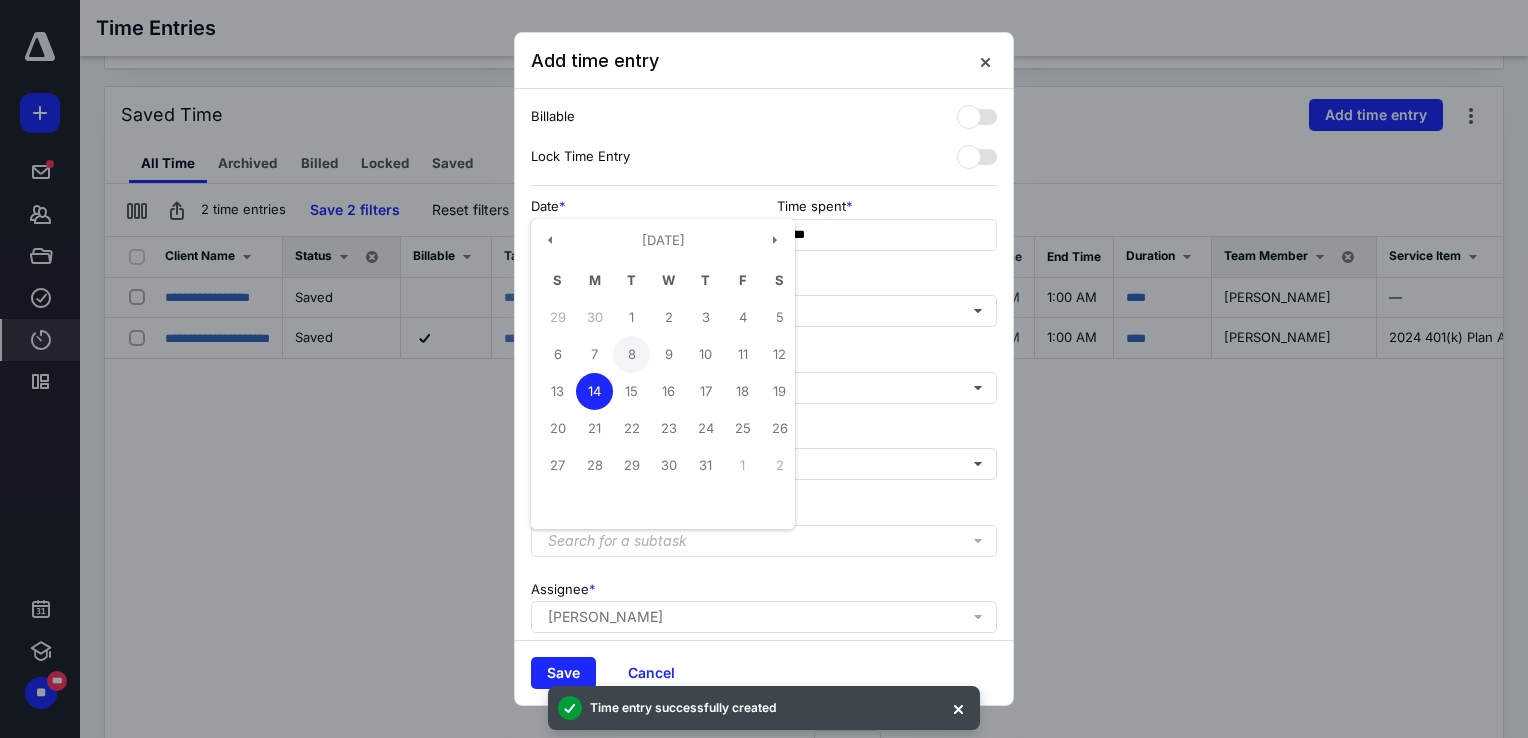 click on "8" at bounding box center (631, 354) 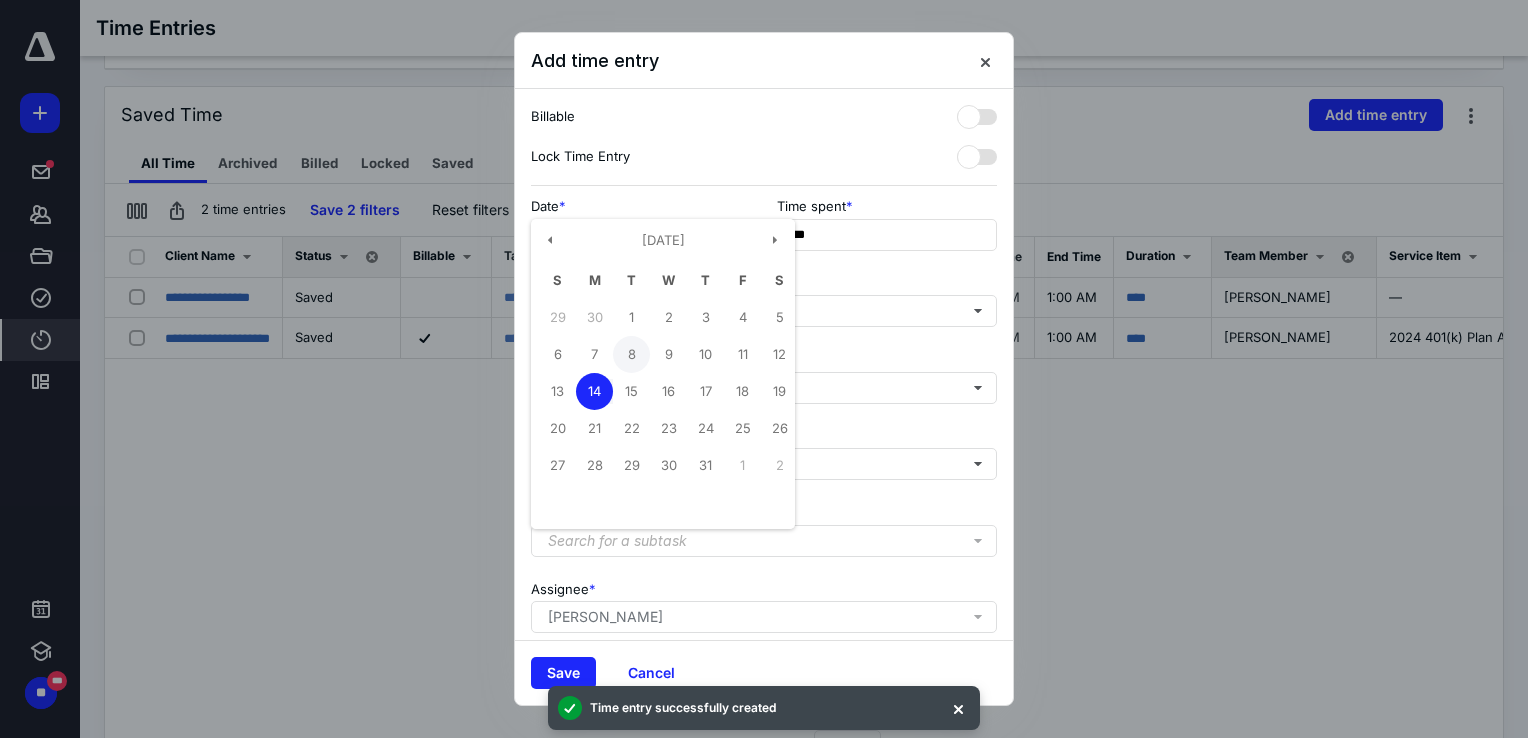 type on "**********" 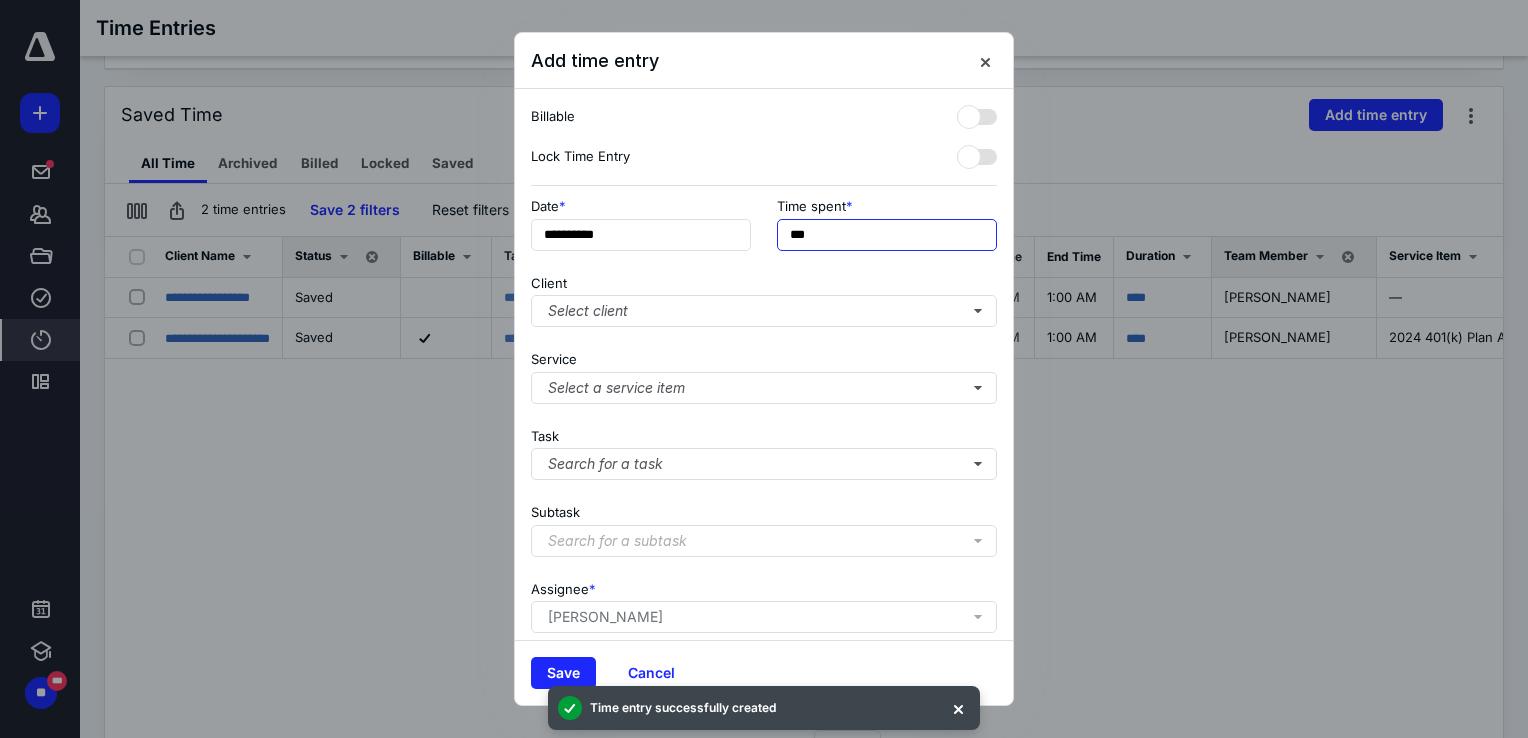 click on "***" at bounding box center [887, 235] 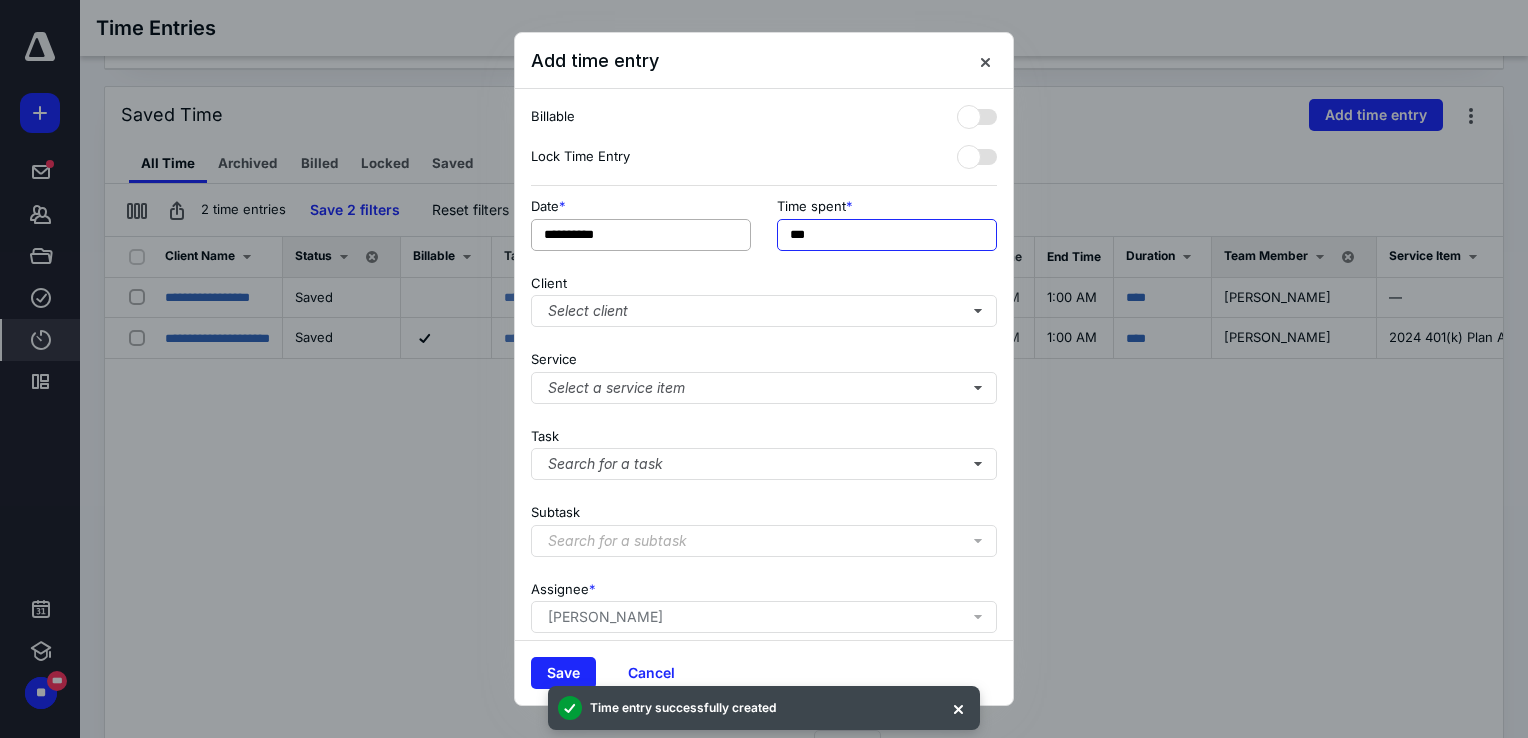 drag, startPoint x: 786, startPoint y: 229, endPoint x: 742, endPoint y: 239, distance: 45.122055 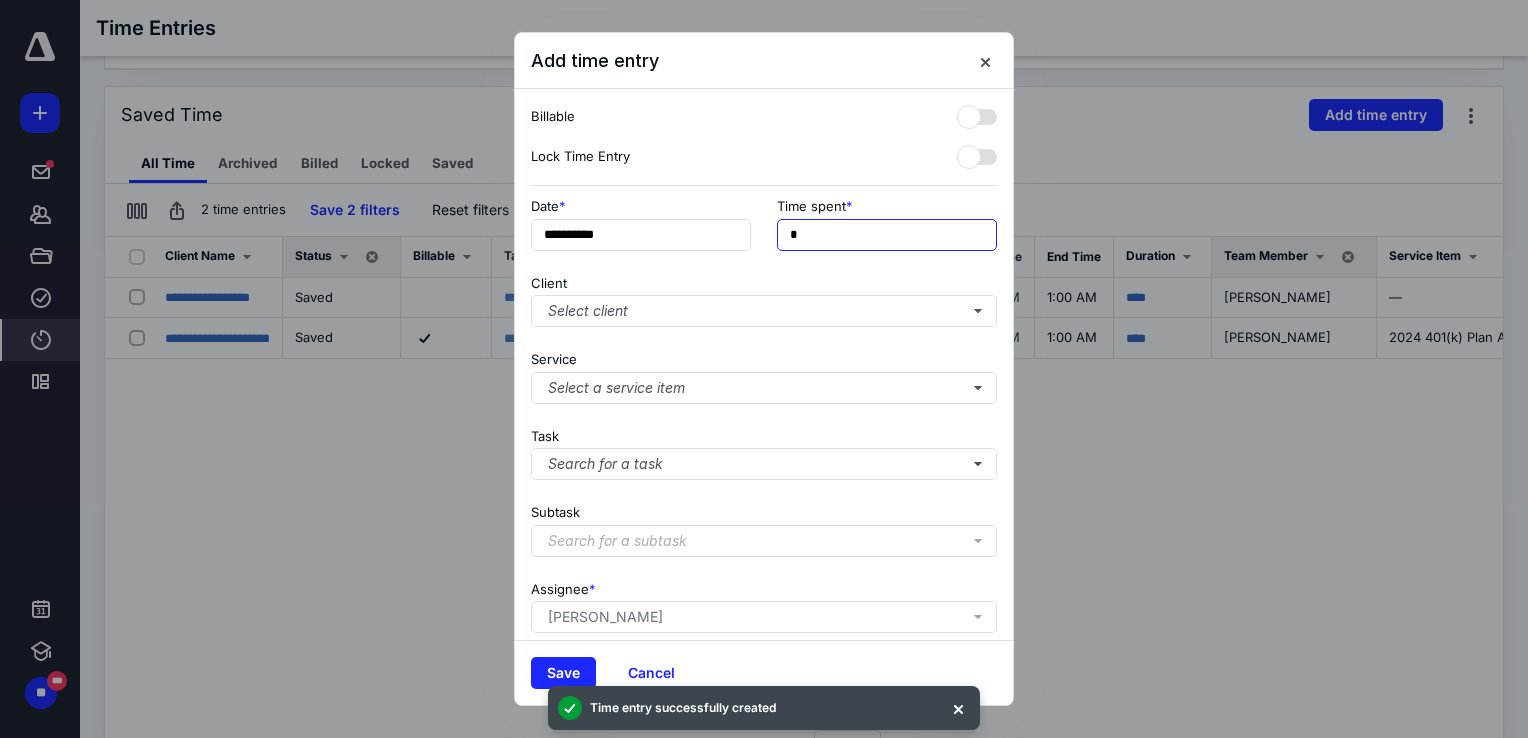 type on "**" 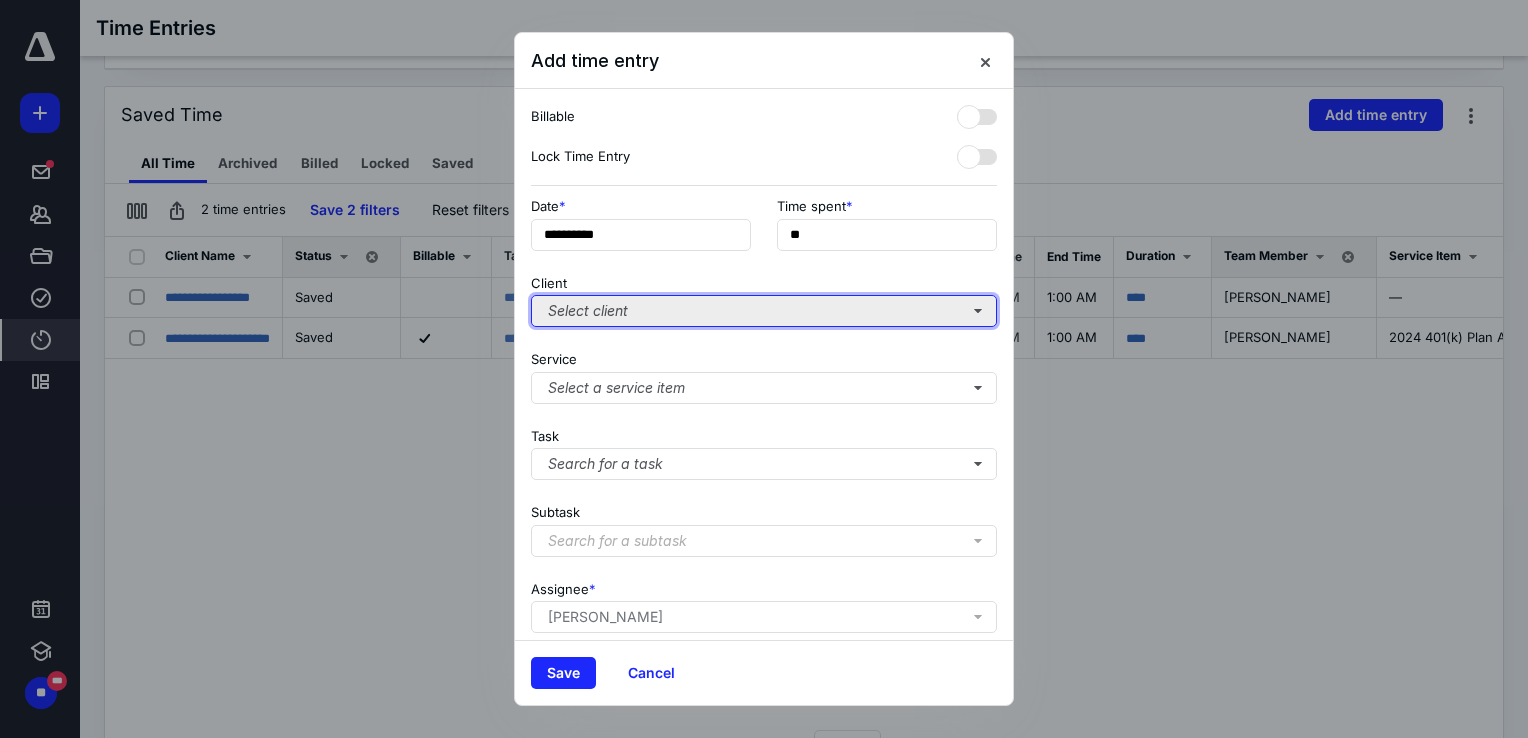 click on "Select client" at bounding box center [764, 311] 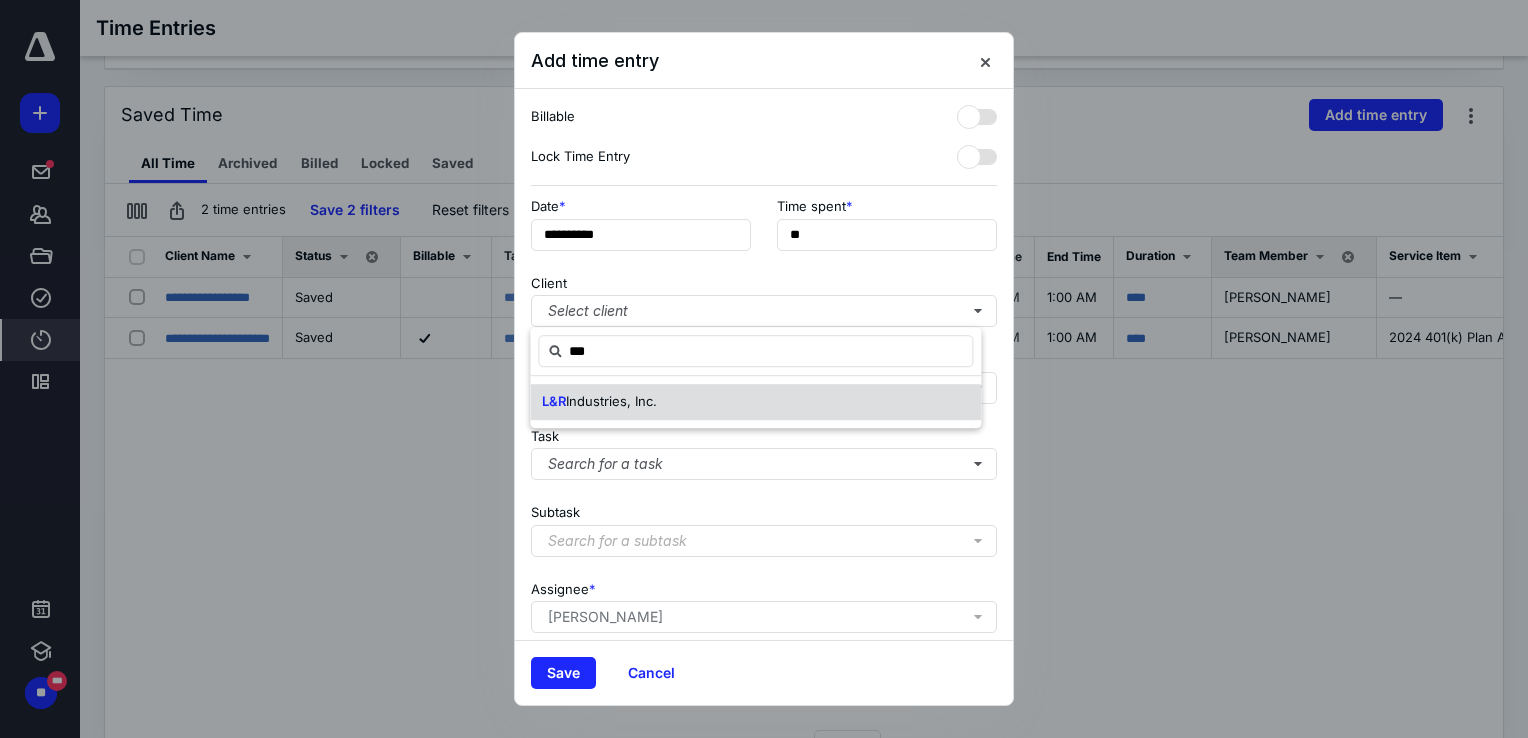 click on "L&R  Industries, Inc." at bounding box center [755, 402] 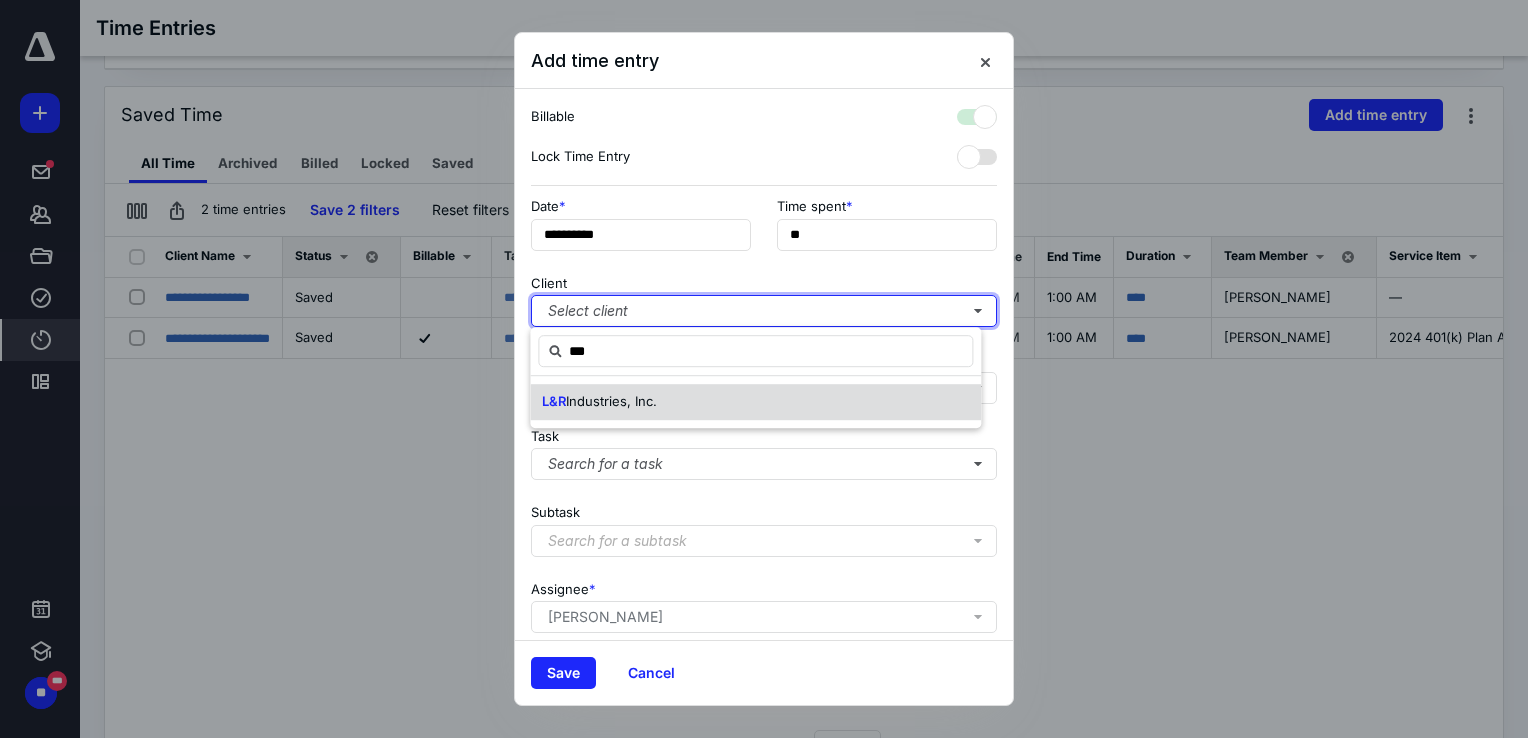 checkbox on "true" 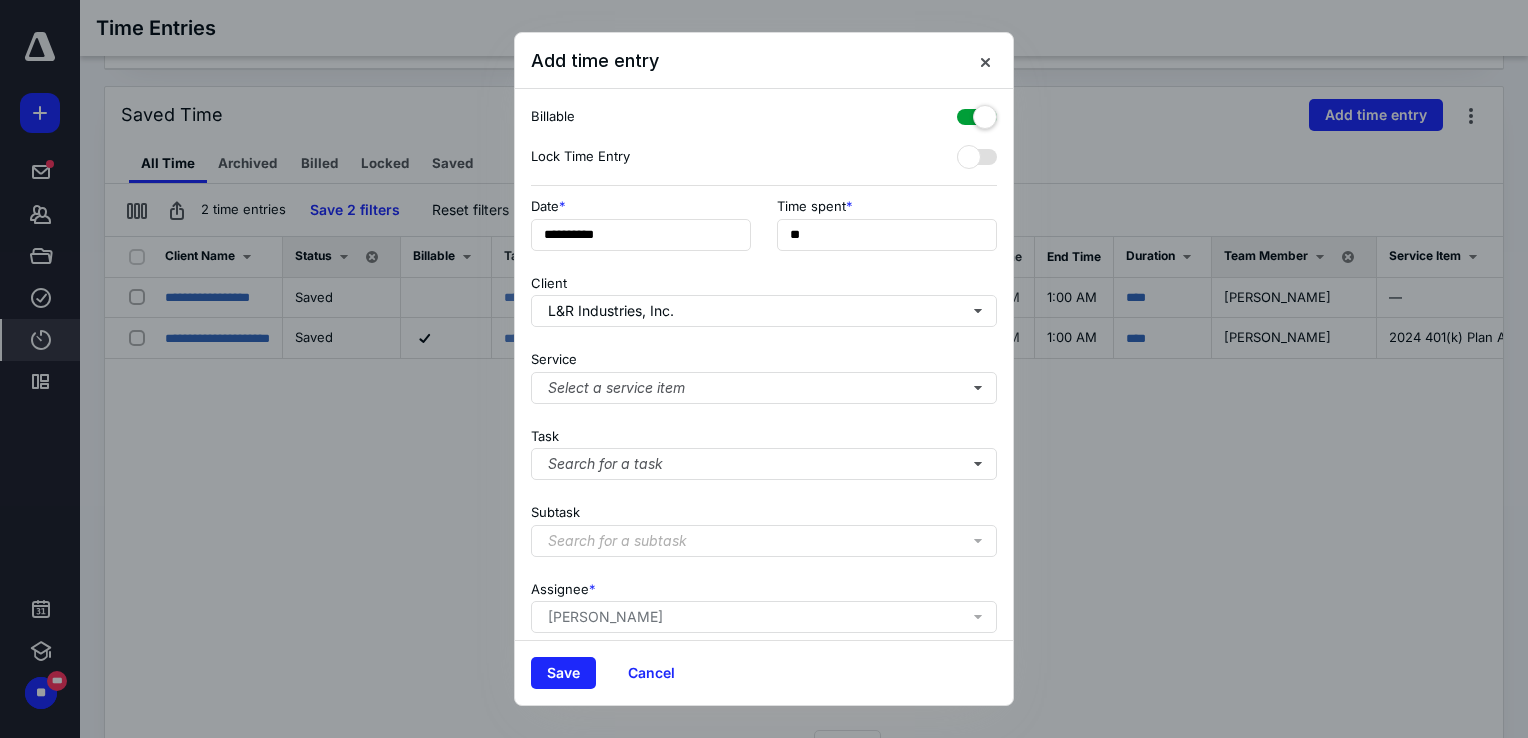 click on "**********" at bounding box center [764, 364] 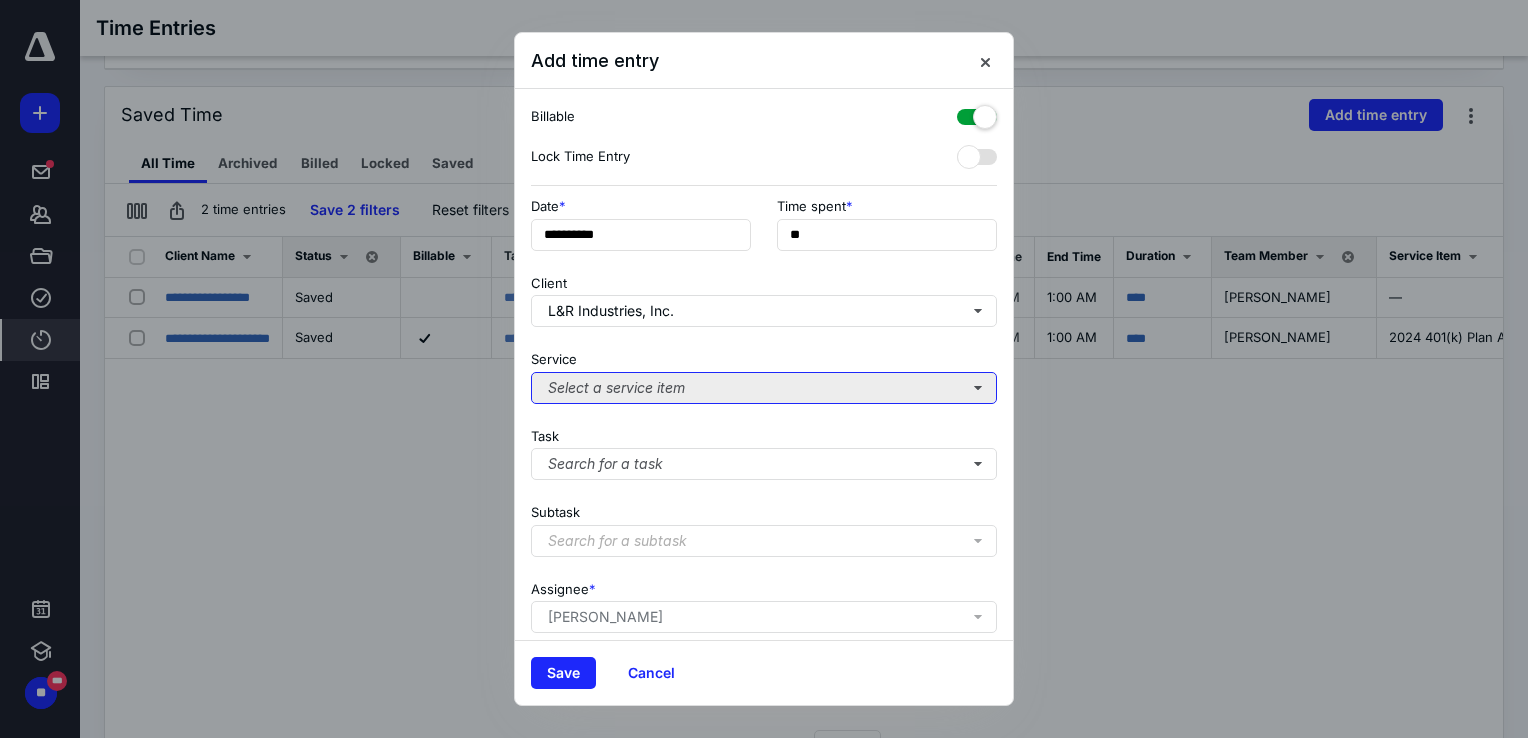 click on "Select a service item" at bounding box center [764, 388] 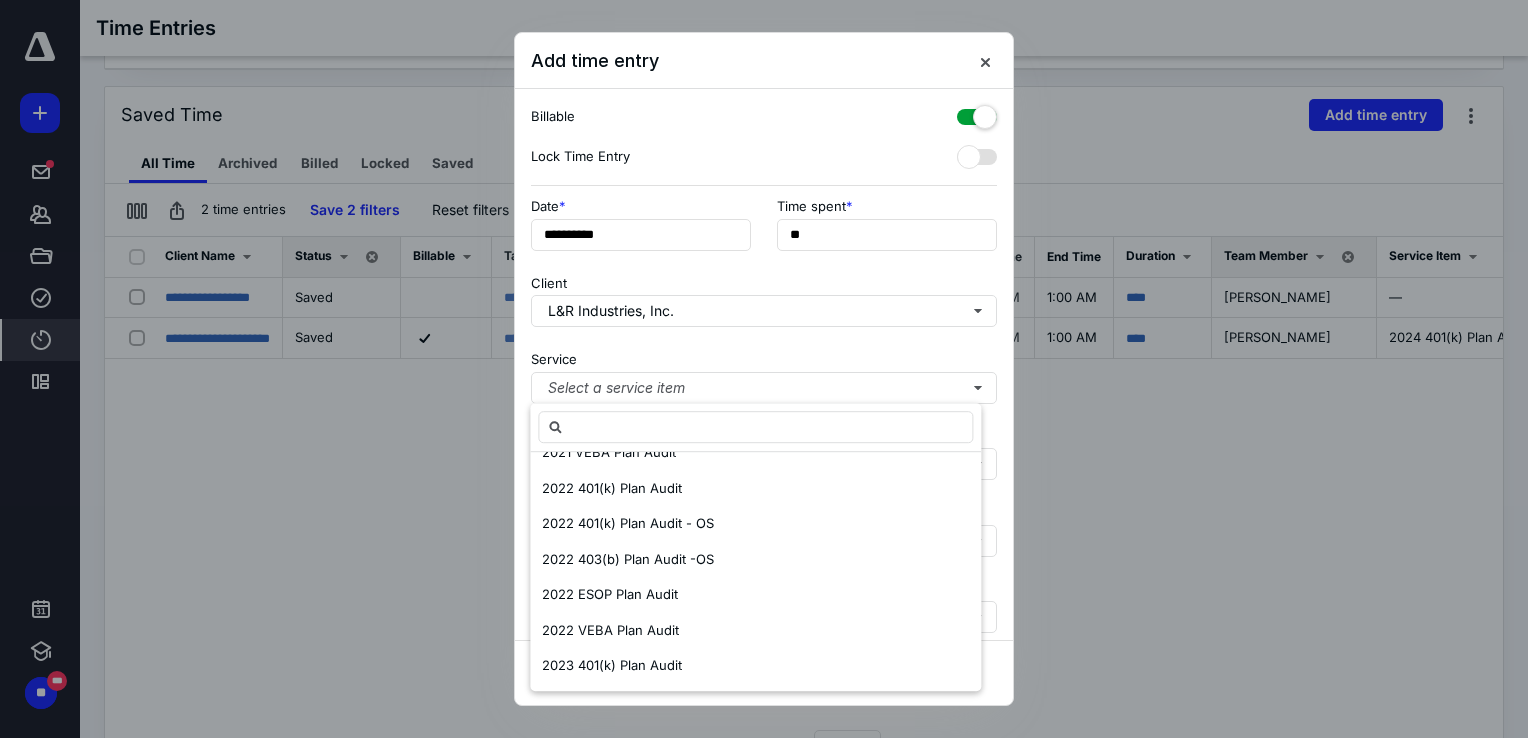 scroll, scrollTop: 700, scrollLeft: 0, axis: vertical 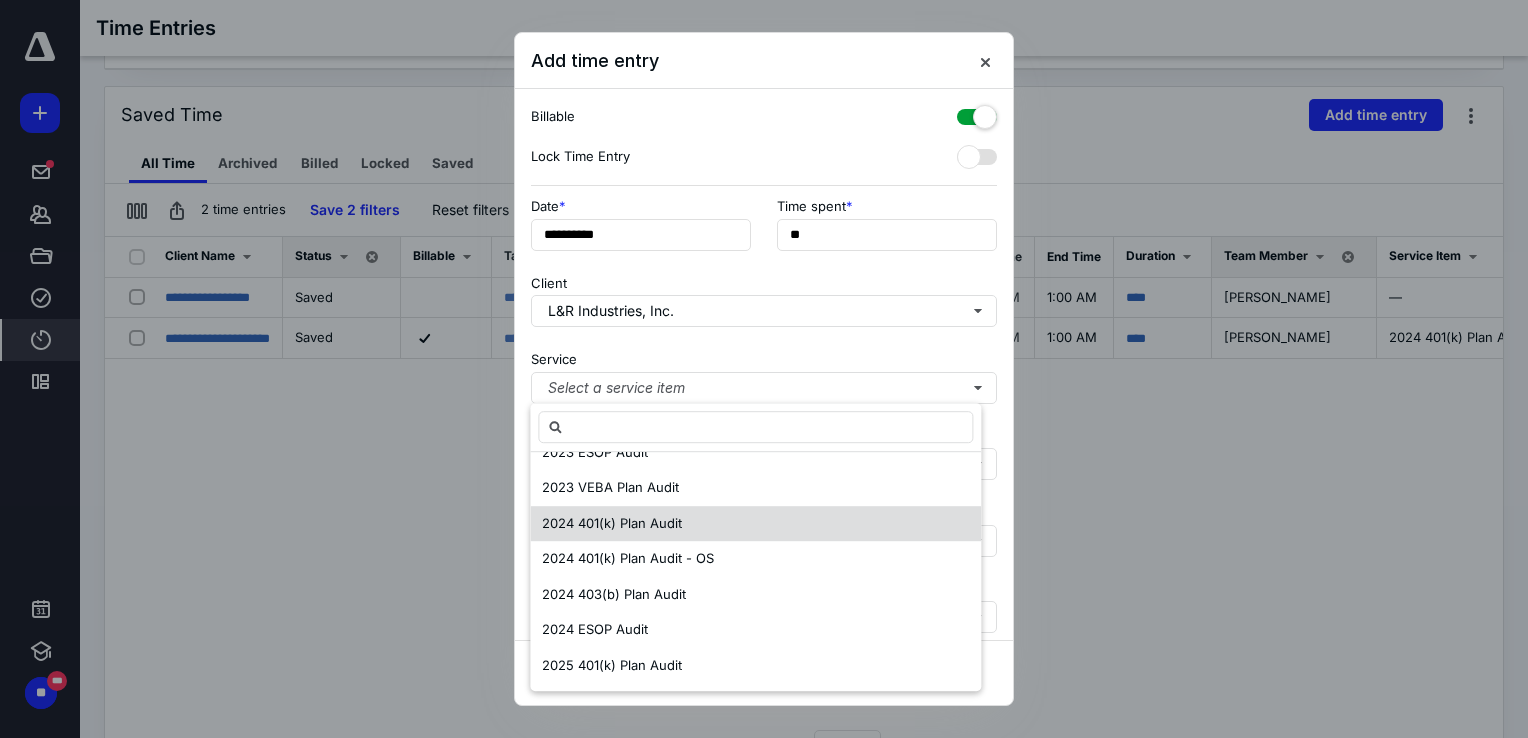 click on "2024 401(k) Plan Audit" at bounding box center (612, 523) 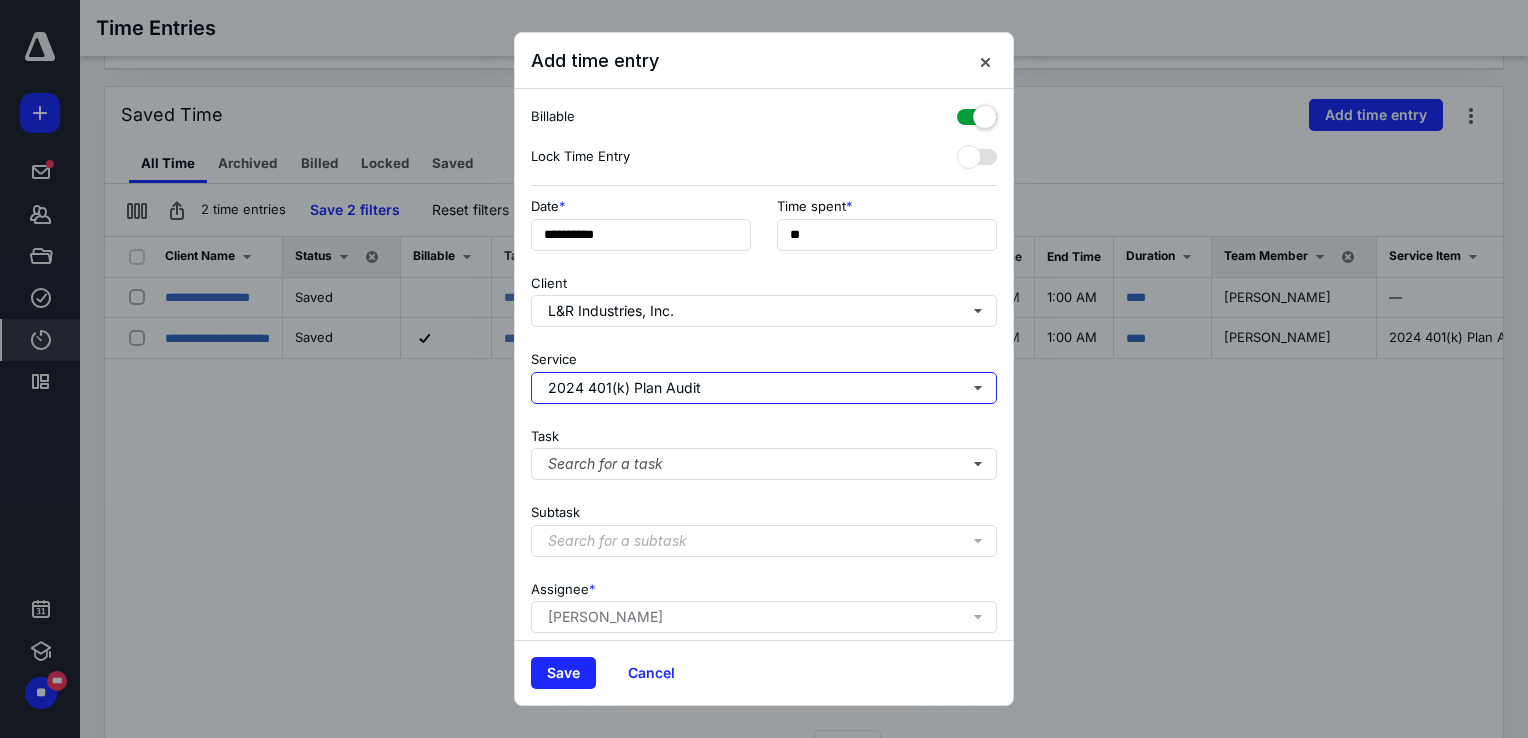 scroll, scrollTop: 0, scrollLeft: 0, axis: both 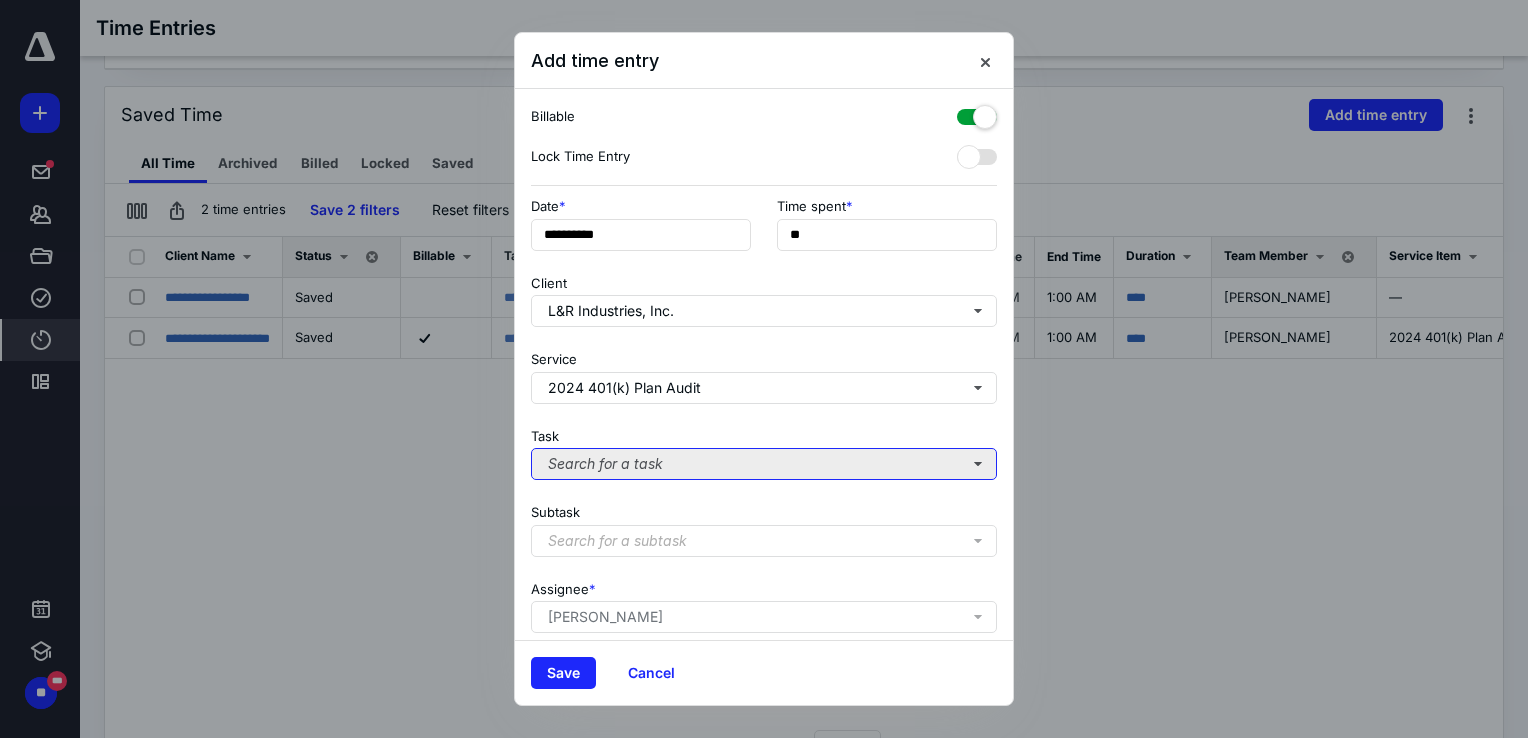 click on "Search for a task" at bounding box center [764, 464] 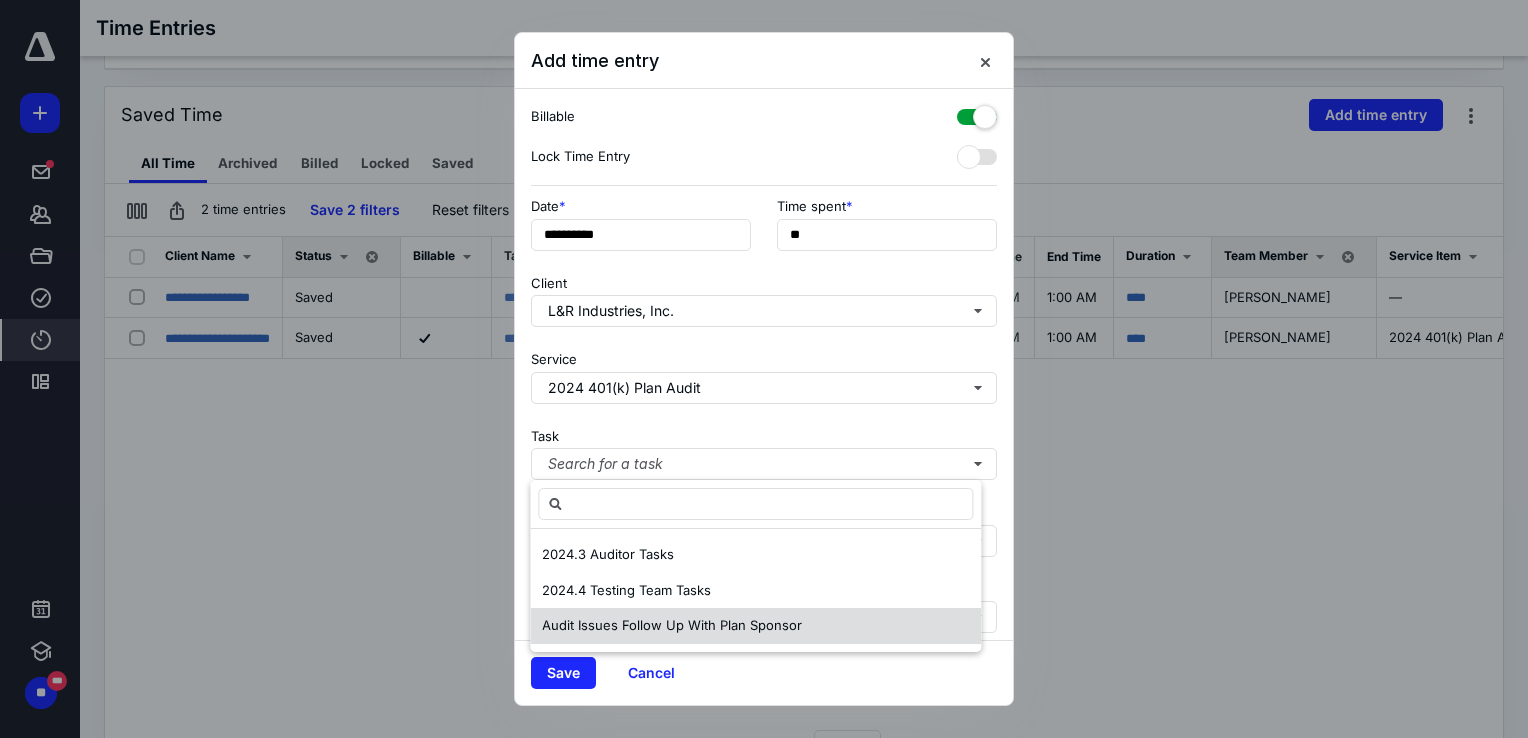 click on "Audit Issues Follow Up With Plan Sponsor" at bounding box center [672, 625] 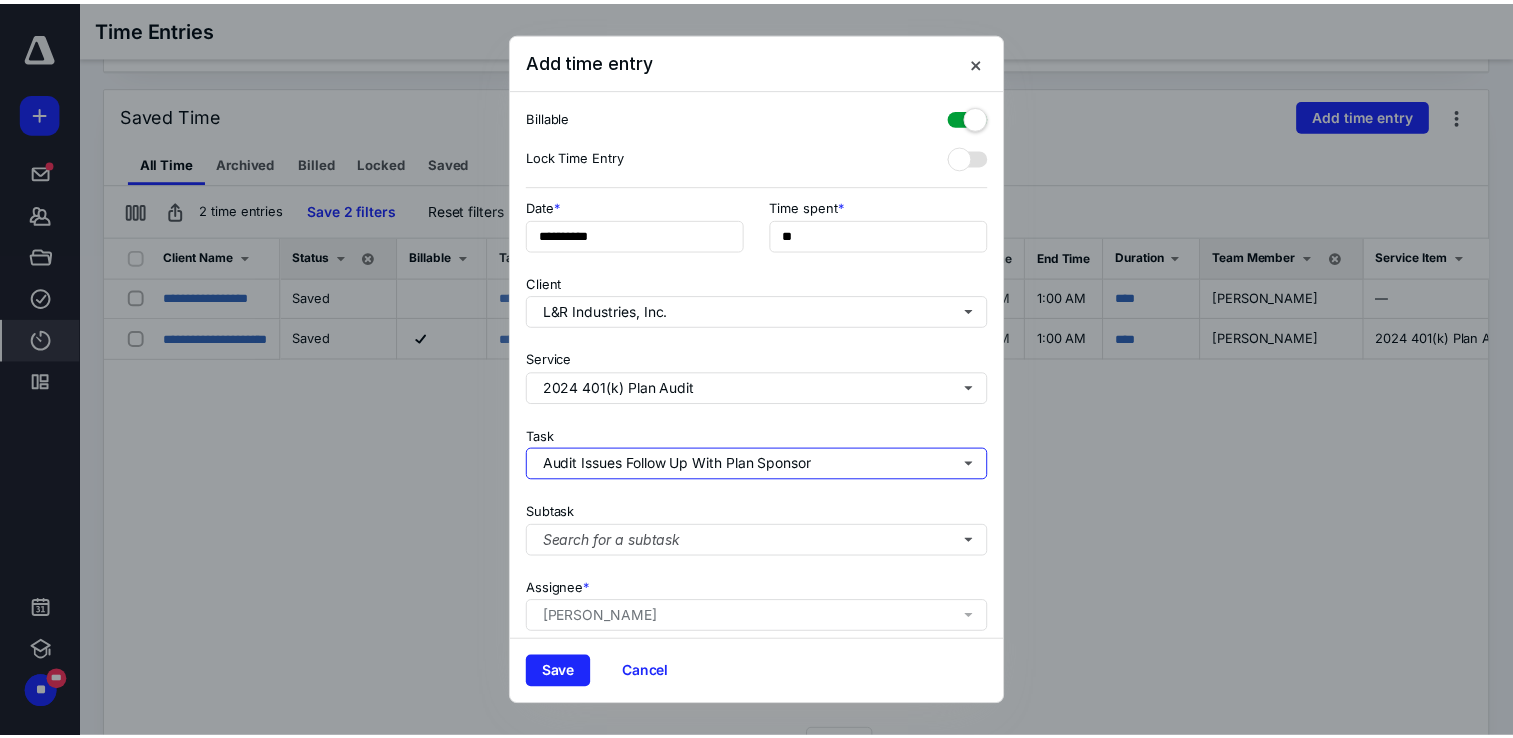 scroll, scrollTop: 162, scrollLeft: 0, axis: vertical 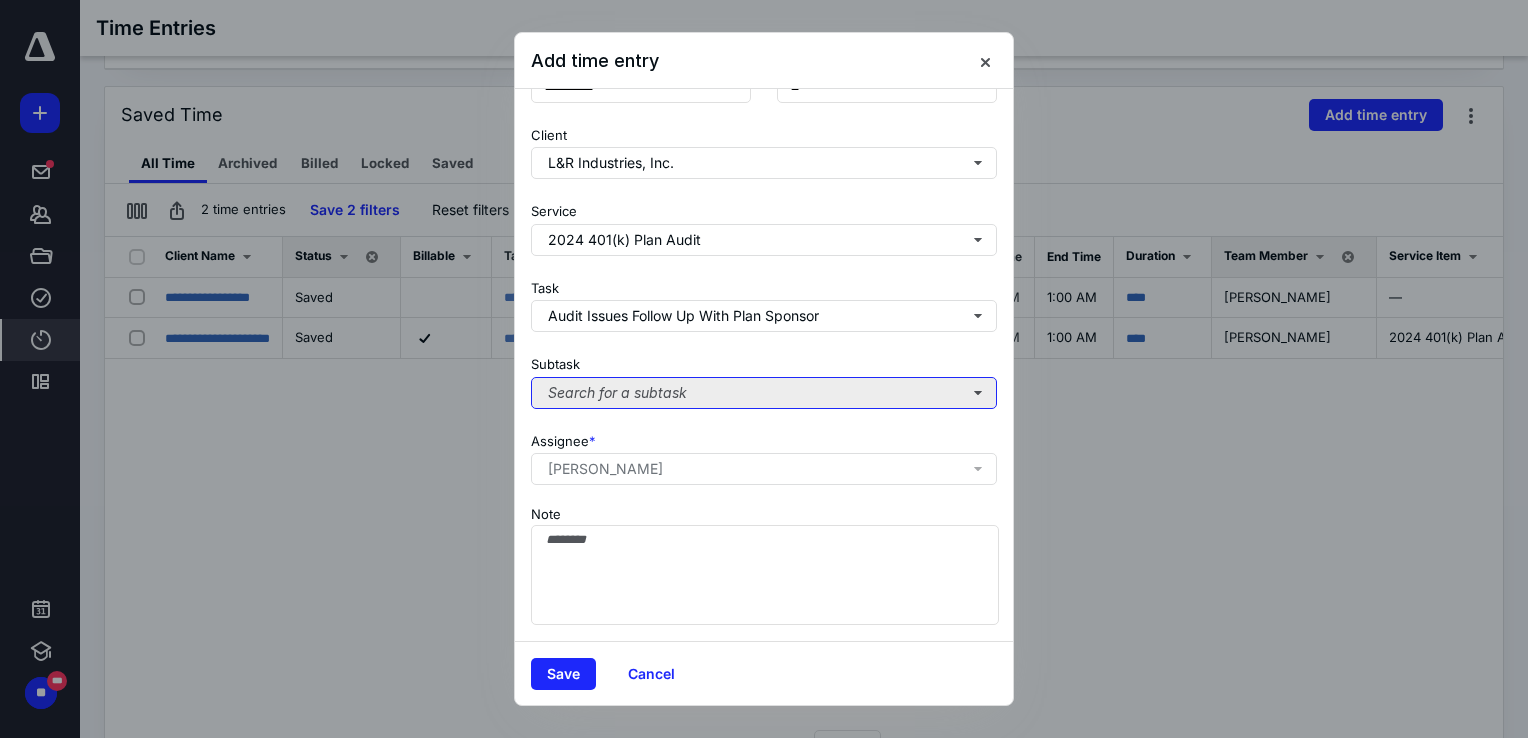 click on "Search for a subtask" at bounding box center (764, 393) 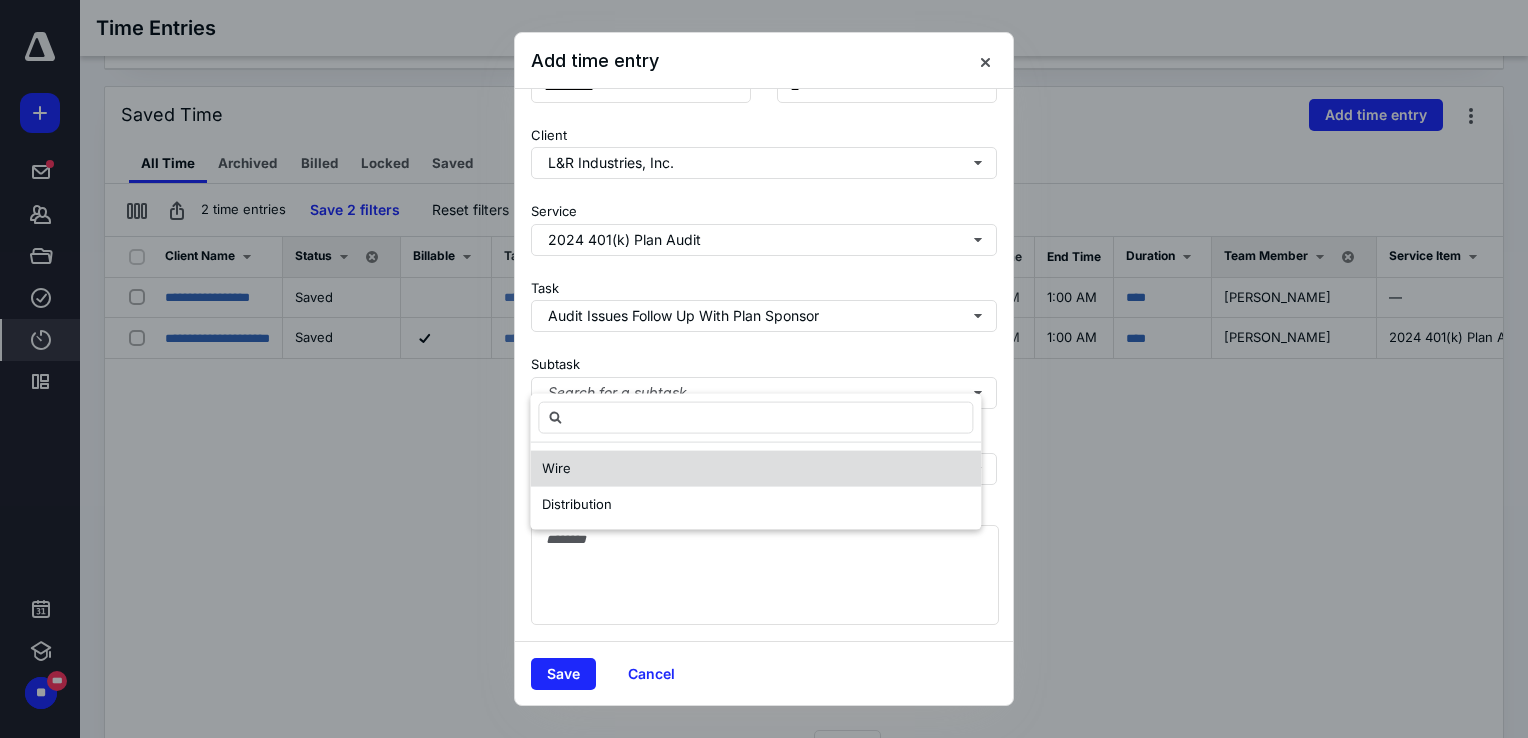 click on "Wire" at bounding box center (755, 469) 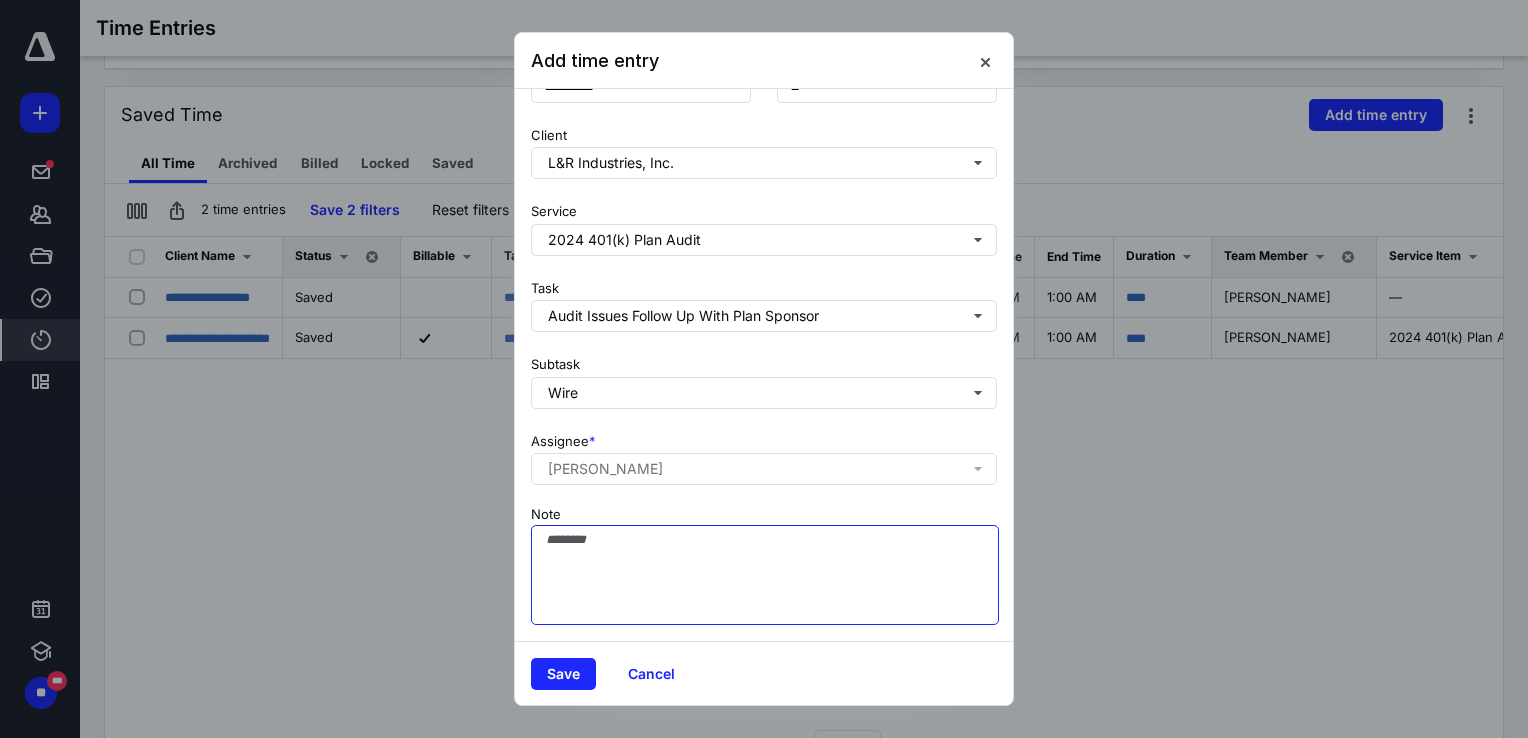 click on "Note" at bounding box center (765, 575) 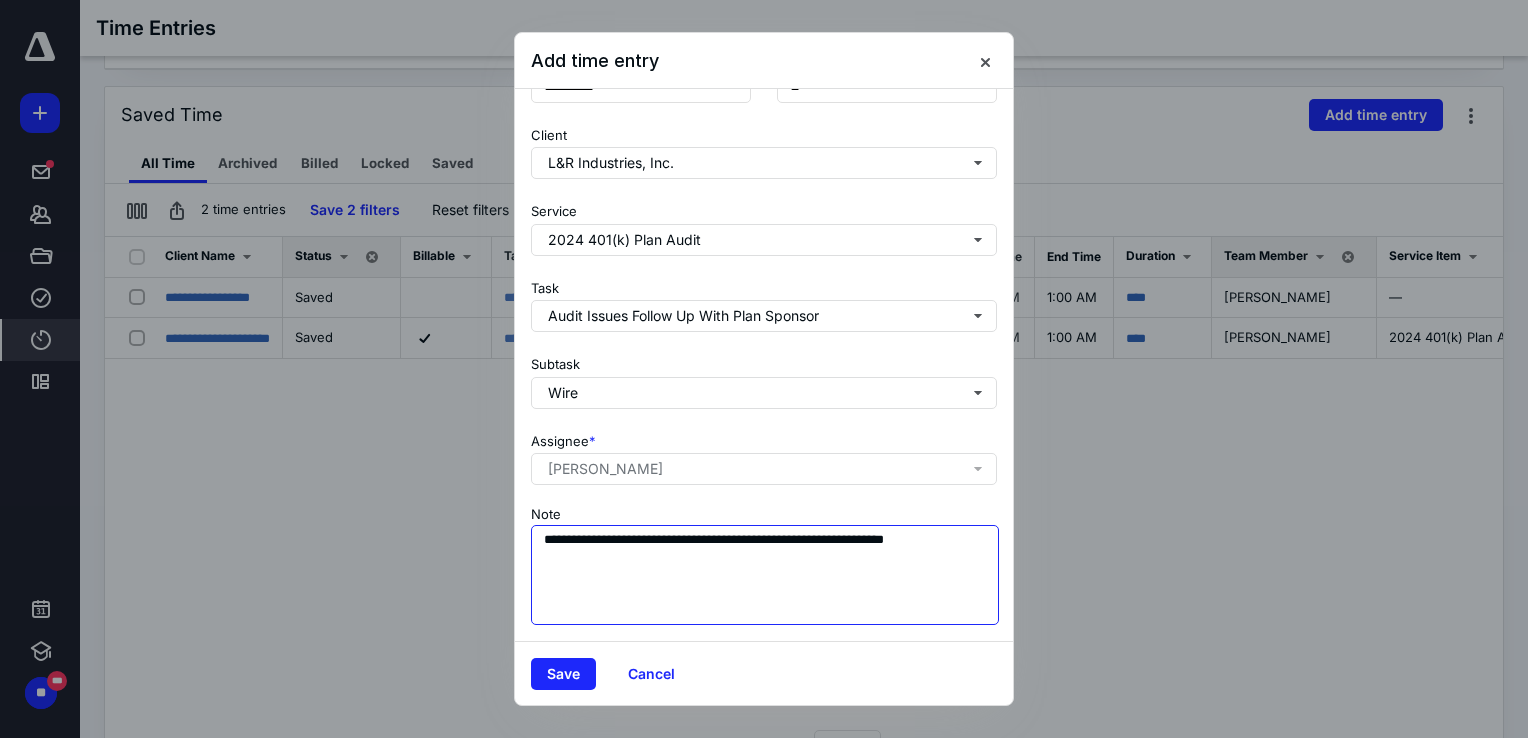 paste on "**********" 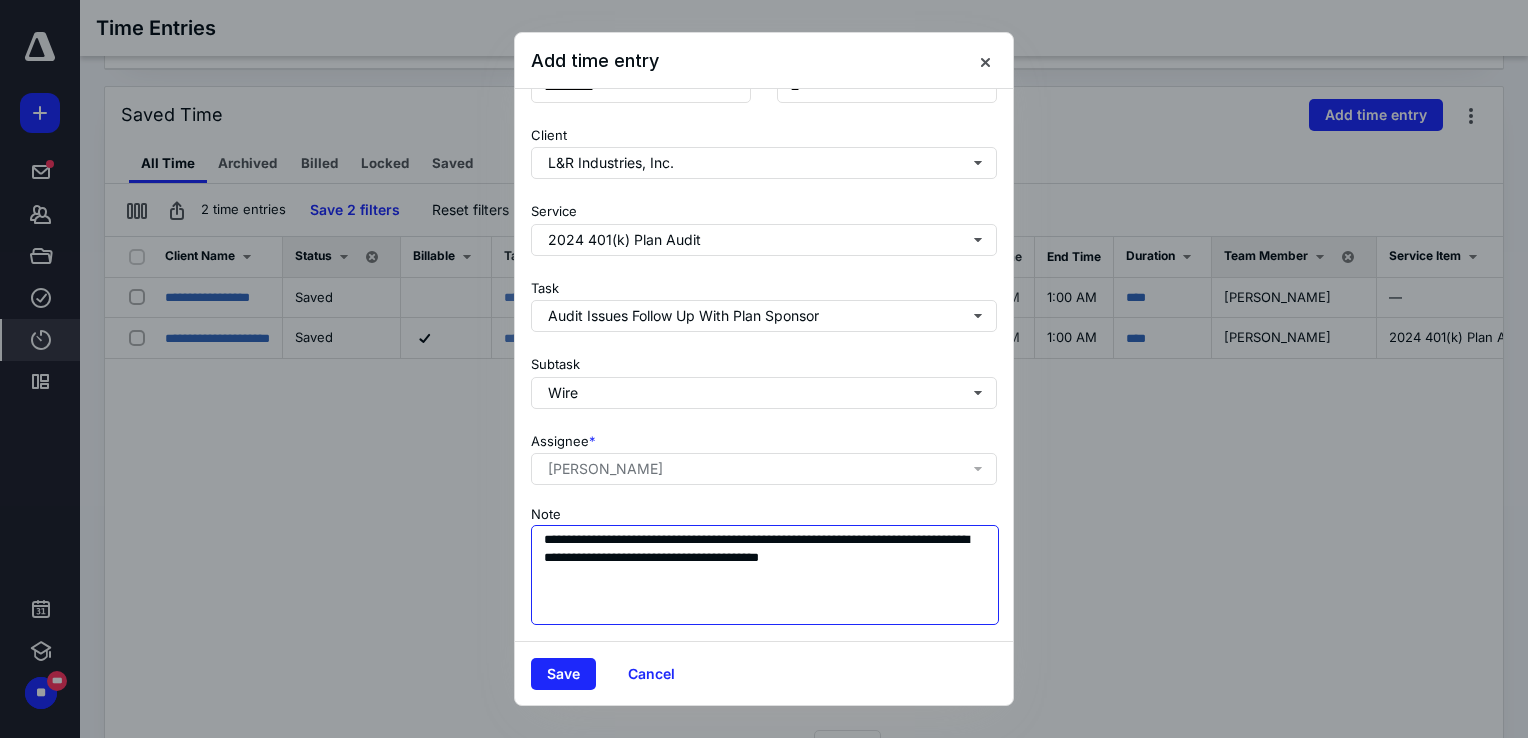 click on "**********" at bounding box center [765, 575] 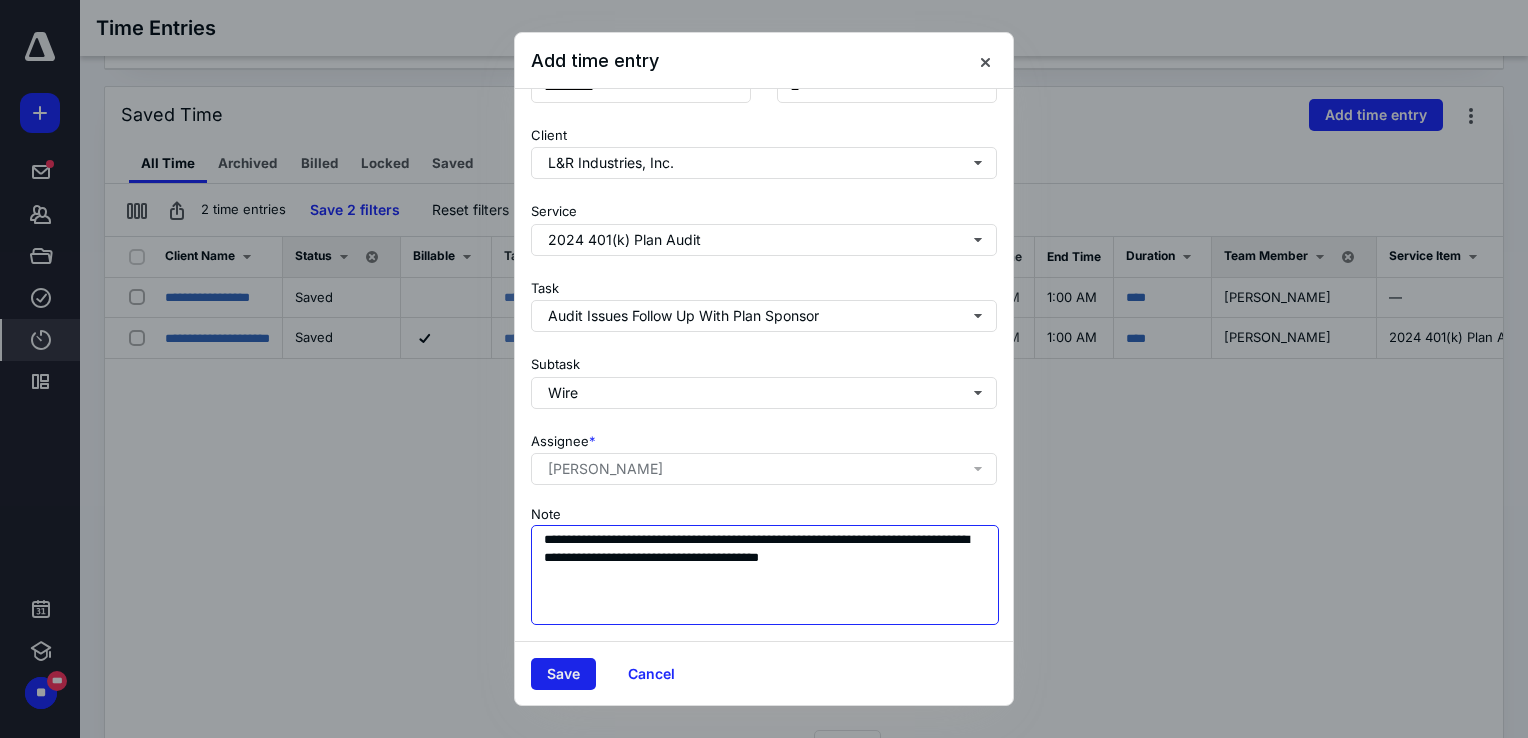type on "**********" 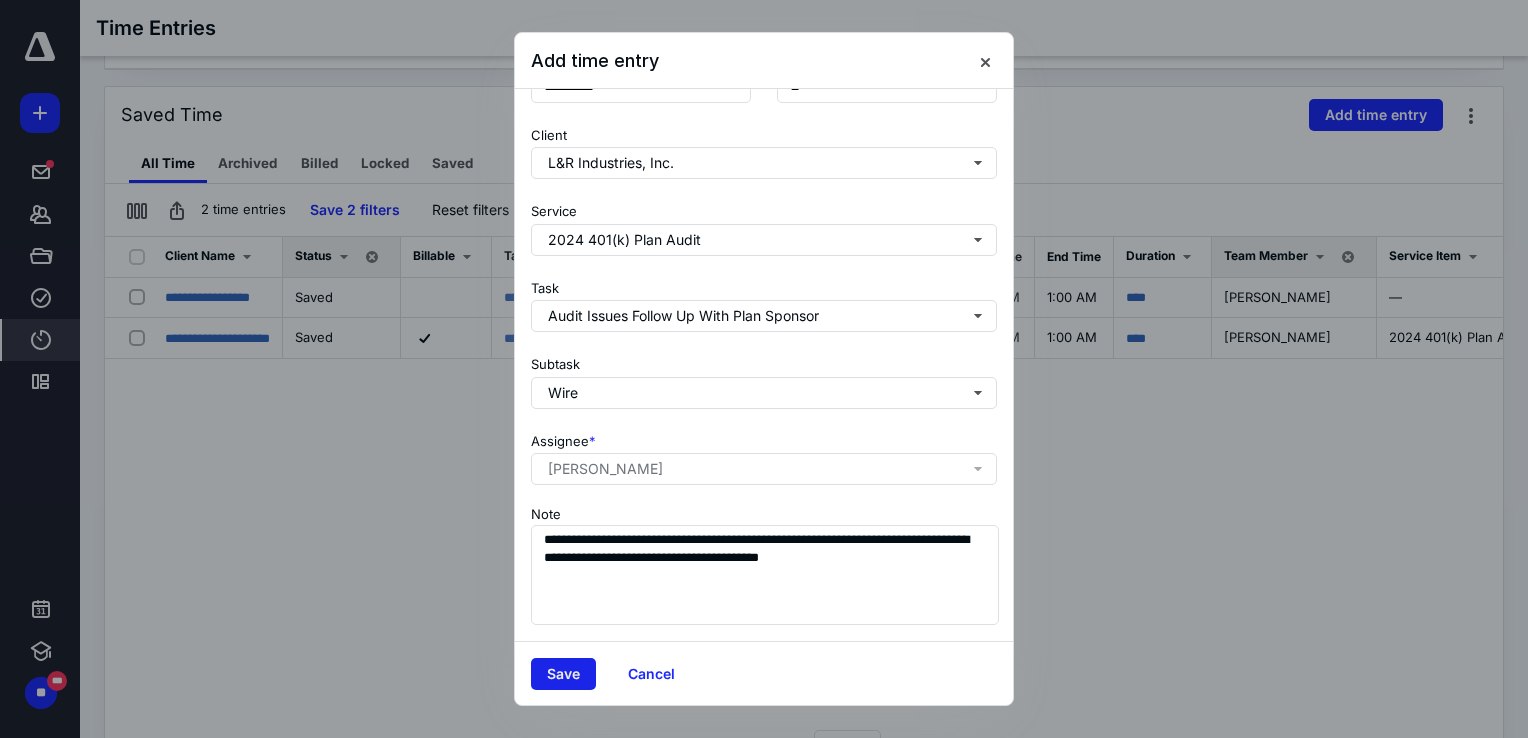 click on "Save" at bounding box center (563, 674) 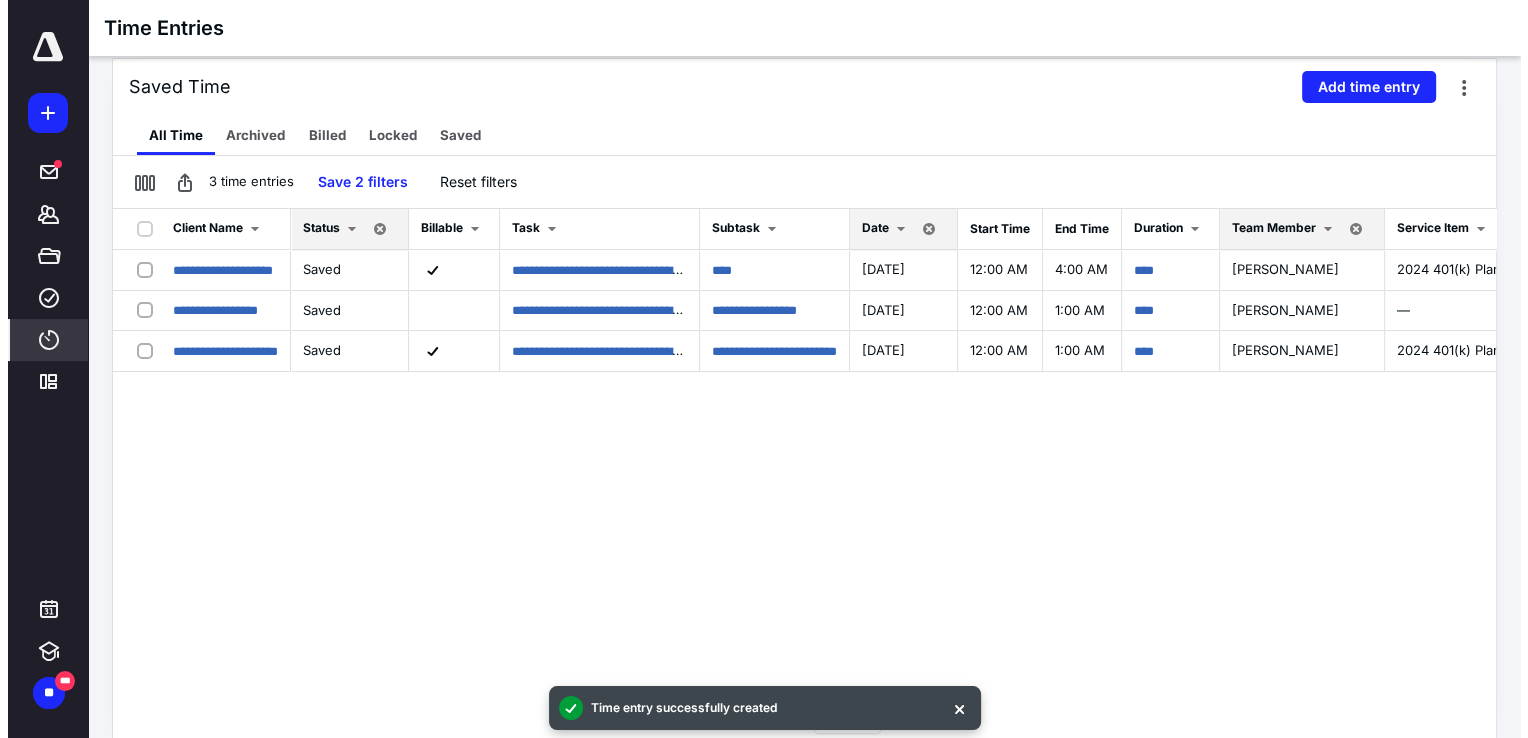 scroll, scrollTop: 228, scrollLeft: 0, axis: vertical 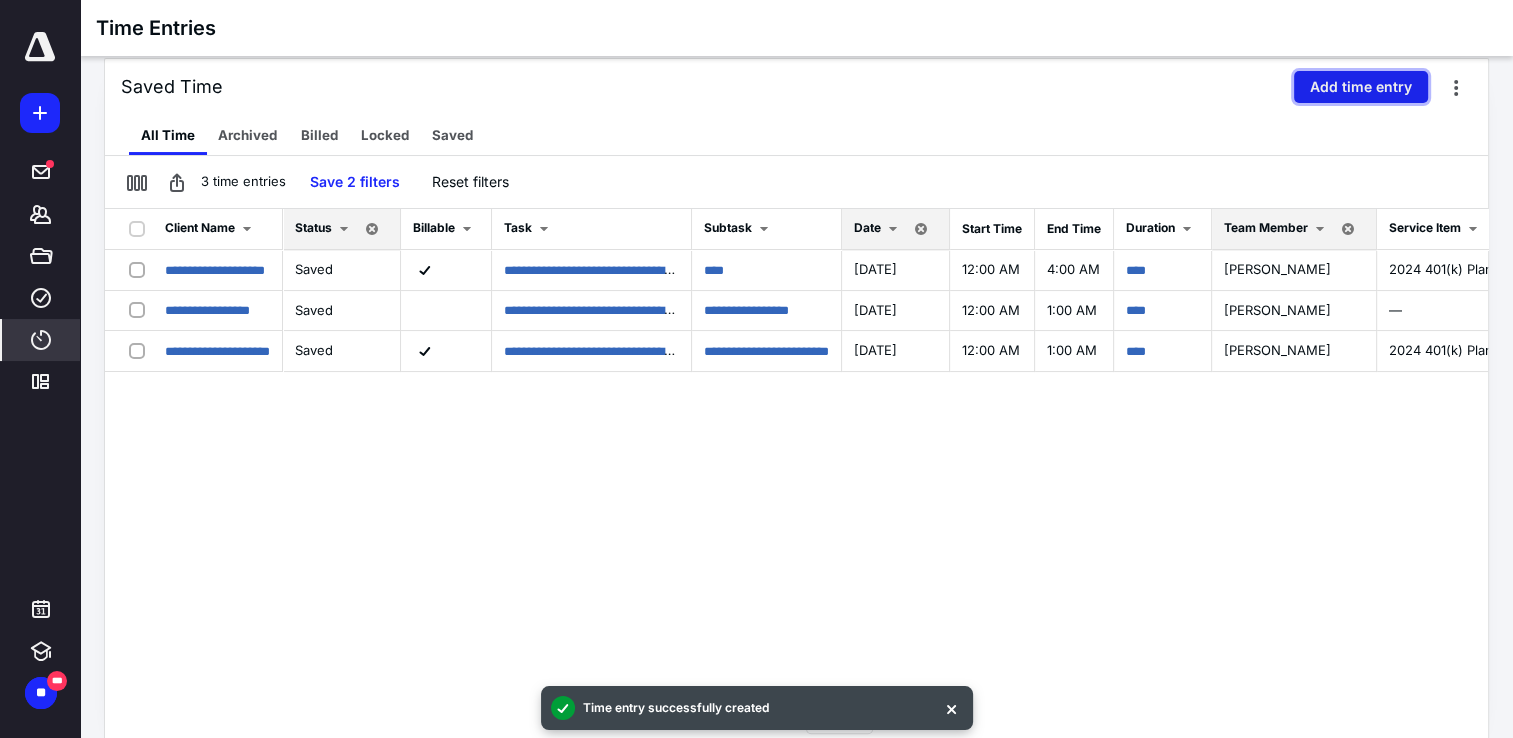 click on "Add time entry" at bounding box center (1361, 87) 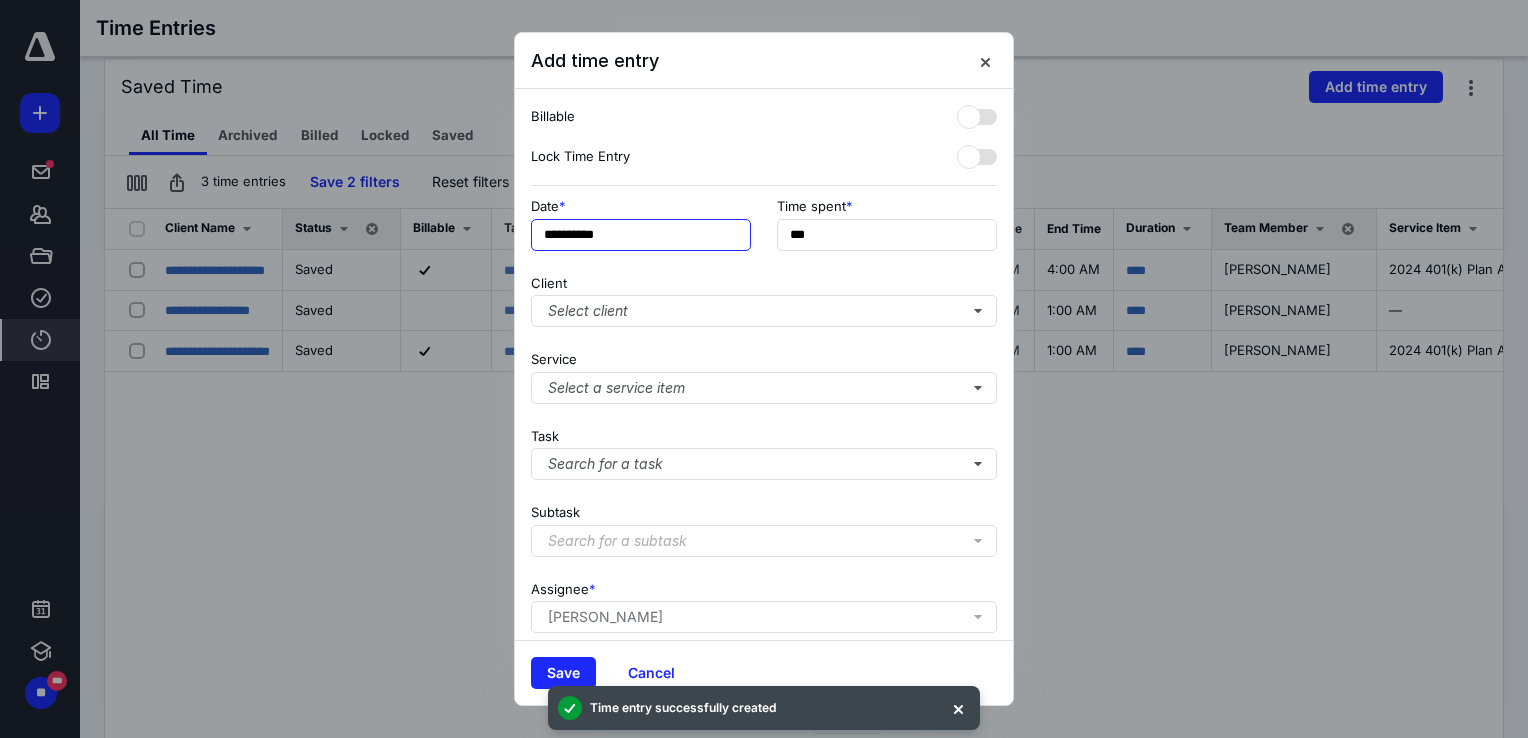 click on "**********" at bounding box center (641, 235) 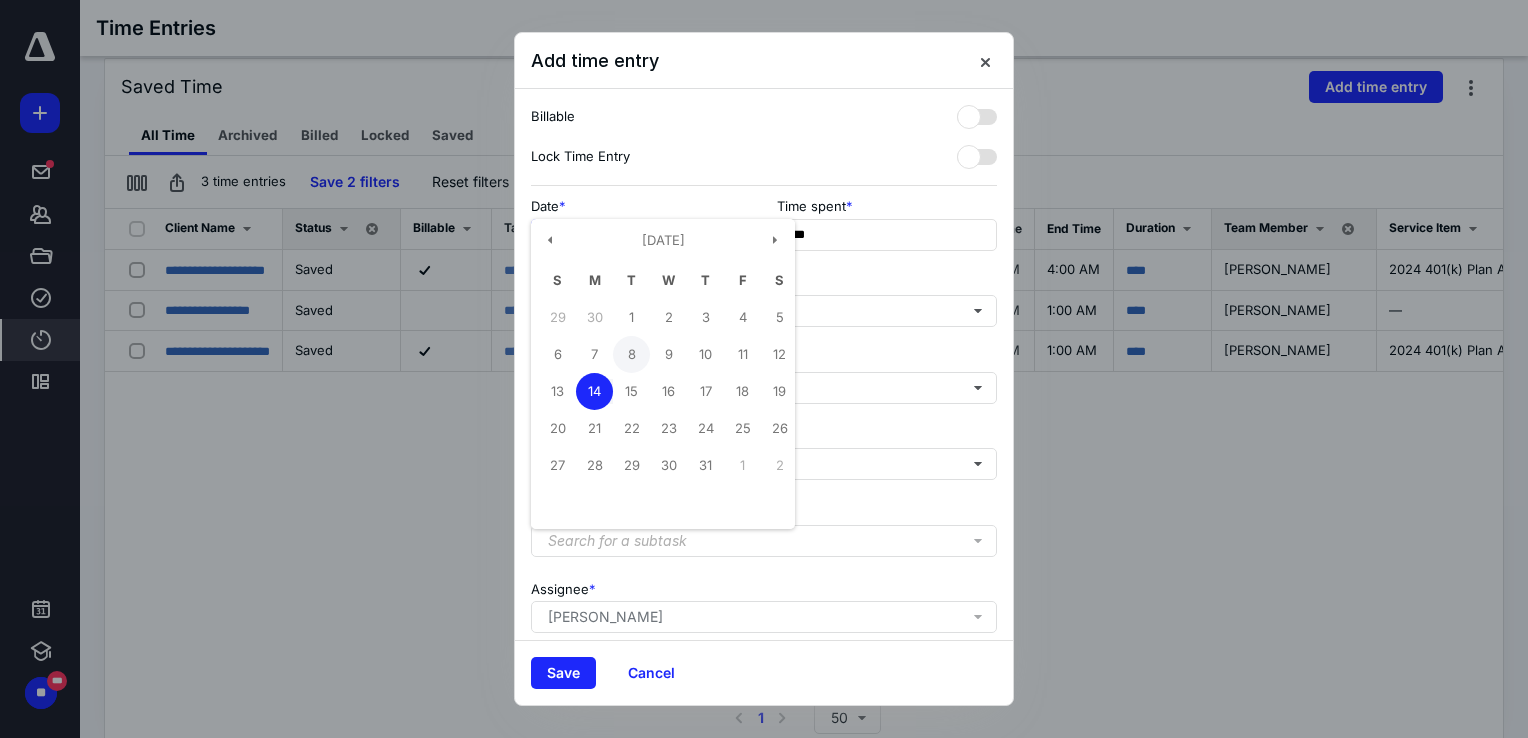 click on "8" at bounding box center (631, 354) 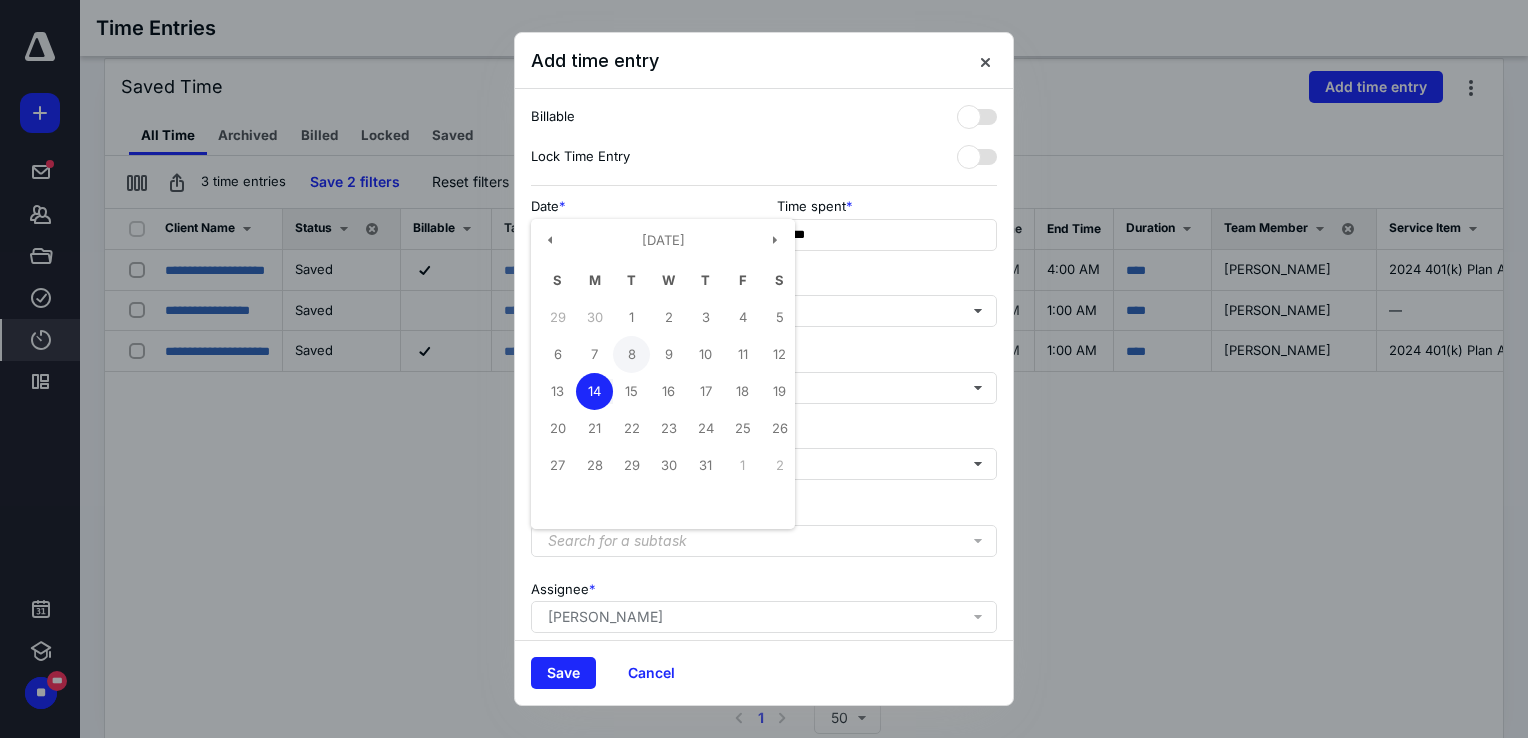 type on "**********" 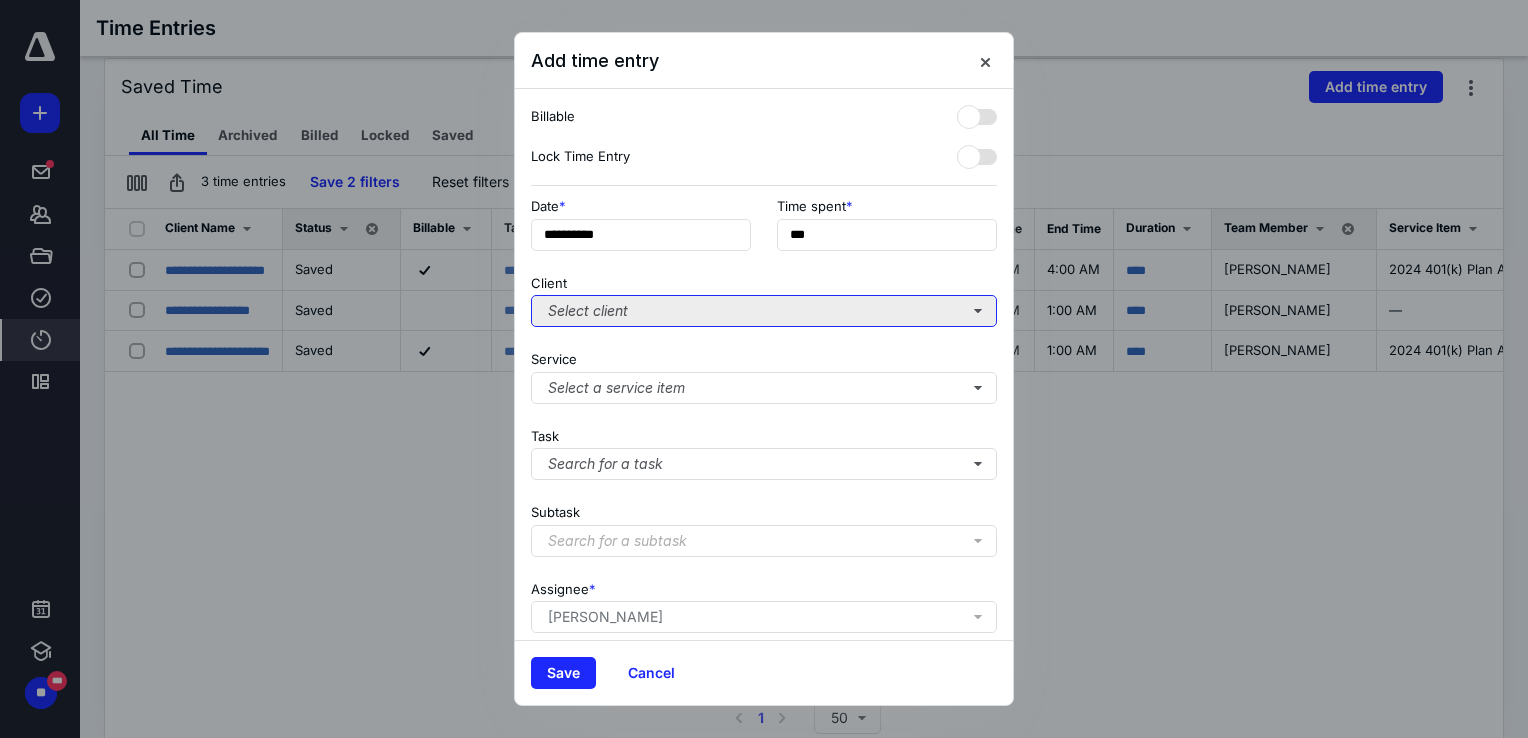click on "Select client" at bounding box center (764, 311) 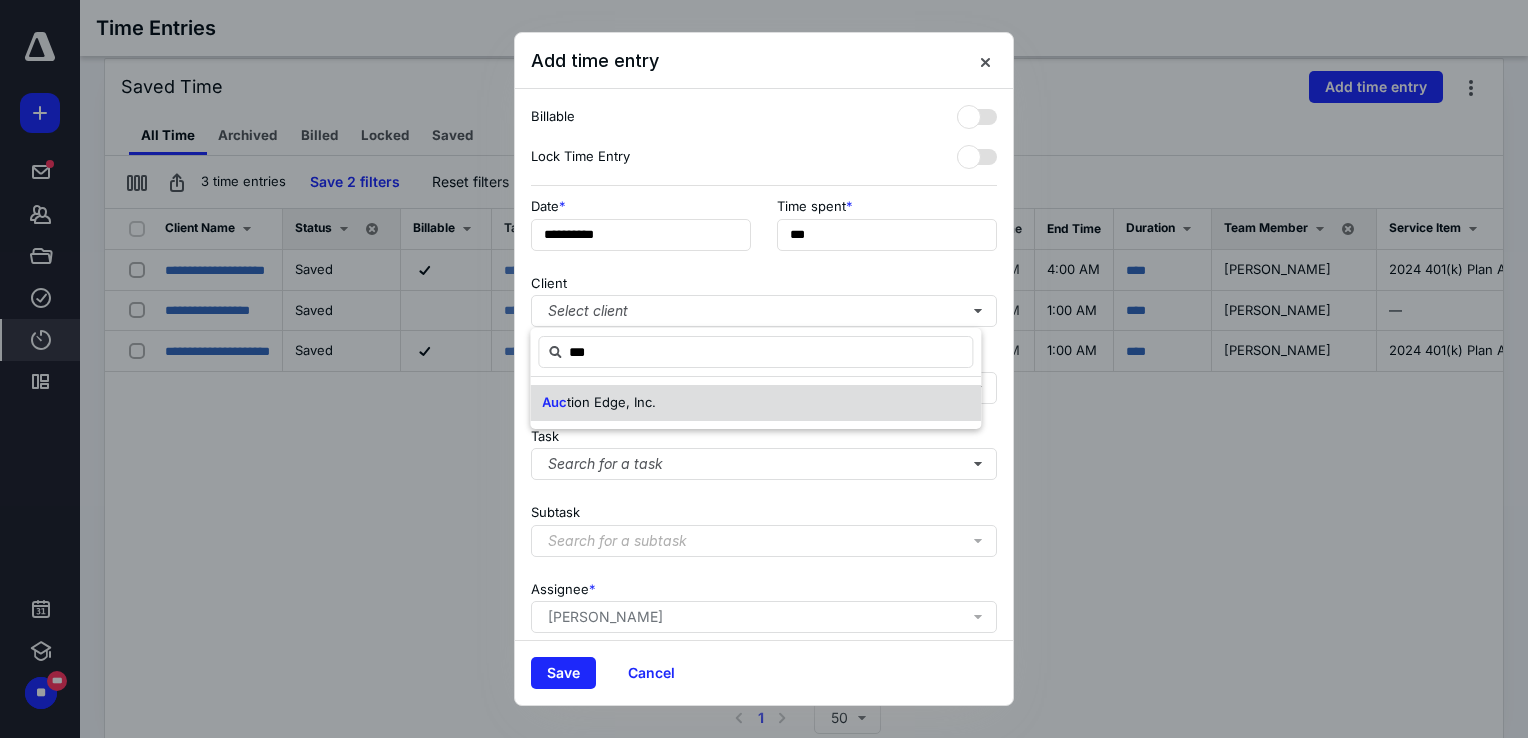 click on "tion Edge, Inc." at bounding box center (611, 402) 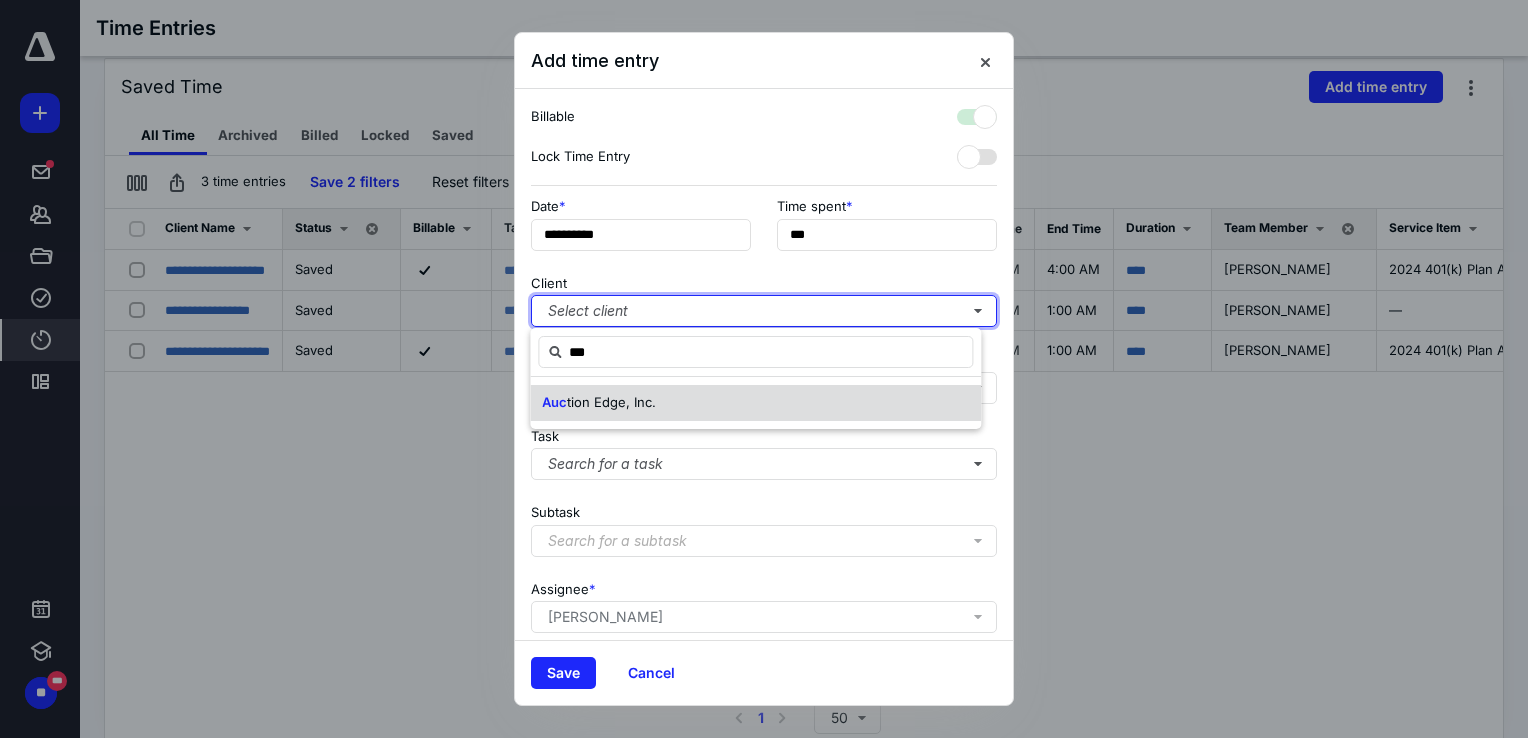 checkbox on "true" 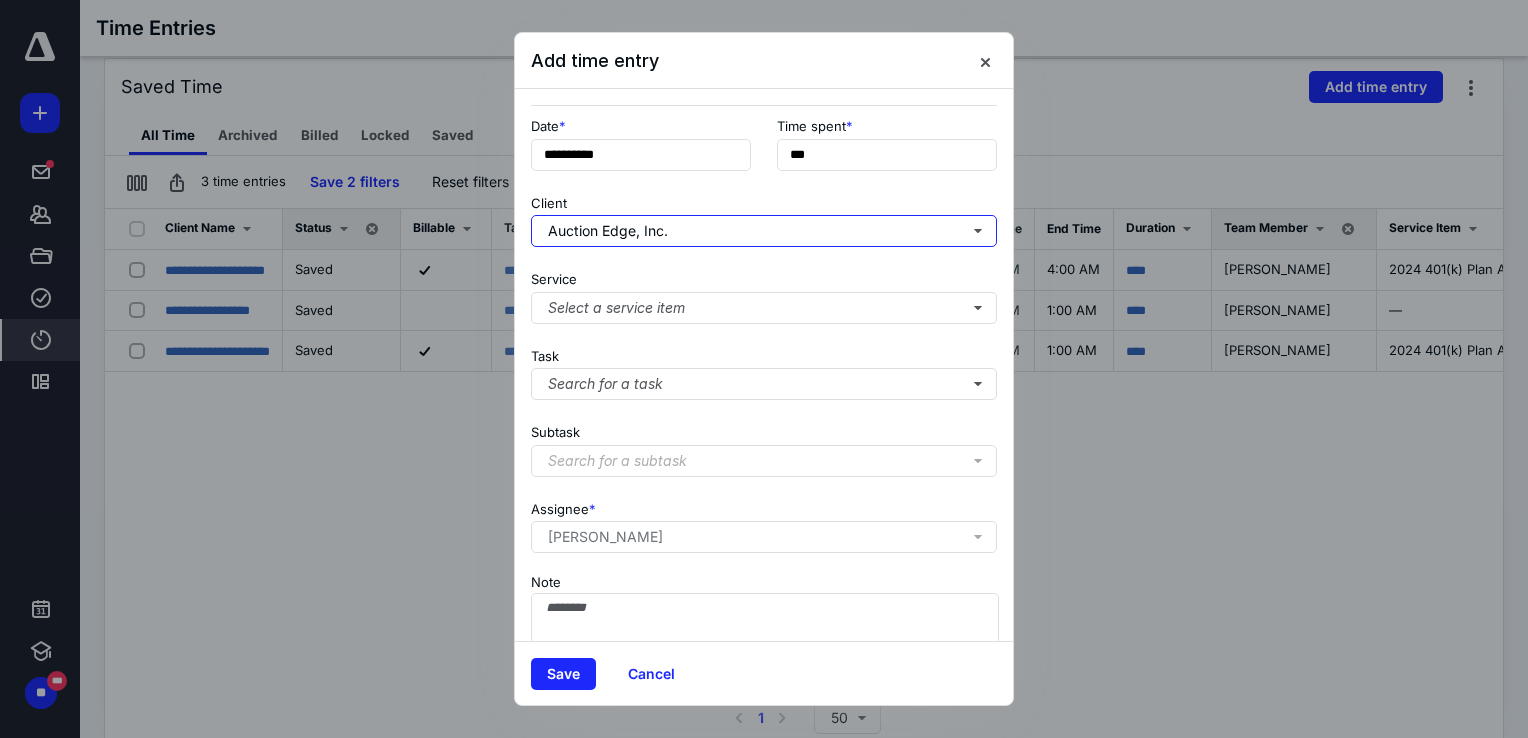 scroll, scrollTop: 162, scrollLeft: 0, axis: vertical 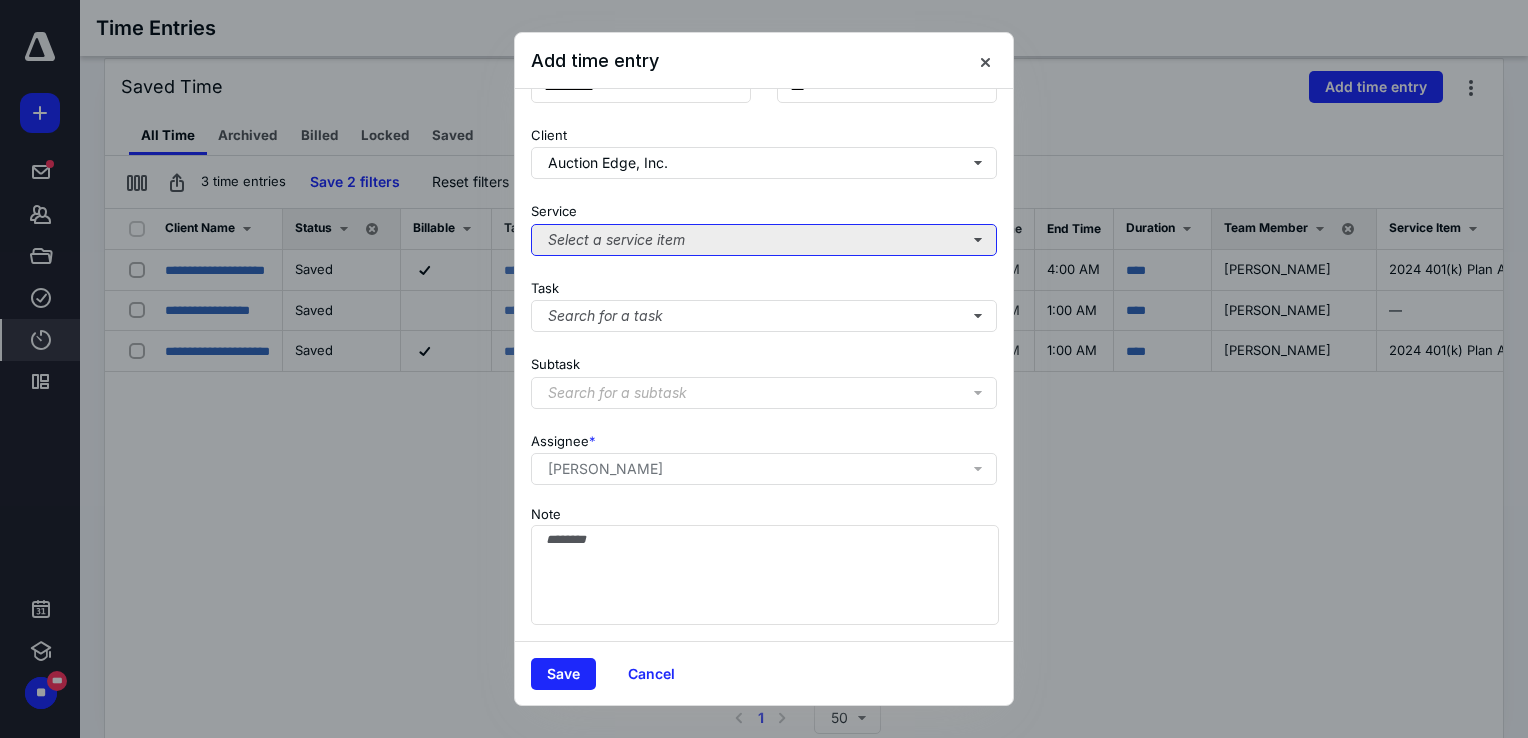 click on "Select a service item" at bounding box center [764, 240] 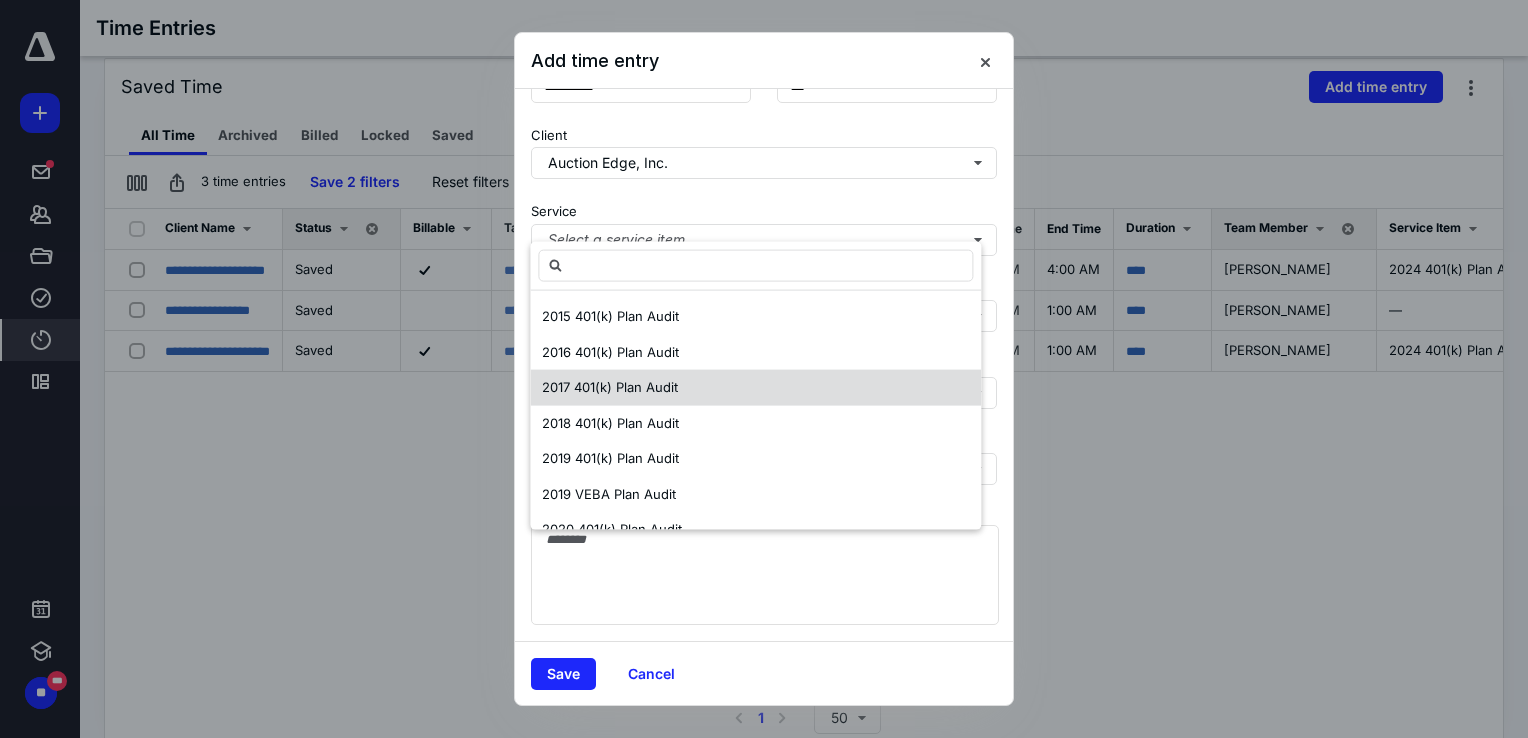 scroll, scrollTop: 700, scrollLeft: 0, axis: vertical 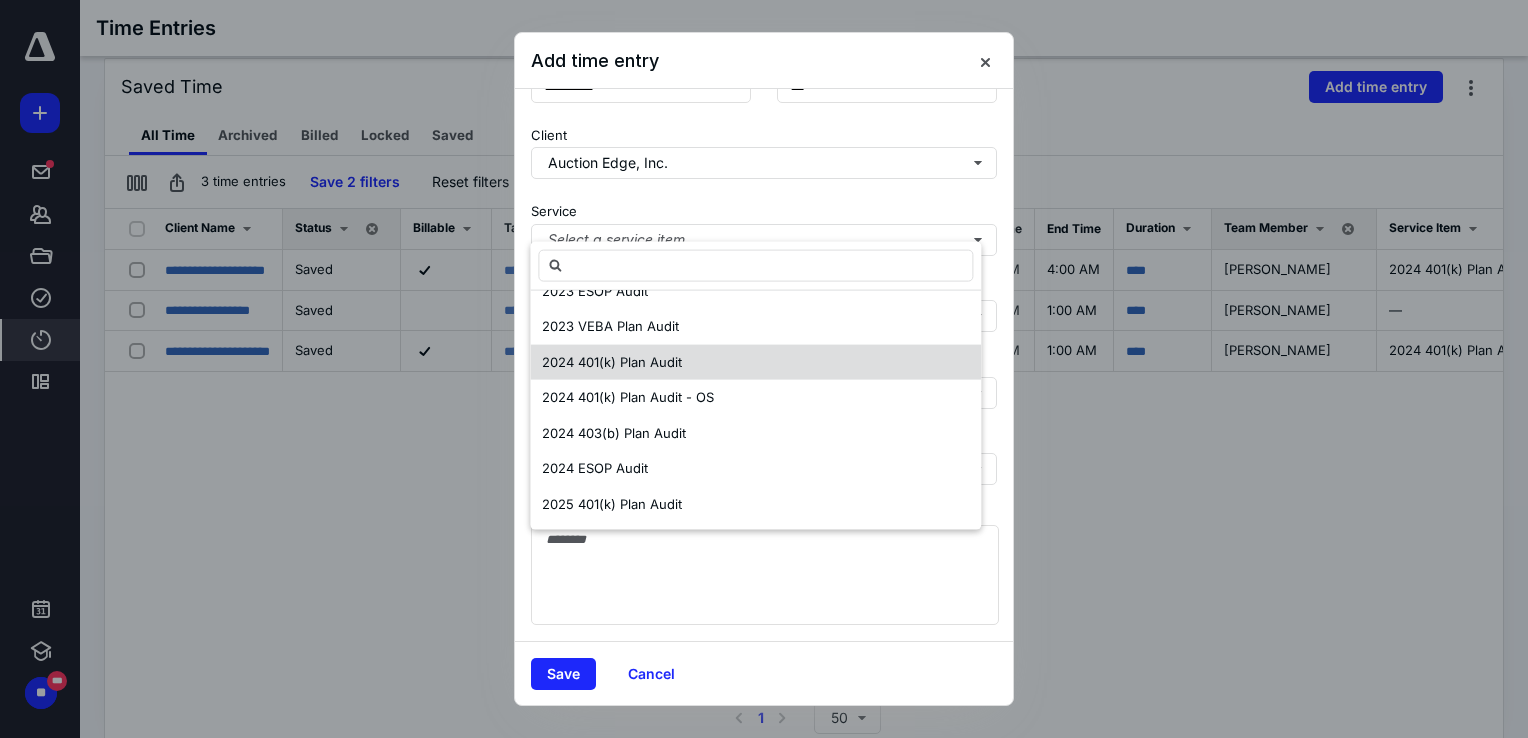 click on "2024 401(k) Plan Audit" at bounding box center (612, 361) 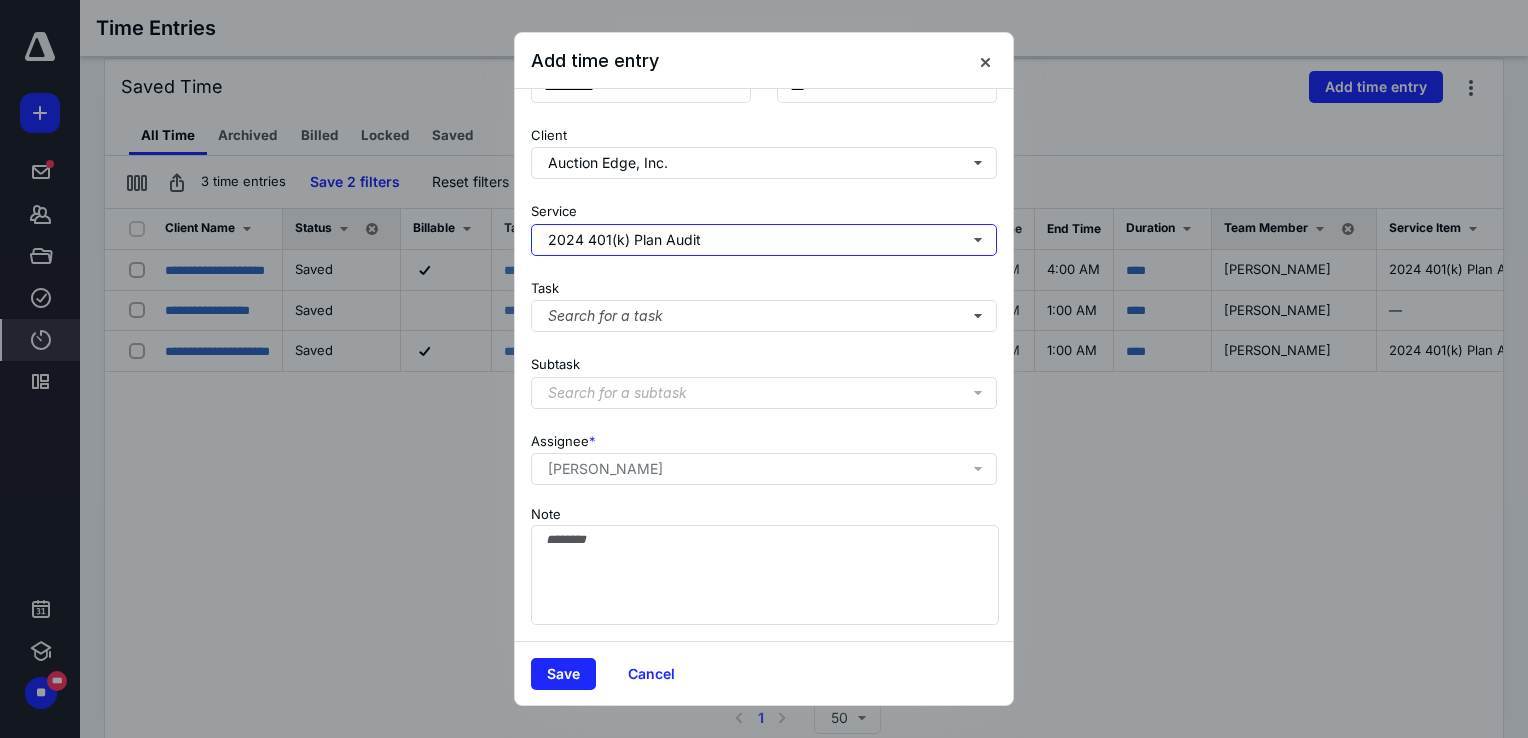 scroll, scrollTop: 0, scrollLeft: 0, axis: both 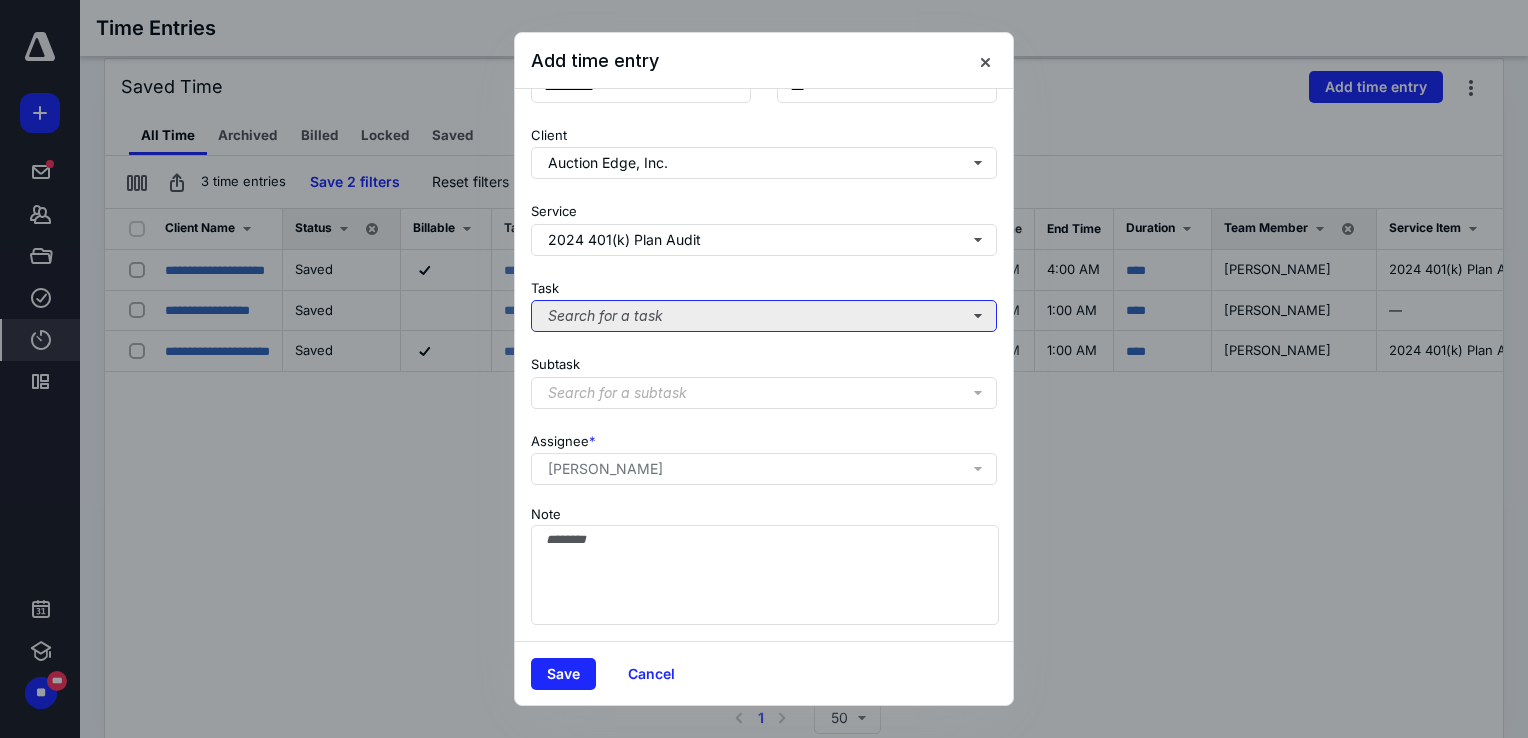 click on "Search for a task" at bounding box center (764, 316) 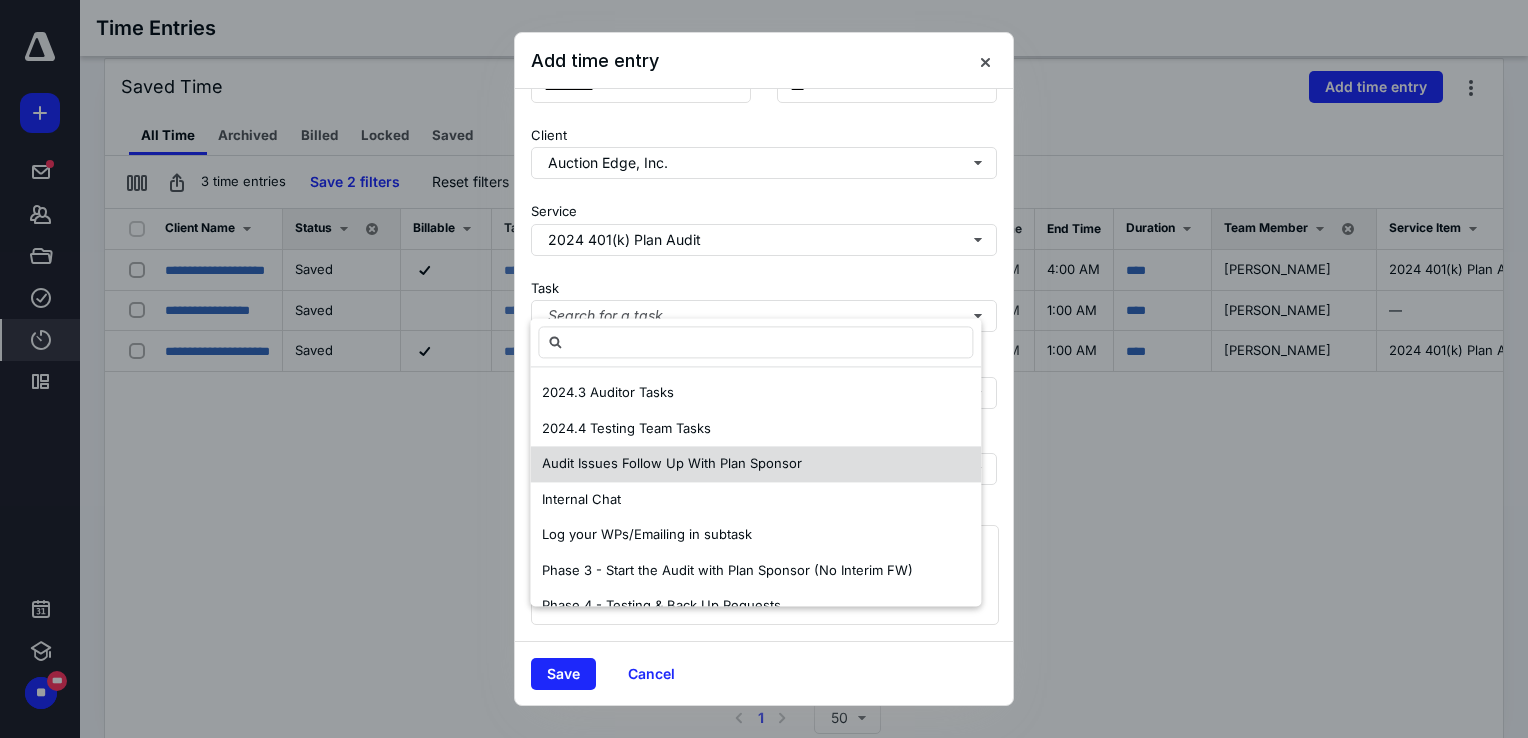 scroll, scrollTop: 60, scrollLeft: 0, axis: vertical 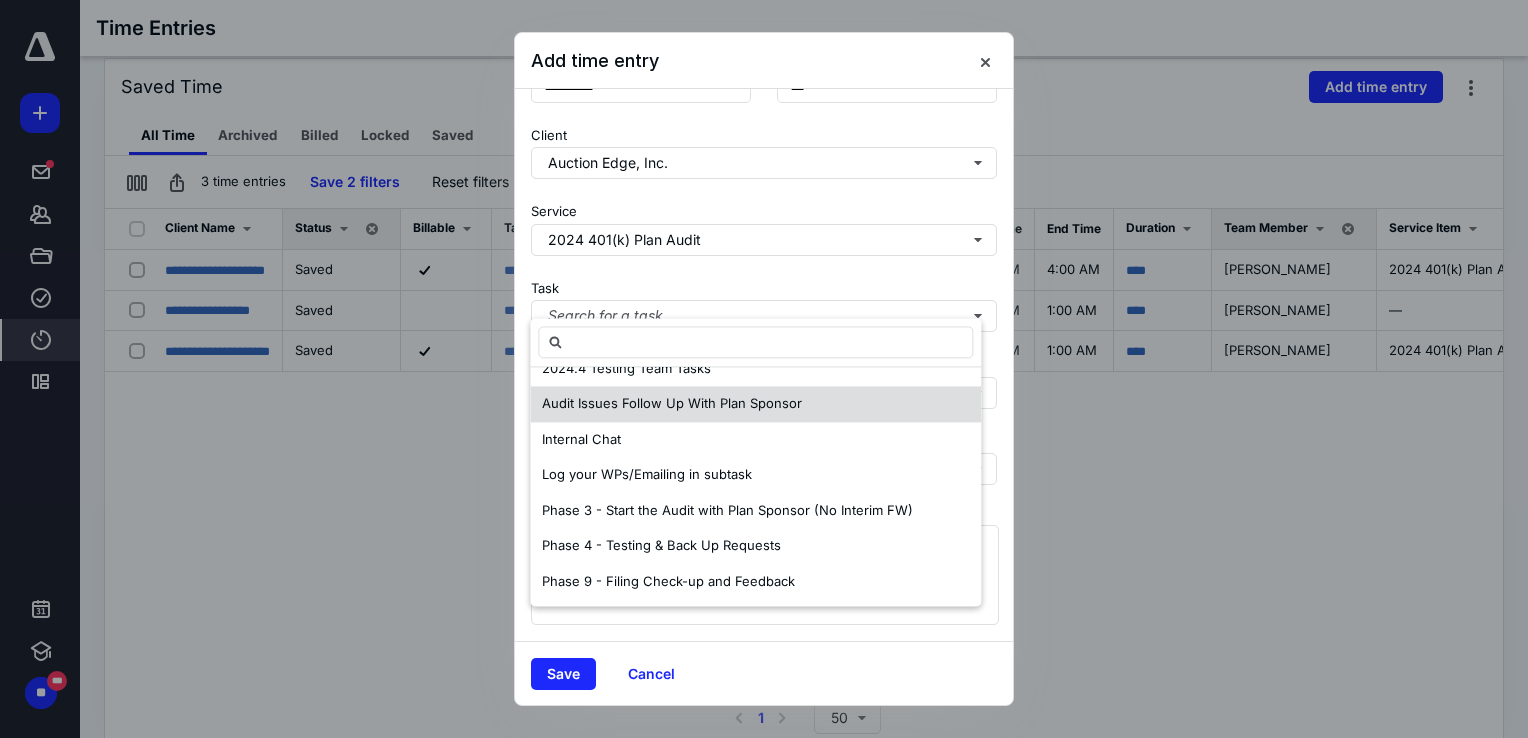 click on "Audit Issues Follow Up With Plan Sponsor" at bounding box center (672, 403) 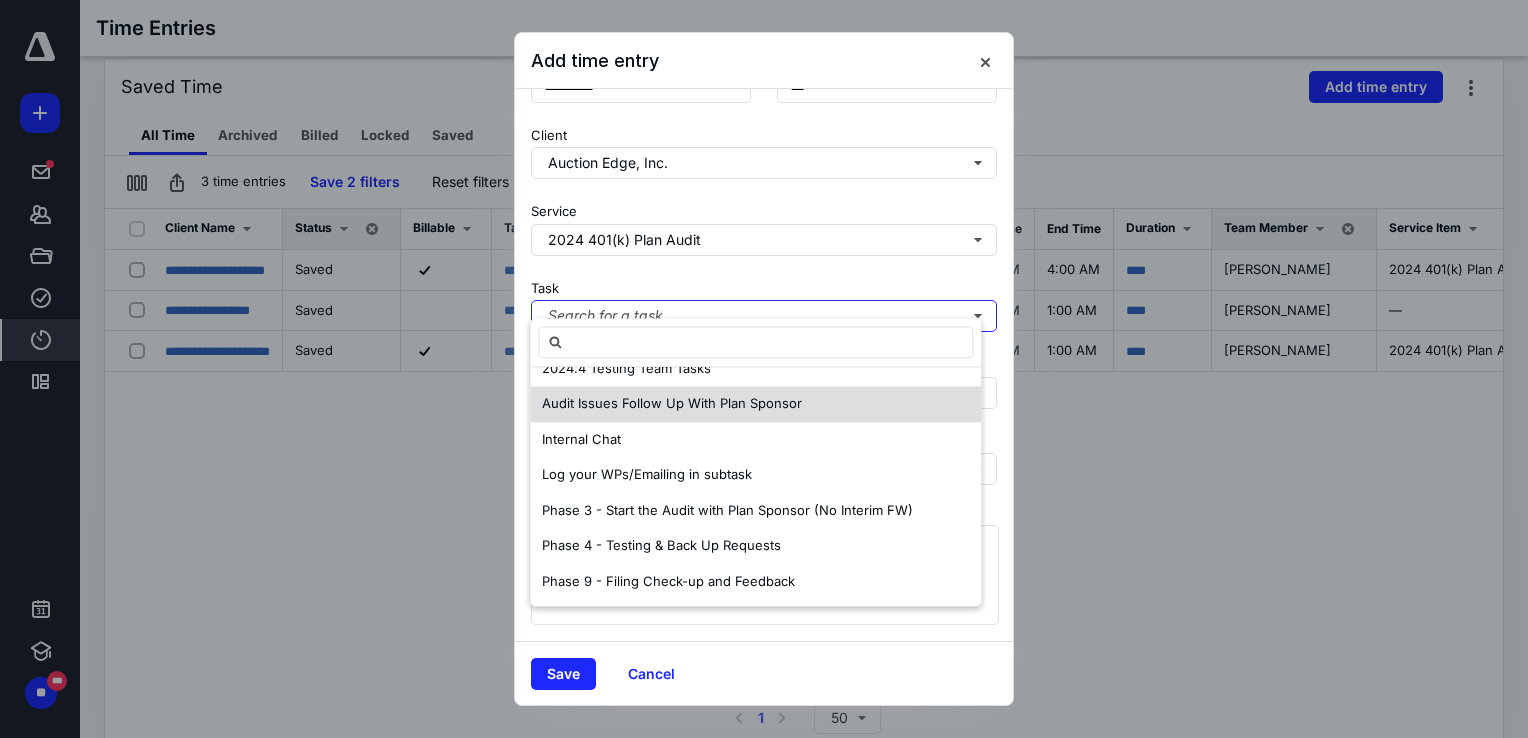 scroll, scrollTop: 0, scrollLeft: 0, axis: both 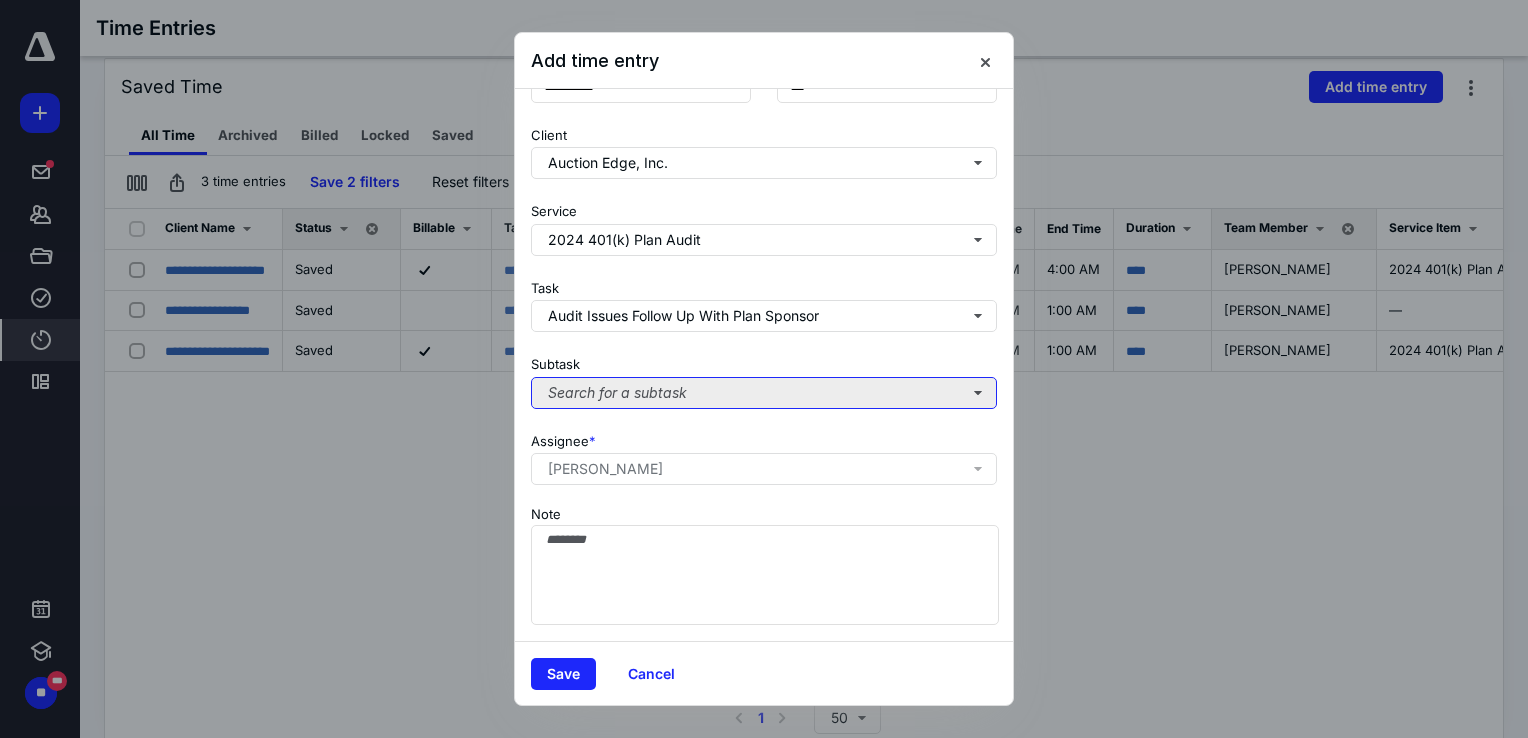 click on "Search for a subtask" at bounding box center (764, 393) 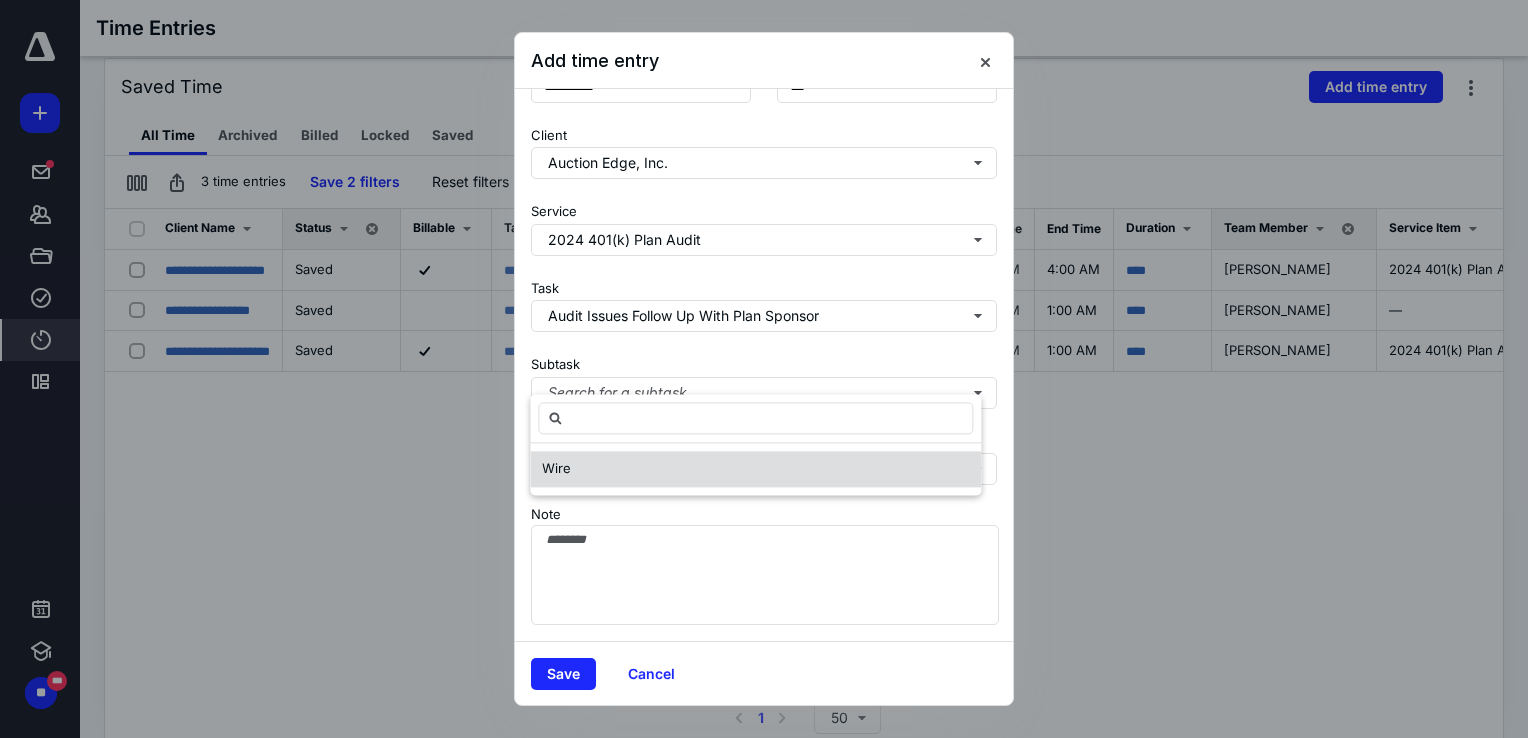 click on "Wire" at bounding box center (755, 469) 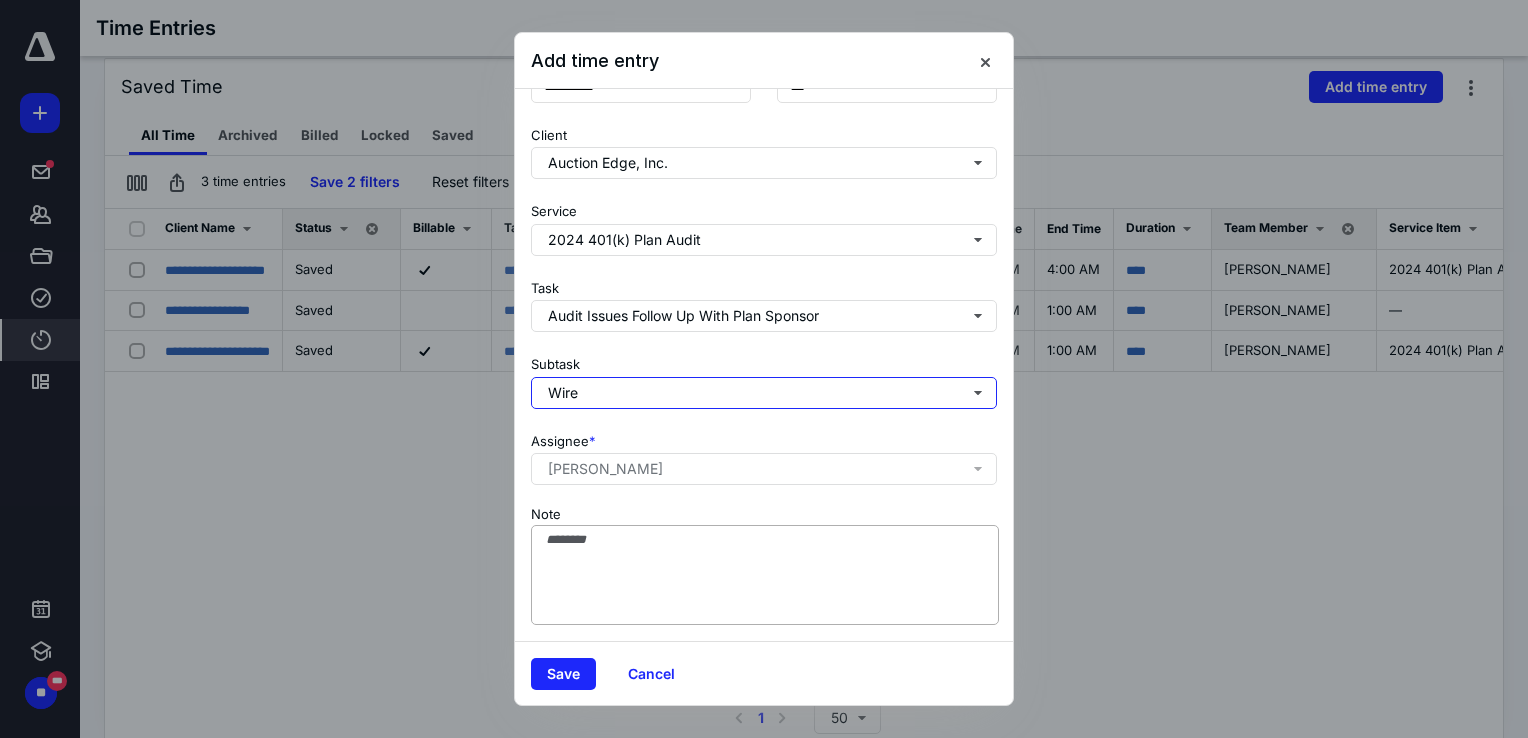 type 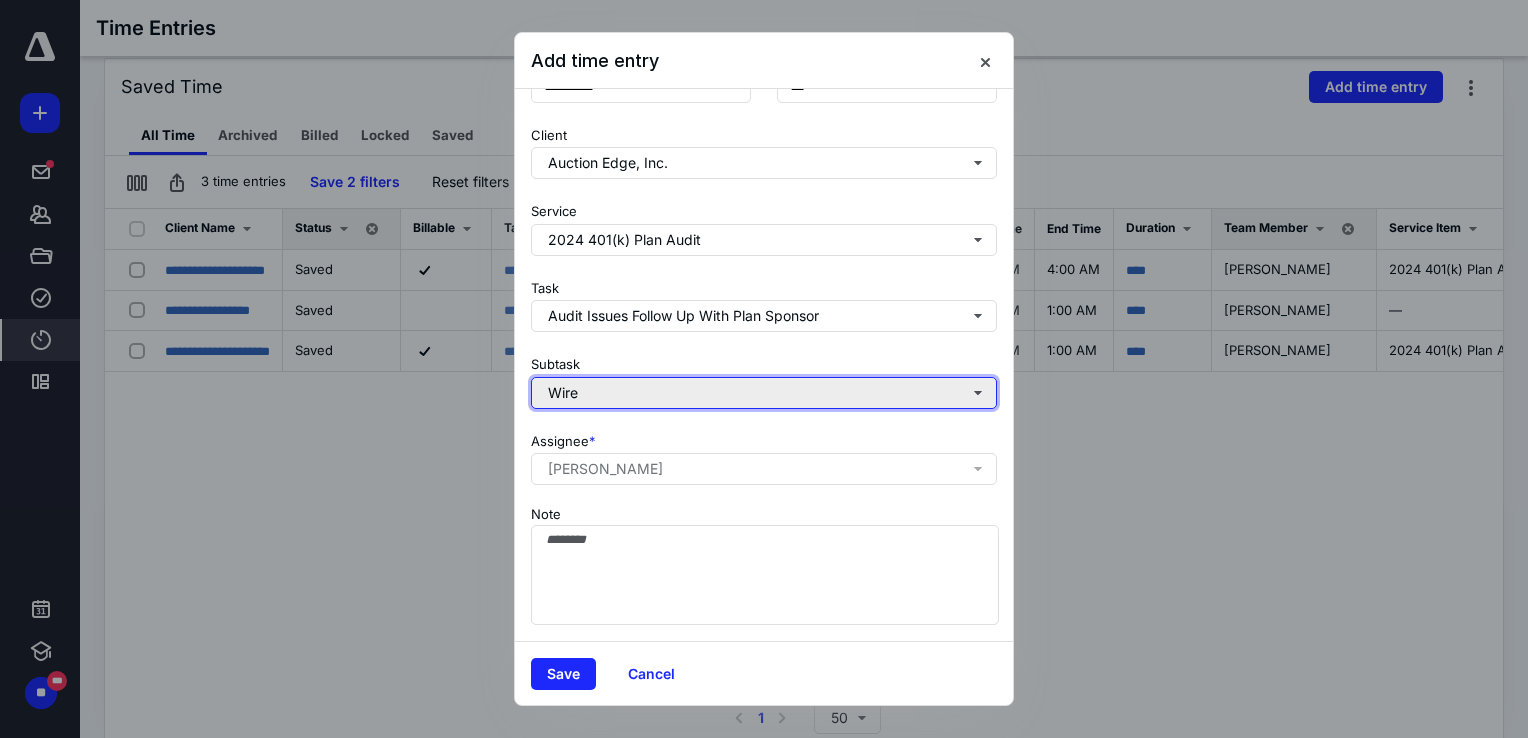 click on "Wire" at bounding box center [764, 393] 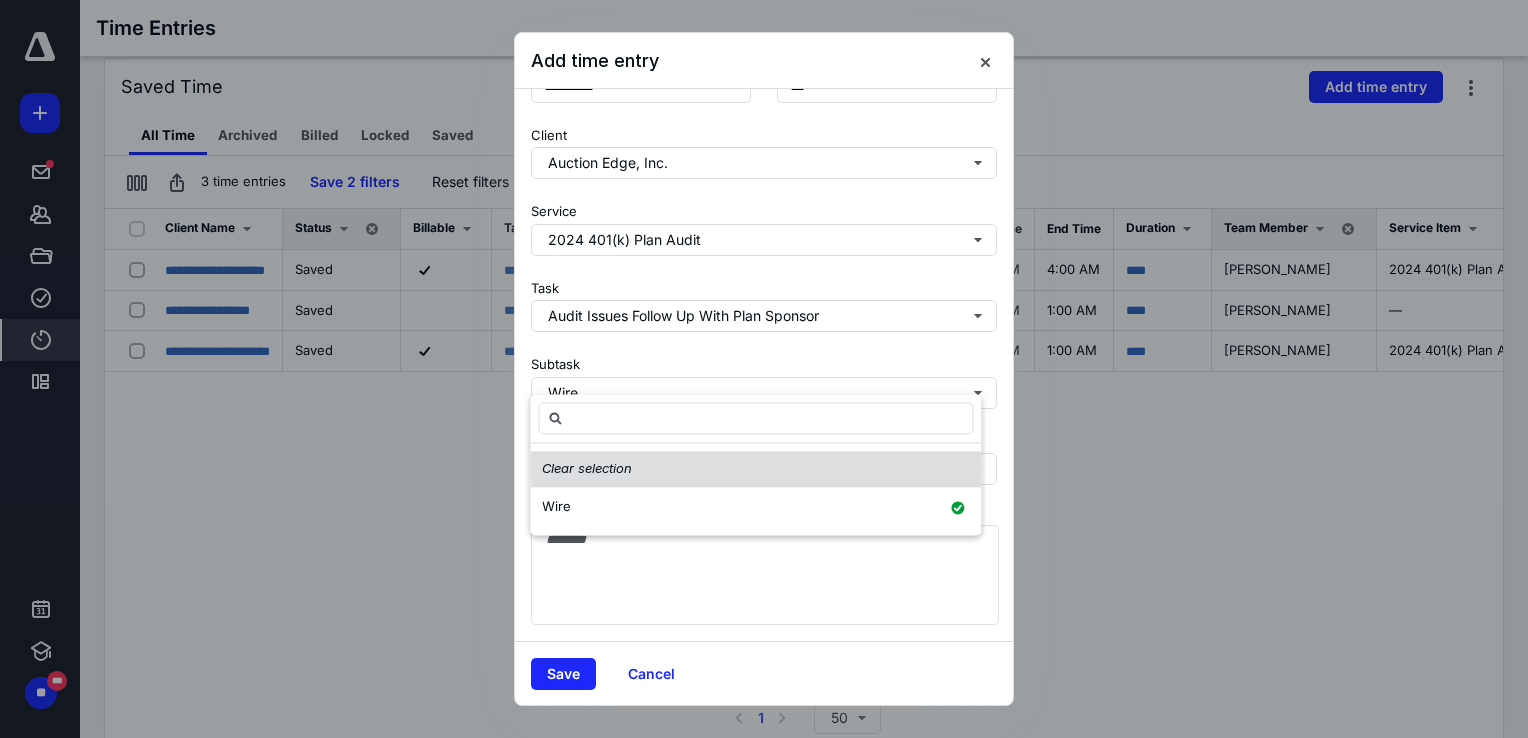 click on "Clear selection" at bounding box center [587, 469] 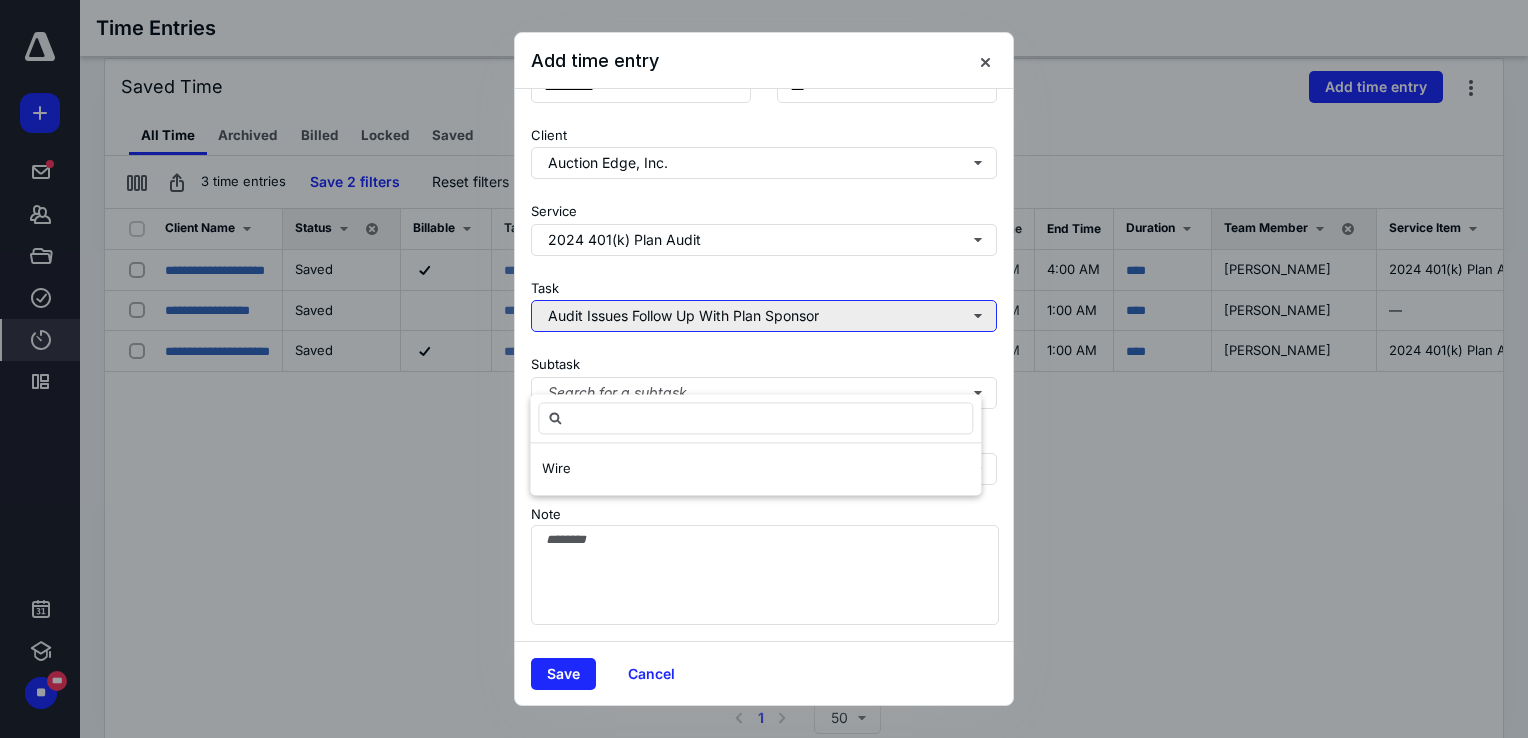 click on "Audit Issues Follow Up With Plan Sponsor" at bounding box center (764, 316) 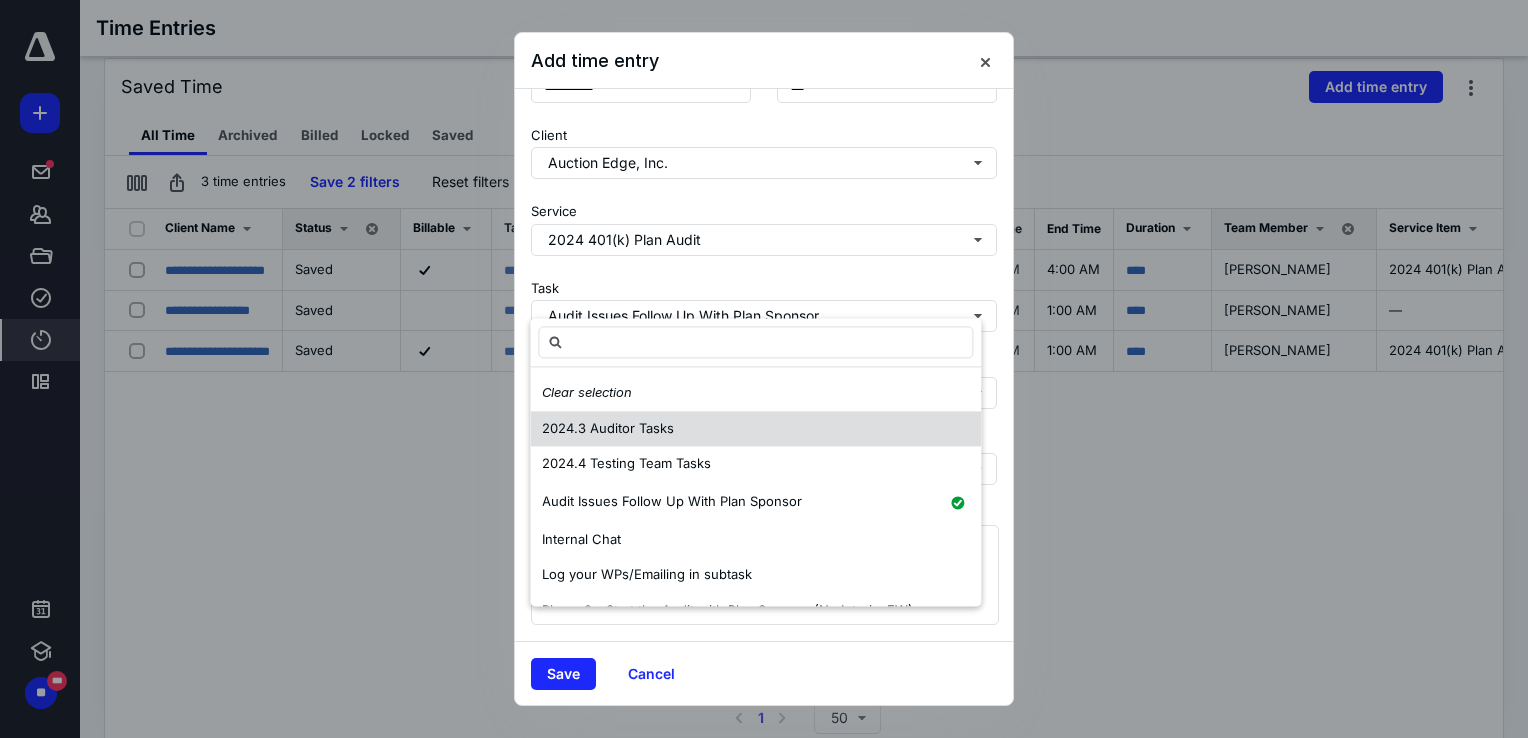 click on "2024.3 Auditor Tasks" at bounding box center (755, 429) 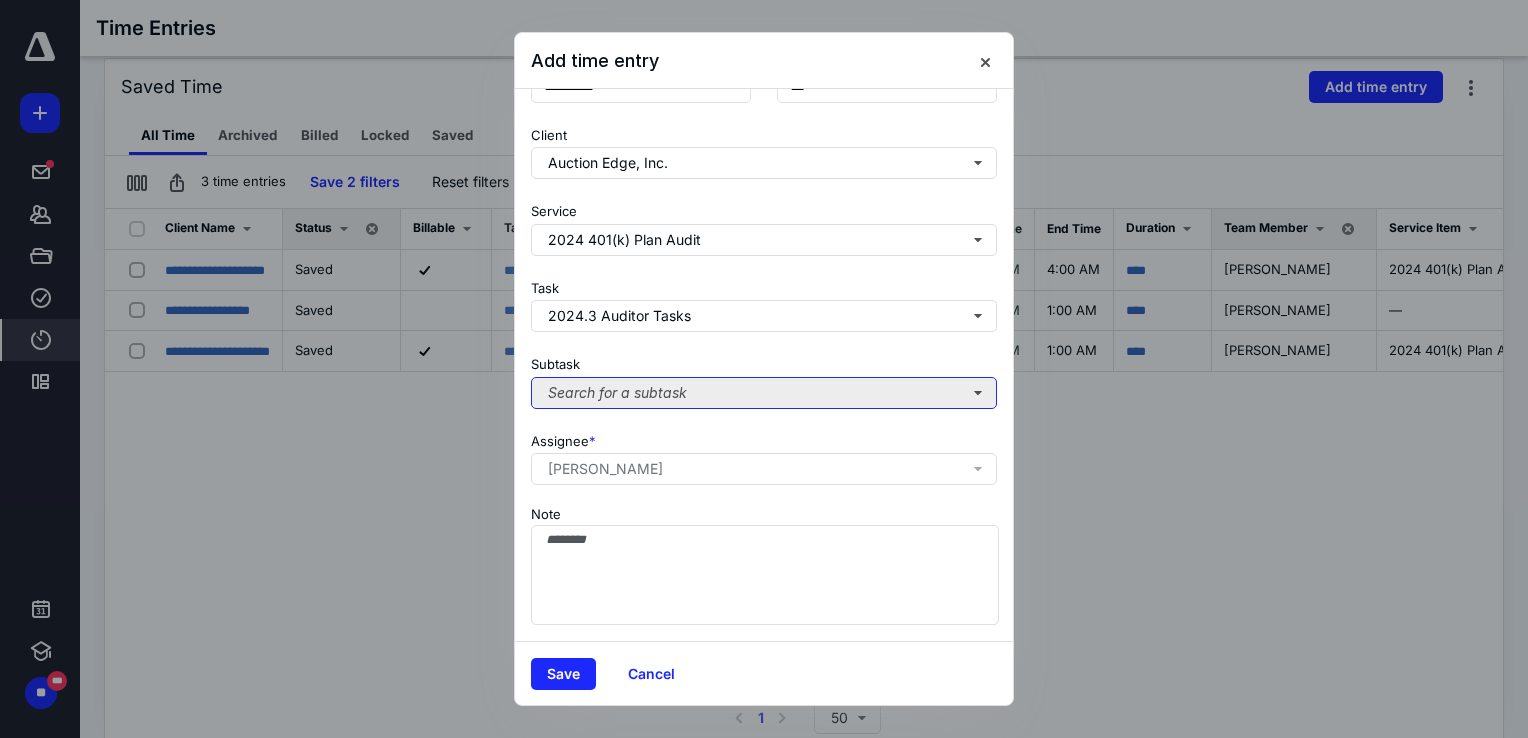 click on "Search for a subtask" at bounding box center [764, 393] 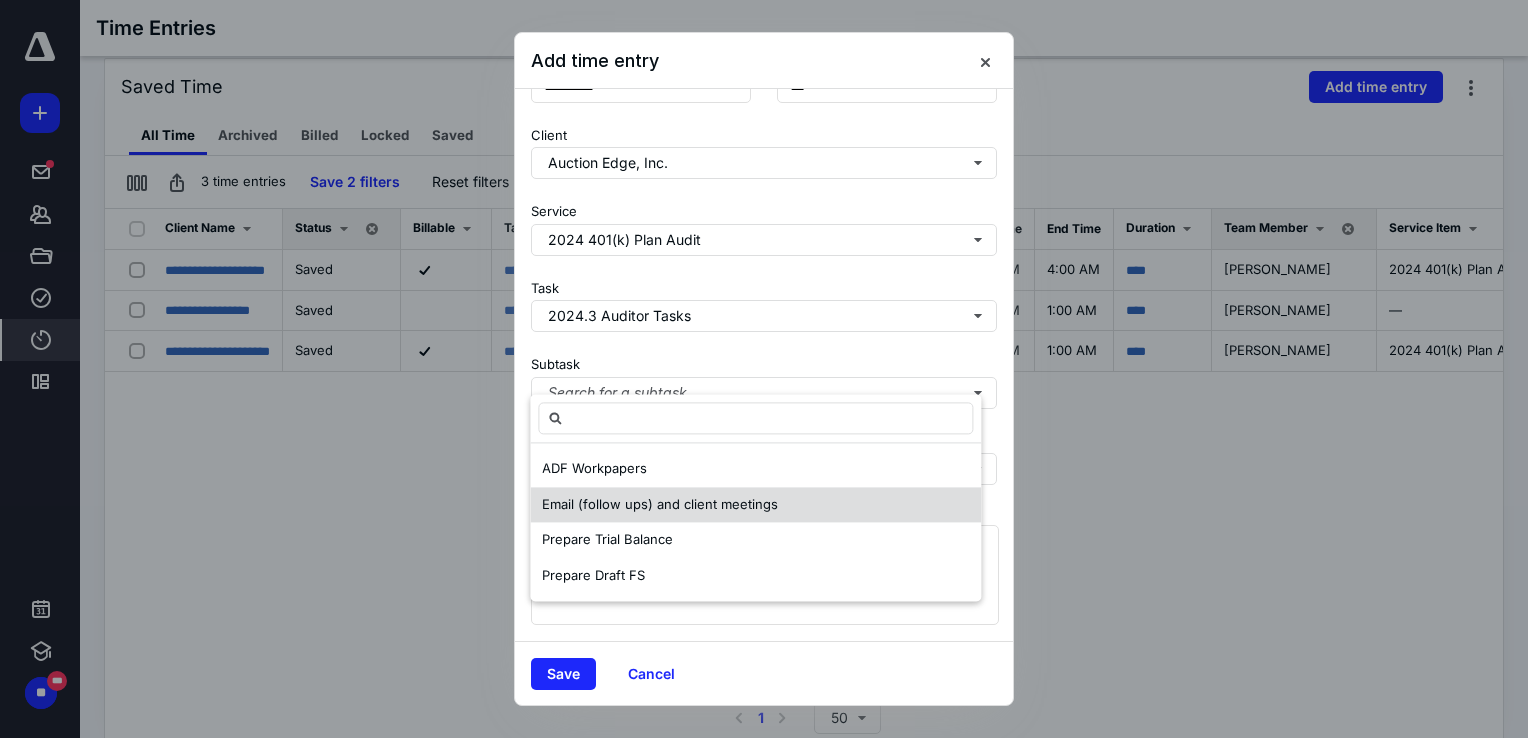 click on "Email (follow ups) and client meetings" at bounding box center [660, 504] 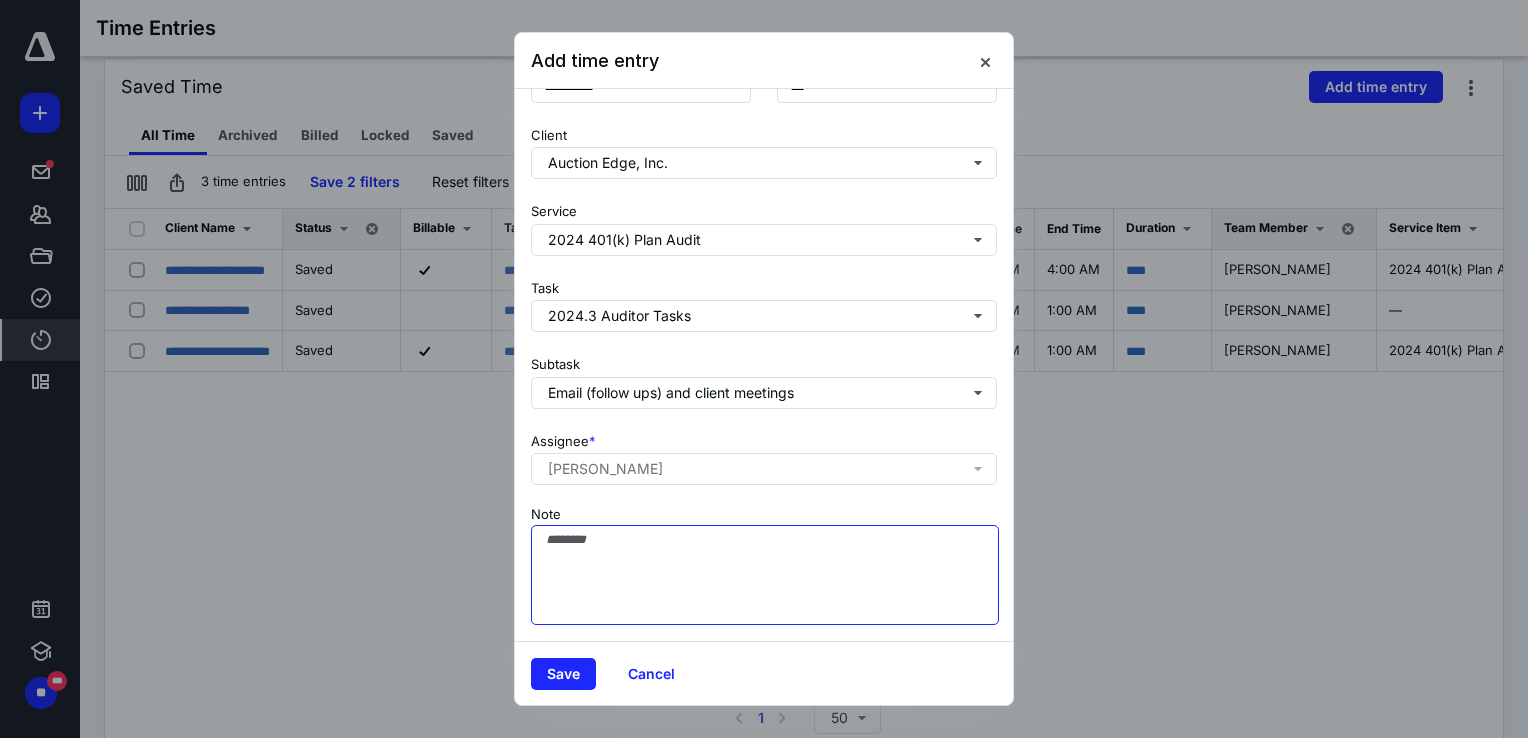 click on "Note" at bounding box center [765, 575] 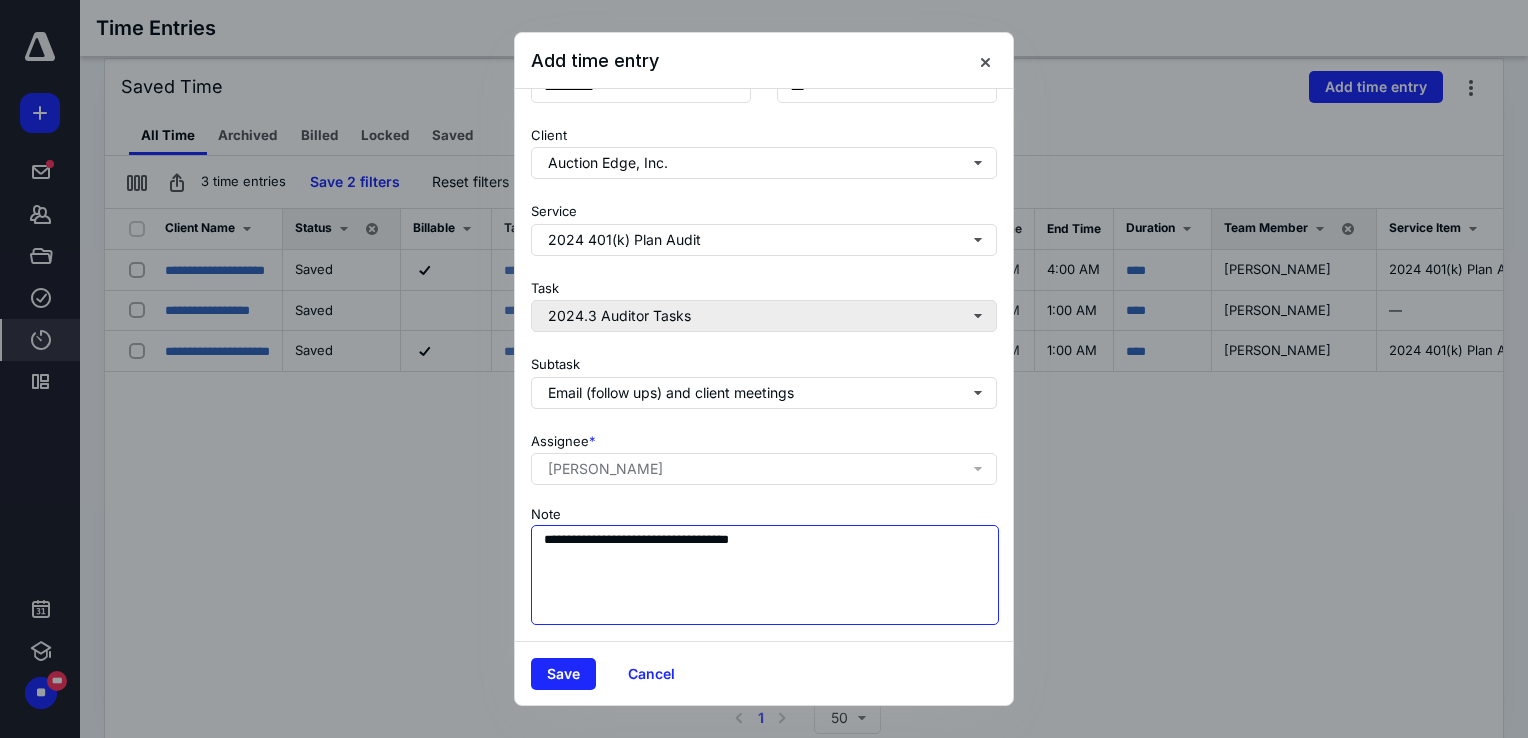 type on "**********" 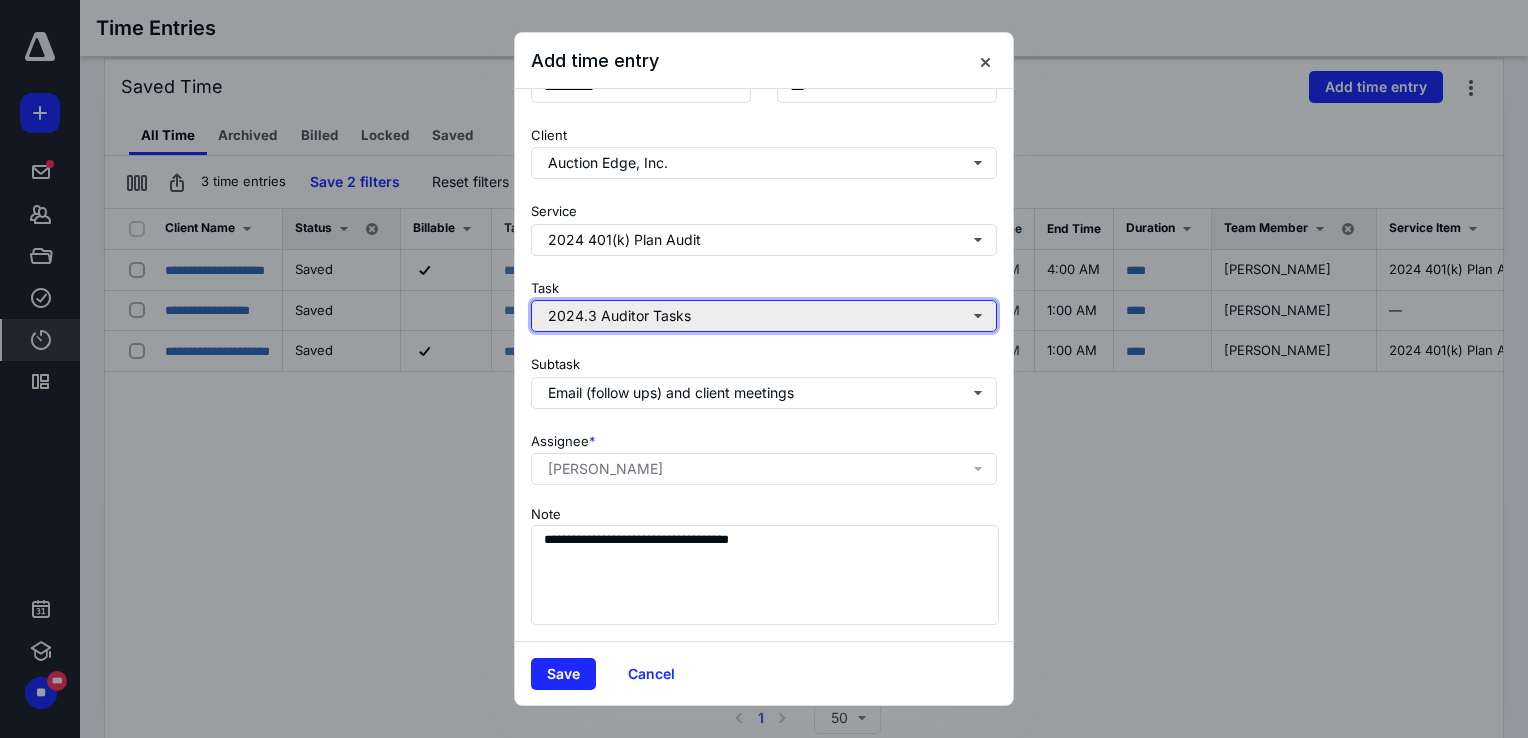 click on "2024.3 Auditor Tasks" at bounding box center [764, 316] 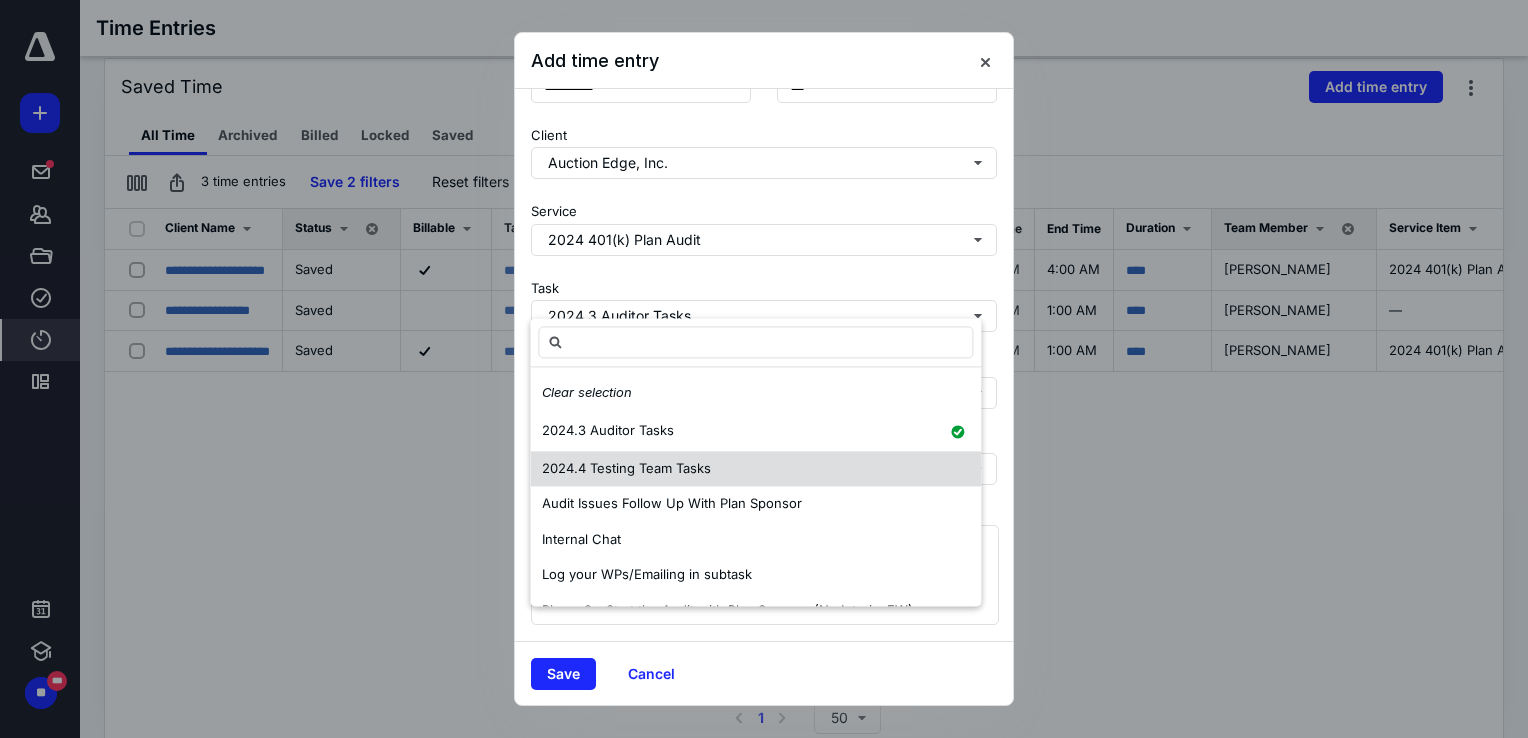 click on "2024.4 Testing Team Tasks" at bounding box center (626, 468) 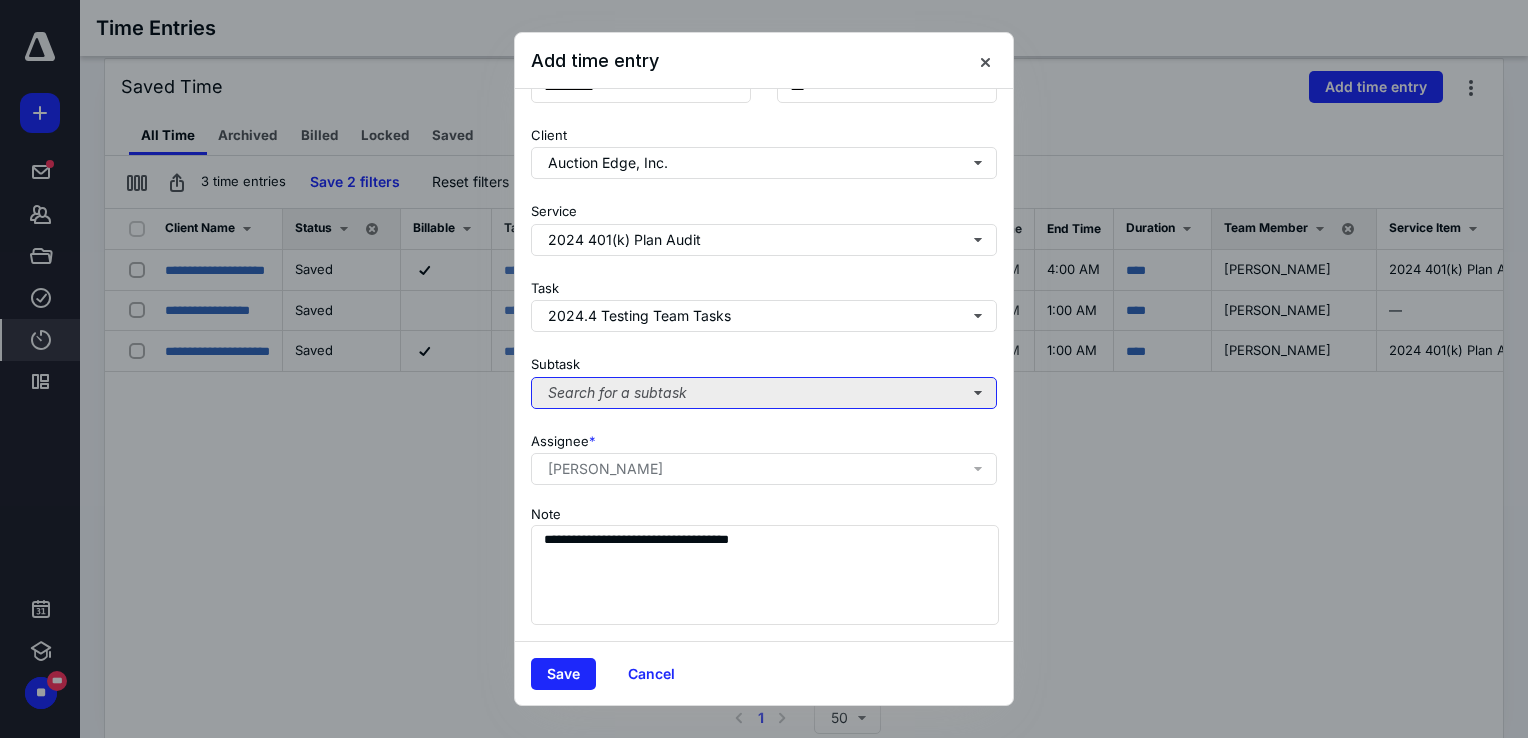 click on "Search for a subtask" at bounding box center (764, 393) 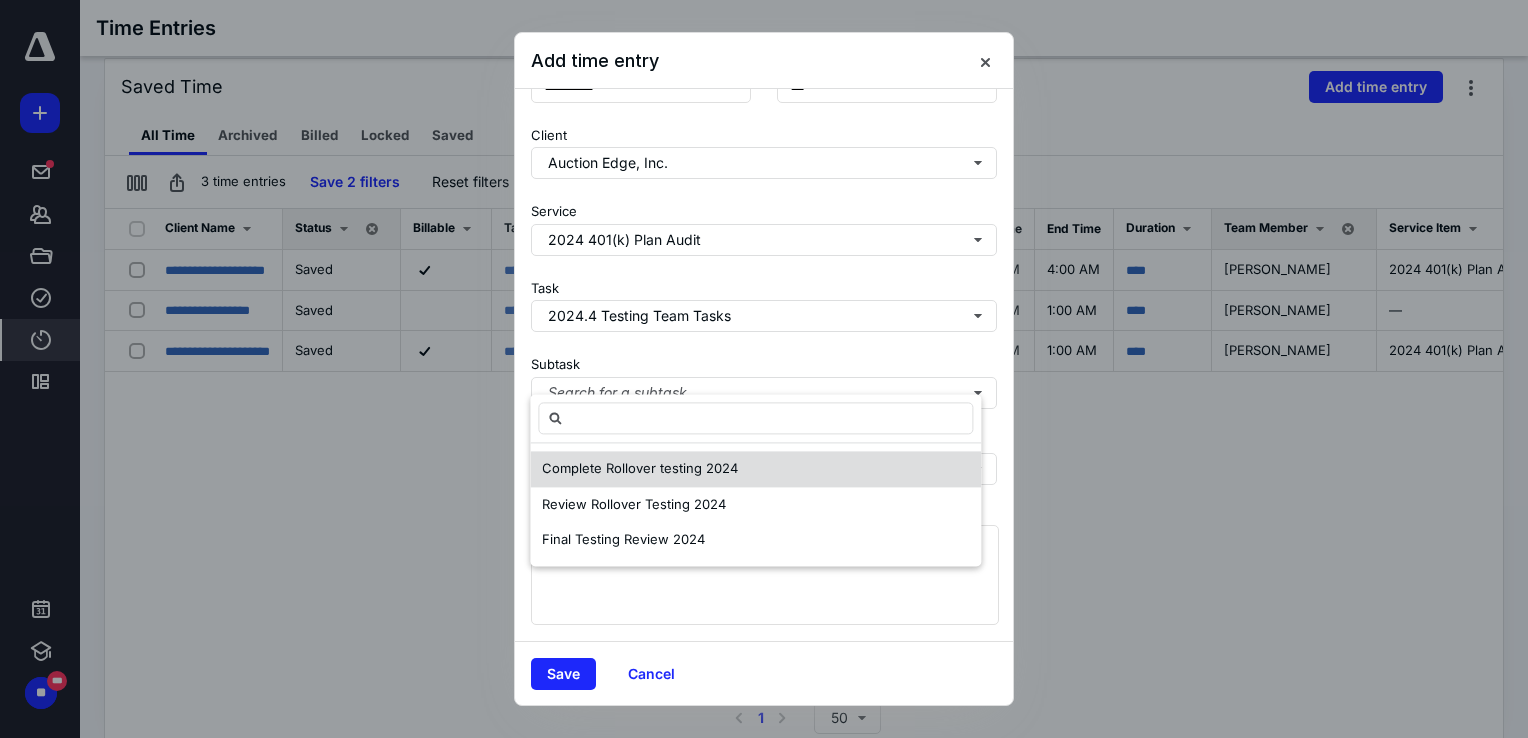 click on "Complete Rollover testing 2024" at bounding box center (640, 468) 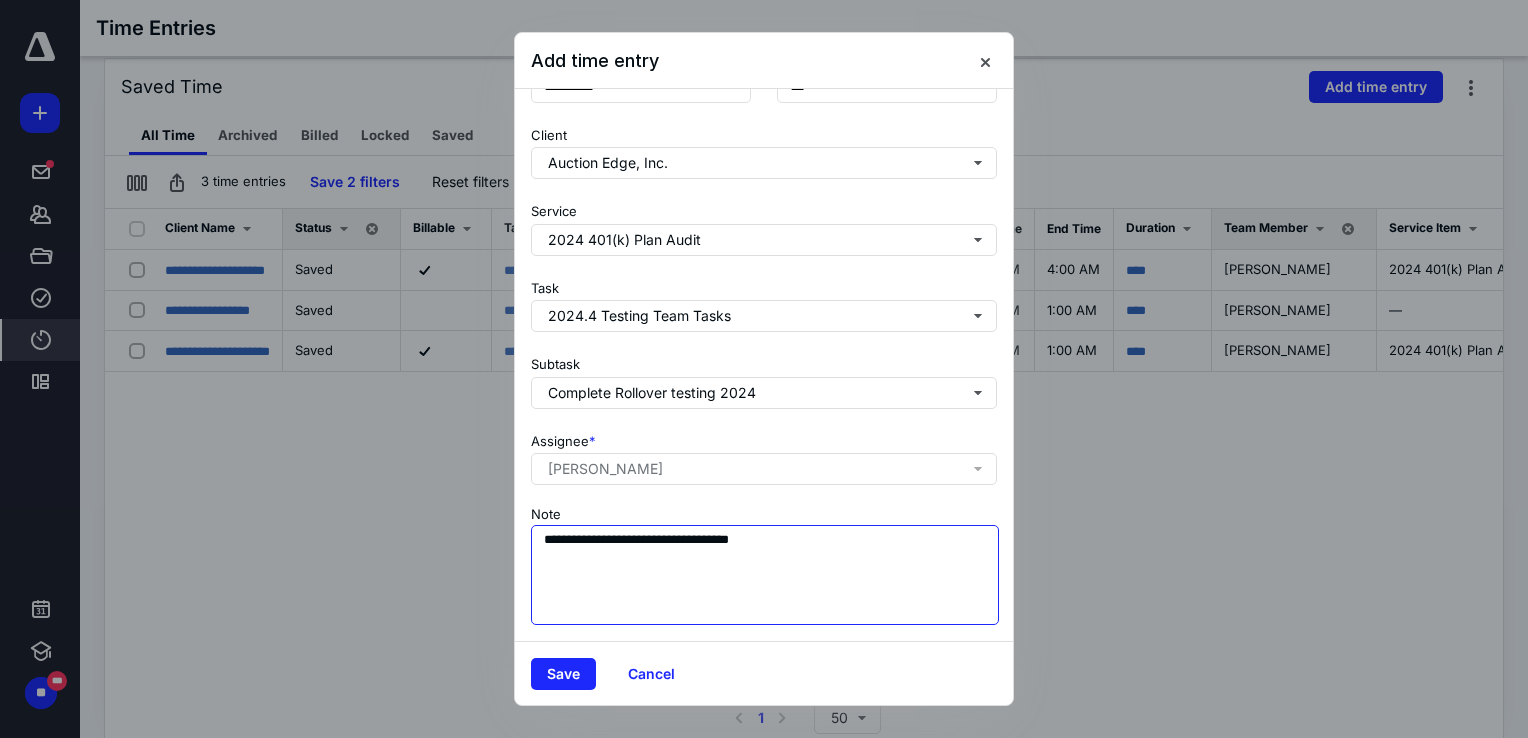 click on "**********" at bounding box center (765, 575) 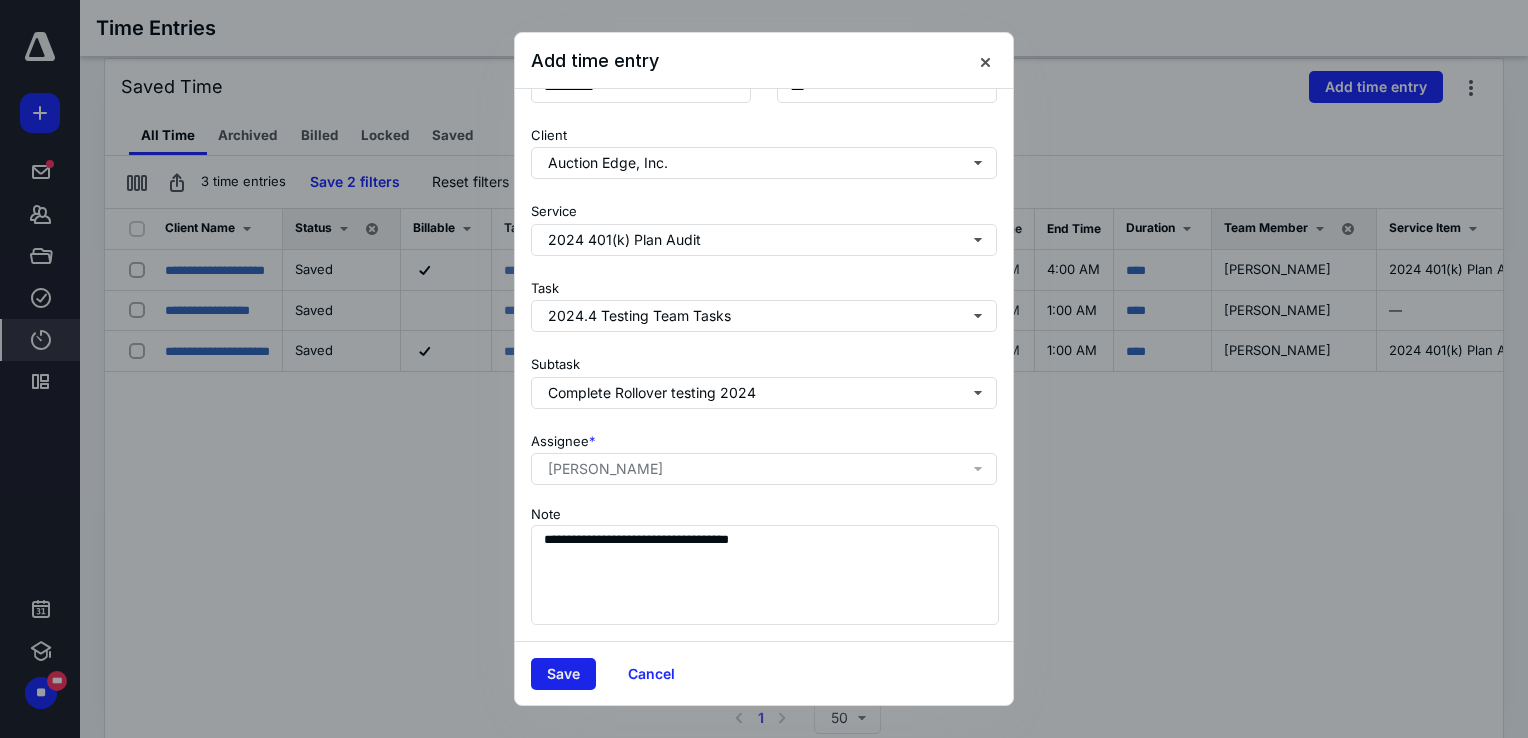 click on "Save" at bounding box center (563, 674) 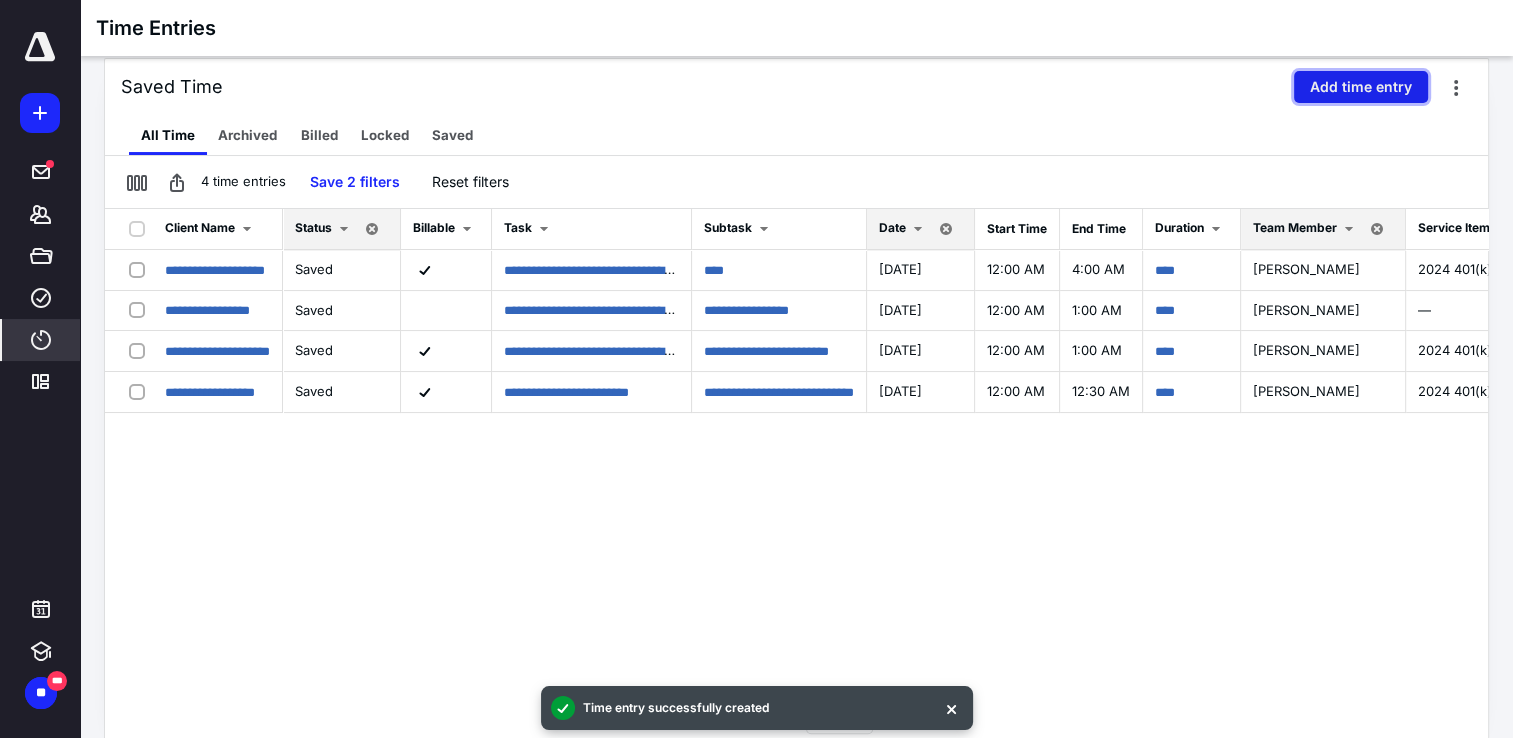 click on "Add time entry" at bounding box center (1361, 87) 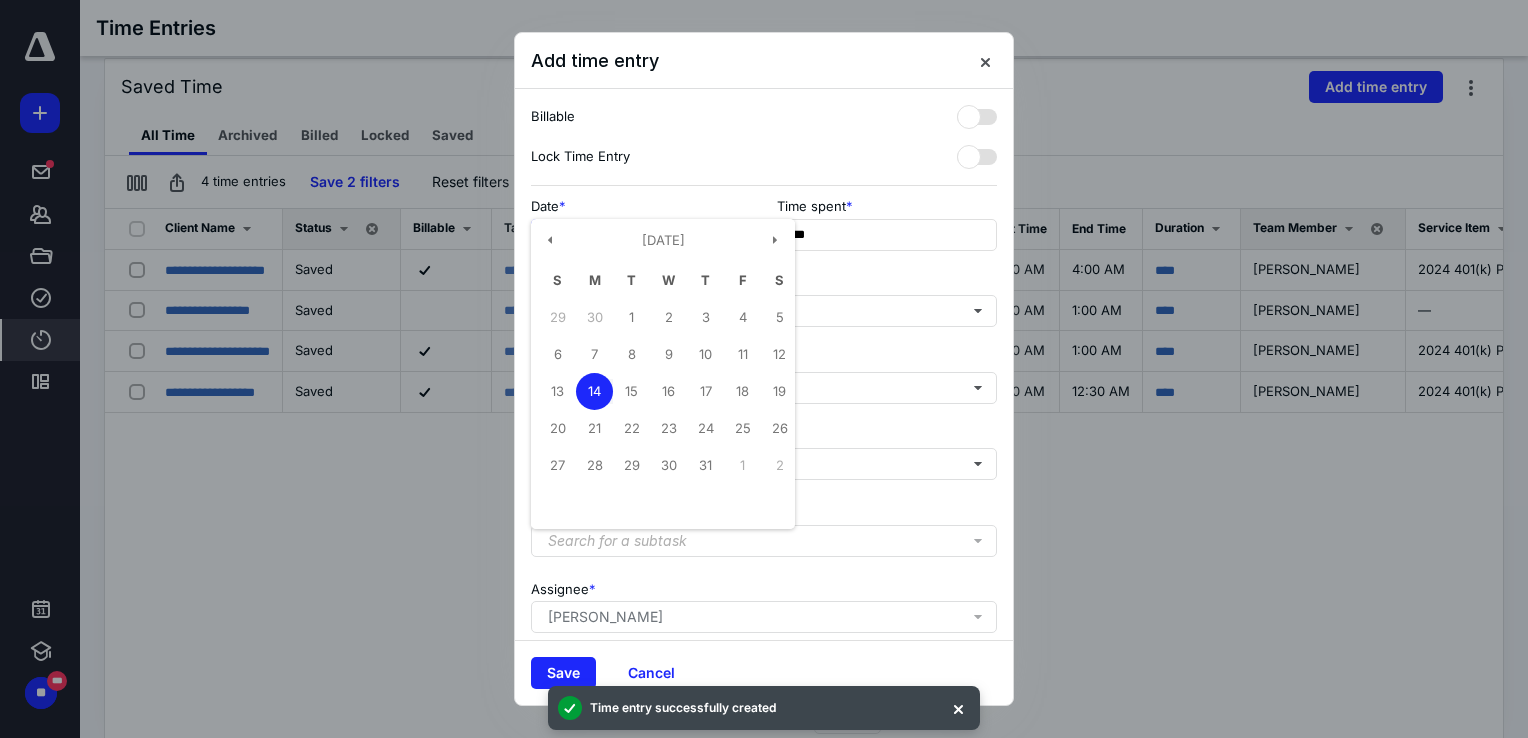 click on "**********" at bounding box center [641, 235] 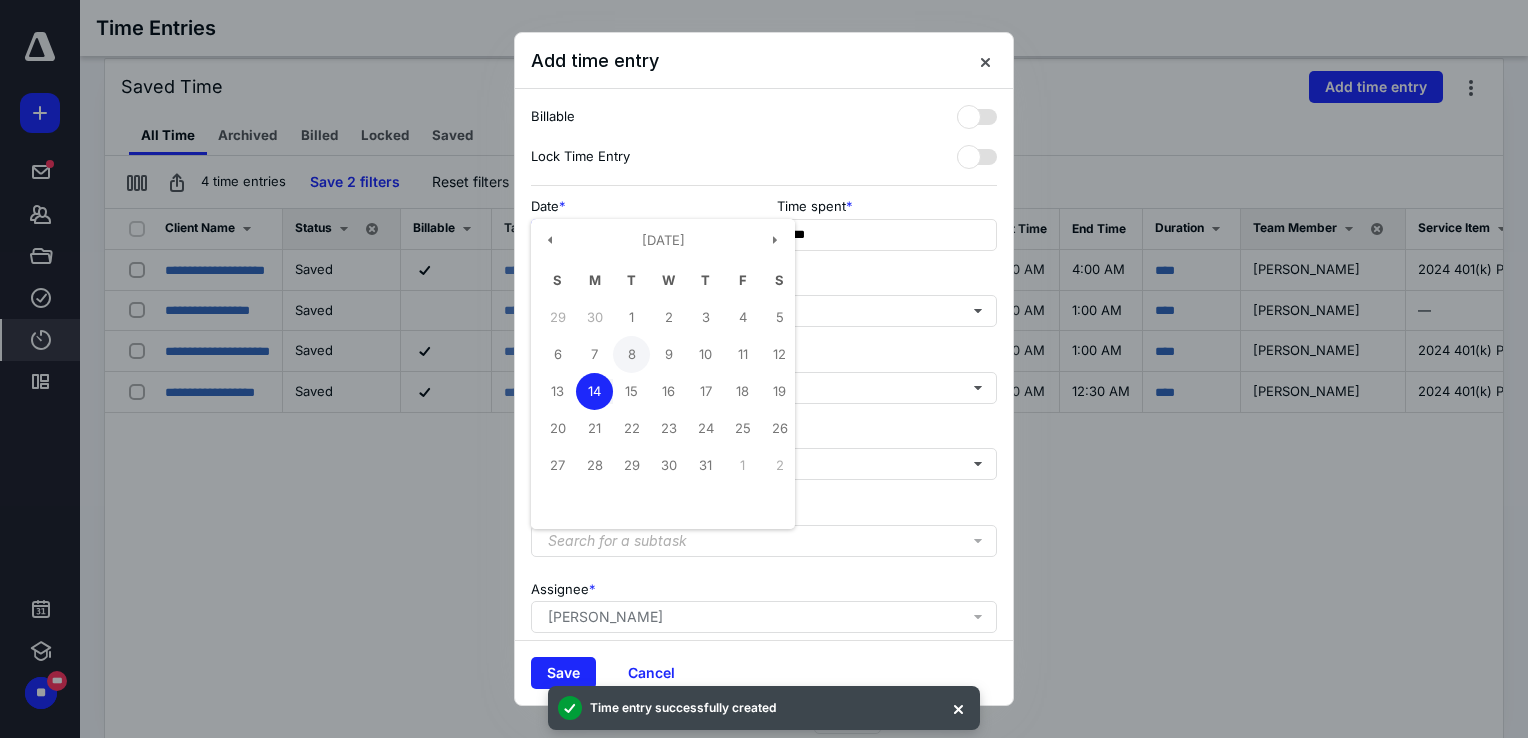 click on "8" at bounding box center (631, 354) 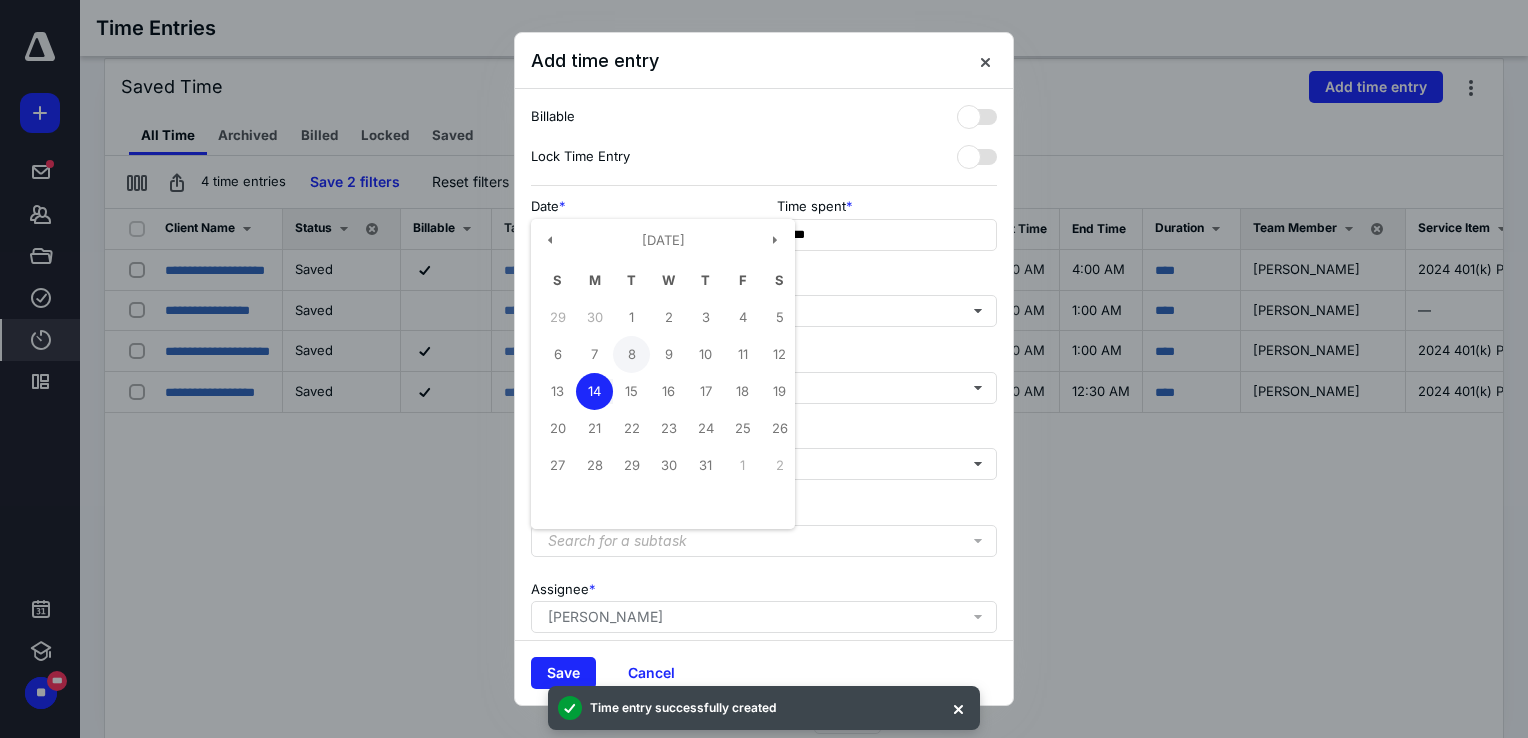 type on "**********" 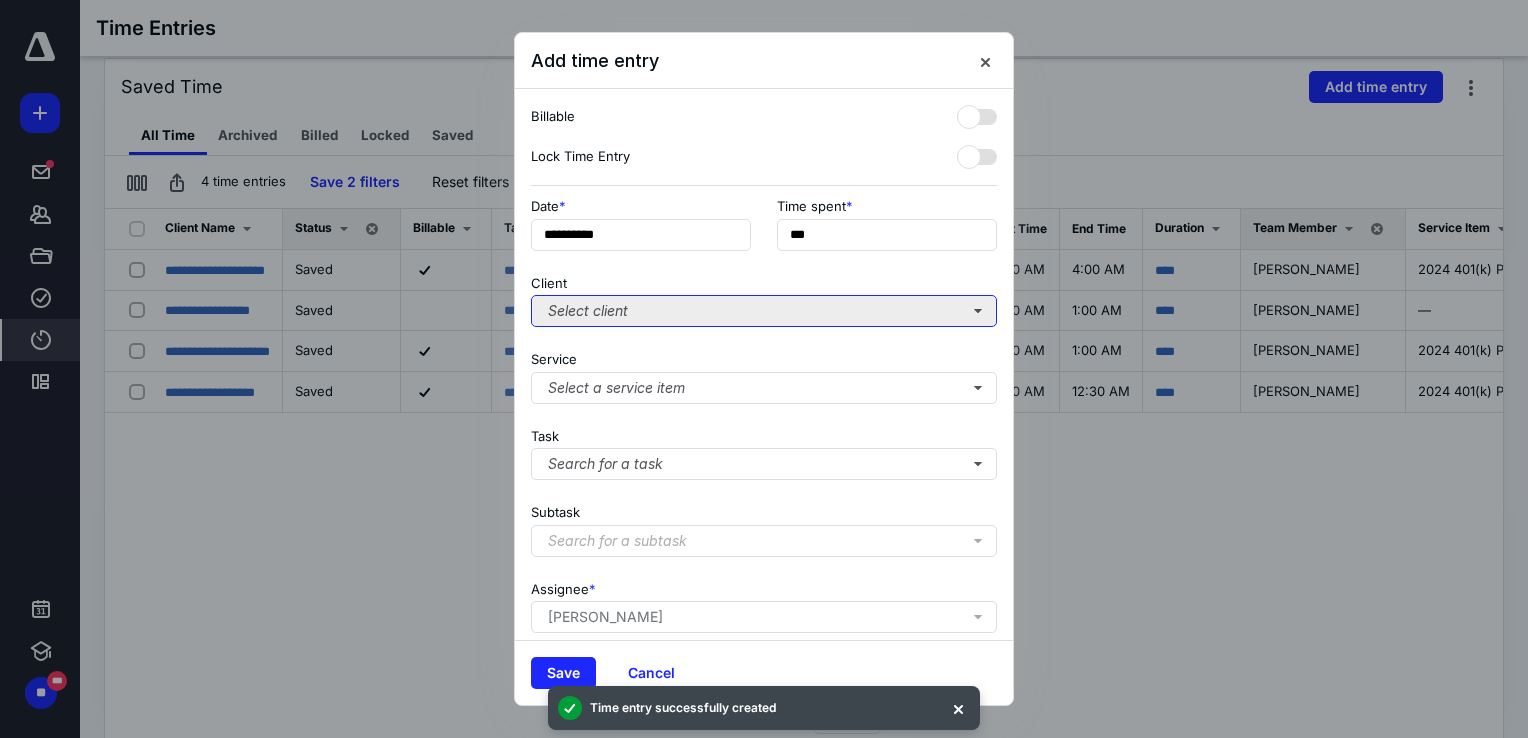 click on "Select client" at bounding box center [764, 311] 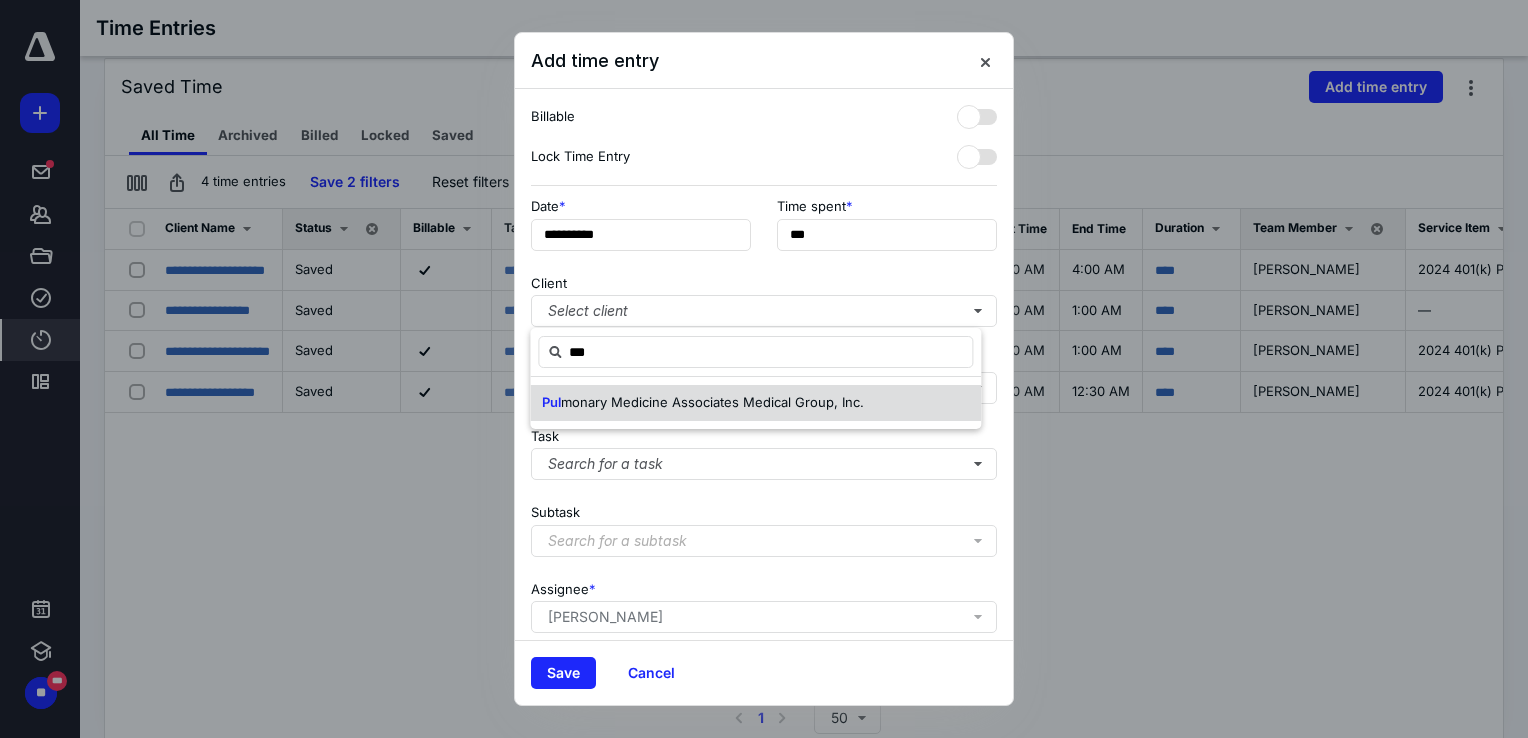 click on "monary Medicine Associates Medical Group, Inc." at bounding box center (712, 402) 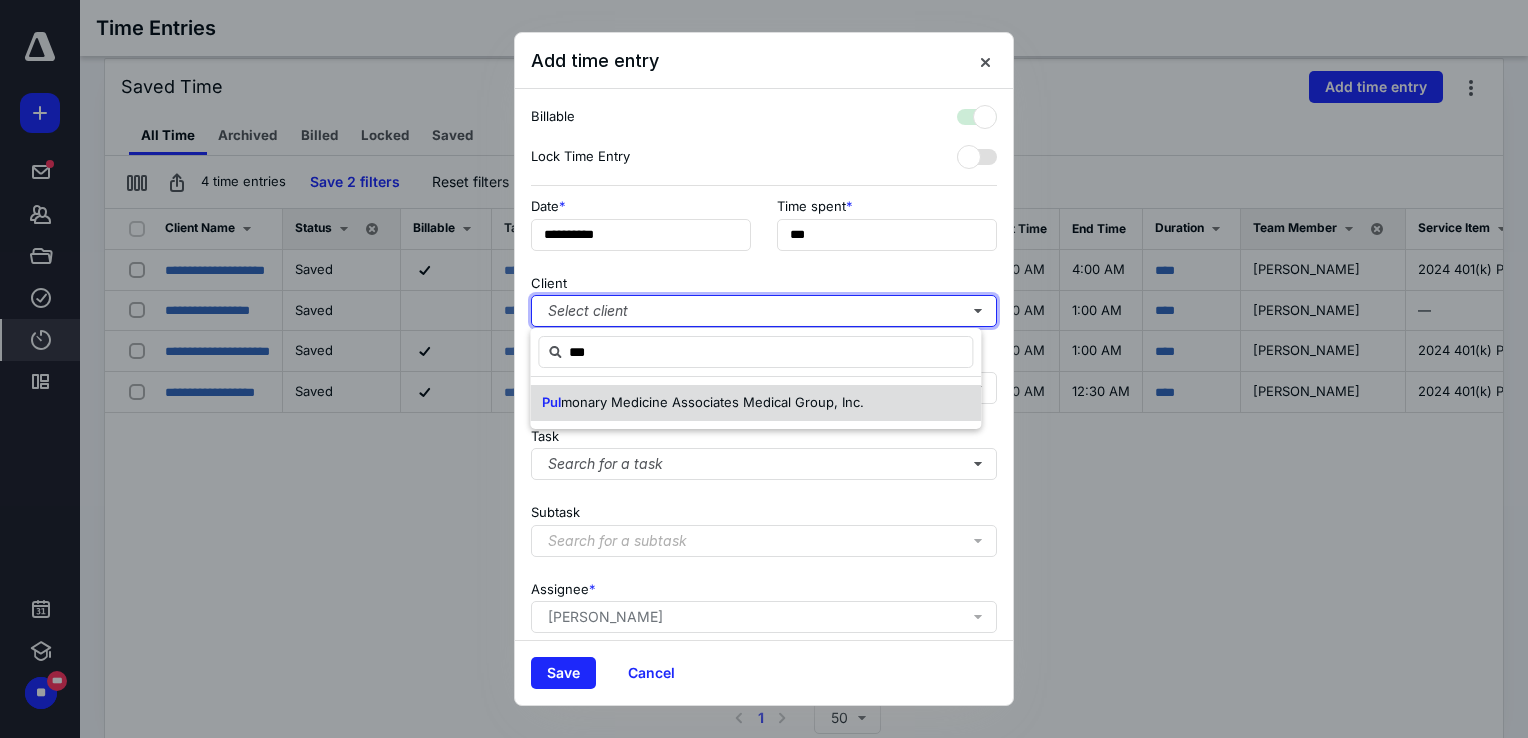 checkbox on "true" 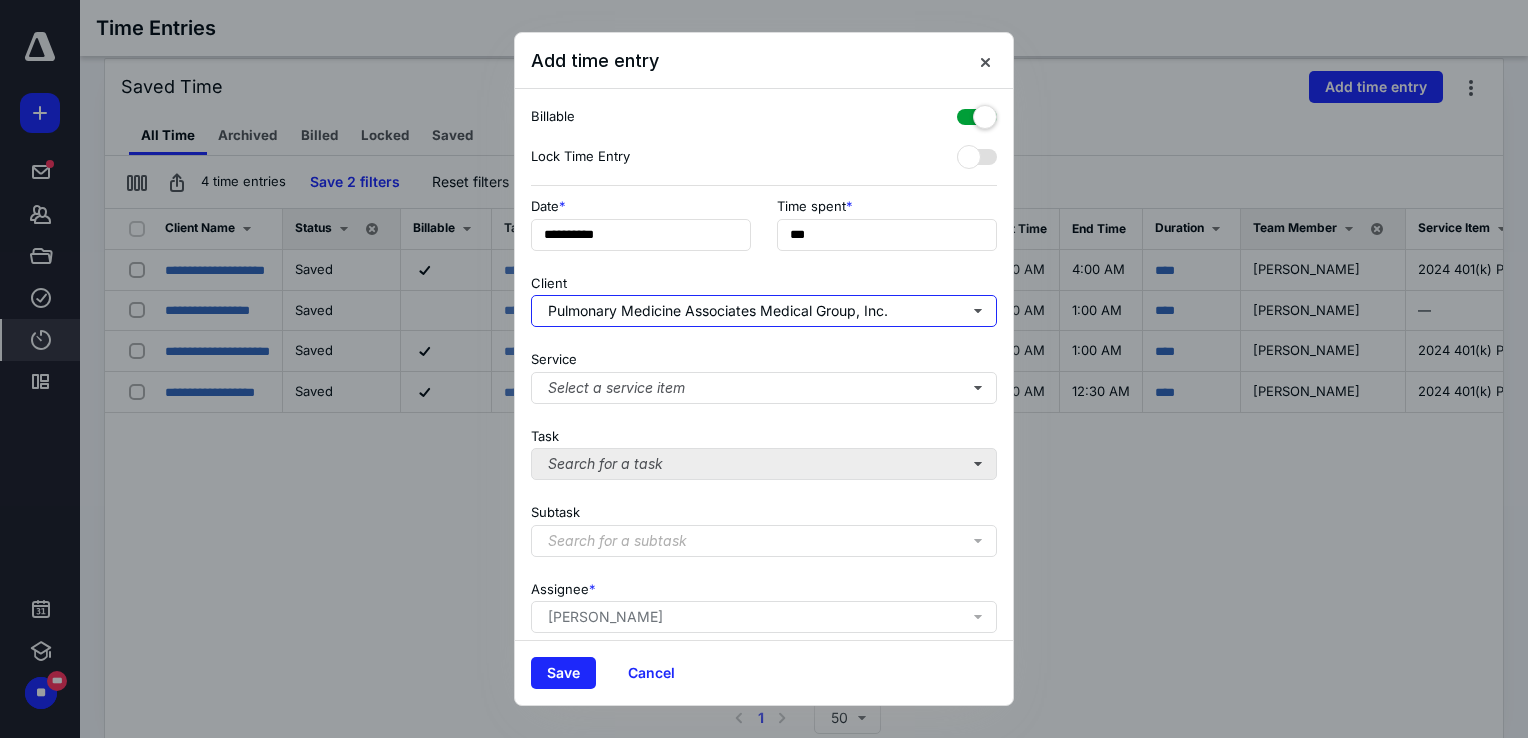 type 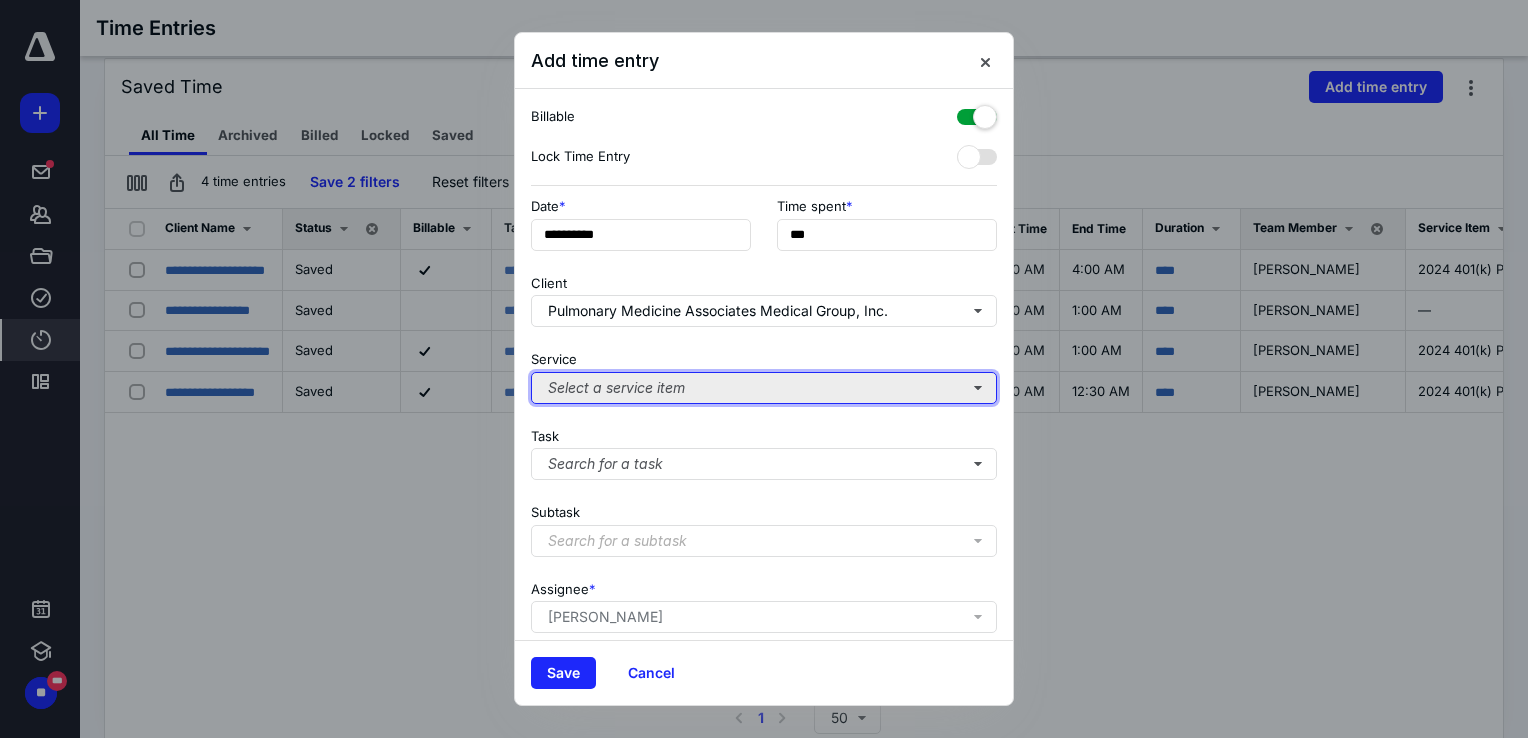 click on "Select a service item" at bounding box center [764, 388] 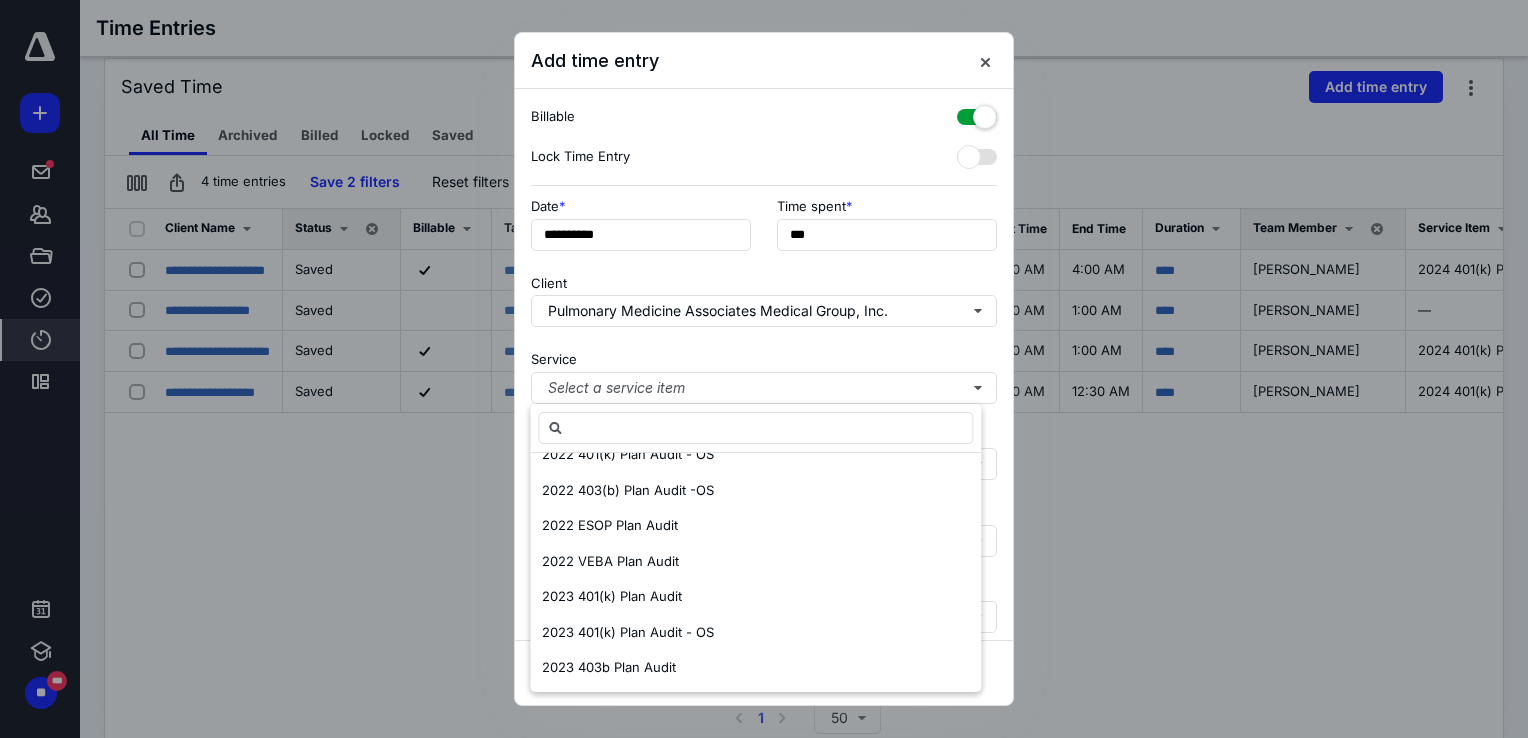 scroll, scrollTop: 700, scrollLeft: 0, axis: vertical 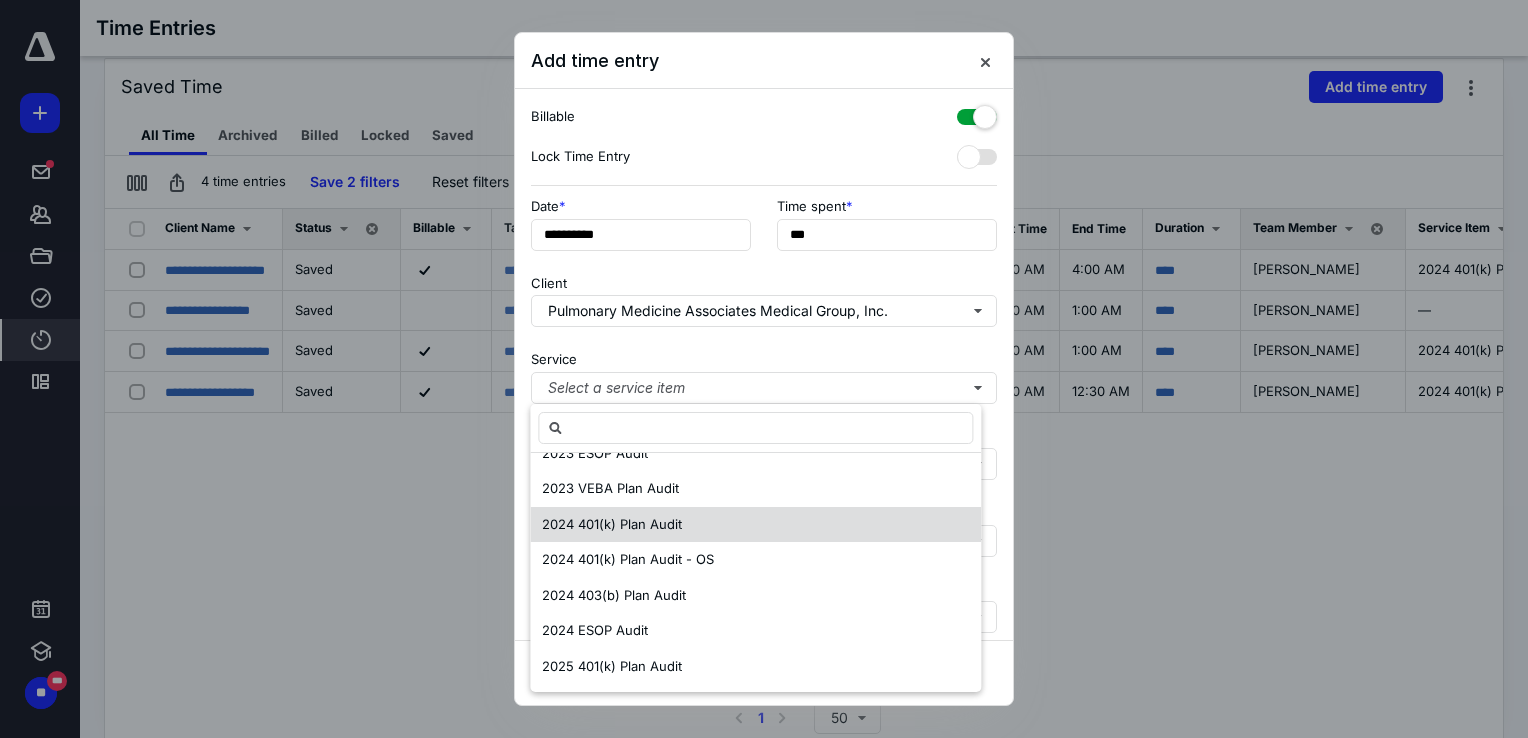 click on "2024 401(k) Plan Audit" at bounding box center [612, 525] 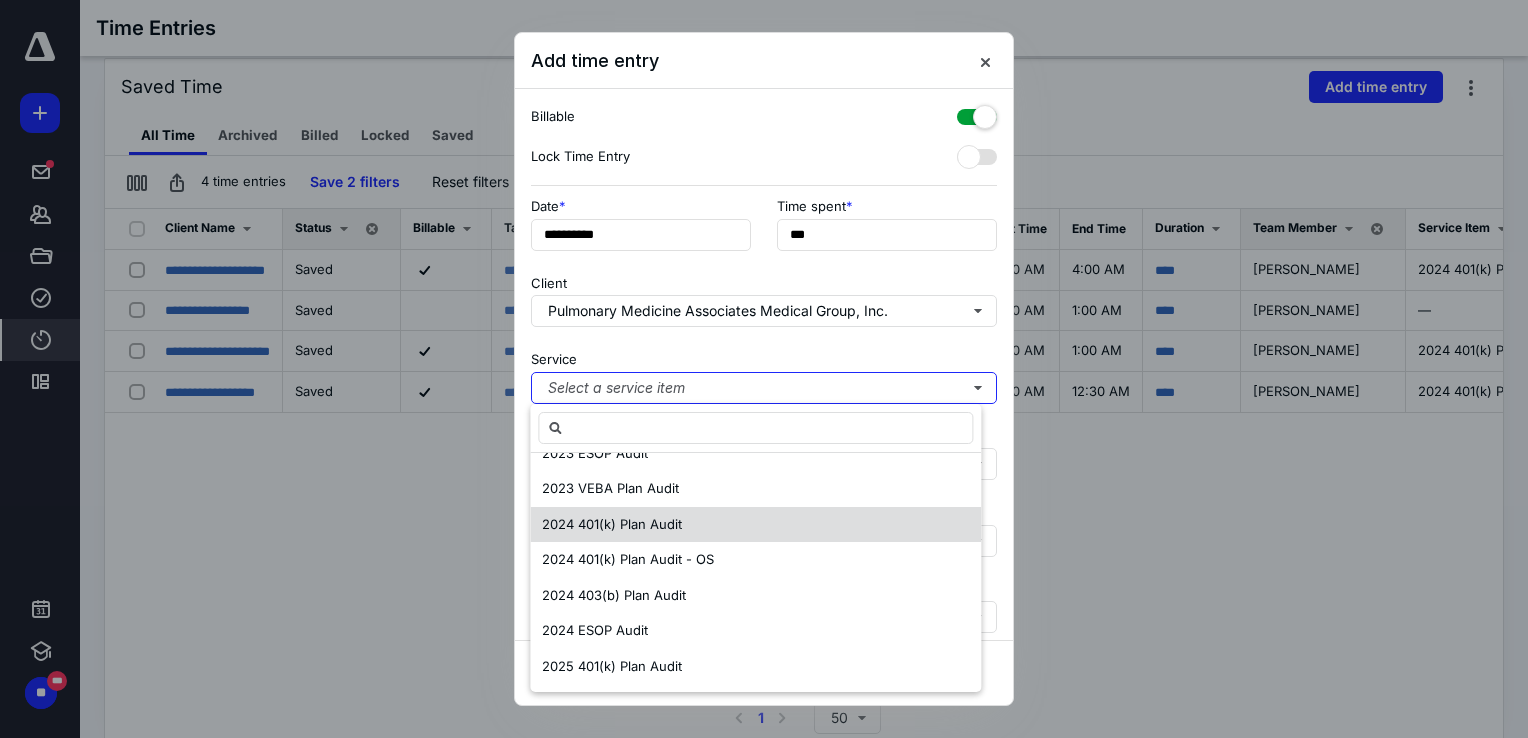 scroll, scrollTop: 0, scrollLeft: 0, axis: both 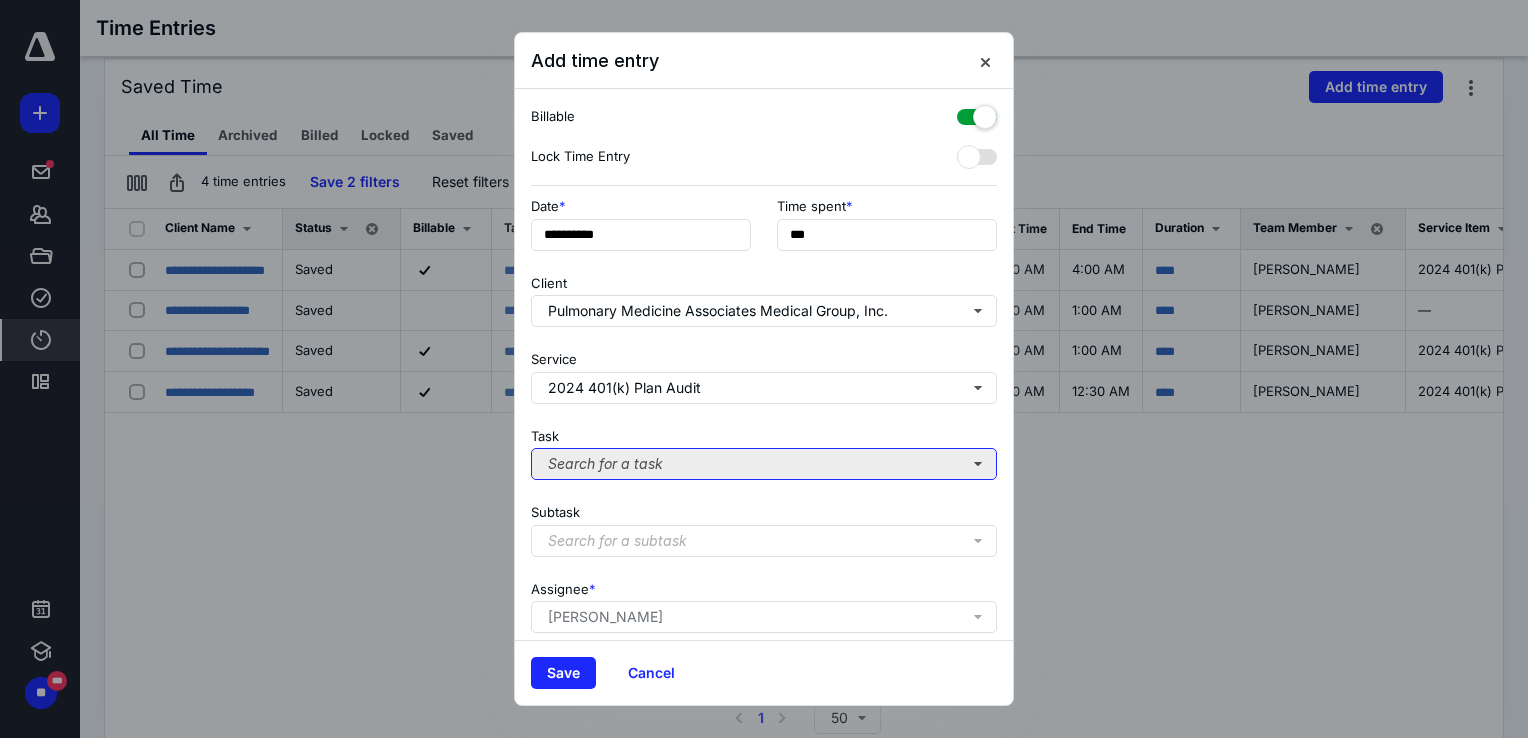 click on "Search for a task" at bounding box center [764, 464] 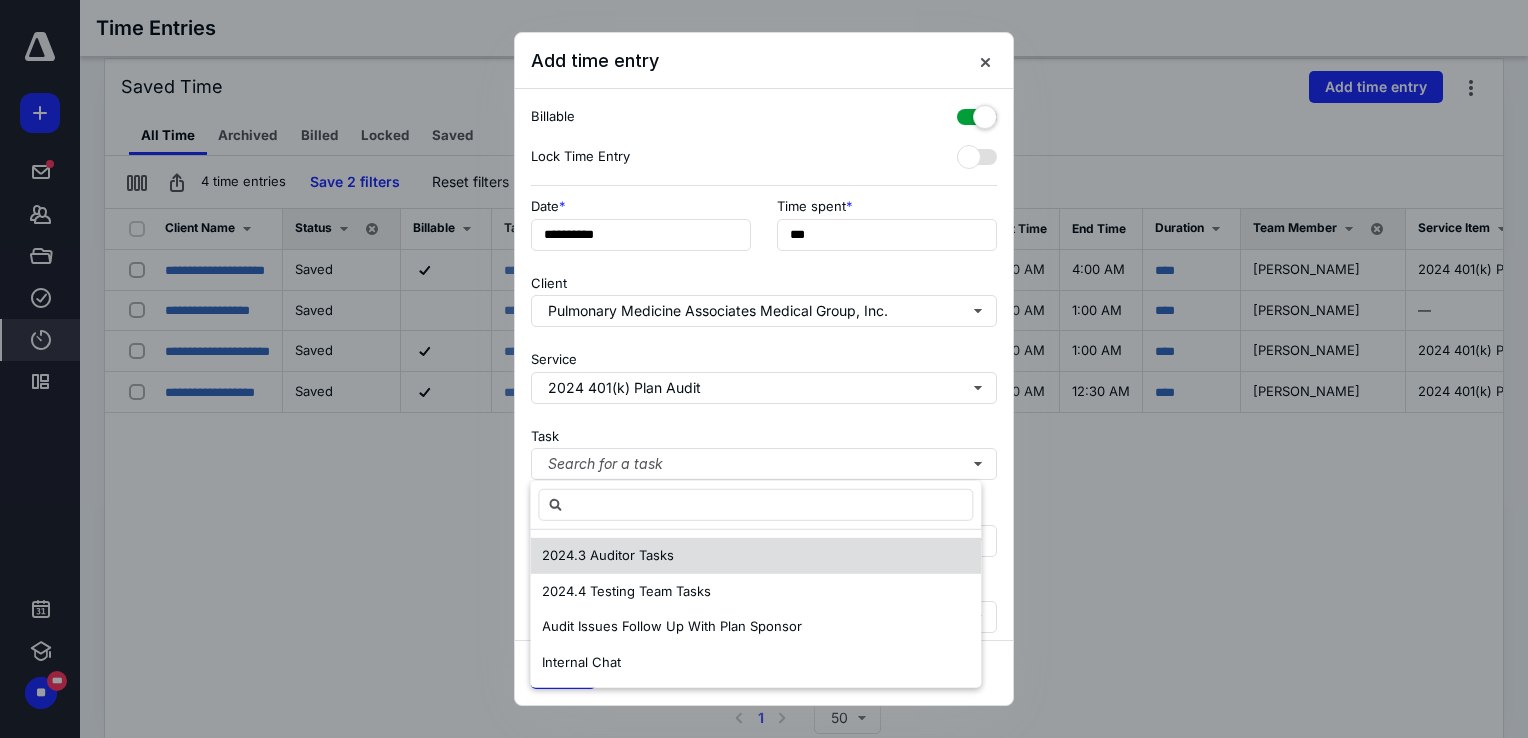 click on "2024.3 Auditor Tasks" at bounding box center [608, 555] 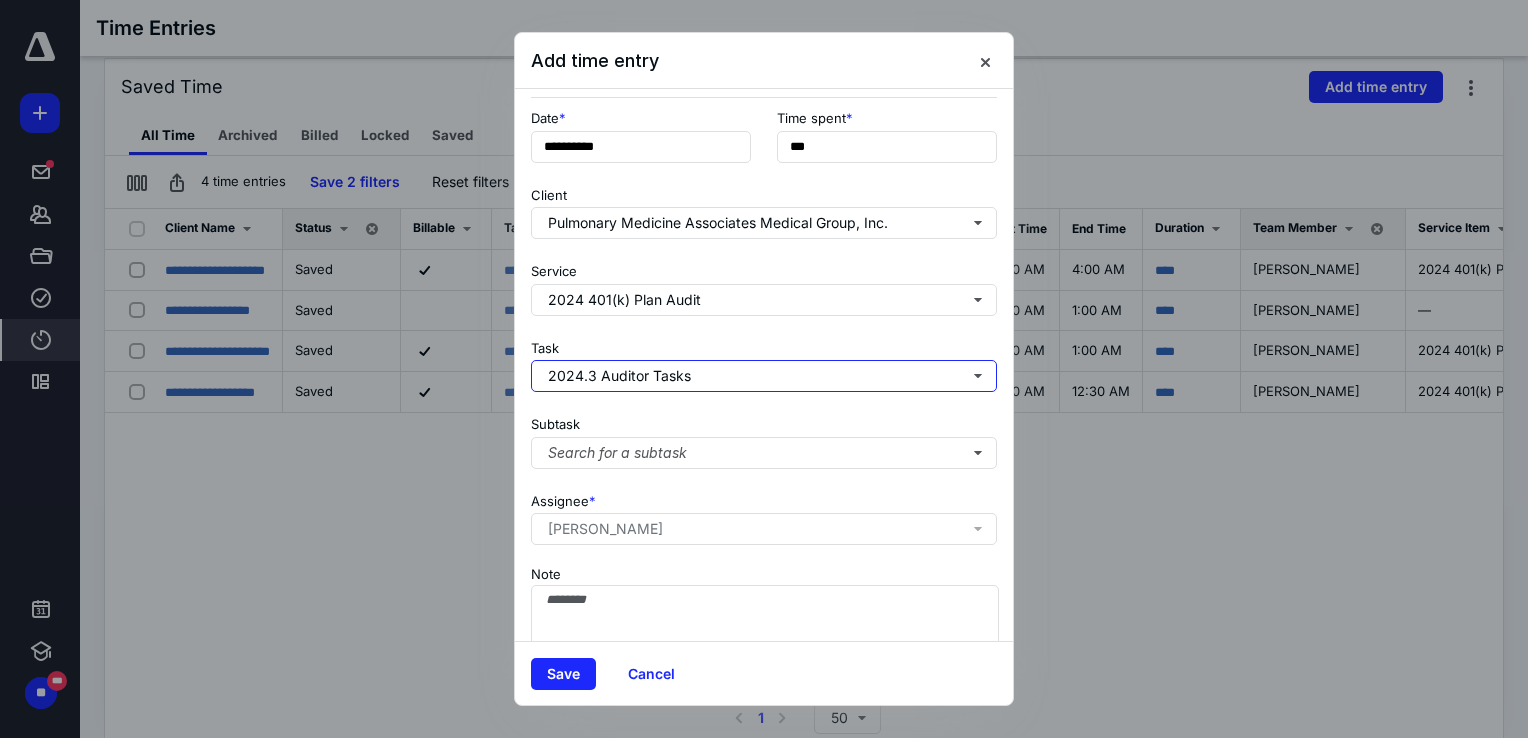 scroll, scrollTop: 162, scrollLeft: 0, axis: vertical 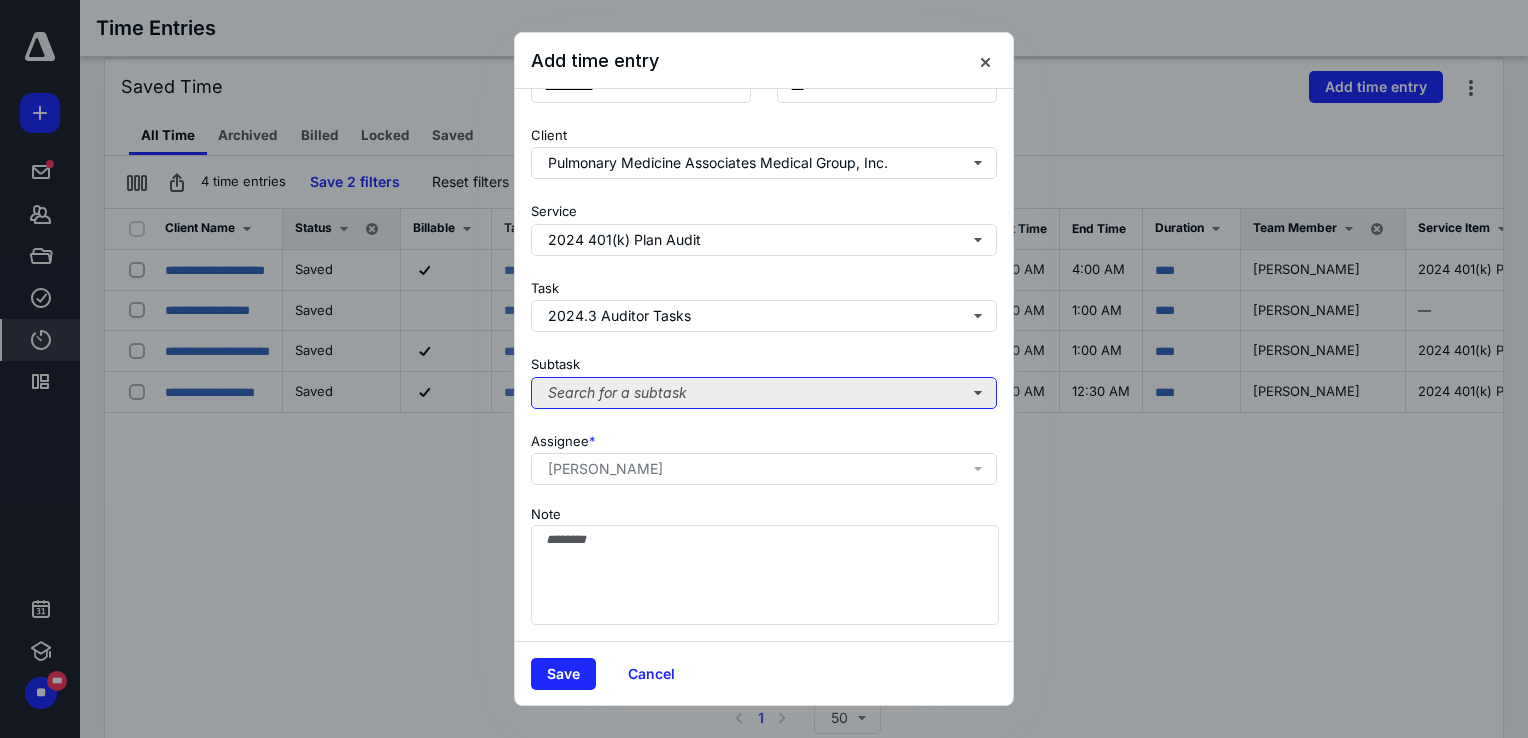 click on "Search for a subtask" at bounding box center (764, 393) 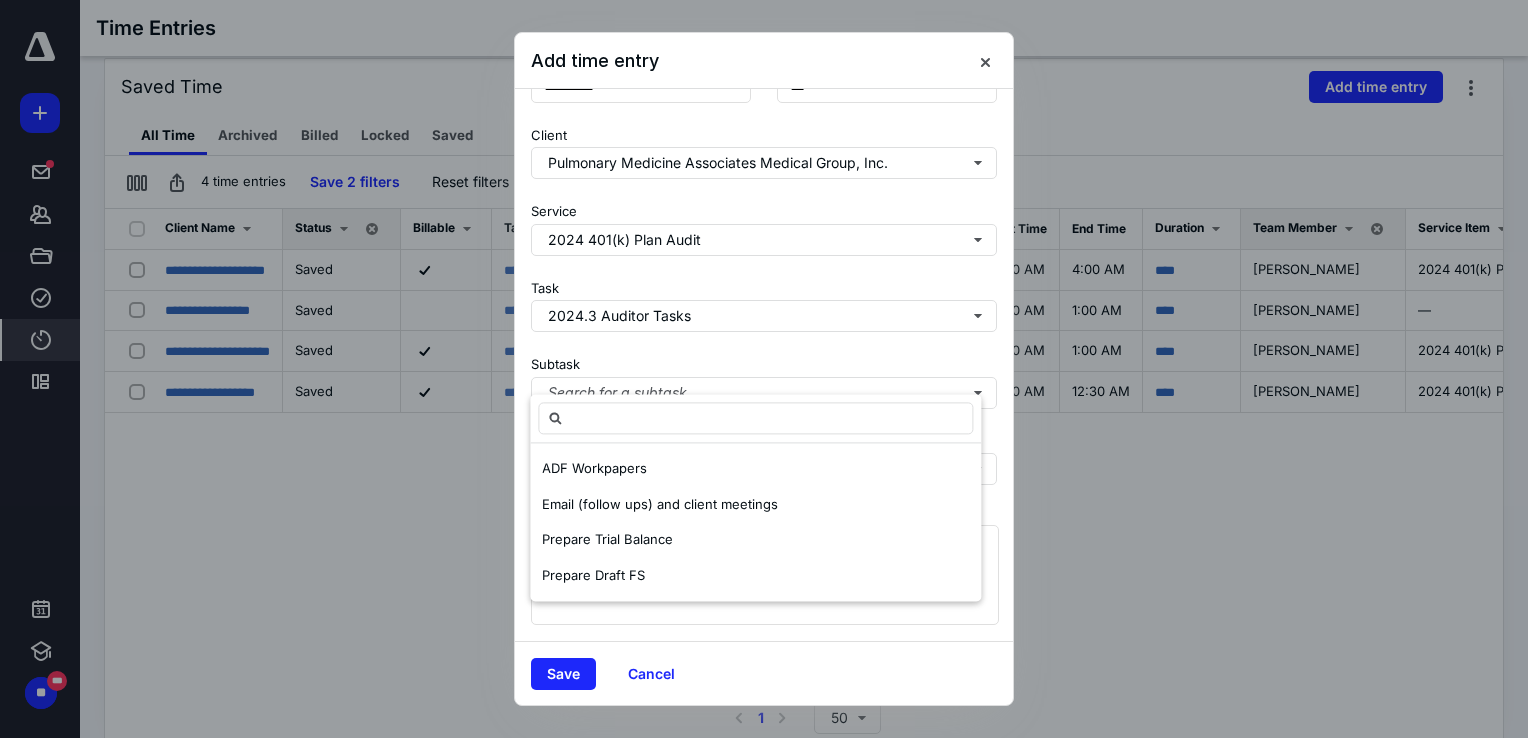 click on "Email (follow ups) and client meetings" at bounding box center (660, 504) 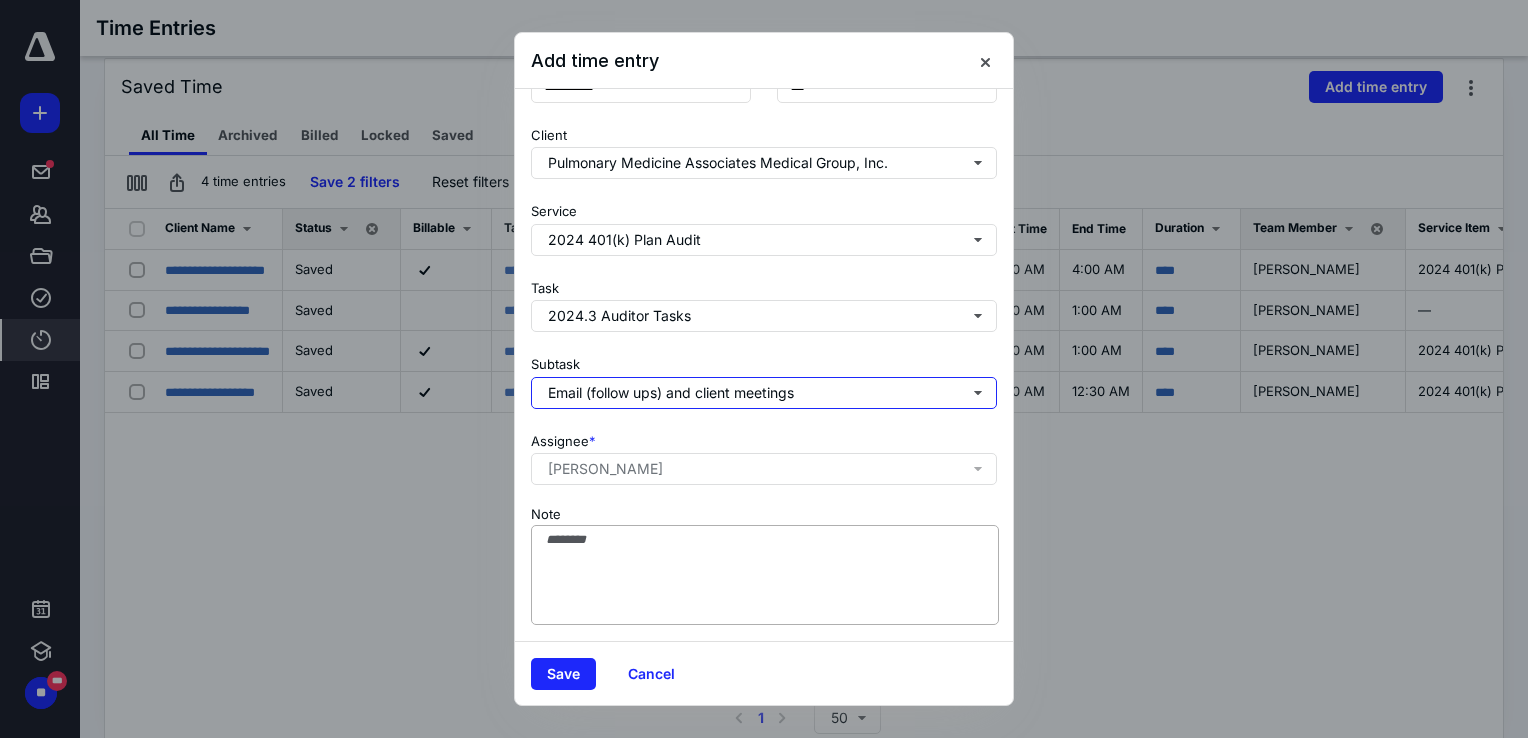 type 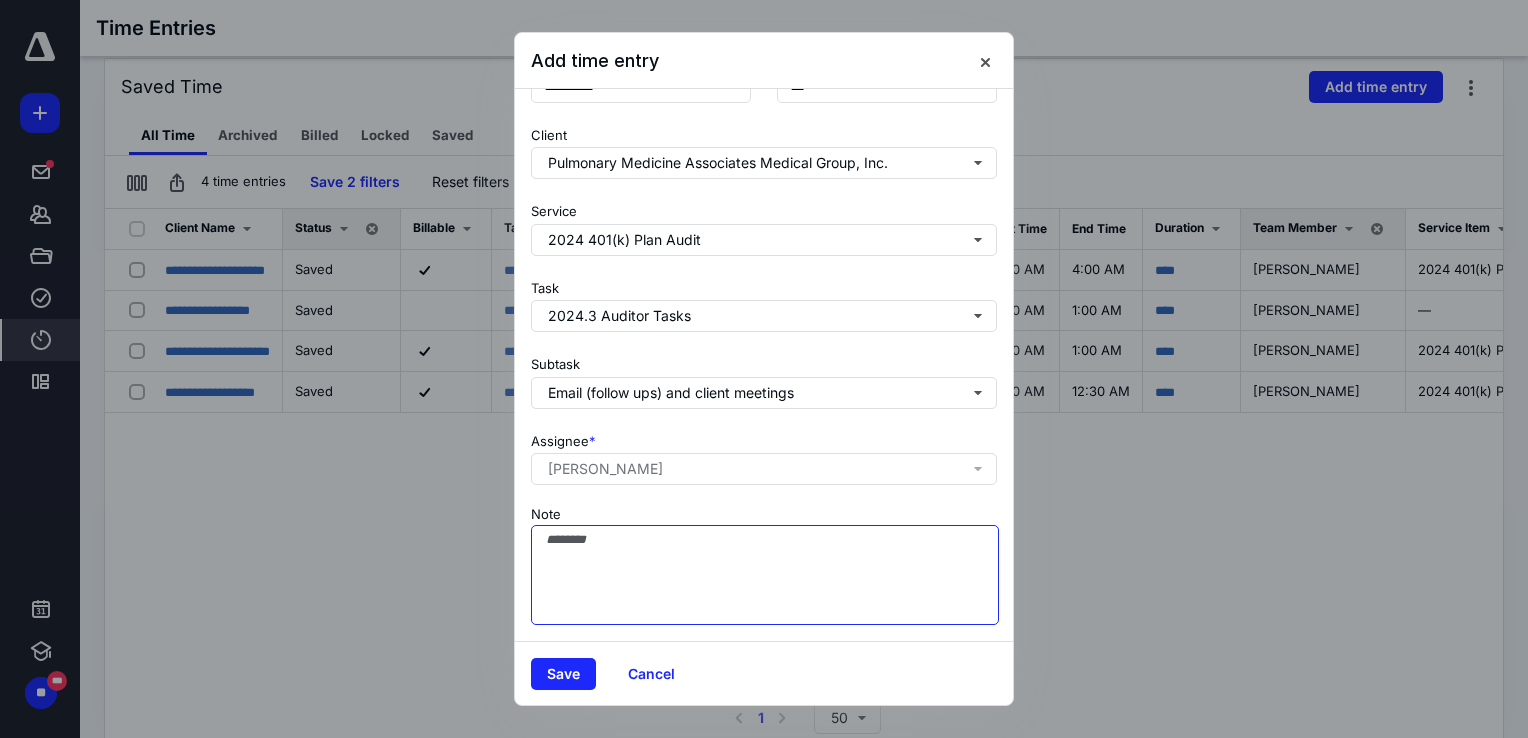 click on "Note" at bounding box center [765, 575] 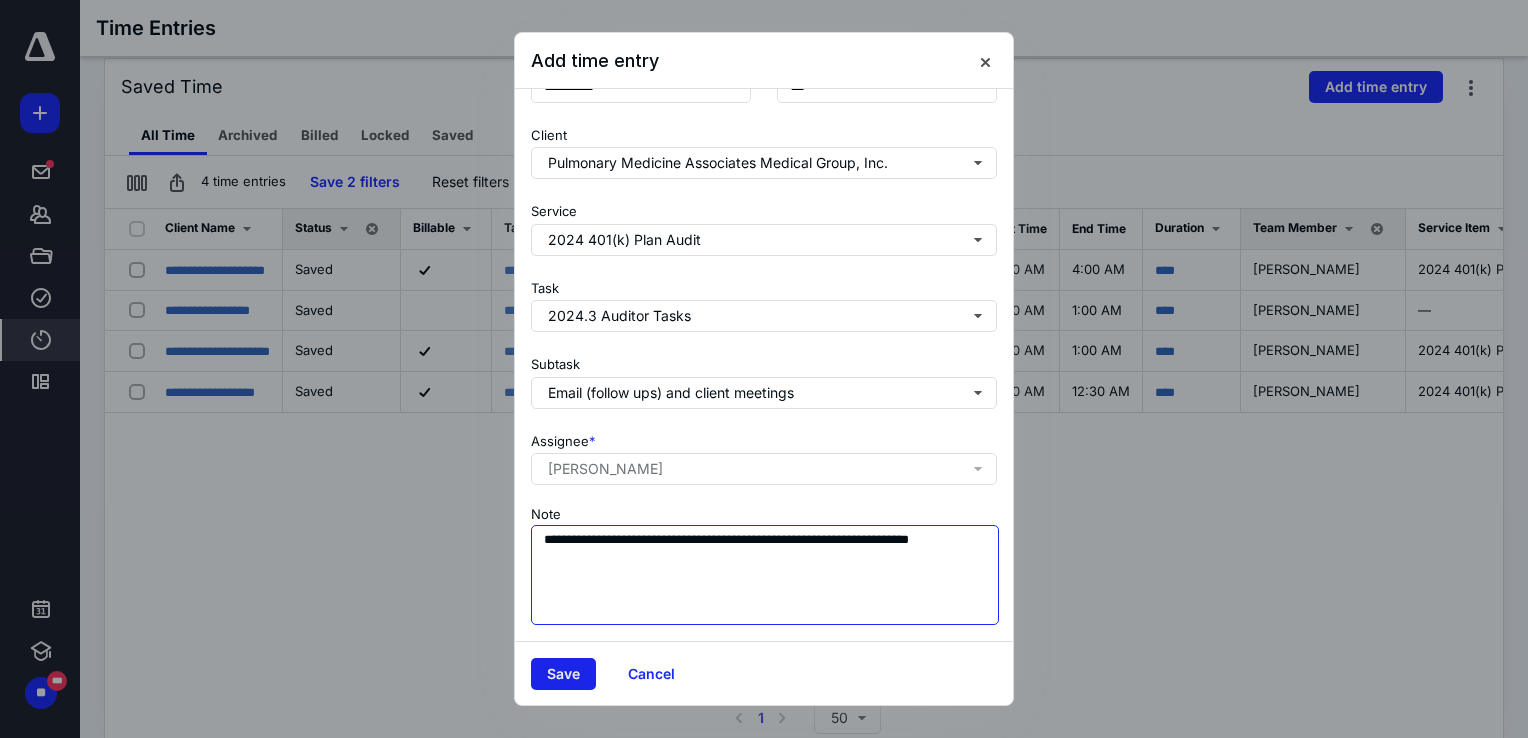 type on "**********" 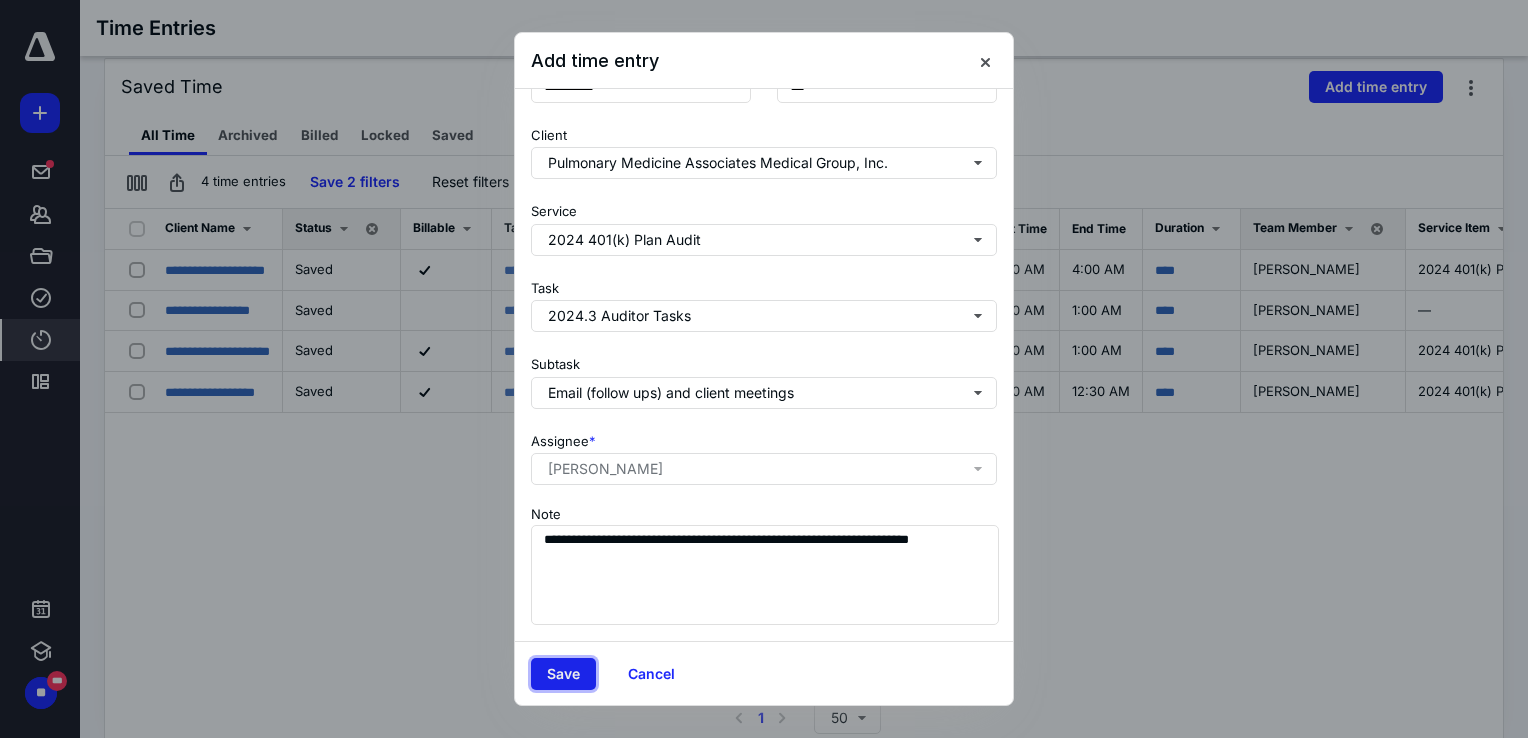 click on "Save" at bounding box center (563, 674) 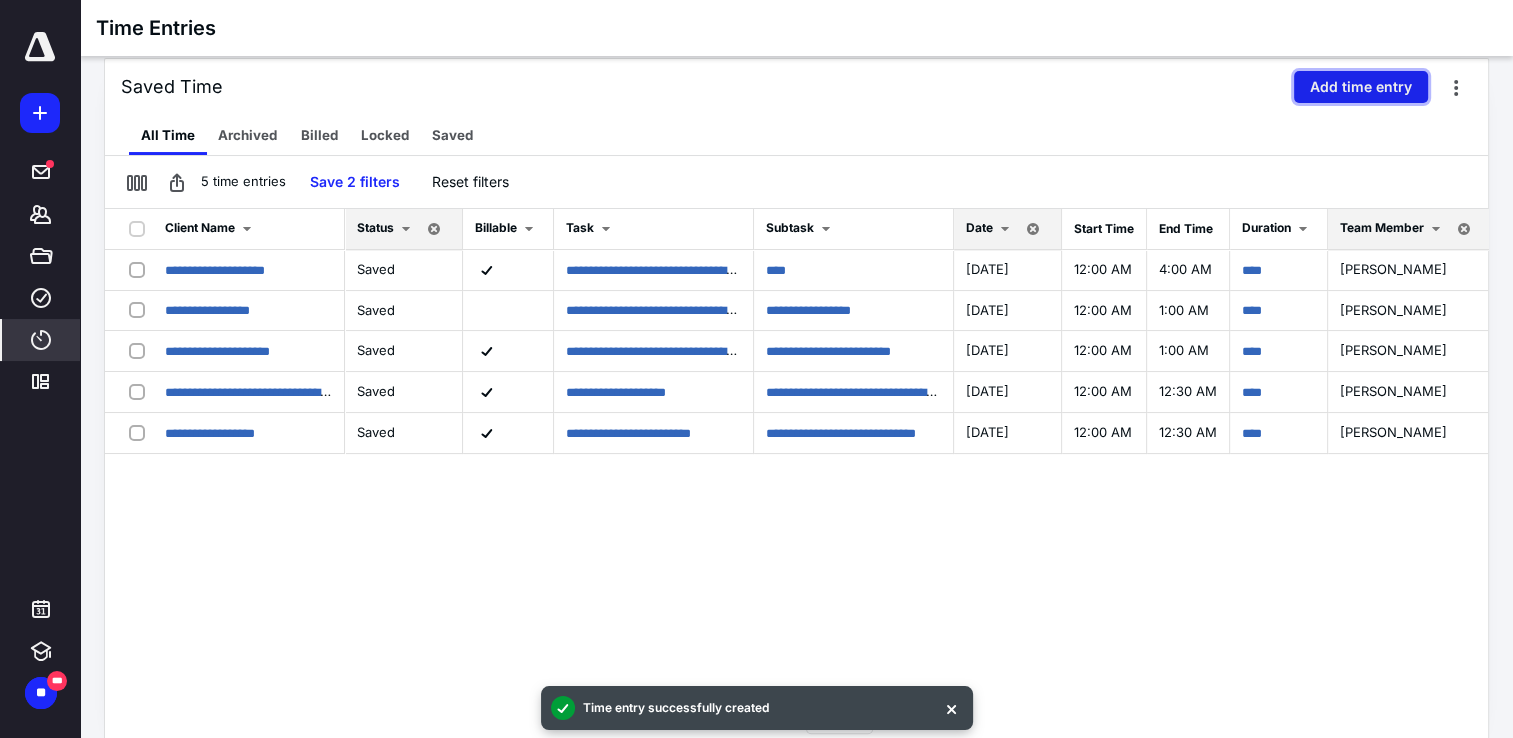 click on "Add time entry" at bounding box center [1361, 87] 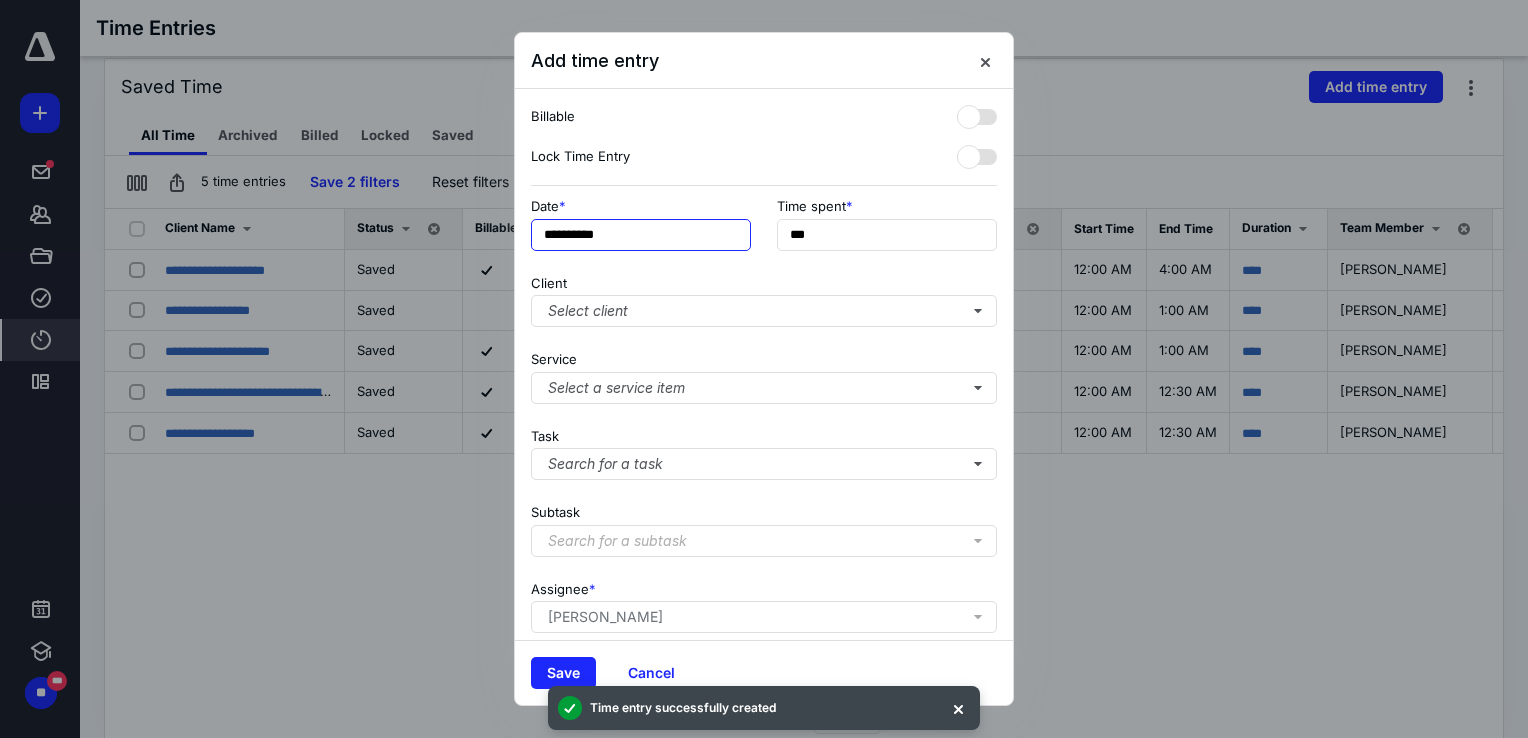 click on "**********" at bounding box center [641, 235] 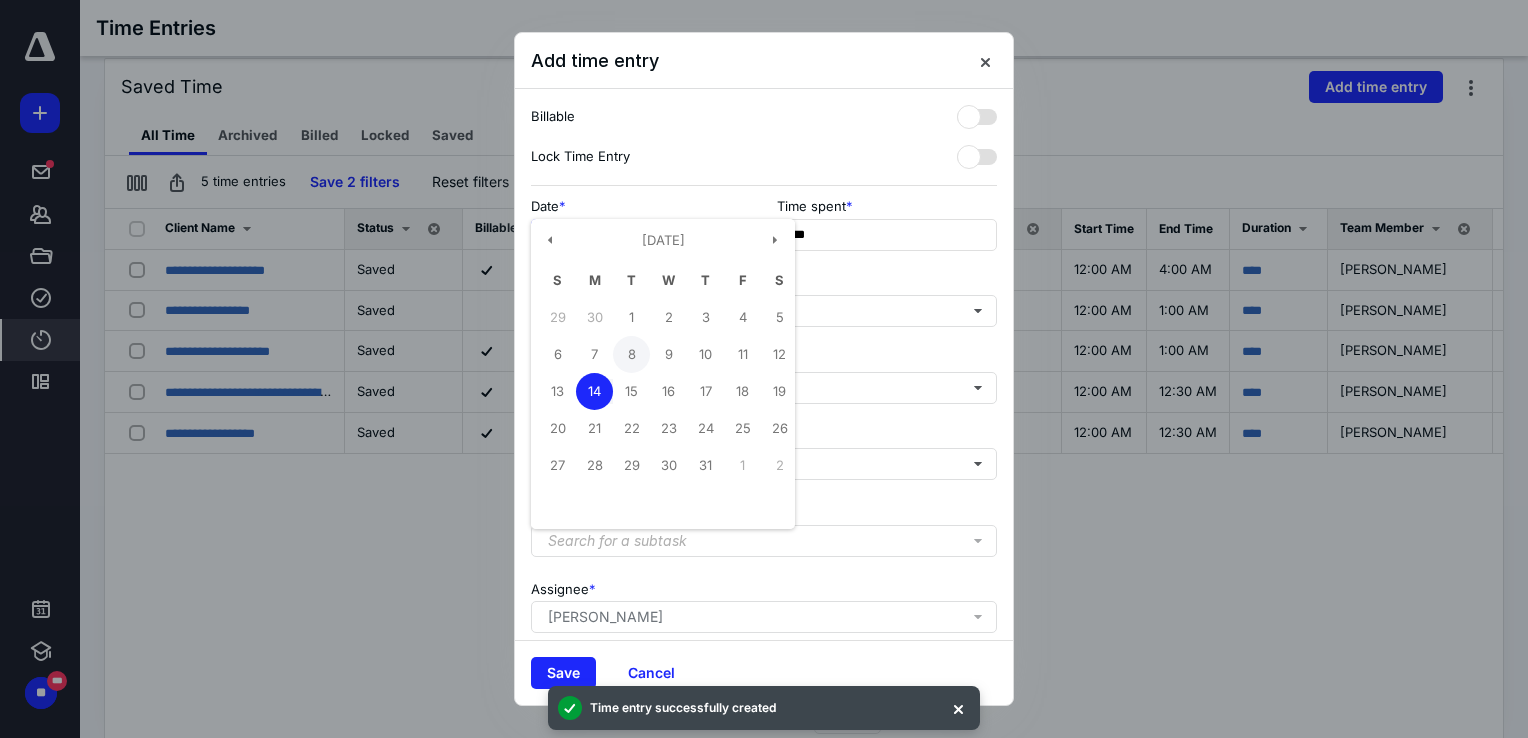 click on "8" at bounding box center [631, 354] 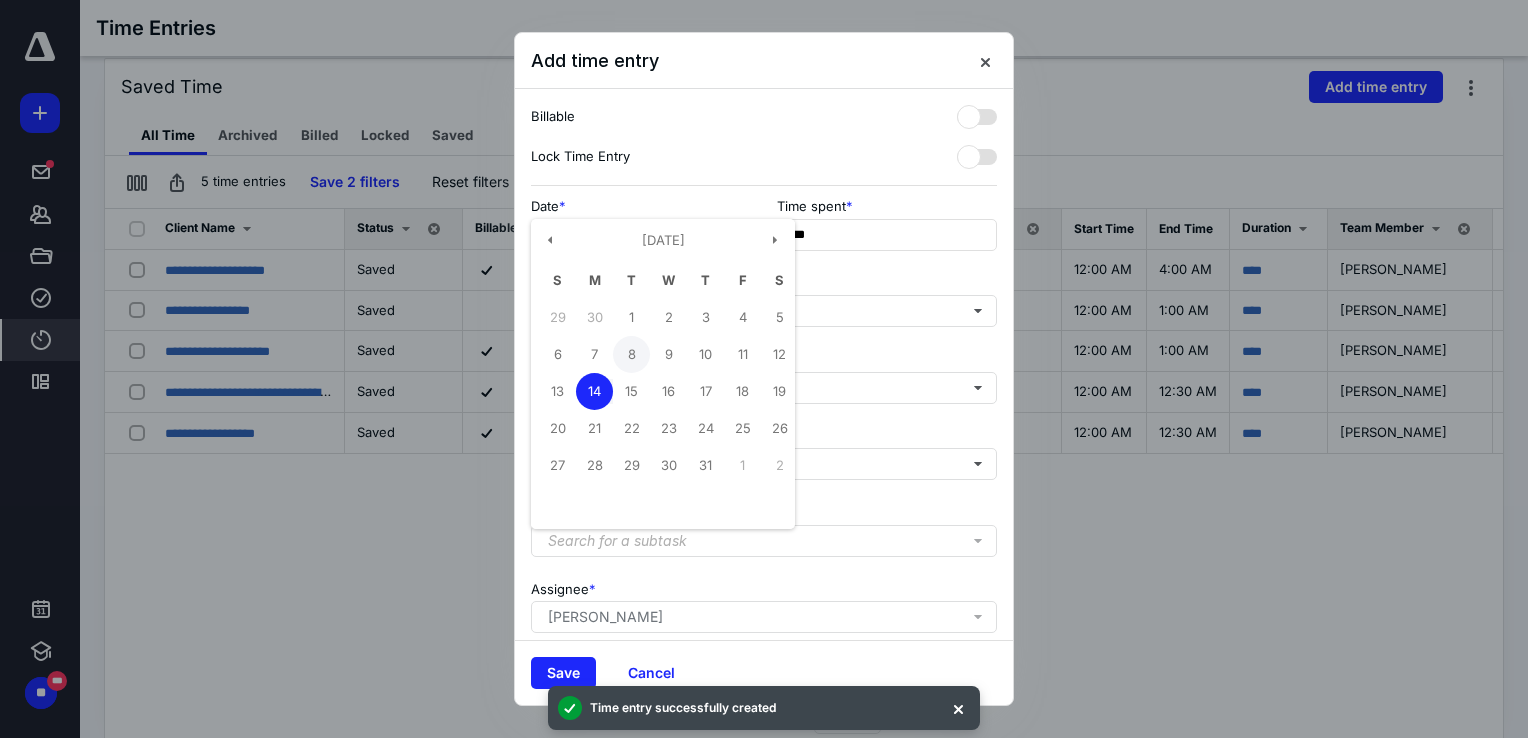 type on "**********" 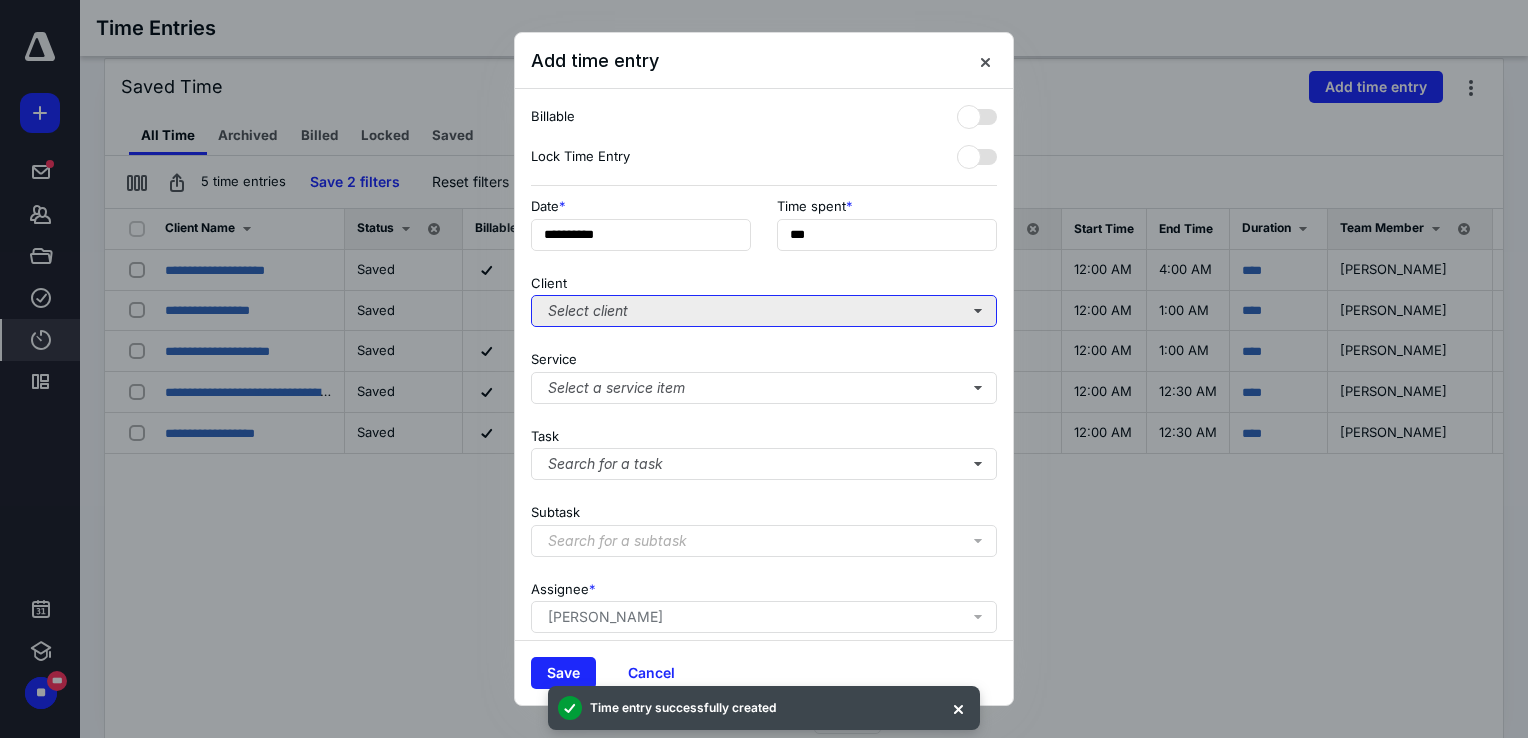 click on "Select client" at bounding box center (764, 311) 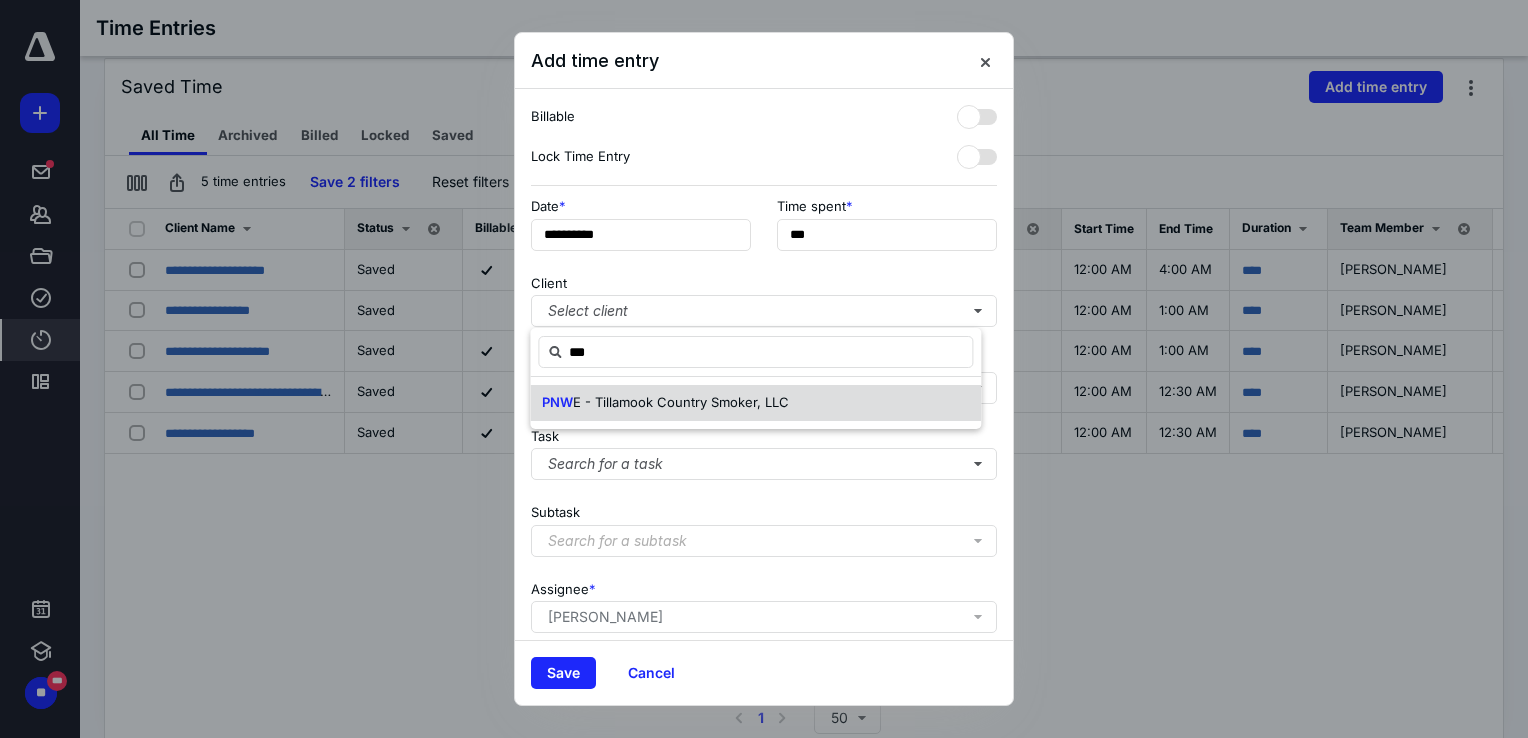 click on "E - Tillamook Country Smoker, LLC" at bounding box center (681, 402) 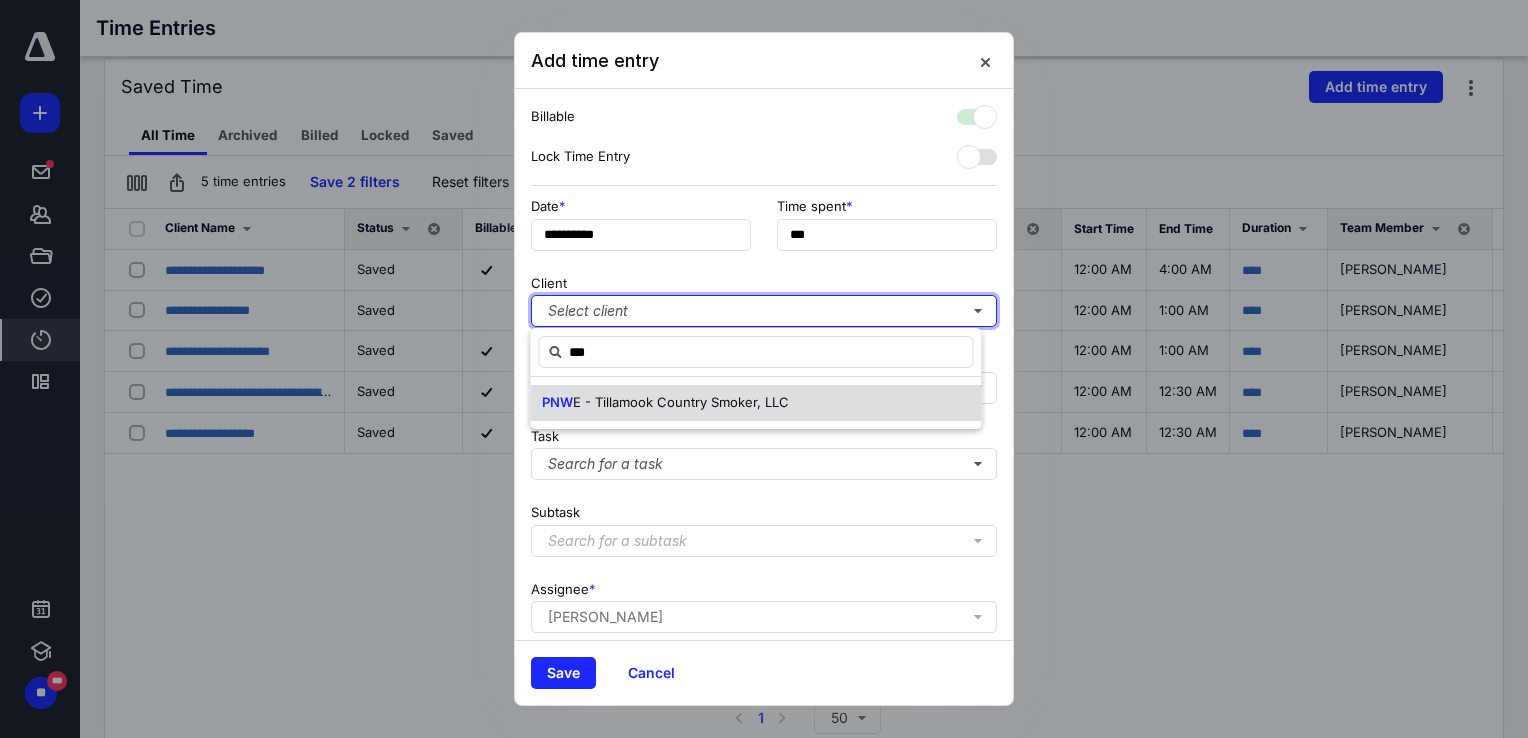 checkbox on "true" 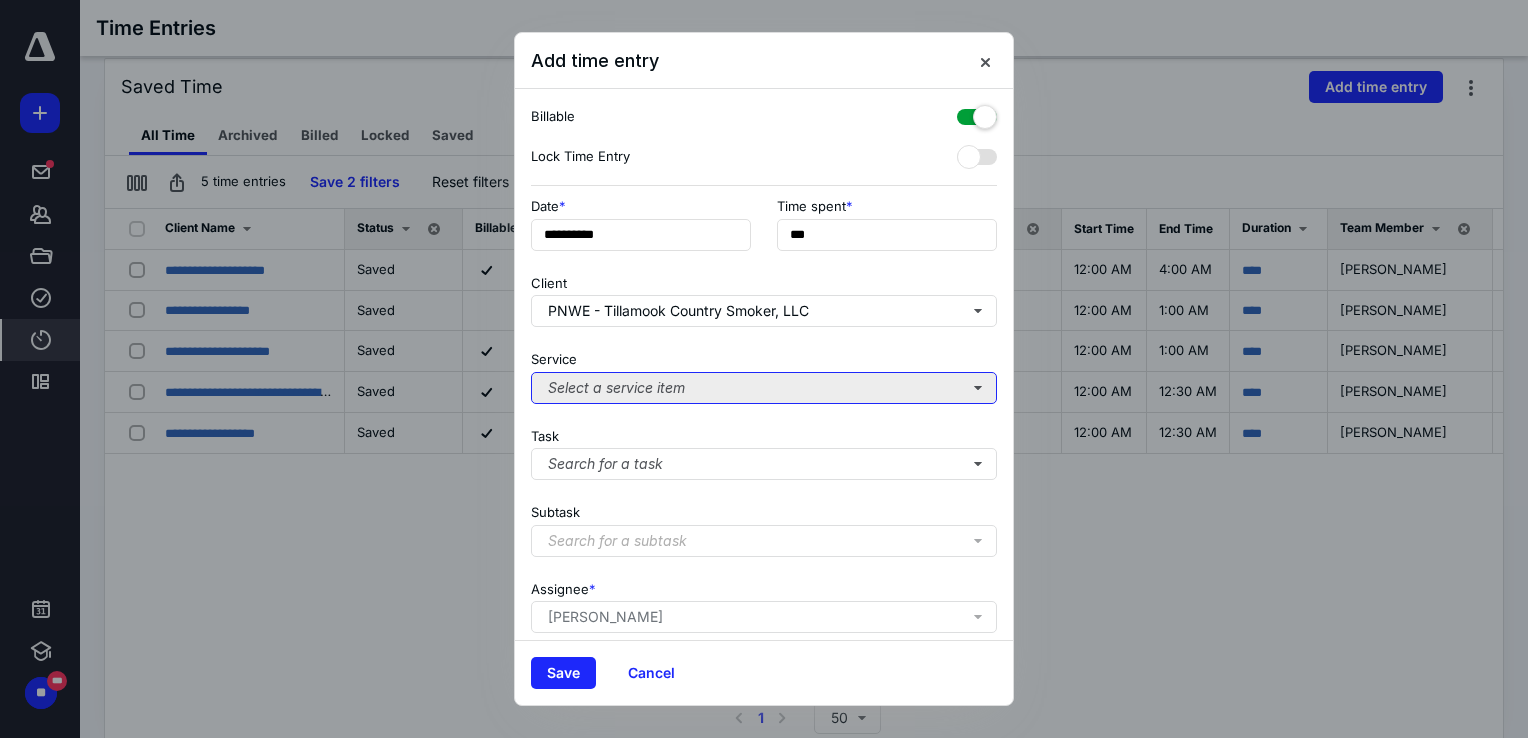 click on "Select a service item" at bounding box center (764, 388) 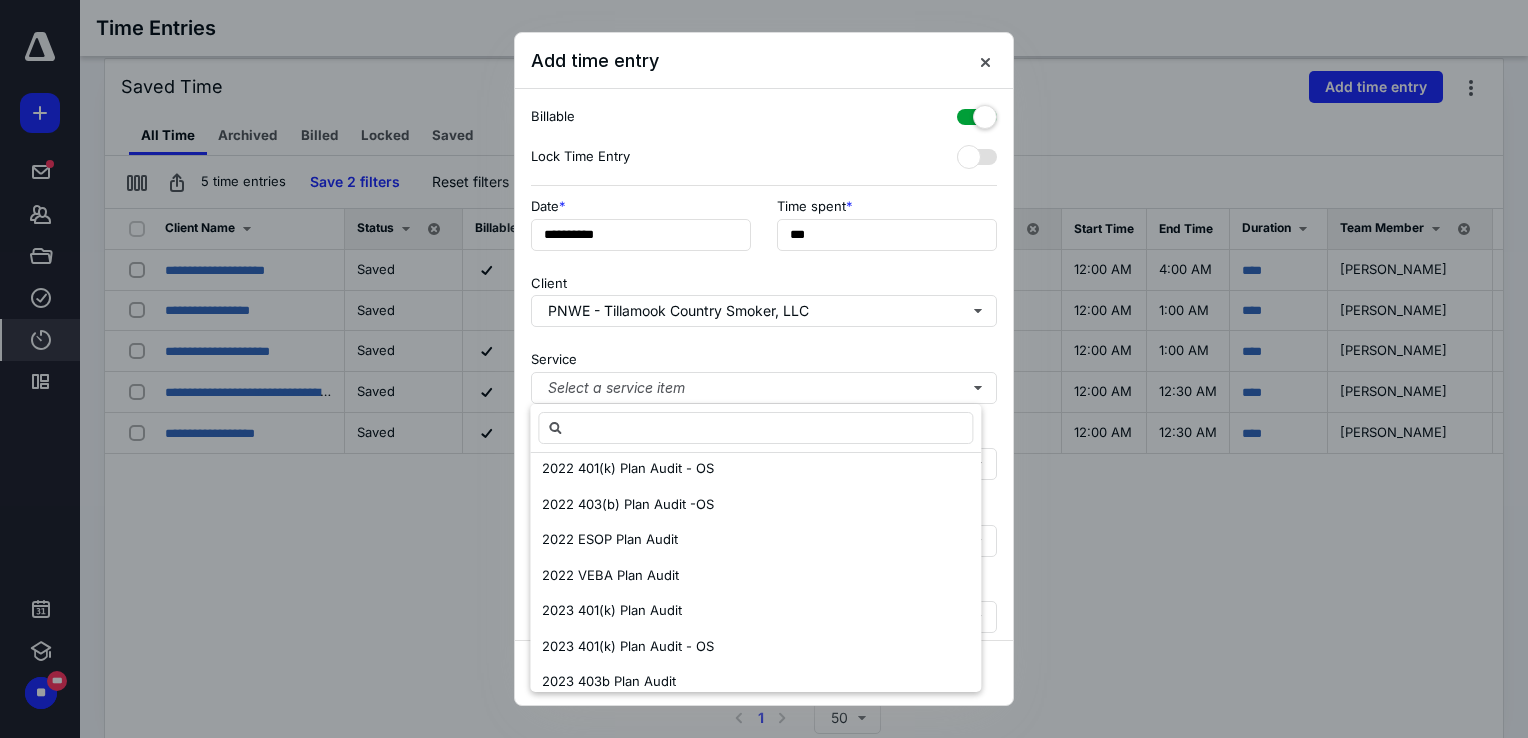 scroll, scrollTop: 700, scrollLeft: 0, axis: vertical 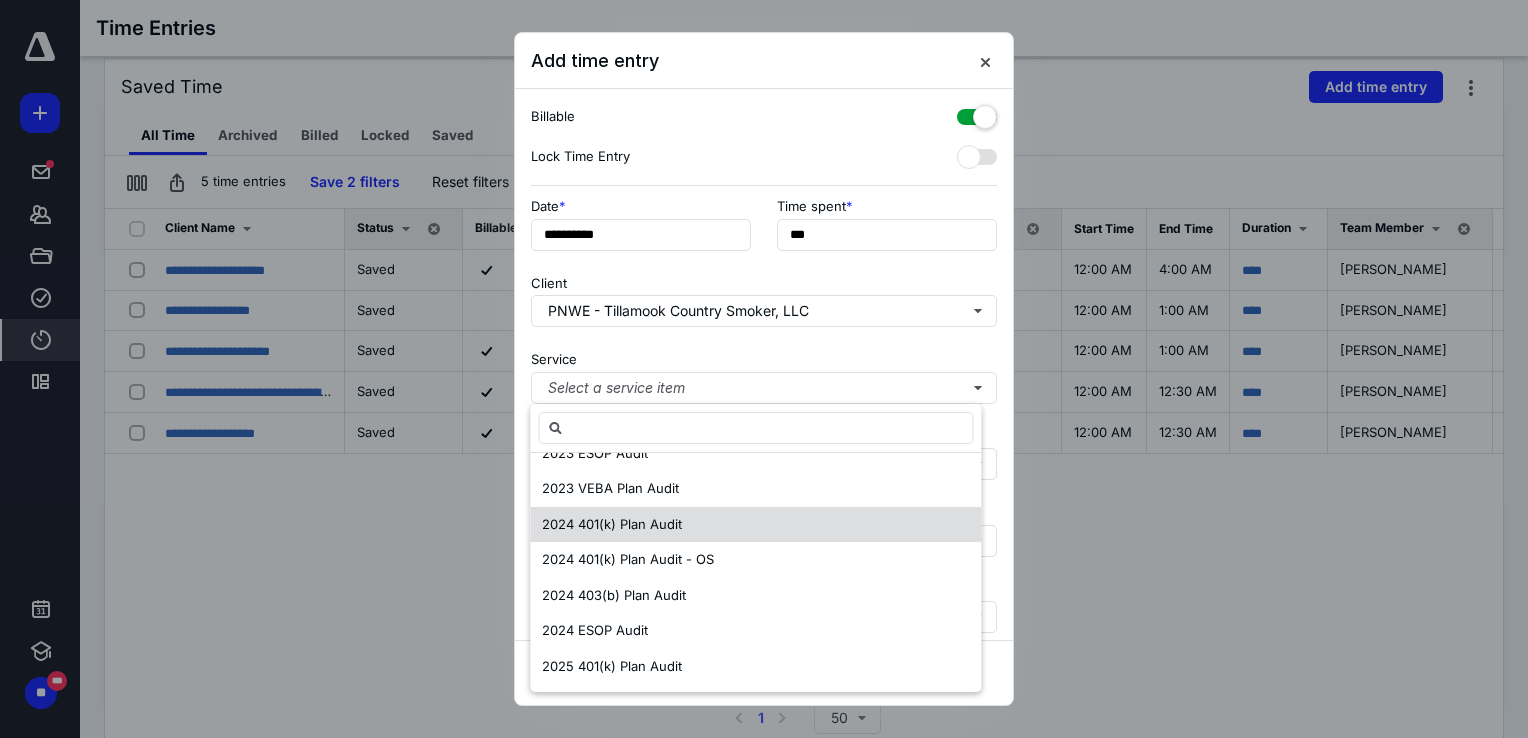 click on "2024 401(k) Plan Audit" at bounding box center (612, 524) 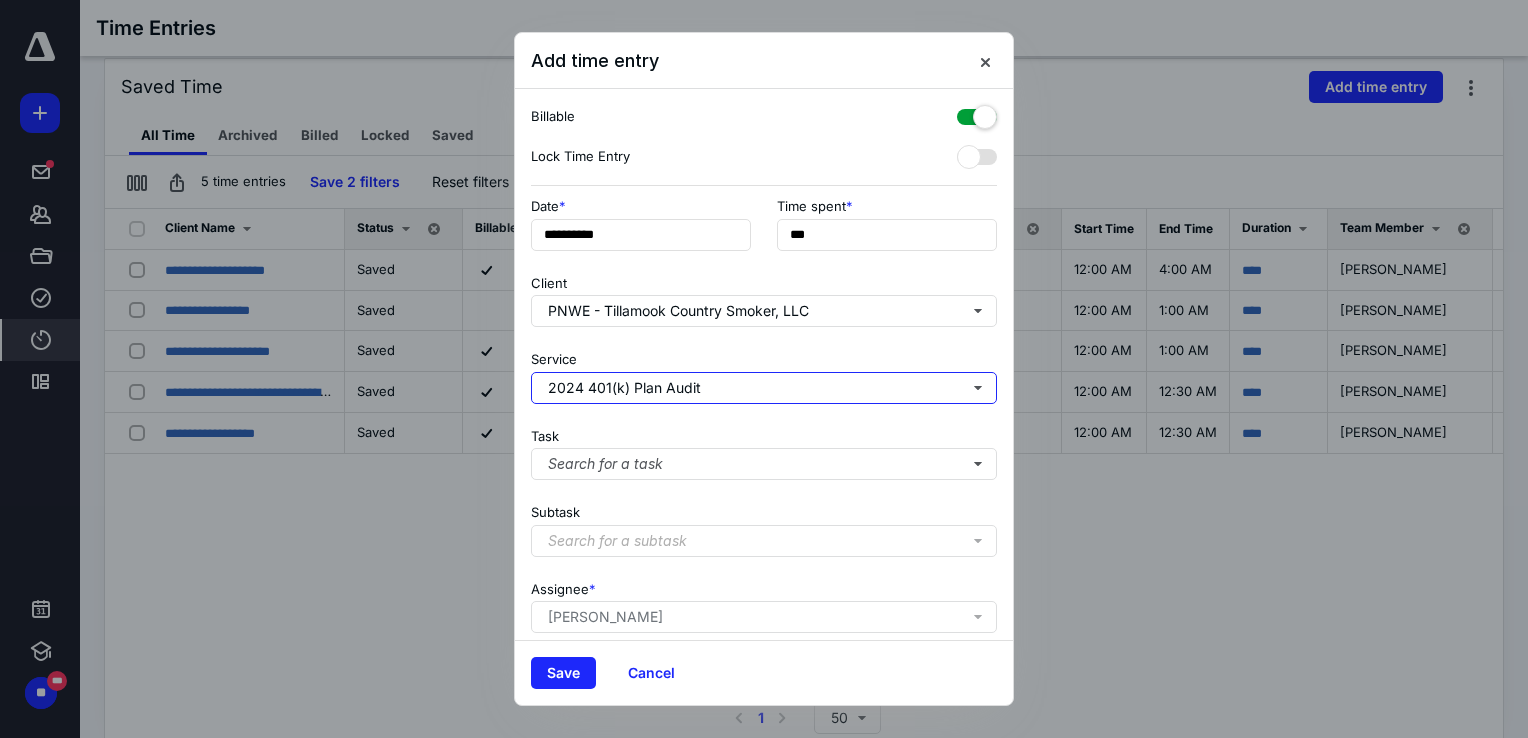 scroll, scrollTop: 0, scrollLeft: 0, axis: both 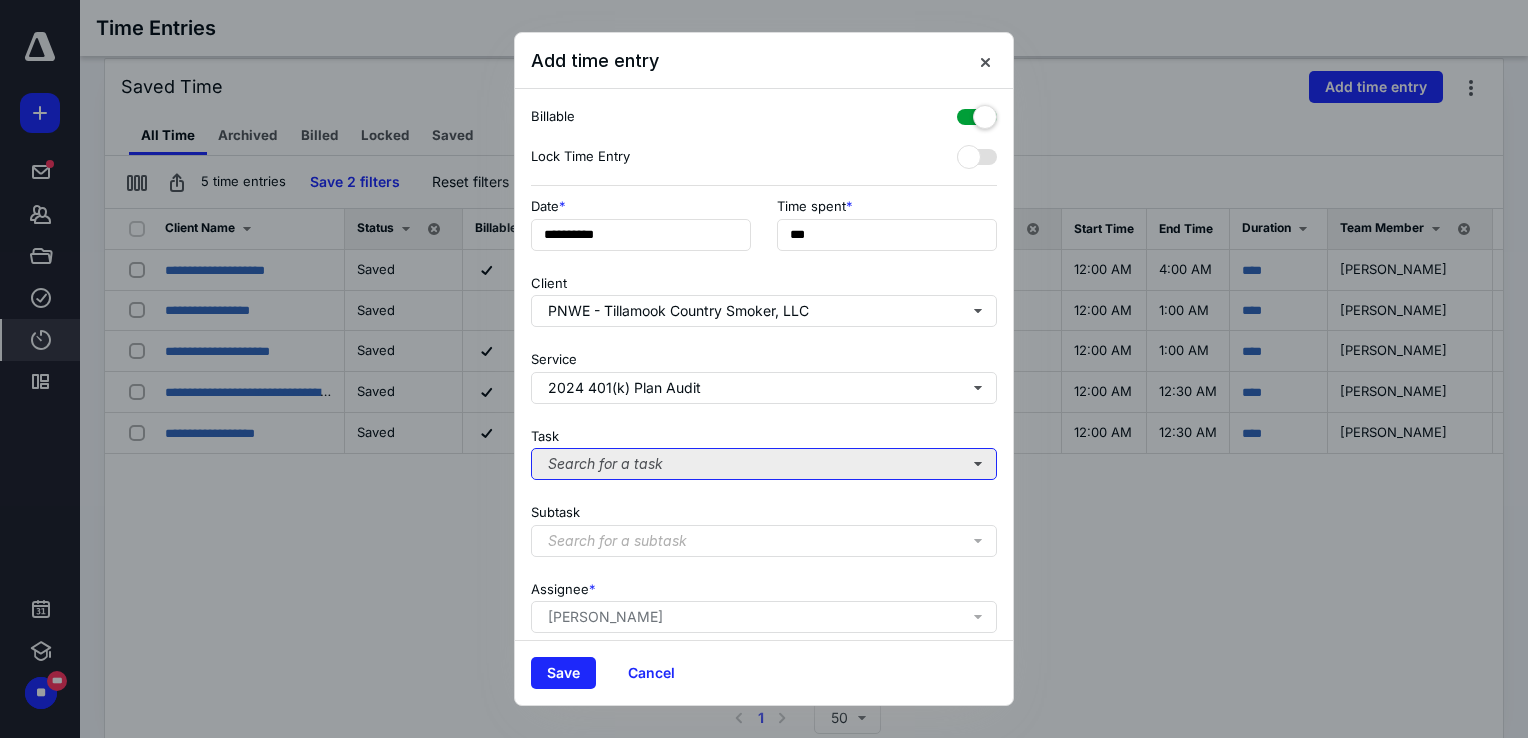 click on "Search for a task" at bounding box center (764, 464) 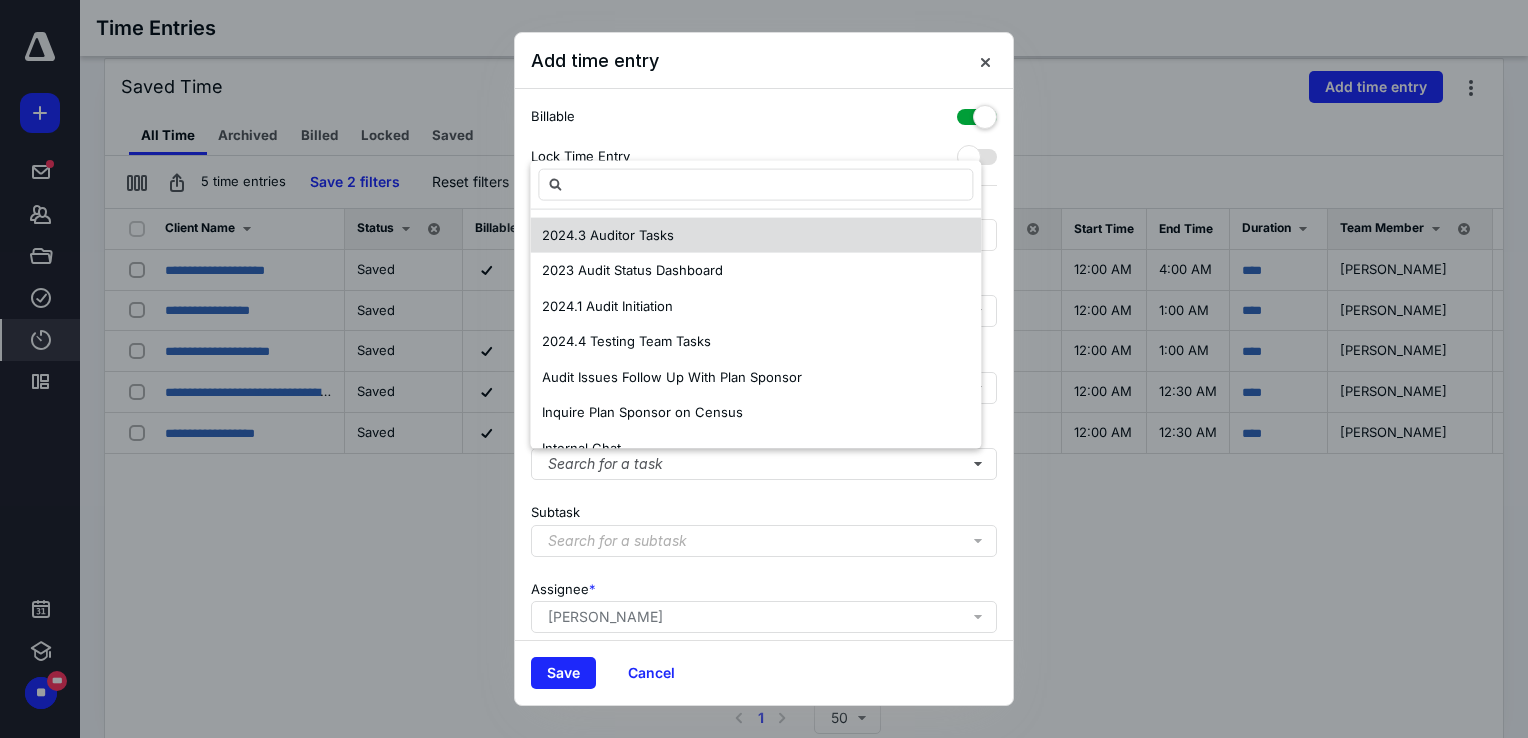 click on "2024.3 Auditor Tasks" at bounding box center (608, 234) 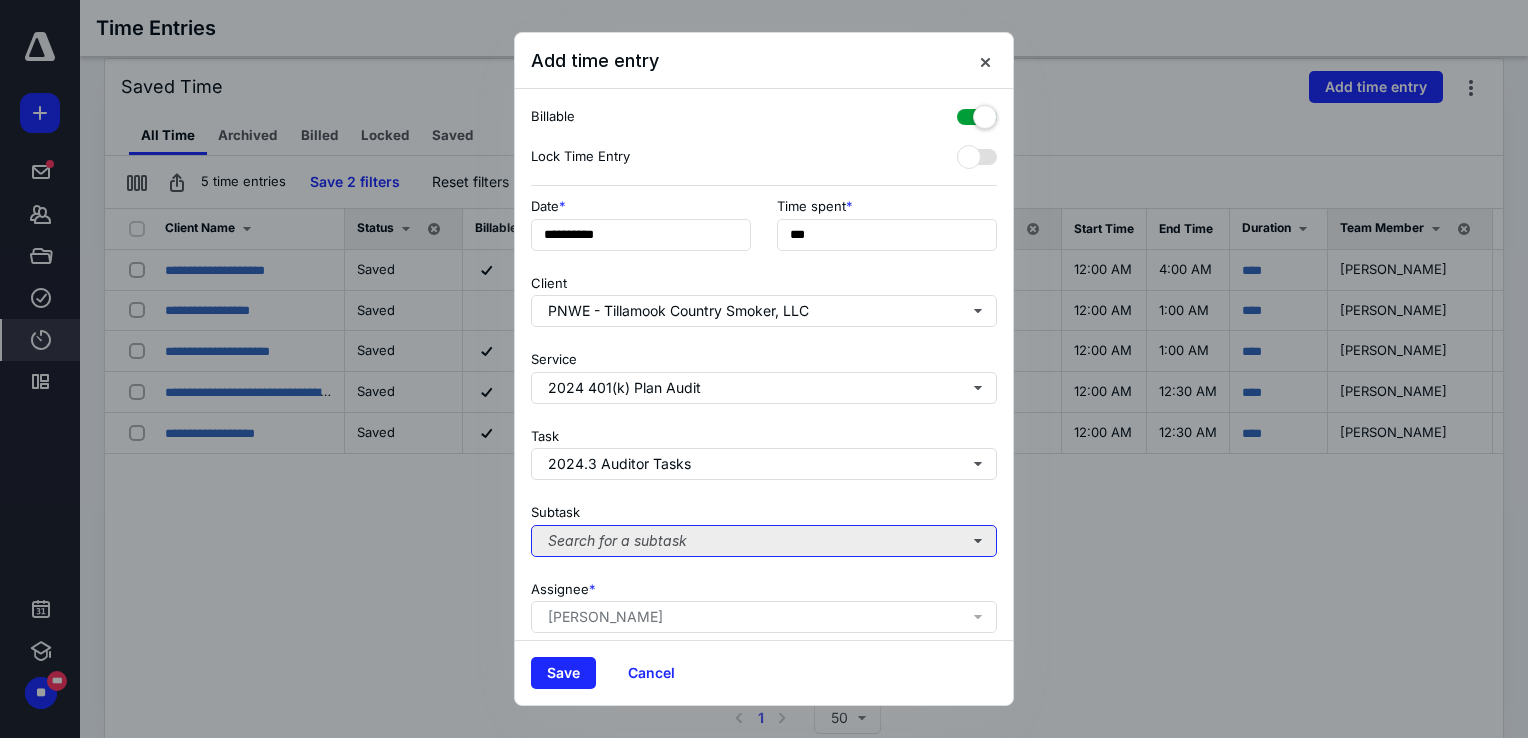 click on "Search for a subtask" at bounding box center [764, 541] 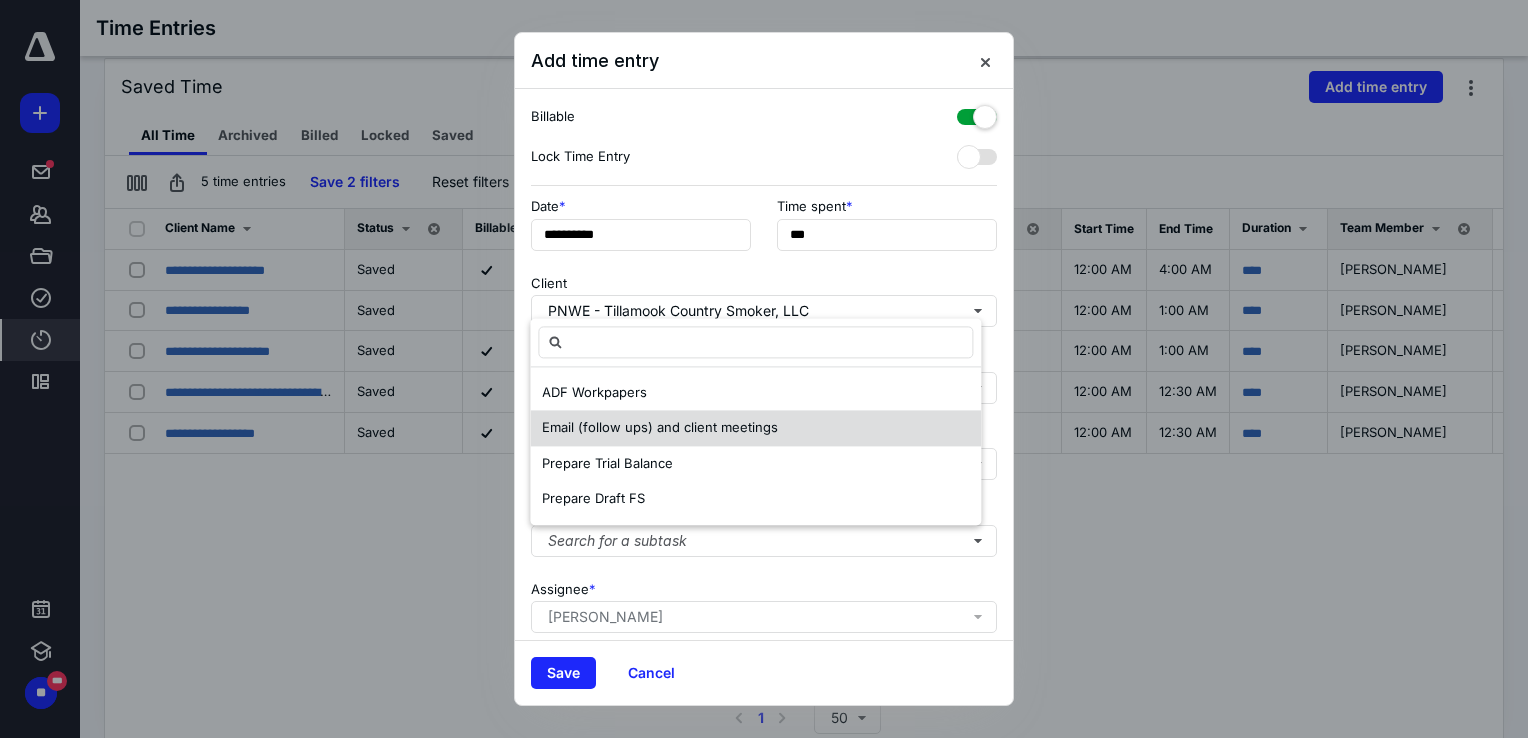 click on "Email (follow ups) and client meetings" at bounding box center (660, 428) 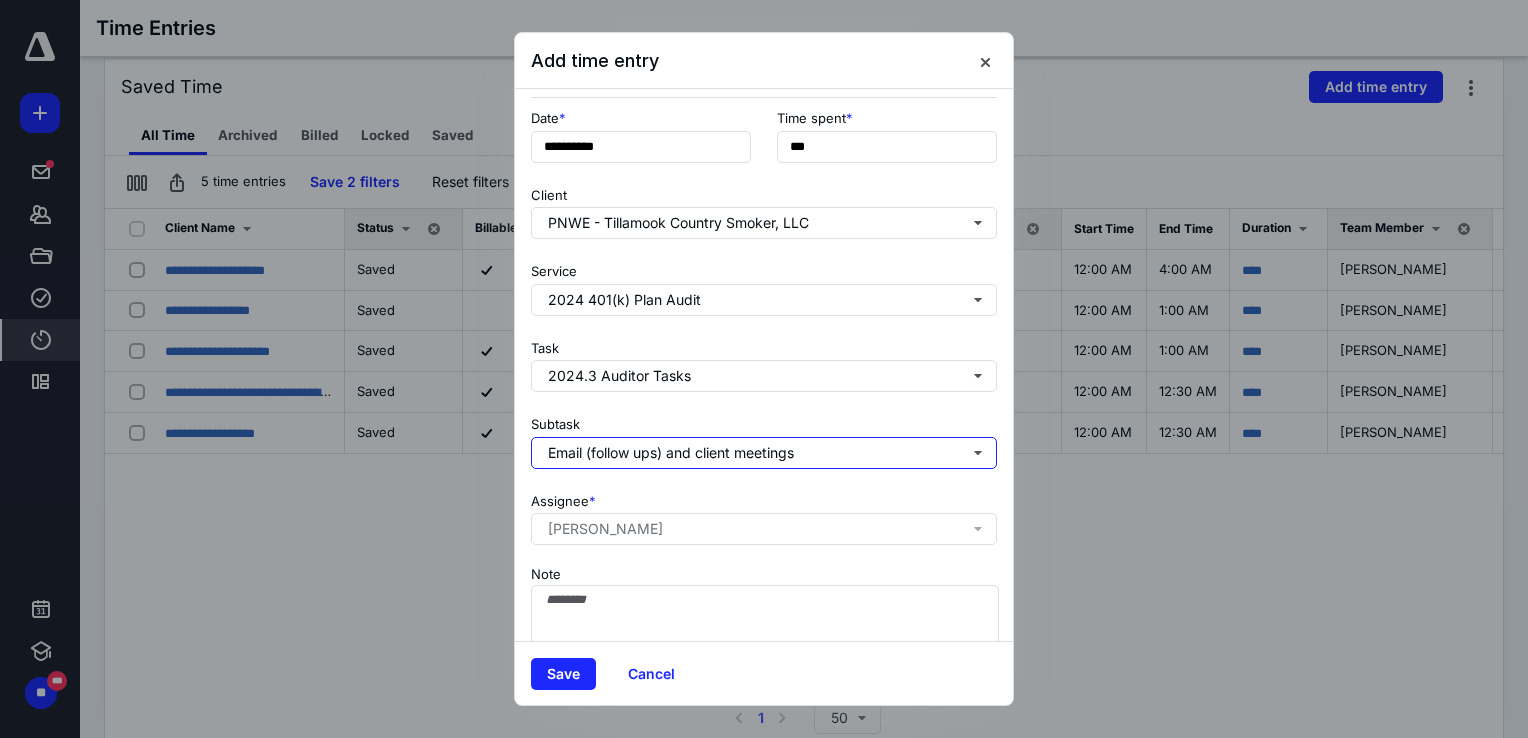 scroll, scrollTop: 162, scrollLeft: 0, axis: vertical 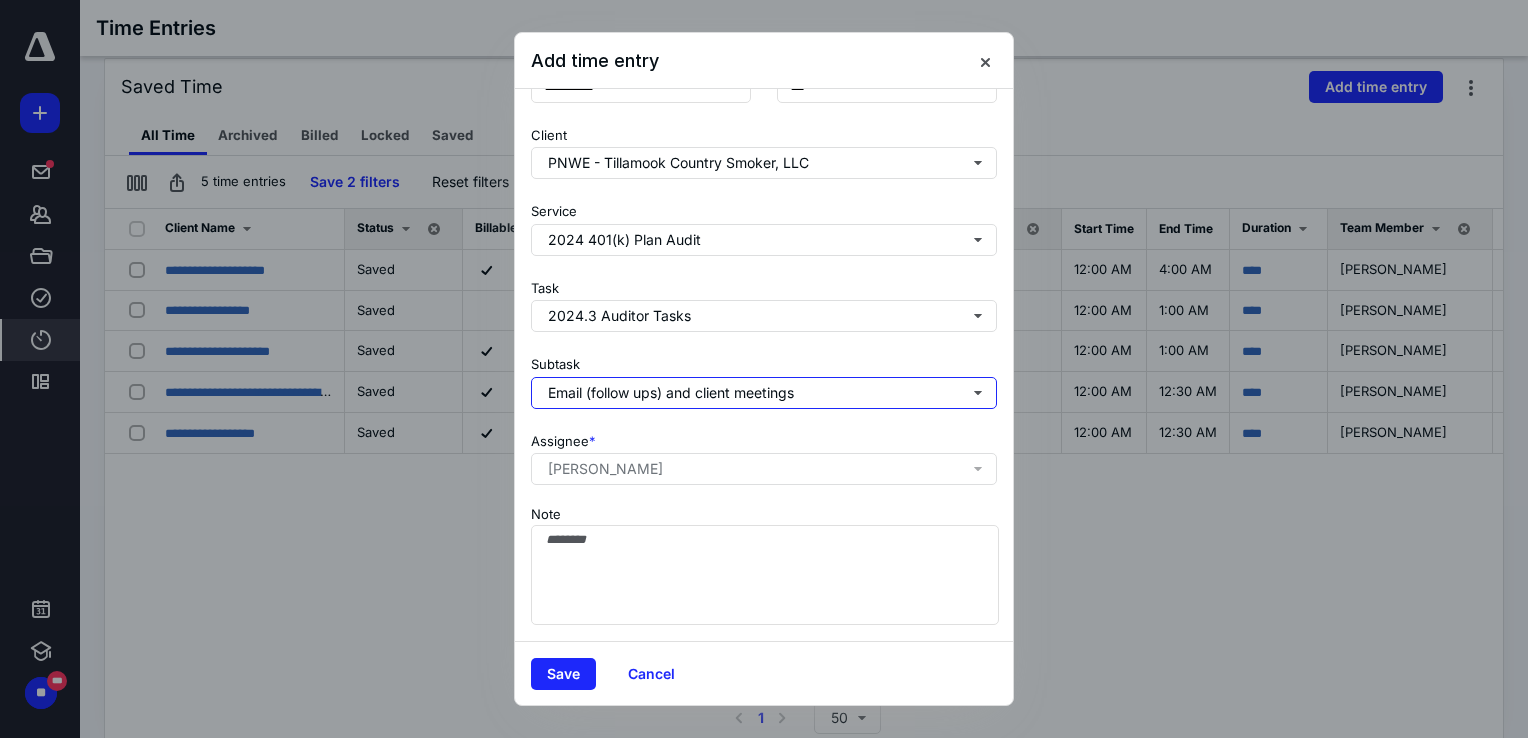 type 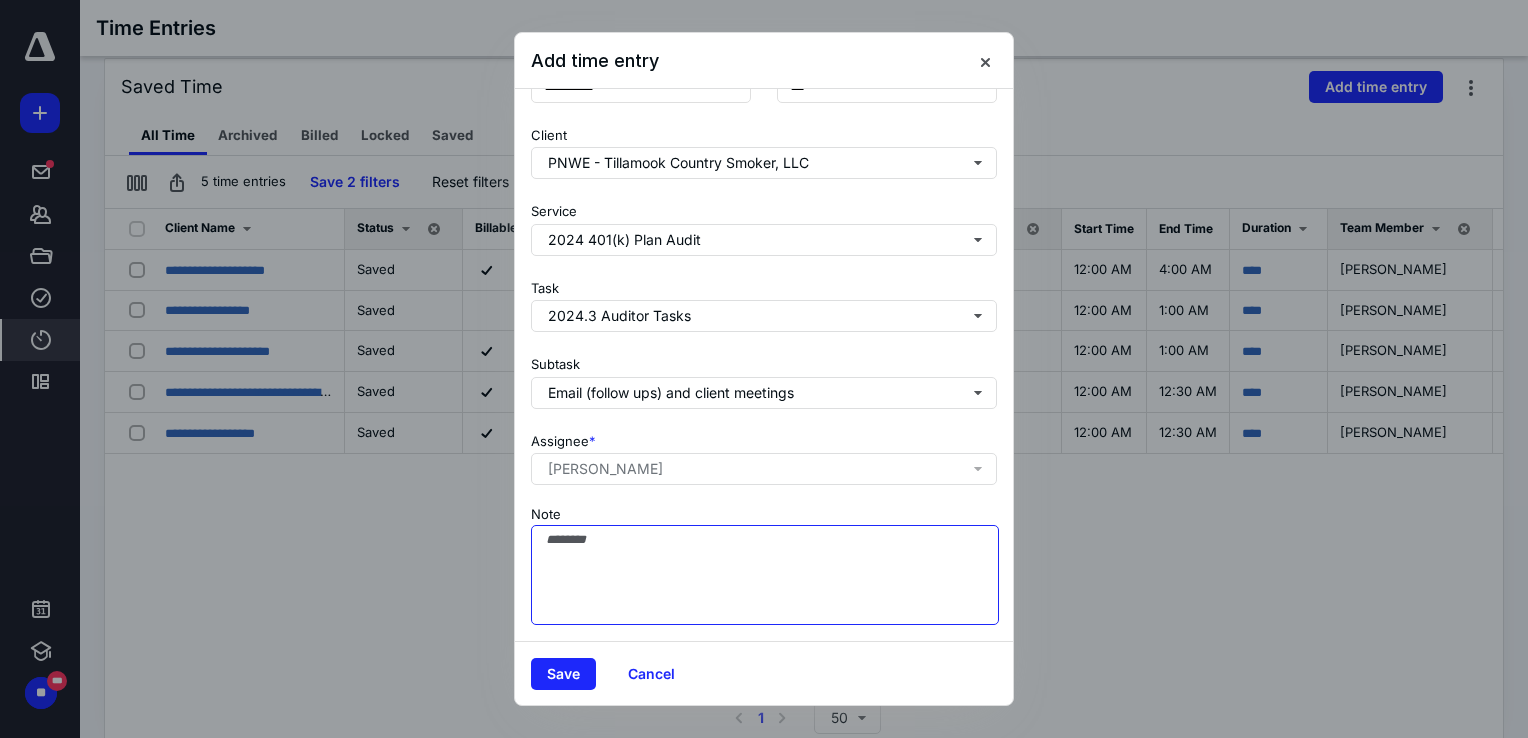 click on "Note" at bounding box center (765, 575) 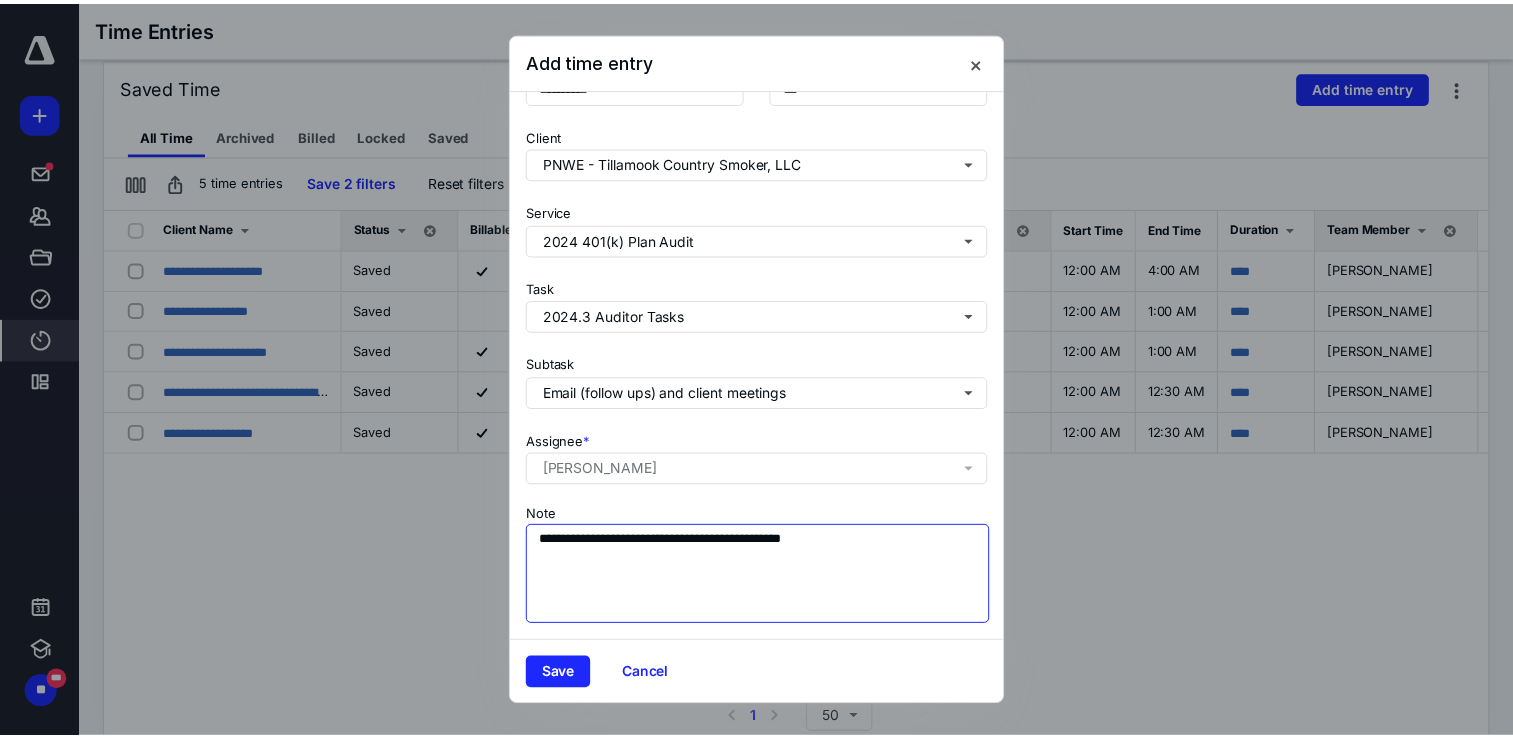 scroll, scrollTop: 162, scrollLeft: 0, axis: vertical 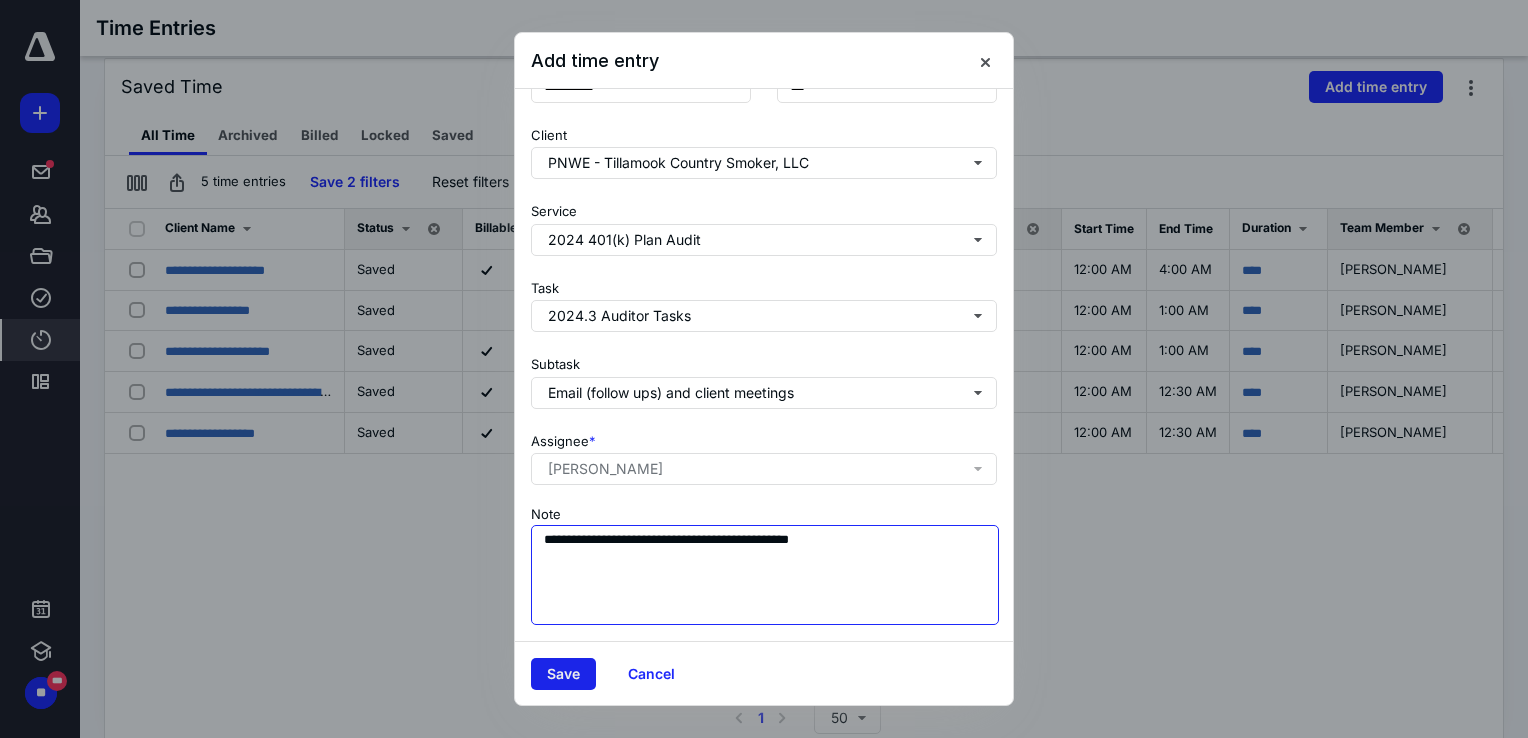type on "**********" 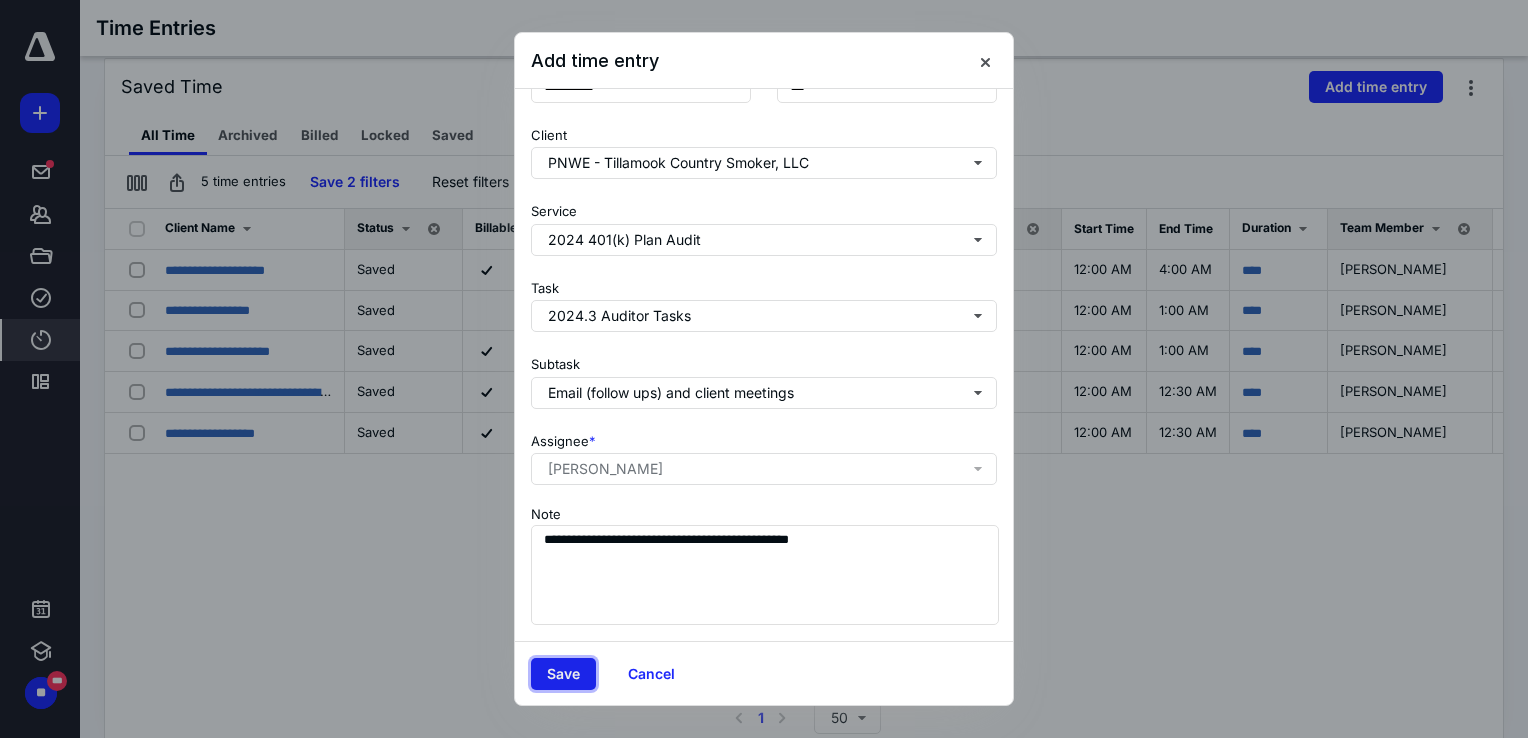 click on "Save" at bounding box center [563, 674] 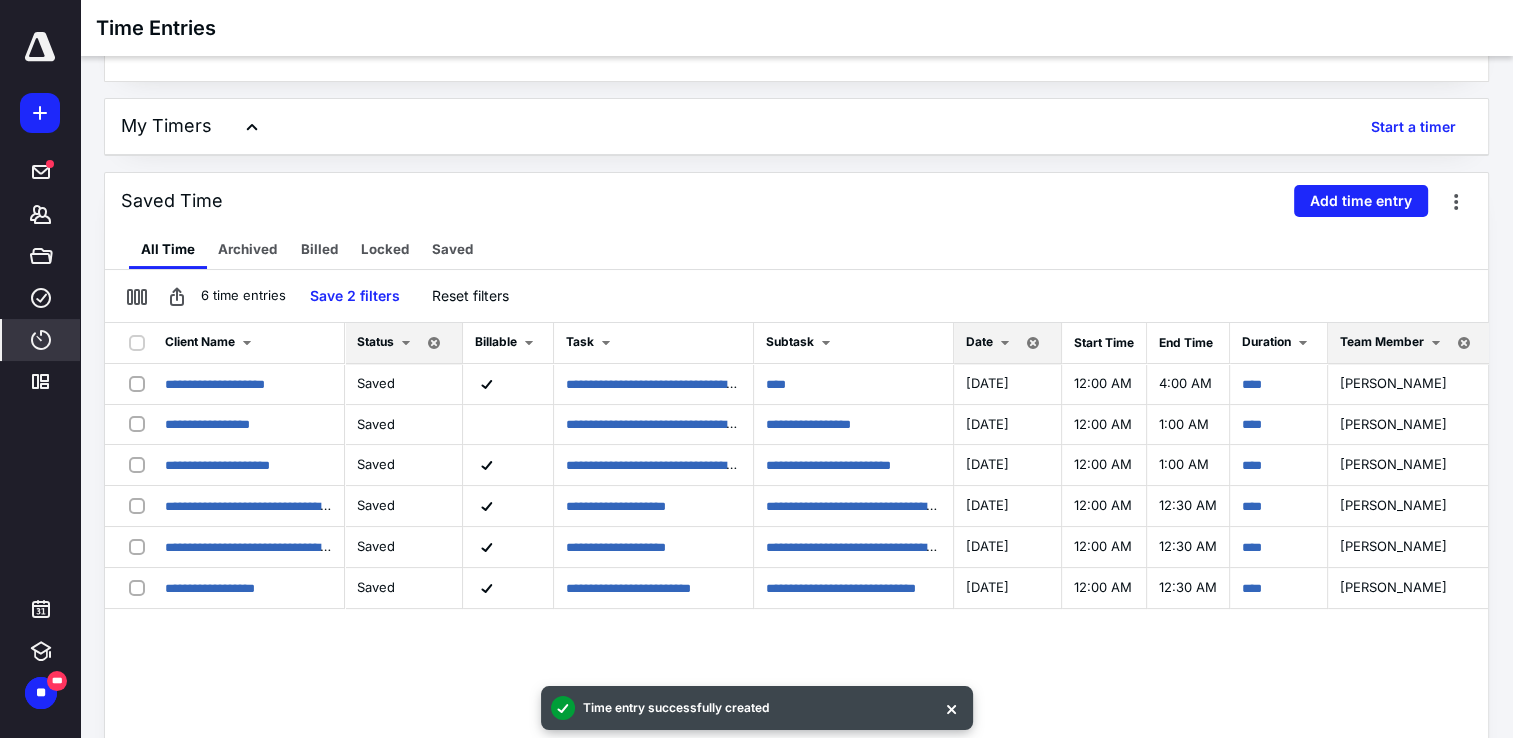 scroll, scrollTop: 228, scrollLeft: 0, axis: vertical 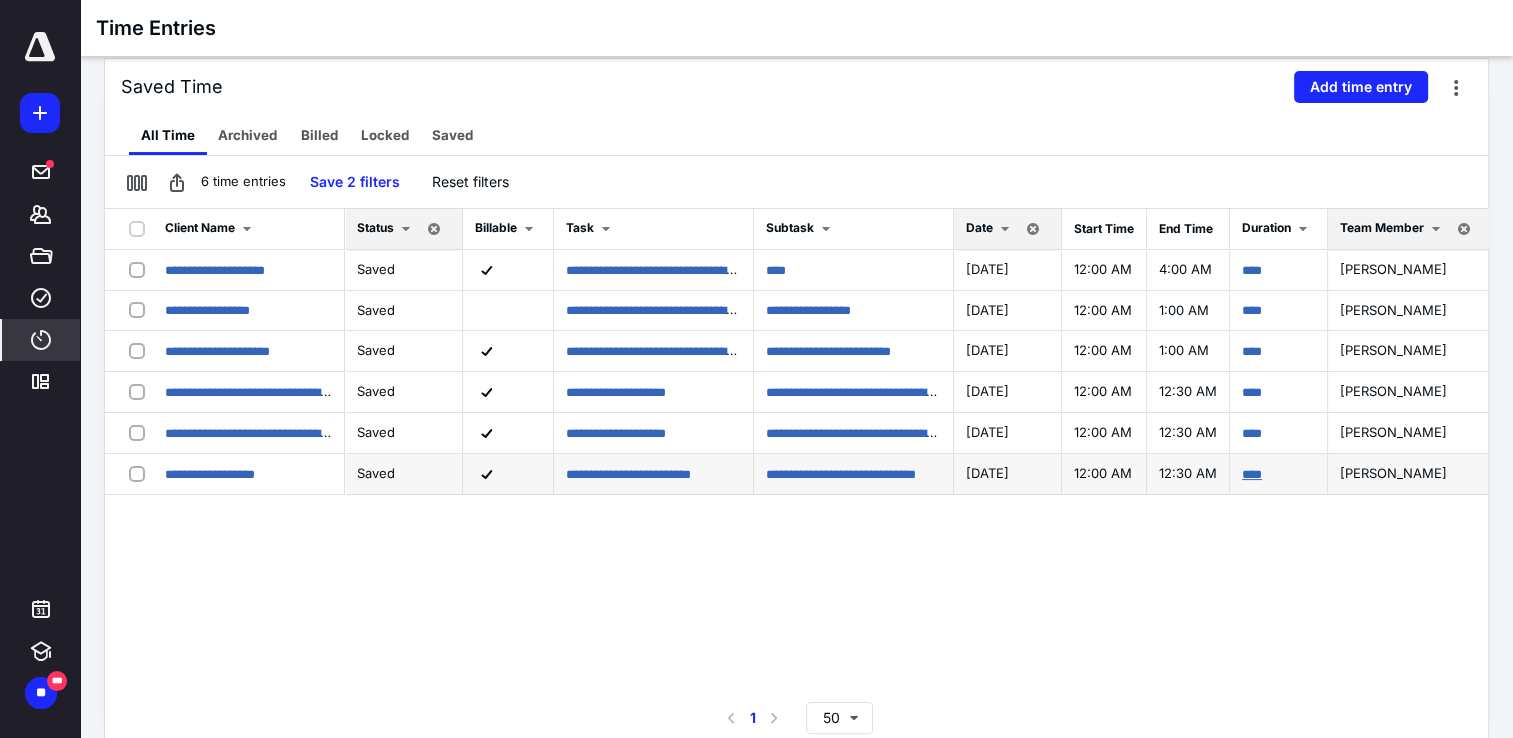 click on "****" at bounding box center [1252, 474] 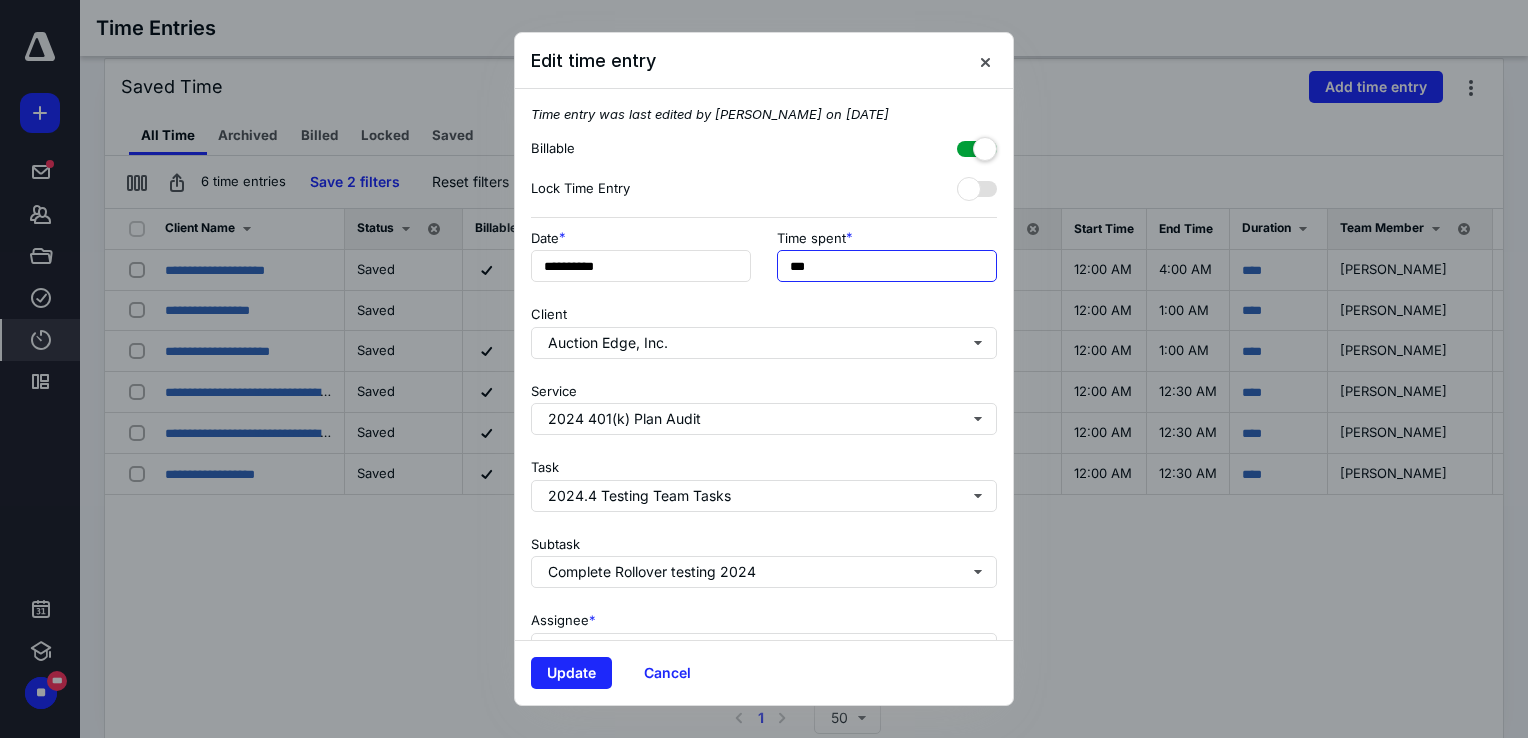 click on "***" at bounding box center [887, 266] 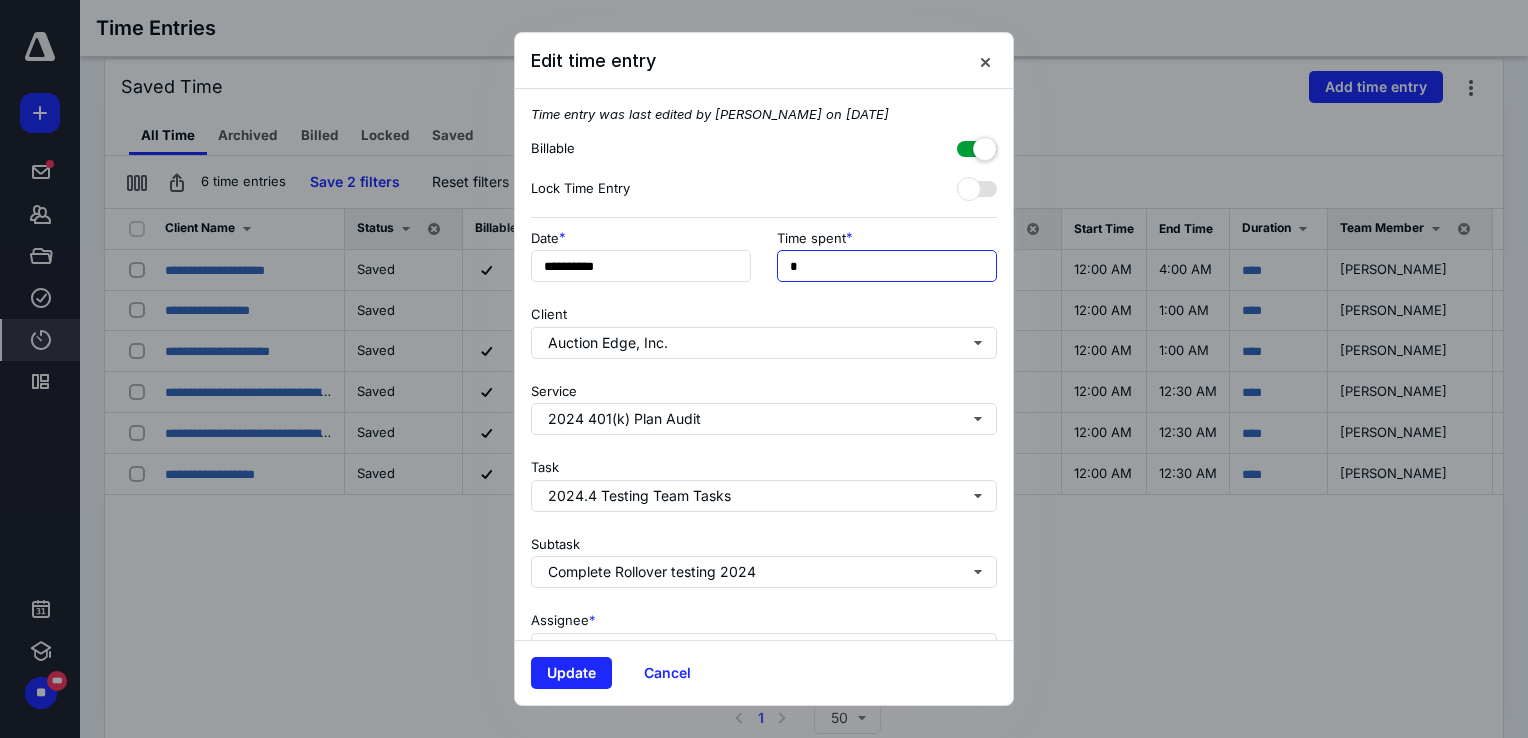 type on "**" 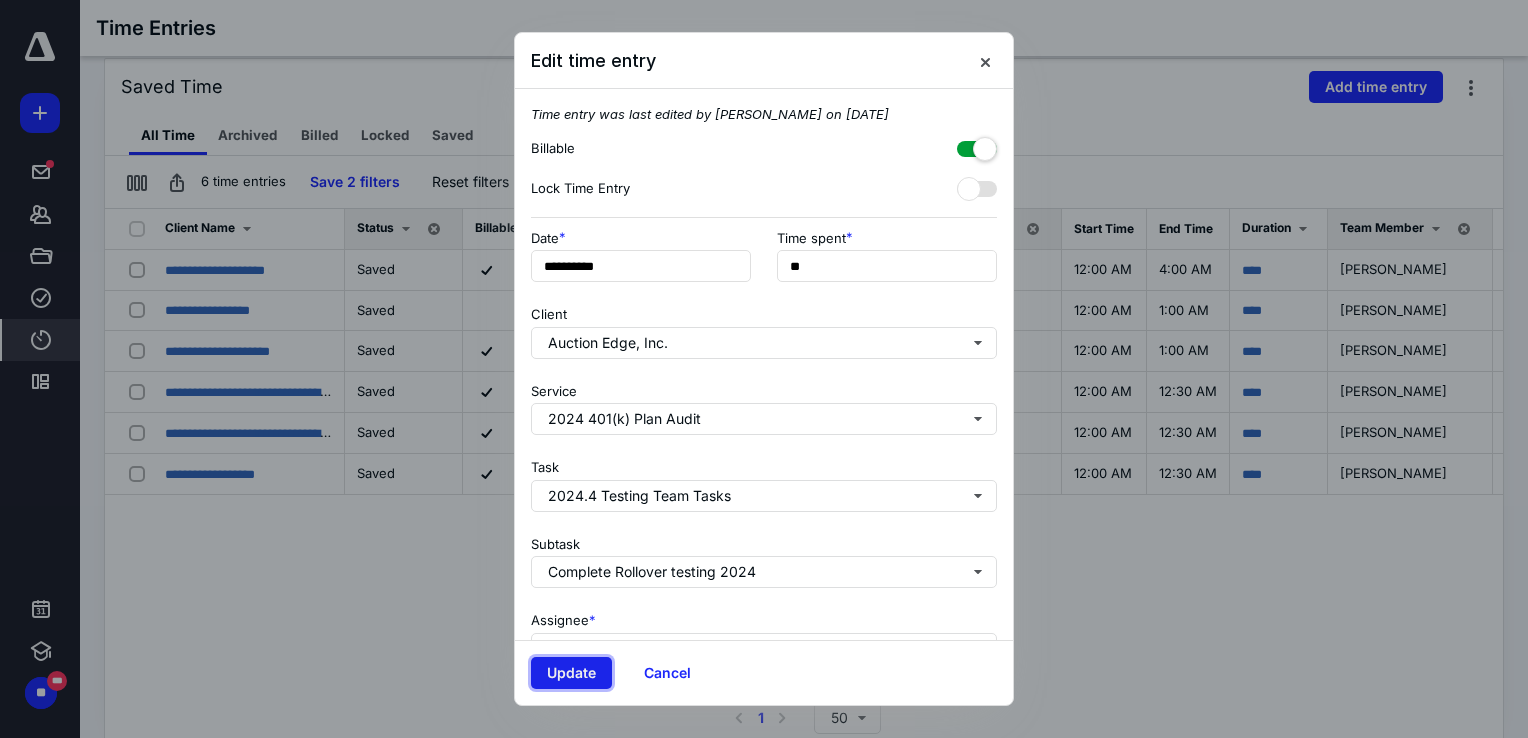 click on "Update" at bounding box center (571, 673) 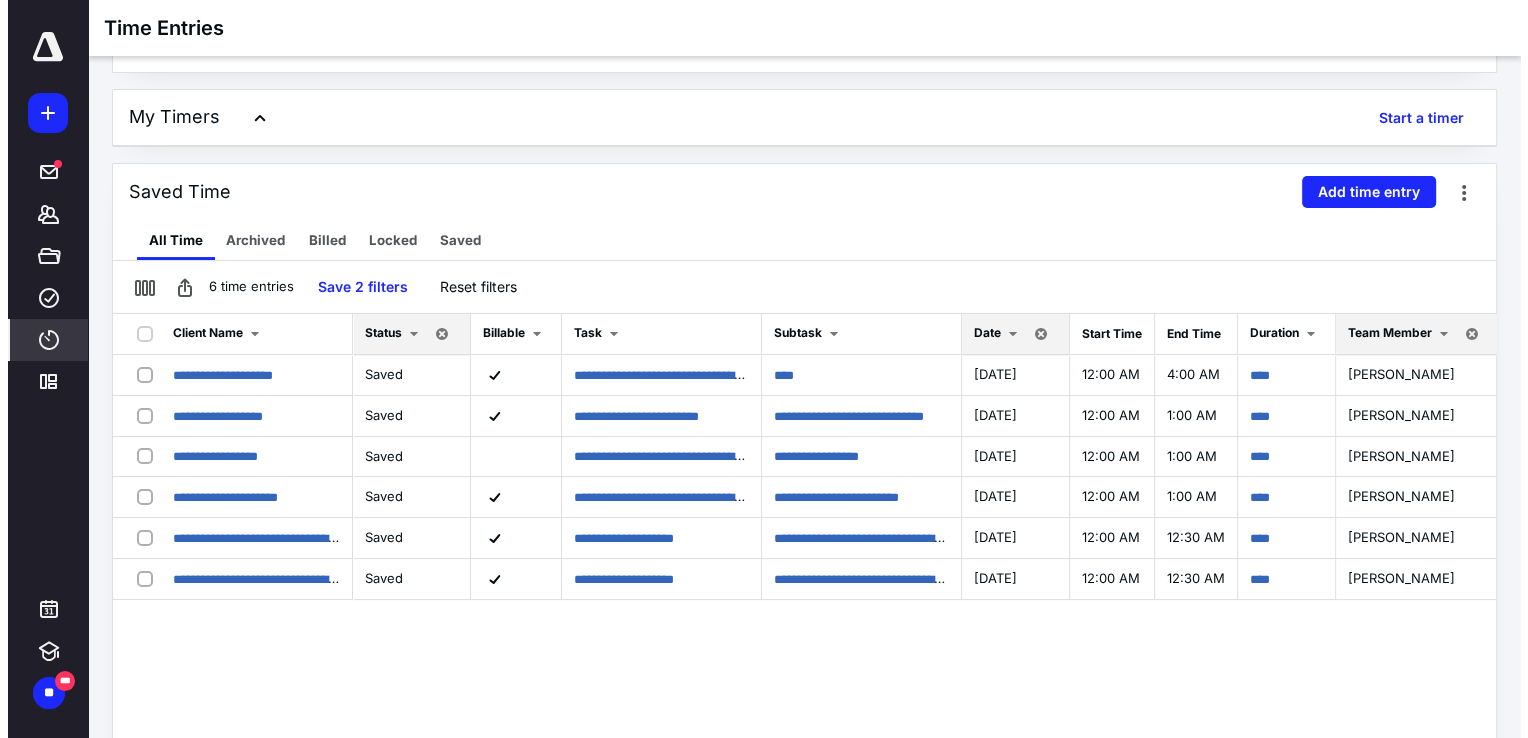 scroll, scrollTop: 228, scrollLeft: 0, axis: vertical 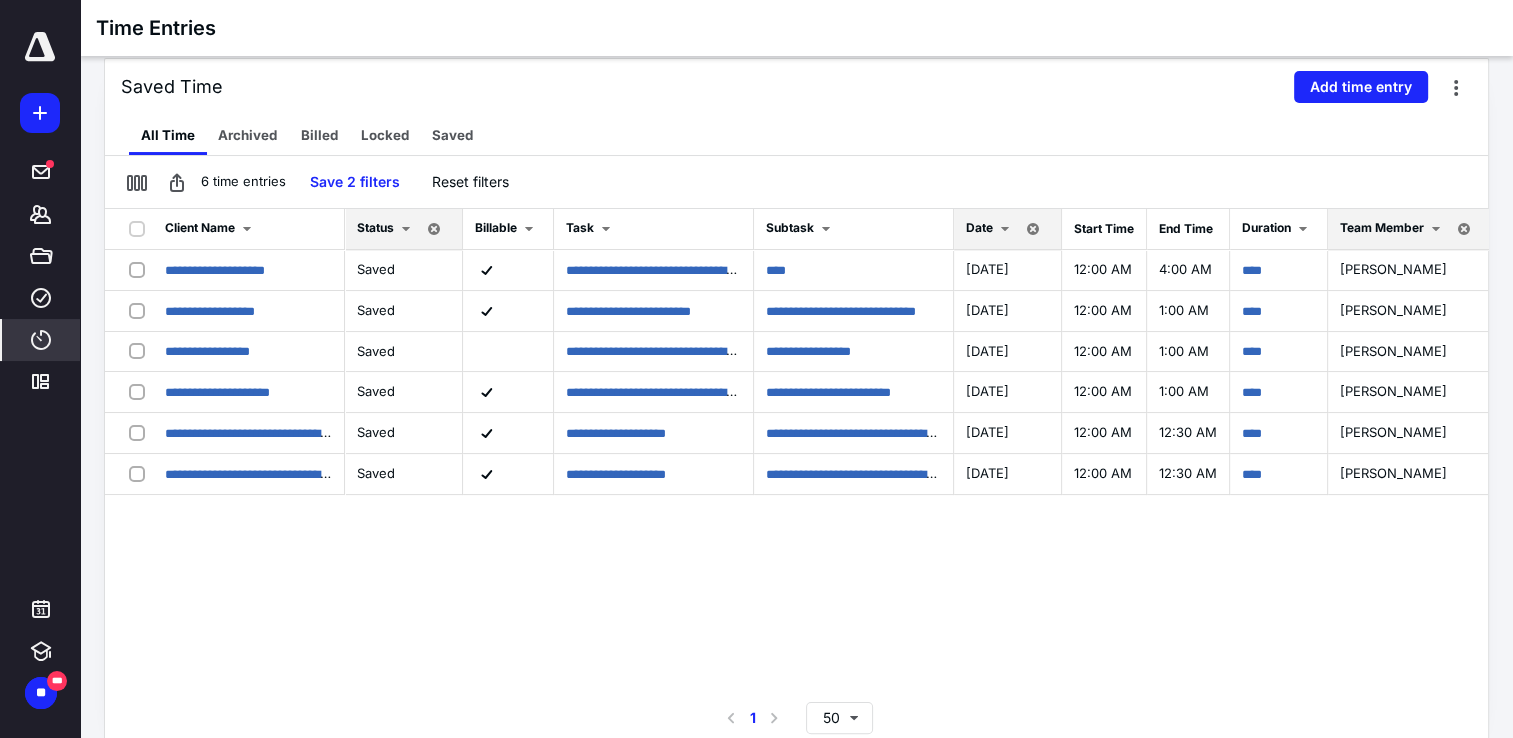click at bounding box center [1005, 229] 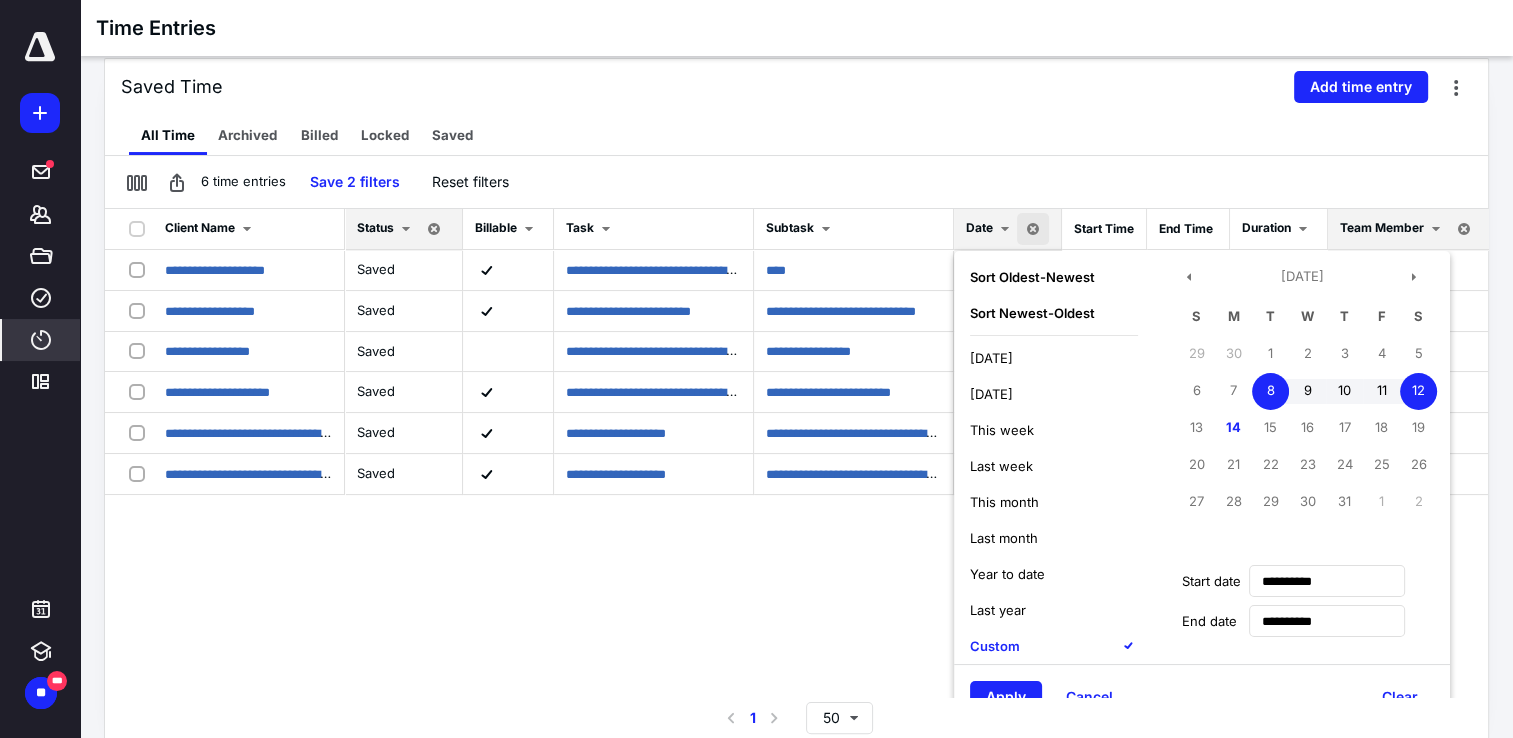 click on "8" at bounding box center (1270, 391) 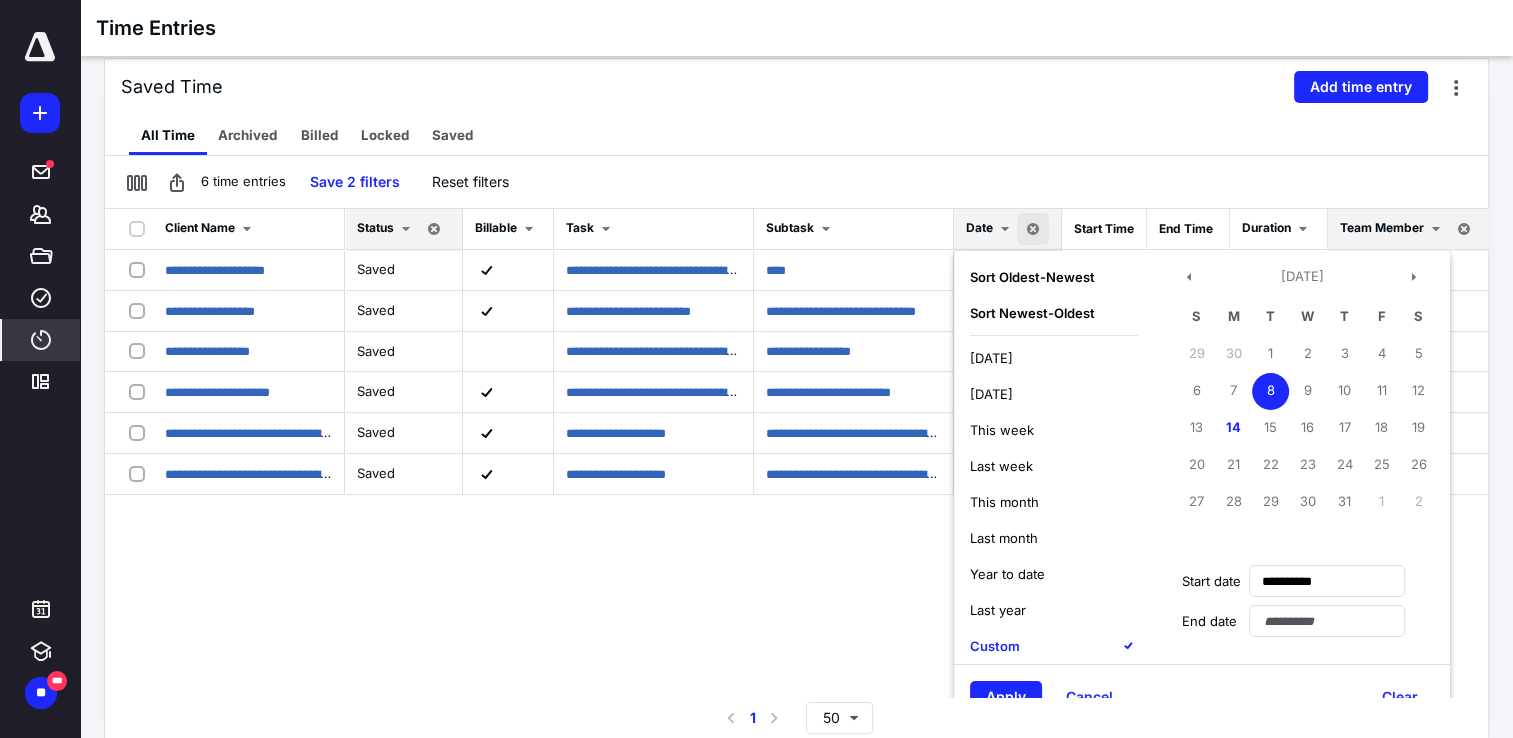 click on "8" at bounding box center [1270, 391] 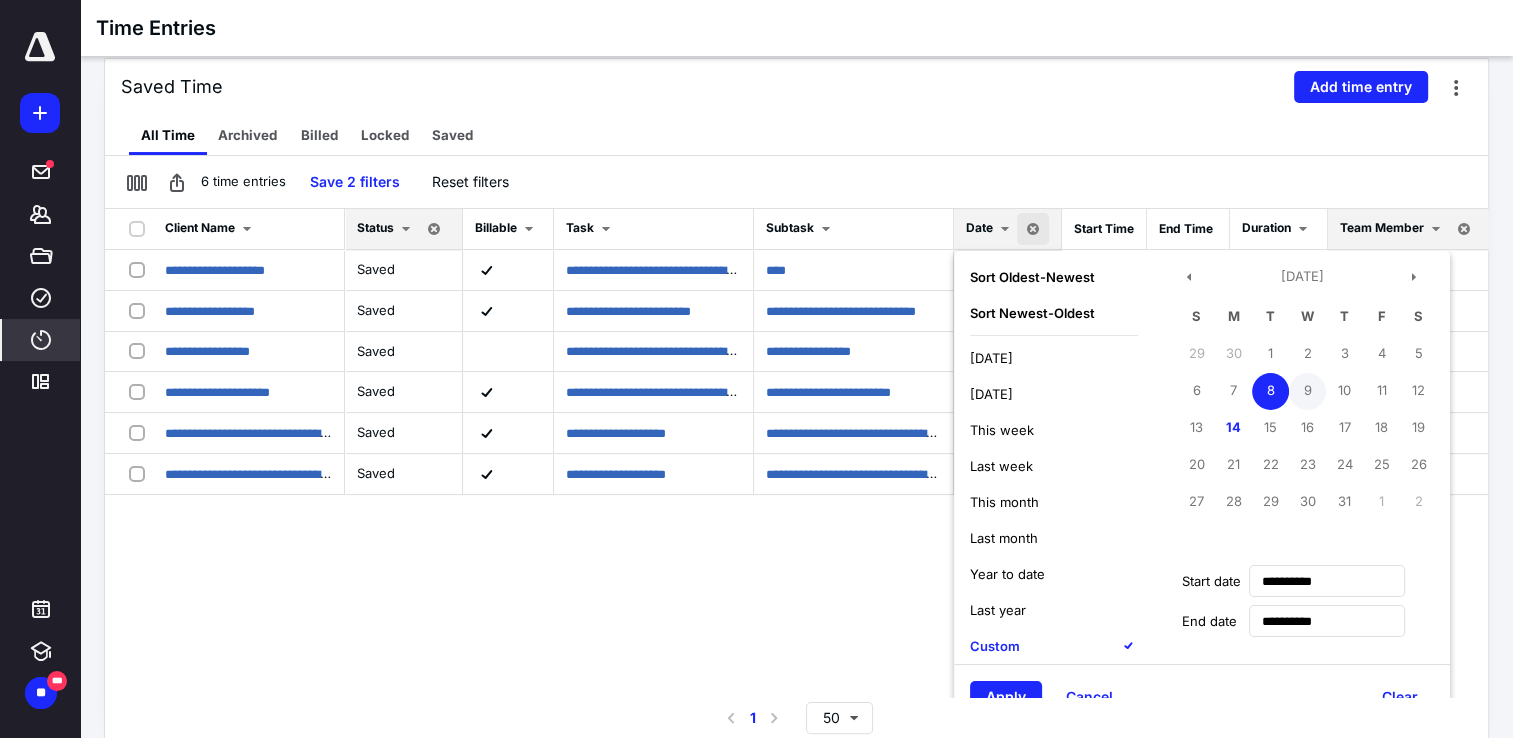 click on "9" at bounding box center (1307, 391) 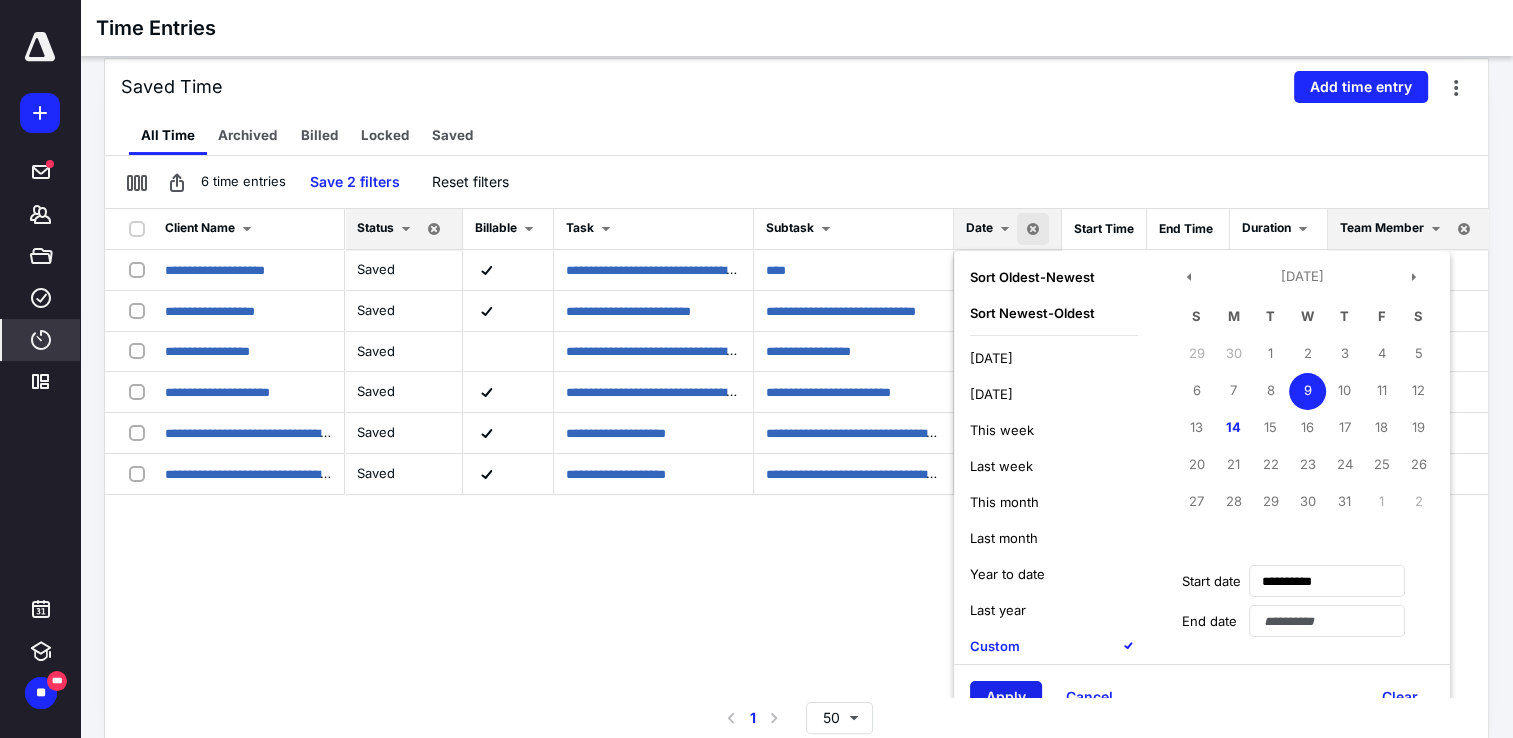 click on "Apply Cancel Clear" at bounding box center [1202, 696] 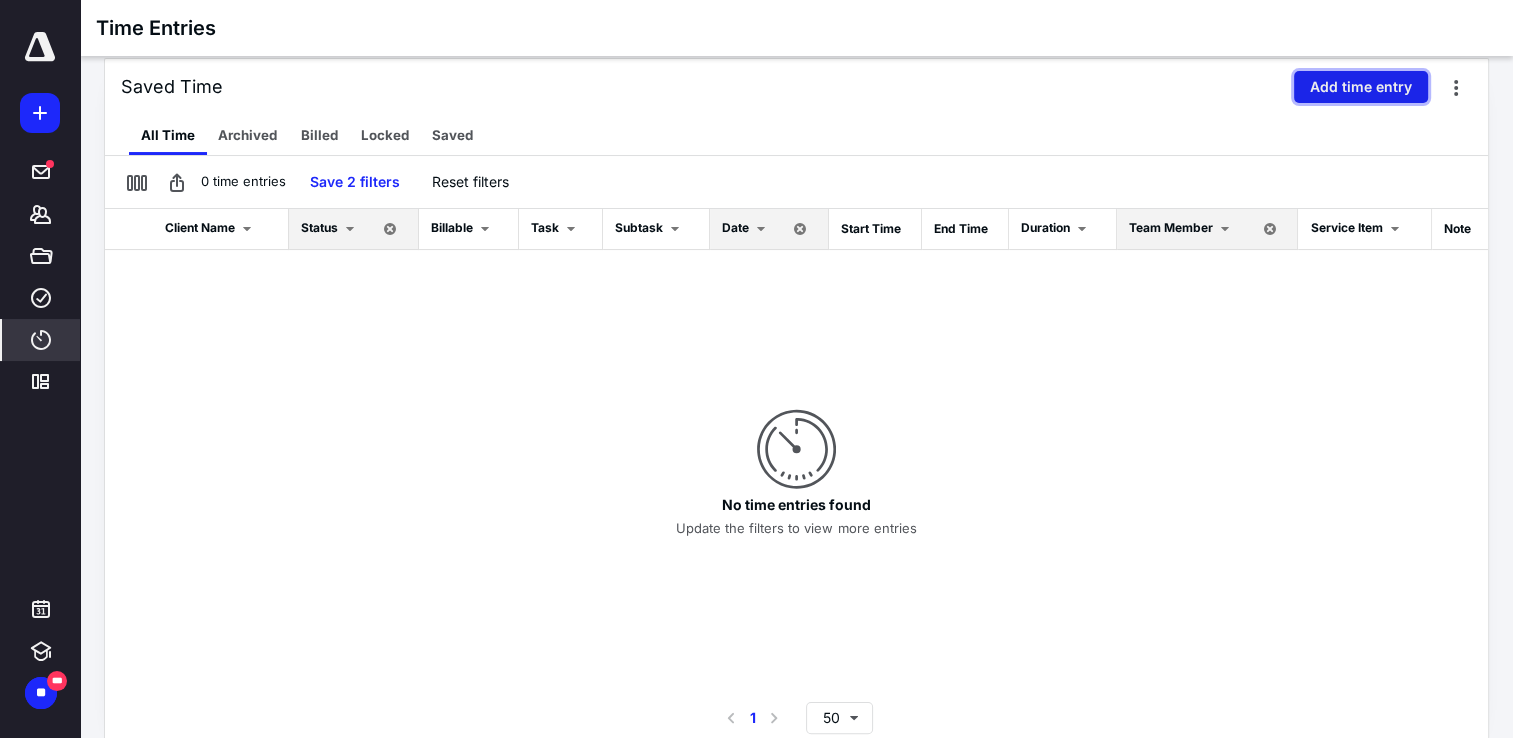 click on "Add time entry" at bounding box center [1361, 87] 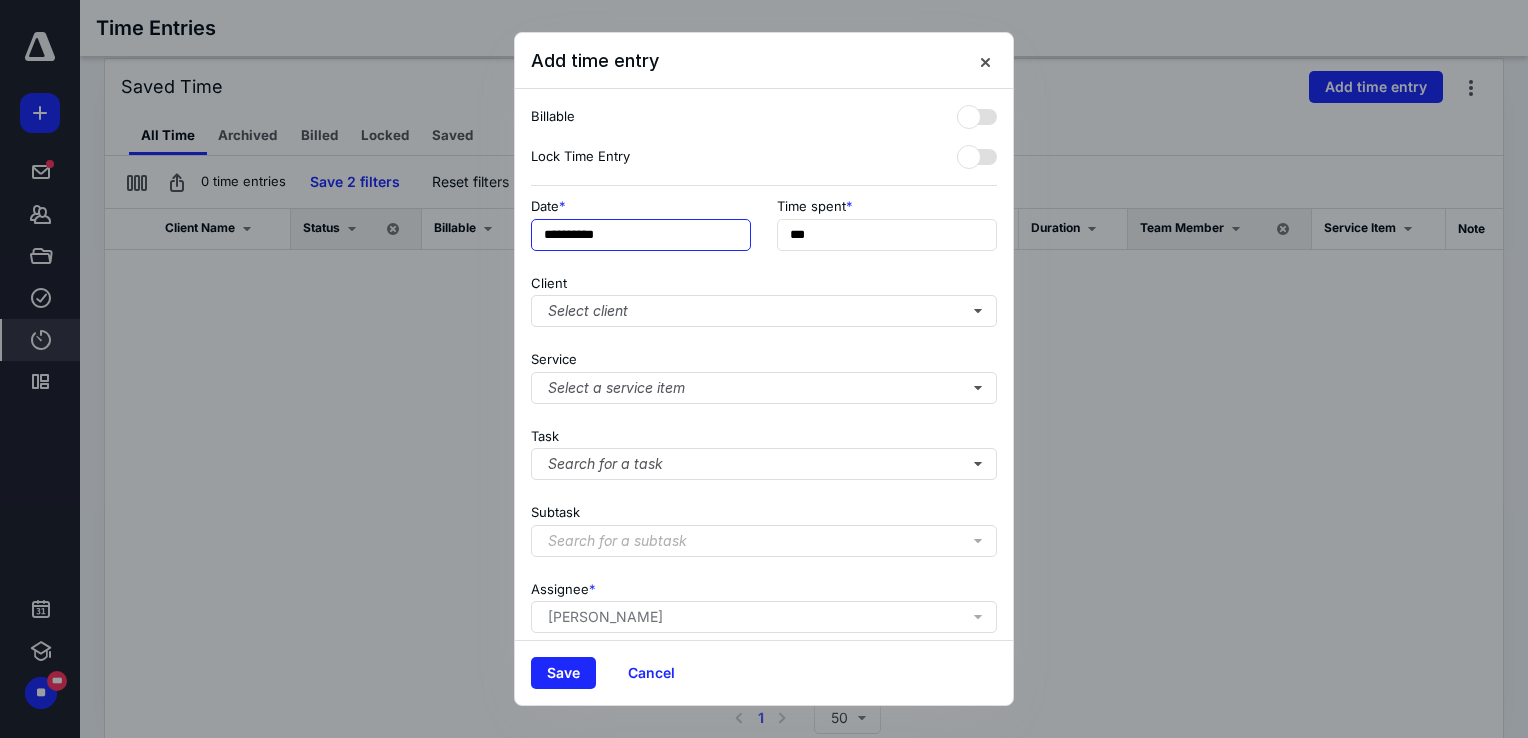 click on "**********" at bounding box center (641, 235) 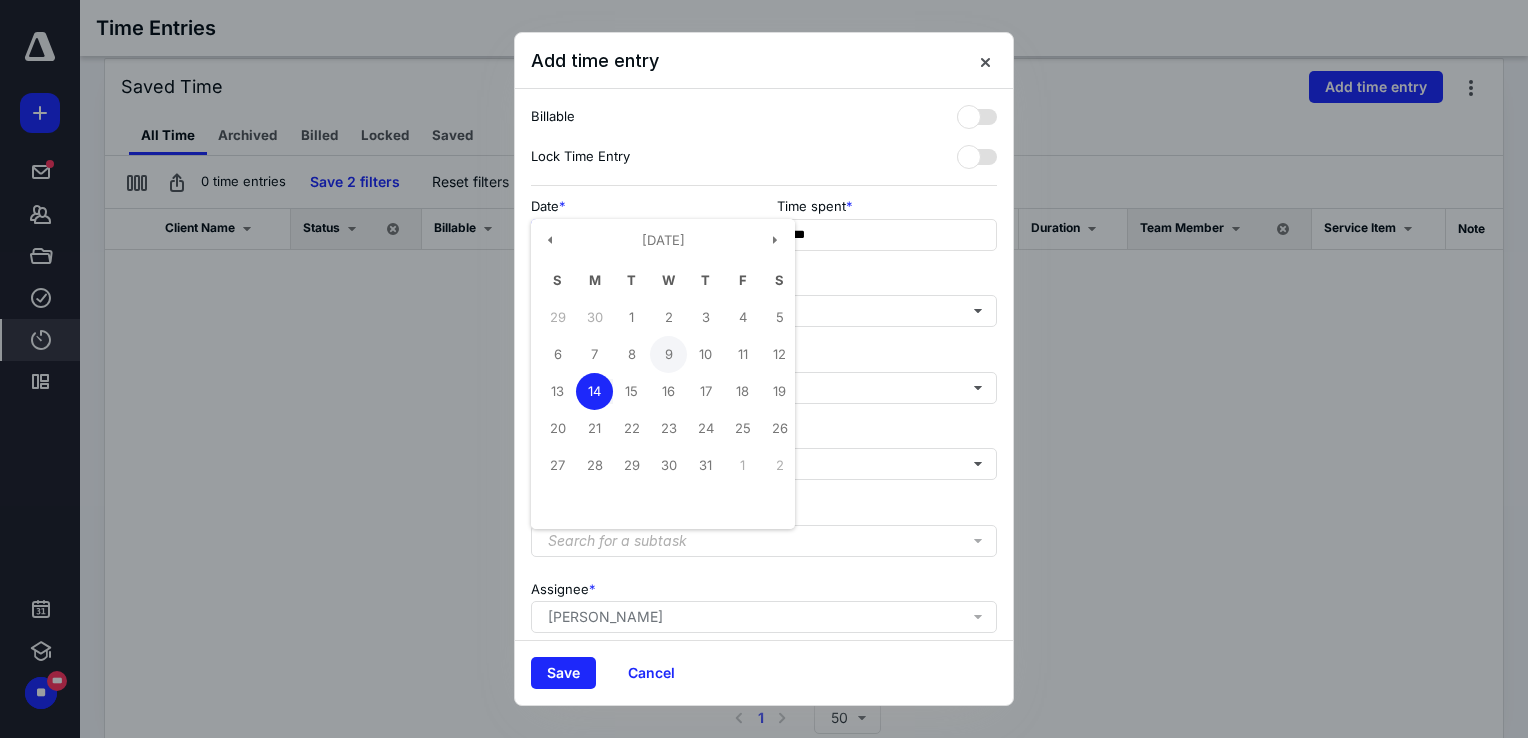 click on "9" at bounding box center [668, 354] 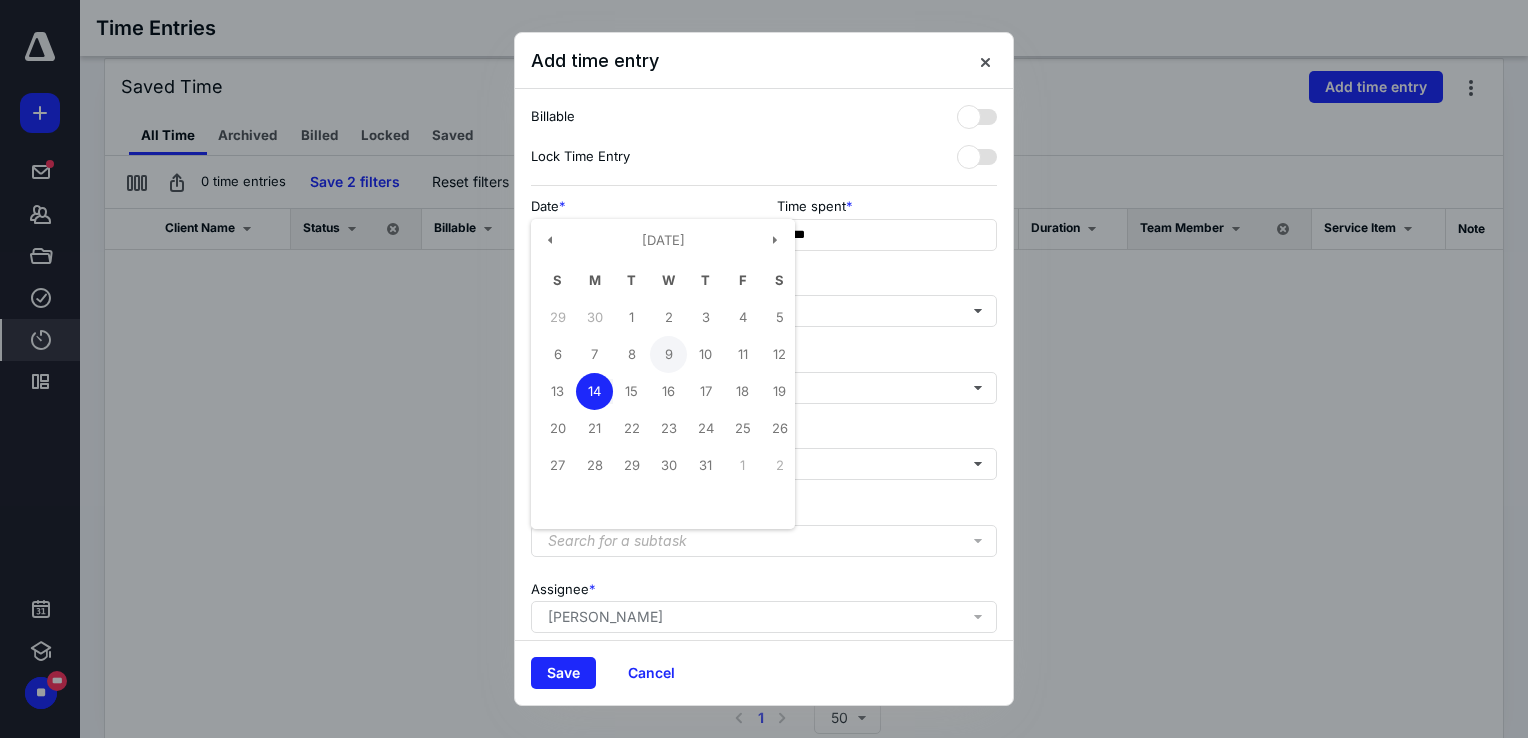 type on "**********" 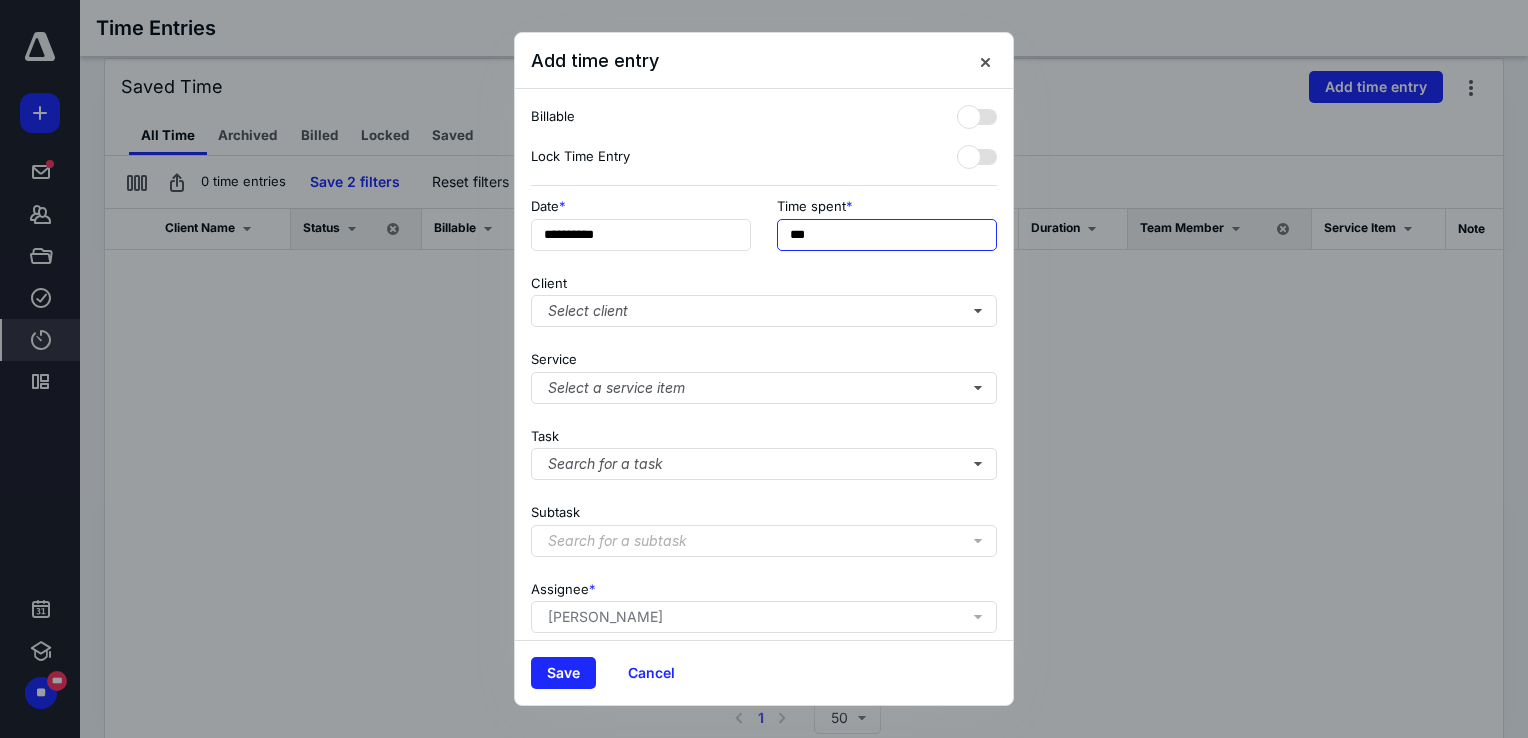 drag, startPoint x: 787, startPoint y: 237, endPoint x: 803, endPoint y: 241, distance: 16.492422 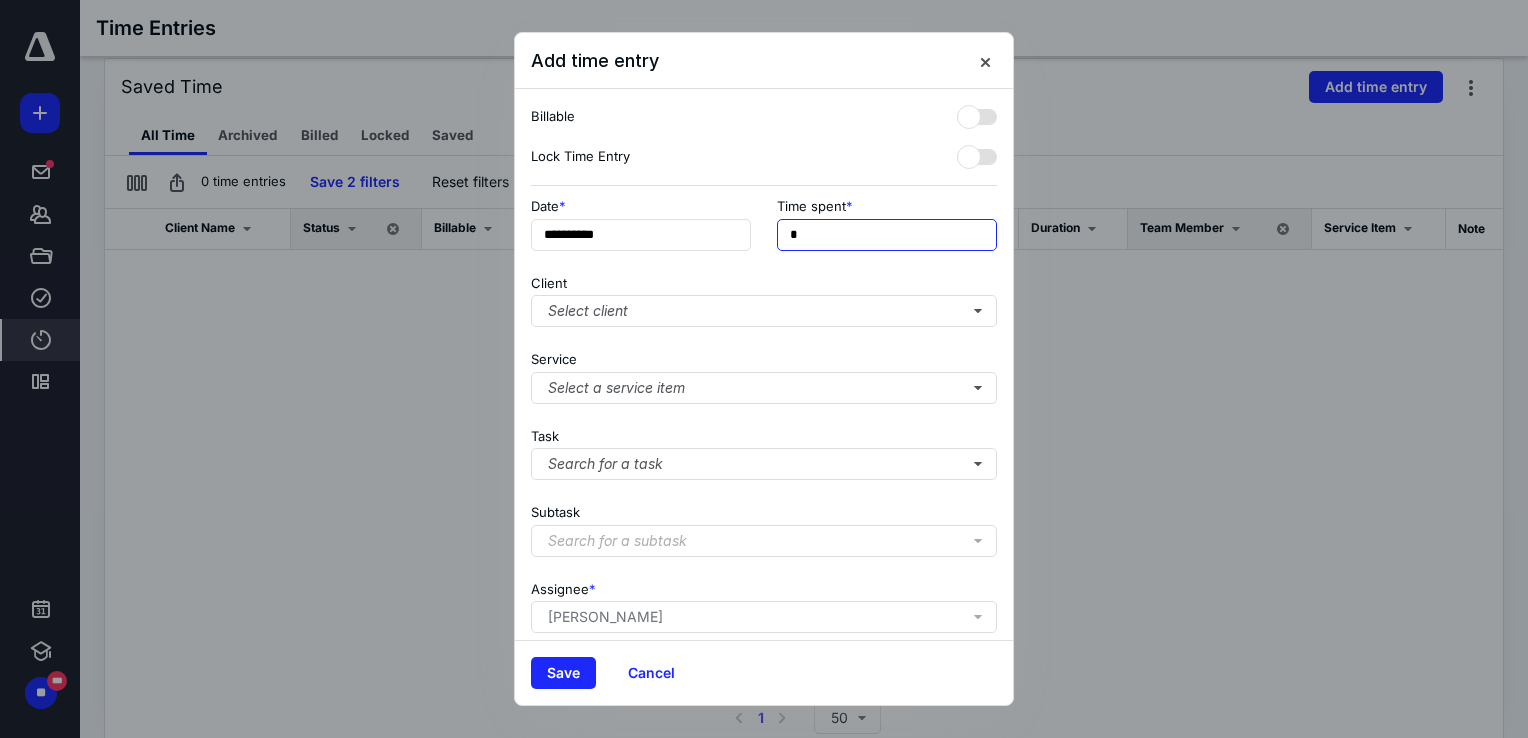 type on "**" 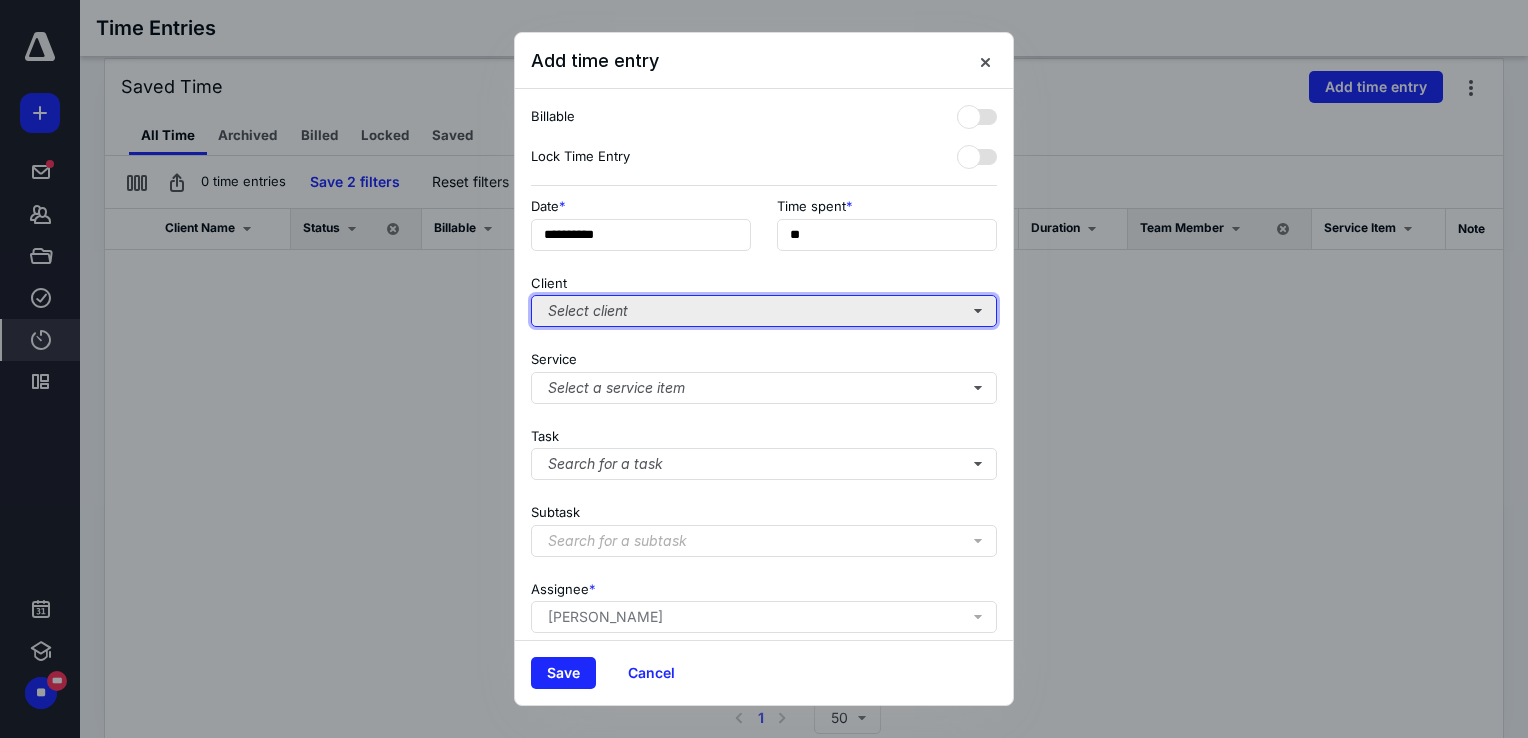 click on "Select client" at bounding box center [764, 311] 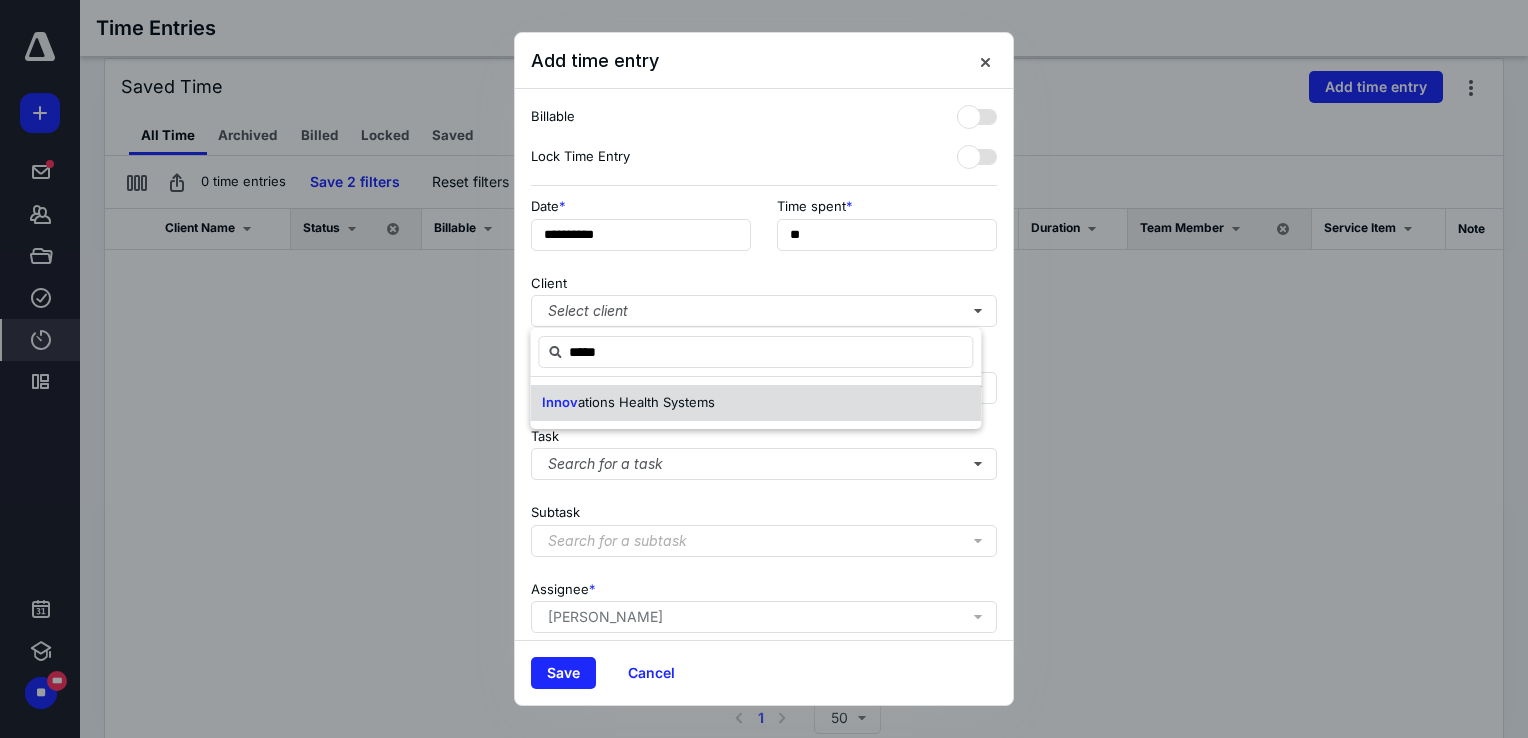 click on "ations Health Systems" at bounding box center [646, 402] 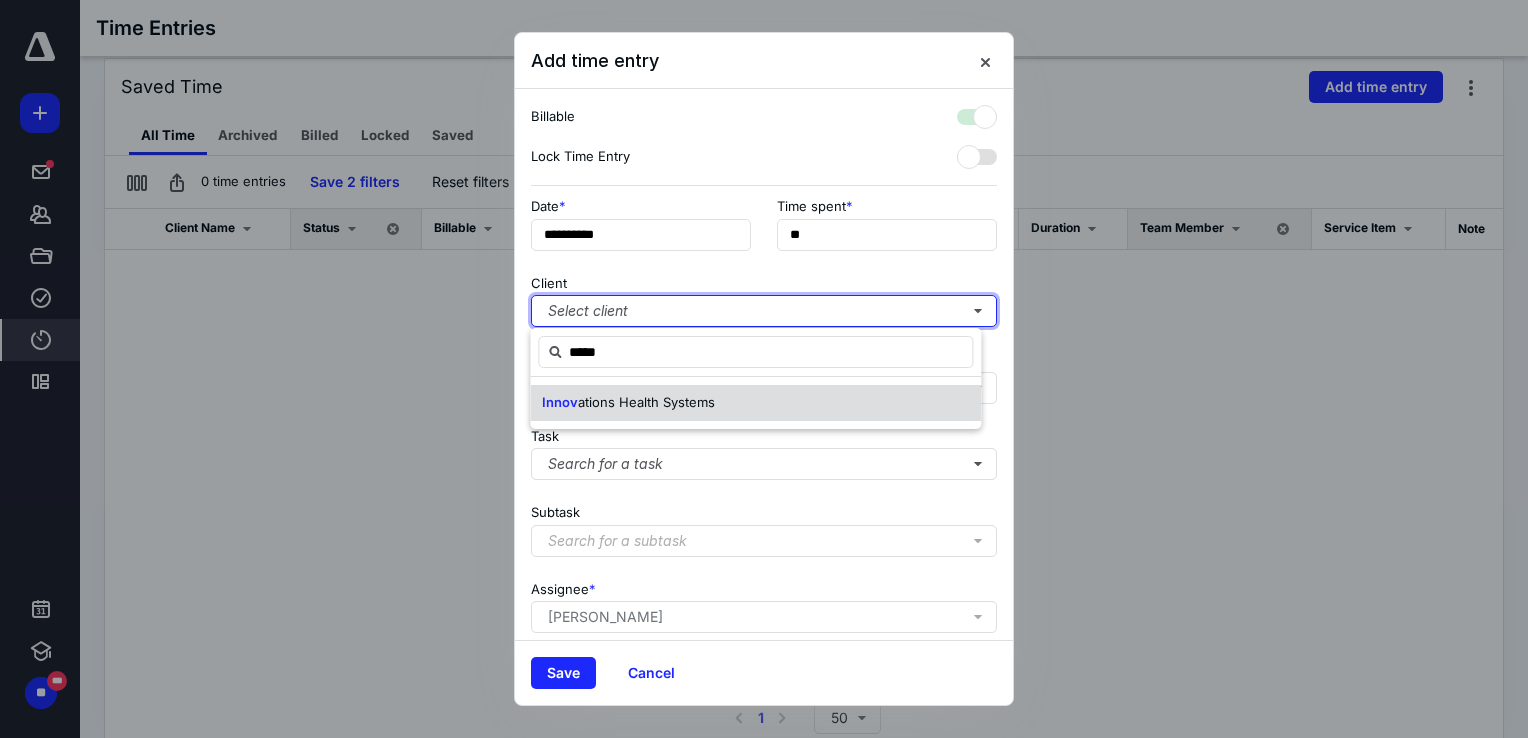 checkbox on "true" 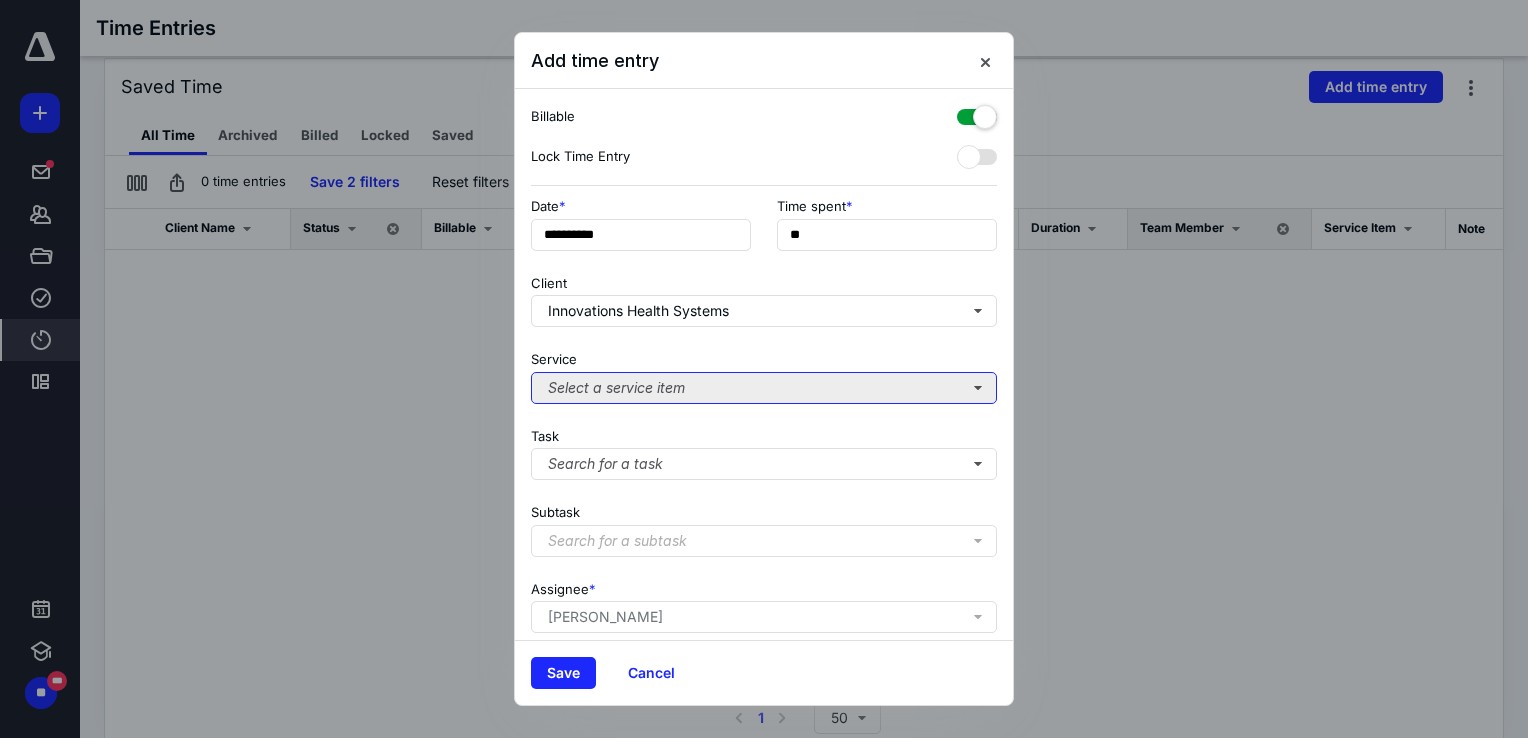 click on "Select a service item" at bounding box center (764, 388) 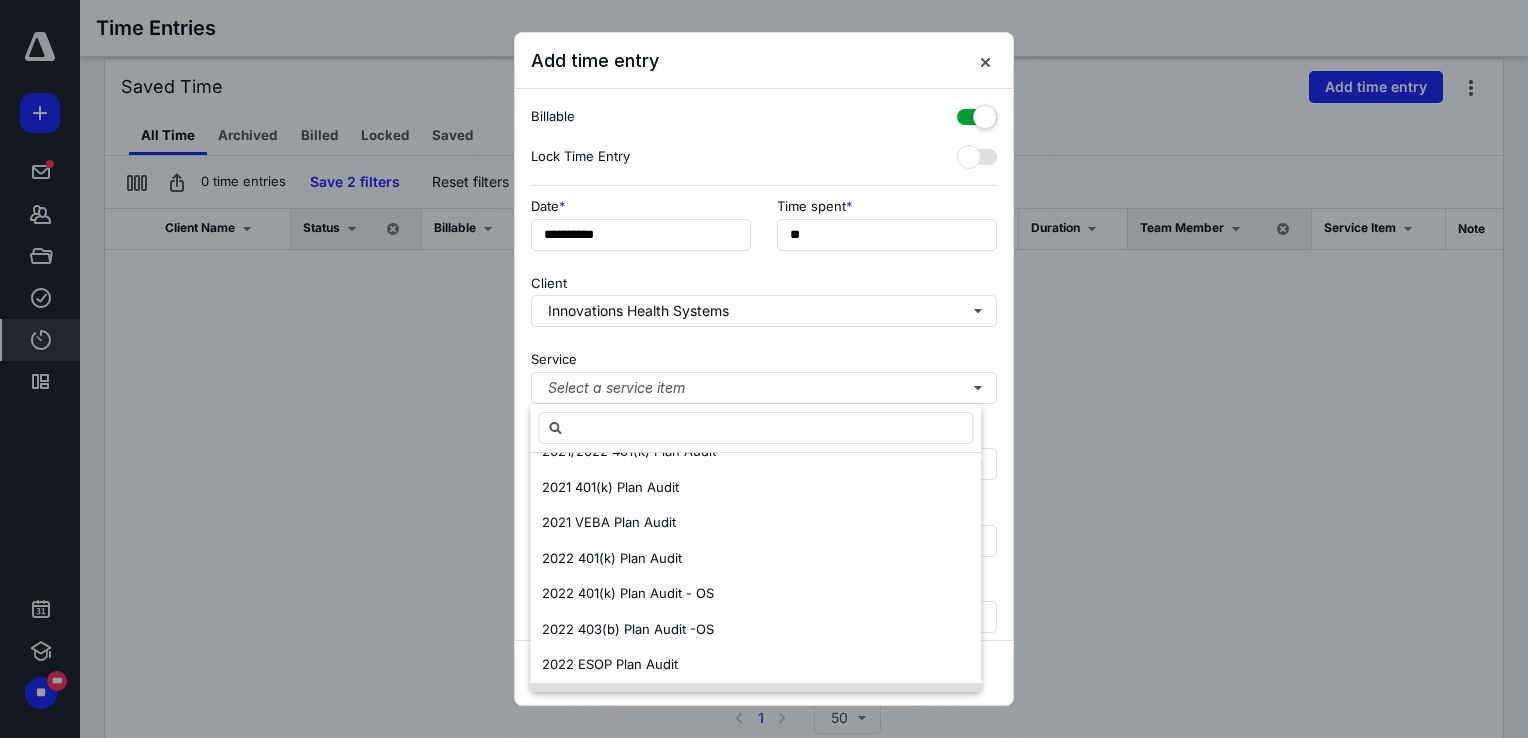 scroll, scrollTop: 700, scrollLeft: 0, axis: vertical 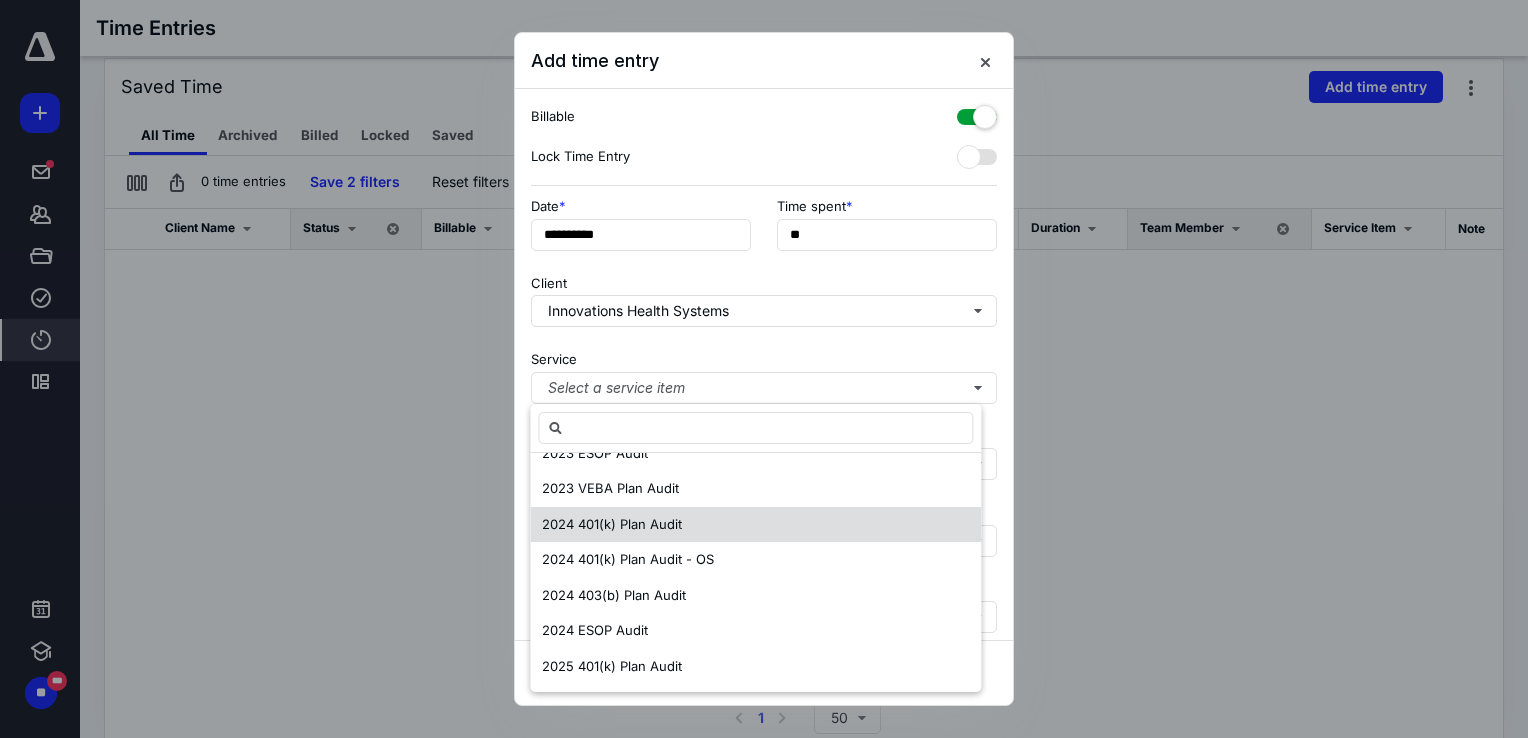 click on "2024 401(k) Plan Audit" at bounding box center (755, 525) 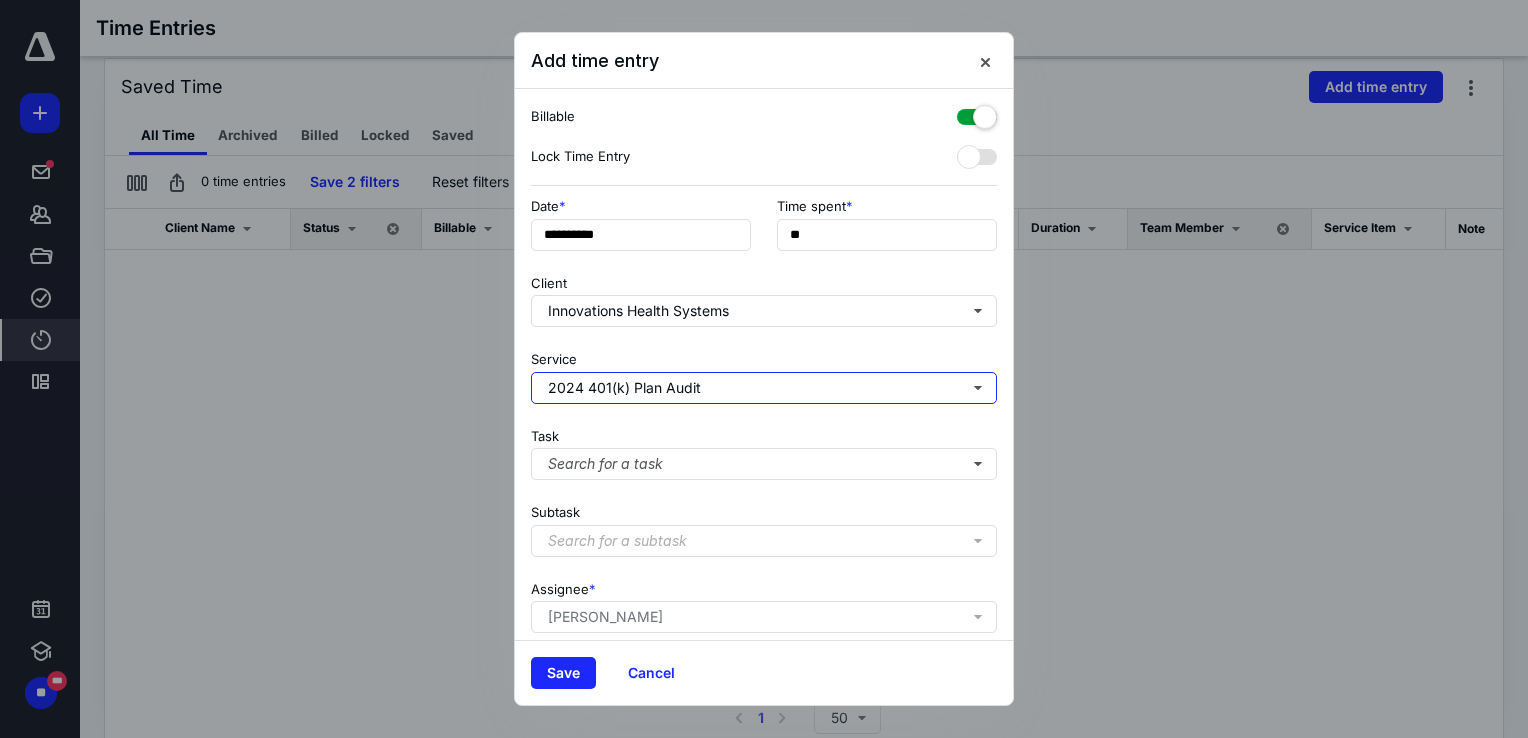 scroll, scrollTop: 0, scrollLeft: 0, axis: both 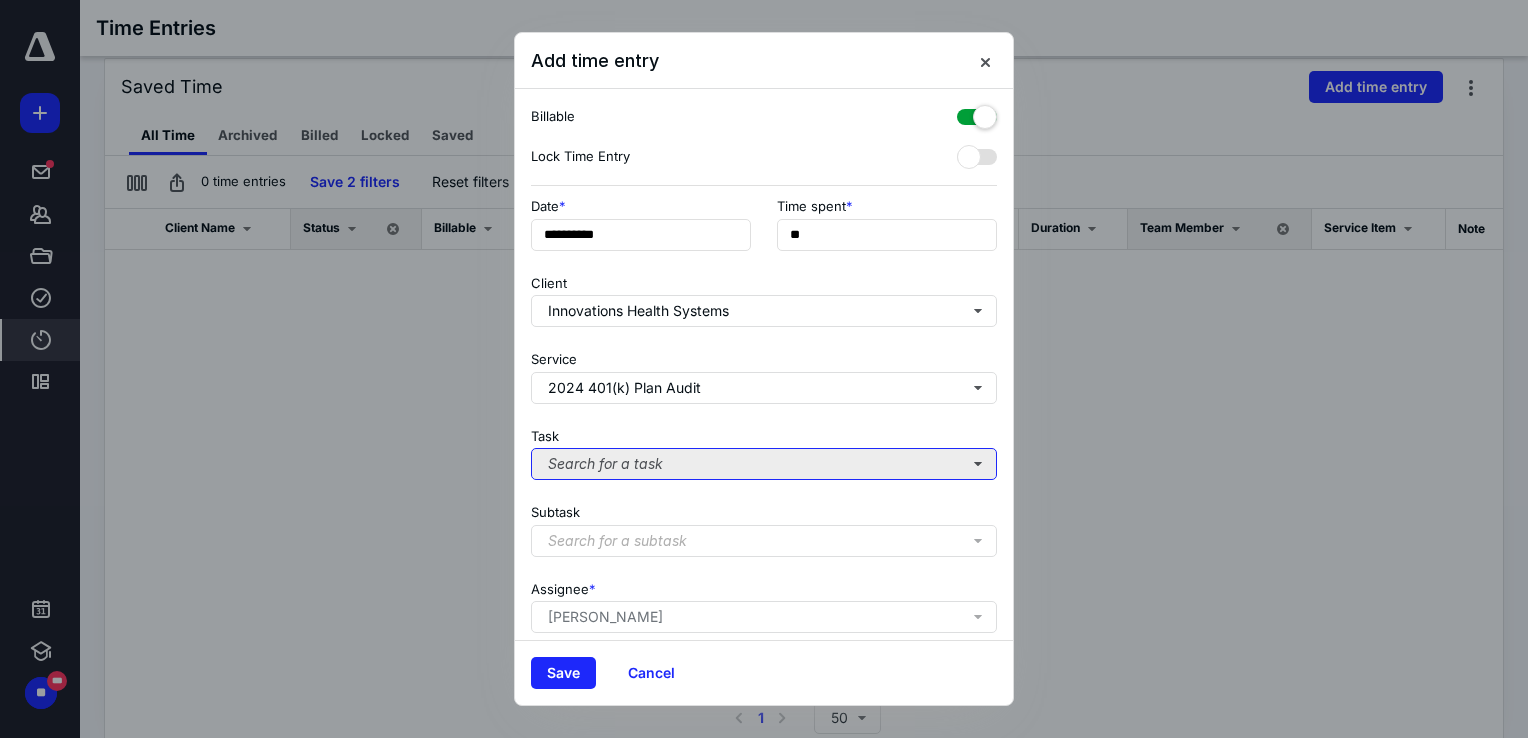 click on "Search for a task" at bounding box center (764, 464) 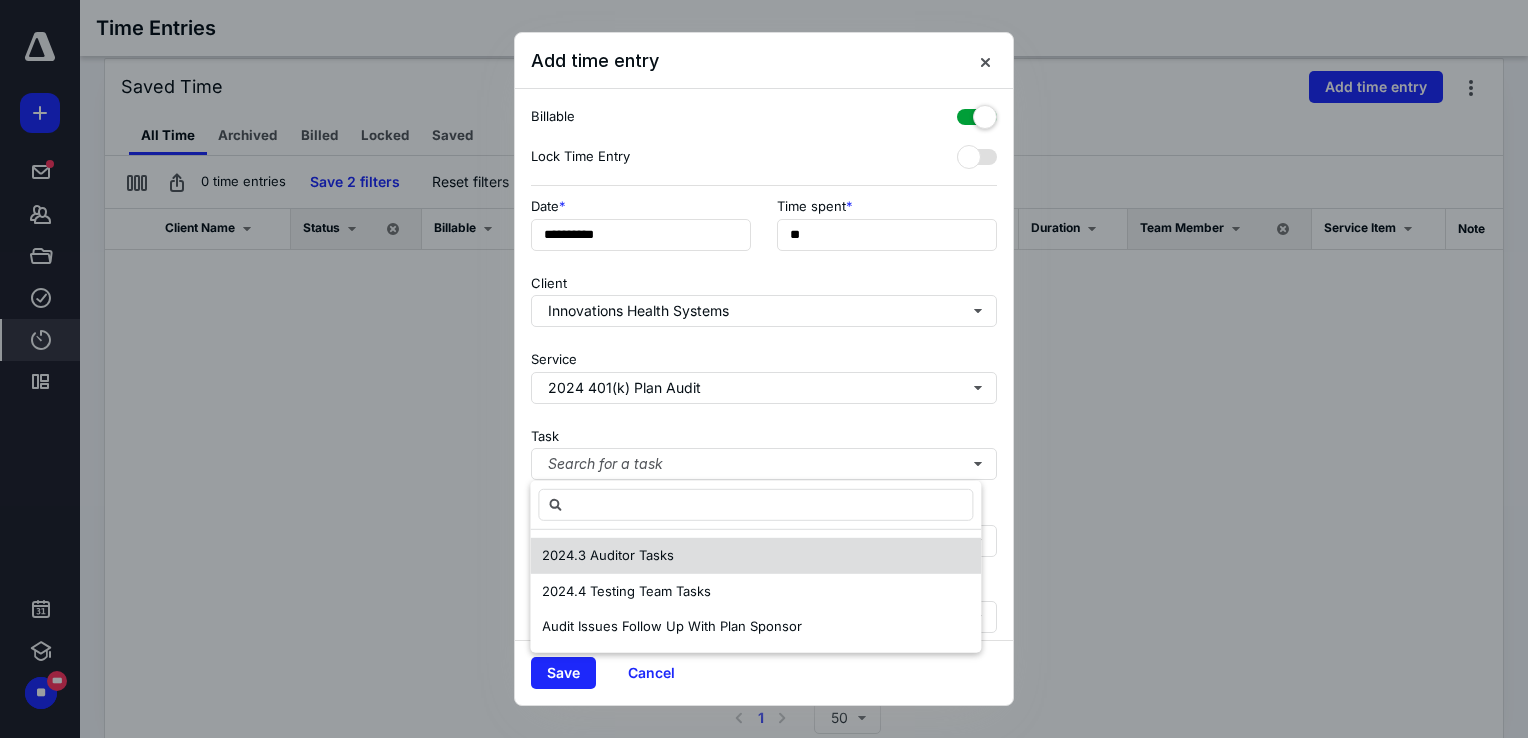 click on "2024.3 Auditor Tasks" at bounding box center [608, 555] 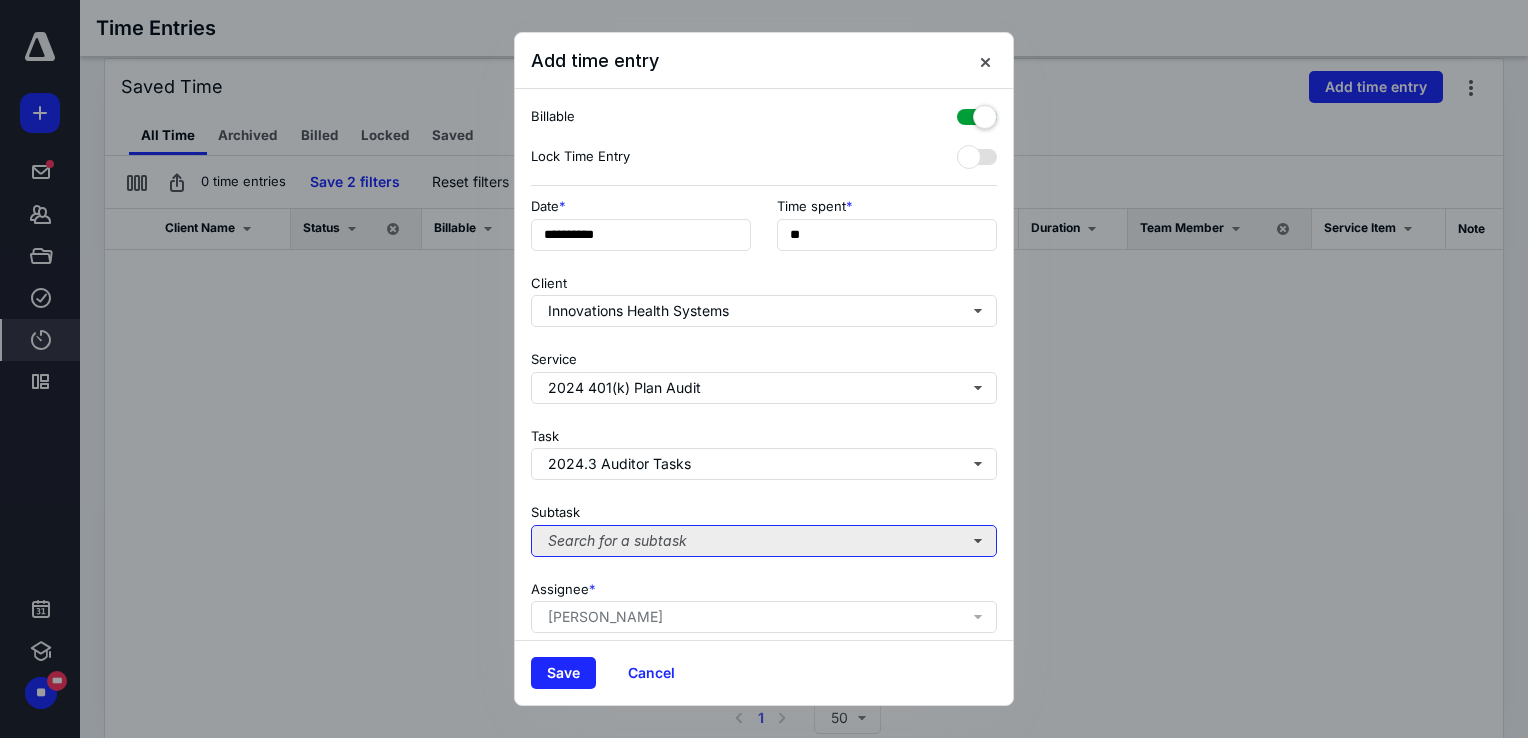 click on "Search for a subtask" at bounding box center [764, 541] 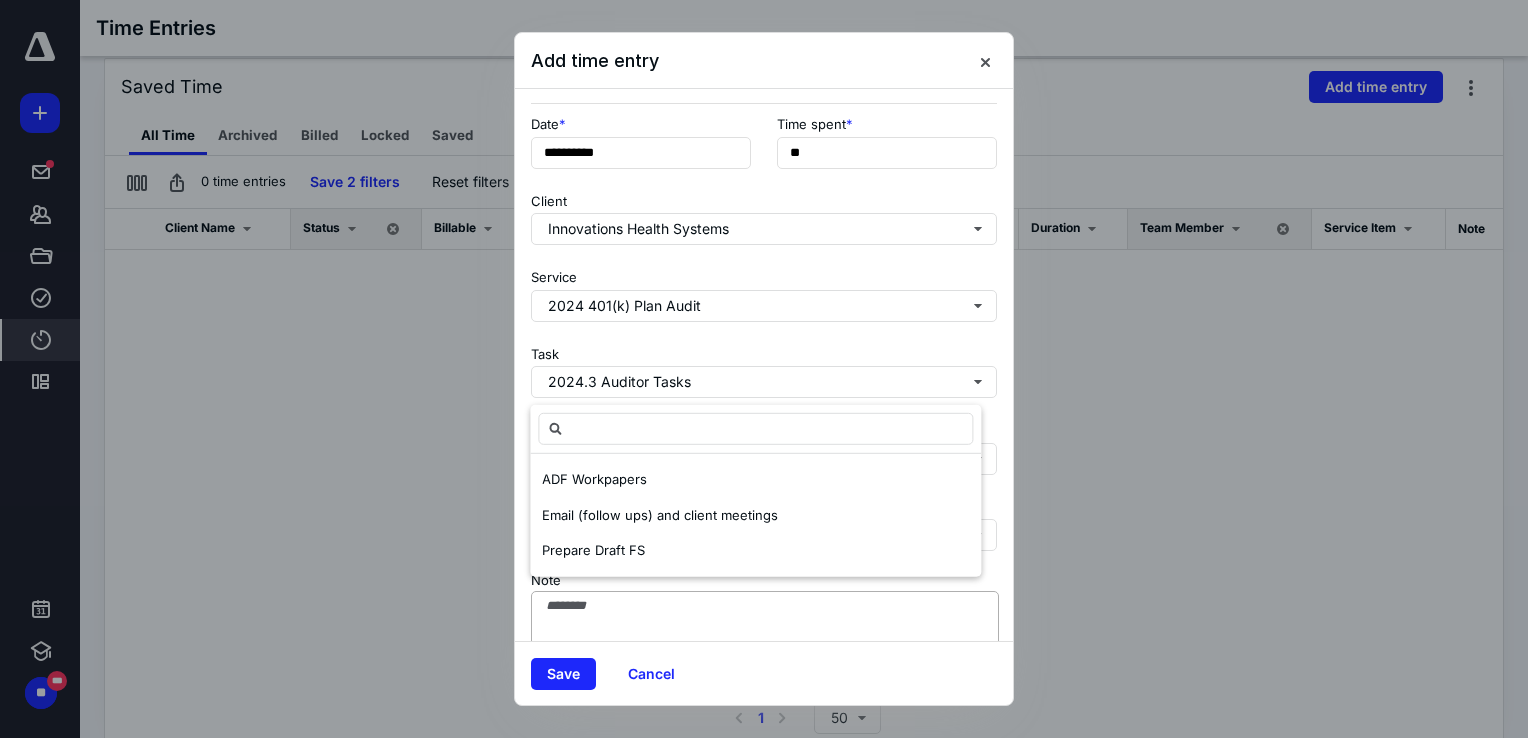 scroll, scrollTop: 162, scrollLeft: 0, axis: vertical 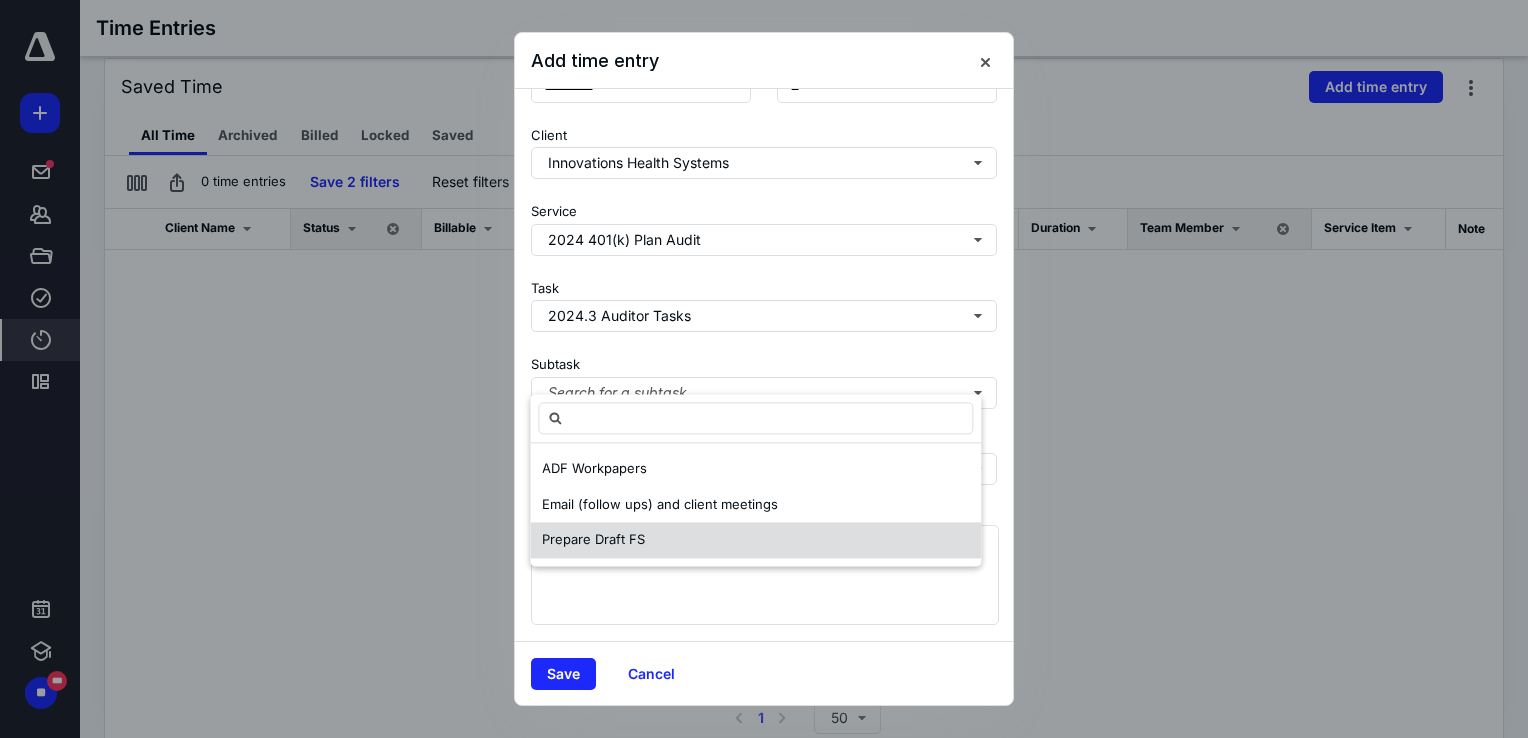 click on "Prepare Draft FS" at bounding box center [593, 540] 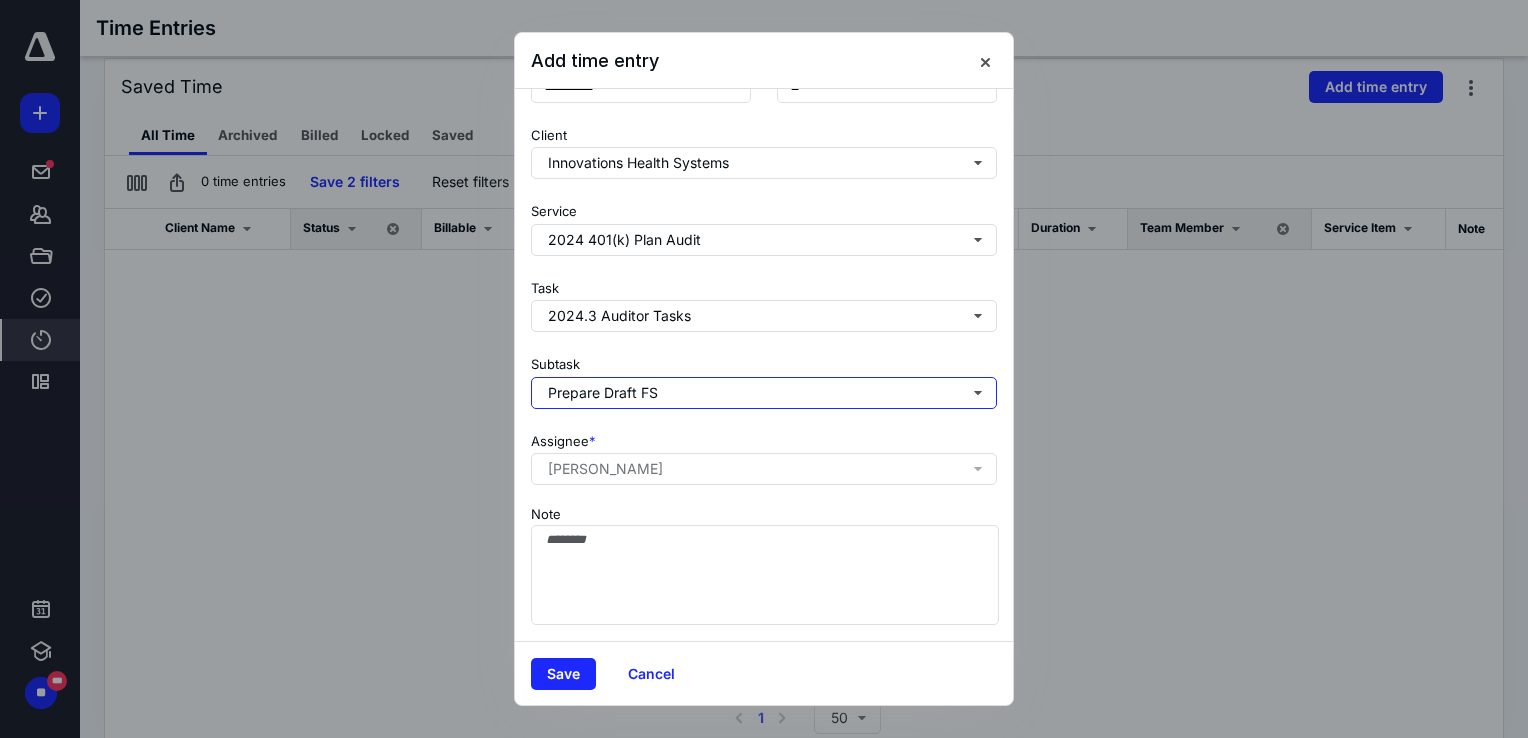 type 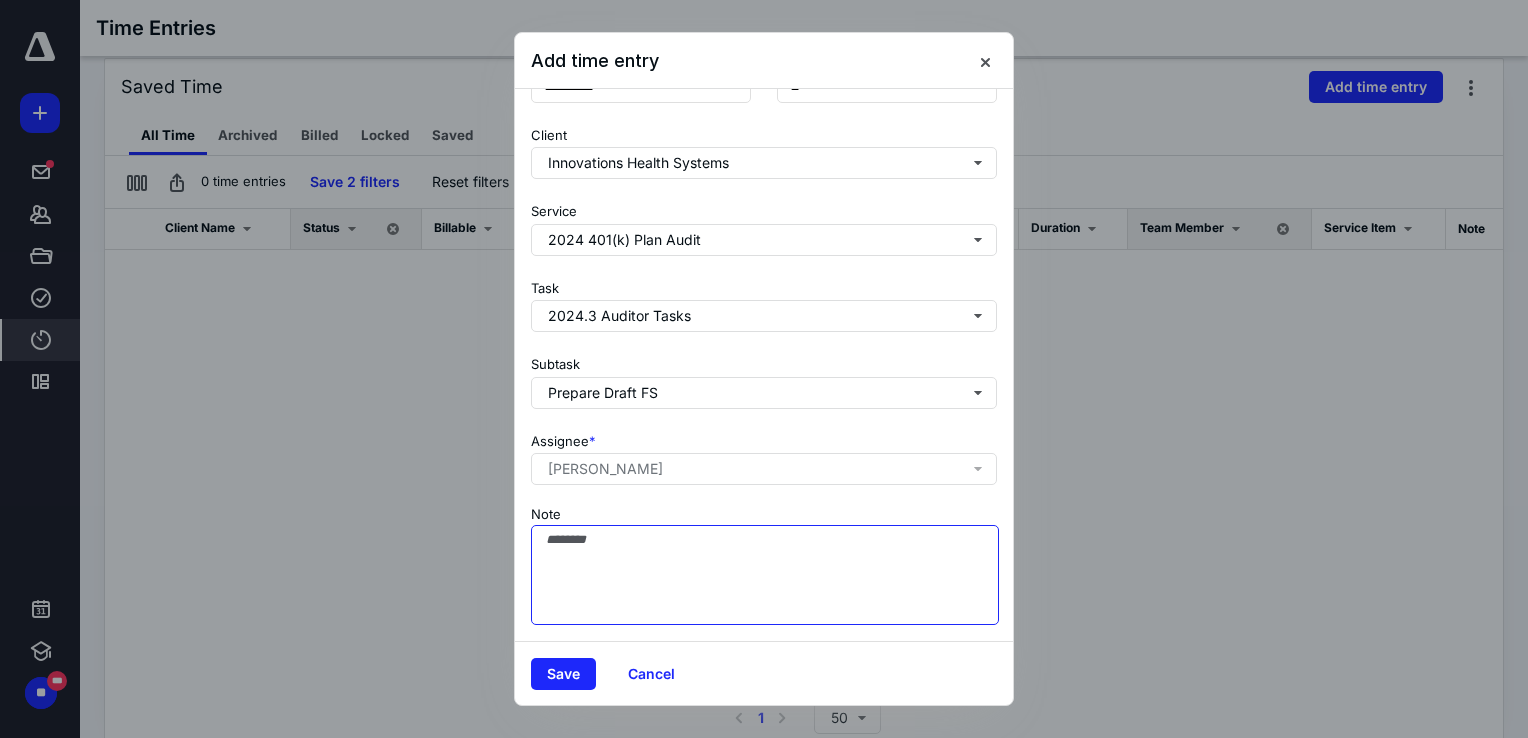 click on "Note" at bounding box center (765, 575) 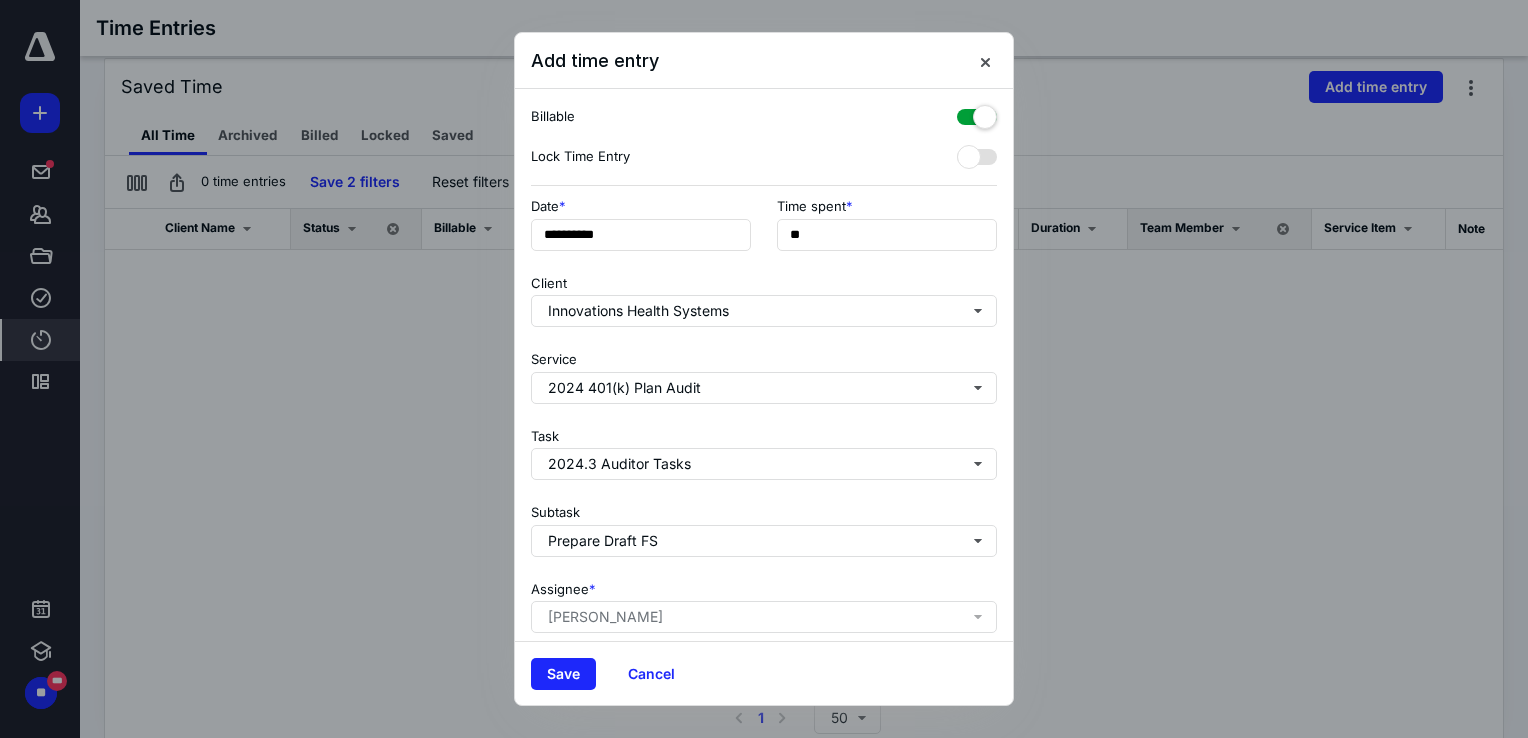 scroll, scrollTop: 162, scrollLeft: 0, axis: vertical 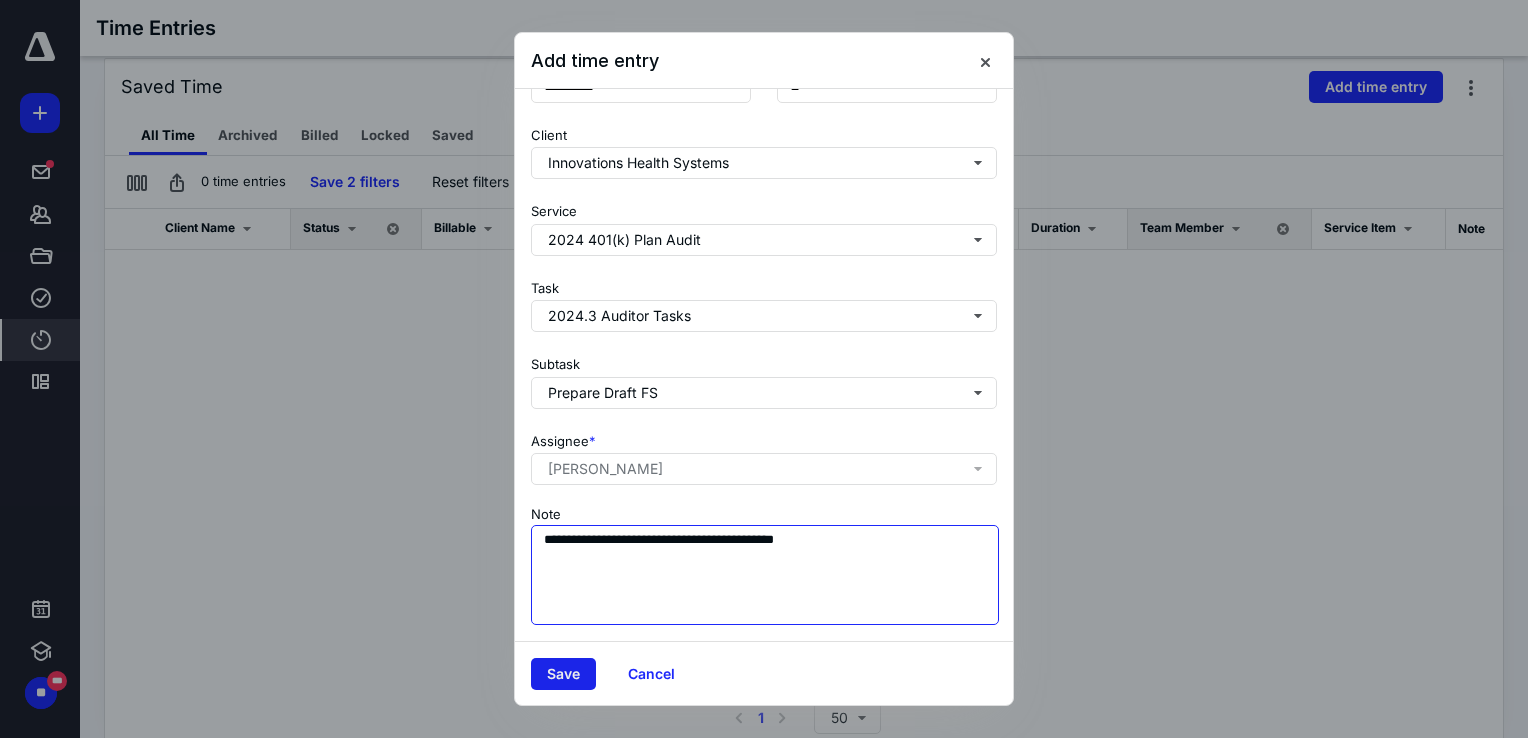 type on "**********" 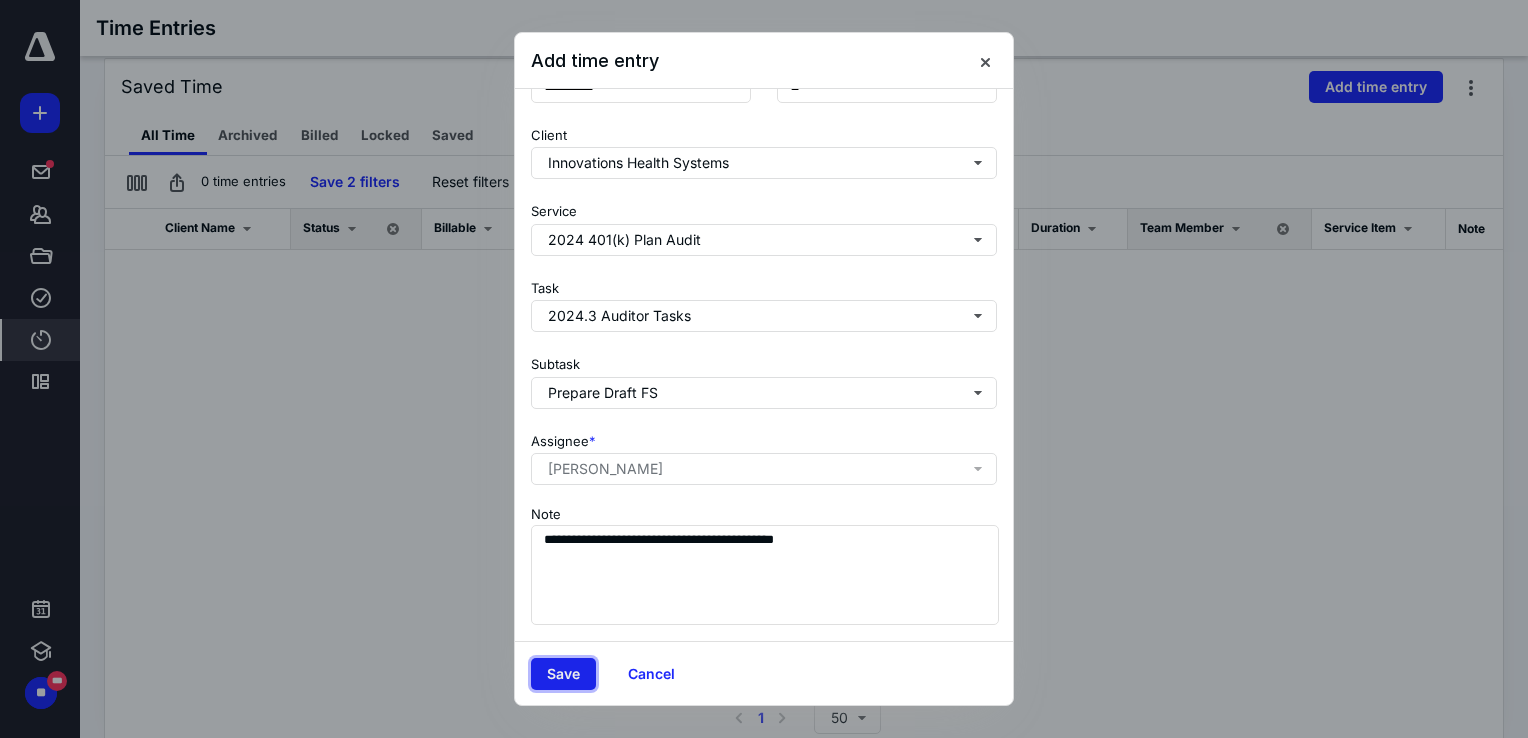 click on "Save" at bounding box center (563, 674) 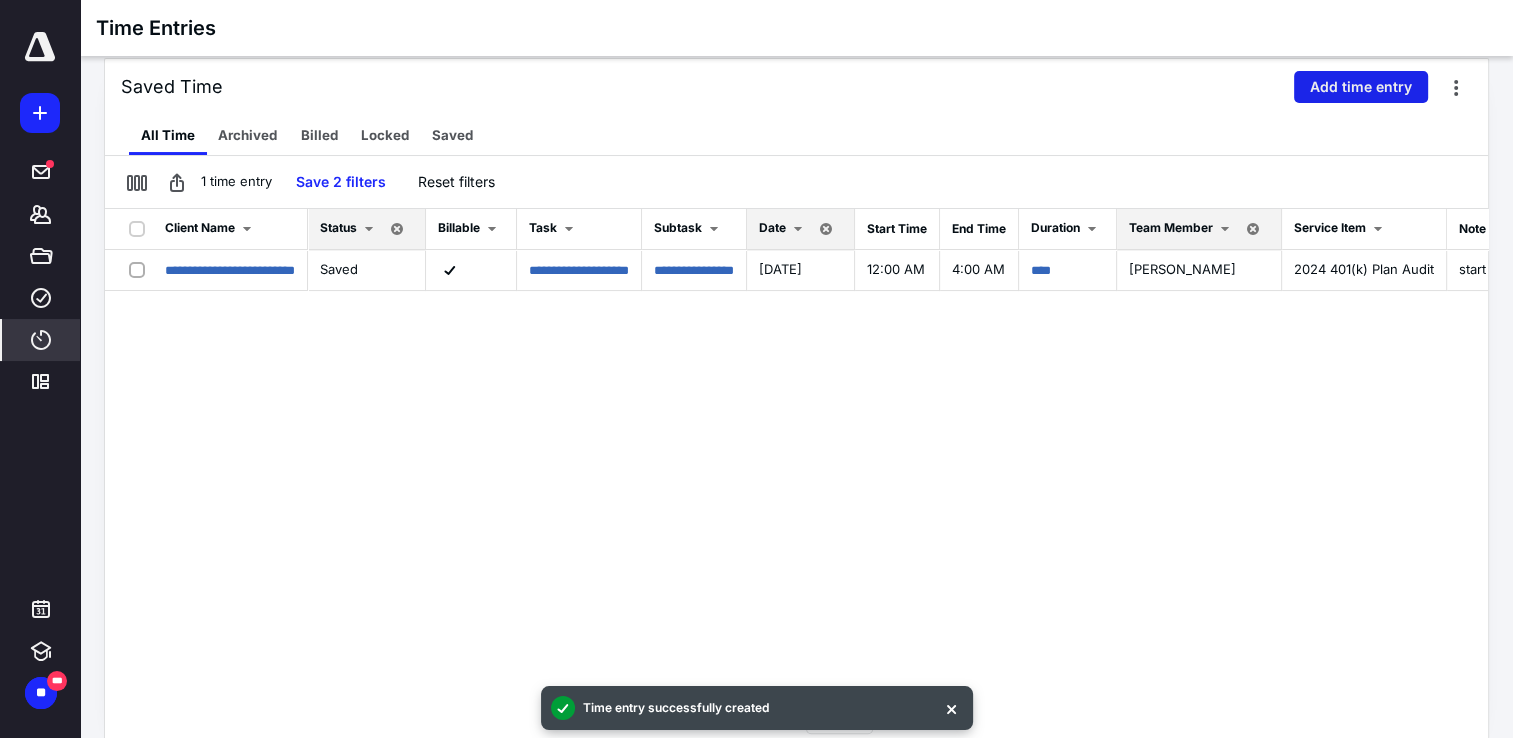 click on "Add time entry" at bounding box center (1361, 87) 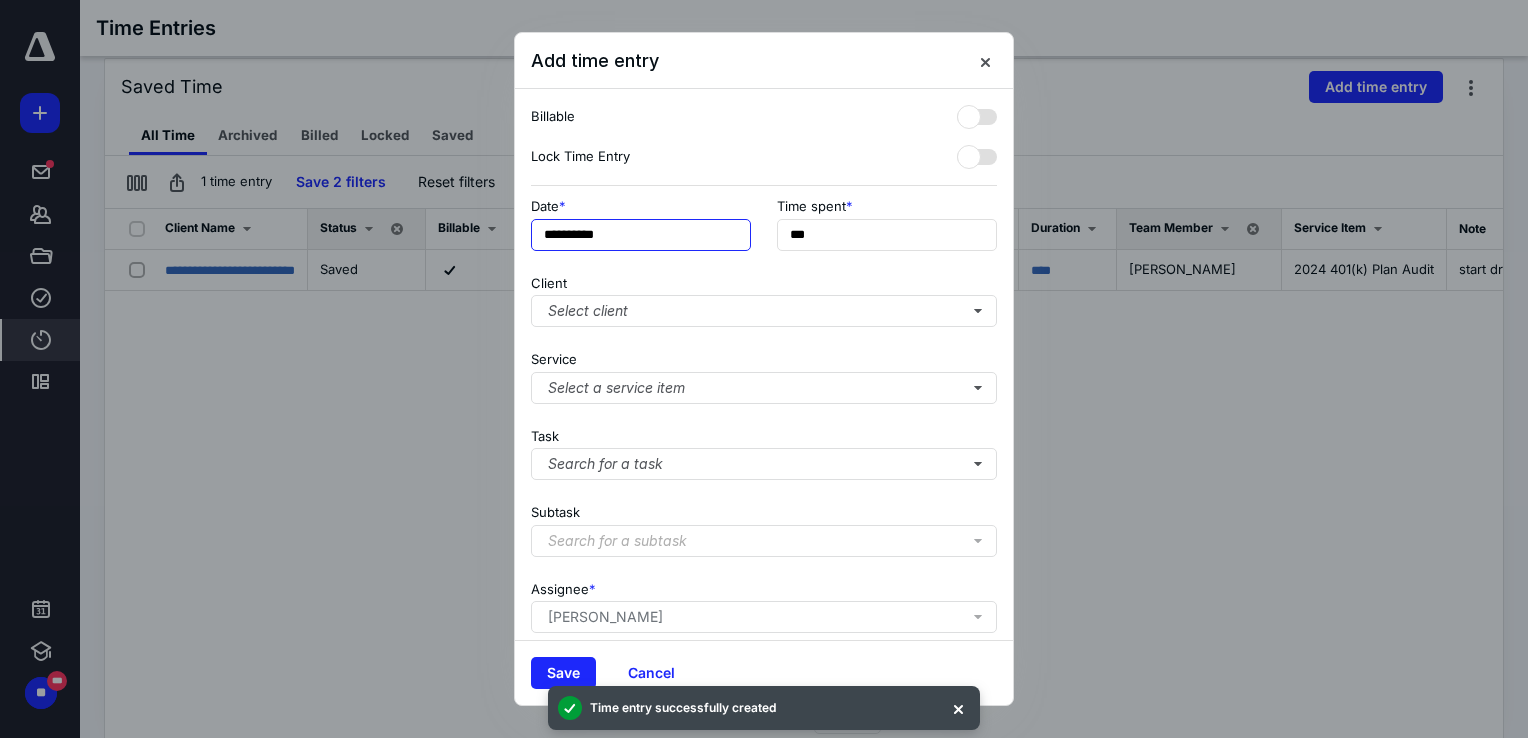 click on "**********" at bounding box center (641, 235) 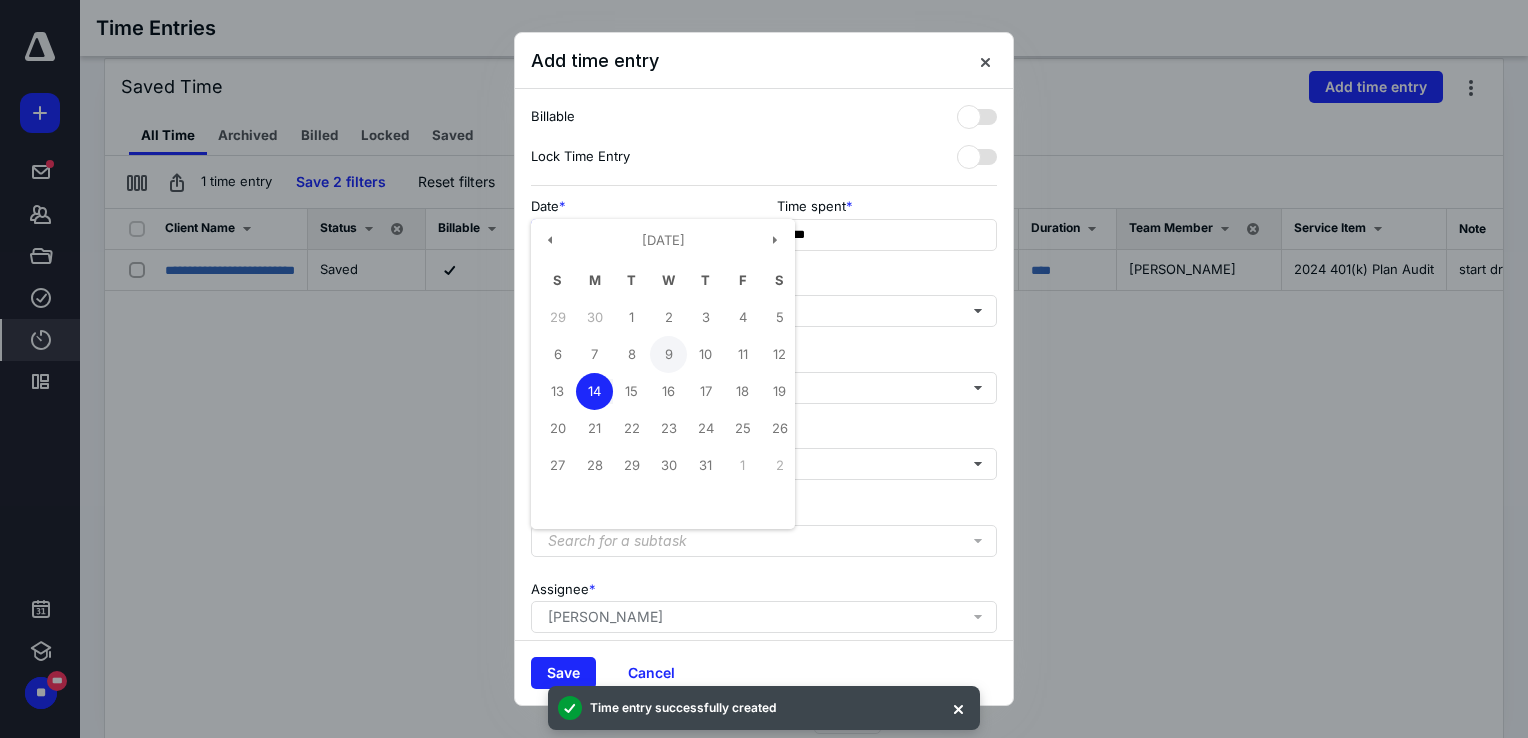click on "9" at bounding box center [668, 354] 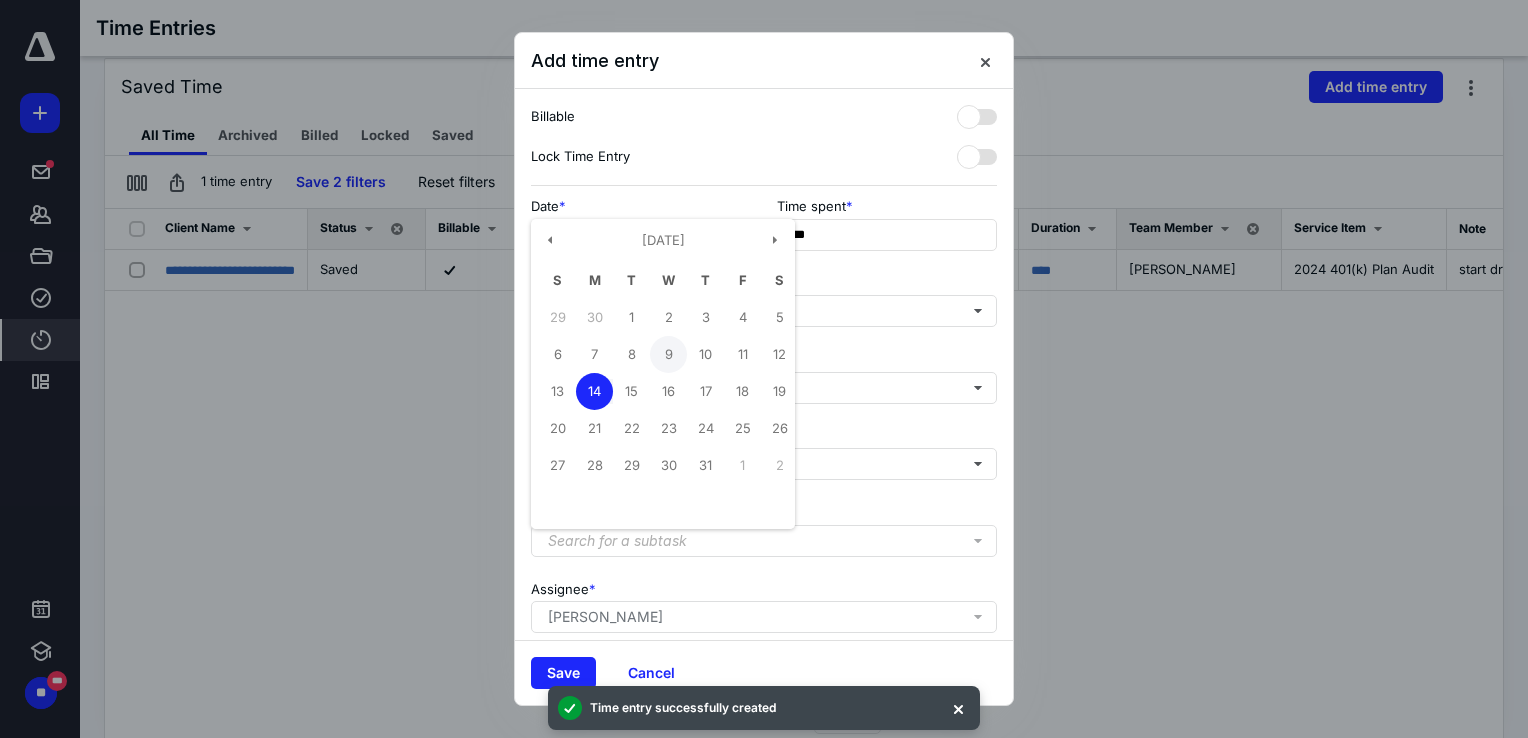 type on "**********" 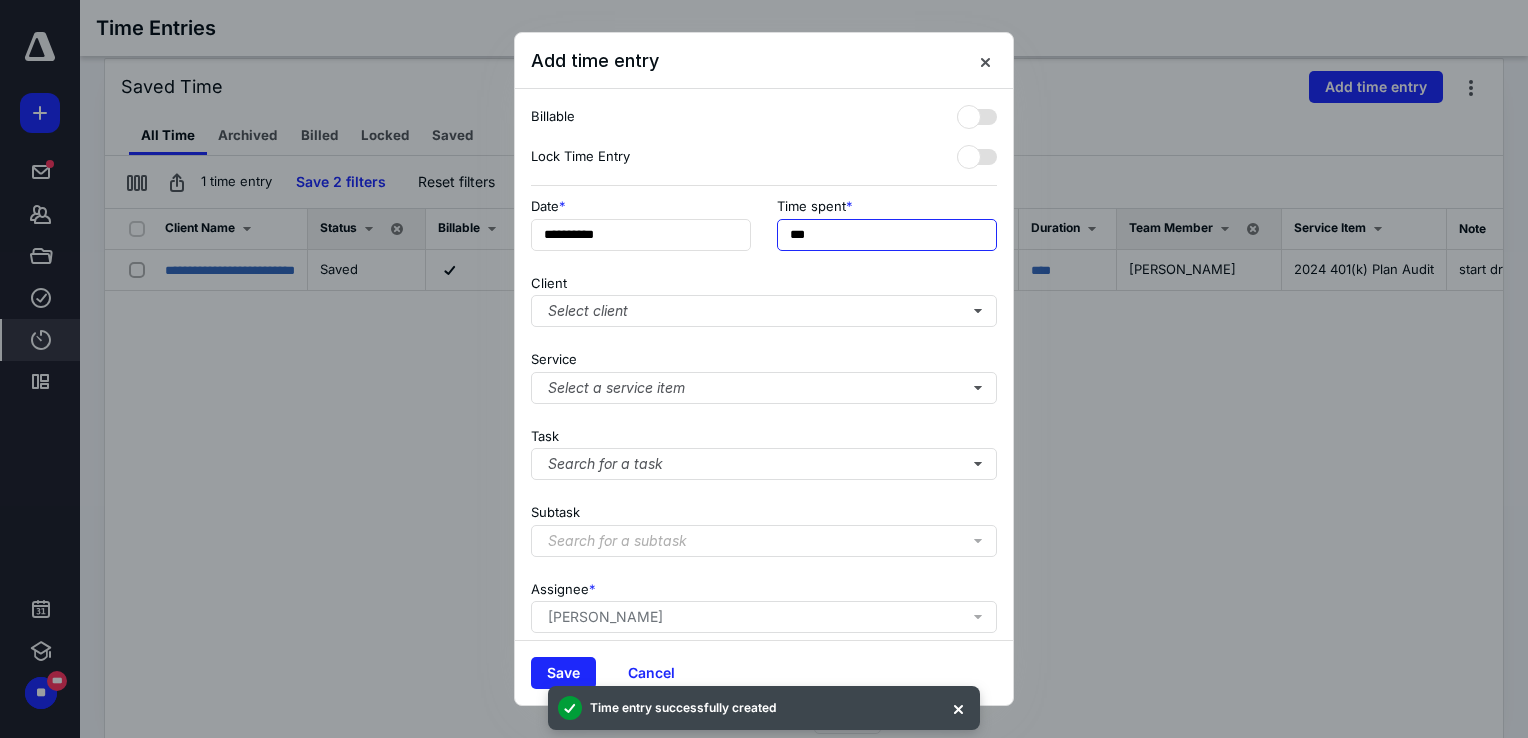 click on "***" at bounding box center (887, 235) 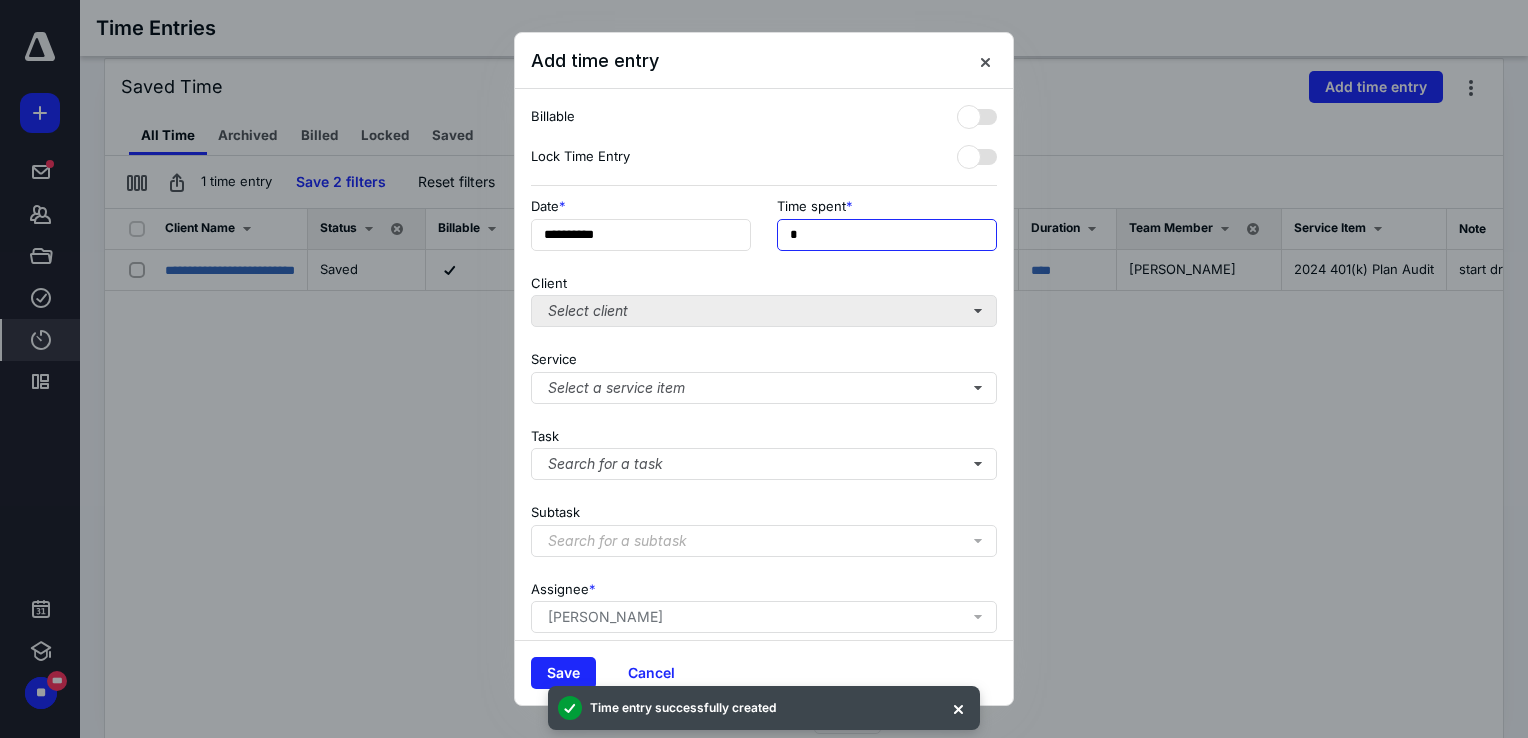 type on "**" 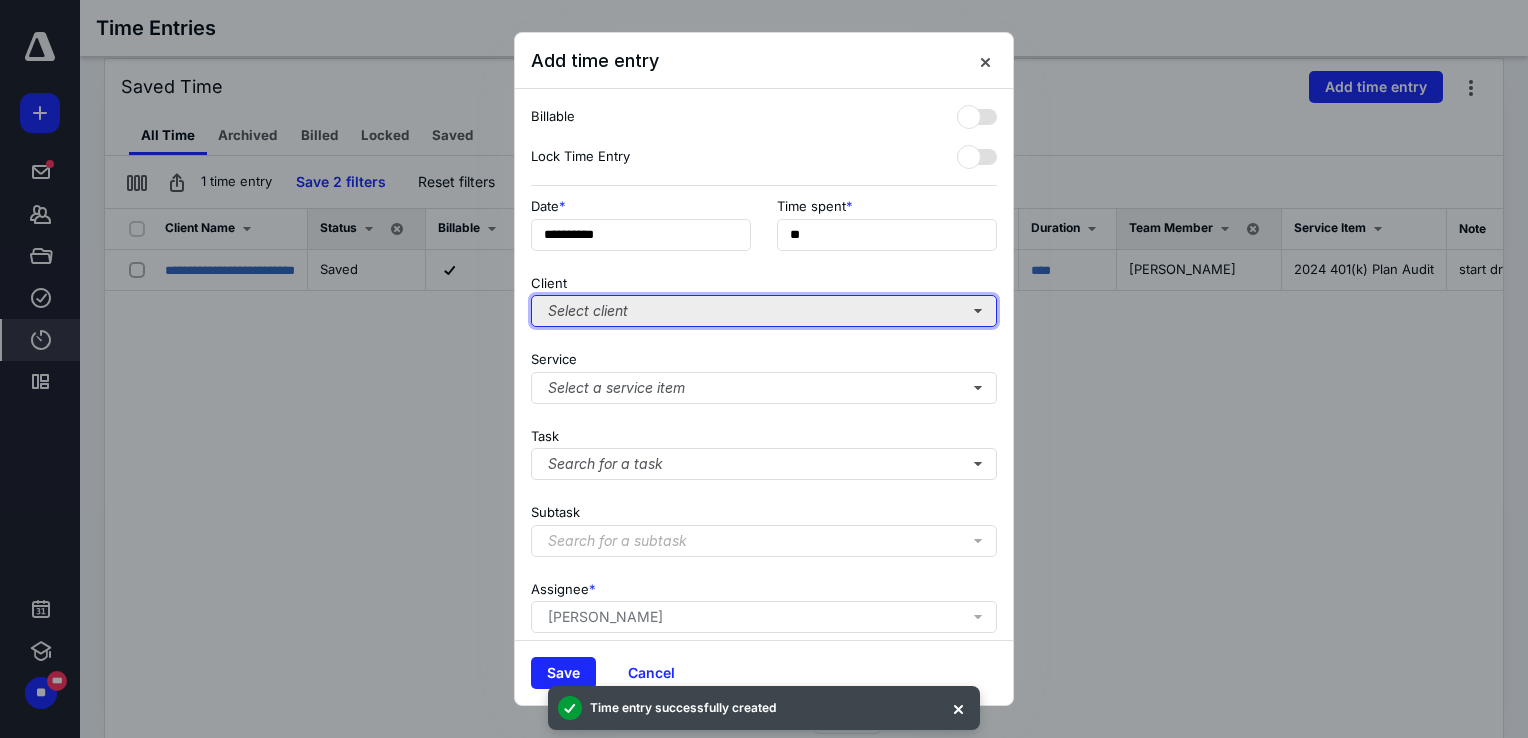 click on "Select client" at bounding box center [764, 311] 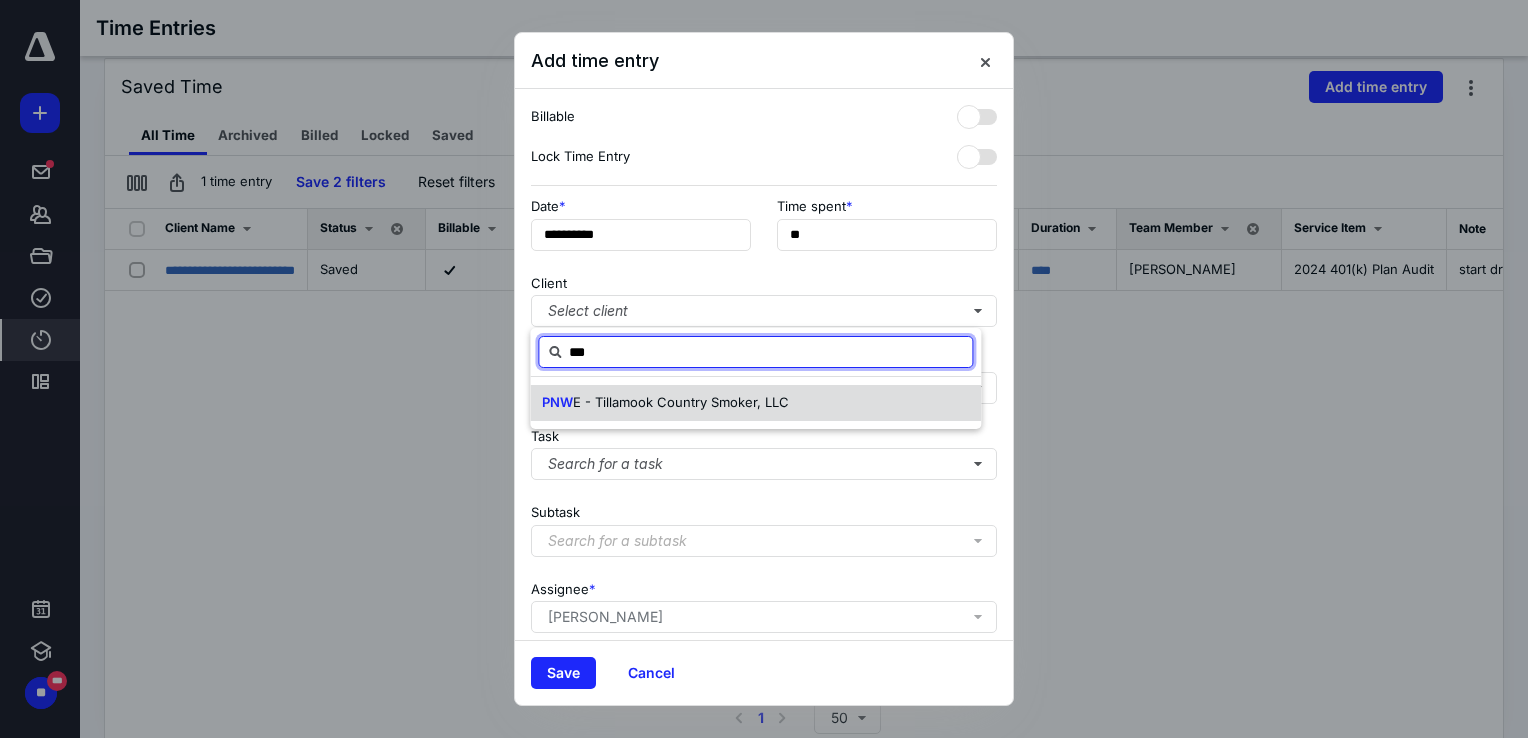 click on "E - Tillamook Country Smoker, LLC" at bounding box center (681, 402) 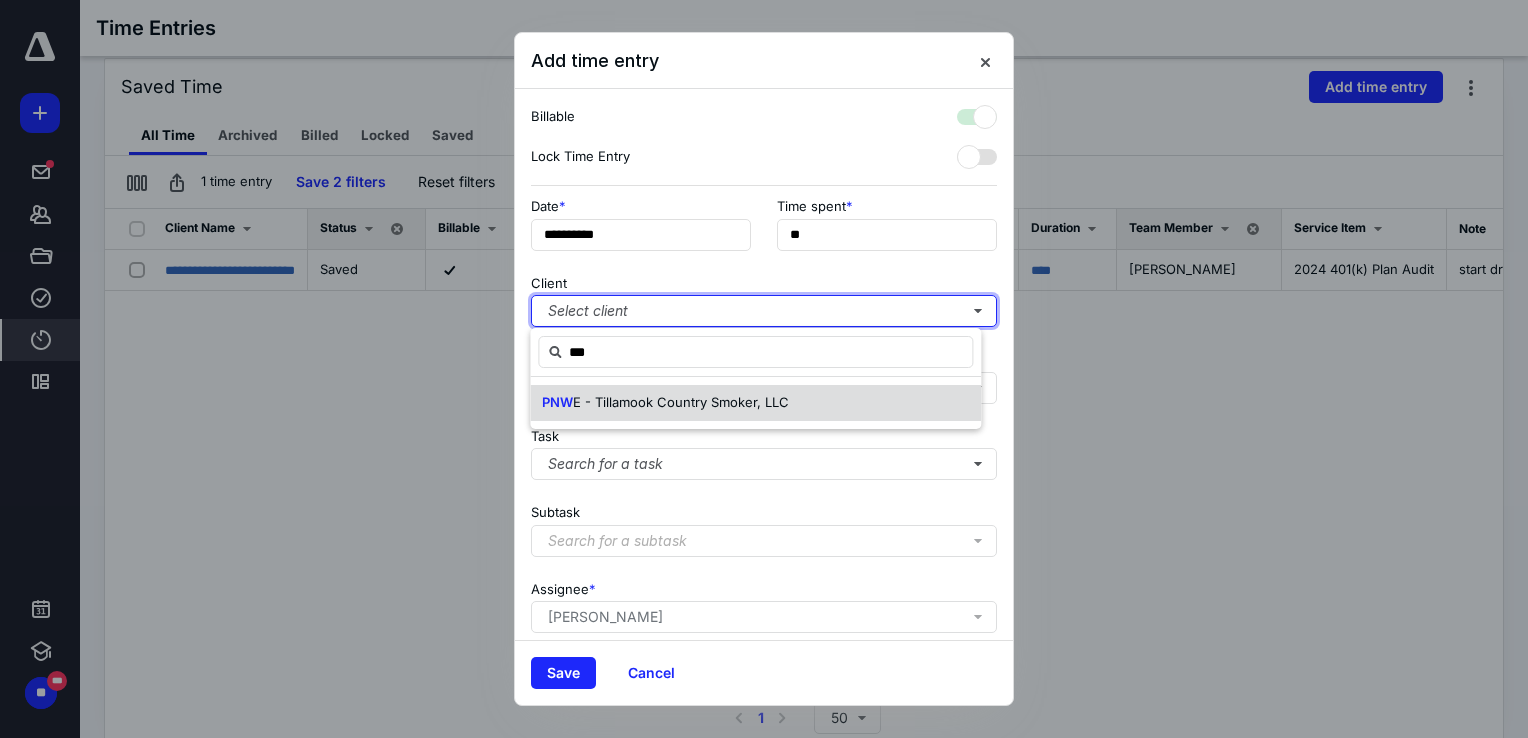 checkbox on "true" 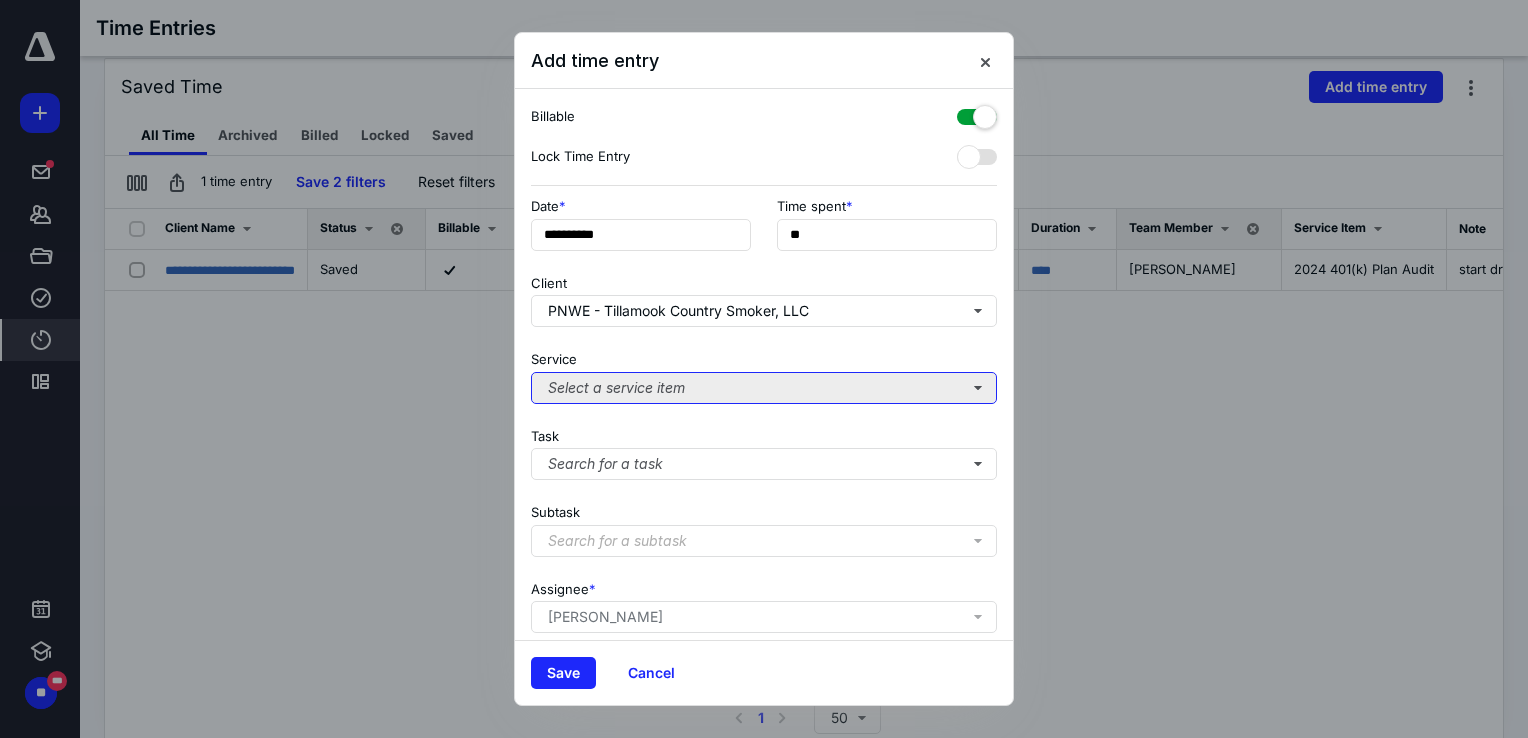 click on "Select a service item" at bounding box center (764, 388) 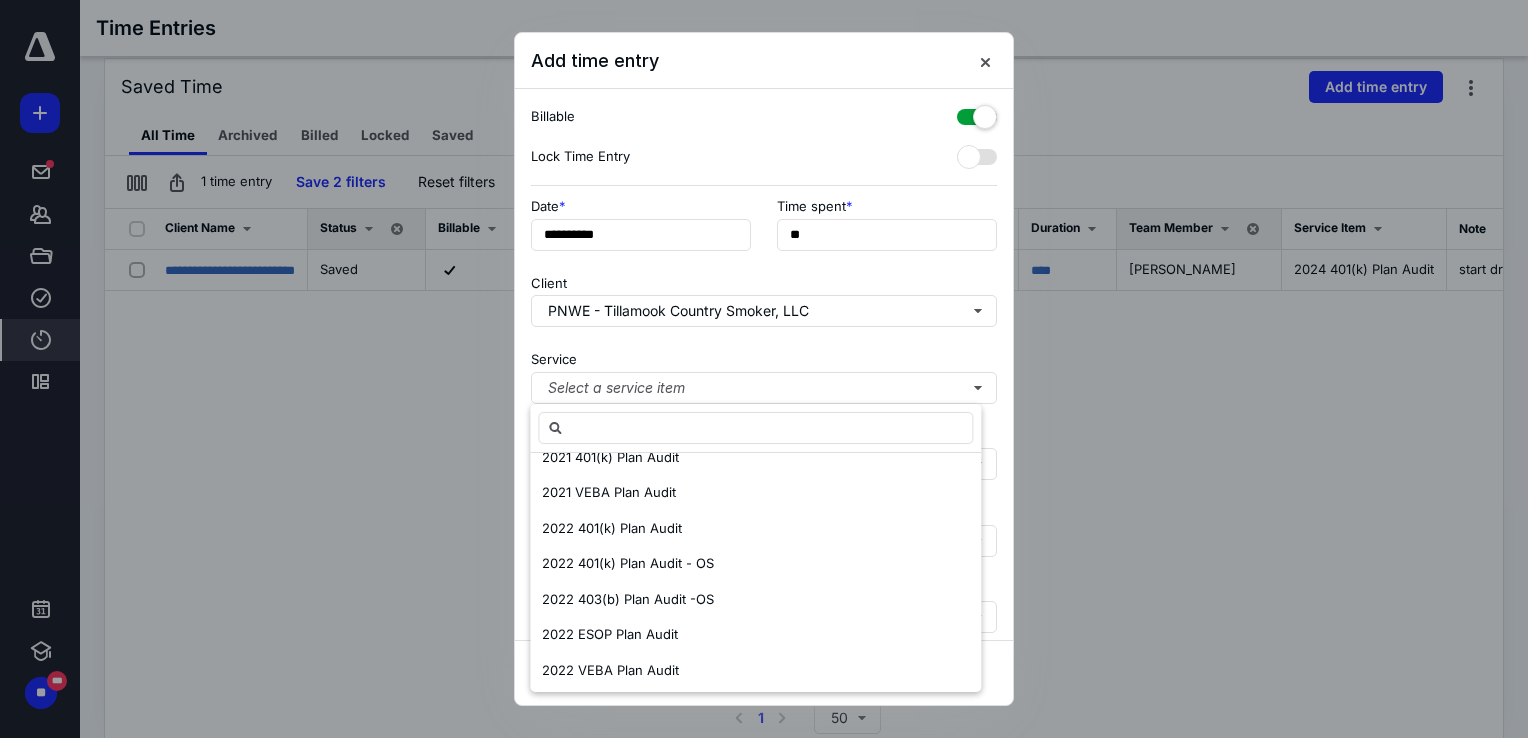 scroll, scrollTop: 700, scrollLeft: 0, axis: vertical 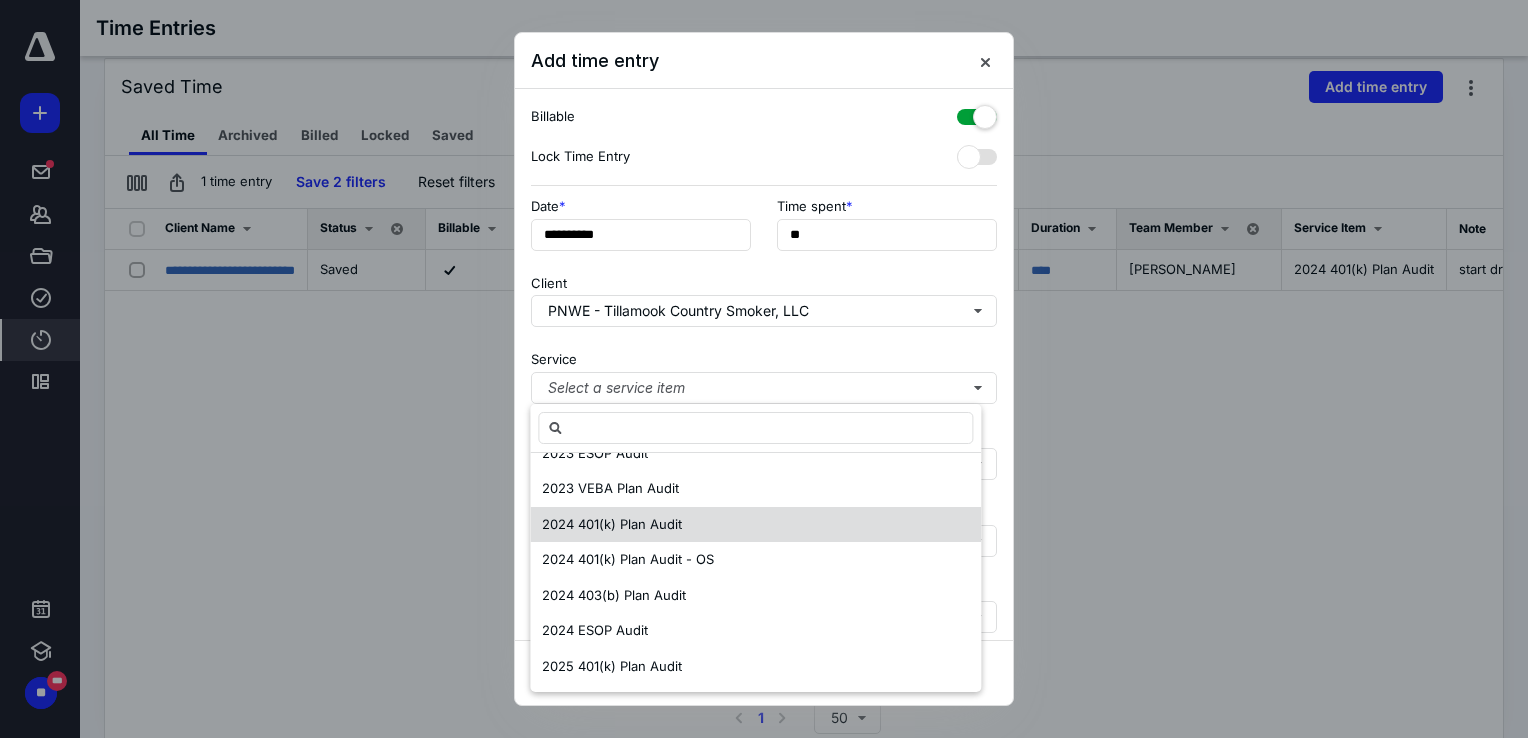 click on "2024 401(k) Plan Audit" at bounding box center (612, 524) 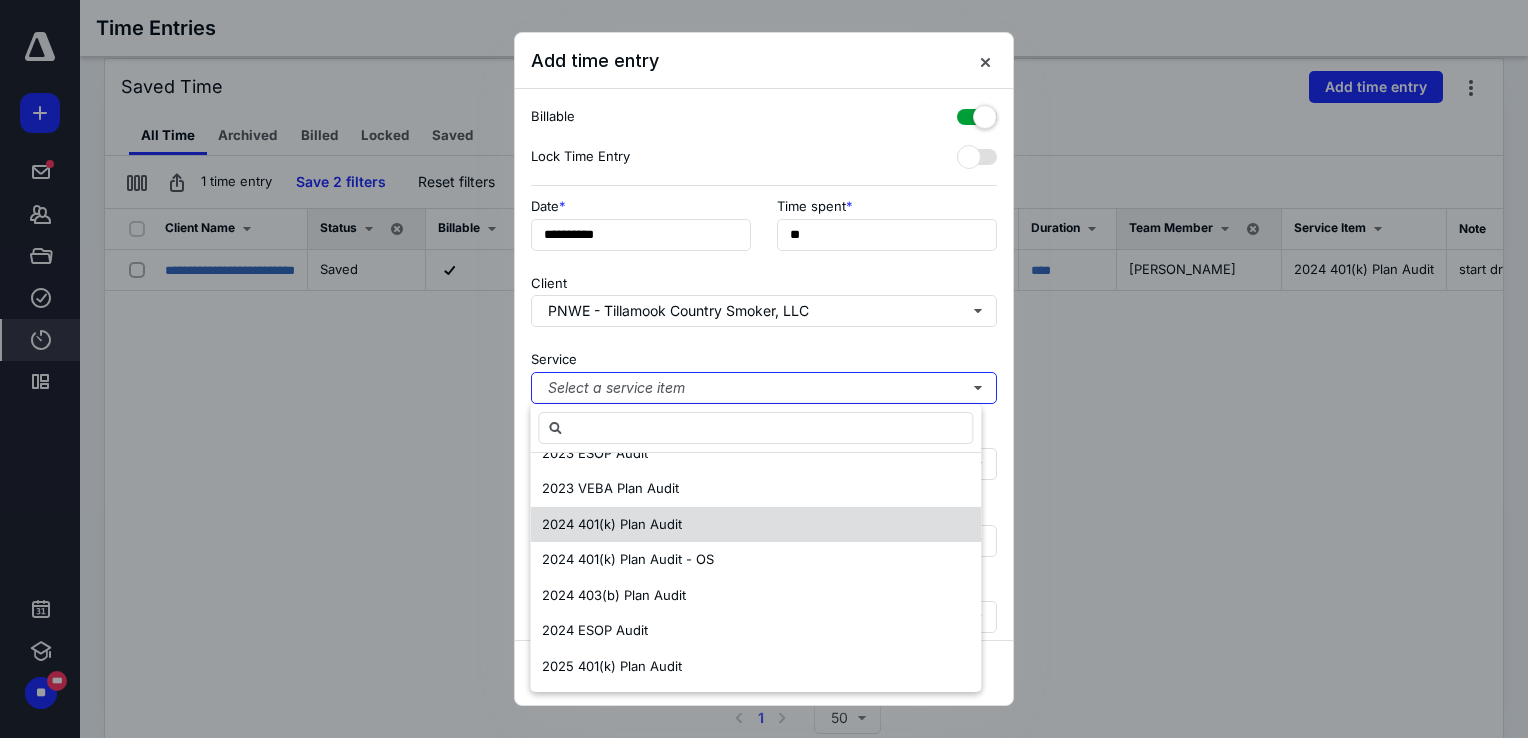scroll, scrollTop: 0, scrollLeft: 0, axis: both 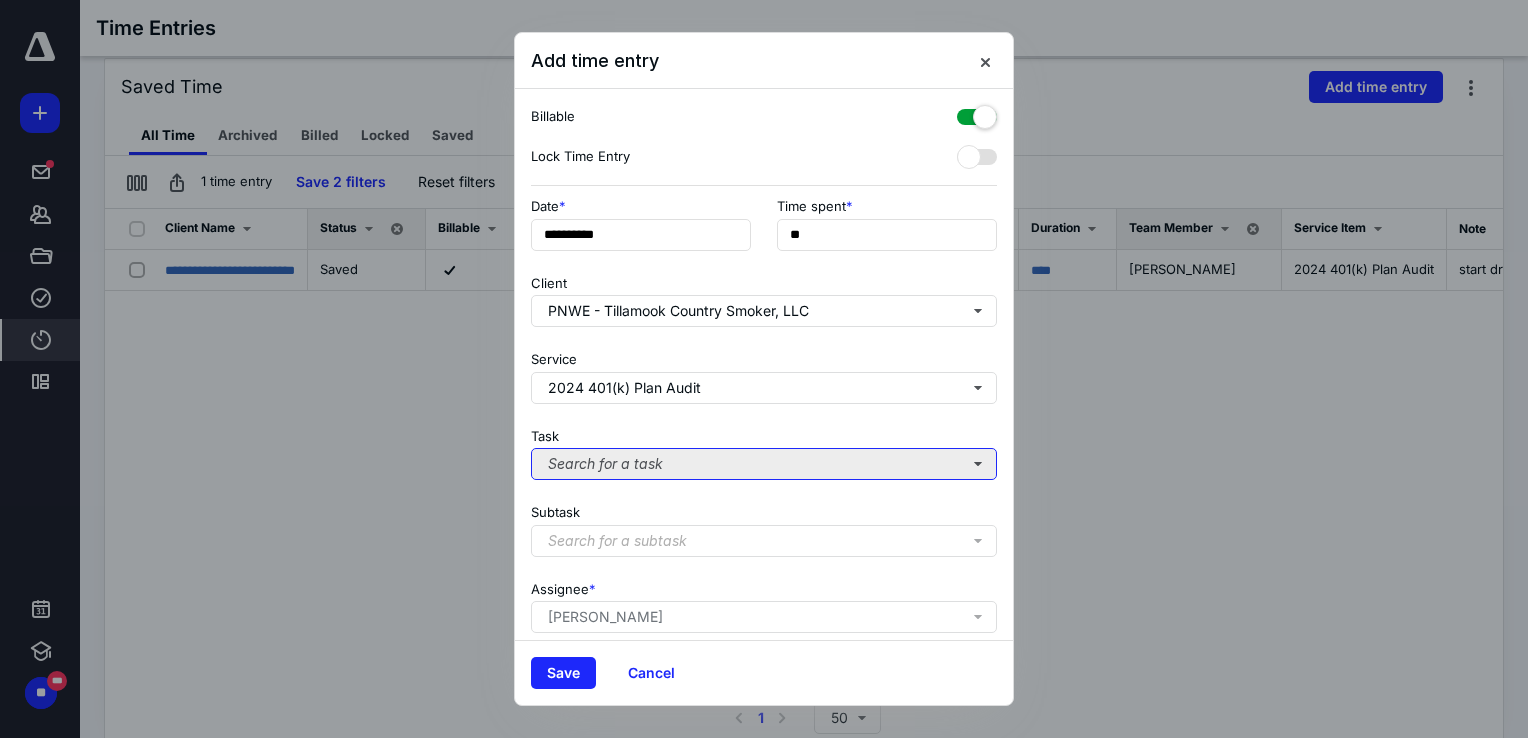 click on "Search for a task" at bounding box center (764, 464) 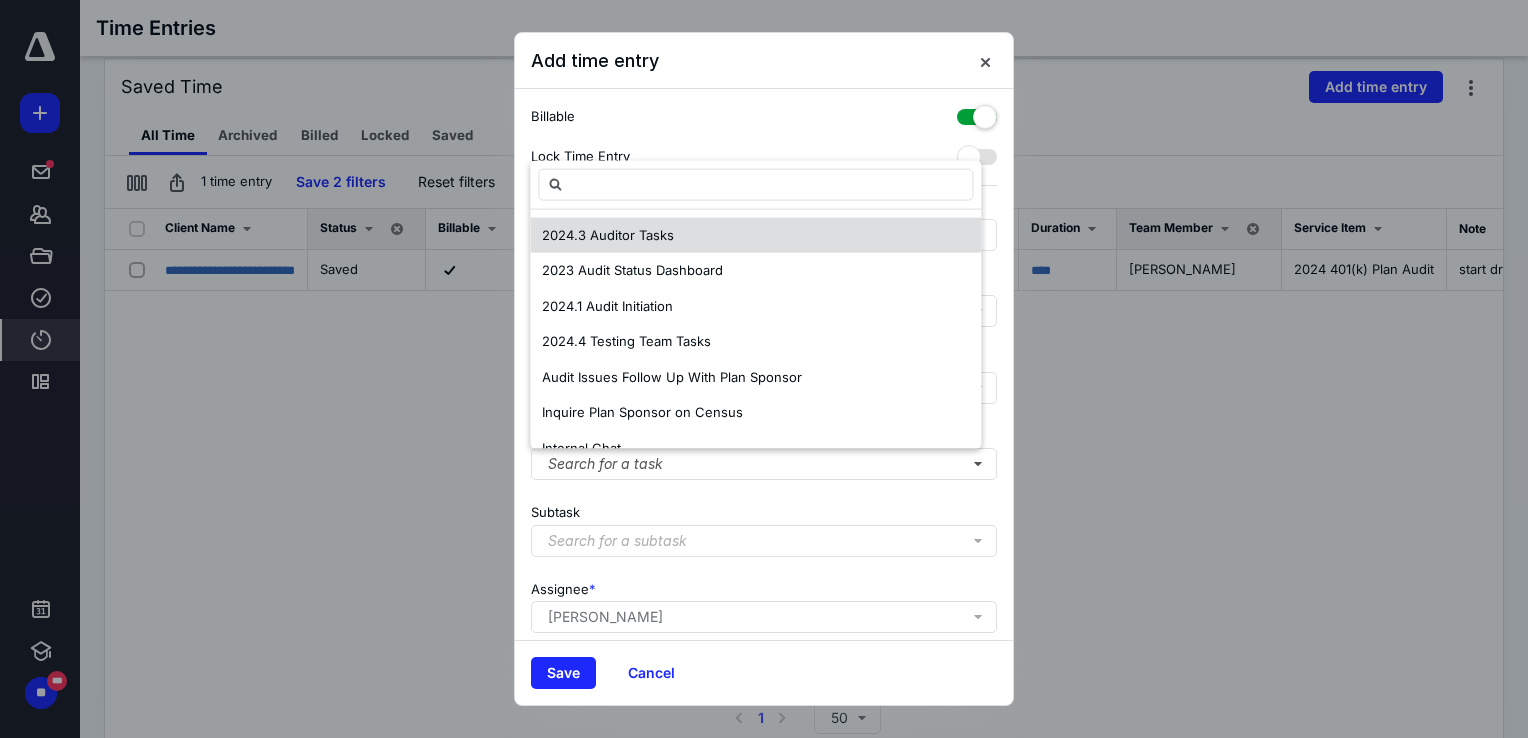 click on "2024.3 Auditor Tasks" at bounding box center [608, 234] 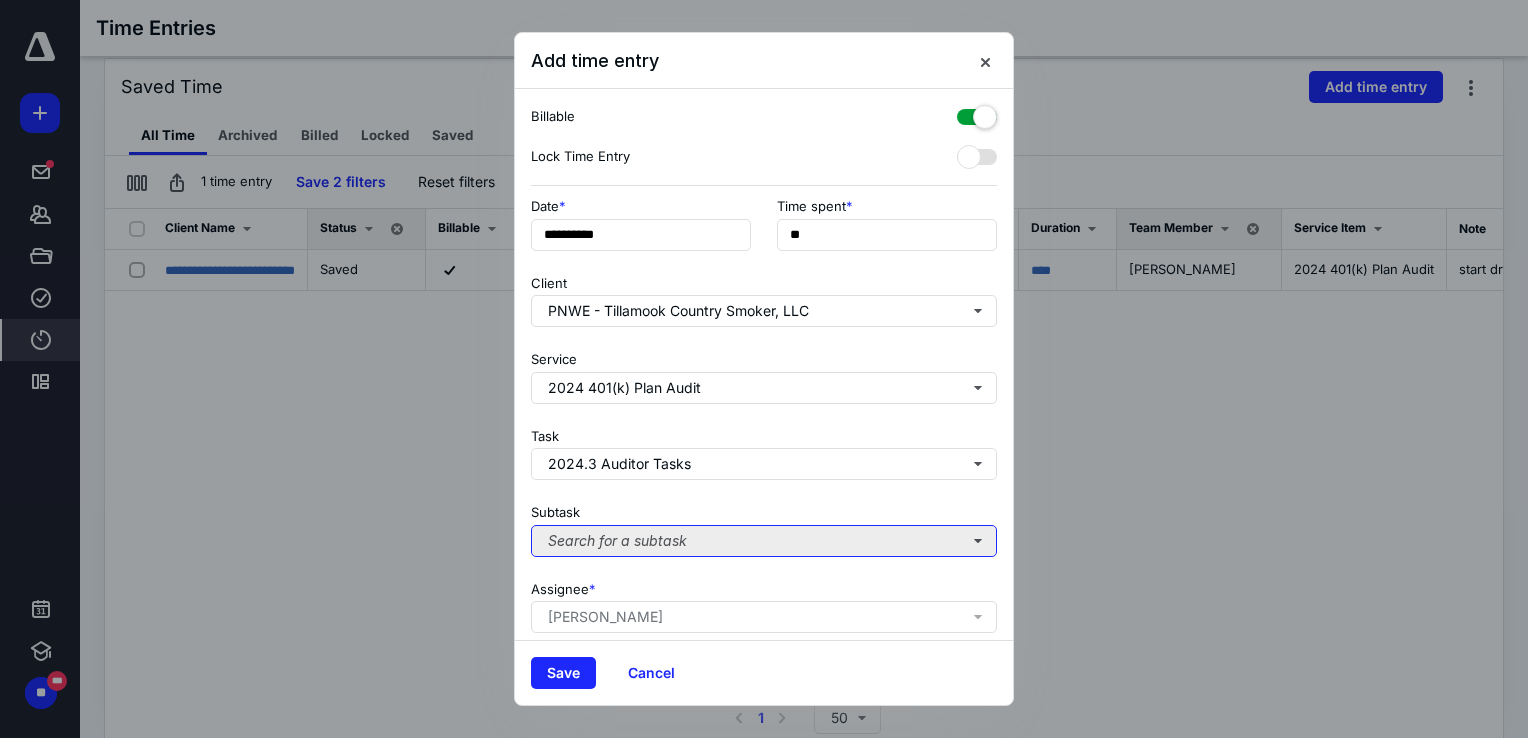 drag, startPoint x: 620, startPoint y: 538, endPoint x: 639, endPoint y: 514, distance: 30.610456 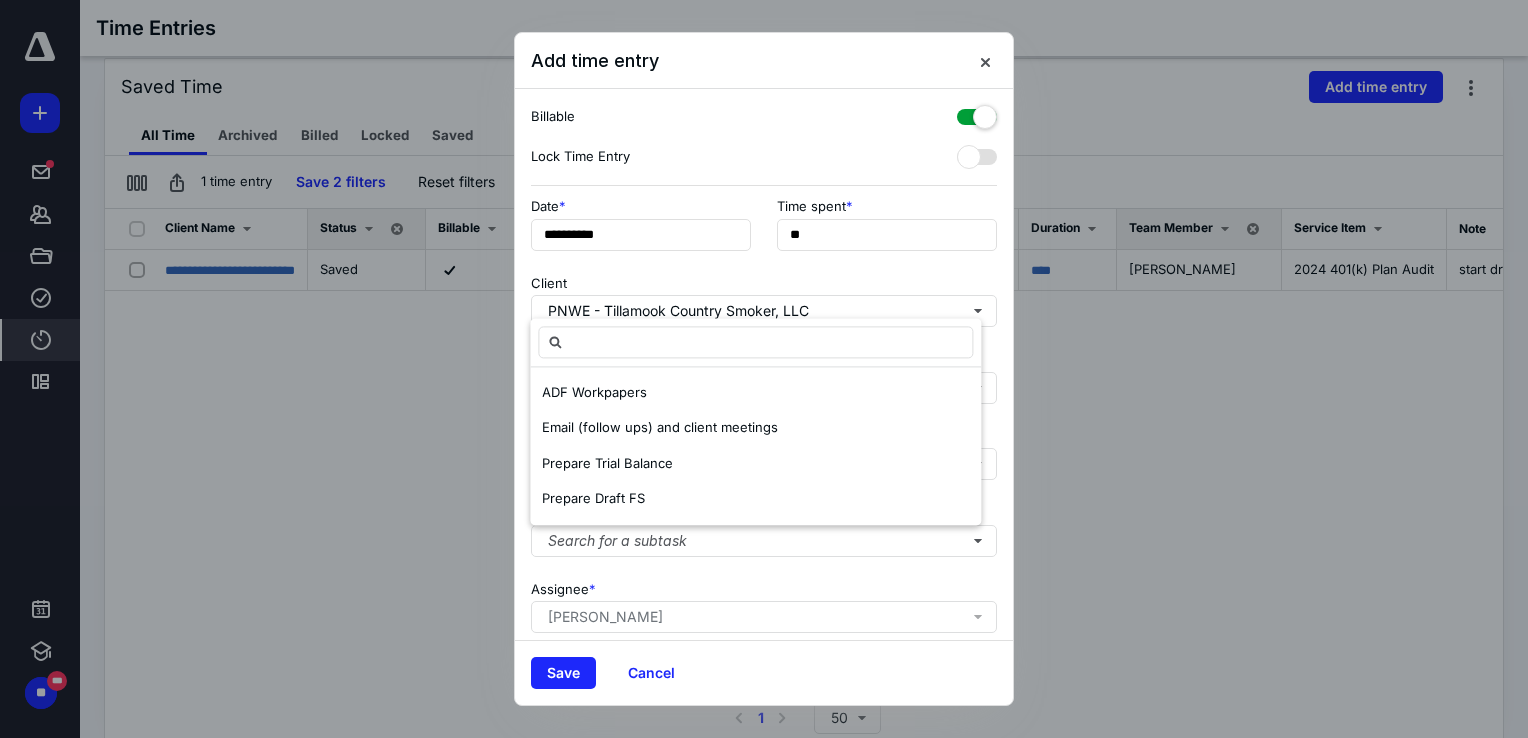 click on "Client PNWE - Tillamook Country Smoker, LLC" at bounding box center (764, 297) 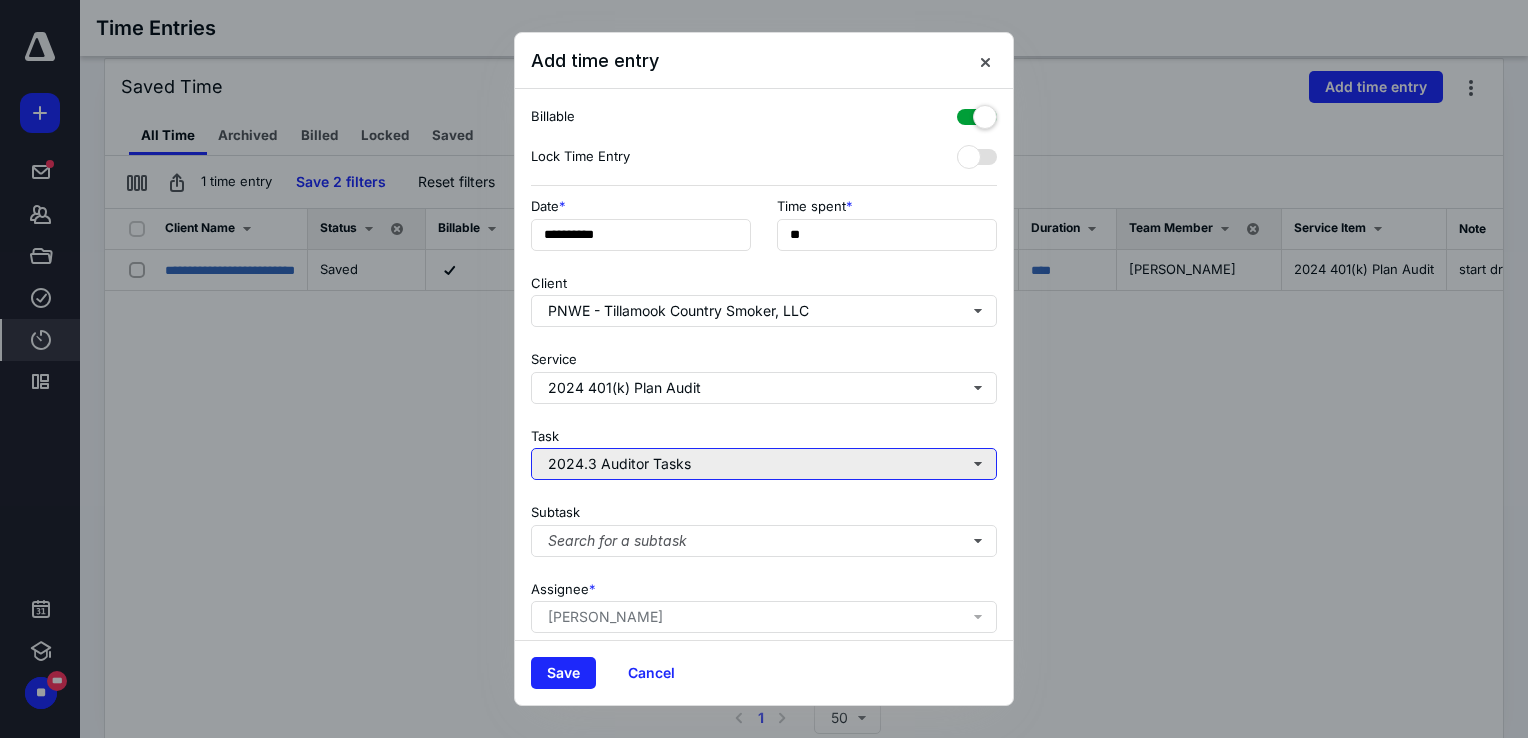 click on "2024.3 Auditor Tasks" at bounding box center [764, 464] 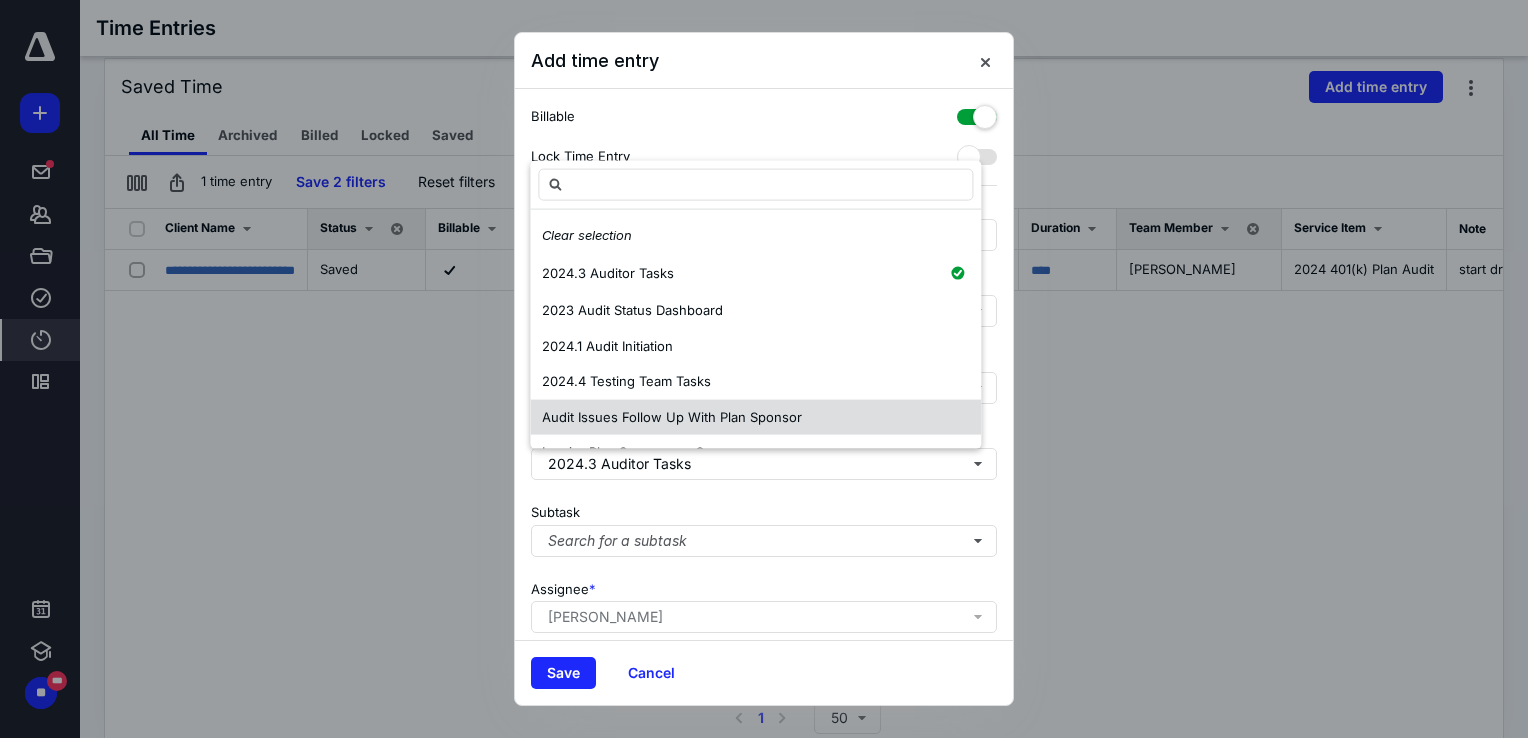 scroll, scrollTop: 100, scrollLeft: 0, axis: vertical 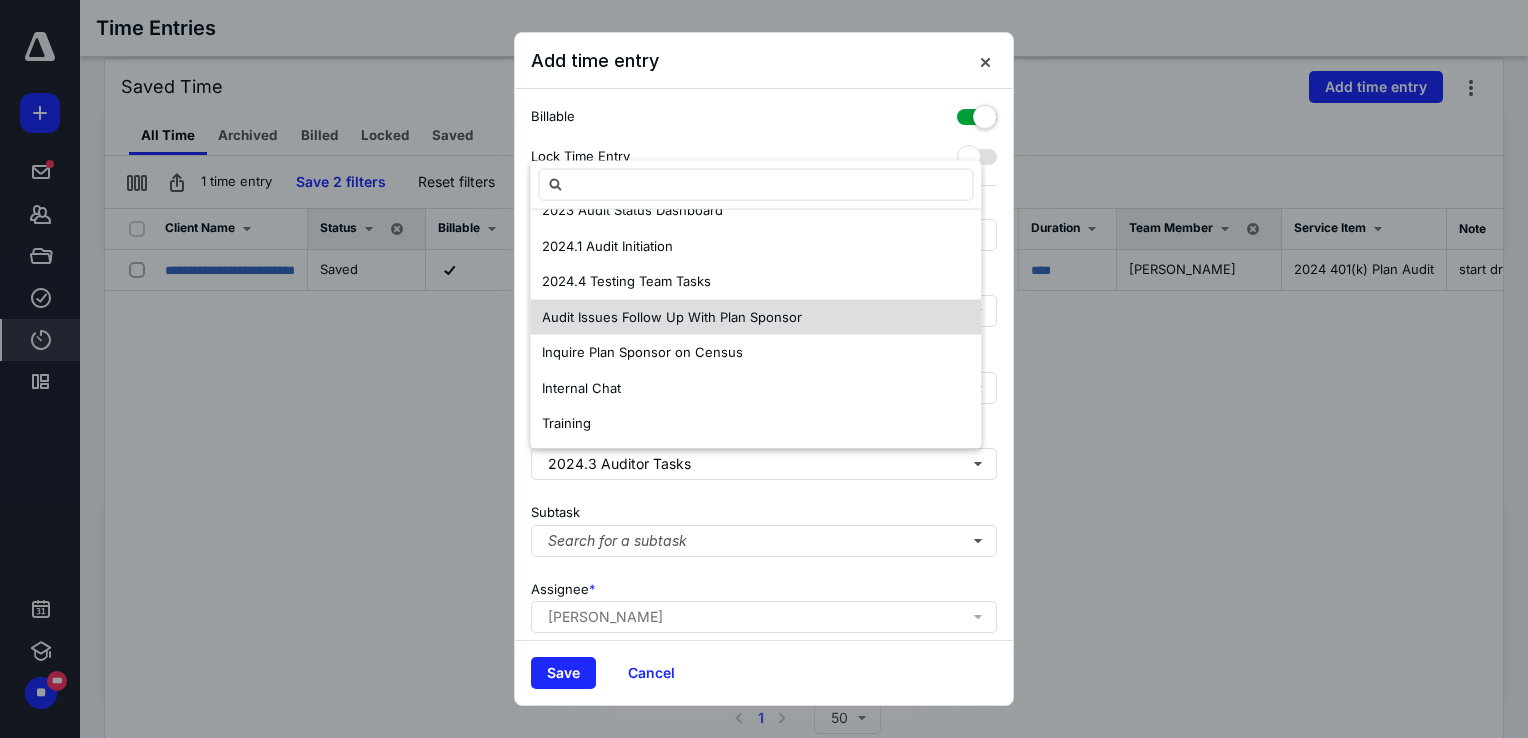click on "Audit Issues Follow Up With Plan Sponsor" at bounding box center [672, 317] 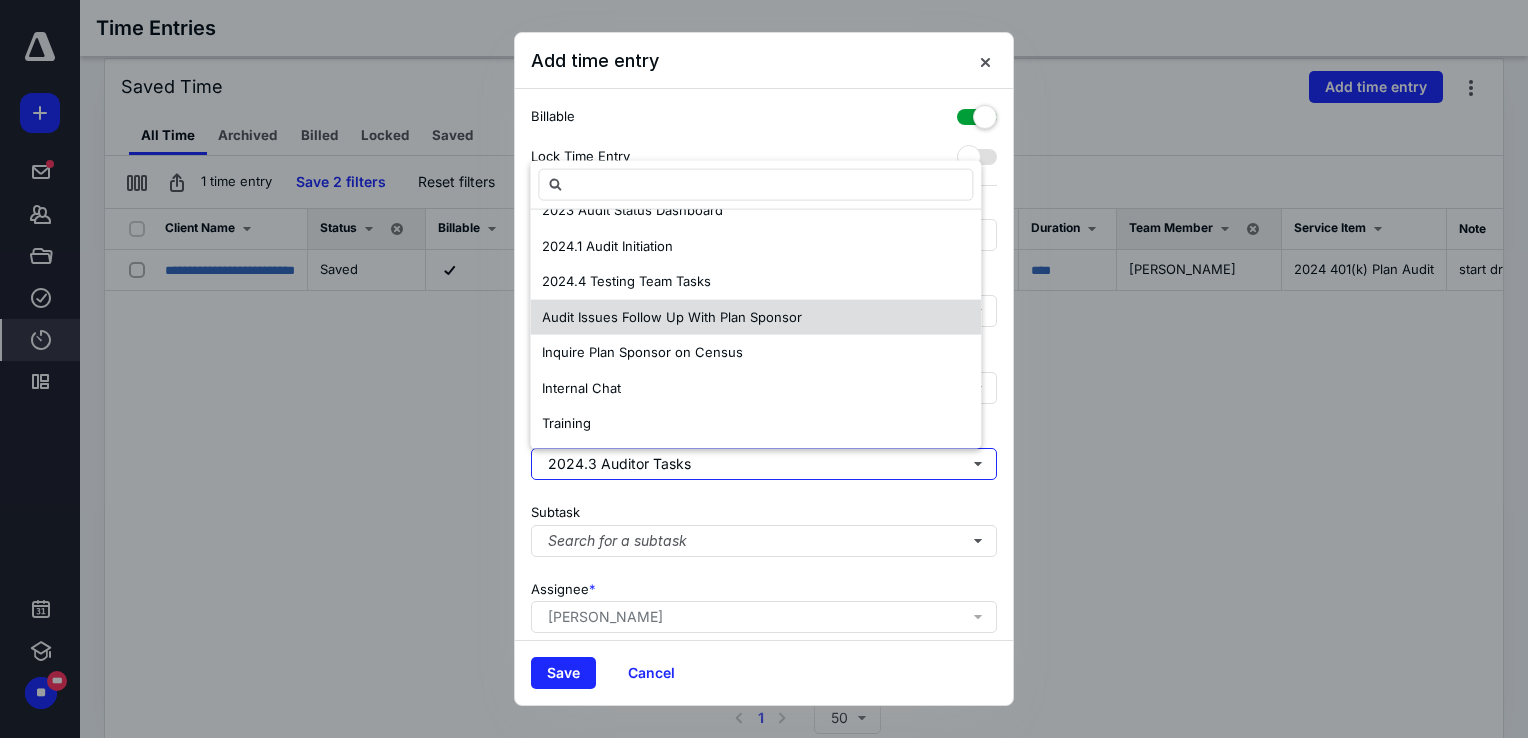 scroll, scrollTop: 0, scrollLeft: 0, axis: both 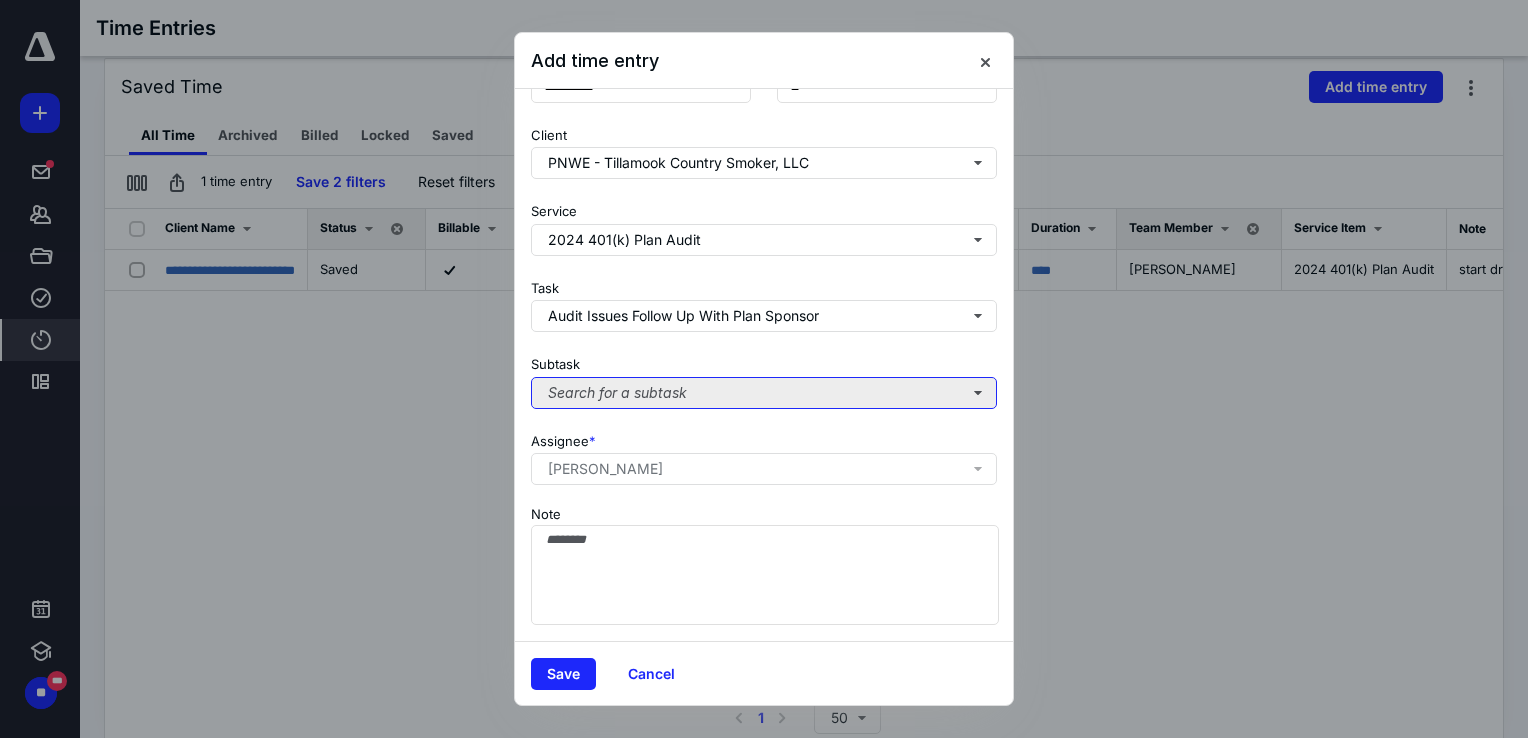 click on "Search for a subtask" at bounding box center (764, 393) 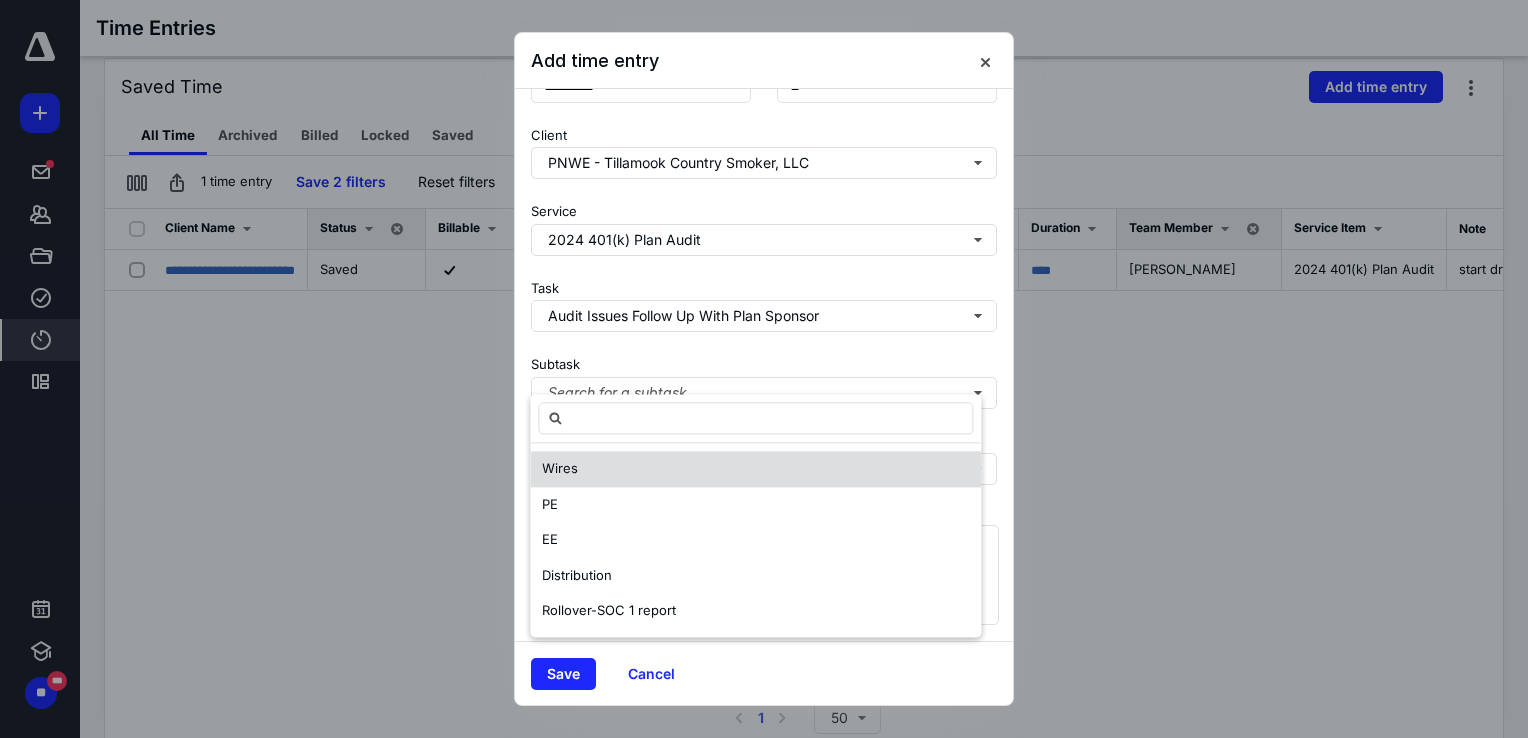 click on "Wires" at bounding box center (755, 469) 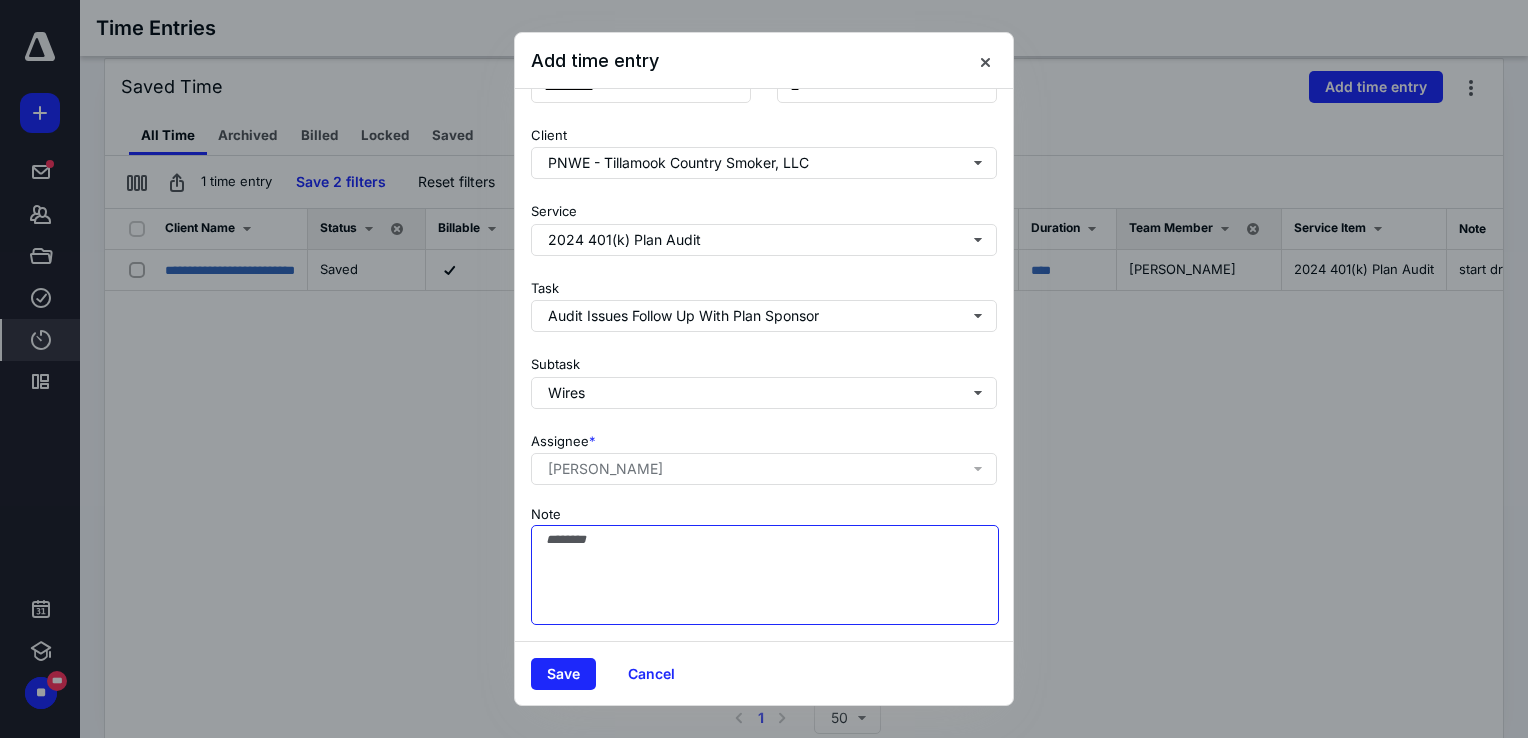 click on "Note" at bounding box center (765, 575) 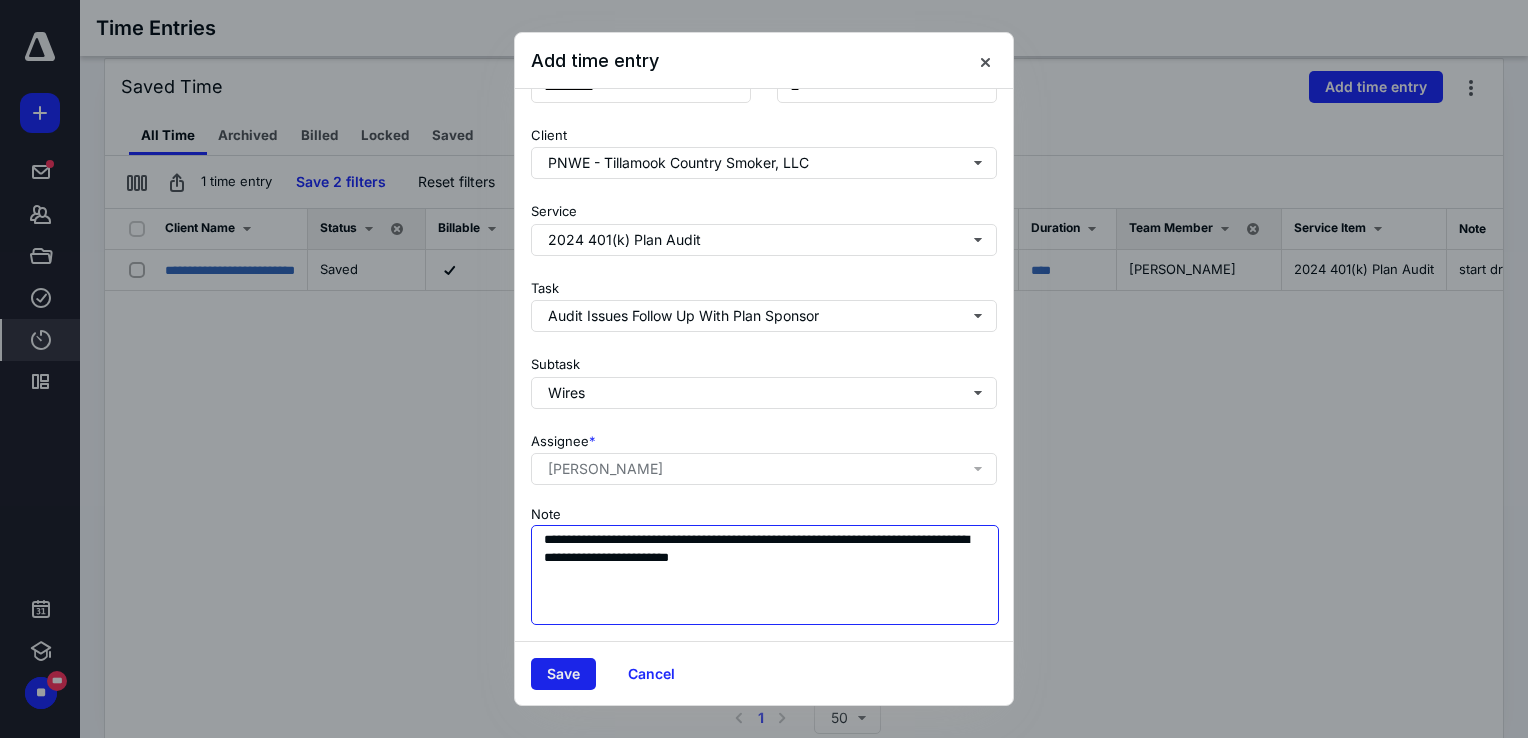 type on "**********" 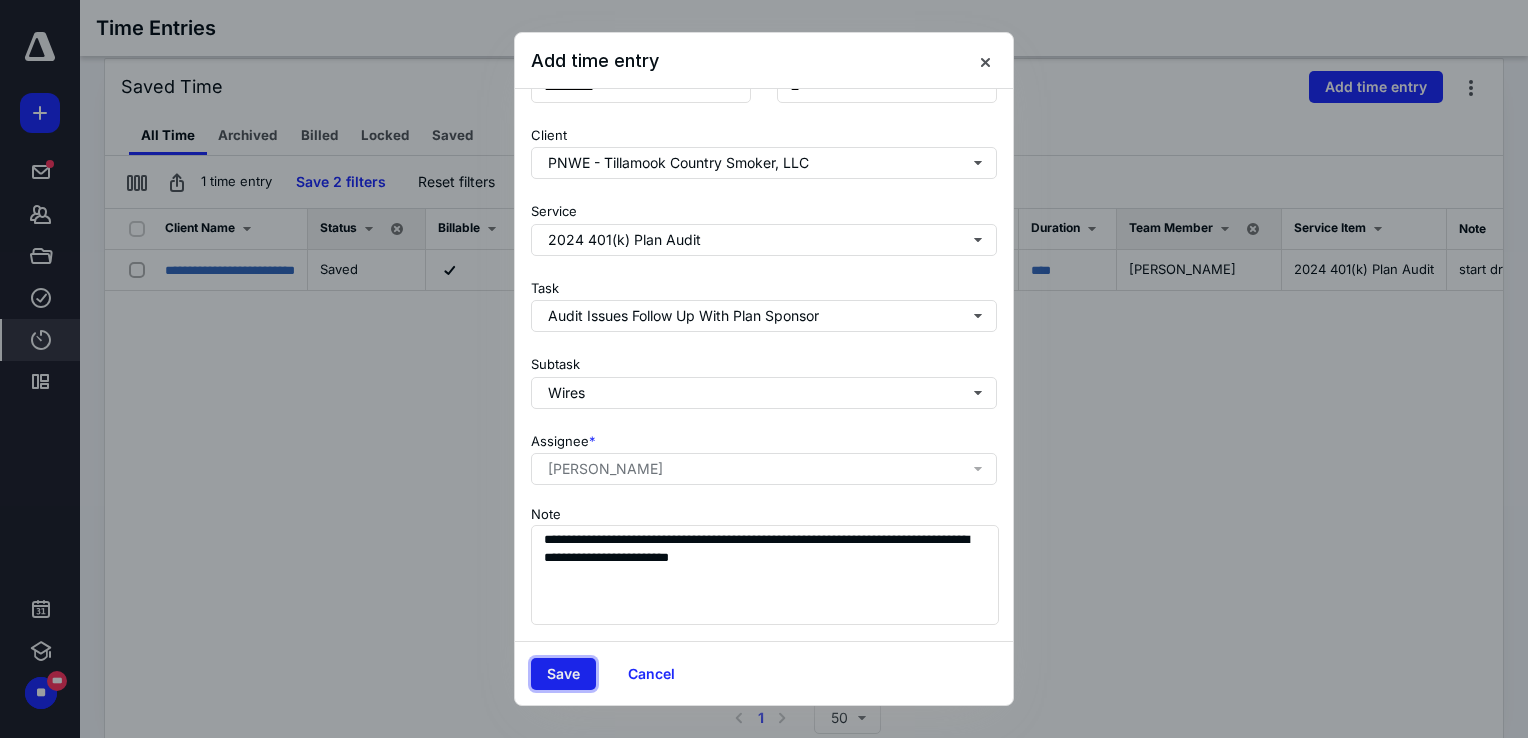 click on "Save" at bounding box center (563, 674) 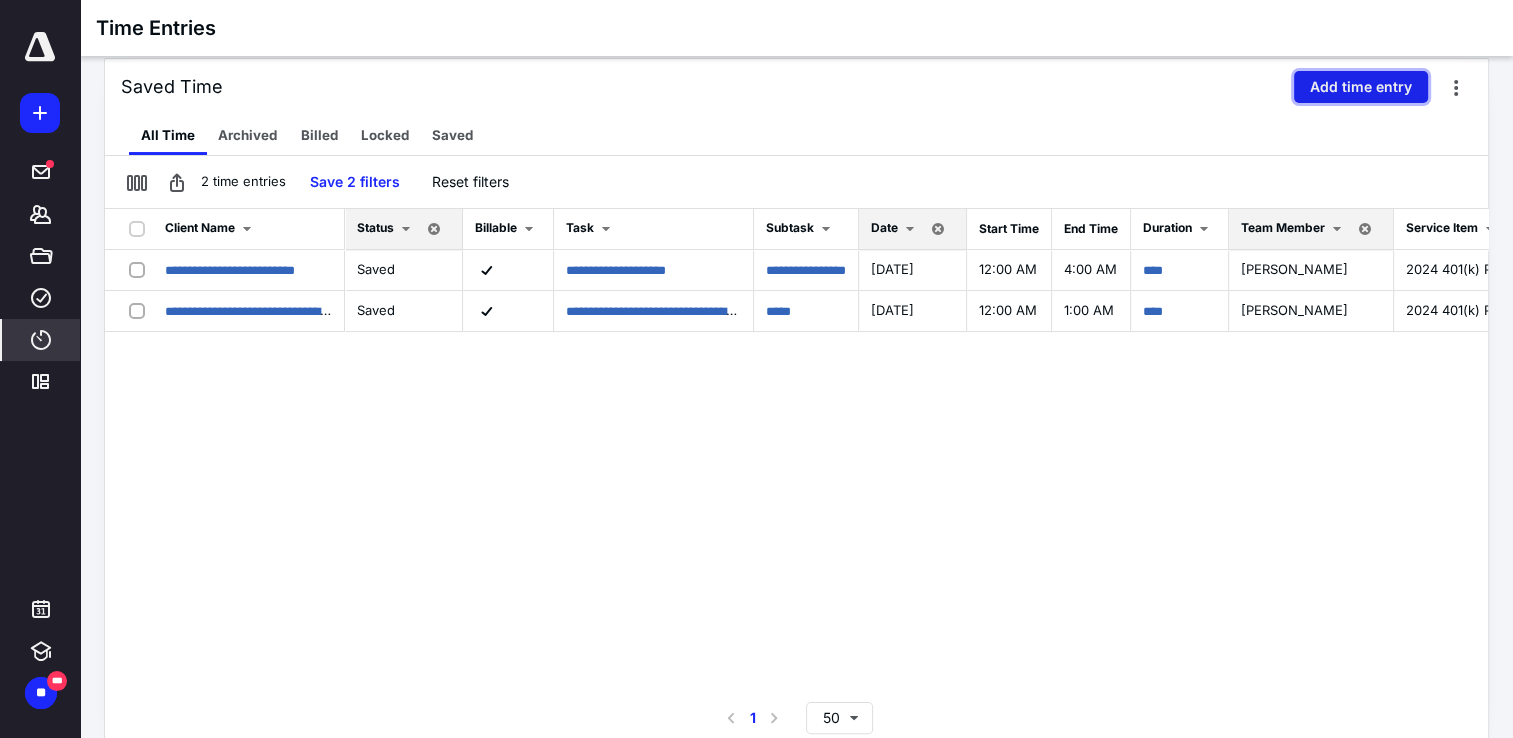 click on "Add time entry" at bounding box center [1361, 87] 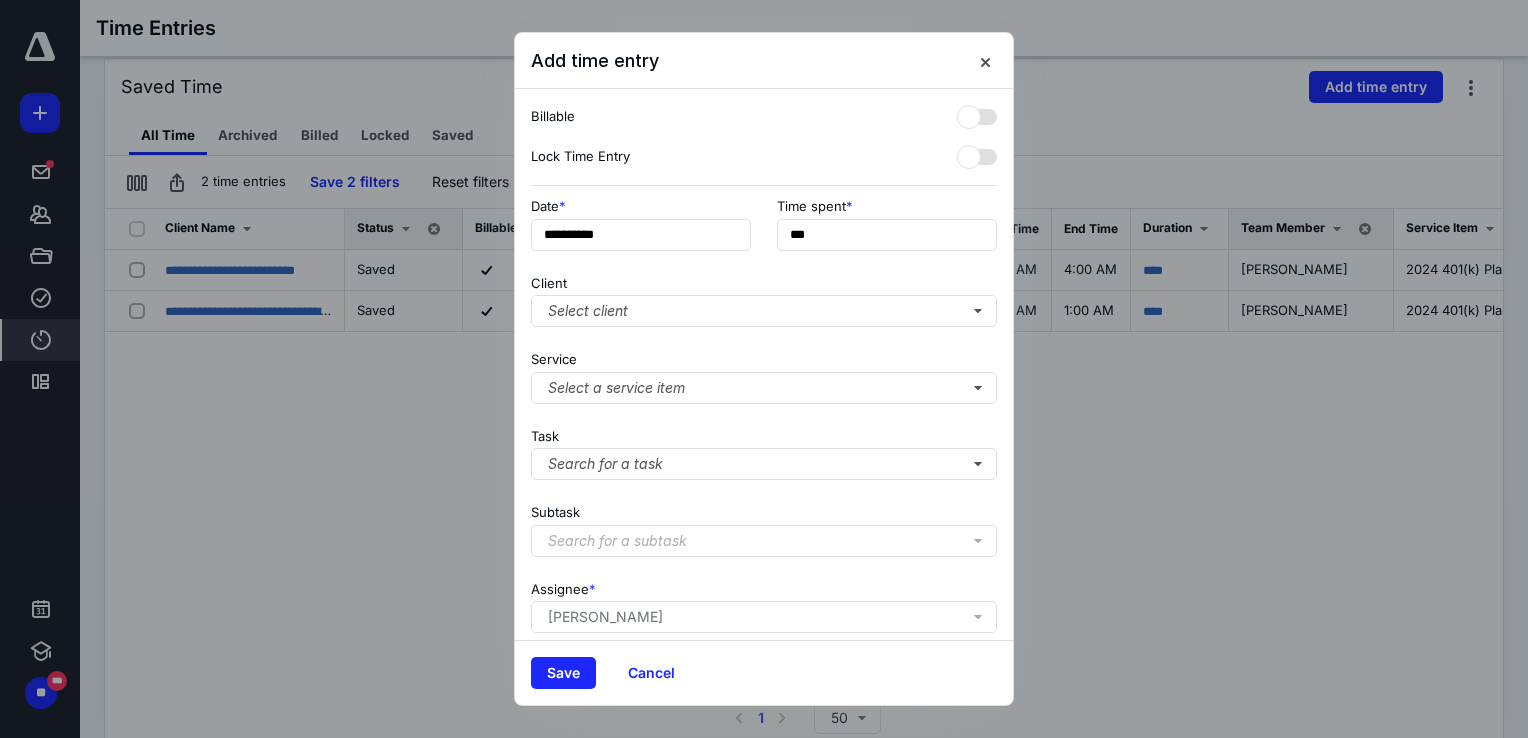 click on "Date *" at bounding box center (641, 206) 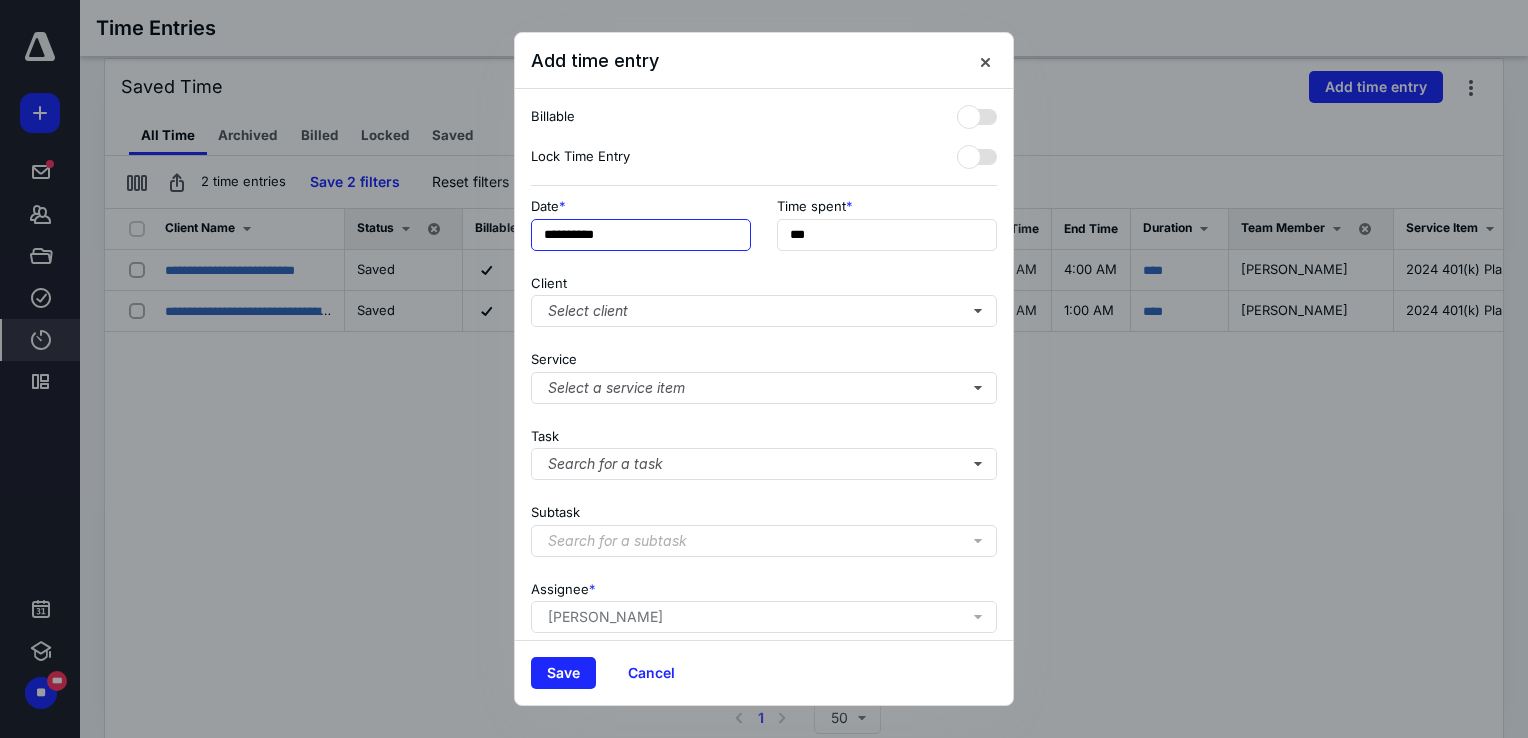 click on "**********" at bounding box center [641, 235] 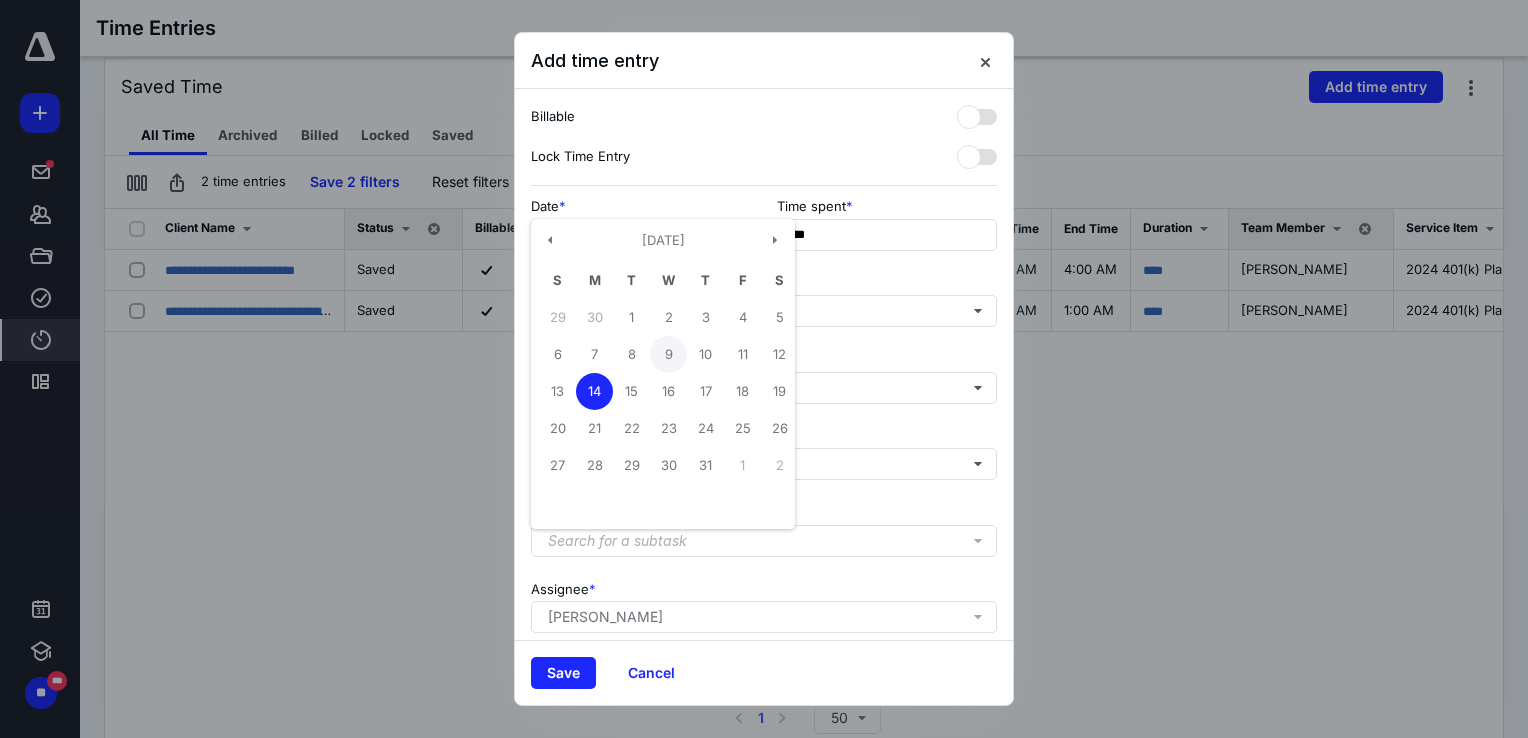 click on "9" at bounding box center (668, 354) 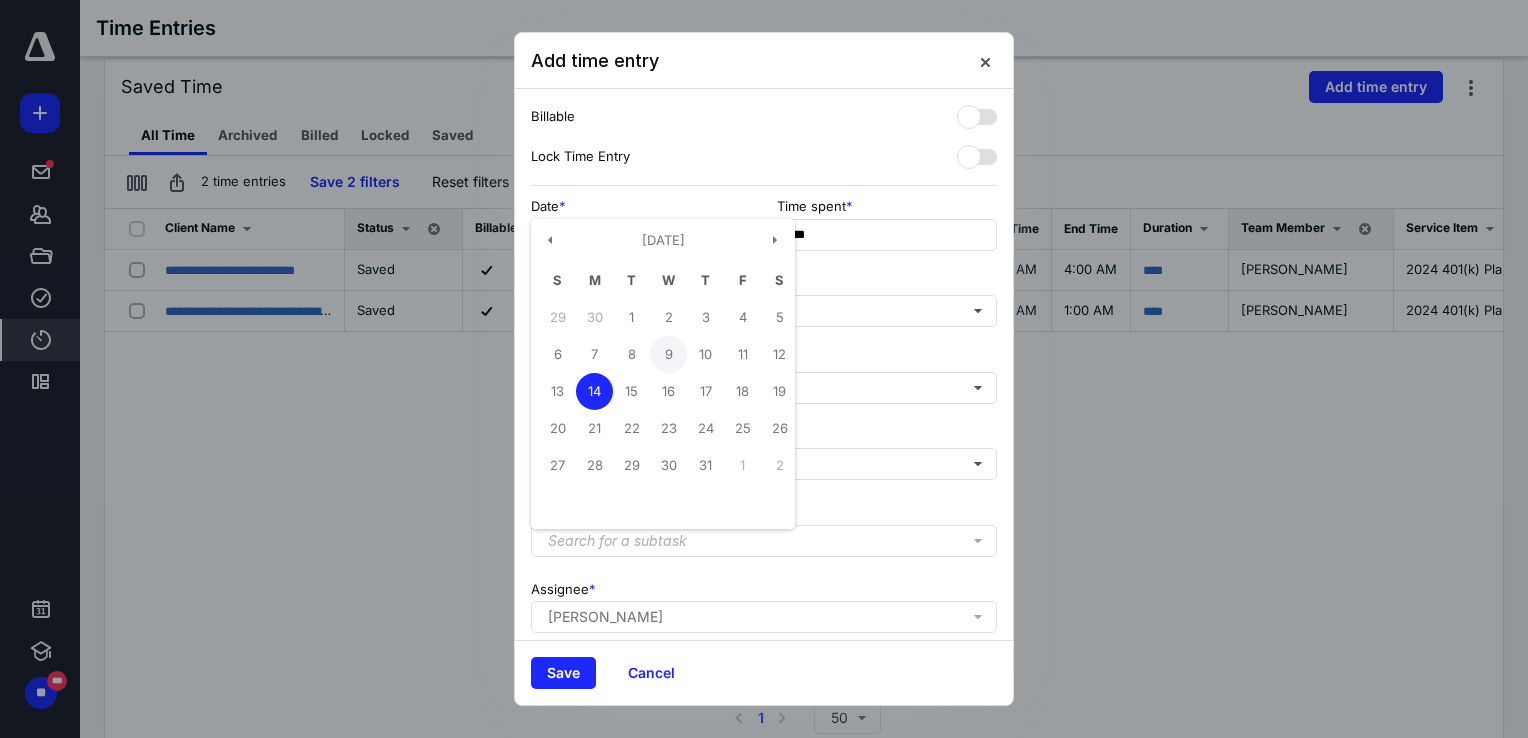 type on "**********" 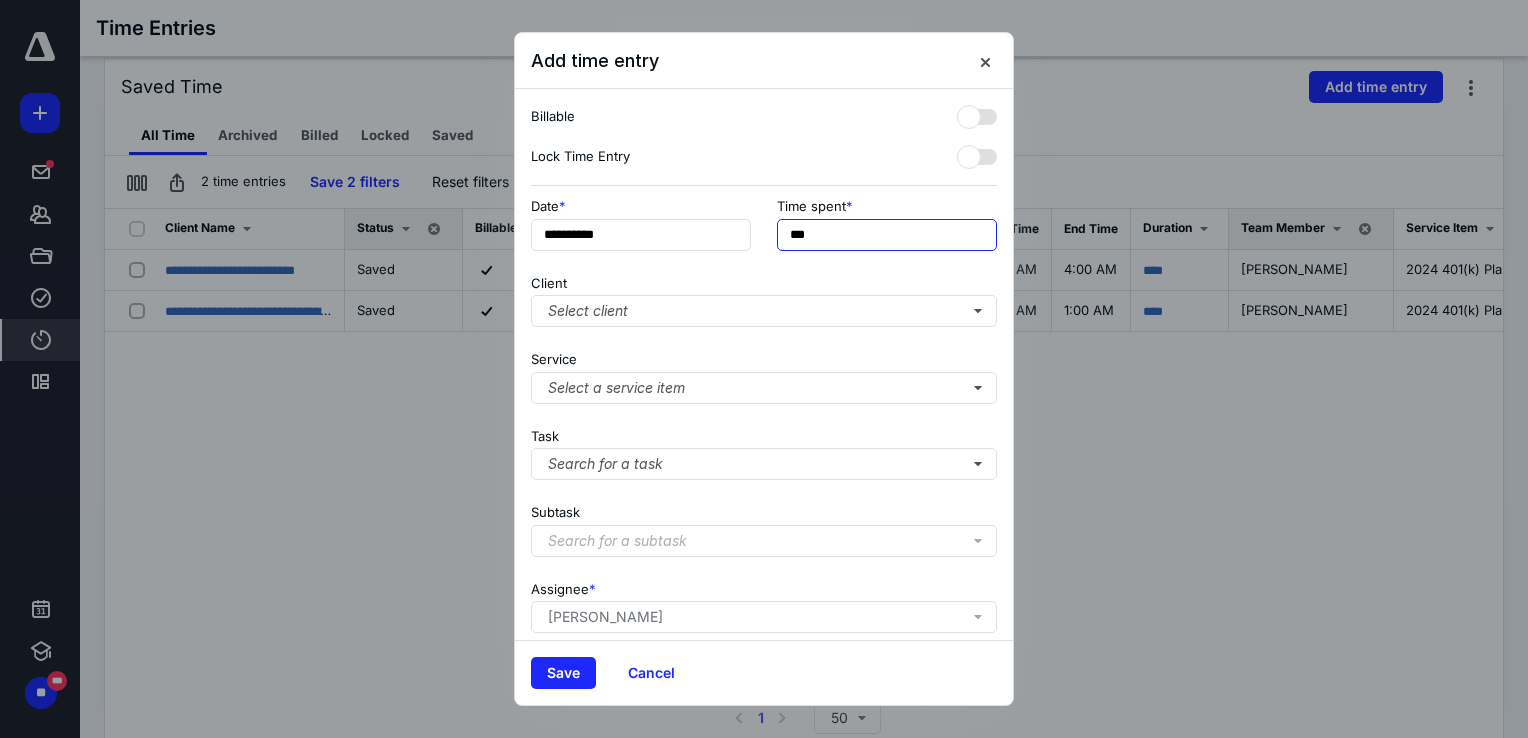click on "***" at bounding box center [887, 235] 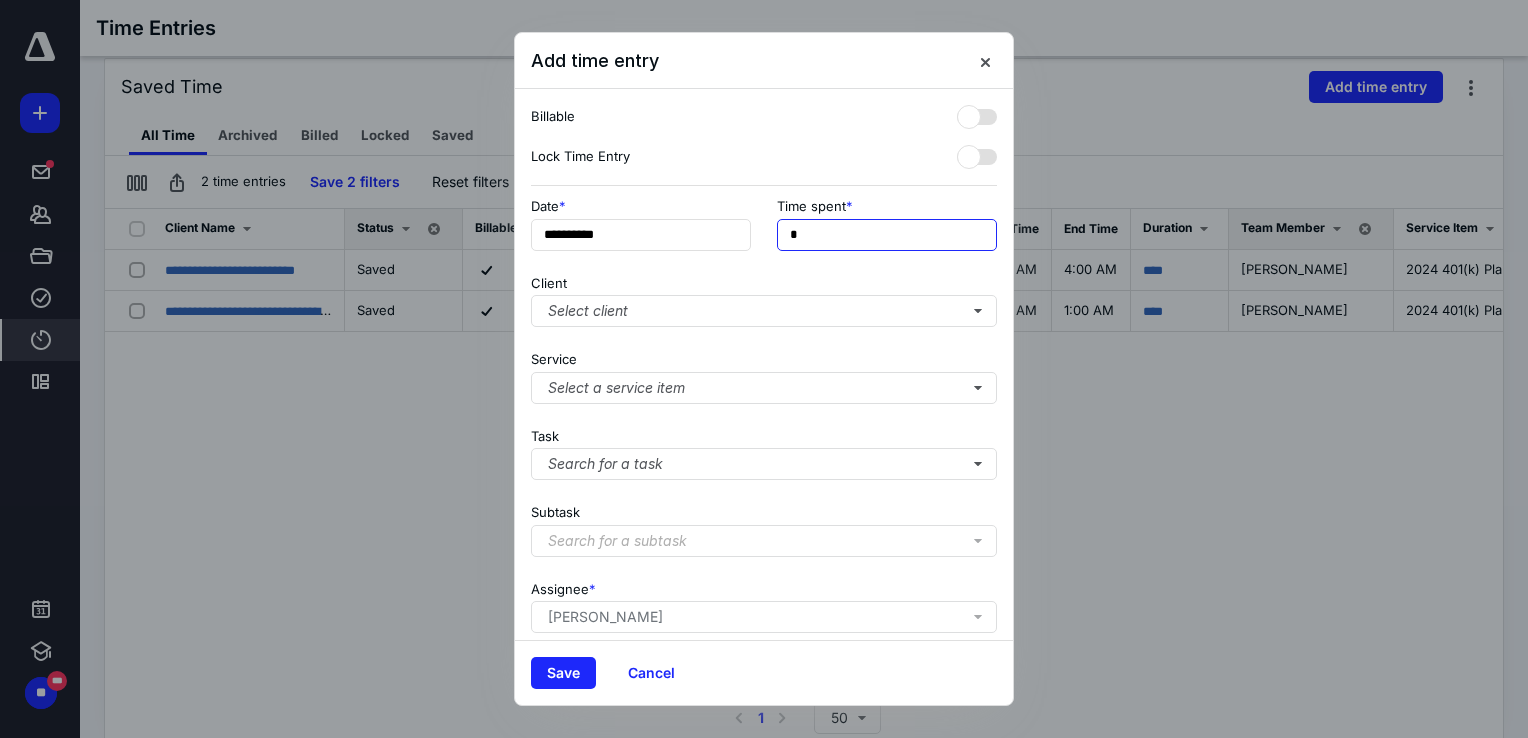 type on "**" 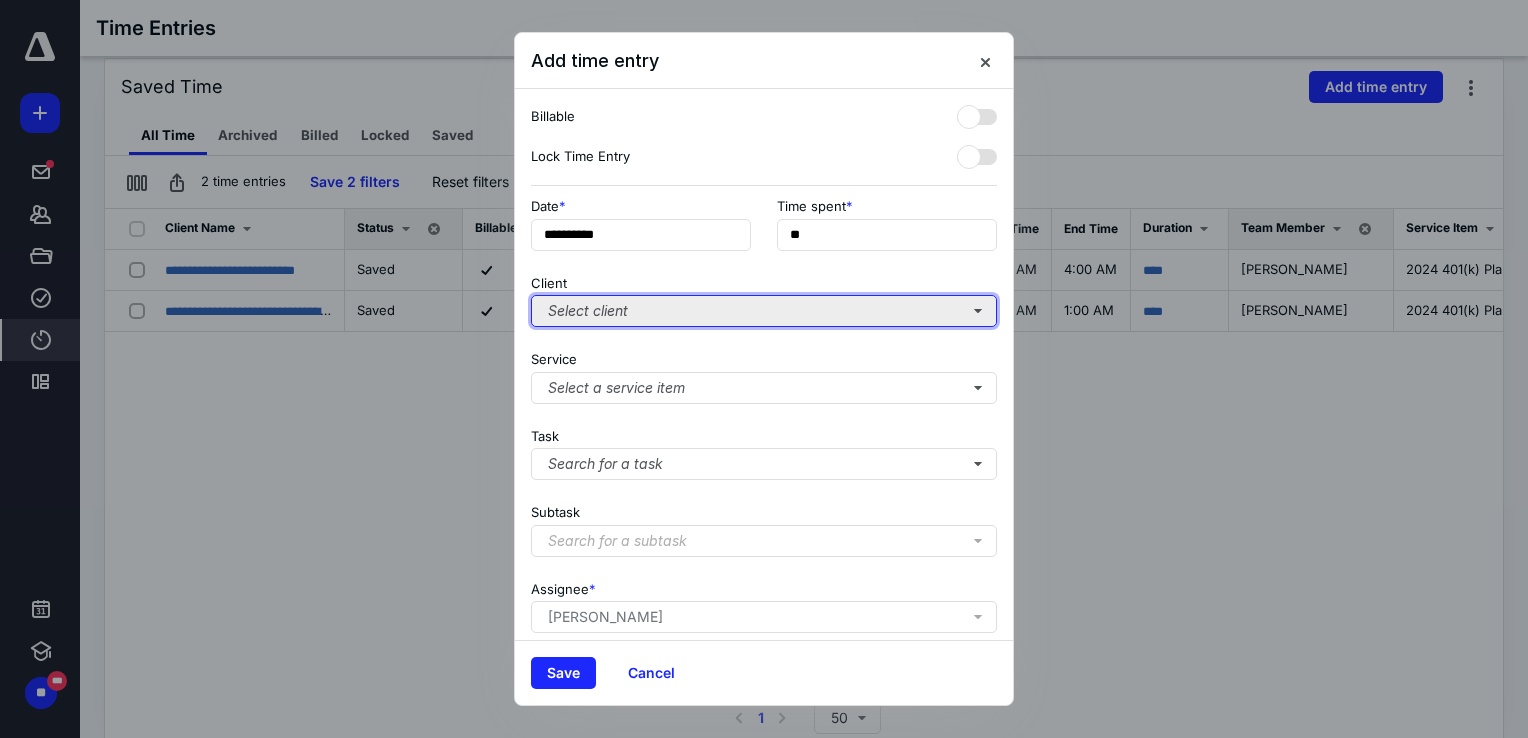click on "Select client" at bounding box center [764, 311] 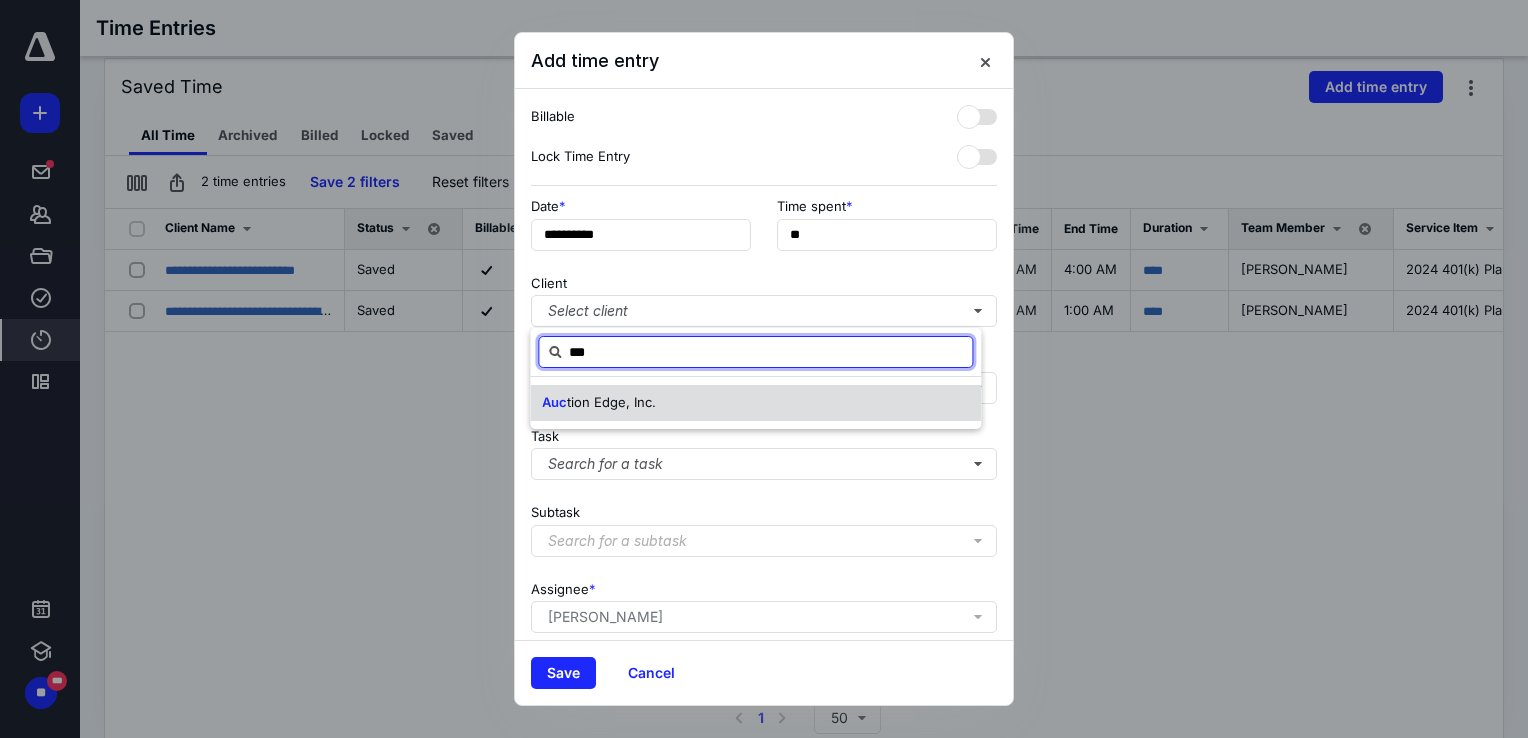click on "tion Edge, Inc." at bounding box center (611, 402) 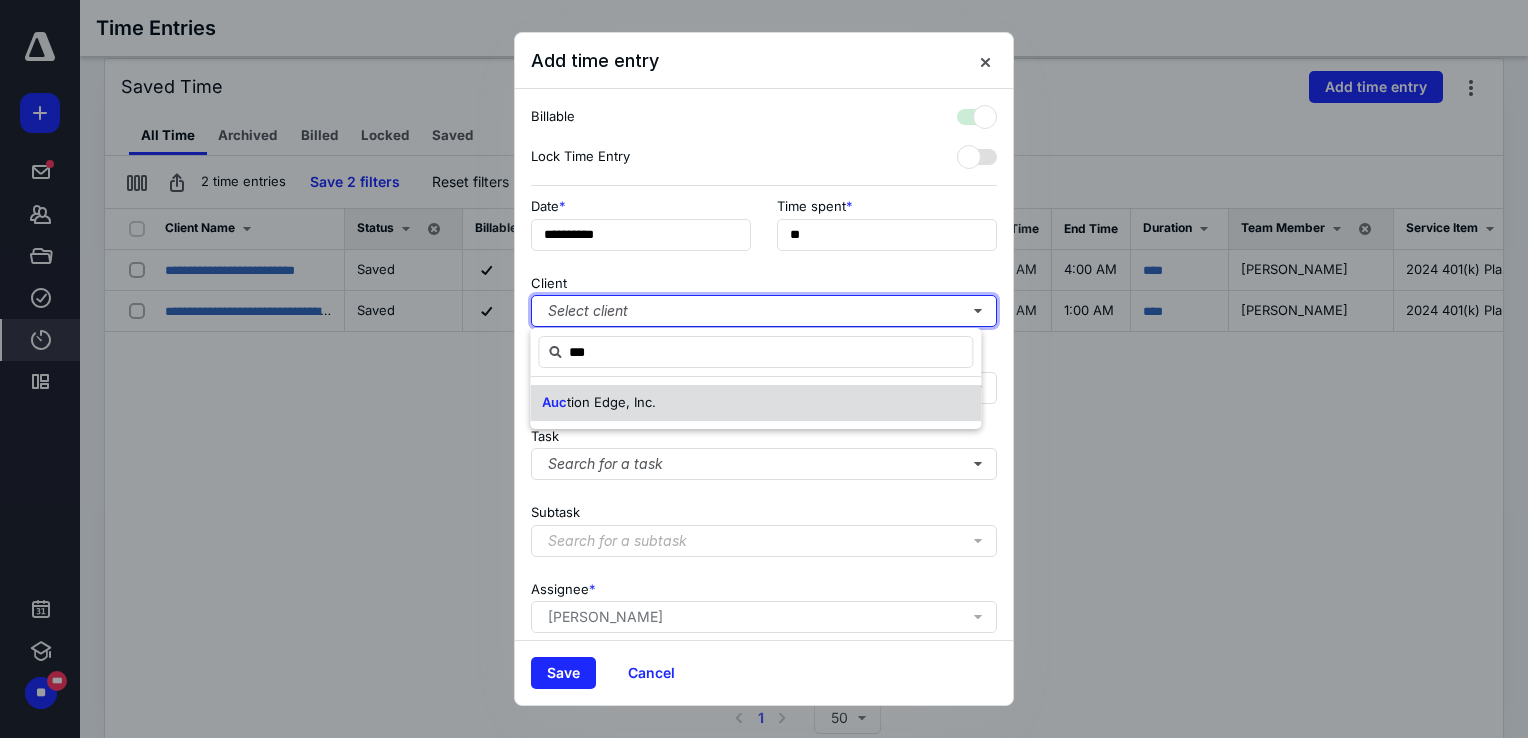 checkbox on "true" 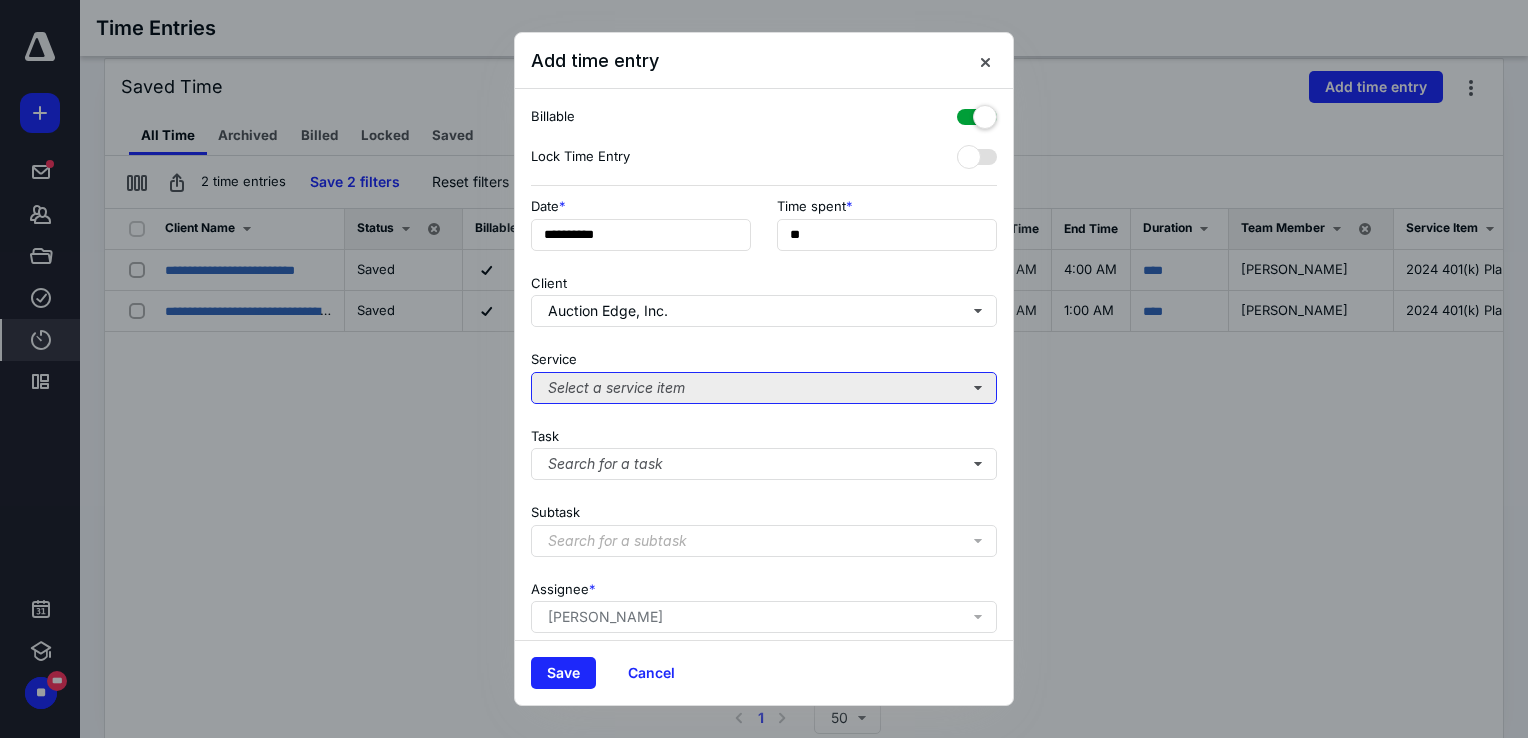 click on "Select a service item" at bounding box center (764, 388) 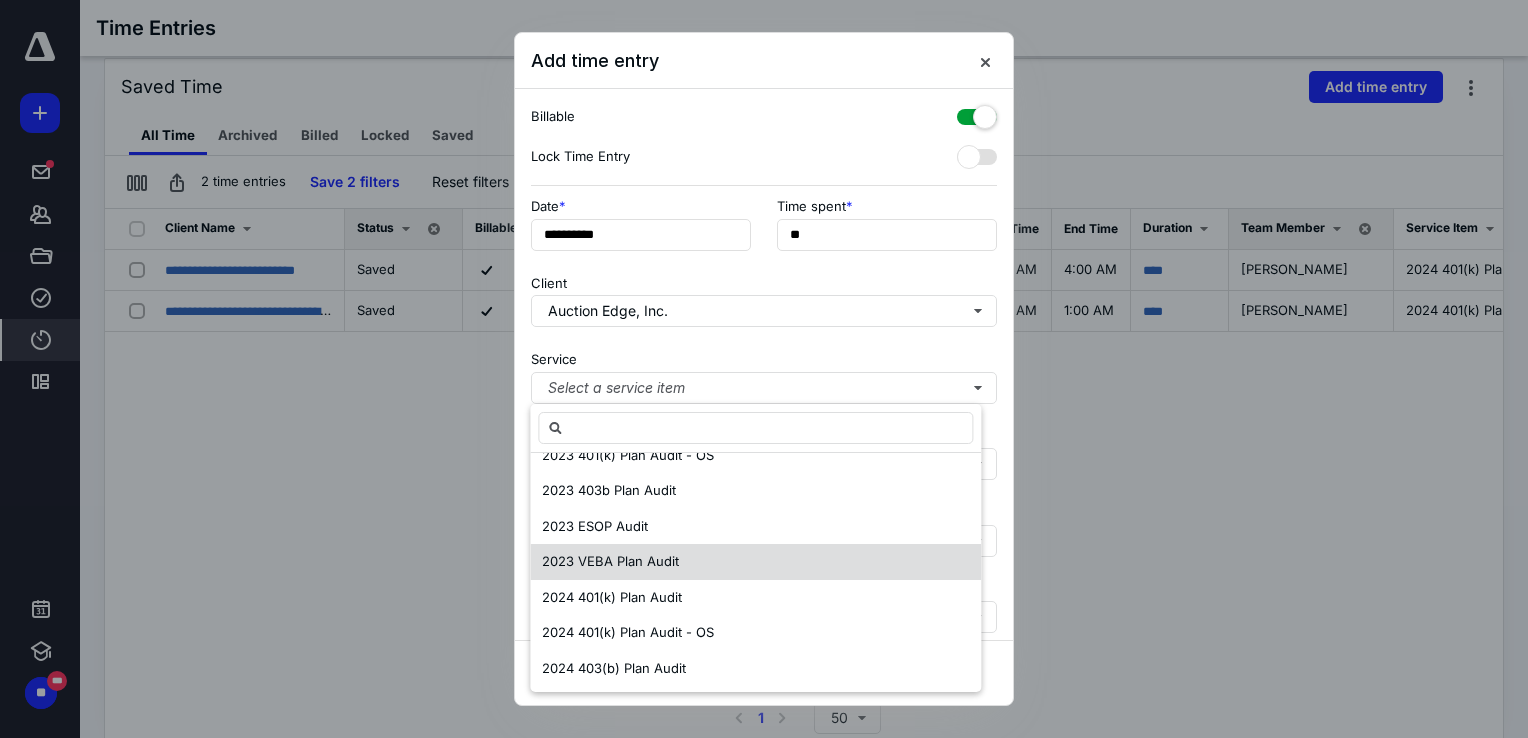 scroll, scrollTop: 700, scrollLeft: 0, axis: vertical 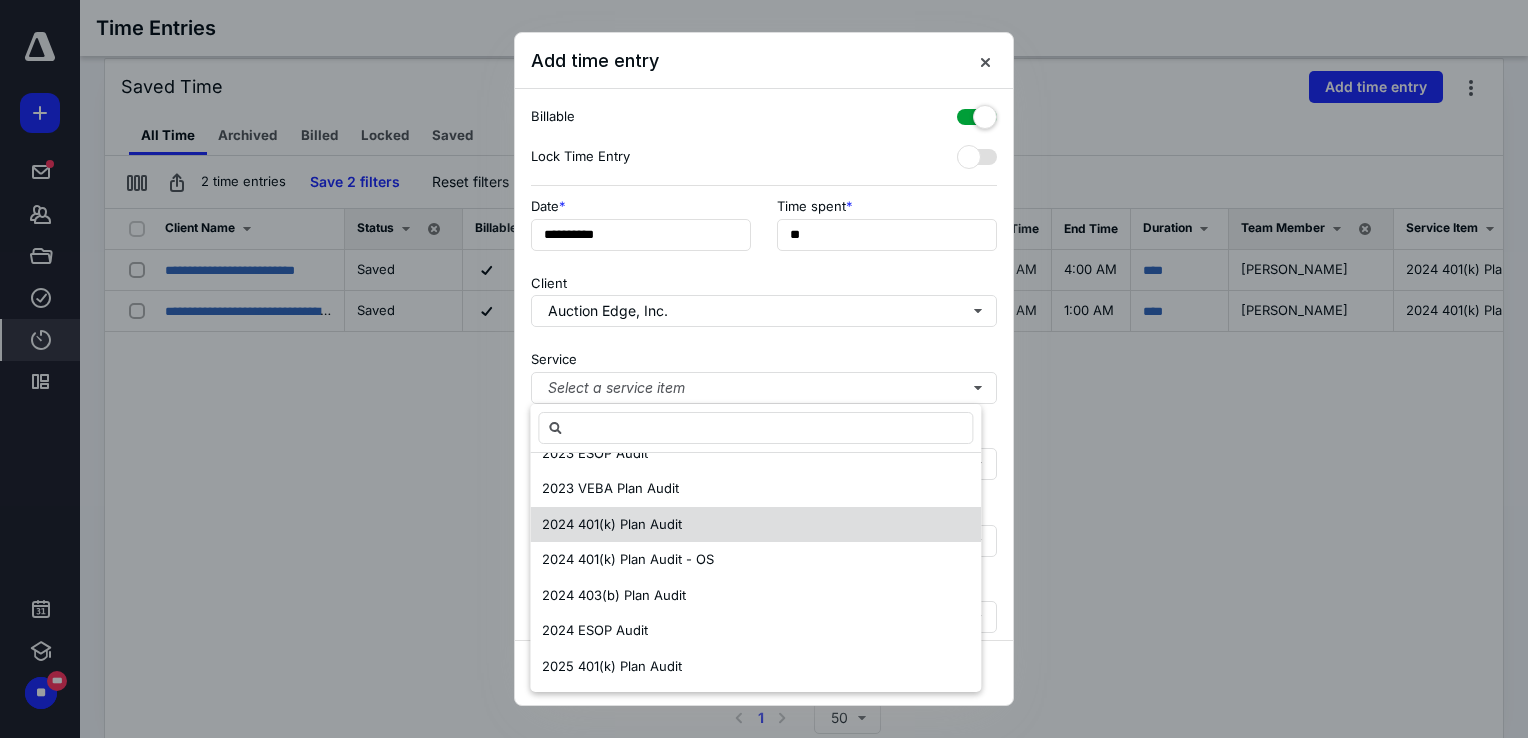 click on "2024 401(k) Plan Audit" at bounding box center [755, 525] 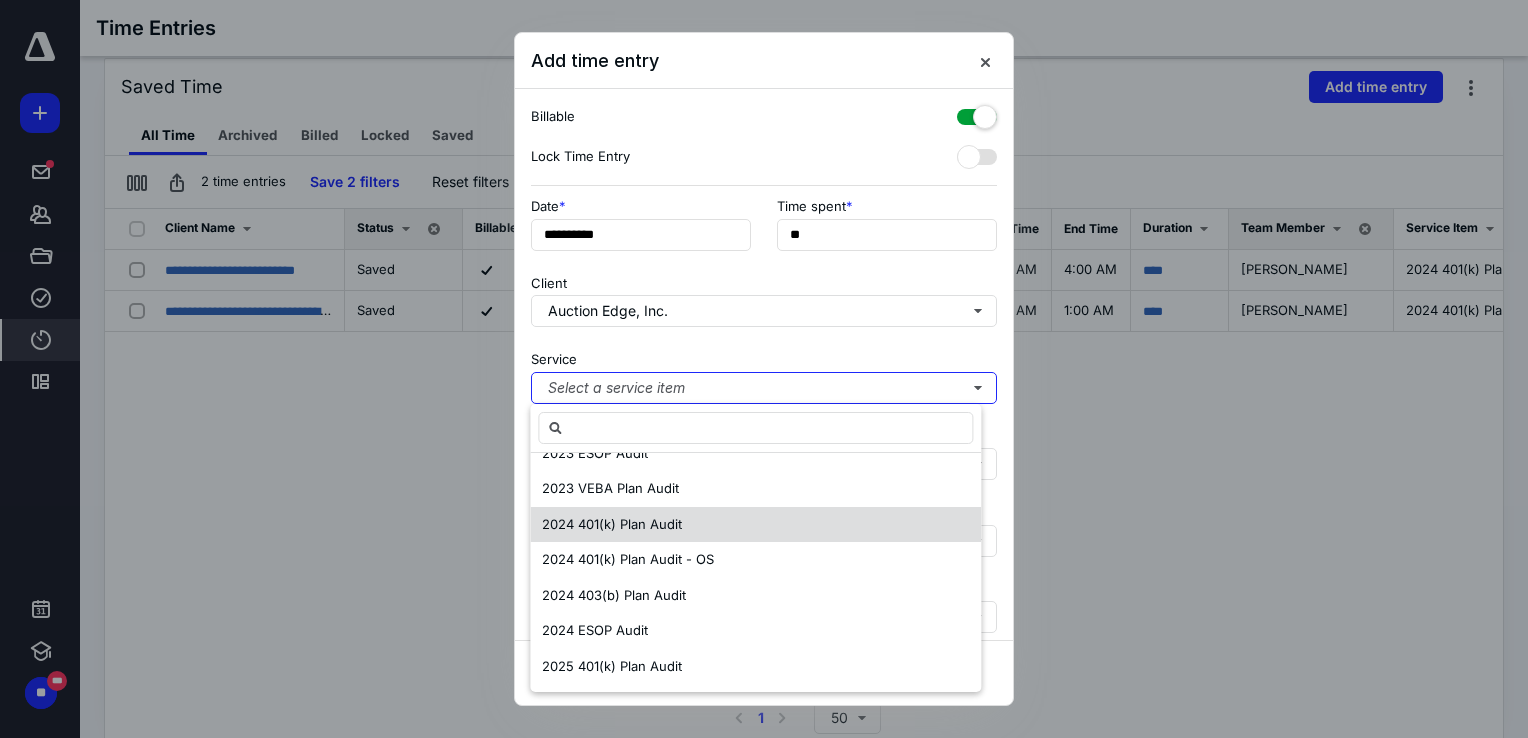 scroll, scrollTop: 0, scrollLeft: 0, axis: both 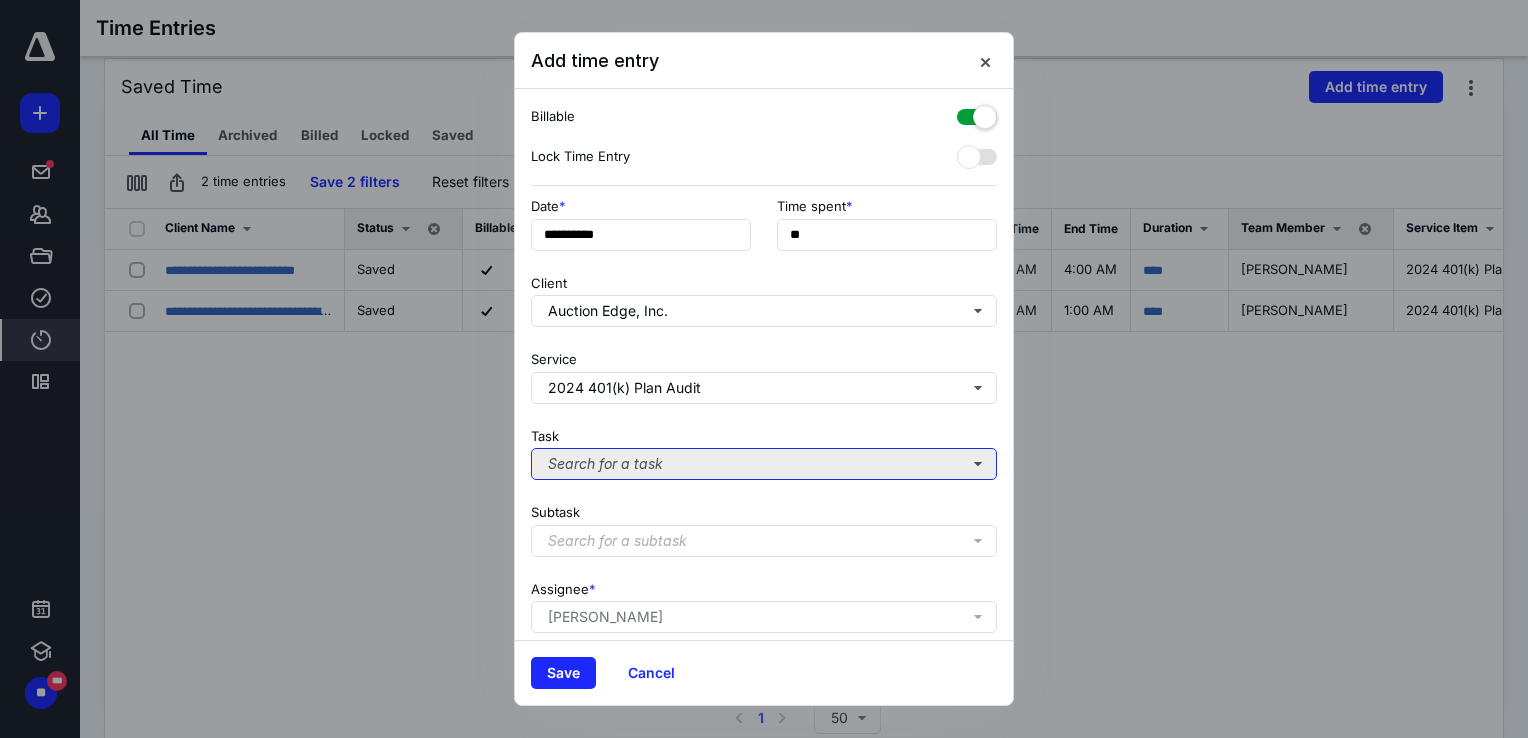 click on "Search for a task" at bounding box center (764, 464) 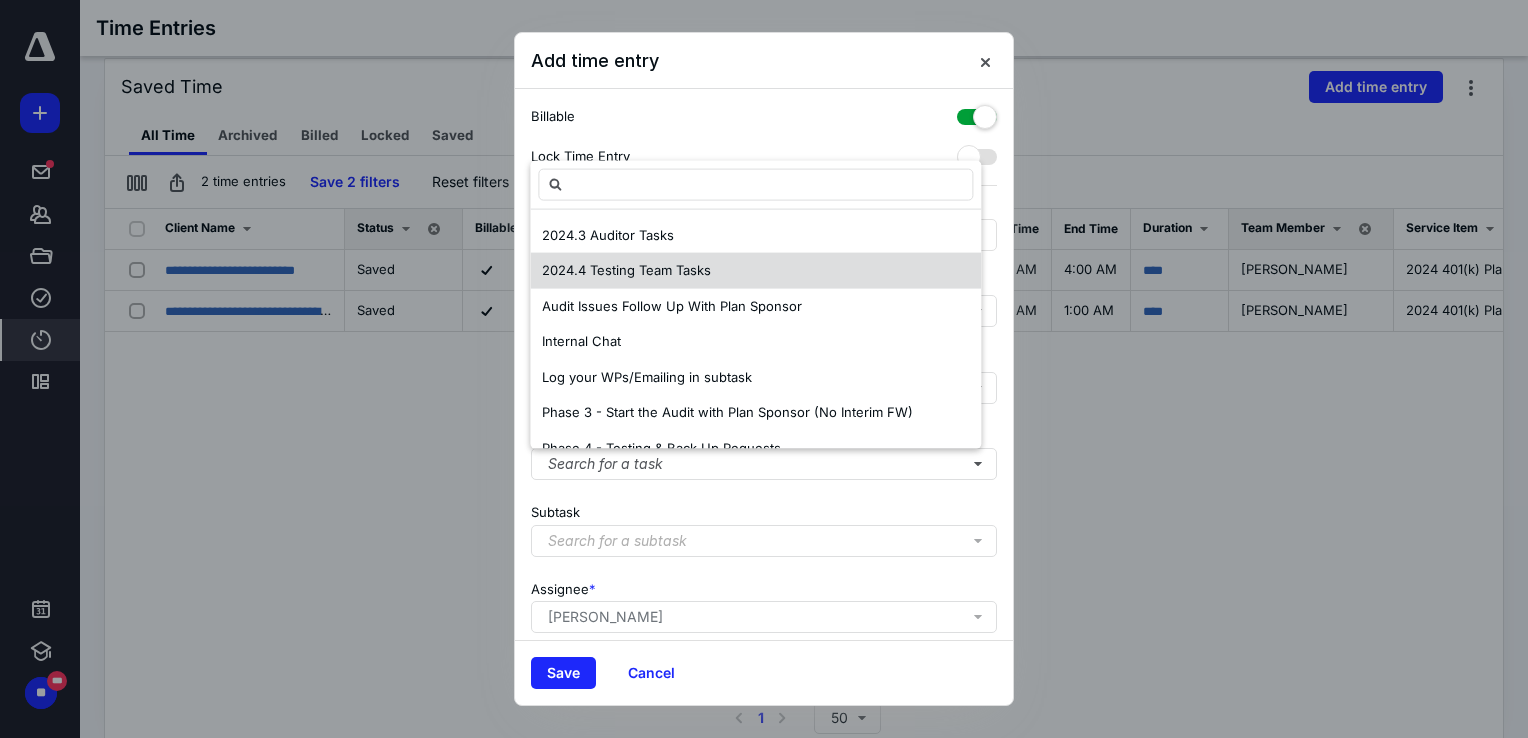 click on "2024.4 Testing Team Tasks" at bounding box center (626, 270) 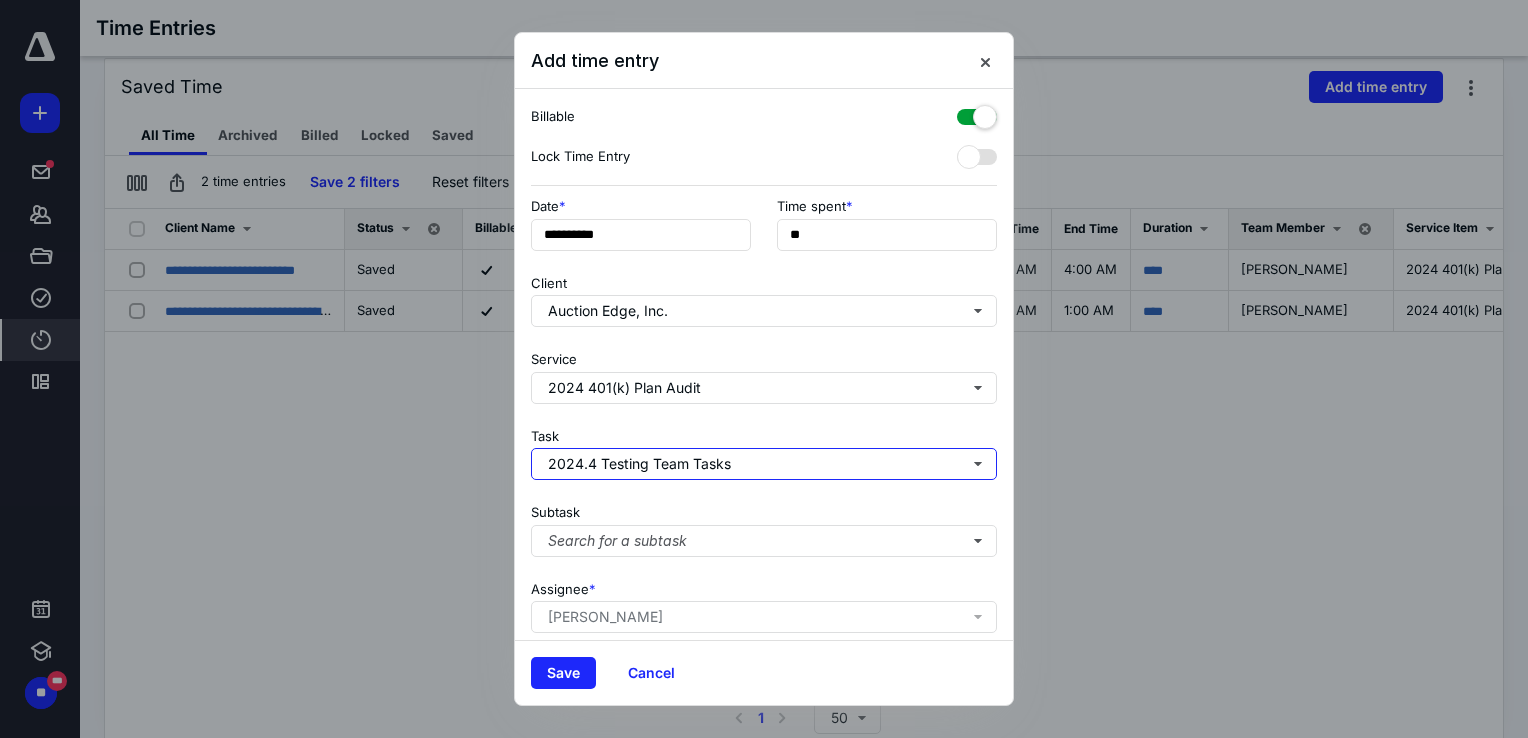 scroll, scrollTop: 162, scrollLeft: 0, axis: vertical 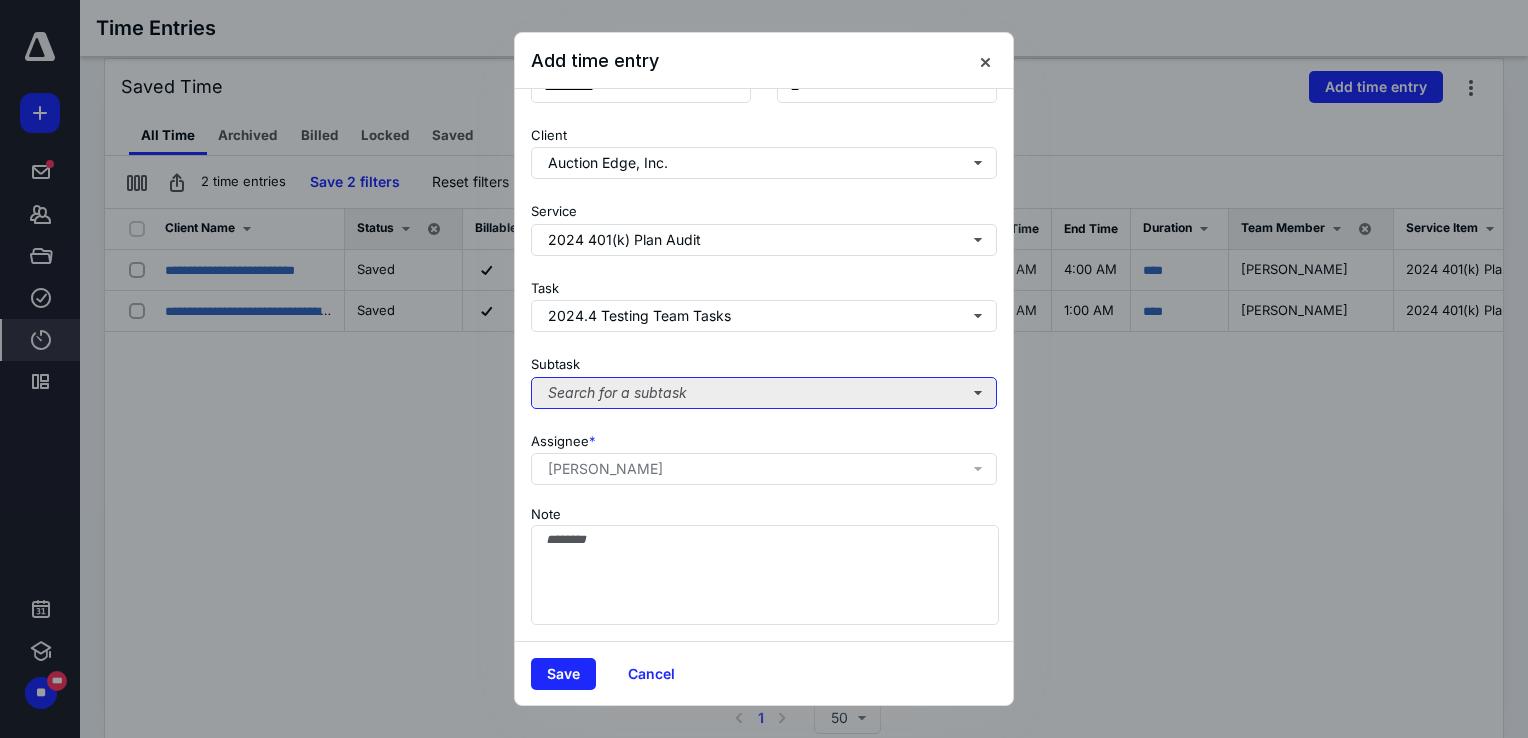 click on "Search for a subtask" at bounding box center [764, 393] 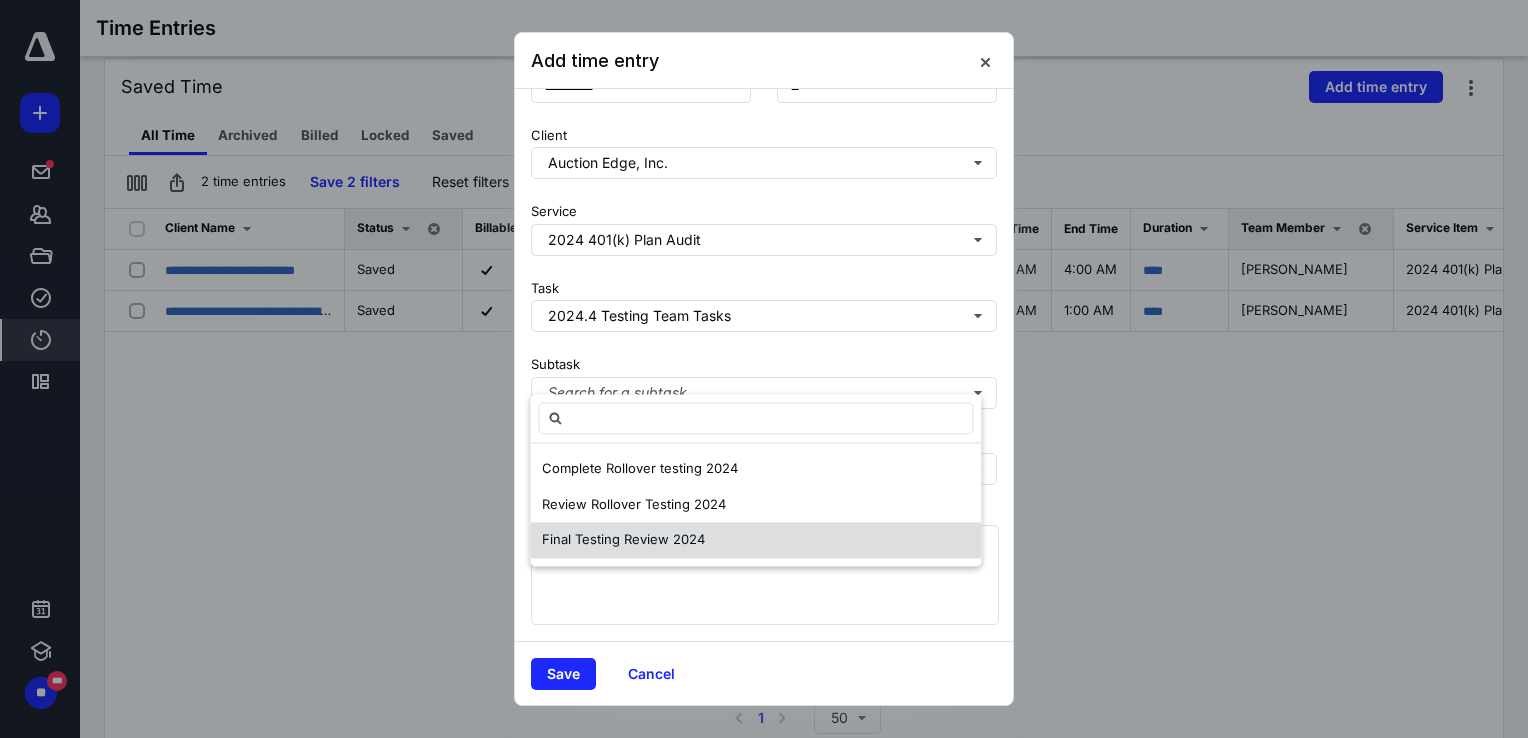 click on "Final Testing Review 2024" at bounding box center [755, 540] 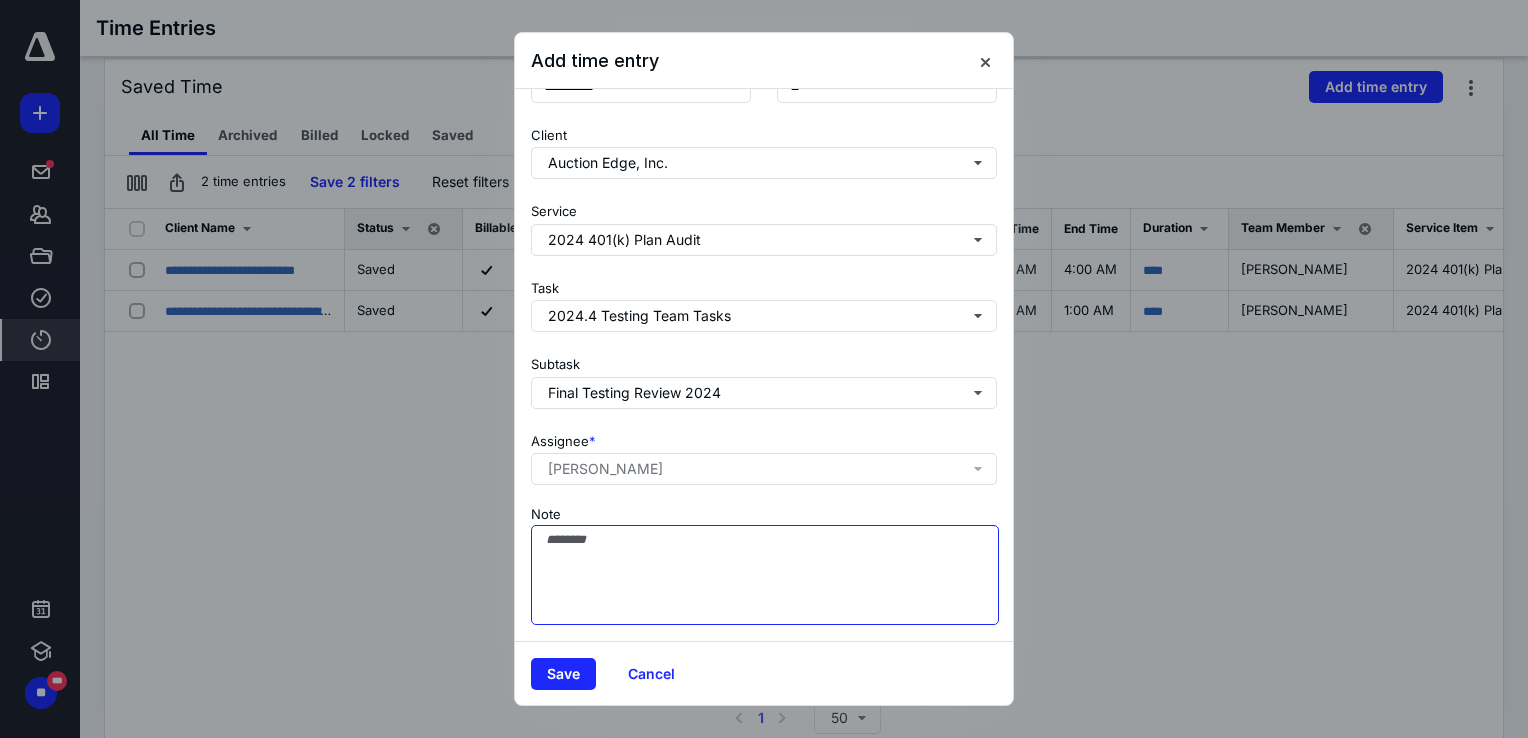 click on "Note" at bounding box center [765, 575] 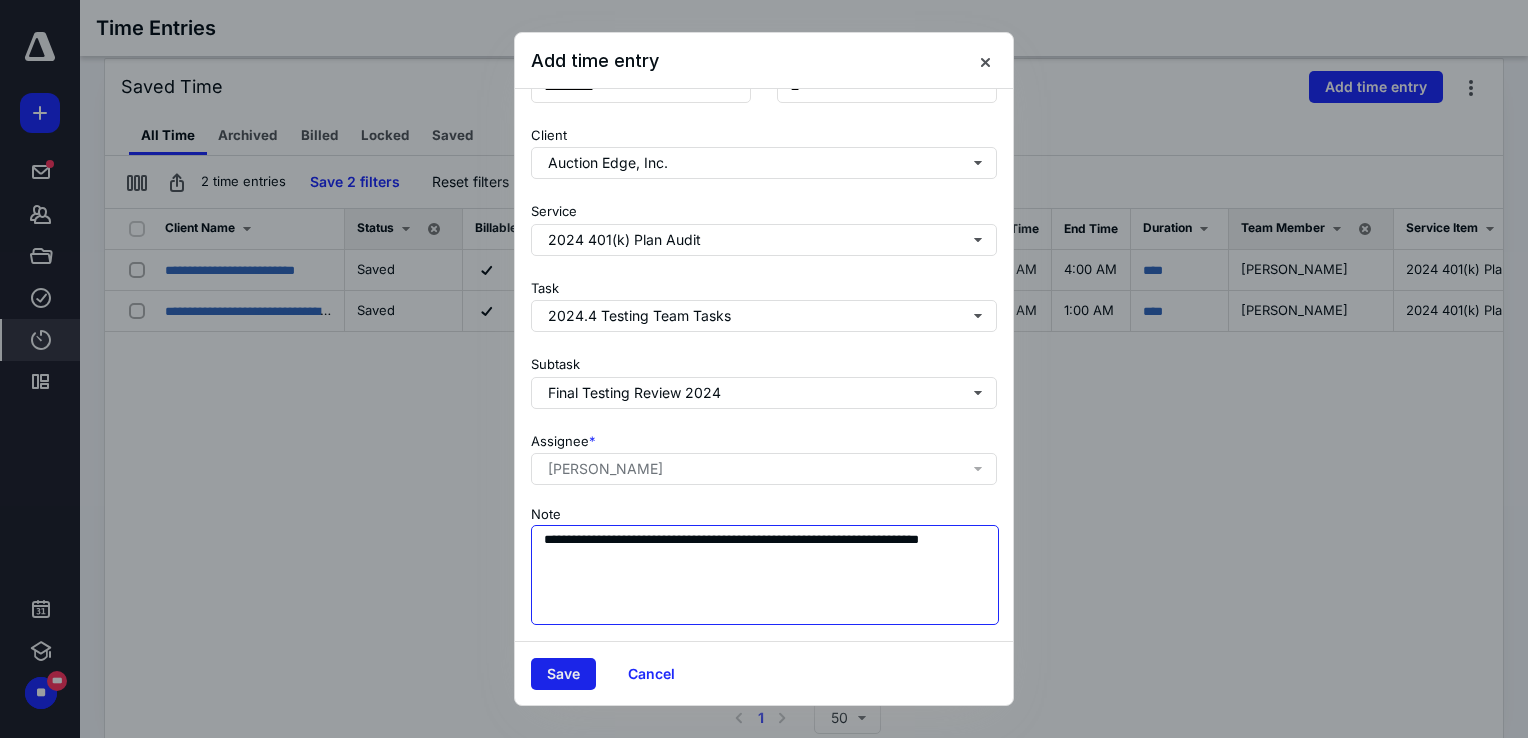 type on "**********" 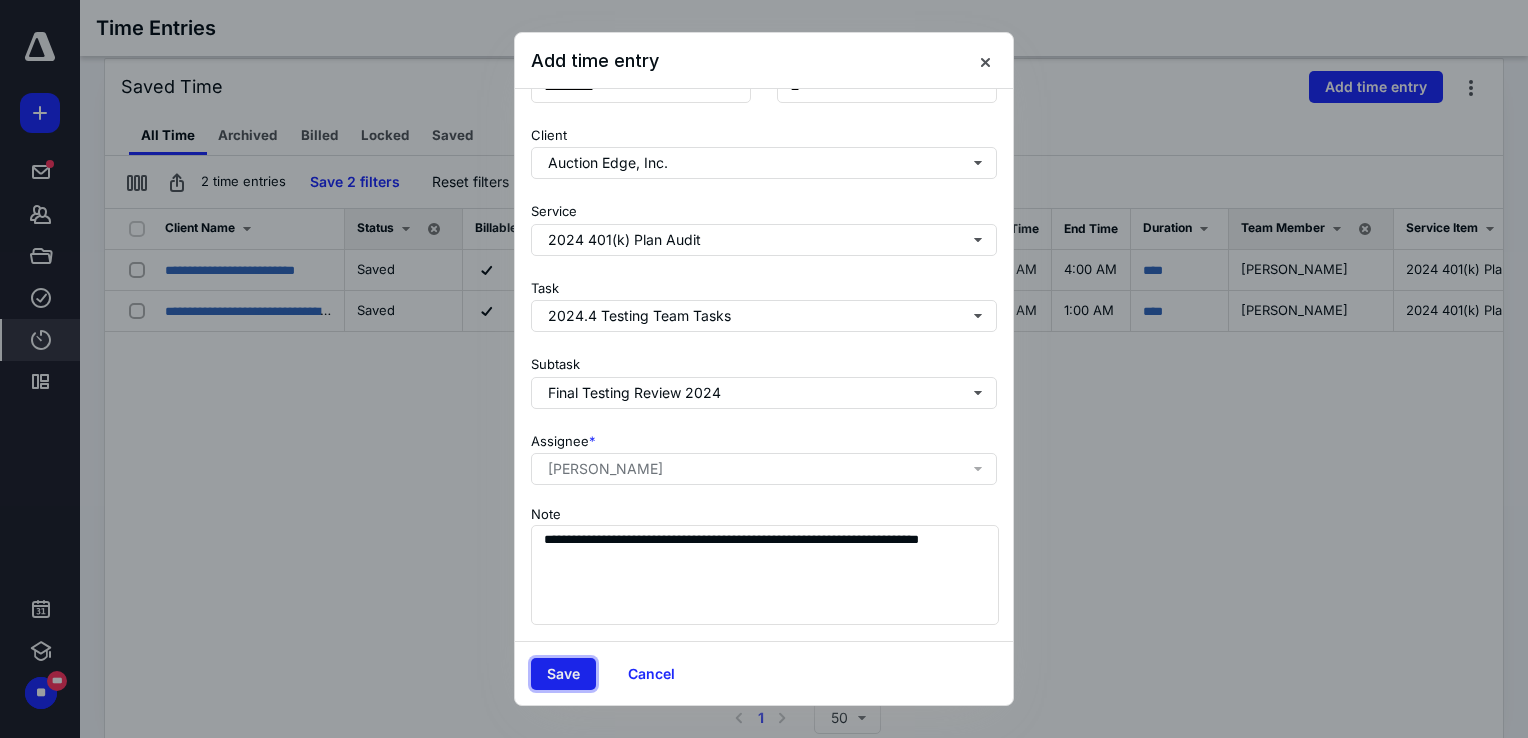 click on "Save" at bounding box center (563, 674) 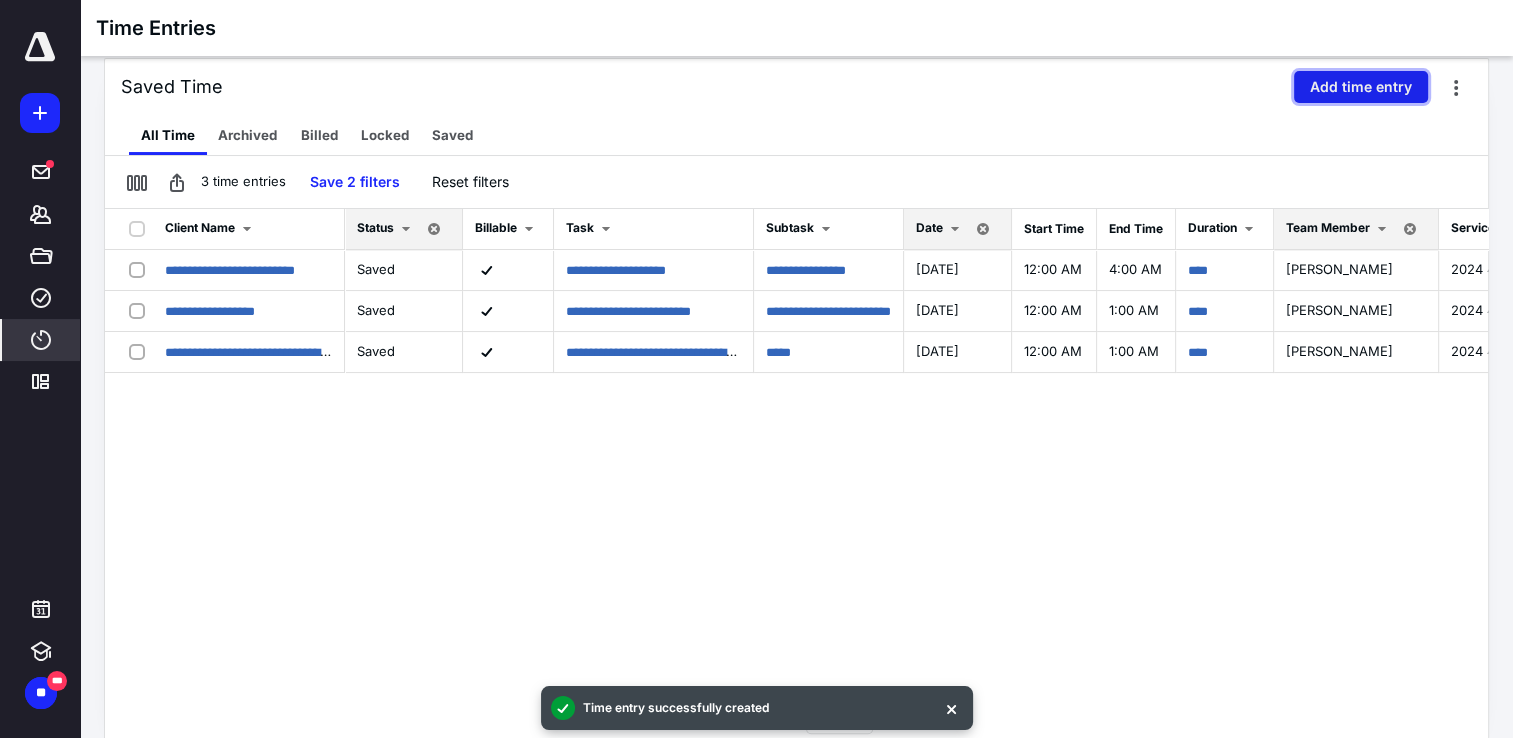 click on "Add time entry" at bounding box center [1361, 87] 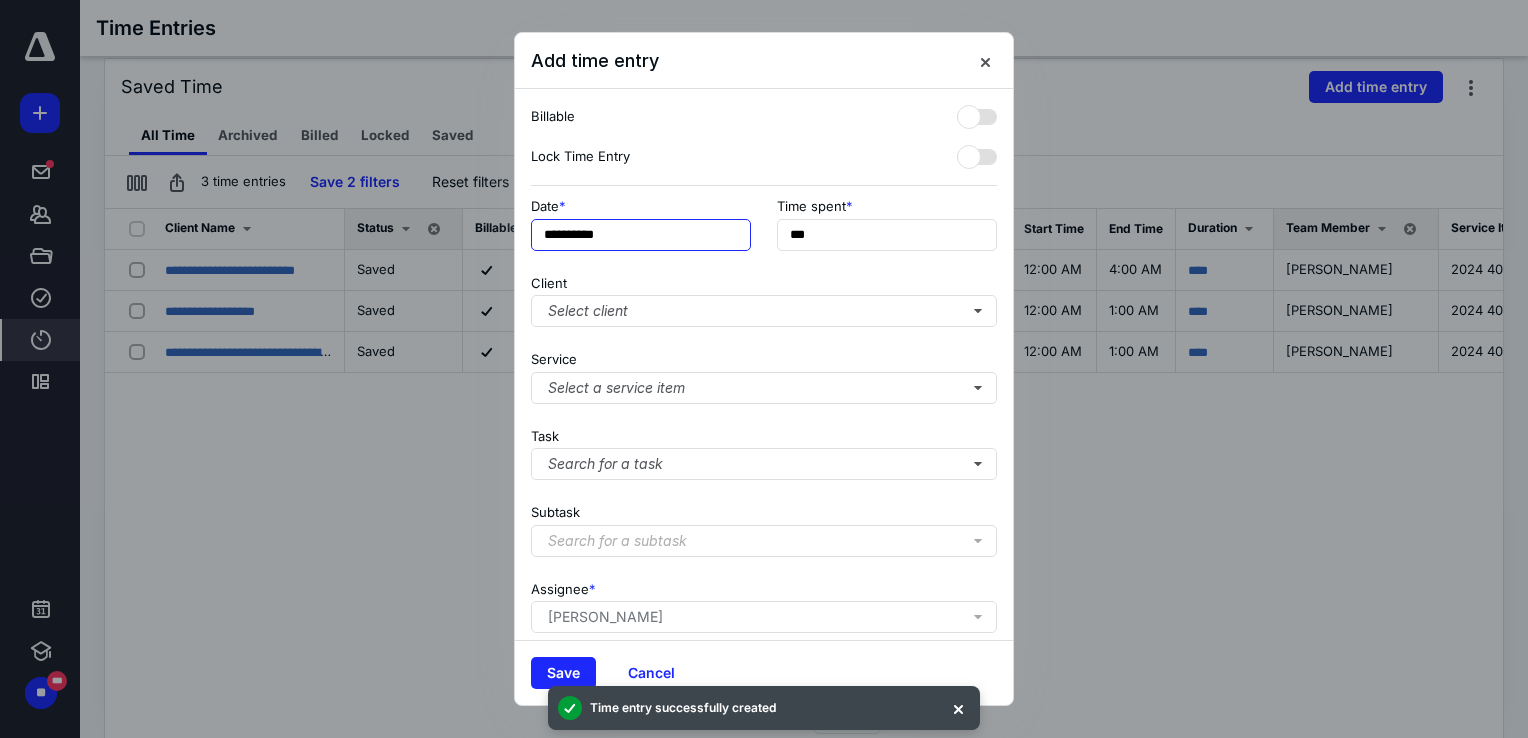 click on "**********" at bounding box center (641, 235) 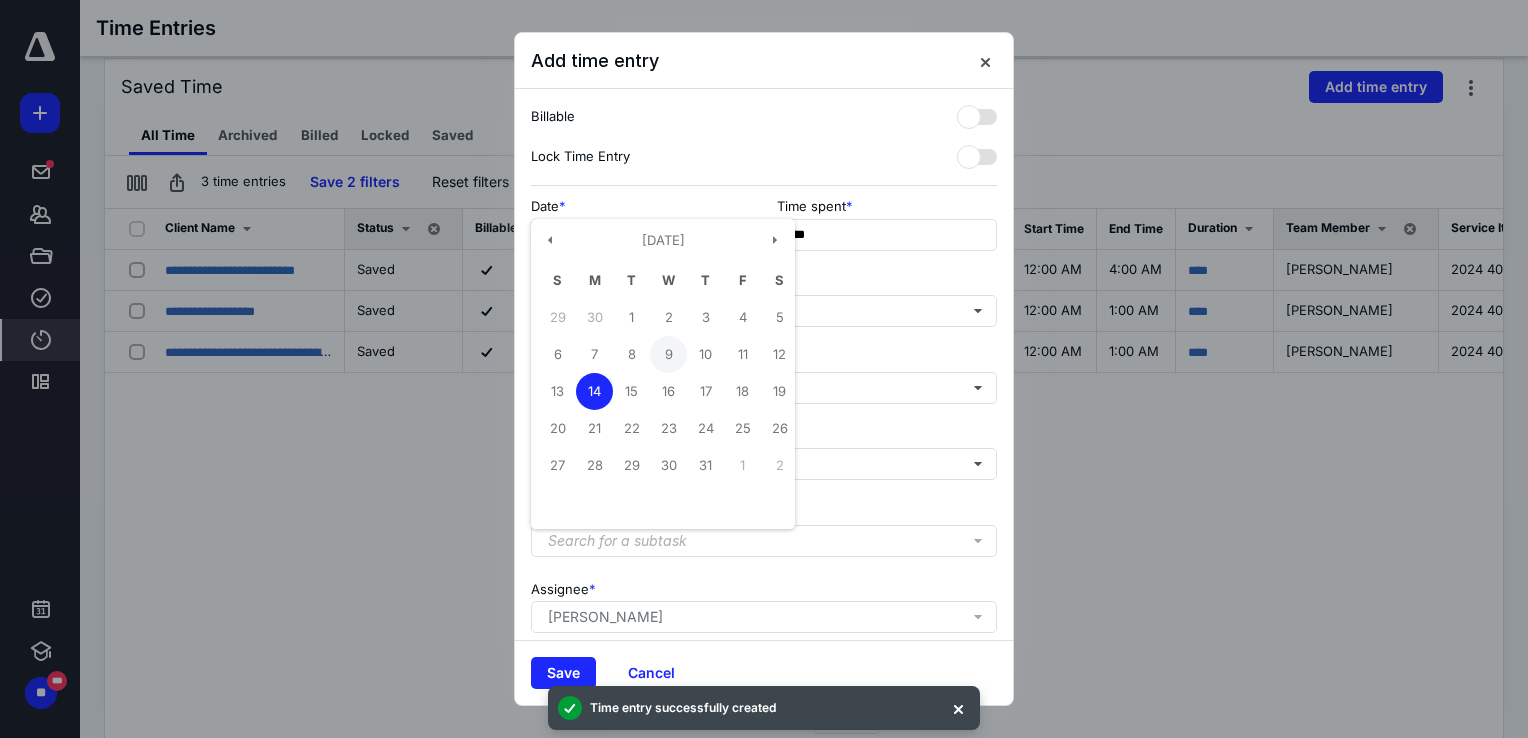 click on "9" at bounding box center (668, 354) 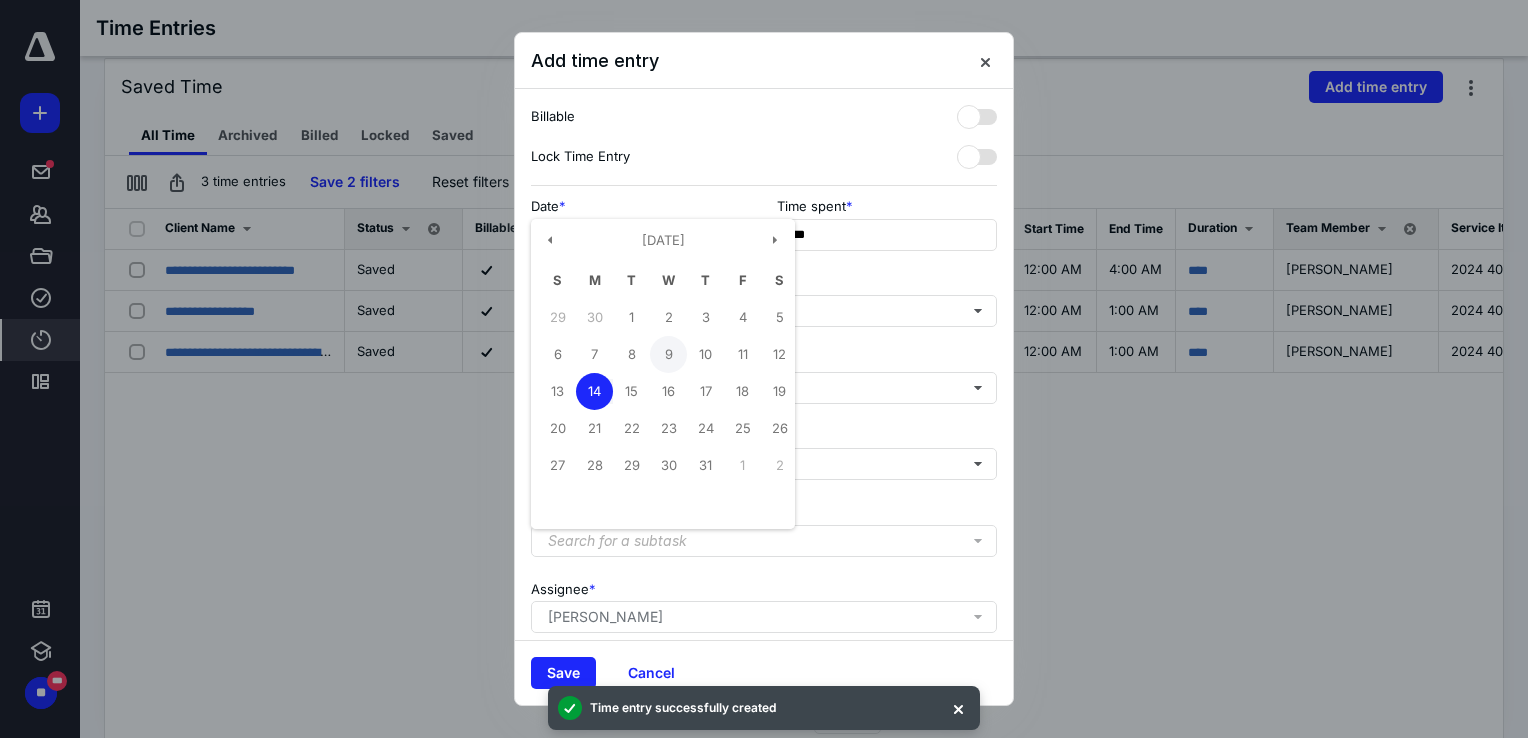 type on "**********" 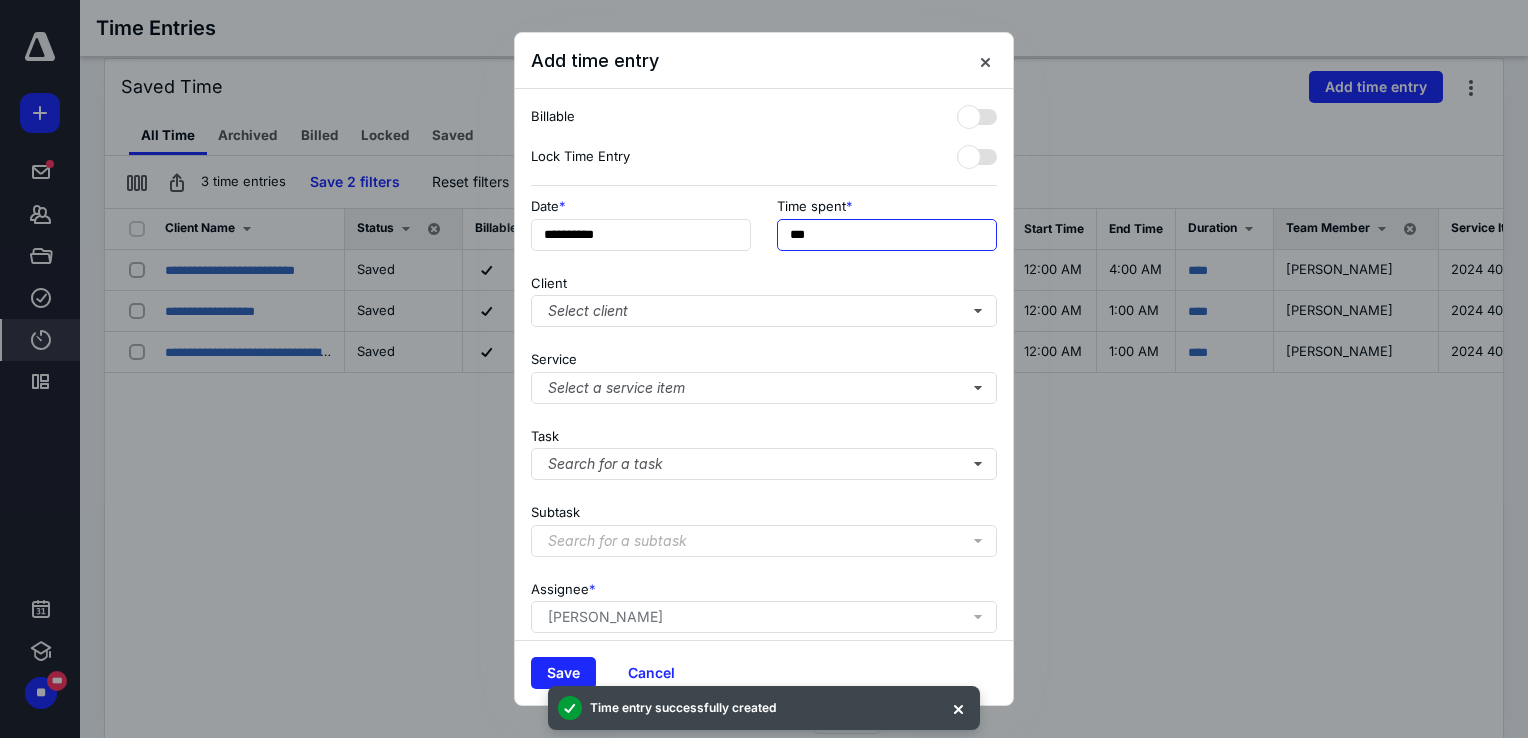 click on "***" at bounding box center [887, 235] 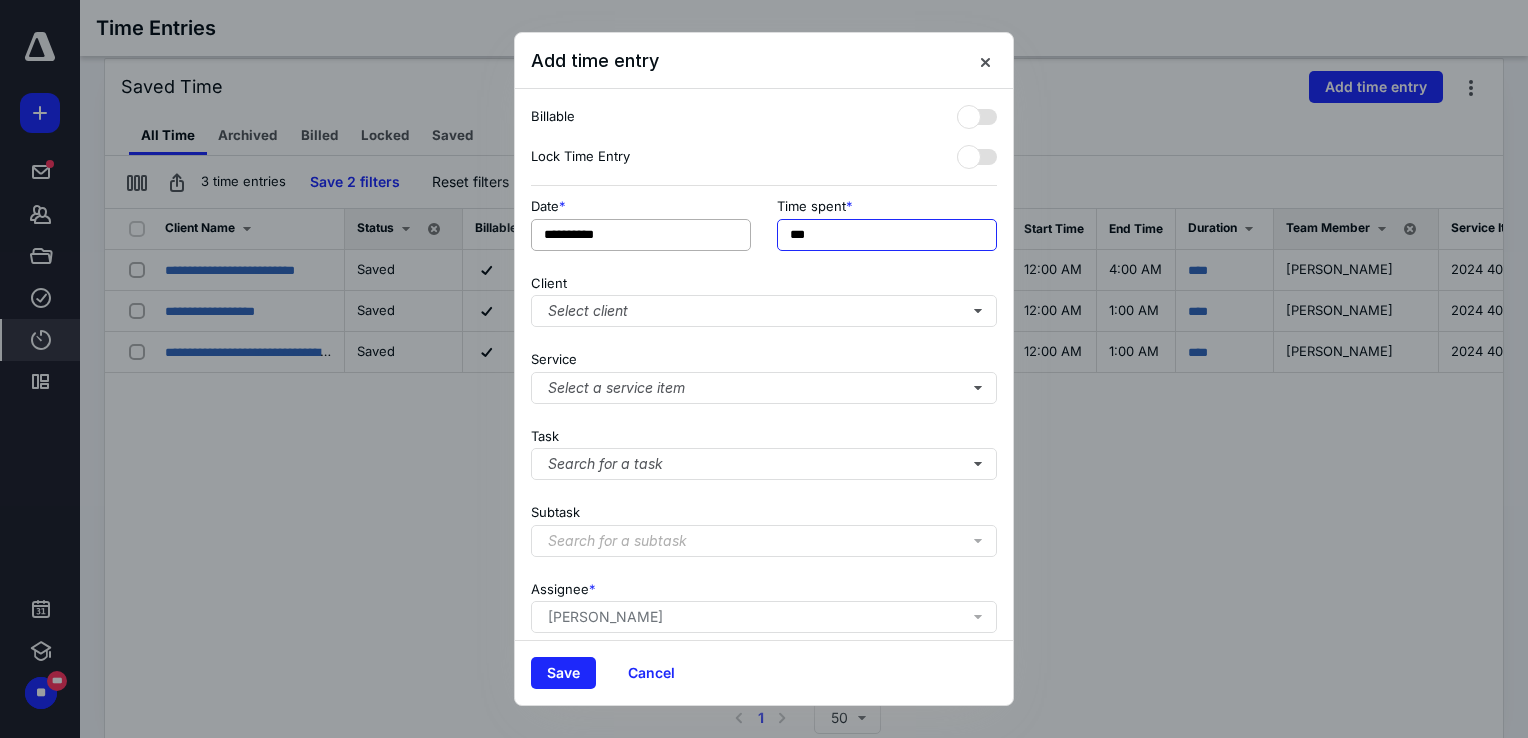 drag, startPoint x: 840, startPoint y: 230, endPoint x: 748, endPoint y: 245, distance: 93.214806 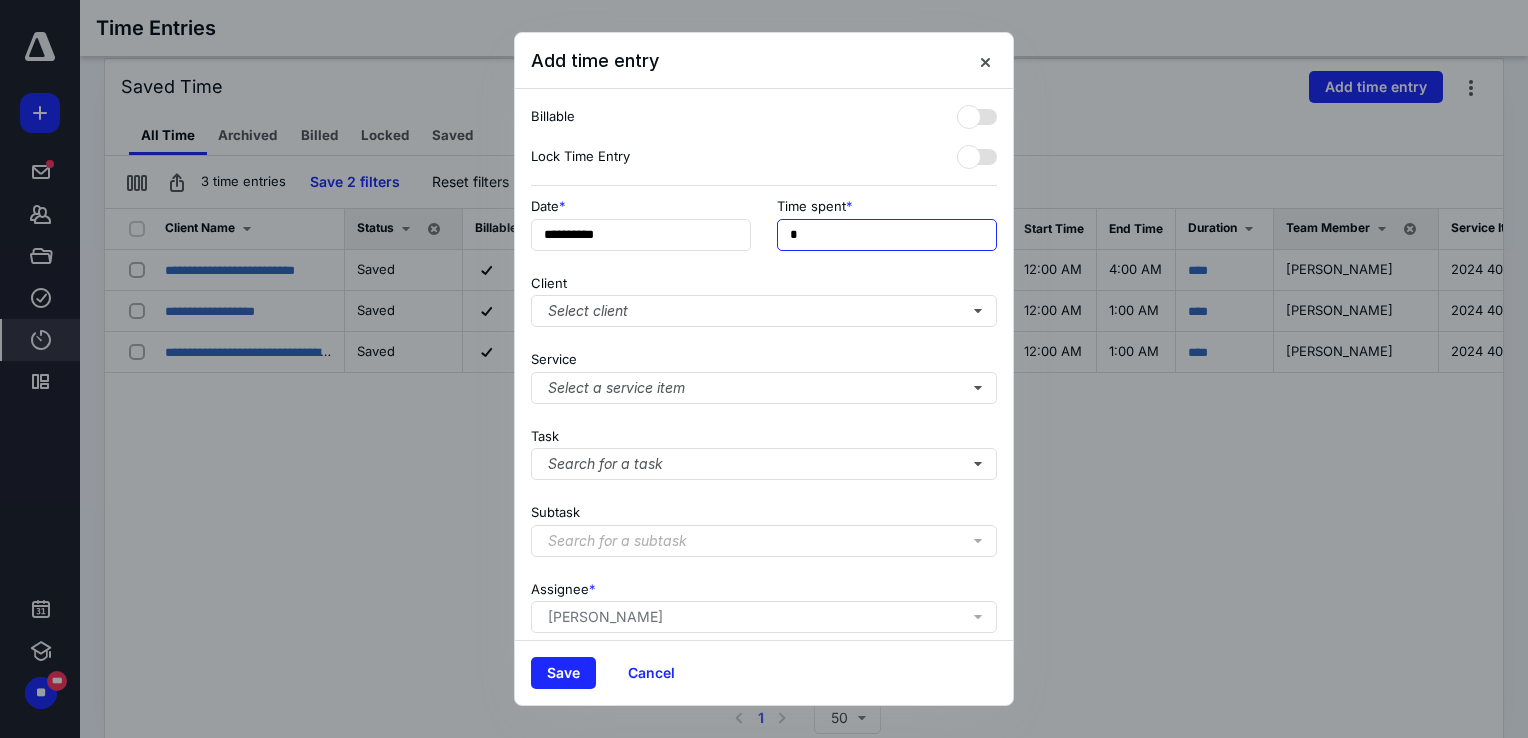 type on "**" 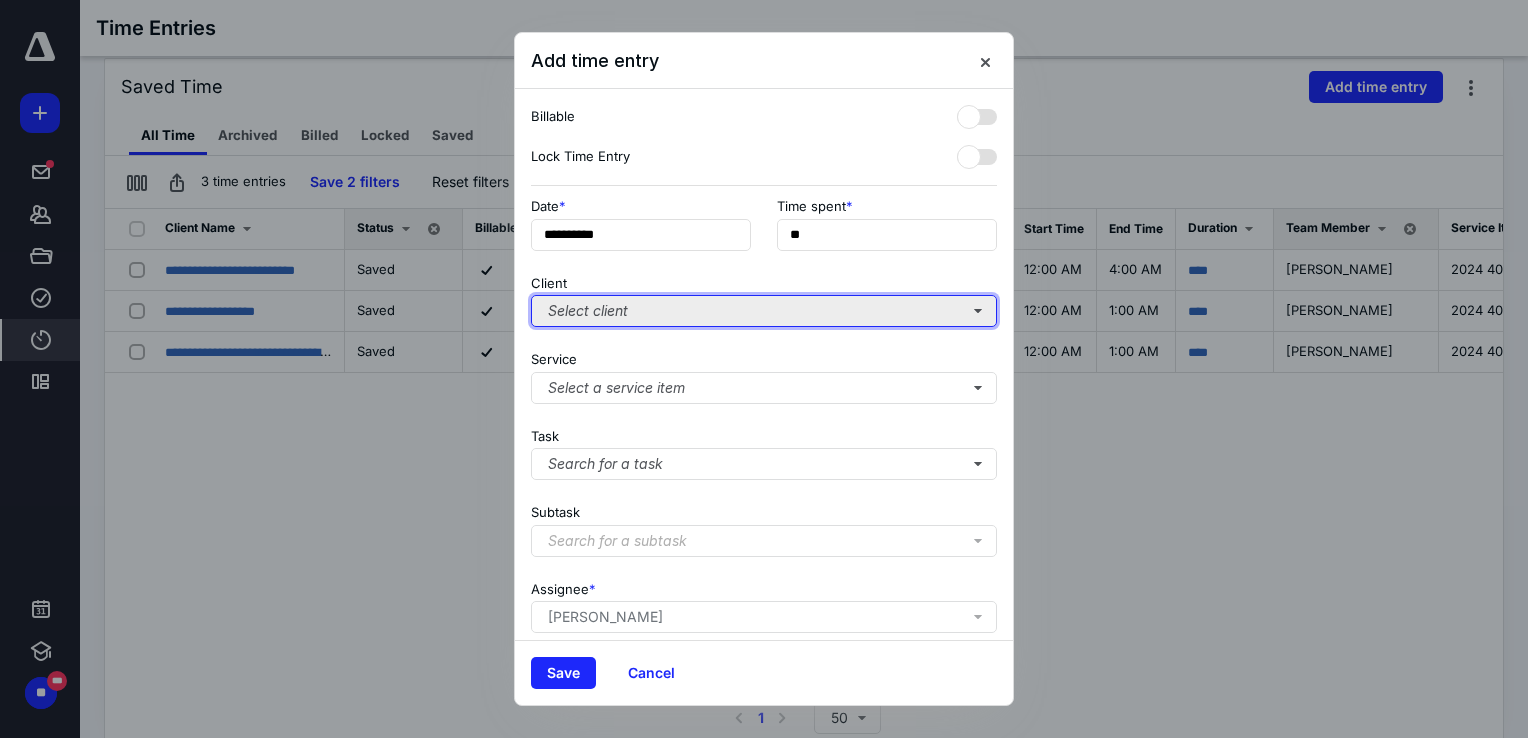 click on "Select client" at bounding box center [764, 311] 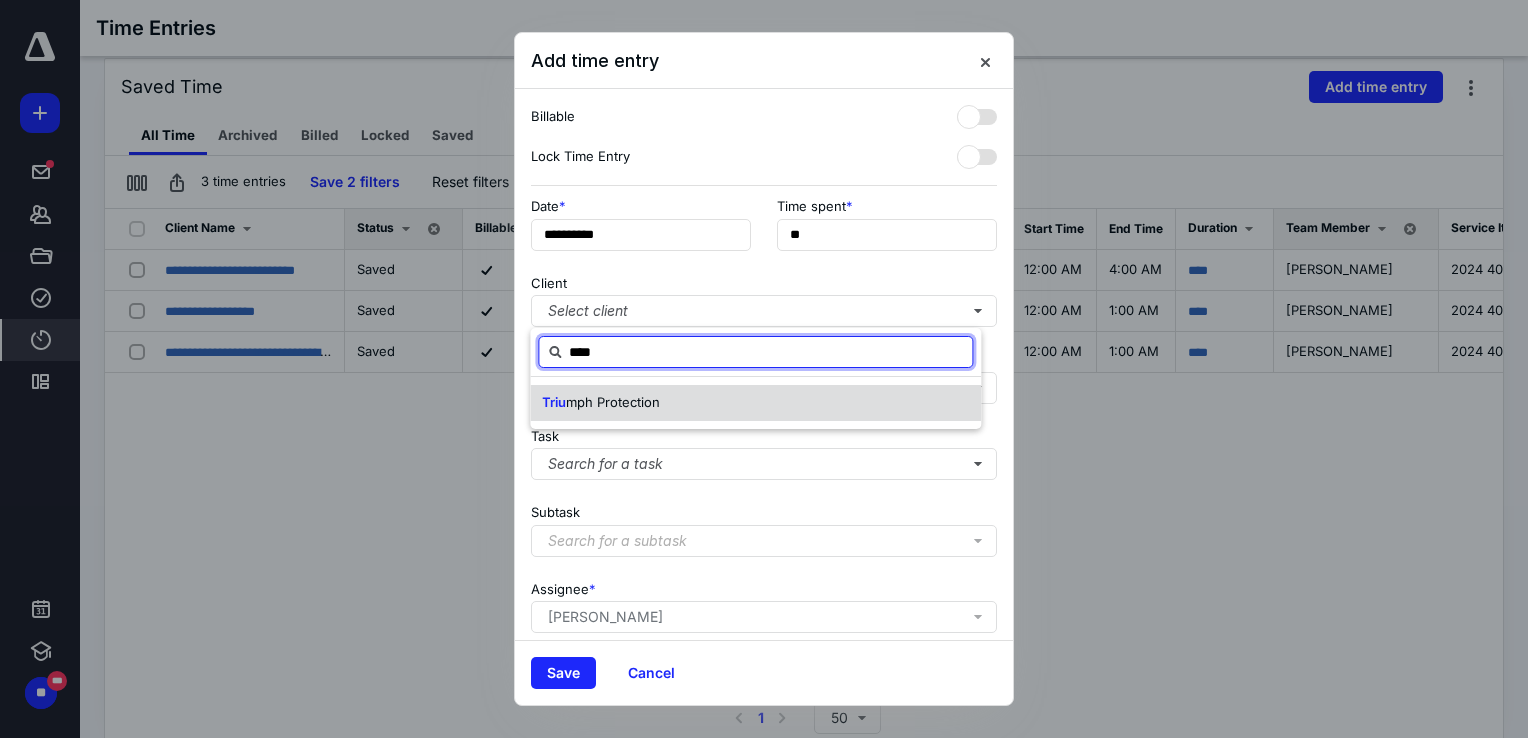 click on "mph Protection" at bounding box center (613, 402) 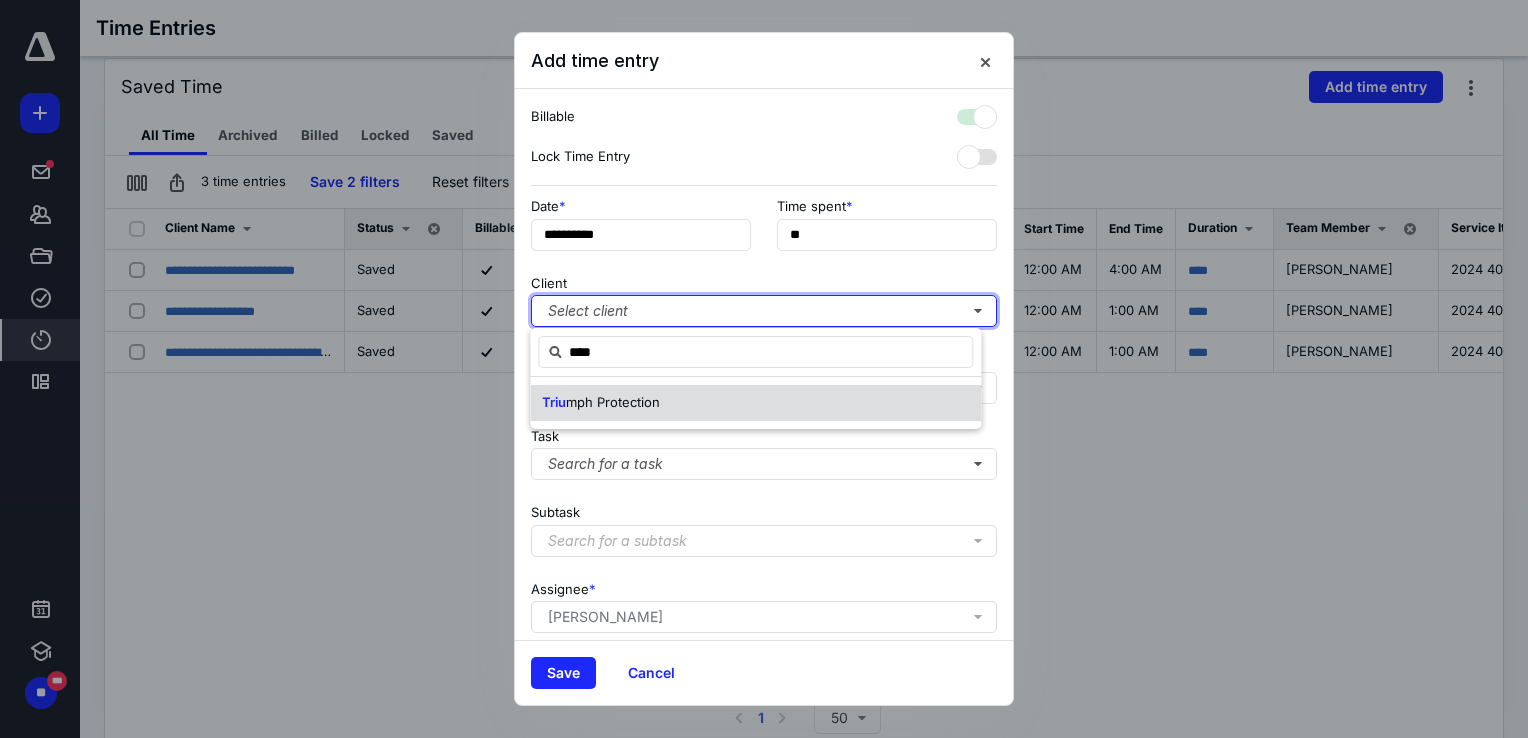 checkbox on "true" 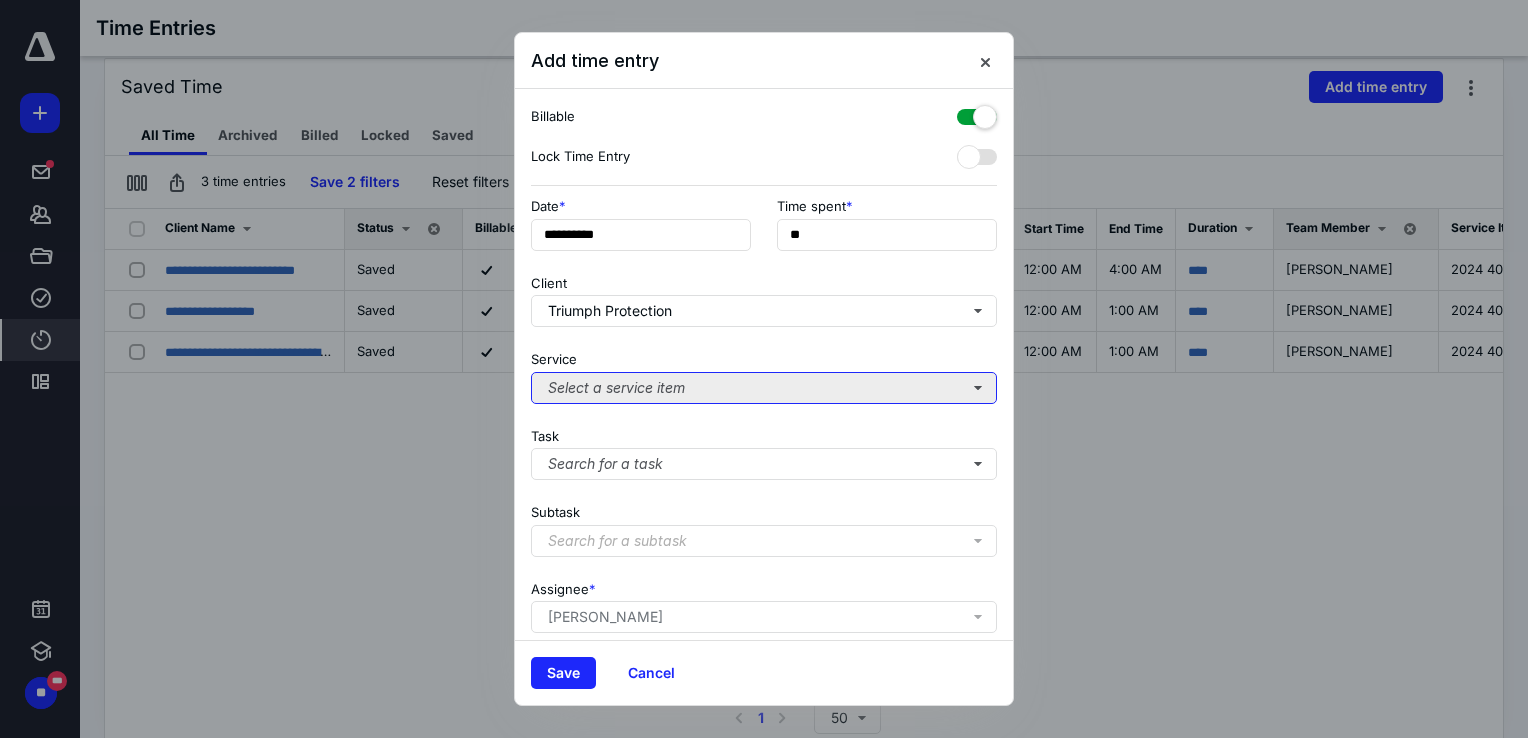 click on "Select a service item" at bounding box center [764, 388] 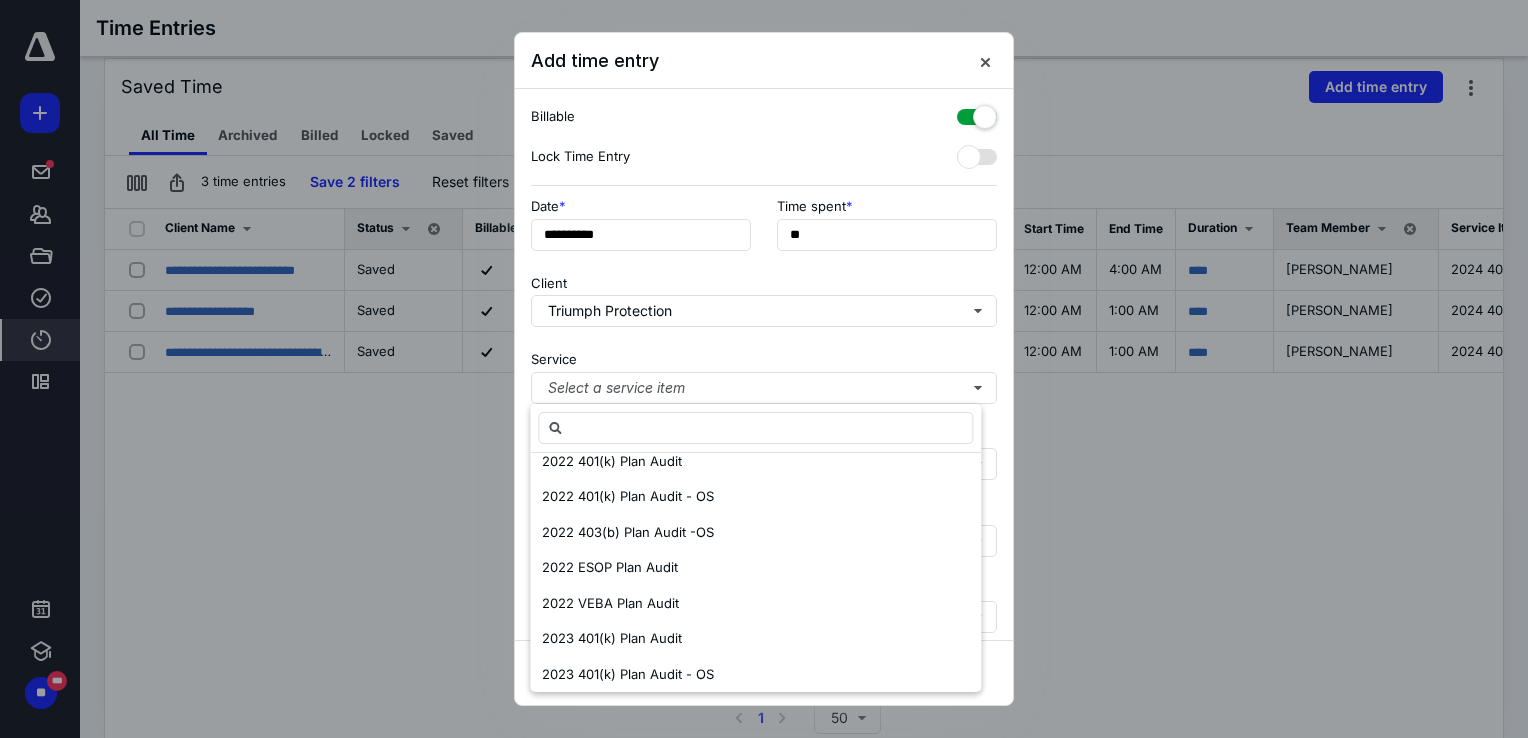 scroll, scrollTop: 700, scrollLeft: 0, axis: vertical 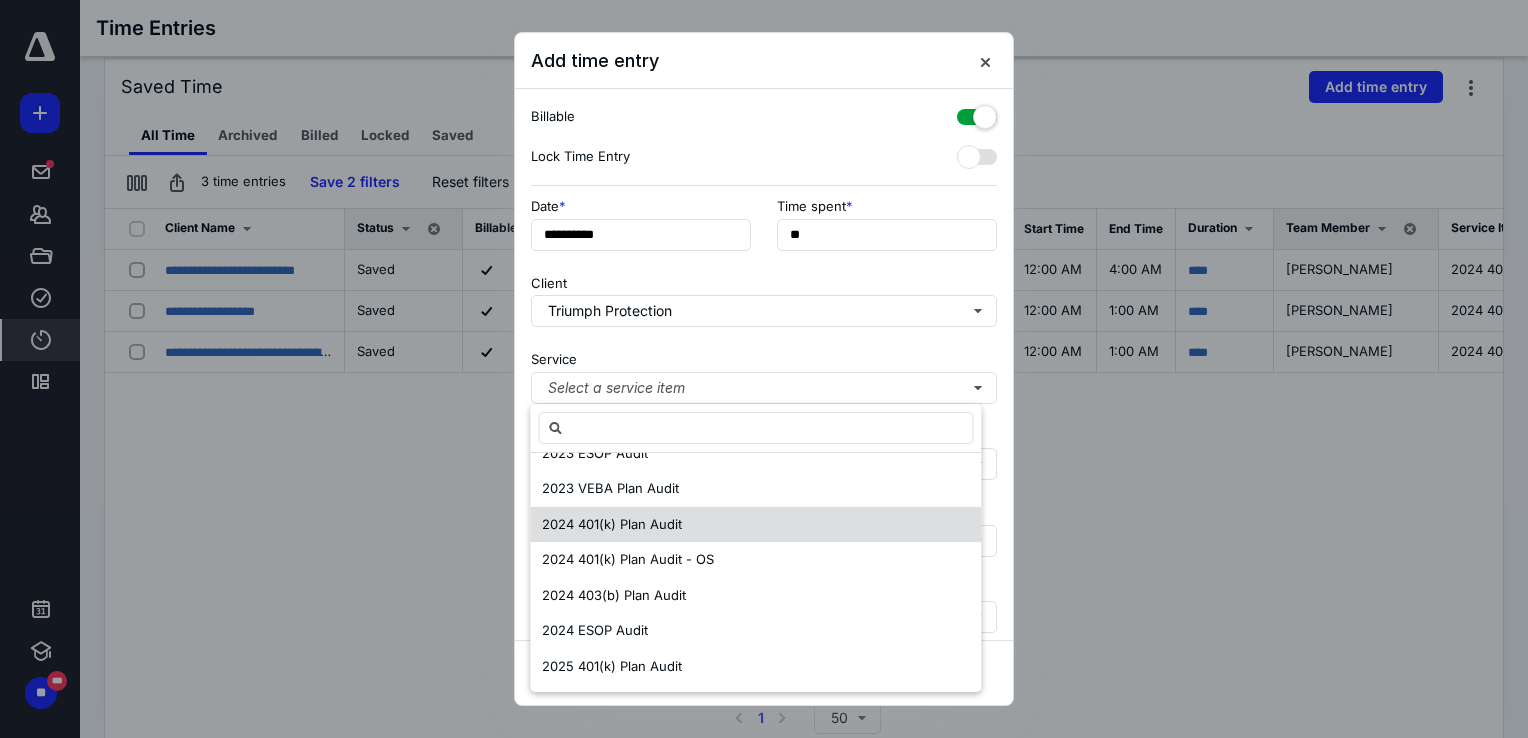 click on "2024 401(k) Plan Audit" at bounding box center (612, 524) 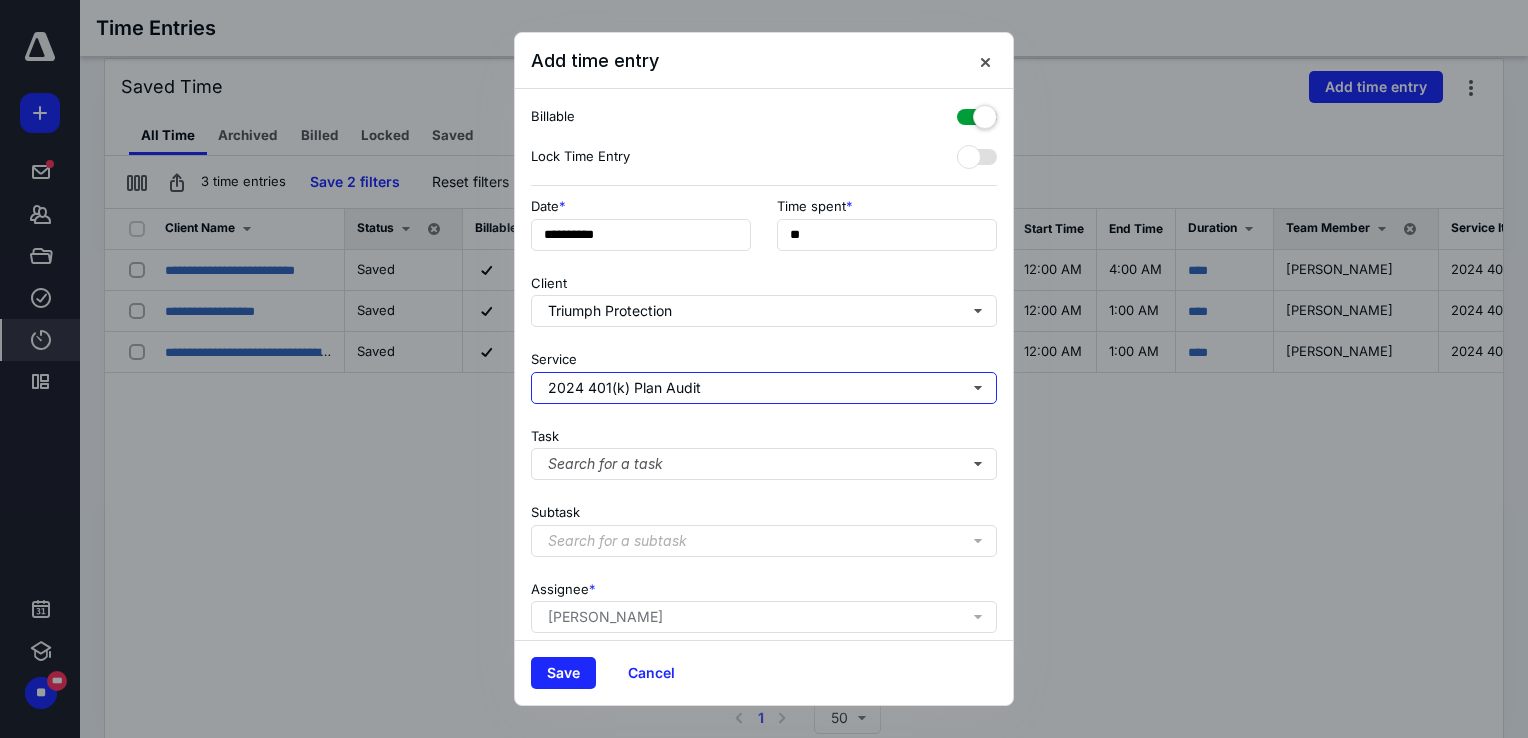 scroll, scrollTop: 0, scrollLeft: 0, axis: both 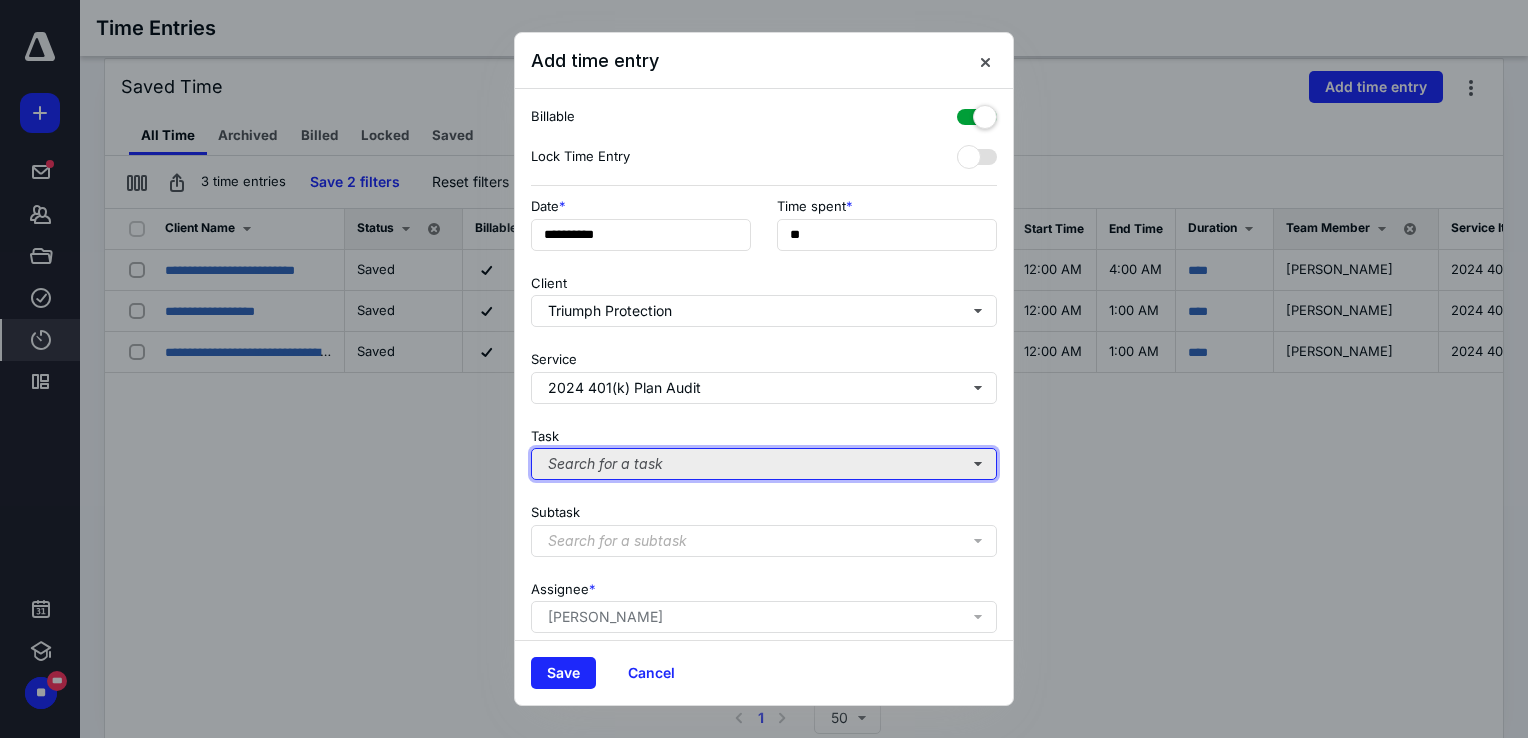 click on "Search for a task" at bounding box center (764, 464) 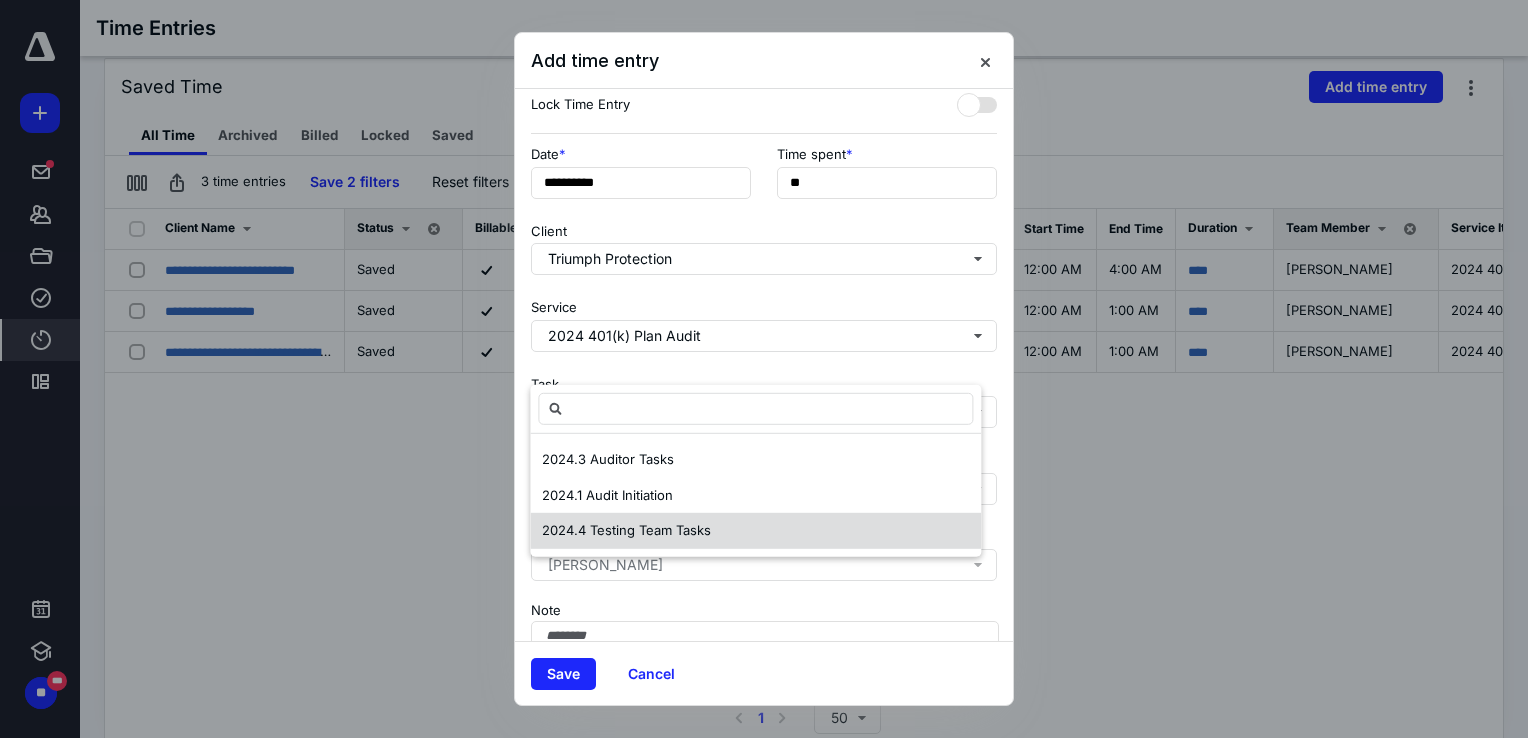 scroll, scrollTop: 100, scrollLeft: 0, axis: vertical 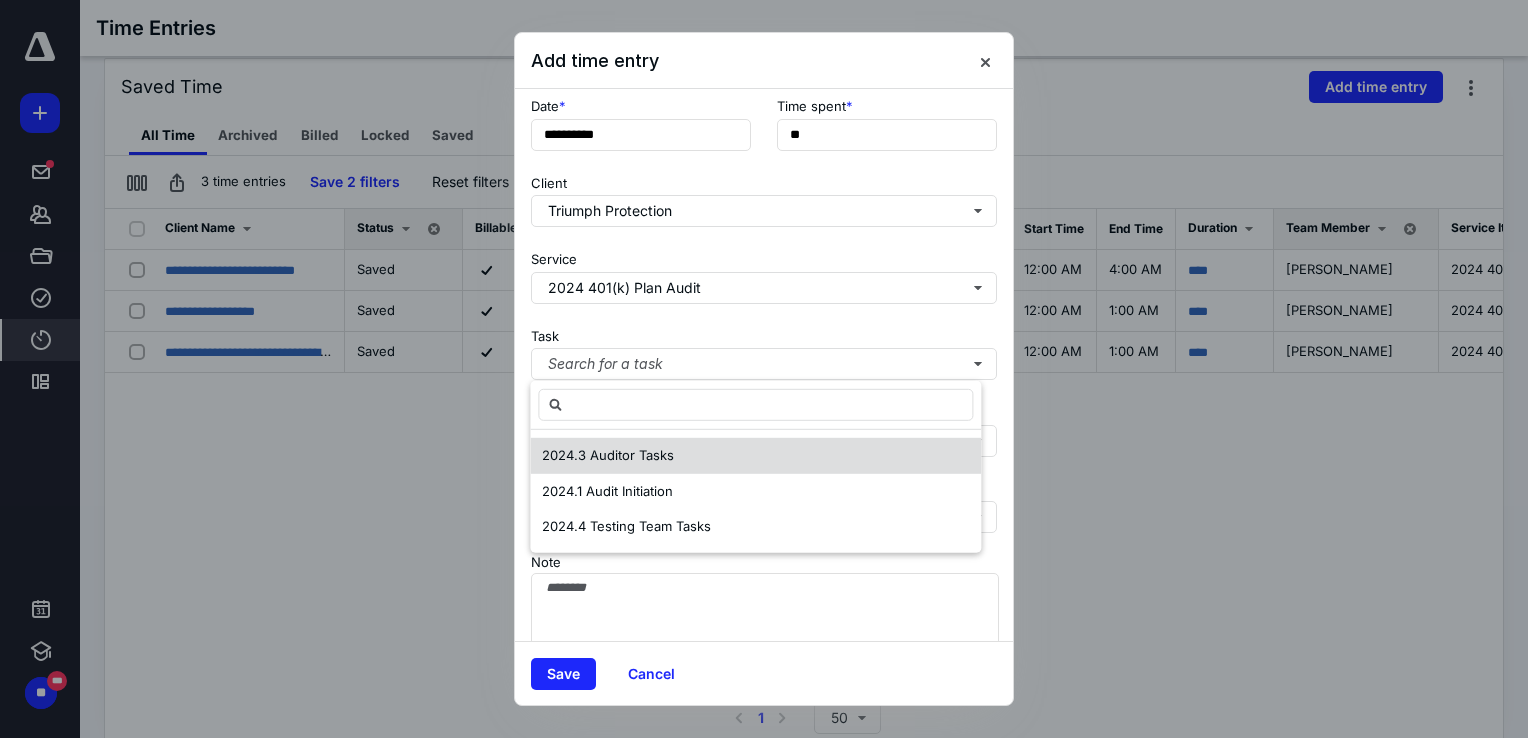 click on "2024.3 Auditor Tasks" at bounding box center [608, 455] 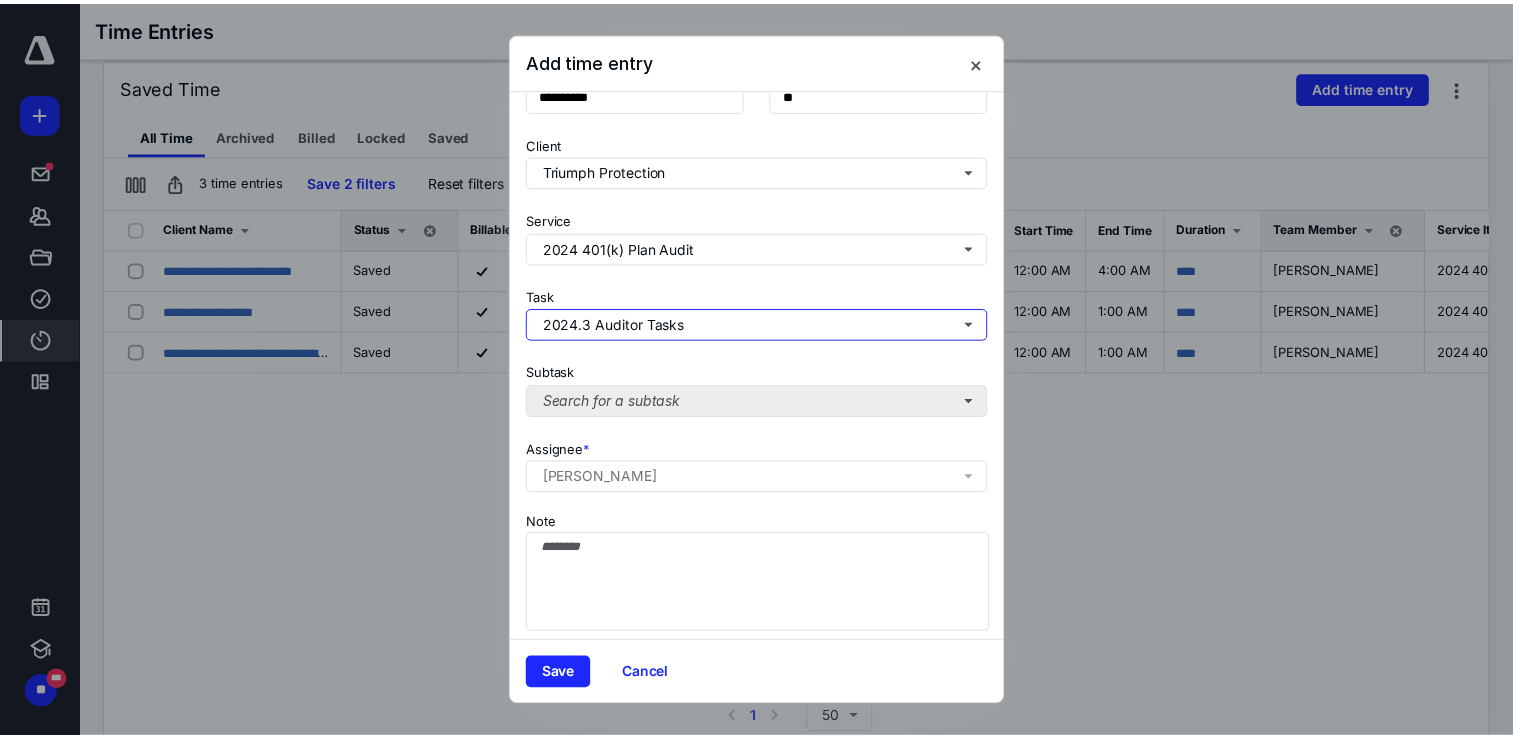 scroll, scrollTop: 162, scrollLeft: 0, axis: vertical 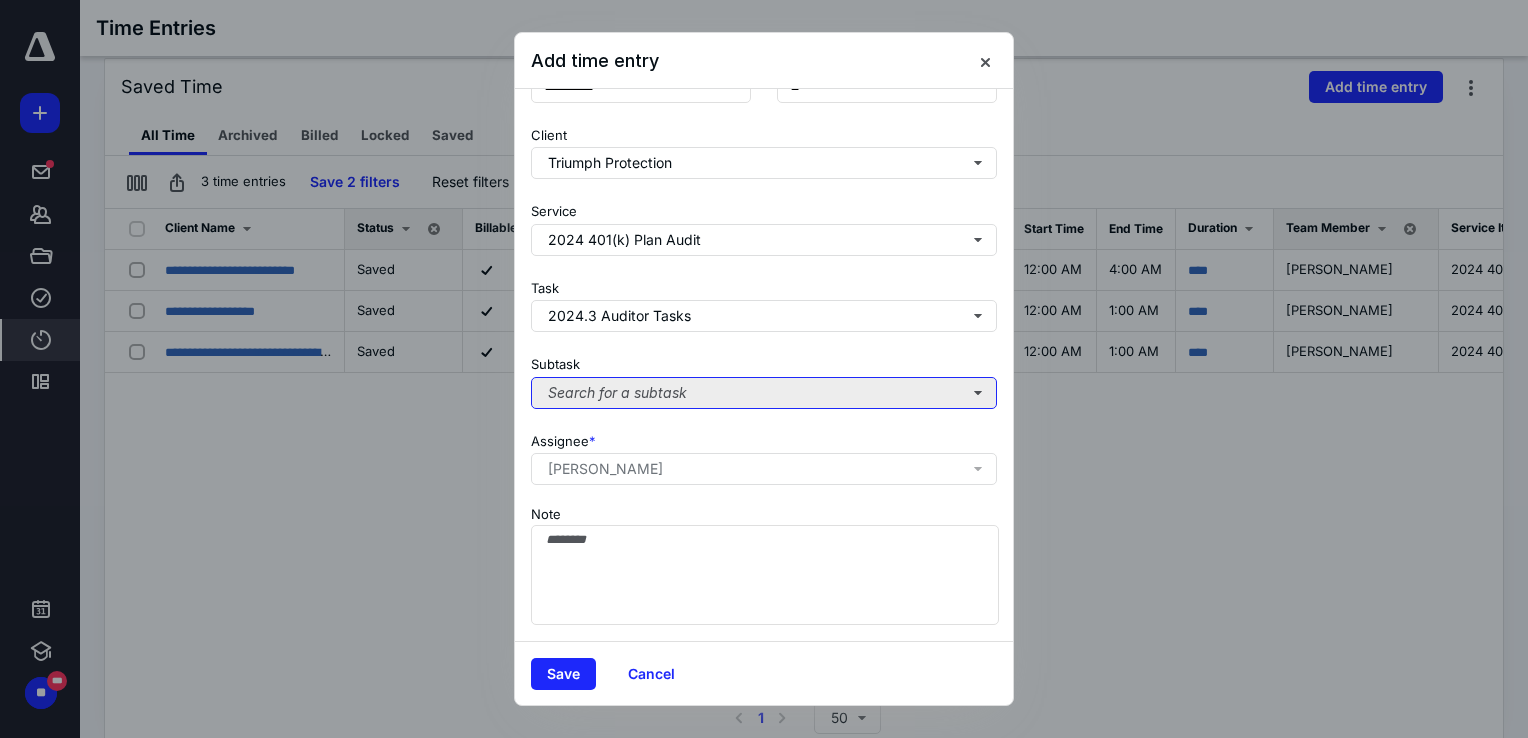 click on "Search for a subtask" at bounding box center (764, 393) 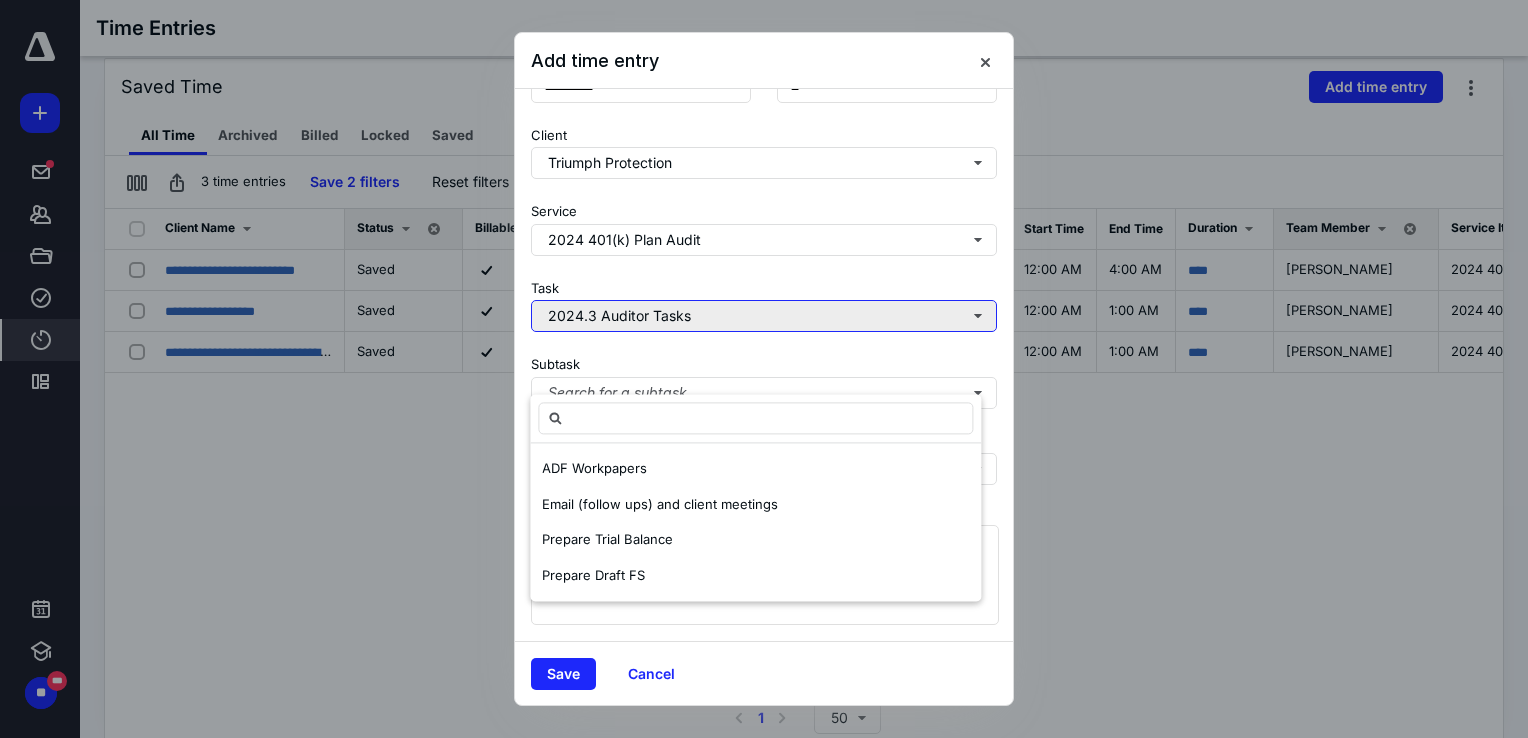 click on "2024.3 Auditor Tasks" at bounding box center [764, 316] 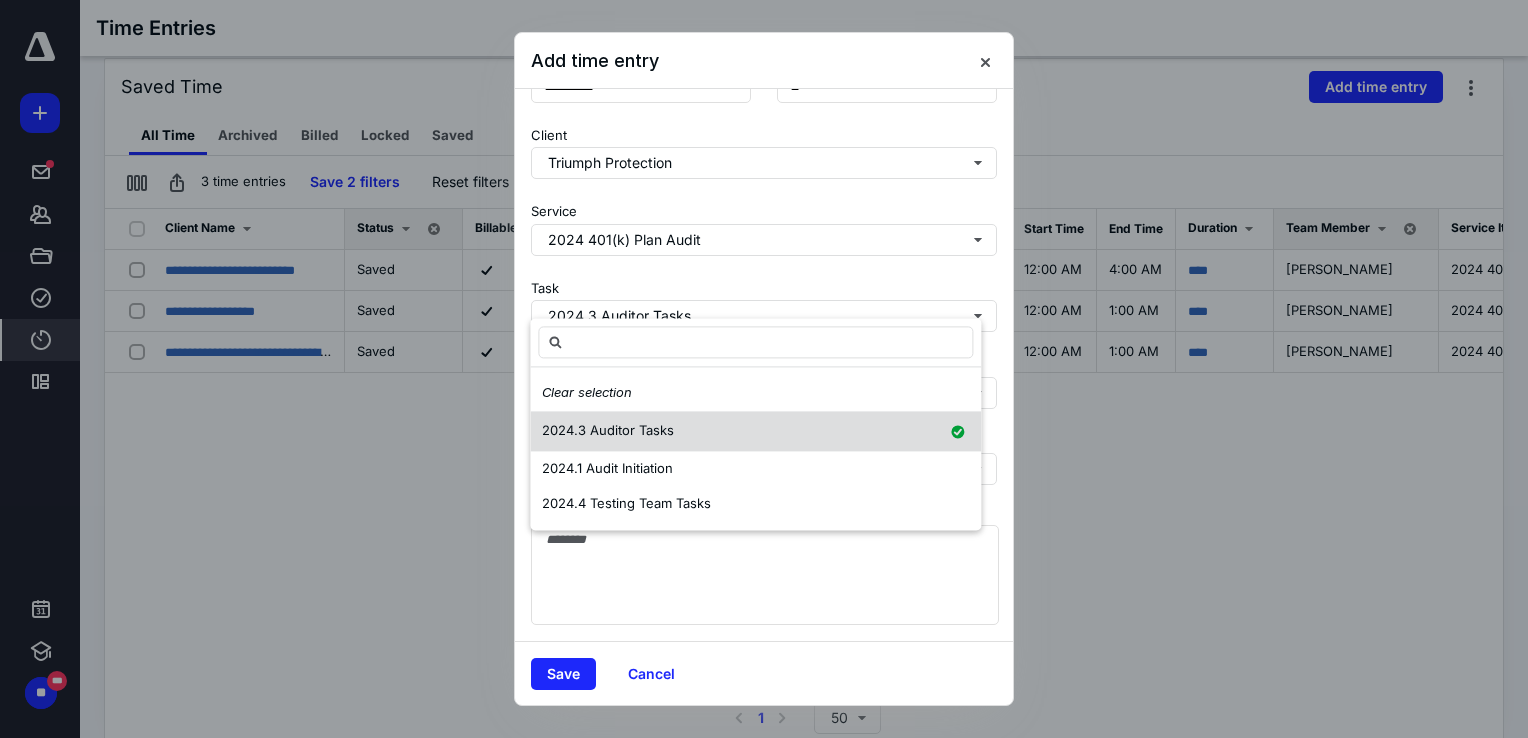 click on "2024.3 Auditor Tasks" at bounding box center (608, 430) 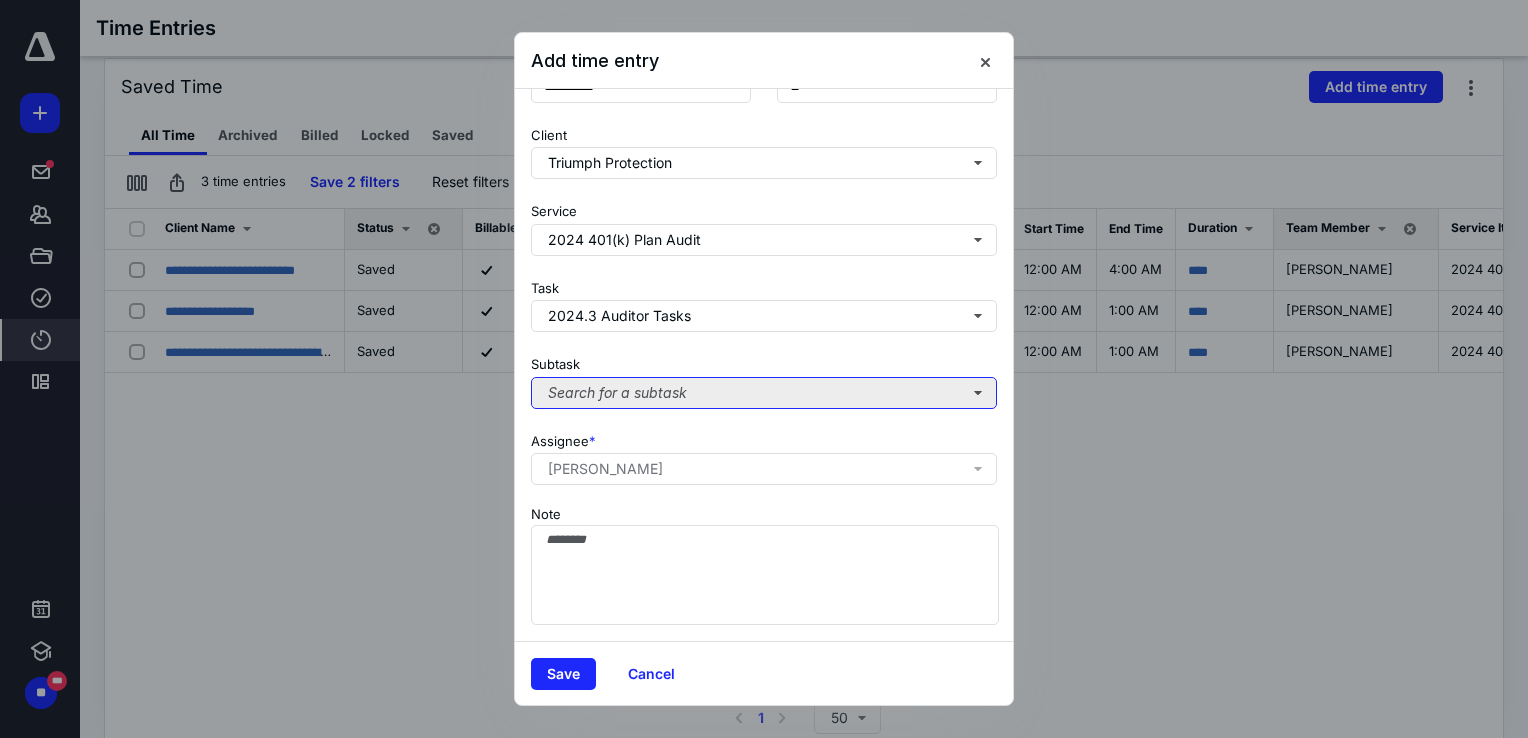 click on "Search for a subtask" at bounding box center [764, 393] 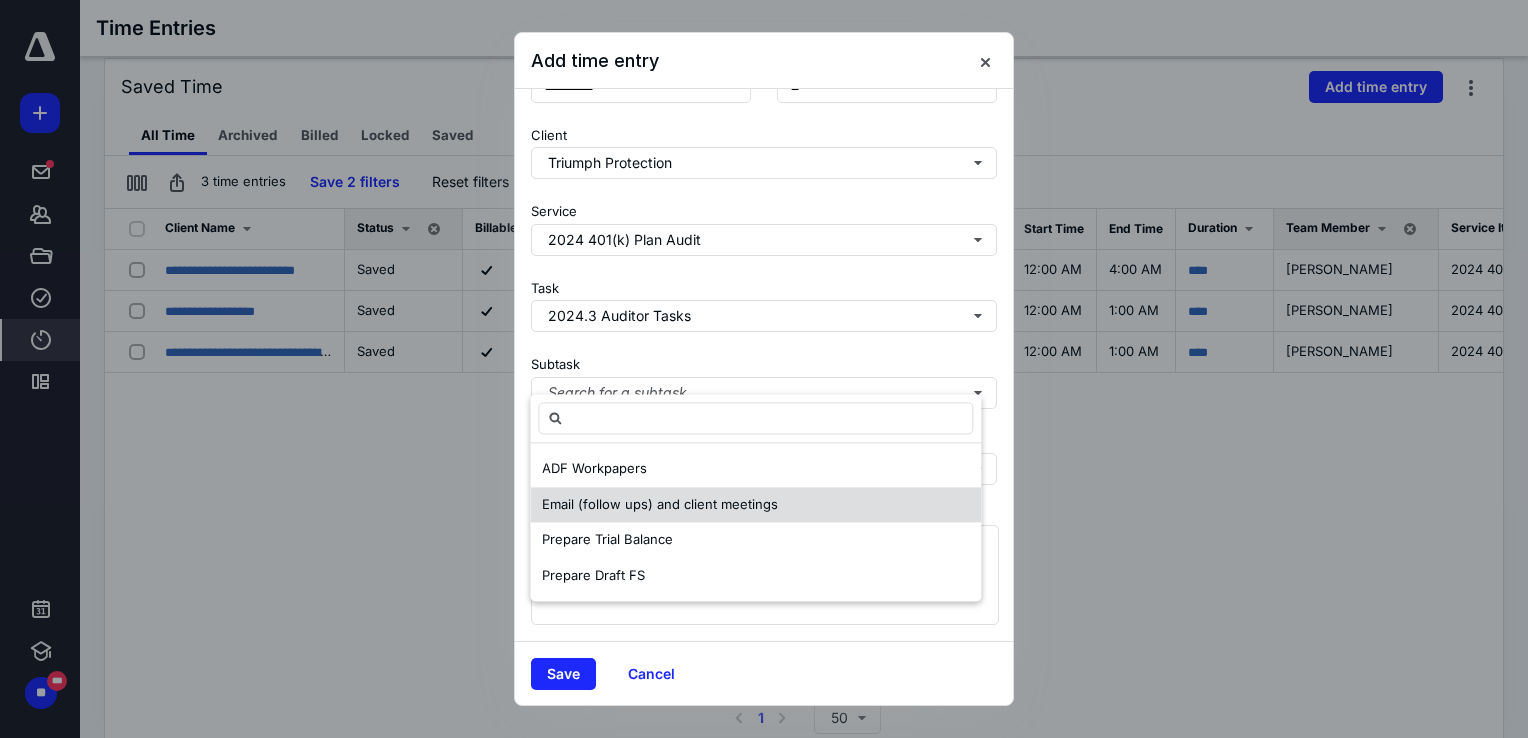 click on "Email (follow ups) and client meetings" at bounding box center (660, 504) 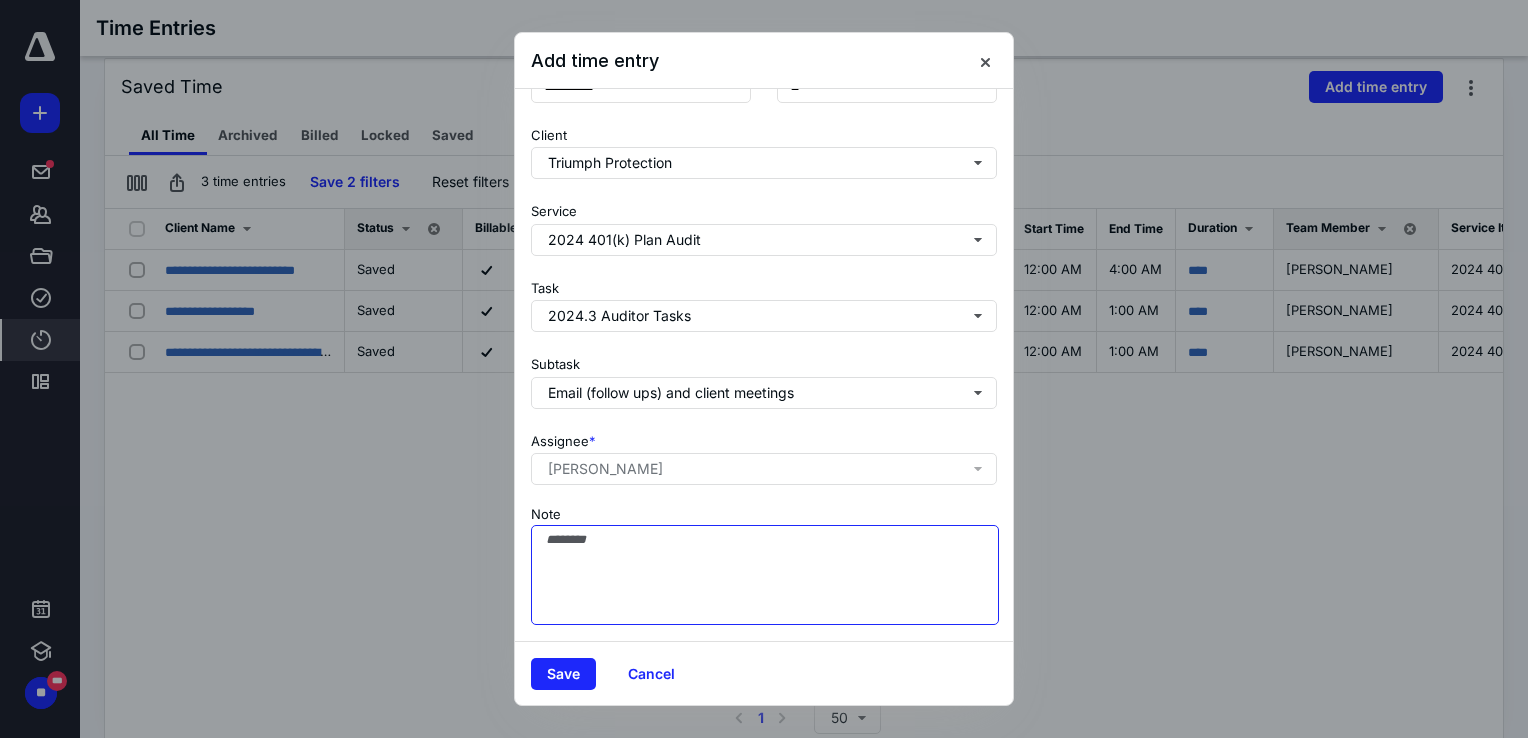 click on "Note" at bounding box center [765, 575] 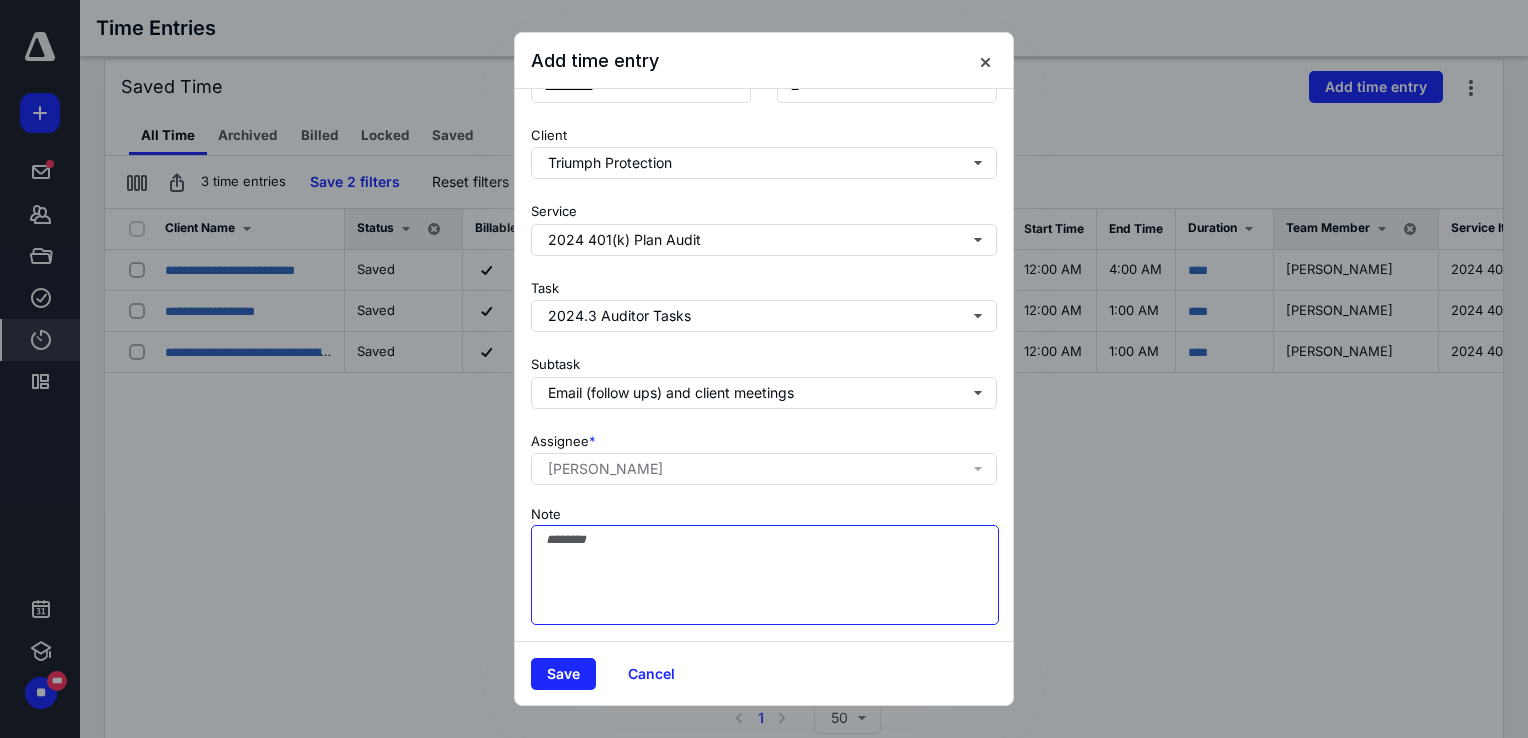 click on "Note" at bounding box center (765, 575) 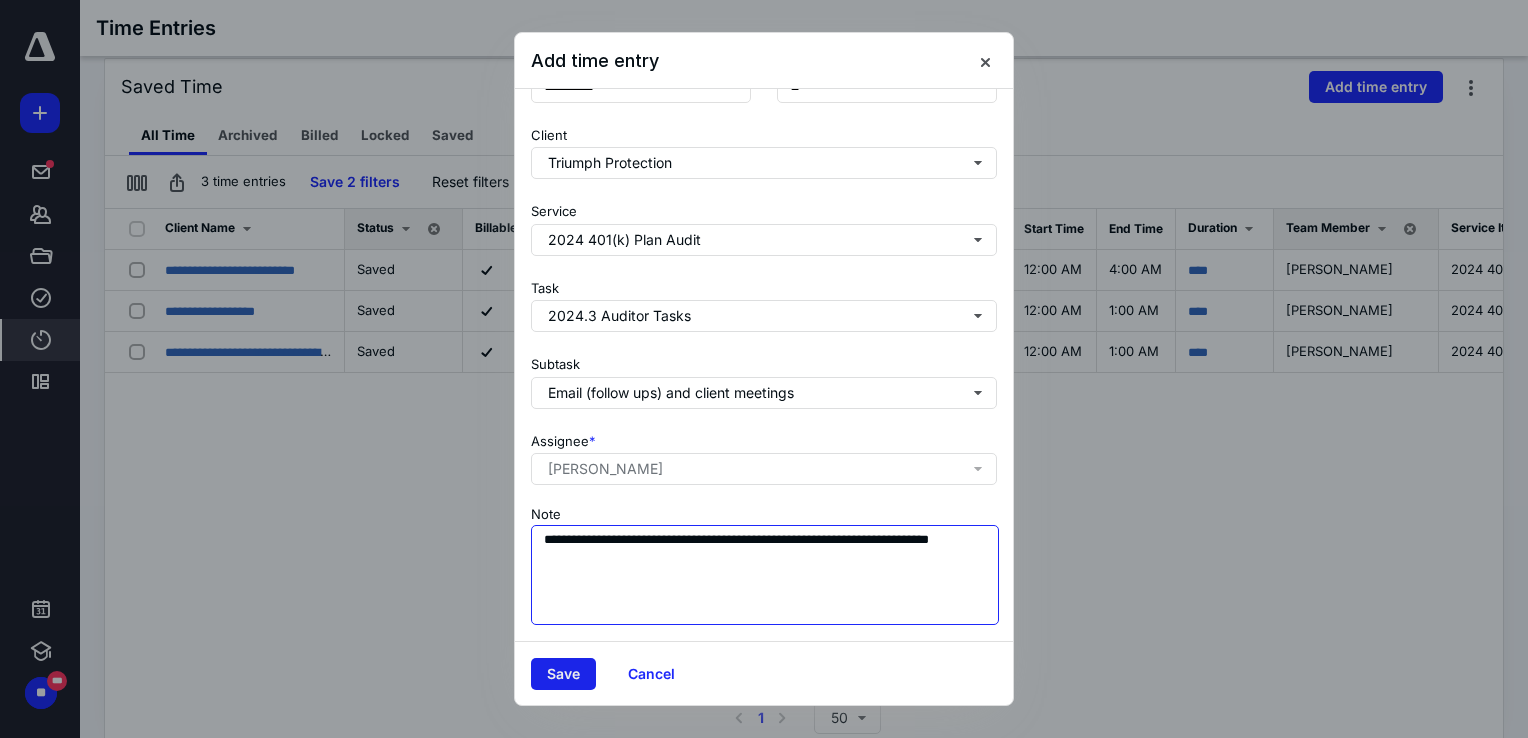 type on "**********" 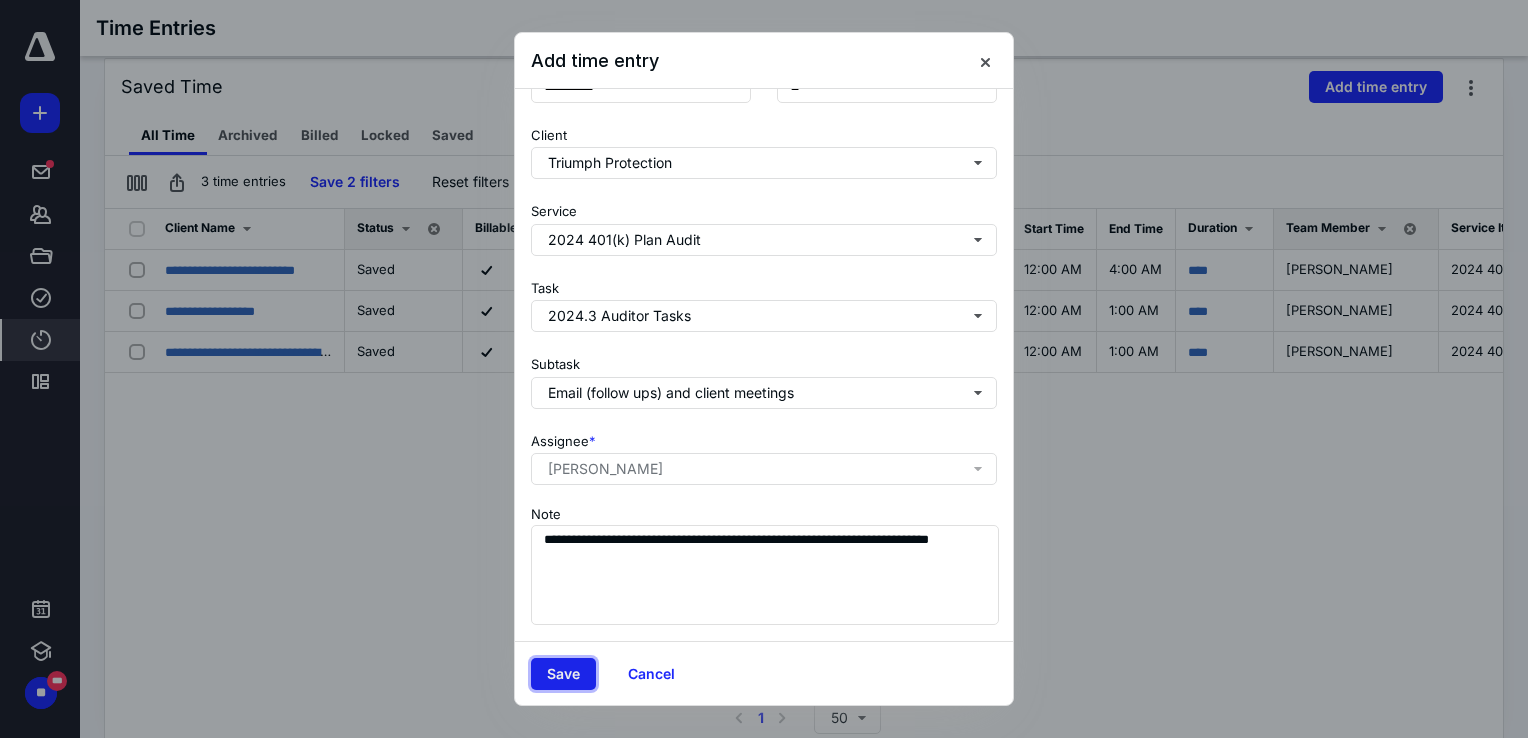 click on "Save" at bounding box center [563, 674] 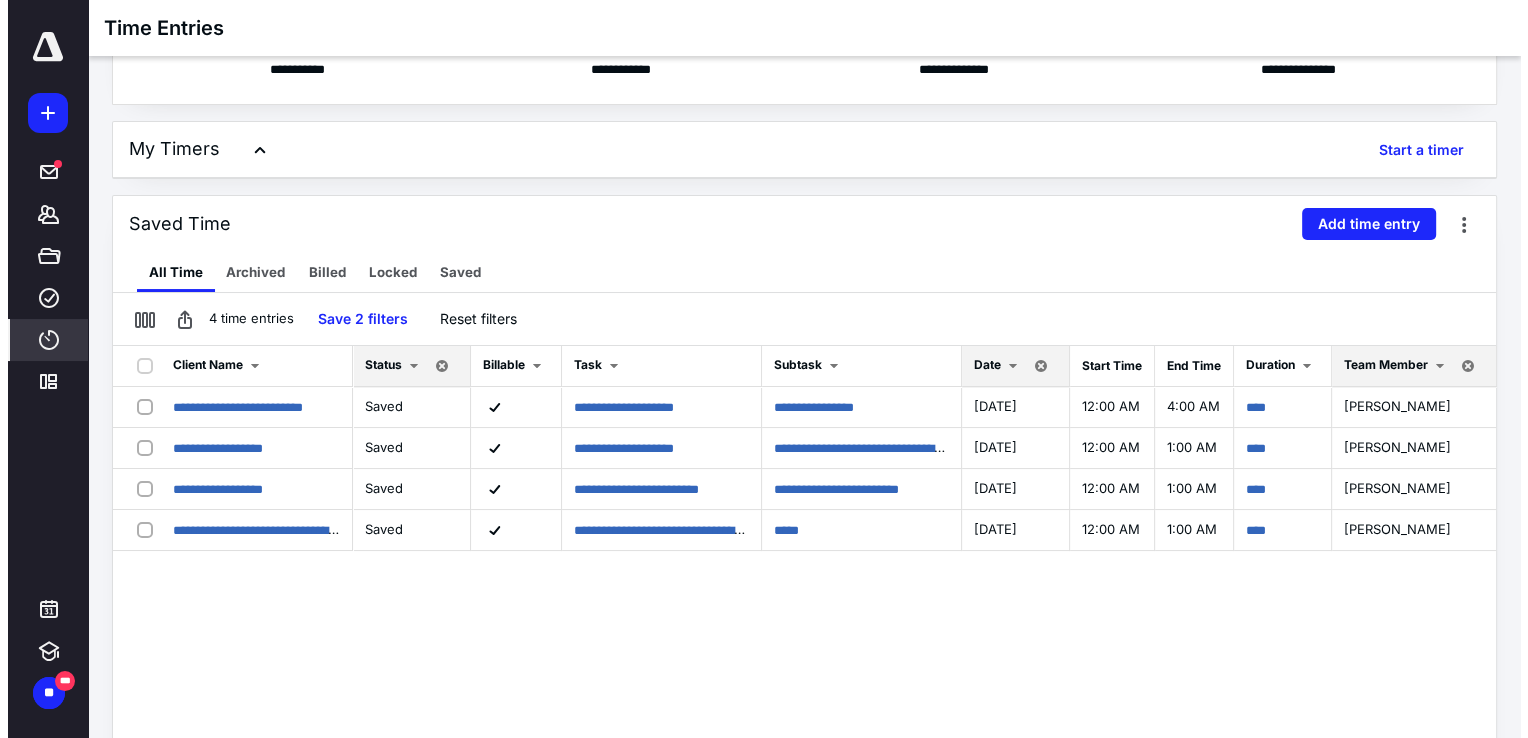 scroll, scrollTop: 200, scrollLeft: 0, axis: vertical 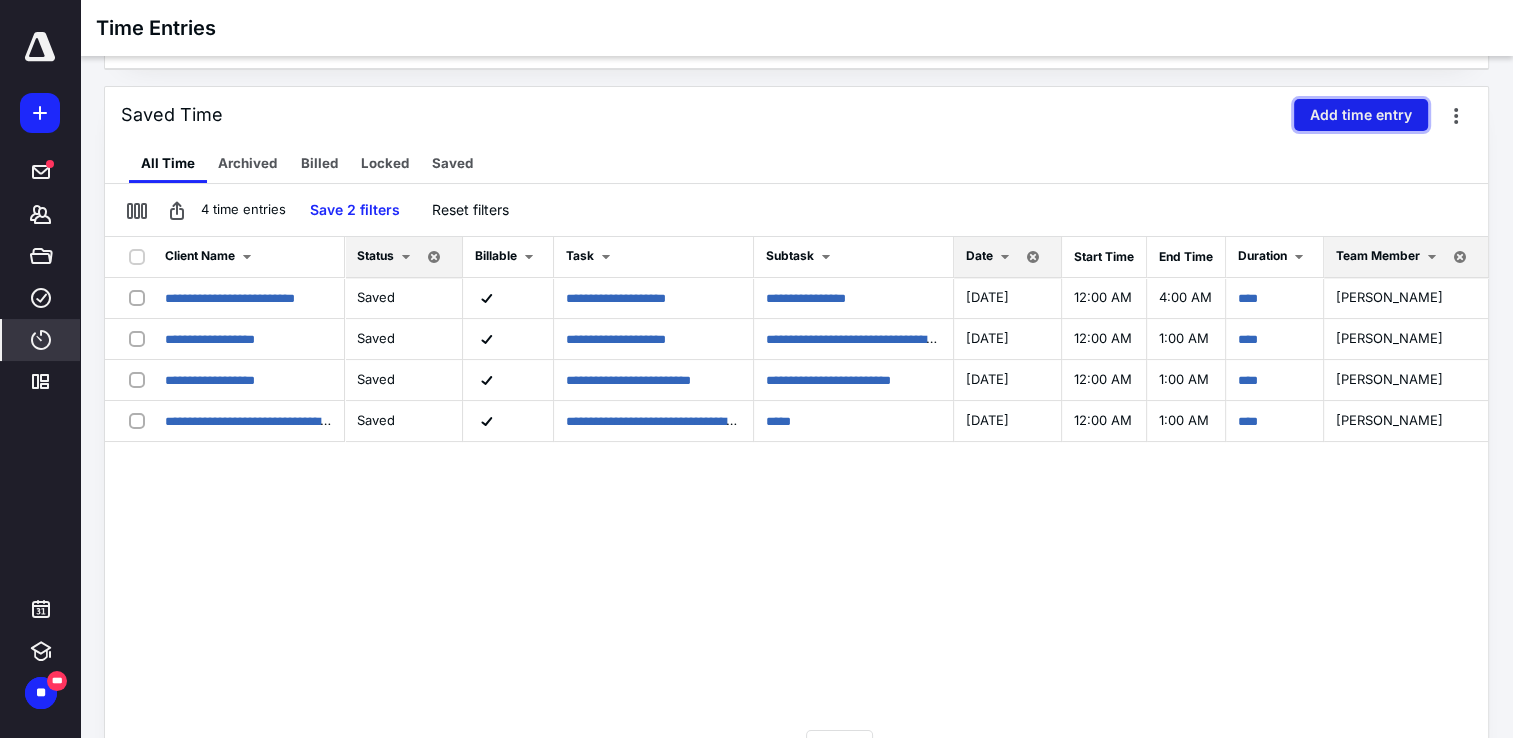 click on "Add time entry" at bounding box center [1361, 115] 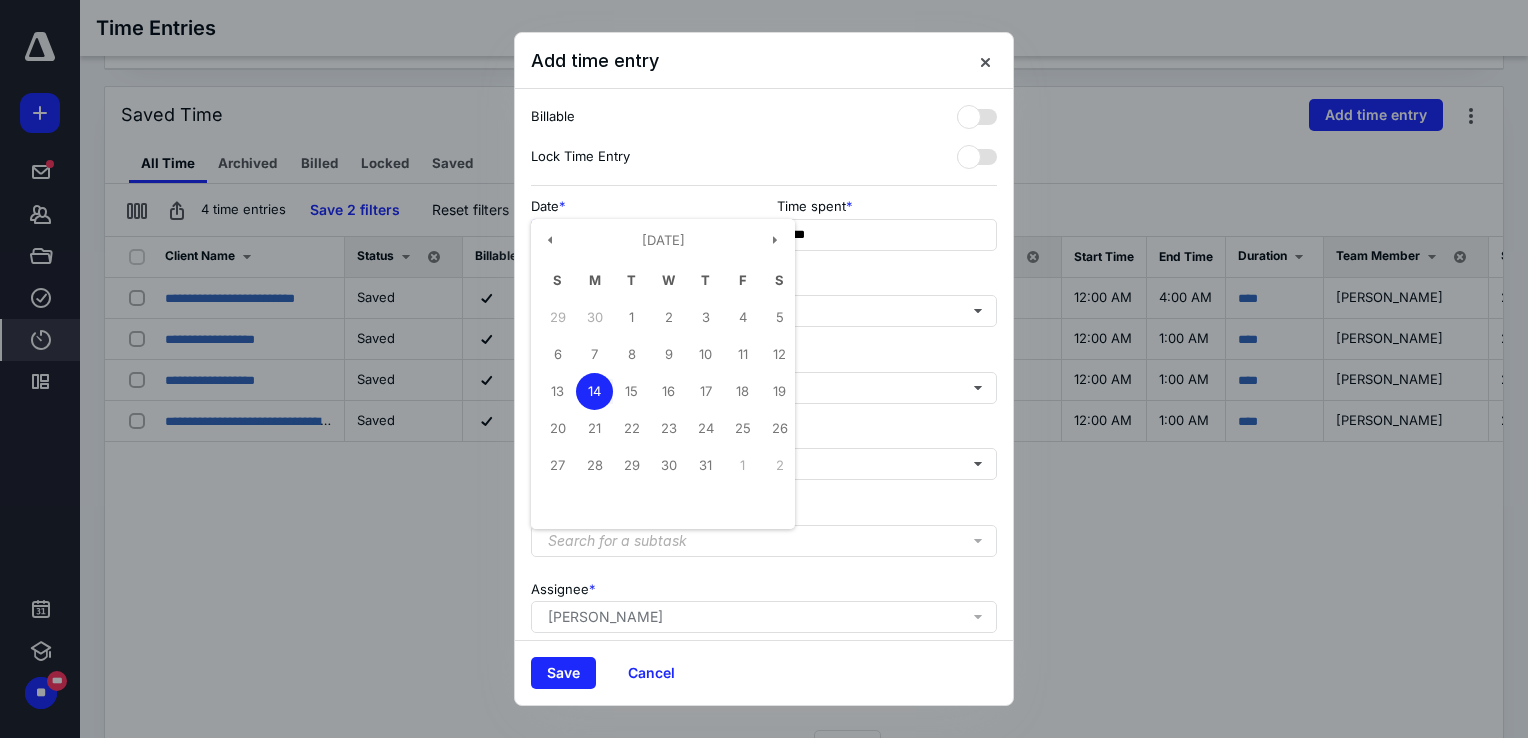 click on "**********" at bounding box center [641, 235] 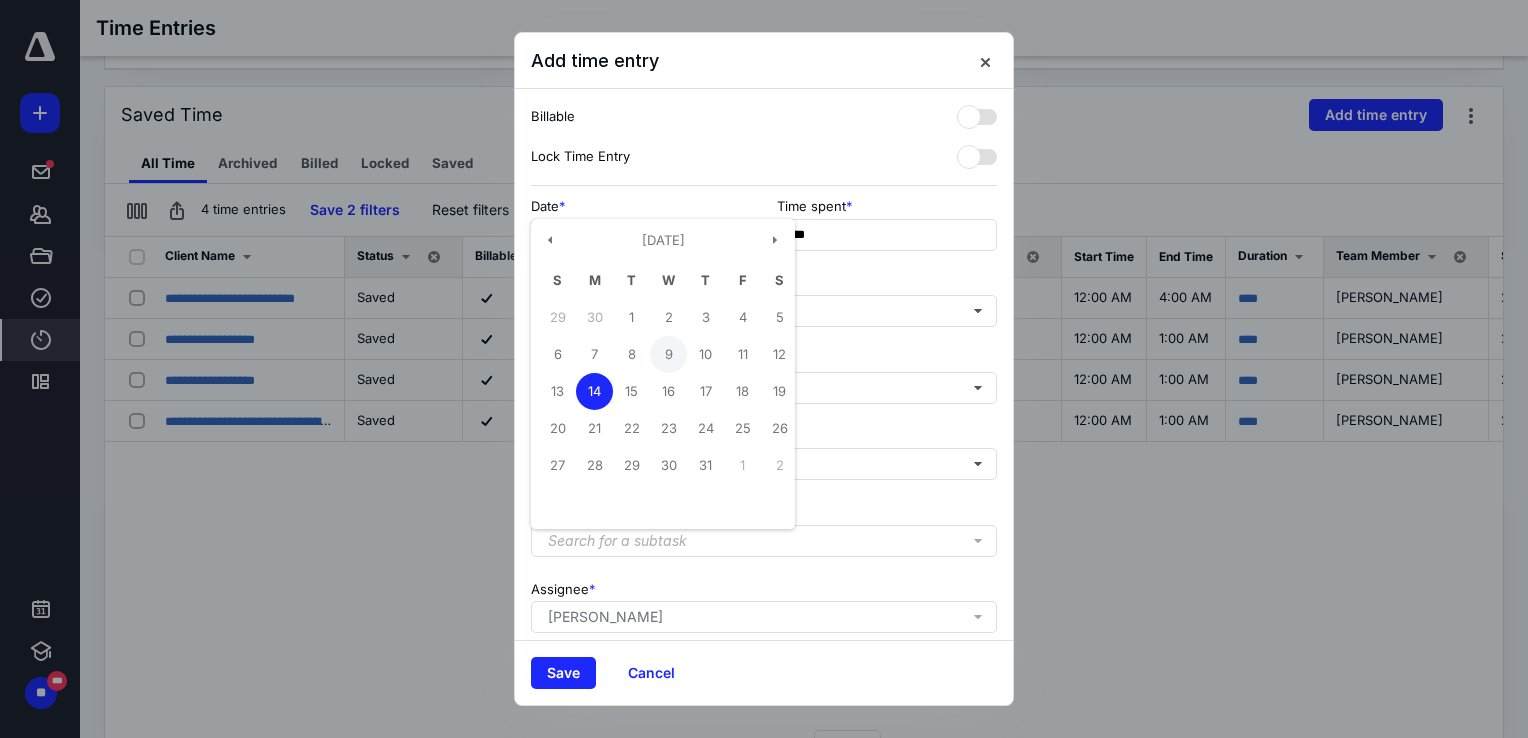 click on "9" at bounding box center (668, 354) 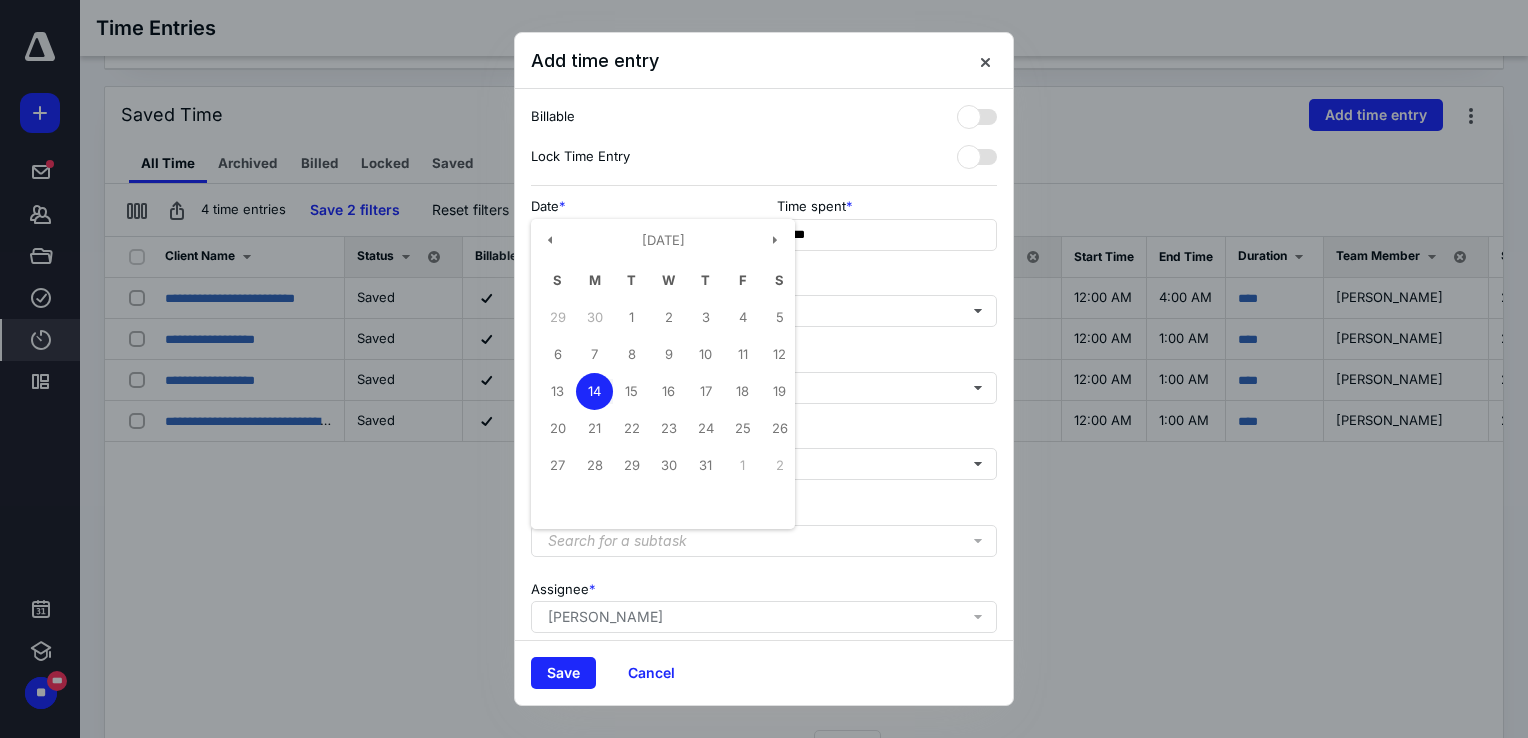 type on "**********" 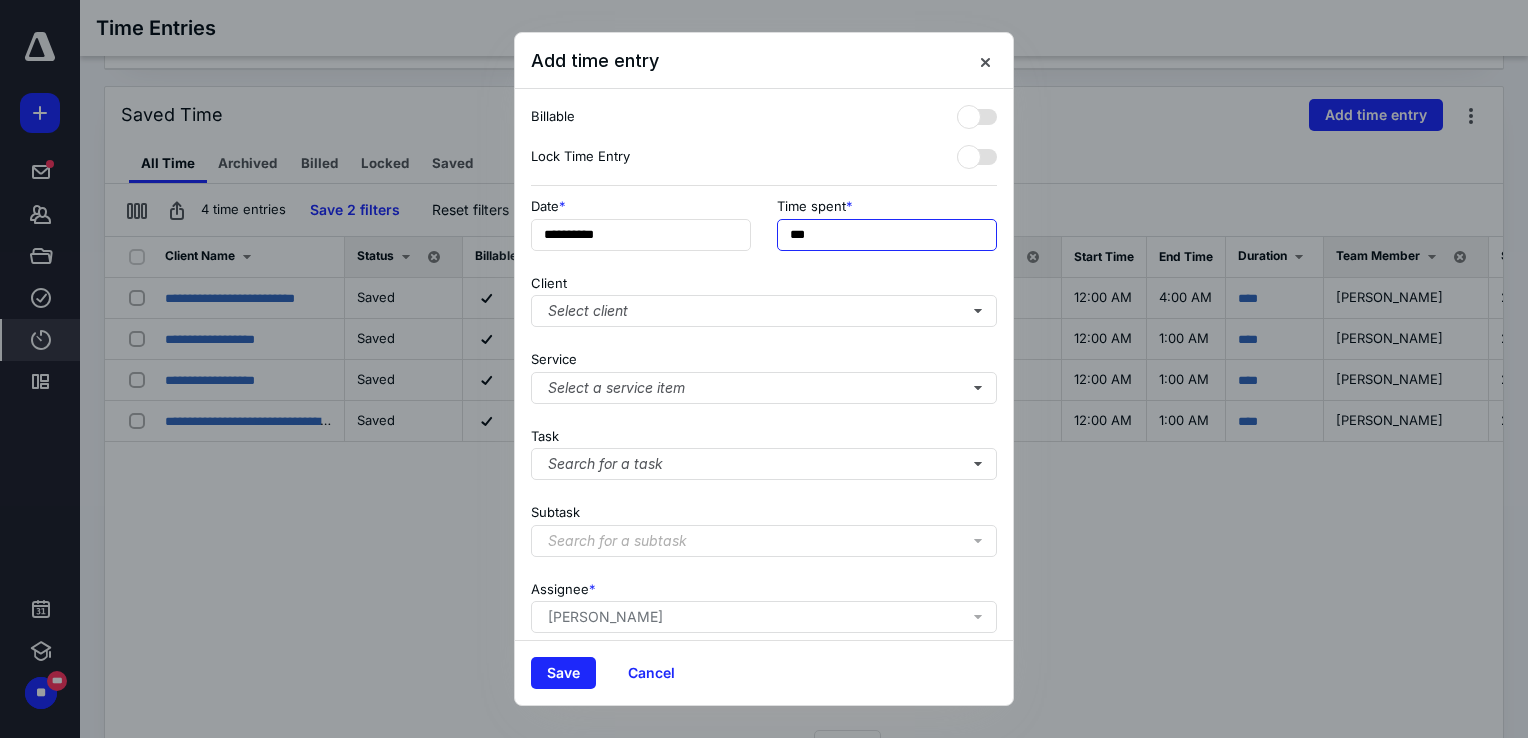 click on "***" at bounding box center [887, 235] 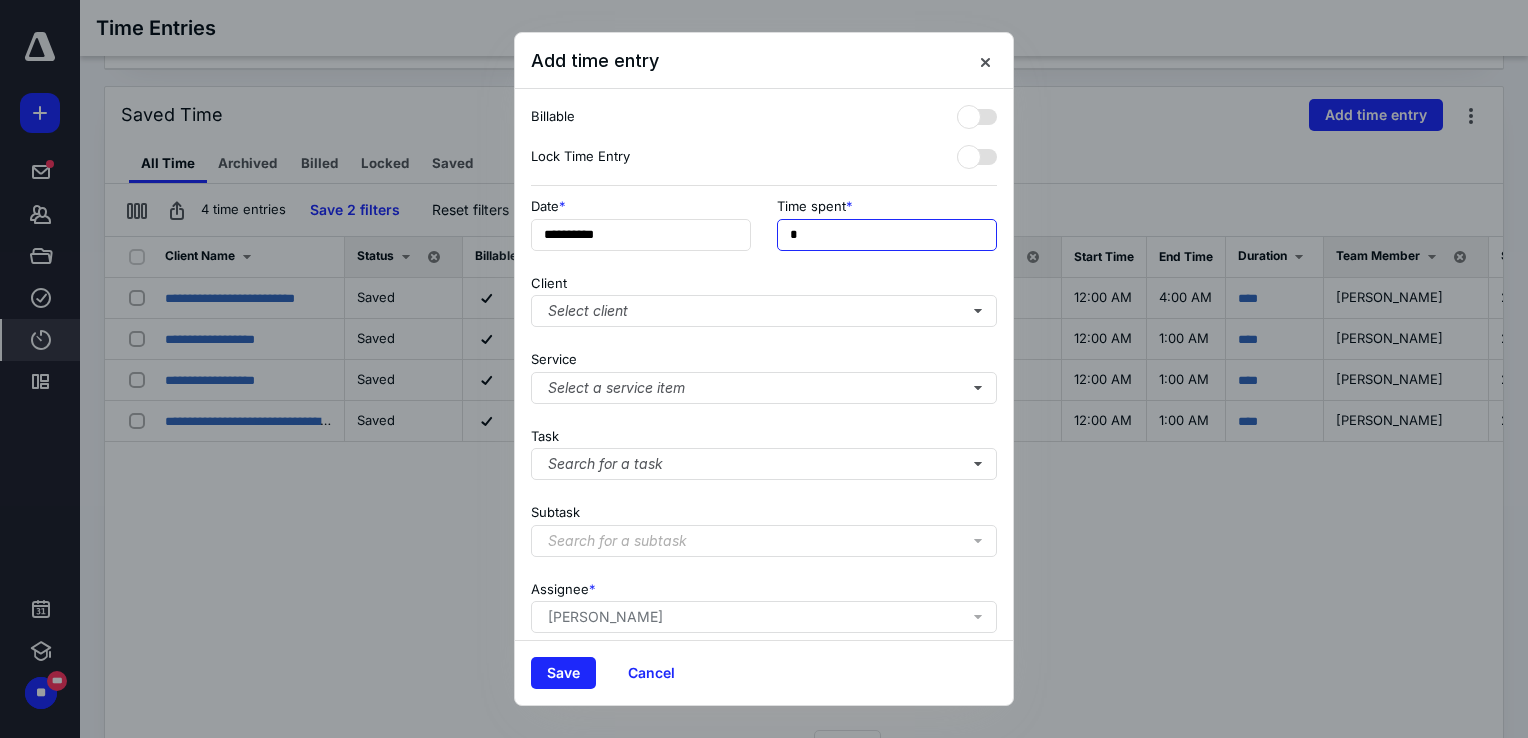 type on "**" 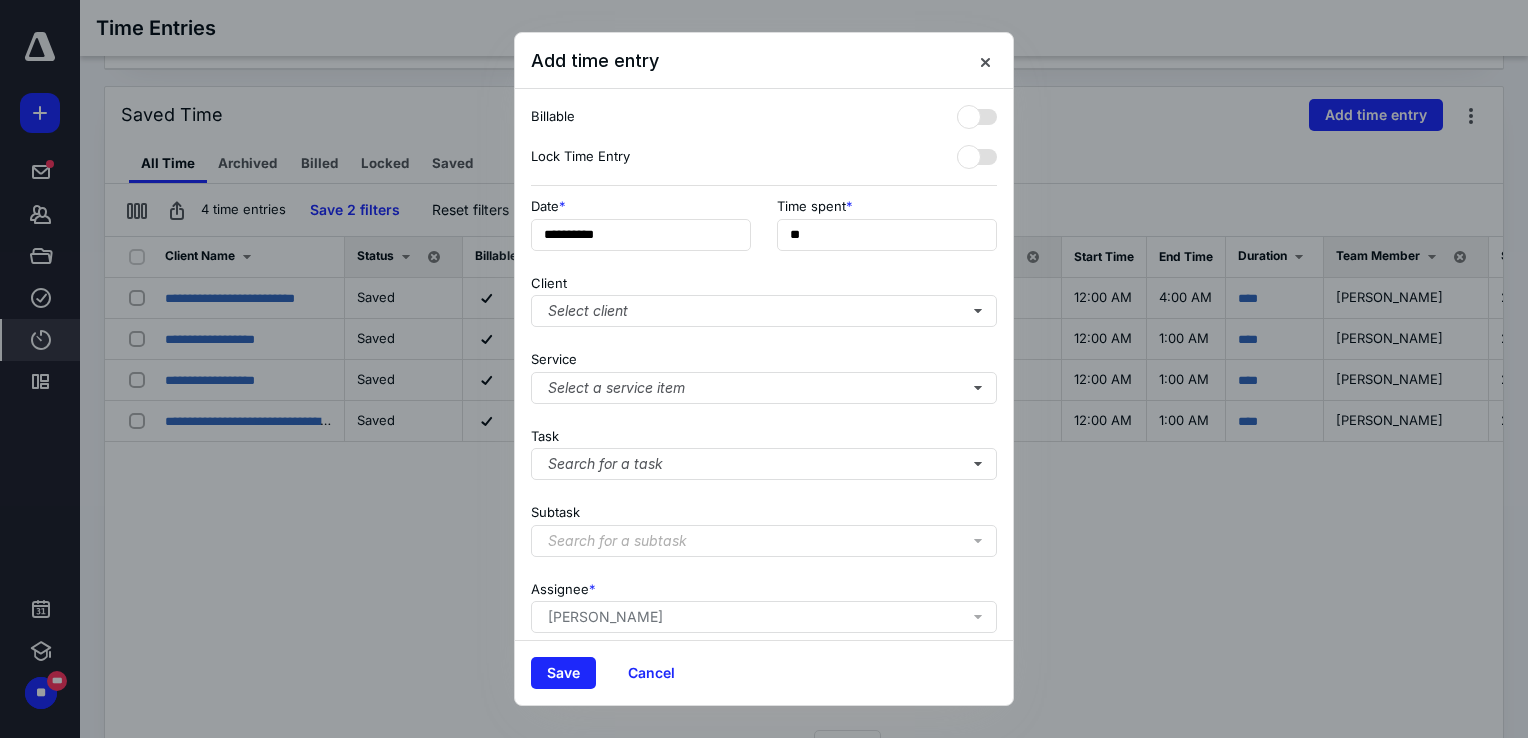 click on "**********" at bounding box center [764, 364] 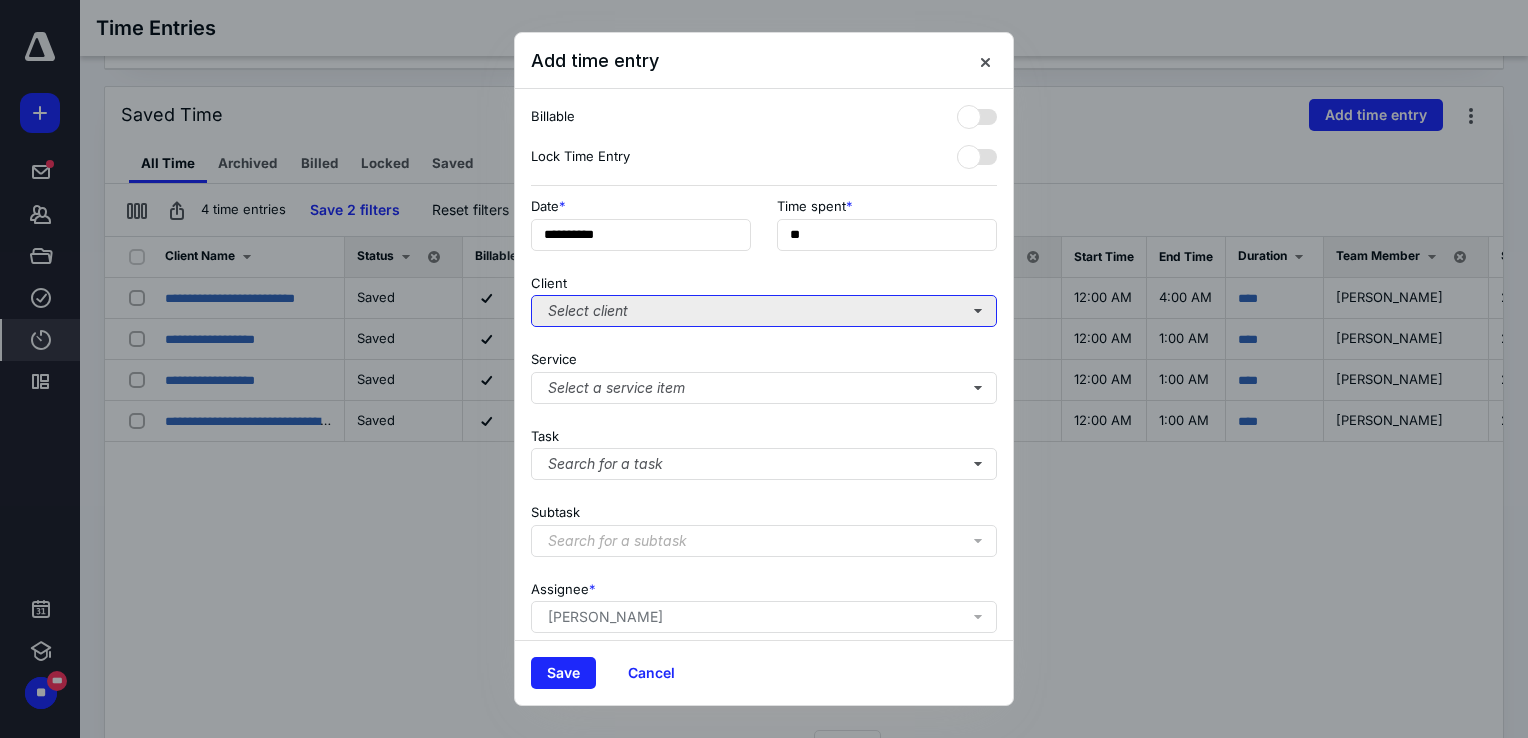click on "Select client" at bounding box center (764, 311) 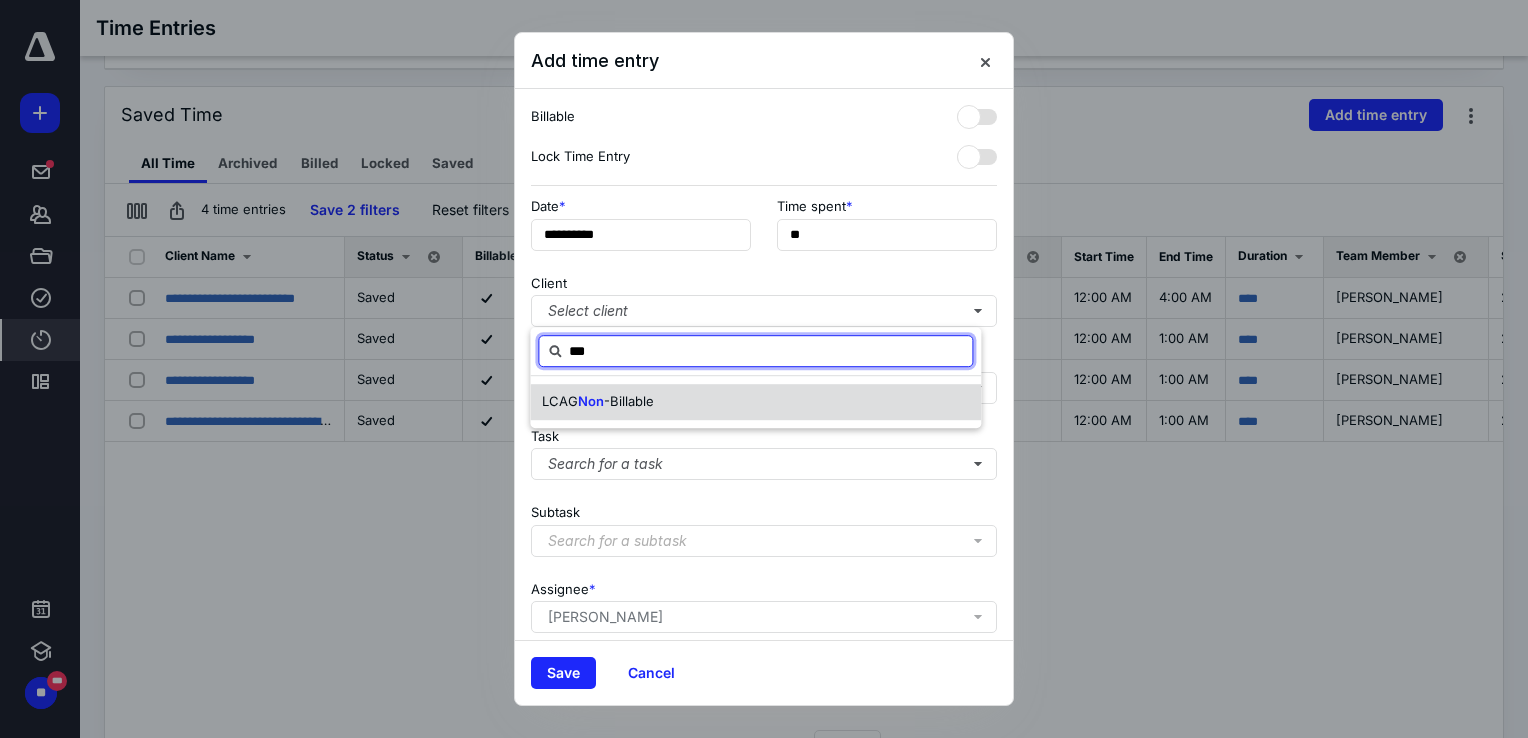 click on "-Billable" at bounding box center [629, 401] 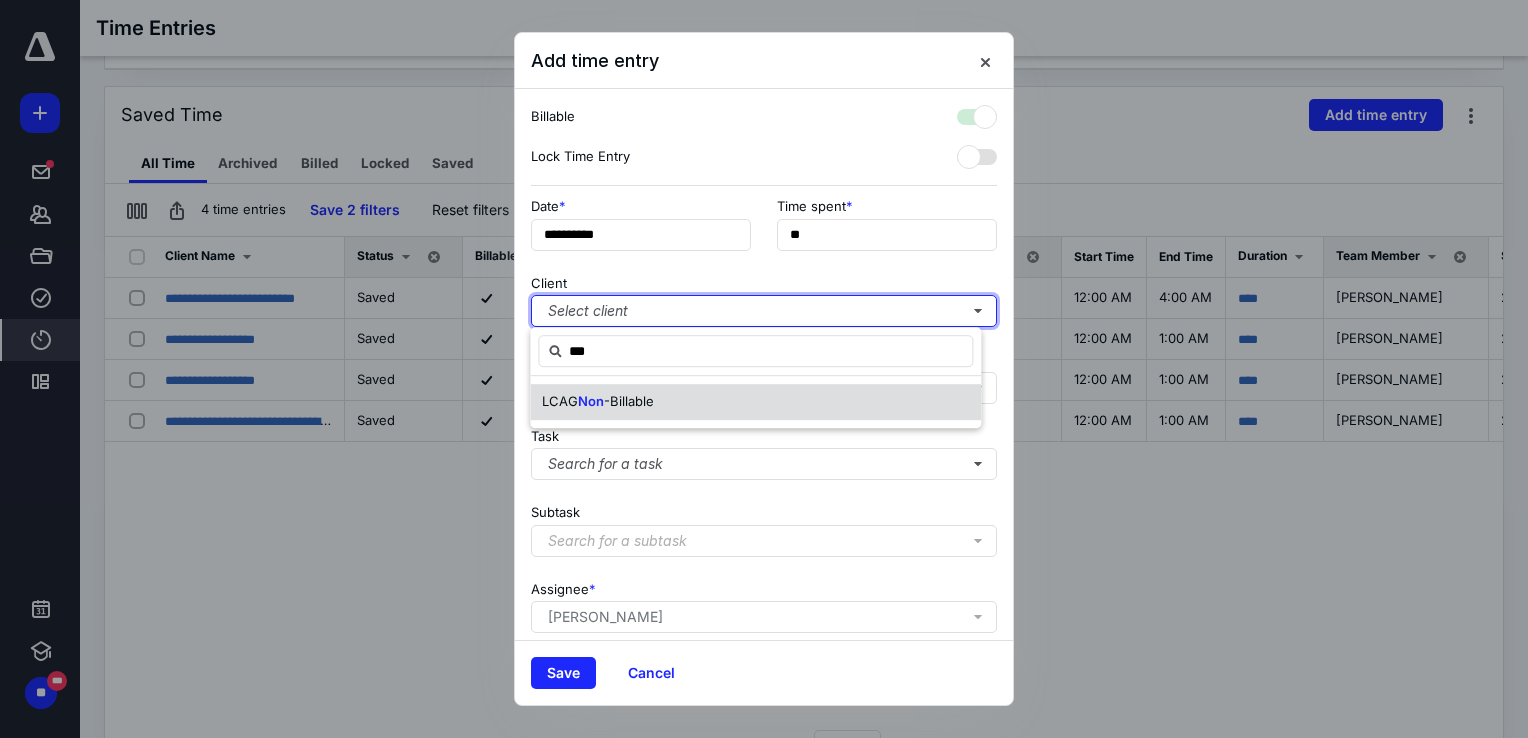 checkbox on "true" 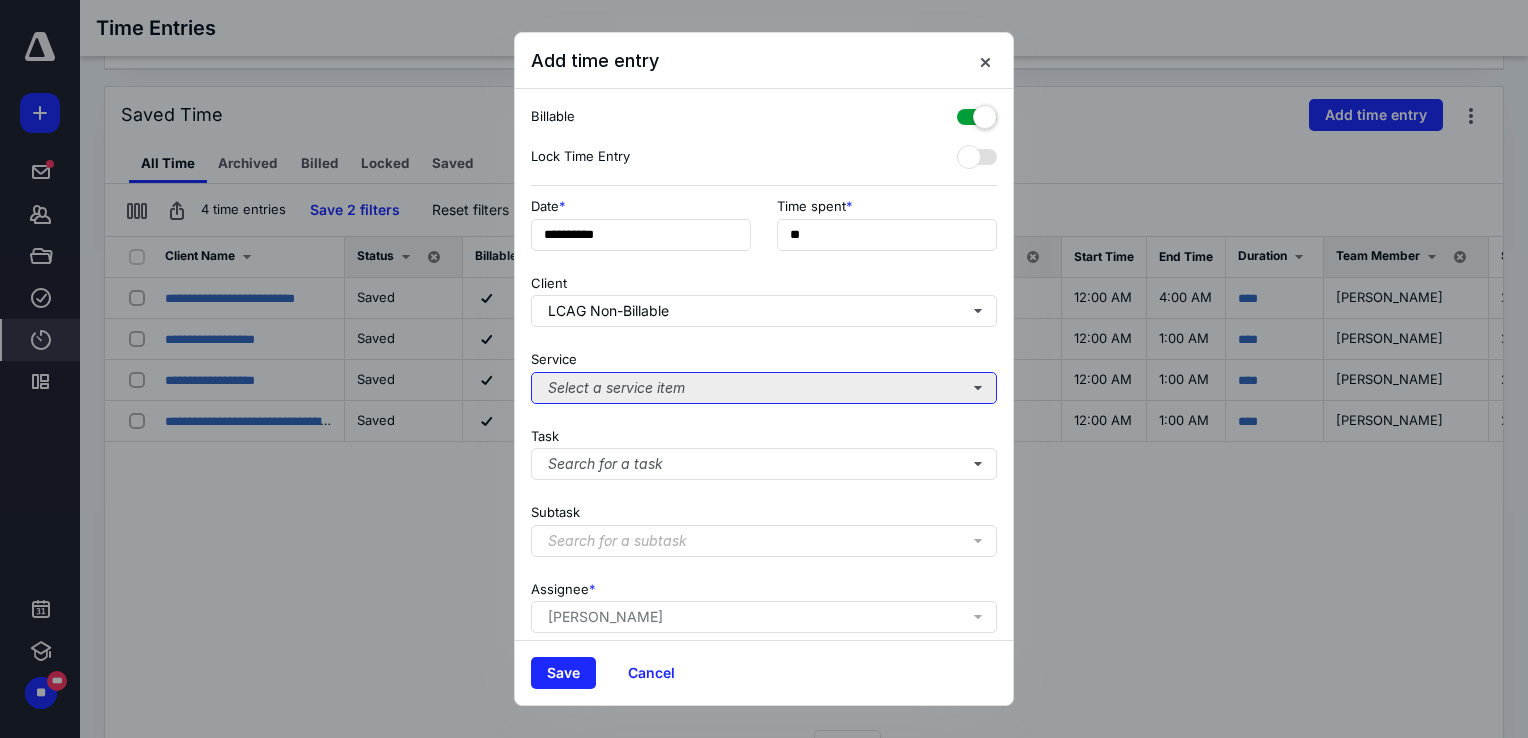 click on "Select a service item" at bounding box center [764, 388] 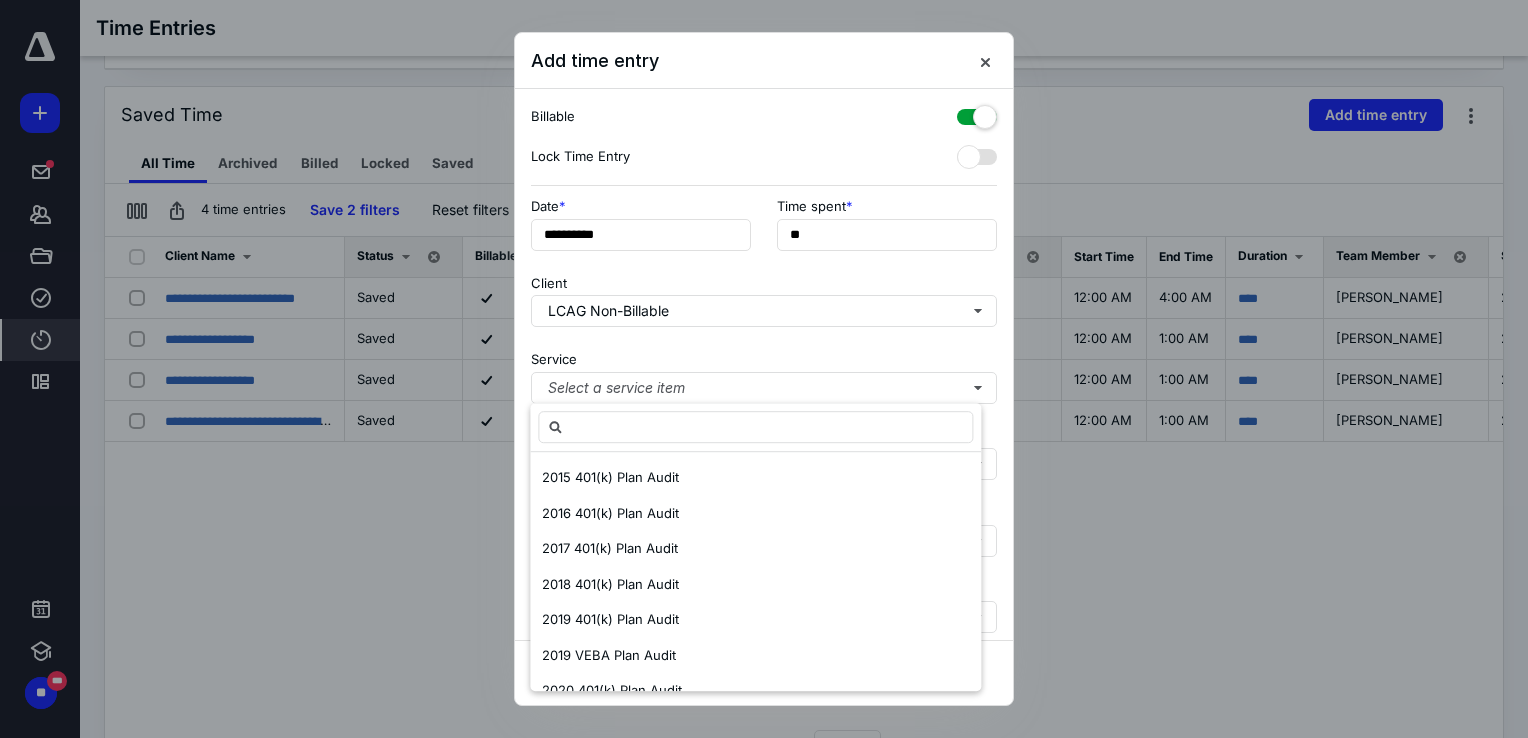 click on "Service Select a service item" at bounding box center [764, 373] 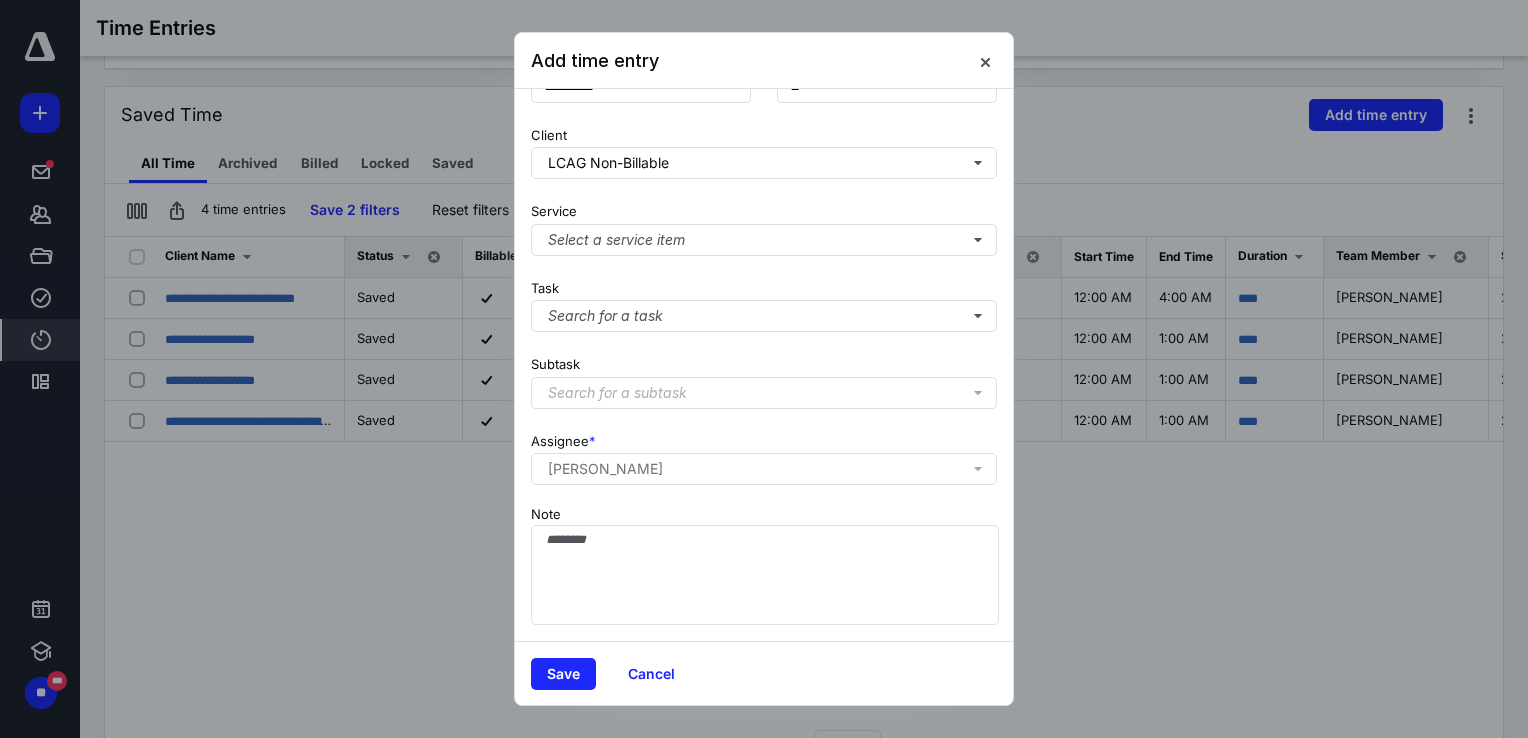 scroll, scrollTop: 162, scrollLeft: 0, axis: vertical 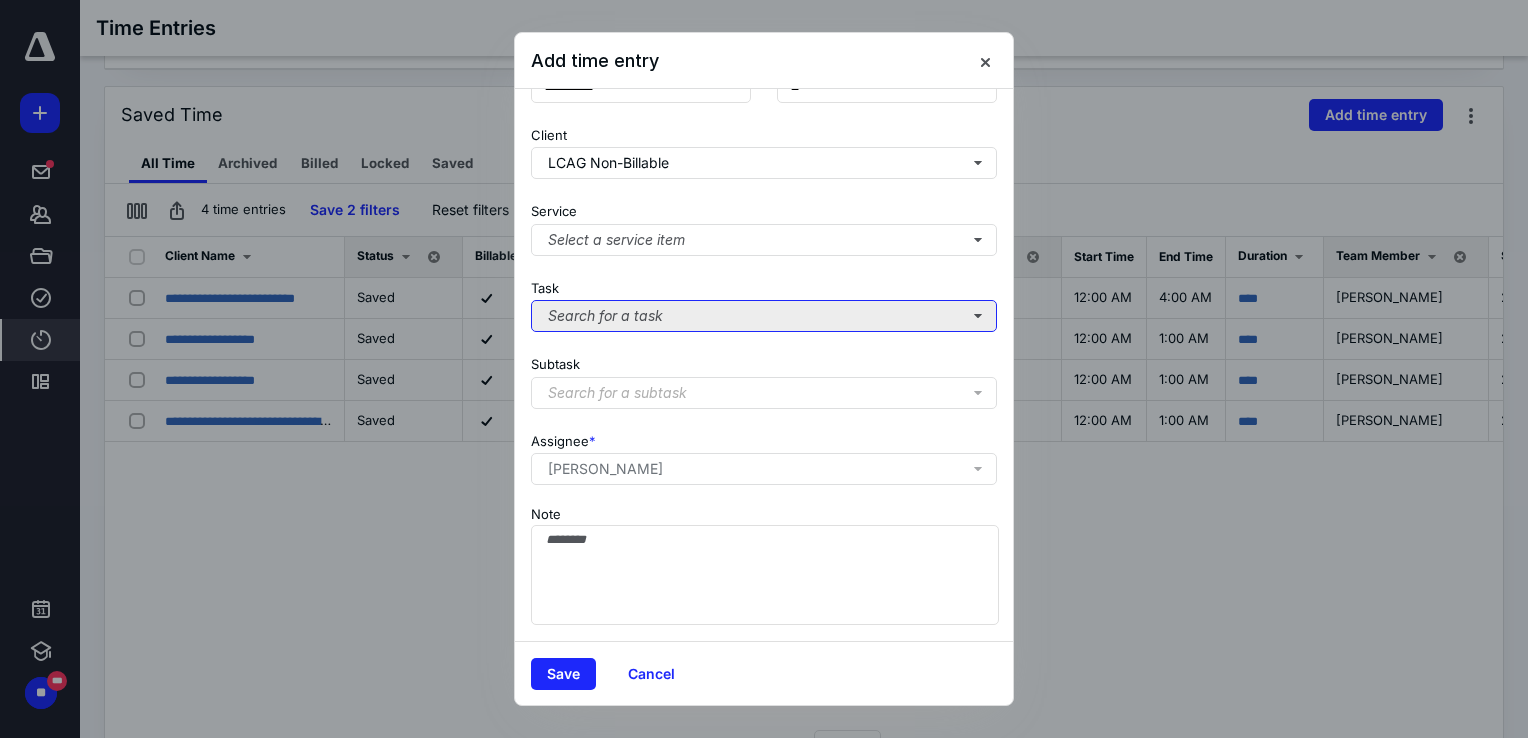 click on "Search for a task" at bounding box center (764, 316) 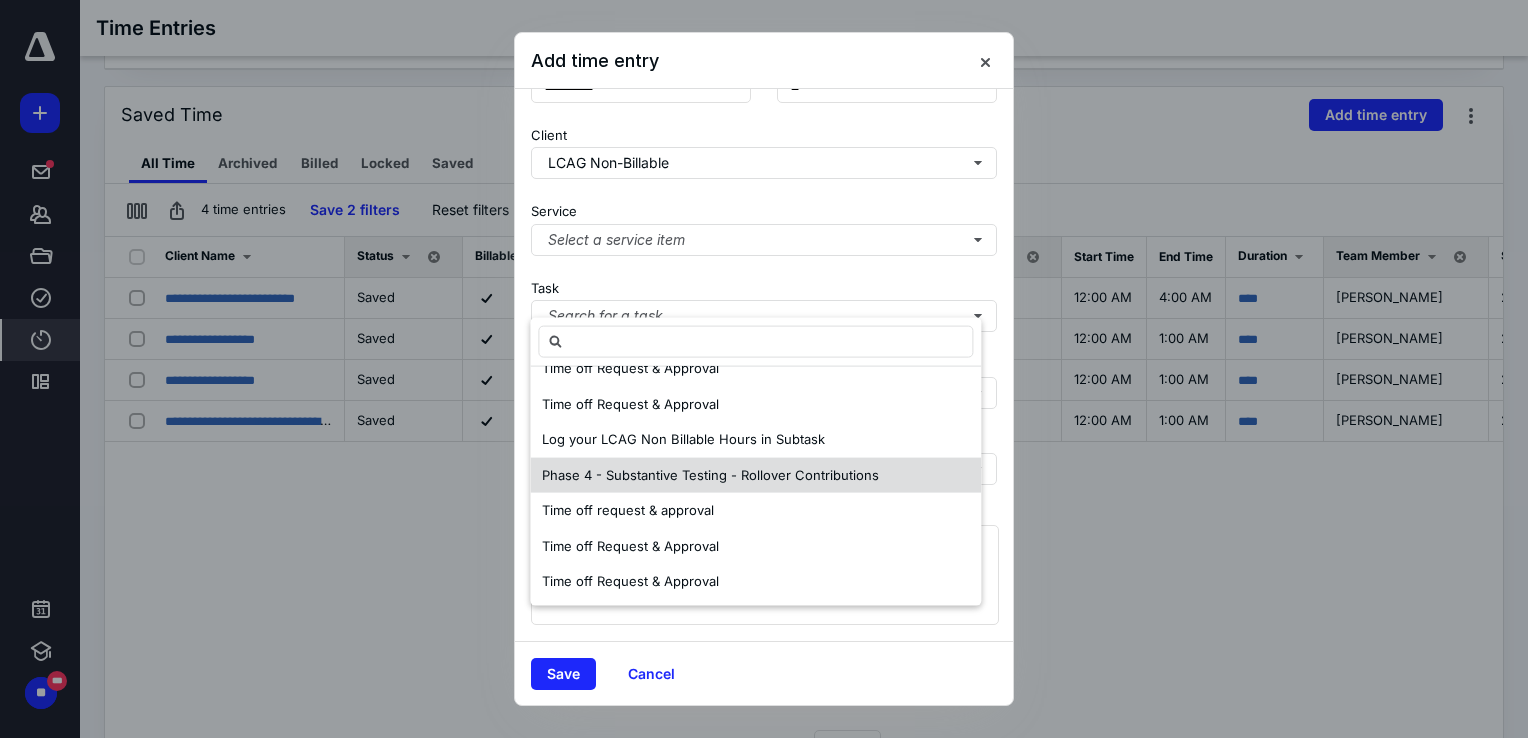 scroll, scrollTop: 280, scrollLeft: 0, axis: vertical 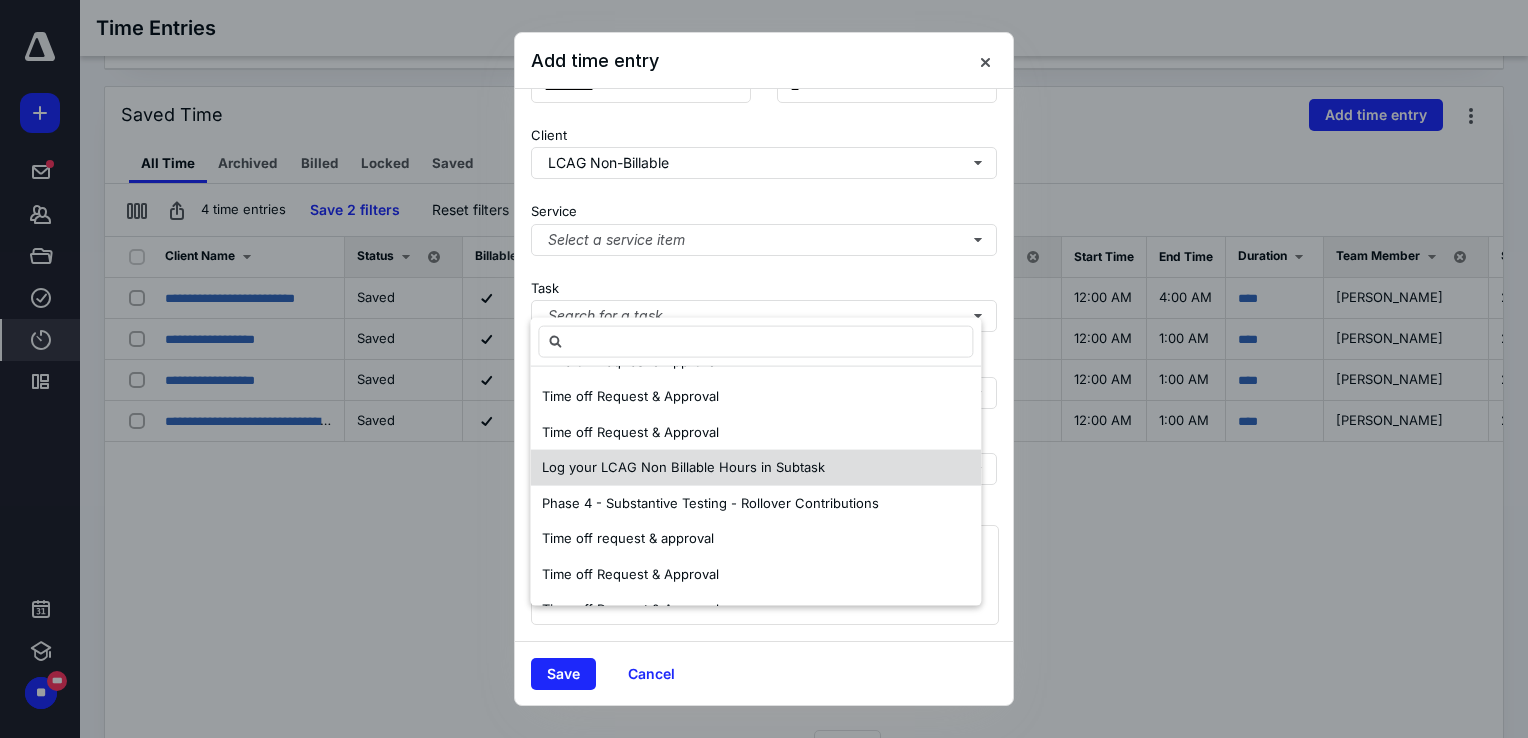 click on "Log your LCAG Non Billable Hours in Subtask" at bounding box center (683, 467) 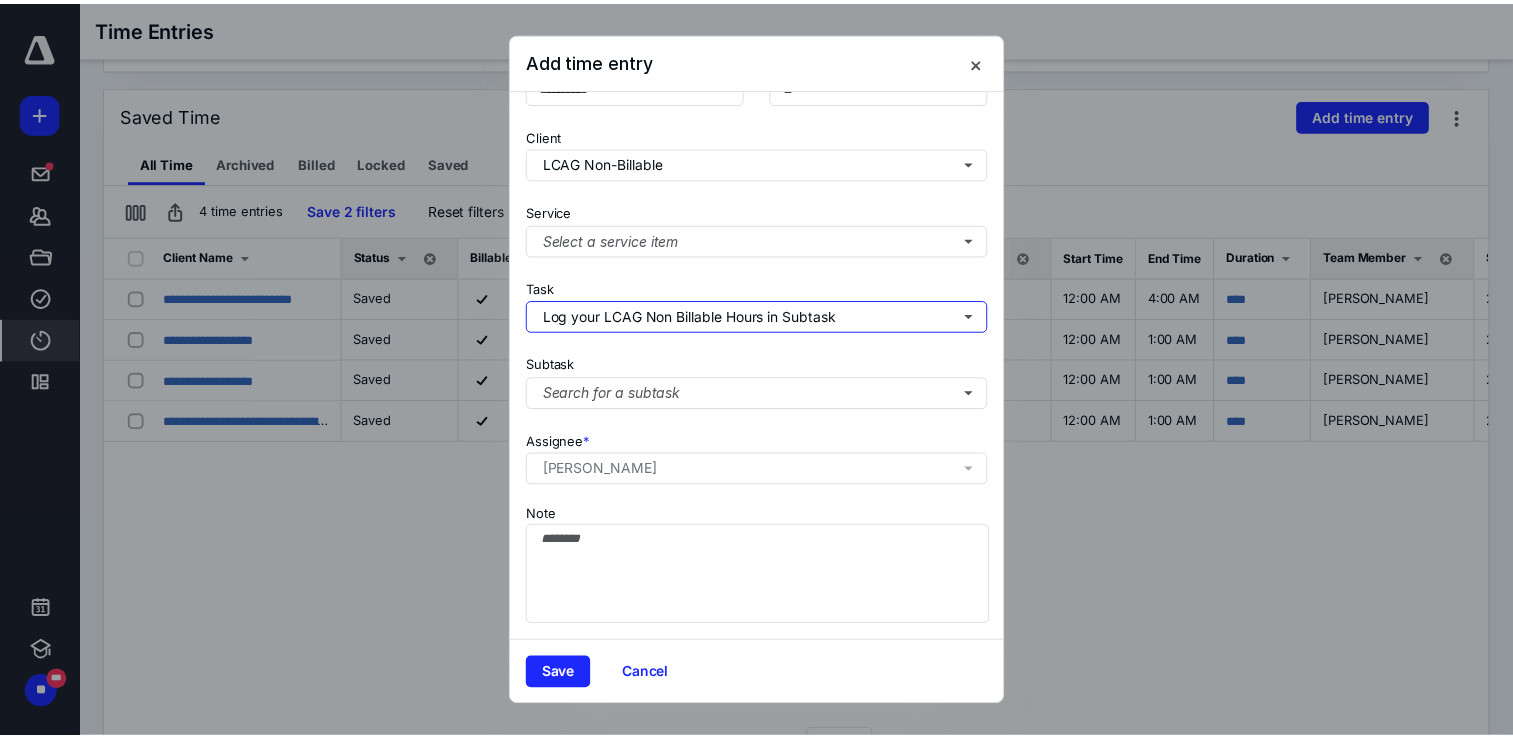 scroll, scrollTop: 0, scrollLeft: 0, axis: both 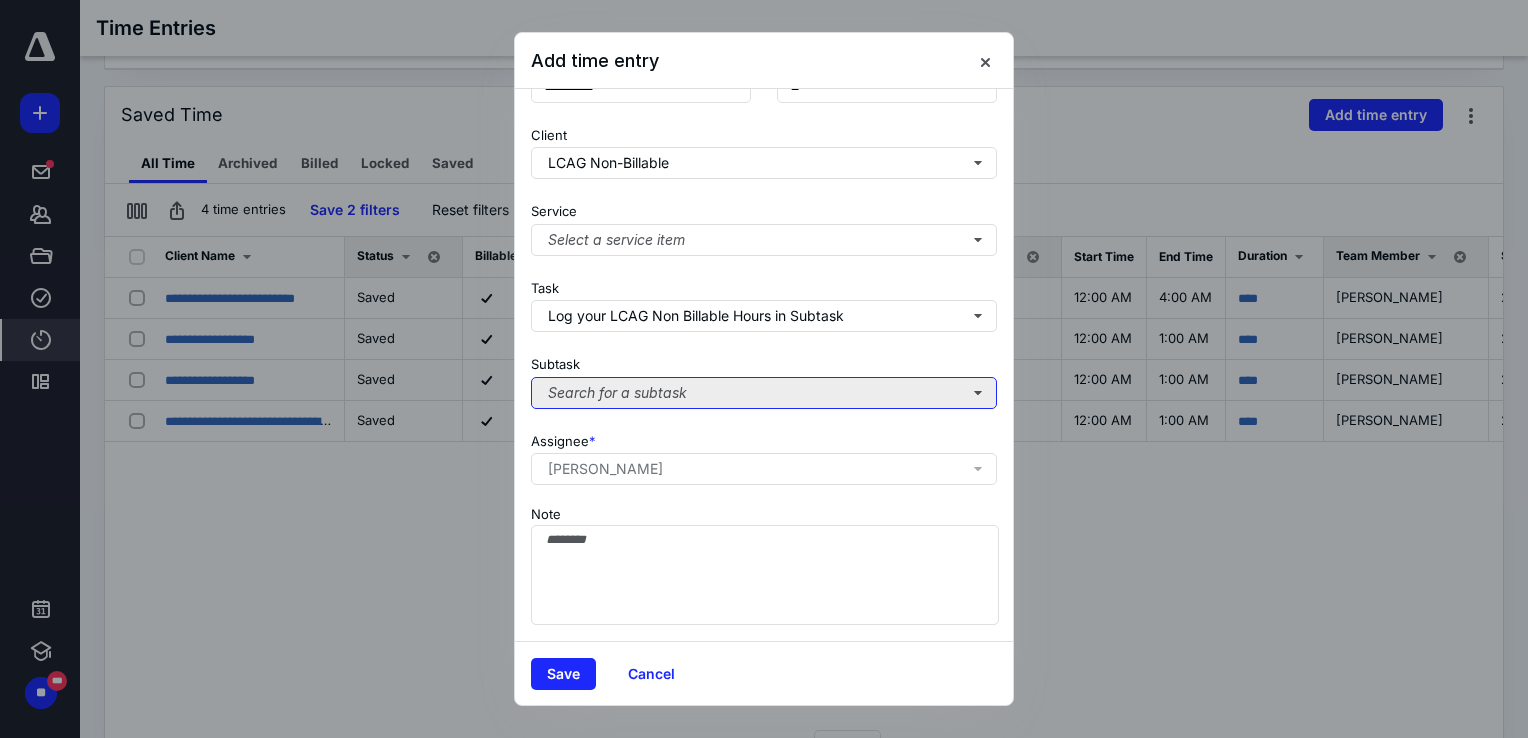 click on "Search for a subtask" at bounding box center [764, 393] 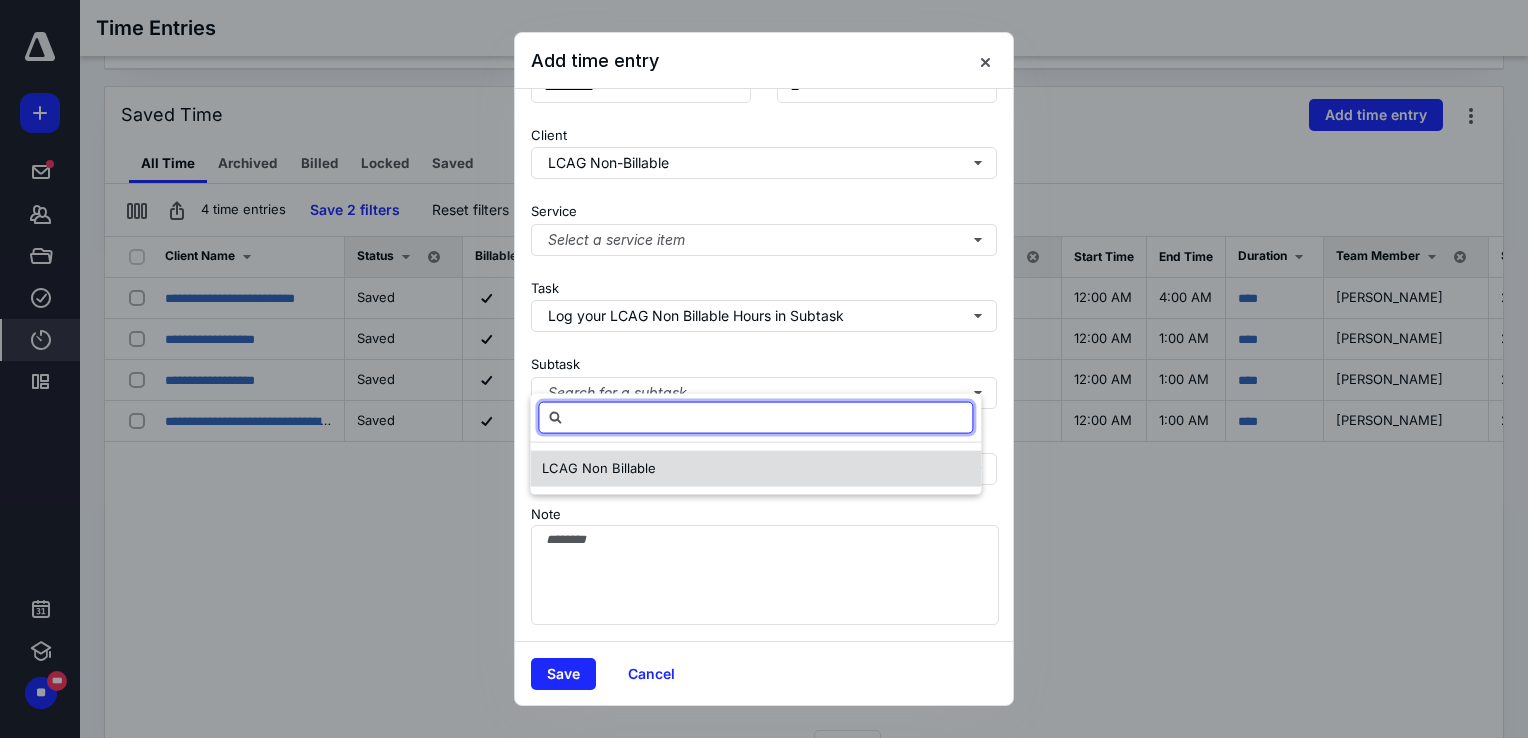 click on "LCAG Non Billable" at bounding box center [599, 468] 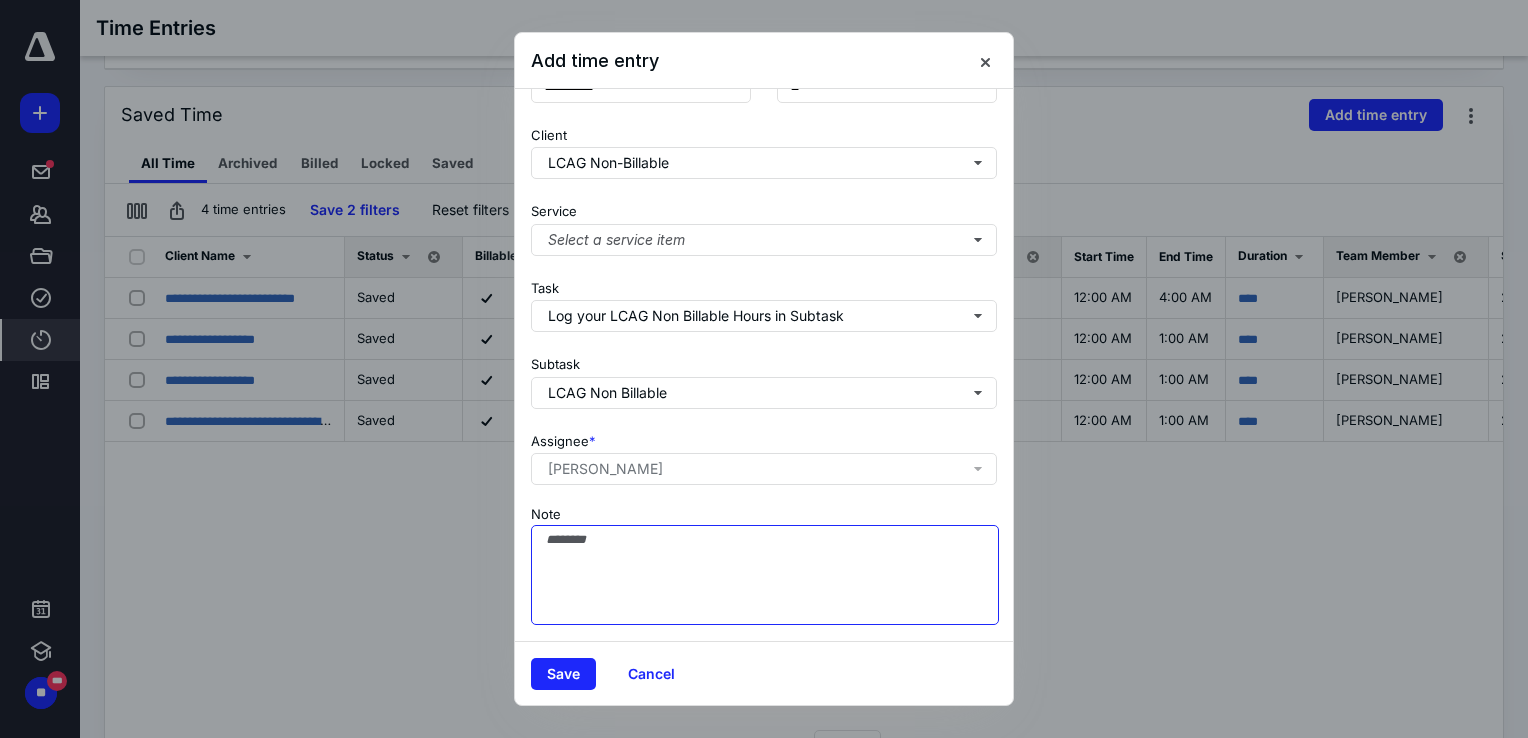 click on "Note" at bounding box center [765, 575] 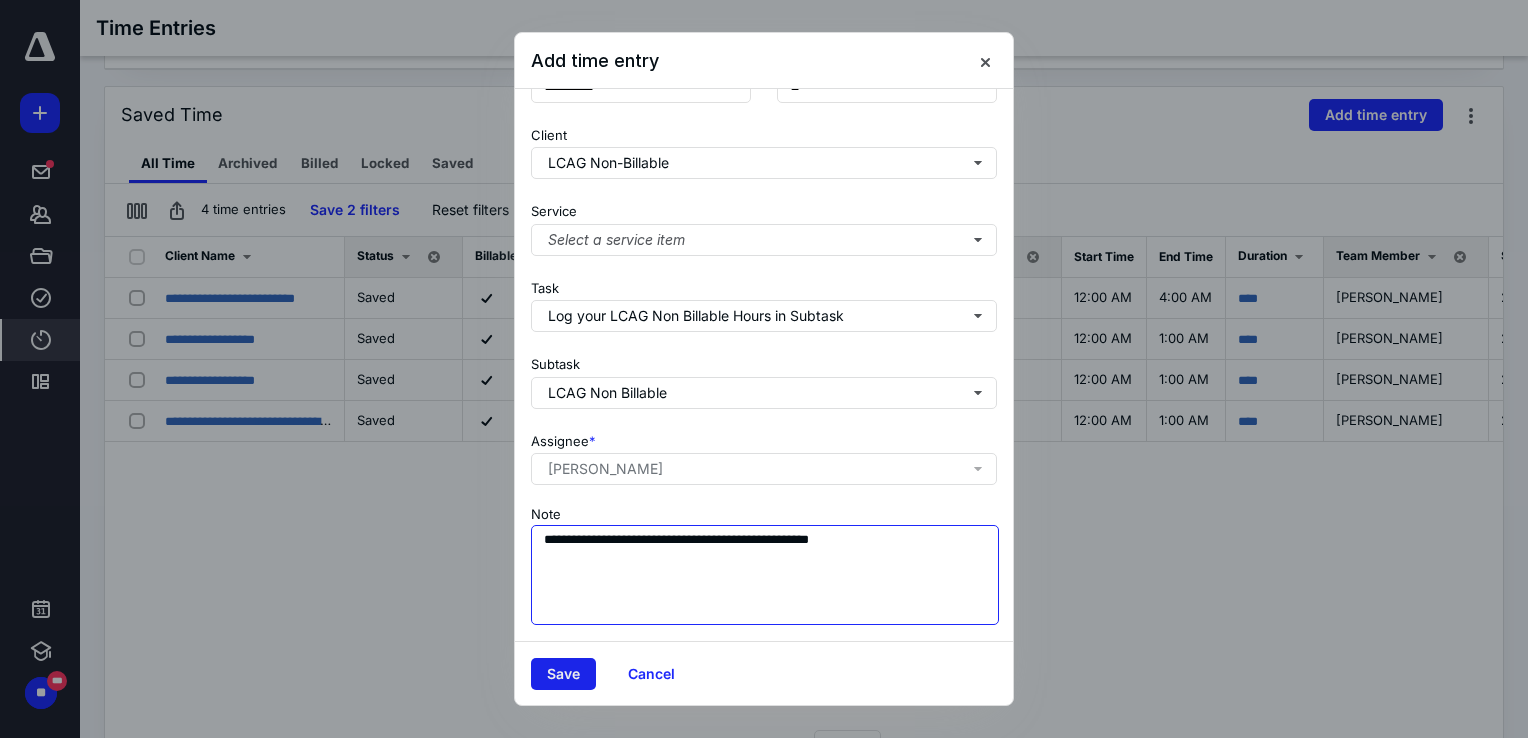 type on "**********" 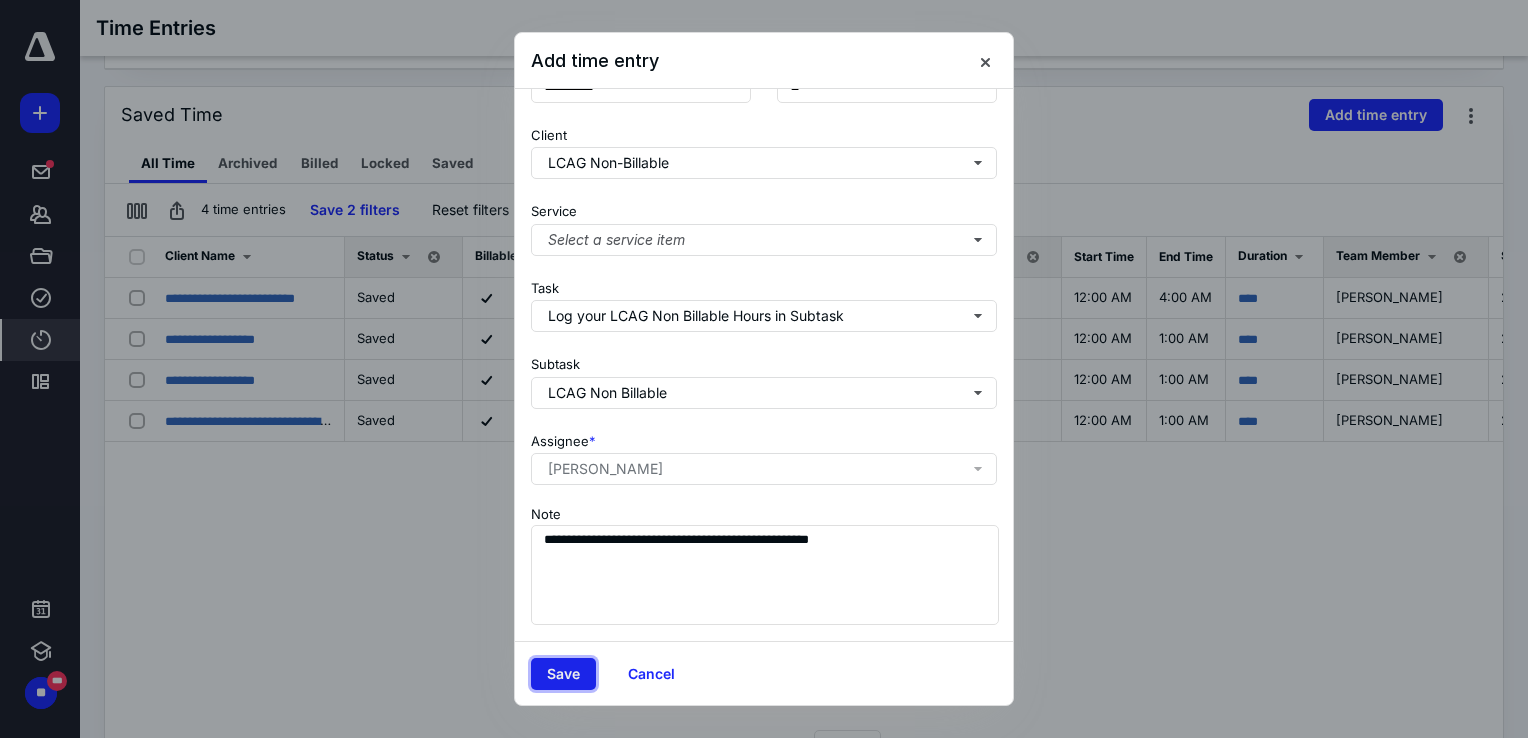 click on "Save" at bounding box center [563, 674] 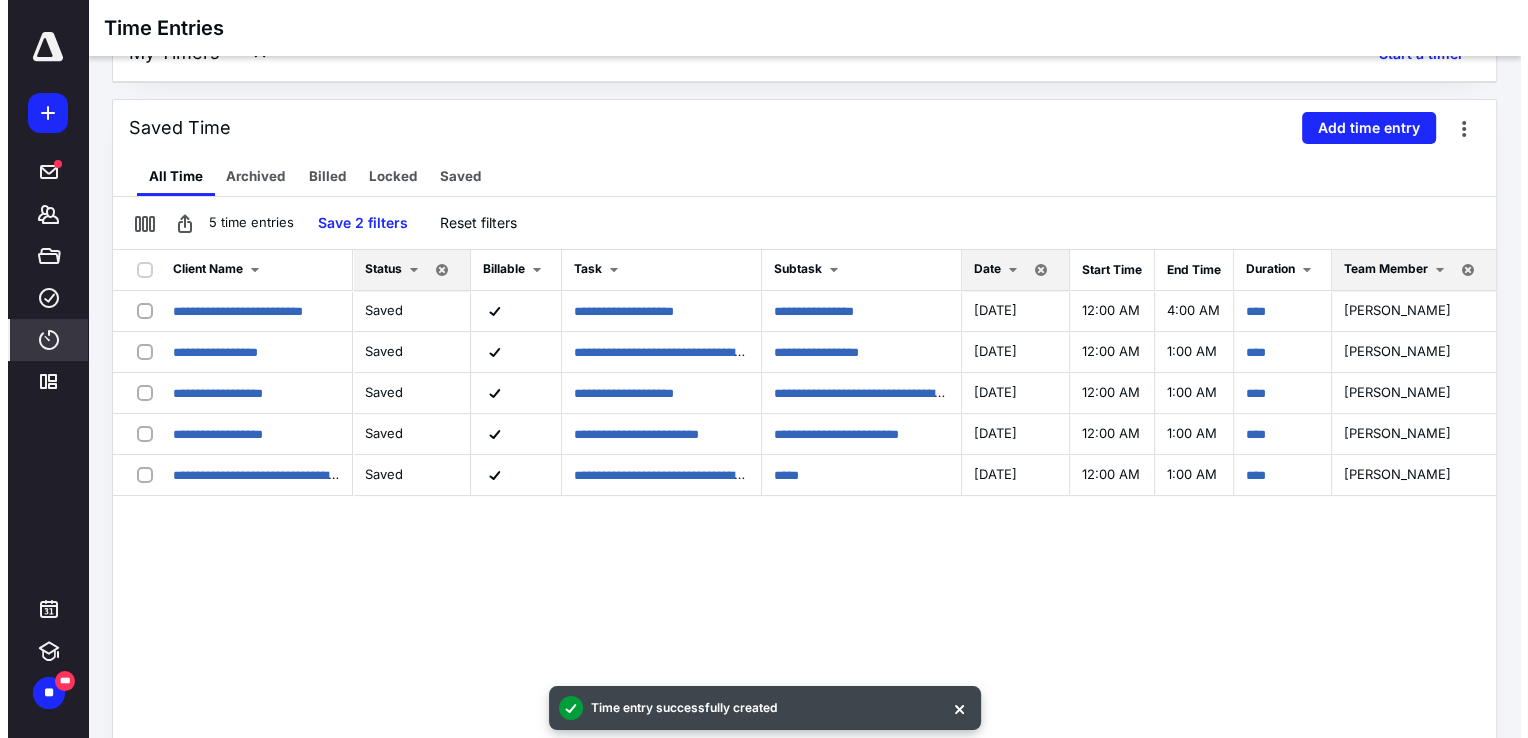 scroll, scrollTop: 200, scrollLeft: 0, axis: vertical 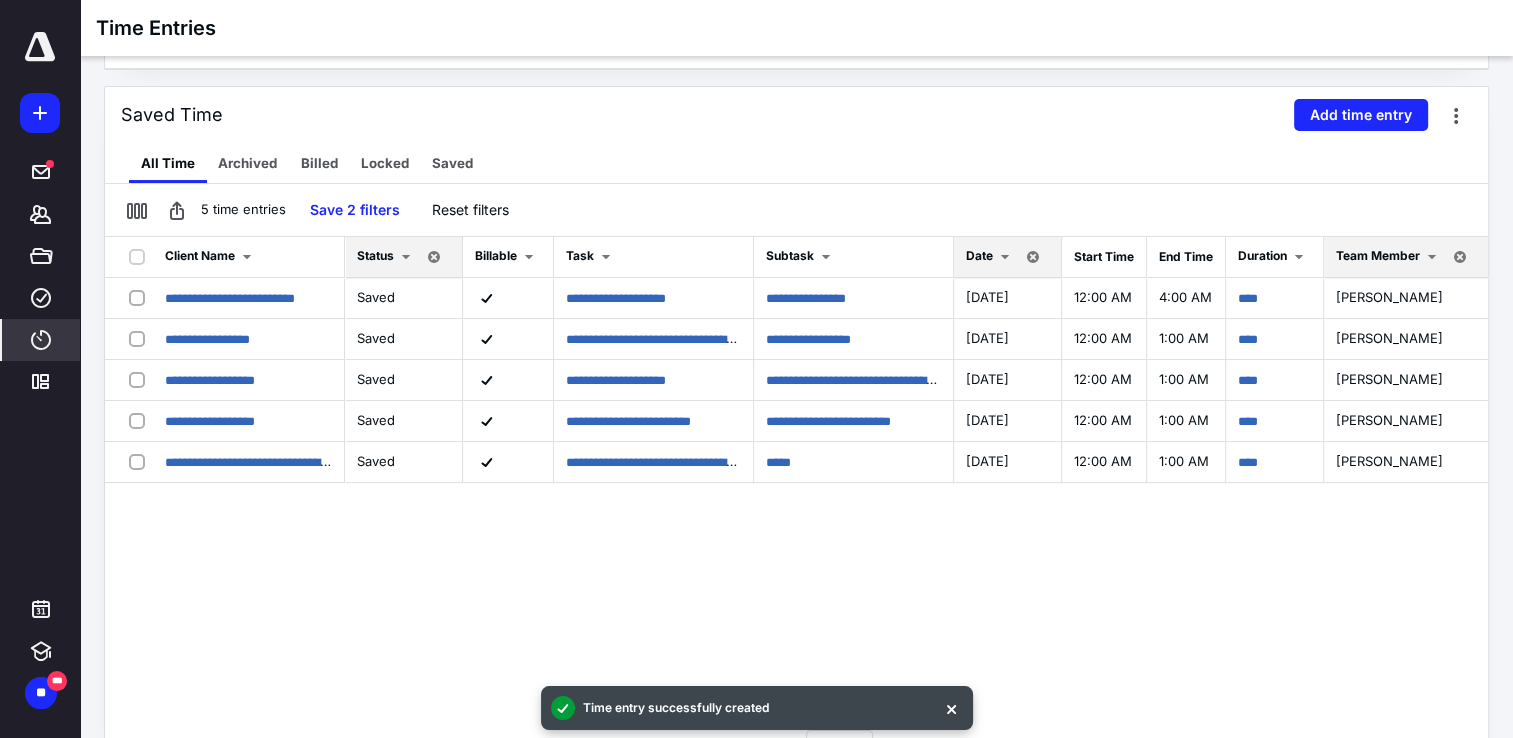 click at bounding box center (1005, 257) 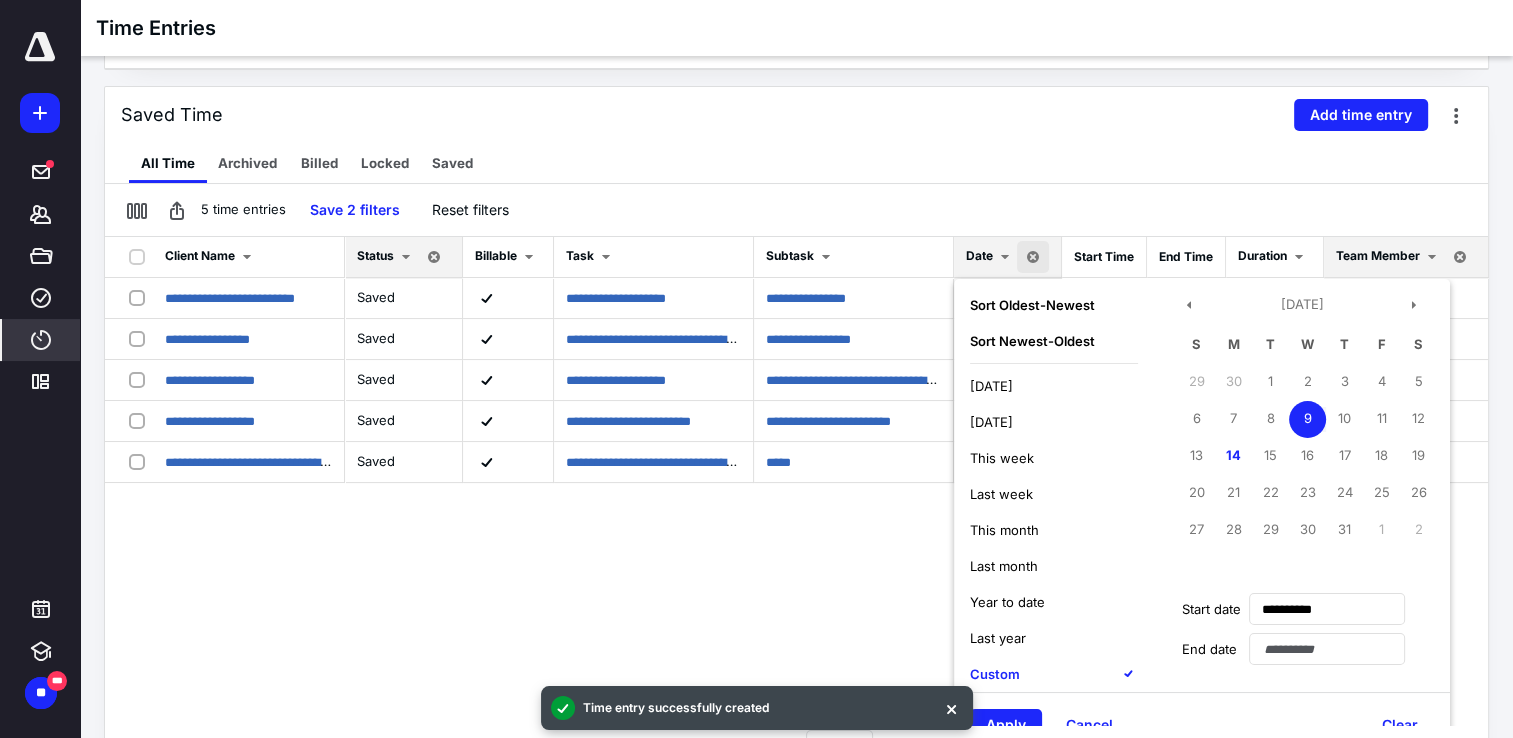 click on "9" at bounding box center [1307, 419] 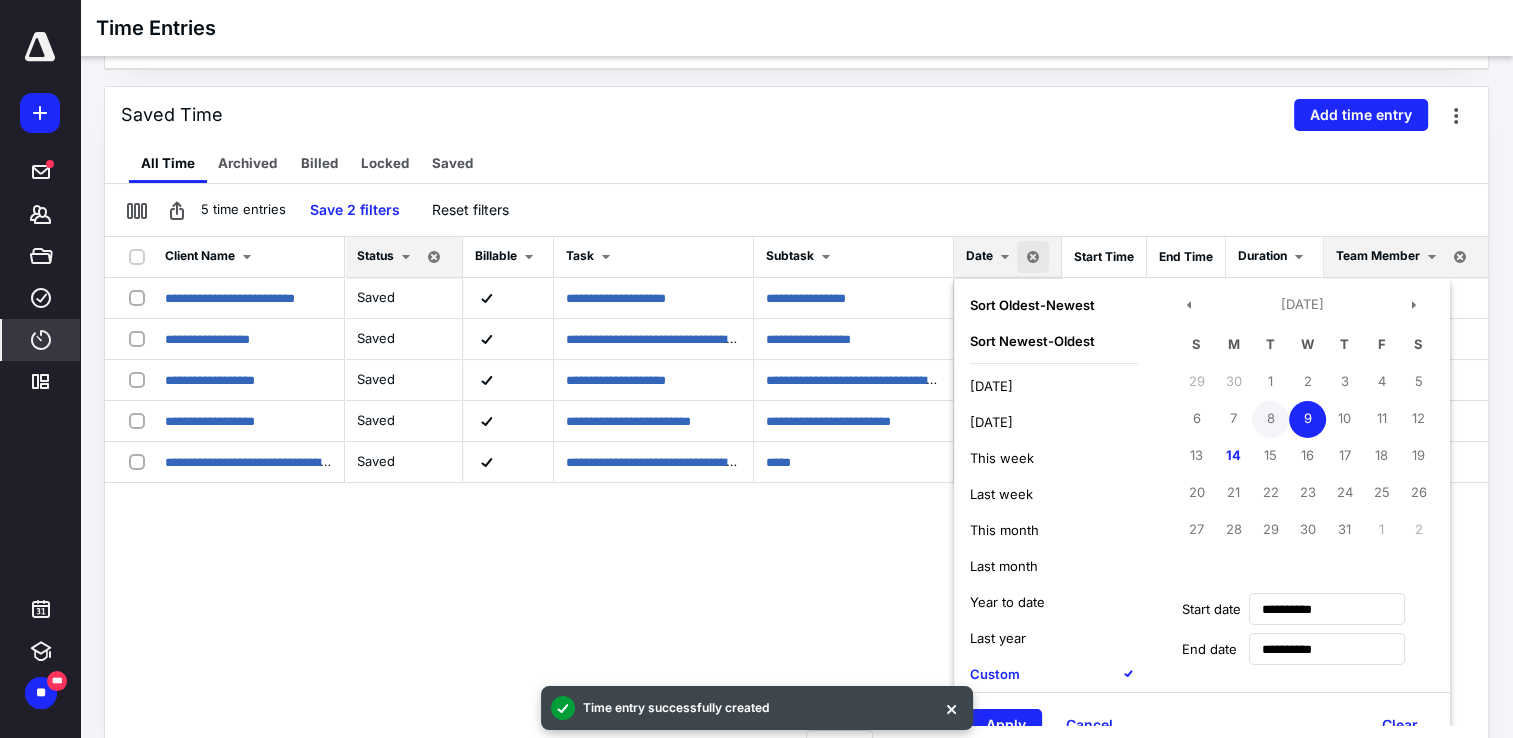 click on "8" at bounding box center (1270, 419) 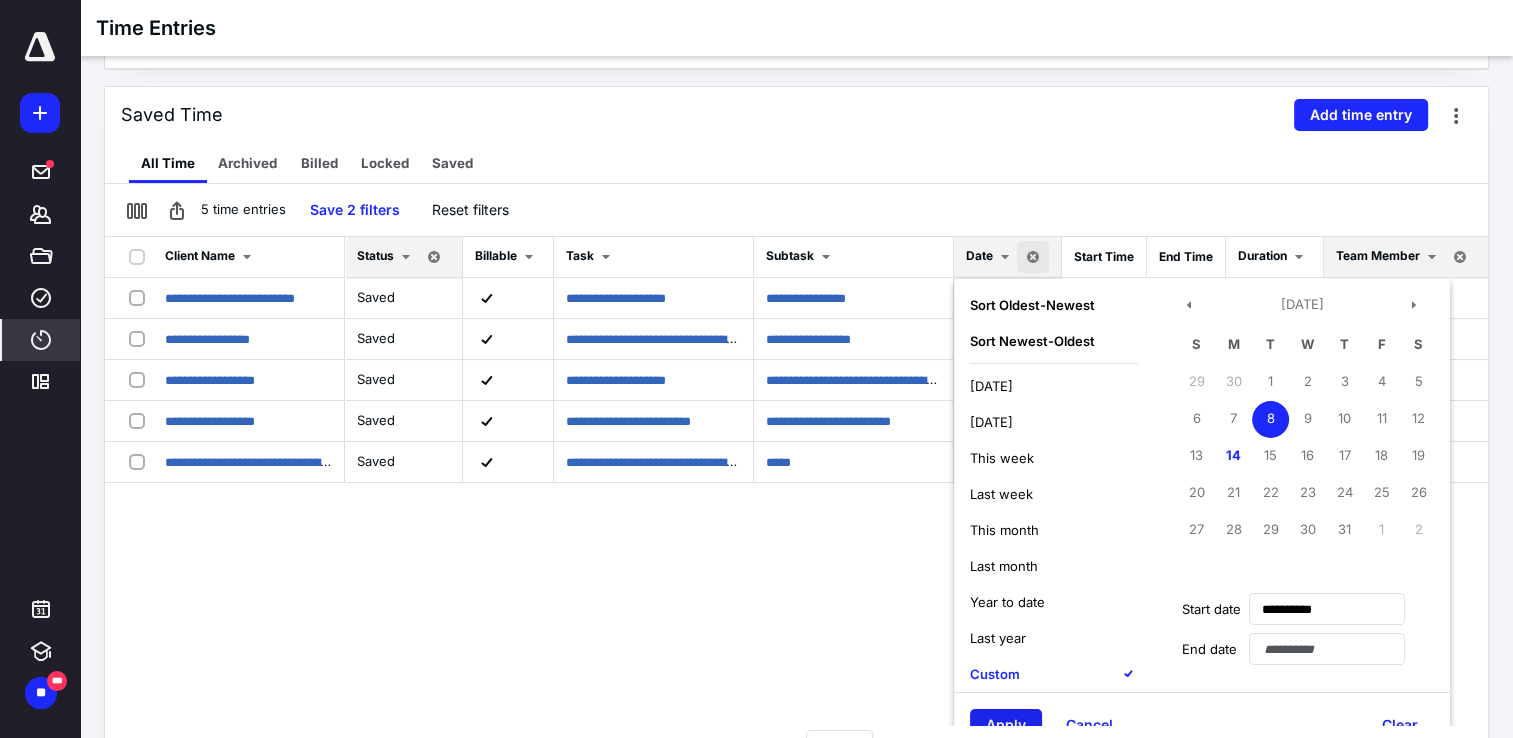 click on "Apply" at bounding box center [1006, 725] 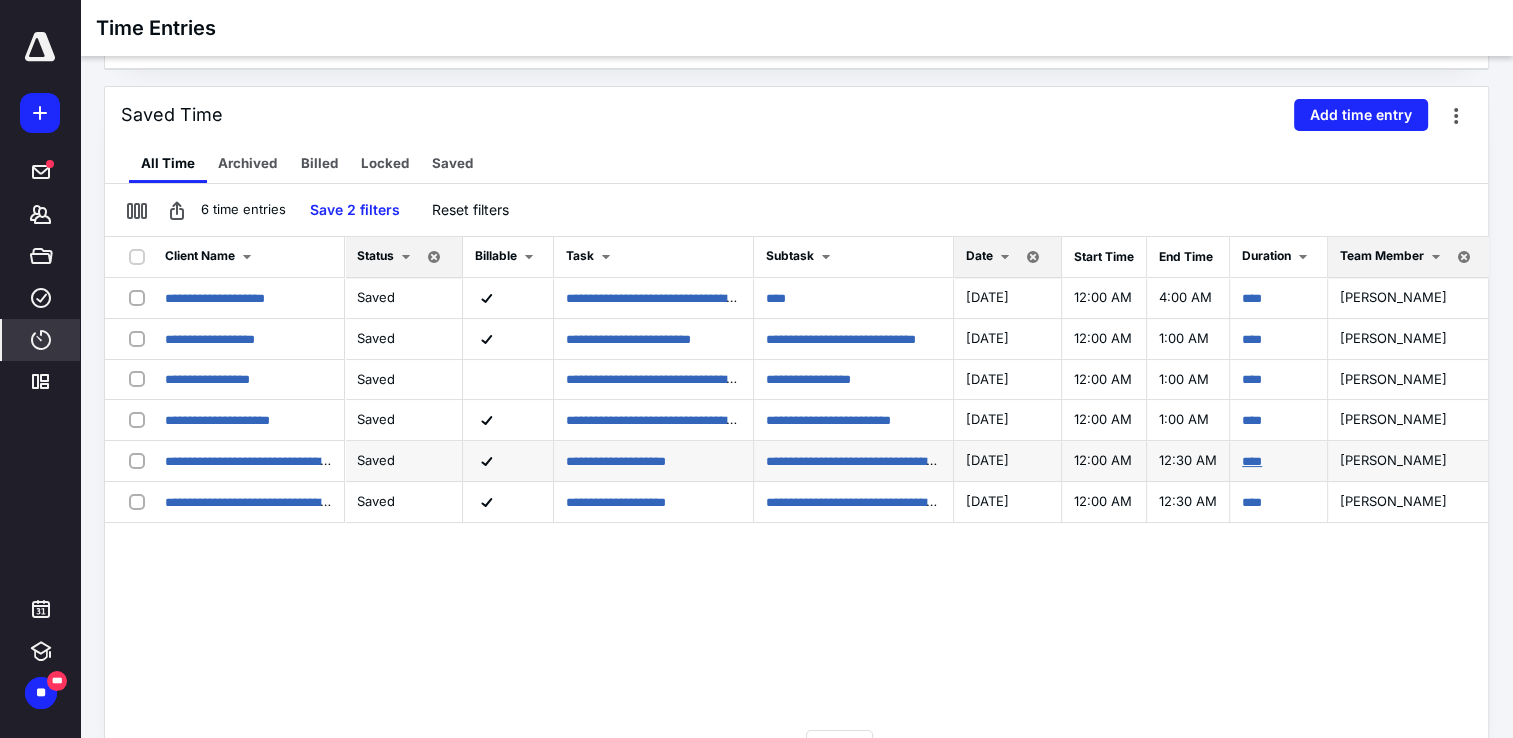 click on "****" at bounding box center [1252, 461] 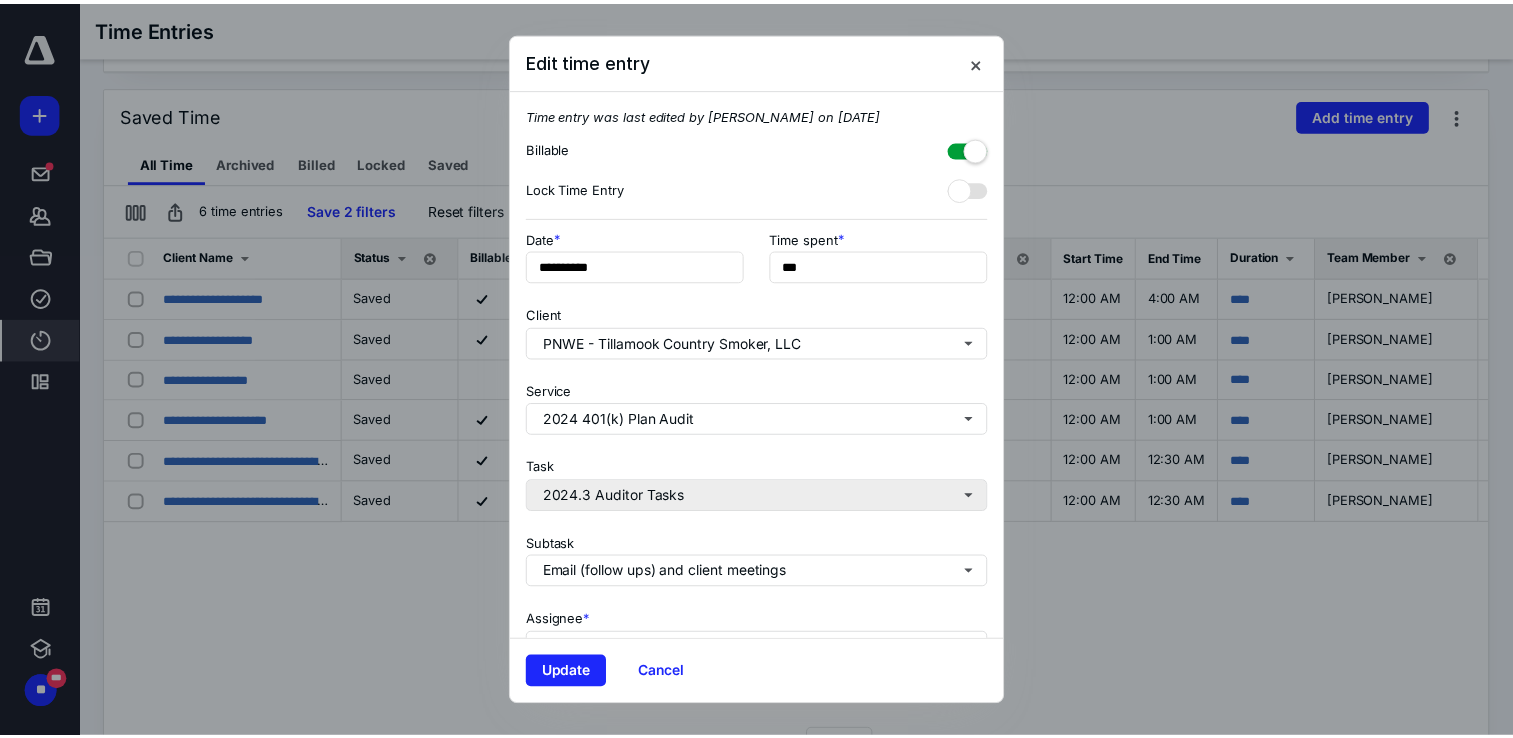 scroll, scrollTop: 194, scrollLeft: 0, axis: vertical 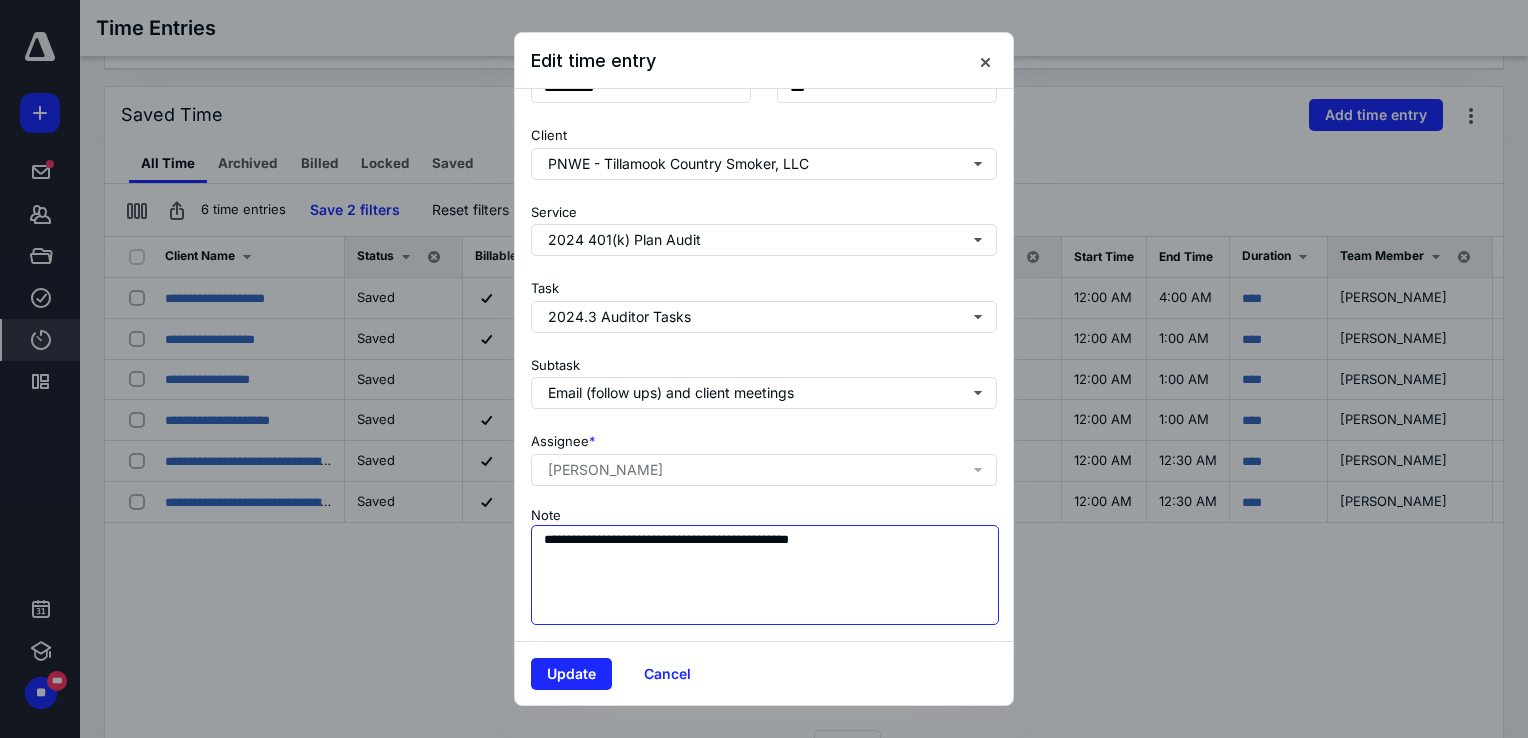 click on "**********" at bounding box center (765, 575) 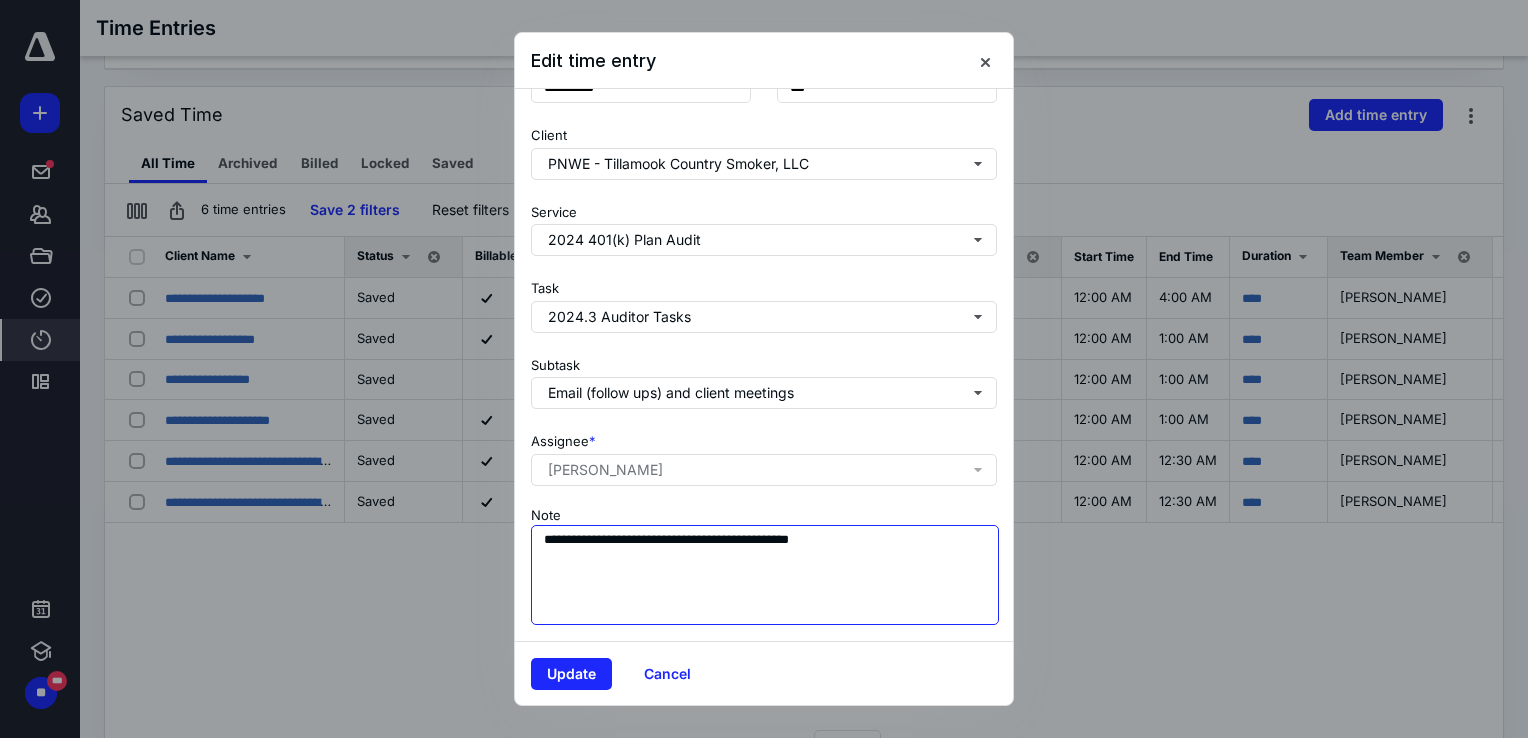 drag, startPoint x: 862, startPoint y: 526, endPoint x: 680, endPoint y: 559, distance: 184.96756 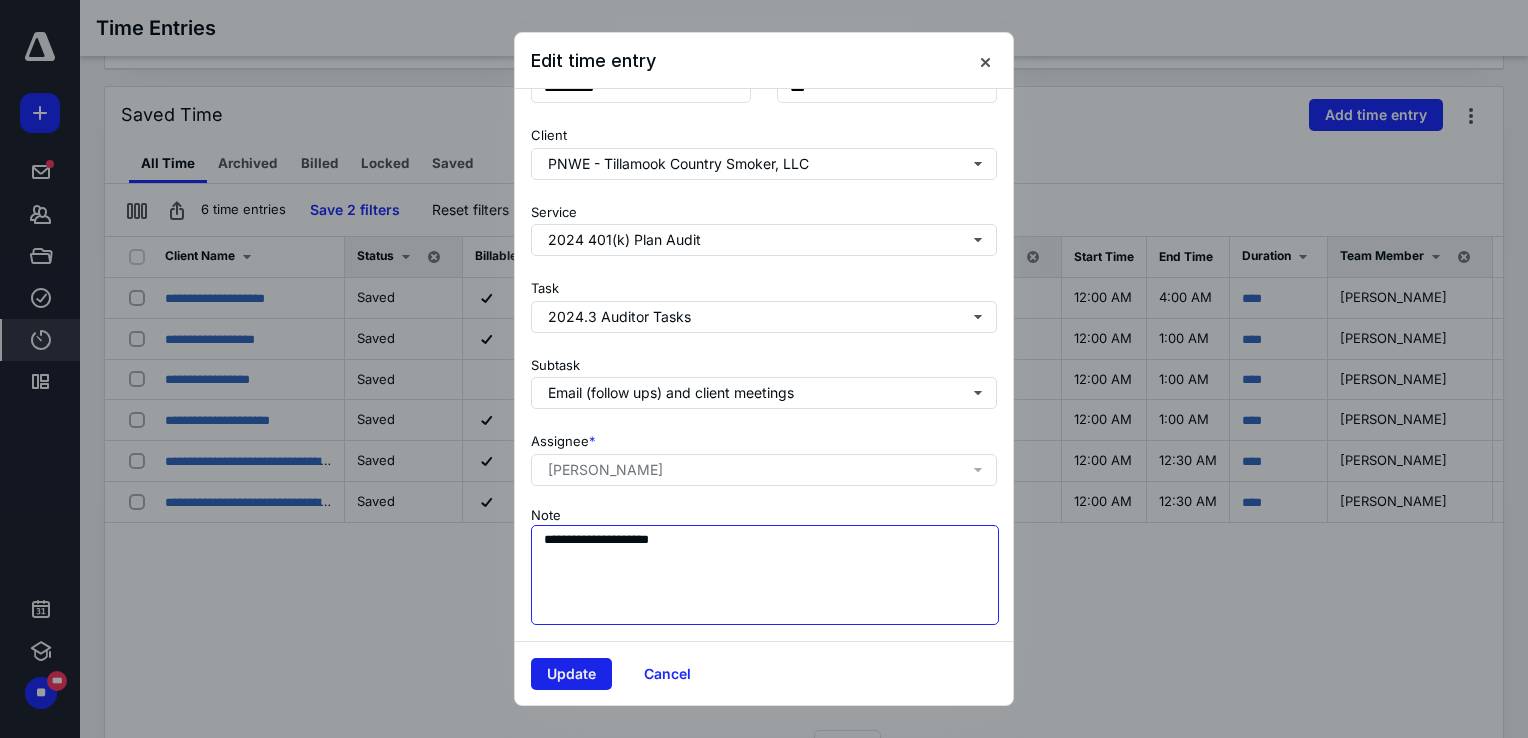 type on "**********" 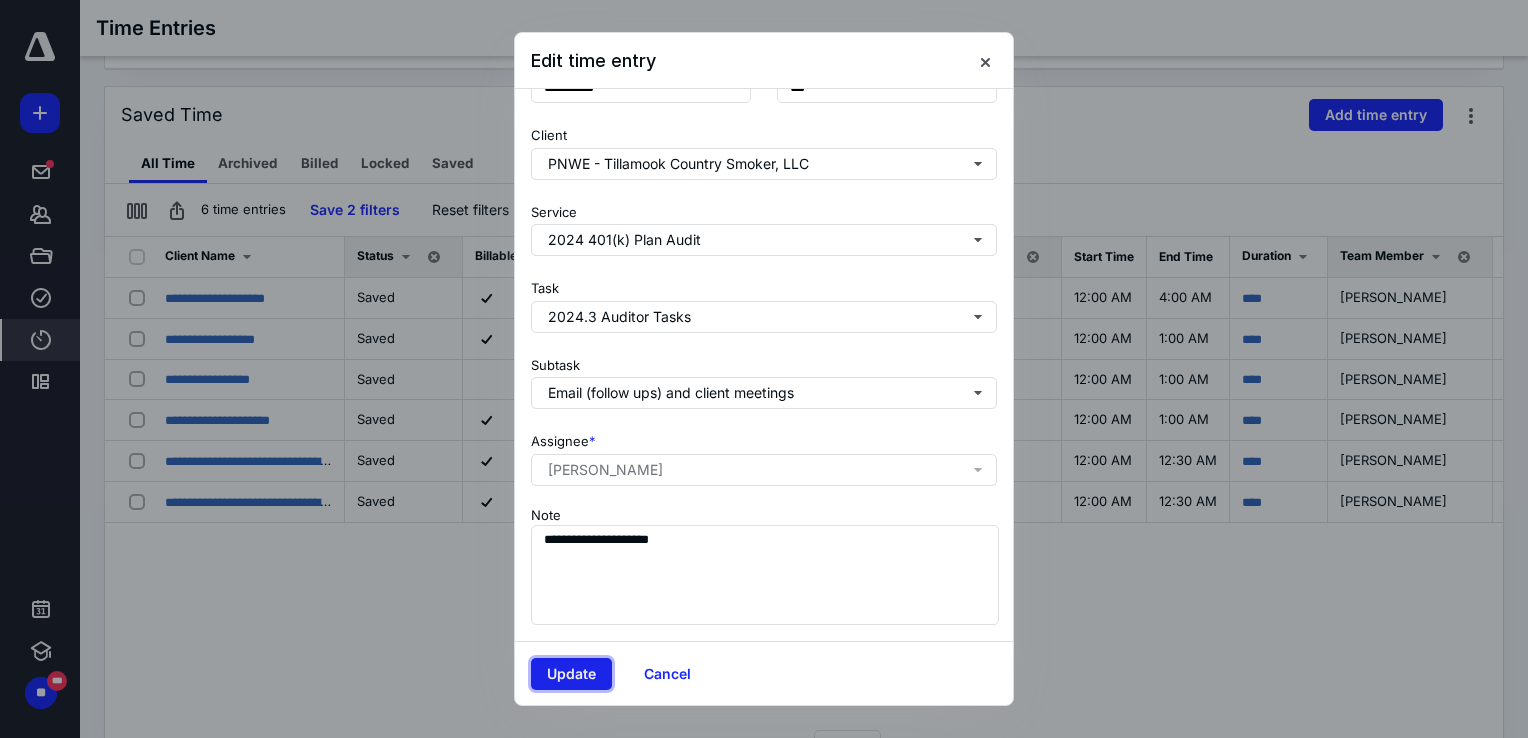 click on "Update" at bounding box center (571, 674) 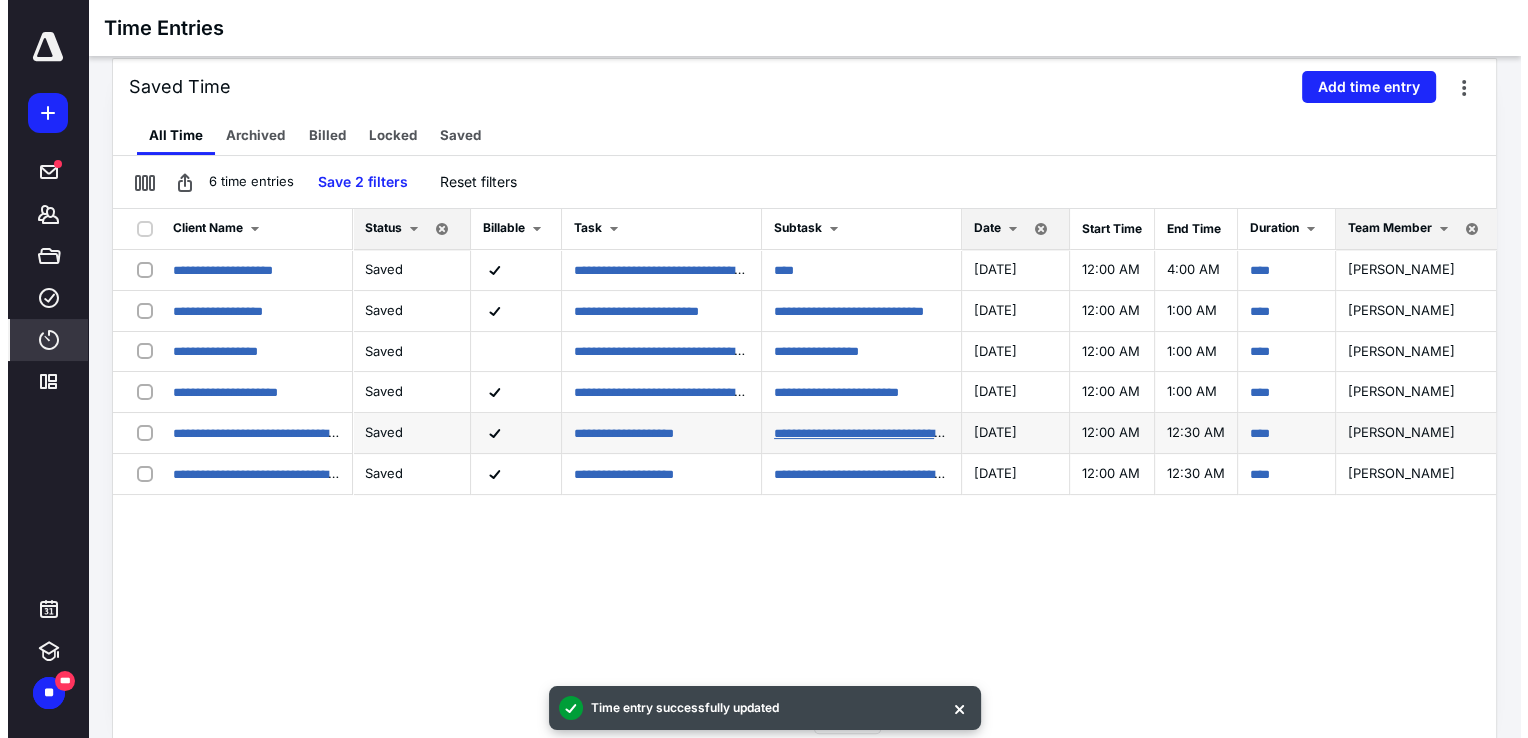 scroll, scrollTop: 228, scrollLeft: 0, axis: vertical 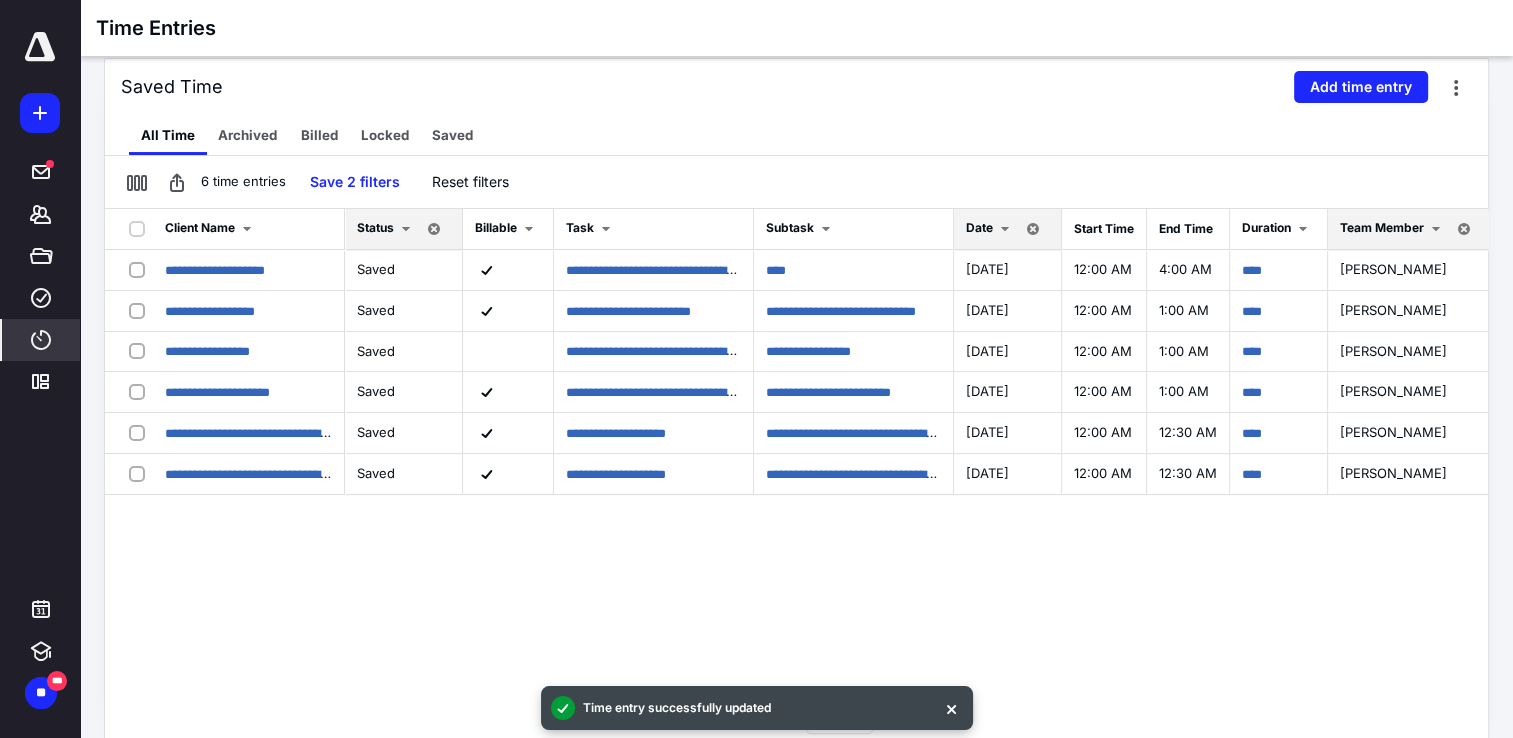 click on "Date" at bounding box center [979, 227] 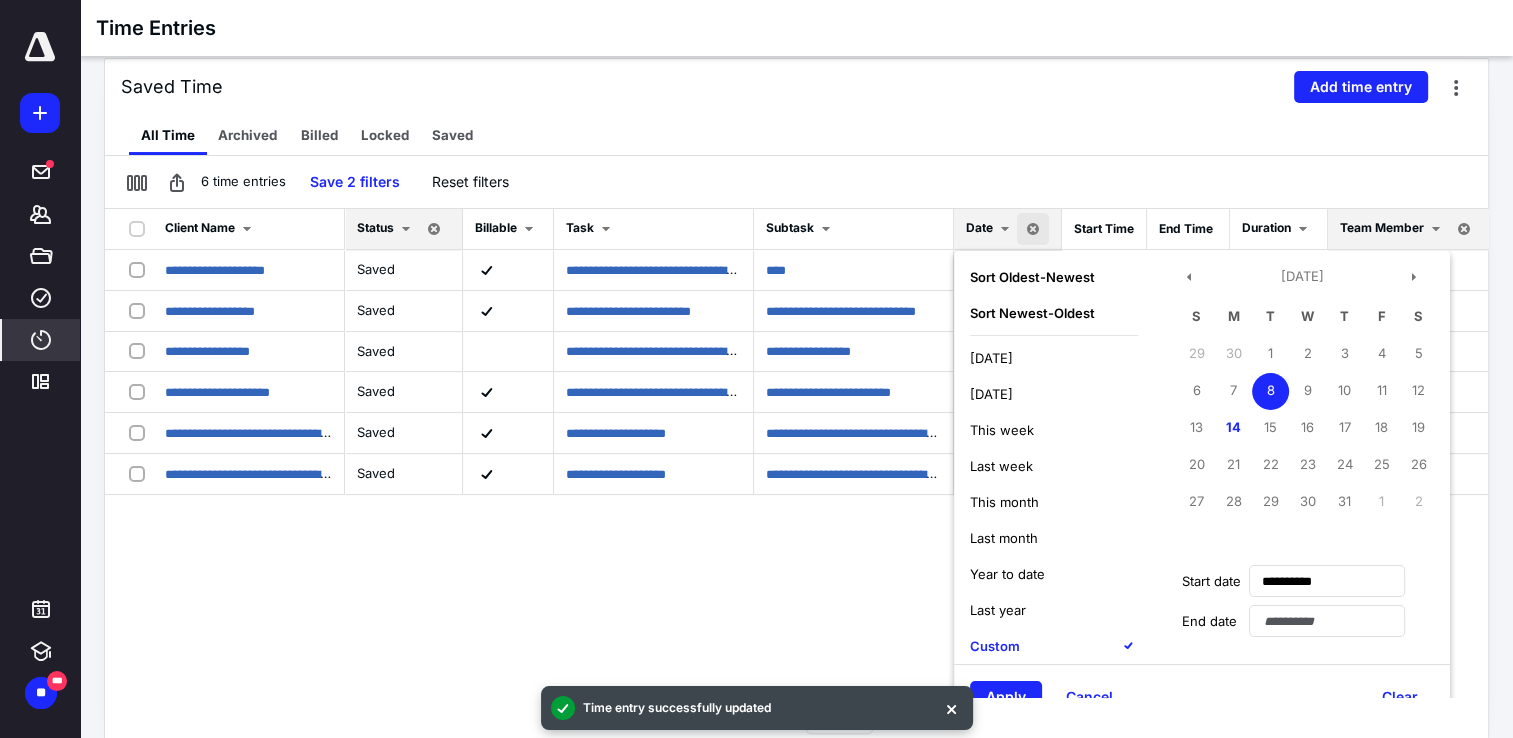 click on "8" at bounding box center [1270, 391] 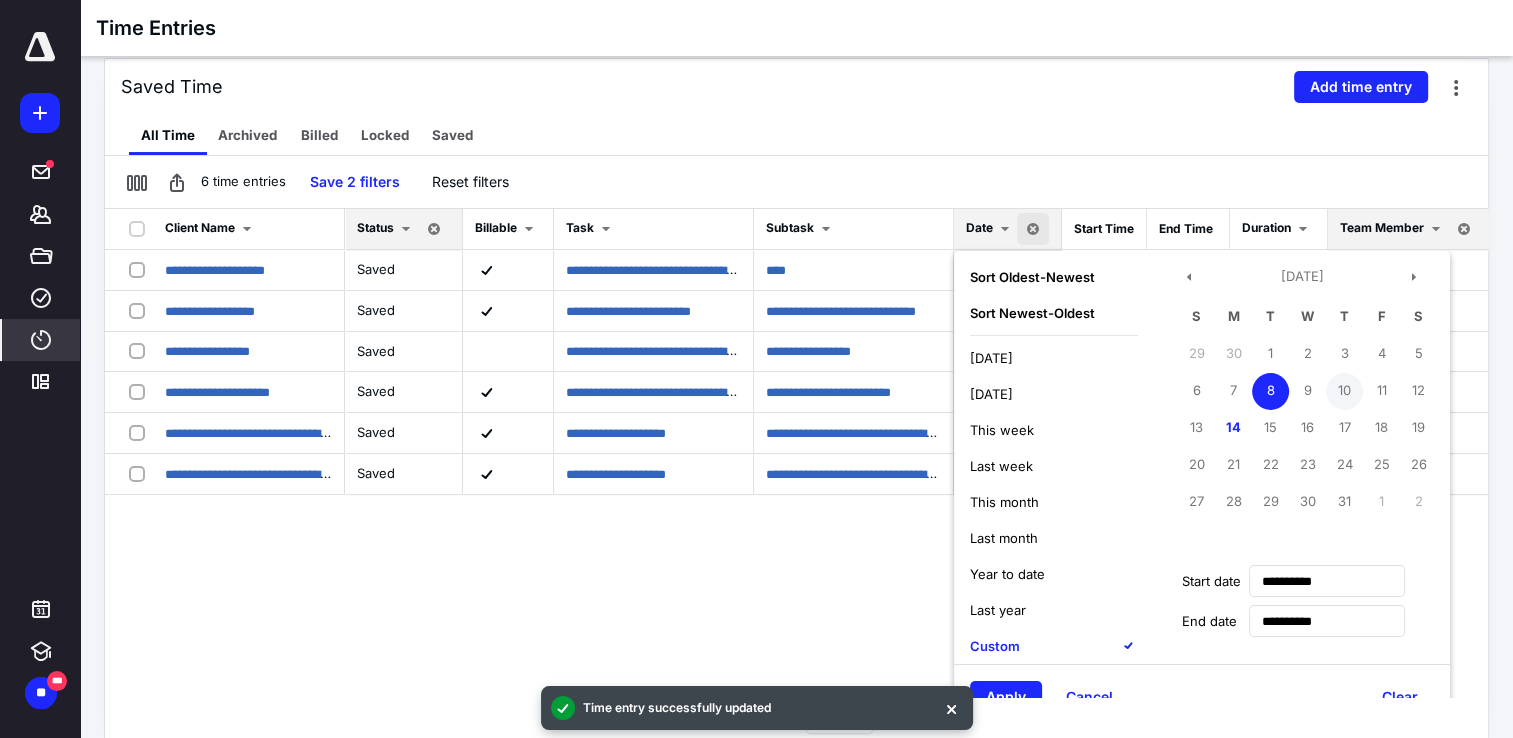 click on "10" at bounding box center [1344, 391] 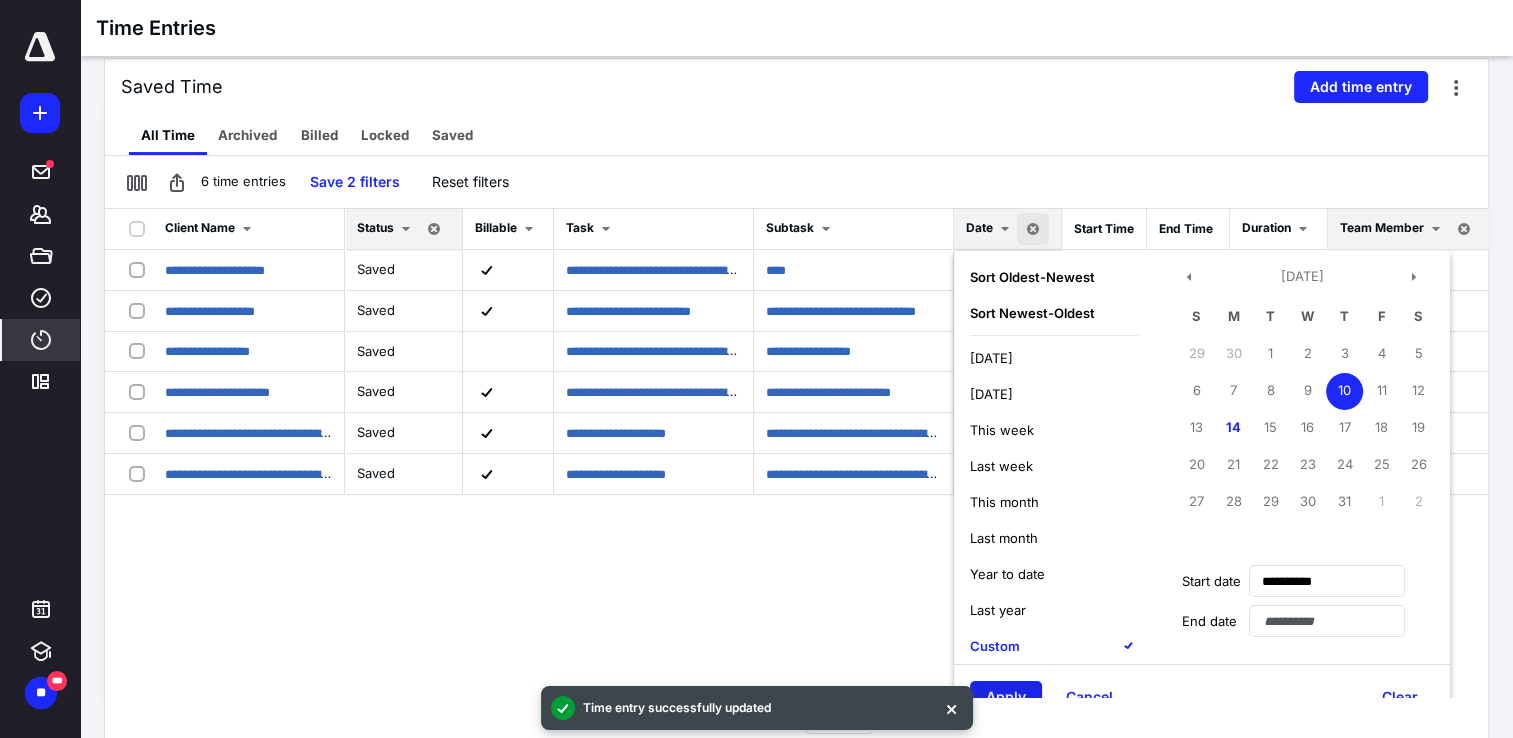 click on "Apply" at bounding box center [1006, 697] 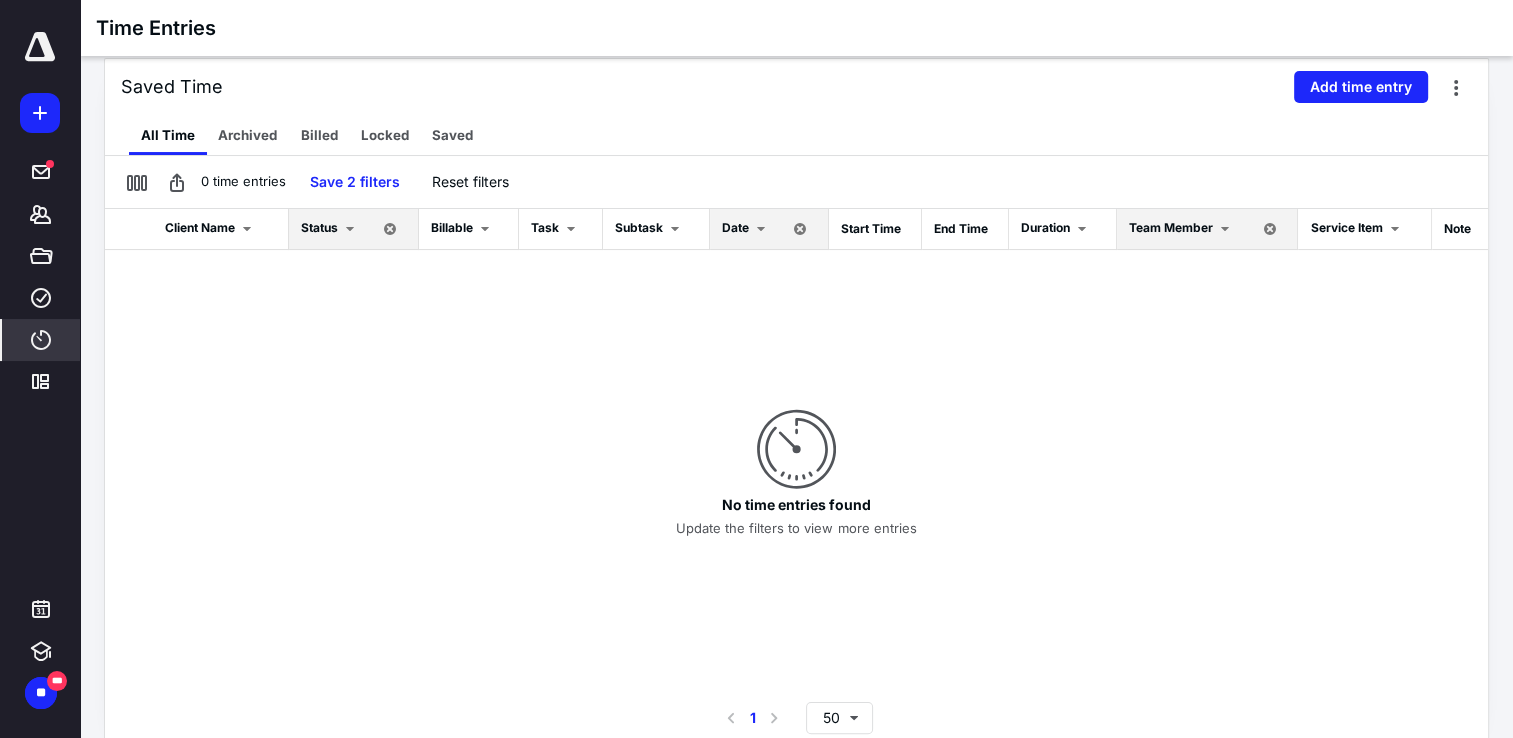 click on "Saved Time Add time entry" at bounding box center [796, 87] 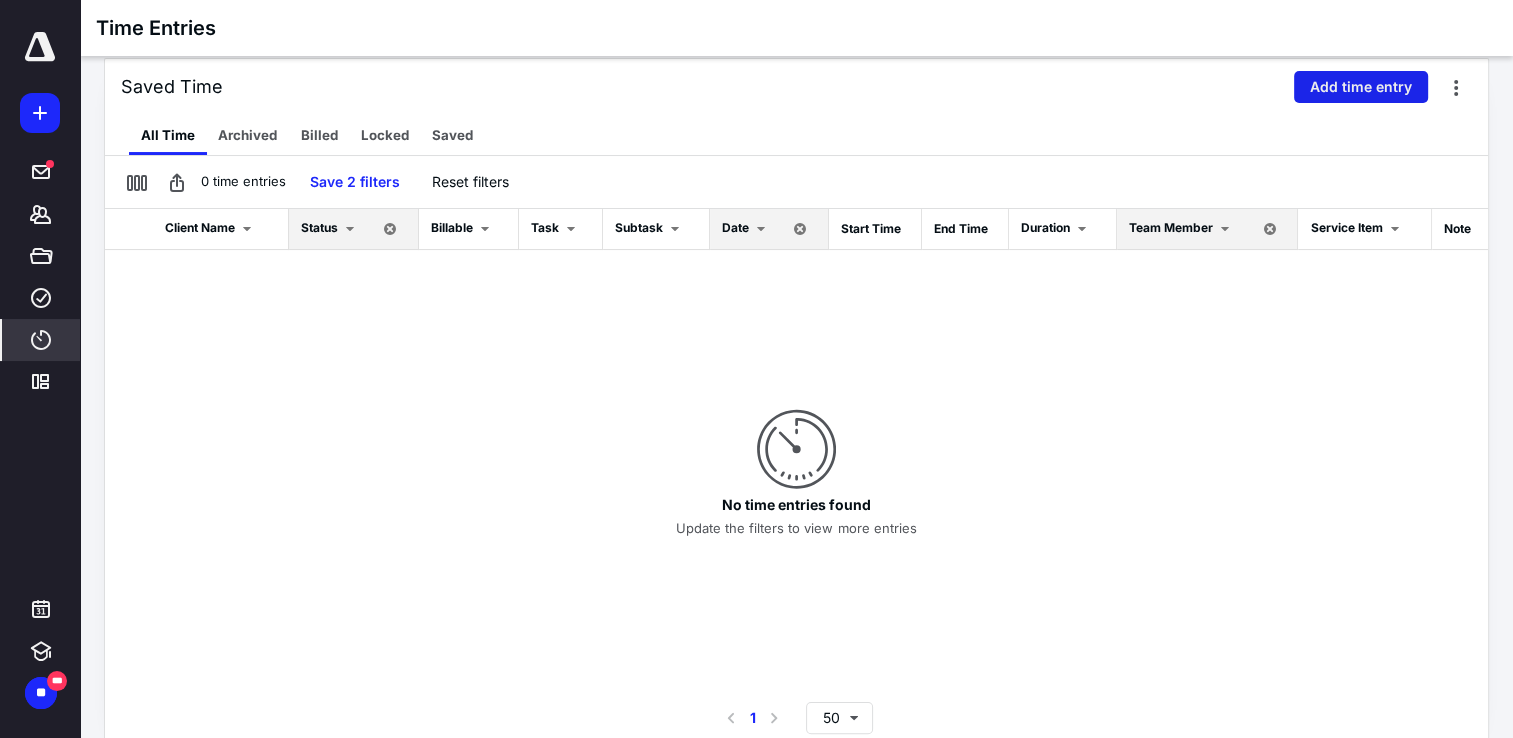click on "Add time entry" at bounding box center [1361, 87] 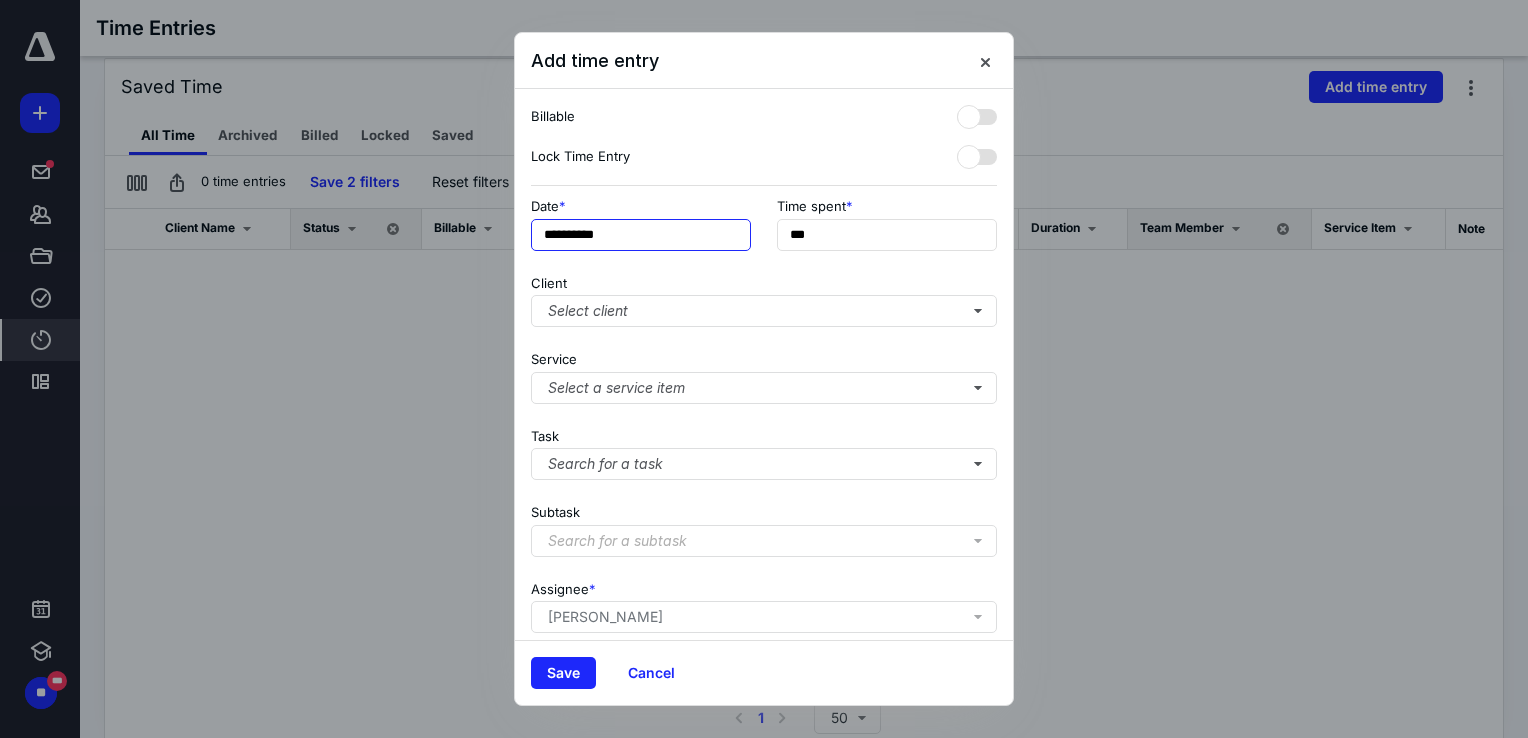 click on "**********" at bounding box center (641, 235) 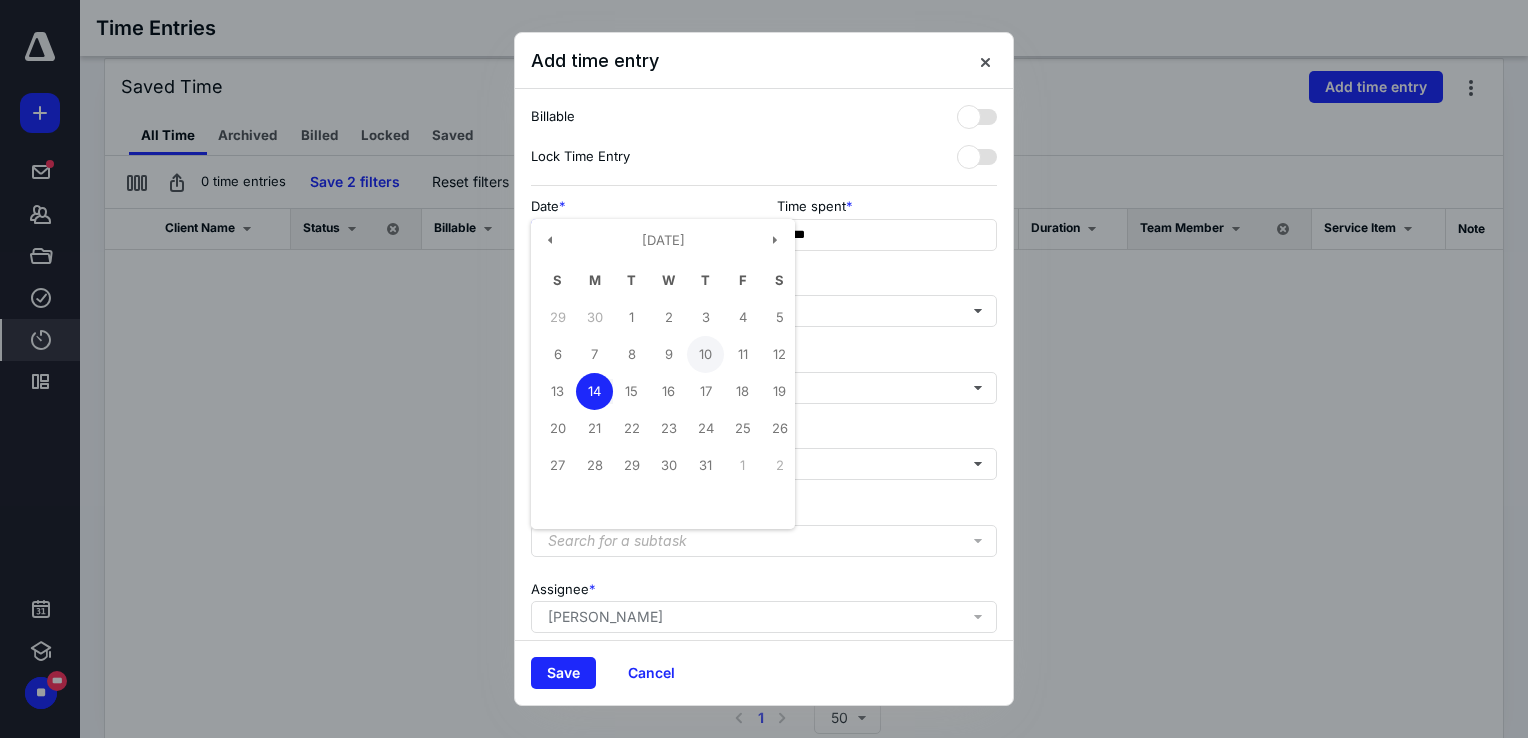 click on "10" at bounding box center [705, 354] 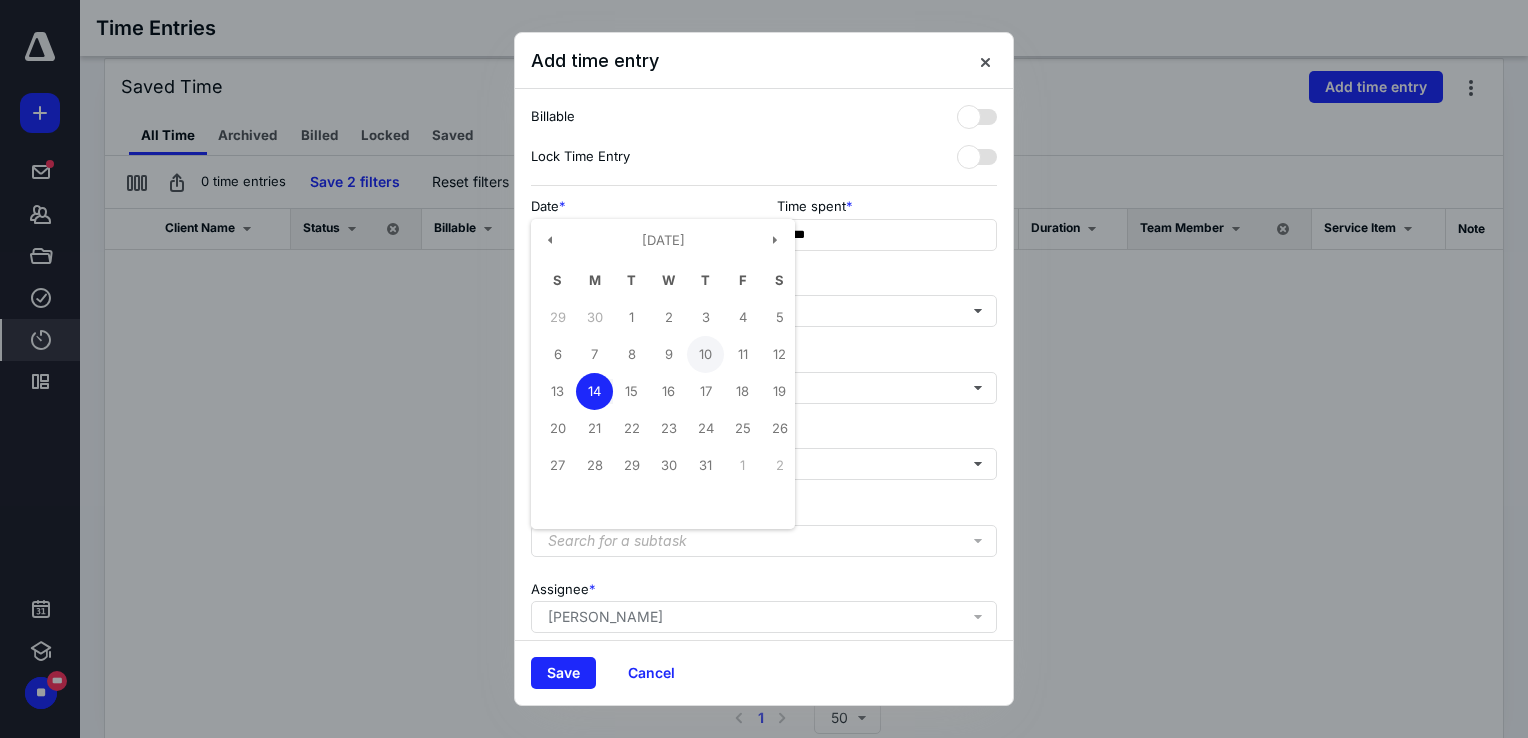 type on "**********" 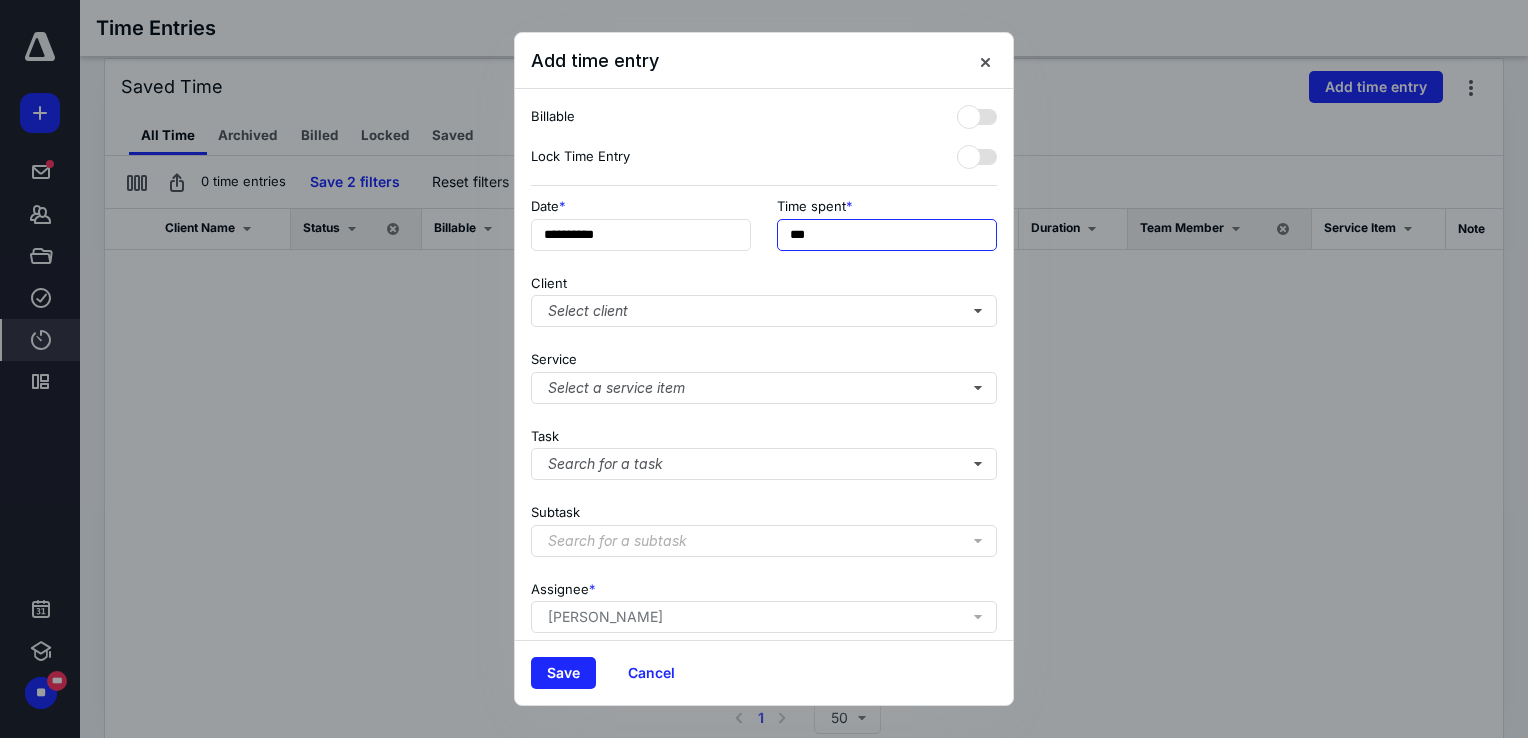 click on "***" at bounding box center (887, 235) 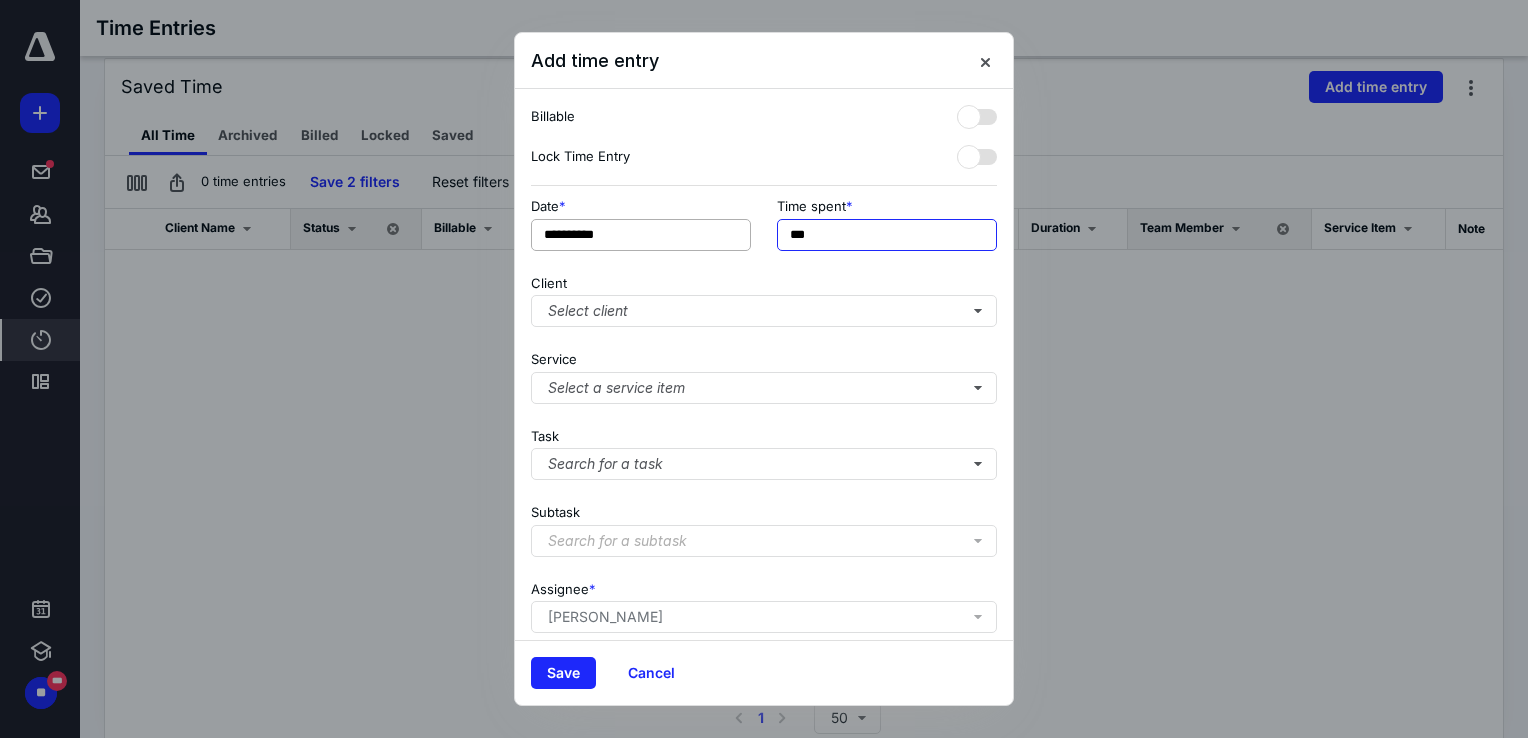 drag, startPoint x: 844, startPoint y: 232, endPoint x: 730, endPoint y: 226, distance: 114.15778 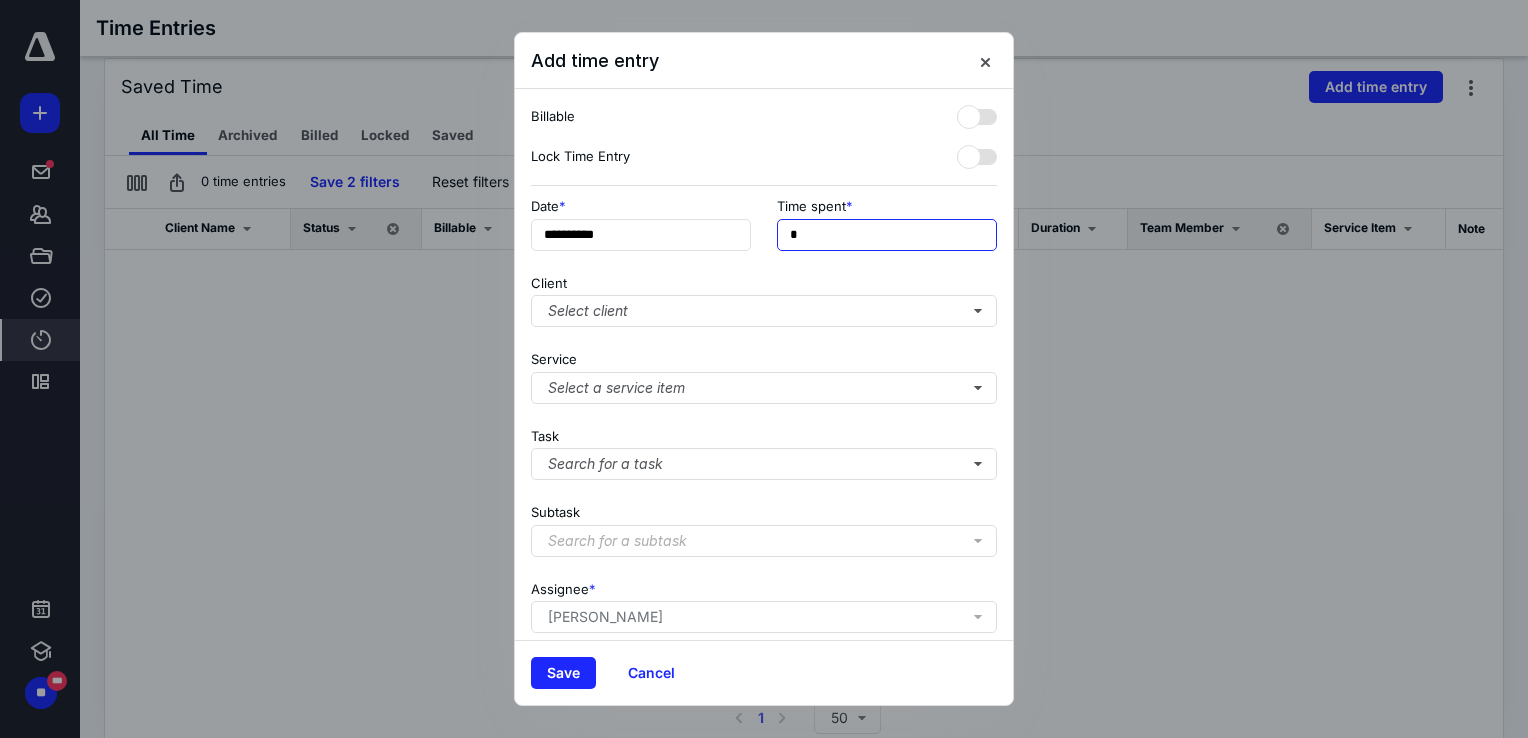 type on "**" 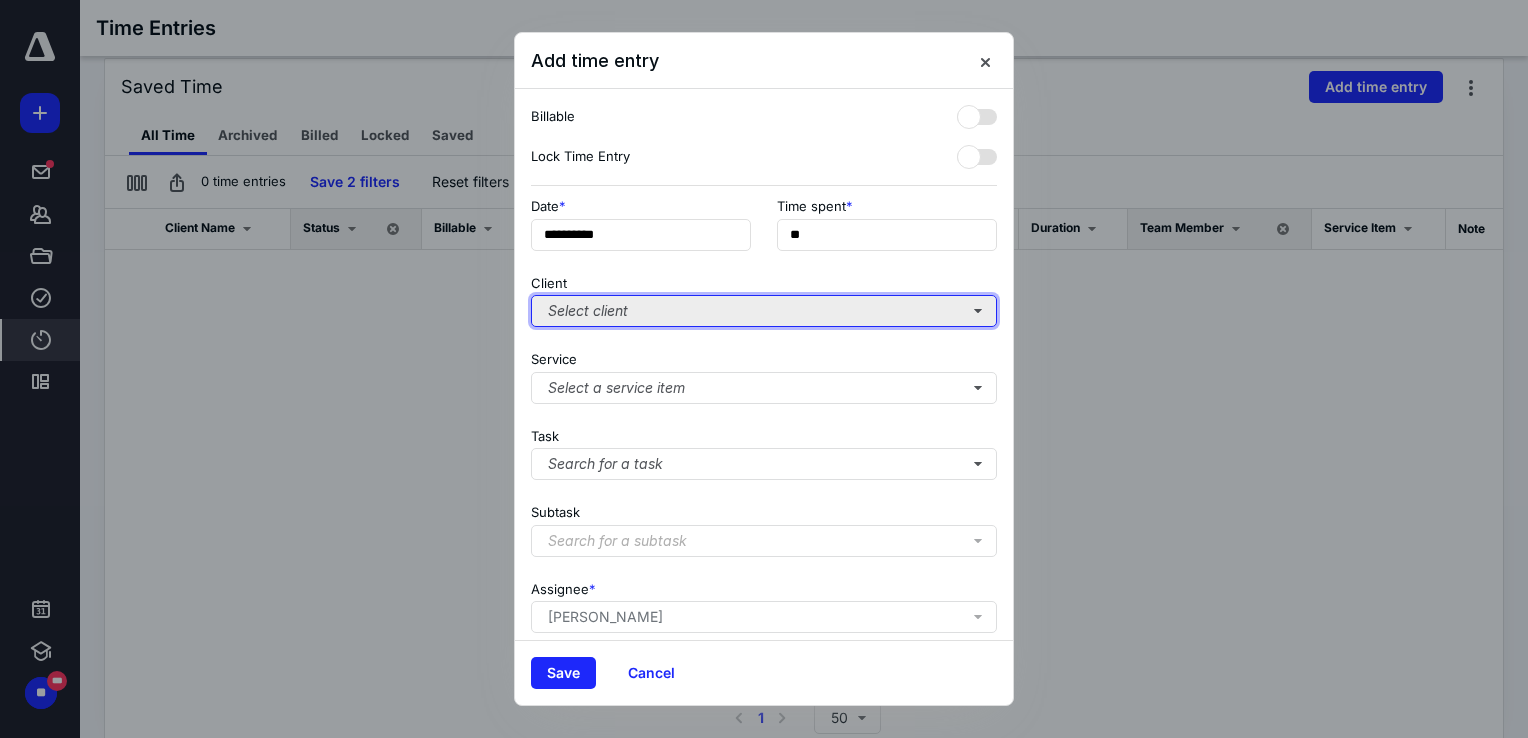 click on "Select client" at bounding box center (764, 311) 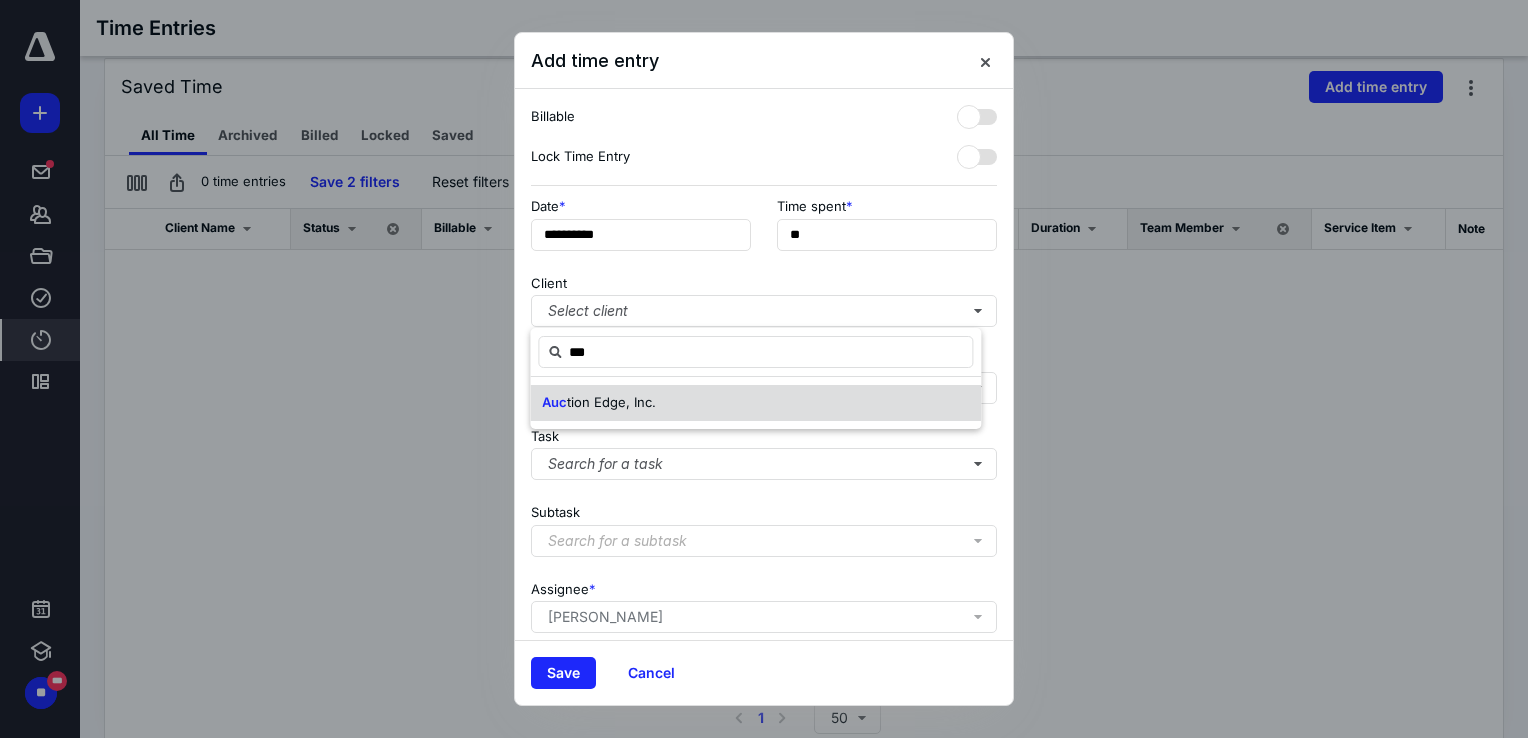 click on "tion Edge, Inc." at bounding box center [611, 402] 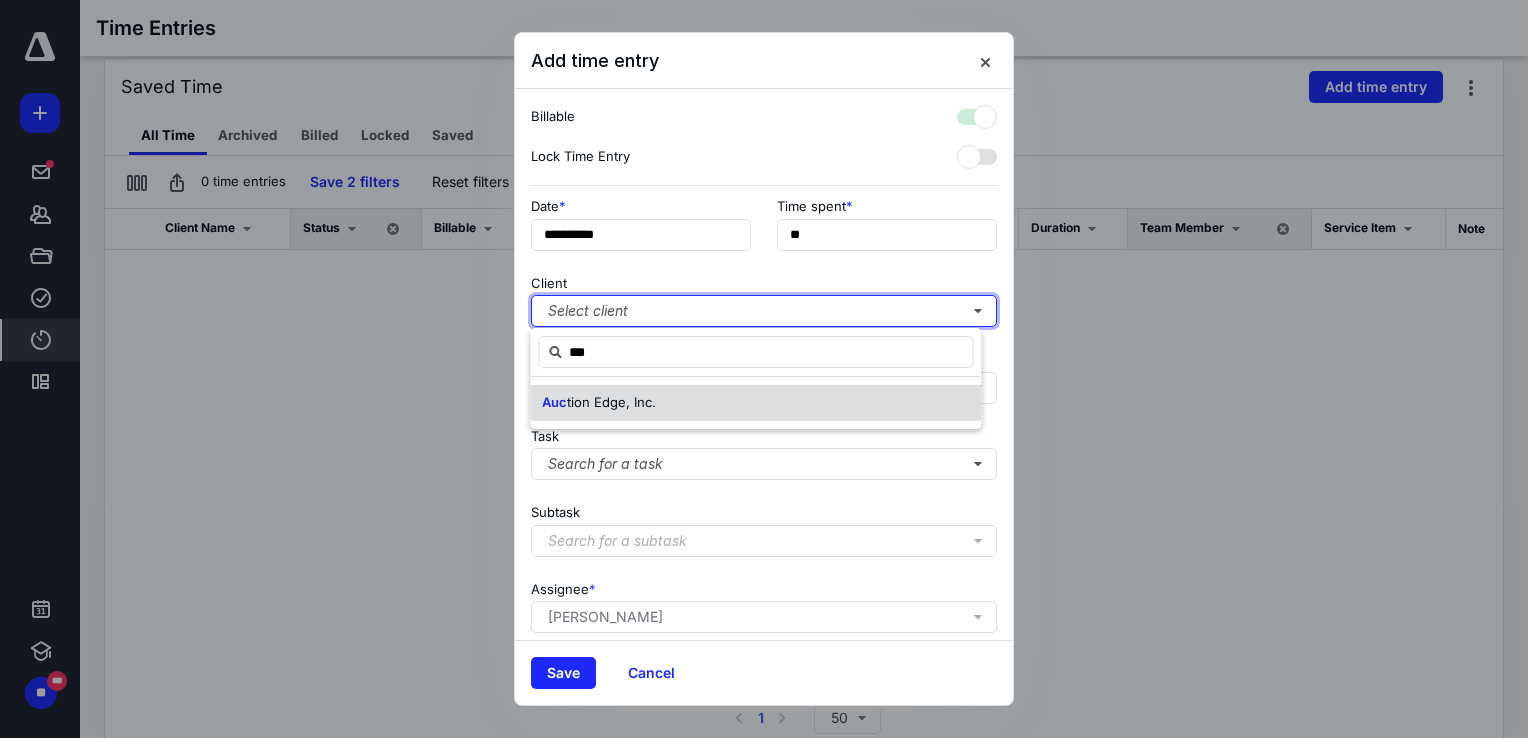 checkbox on "true" 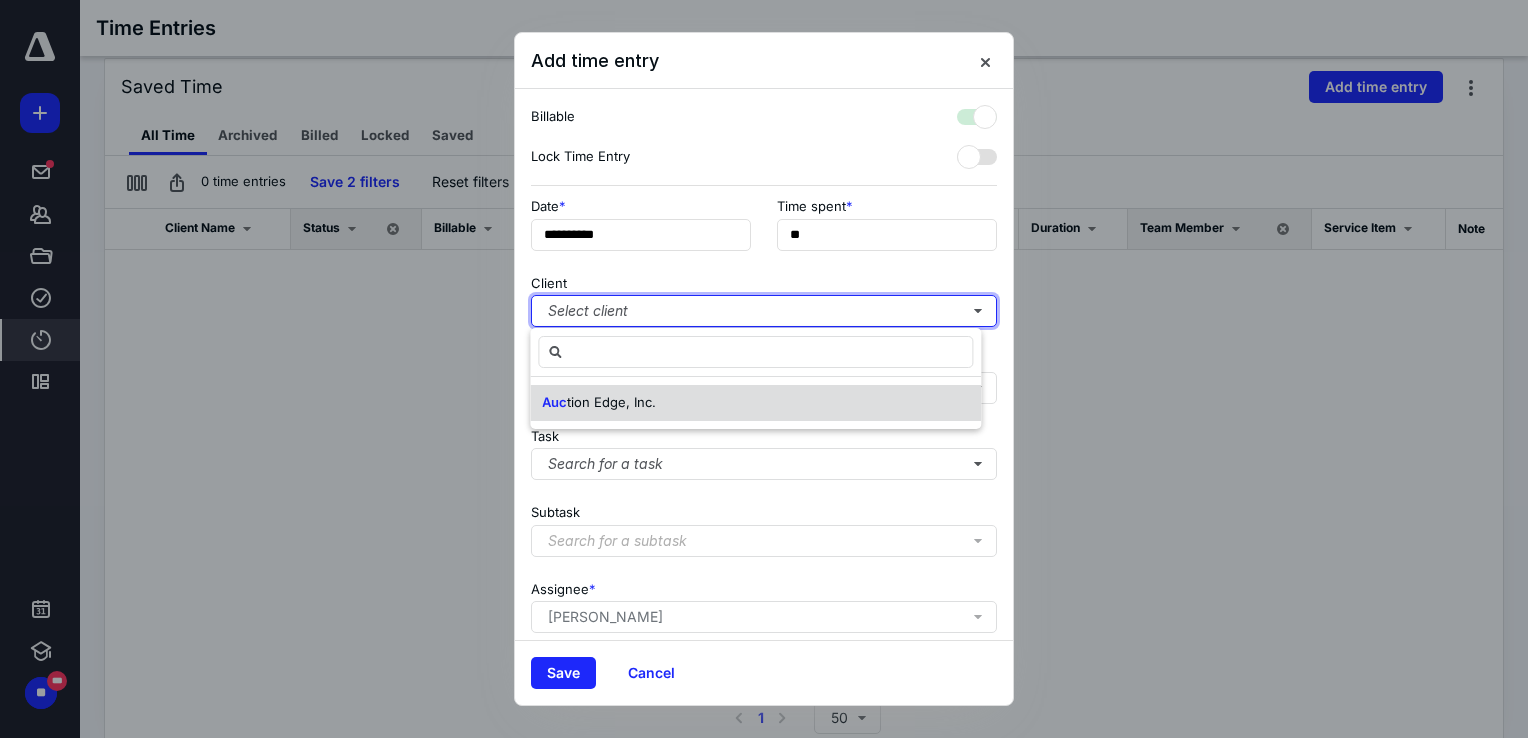 click on "tion Edge, Inc." at bounding box center [611, 402] 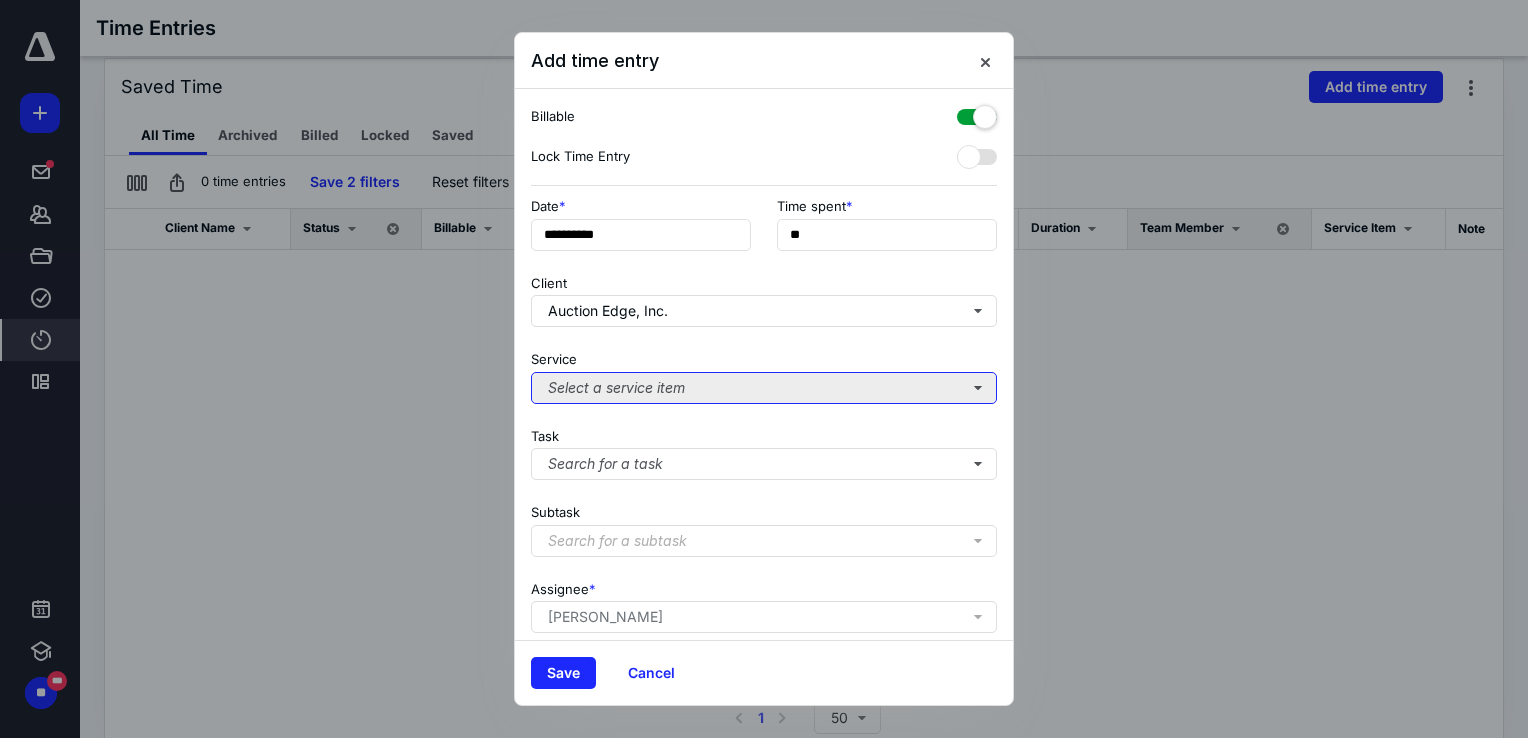 click on "Select a service item" at bounding box center (764, 388) 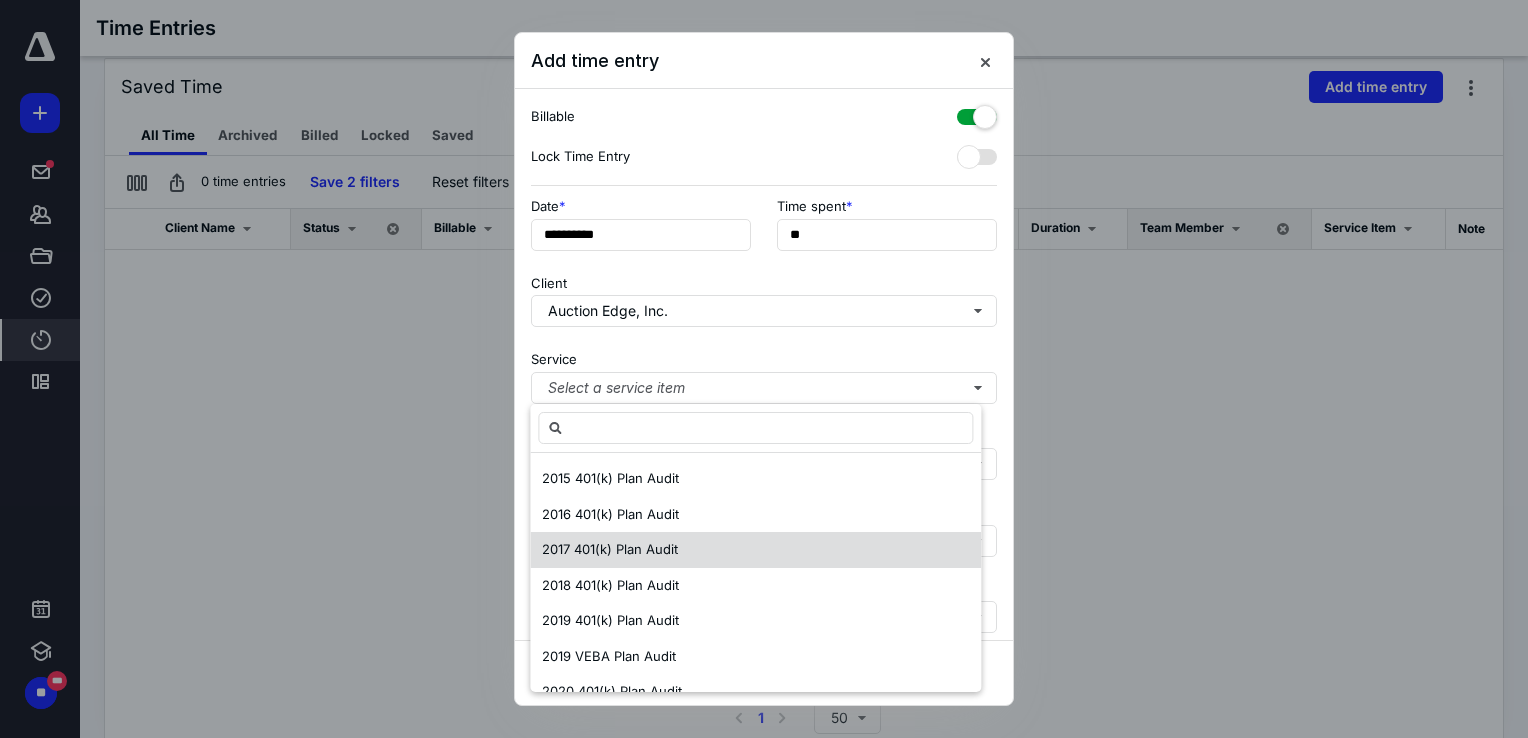scroll, scrollTop: 700, scrollLeft: 0, axis: vertical 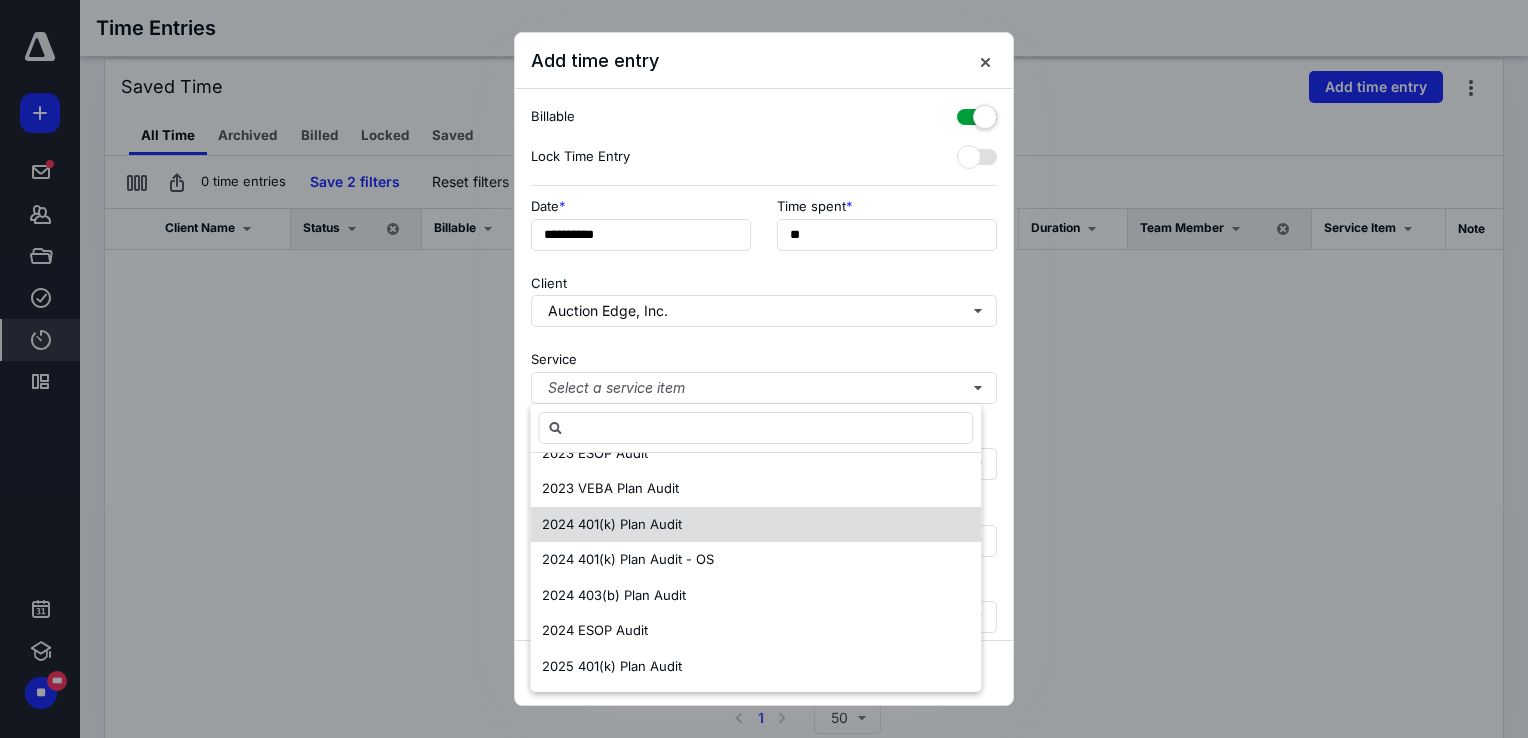 click on "2024 401(k) Plan Audit" at bounding box center [612, 524] 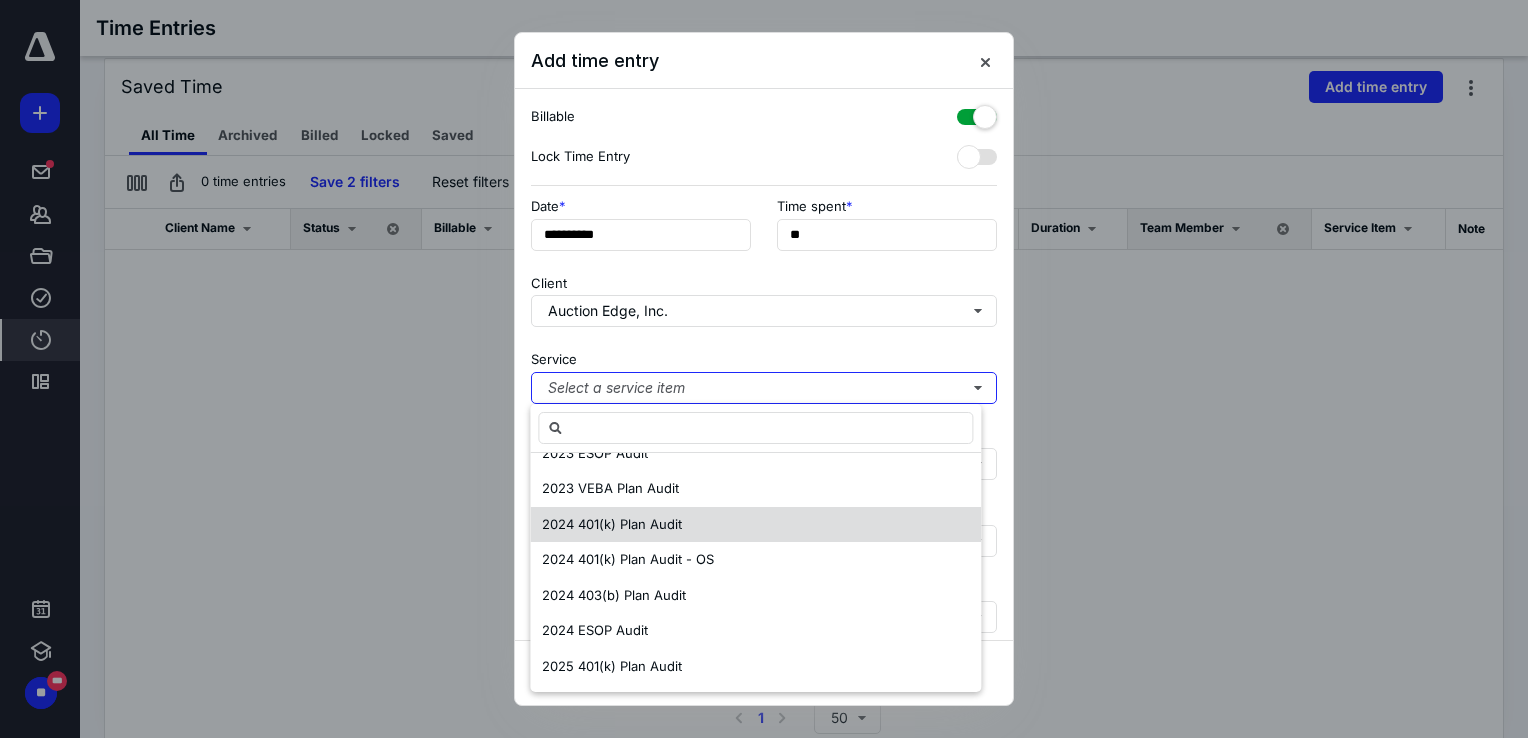 scroll, scrollTop: 0, scrollLeft: 0, axis: both 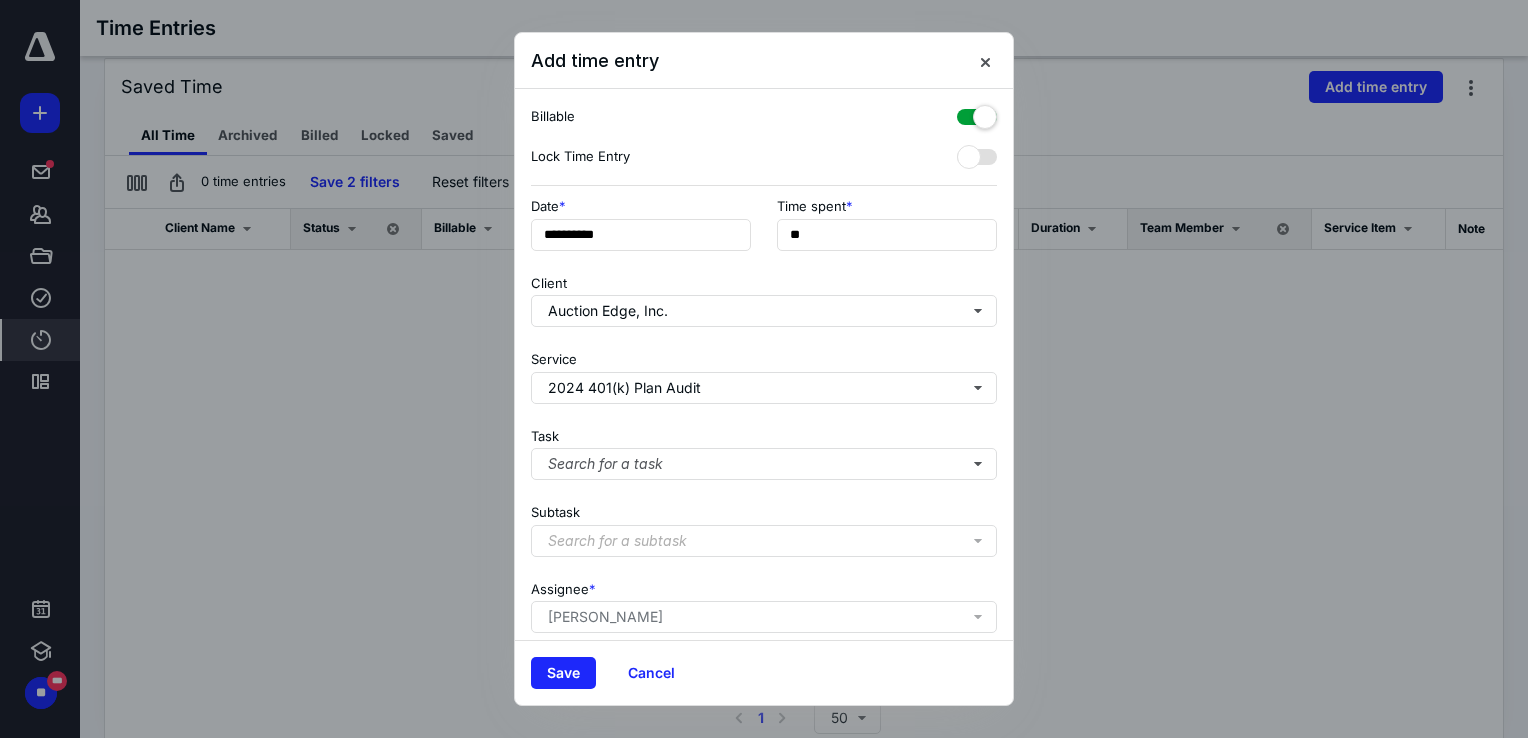 click on "Task Search for a task" at bounding box center [764, 450] 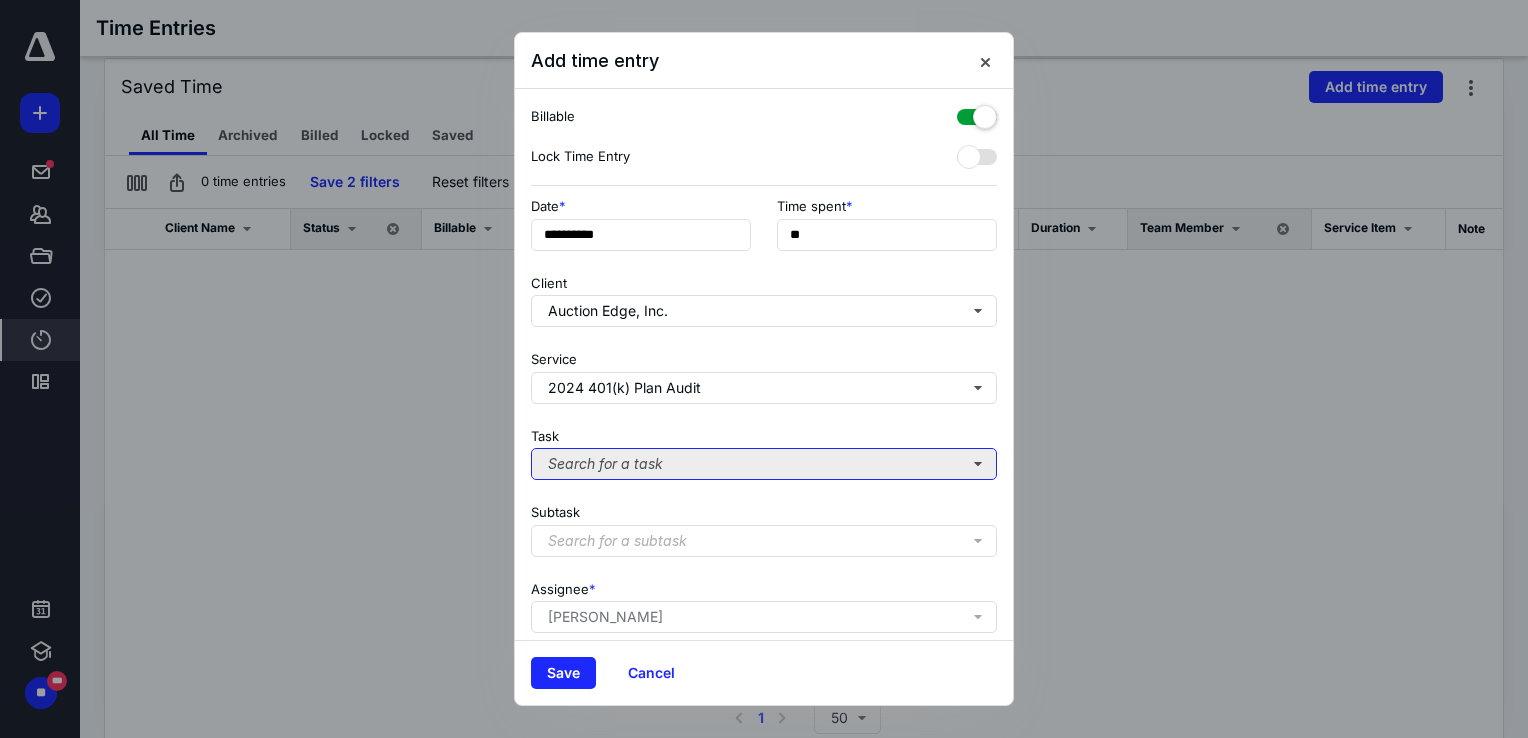 click on "Search for a task" at bounding box center (764, 464) 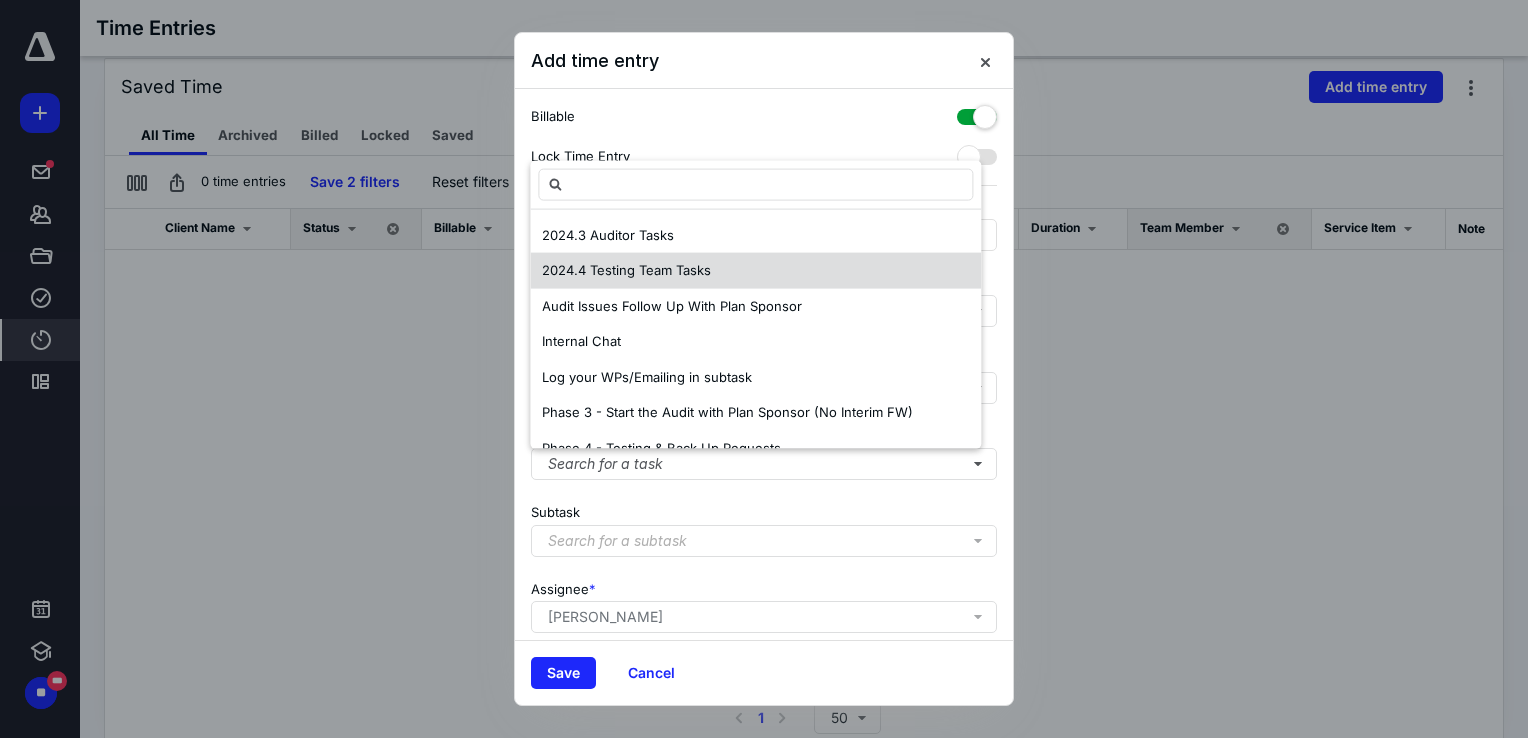click on "2024.4 Testing Team Tasks" at bounding box center (626, 270) 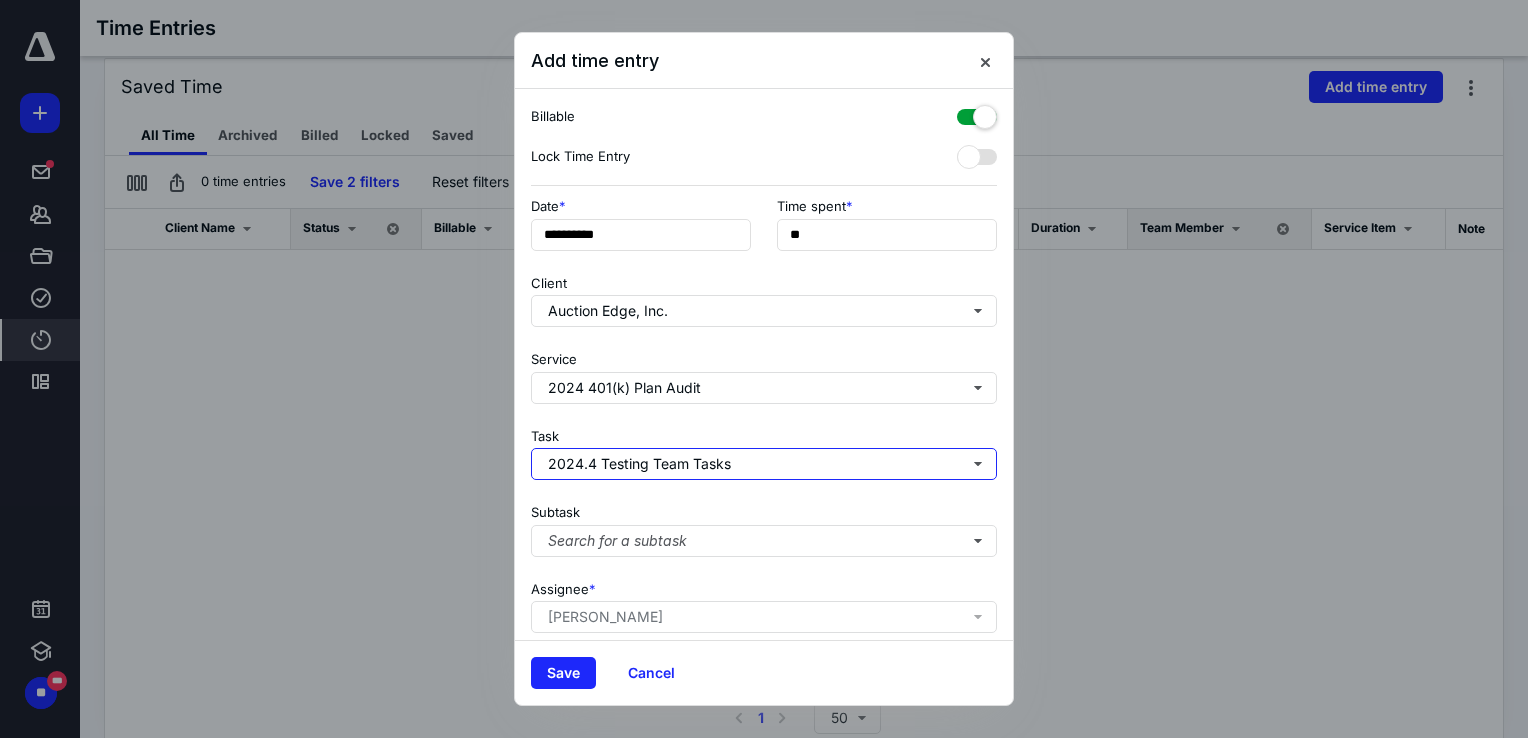 scroll, scrollTop: 162, scrollLeft: 0, axis: vertical 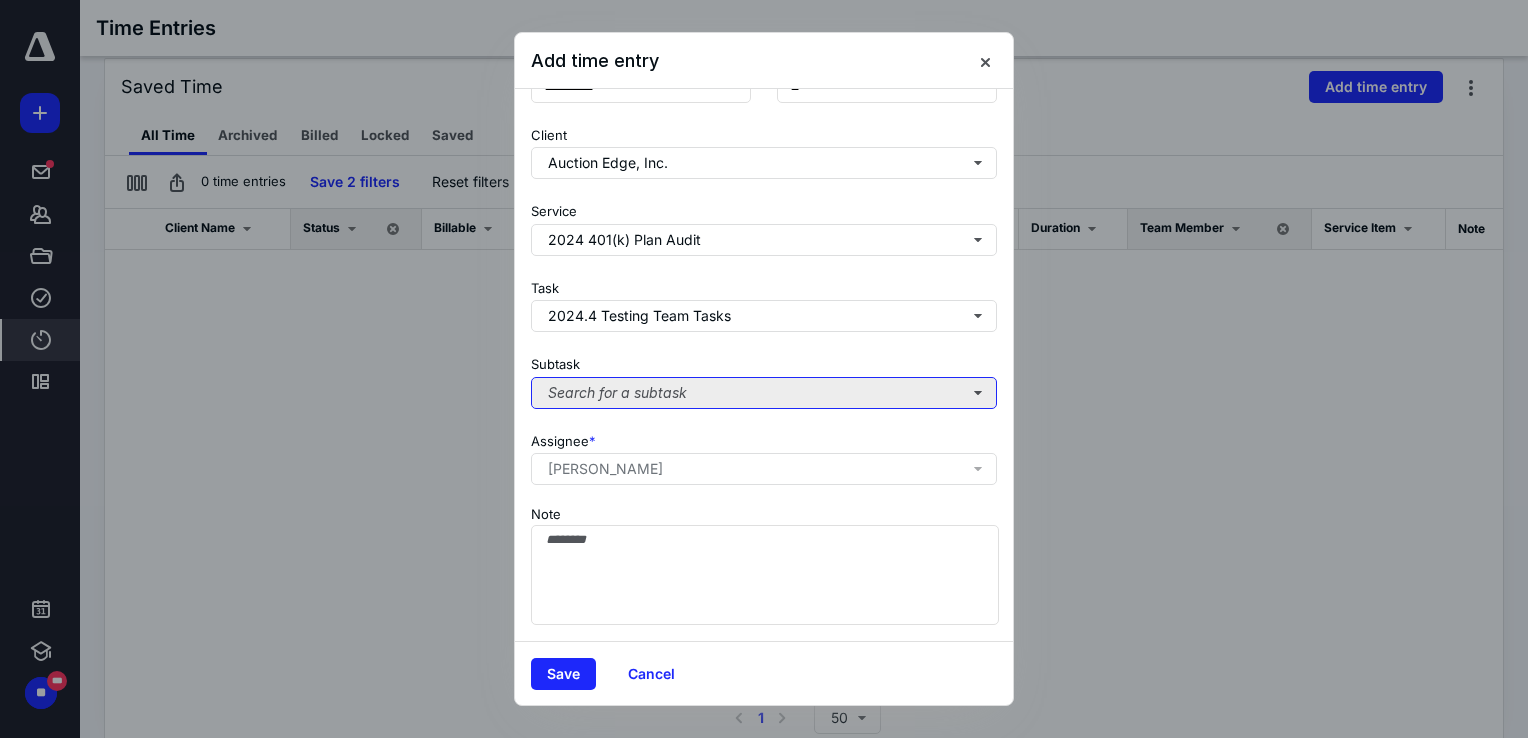 click on "Search for a subtask" at bounding box center (764, 393) 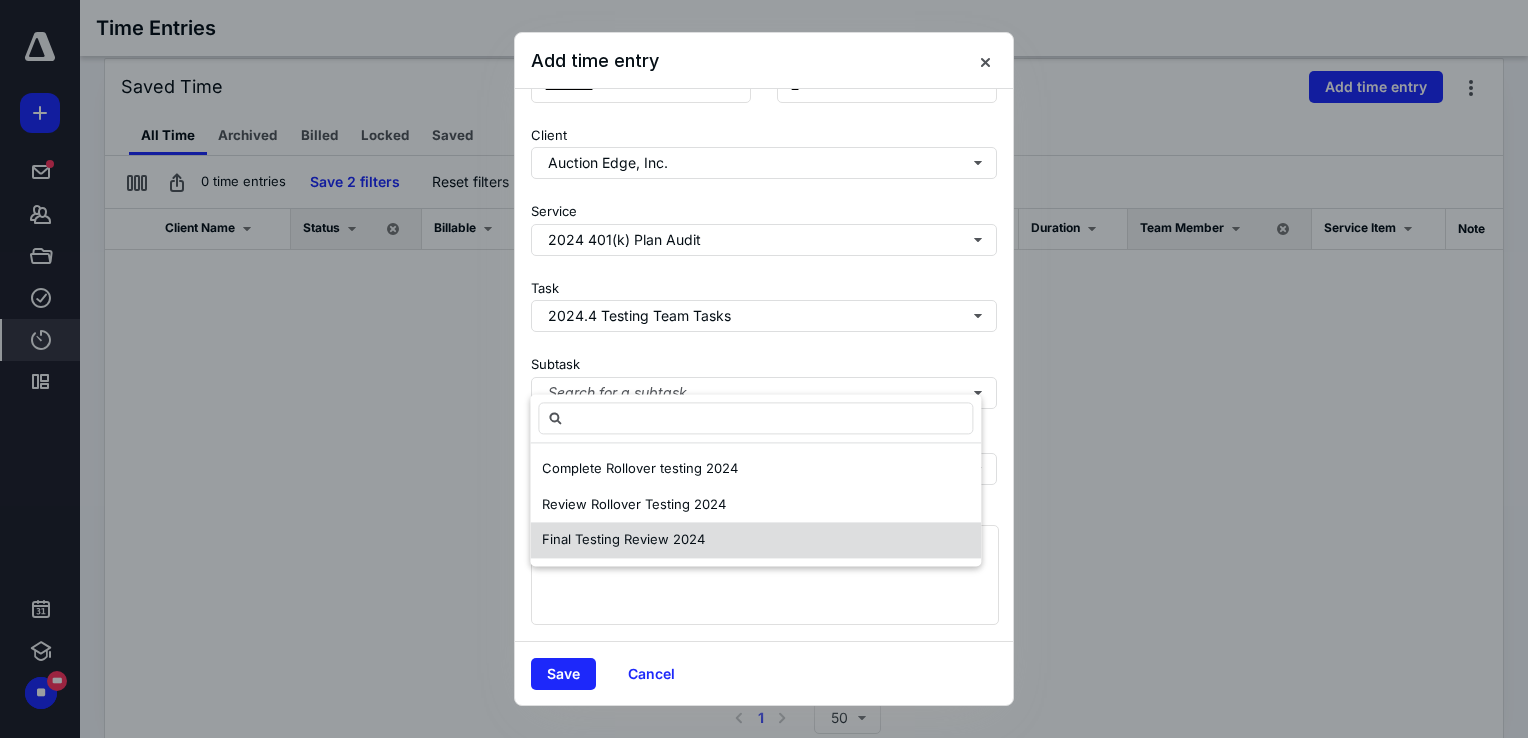 click on "Final Testing Review 2024" at bounding box center [623, 539] 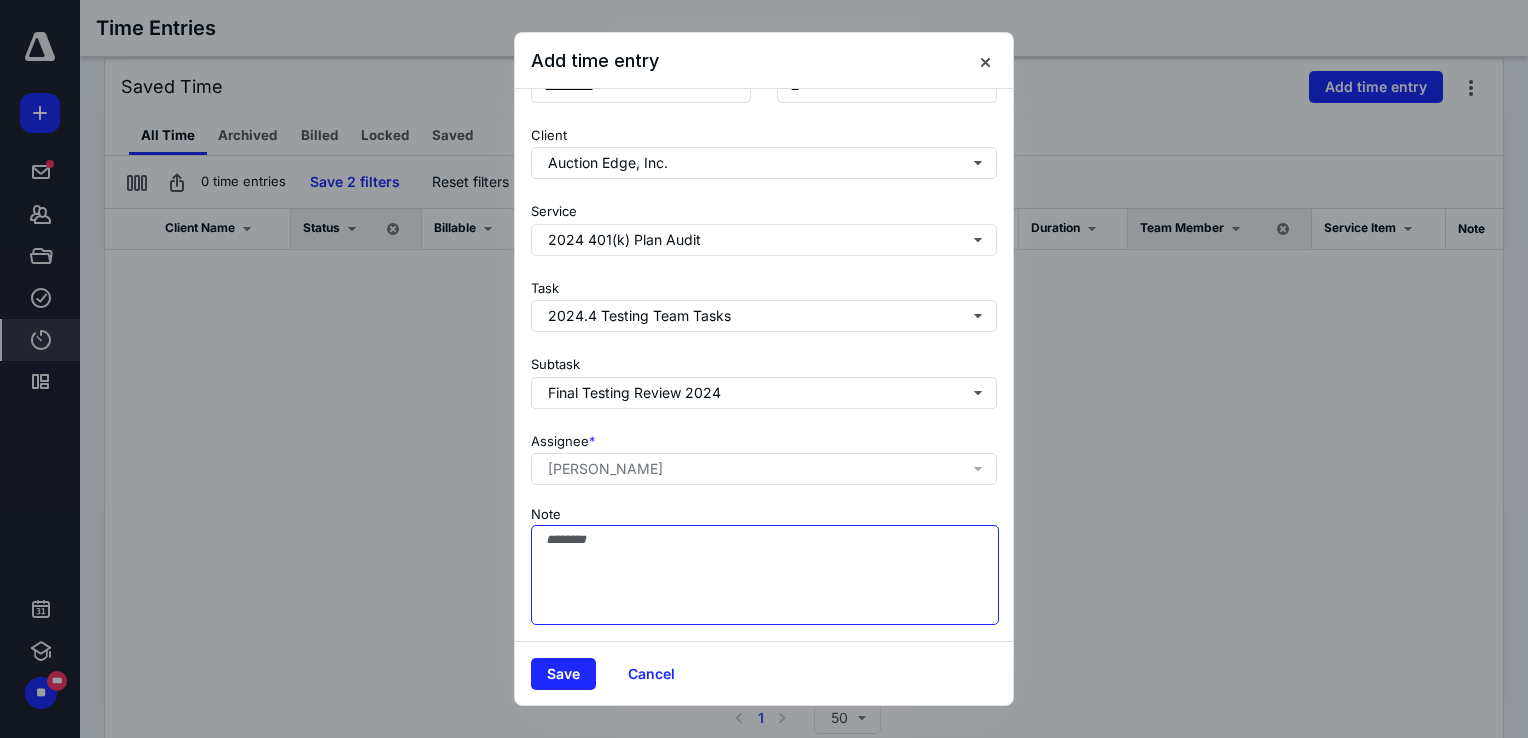 click on "Note" at bounding box center (765, 575) 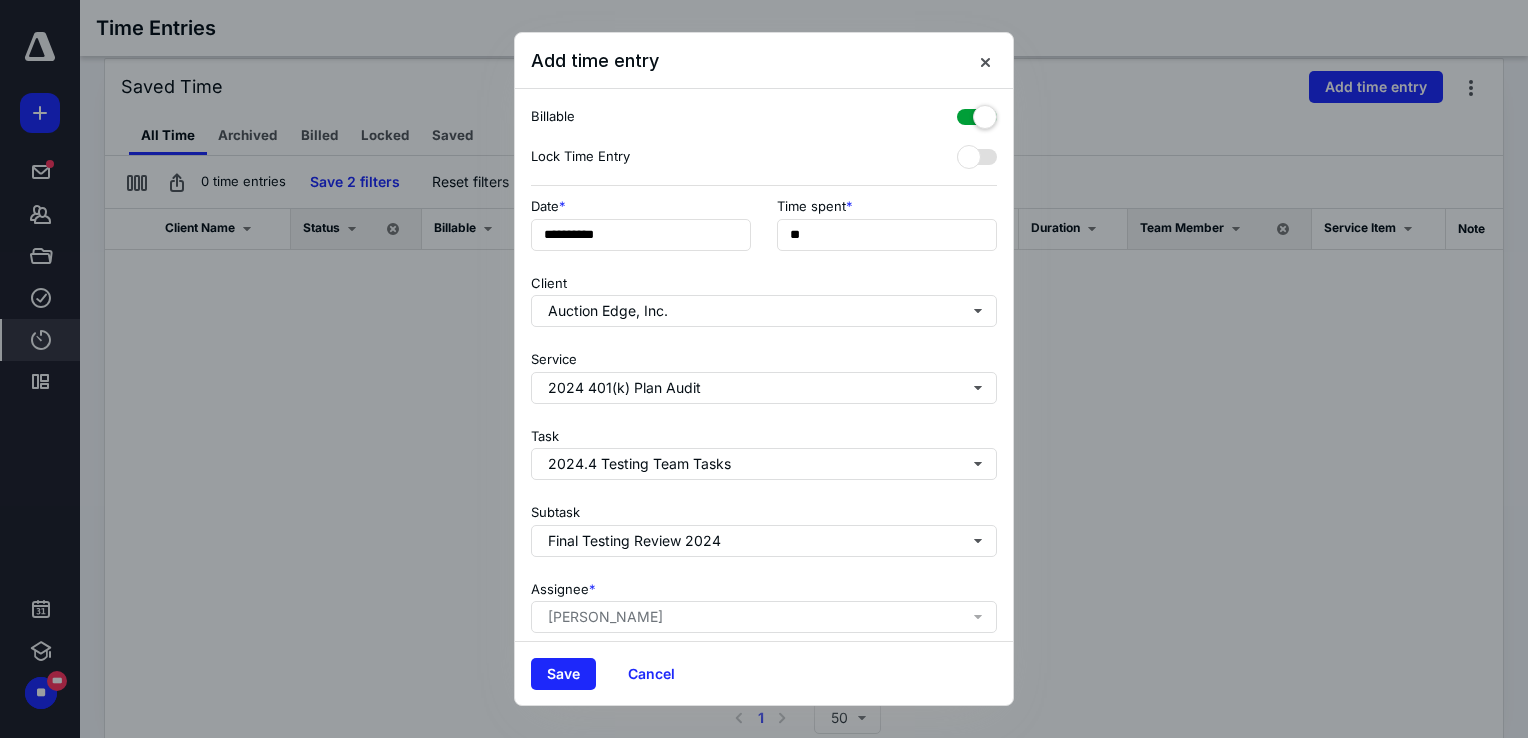 scroll, scrollTop: 162, scrollLeft: 0, axis: vertical 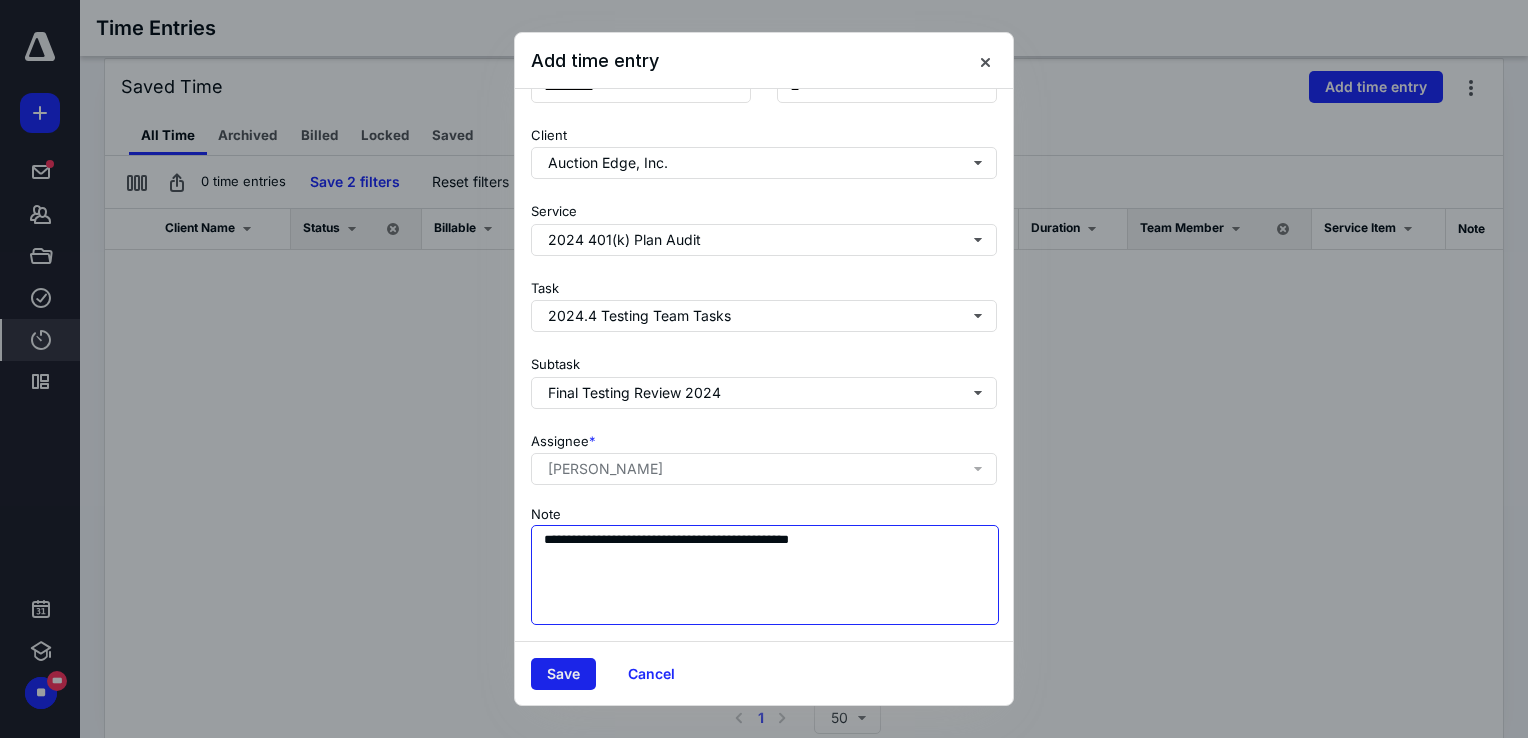type on "**********" 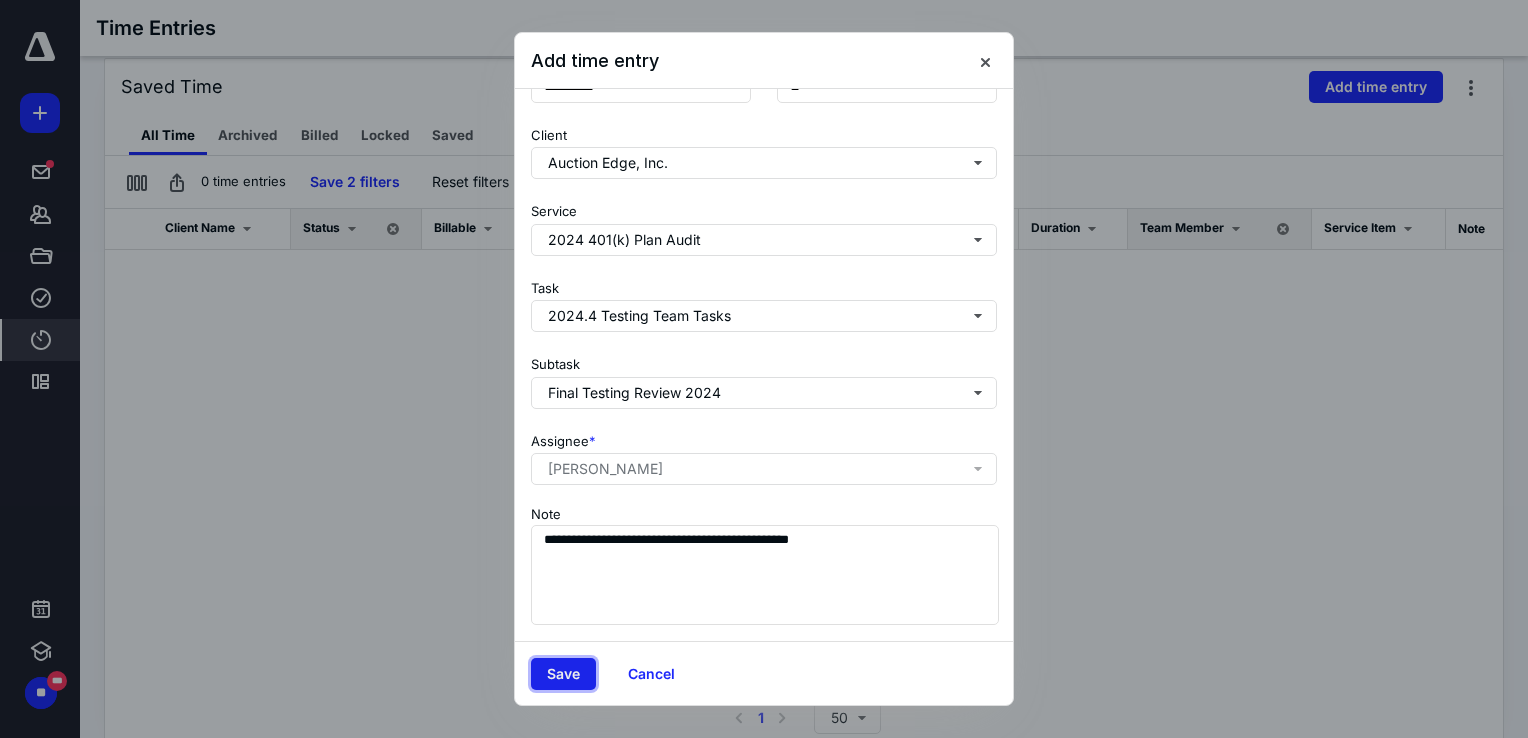click on "Save" at bounding box center [563, 674] 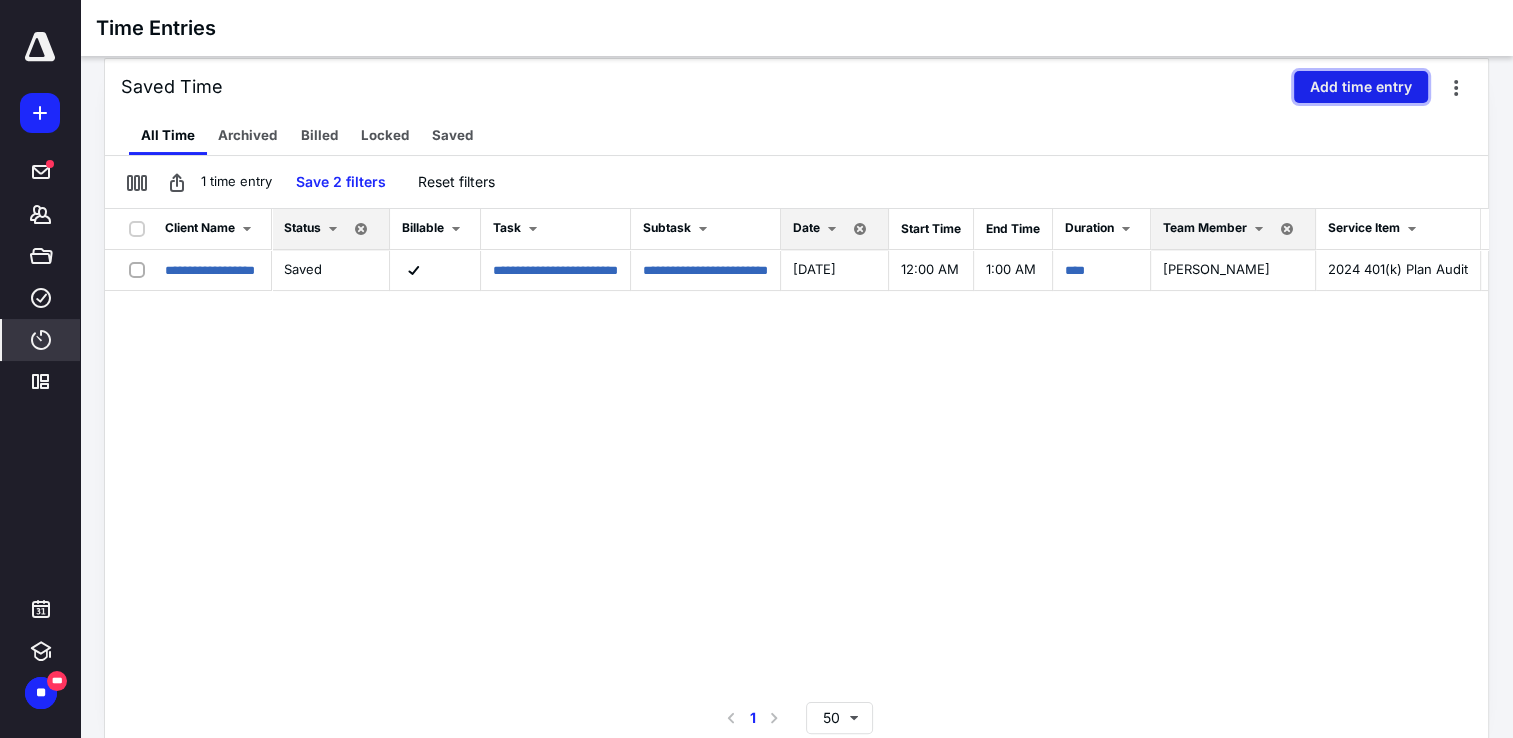 click on "Add time entry" at bounding box center (1361, 87) 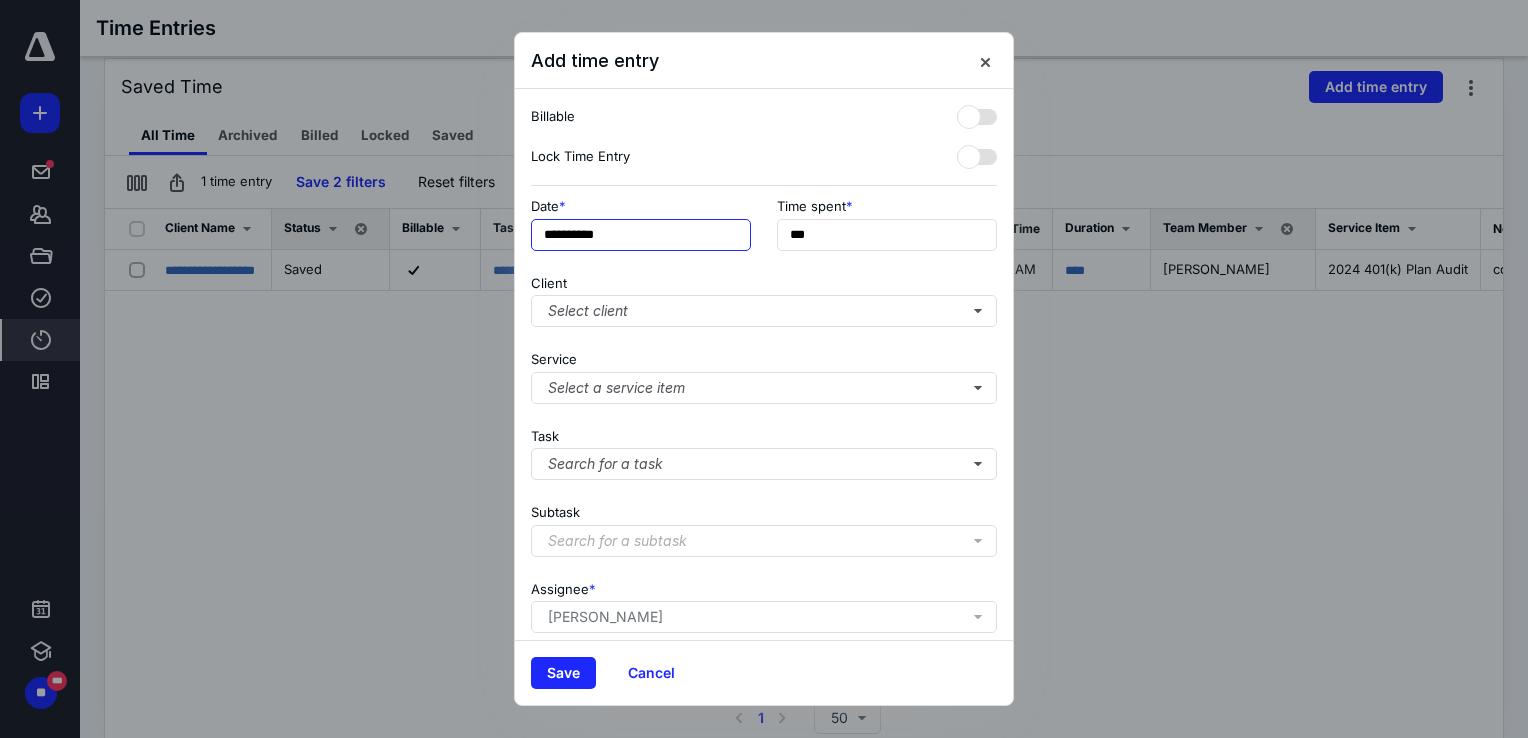 click on "**********" at bounding box center (641, 235) 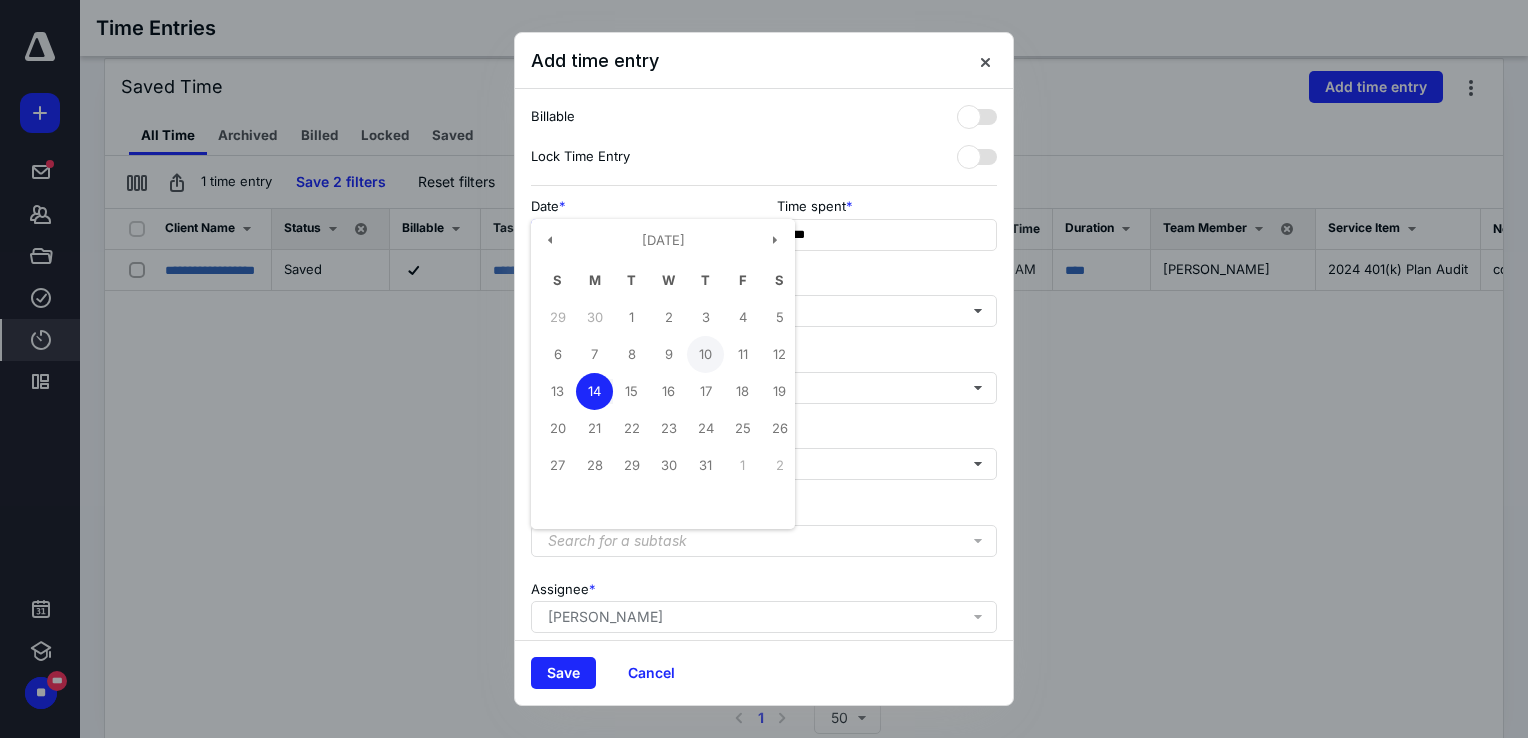 click on "10" at bounding box center [705, 354] 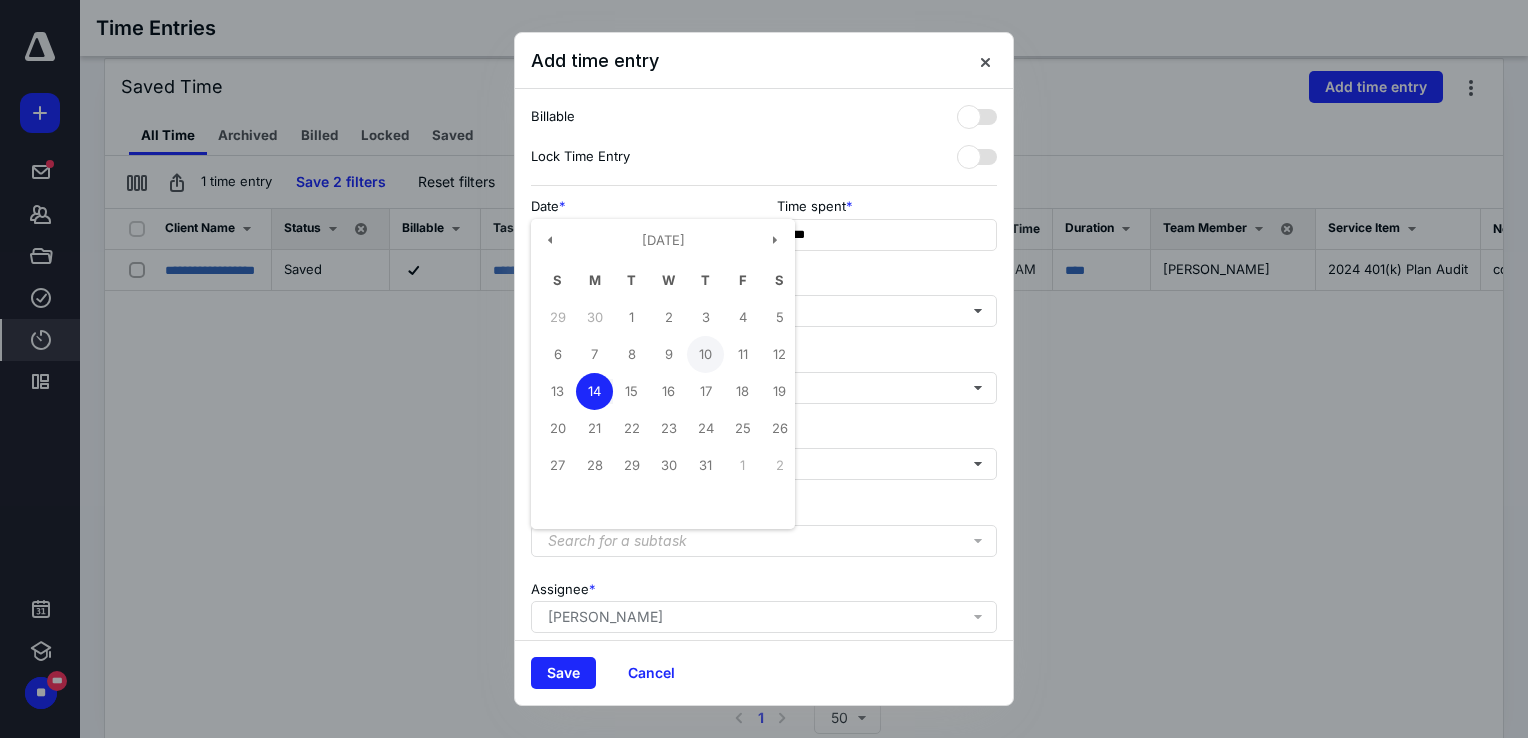 type on "**********" 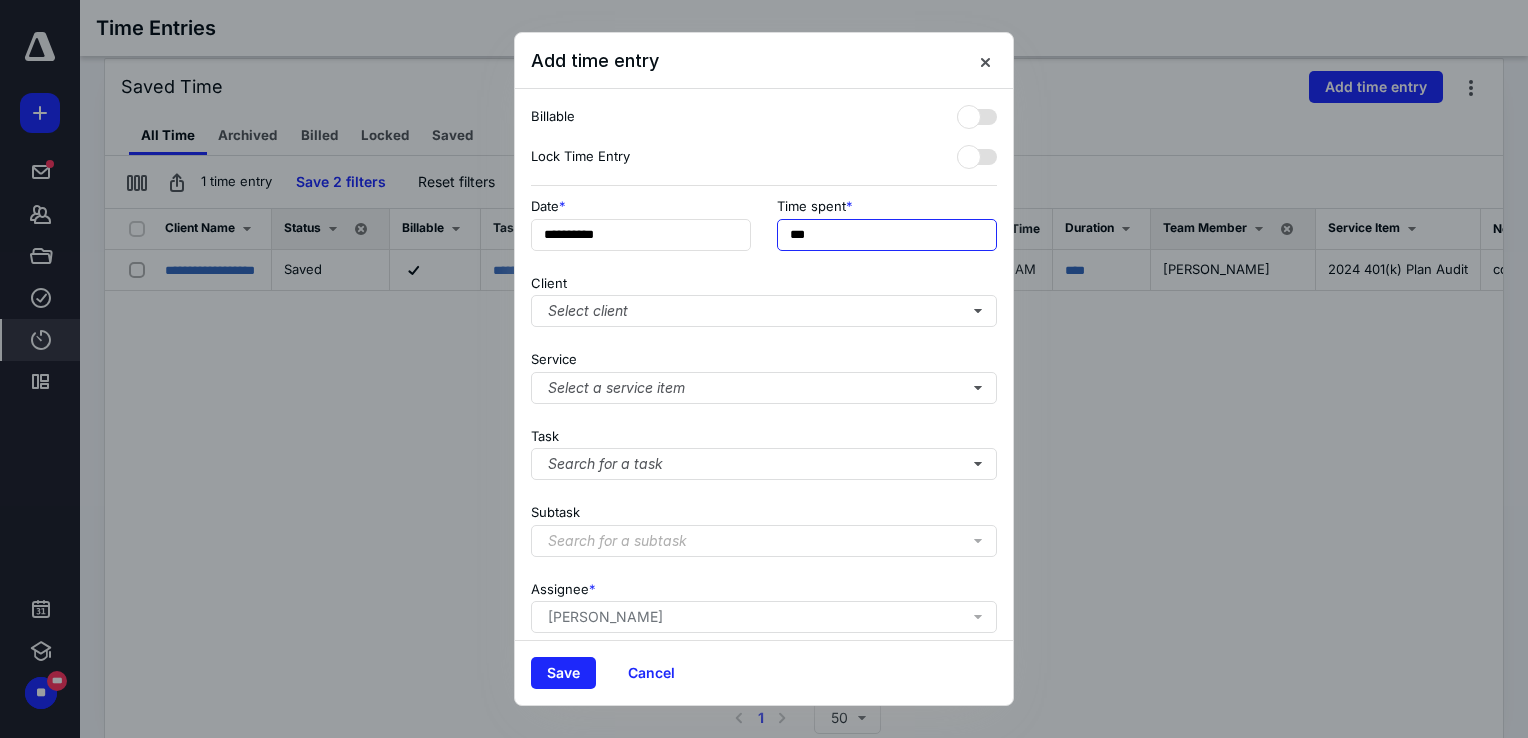 click on "***" at bounding box center (887, 235) 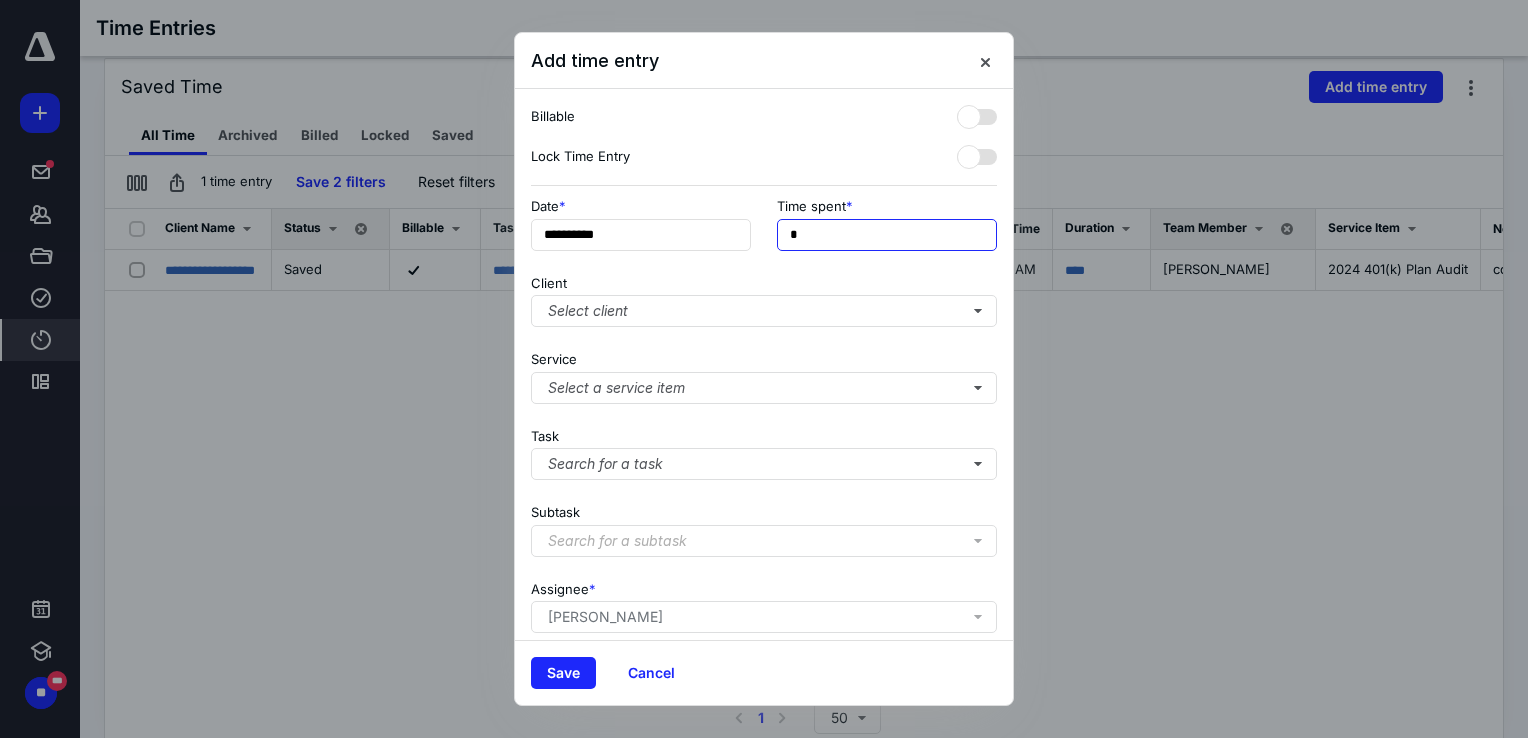 type on "**" 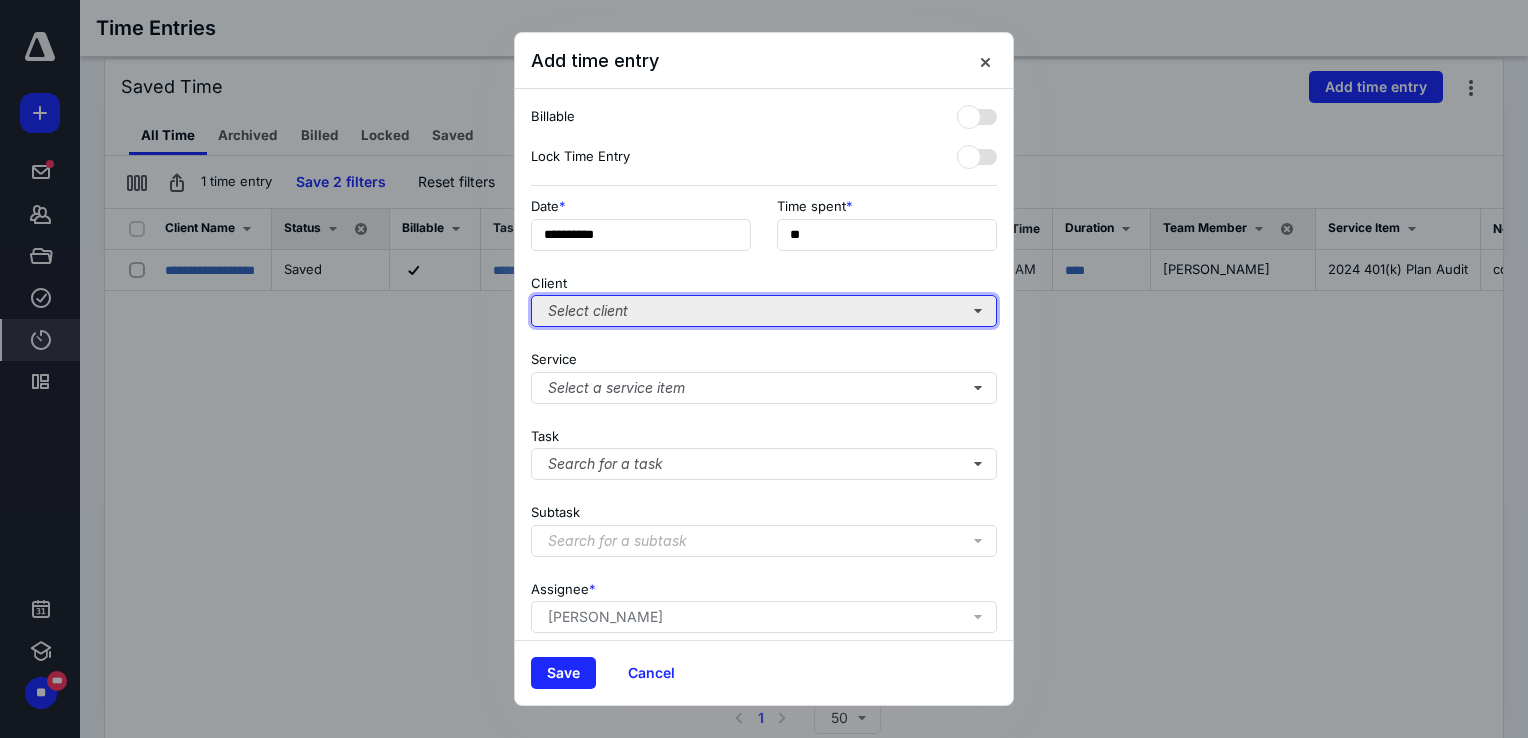 click on "Select client" at bounding box center [764, 311] 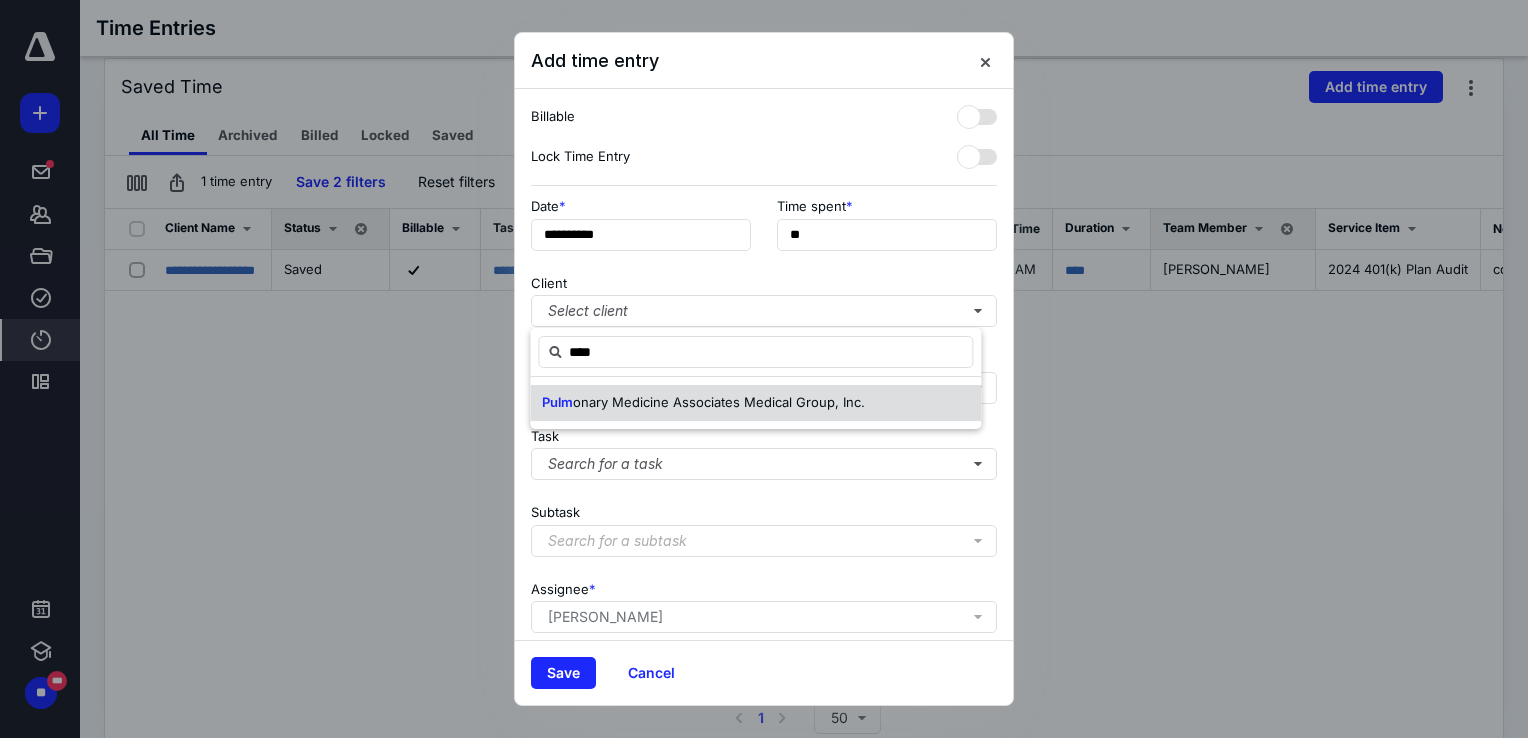 click on "onary Medicine Associates Medical Group, Inc." at bounding box center [719, 402] 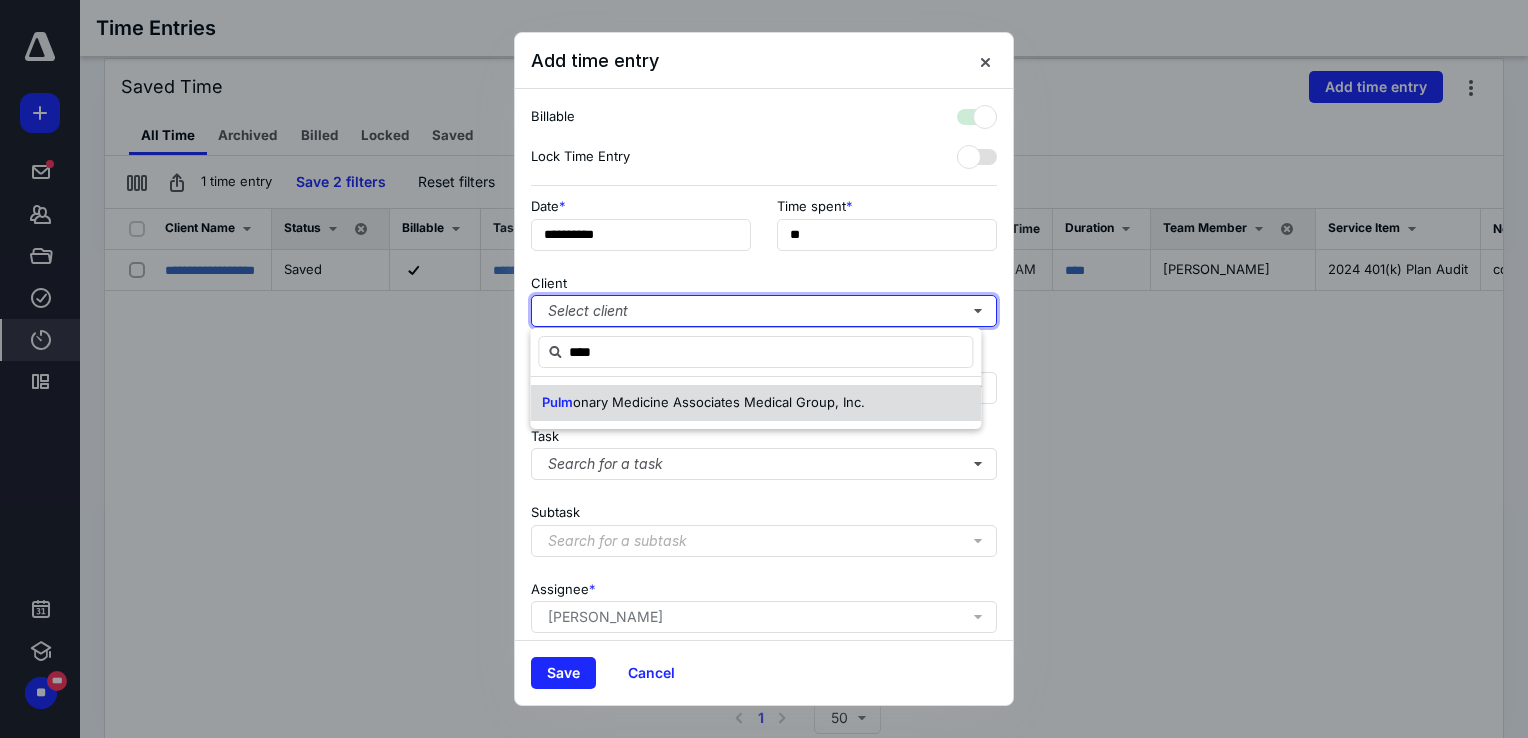 checkbox on "true" 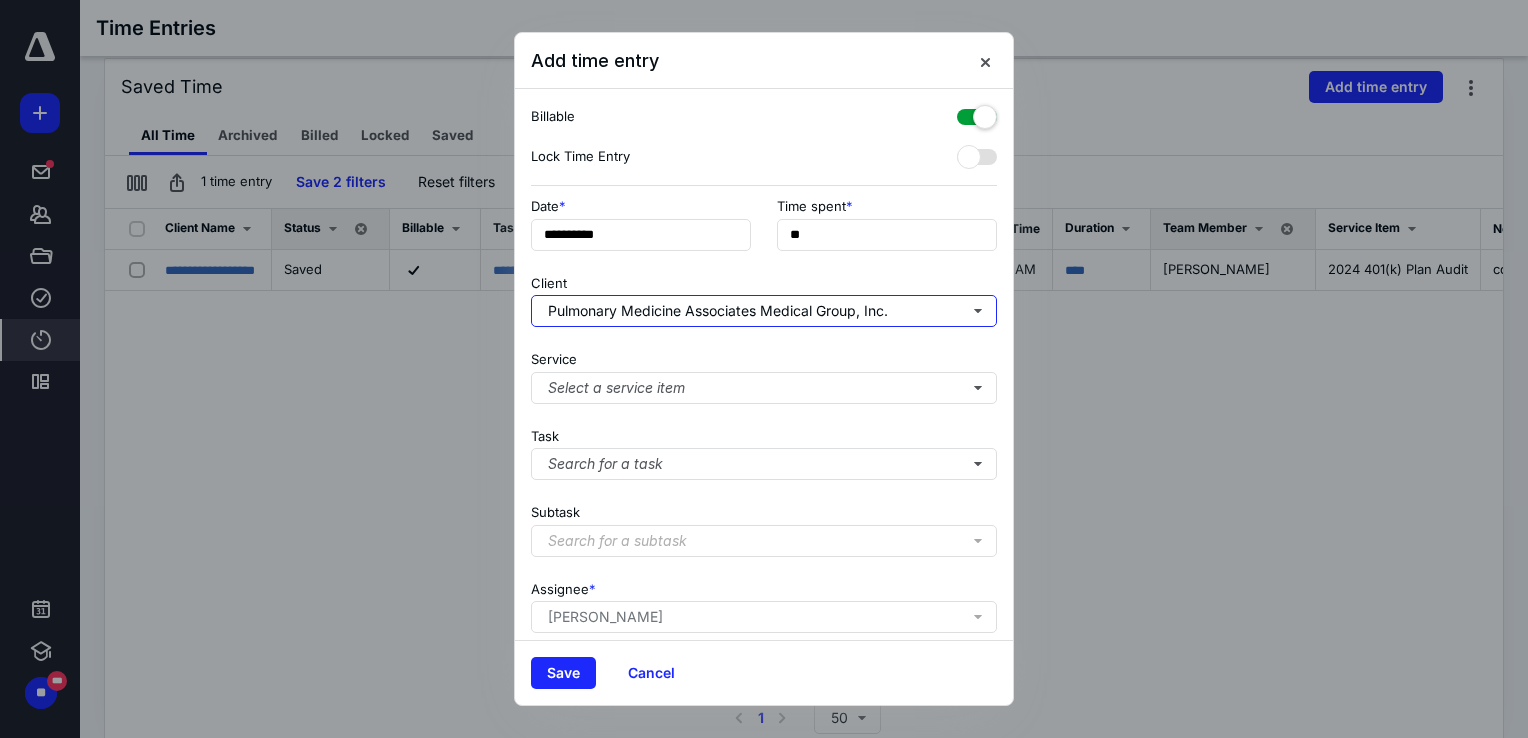 type 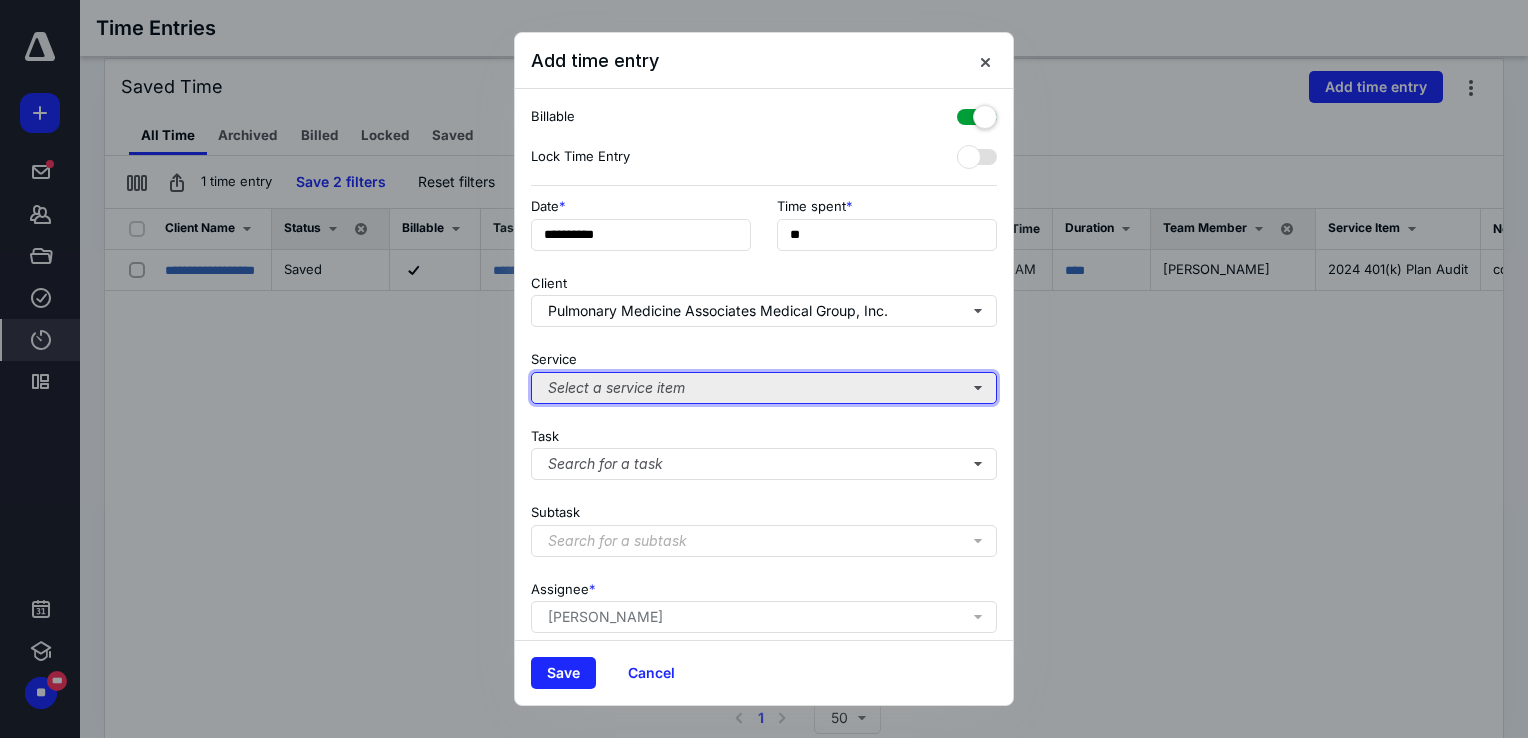 click on "Select a service item" at bounding box center [764, 388] 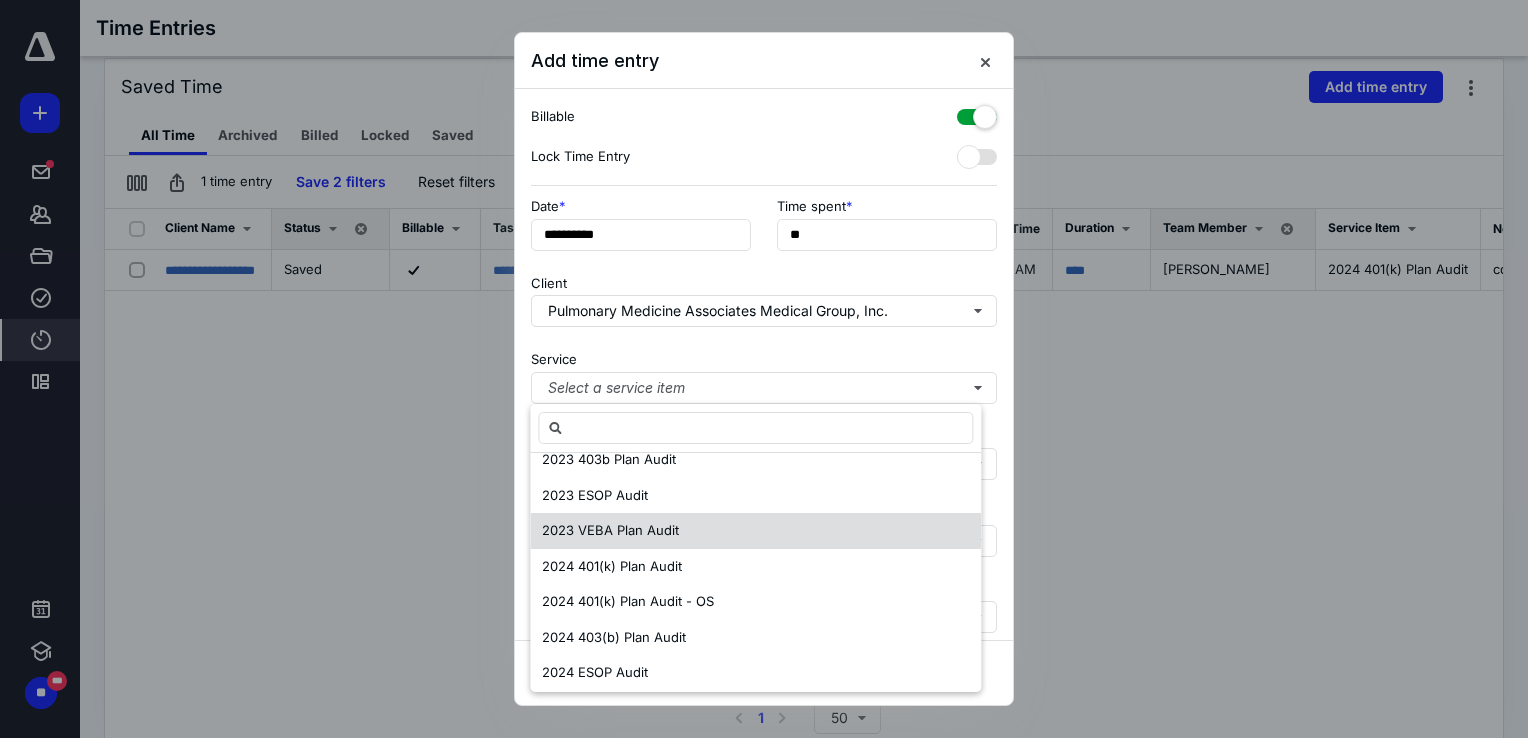 scroll, scrollTop: 700, scrollLeft: 0, axis: vertical 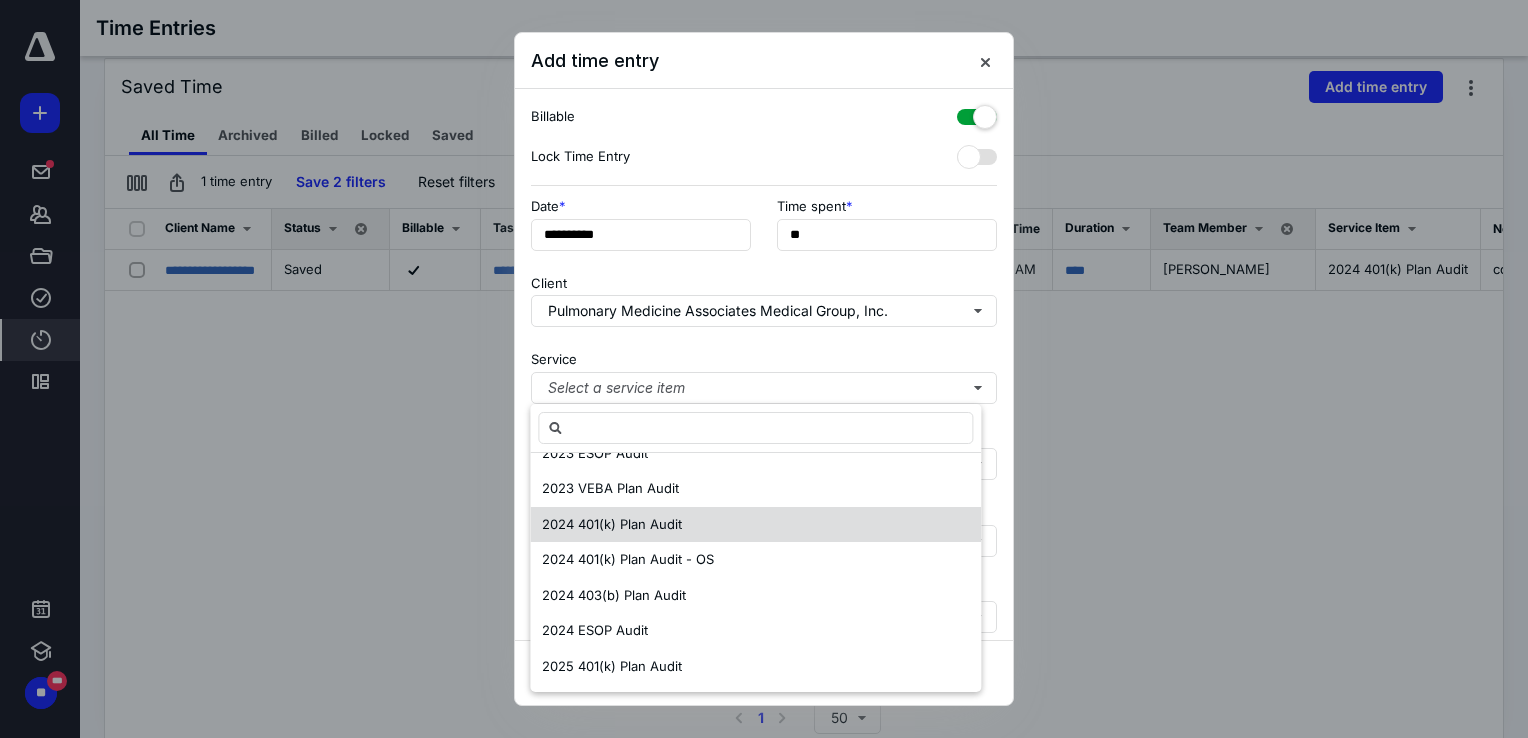click on "2024 401(k) Plan Audit" at bounding box center (612, 524) 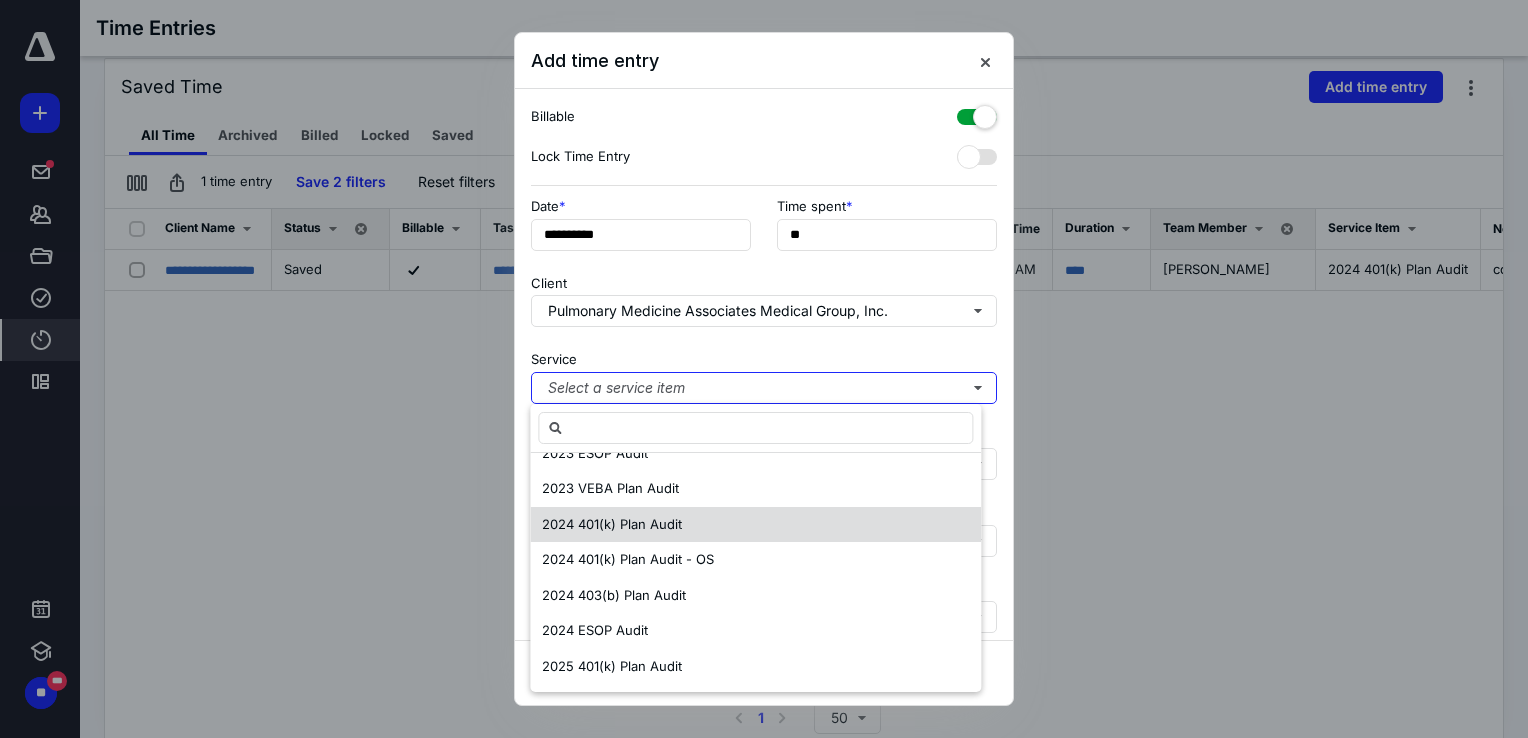 scroll, scrollTop: 0, scrollLeft: 0, axis: both 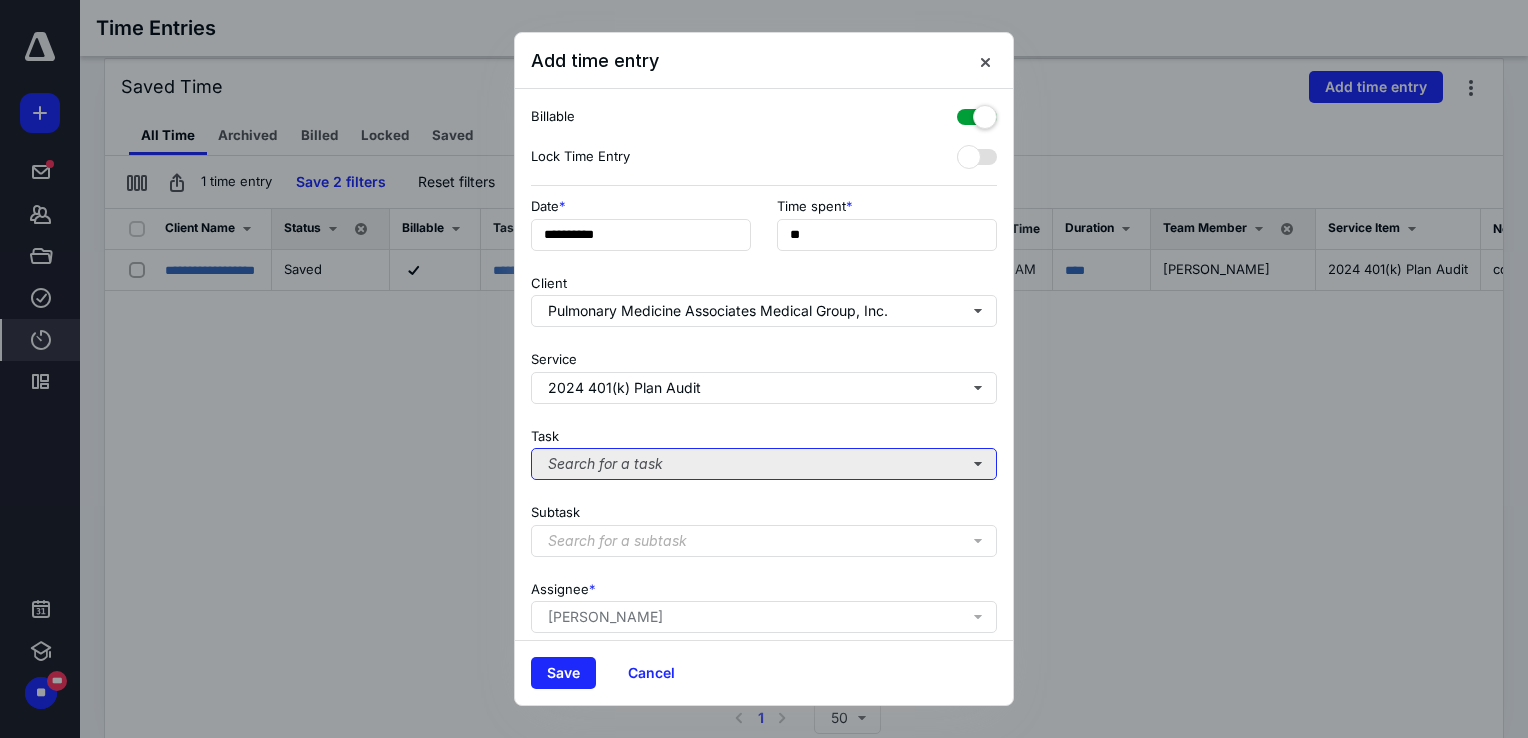 click on "Search for a task" at bounding box center (764, 464) 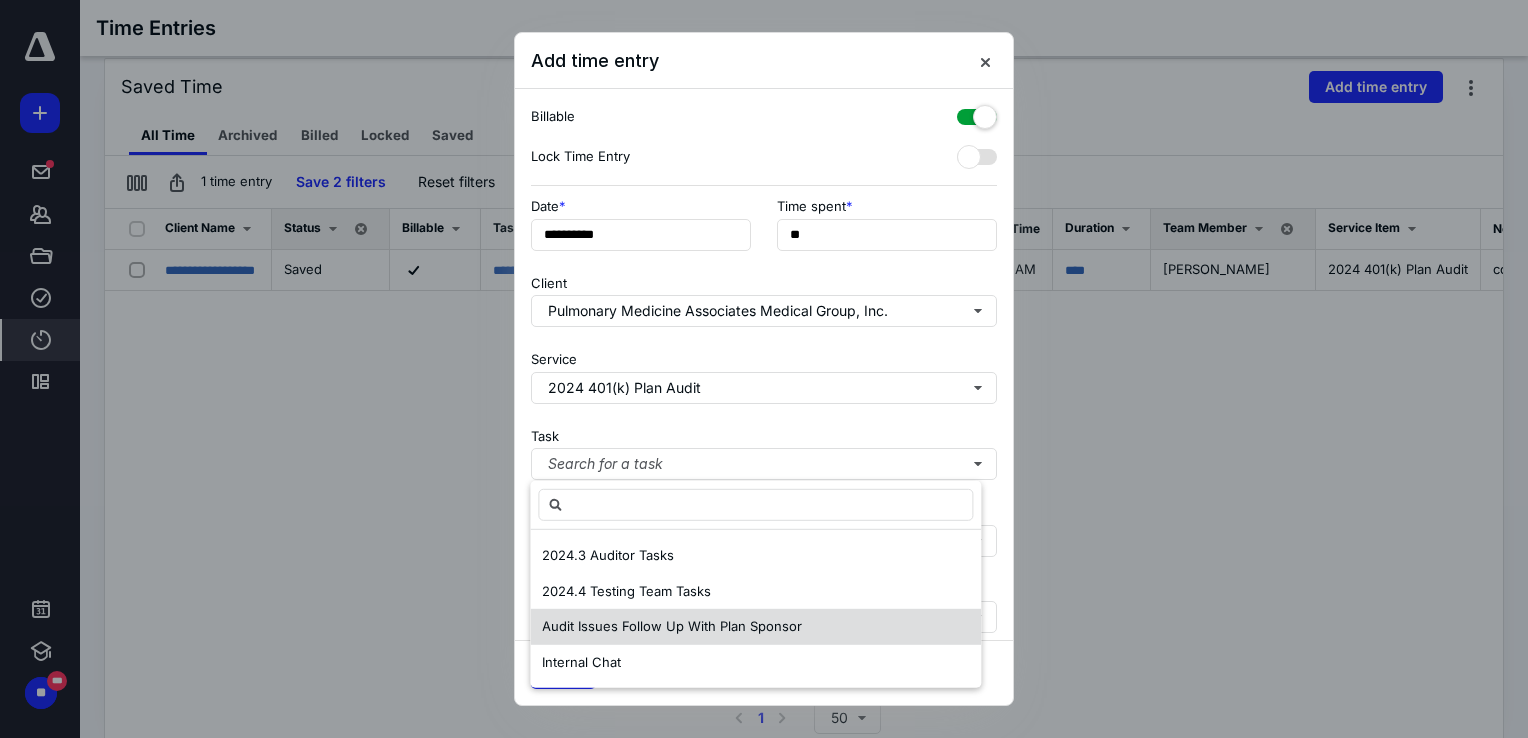 click on "Audit Issues Follow Up With Plan Sponsor" at bounding box center [672, 626] 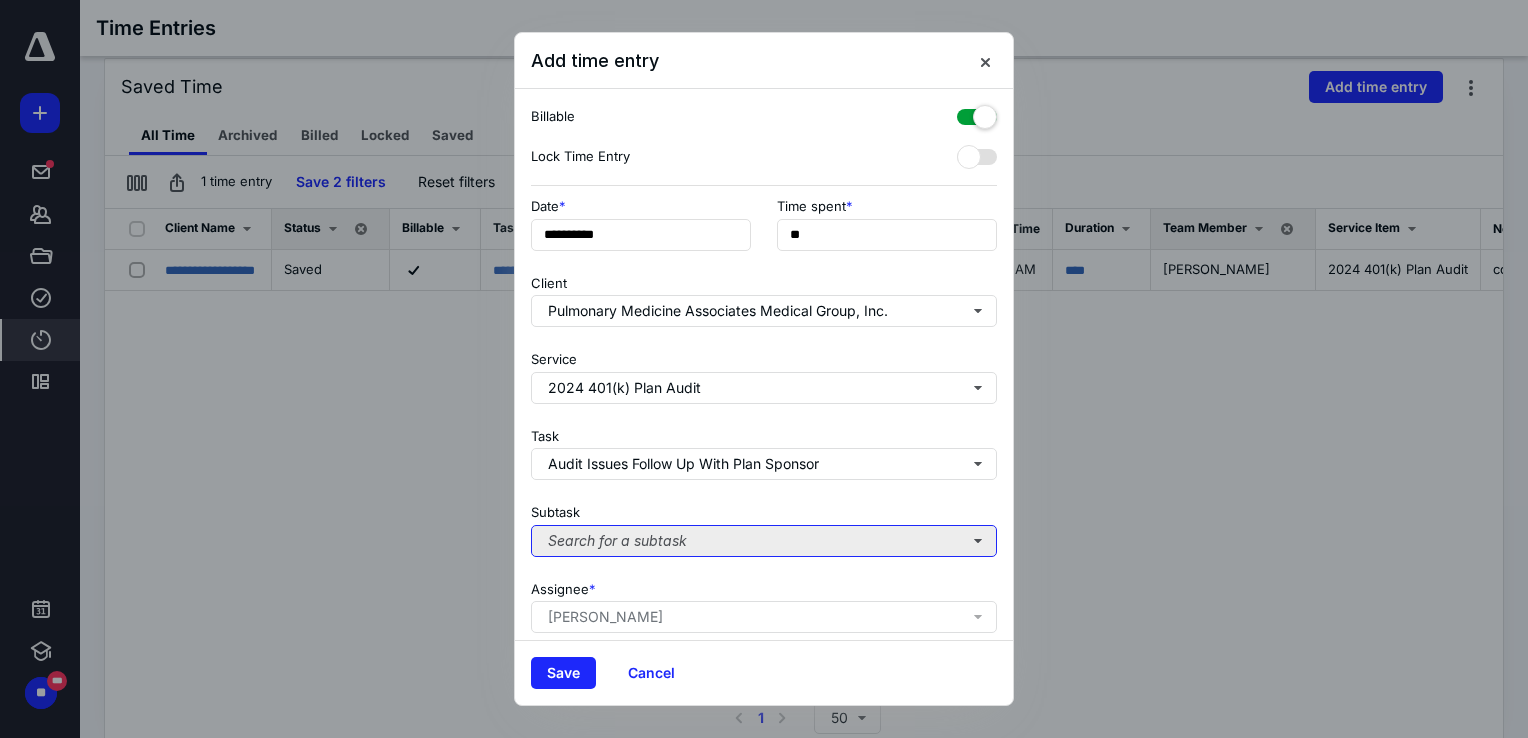 click on "Search for a subtask" at bounding box center [764, 541] 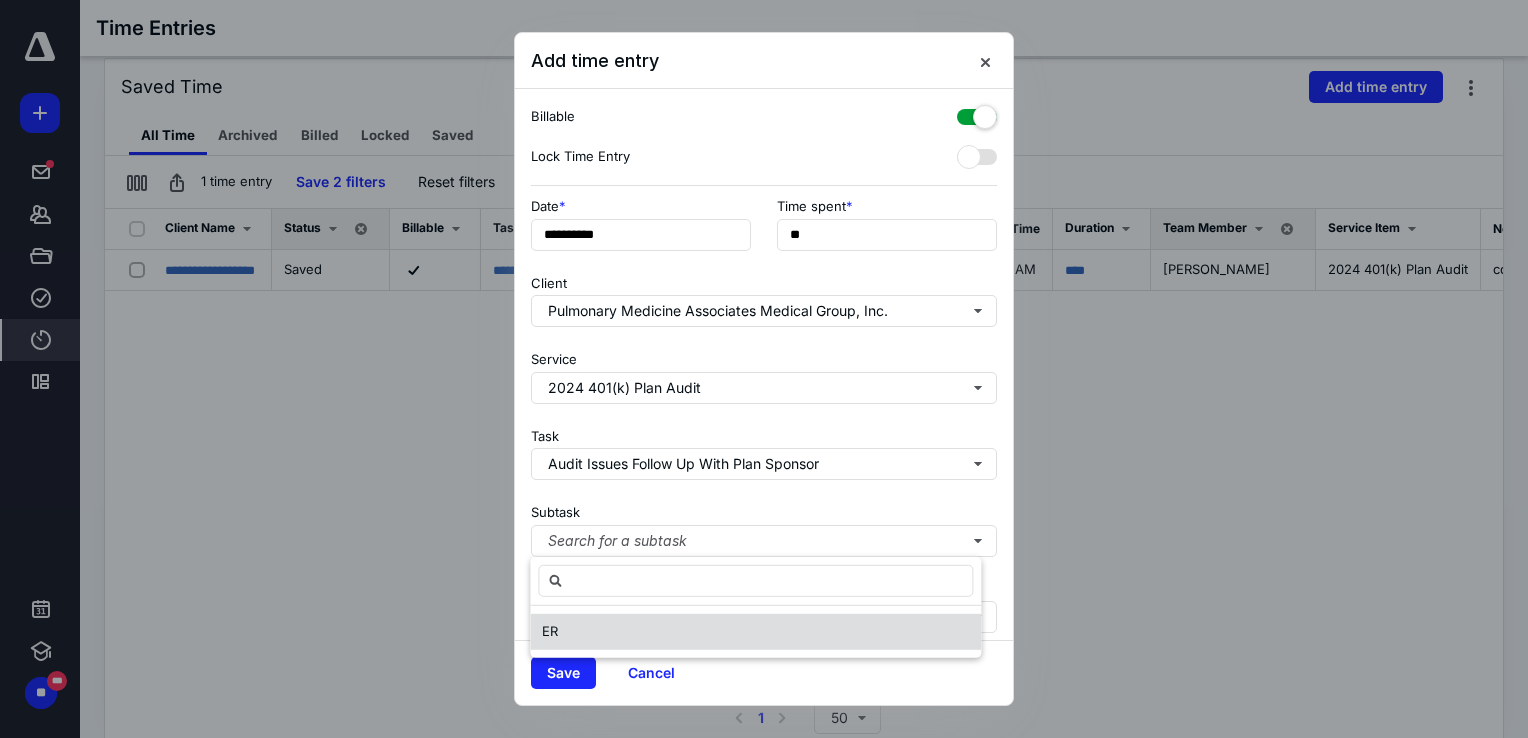 click on "ER" at bounding box center (755, 632) 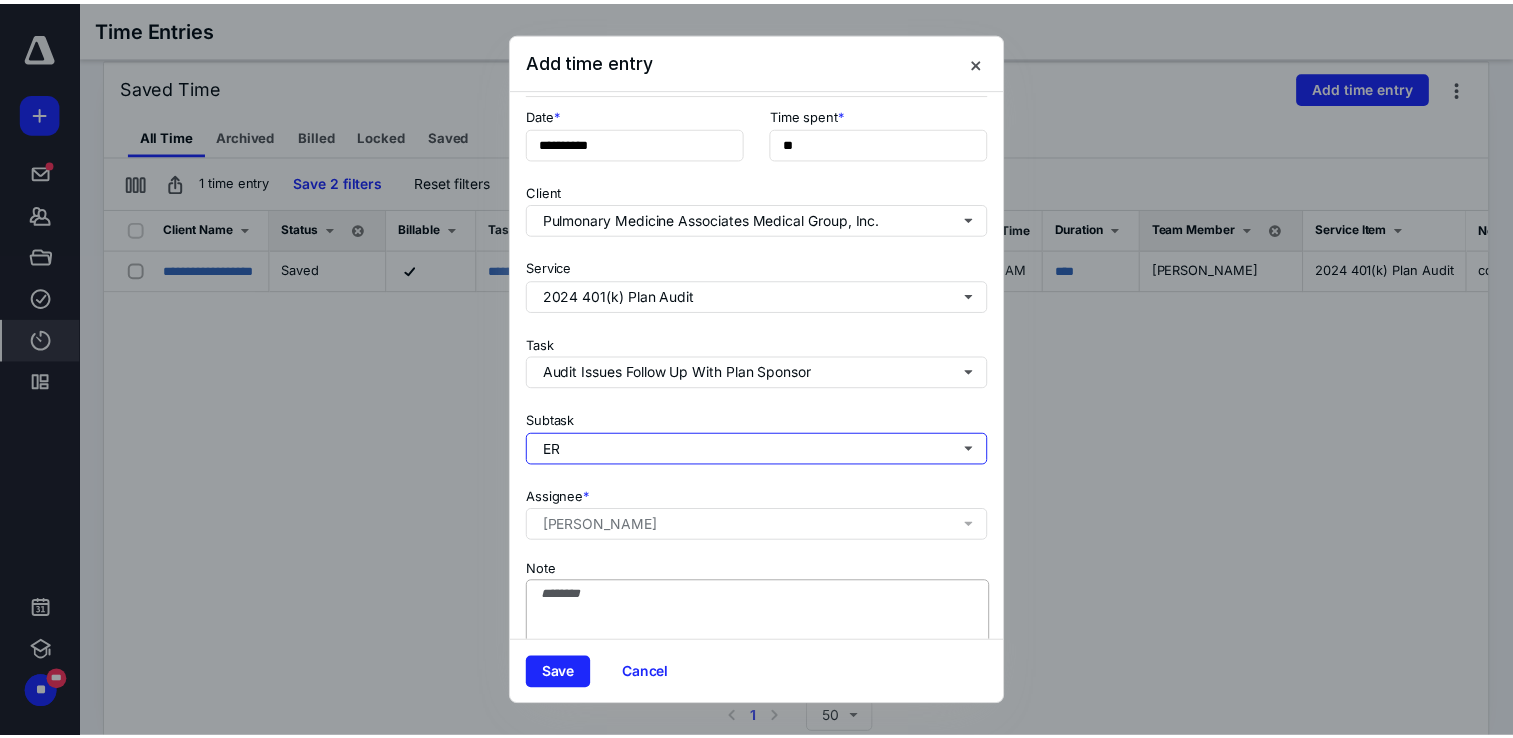 scroll, scrollTop: 162, scrollLeft: 0, axis: vertical 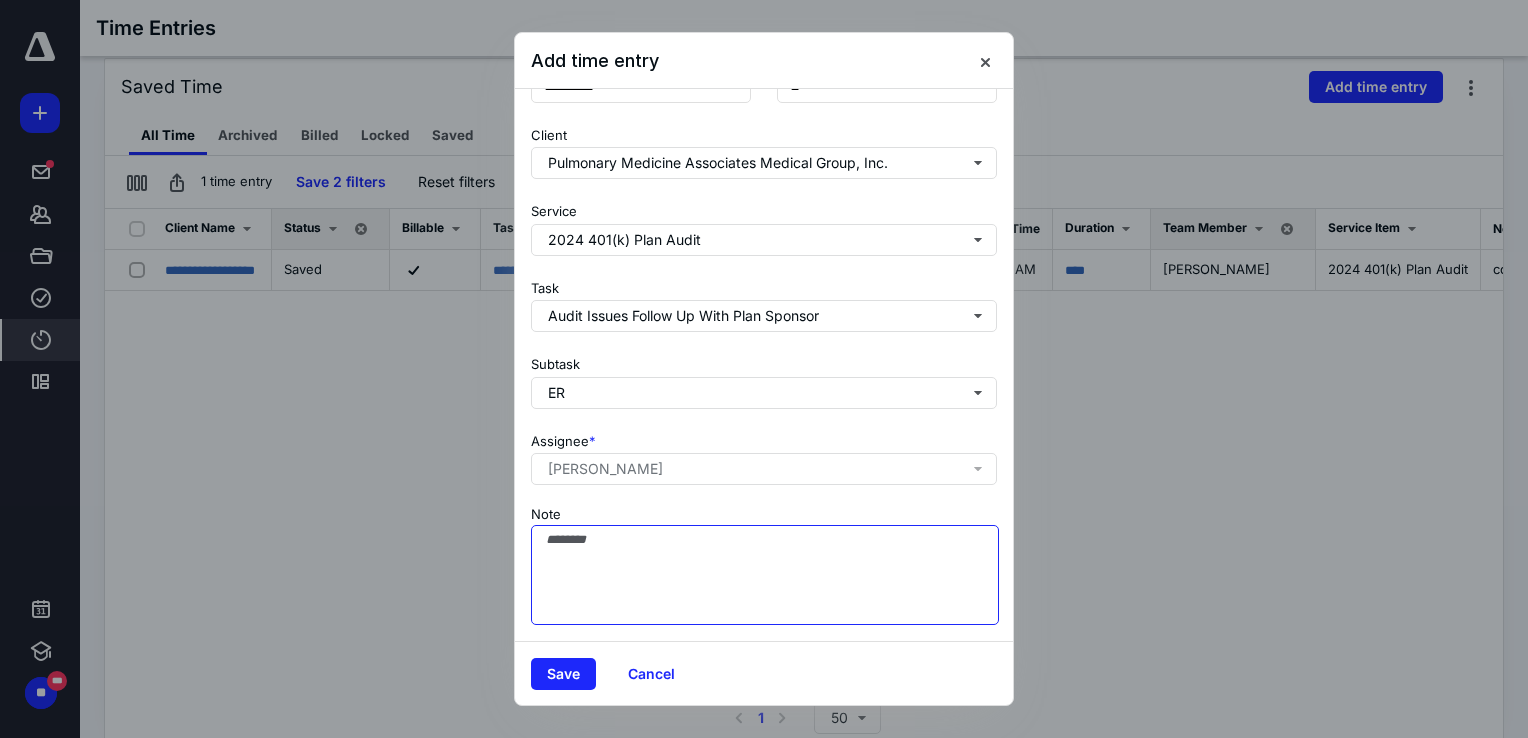 click on "Note" at bounding box center [765, 575] 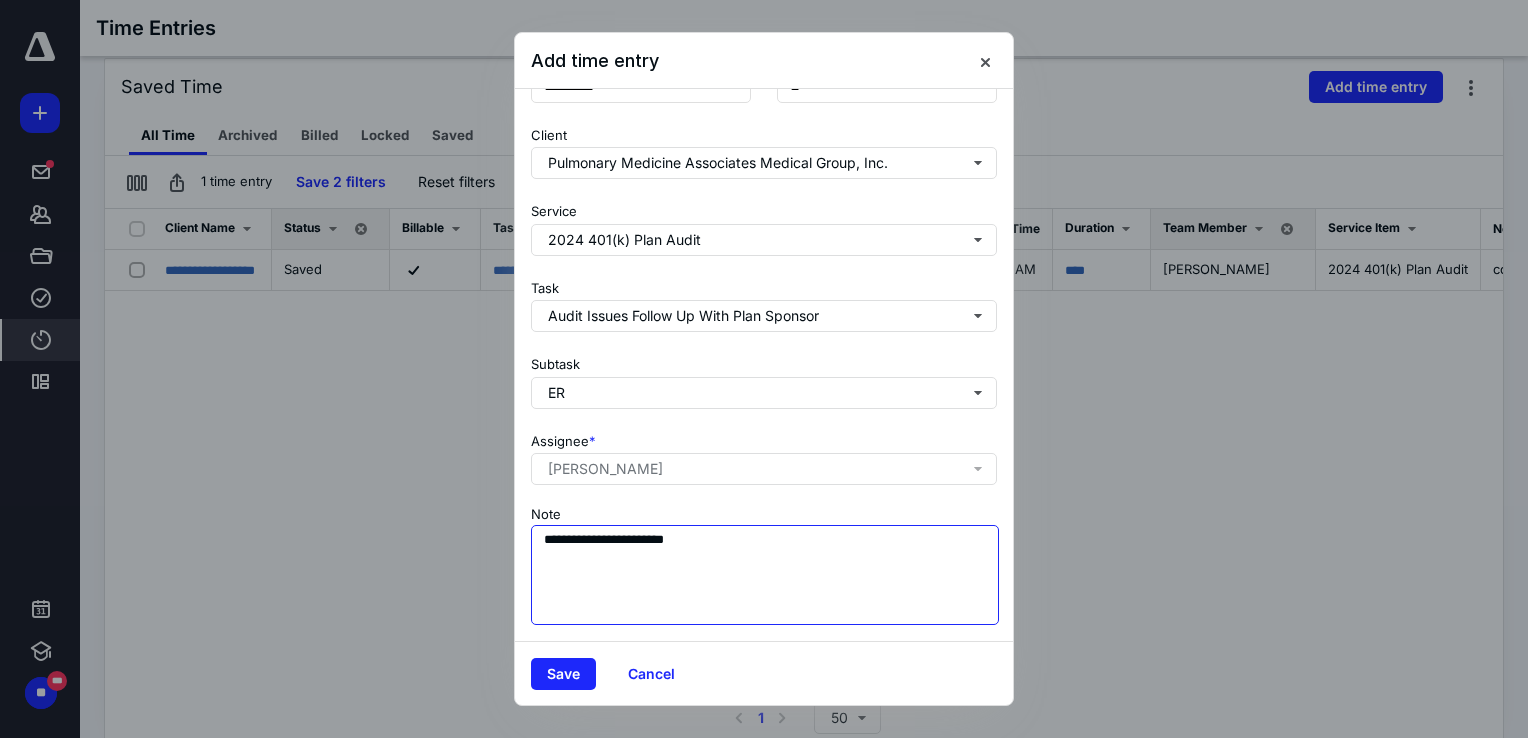 paste on "**********" 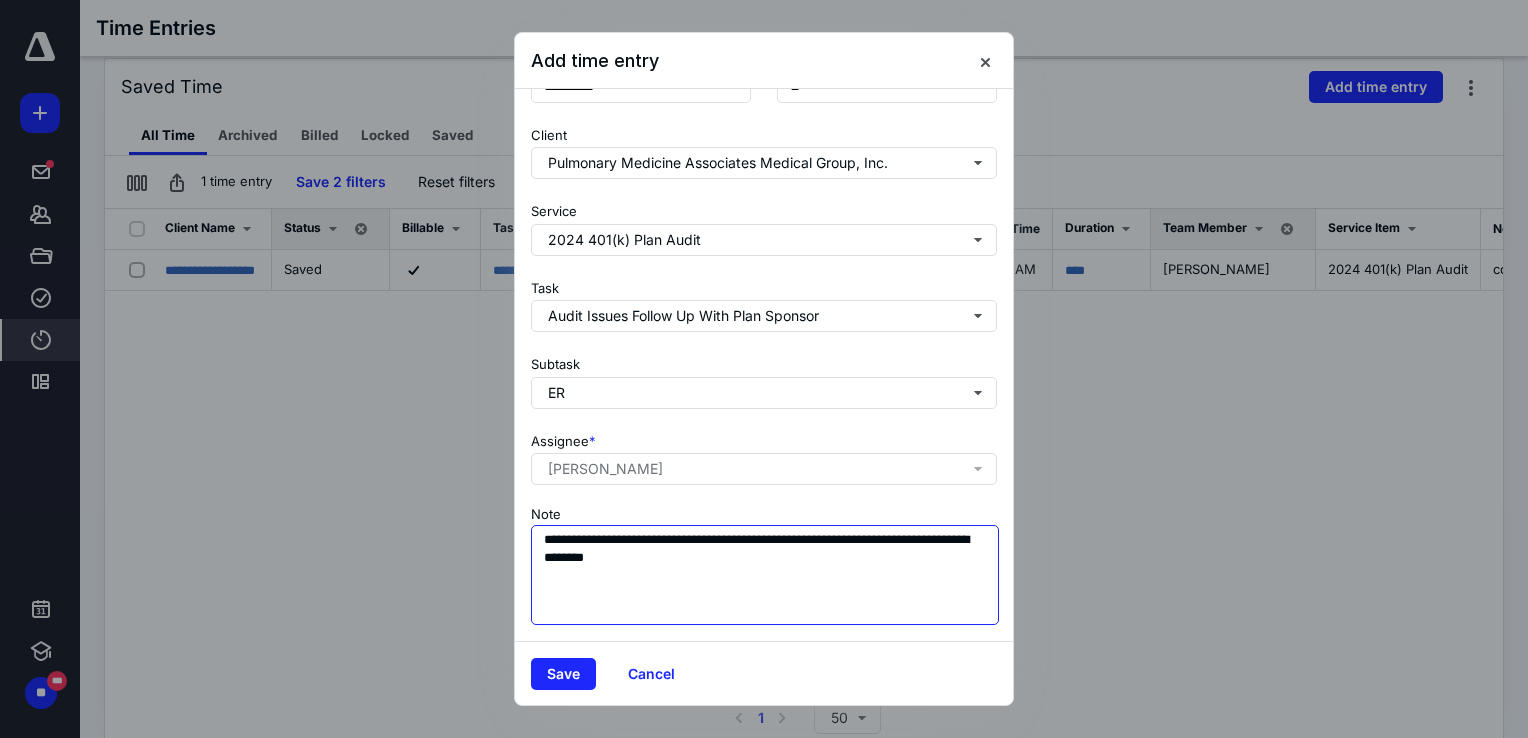 click on "**********" at bounding box center (765, 575) 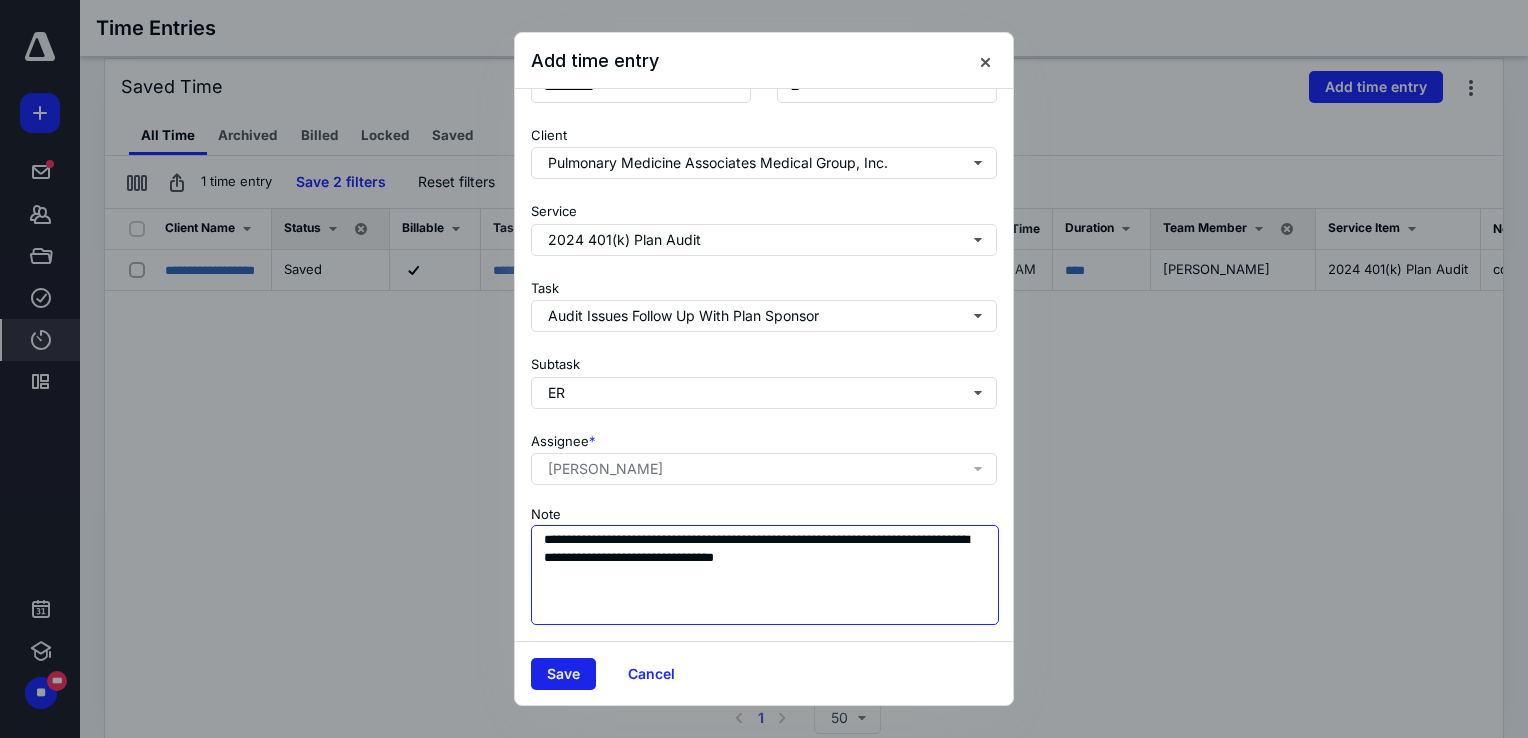 type on "**********" 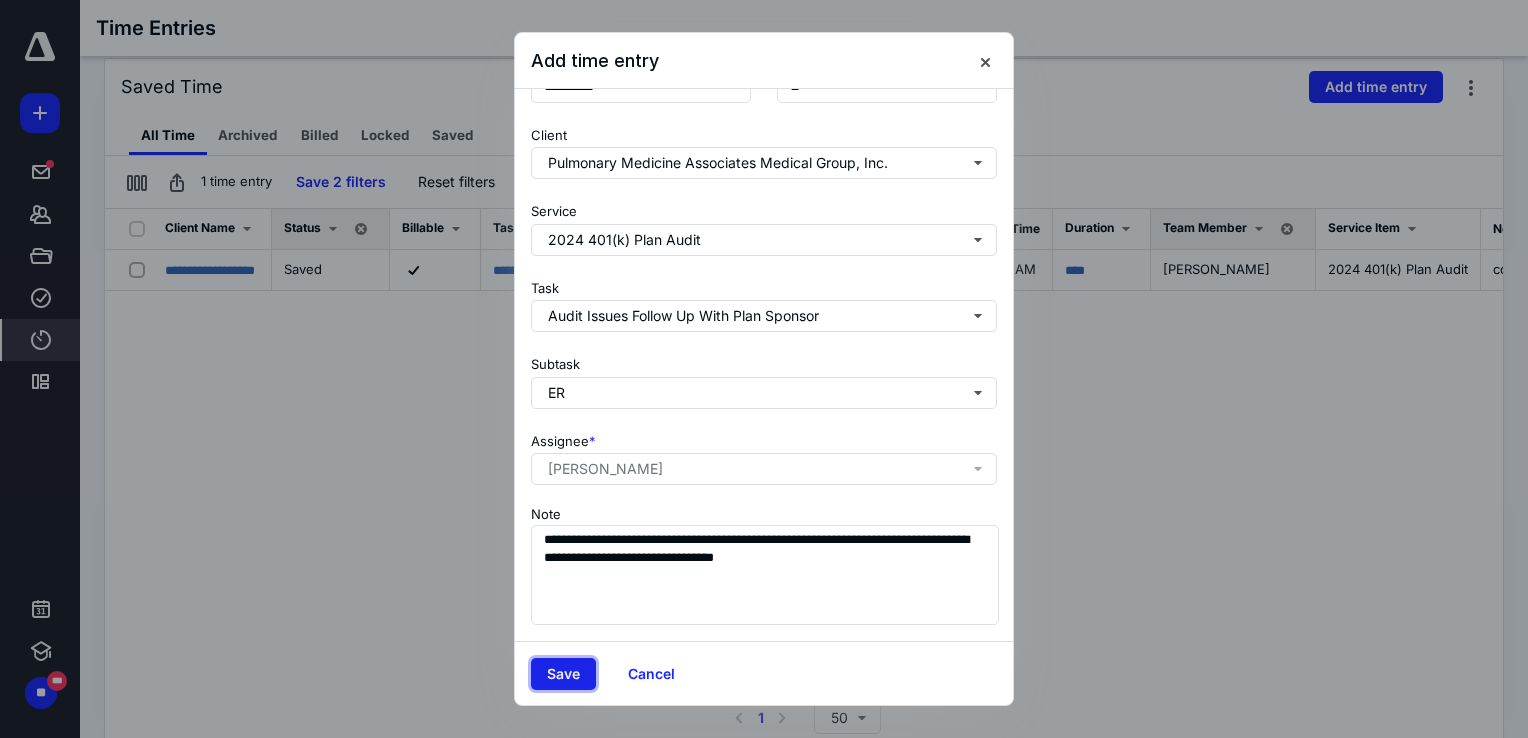 click on "Save" at bounding box center (563, 674) 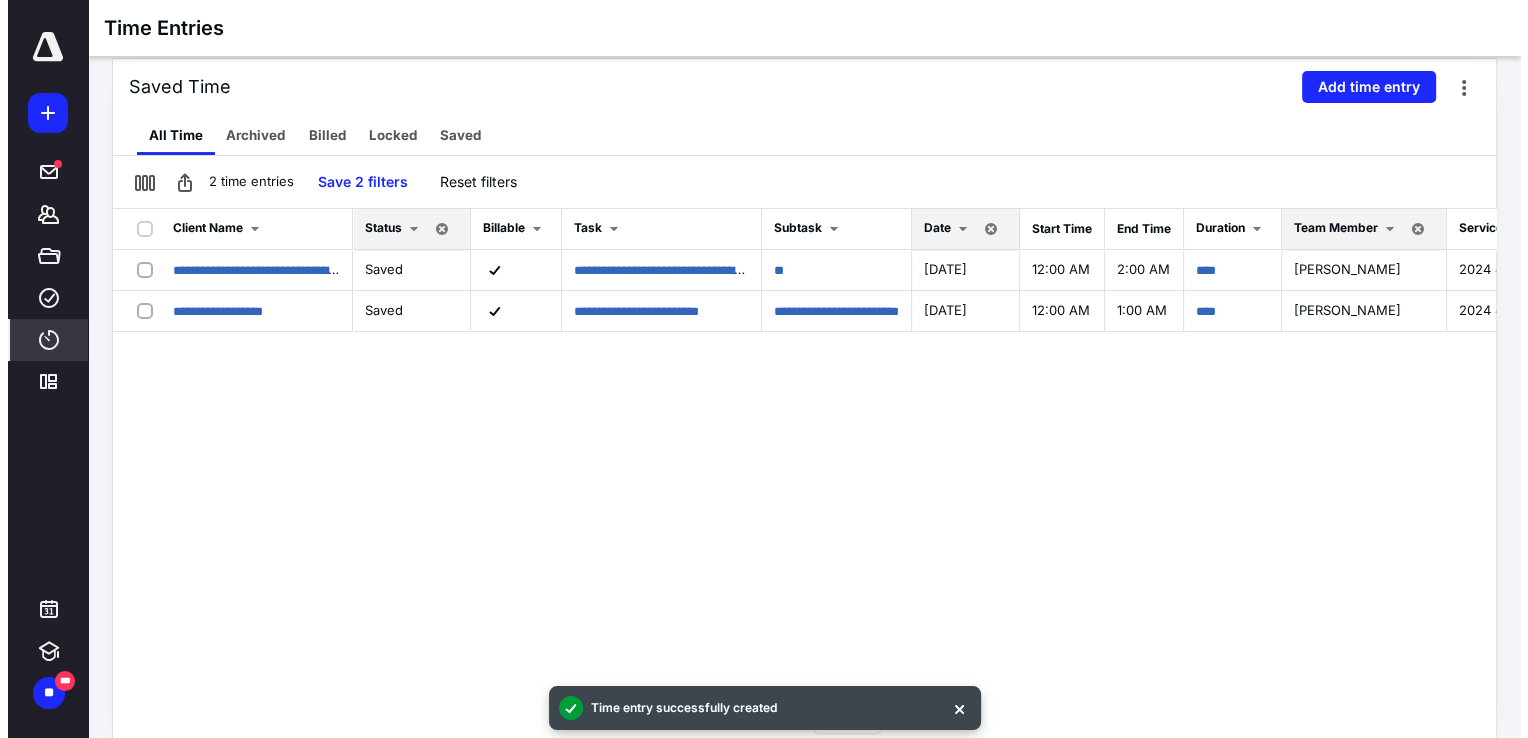 scroll, scrollTop: 0, scrollLeft: 0, axis: both 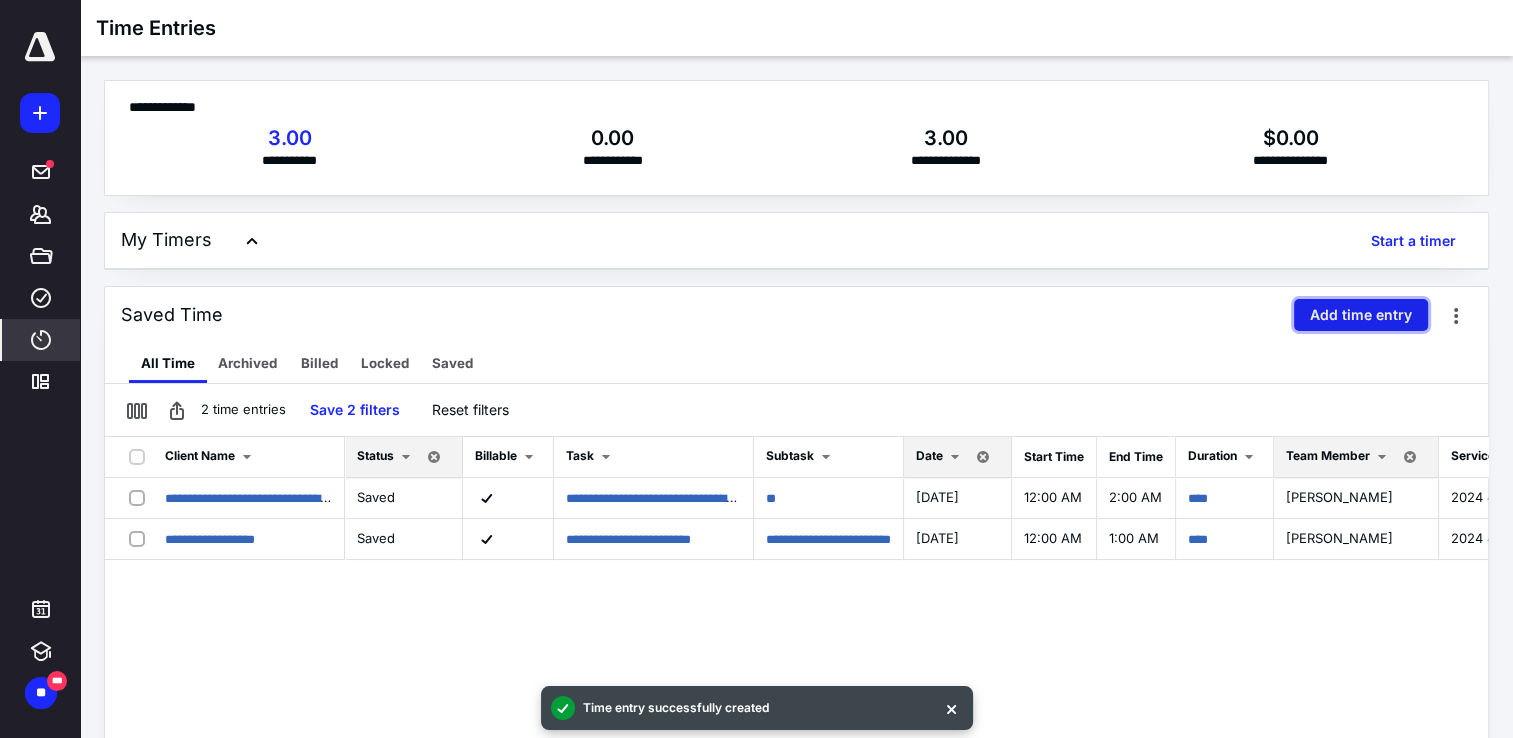 click on "Add time entry" at bounding box center [1361, 315] 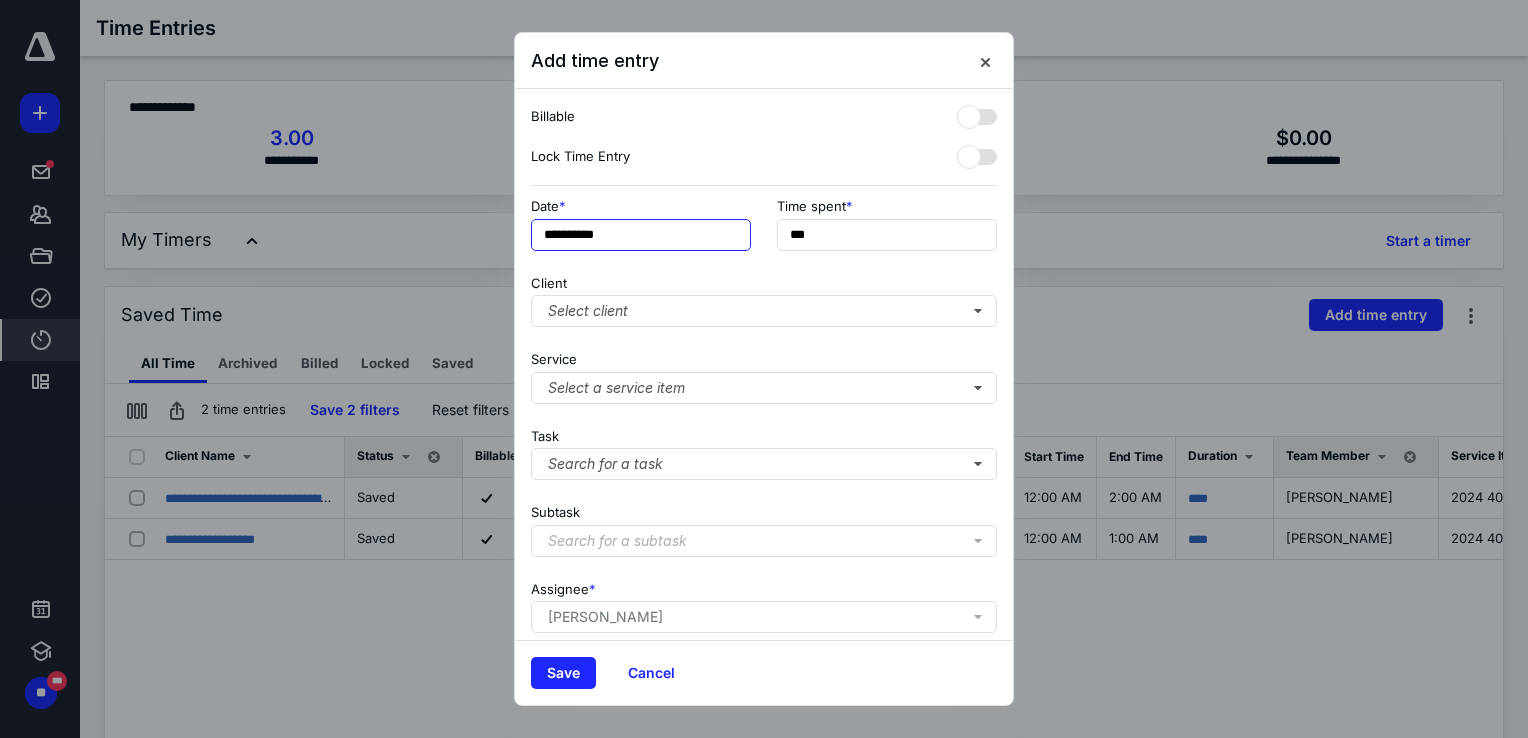 click on "**********" at bounding box center [641, 235] 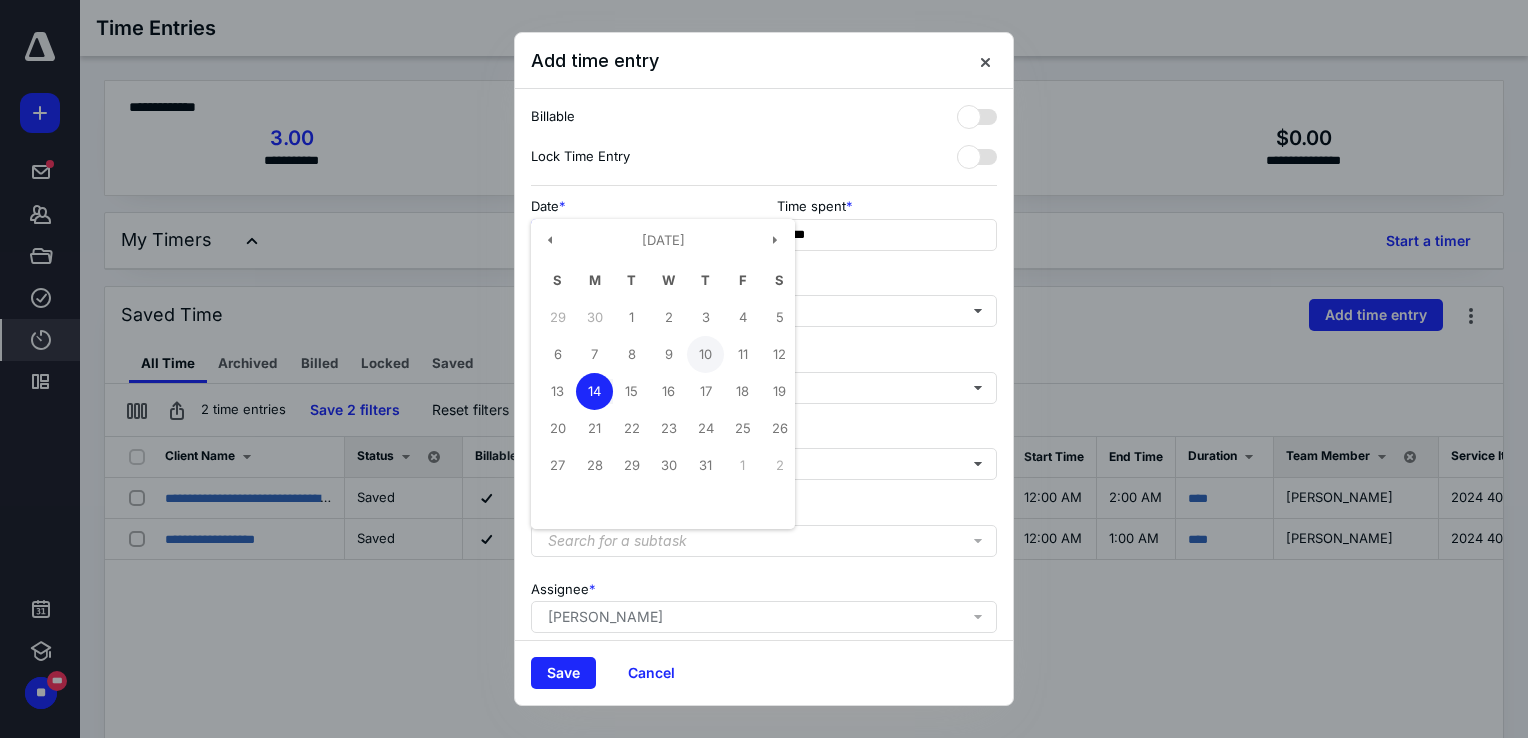 click on "10" at bounding box center (705, 354) 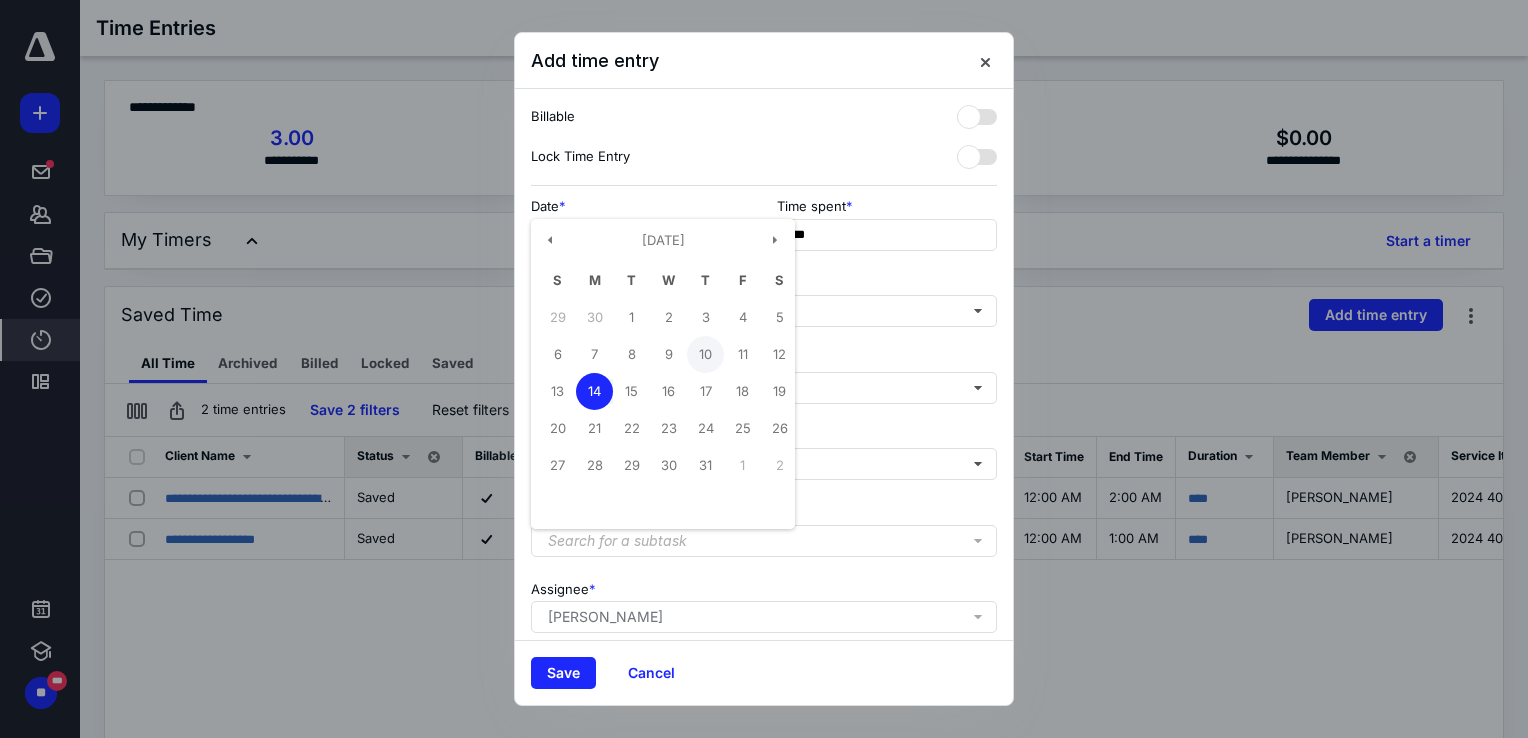 type on "**********" 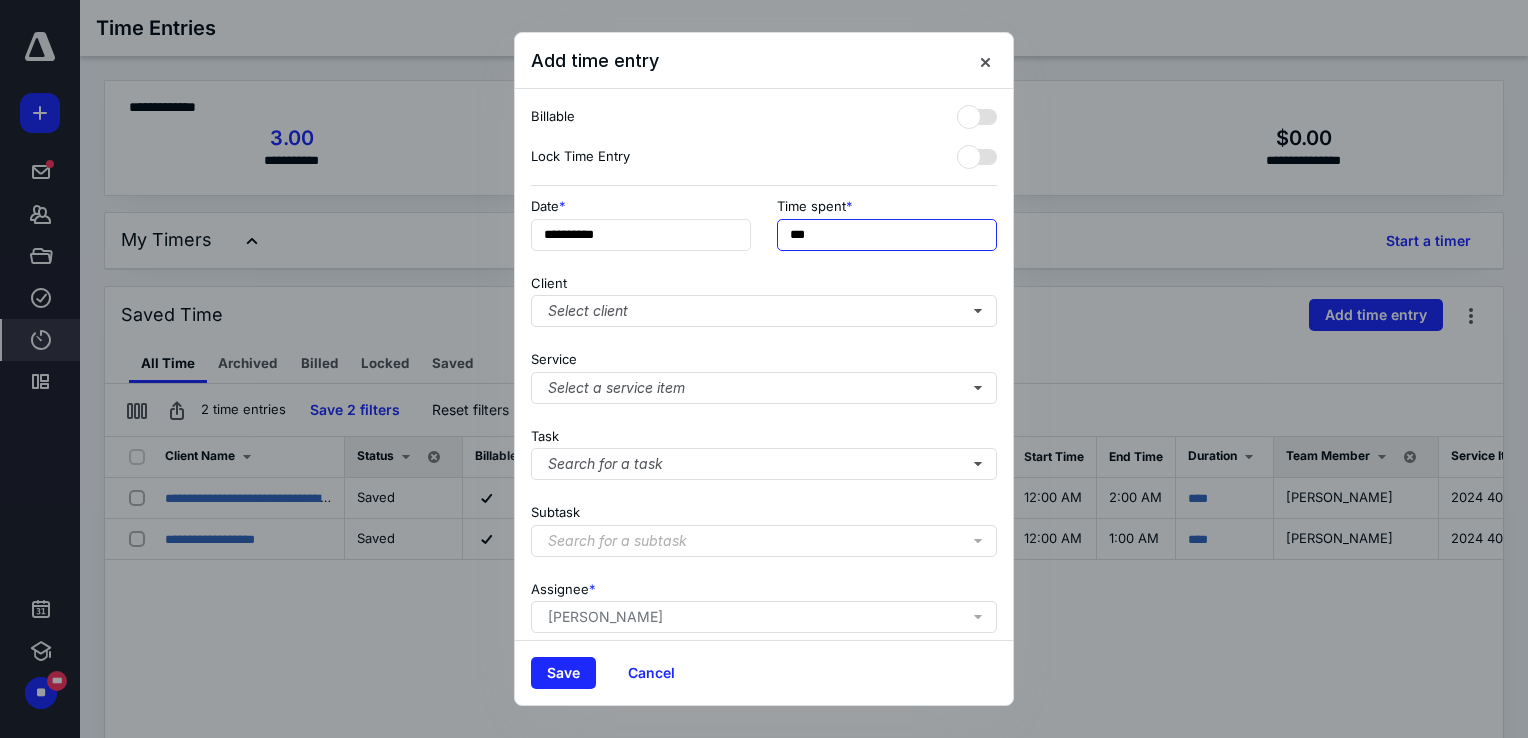 click on "***" at bounding box center [887, 235] 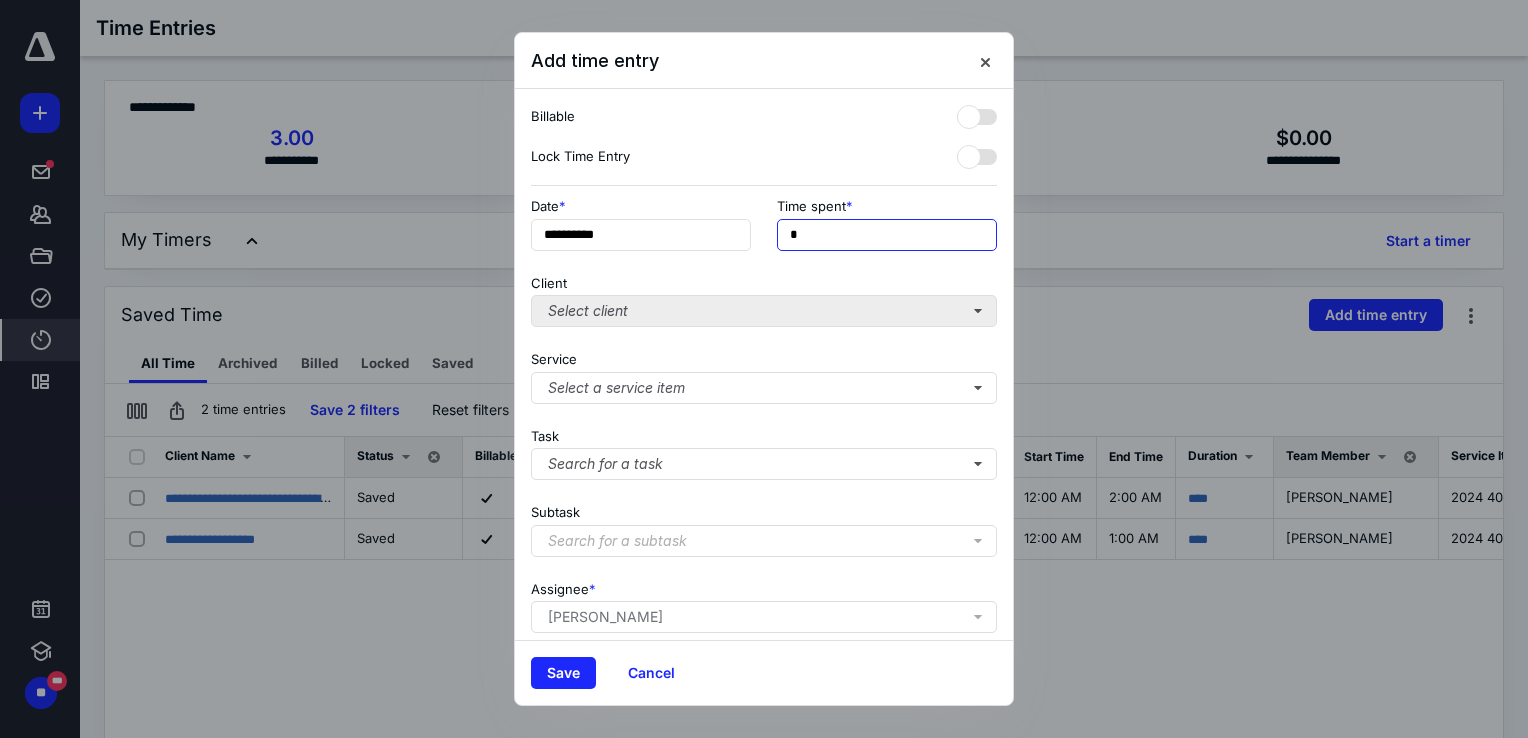 type on "**" 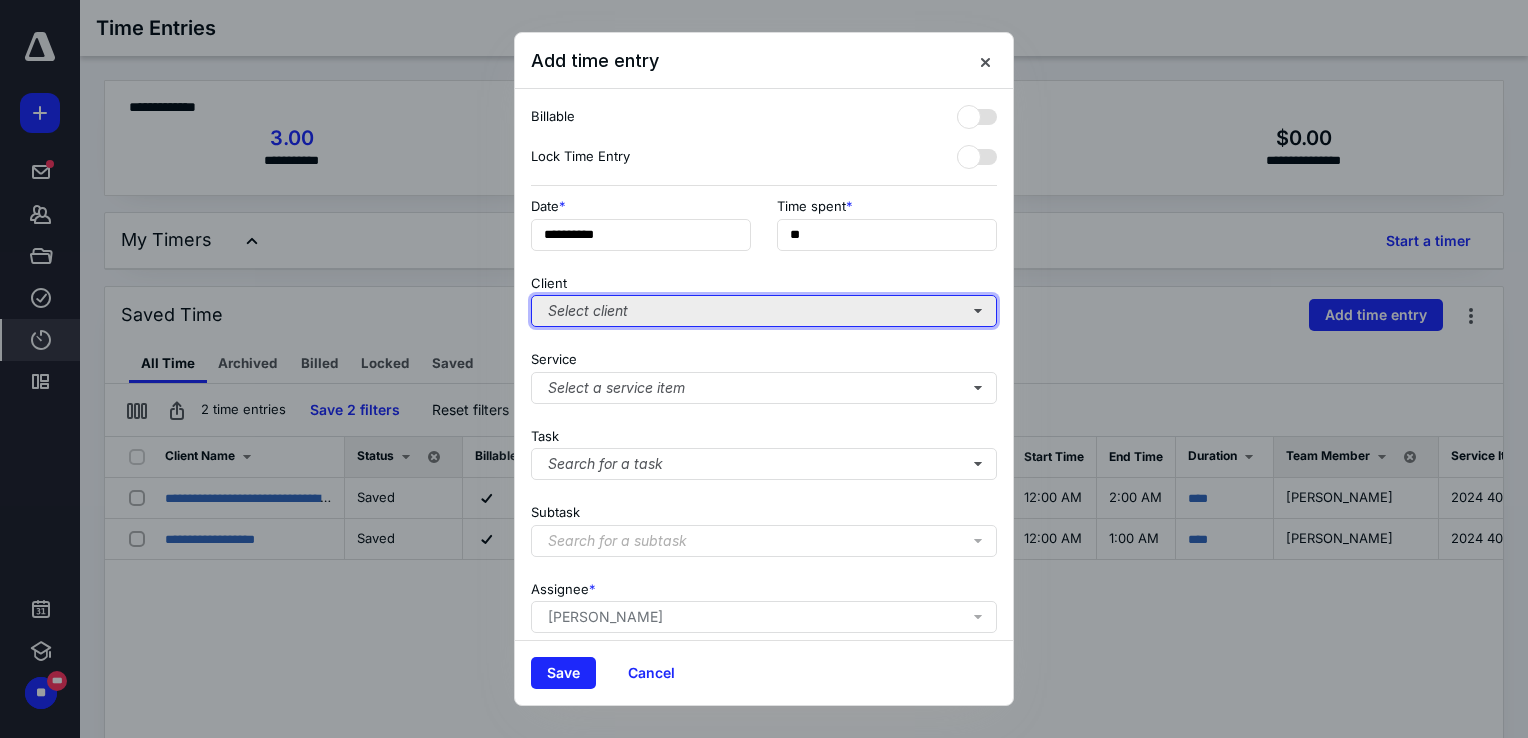 click on "Select client" at bounding box center (764, 311) 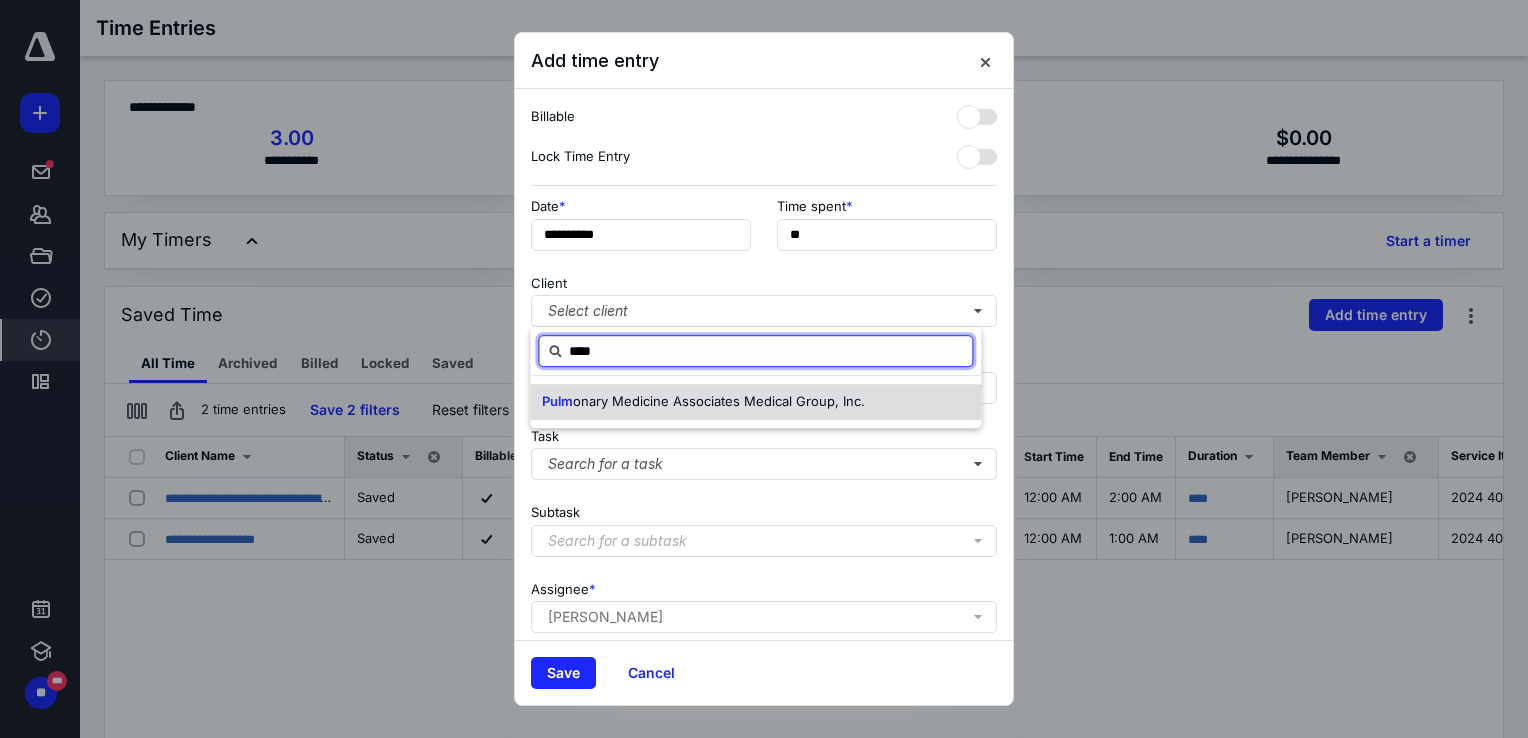 click on "Pulm onary Medicine Associates Medical Group, Inc." at bounding box center [755, 402] 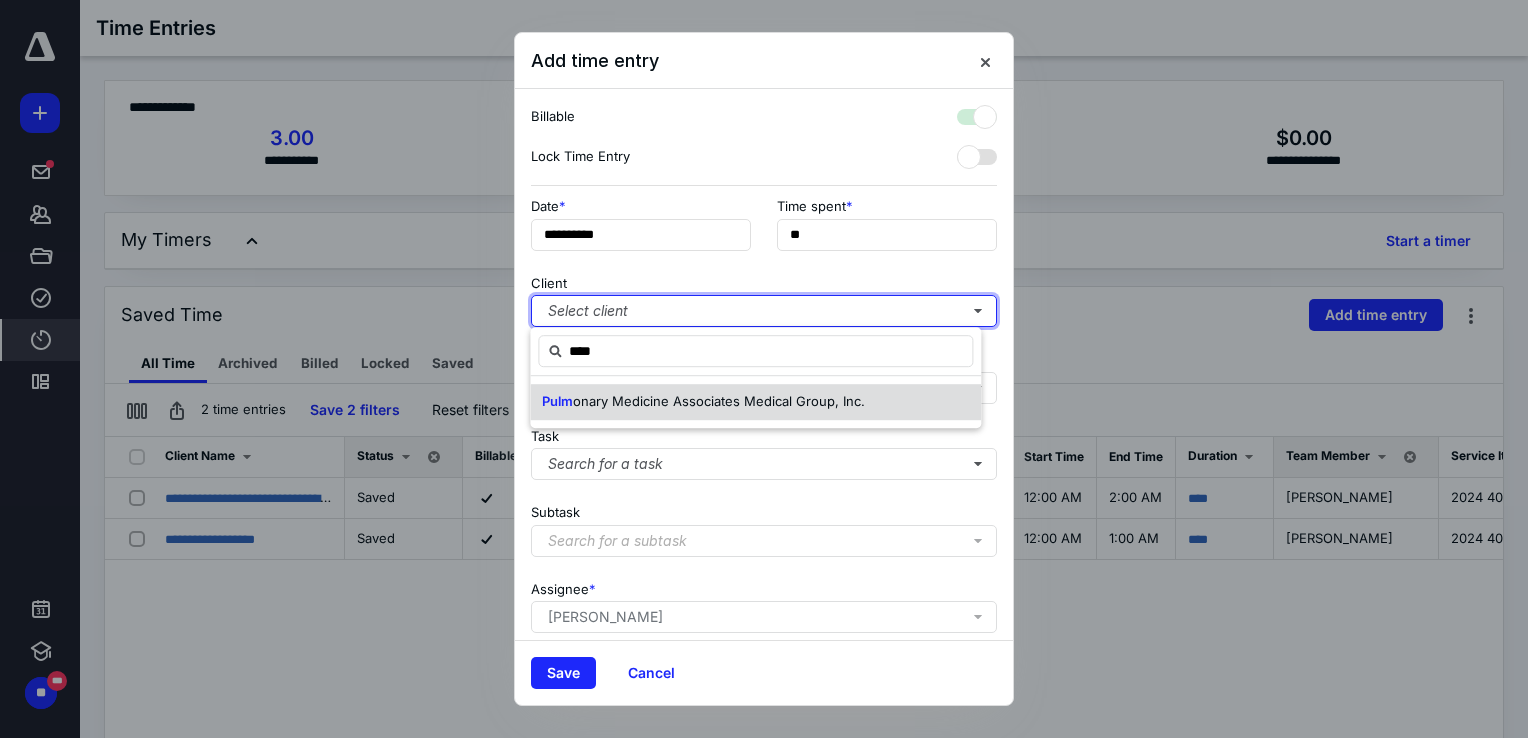 checkbox on "true" 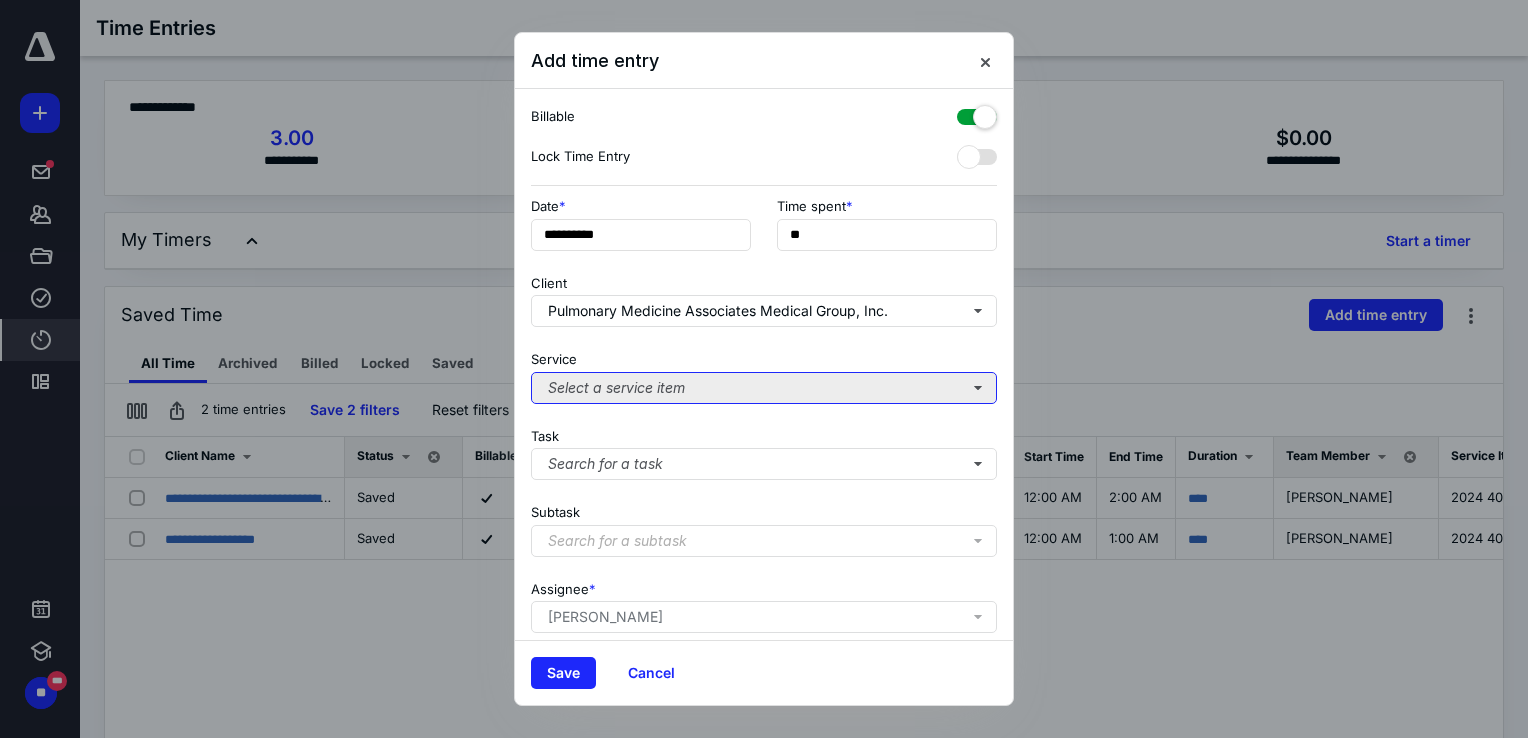 click on "Select a service item" at bounding box center (764, 388) 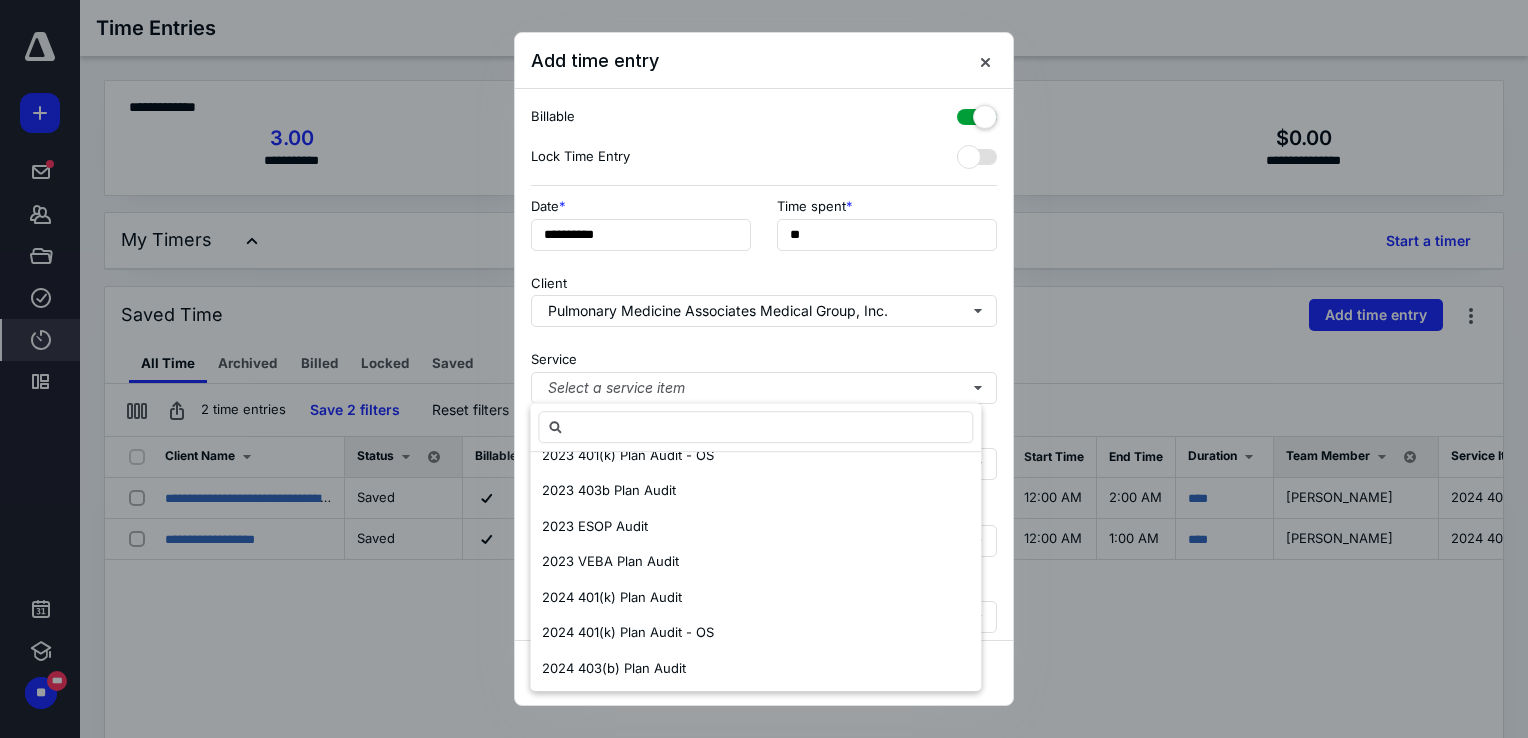 scroll, scrollTop: 700, scrollLeft: 0, axis: vertical 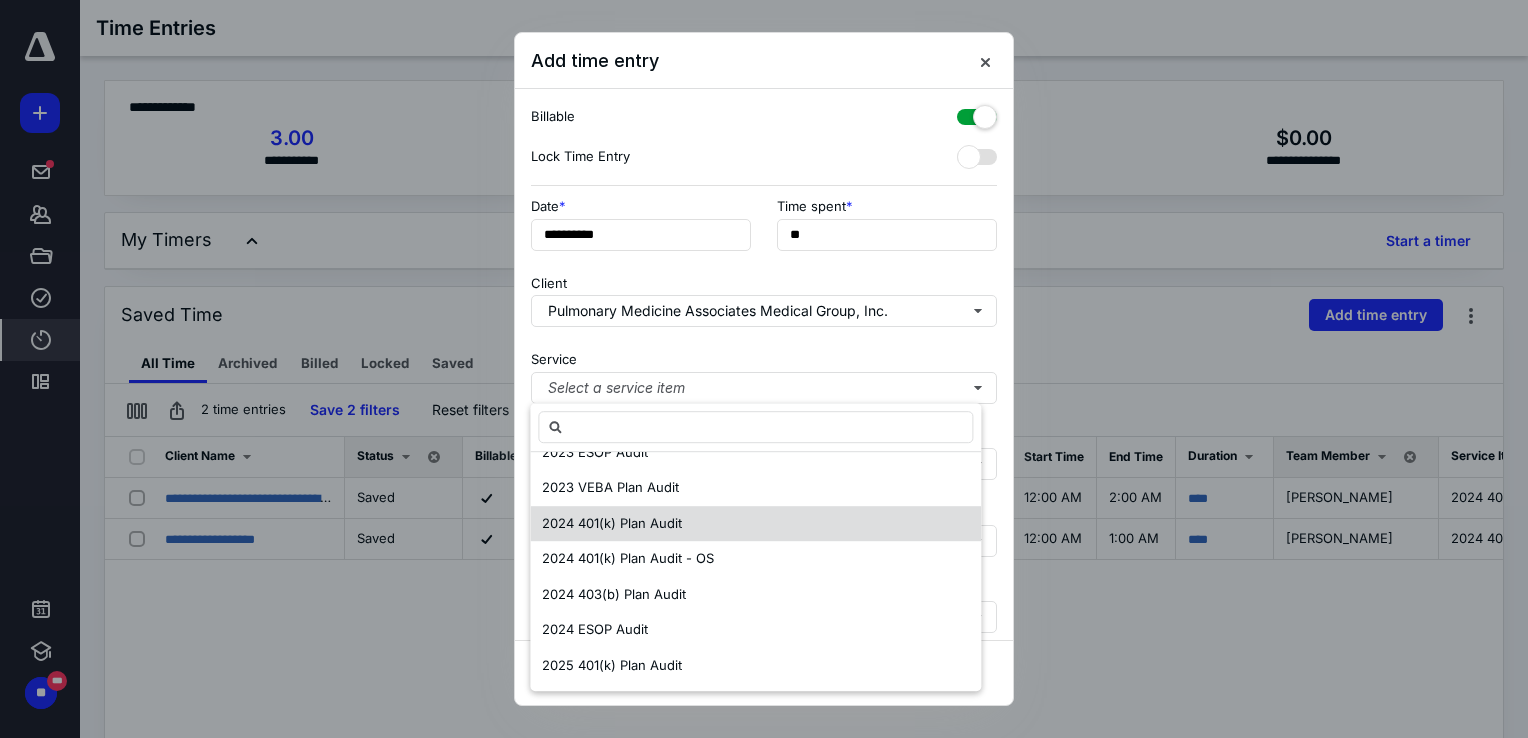 click on "2024 401(k) Plan Audit" at bounding box center (612, 523) 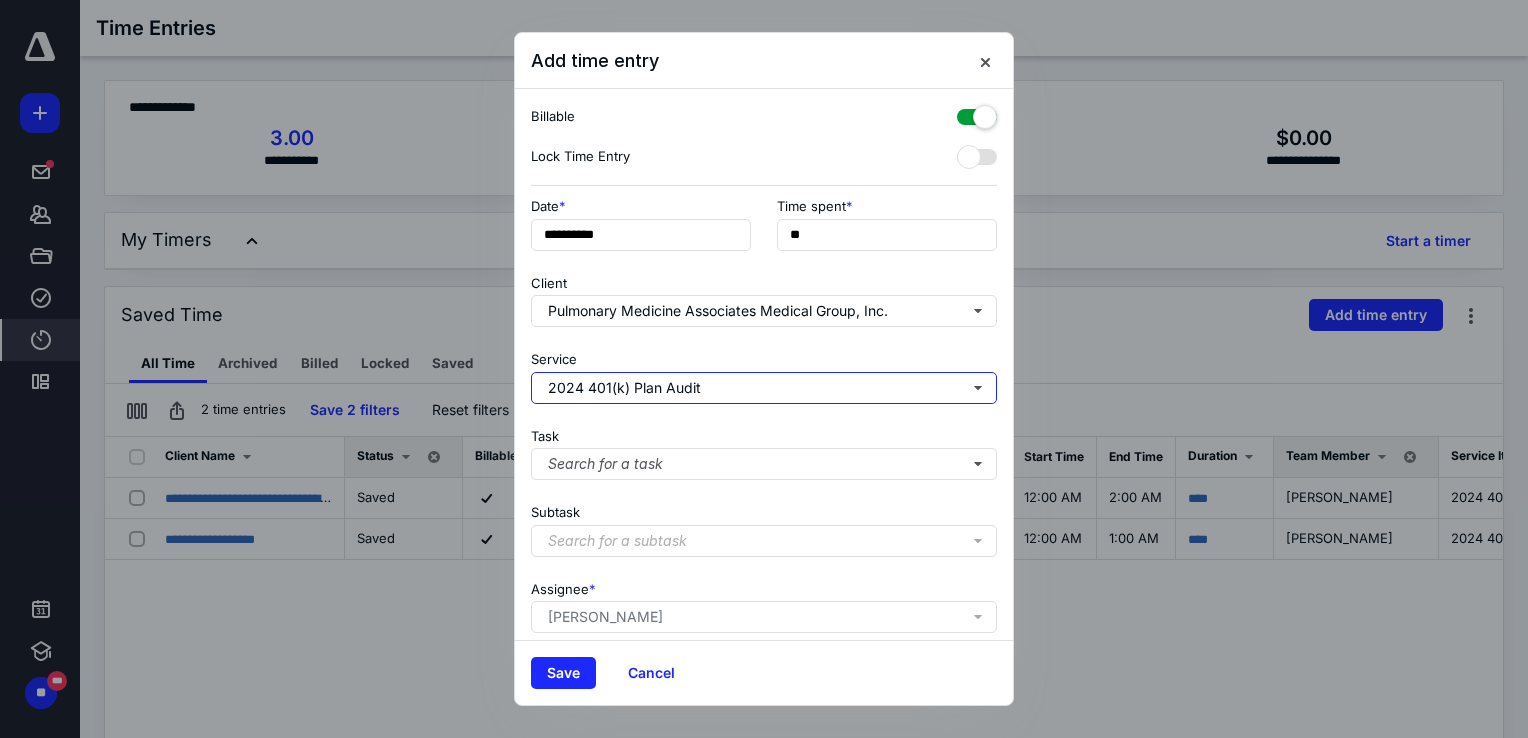 scroll, scrollTop: 0, scrollLeft: 0, axis: both 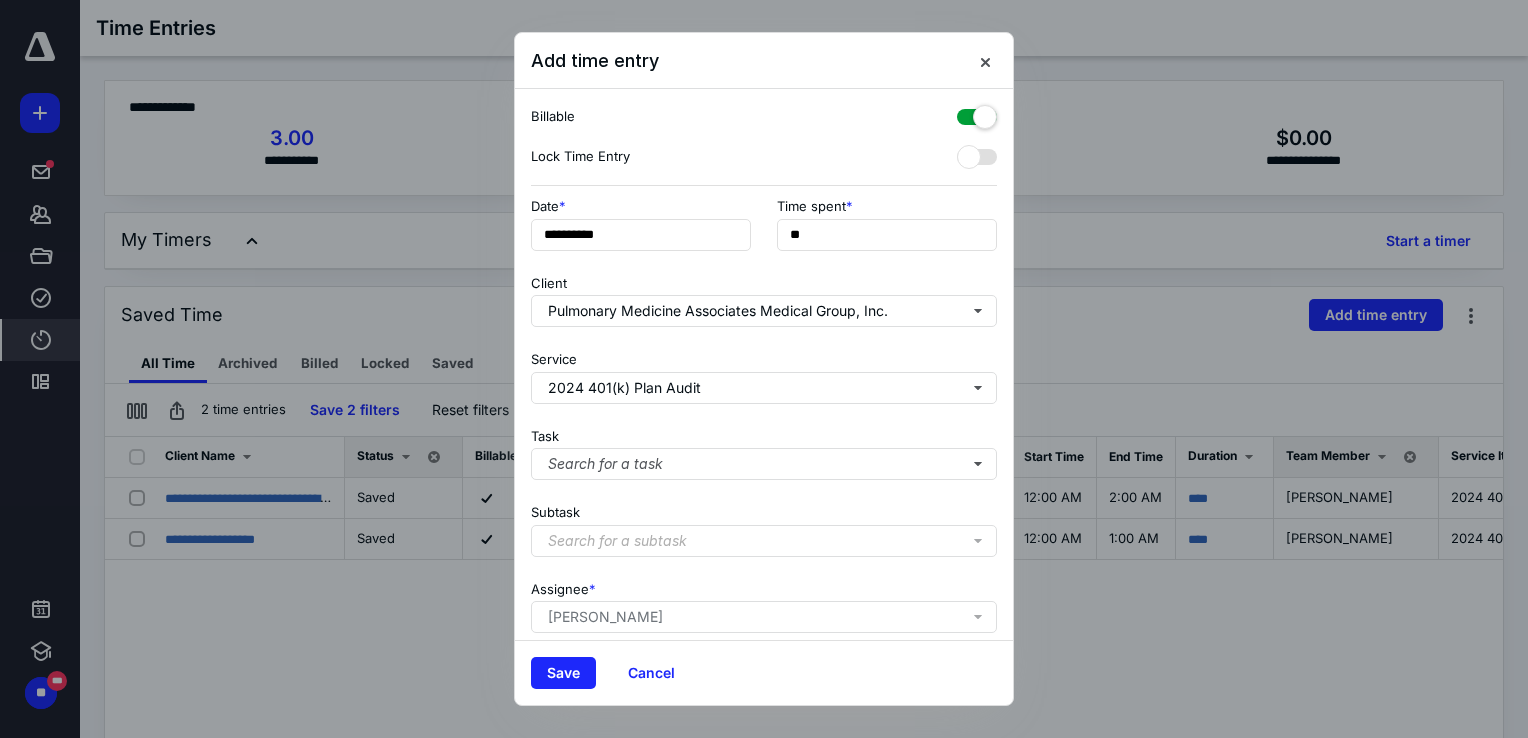 click on "Task Search for a task" at bounding box center [764, 450] 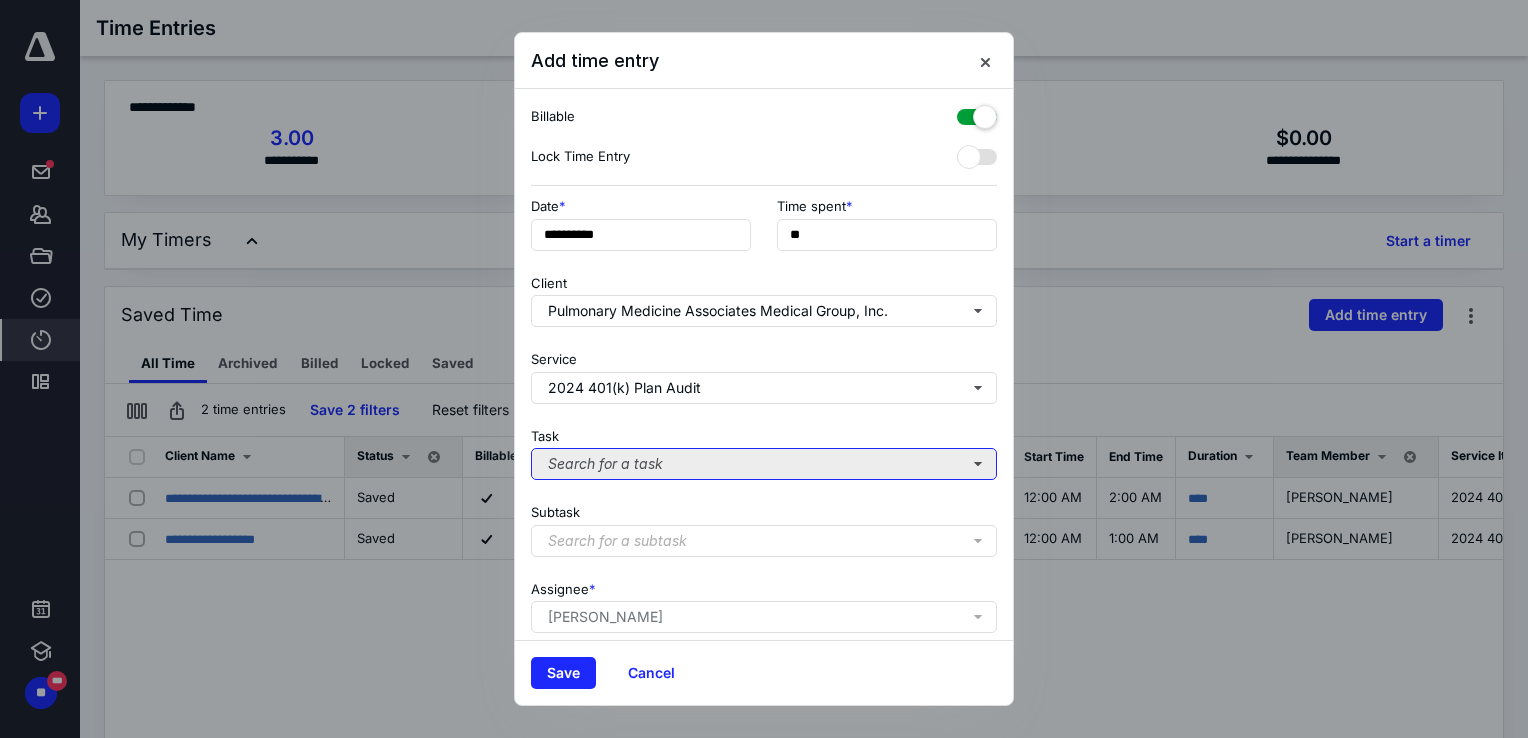 click on "Search for a task" at bounding box center [764, 464] 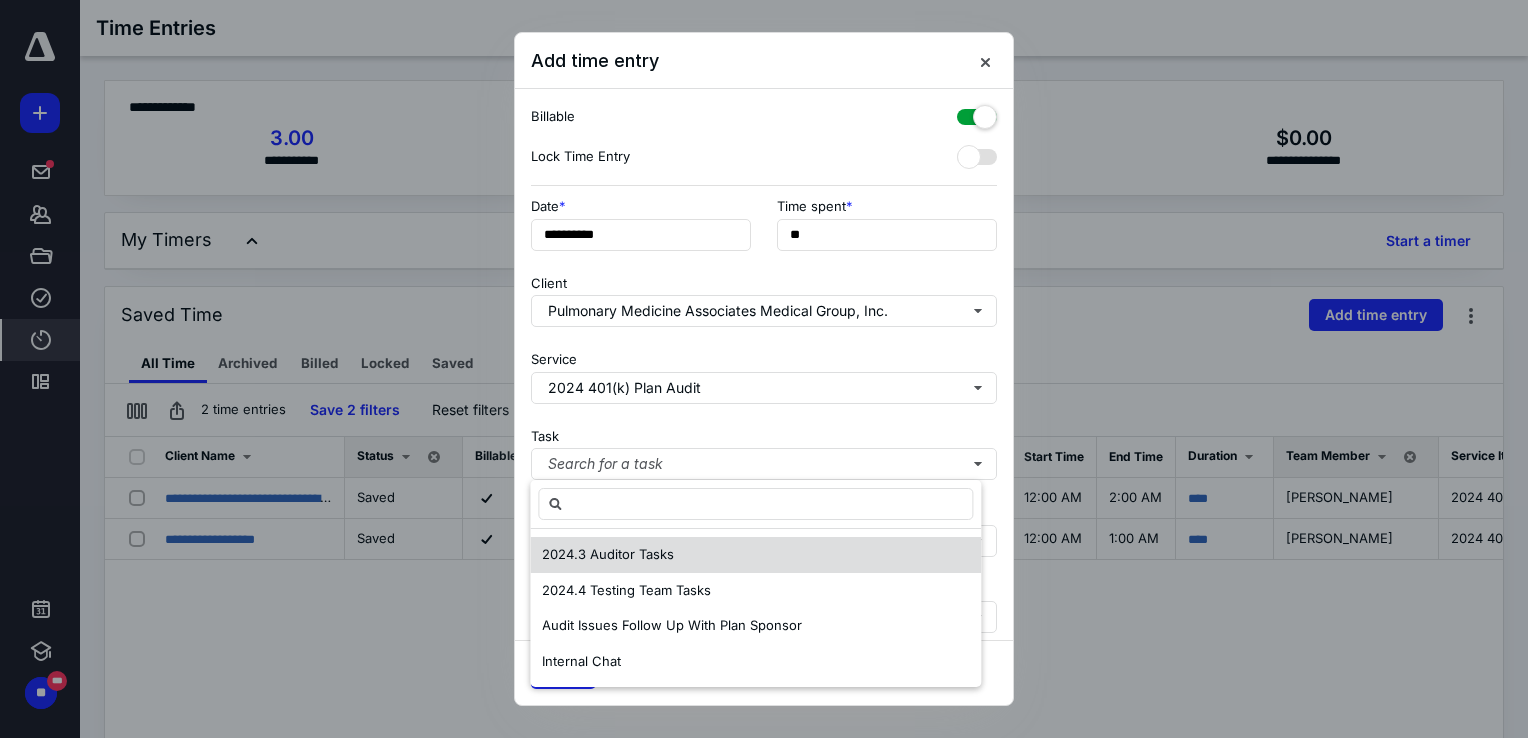 click on "2024.3 Auditor Tasks" at bounding box center (608, 554) 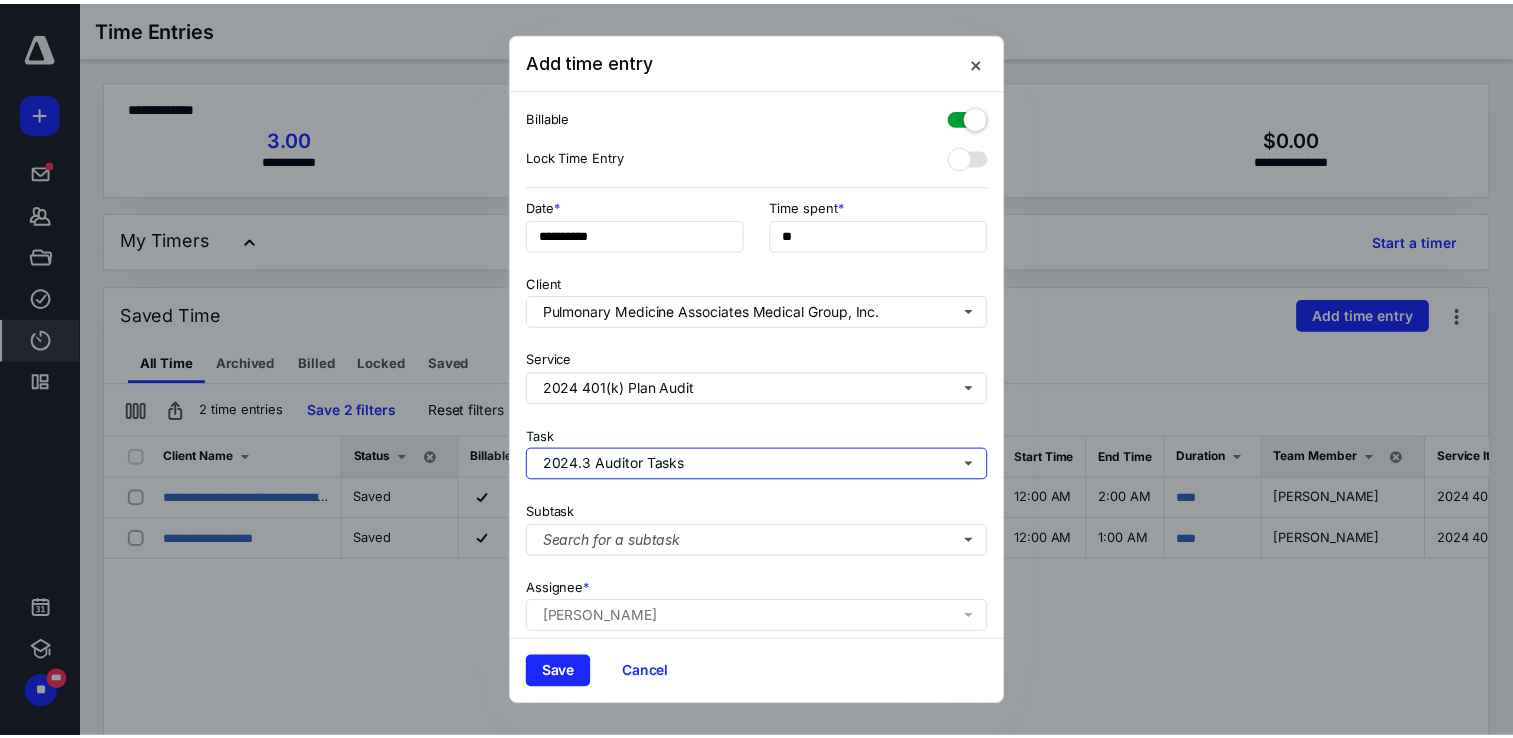 scroll, scrollTop: 162, scrollLeft: 0, axis: vertical 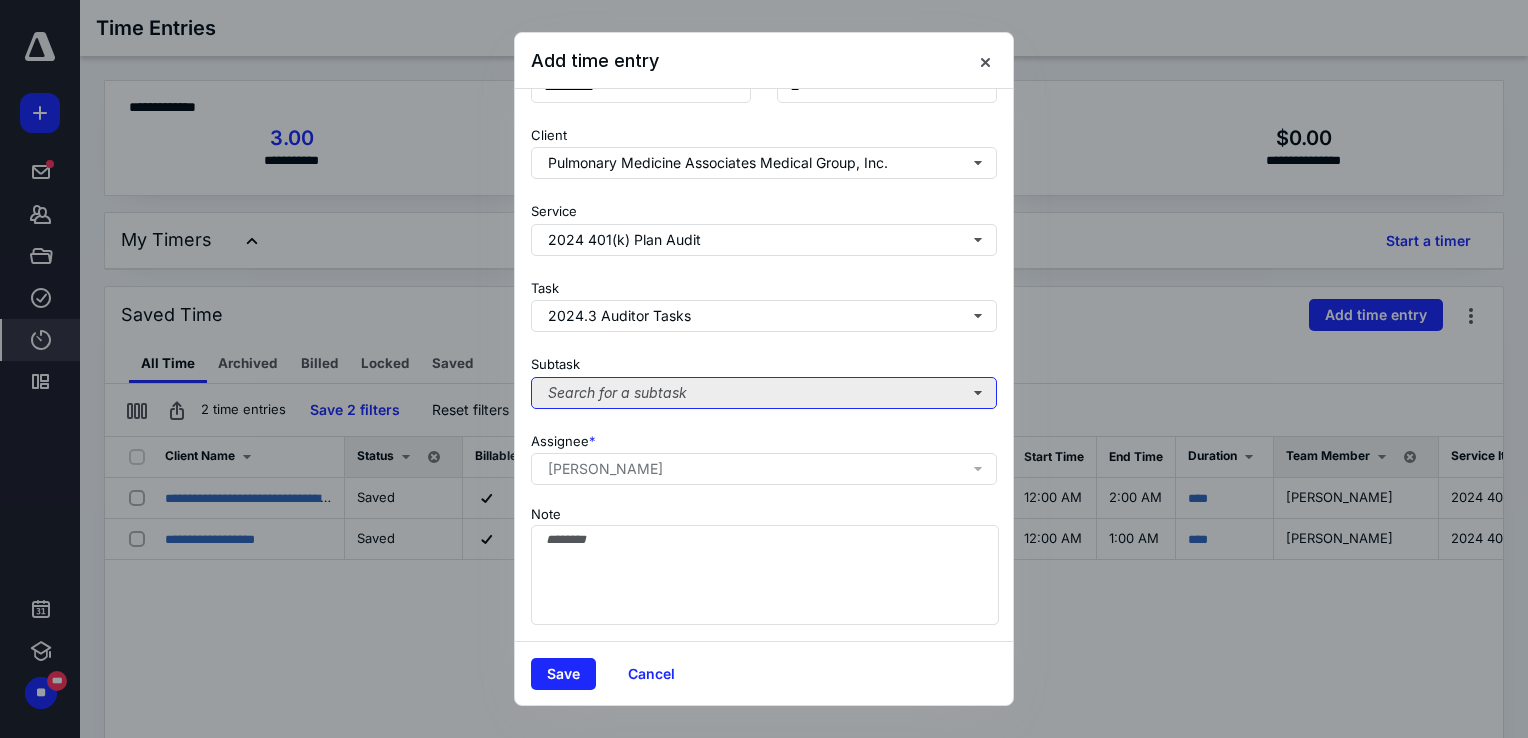 click on "Search for a subtask" at bounding box center [764, 393] 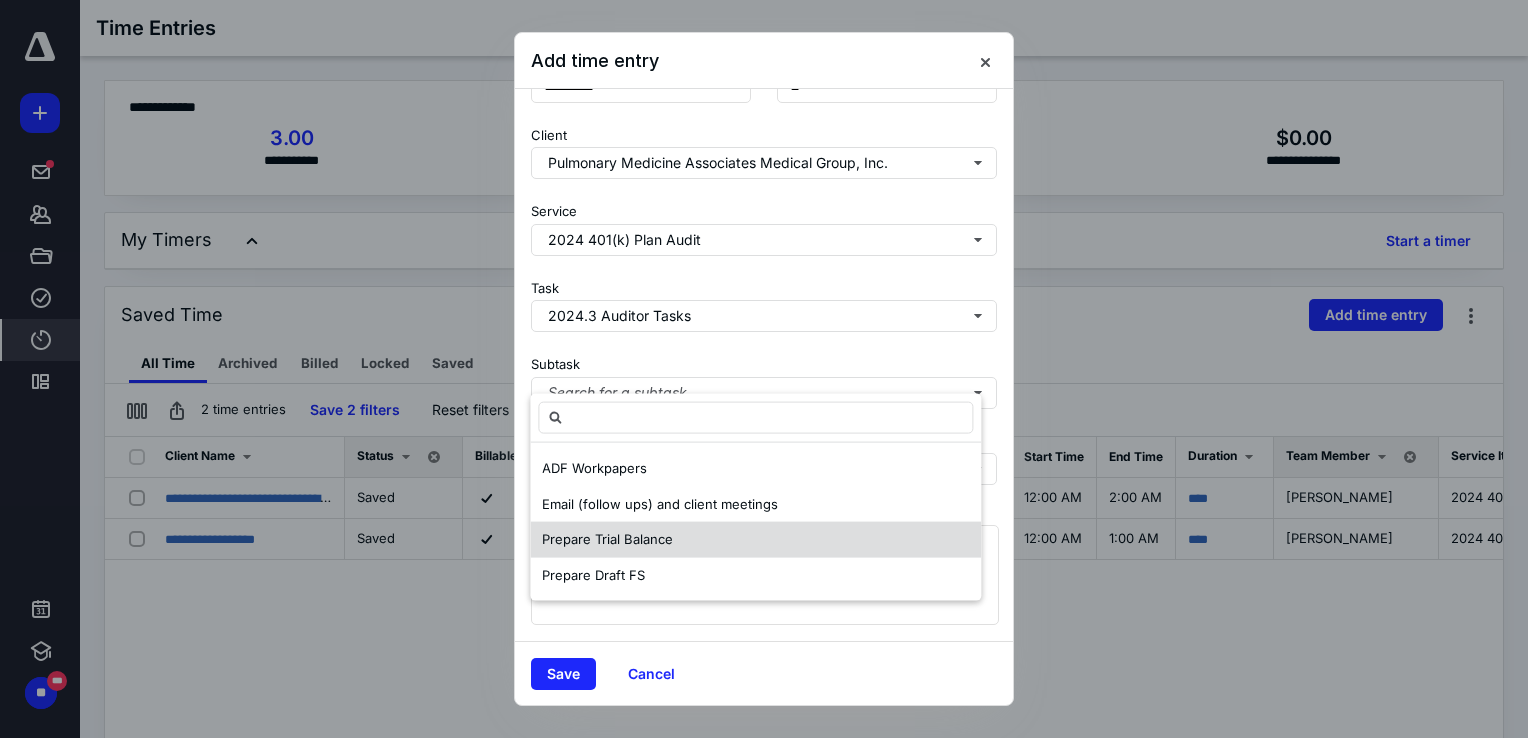 click on "Prepare Trial Balance" at bounding box center (755, 540) 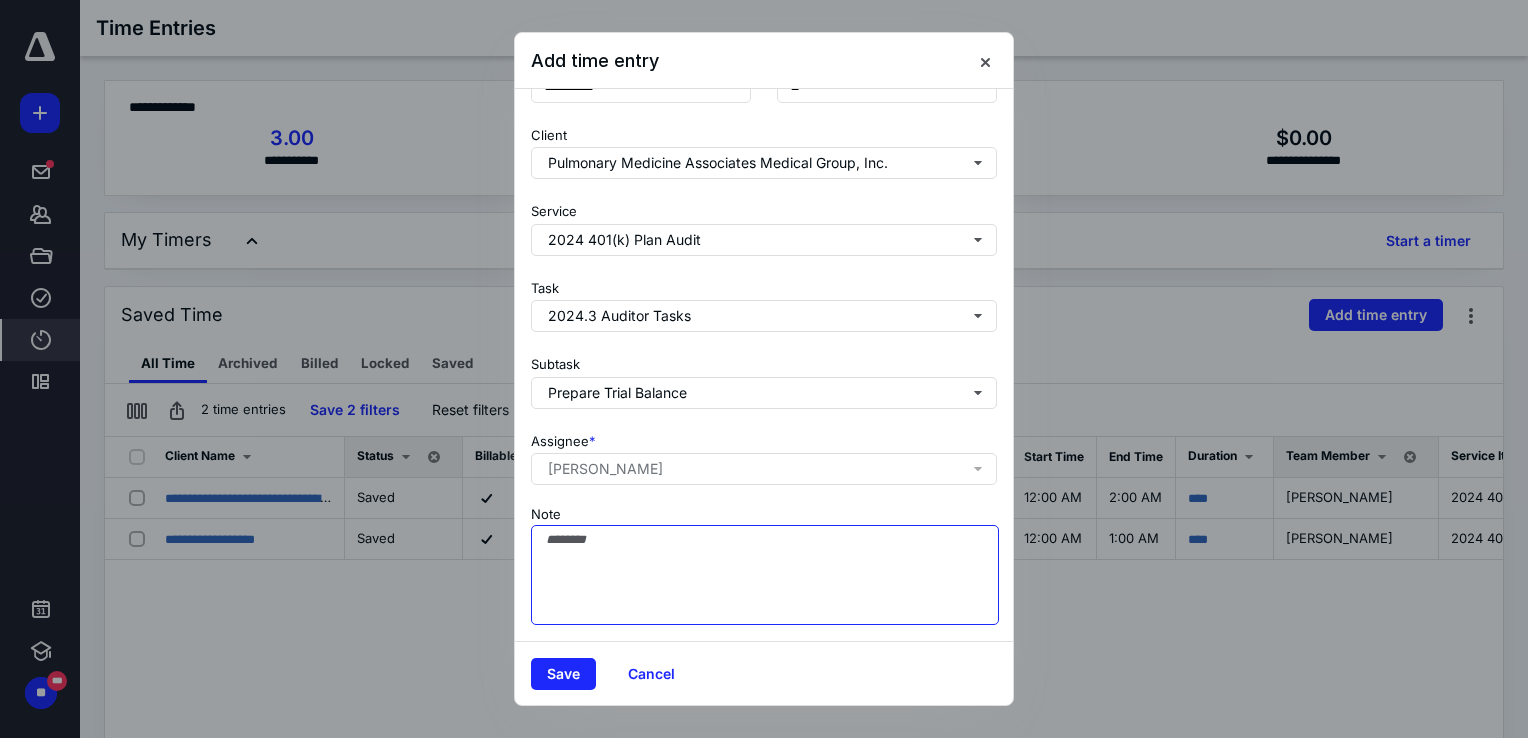 click on "Note" at bounding box center [765, 575] 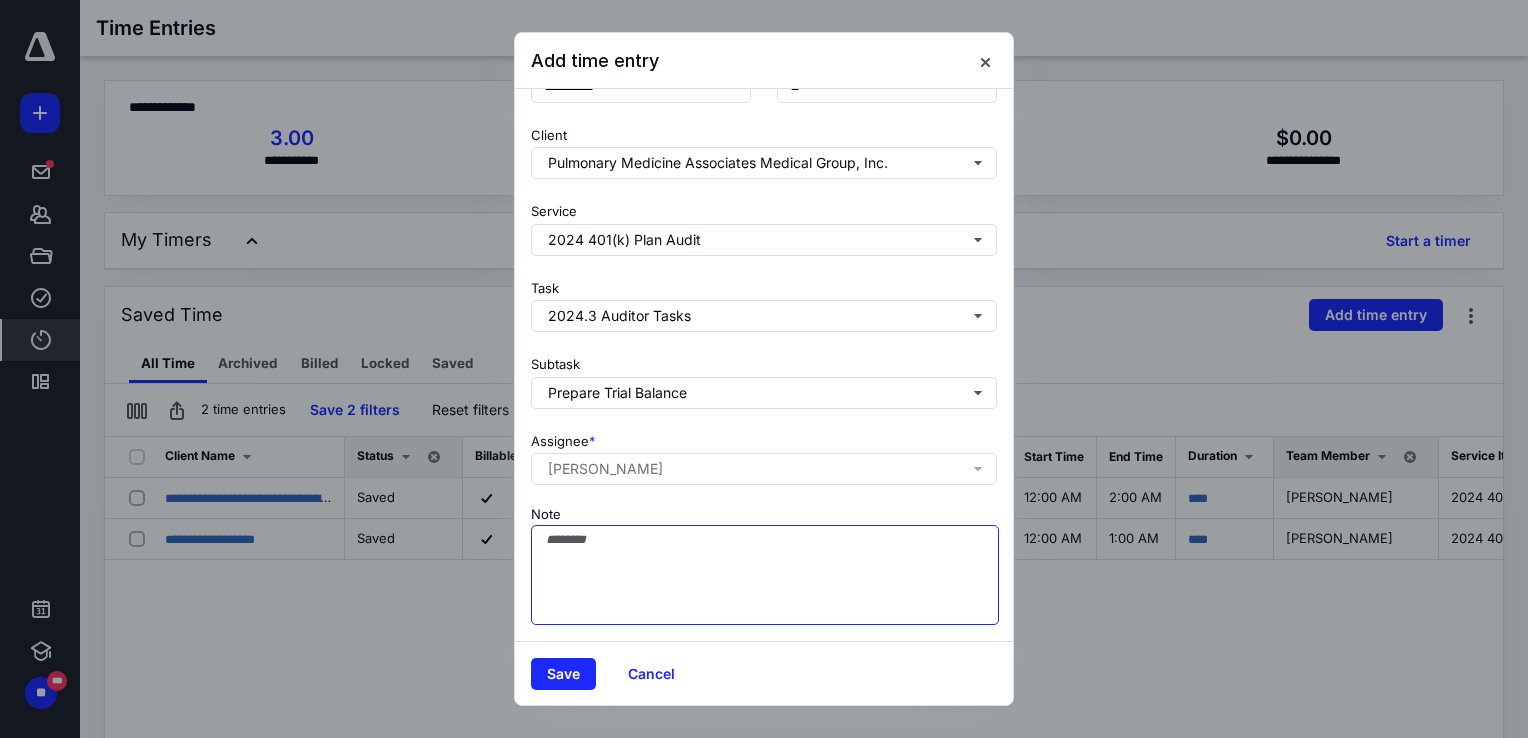 click on "Note" at bounding box center (765, 575) 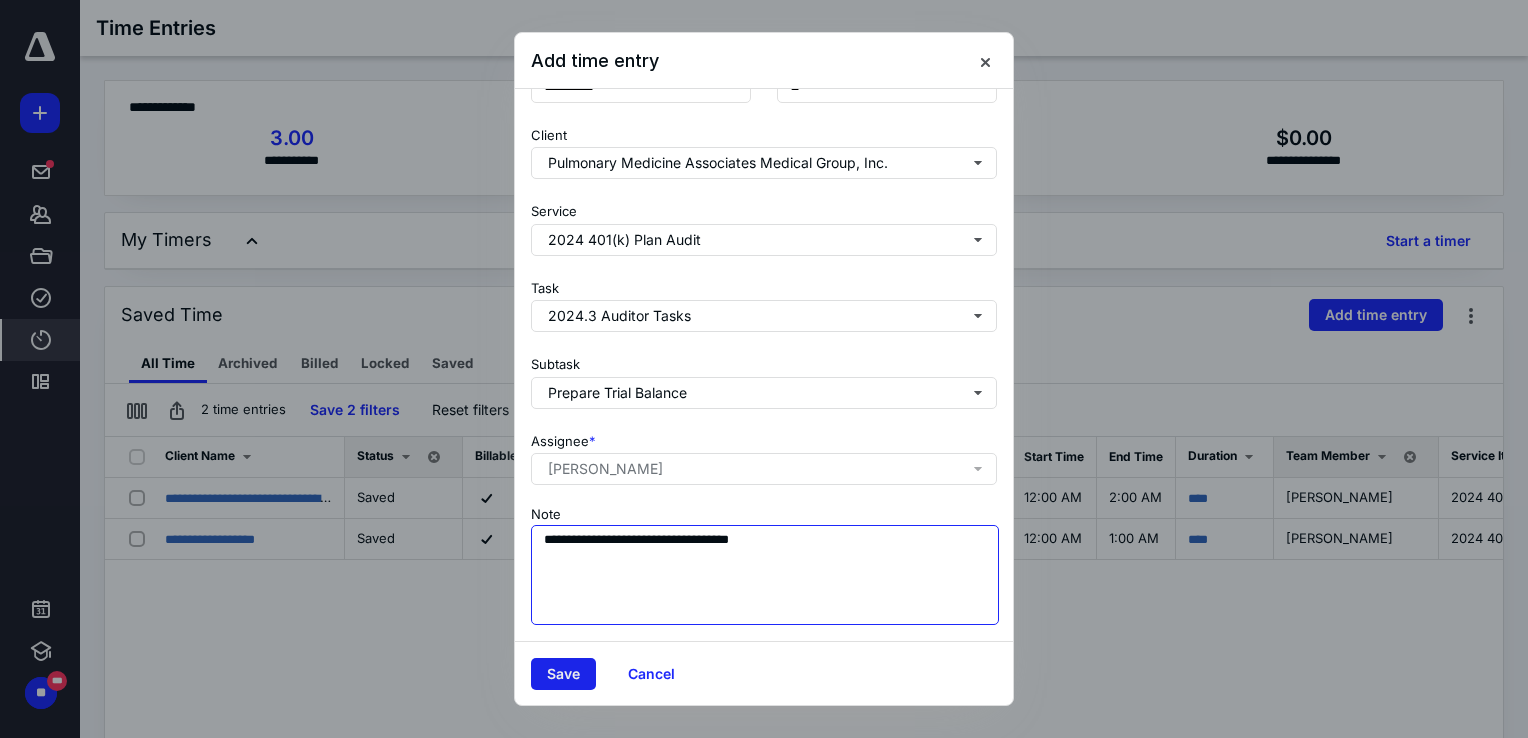 type on "**********" 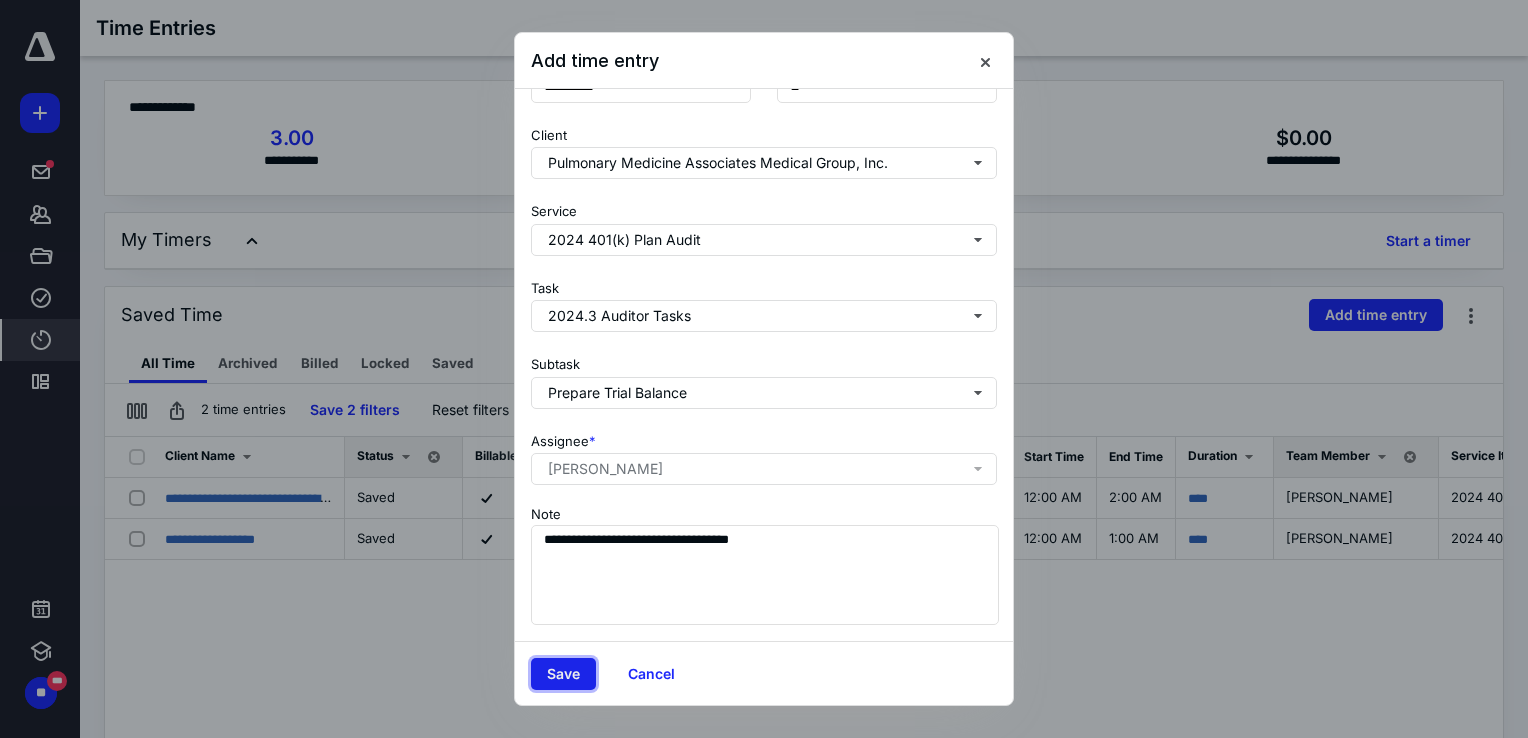 click on "Save" at bounding box center [563, 674] 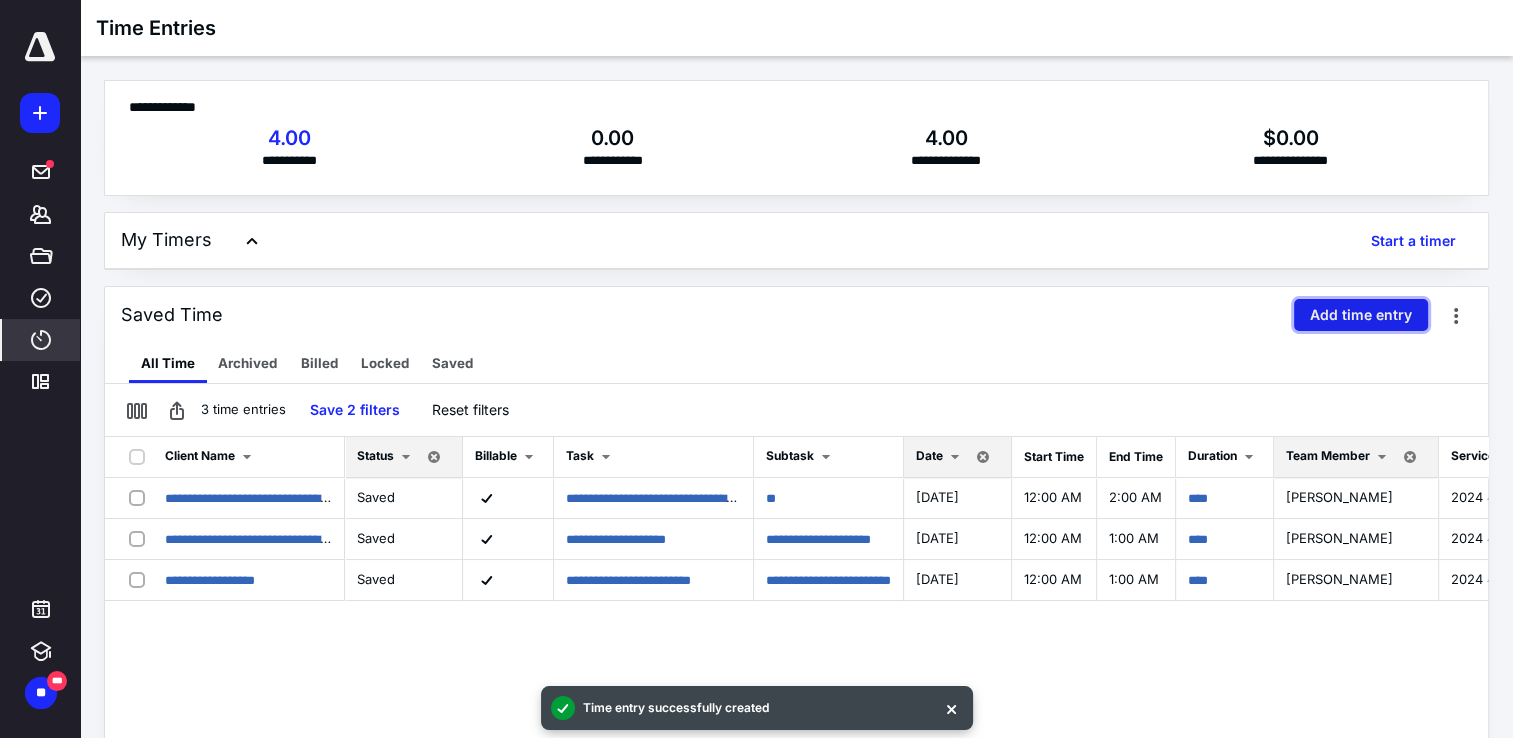 click on "Add time entry" at bounding box center (1361, 315) 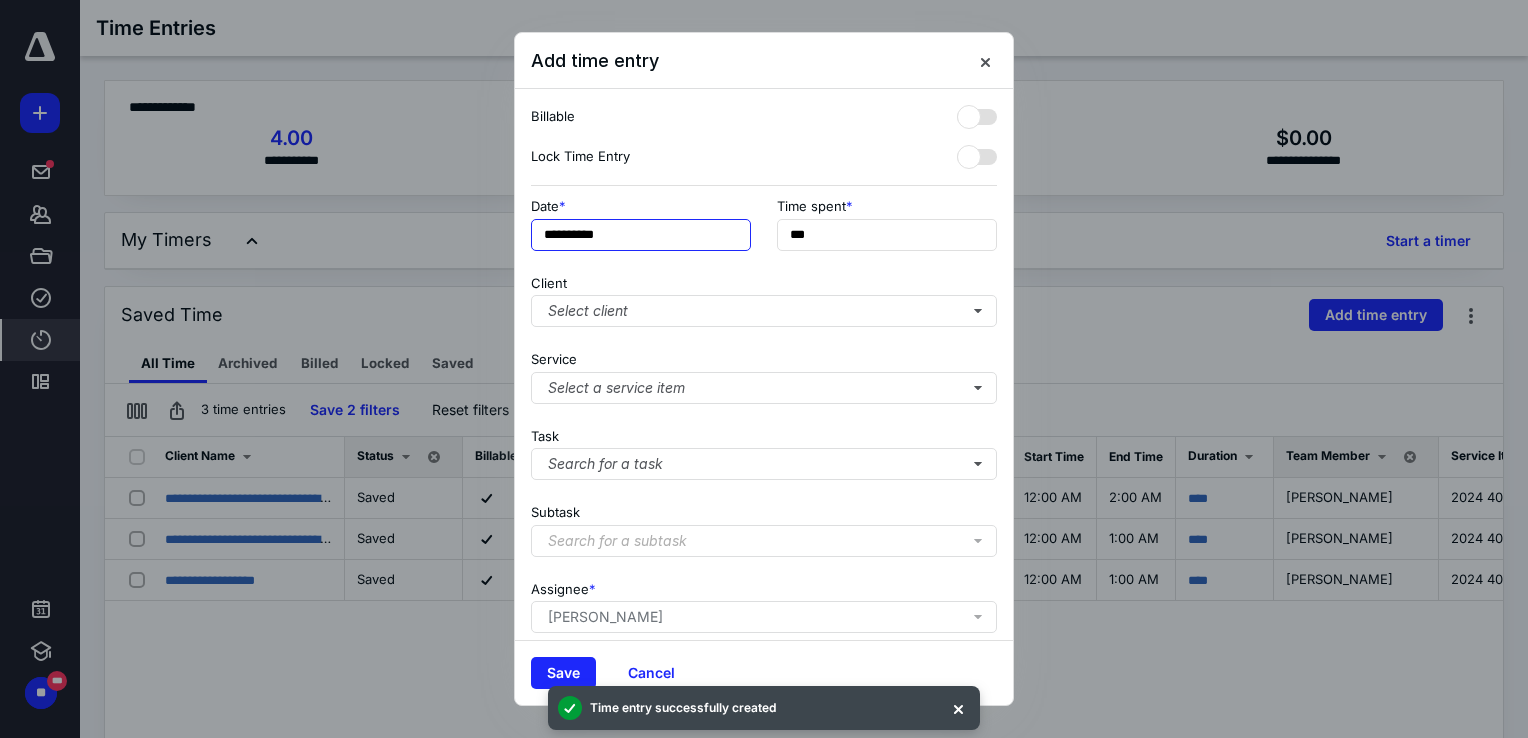 click on "**********" at bounding box center [641, 235] 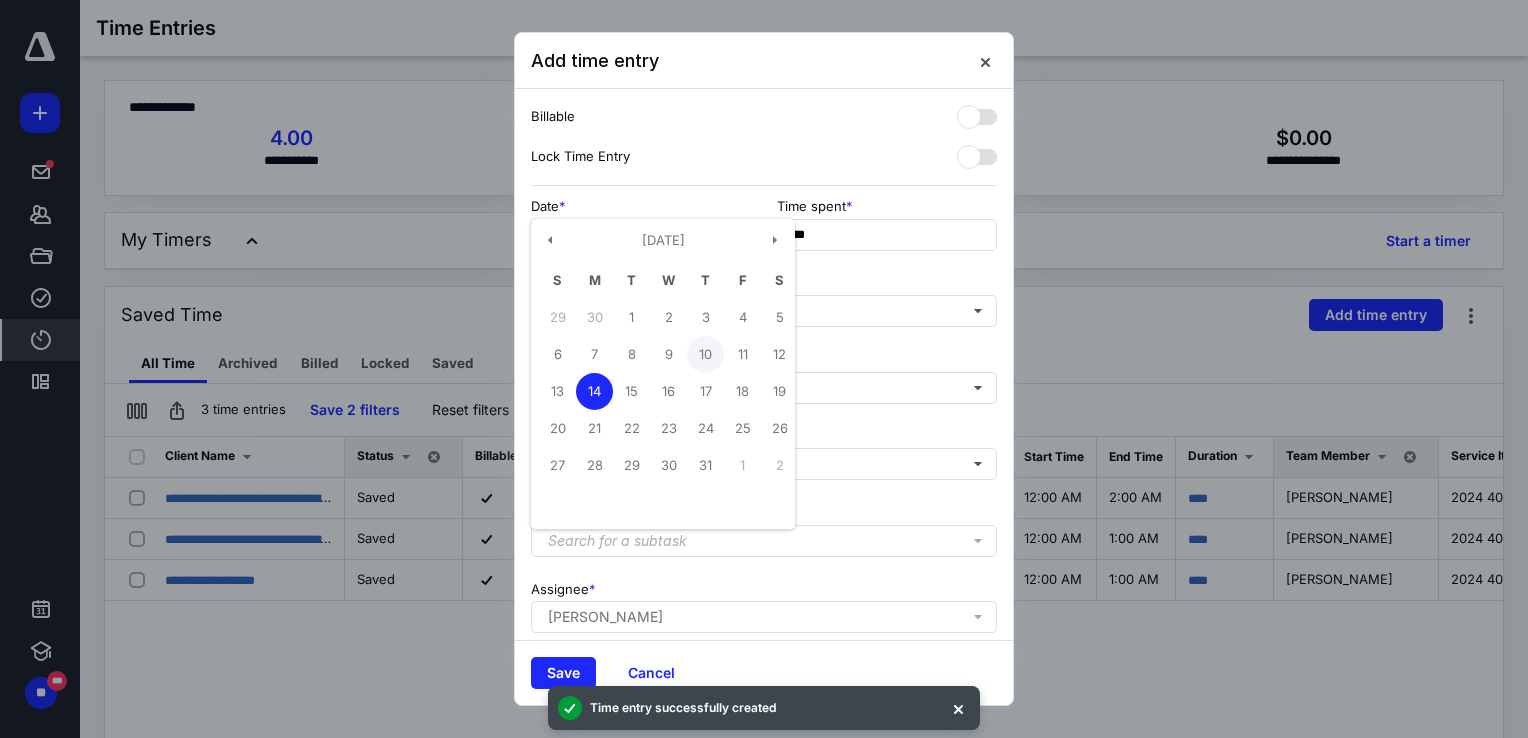 click on "10" at bounding box center [705, 354] 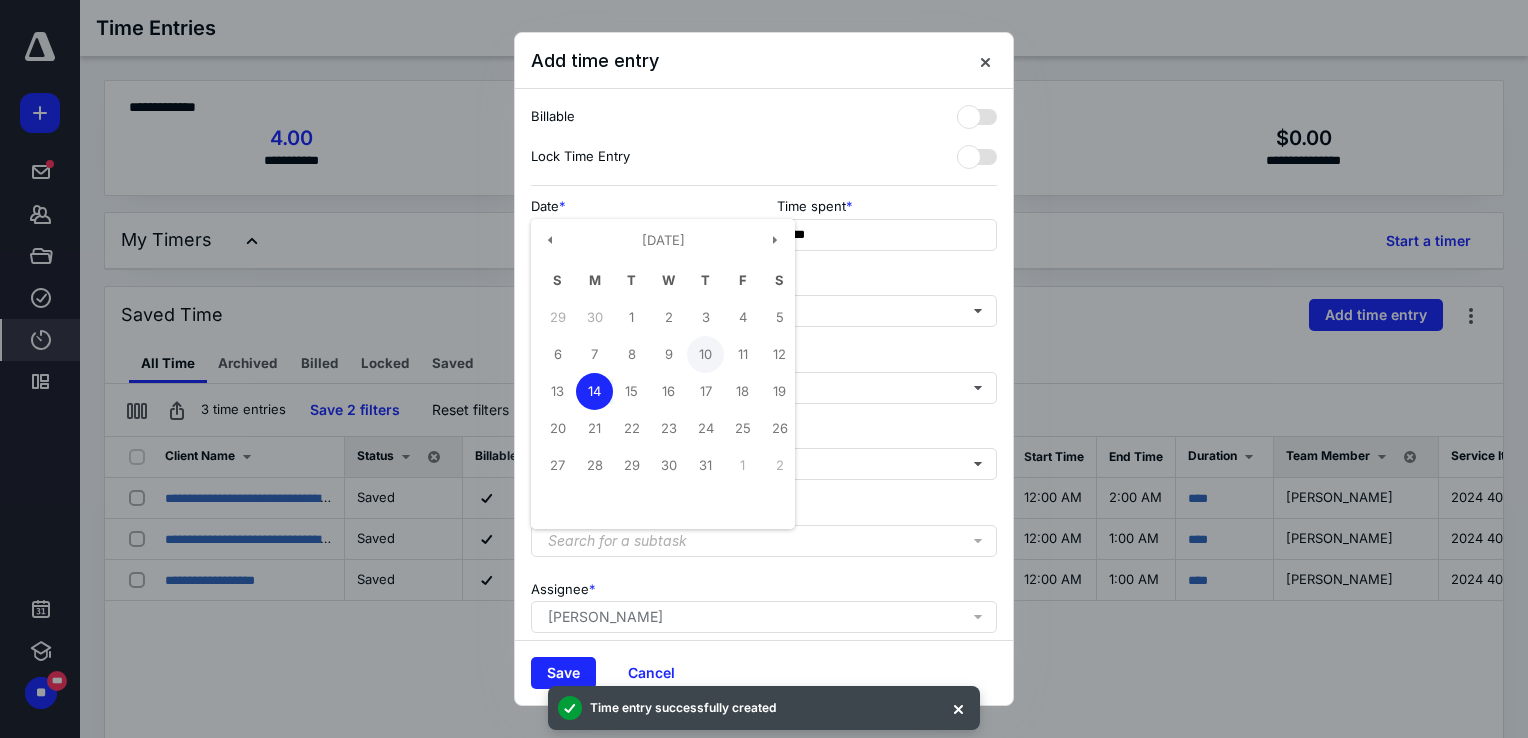 type on "**********" 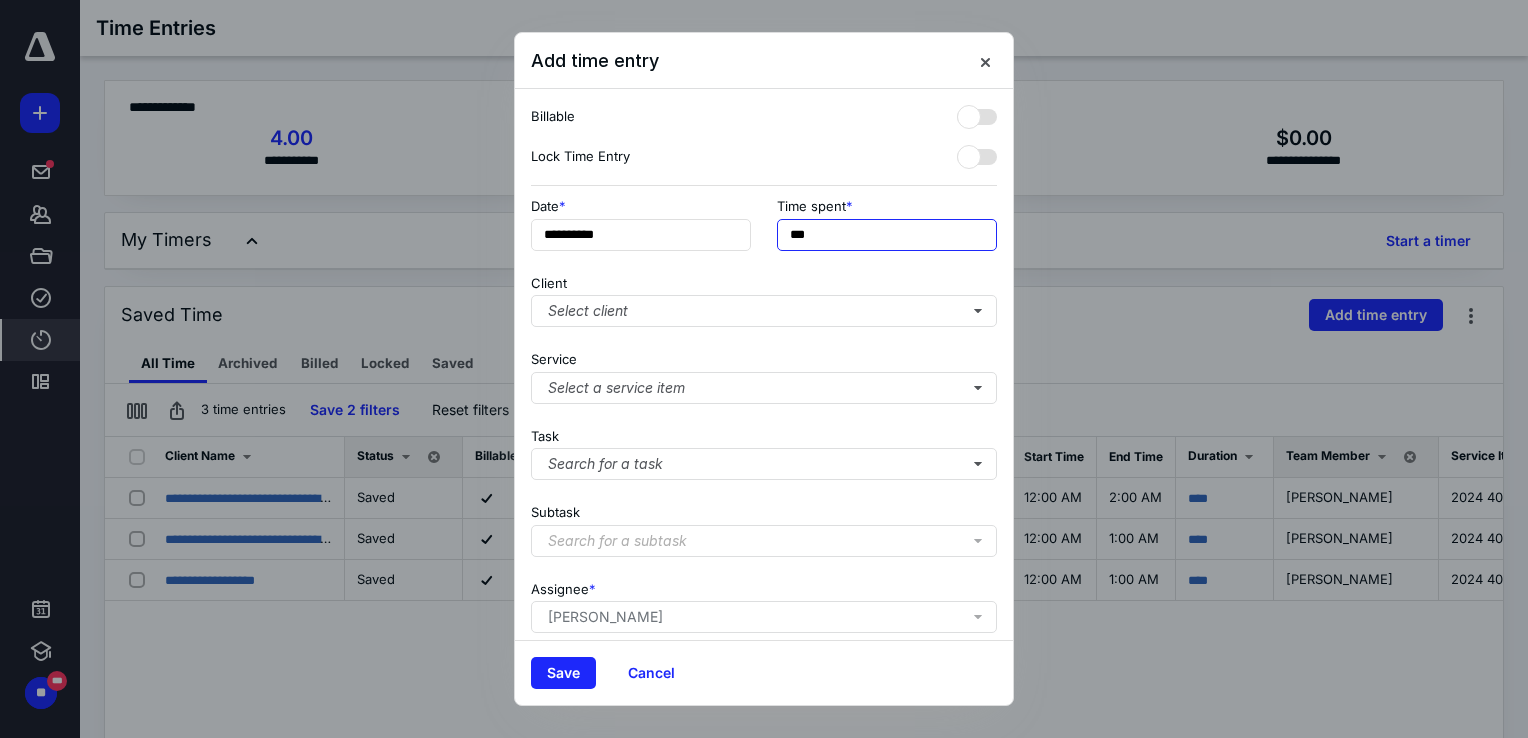 click on "***" at bounding box center (887, 235) 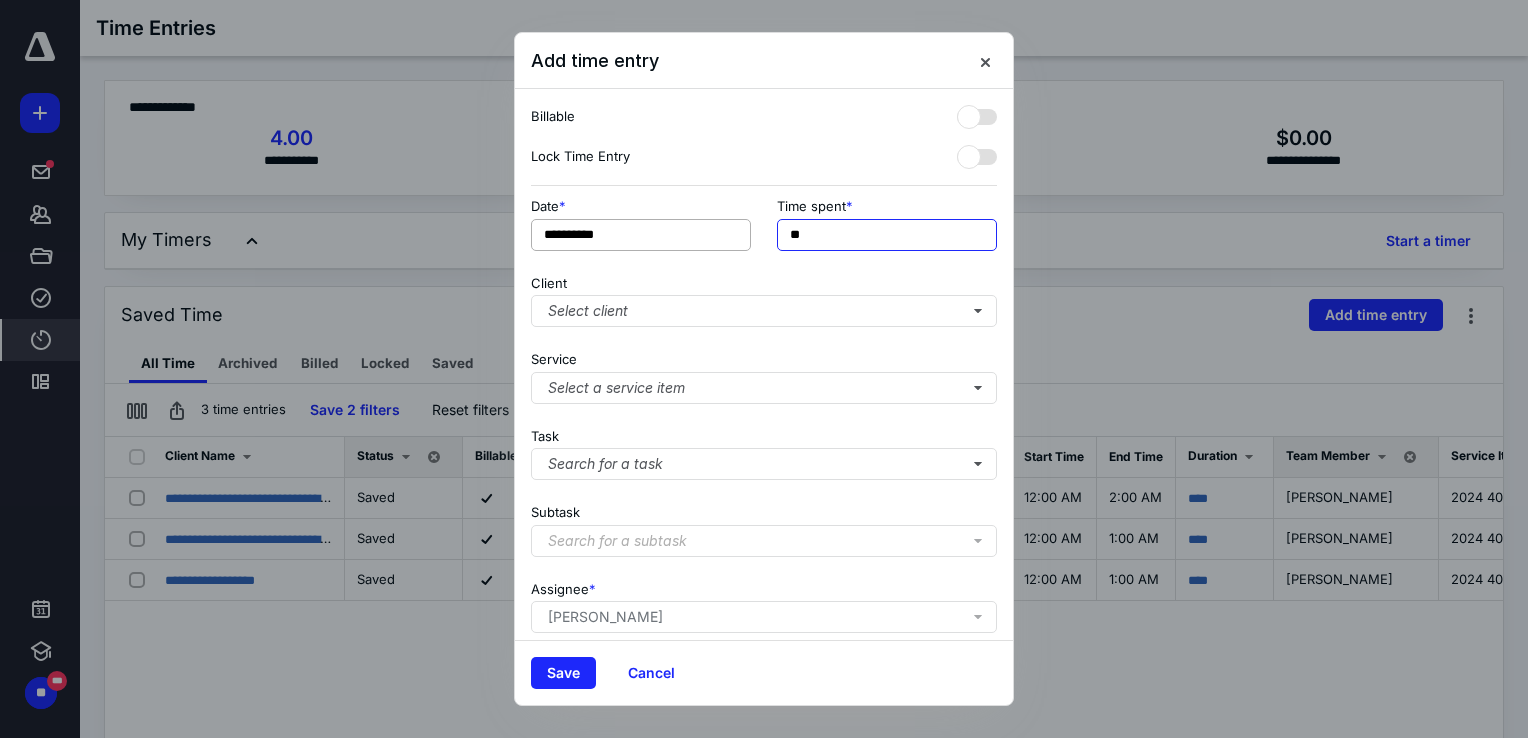 drag, startPoint x: 824, startPoint y: 234, endPoint x: 749, endPoint y: 224, distance: 75.66373 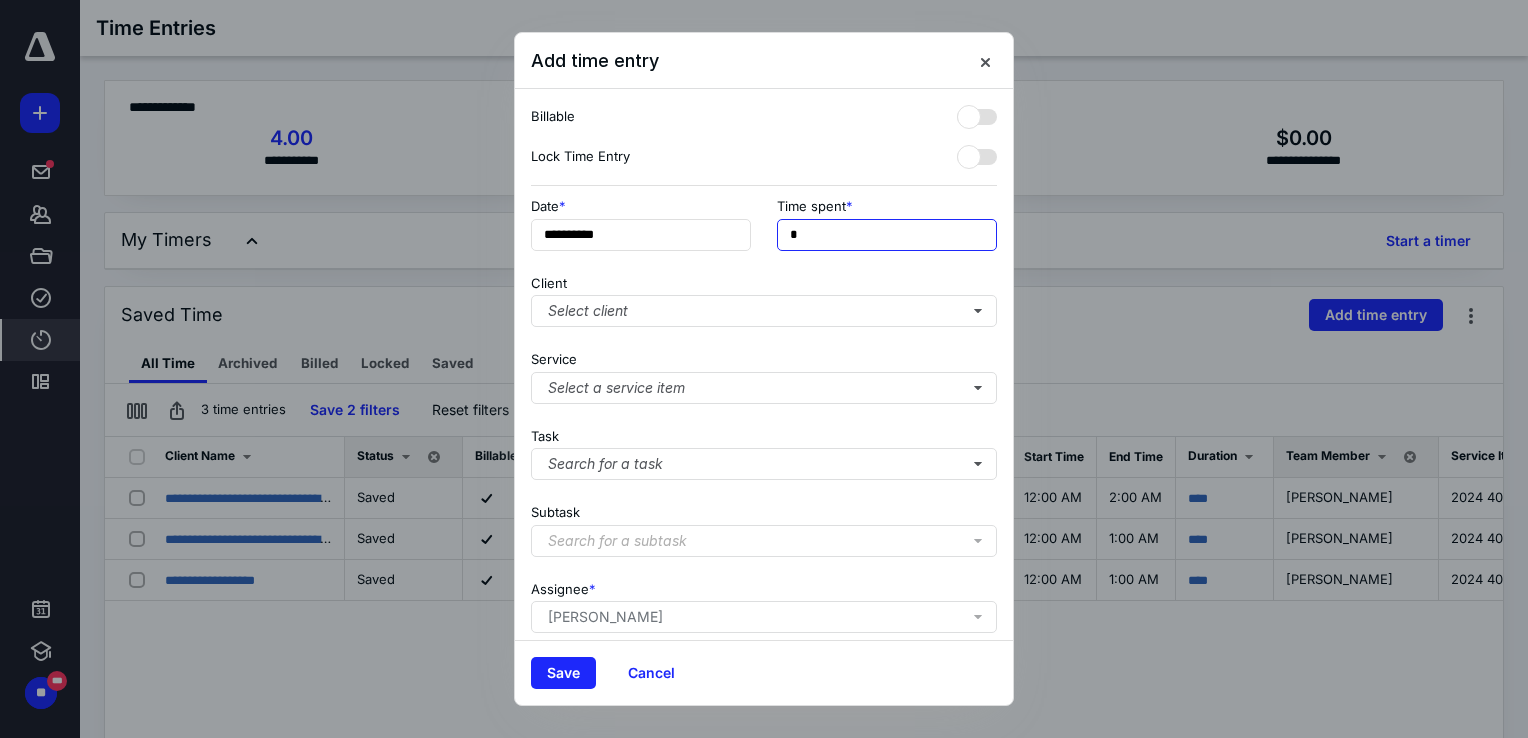 type on "**" 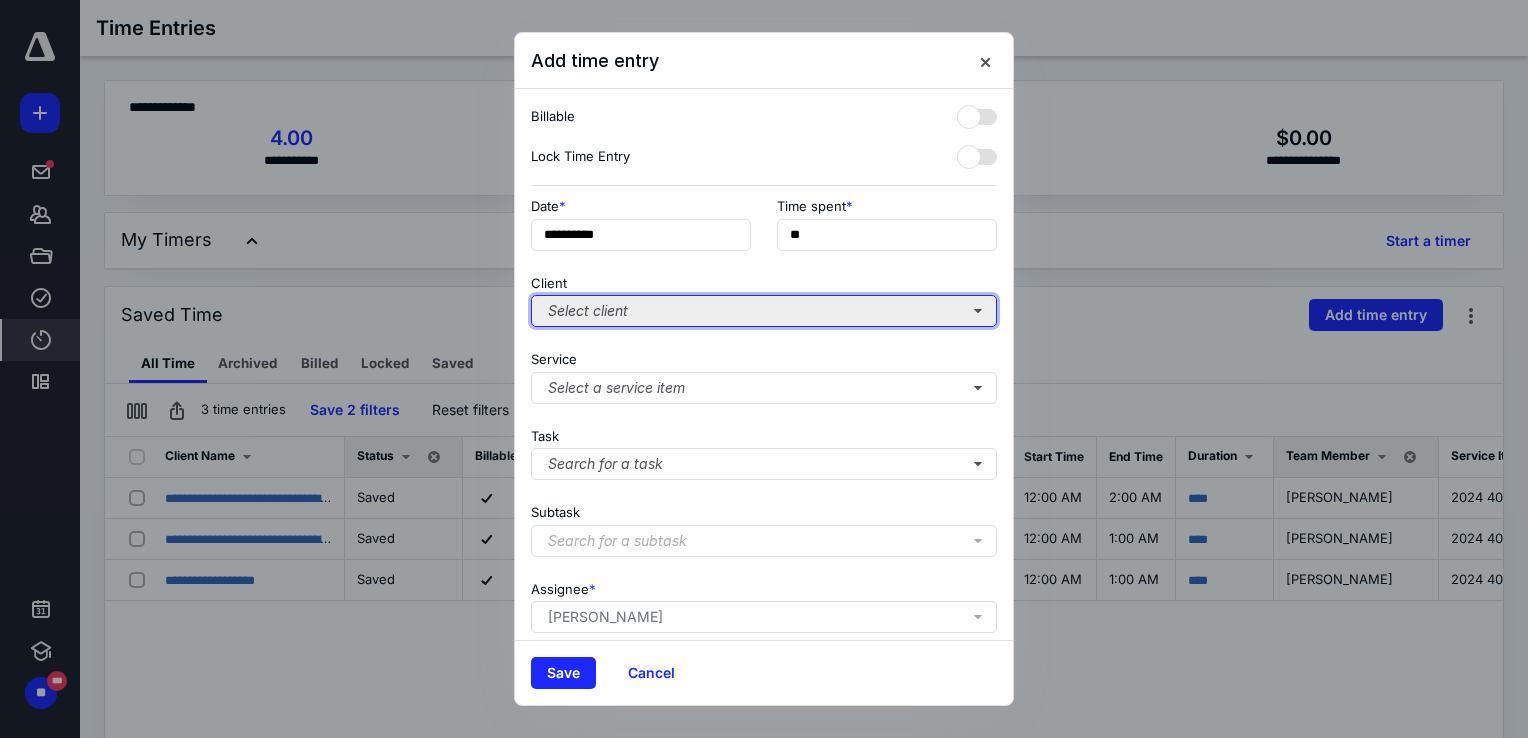 click on "Select client" at bounding box center [764, 311] 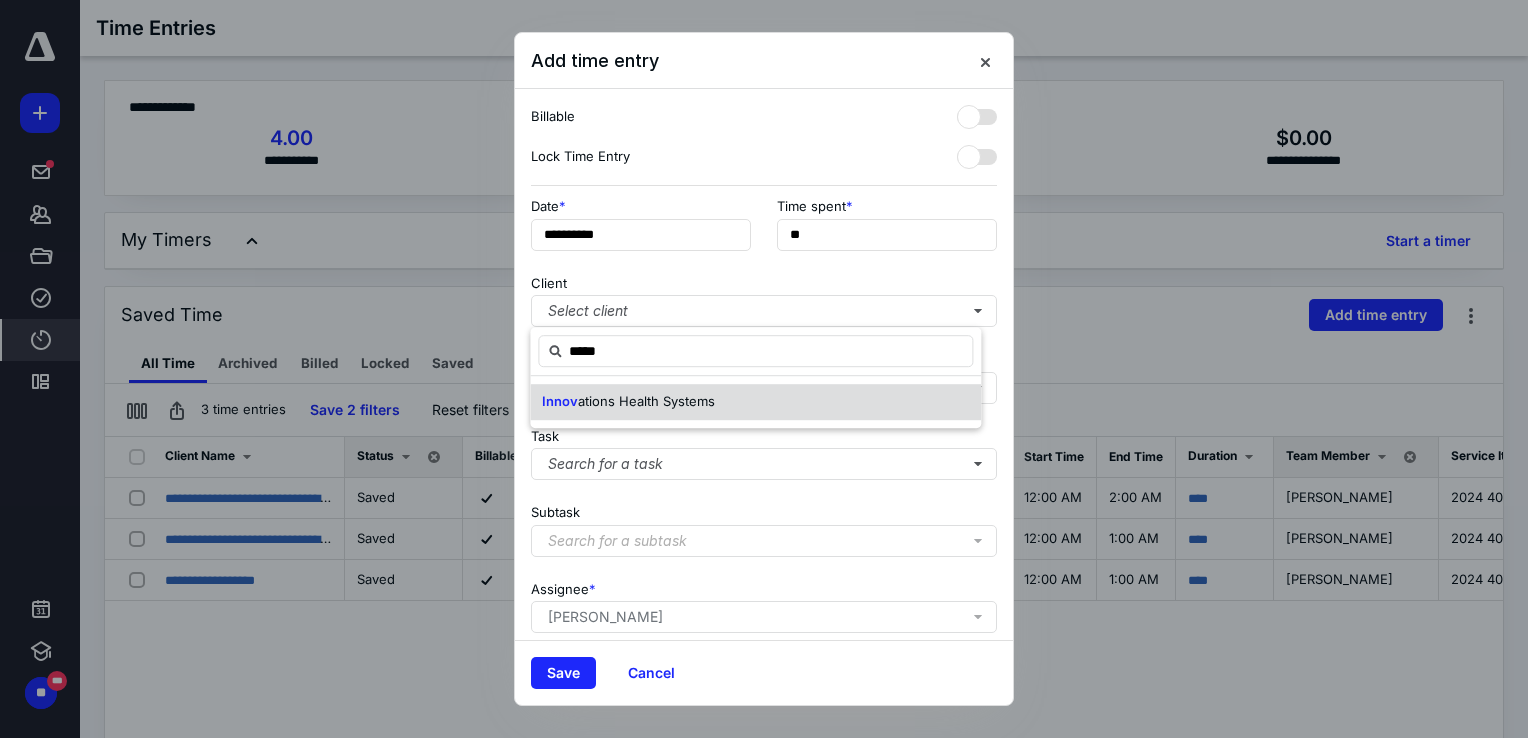 click on "Innov ations Health Systems" at bounding box center [755, 402] 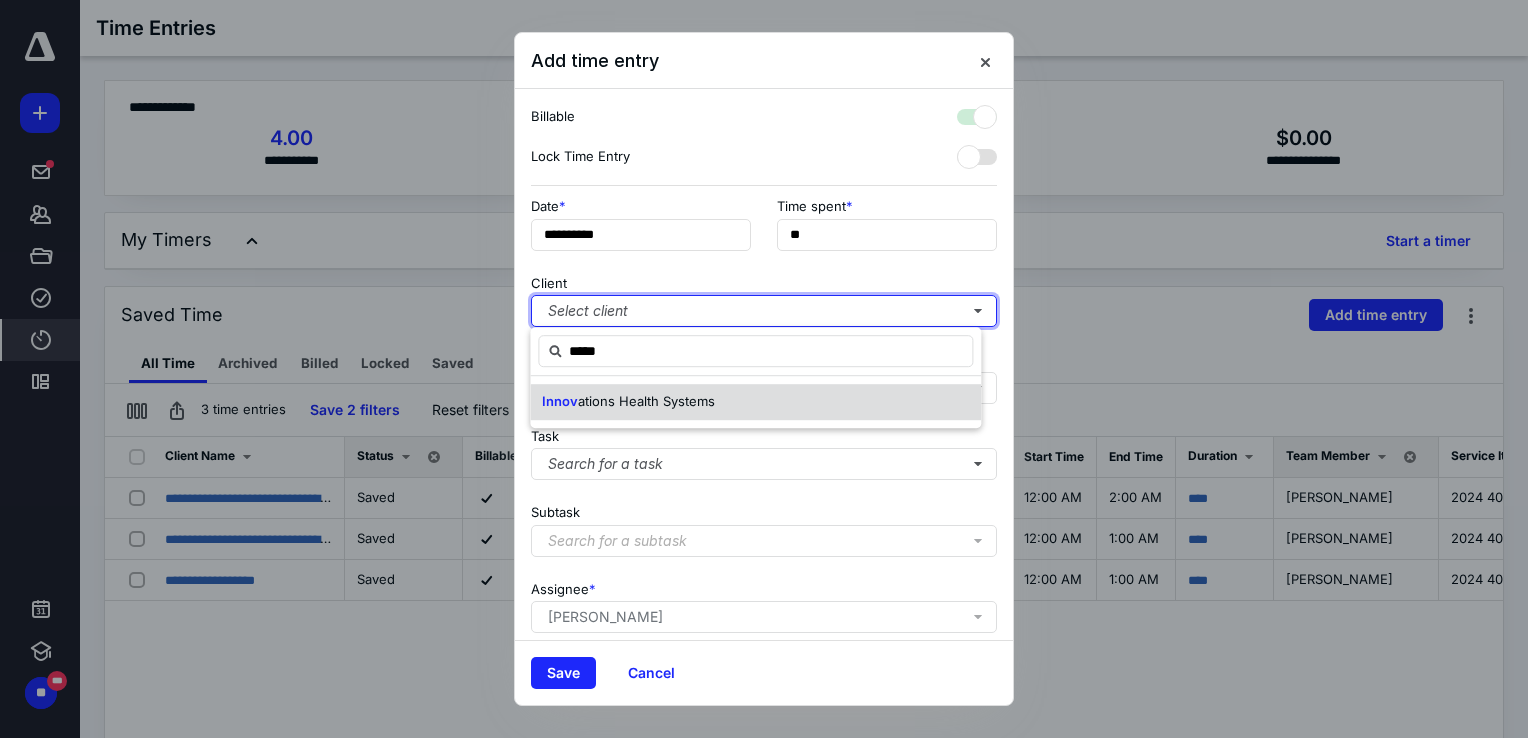 checkbox on "true" 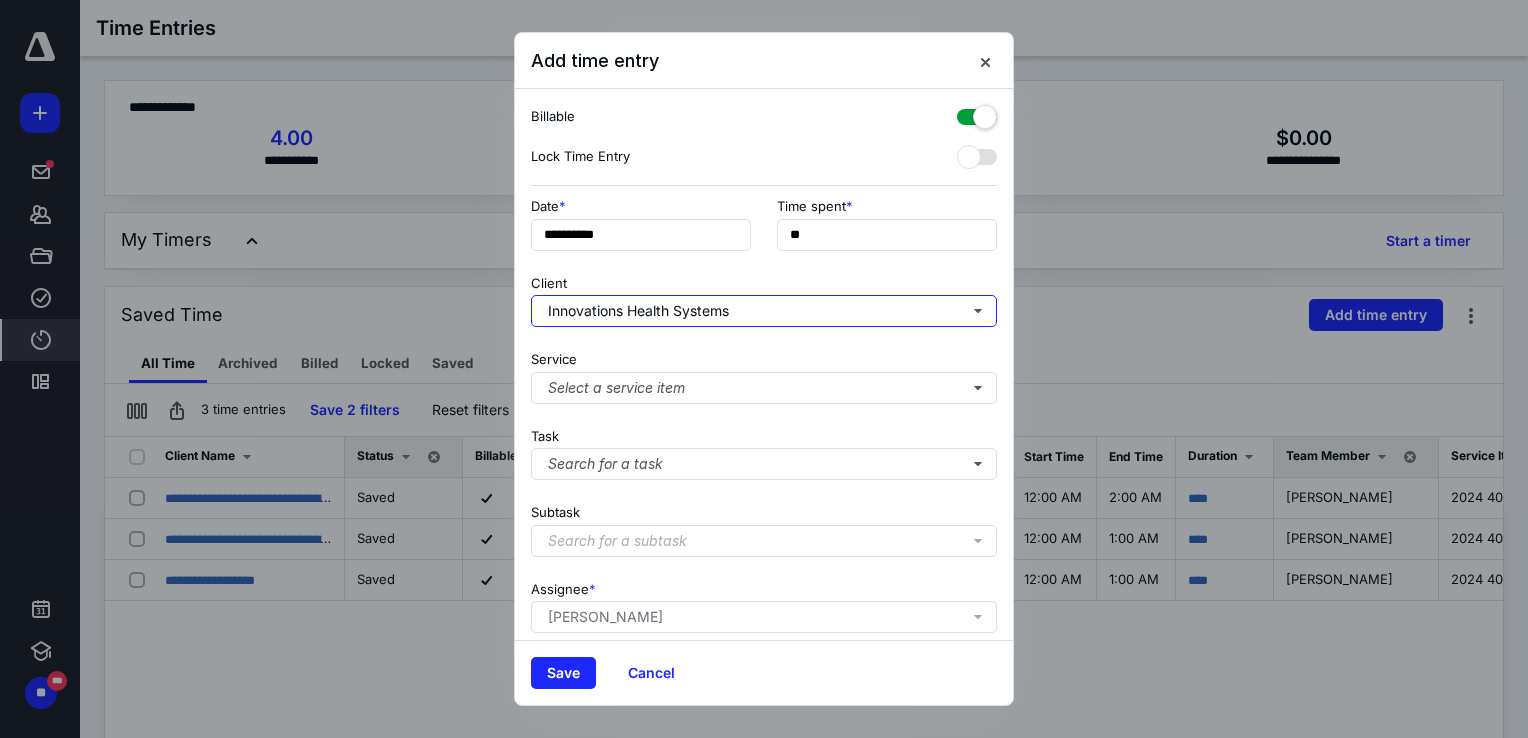type 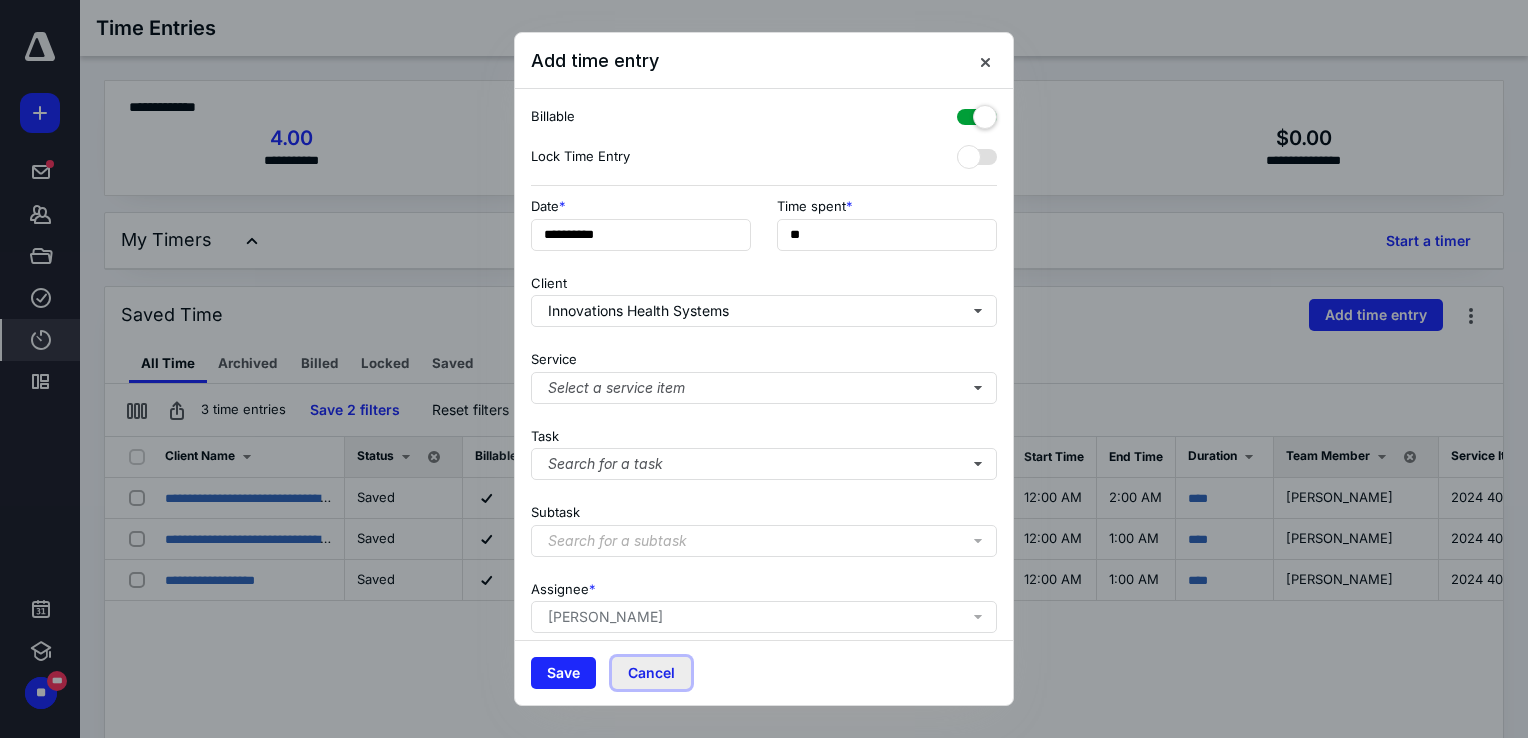 click on "Cancel" at bounding box center [651, 673] 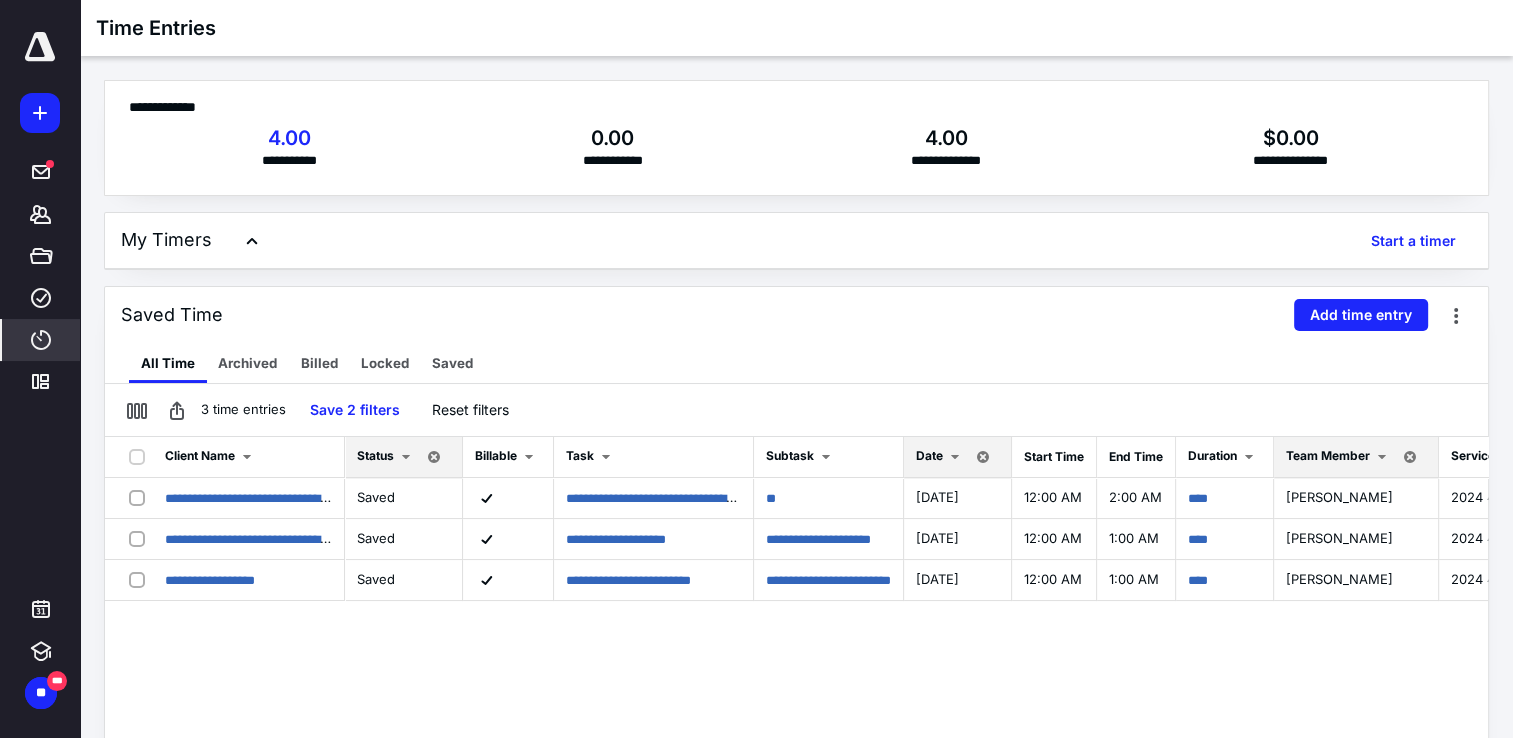 click at bounding box center (955, 457) 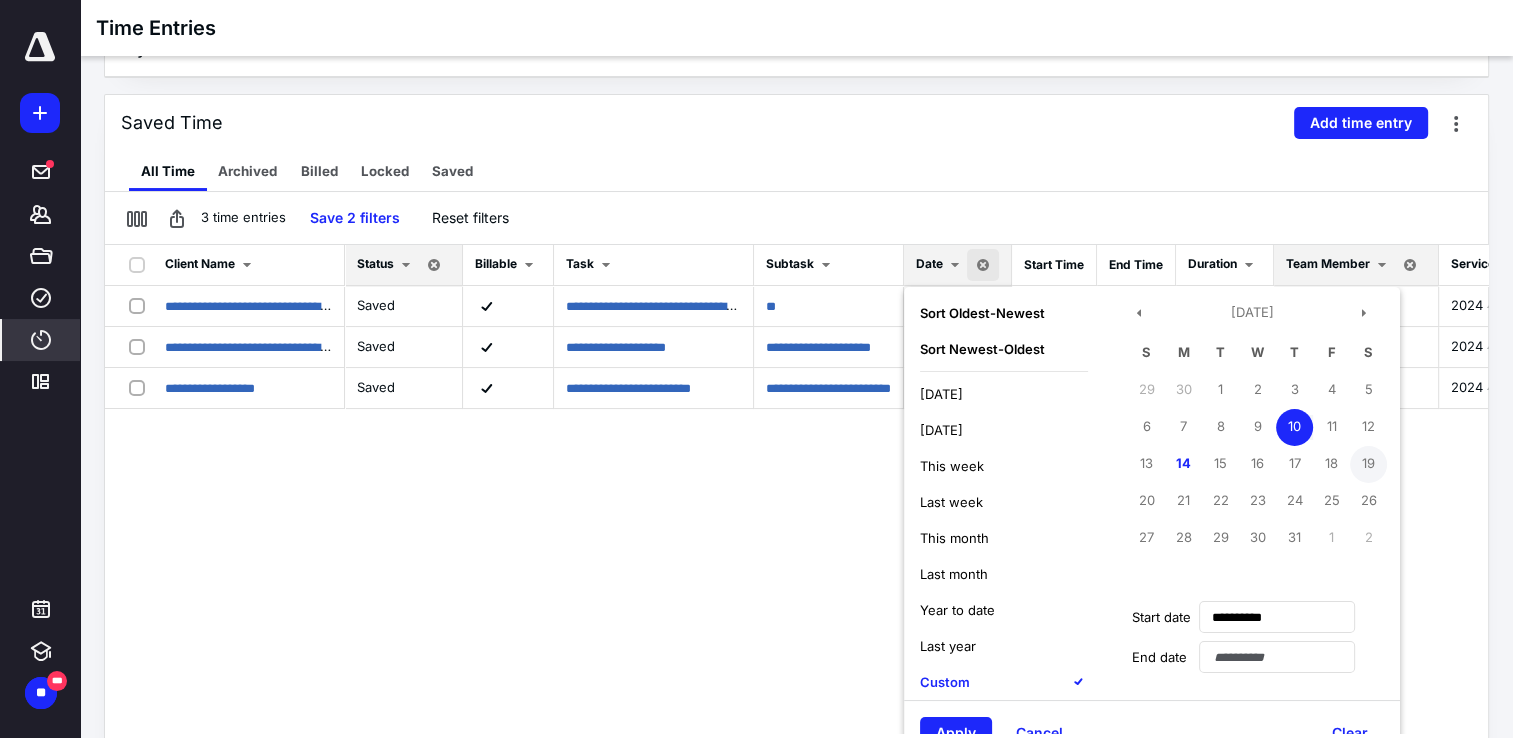 scroll, scrollTop: 200, scrollLeft: 0, axis: vertical 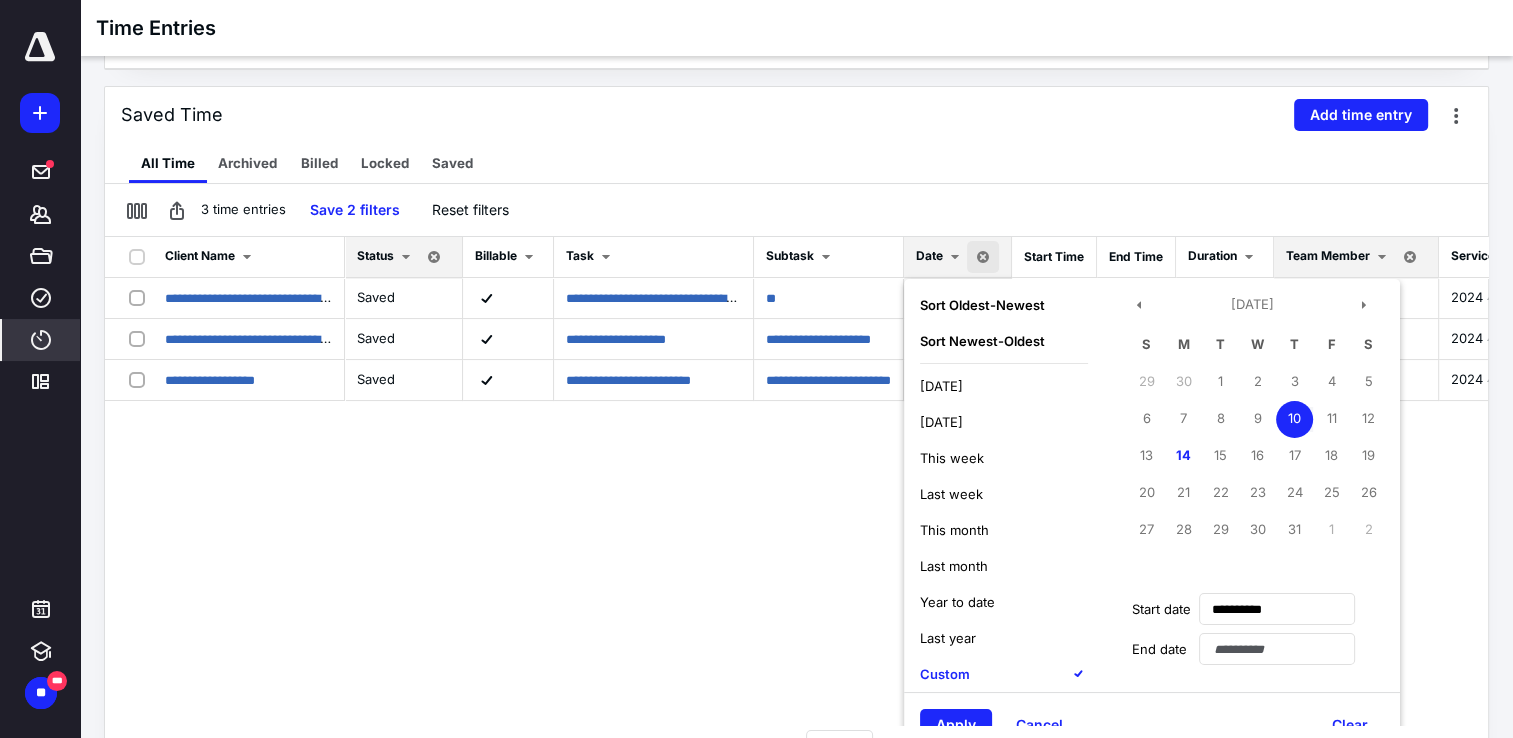 click on "10" at bounding box center (1294, 419) 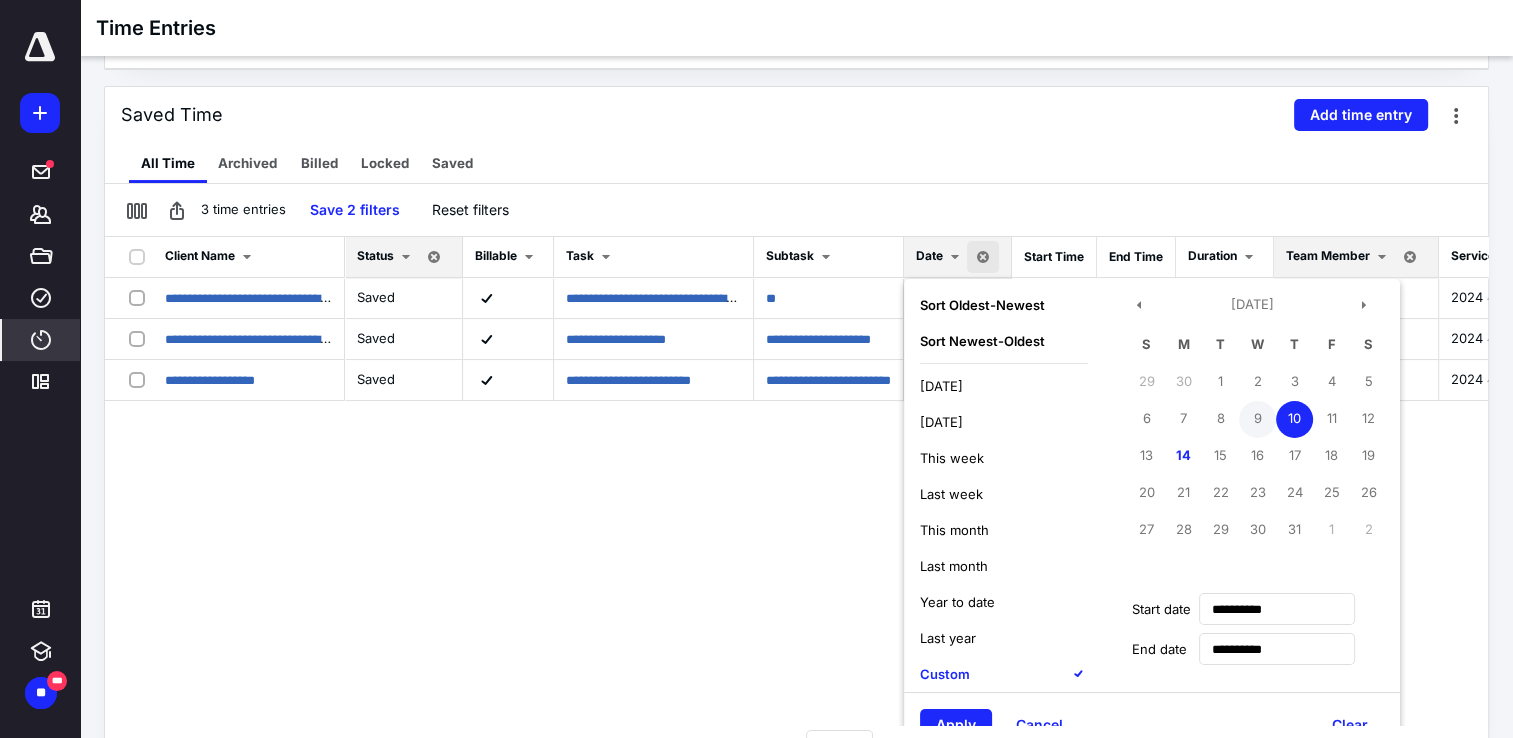 click on "9" at bounding box center (1257, 419) 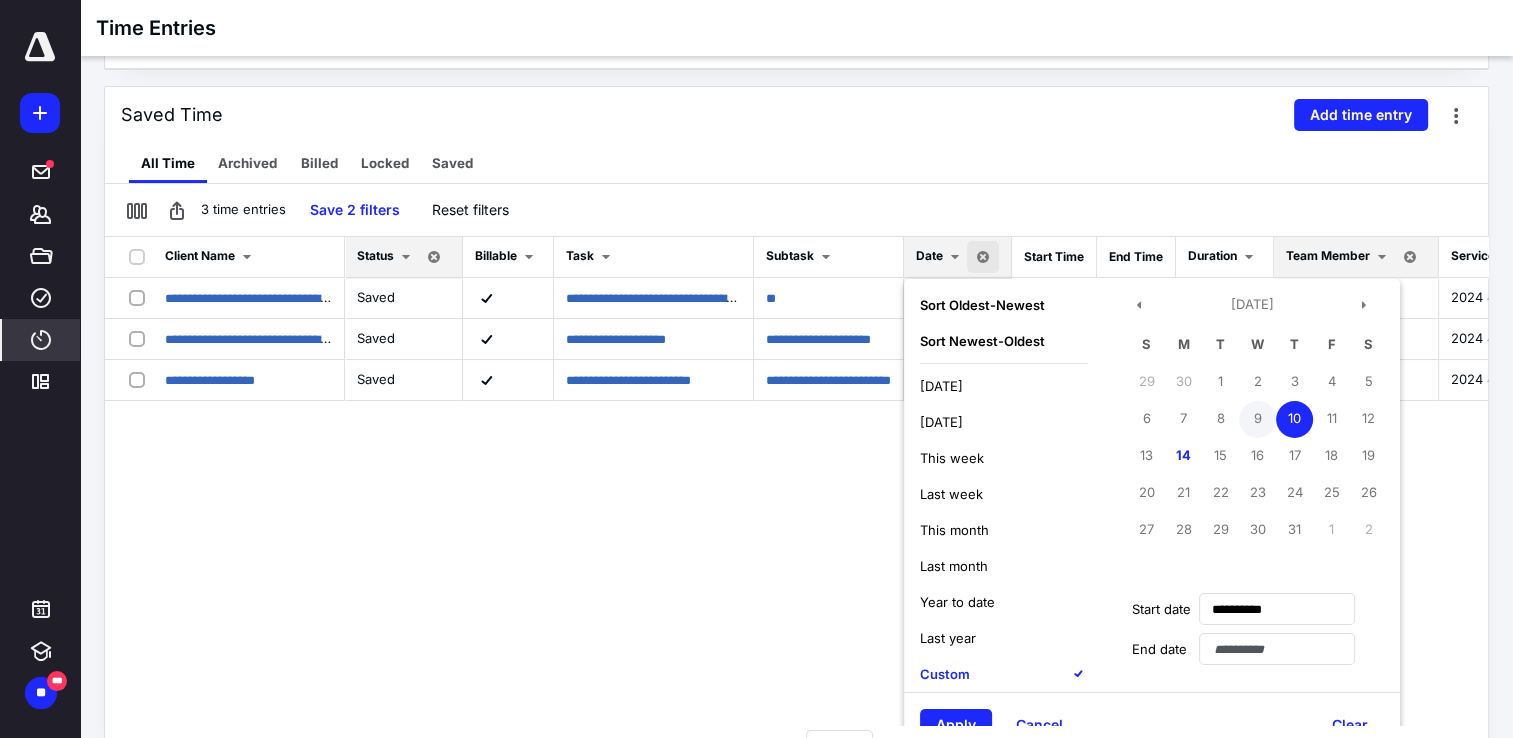 click on "9" at bounding box center [1257, 419] 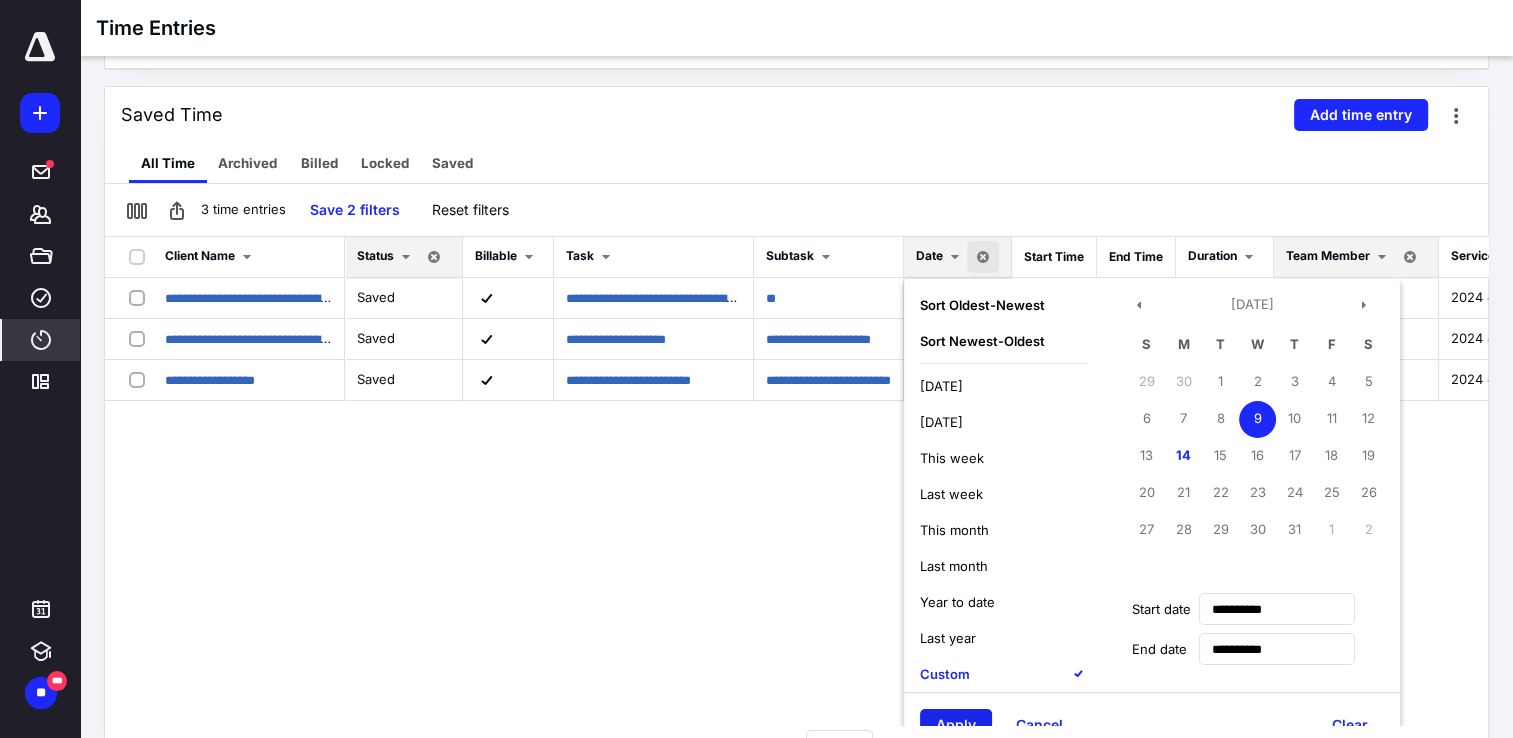 click on "Apply" at bounding box center (956, 725) 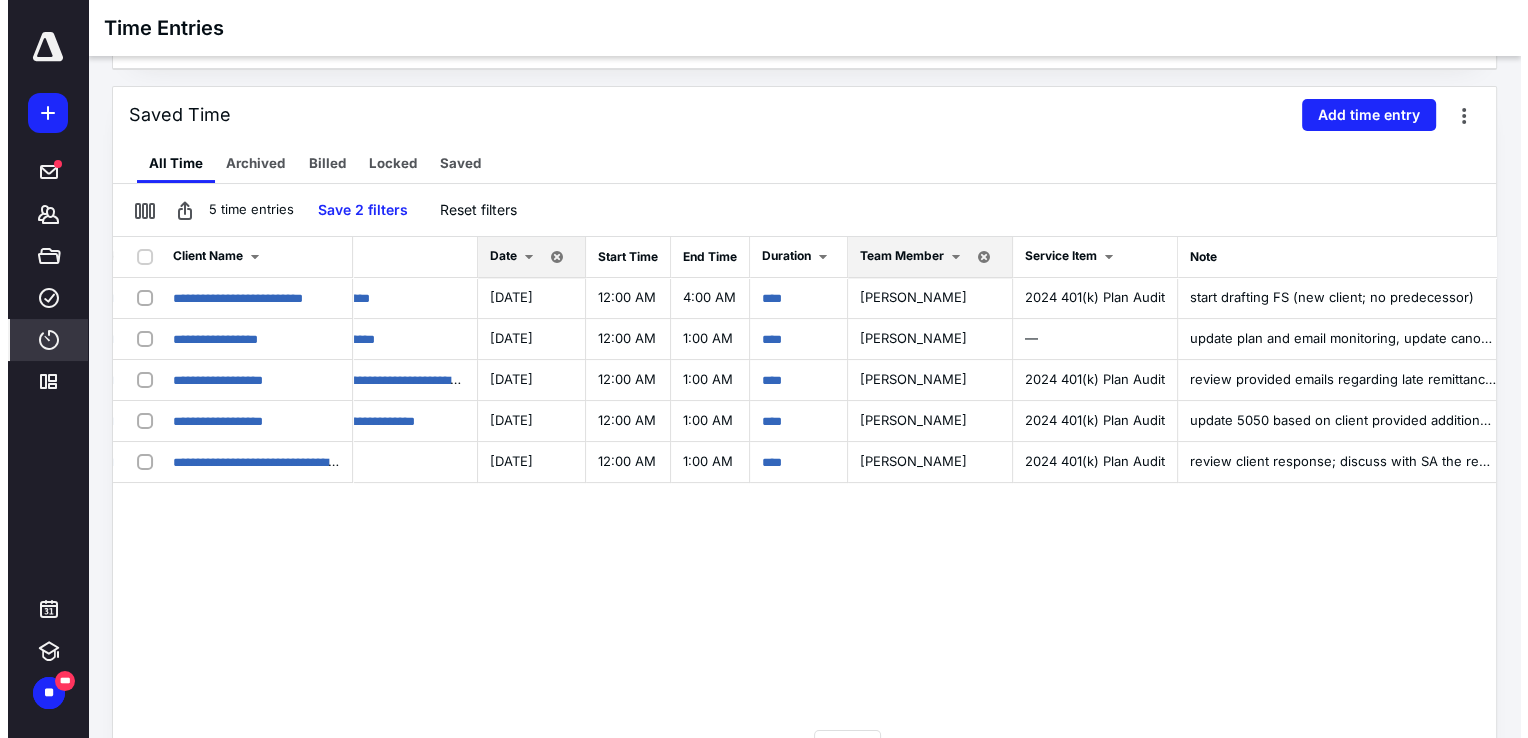 scroll, scrollTop: 0, scrollLeft: 500, axis: horizontal 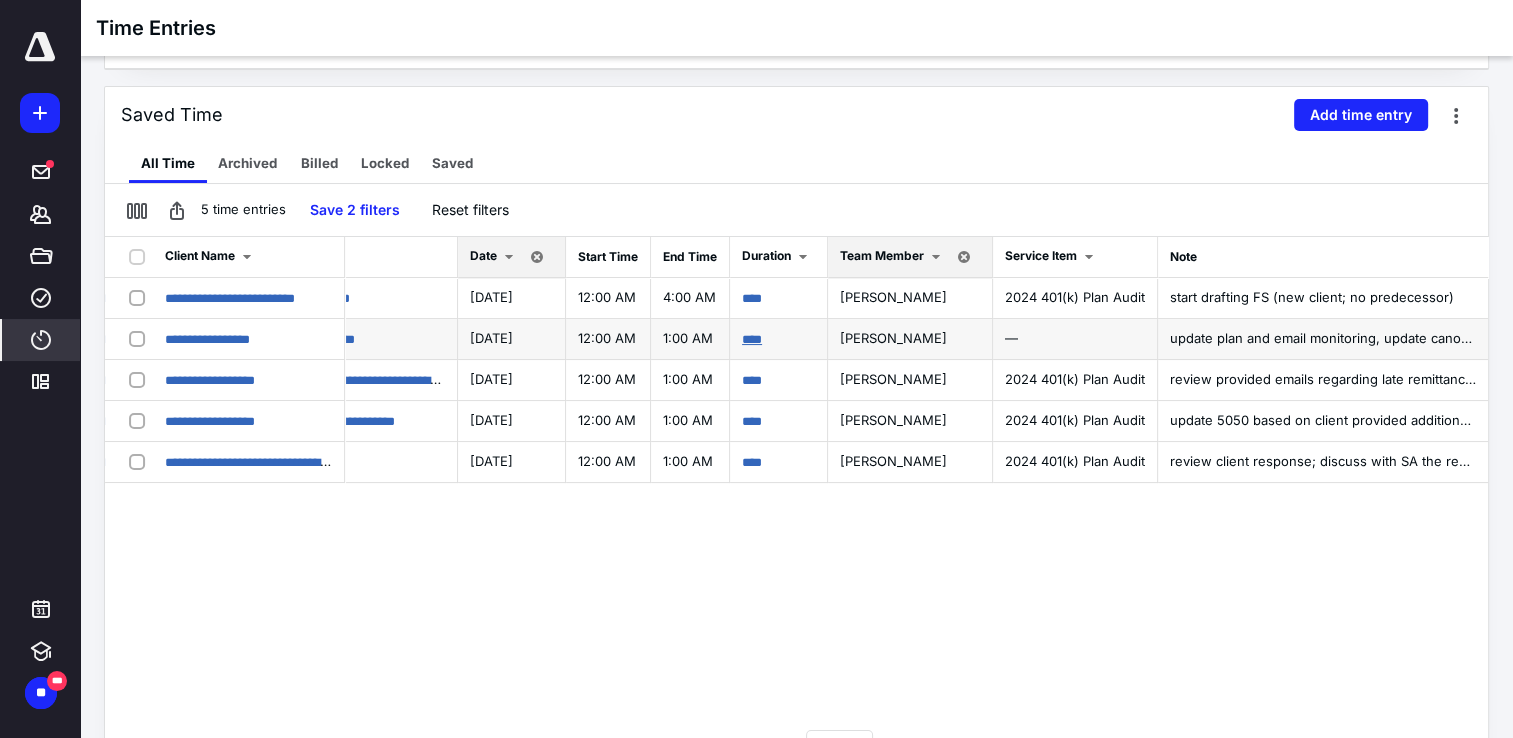 click on "****" at bounding box center (752, 339) 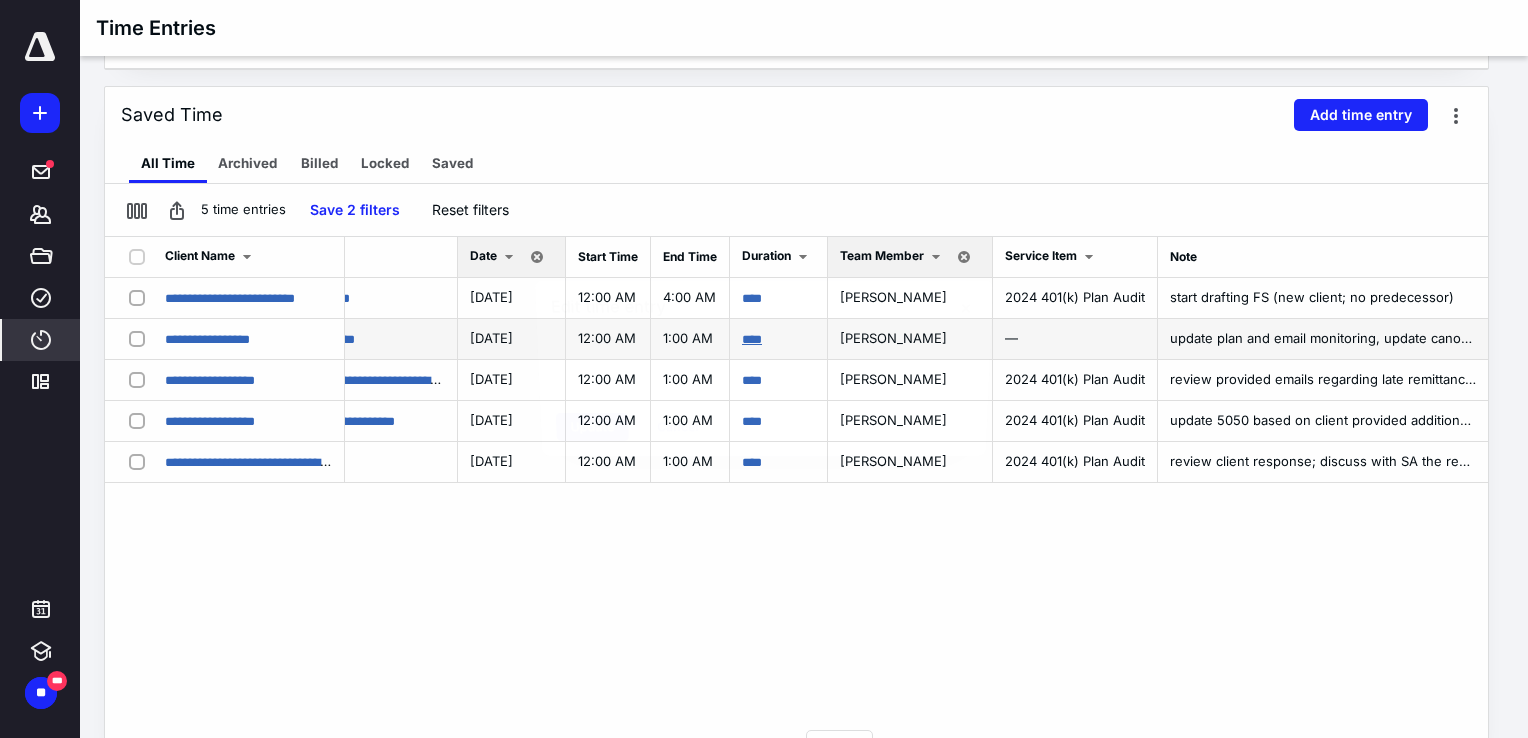 scroll, scrollTop: 0, scrollLeft: 485, axis: horizontal 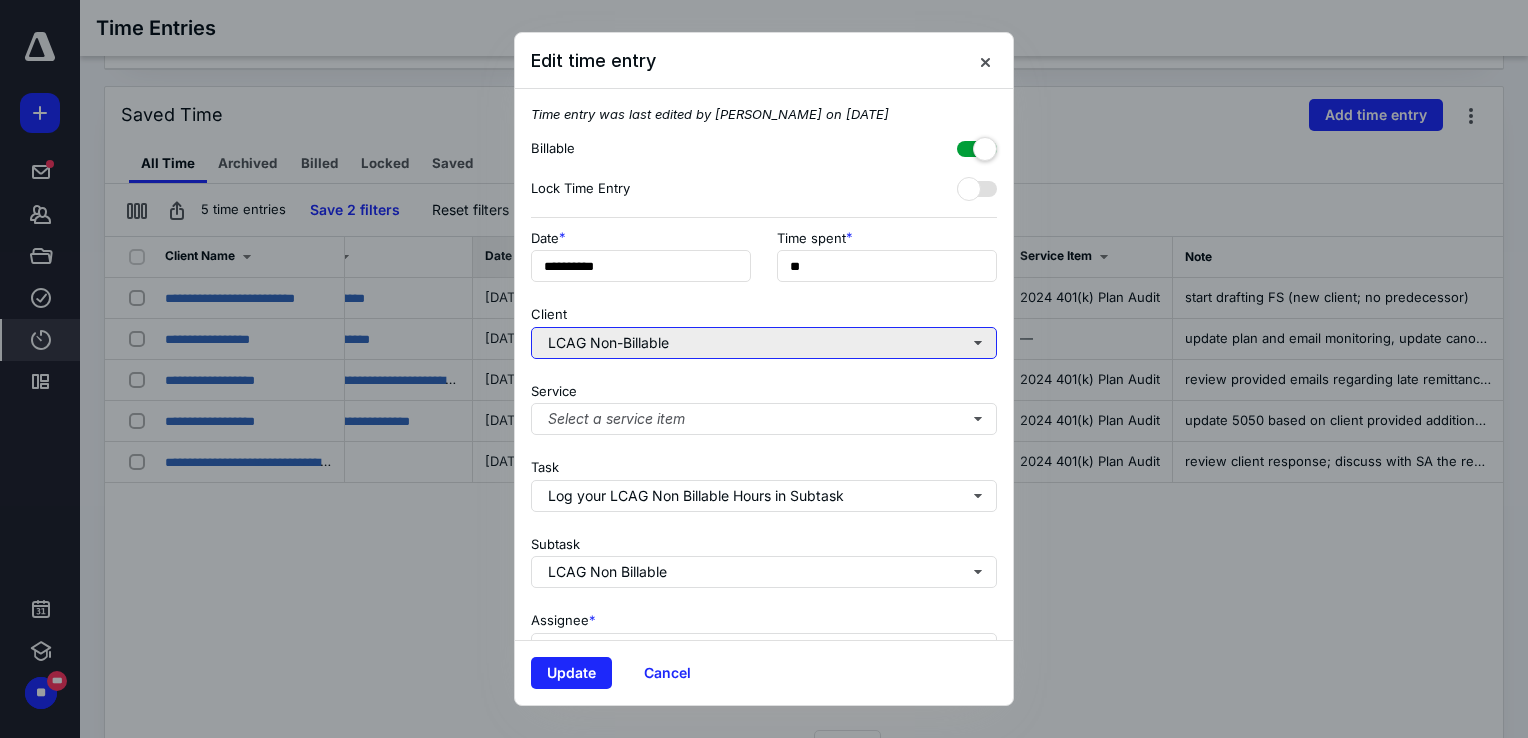 click on "LCAG Non-Billable" at bounding box center (764, 343) 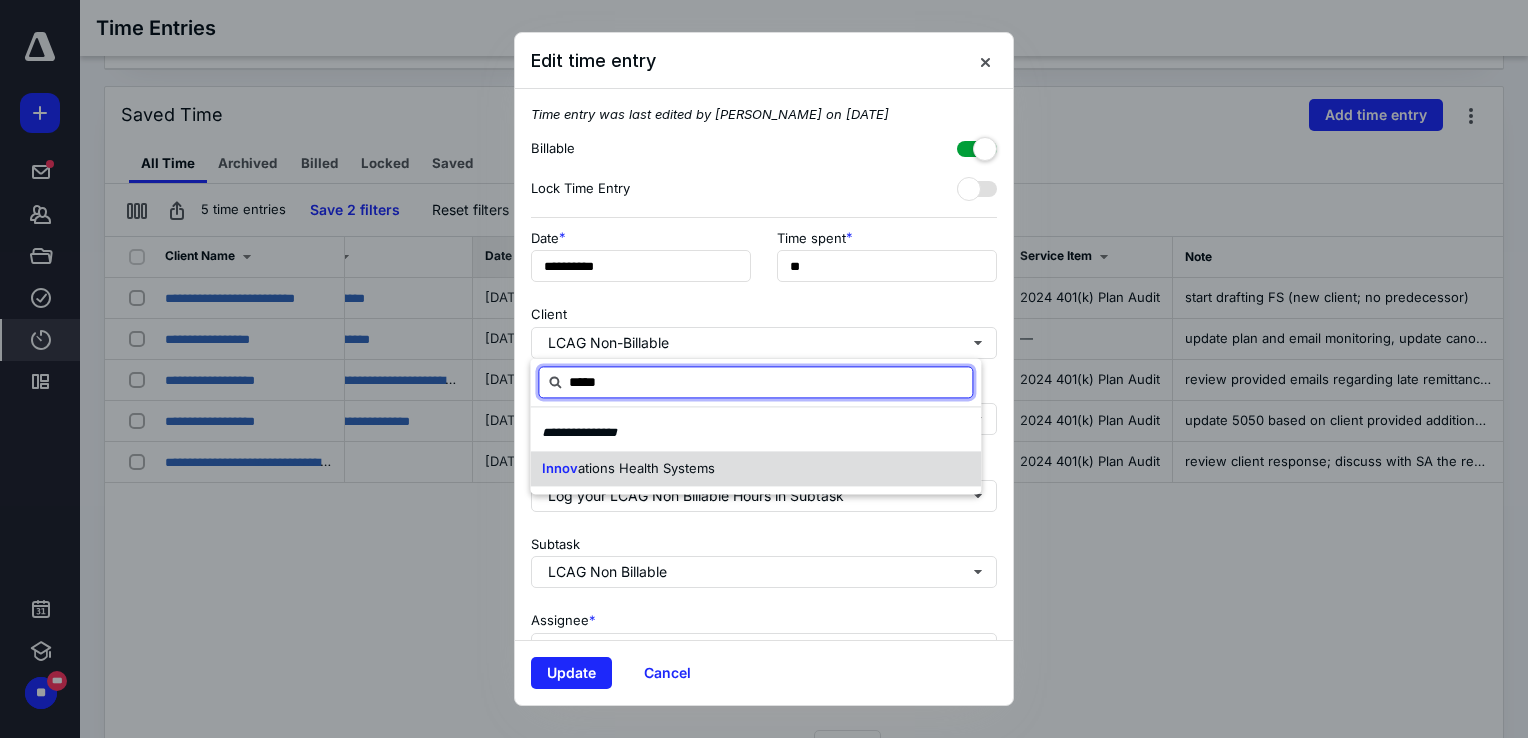 click on "Innov" at bounding box center (560, 468) 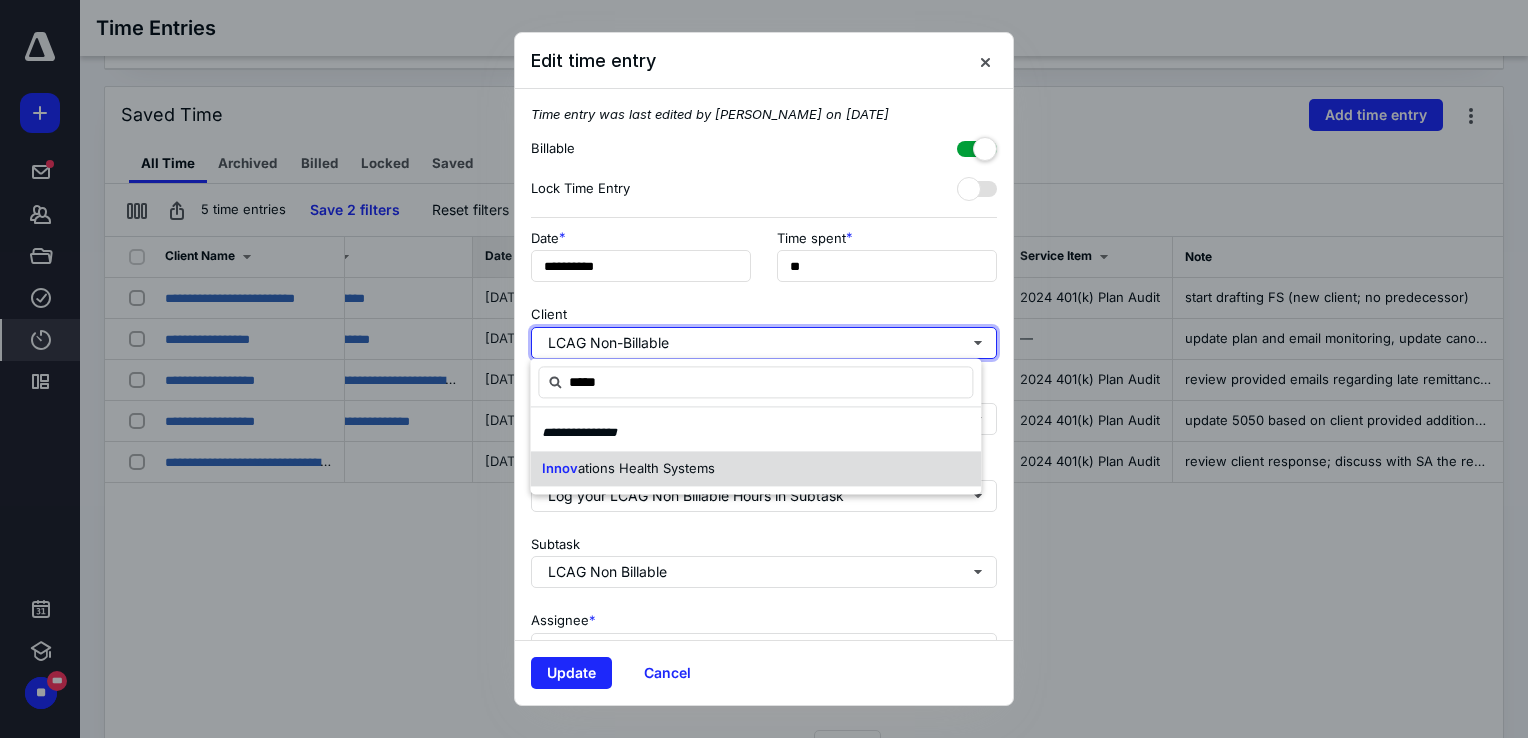 type 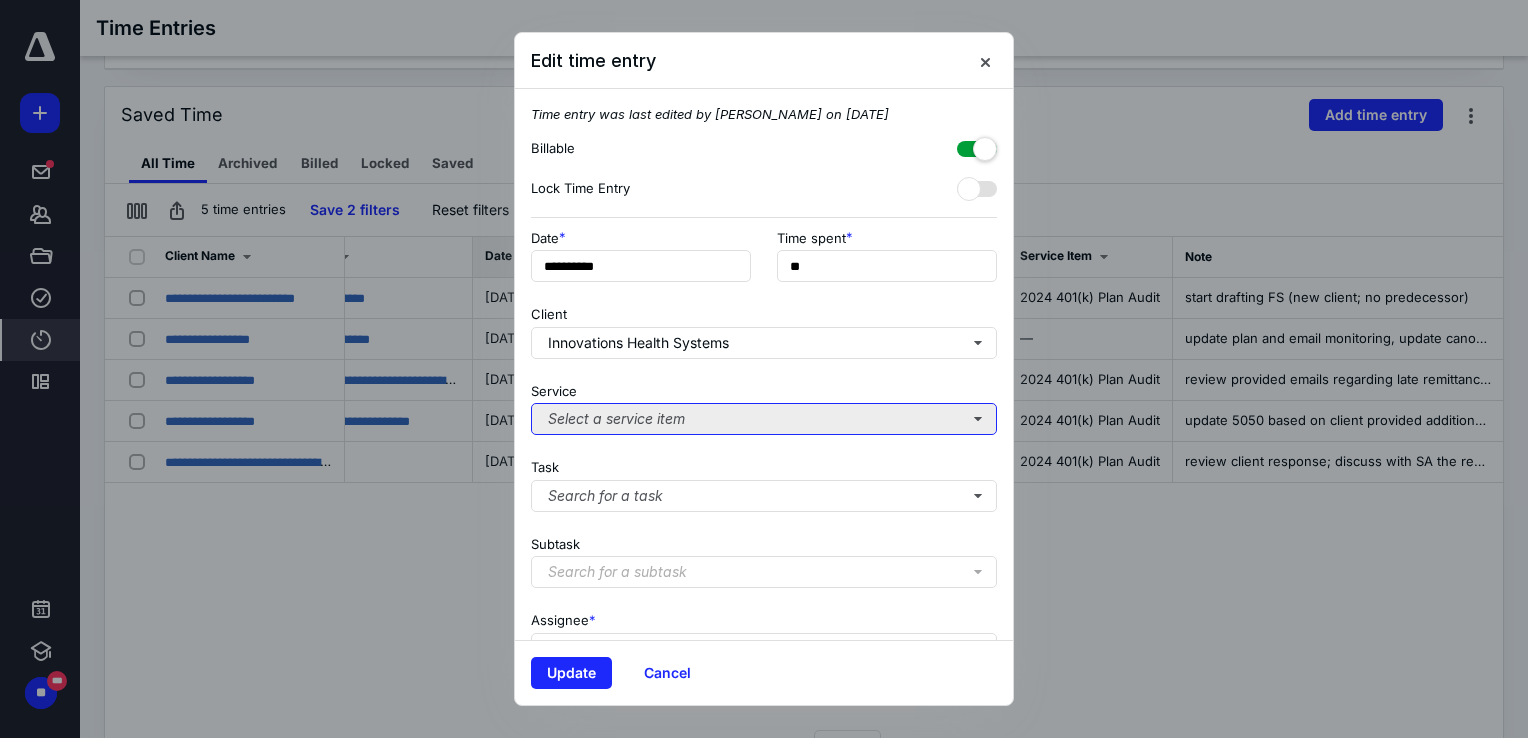 click on "Select a service item" at bounding box center (764, 419) 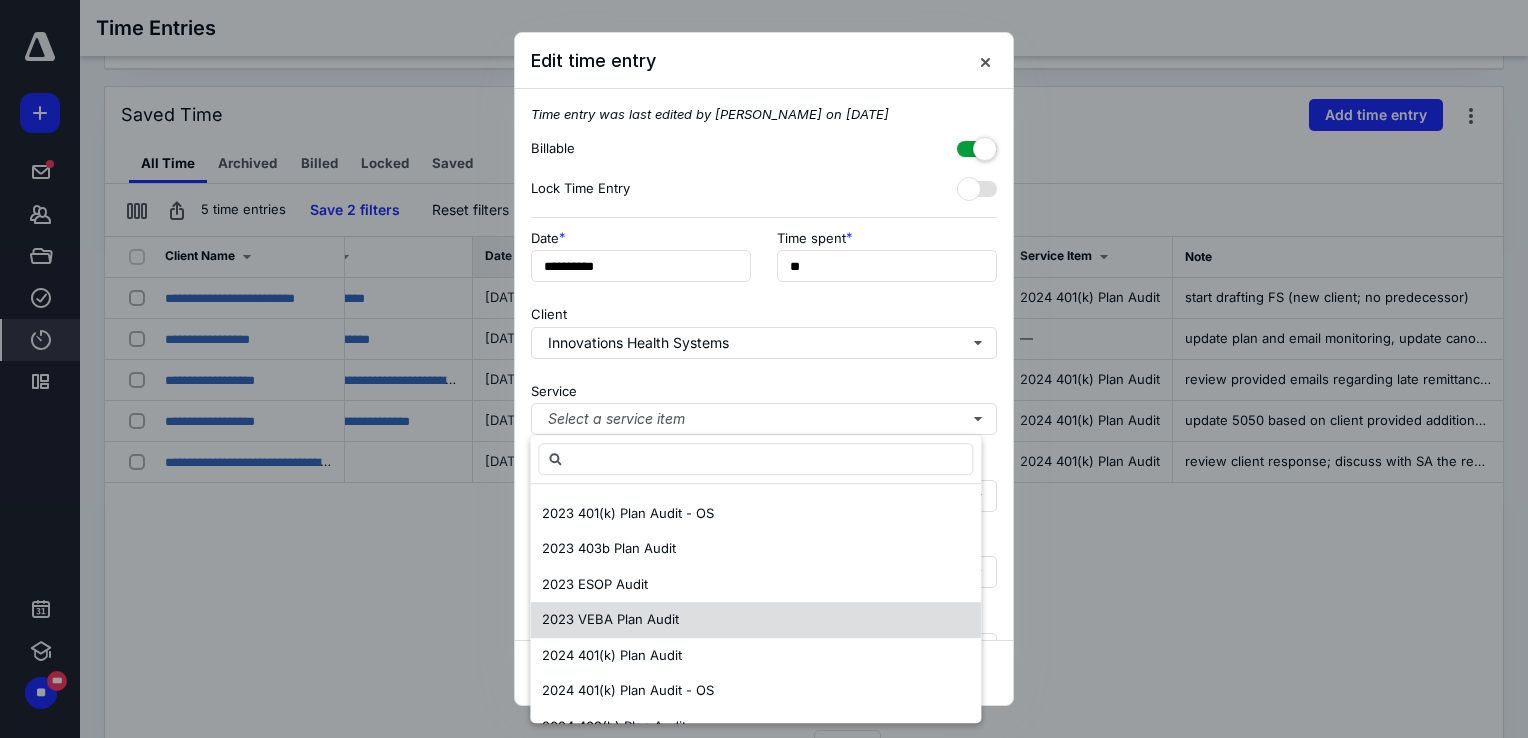 scroll, scrollTop: 700, scrollLeft: 0, axis: vertical 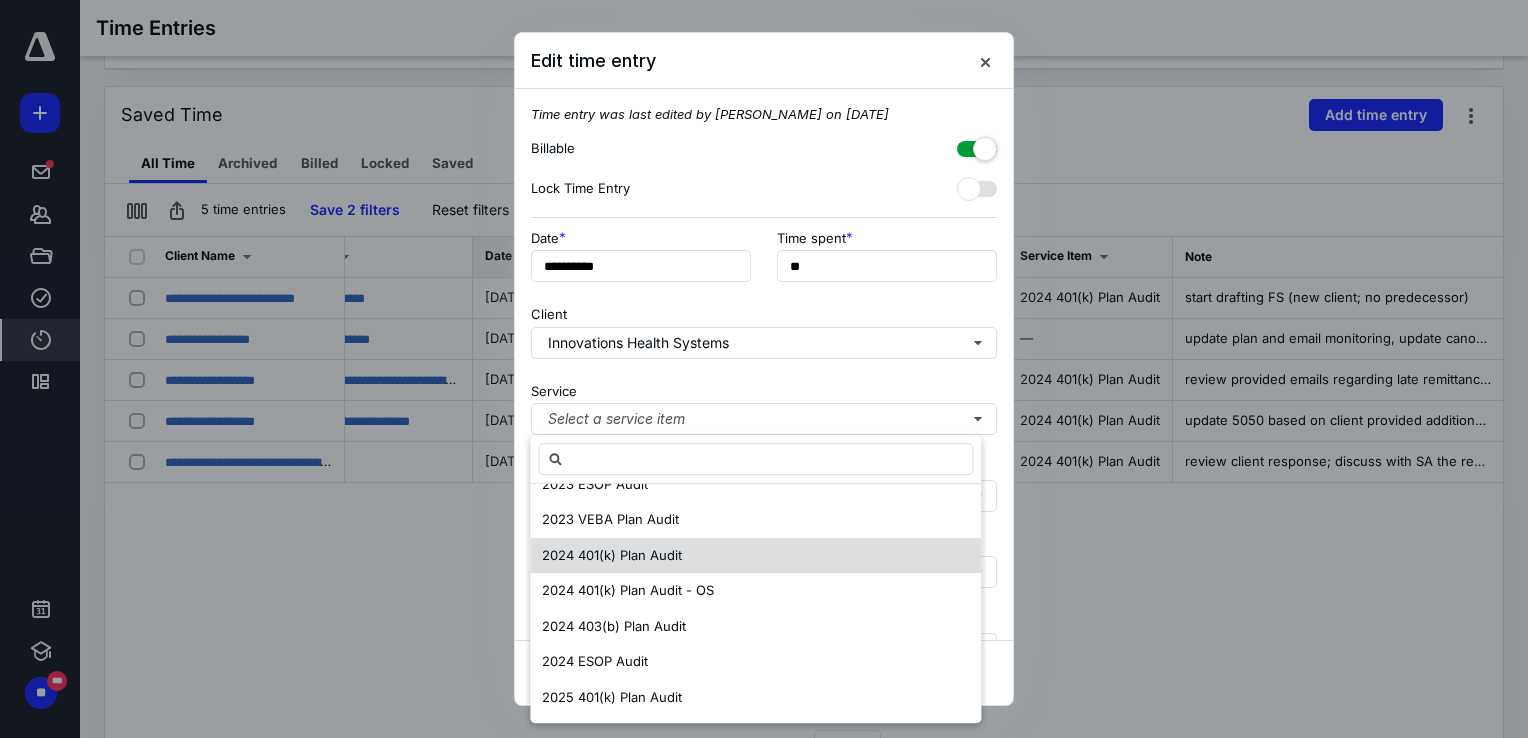 click on "2024 401(k) Plan Audit" at bounding box center [612, 555] 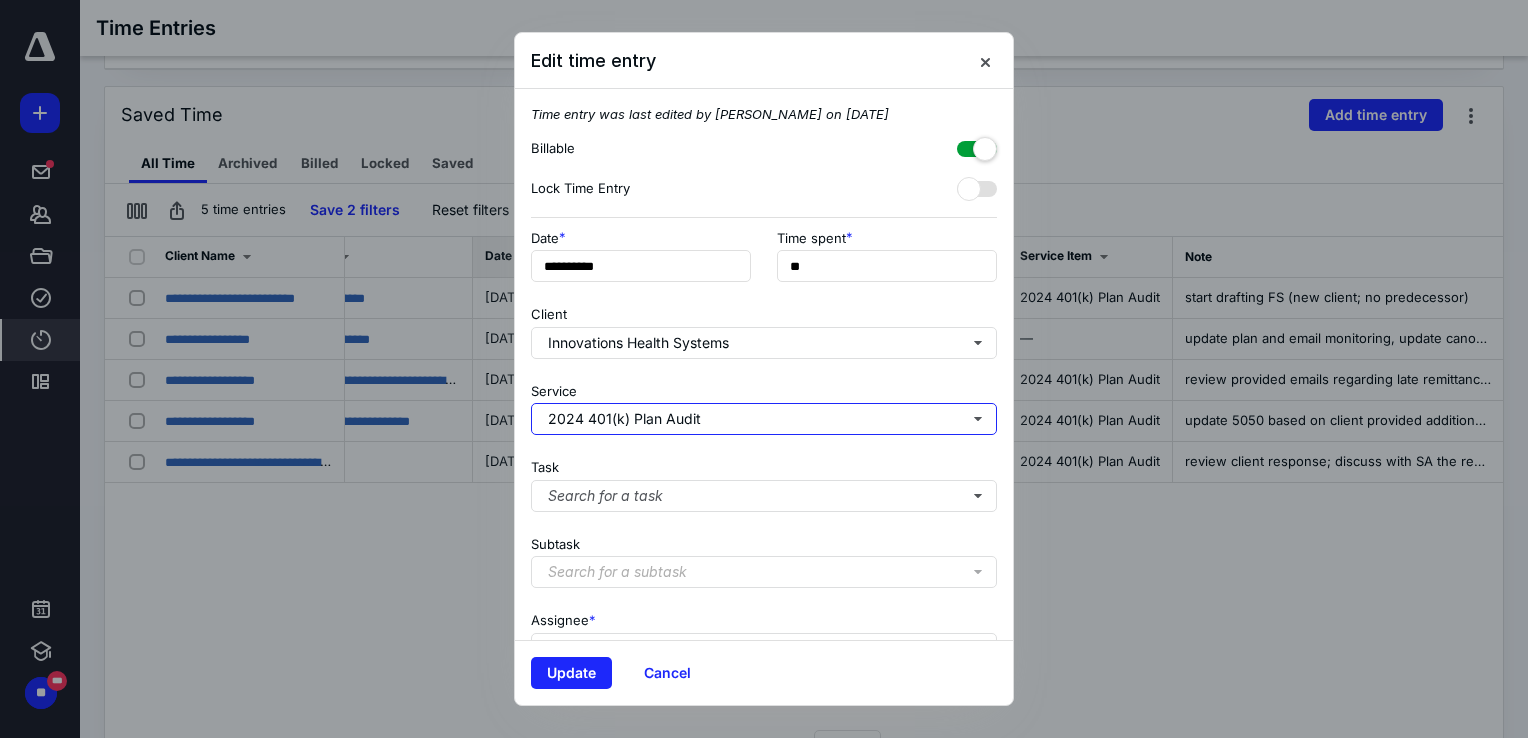 scroll, scrollTop: 0, scrollLeft: 0, axis: both 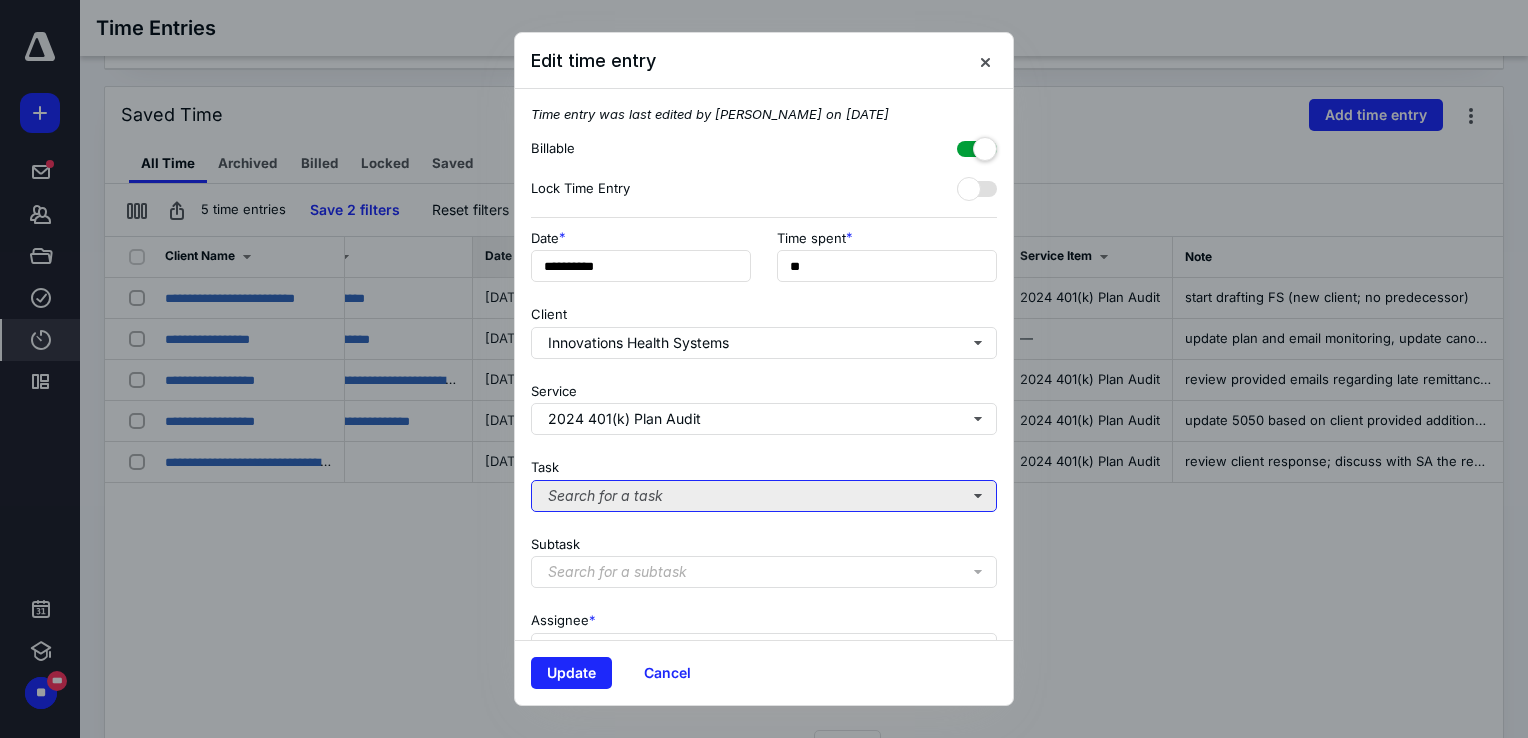 click on "Search for a task" at bounding box center [764, 496] 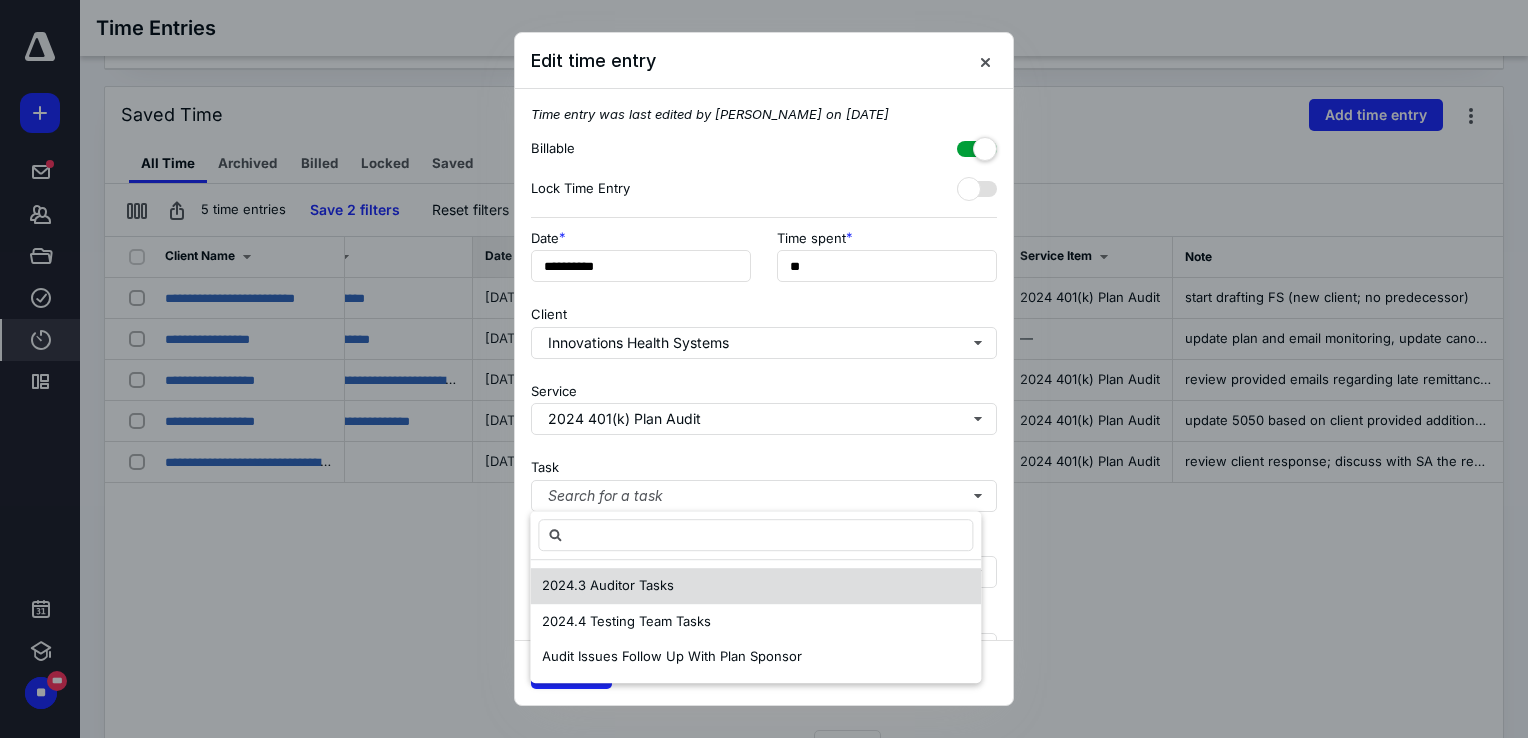 click on "2024.3 Auditor Tasks" at bounding box center [608, 585] 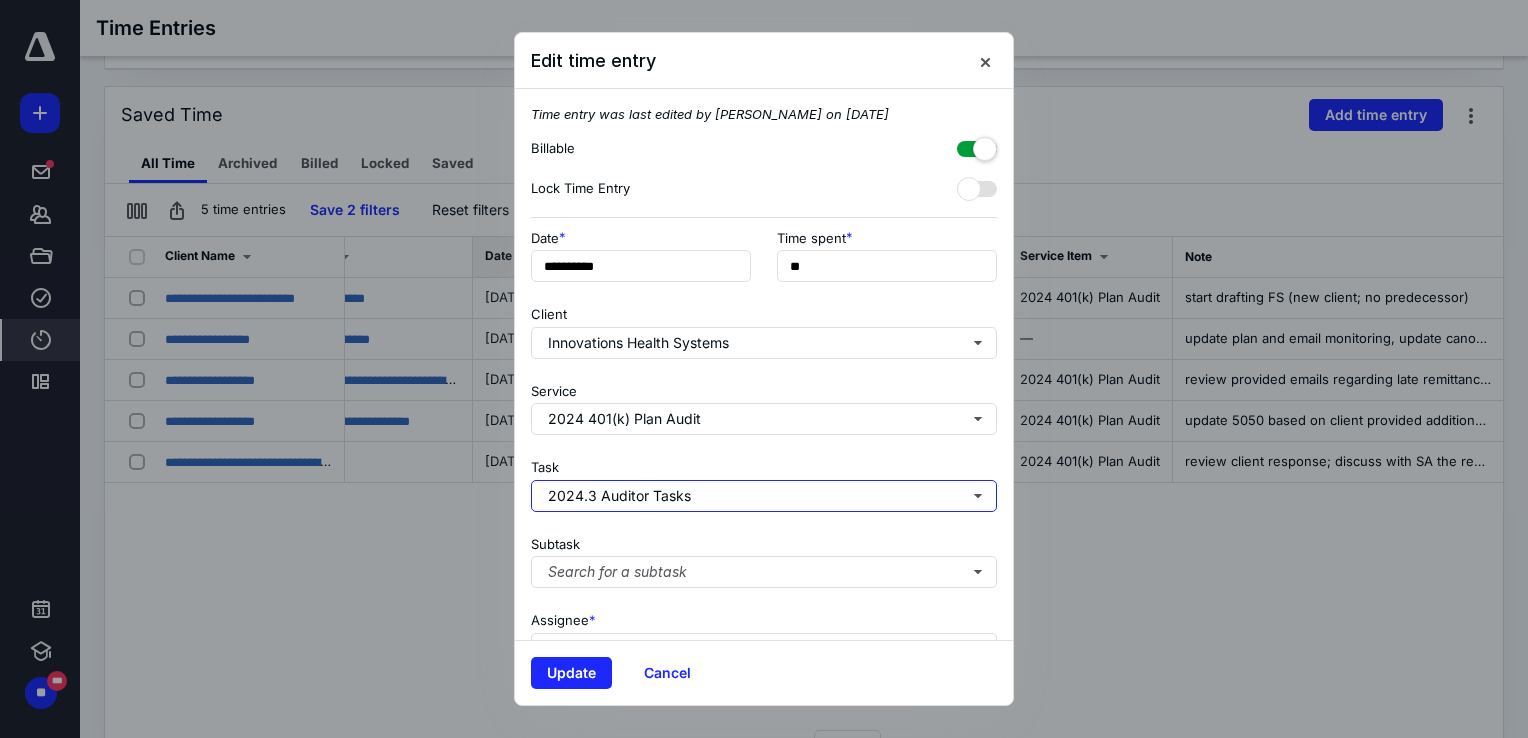 scroll, scrollTop: 194, scrollLeft: 0, axis: vertical 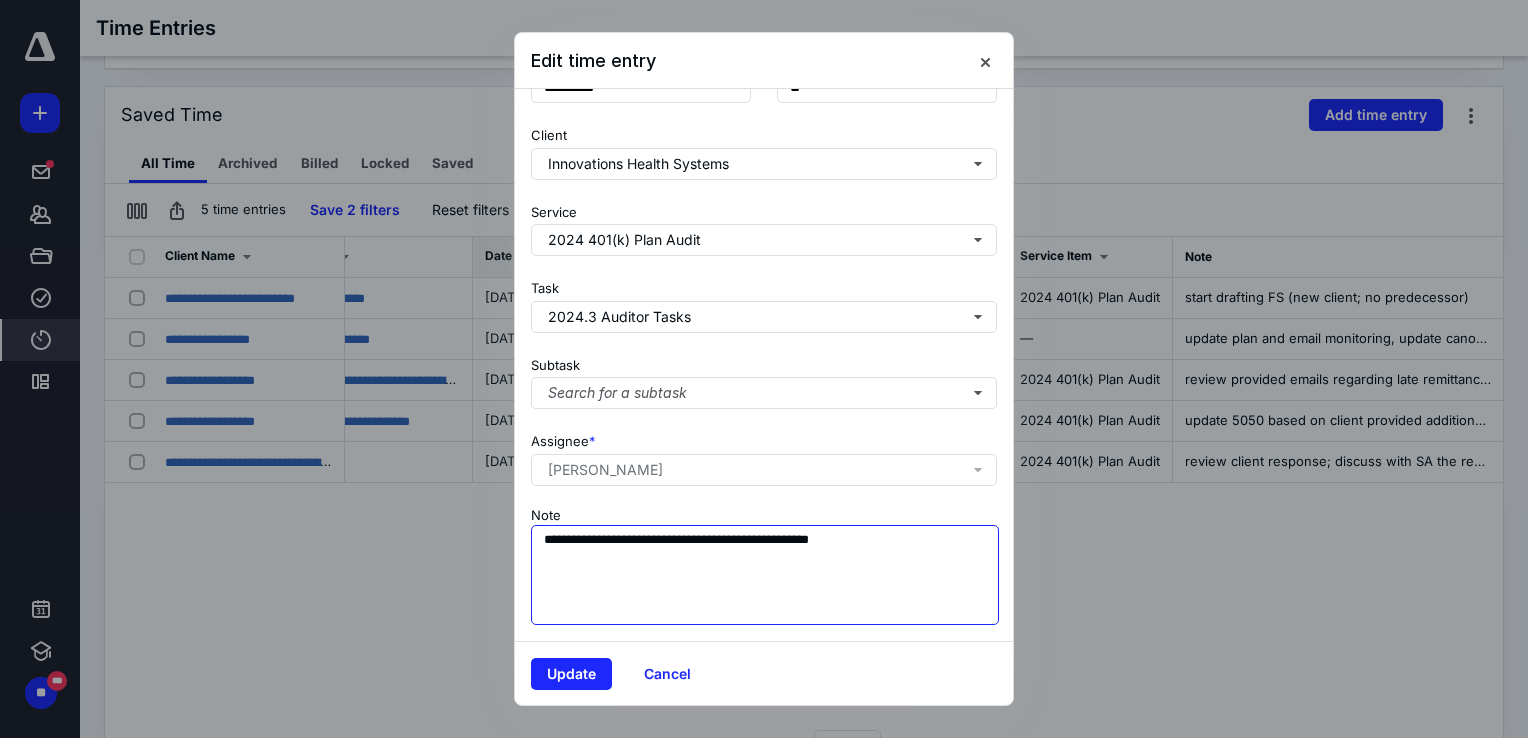 click on "**********" at bounding box center (765, 575) 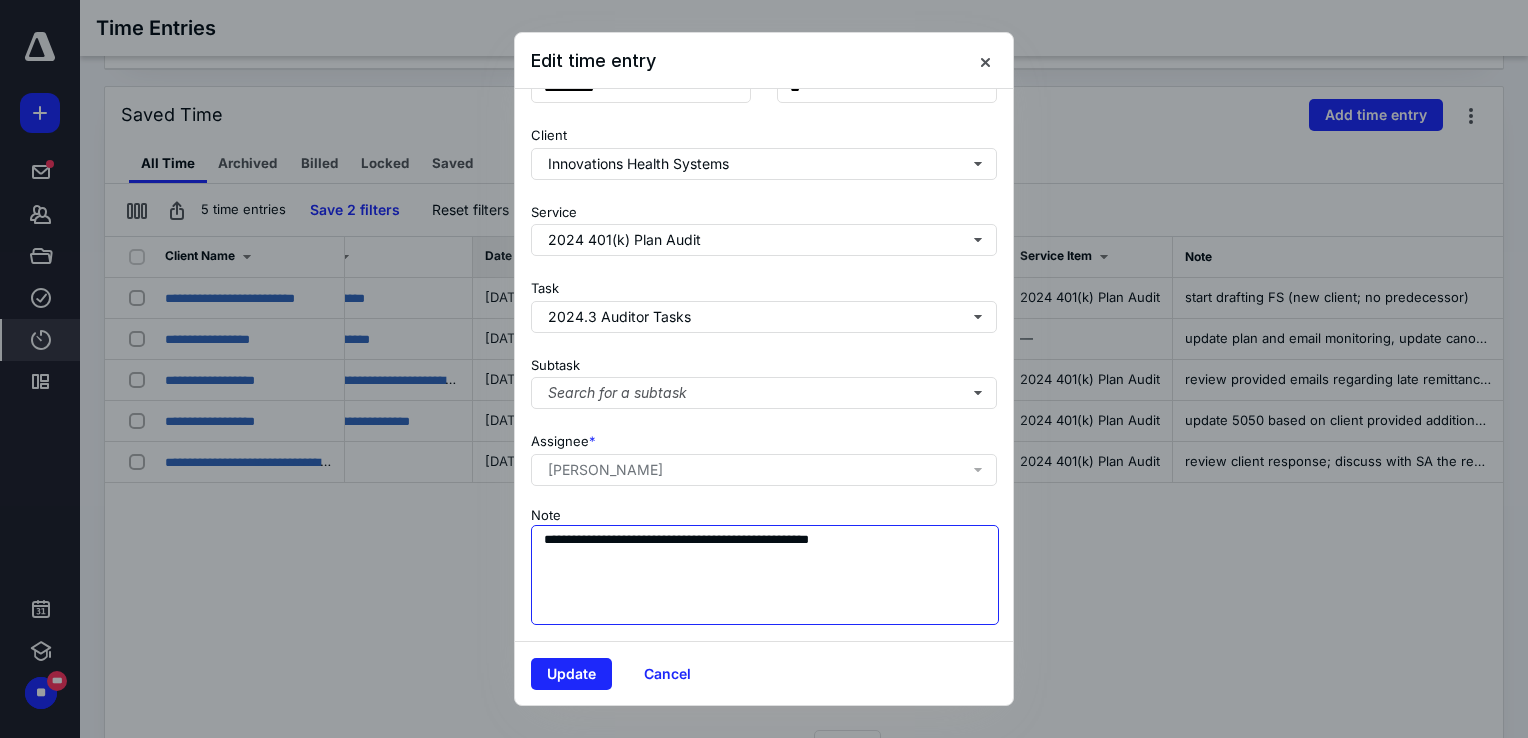 paste 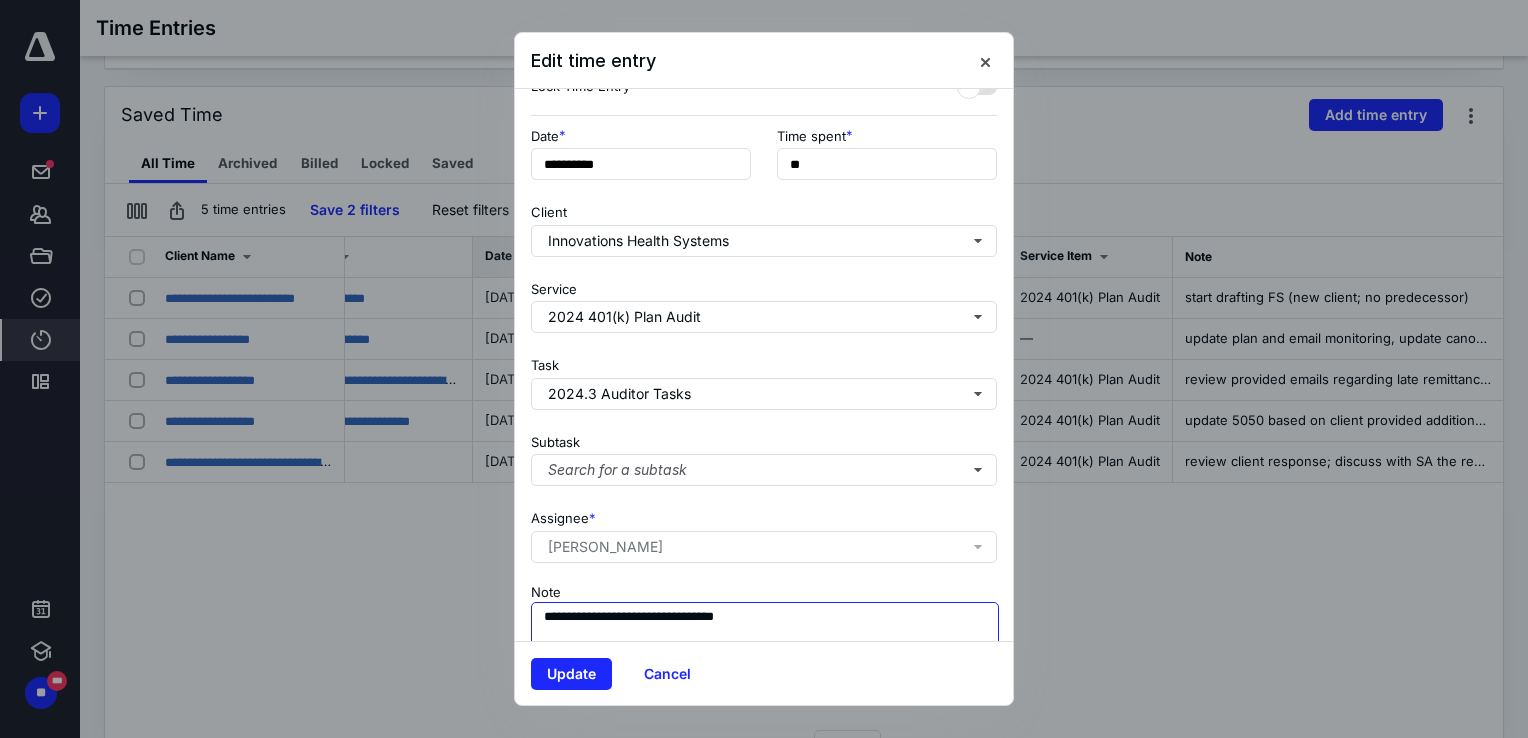 scroll, scrollTop: 194, scrollLeft: 0, axis: vertical 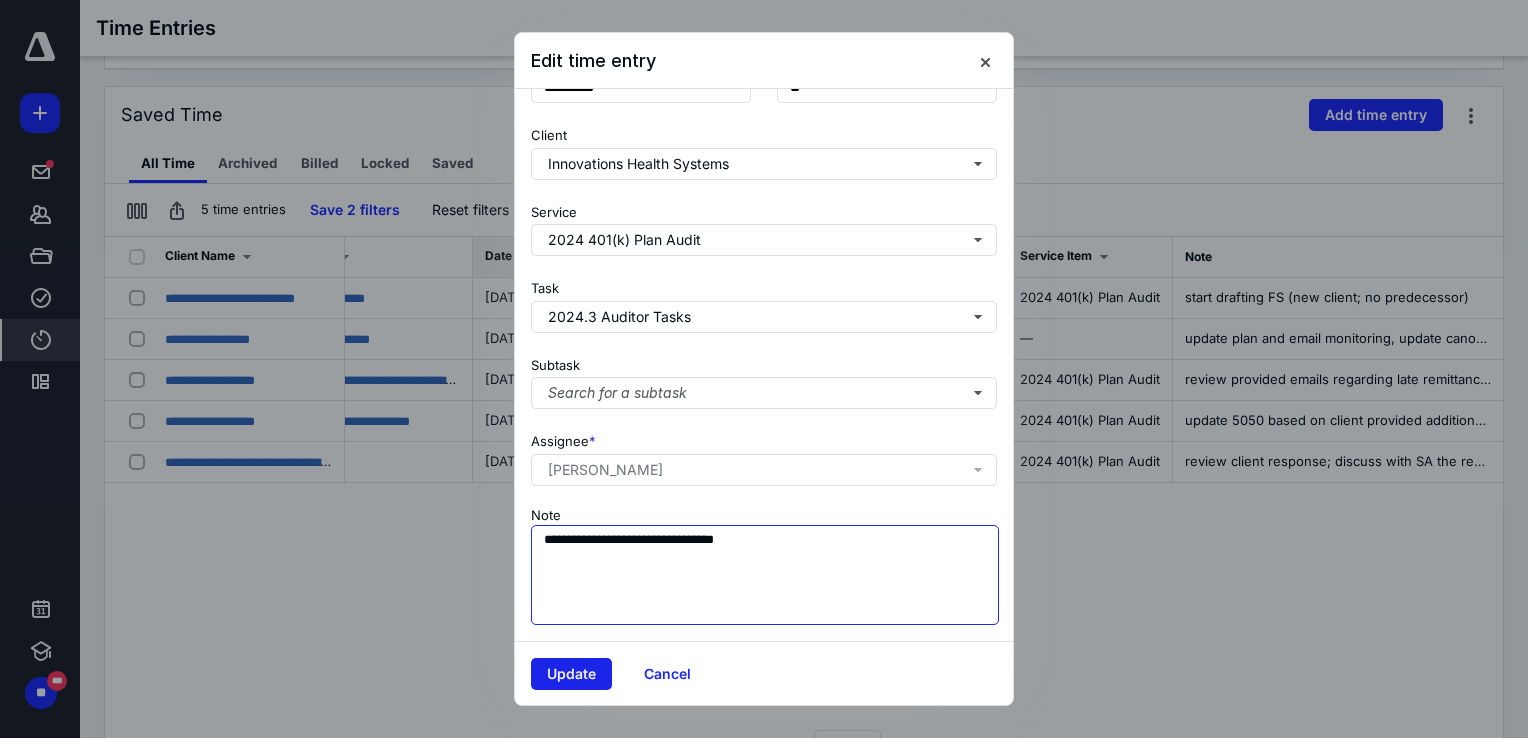 type on "**********" 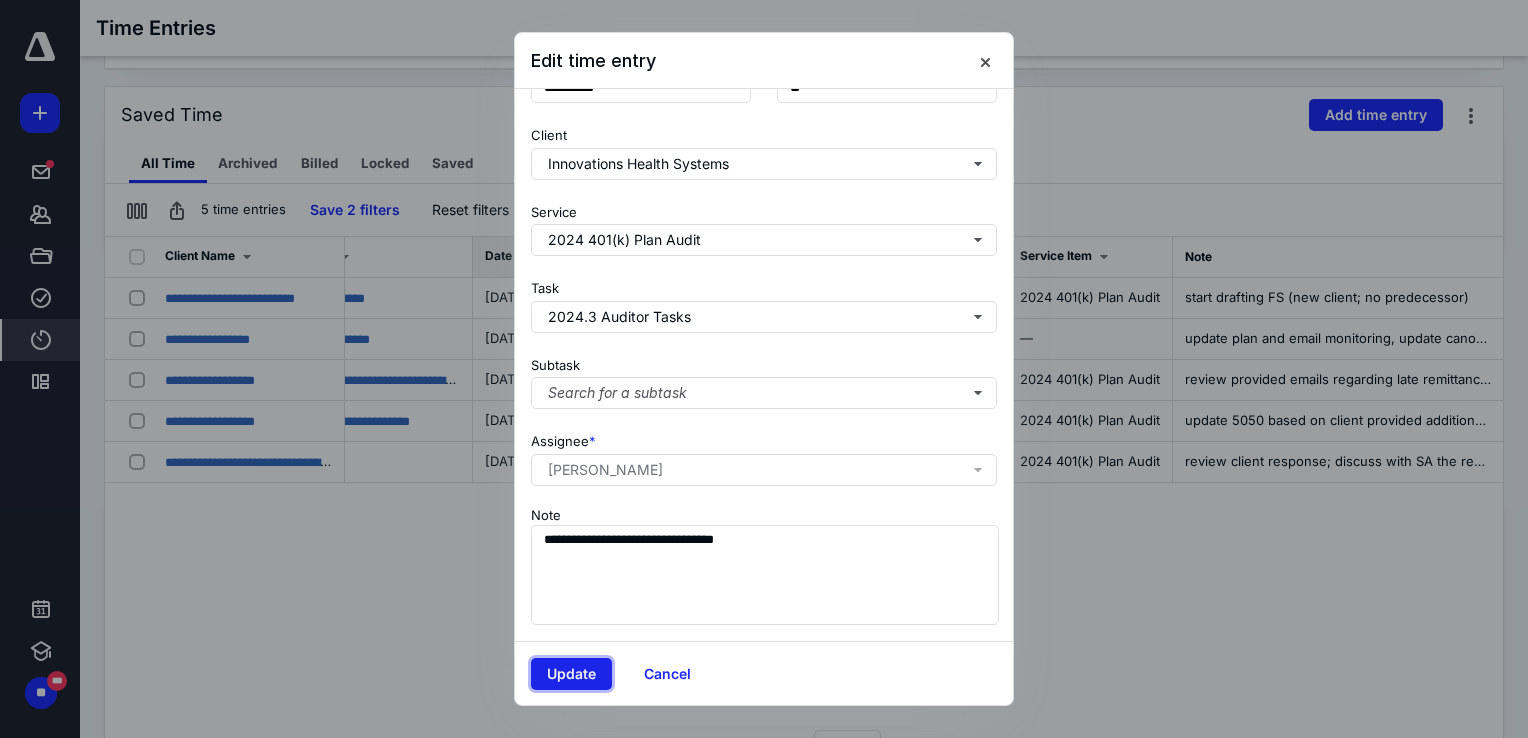 click on "Update" at bounding box center [571, 674] 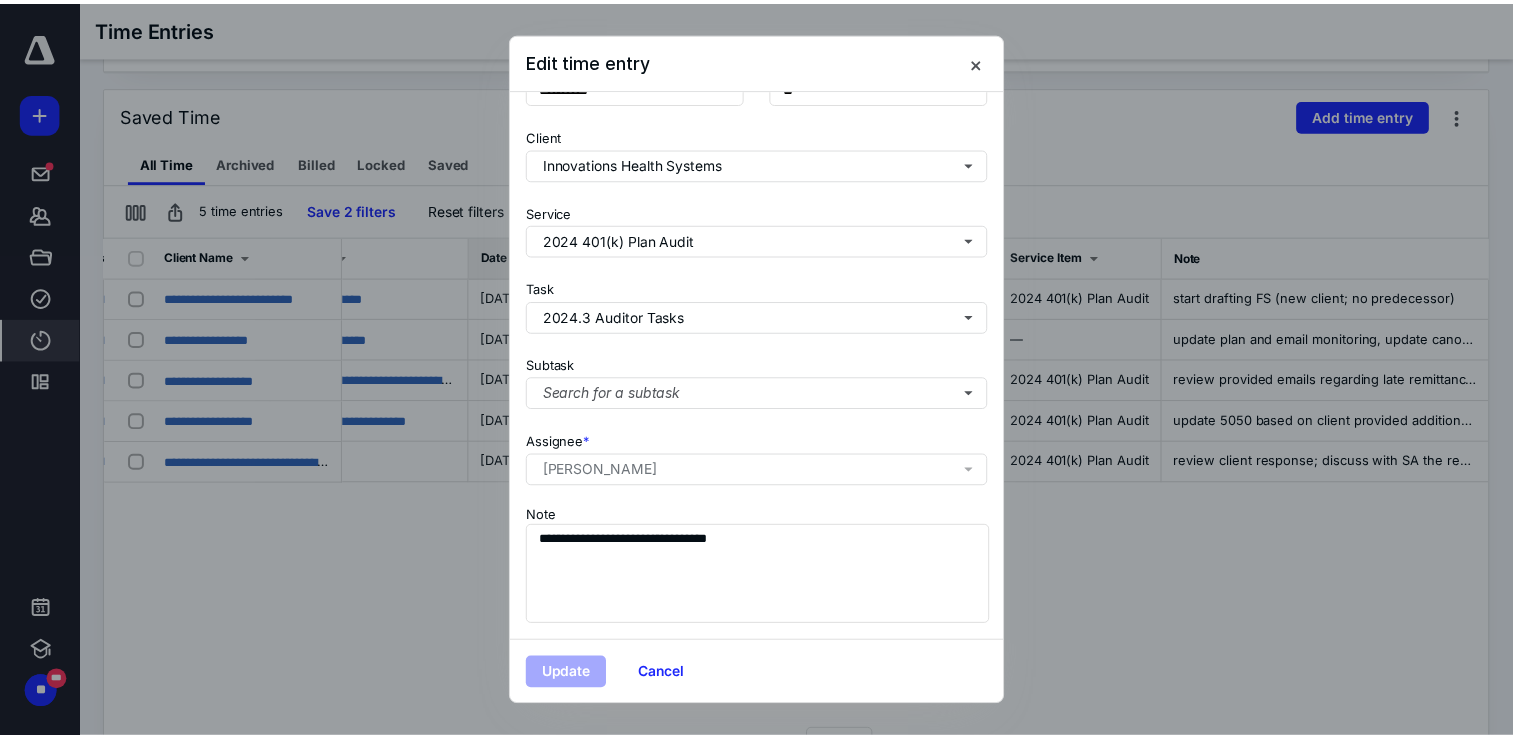 scroll, scrollTop: 0, scrollLeft: 0, axis: both 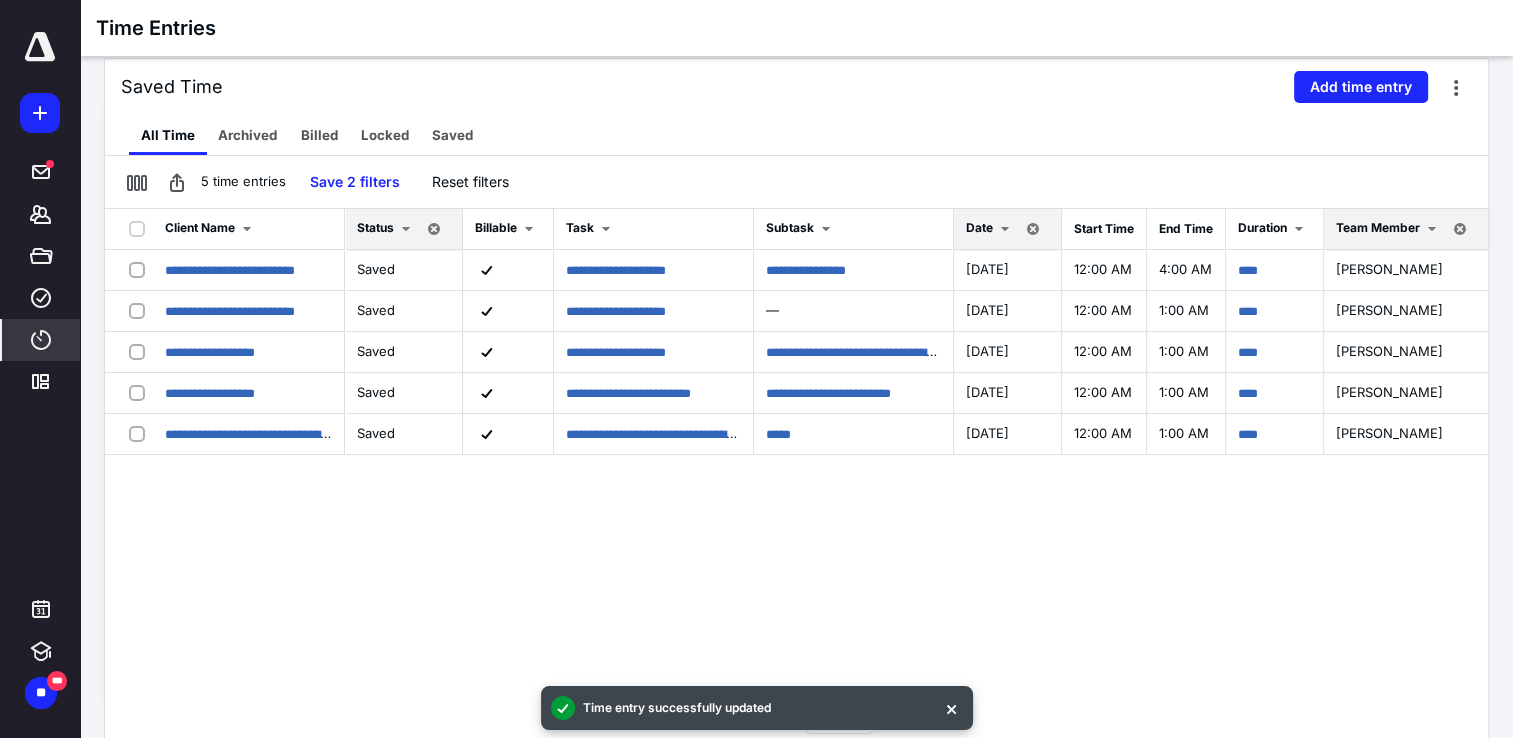 click at bounding box center [1005, 229] 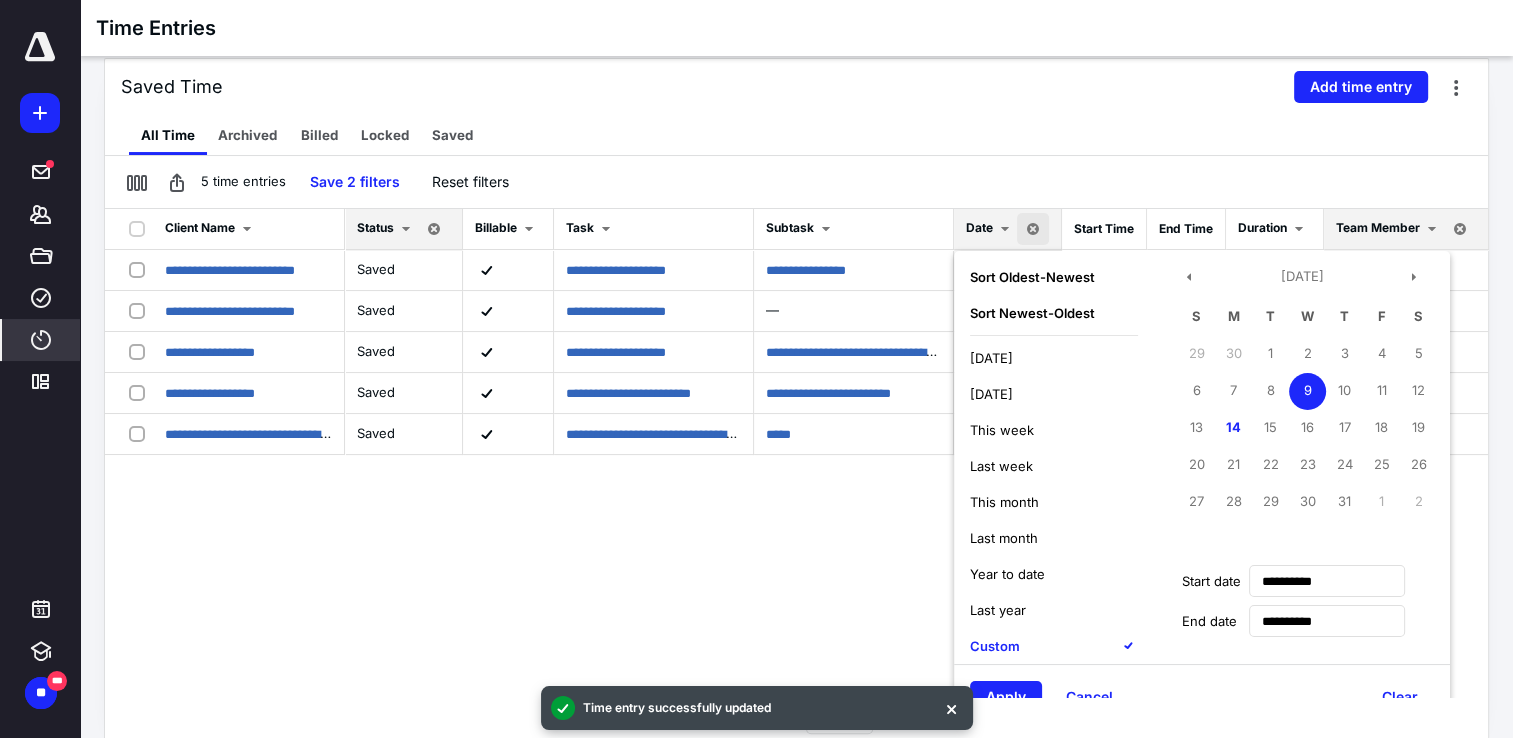 click on "9" at bounding box center (1307, 391) 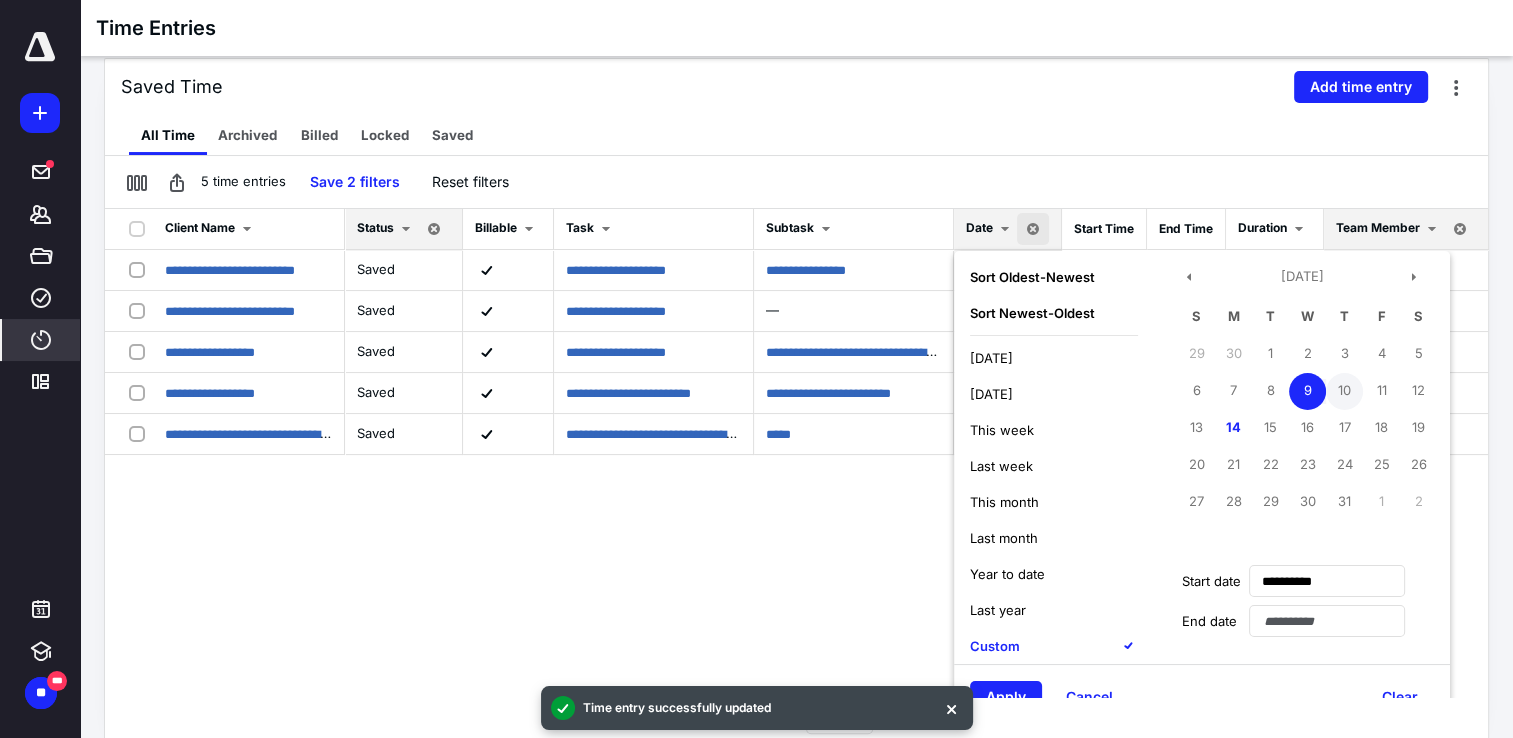click on "10" at bounding box center (1344, 391) 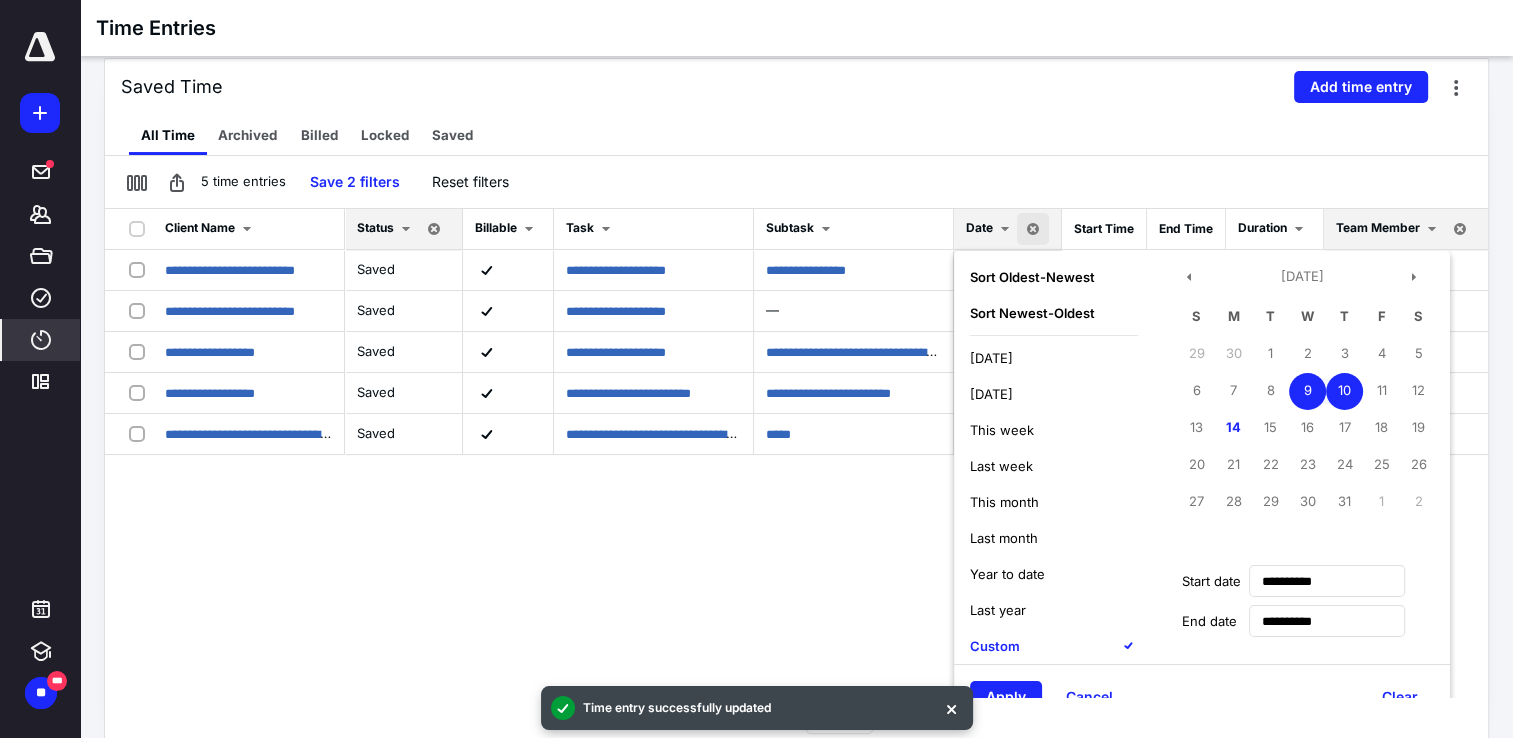 click on "Apply" at bounding box center [1006, 697] 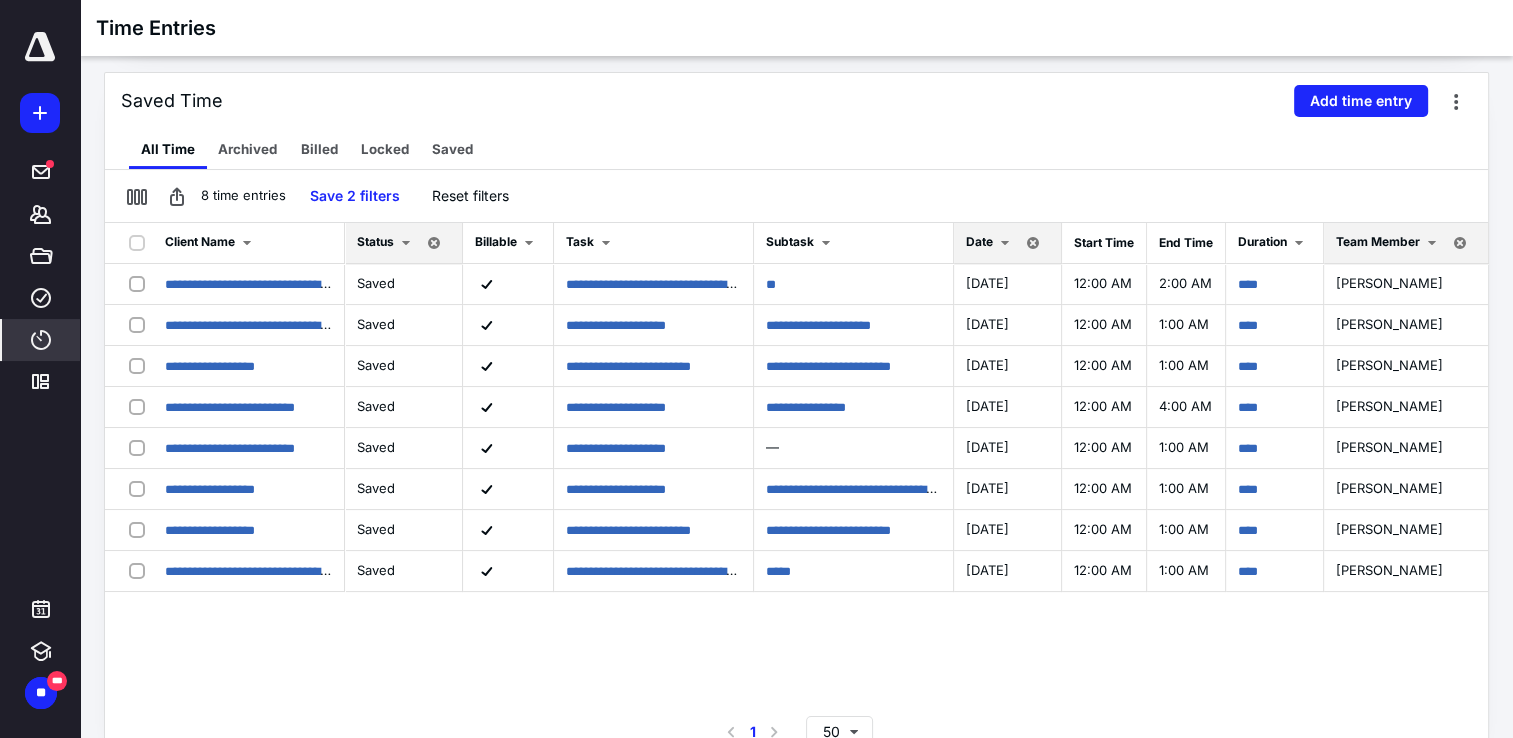 scroll, scrollTop: 228, scrollLeft: 0, axis: vertical 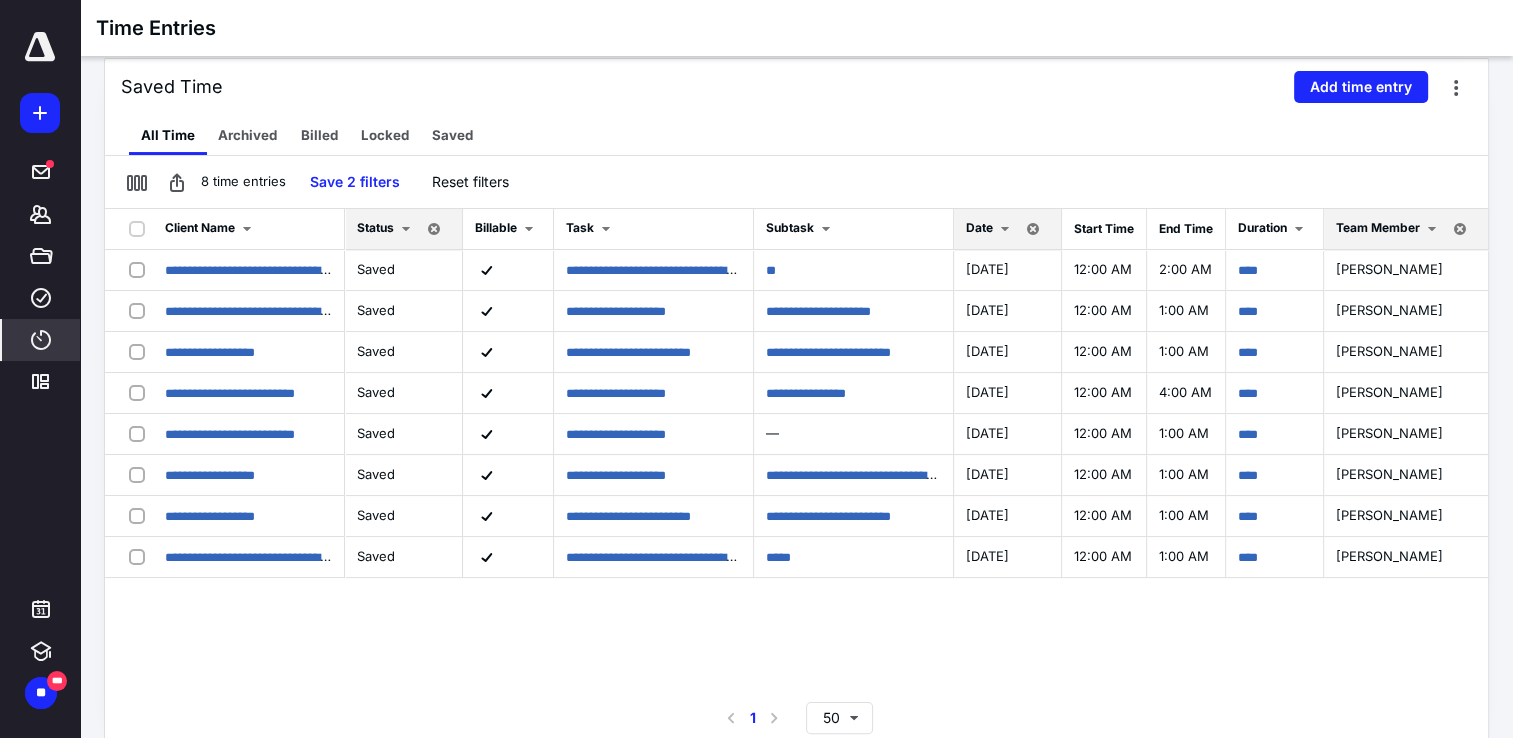 click at bounding box center (1005, 229) 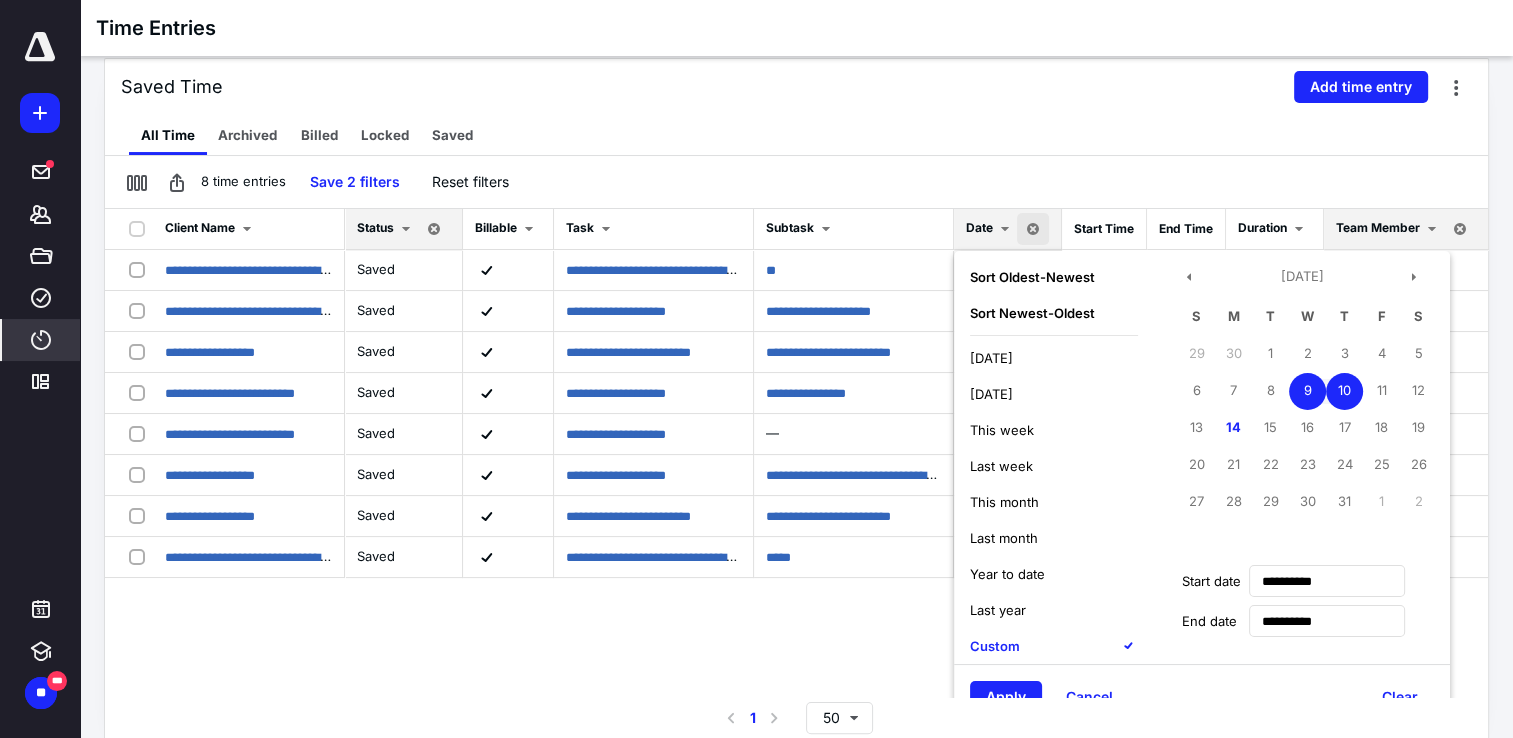 click on "10" at bounding box center (1344, 391) 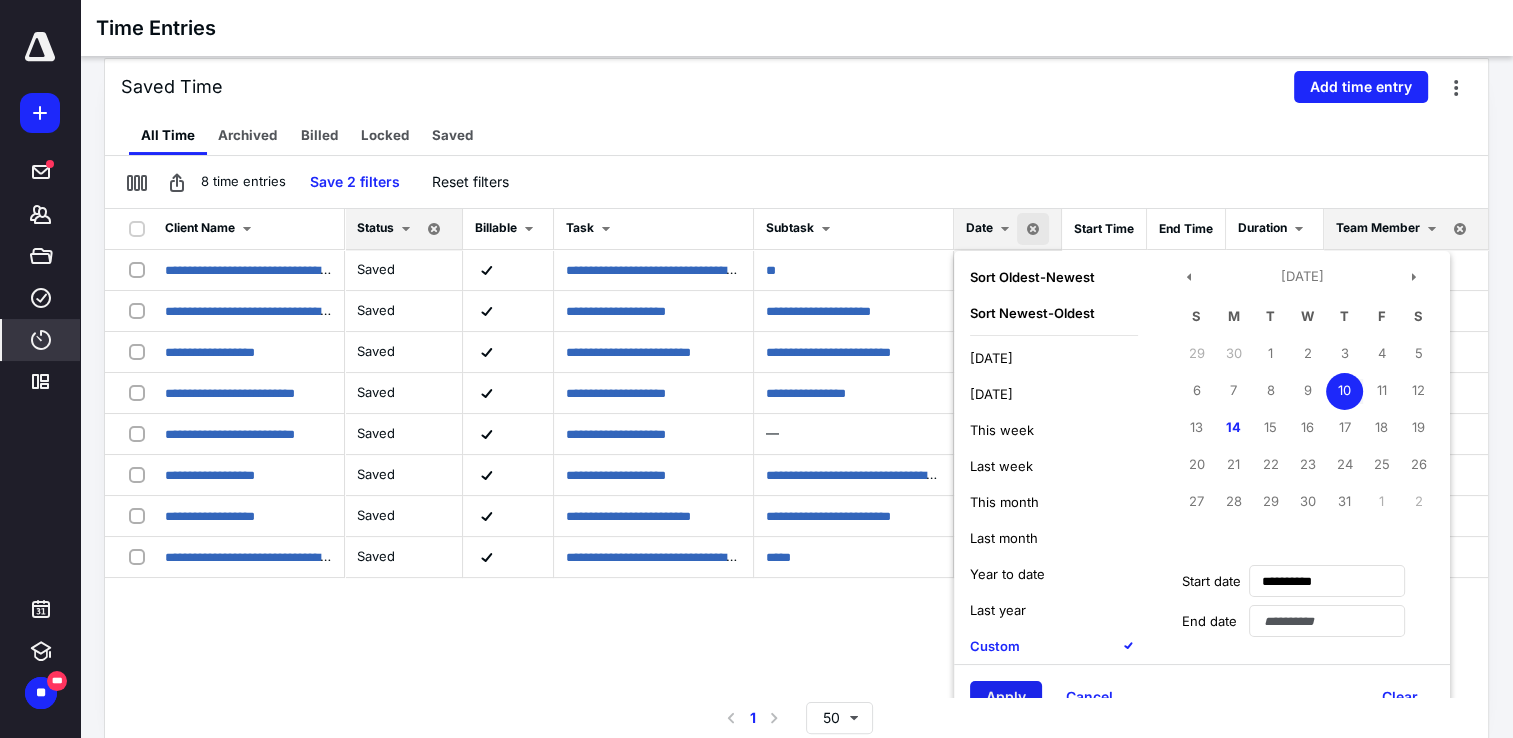 click on "Apply Cancel Clear" at bounding box center [1202, 696] 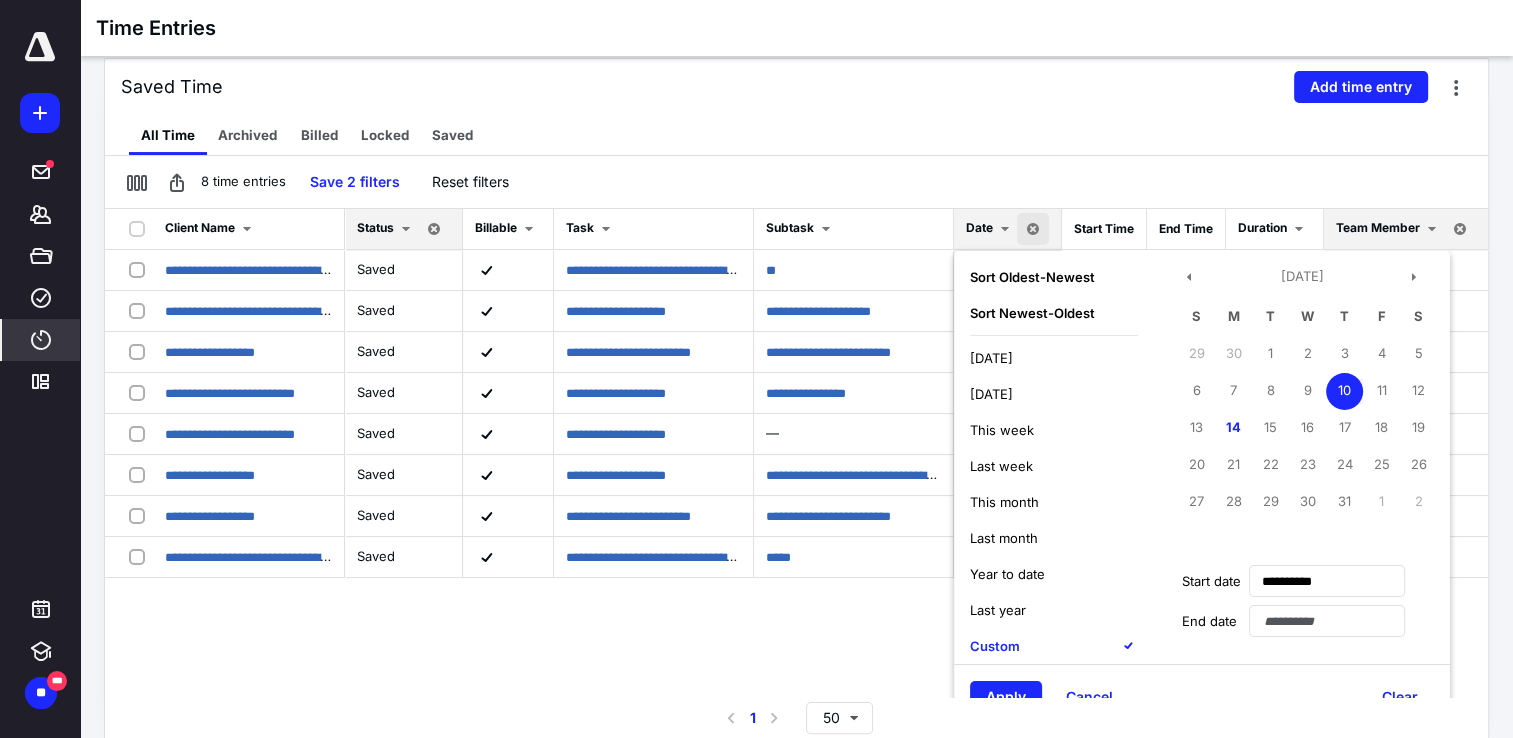 click on "Apply Cancel Clear" at bounding box center [1202, 696] 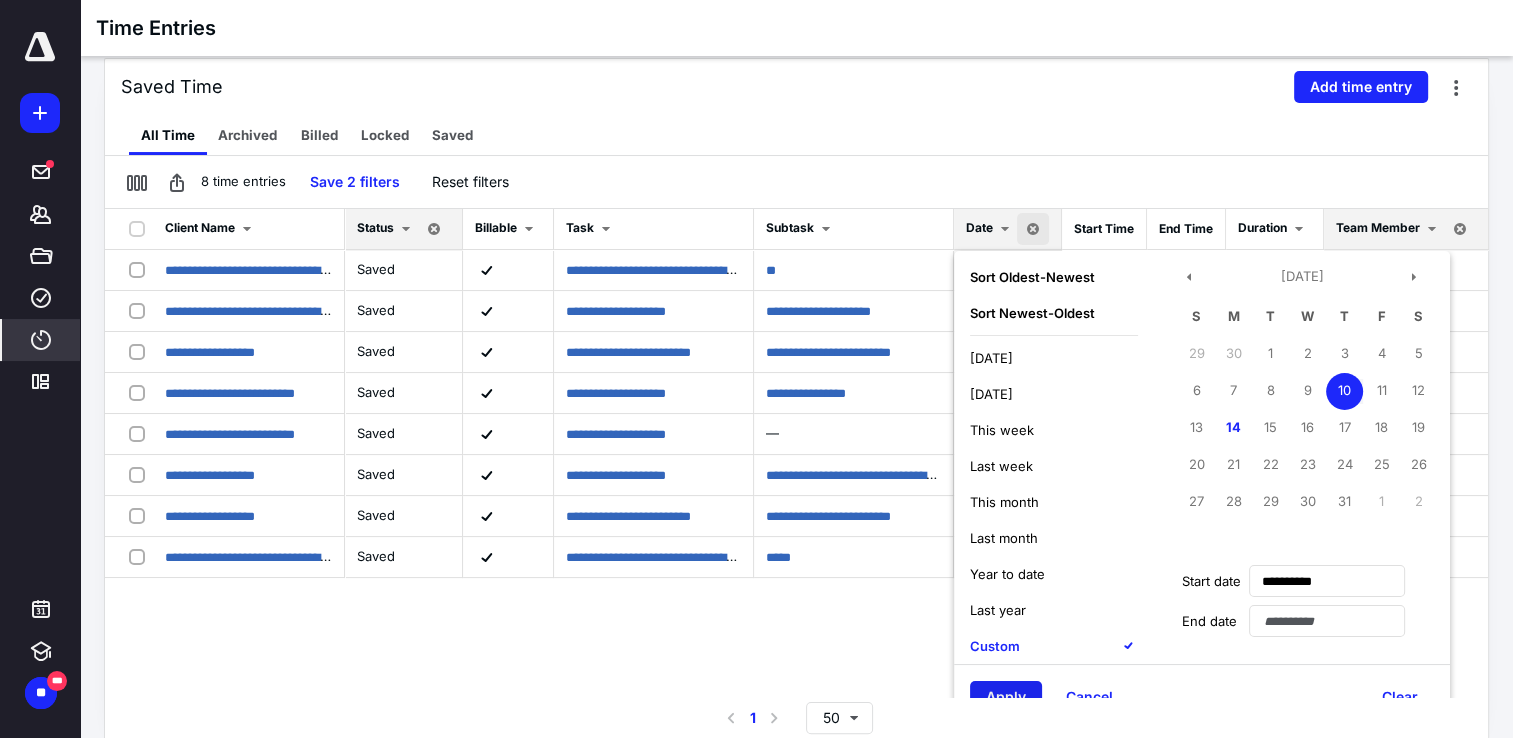 click on "Apply Cancel Clear" at bounding box center [1202, 696] 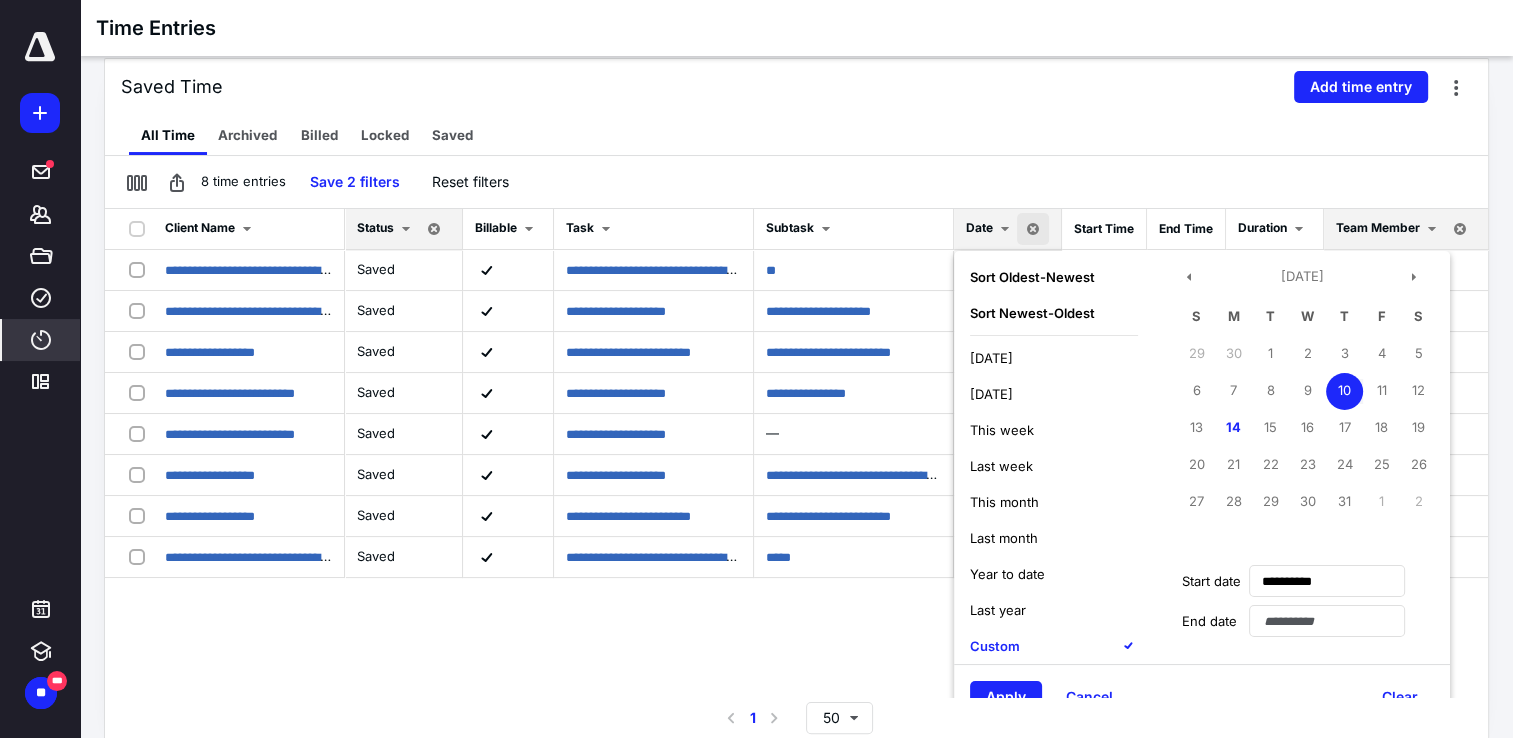 click on "Apply Cancel Clear" at bounding box center [1202, 696] 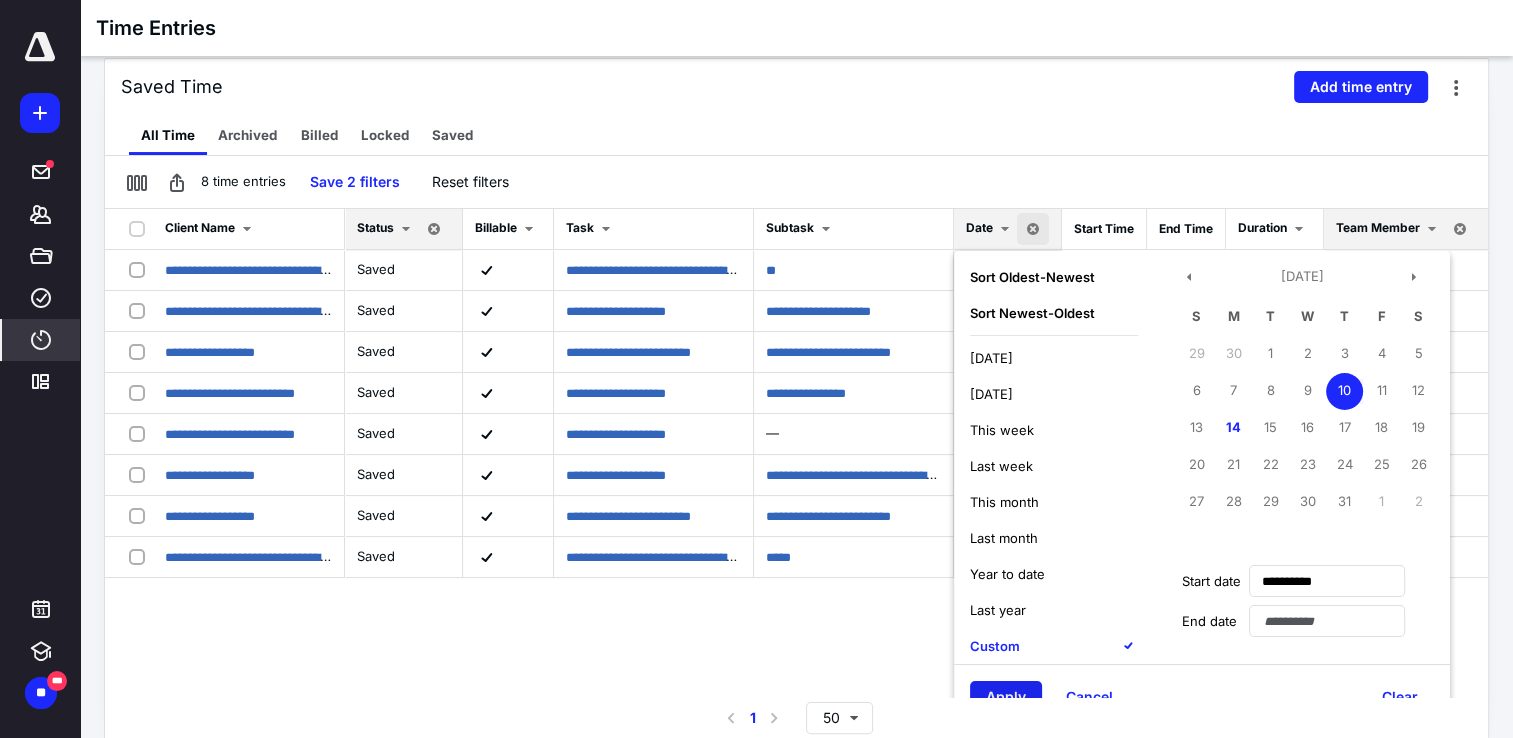 click on "Apply" at bounding box center [1006, 697] 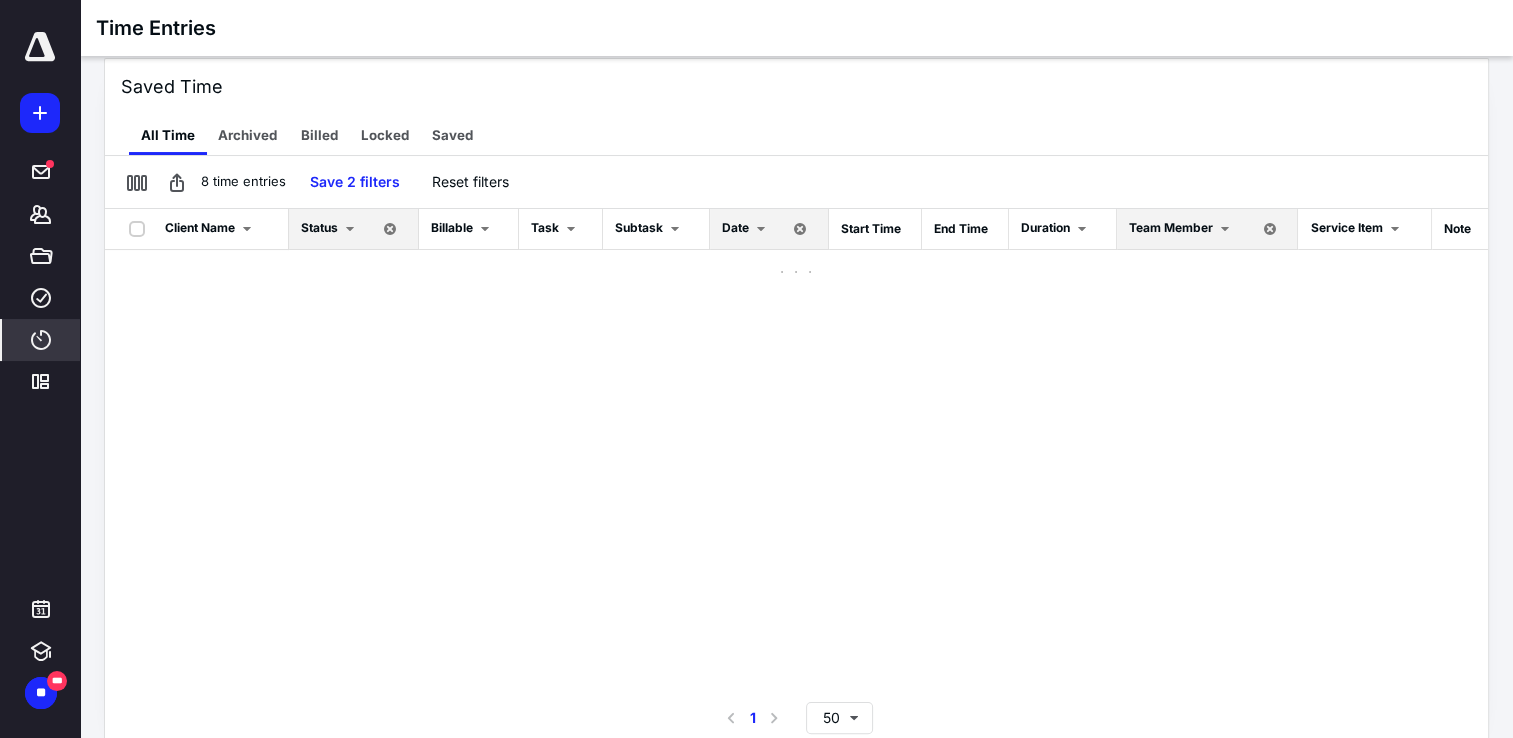 click on "Client Name Status Billable Task Subtask Date Start Time End Time Duration Team Member Service Item Note" at bounding box center [796, 453] 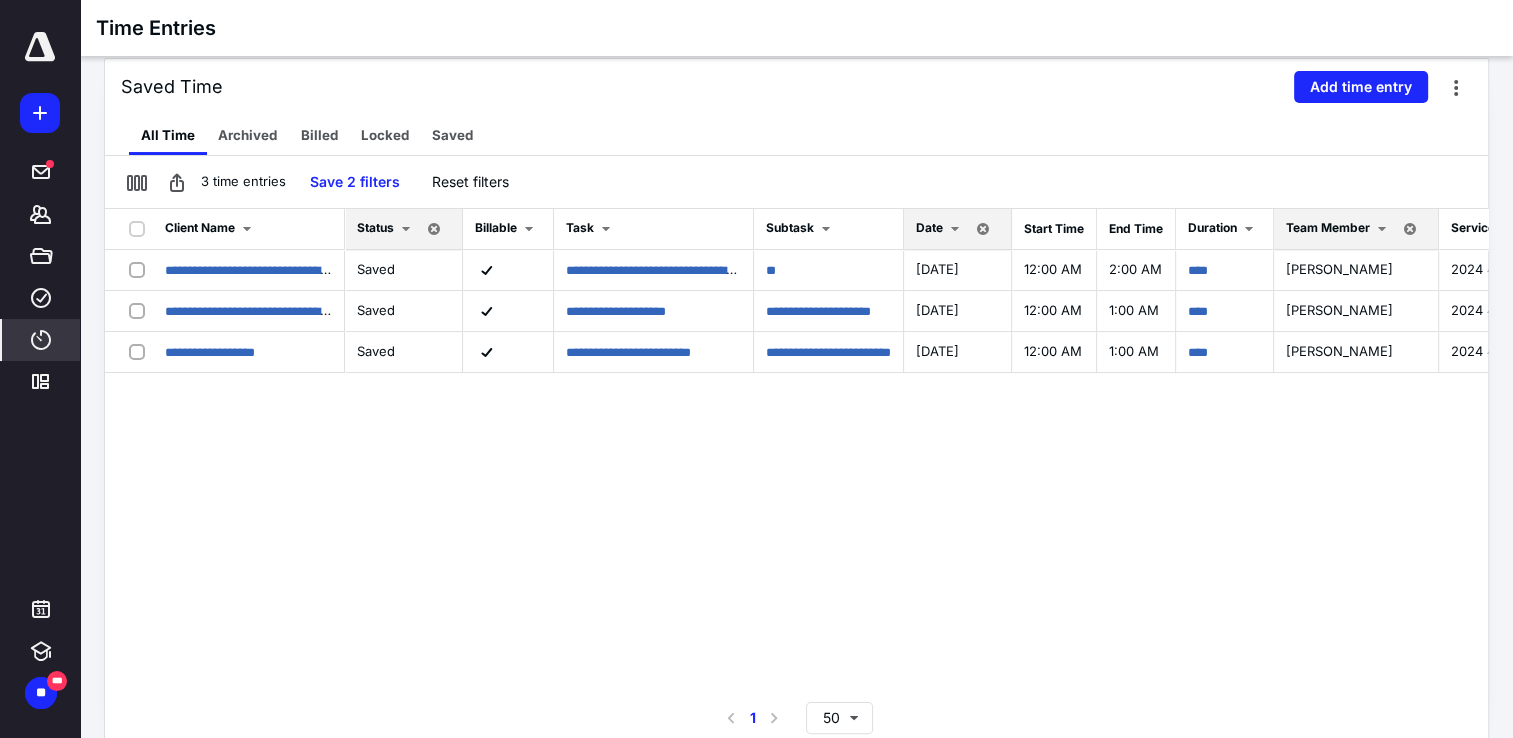 drag, startPoint x: 1023, startPoint y: 678, endPoint x: 884, endPoint y: 618, distance: 151.39684 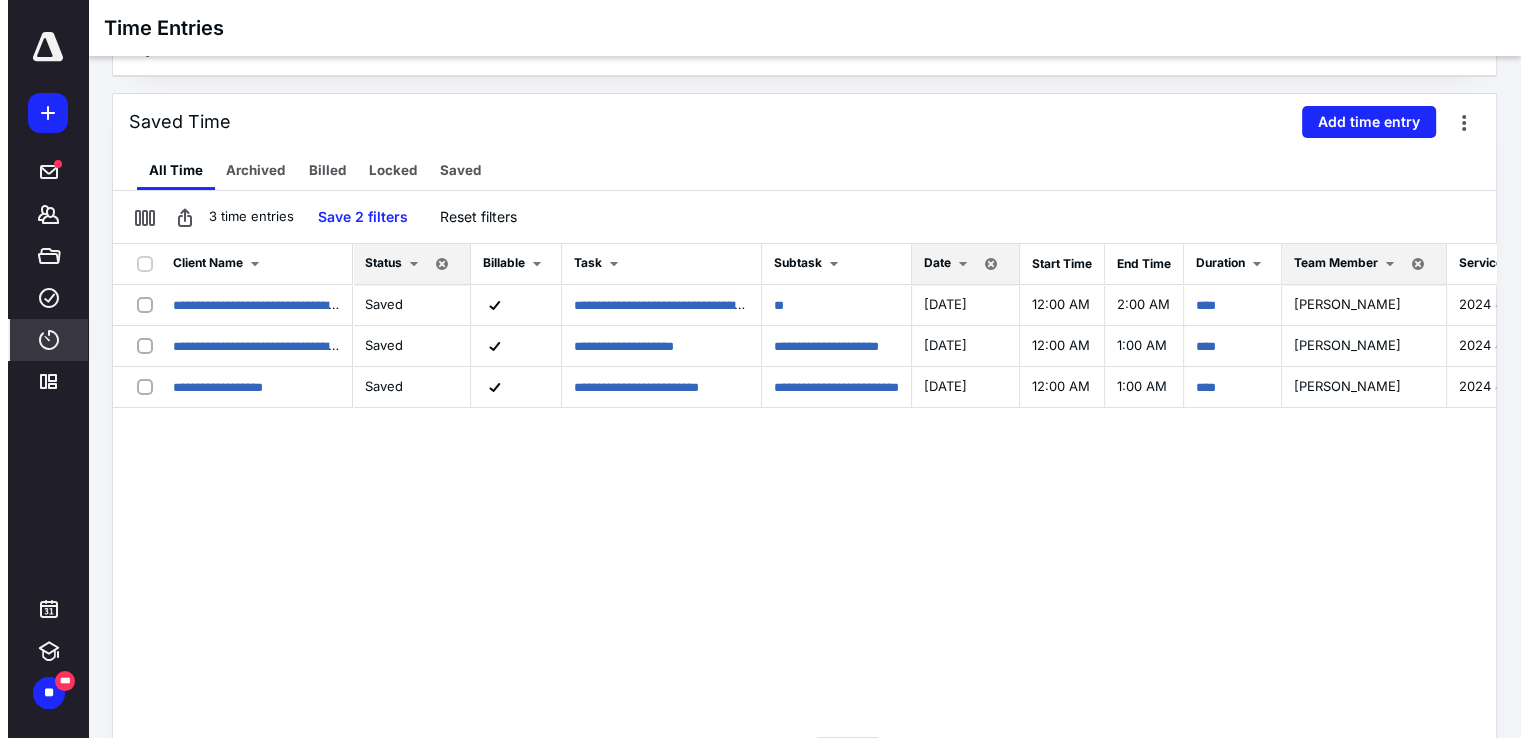 scroll, scrollTop: 200, scrollLeft: 0, axis: vertical 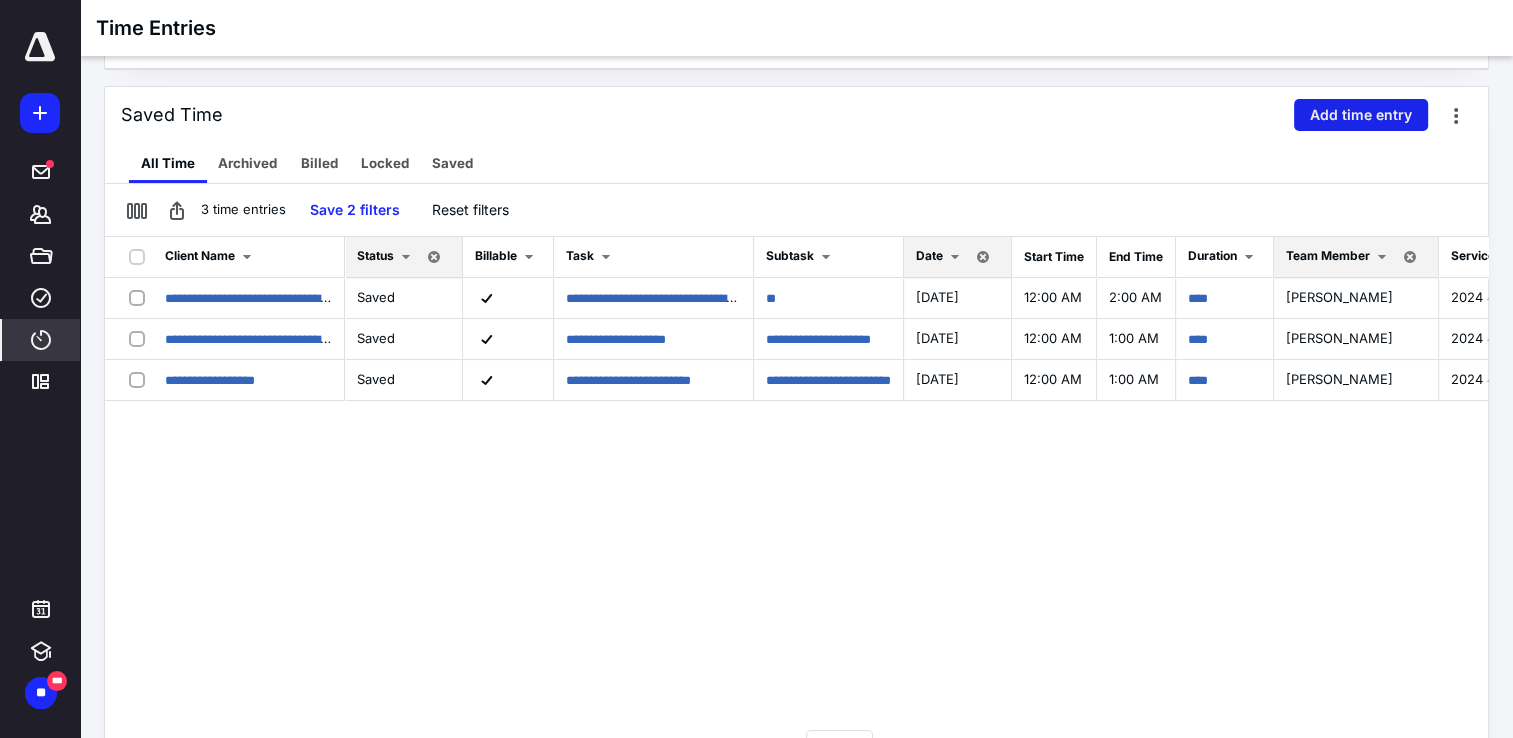click on "Add time entry" at bounding box center [1361, 115] 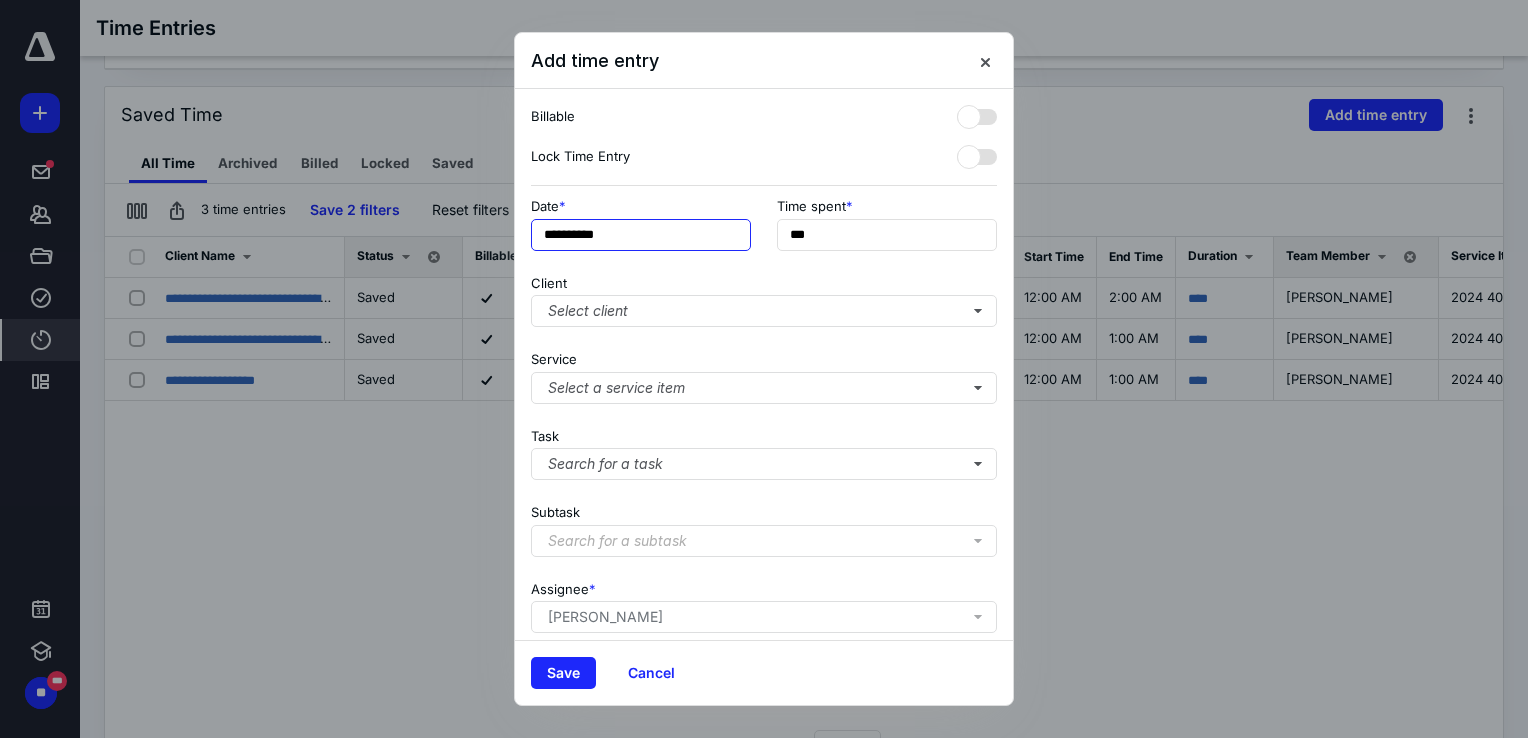 click on "**********" at bounding box center (641, 235) 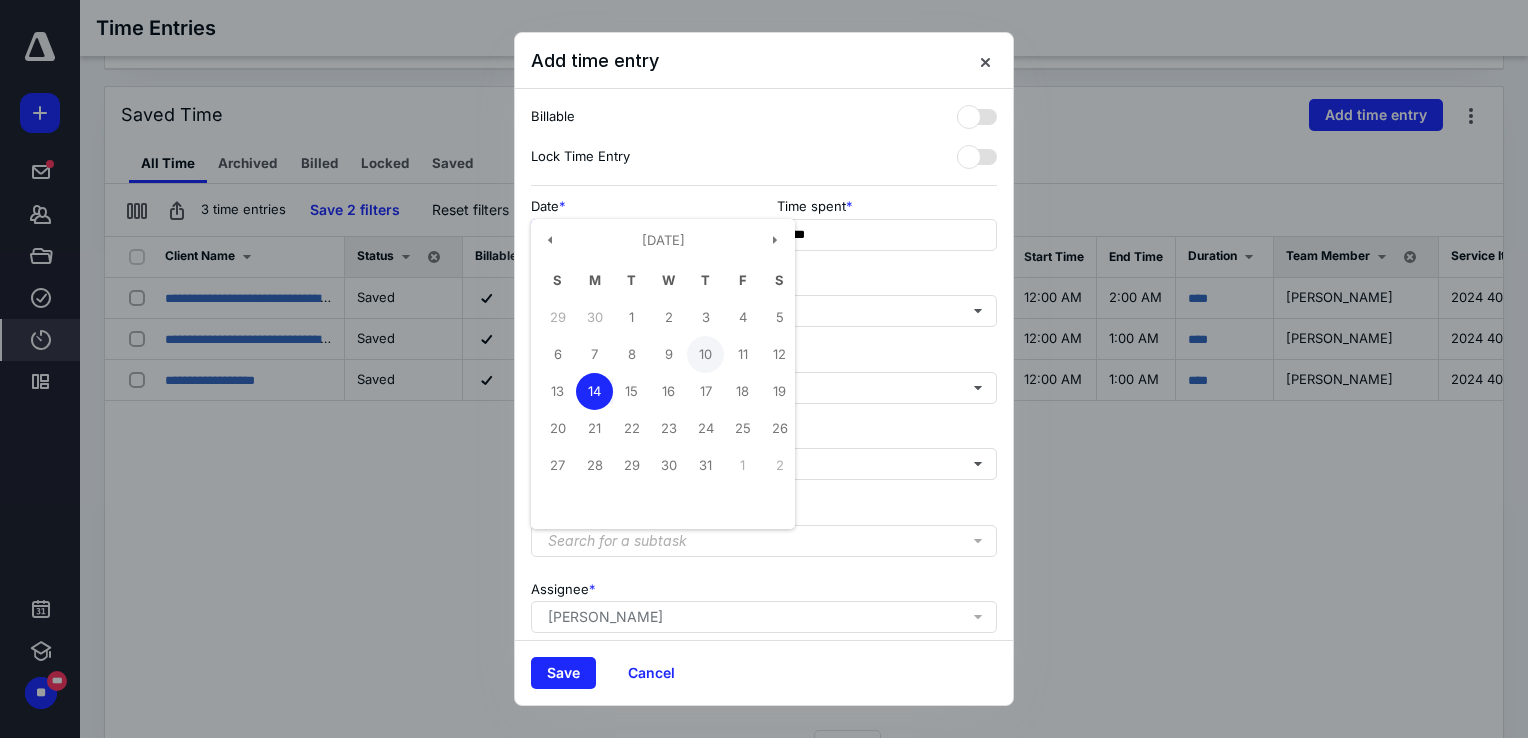 click on "10" at bounding box center (705, 354) 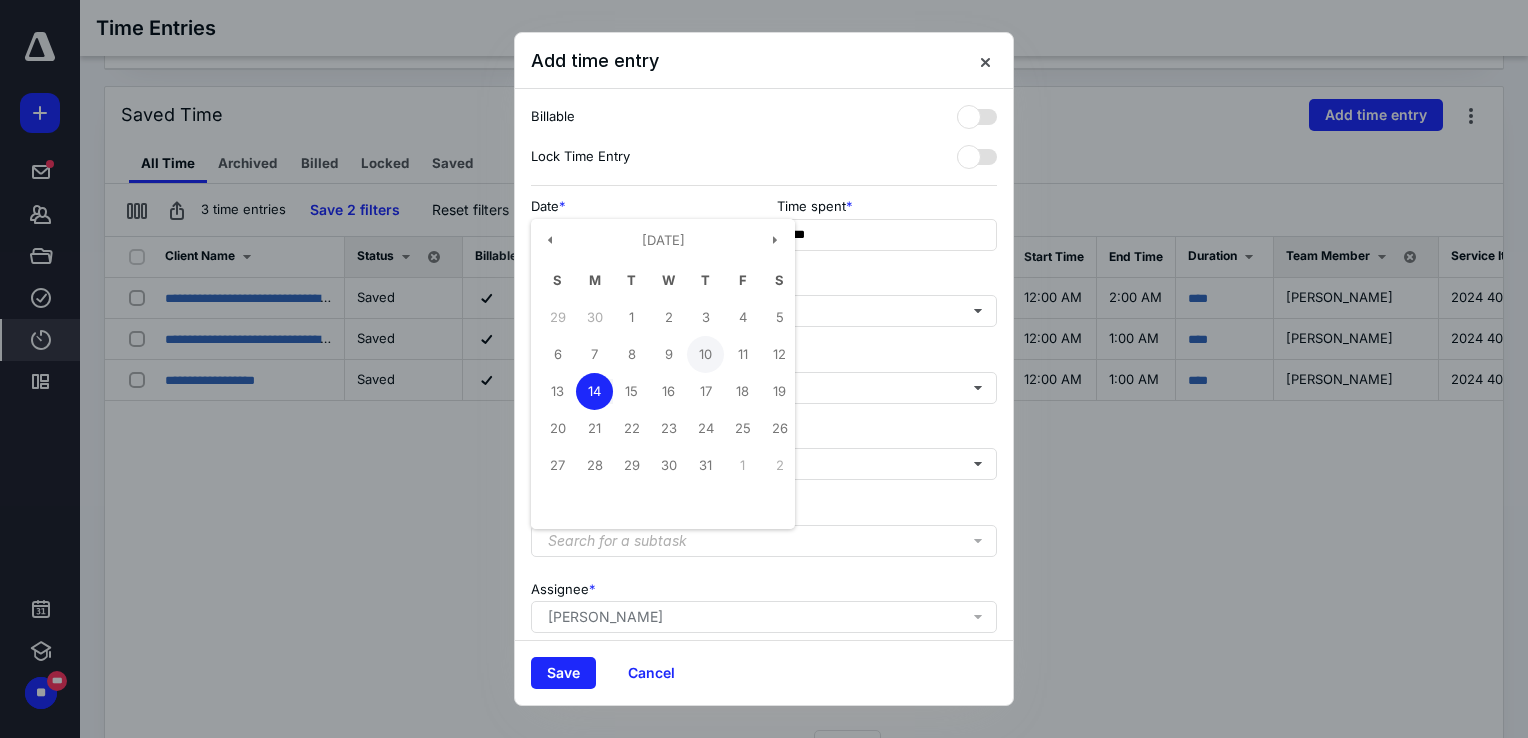 type on "**********" 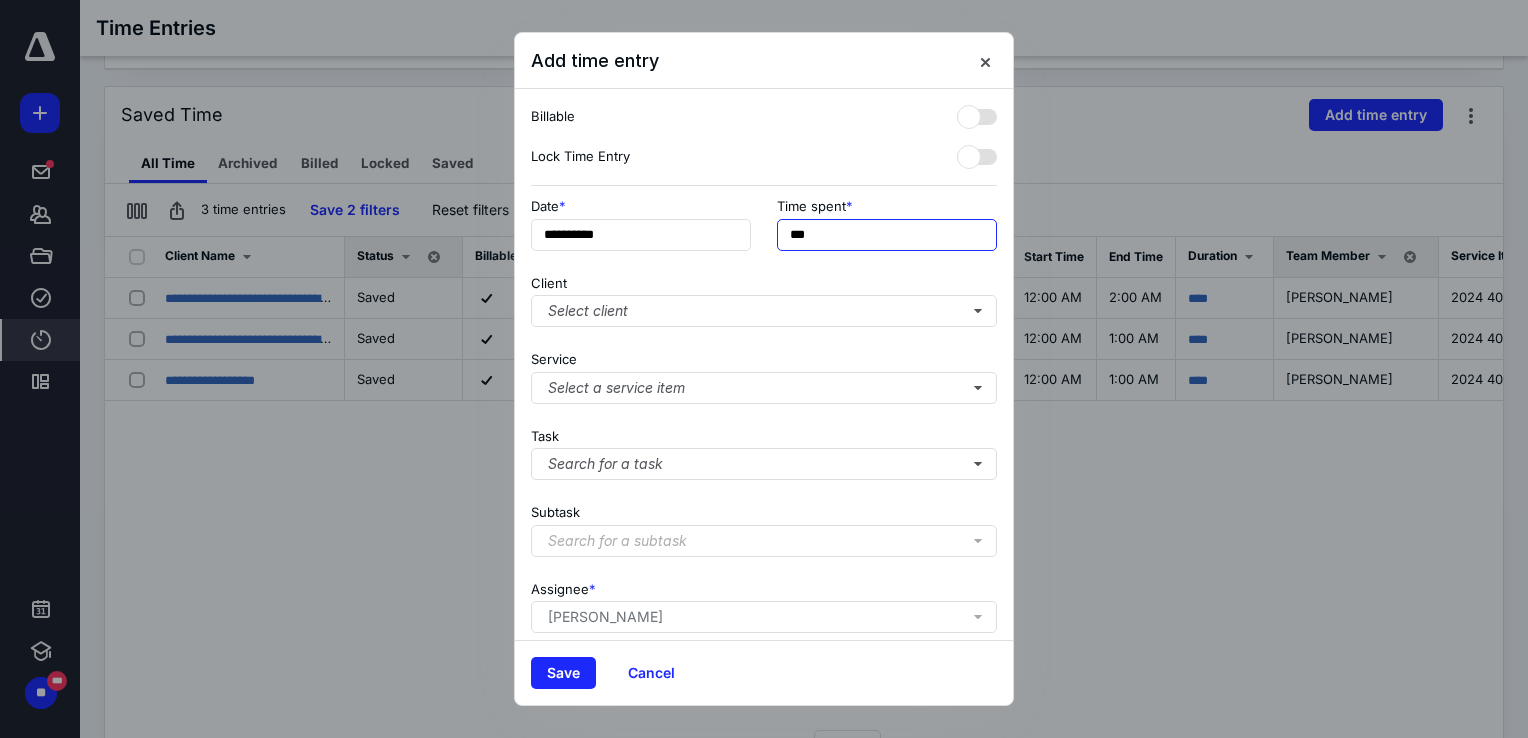 click on "***" at bounding box center [887, 235] 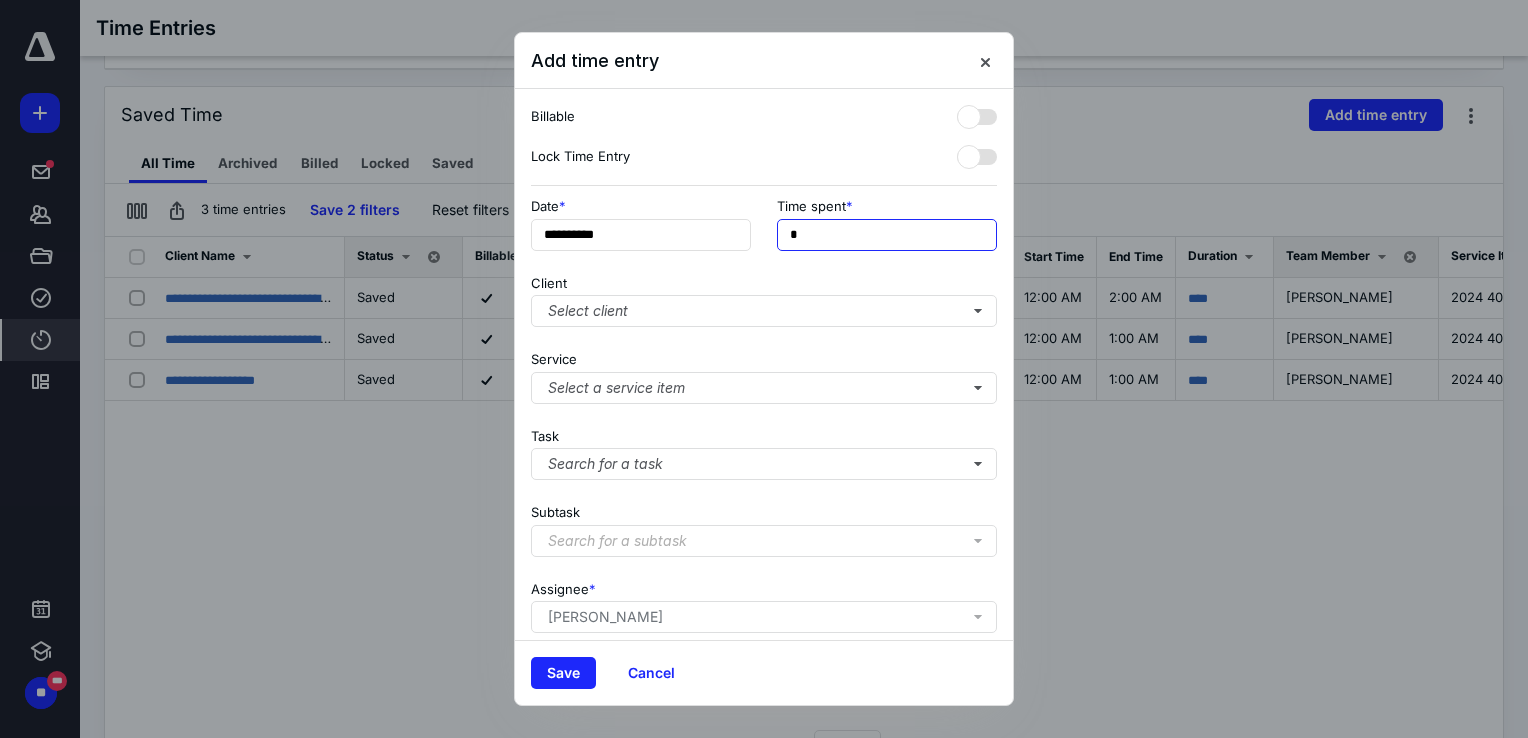 type on "**" 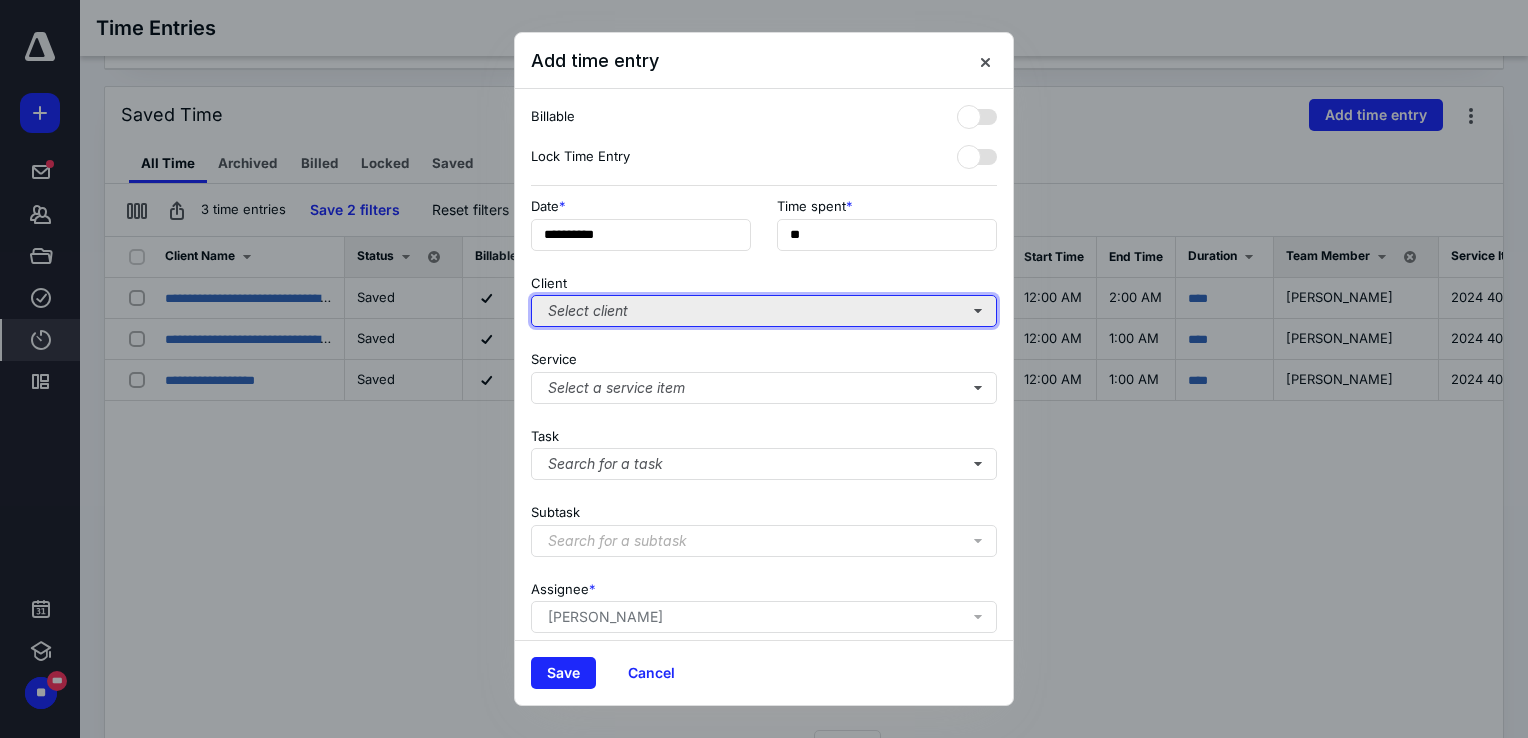 click on "Select client" at bounding box center [764, 311] 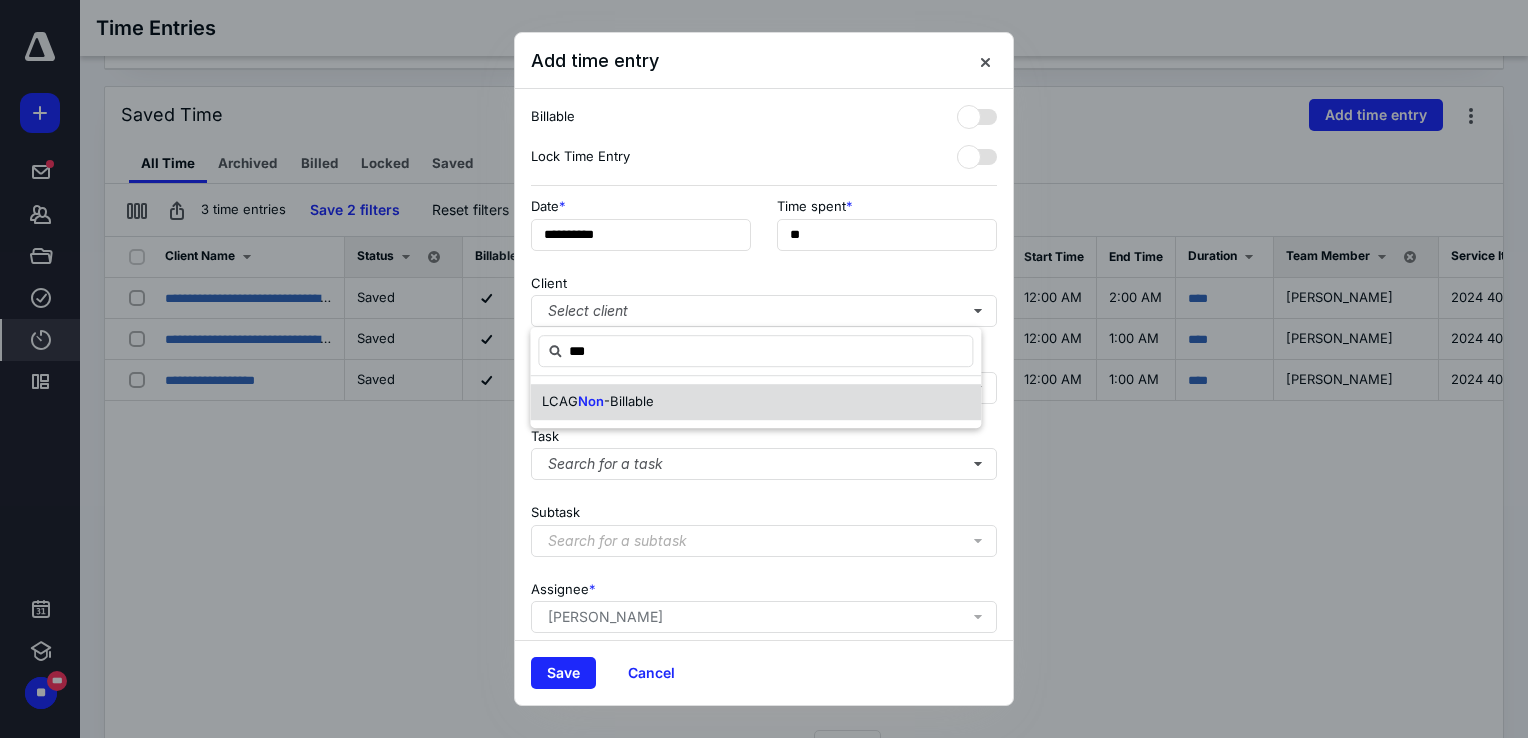 click on "Non" at bounding box center [591, 401] 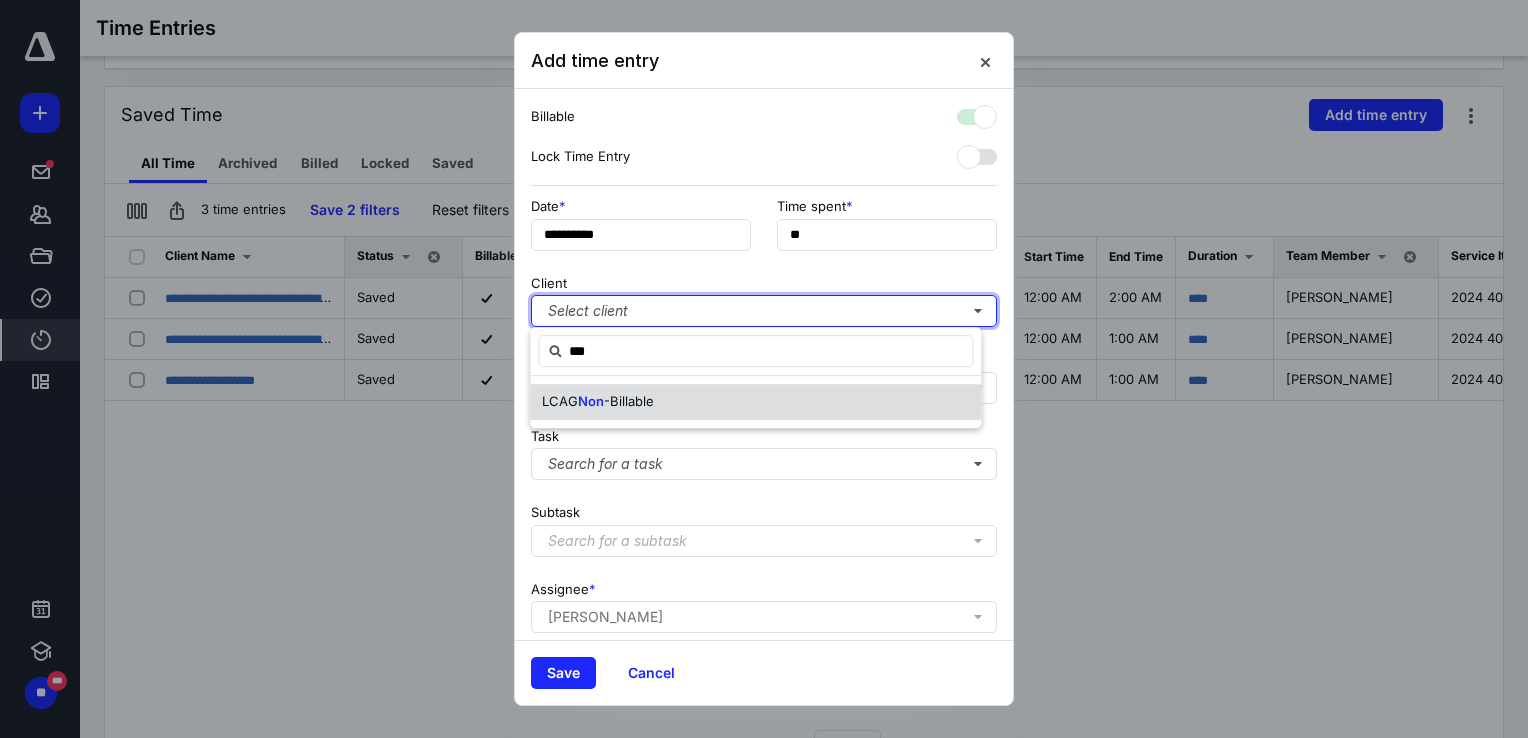checkbox on "true" 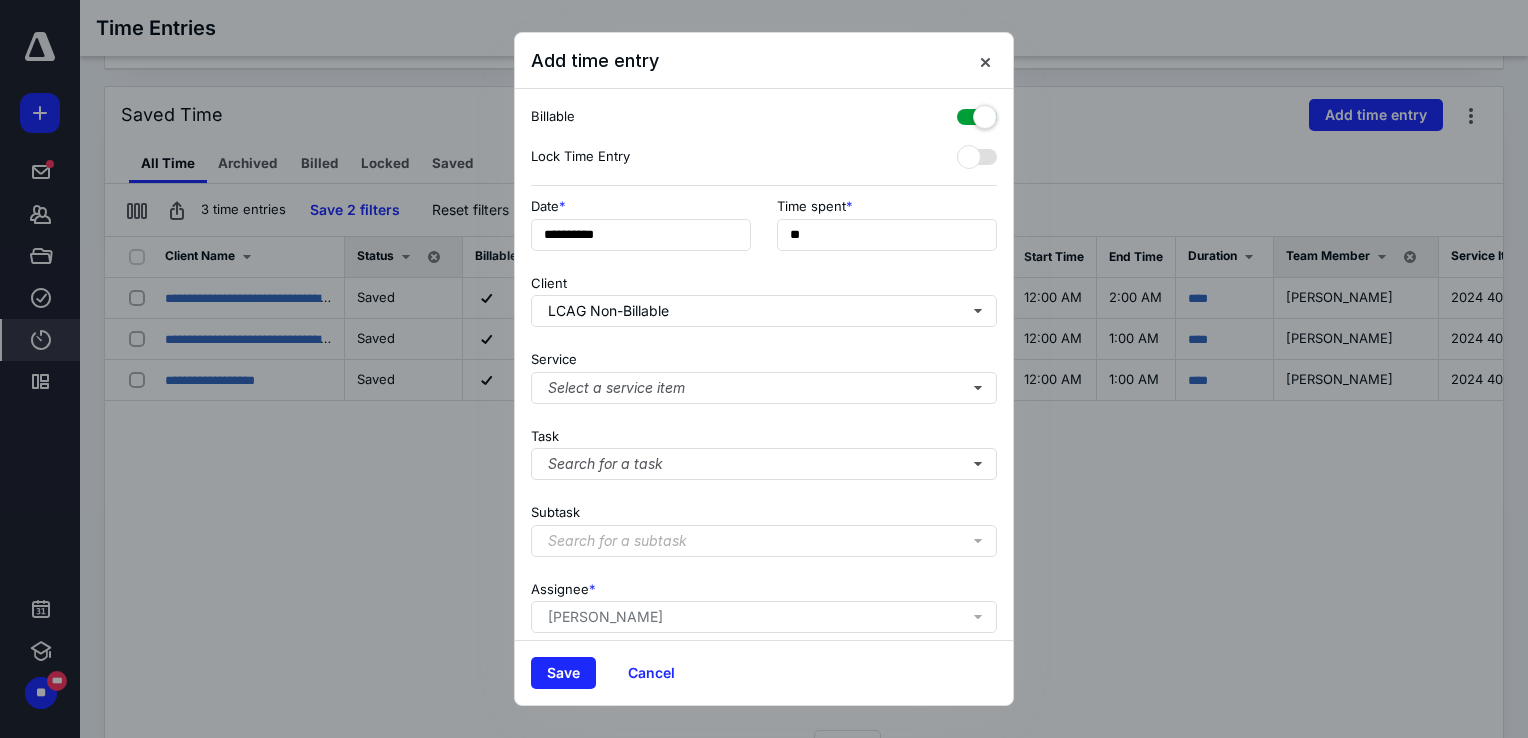 click at bounding box center (977, 113) 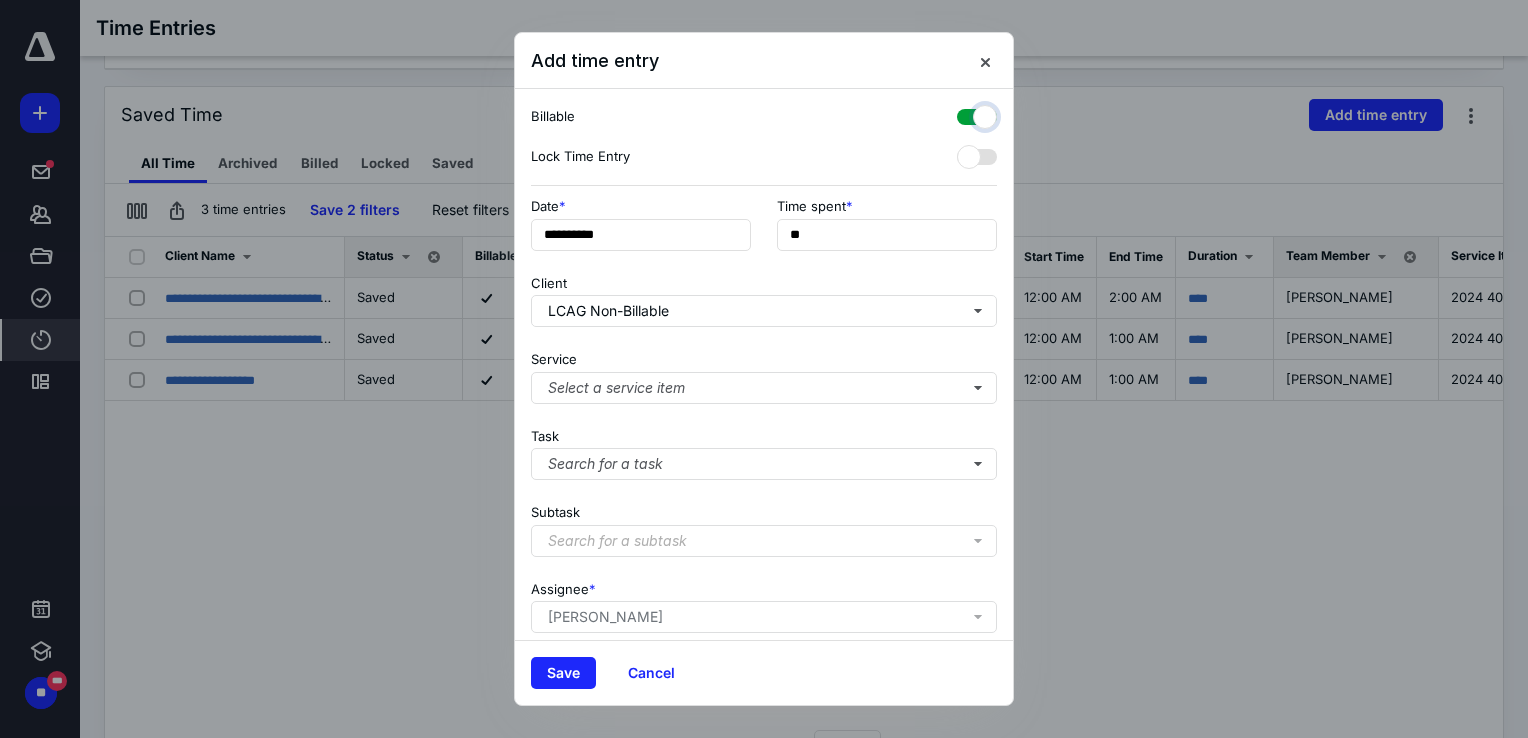 click at bounding box center [967, 114] 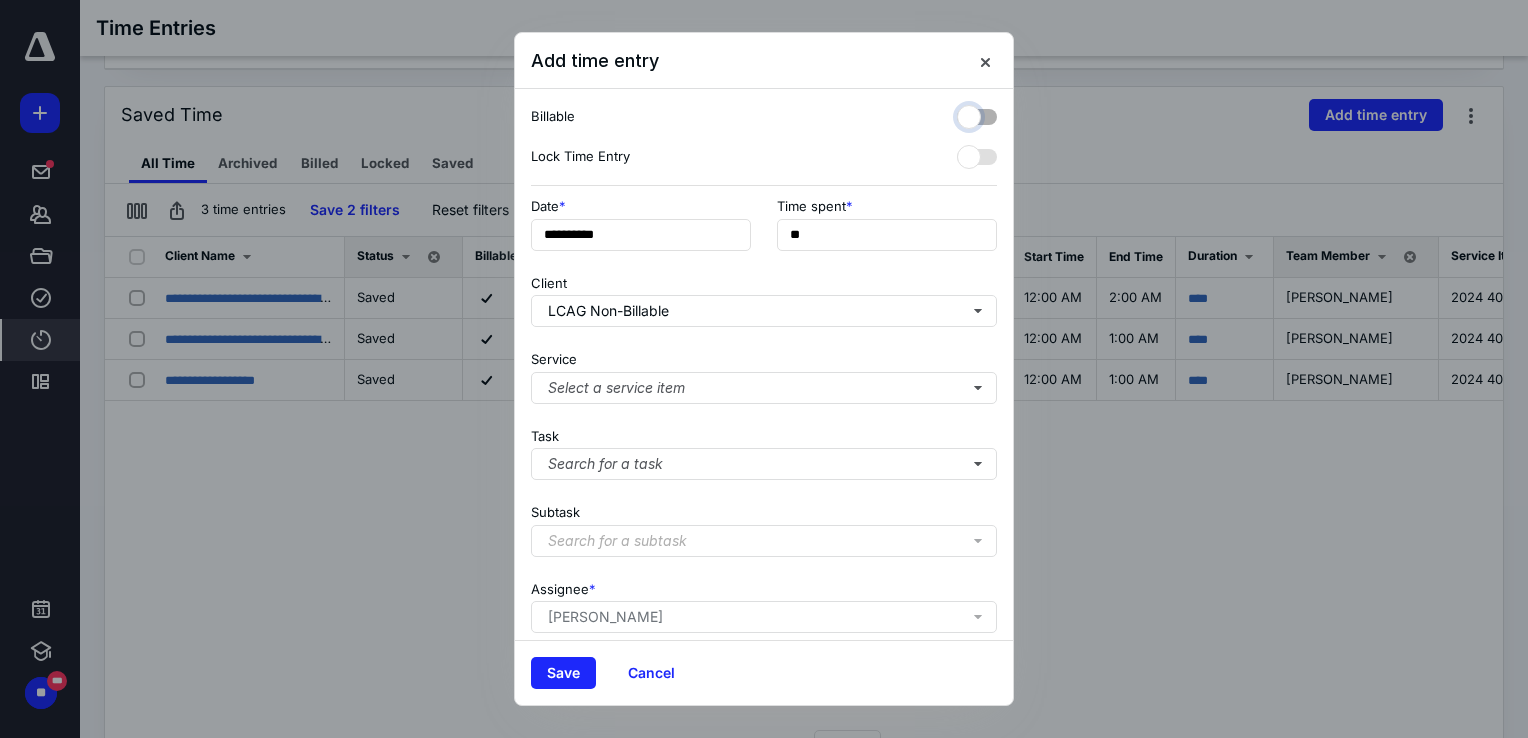 checkbox on "false" 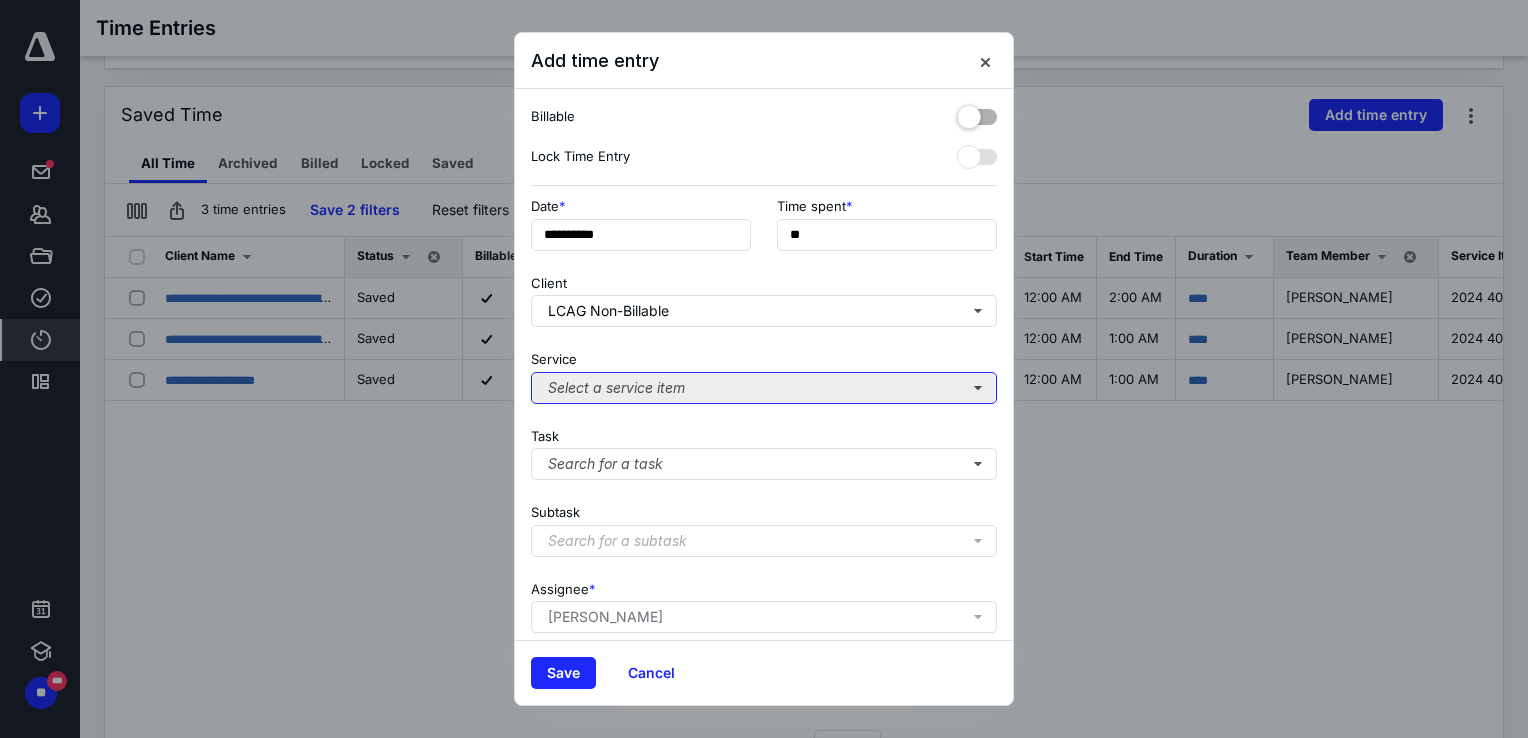 click on "Select a service item" at bounding box center (764, 388) 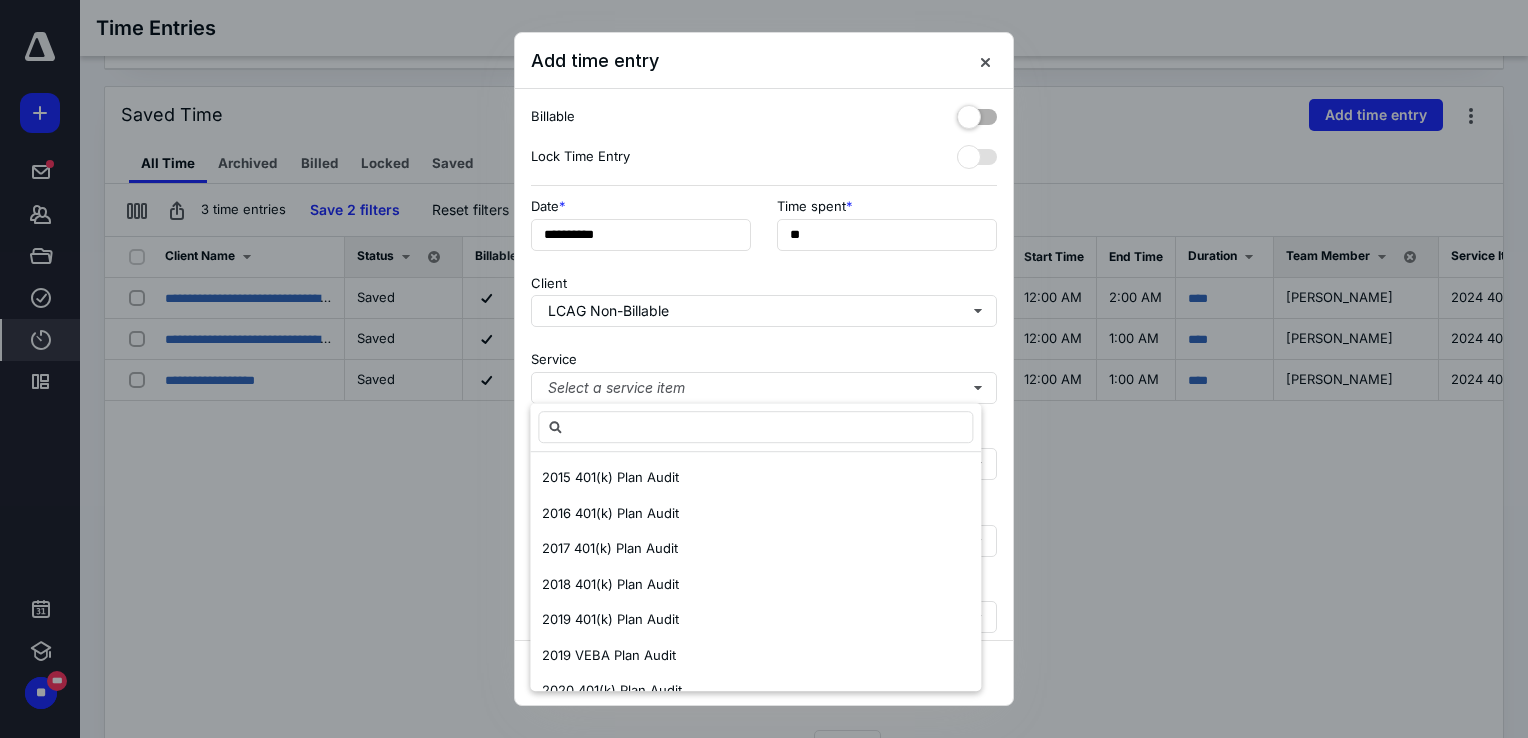 click on "Service Select a service item" at bounding box center (764, 373) 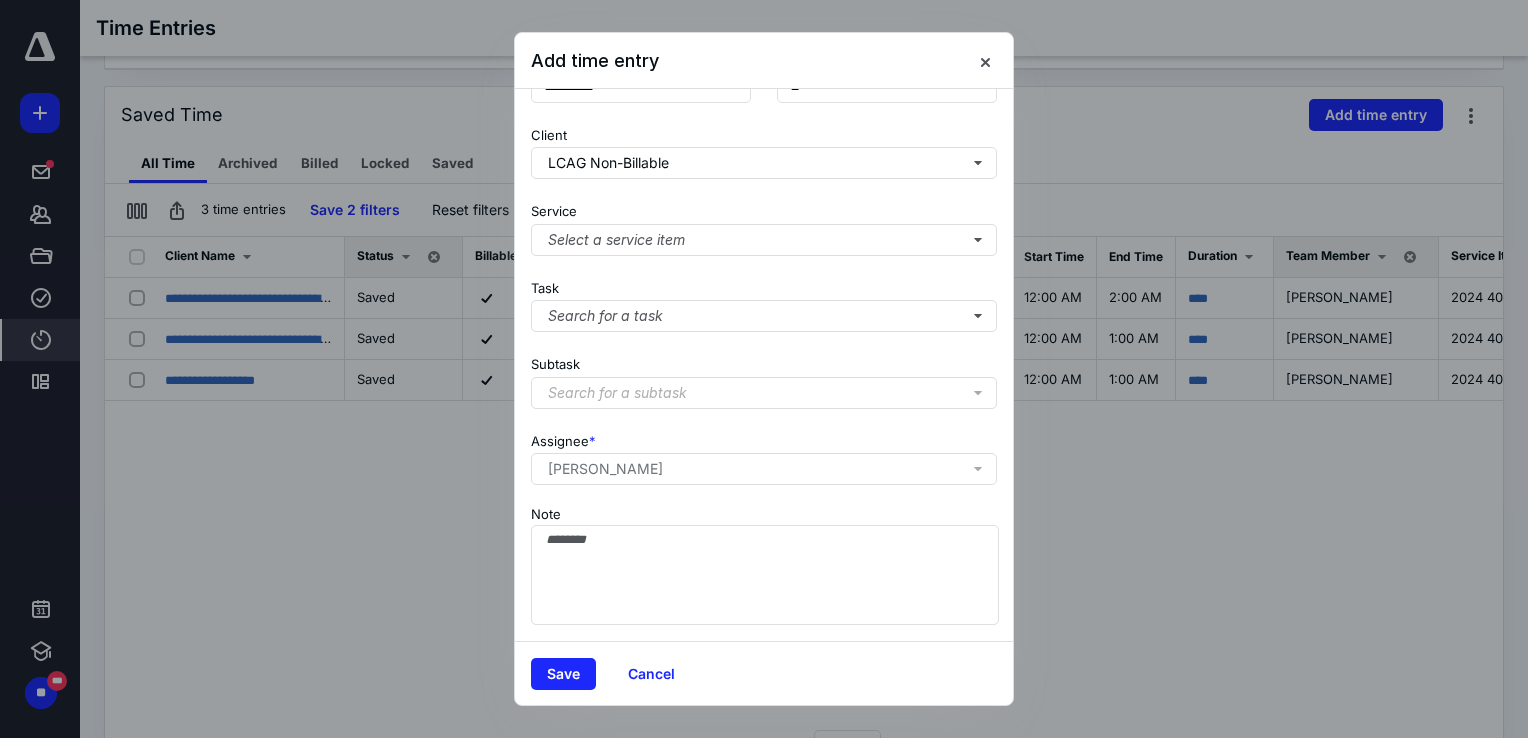 scroll, scrollTop: 162, scrollLeft: 0, axis: vertical 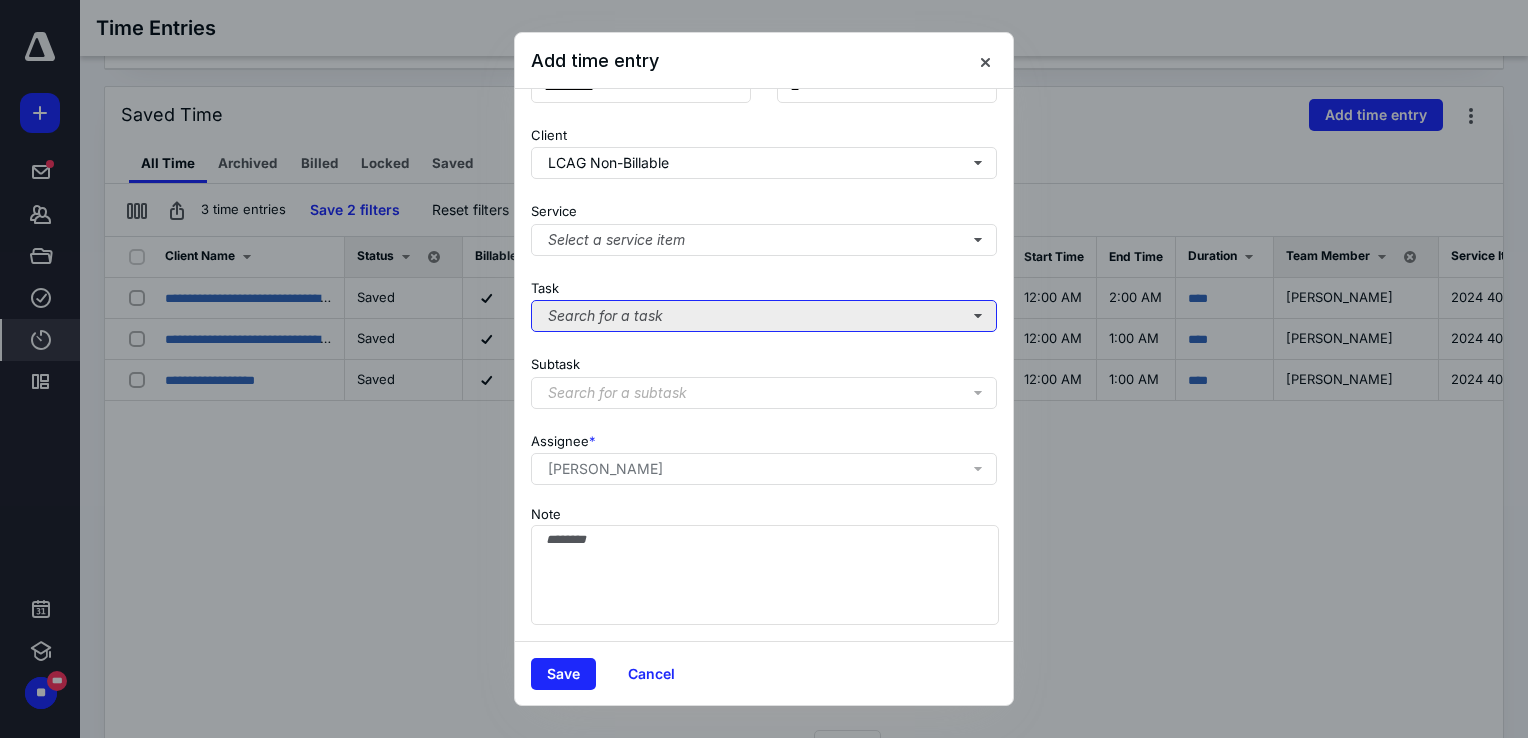 click on "Search for a task" at bounding box center (764, 316) 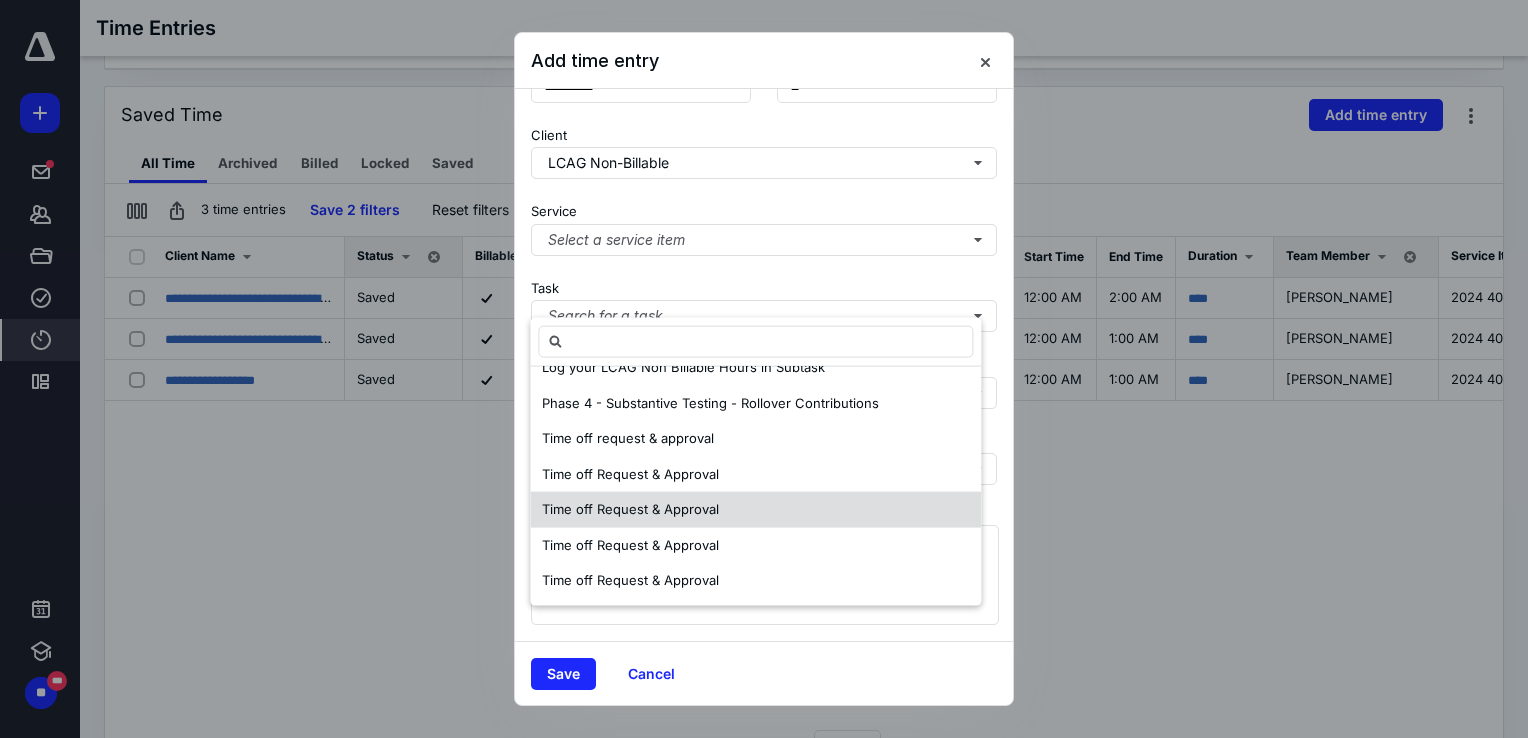 scroll, scrollTop: 280, scrollLeft: 0, axis: vertical 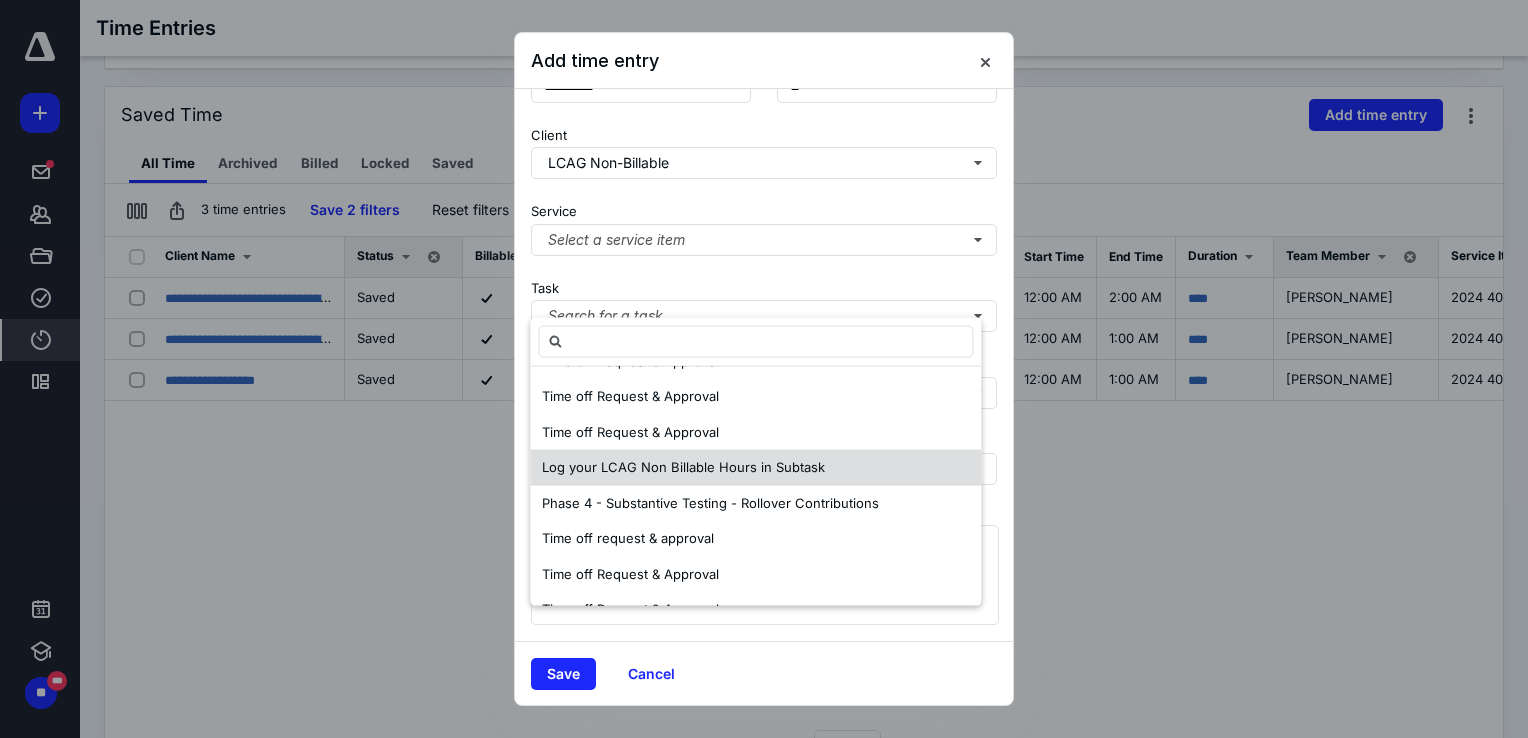 click on "Log your LCAG Non Billable Hours in Subtask" at bounding box center [683, 467] 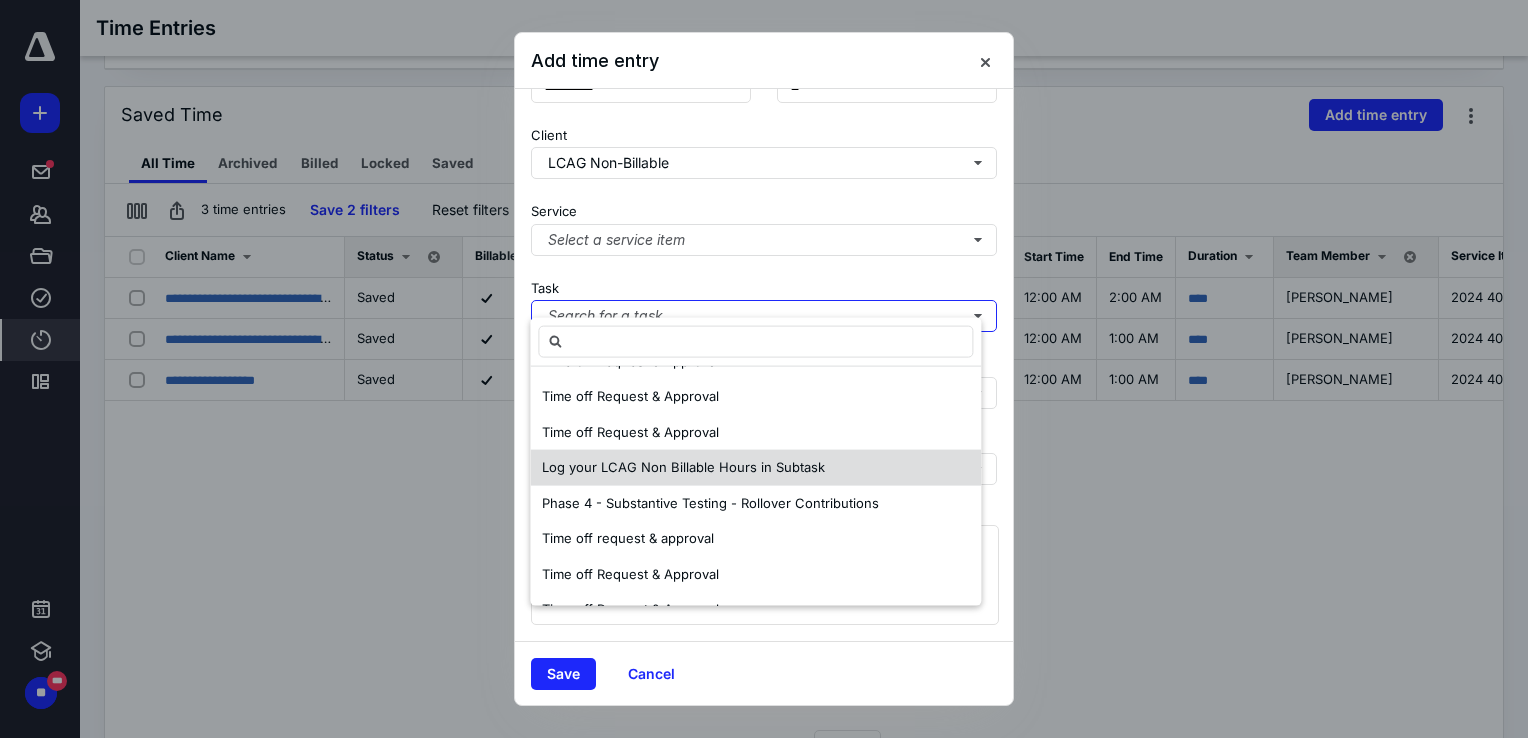 scroll, scrollTop: 0, scrollLeft: 0, axis: both 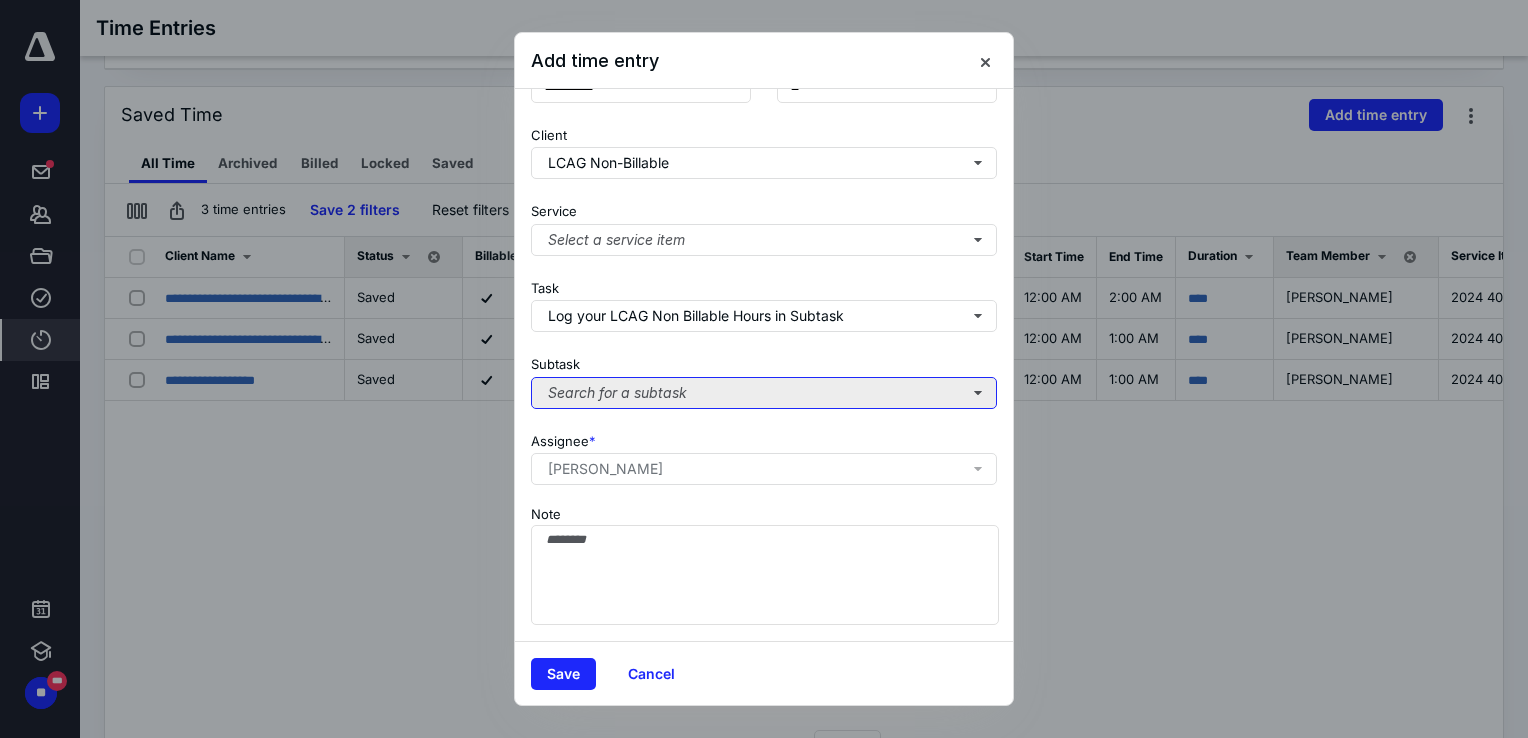 click on "Search for a subtask" at bounding box center [764, 393] 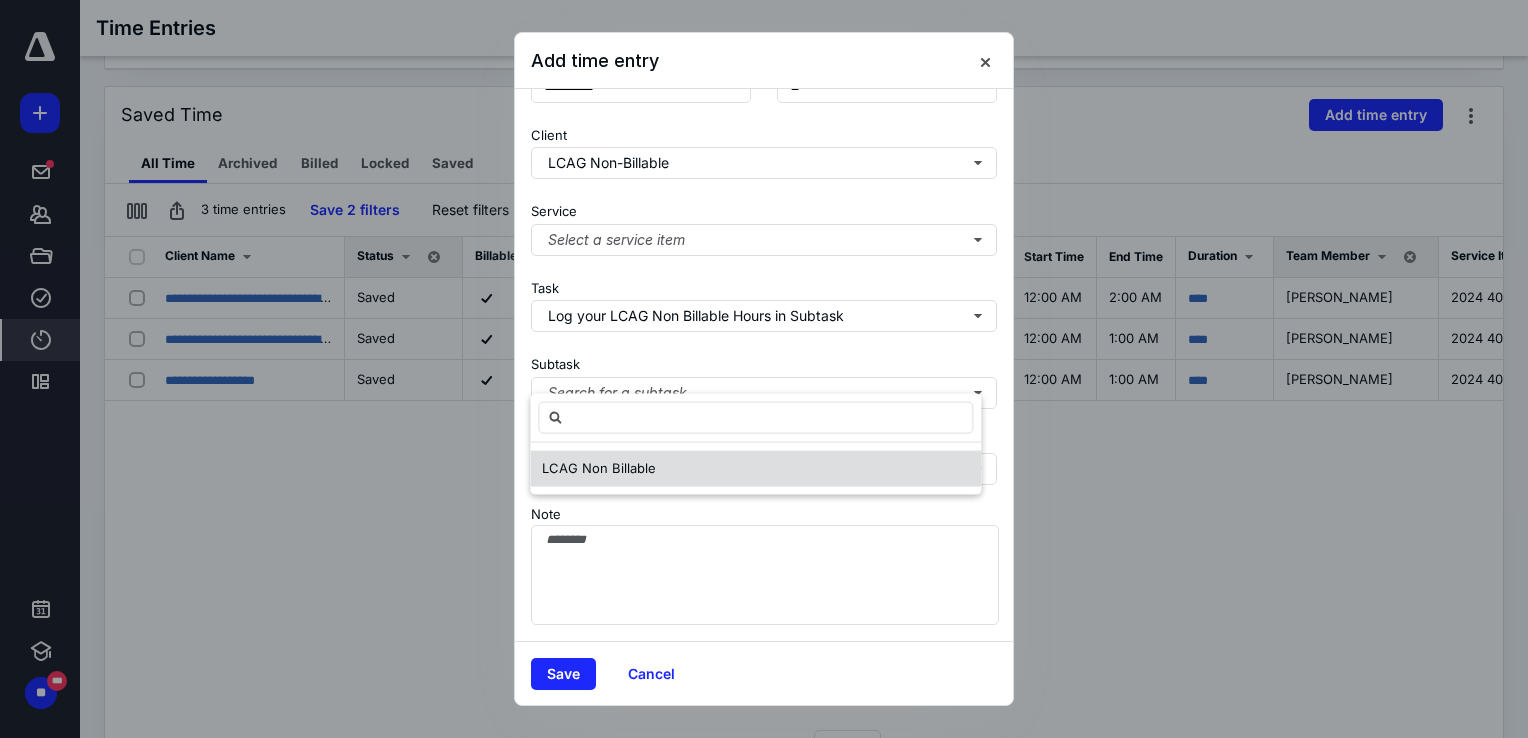 click on "LCAG Non Billable" at bounding box center [599, 469] 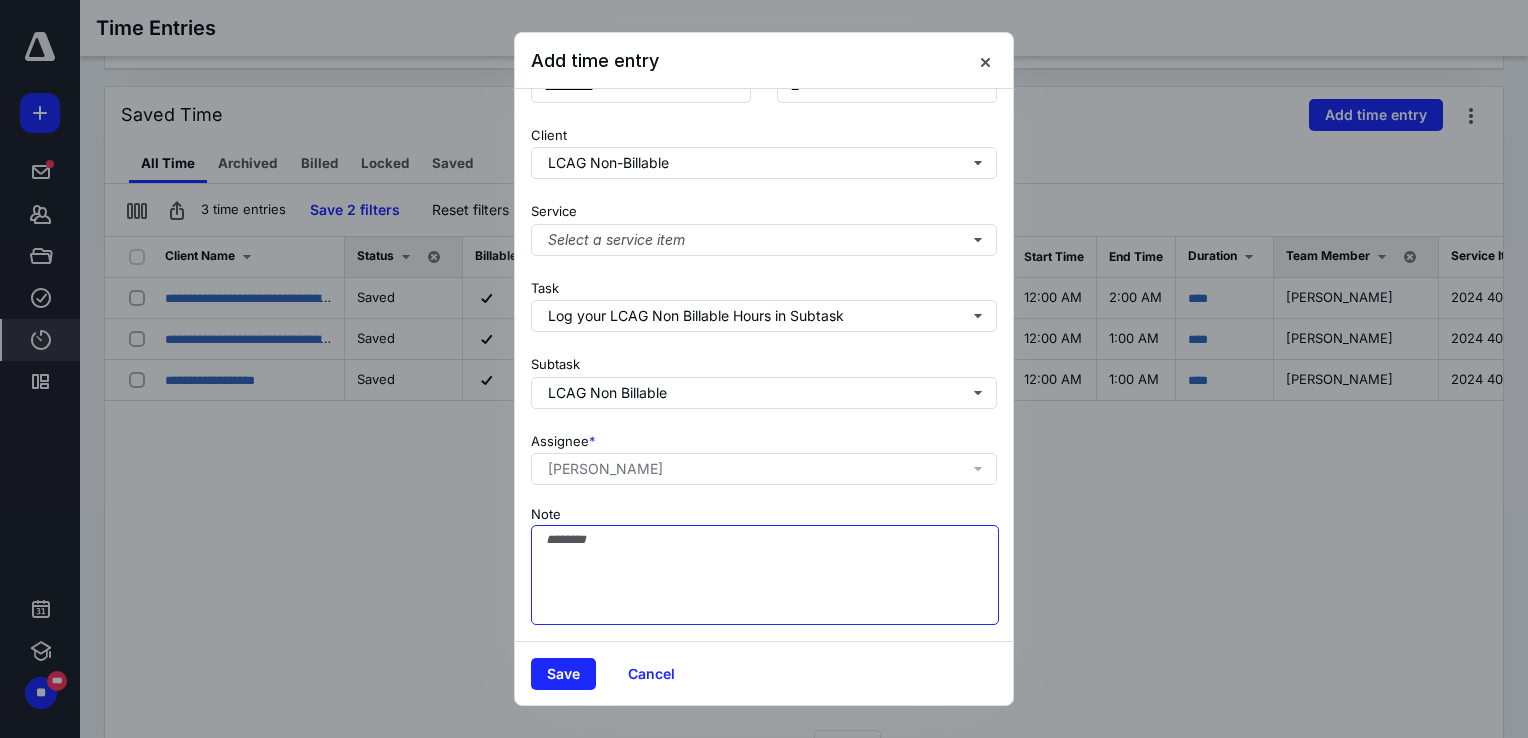 click on "Note" at bounding box center [765, 575] 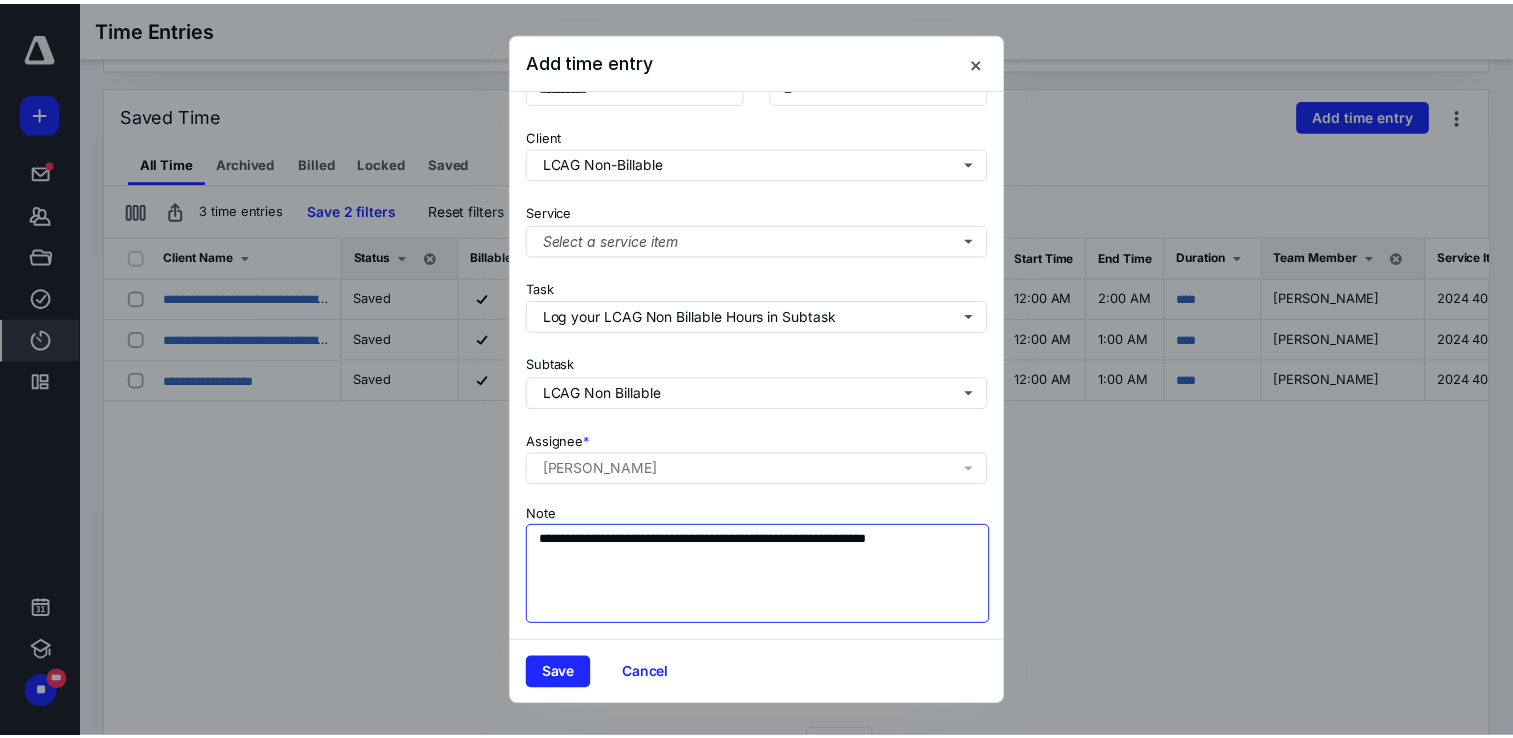 scroll, scrollTop: 162, scrollLeft: 0, axis: vertical 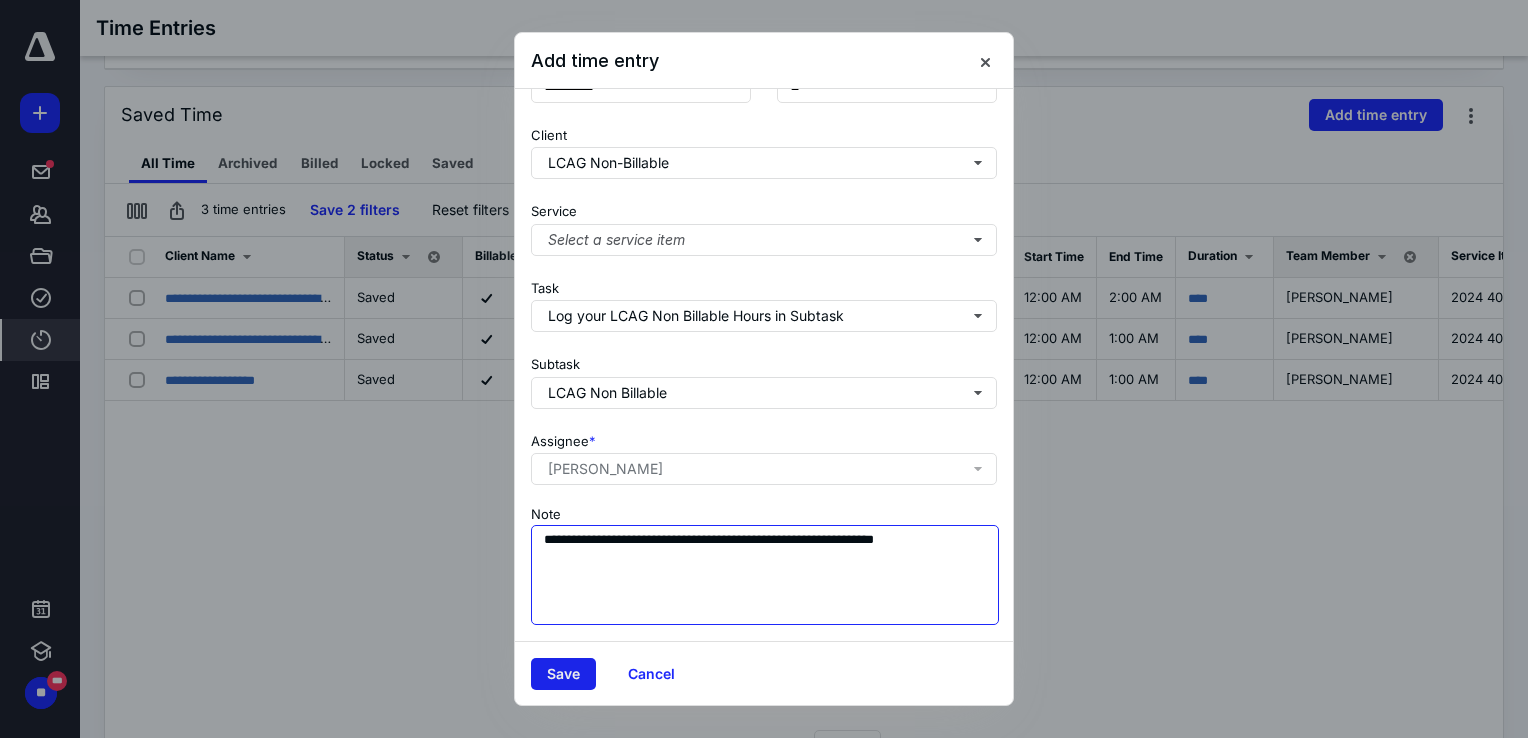 type on "**********" 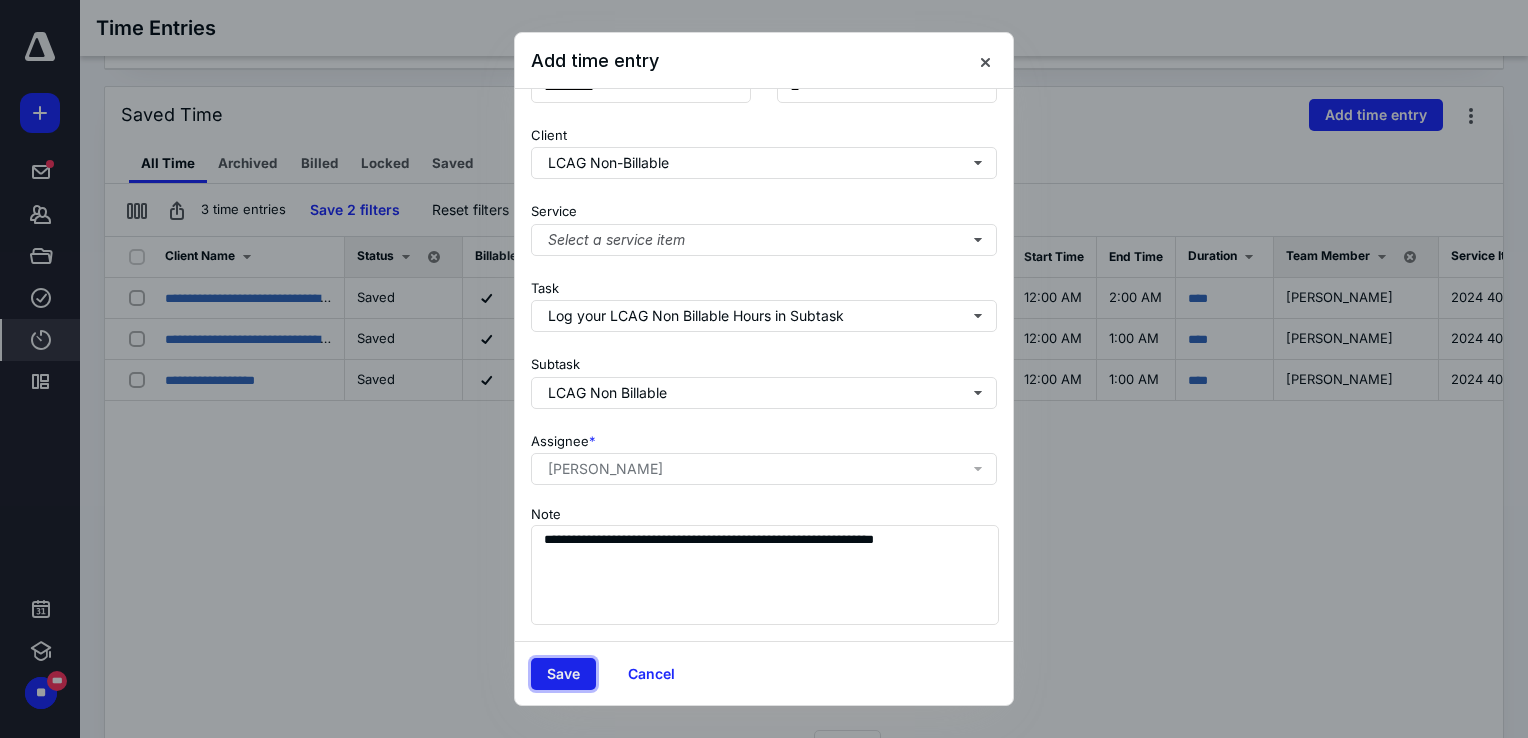click on "Save" at bounding box center (563, 674) 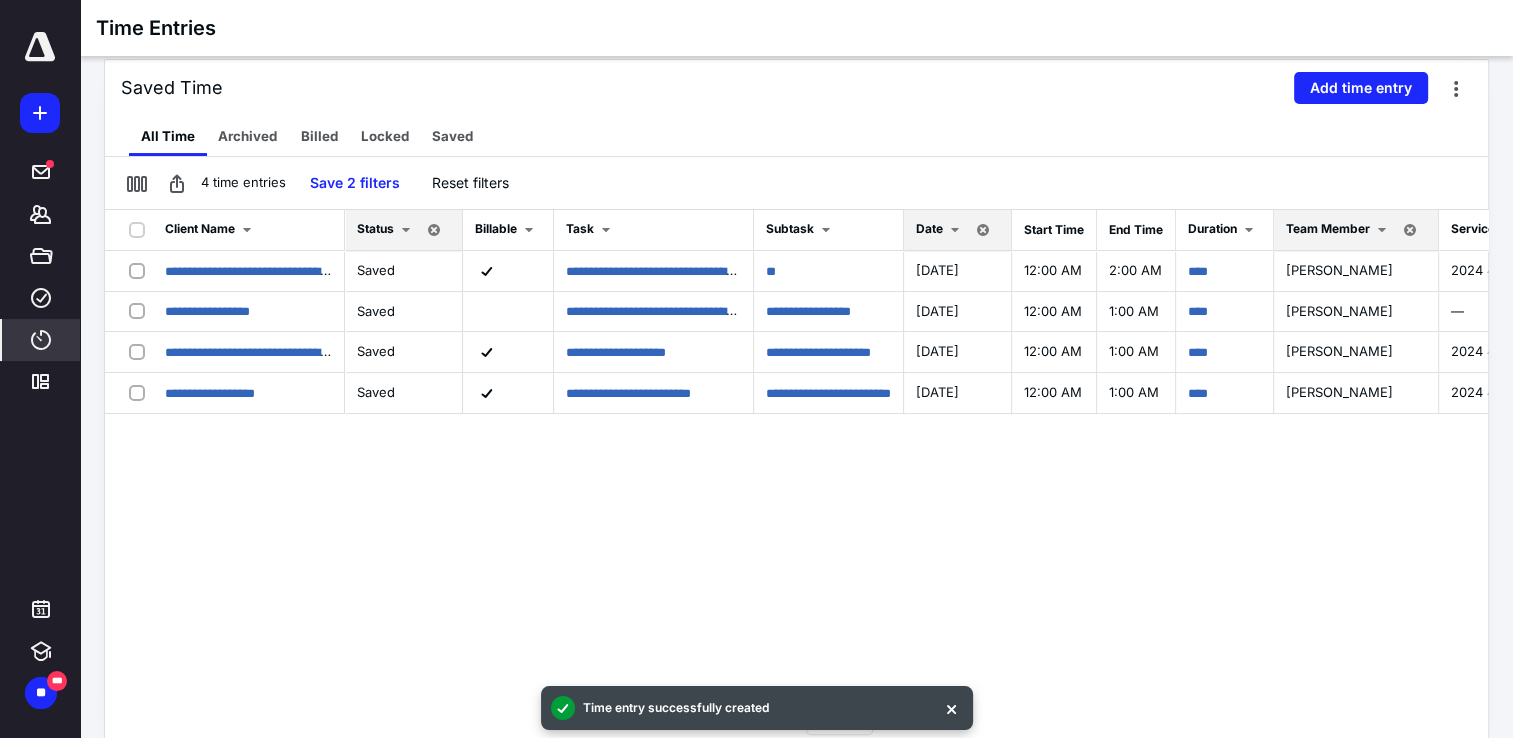 scroll, scrollTop: 228, scrollLeft: 0, axis: vertical 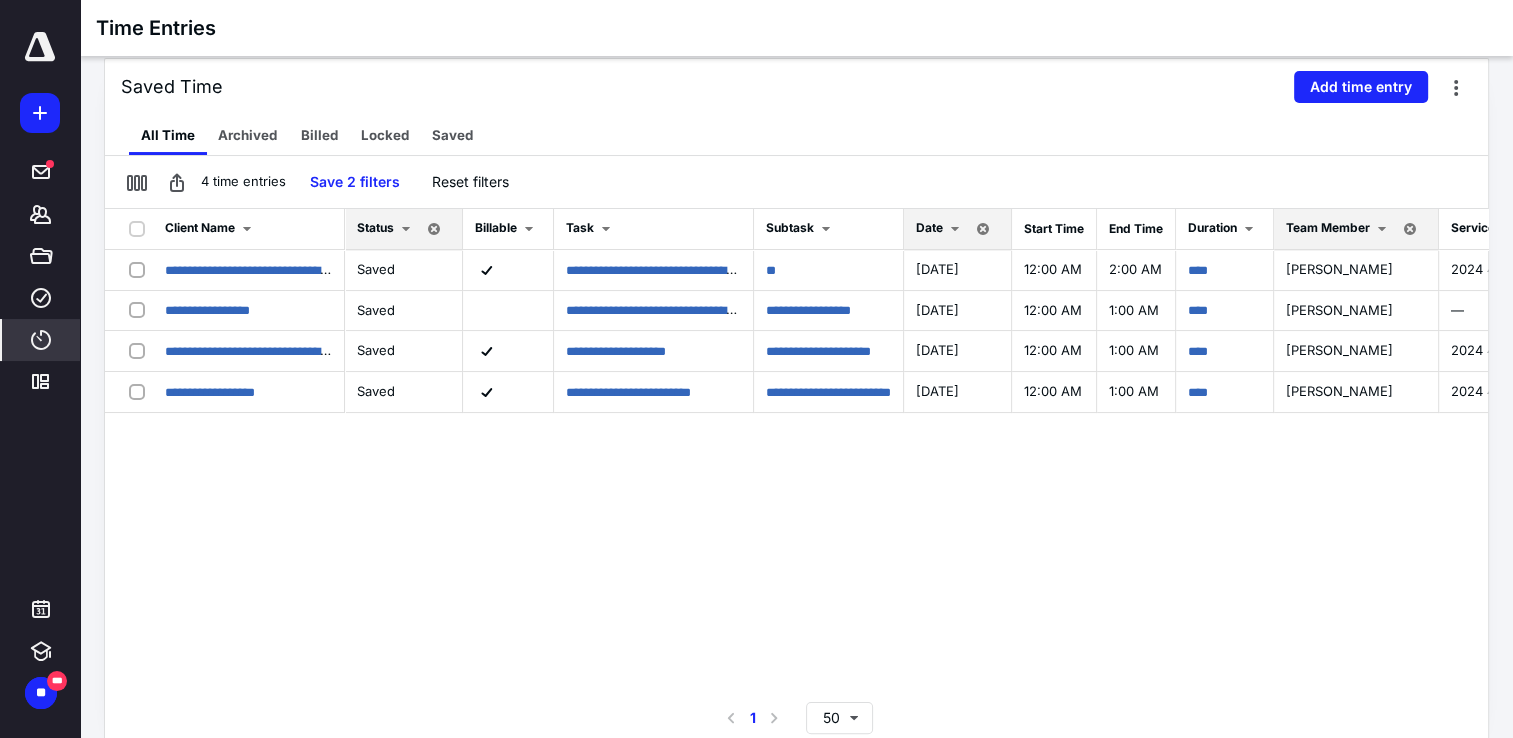 click on "**********" at bounding box center [796, 453] 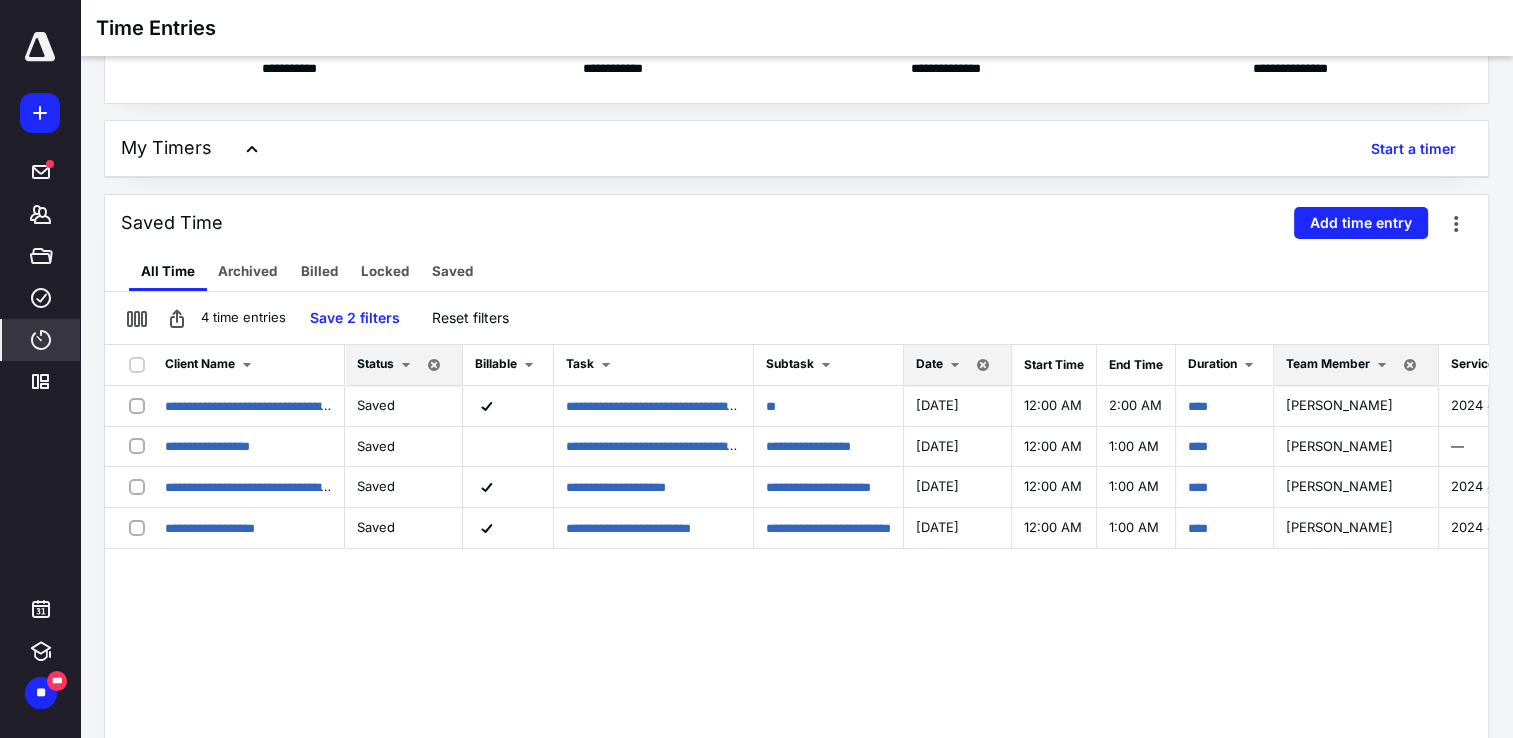 scroll, scrollTop: 228, scrollLeft: 0, axis: vertical 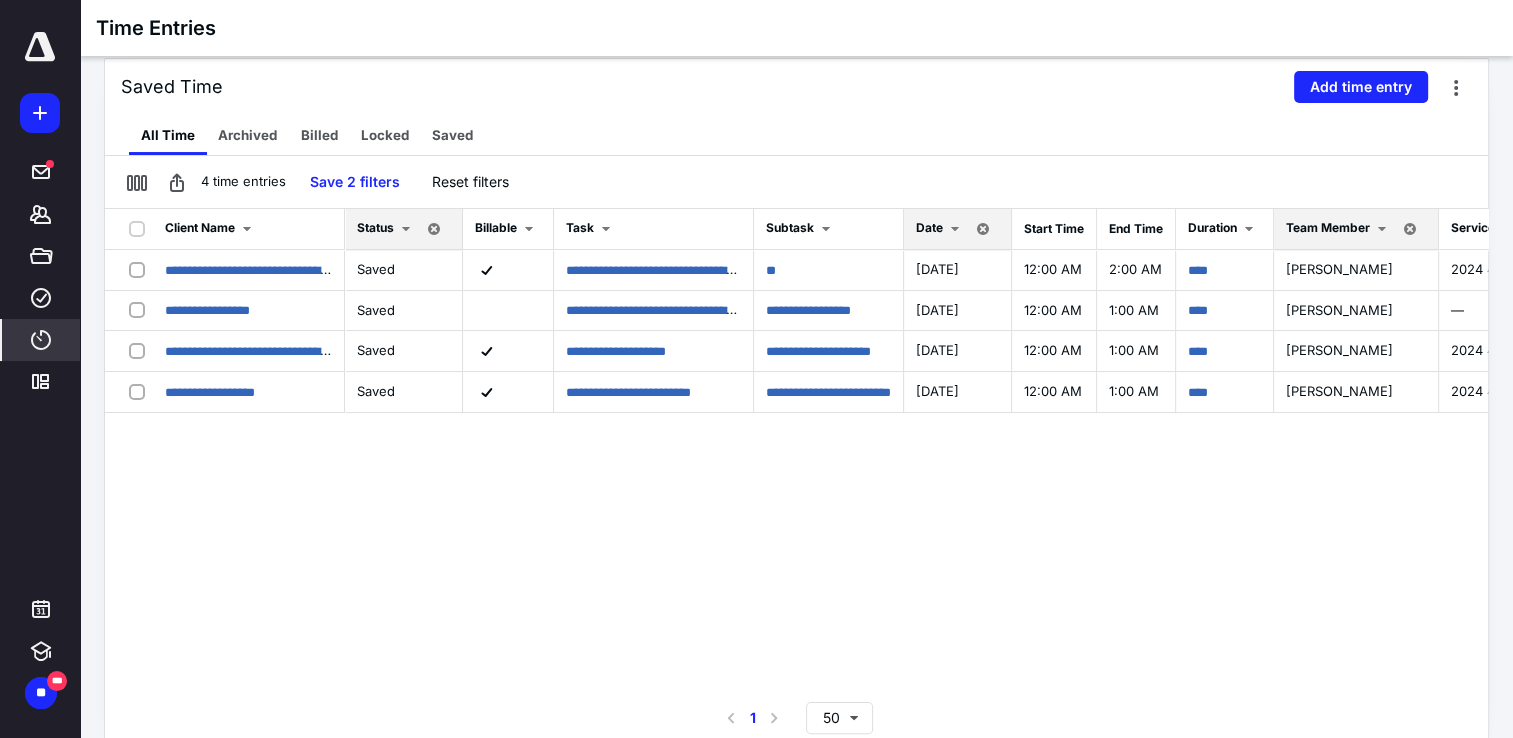 click at bounding box center [955, 229] 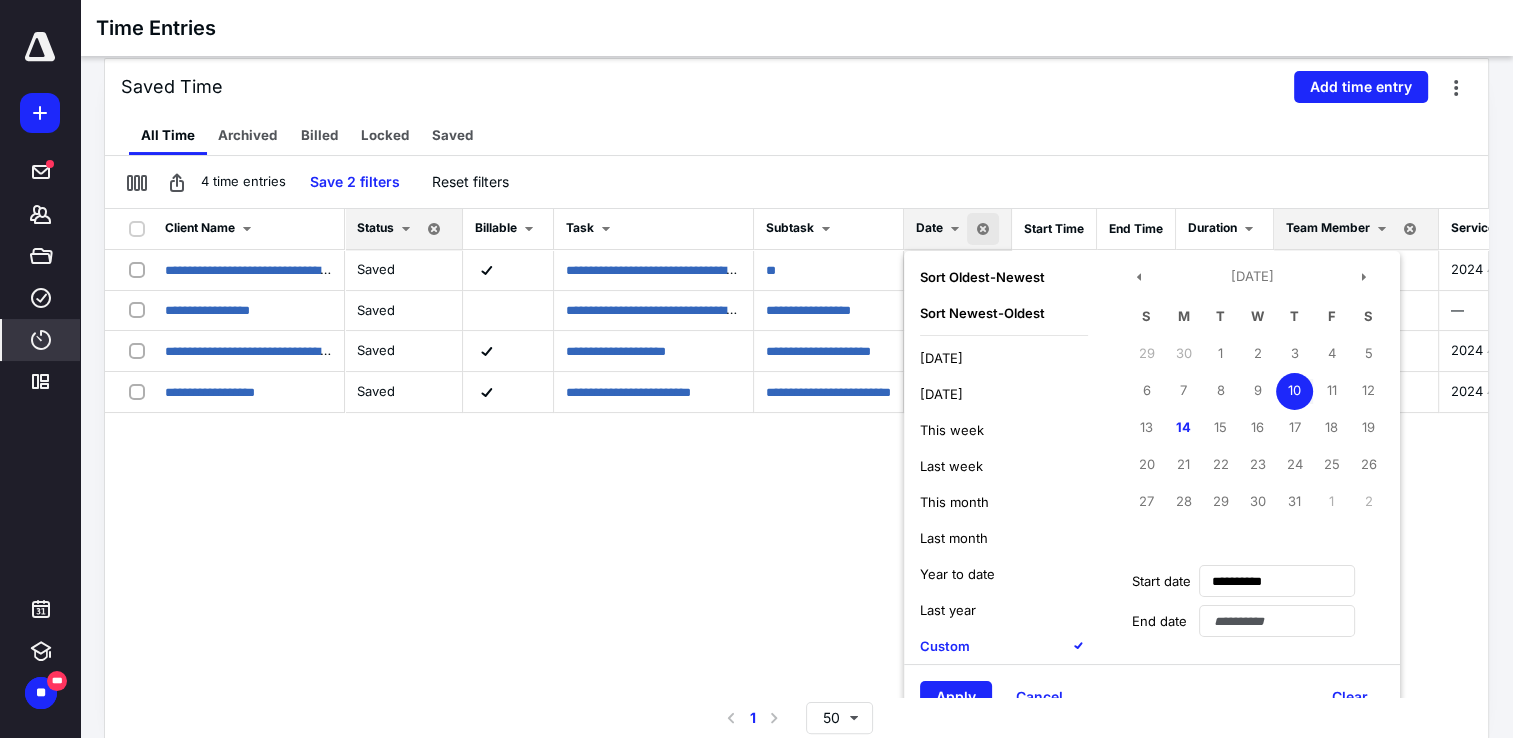 click on "10" at bounding box center (1294, 391) 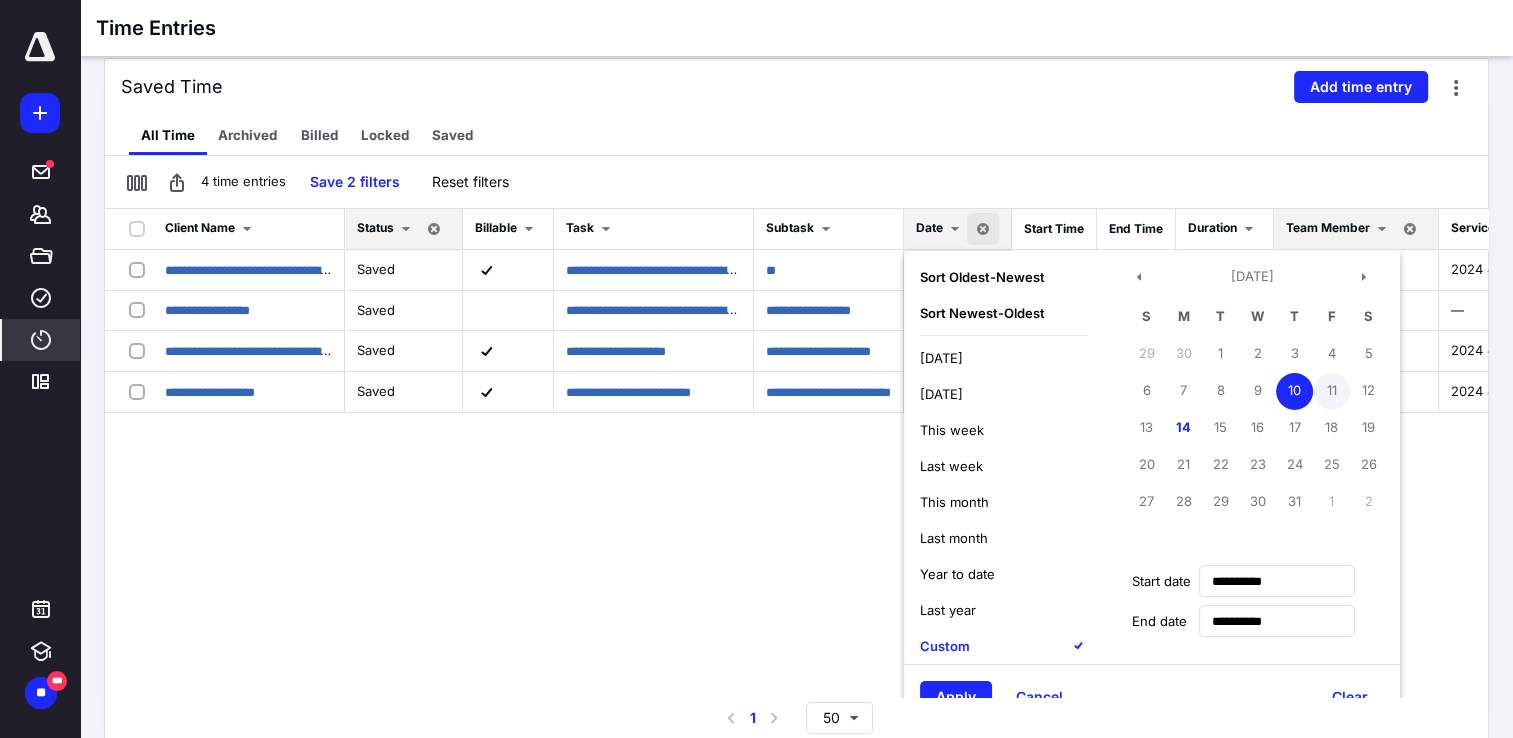 click on "11" at bounding box center [1331, 391] 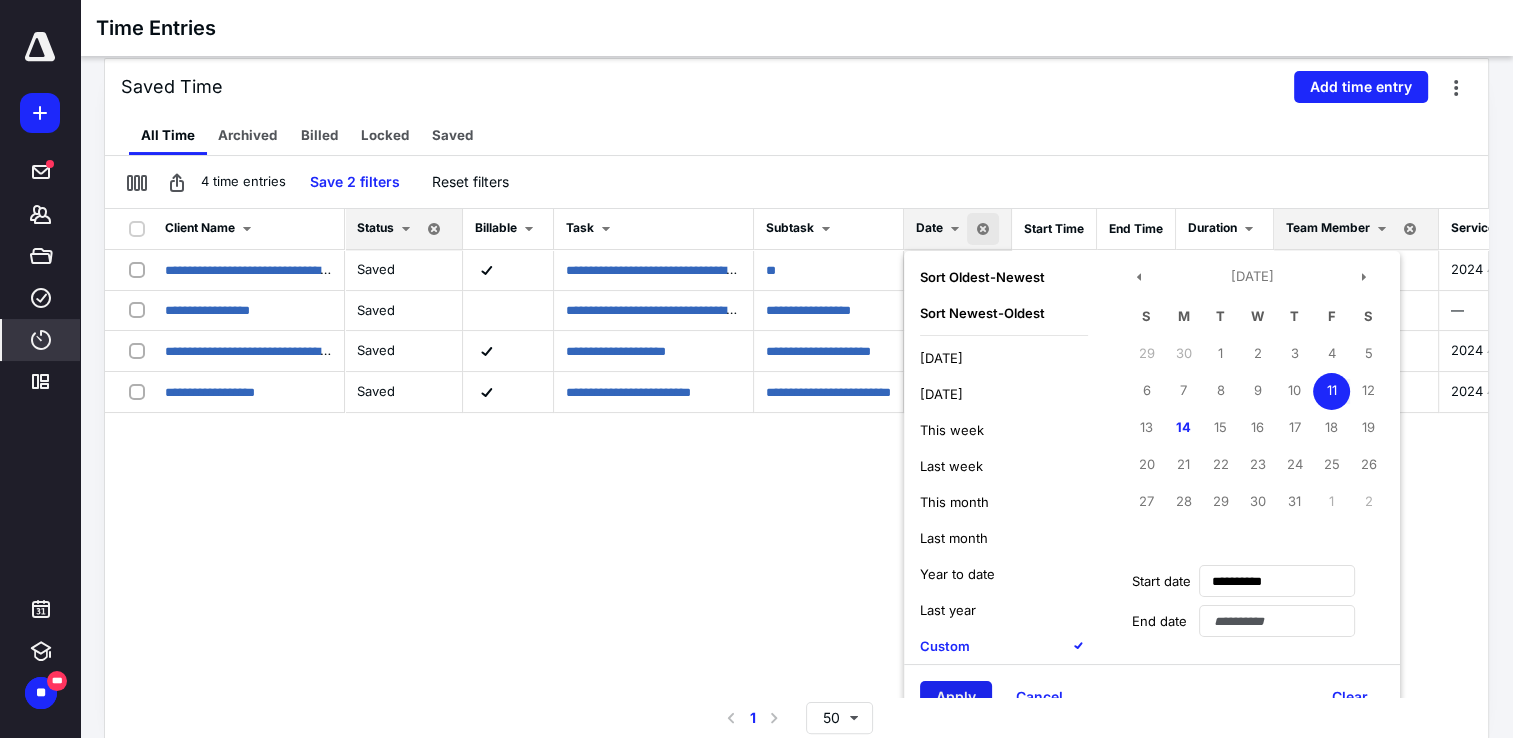 click on "Apply" at bounding box center (956, 697) 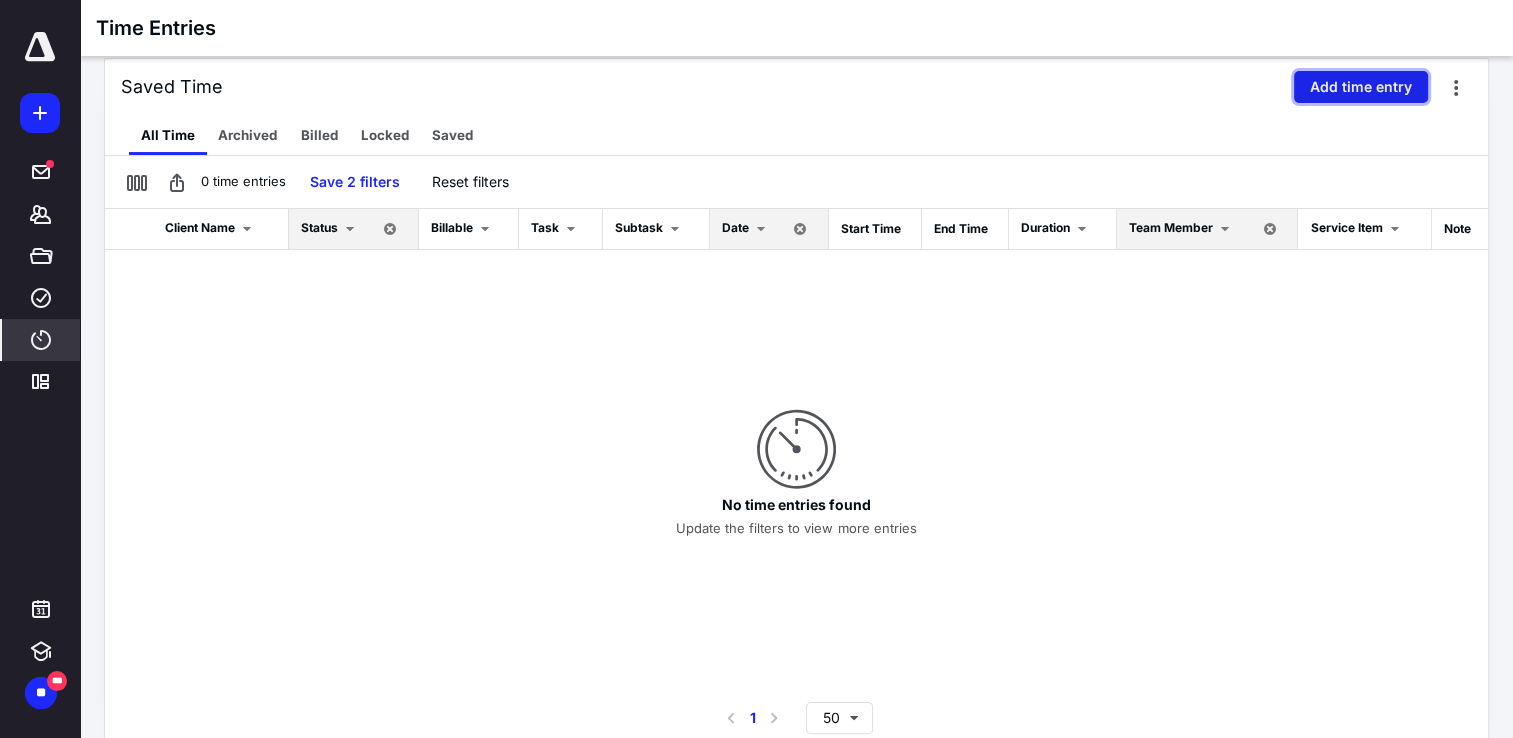 click on "Add time entry" at bounding box center [1361, 87] 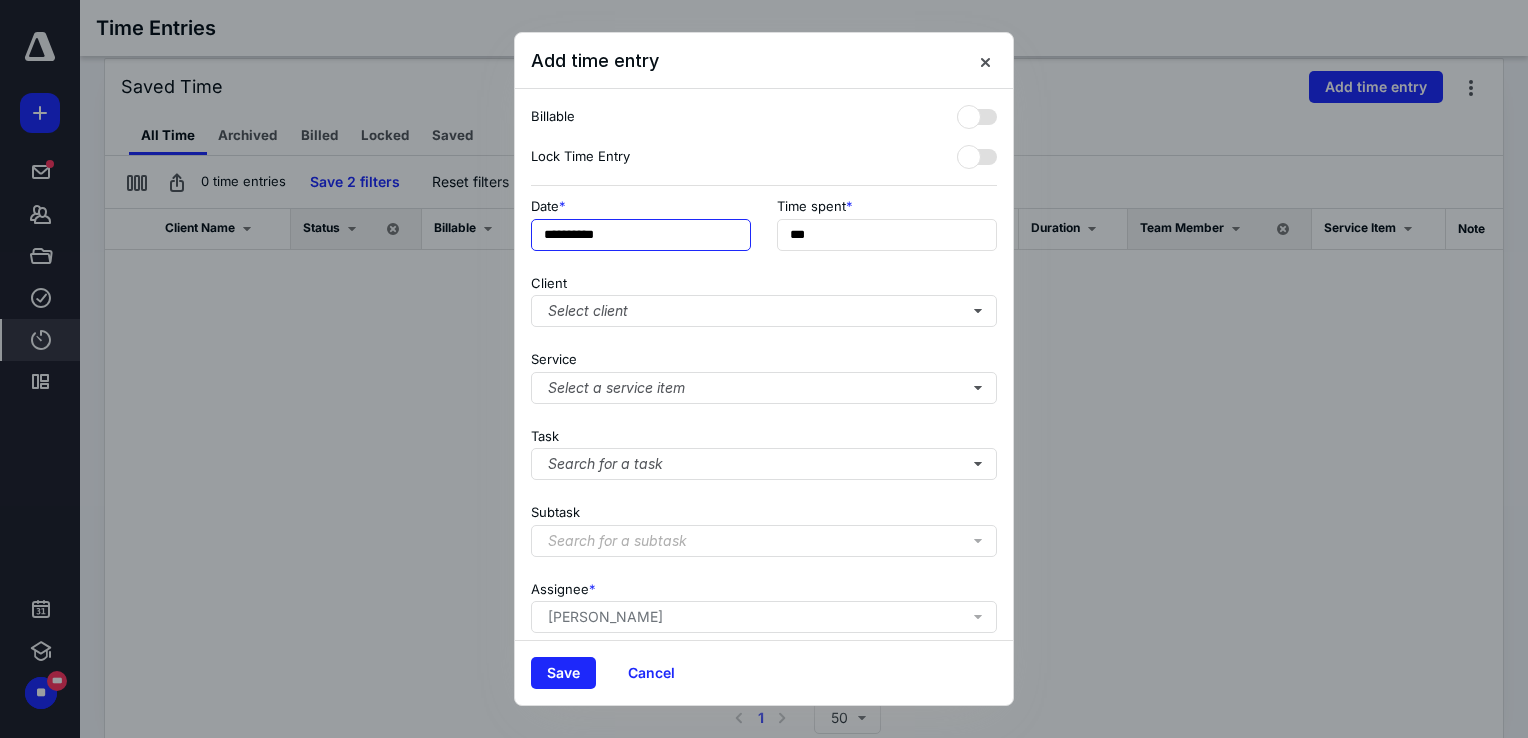 click on "**********" at bounding box center (641, 235) 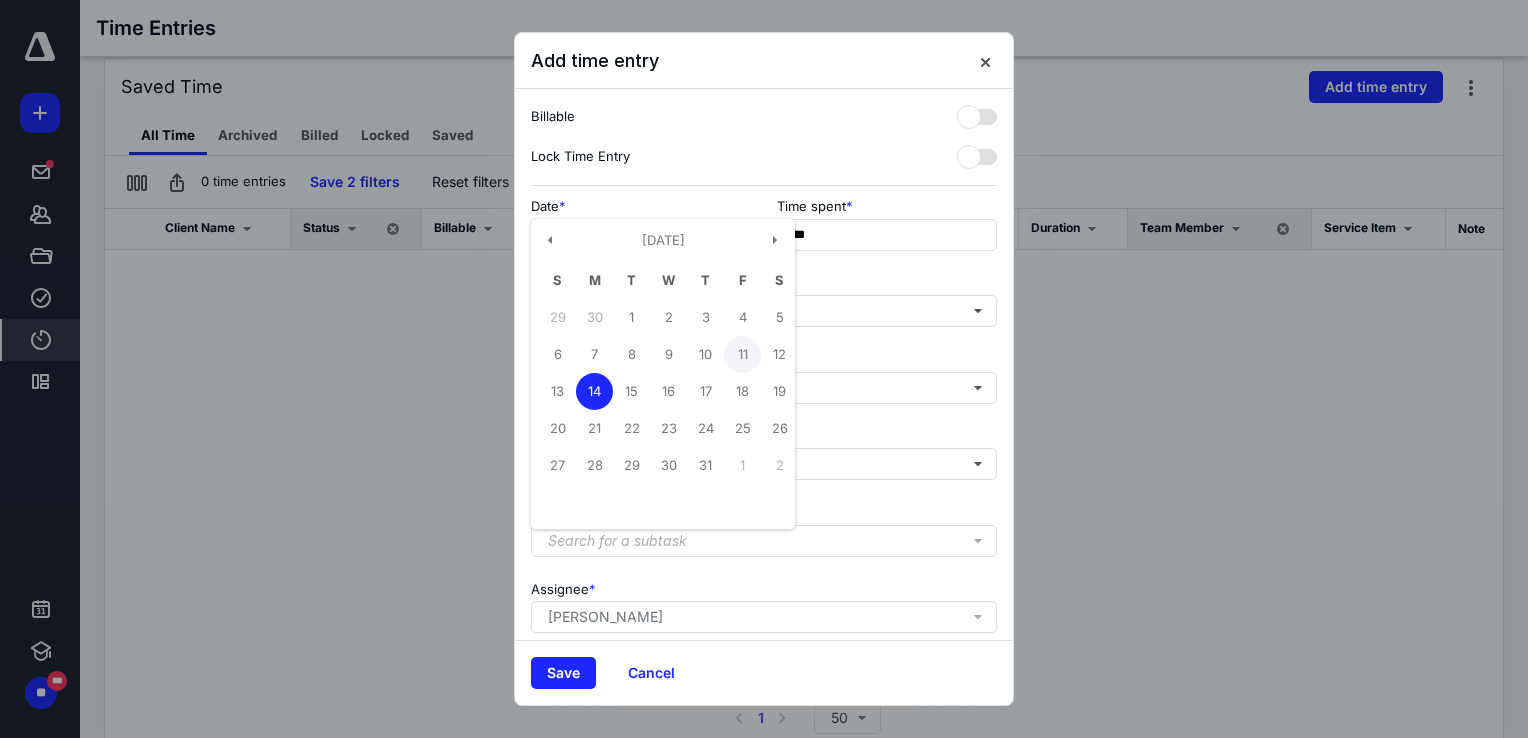 click on "11" at bounding box center (742, 354) 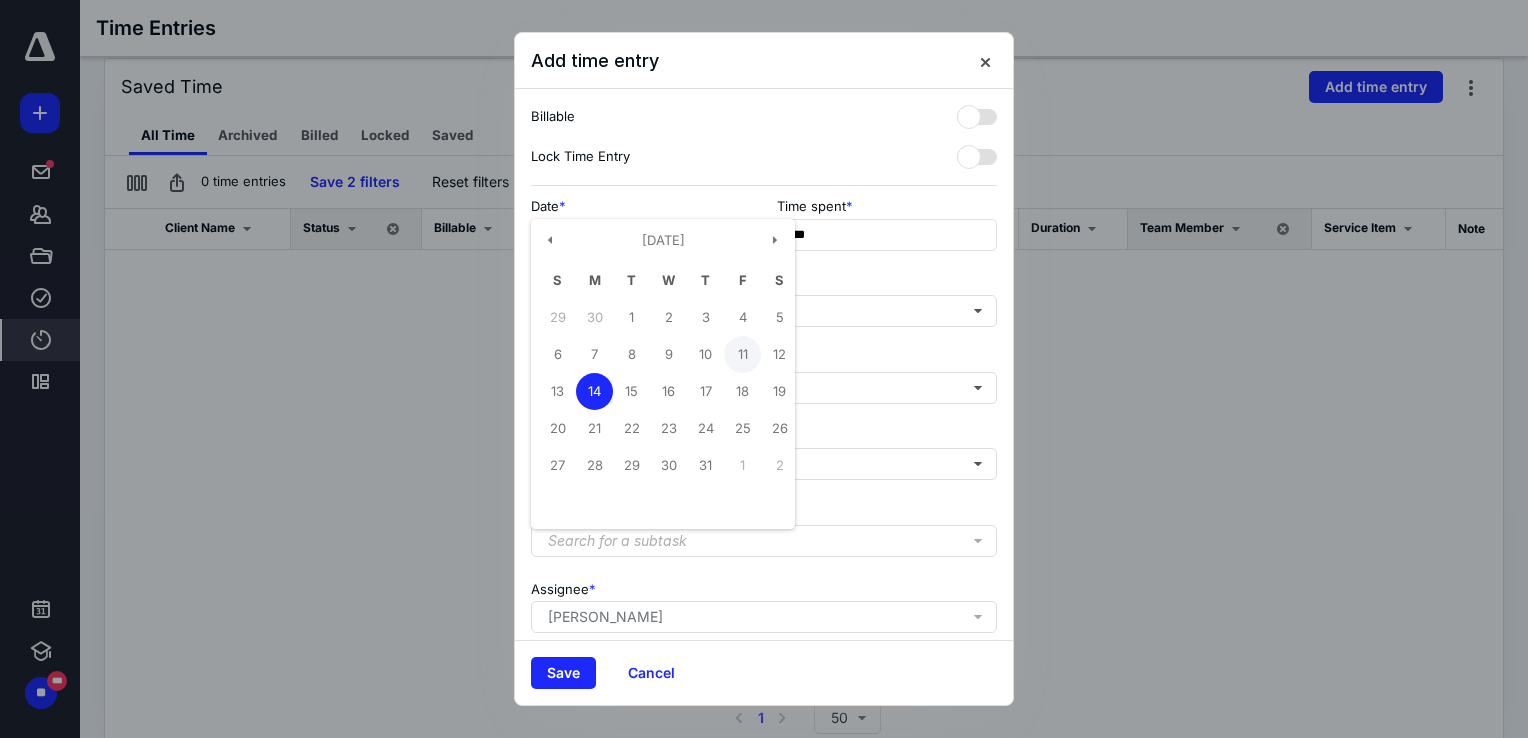 type on "**********" 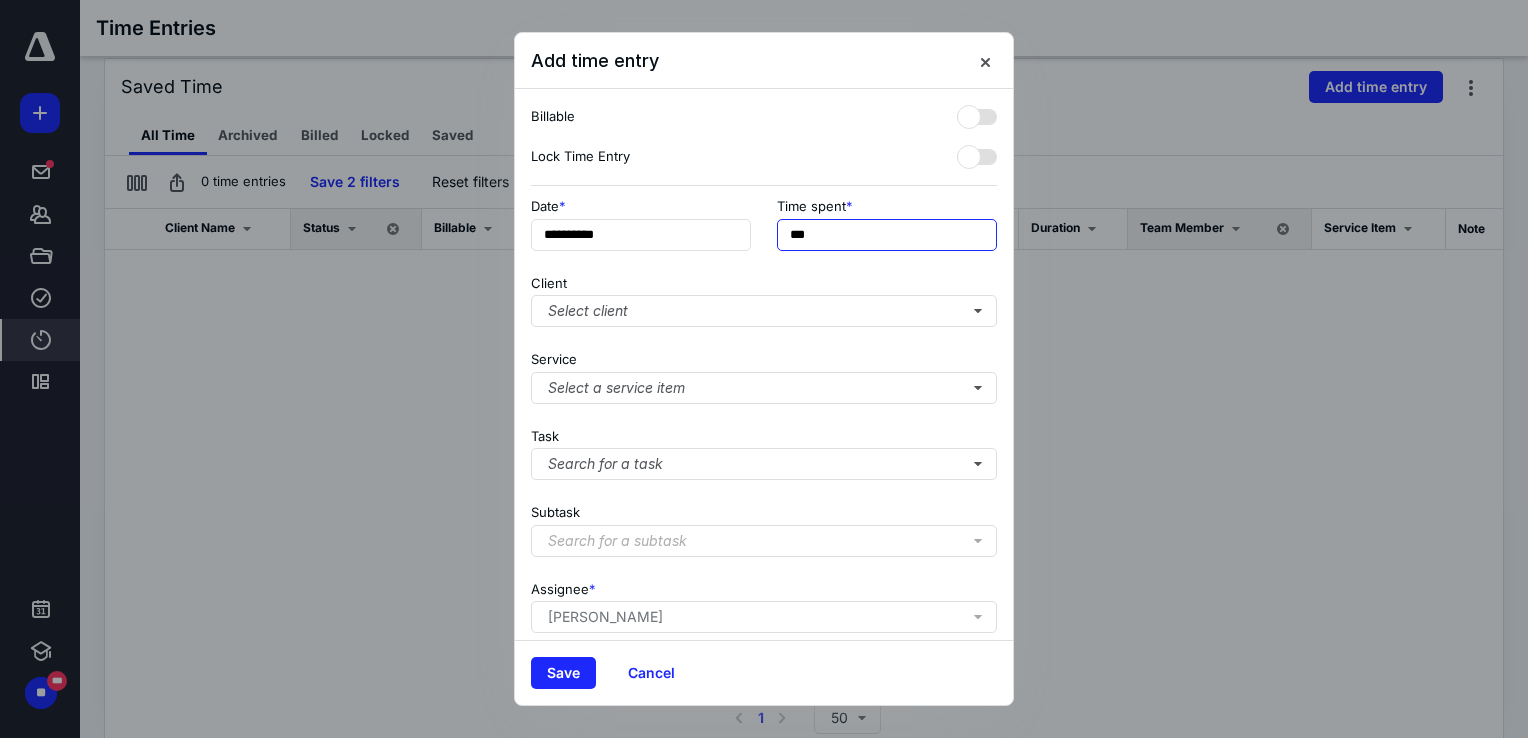 click on "***" at bounding box center [887, 235] 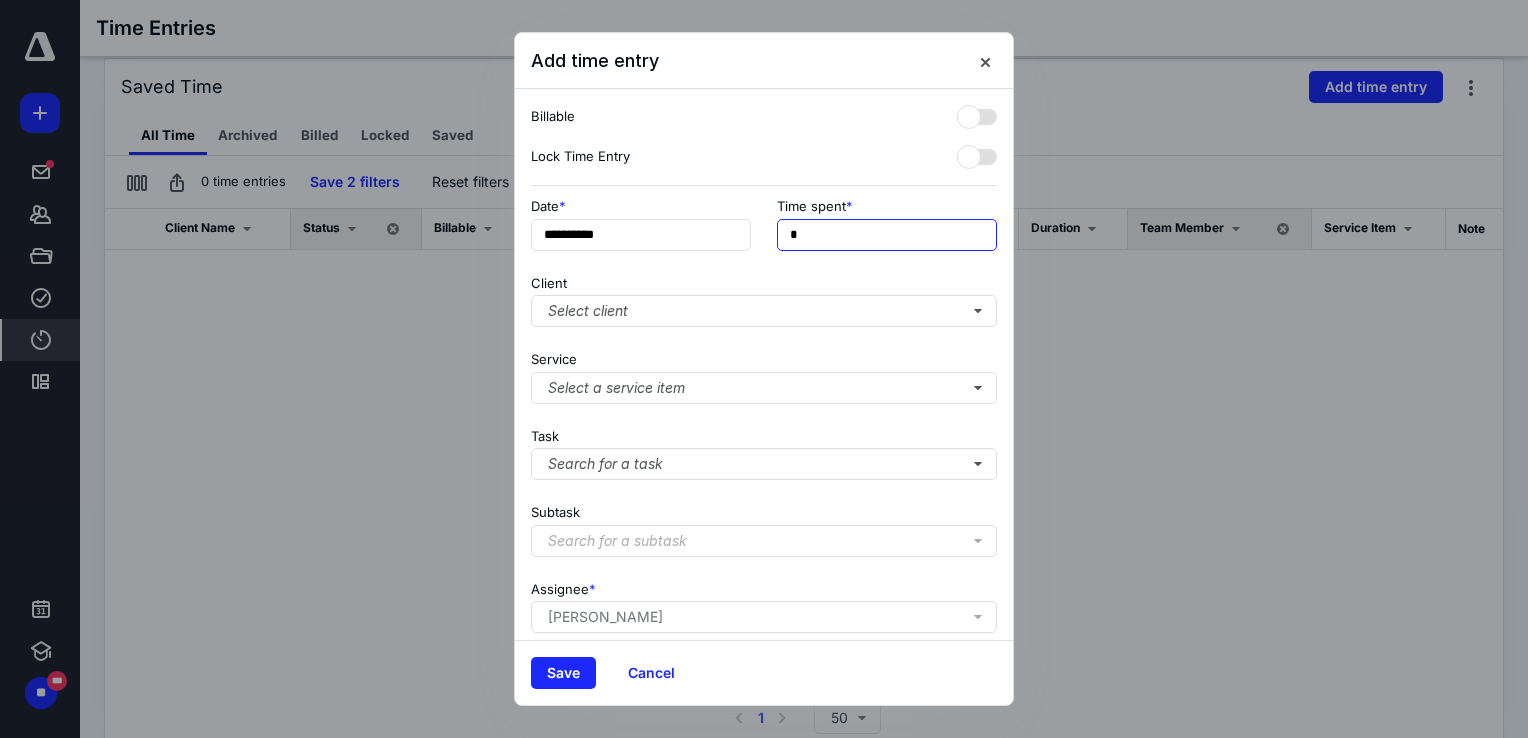 type on "**" 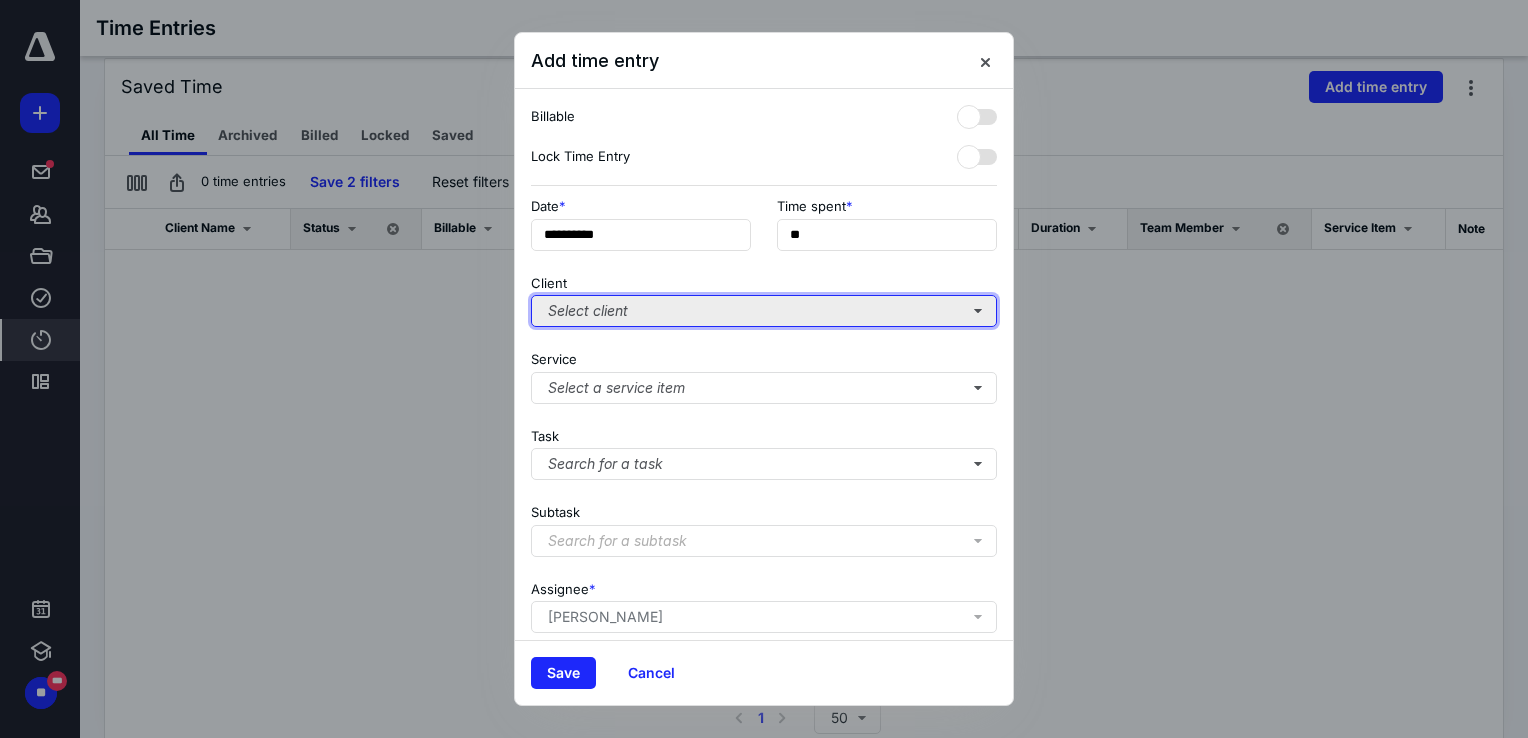 click on "Select client" at bounding box center [764, 311] 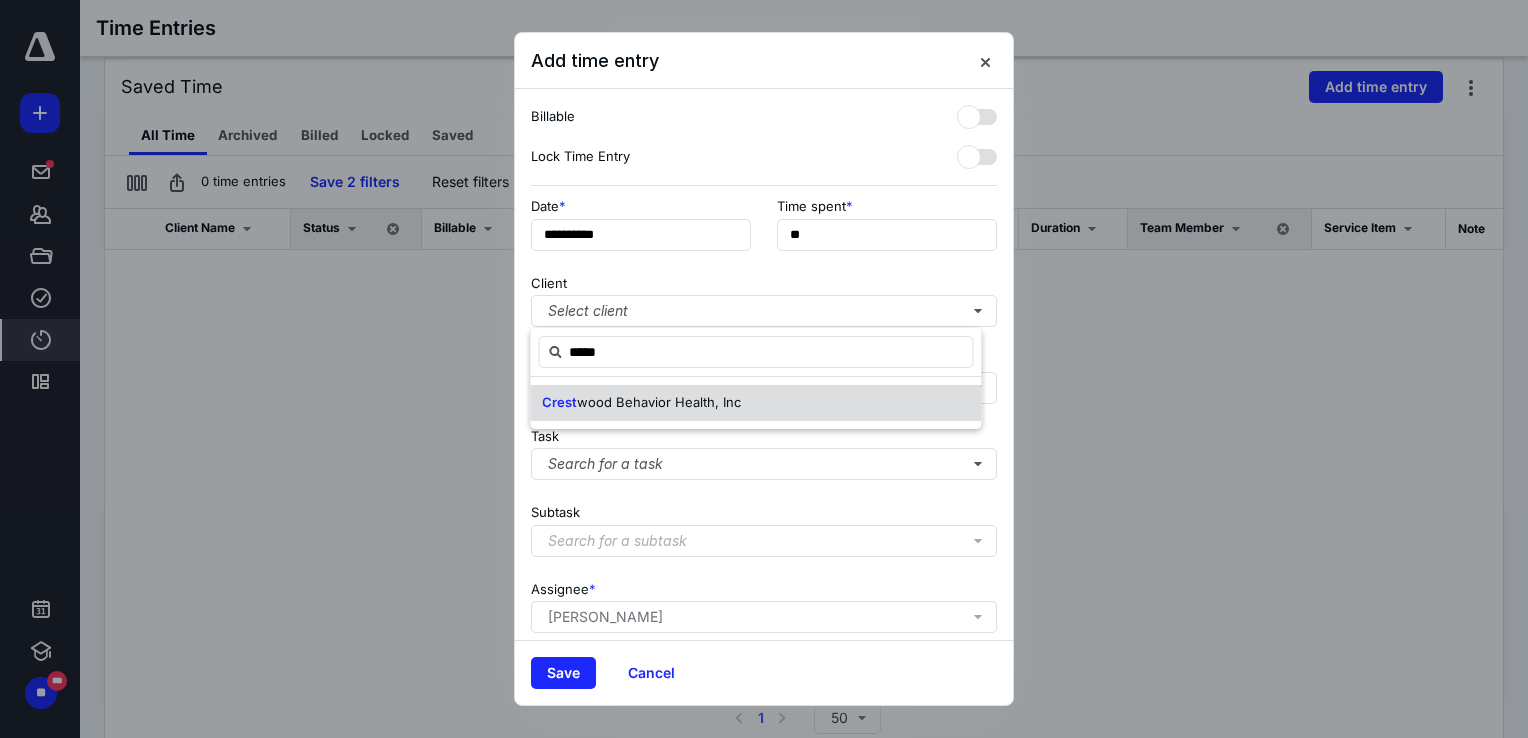click on "wood Behavior Health, Inc" at bounding box center [659, 402] 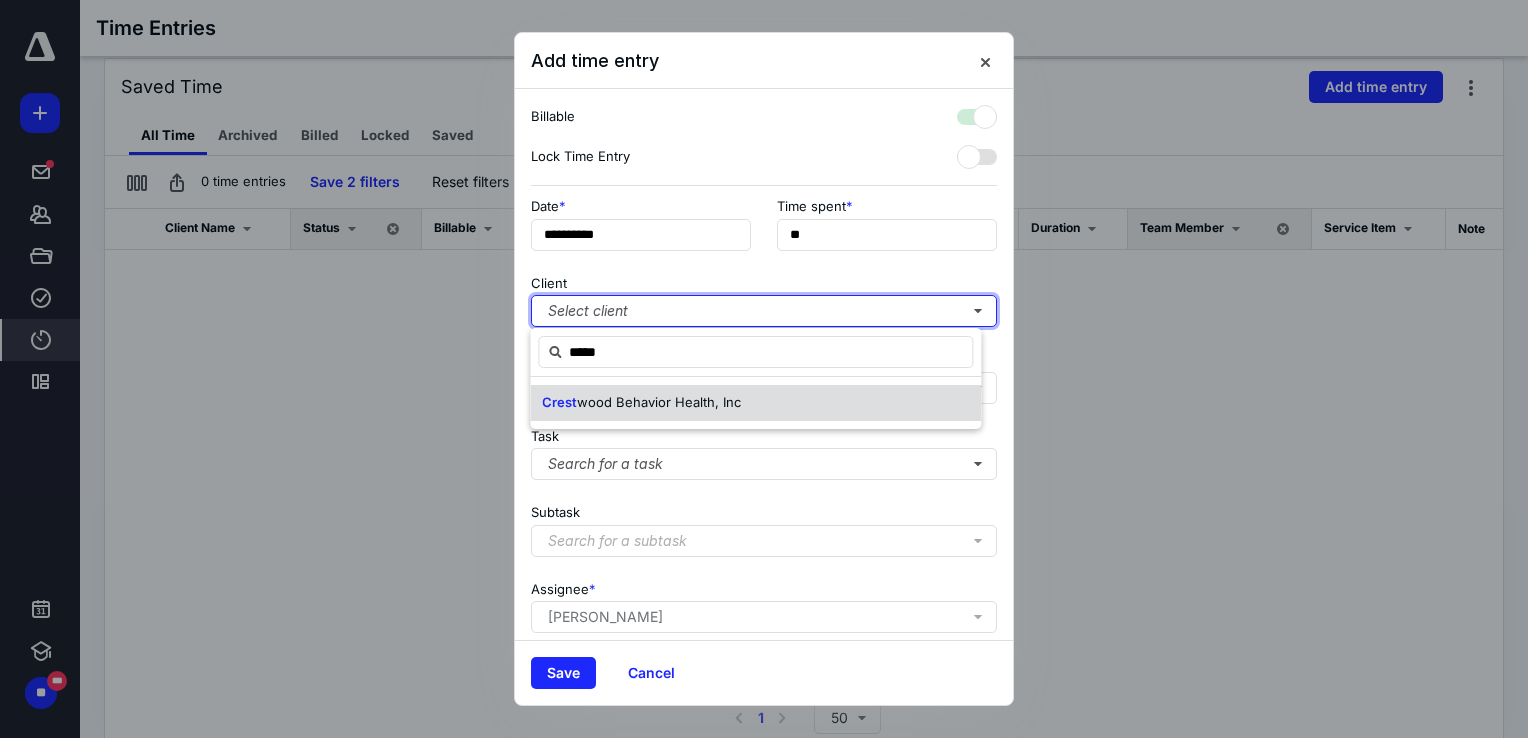 checkbox on "true" 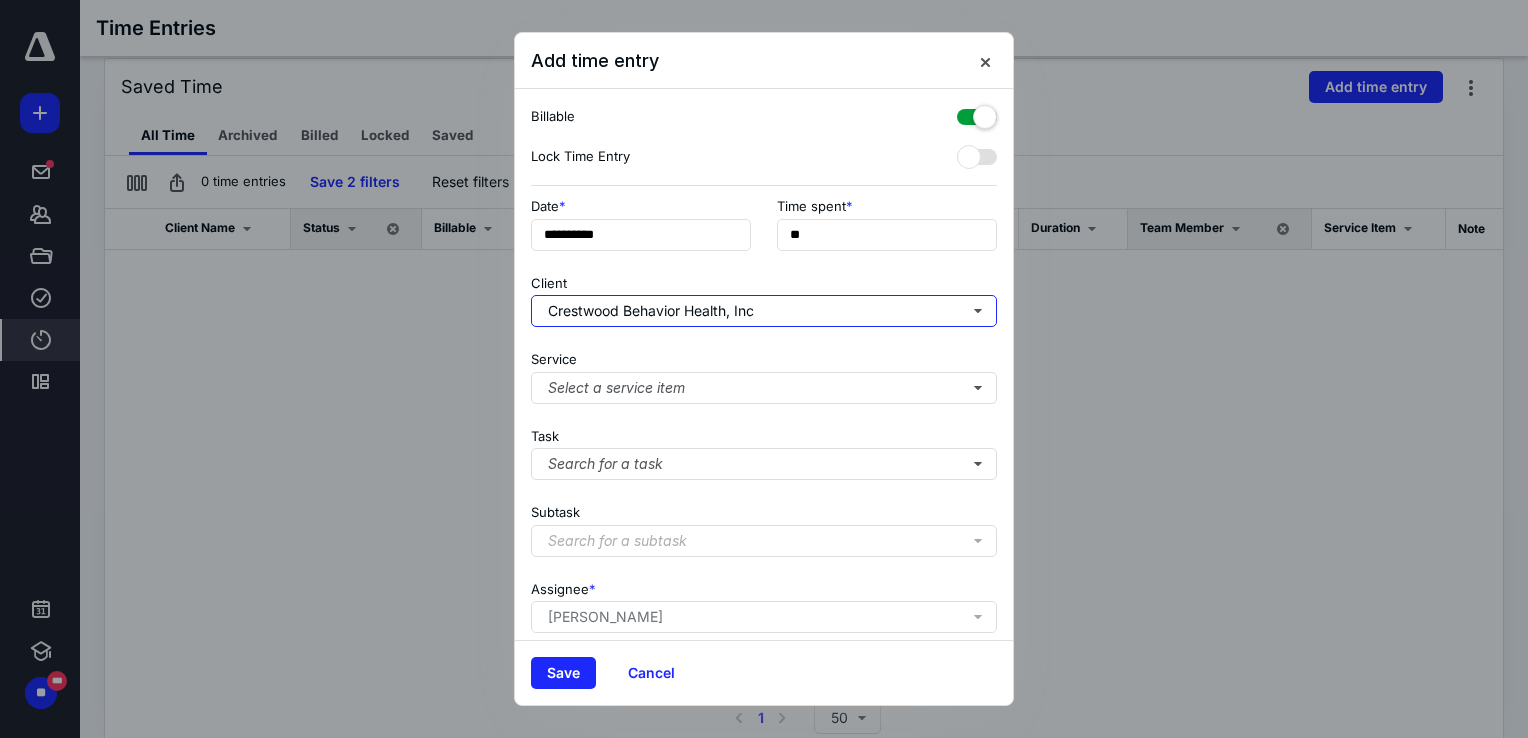 type 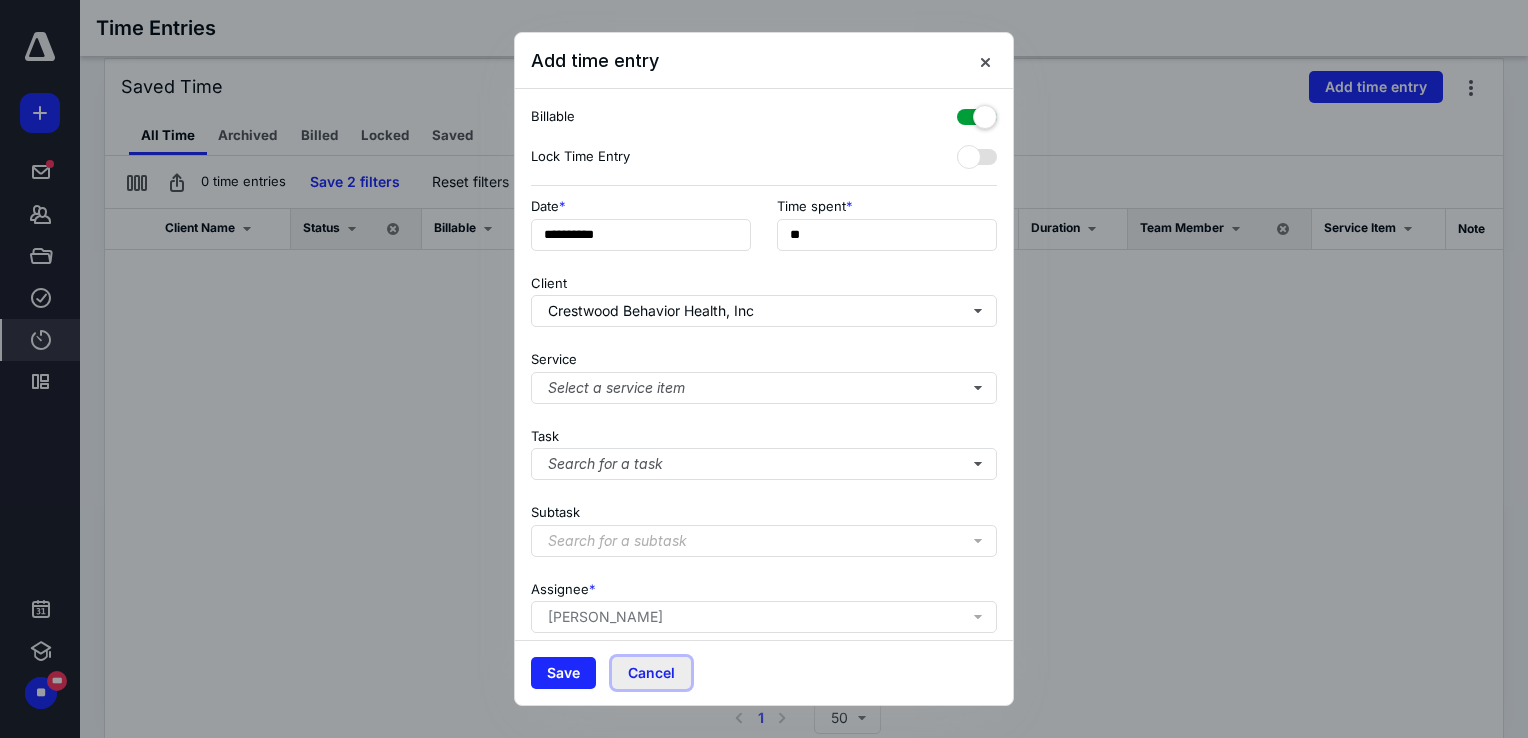 click on "Cancel" at bounding box center (651, 673) 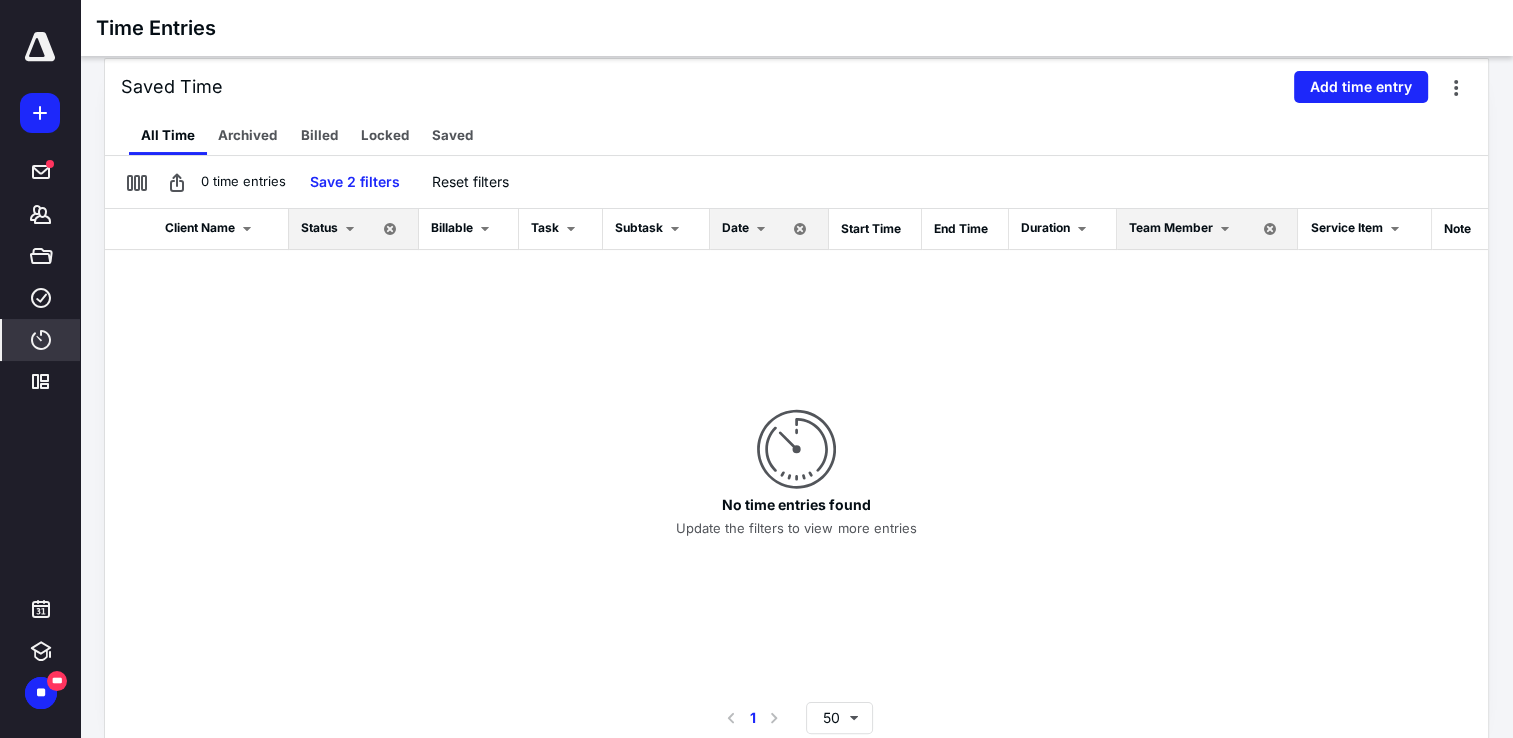 click at bounding box center [761, 229] 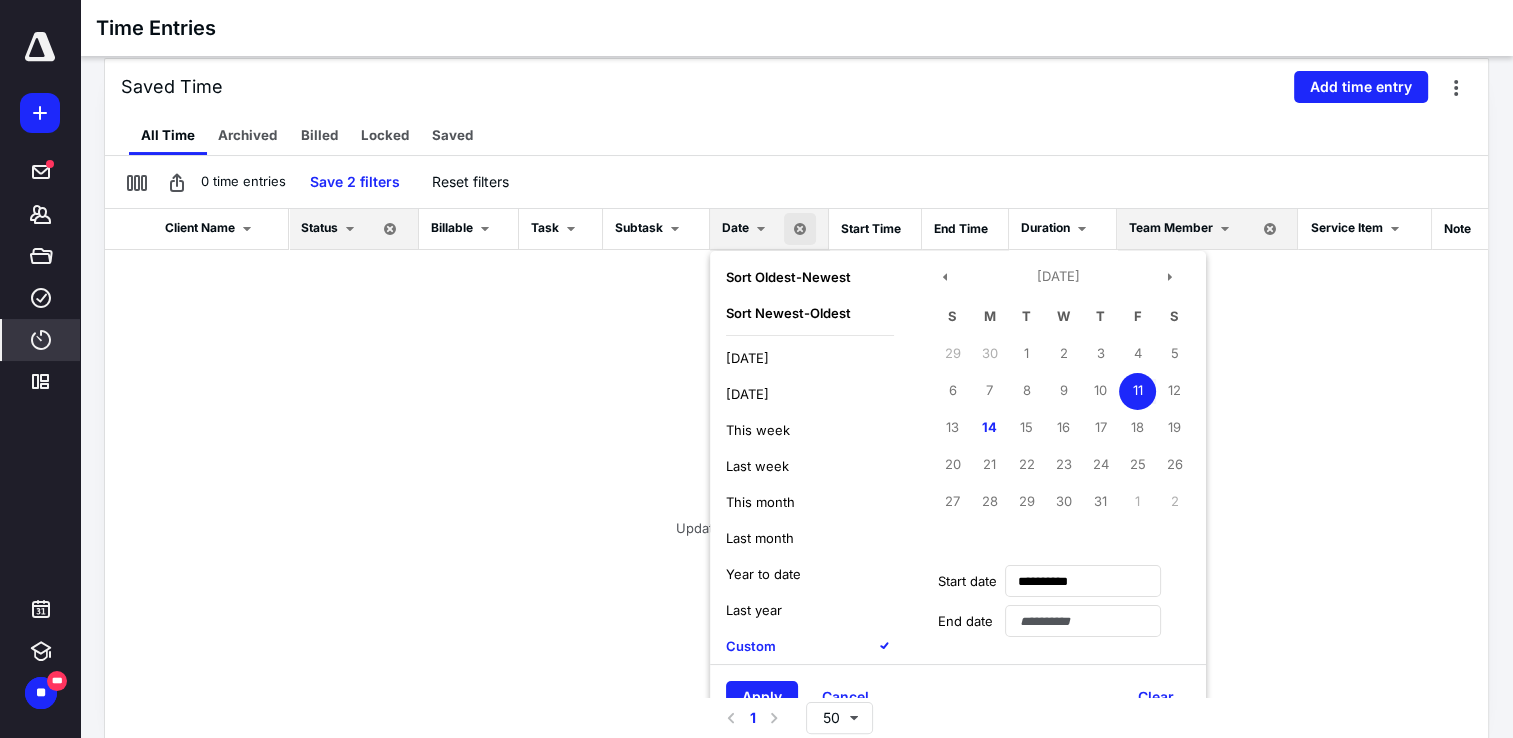 click on "11" at bounding box center (1137, 391) 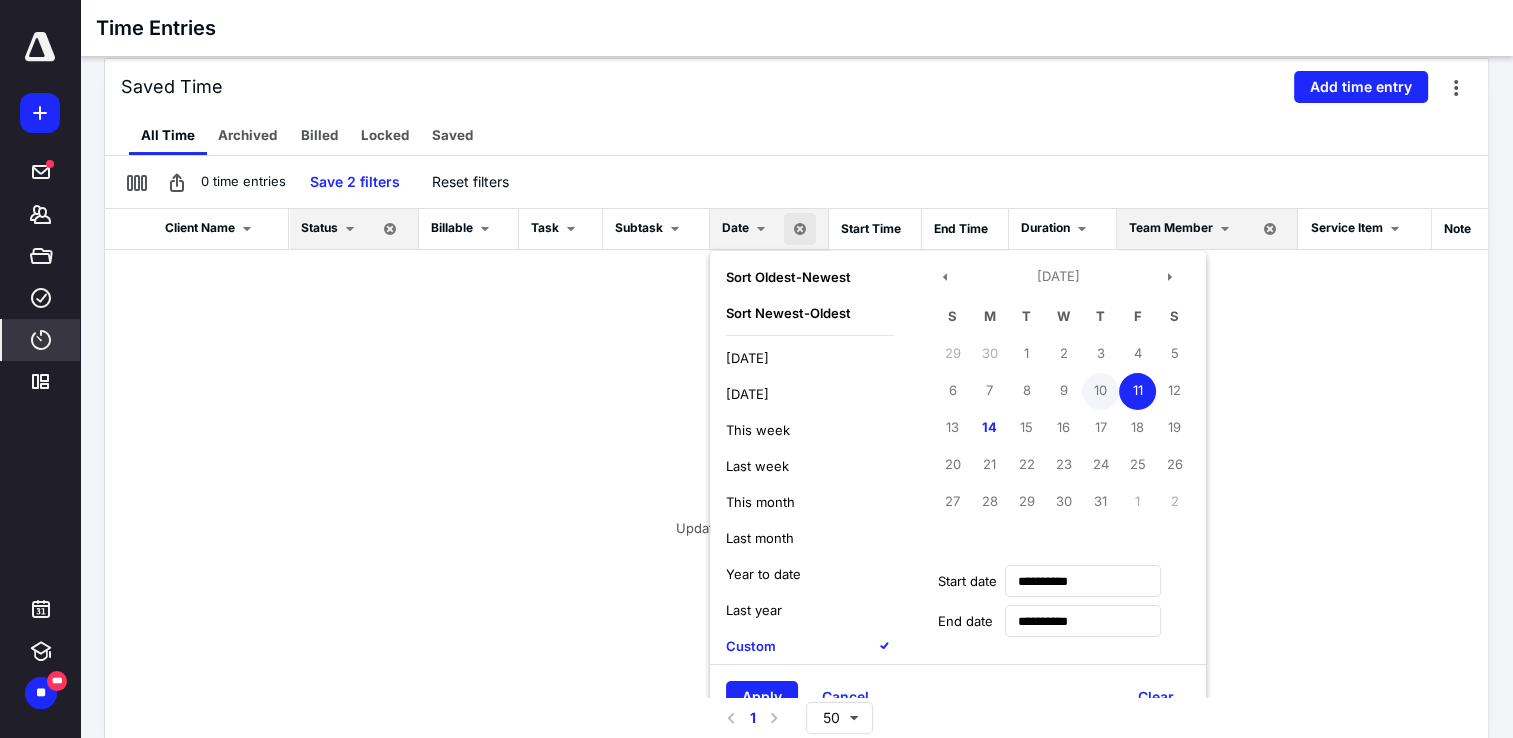 click on "10" at bounding box center [1100, 391] 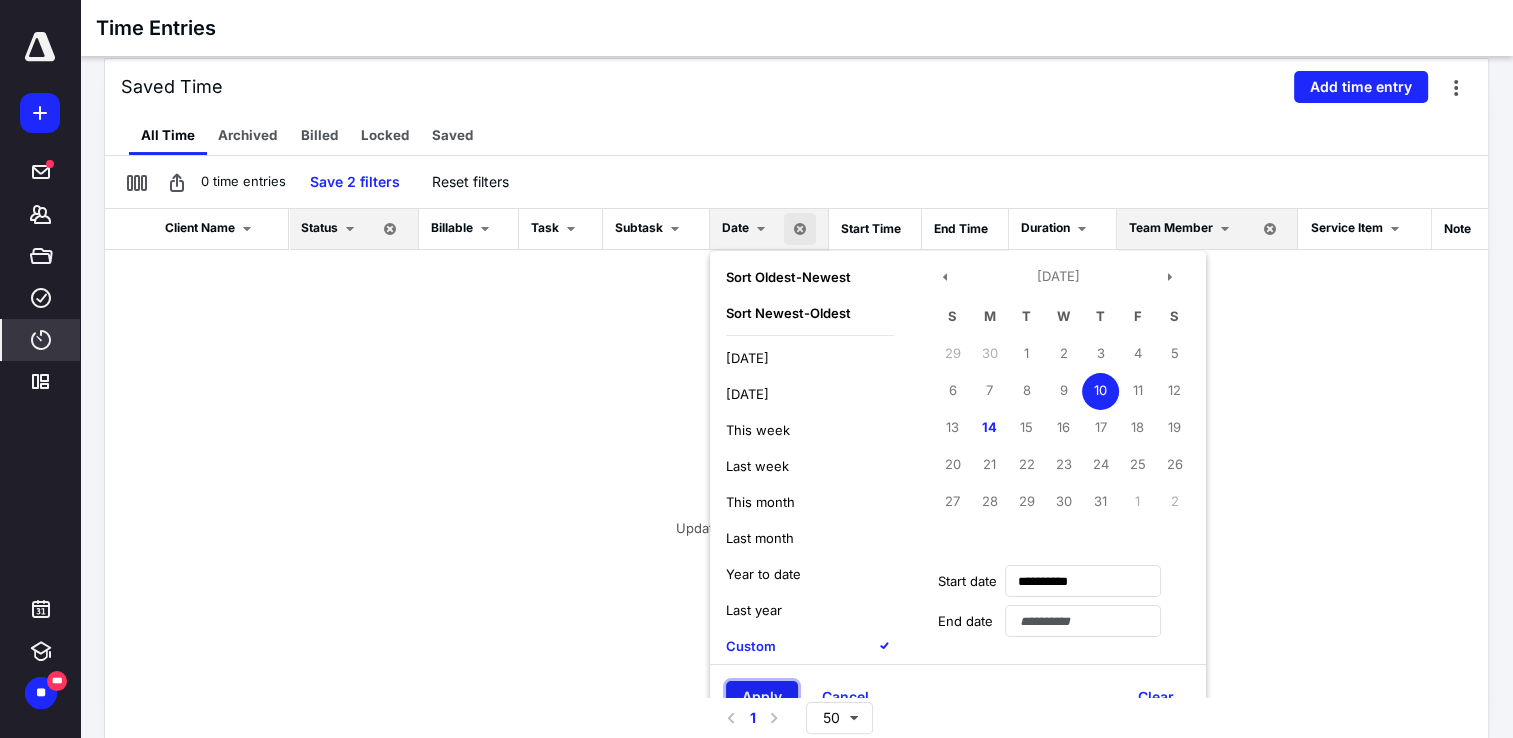 click on "Apply" at bounding box center (762, 697) 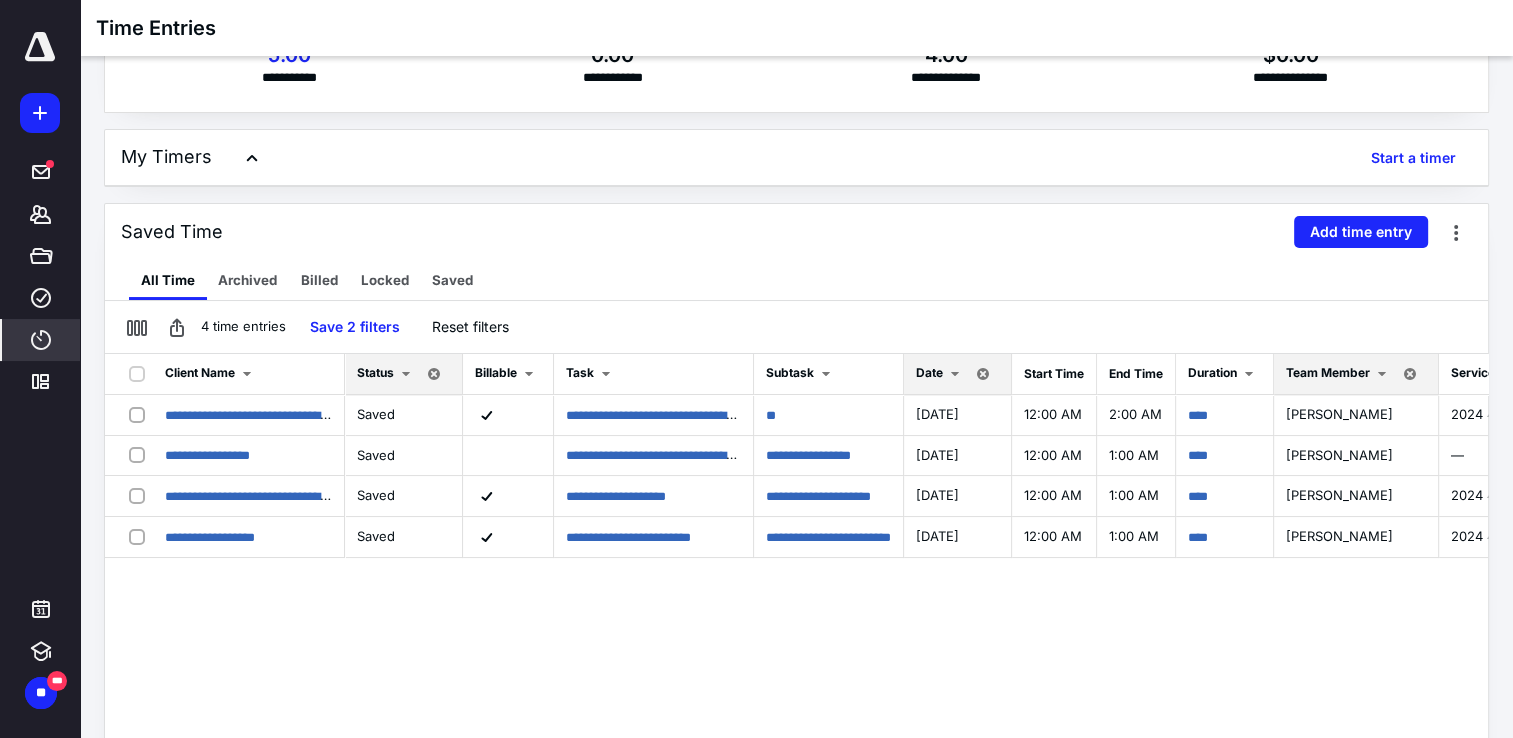scroll, scrollTop: 200, scrollLeft: 0, axis: vertical 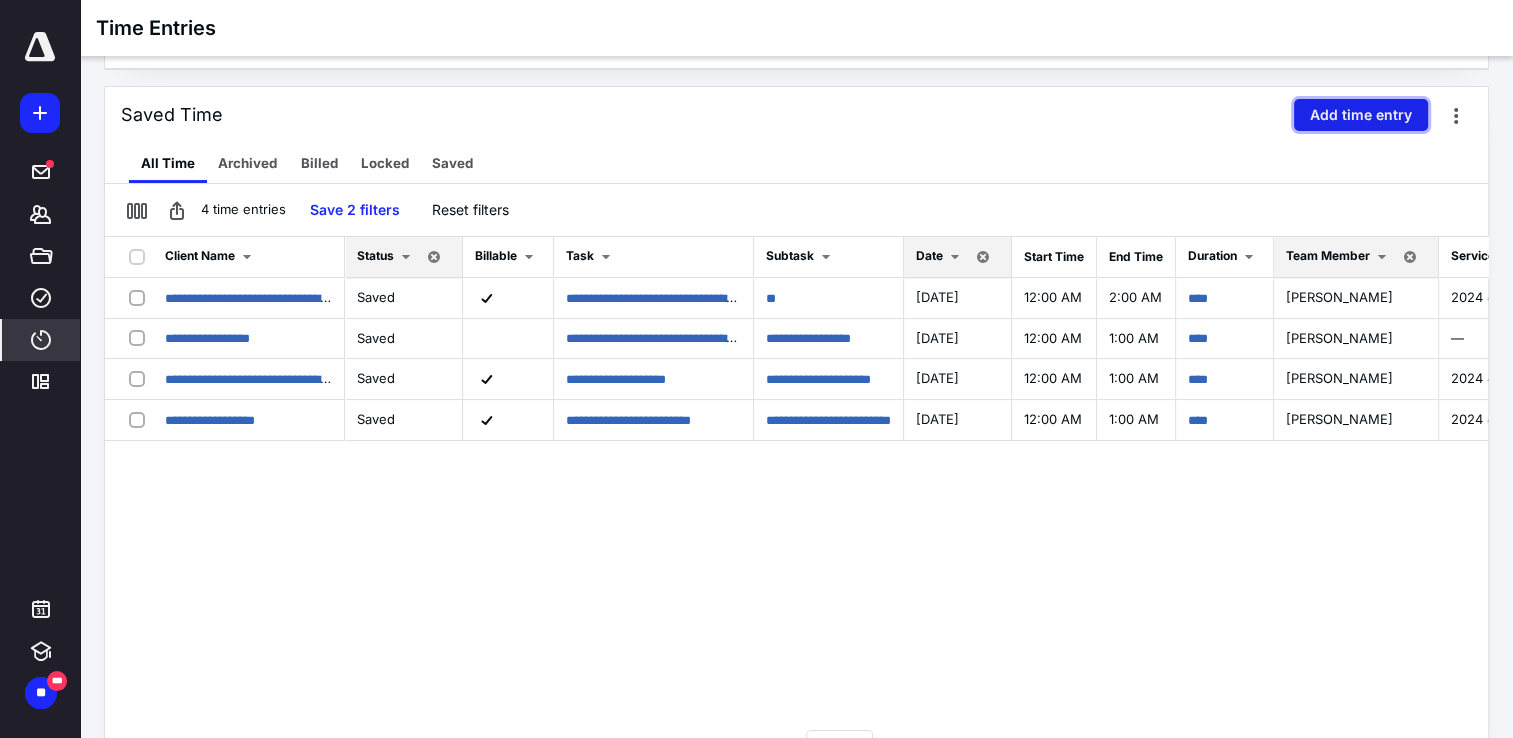 click on "Add time entry" at bounding box center [1361, 115] 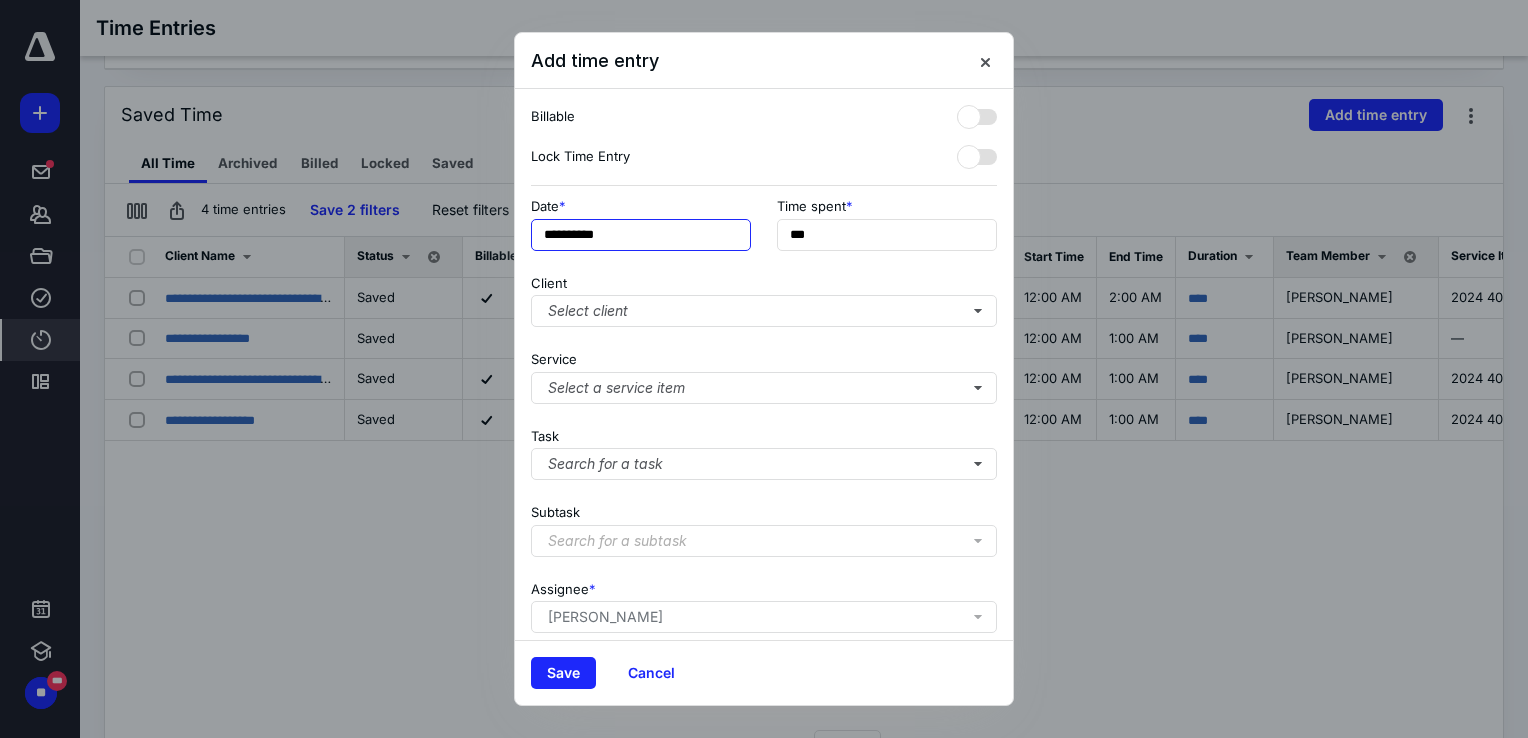 click on "**********" at bounding box center [641, 235] 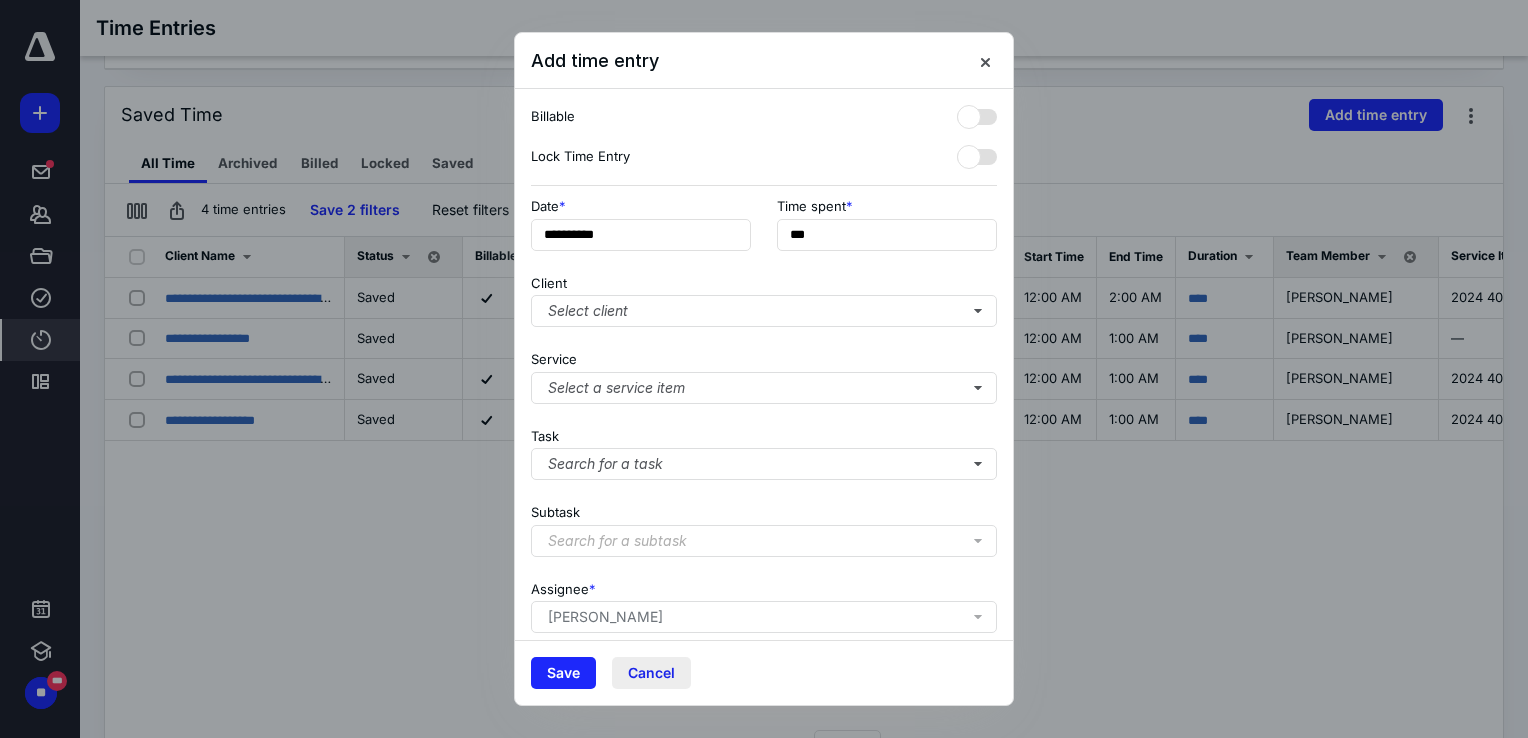 click on "Cancel" at bounding box center [651, 673] 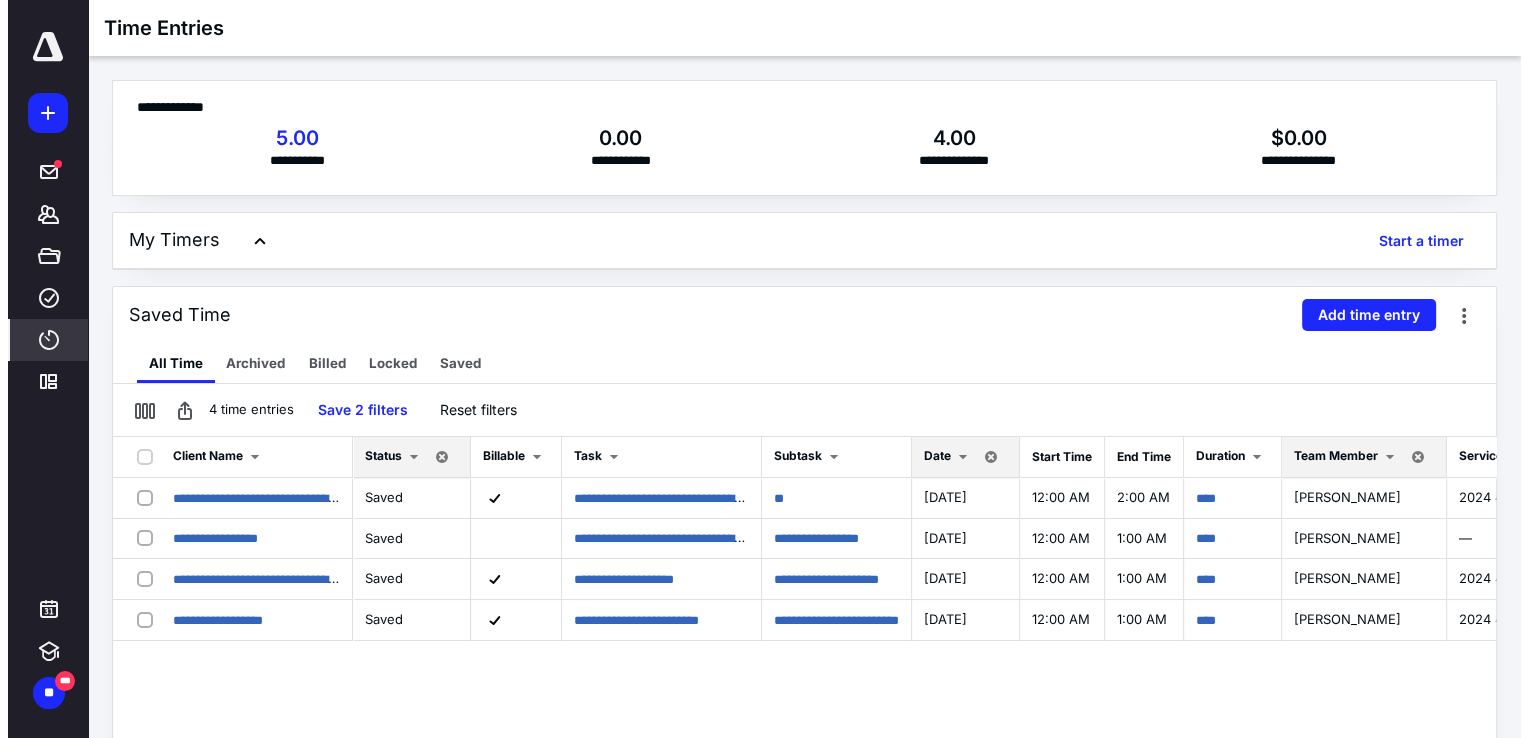 scroll, scrollTop: 200, scrollLeft: 0, axis: vertical 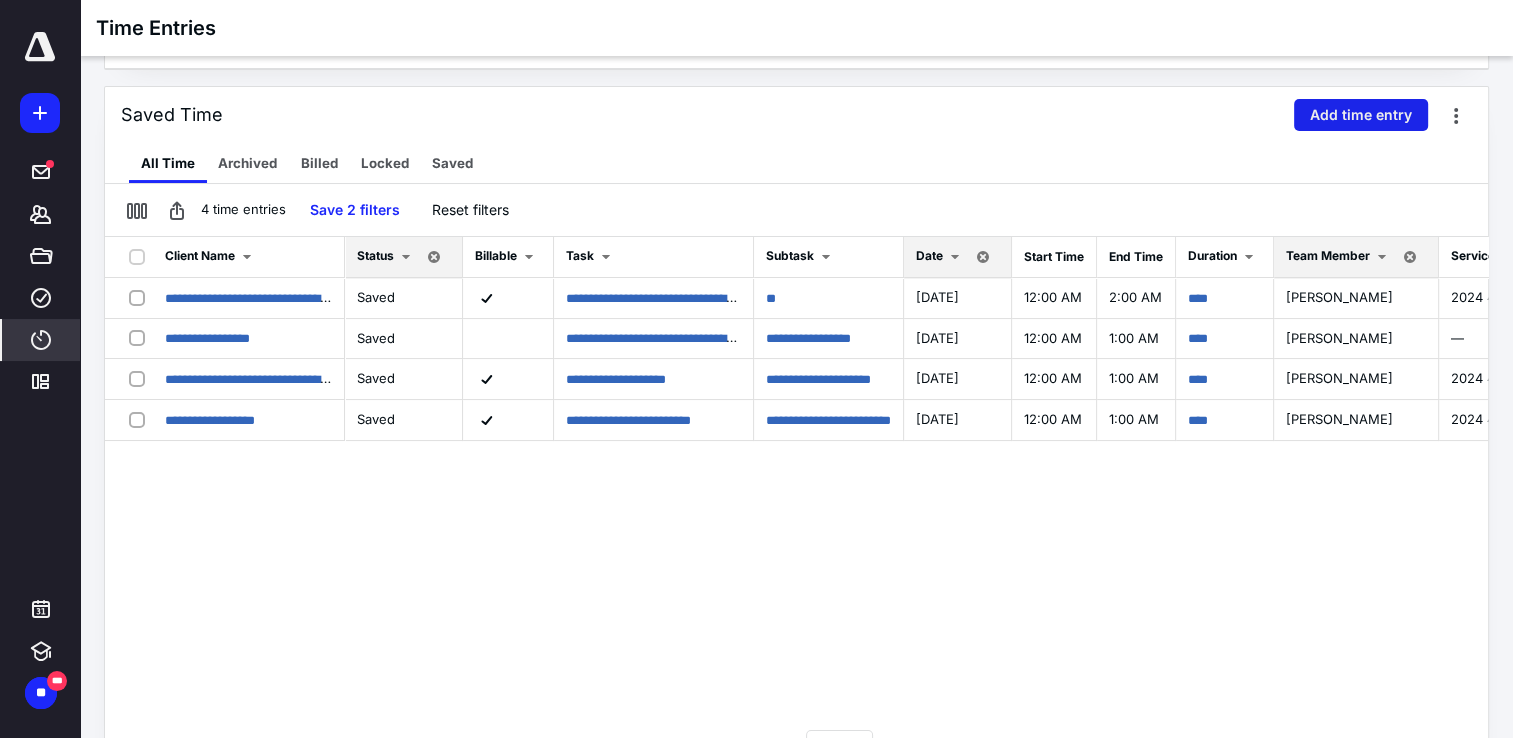 click on "Add time entry" at bounding box center [1361, 115] 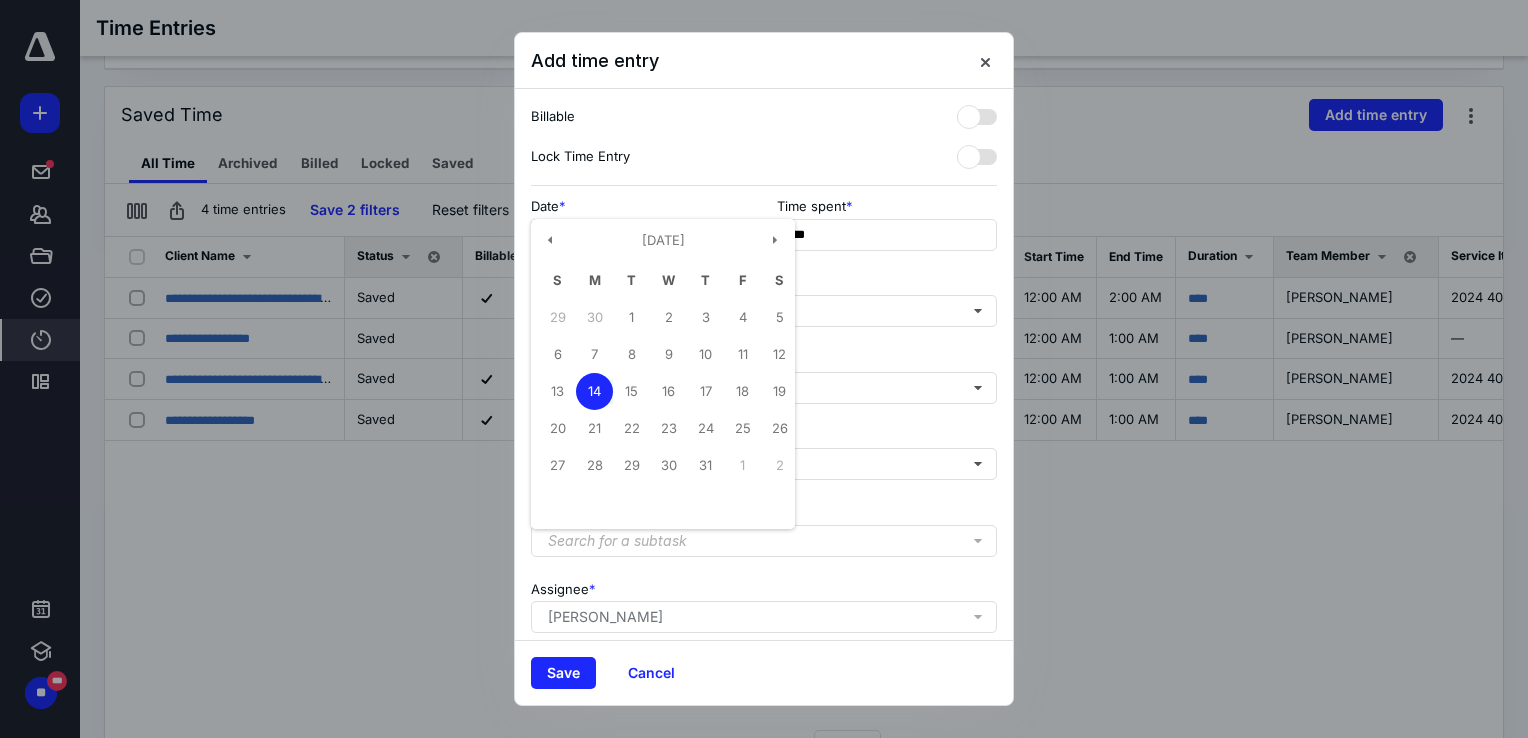 click on "**********" at bounding box center [641, 235] 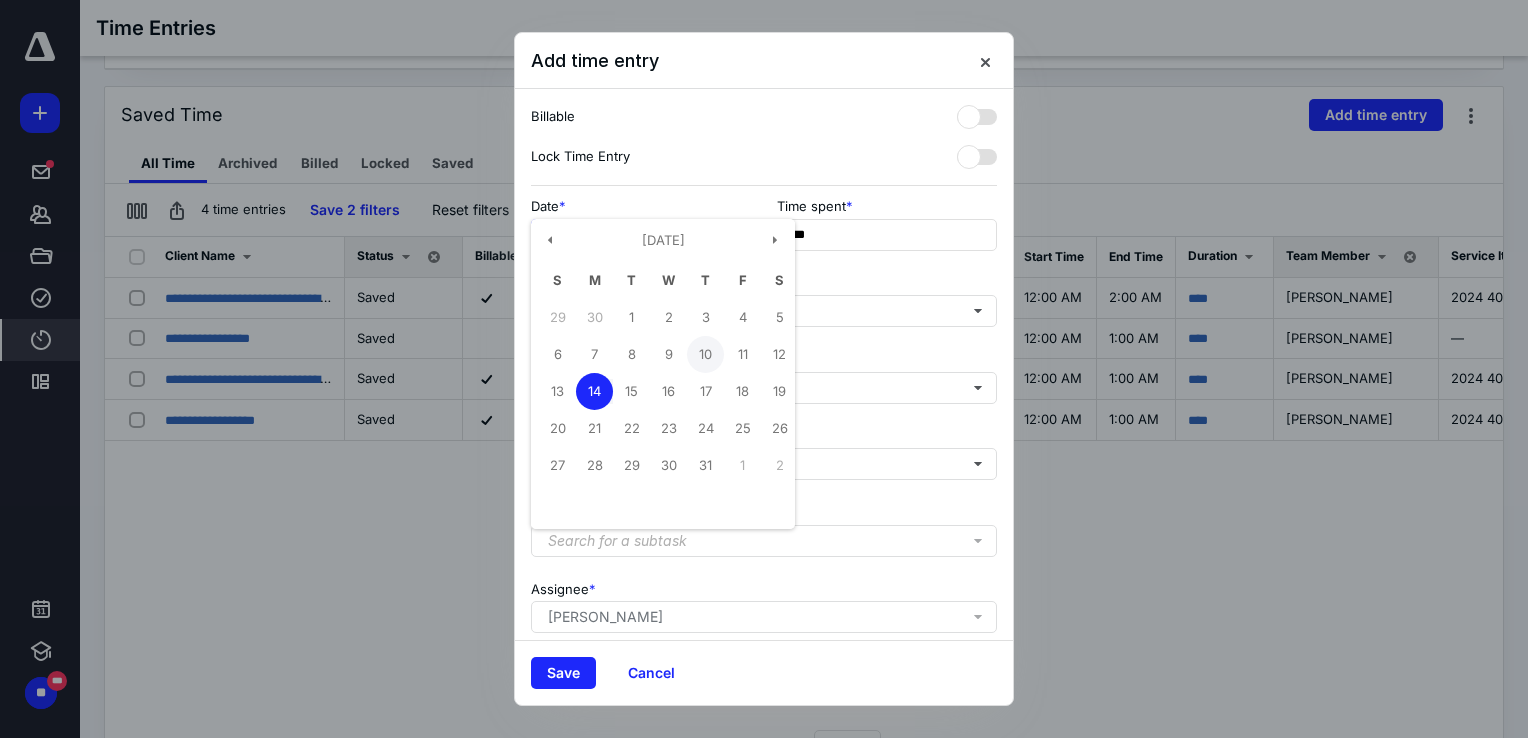 click on "10" at bounding box center (705, 354) 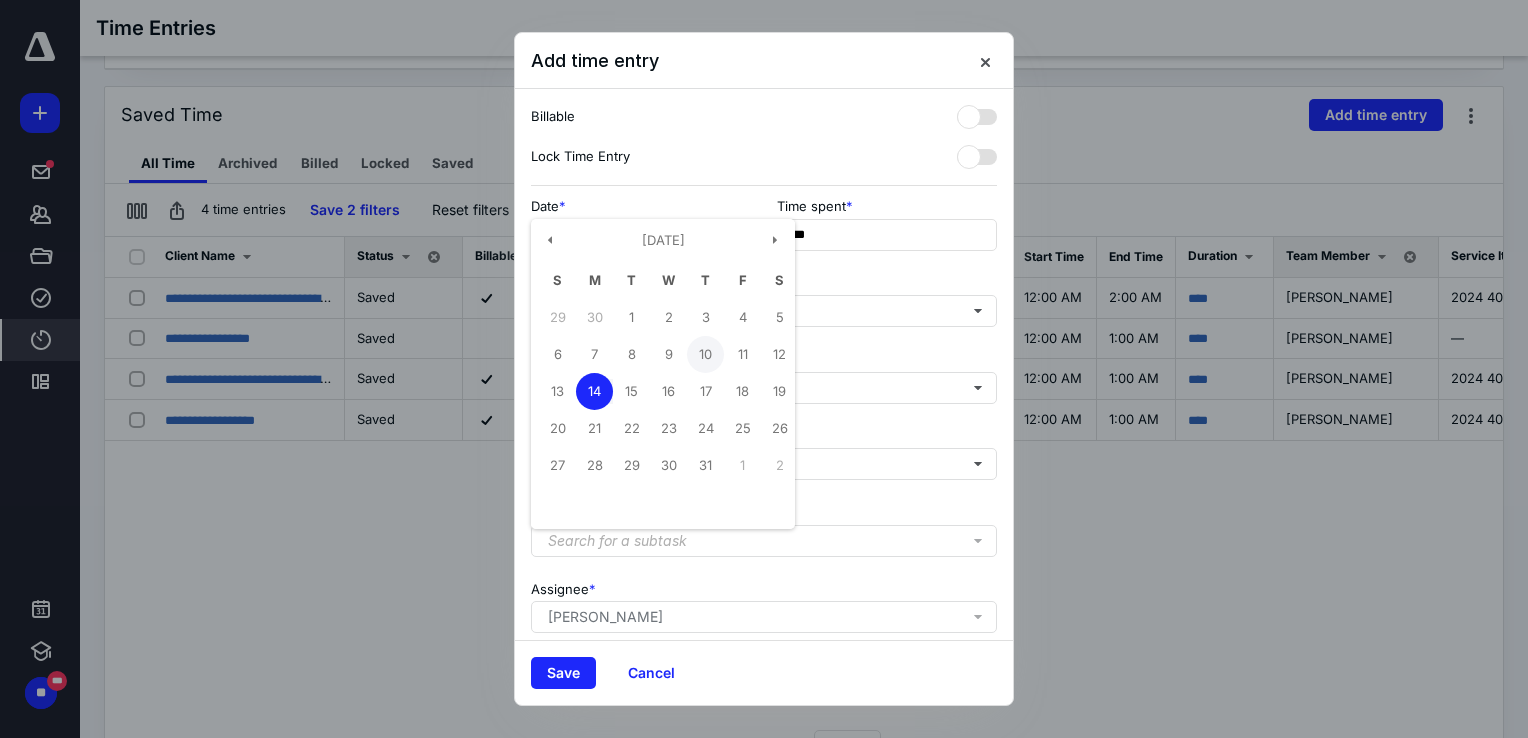 type on "**********" 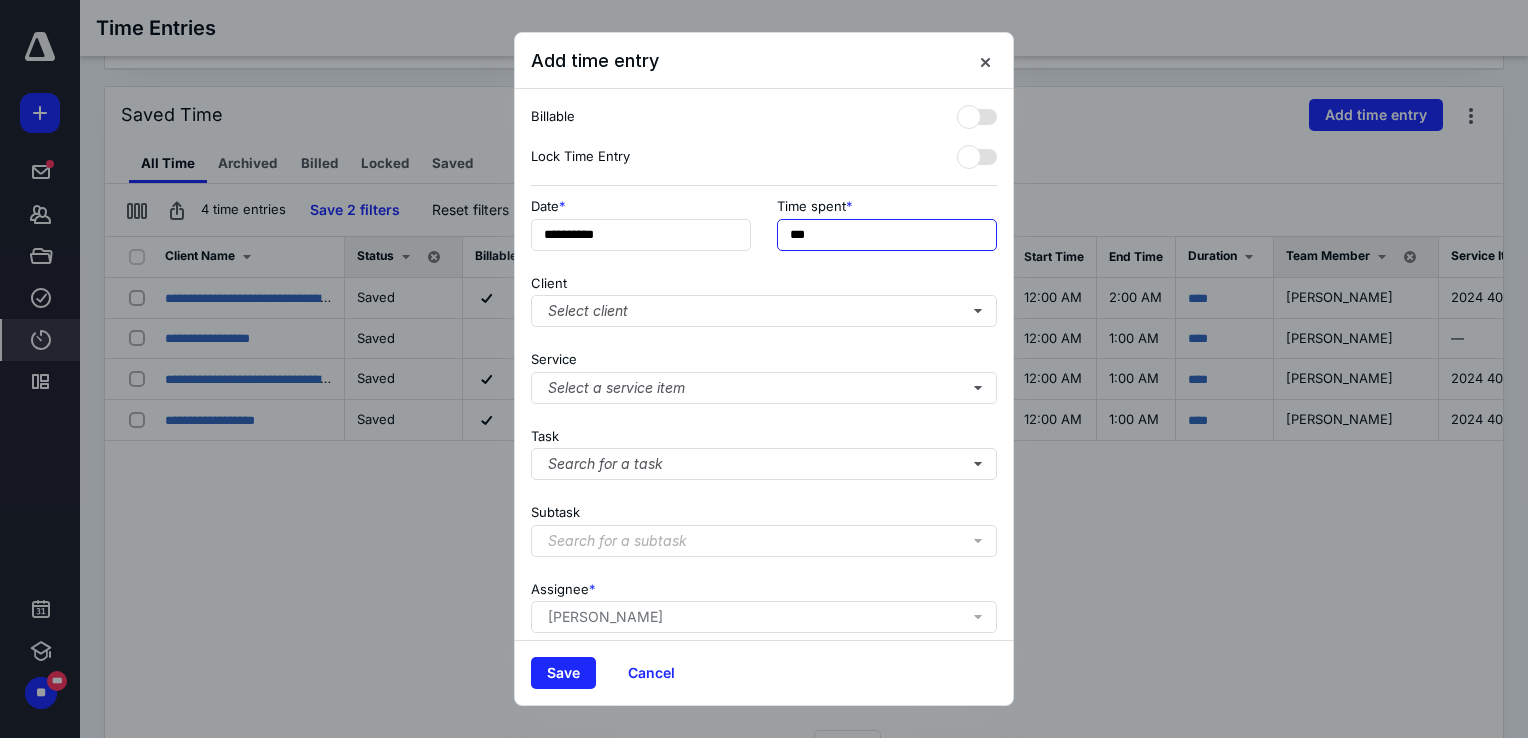 click on "***" at bounding box center [887, 235] 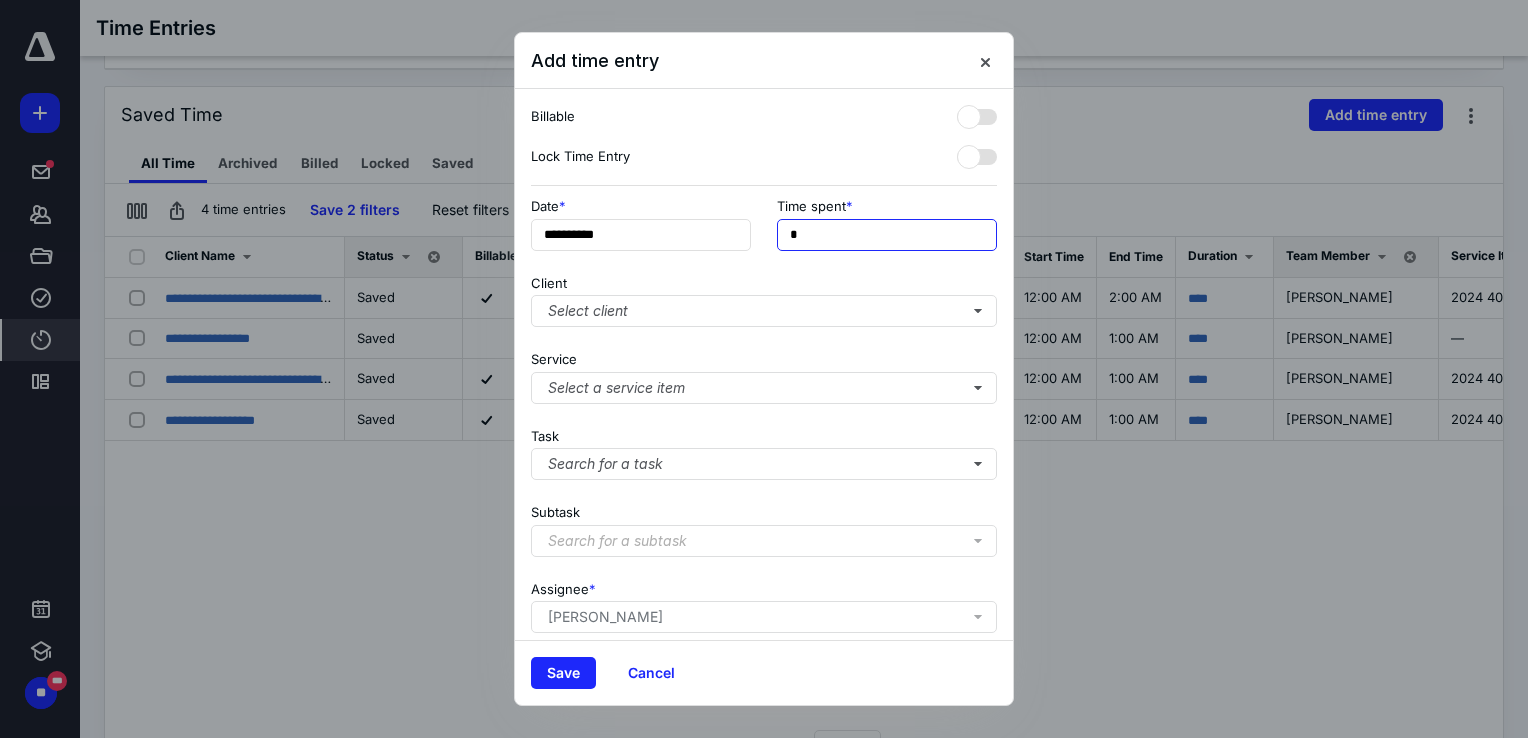 type on "**" 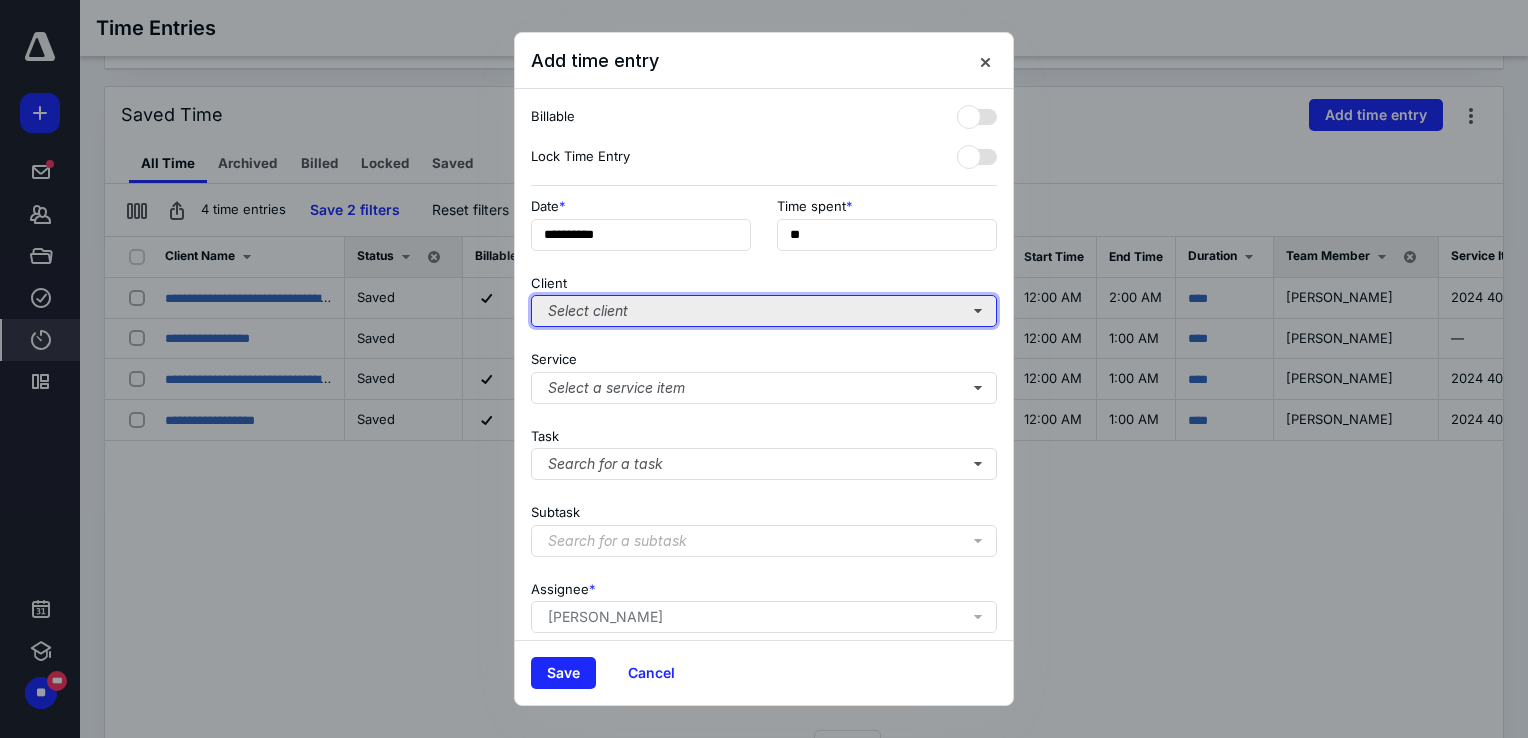click on "Select client" at bounding box center [764, 311] 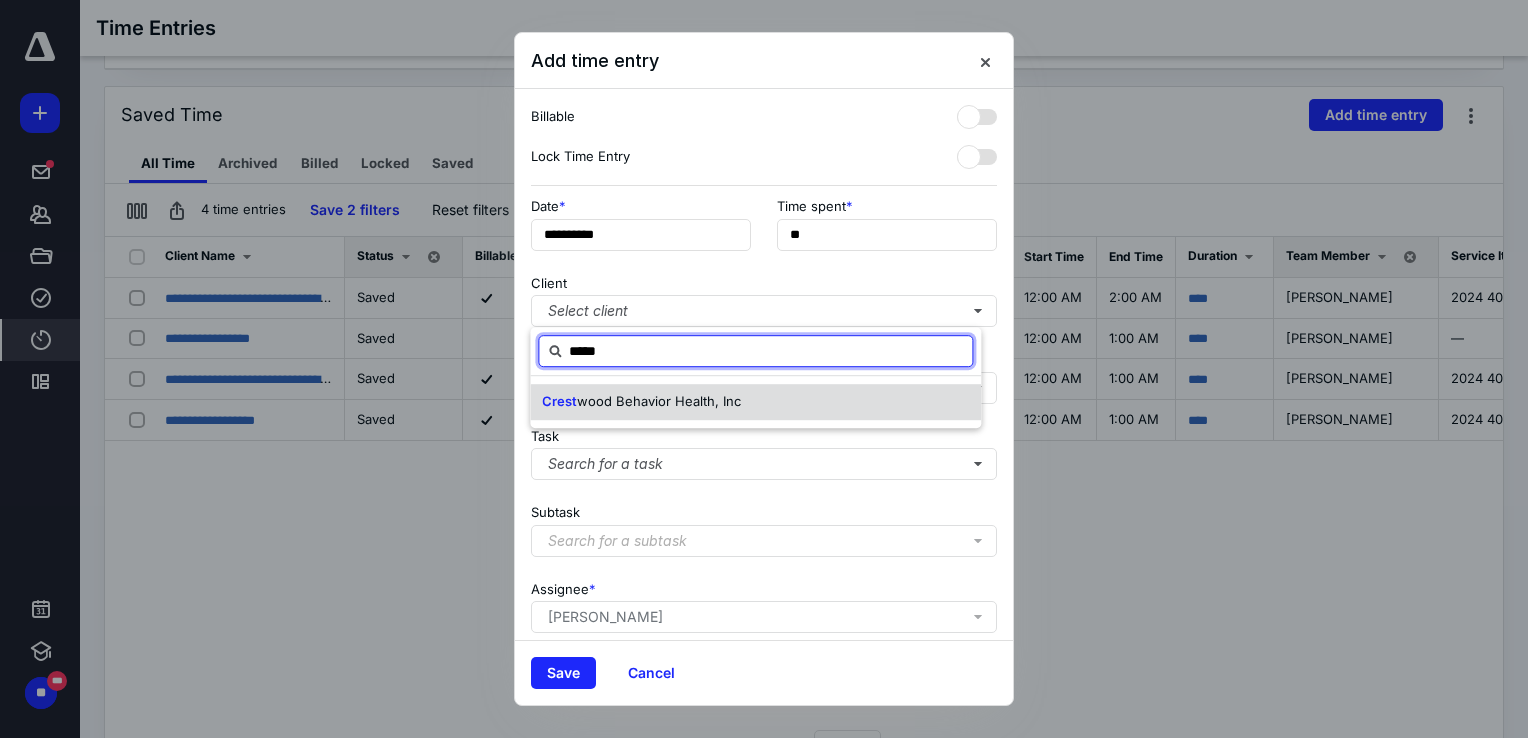 click on "wood Behavior Health, Inc" at bounding box center (659, 401) 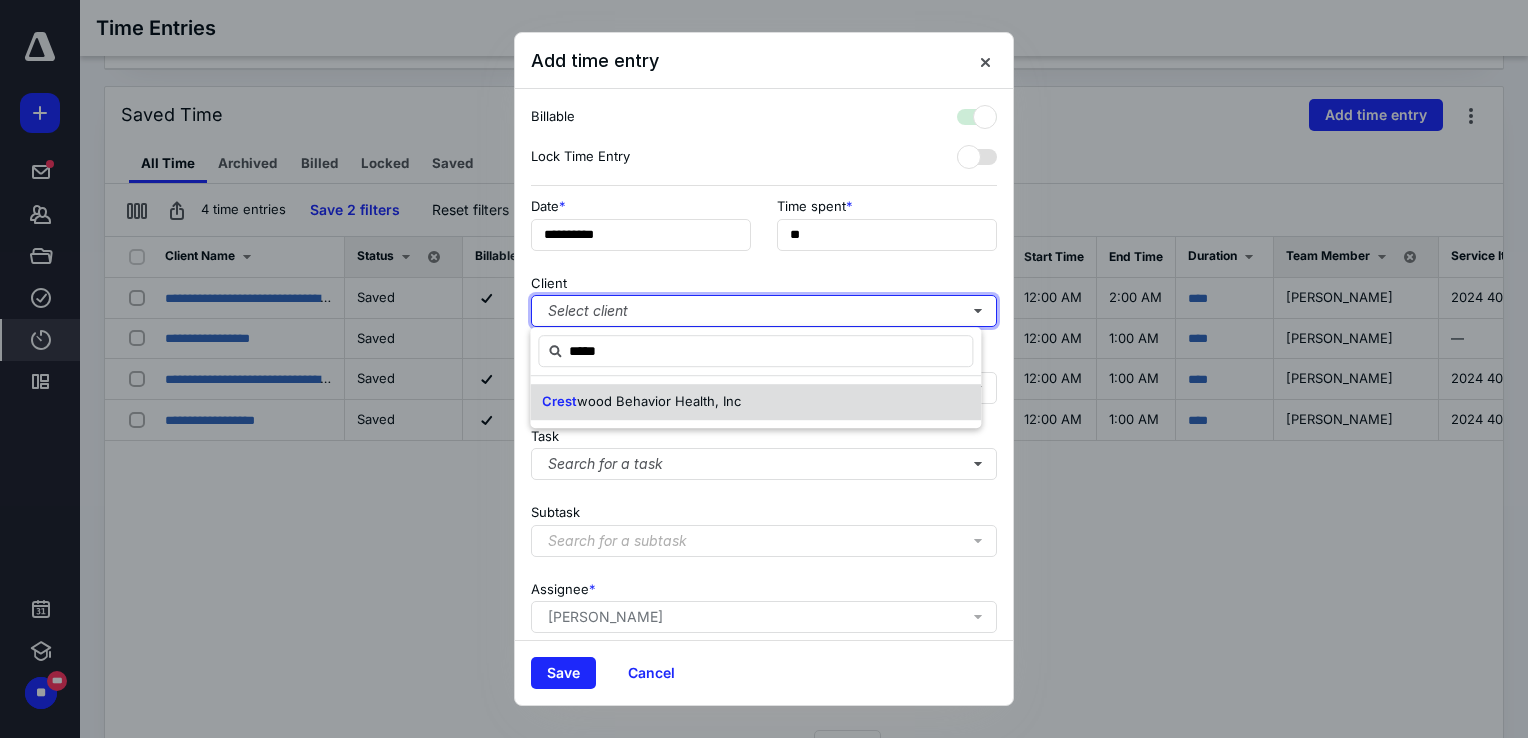 checkbox on "true" 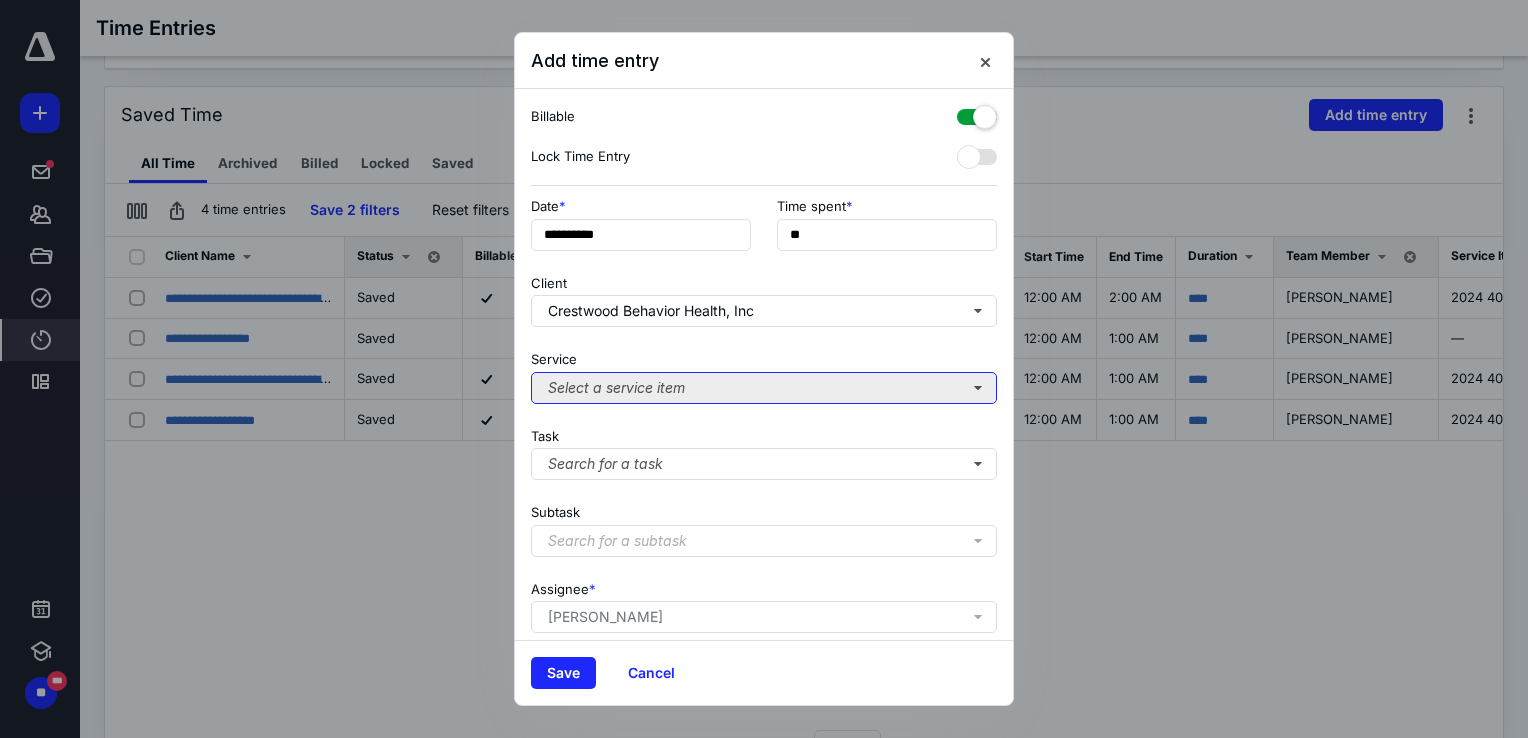 click on "Select a service item" at bounding box center [764, 388] 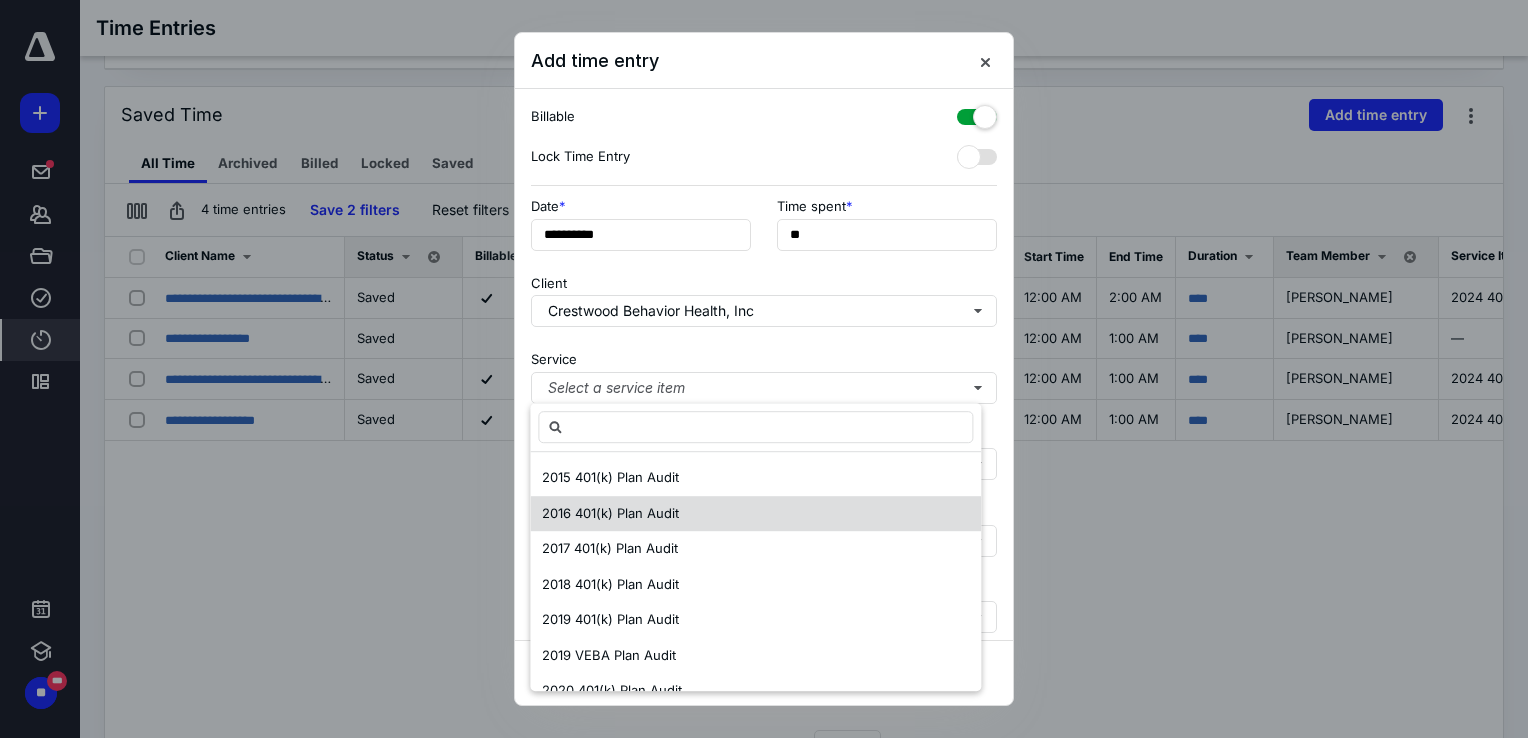 scroll, scrollTop: 700, scrollLeft: 0, axis: vertical 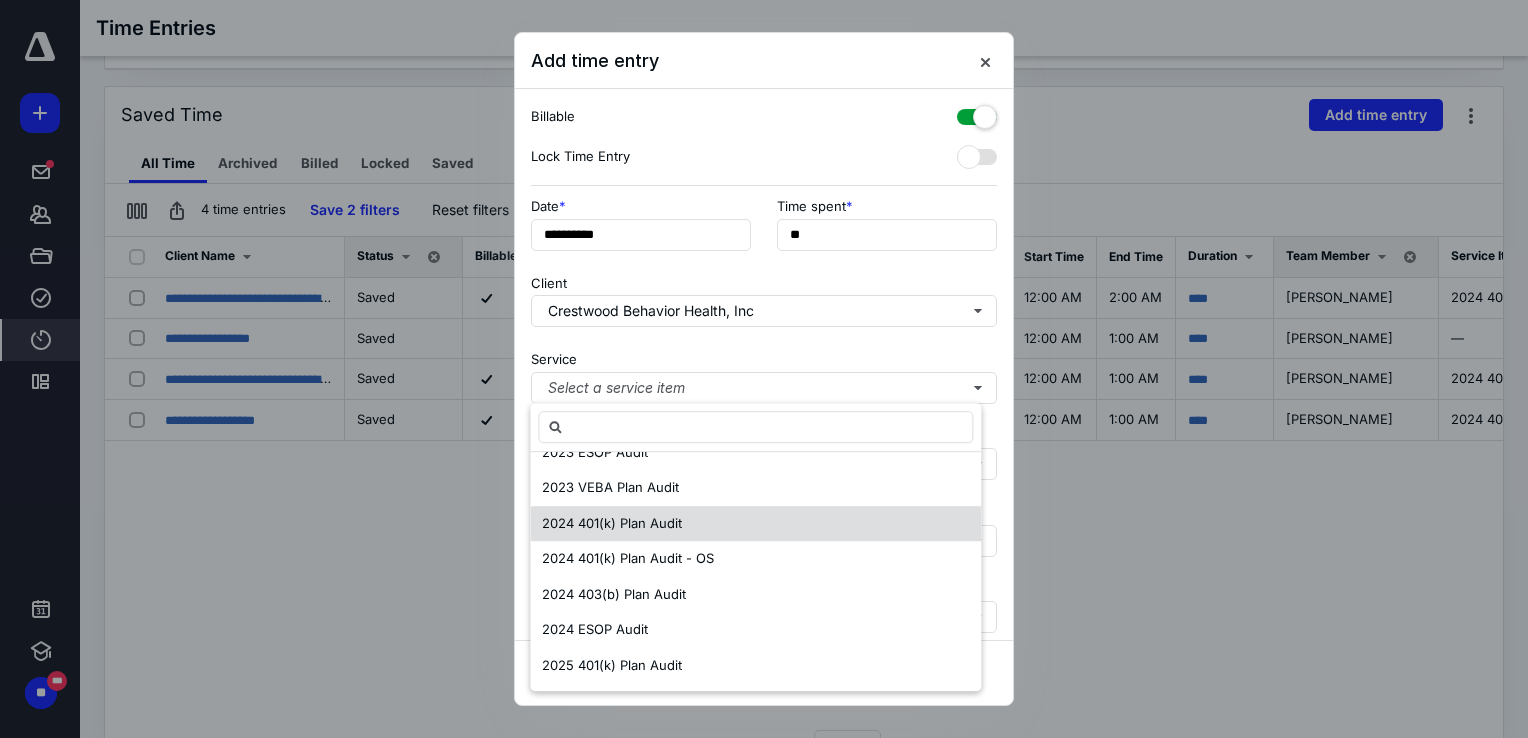 click on "2024 401(k) Plan Audit" at bounding box center (755, 524) 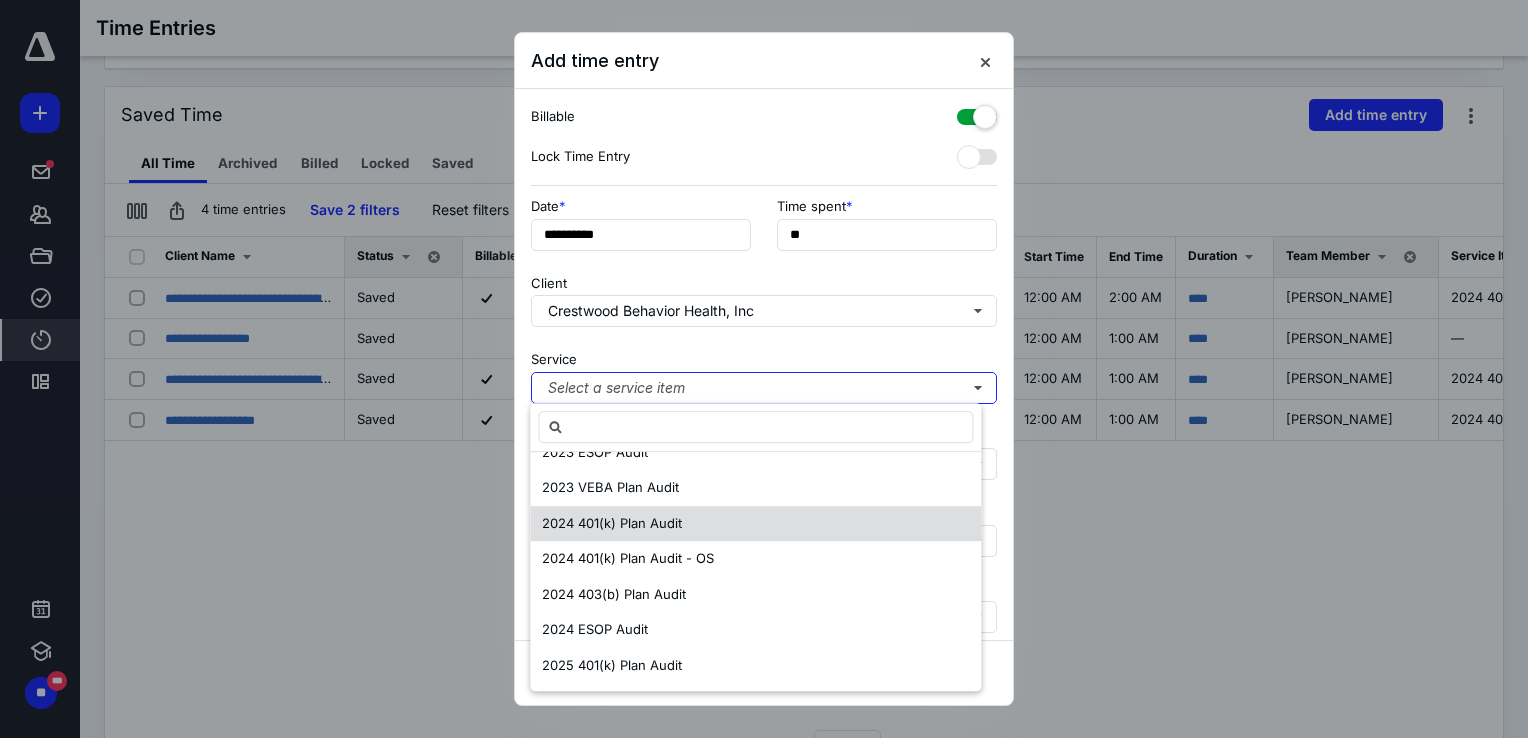 scroll, scrollTop: 0, scrollLeft: 0, axis: both 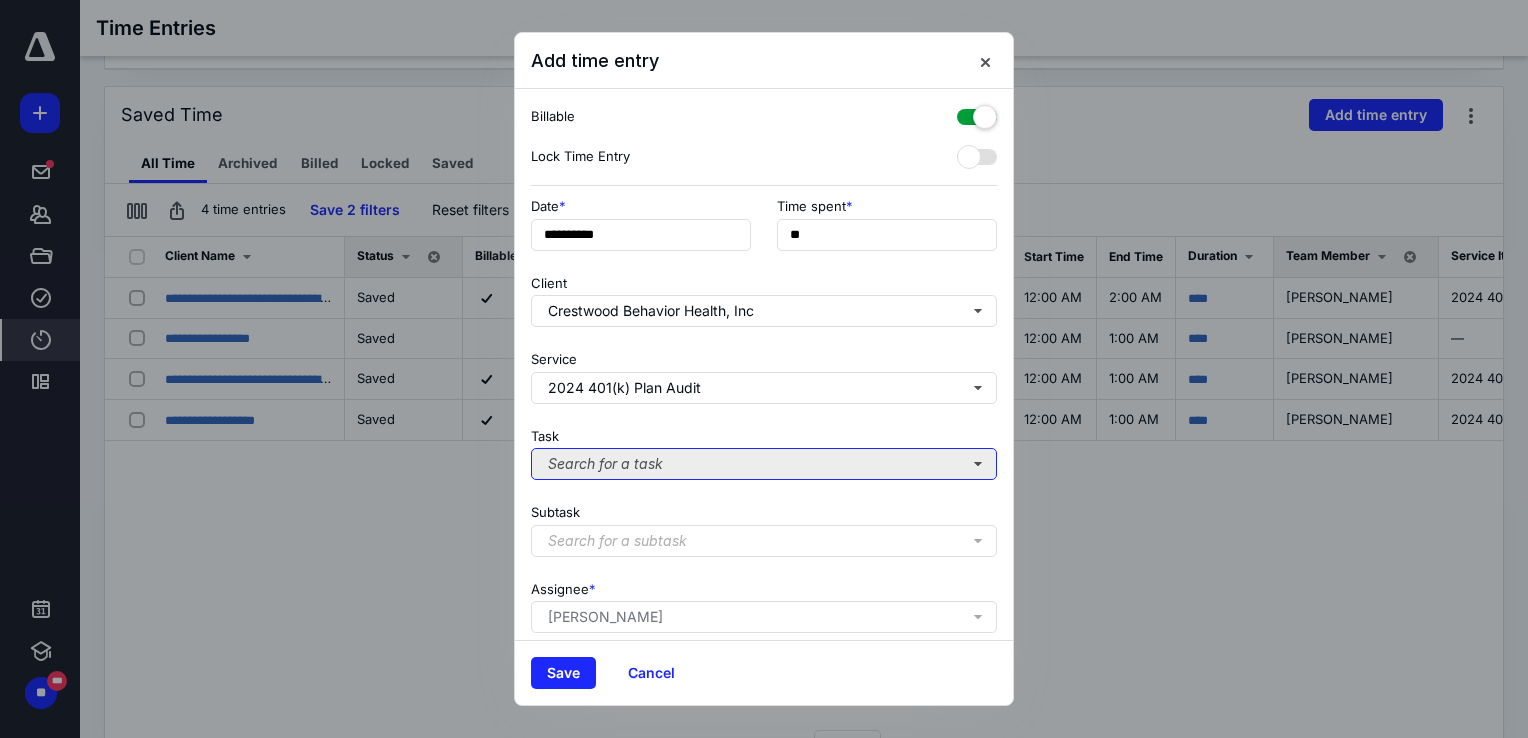 click on "Search for a task" at bounding box center [764, 464] 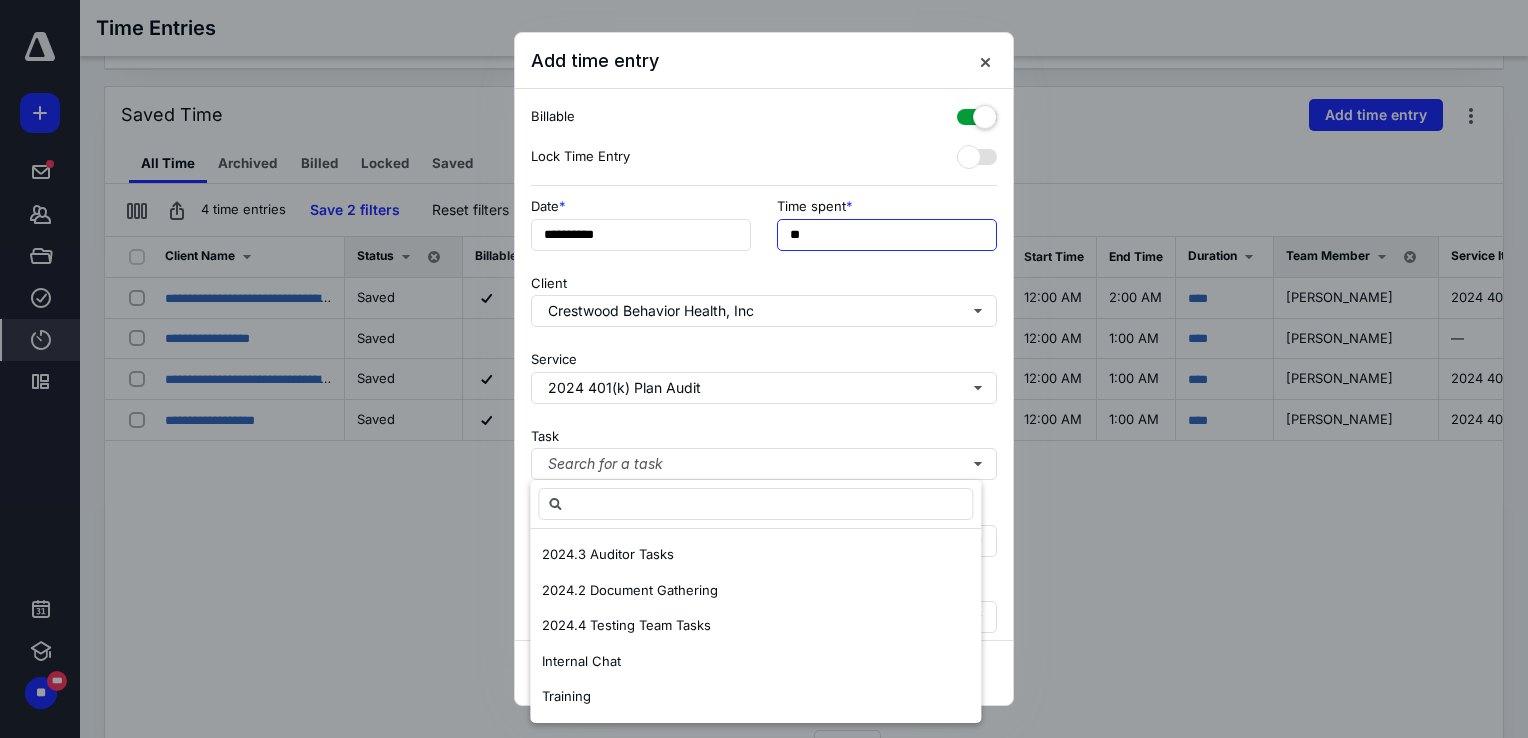 click on "**" at bounding box center (887, 235) 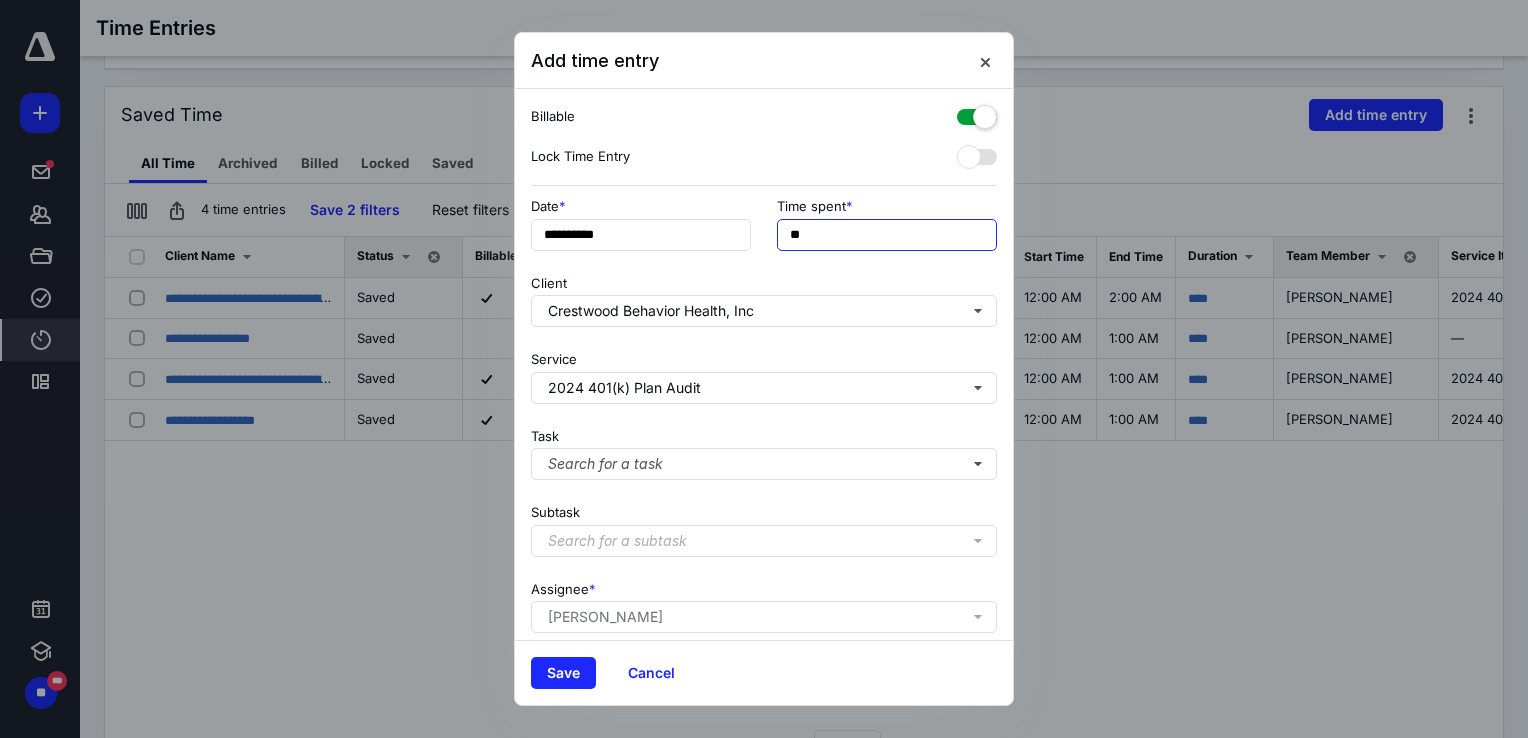 drag, startPoint x: 811, startPoint y: 238, endPoint x: 782, endPoint y: 232, distance: 29.614185 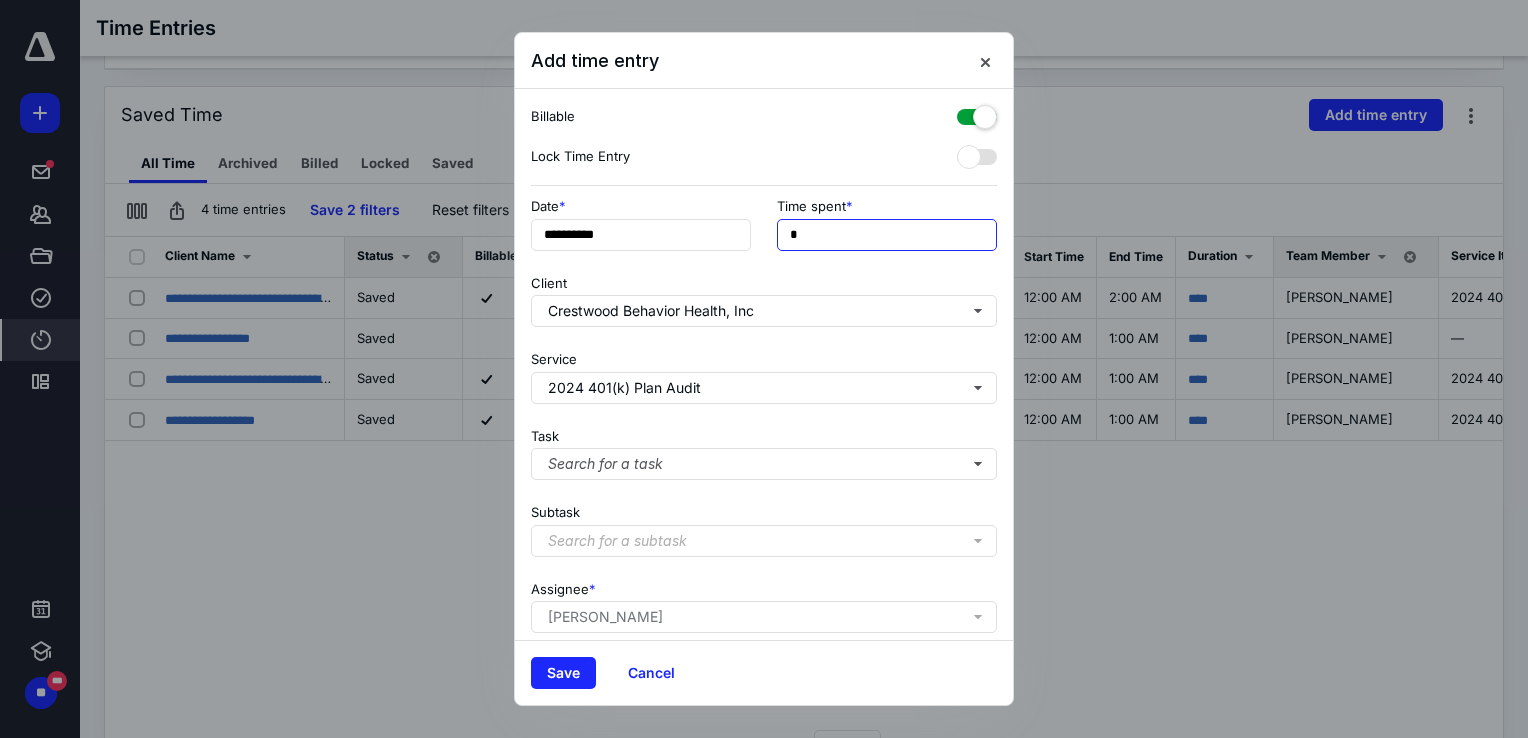 type on "******" 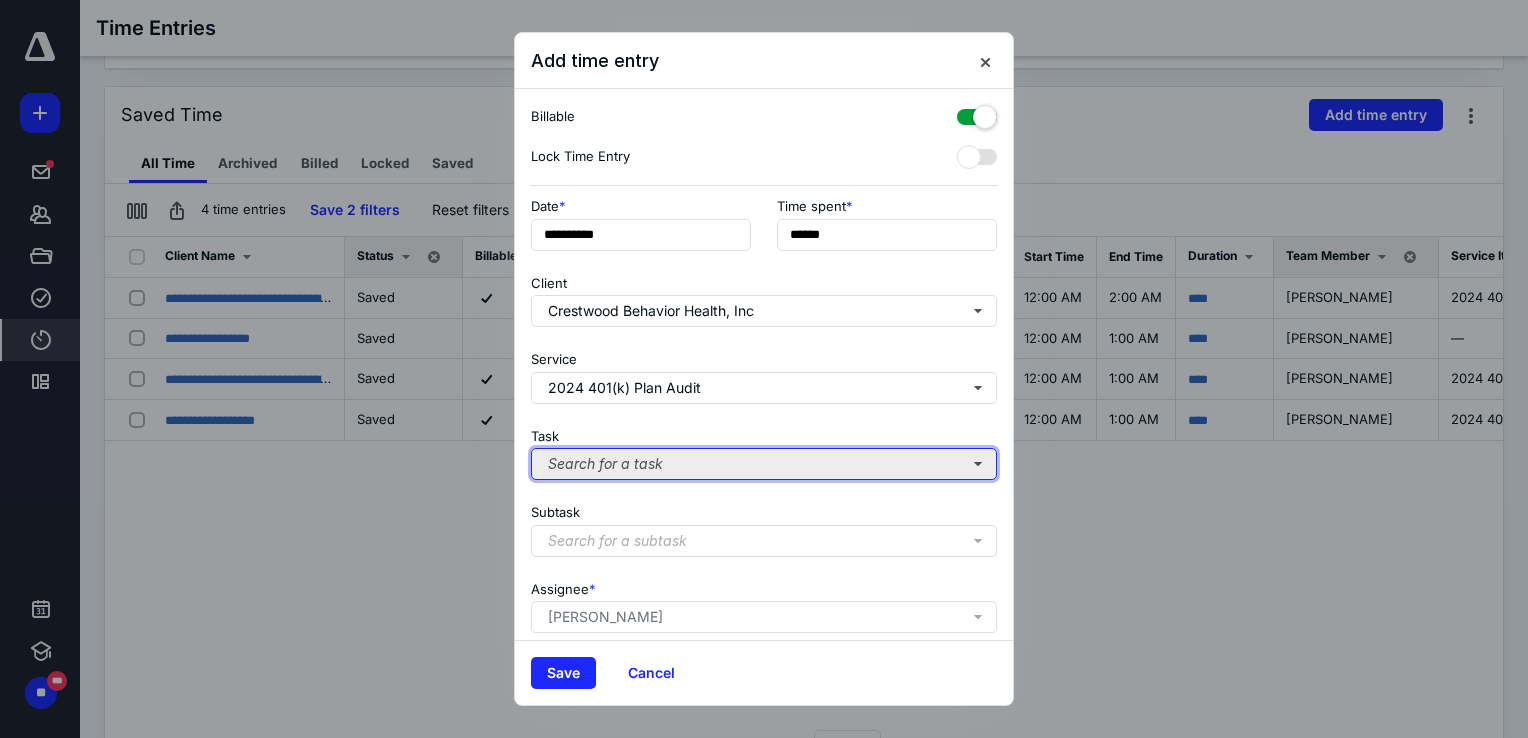 click on "Search for a task" at bounding box center (764, 464) 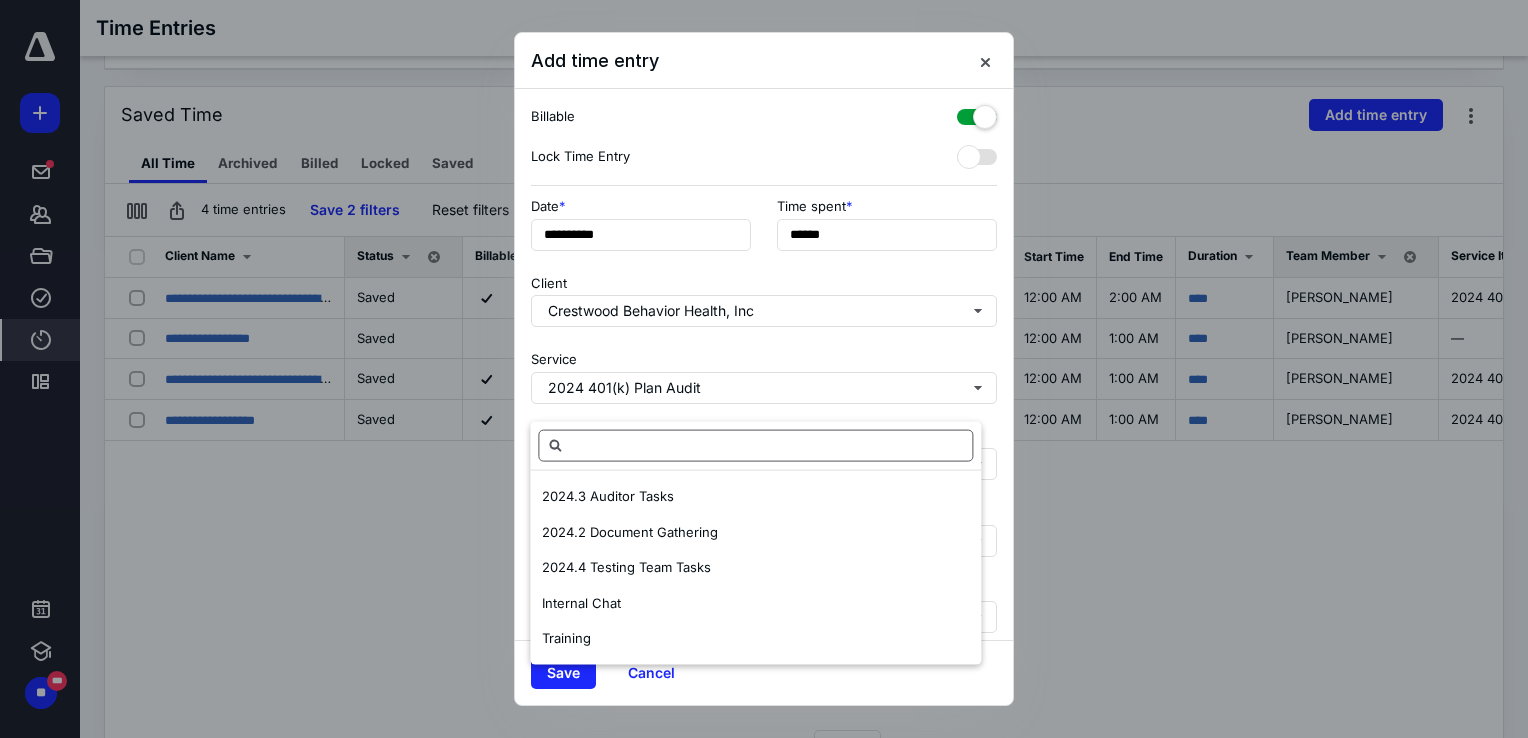 scroll, scrollTop: 162, scrollLeft: 0, axis: vertical 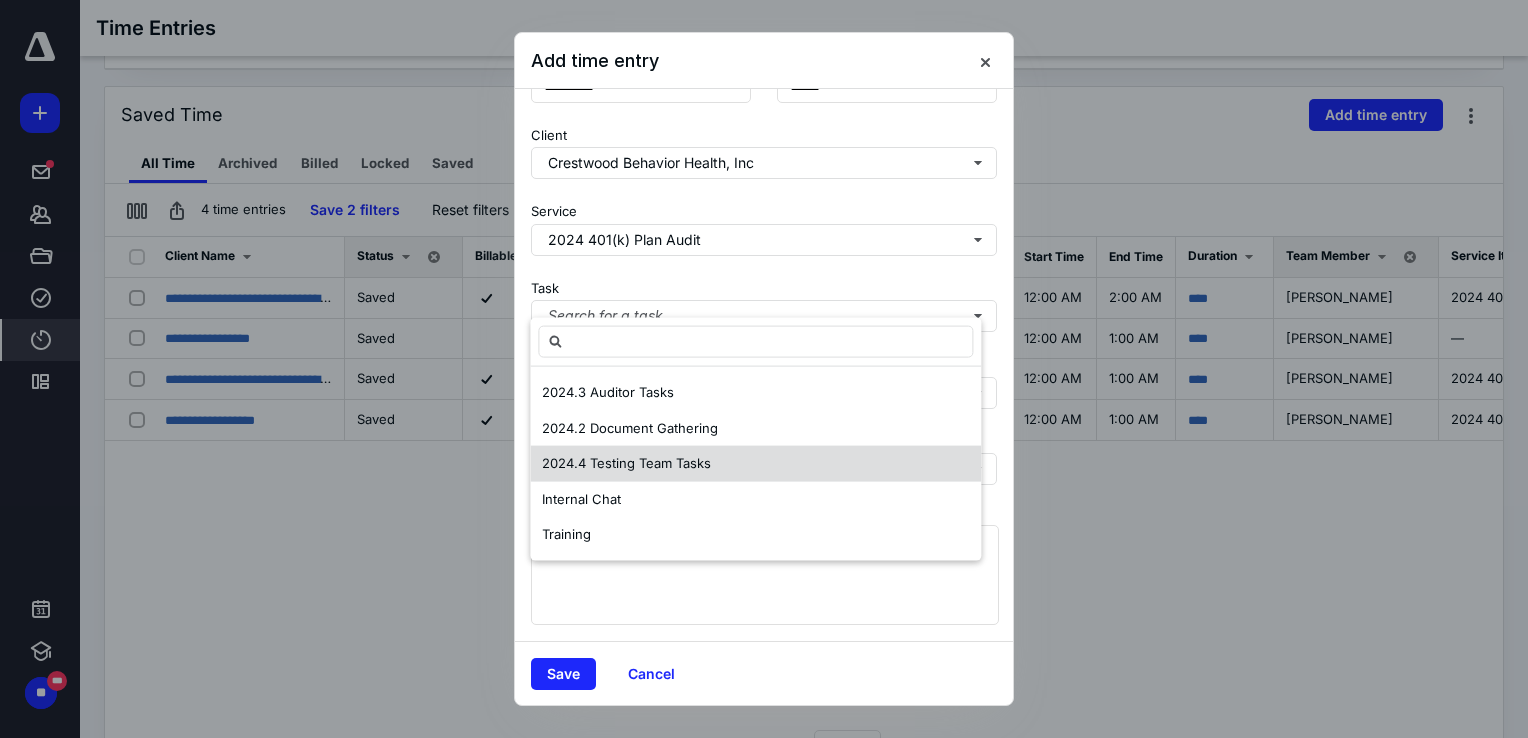 click on "2024.4 Testing Team Tasks" at bounding box center [626, 463] 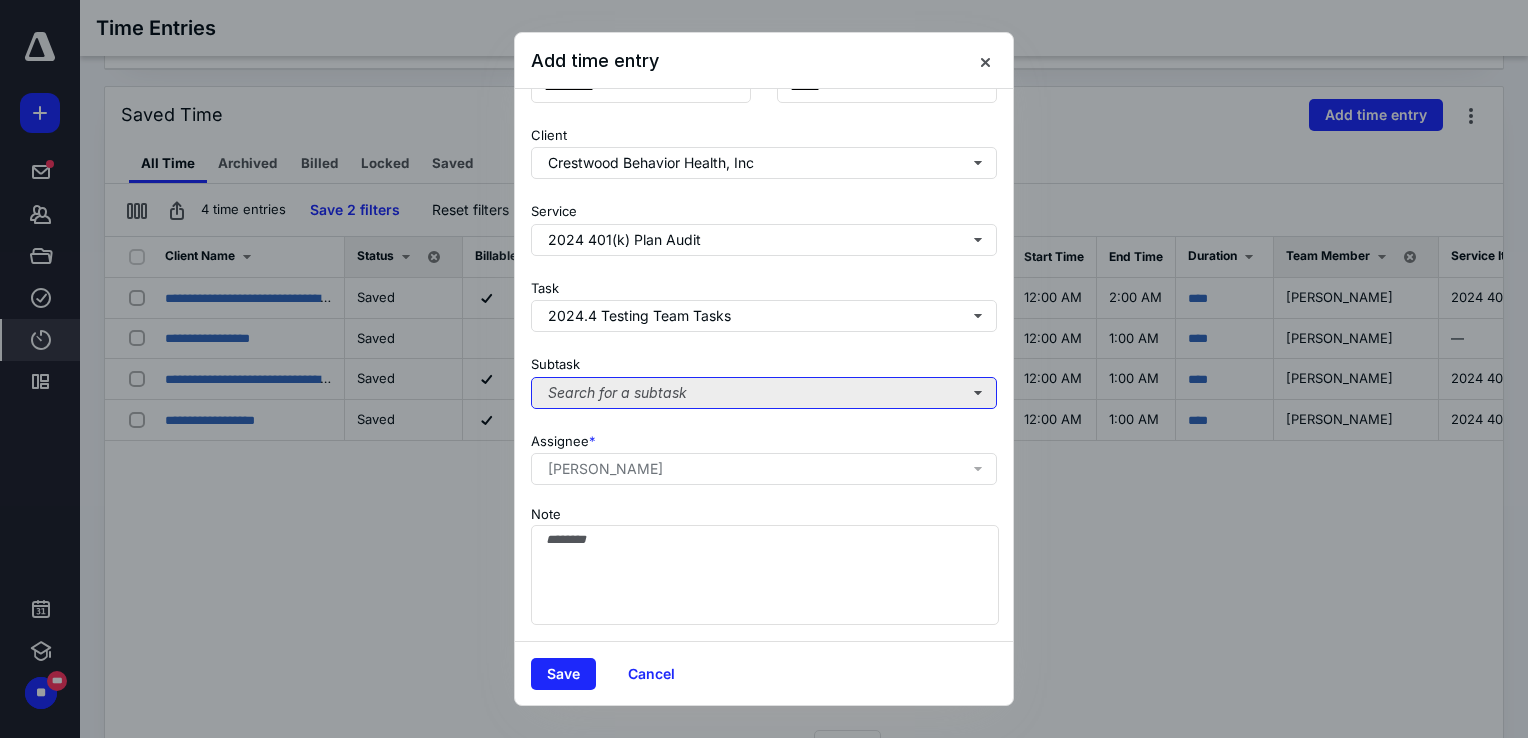 click on "Search for a subtask" at bounding box center (764, 393) 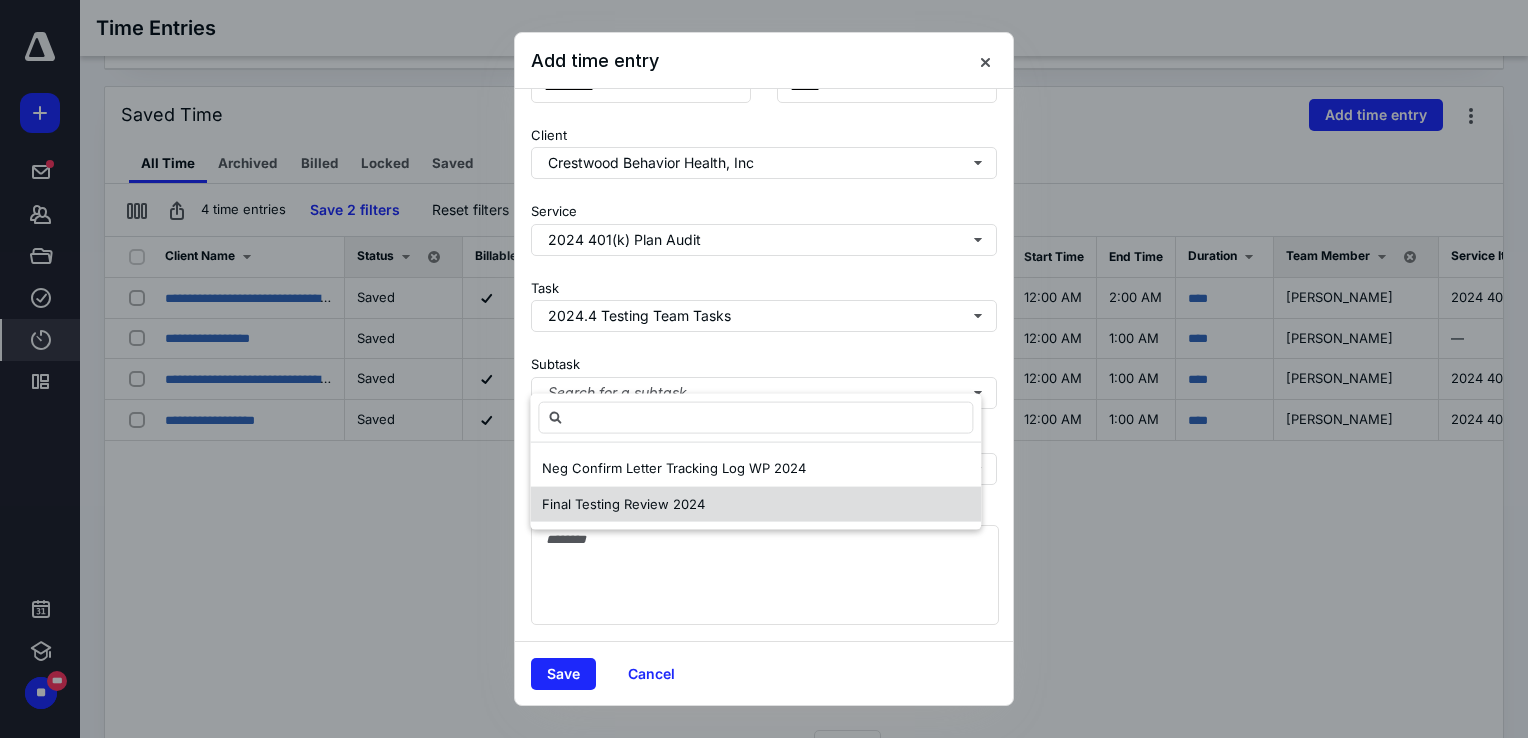 click on "Final Testing Review 2024" at bounding box center [623, 503] 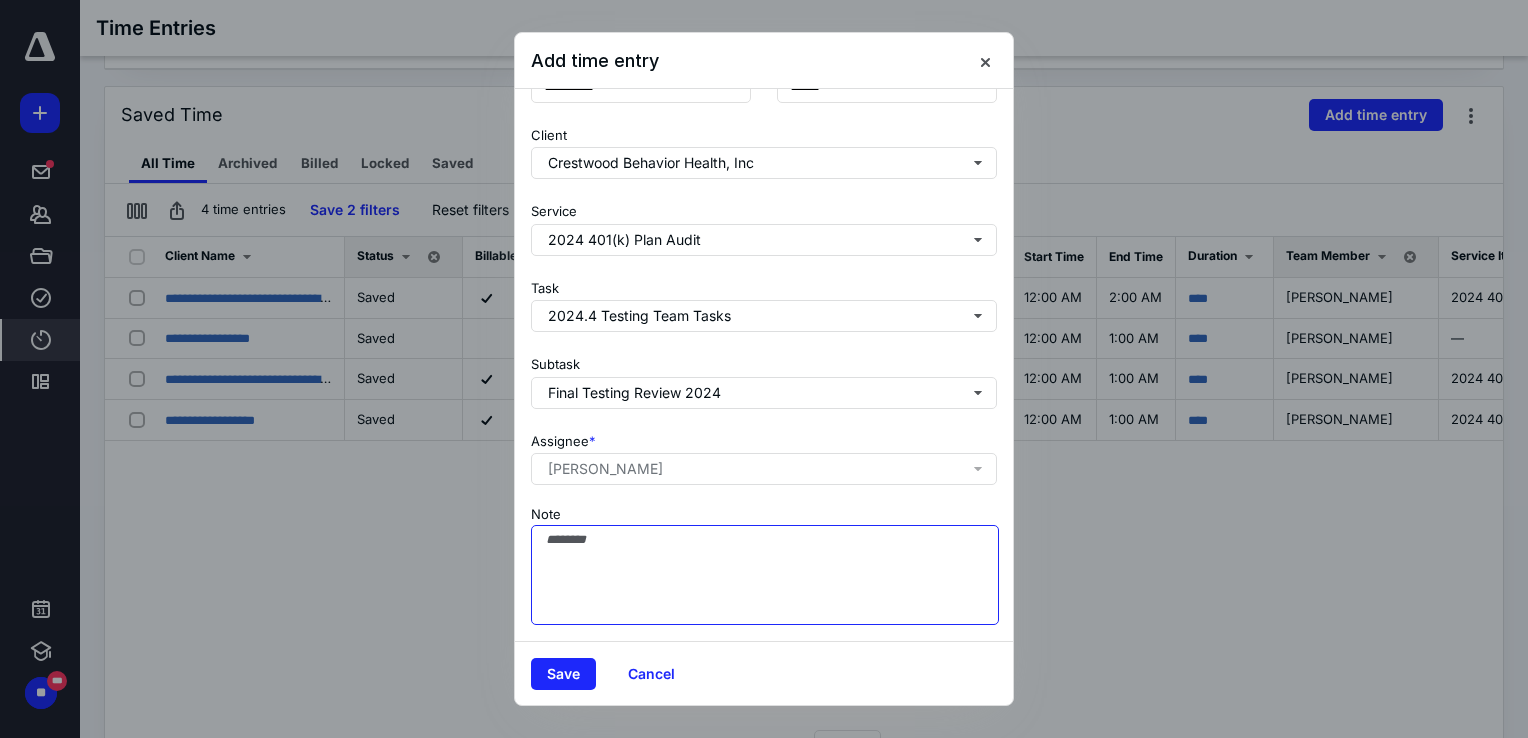 drag, startPoint x: 628, startPoint y: 562, endPoint x: 634, endPoint y: 579, distance: 18.027756 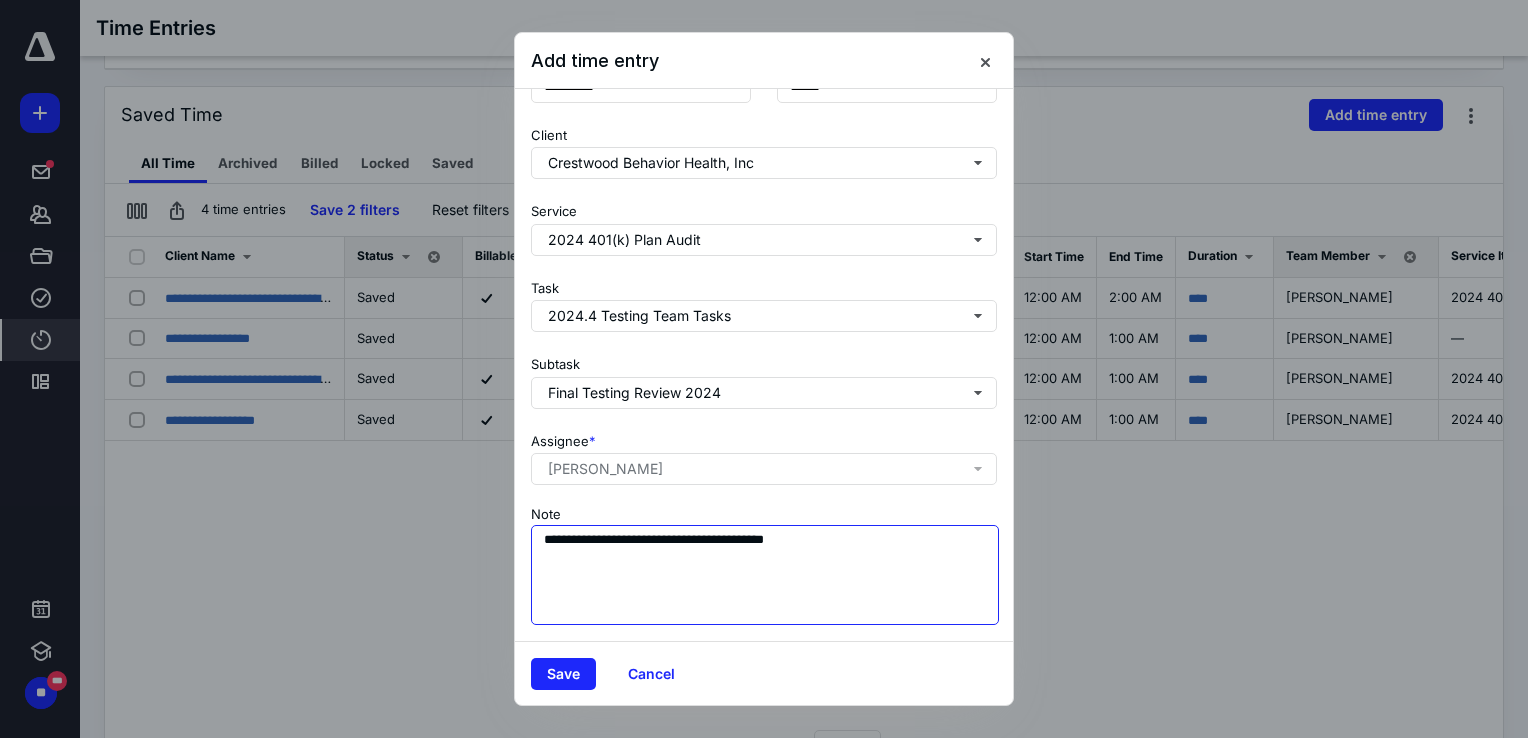 scroll, scrollTop: 0, scrollLeft: 0, axis: both 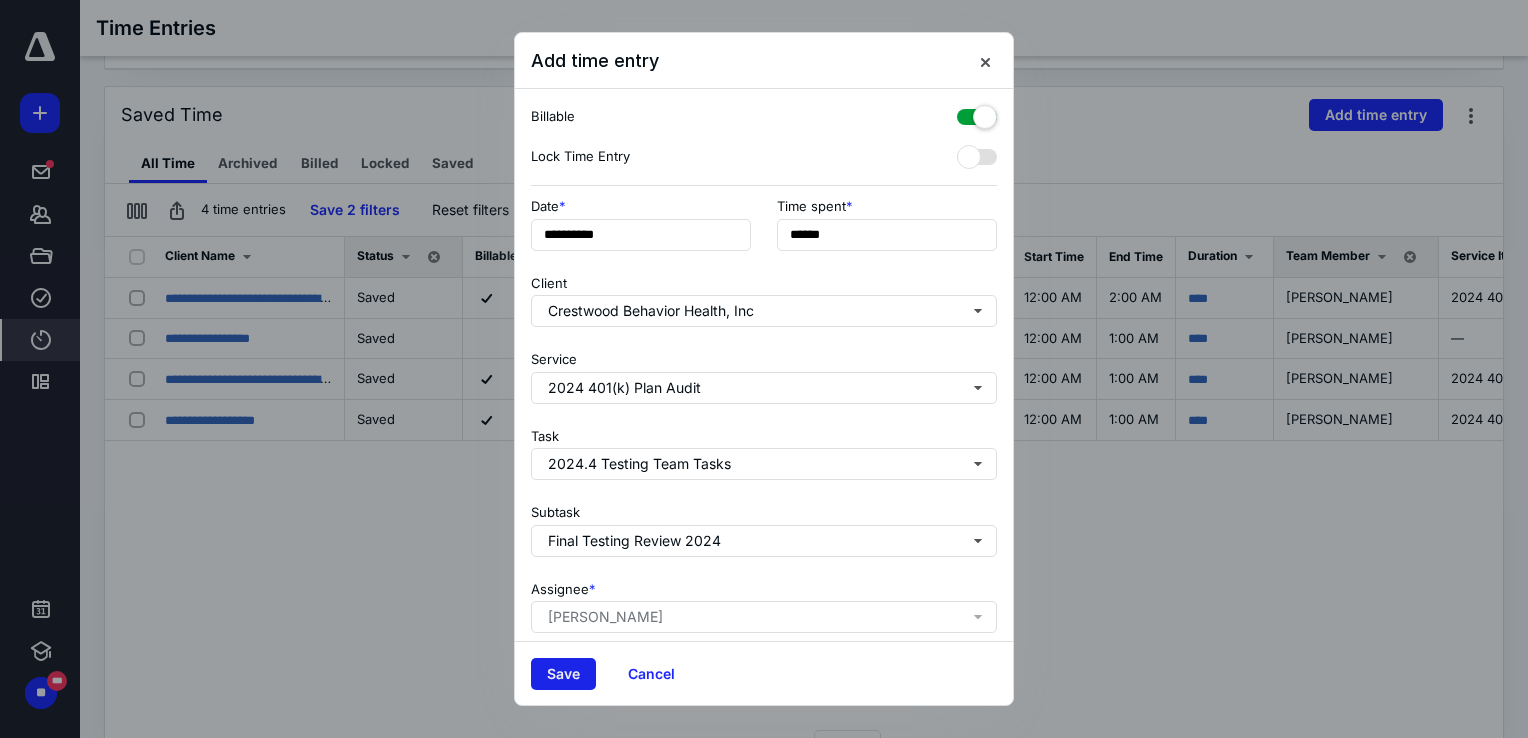 type on "**********" 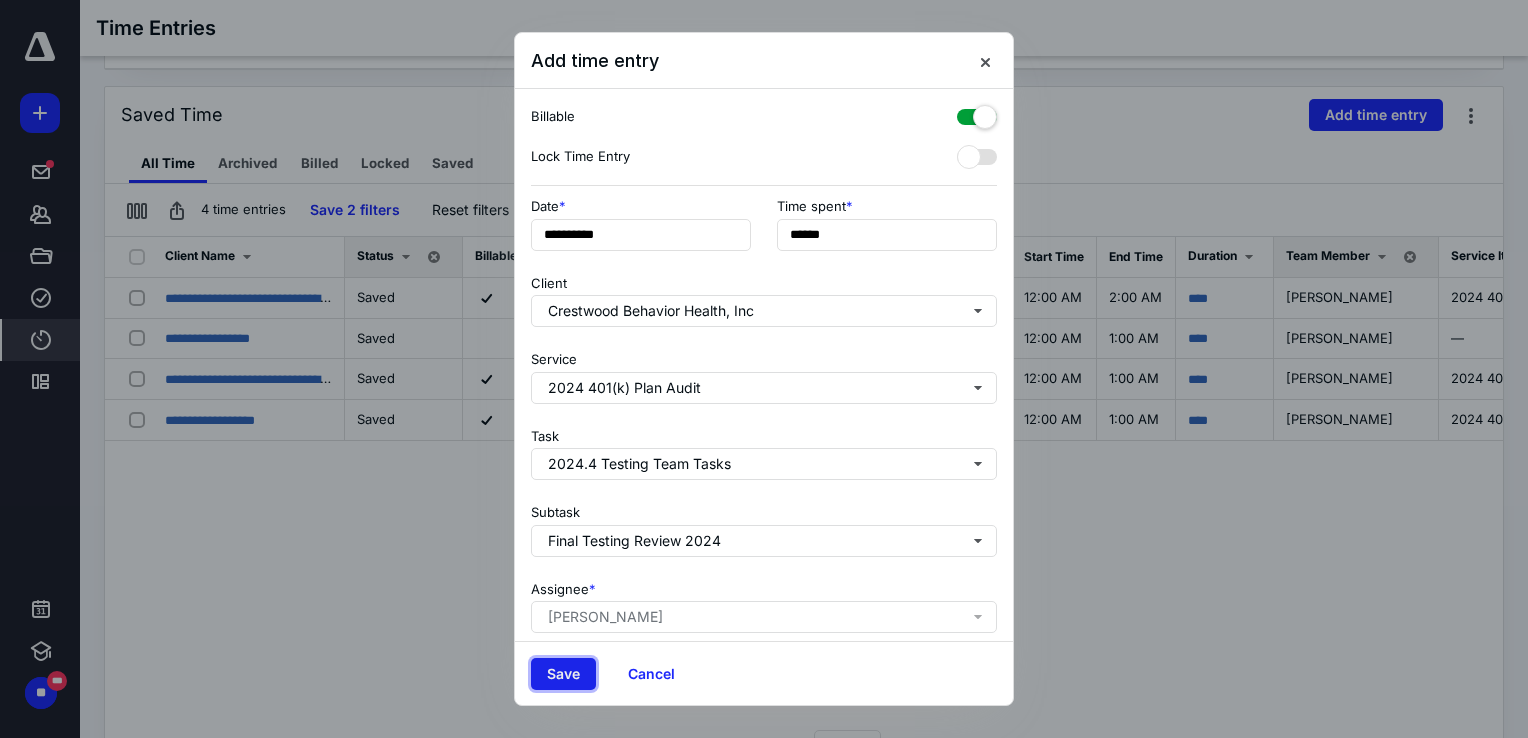 click on "Save" at bounding box center [563, 674] 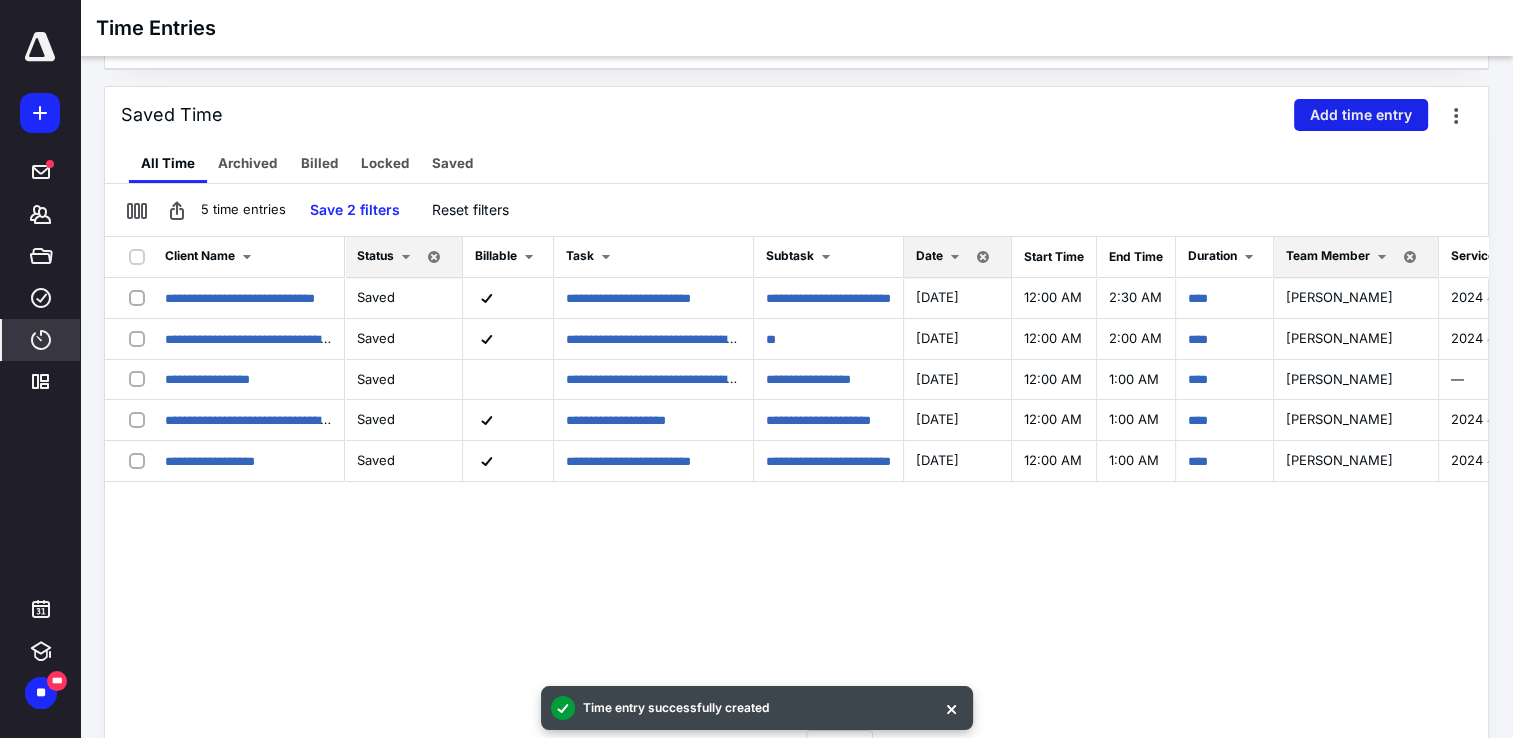 click on "Add time entry" at bounding box center [1361, 115] 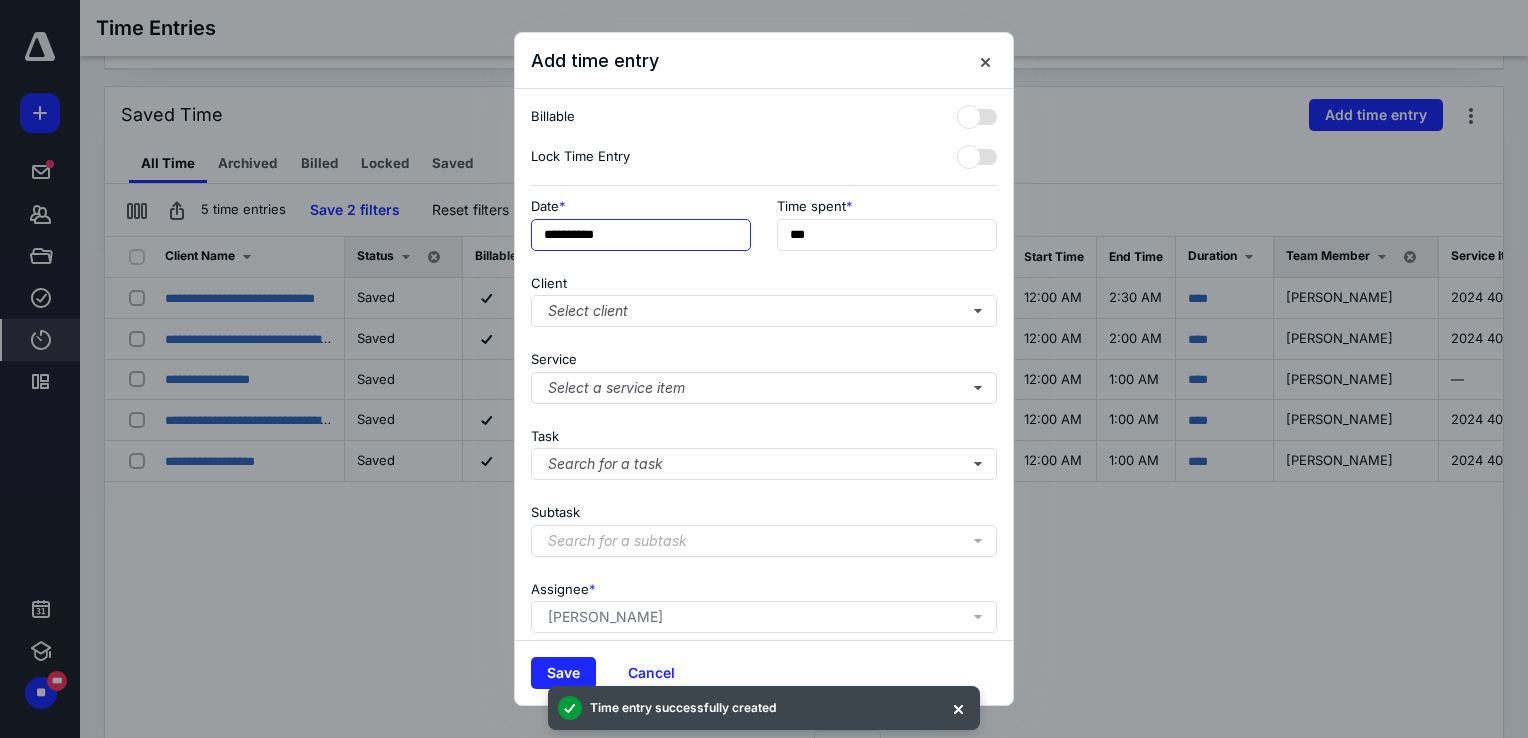 click on "**********" at bounding box center (641, 235) 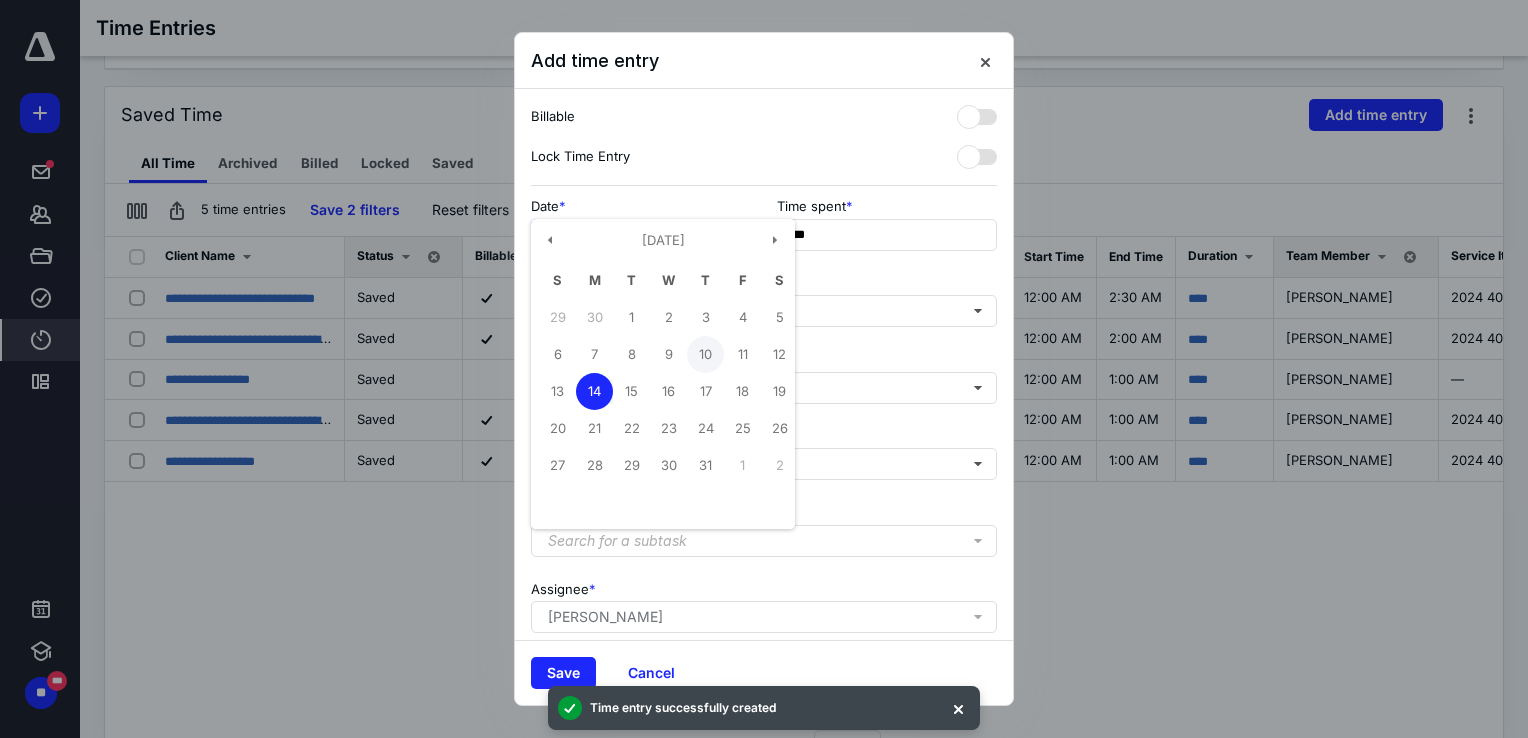 click on "10" at bounding box center [705, 354] 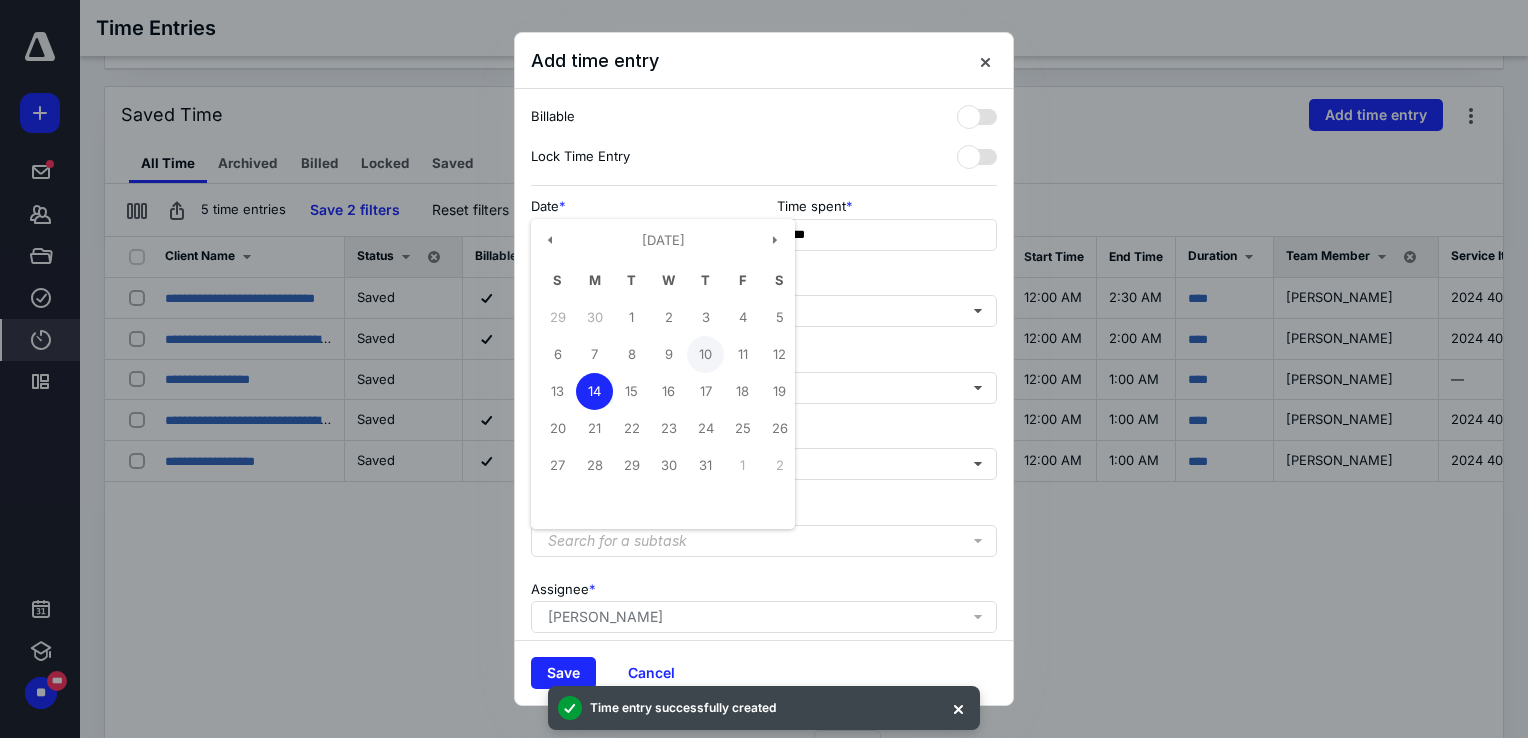 type on "**********" 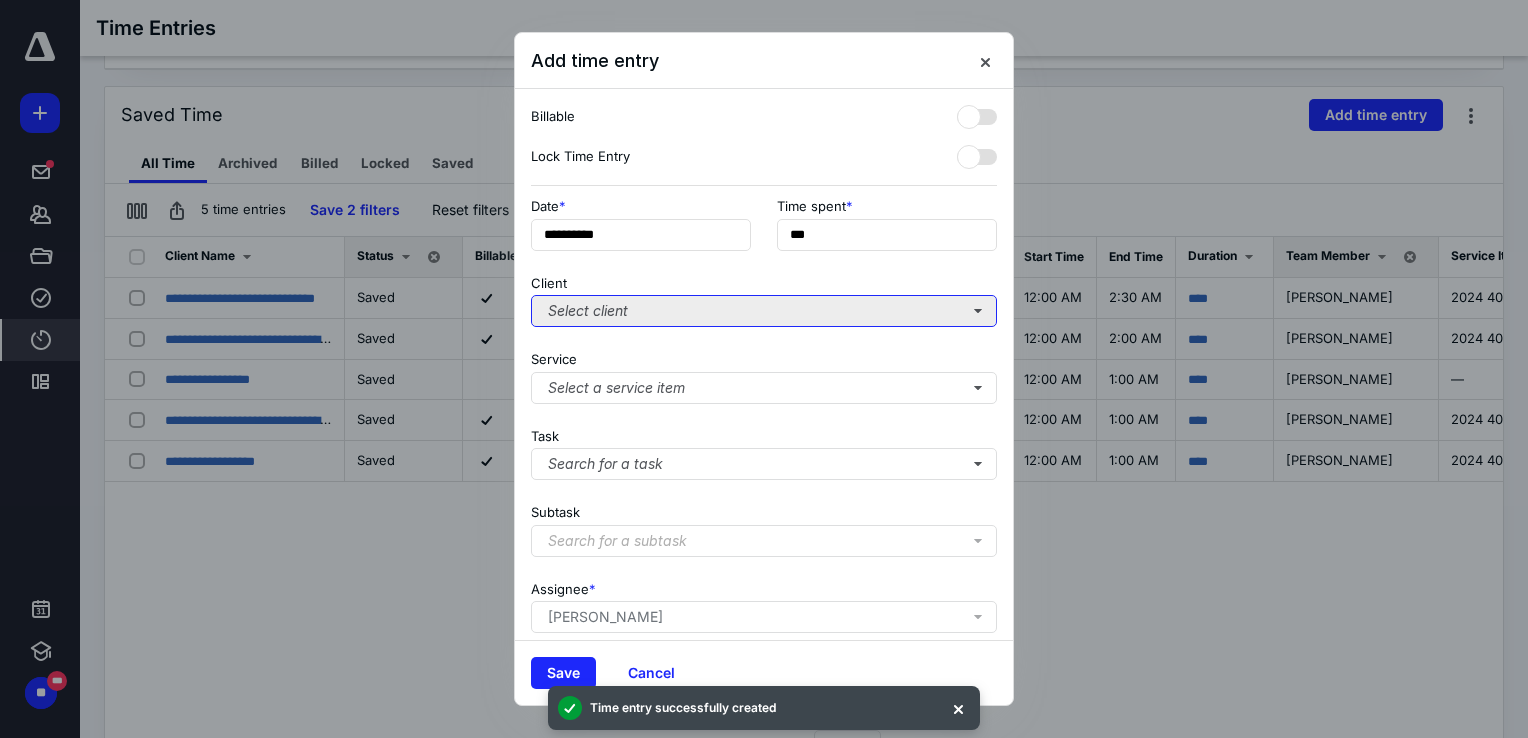 click on "Select client" at bounding box center [764, 311] 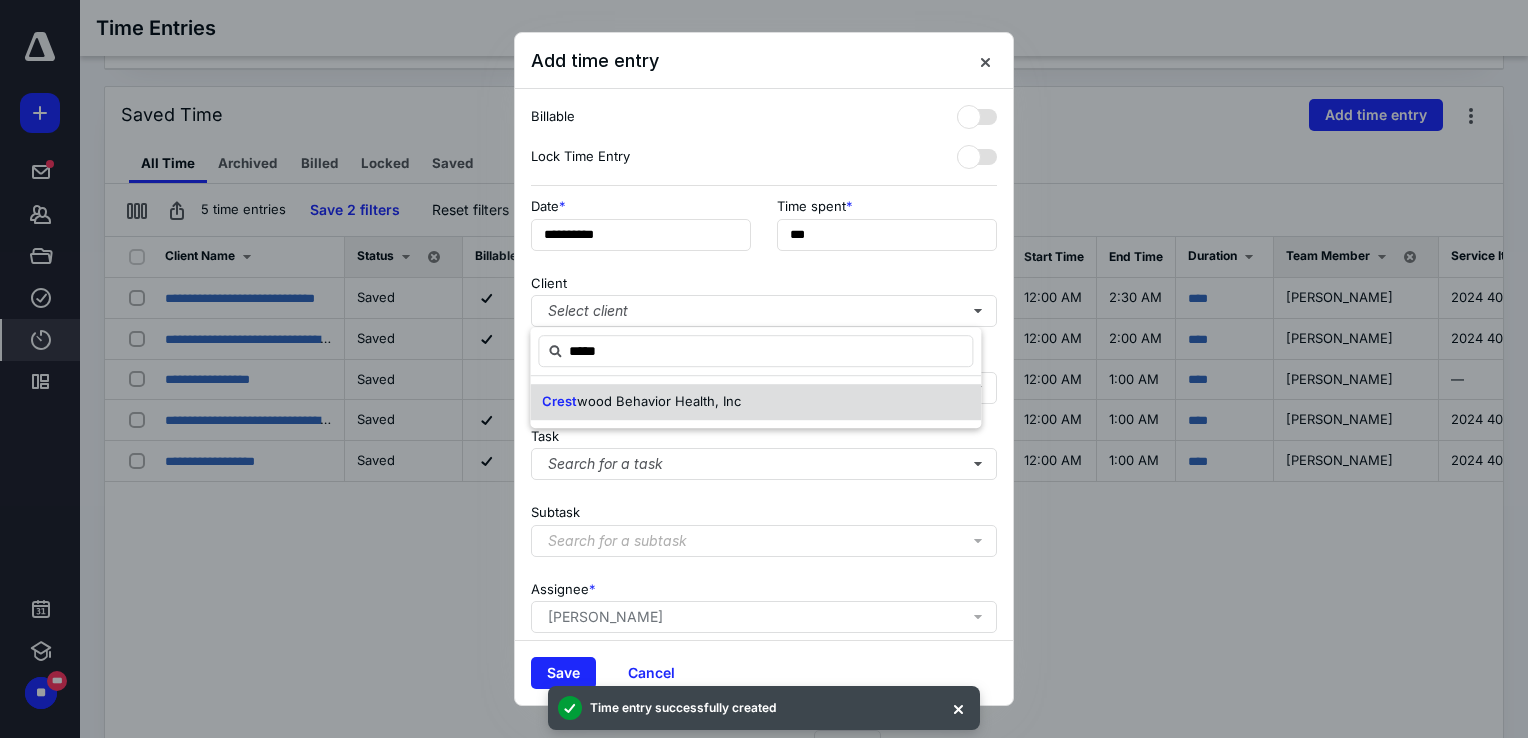 click on "wood Behavior Health, Inc" at bounding box center (659, 401) 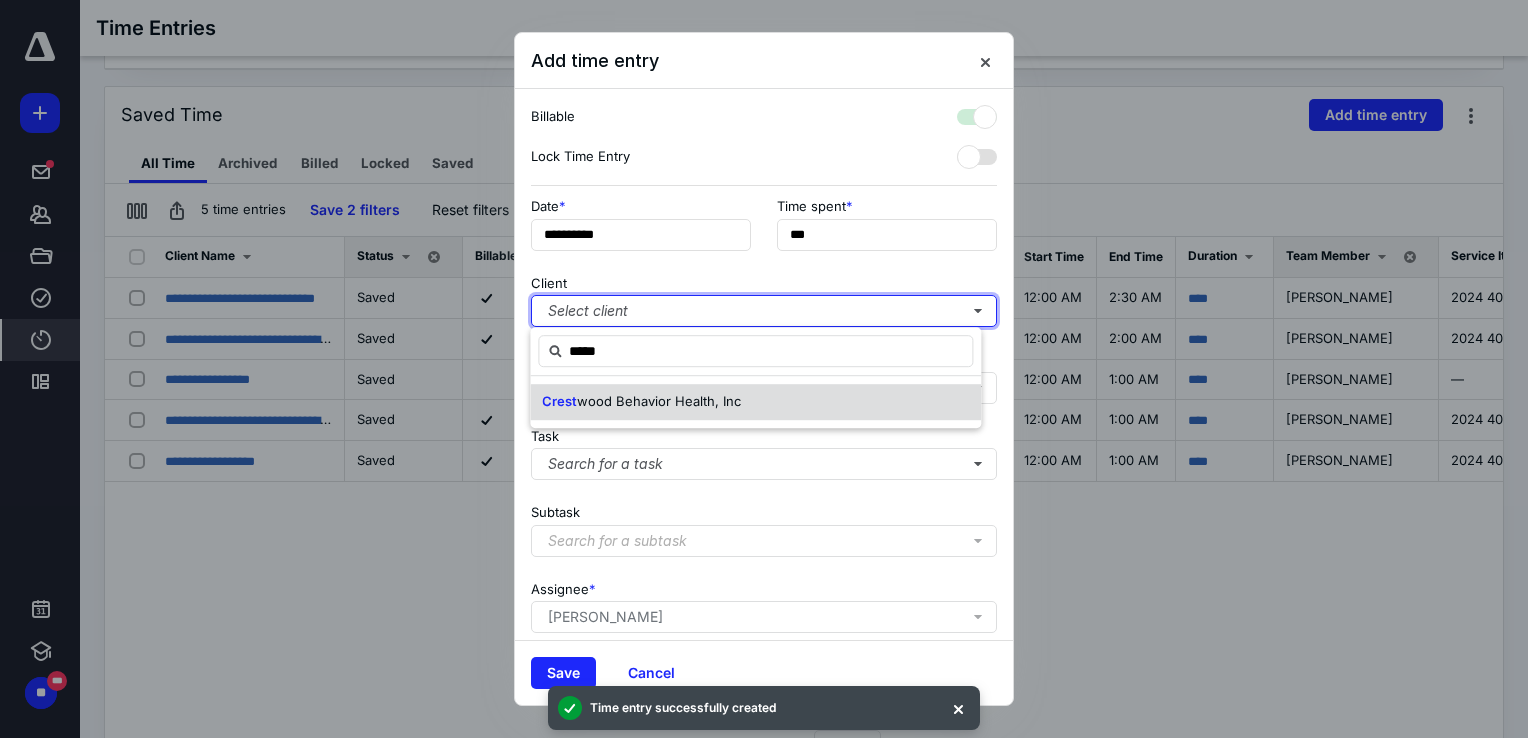 checkbox on "true" 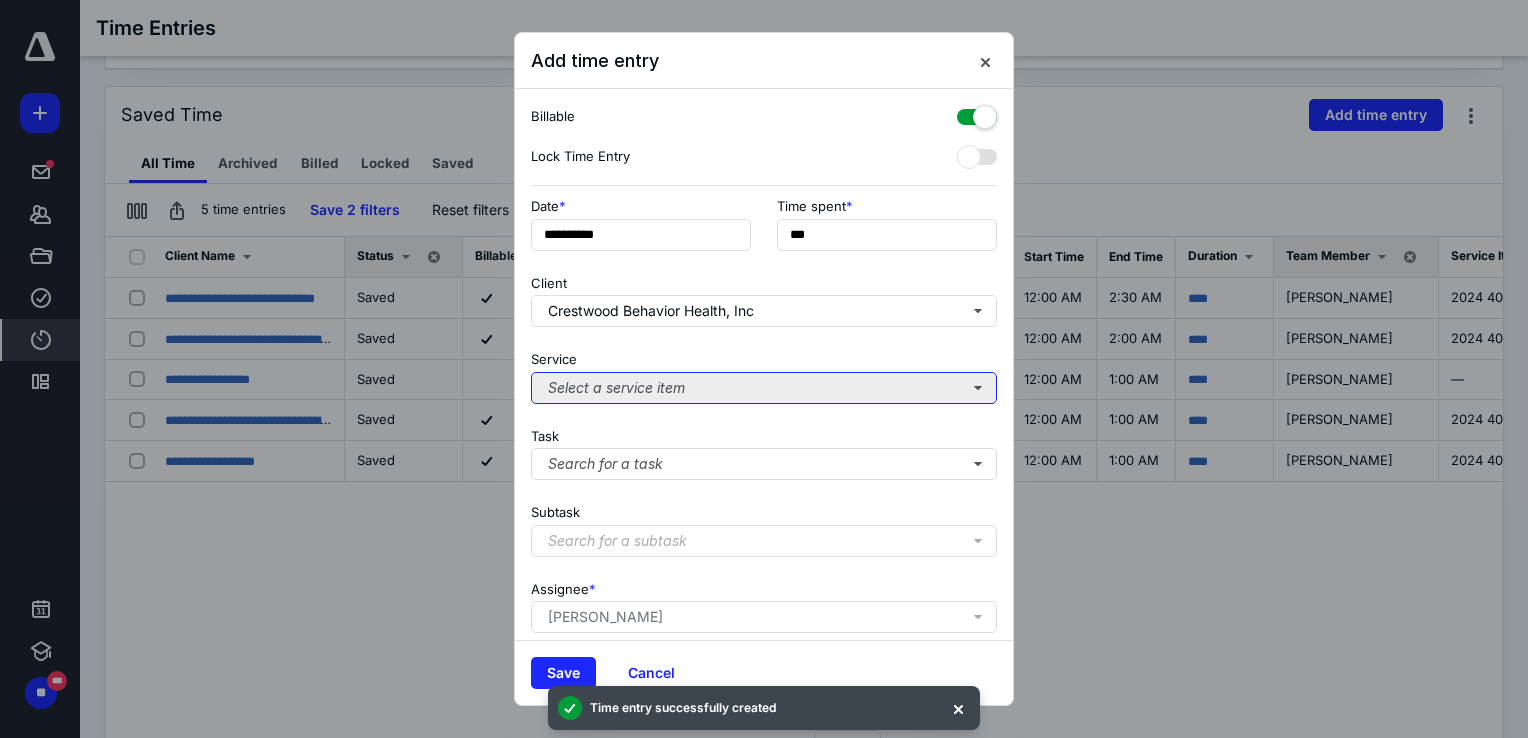 click on "Select a service item" at bounding box center [764, 388] 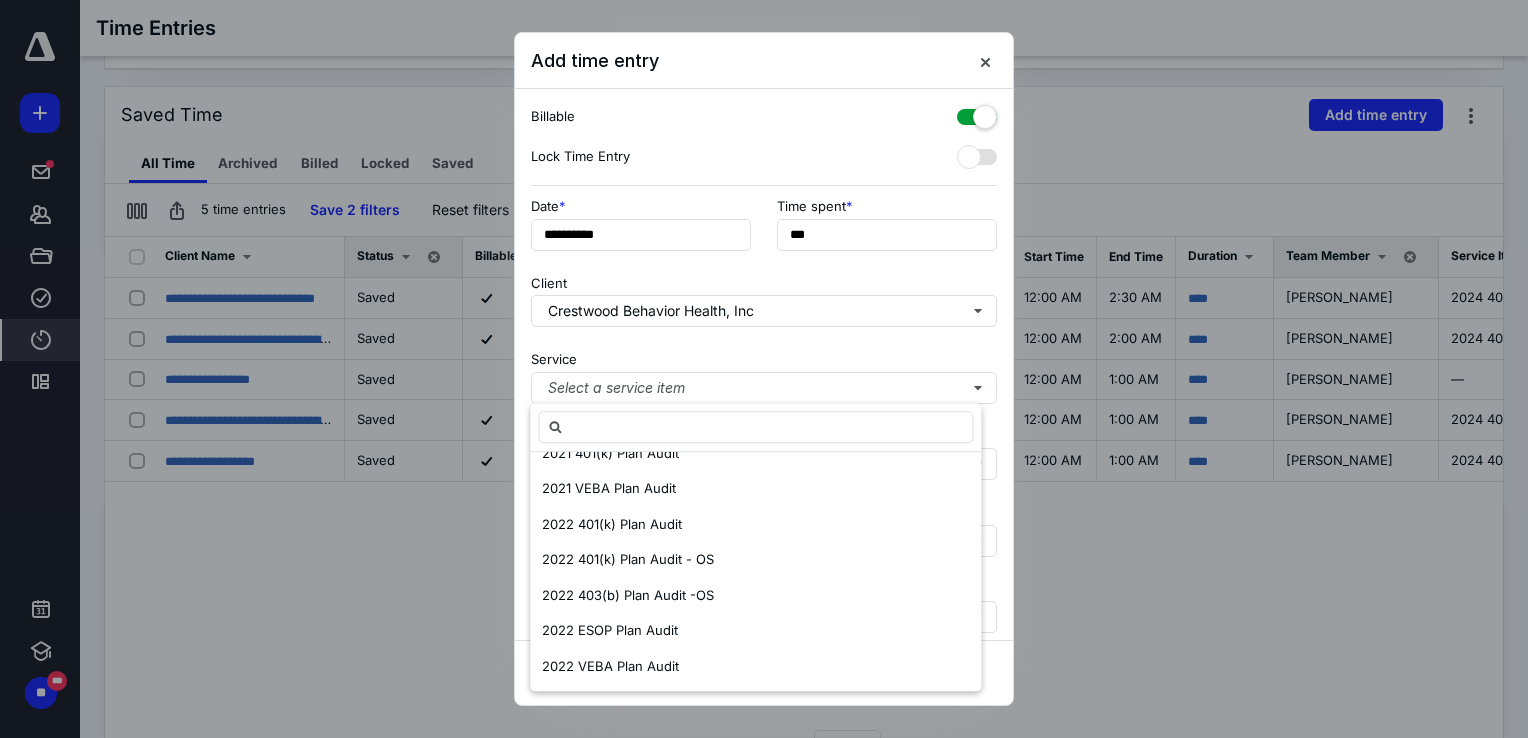 scroll, scrollTop: 700, scrollLeft: 0, axis: vertical 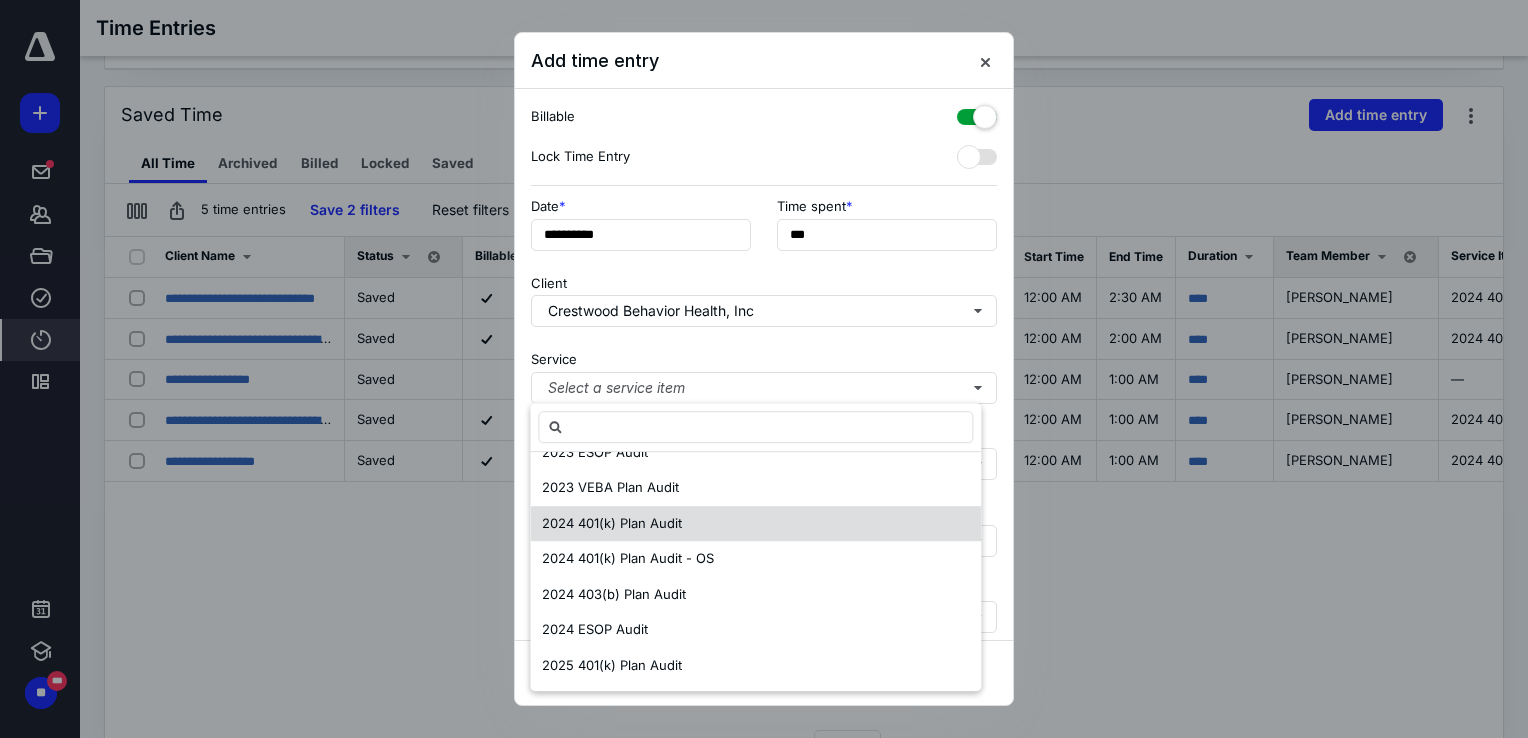 click on "2024 401(k) Plan Audit" at bounding box center [612, 523] 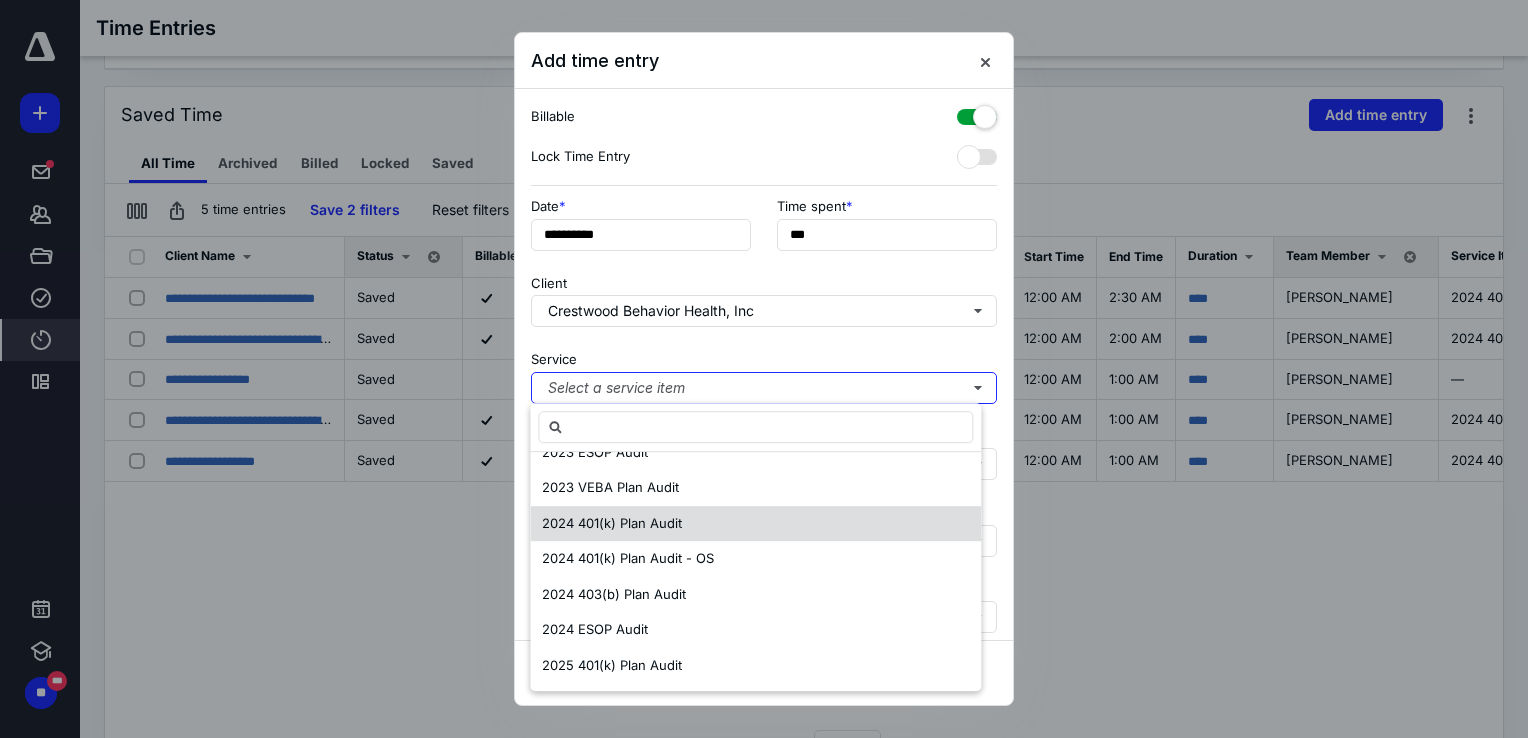 scroll, scrollTop: 0, scrollLeft: 0, axis: both 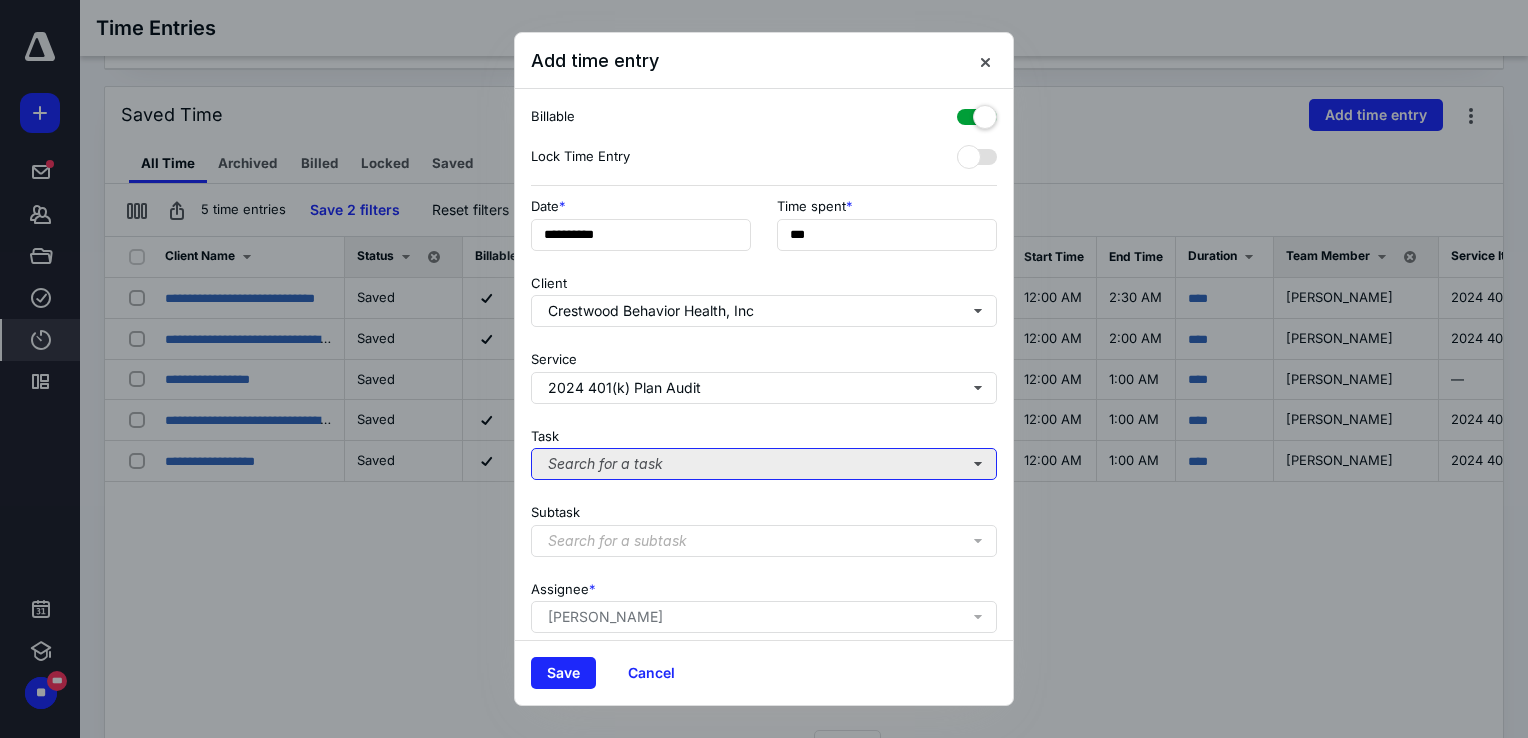 click on "Search for a task" at bounding box center [764, 464] 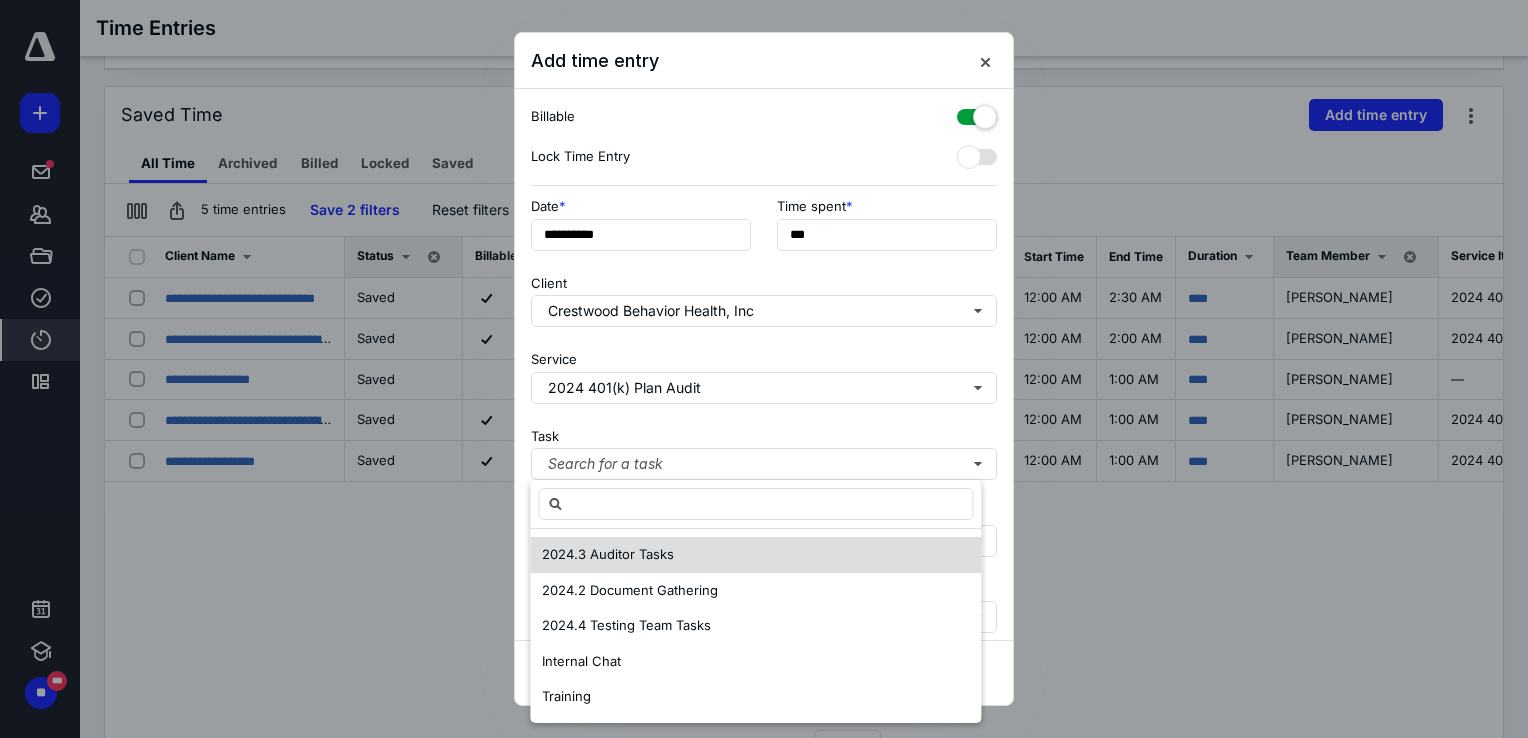 click on "2024.3 Auditor Tasks" at bounding box center (608, 554) 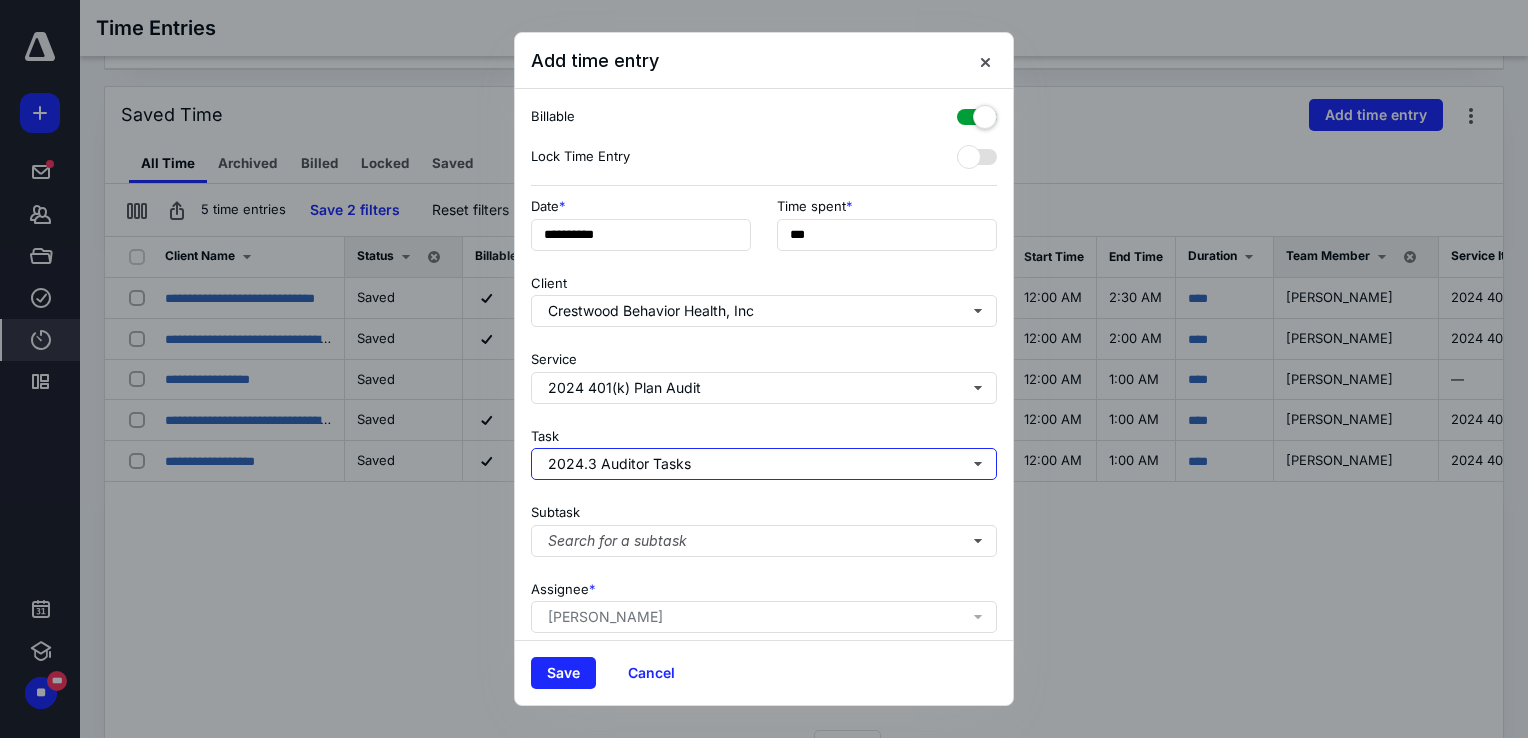 scroll, scrollTop: 162, scrollLeft: 0, axis: vertical 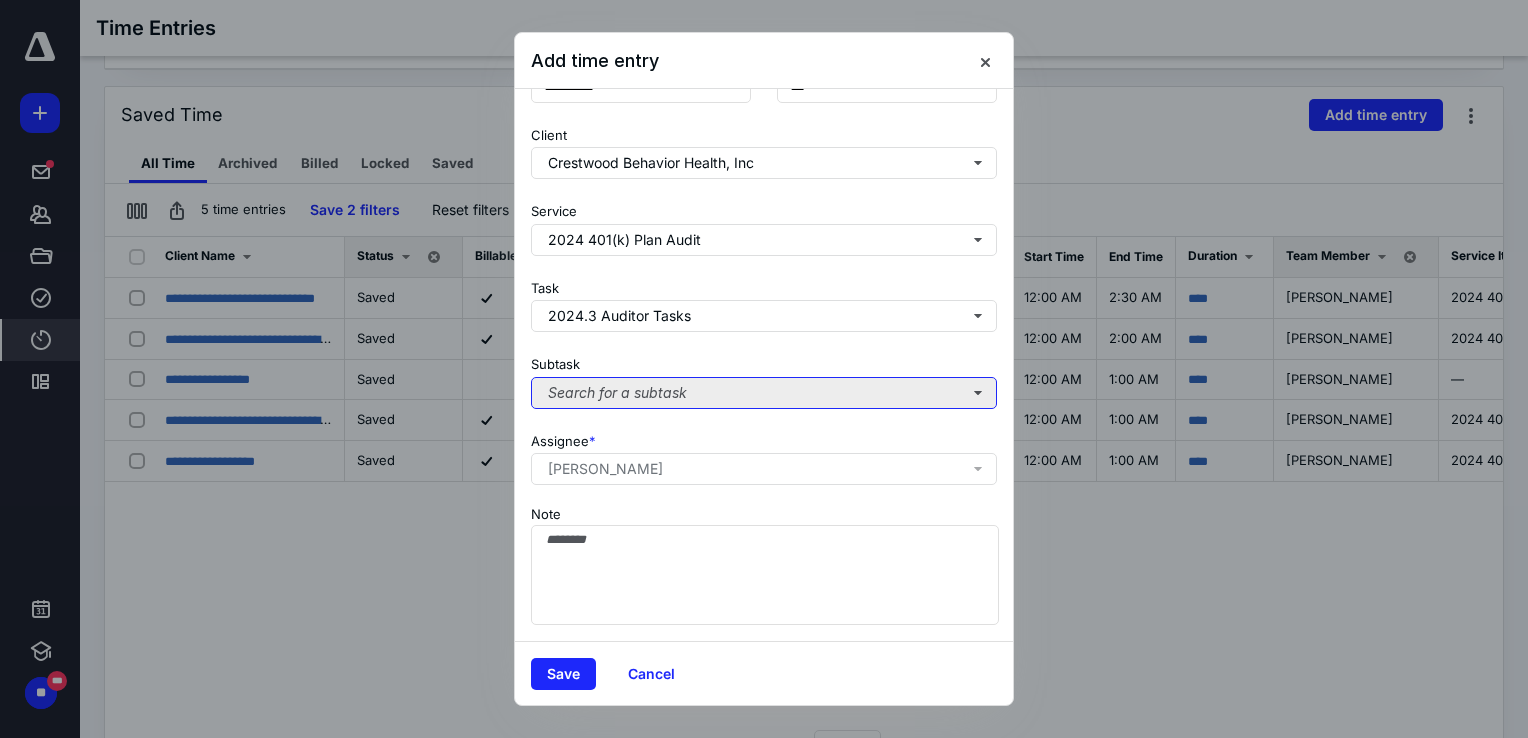 click on "Search for a subtask" at bounding box center (764, 393) 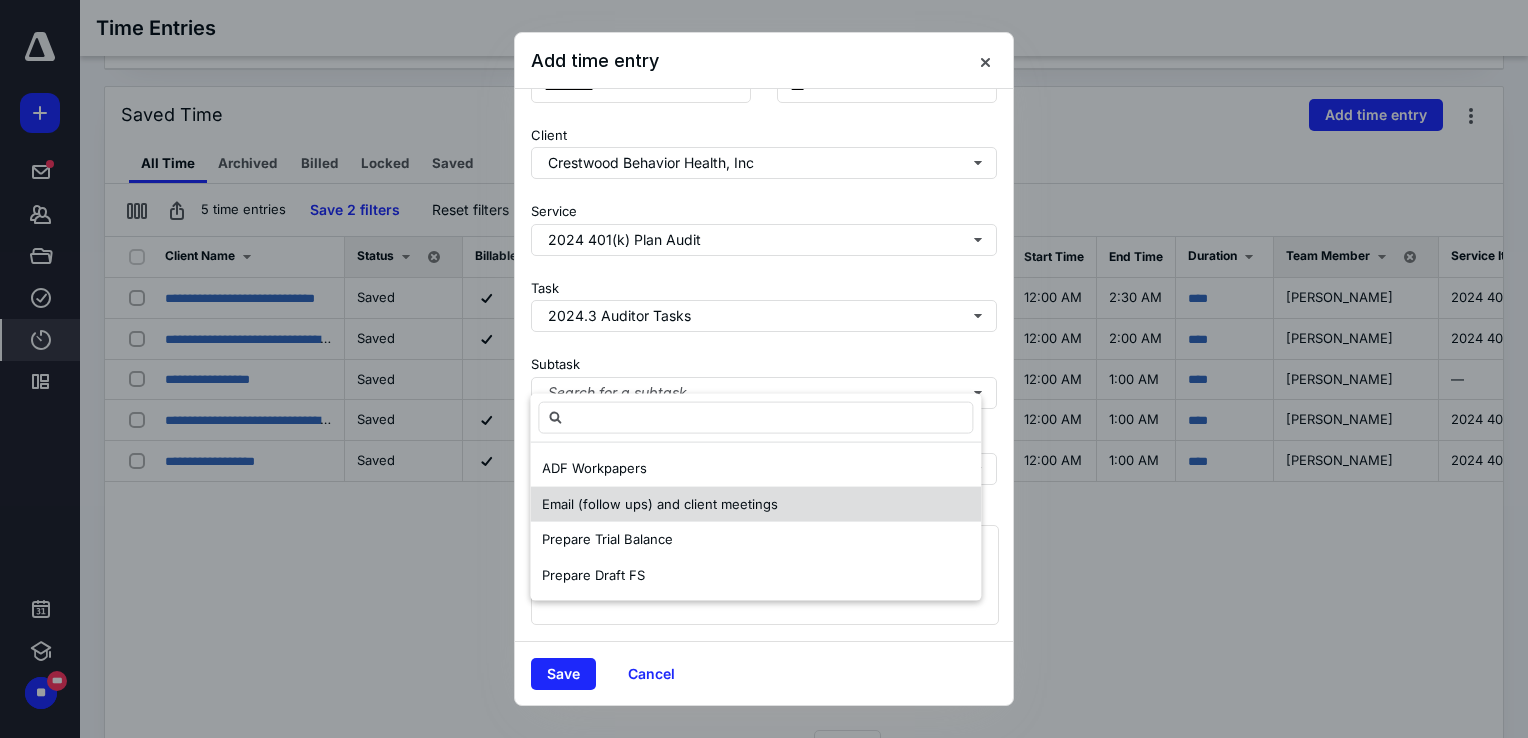 click on "Email (follow ups) and client meetings" at bounding box center (660, 503) 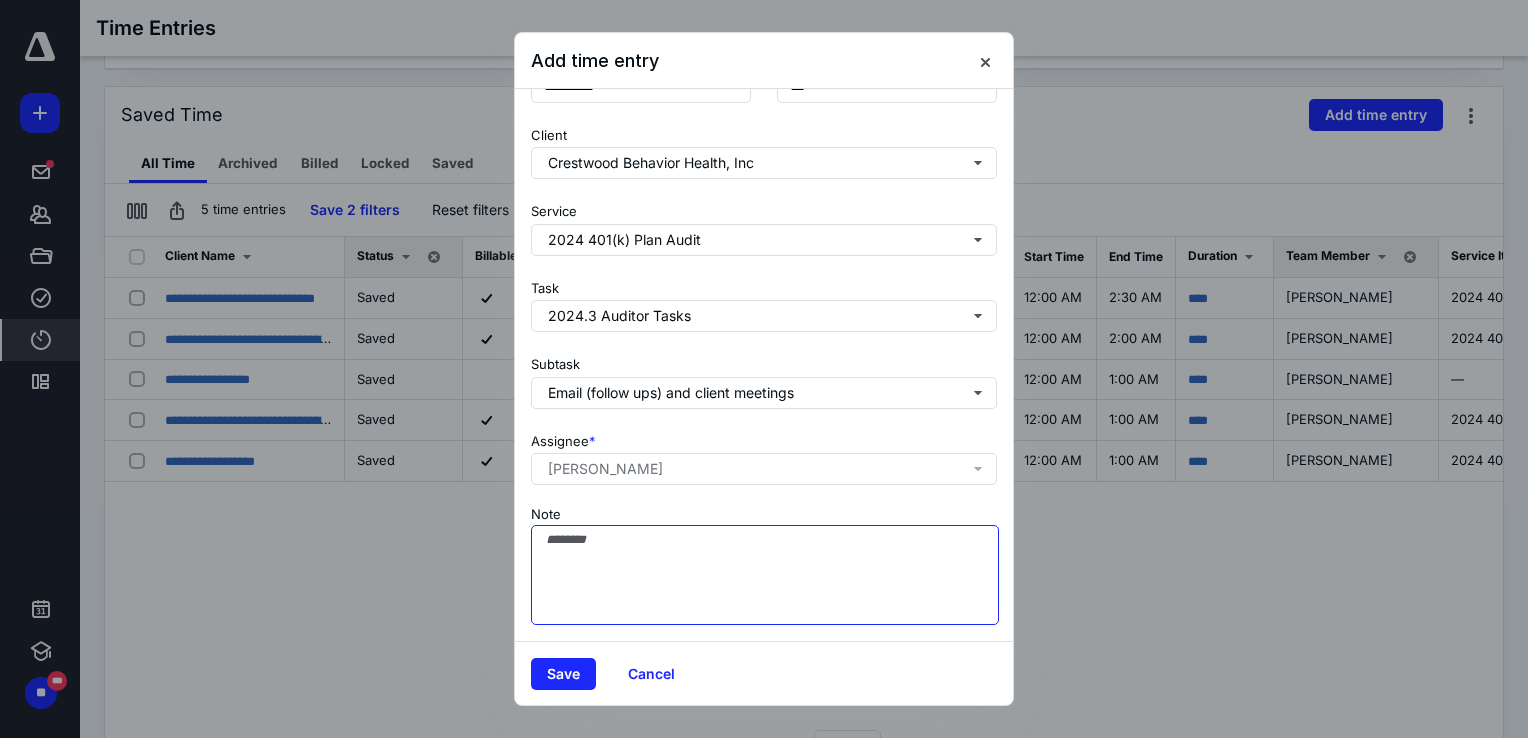click on "Note" at bounding box center (765, 575) 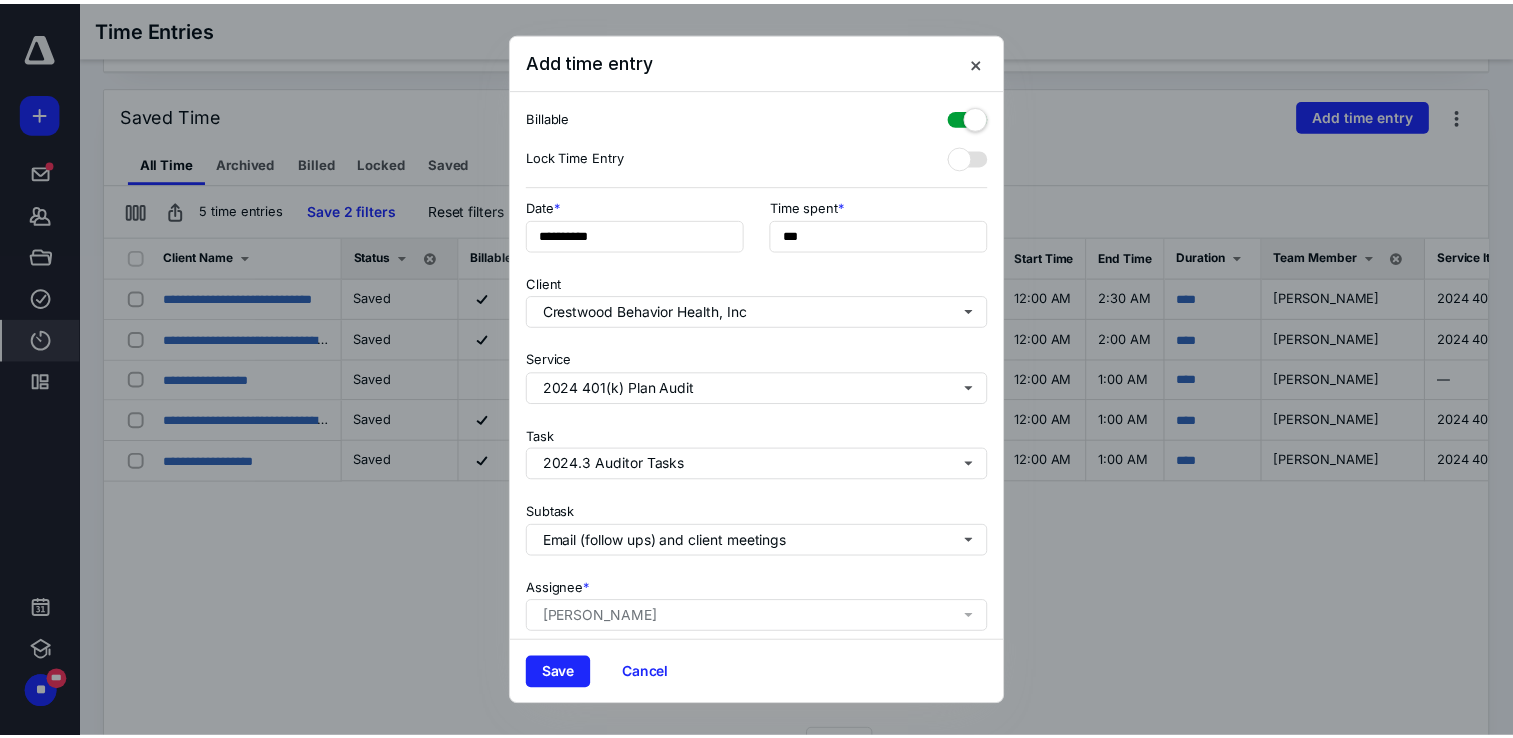 scroll, scrollTop: 162, scrollLeft: 0, axis: vertical 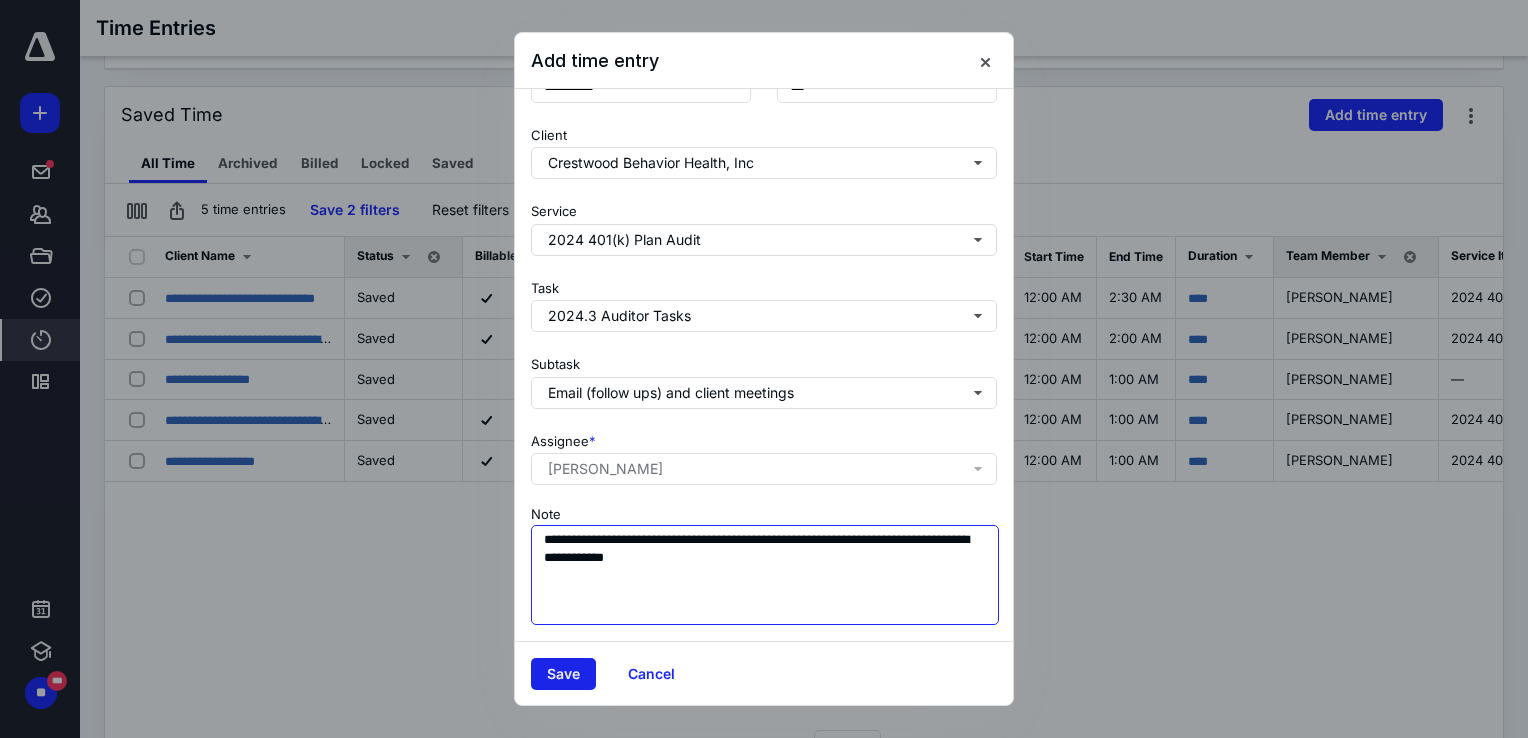 type on "**********" 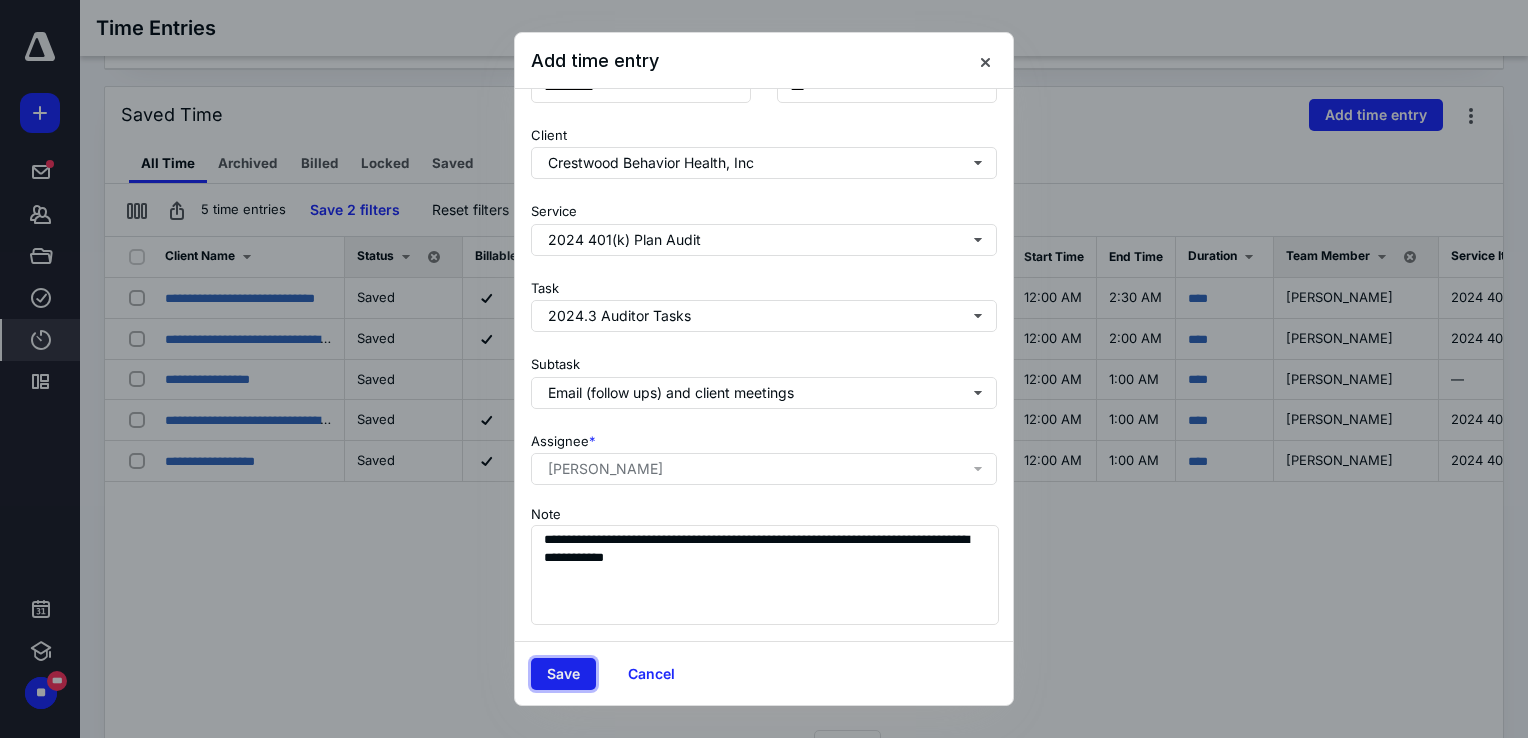 click on "Save" at bounding box center [563, 674] 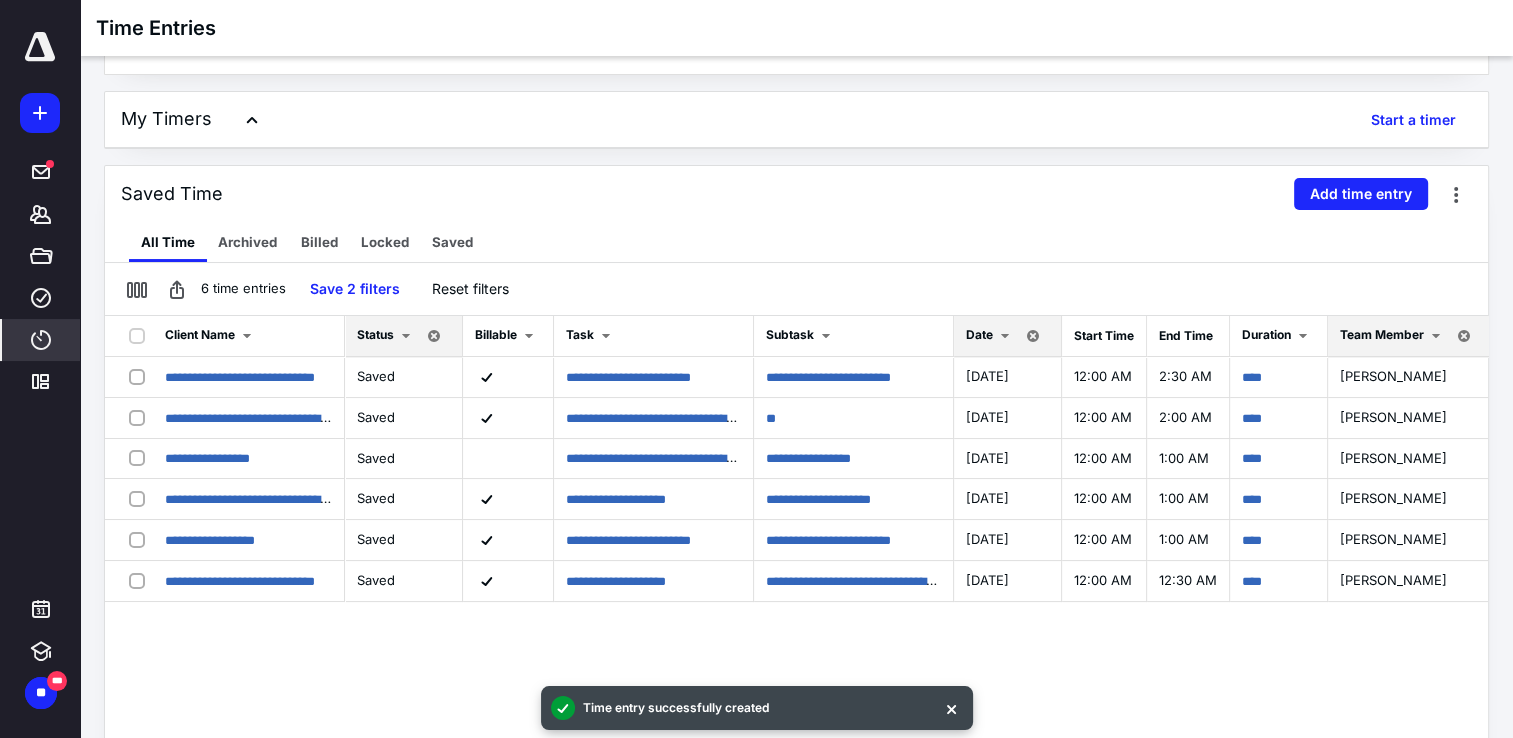 scroll, scrollTop: 228, scrollLeft: 0, axis: vertical 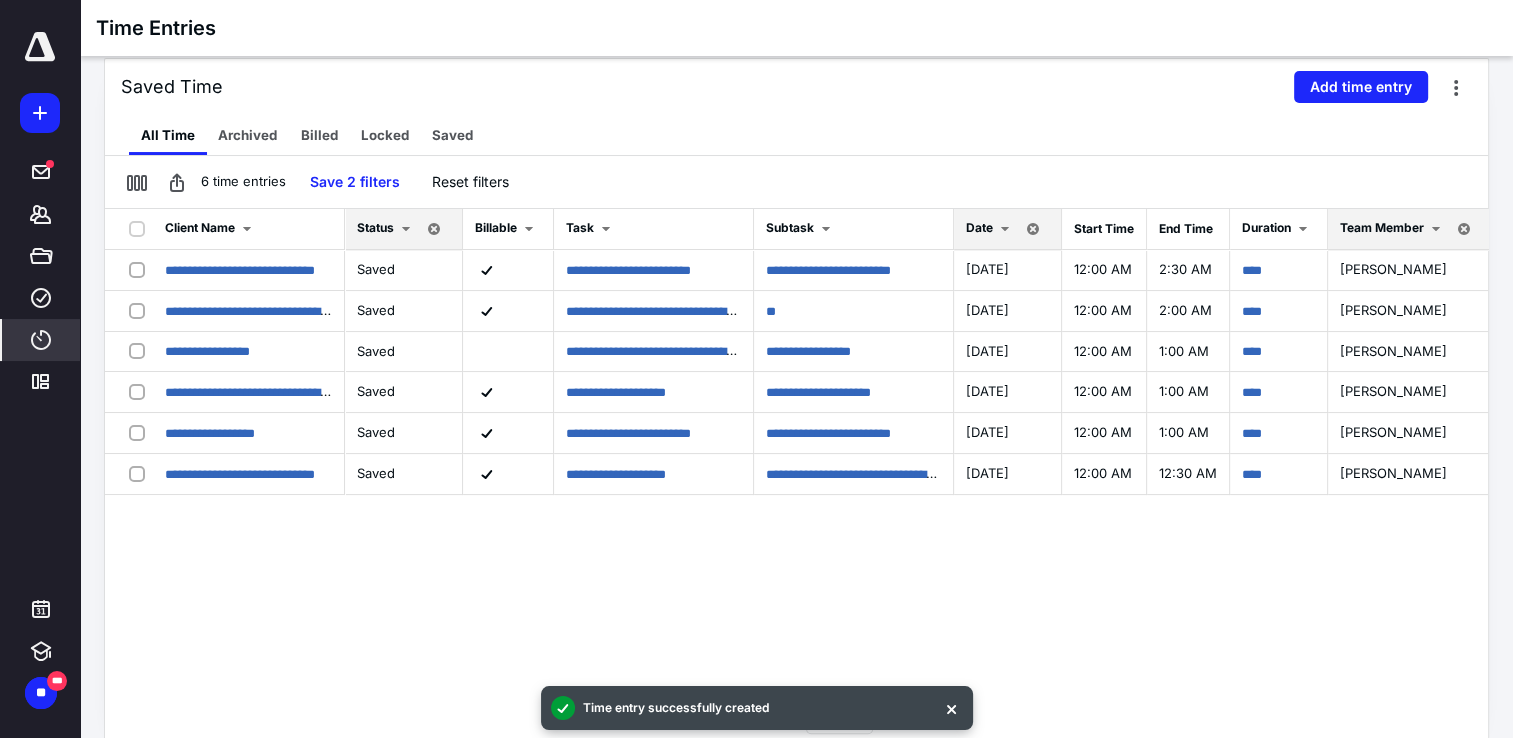 click at bounding box center (1005, 229) 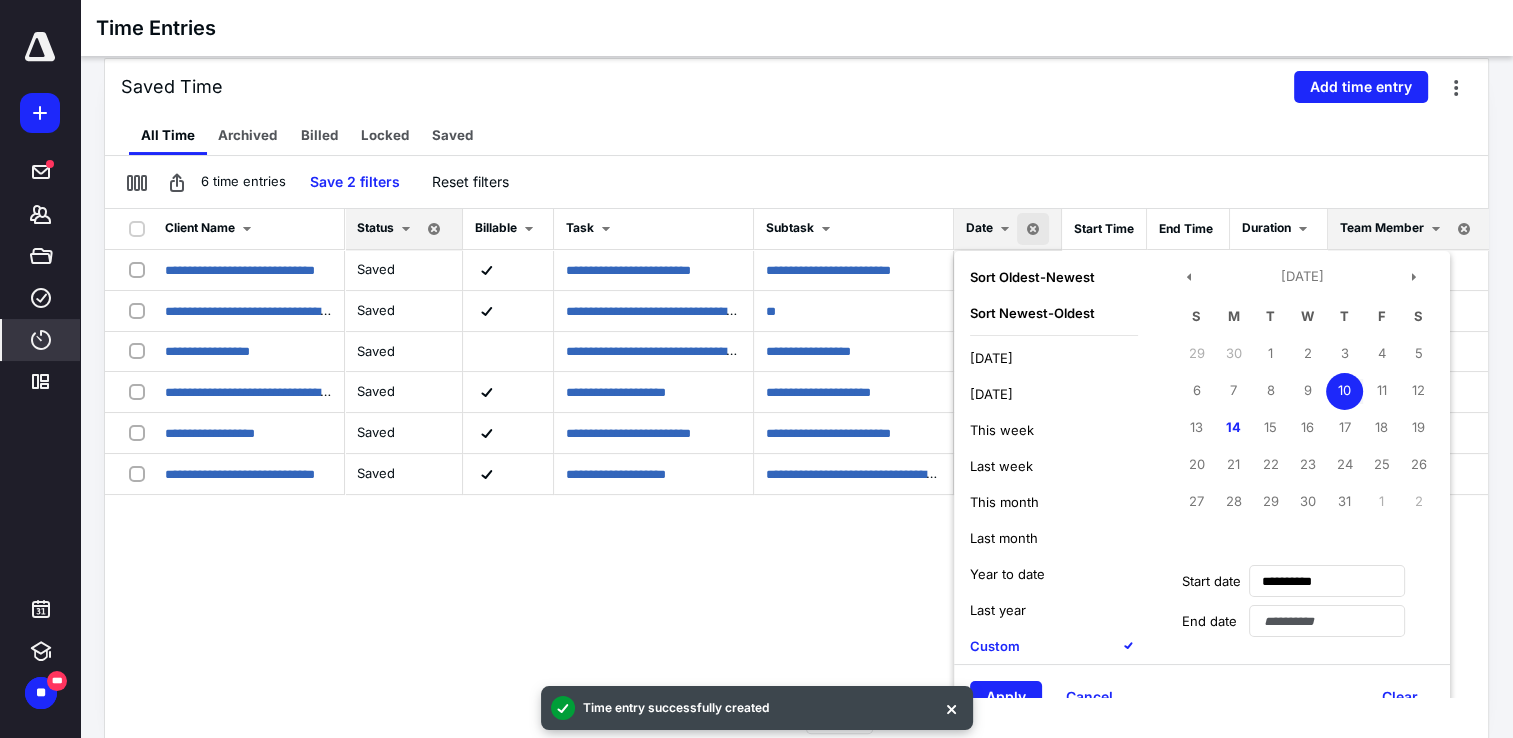 click on "10" at bounding box center [1344, 391] 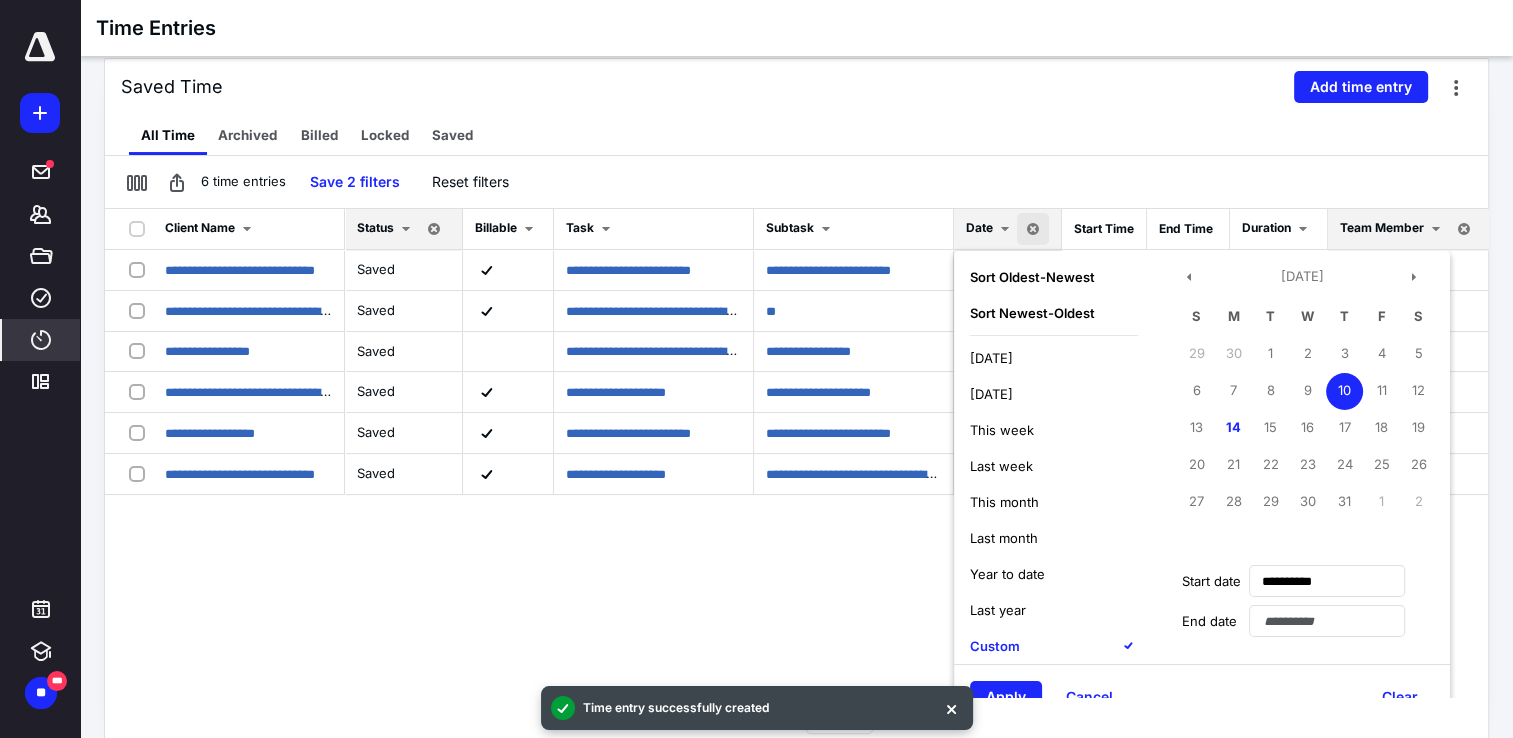 type on "**********" 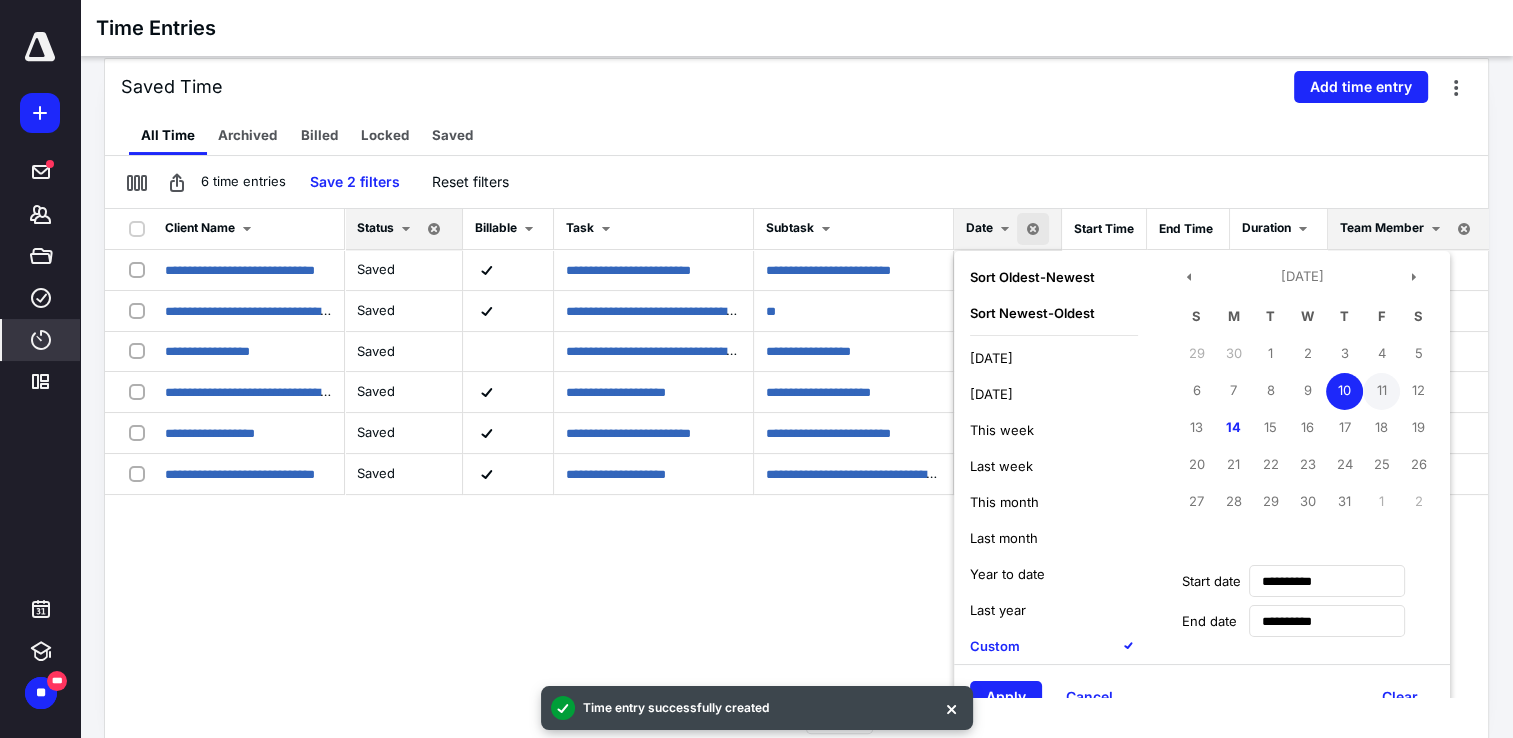 click on "11" at bounding box center [1381, 391] 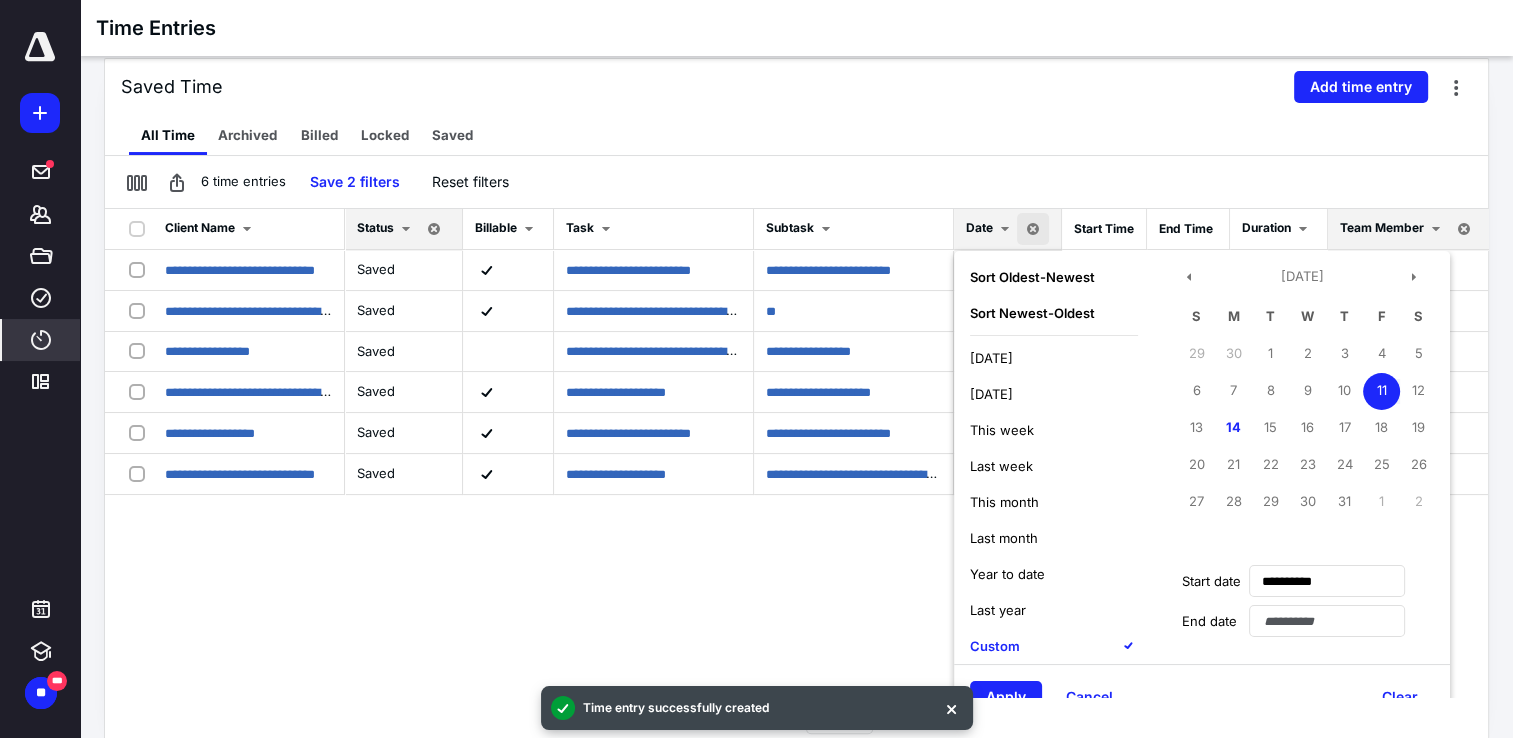 click on "Apply Cancel Clear" at bounding box center [1202, 696] 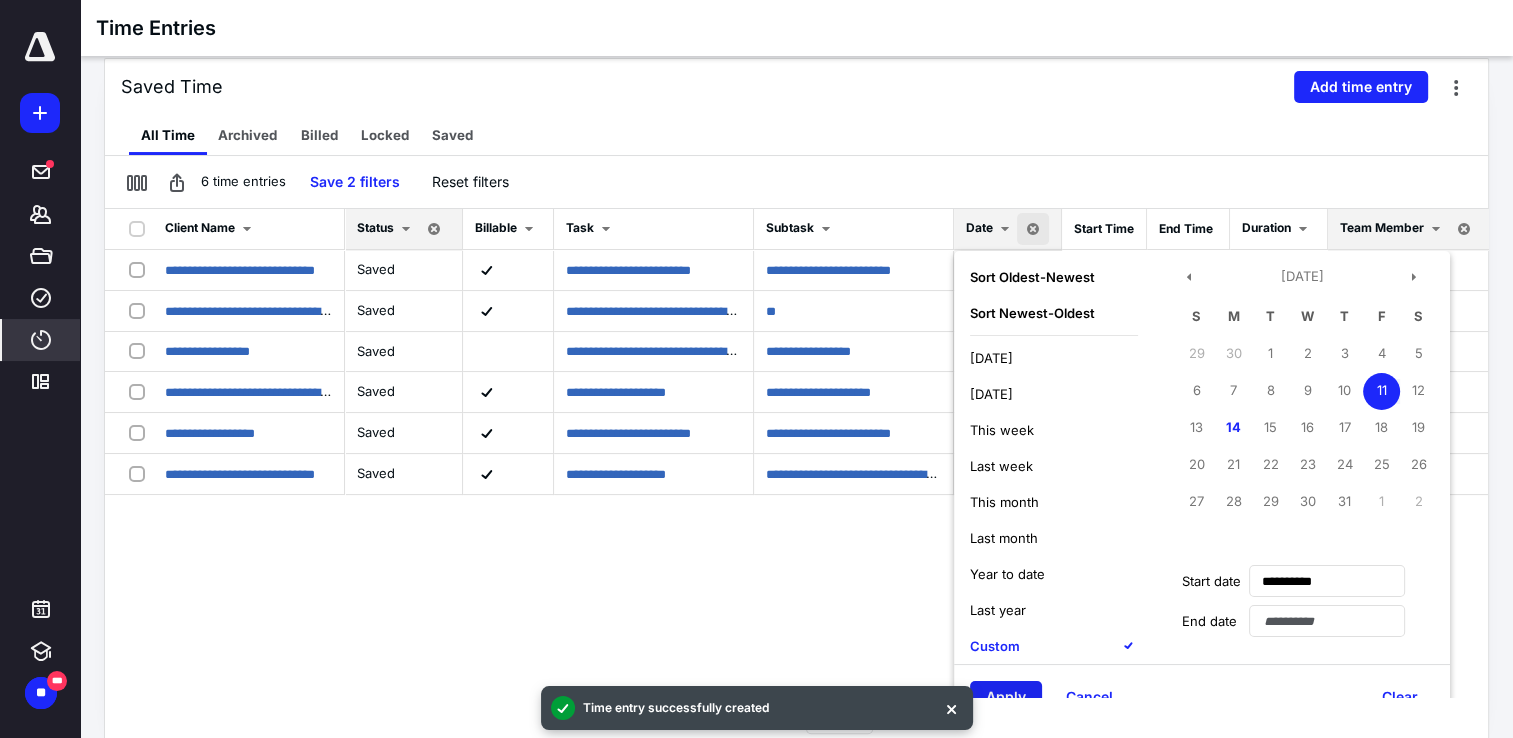 click on "Apply" at bounding box center (1006, 697) 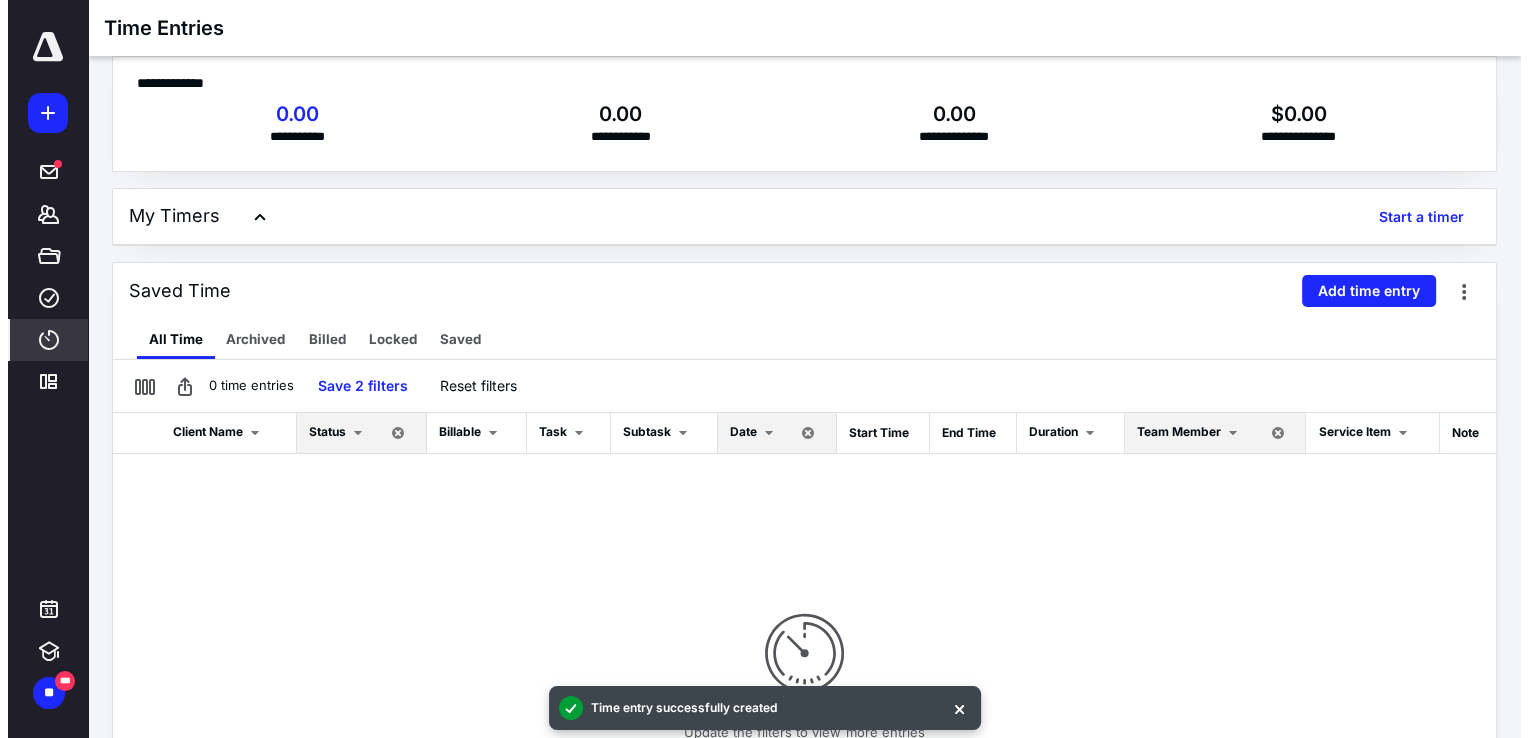 scroll, scrollTop: 0, scrollLeft: 0, axis: both 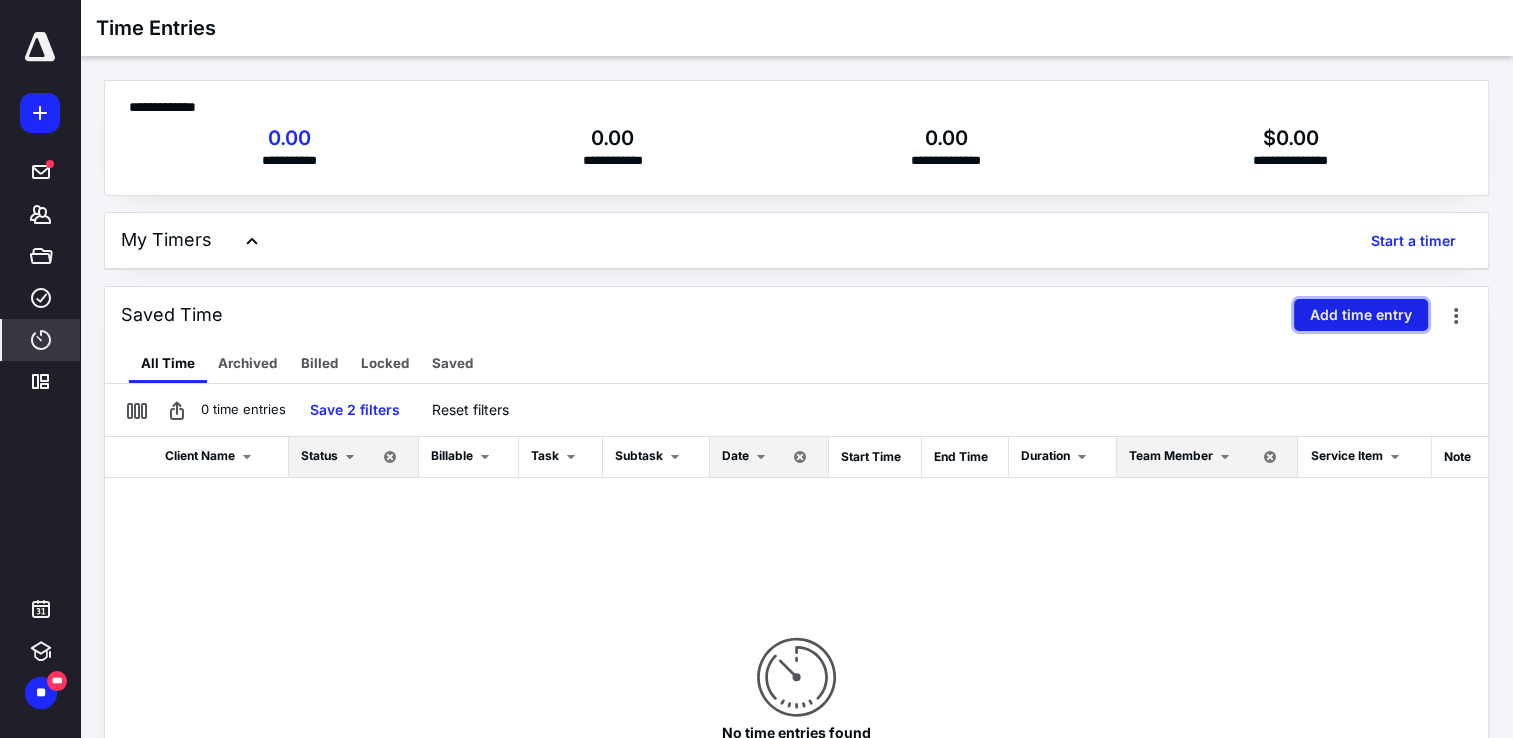 click on "Add time entry" at bounding box center [1361, 315] 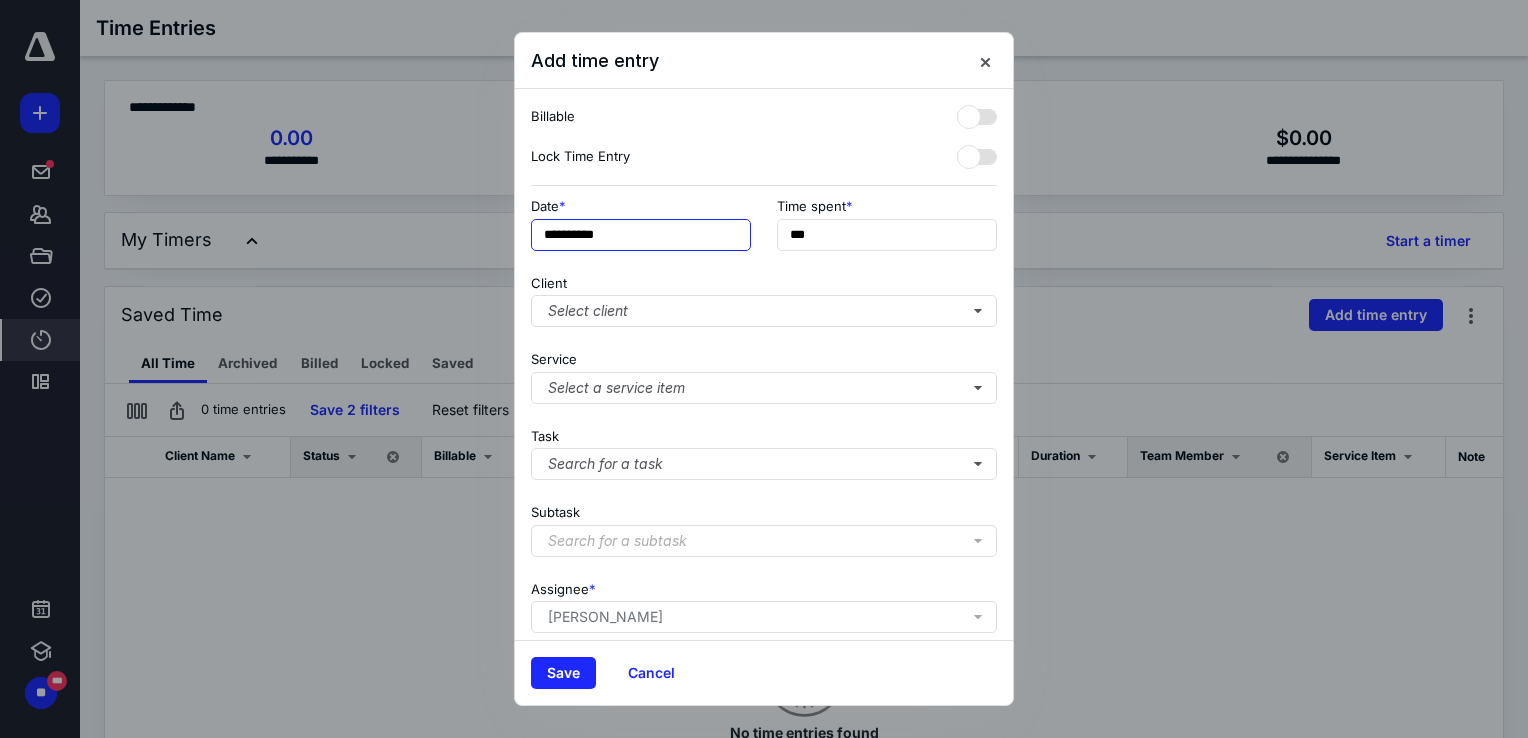 click on "**********" at bounding box center (641, 235) 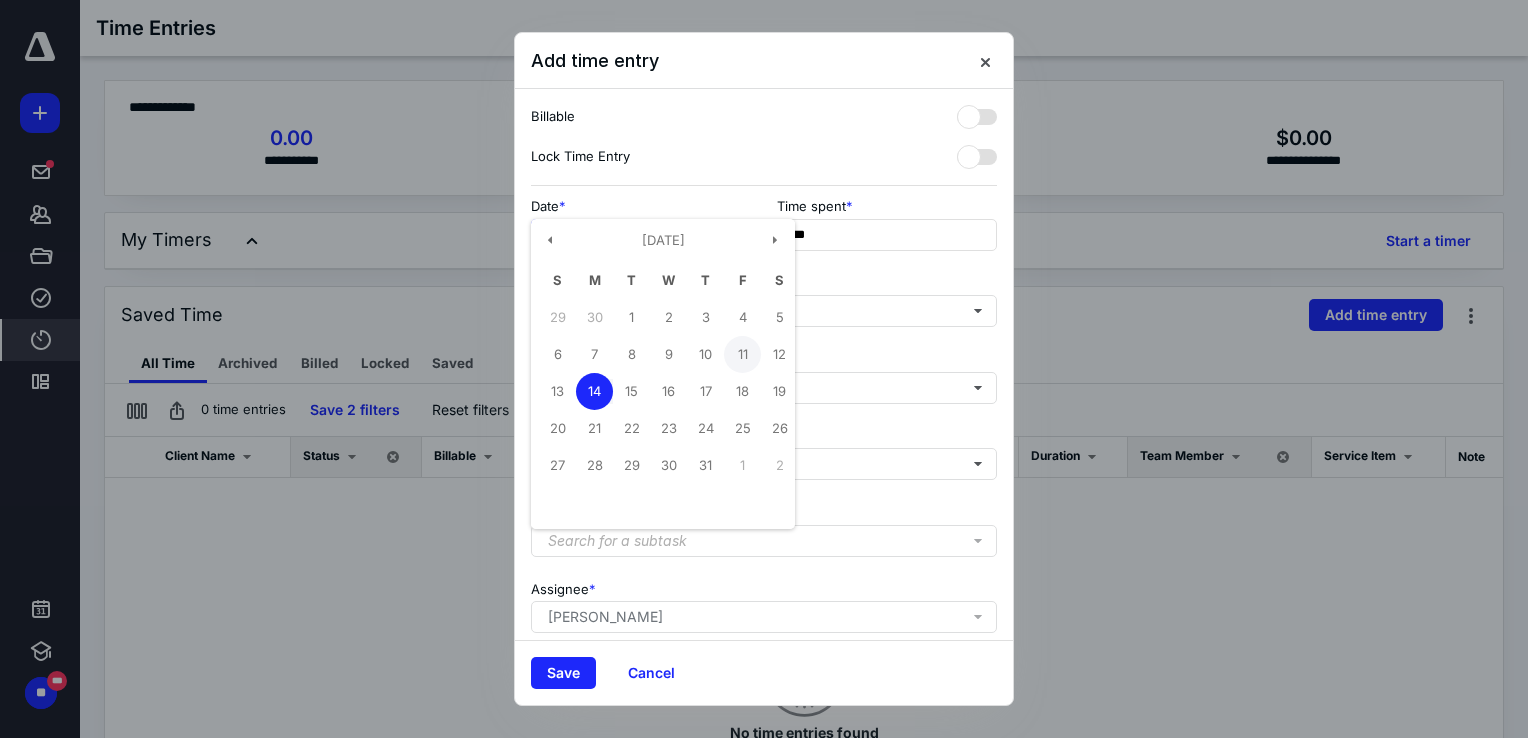 click on "11" at bounding box center [742, 354] 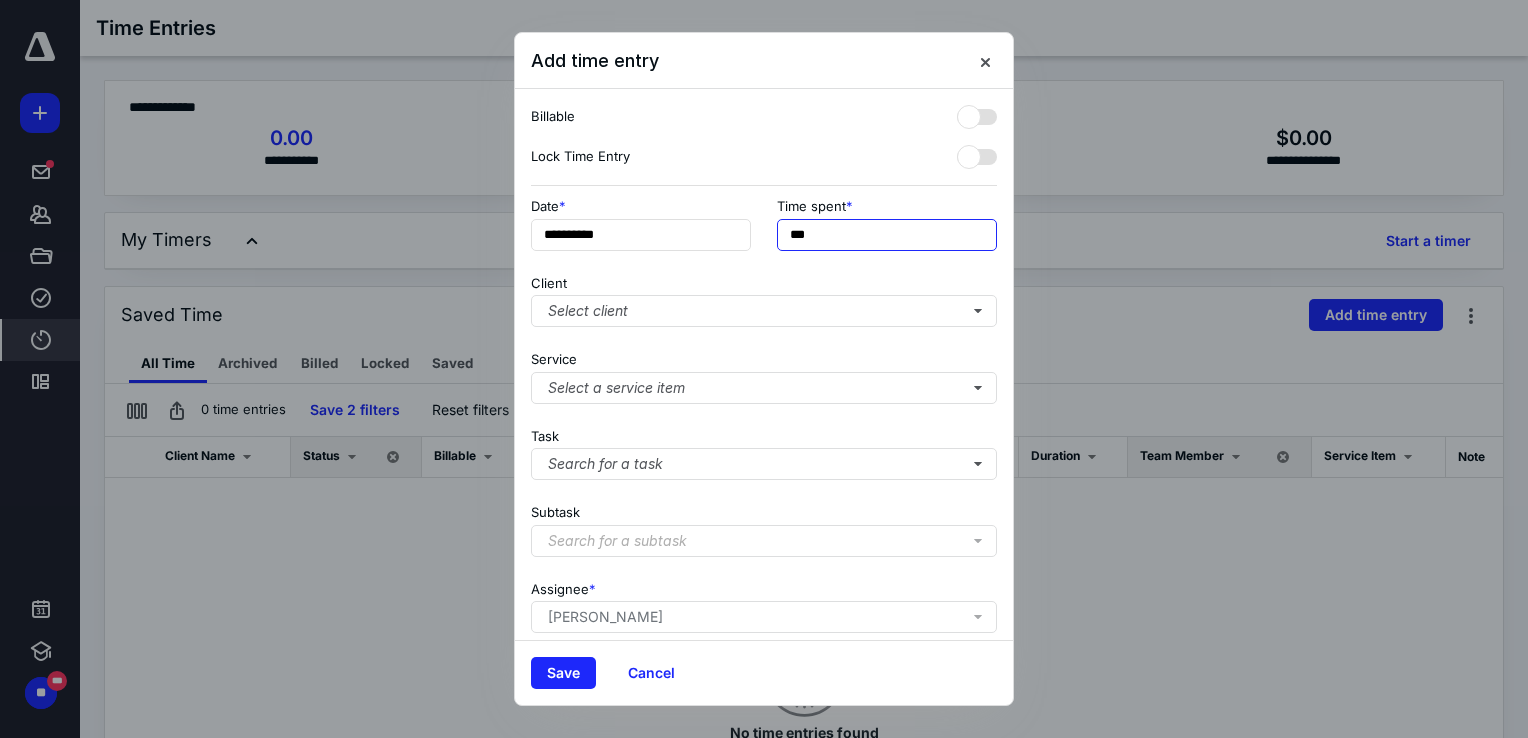 click on "***" at bounding box center (887, 235) 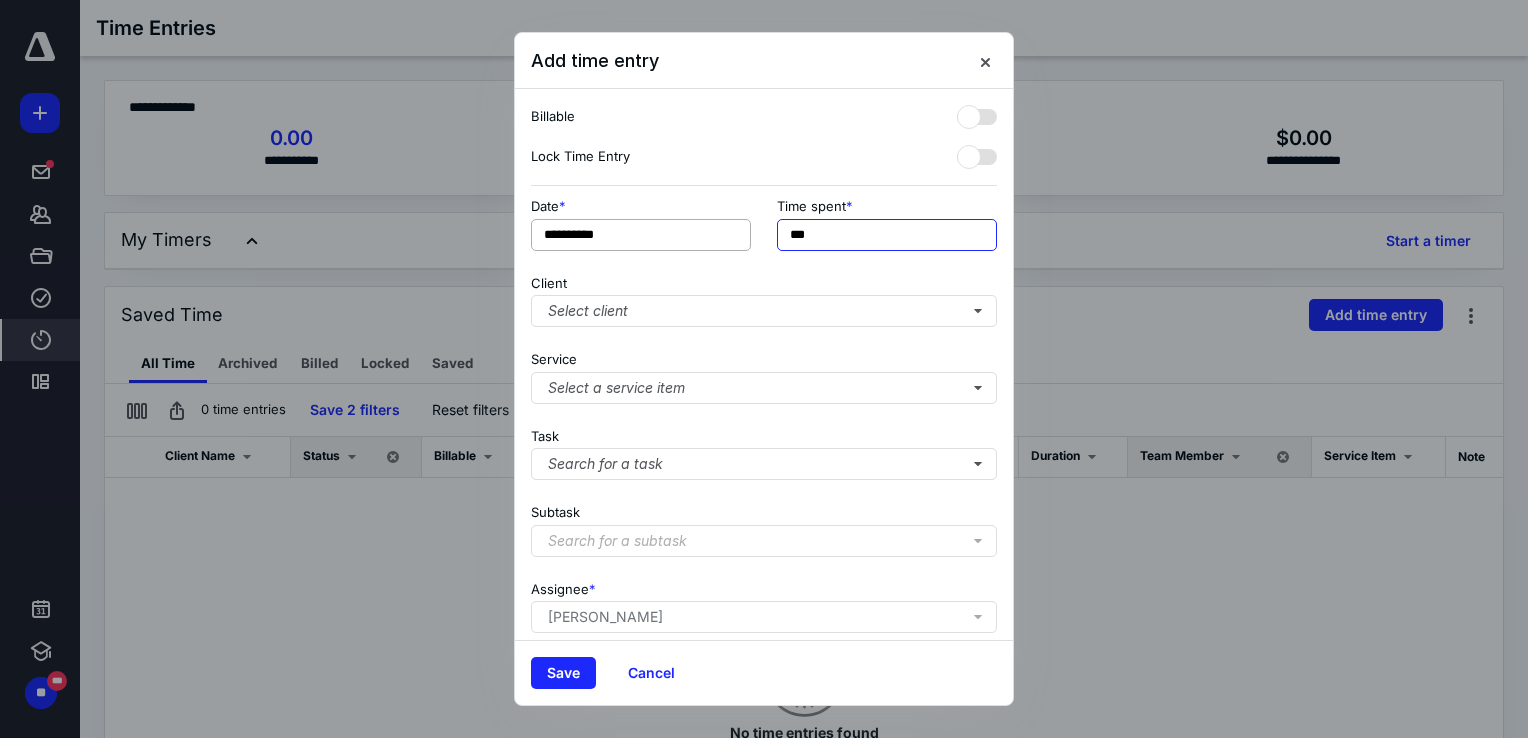 drag, startPoint x: 756, startPoint y: 234, endPoint x: 738, endPoint y: 234, distance: 18 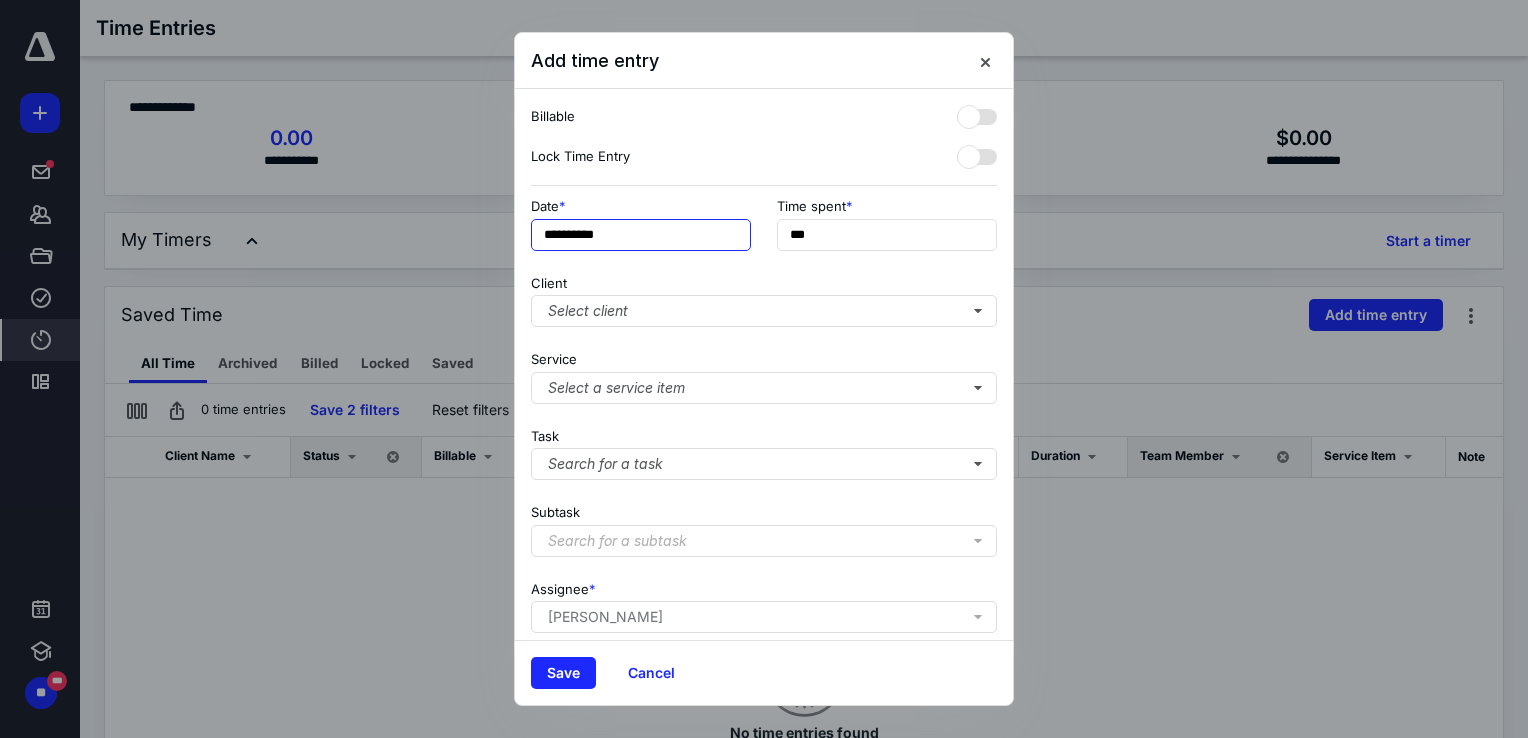 click on "**********" at bounding box center [641, 235] 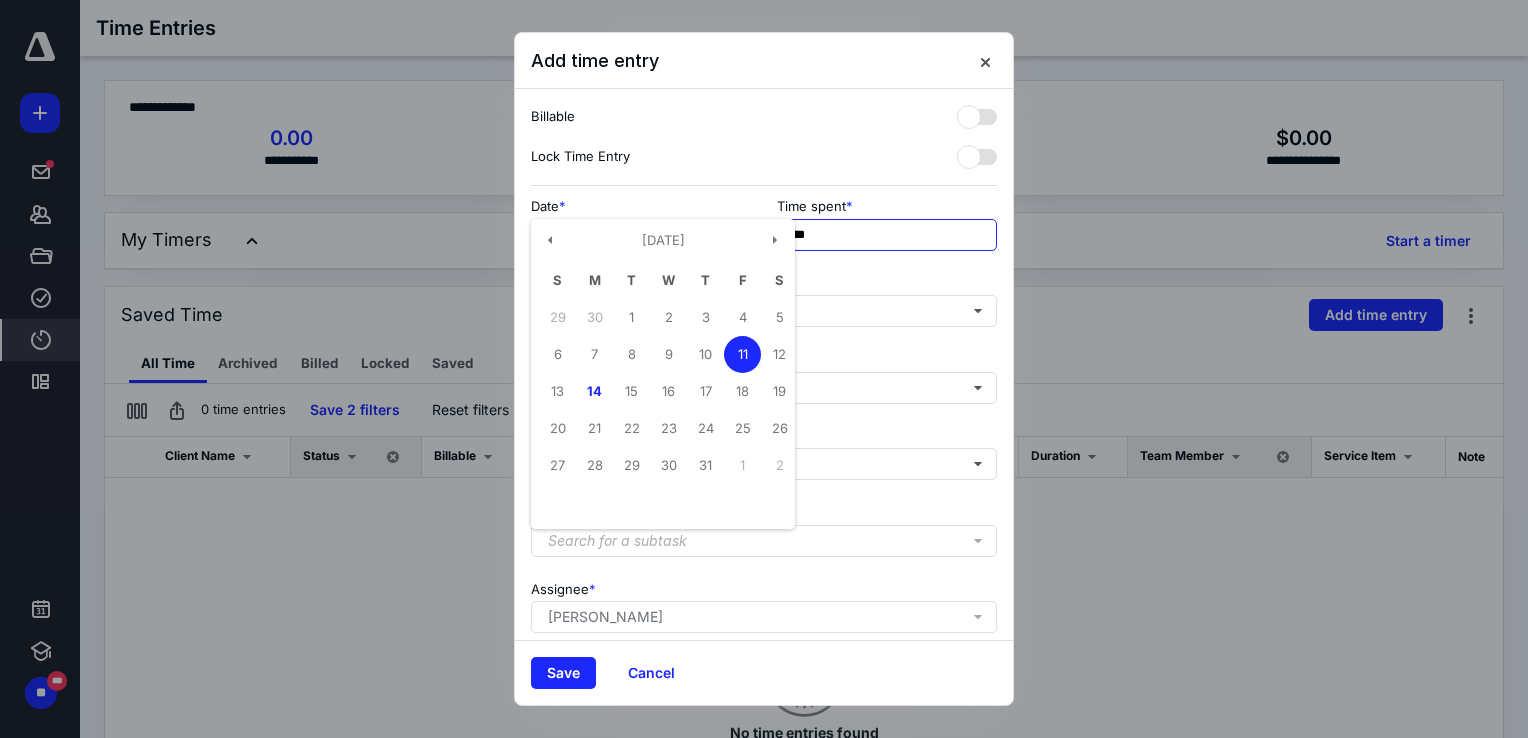 type on "**********" 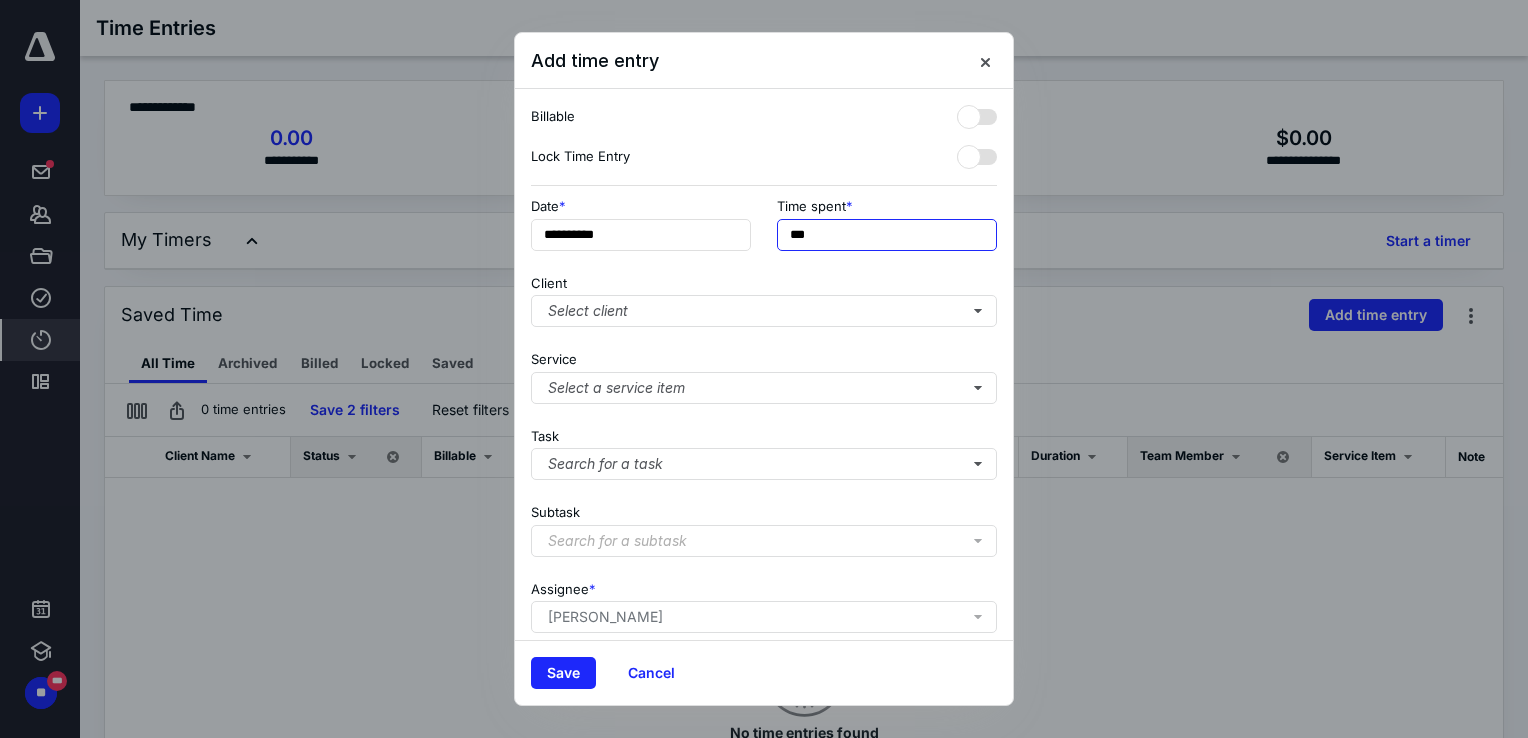 drag, startPoint x: 839, startPoint y: 234, endPoint x: 796, endPoint y: 228, distance: 43.416588 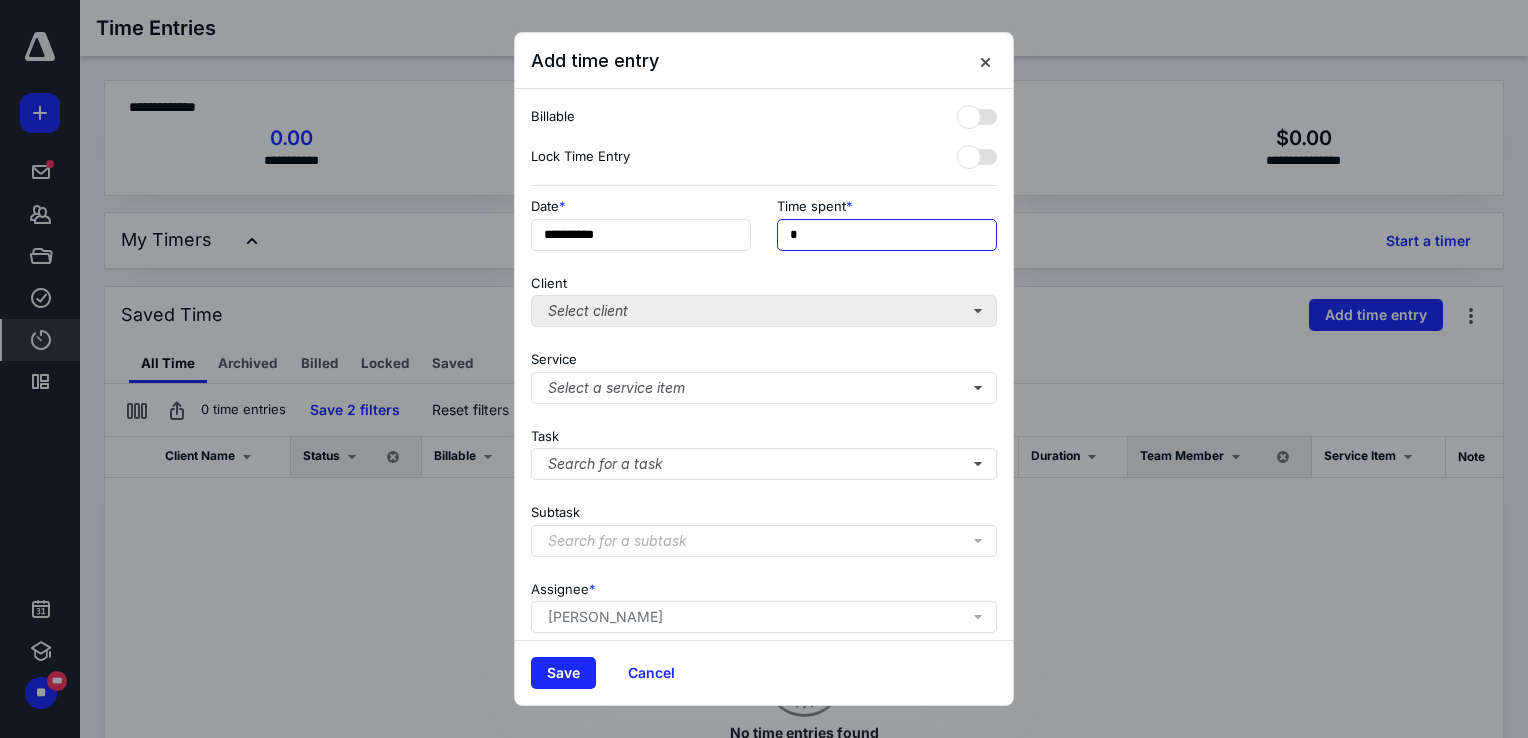 type on "**" 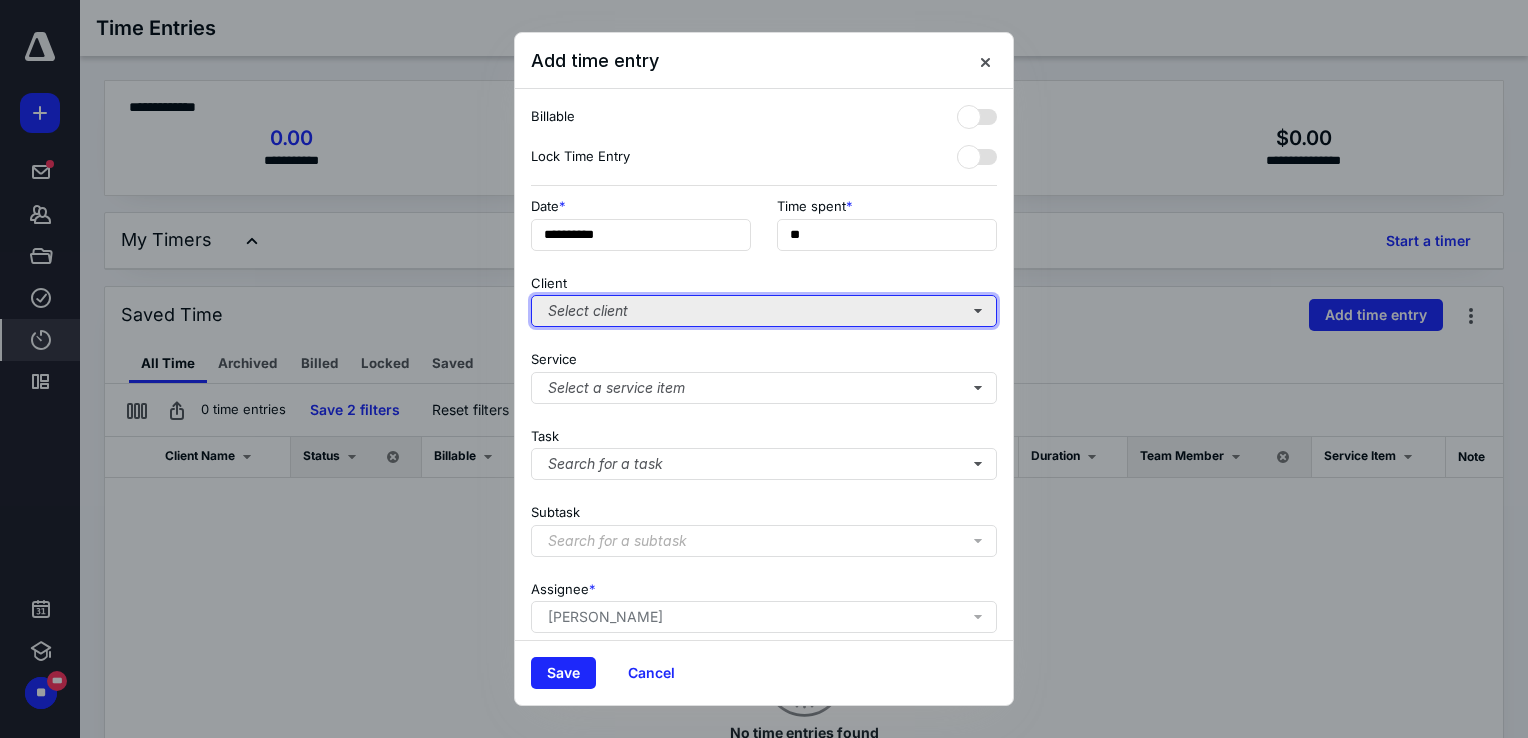 click on "Select client" at bounding box center [764, 311] 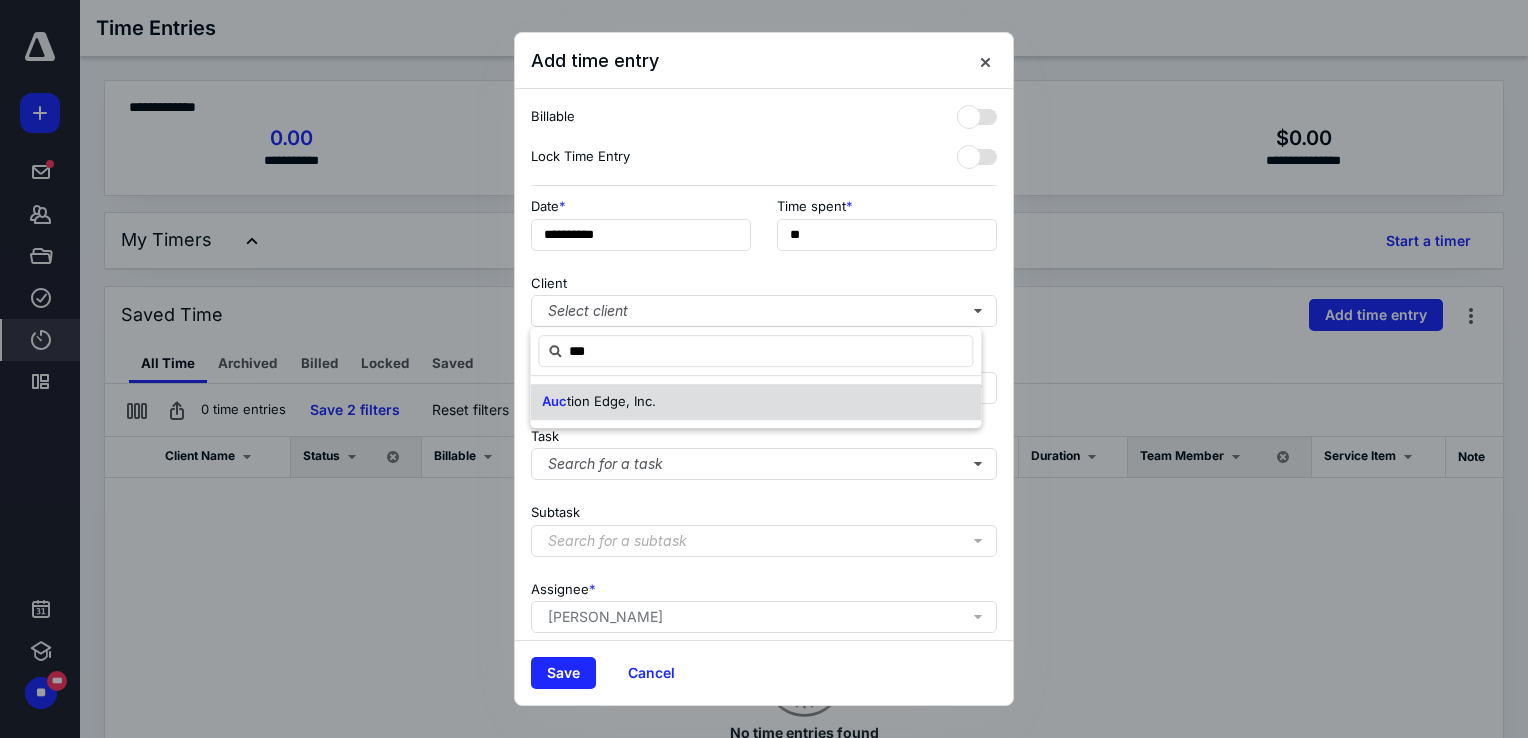 click on "Auc tion Edge, Inc." at bounding box center [755, 402] 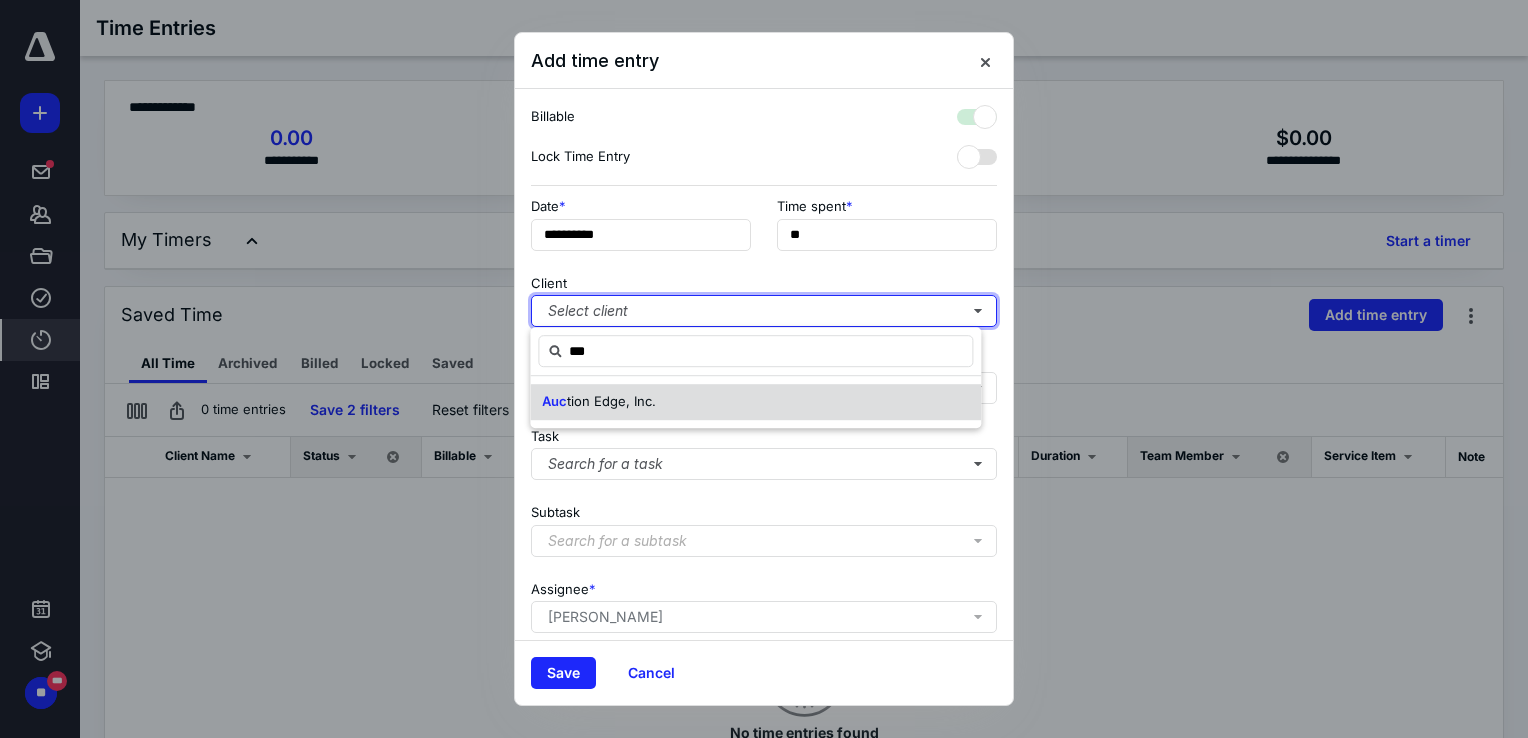 checkbox on "true" 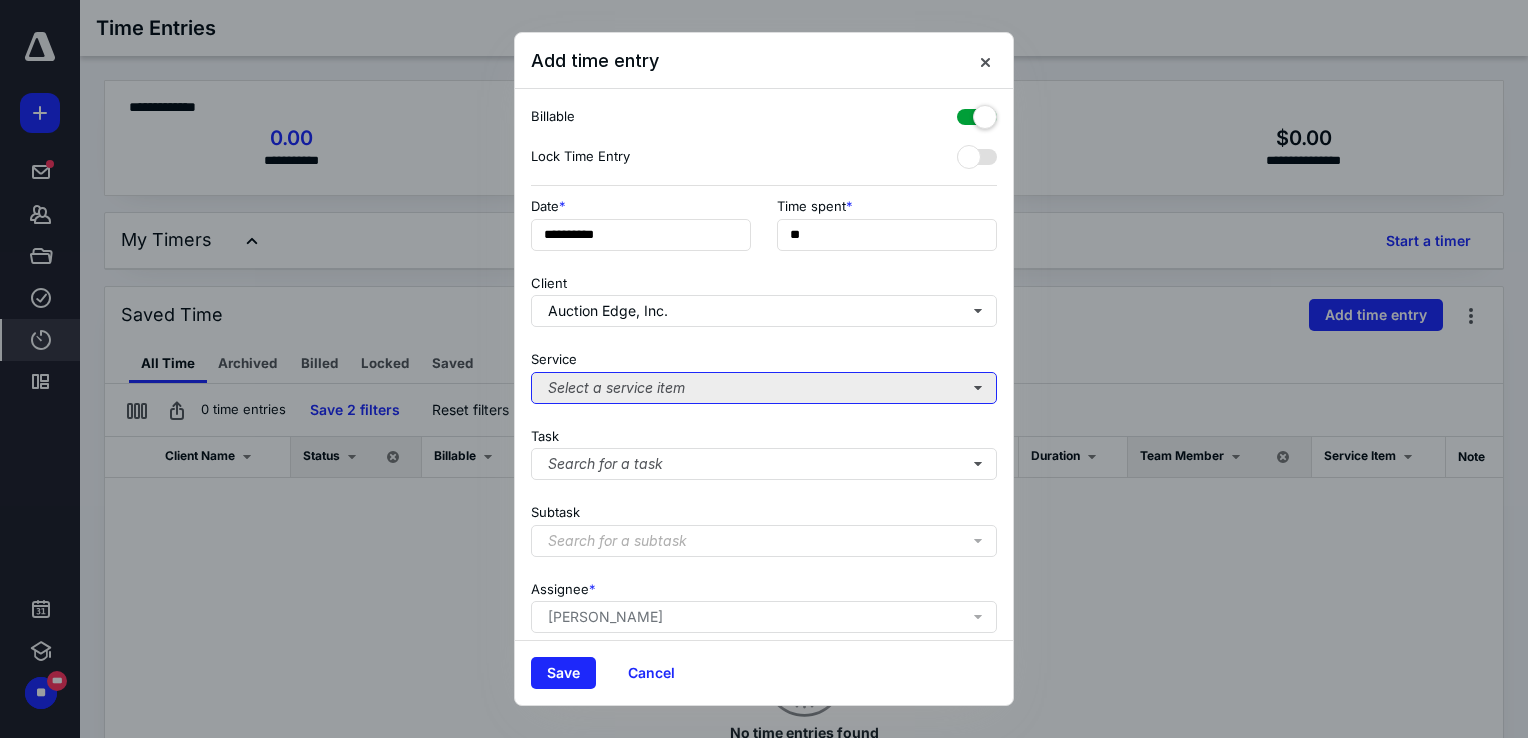 click on "Select a service item" at bounding box center [764, 388] 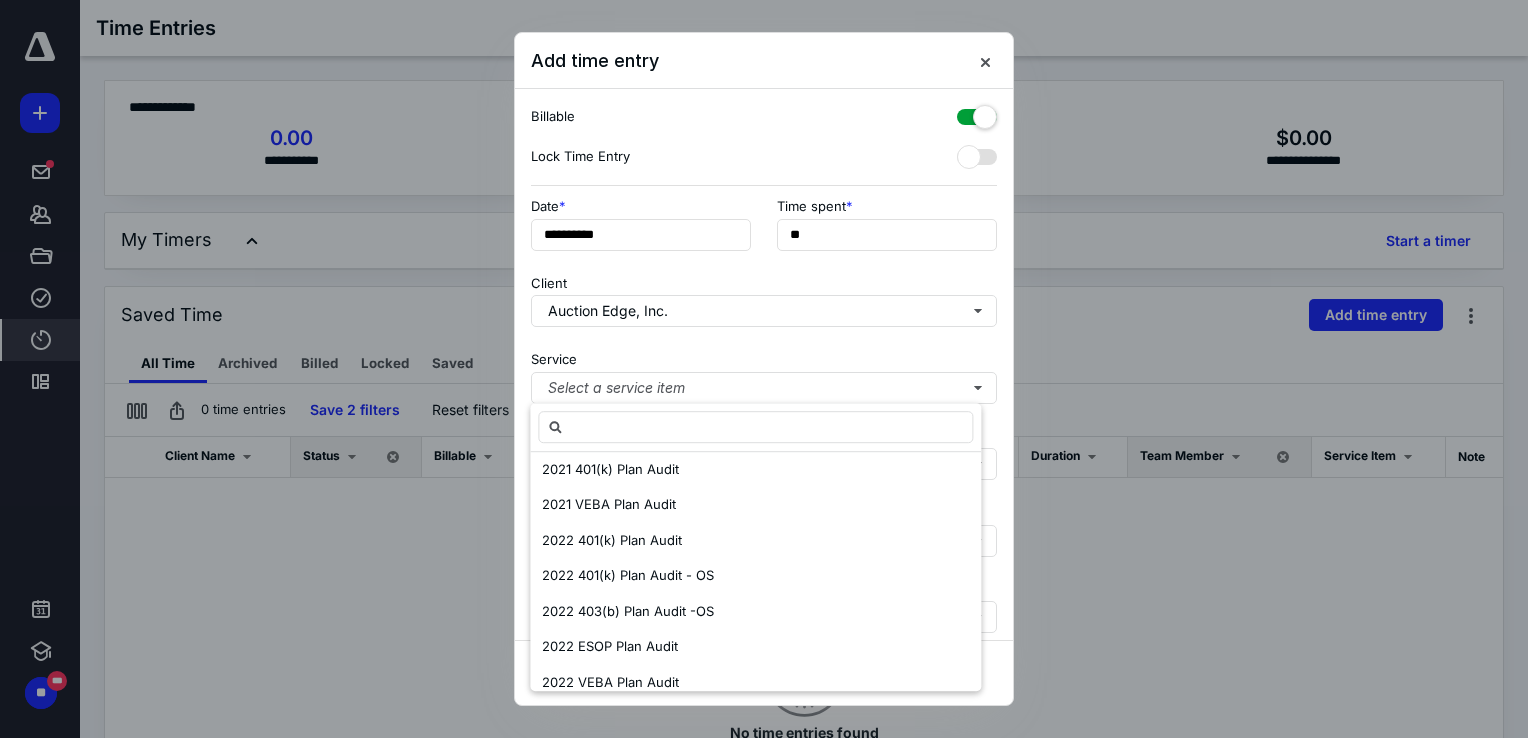 scroll, scrollTop: 700, scrollLeft: 0, axis: vertical 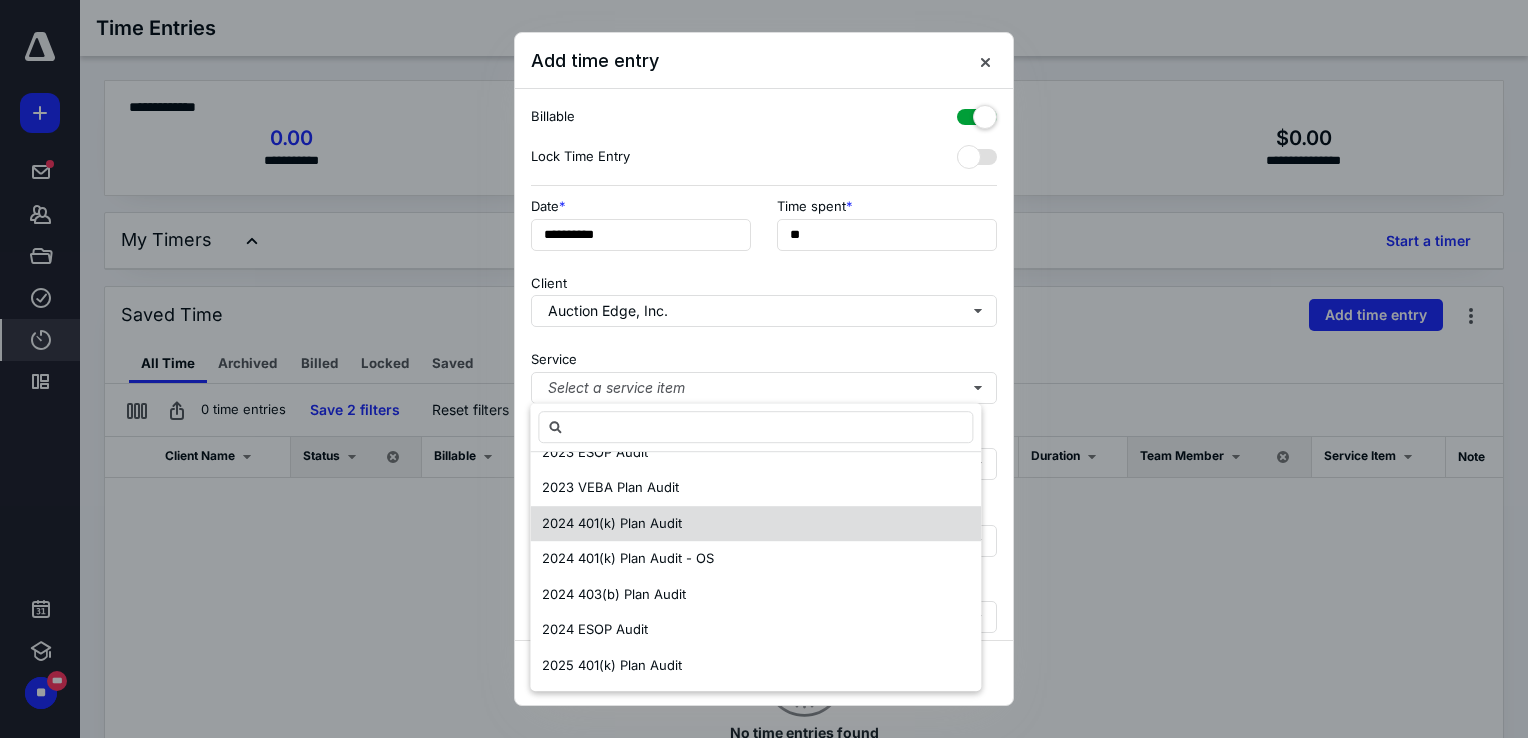 click on "2024 401(k) Plan Audit" at bounding box center (612, 523) 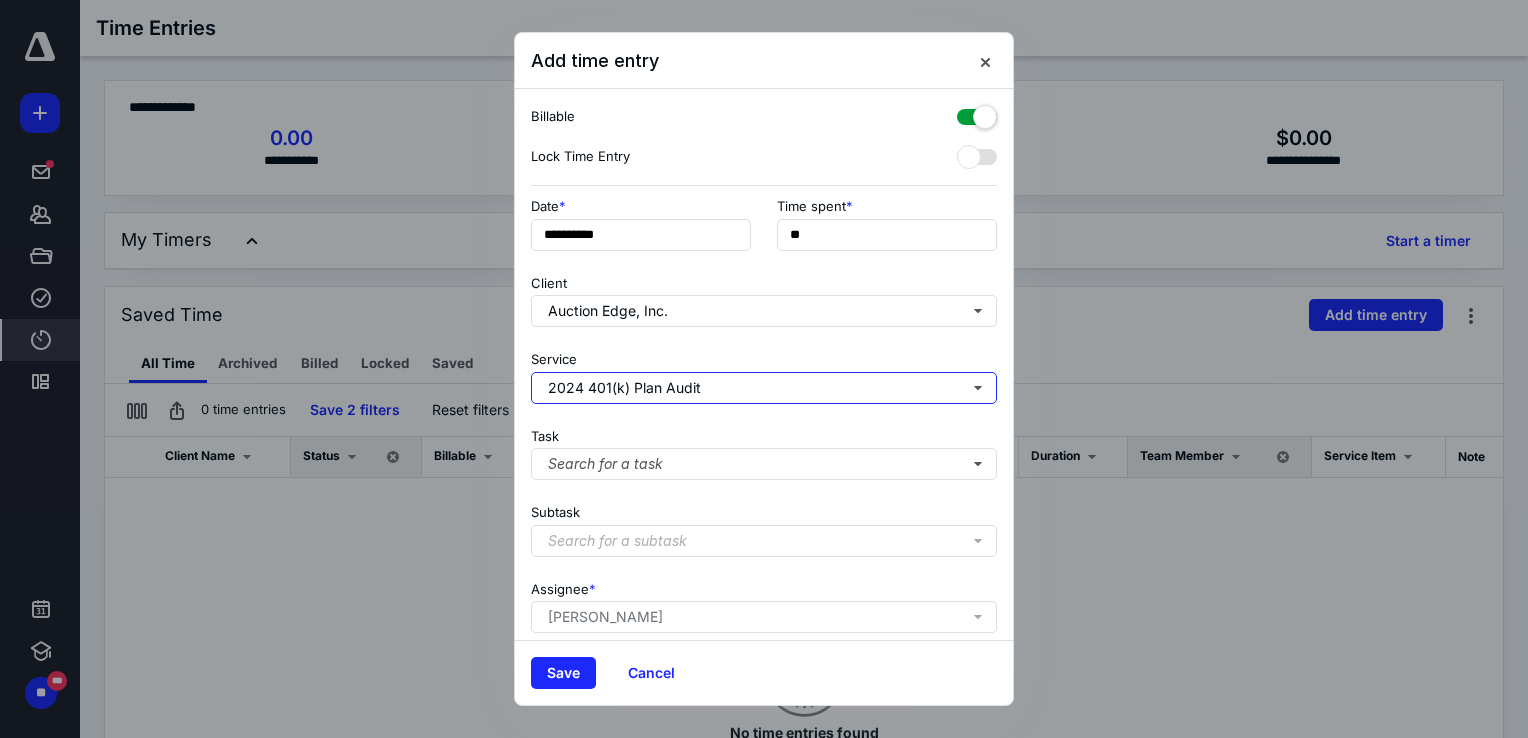 scroll, scrollTop: 0, scrollLeft: 0, axis: both 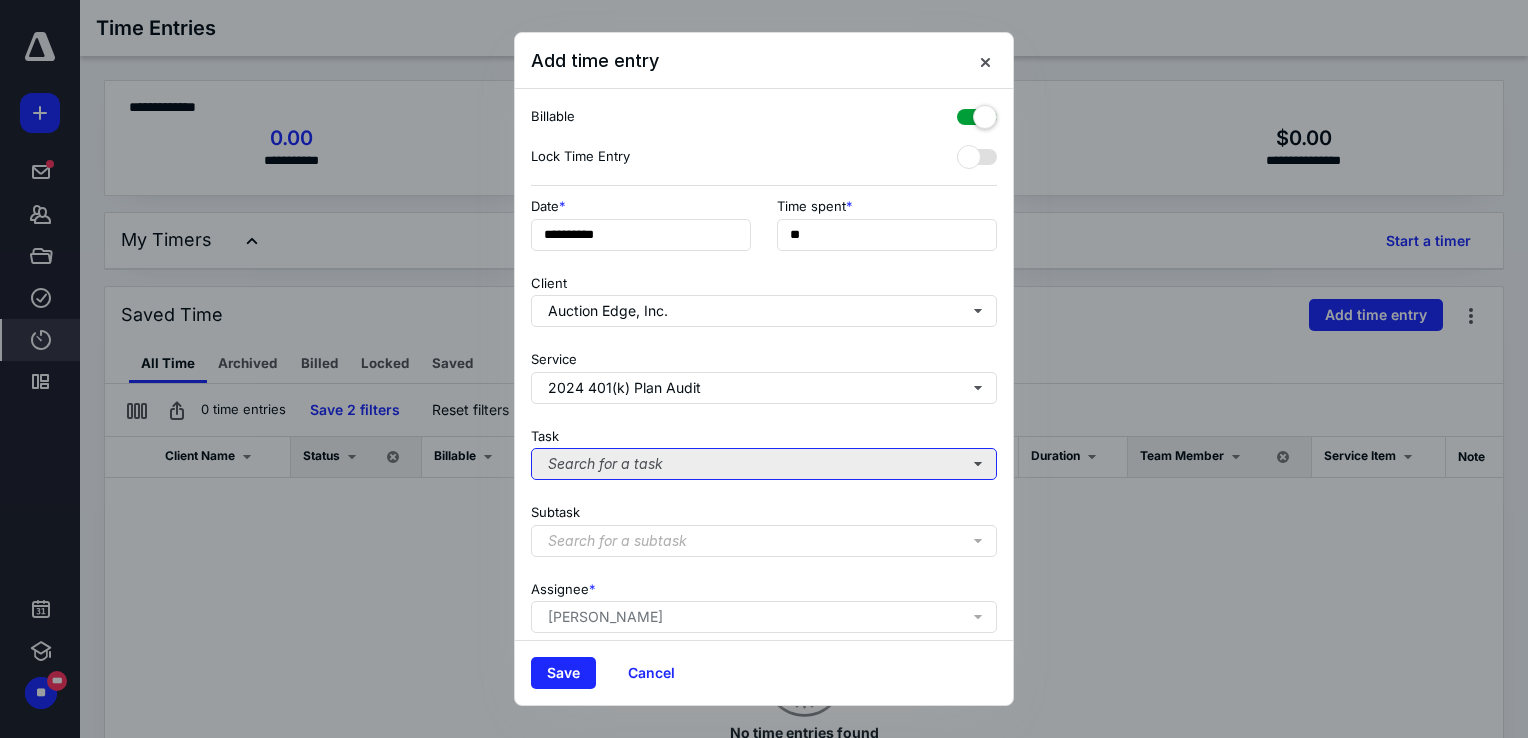 click on "Search for a task" at bounding box center (764, 464) 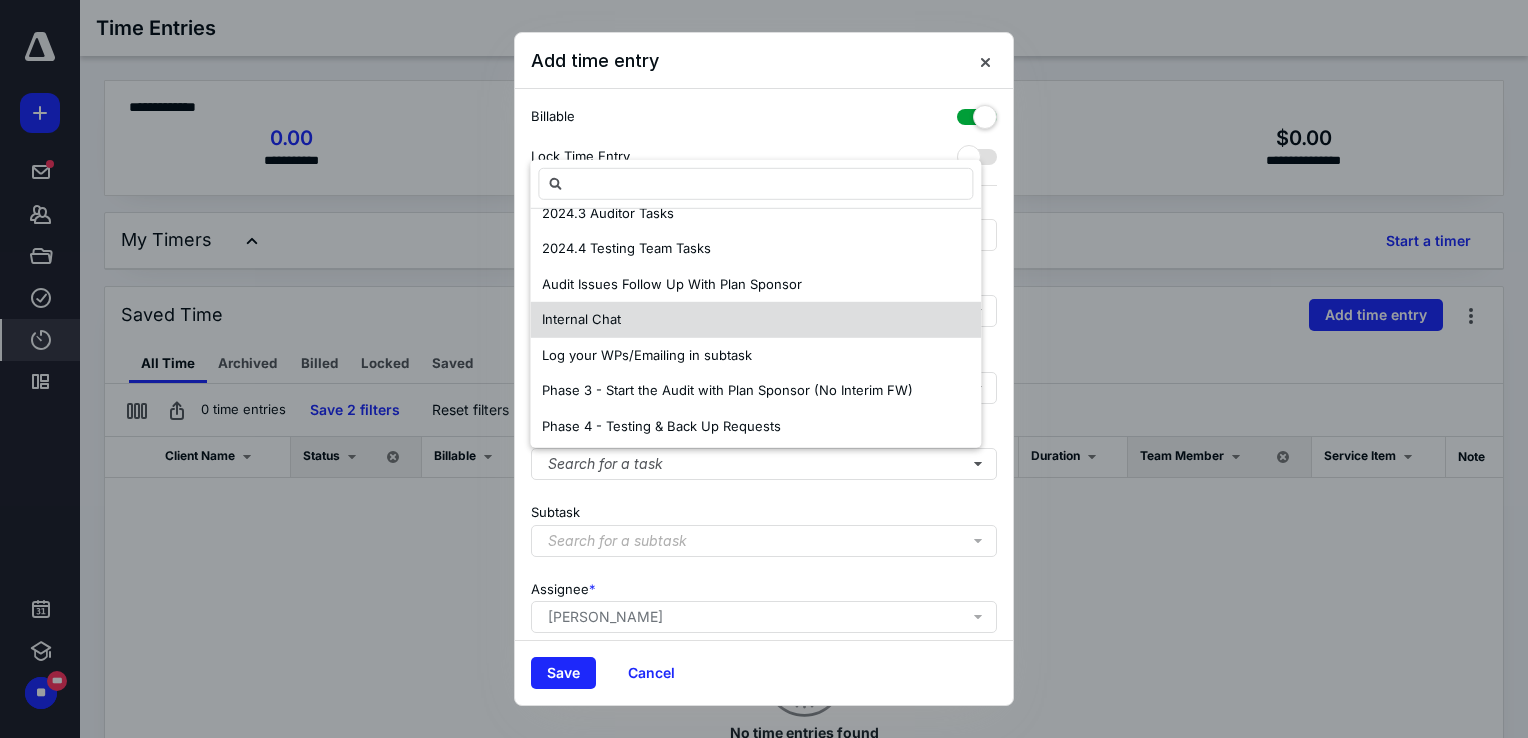 scroll, scrollTop: 0, scrollLeft: 0, axis: both 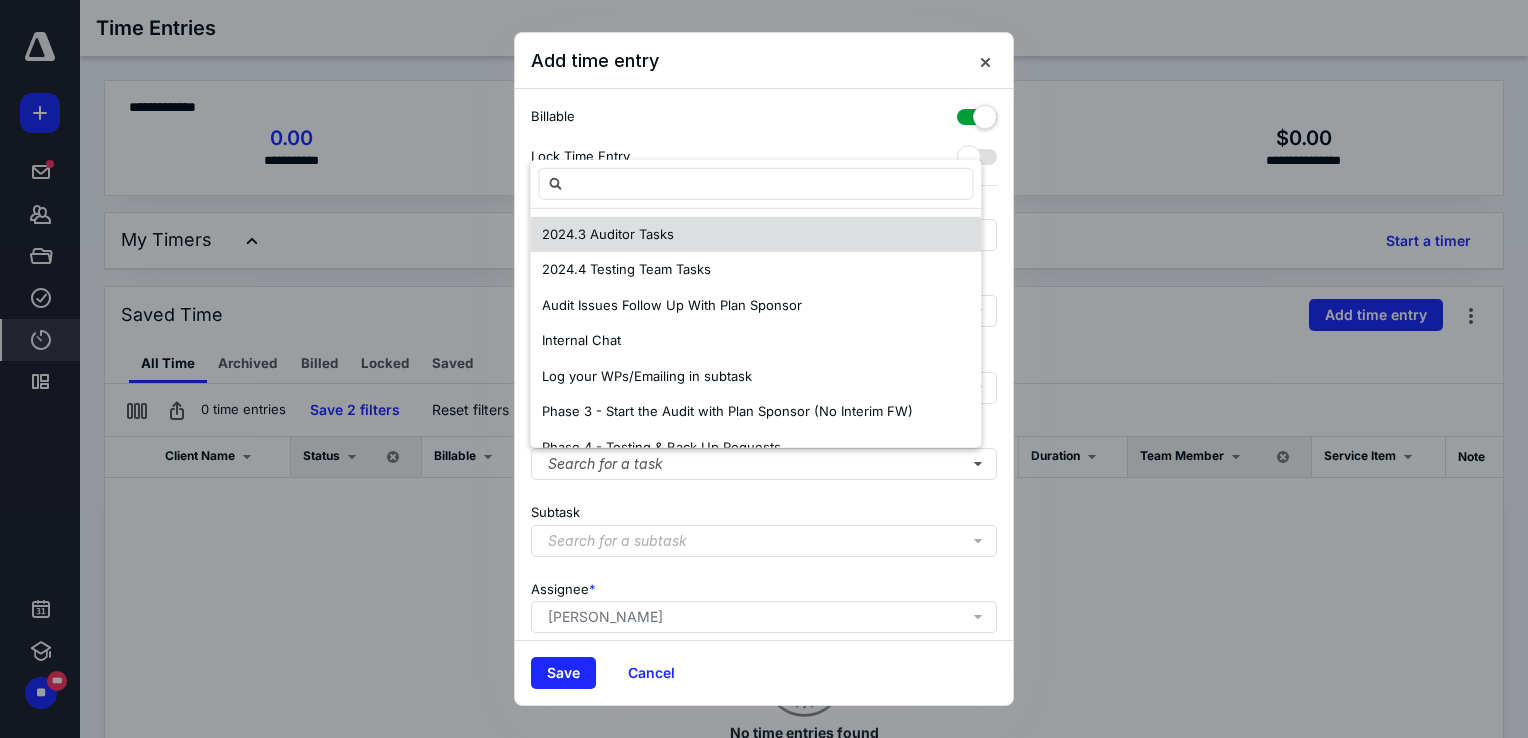 click on "2024.3 Auditor Tasks" at bounding box center (608, 234) 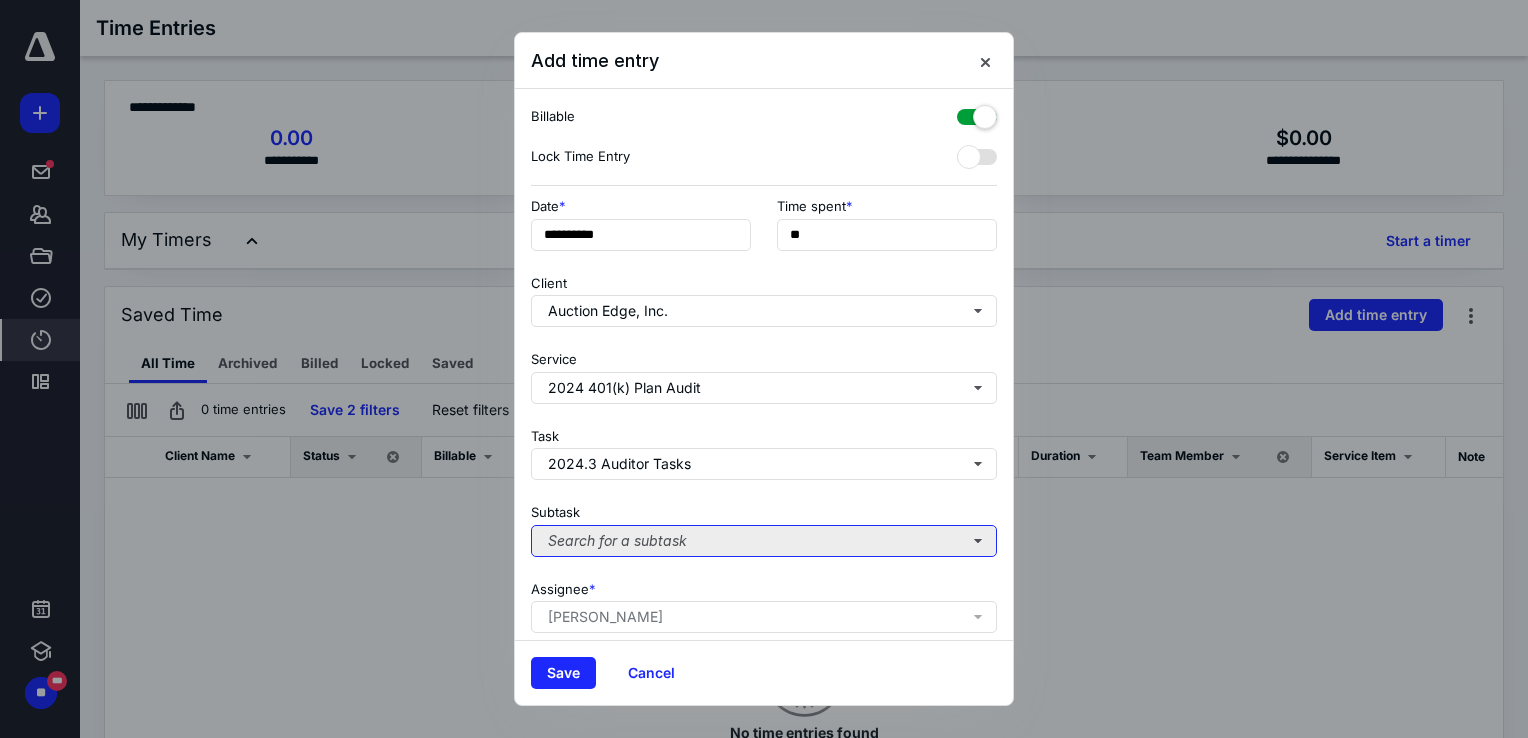 click on "Search for a subtask" at bounding box center (764, 541) 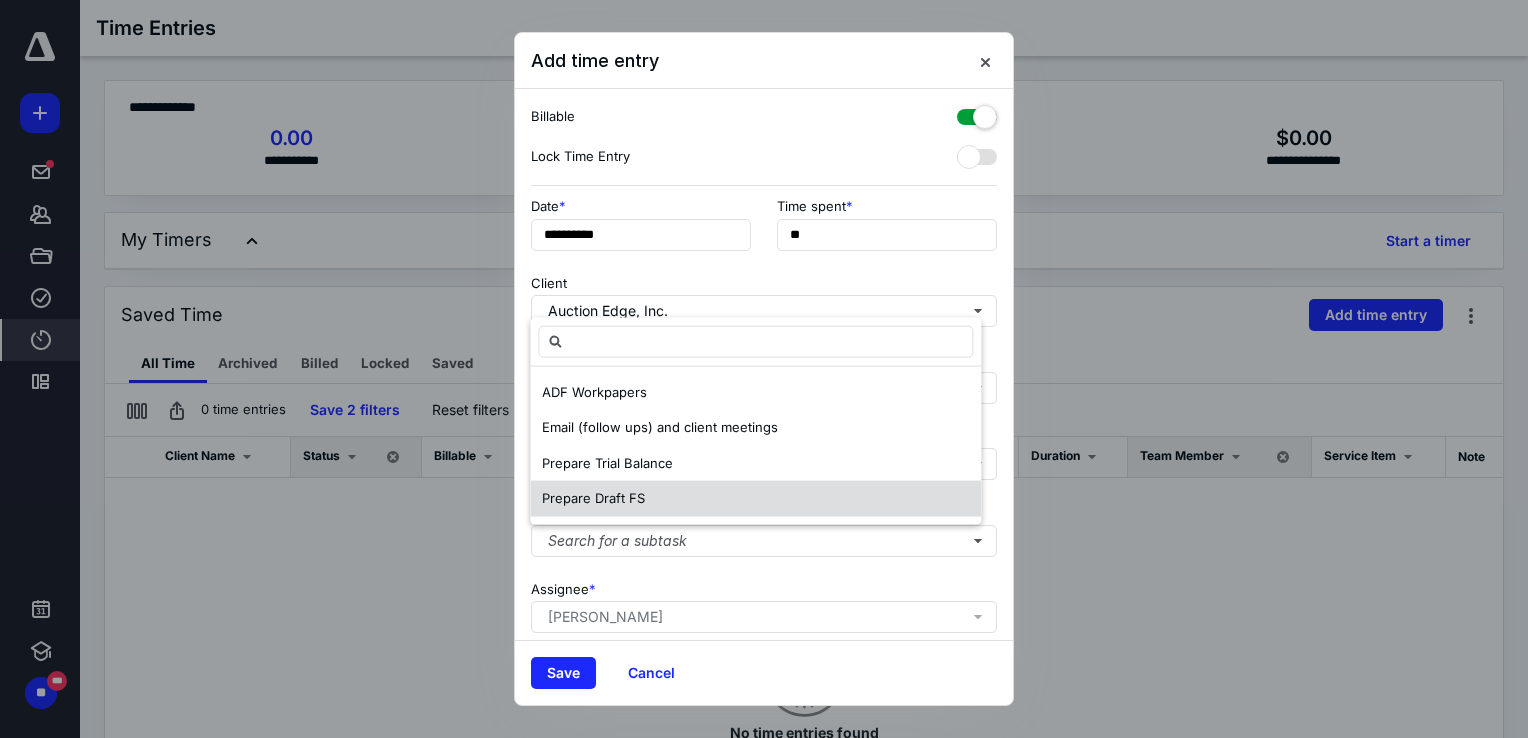 click on "Prepare Draft FS" at bounding box center (593, 498) 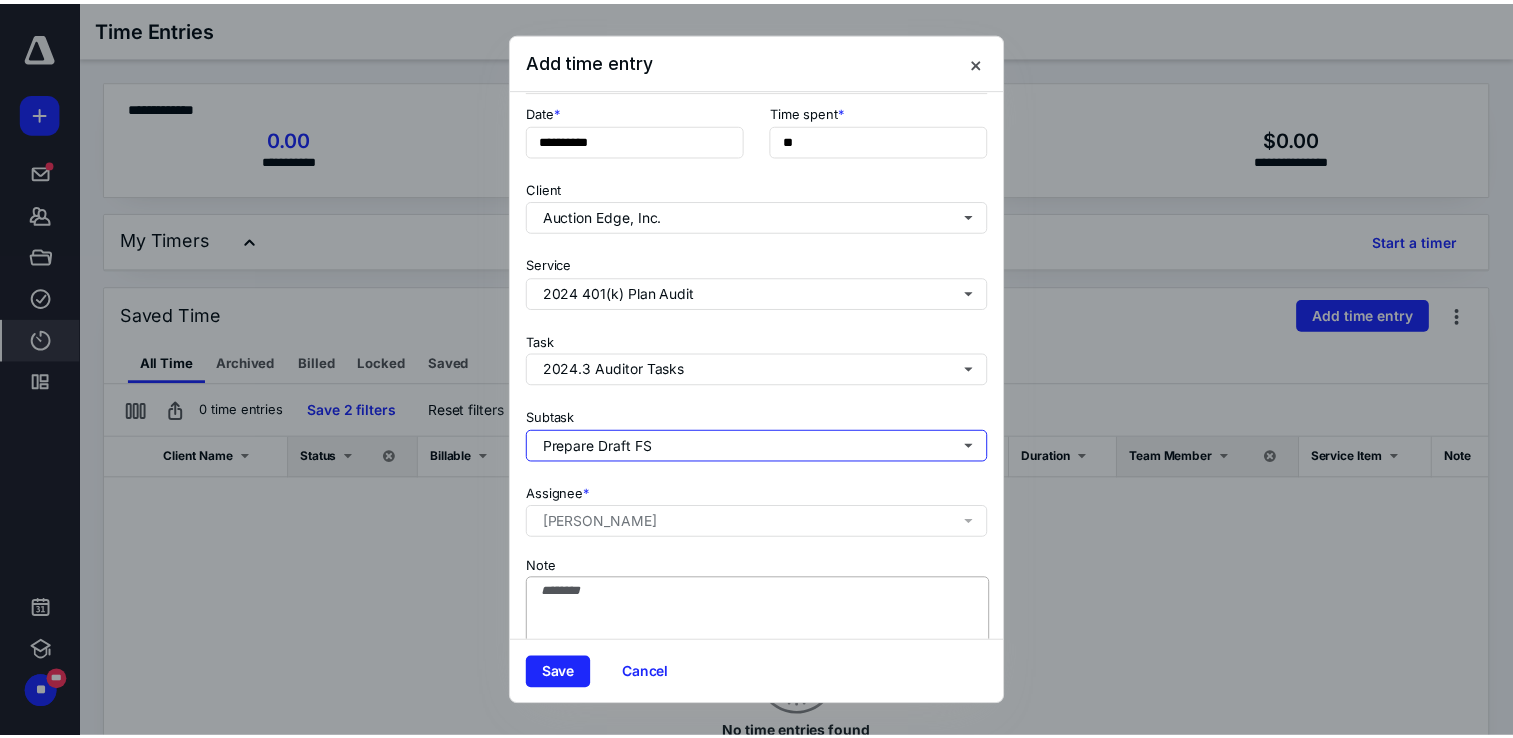 scroll, scrollTop: 162, scrollLeft: 0, axis: vertical 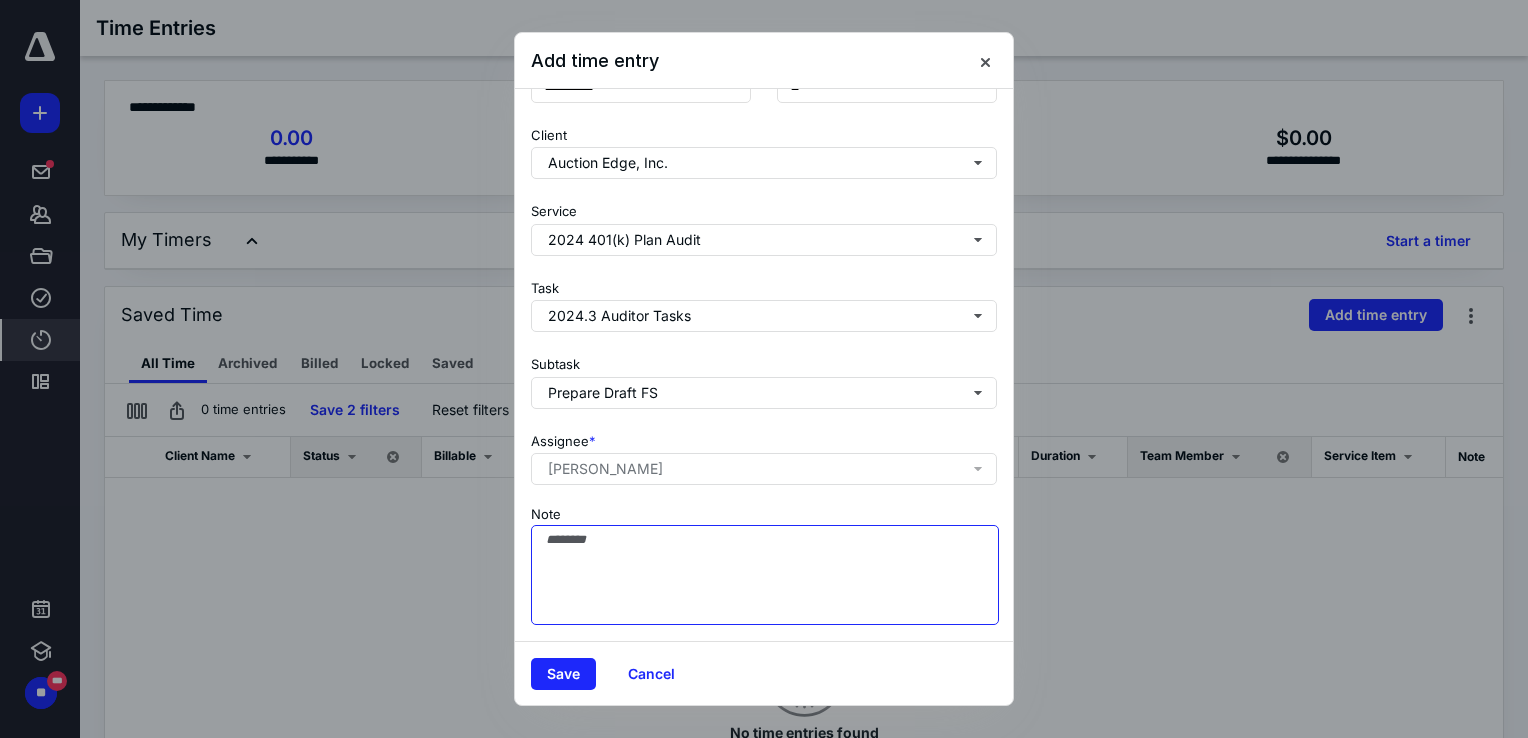 click on "Note" at bounding box center (765, 575) 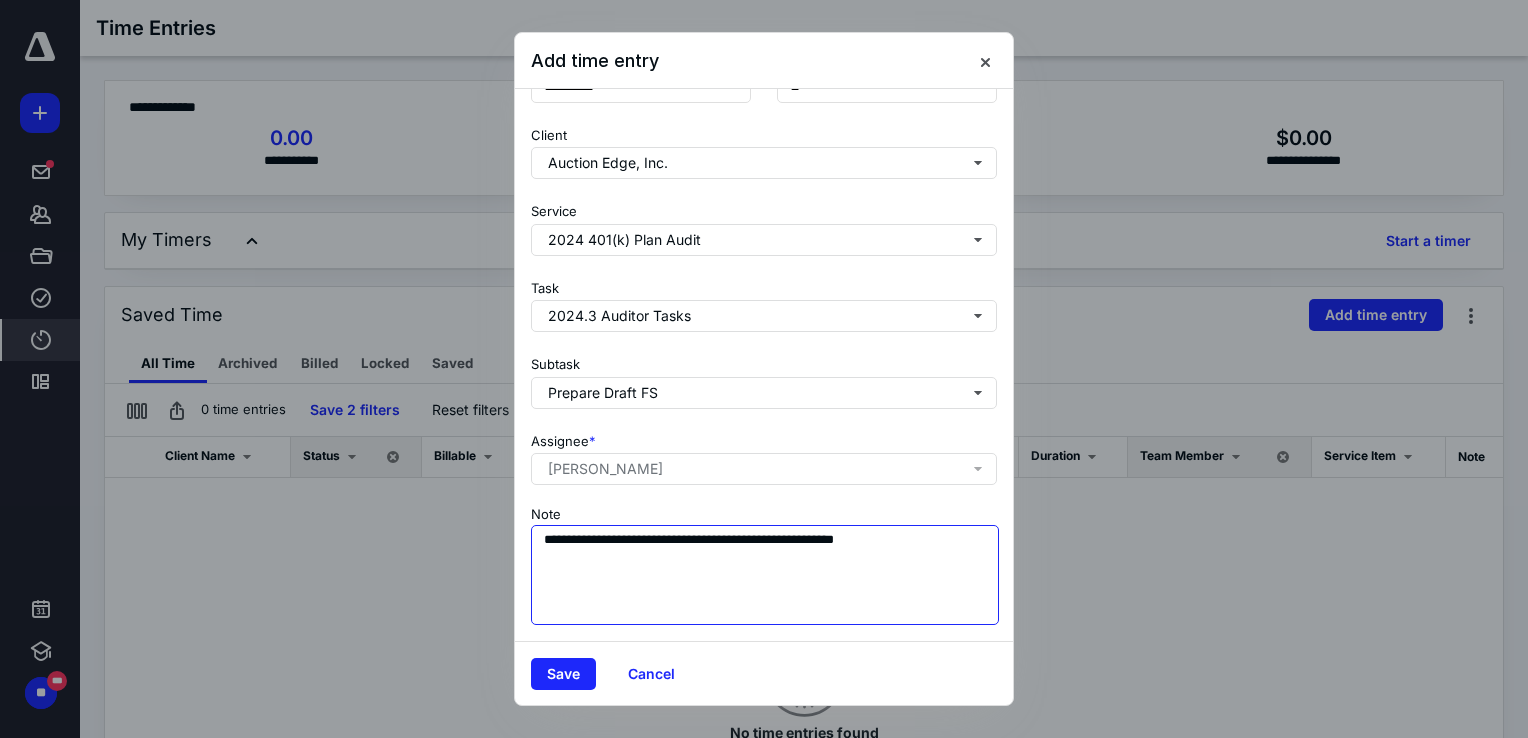 click on "**********" at bounding box center (765, 575) 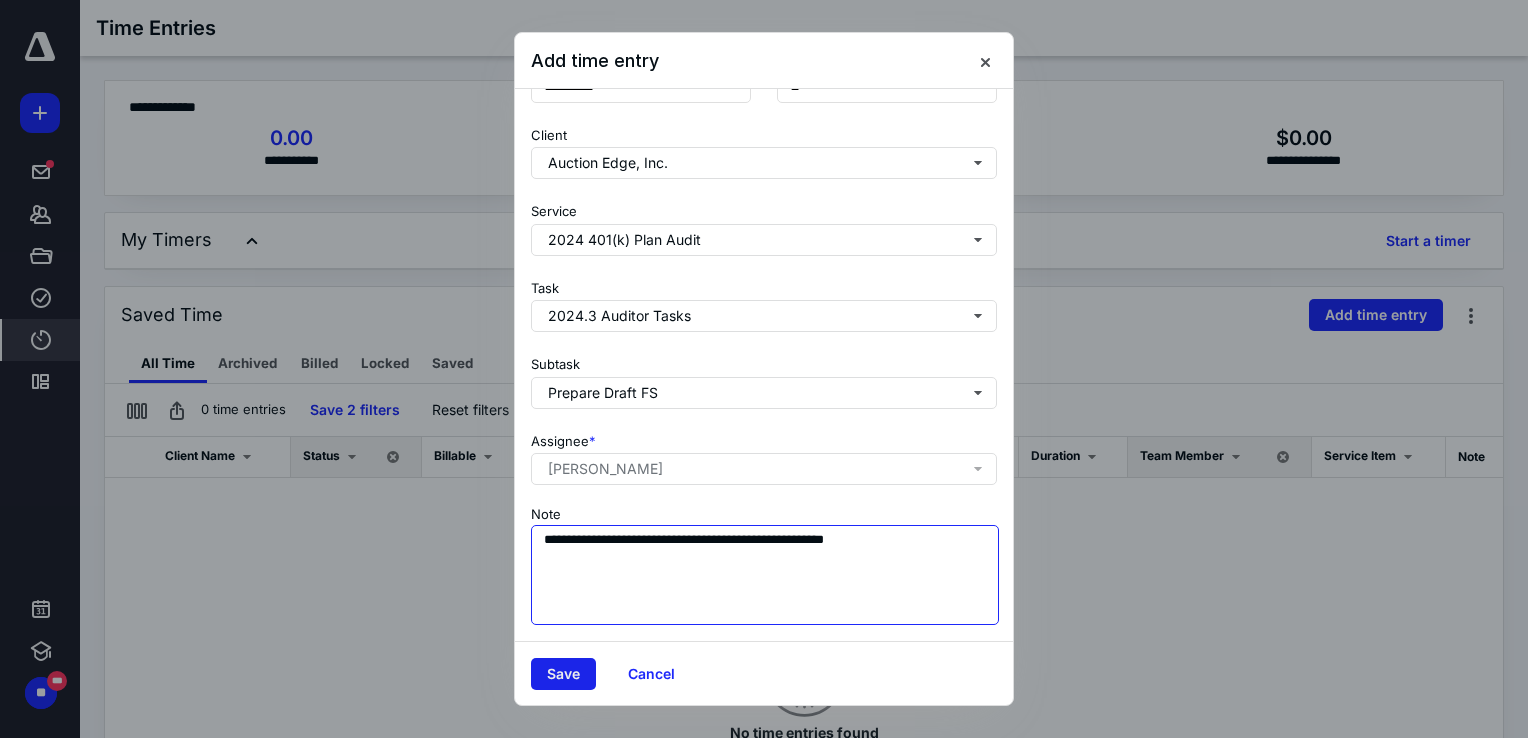 type on "**********" 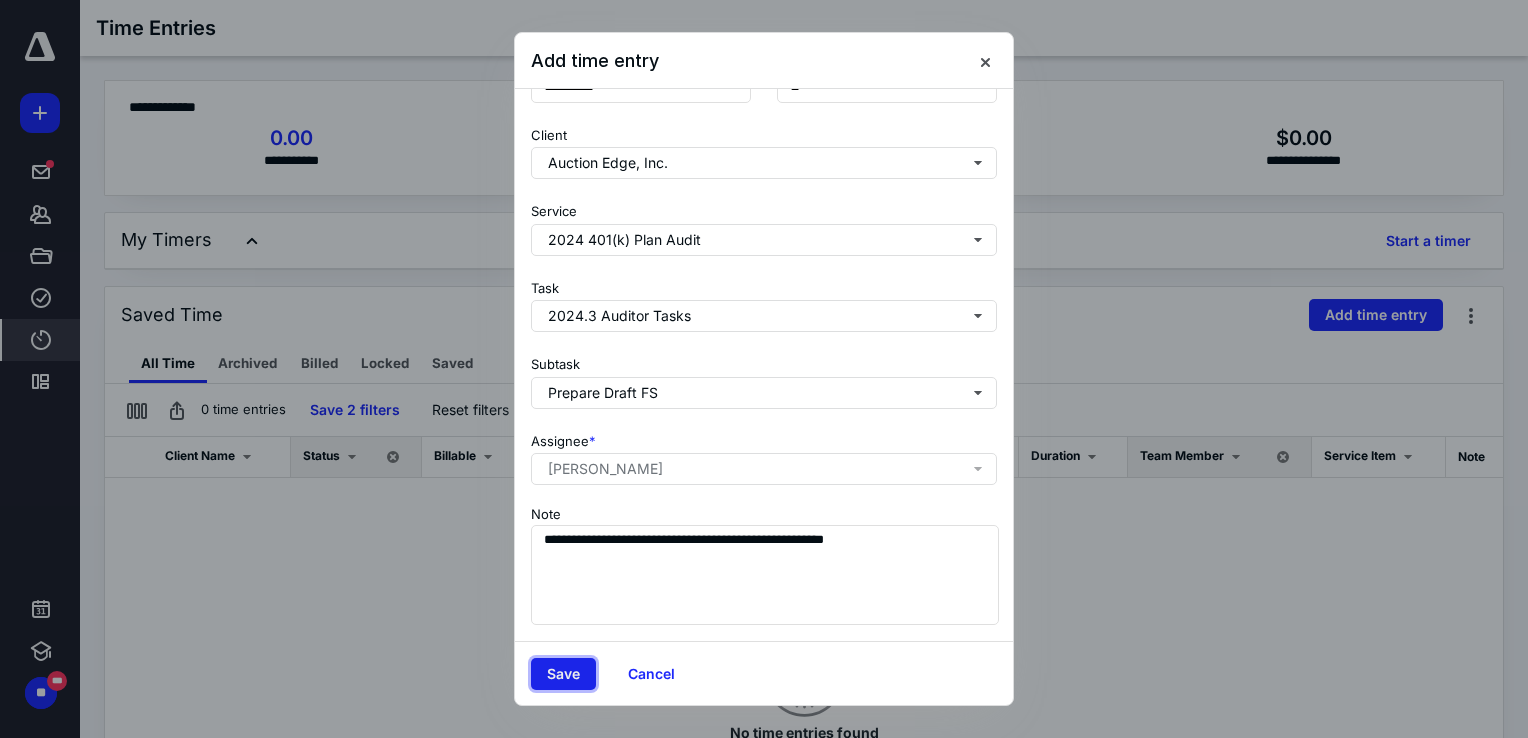 click on "Save" at bounding box center (563, 674) 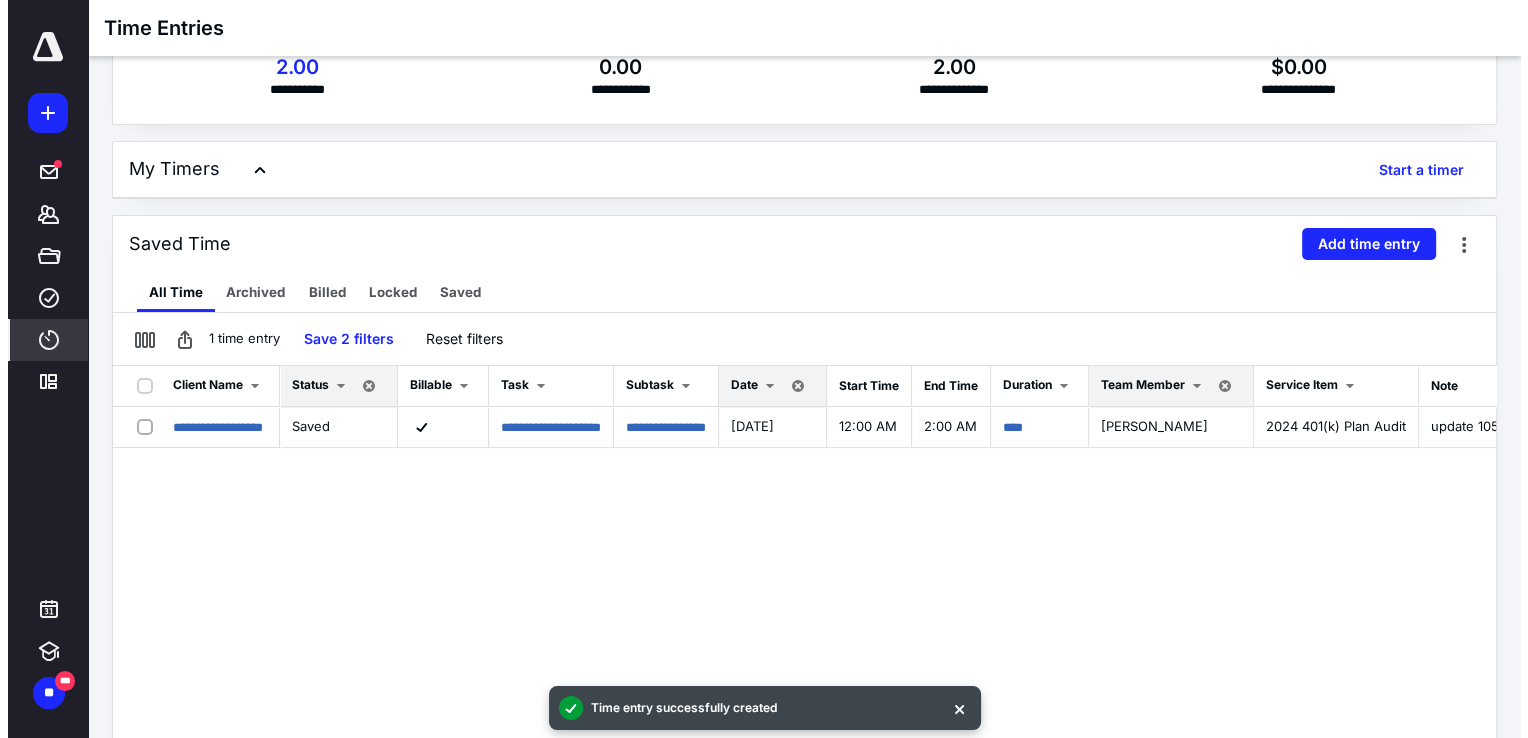 scroll, scrollTop: 100, scrollLeft: 0, axis: vertical 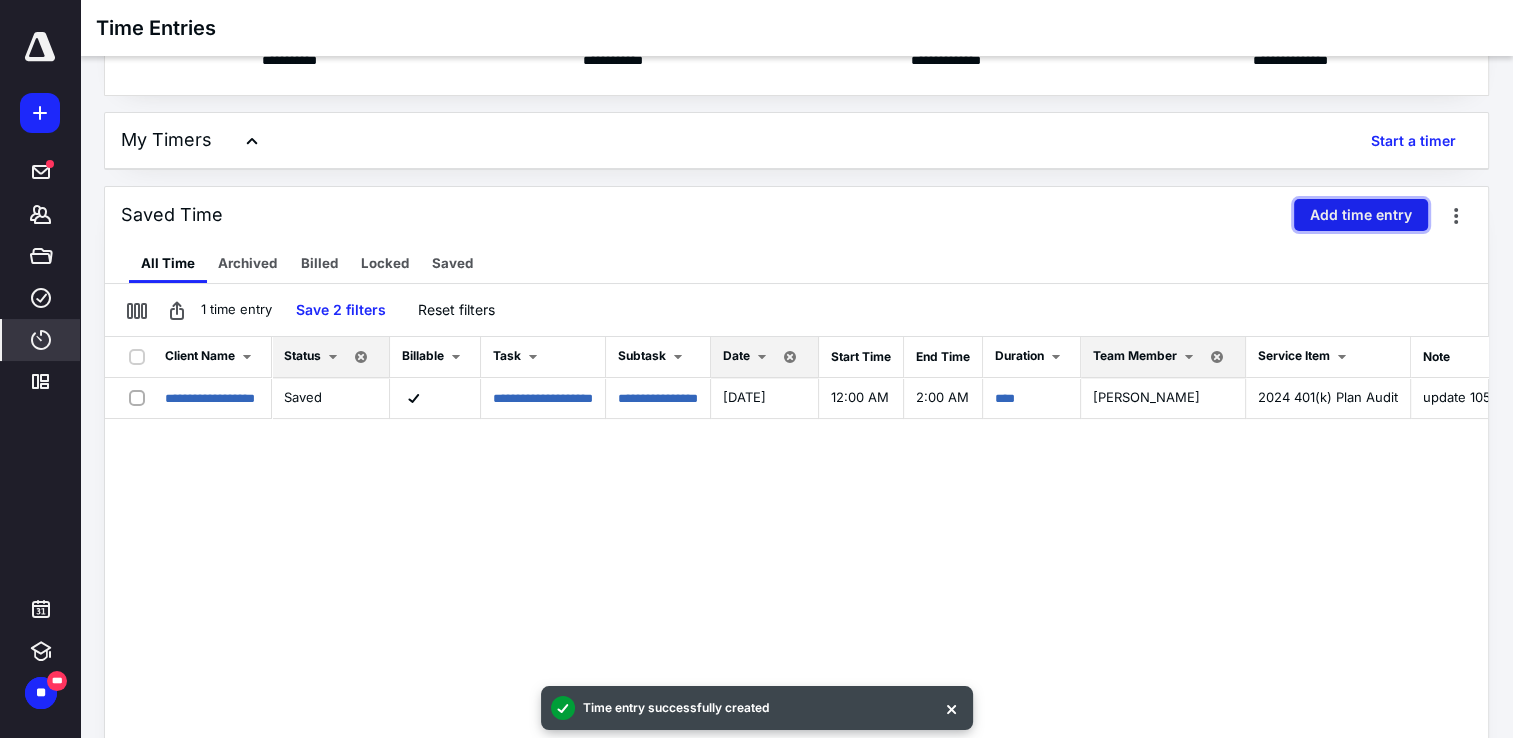 click on "Add time entry" at bounding box center (1361, 215) 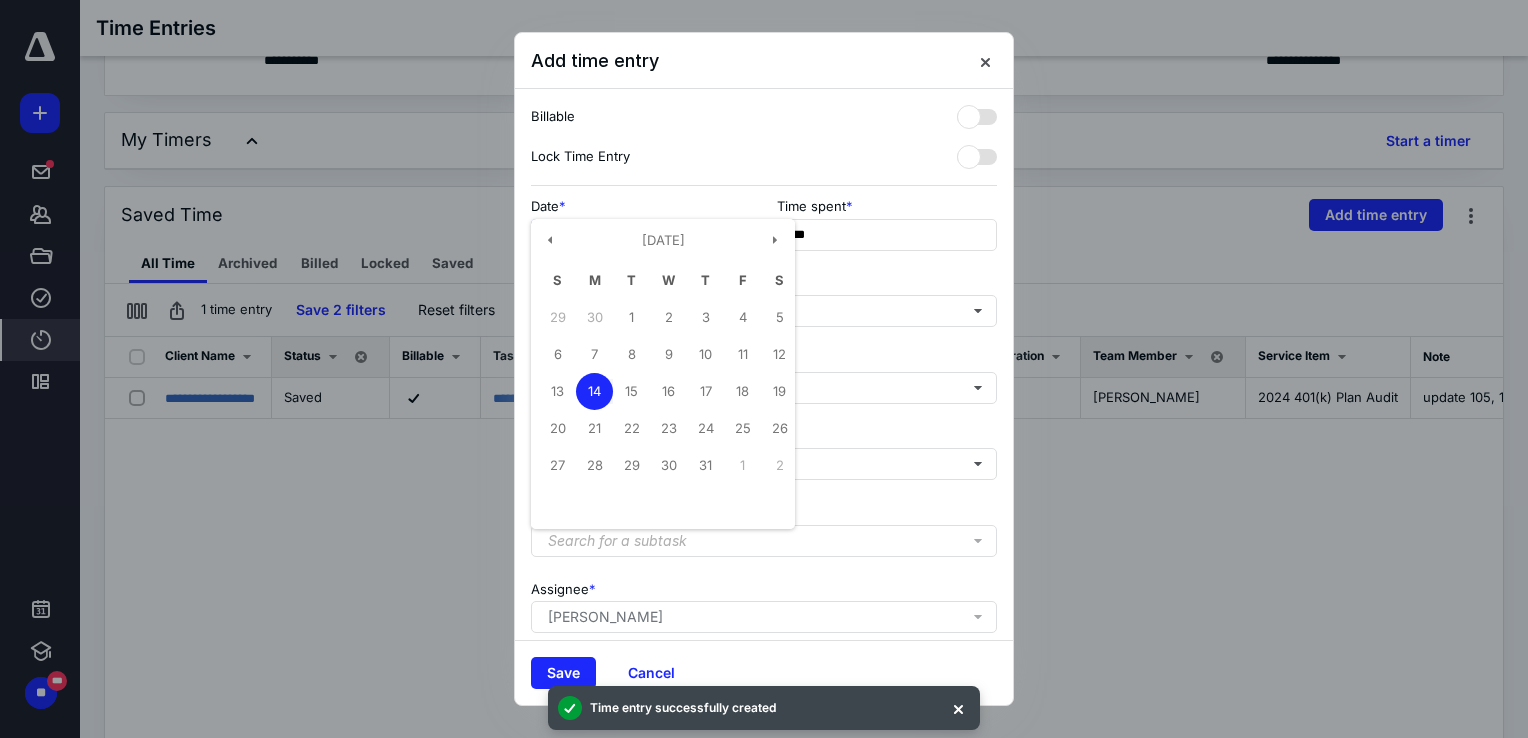 click on "**********" at bounding box center [641, 235] 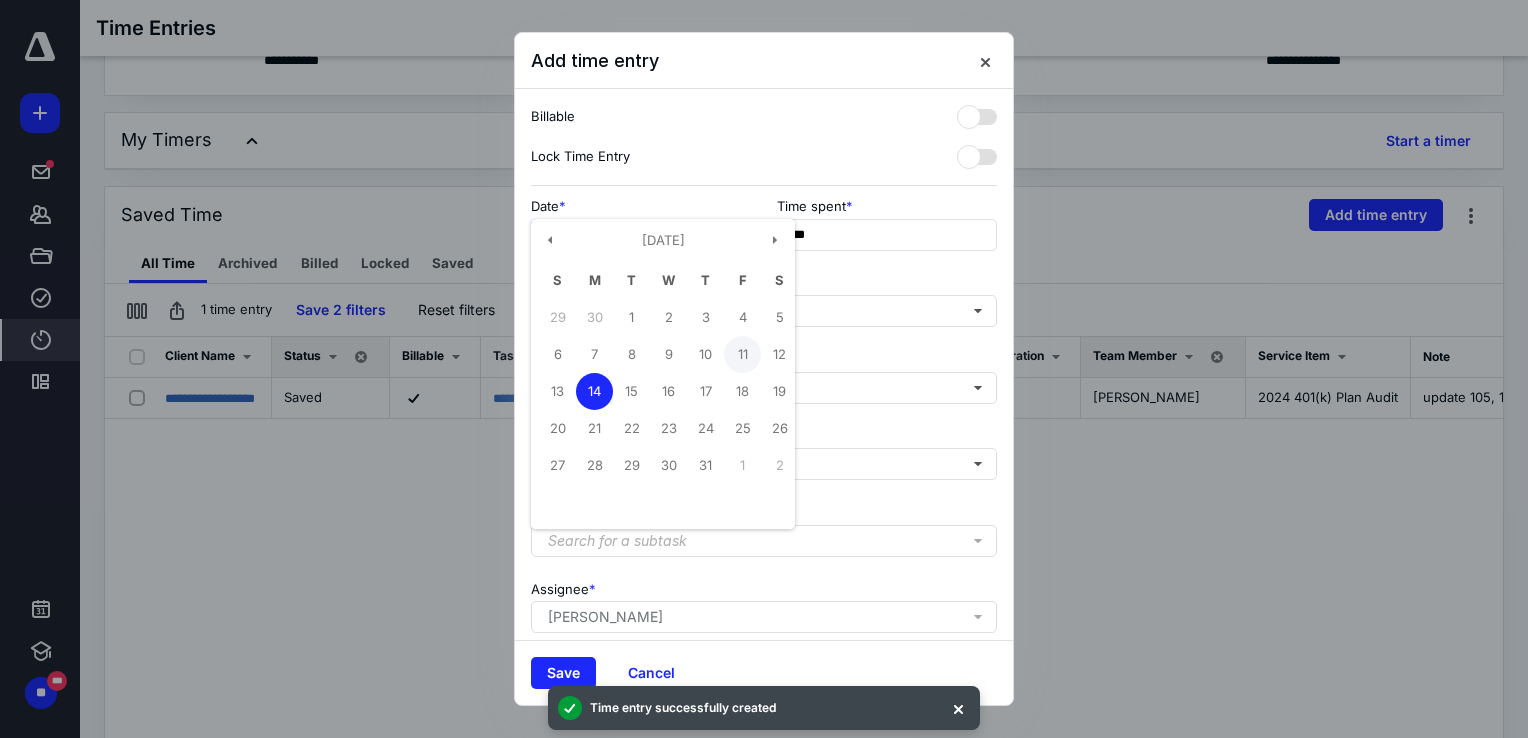 click on "11" at bounding box center [742, 354] 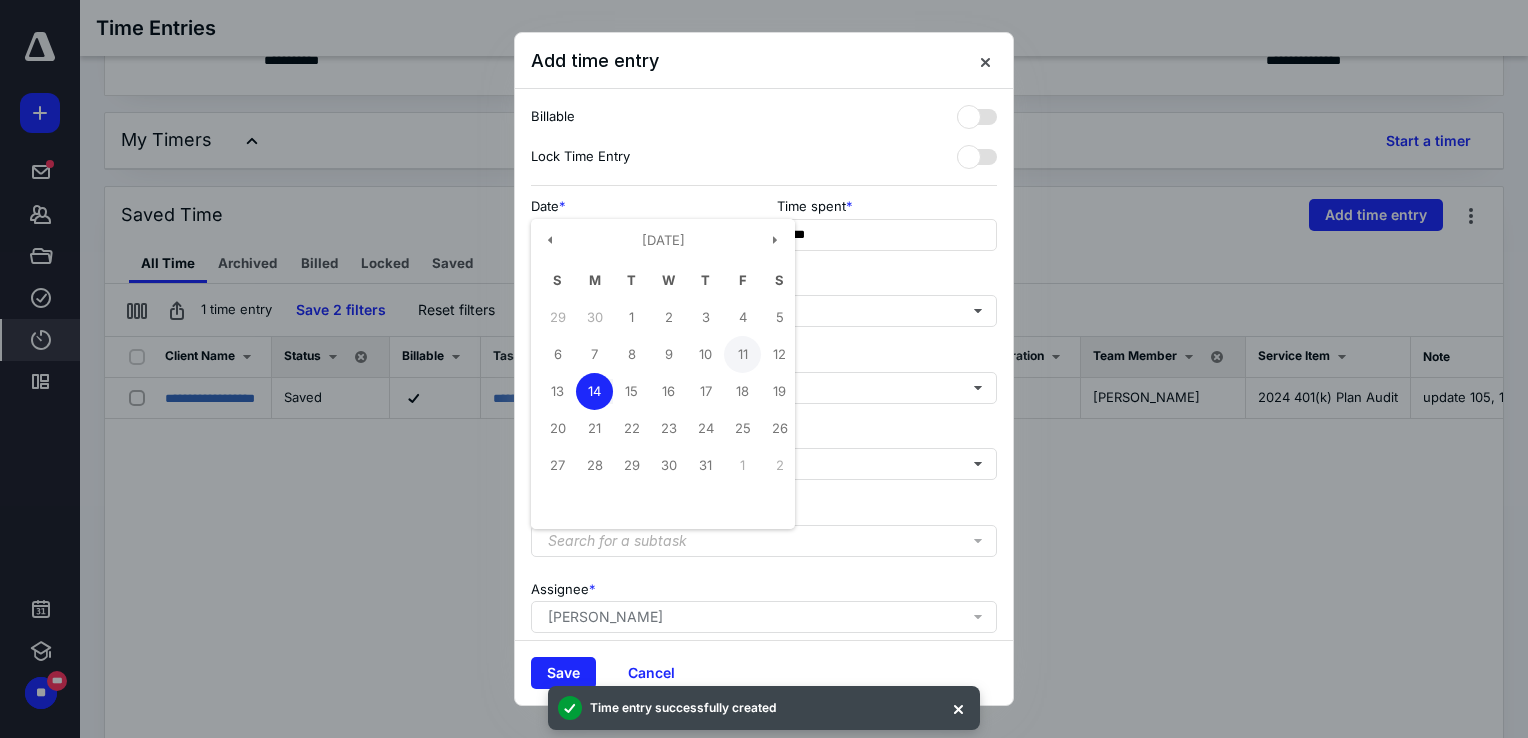 type on "**********" 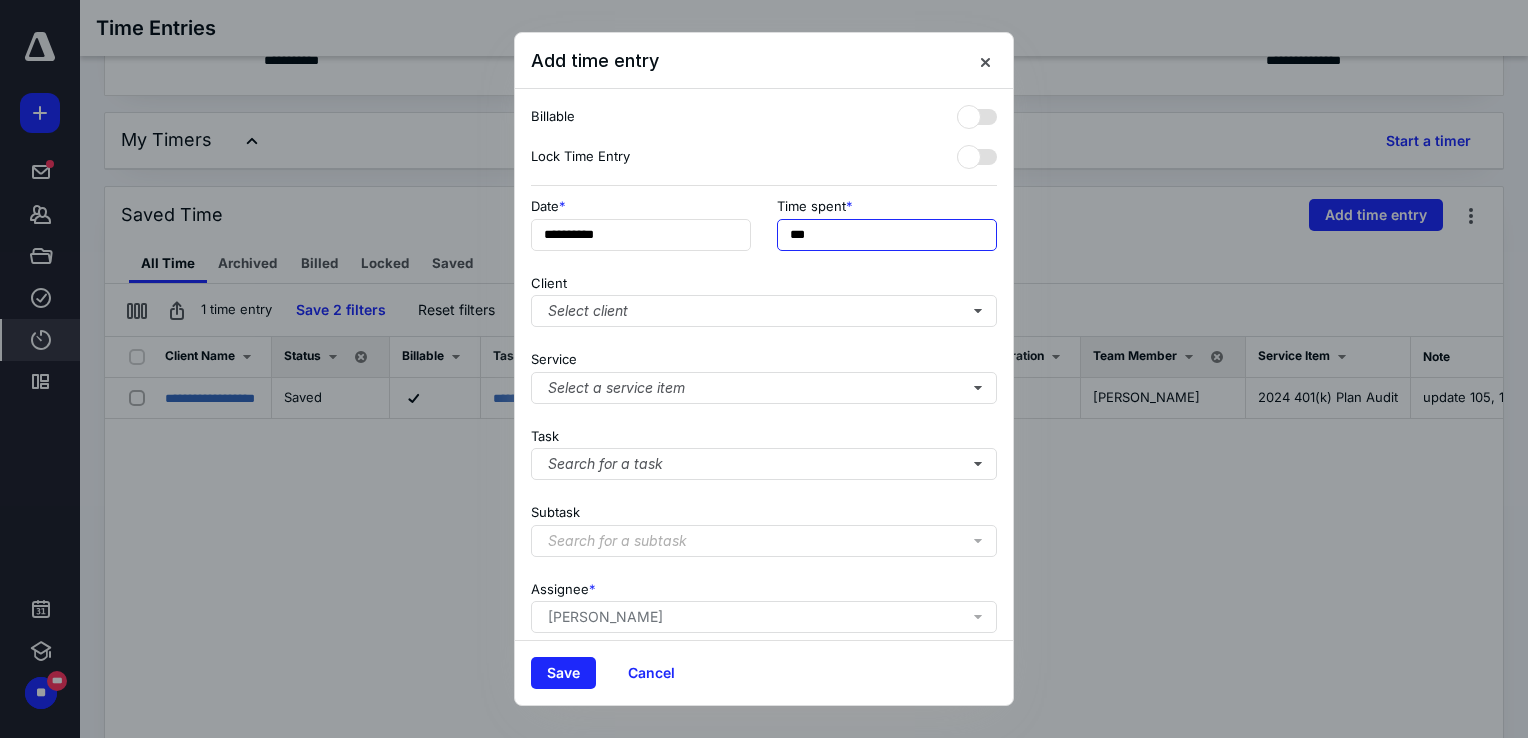 click on "***" at bounding box center (887, 235) 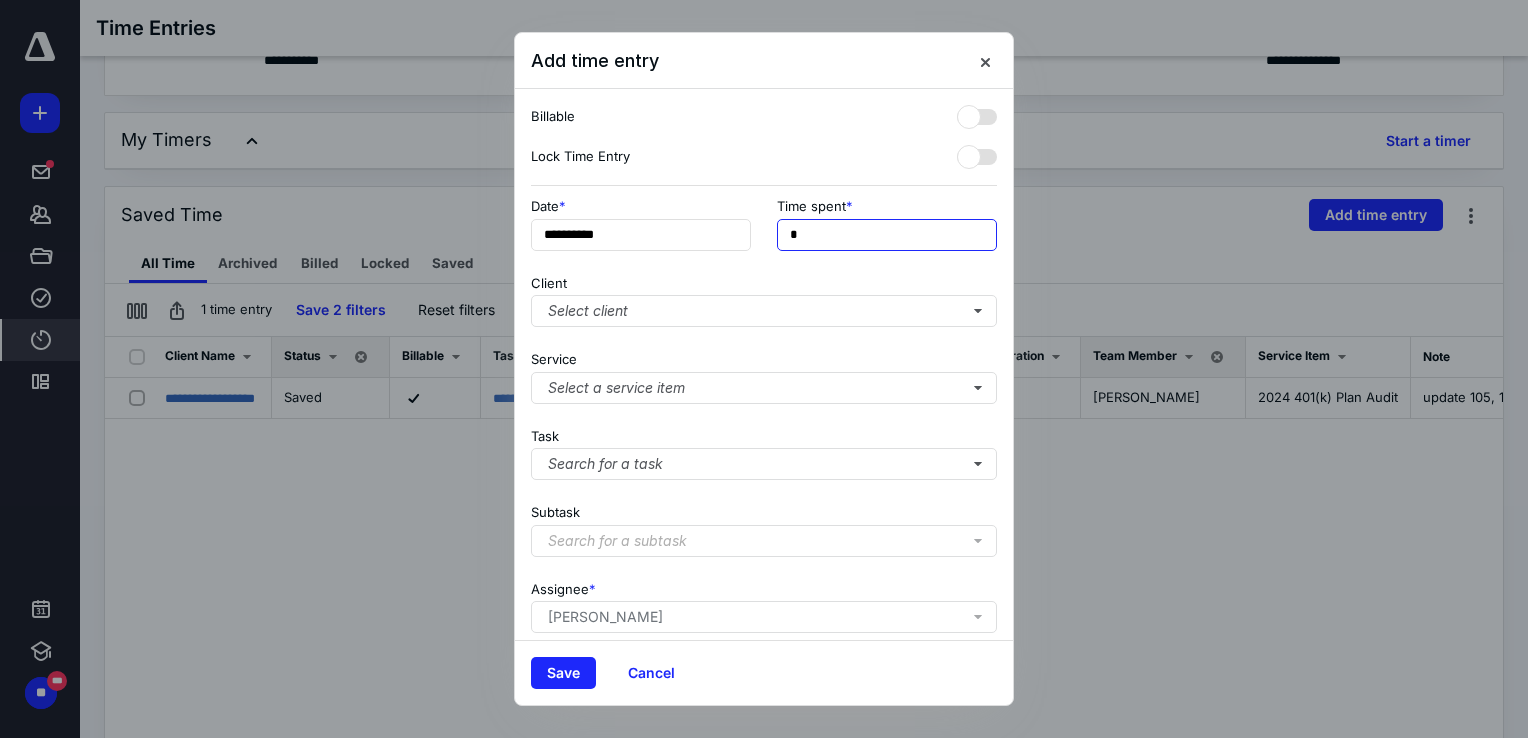 type on "**" 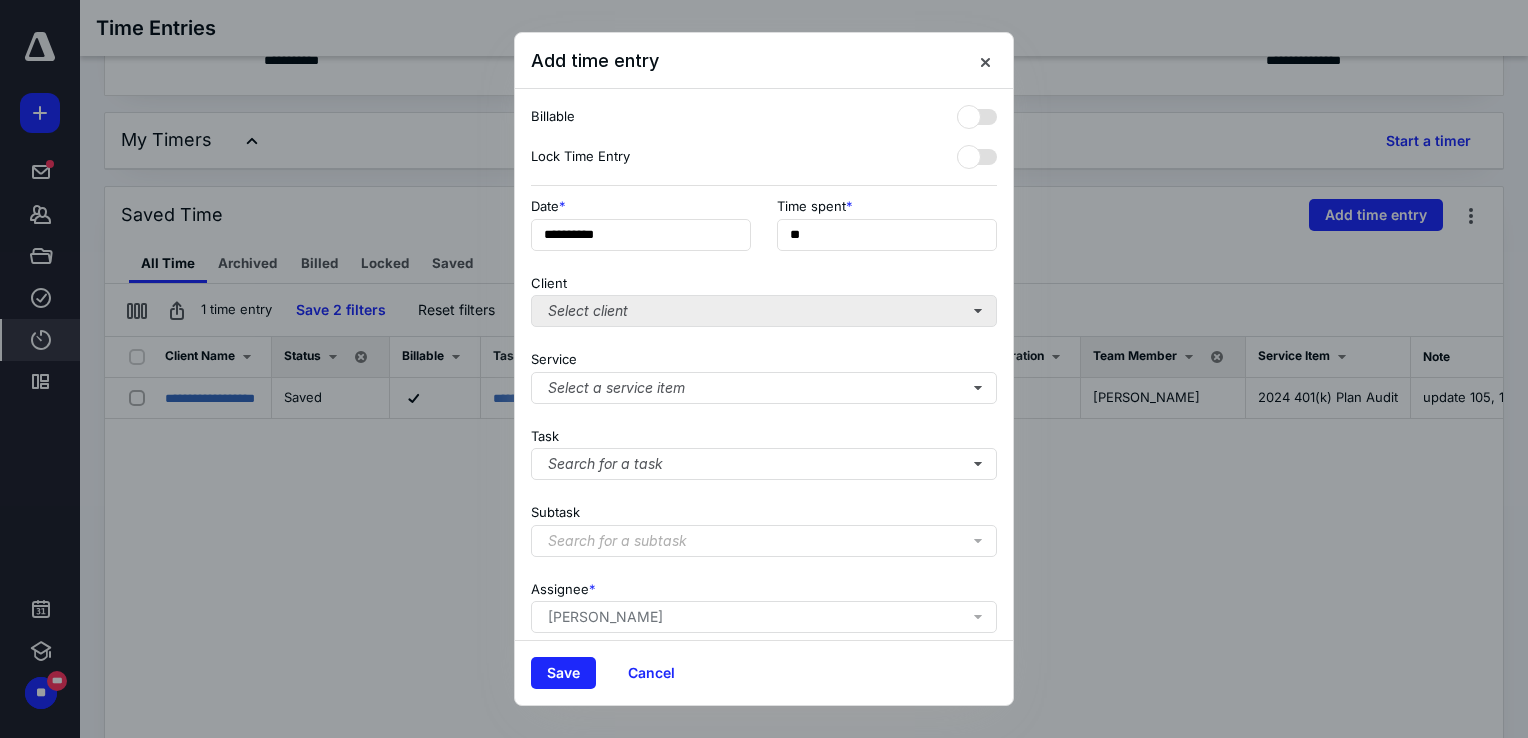 drag, startPoint x: 633, startPoint y: 337, endPoint x: 630, endPoint y: 314, distance: 23.194826 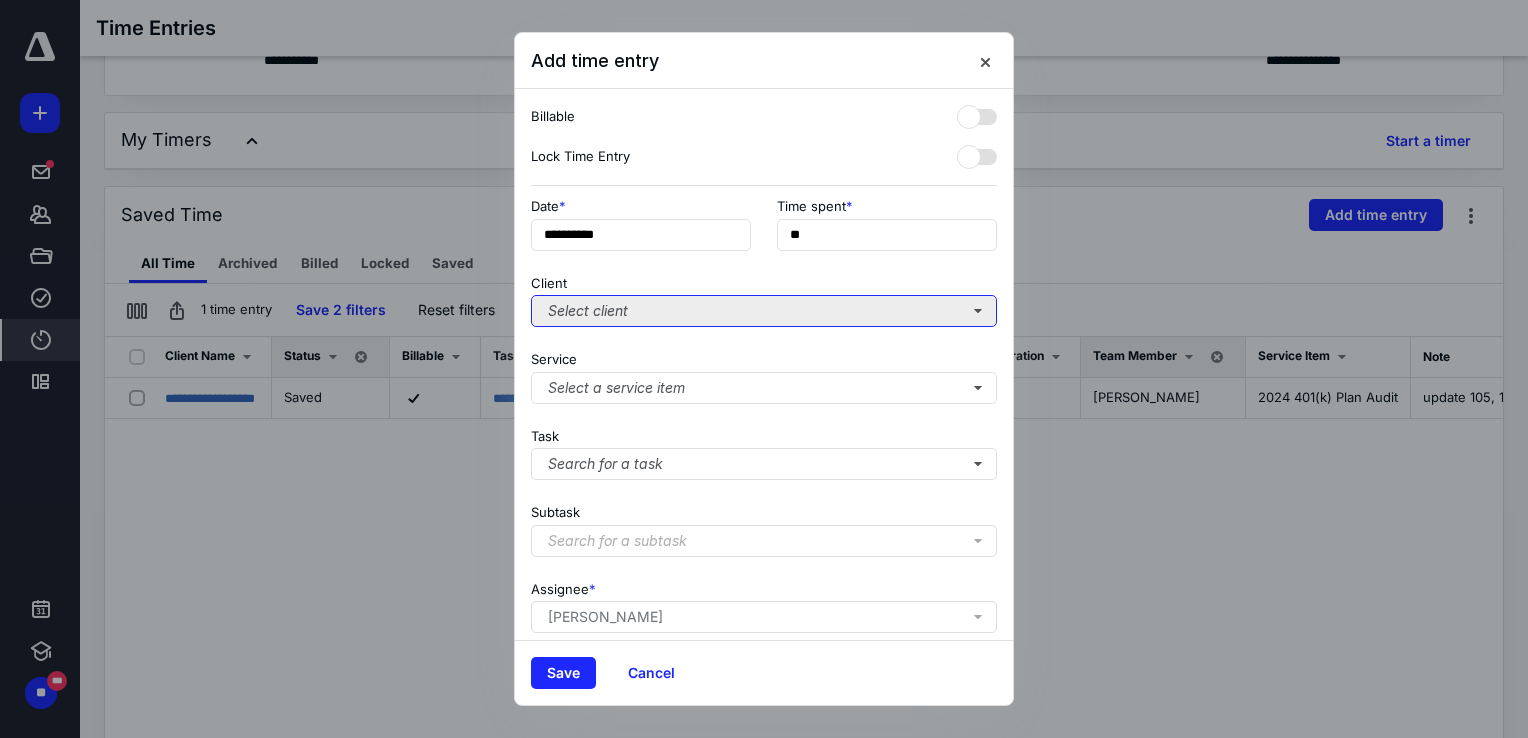 click on "Select client" at bounding box center [764, 311] 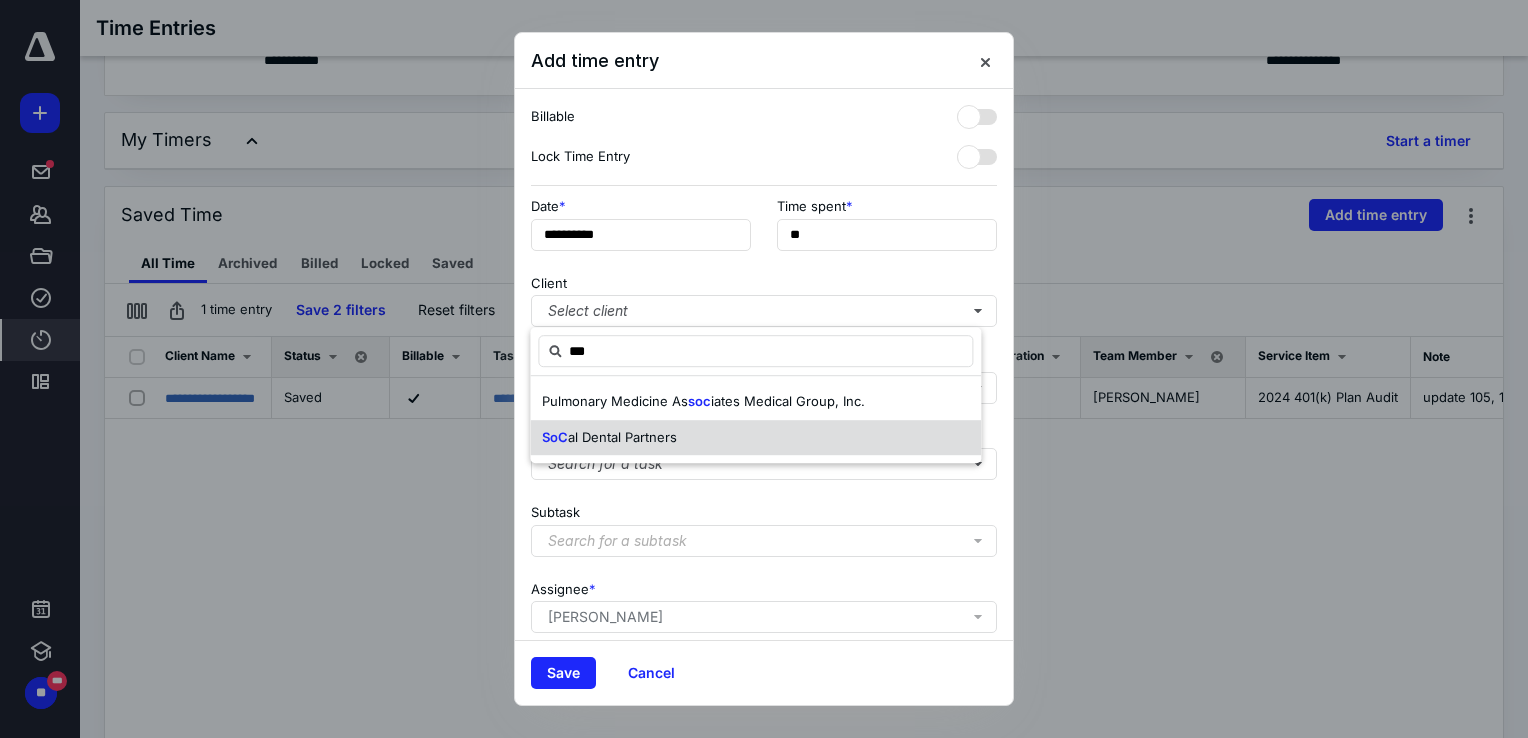click on "SoC al Dental Partners" at bounding box center [609, 438] 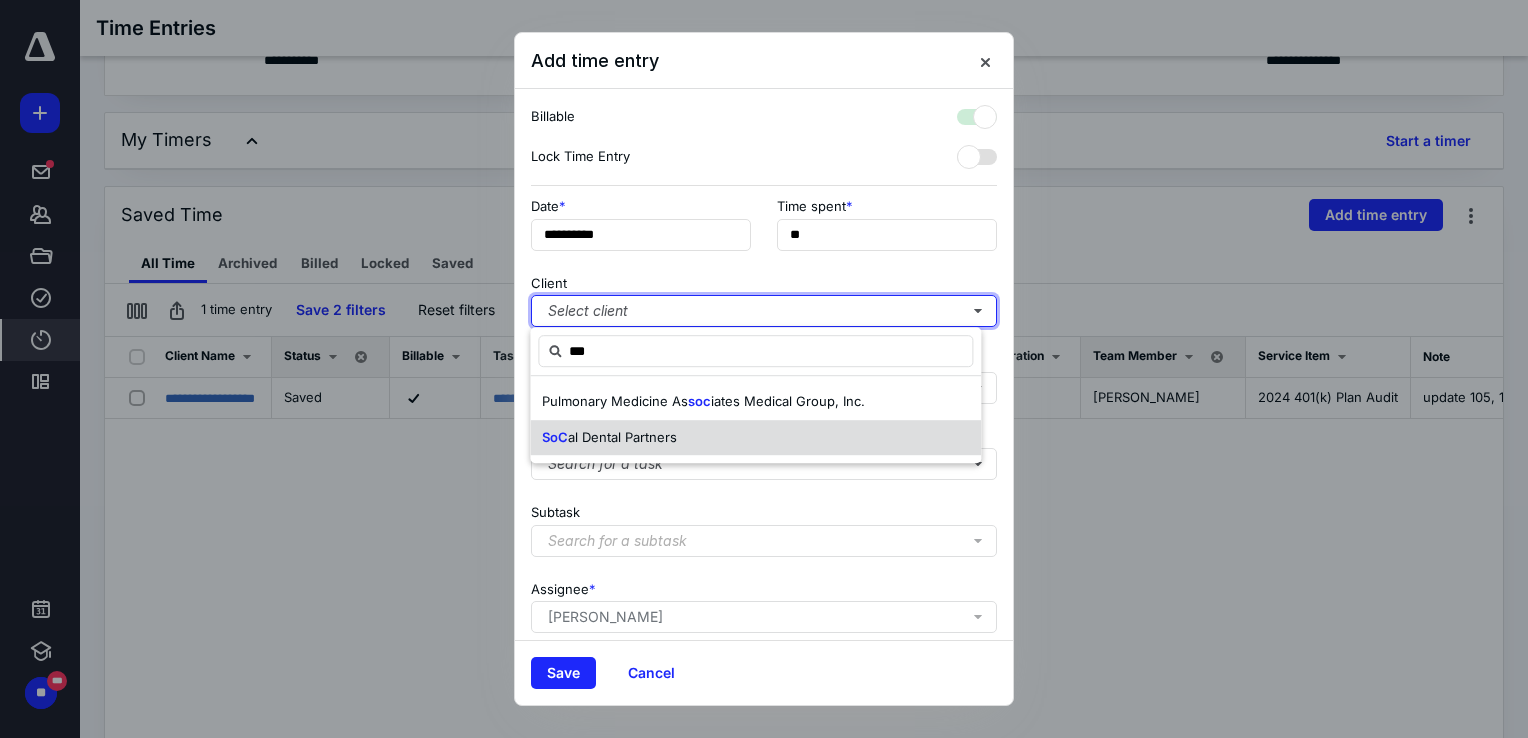 checkbox on "true" 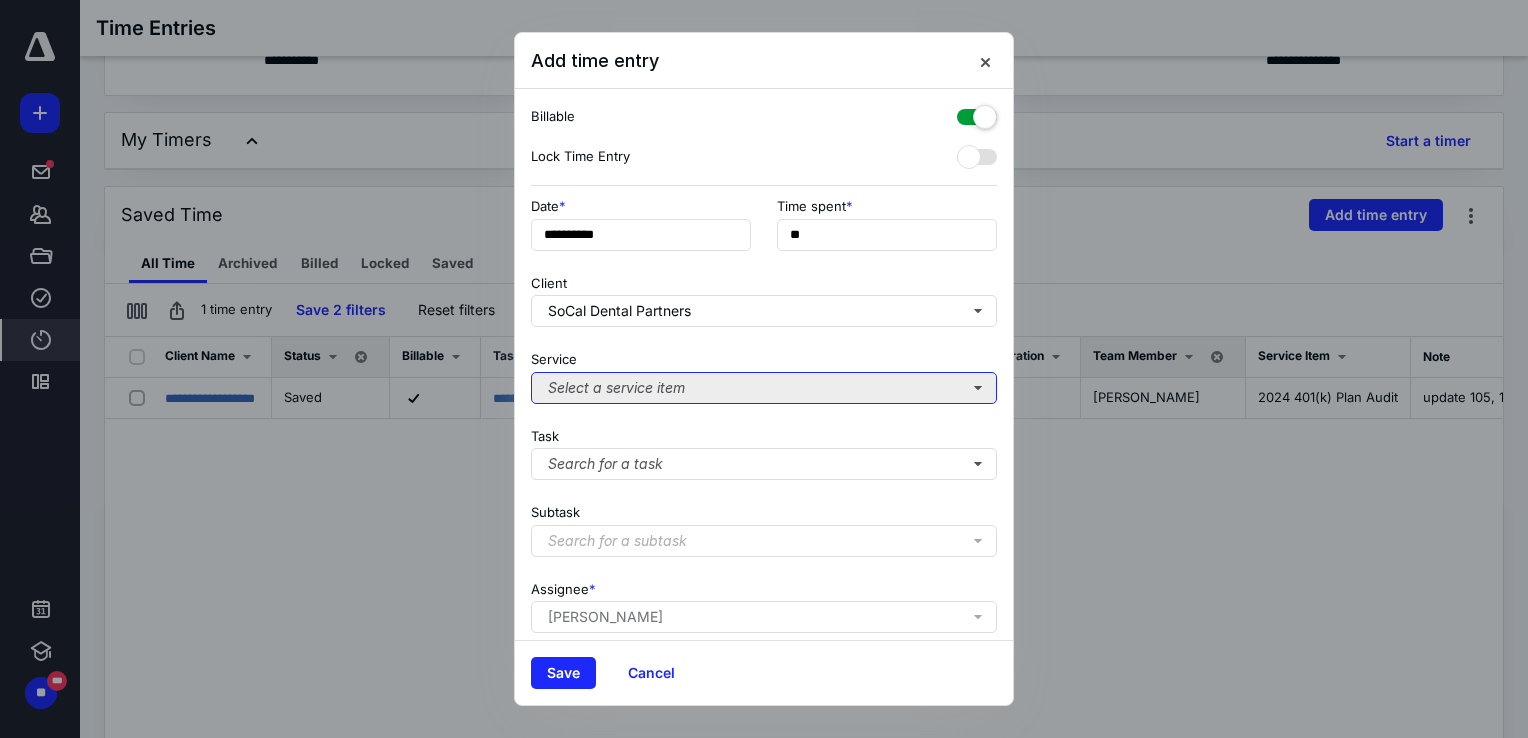 click on "Select a service item" at bounding box center [764, 388] 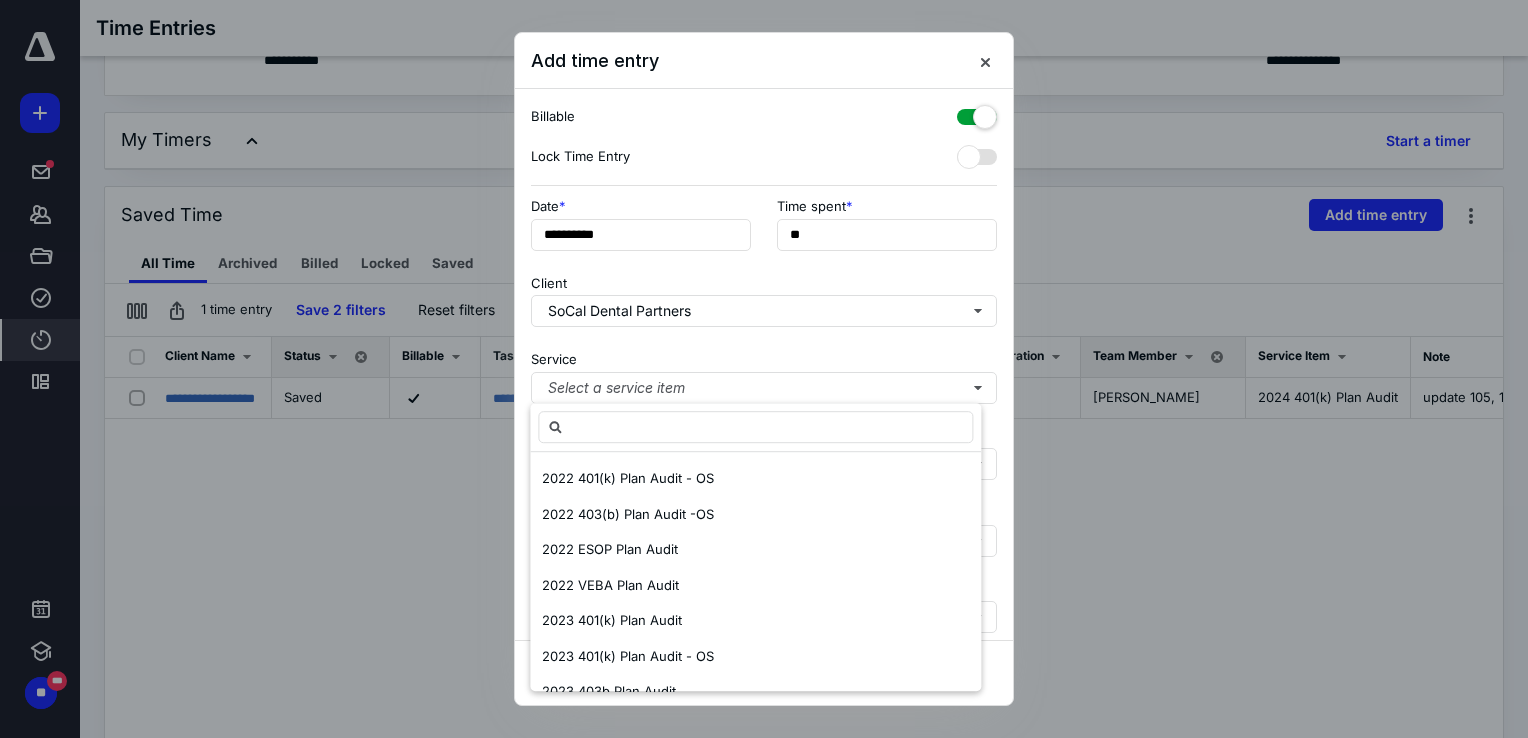 scroll, scrollTop: 700, scrollLeft: 0, axis: vertical 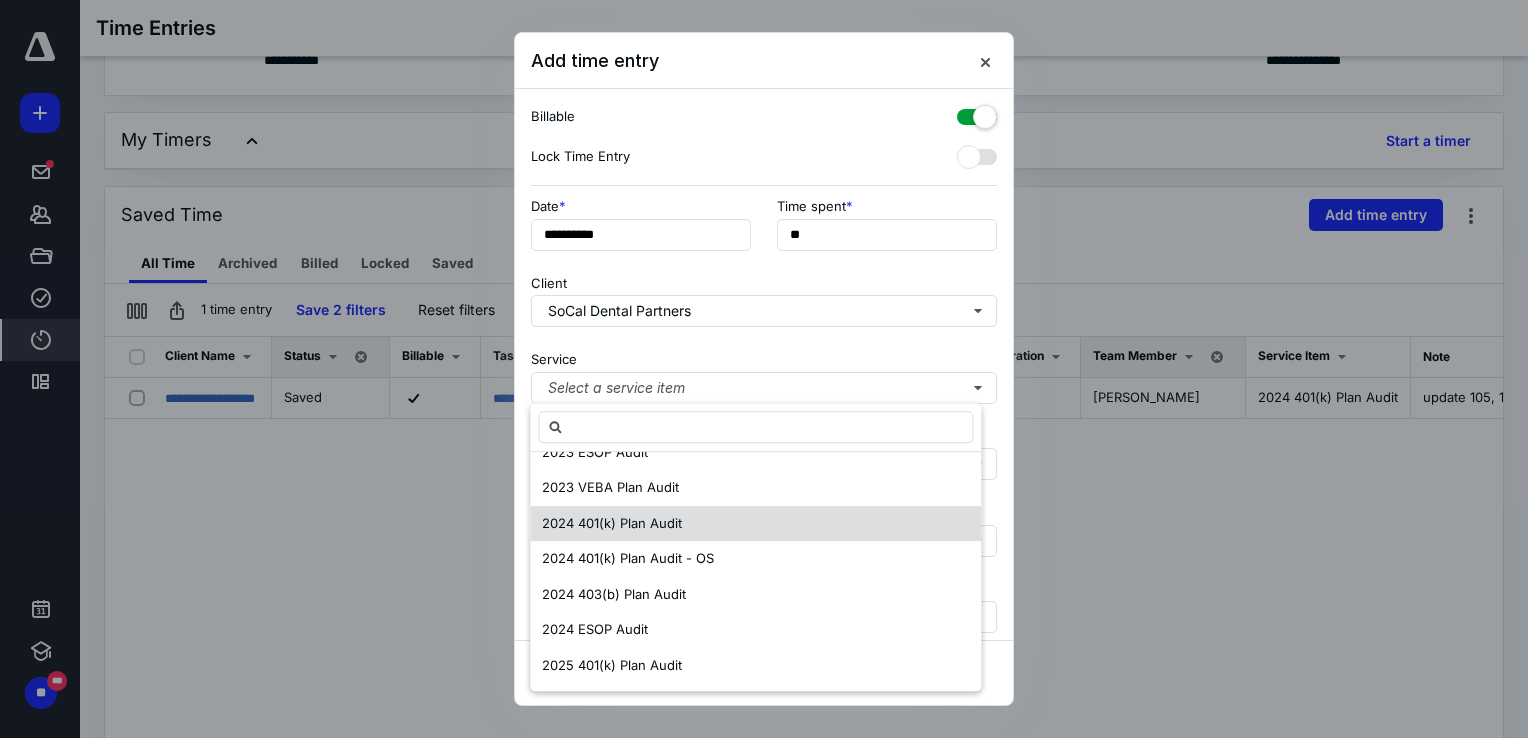click on "2024 401(k) Plan Audit" at bounding box center (612, 523) 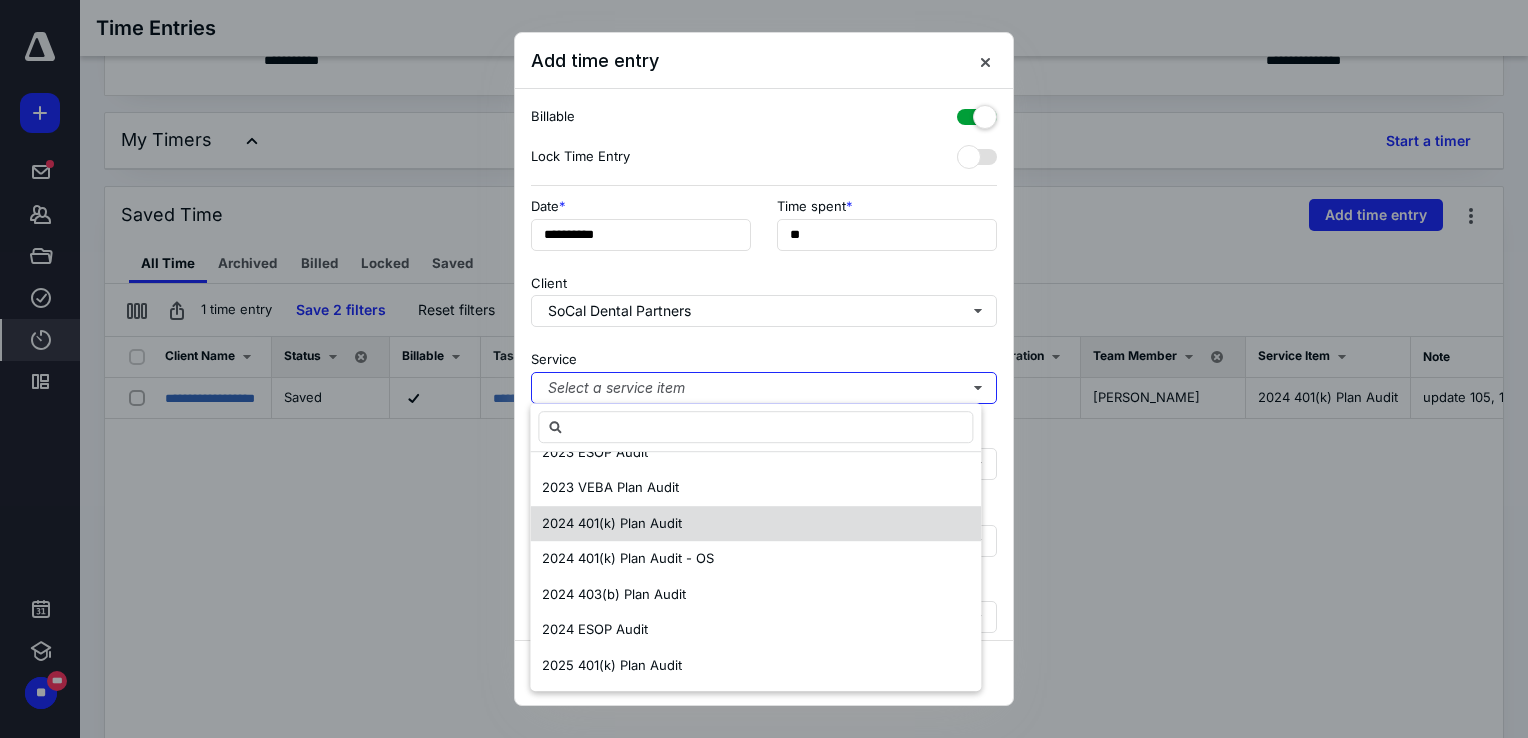 scroll, scrollTop: 0, scrollLeft: 0, axis: both 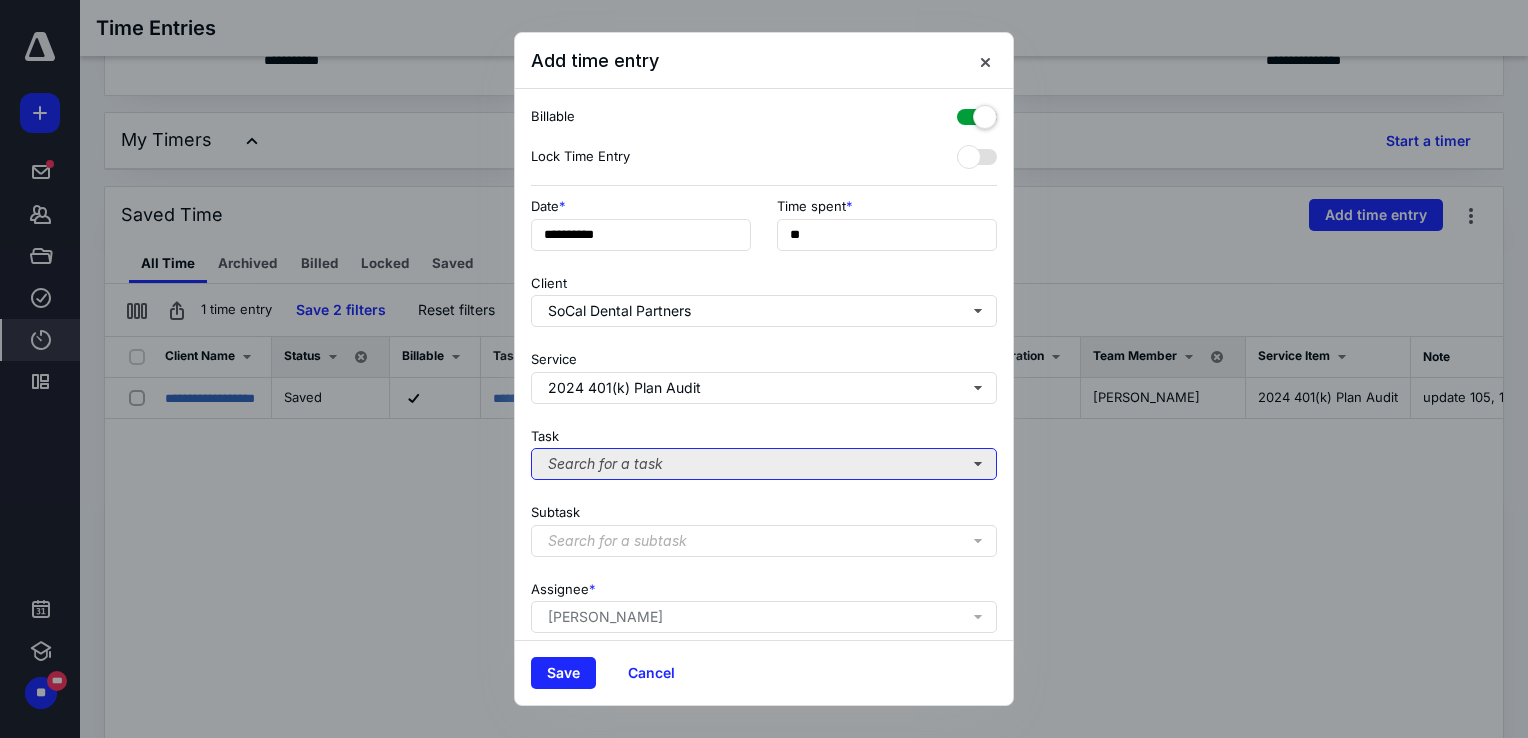 click on "Search for a task" at bounding box center [764, 464] 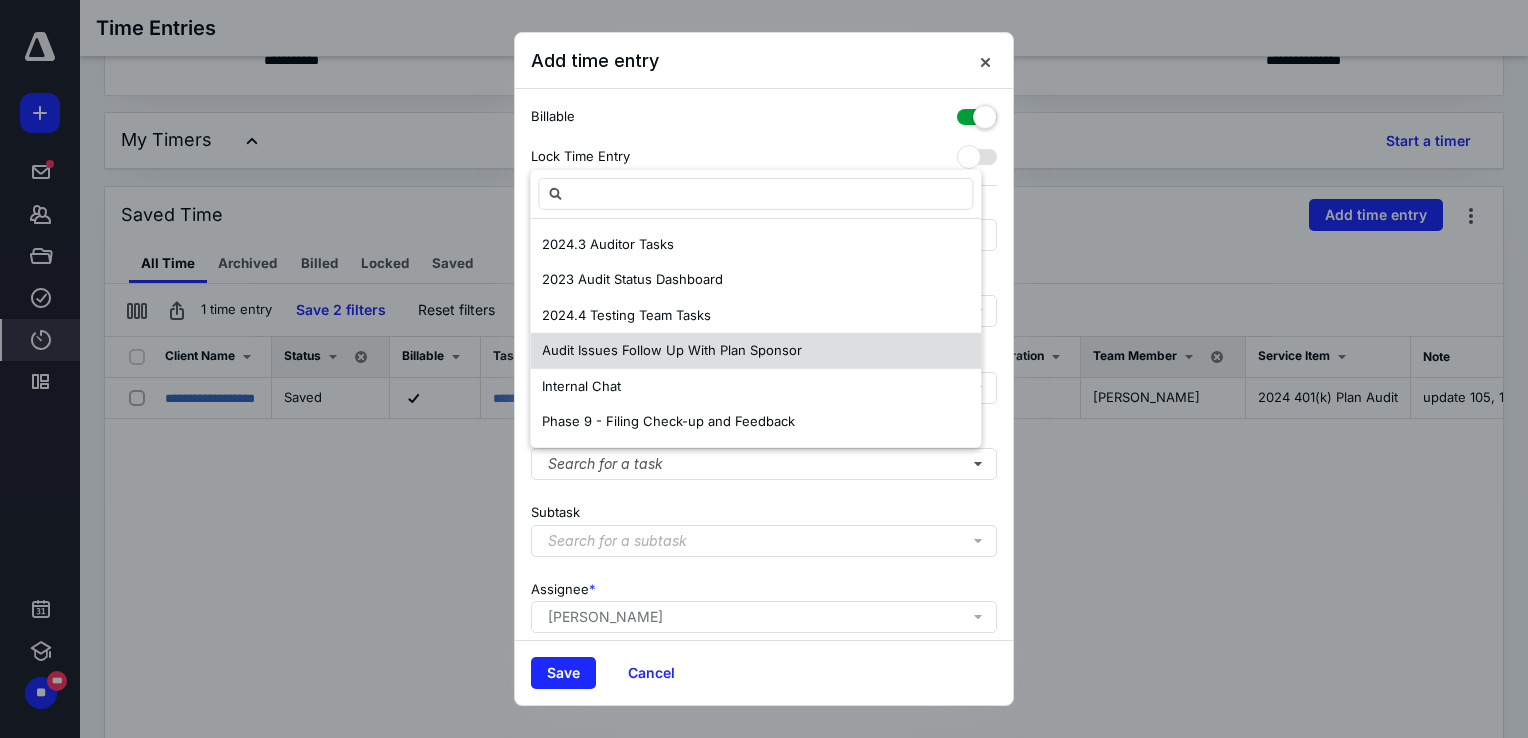 click on "Audit Issues Follow Up With Plan Sponsor" at bounding box center [672, 351] 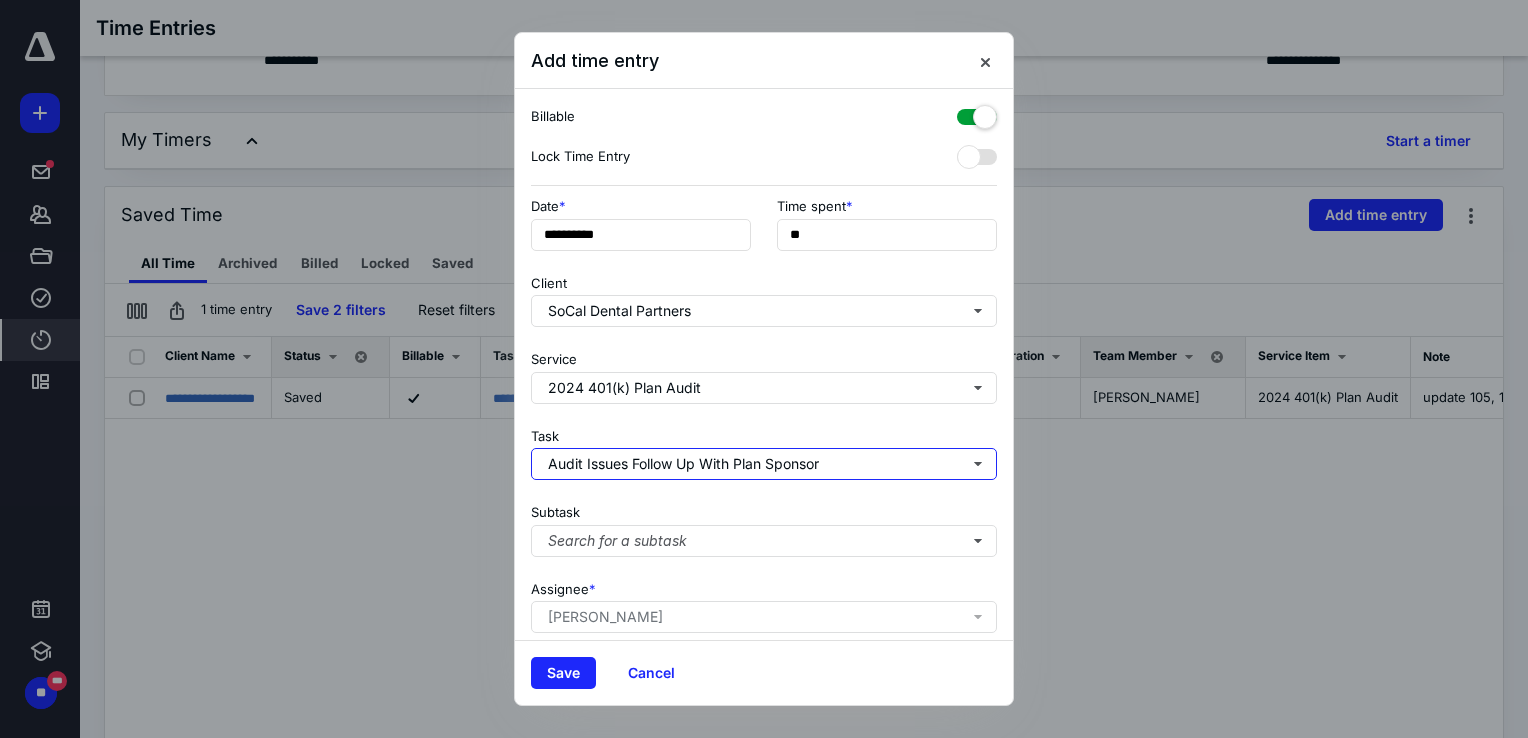 scroll, scrollTop: 162, scrollLeft: 0, axis: vertical 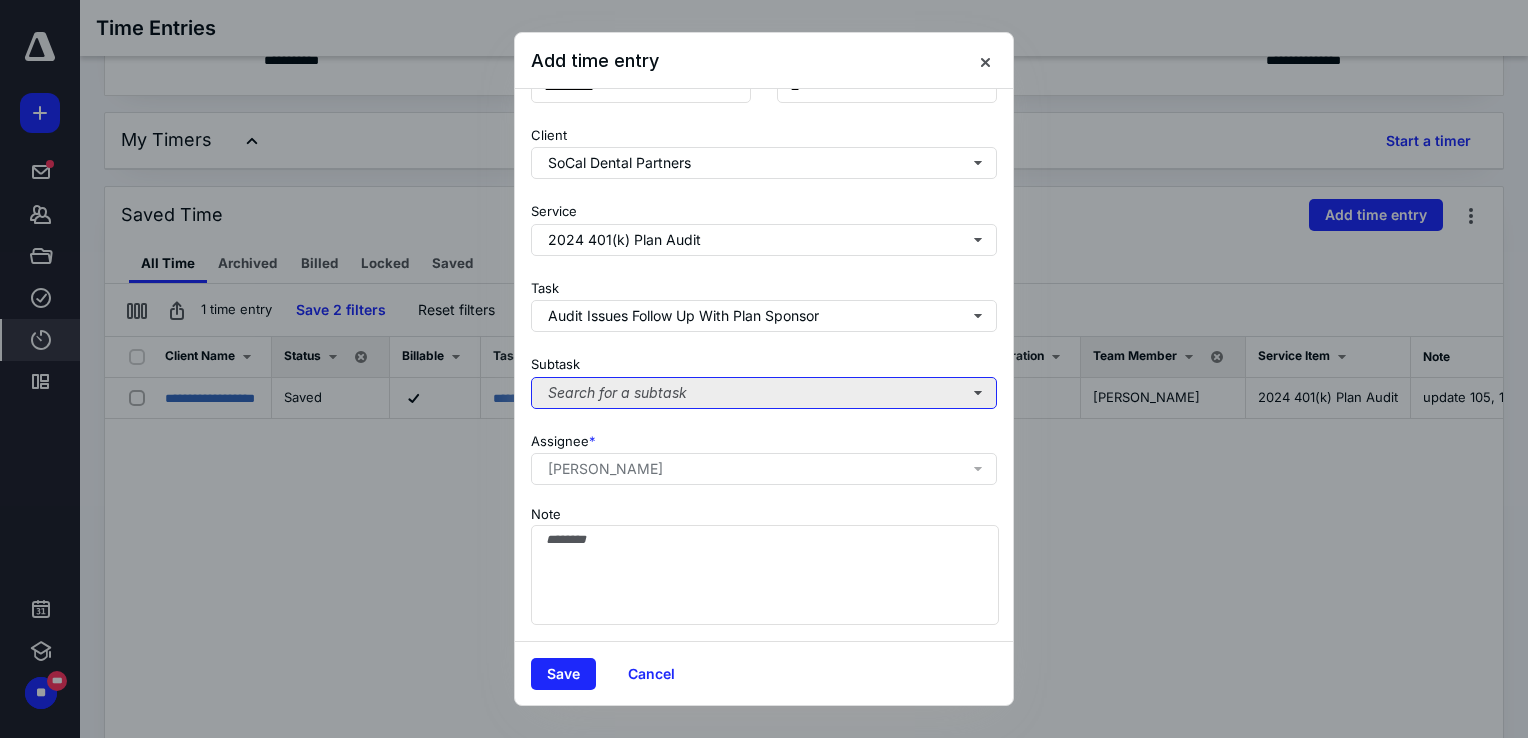 click on "Search for a subtask" at bounding box center (764, 393) 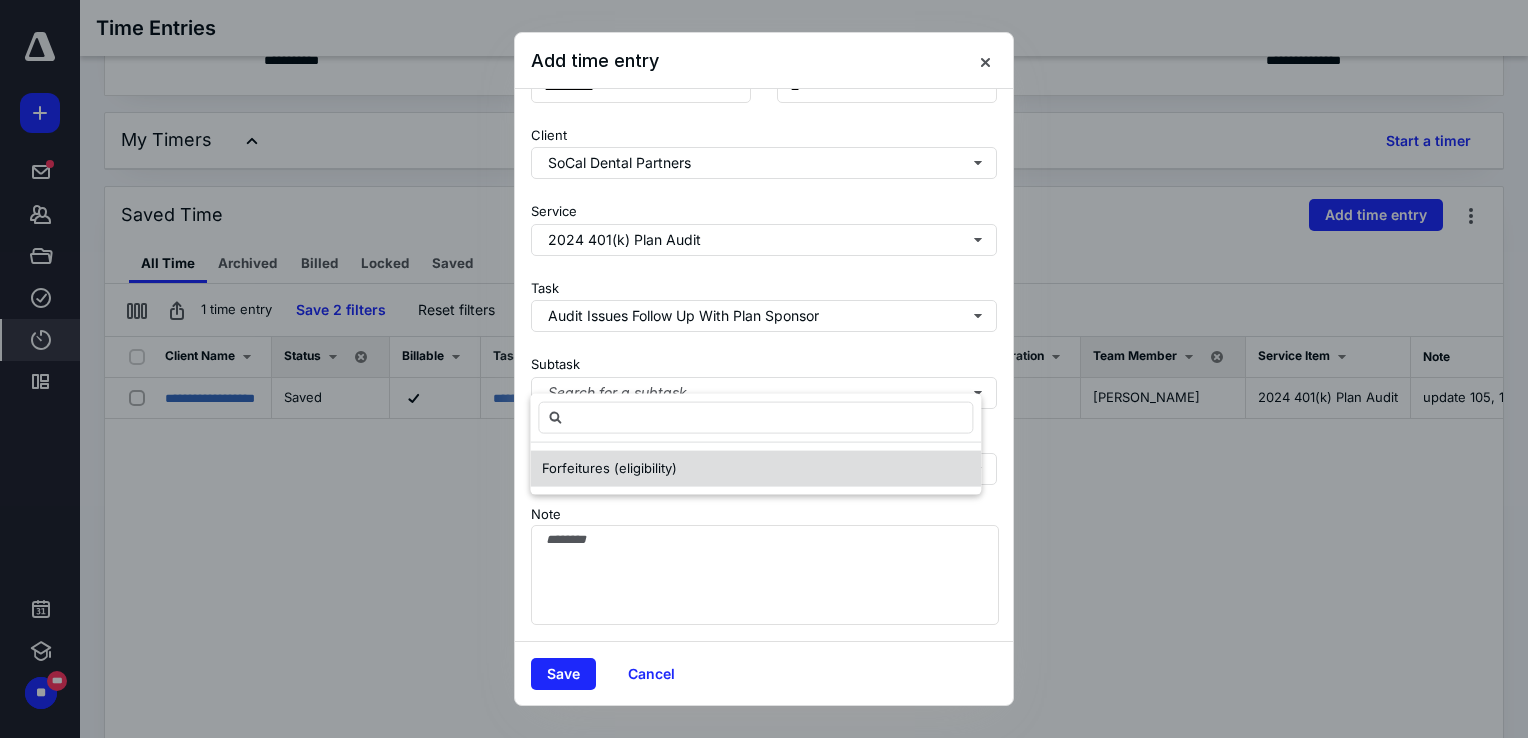 click on "Forfeitures (eligibility)" at bounding box center [609, 468] 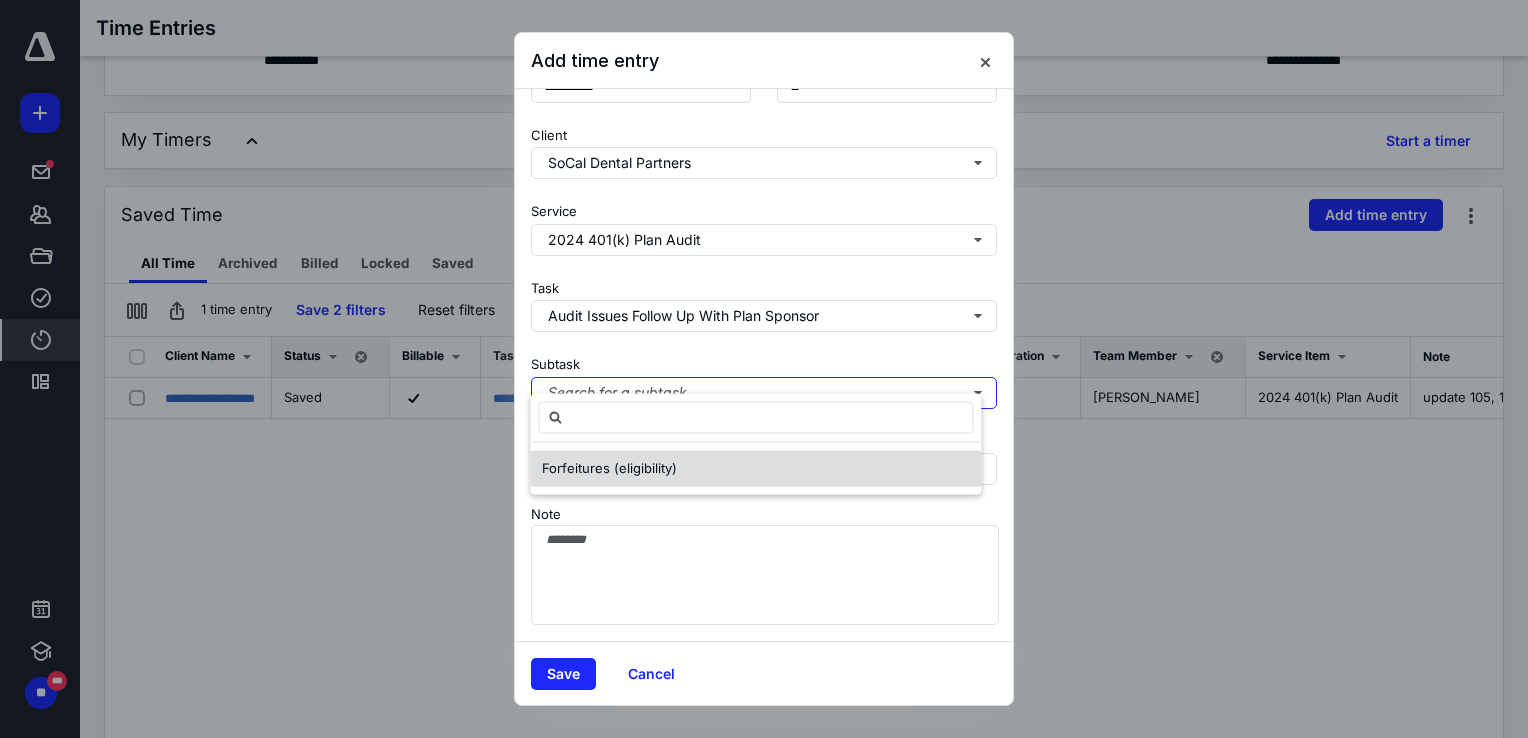 click on "Forfeitures (eligibility)" at bounding box center (609, 468) 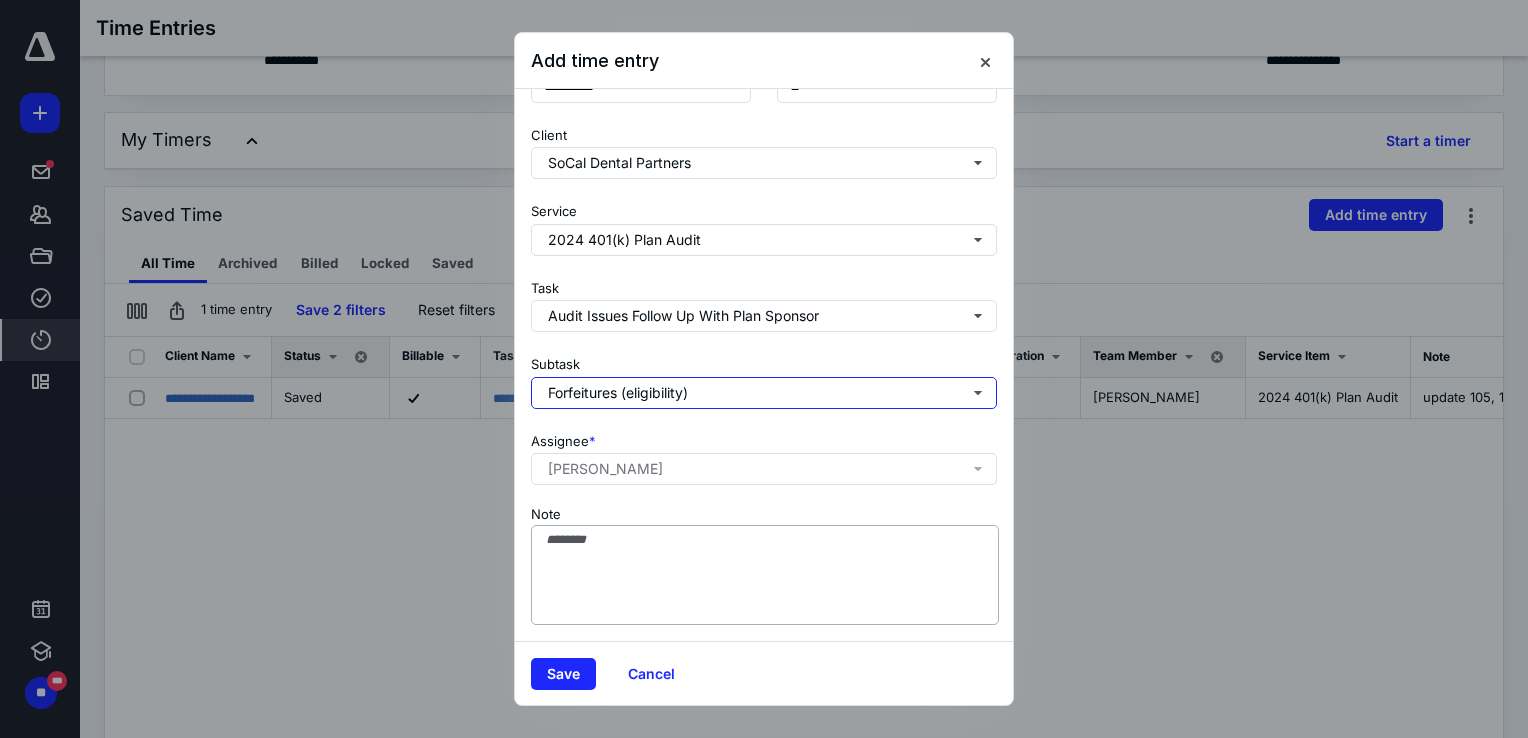 type 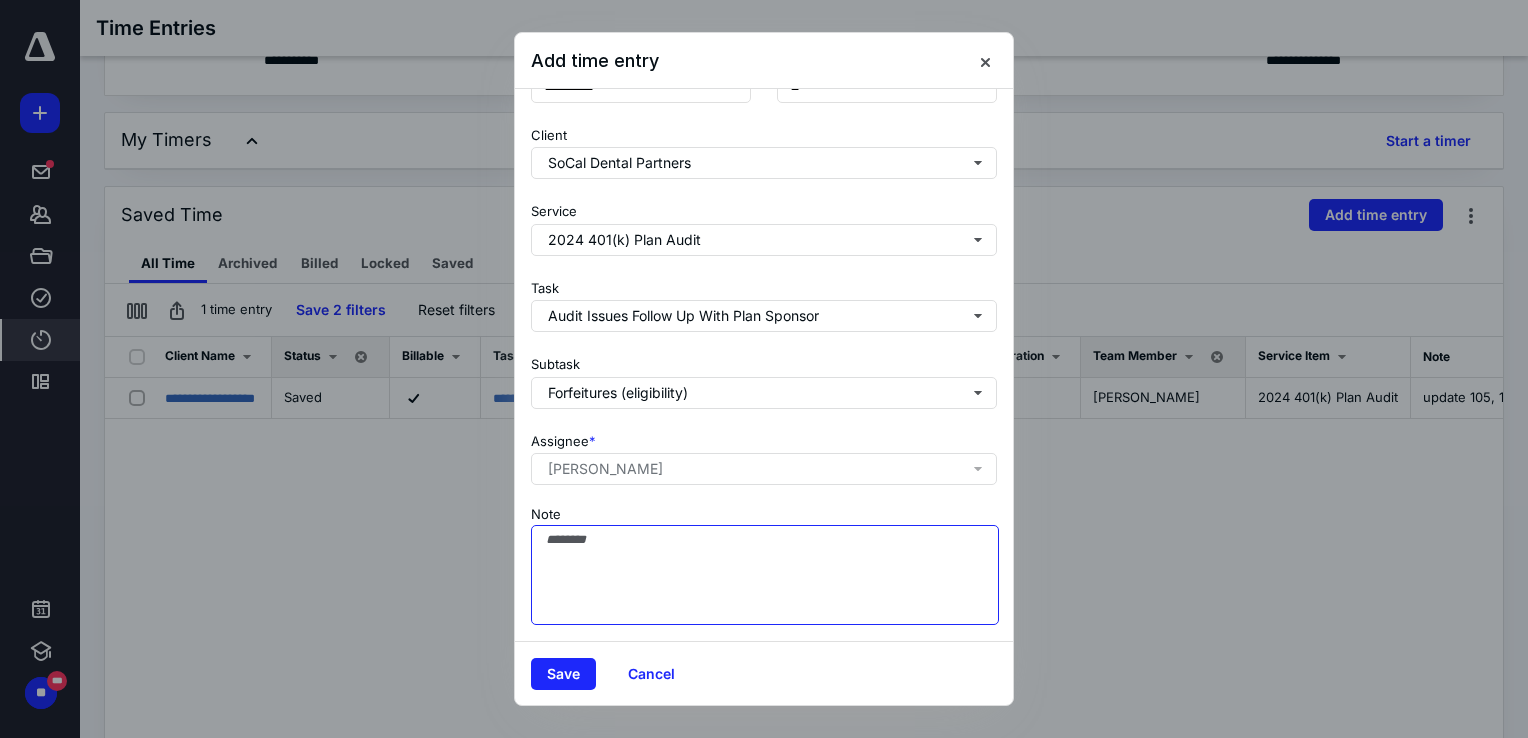 click on "Note" at bounding box center [765, 575] 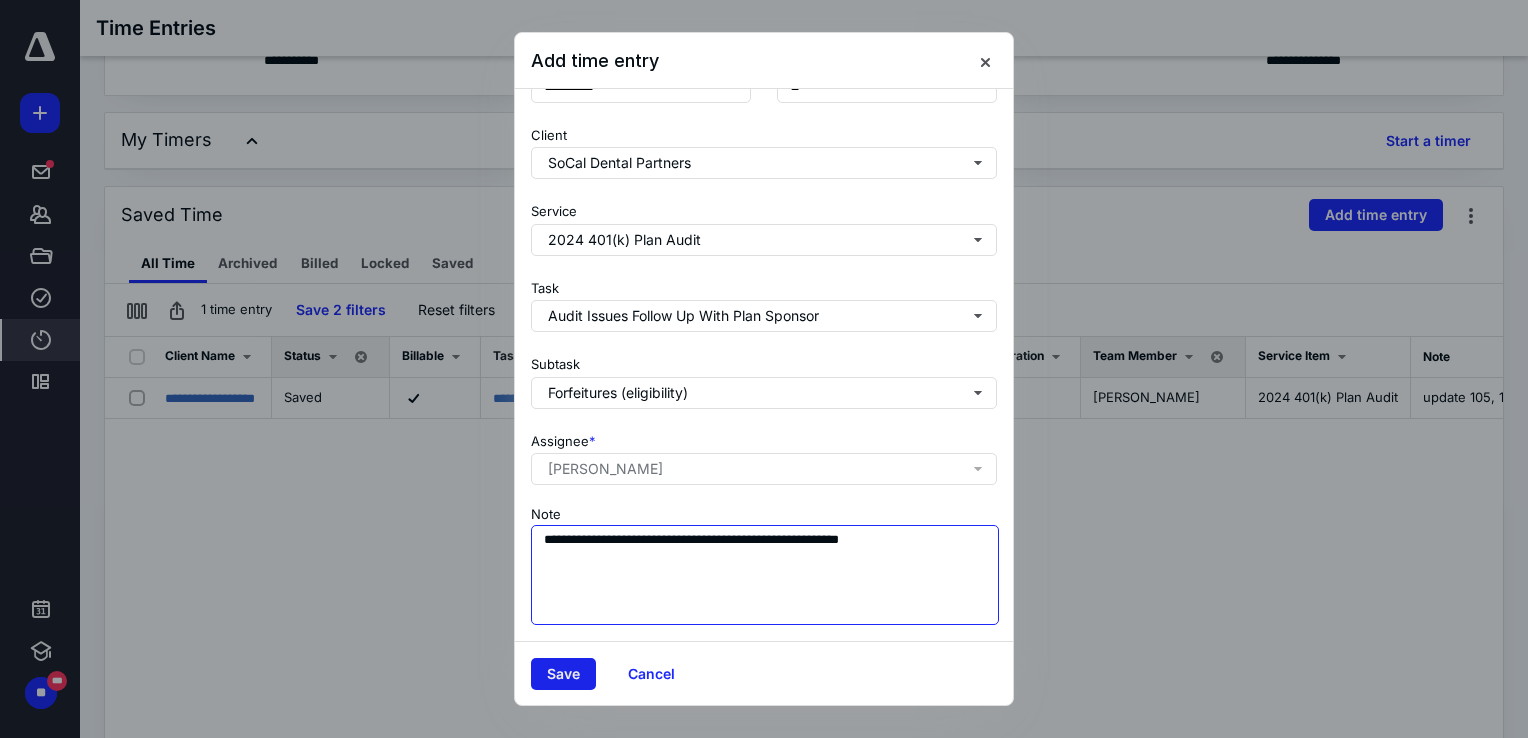 type on "**********" 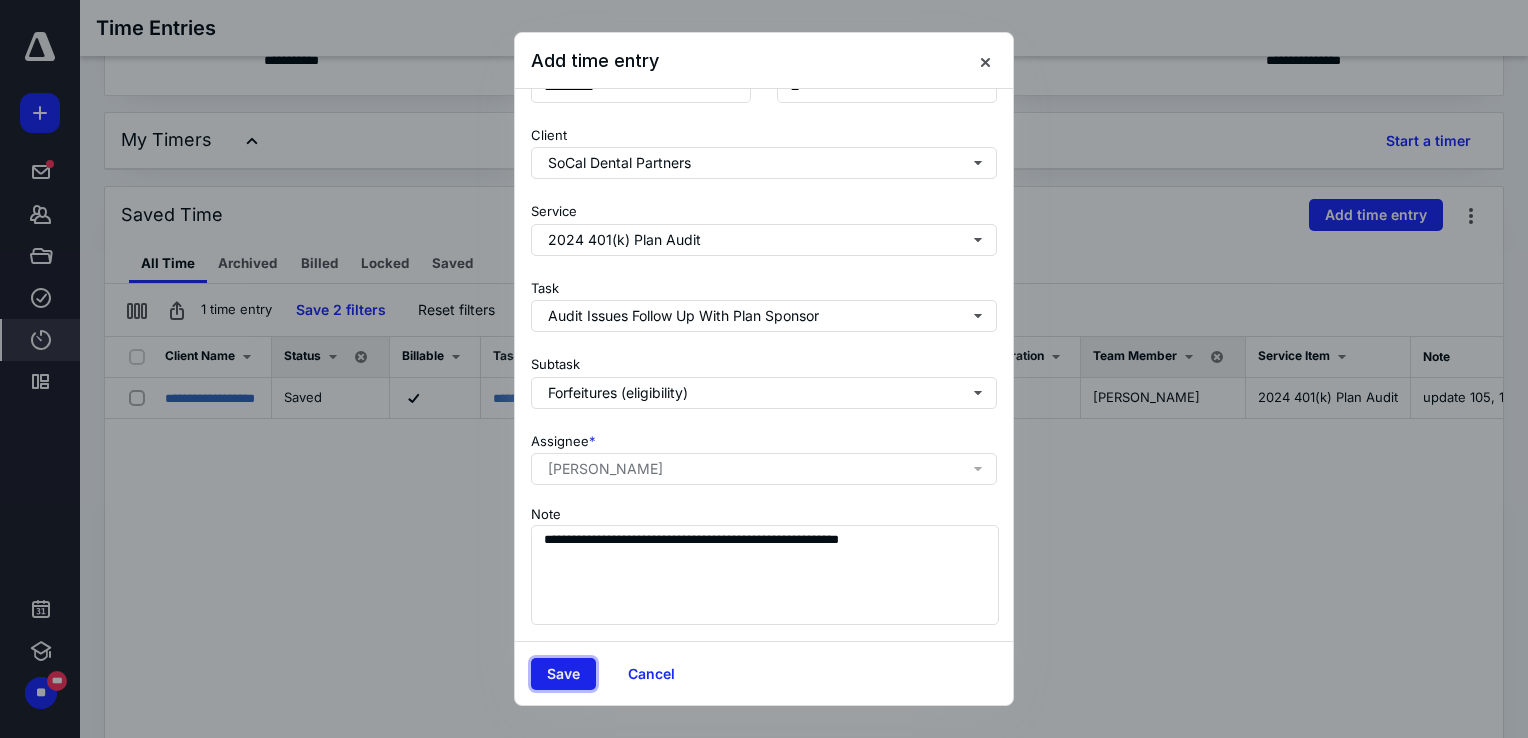 click on "Save" at bounding box center [563, 674] 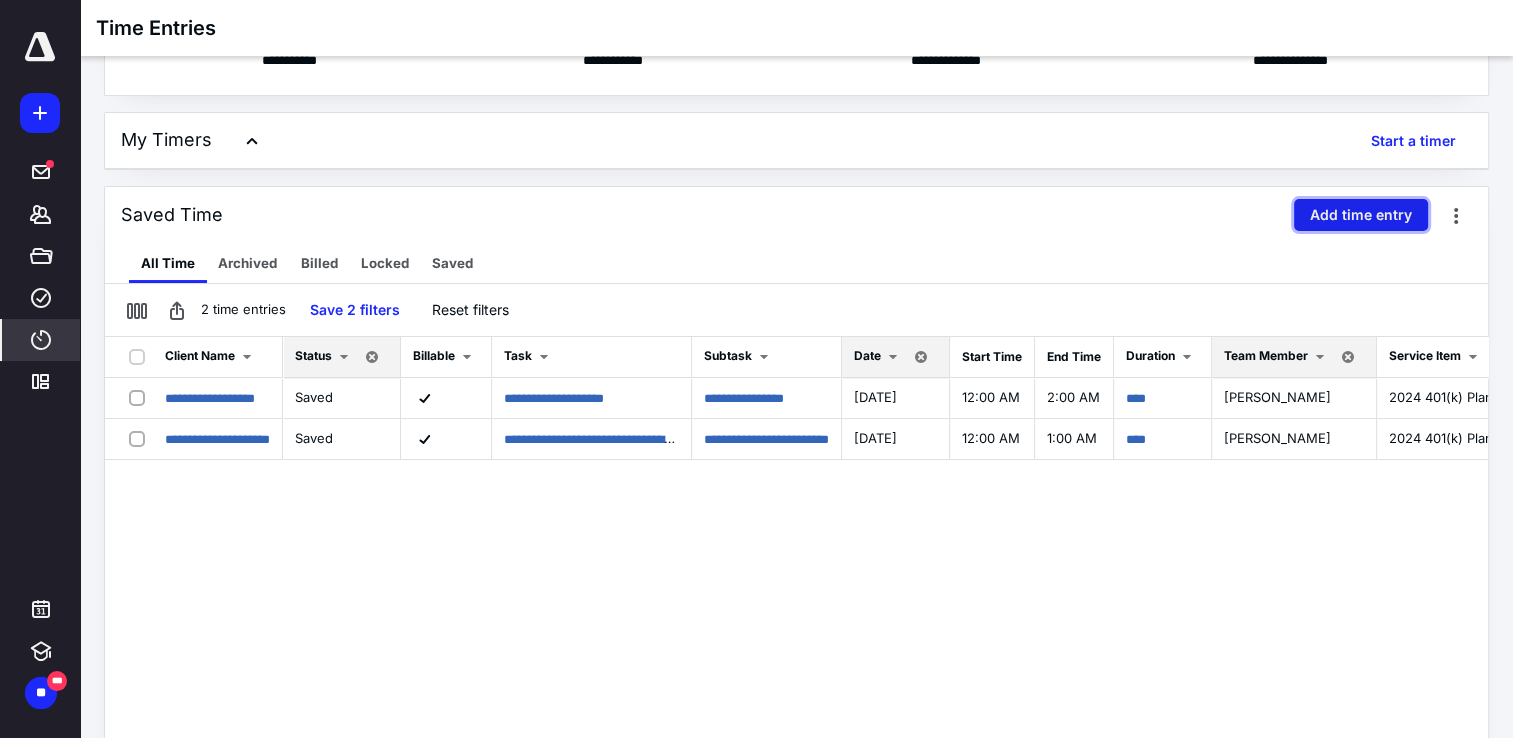 click on "Add time entry" at bounding box center (1361, 215) 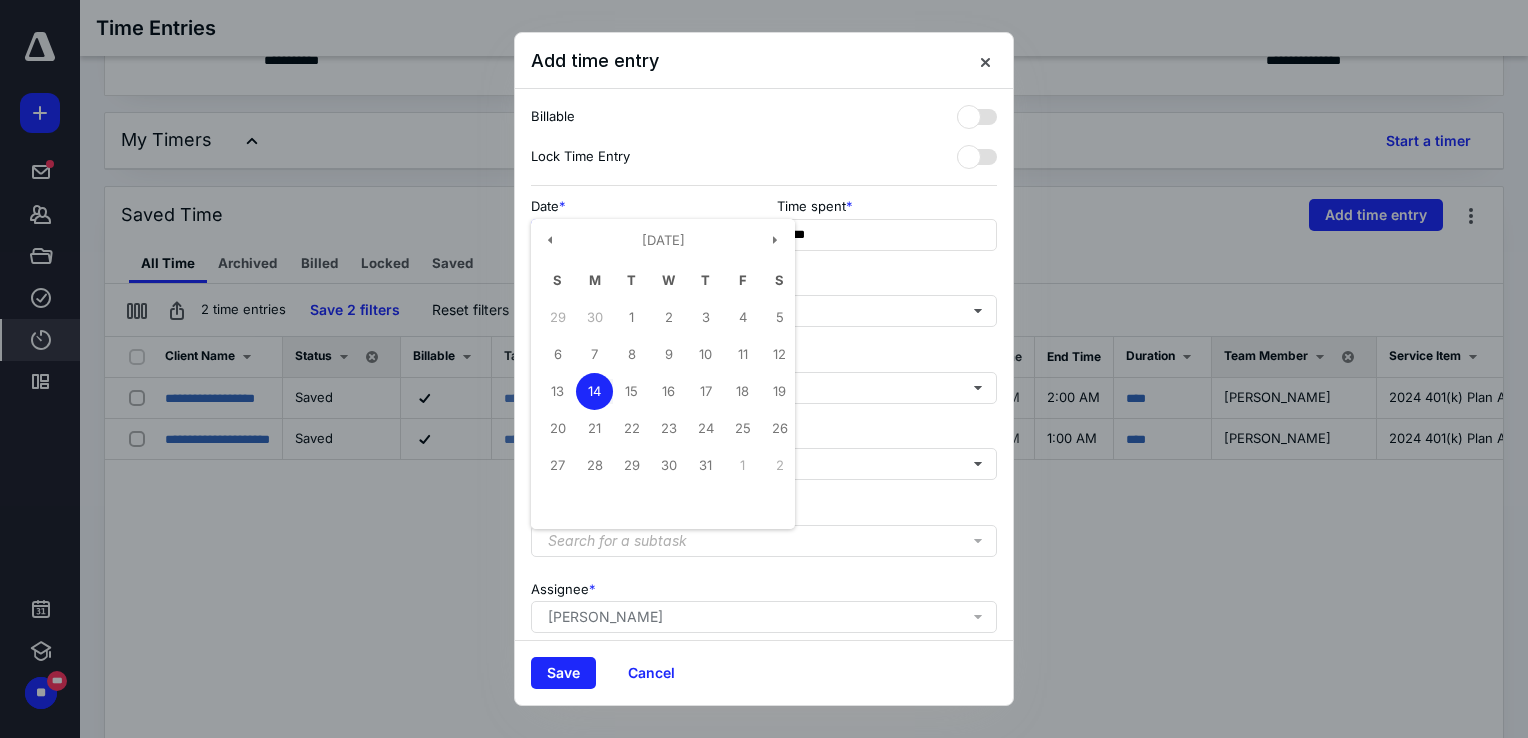 click on "**********" at bounding box center (641, 235) 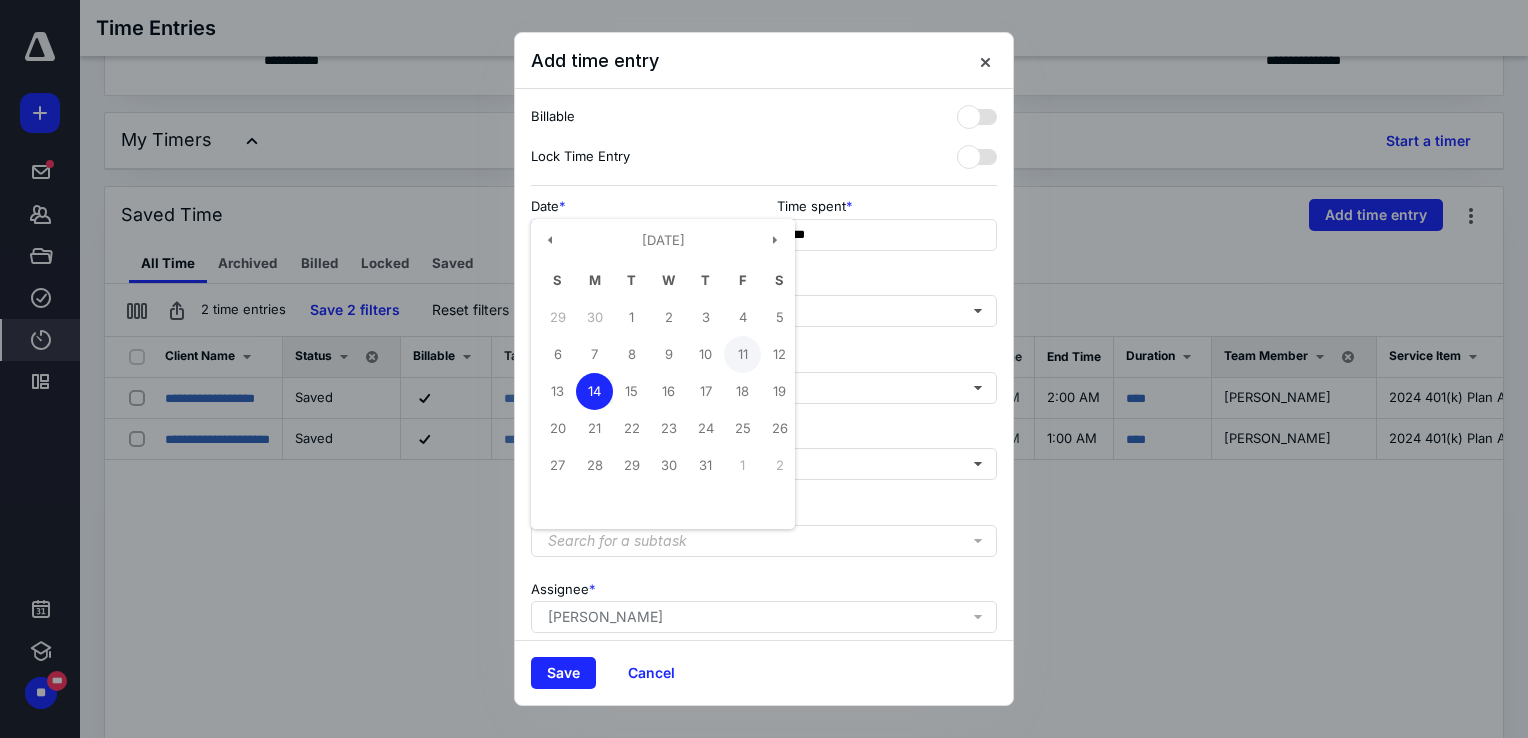 click on "11" at bounding box center [742, 354] 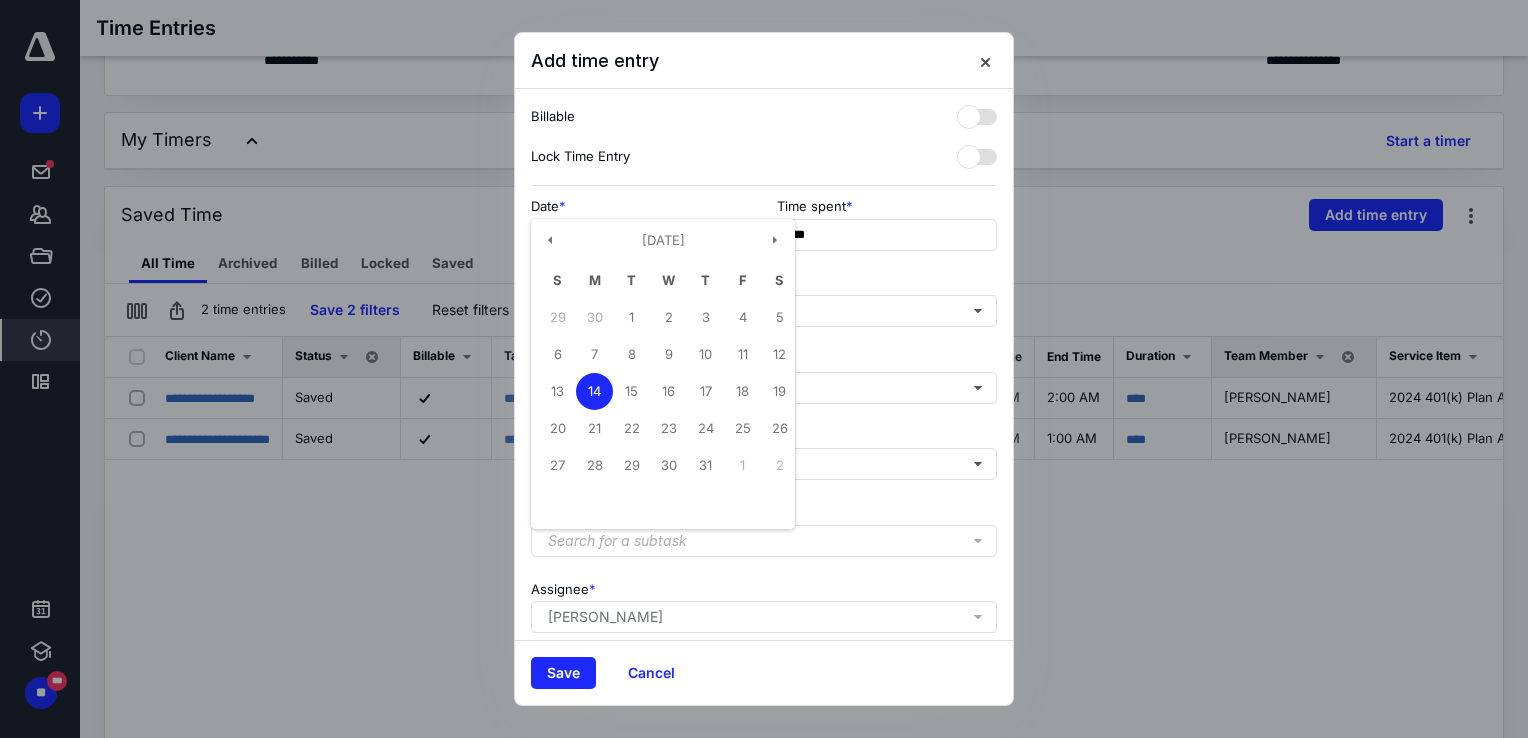 type on "**********" 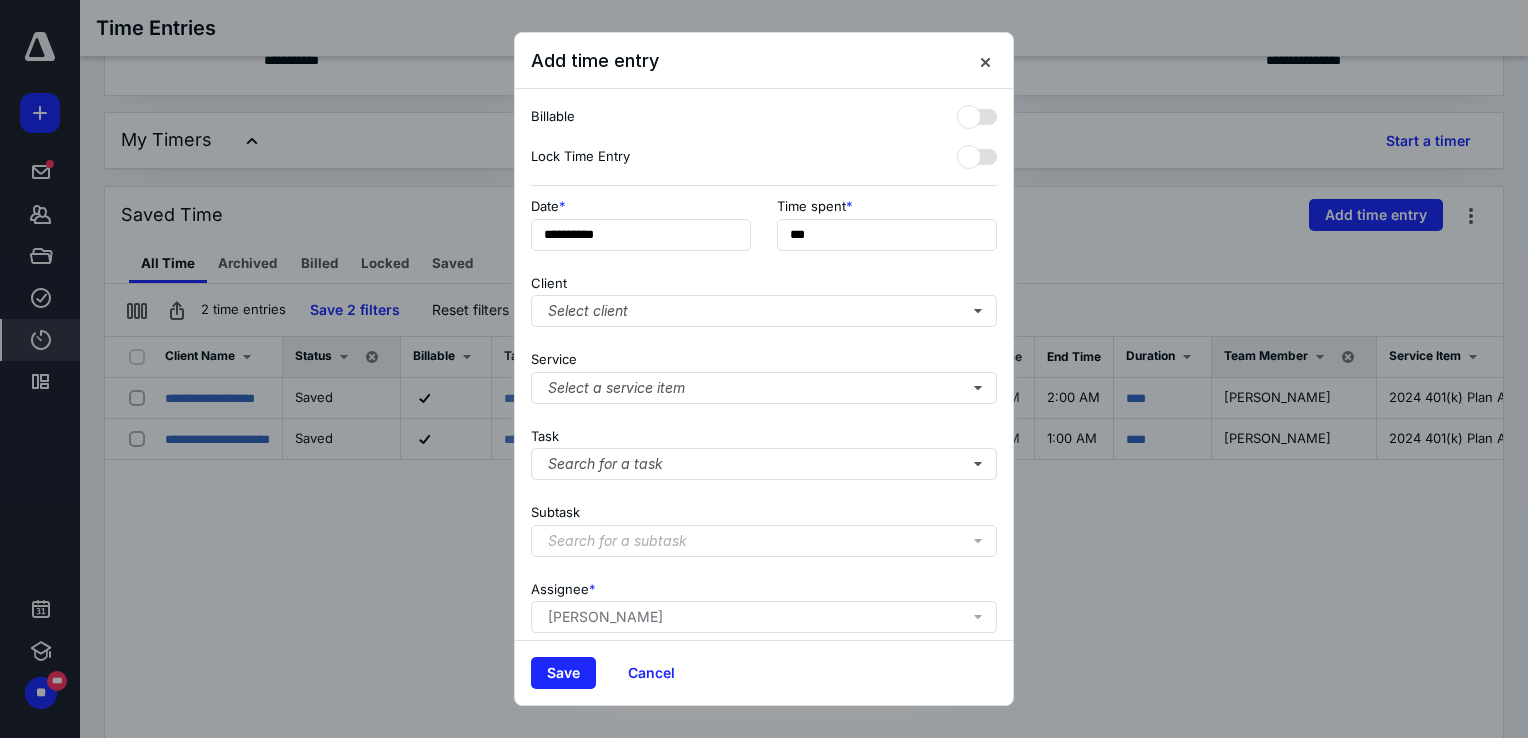 drag, startPoint x: 744, startPoint y: 355, endPoint x: 680, endPoint y: 270, distance: 106.400185 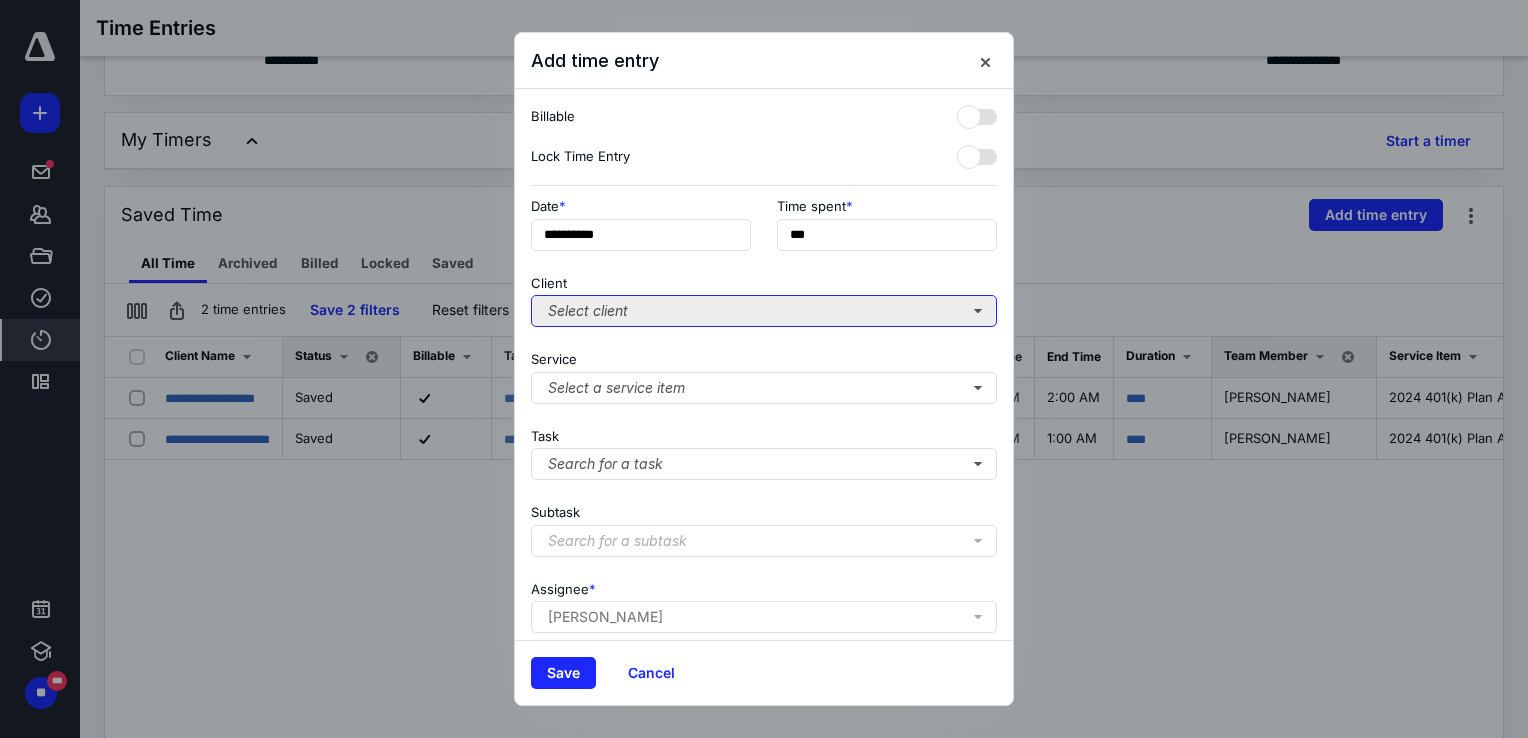 click on "Select client" at bounding box center (764, 311) 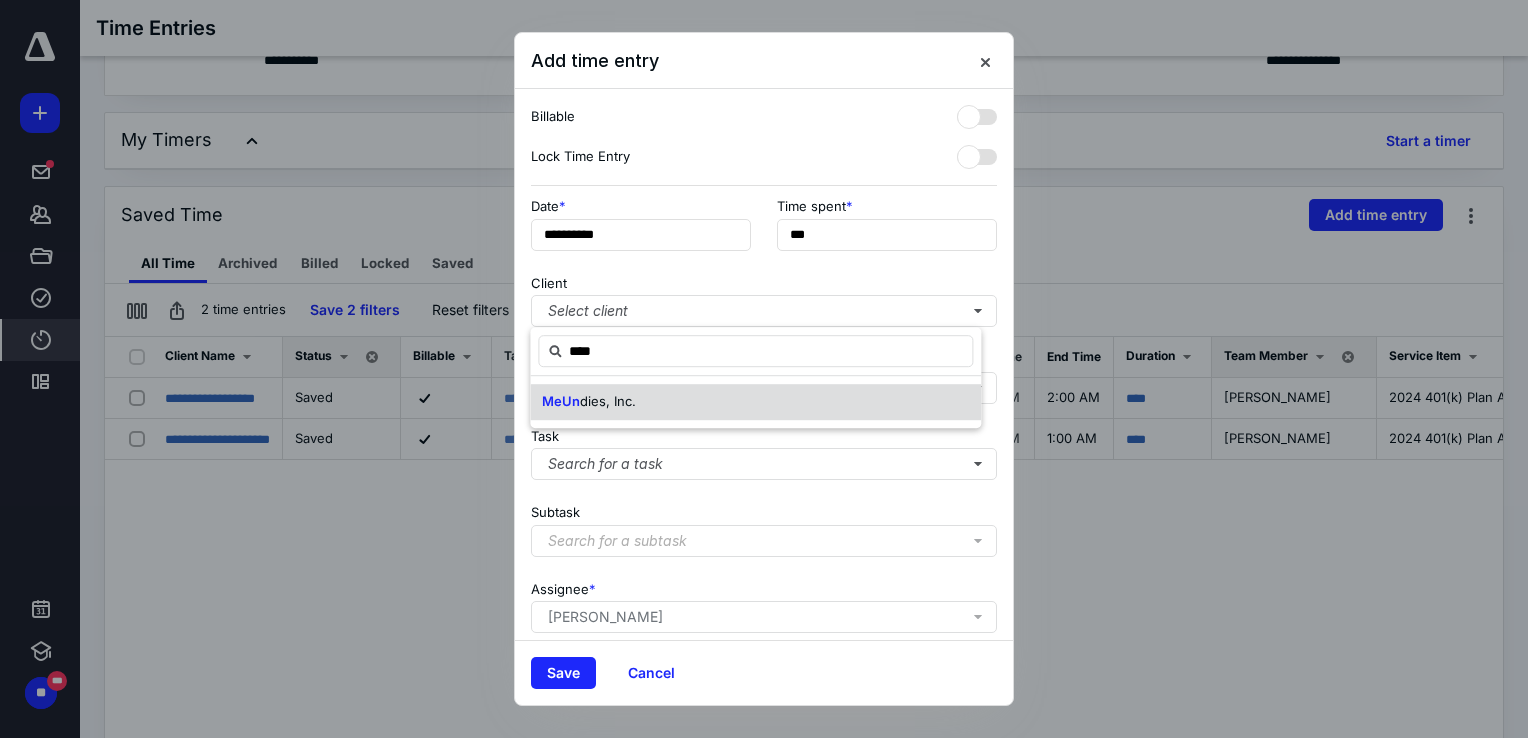 click on "MeUn dies, Inc." at bounding box center [755, 402] 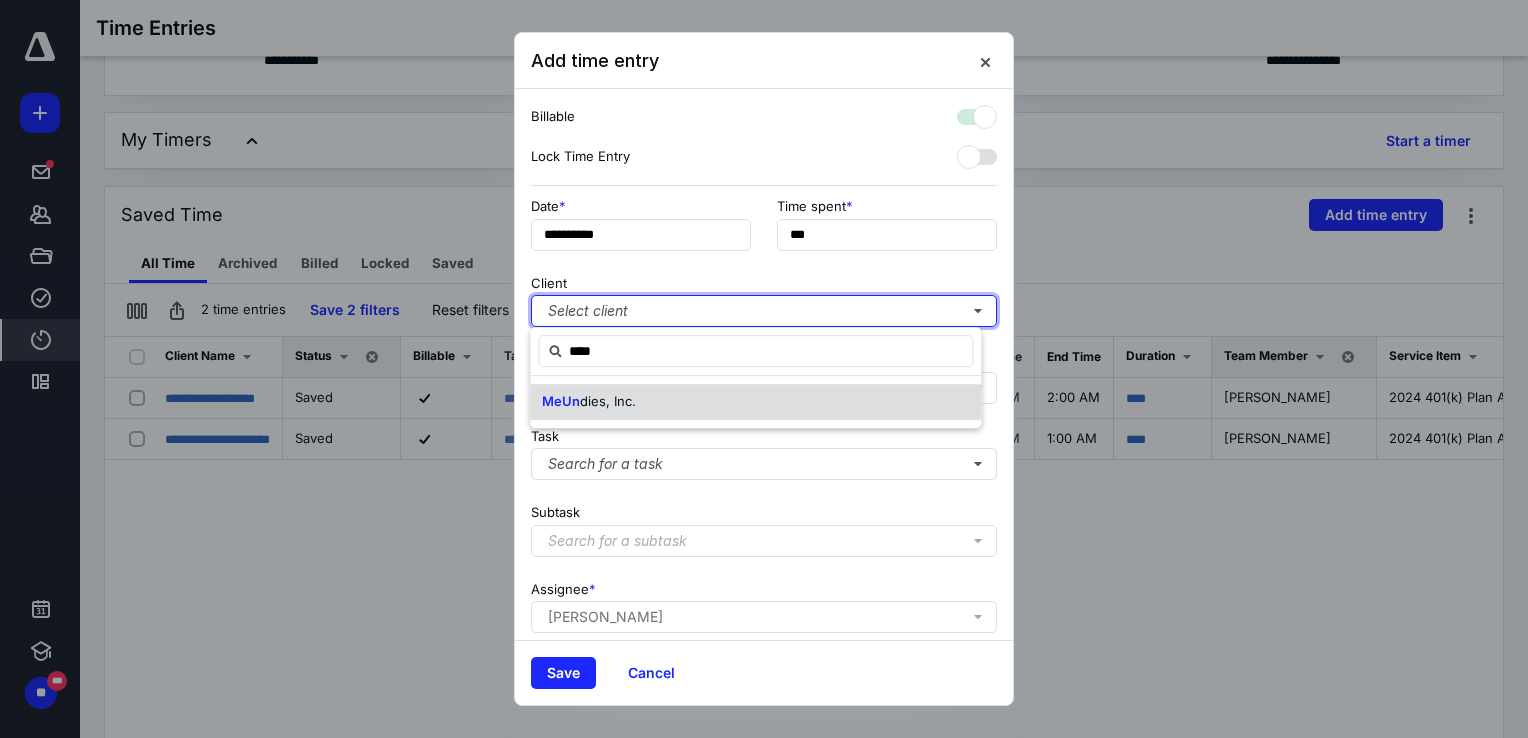 checkbox on "true" 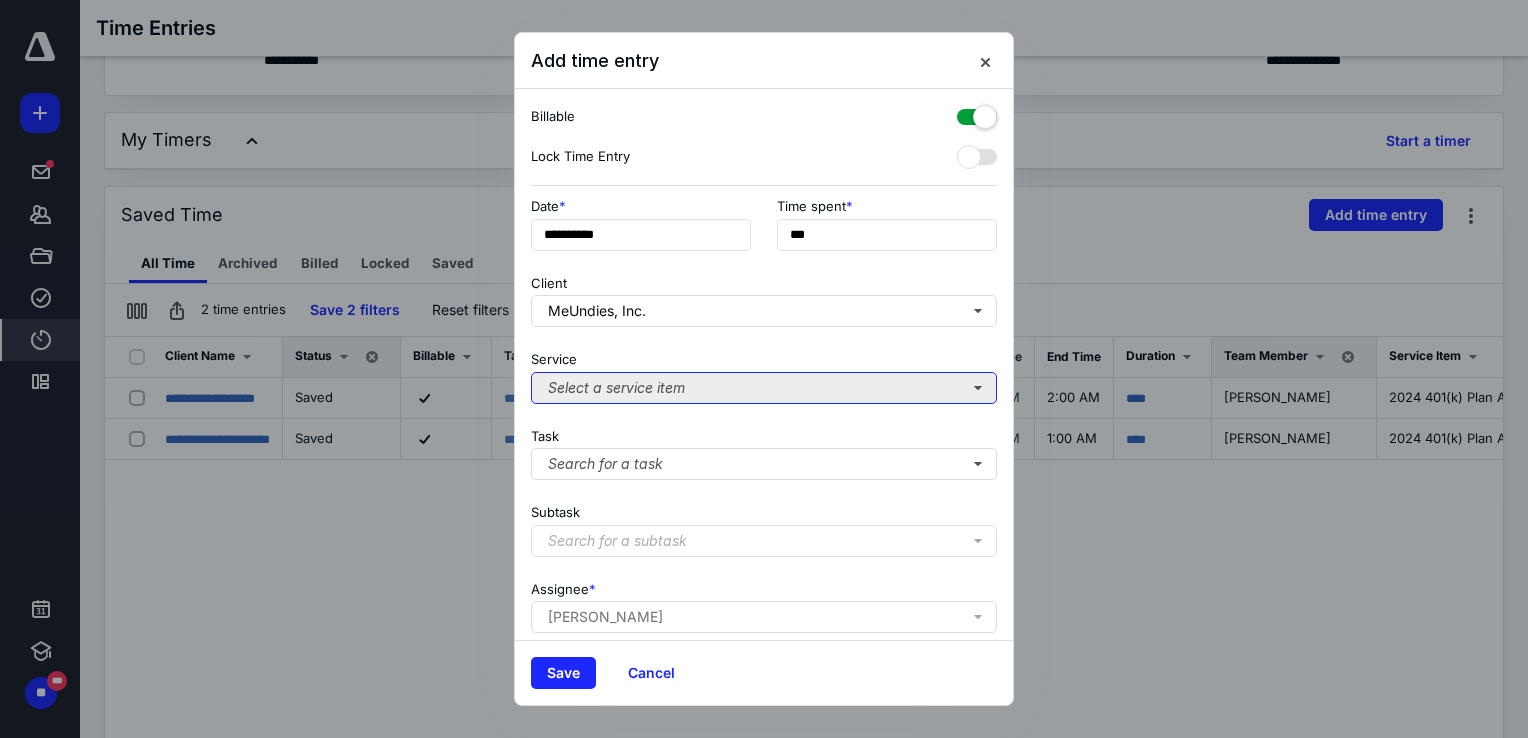click on "Select a service item" at bounding box center [764, 388] 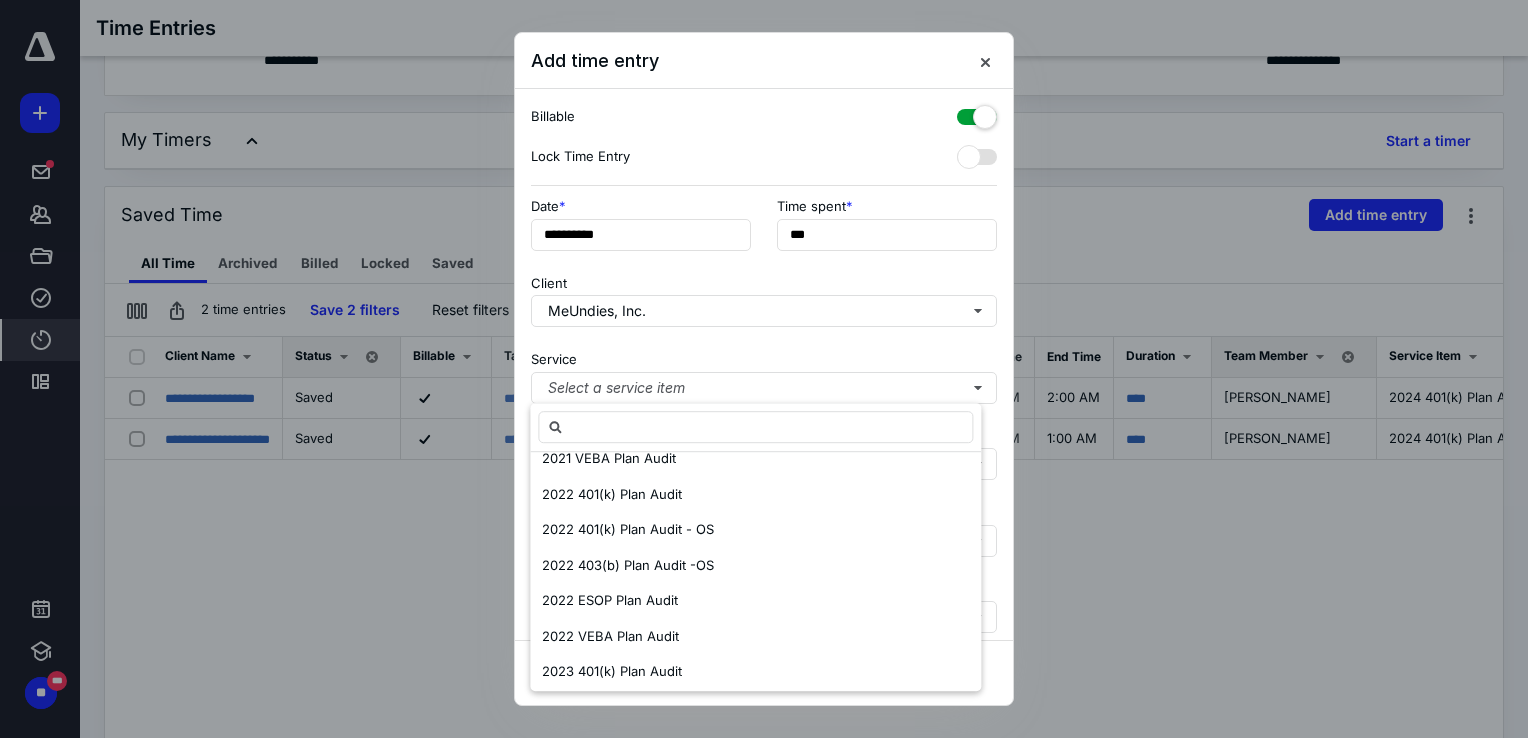 scroll, scrollTop: 700, scrollLeft: 0, axis: vertical 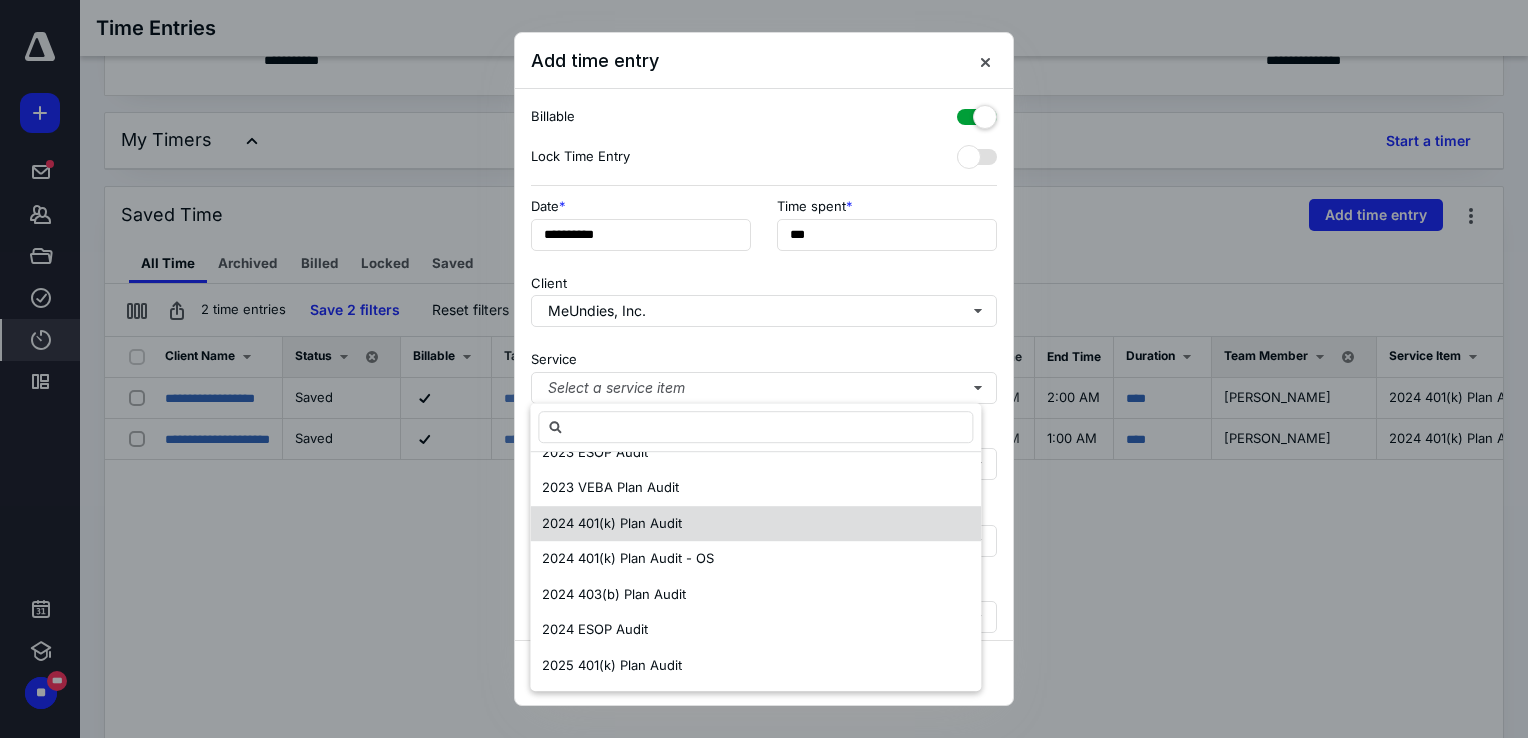 click on "2024 401(k) Plan Audit" at bounding box center [612, 523] 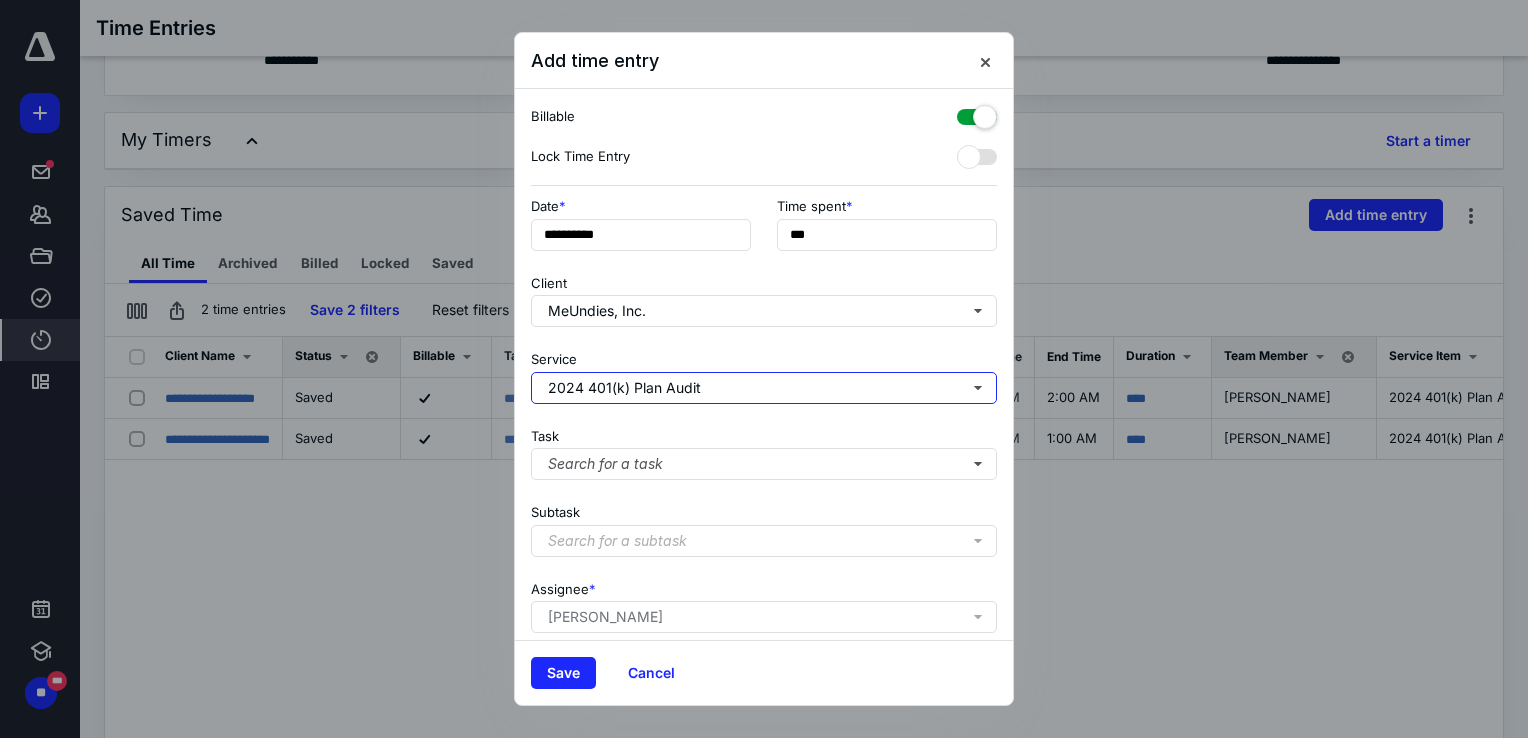 scroll, scrollTop: 0, scrollLeft: 0, axis: both 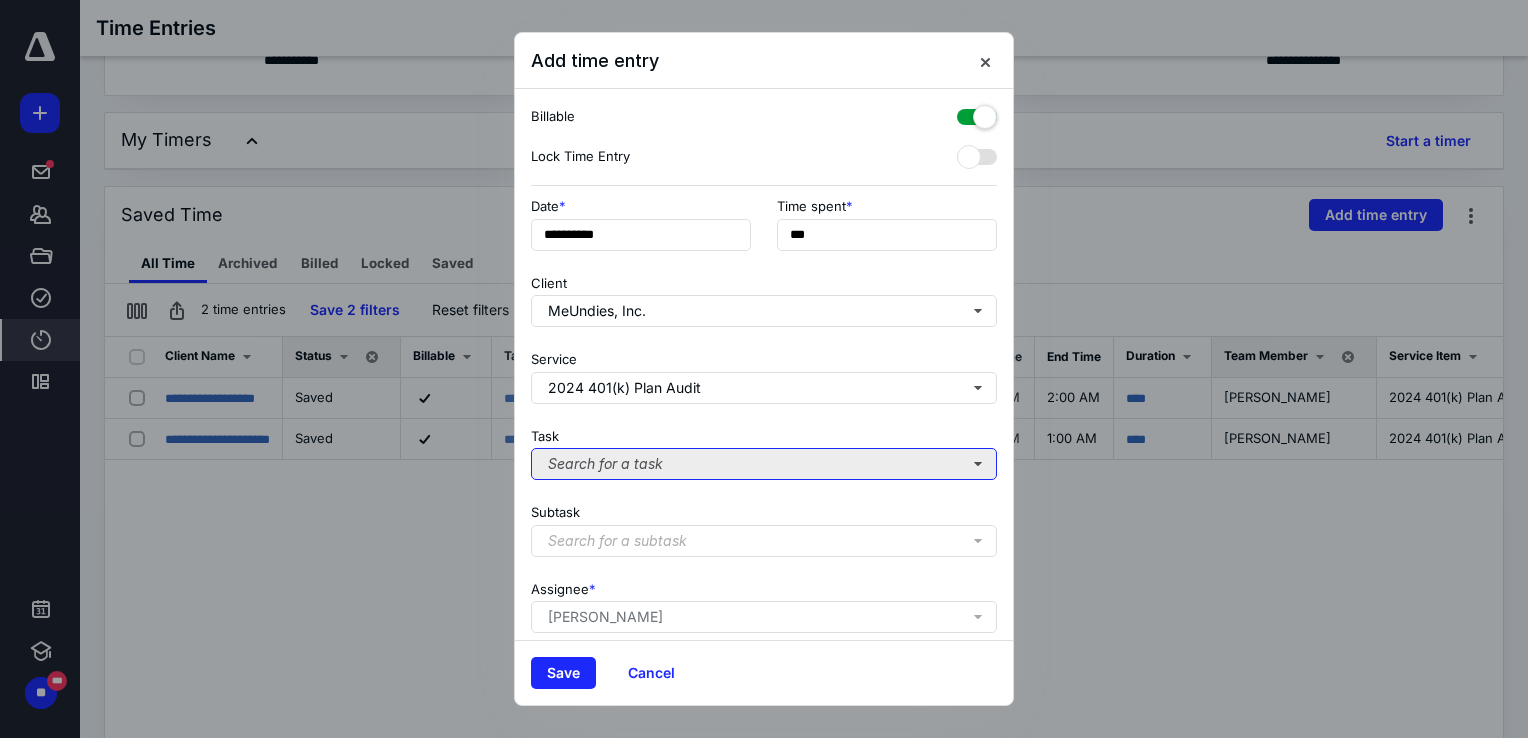click on "Search for a task" at bounding box center [764, 464] 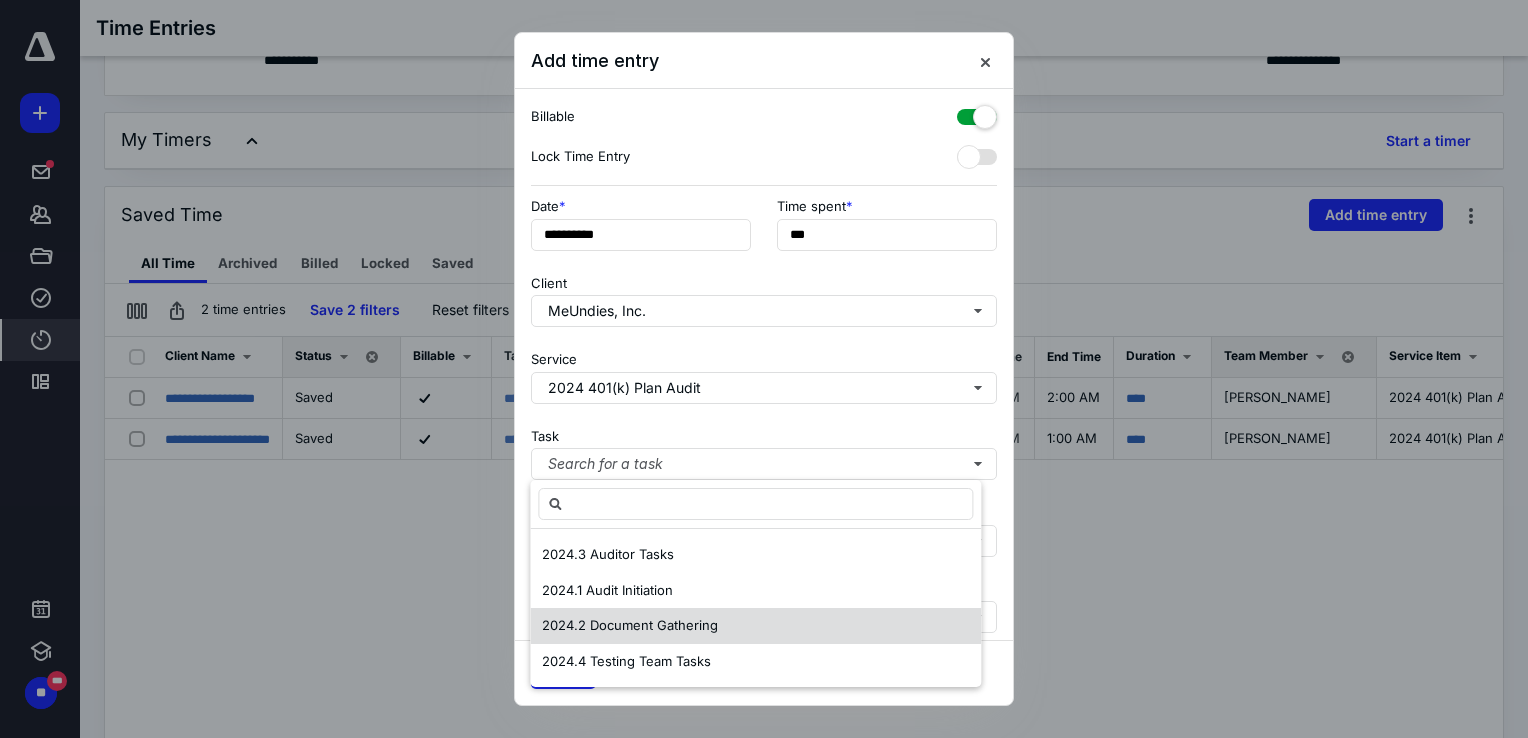 click on "2024.2 Document Gathering" at bounding box center [630, 625] 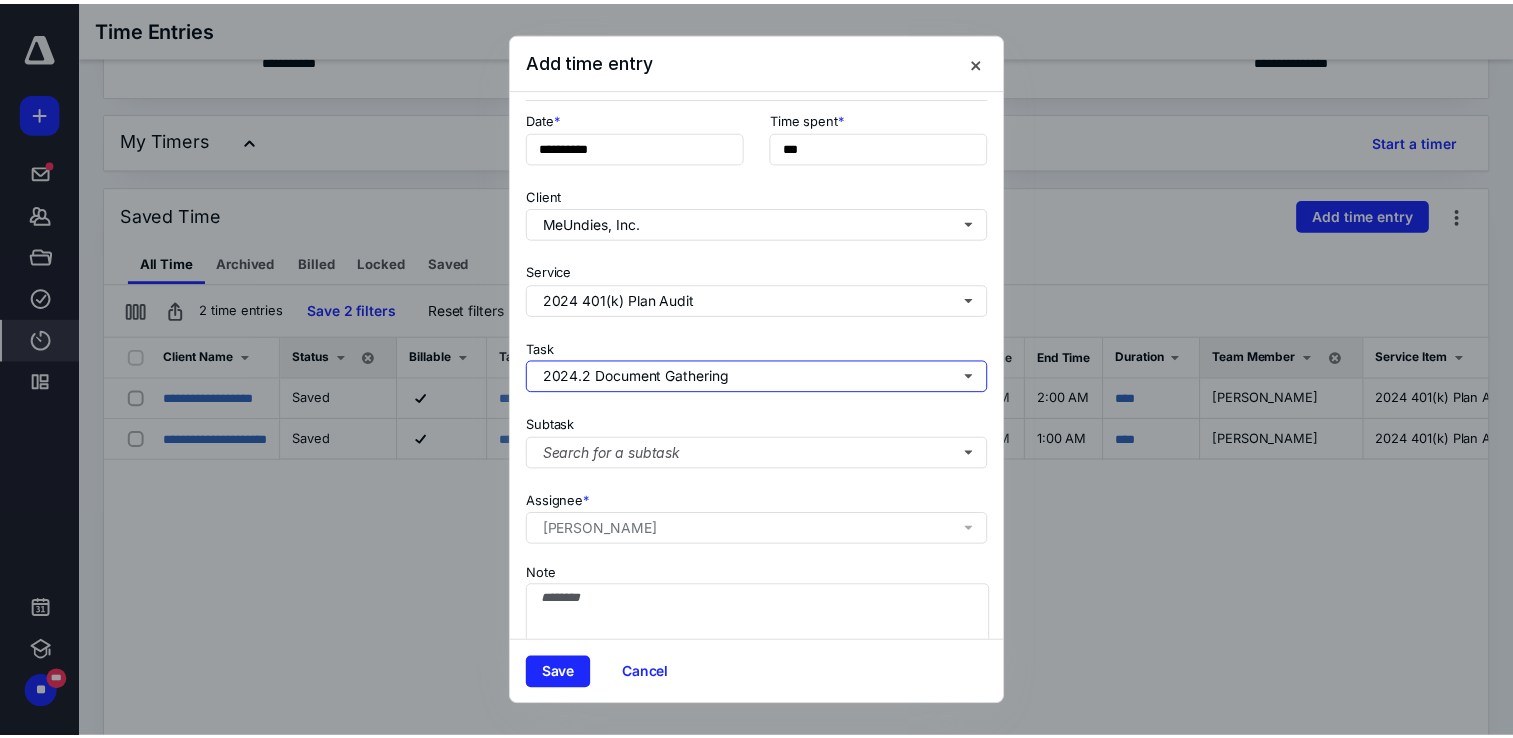 scroll, scrollTop: 162, scrollLeft: 0, axis: vertical 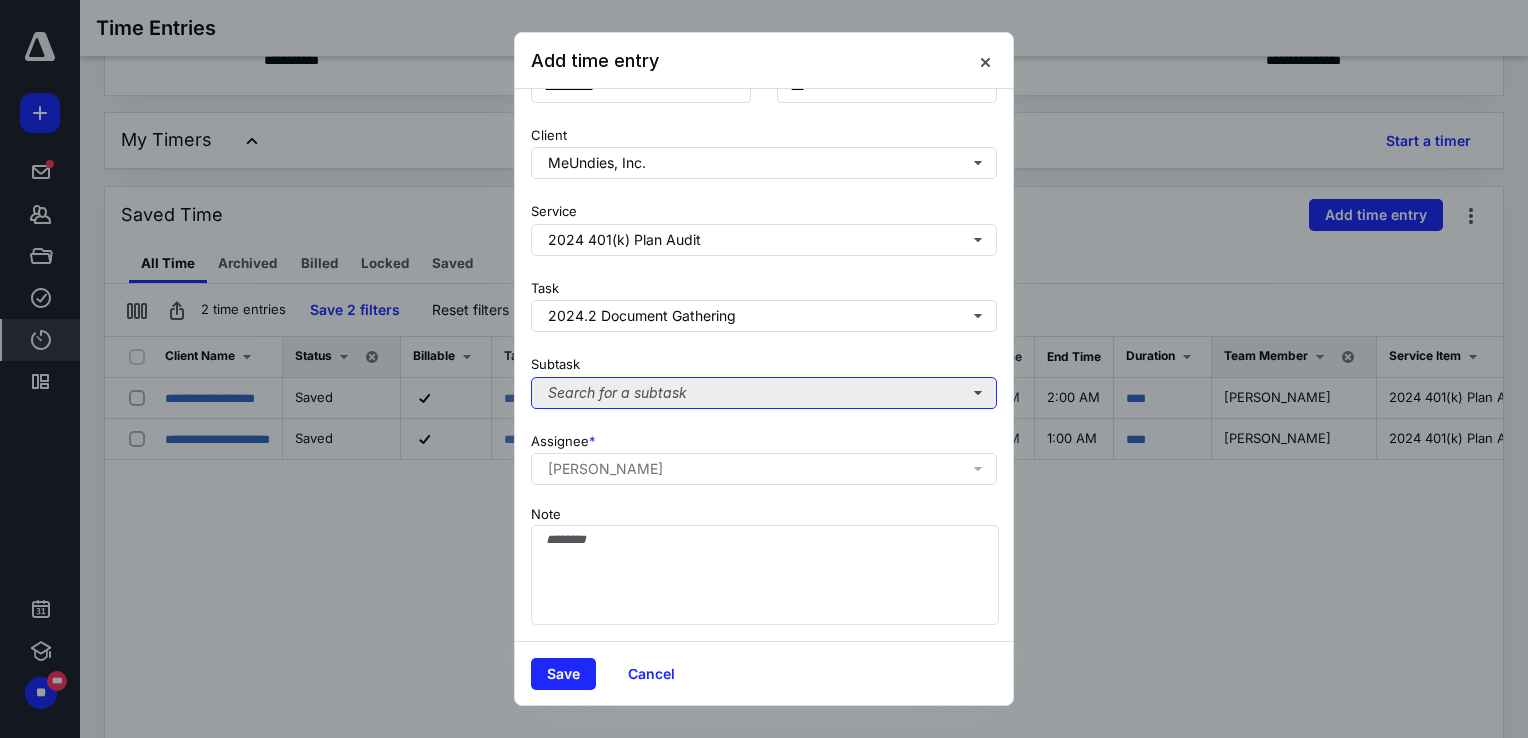 click on "Search for a subtask" at bounding box center (764, 393) 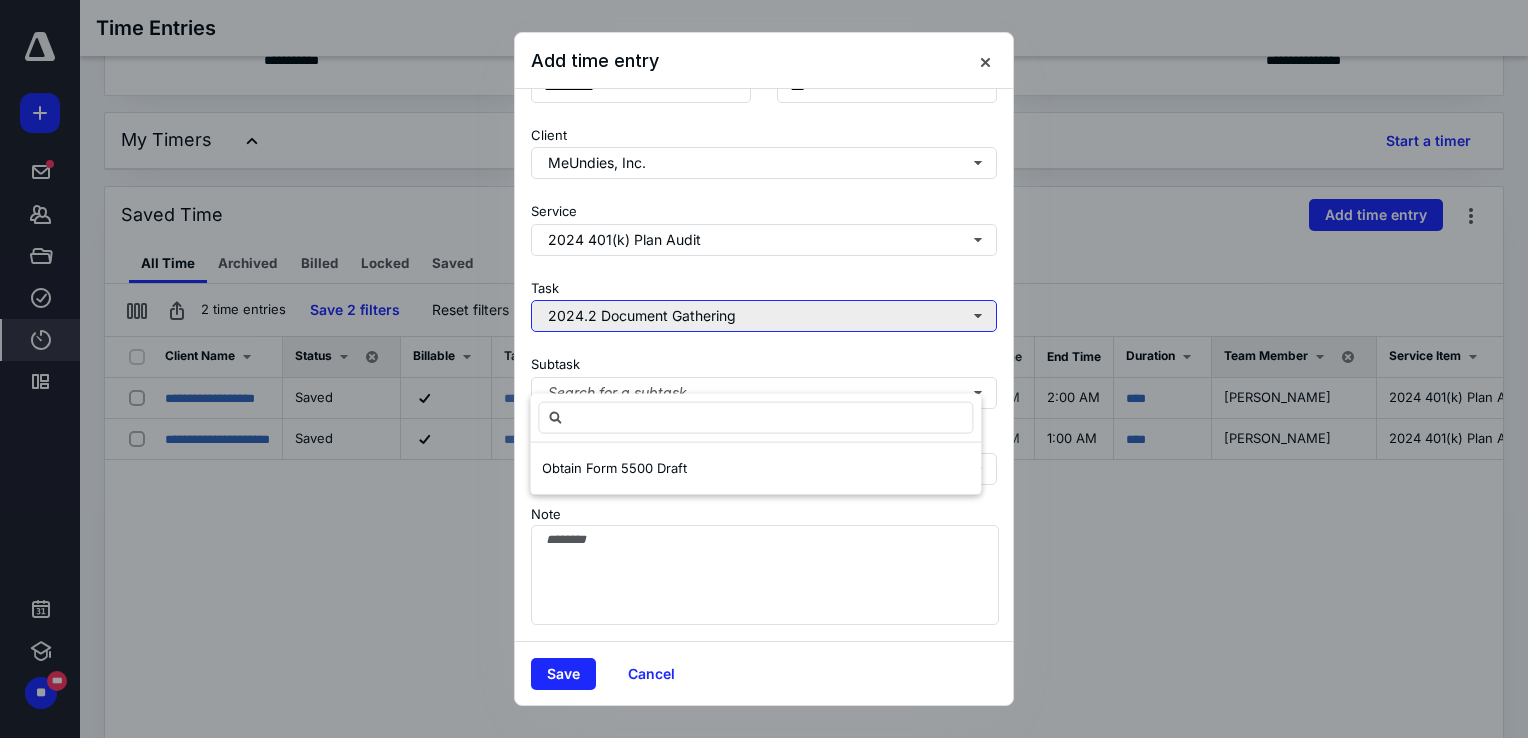 click on "2024.2 Document Gathering" at bounding box center (764, 316) 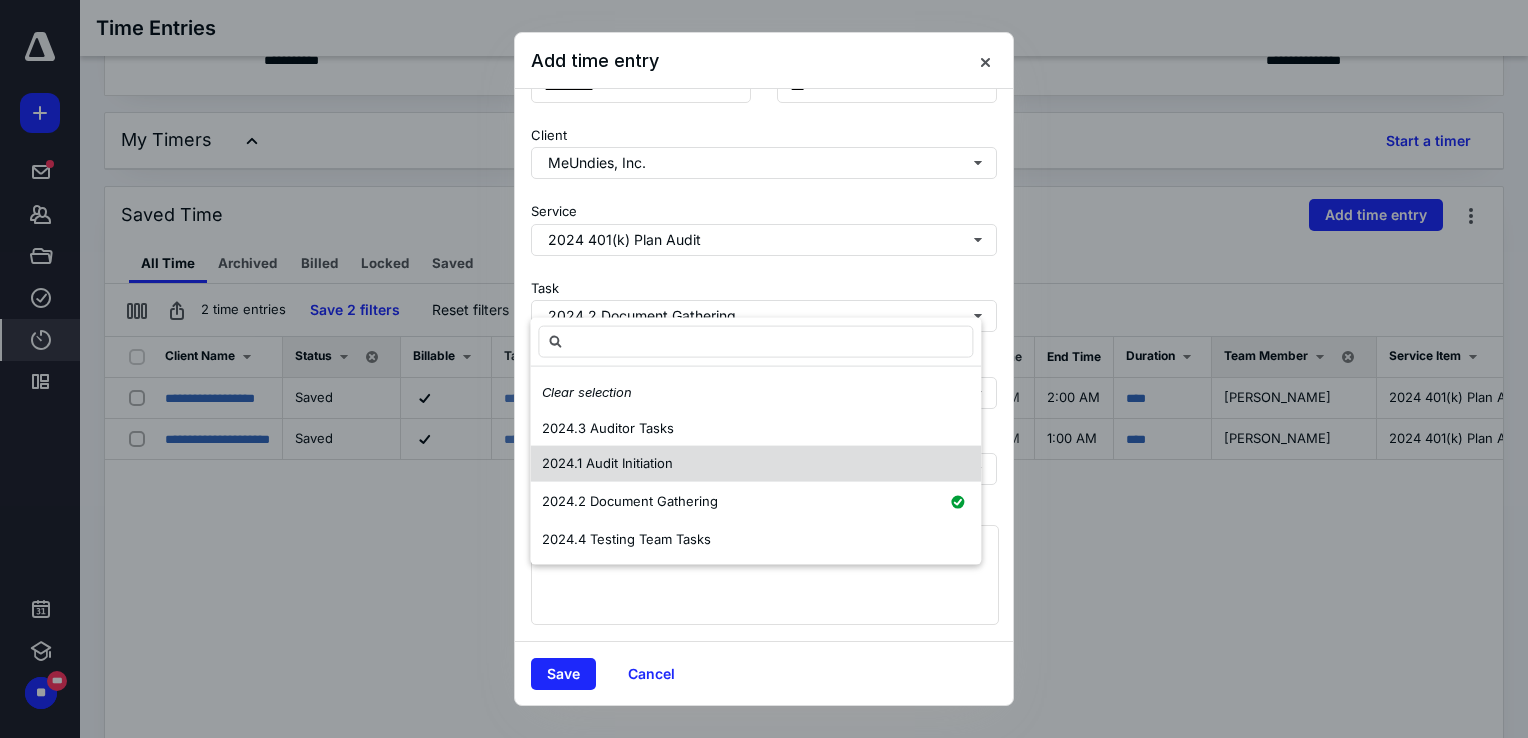 click on "2024.1 Audit Initiation" at bounding box center [607, 464] 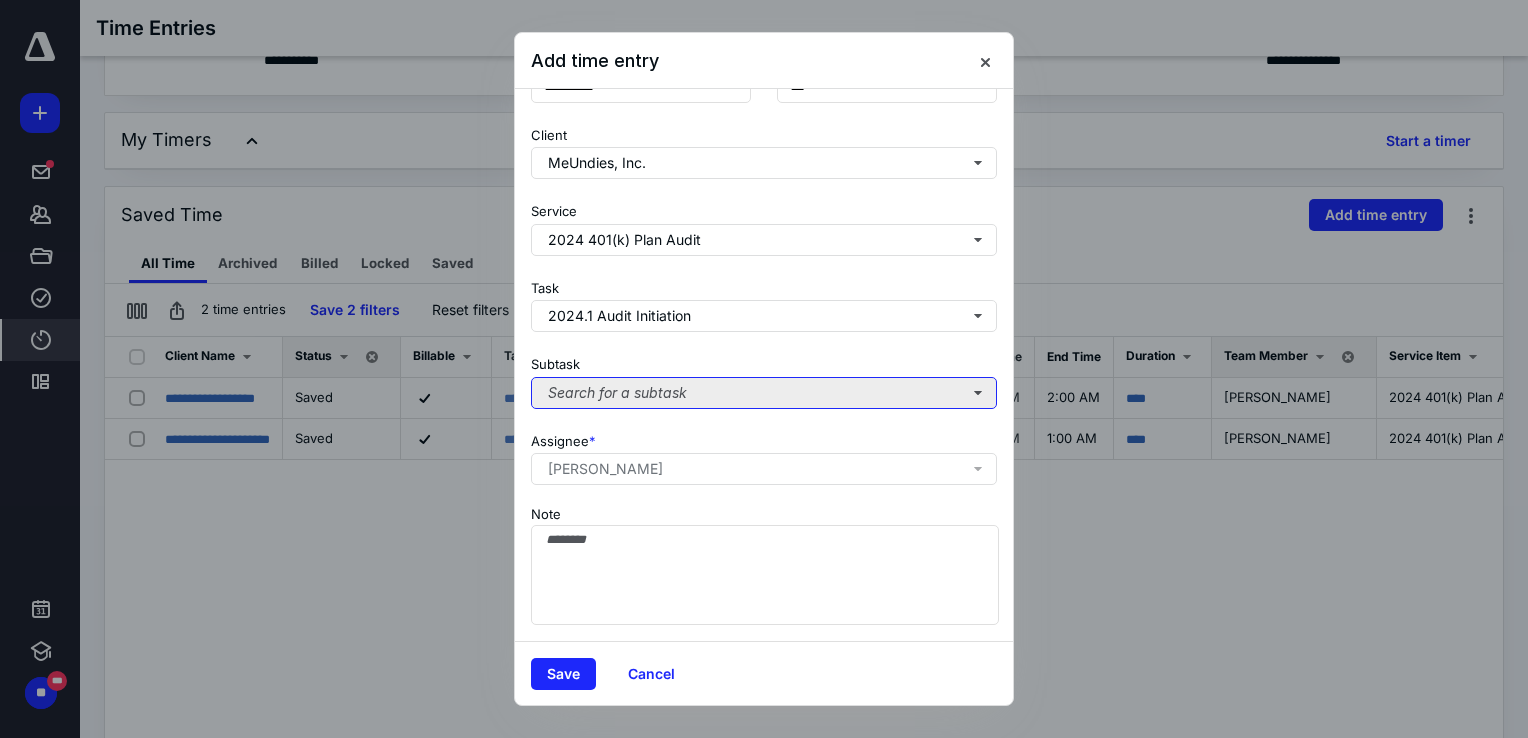 click on "Search for a subtask" at bounding box center [764, 393] 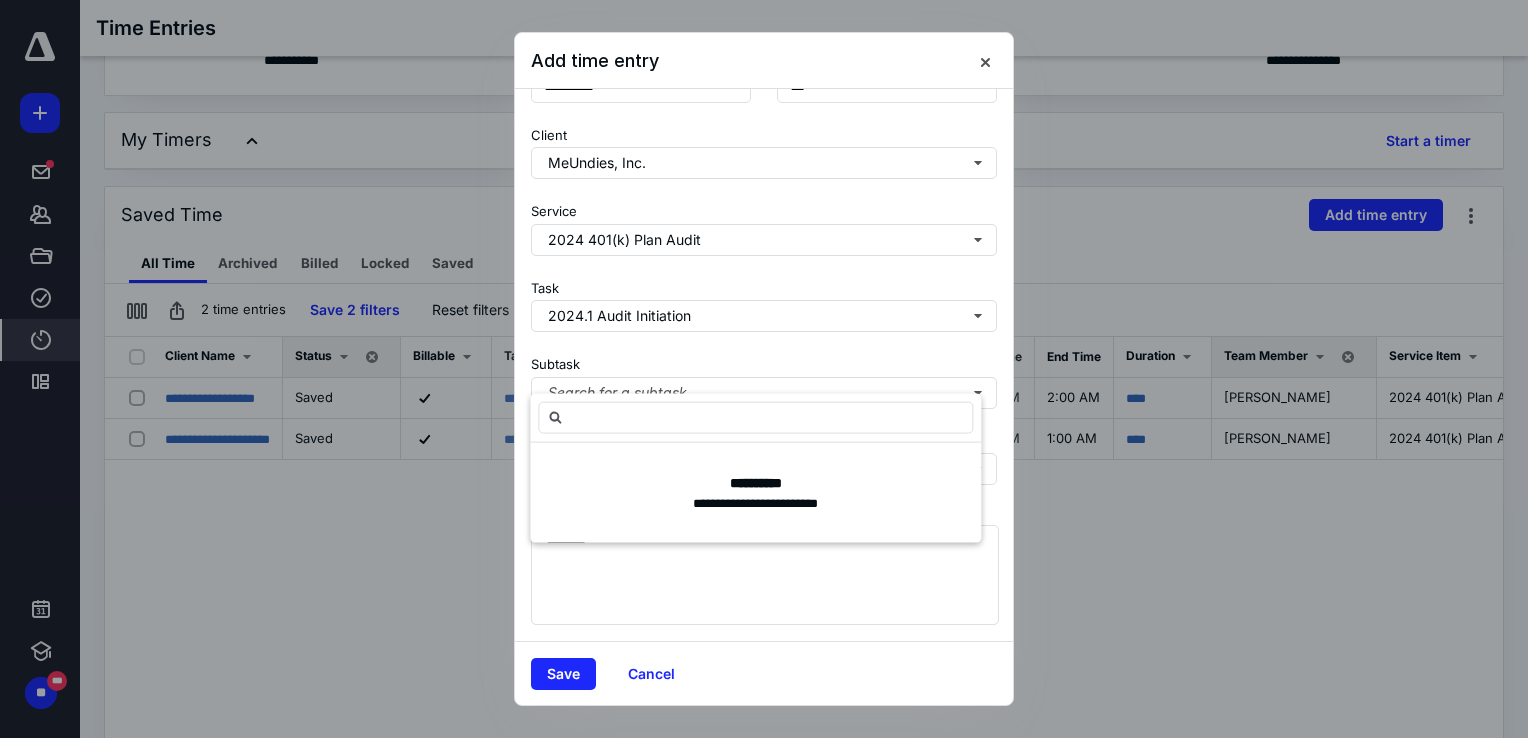 click on "**********" at bounding box center [764, 365] 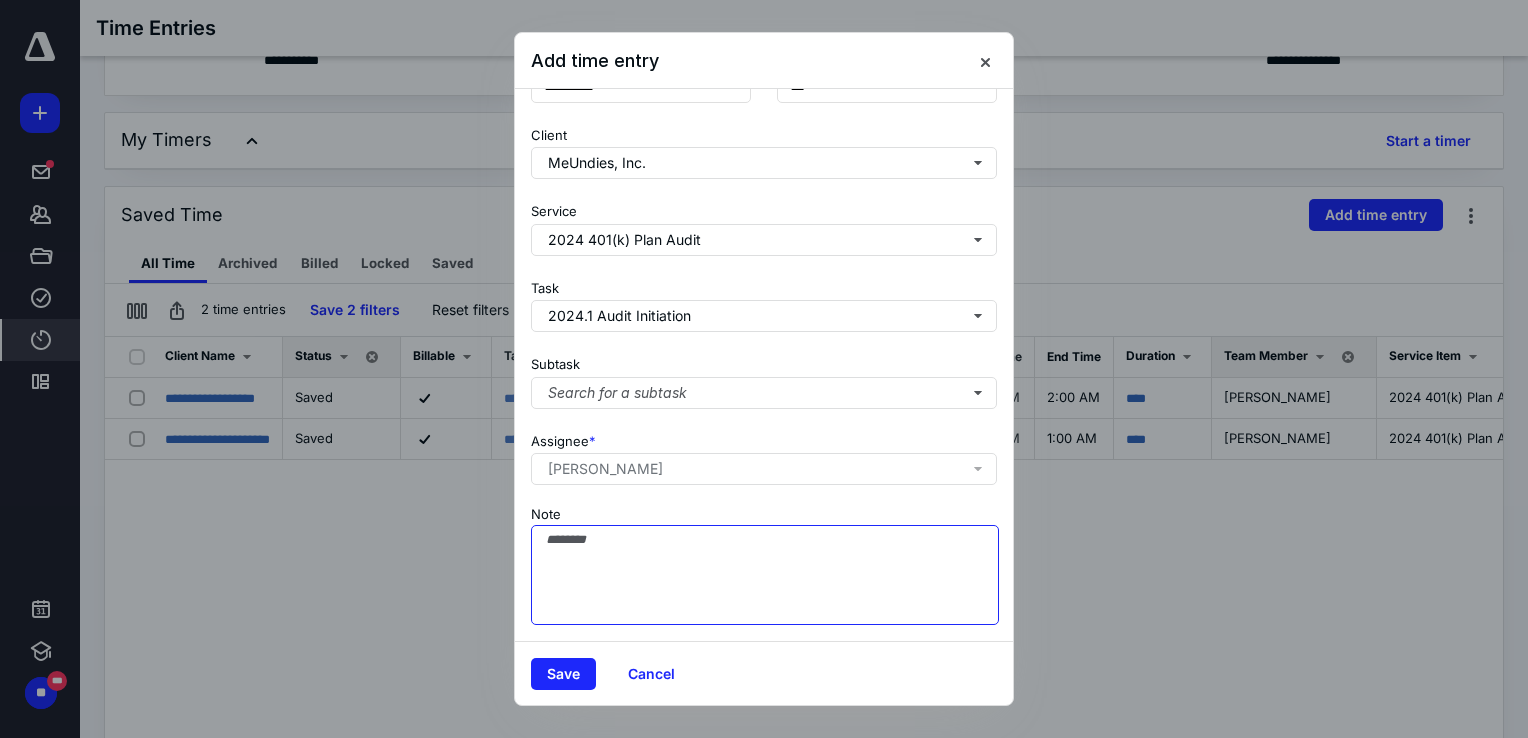 click on "Note" at bounding box center (765, 575) 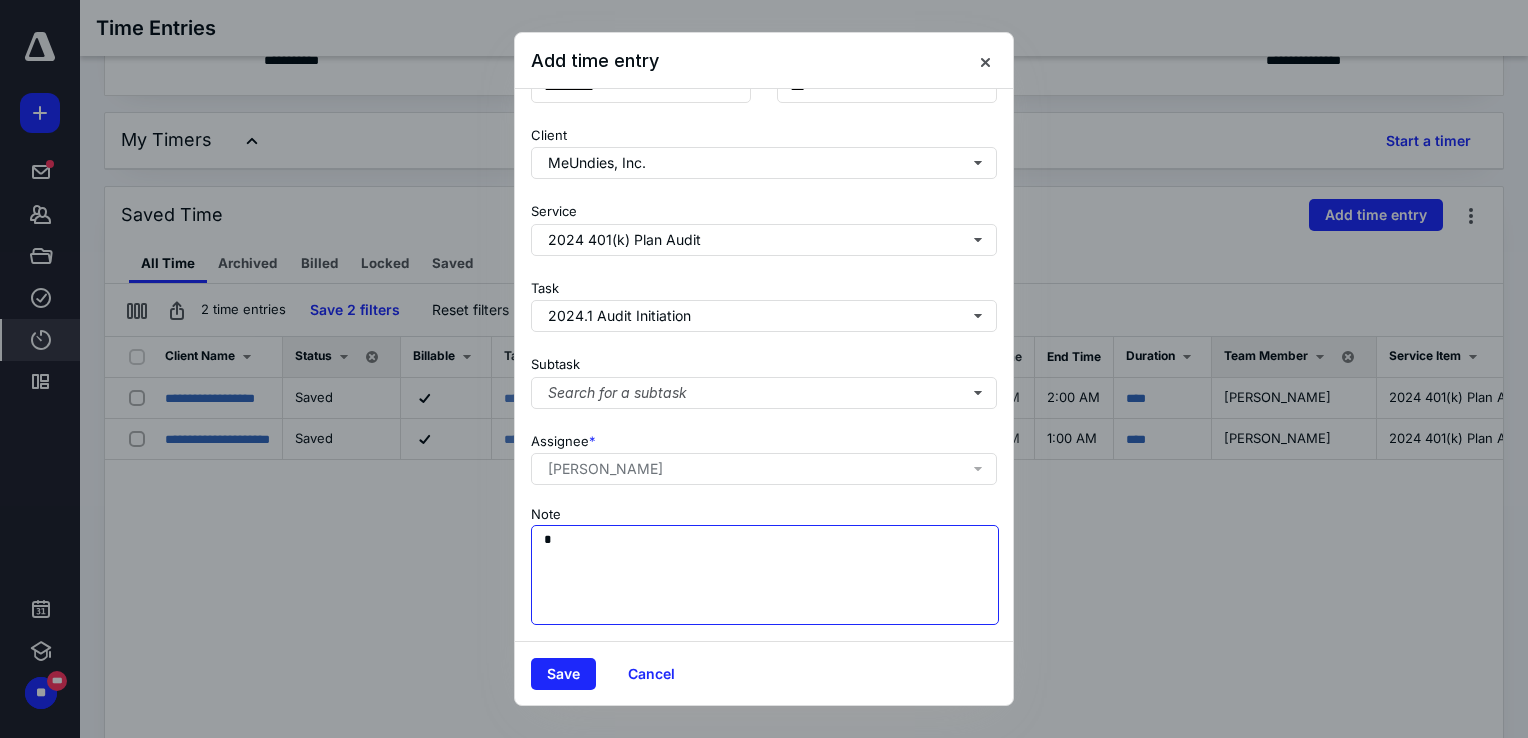 paste on "**********" 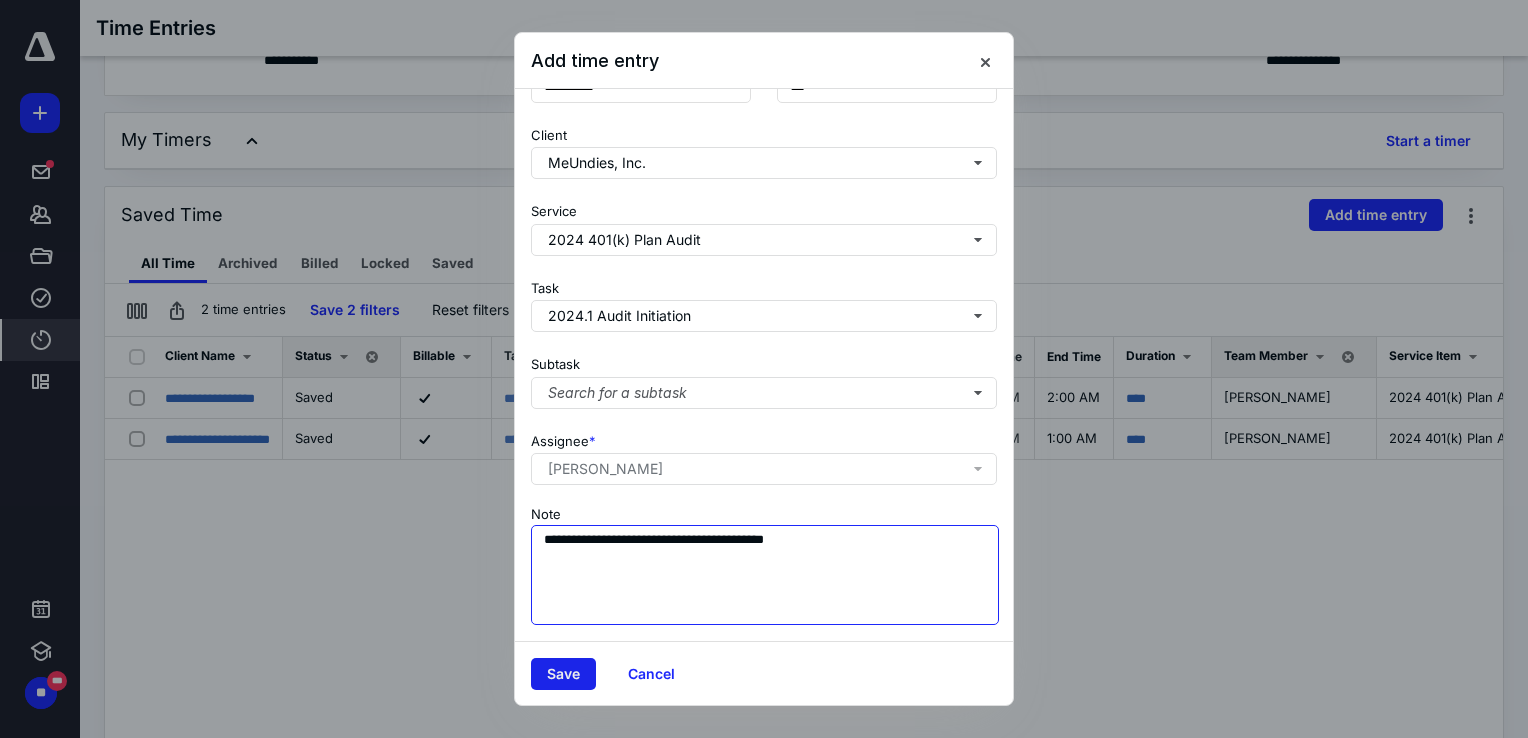 type on "**********" 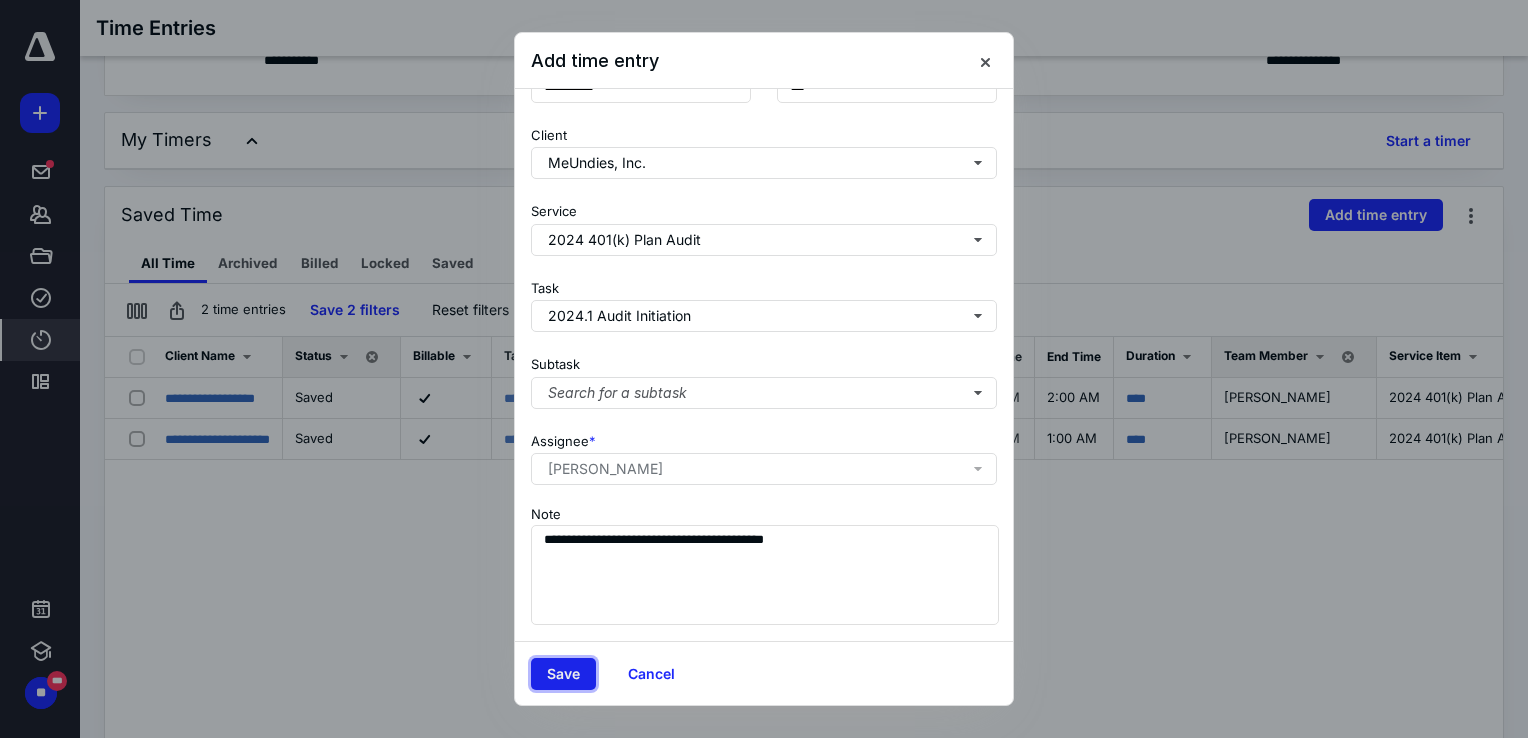 click on "Save" at bounding box center [563, 674] 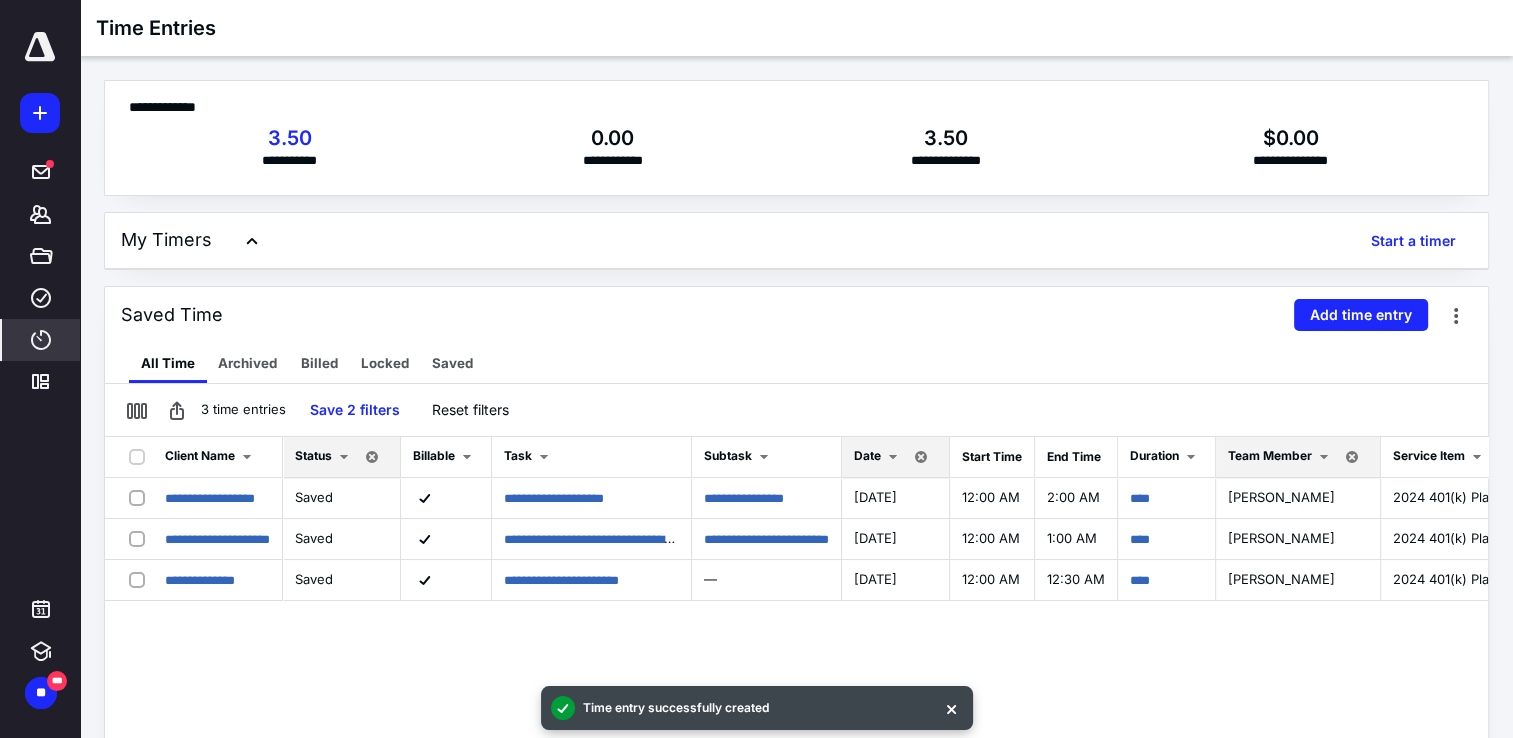 scroll, scrollTop: 228, scrollLeft: 0, axis: vertical 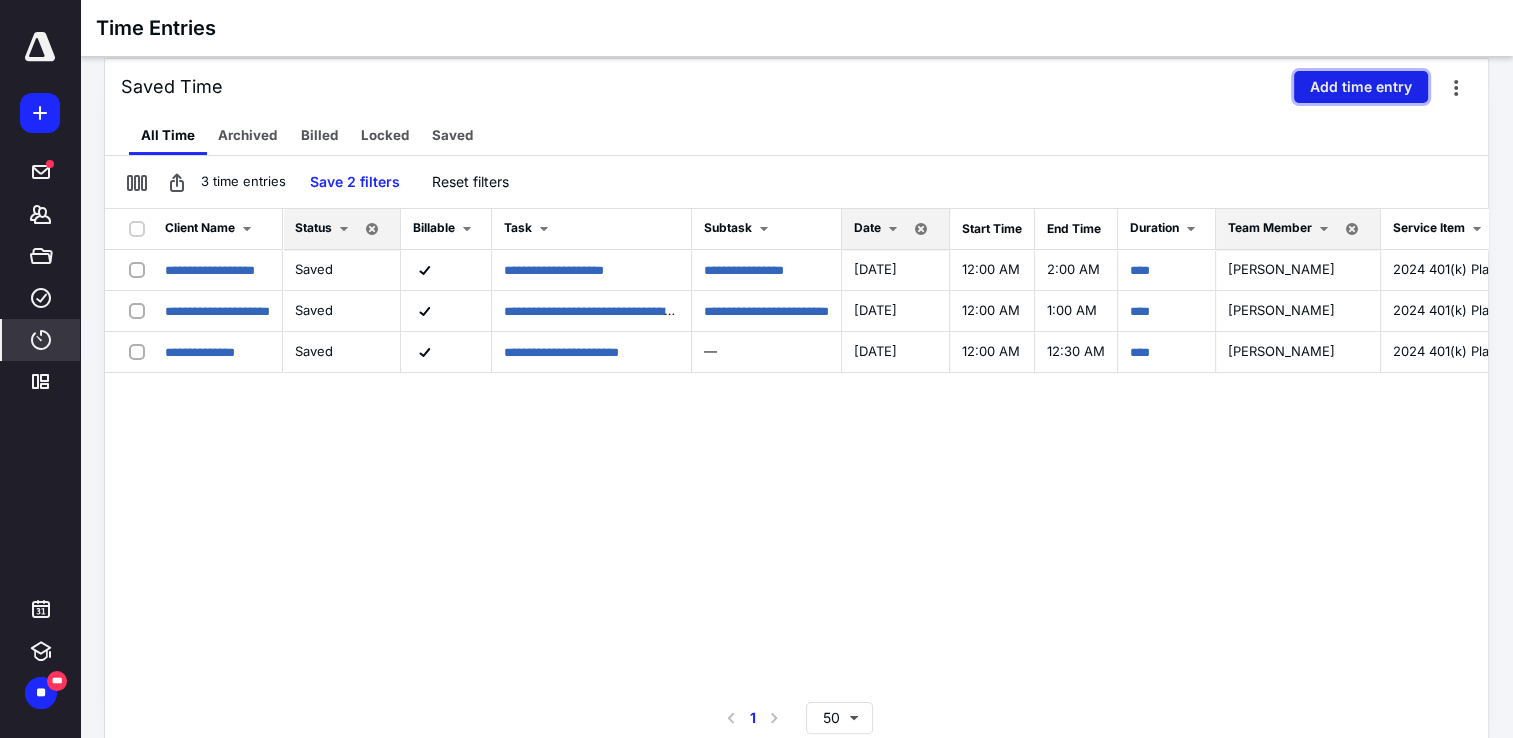 click on "Add time entry" at bounding box center (1361, 87) 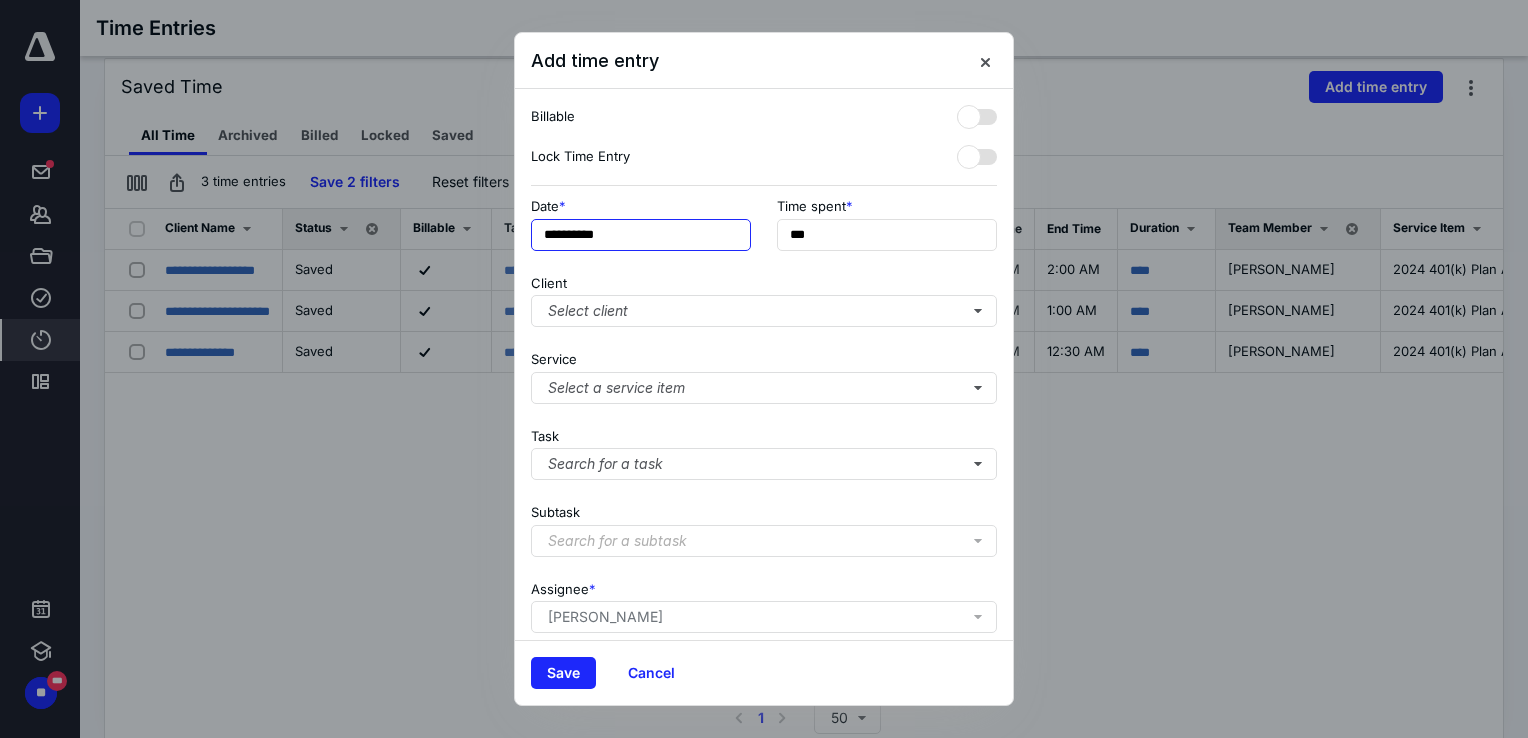 click on "**********" at bounding box center [641, 235] 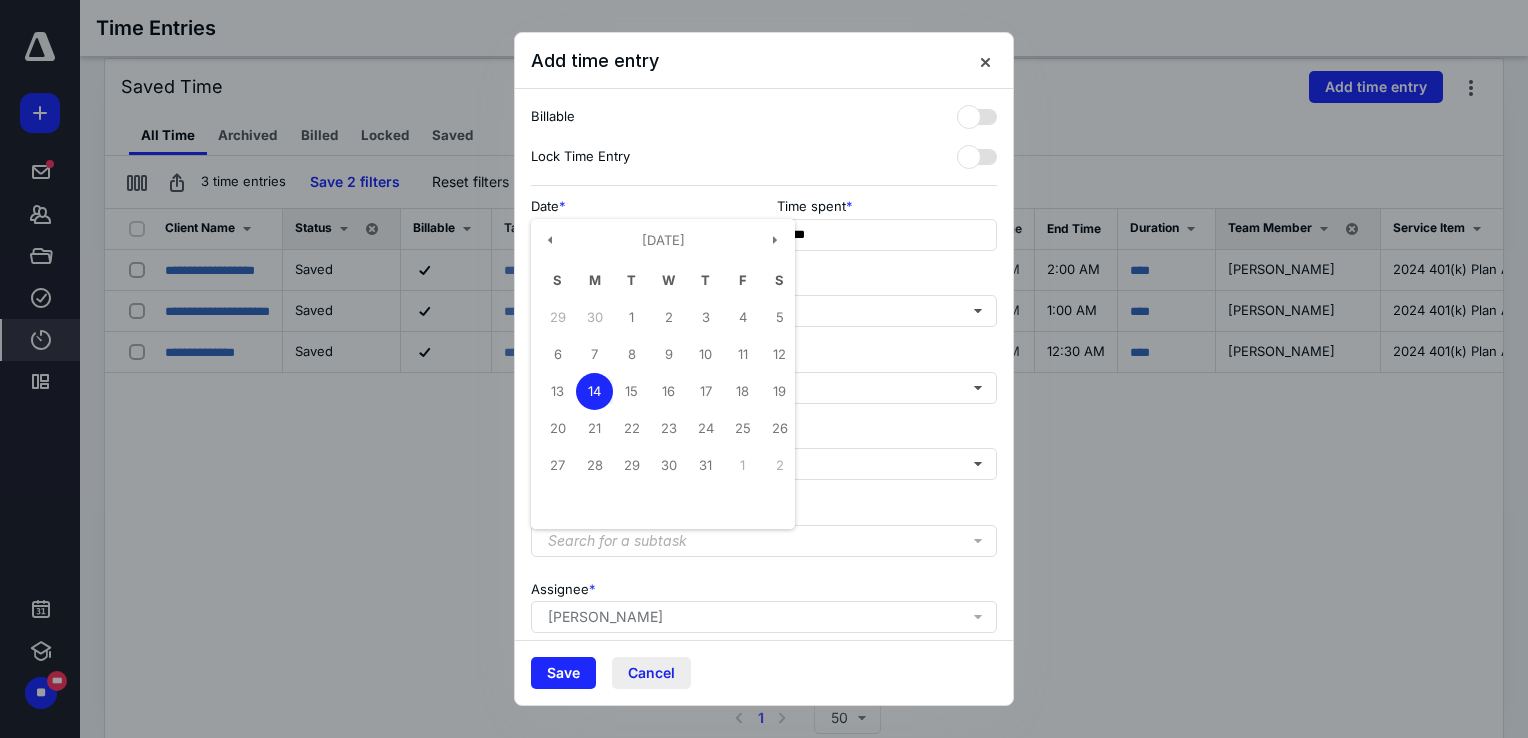 click on "Cancel" at bounding box center (651, 673) 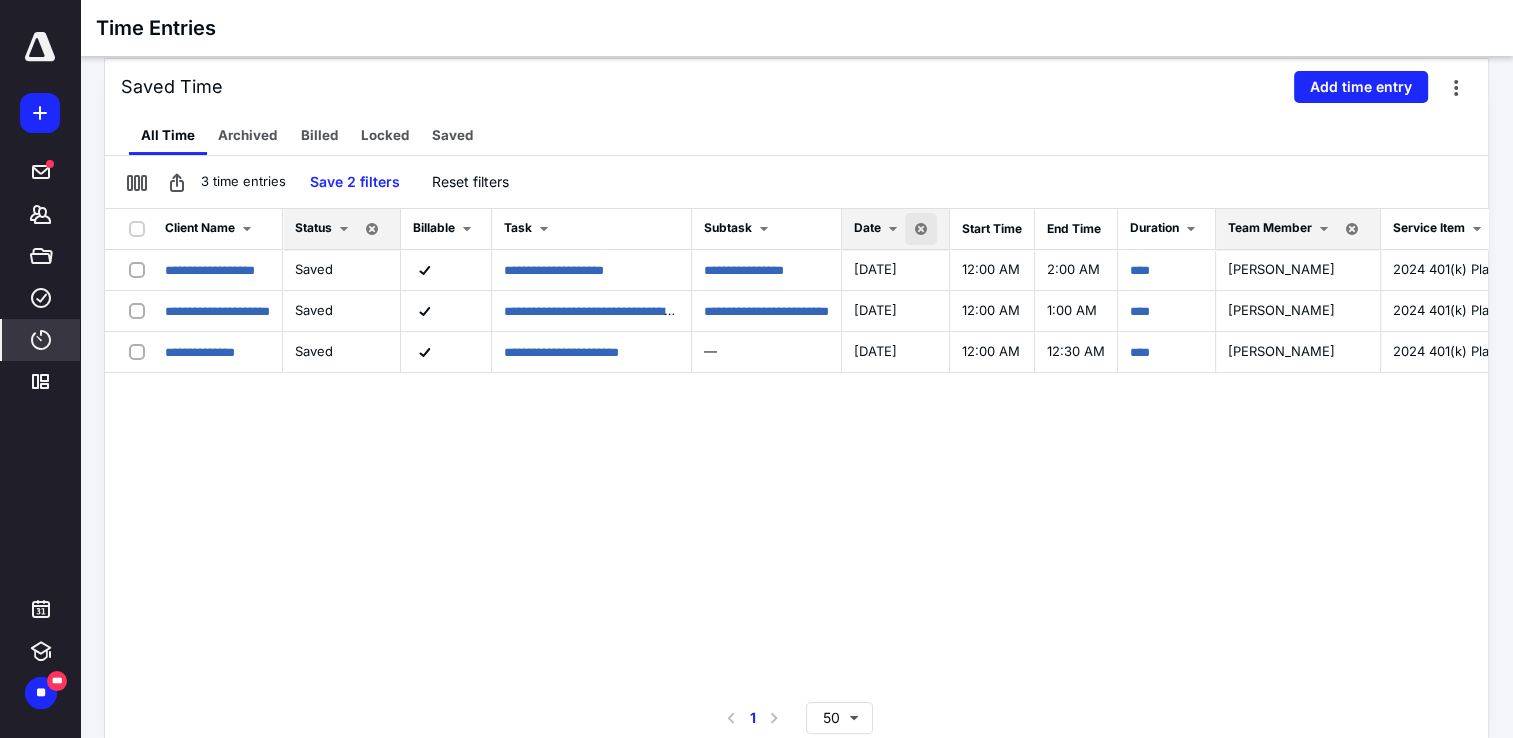 click at bounding box center (921, 229) 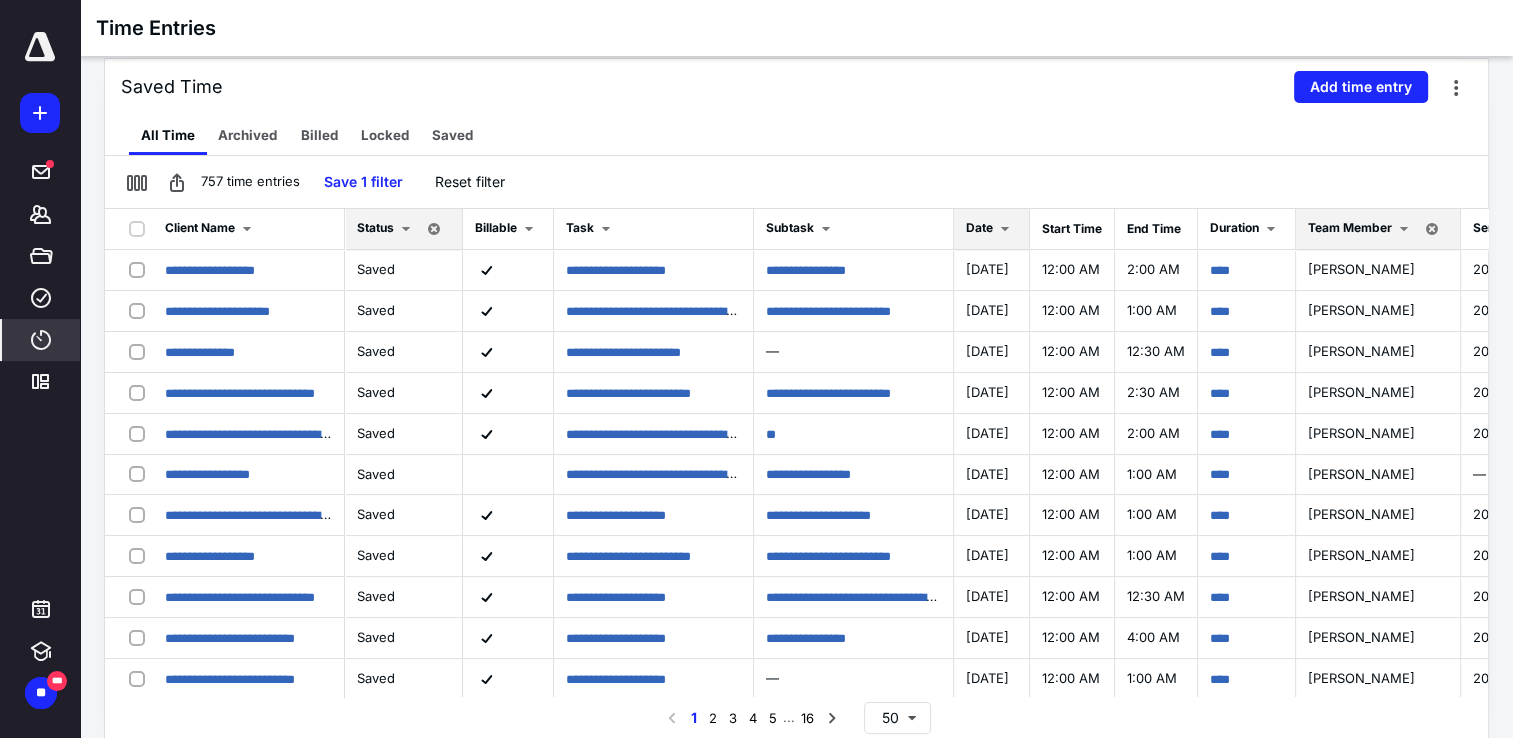 click at bounding box center (247, 229) 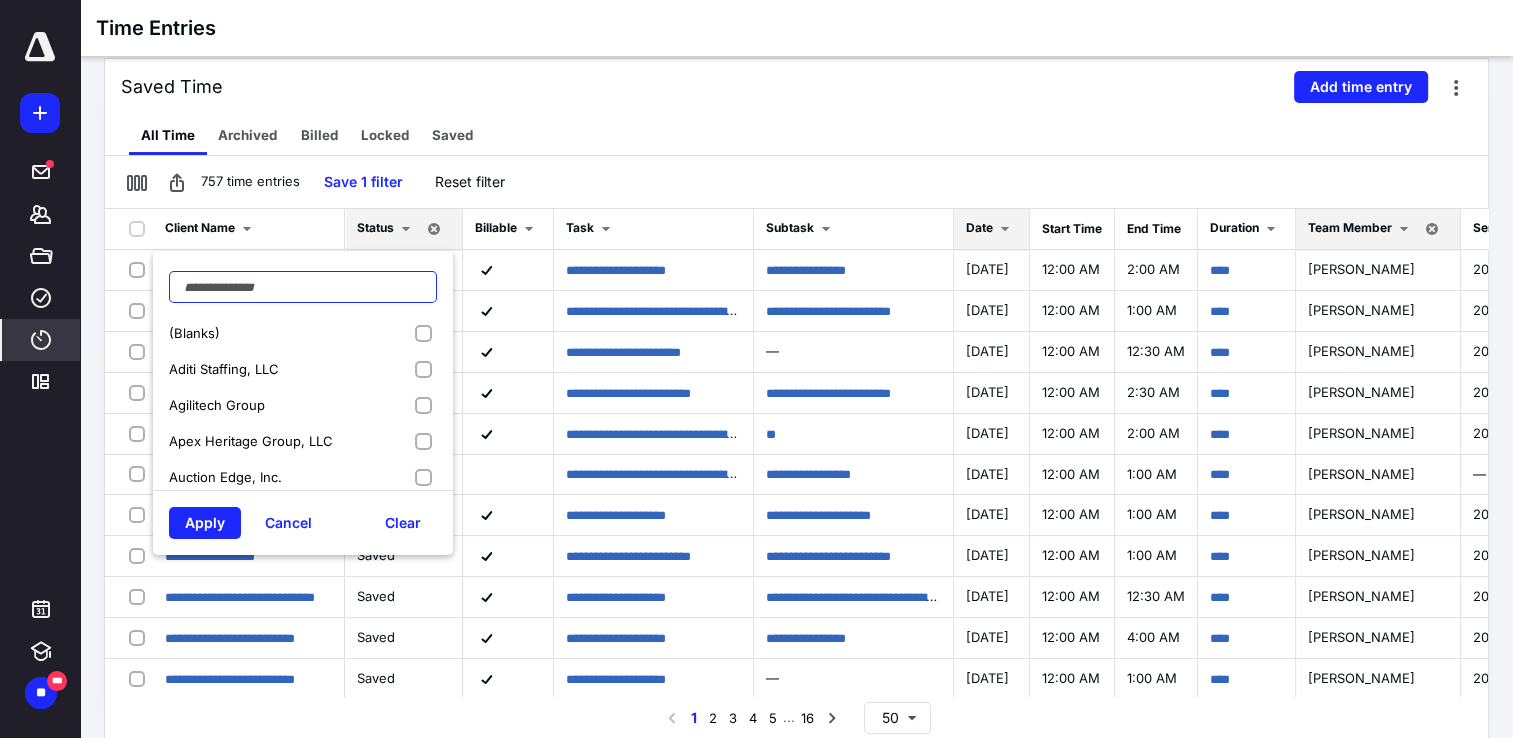 click at bounding box center (303, 287) 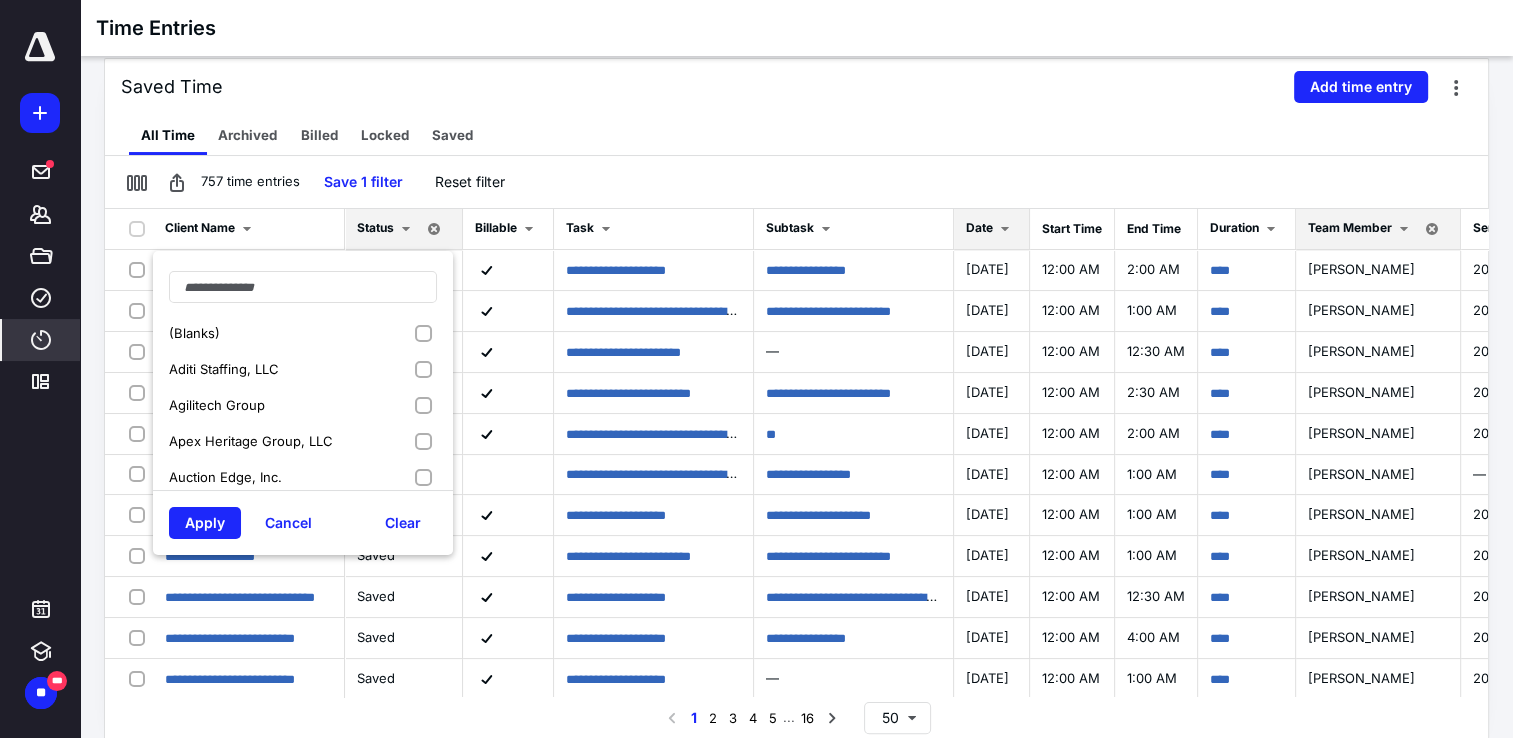 click on "Apex Heritage Group, LLC" at bounding box center (251, 441) 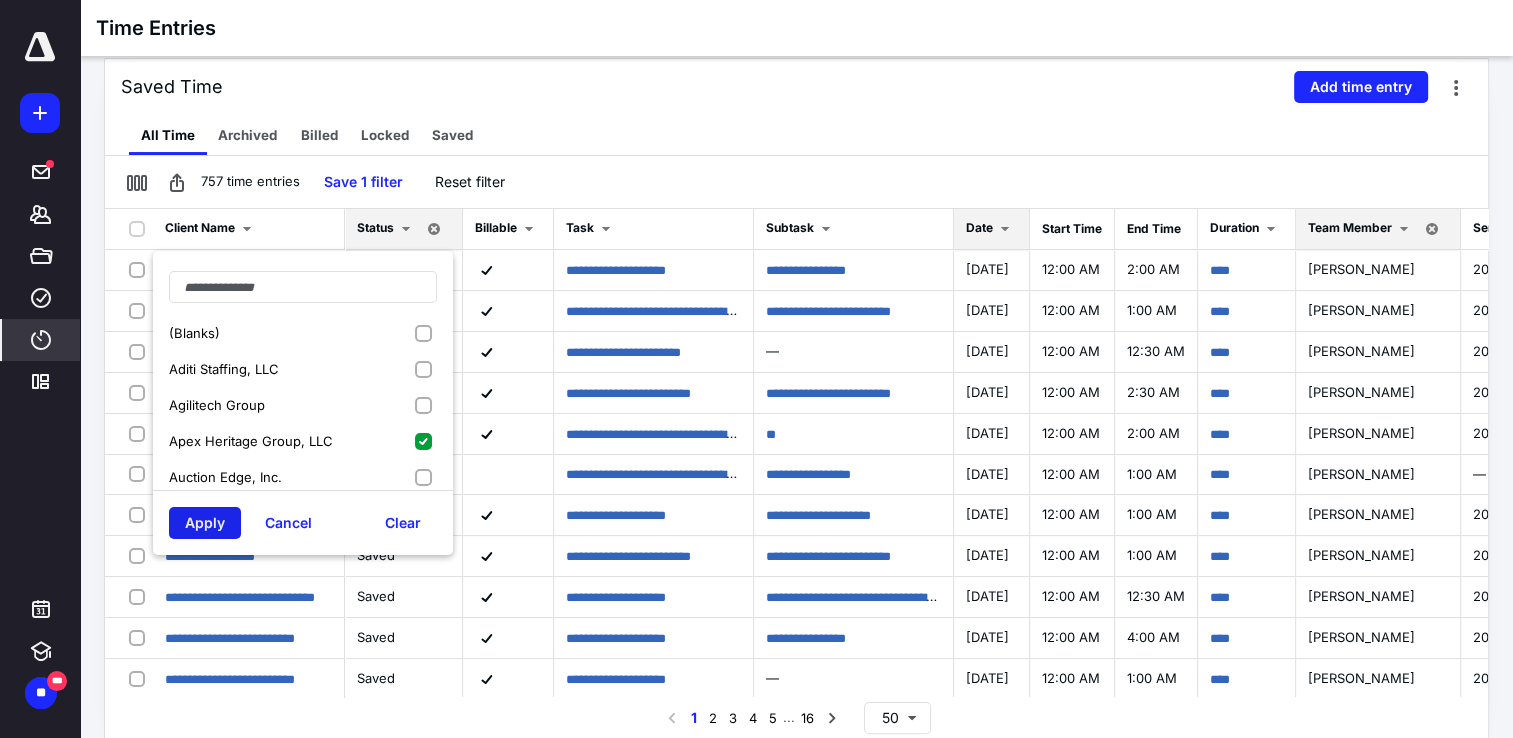 click on "Apply" at bounding box center [205, 523] 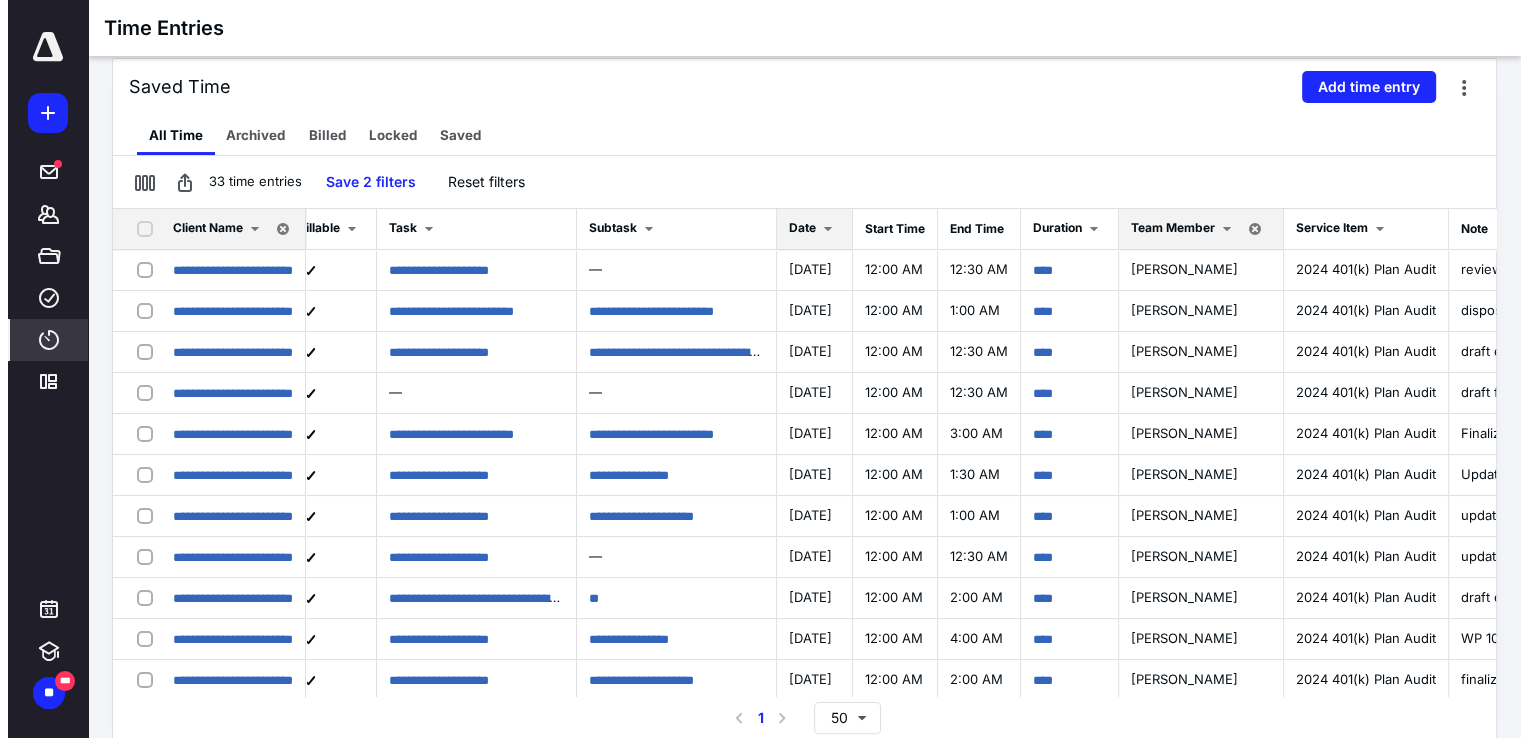 scroll, scrollTop: 0, scrollLeft: 0, axis: both 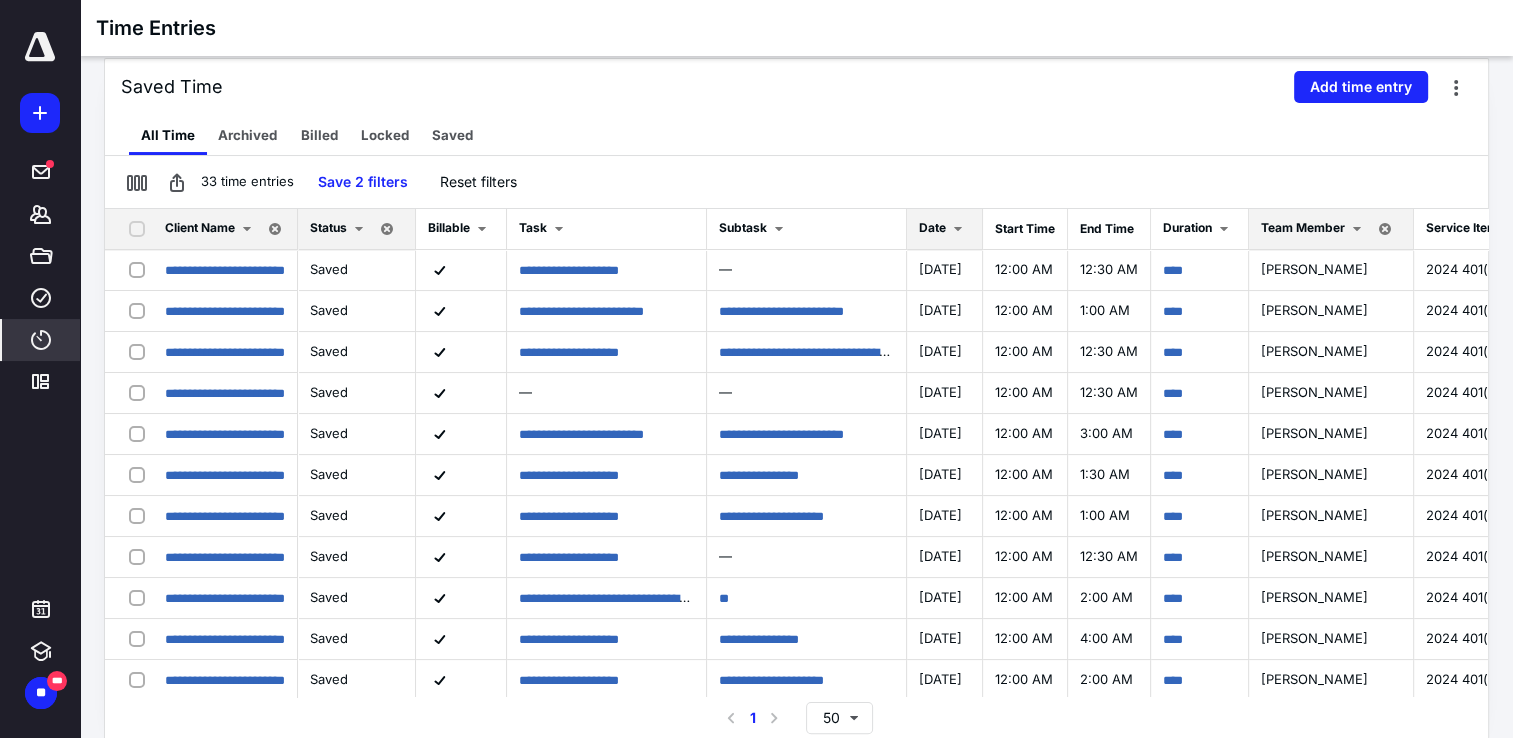 click on "Client Name" at bounding box center (228, 229) 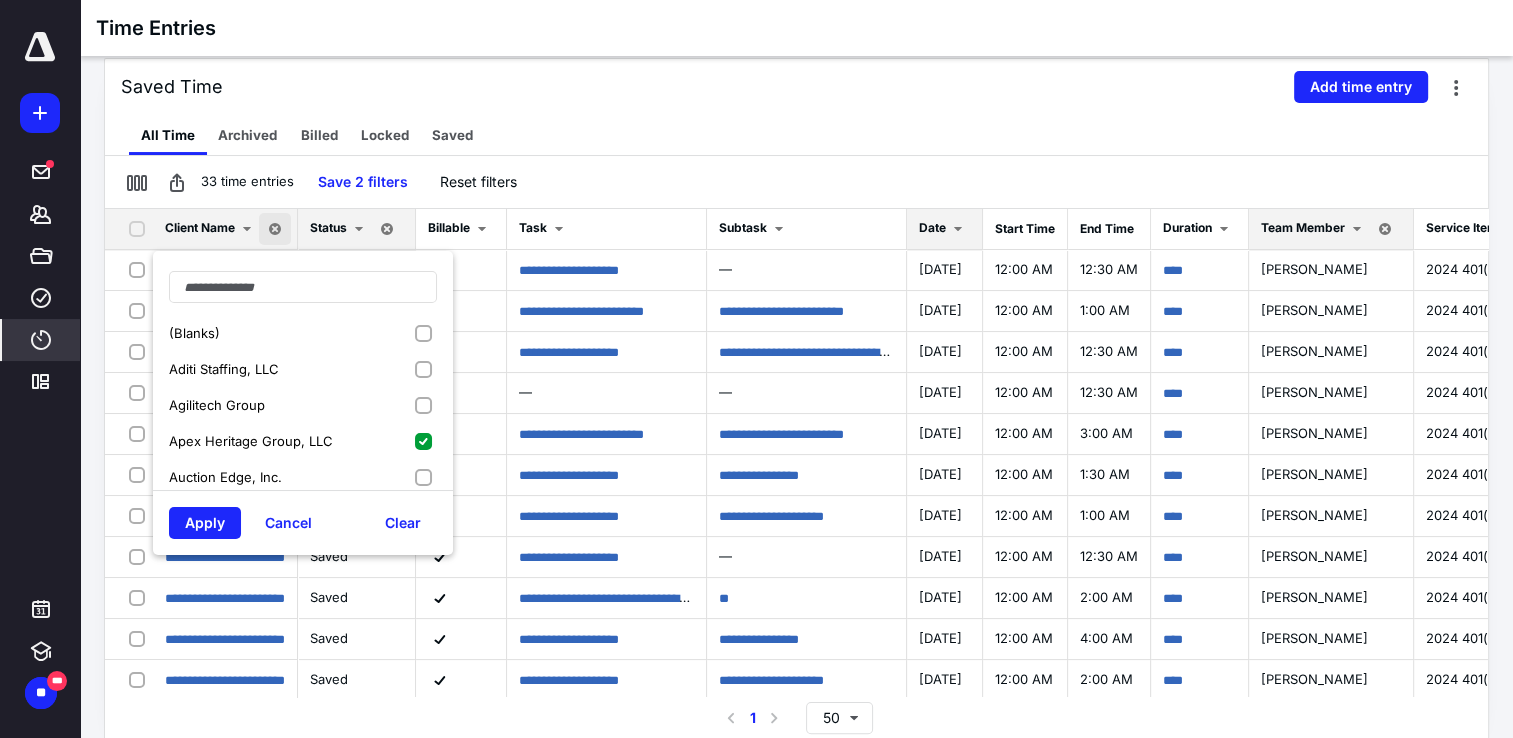 click at bounding box center (275, 229) 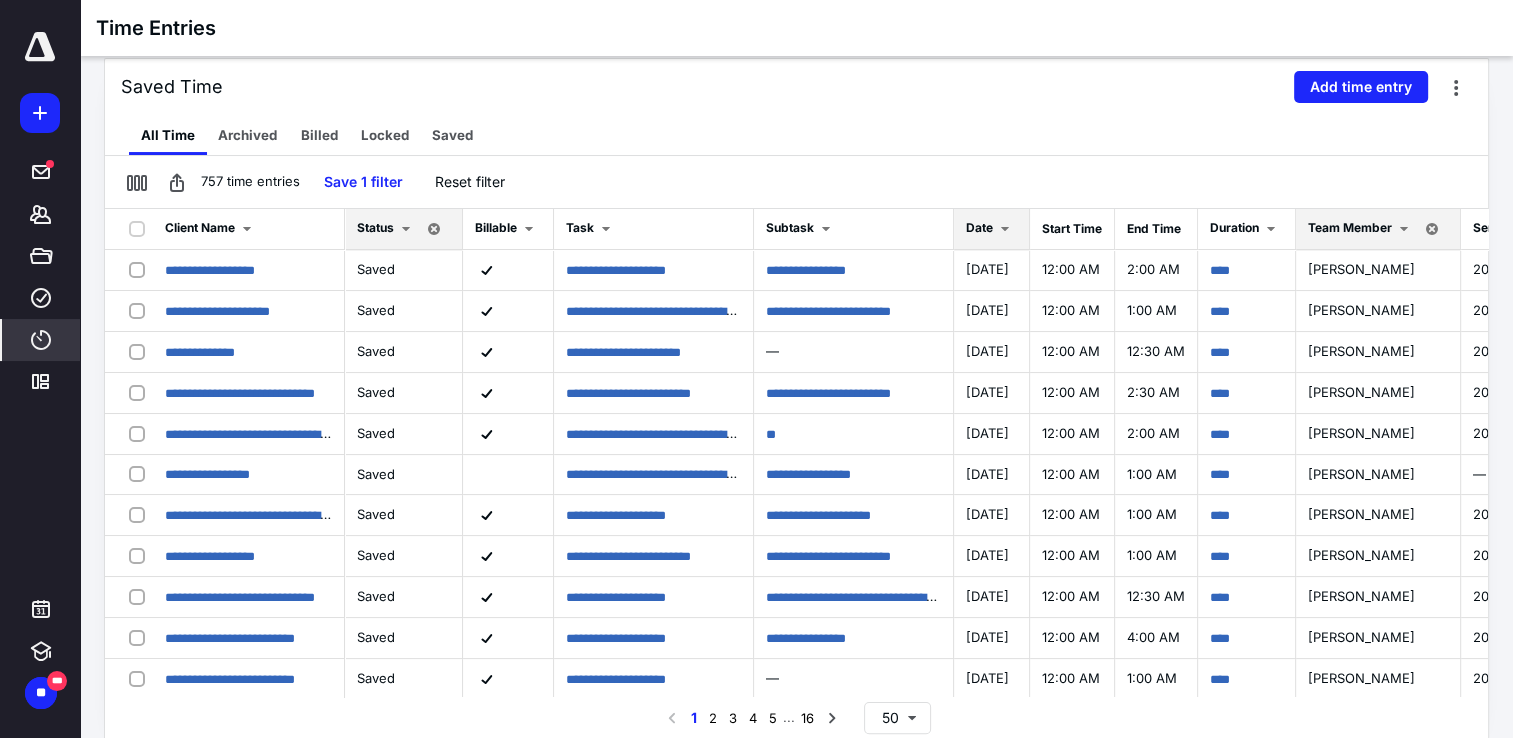 click at bounding box center [1005, 229] 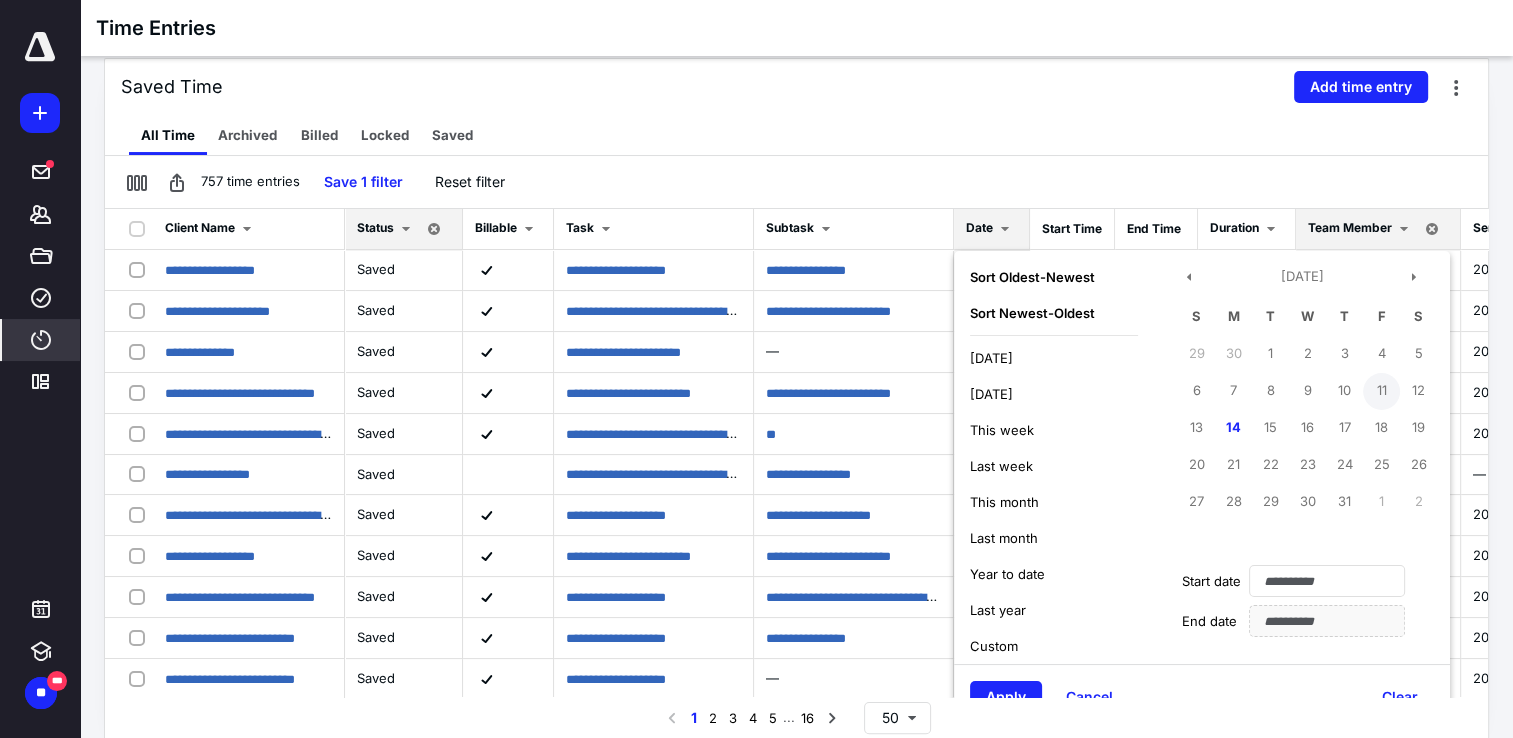click on "11" at bounding box center (1381, 391) 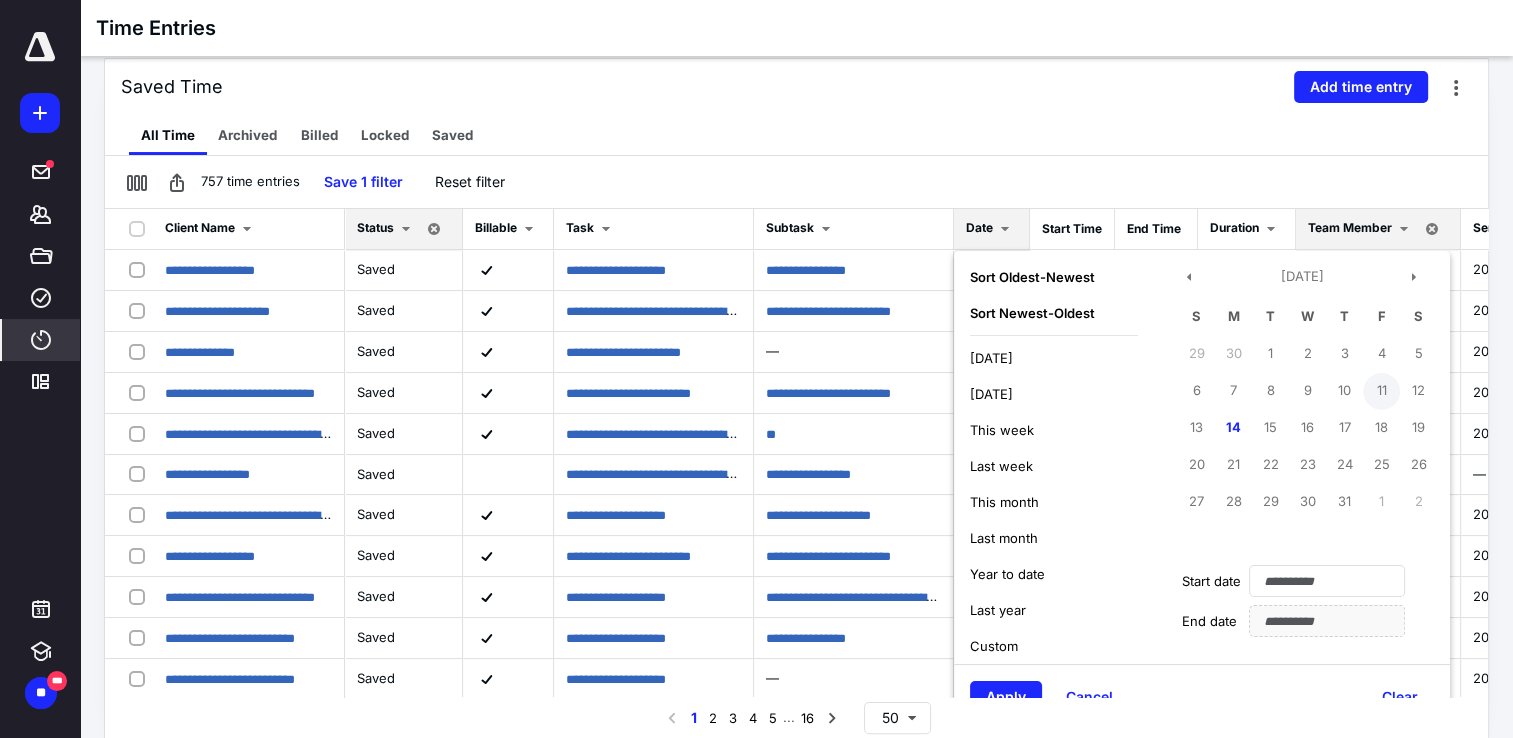 type on "**********" 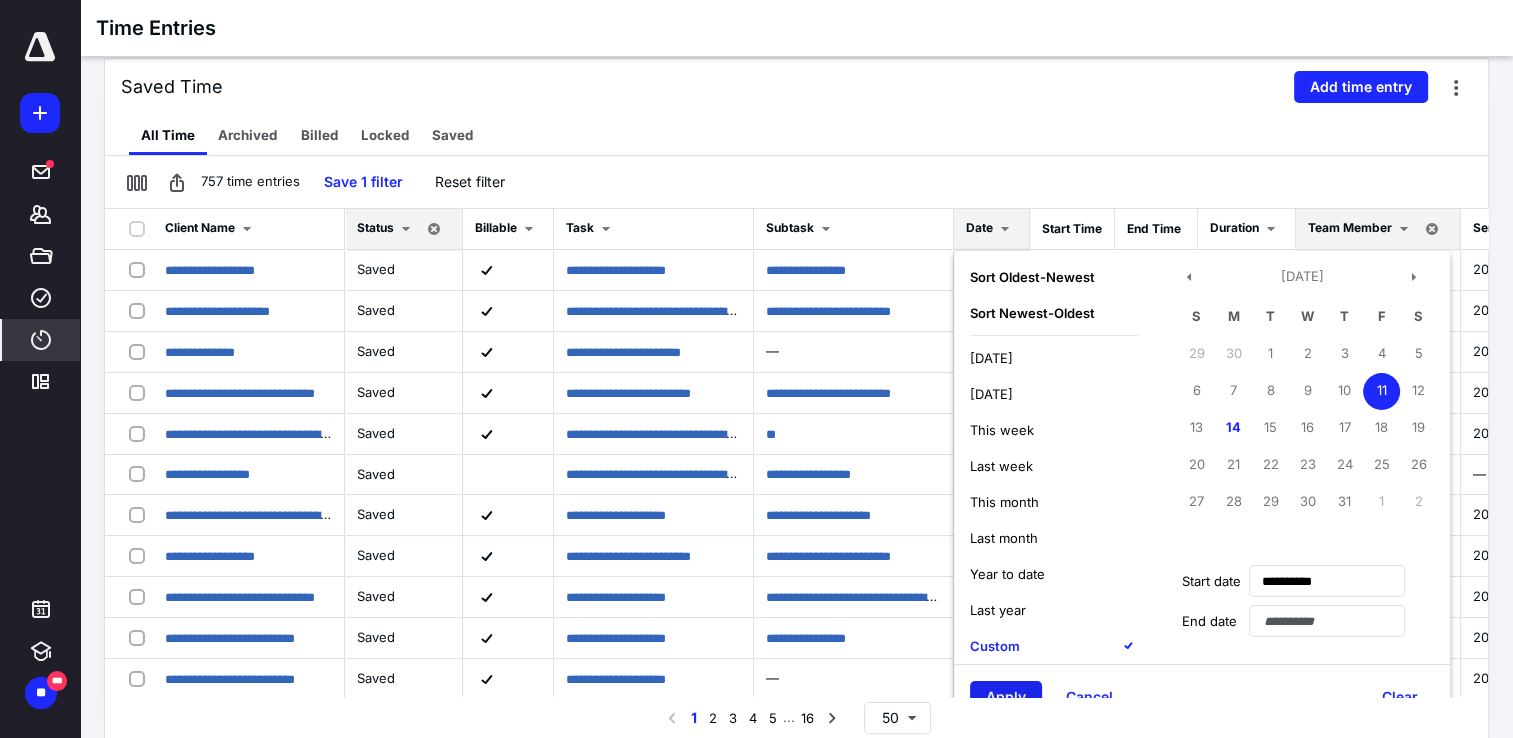 click on "Apply" at bounding box center [1006, 697] 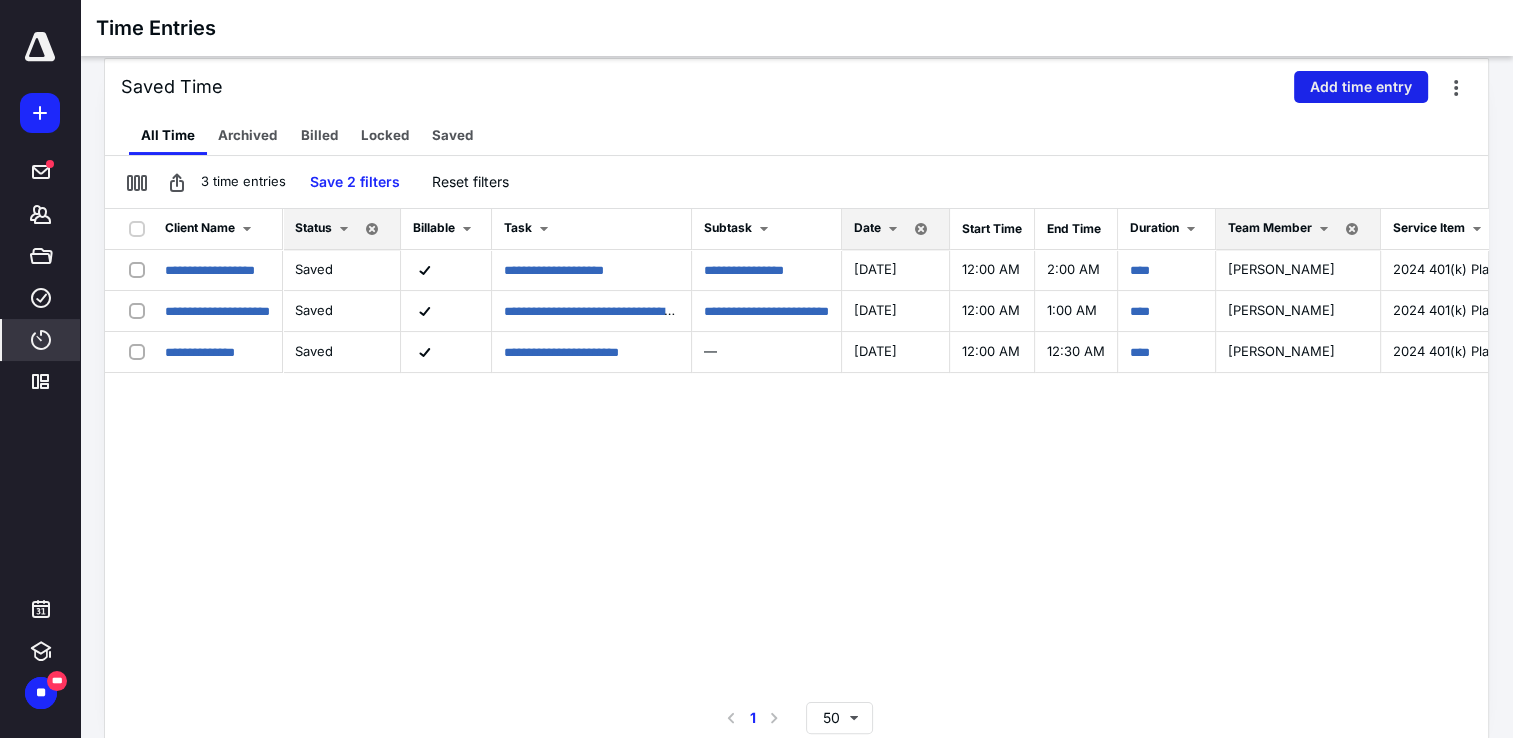 click on "Add time entry" at bounding box center [1361, 87] 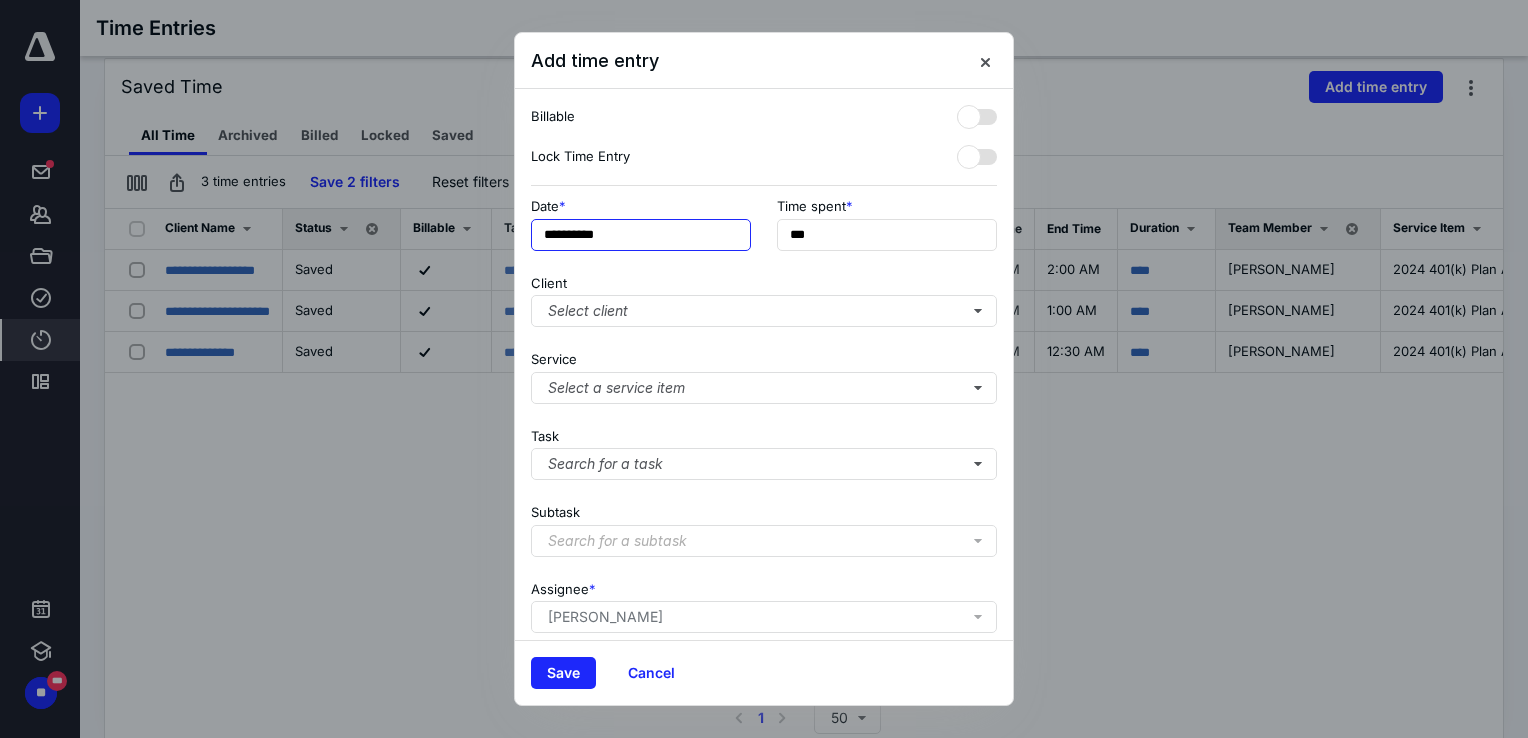 click on "**********" at bounding box center (641, 235) 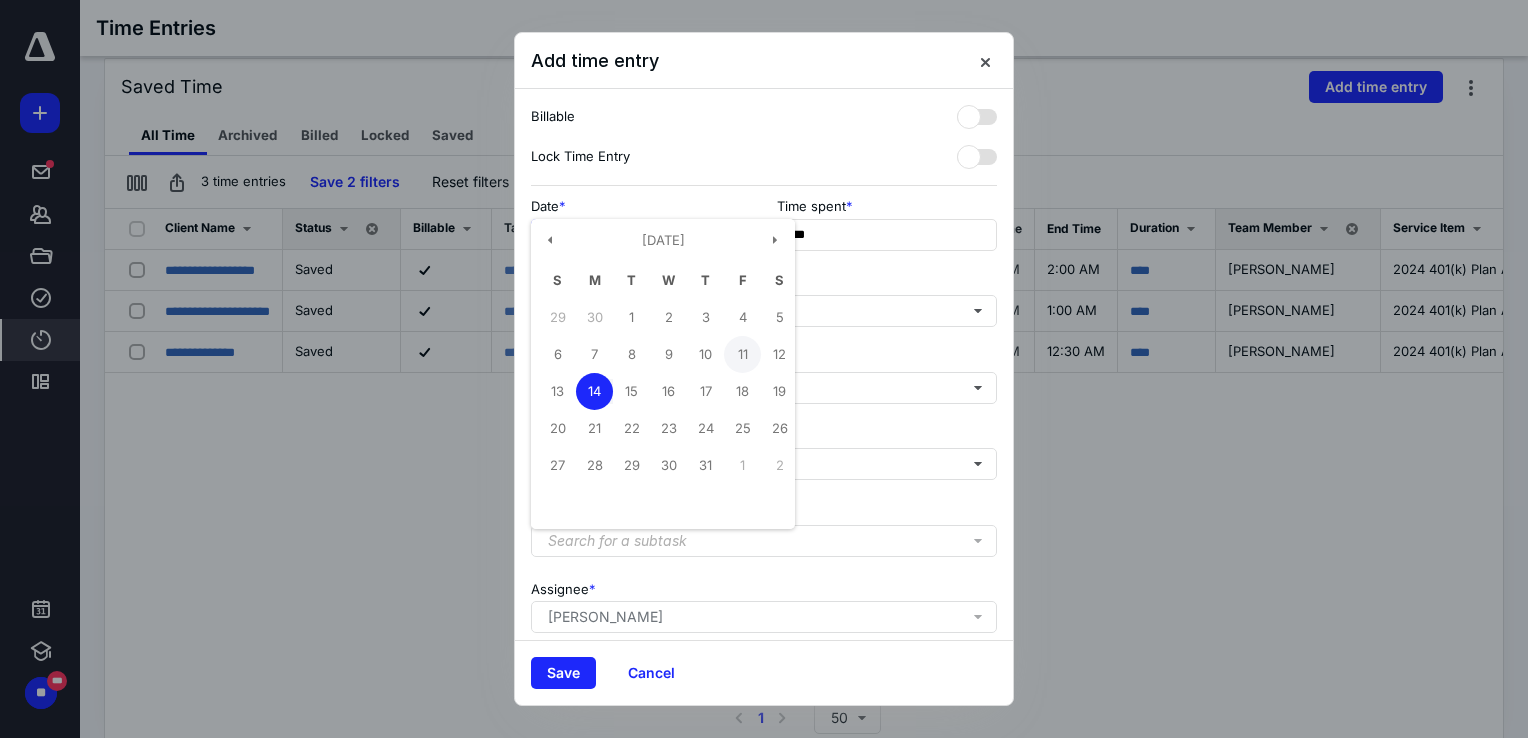 click on "11" at bounding box center (742, 354) 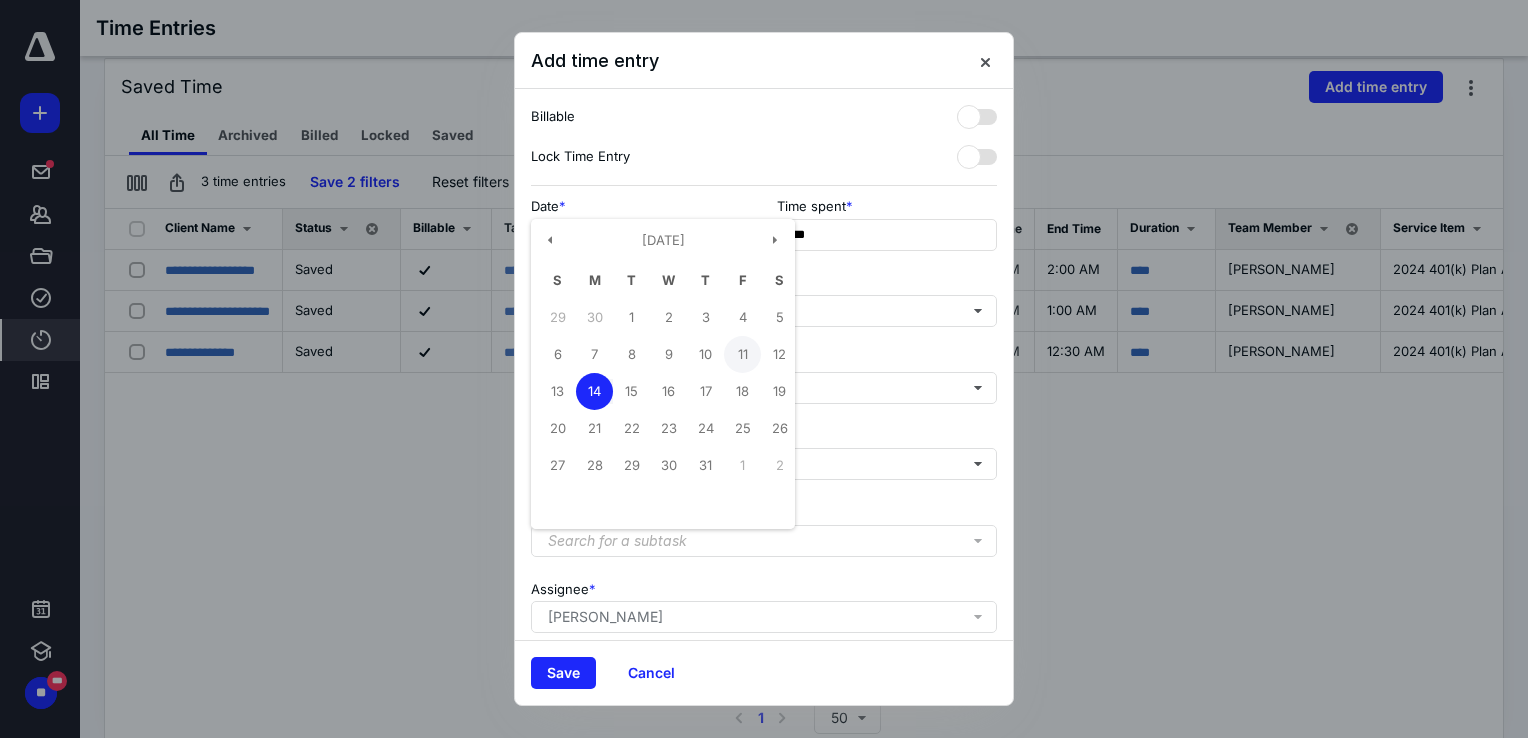 type on "**********" 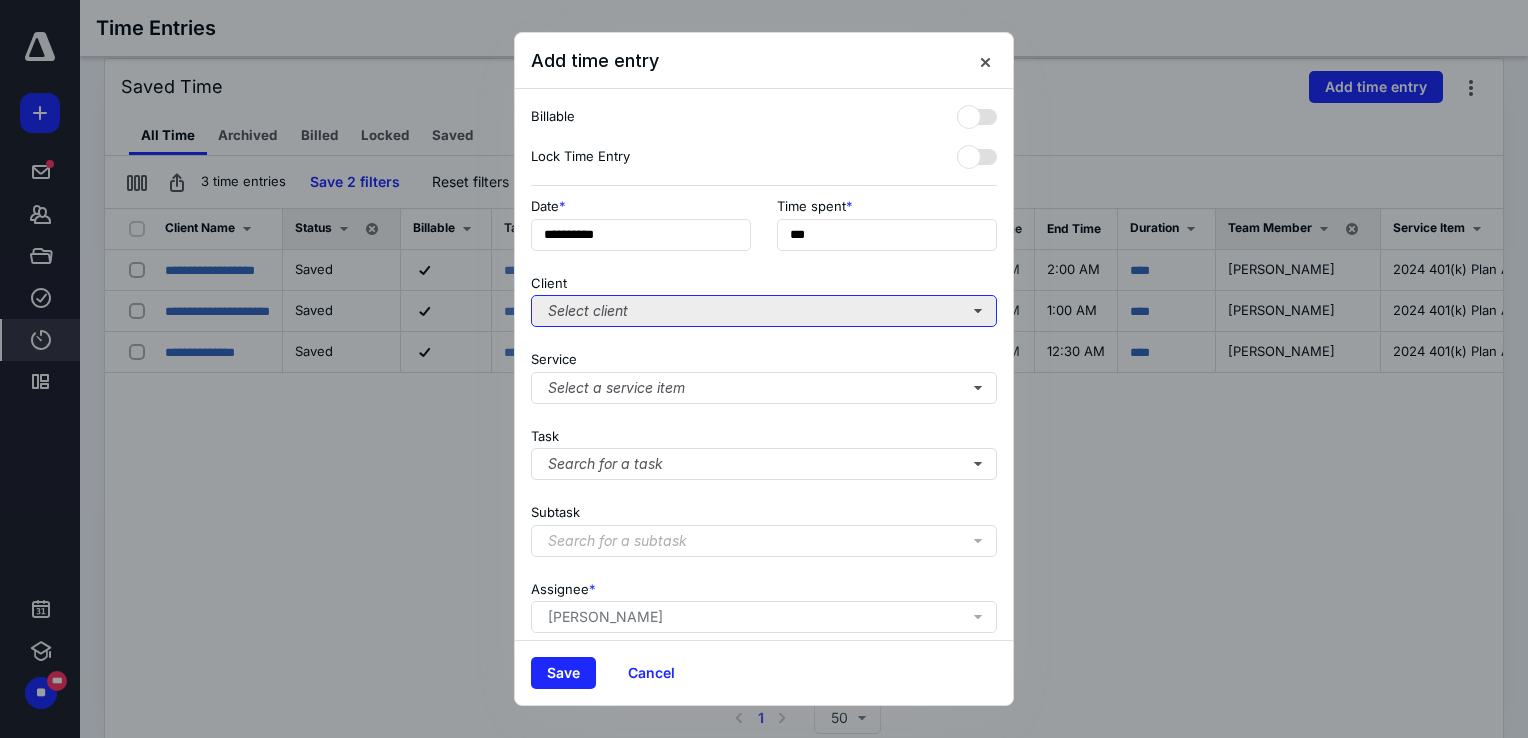 click on "Select client" at bounding box center (764, 311) 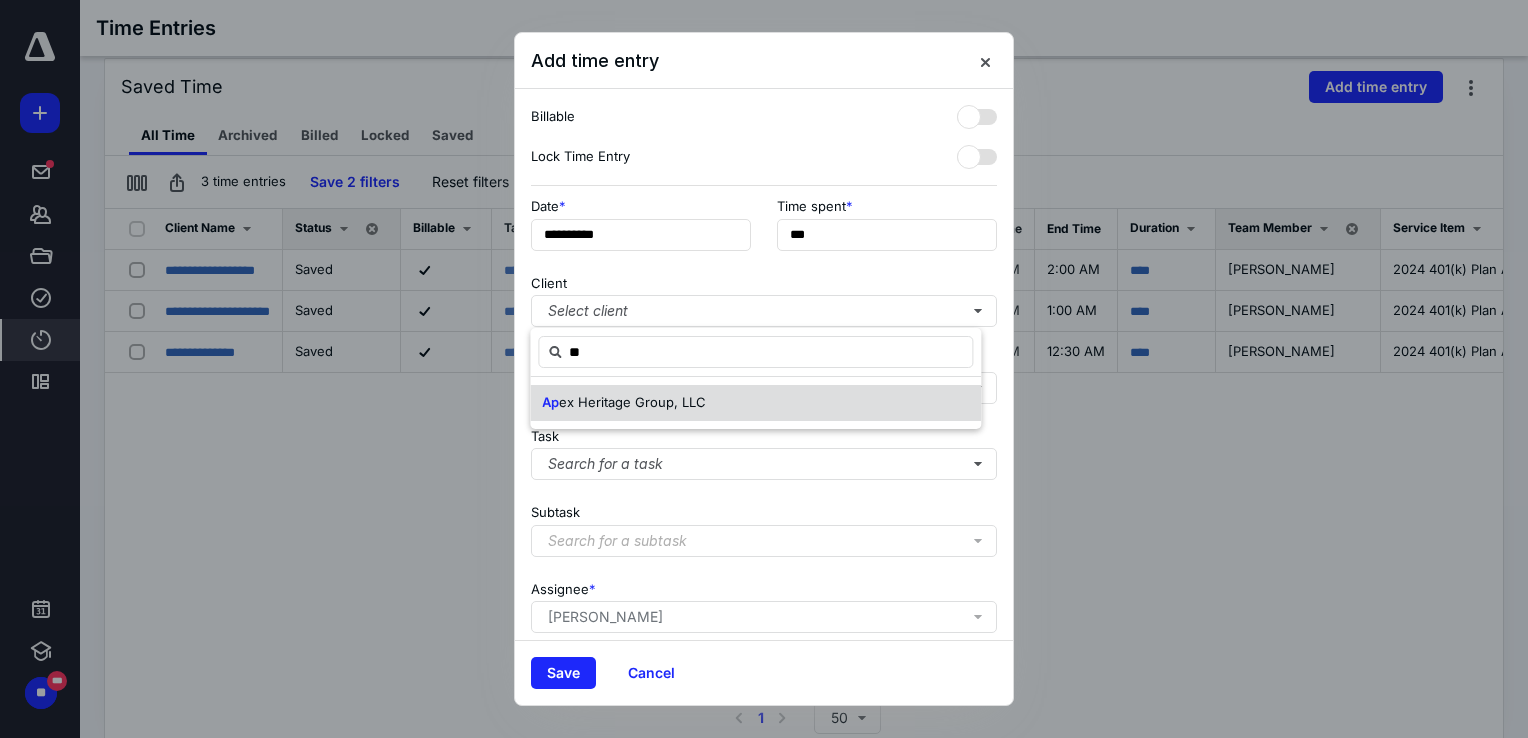 click on "ex Heritage Group, LLC" at bounding box center (632, 402) 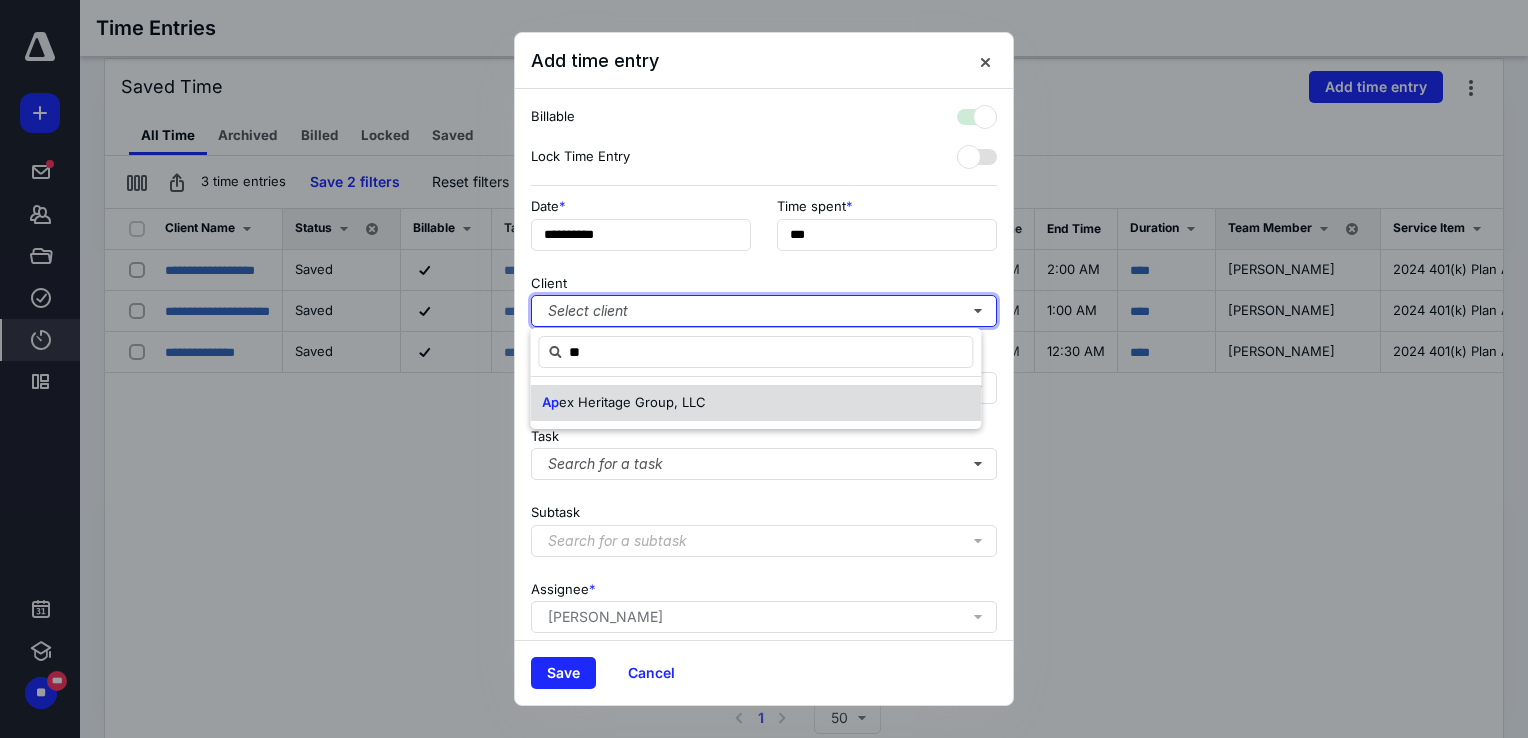 checkbox on "true" 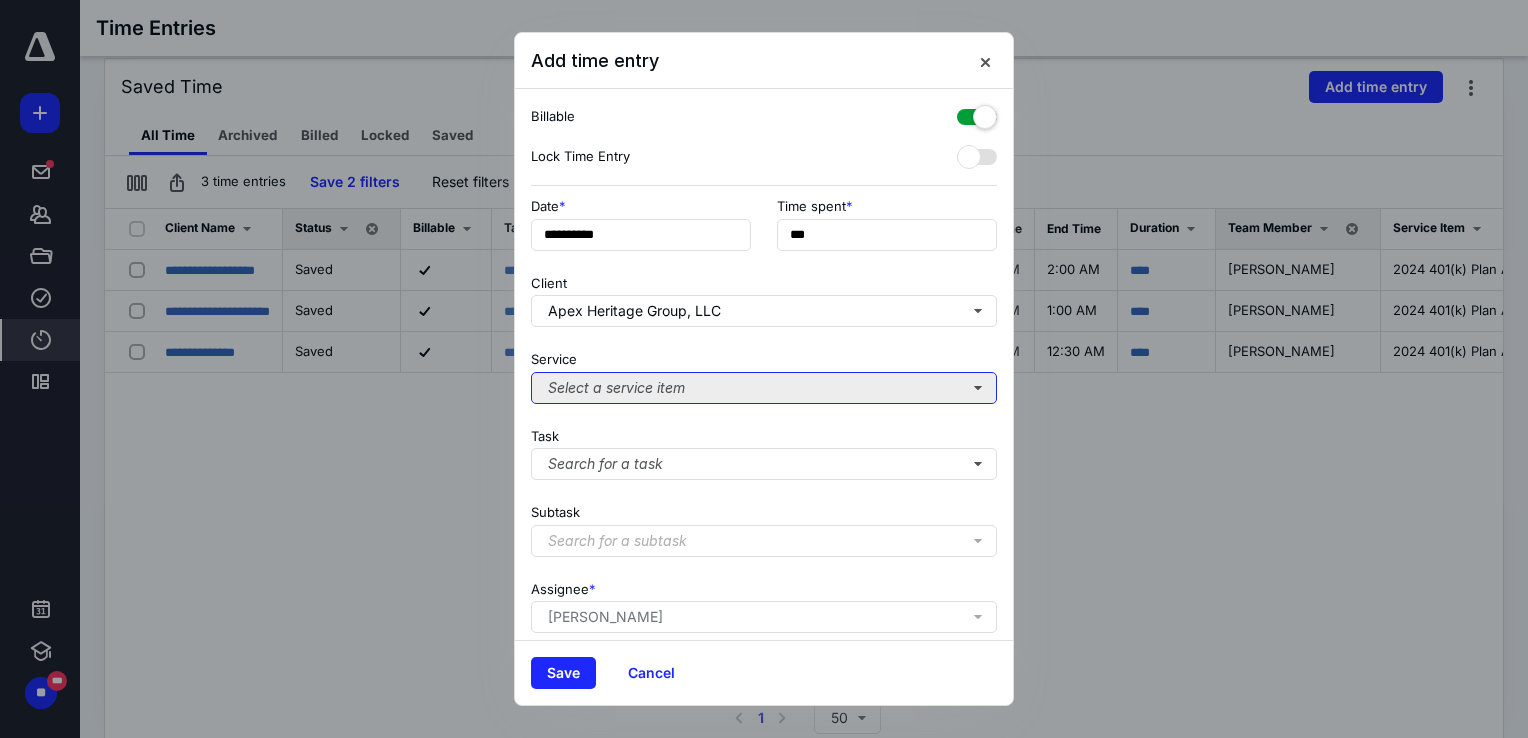 click on "Select a service item" at bounding box center (764, 388) 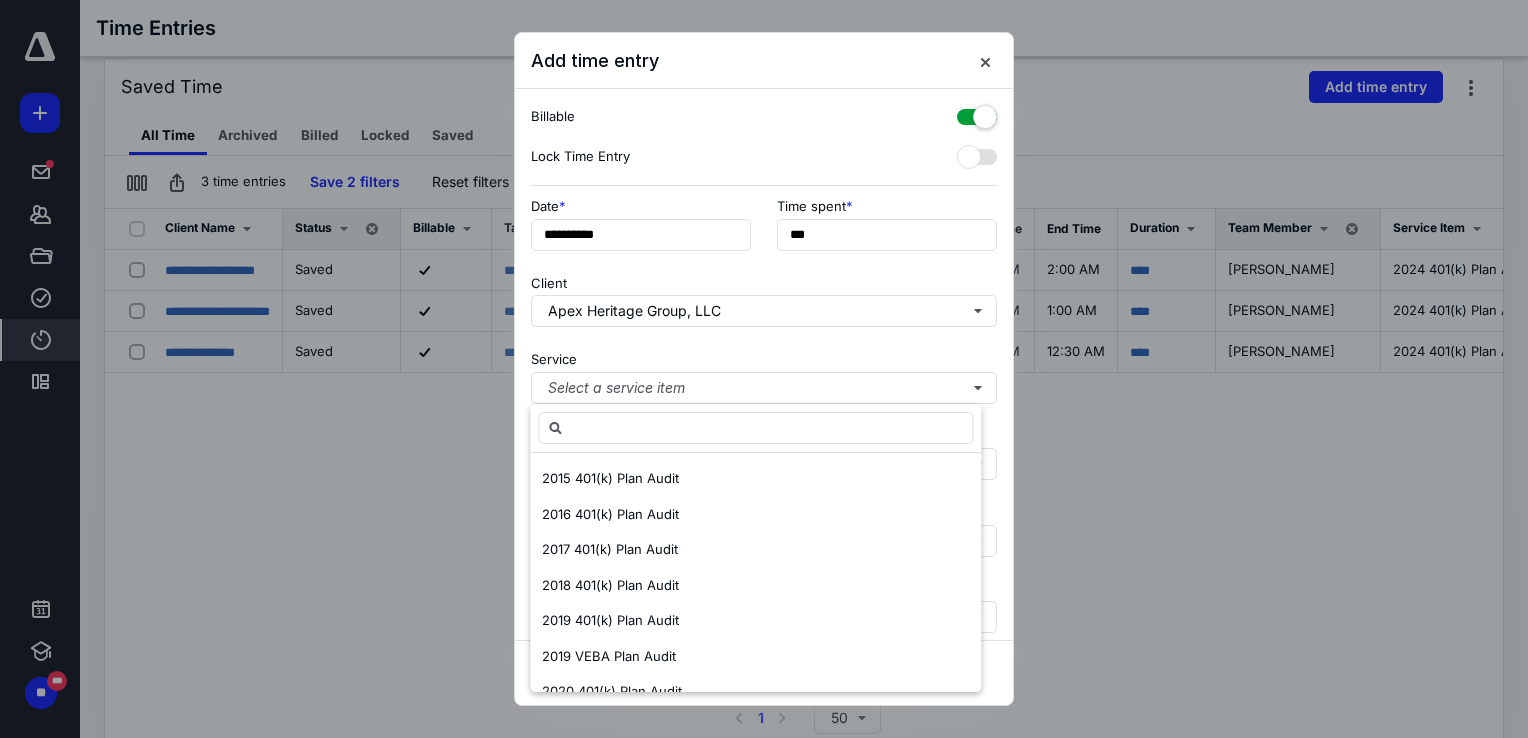 scroll, scrollTop: 700, scrollLeft: 0, axis: vertical 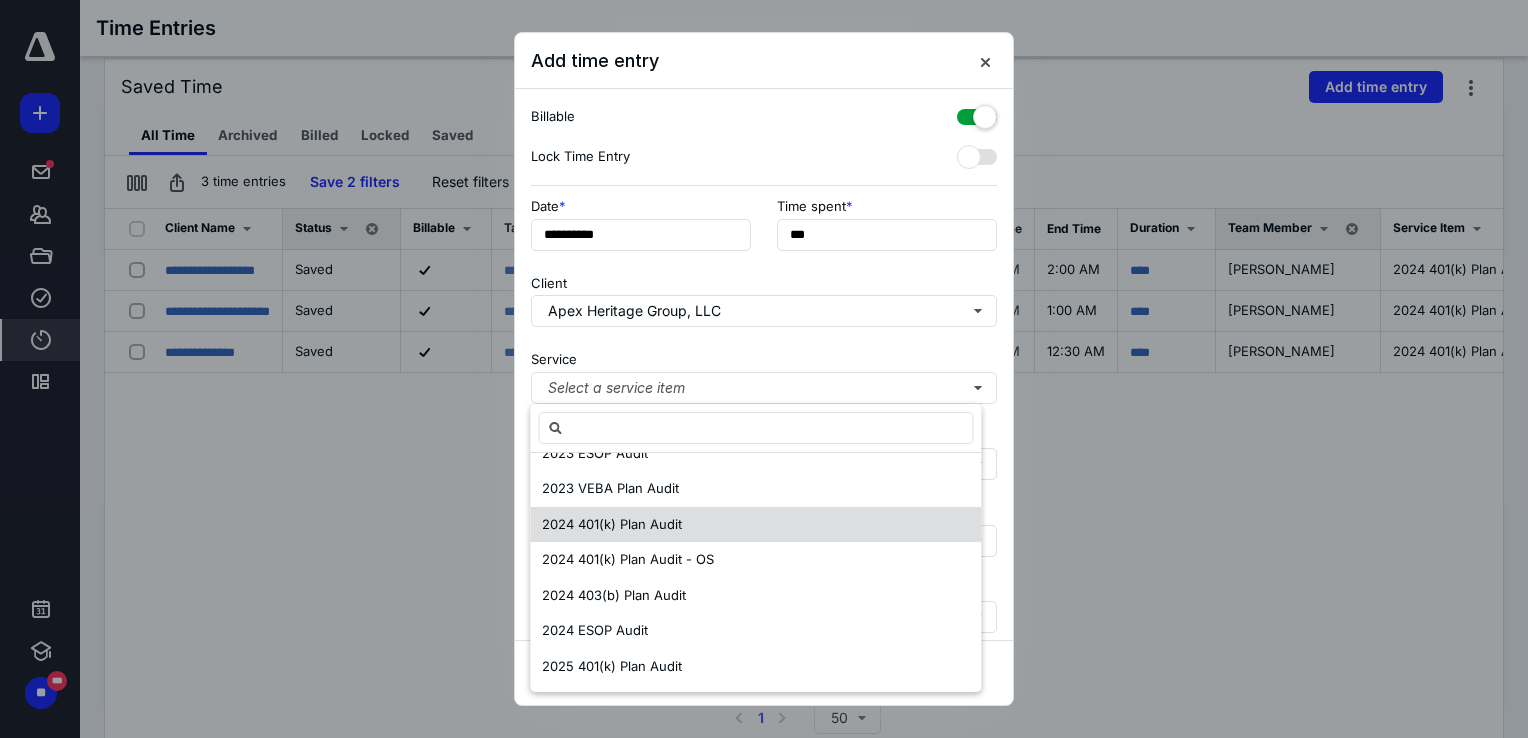 click on "2024 401(k) Plan Audit" at bounding box center [612, 524] 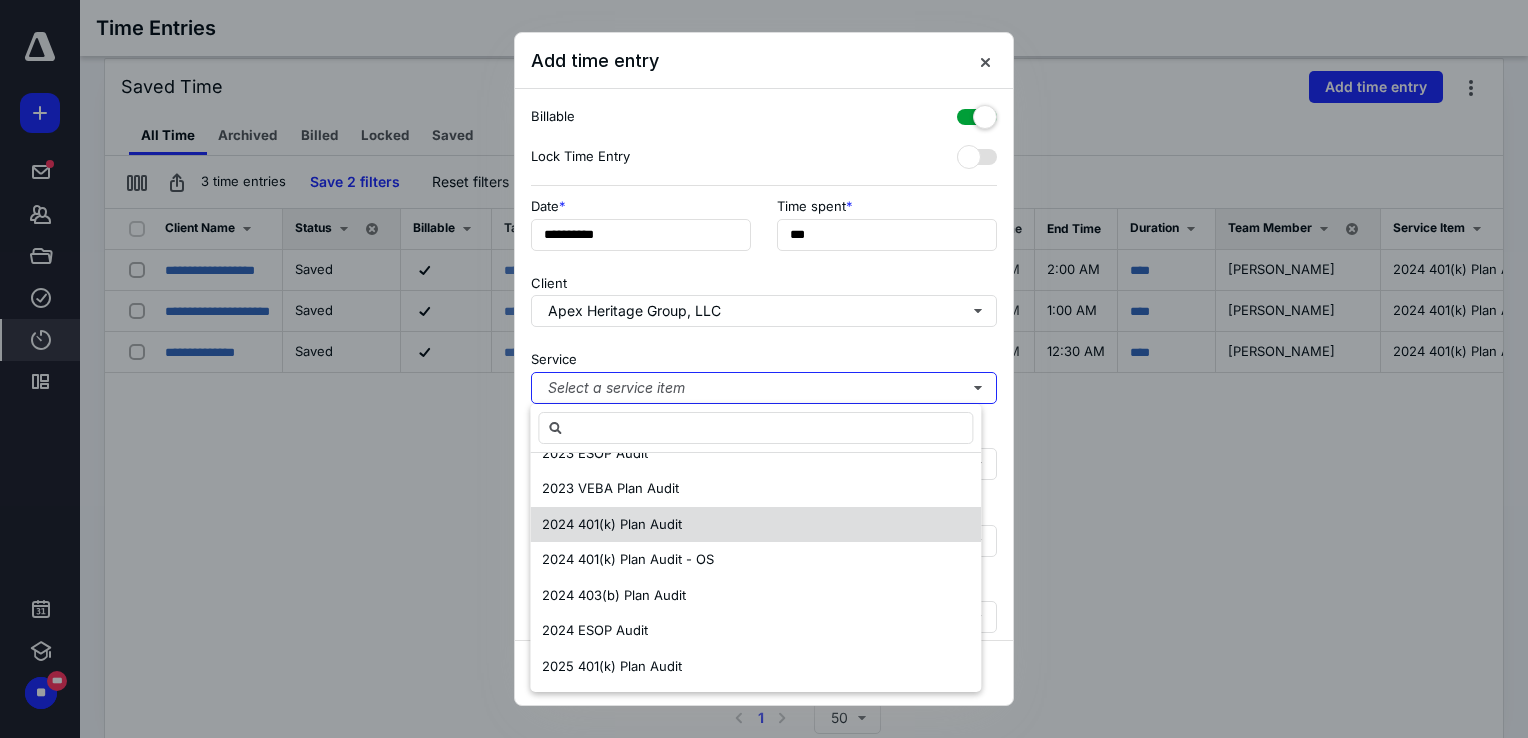 scroll, scrollTop: 0, scrollLeft: 0, axis: both 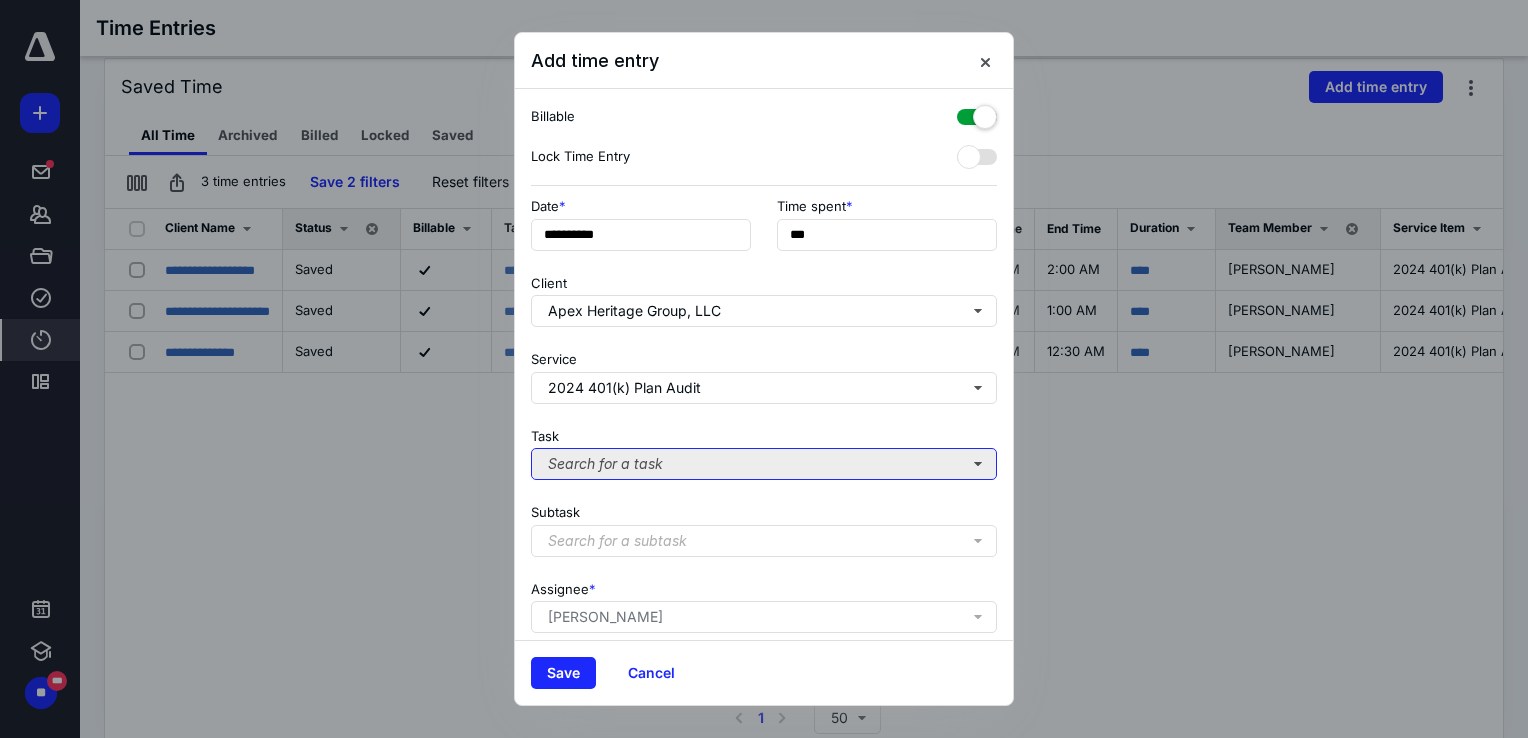 click on "Search for a task" at bounding box center [764, 464] 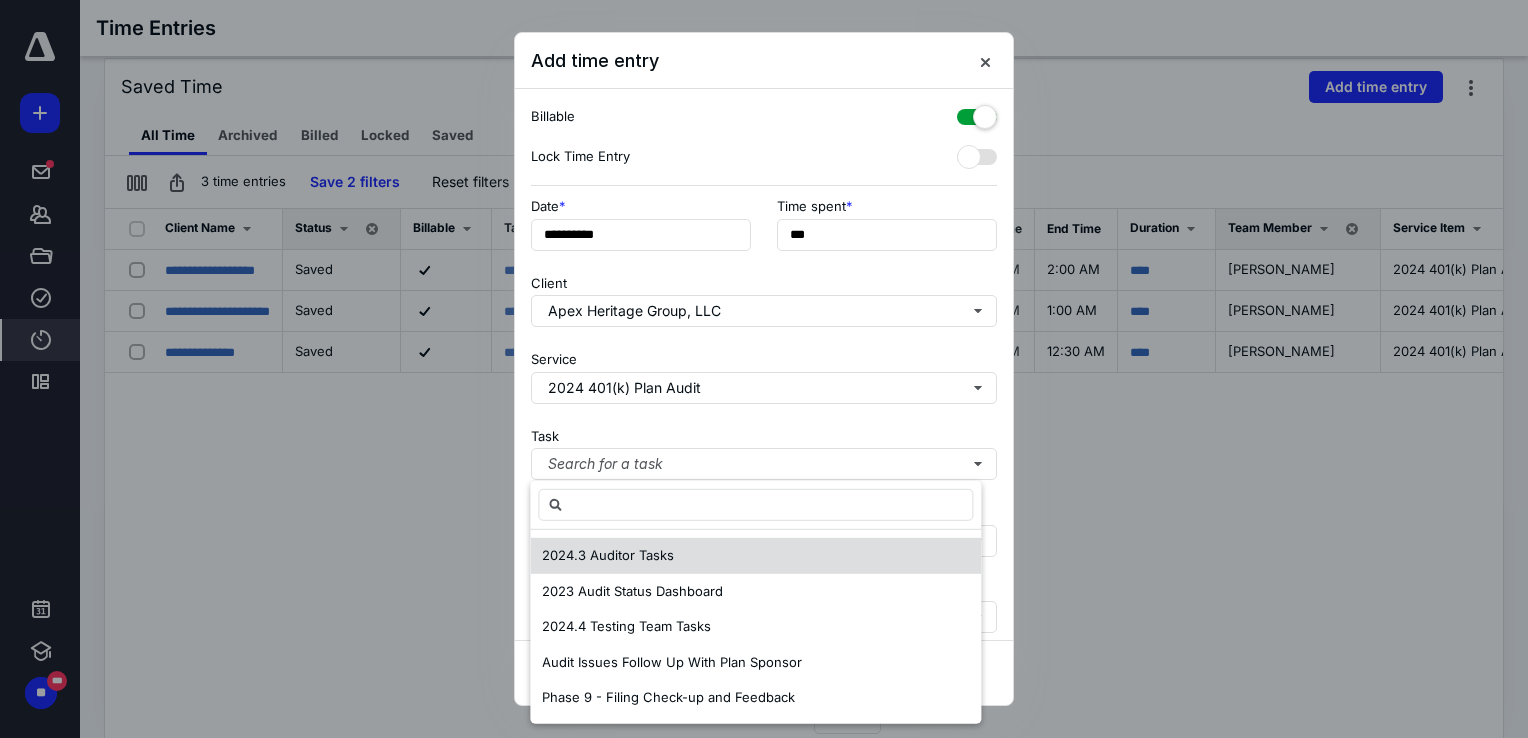click on "2024.3 Auditor Tasks" at bounding box center (608, 555) 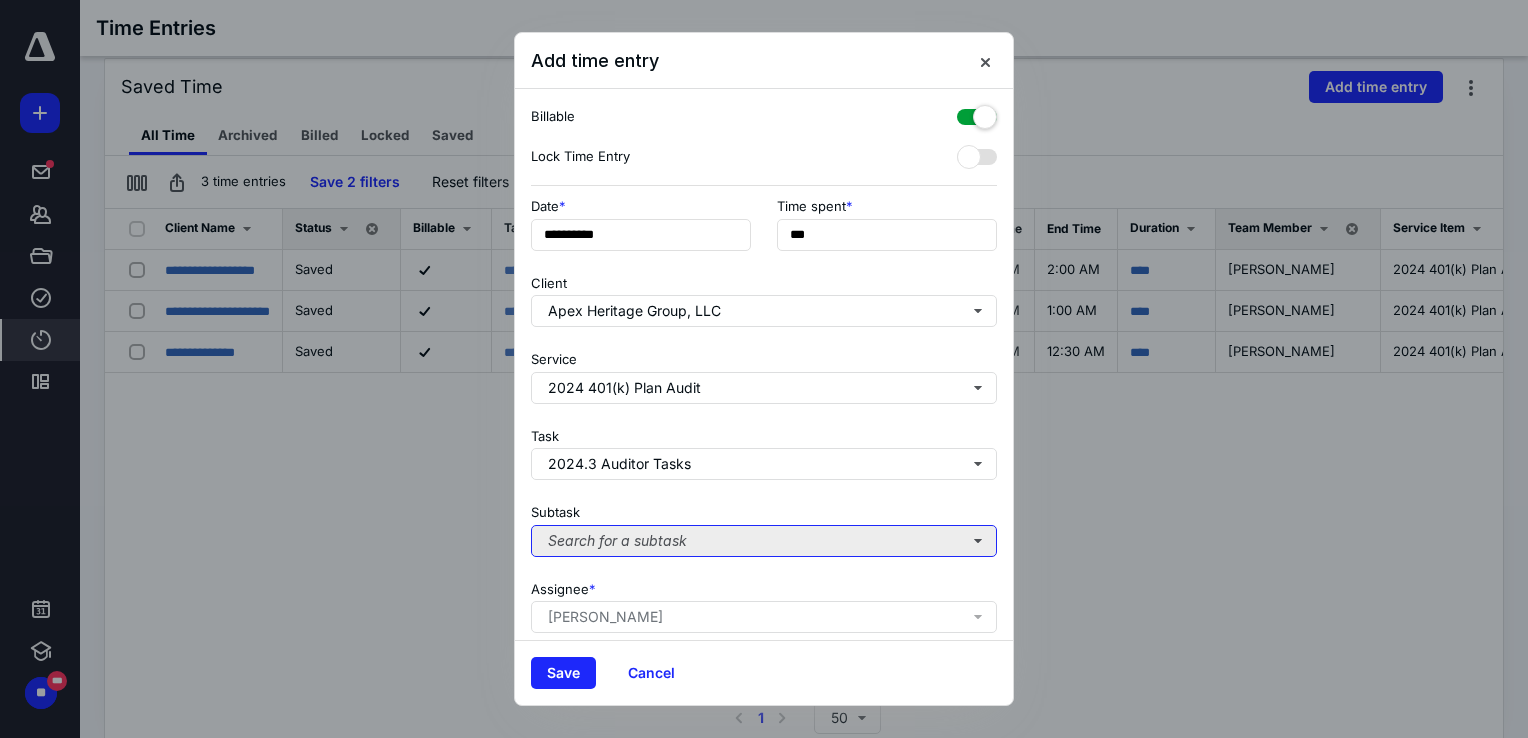 click on "Search for a subtask" at bounding box center [764, 541] 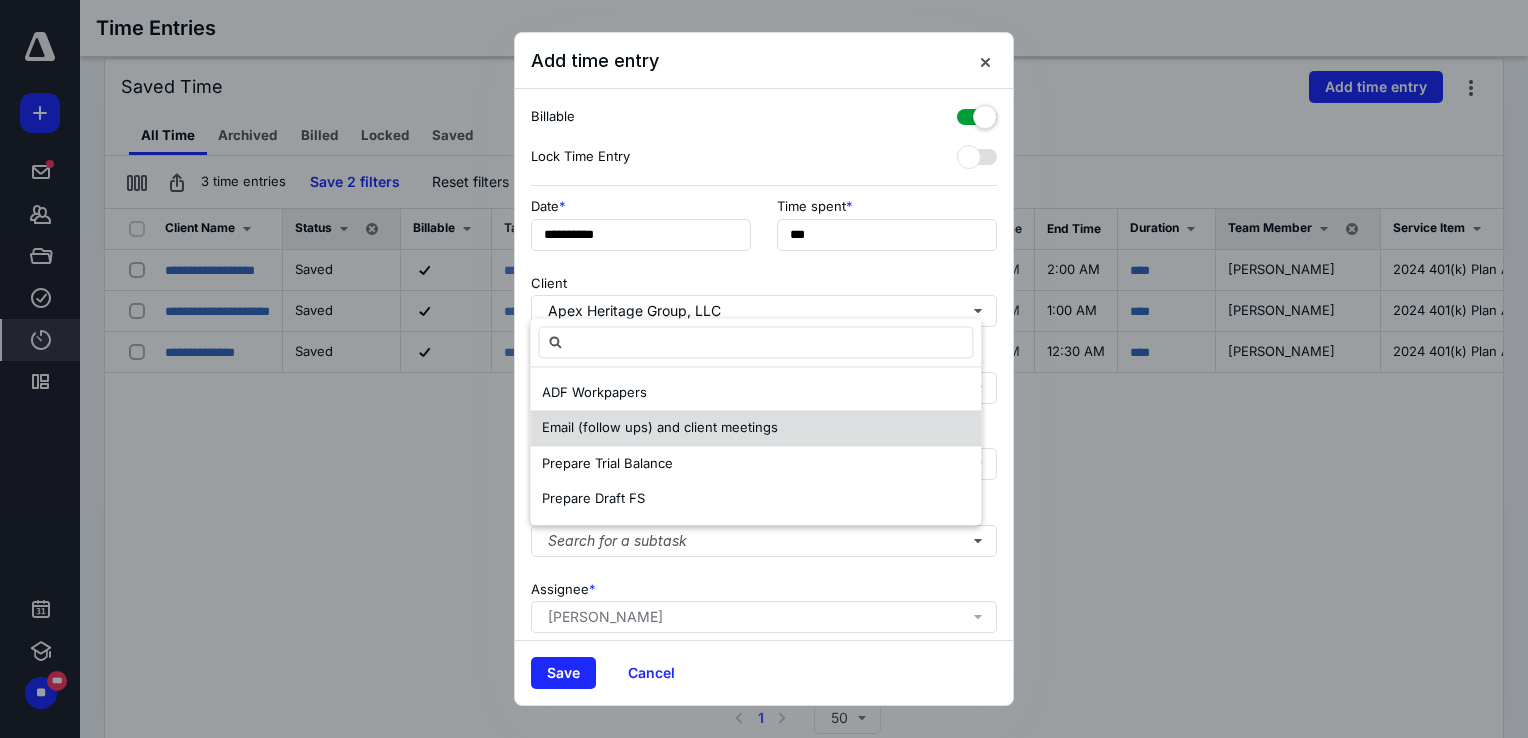 click on "Email (follow ups) and client meetings" at bounding box center (660, 428) 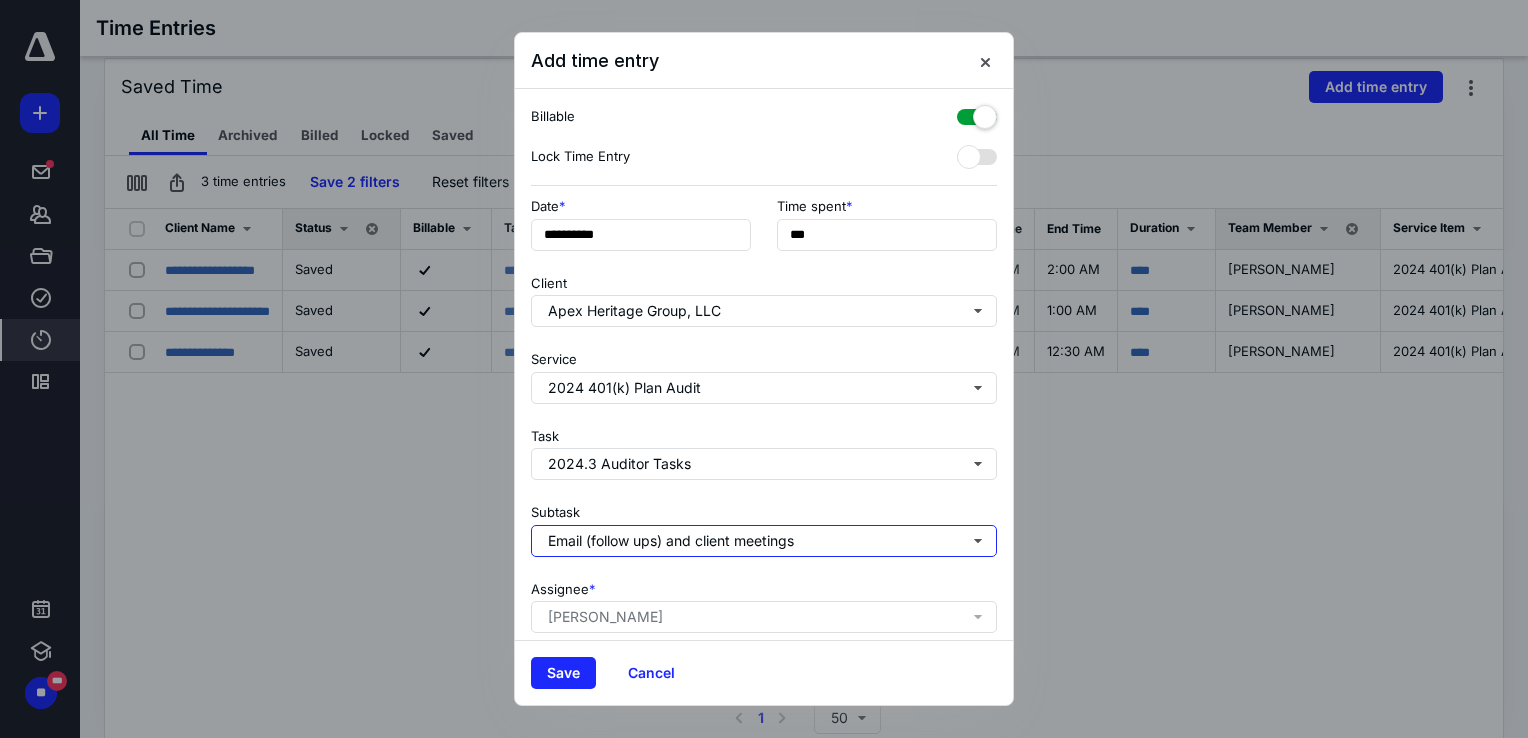 scroll, scrollTop: 162, scrollLeft: 0, axis: vertical 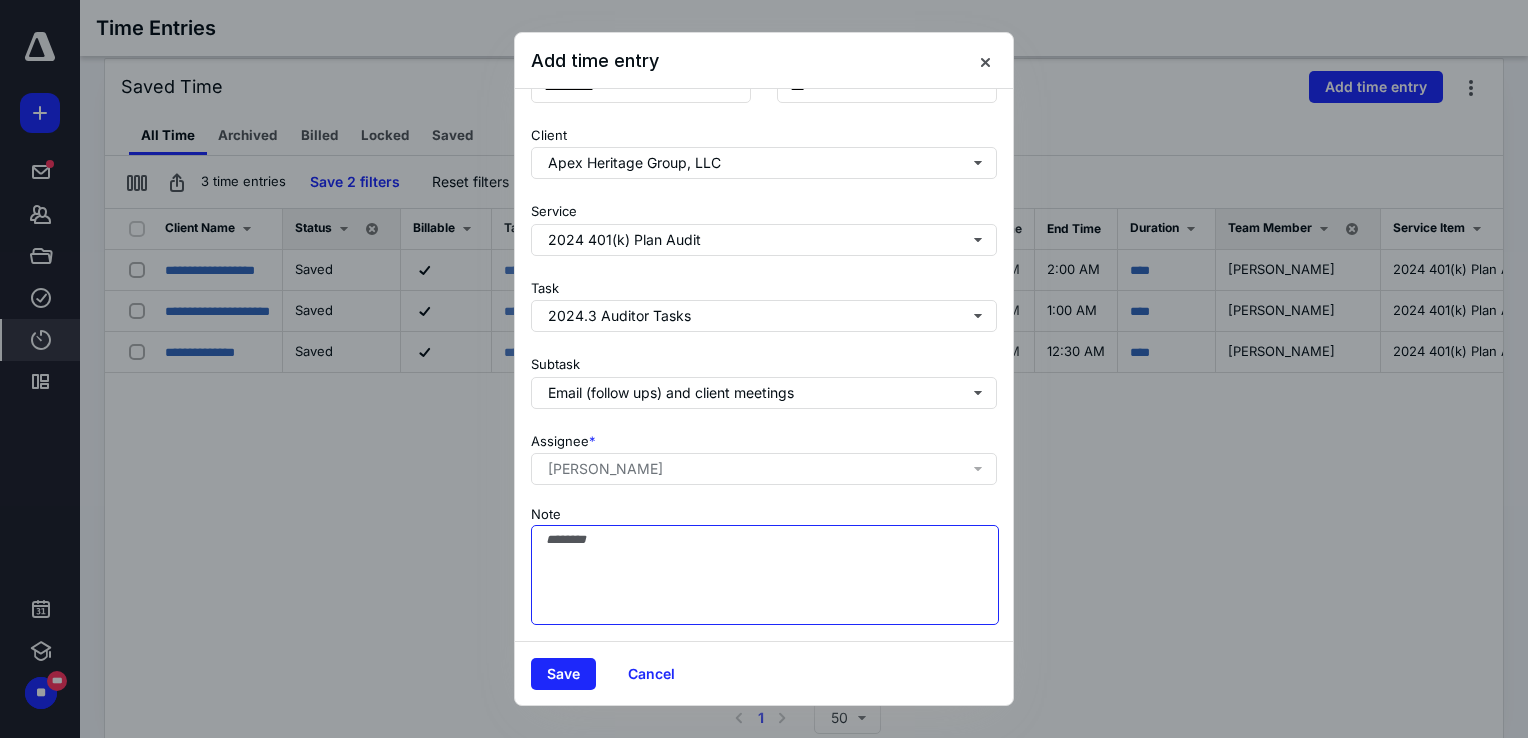 click on "Note" at bounding box center (765, 575) 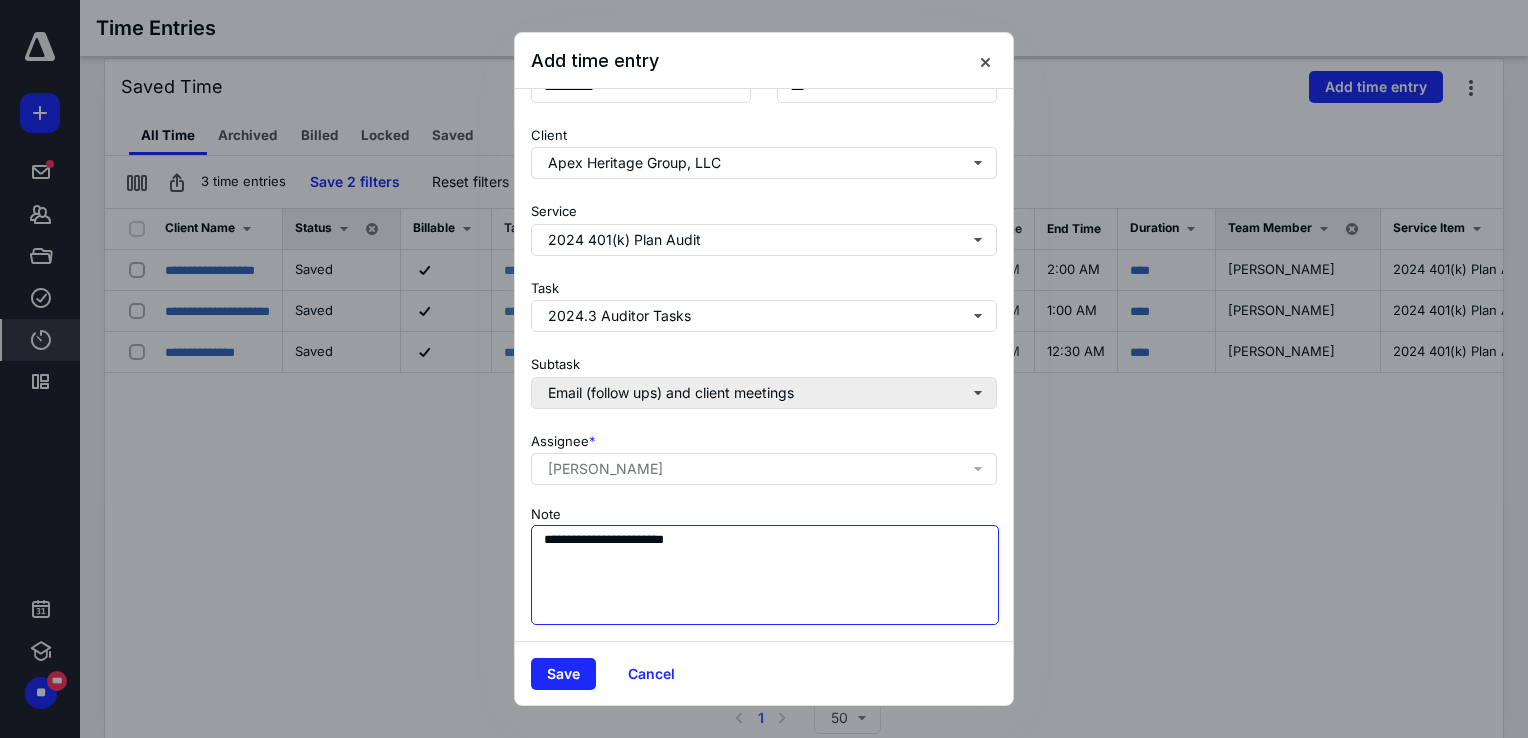 paste on "**********" 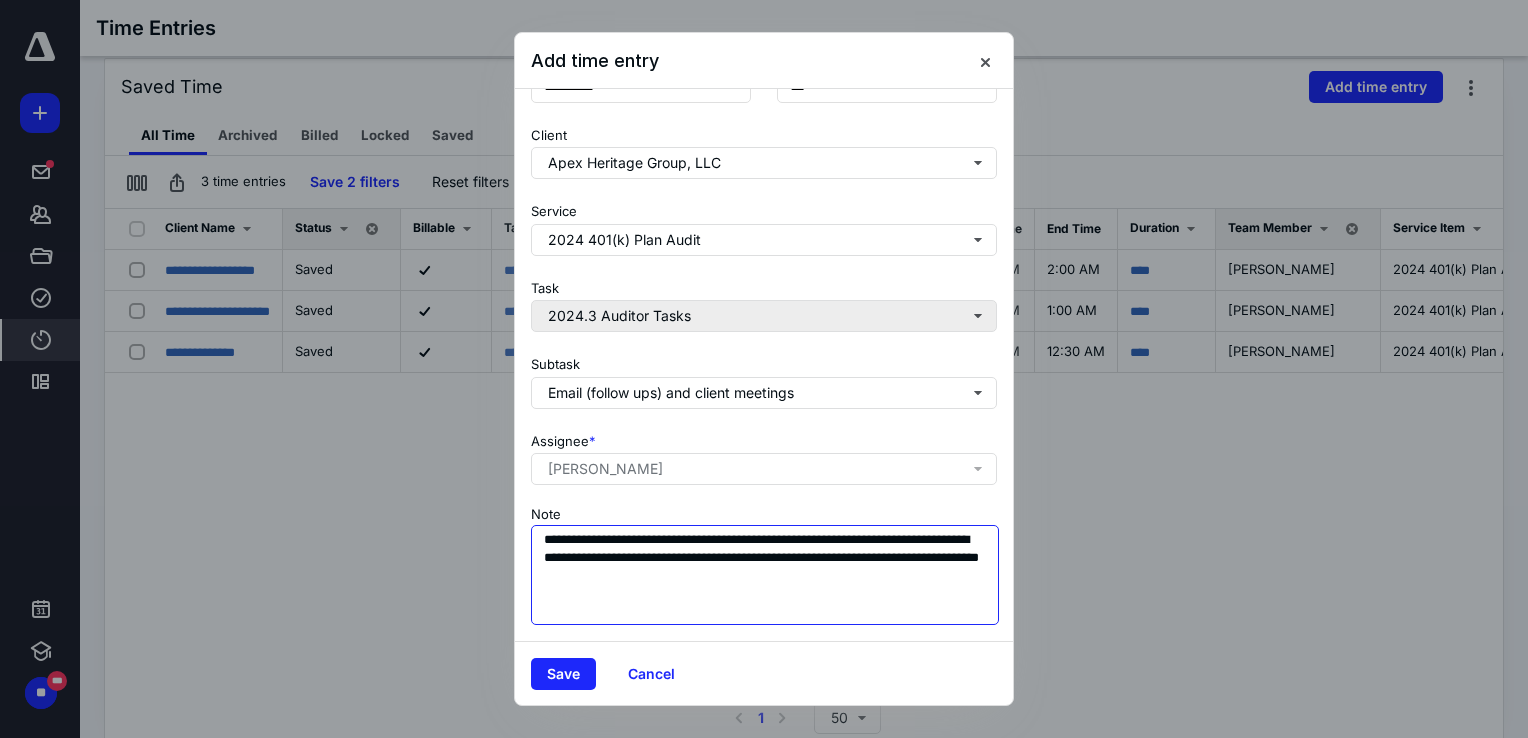 type on "**********" 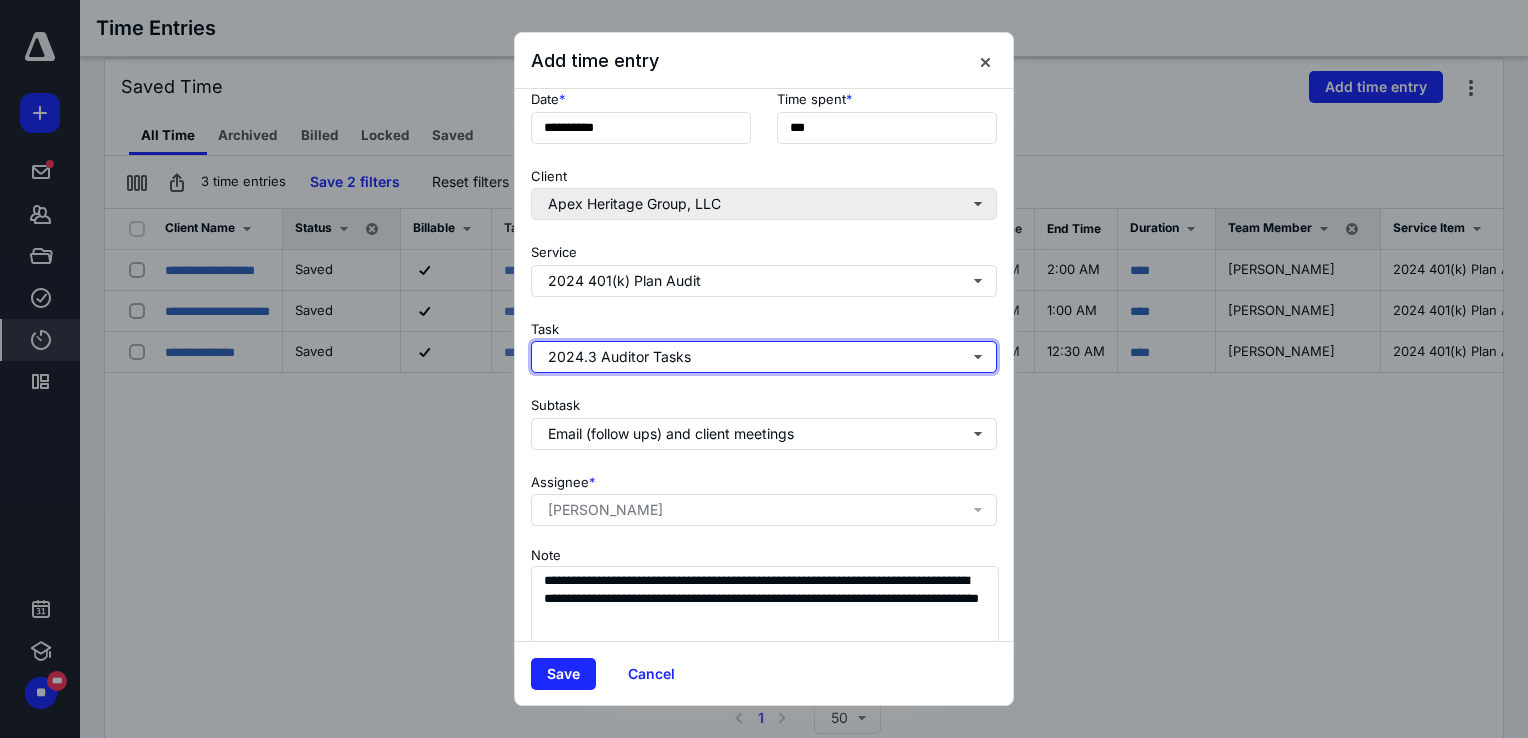 drag, startPoint x: 729, startPoint y: 317, endPoint x: 684, endPoint y: 297, distance: 49.24429 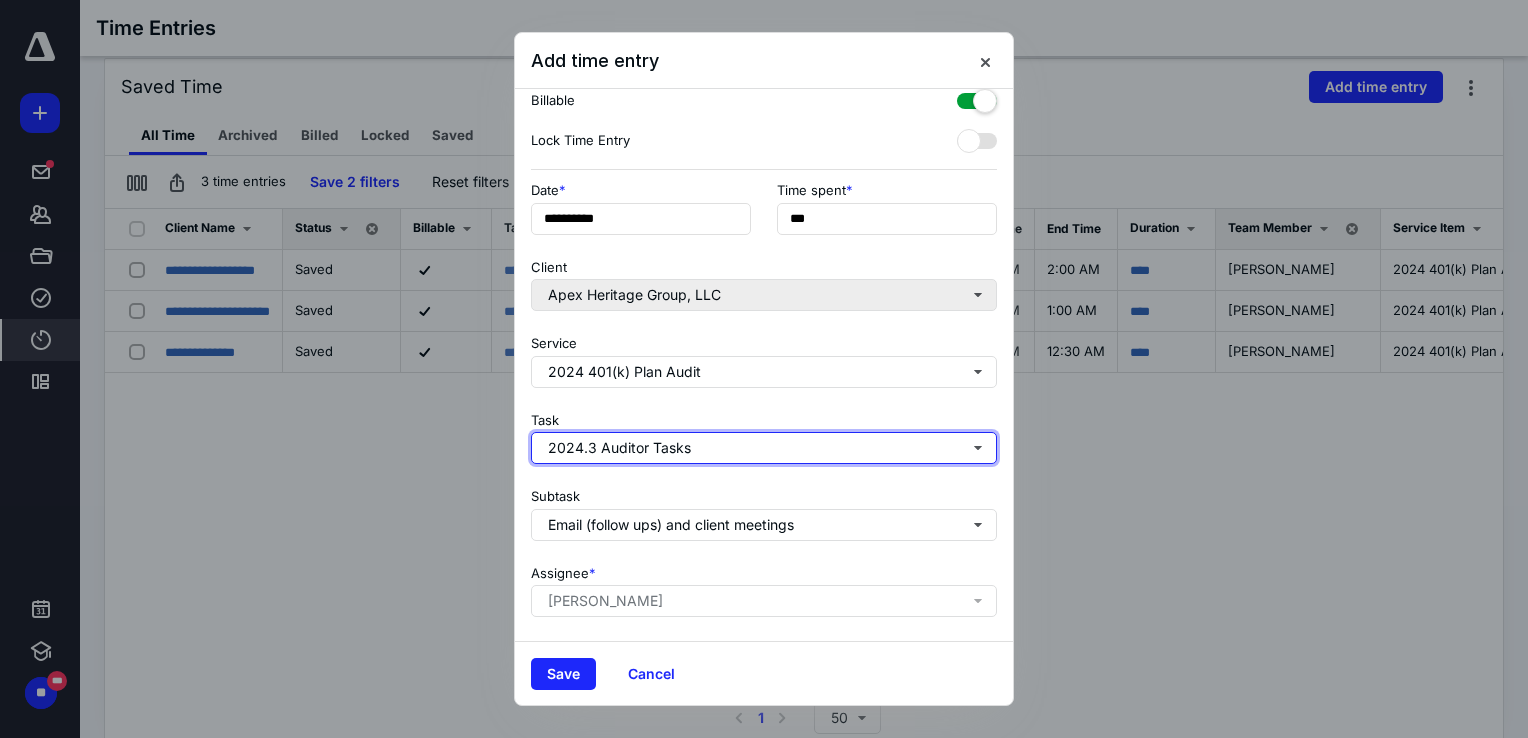 scroll, scrollTop: 0, scrollLeft: 0, axis: both 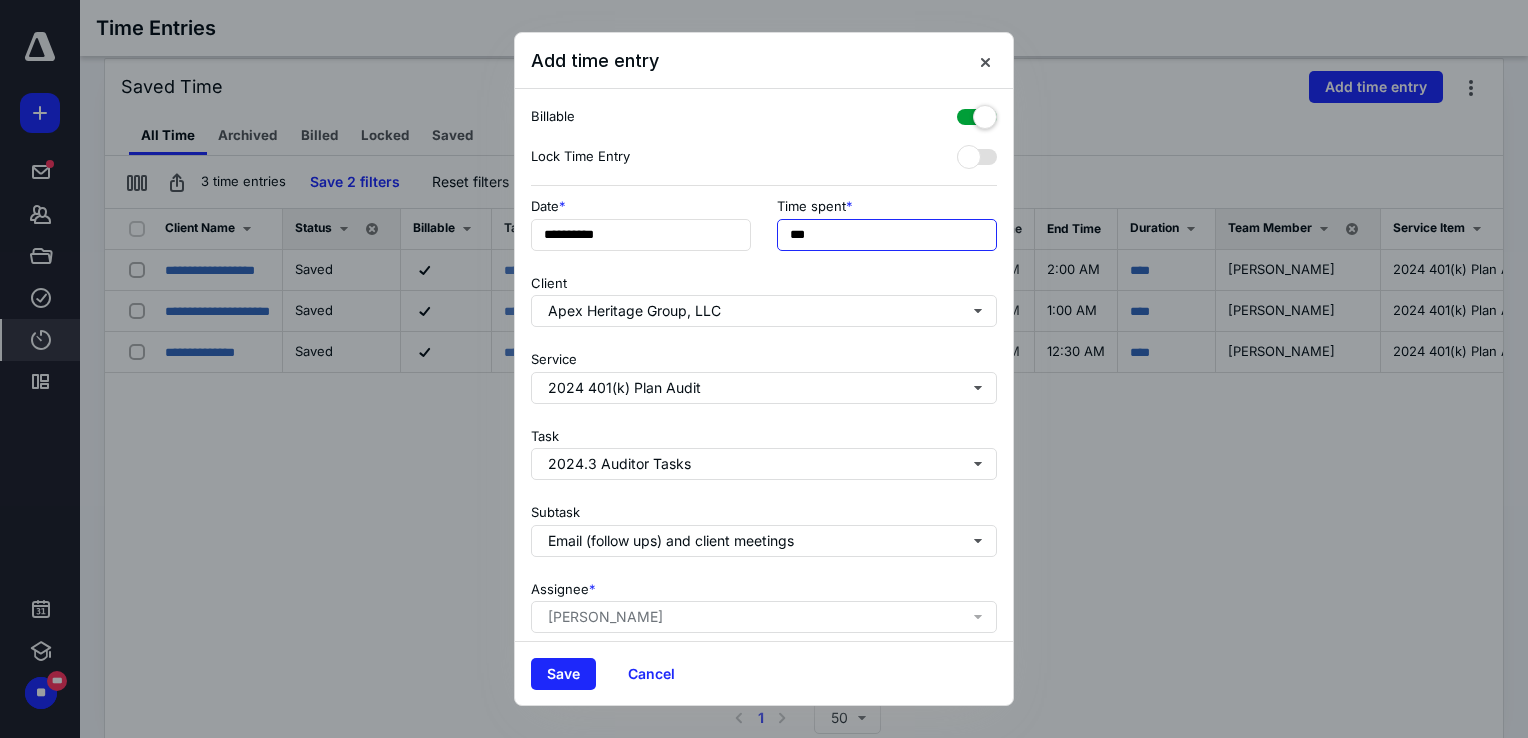 click on "***" at bounding box center [887, 235] 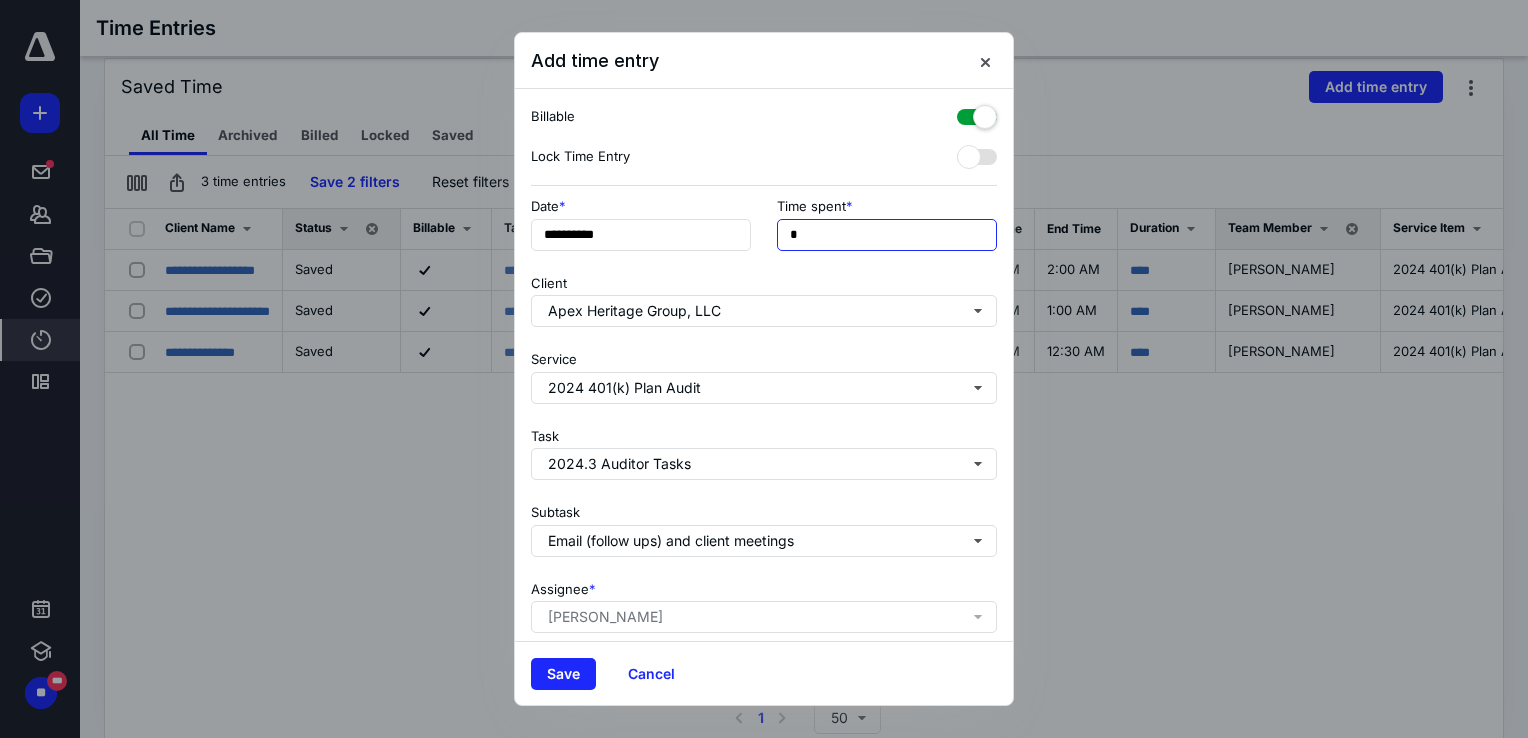 type on "**" 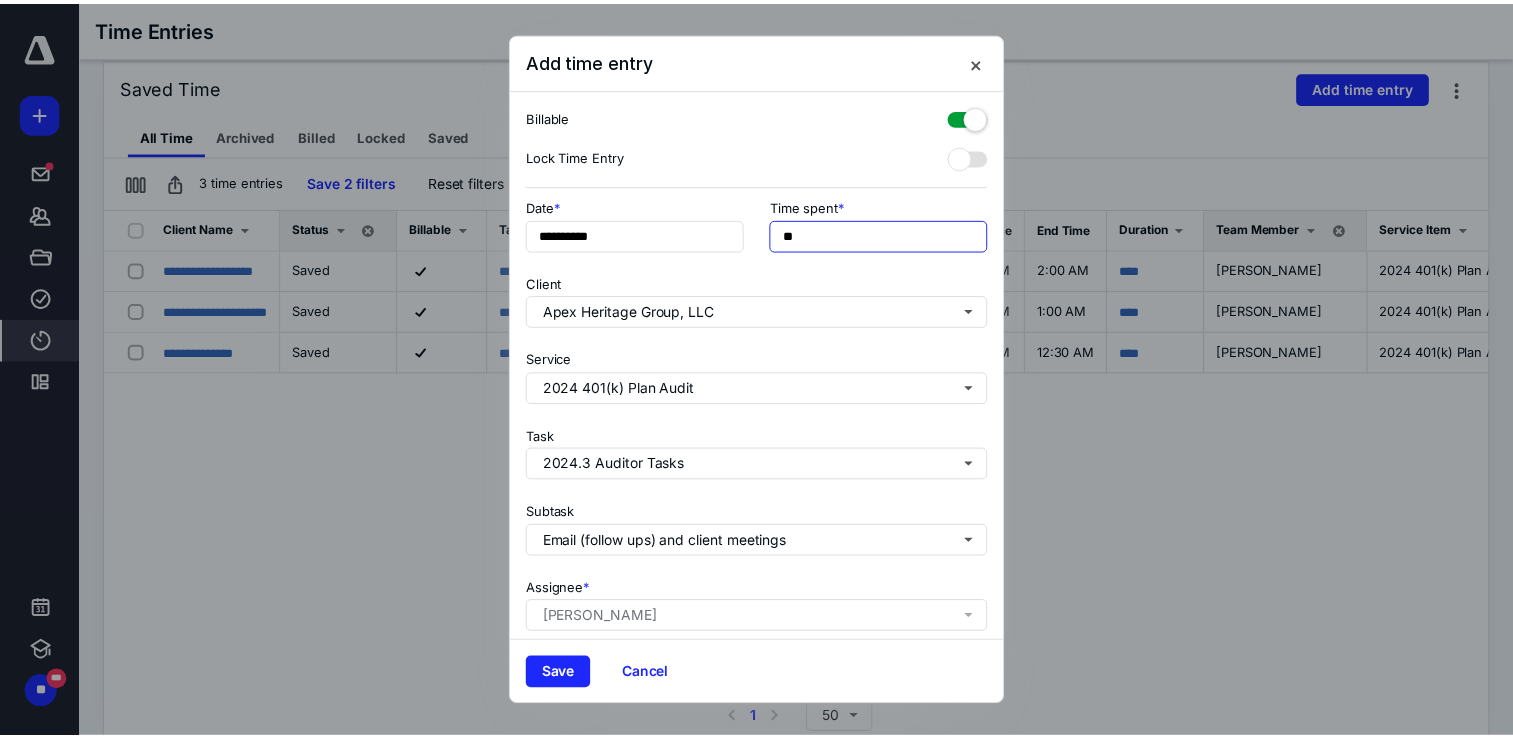 scroll, scrollTop: 162, scrollLeft: 0, axis: vertical 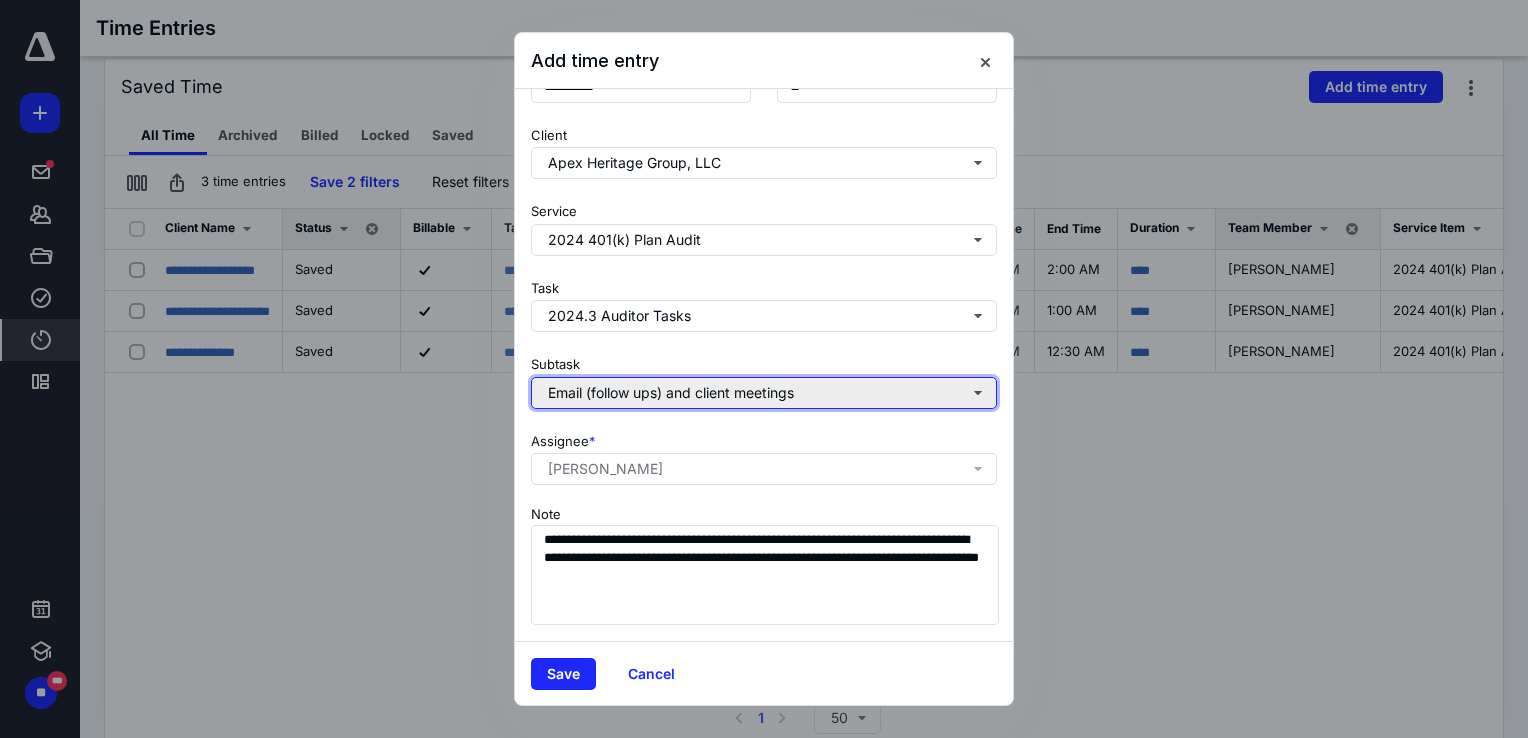 click on "Email (follow ups) and client meetings" at bounding box center (764, 393) 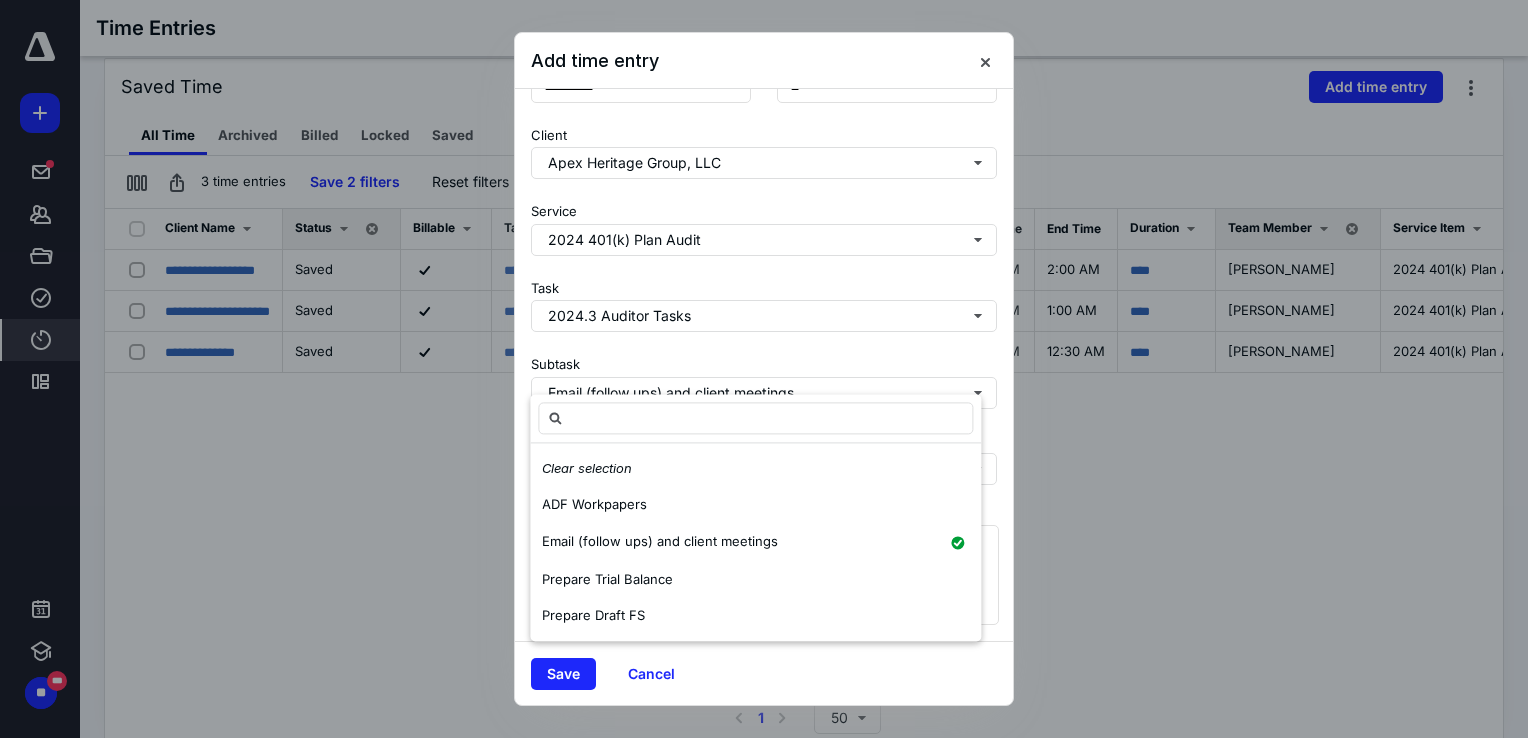 click on "Subtask Email (follow ups) and client meetings" at bounding box center (764, 378) 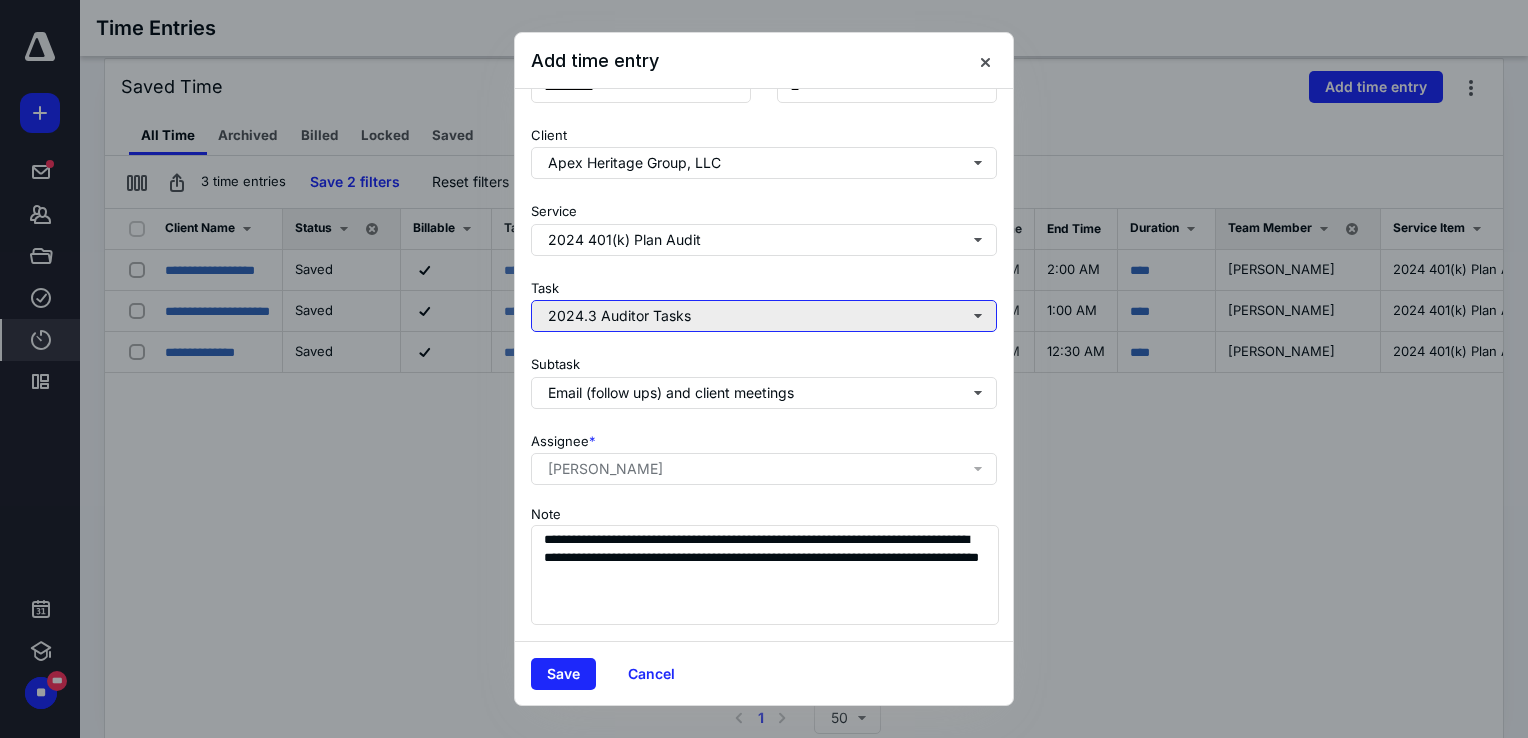 click on "2024.3 Auditor Tasks" at bounding box center [764, 316] 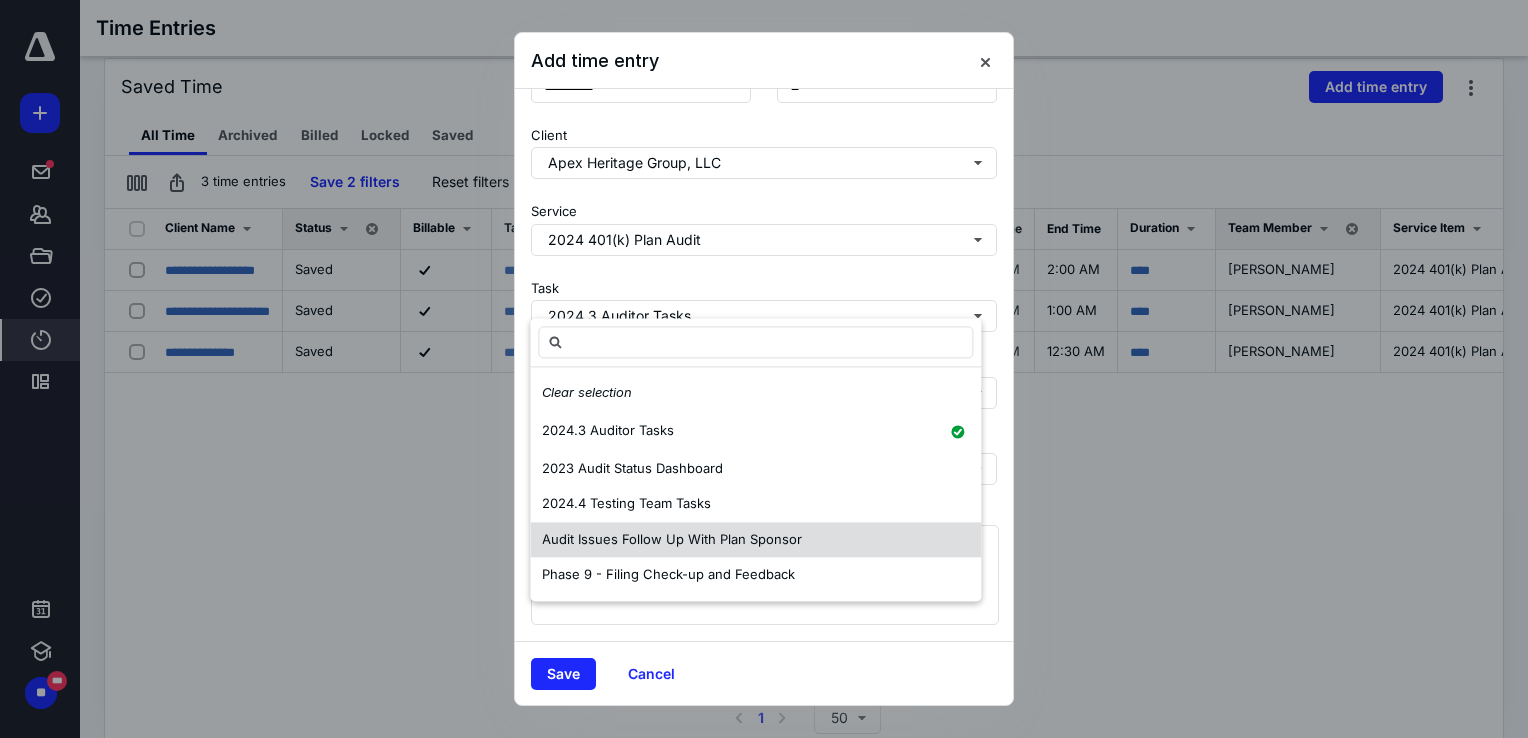 click on "Audit Issues Follow Up With Plan Sponsor" at bounding box center [672, 539] 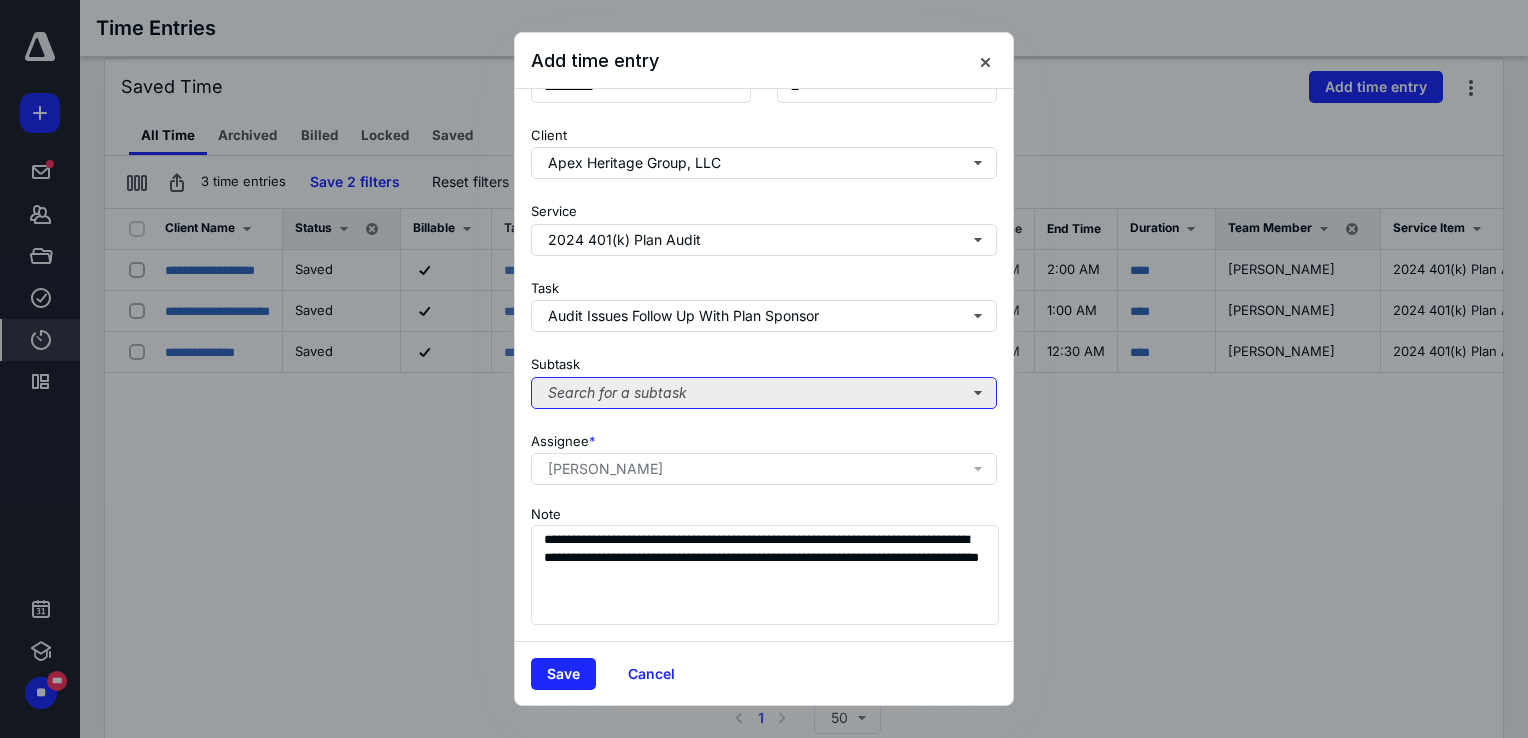 click on "Search for a subtask" at bounding box center (764, 393) 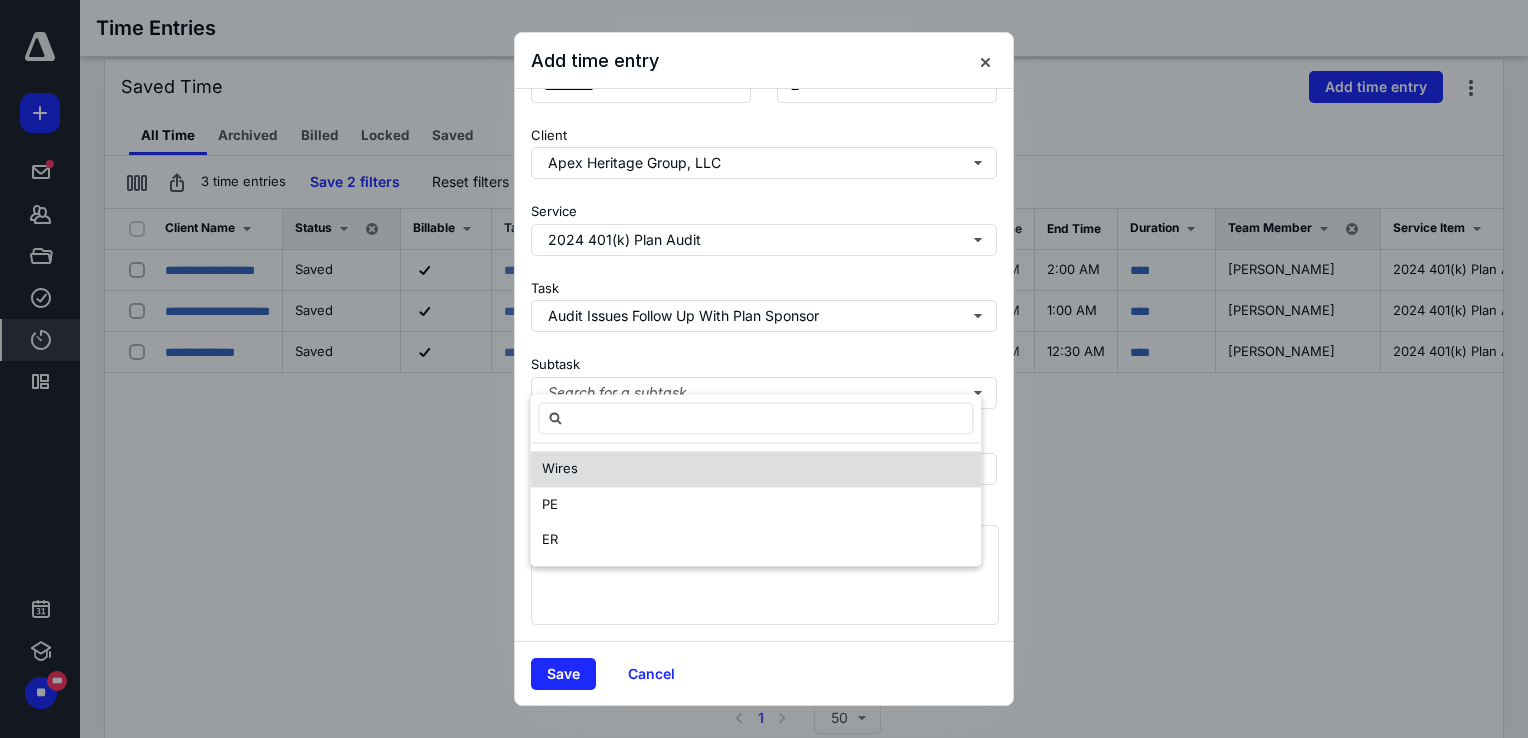 click on "Wires" at bounding box center (560, 468) 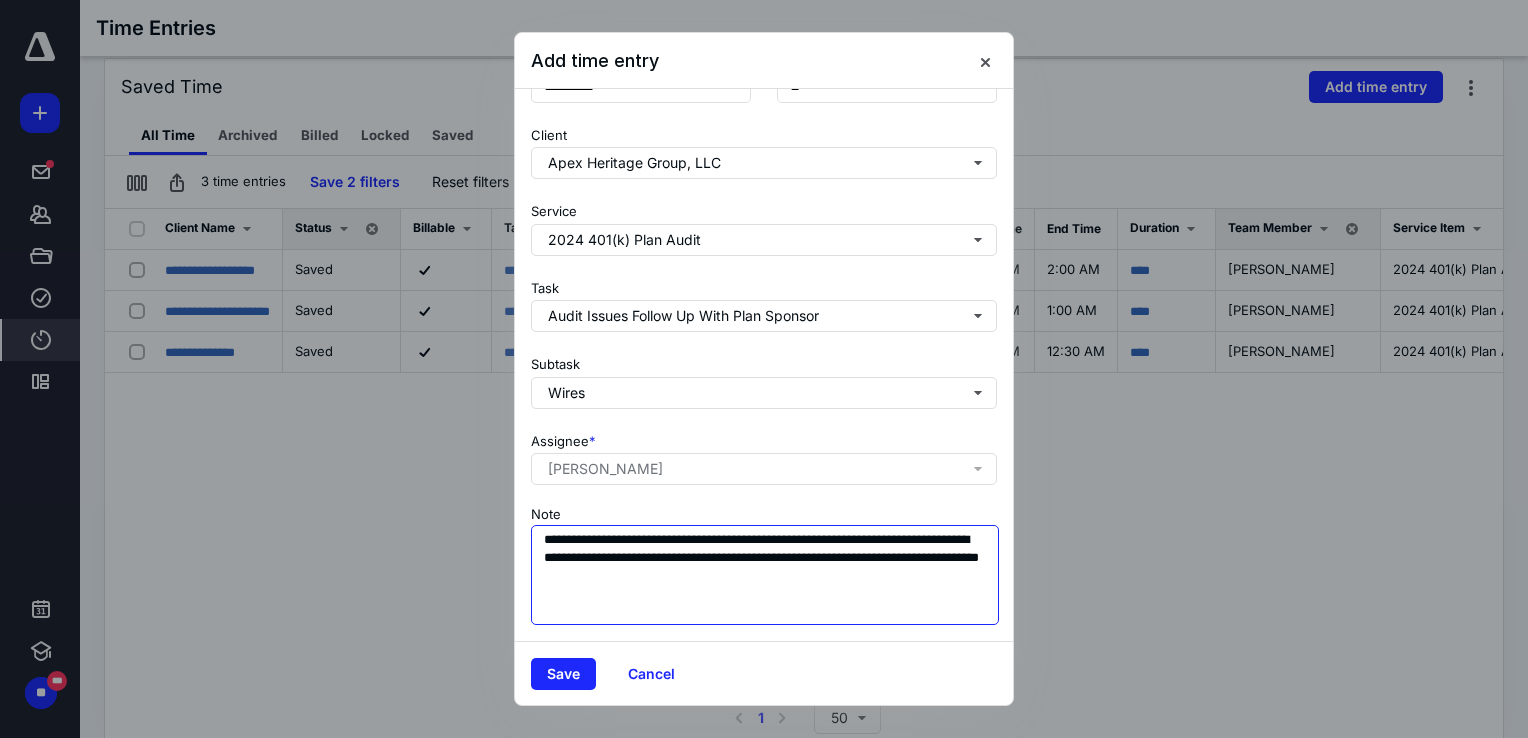 click on "**********" at bounding box center [765, 575] 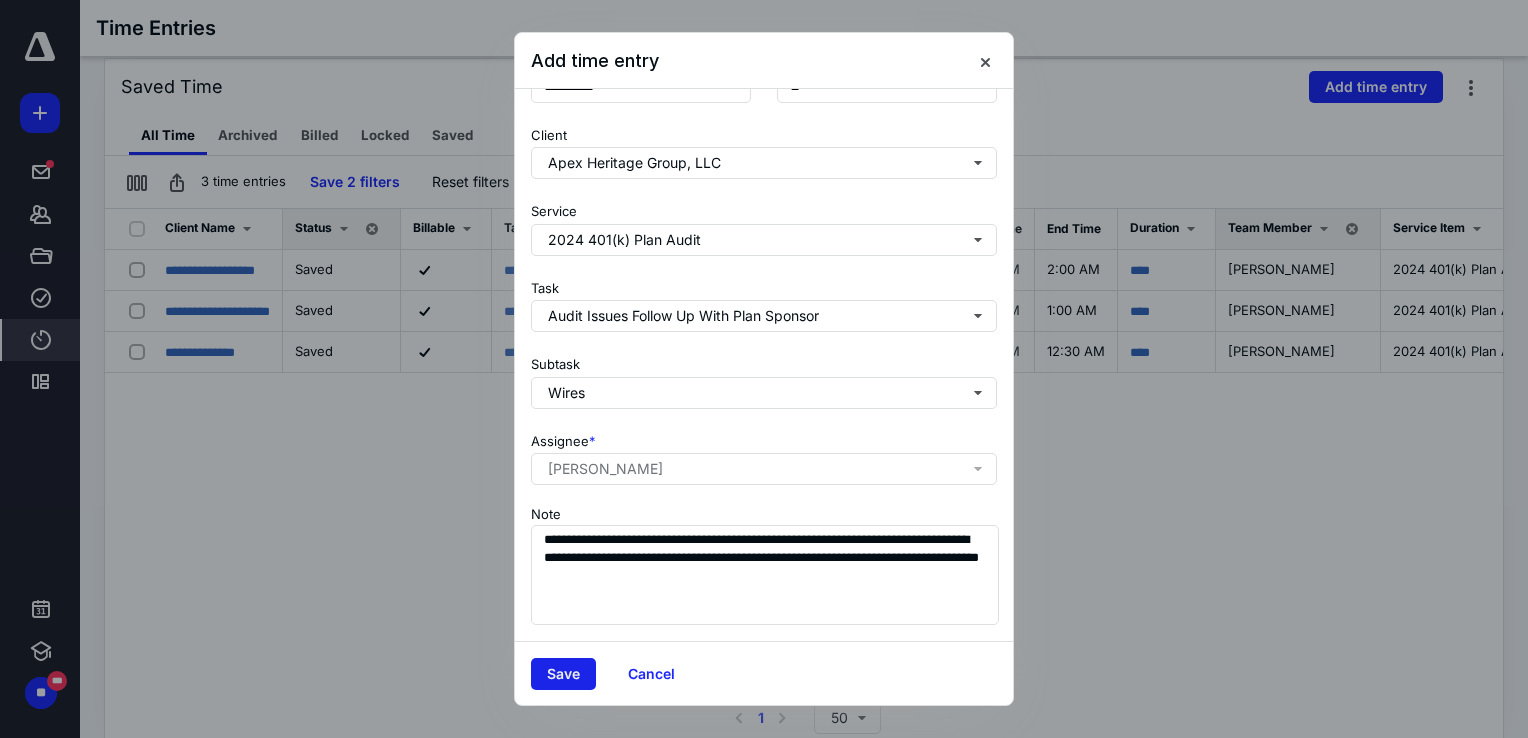 click on "Save" at bounding box center (563, 674) 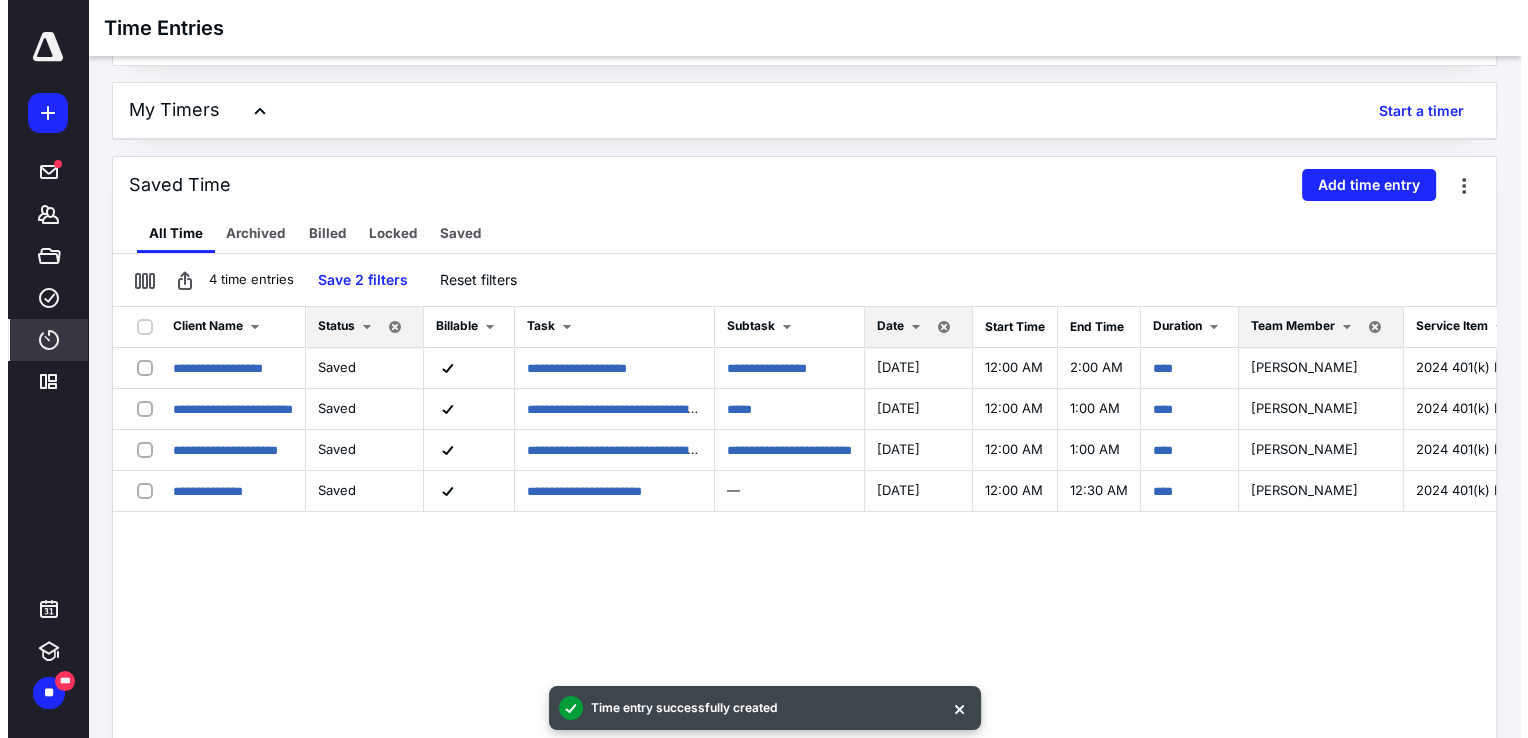 scroll, scrollTop: 0, scrollLeft: 0, axis: both 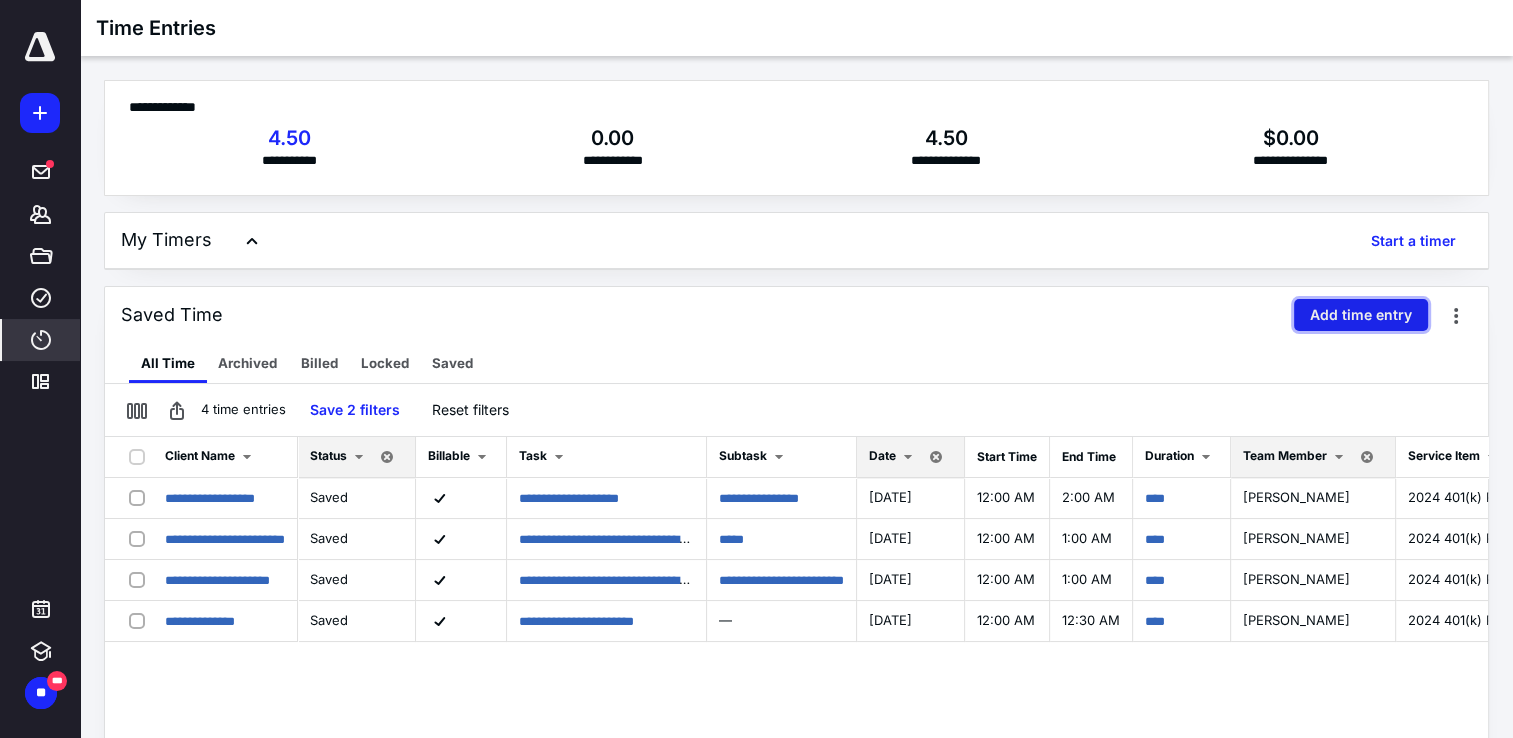 click on "Add time entry" at bounding box center [1361, 315] 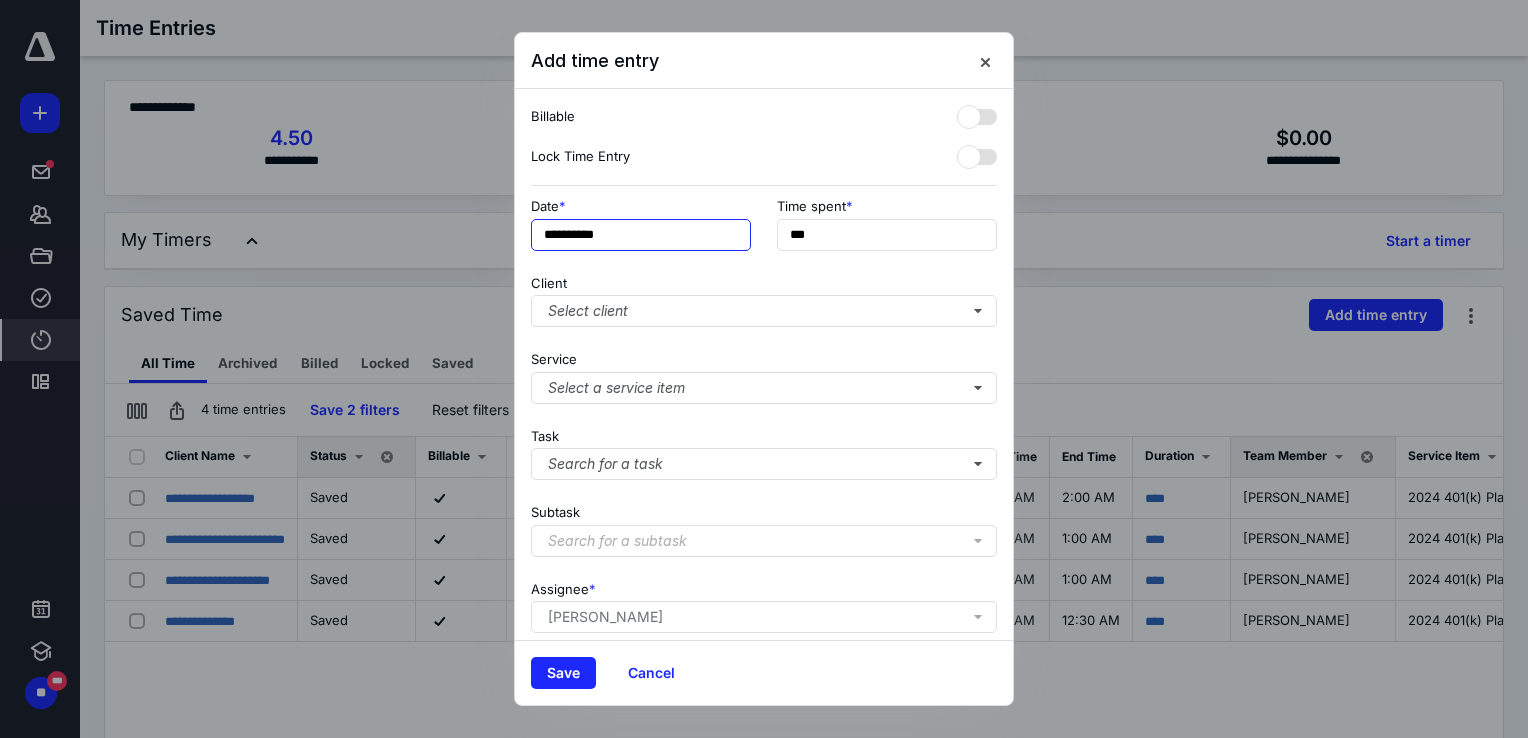 click on "**********" at bounding box center [641, 235] 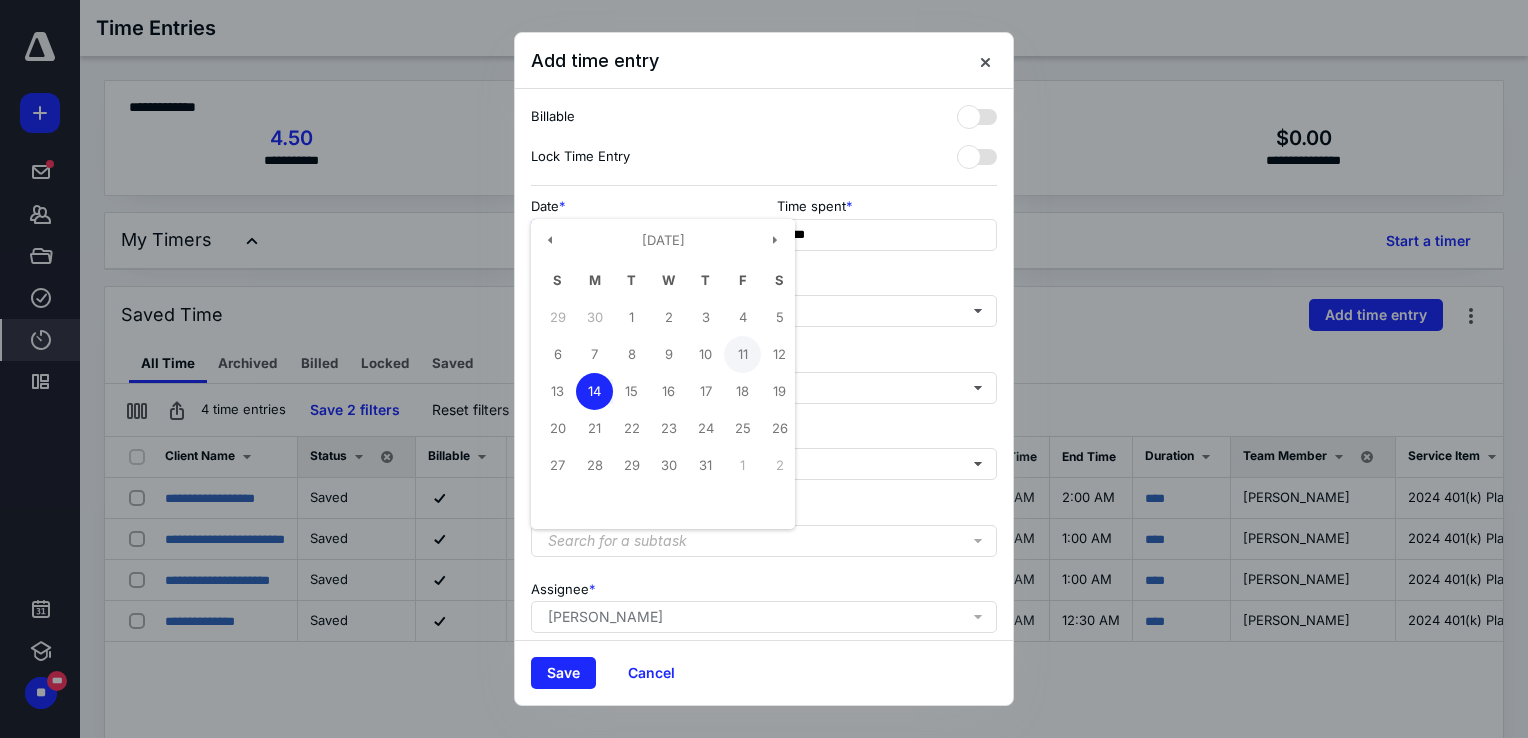 click on "11" at bounding box center [742, 354] 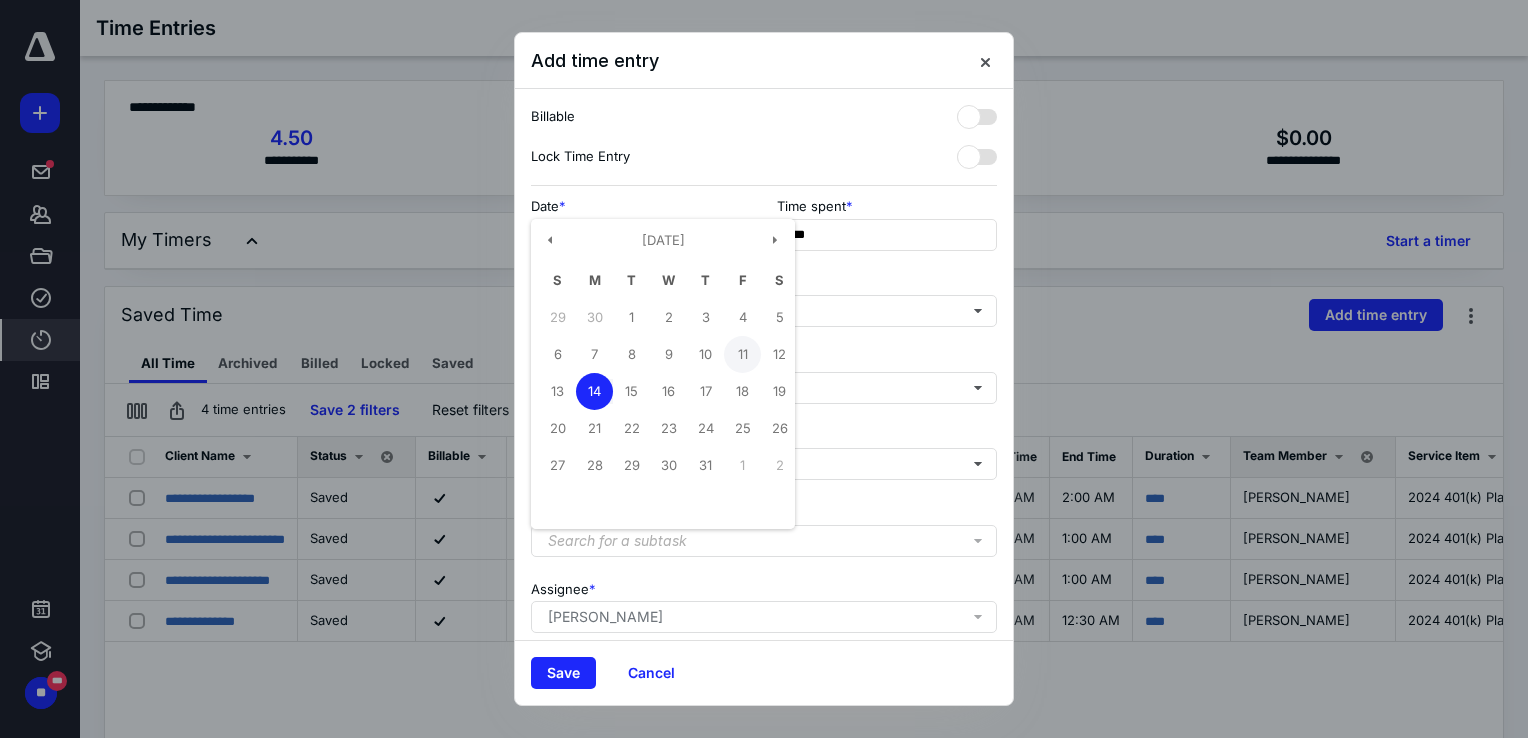 type on "**********" 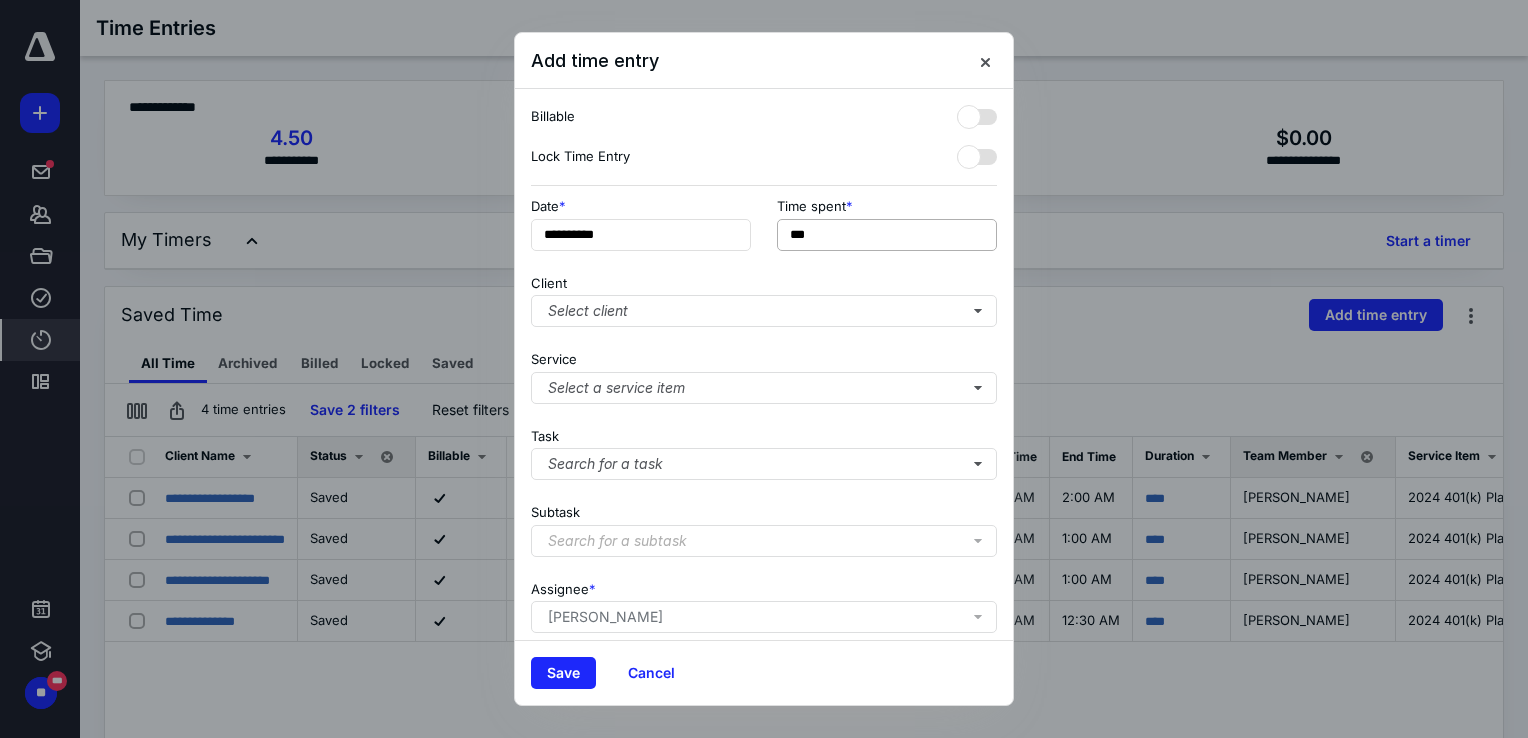 click on "Time spent" at bounding box center (811, 205) 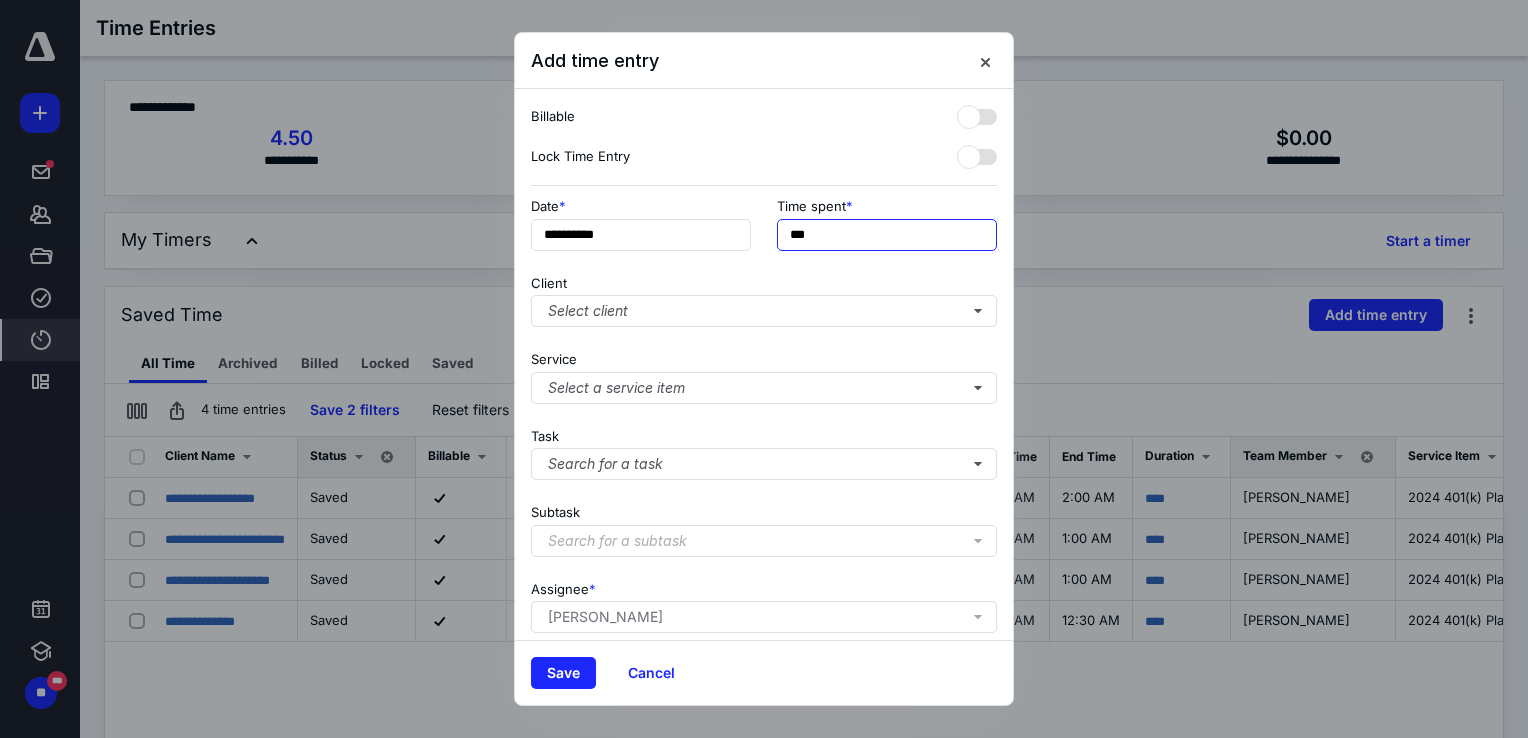 click on "***" at bounding box center [887, 235] 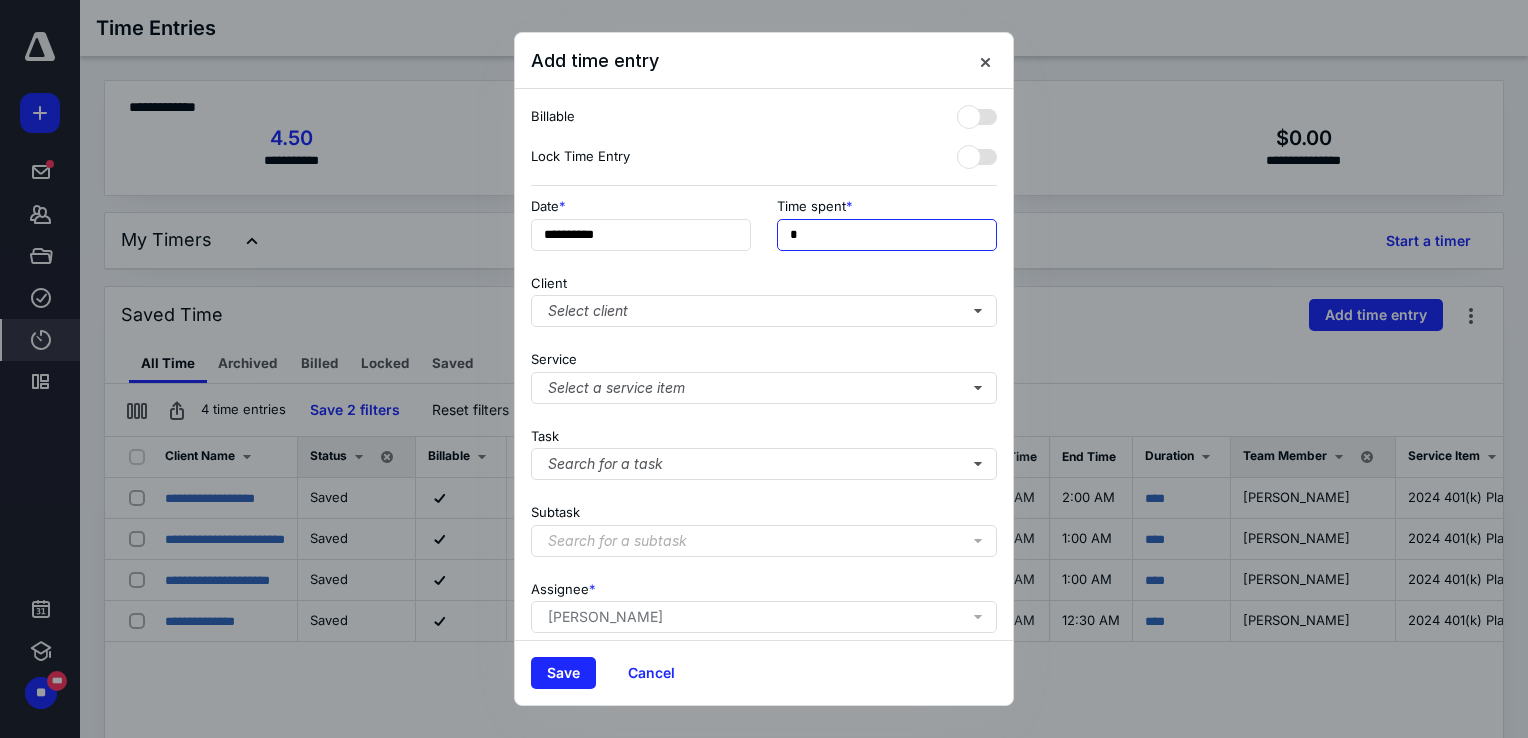 type on "**" 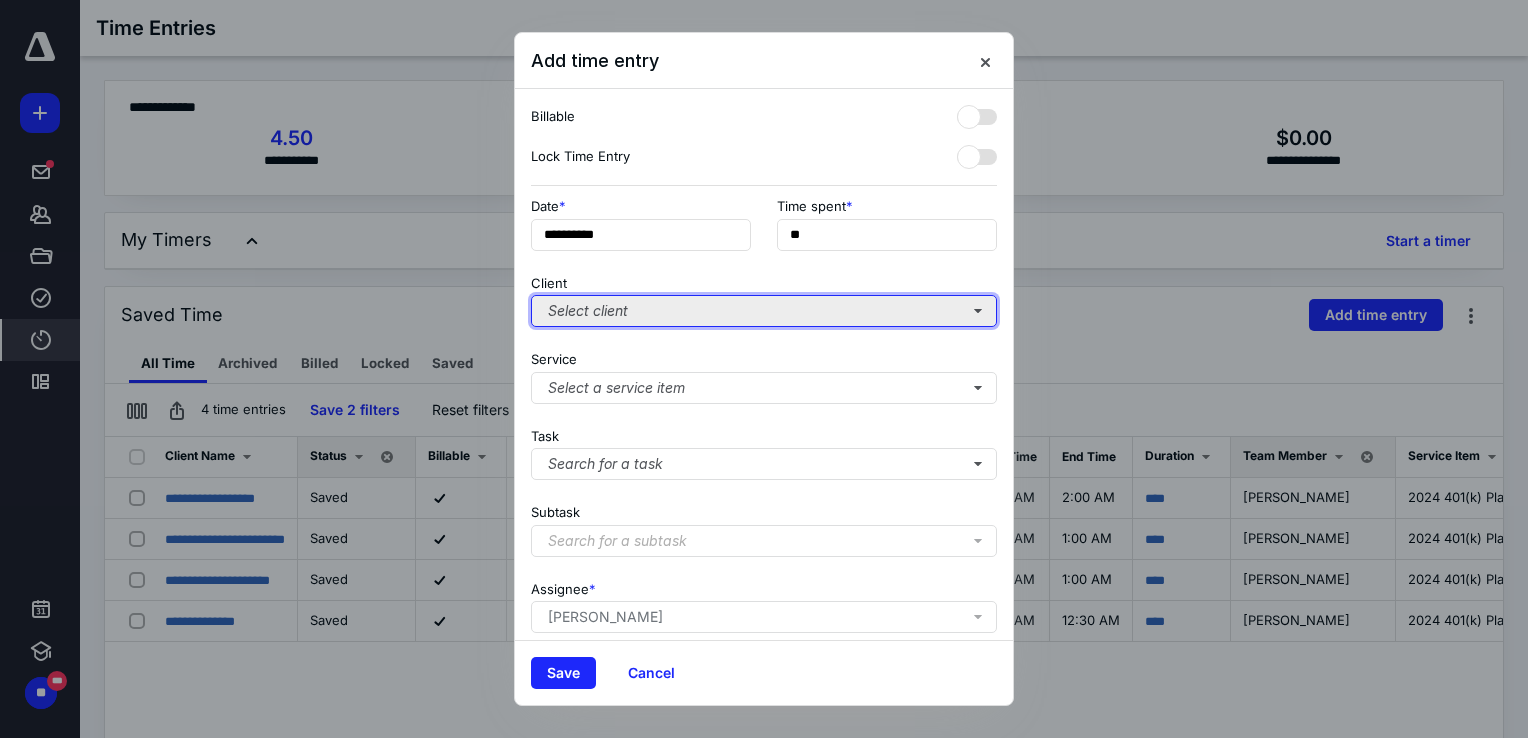 click on "Select client" at bounding box center (764, 311) 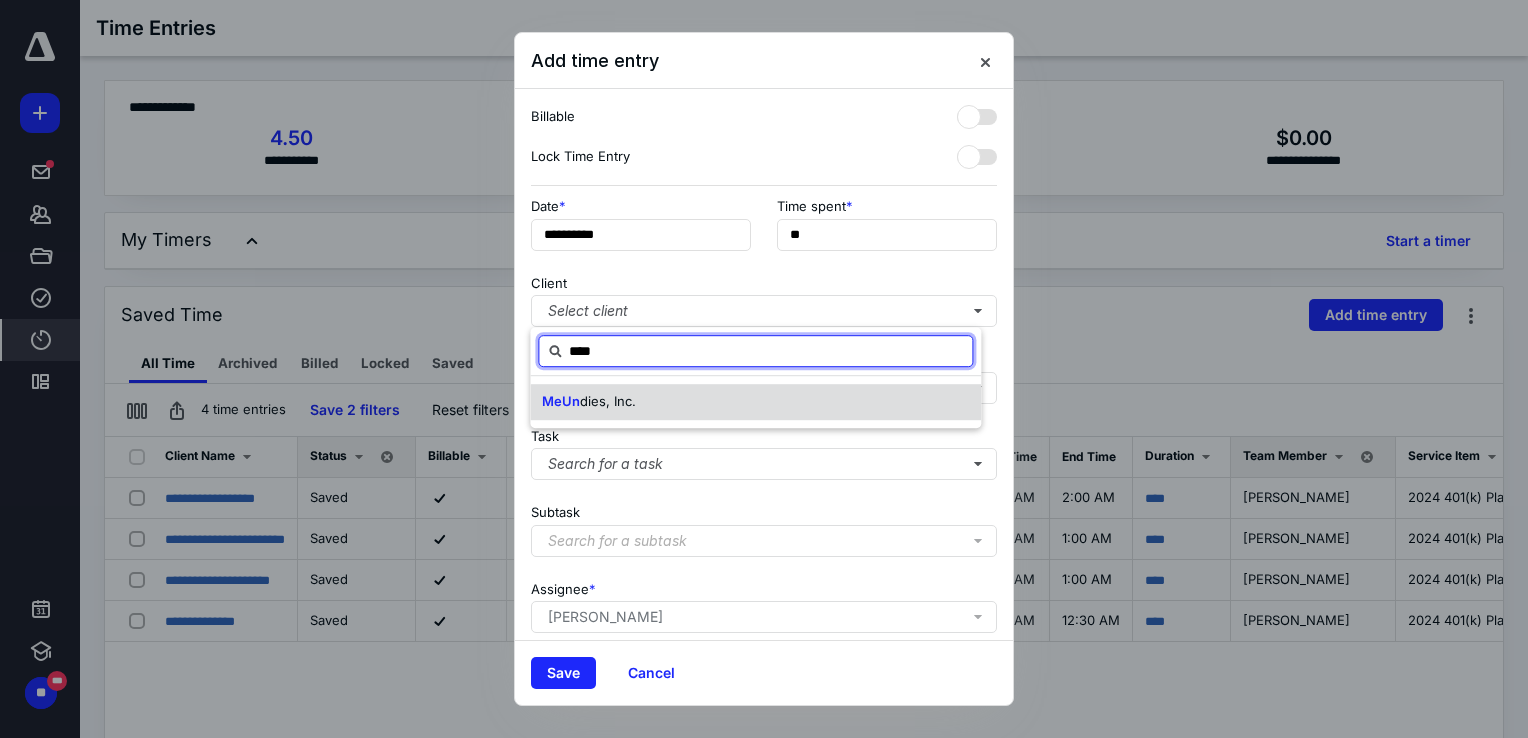 click on "dies, Inc." at bounding box center [608, 401] 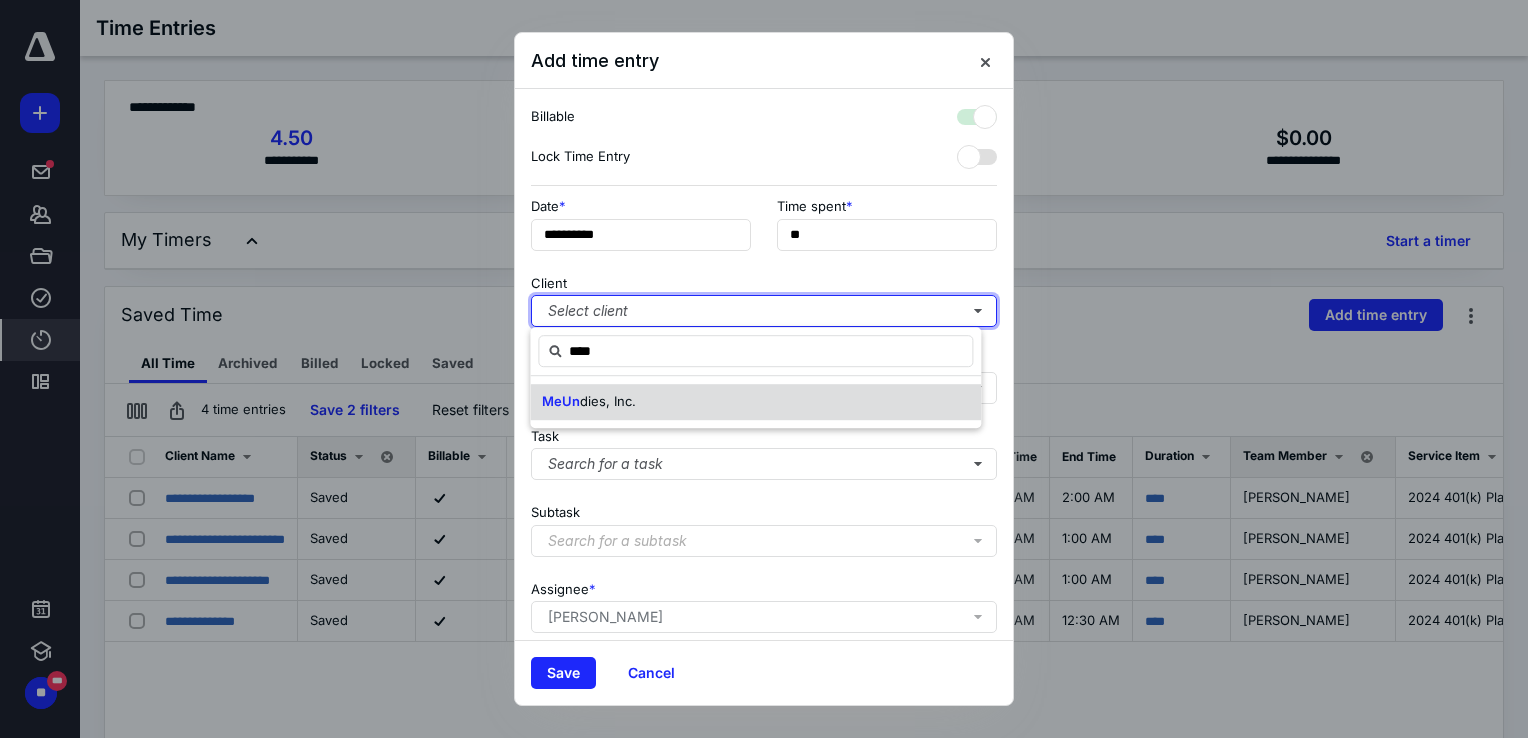 checkbox on "true" 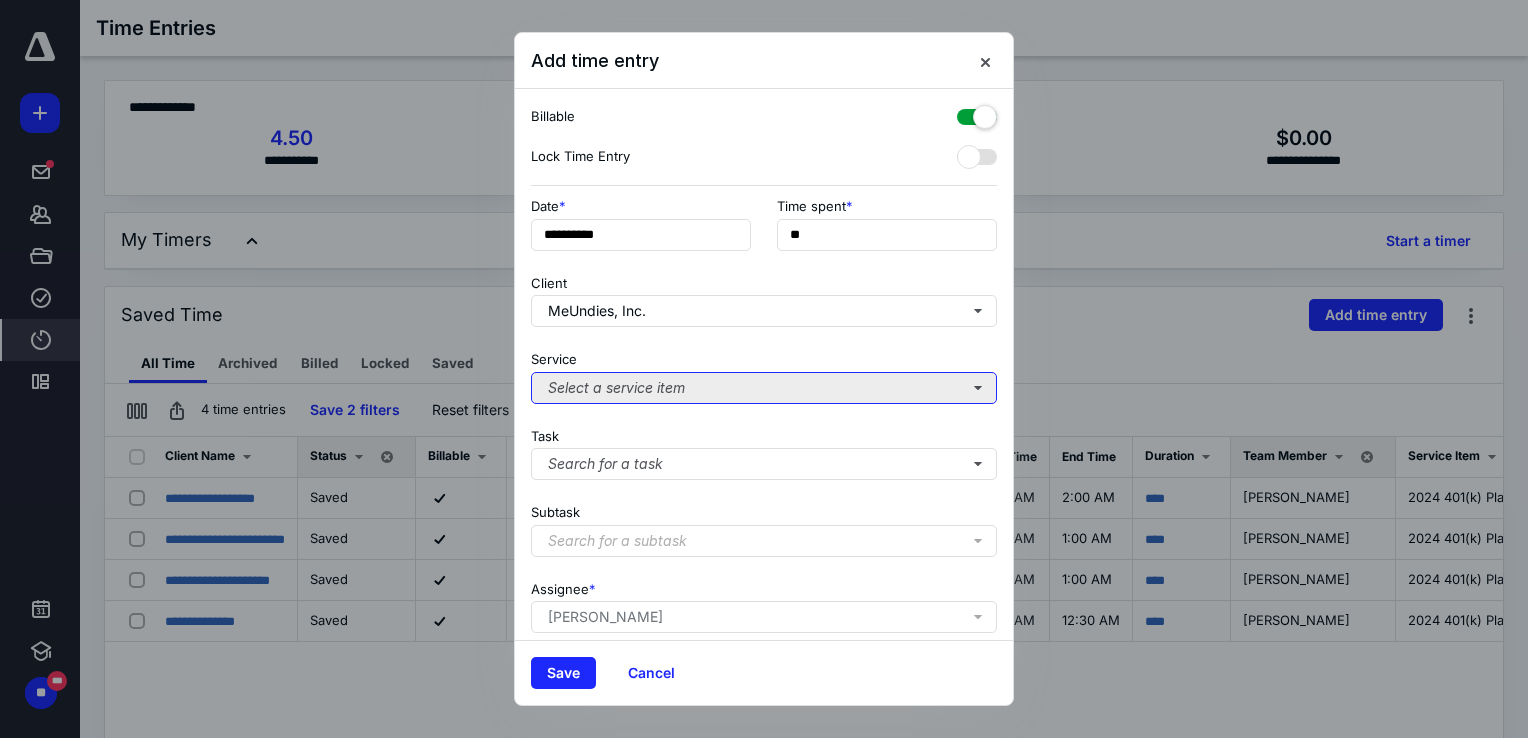 click on "Select a service item" at bounding box center (764, 388) 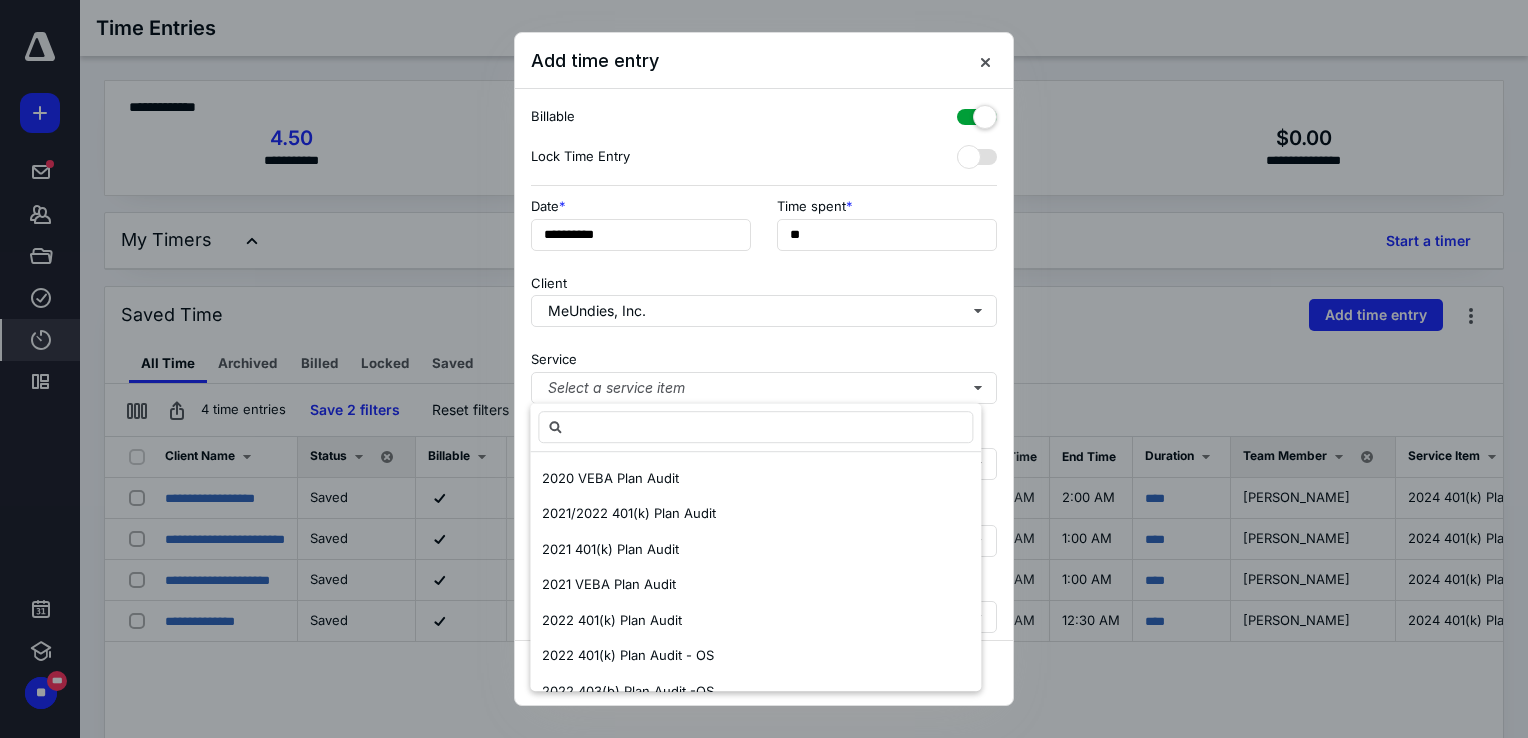 scroll, scrollTop: 700, scrollLeft: 0, axis: vertical 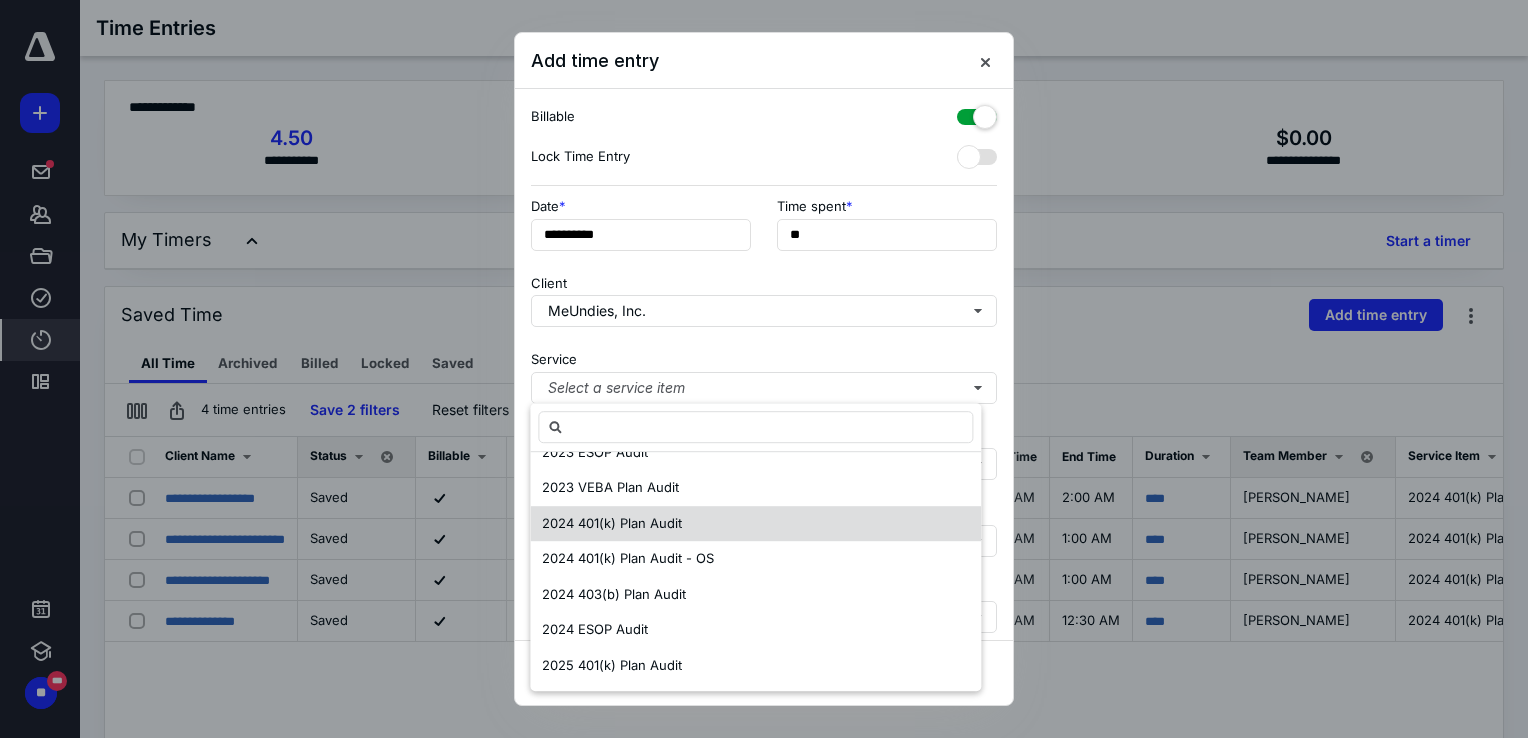 click on "2024 401(k) Plan Audit" at bounding box center [612, 523] 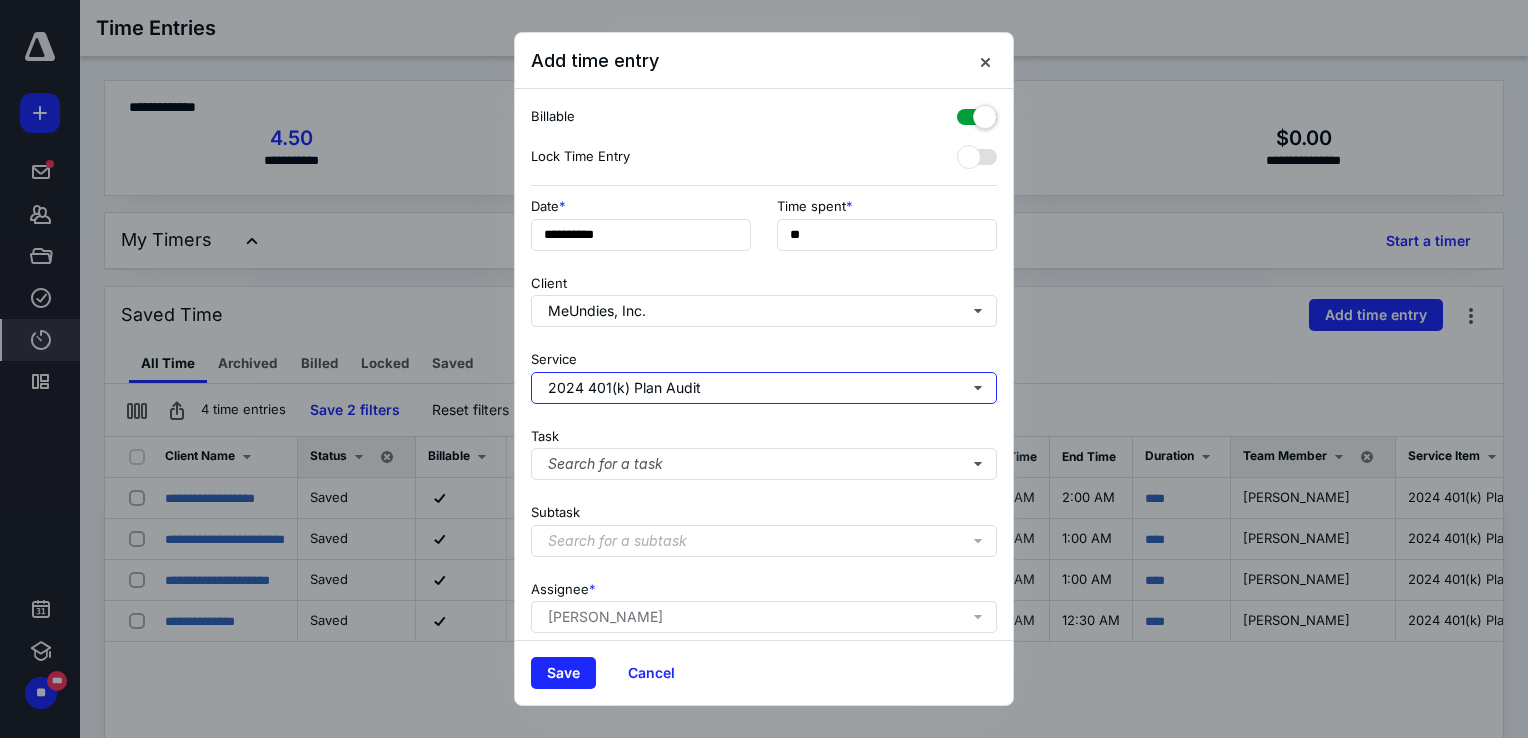 scroll, scrollTop: 0, scrollLeft: 0, axis: both 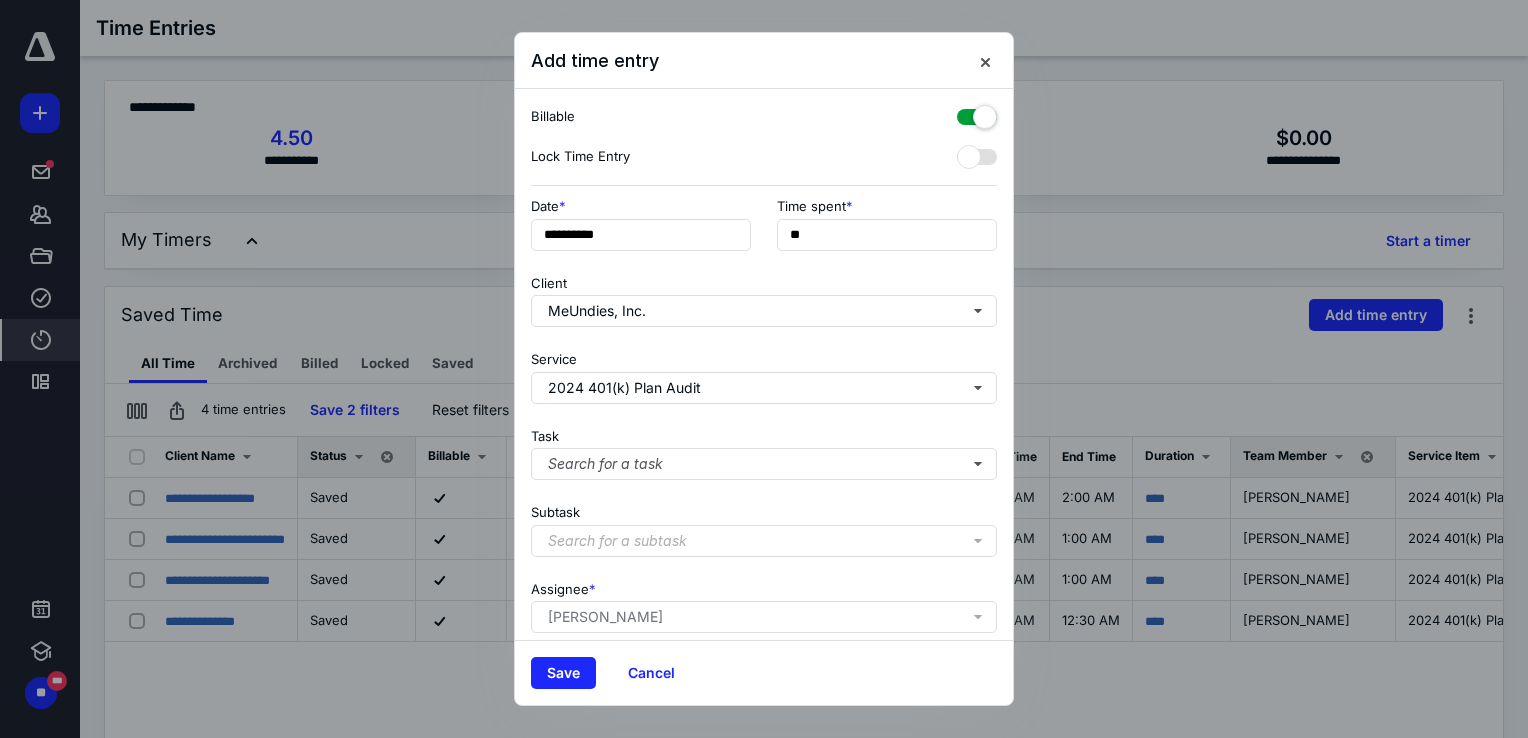 click on "Task Search for a task" at bounding box center [764, 450] 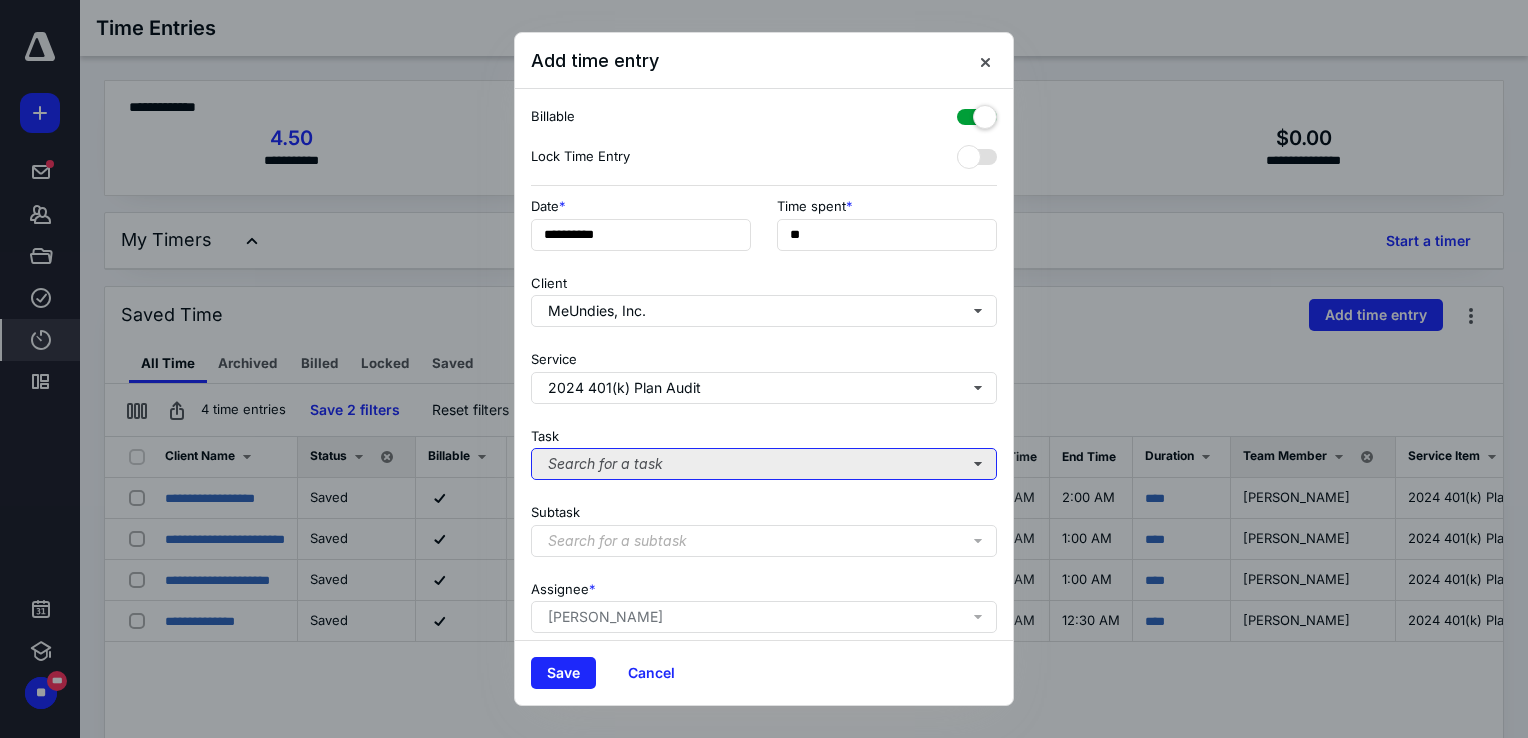 click on "Search for a task" at bounding box center (764, 464) 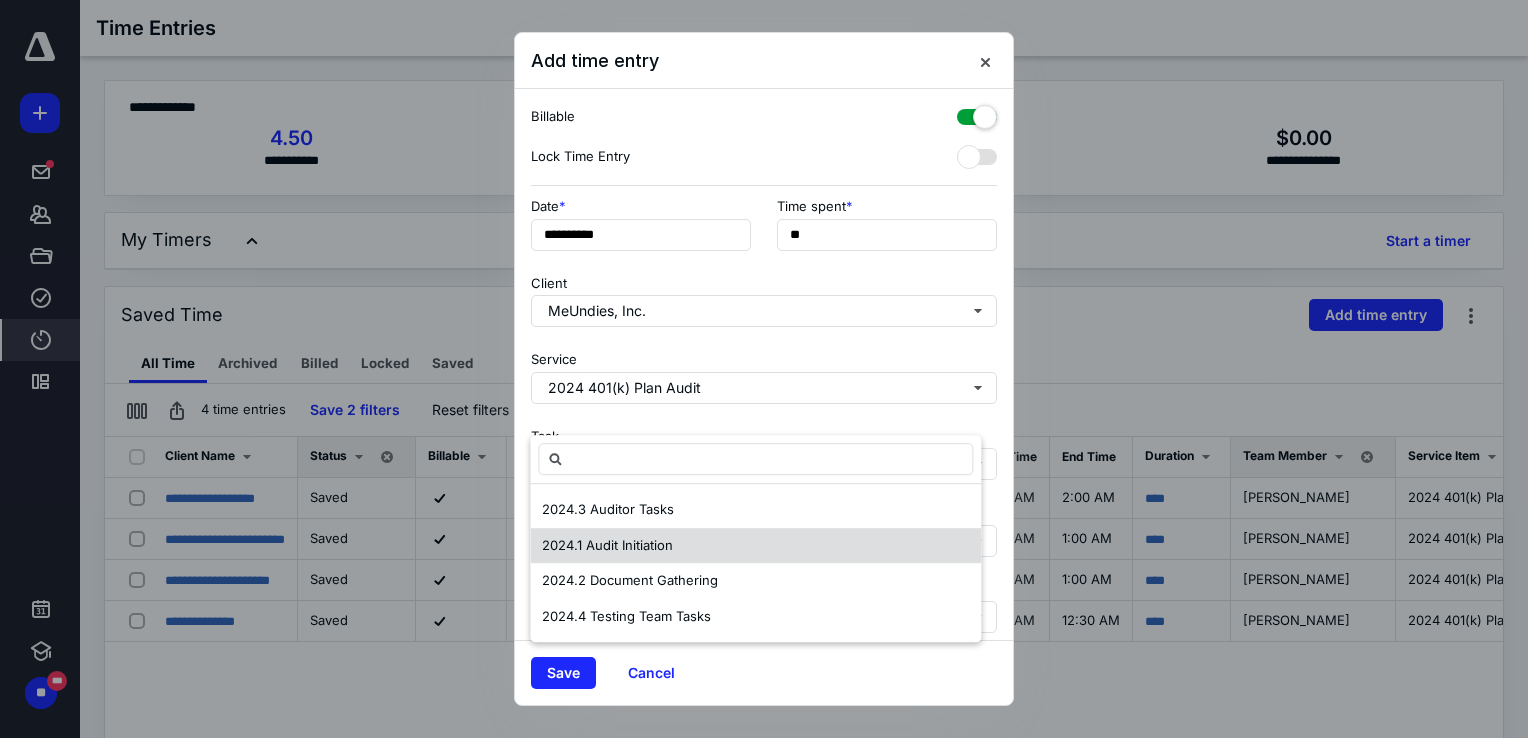scroll, scrollTop: 162, scrollLeft: 0, axis: vertical 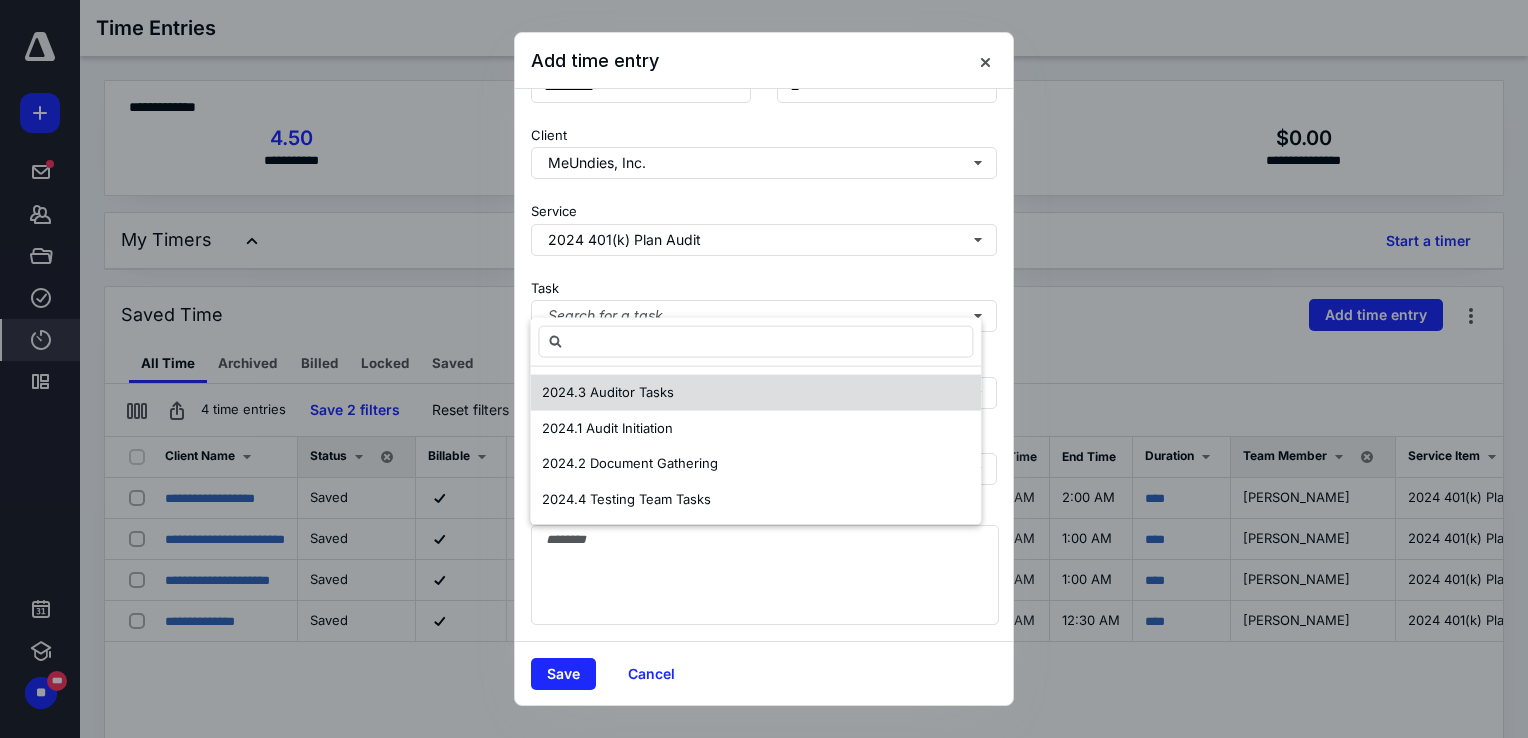 click on "2024.3 Auditor Tasks" at bounding box center (608, 393) 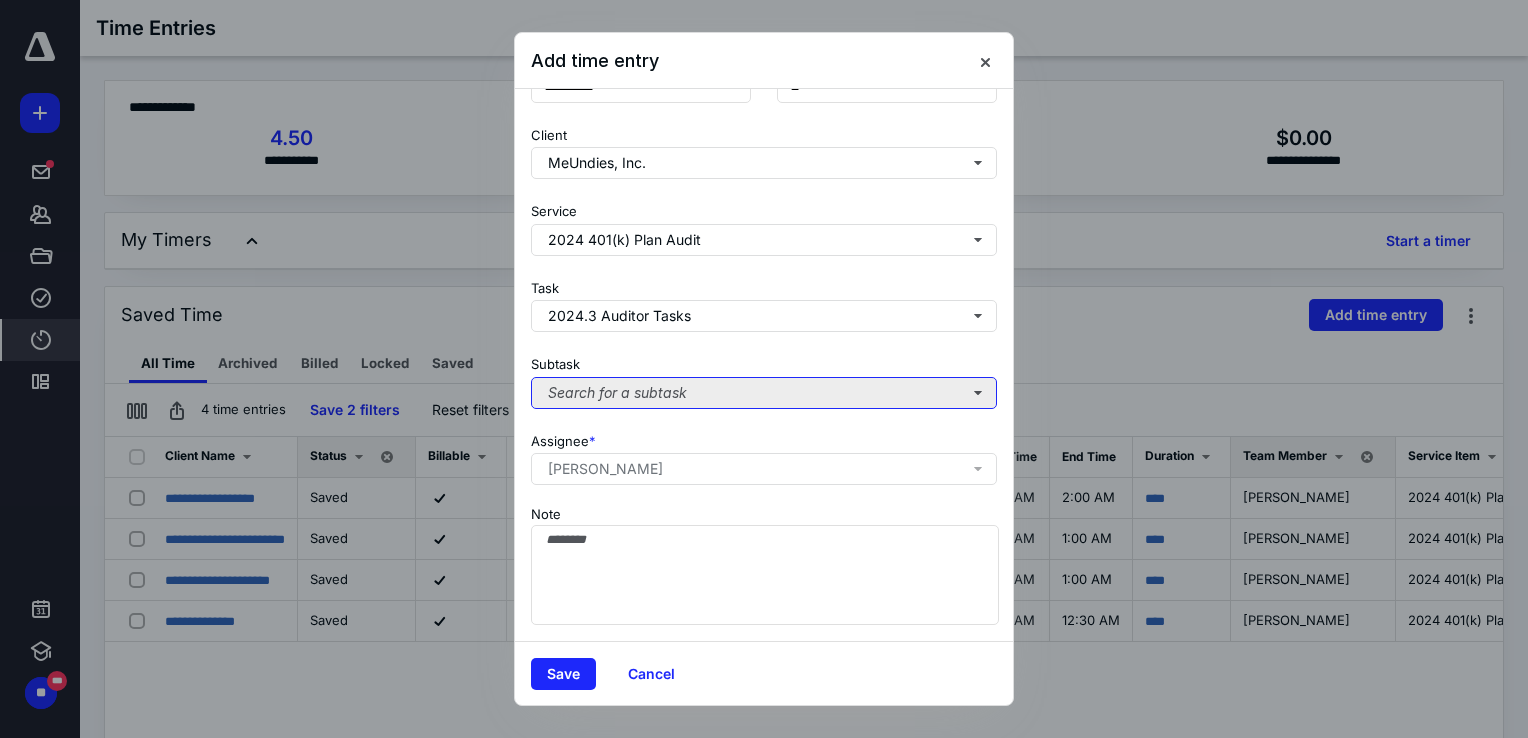 click on "Search for a subtask" at bounding box center [764, 393] 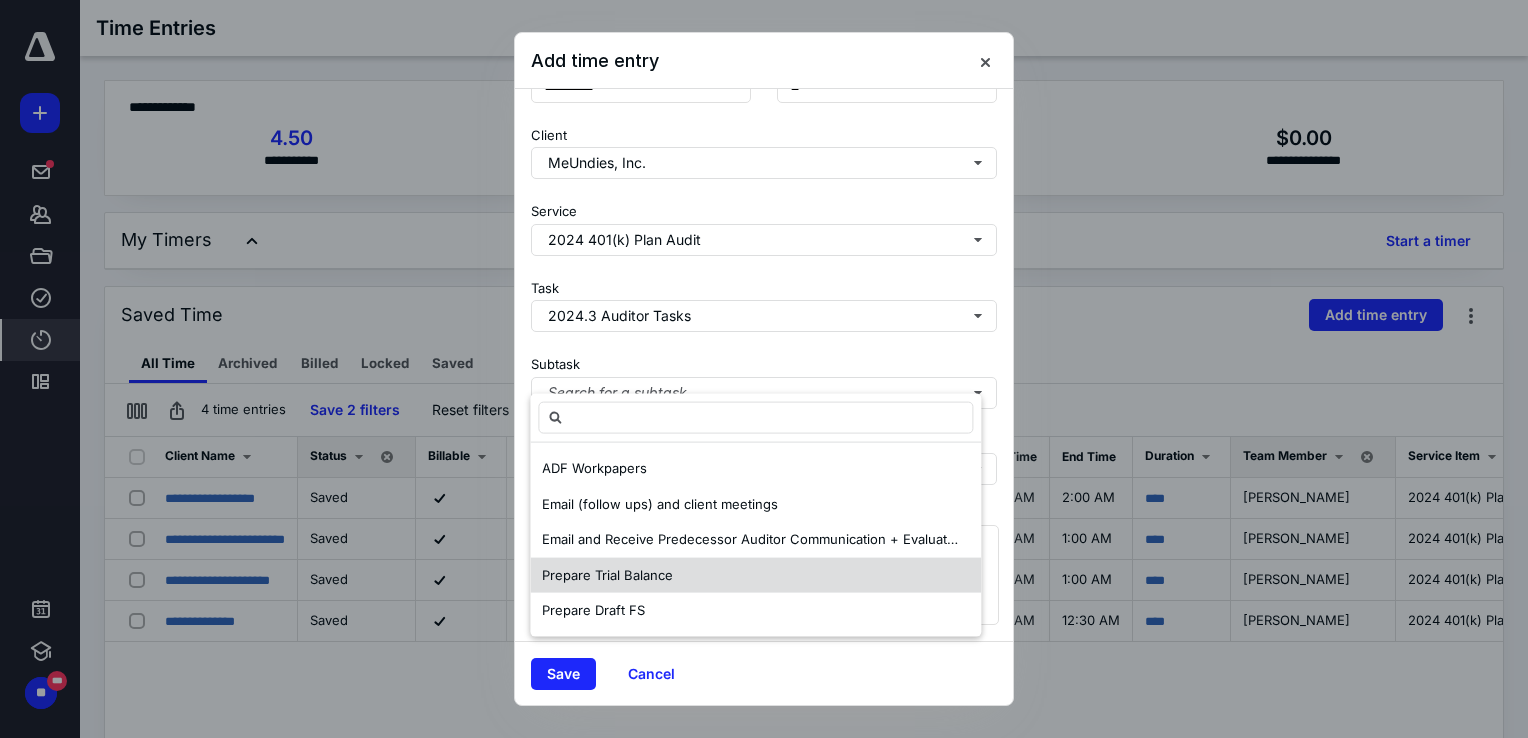 click on "Prepare Trial Balance" at bounding box center [607, 574] 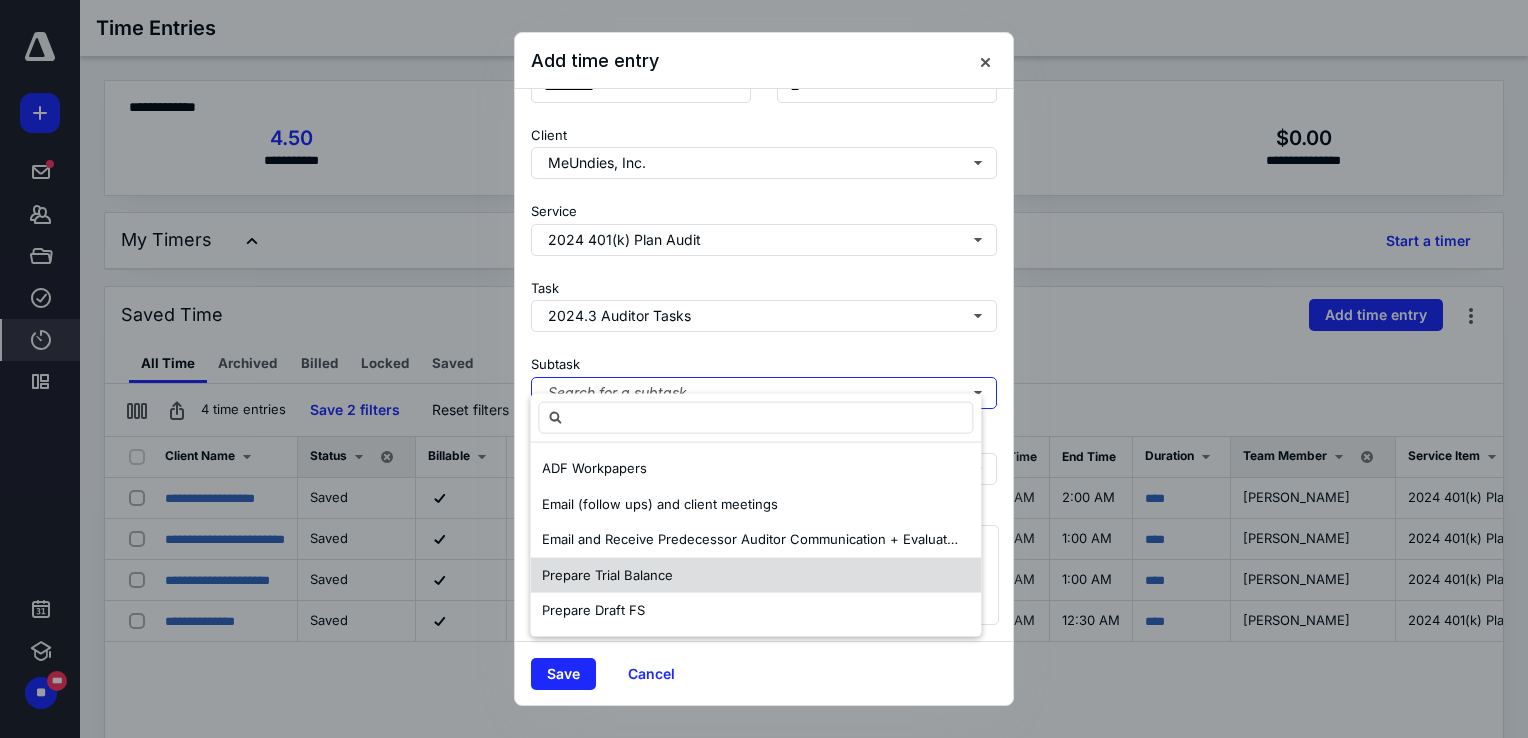 click on "Prepare Trial Balance" at bounding box center (607, 574) 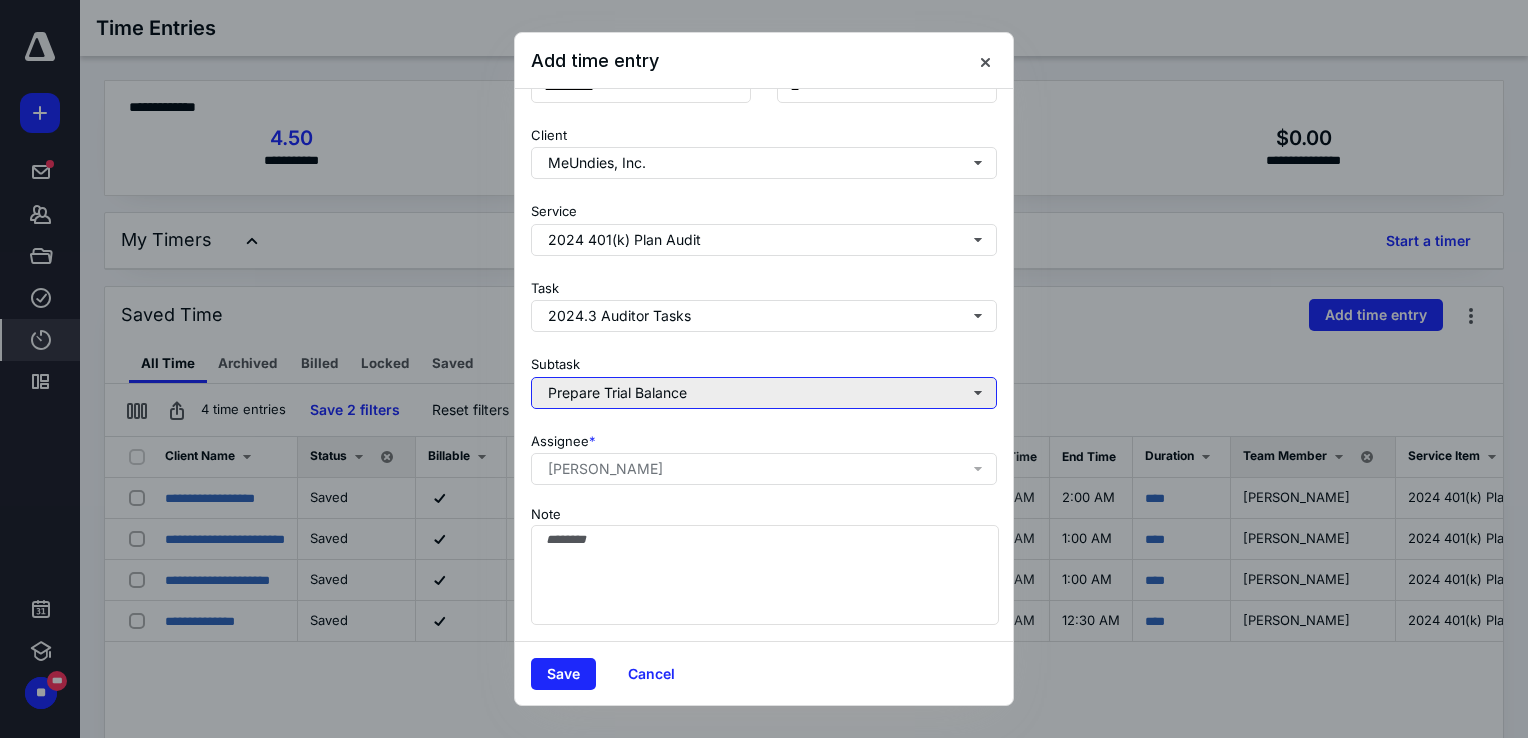 click on "Prepare Trial Balance" at bounding box center (764, 393) 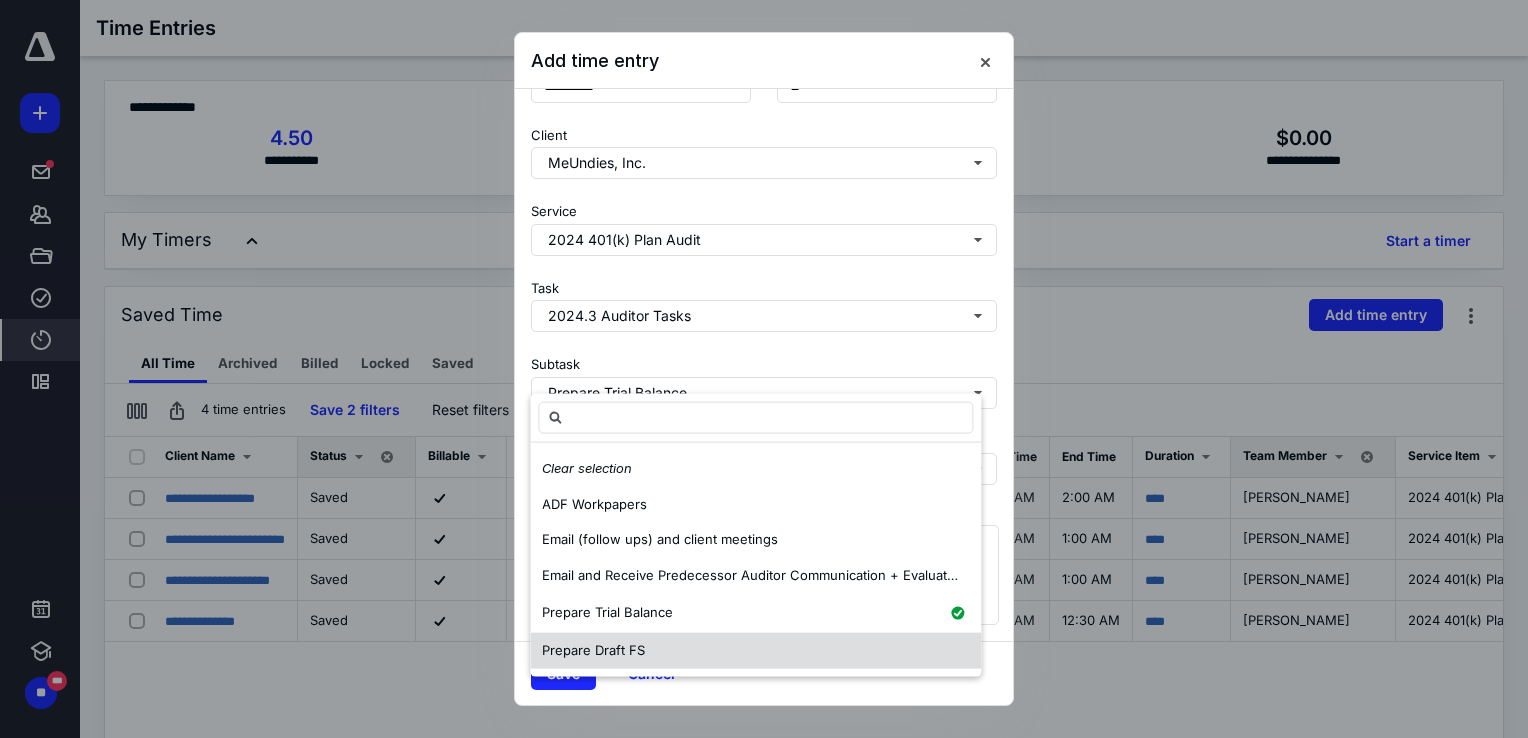 click on "Prepare Draft FS" at bounding box center (593, 650) 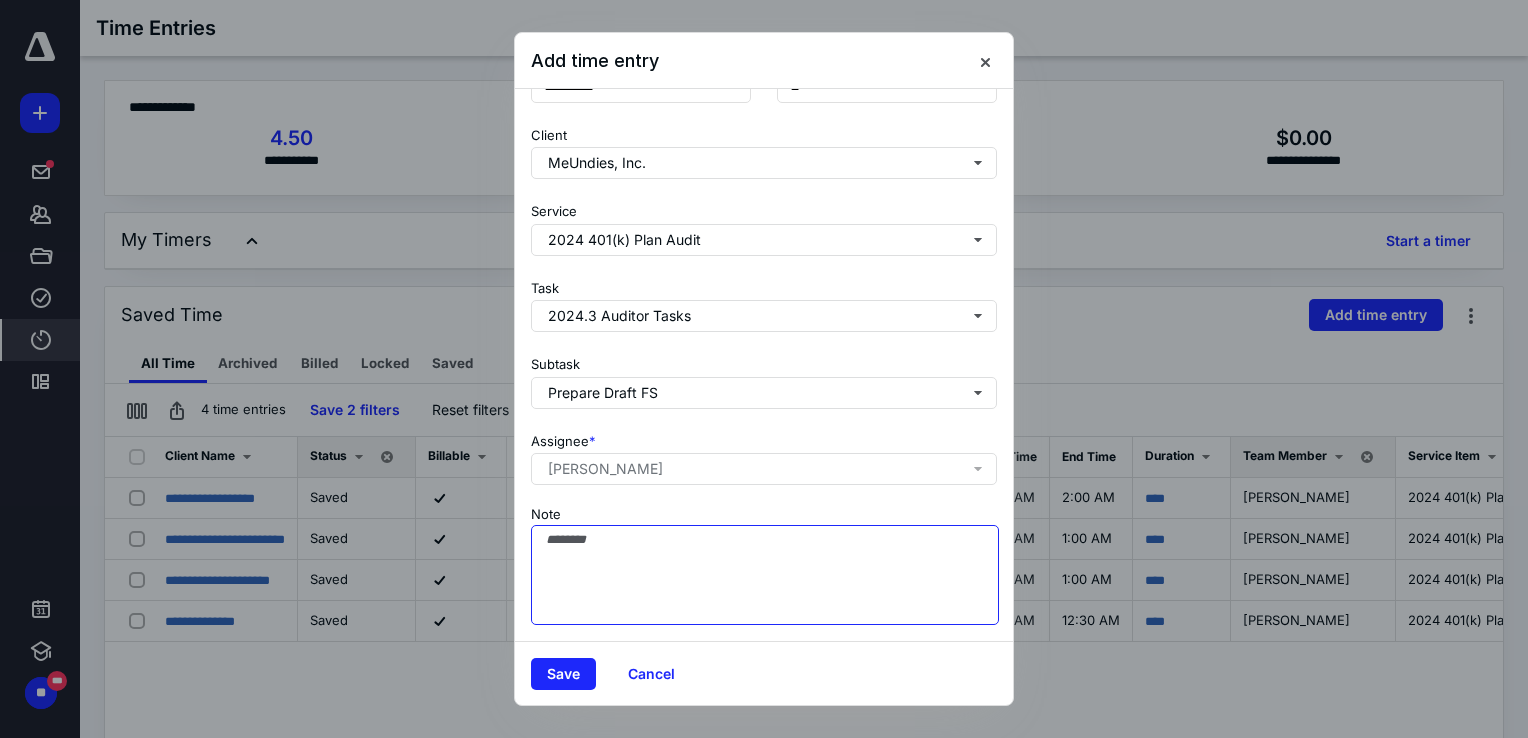 click on "Note" at bounding box center [765, 575] 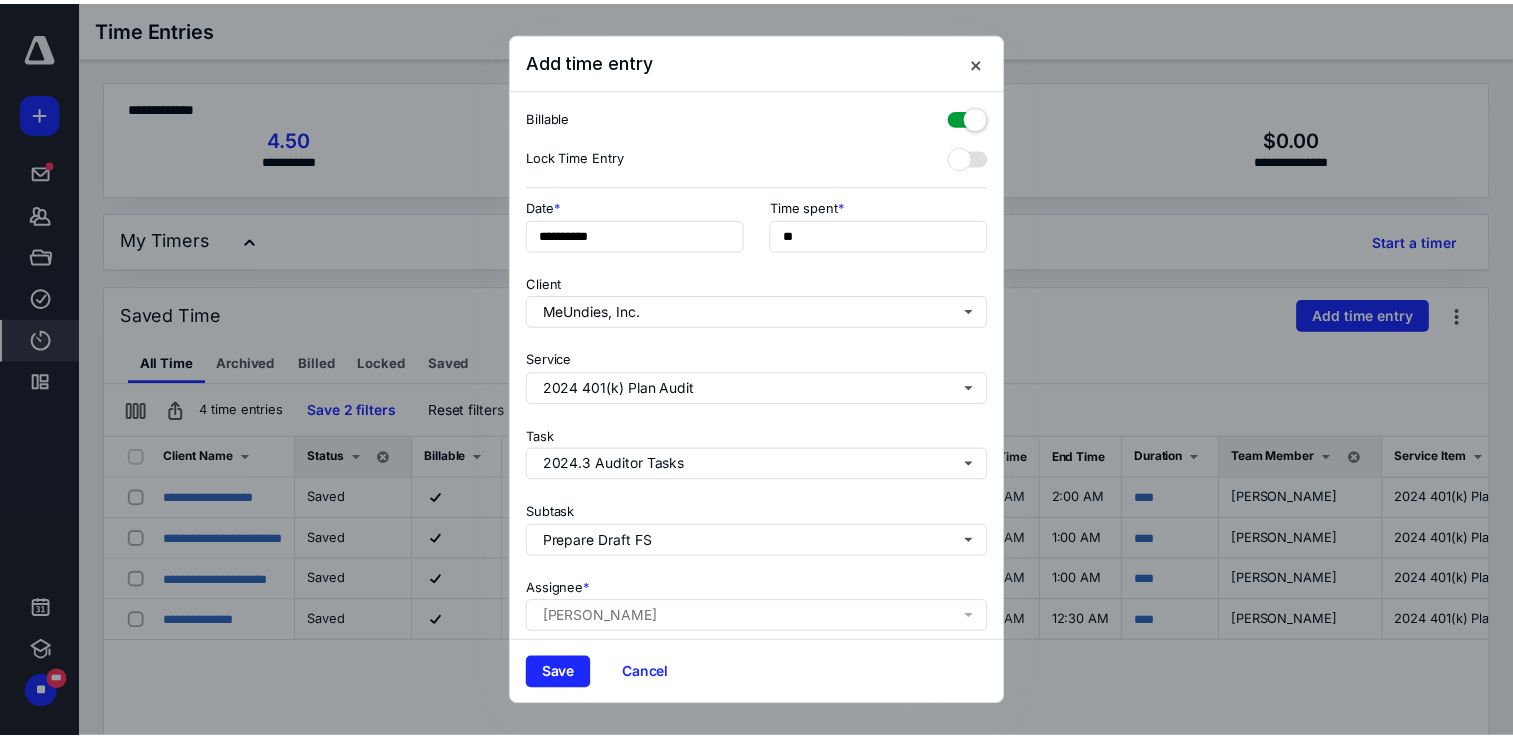scroll, scrollTop: 162, scrollLeft: 0, axis: vertical 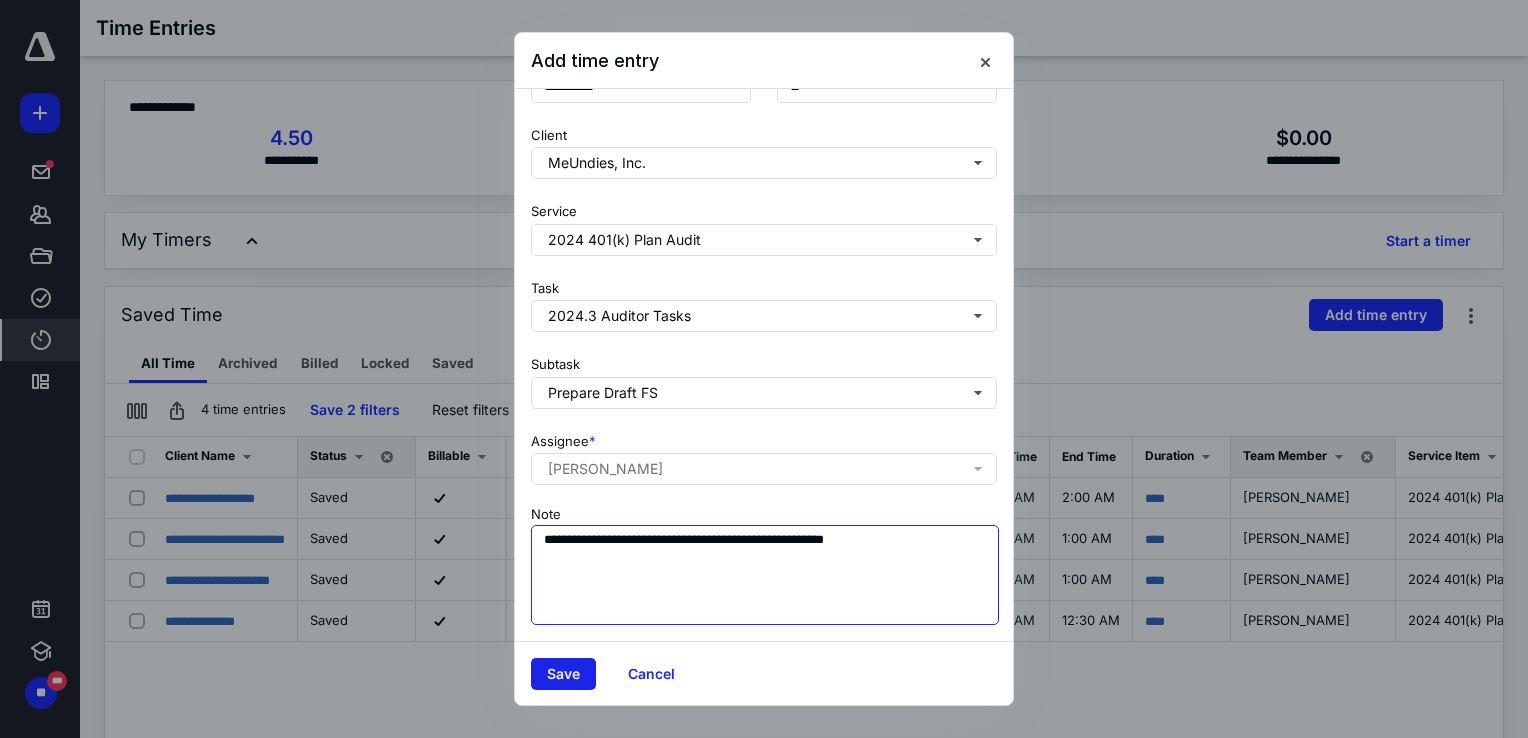 type on "**********" 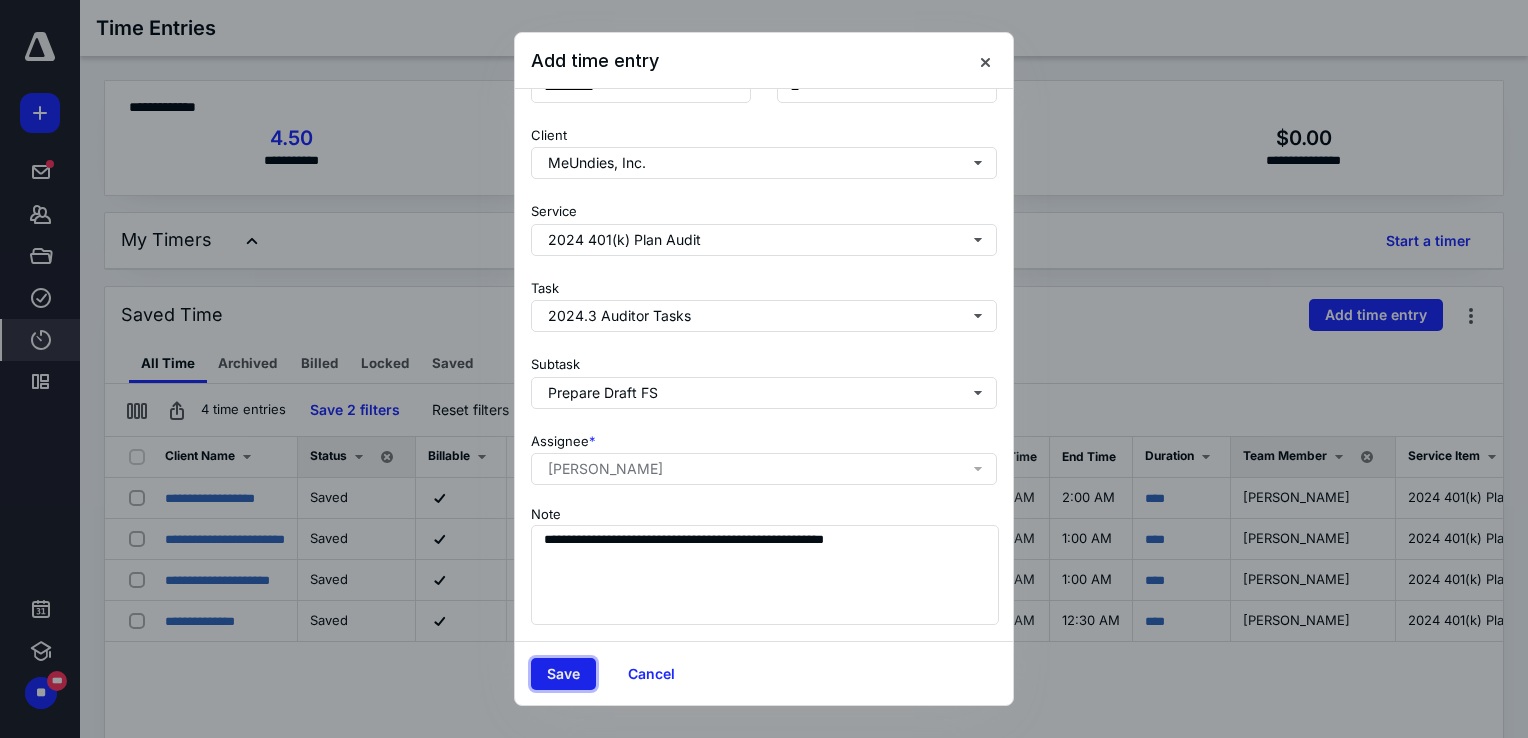 click on "Save" at bounding box center [563, 674] 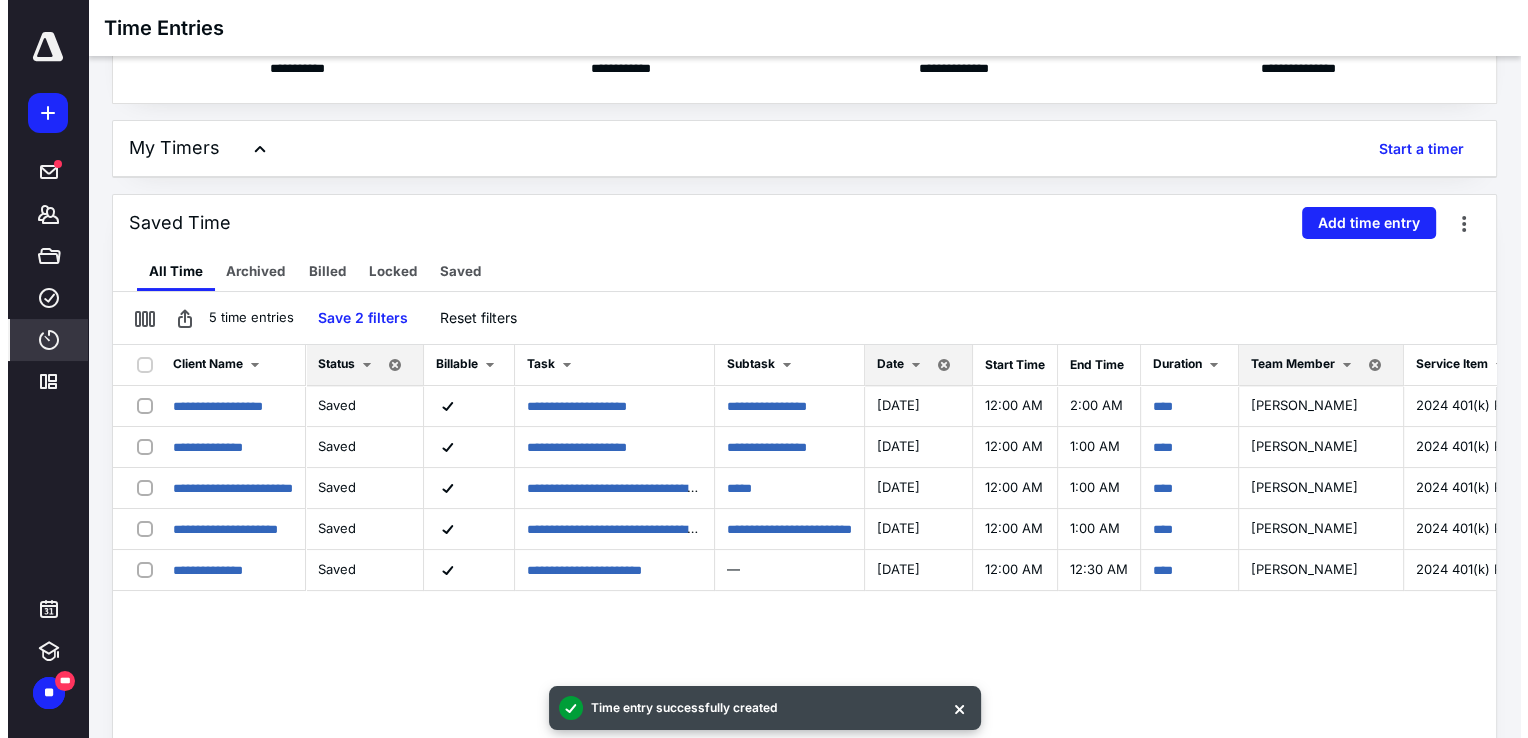 scroll, scrollTop: 200, scrollLeft: 0, axis: vertical 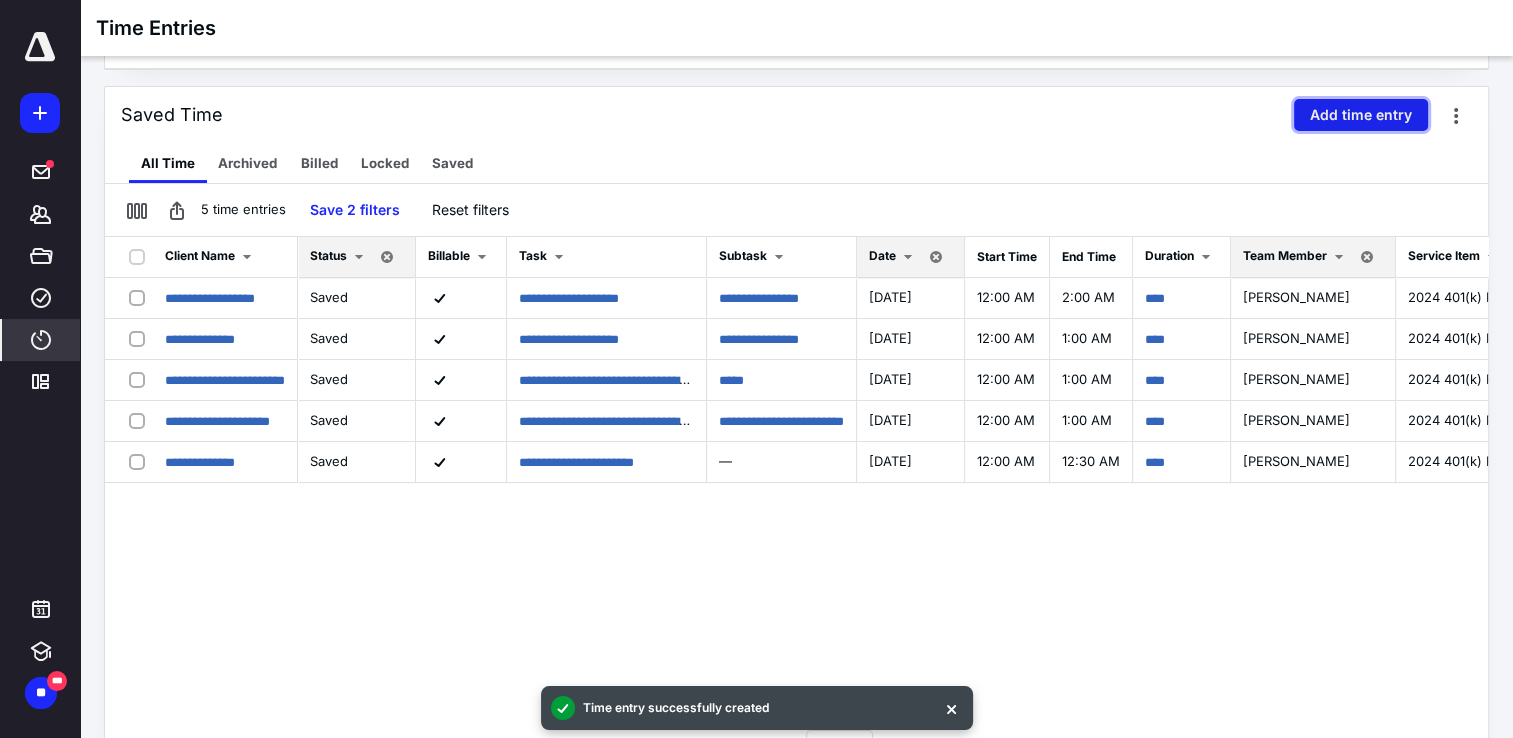 click on "Add time entry" at bounding box center (1361, 115) 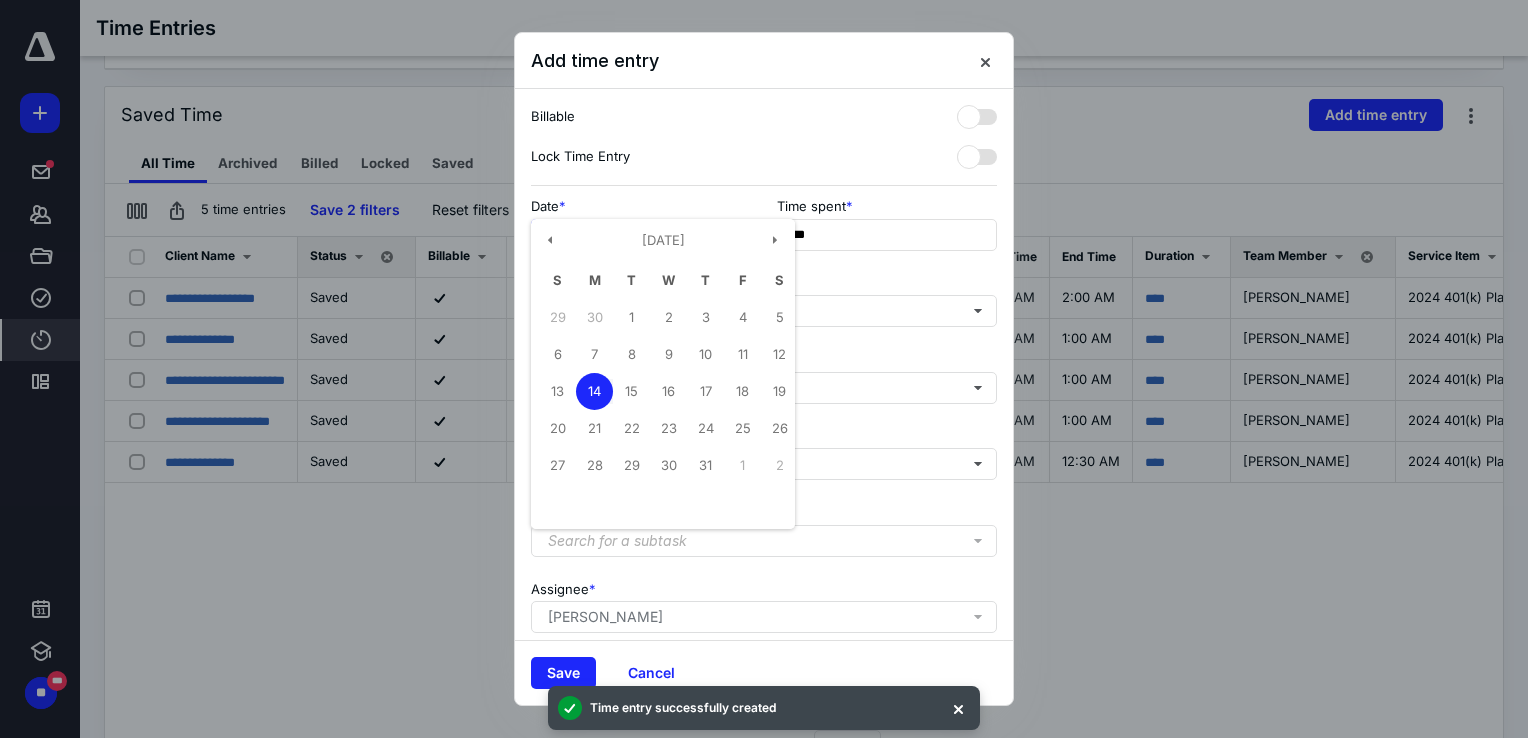 click on "**********" at bounding box center [641, 235] 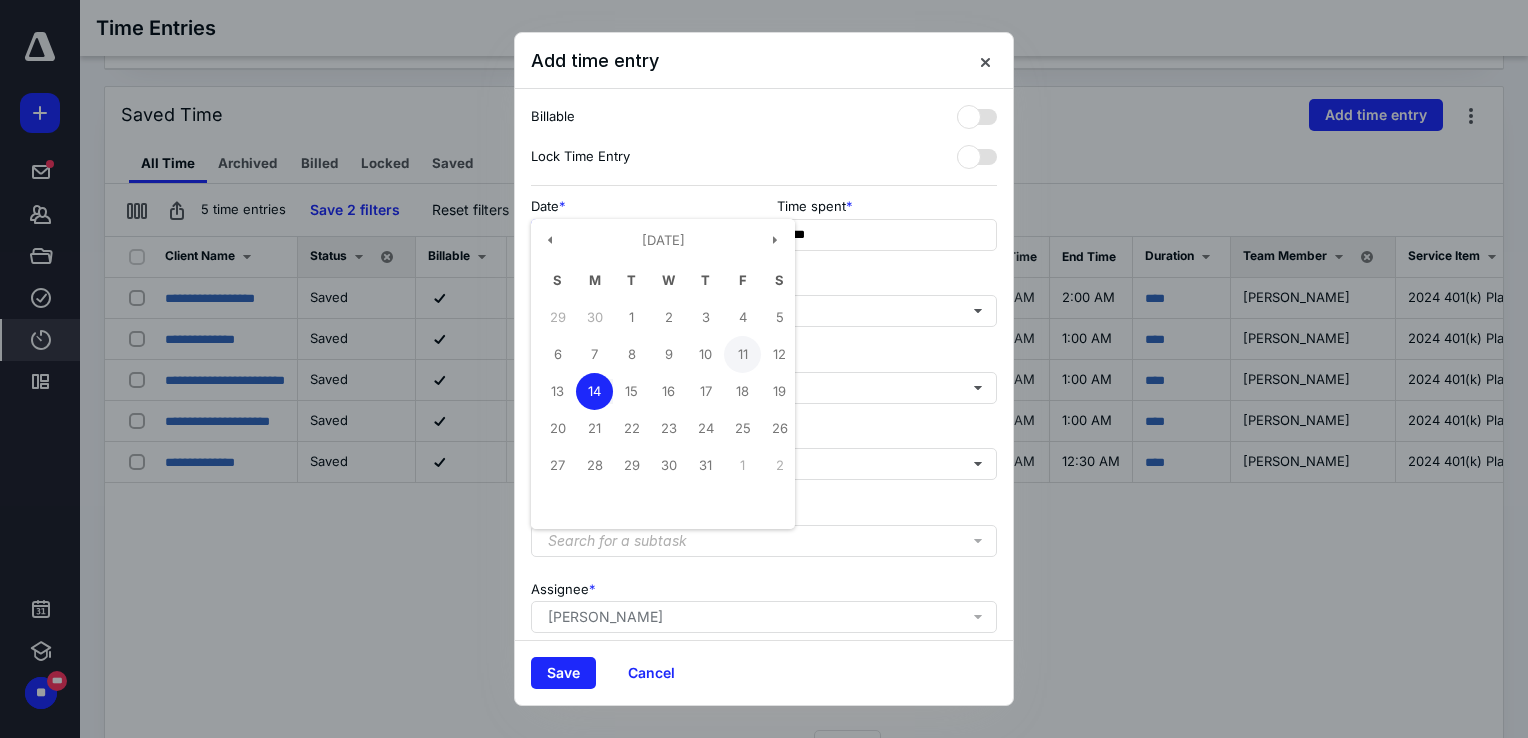 click on "11" at bounding box center [742, 354] 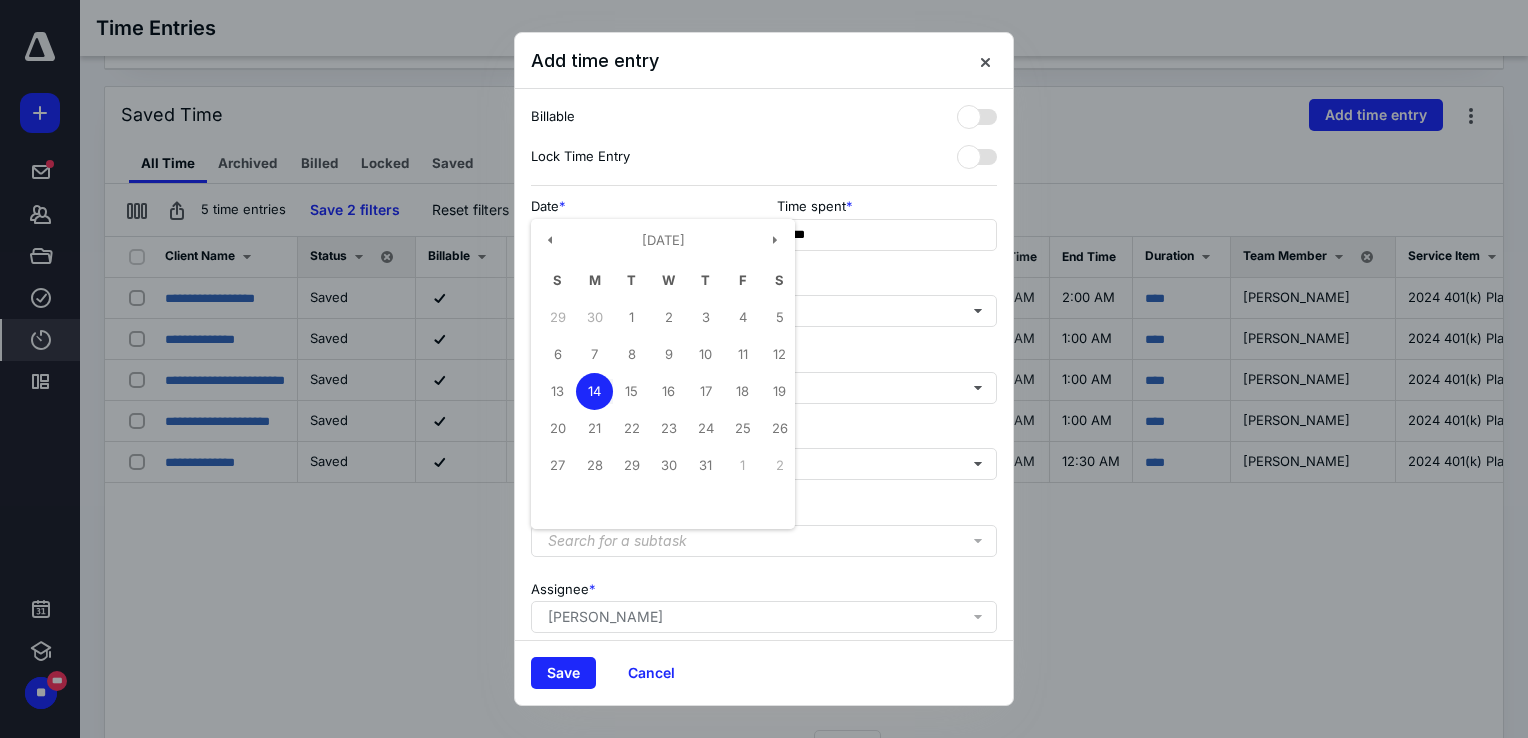 type on "**********" 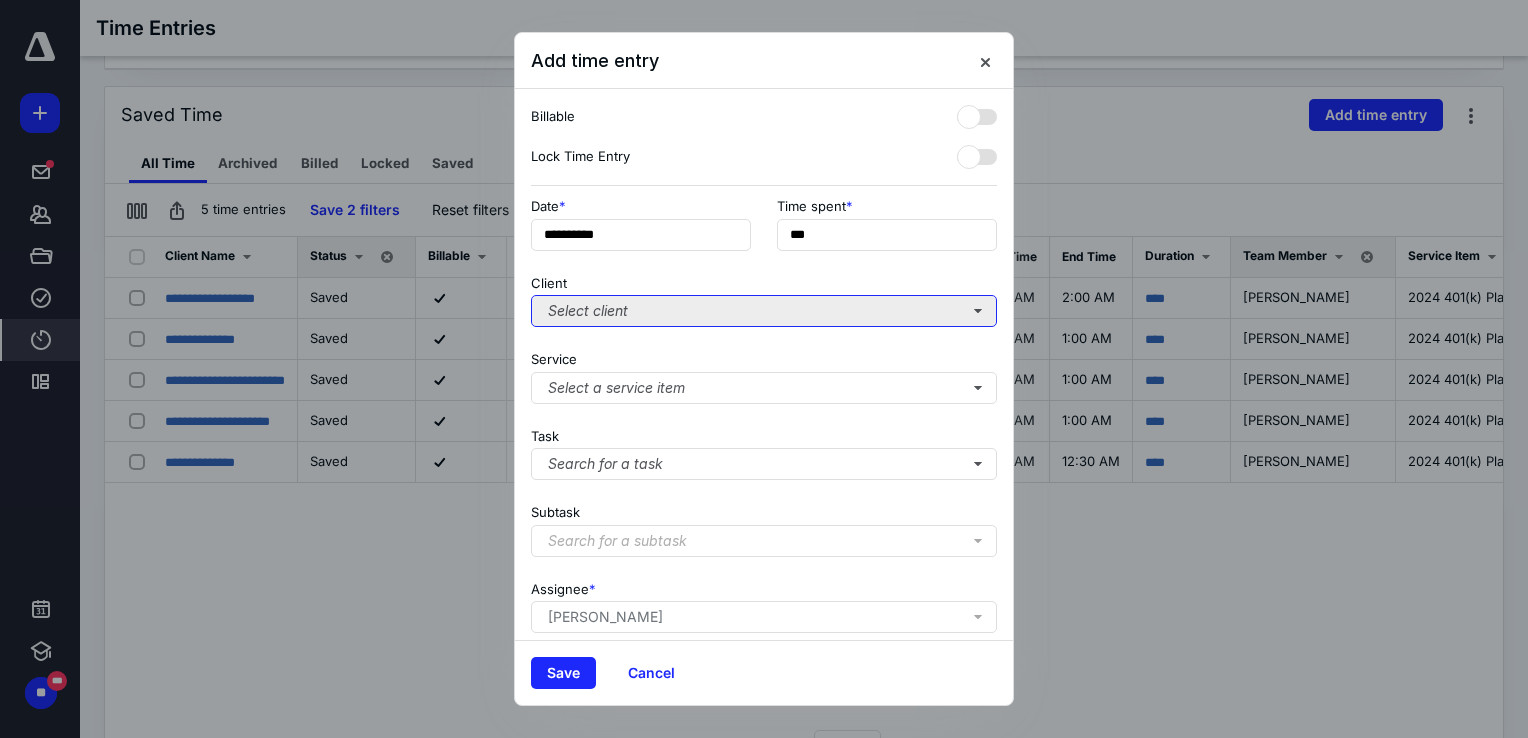 click on "Select client" at bounding box center [764, 311] 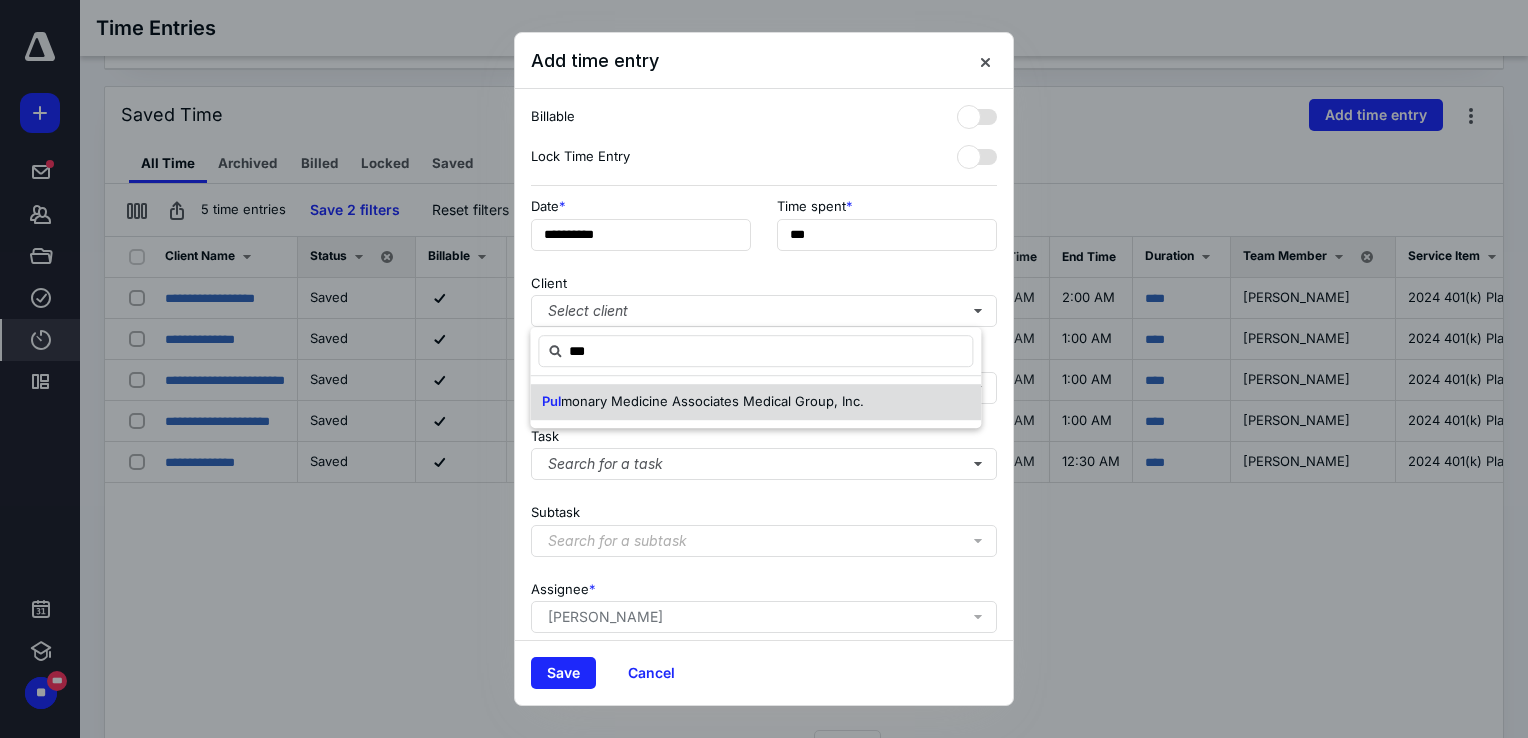 click on "monary Medicine Associates Medical Group, Inc." at bounding box center (712, 401) 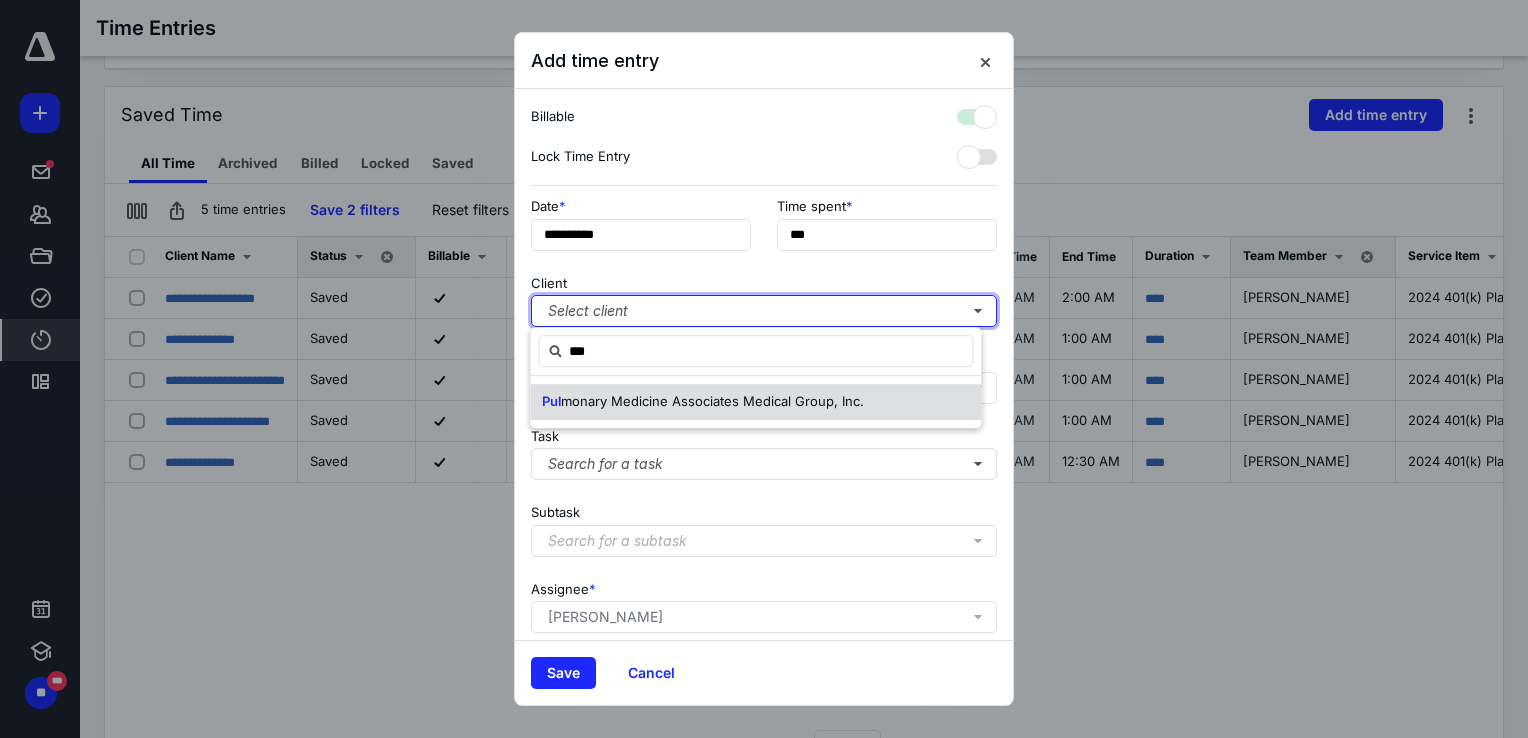 checkbox on "true" 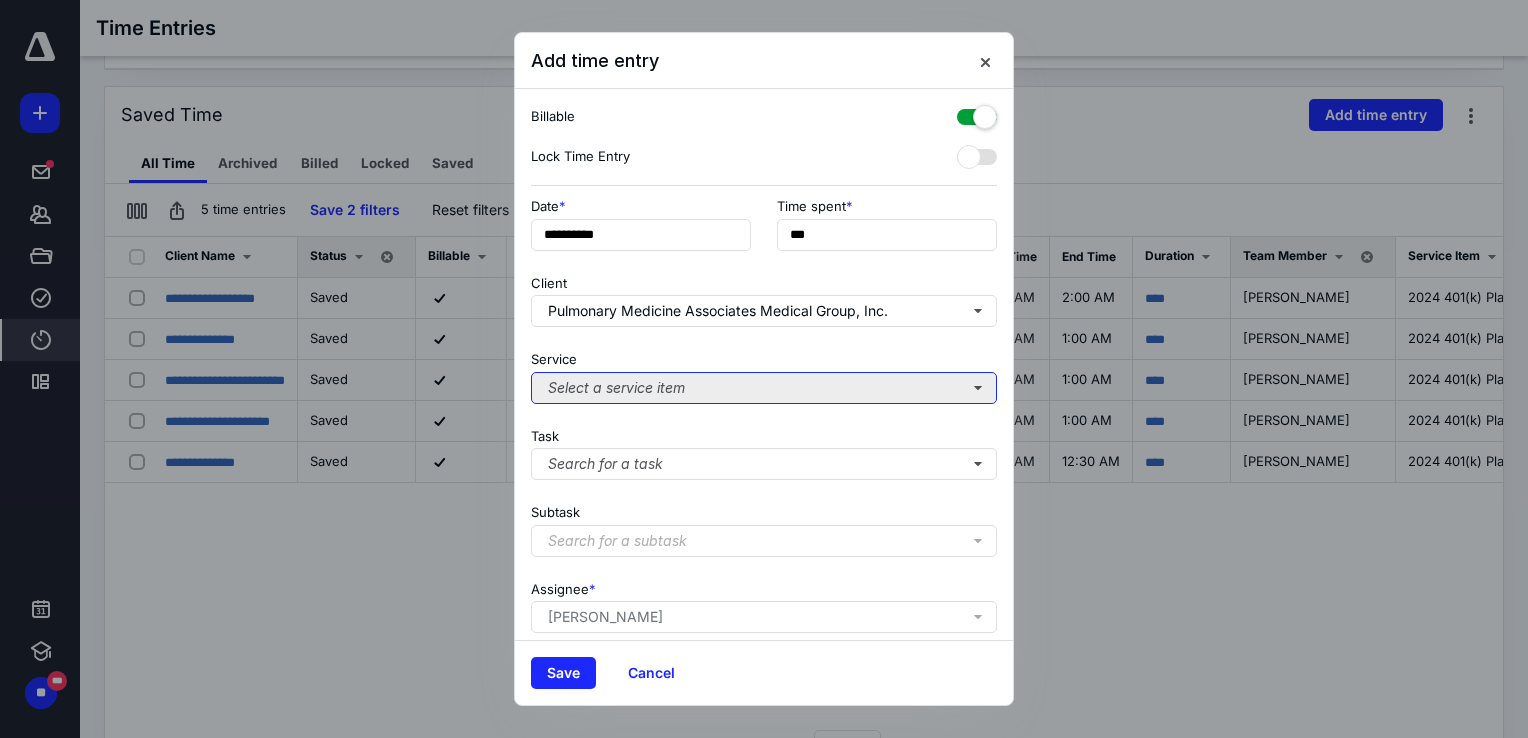 click on "Select a service item" at bounding box center [764, 388] 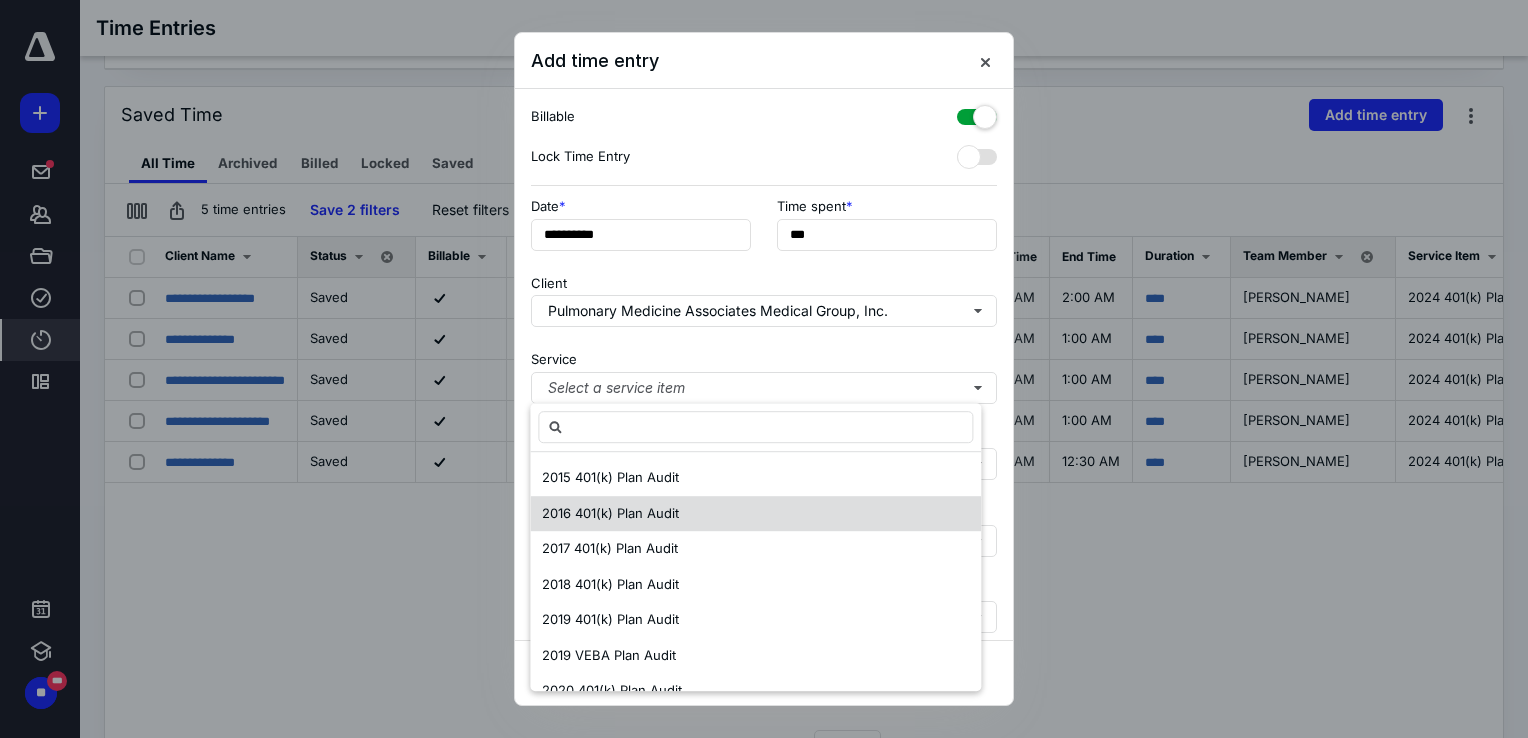 scroll, scrollTop: 700, scrollLeft: 0, axis: vertical 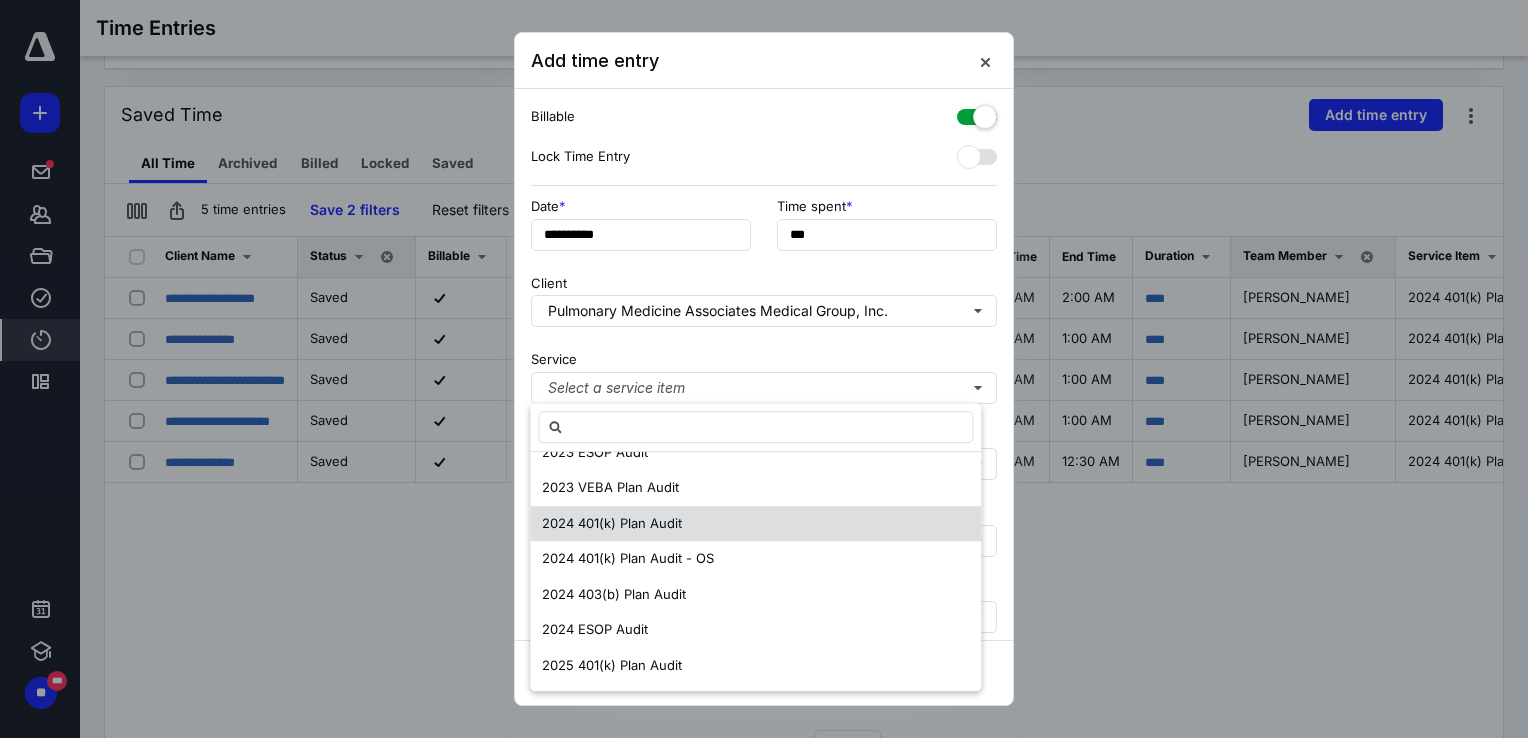 click on "2024 401(k) Plan Audit" at bounding box center (755, 524) 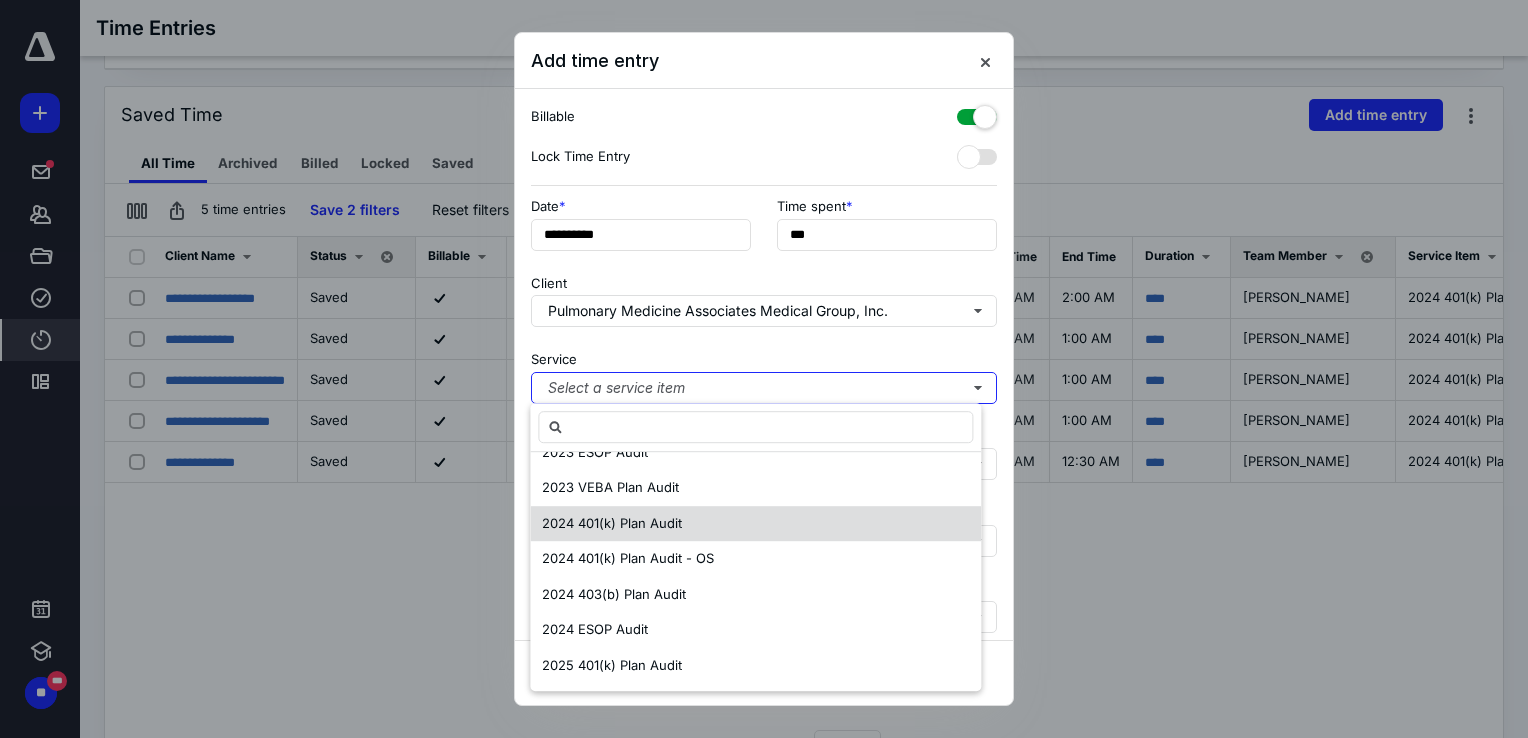 scroll, scrollTop: 0, scrollLeft: 0, axis: both 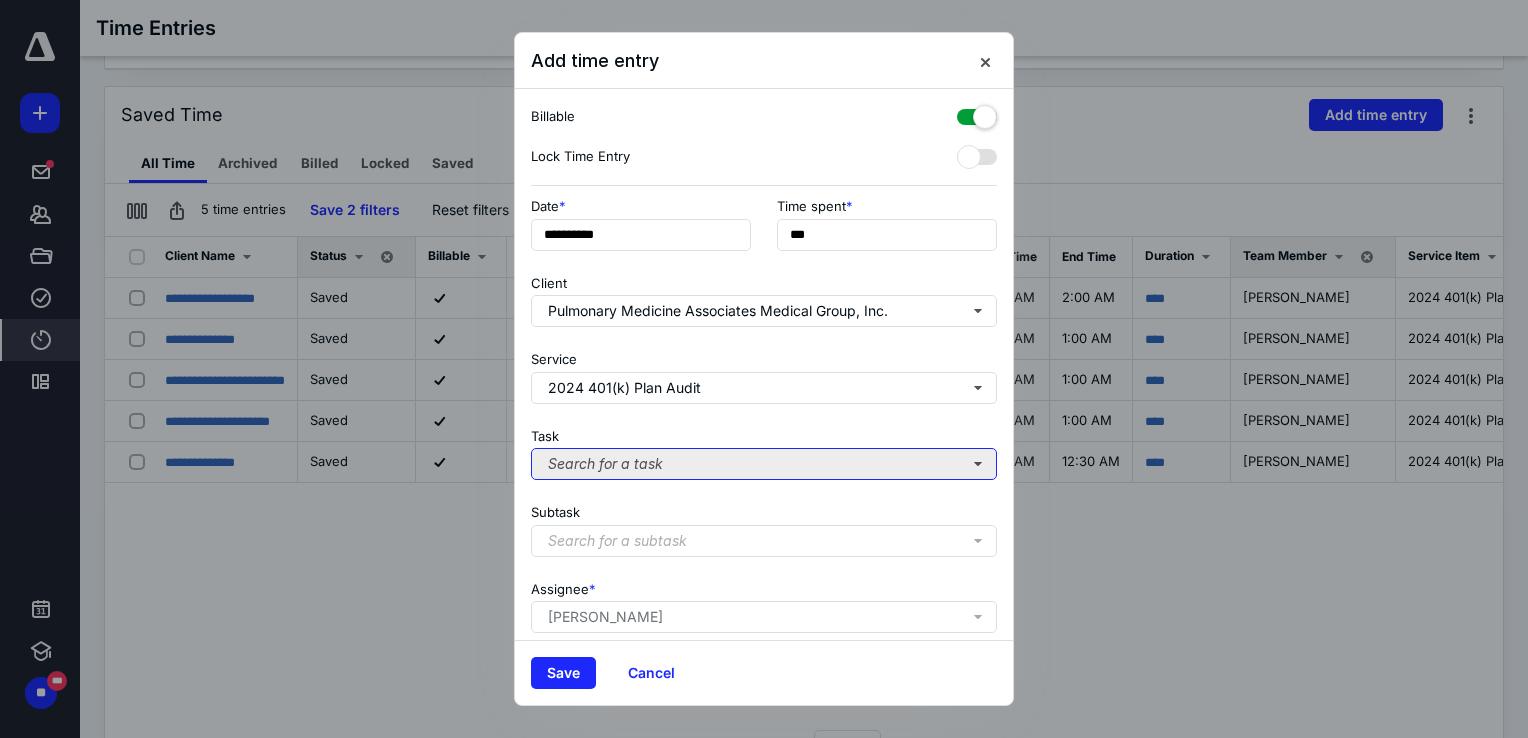 click on "Search for a task" at bounding box center [764, 464] 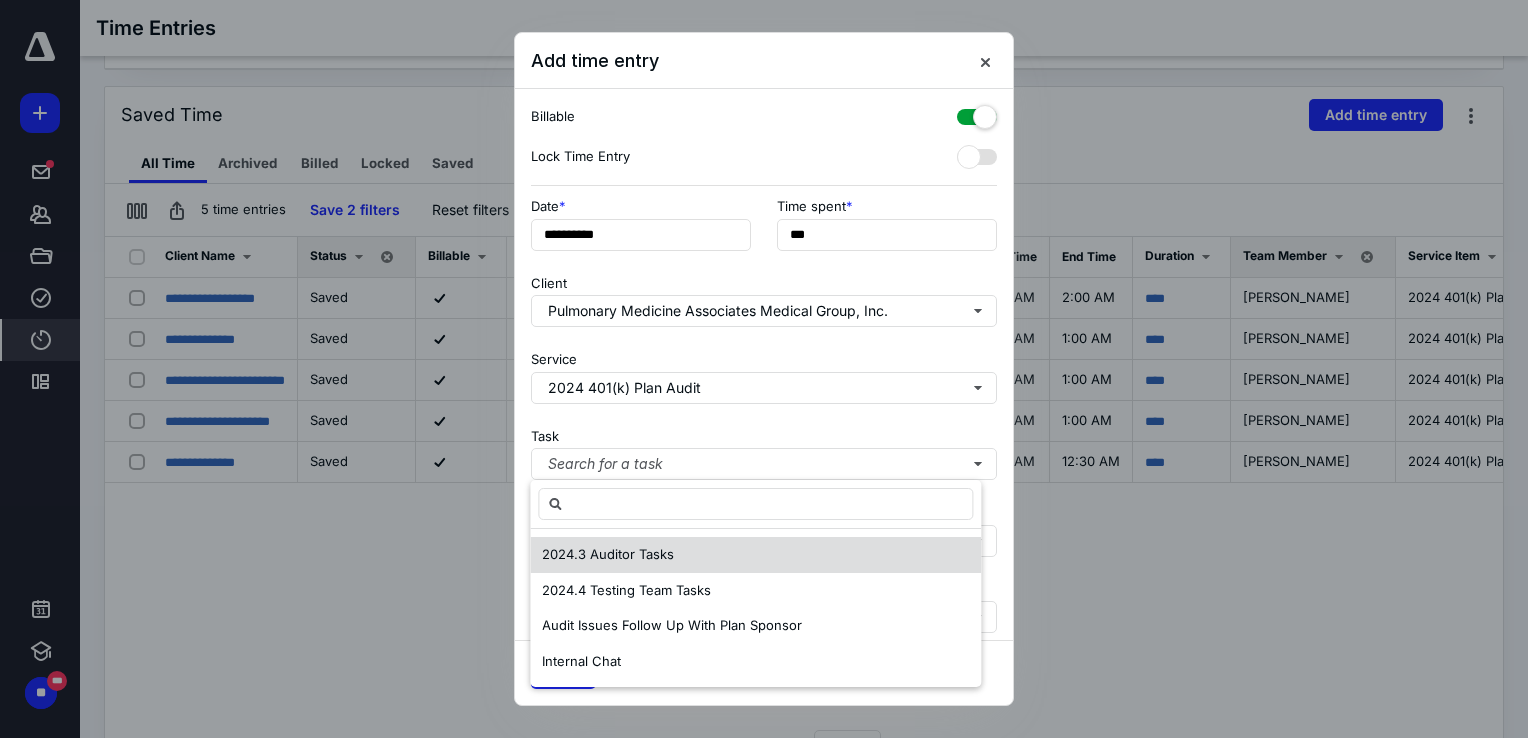 click on "2024.3 Auditor Tasks" at bounding box center (608, 554) 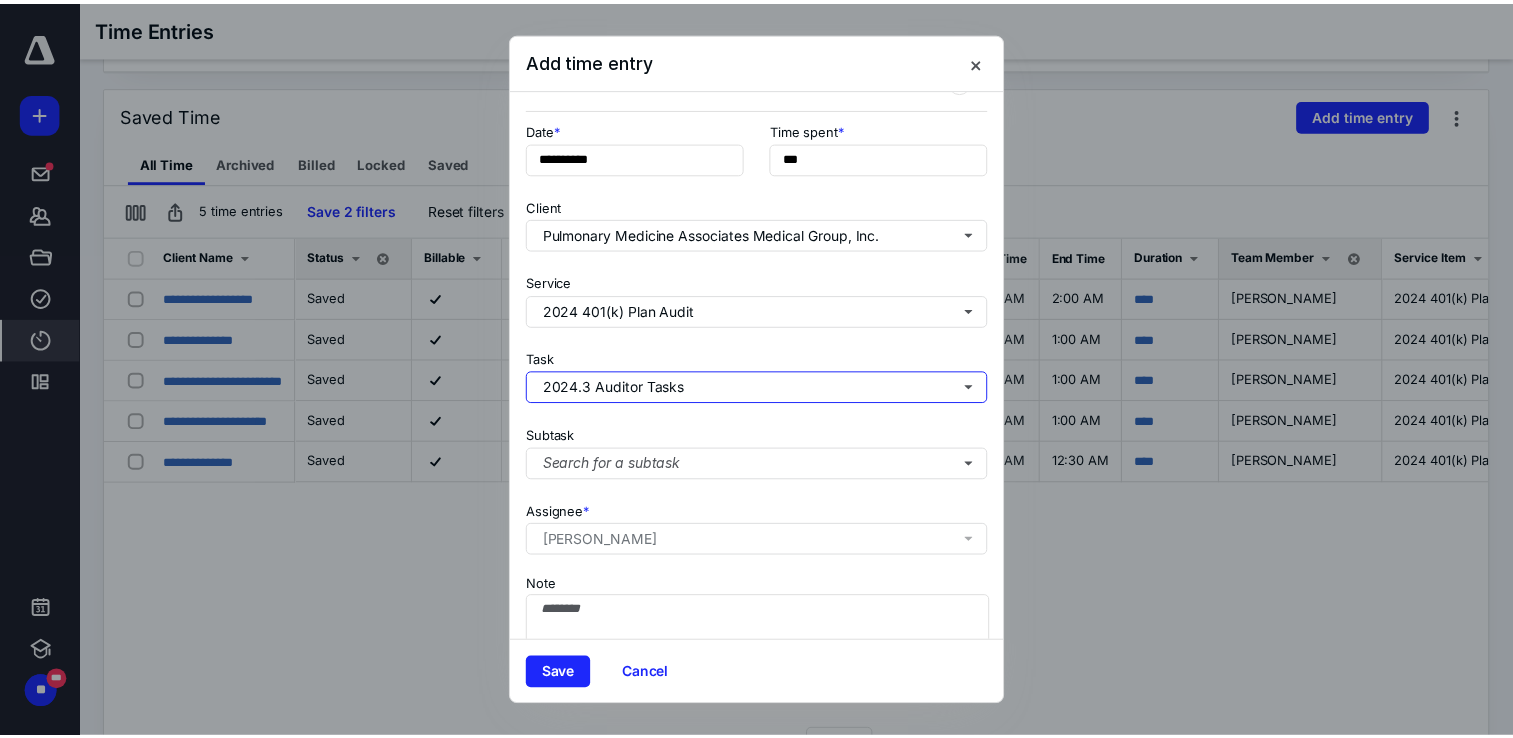 scroll, scrollTop: 162, scrollLeft: 0, axis: vertical 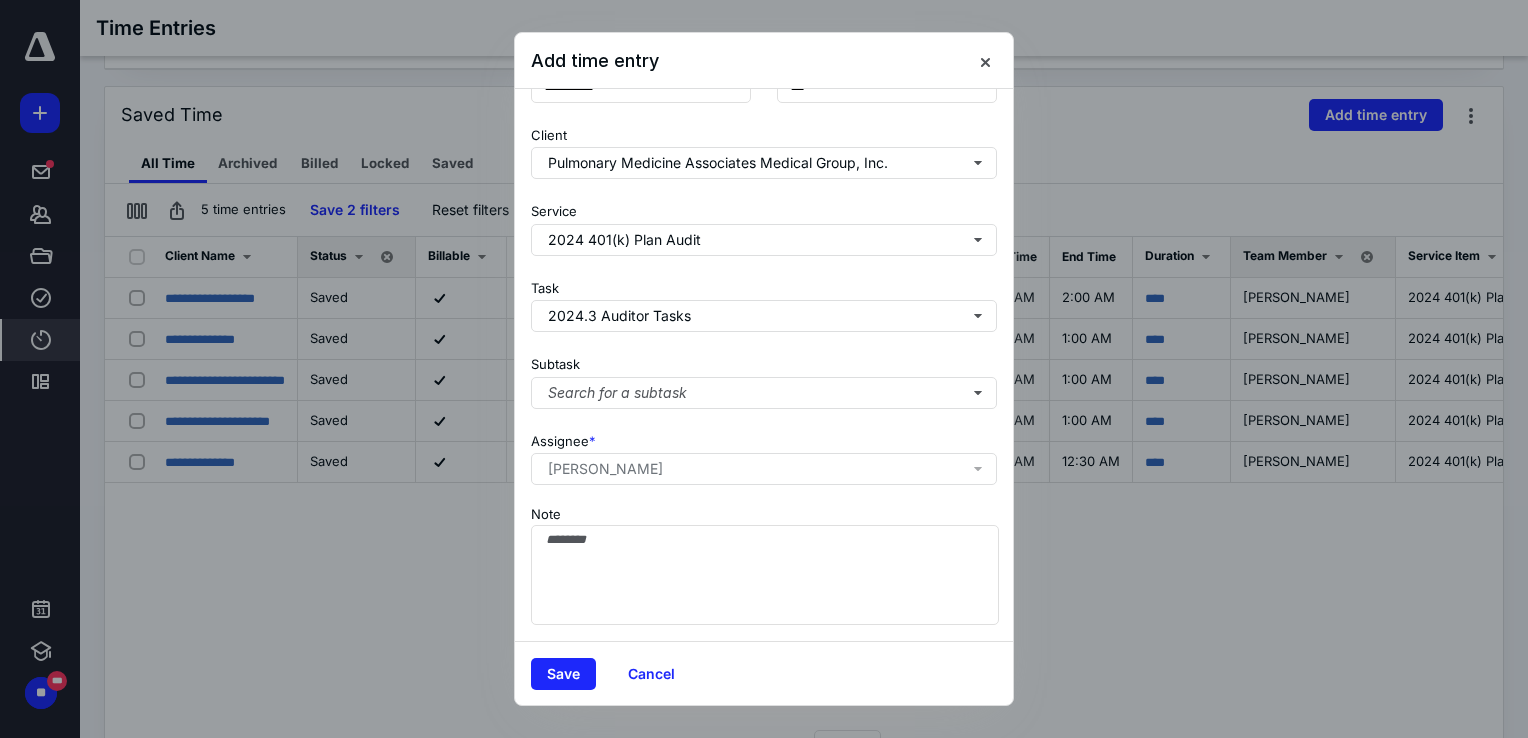 click on "Subtask Search for a subtask" at bounding box center (764, 378) 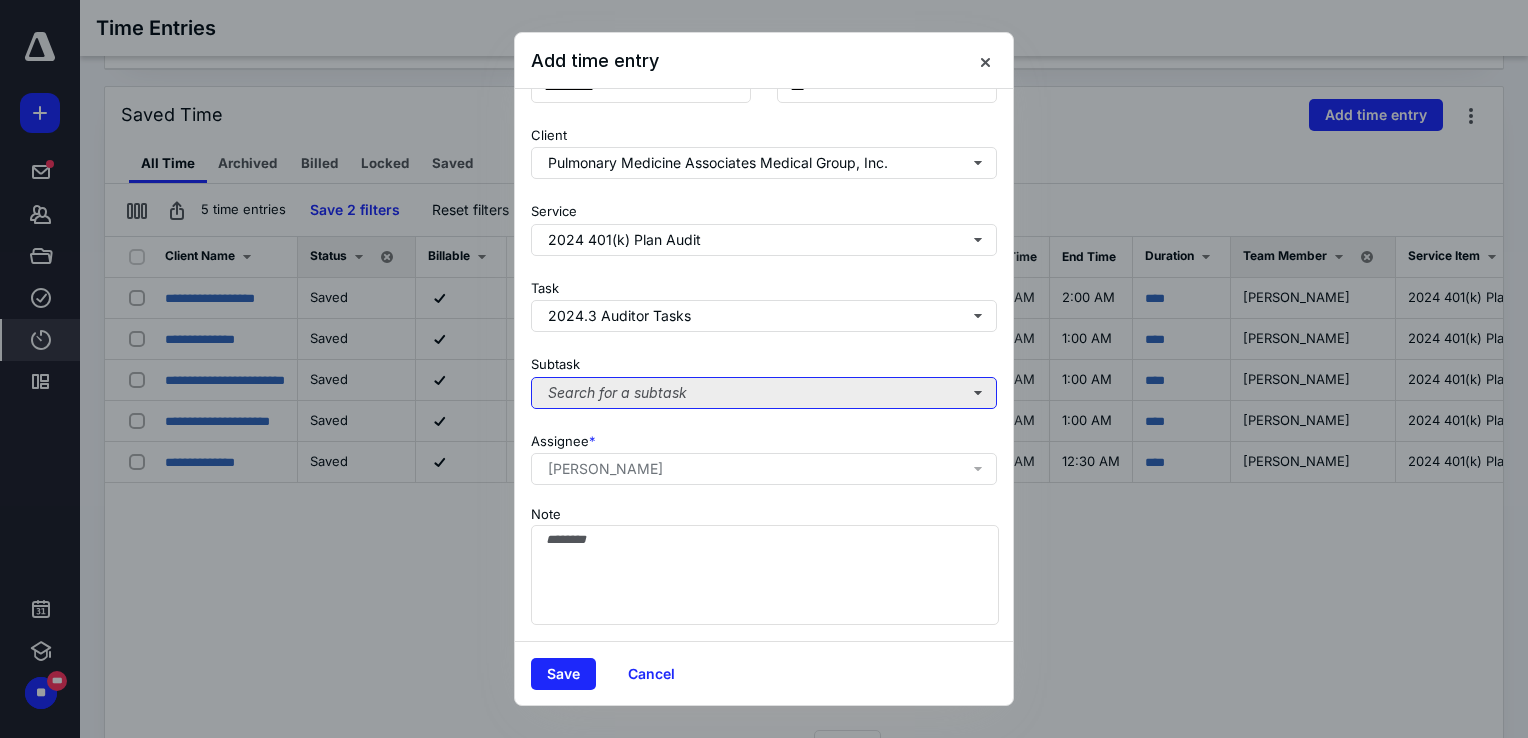 click on "Search for a subtask" at bounding box center [764, 393] 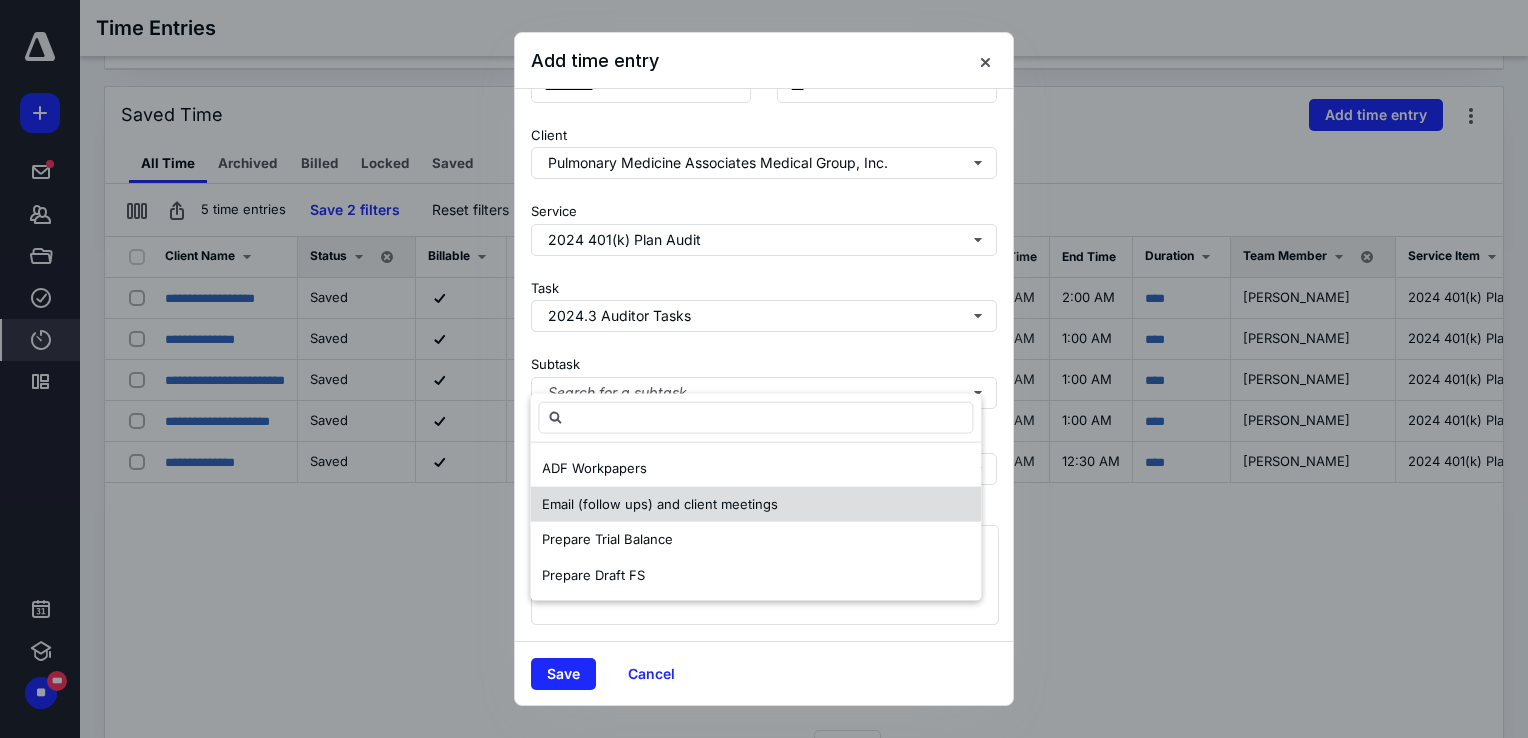 click on "Email (follow ups) and client meetings" at bounding box center [660, 503] 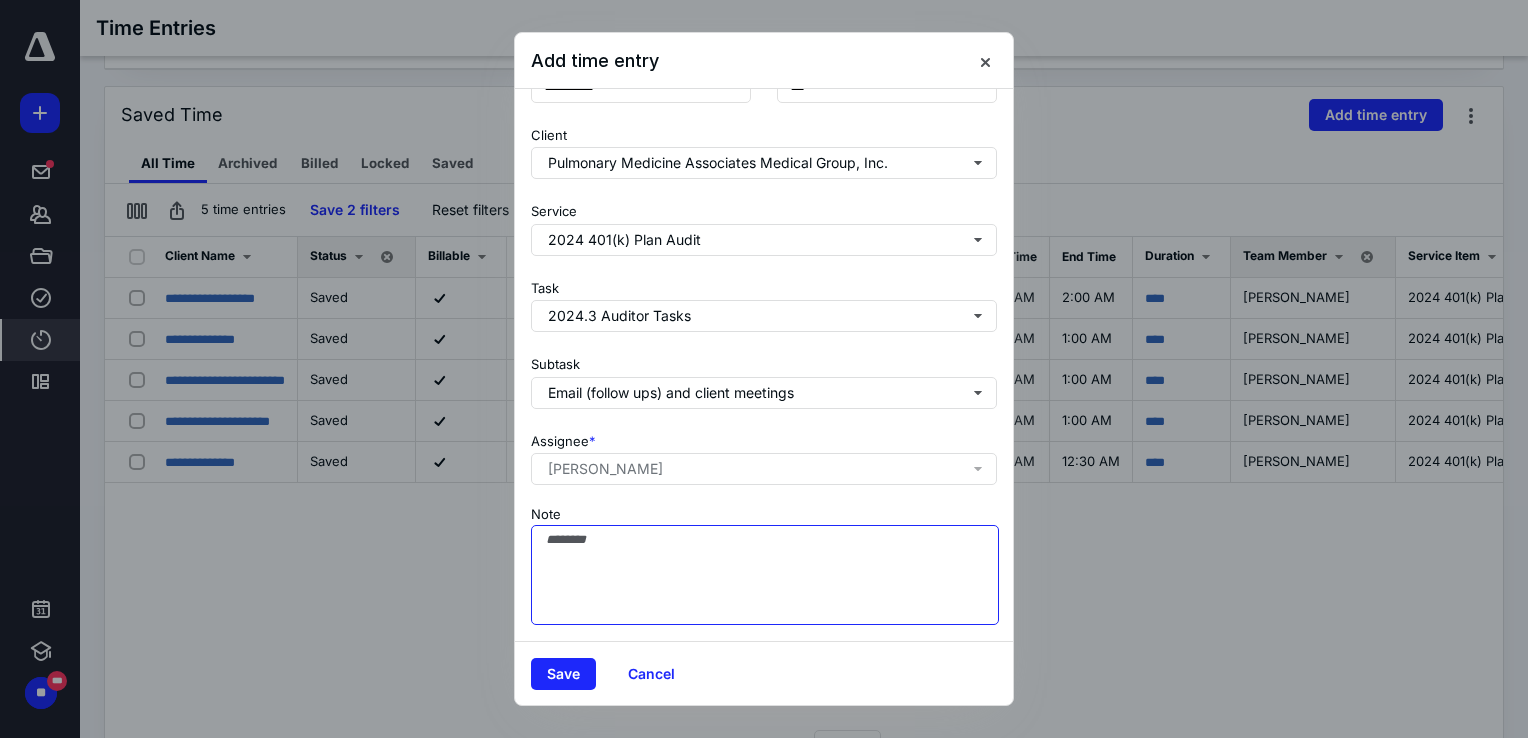 click on "Note" at bounding box center [765, 575] 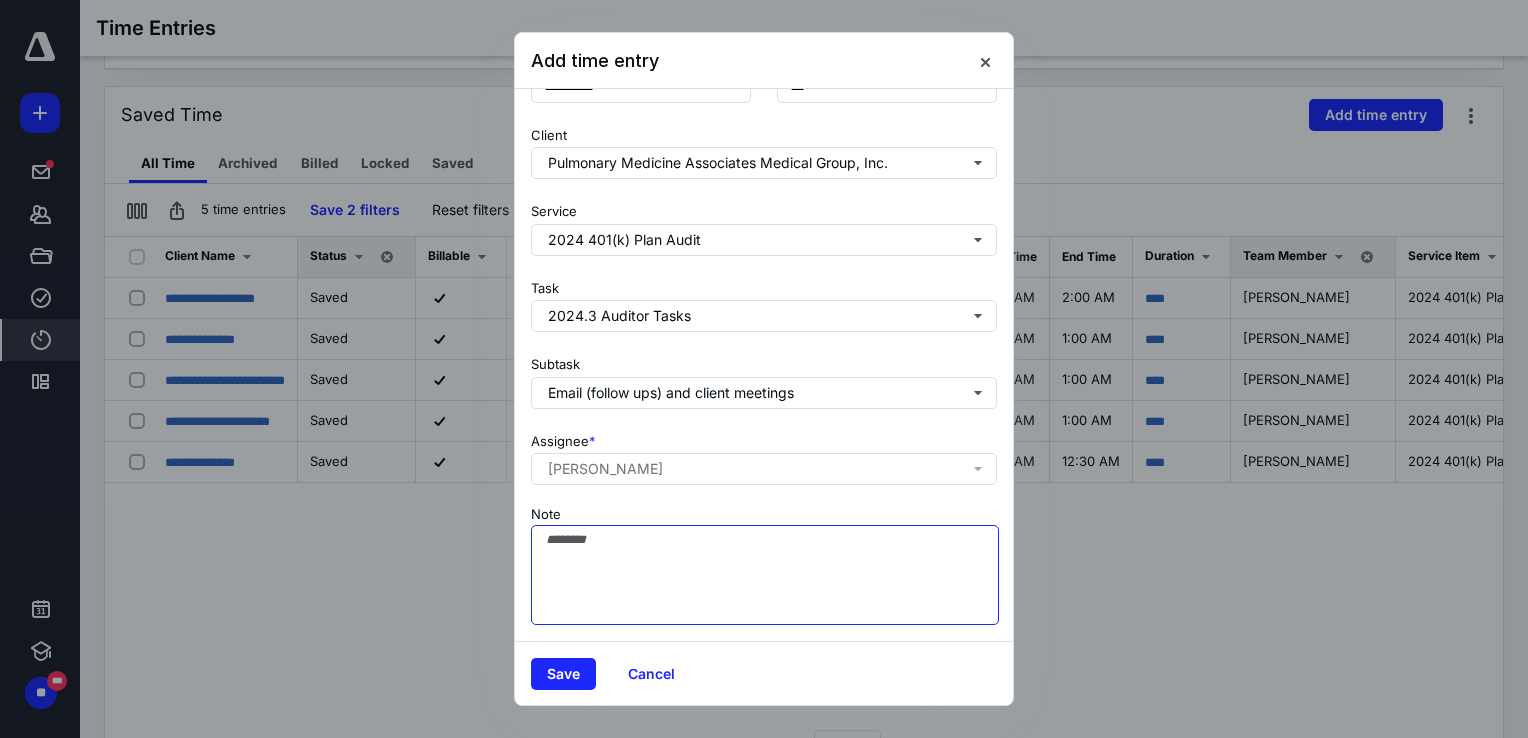 click on "Note" at bounding box center (765, 575) 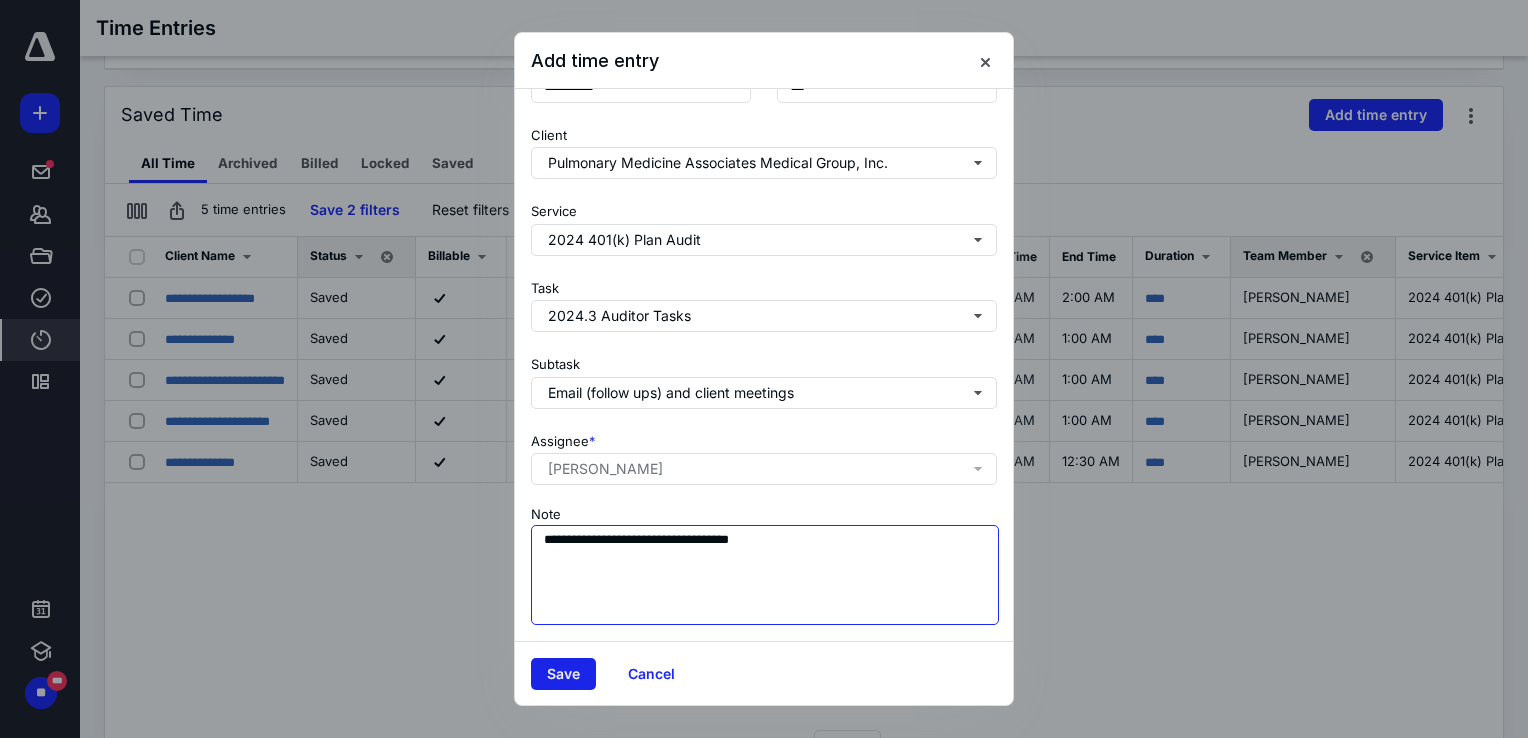 type on "**********" 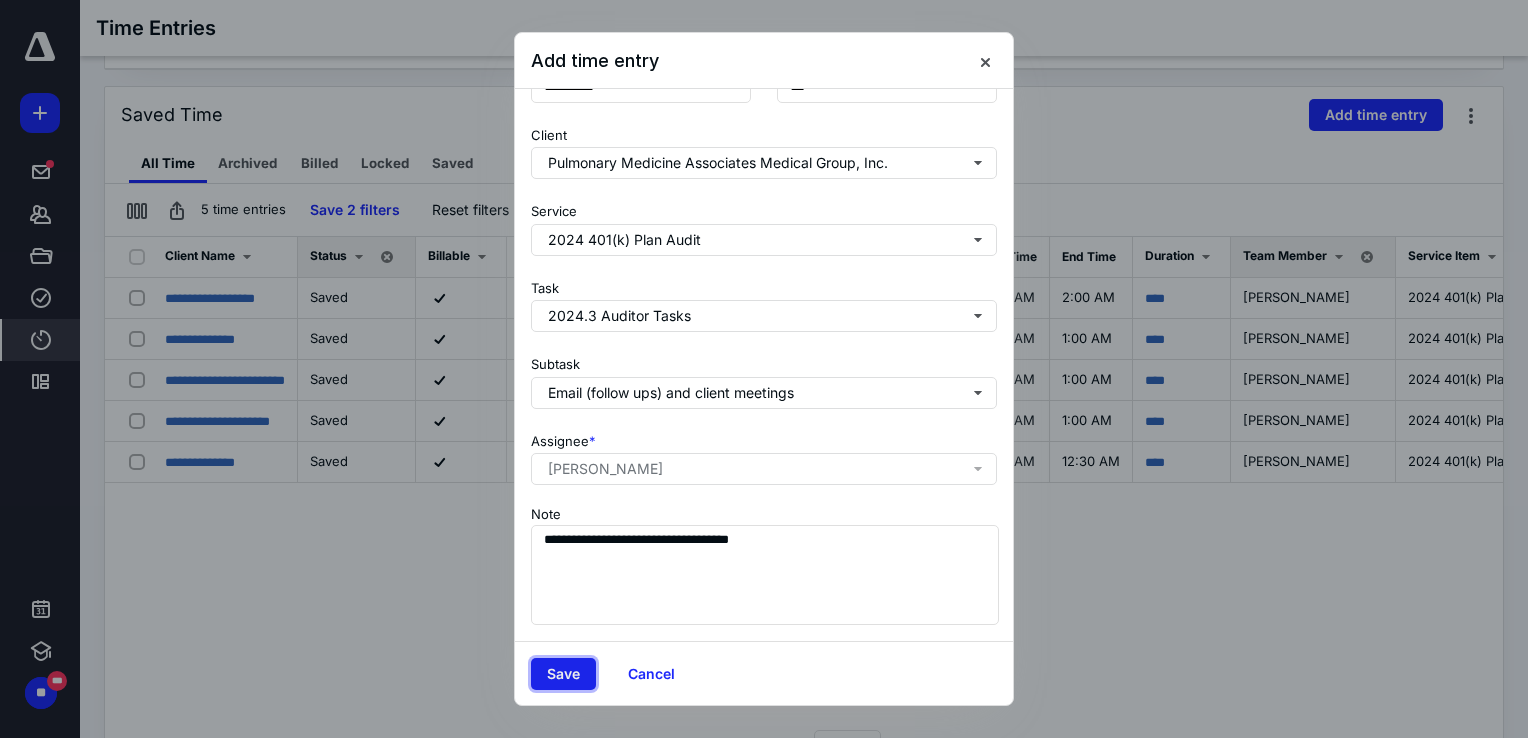 click on "Save" at bounding box center [563, 674] 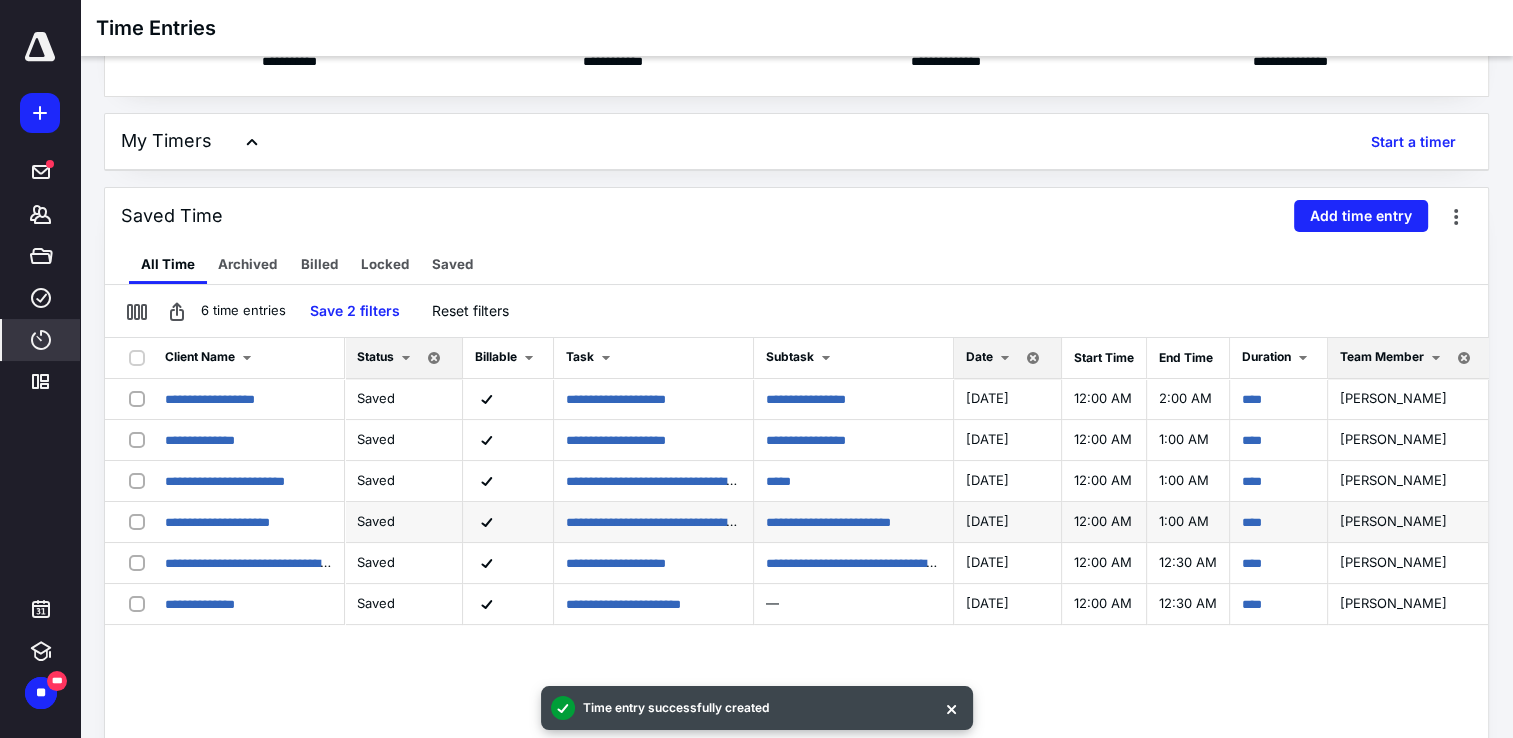 scroll, scrollTop: 228, scrollLeft: 0, axis: vertical 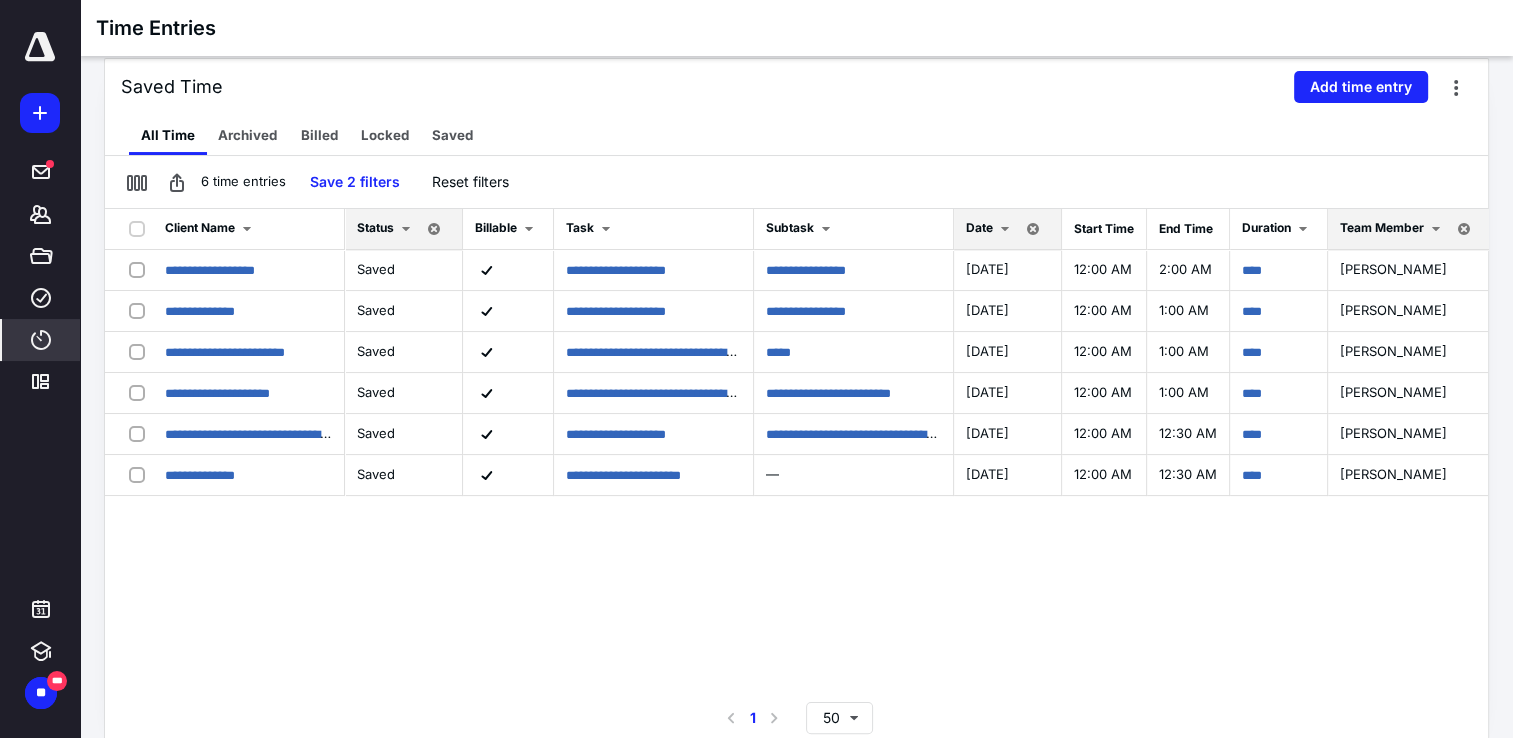 click on "**********" at bounding box center (796, 453) 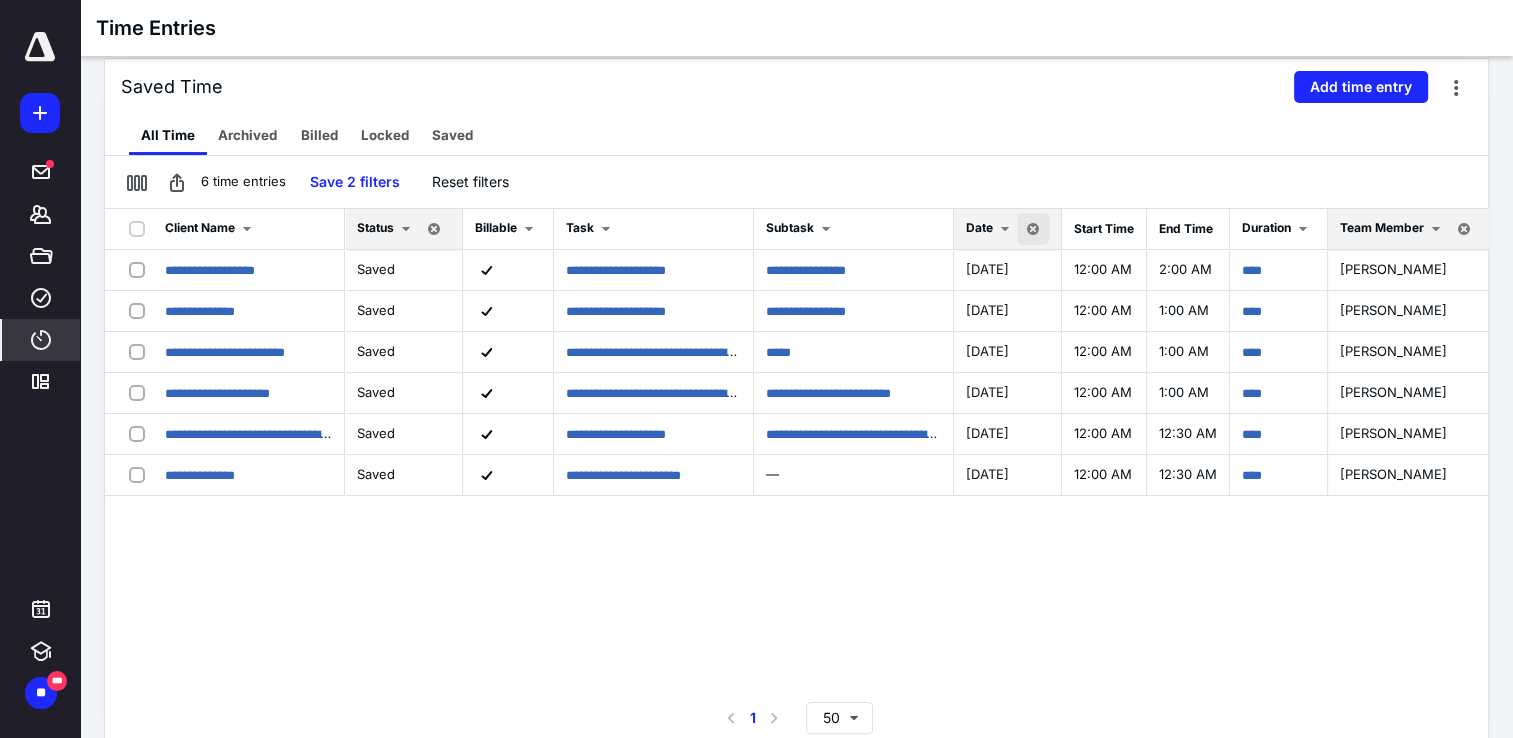 click at bounding box center [1033, 229] 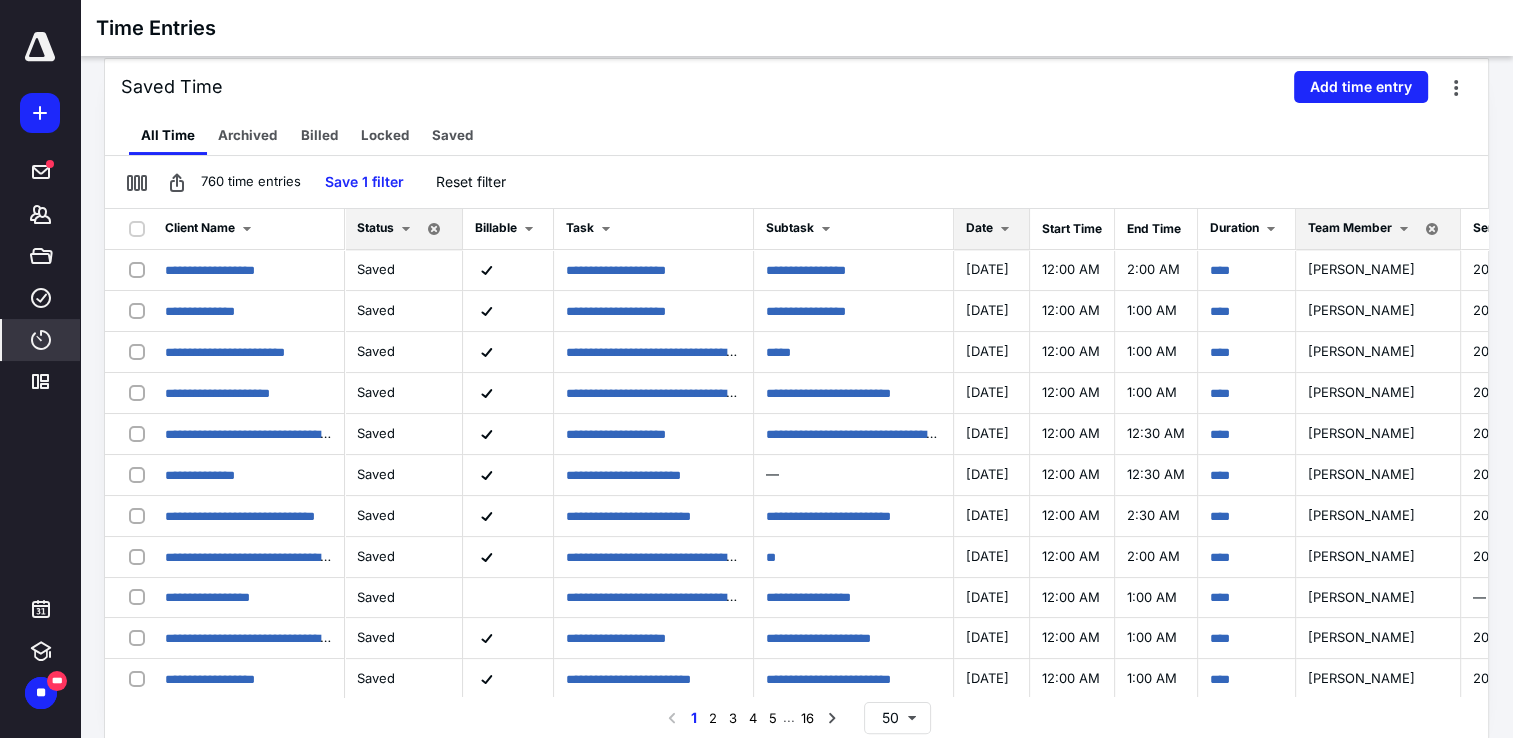 click at bounding box center (247, 229) 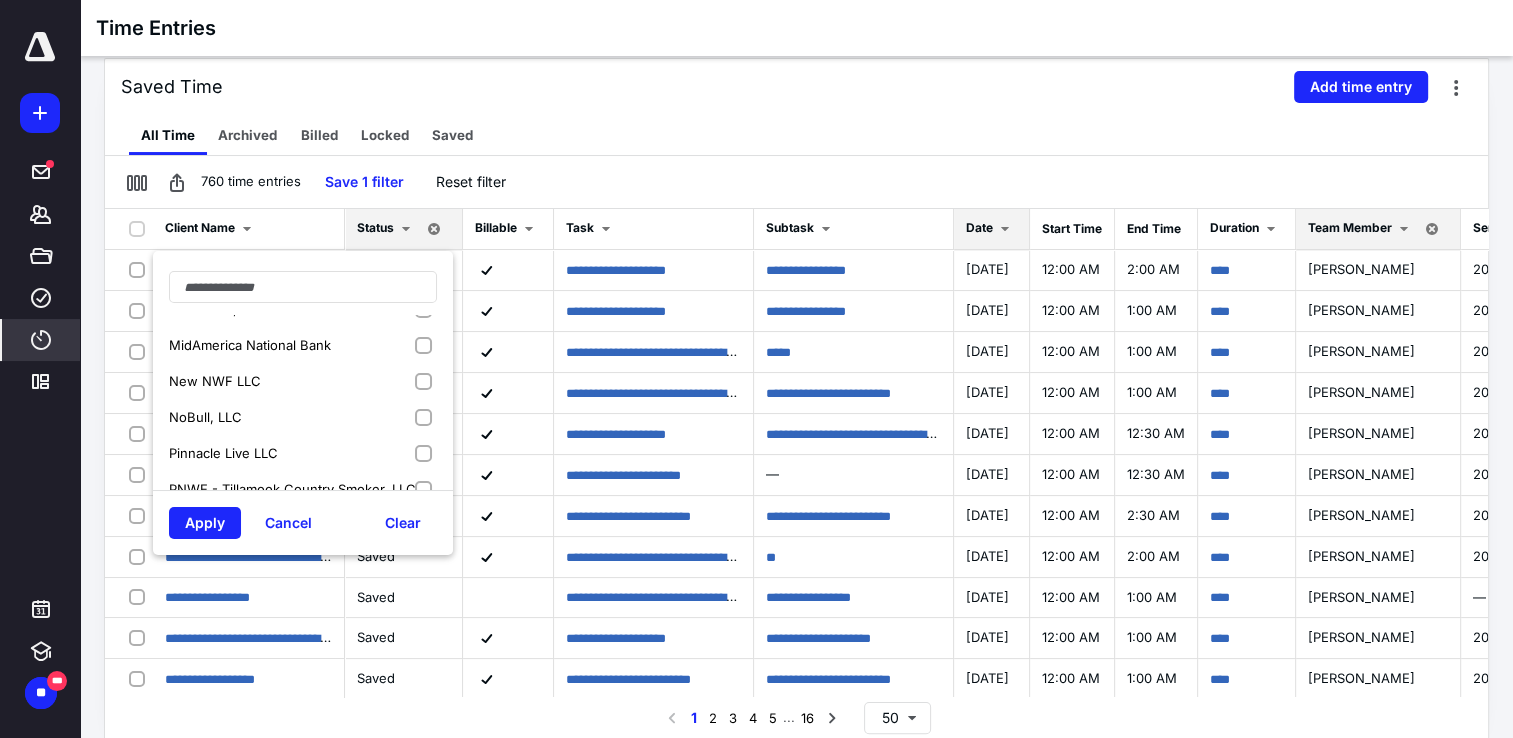 scroll, scrollTop: 500, scrollLeft: 0, axis: vertical 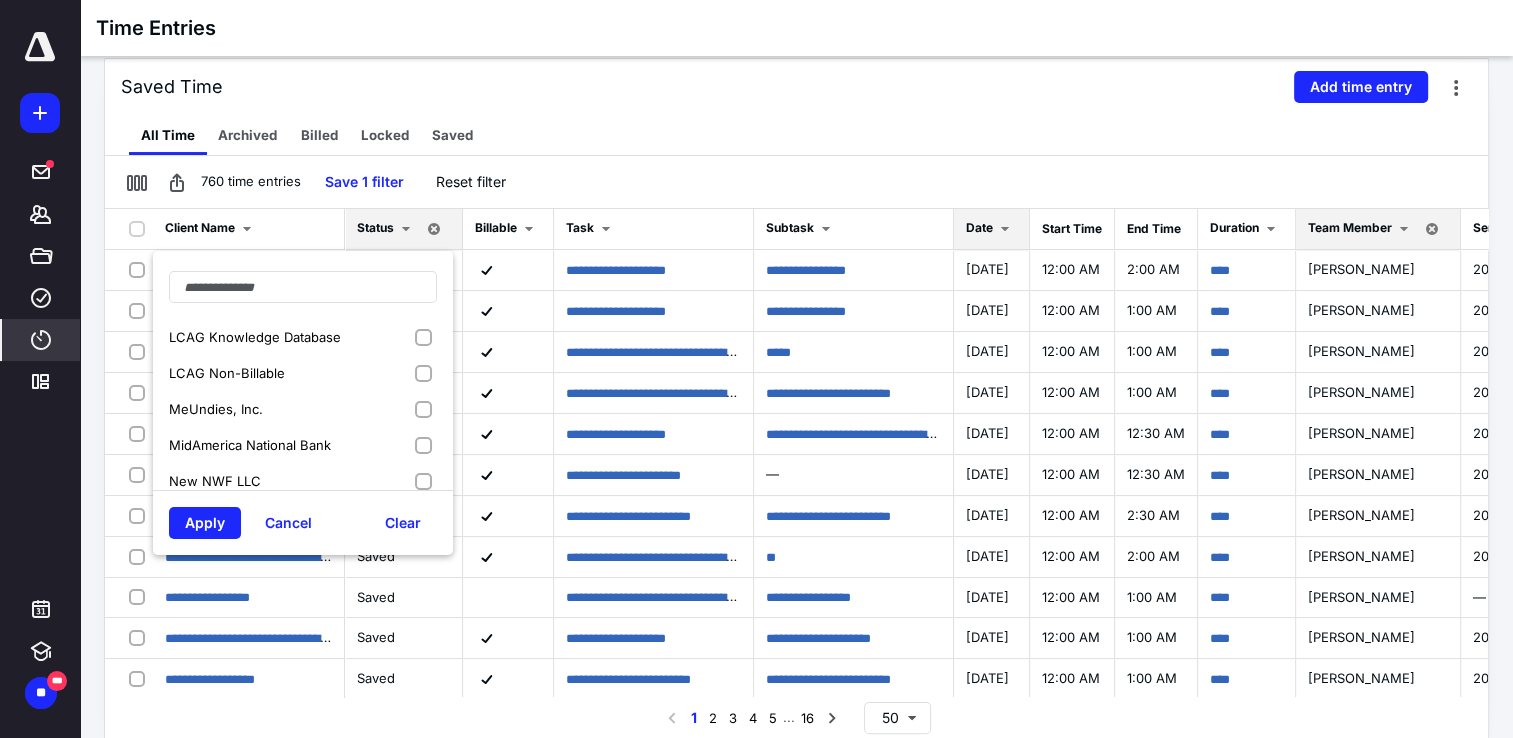 click on "MeUndies, Inc." at bounding box center (216, 409) 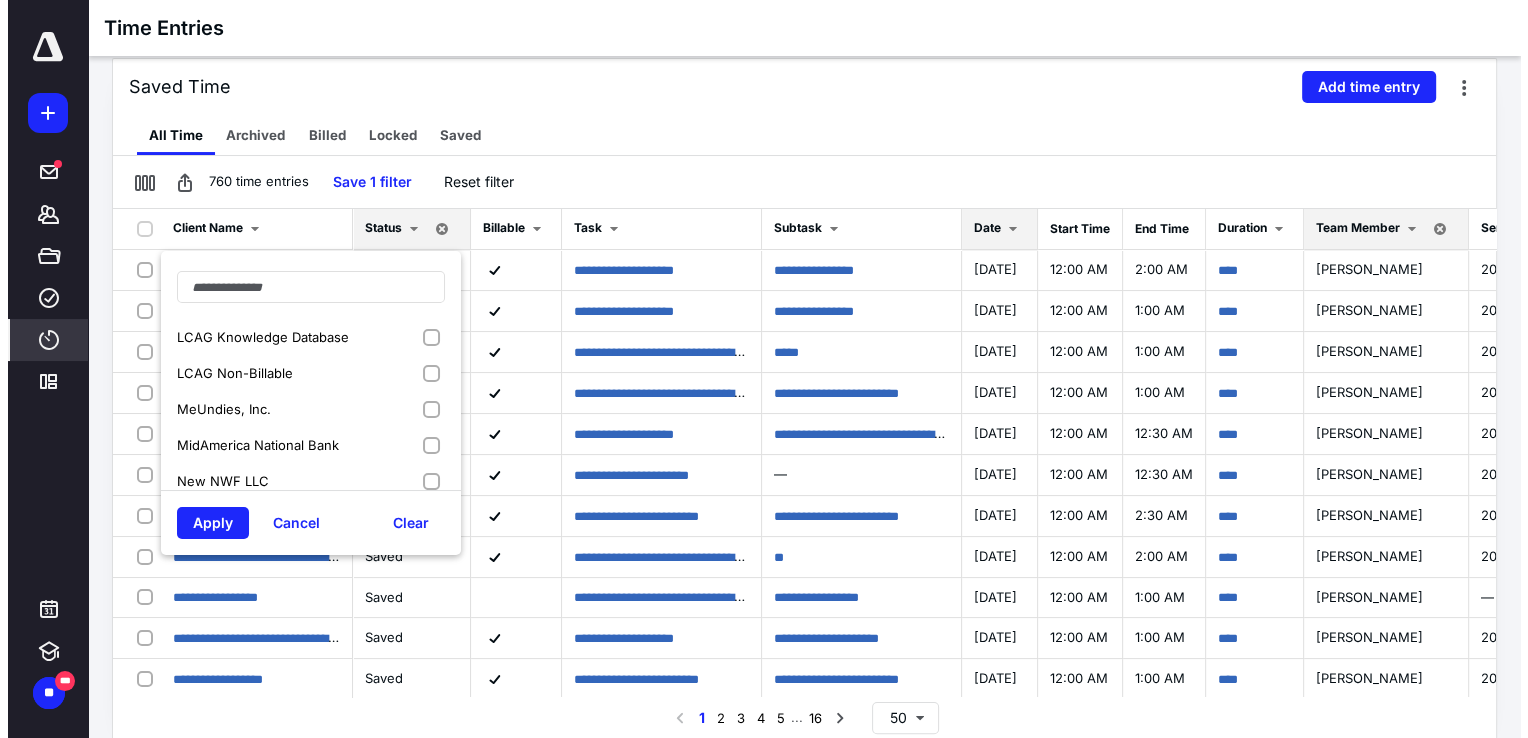 type 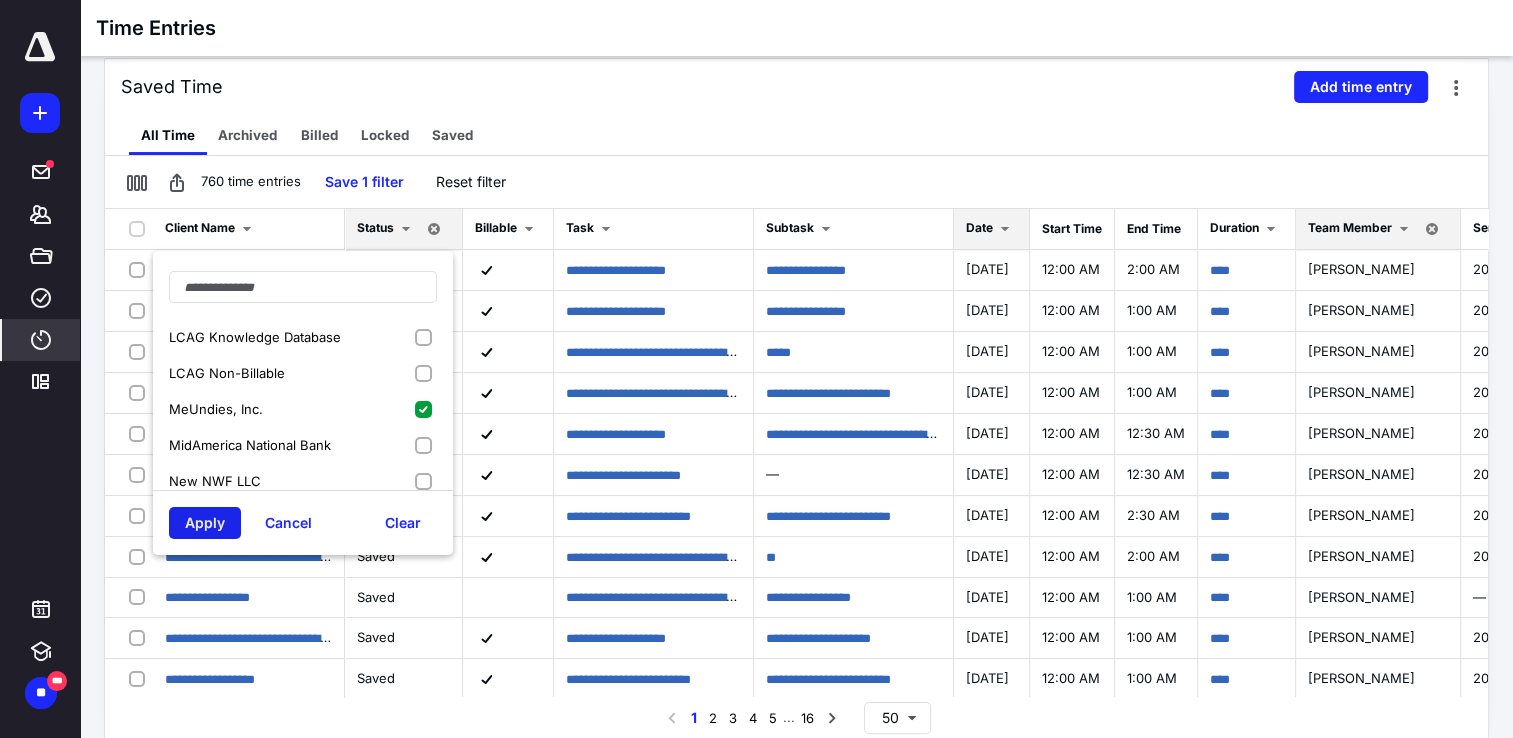 click on "Apply" at bounding box center [205, 523] 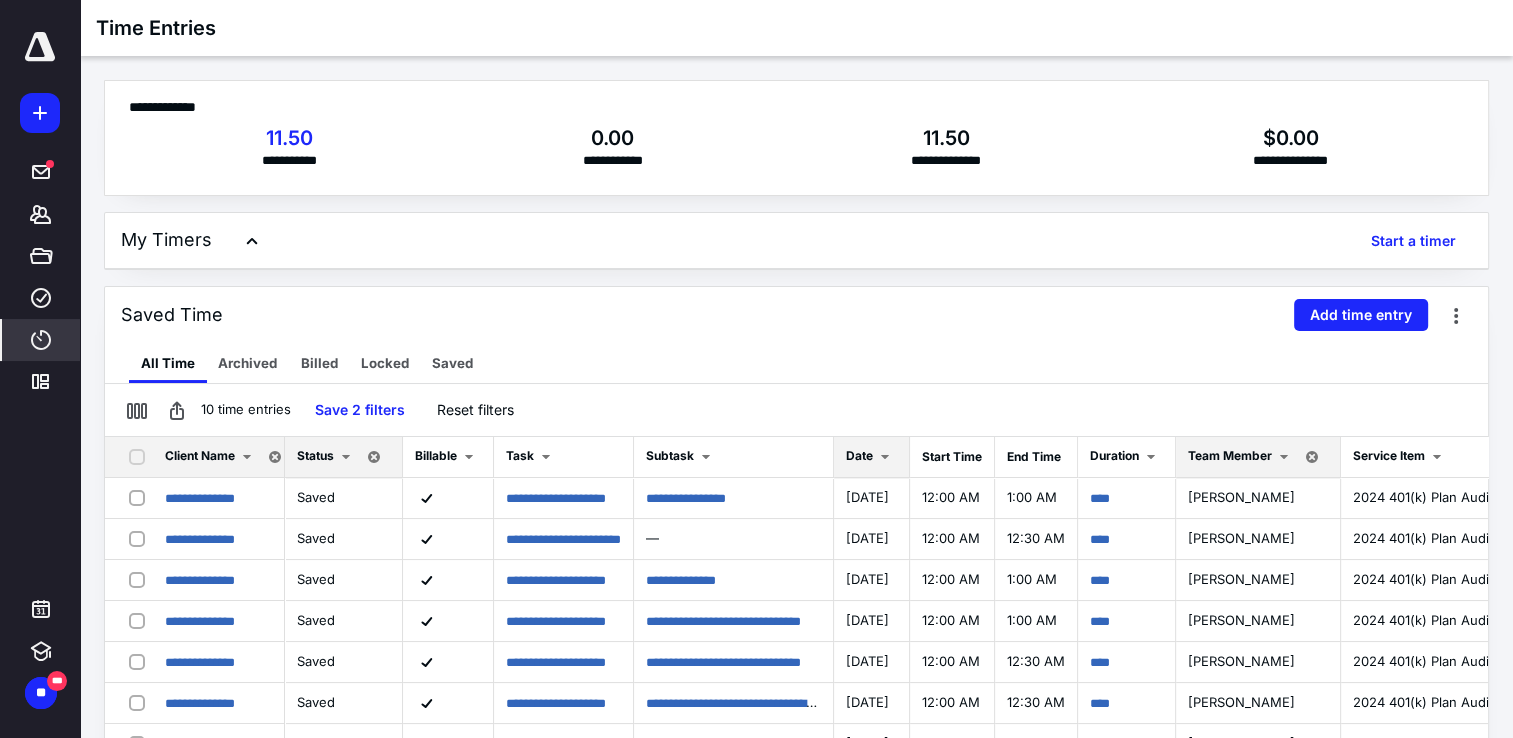 scroll, scrollTop: 228, scrollLeft: 0, axis: vertical 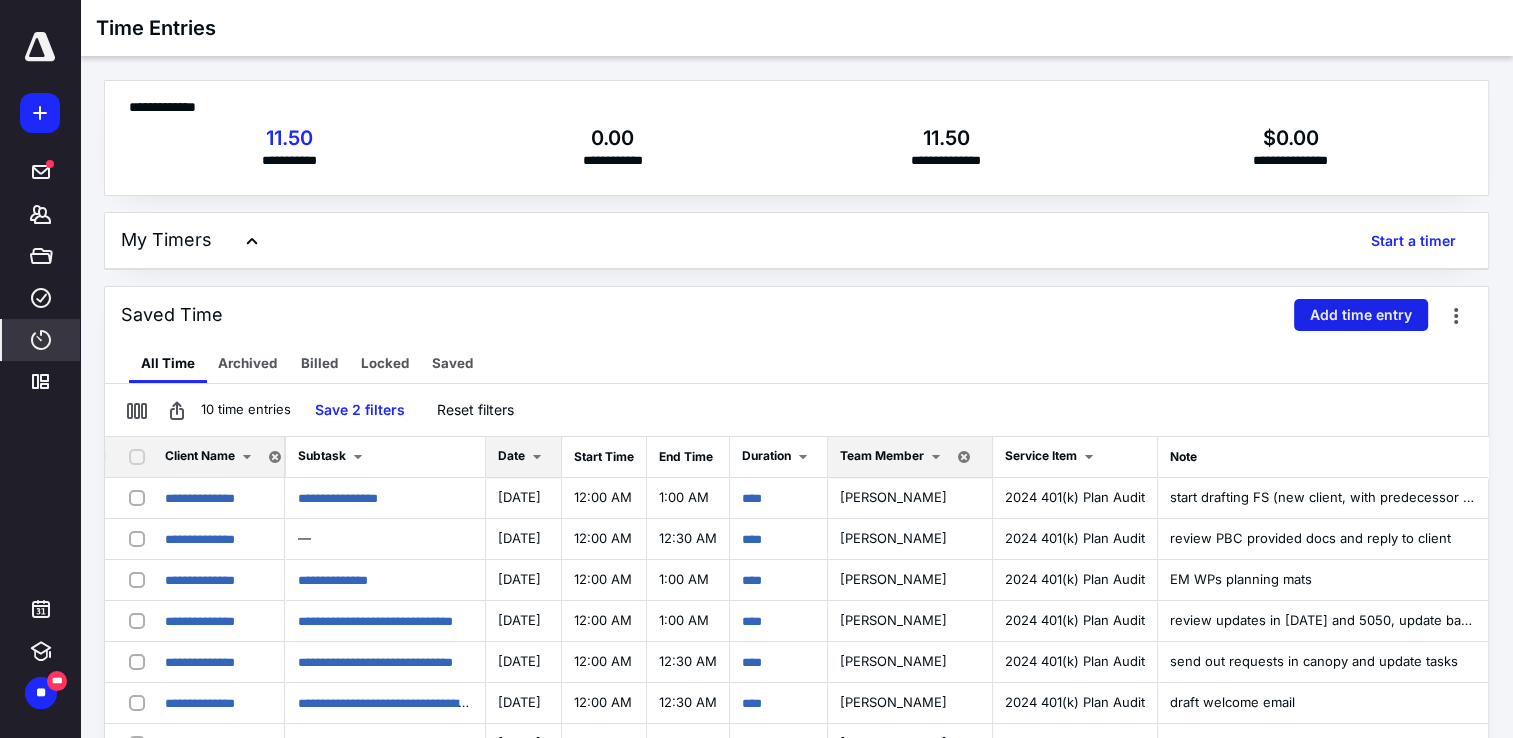 click on "Add time entry" at bounding box center [1361, 315] 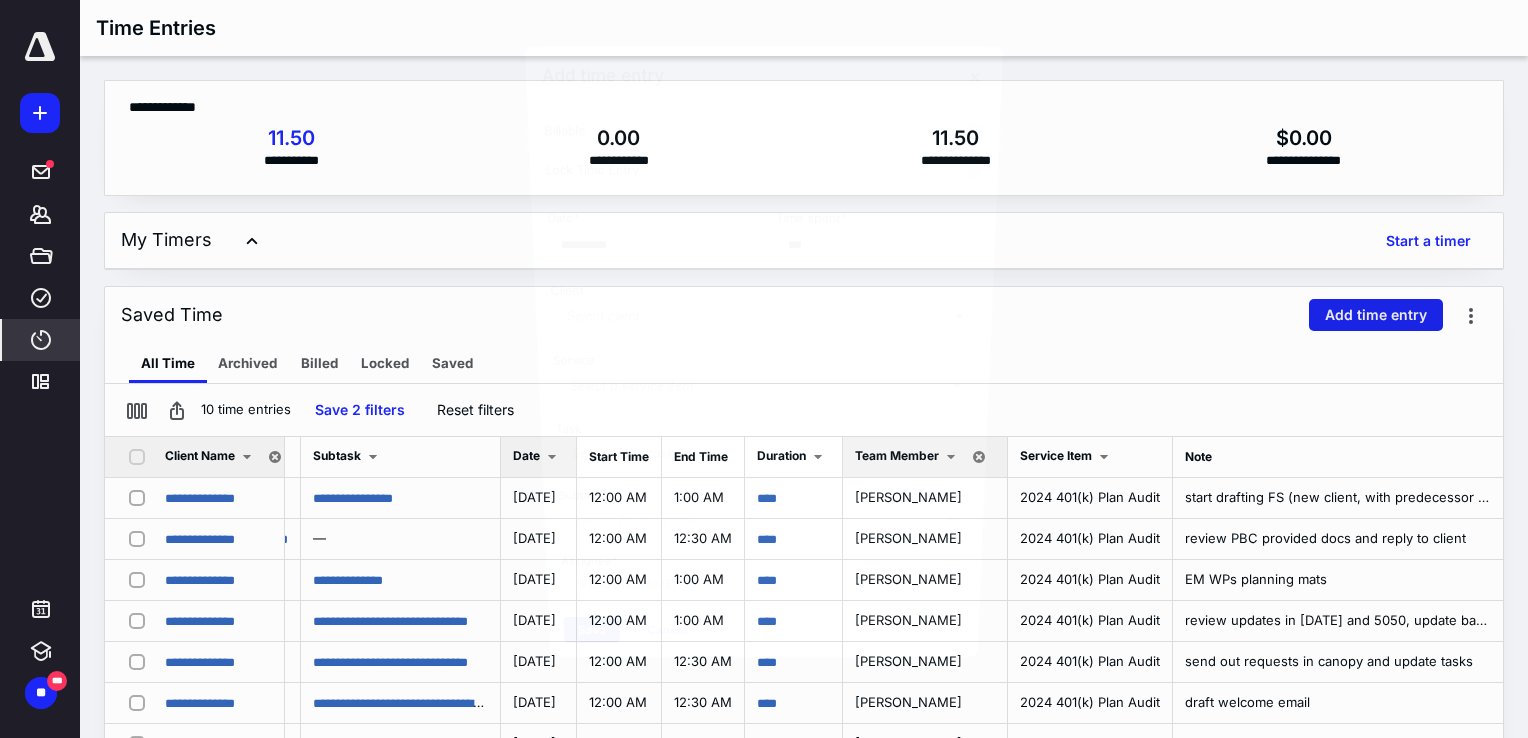 scroll, scrollTop: 0, scrollLeft: 360, axis: horizontal 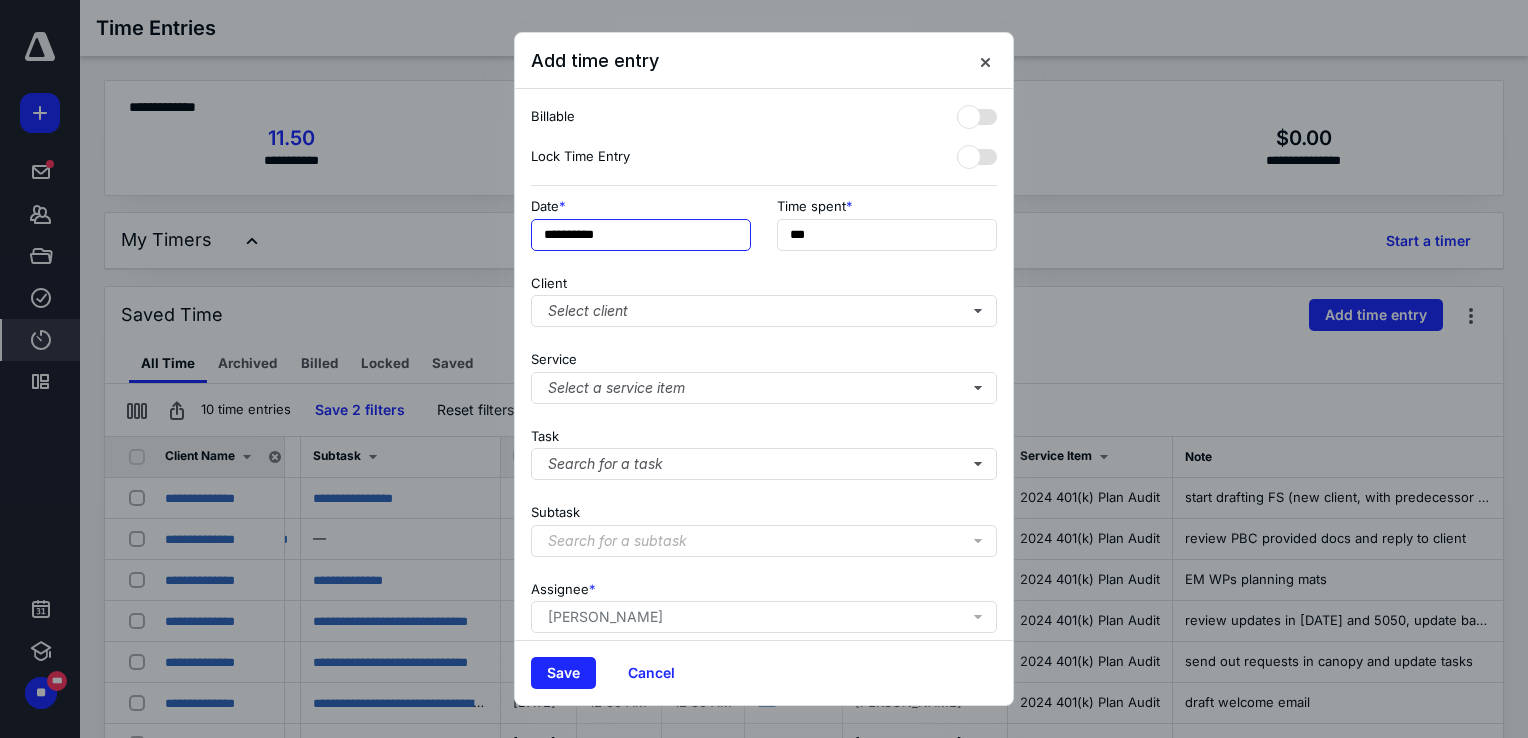 click on "**********" at bounding box center (641, 235) 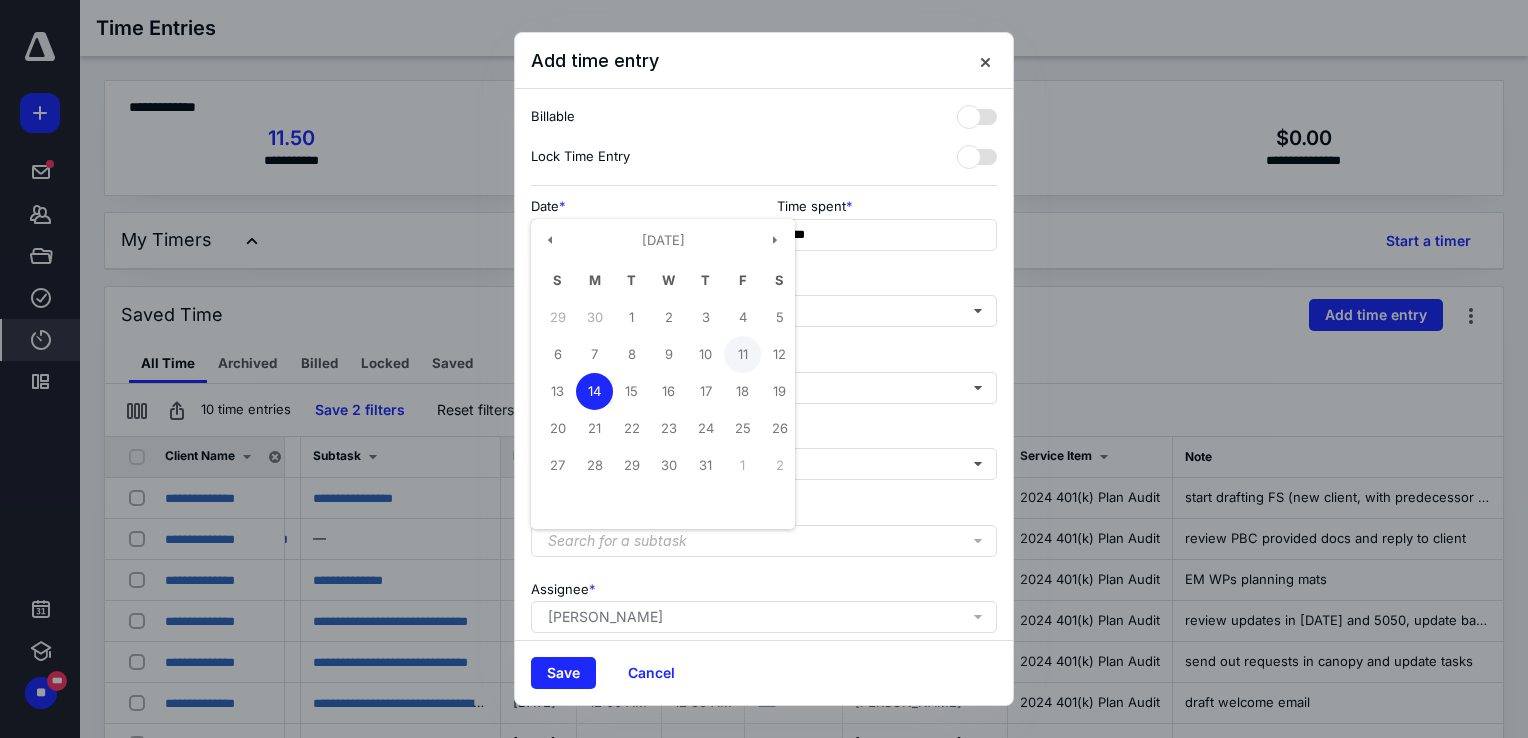 click on "11" at bounding box center [742, 354] 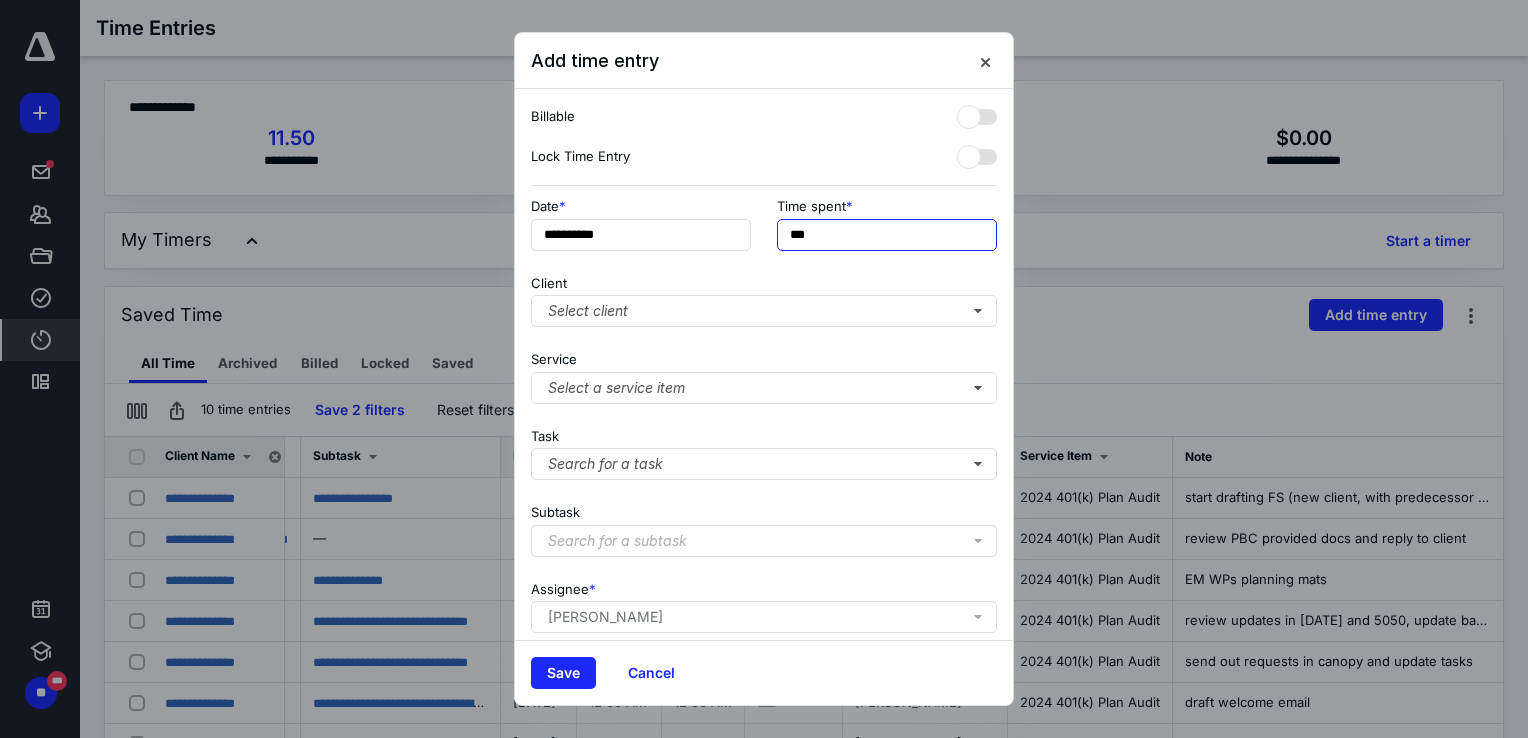 click on "***" at bounding box center [887, 235] 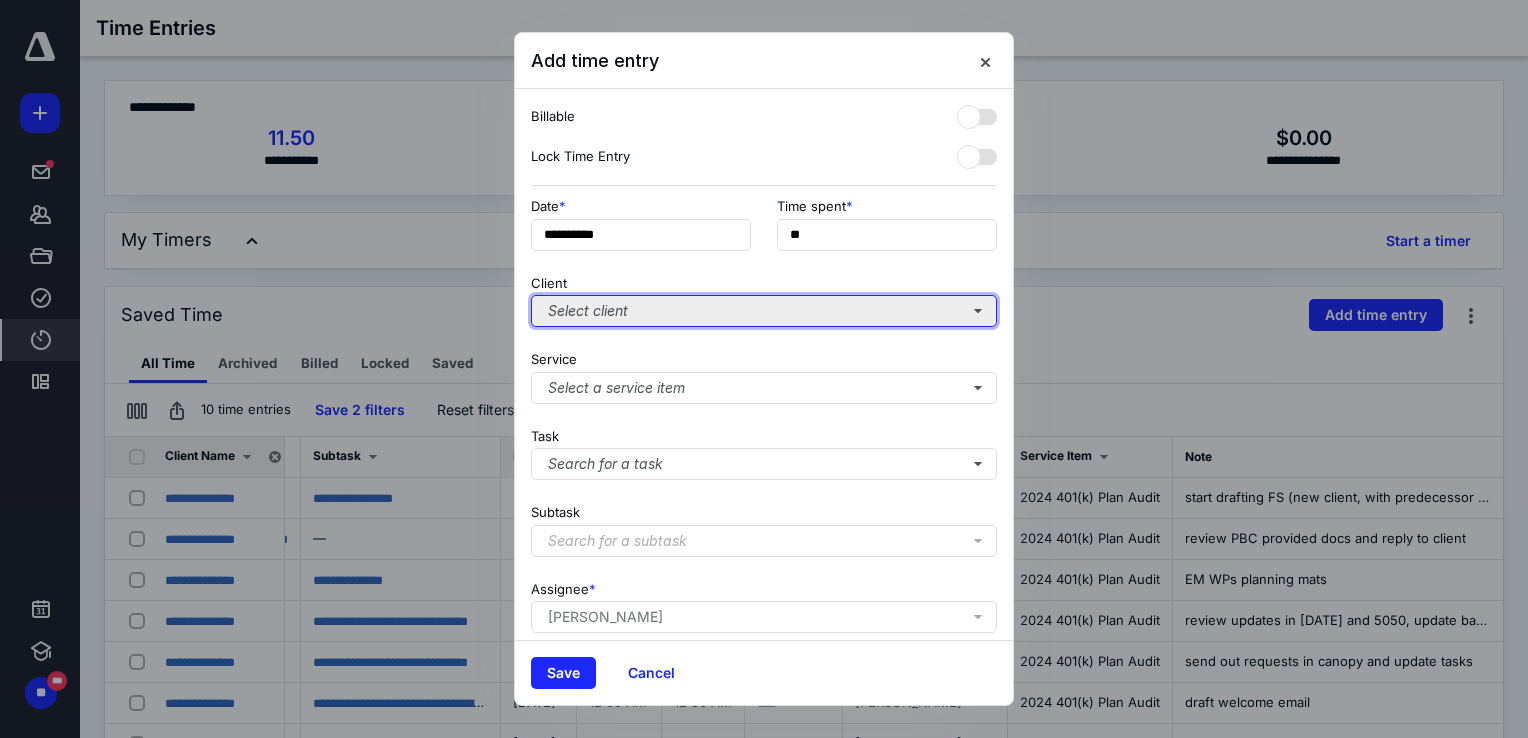 click on "Select client" at bounding box center [764, 311] 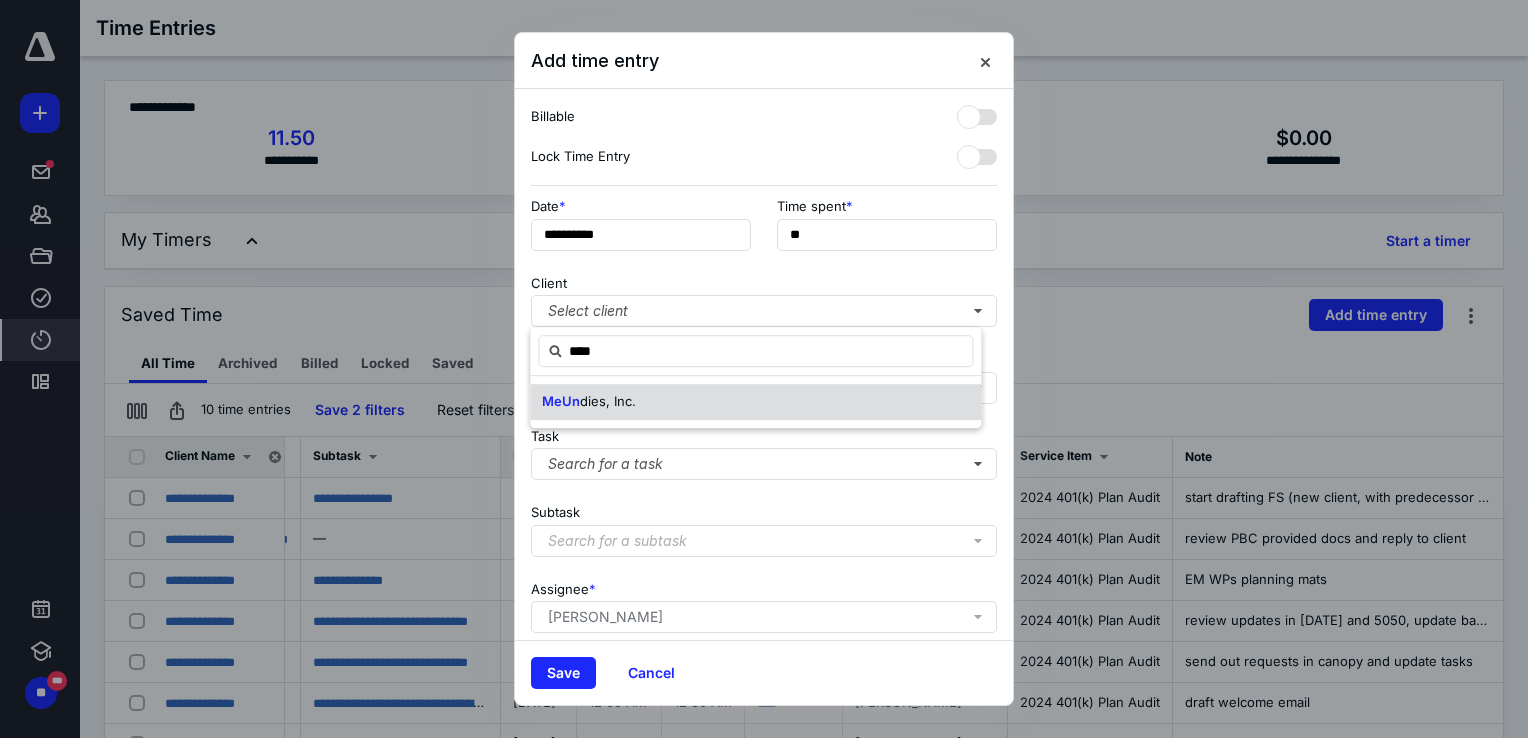 click on "dies, Inc." at bounding box center (608, 401) 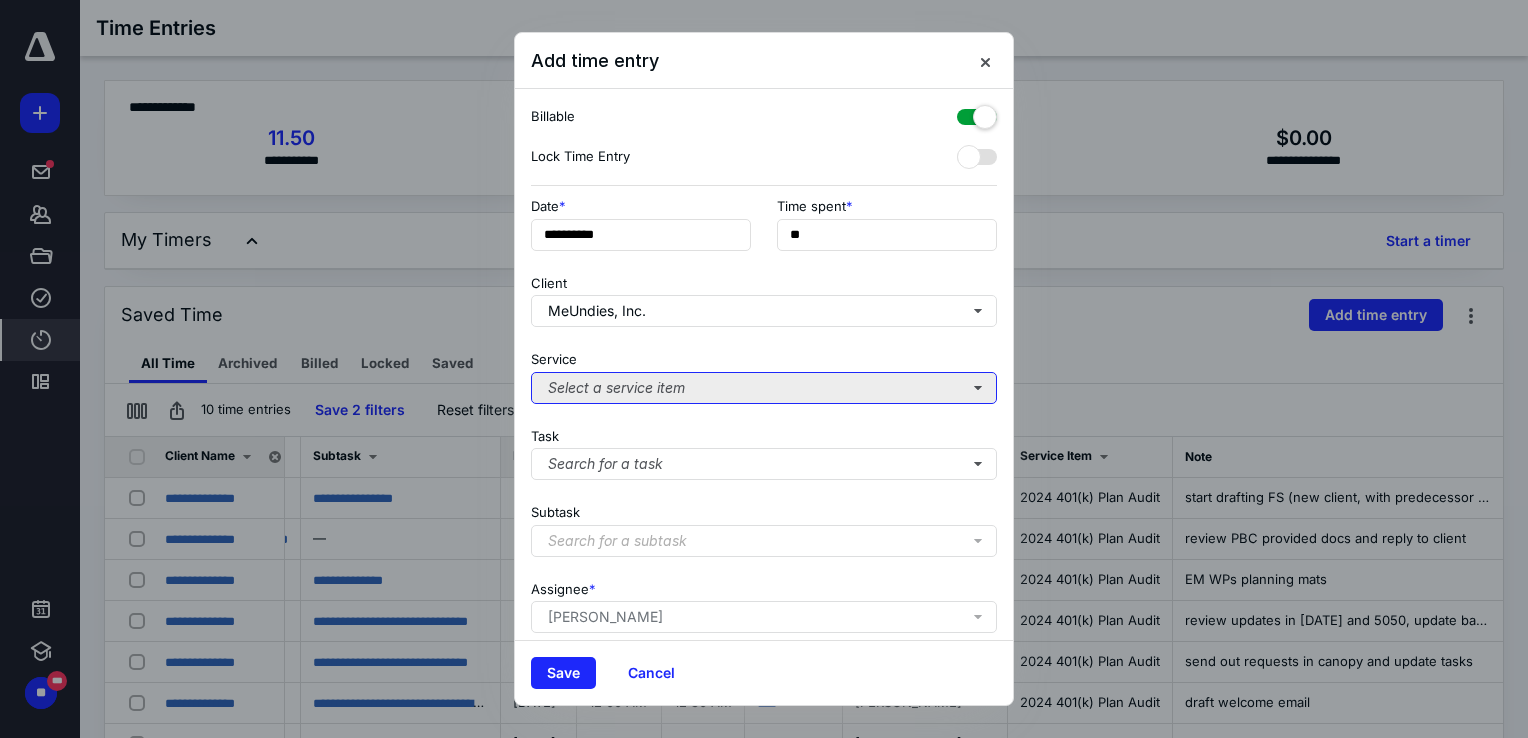 click on "Select a service item" at bounding box center (764, 388) 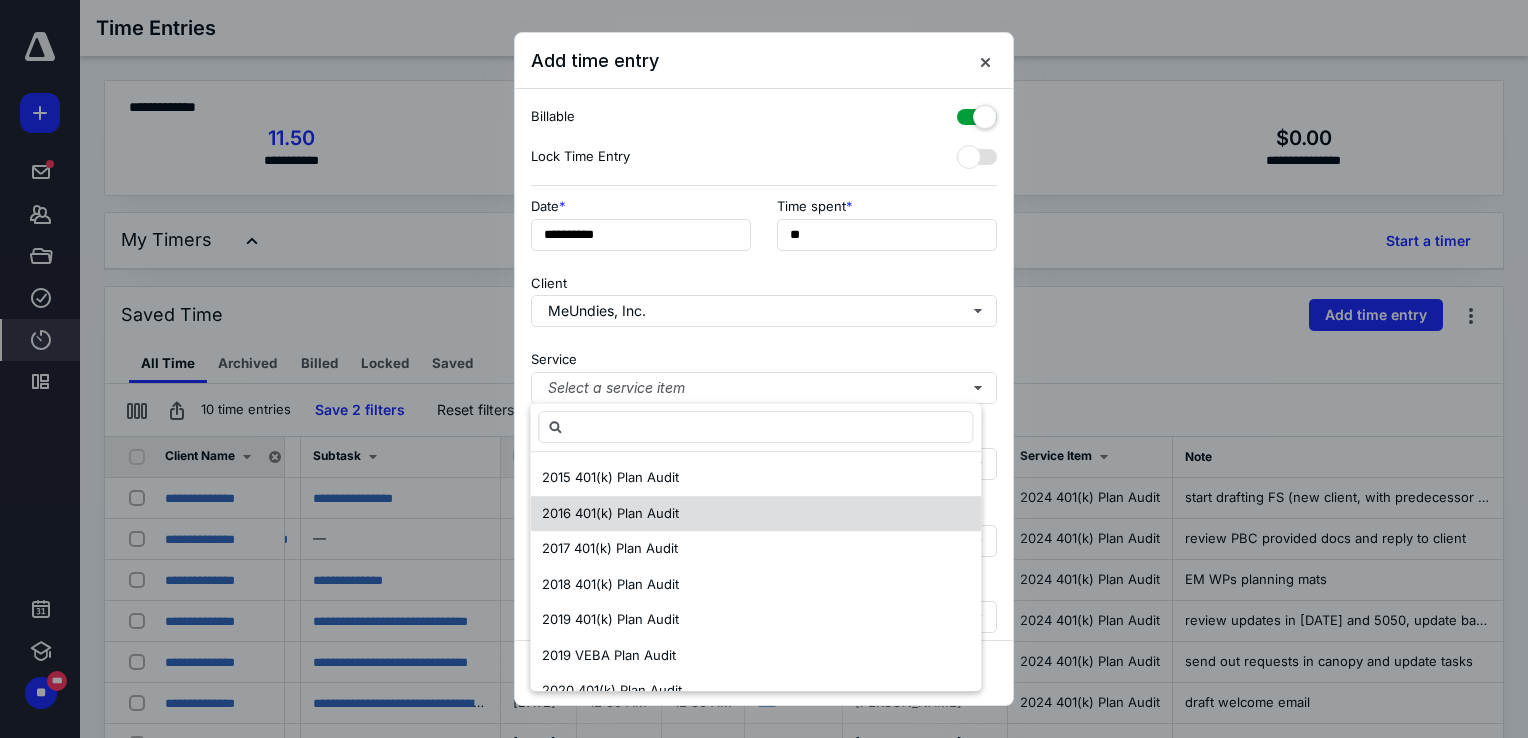 scroll, scrollTop: 700, scrollLeft: 0, axis: vertical 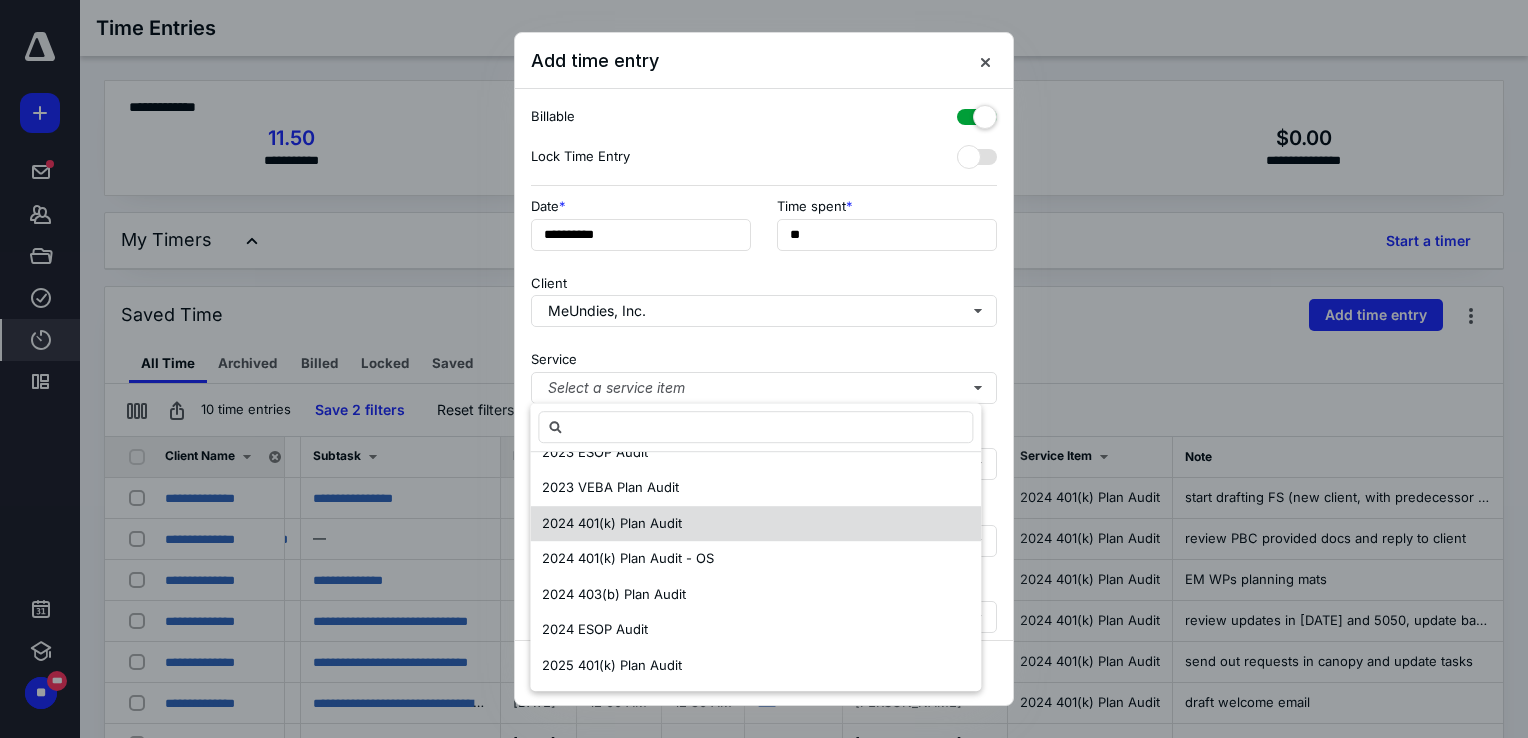 click on "2024 401(k) Plan Audit" at bounding box center (755, 524) 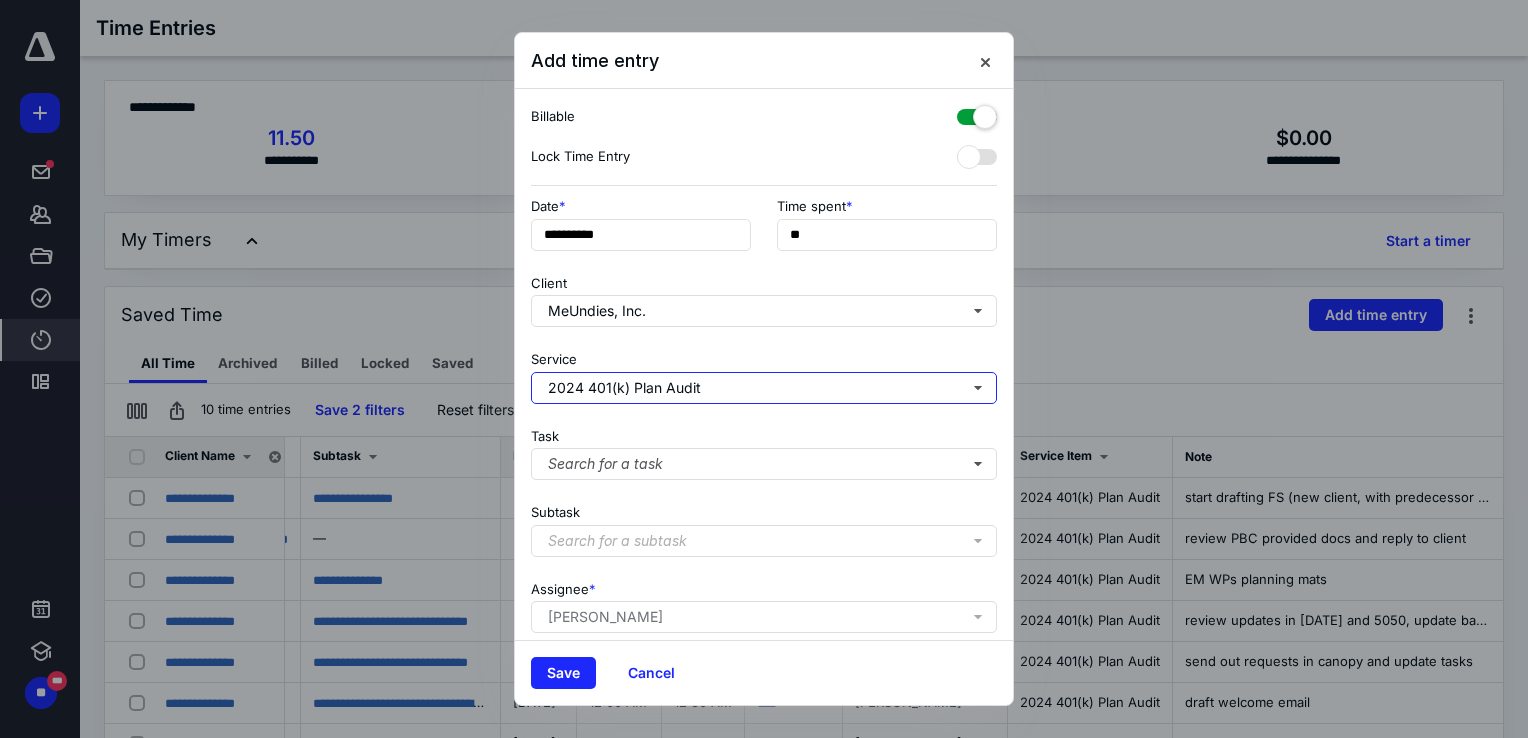 scroll, scrollTop: 0, scrollLeft: 0, axis: both 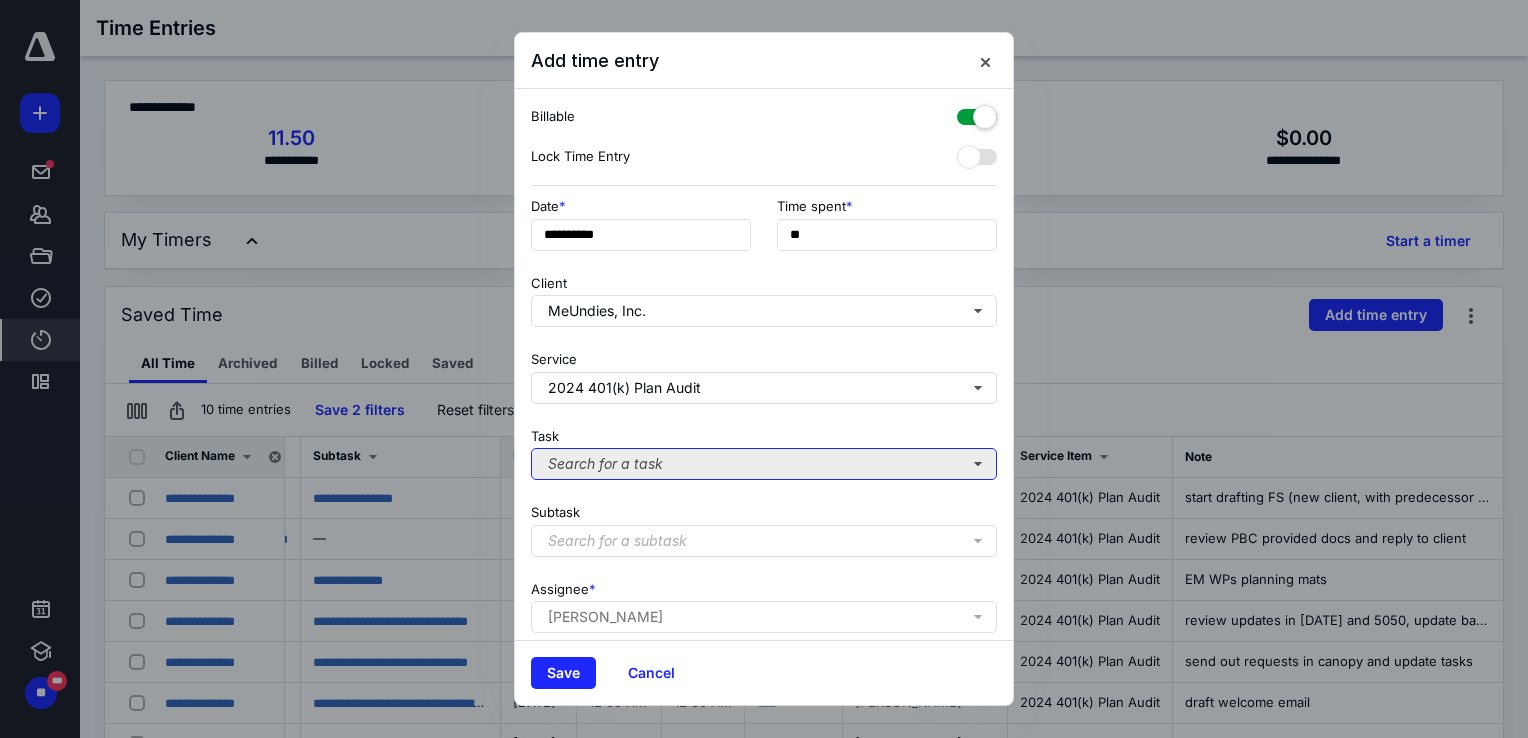 click on "Search for a task" at bounding box center [764, 464] 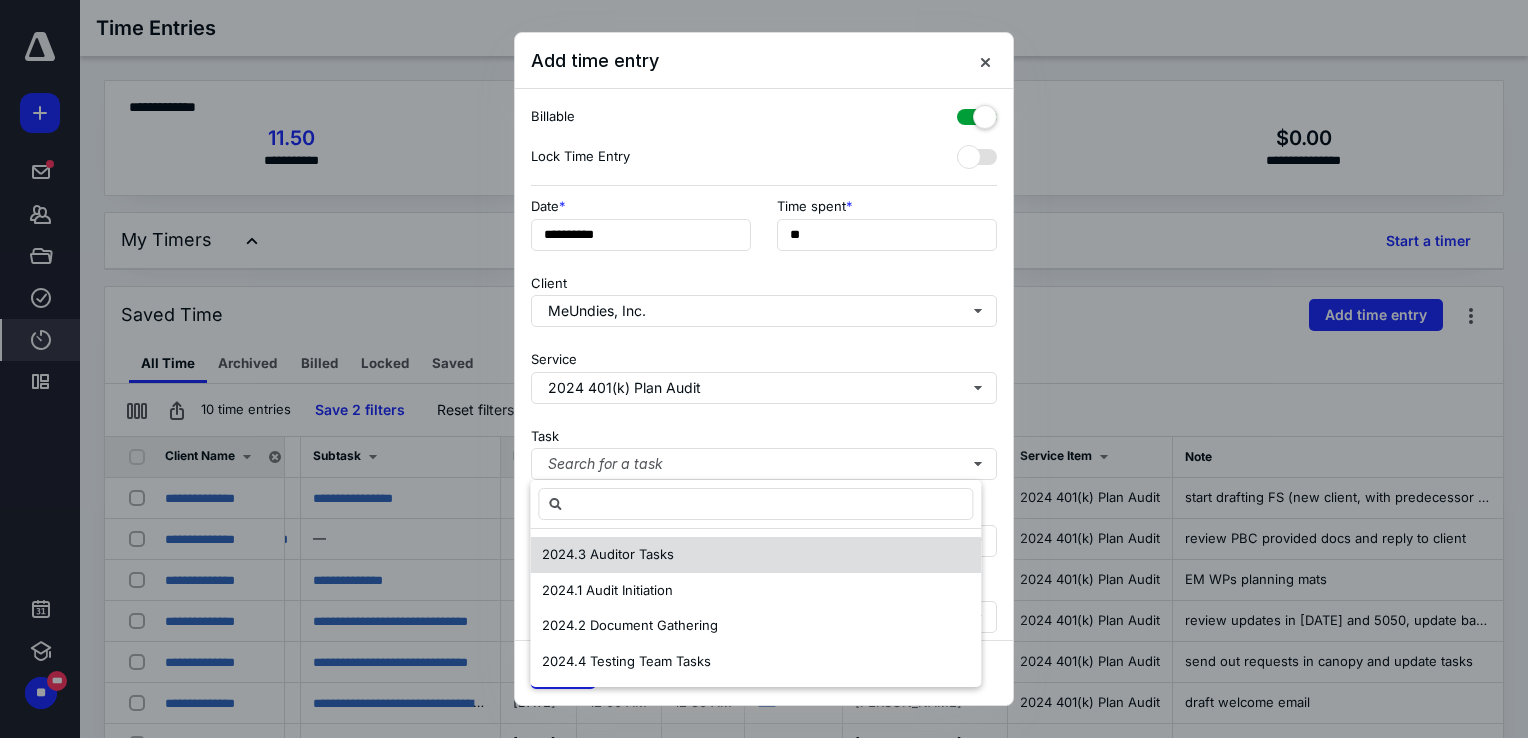 click on "2024.3 Auditor Tasks" at bounding box center [608, 554] 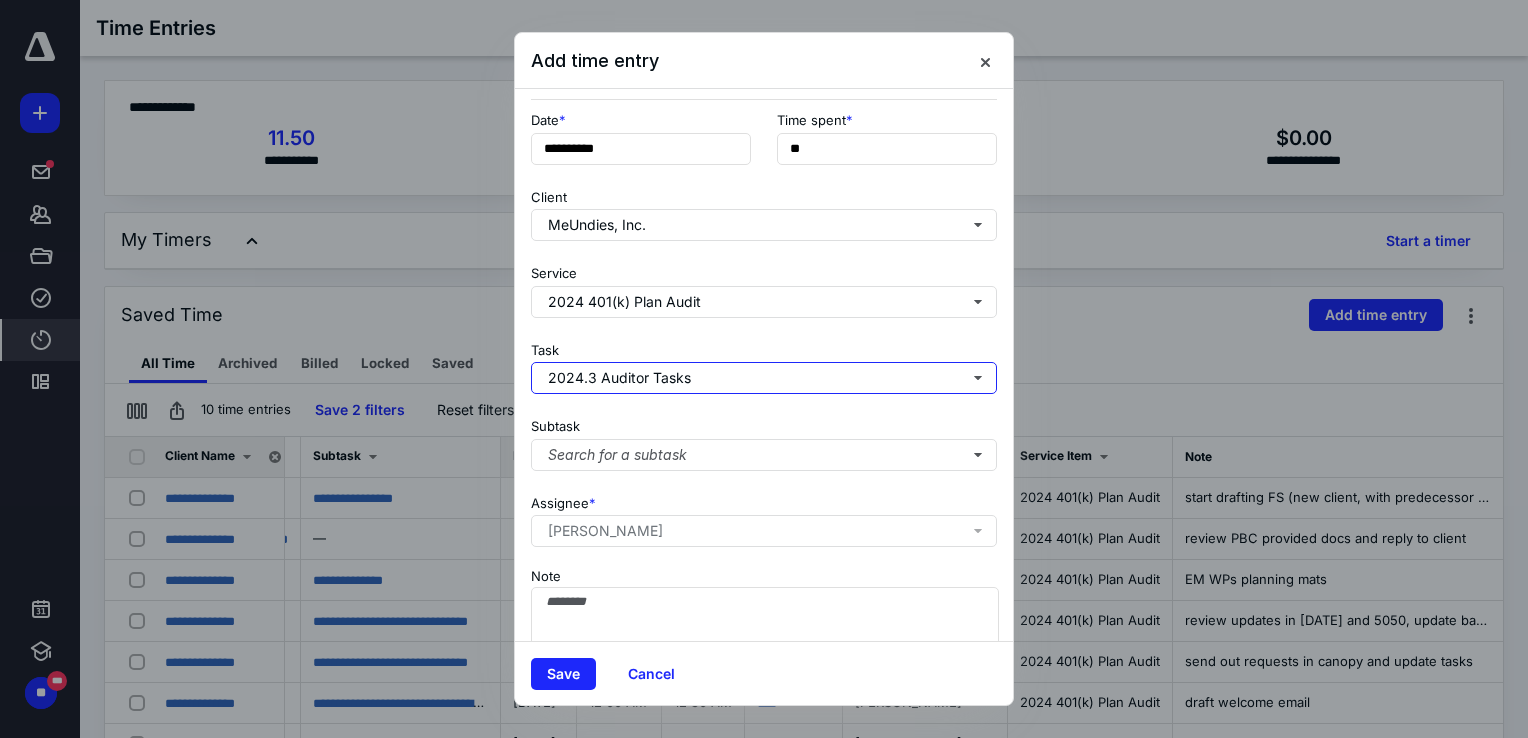 scroll, scrollTop: 162, scrollLeft: 0, axis: vertical 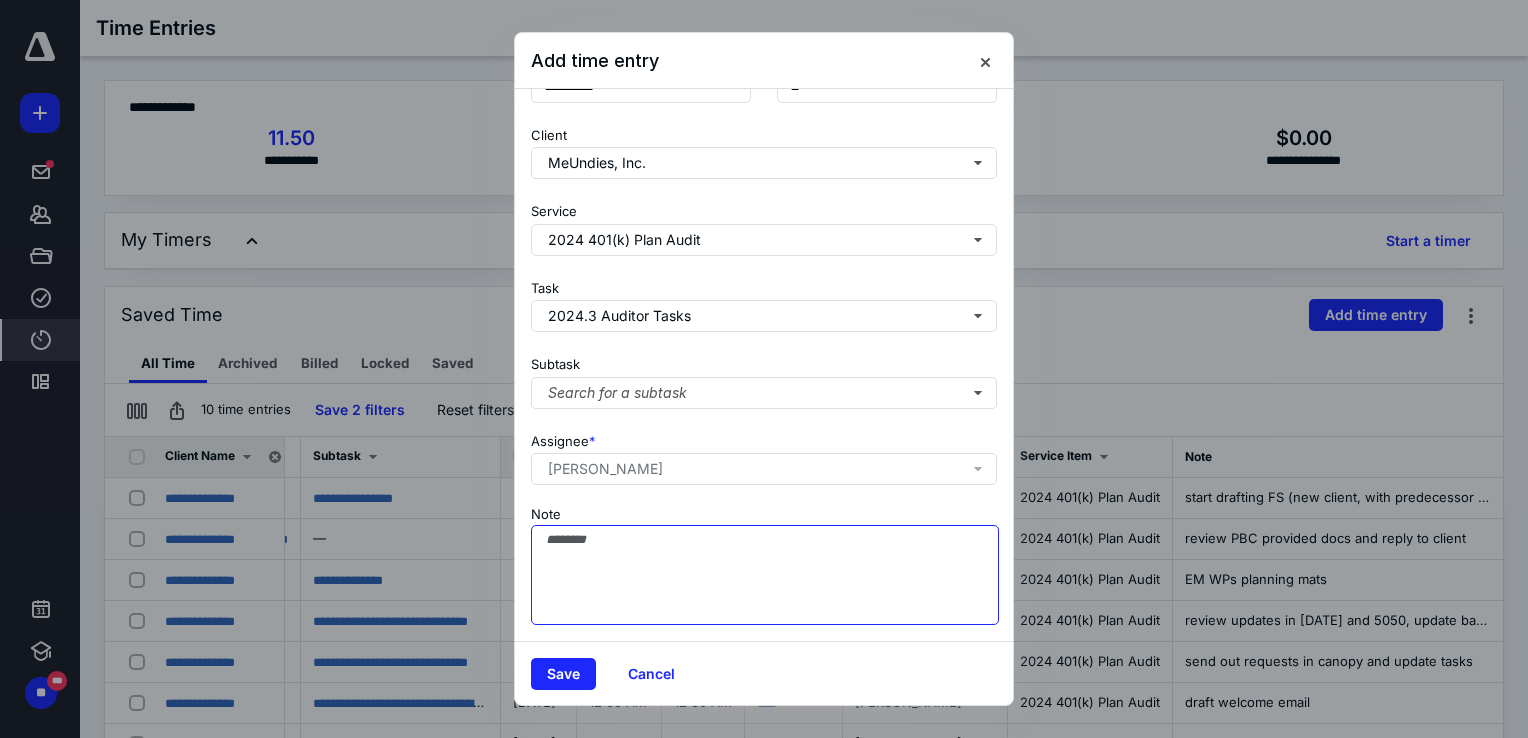 click on "Note" at bounding box center [765, 575] 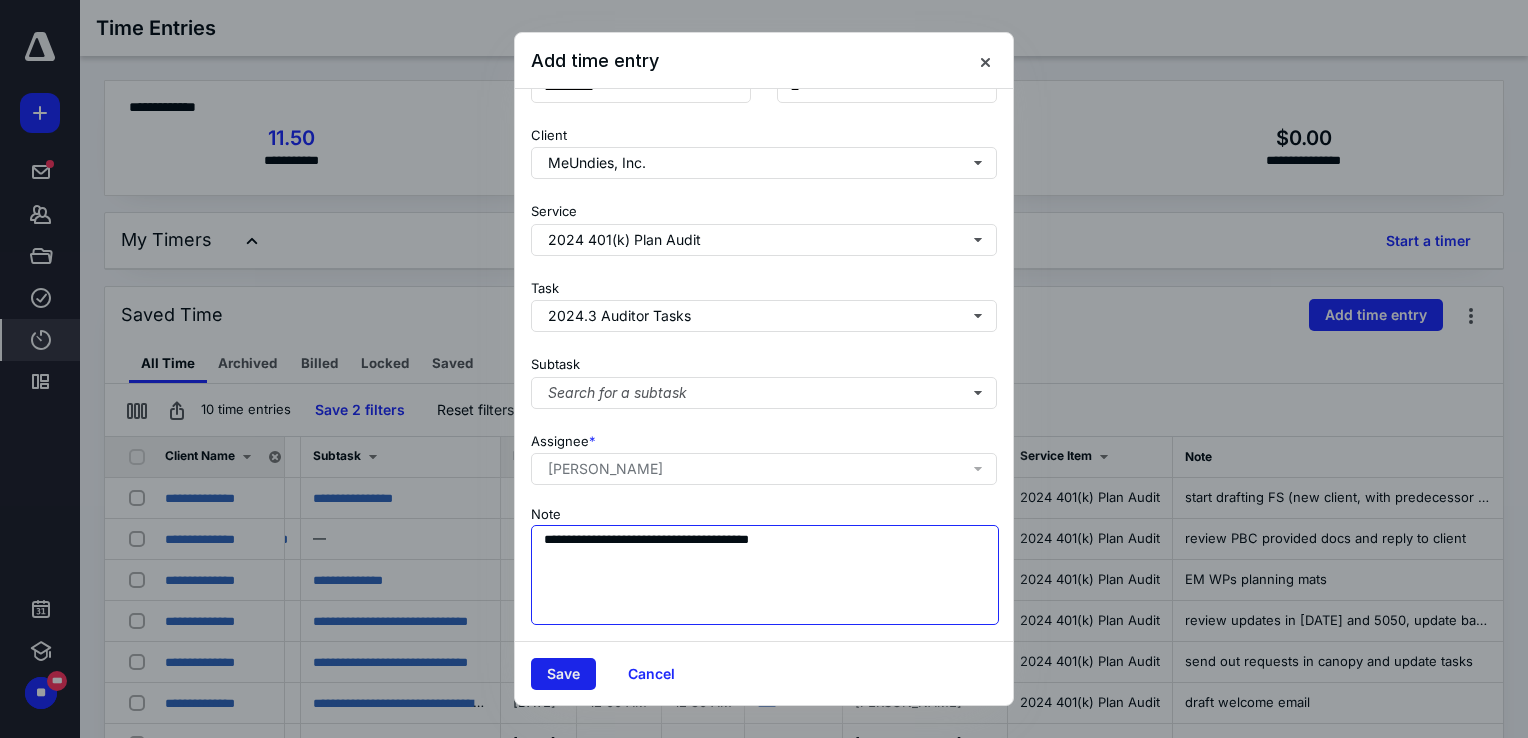 scroll, scrollTop: 162, scrollLeft: 0, axis: vertical 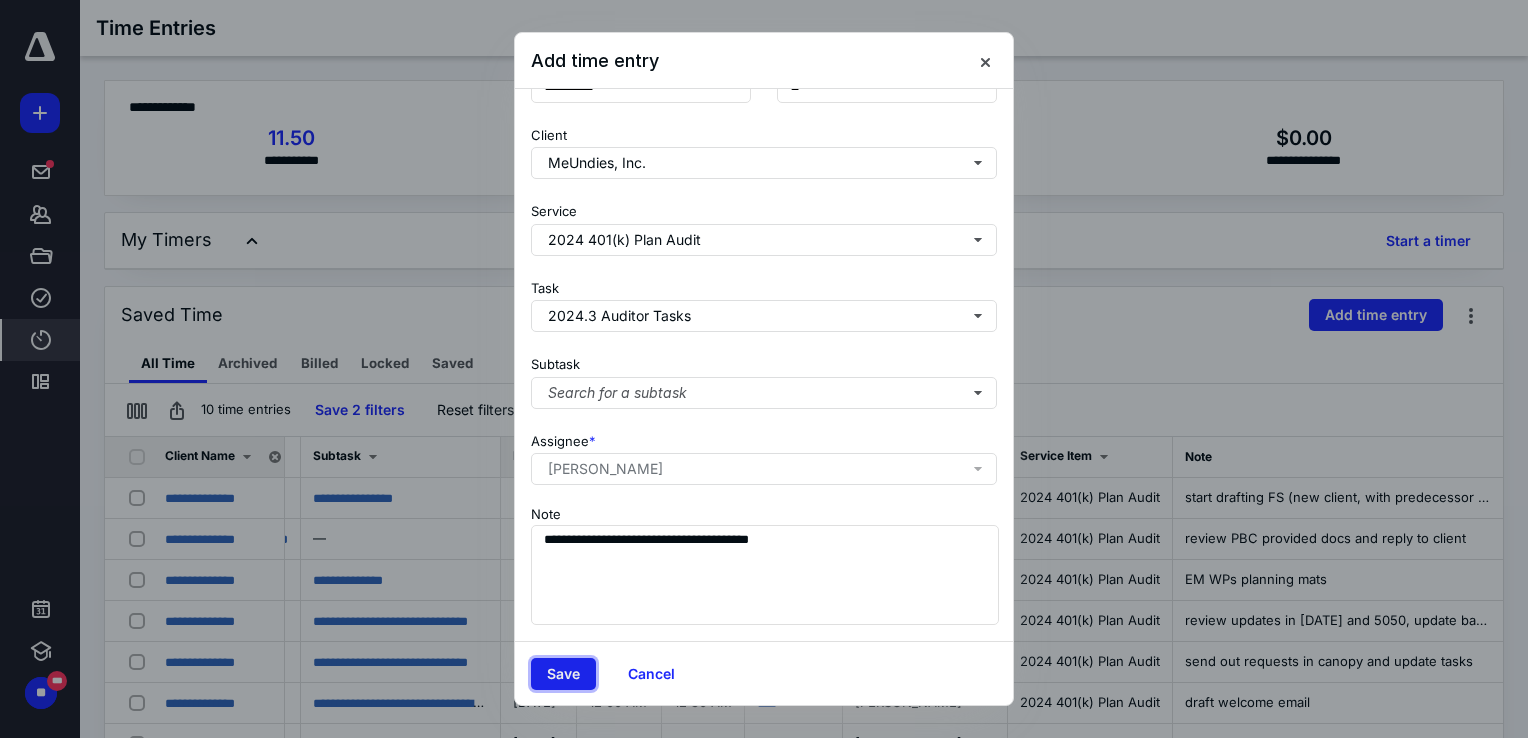 click on "Save" at bounding box center [563, 674] 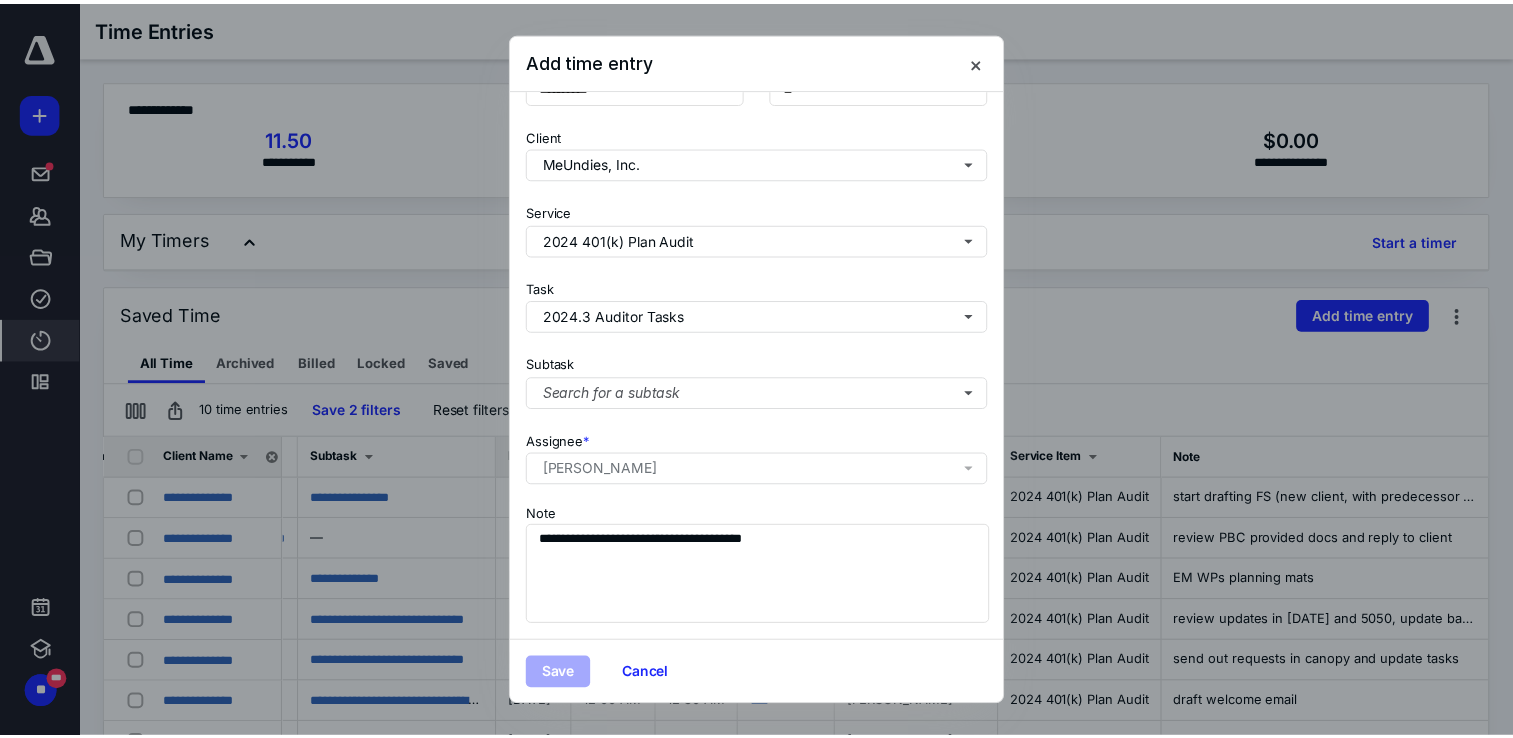scroll, scrollTop: 0, scrollLeft: 0, axis: both 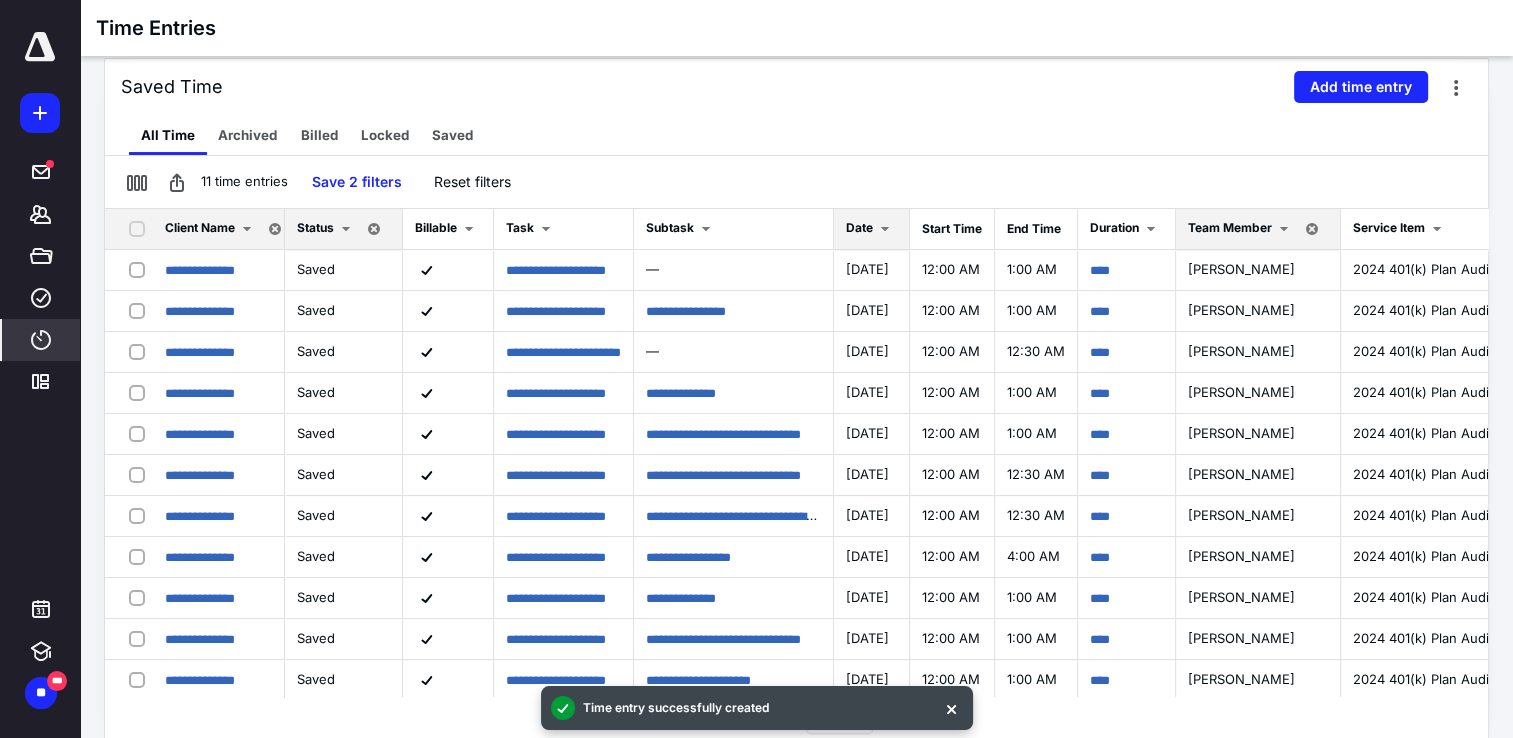 click at bounding box center [247, 229] 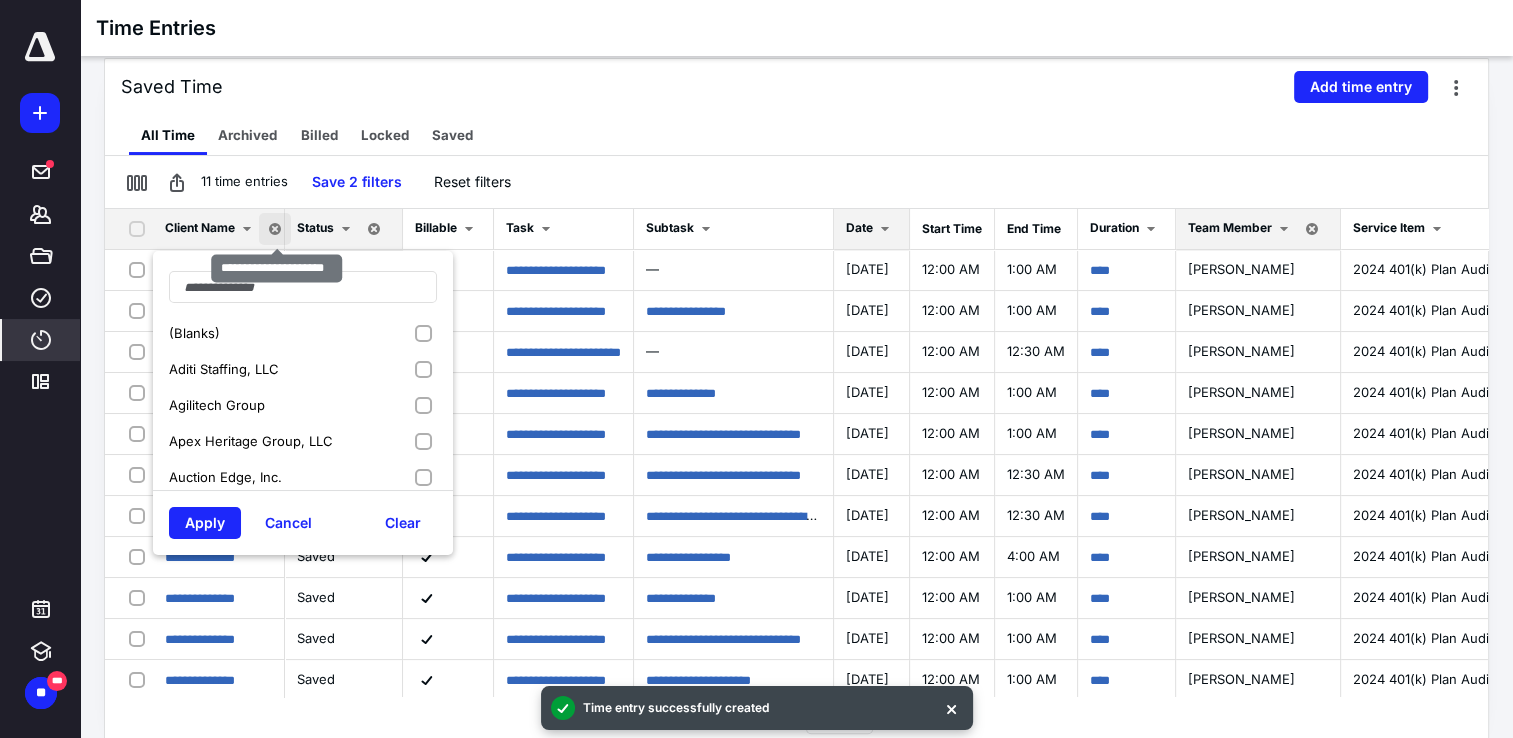 click at bounding box center (275, 229) 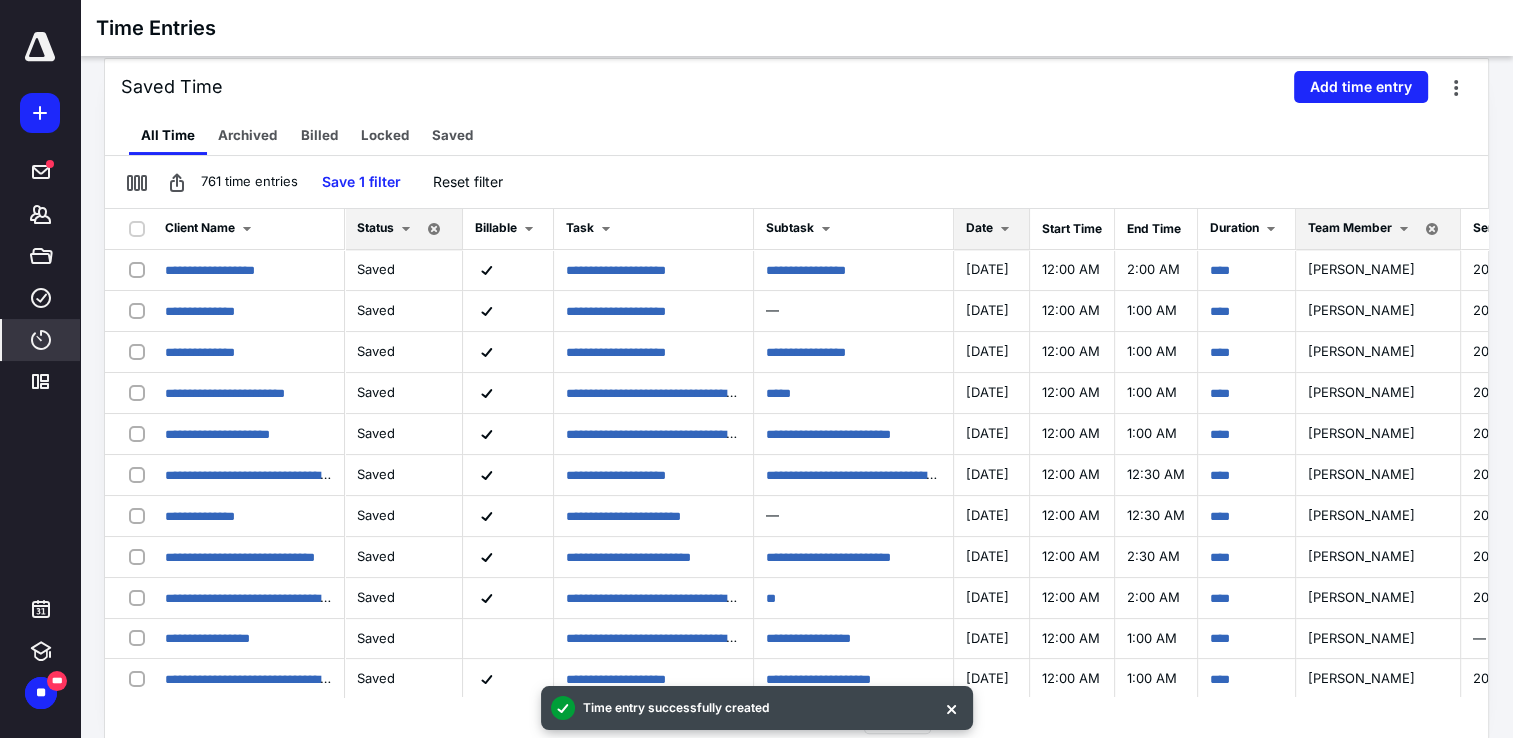 click at bounding box center [1005, 229] 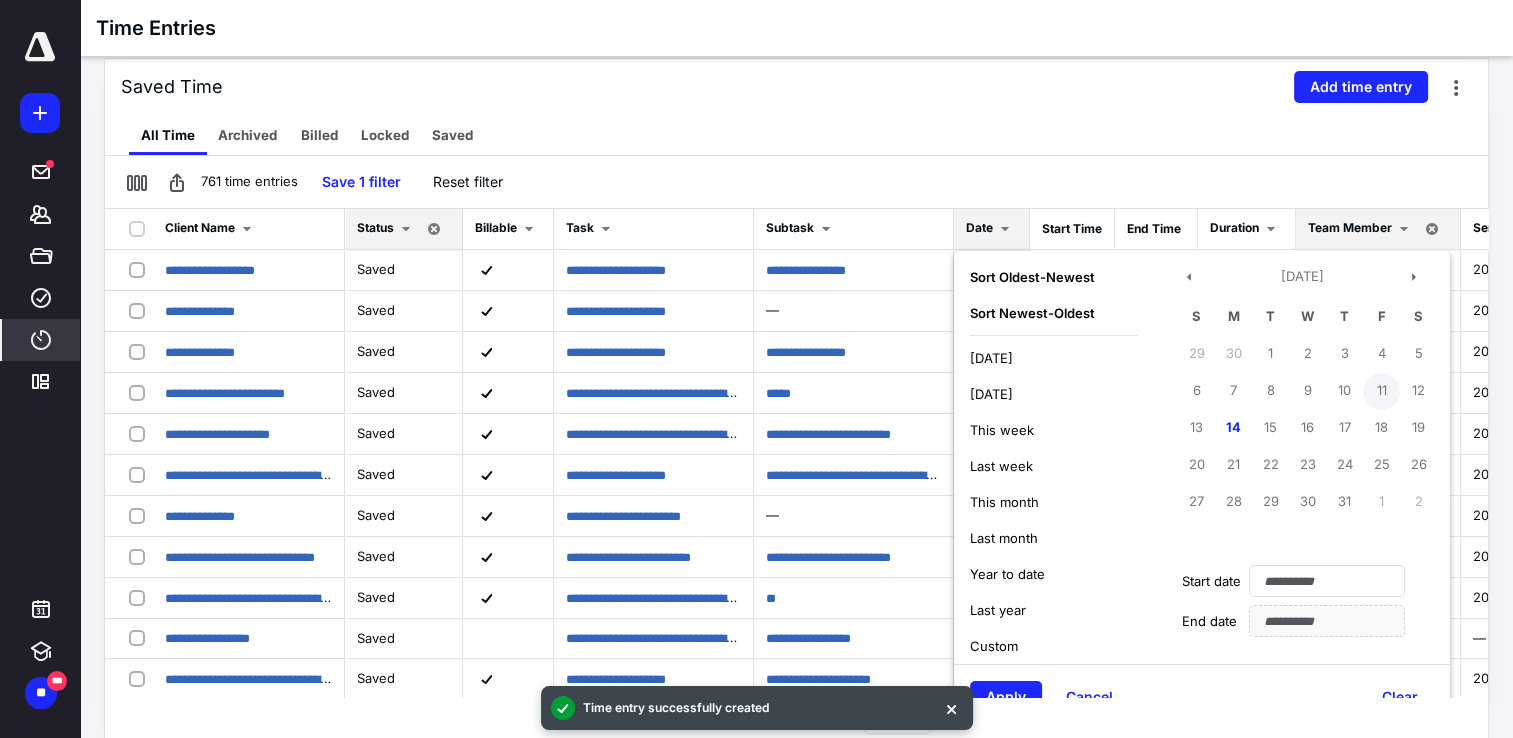 click on "11" at bounding box center (1381, 391) 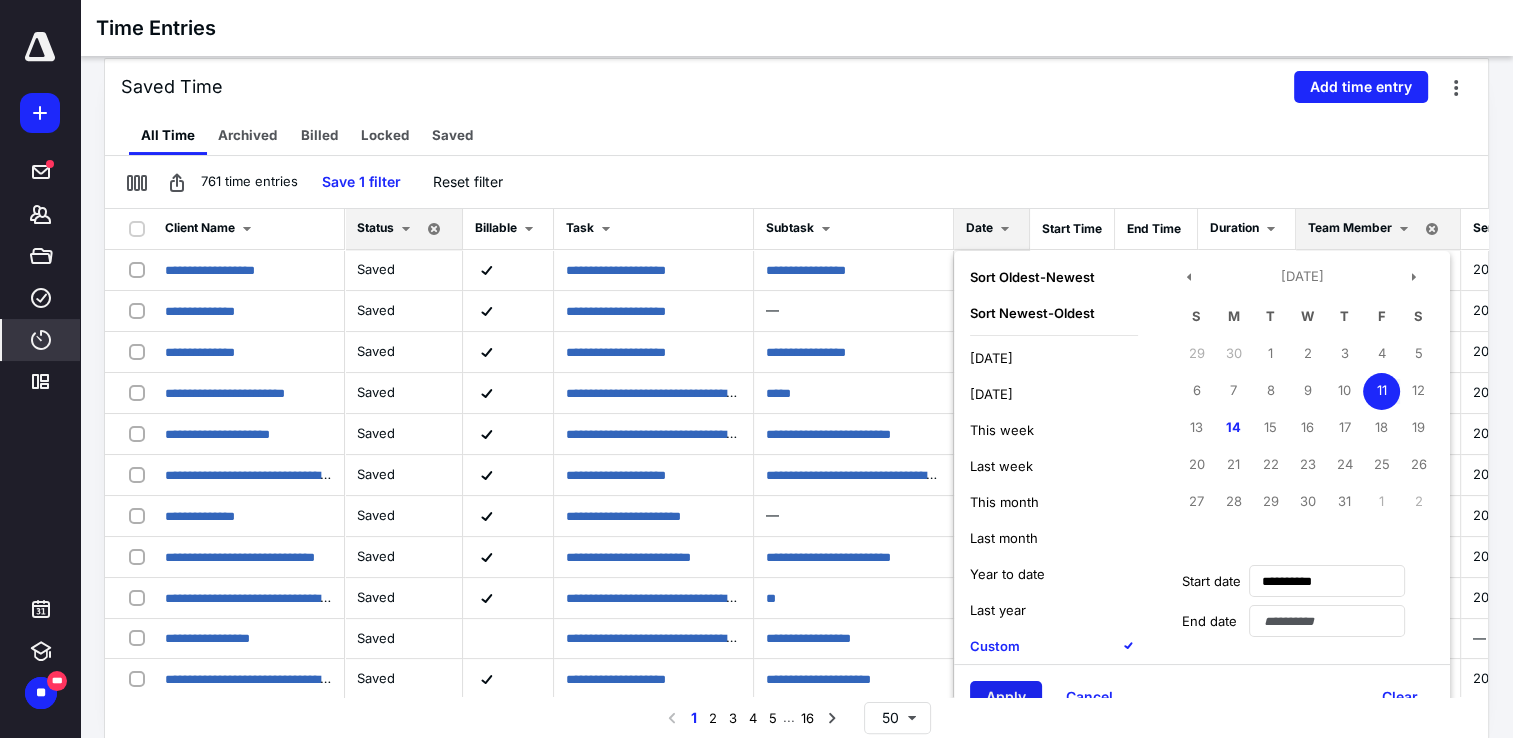 click on "Apply" at bounding box center (1006, 697) 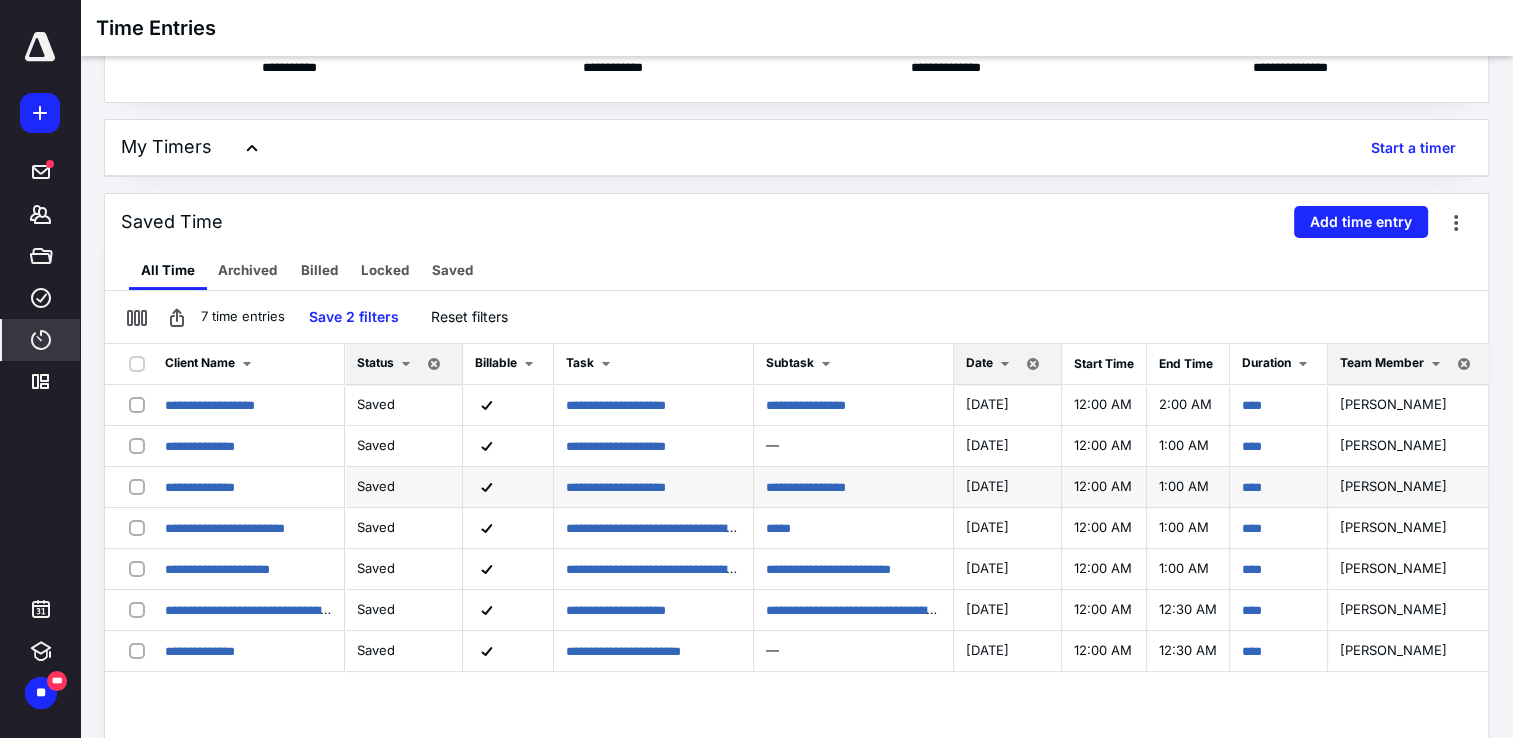 scroll, scrollTop: 228, scrollLeft: 0, axis: vertical 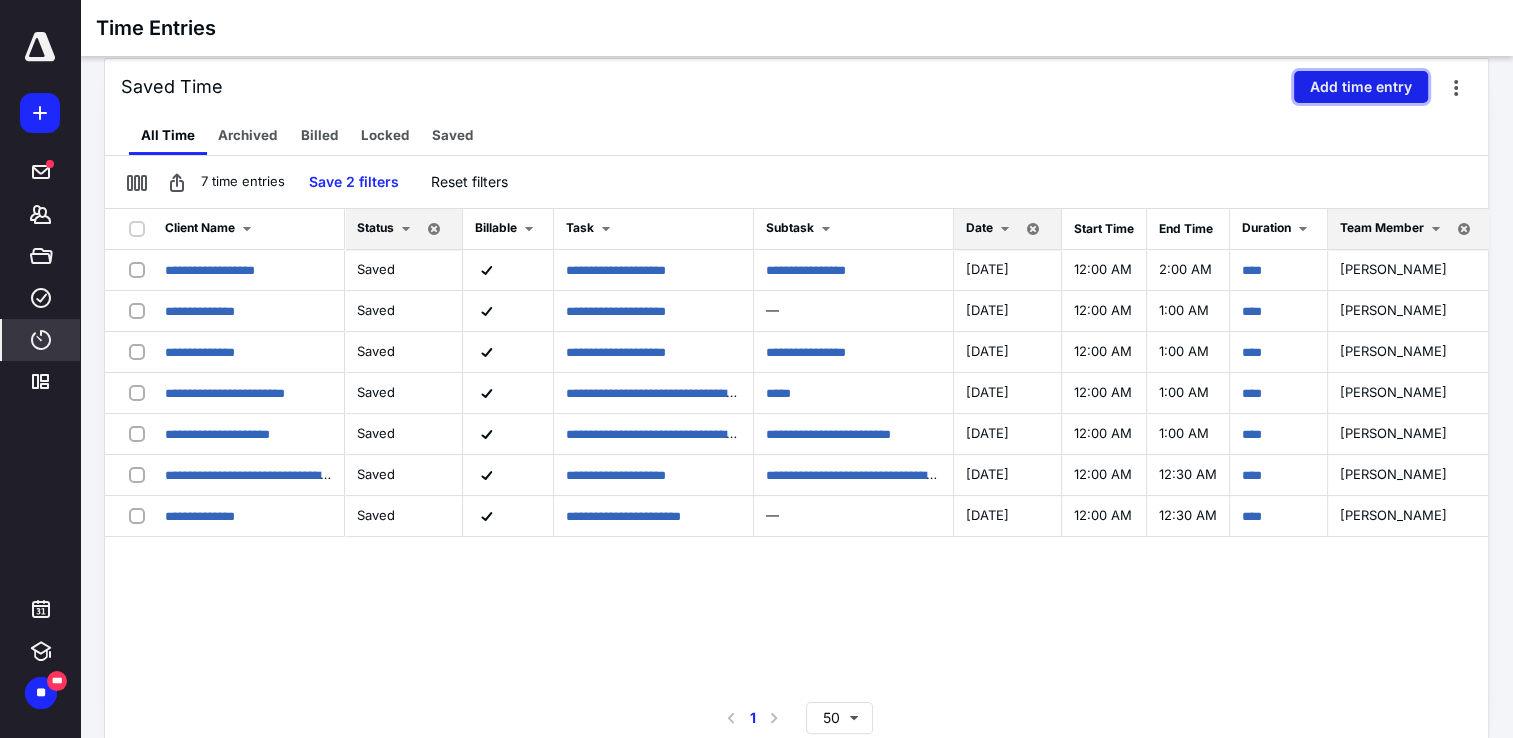 click on "Add time entry" at bounding box center (1361, 87) 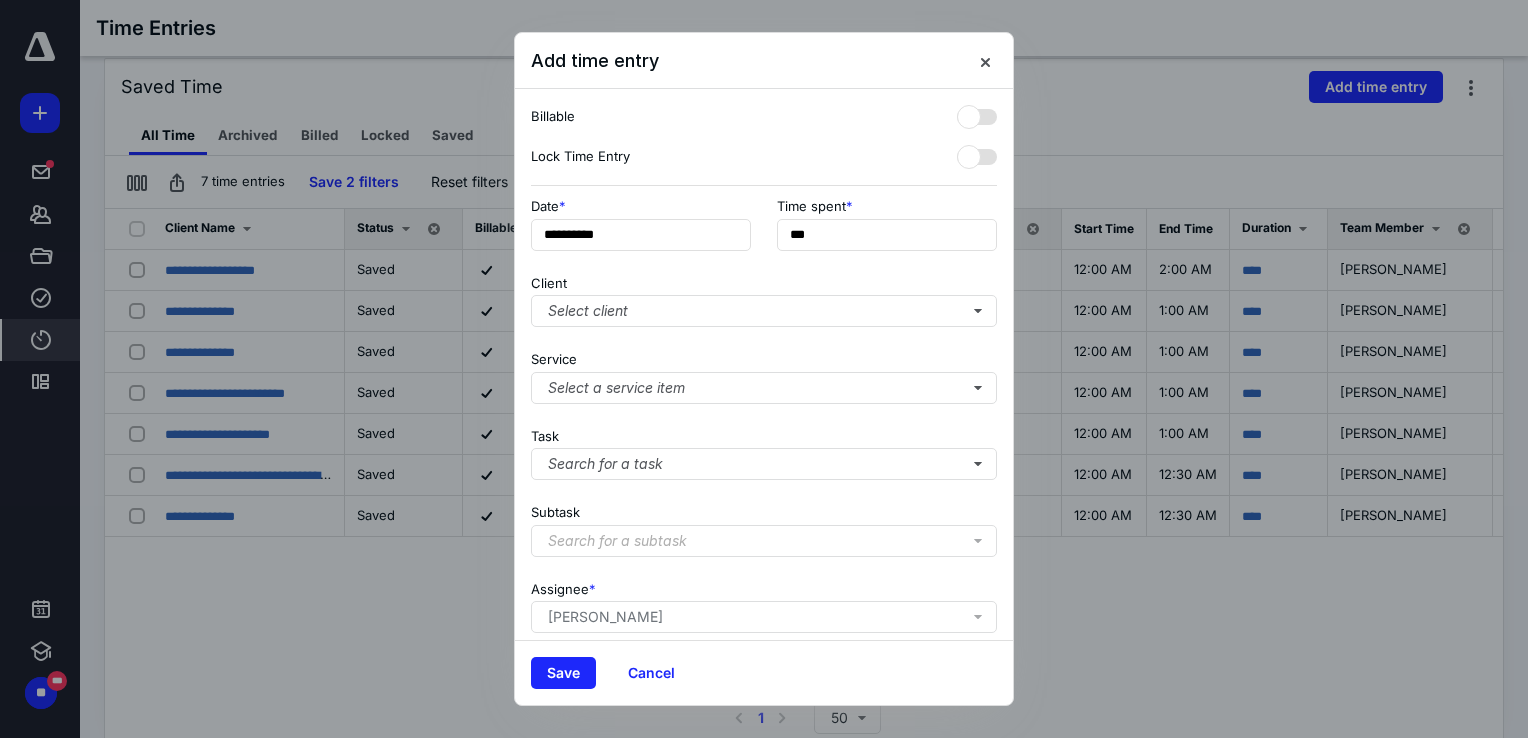 click at bounding box center [764, 369] 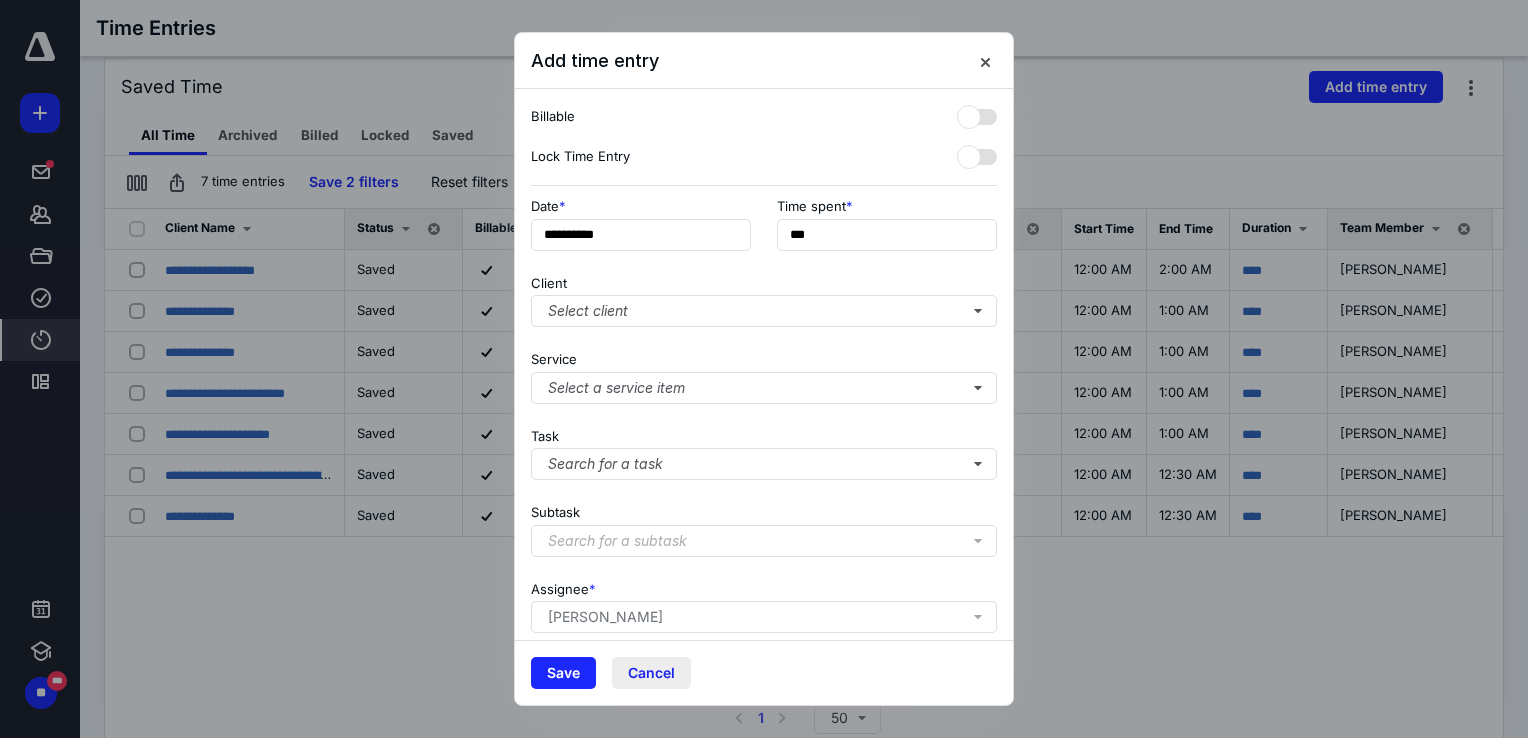 click on "Cancel" at bounding box center [651, 673] 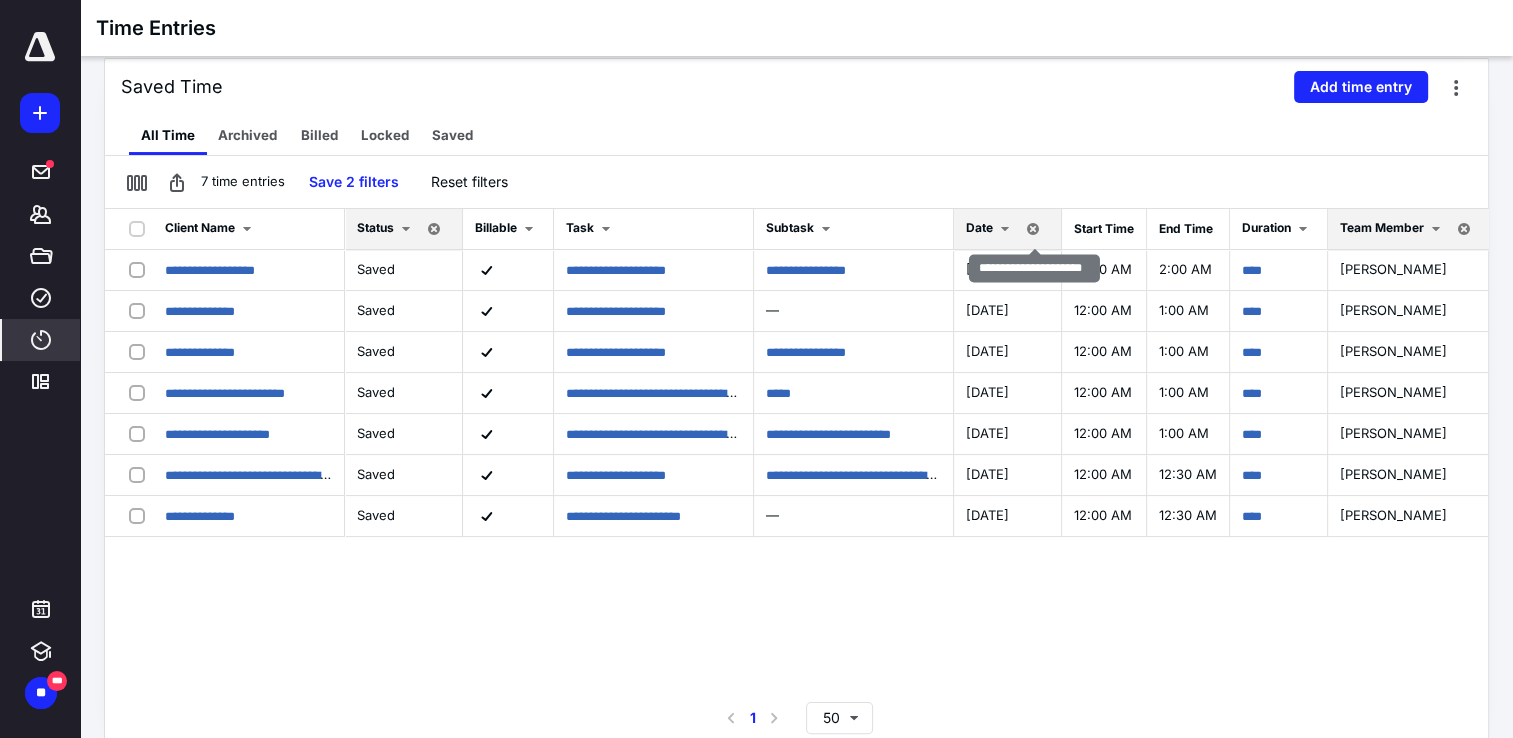 drag, startPoint x: 1039, startPoint y: 222, endPoint x: 987, endPoint y: 240, distance: 55.027267 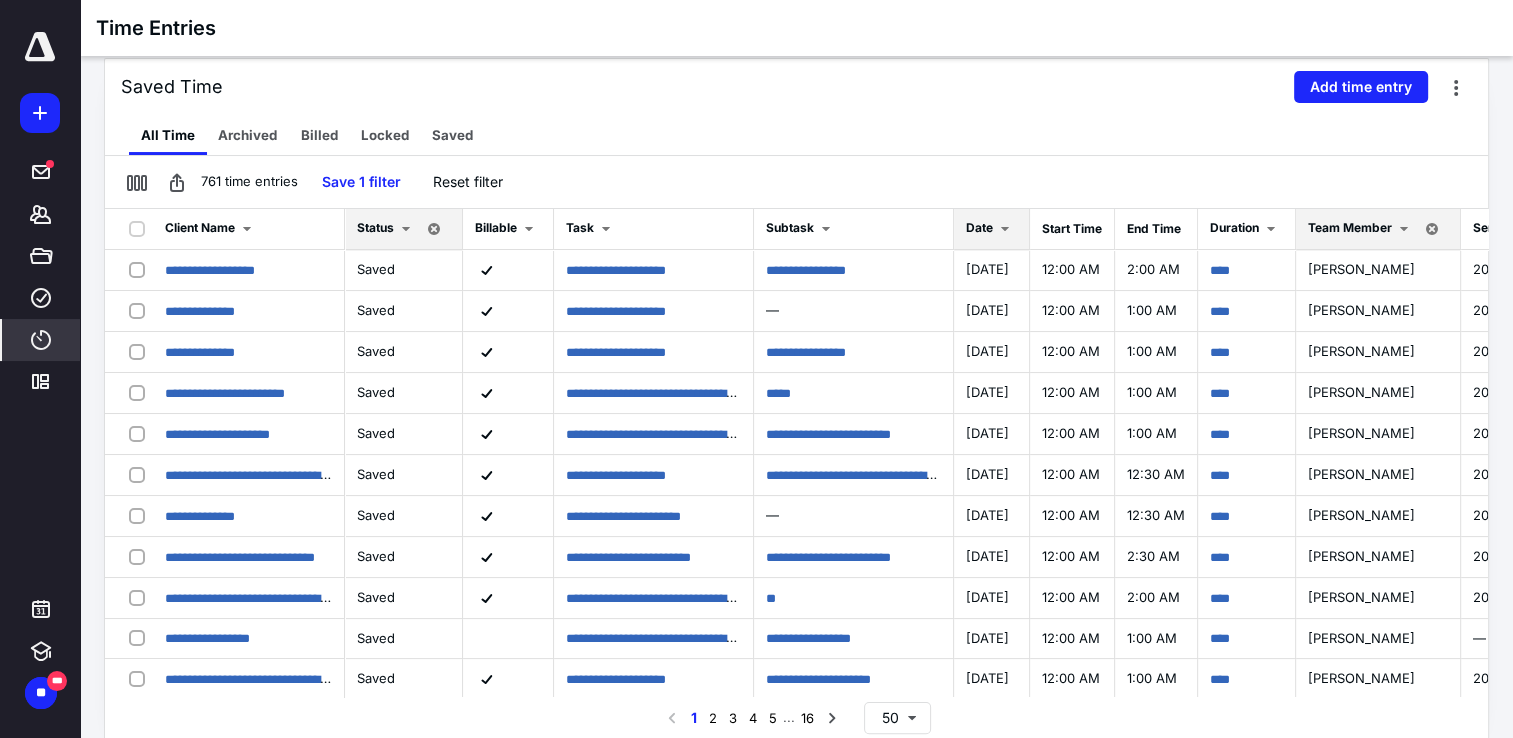 click at bounding box center [247, 229] 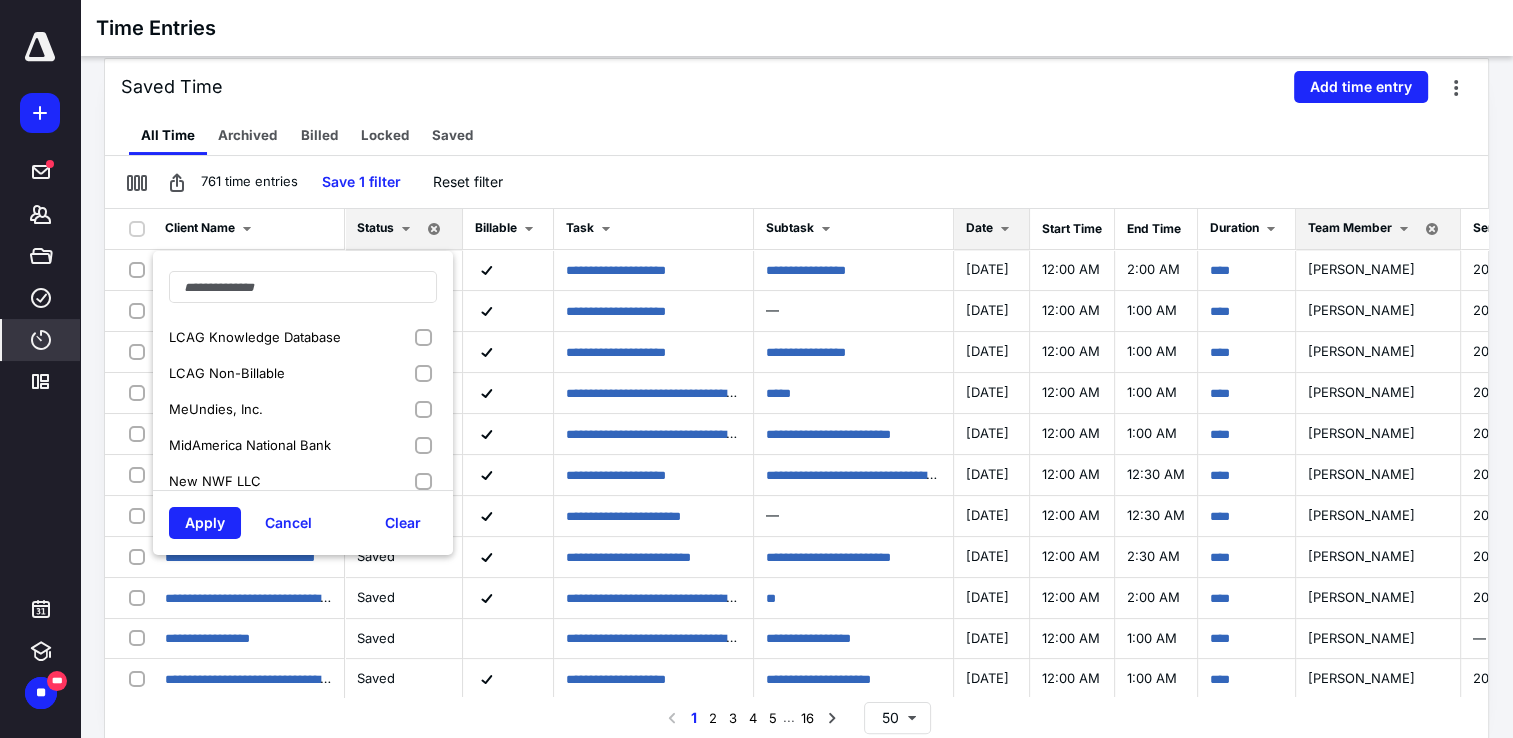 scroll, scrollTop: 400, scrollLeft: 0, axis: vertical 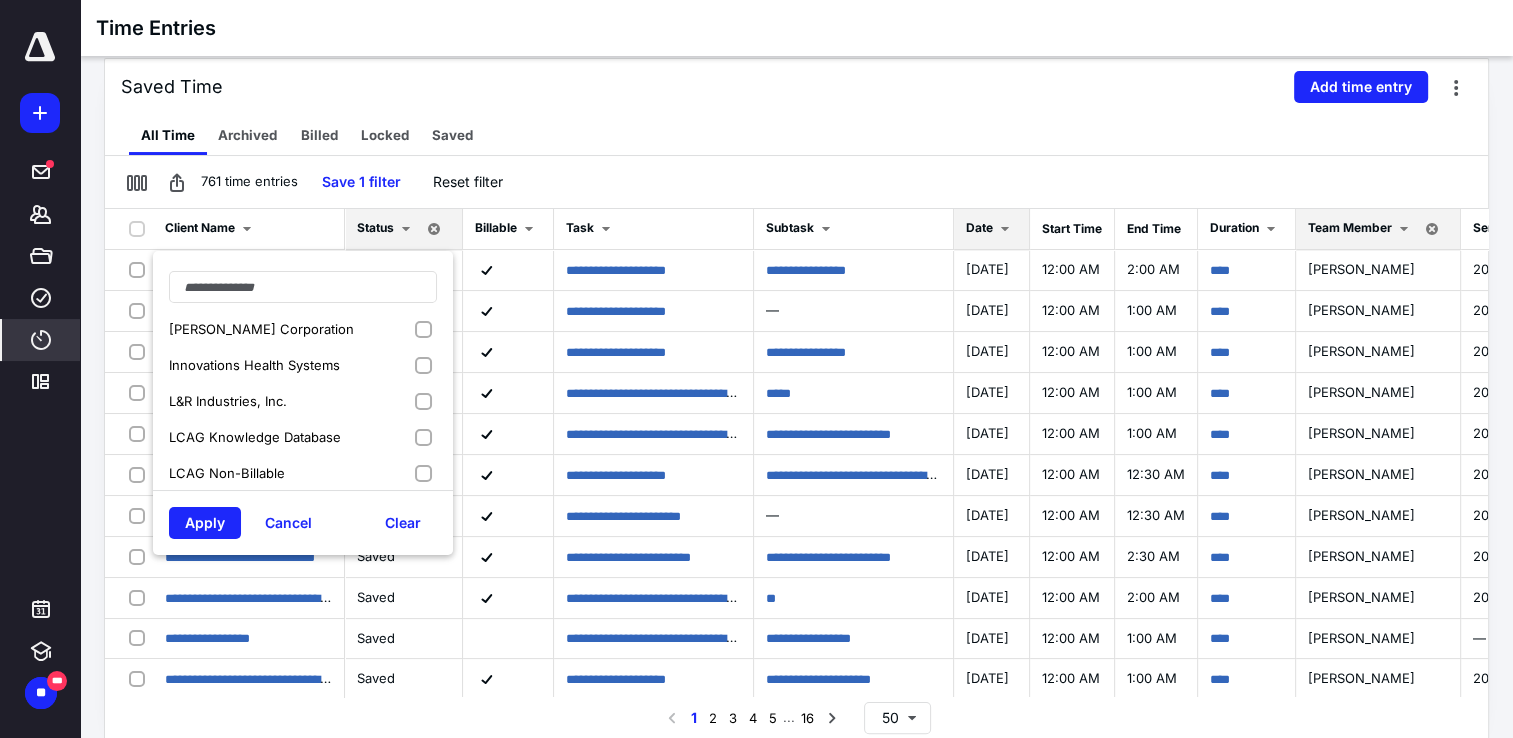 click on "Innovations Health Systems" at bounding box center [254, 365] 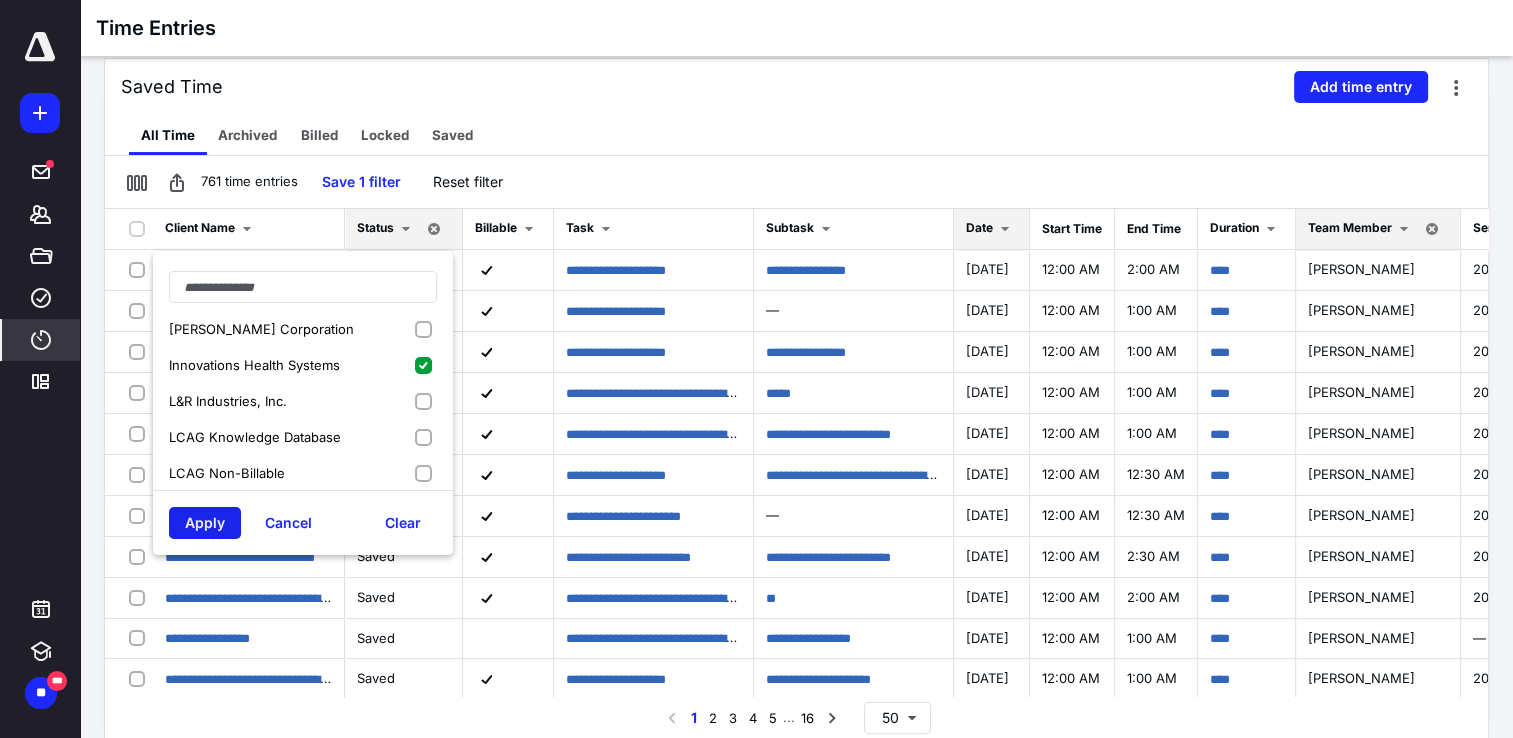 click on "Apply" at bounding box center (205, 523) 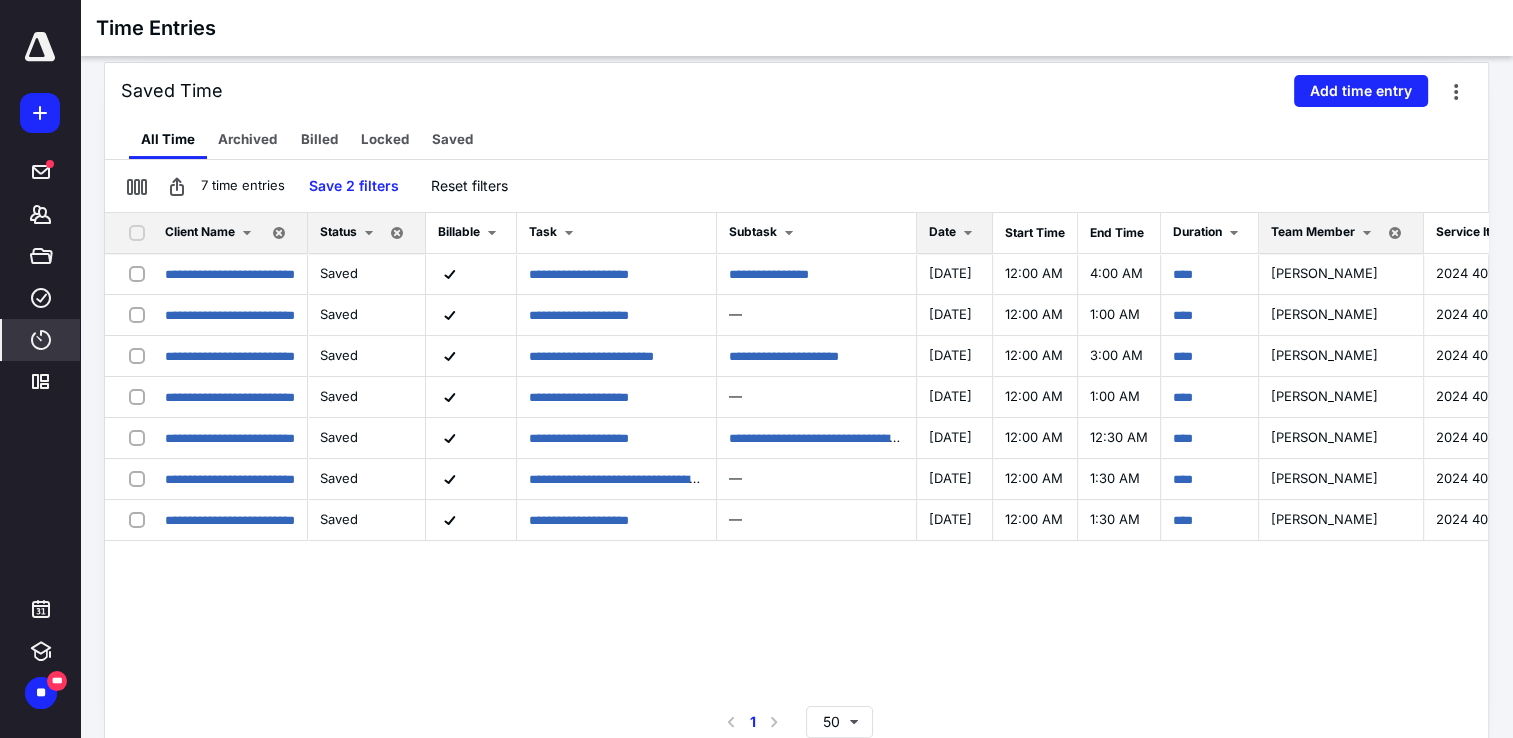 scroll, scrollTop: 228, scrollLeft: 0, axis: vertical 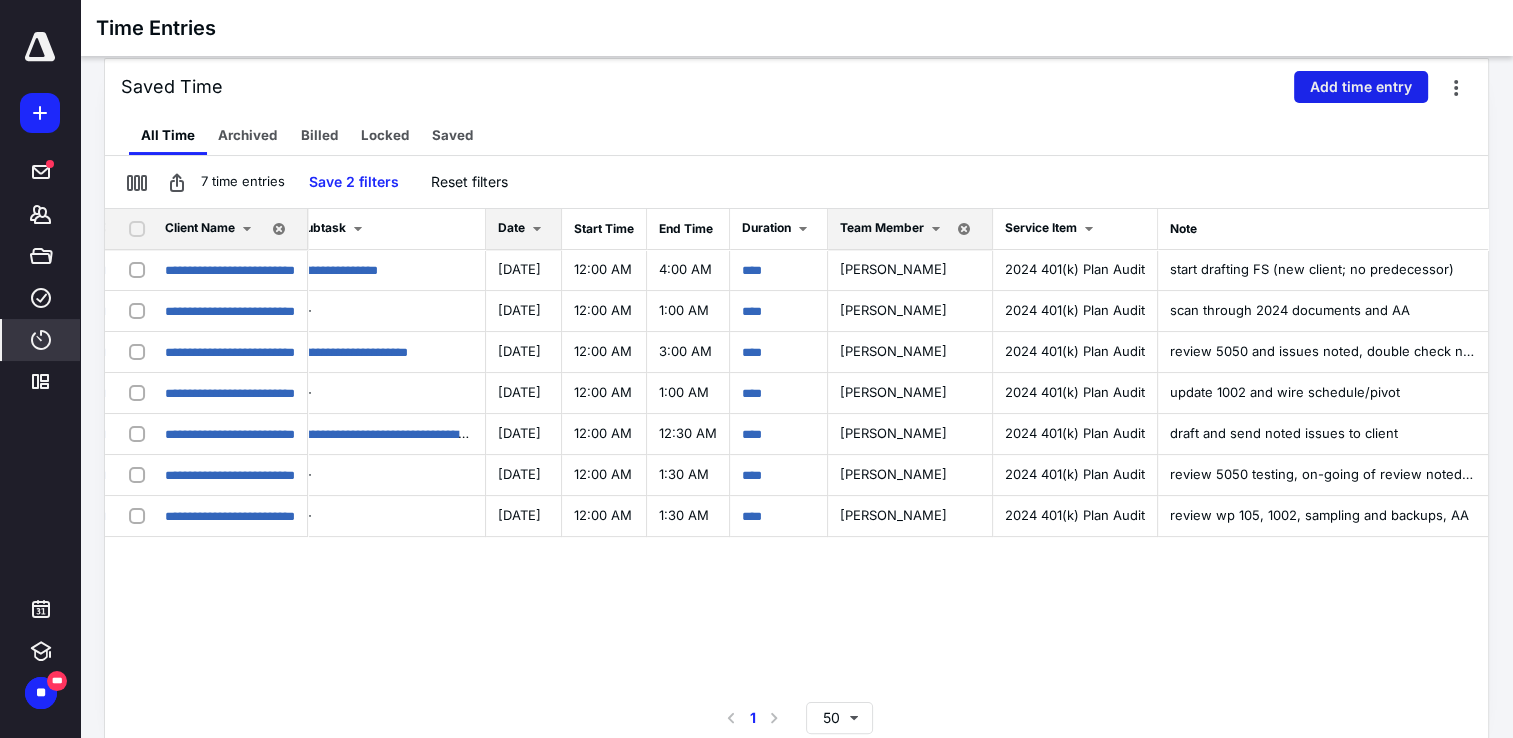 click on "Add time entry" at bounding box center [1361, 87] 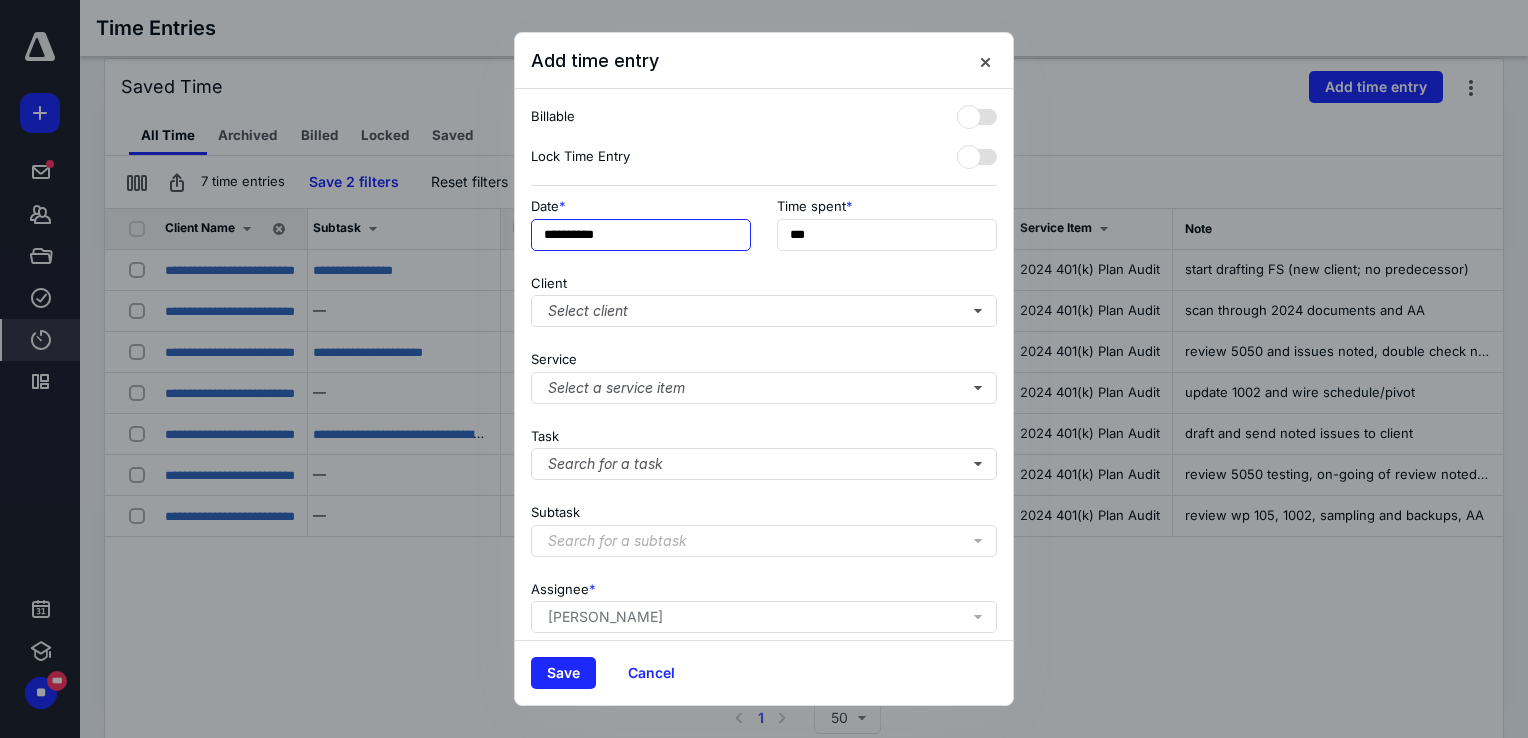 click on "**********" at bounding box center [641, 235] 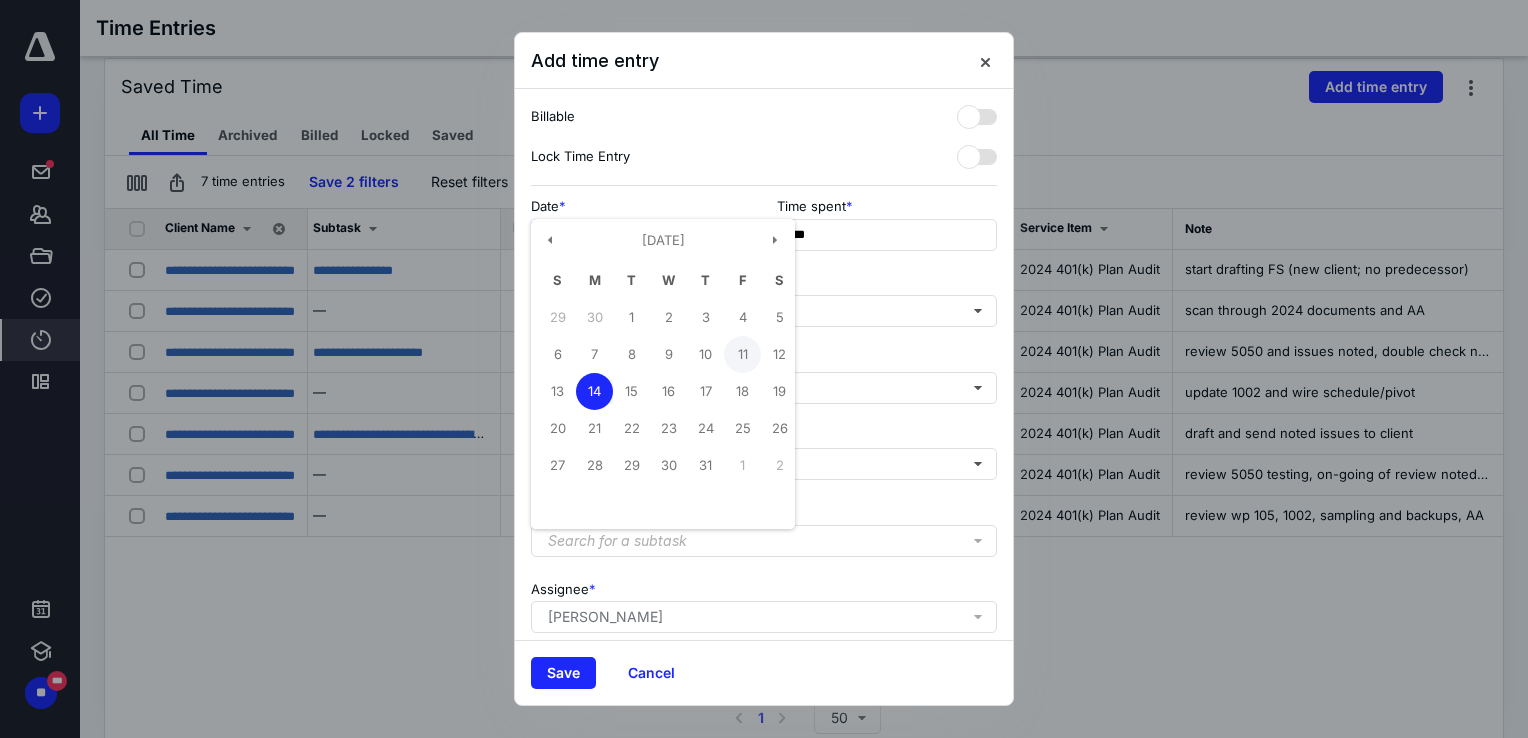 click on "11" at bounding box center (742, 354) 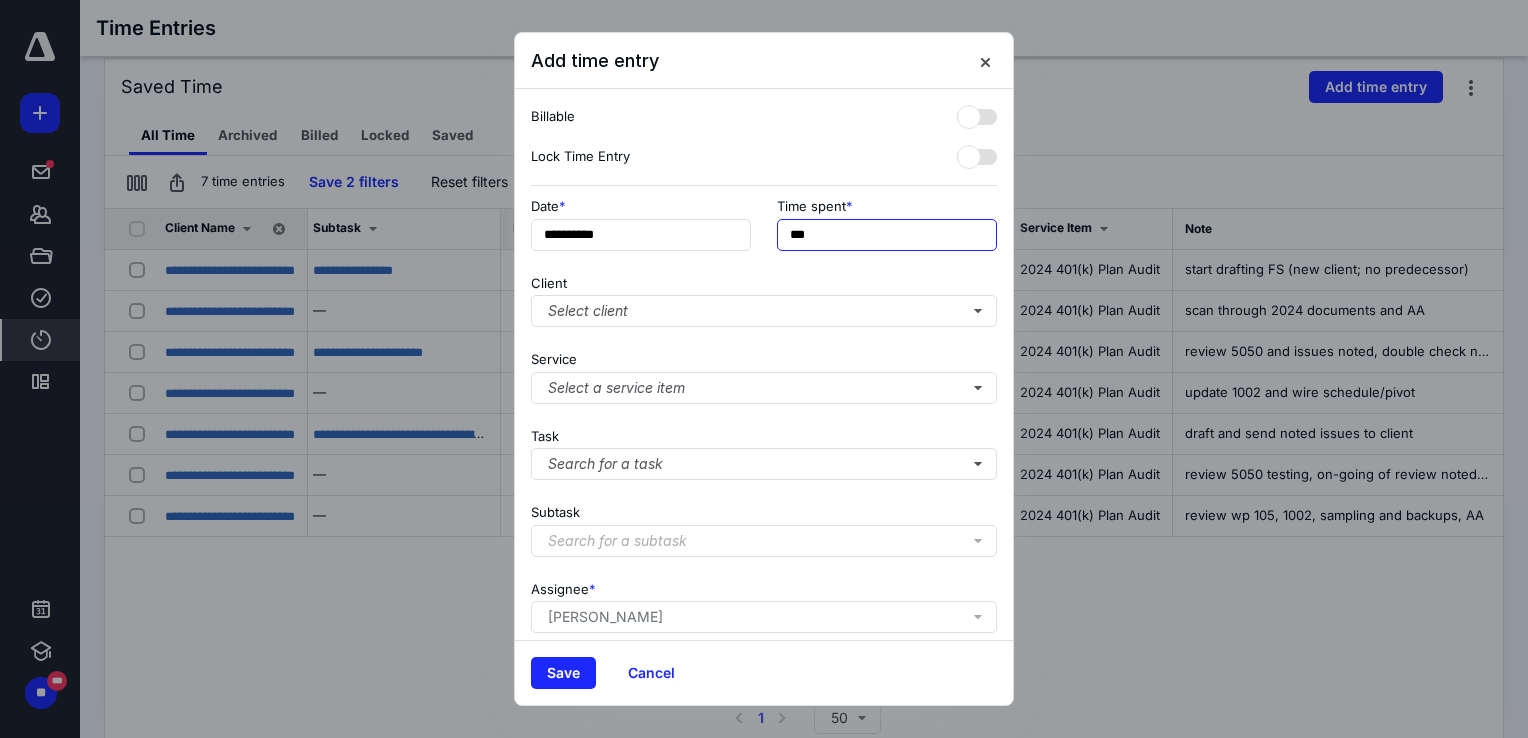 click on "***" at bounding box center (887, 235) 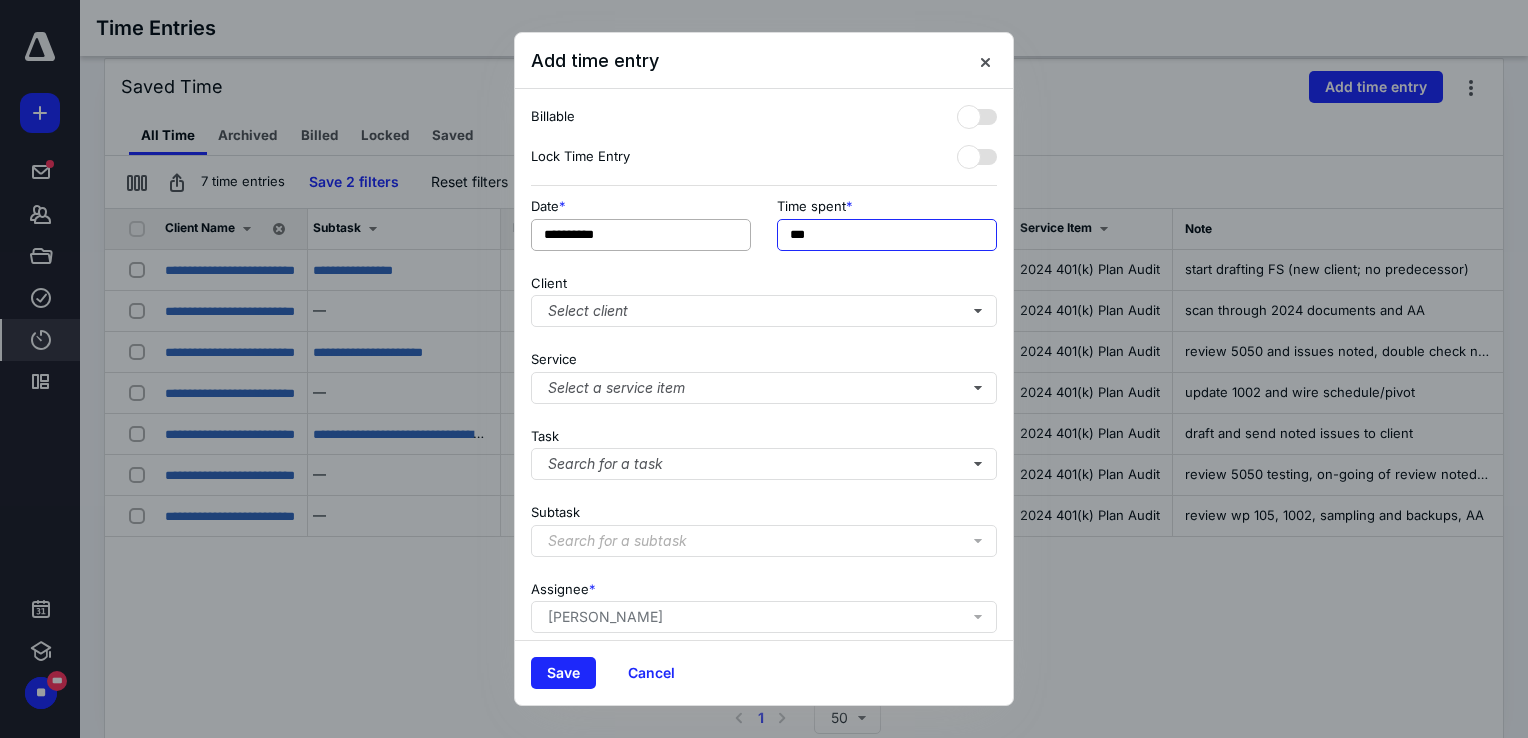 drag, startPoint x: 829, startPoint y: 236, endPoint x: 744, endPoint y: 226, distance: 85.58621 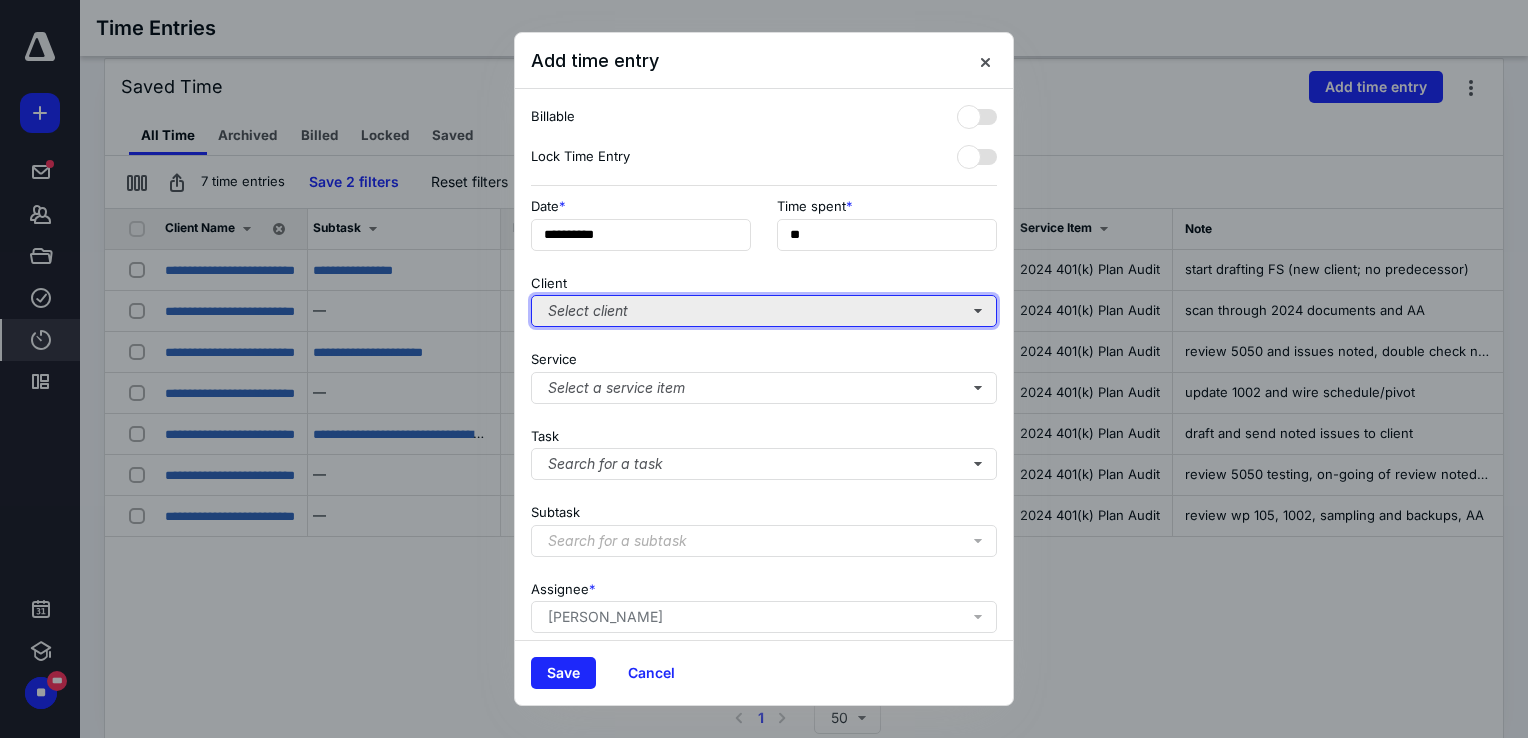 click on "Select client" at bounding box center (764, 311) 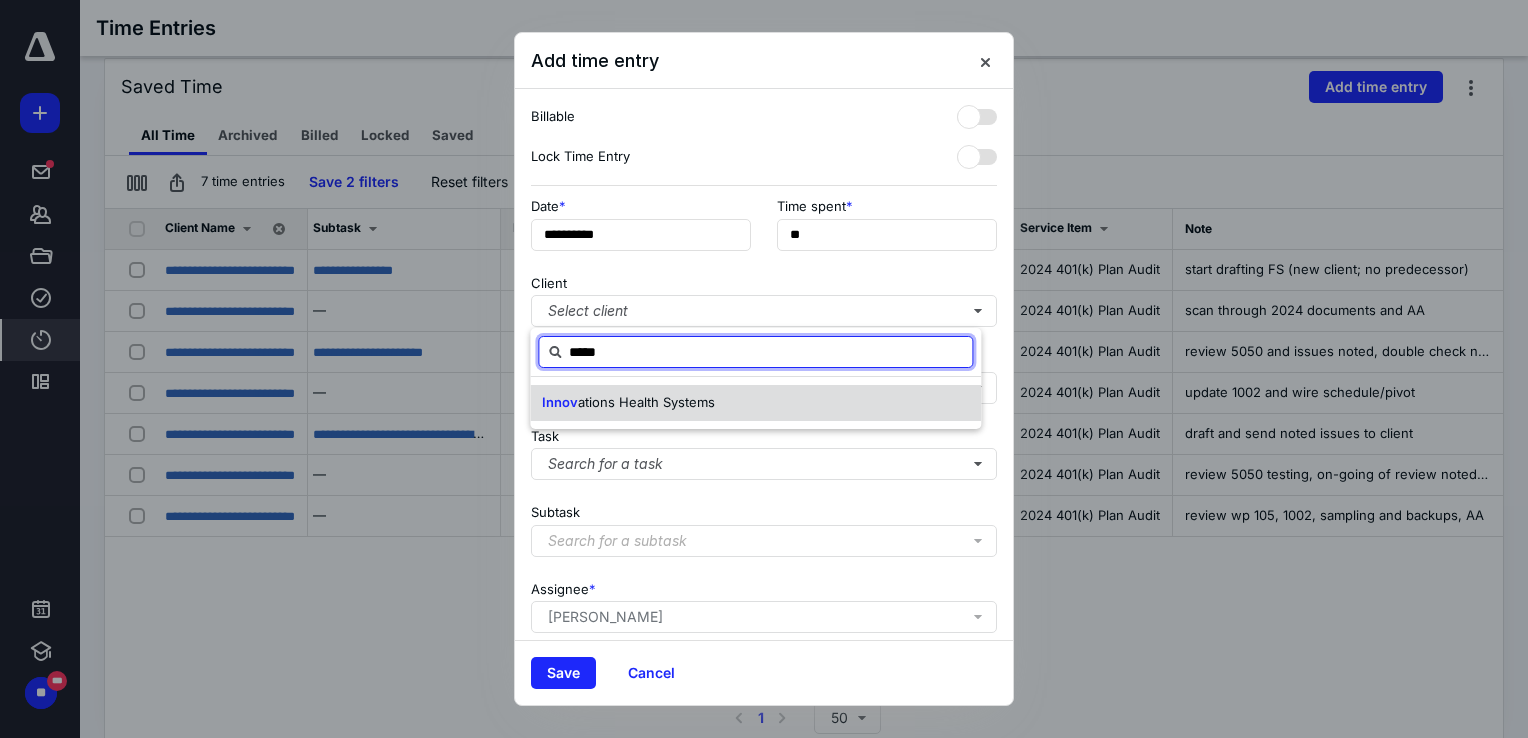click on "ations Health Systems" at bounding box center (646, 402) 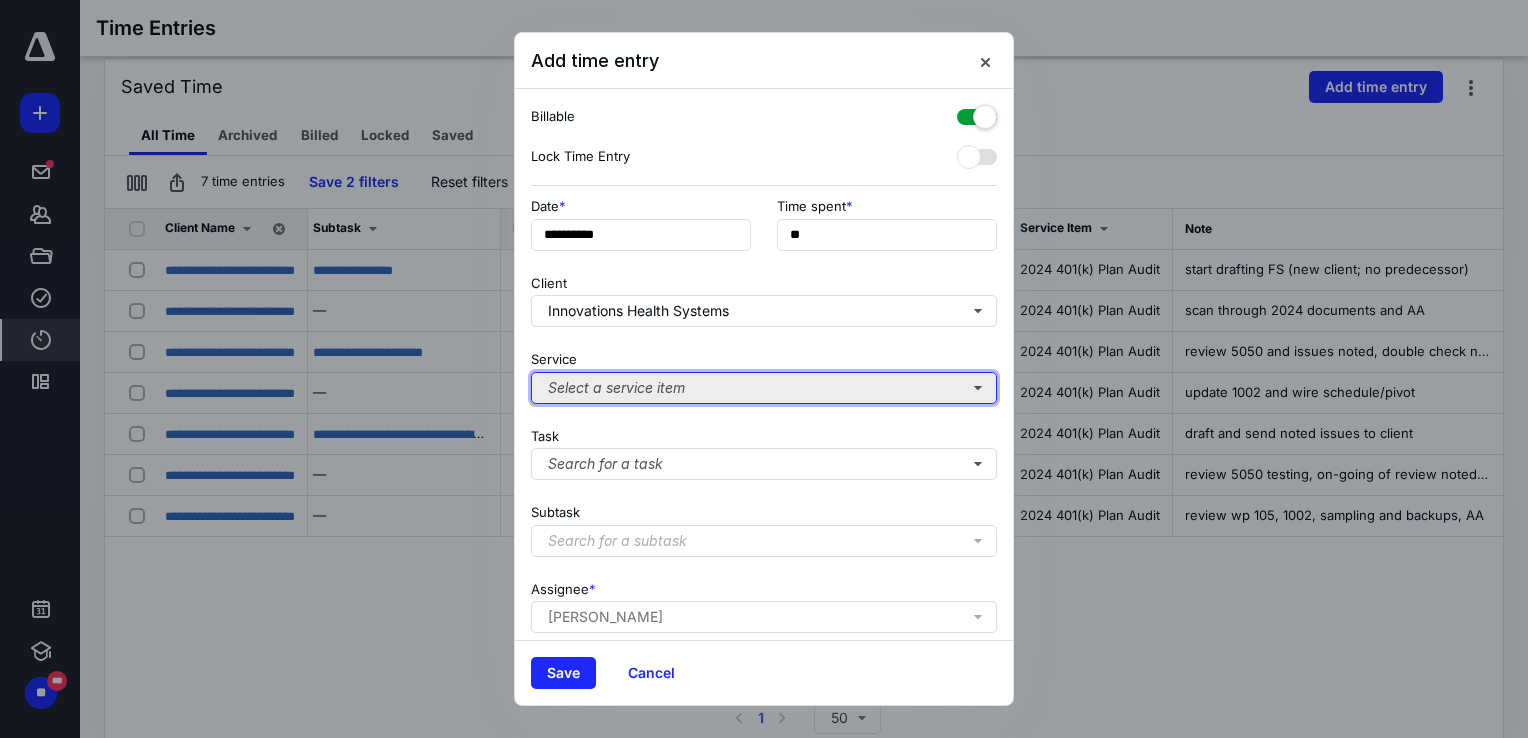 click on "Select a service item" at bounding box center (764, 388) 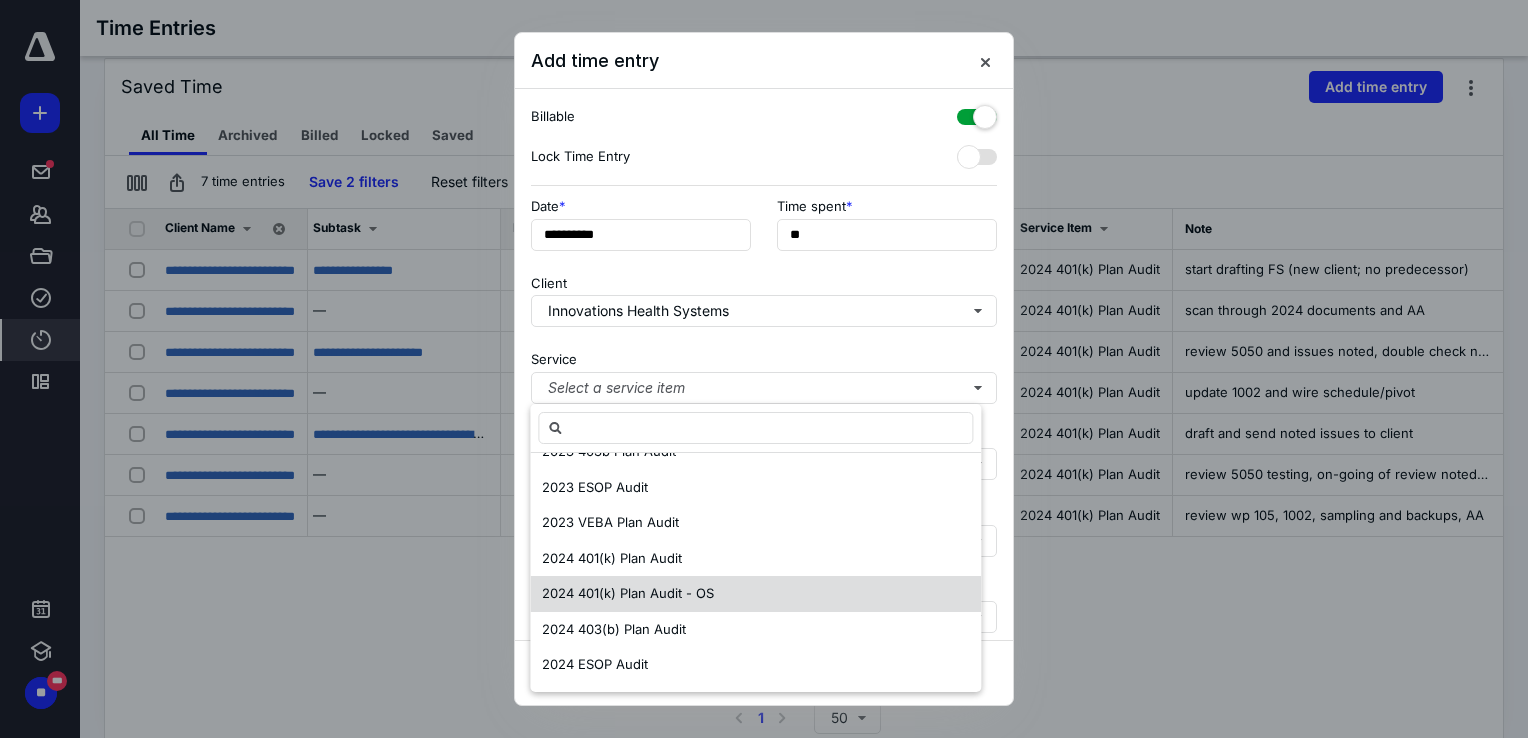 scroll, scrollTop: 700, scrollLeft: 0, axis: vertical 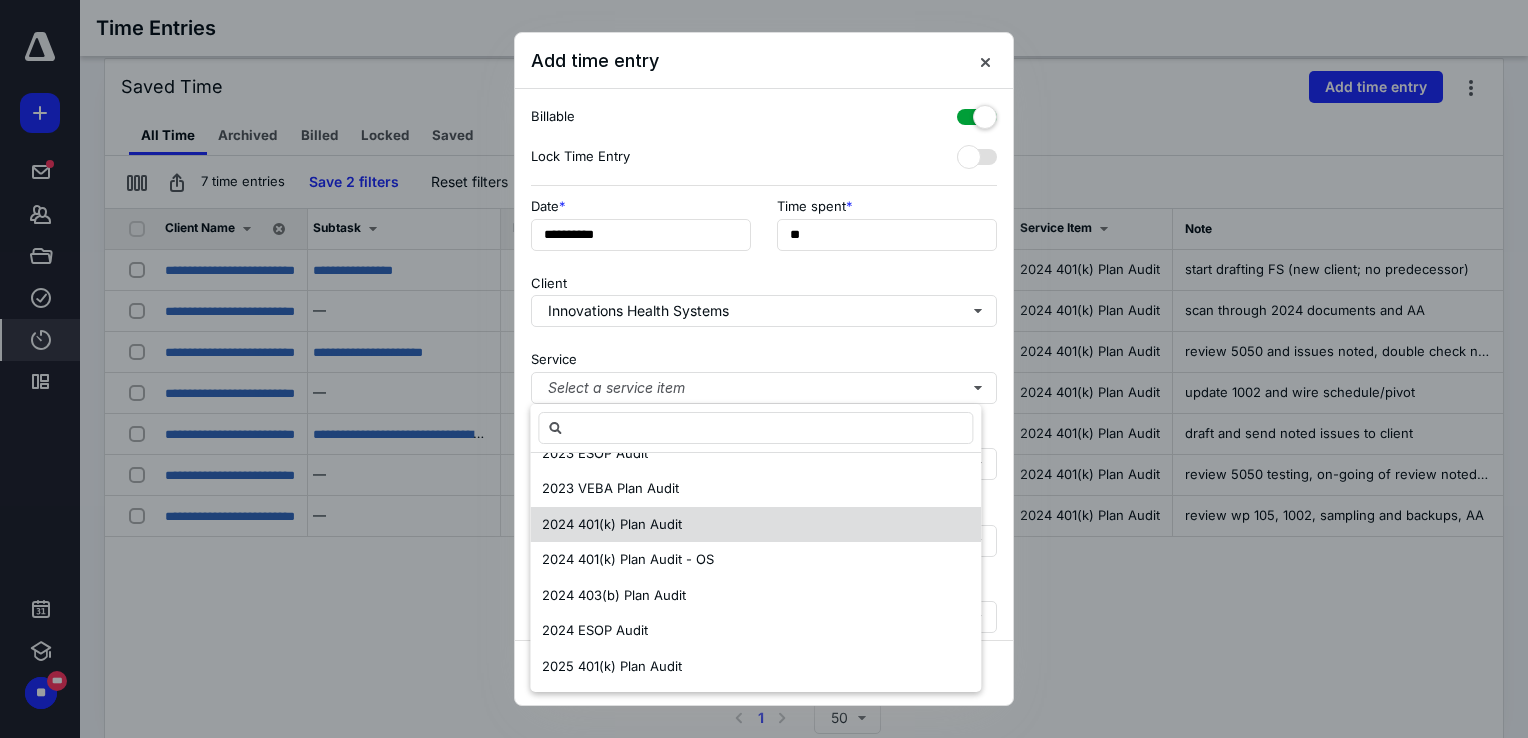 click on "2024 401(k) Plan Audit" at bounding box center [612, 524] 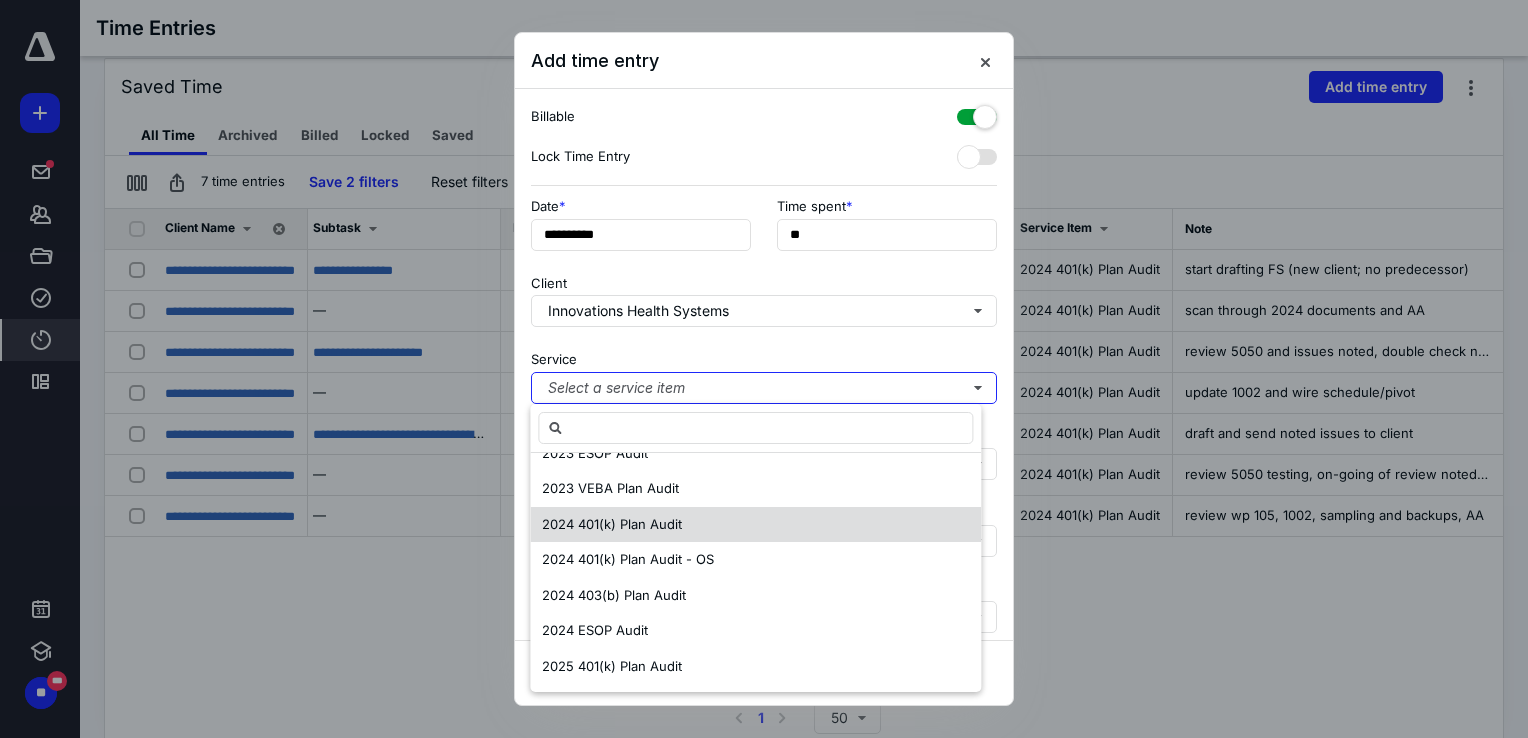 scroll, scrollTop: 0, scrollLeft: 0, axis: both 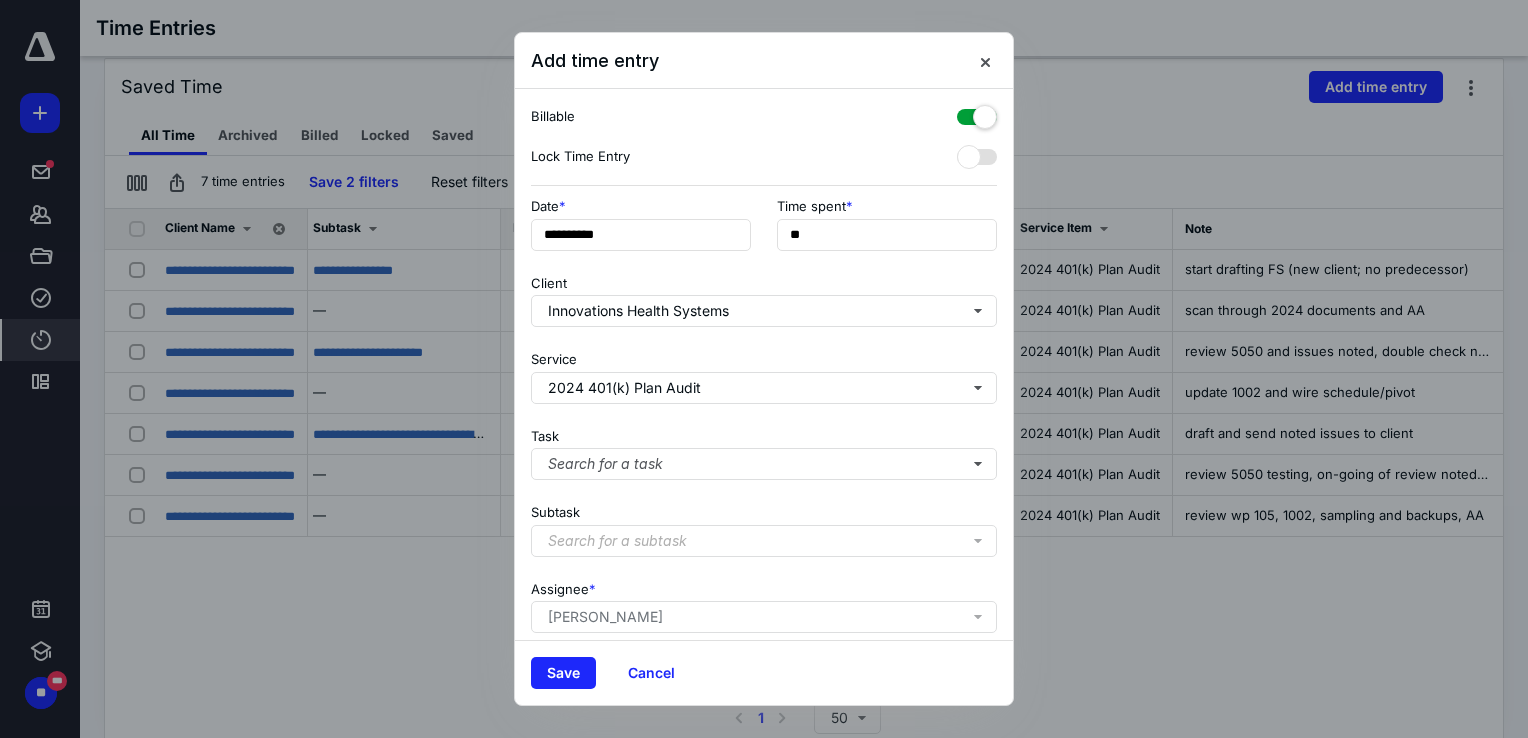 click on "Task Search for a task" at bounding box center [764, 450] 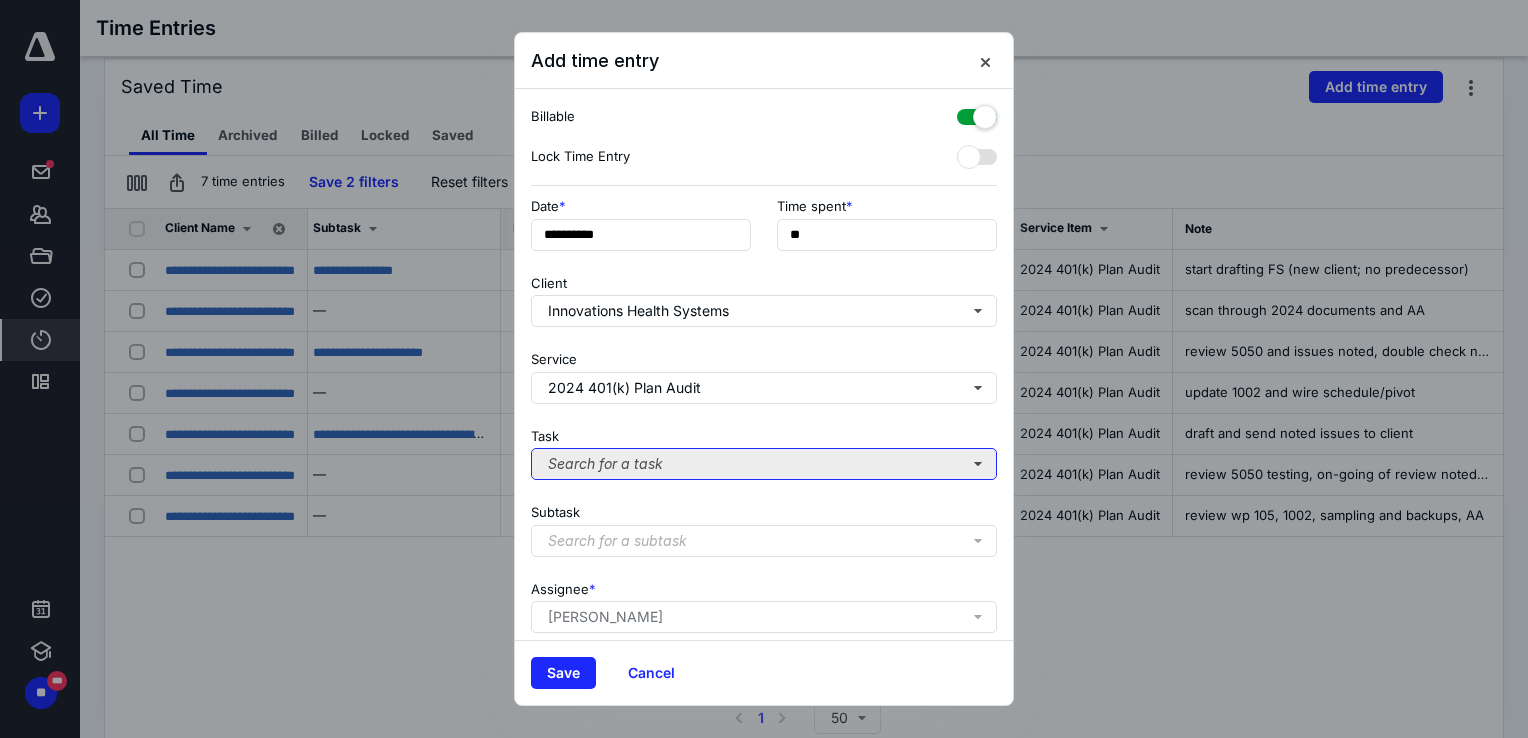 click on "Search for a task" at bounding box center (764, 464) 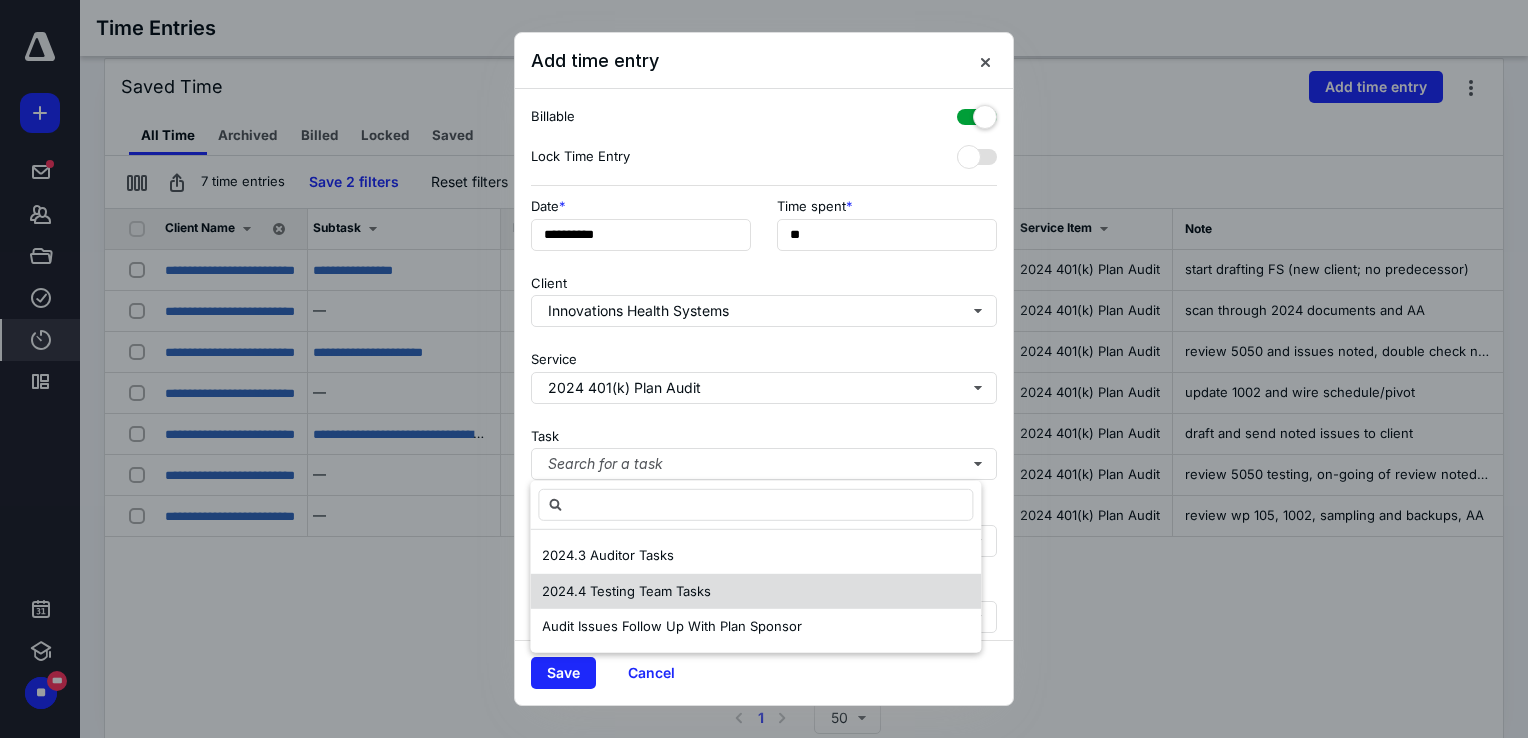 click on "2024.4 Testing Team Tasks" at bounding box center (755, 591) 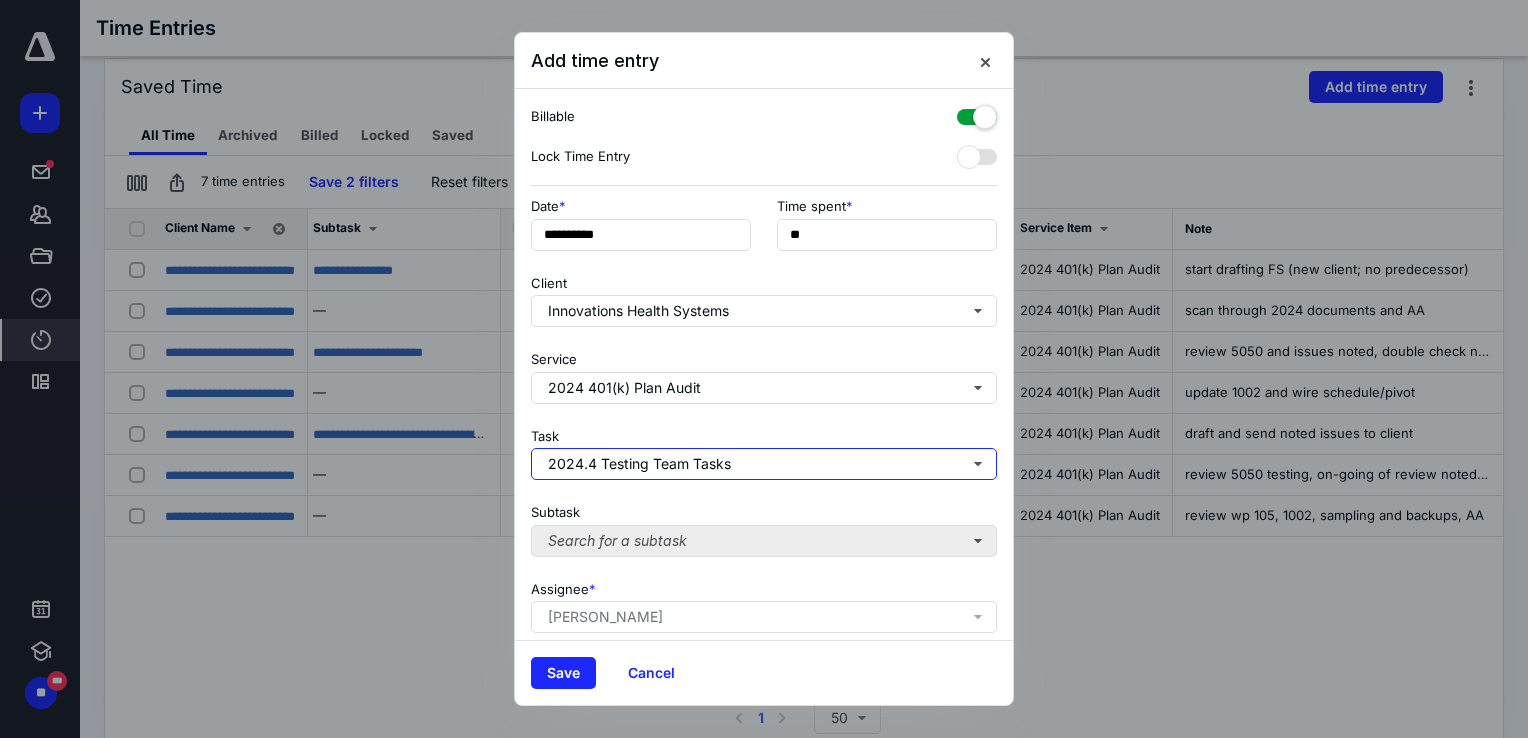 scroll, scrollTop: 162, scrollLeft: 0, axis: vertical 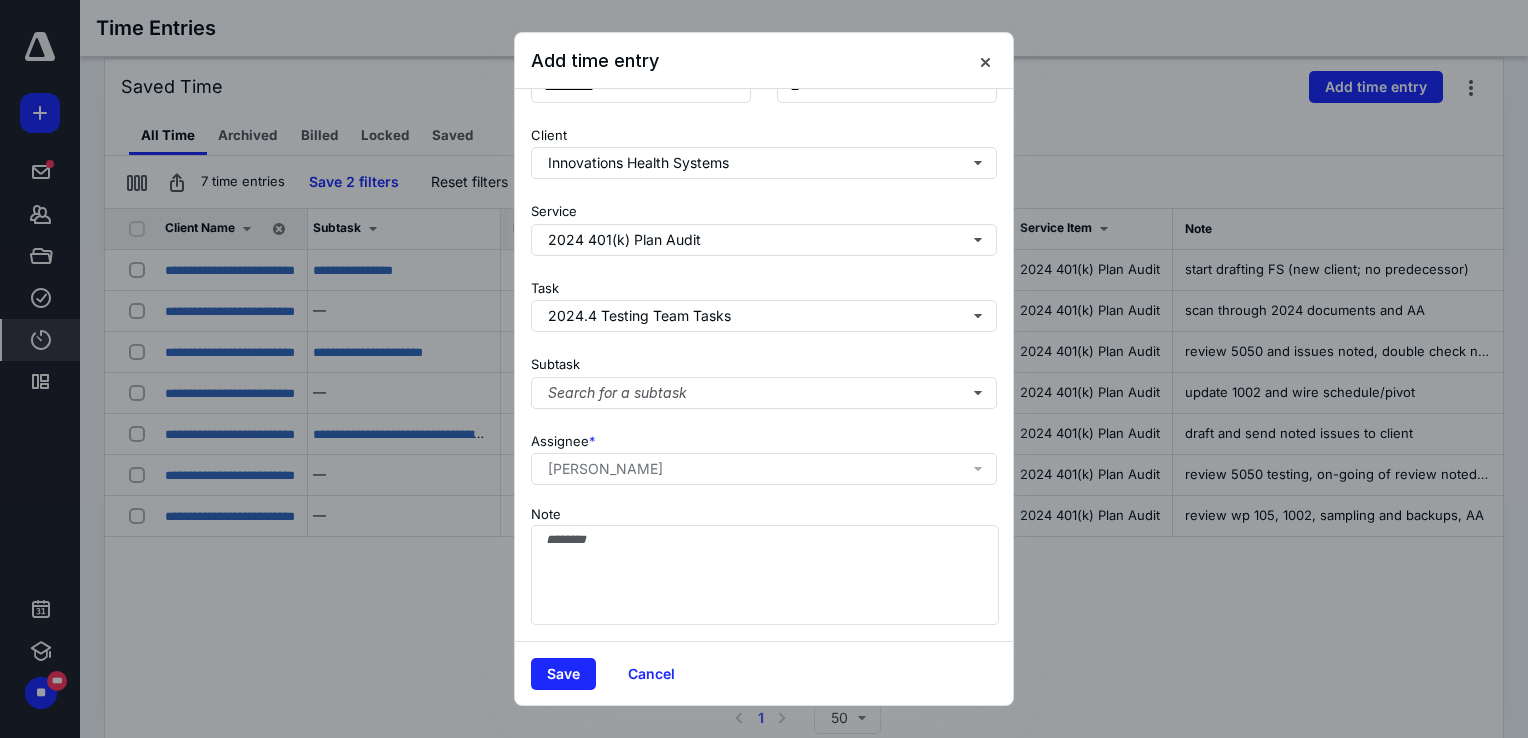 click on "**********" at bounding box center (764, 365) 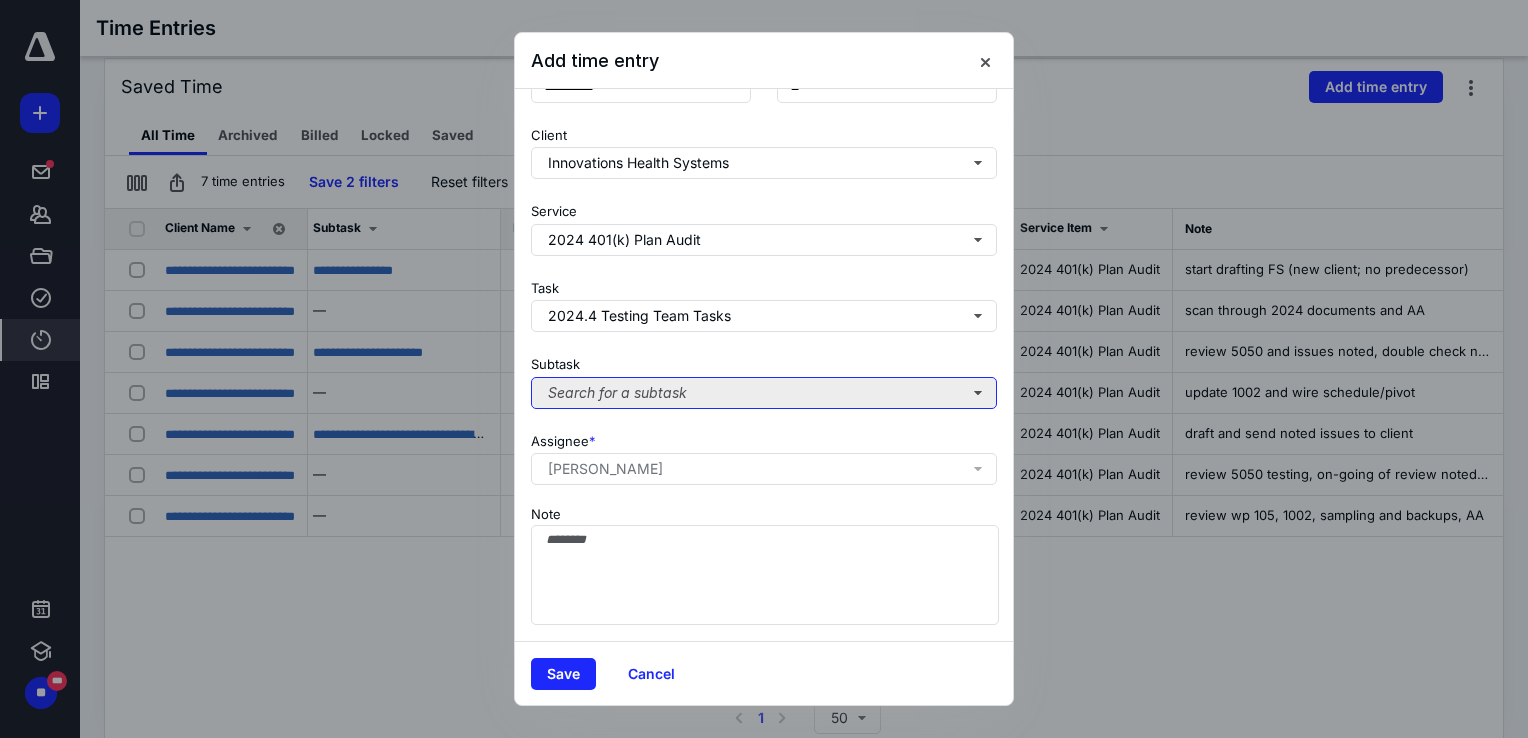 click on "Search for a subtask" at bounding box center [764, 393] 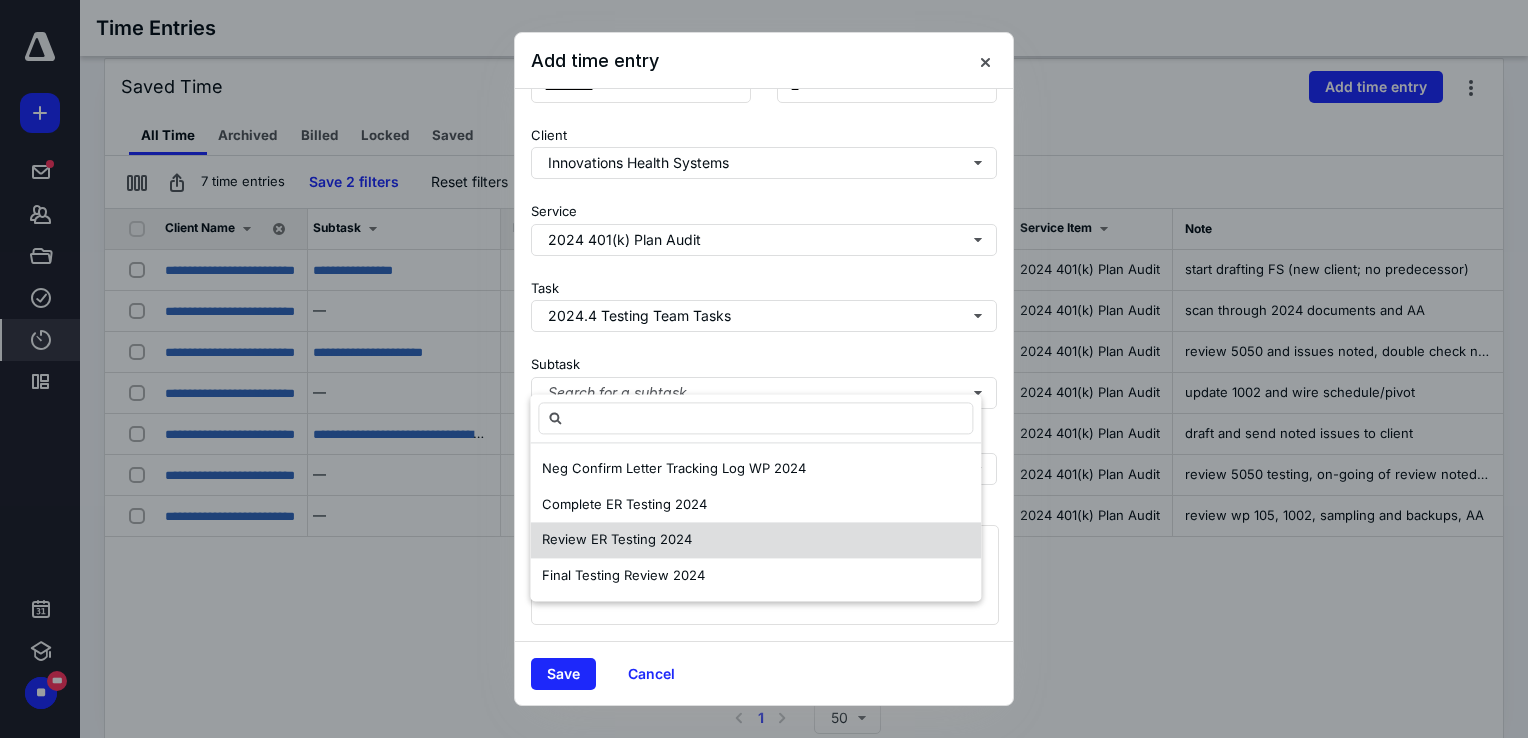 click on "Review ER Testing 2024" at bounding box center [617, 539] 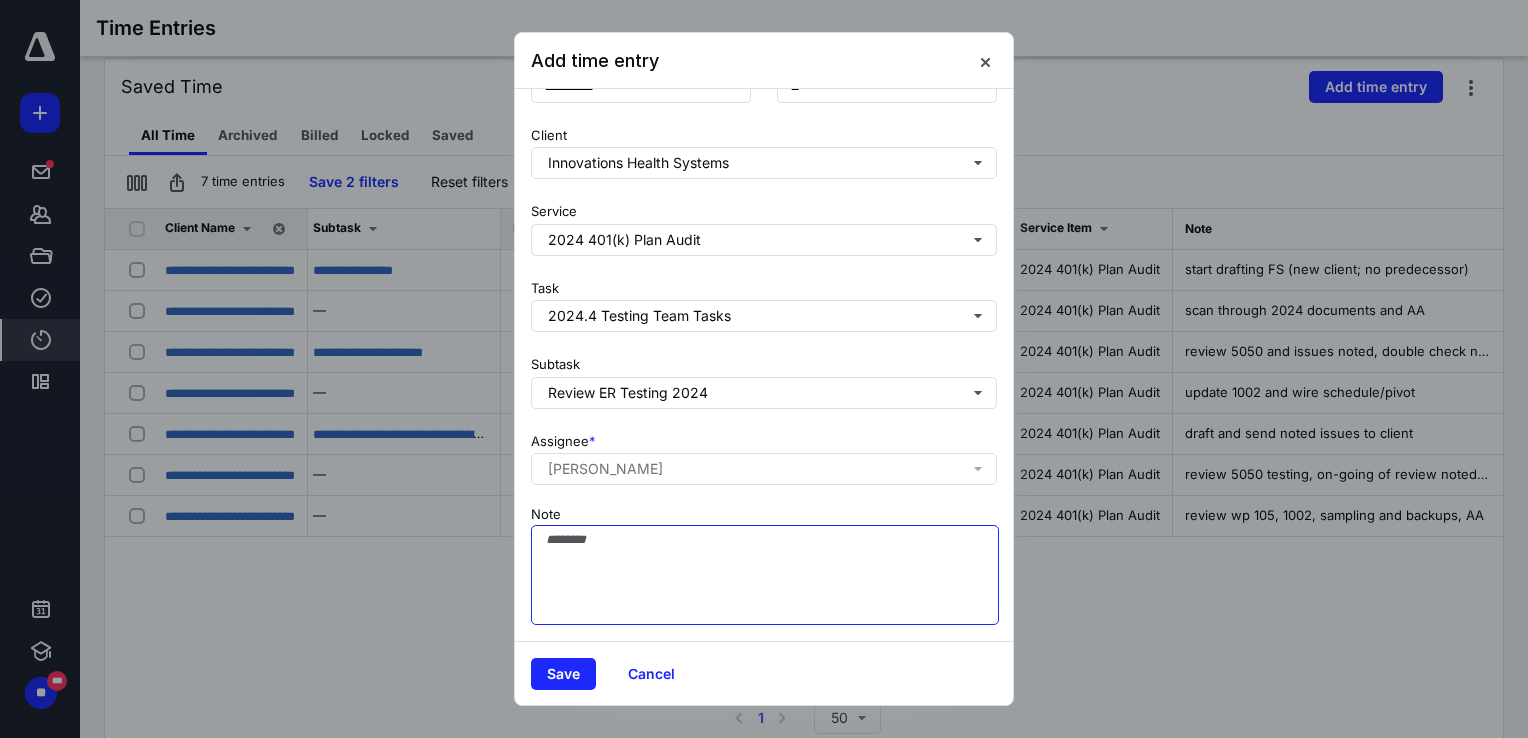 click on "Note" at bounding box center [765, 575] 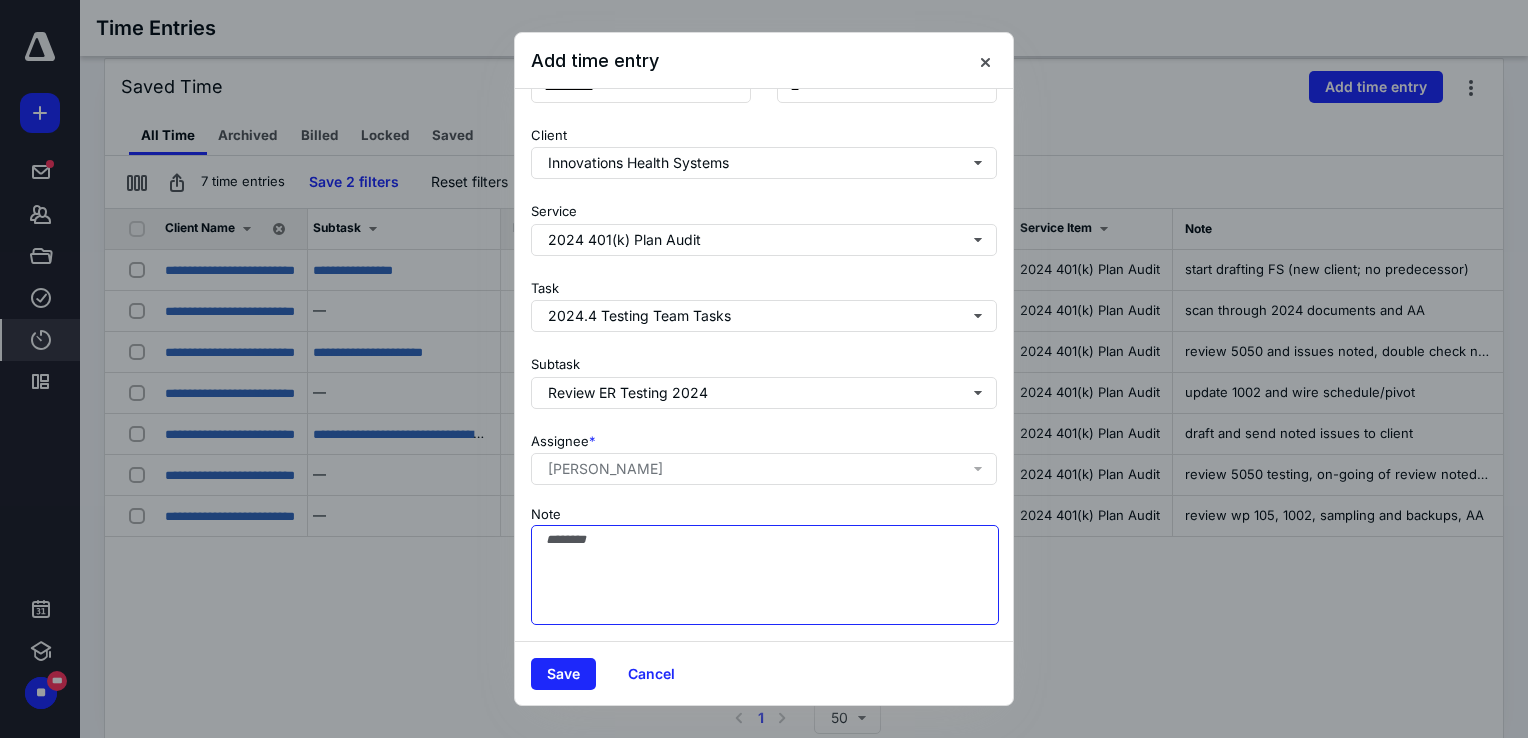 click on "Note" at bounding box center (765, 575) 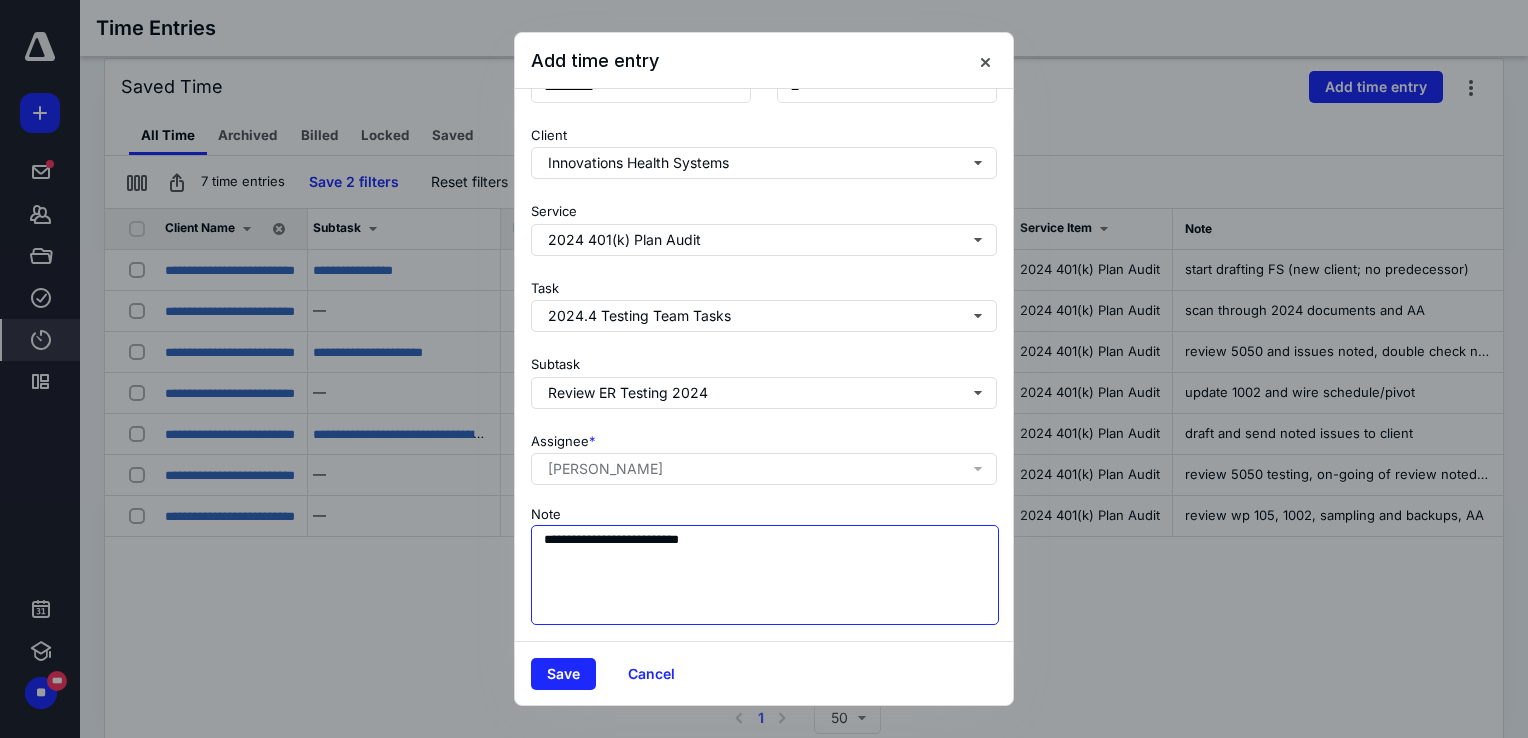 scroll, scrollTop: 0, scrollLeft: 0, axis: both 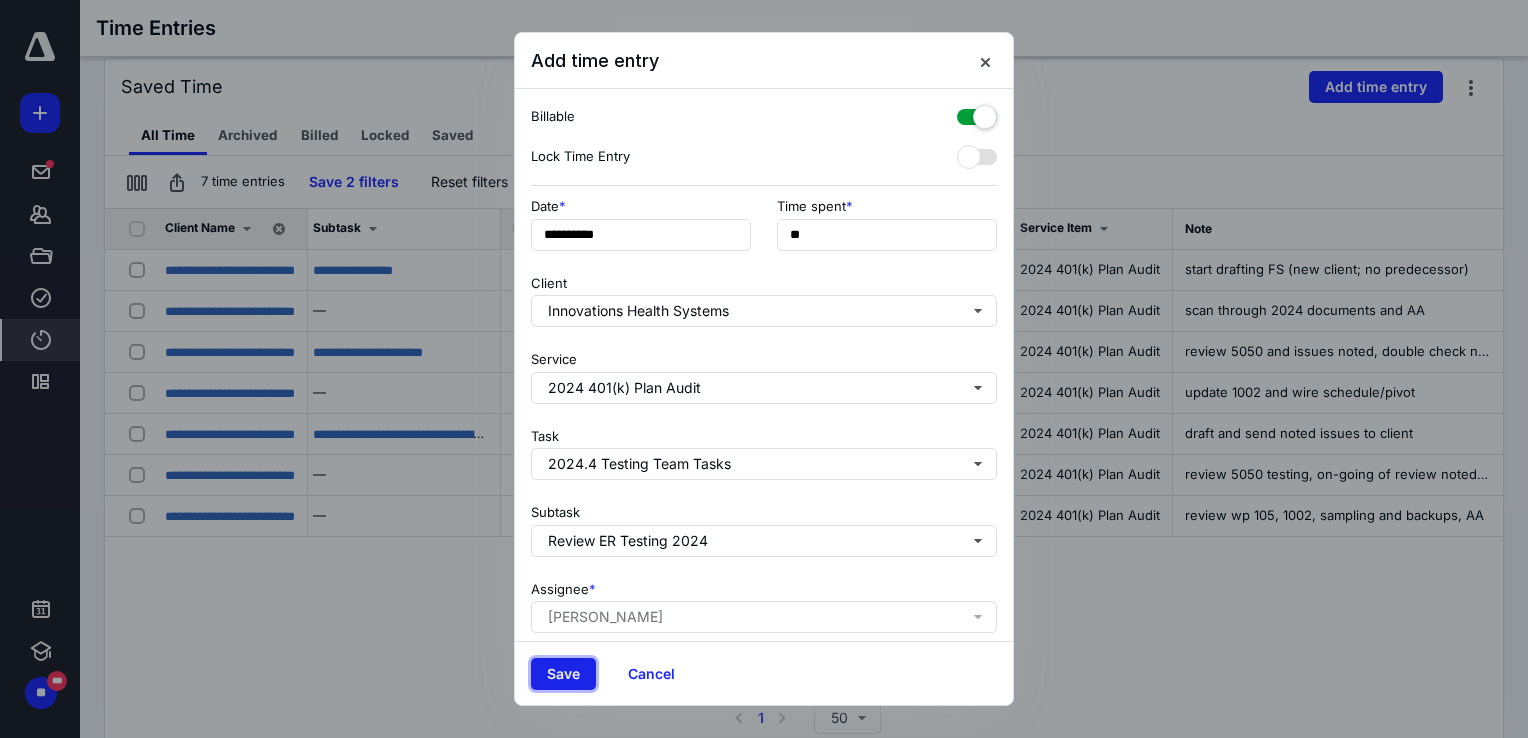 click on "Save" at bounding box center (563, 674) 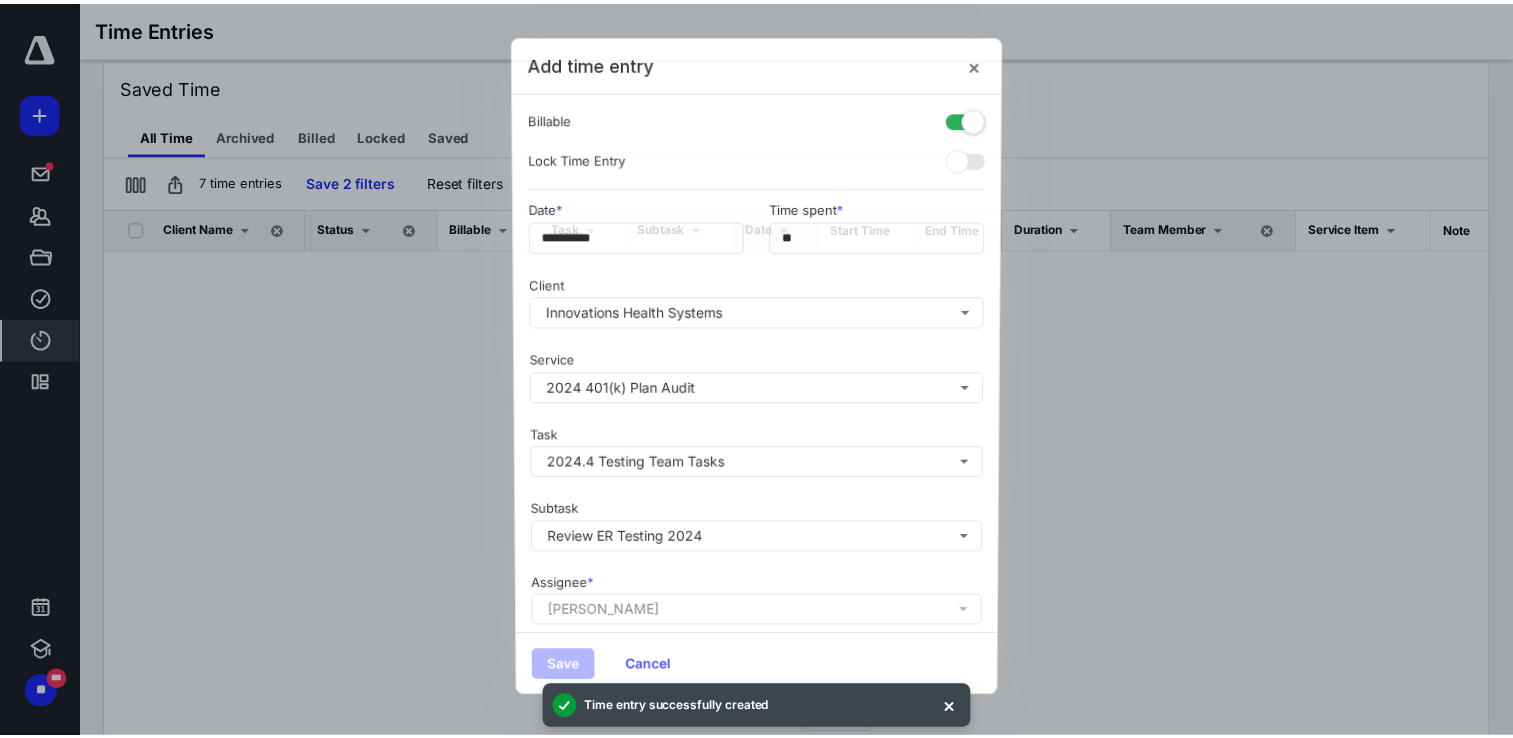 scroll, scrollTop: 0, scrollLeft: 0, axis: both 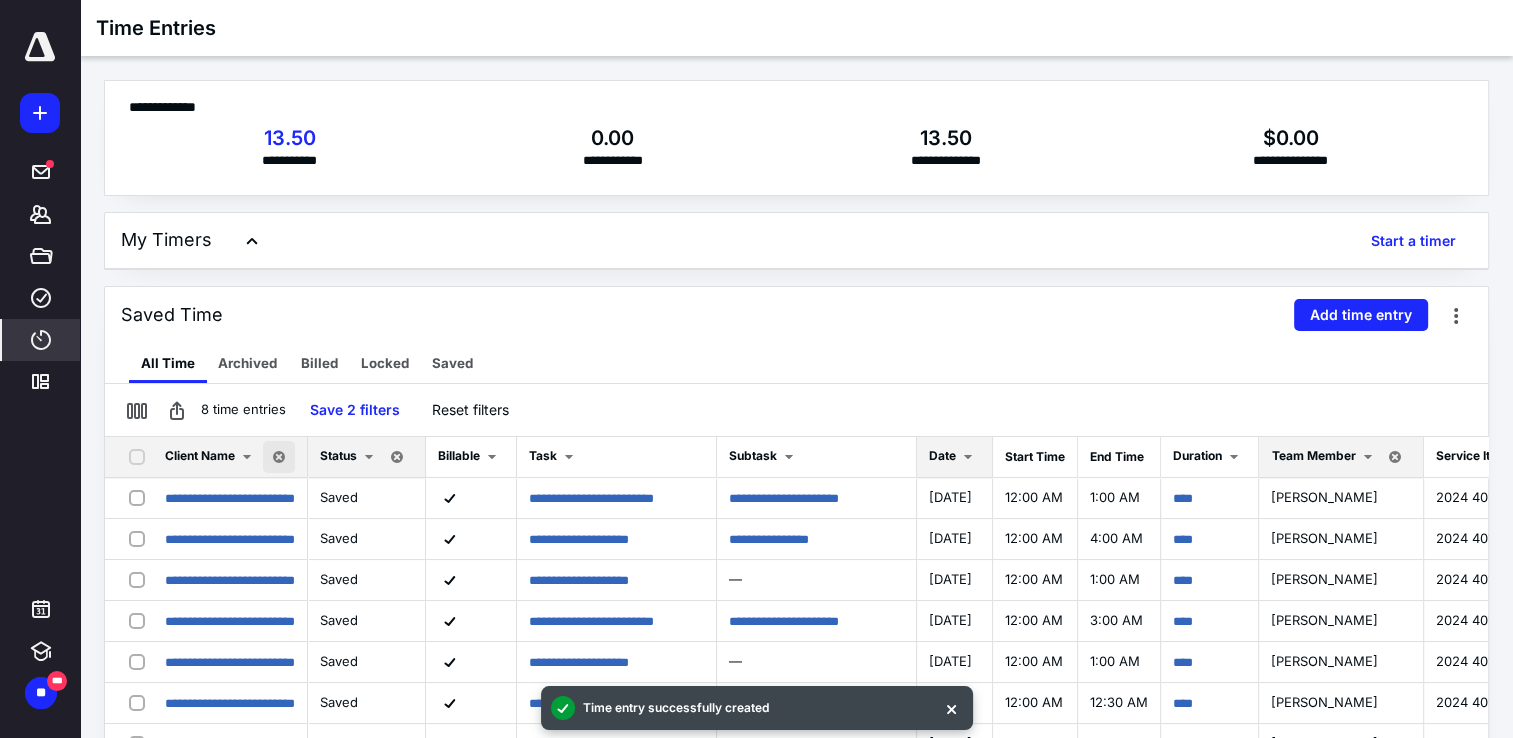 click at bounding box center [279, 457] 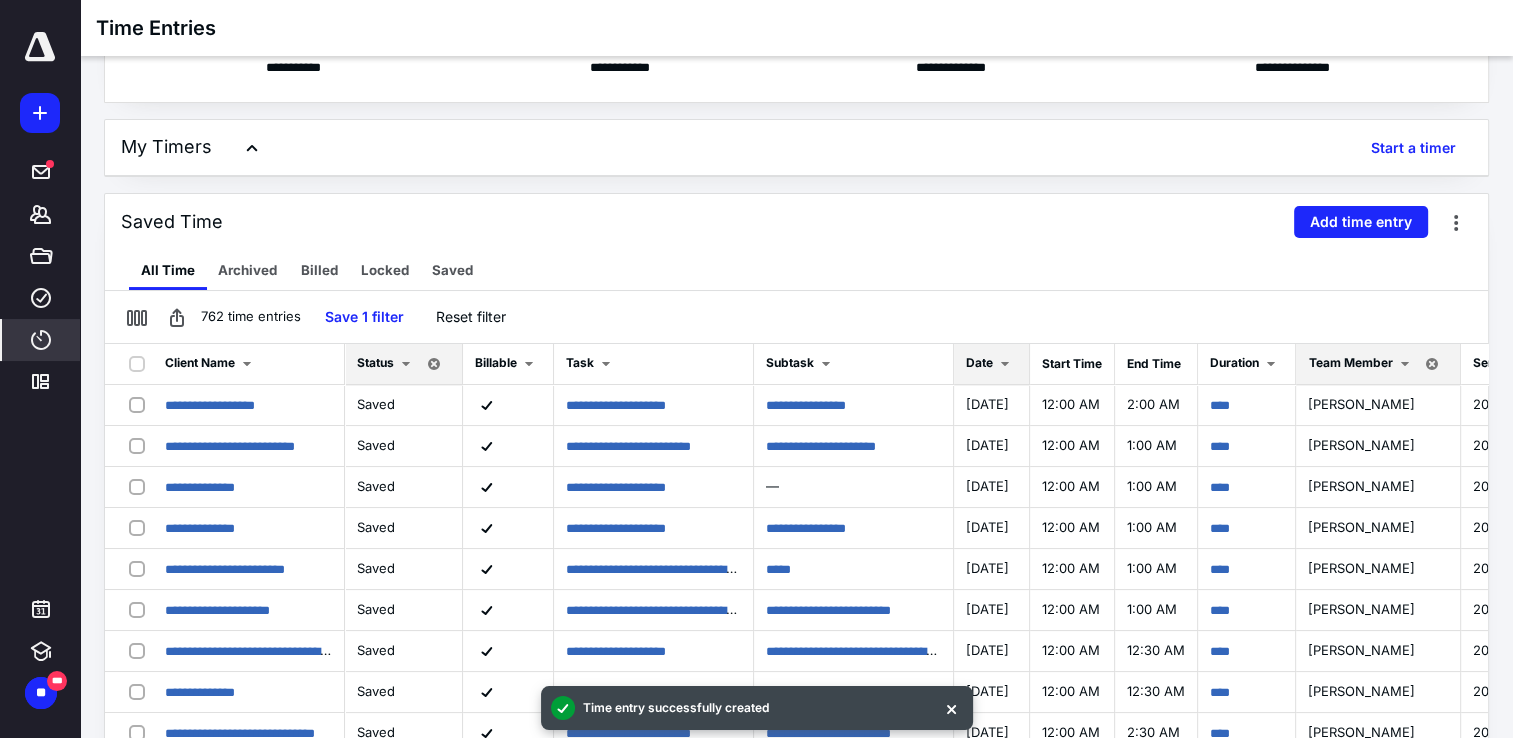 scroll, scrollTop: 228, scrollLeft: 0, axis: vertical 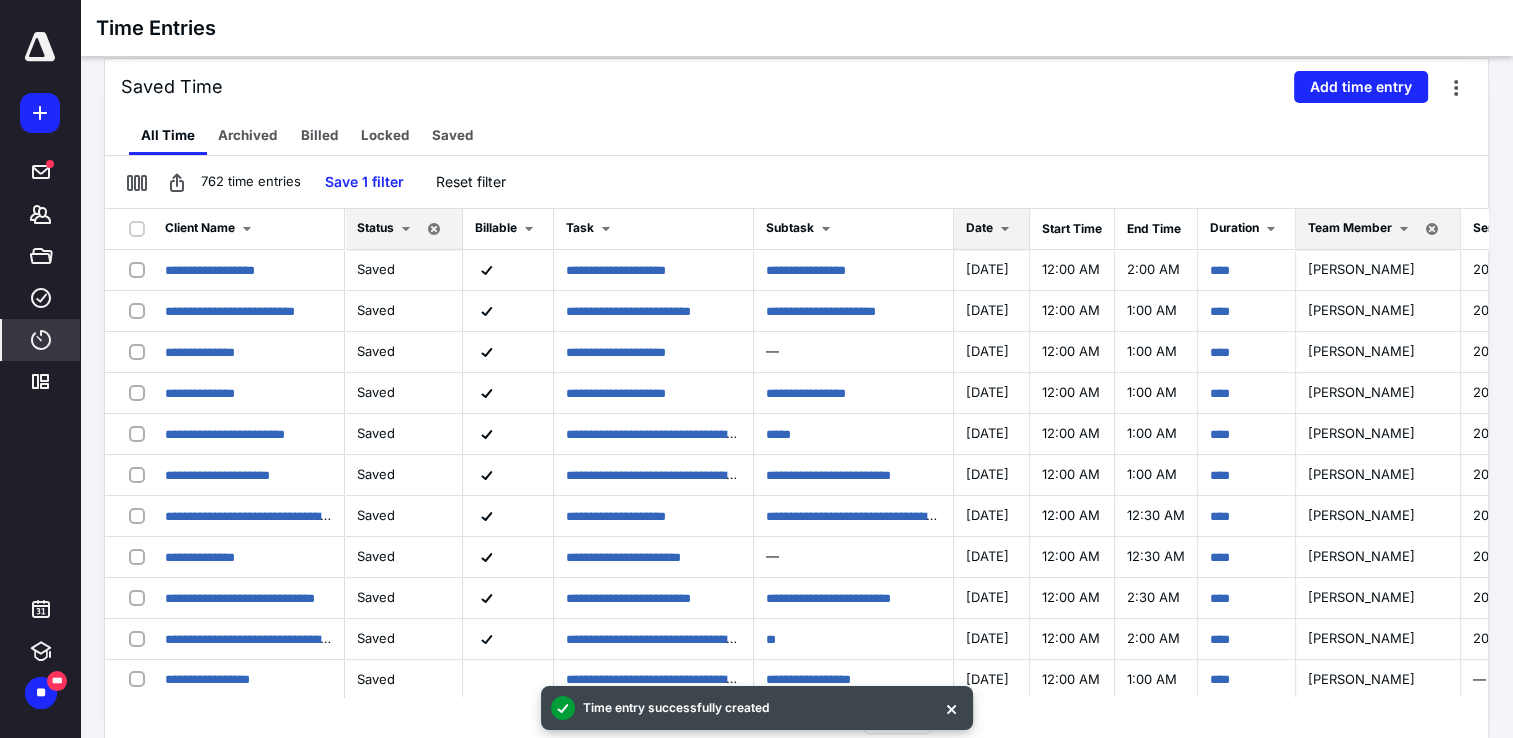 click at bounding box center (1005, 229) 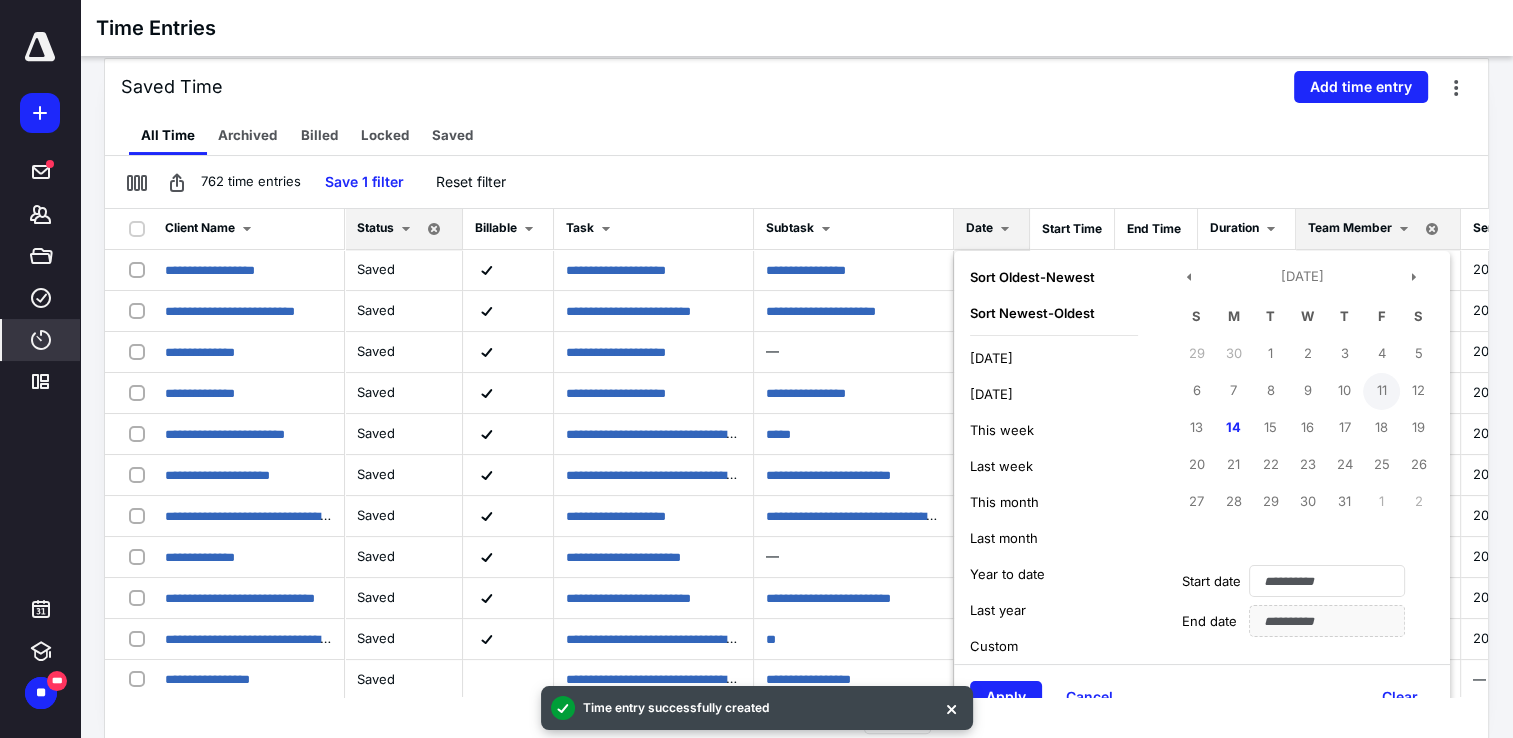 click on "11" at bounding box center (1381, 391) 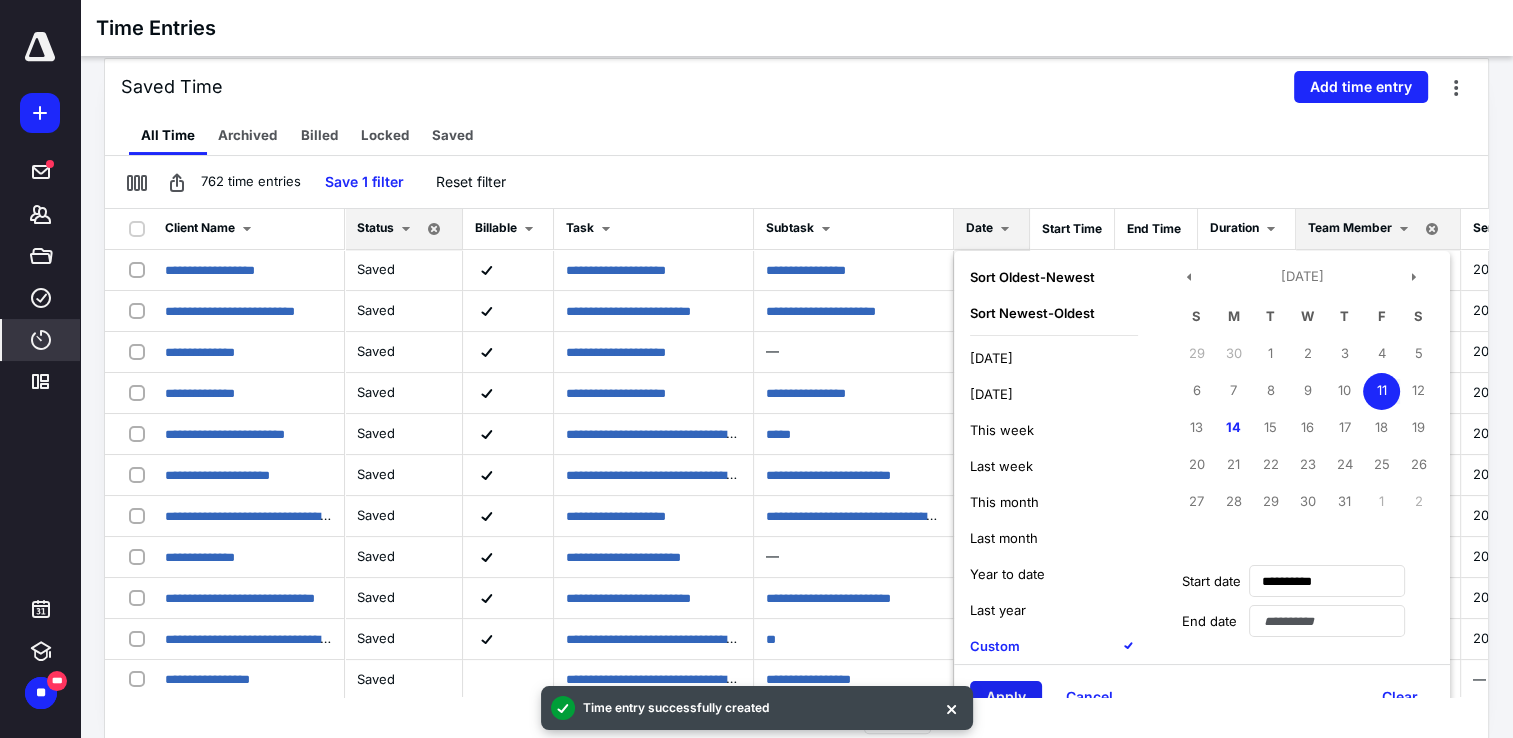 click on "Apply Cancel Clear" at bounding box center (1202, 696) 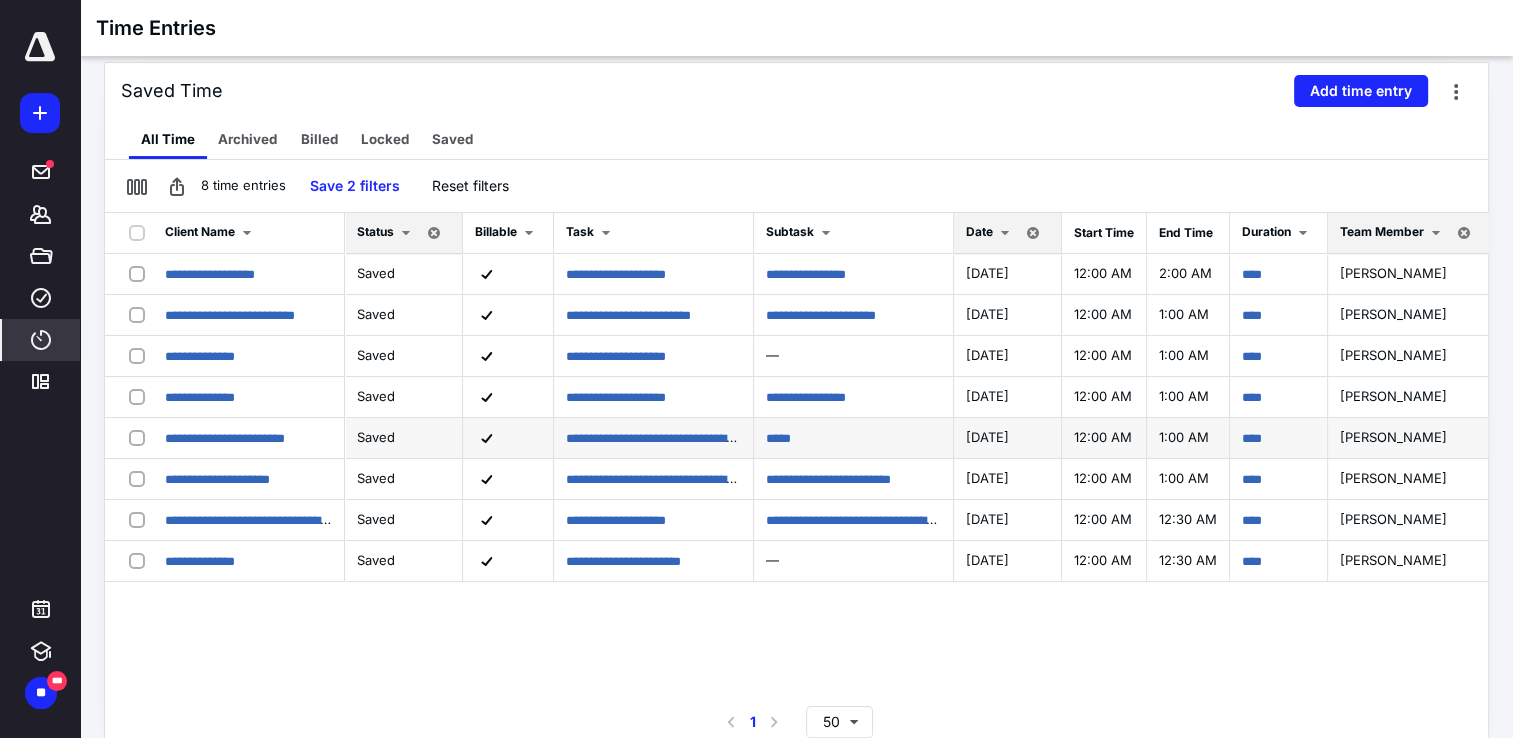 scroll, scrollTop: 228, scrollLeft: 0, axis: vertical 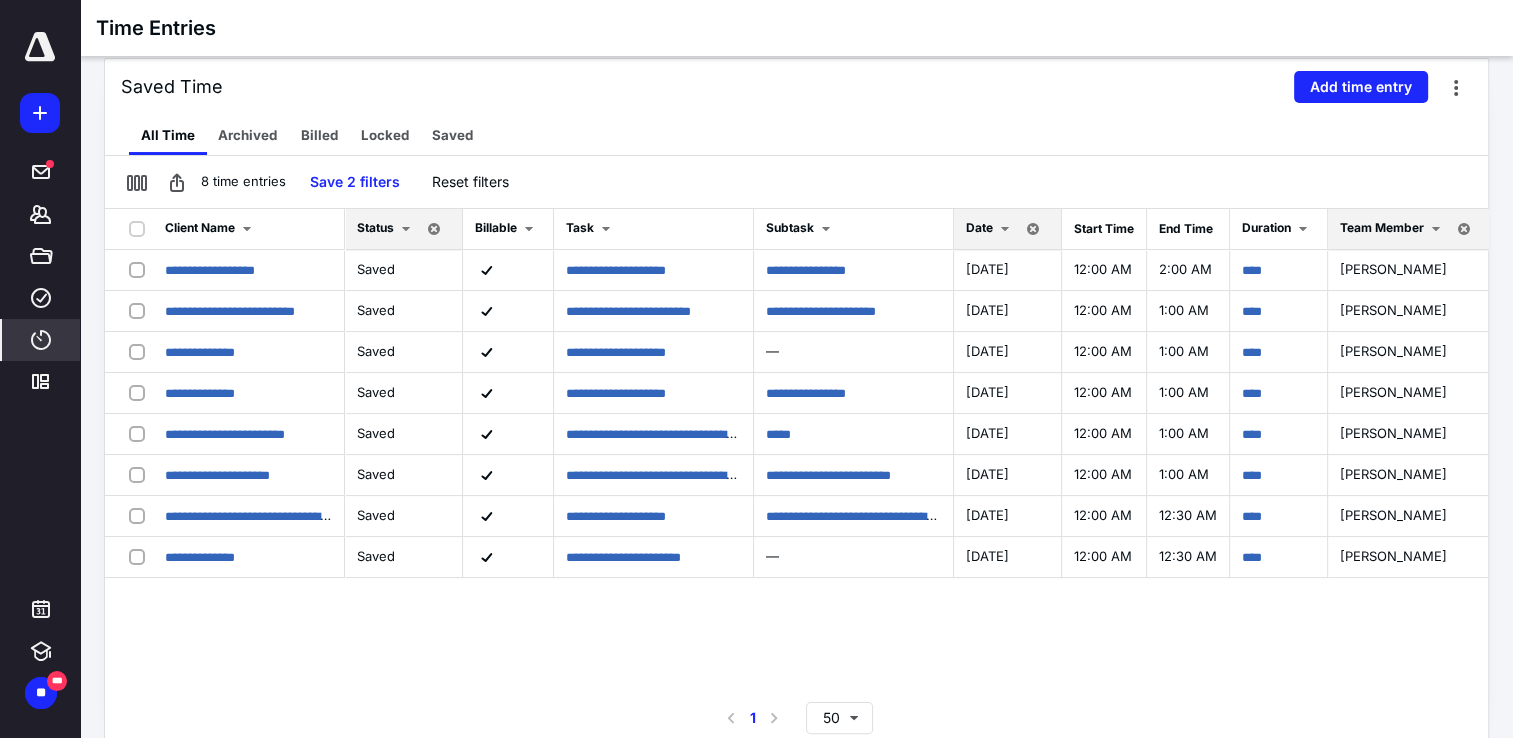 click at bounding box center (1005, 229) 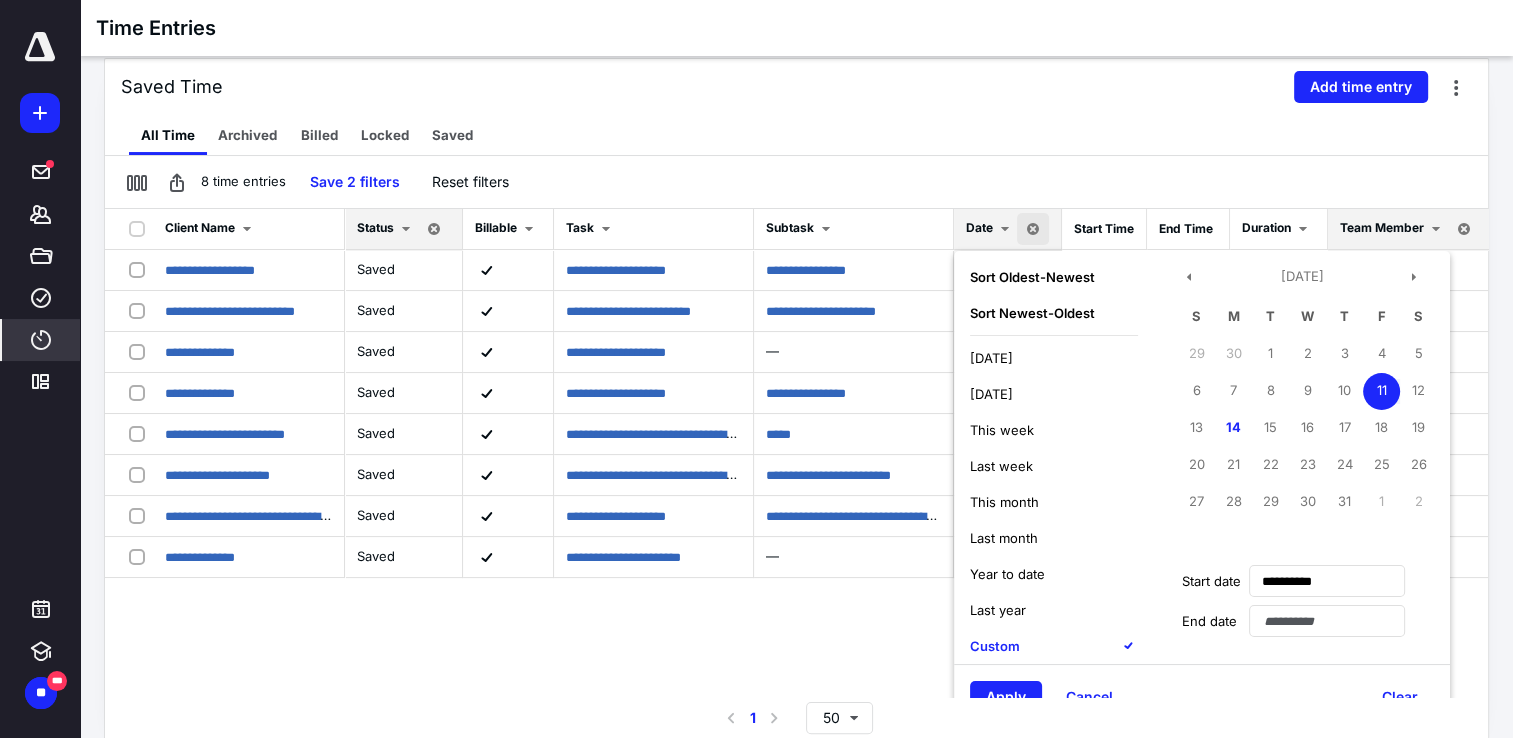 drag, startPoint x: 1381, startPoint y: 398, endPoint x: 1399, endPoint y: 392, distance: 18.973665 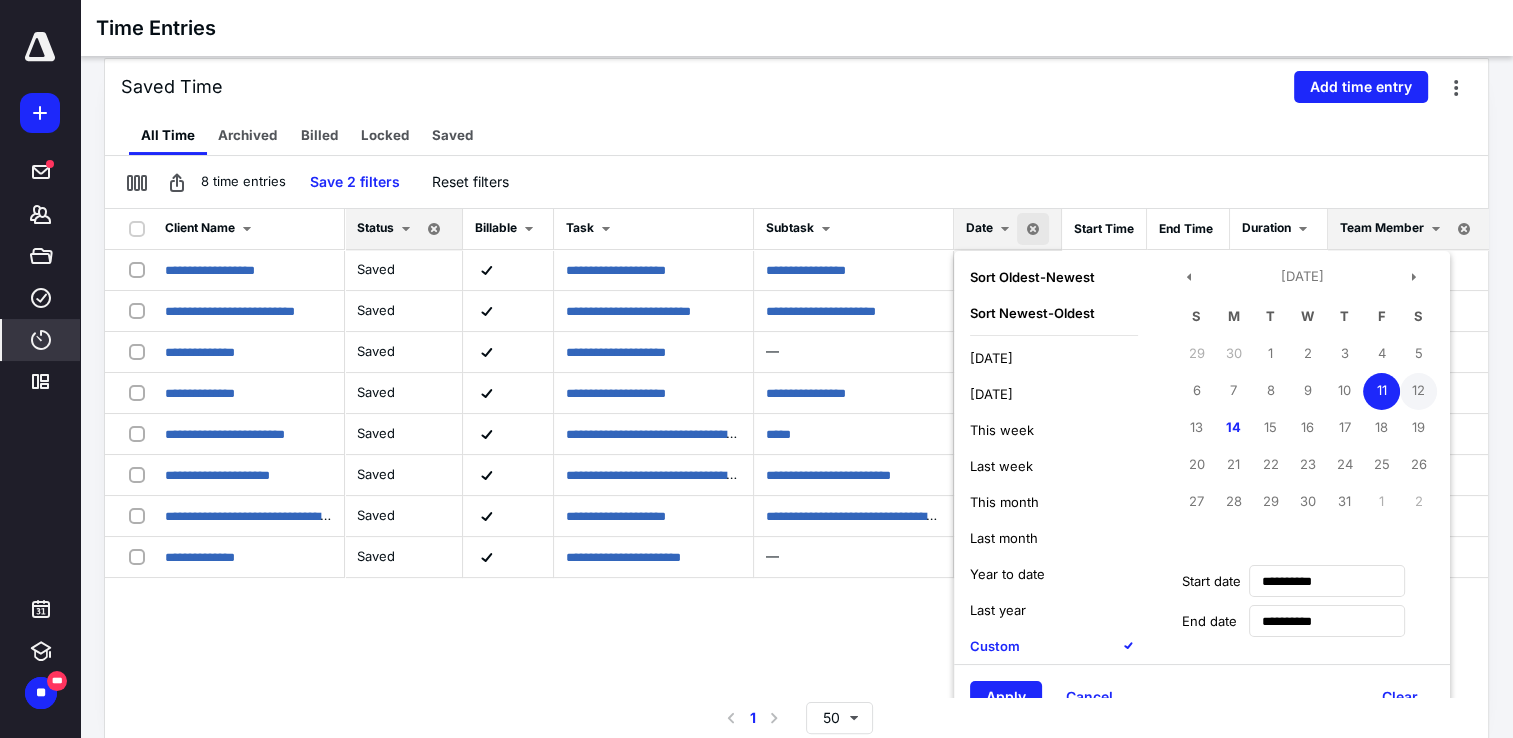 click on "12" at bounding box center [1418, 391] 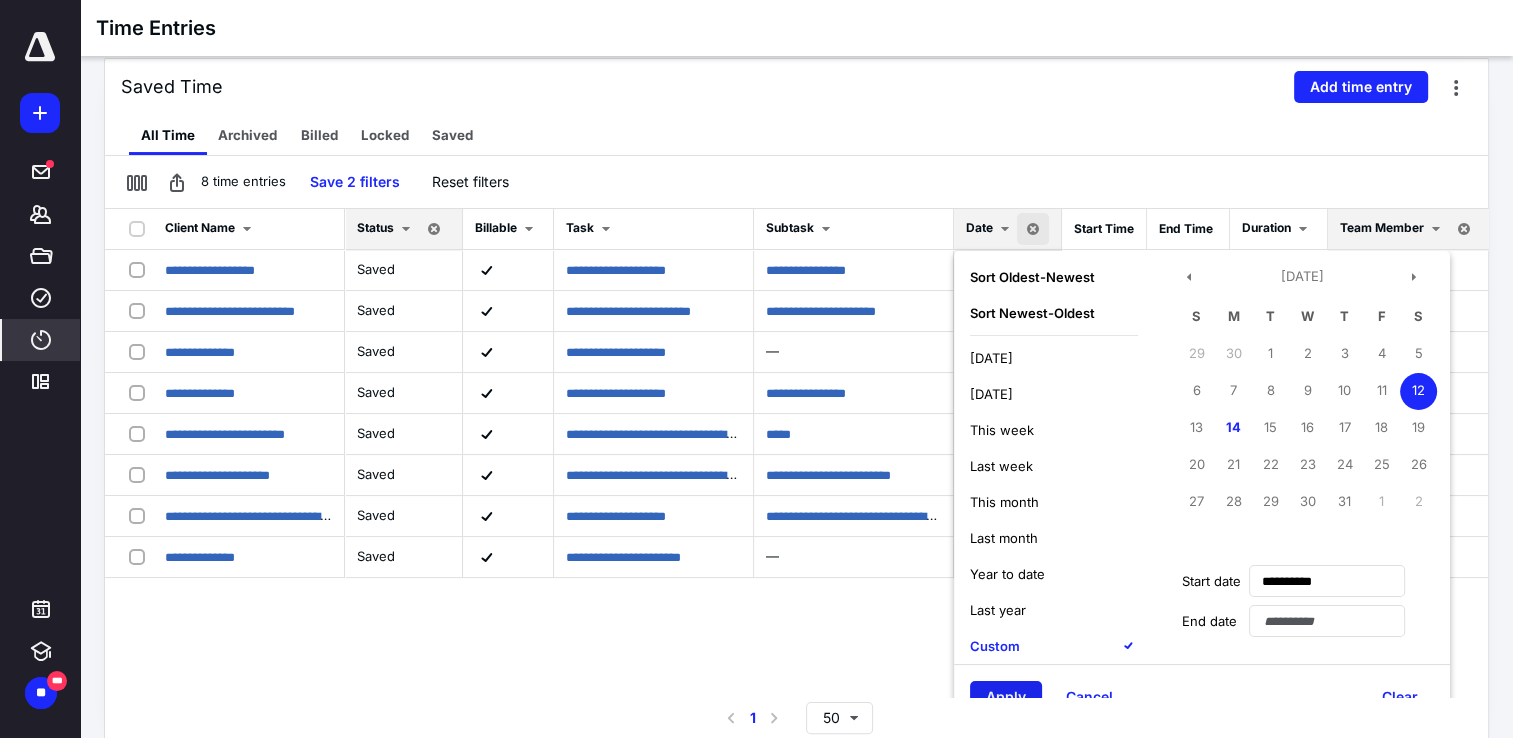 click on "Apply" at bounding box center [1006, 697] 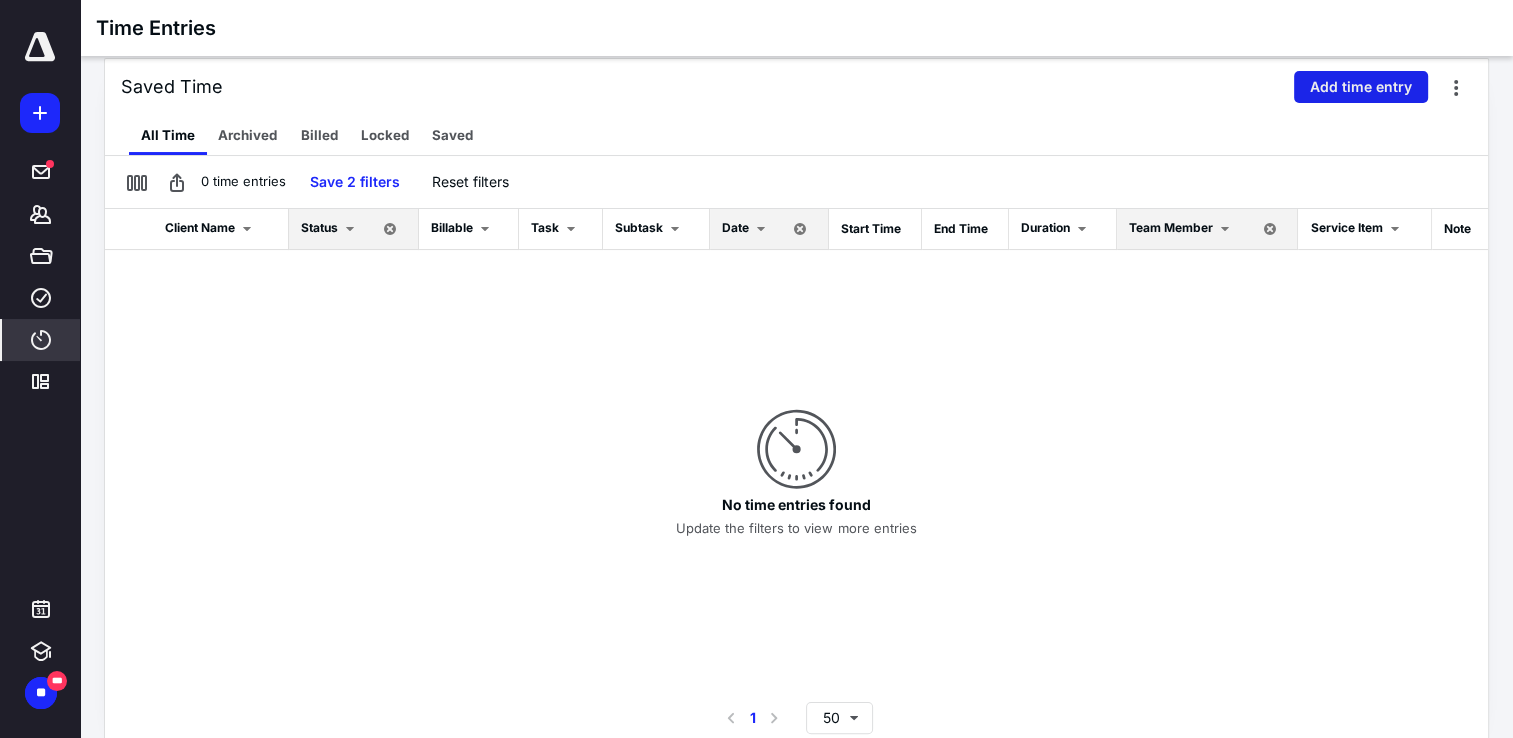 click on "Add time entry" at bounding box center [1361, 87] 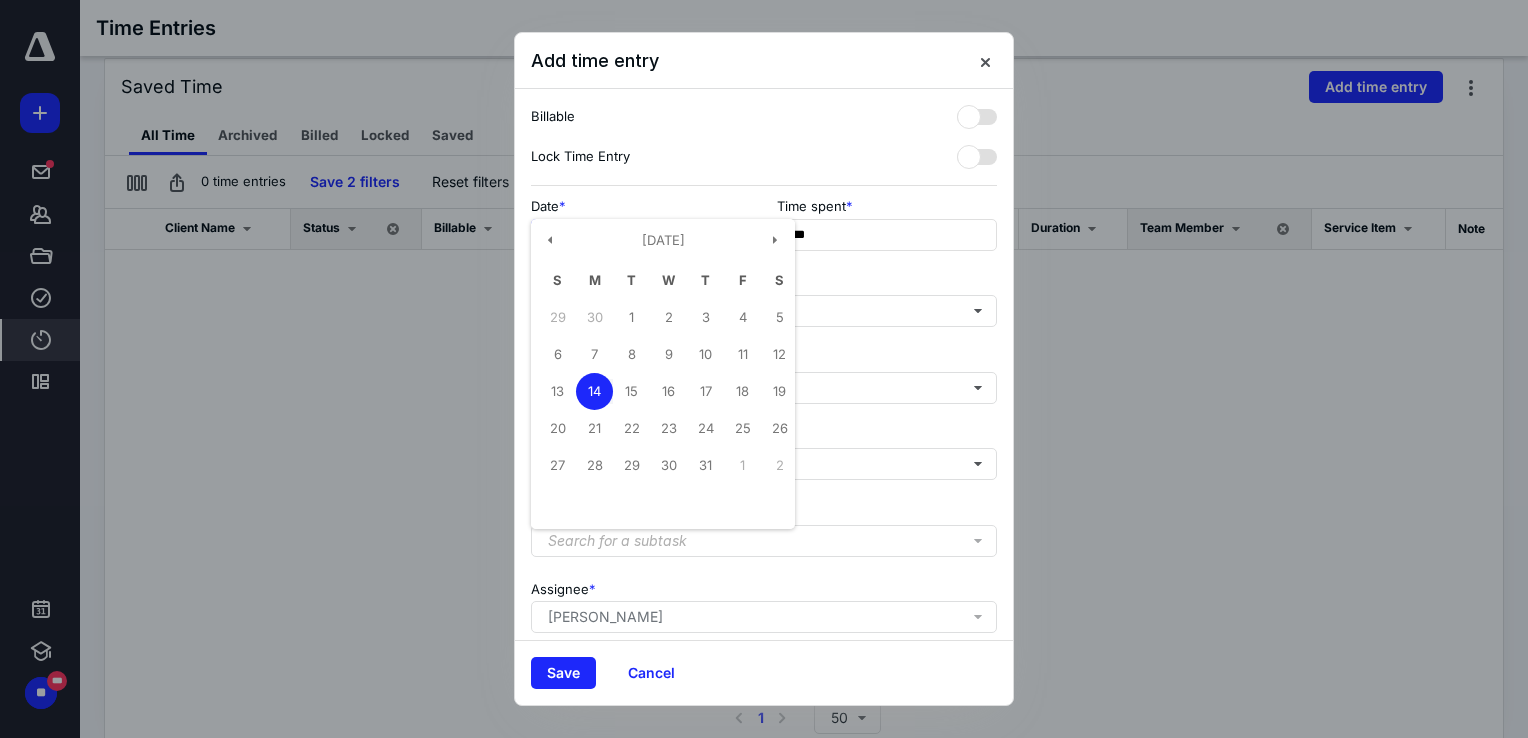 click on "**********" at bounding box center (641, 235) 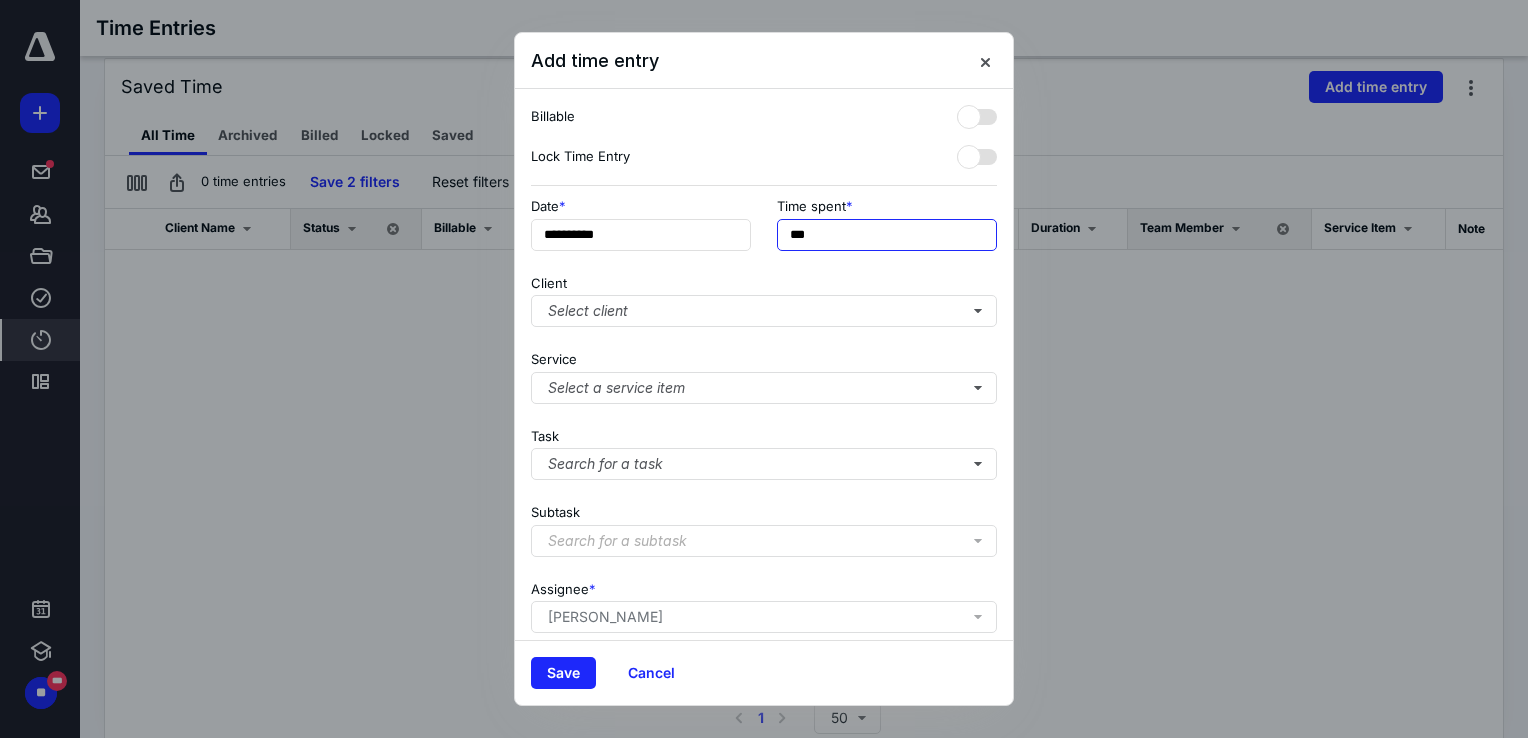 drag, startPoint x: 812, startPoint y: 220, endPoint x: 826, endPoint y: 238, distance: 22.803509 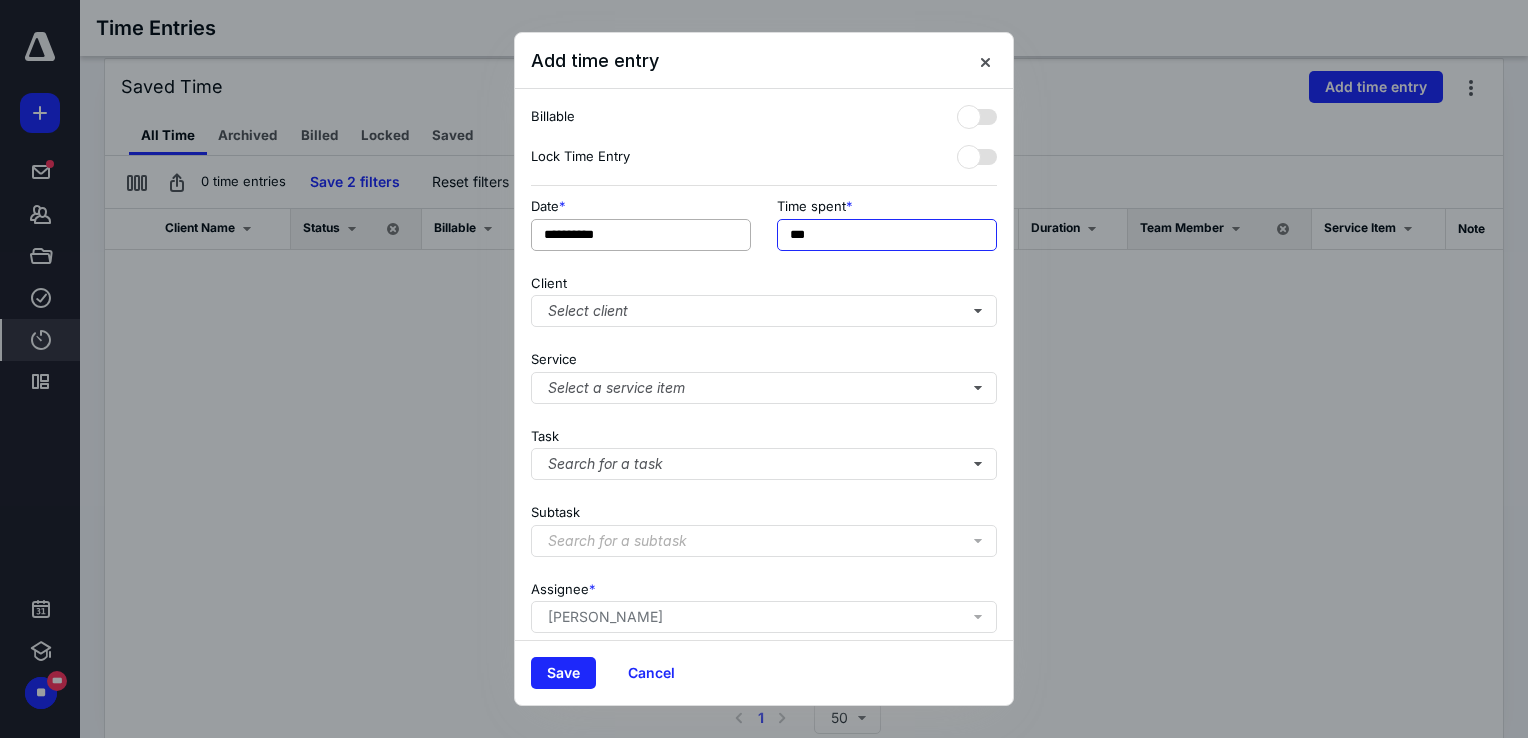 drag, startPoint x: 826, startPoint y: 238, endPoint x: 750, endPoint y: 233, distance: 76.1643 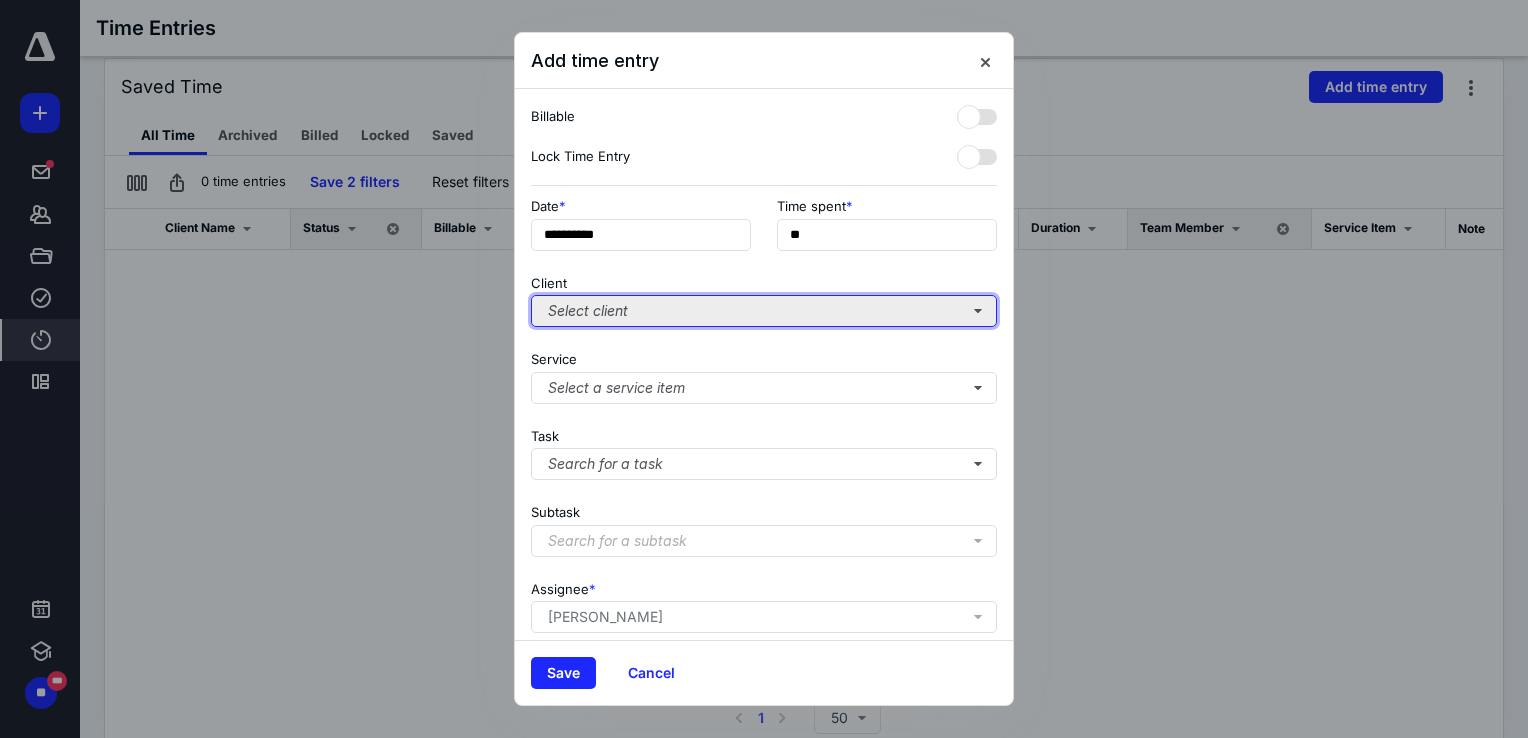 click on "Select client" at bounding box center (764, 311) 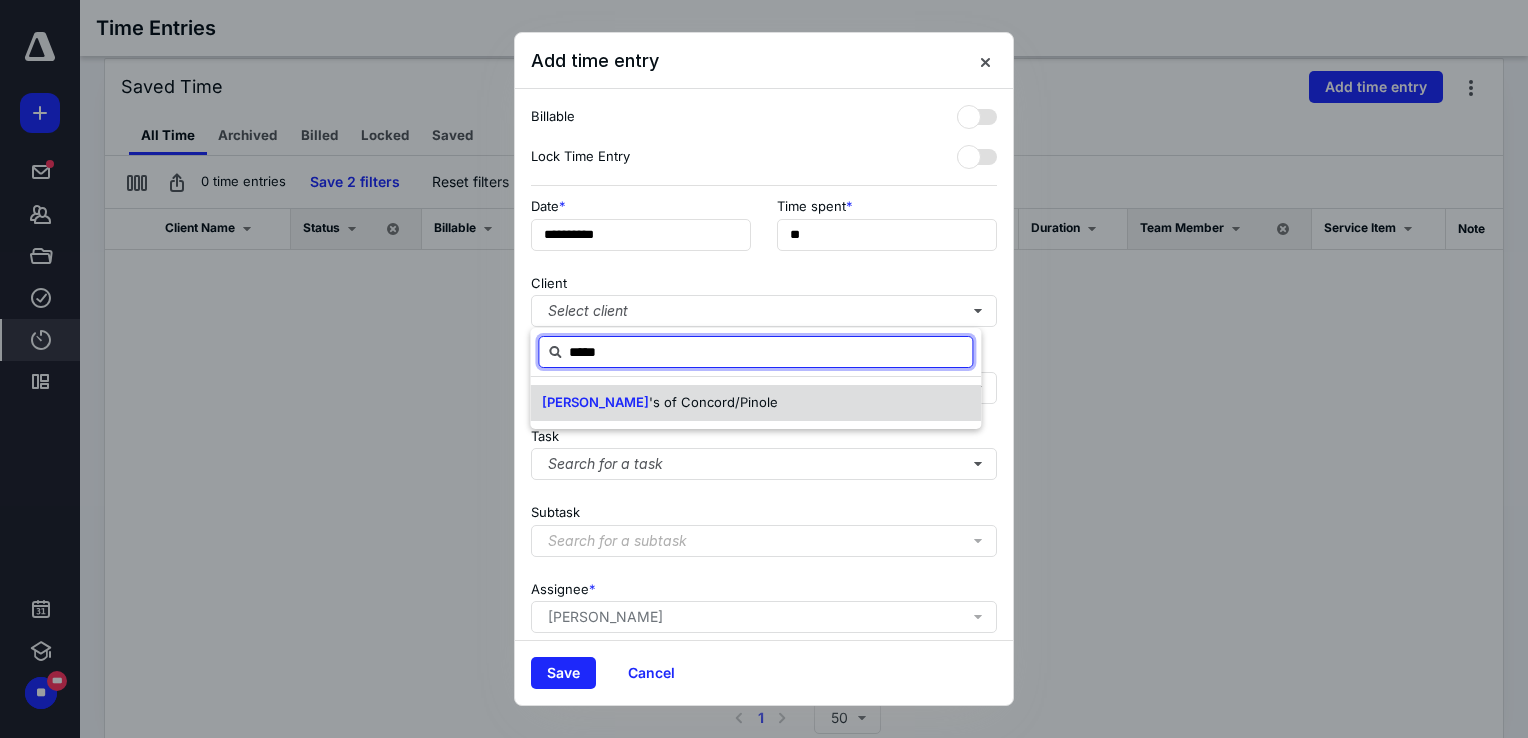 click on "[PERSON_NAME] 's of Concord/Pinole" at bounding box center (755, 403) 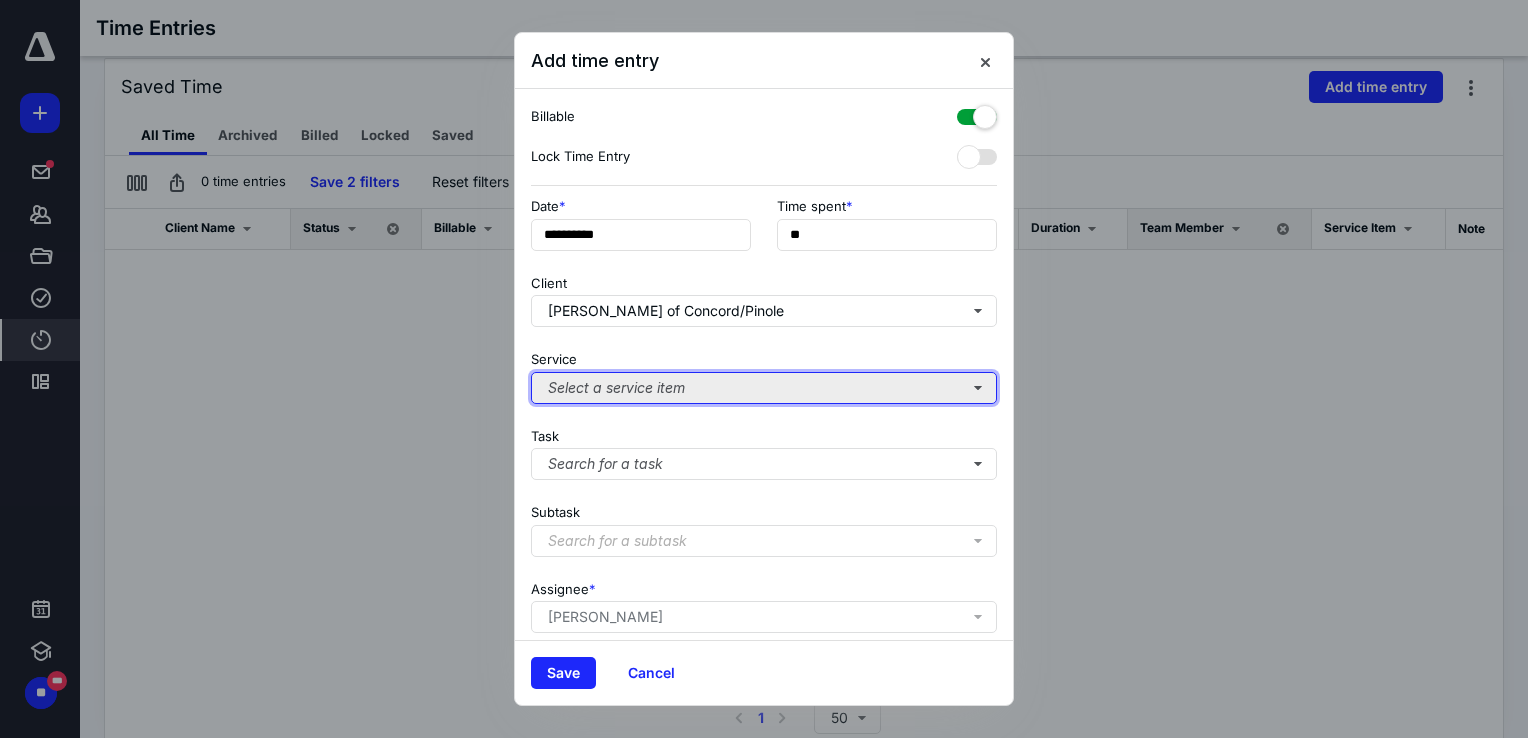 click on "Select a service item" at bounding box center [764, 388] 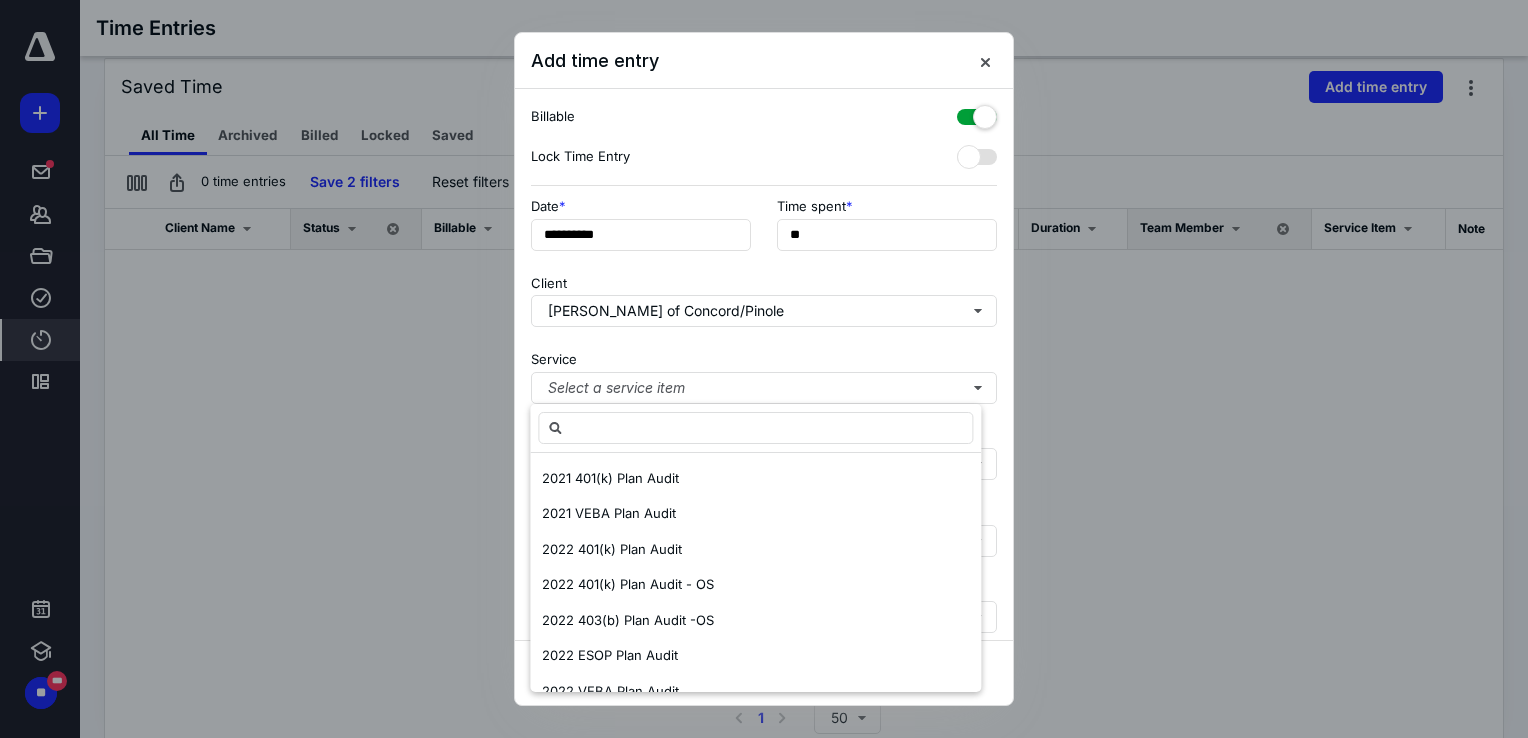 scroll, scrollTop: 700, scrollLeft: 0, axis: vertical 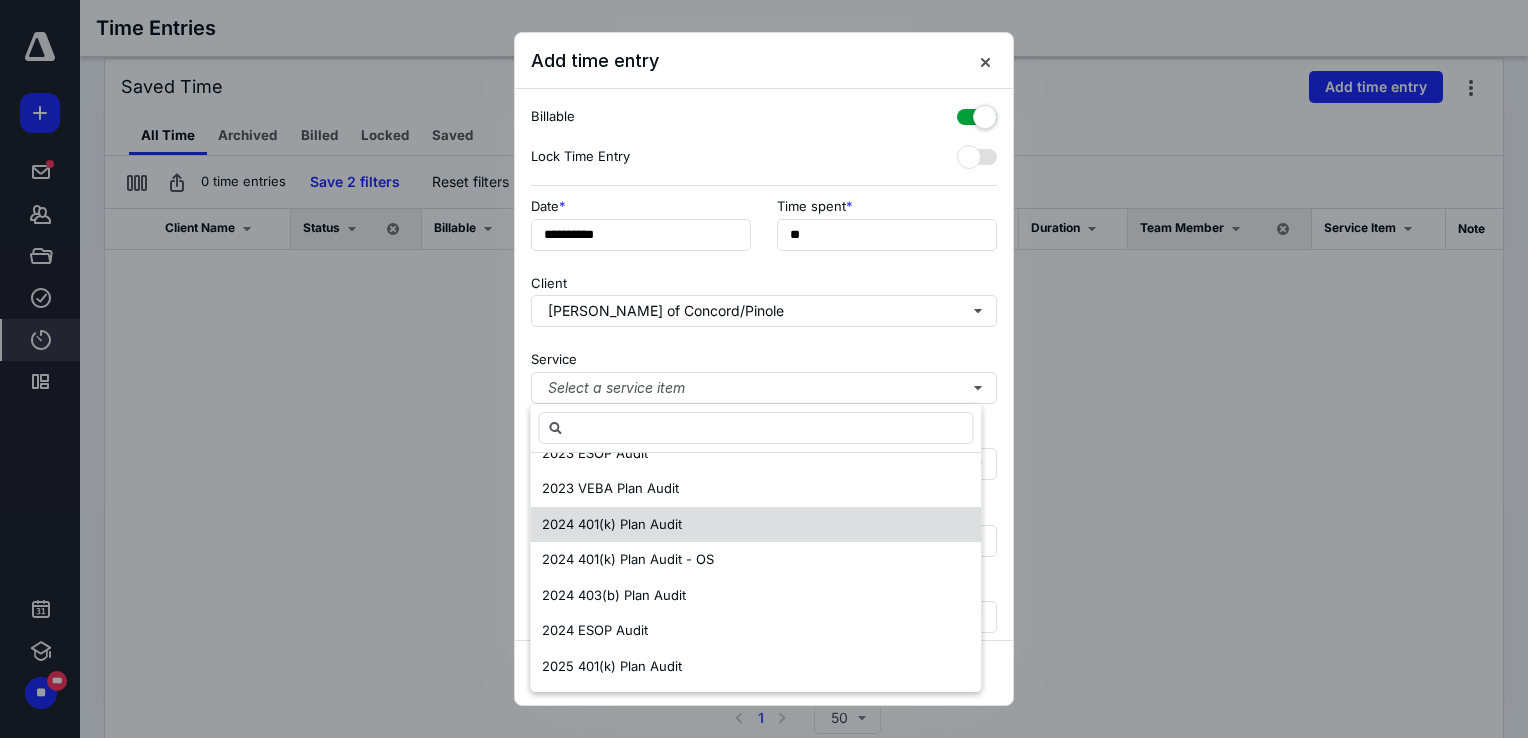 click on "2024 401(k) Plan Audit" at bounding box center [612, 524] 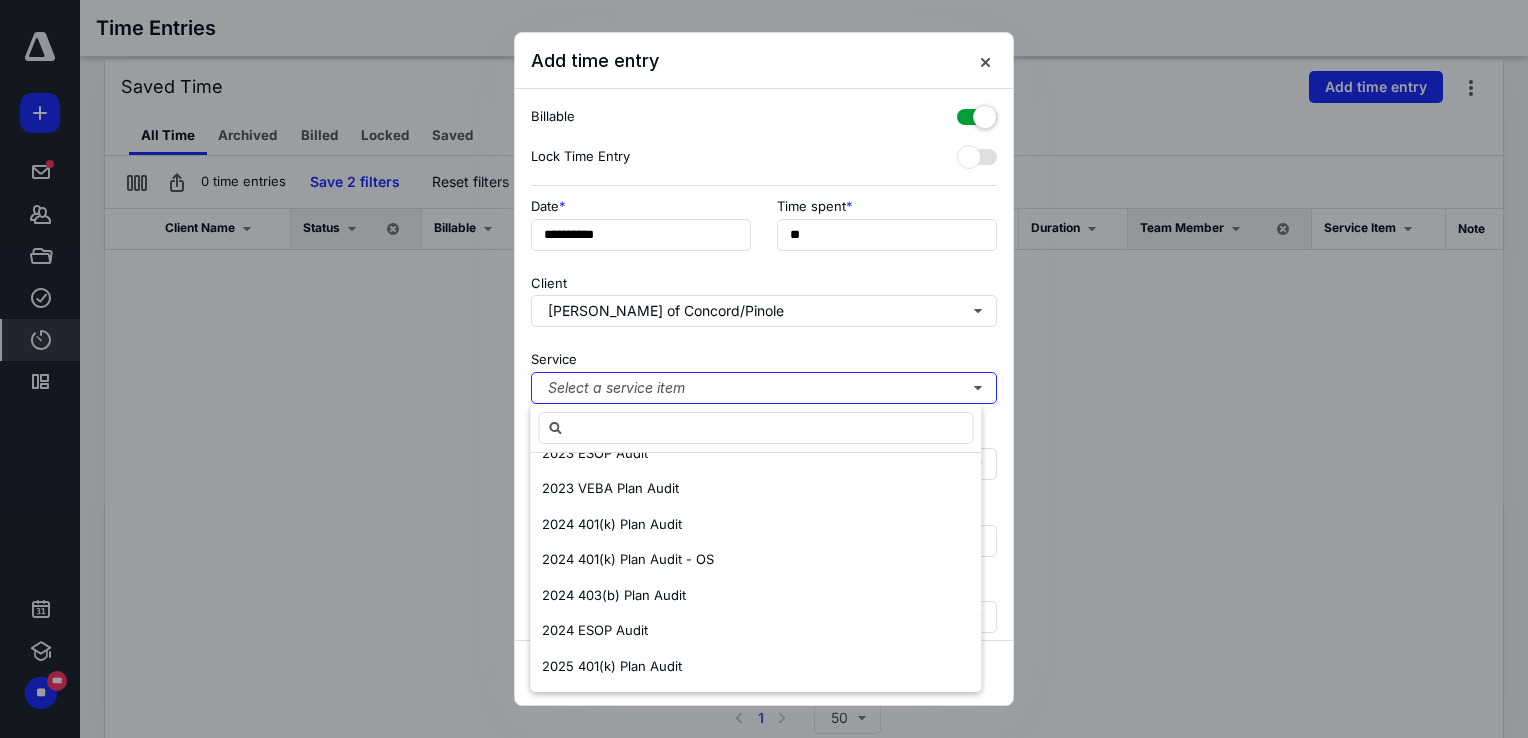 scroll, scrollTop: 0, scrollLeft: 0, axis: both 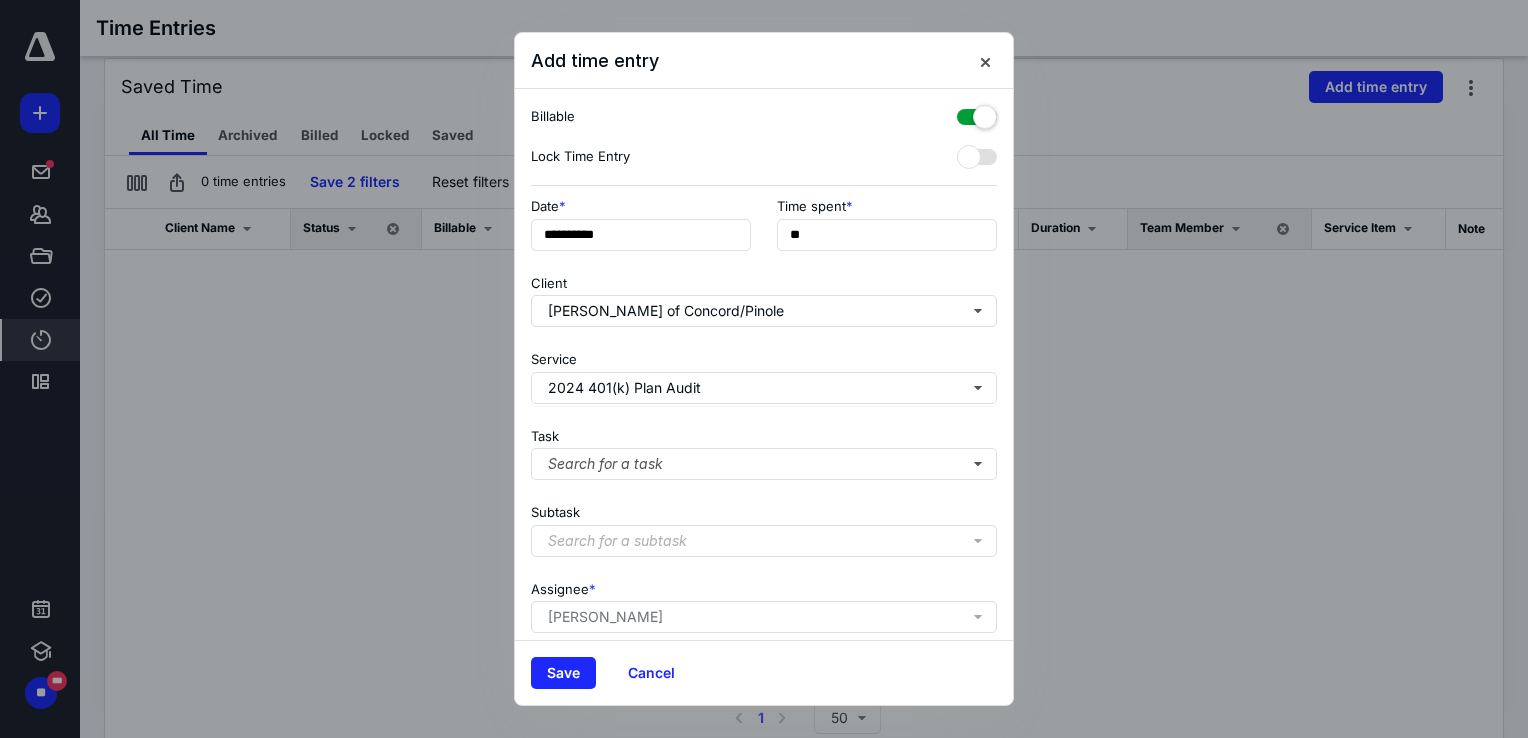 click on "Task Search for a task" at bounding box center [764, 450] 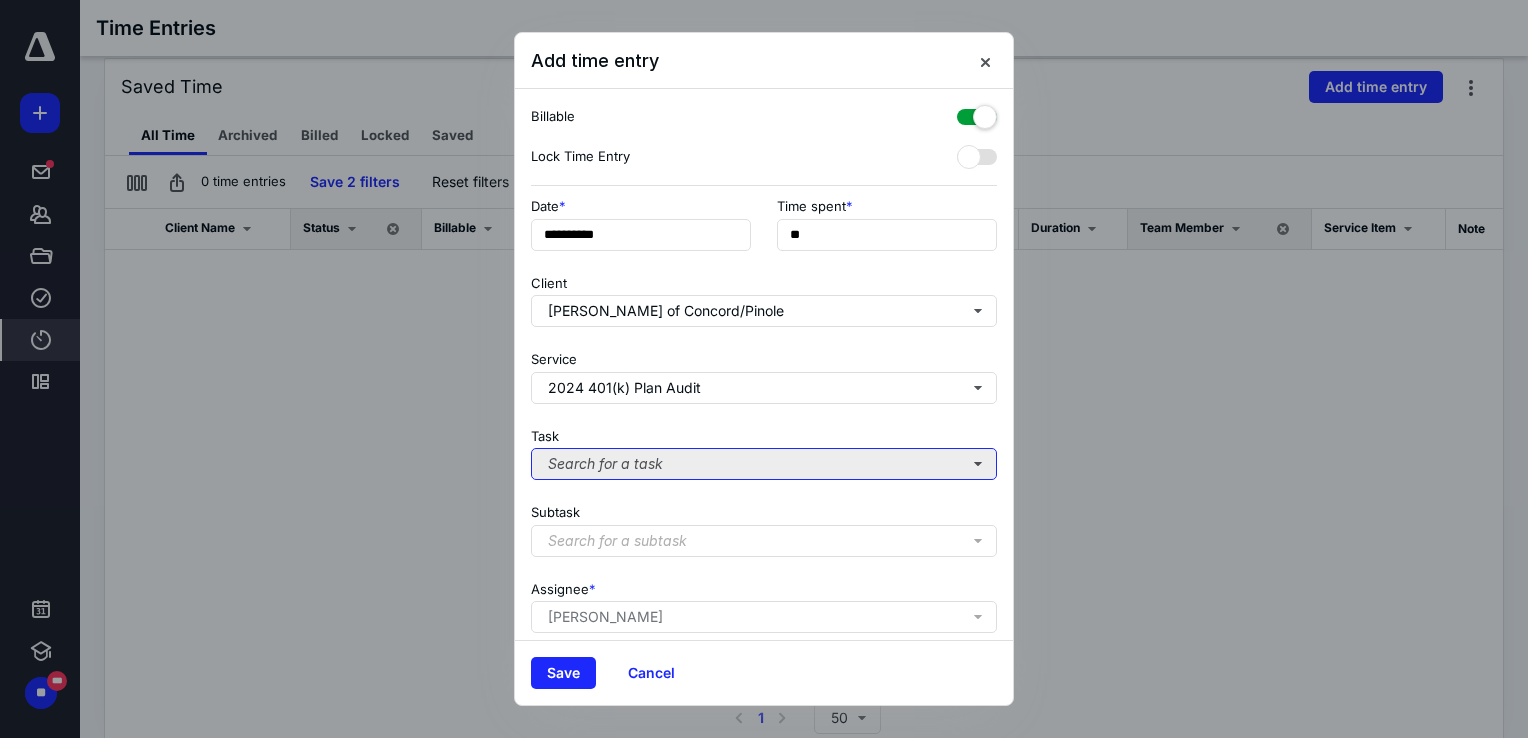 click on "Search for a task" at bounding box center (764, 464) 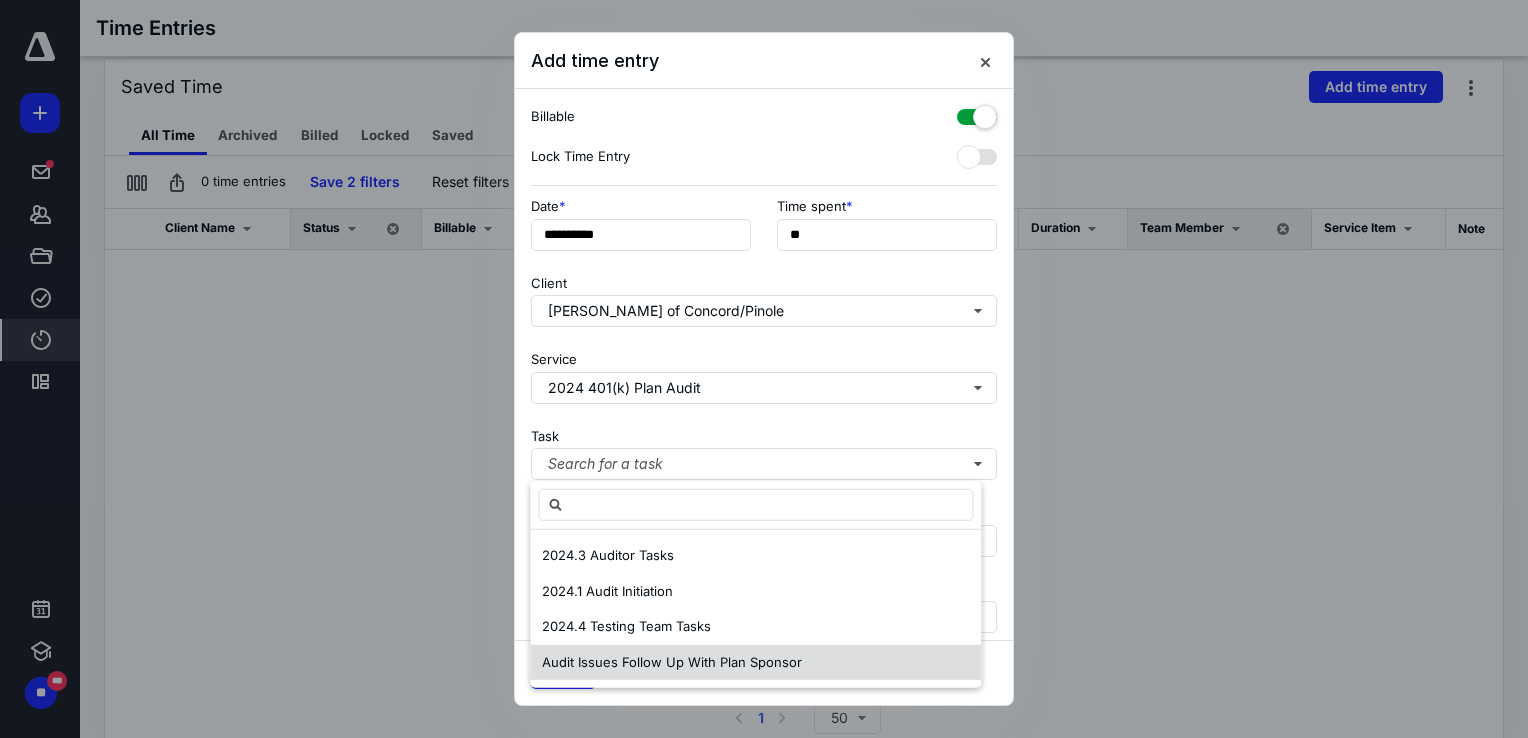 click on "Audit Issues Follow Up With Plan Sponsor" at bounding box center (672, 662) 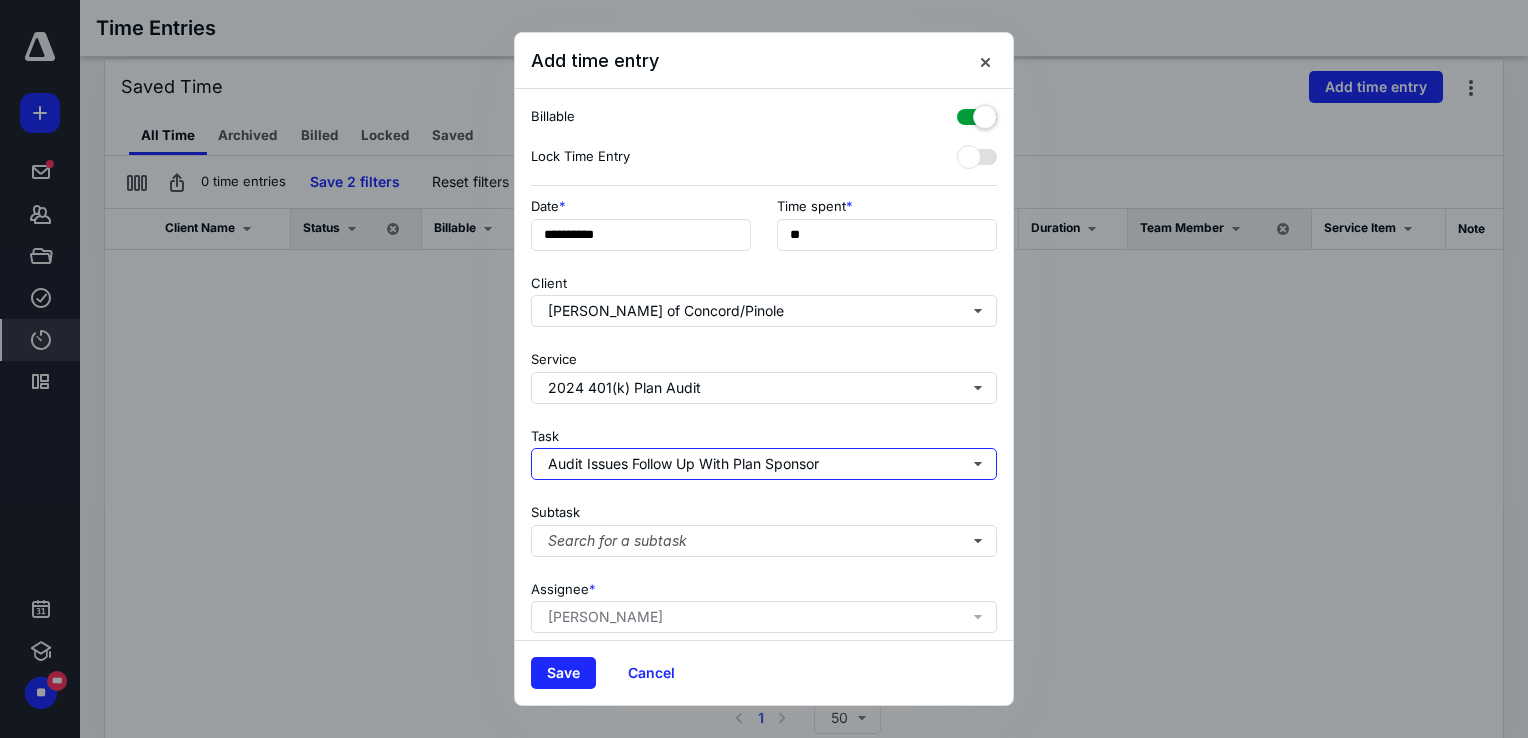 scroll, scrollTop: 162, scrollLeft: 0, axis: vertical 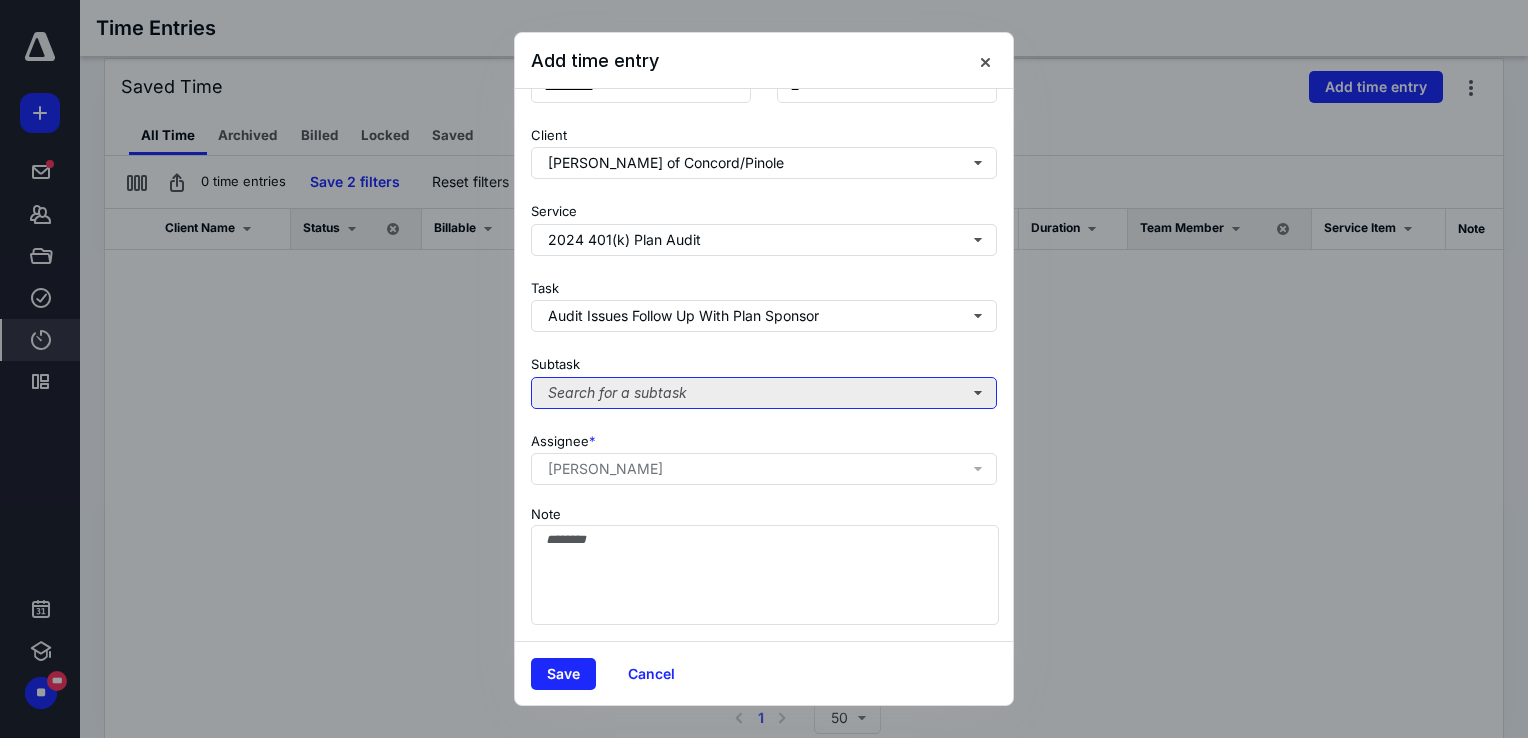 click on "Search for a subtask" at bounding box center (764, 393) 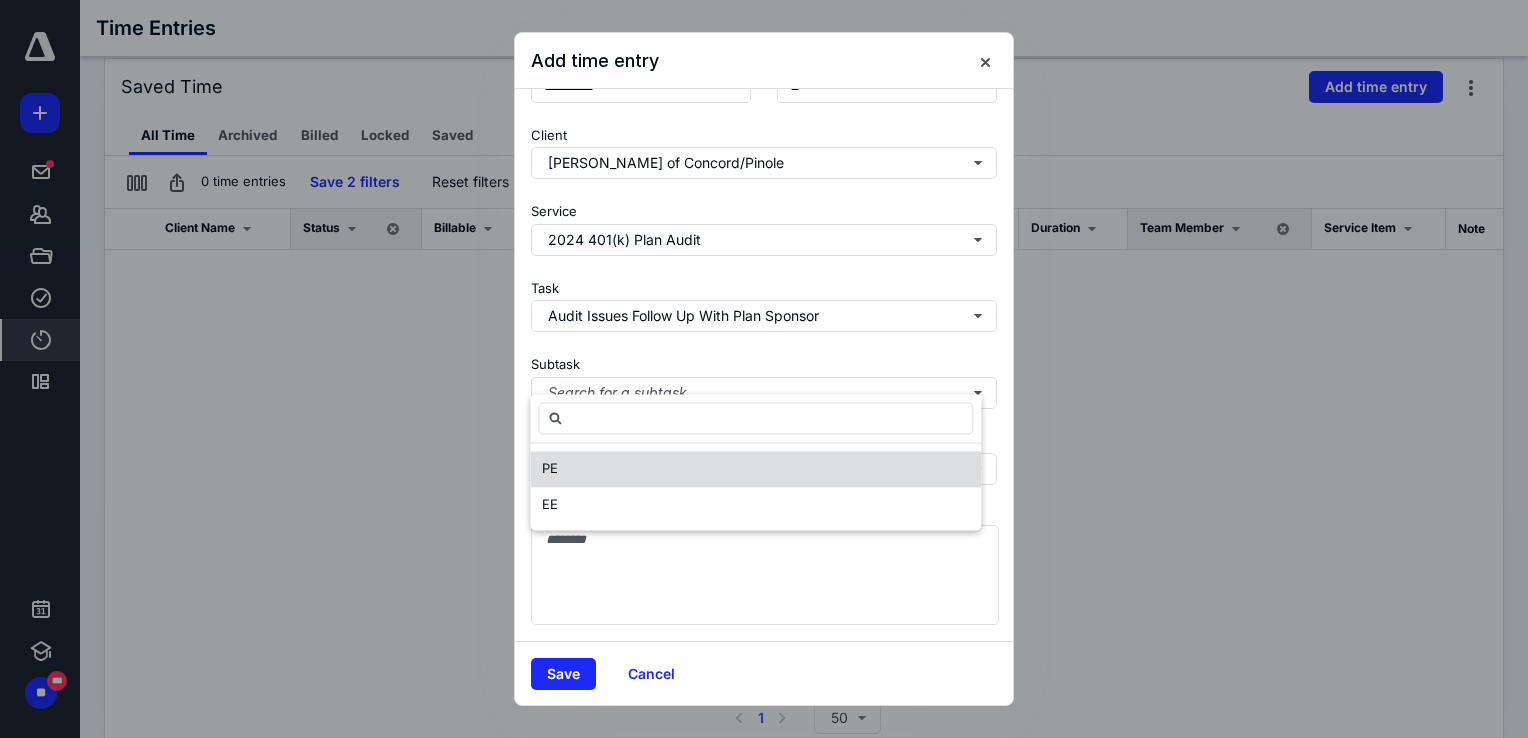 click on "PE" at bounding box center (755, 469) 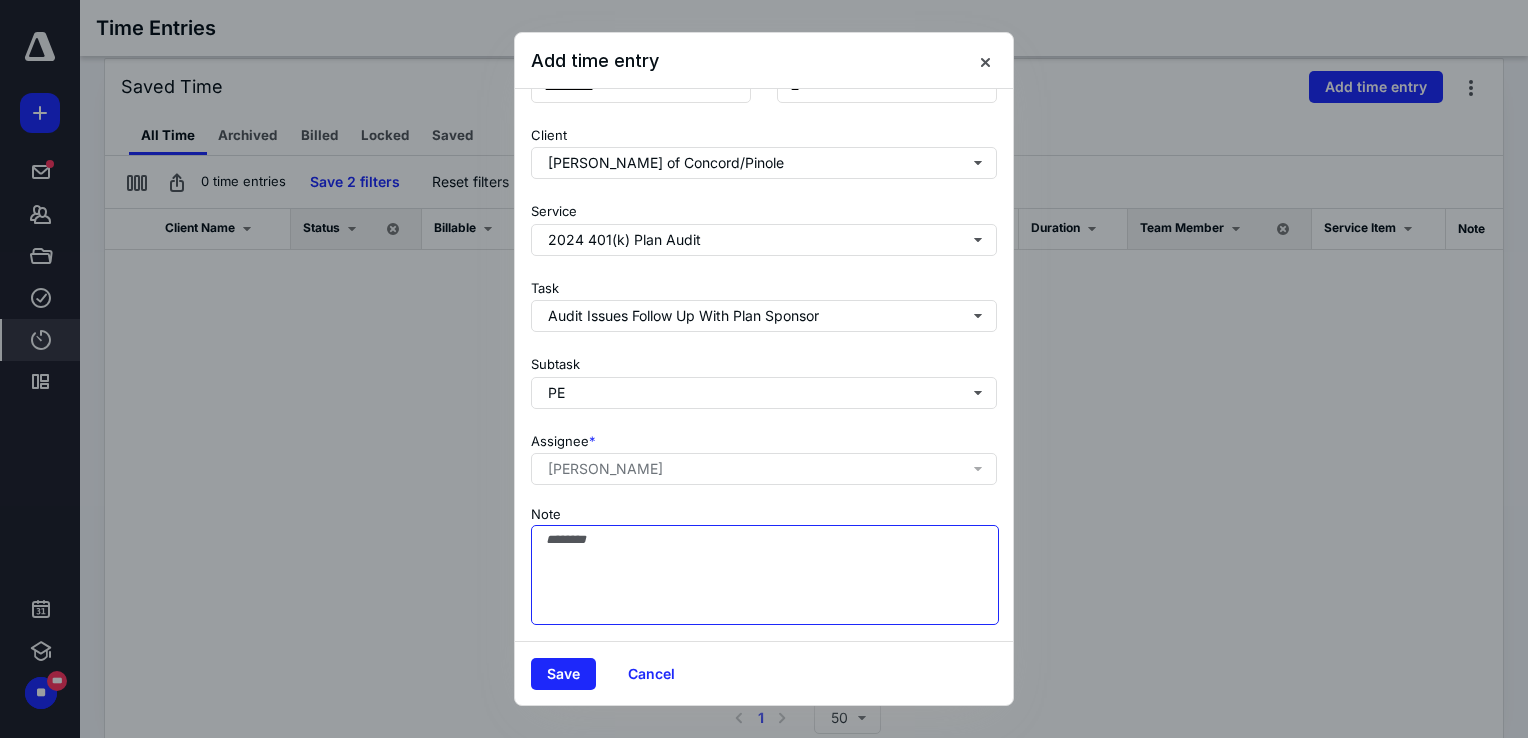 click on "Note" at bounding box center [765, 575] 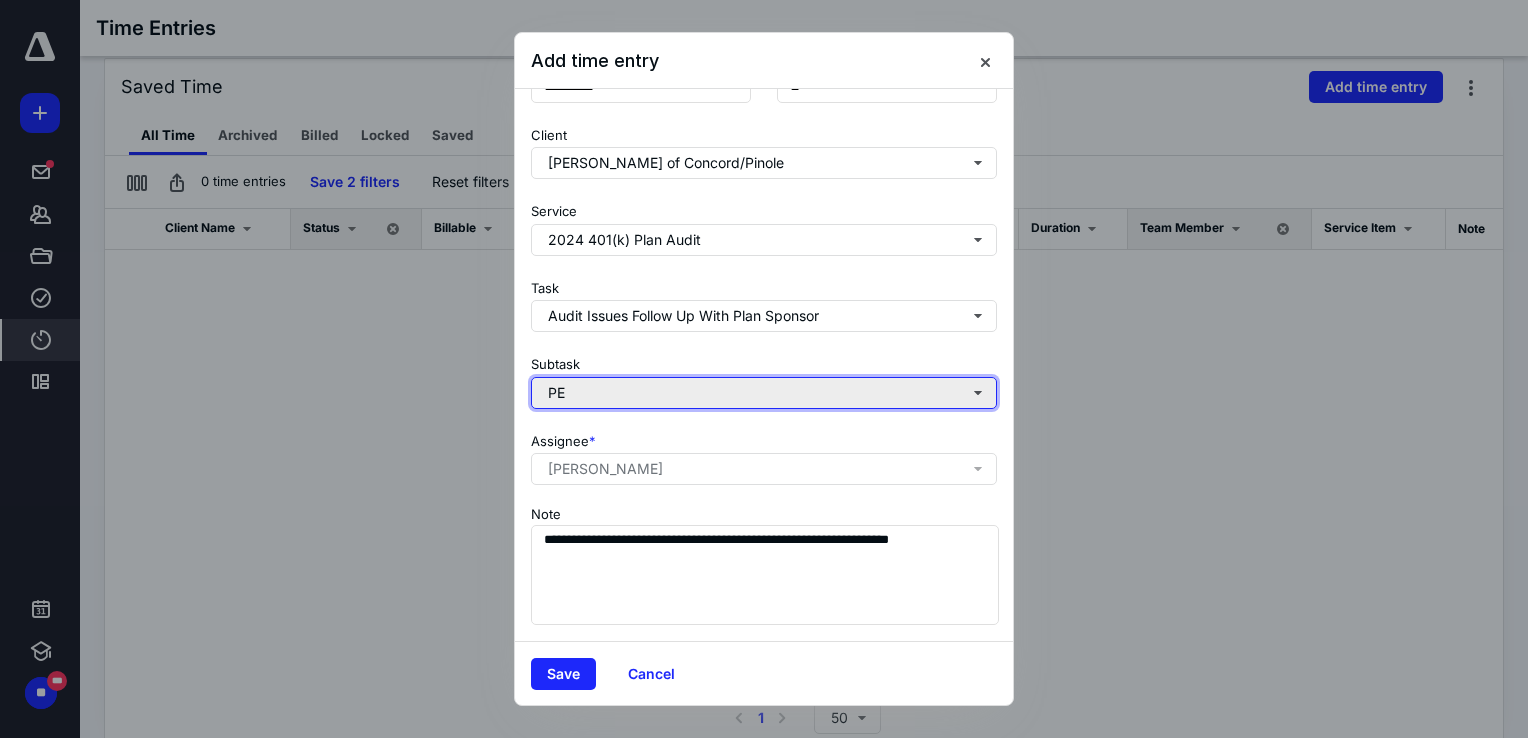 click on "PE" at bounding box center (764, 393) 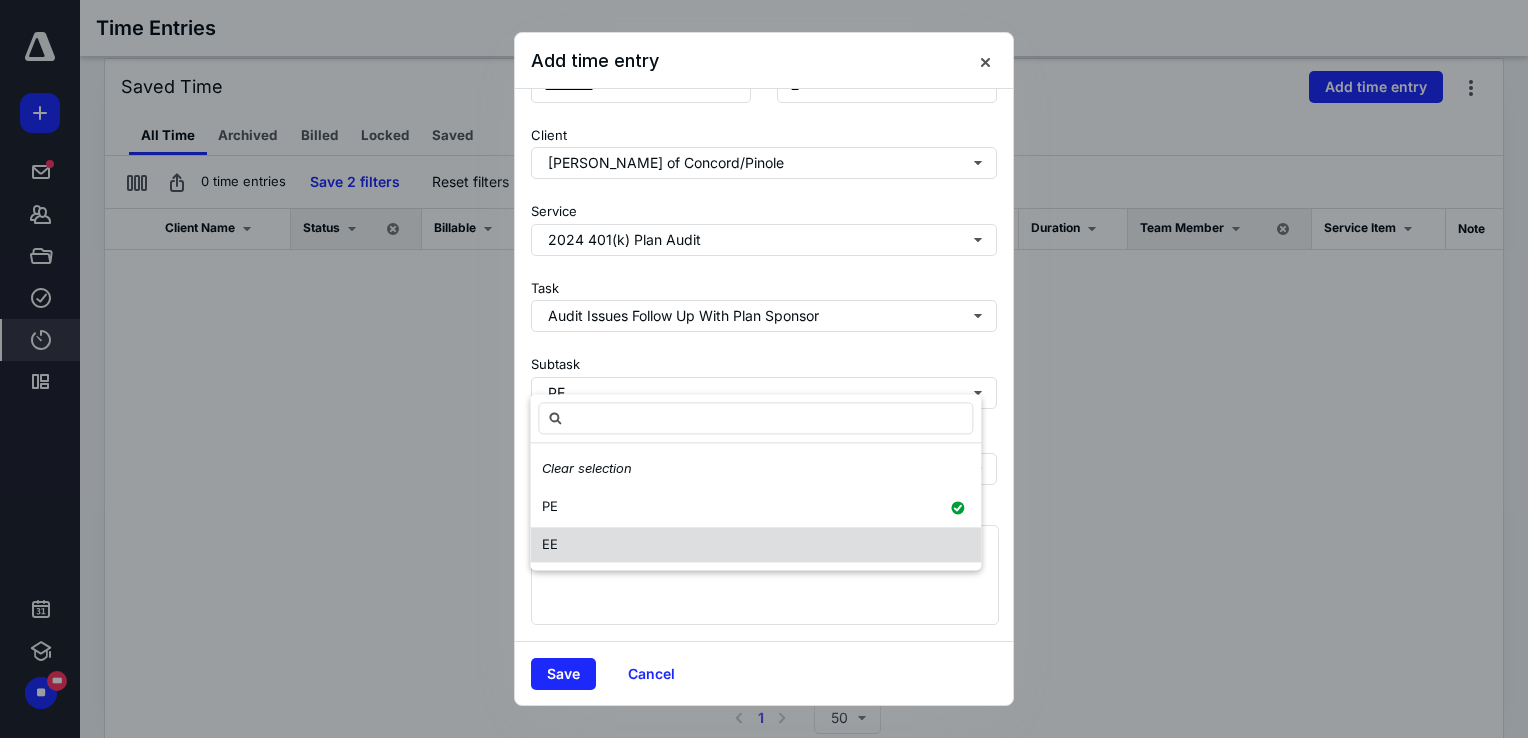 click on "EE" at bounding box center (755, 545) 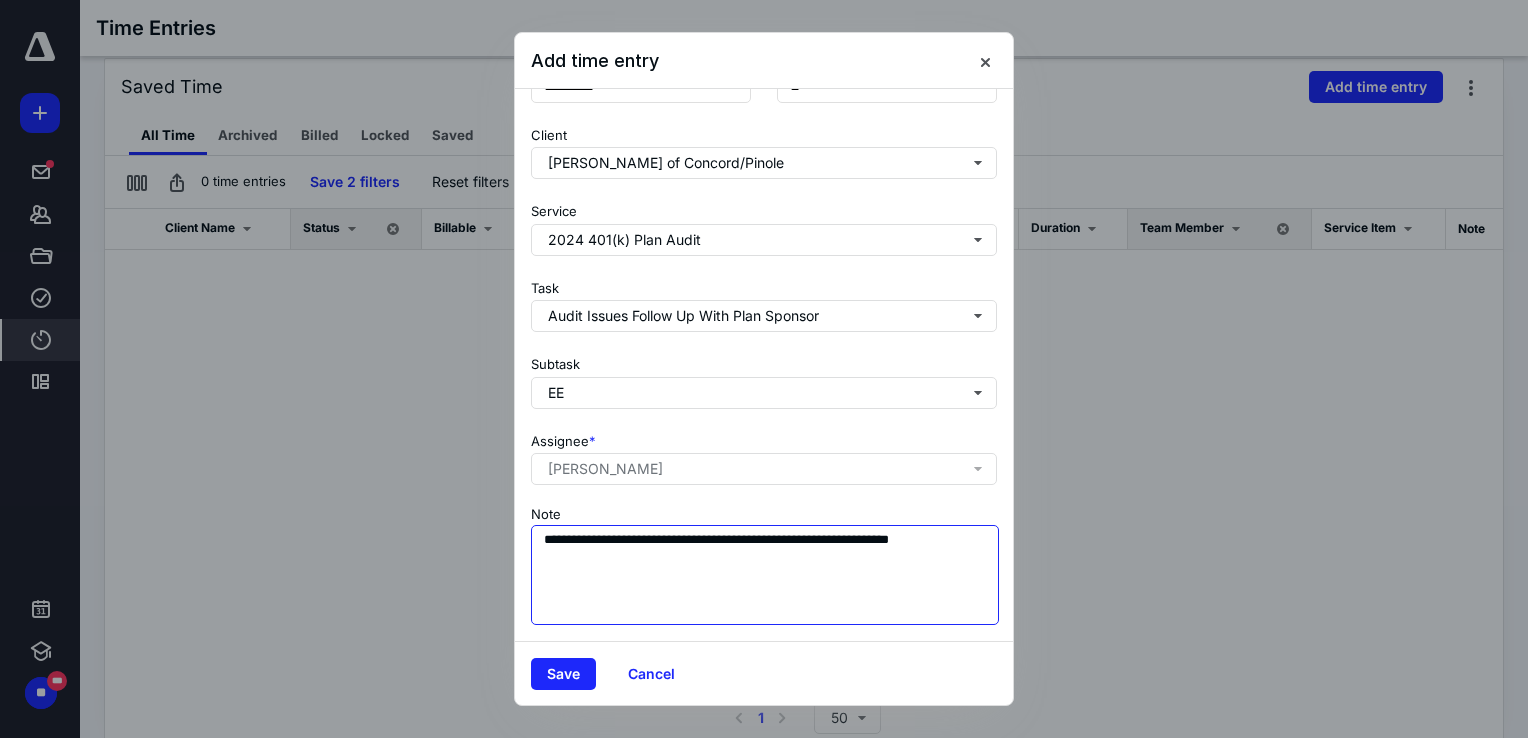 click on "**********" at bounding box center (765, 575) 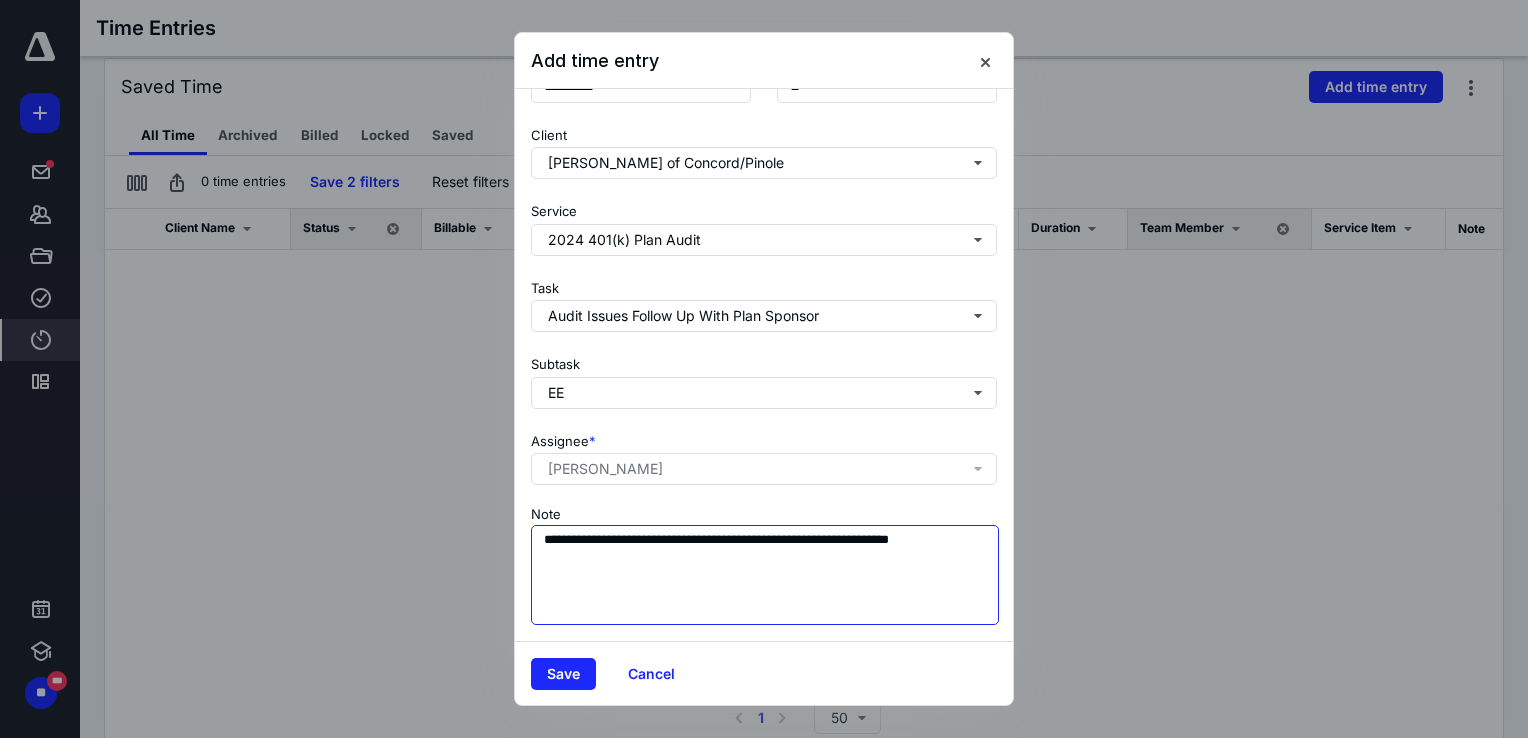 drag, startPoint x: 687, startPoint y: 525, endPoint x: 624, endPoint y: 531, distance: 63.28507 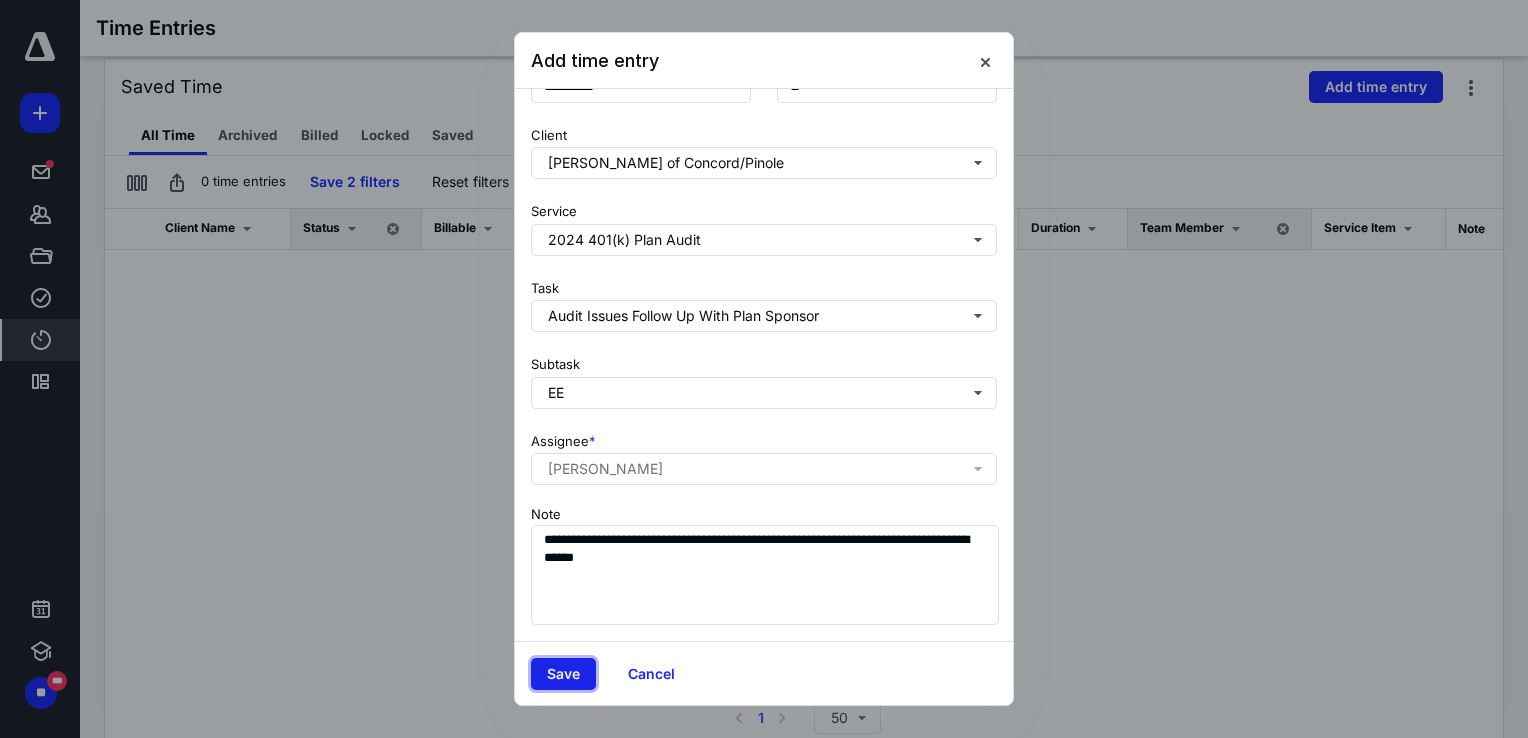 click on "Save" at bounding box center (563, 674) 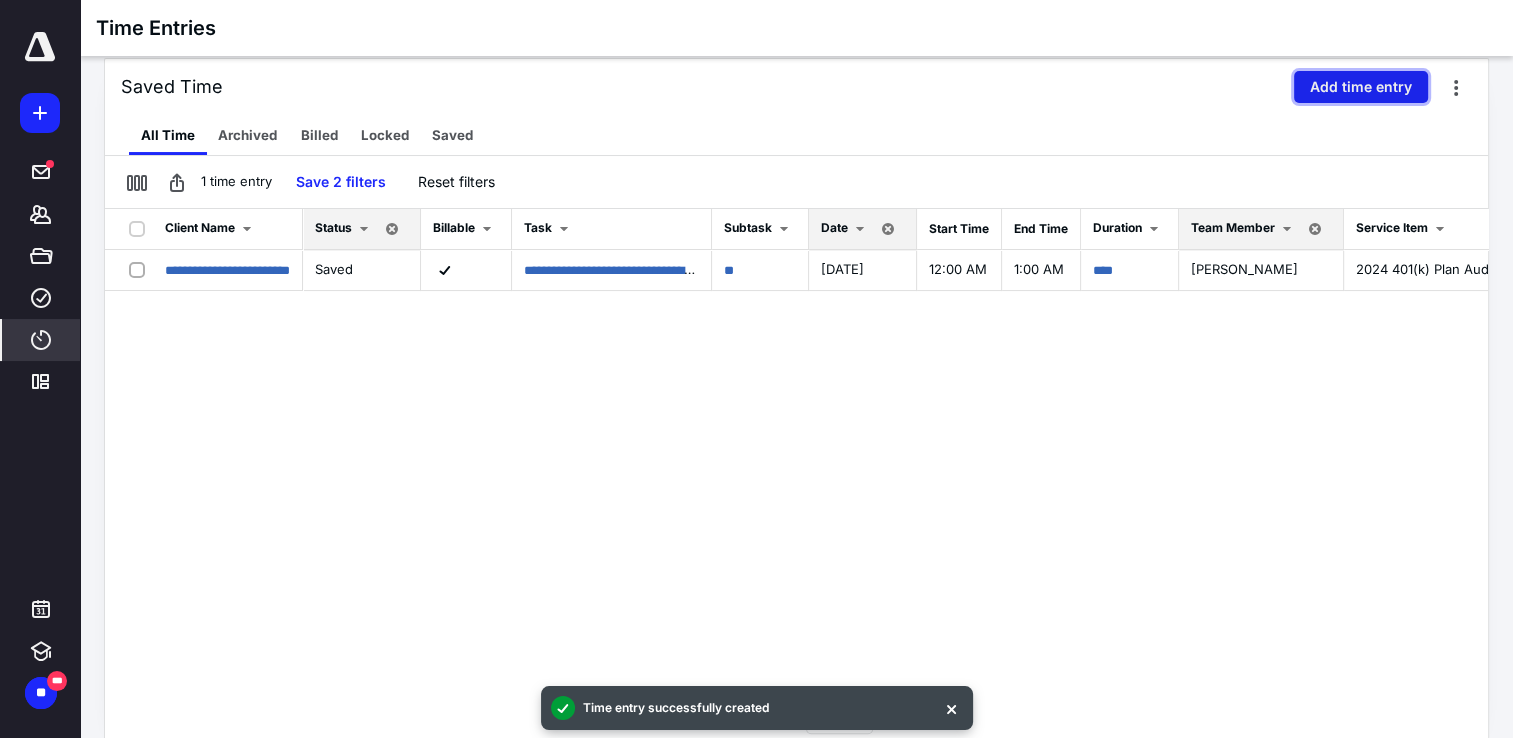 click on "Add time entry" at bounding box center [1361, 87] 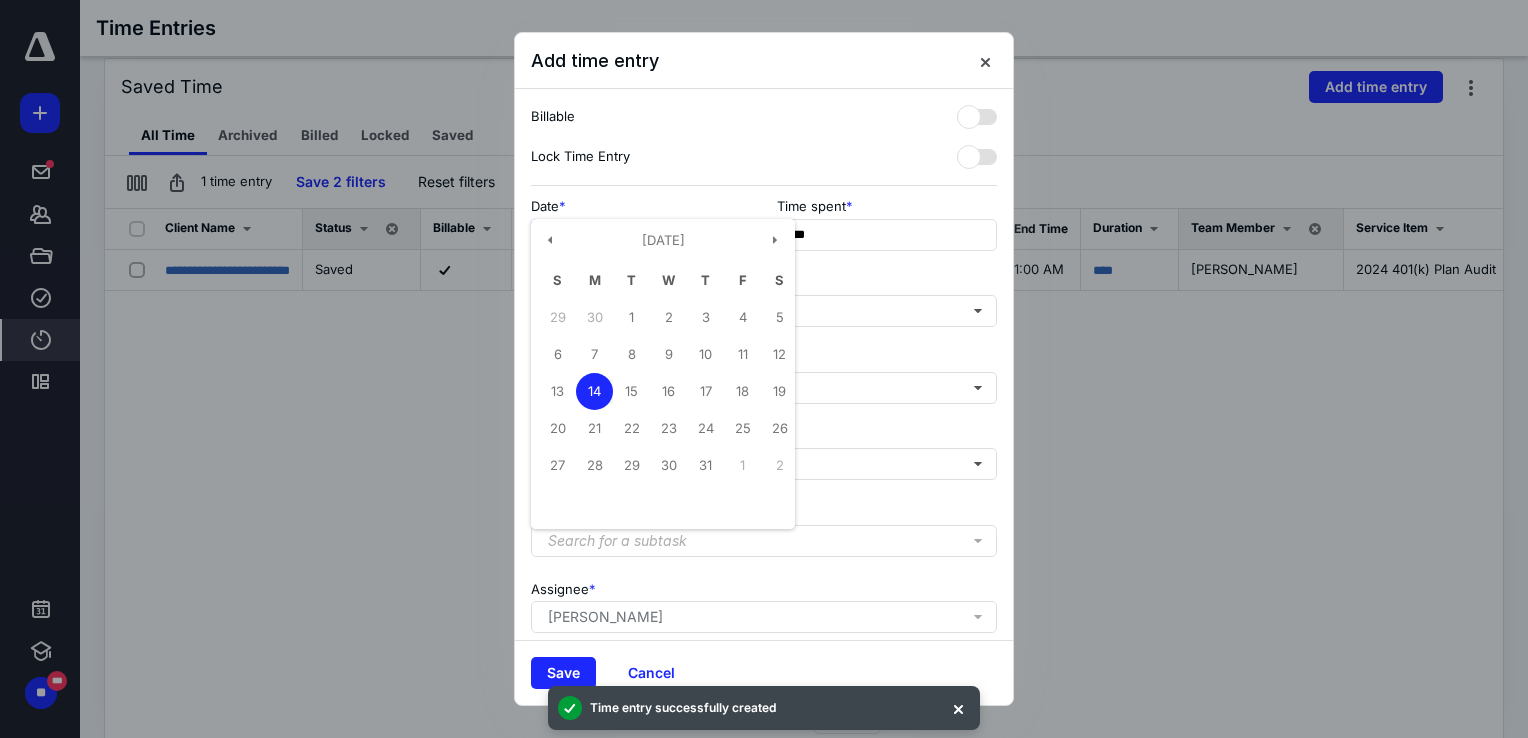 click on "**********" at bounding box center [641, 235] 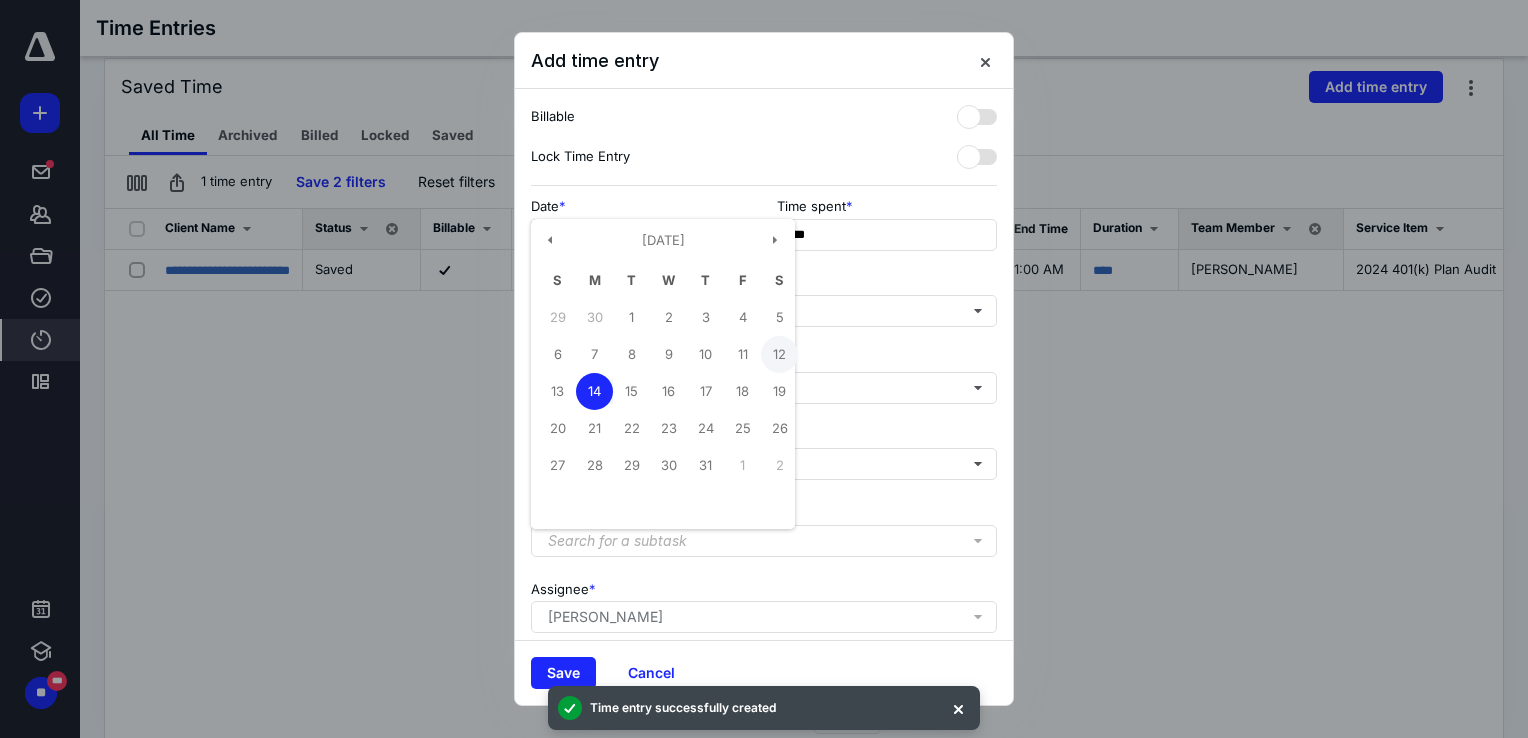 click on "12" at bounding box center [779, 354] 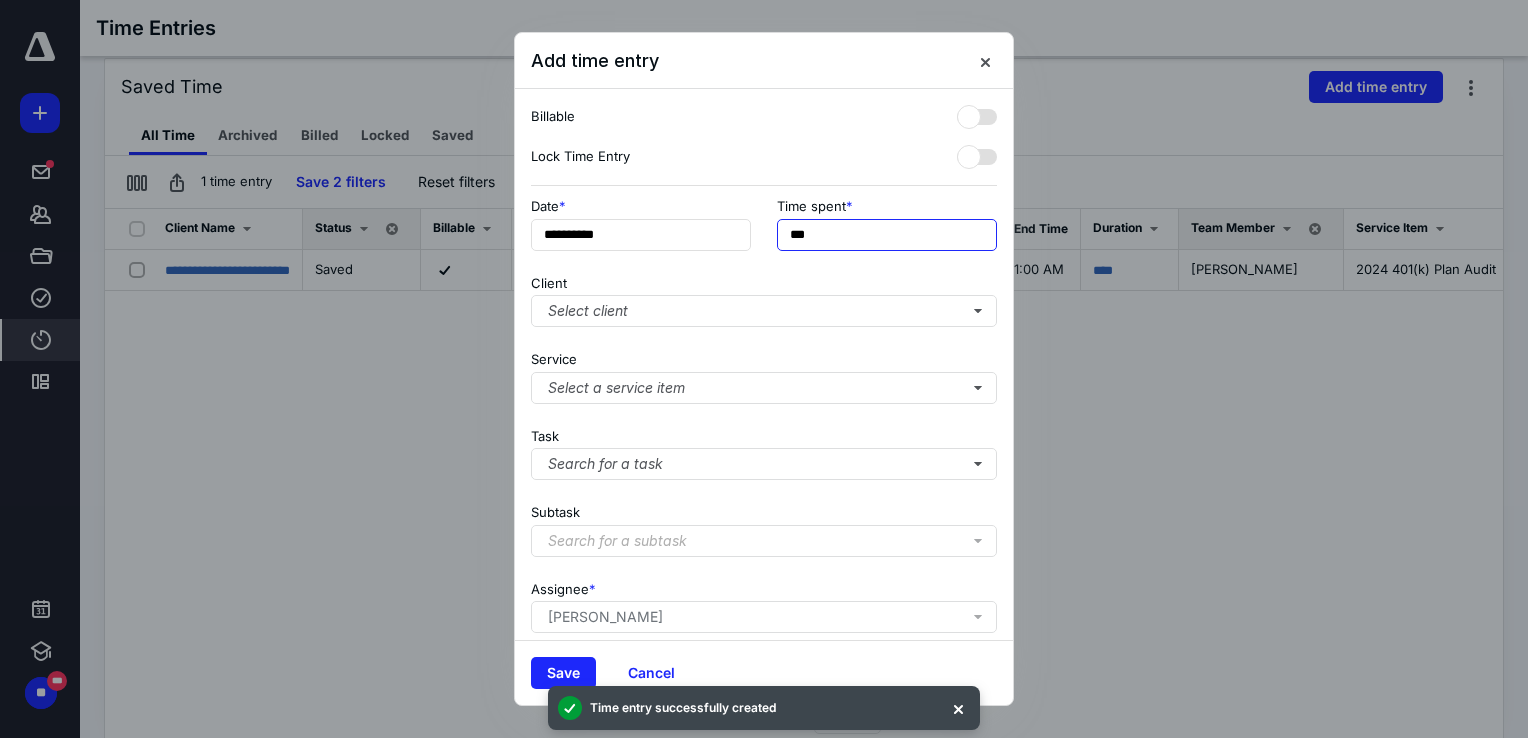 click on "***" at bounding box center [887, 235] 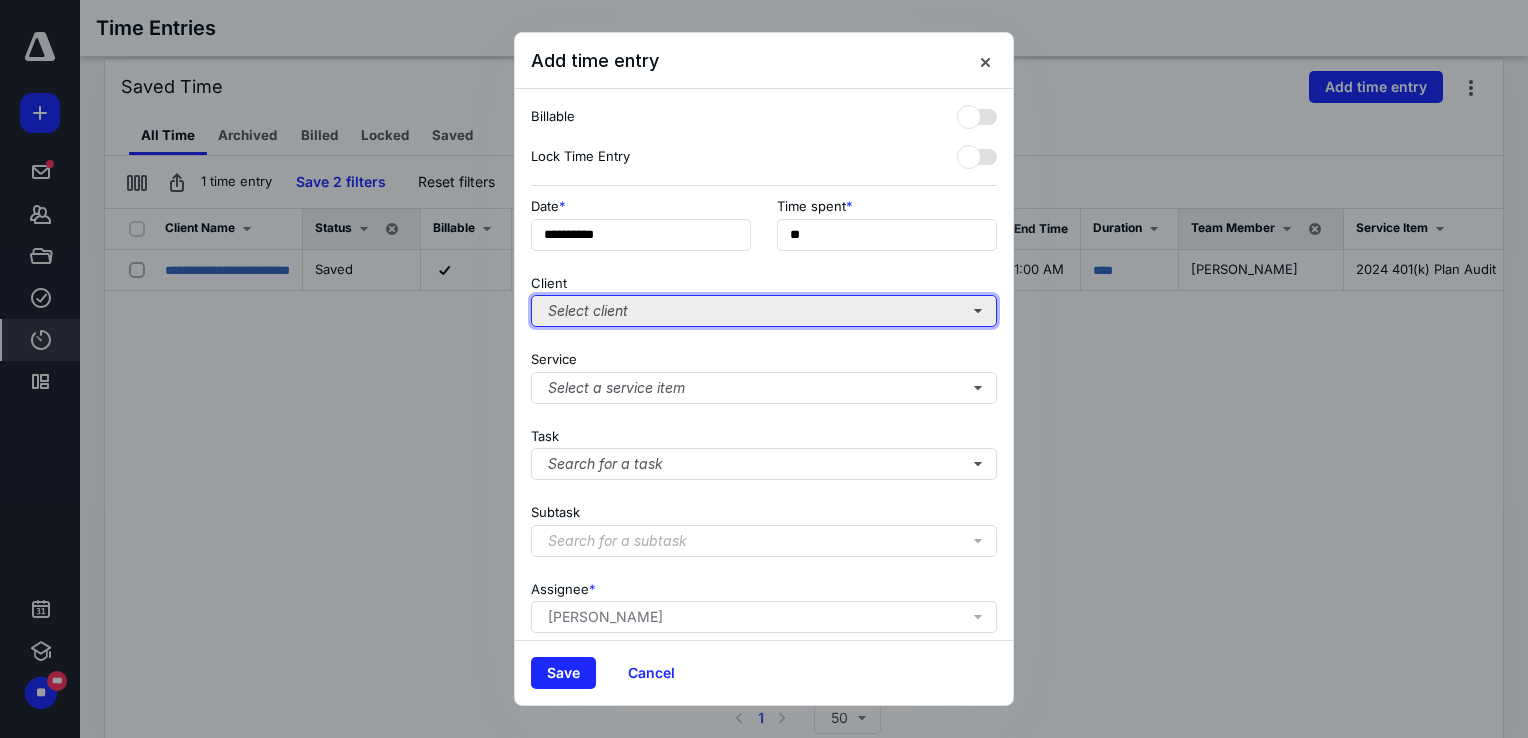 click on "Select client" at bounding box center [764, 311] 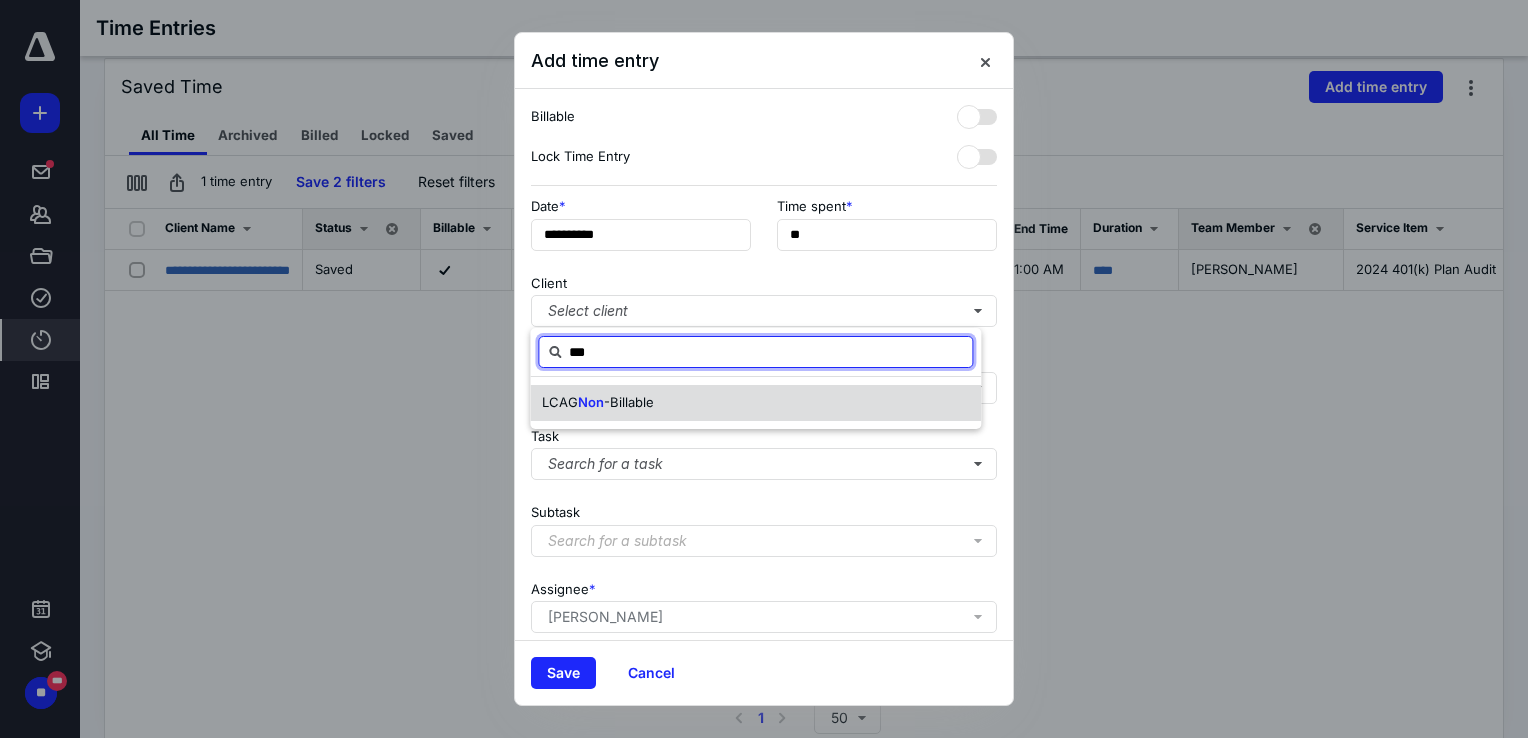 click on "Non" at bounding box center [591, 402] 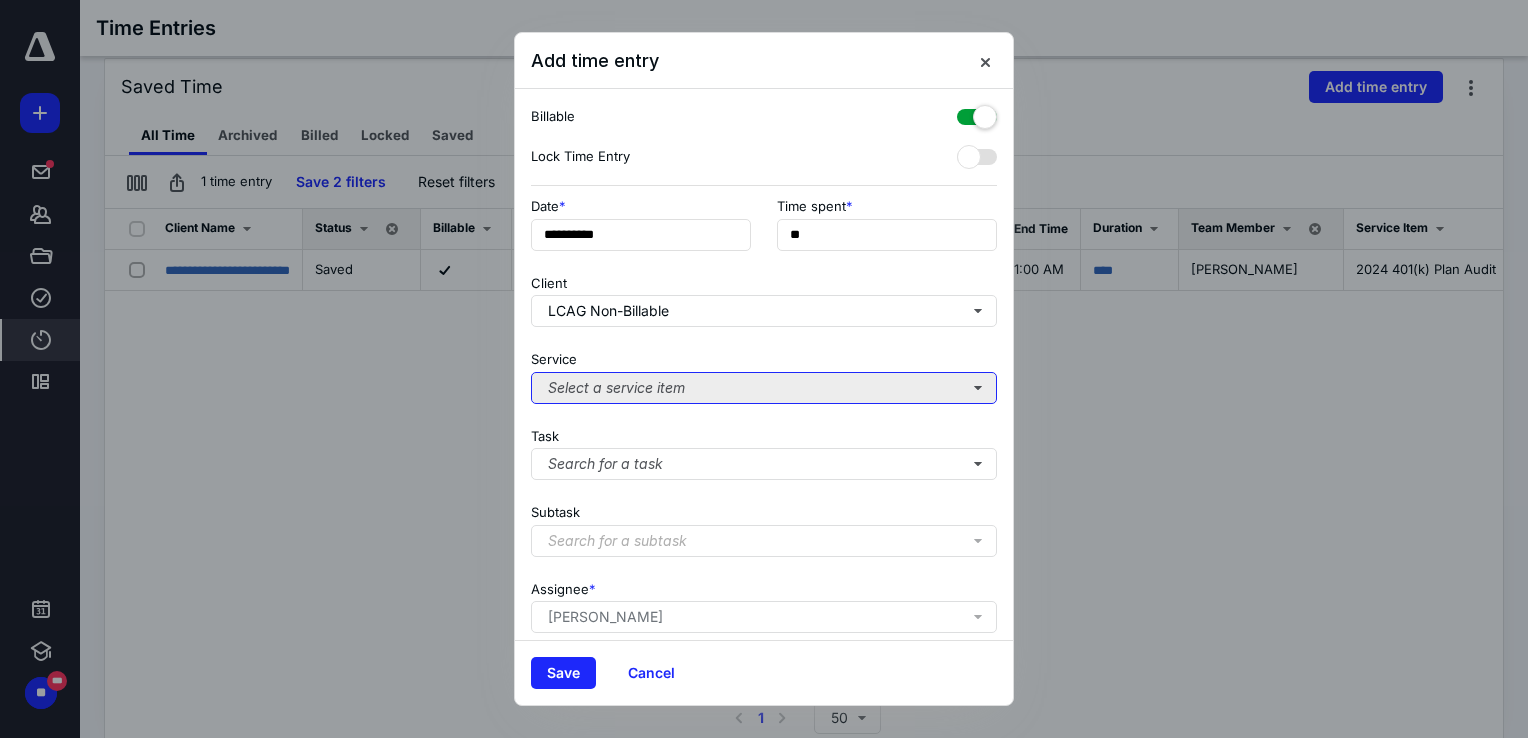 click on "Select a service item" at bounding box center [764, 388] 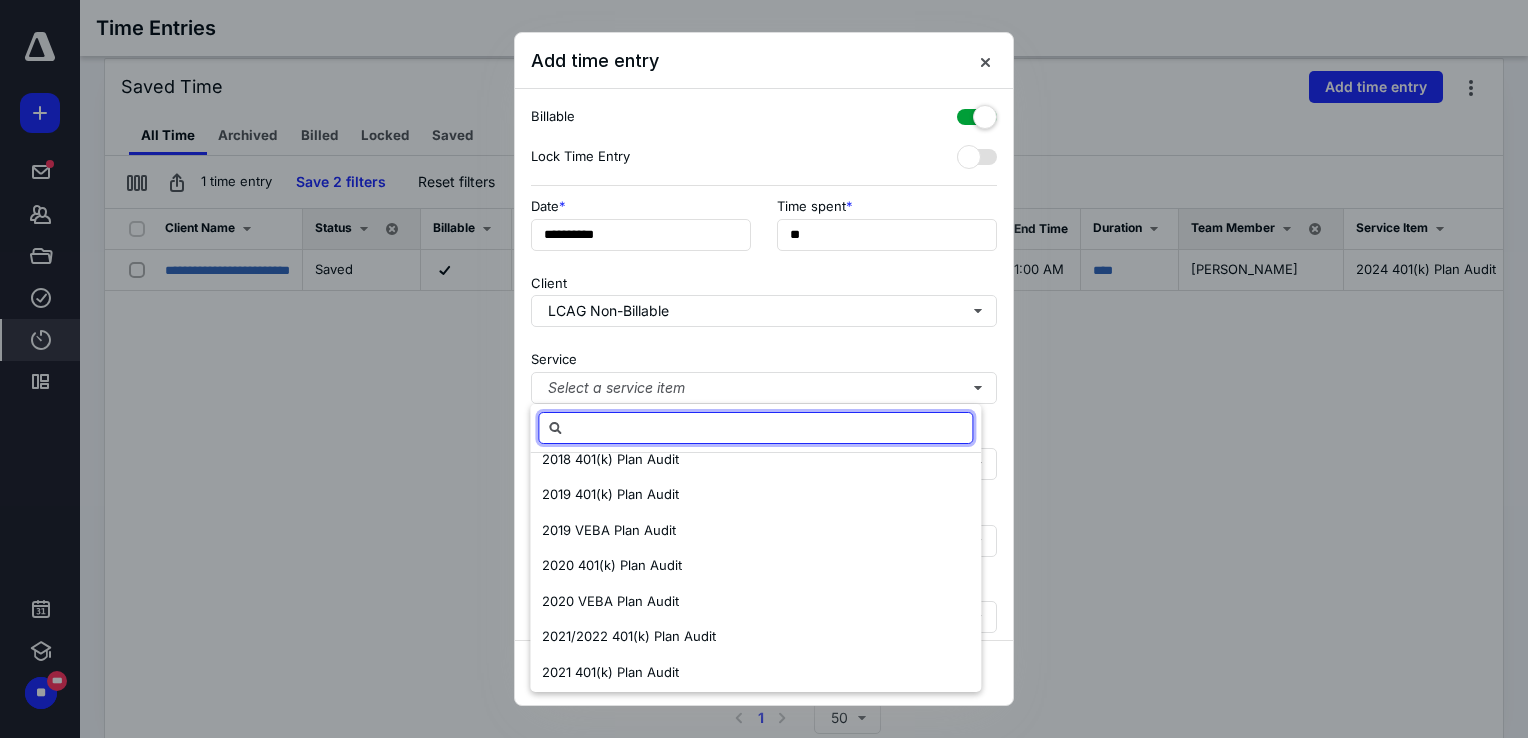 scroll, scrollTop: 700, scrollLeft: 0, axis: vertical 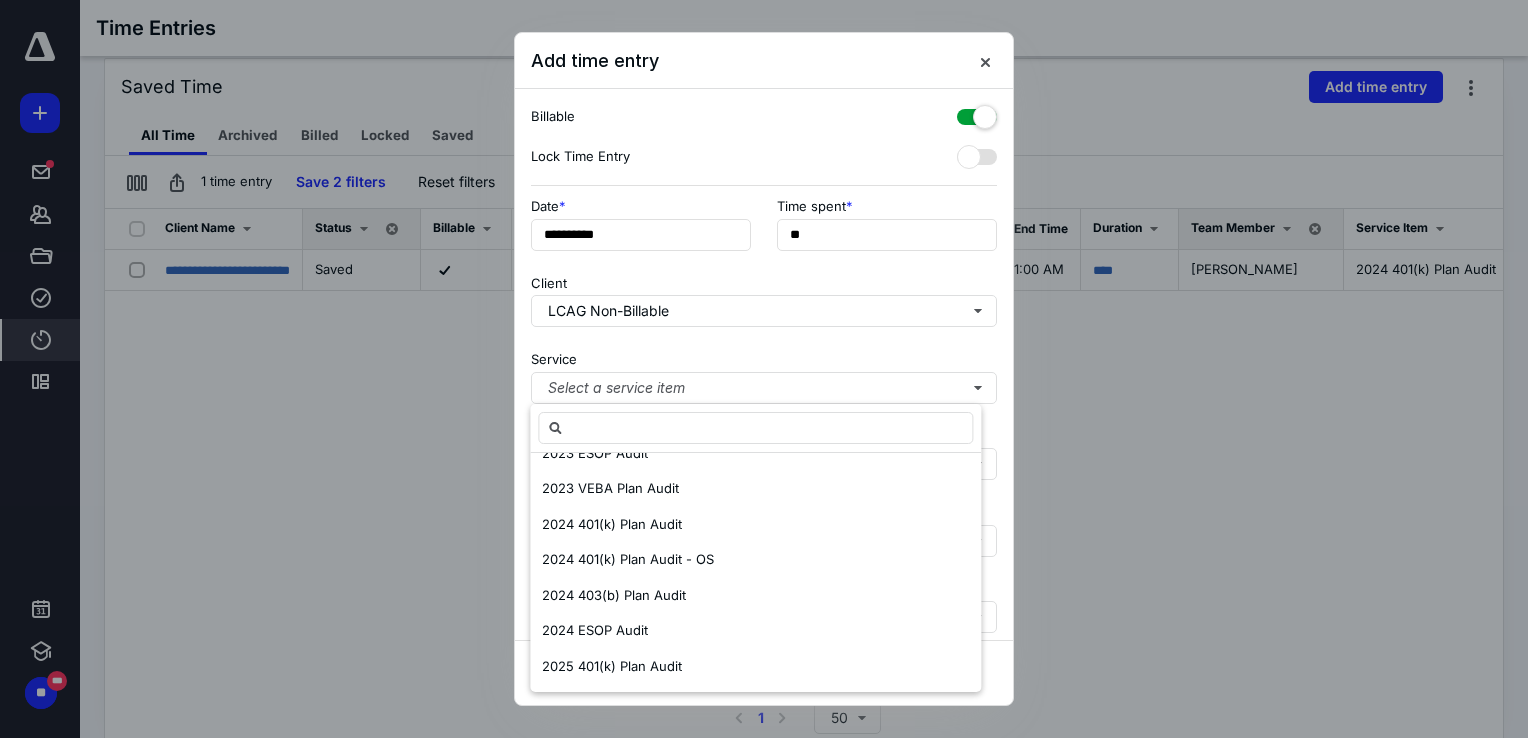 click on "**********" at bounding box center [764, 364] 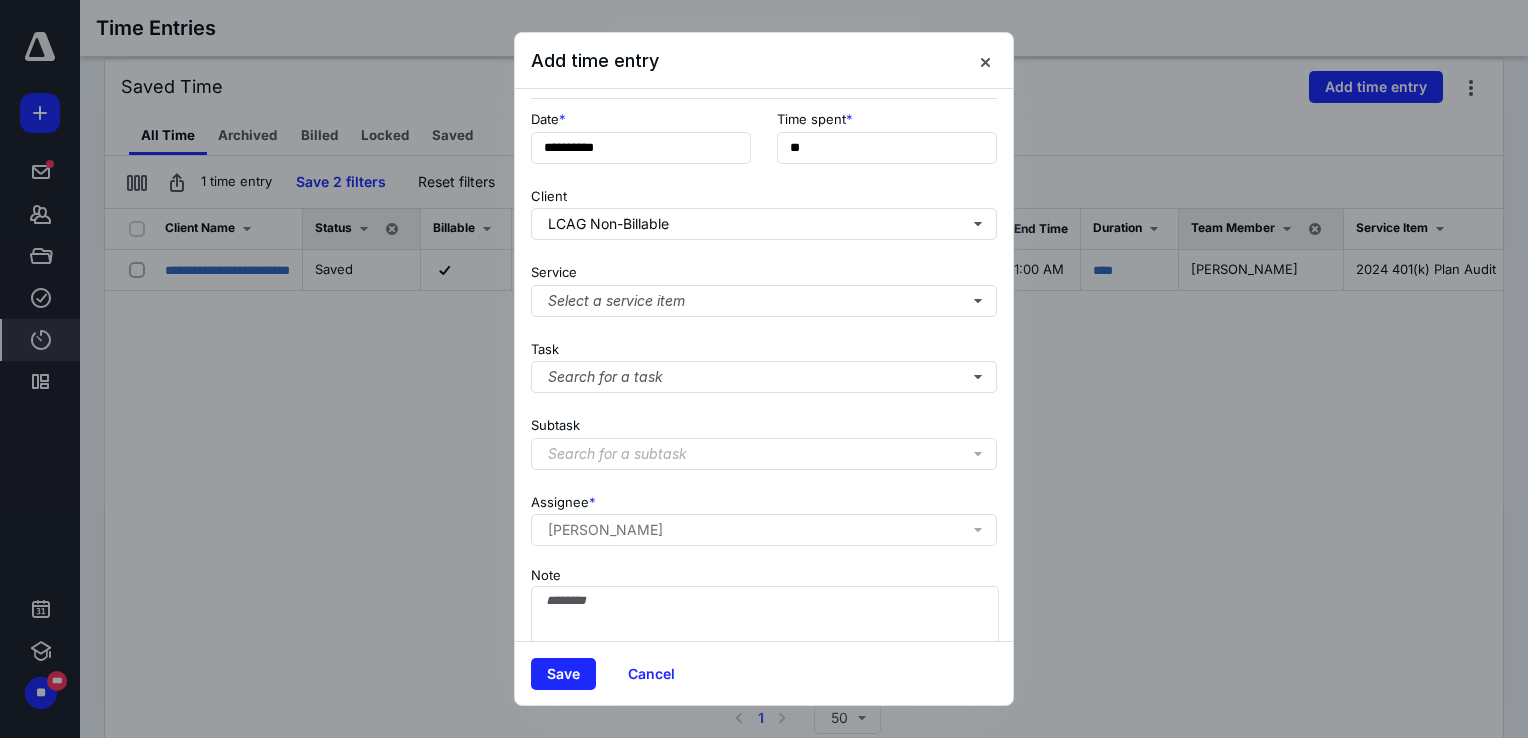 scroll, scrollTop: 162, scrollLeft: 0, axis: vertical 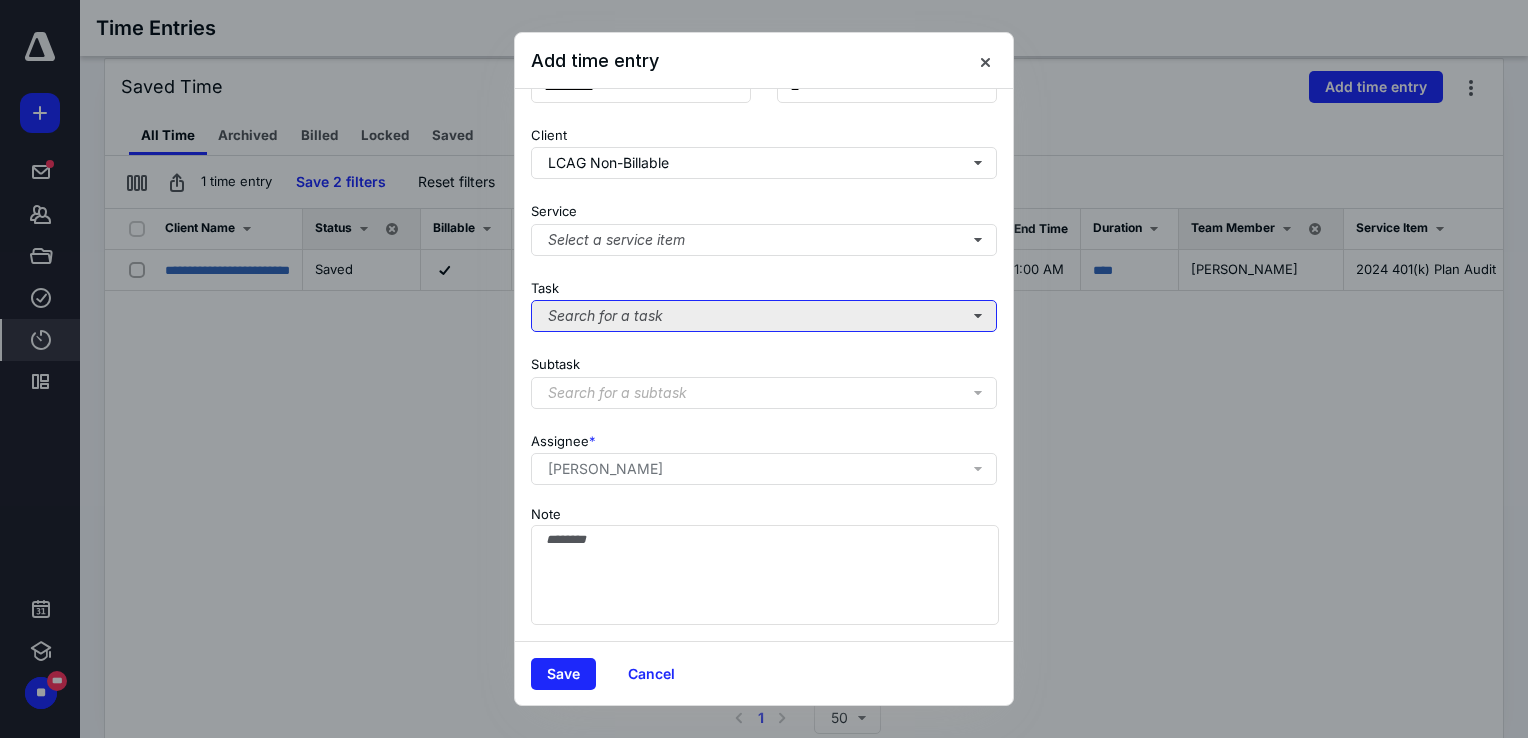 click on "Search for a task" at bounding box center [764, 316] 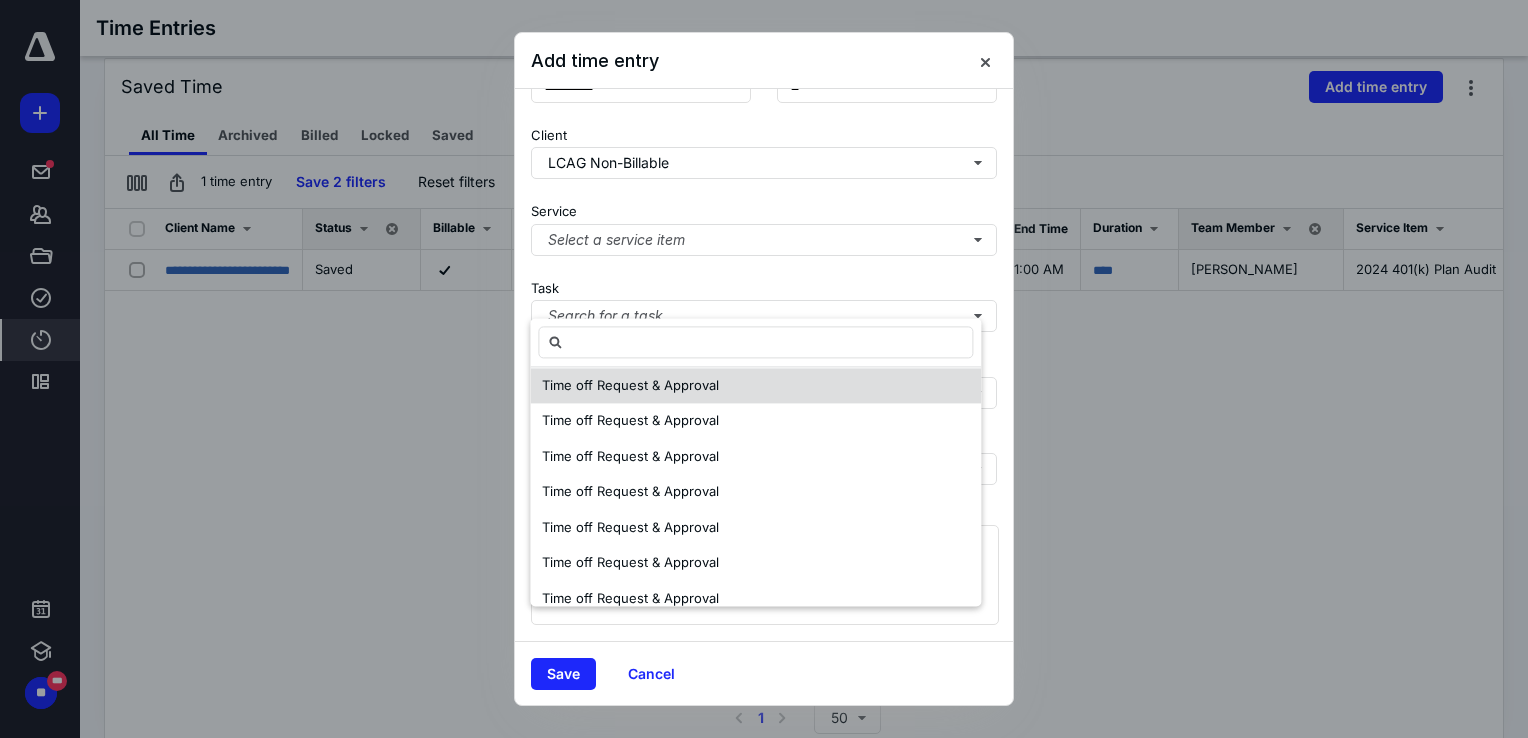 scroll, scrollTop: 200, scrollLeft: 0, axis: vertical 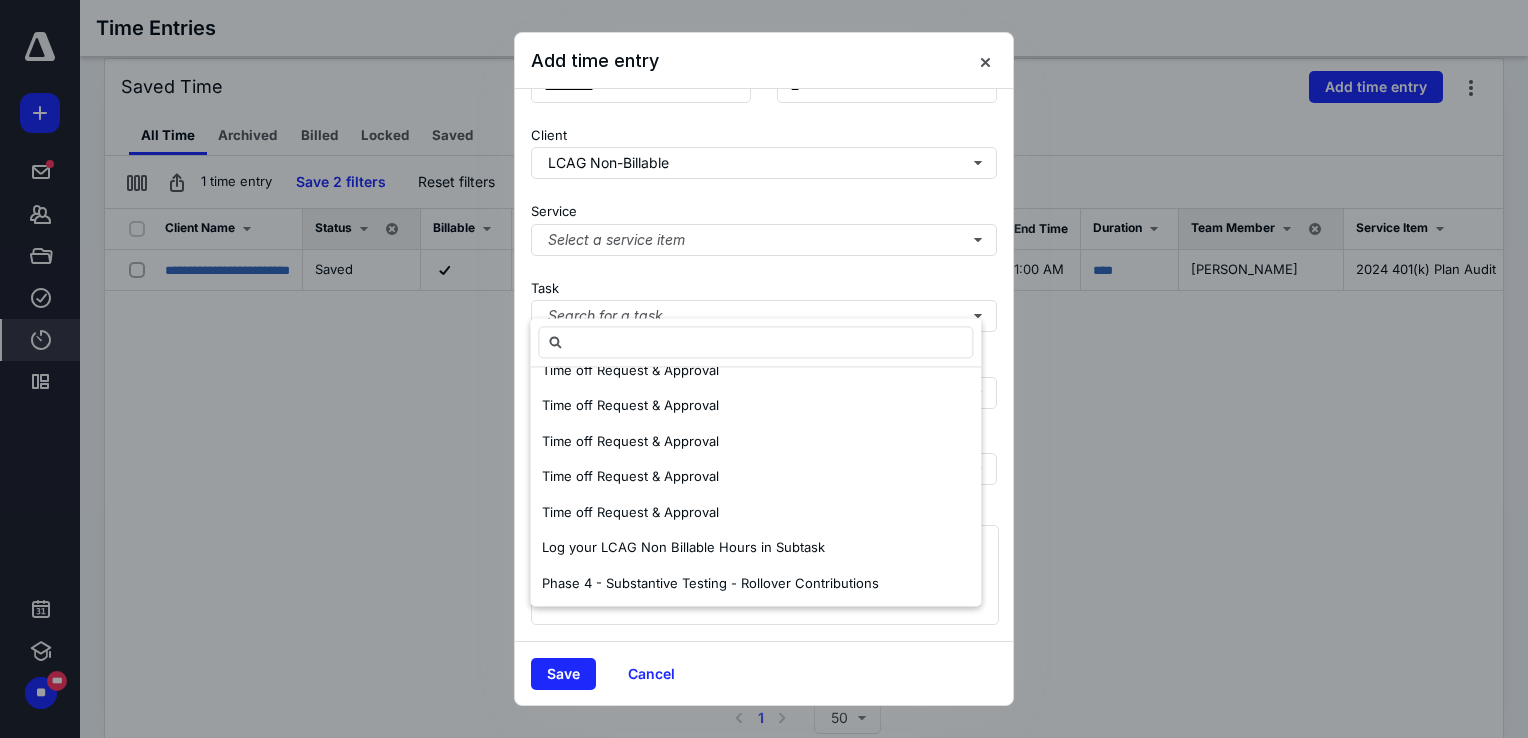click on "Log your LCAG Non Billable Hours in Subtask" at bounding box center [683, 547] 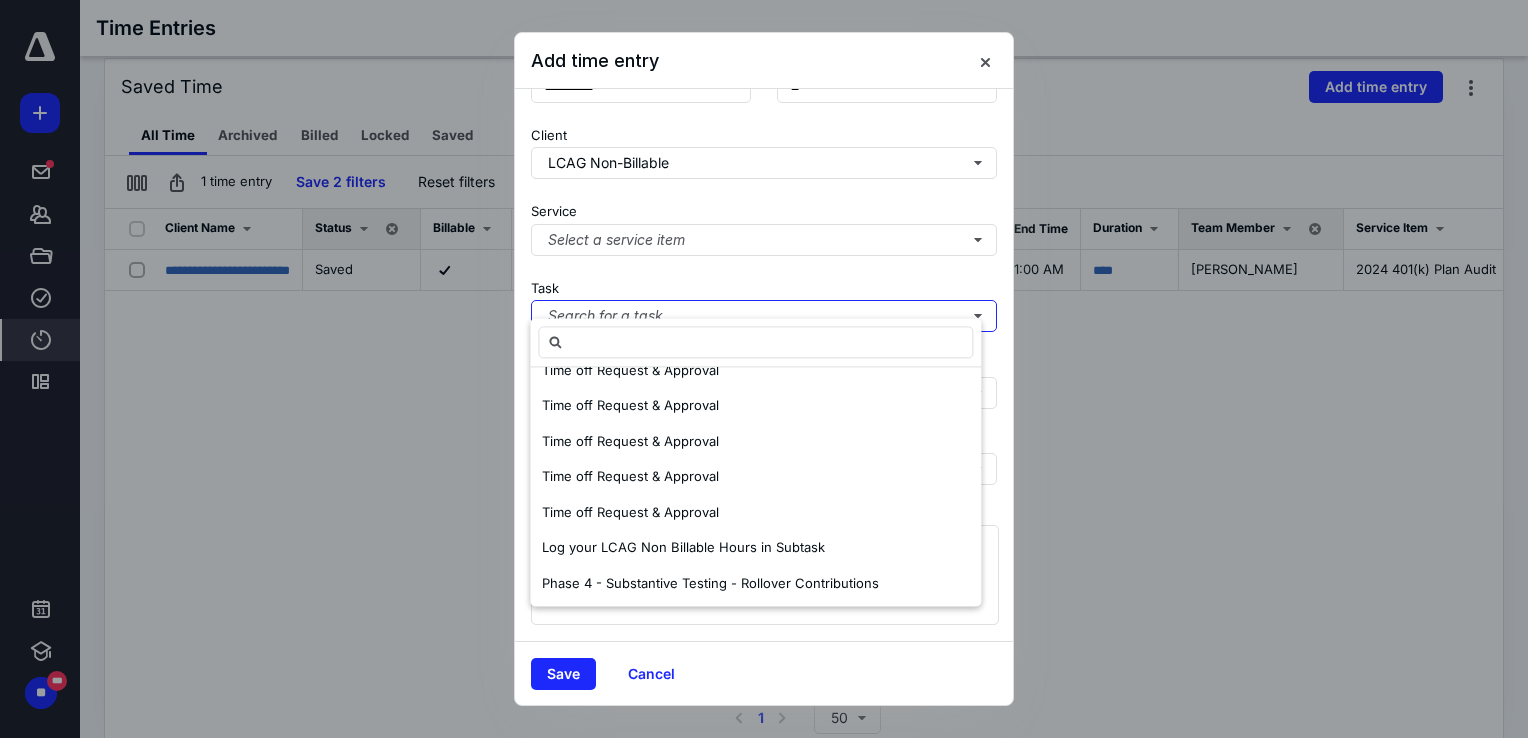 scroll, scrollTop: 0, scrollLeft: 0, axis: both 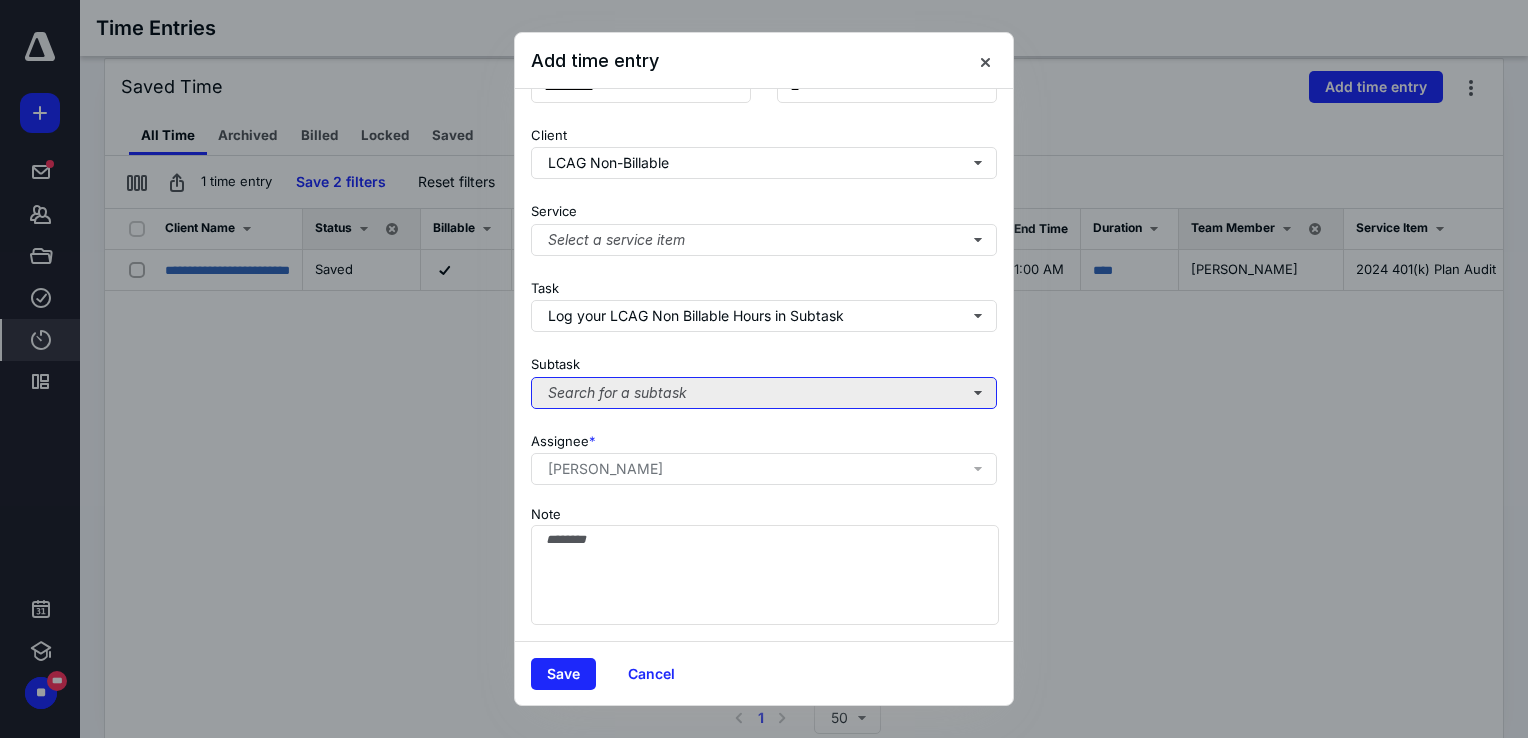 click on "Search for a subtask" at bounding box center [764, 393] 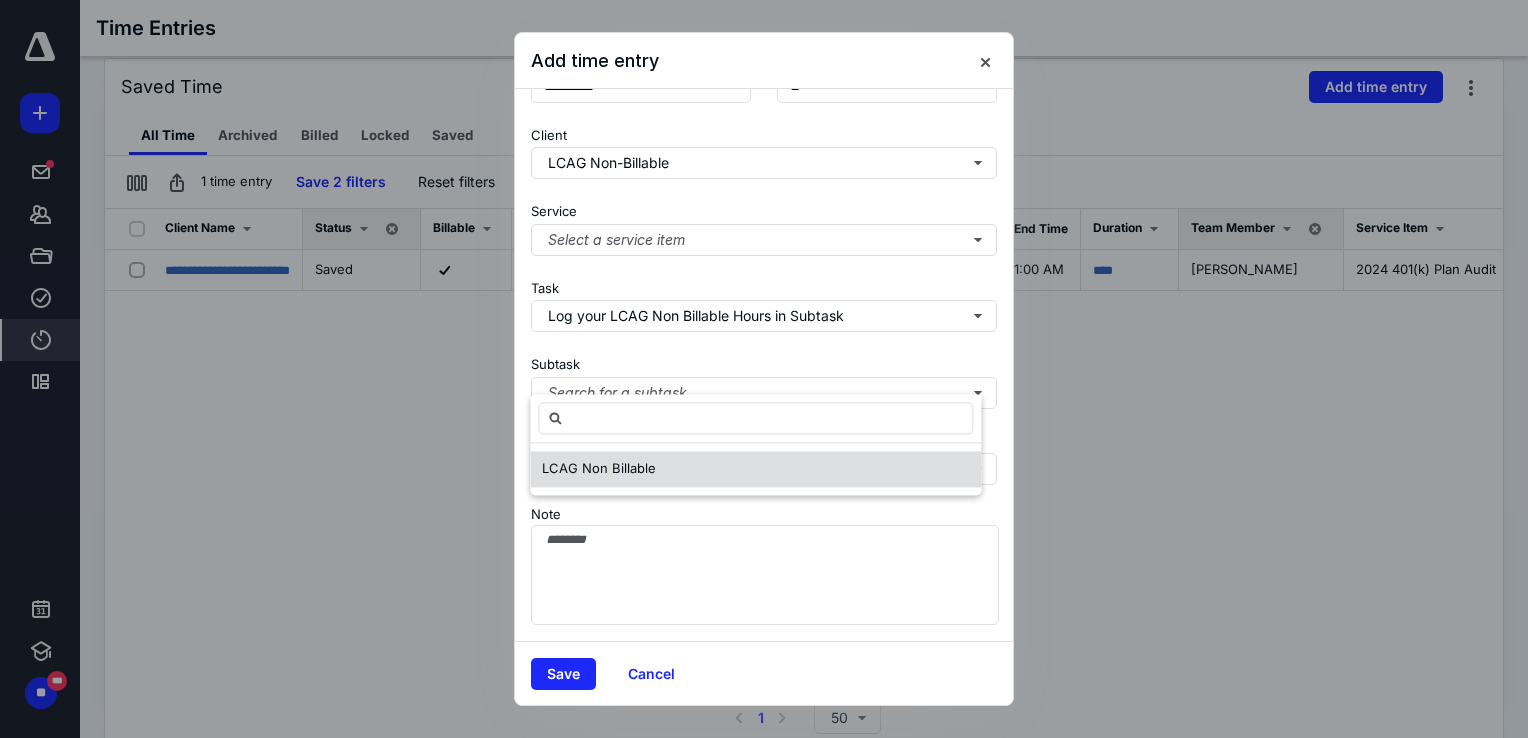 click on "LCAG Non Billable" at bounding box center (599, 468) 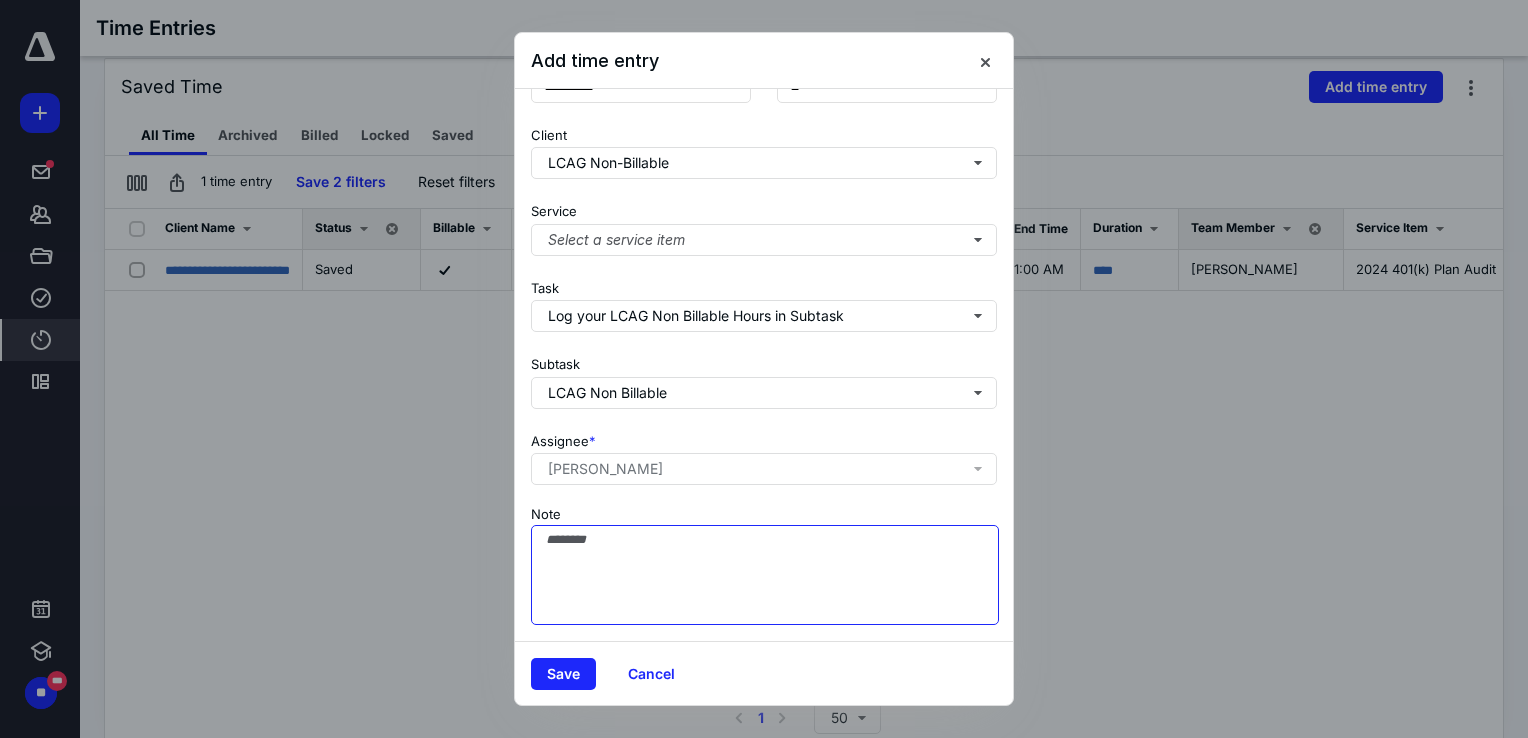 click on "Note" at bounding box center (765, 575) 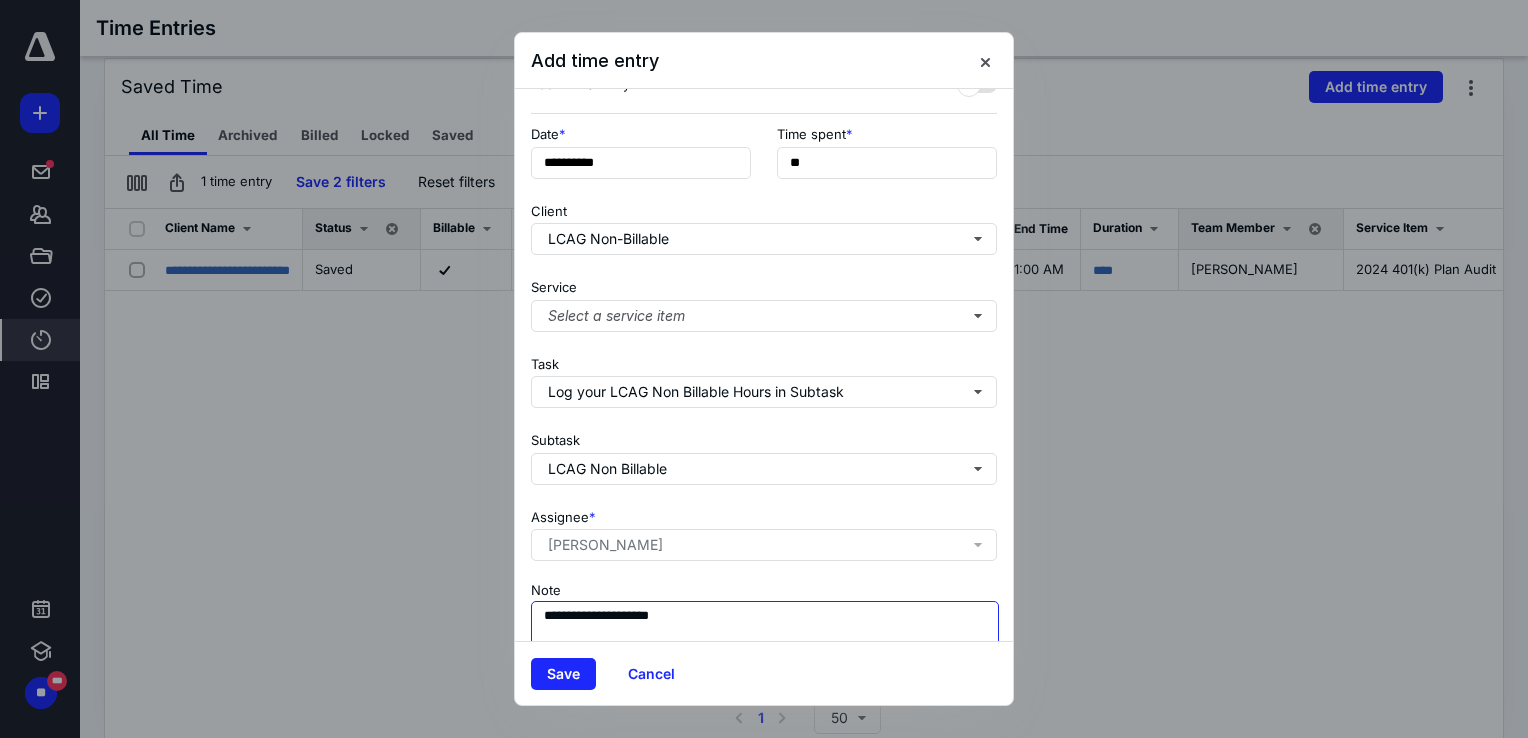 scroll, scrollTop: 0, scrollLeft: 0, axis: both 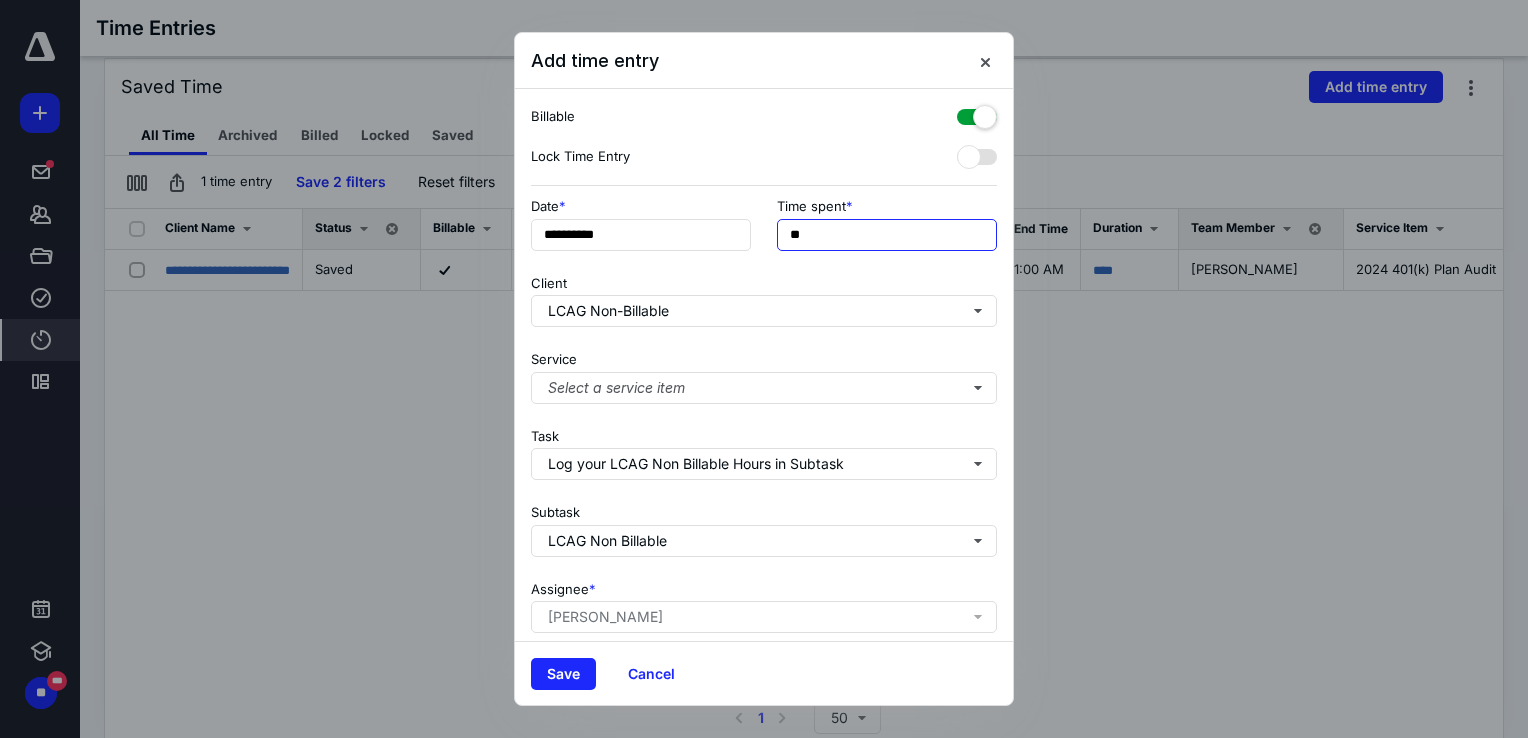 click on "**" at bounding box center (887, 235) 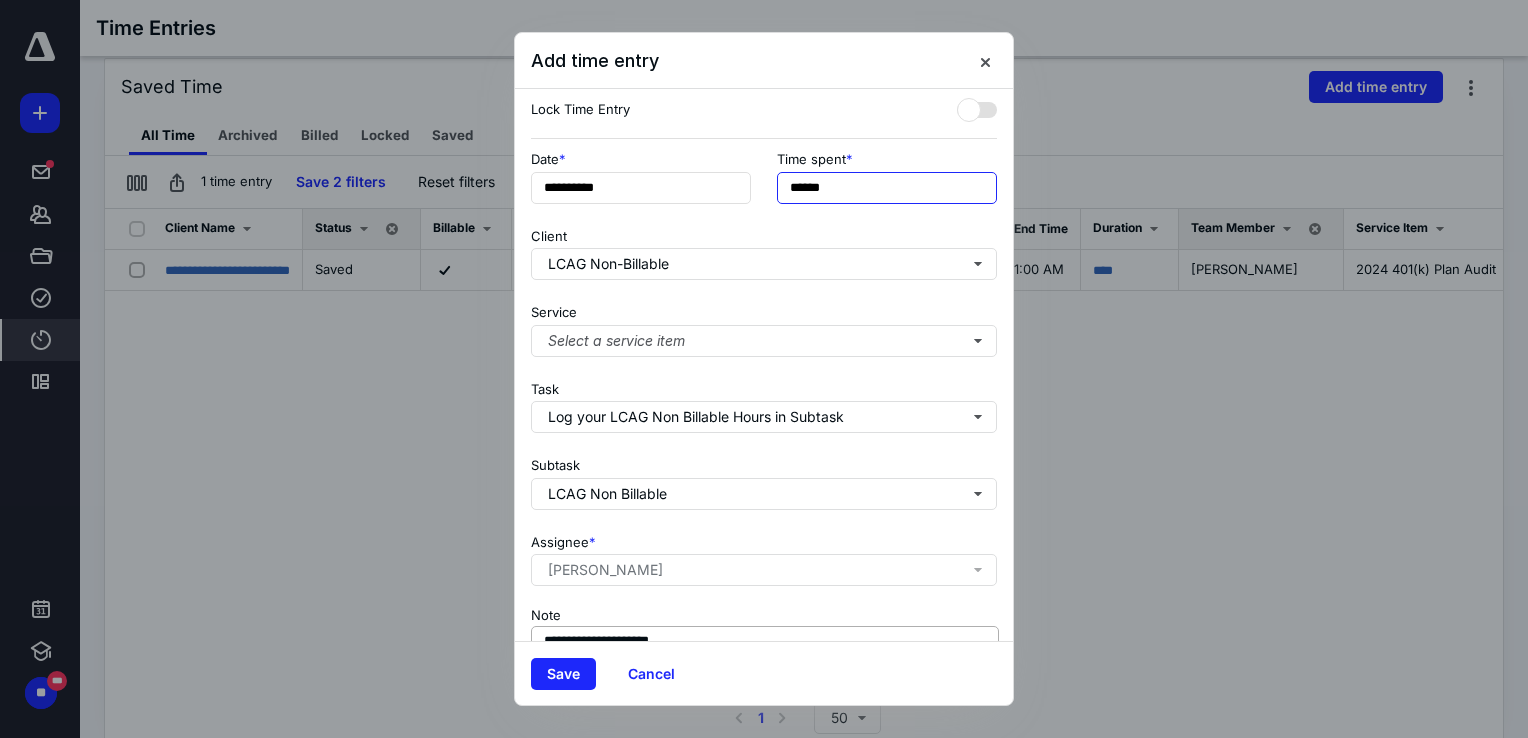 scroll, scrollTop: 162, scrollLeft: 0, axis: vertical 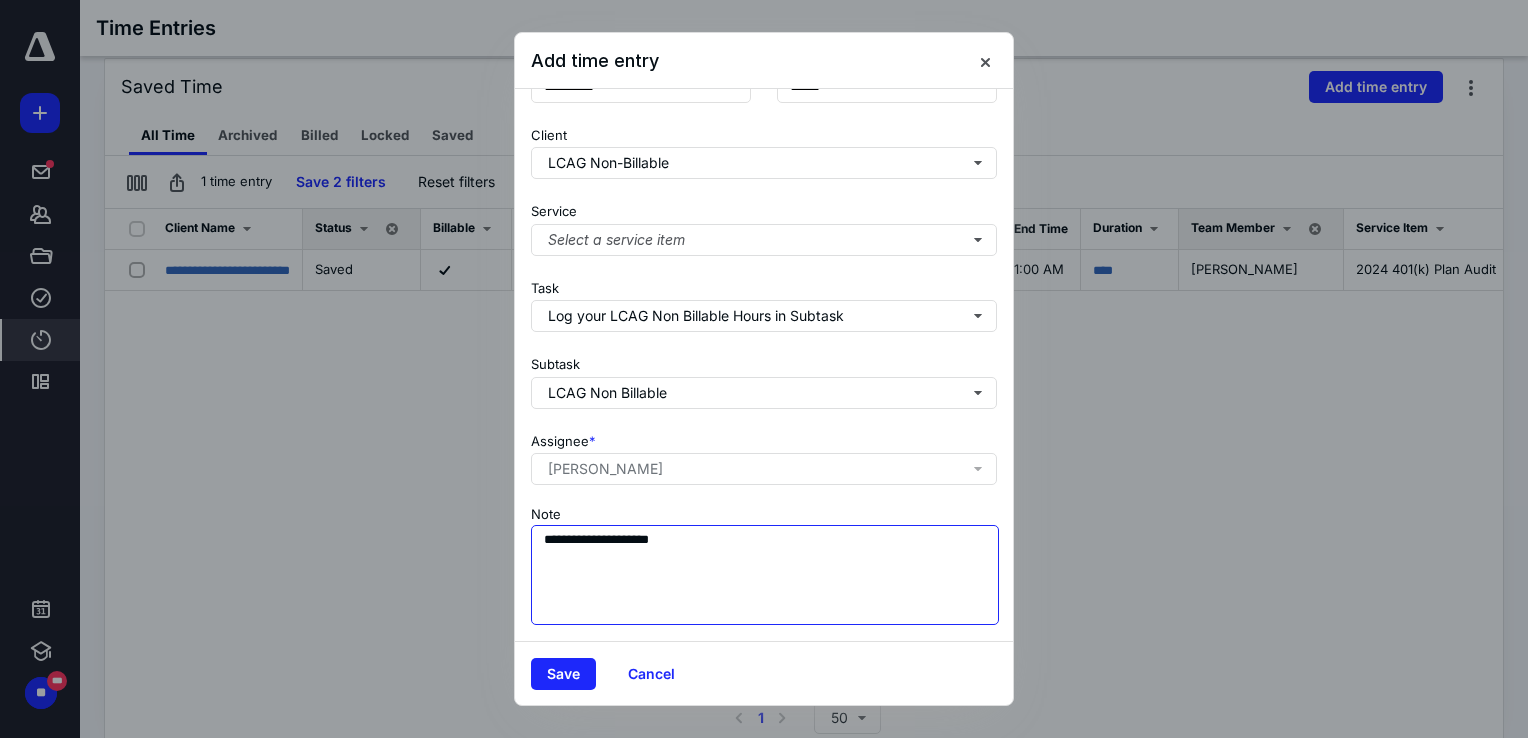 click on "**********" at bounding box center (765, 575) 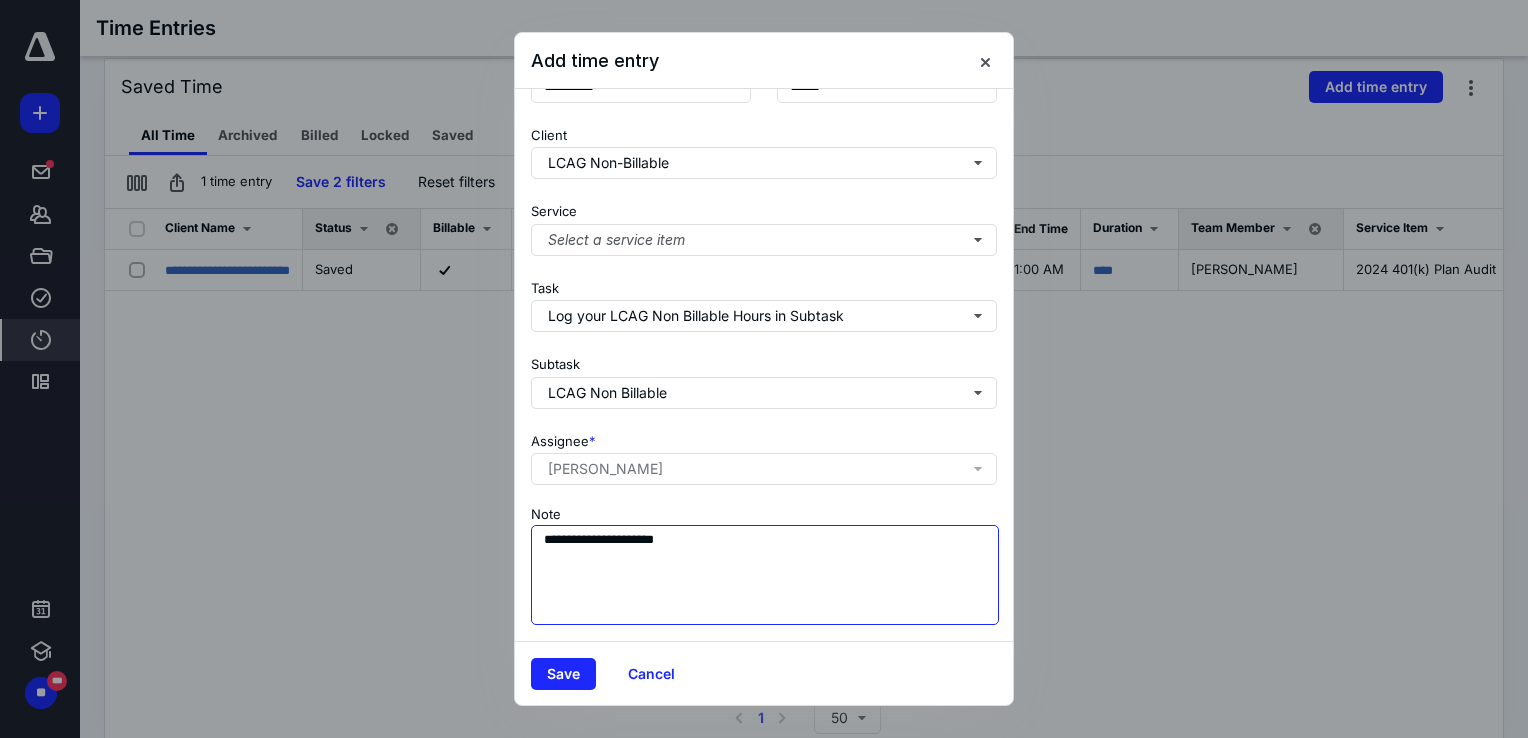 drag, startPoint x: 718, startPoint y: 514, endPoint x: 646, endPoint y: 512, distance: 72.02777 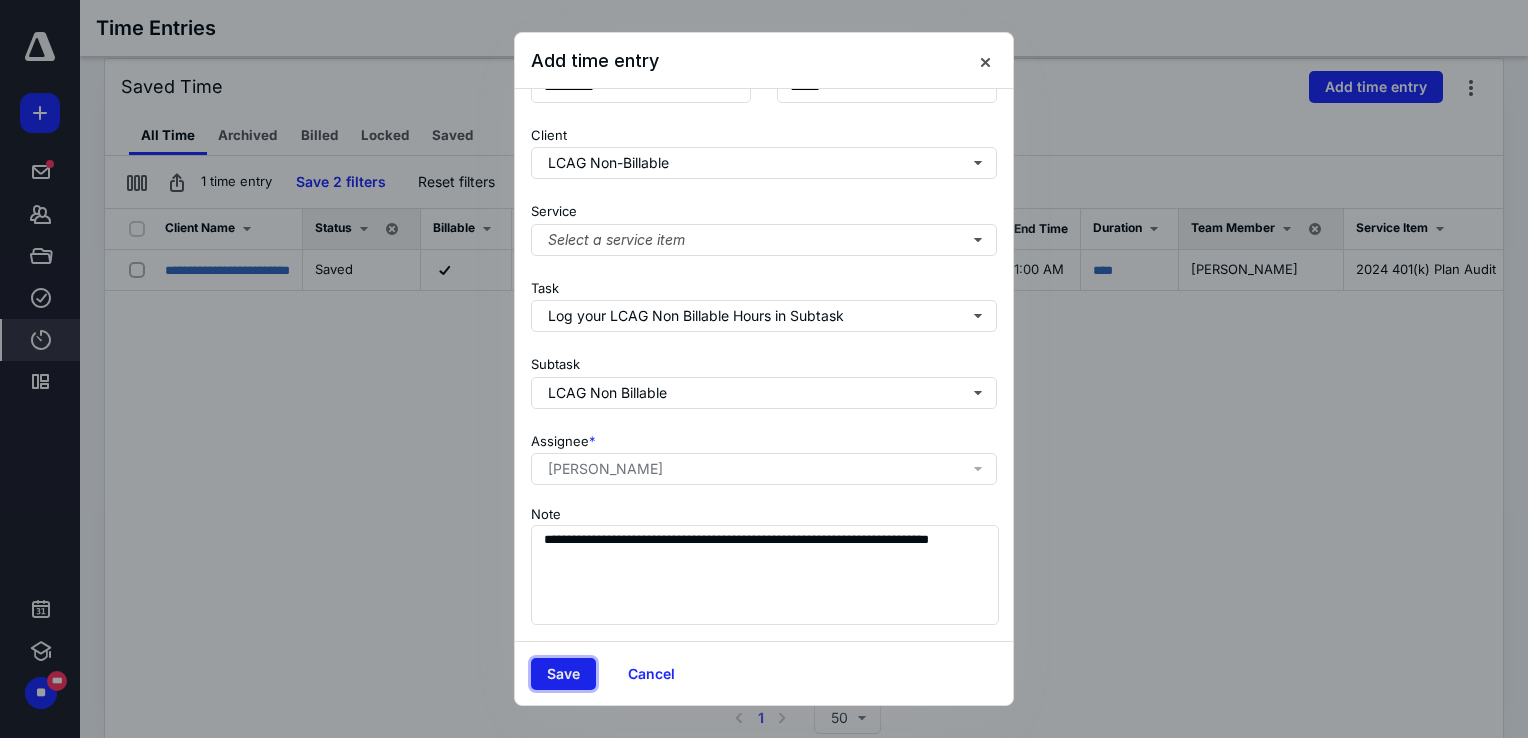 click on "Save" at bounding box center (563, 674) 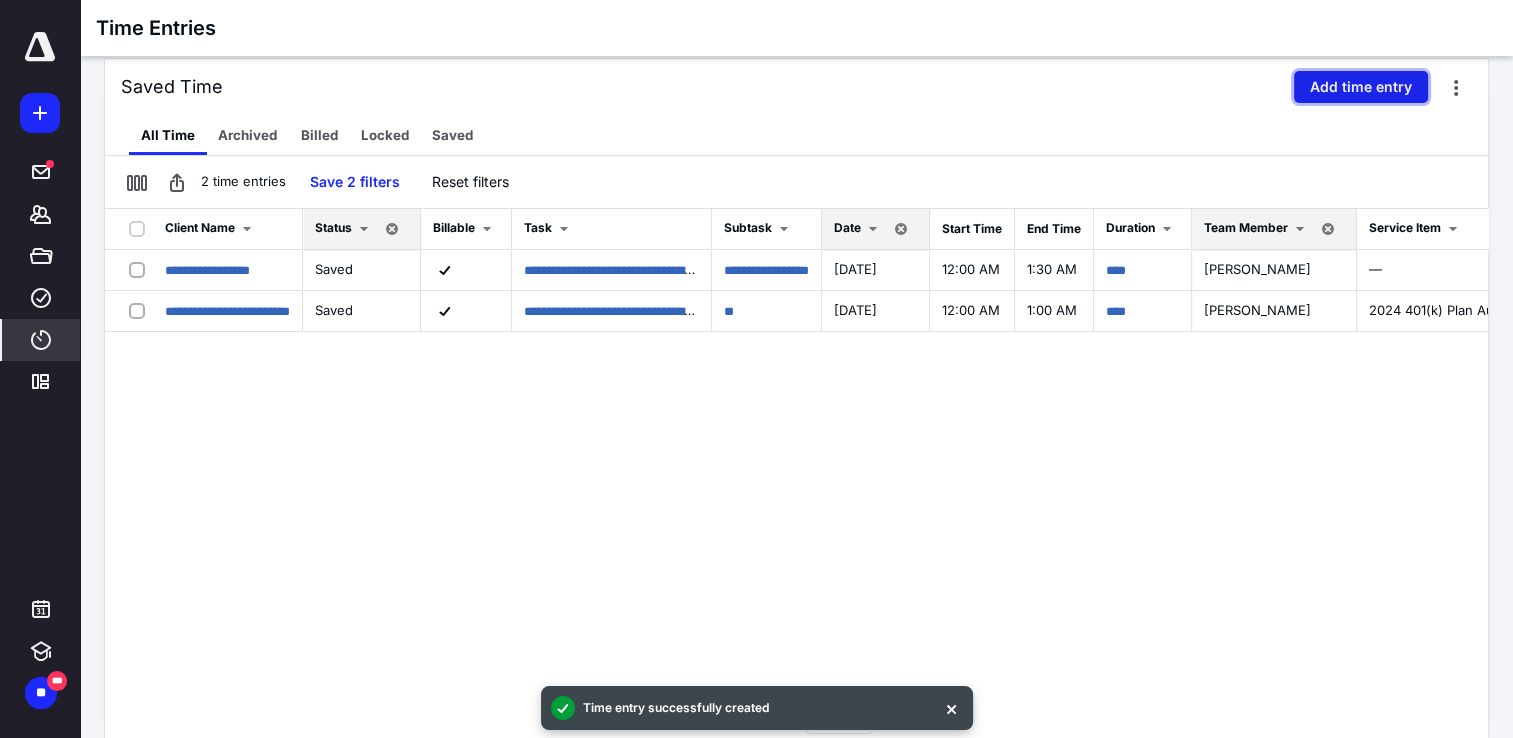 click on "Add time entry" at bounding box center [1361, 87] 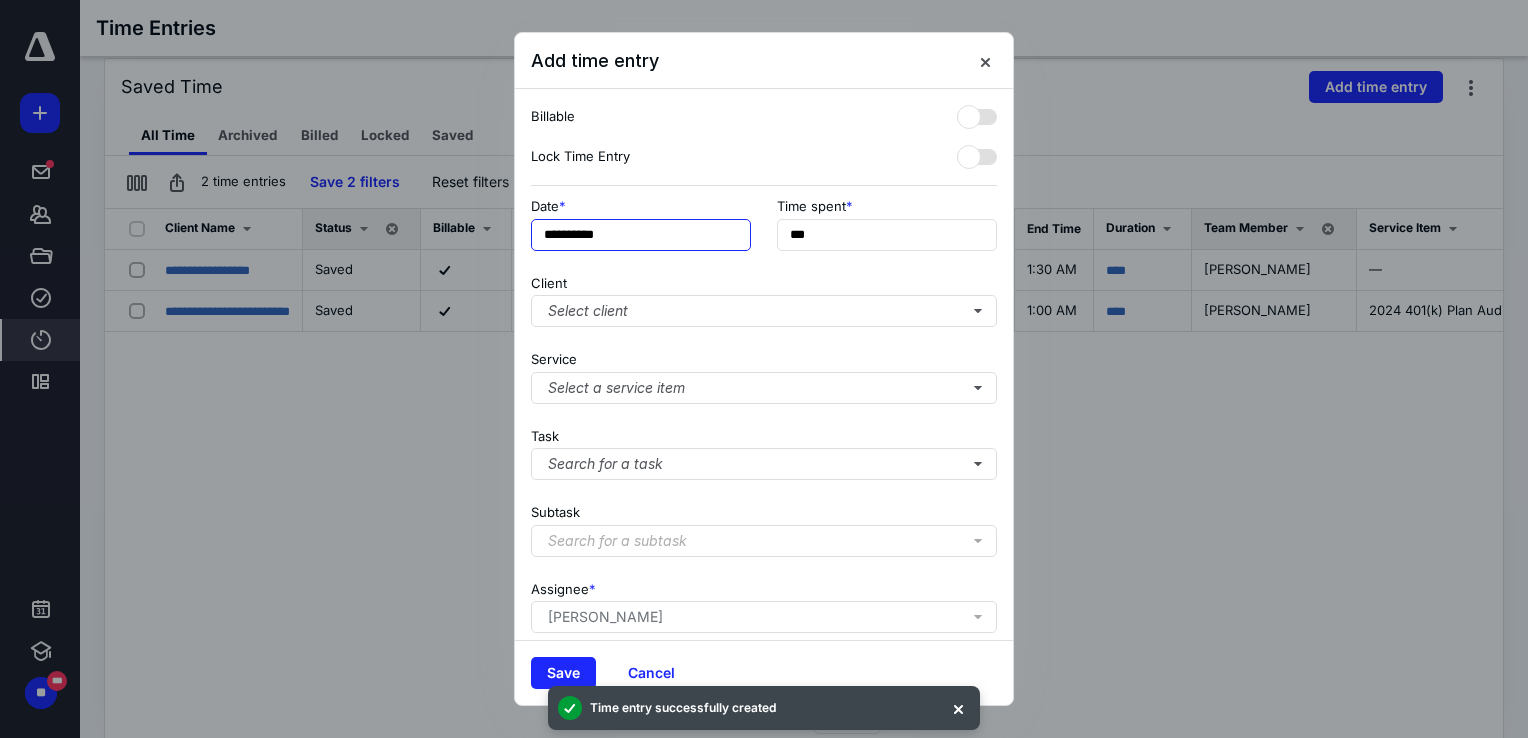 click on "**********" at bounding box center [641, 235] 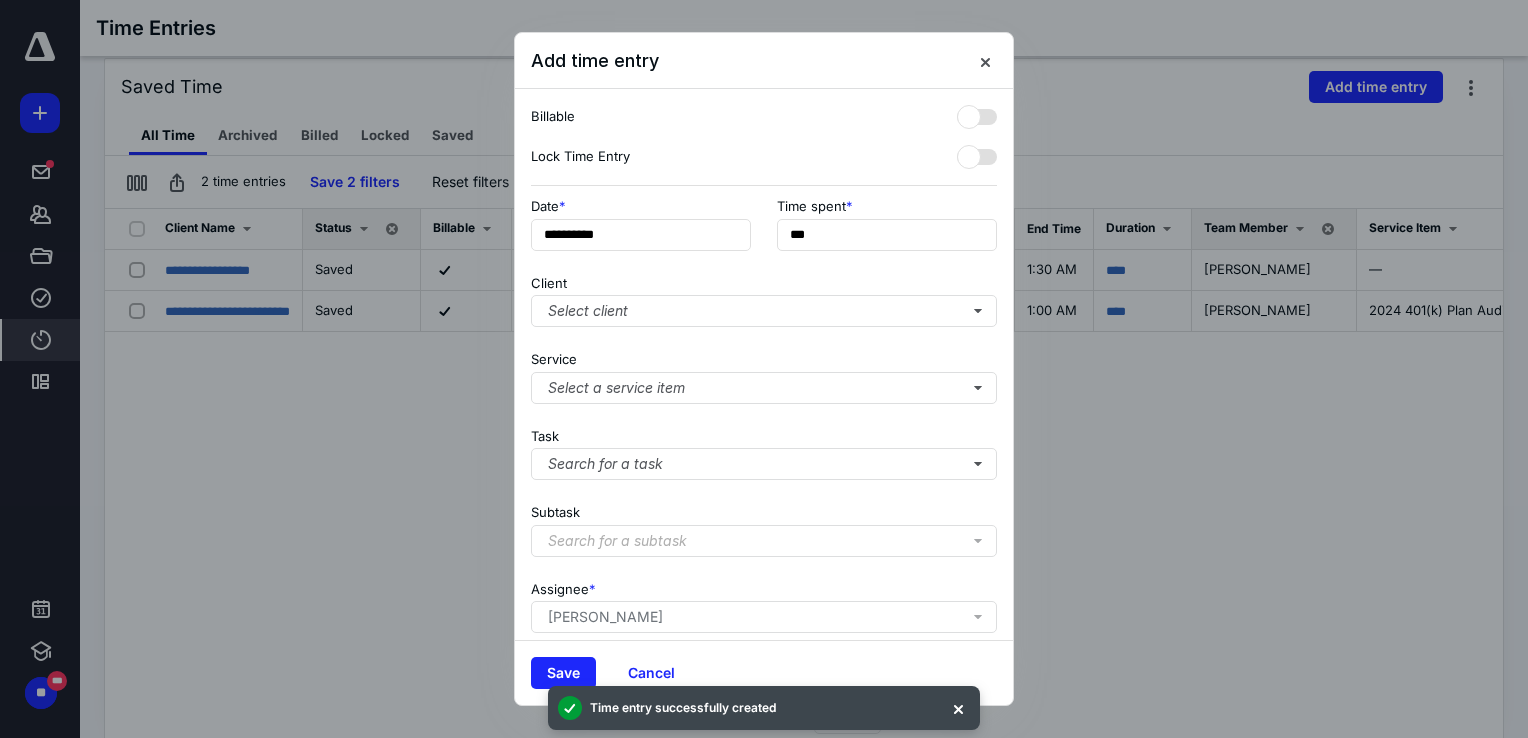 click on "Lock Time Entry" at bounding box center [764, 157] 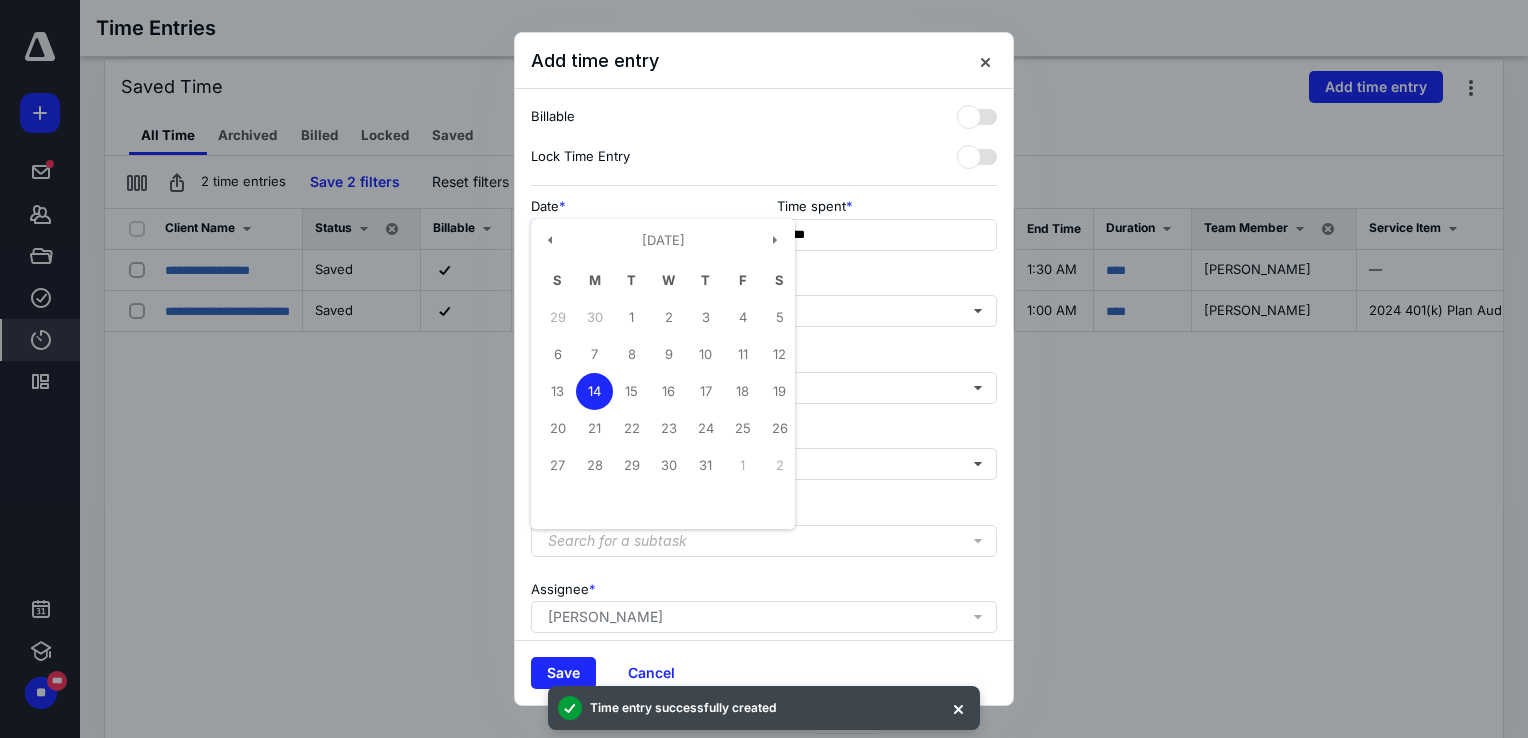 click on "**********" at bounding box center (641, 235) 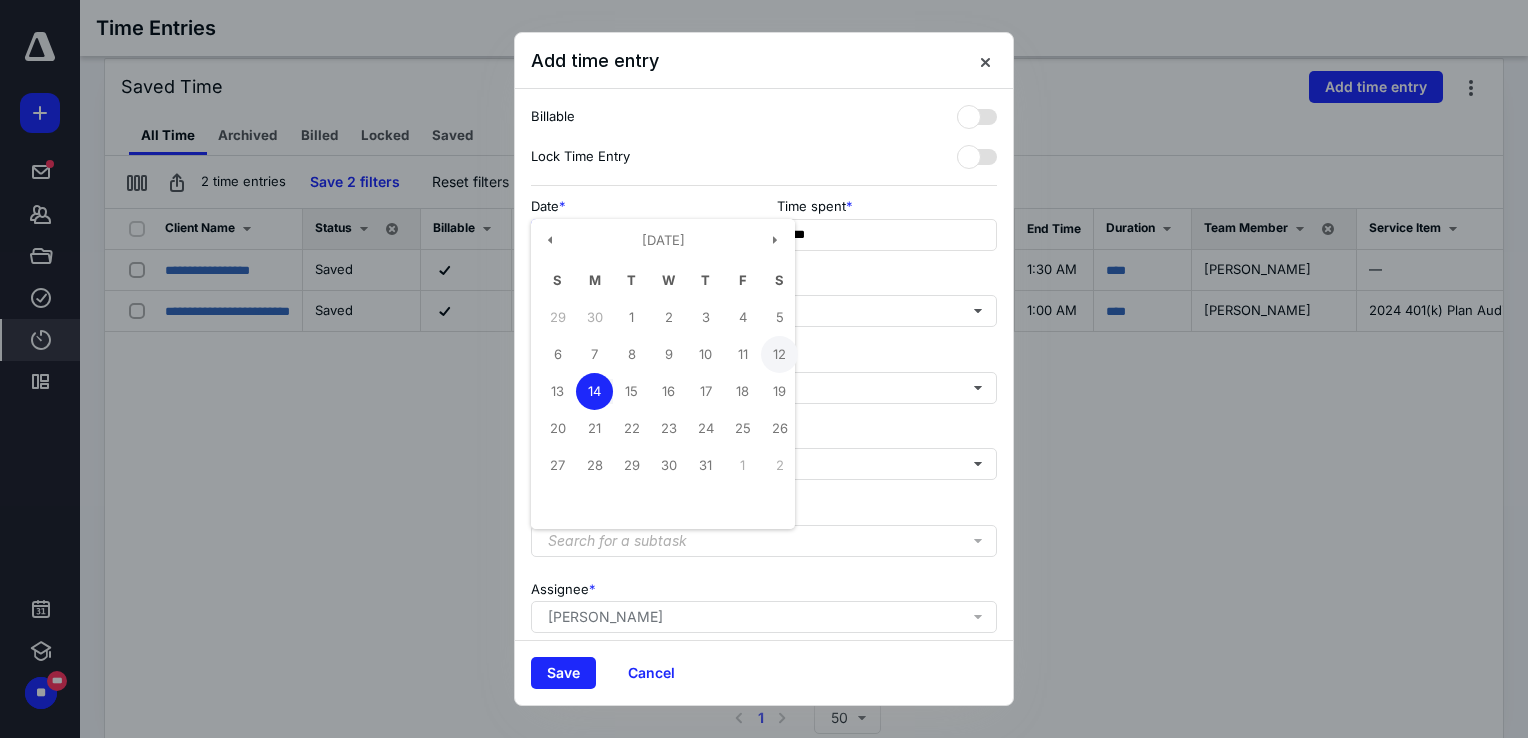 click on "12" at bounding box center [779, 354] 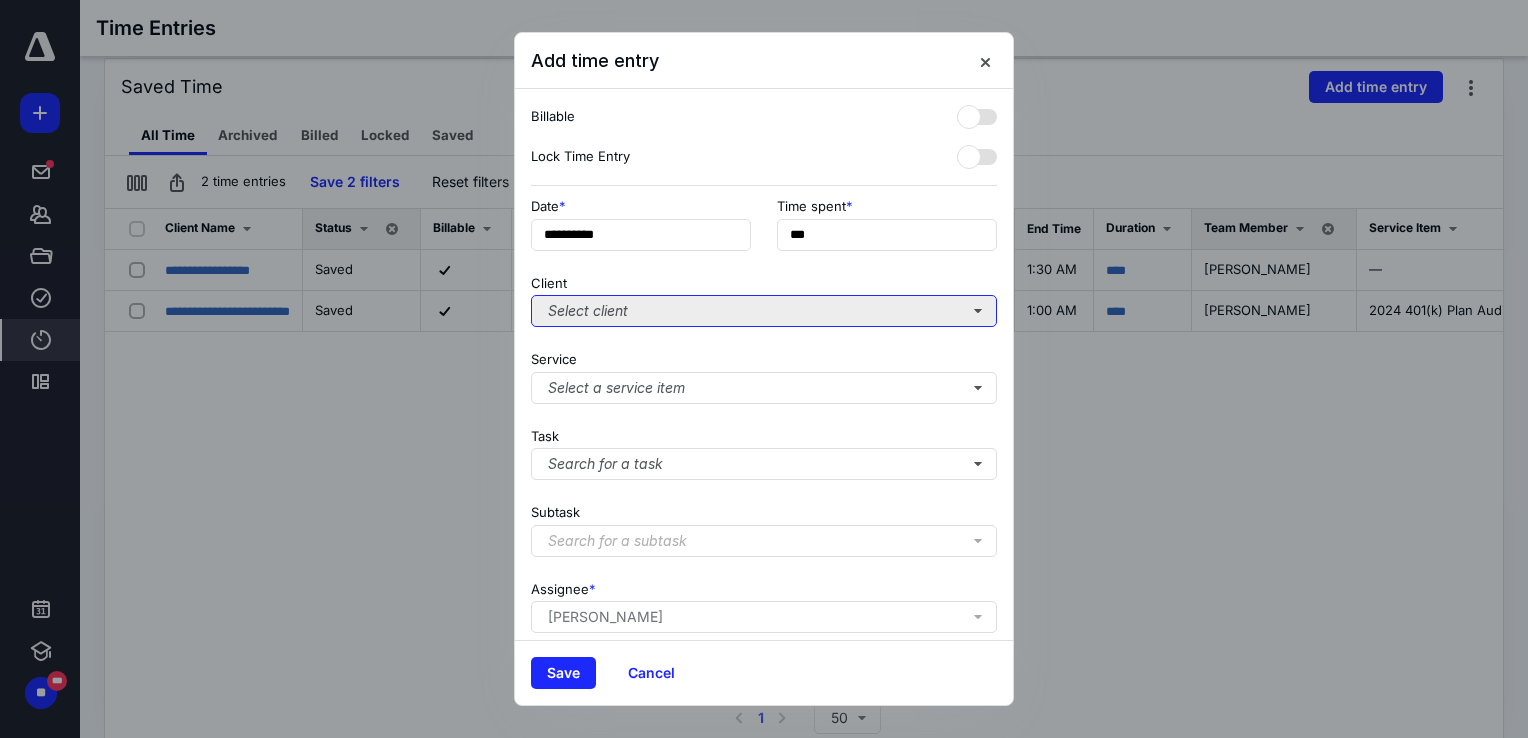 click on "Select client" at bounding box center (764, 311) 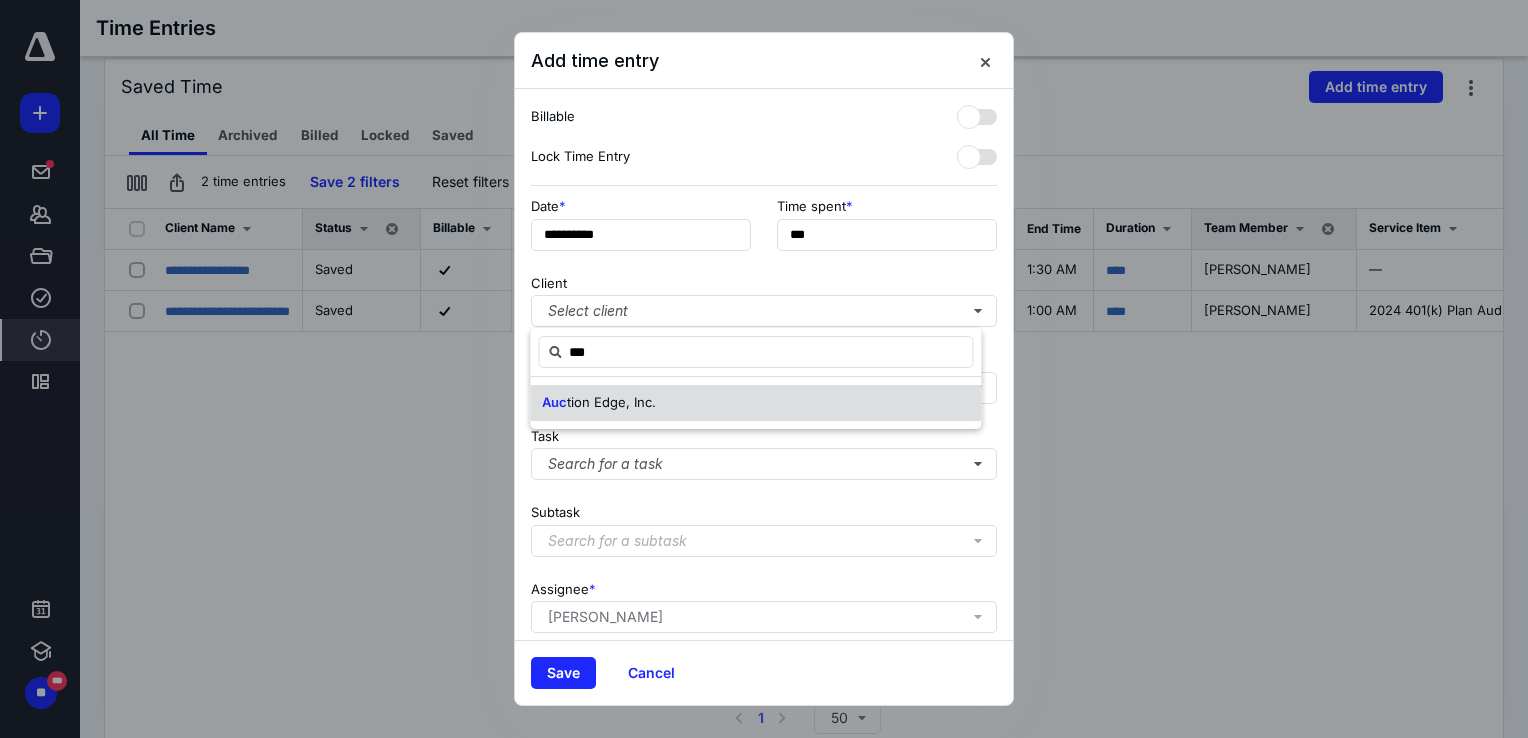 drag, startPoint x: 603, startPoint y: 374, endPoint x: 592, endPoint y: 406, distance: 33.83785 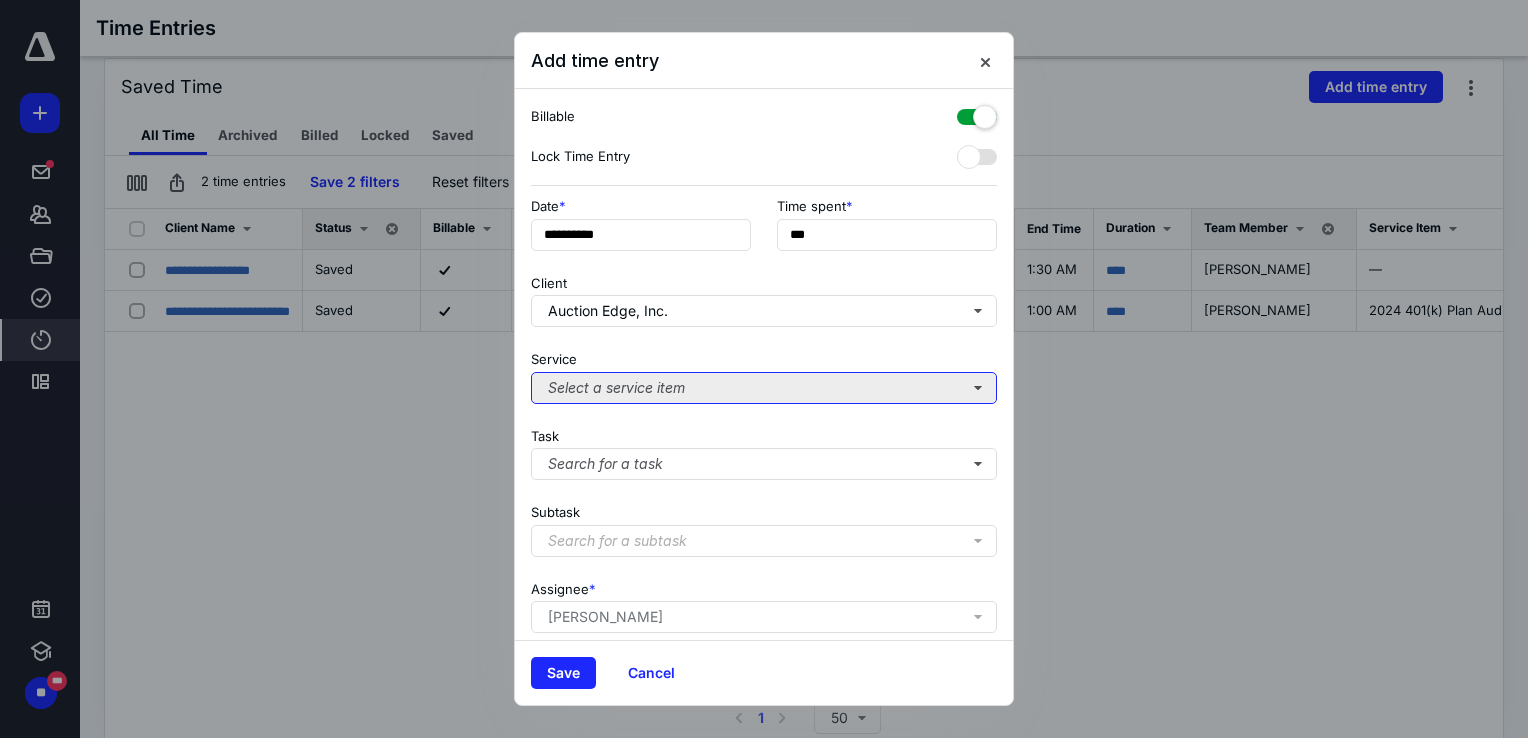 click on "Select a service item" at bounding box center (764, 388) 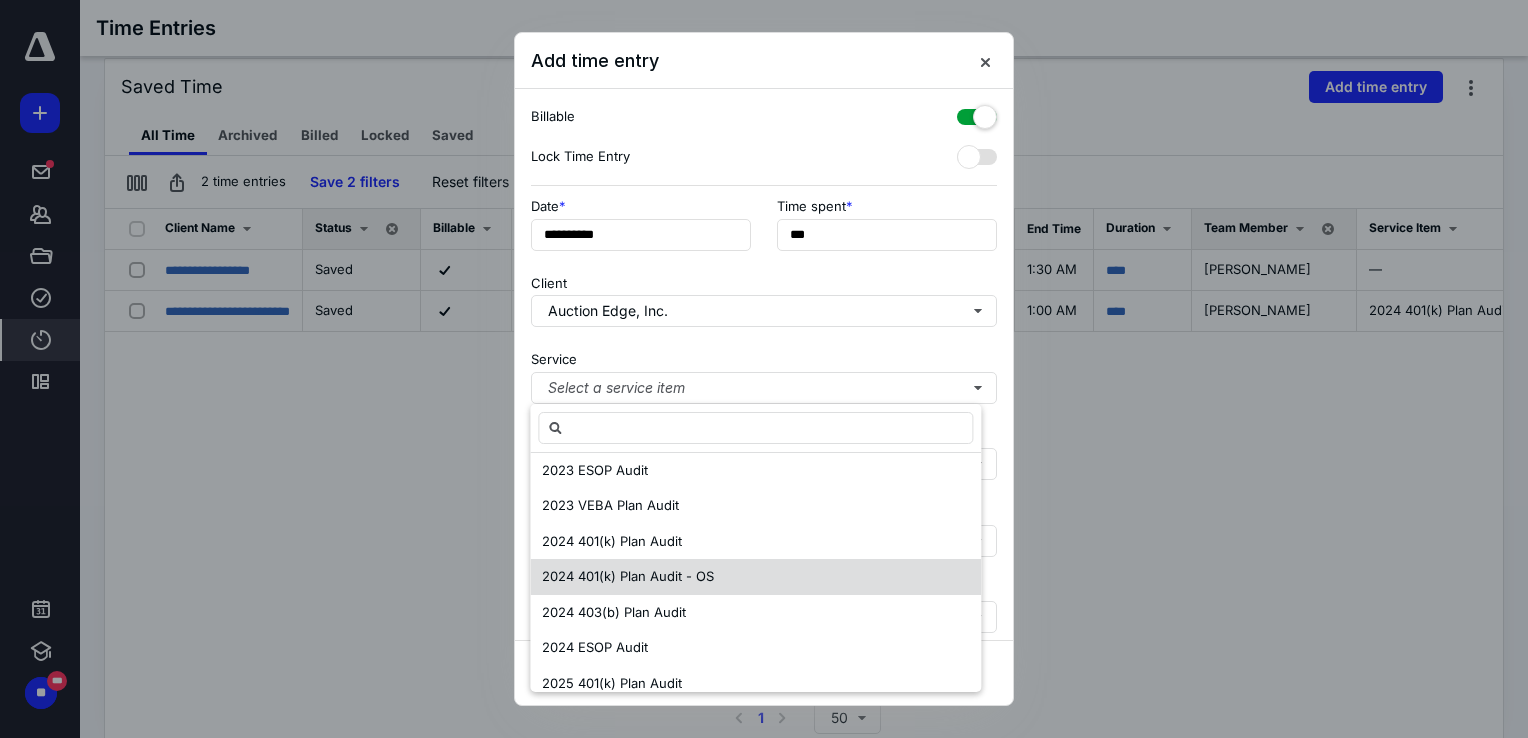 scroll, scrollTop: 700, scrollLeft: 0, axis: vertical 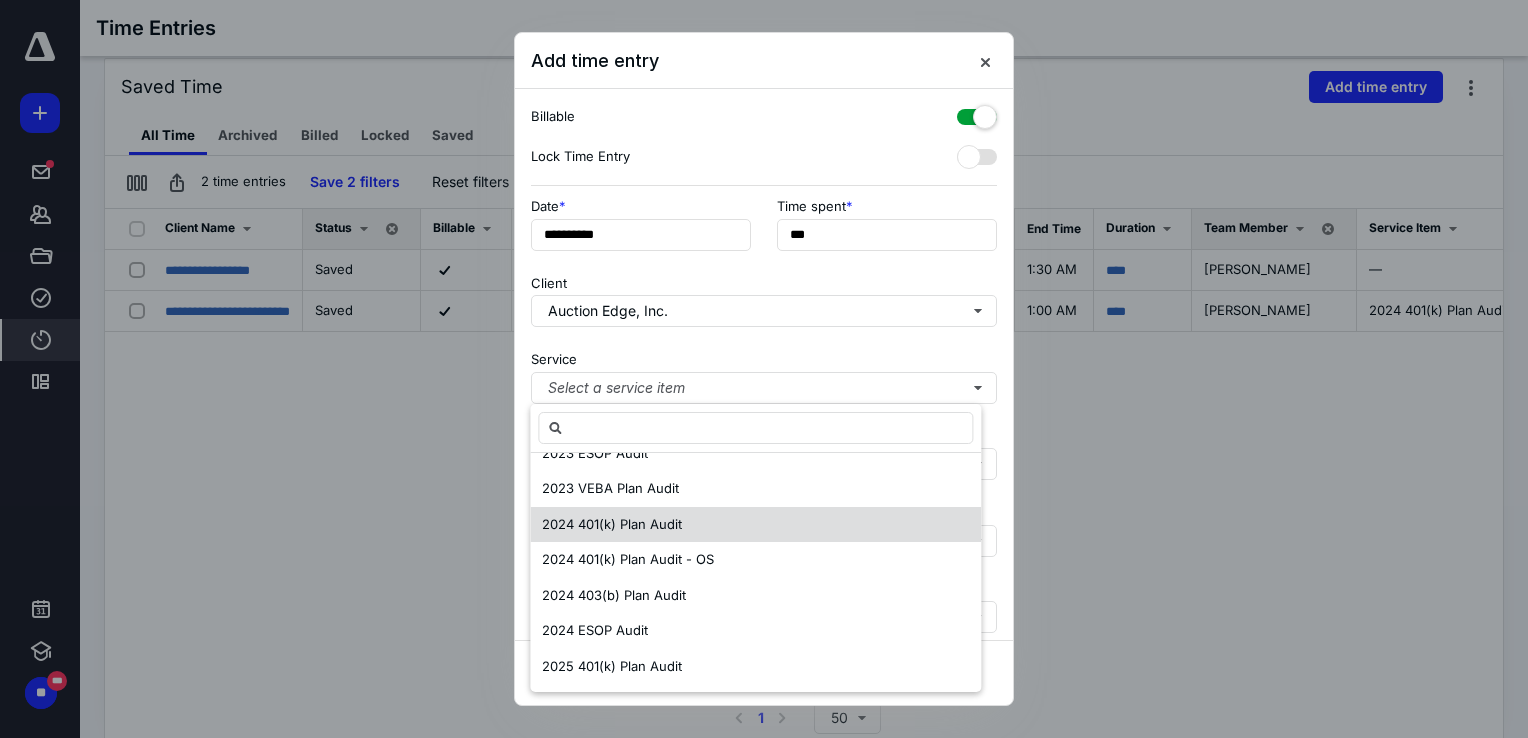 click on "2024 401(k) Plan Audit" at bounding box center (612, 524) 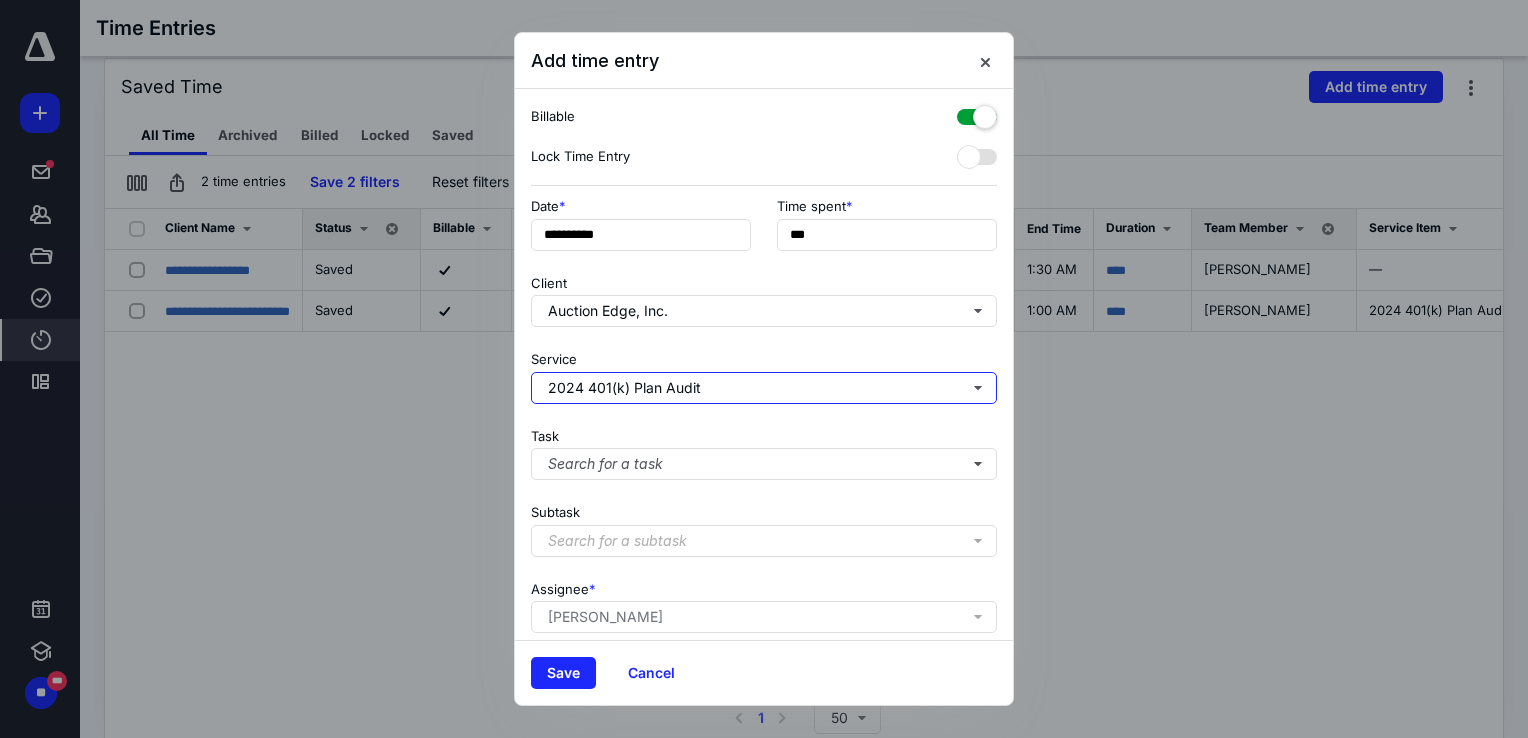 scroll, scrollTop: 0, scrollLeft: 0, axis: both 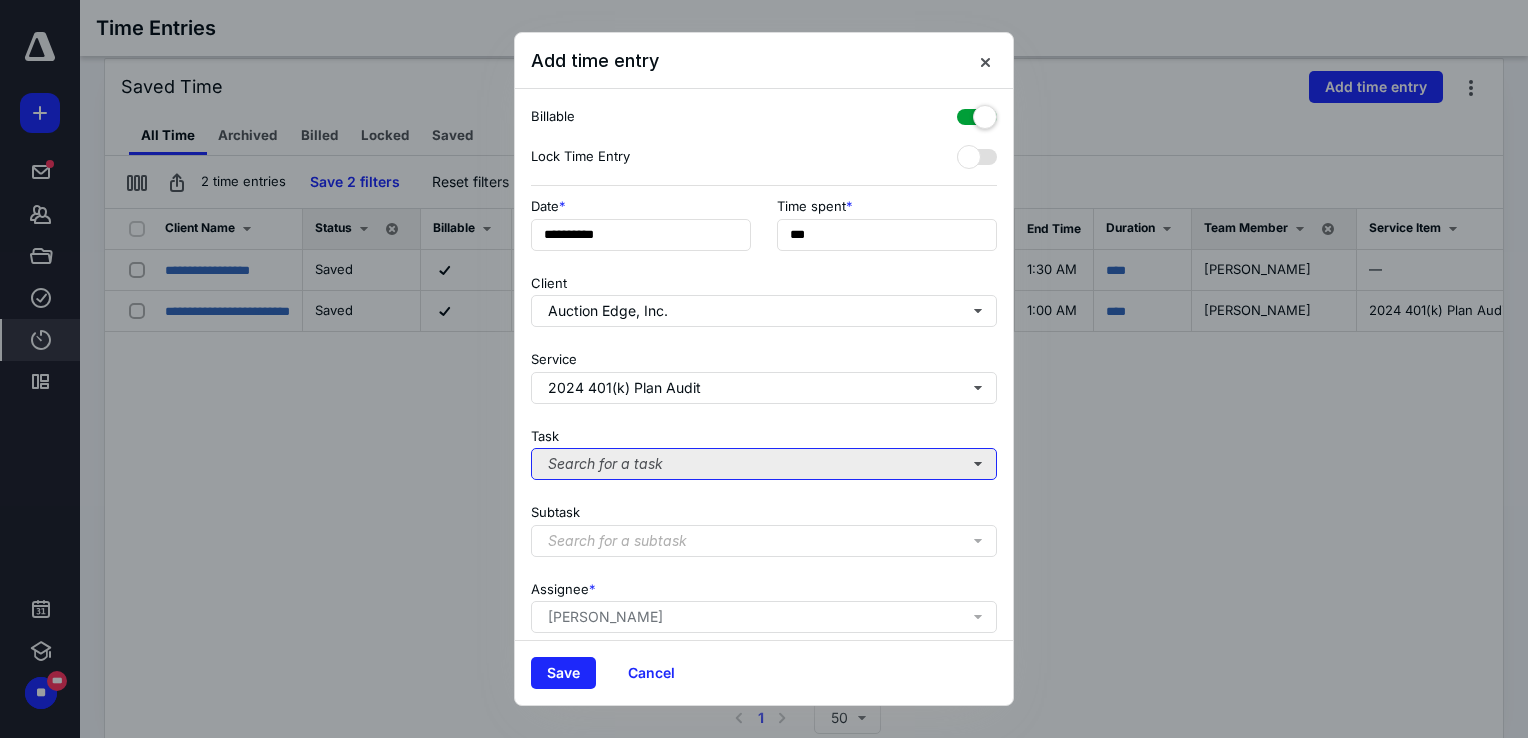 click on "Search for a task" at bounding box center [764, 464] 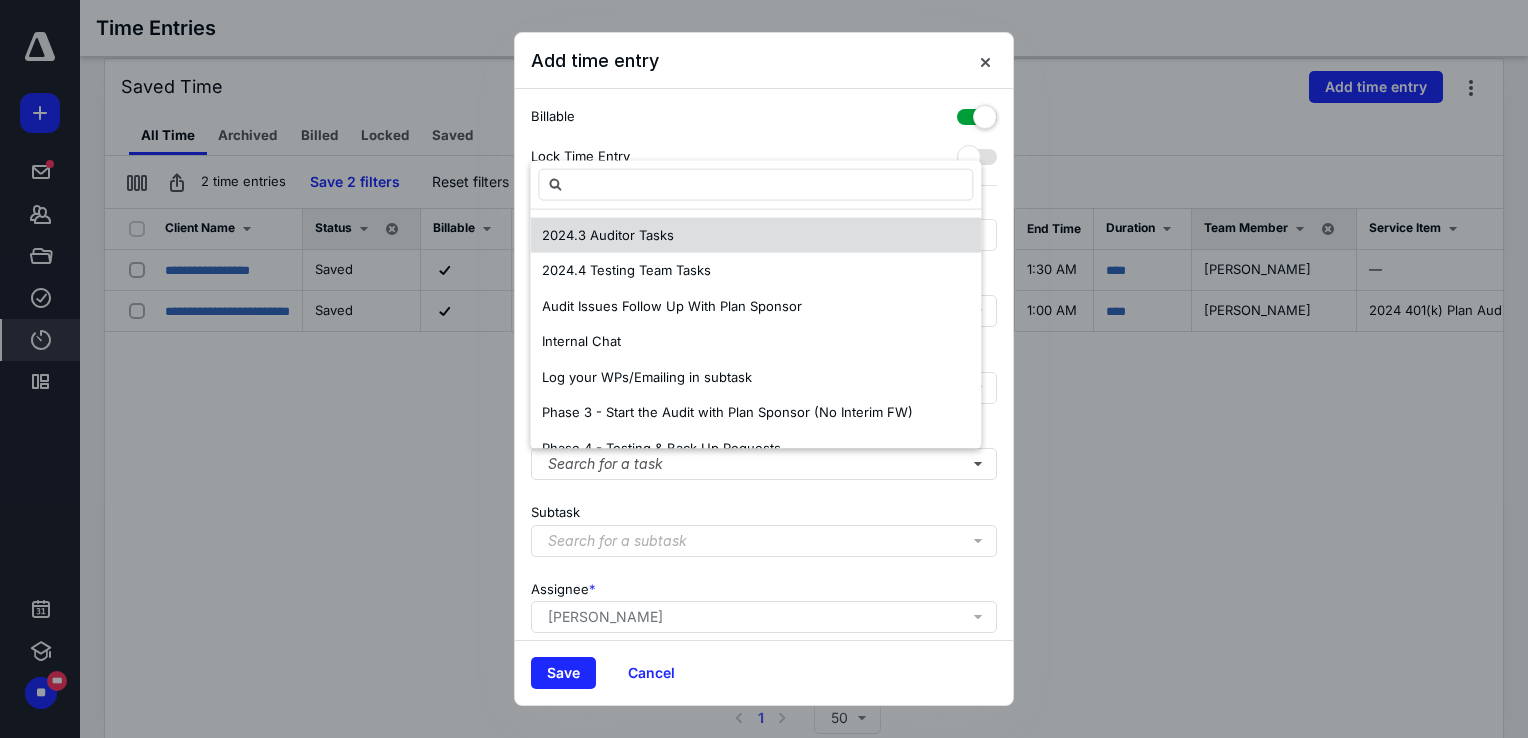 click on "2024.3 Auditor Tasks" at bounding box center [608, 234] 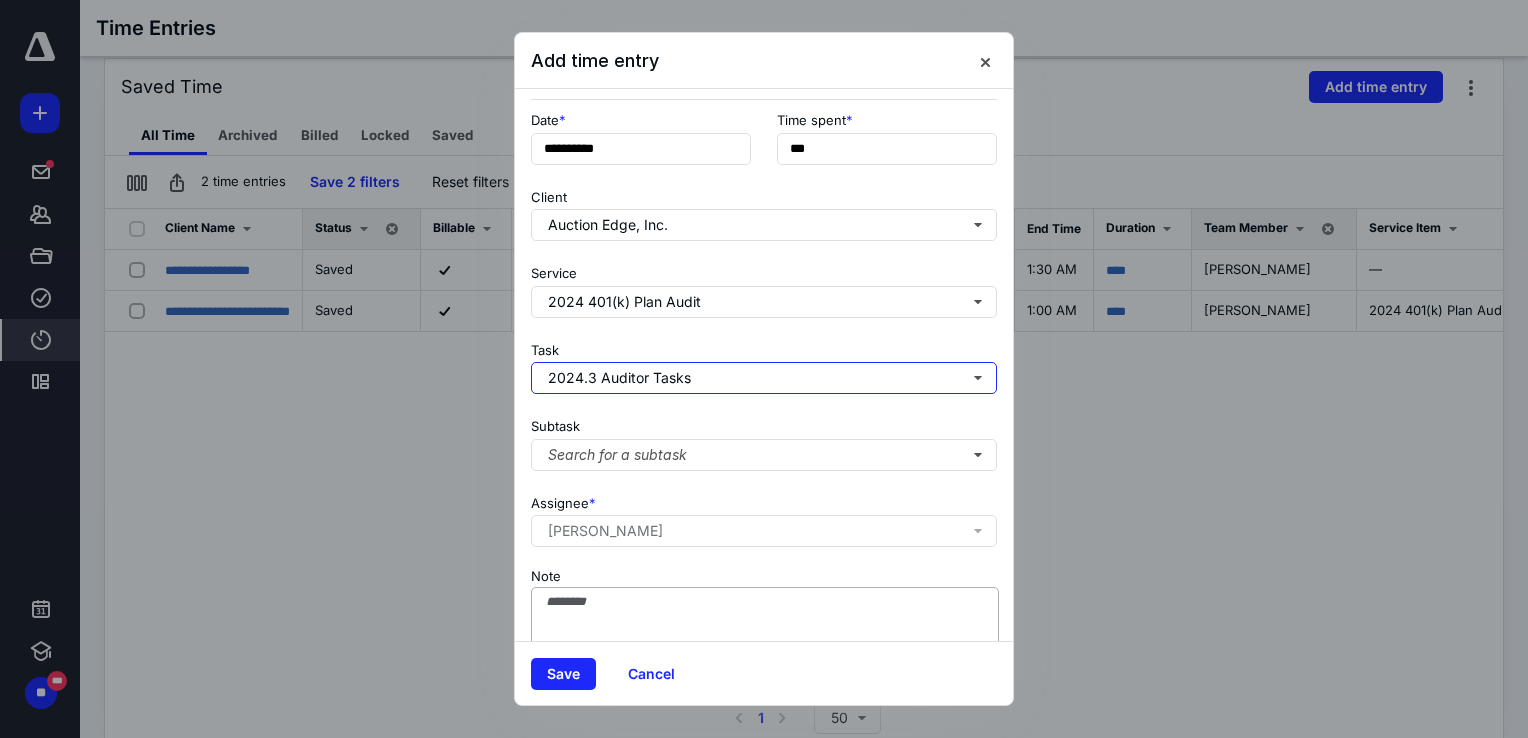 scroll, scrollTop: 162, scrollLeft: 0, axis: vertical 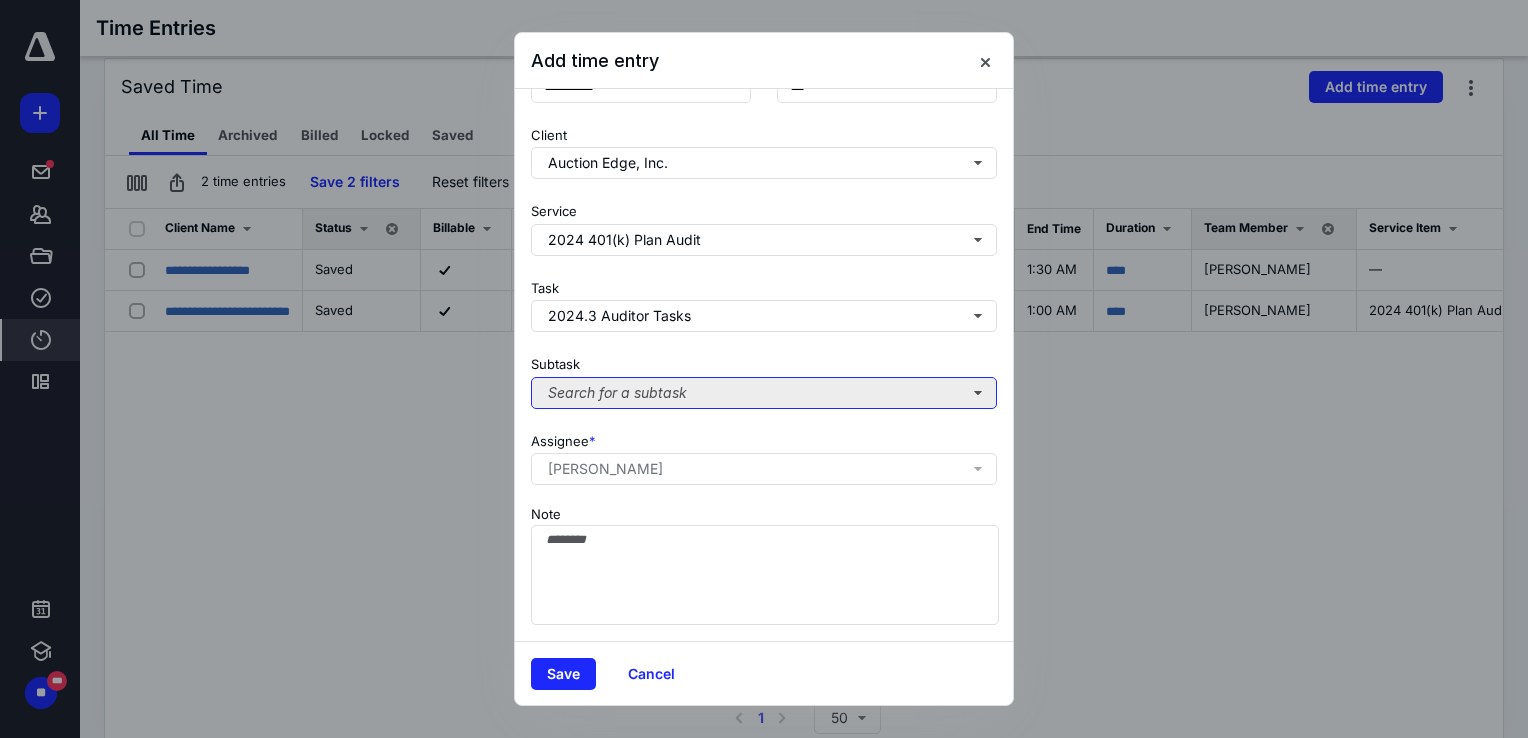 click on "Search for a subtask" at bounding box center (764, 393) 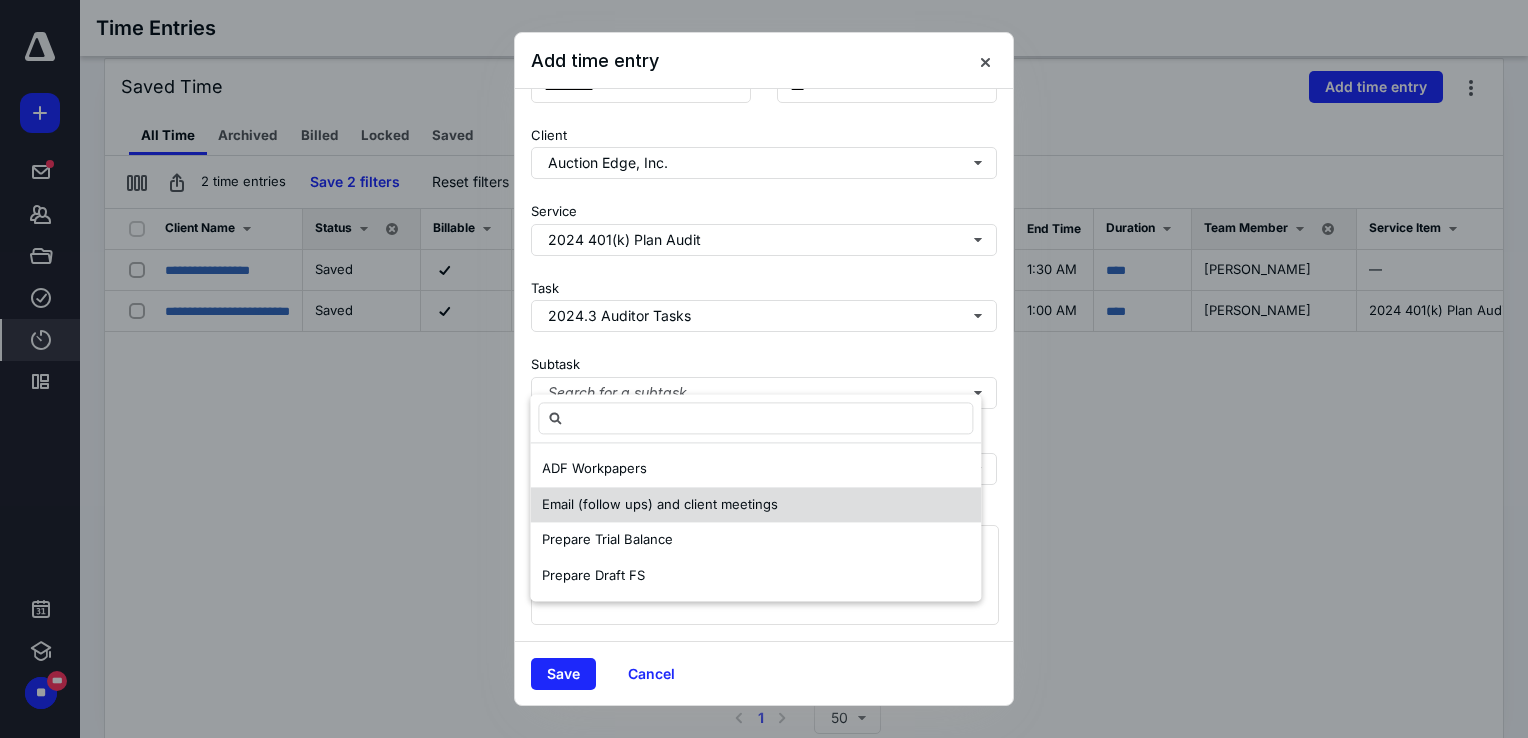 click on "Email (follow ups) and client meetings" at bounding box center [660, 504] 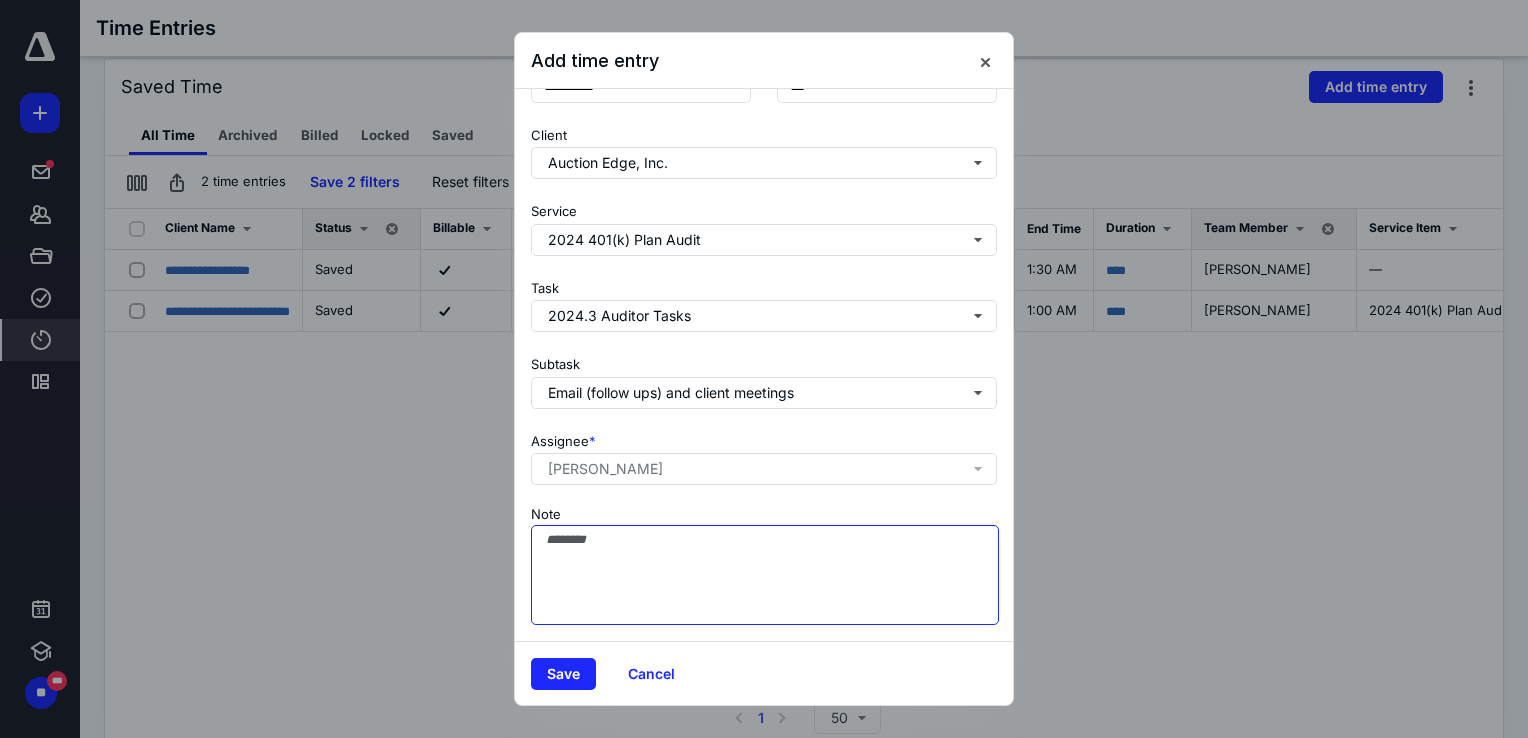 click on "Note" at bounding box center (765, 575) 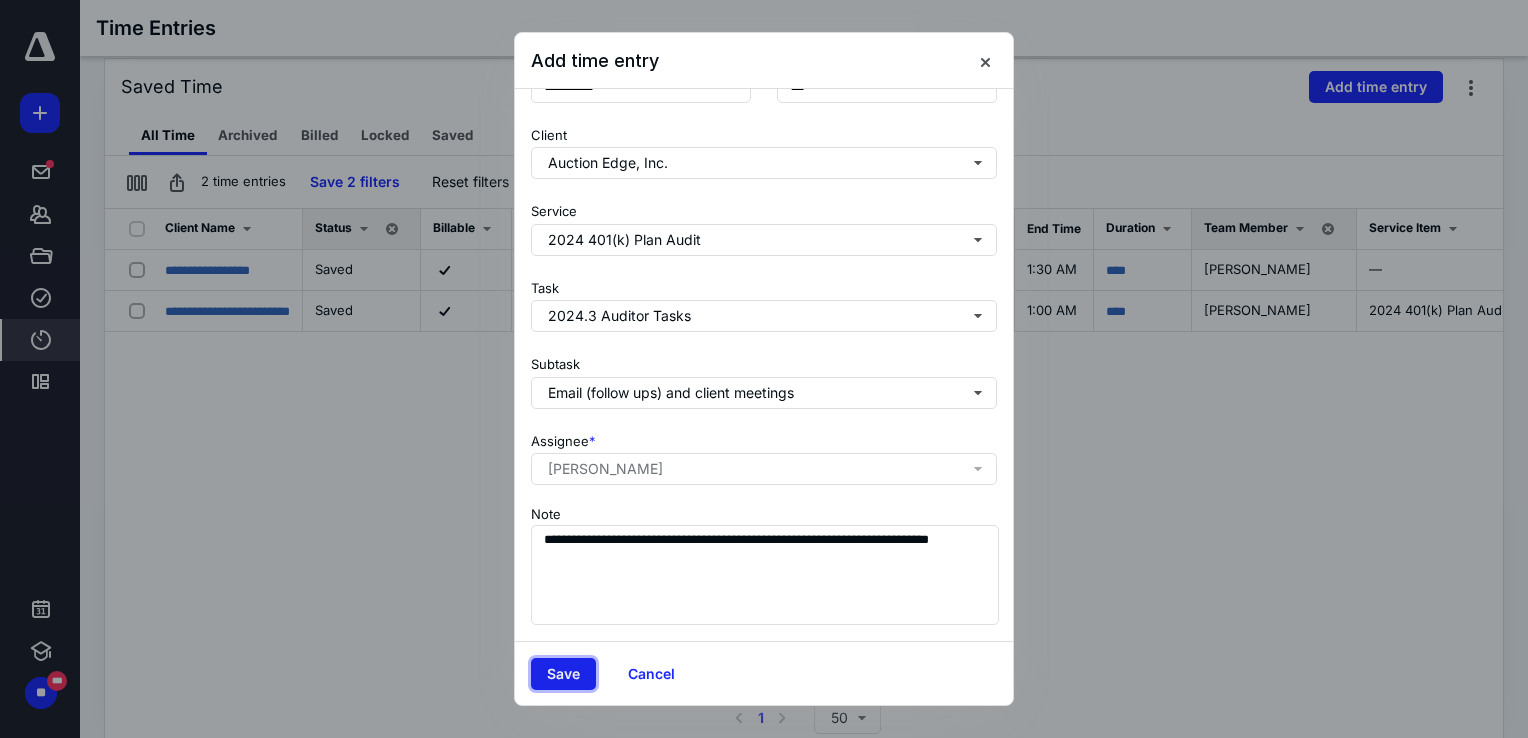 click on "Save" at bounding box center (563, 674) 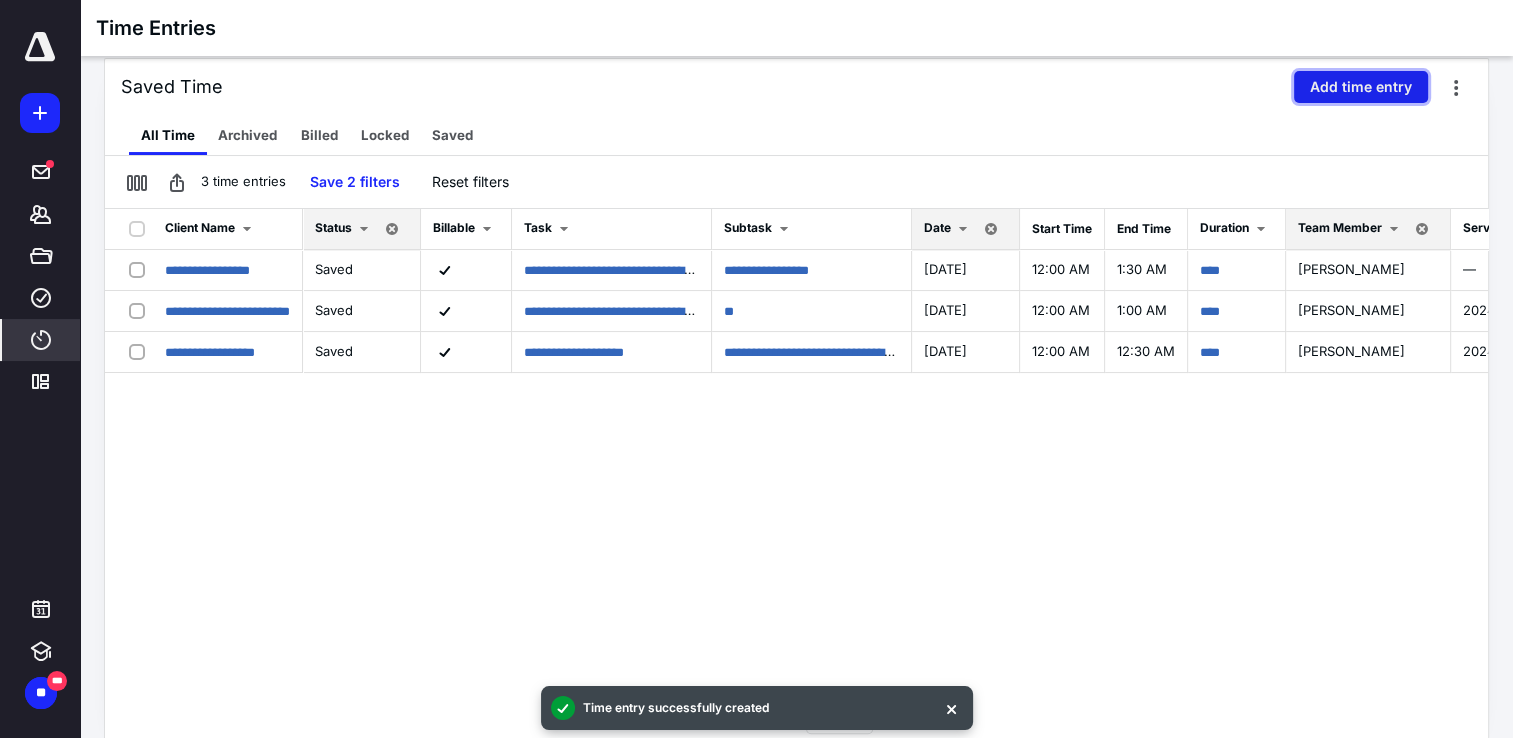 click on "Add time entry" at bounding box center (1361, 87) 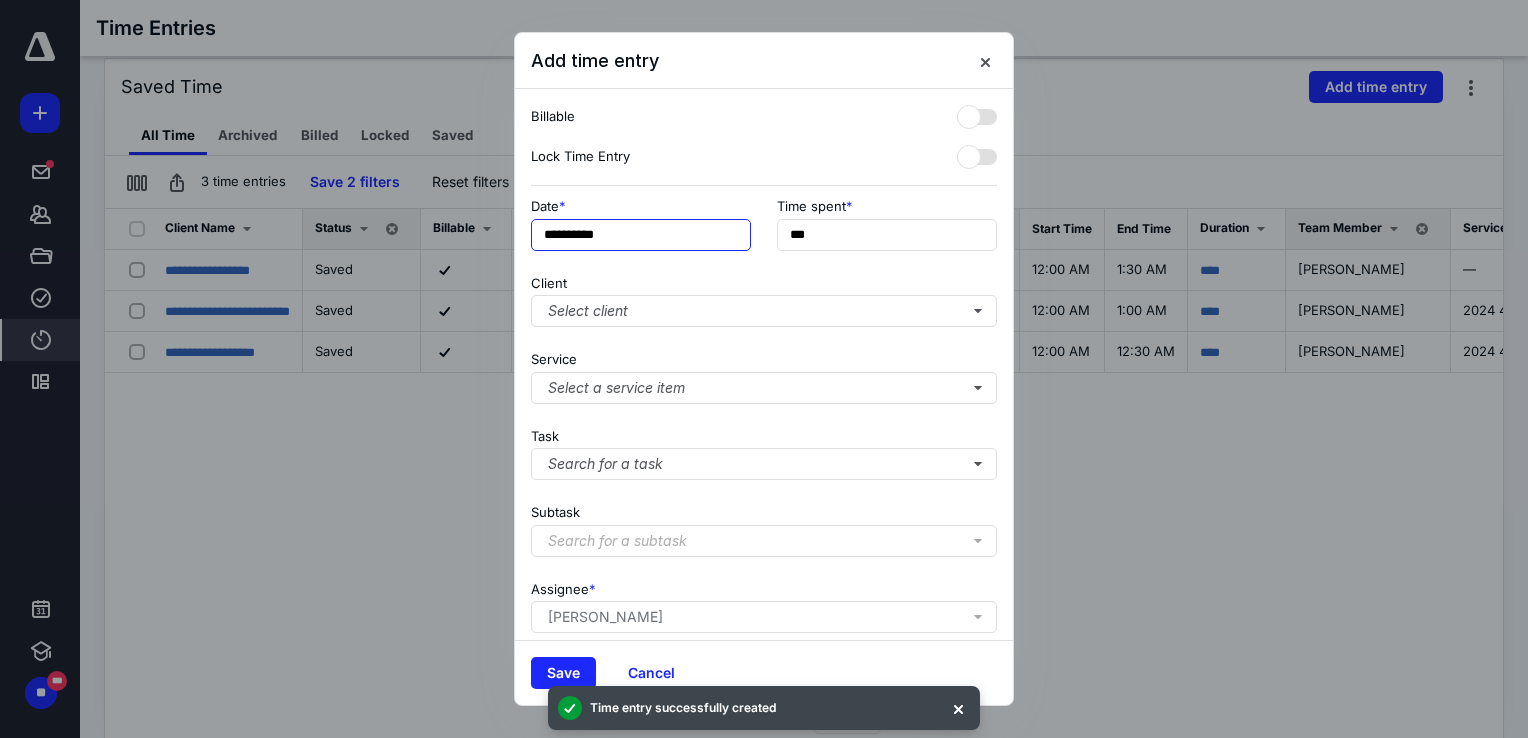 click on "**********" at bounding box center [641, 235] 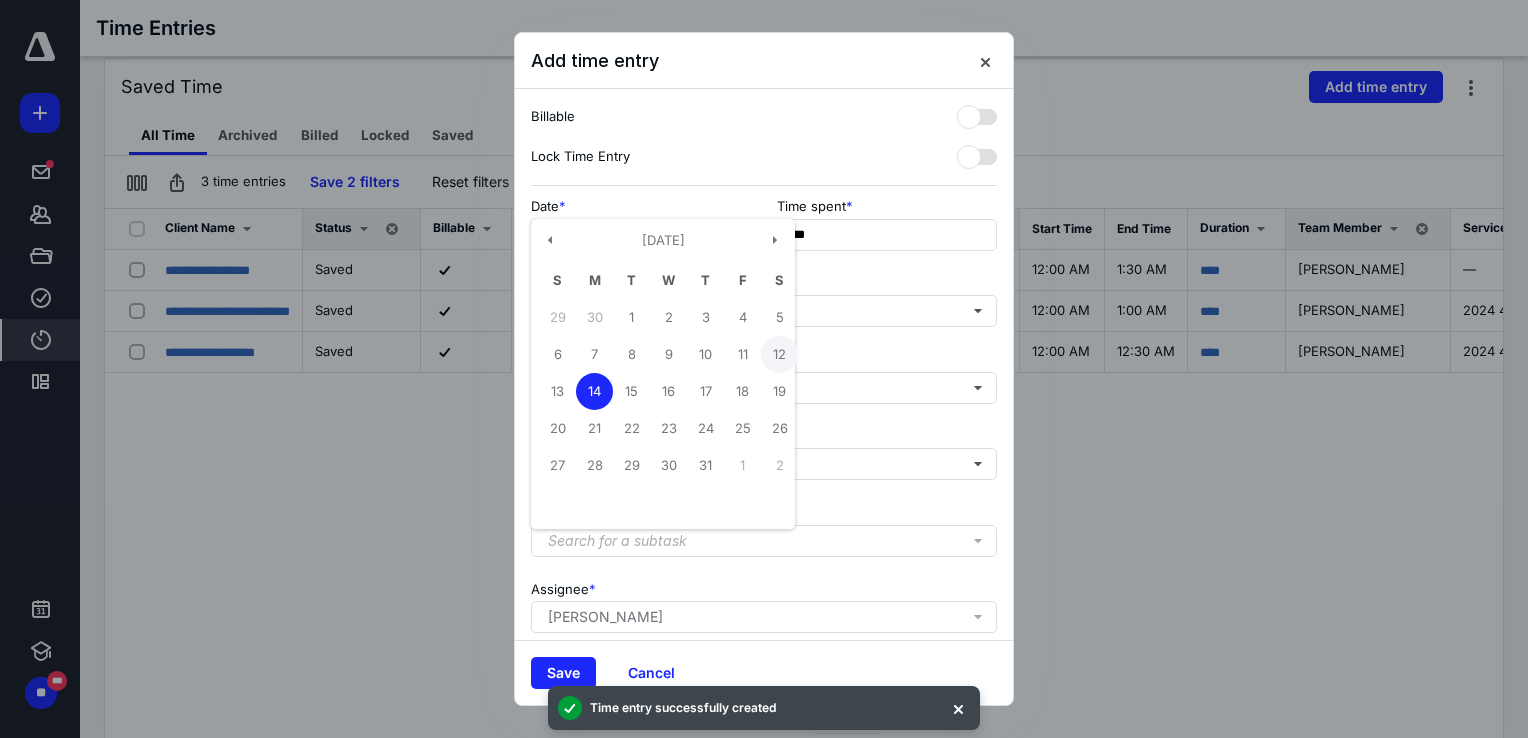 click on "12" at bounding box center (779, 354) 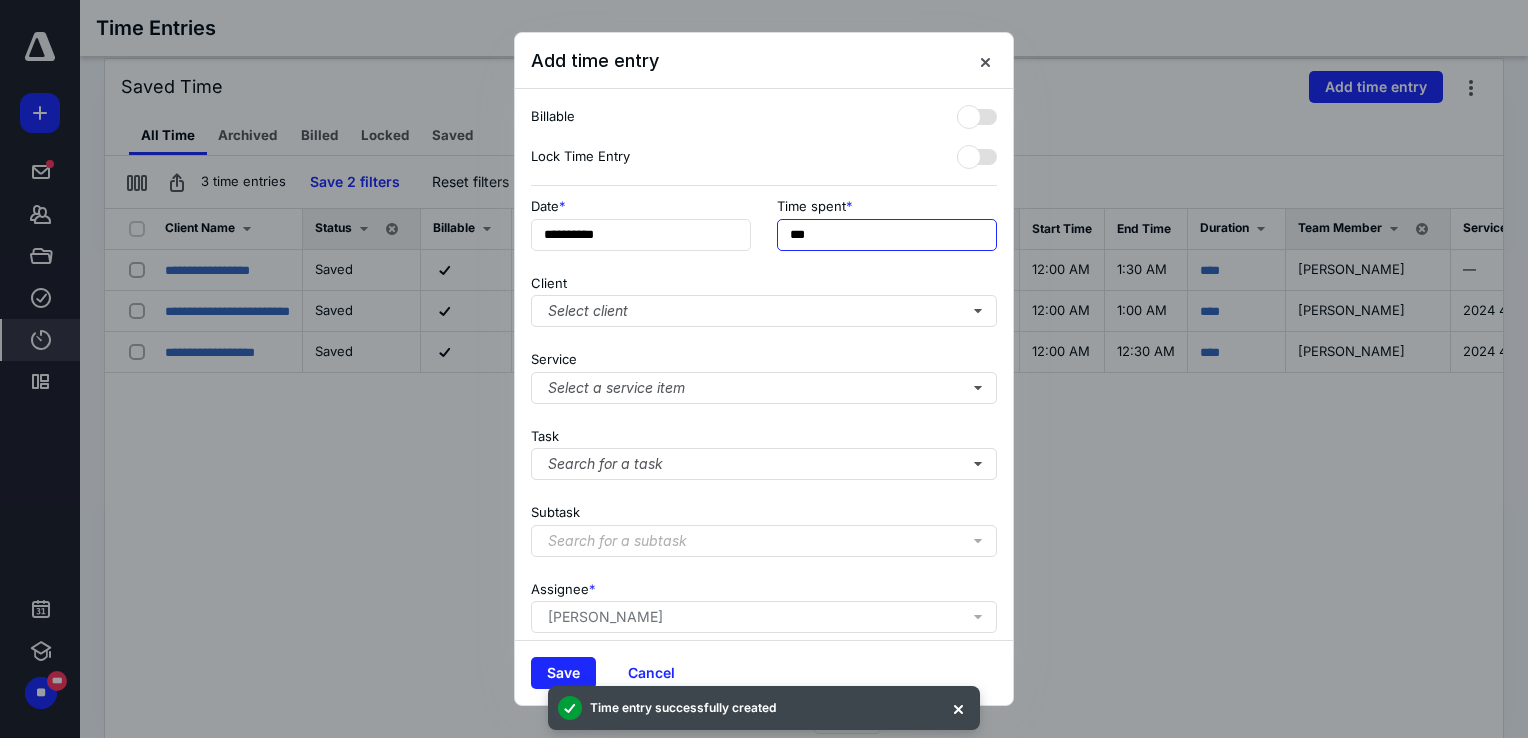 click on "***" at bounding box center (887, 235) 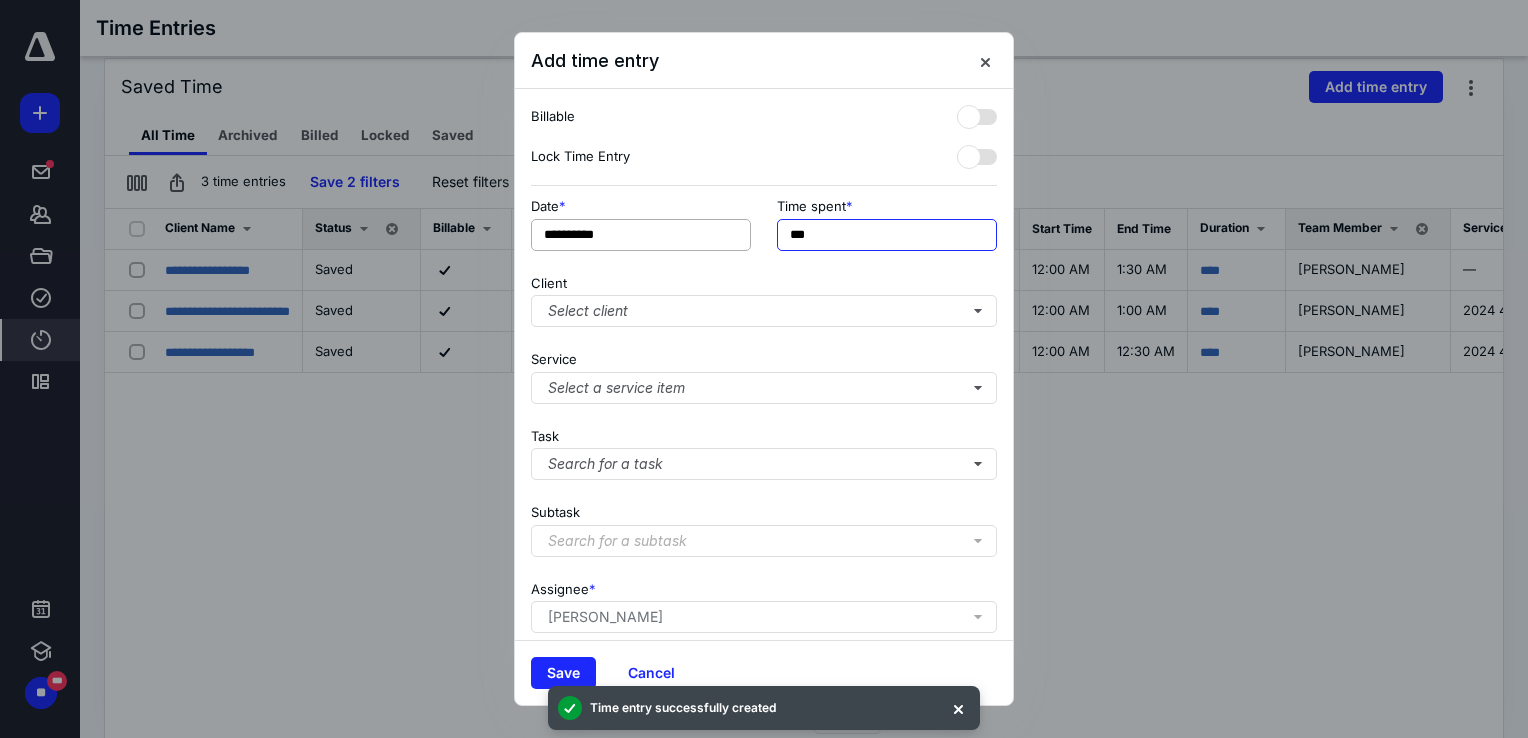drag, startPoint x: 820, startPoint y: 238, endPoint x: 743, endPoint y: 225, distance: 78.08969 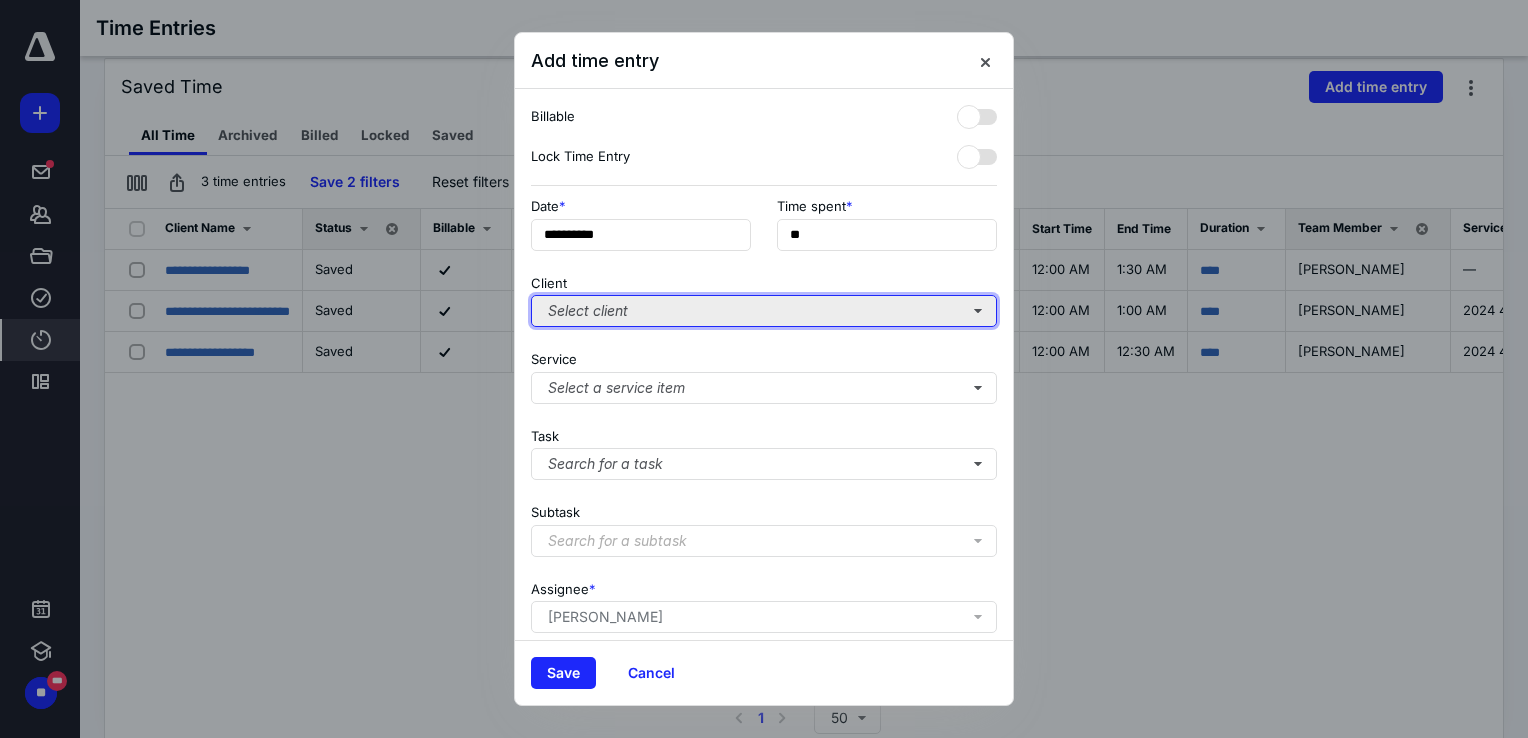 click on "Select client" at bounding box center (764, 311) 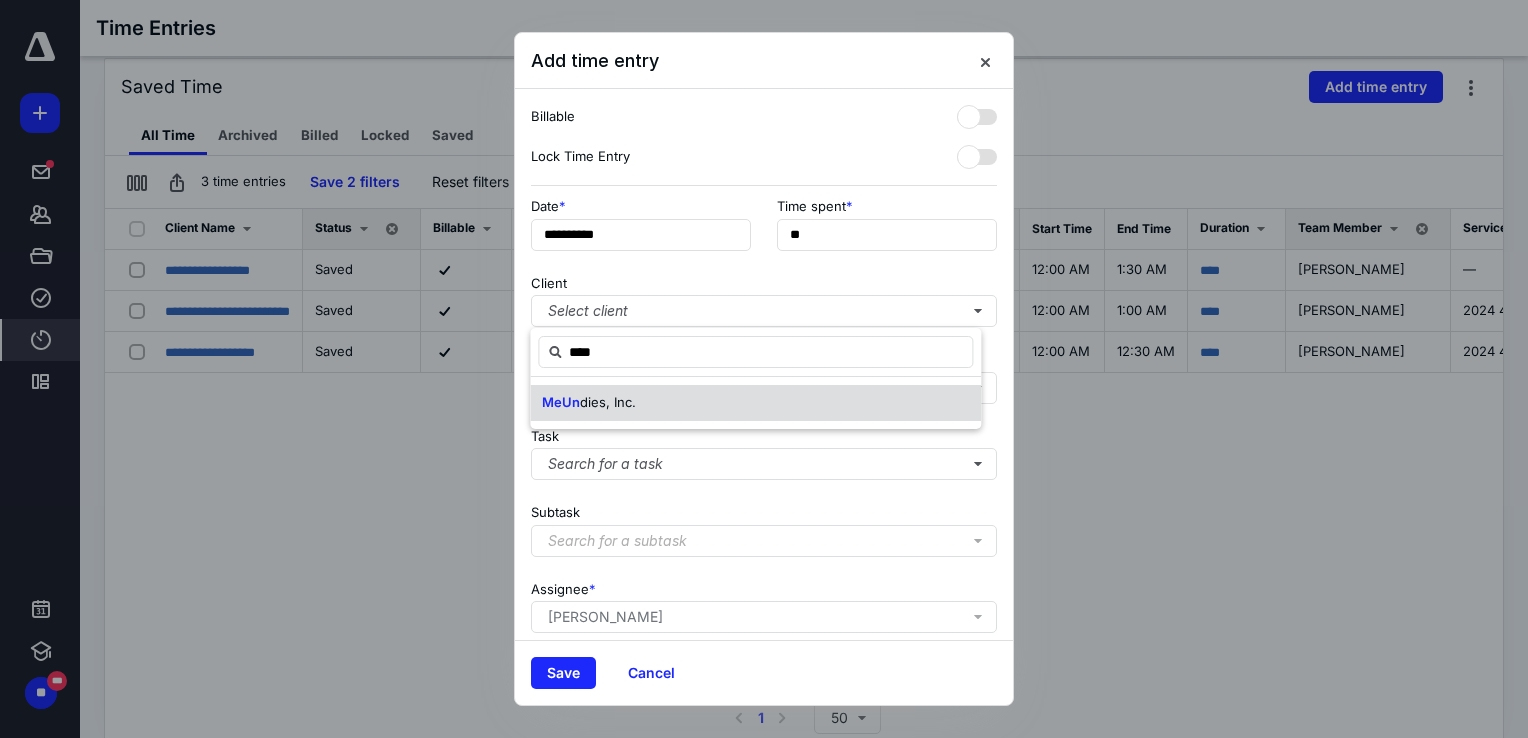 click on "MeUn" at bounding box center [561, 402] 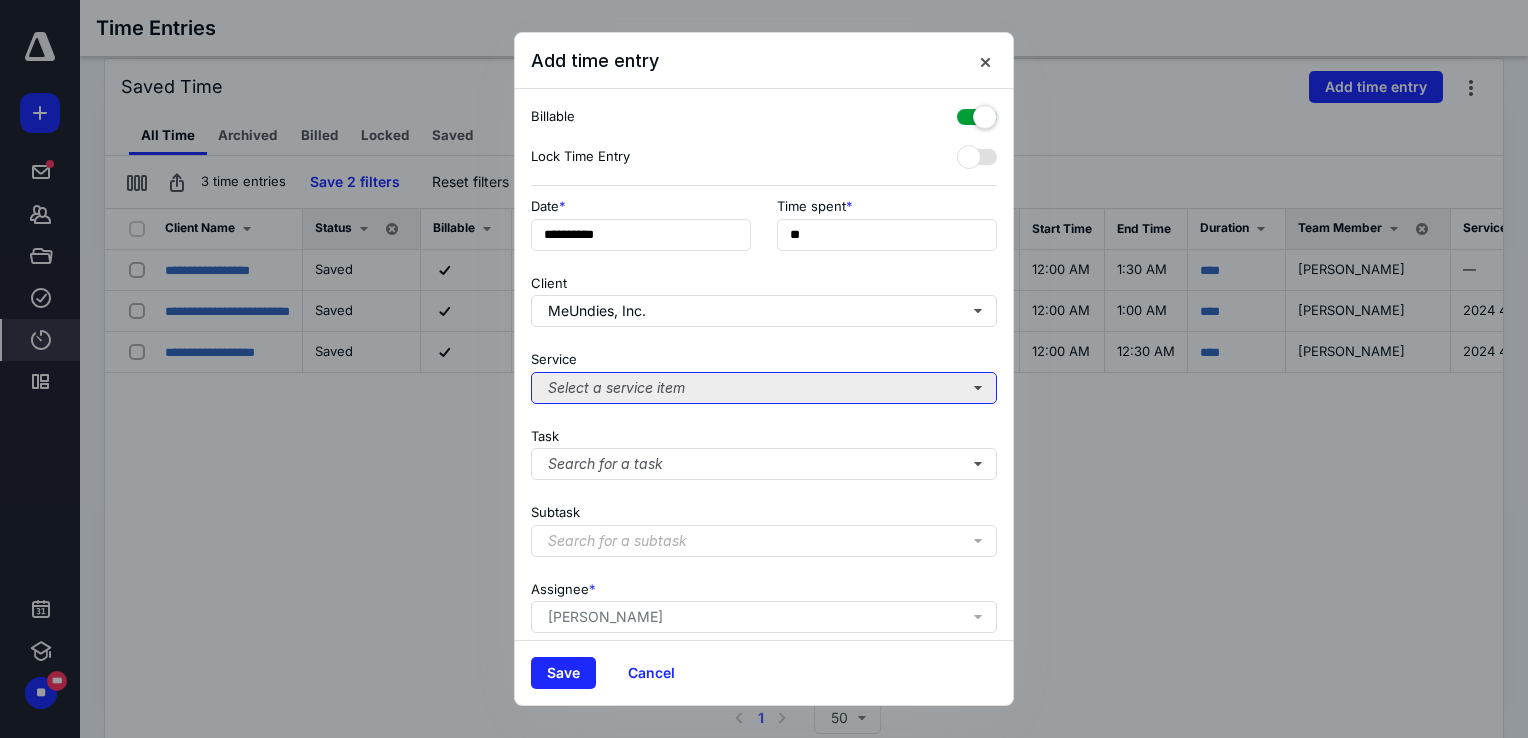 click on "Select a service item" at bounding box center (764, 388) 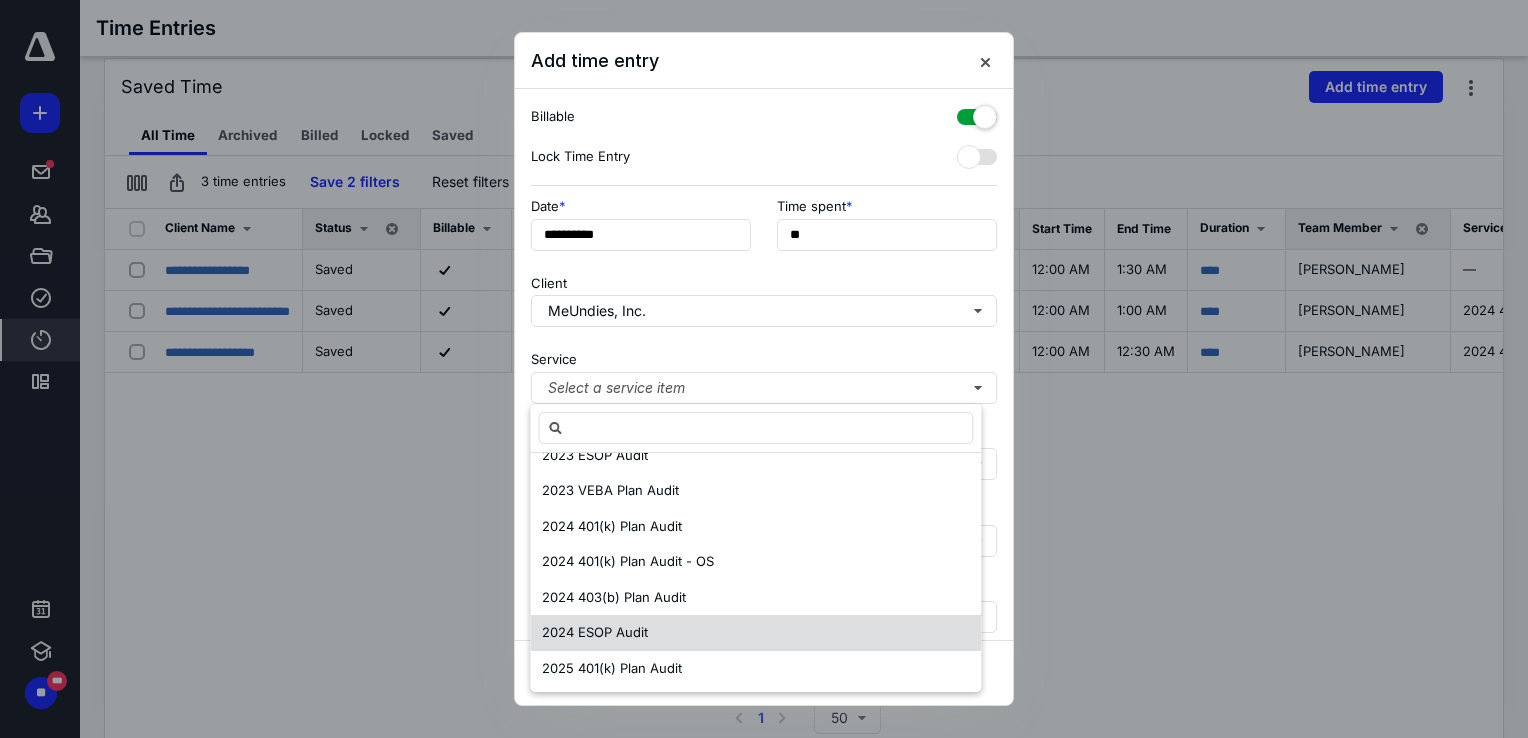 scroll, scrollTop: 700, scrollLeft: 0, axis: vertical 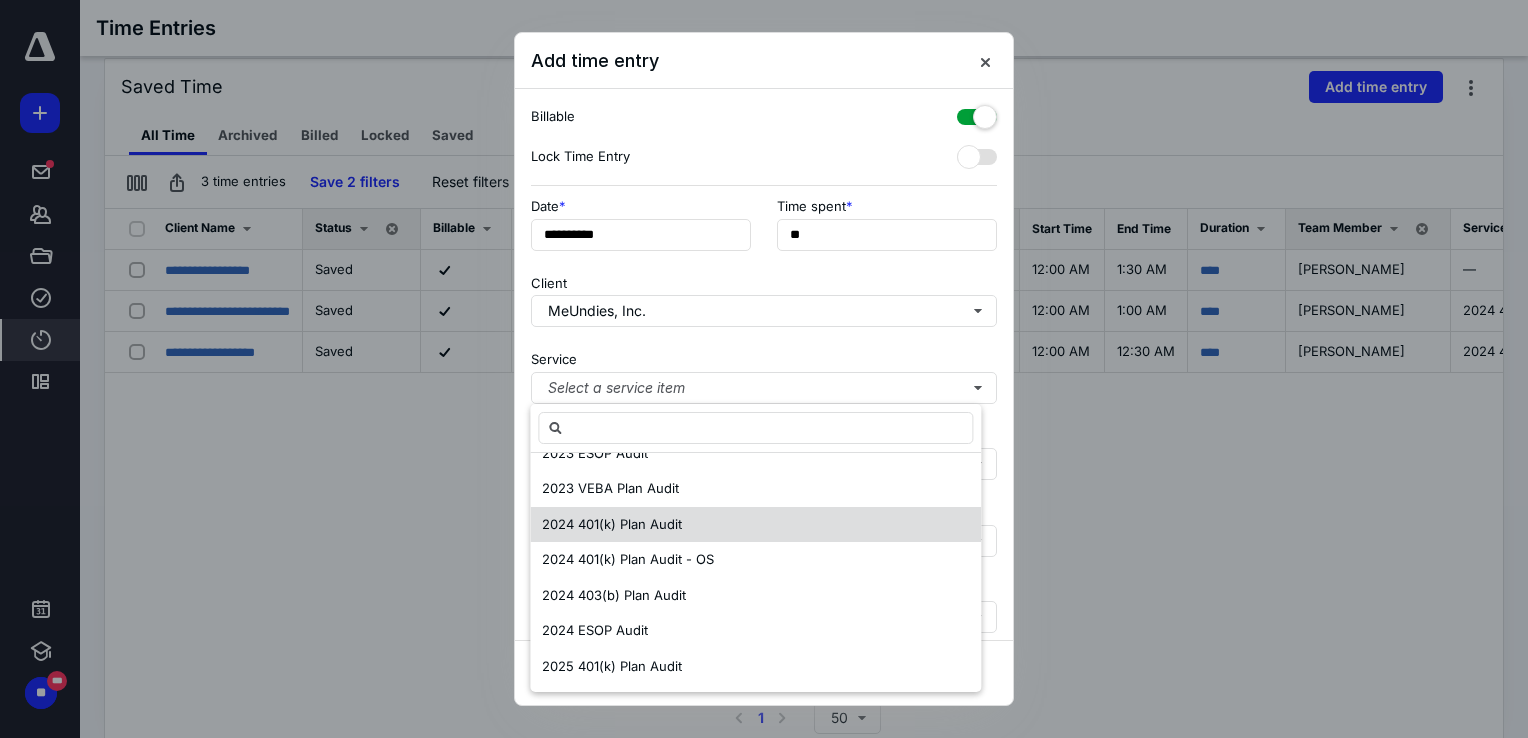 click on "2024 401(k) Plan Audit" at bounding box center (612, 525) 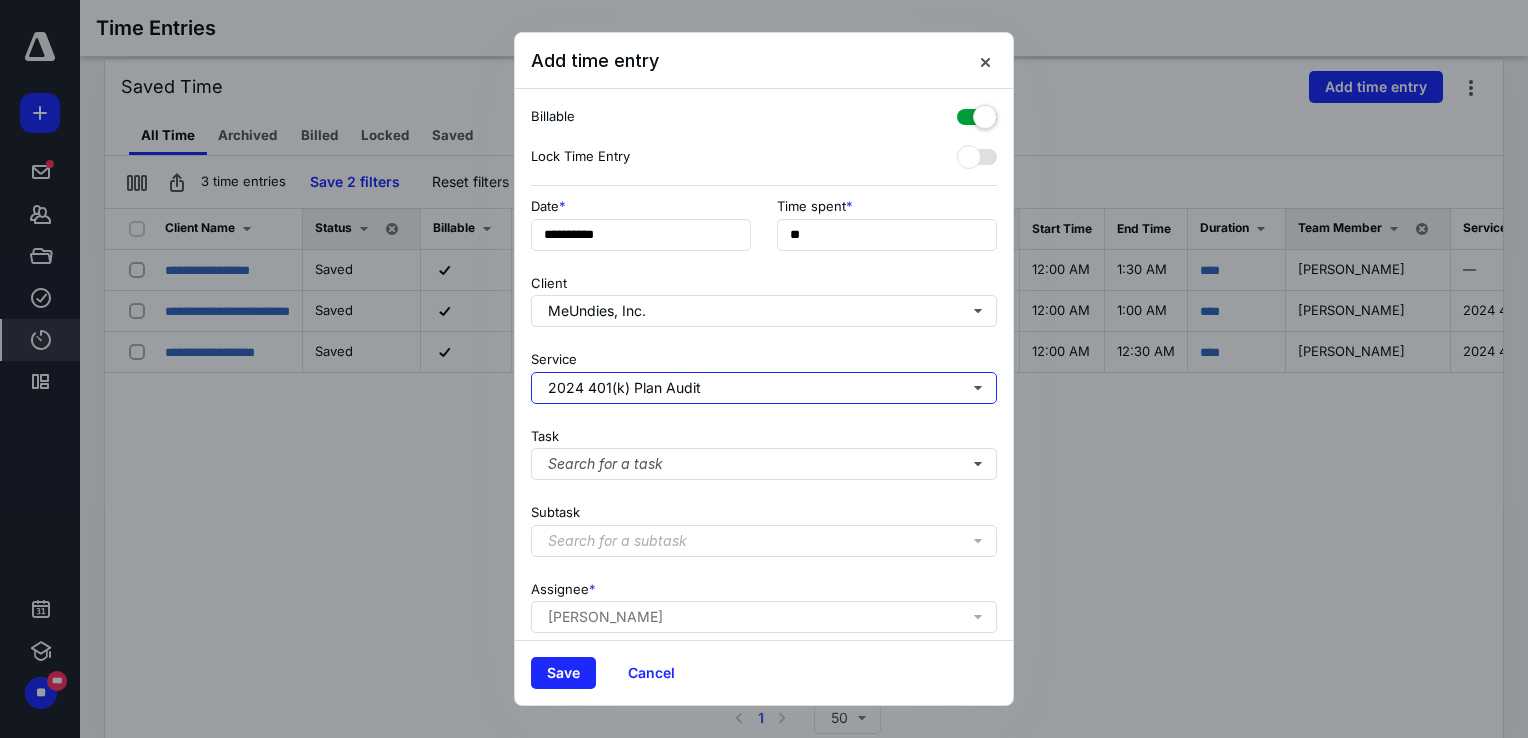 scroll, scrollTop: 0, scrollLeft: 0, axis: both 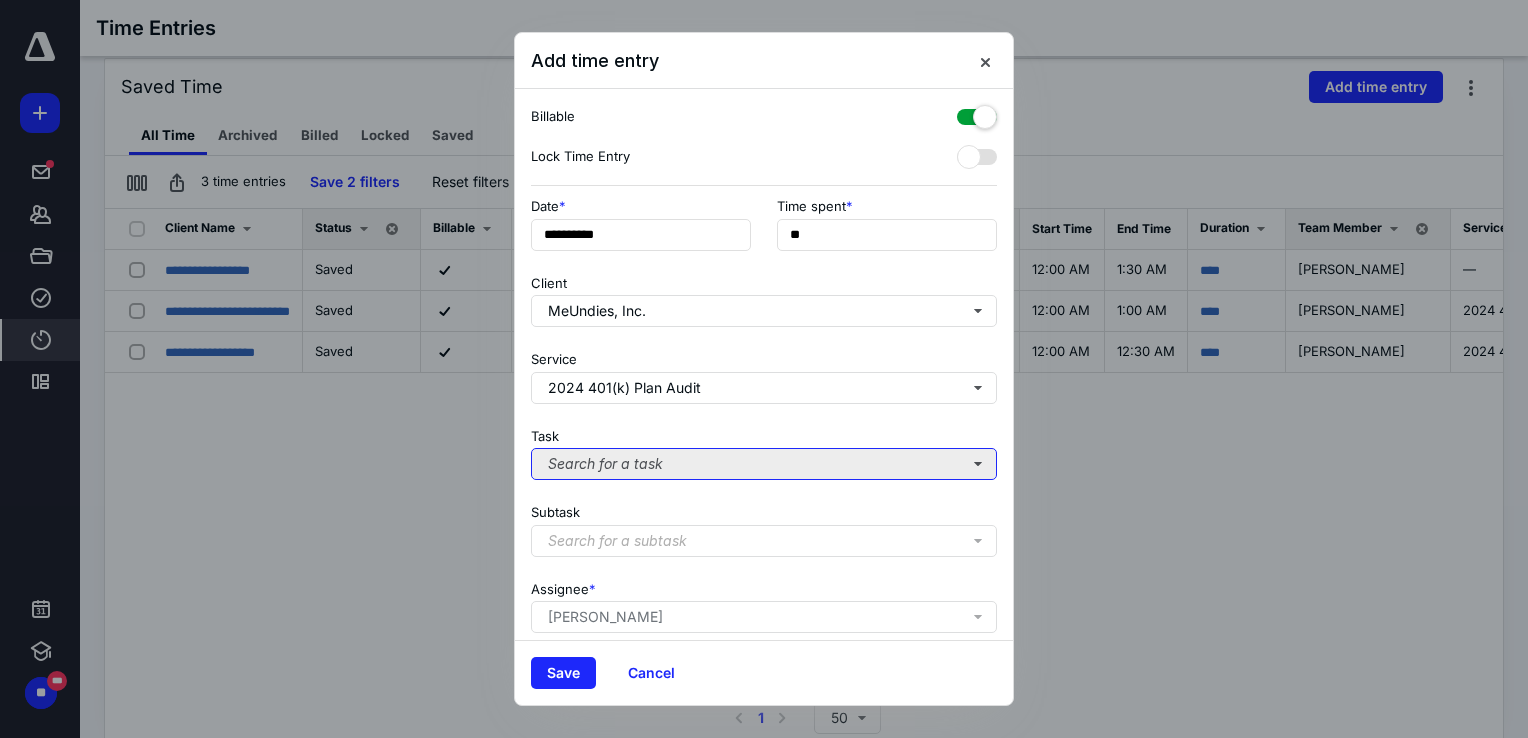 click on "Search for a task" at bounding box center [764, 464] 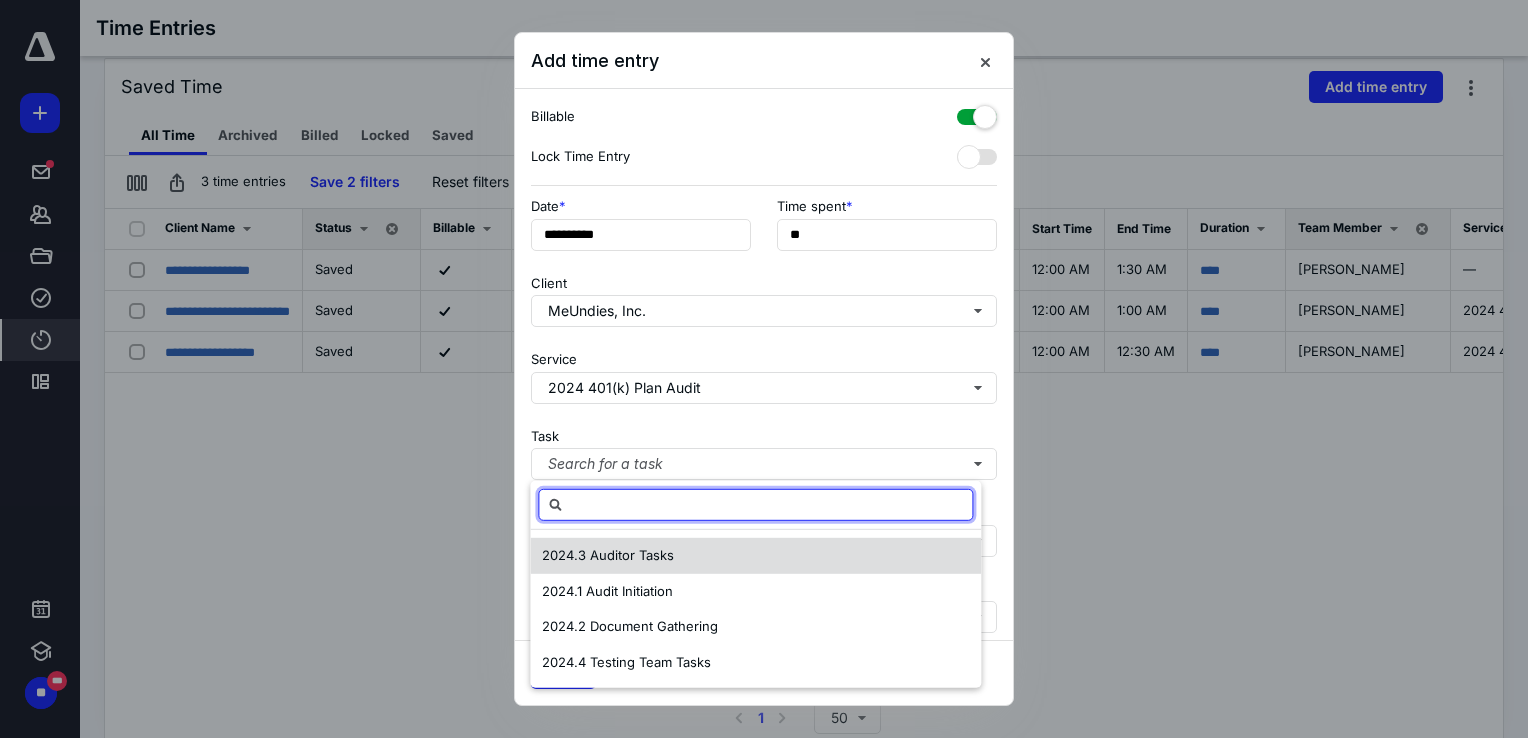 click on "2024.3 Auditor Tasks" at bounding box center [608, 555] 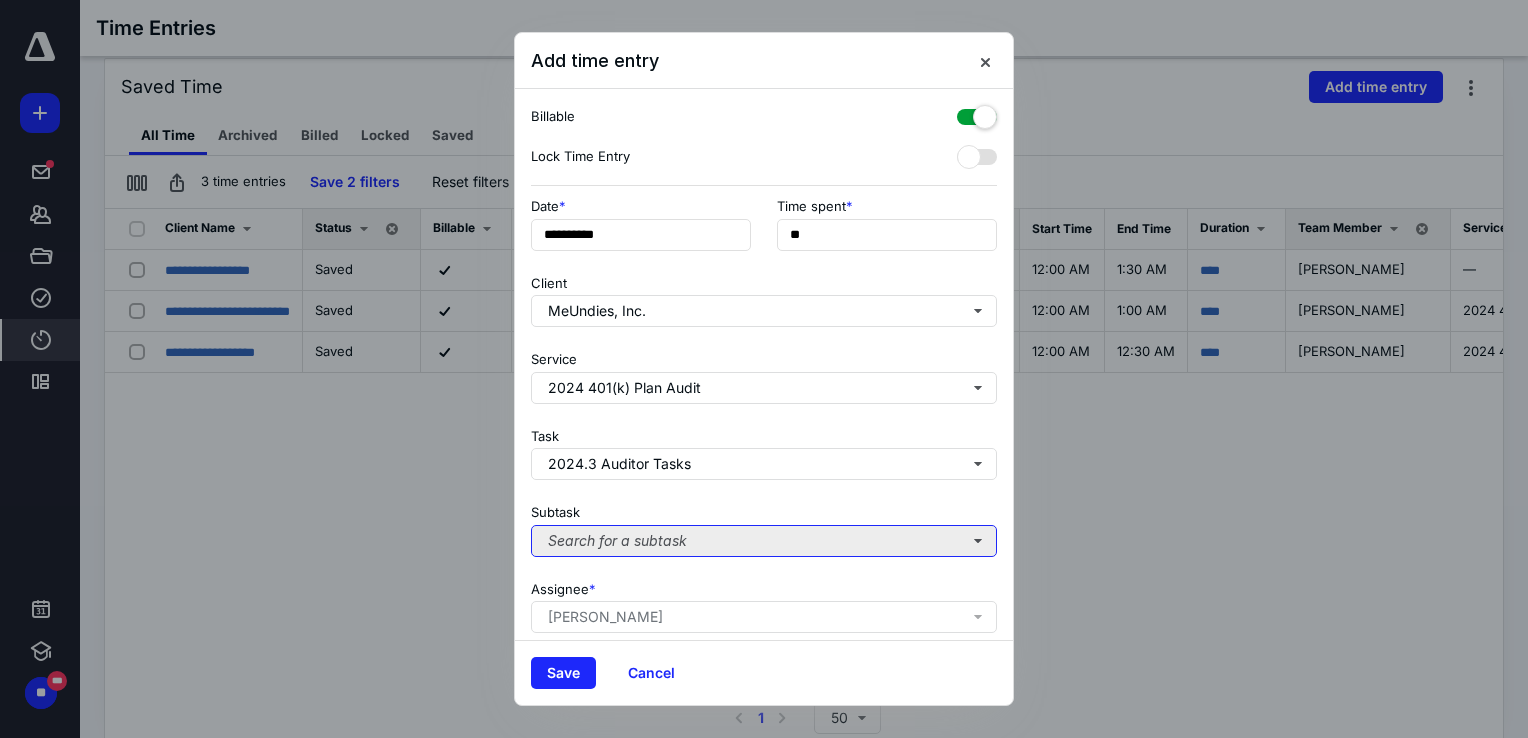 click on "Search for a subtask" at bounding box center (764, 541) 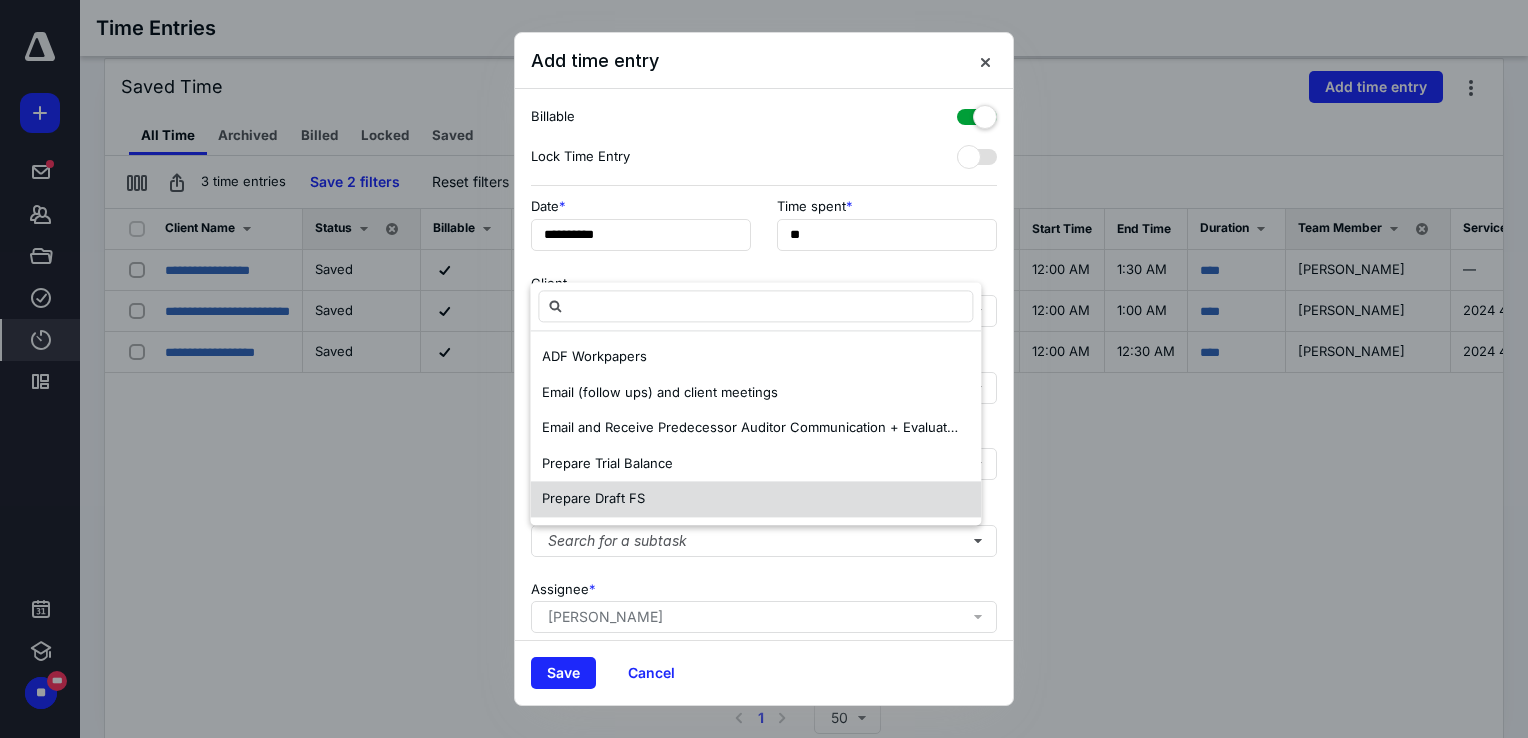 click on "Prepare Draft FS" at bounding box center [593, 499] 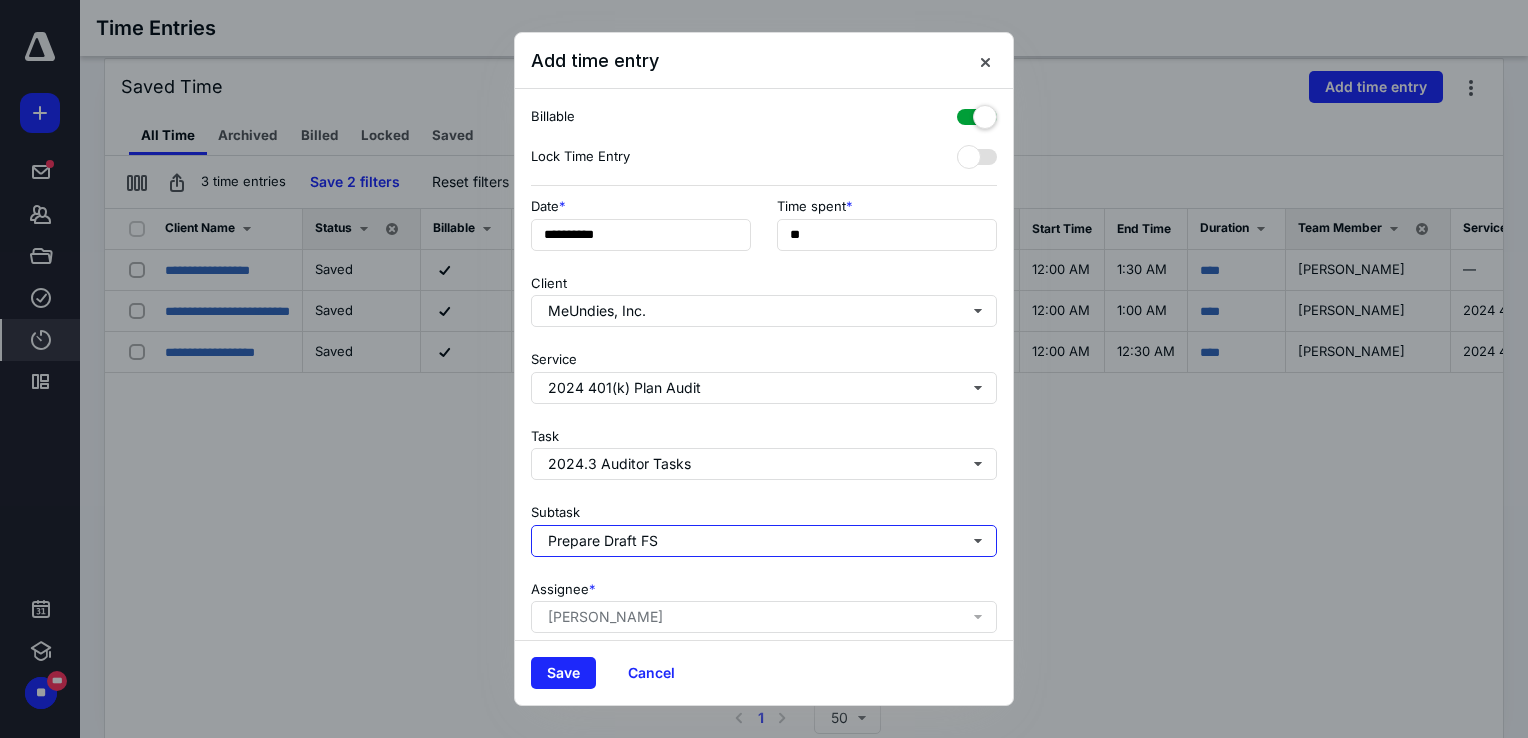 scroll, scrollTop: 162, scrollLeft: 0, axis: vertical 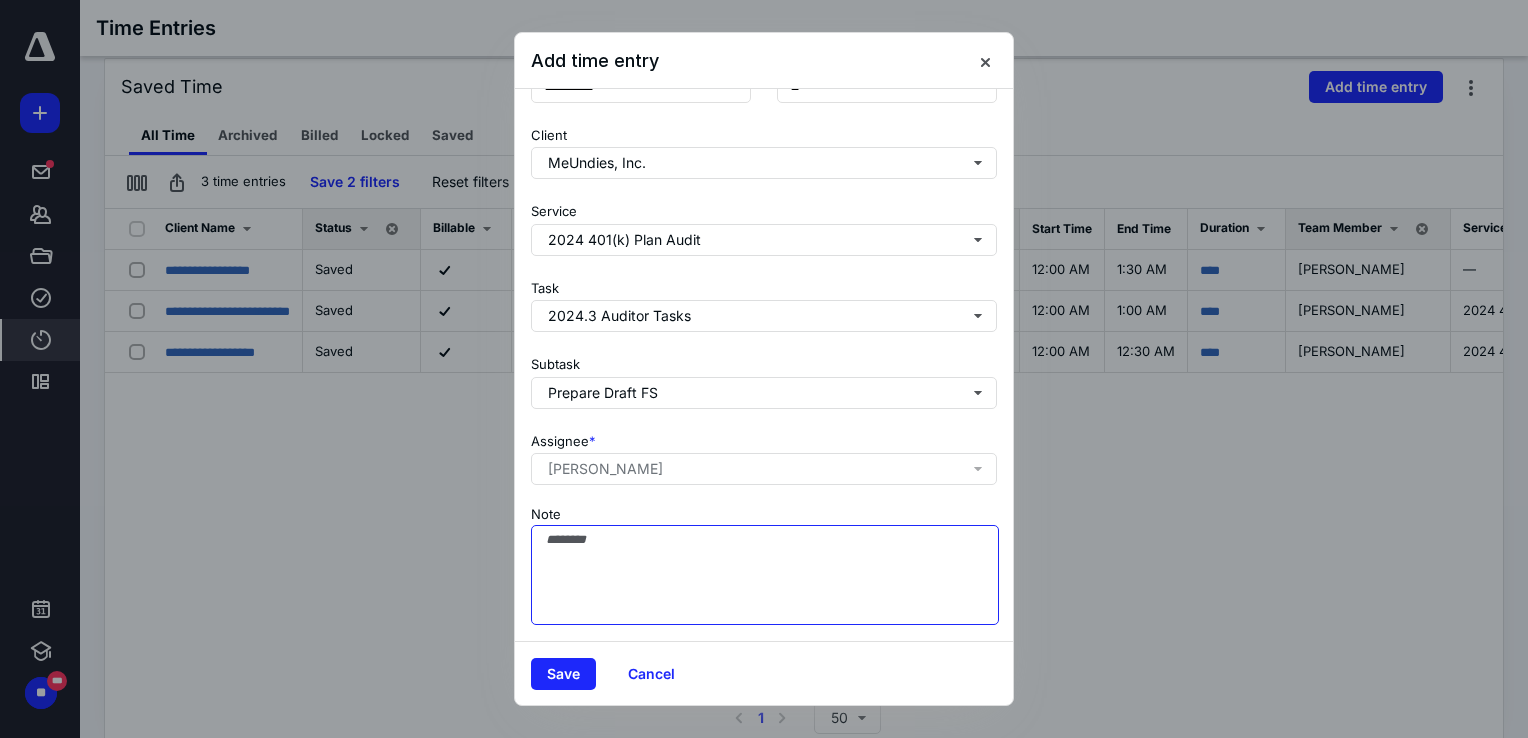 click on "Note" at bounding box center (765, 575) 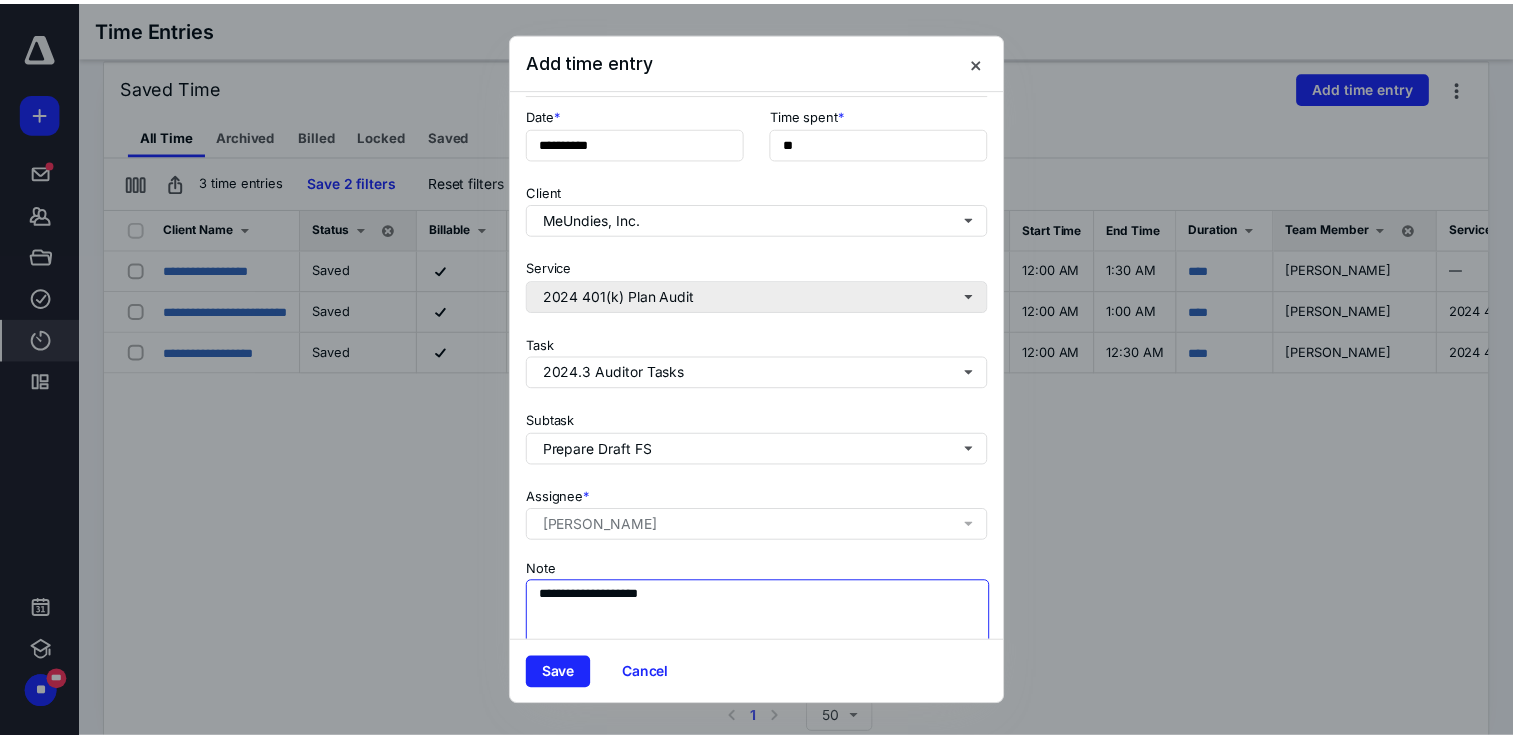 scroll, scrollTop: 0, scrollLeft: 0, axis: both 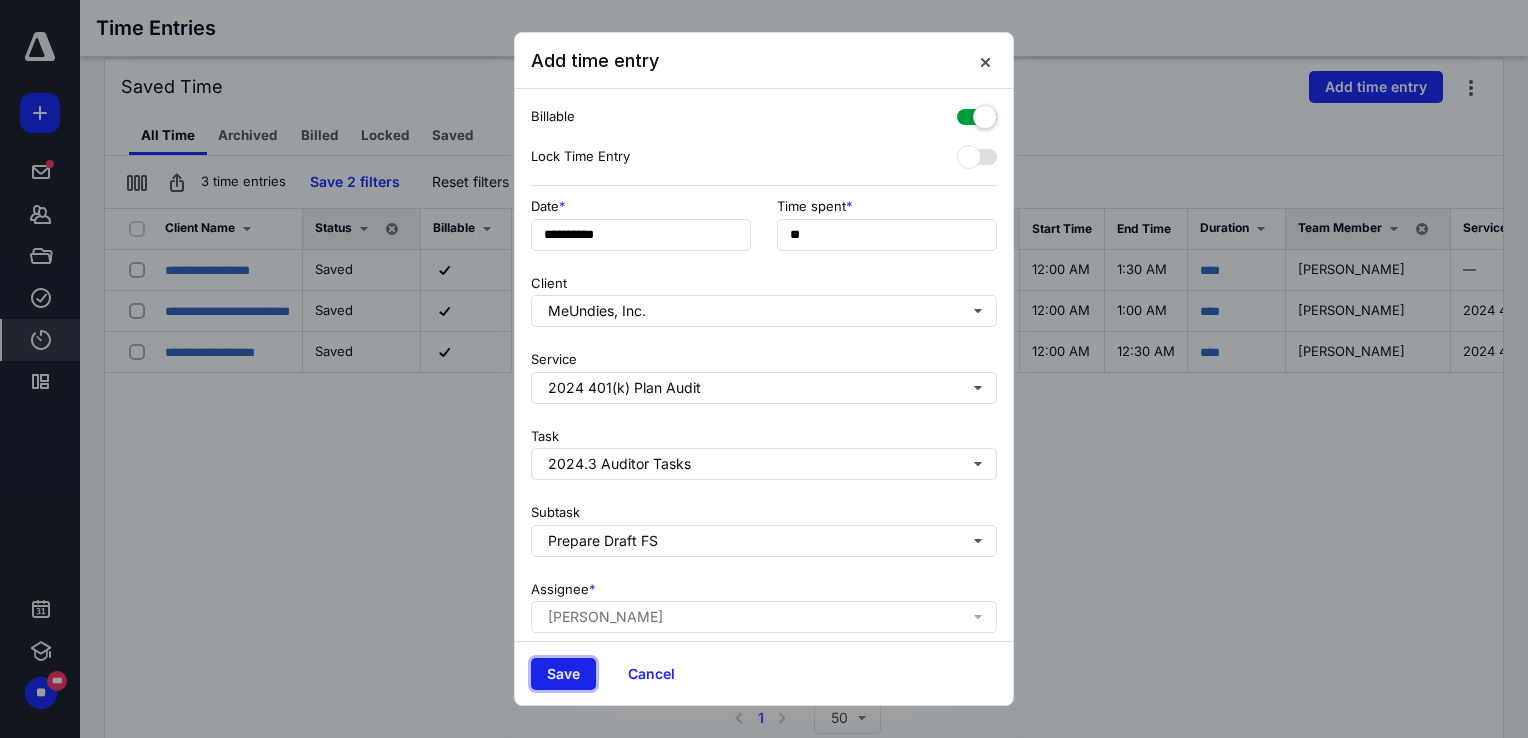 click on "Save" at bounding box center [563, 674] 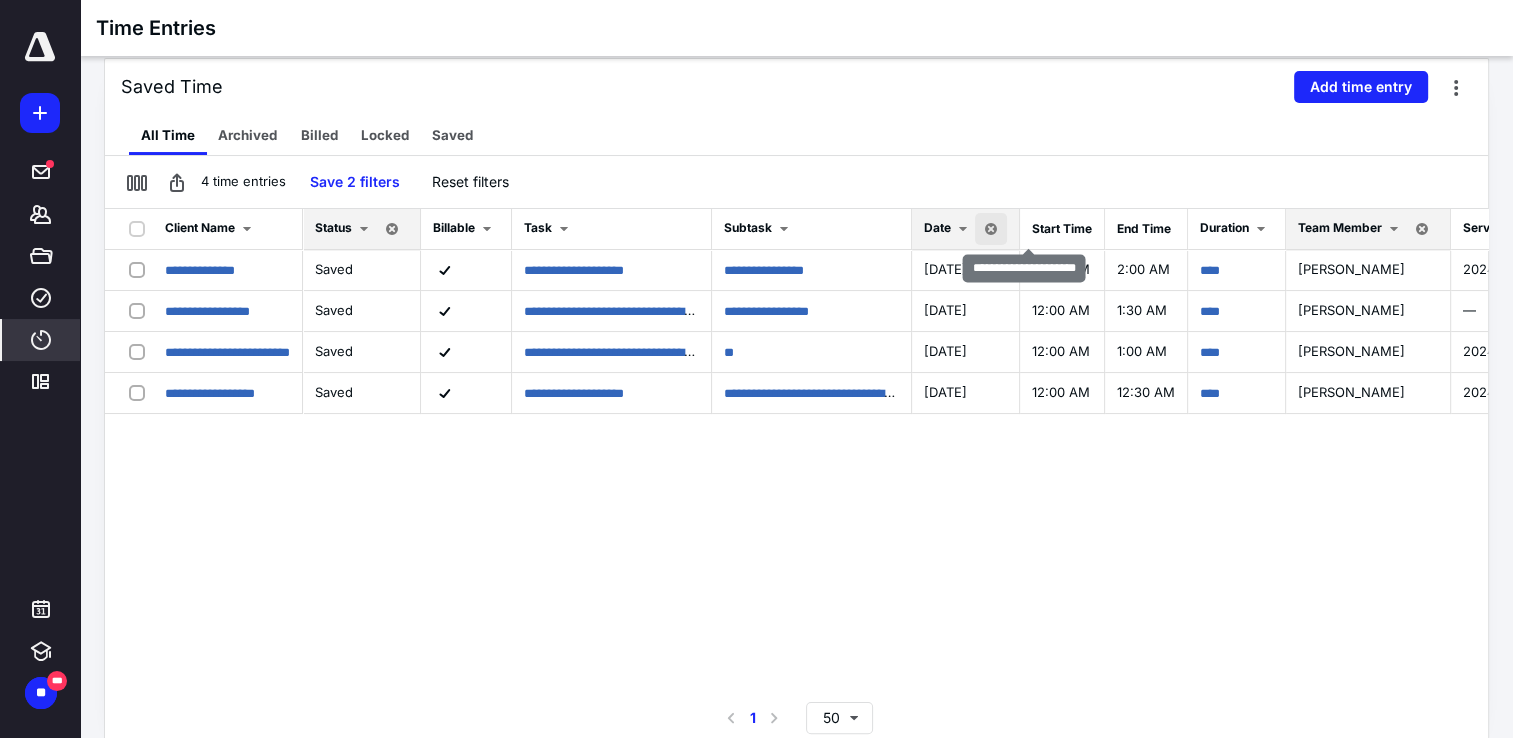 click at bounding box center (991, 229) 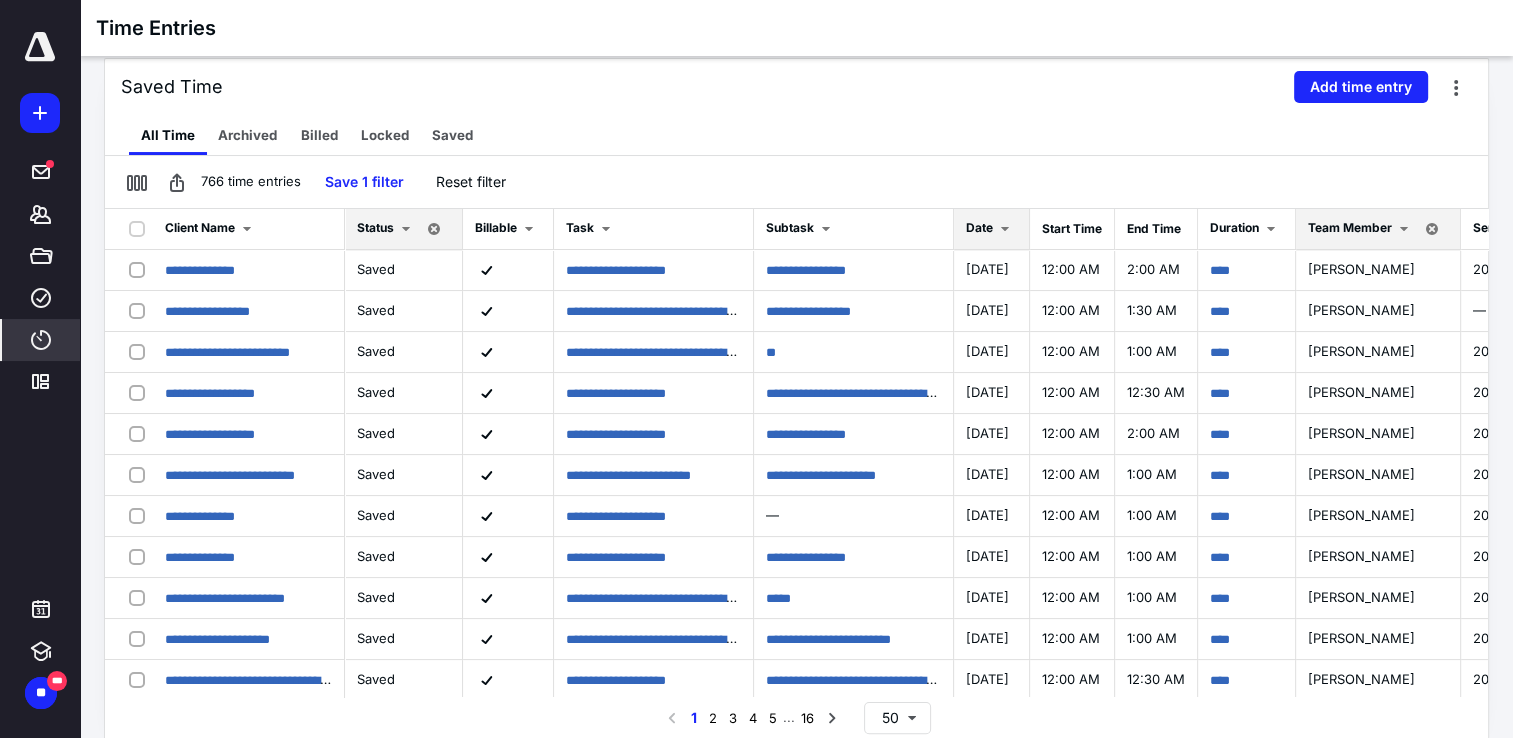 click at bounding box center [247, 229] 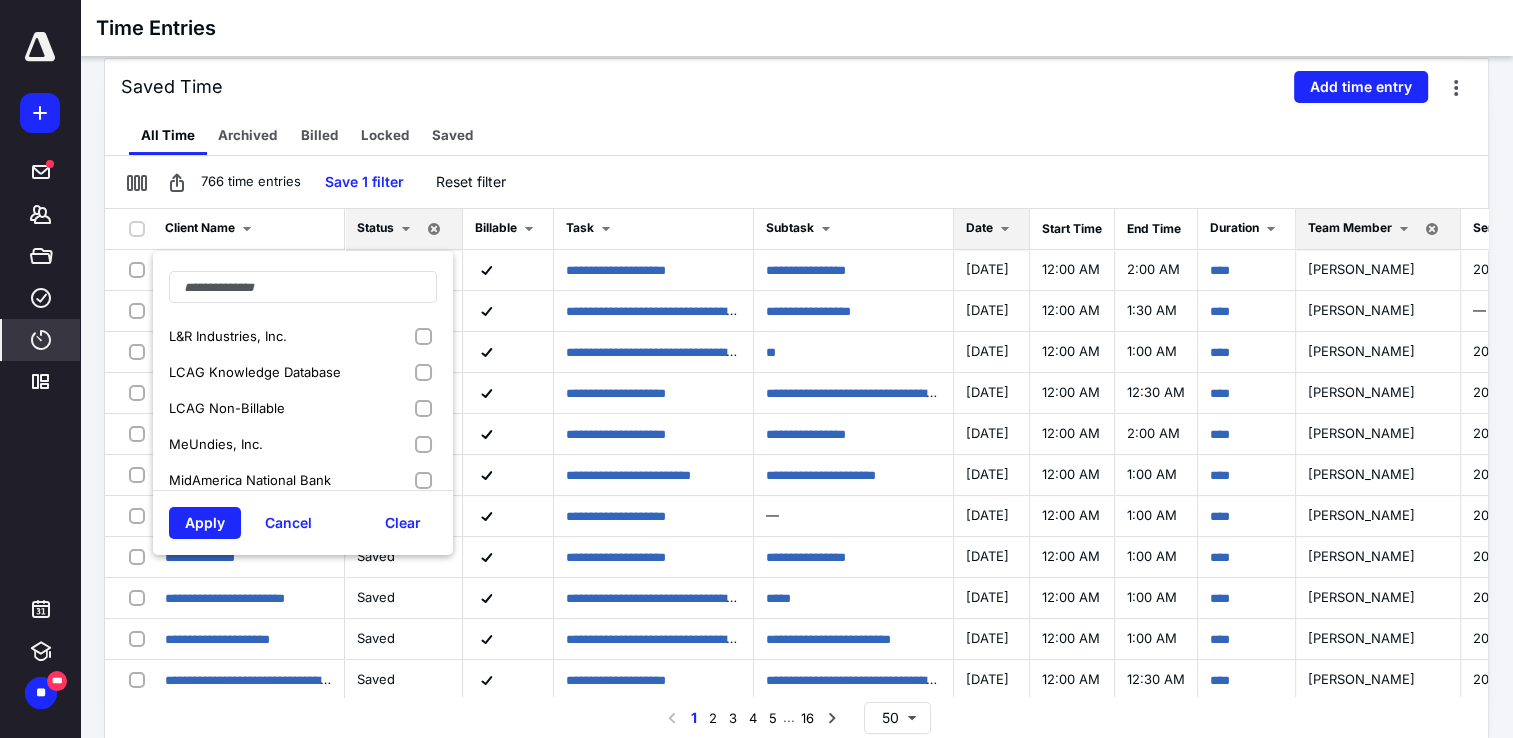 scroll, scrollTop: 500, scrollLeft: 0, axis: vertical 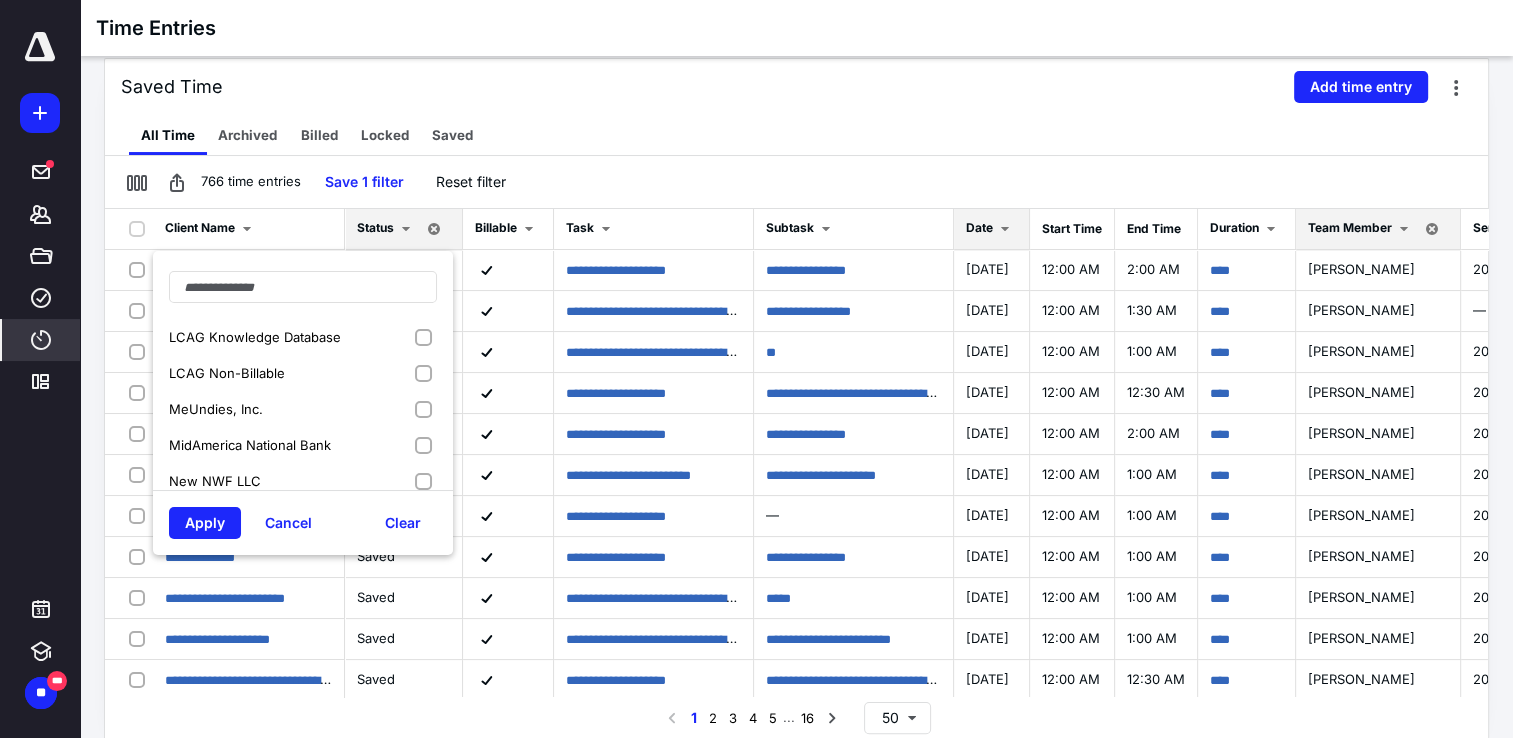 click on "MeUndies, Inc." at bounding box center (303, 409) 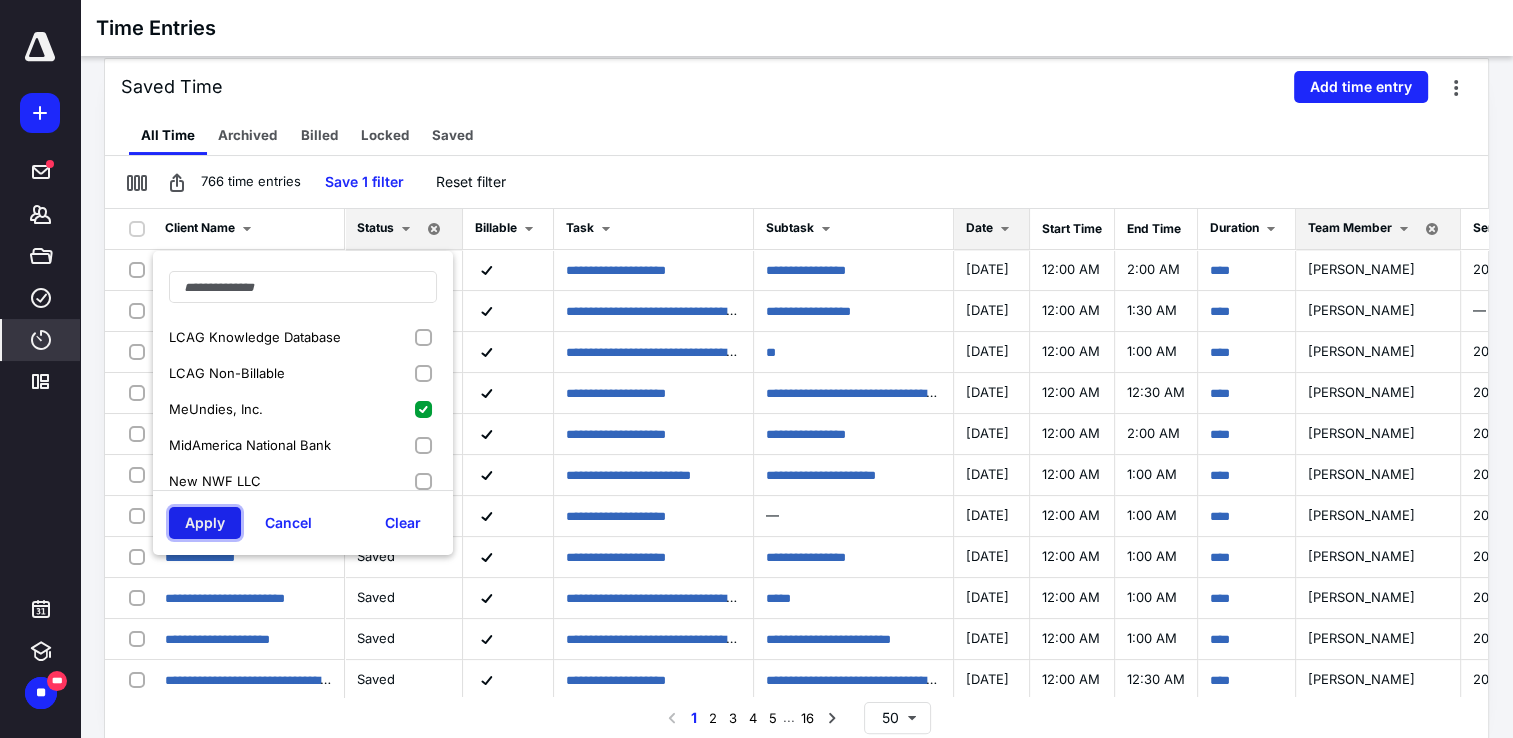 click on "Apply" at bounding box center [205, 523] 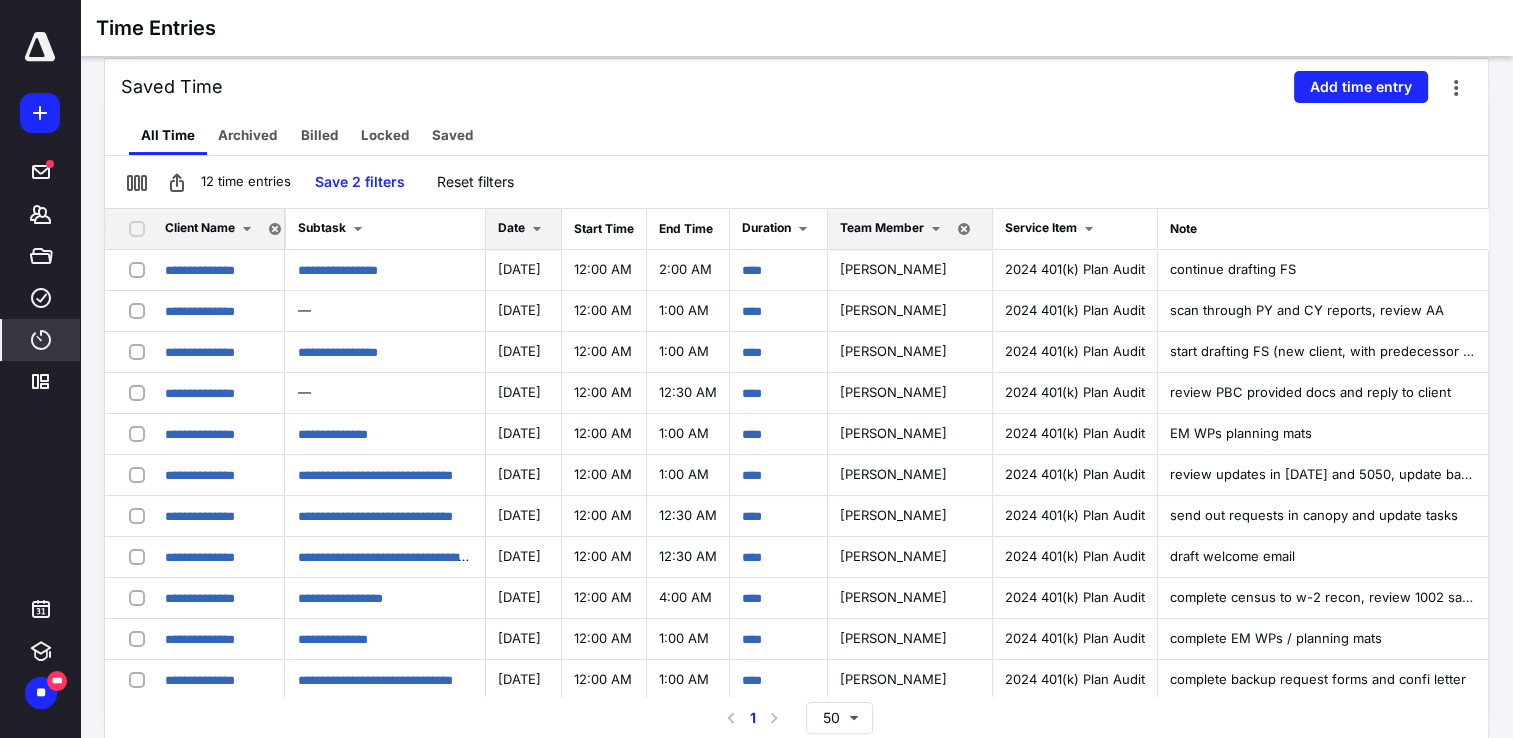scroll, scrollTop: 0, scrollLeft: 393, axis: horizontal 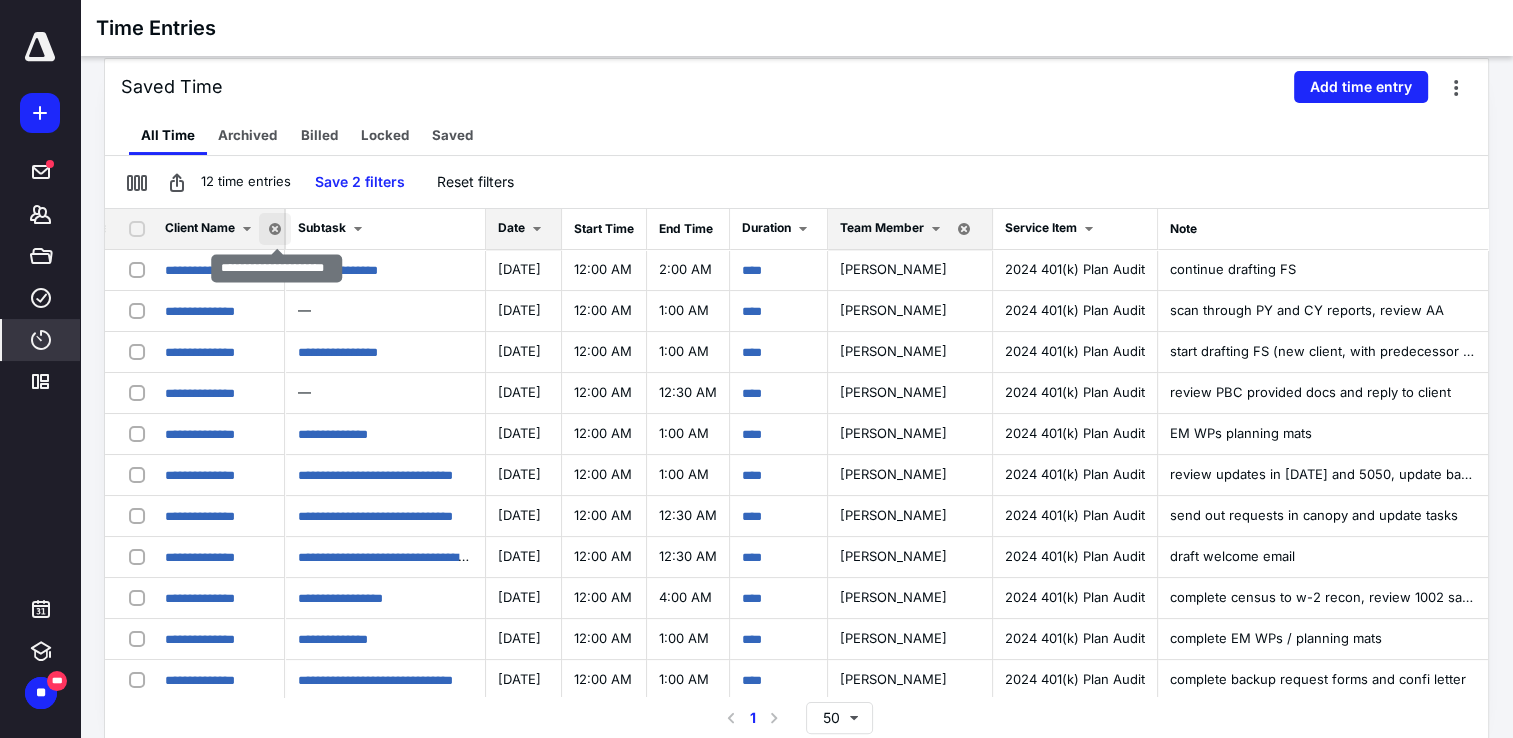 click at bounding box center [275, 229] 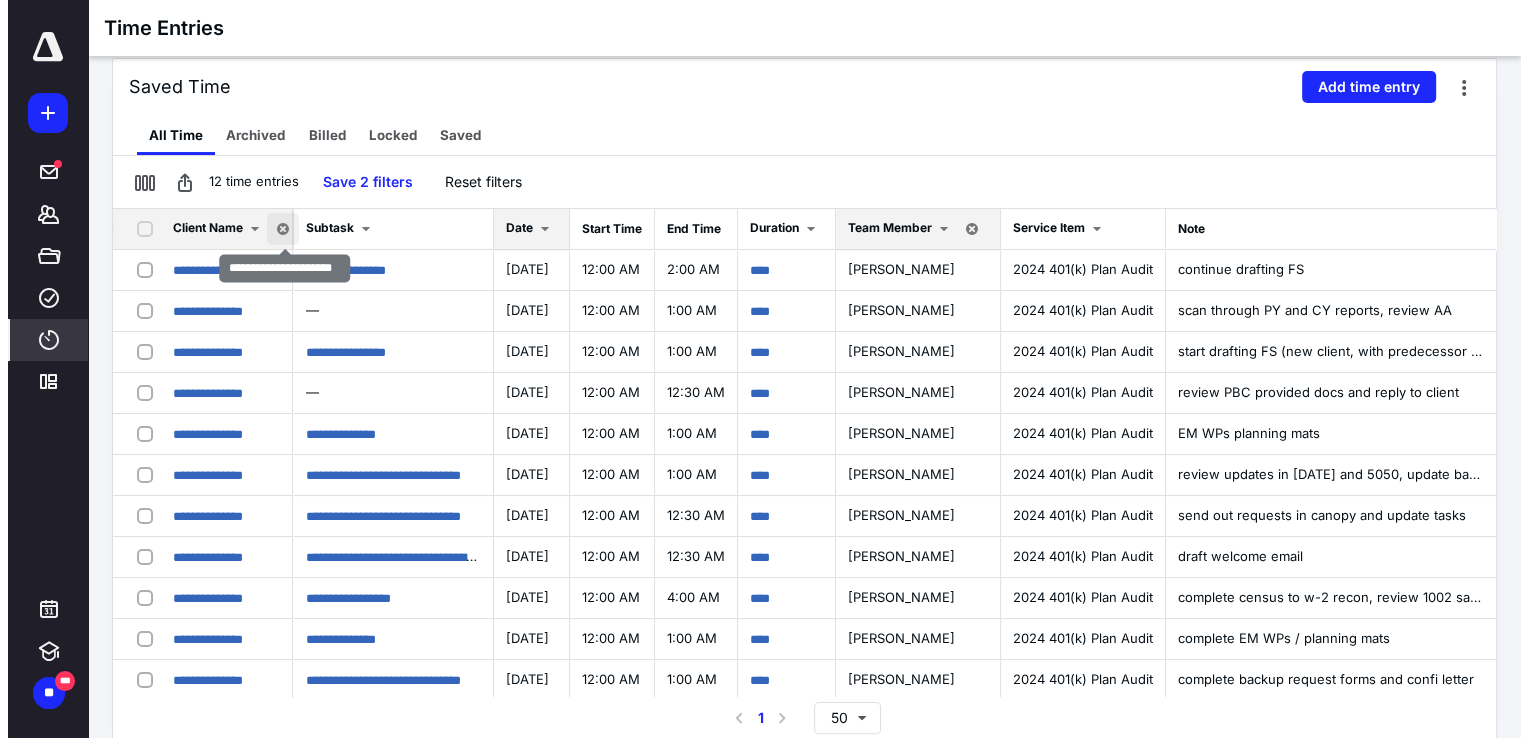 scroll, scrollTop: 0, scrollLeft: 0, axis: both 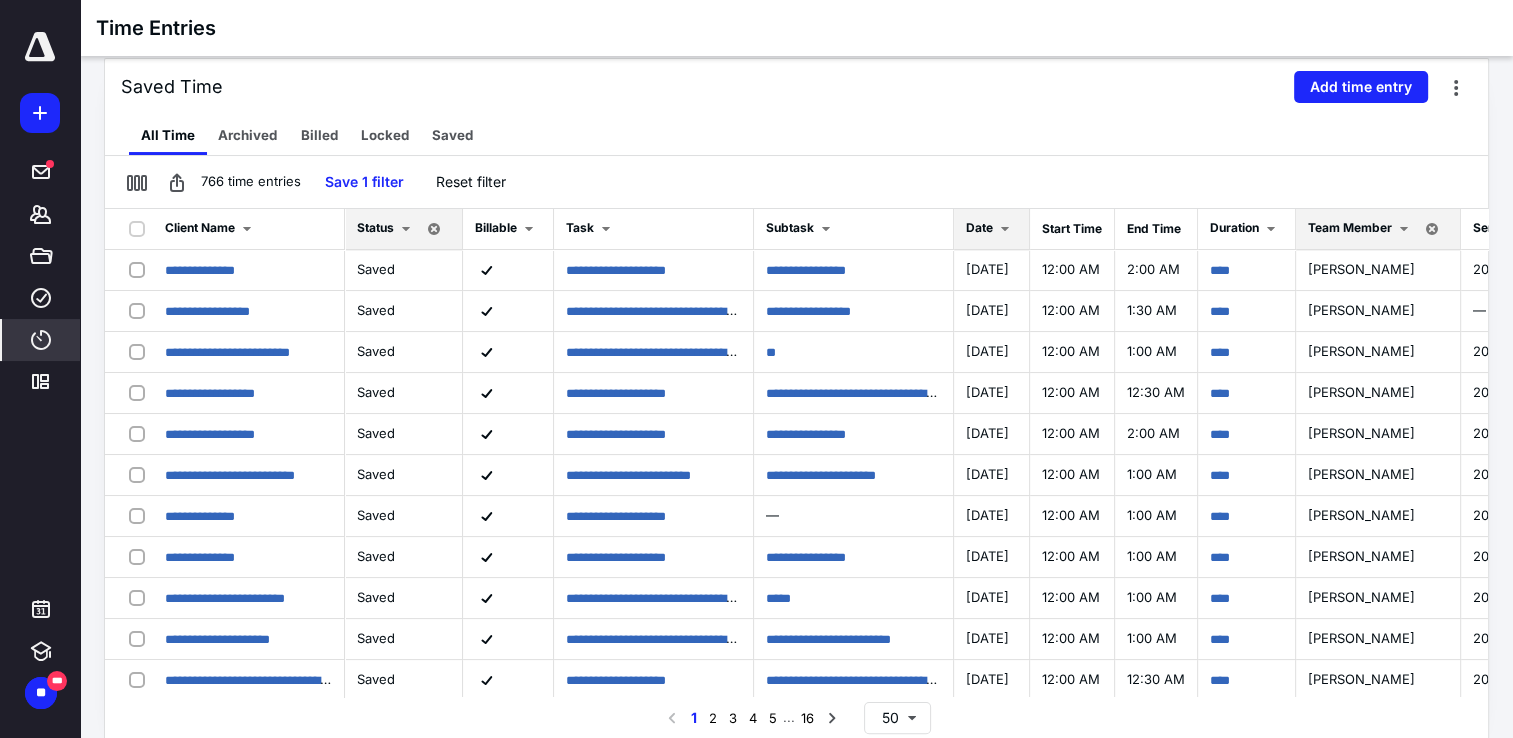 click on "All Time Archived Billed Locked Saved" at bounding box center [796, 135] 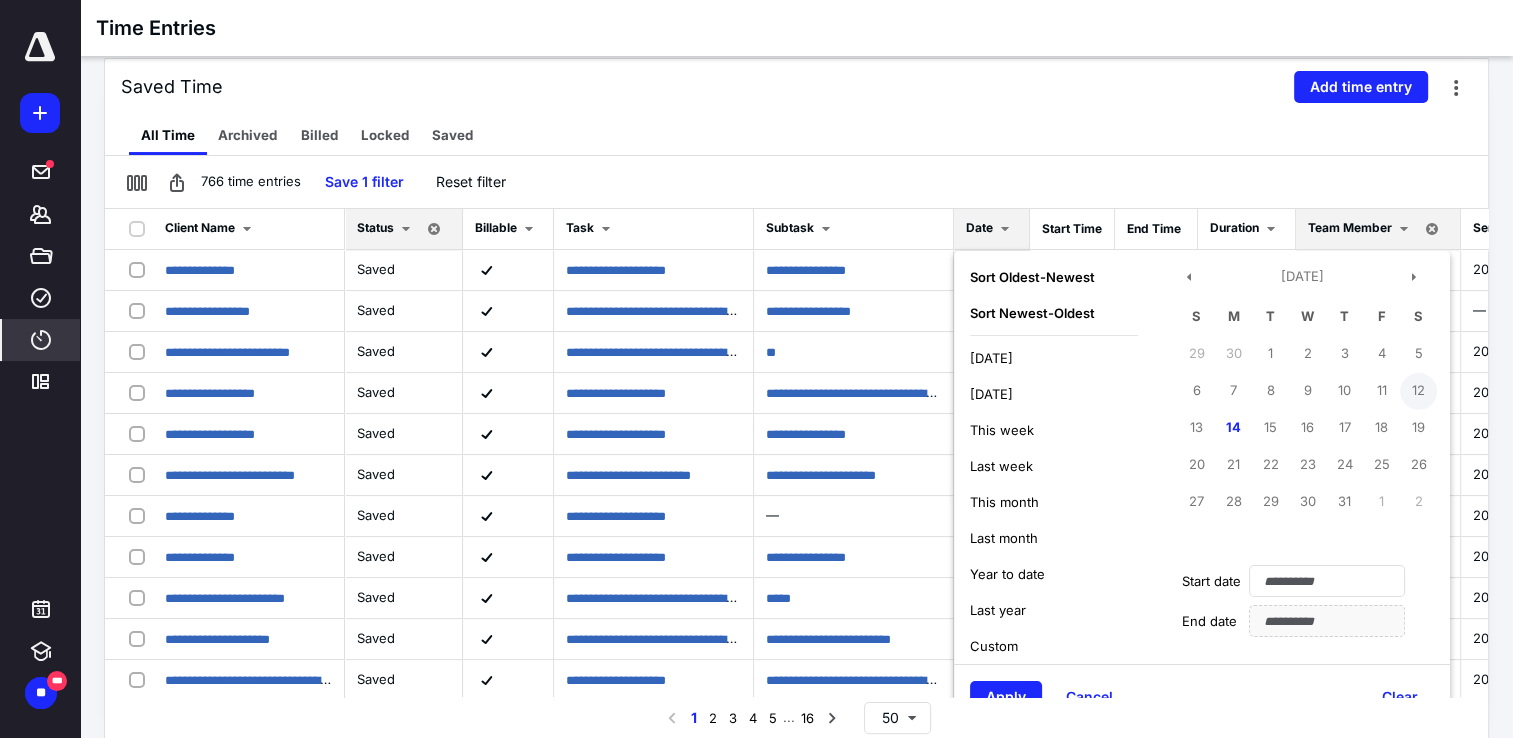 click on "12" at bounding box center [1418, 391] 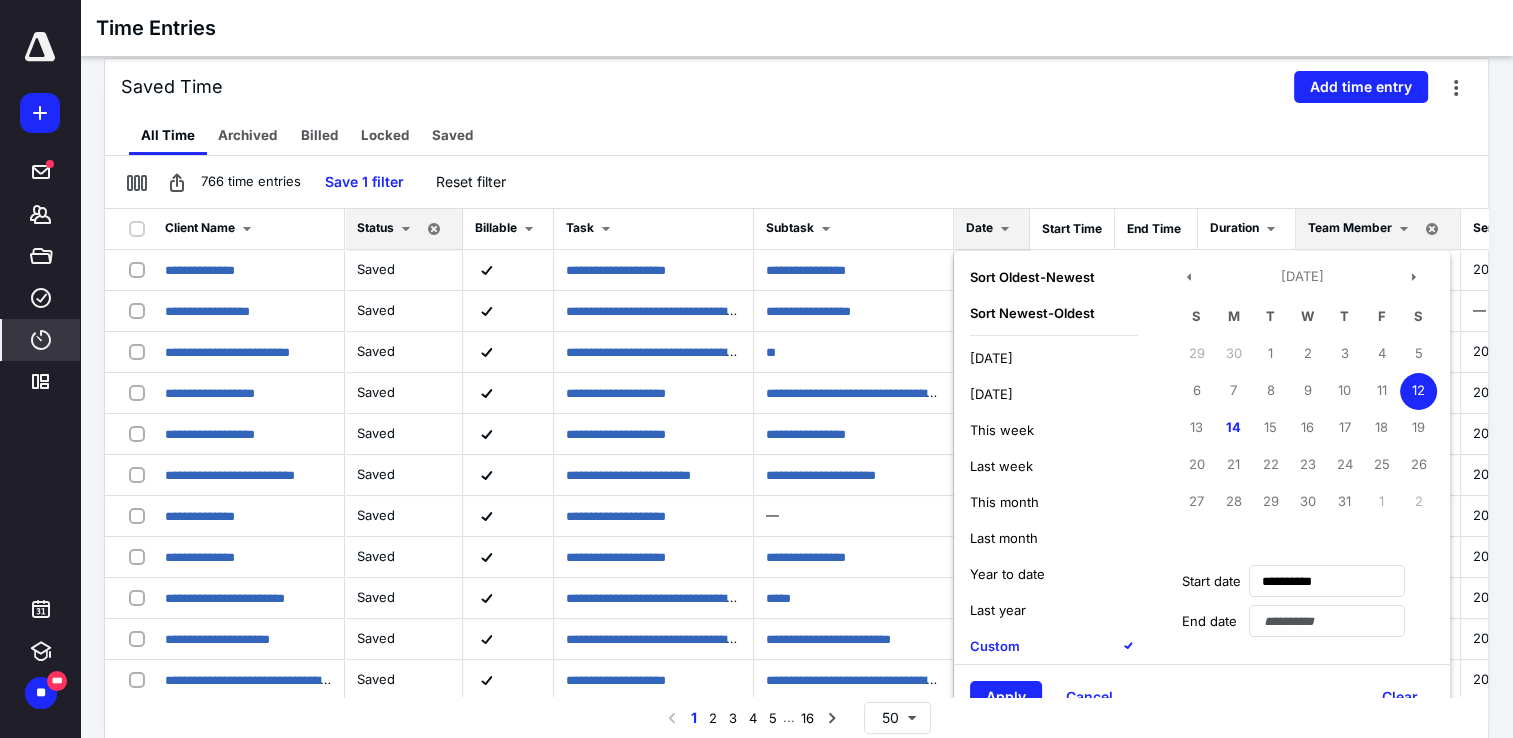 click on "Apply Cancel Clear" at bounding box center [1202, 696] 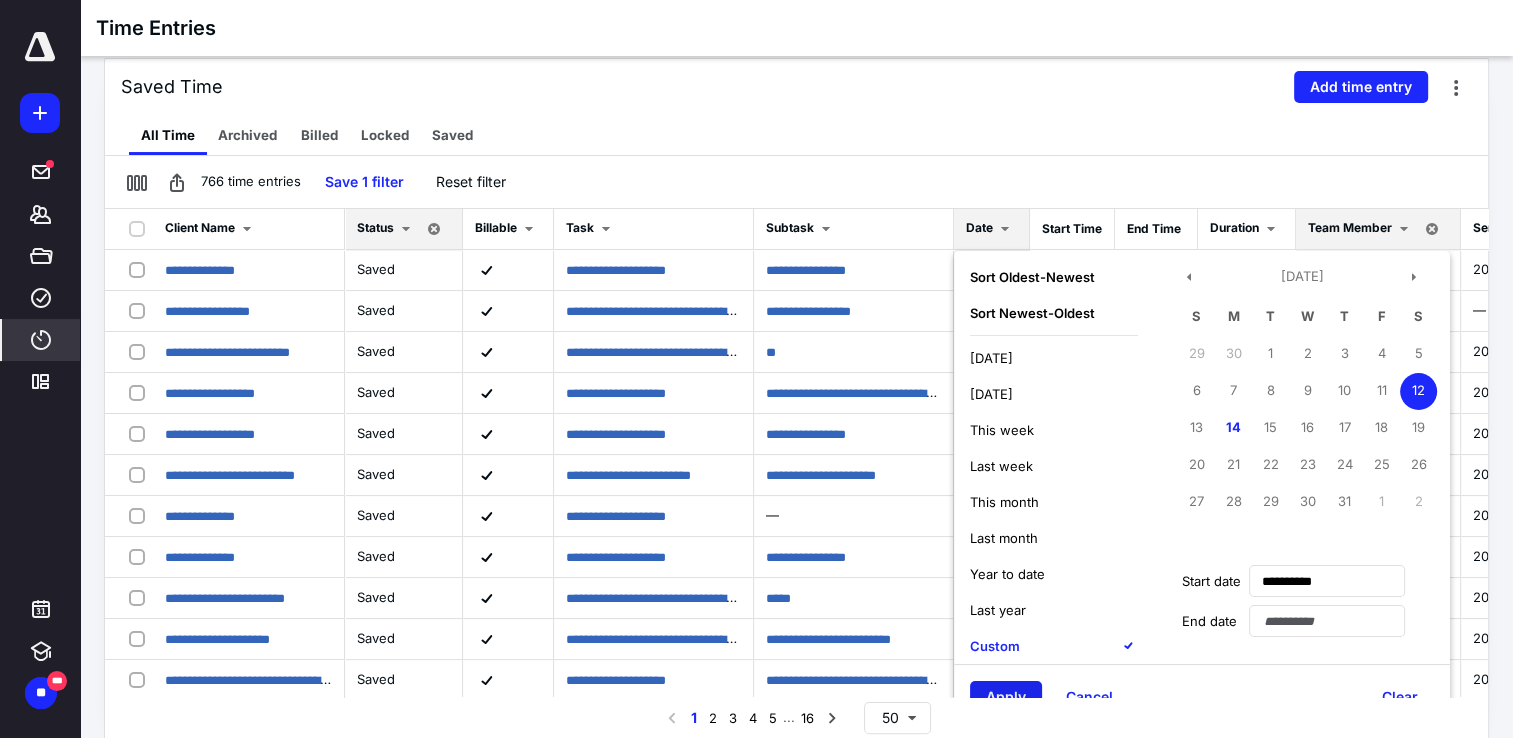 click on "Apply" at bounding box center [1006, 697] 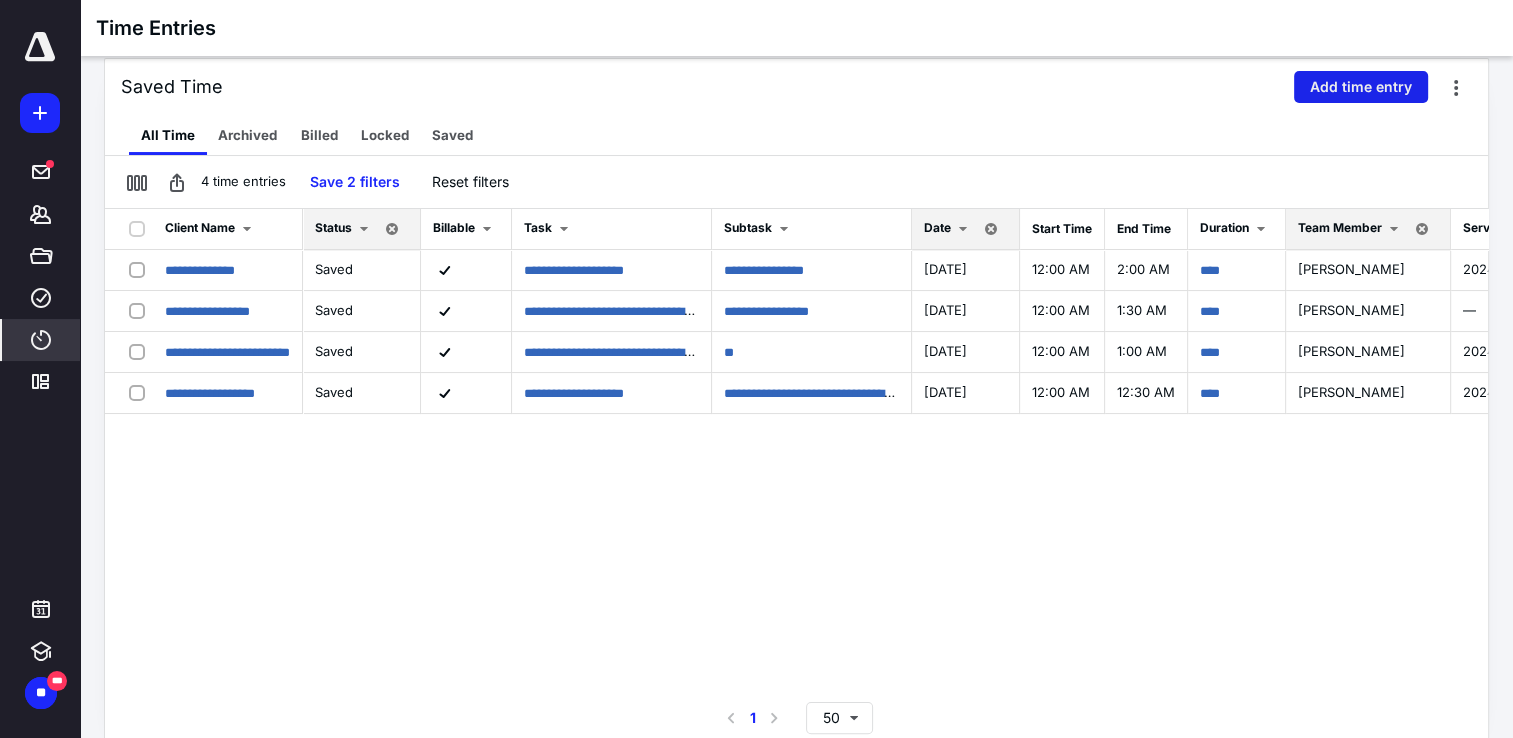 click on "Add time entry" at bounding box center (1361, 87) 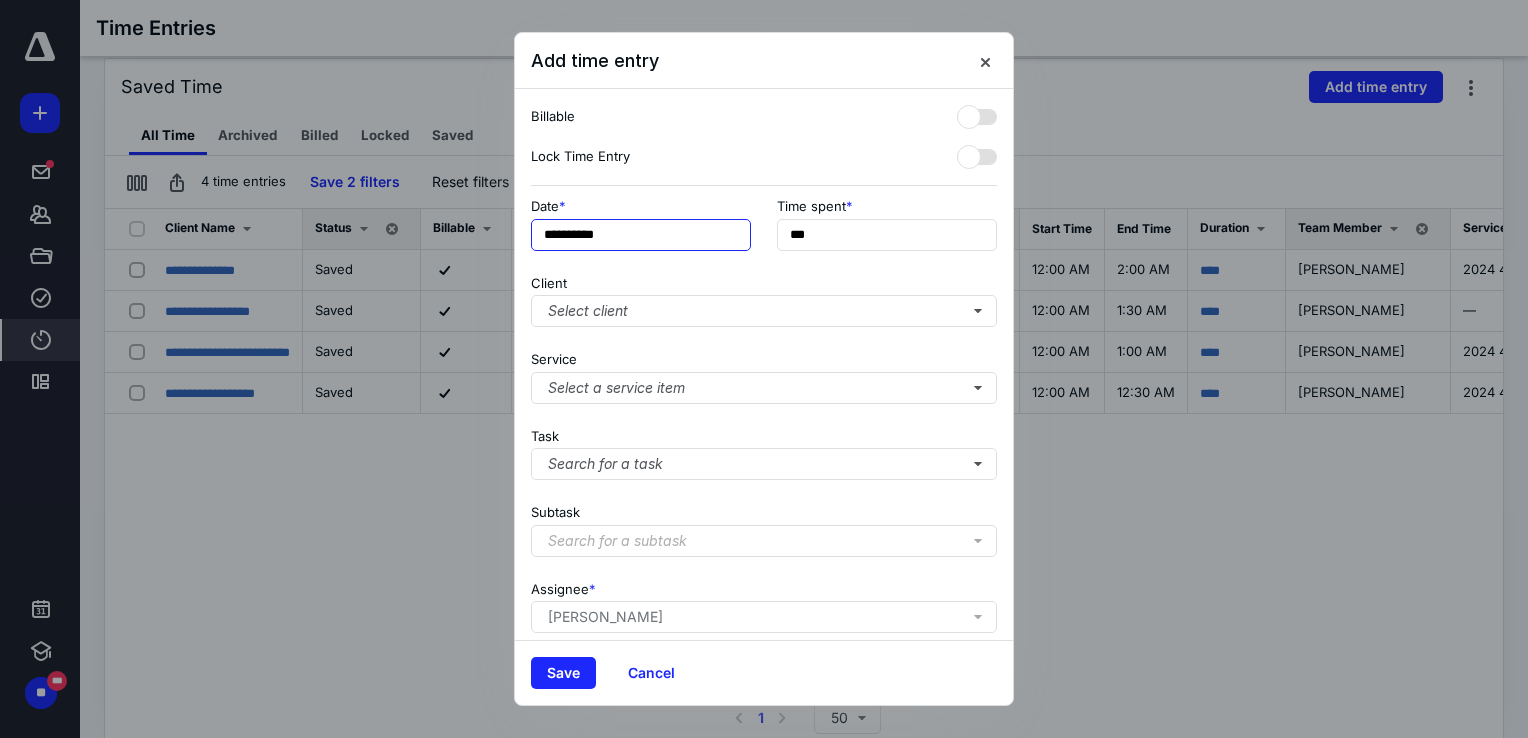 click on "**********" at bounding box center (641, 235) 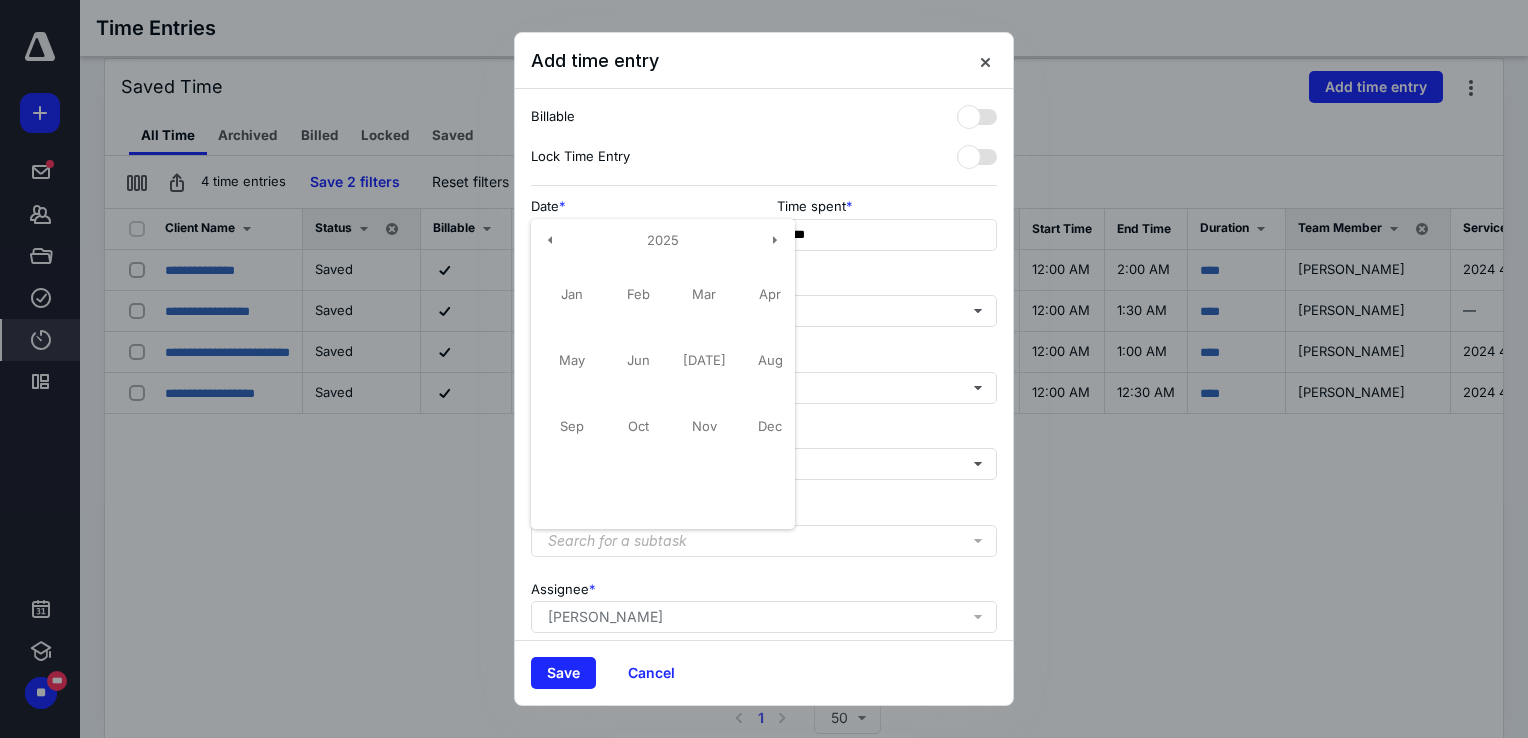 click on "Billable" at bounding box center (764, 117) 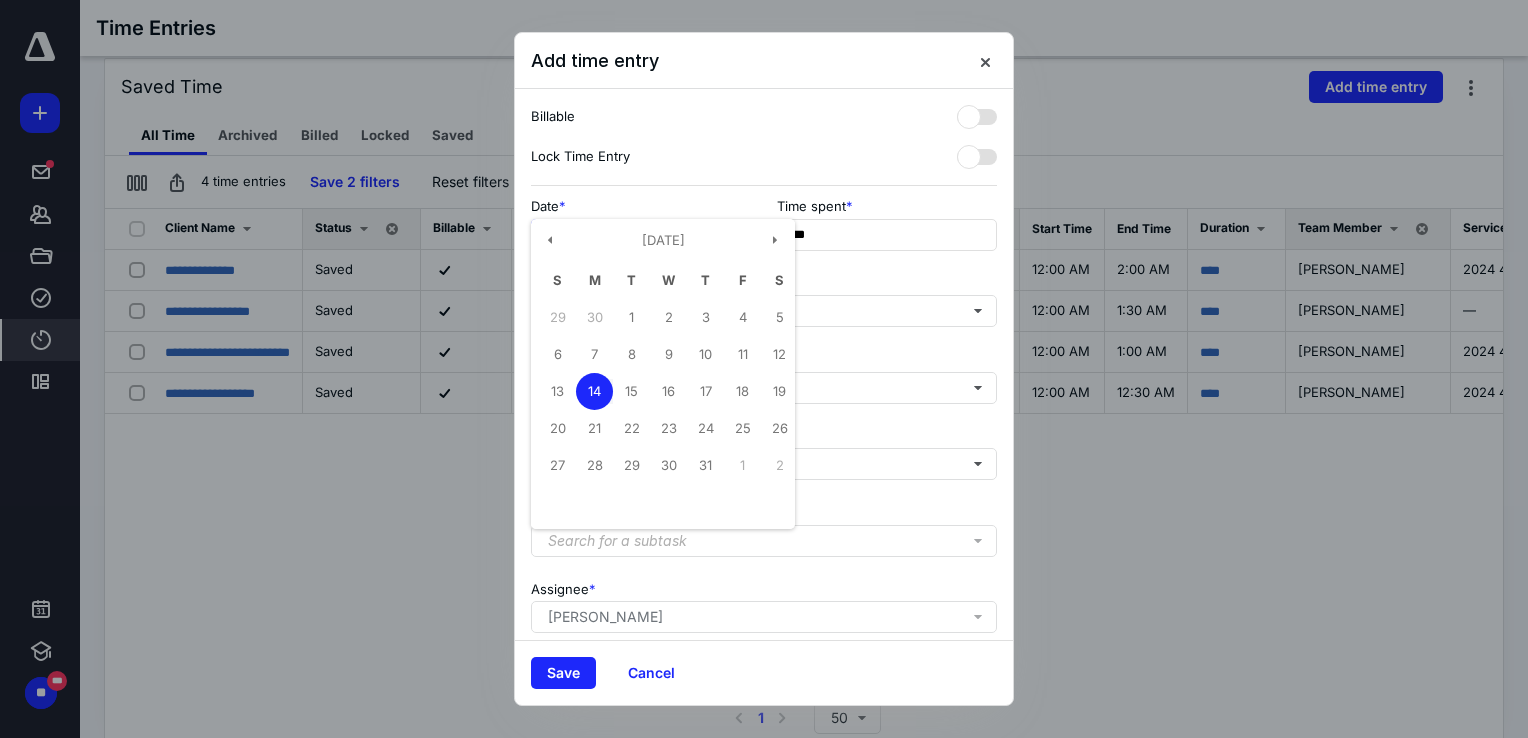 click on "**********" at bounding box center [641, 235] 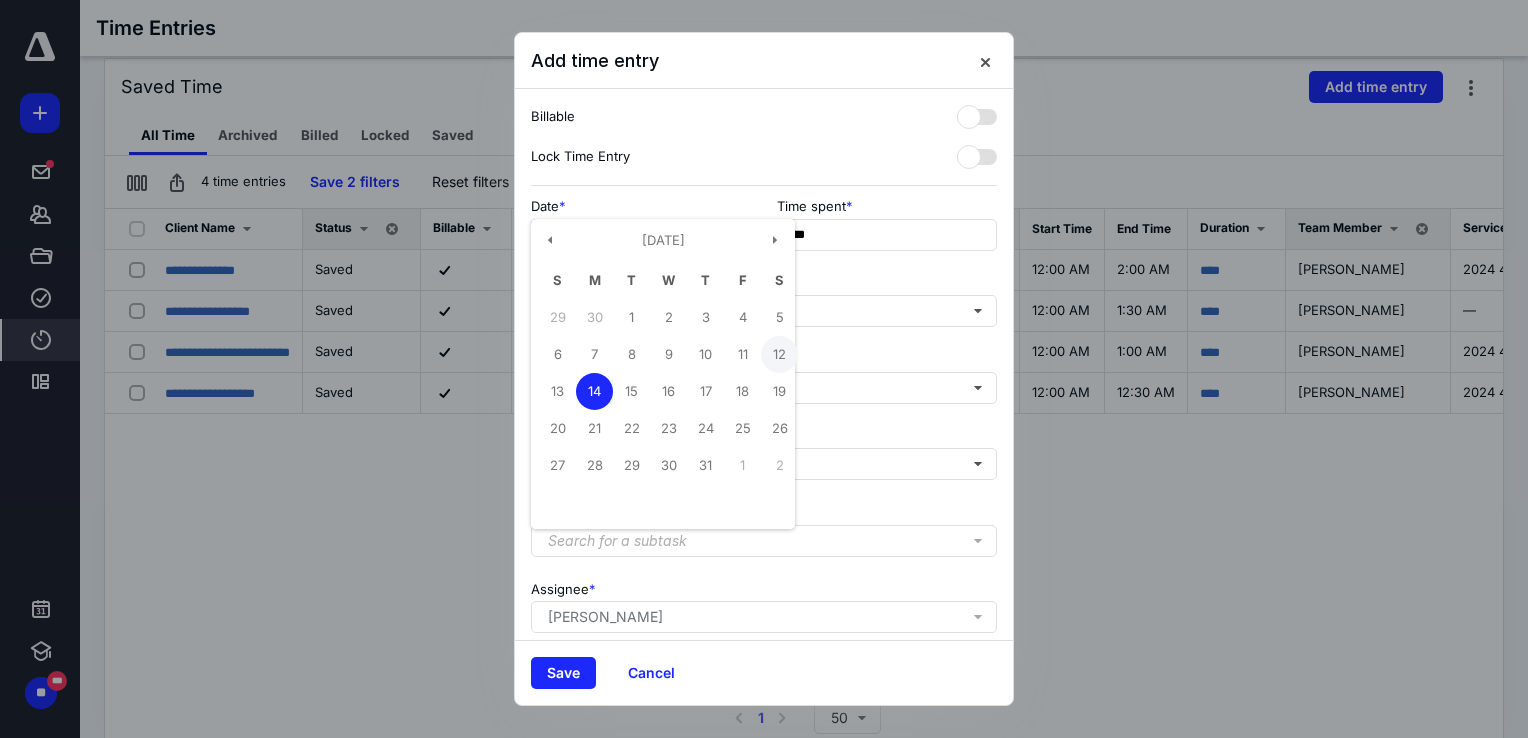 click on "12" at bounding box center [779, 354] 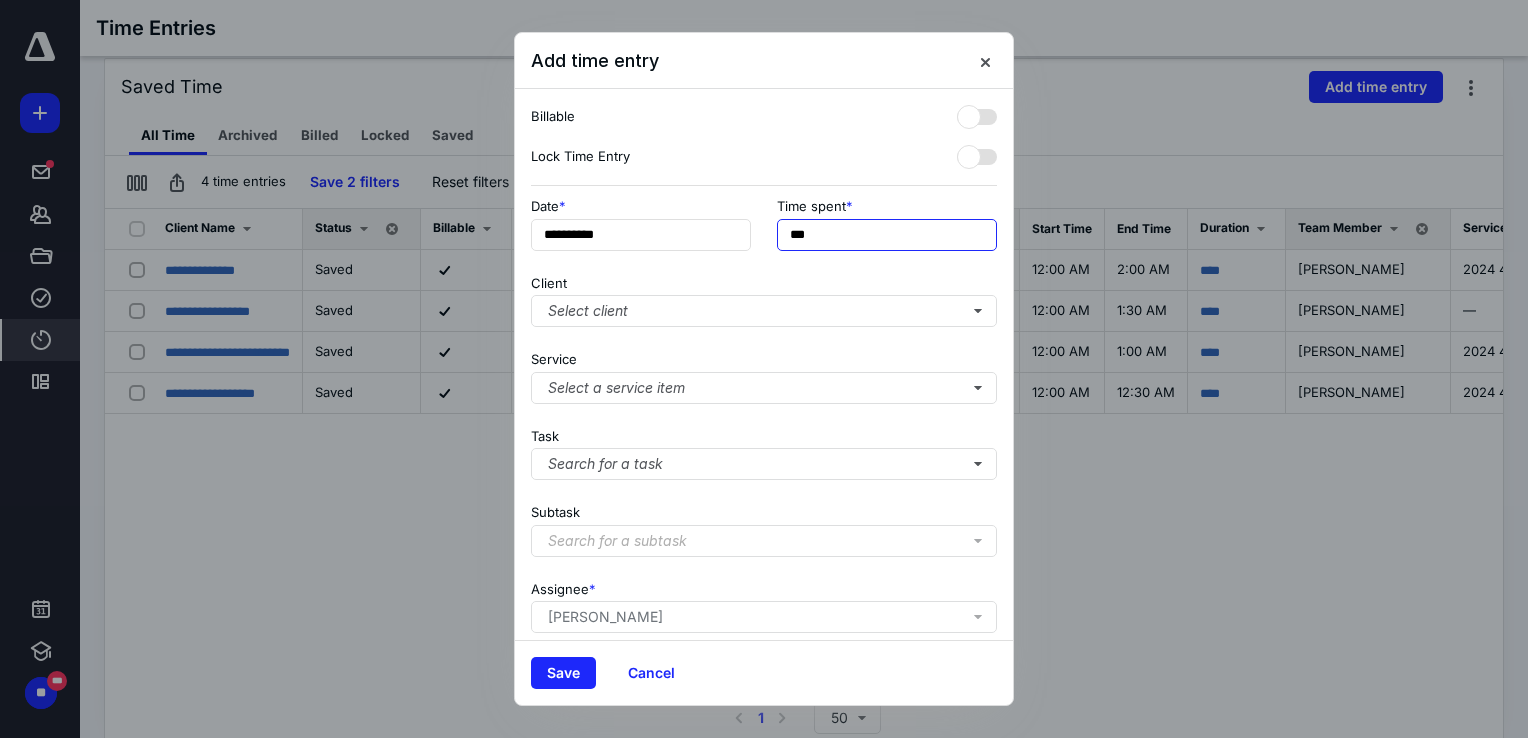 click on "***" at bounding box center [887, 235] 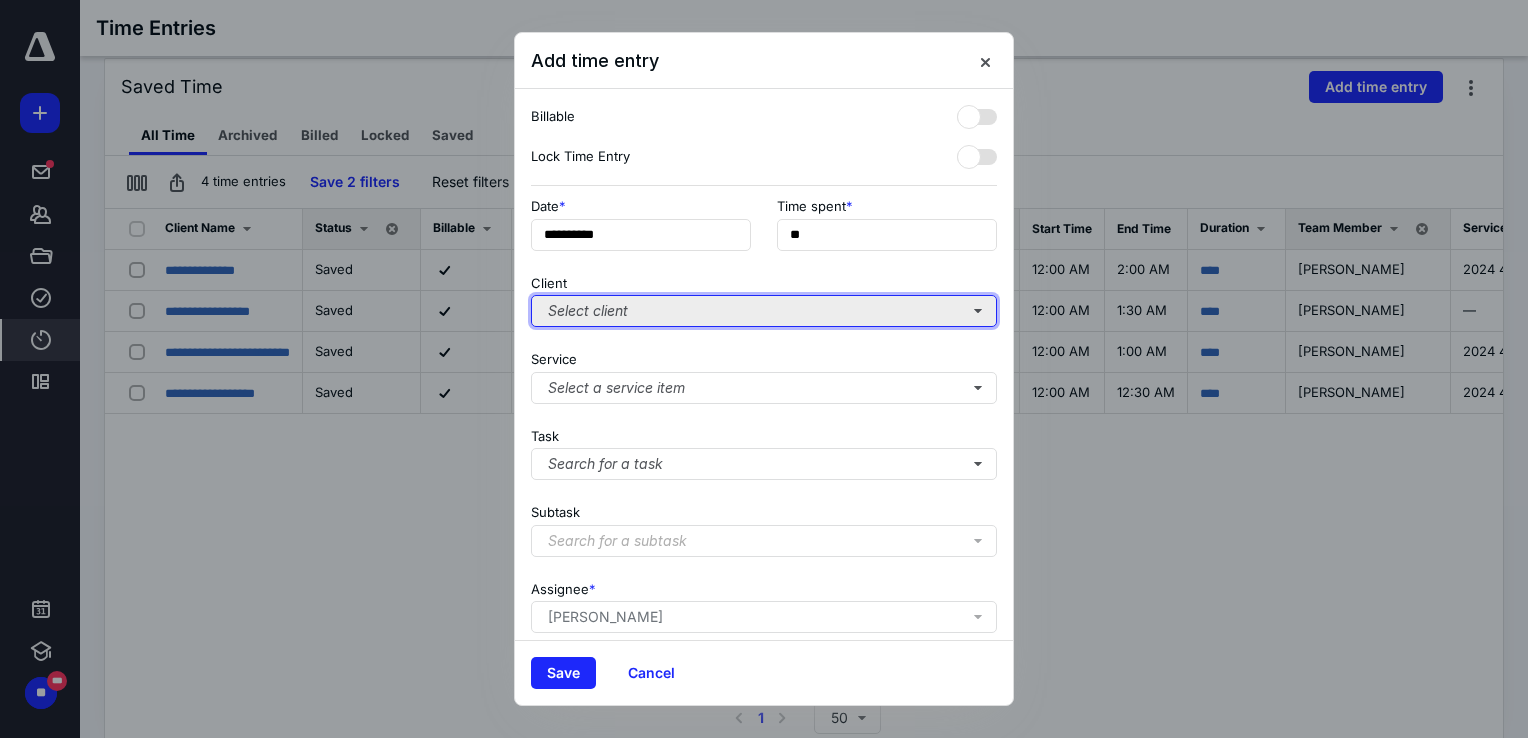 click on "Select client" at bounding box center [764, 311] 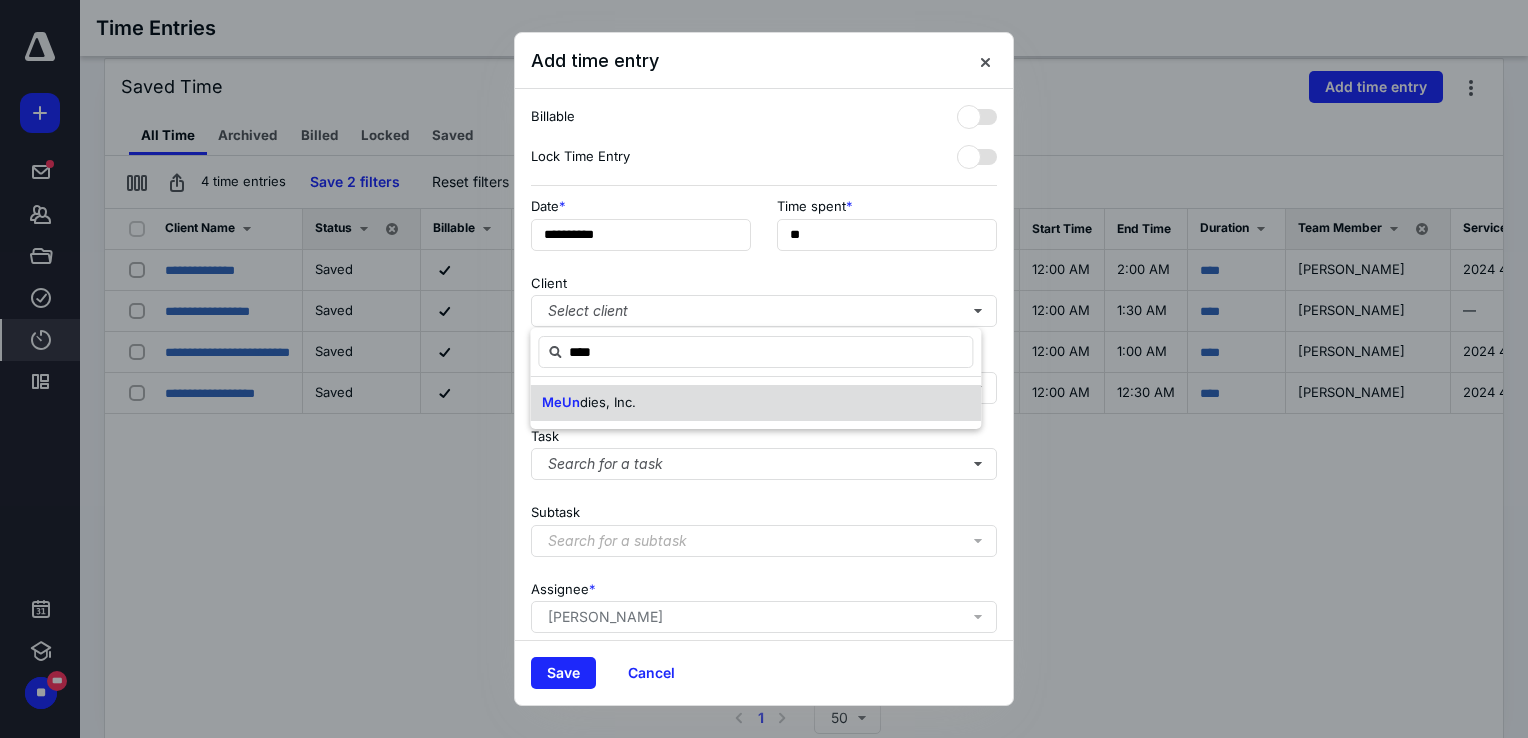 click on "dies, Inc." at bounding box center (608, 402) 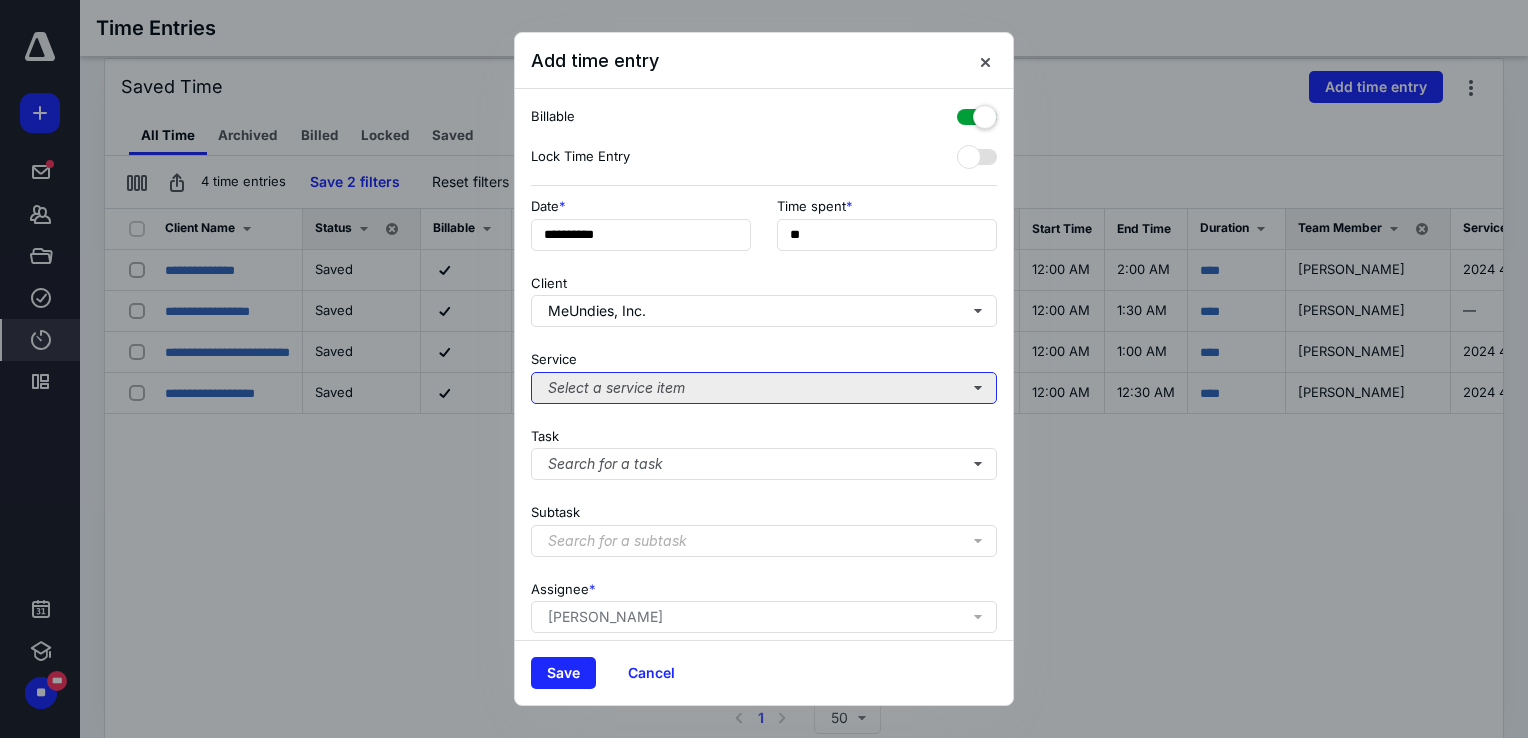 click on "Select a service item" at bounding box center (764, 388) 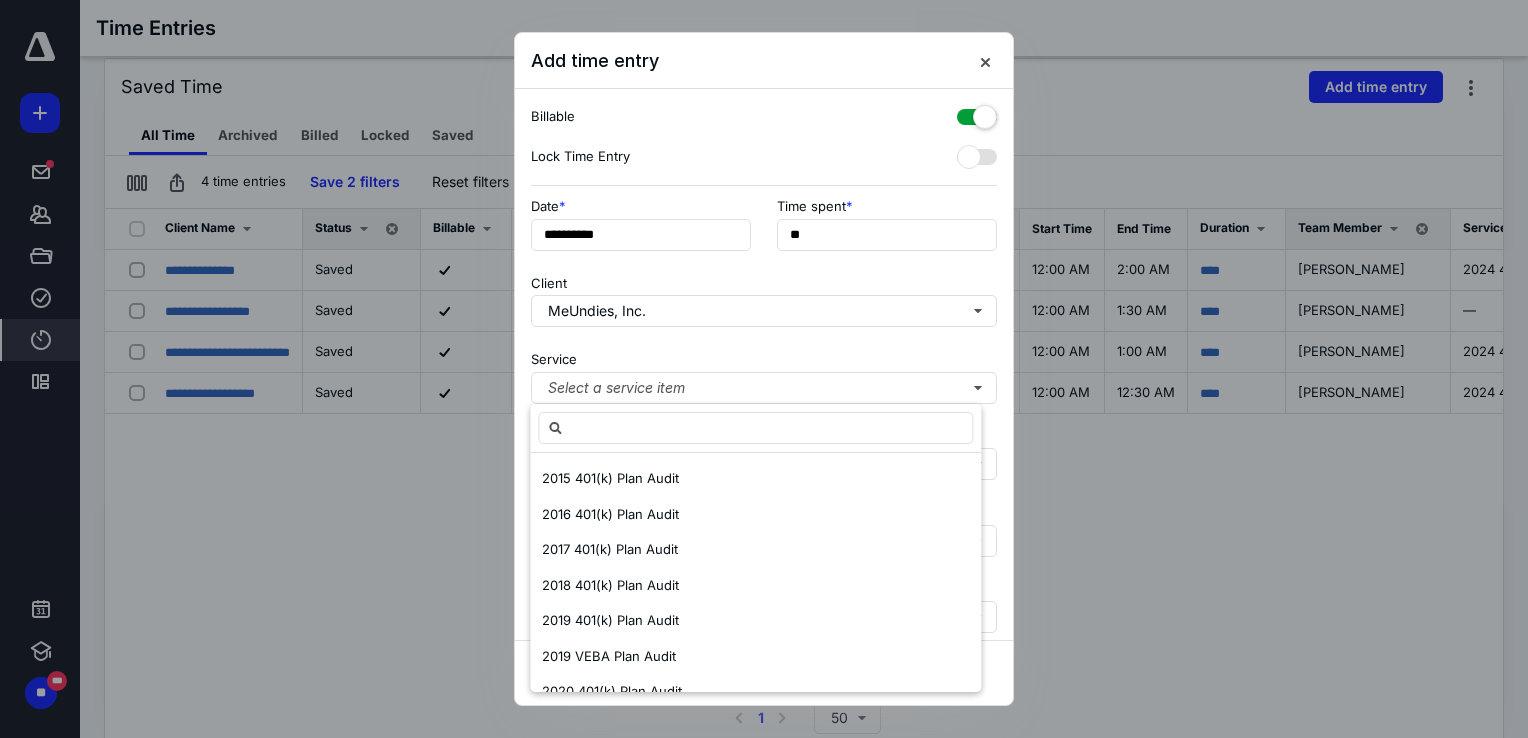 scroll, scrollTop: 700, scrollLeft: 0, axis: vertical 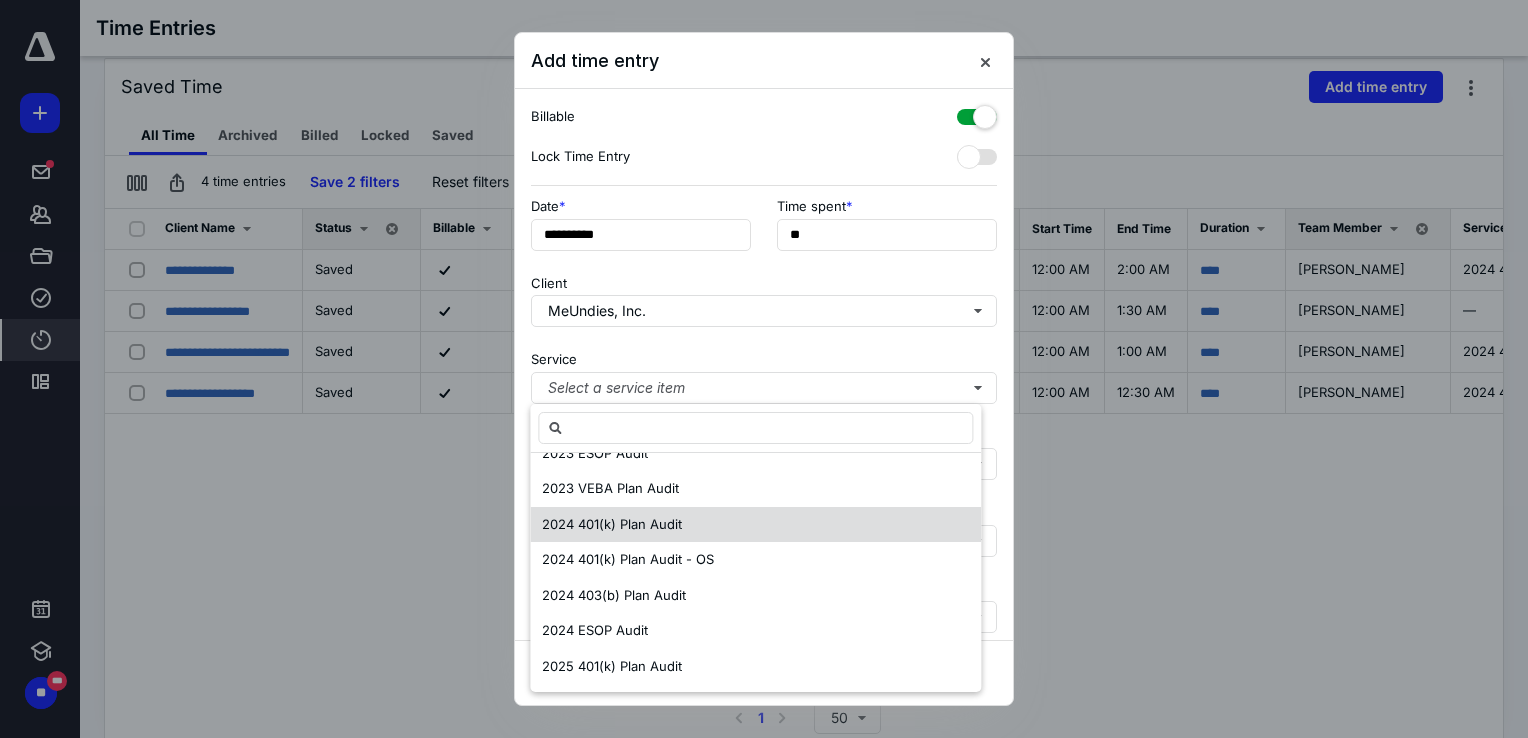 click on "2024 401(k) Plan Audit" at bounding box center (612, 524) 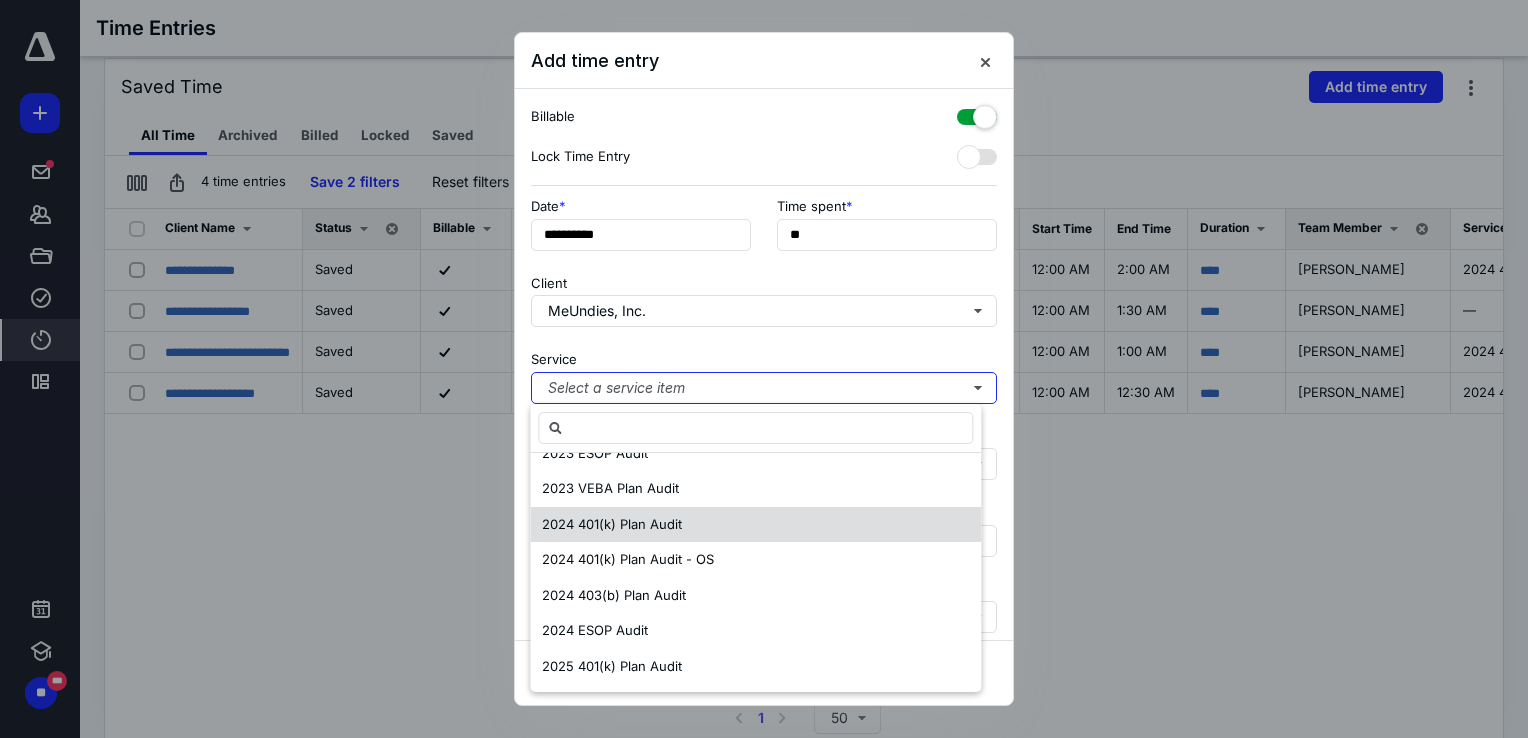 scroll, scrollTop: 0, scrollLeft: 0, axis: both 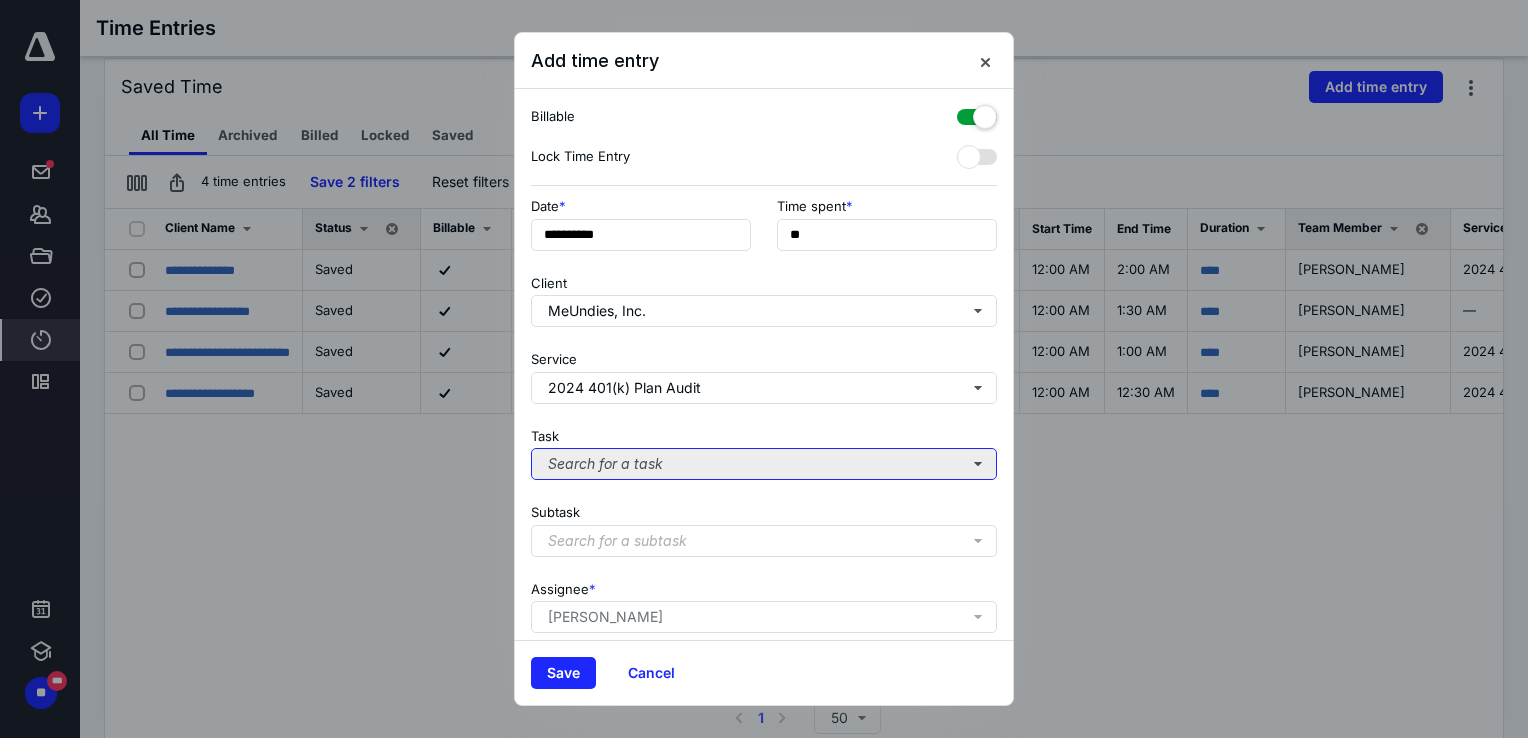 click on "Search for a task" at bounding box center (764, 464) 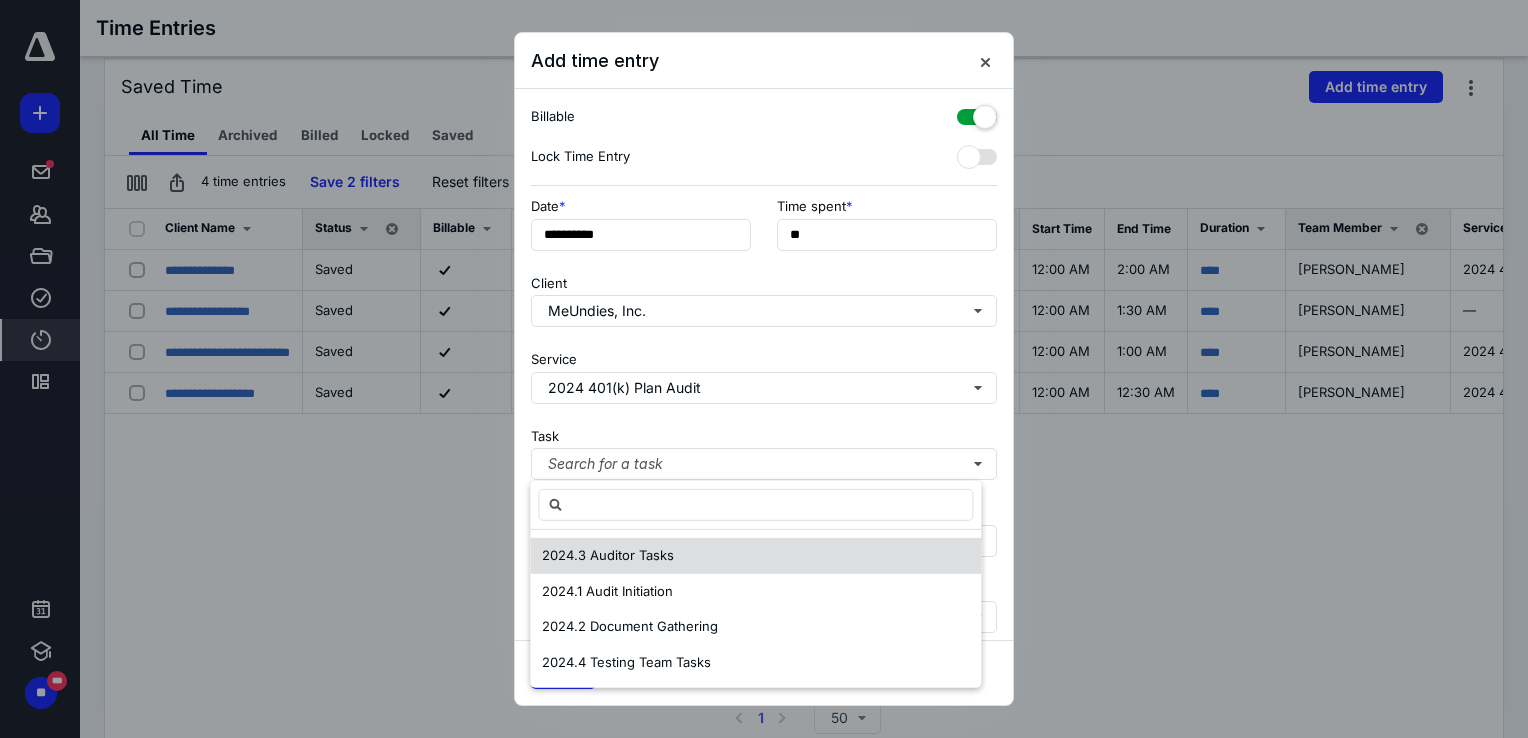 click on "2024.3 Auditor Tasks" at bounding box center [608, 555] 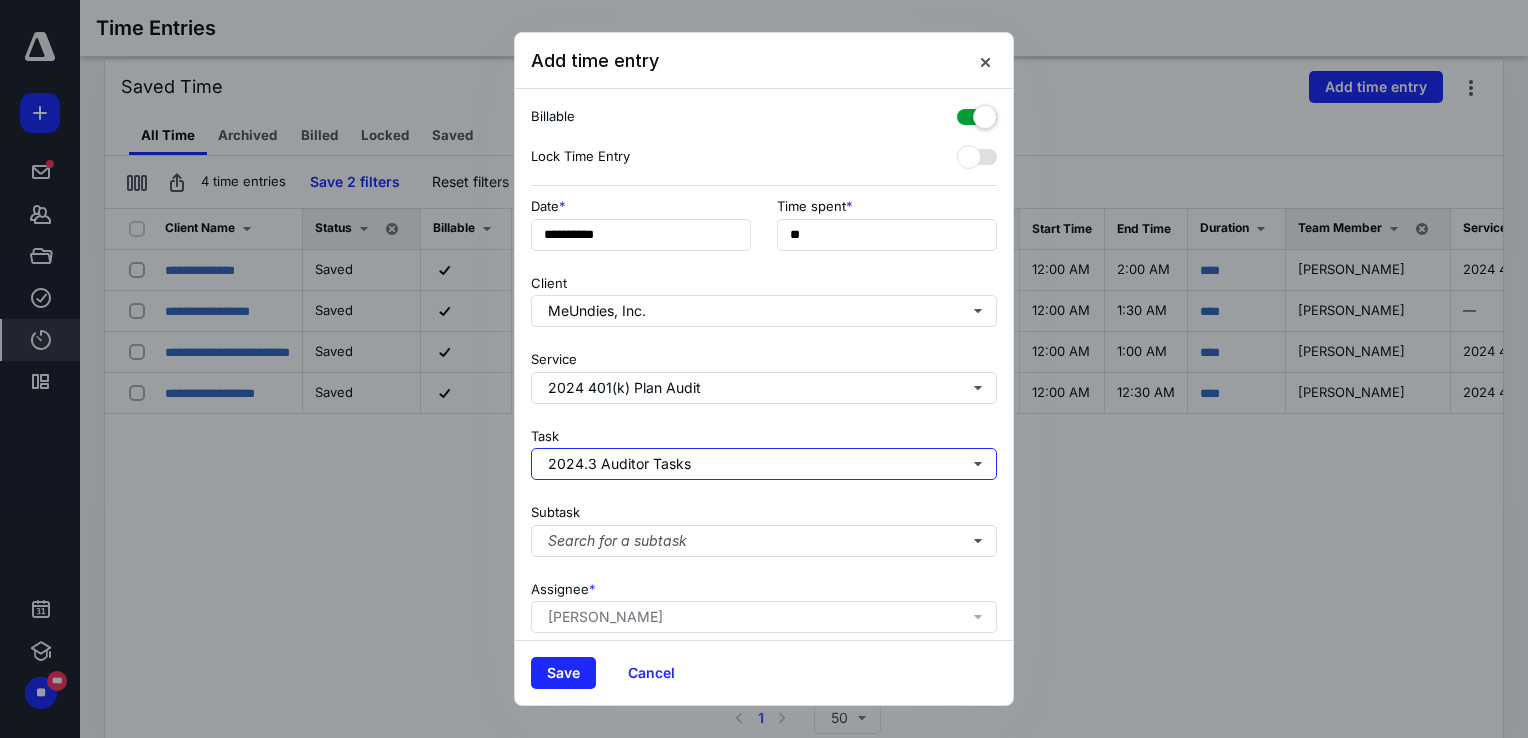 scroll, scrollTop: 162, scrollLeft: 0, axis: vertical 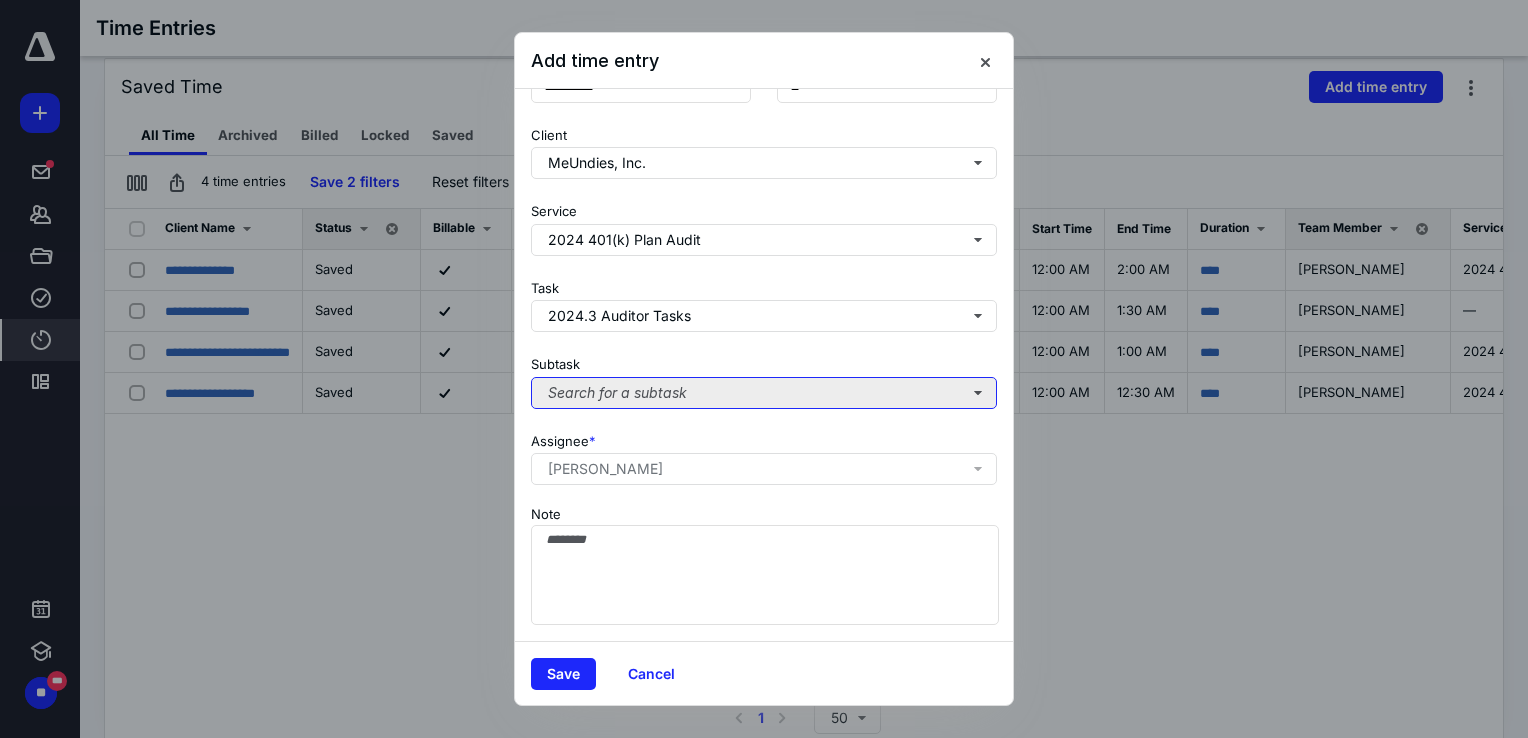 click on "Search for a subtask" at bounding box center [764, 393] 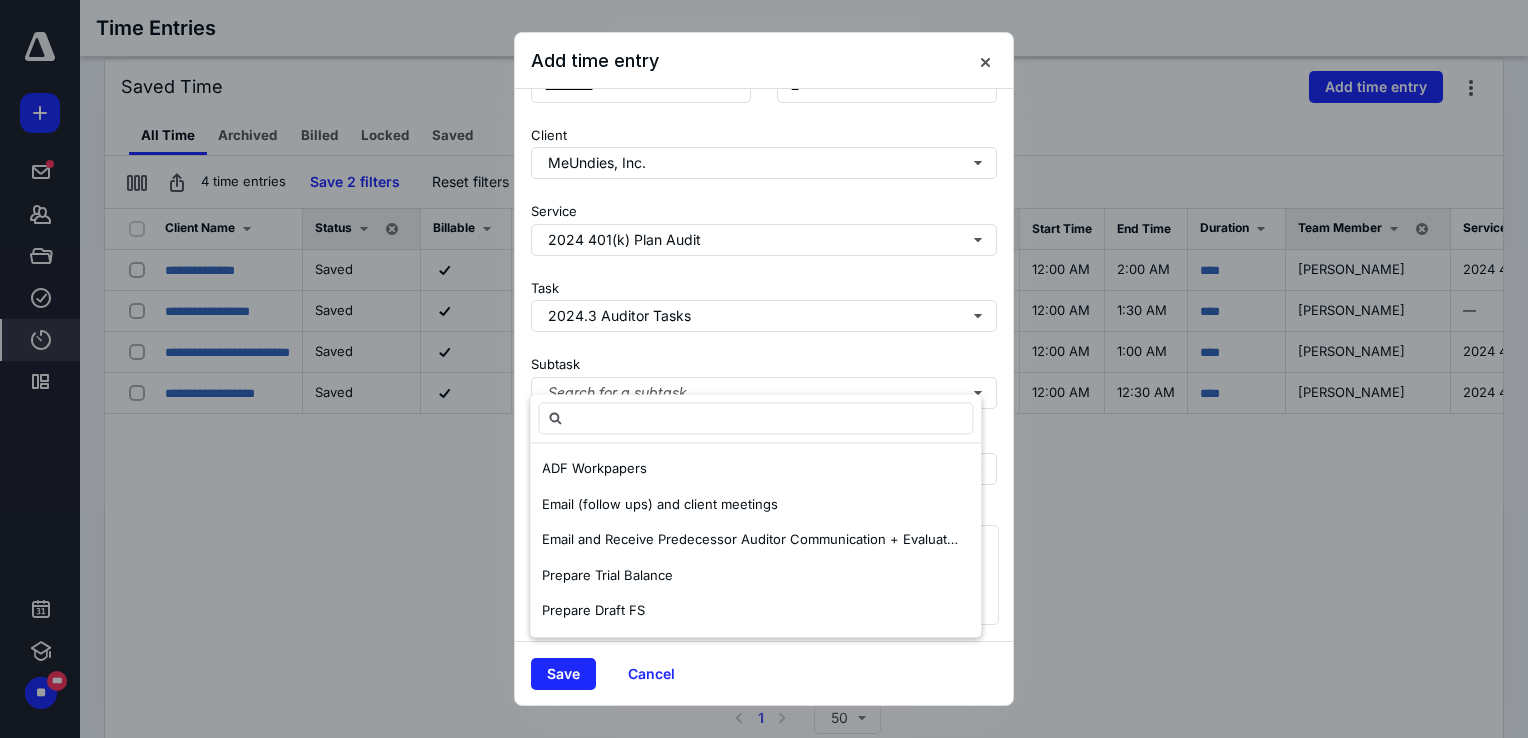 click on "**********" at bounding box center (764, 365) 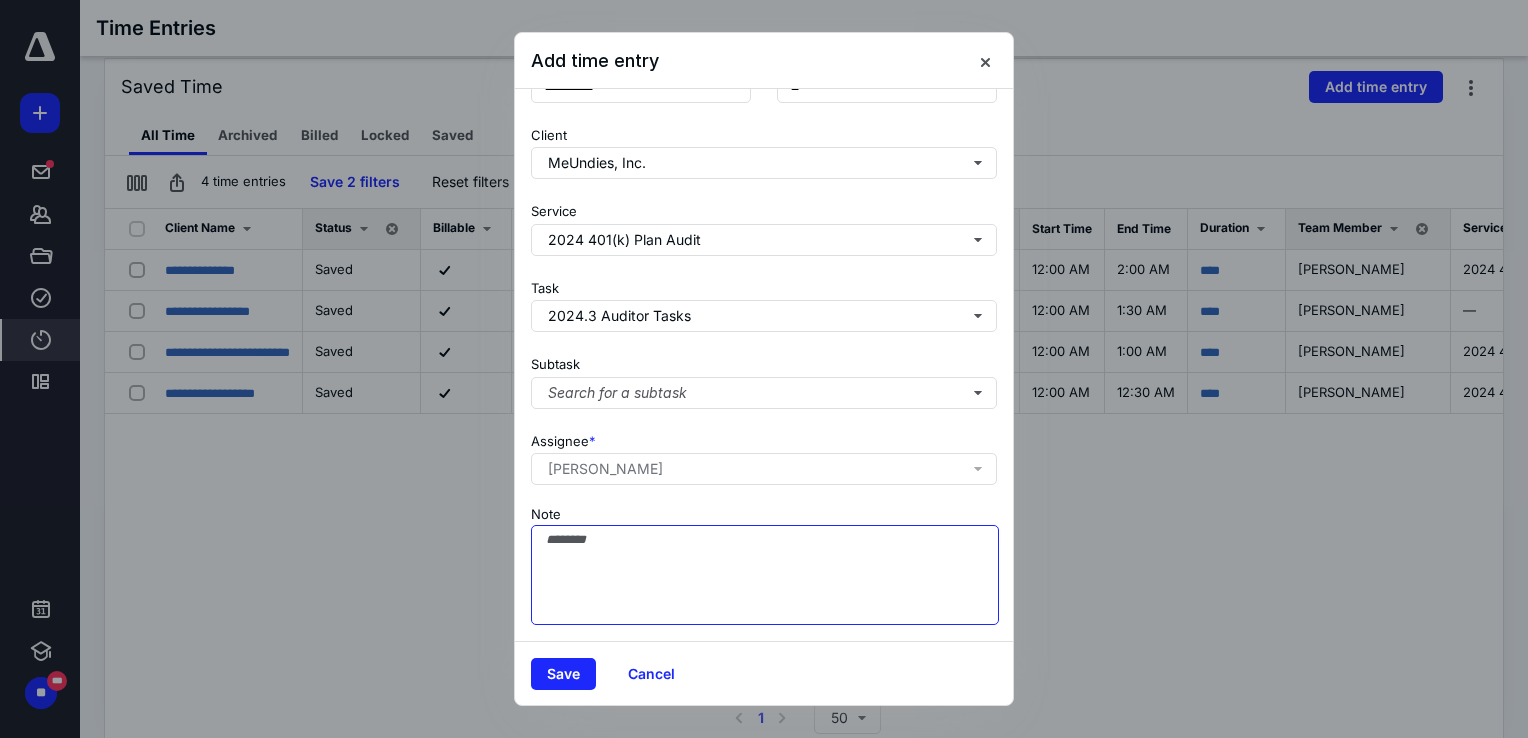 drag, startPoint x: 636, startPoint y: 550, endPoint x: 646, endPoint y: 566, distance: 18.867962 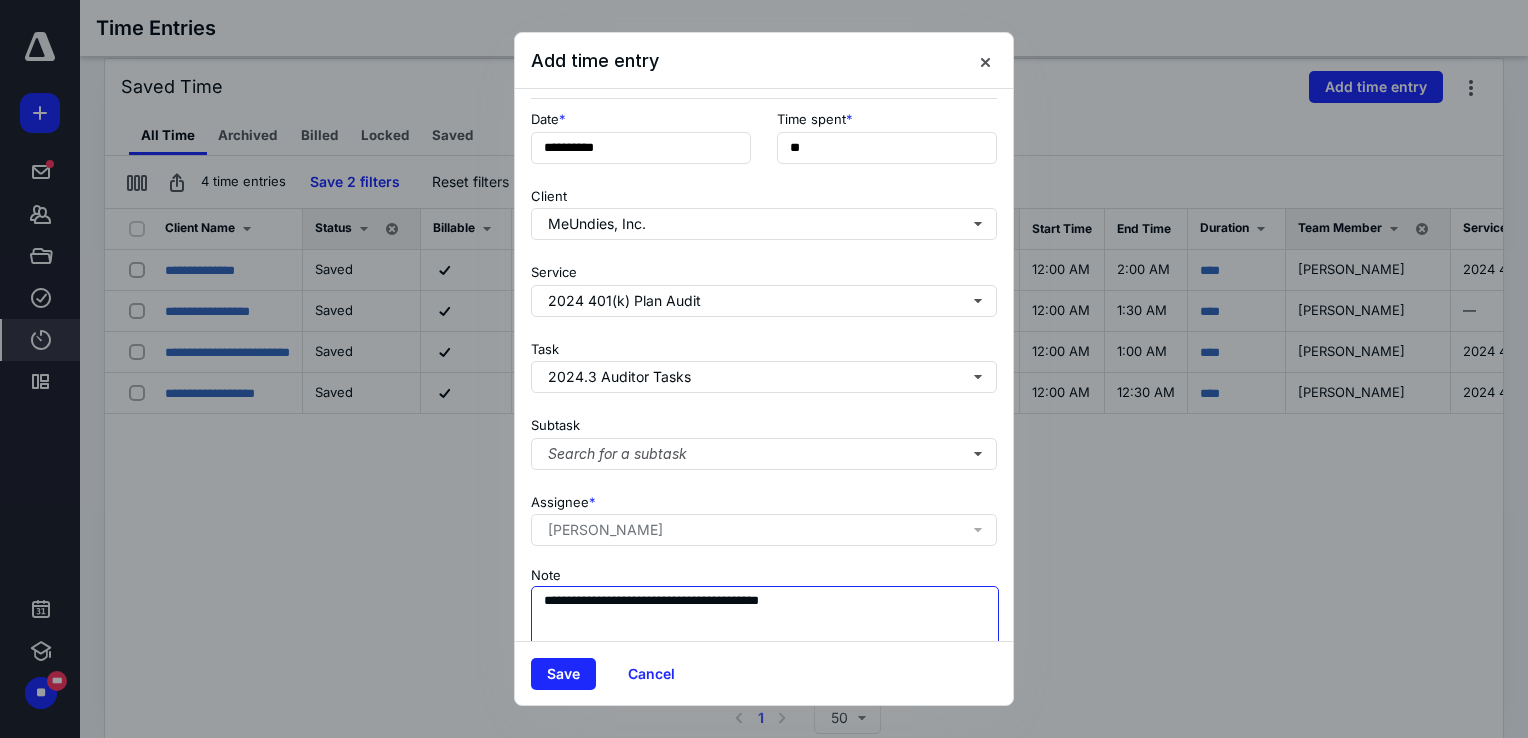 scroll, scrollTop: 162, scrollLeft: 0, axis: vertical 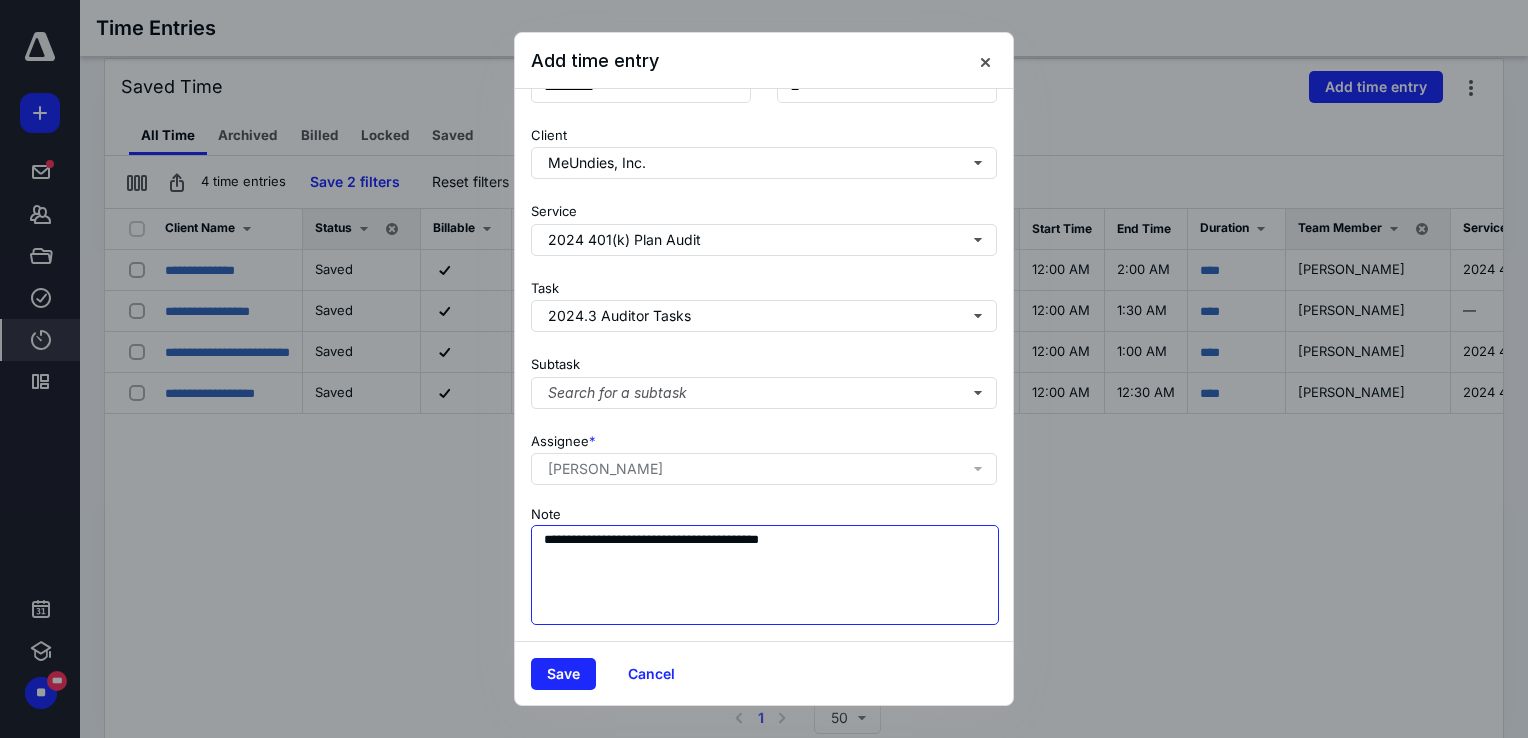 click on "**********" at bounding box center [765, 575] 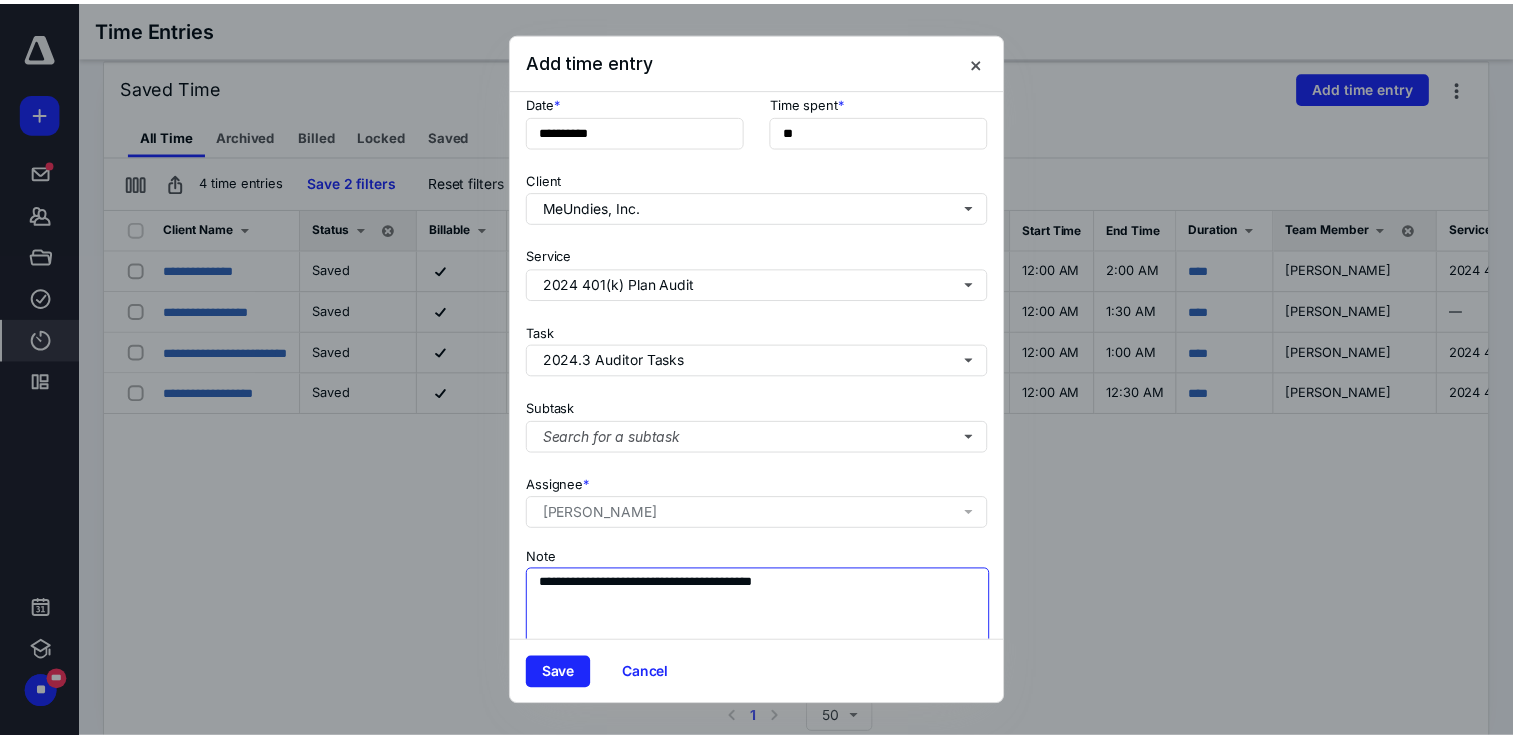 scroll, scrollTop: 162, scrollLeft: 0, axis: vertical 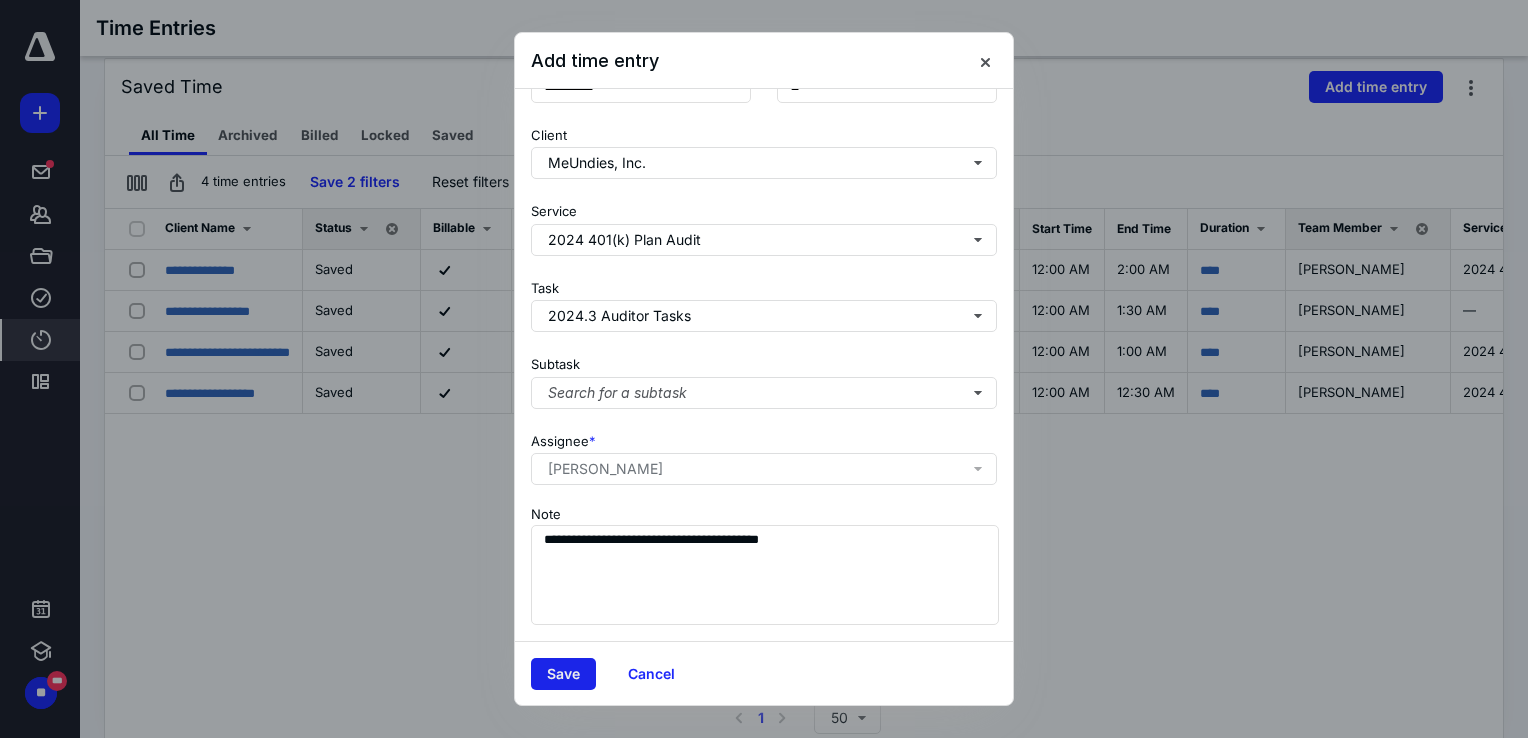 click on "Save" at bounding box center [563, 674] 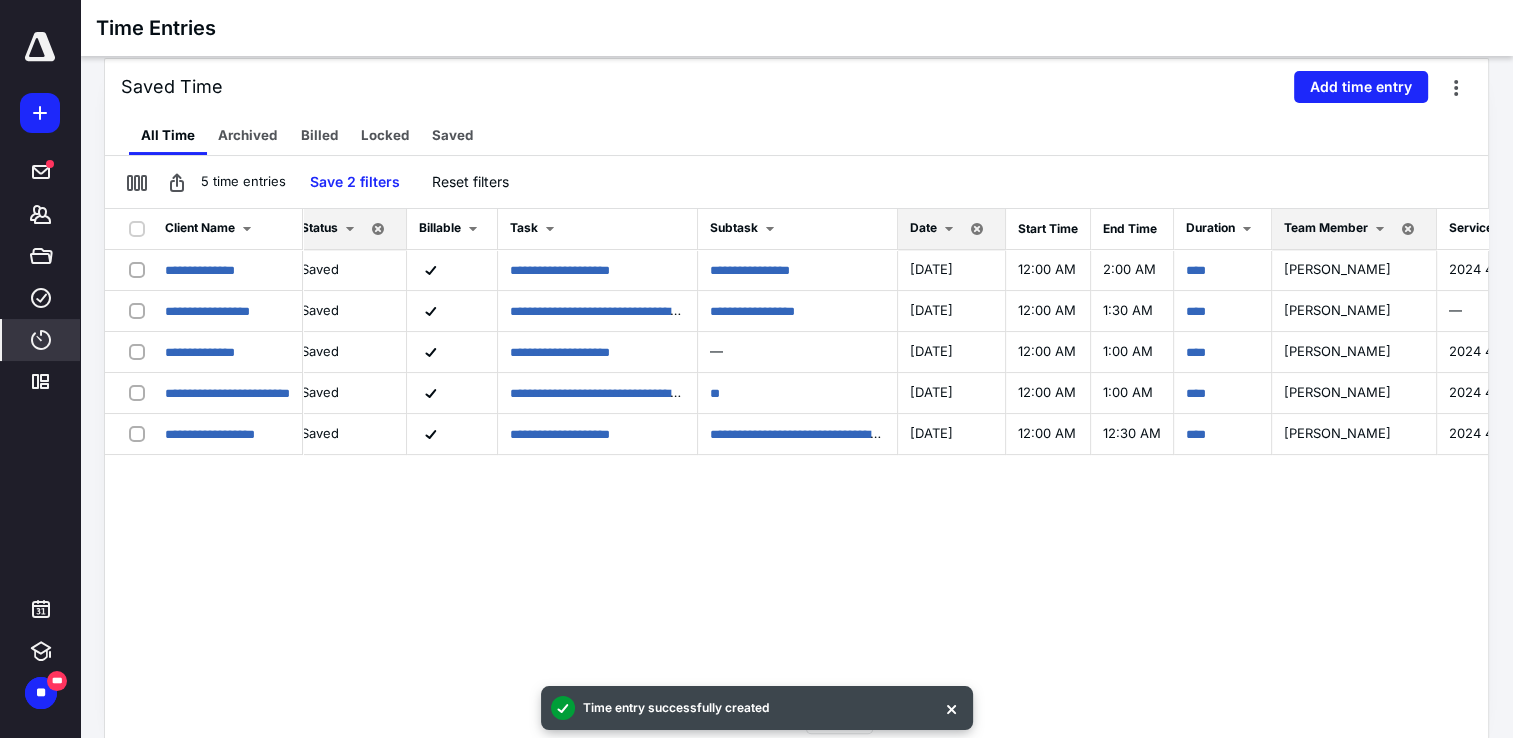 scroll, scrollTop: 0, scrollLeft: 0, axis: both 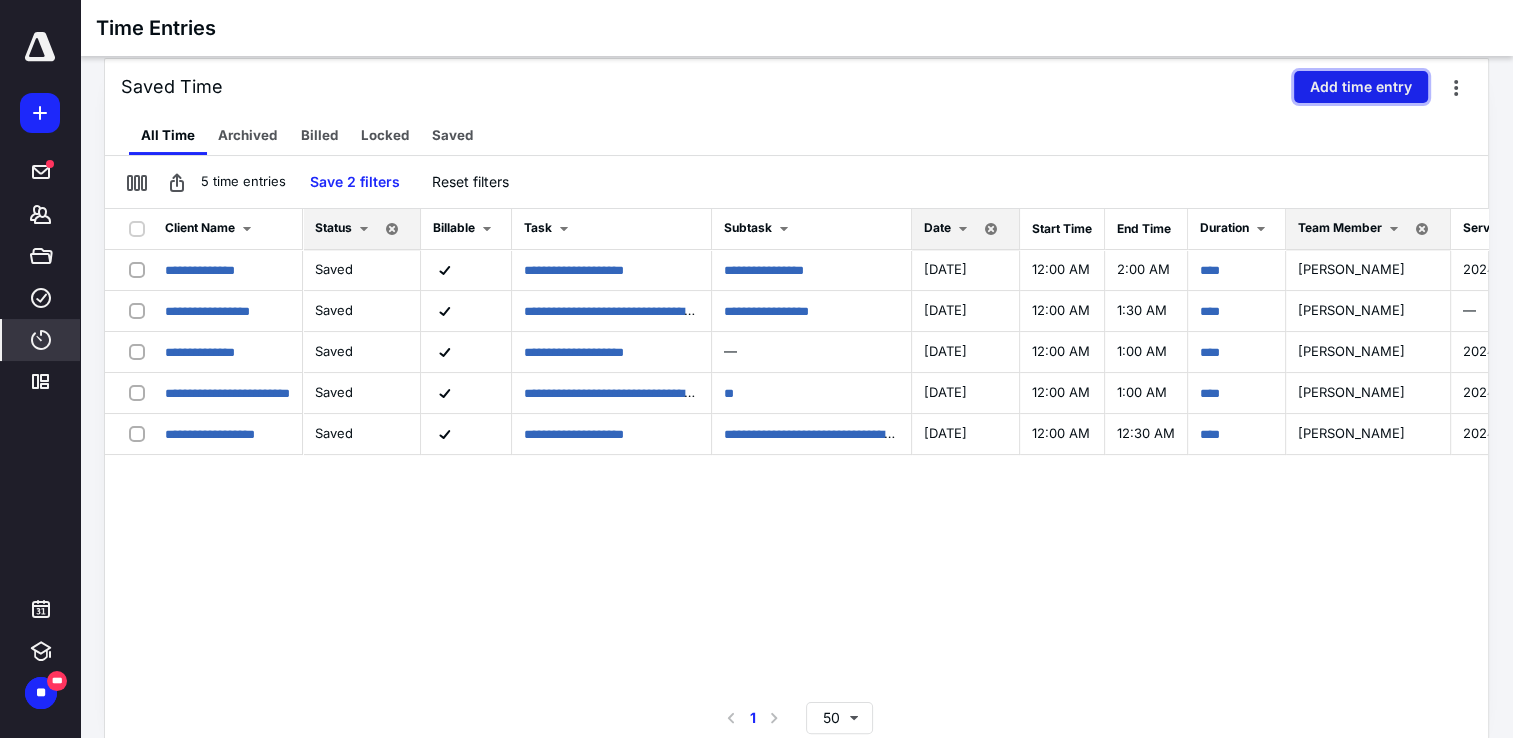 click on "Add time entry" at bounding box center (1361, 87) 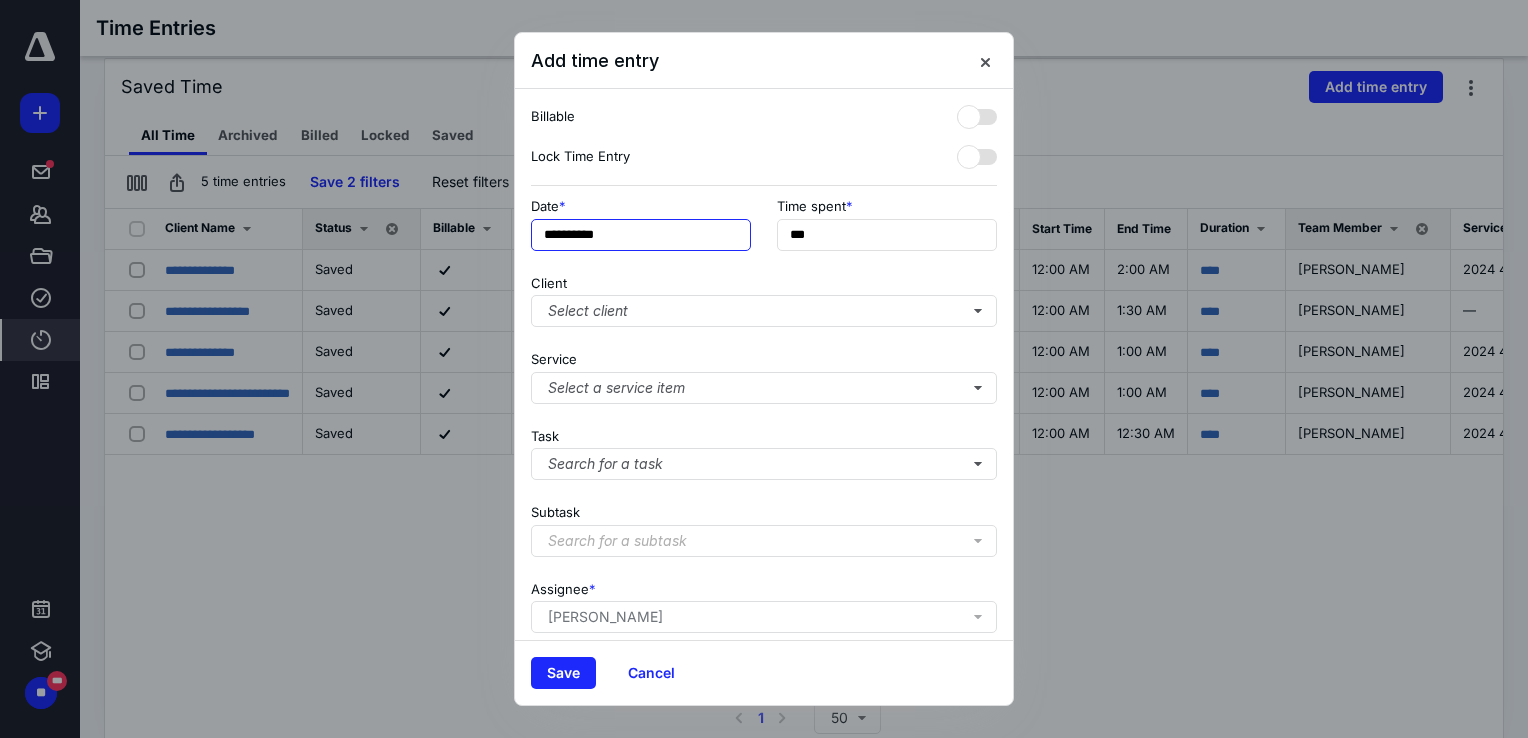 click on "**********" at bounding box center (641, 235) 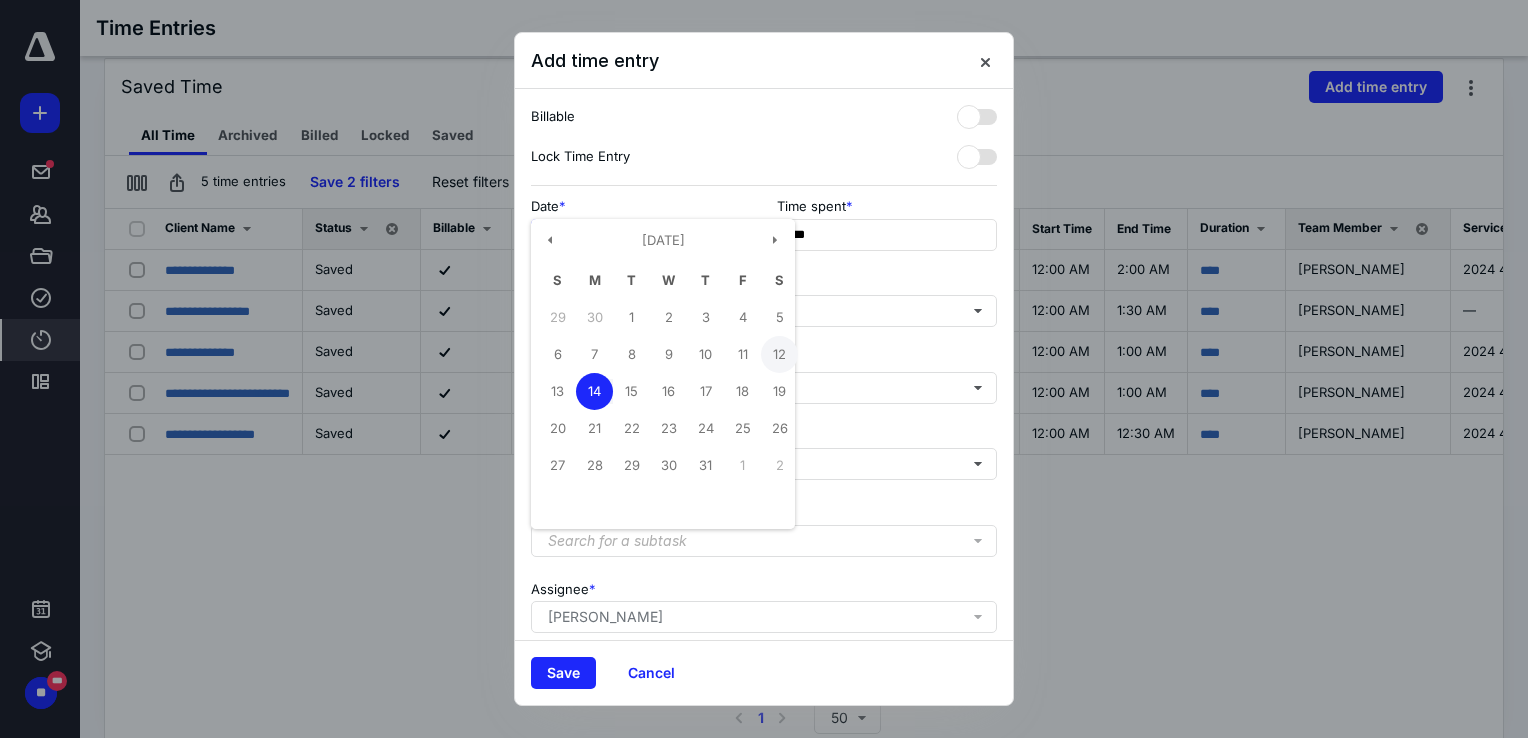 click on "12" at bounding box center [779, 354] 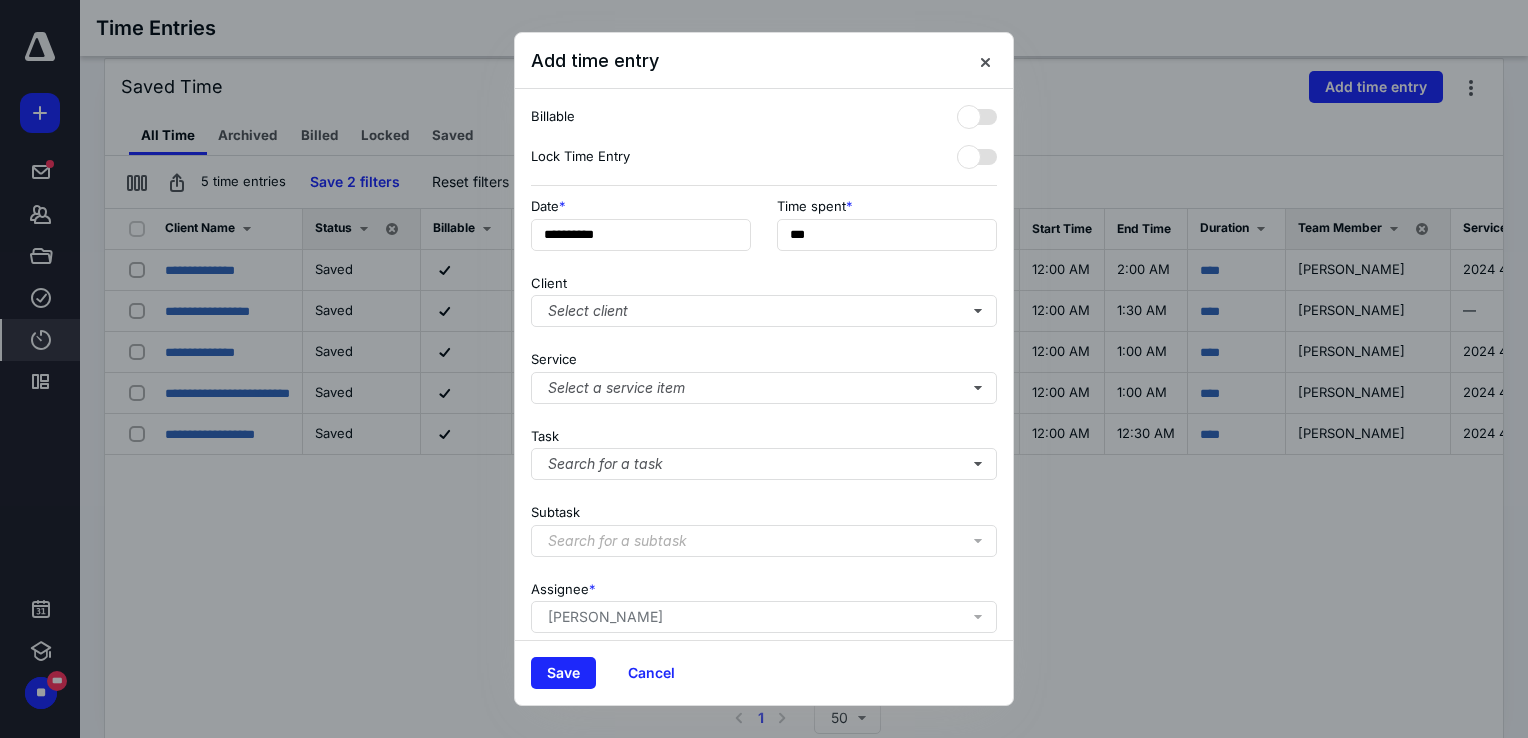 click on "Time spent" at bounding box center (811, 205) 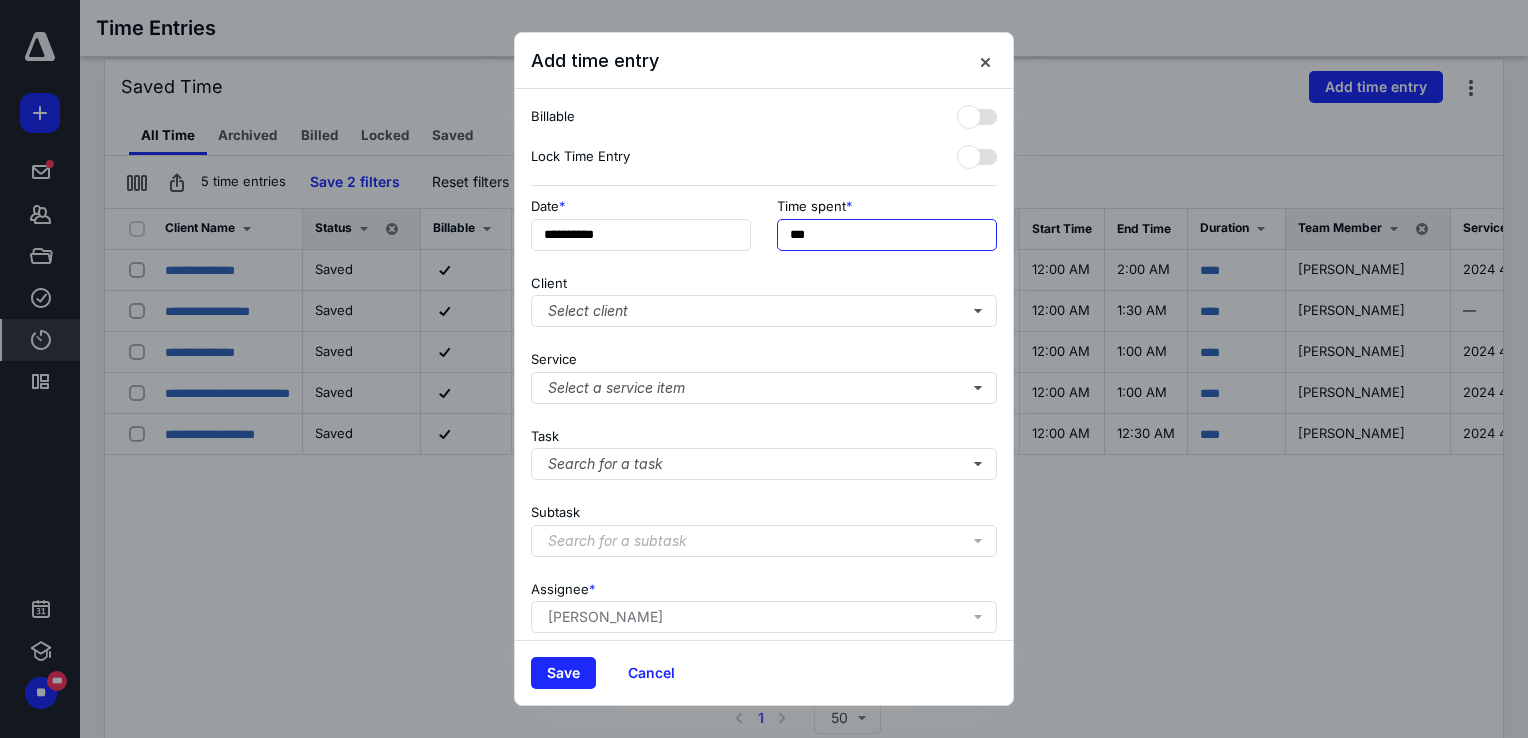 click on "***" at bounding box center [887, 235] 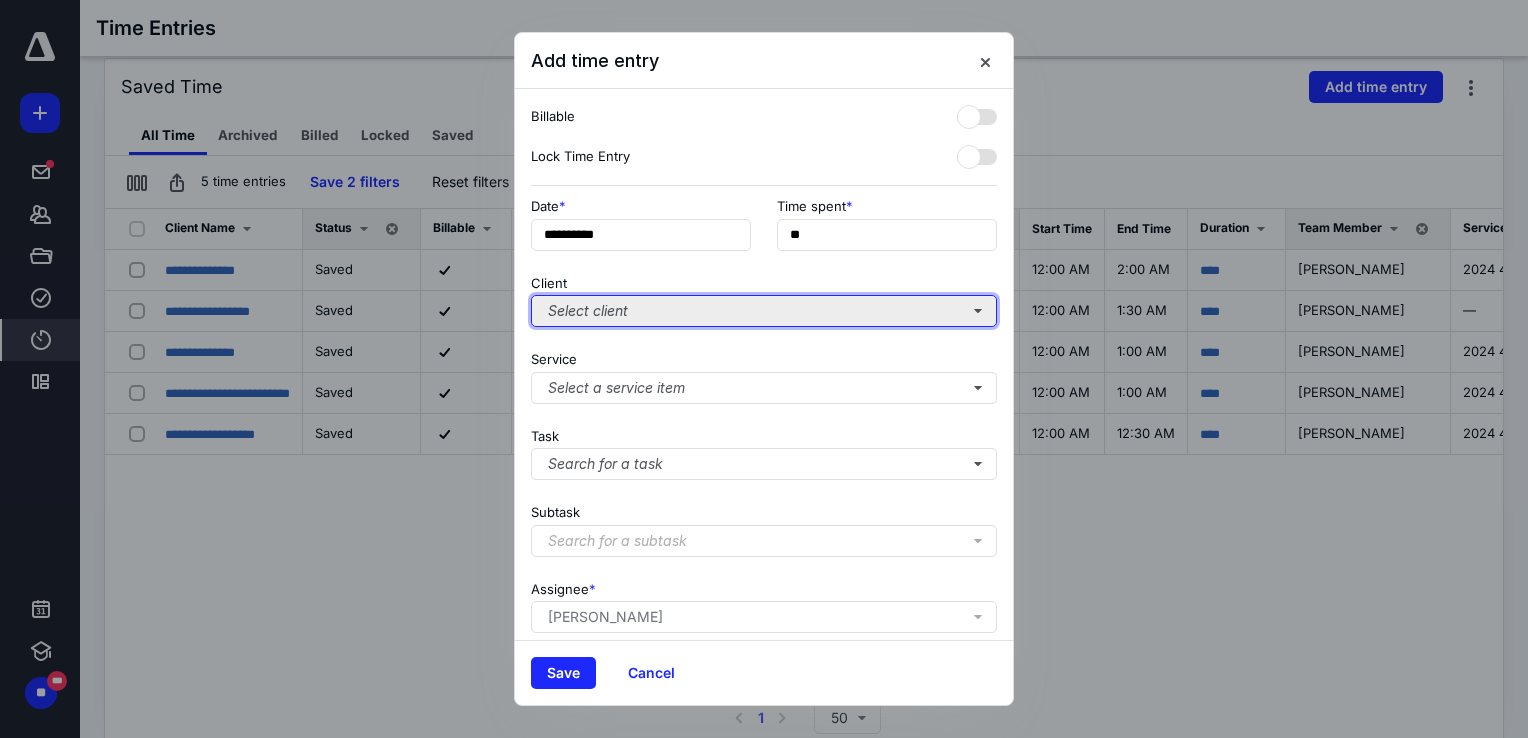 click on "Select client" at bounding box center (764, 311) 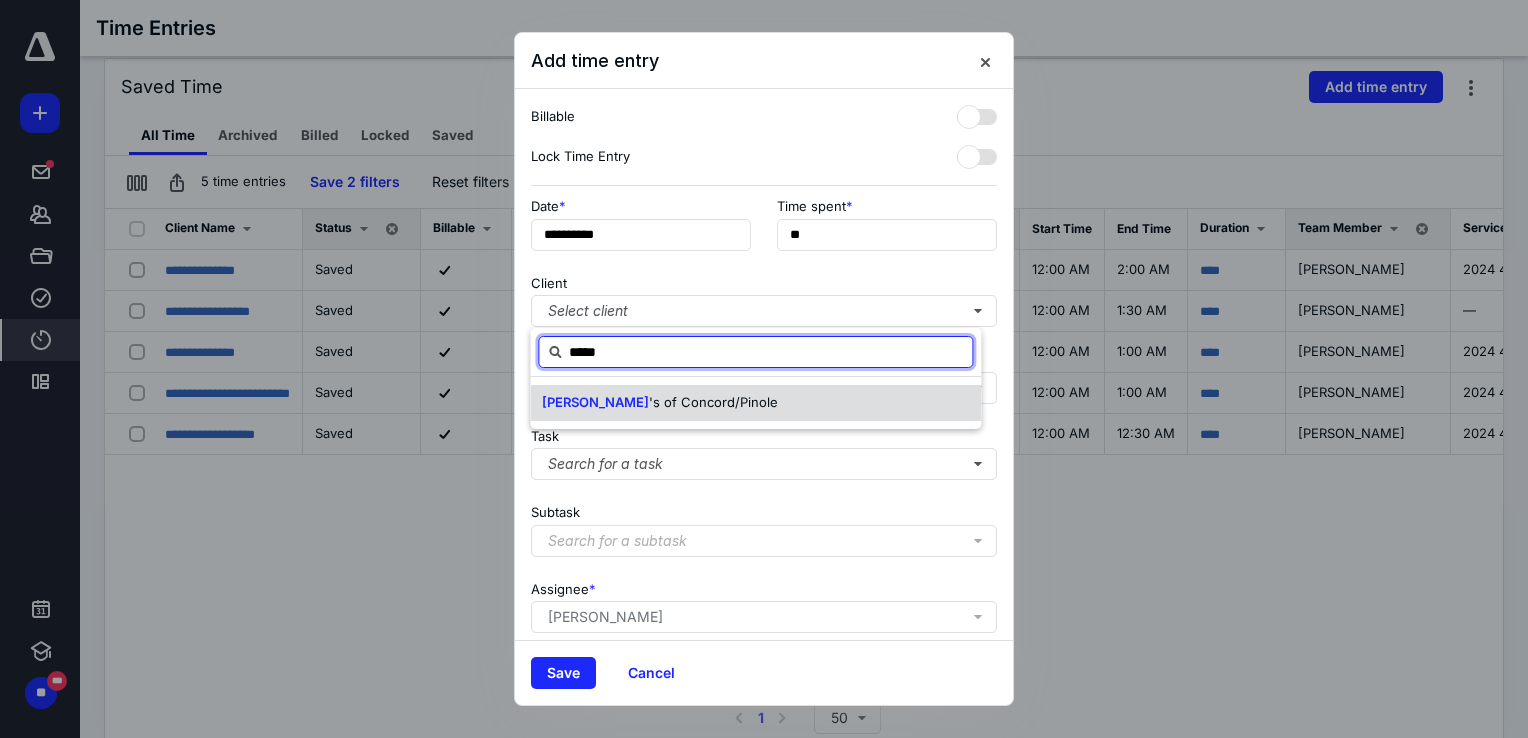 click on "[PERSON_NAME] 's of Concord/Pinole" at bounding box center [755, 403] 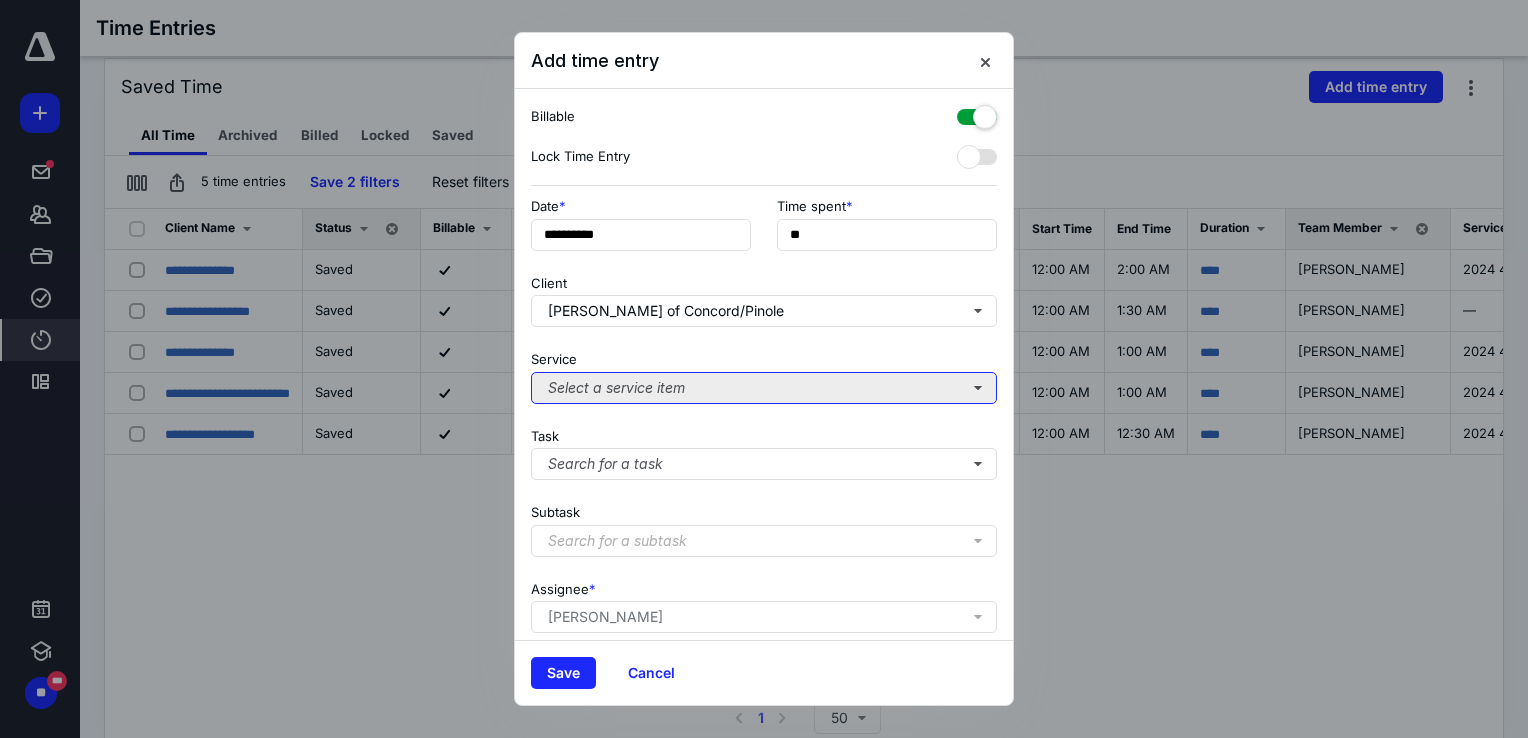 click on "Select a service item" at bounding box center (764, 388) 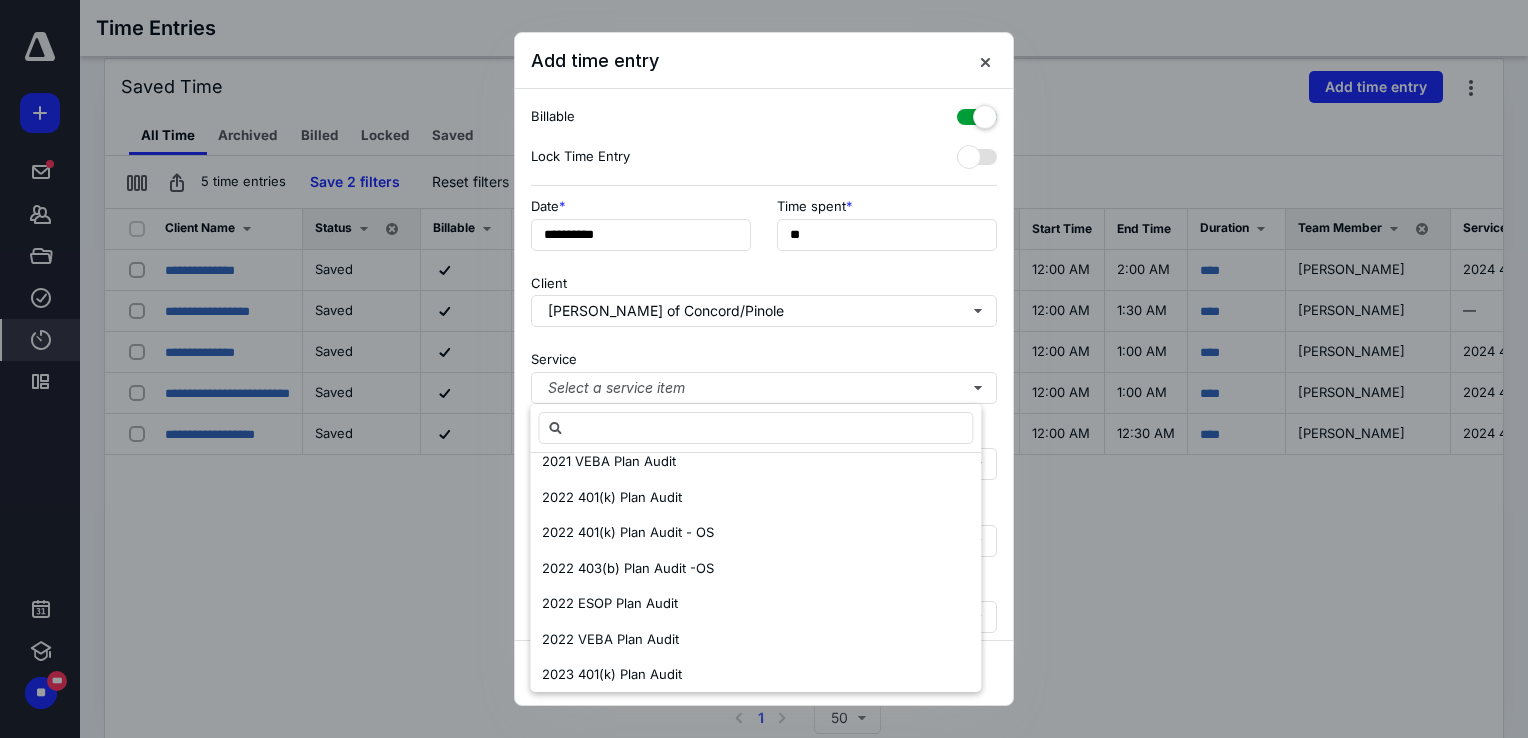 scroll, scrollTop: 700, scrollLeft: 0, axis: vertical 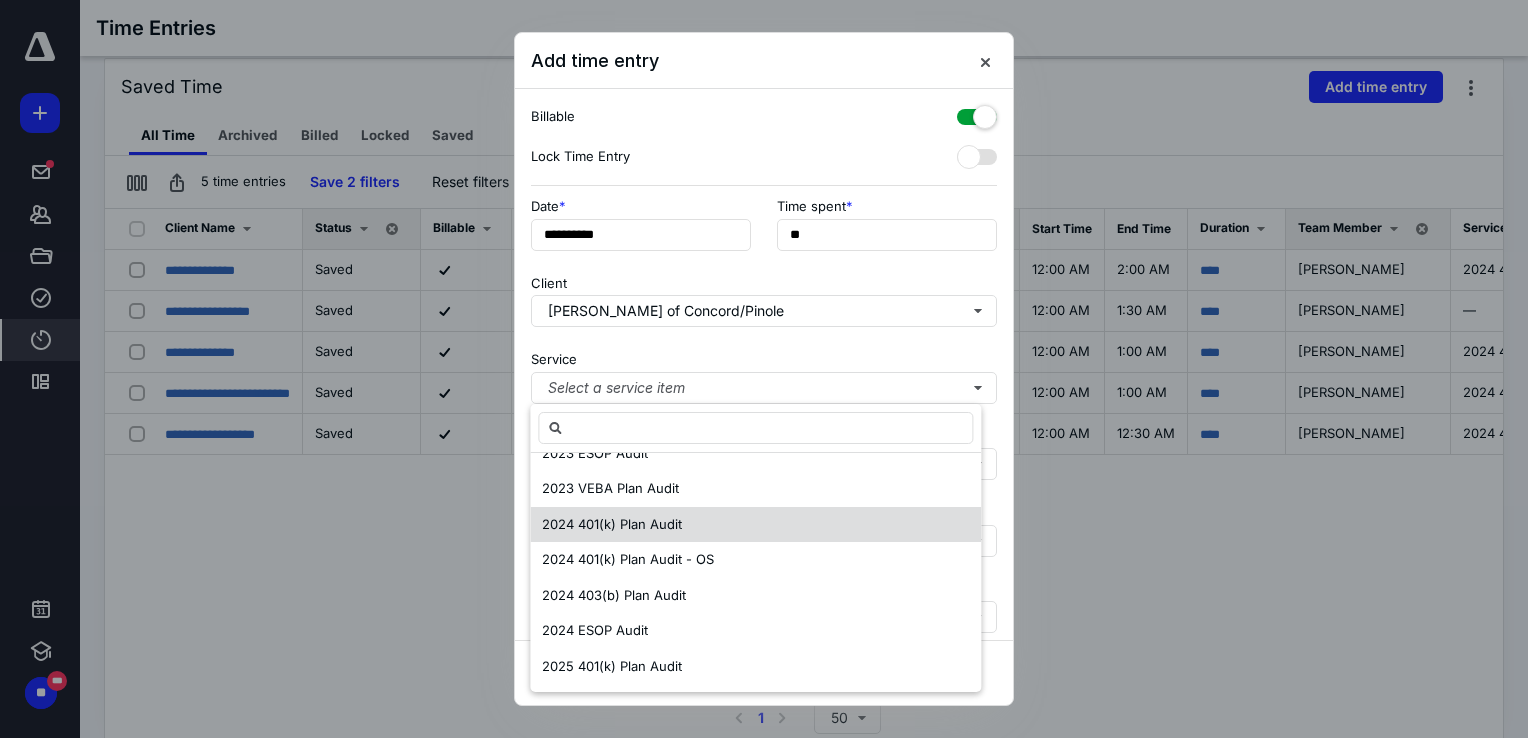 click on "2024 401(k) Plan Audit" at bounding box center (612, 524) 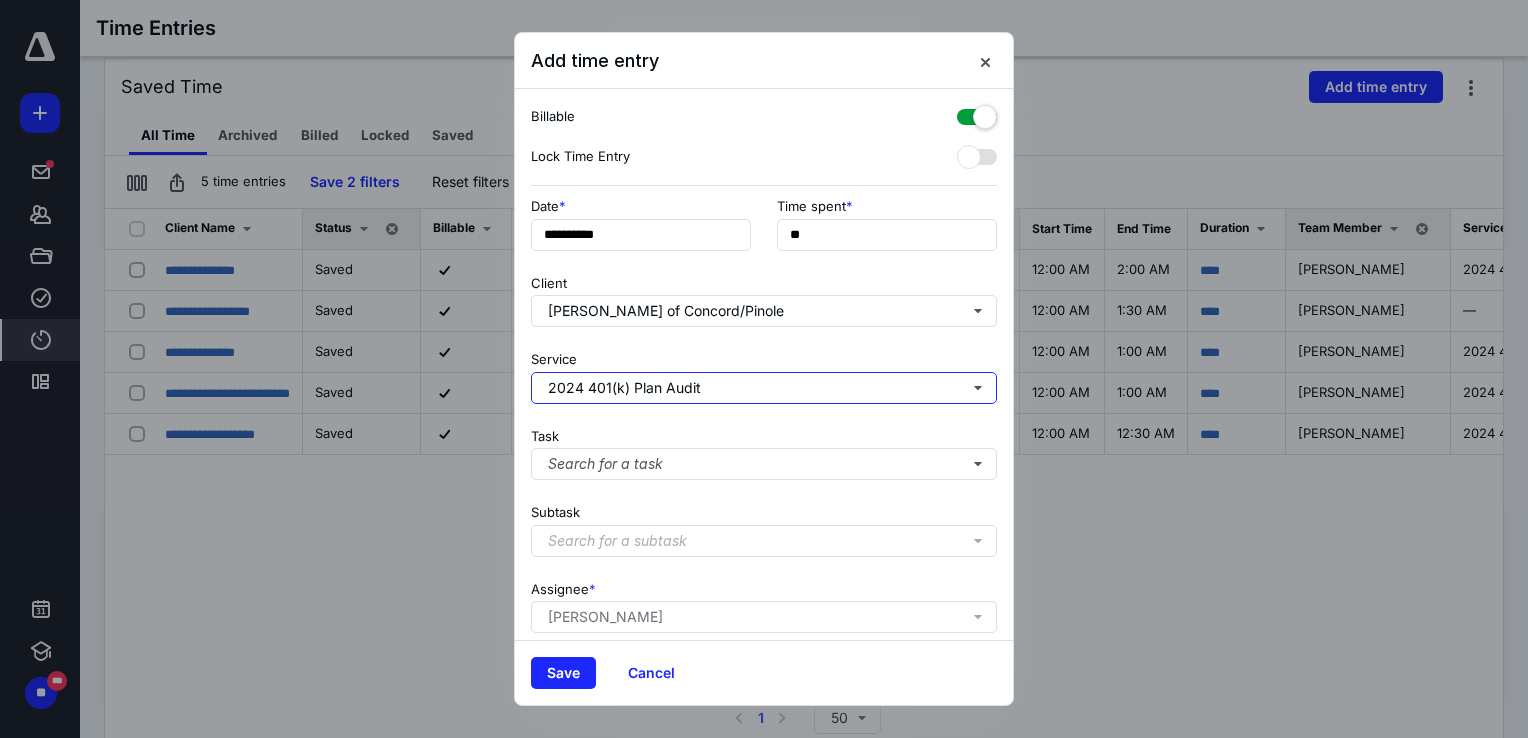 scroll, scrollTop: 0, scrollLeft: 0, axis: both 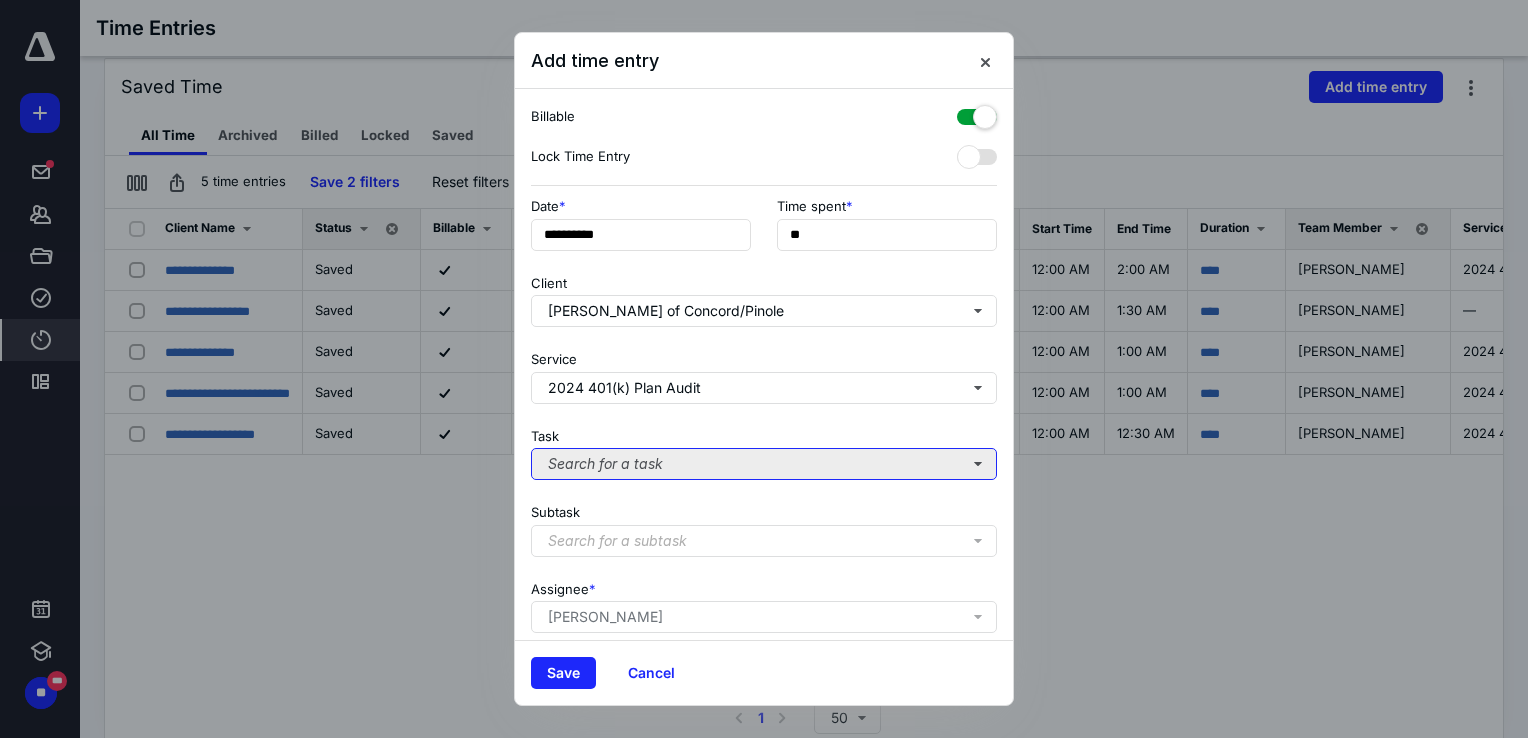 click on "Search for a task" at bounding box center (764, 464) 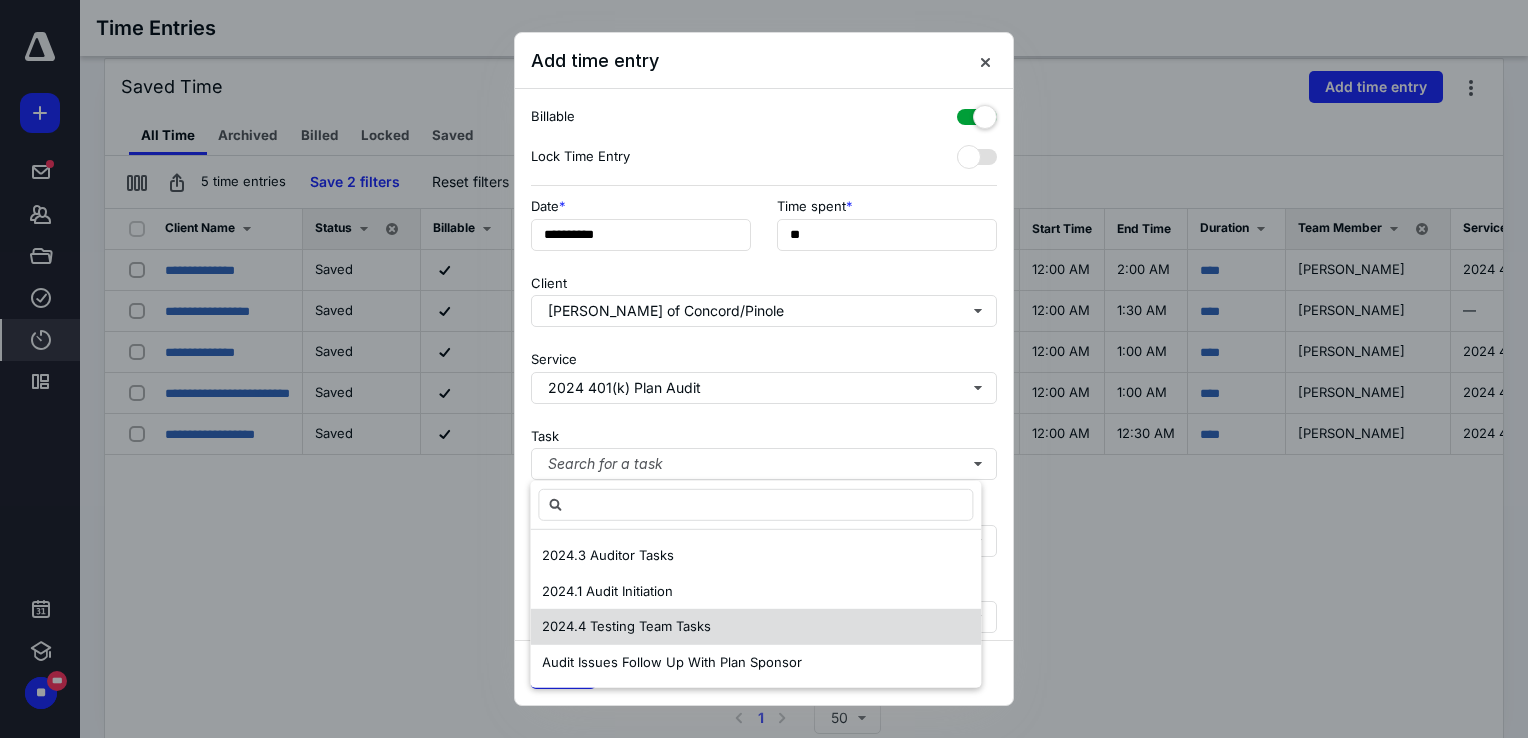 click on "2024.4 Testing Team Tasks" at bounding box center [626, 626] 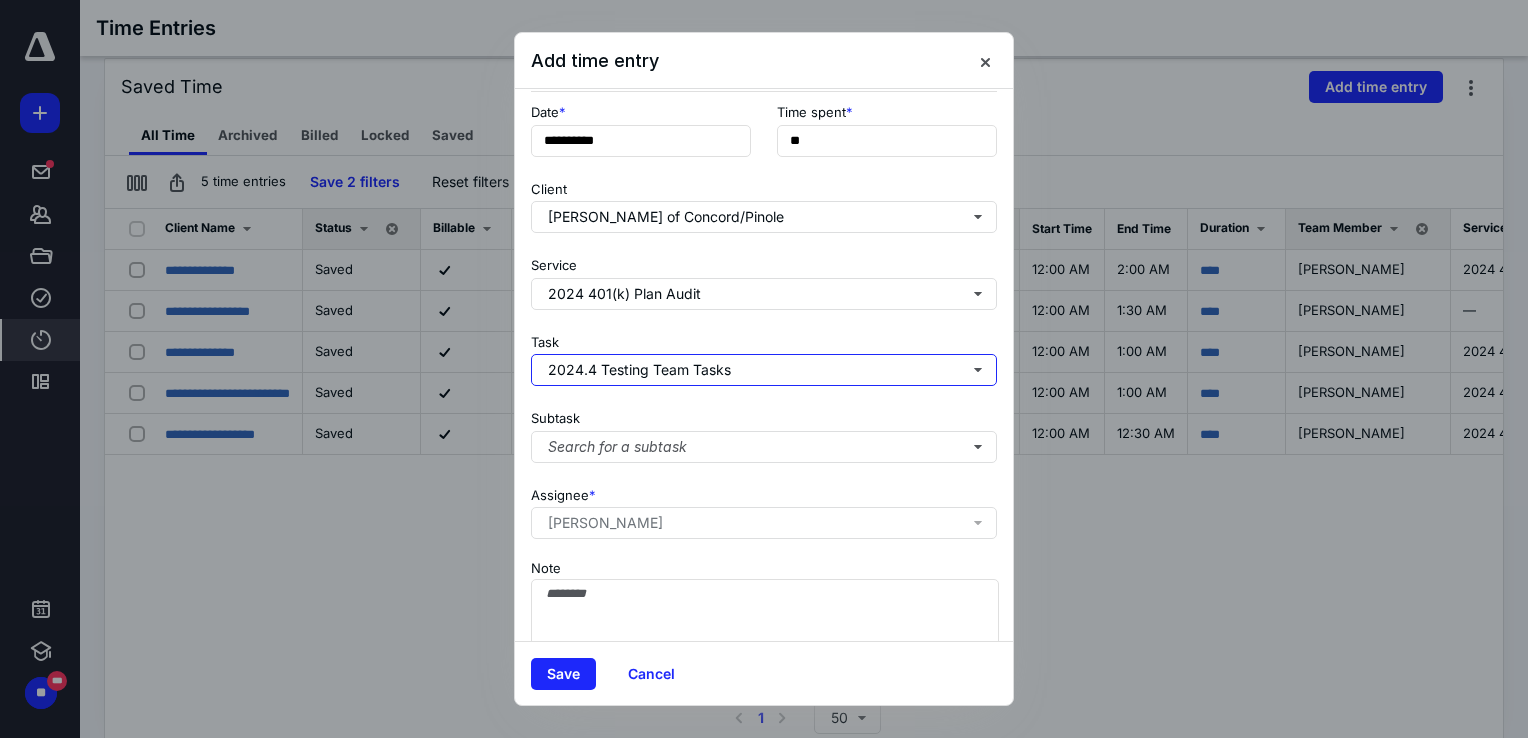 scroll, scrollTop: 162, scrollLeft: 0, axis: vertical 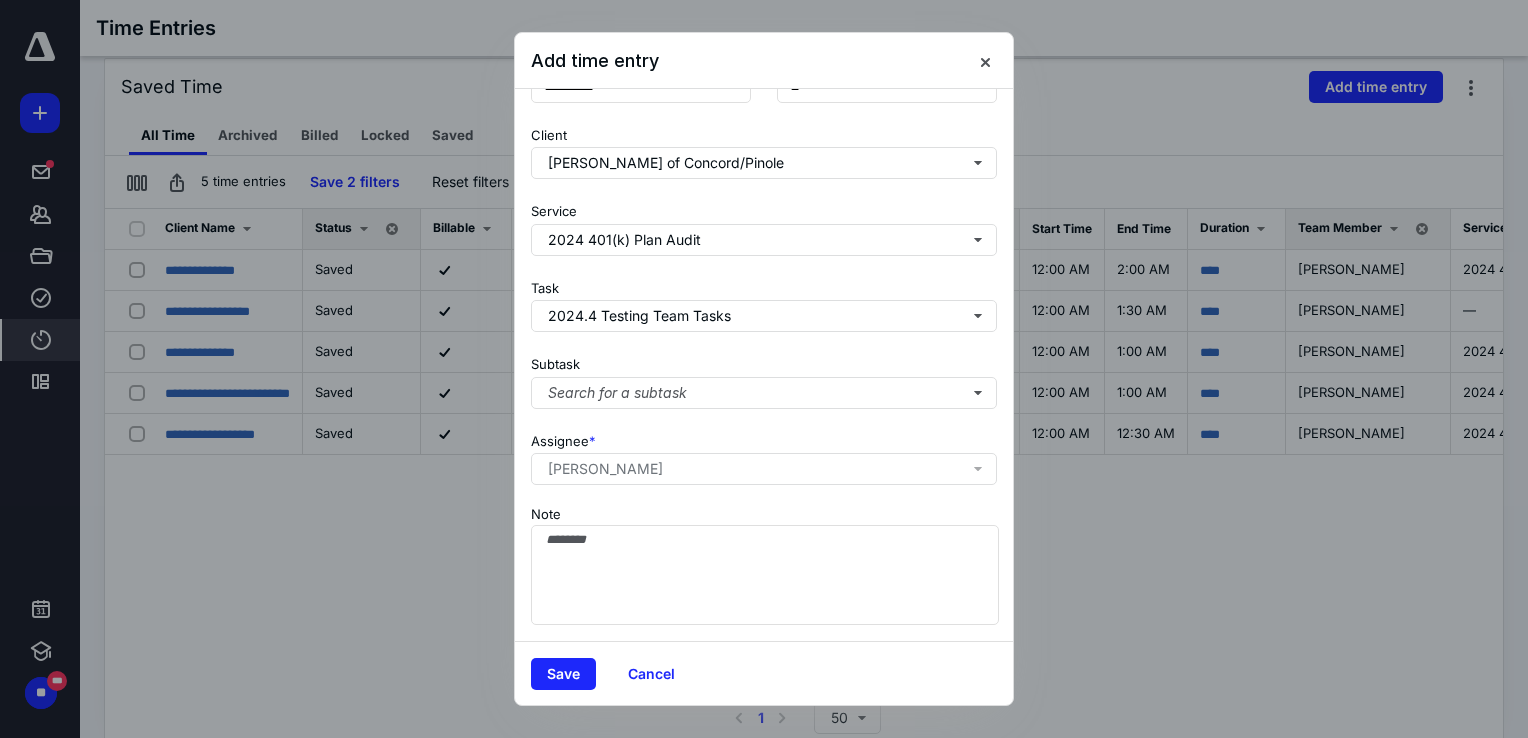 click on "Subtask Search for a subtask" at bounding box center (764, 378) 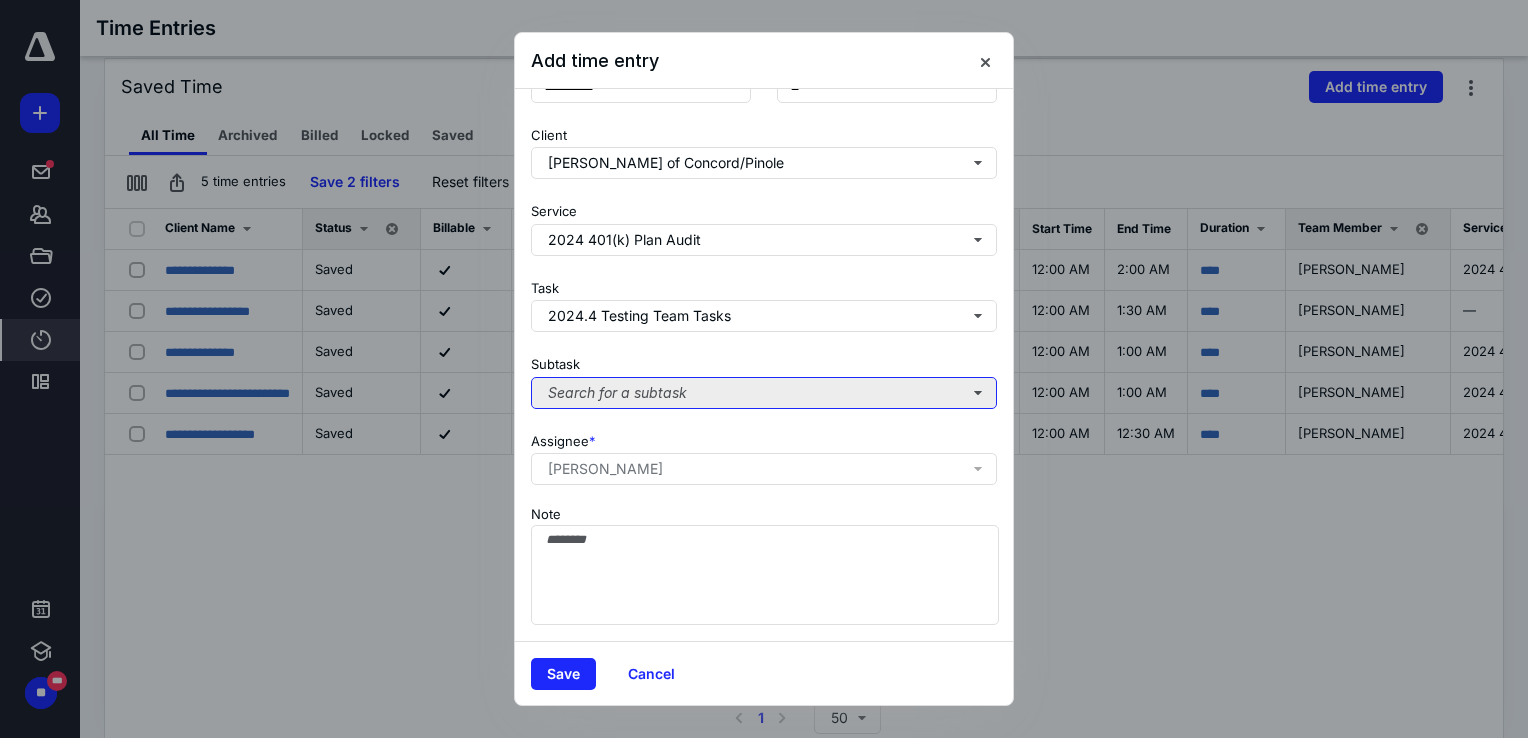 click on "Search for a subtask" at bounding box center [764, 393] 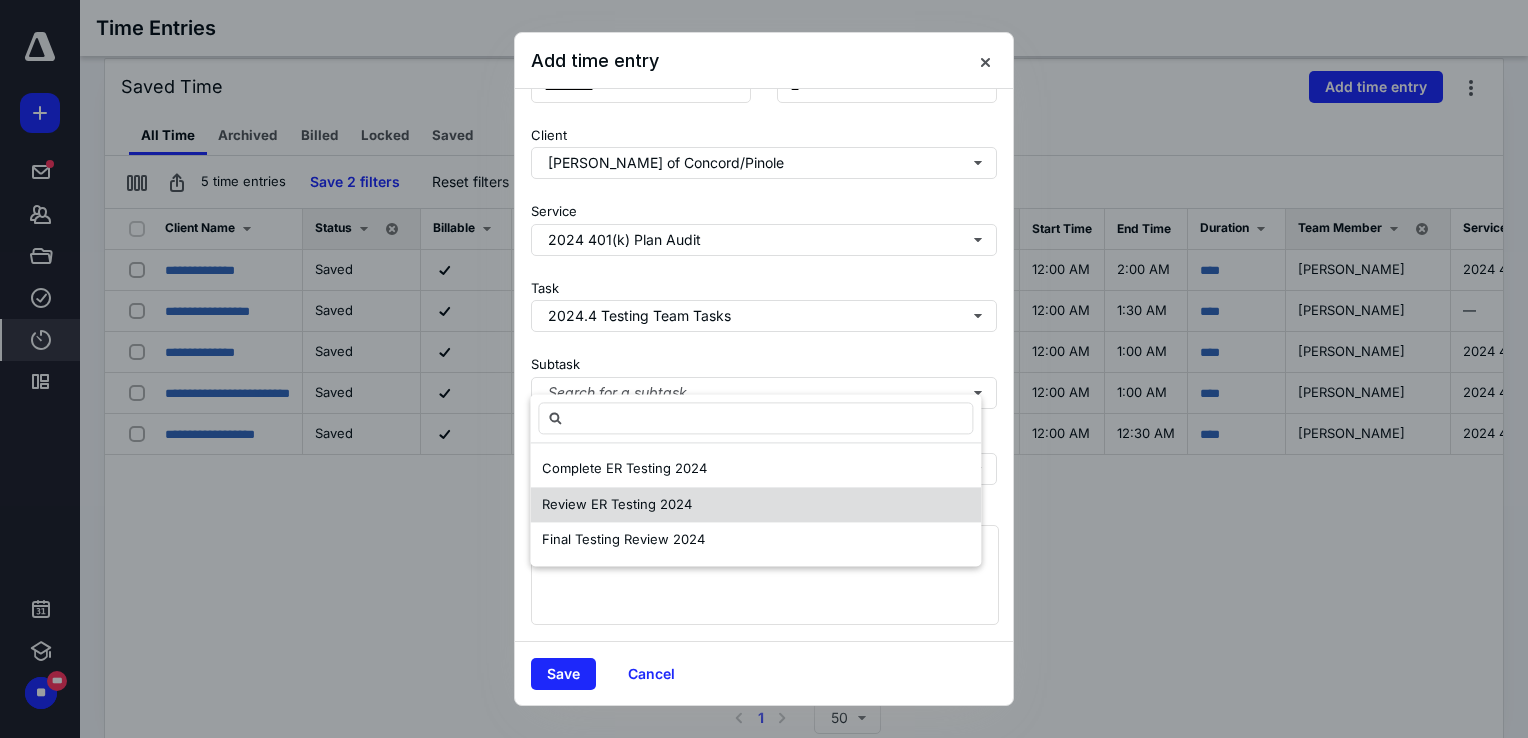 click on "Review ER Testing 2024" at bounding box center [617, 504] 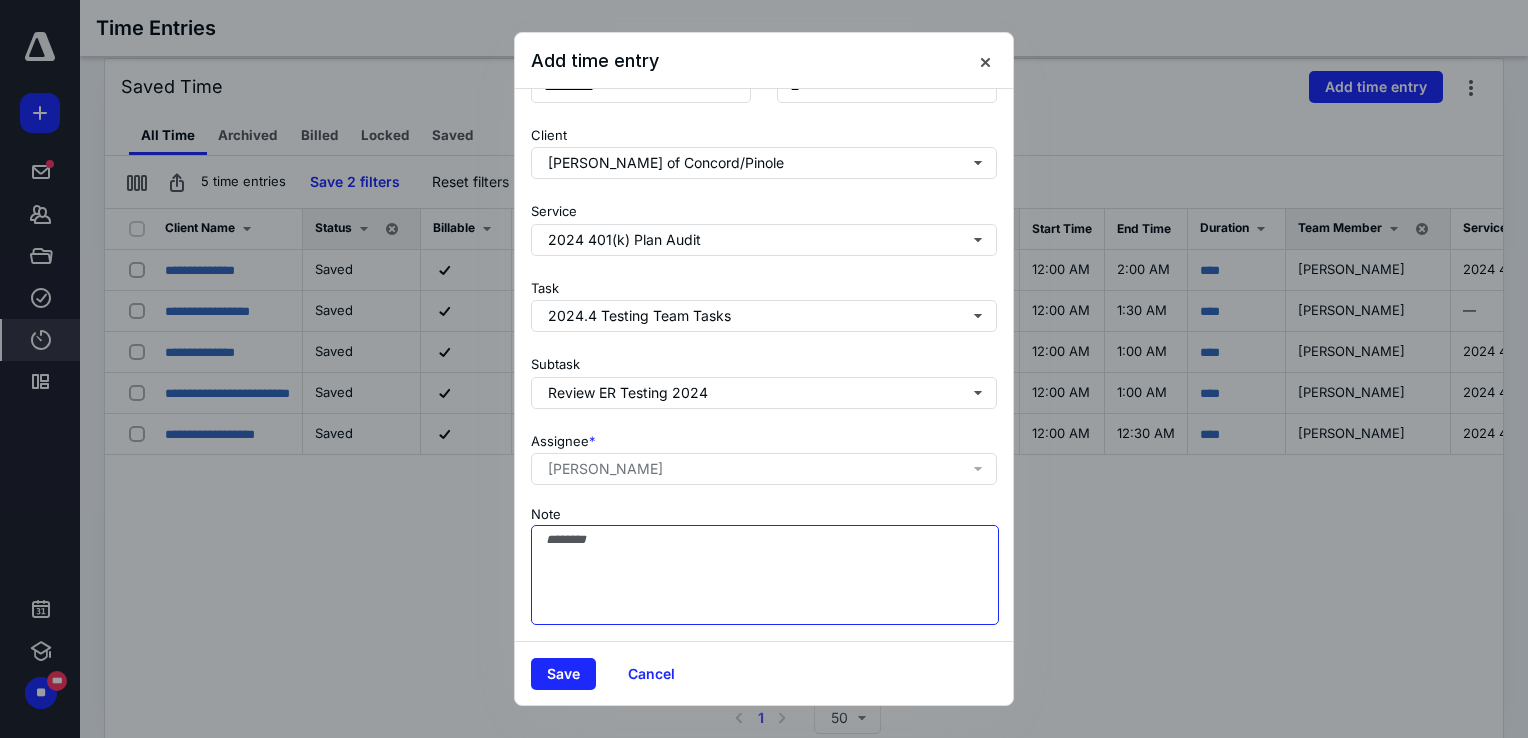 click on "Note" at bounding box center (765, 575) 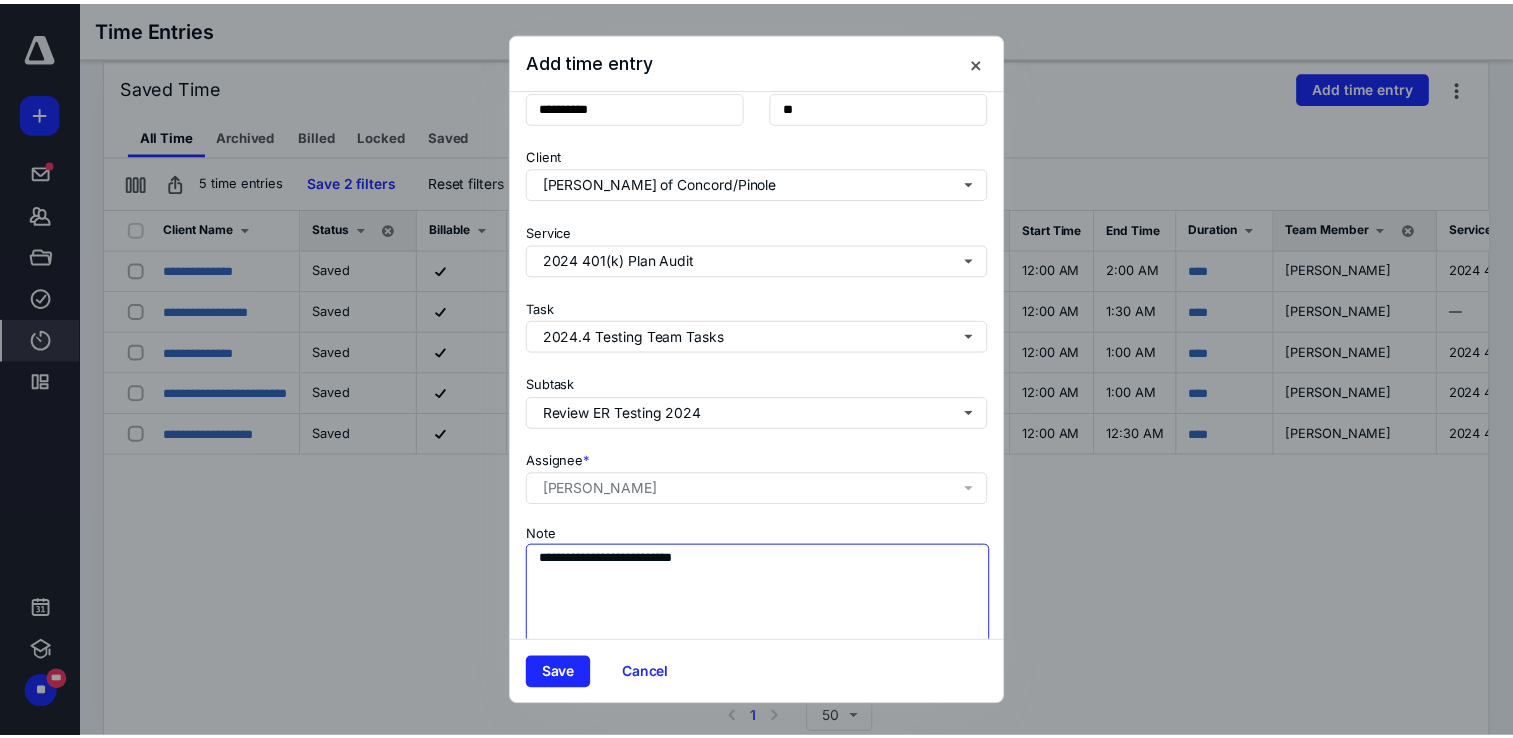 scroll, scrollTop: 162, scrollLeft: 0, axis: vertical 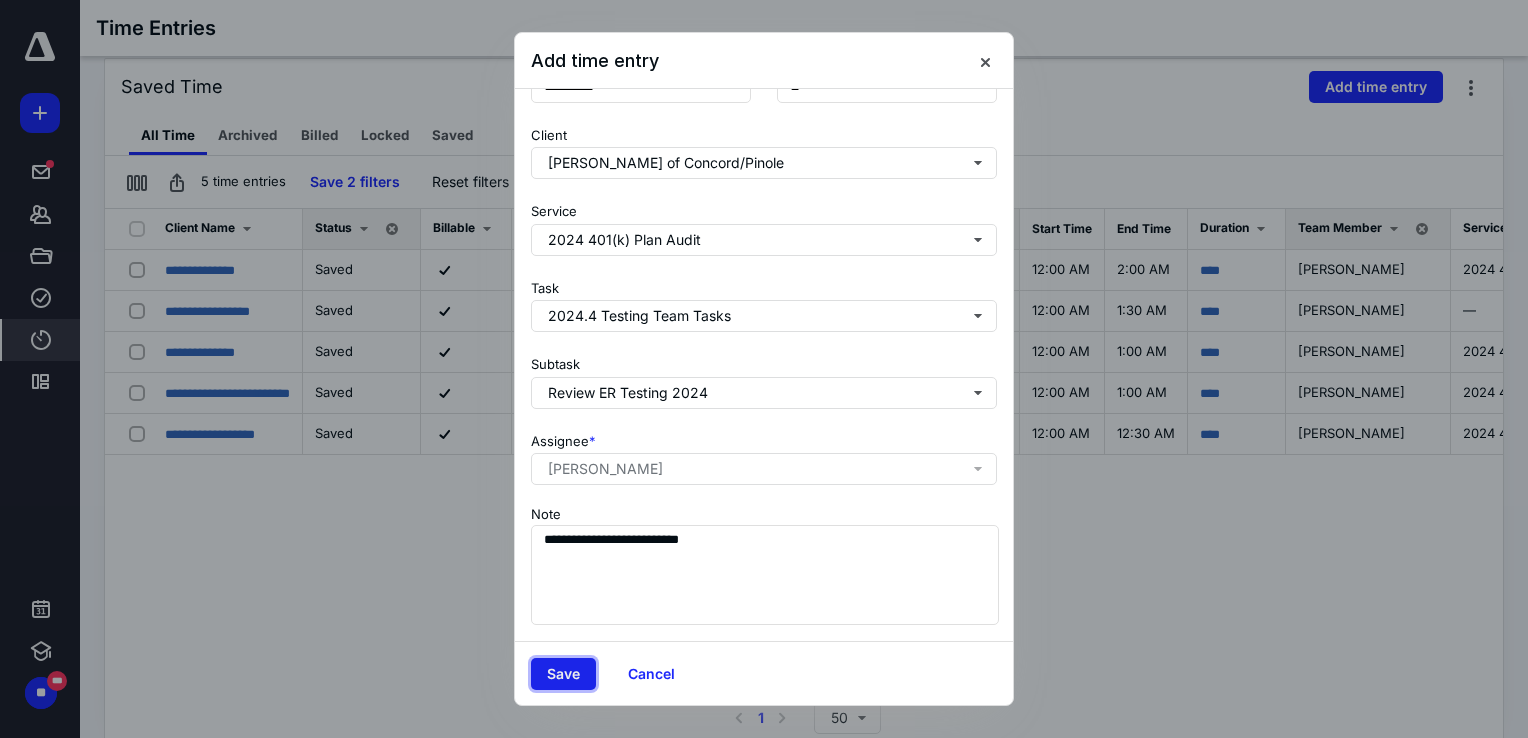 click on "Save" at bounding box center [563, 674] 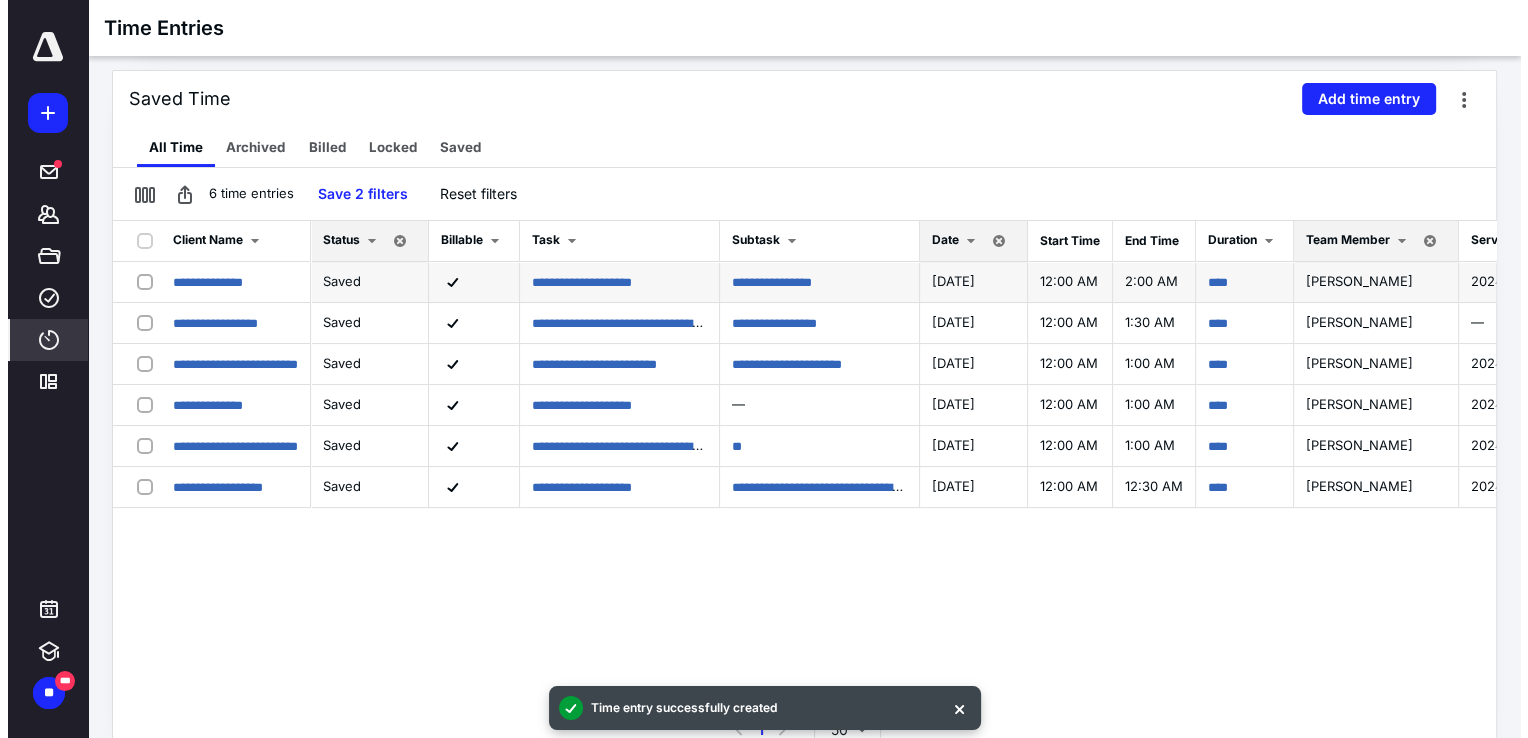 scroll, scrollTop: 228, scrollLeft: 0, axis: vertical 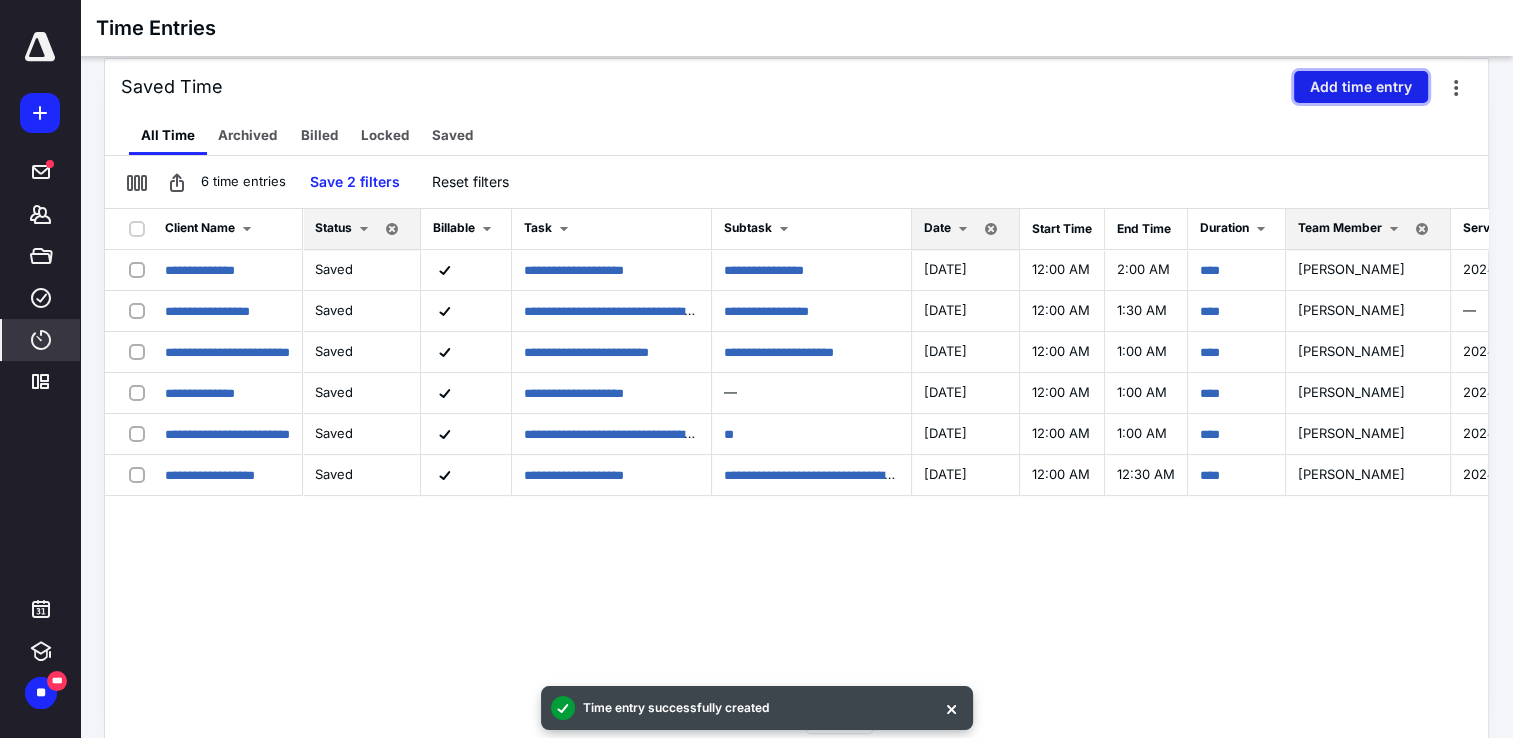 click on "Add time entry" at bounding box center (1361, 87) 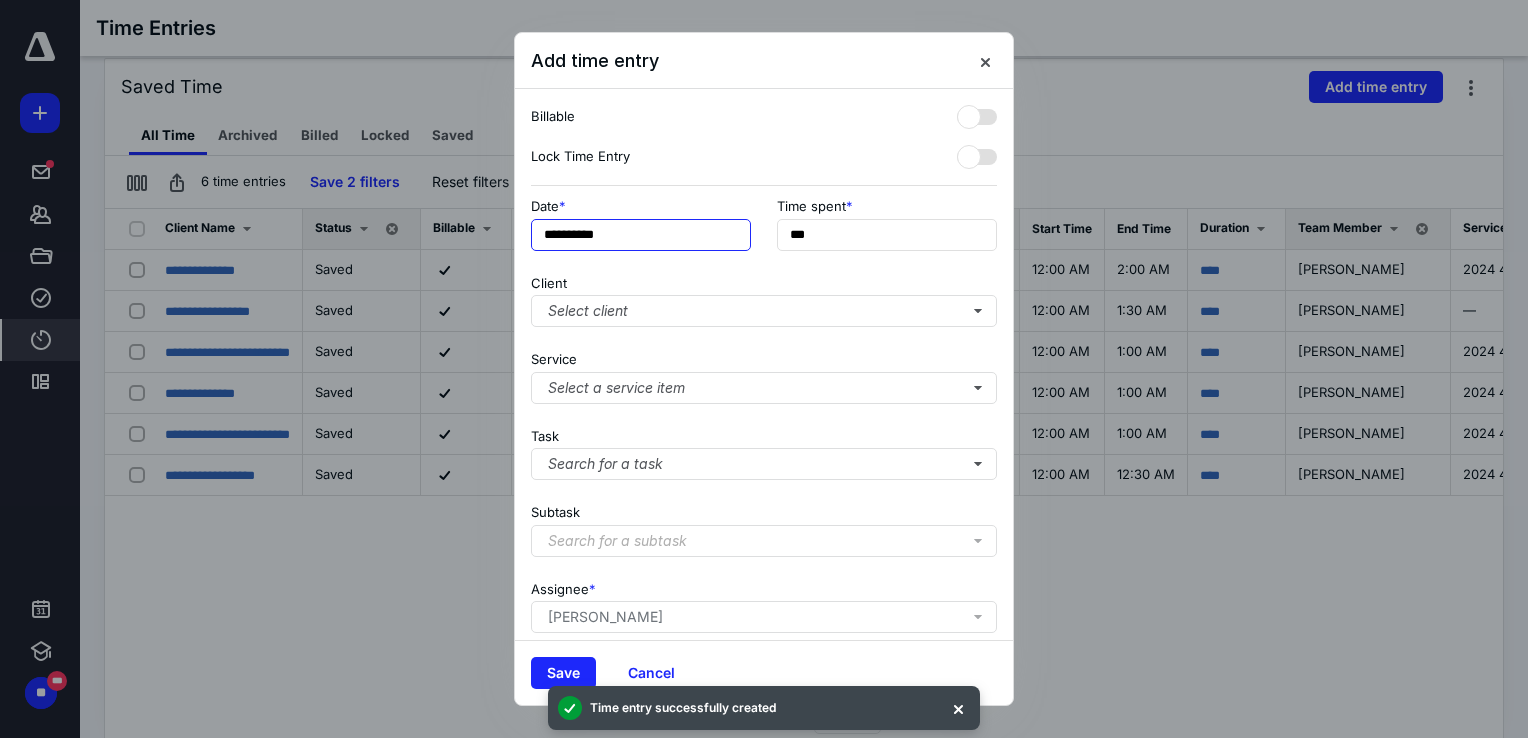 click on "**********" at bounding box center (641, 235) 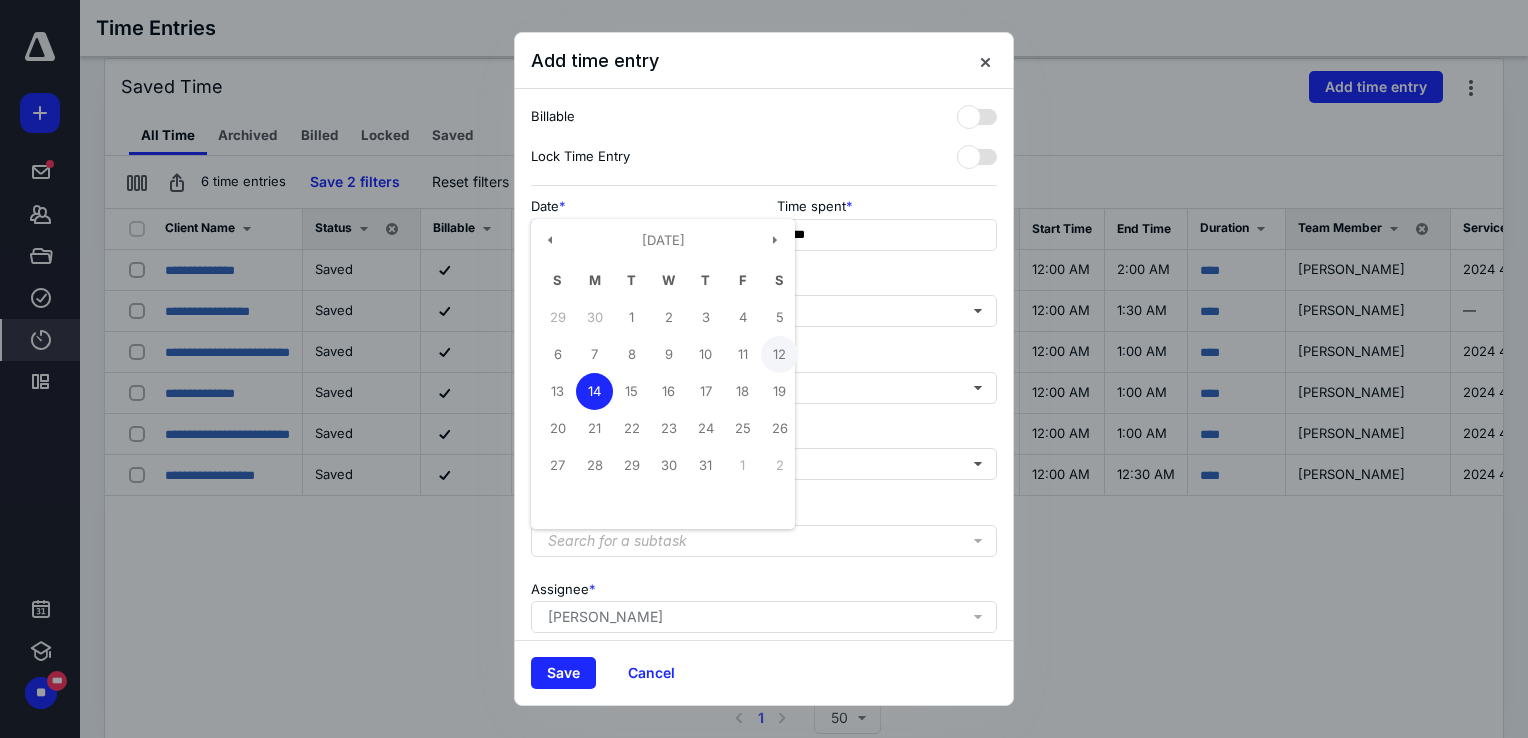click on "12" at bounding box center [779, 354] 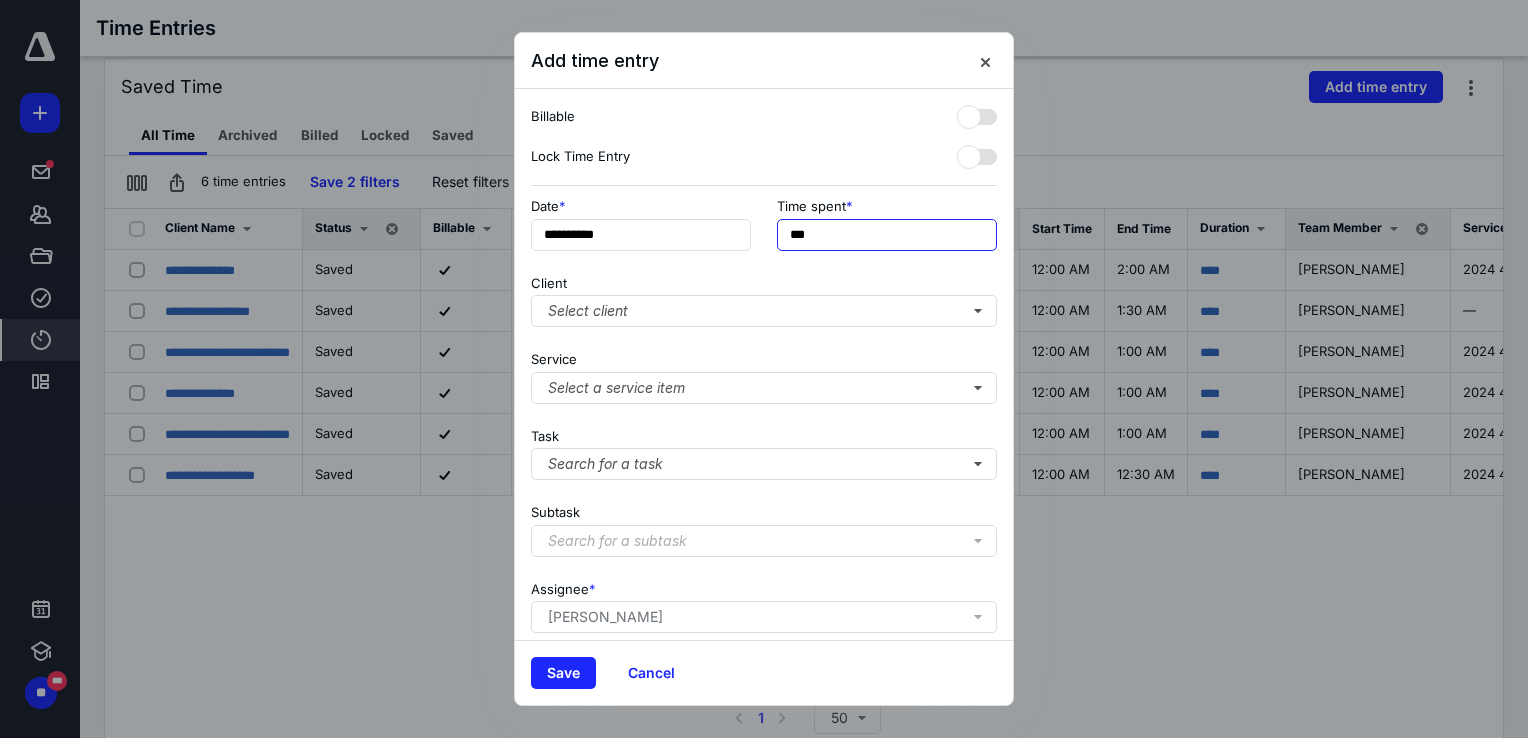 click on "***" at bounding box center [887, 235] 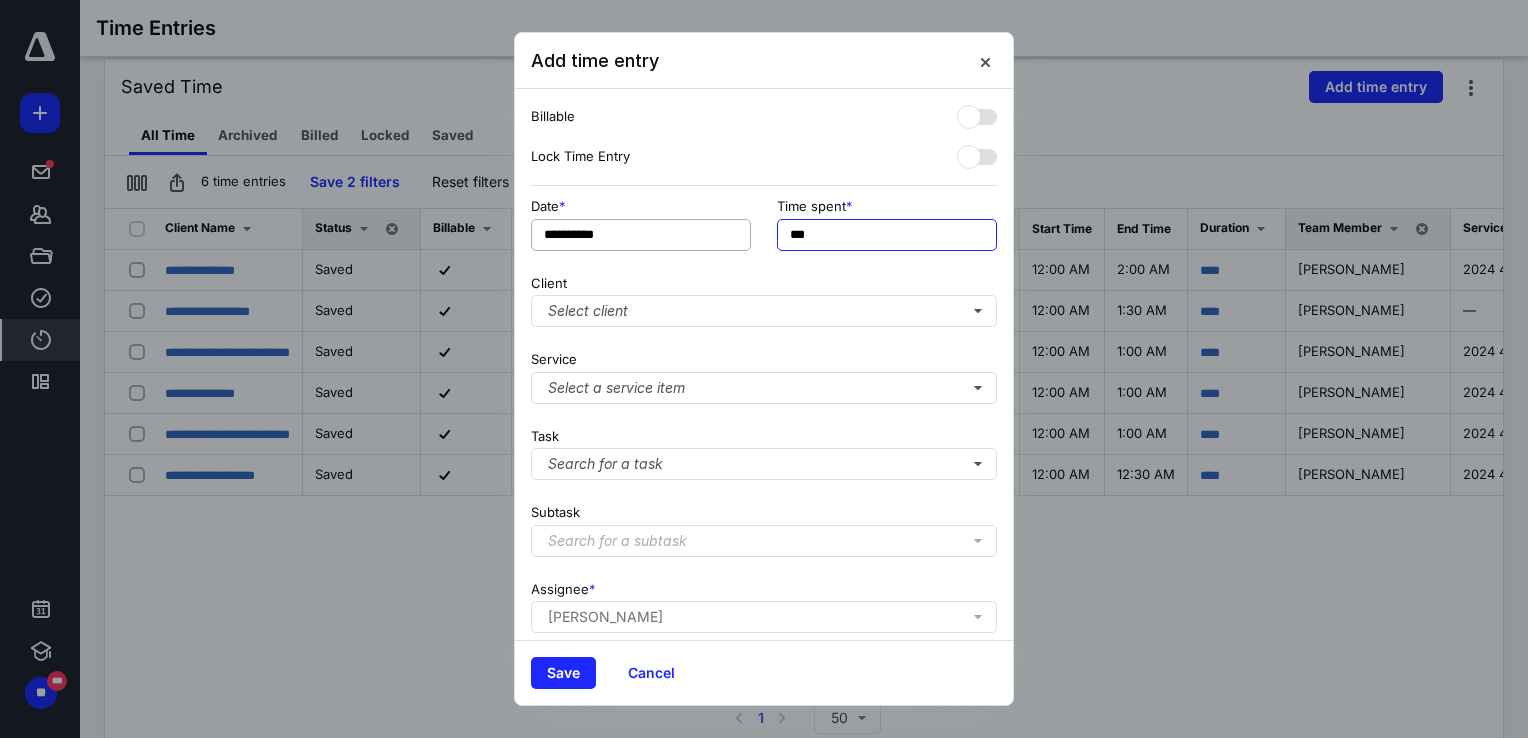 drag, startPoint x: 830, startPoint y: 234, endPoint x: 737, endPoint y: 230, distance: 93.08598 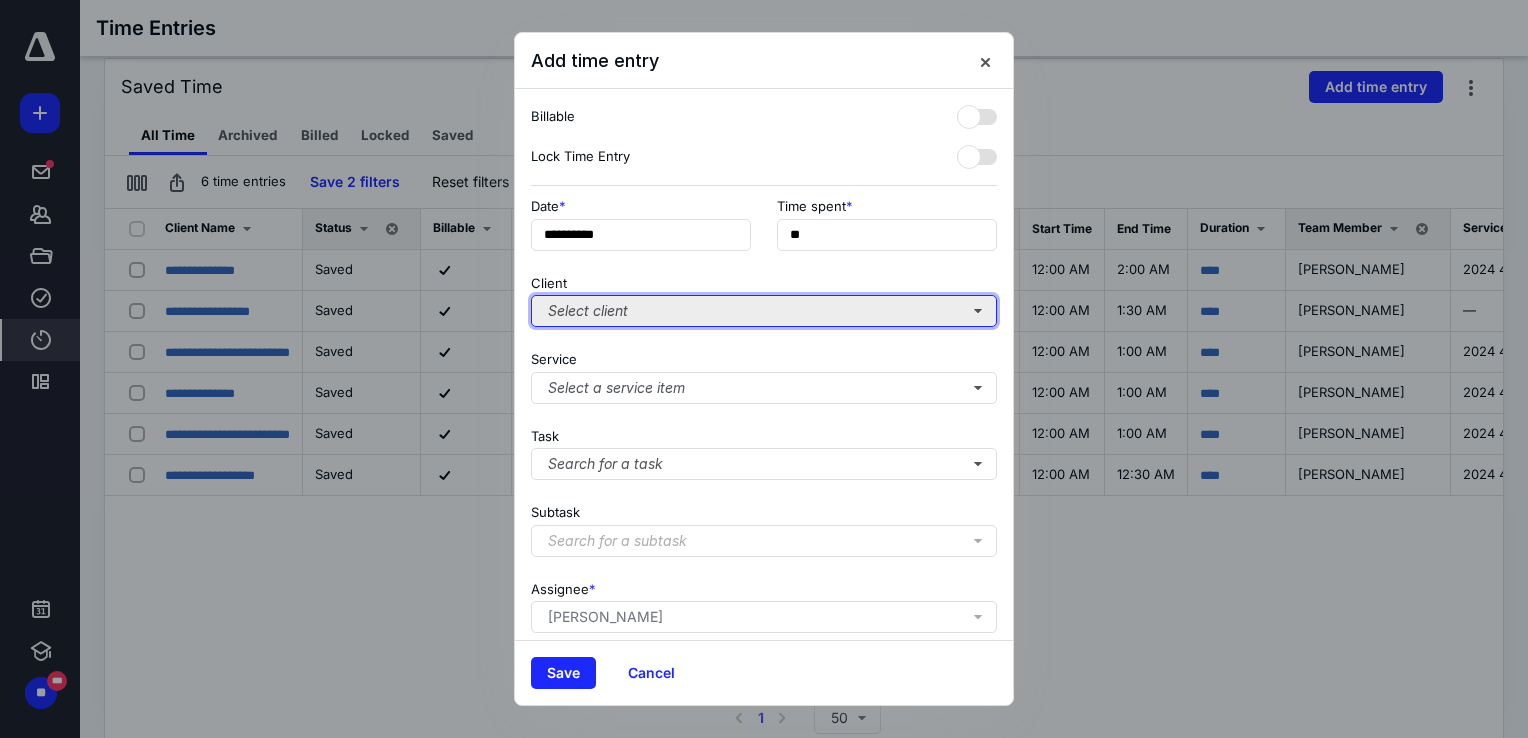 click on "Select client" at bounding box center [764, 311] 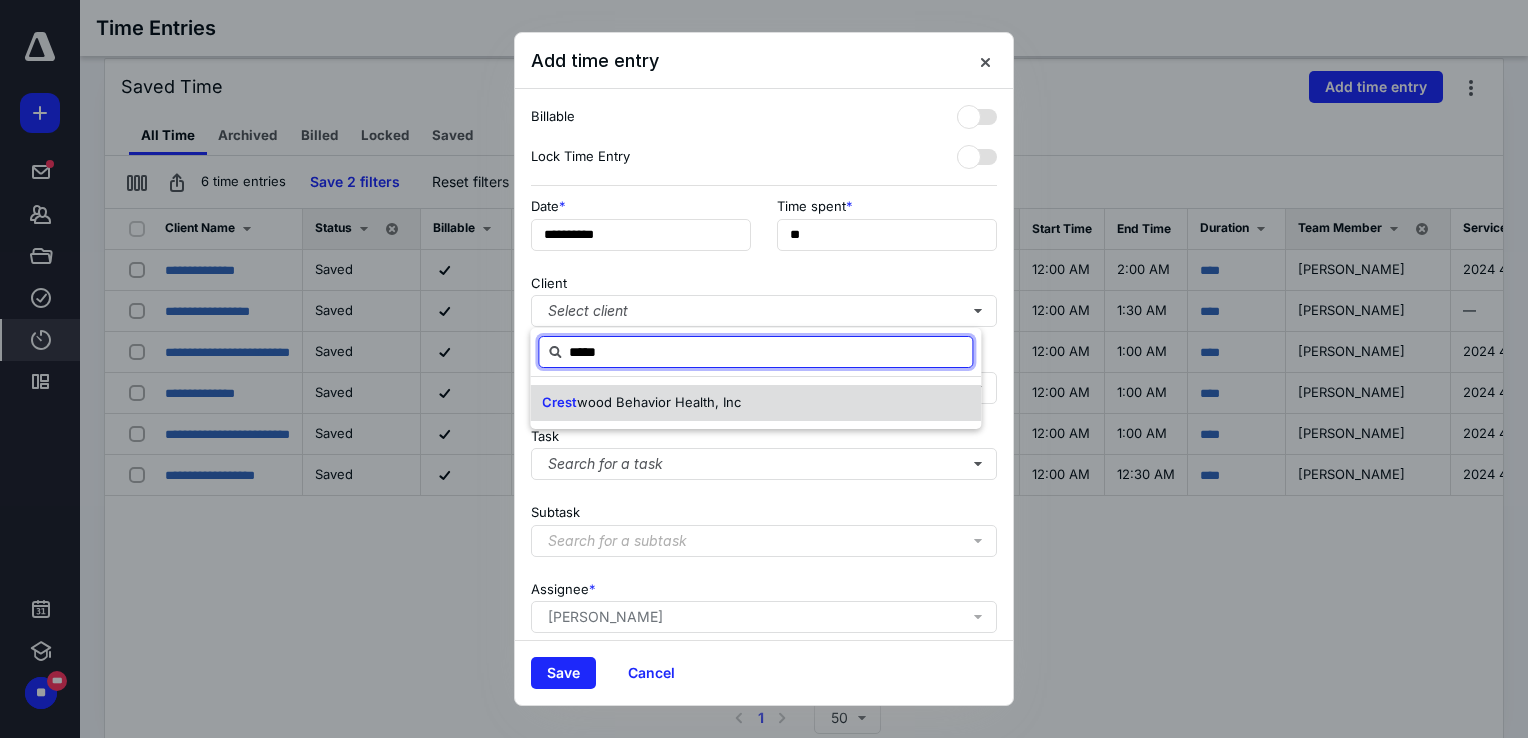 click on "wood Behavior Health, Inc" at bounding box center [659, 402] 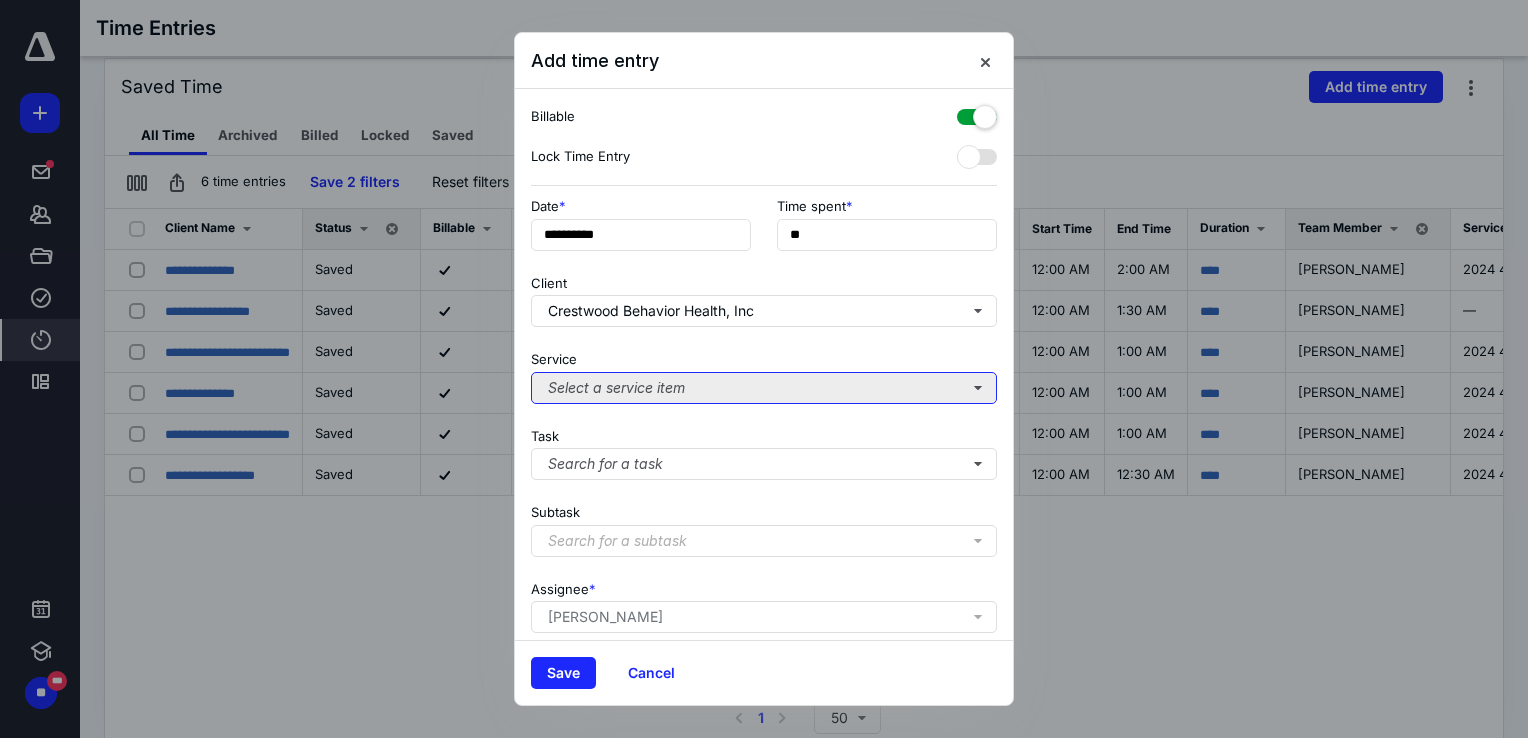 click on "Select a service item" at bounding box center [764, 388] 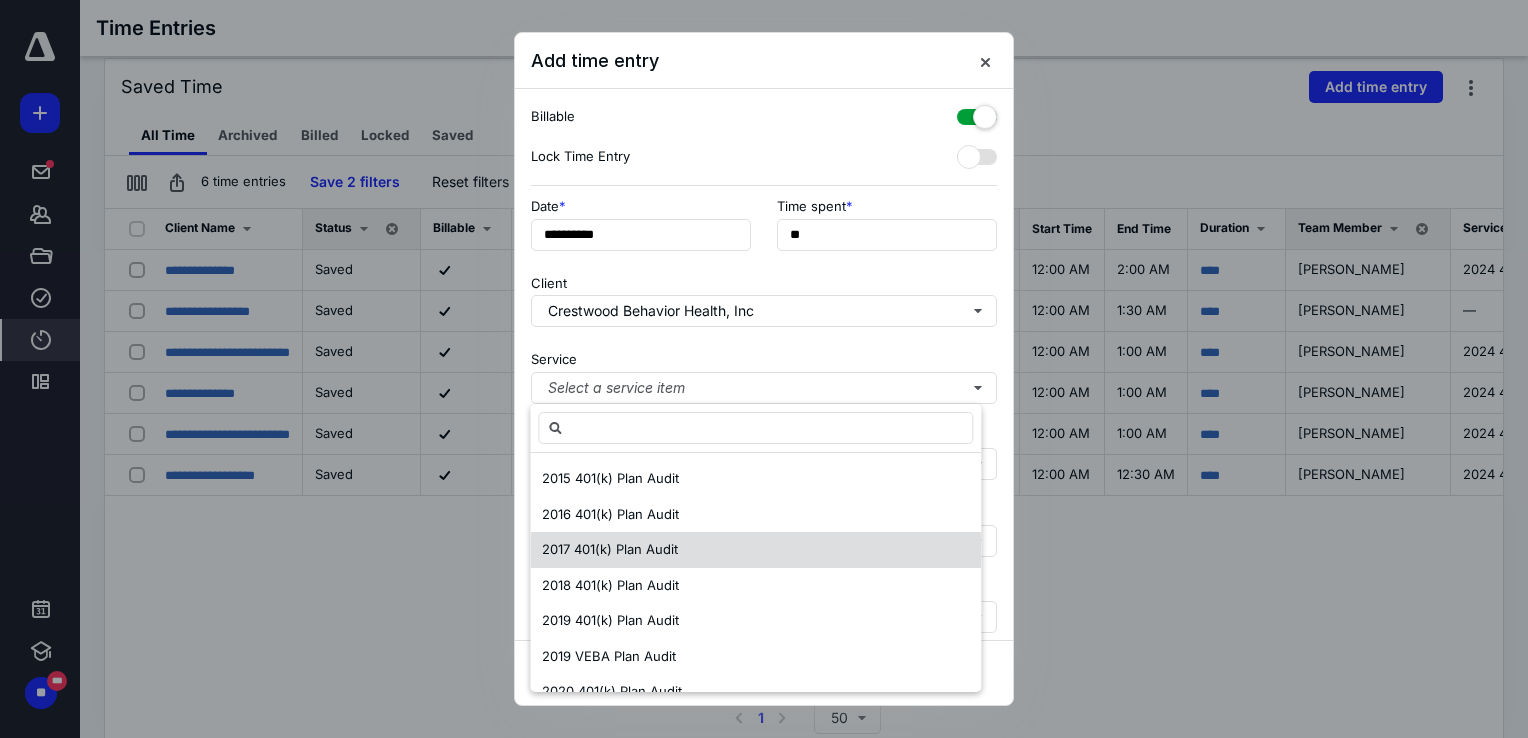 scroll, scrollTop: 700, scrollLeft: 0, axis: vertical 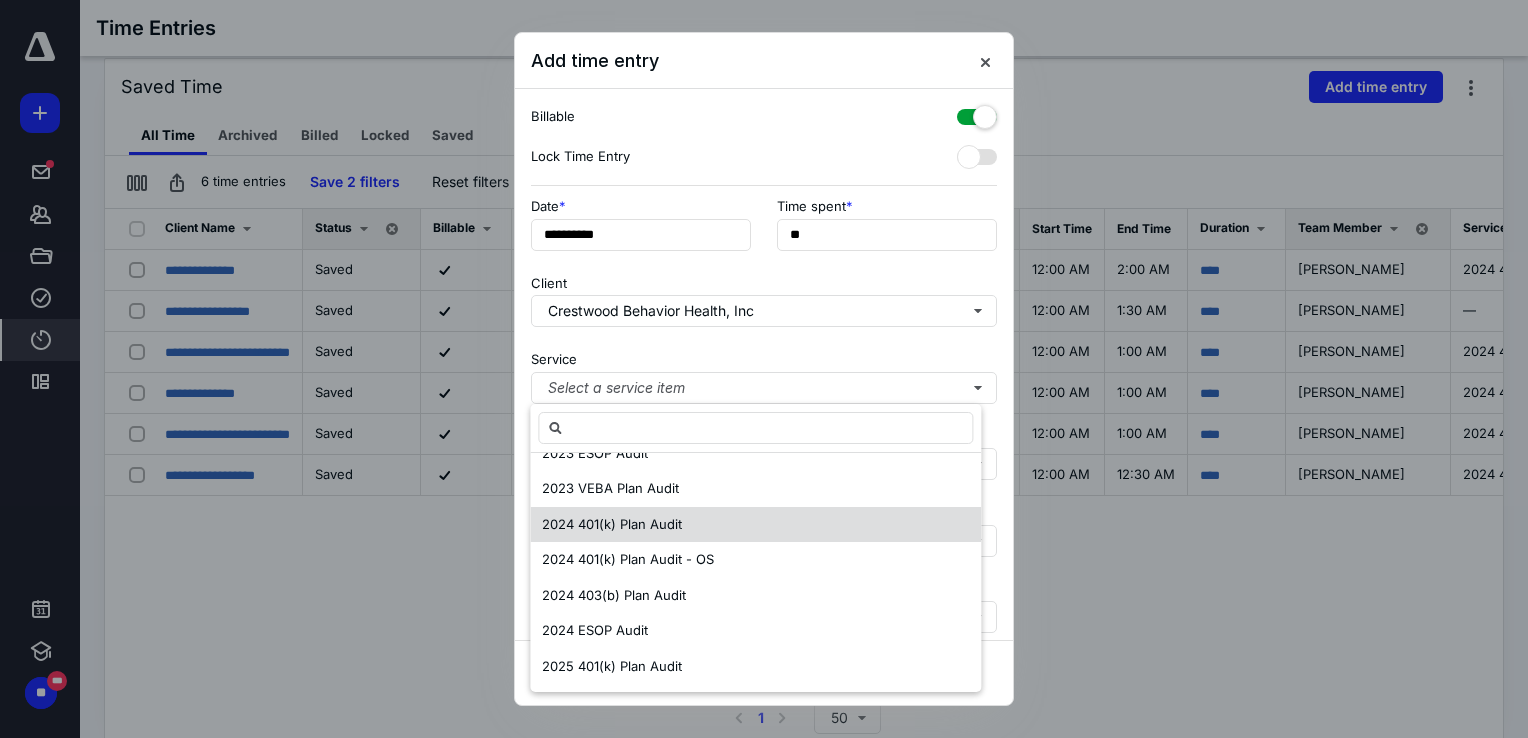 click on "2024 401(k) Plan Audit" at bounding box center (612, 524) 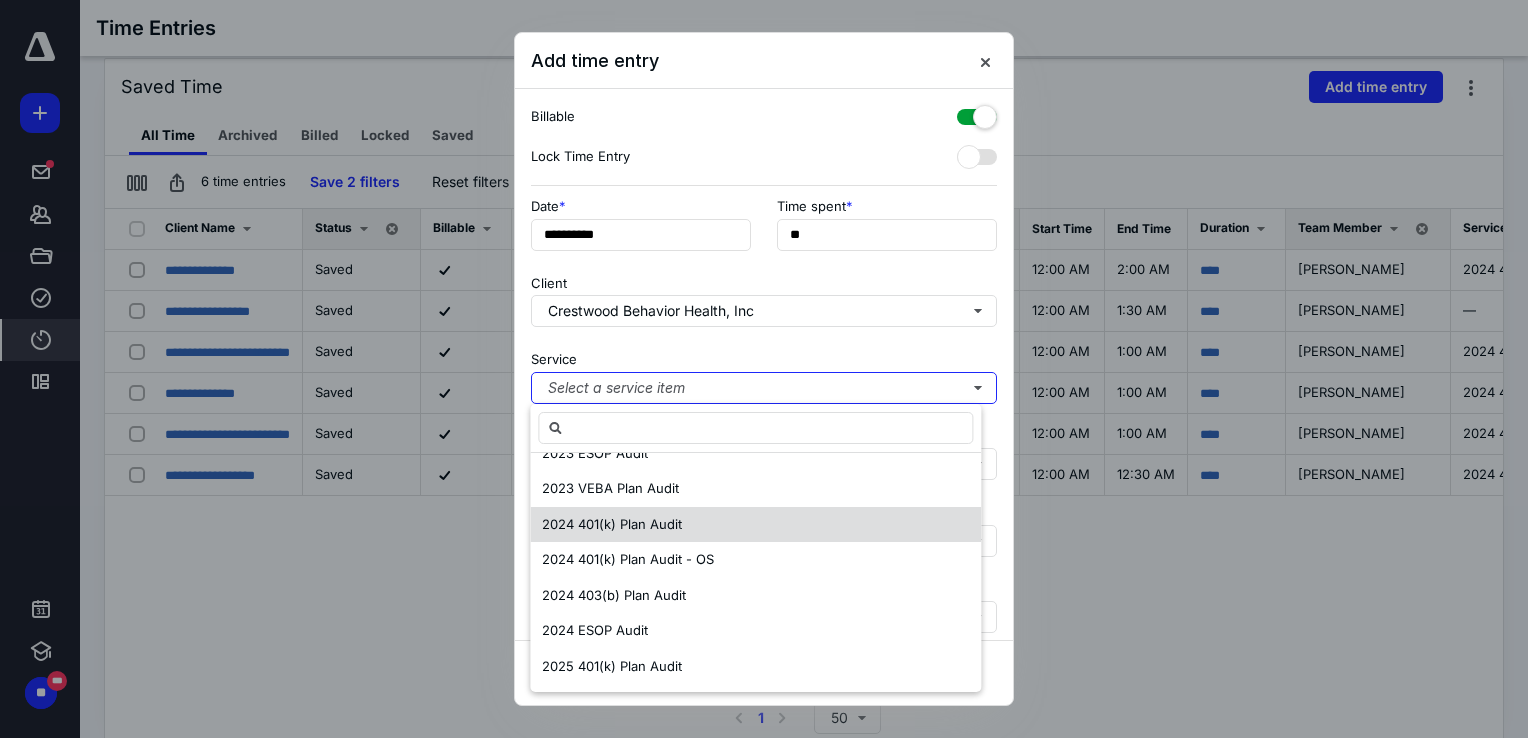 scroll, scrollTop: 0, scrollLeft: 0, axis: both 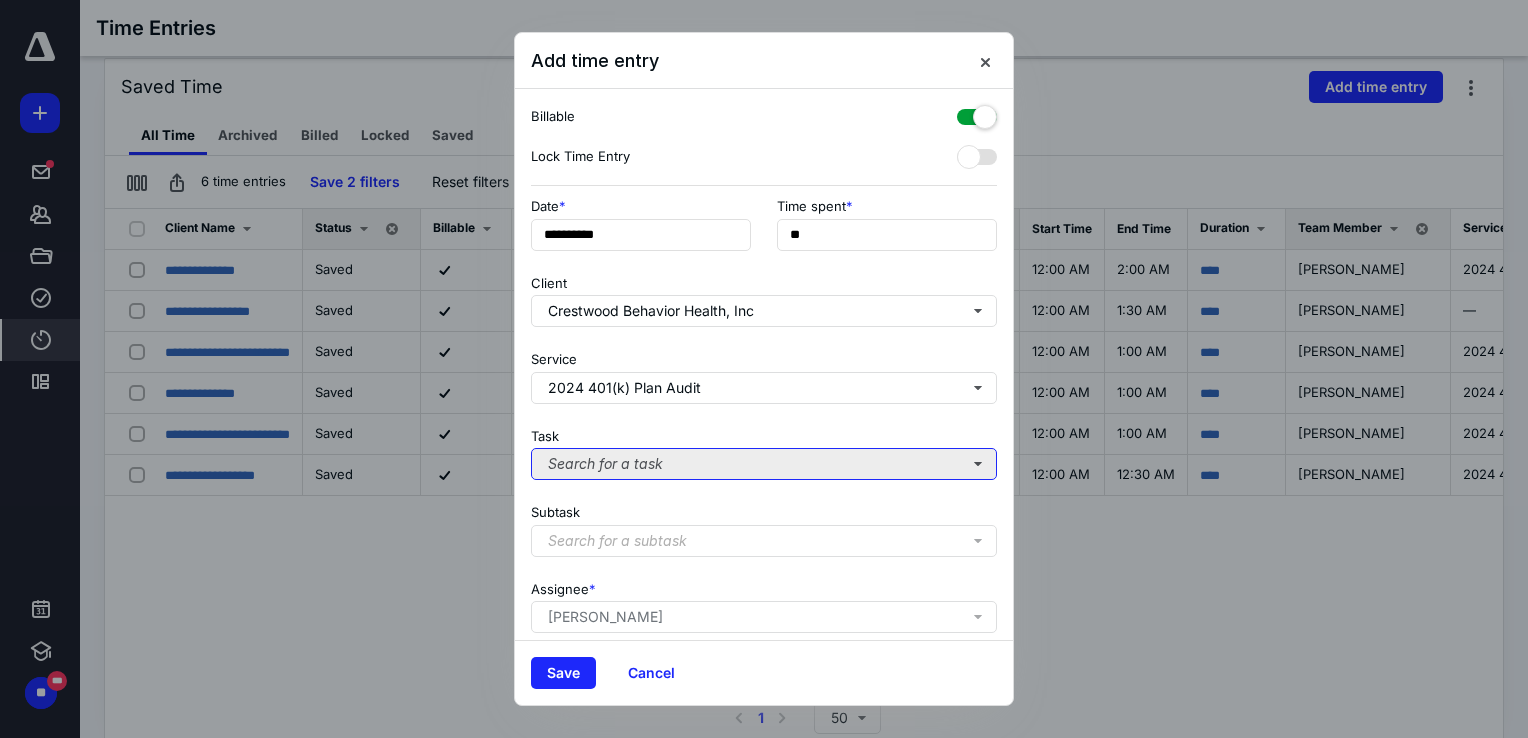 click on "Search for a task" at bounding box center [764, 464] 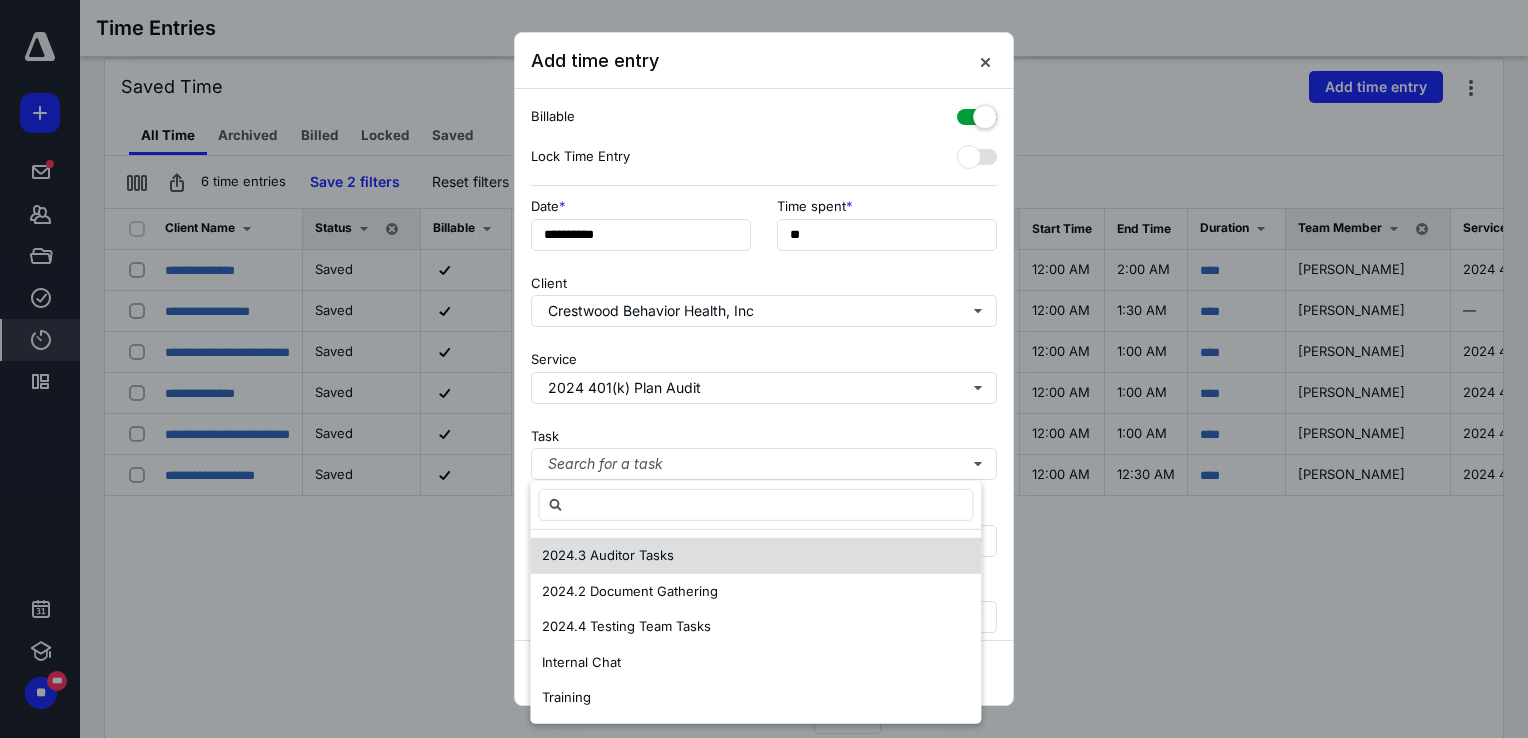 click on "2024.3 Auditor Tasks" at bounding box center (755, 556) 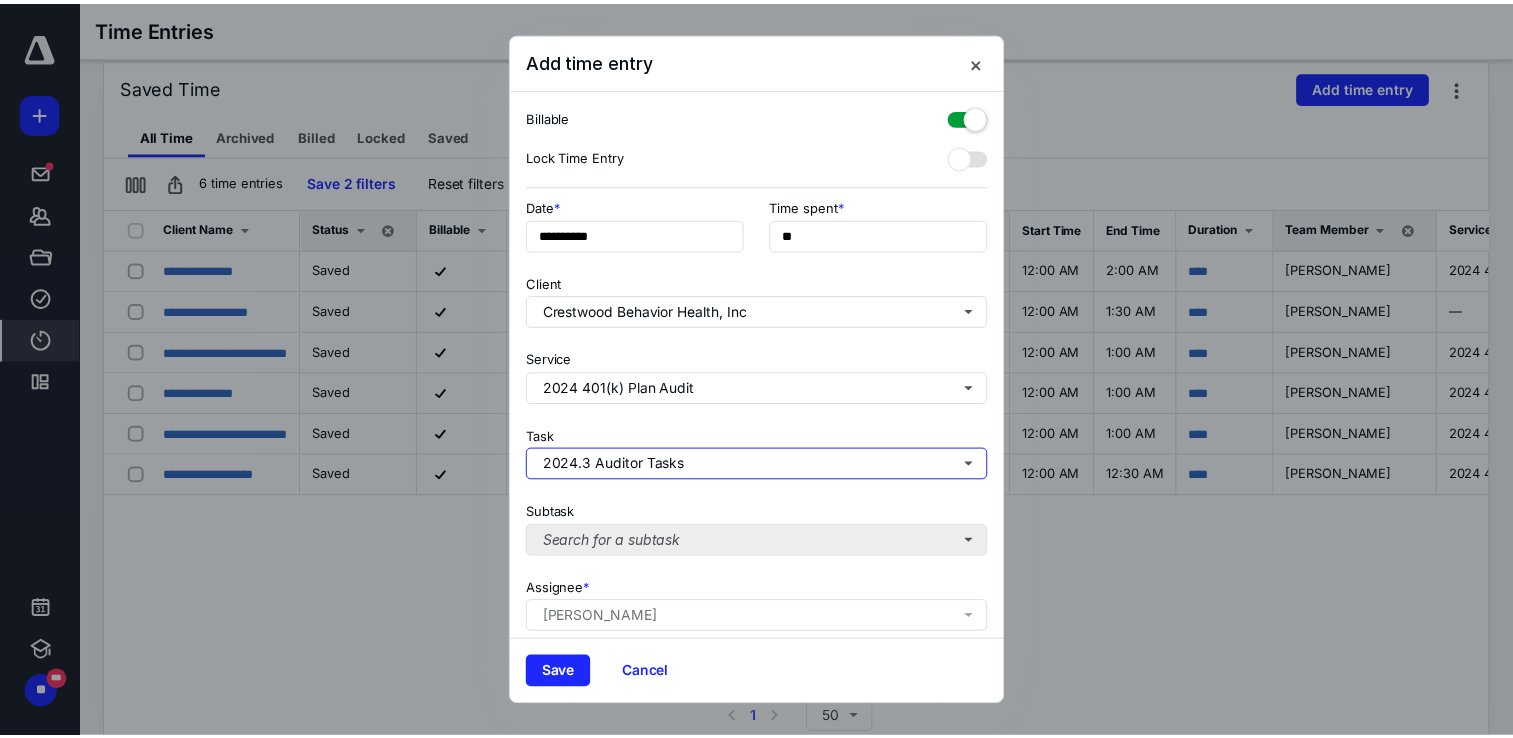 scroll, scrollTop: 162, scrollLeft: 0, axis: vertical 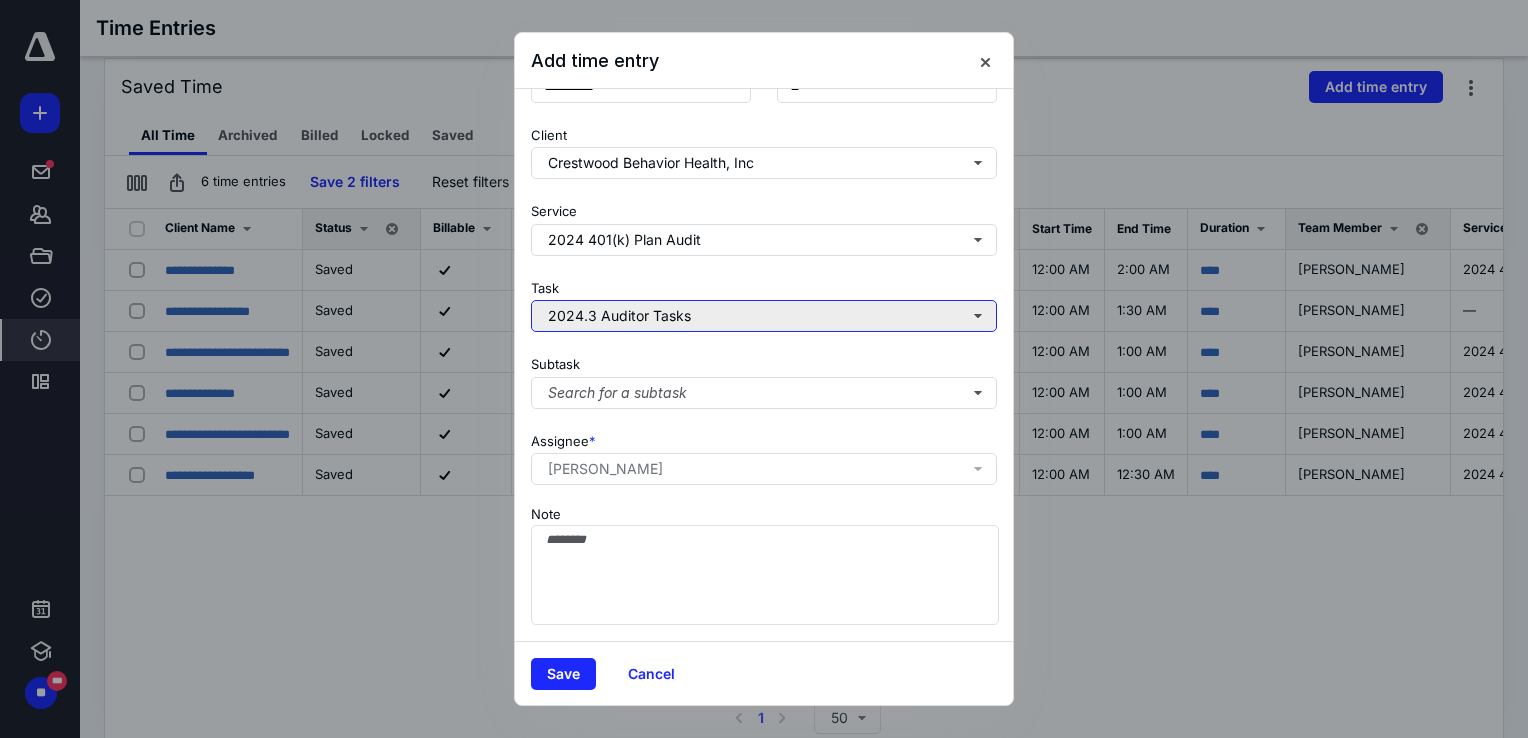 click on "2024.3 Auditor Tasks" at bounding box center (764, 316) 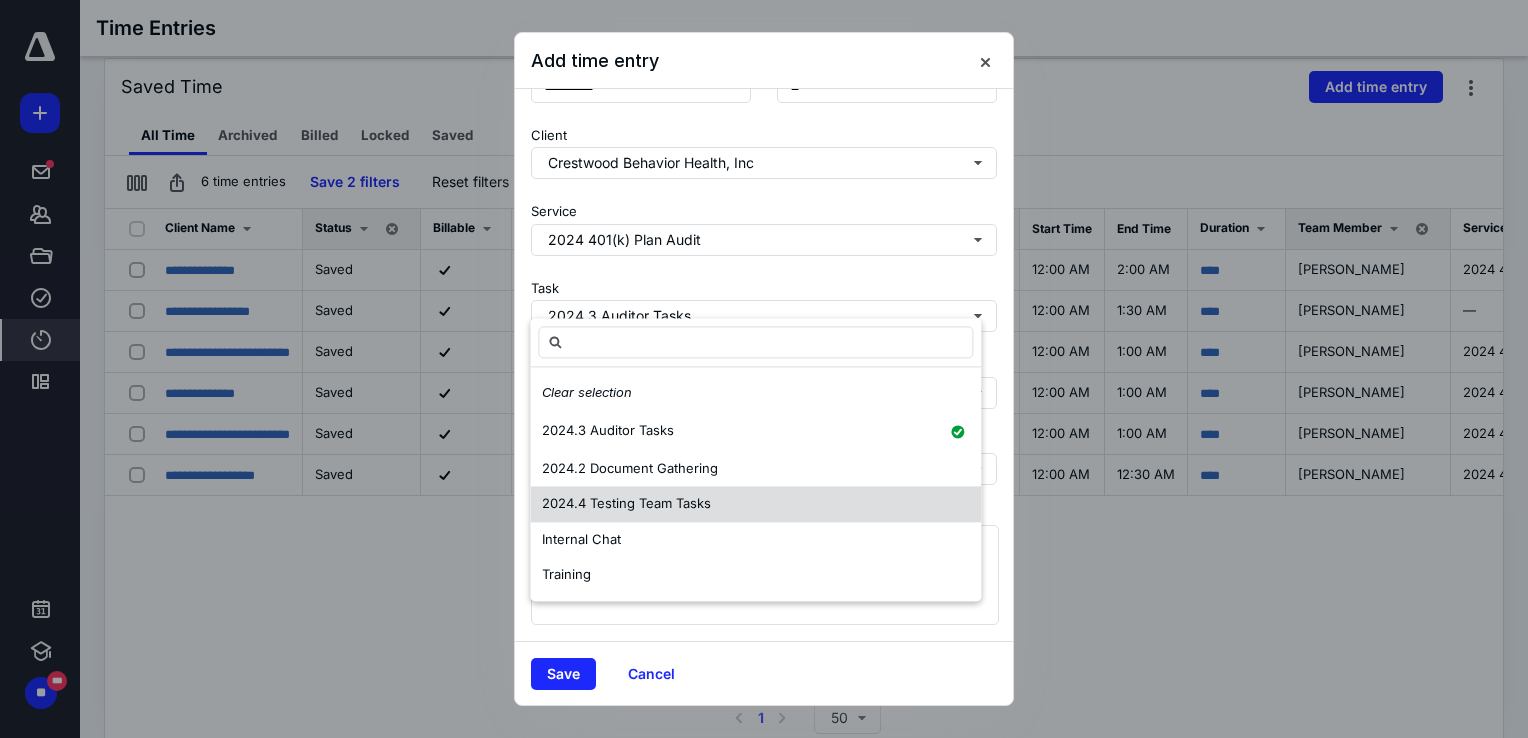 click on "2024.4 Testing Team Tasks" at bounding box center (626, 503) 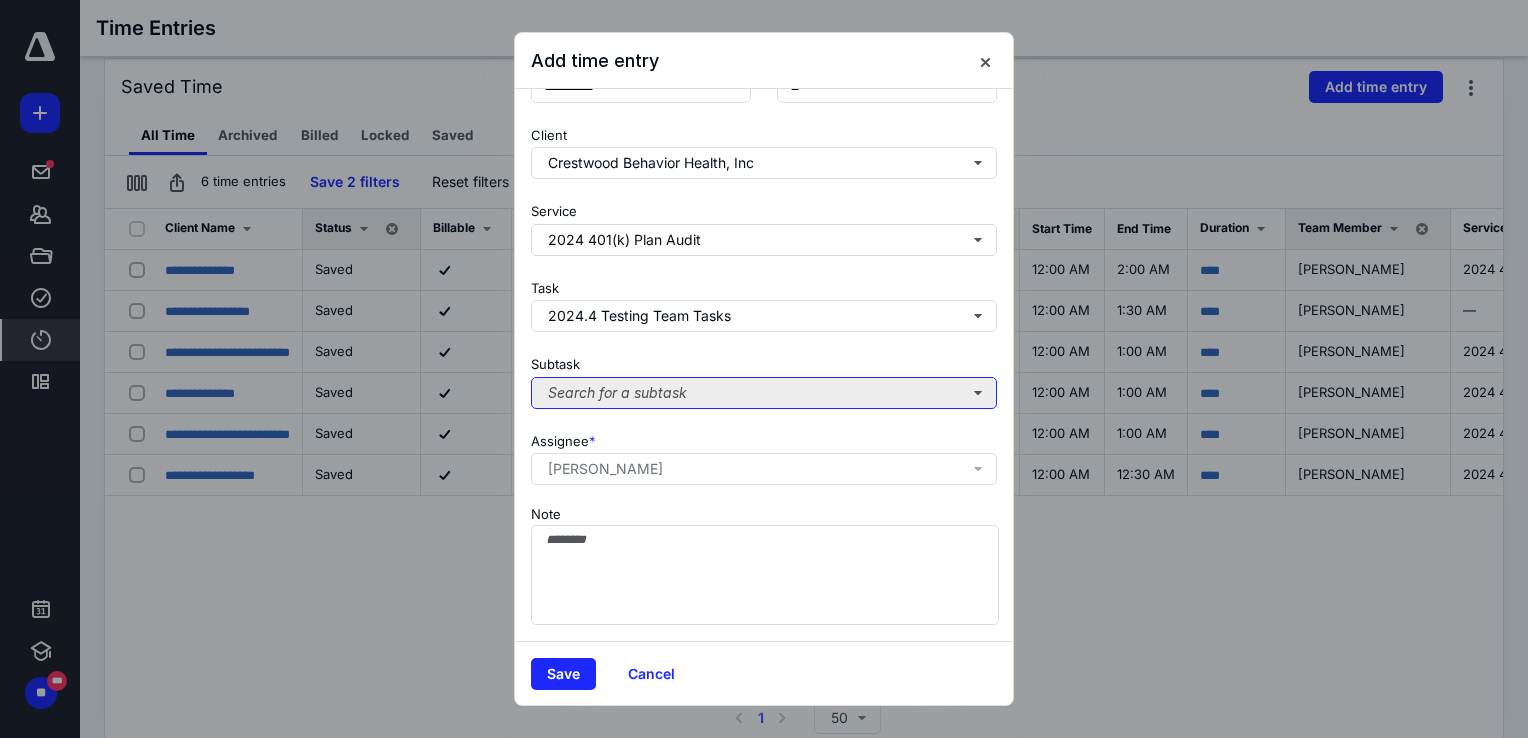 click on "Search for a subtask" at bounding box center (764, 393) 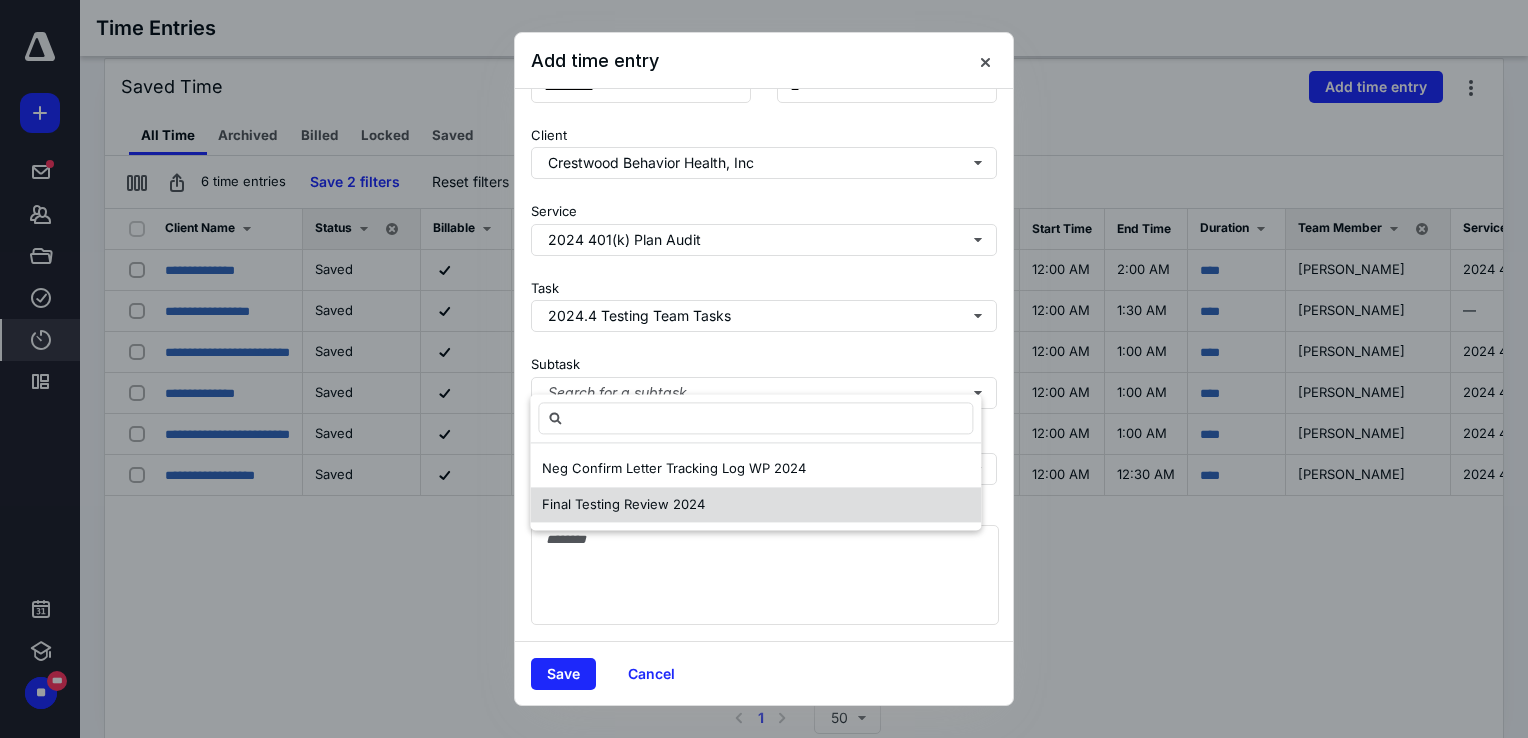 click on "Final Testing Review 2024" at bounding box center (623, 504) 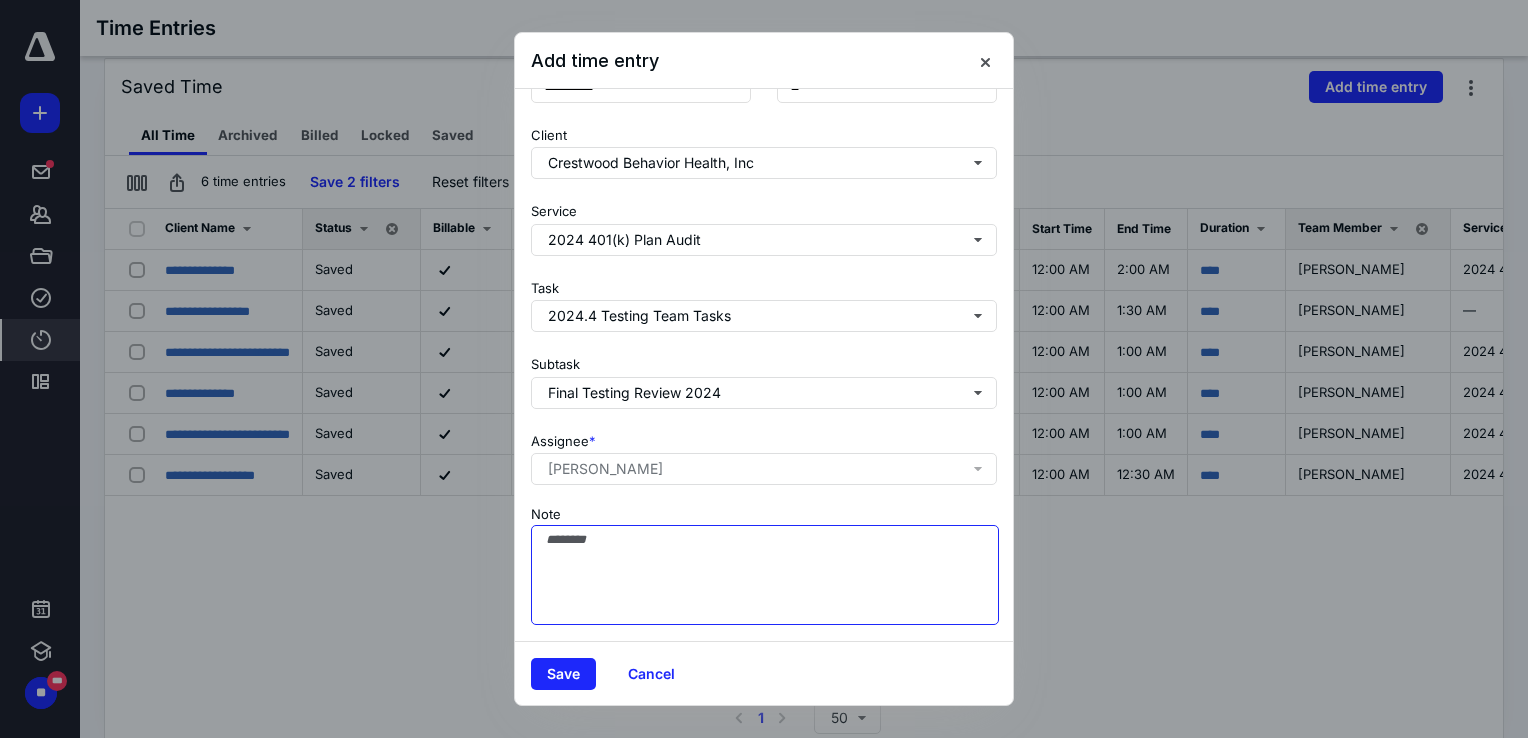 click on "Note" at bounding box center (765, 575) 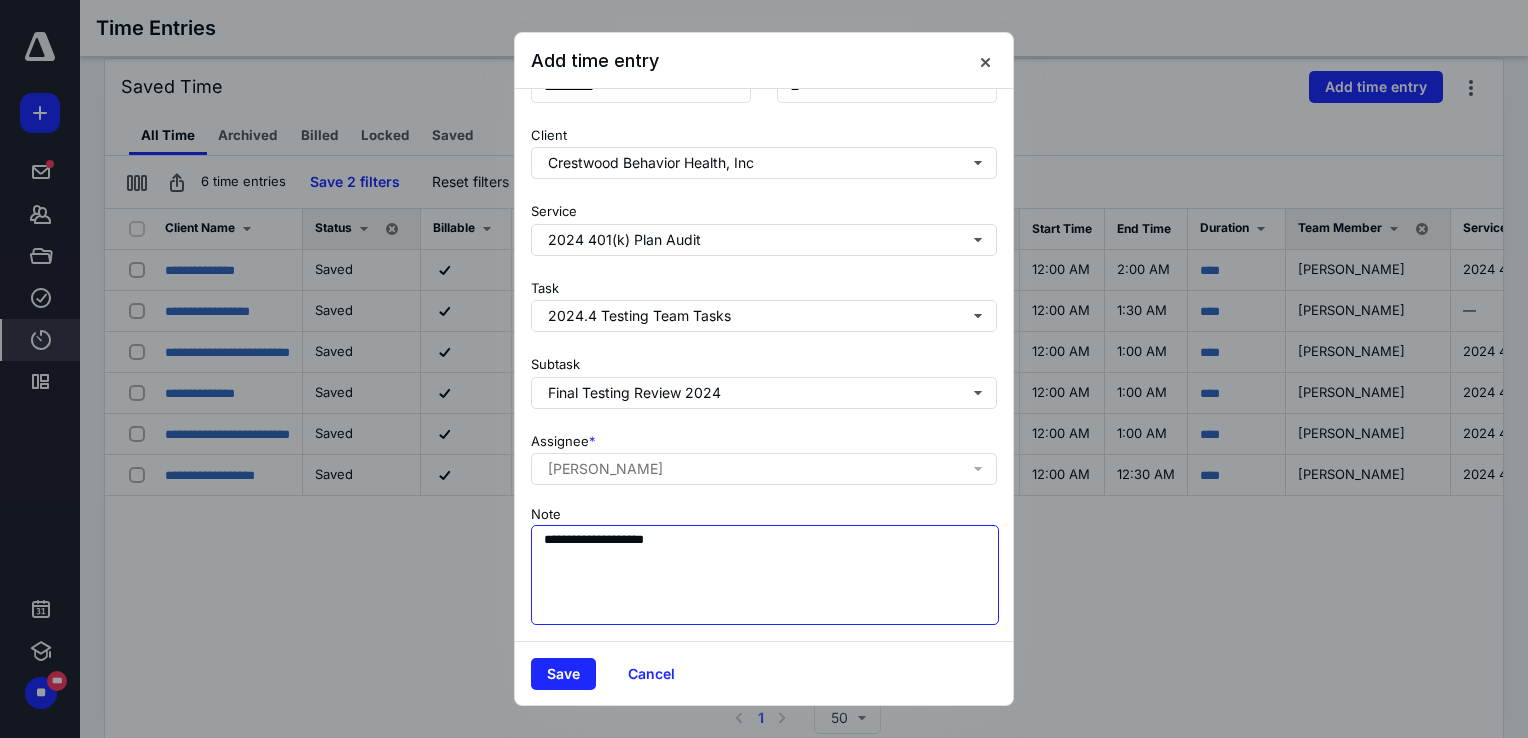 click on "**********" at bounding box center (765, 575) 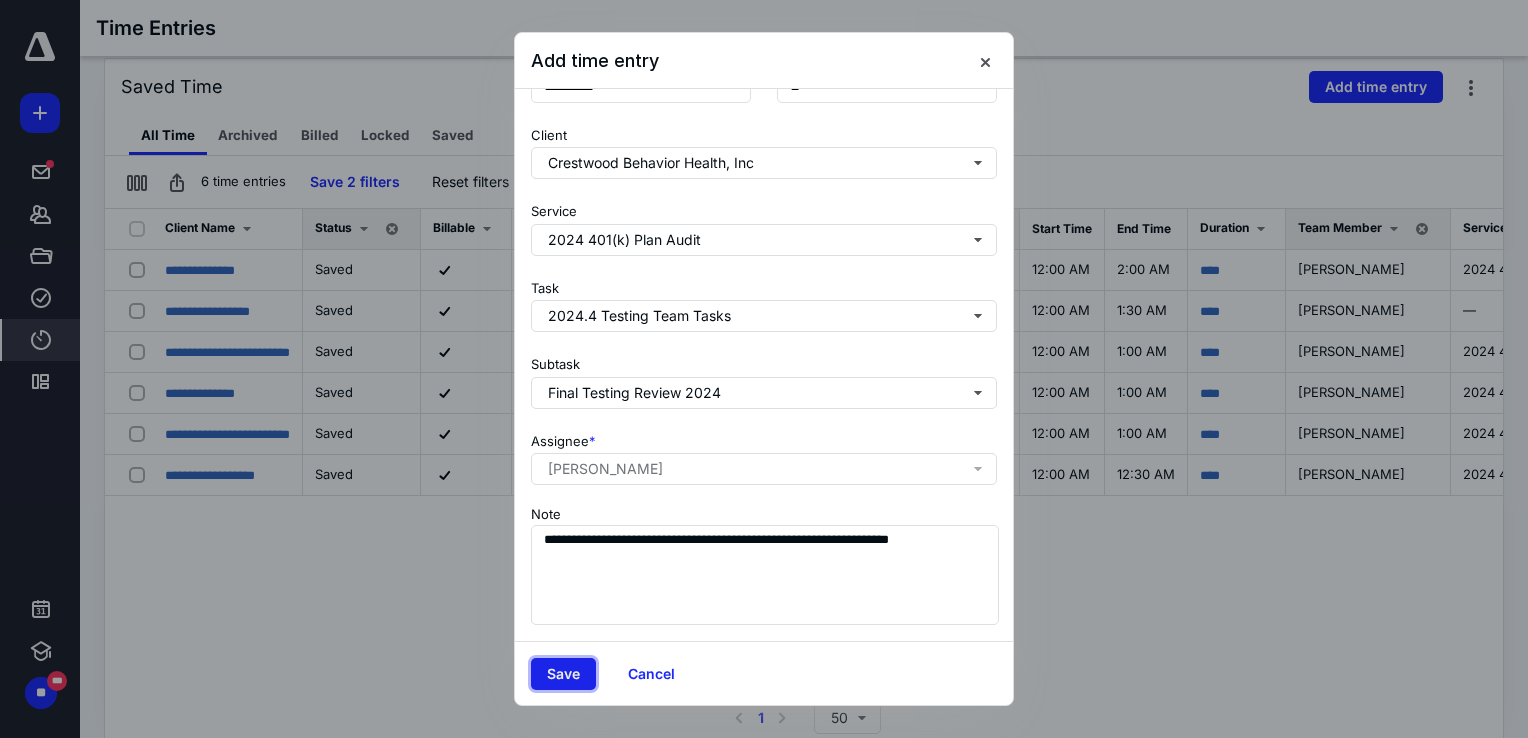 click on "Save" at bounding box center (563, 674) 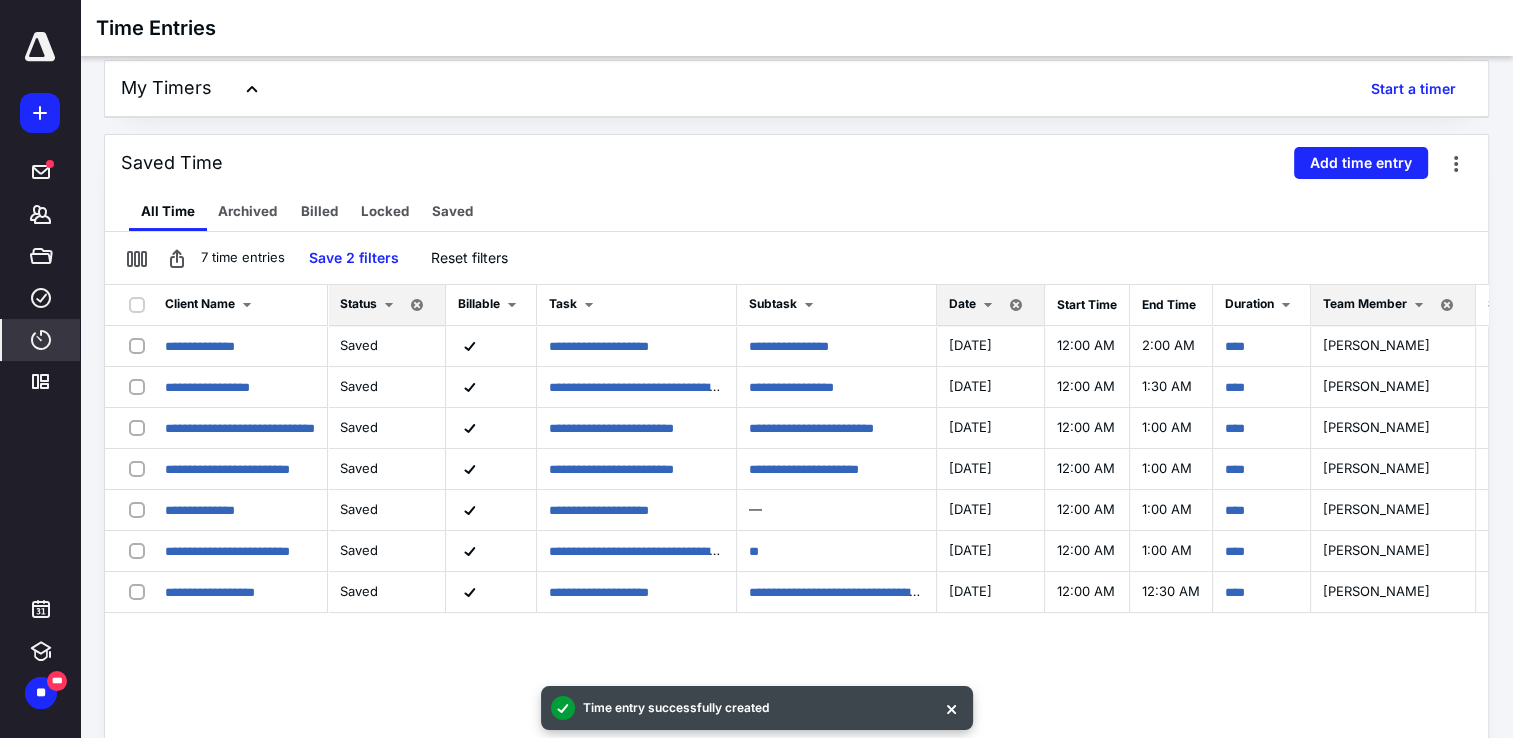 scroll, scrollTop: 228, scrollLeft: 0, axis: vertical 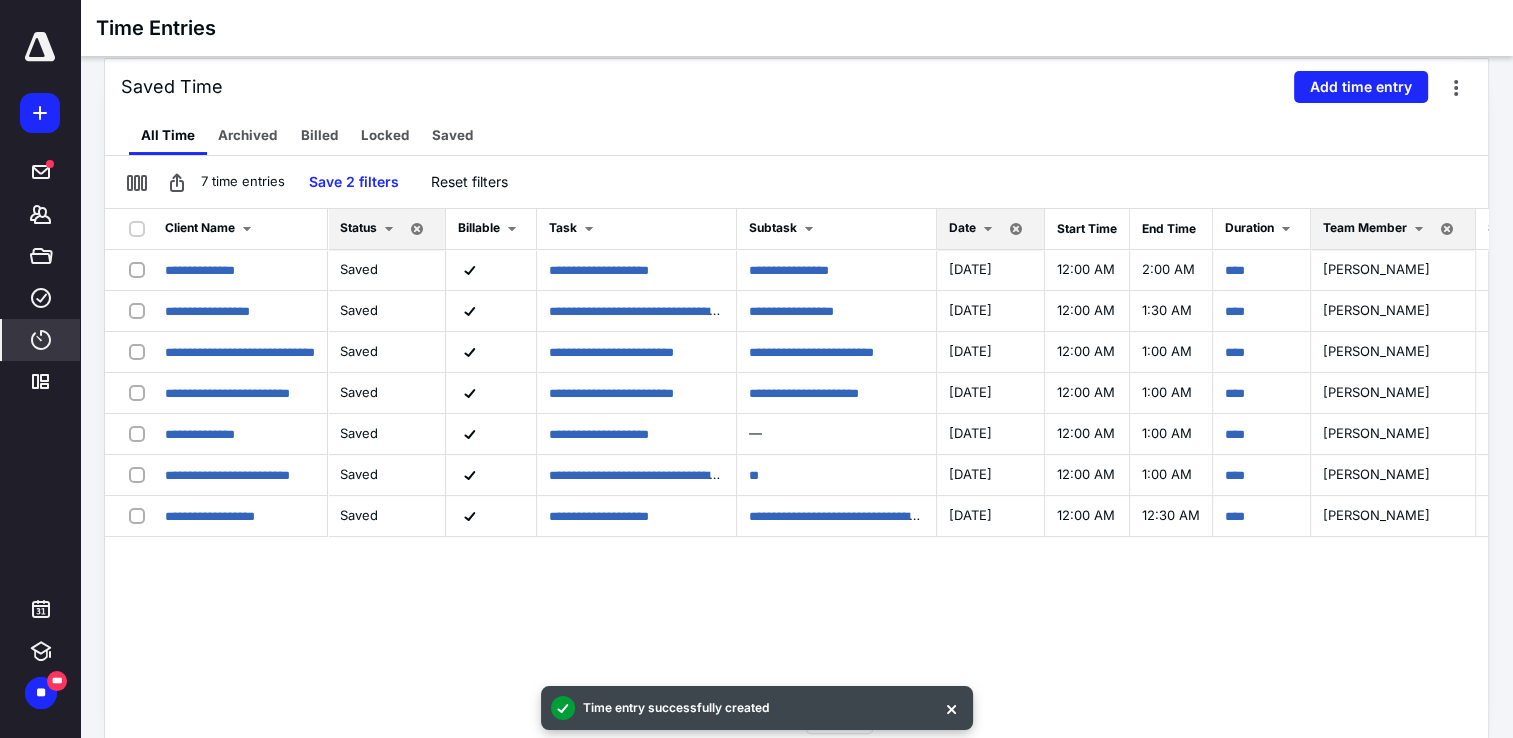 click at bounding box center [988, 229] 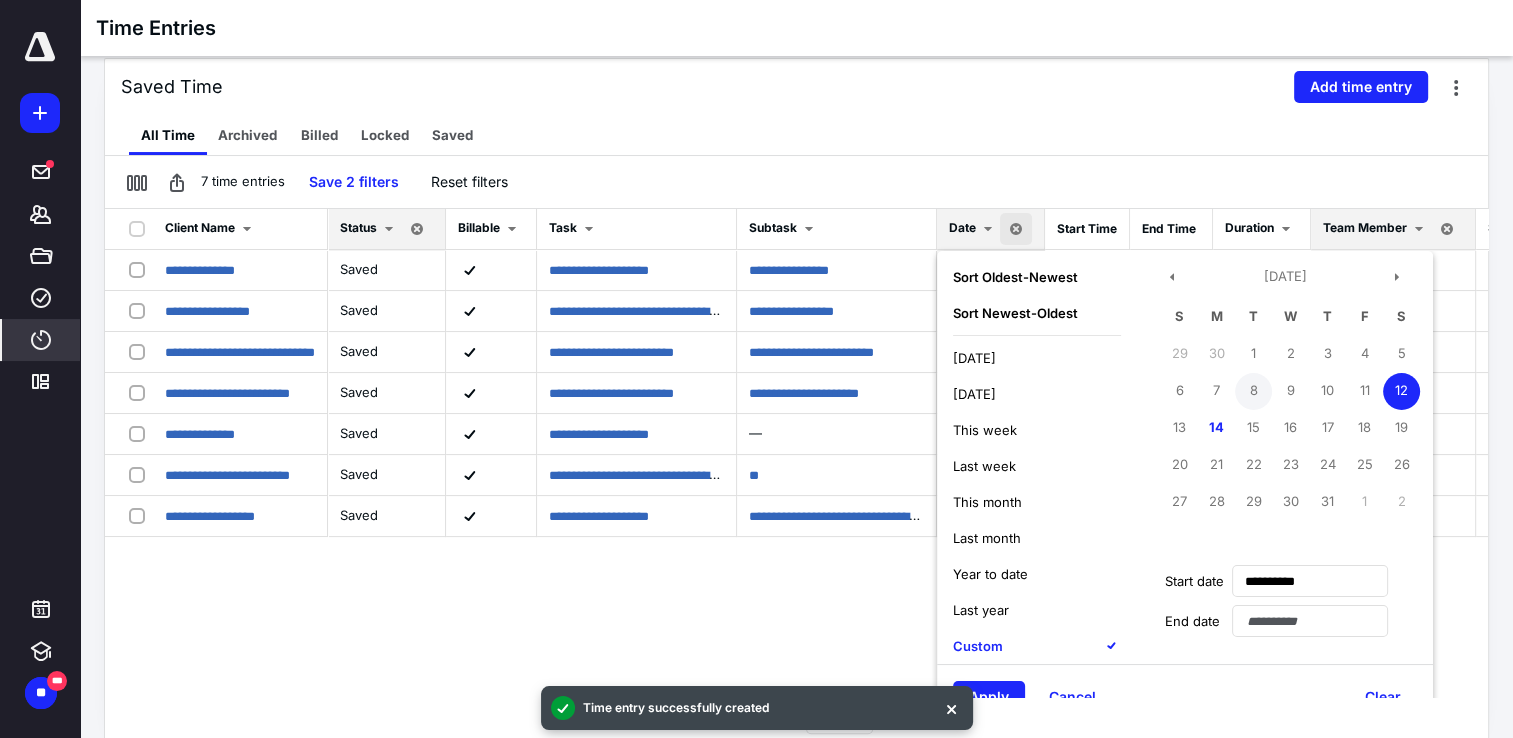 click on "8" at bounding box center (1253, 391) 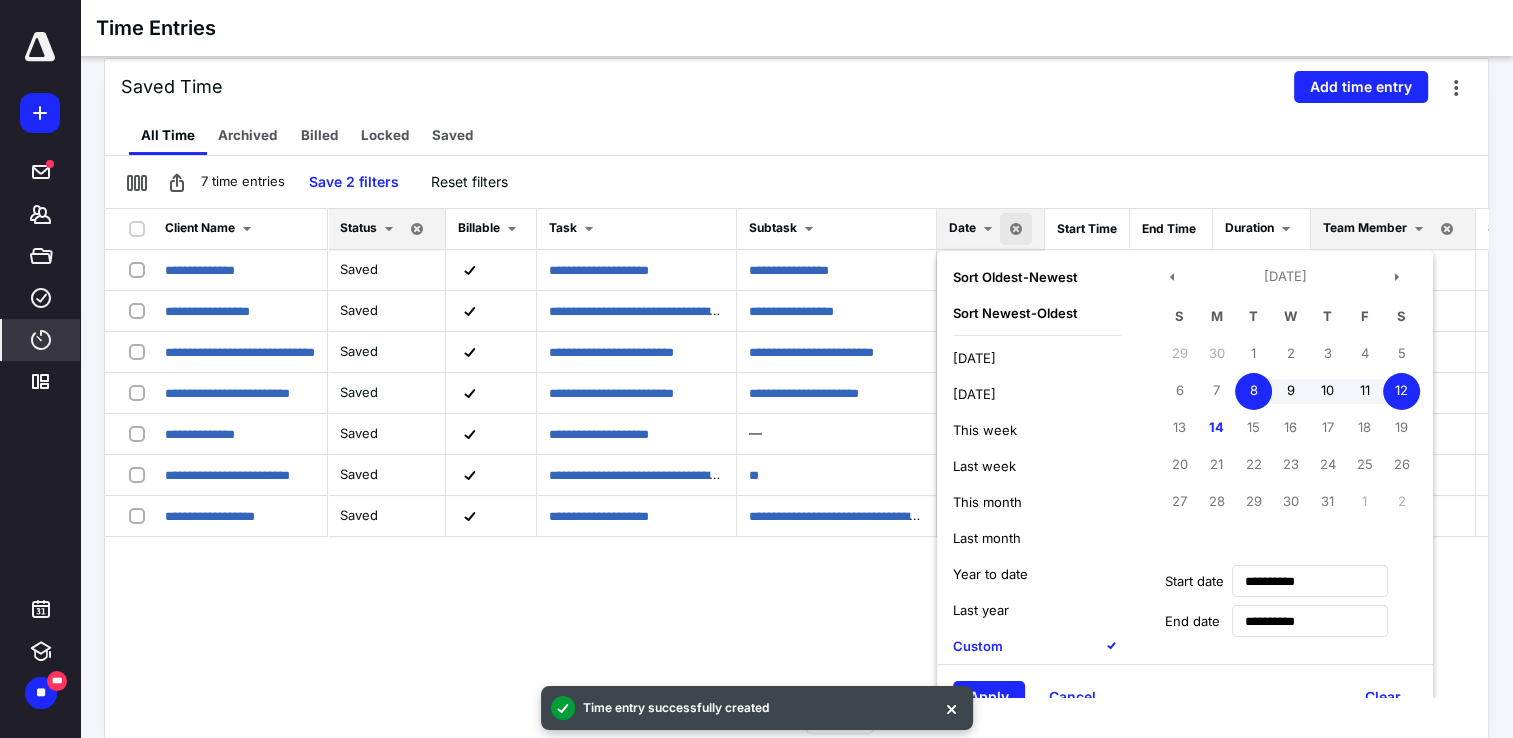 click on "Apply Cancel Clear" at bounding box center (1185, 696) 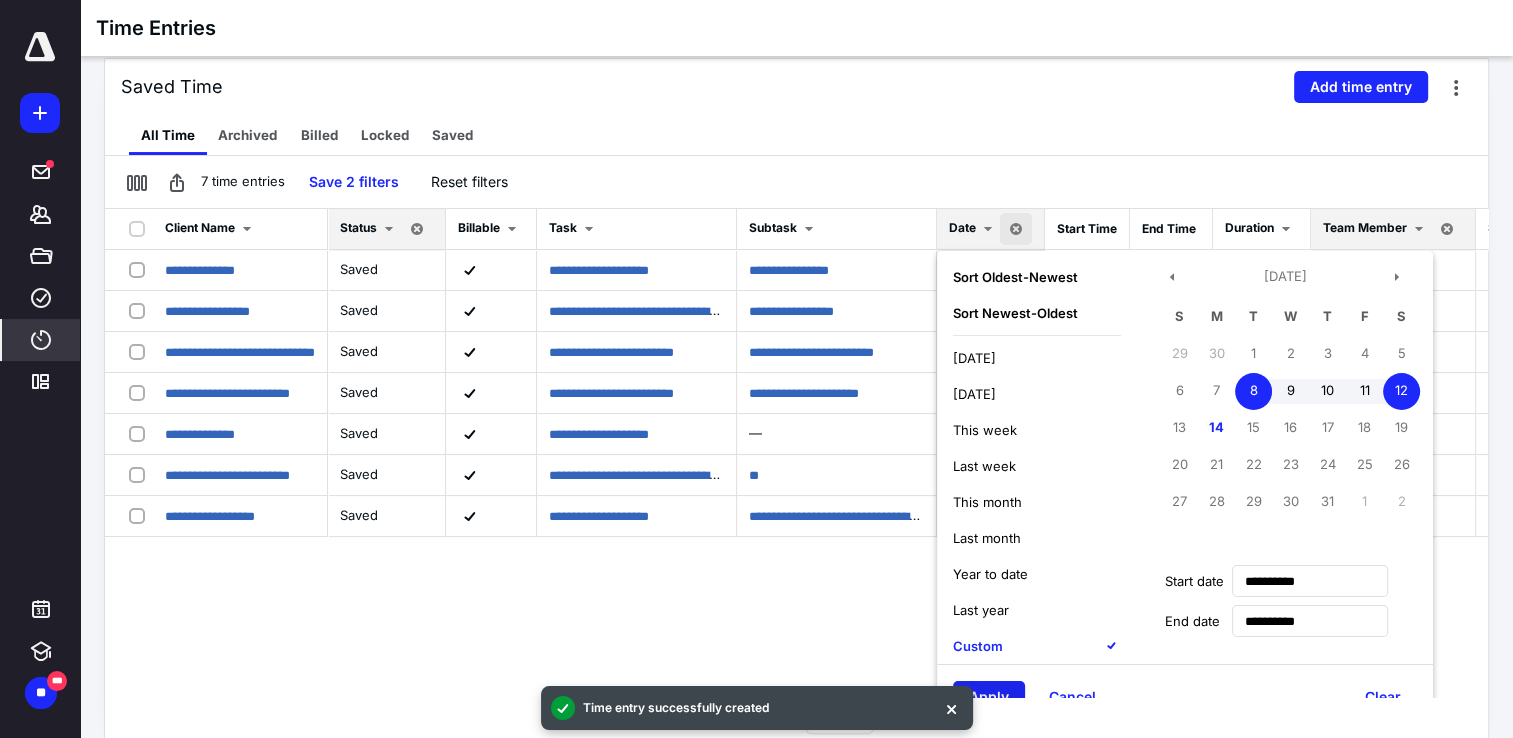 scroll, scrollTop: 0, scrollLeft: 0, axis: both 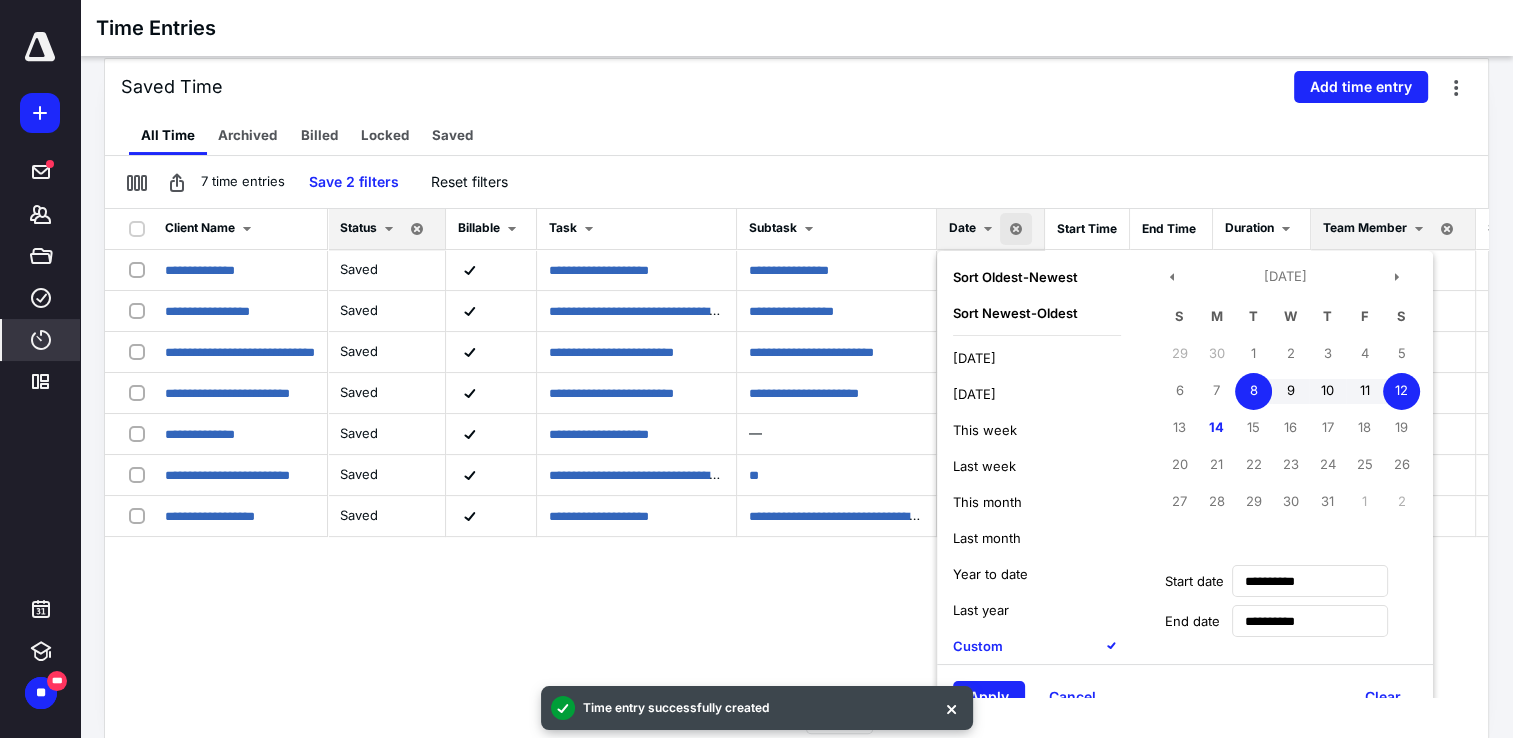 click on "Apply Cancel Clear" at bounding box center (1185, 696) 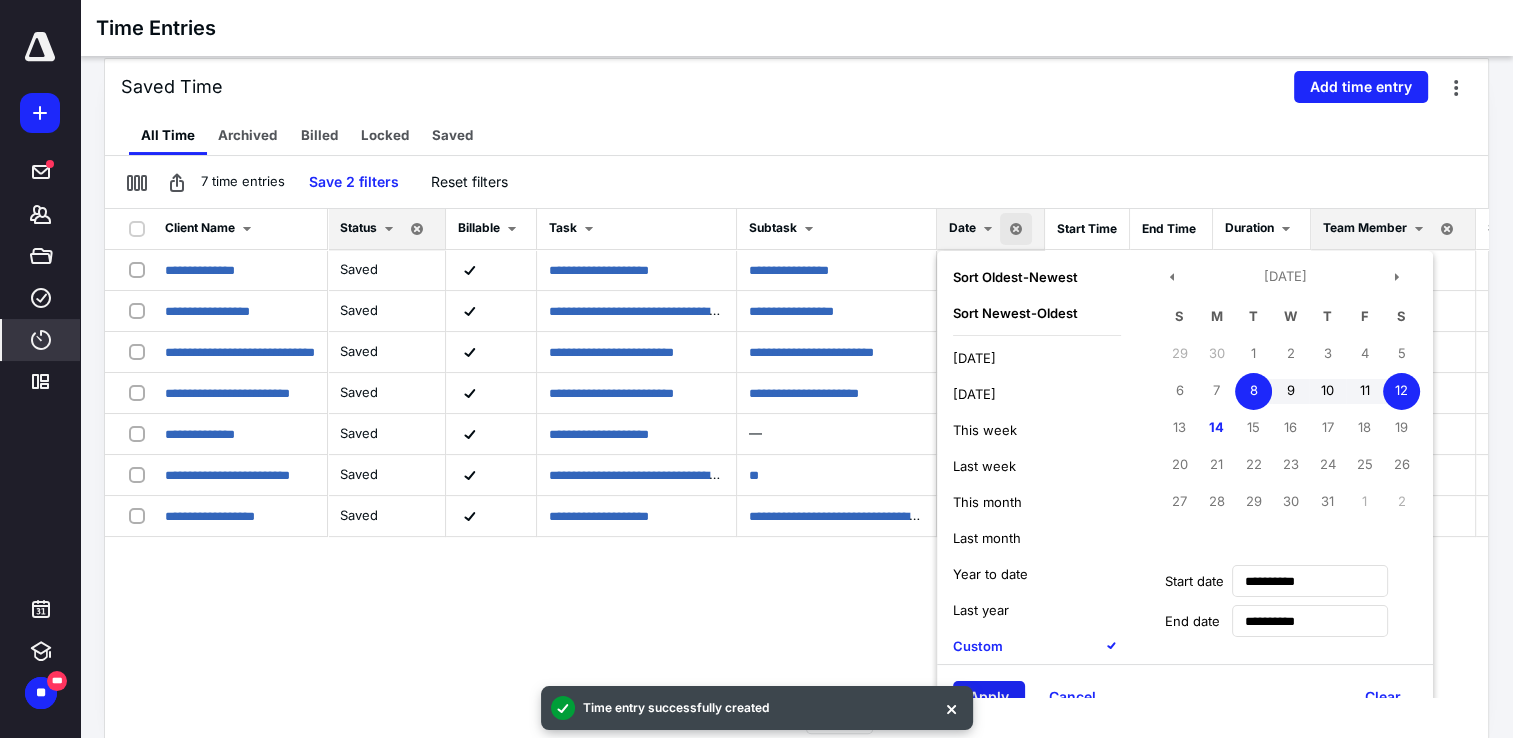 click on "Apply" at bounding box center [989, 697] 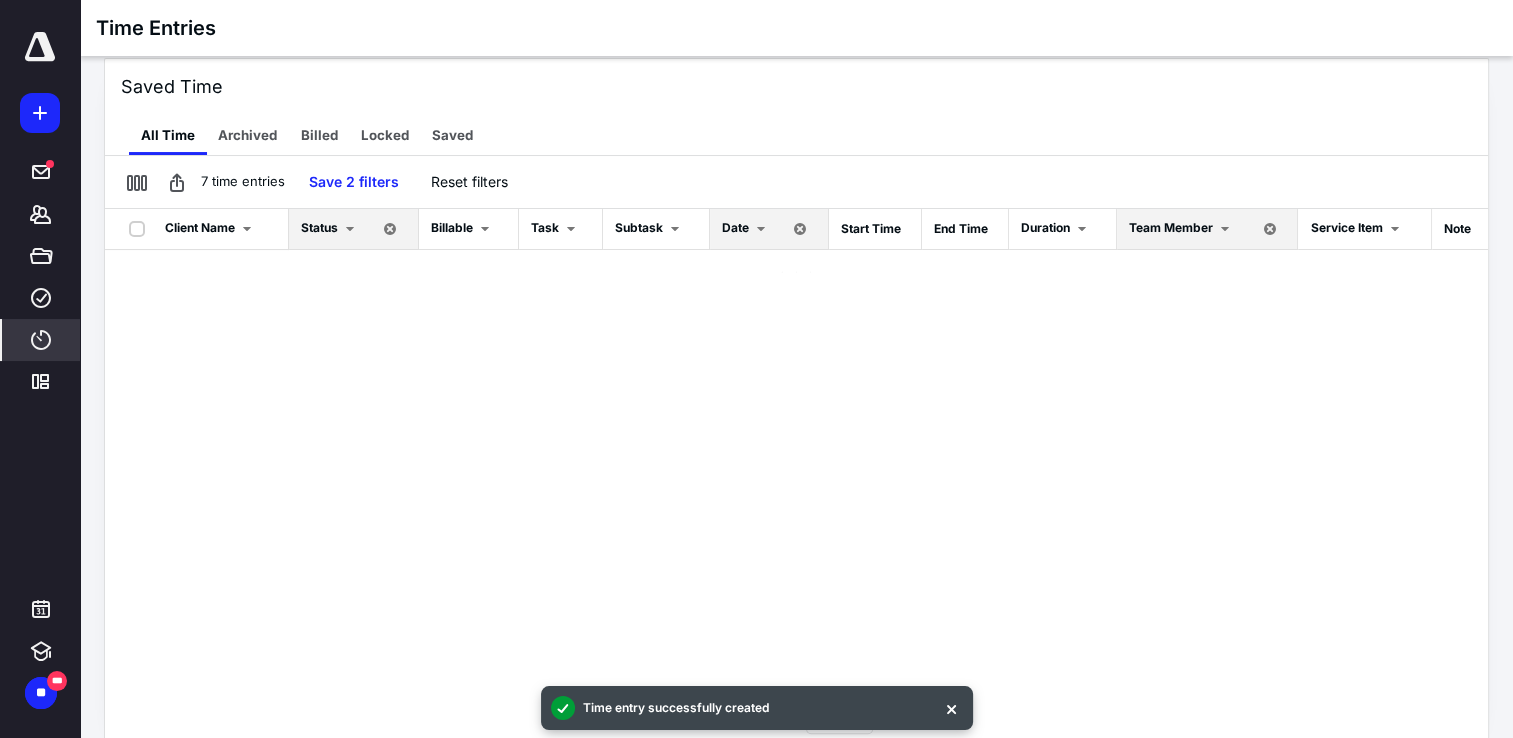 scroll, scrollTop: 0, scrollLeft: 0, axis: both 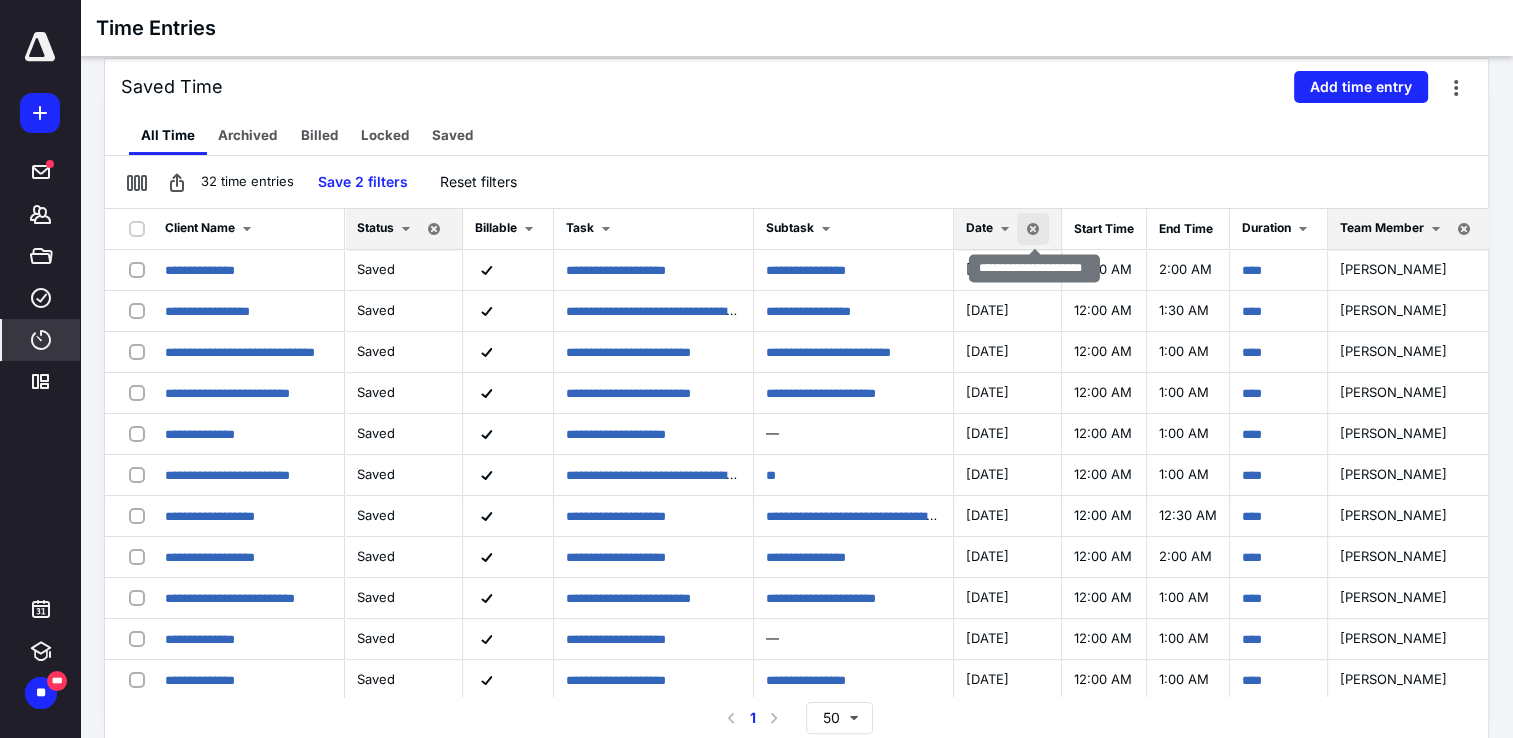 click at bounding box center [1033, 229] 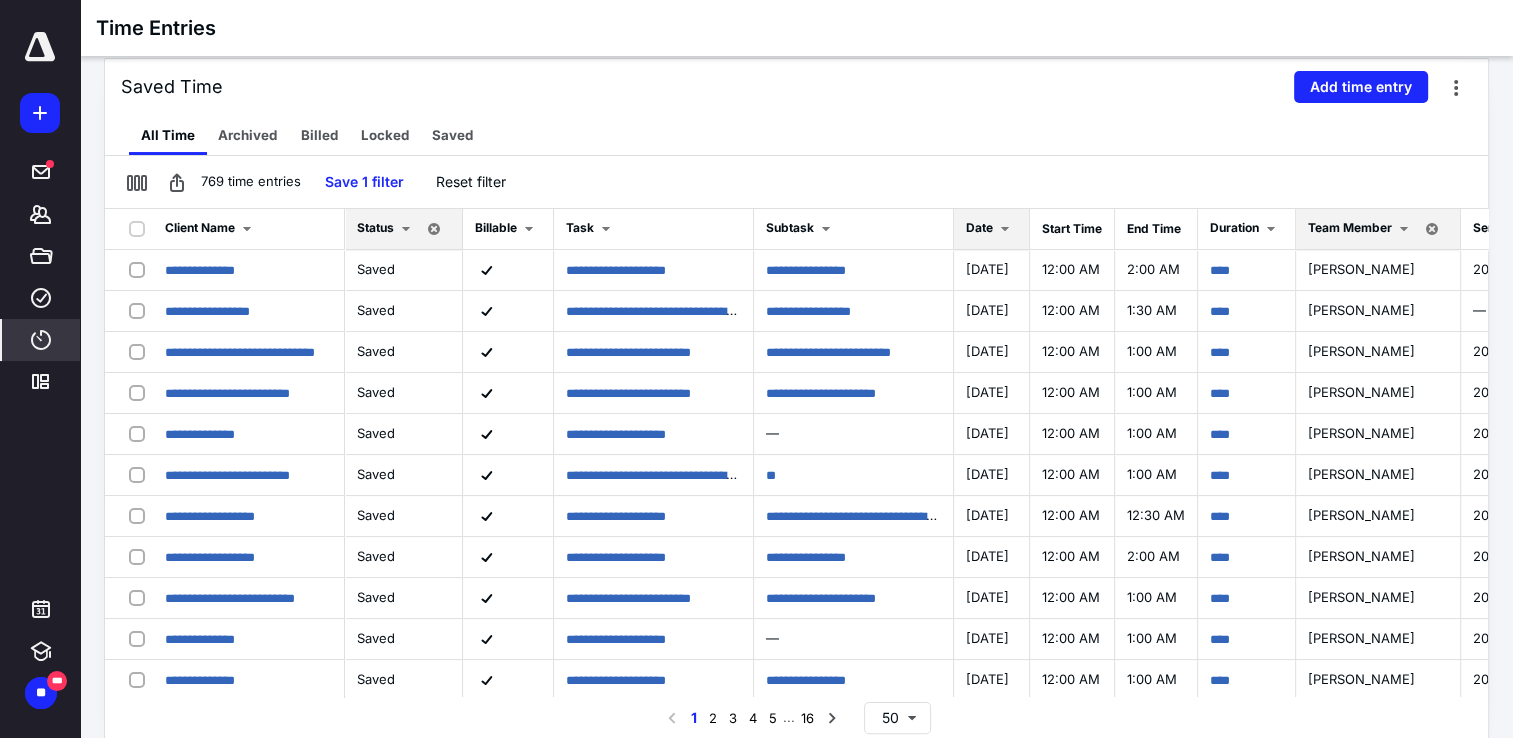 click on "Client Name" at bounding box center (225, 229) 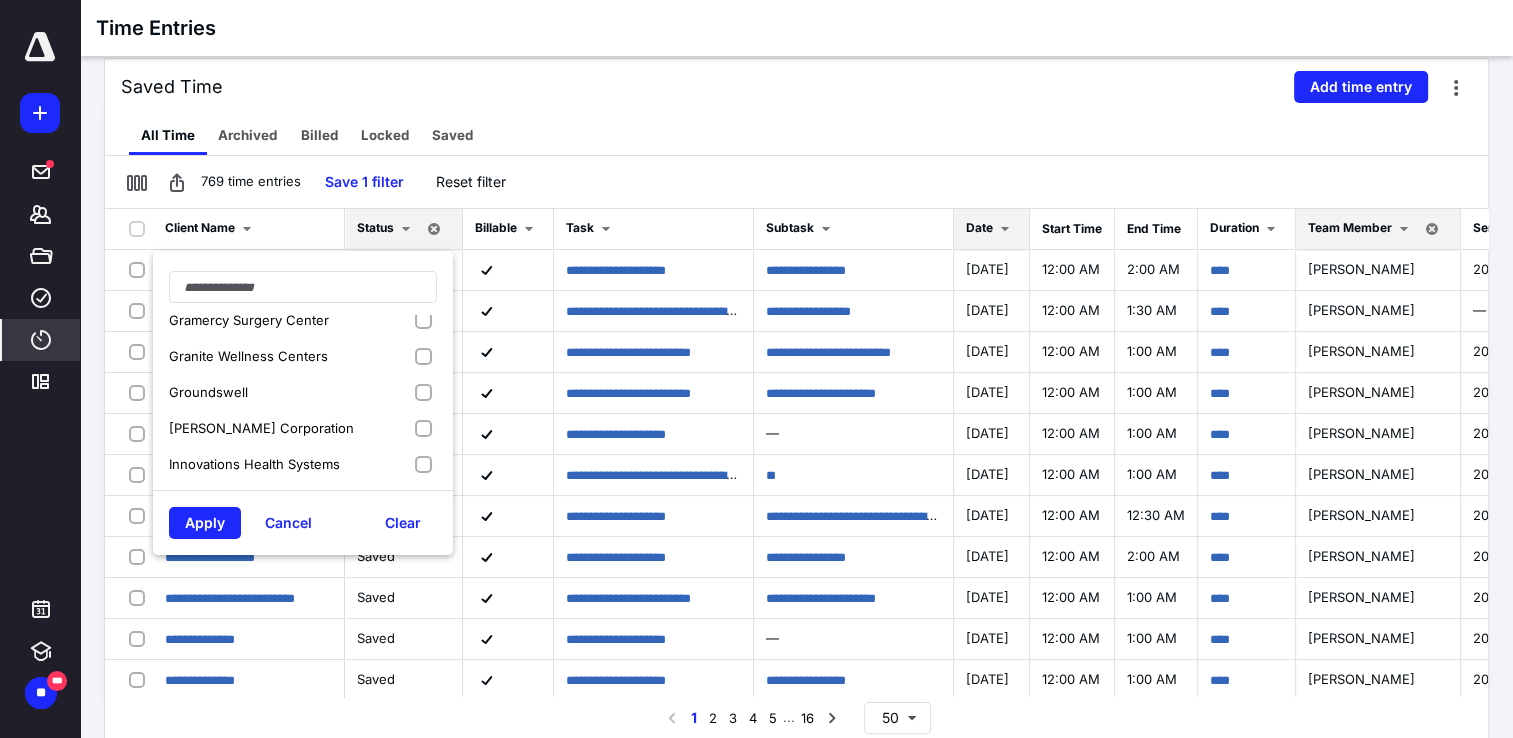 scroll, scrollTop: 400, scrollLeft: 0, axis: vertical 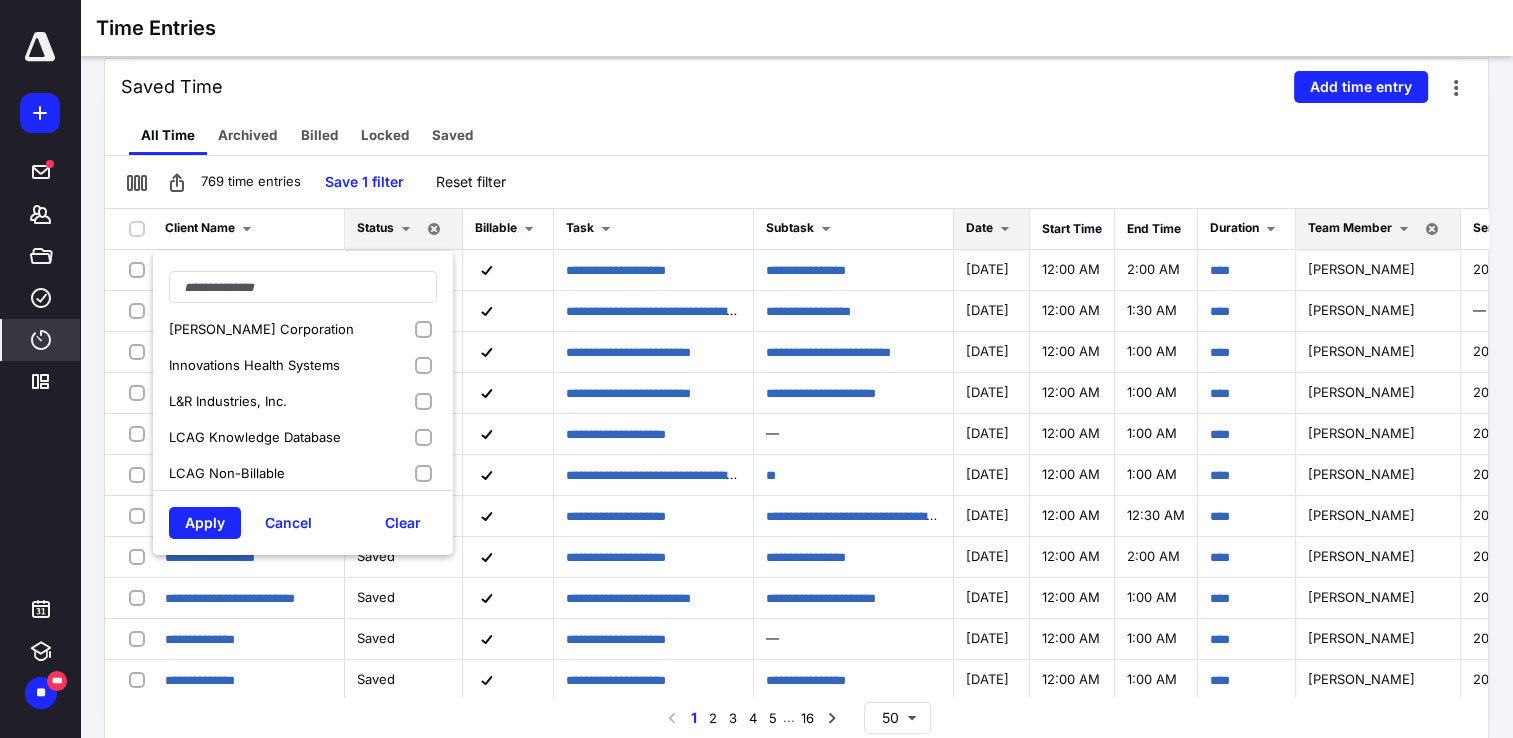 click on "Innovations Health Systems" at bounding box center [254, 365] 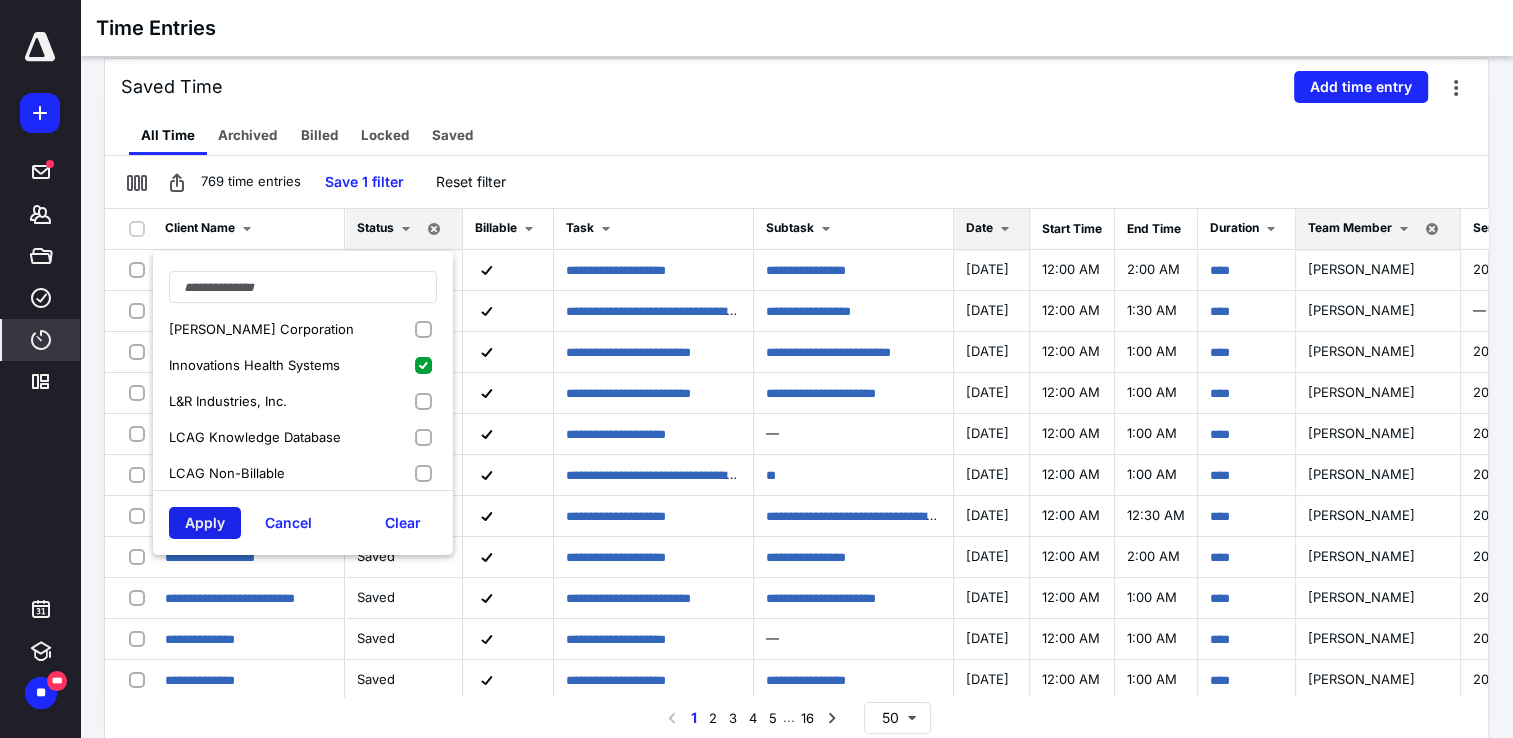 click on "Apply" at bounding box center (205, 523) 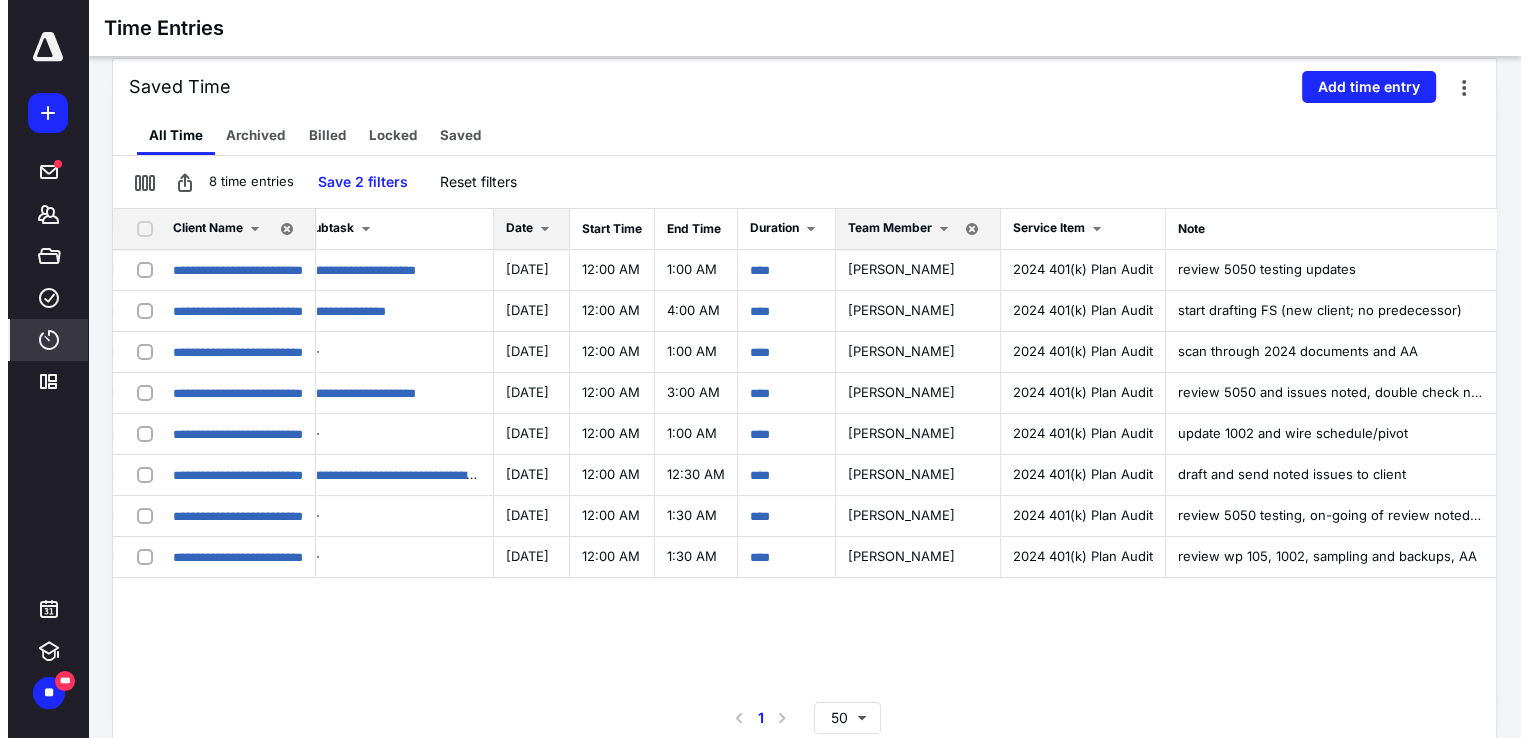 scroll, scrollTop: 0, scrollLeft: 486, axis: horizontal 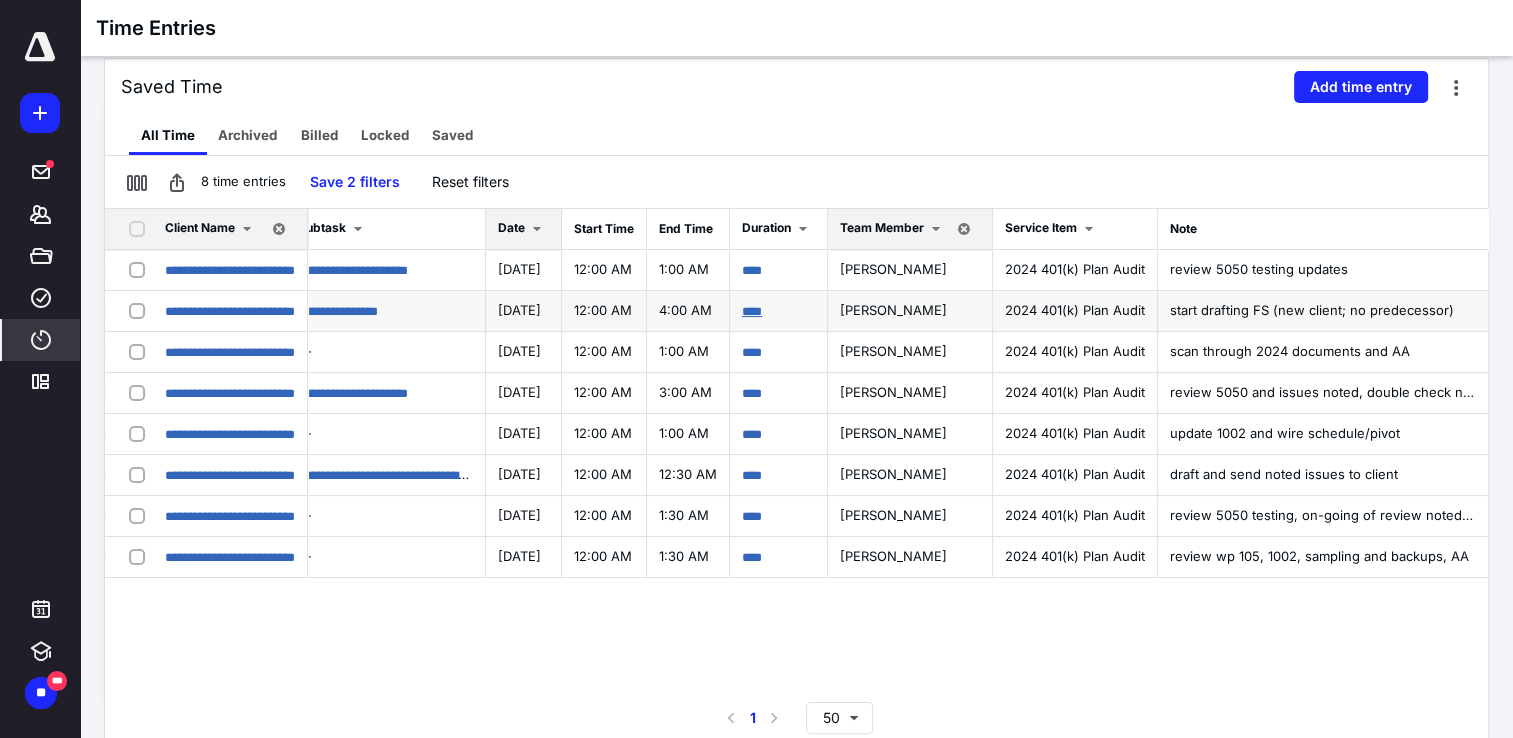 click on "****" at bounding box center (752, 311) 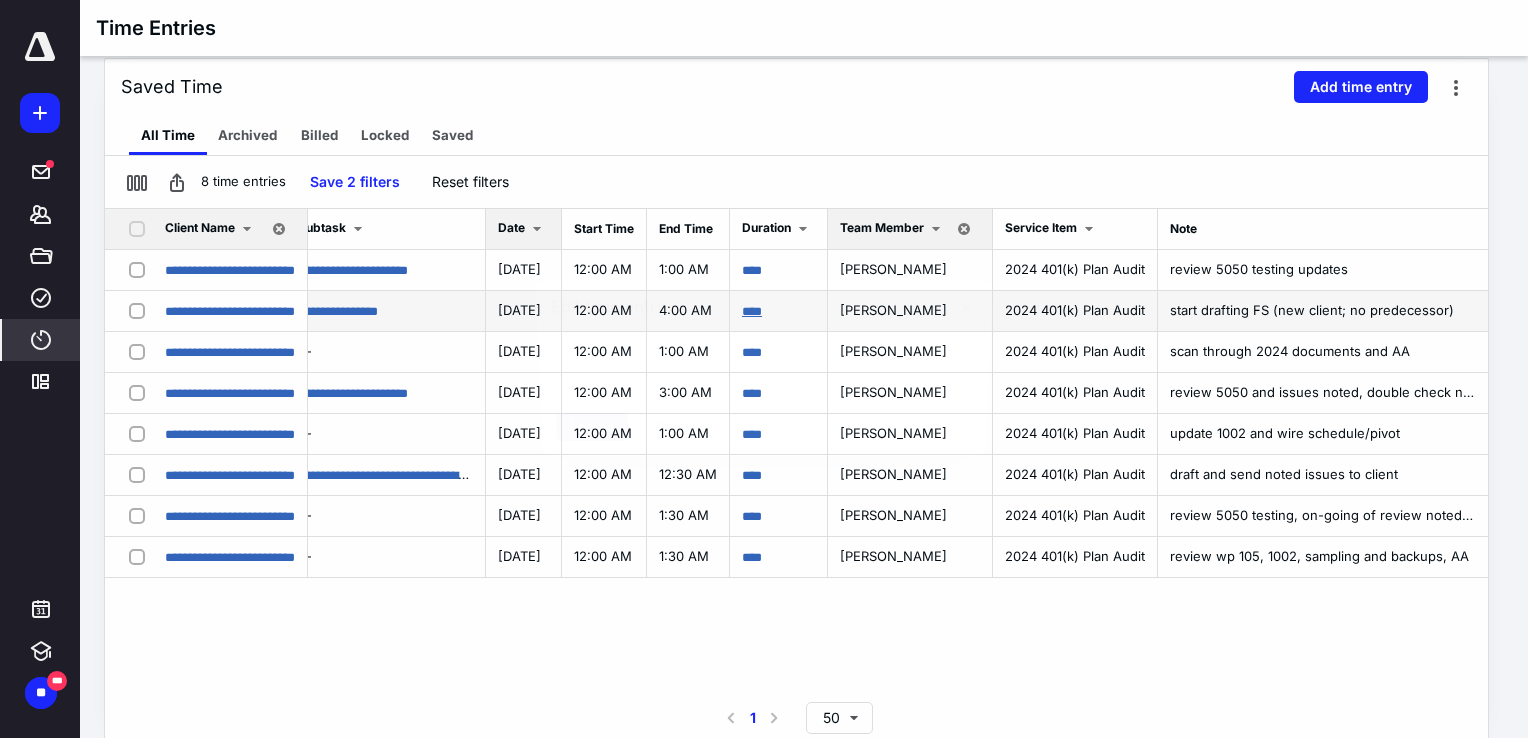 scroll, scrollTop: 0, scrollLeft: 471, axis: horizontal 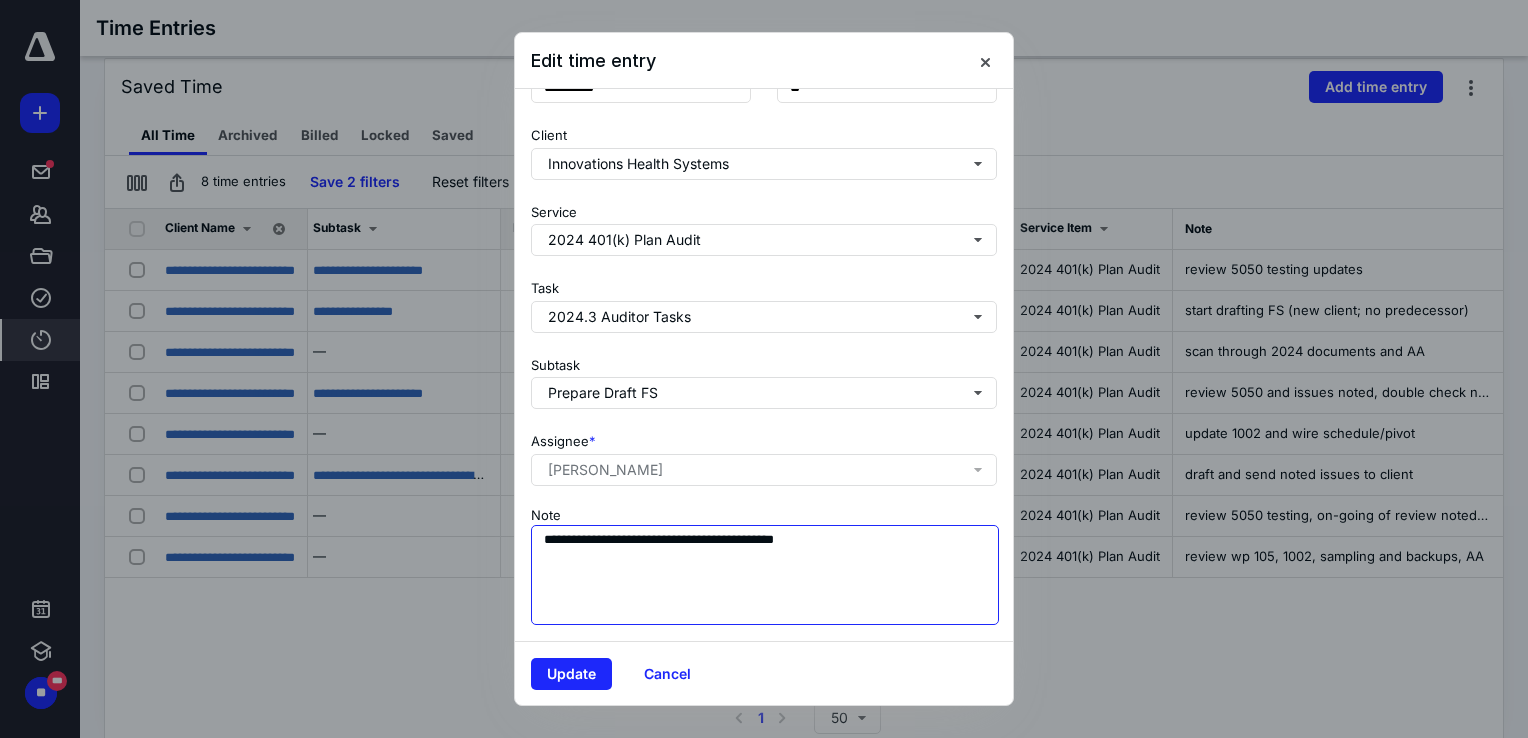 click on "**********" at bounding box center (765, 575) 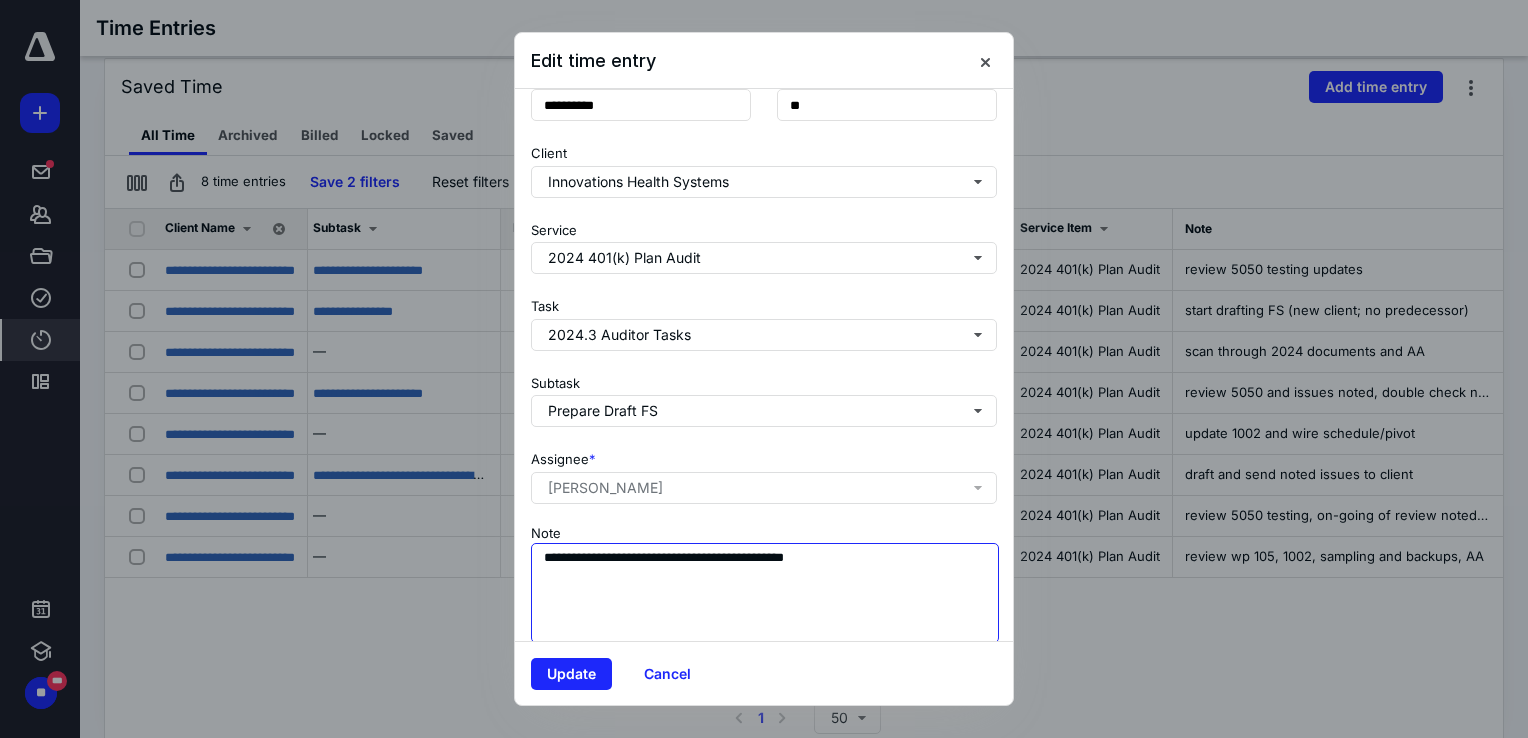 scroll, scrollTop: 194, scrollLeft: 0, axis: vertical 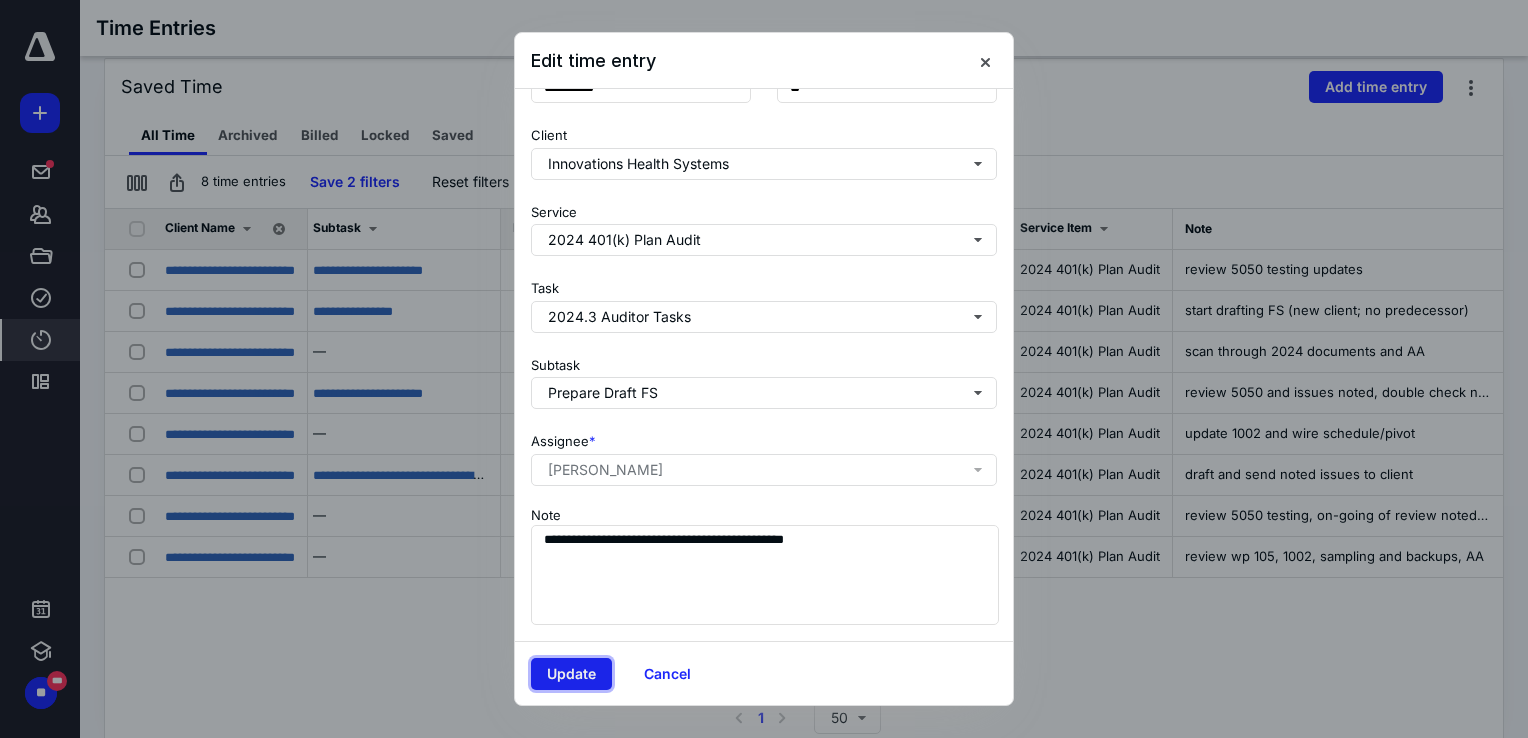 click on "Update" at bounding box center [571, 674] 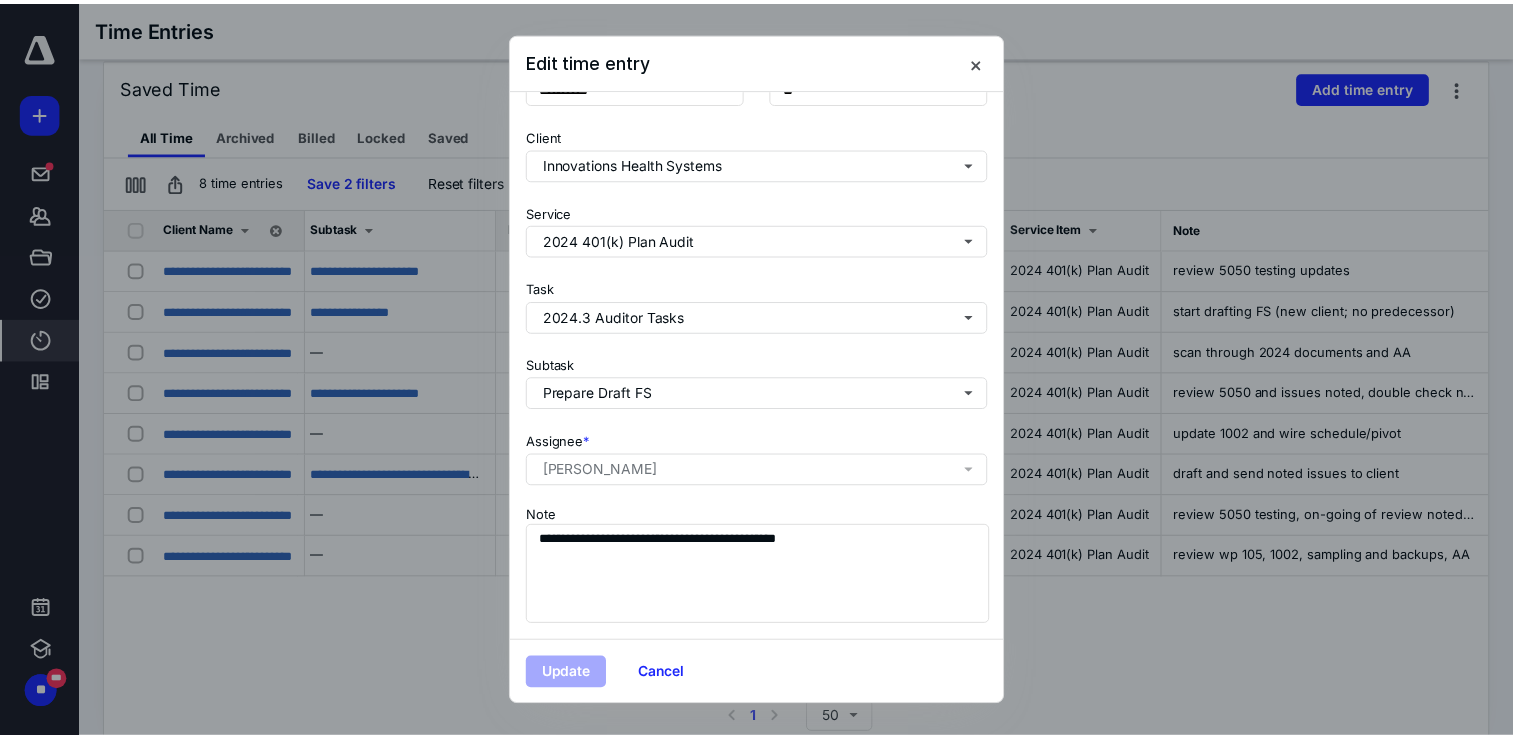 scroll, scrollTop: 0, scrollLeft: 0, axis: both 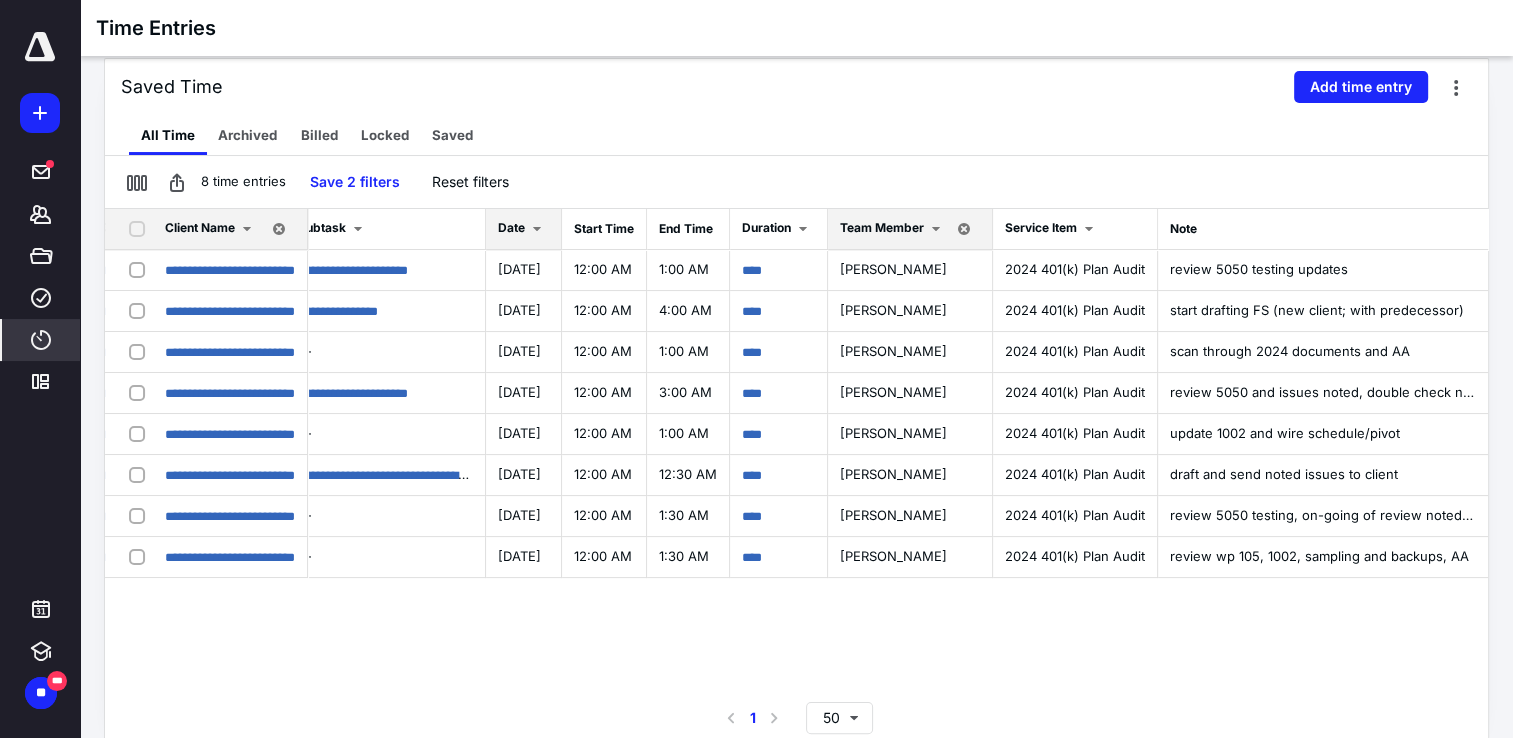 click at bounding box center (247, 229) 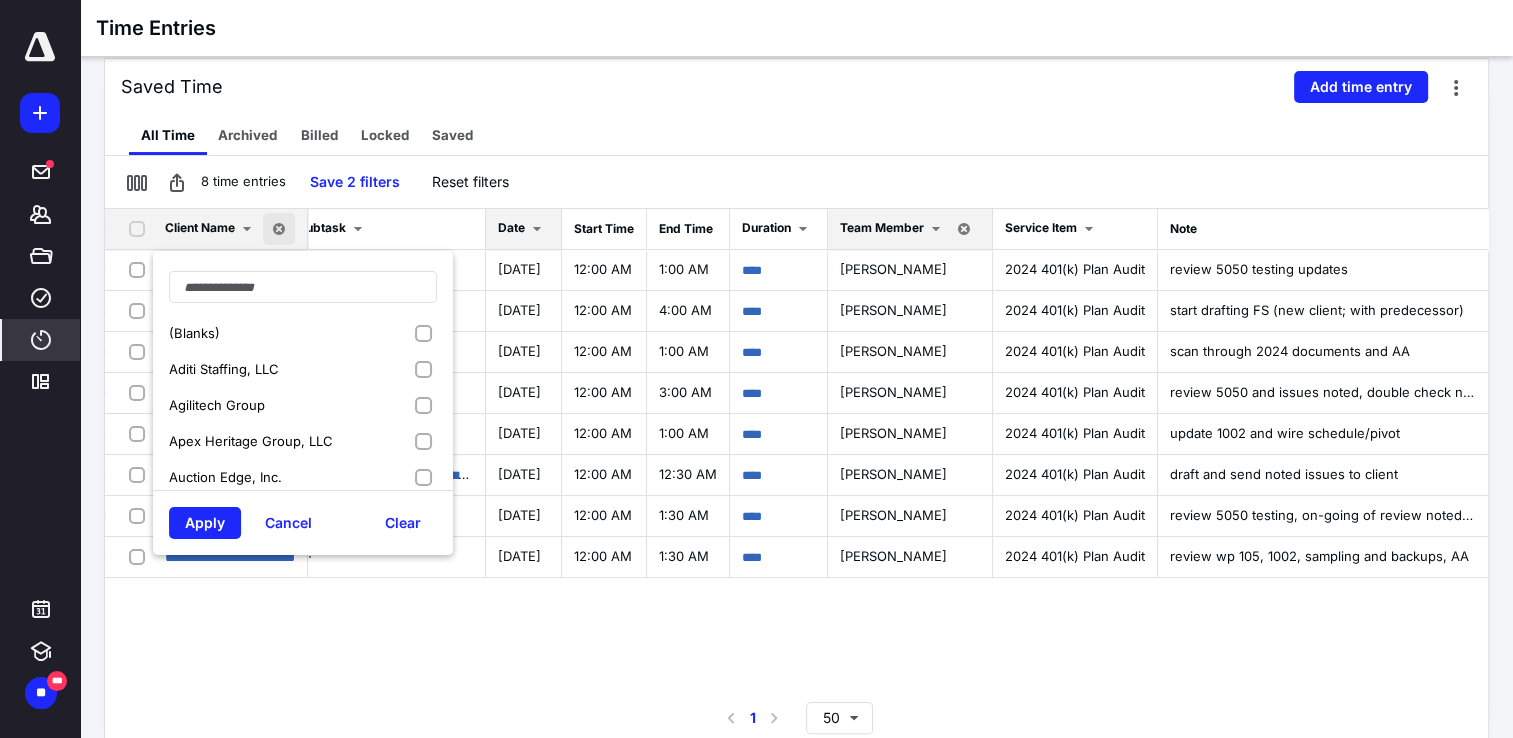 scroll, scrollTop: 400, scrollLeft: 0, axis: vertical 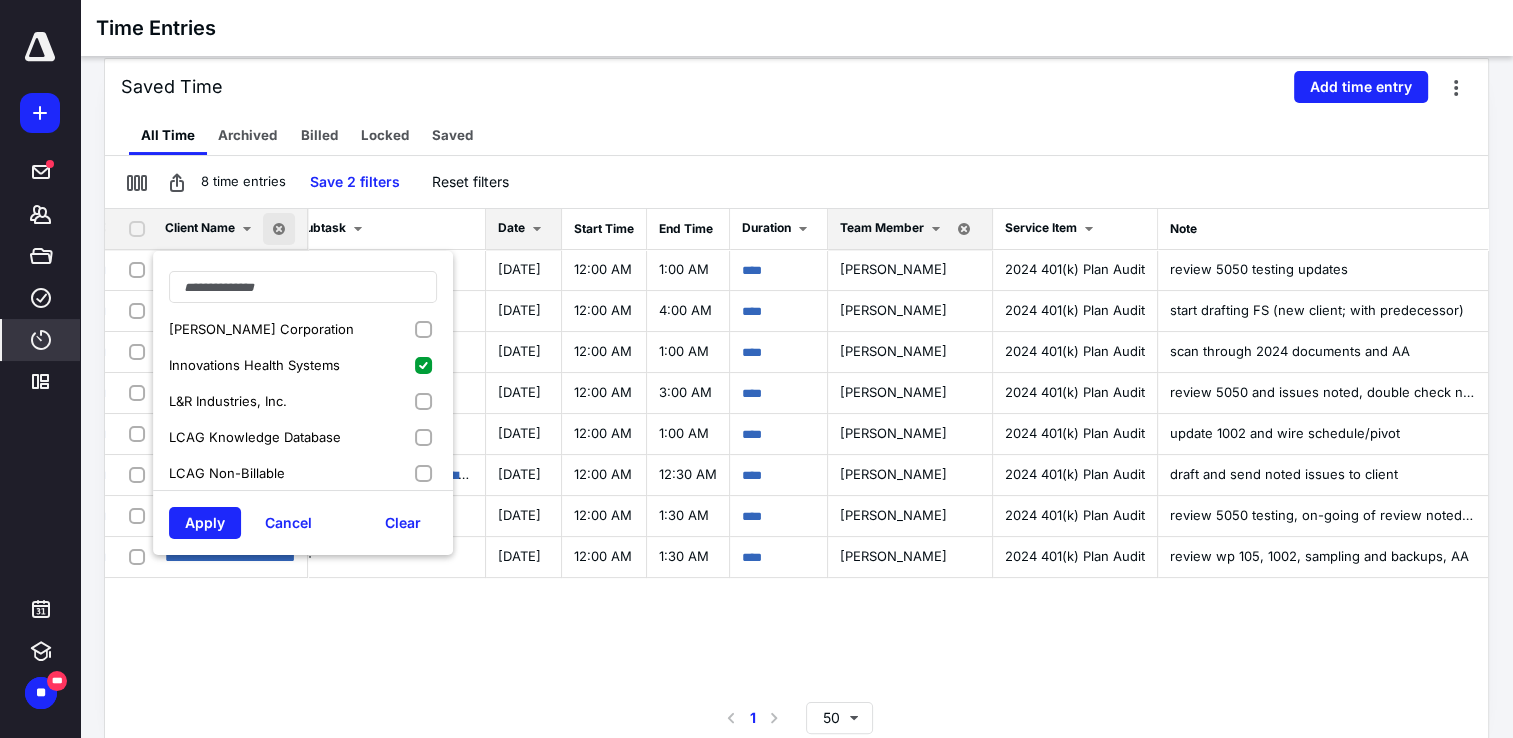 click on "Innovations Health Systems" at bounding box center (303, 365) 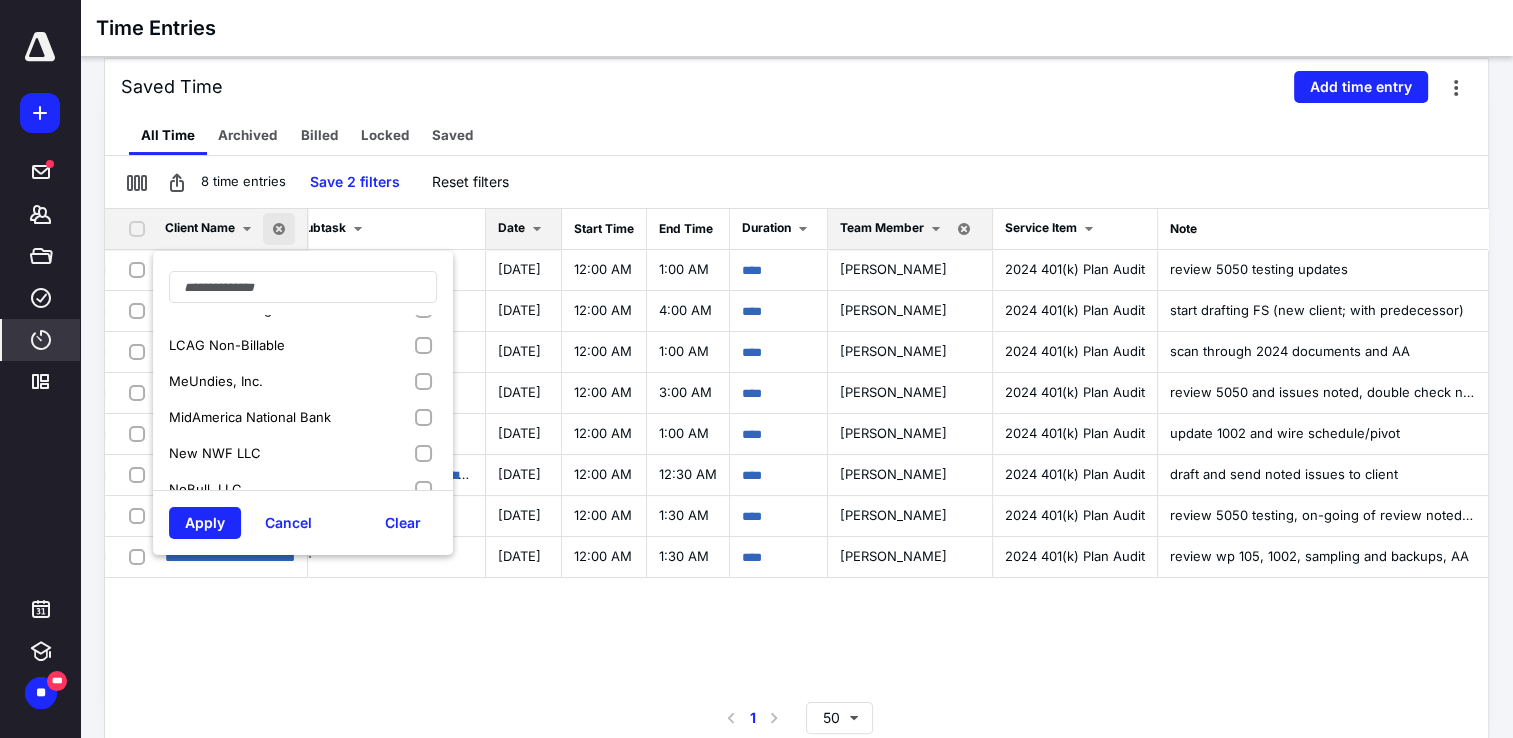 scroll, scrollTop: 500, scrollLeft: 0, axis: vertical 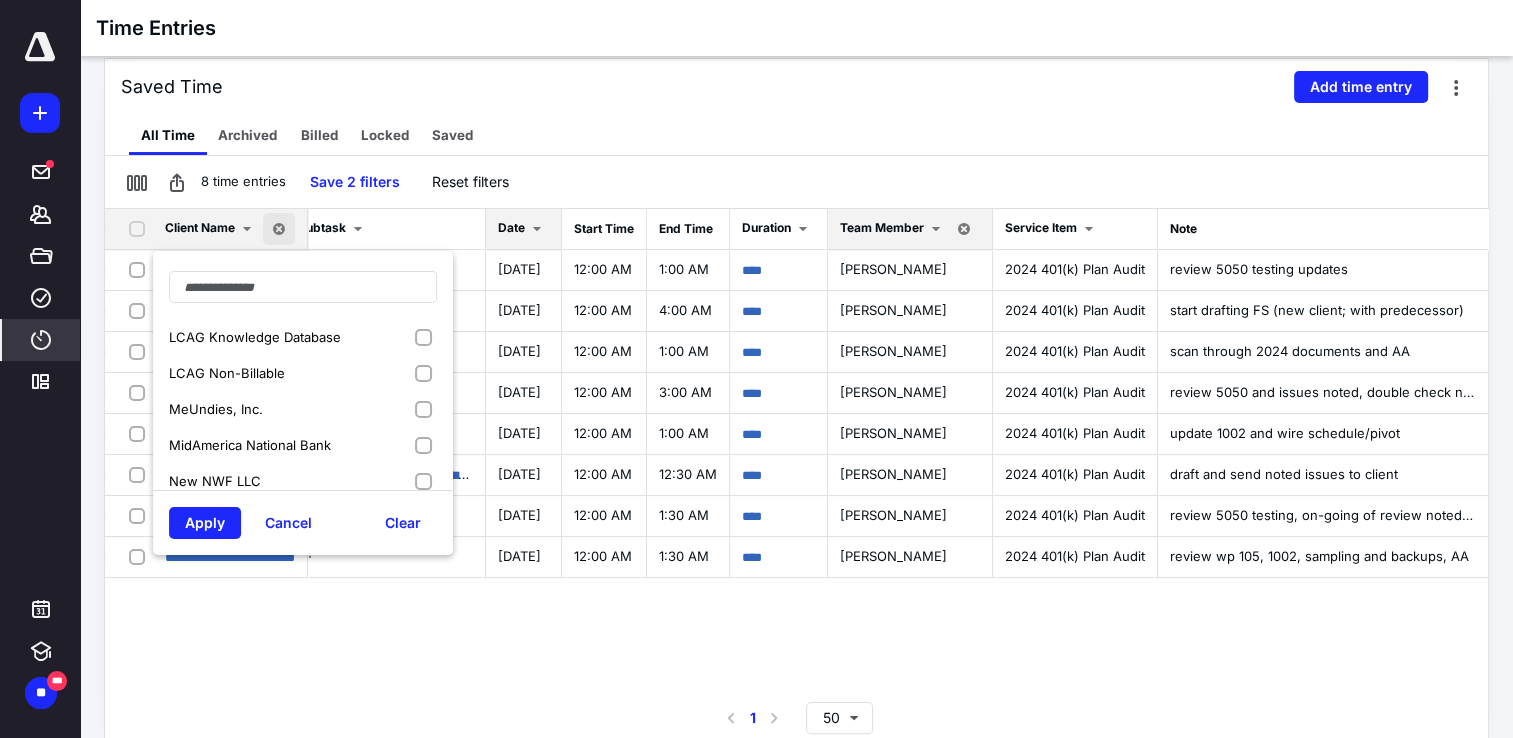click on "MeUndies, Inc." at bounding box center [303, 409] 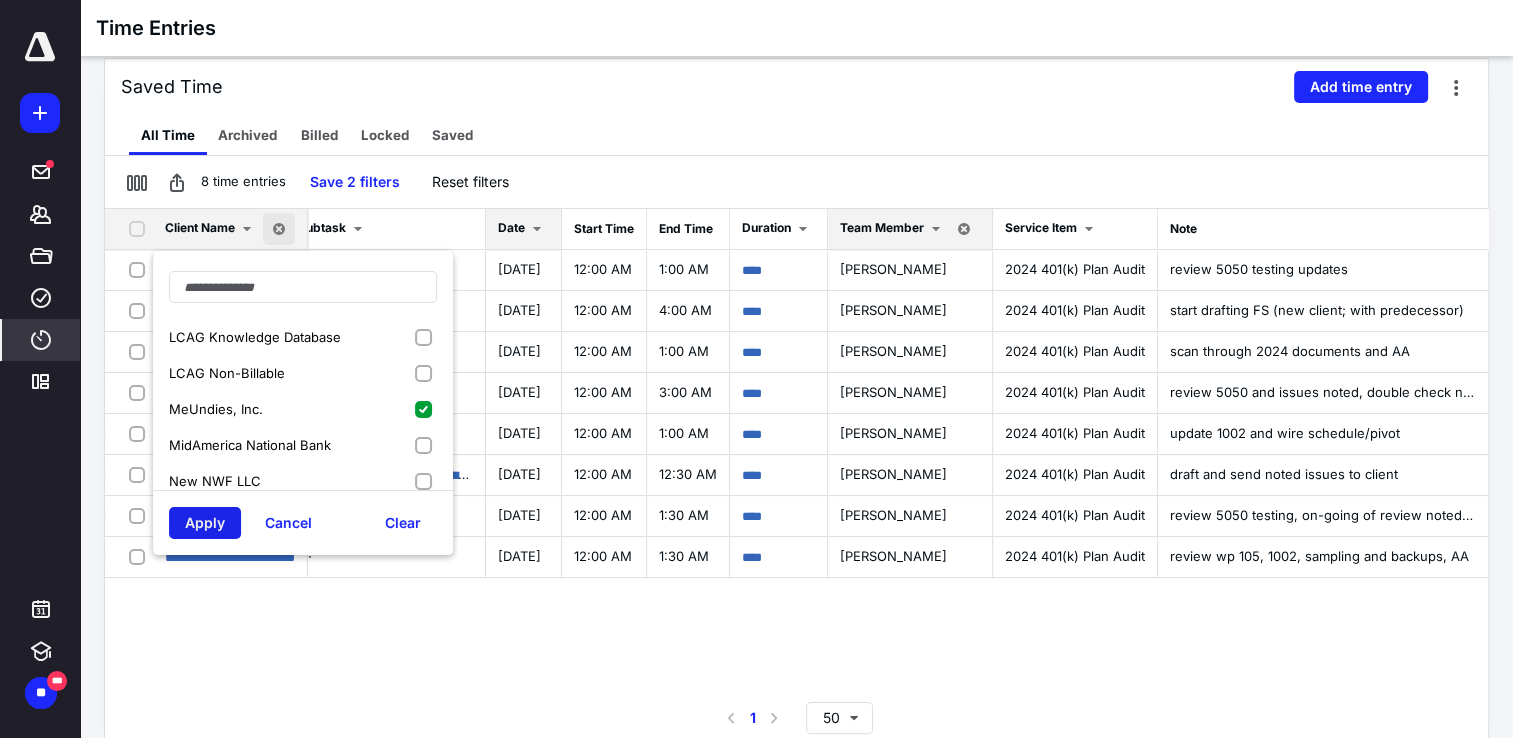 click on "Apply" at bounding box center (205, 523) 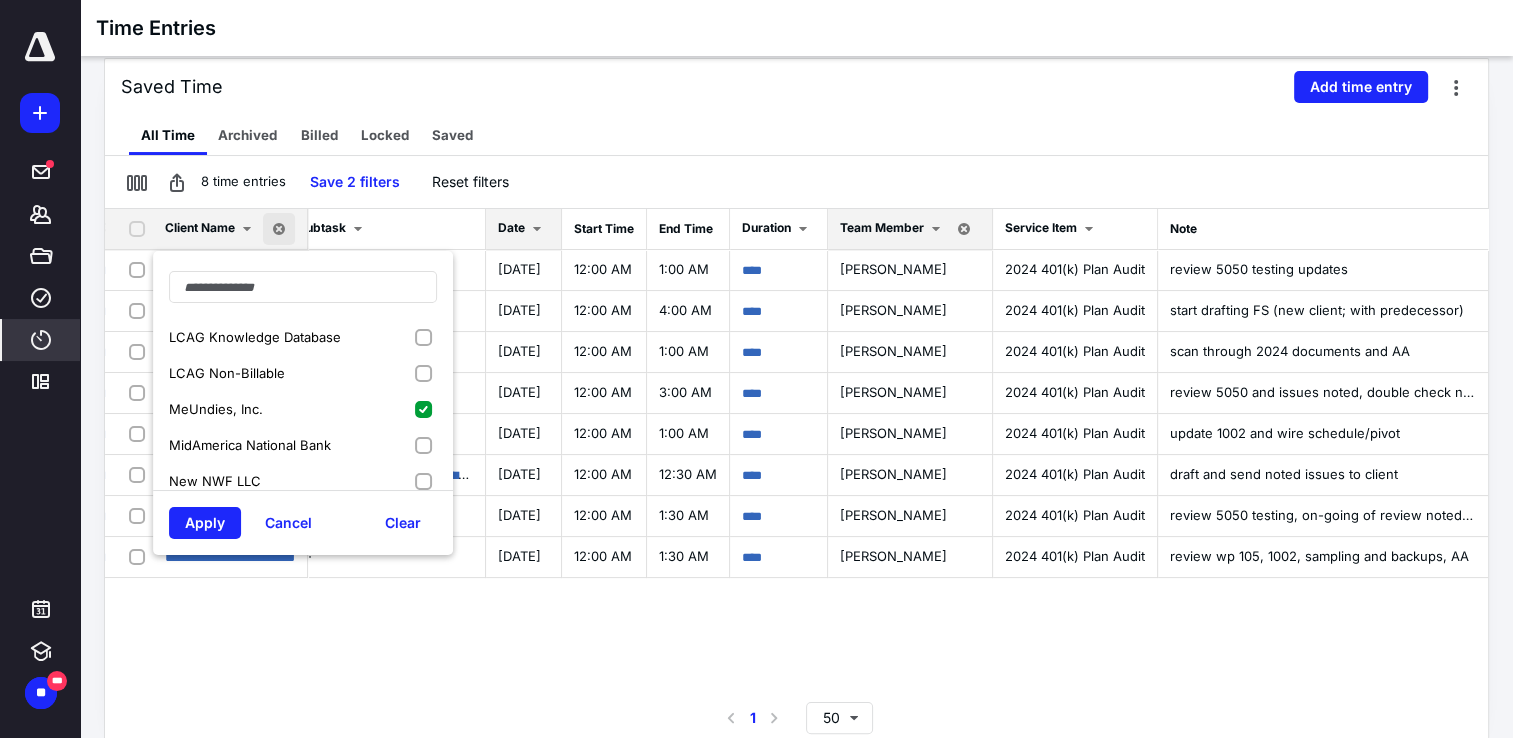 scroll, scrollTop: 0, scrollLeft: 0, axis: both 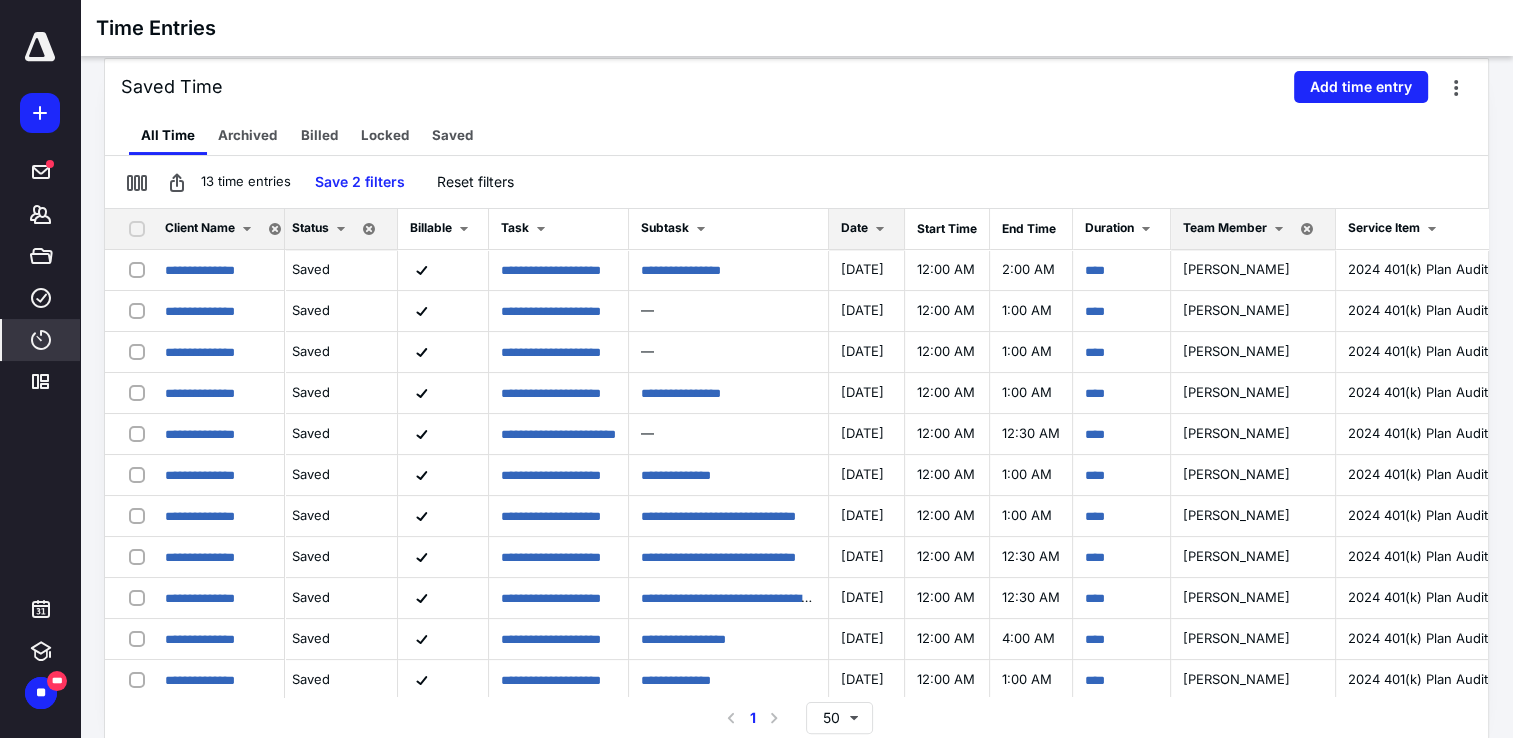 drag, startPoint x: 1148, startPoint y: 717, endPoint x: 1294, endPoint y: 708, distance: 146.27713 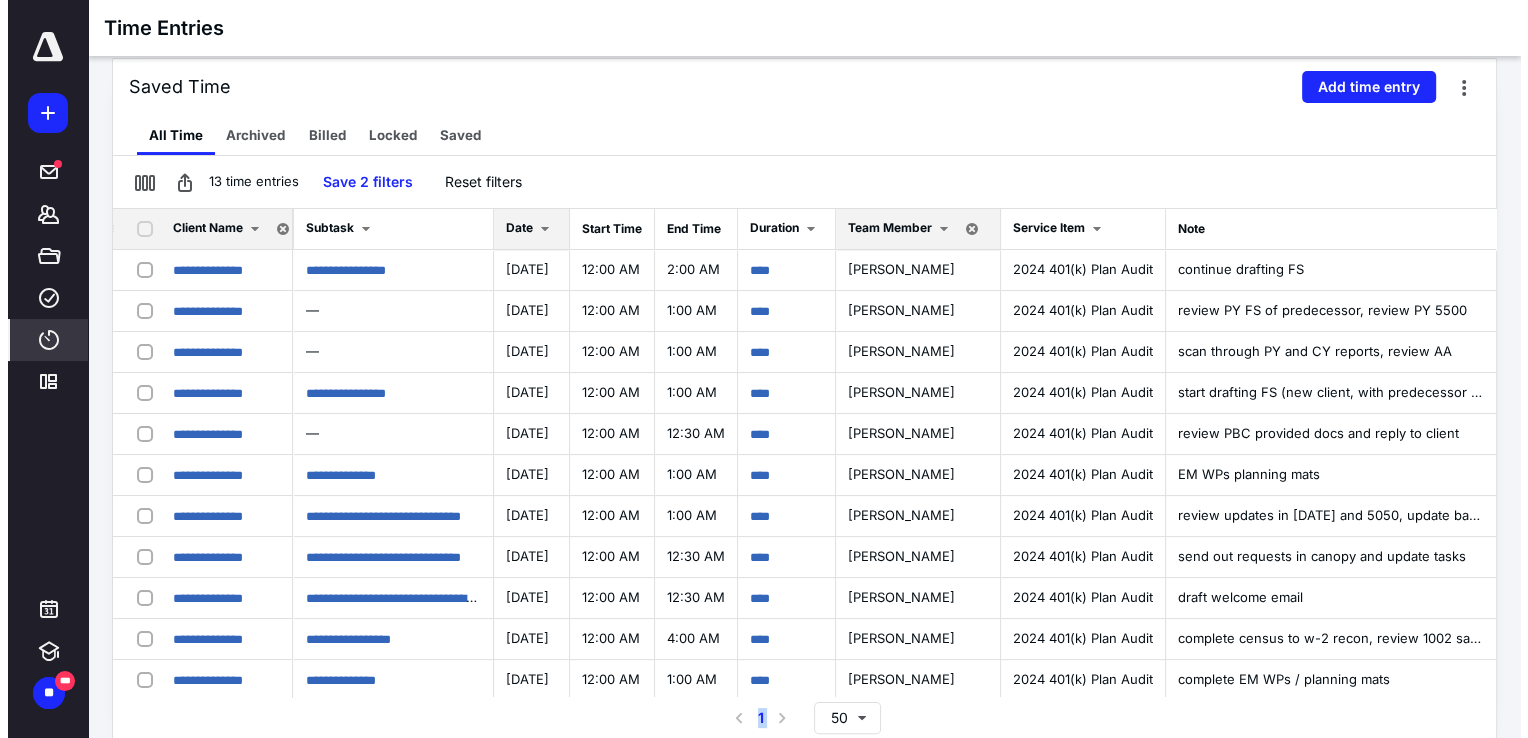 scroll, scrollTop: 0, scrollLeft: 371, axis: horizontal 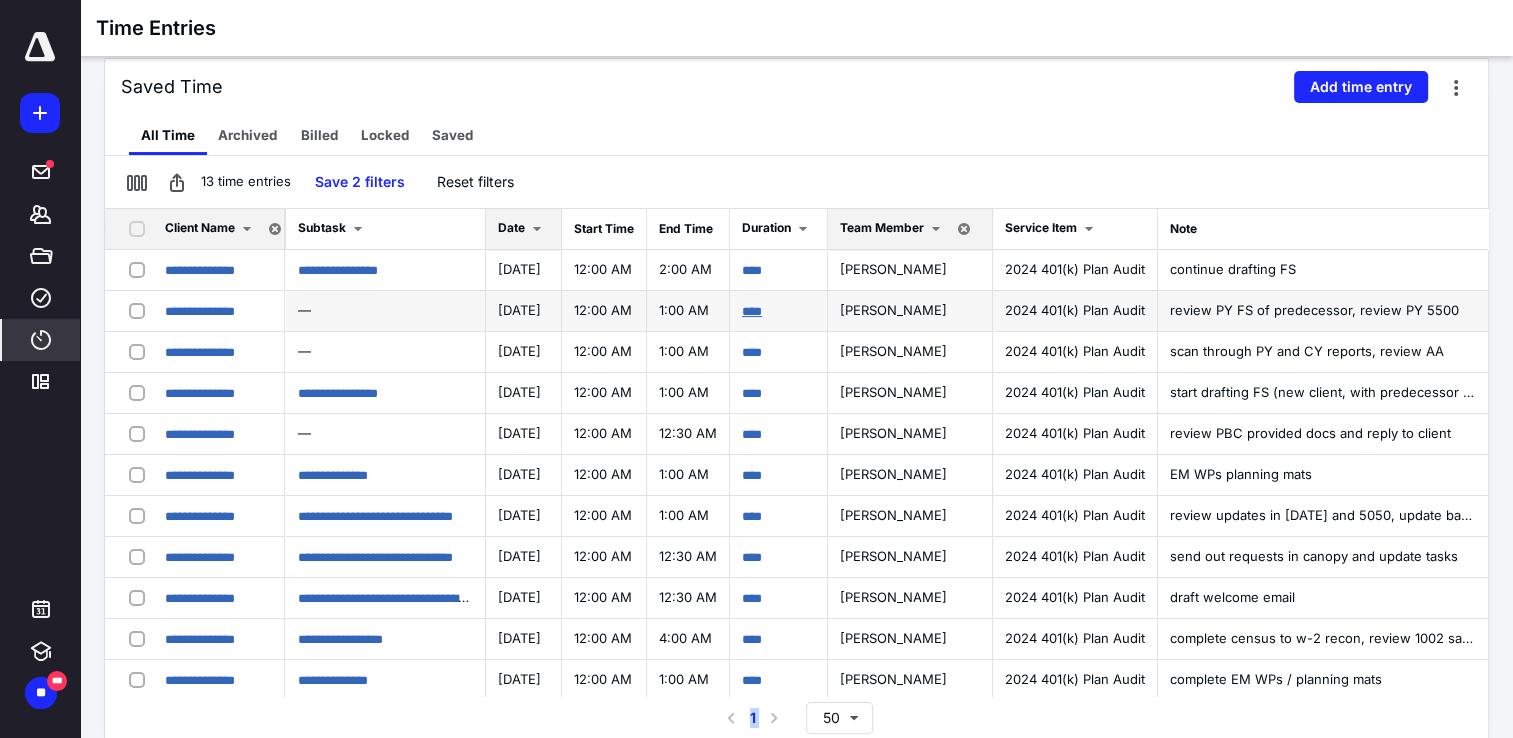 click on "****" at bounding box center (752, 311) 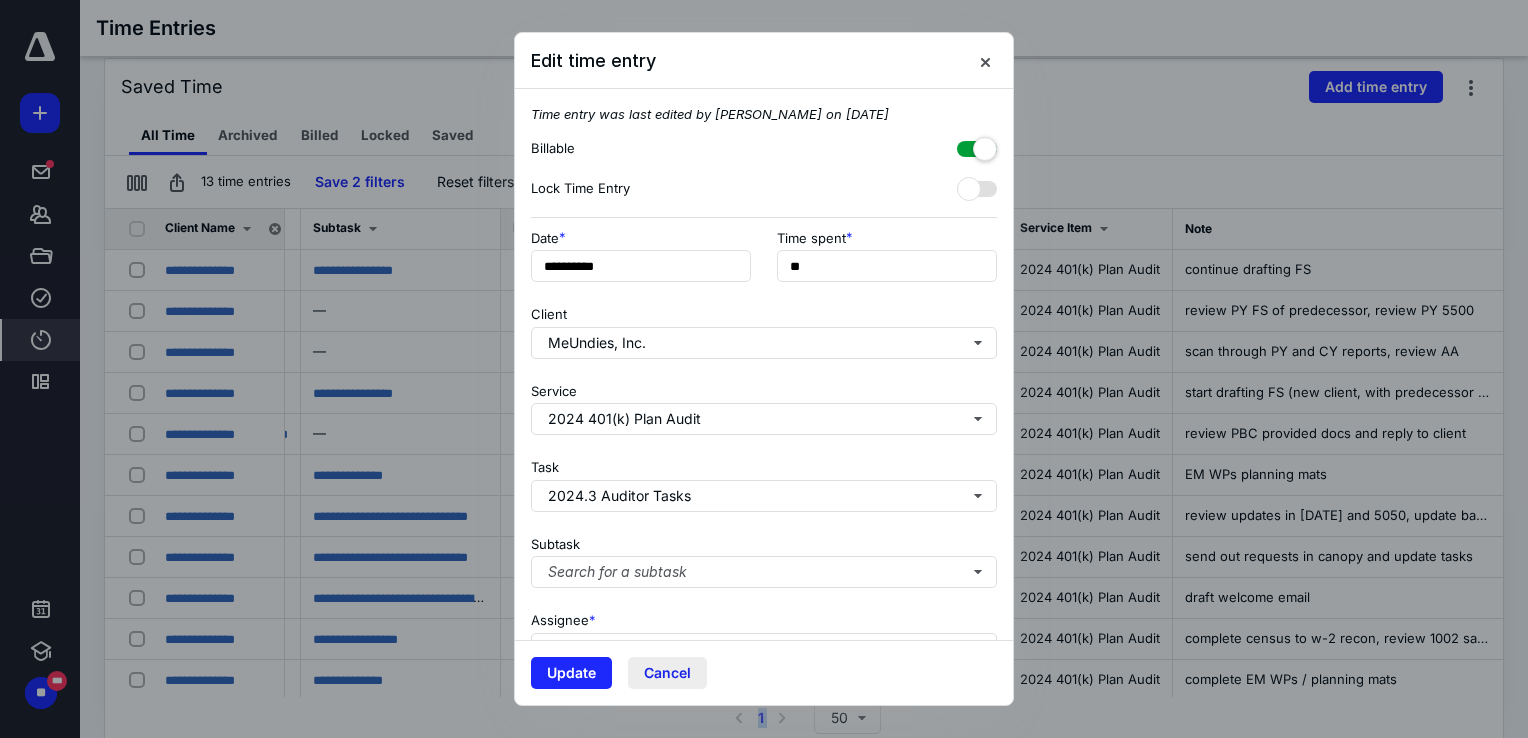 click on "Cancel" at bounding box center [667, 673] 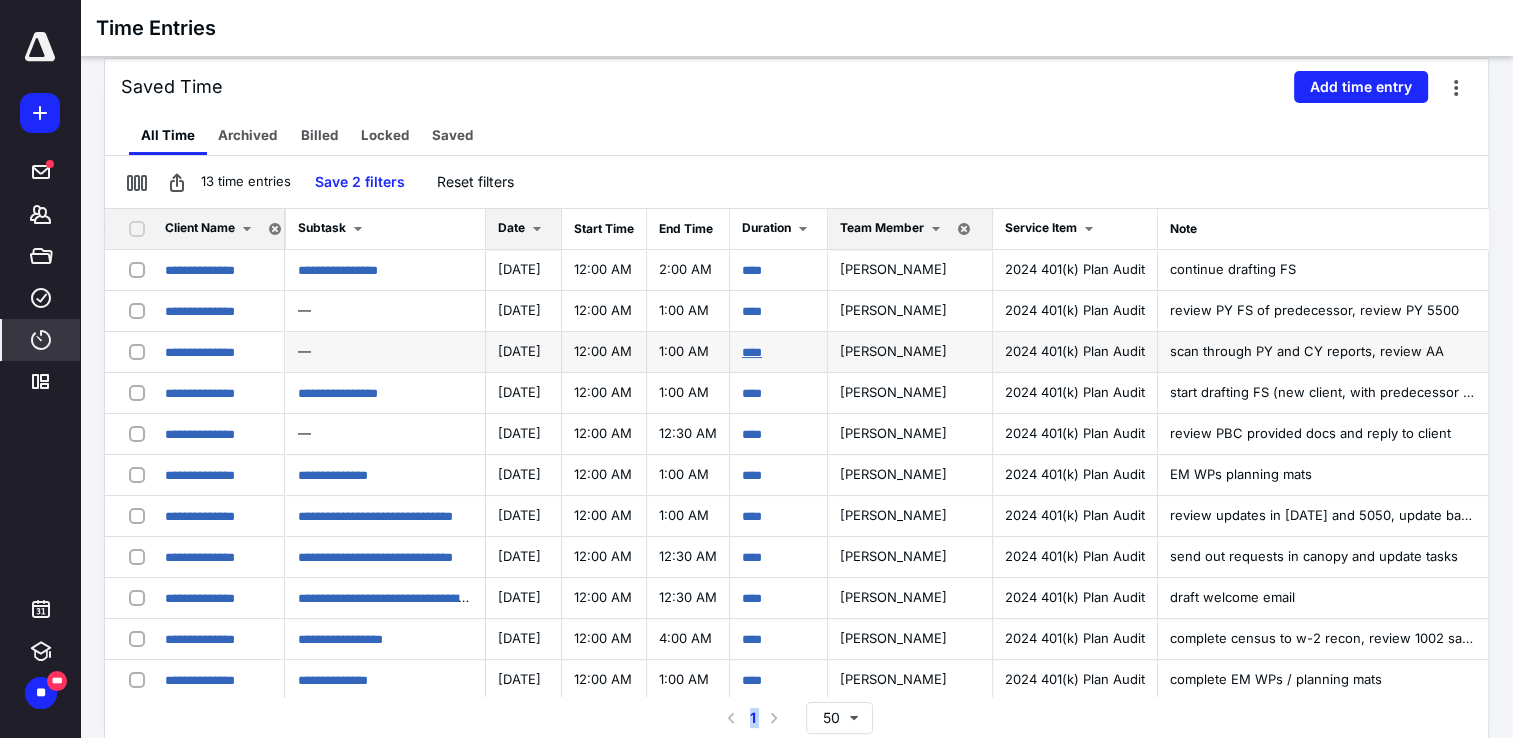 click on "****" at bounding box center (752, 352) 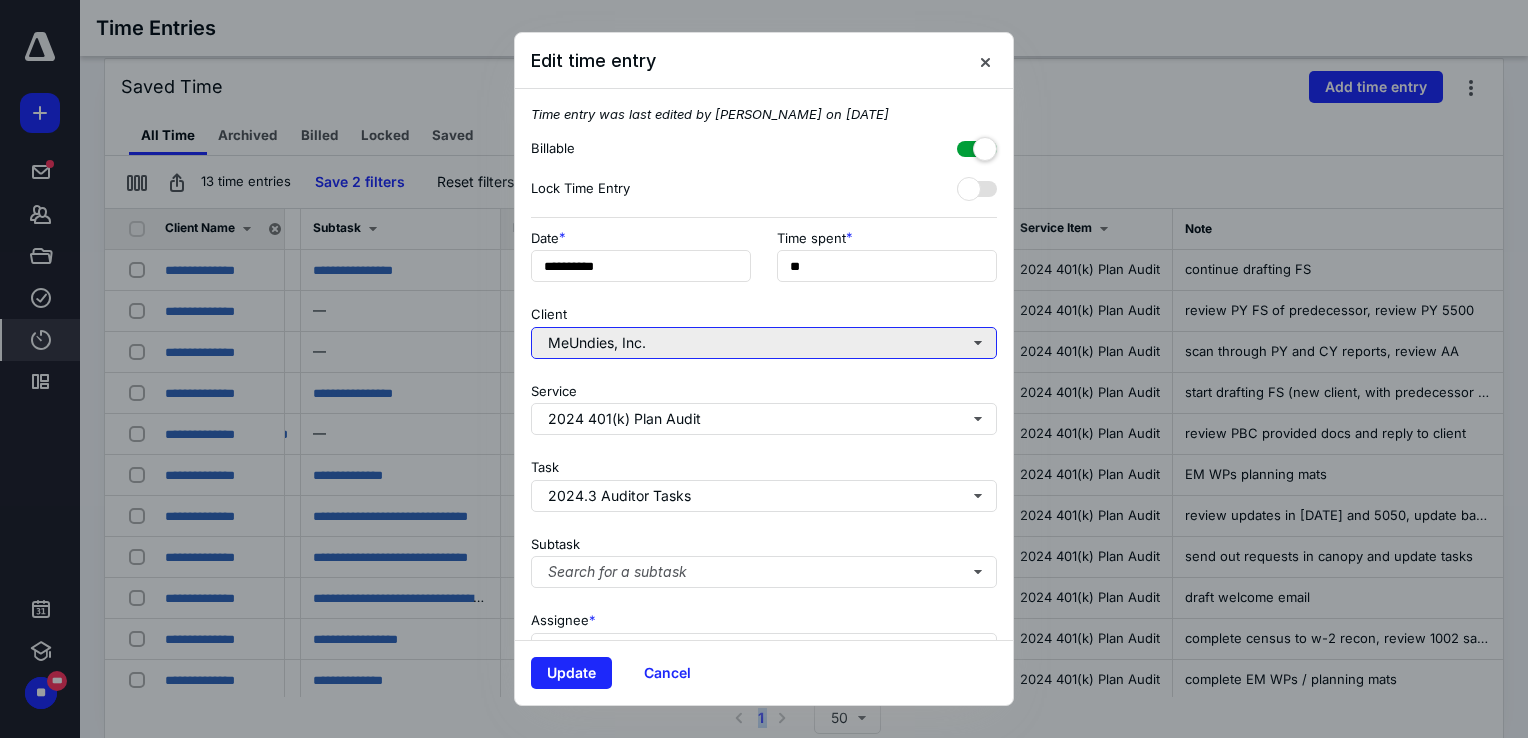 click on "MeUndies, Inc." at bounding box center [764, 343] 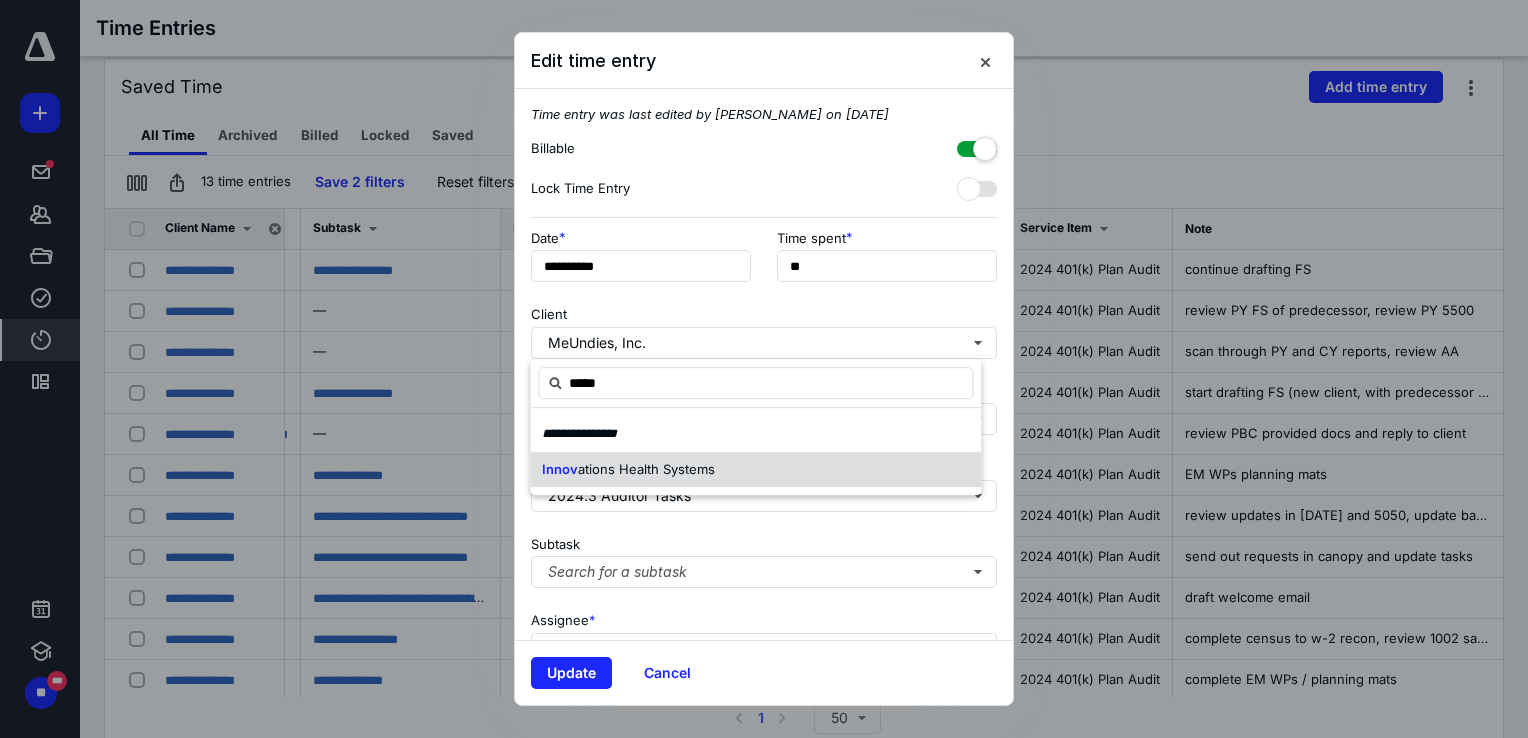 click on "Innov" at bounding box center [560, 469] 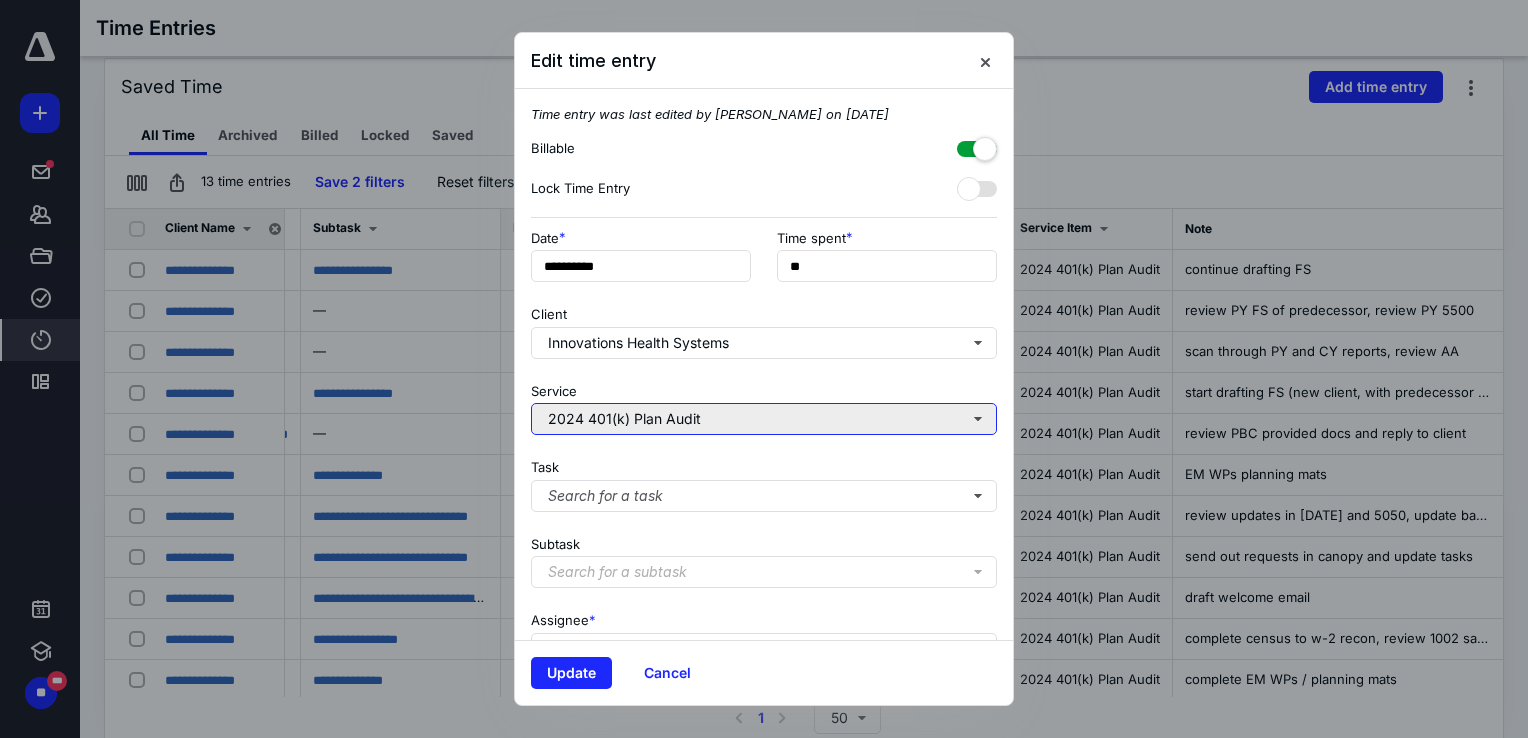 click on "2024 401(k) Plan Audit" at bounding box center [764, 419] 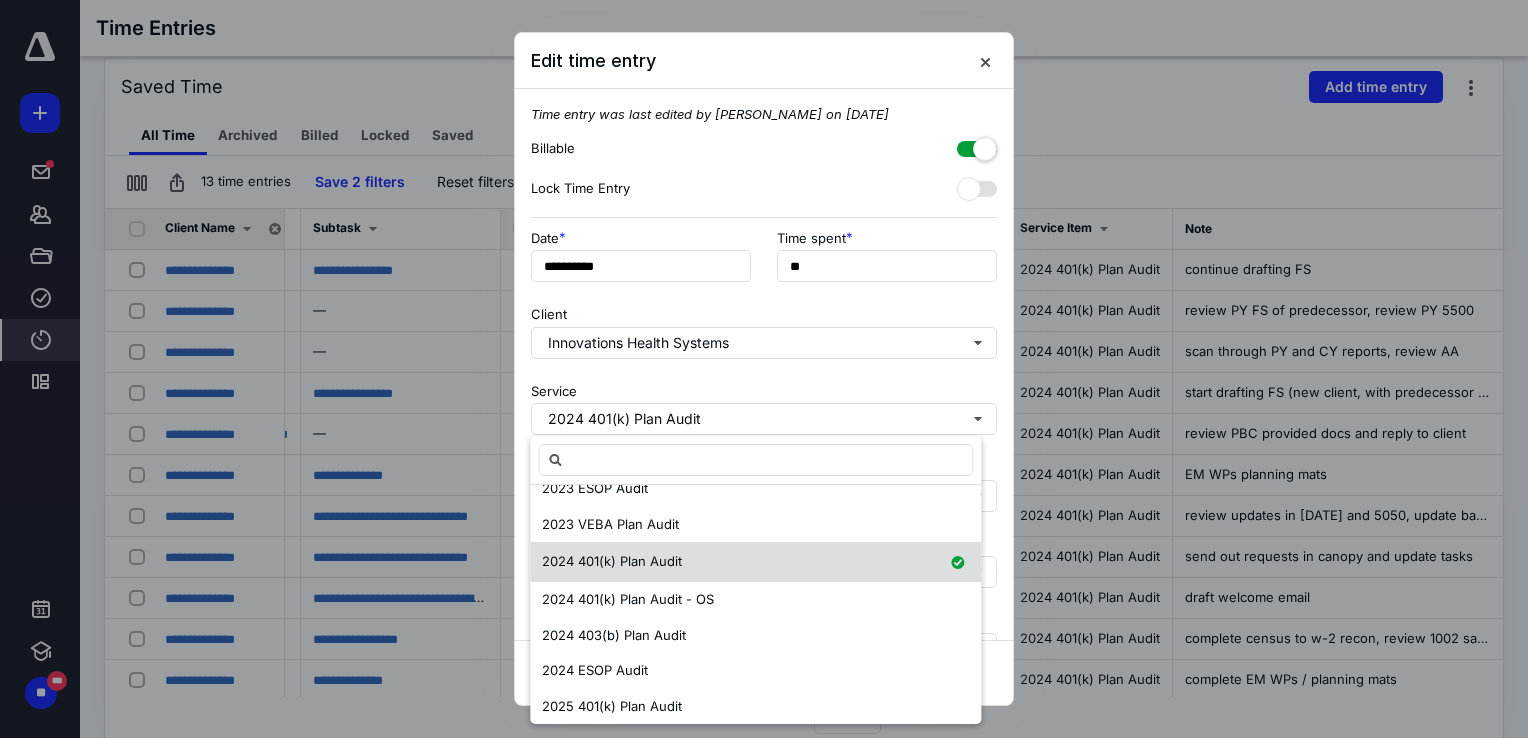 scroll, scrollTop: 740, scrollLeft: 0, axis: vertical 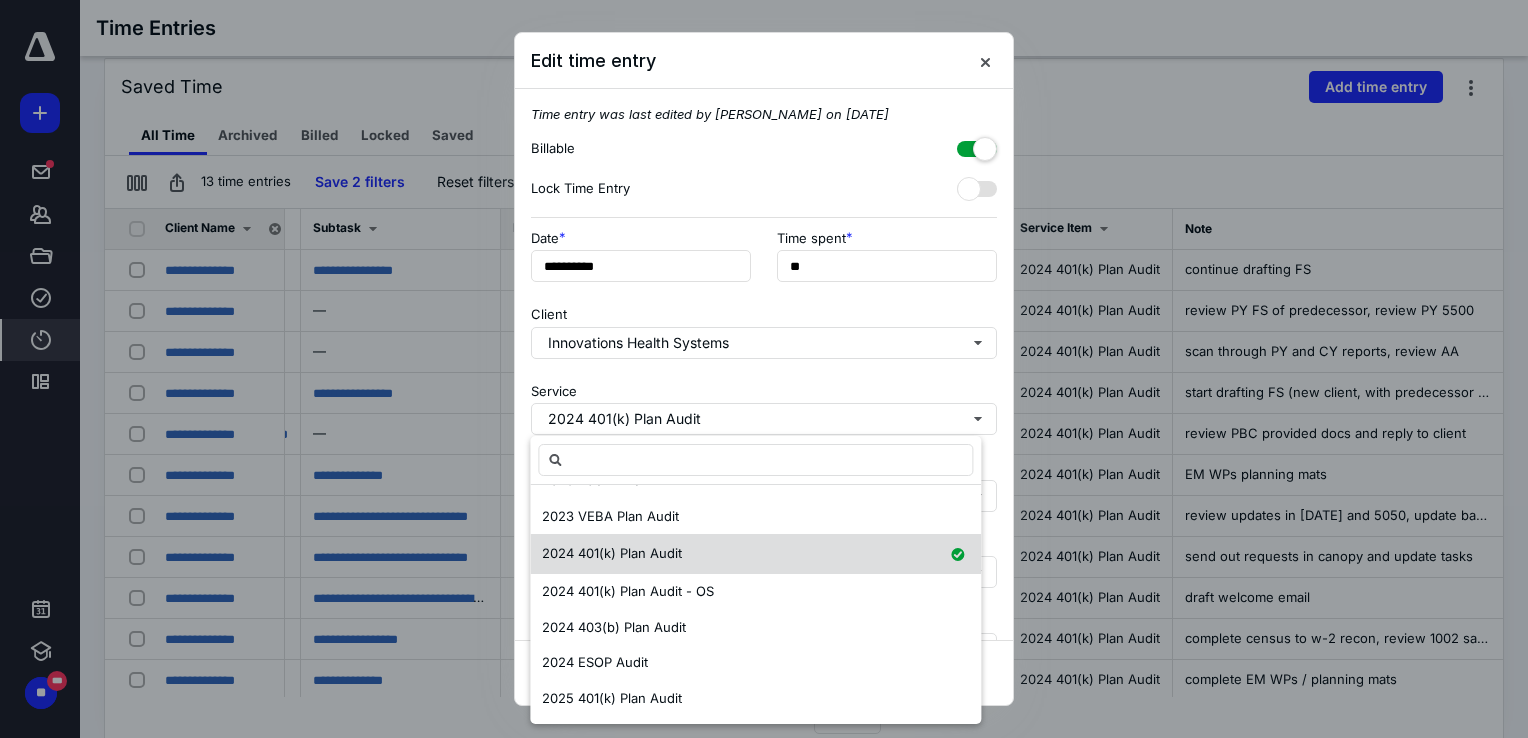click on "2024 401(k) Plan Audit" at bounding box center (612, 553) 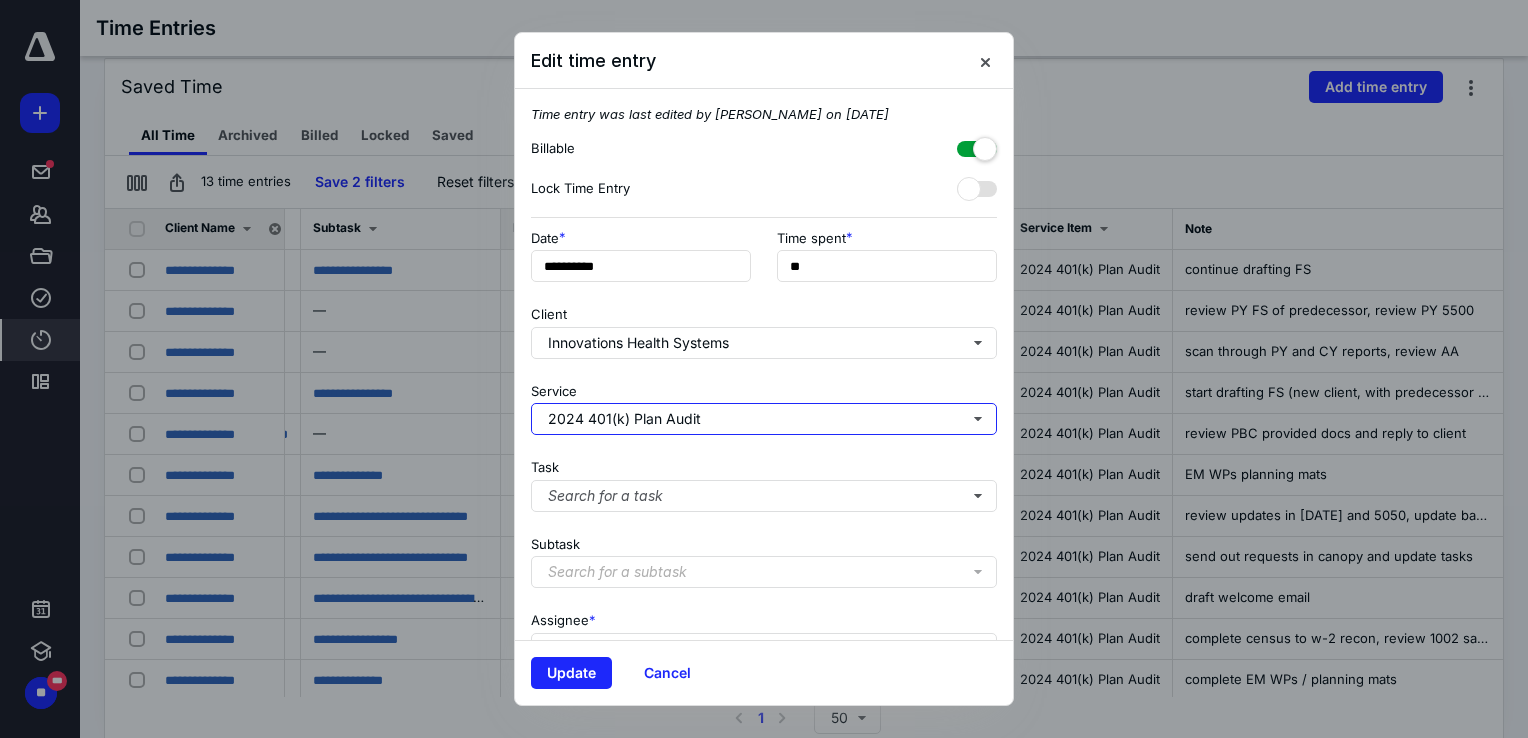 scroll, scrollTop: 0, scrollLeft: 0, axis: both 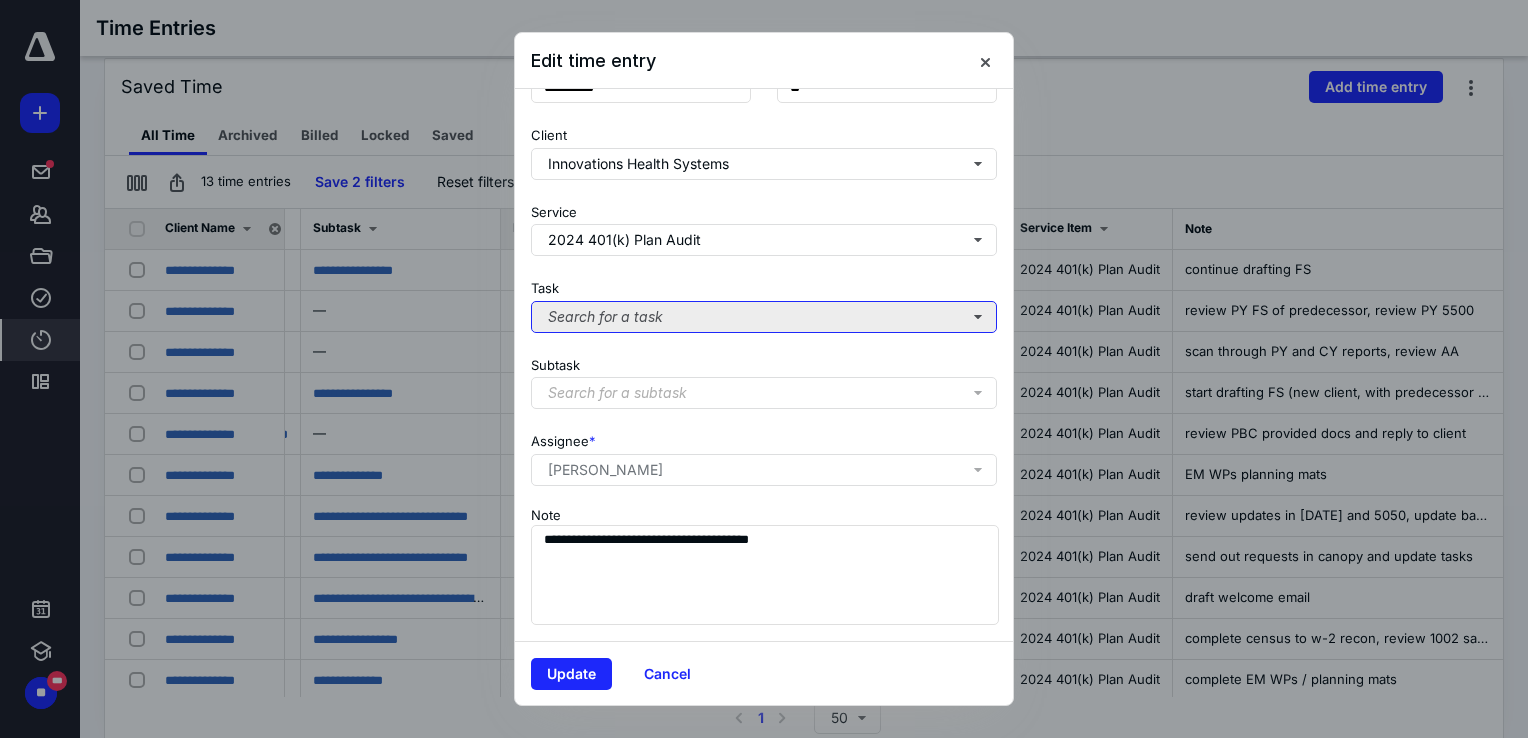 click on "Search for a task" at bounding box center [764, 317] 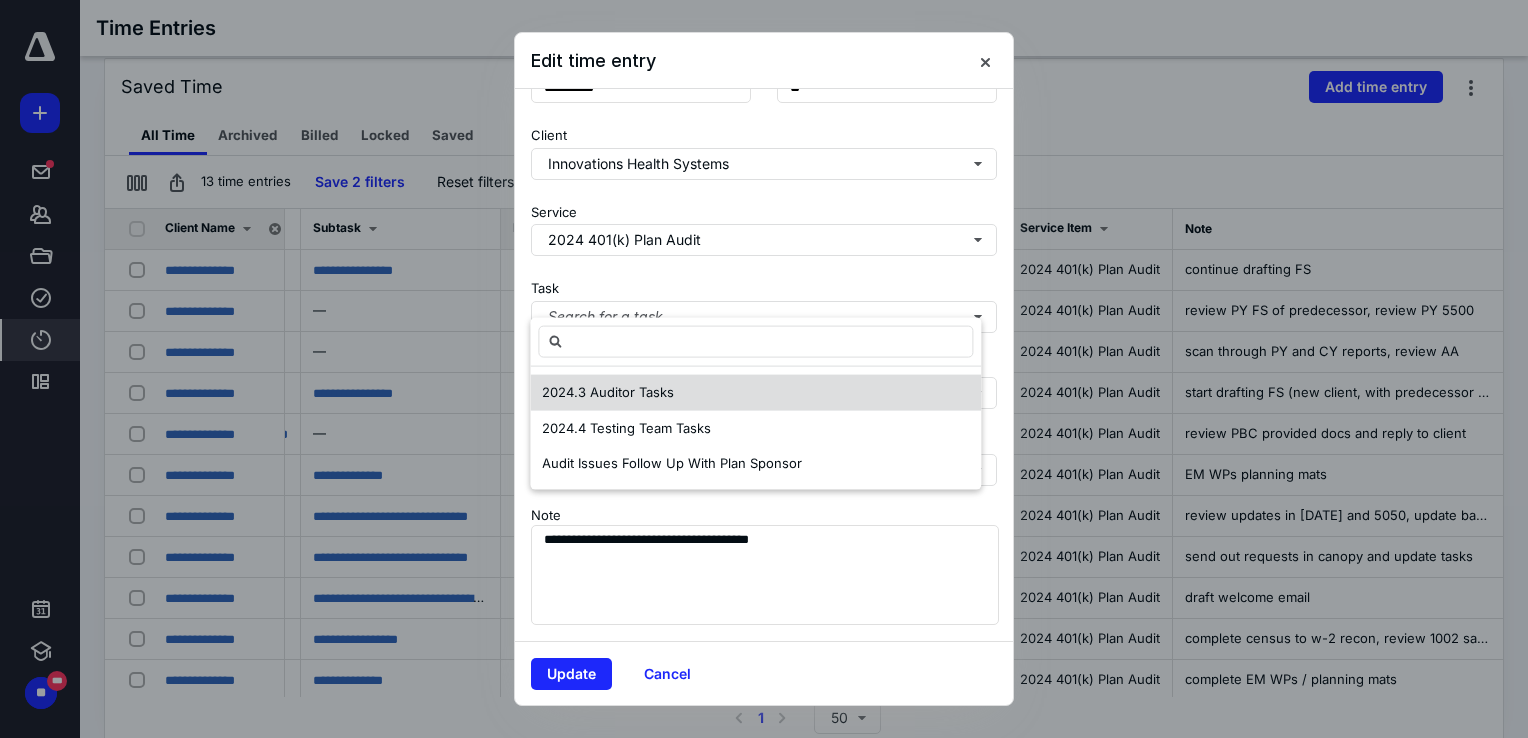 click on "2024.3 Auditor Tasks" at bounding box center [608, 392] 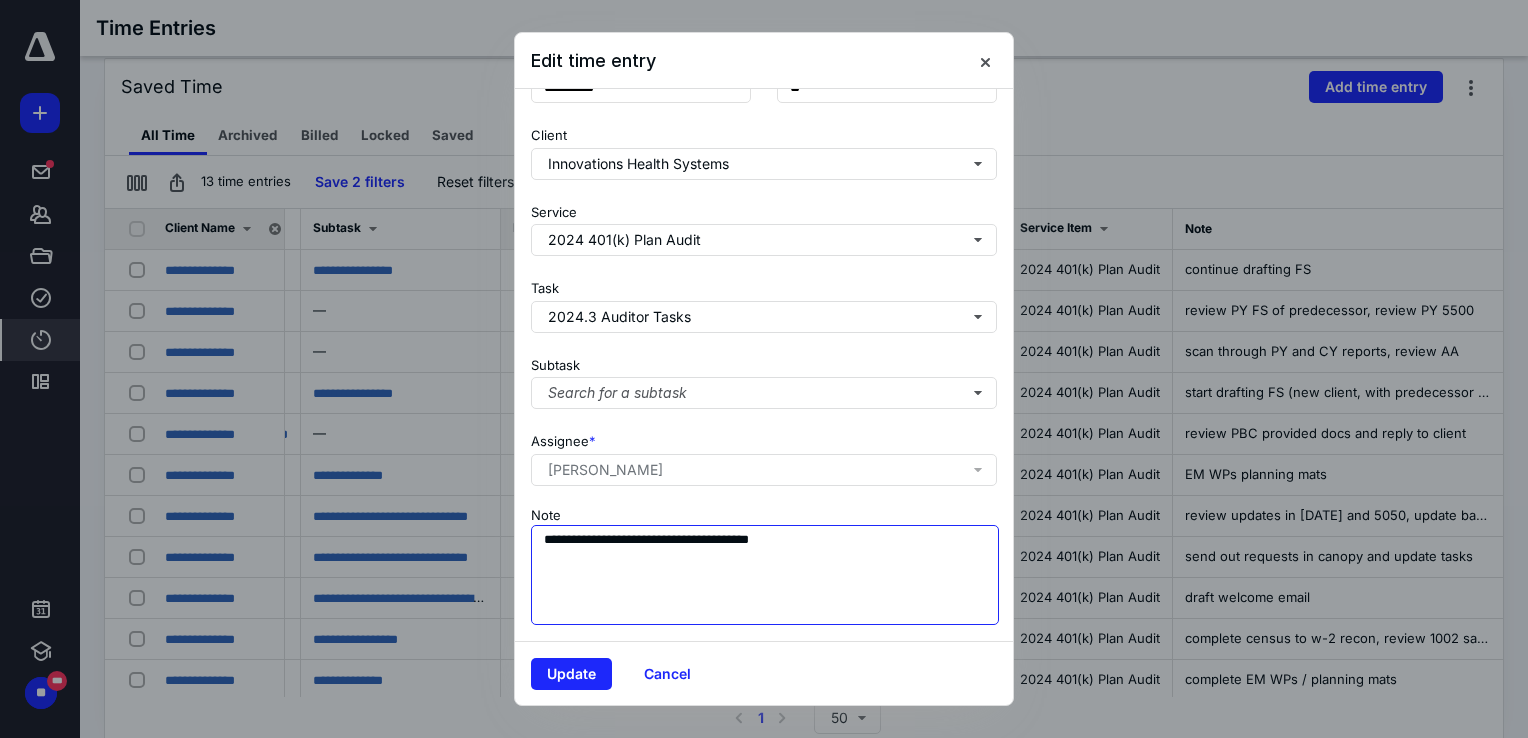 click on "**********" at bounding box center (765, 575) 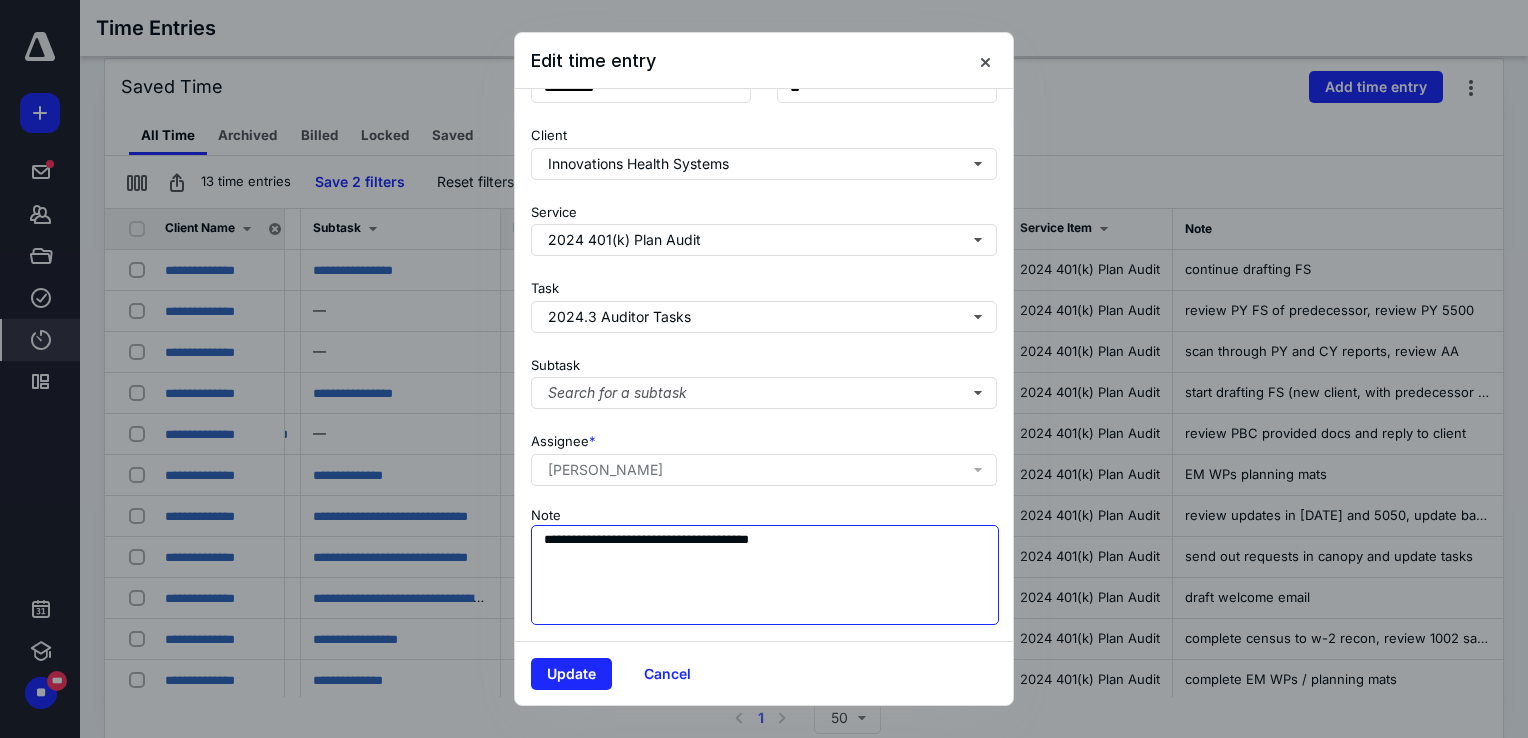 drag, startPoint x: 831, startPoint y: 529, endPoint x: 748, endPoint y: 535, distance: 83.21658 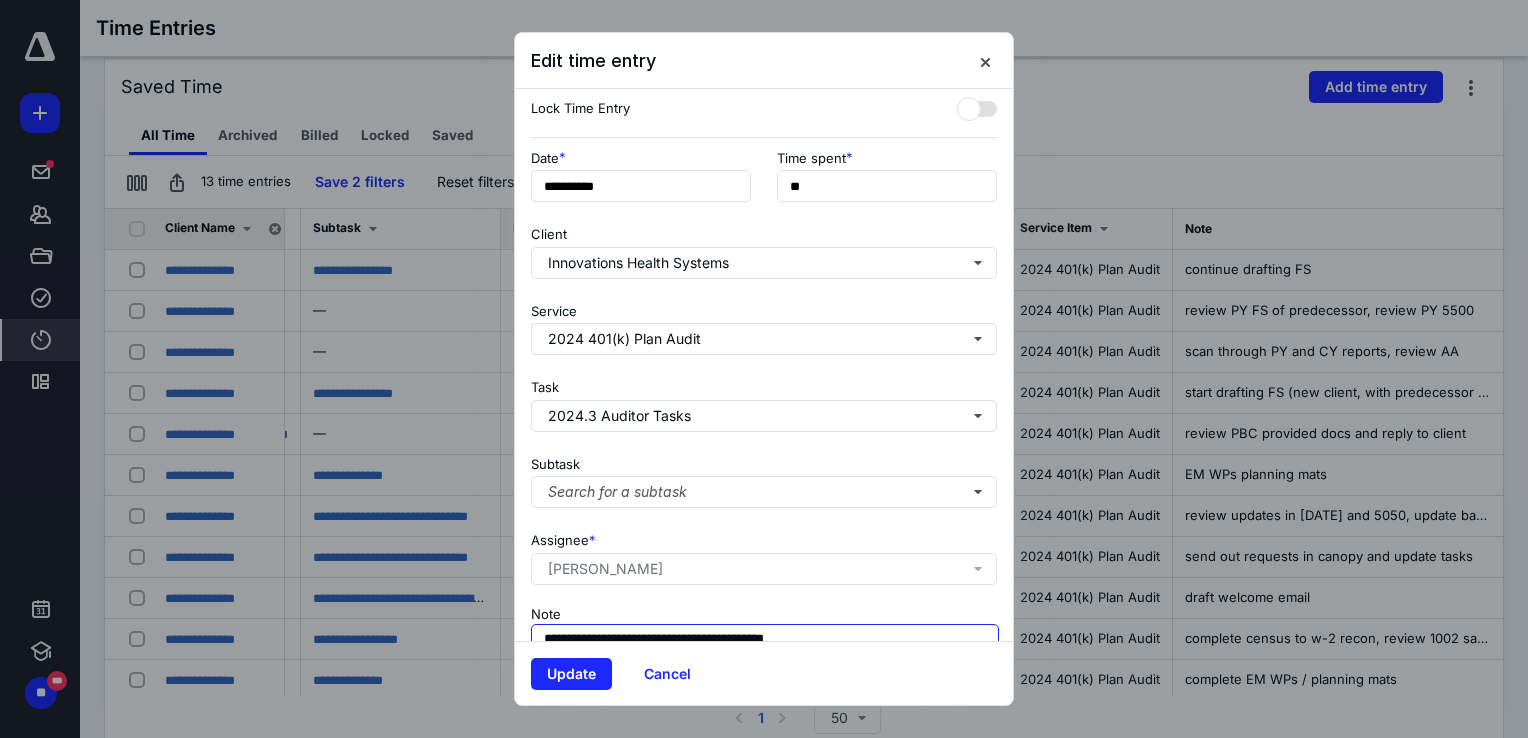 scroll, scrollTop: 194, scrollLeft: 0, axis: vertical 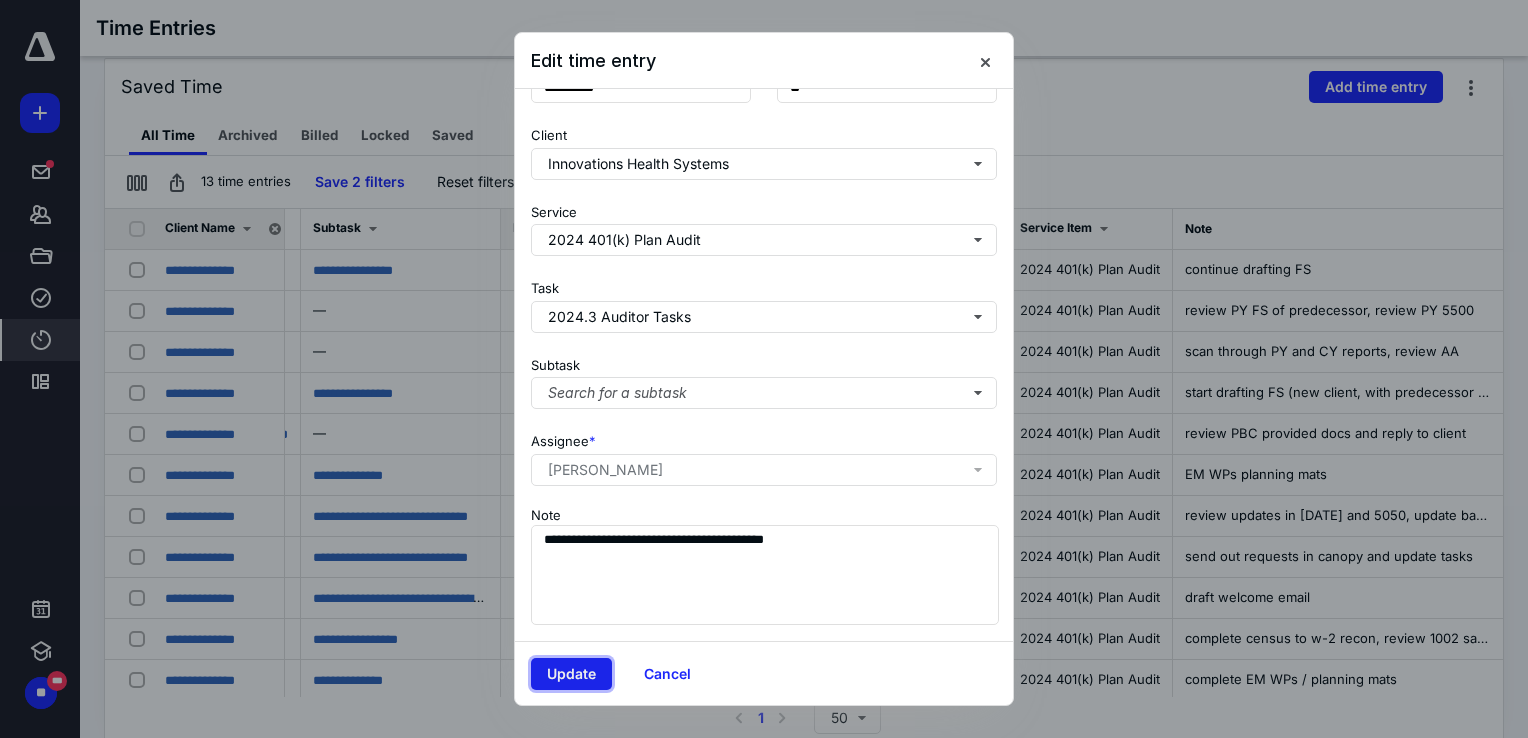 click on "Update" at bounding box center (571, 674) 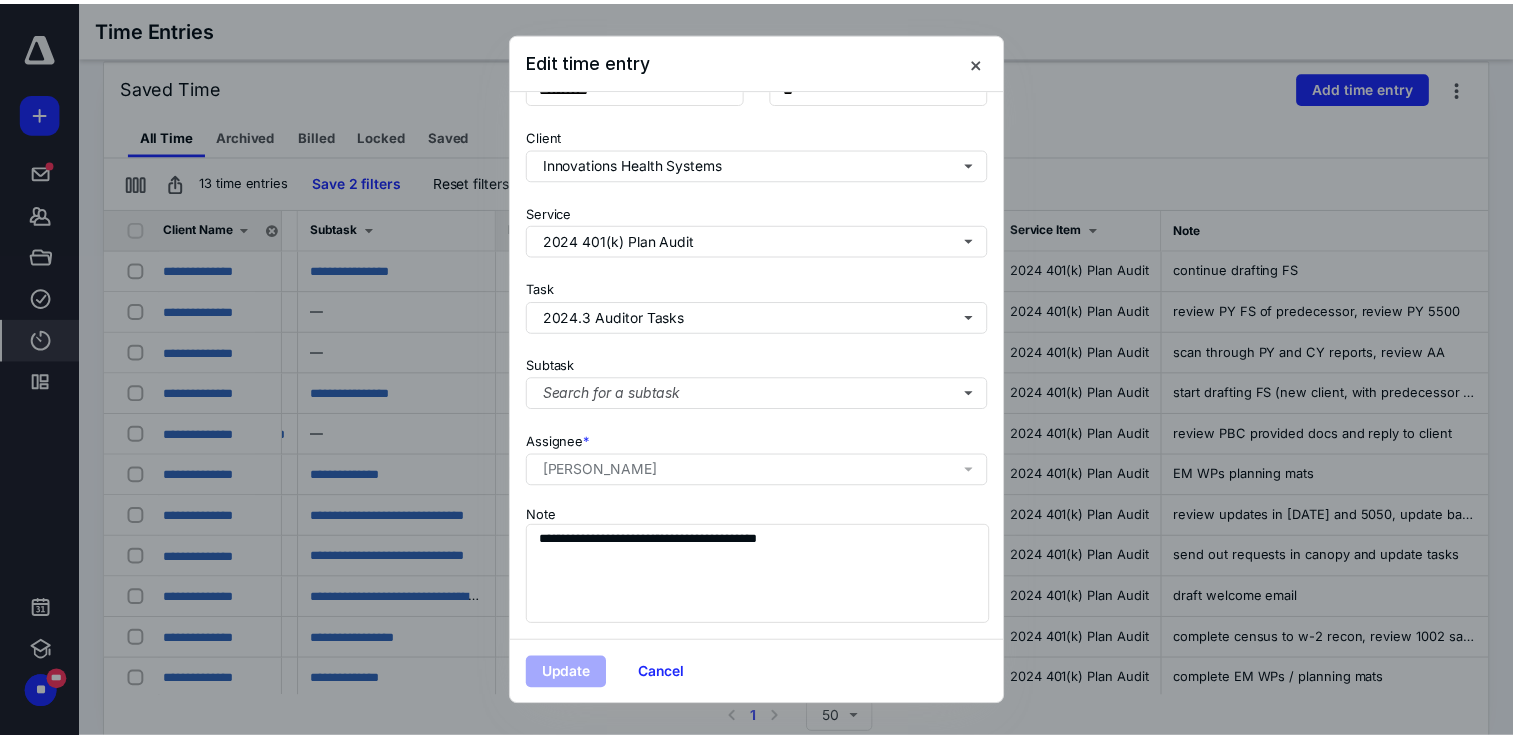 scroll, scrollTop: 0, scrollLeft: 0, axis: both 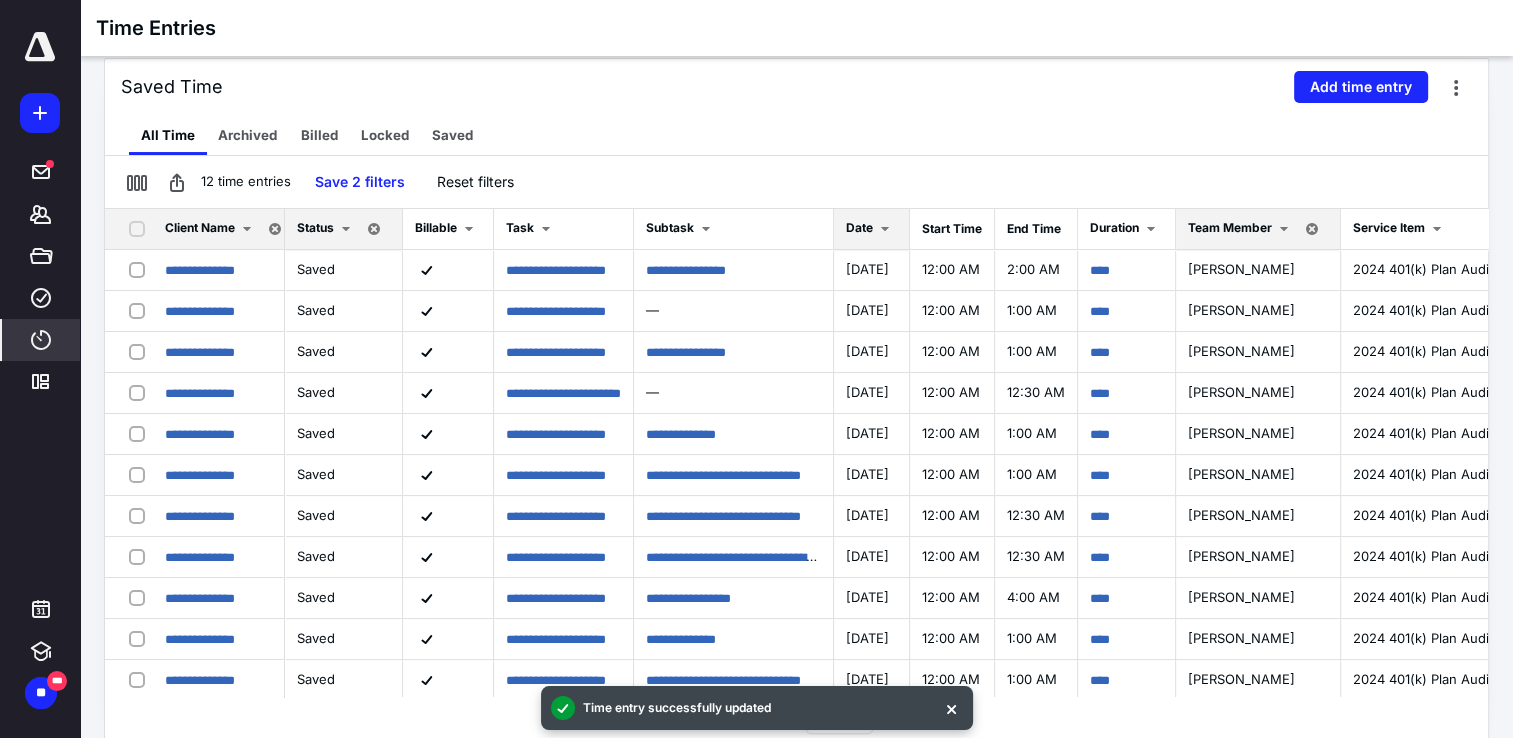 click at bounding box center [275, 229] 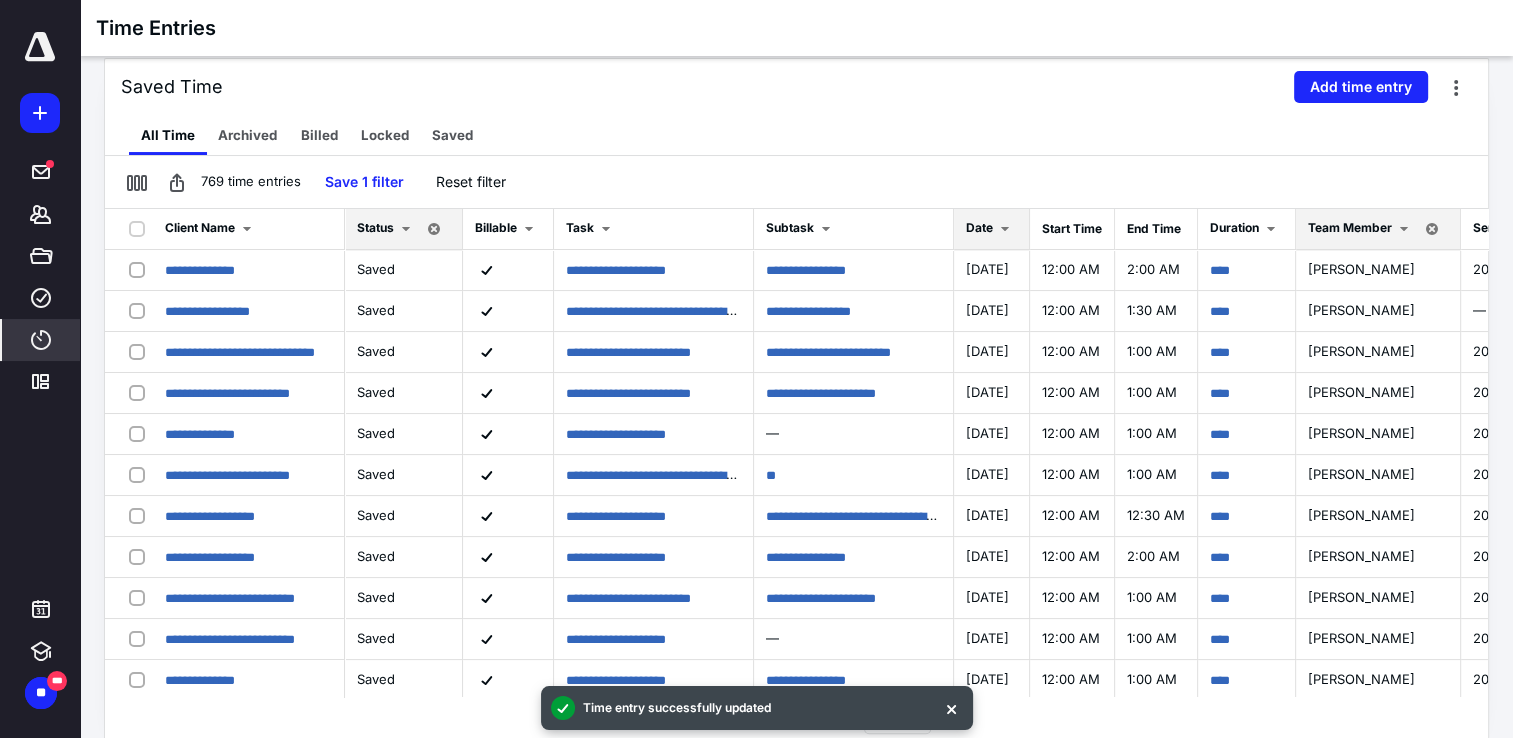 click at bounding box center (1005, 229) 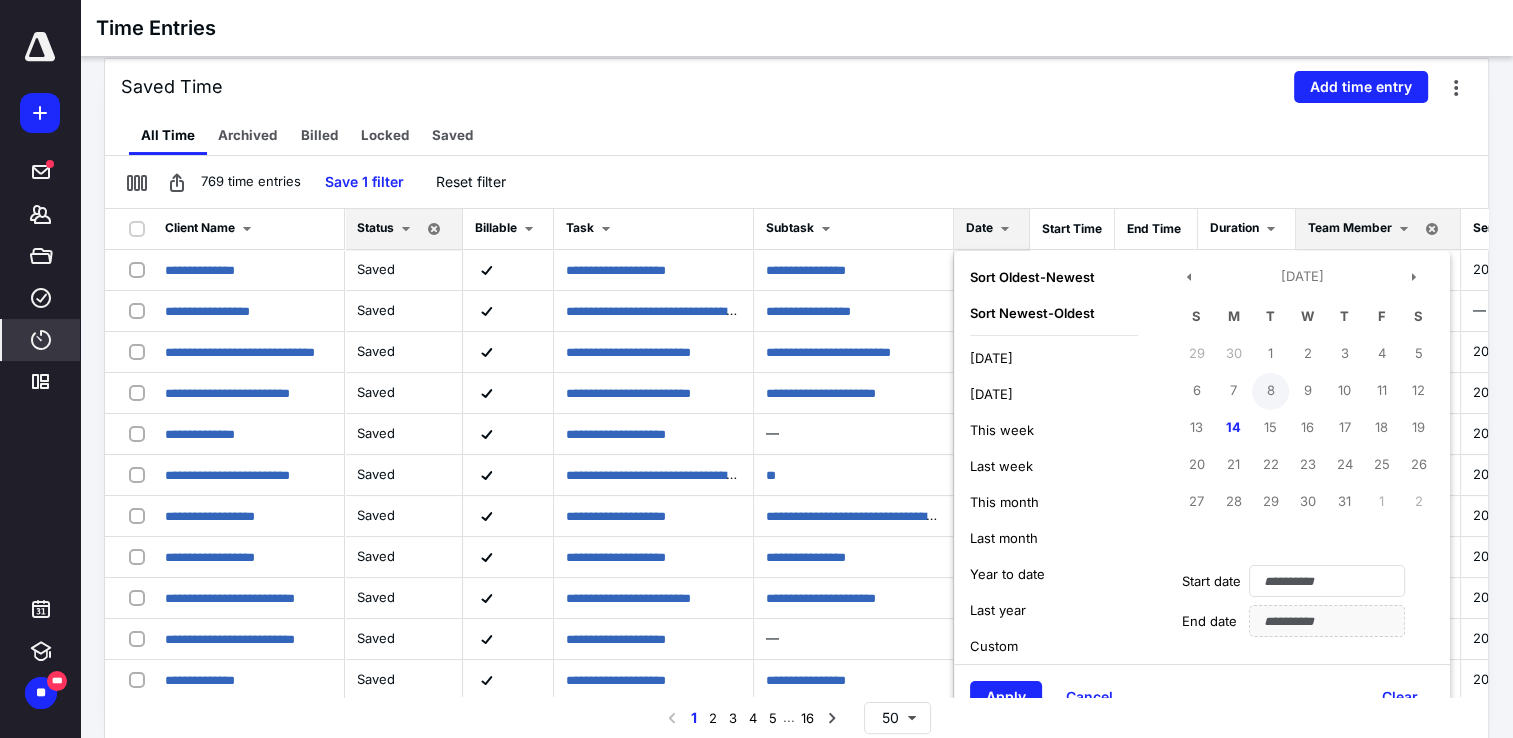 click on "8" at bounding box center (1270, 391) 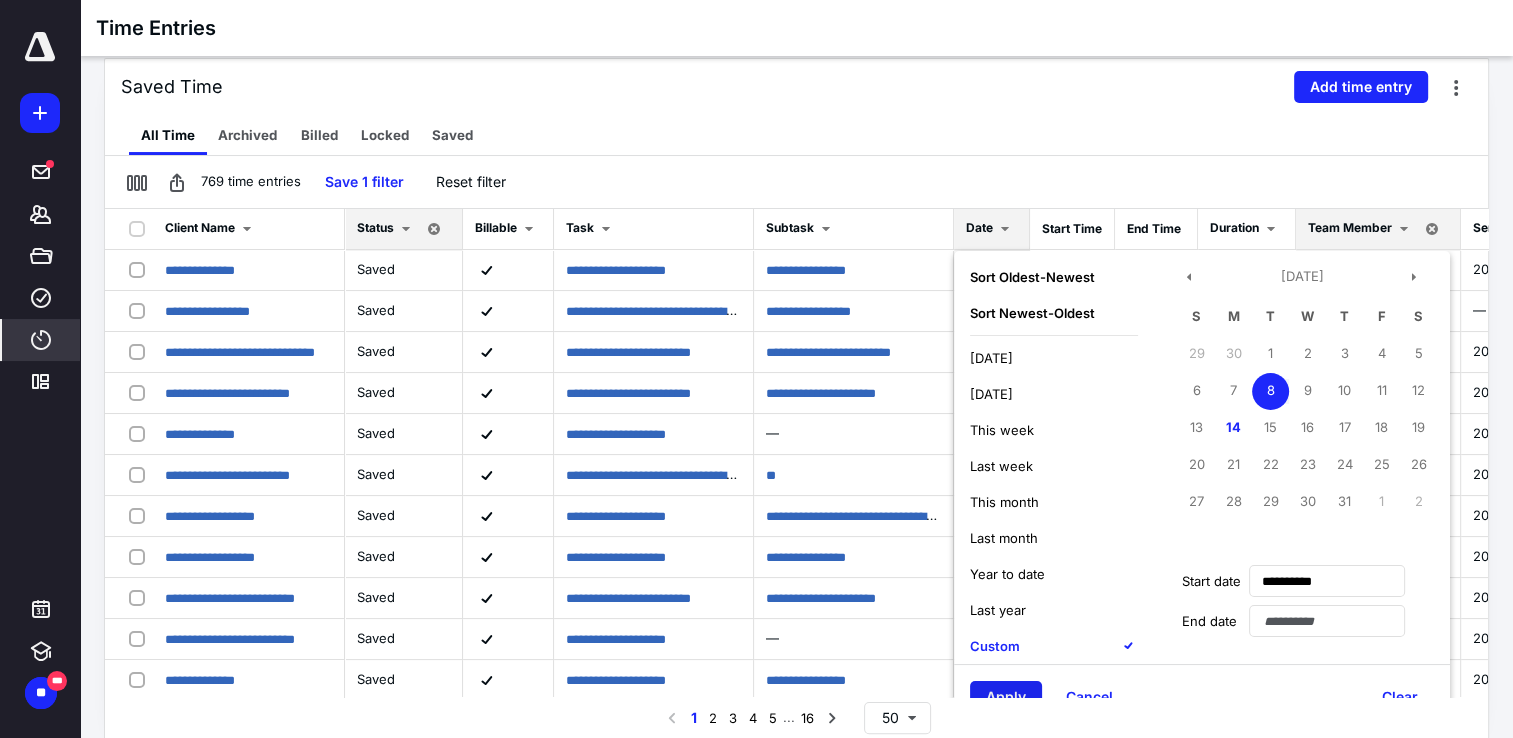 click on "Apply" at bounding box center (1006, 697) 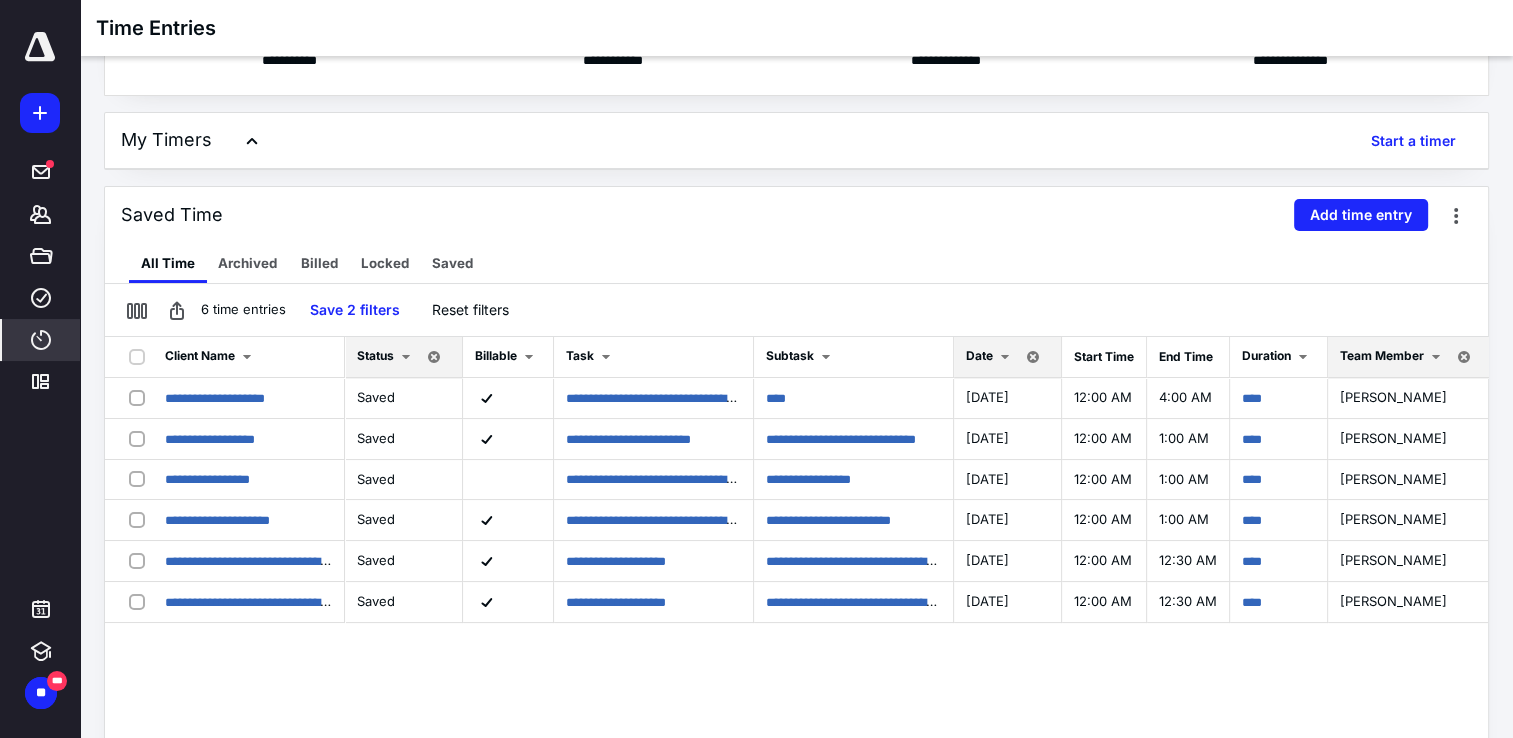 scroll, scrollTop: 228, scrollLeft: 0, axis: vertical 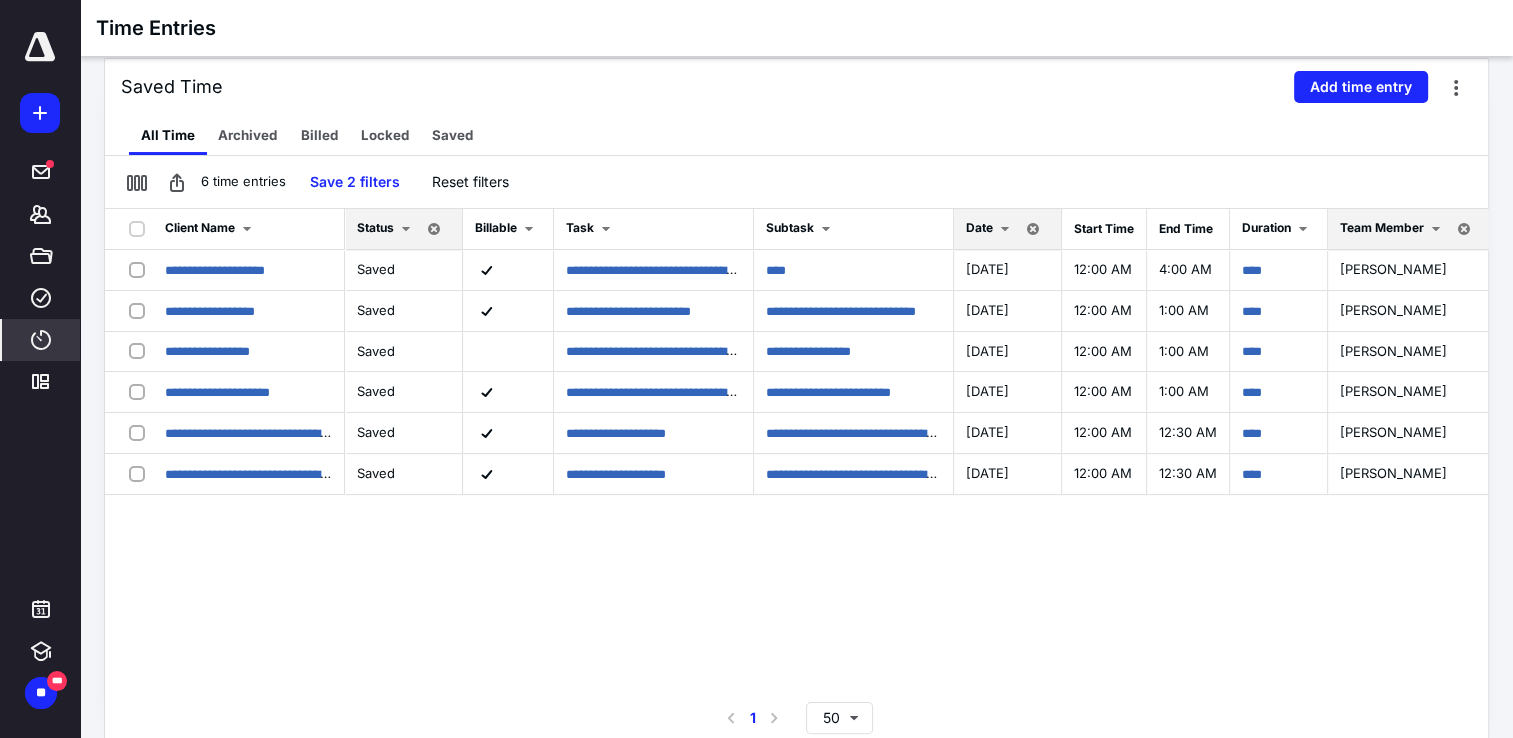 click at bounding box center (1005, 229) 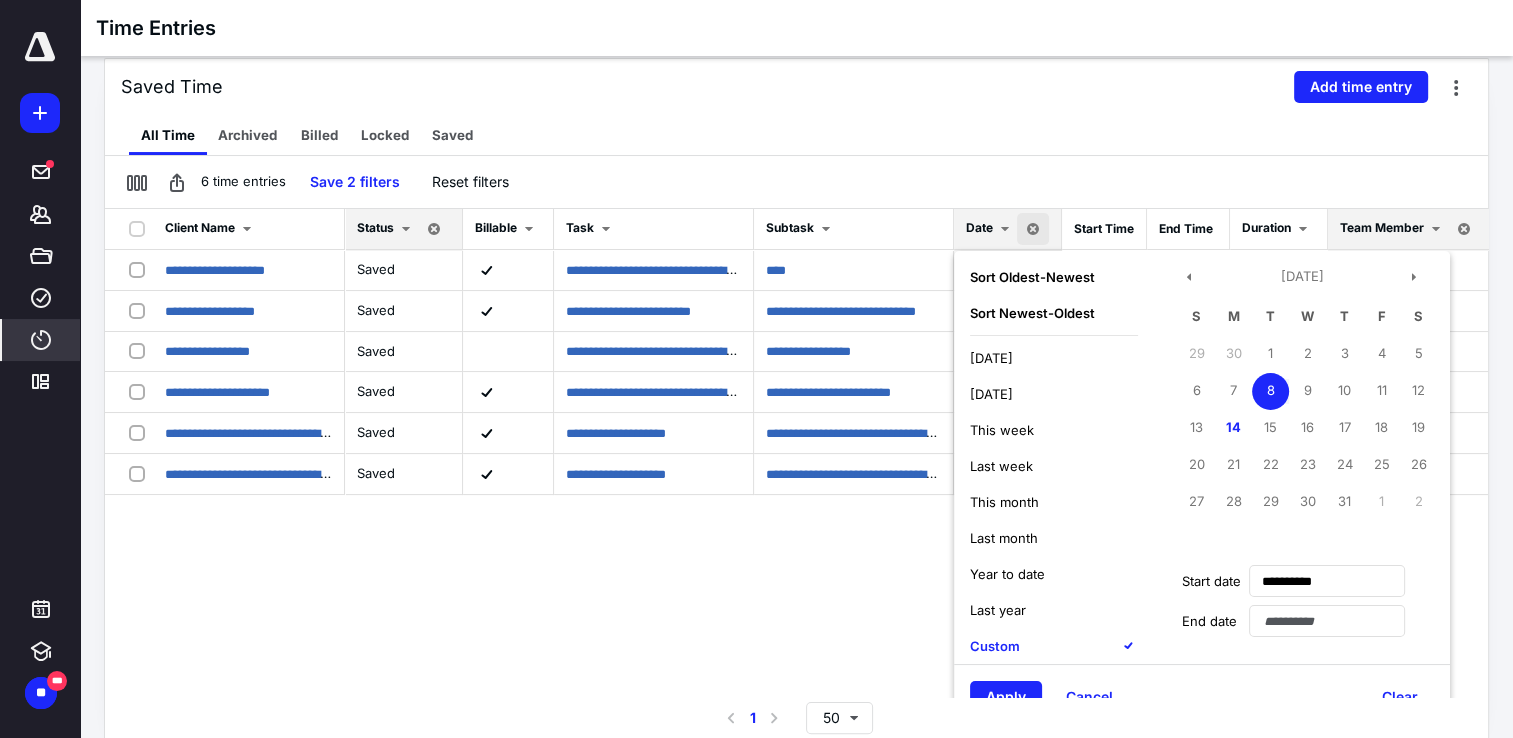 click on "8" at bounding box center [1270, 391] 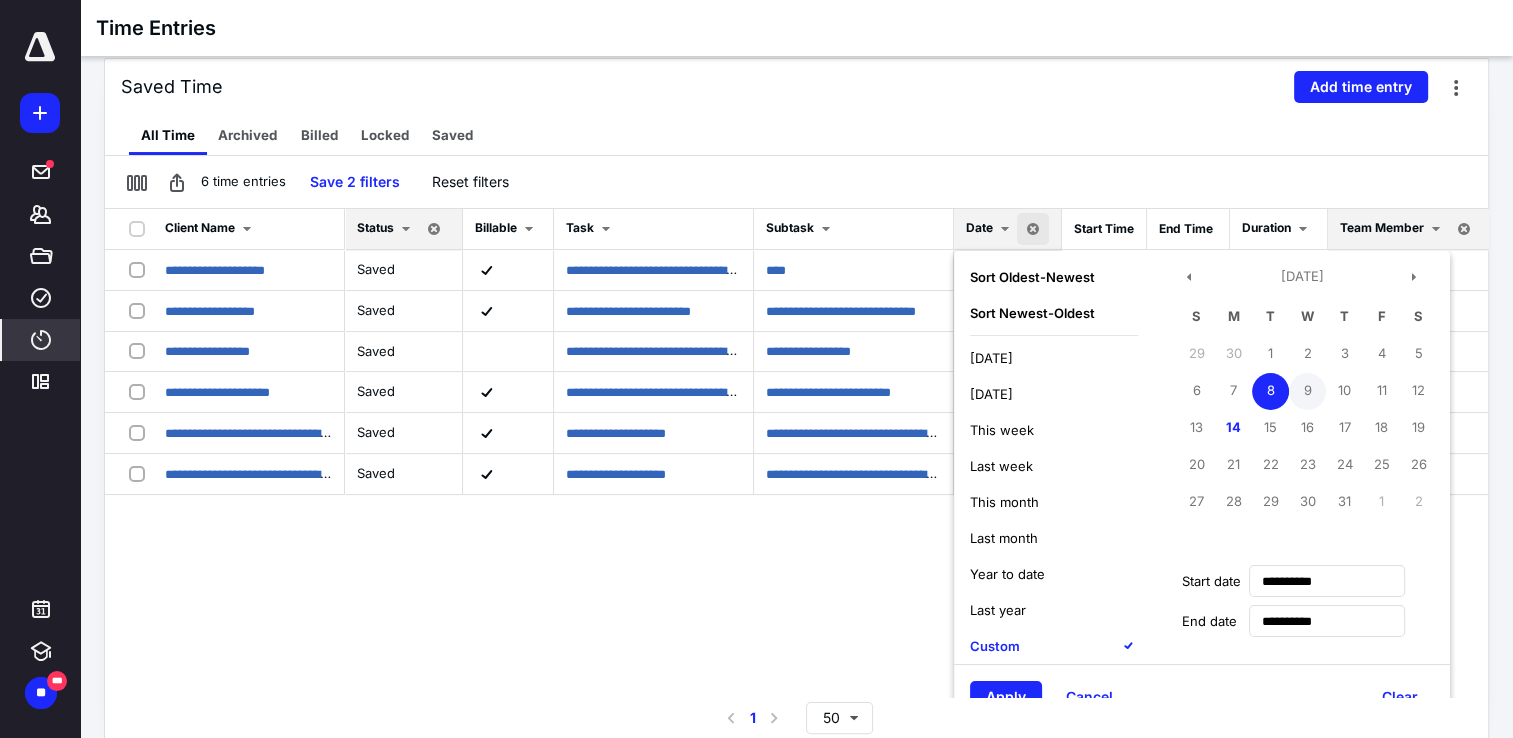 click on "9" at bounding box center (1307, 391) 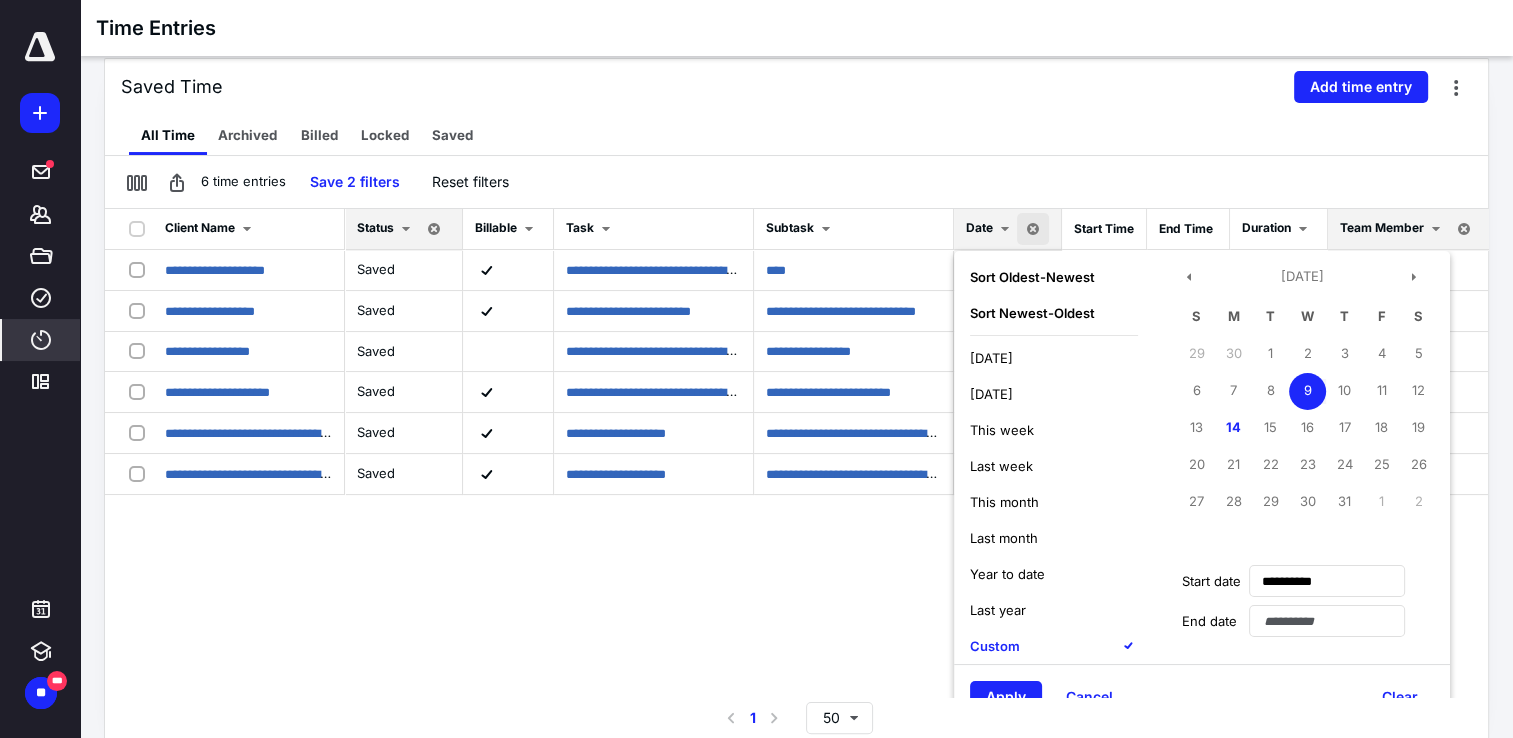 click on "Apply" at bounding box center [1006, 697] 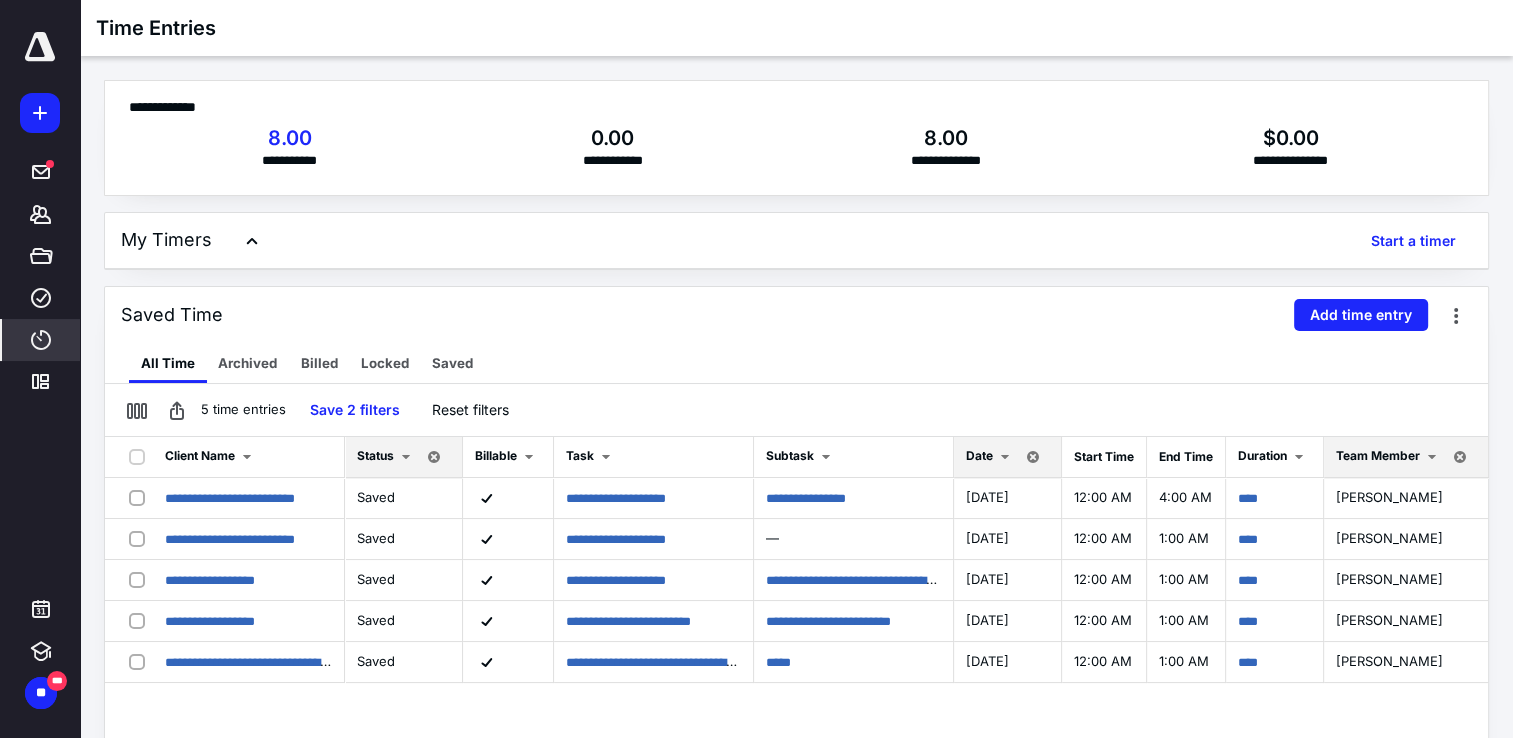 scroll, scrollTop: 228, scrollLeft: 0, axis: vertical 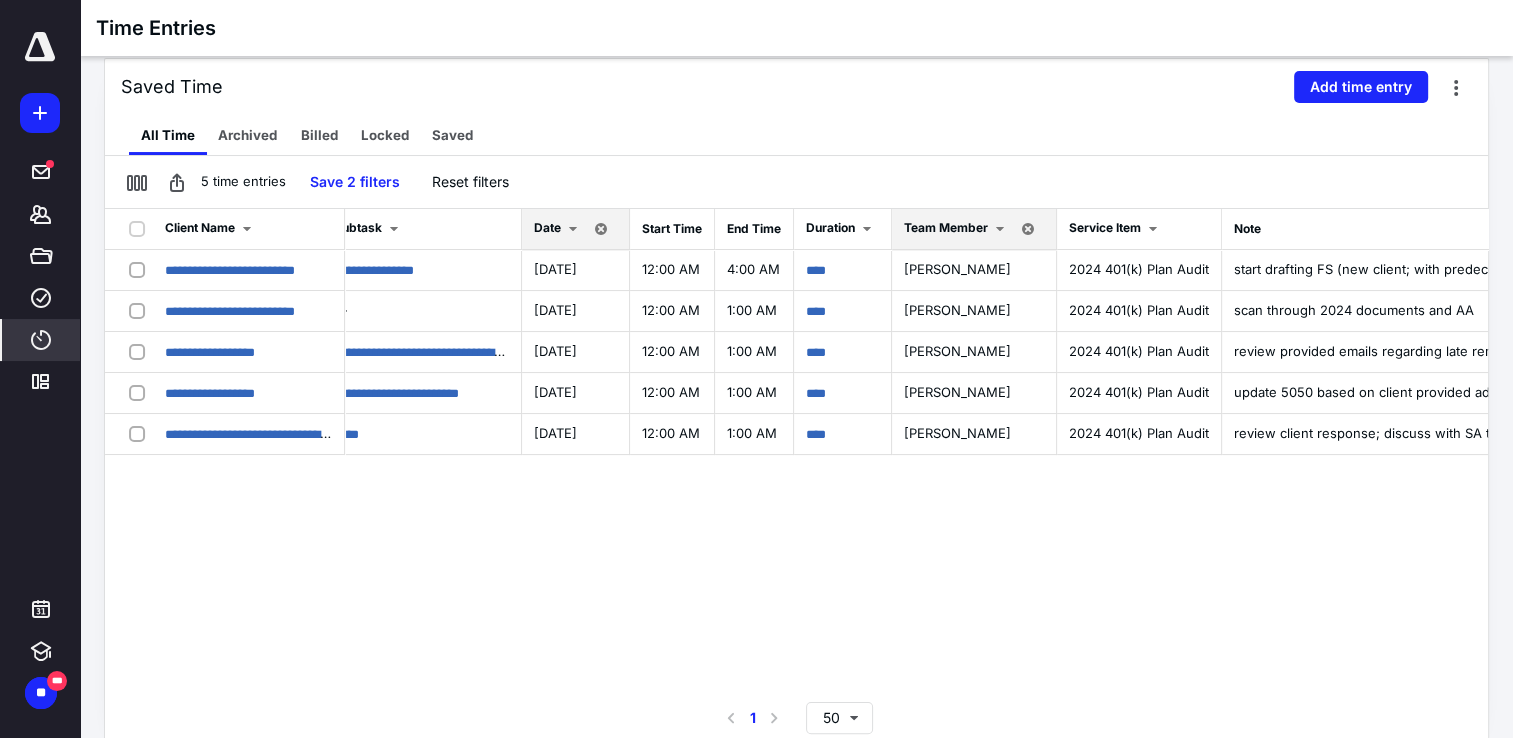 drag, startPoint x: 1310, startPoint y: 645, endPoint x: 1426, endPoint y: 643, distance: 116.01724 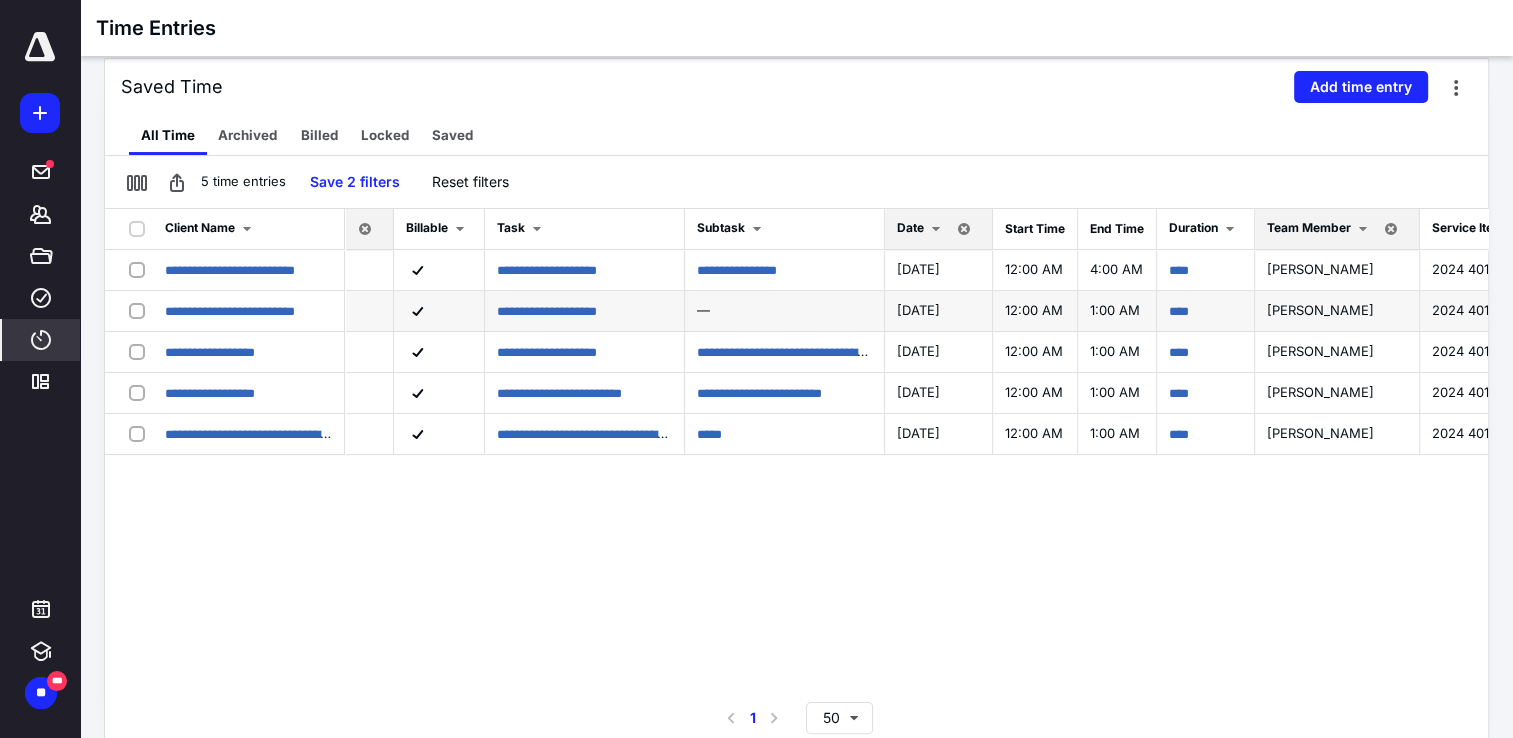 scroll, scrollTop: 0, scrollLeft: 68, axis: horizontal 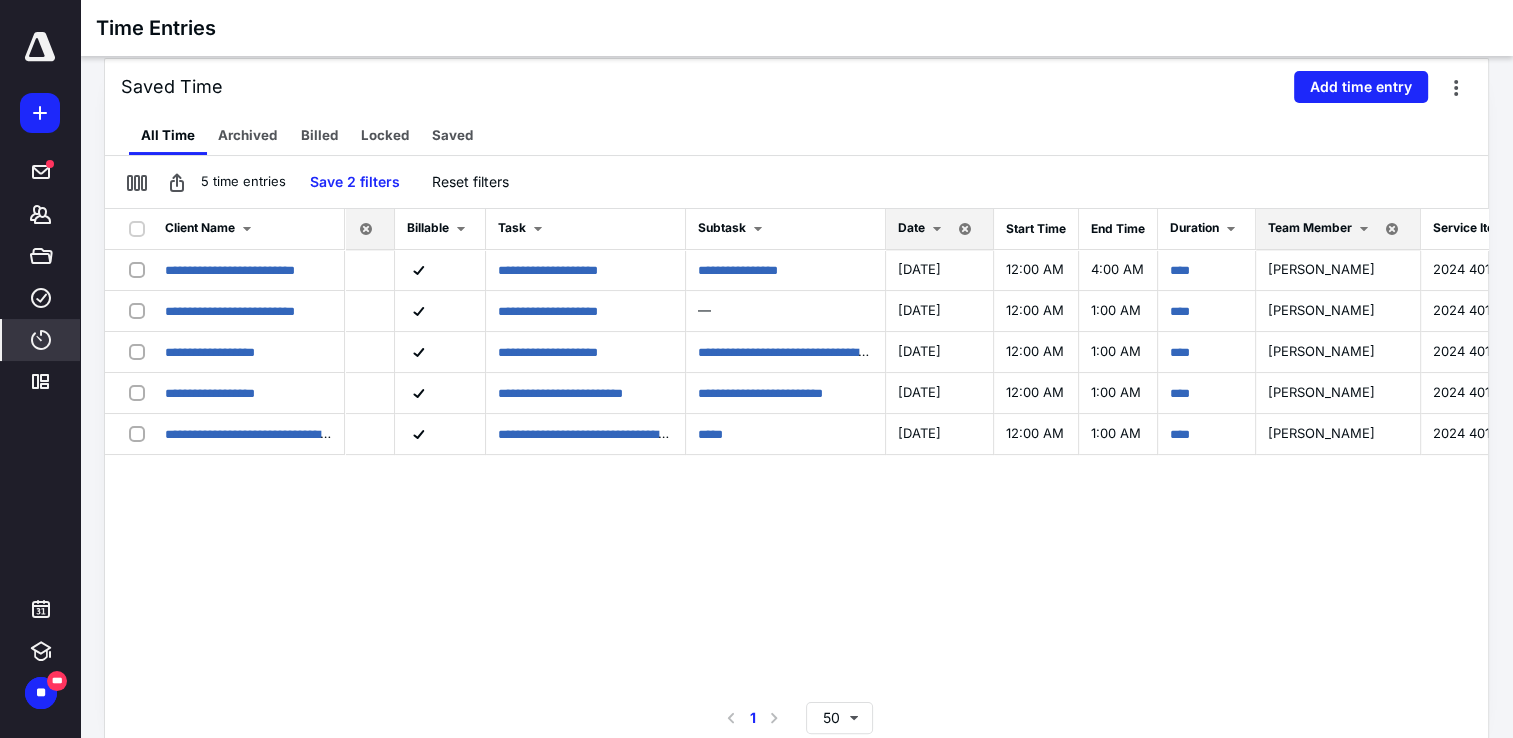 click at bounding box center [937, 229] 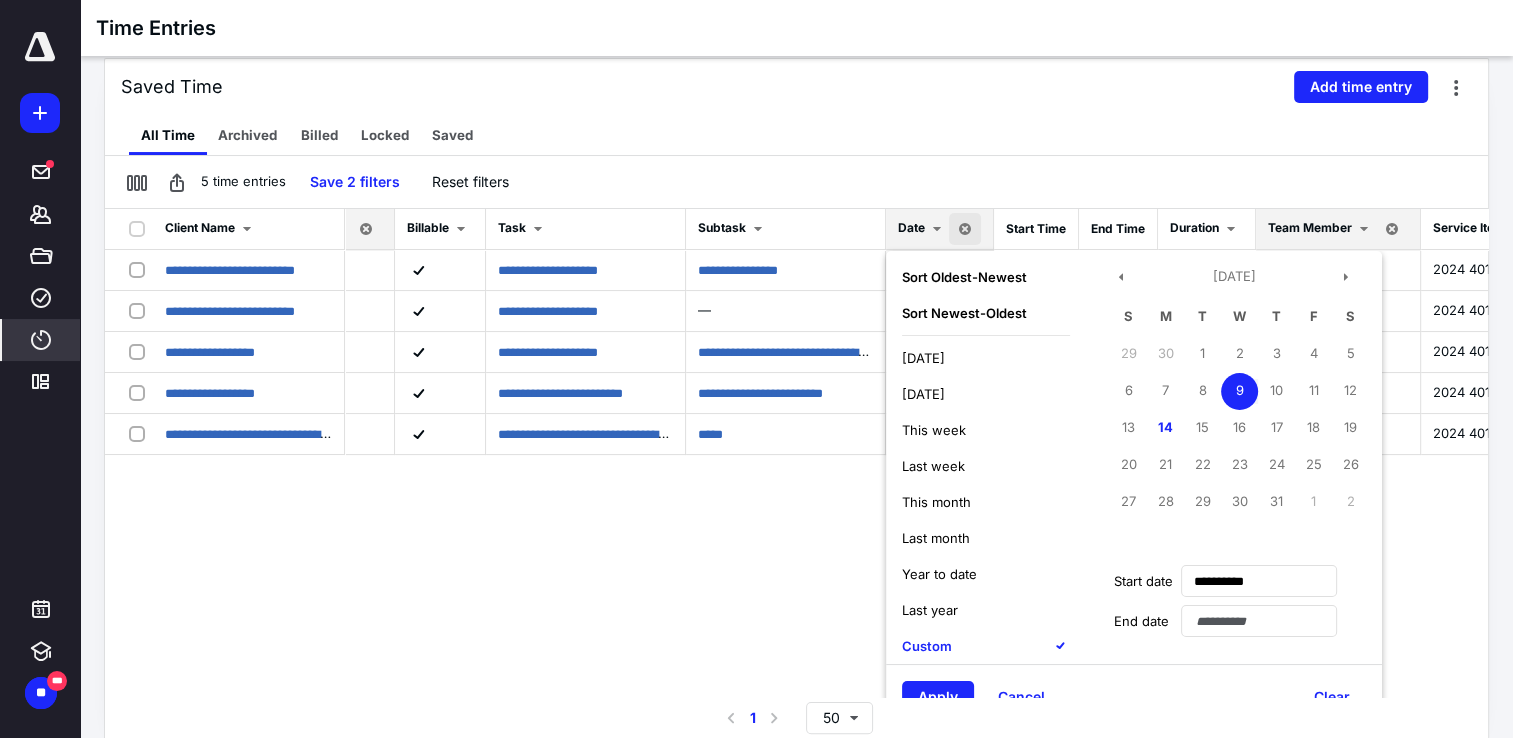 click on "**********" at bounding box center (796, 453) 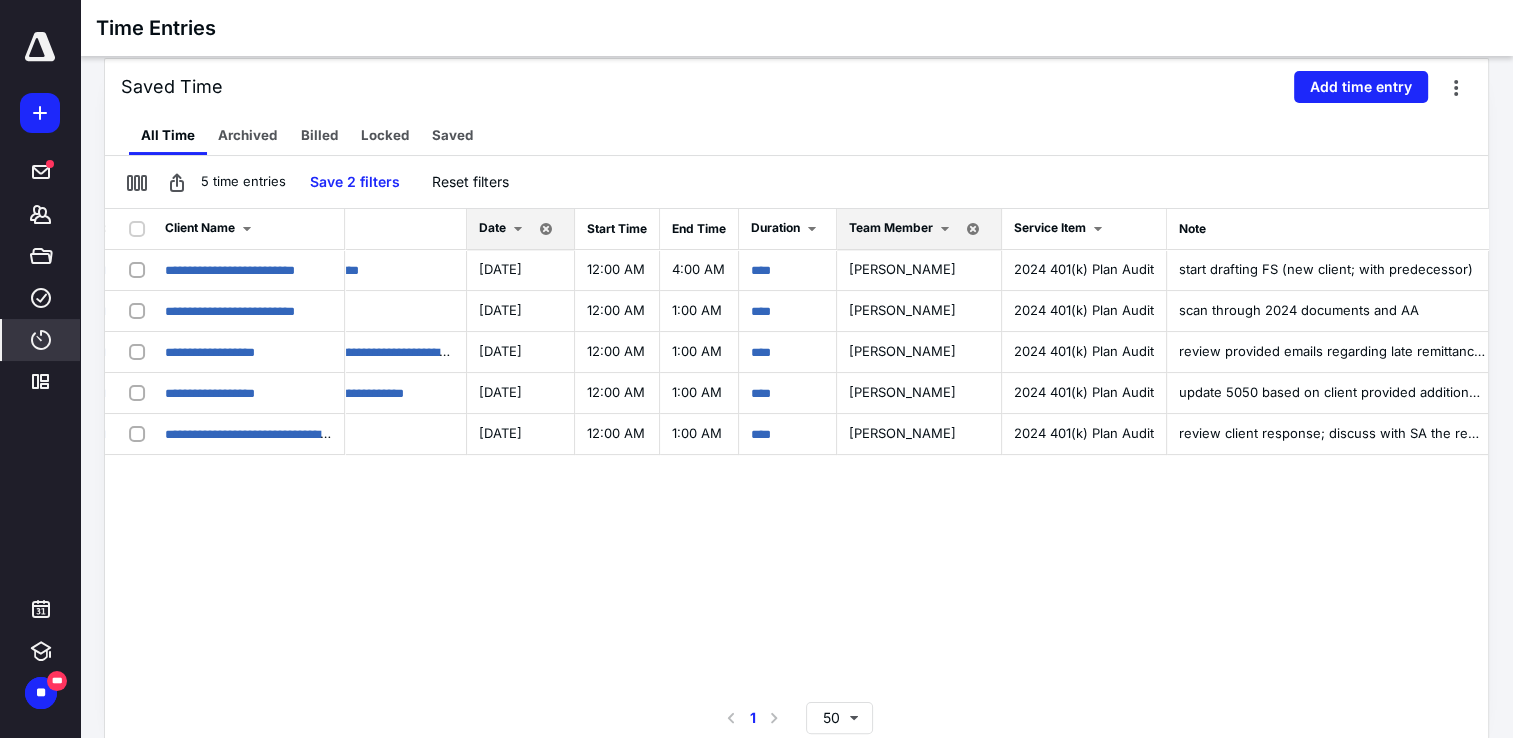 scroll, scrollTop: 0, scrollLeft: 497, axis: horizontal 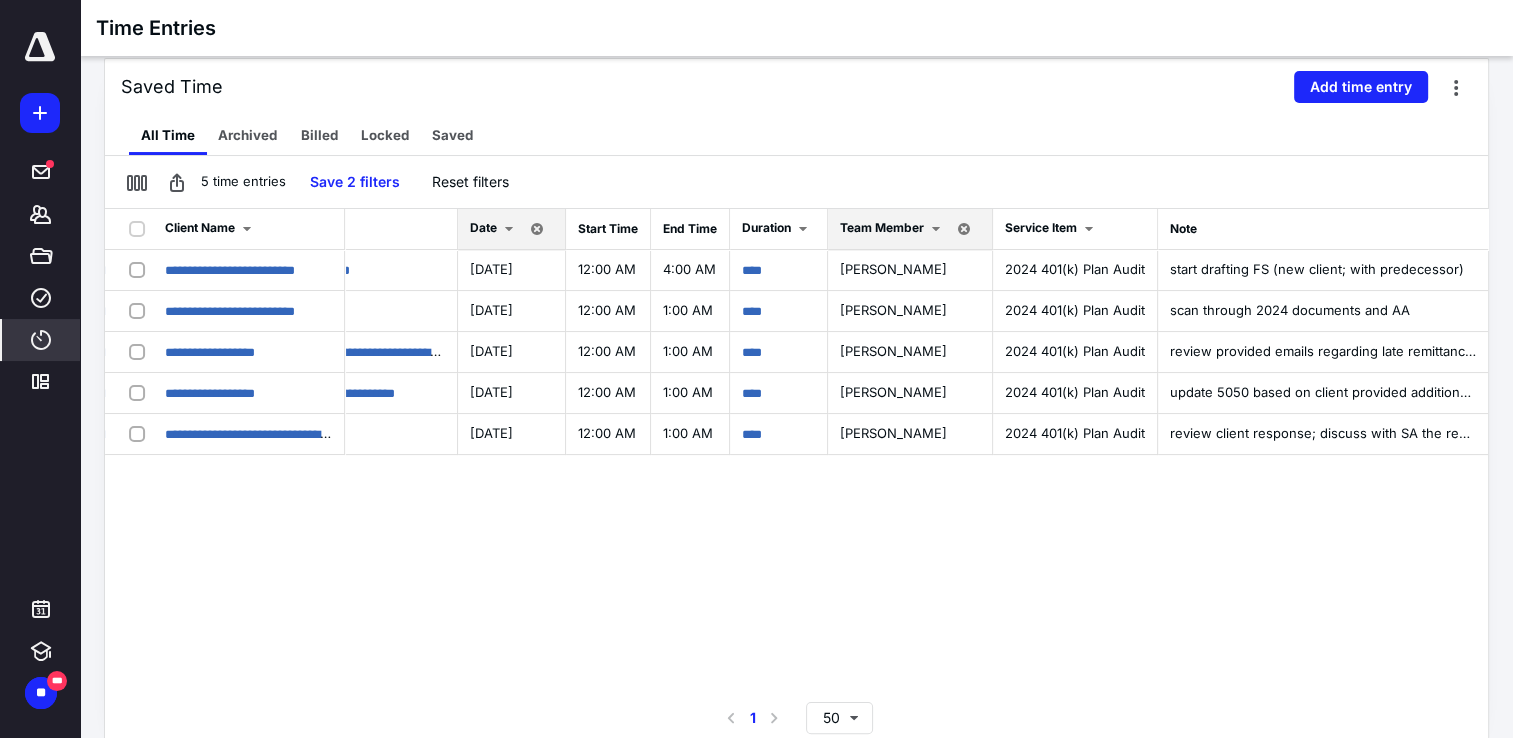 click on "**********" at bounding box center (796, 453) 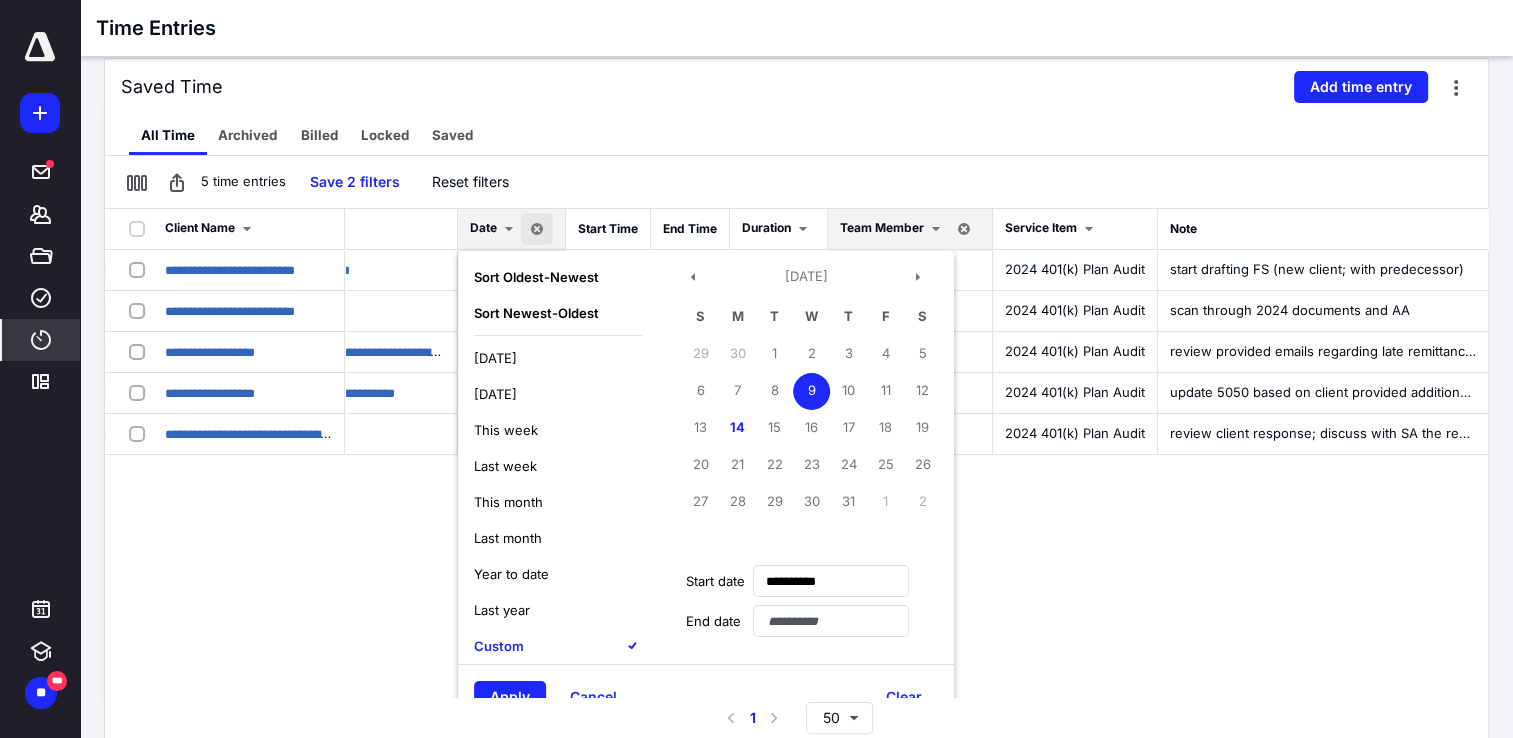 click on "9" at bounding box center (811, 391) 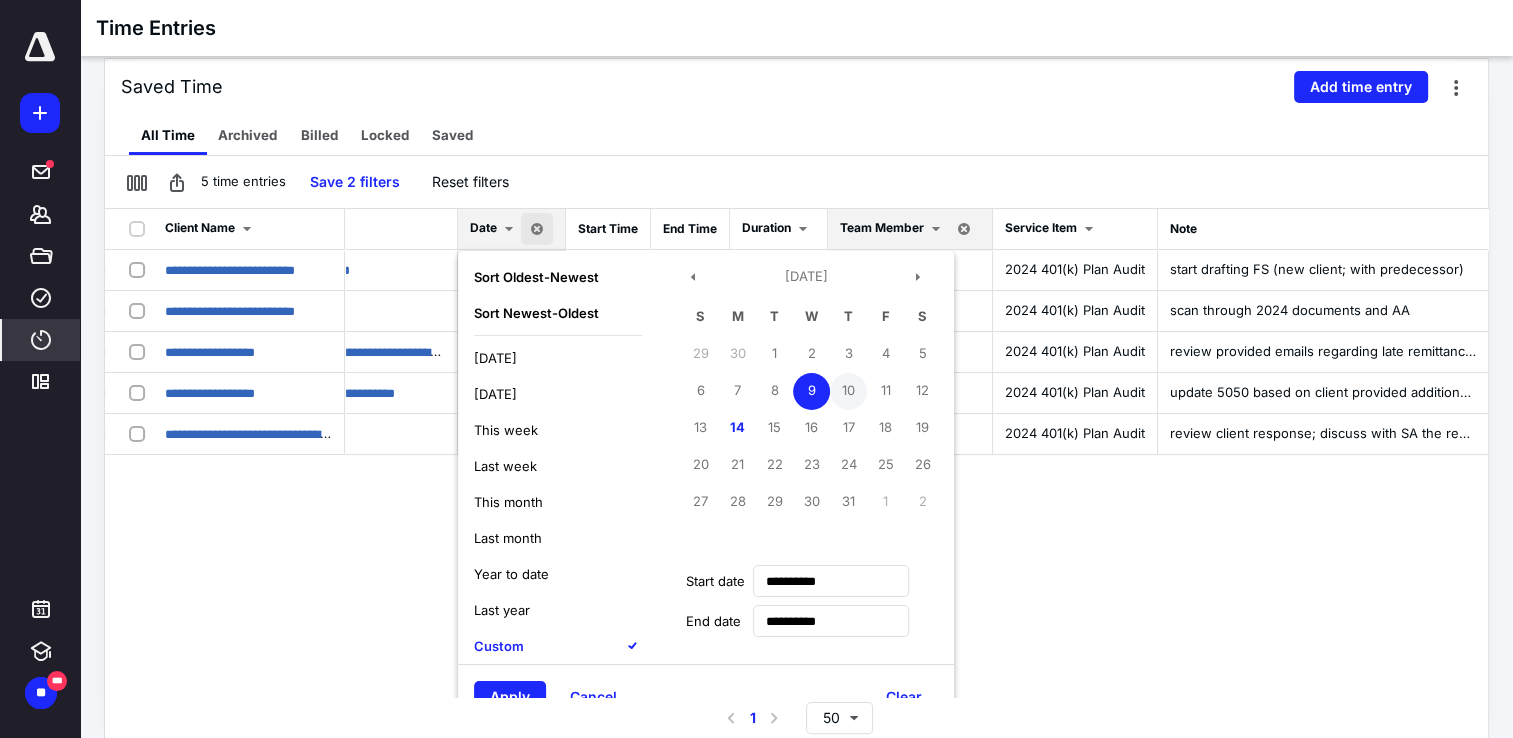 click on "10" at bounding box center (848, 391) 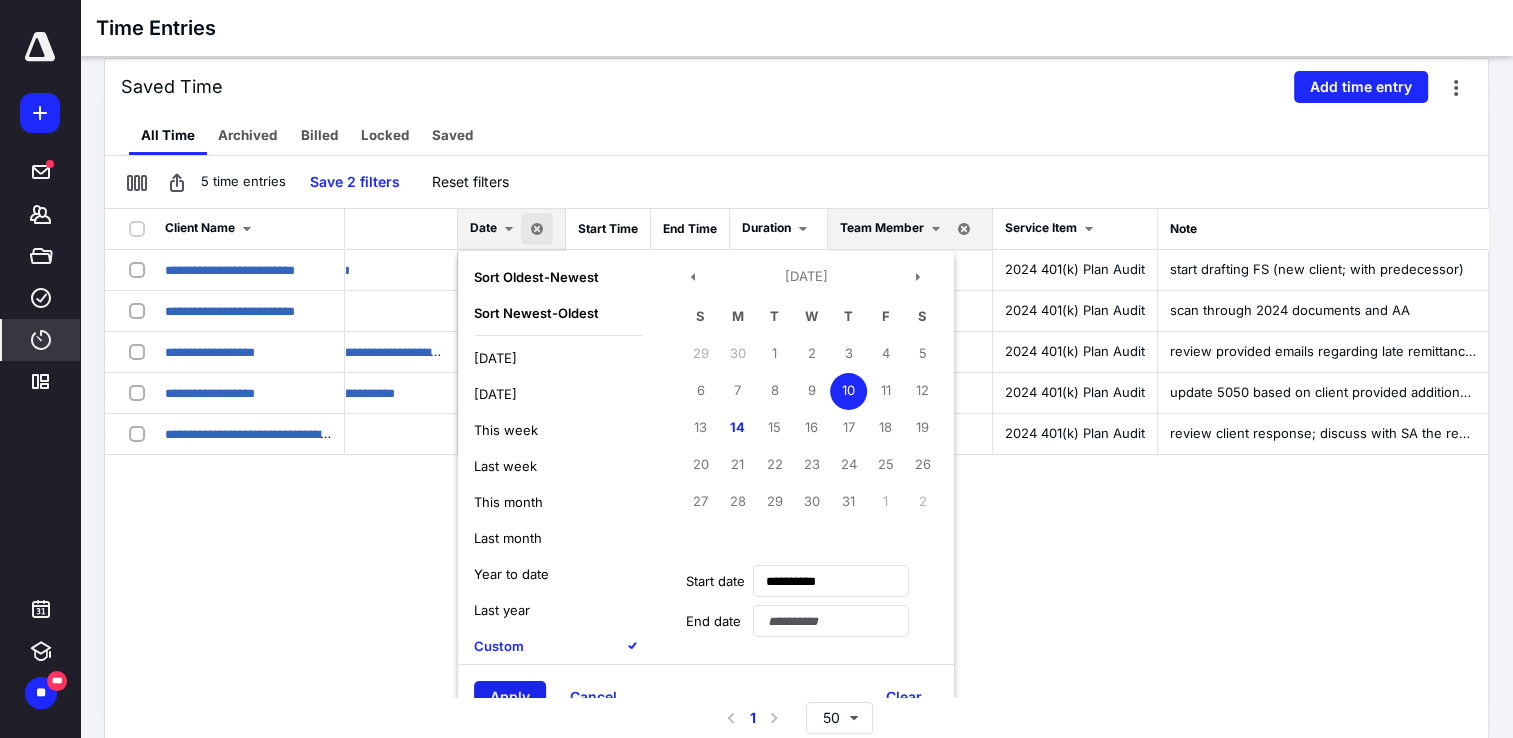 click on "Apply" at bounding box center (510, 697) 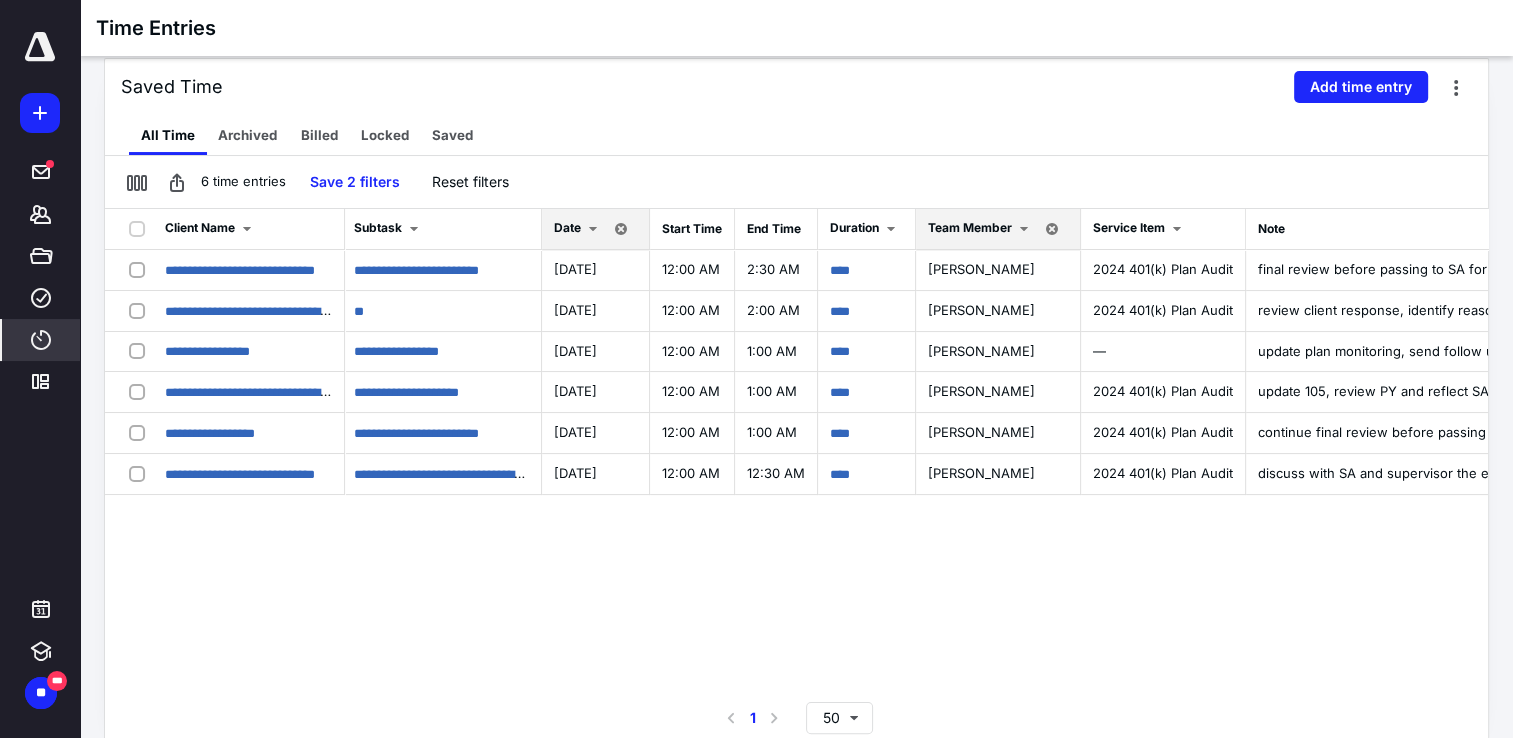 scroll, scrollTop: 0, scrollLeft: 504, axis: horizontal 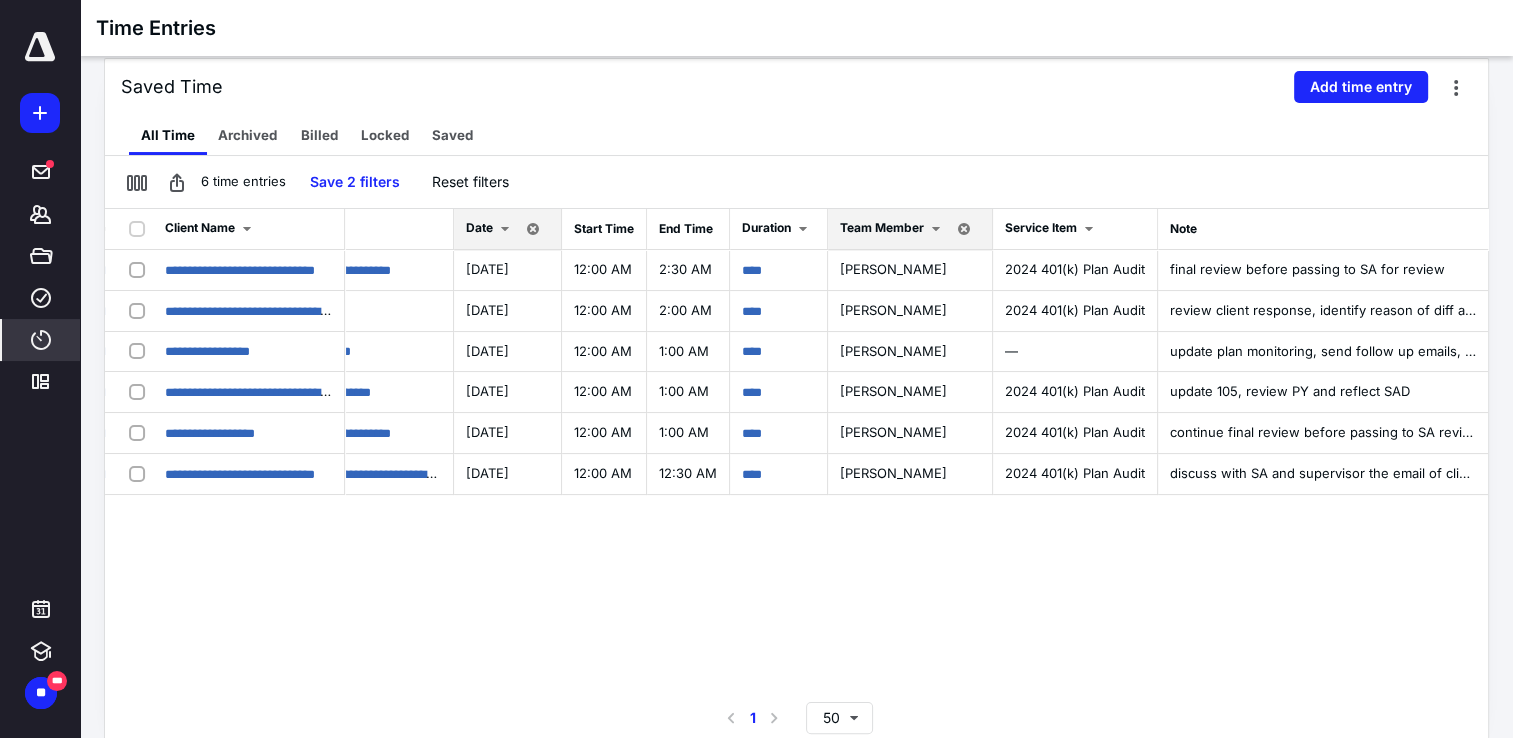 click on "**********" at bounding box center [796, 453] 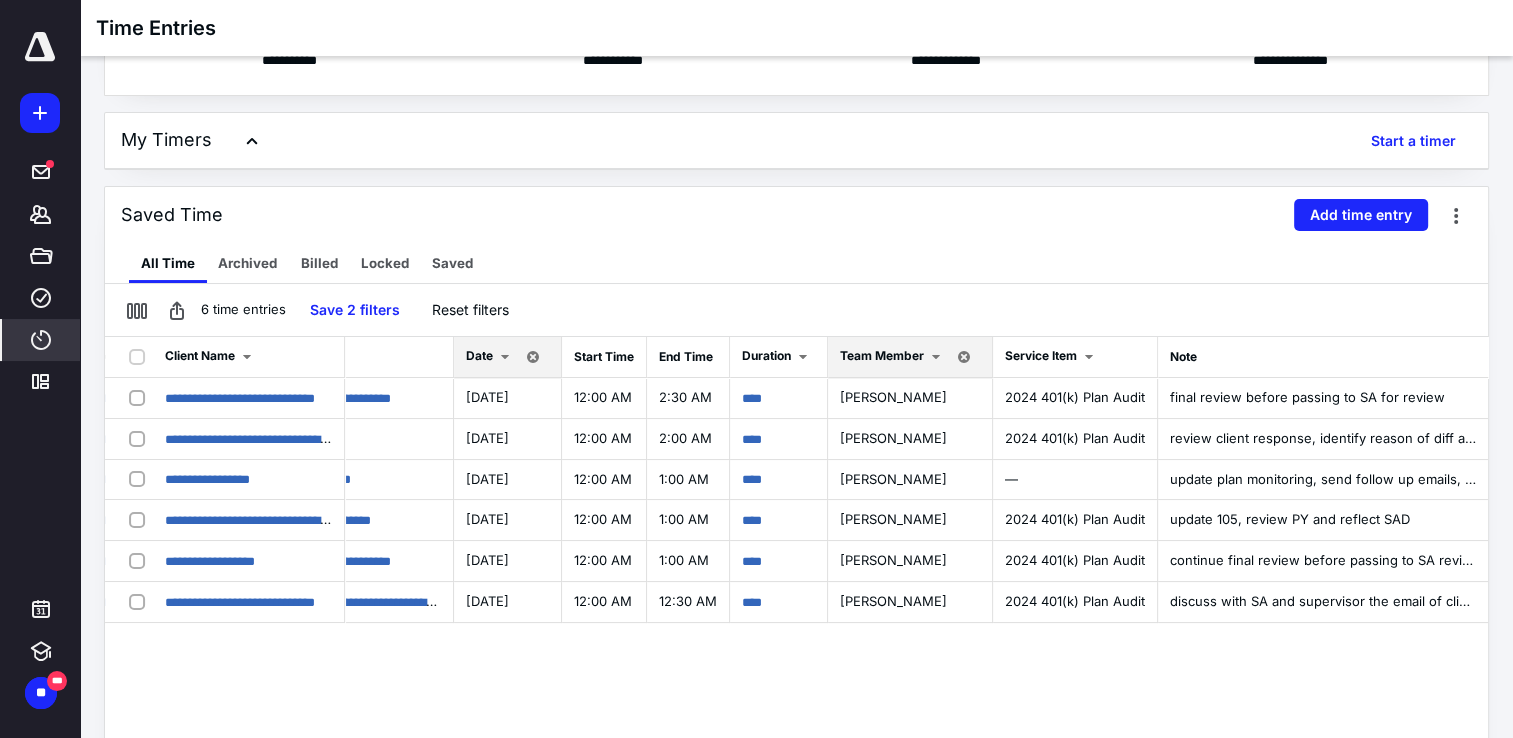 scroll, scrollTop: 228, scrollLeft: 0, axis: vertical 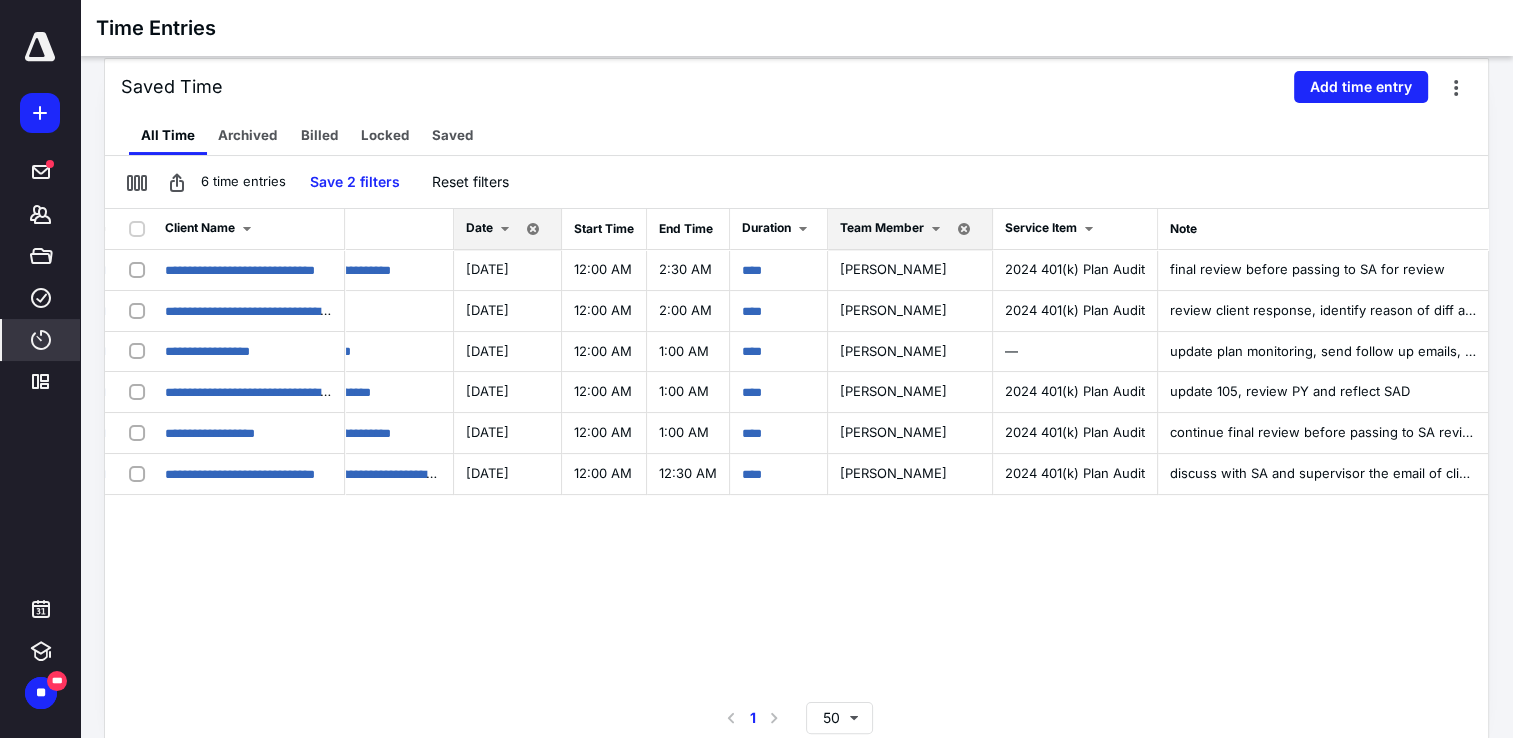 click at bounding box center (505, 229) 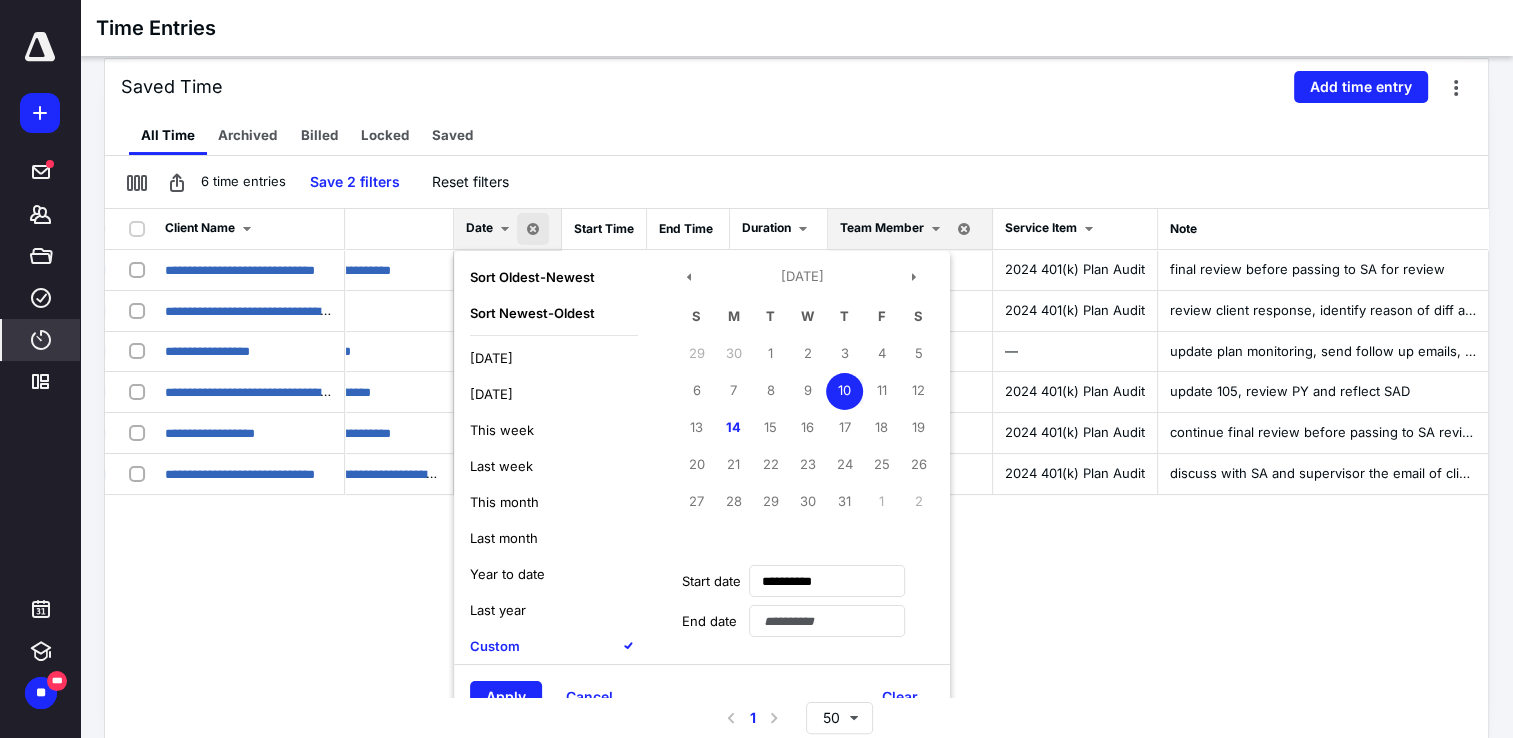 click on "10" at bounding box center (844, 391) 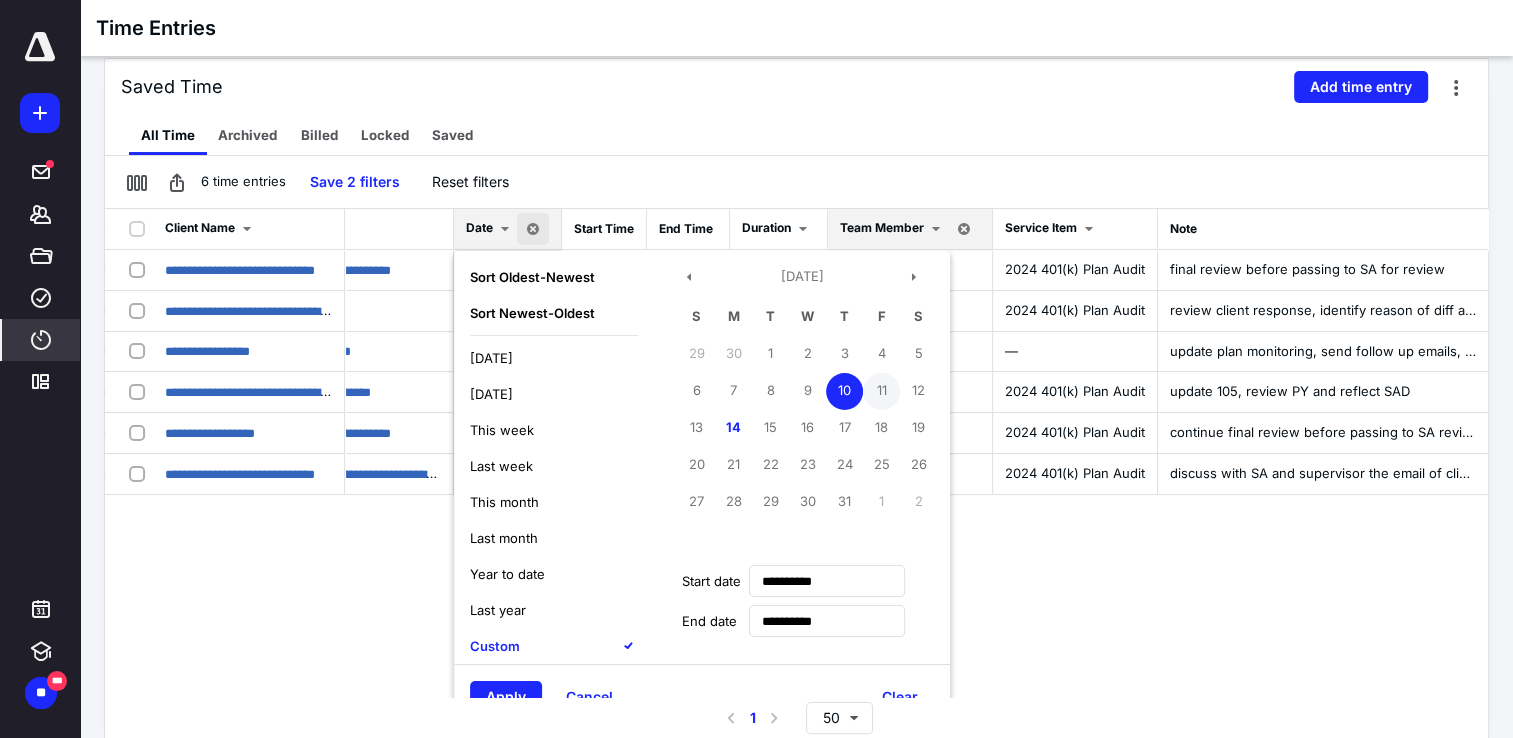 click on "11" at bounding box center (881, 391) 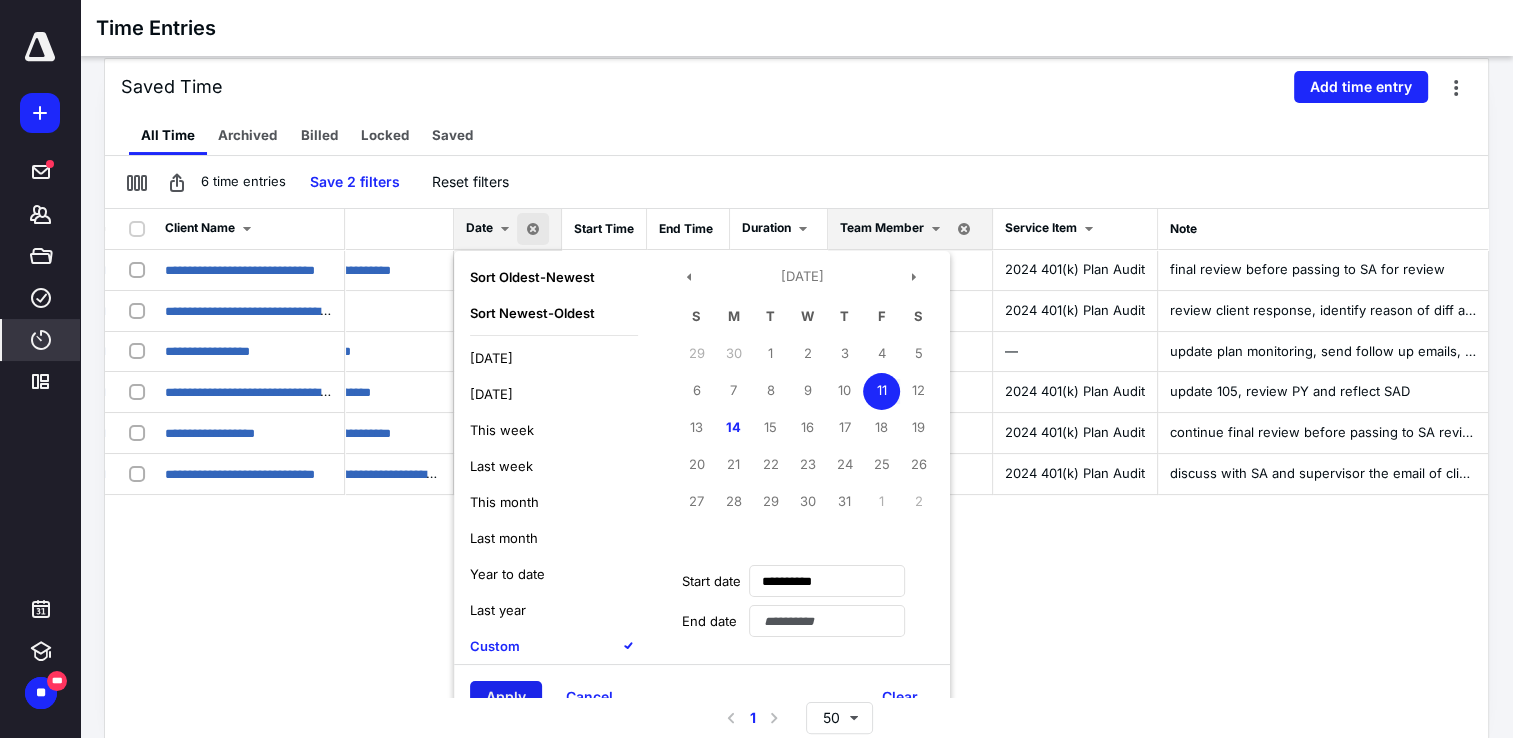 click on "Apply" at bounding box center [506, 697] 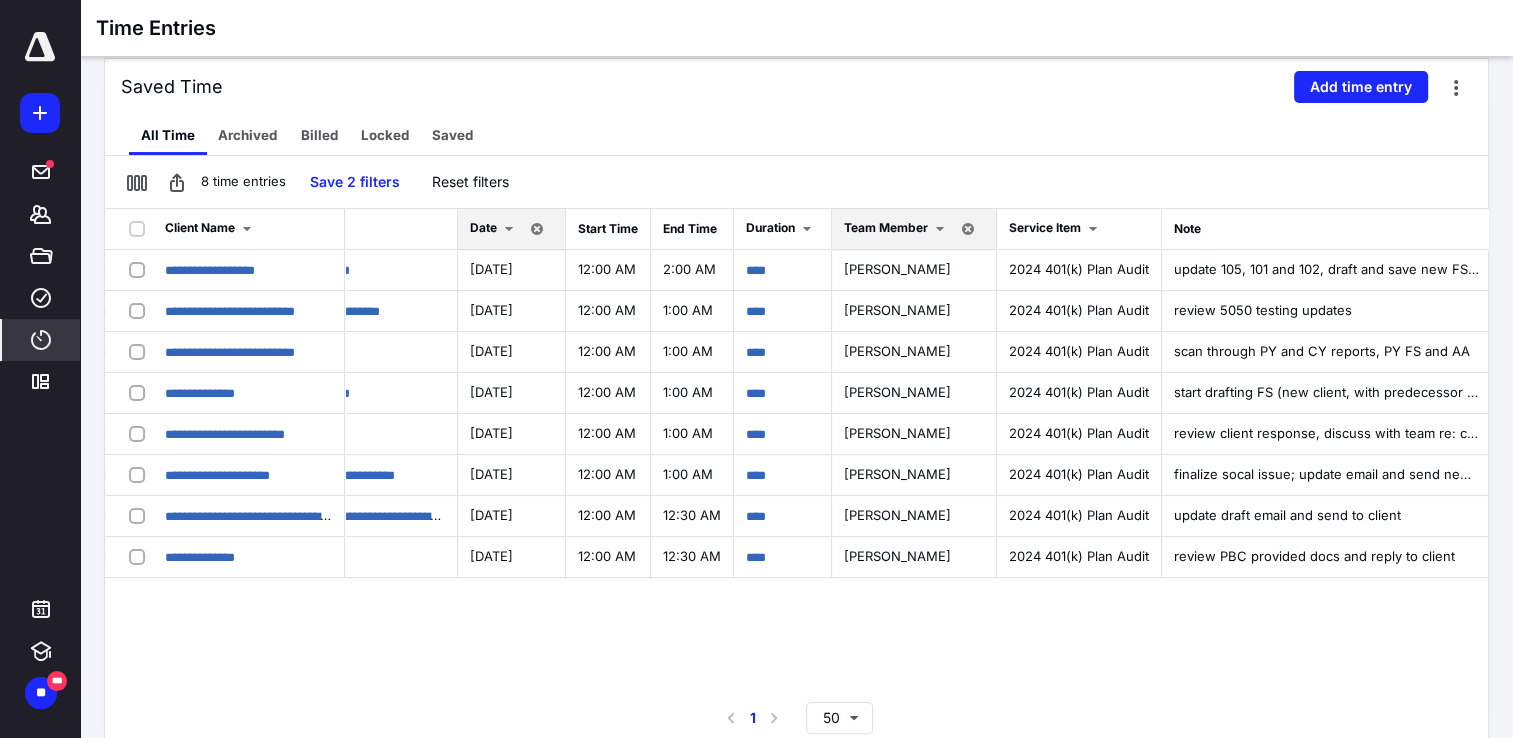 scroll, scrollTop: 0, scrollLeft: 504, axis: horizontal 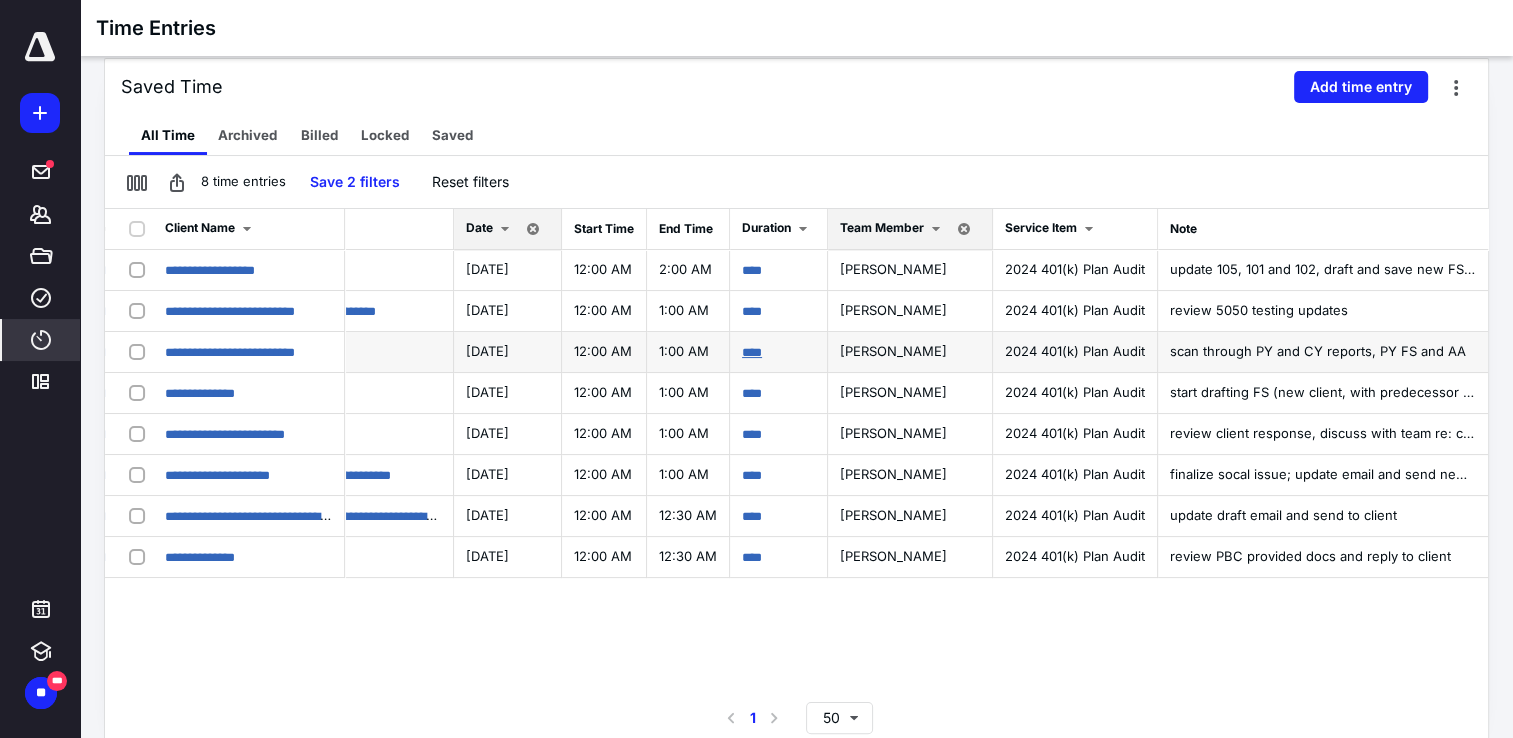 click on "****" at bounding box center [752, 352] 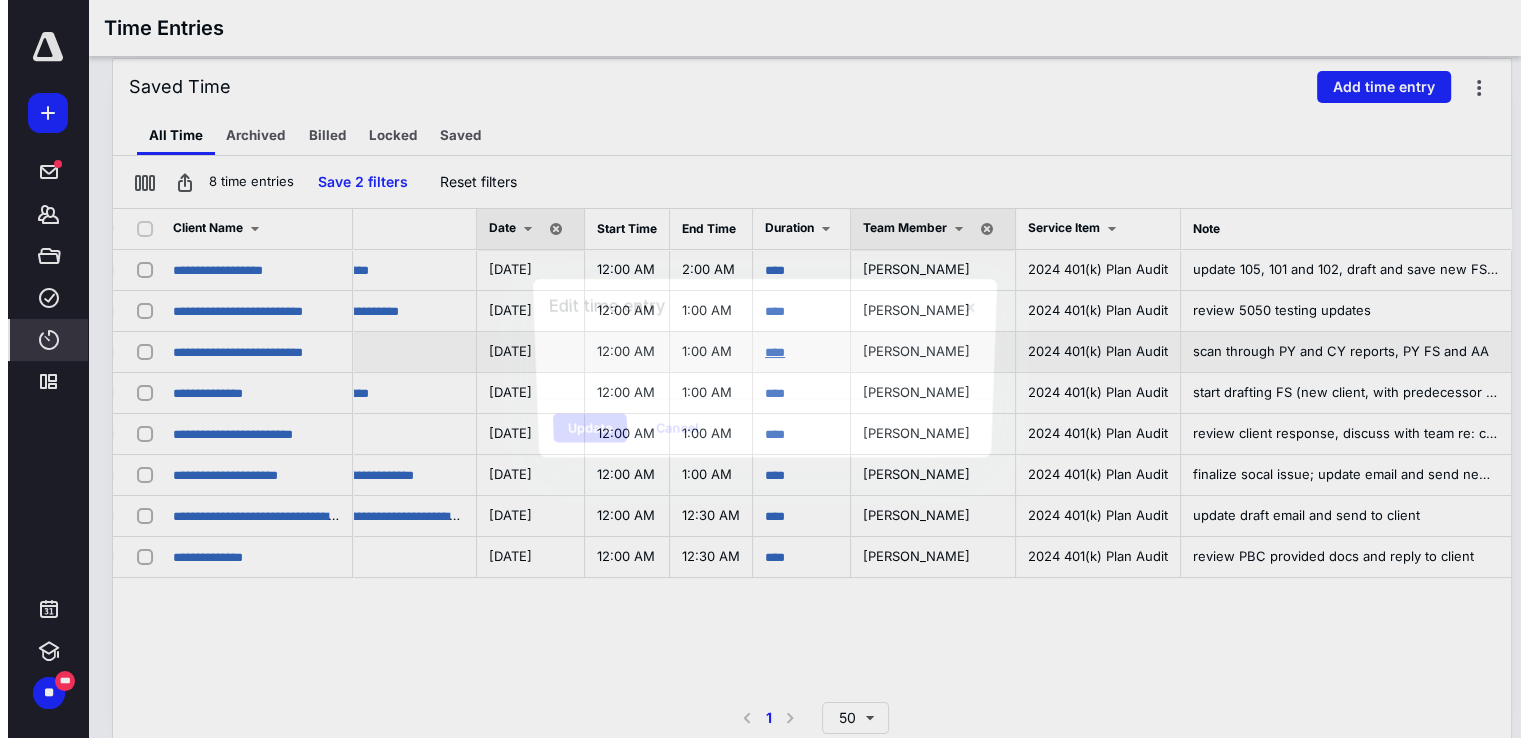 scroll, scrollTop: 0, scrollLeft: 488, axis: horizontal 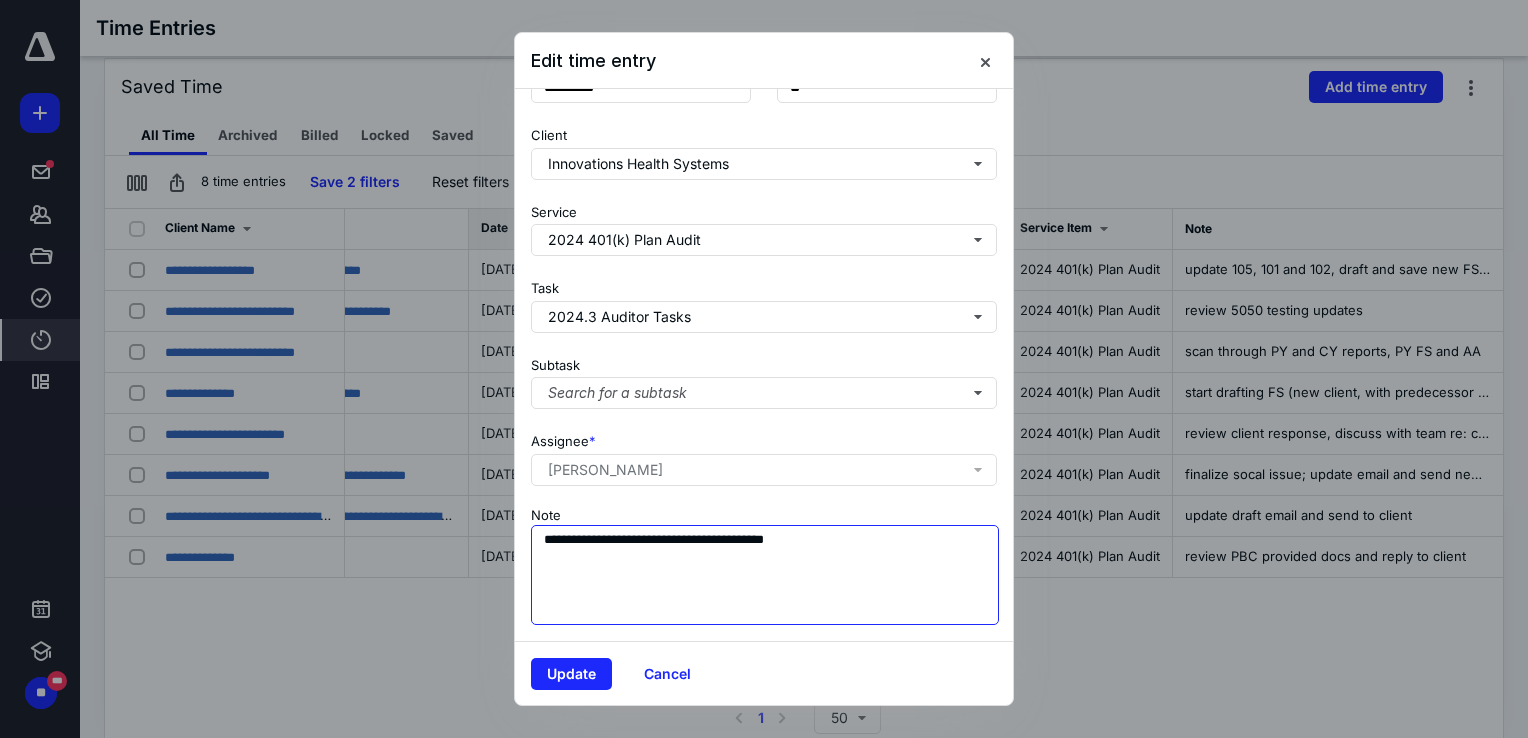 click on "**********" at bounding box center [765, 575] 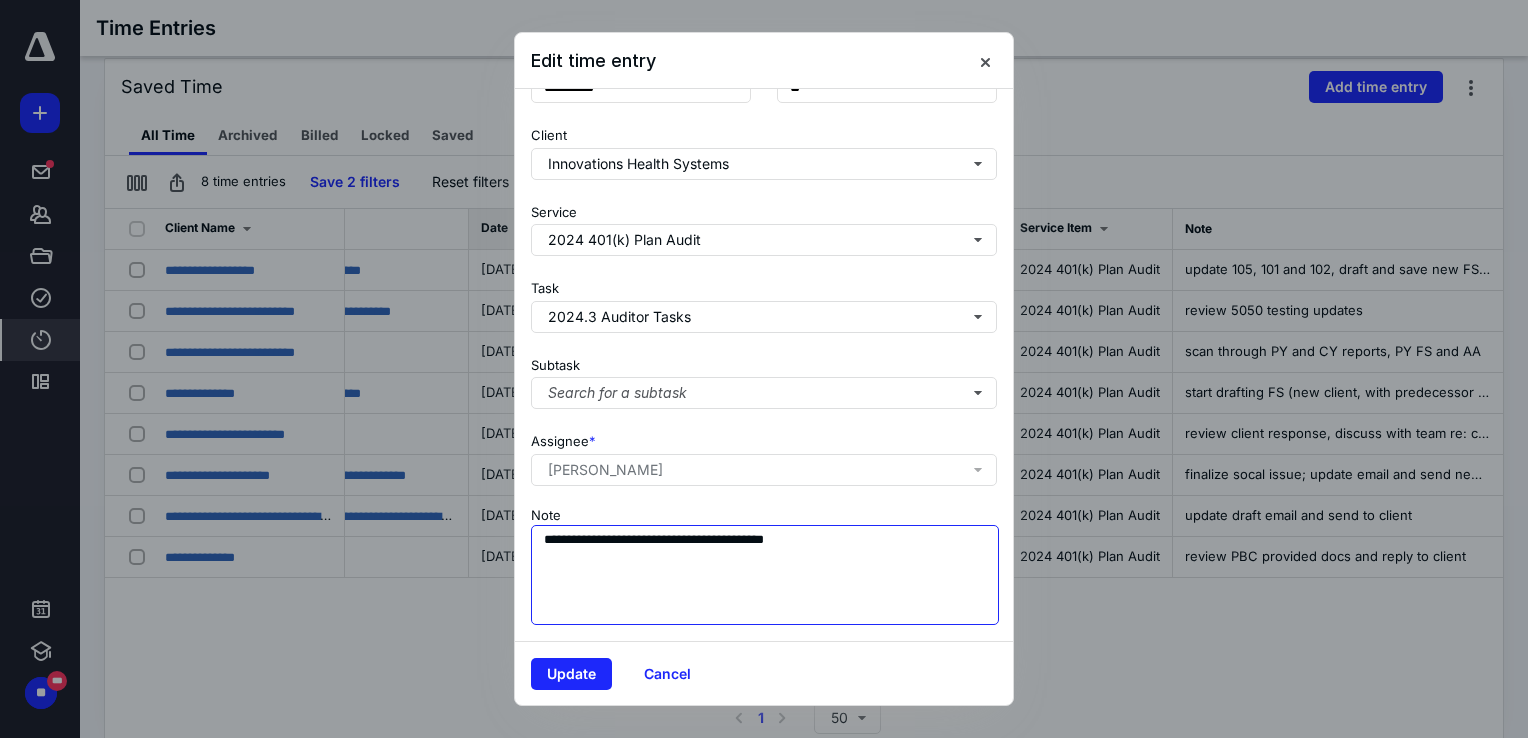 drag, startPoint x: 853, startPoint y: 528, endPoint x: 518, endPoint y: 545, distance: 335.43106 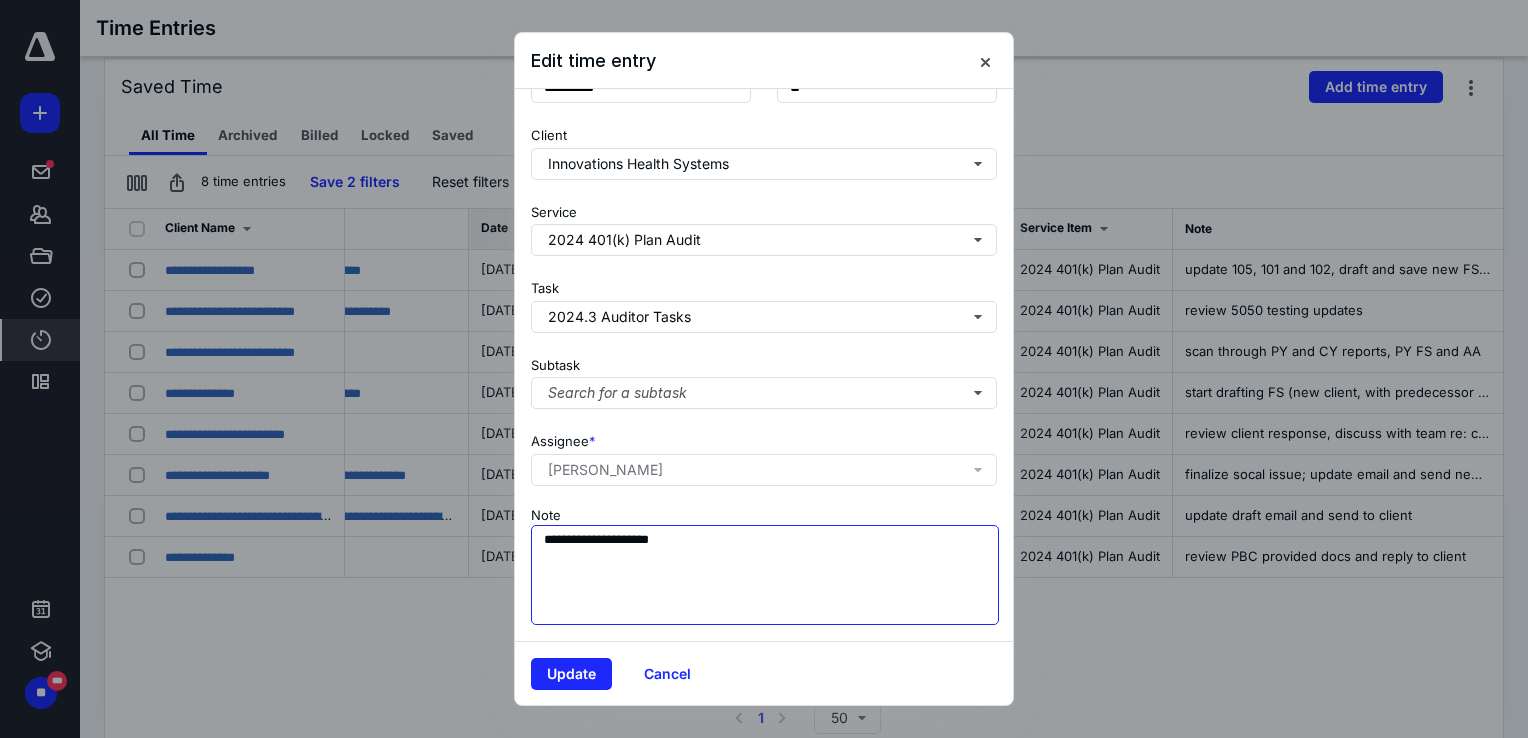 scroll, scrollTop: 194, scrollLeft: 0, axis: vertical 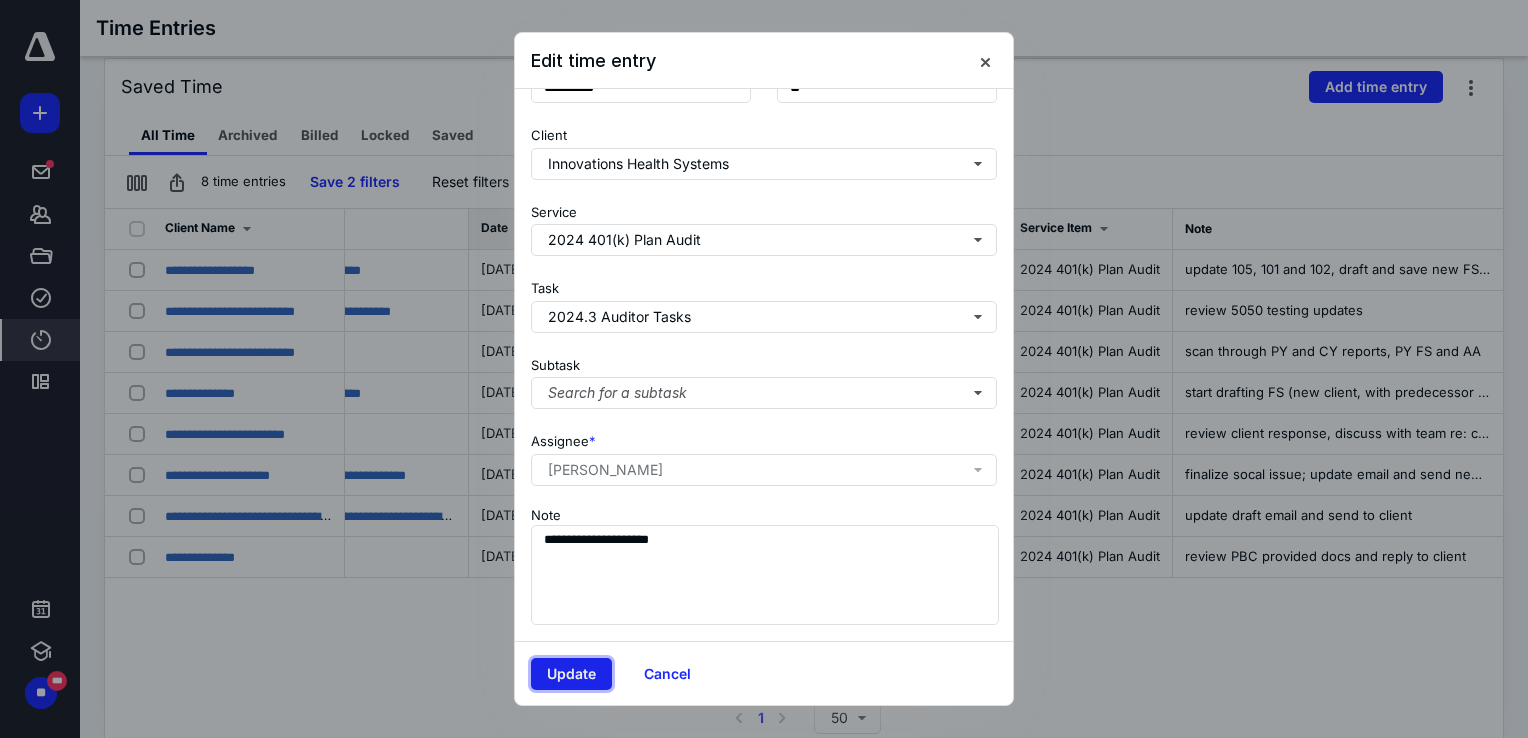 click on "Update" at bounding box center [571, 674] 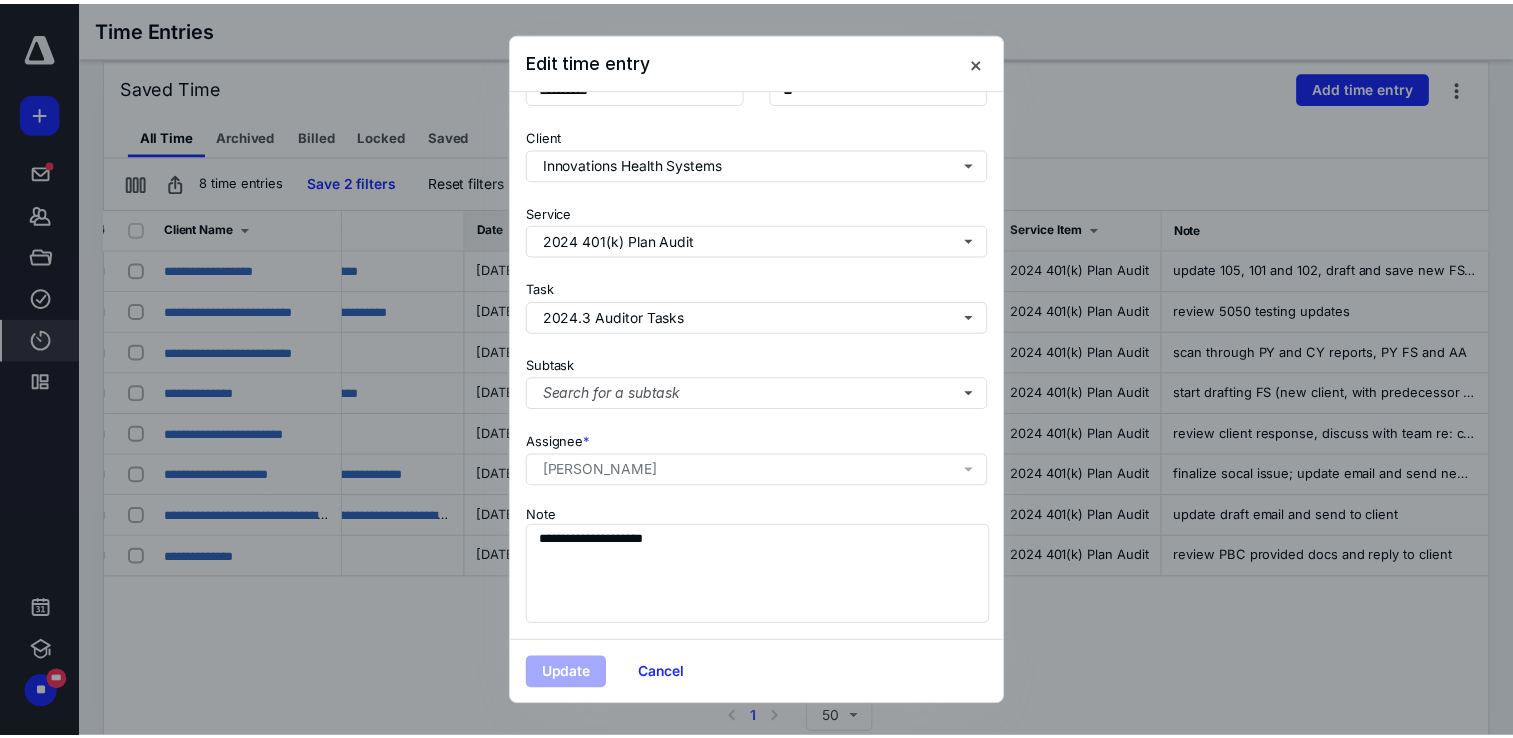 scroll, scrollTop: 0, scrollLeft: 0, axis: both 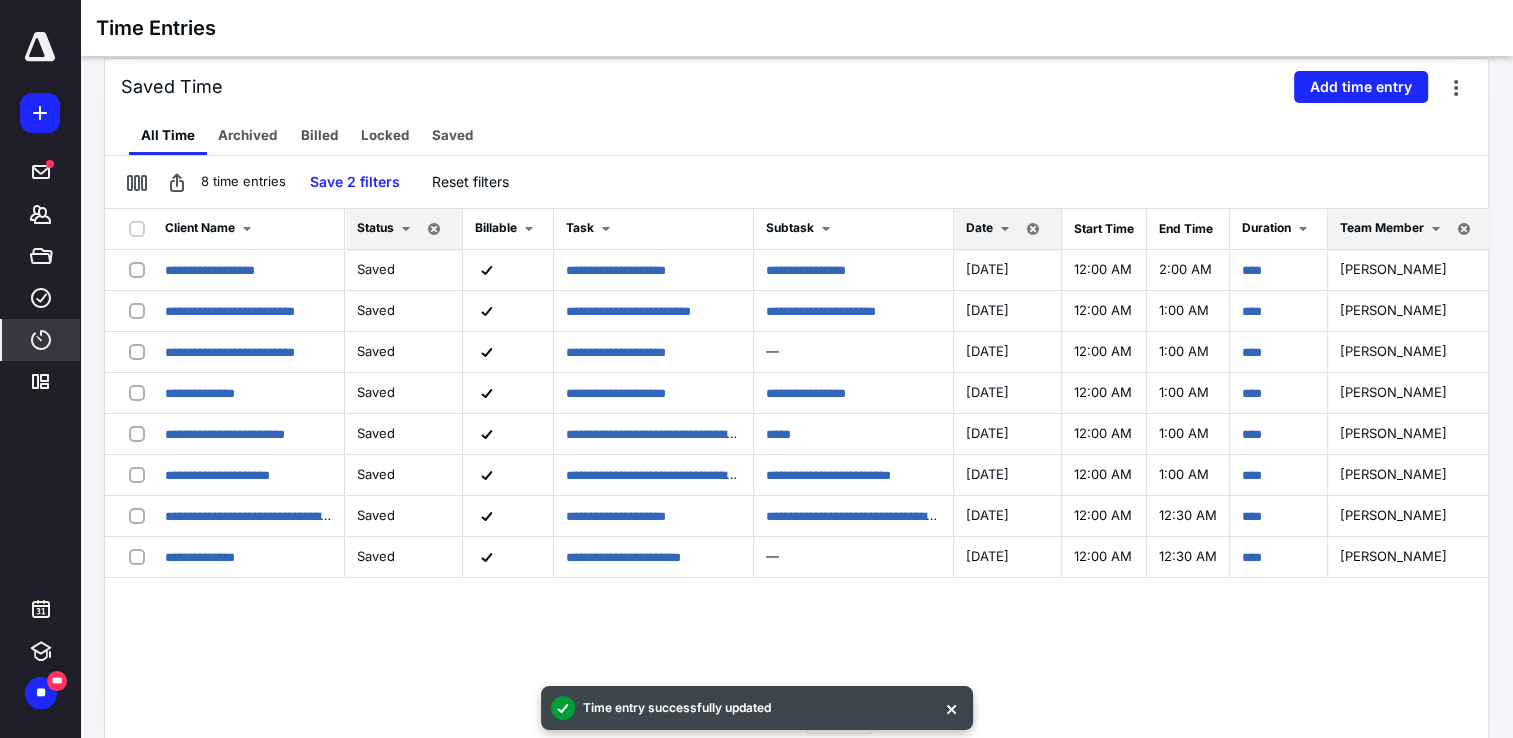 click at bounding box center [1005, 229] 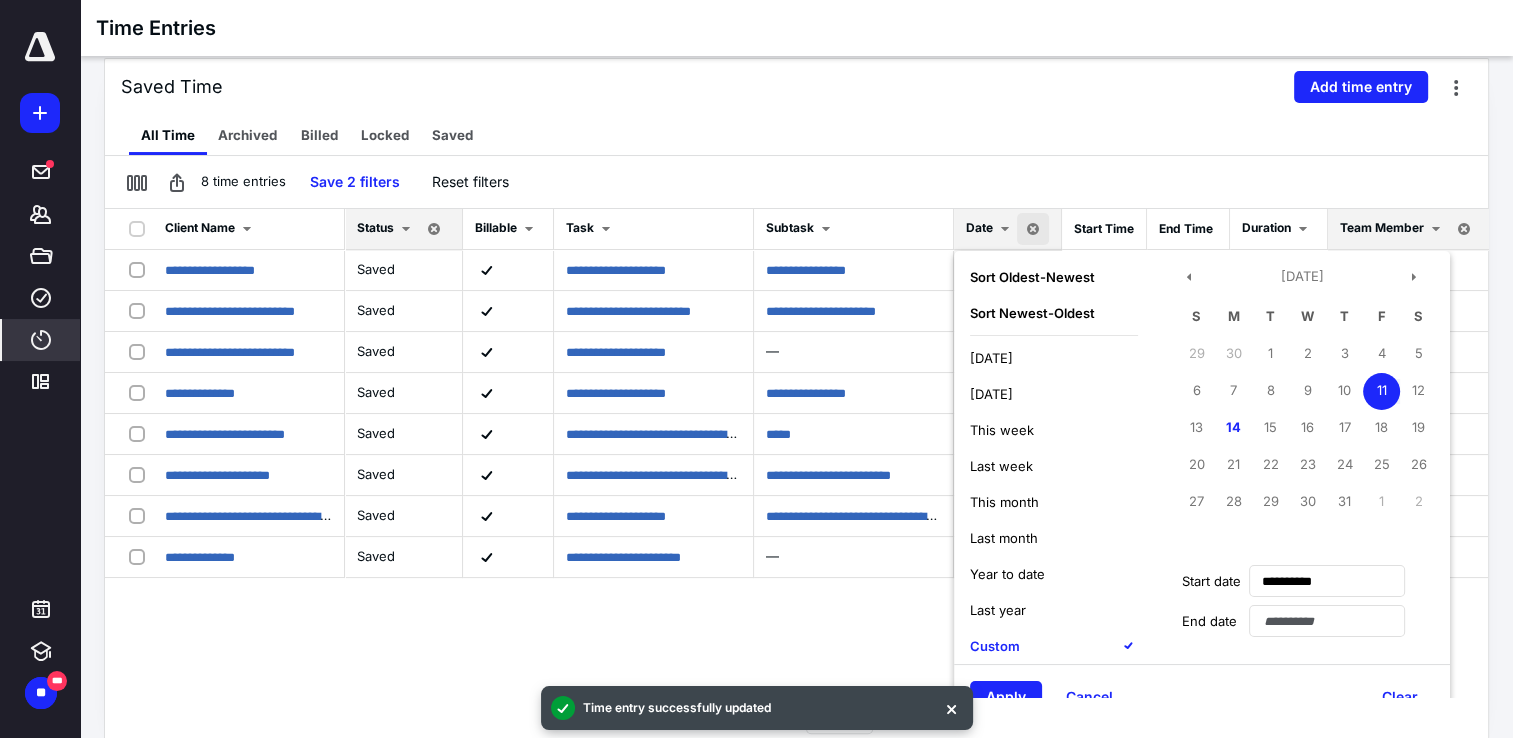 click on "11" at bounding box center [1381, 391] 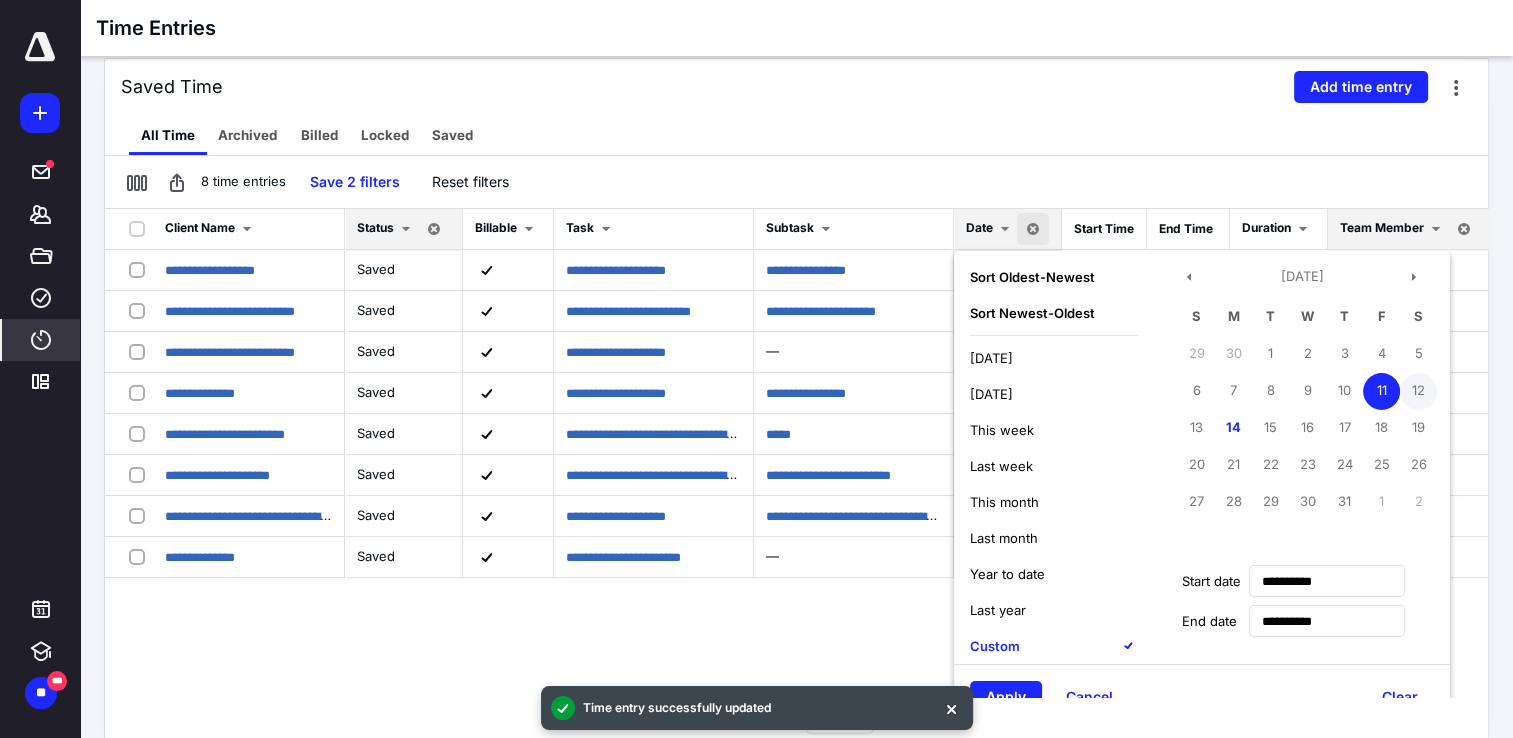 click on "12" at bounding box center (1418, 391) 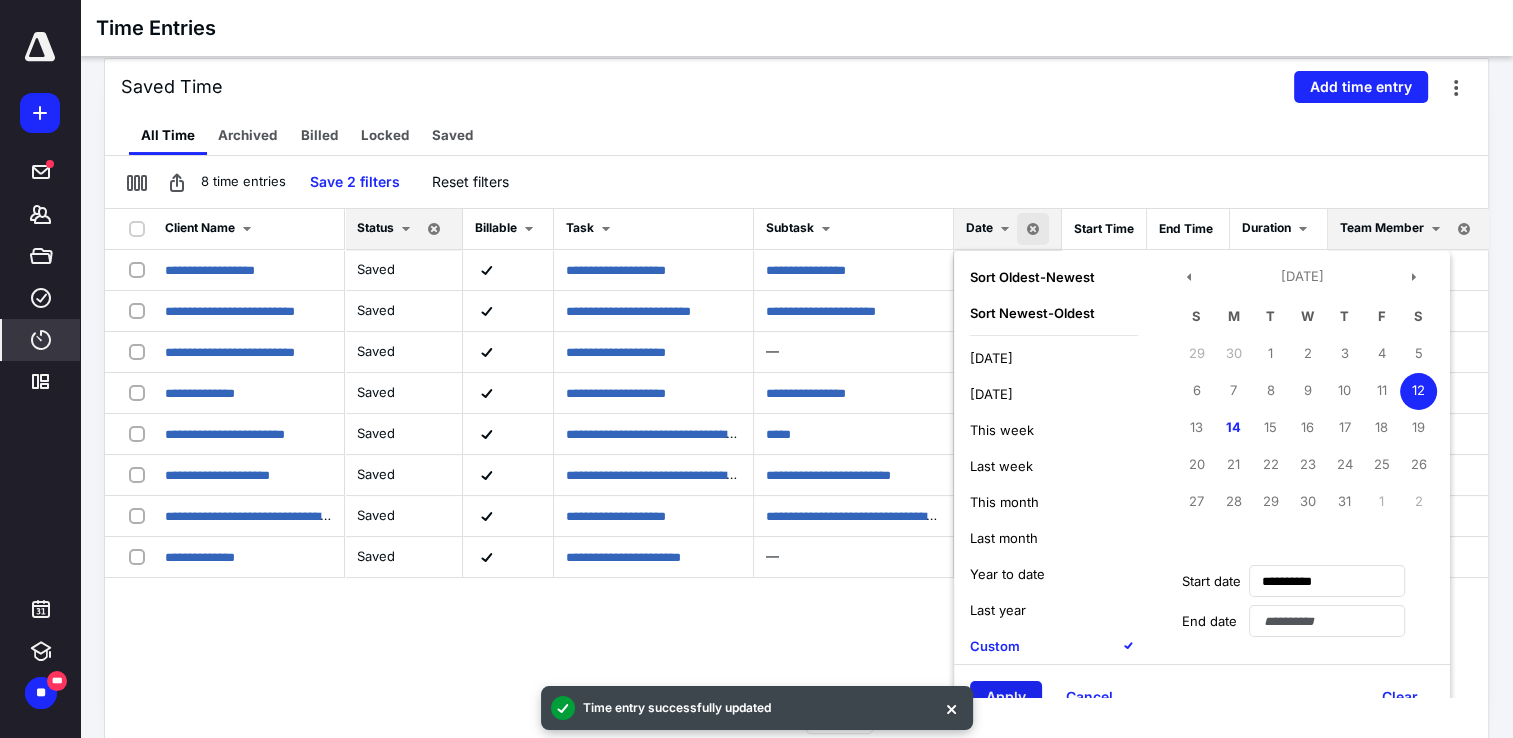 click on "Apply" at bounding box center [1006, 697] 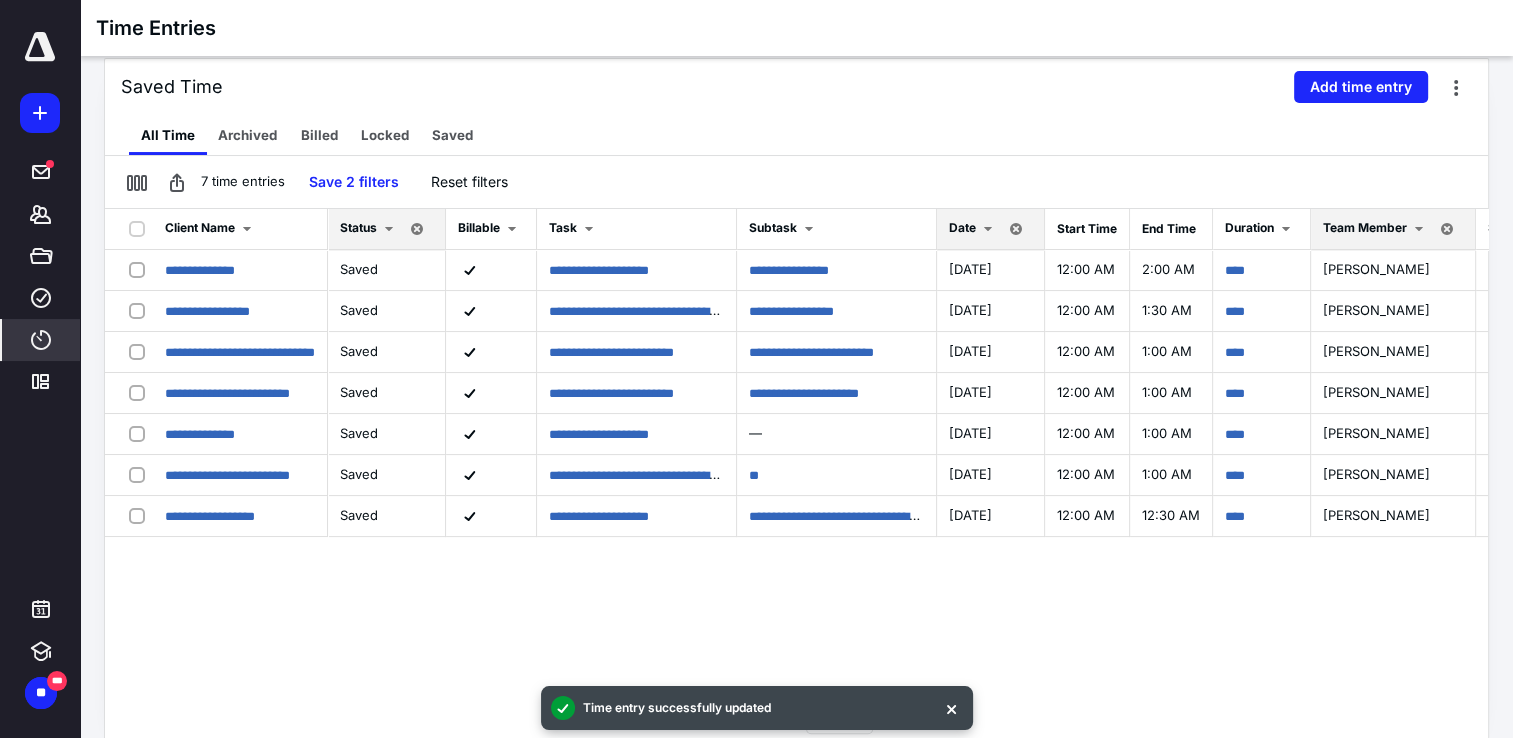 scroll, scrollTop: 0, scrollLeft: 121, axis: horizontal 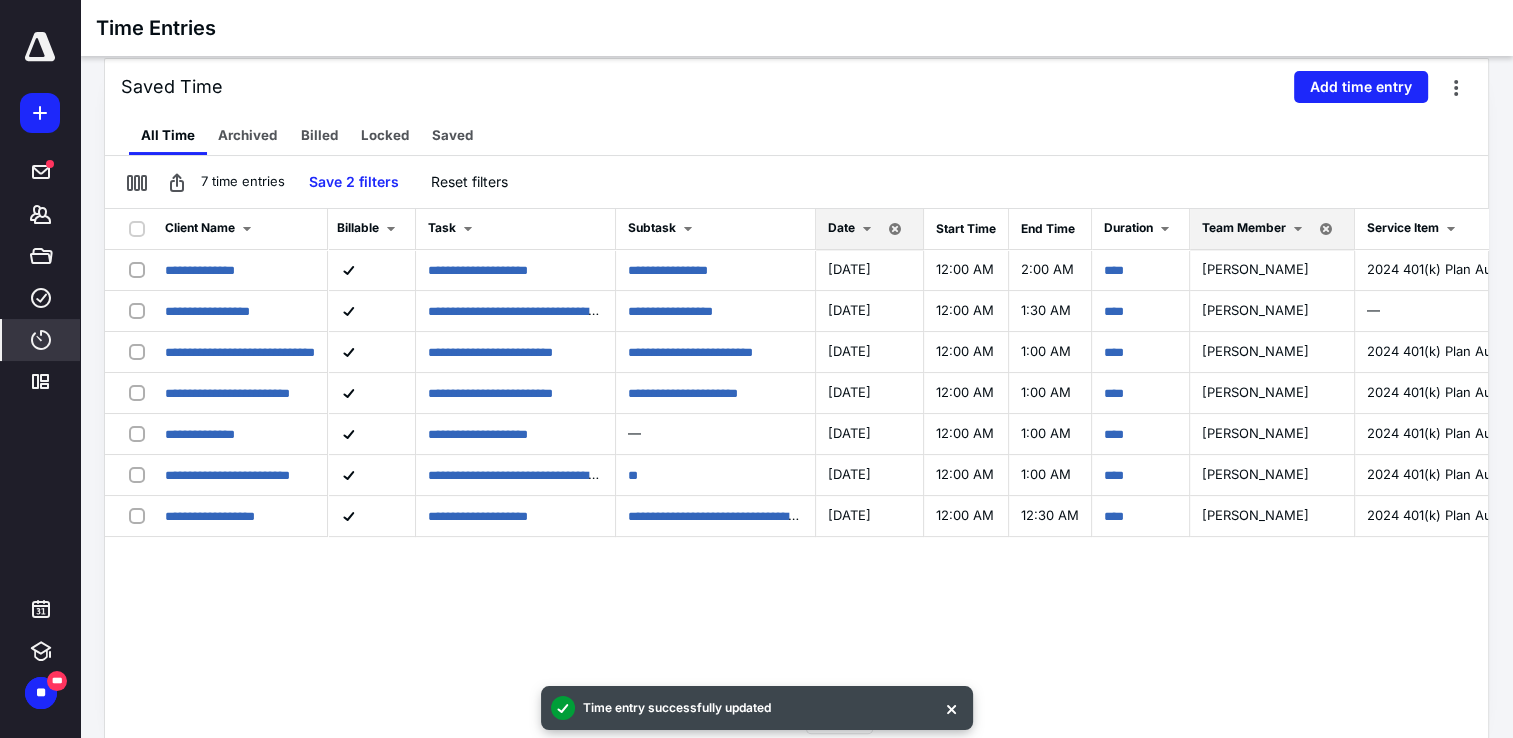 click on "**********" at bounding box center (796, 453) 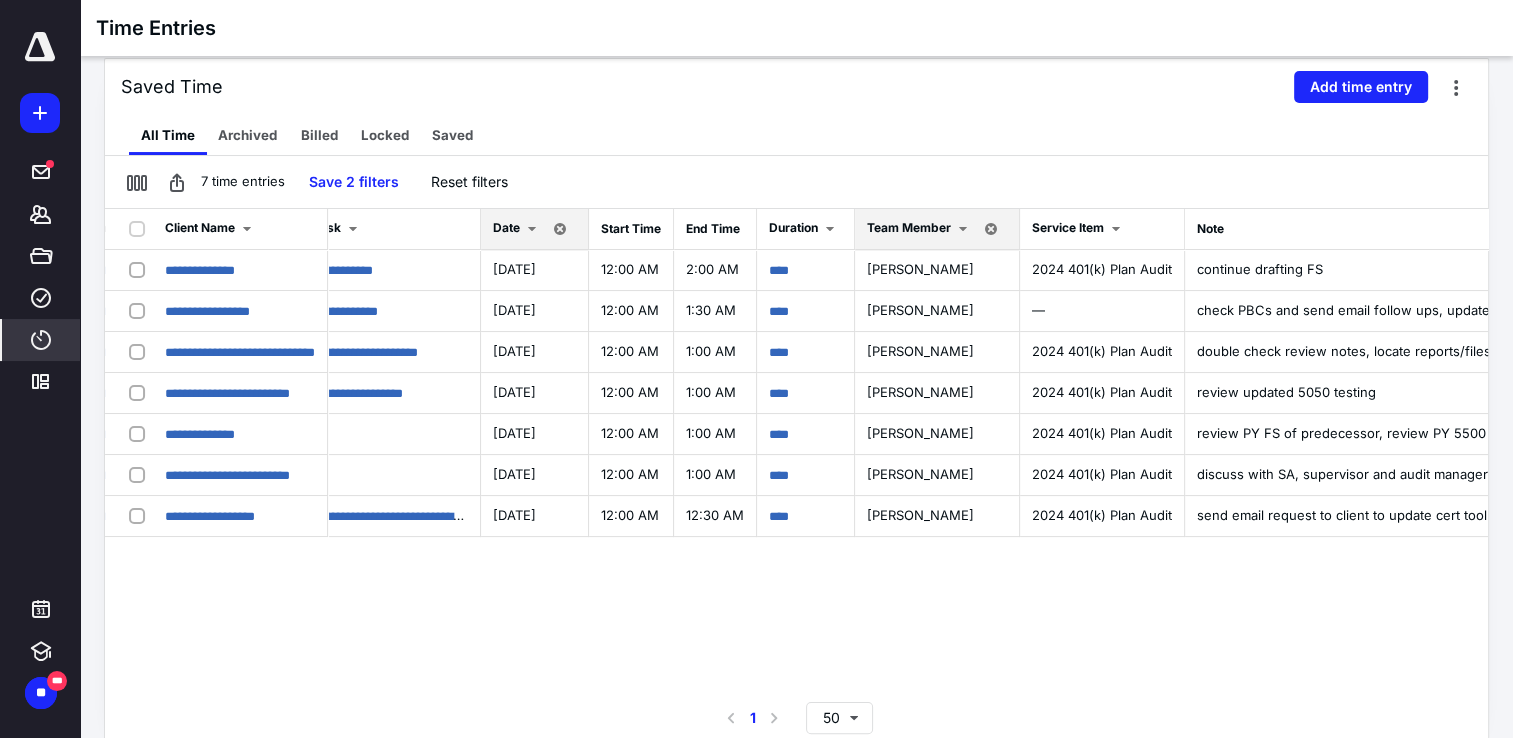 scroll, scrollTop: 0, scrollLeft: 504, axis: horizontal 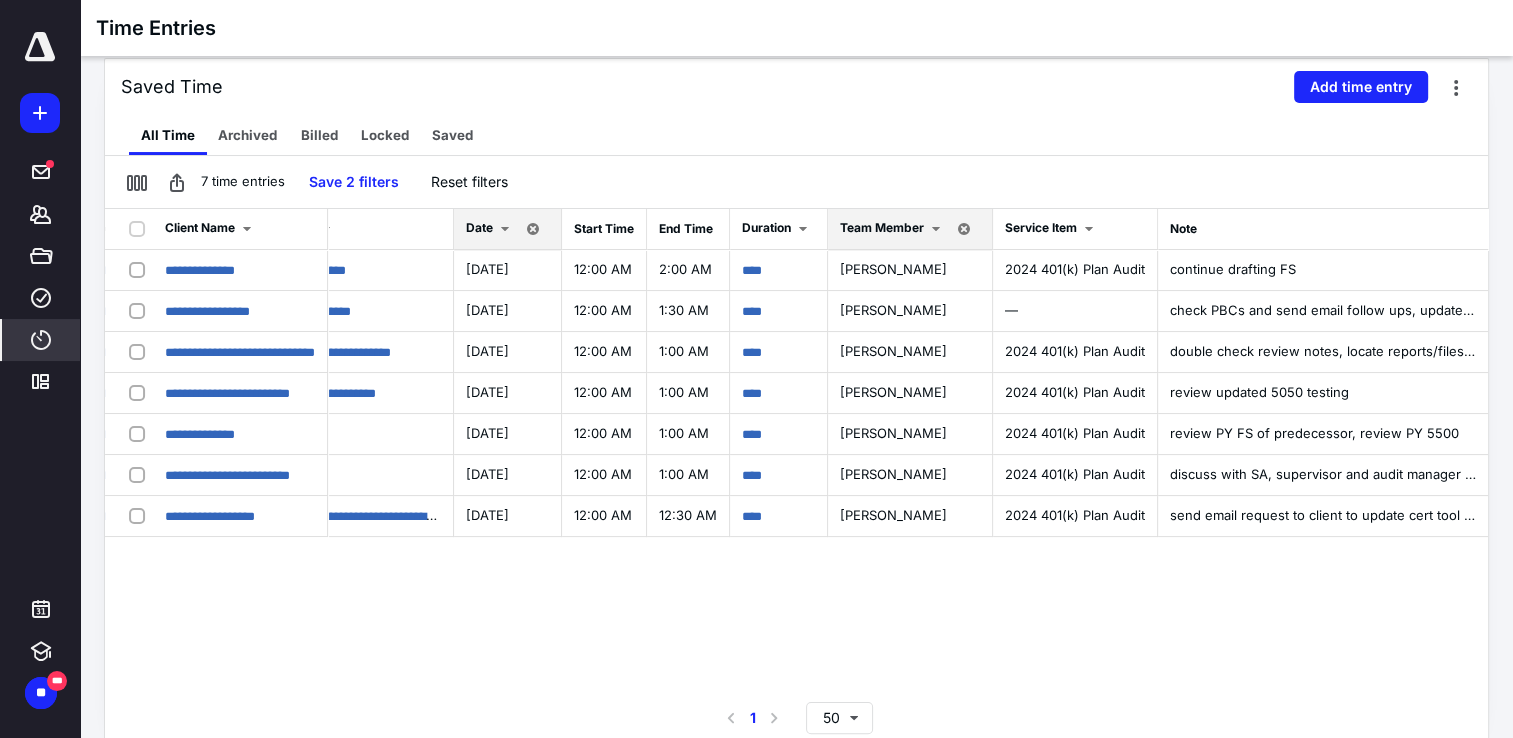 click at bounding box center [505, 229] 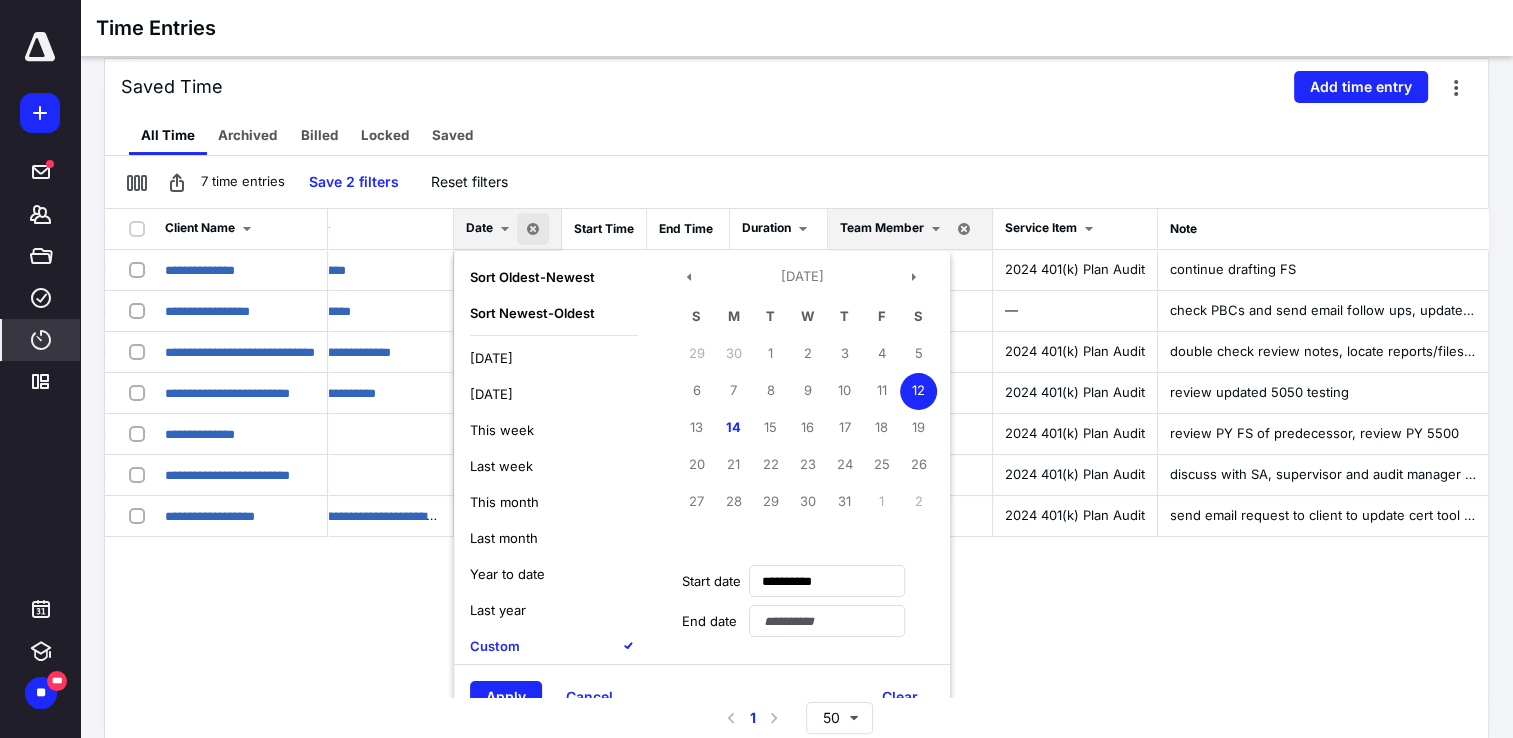 click on "12" at bounding box center [918, 391] 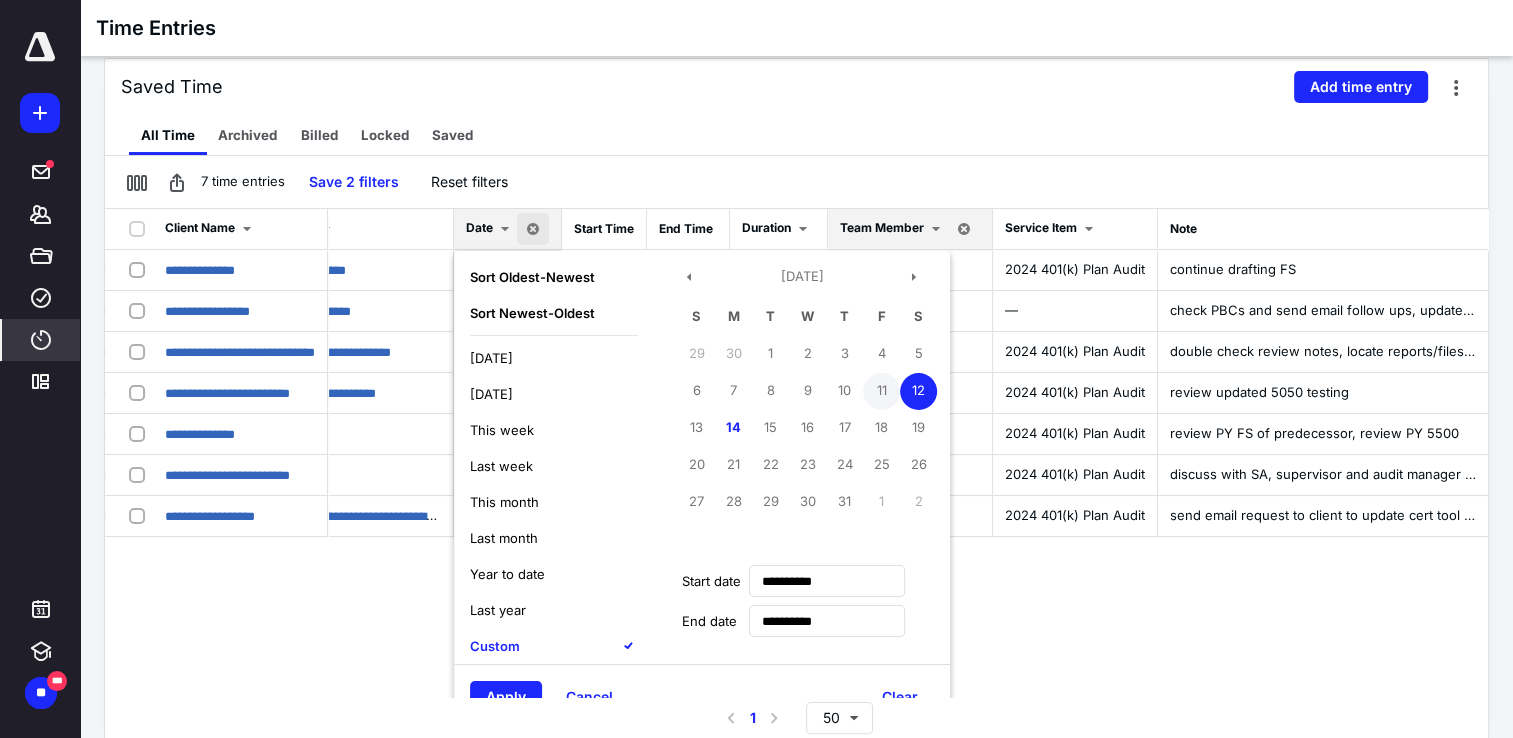 click on "11" at bounding box center [881, 391] 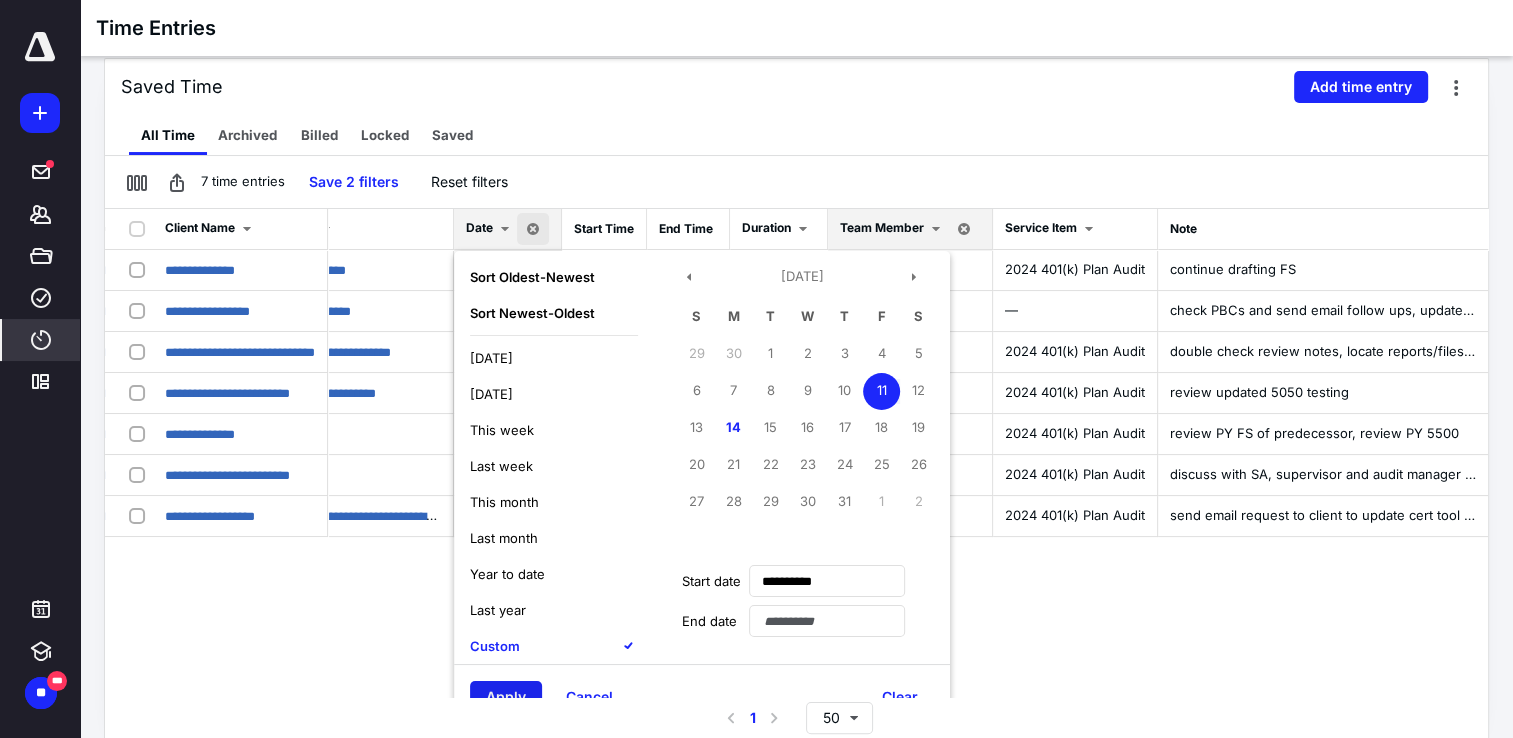 click on "Apply" at bounding box center [506, 697] 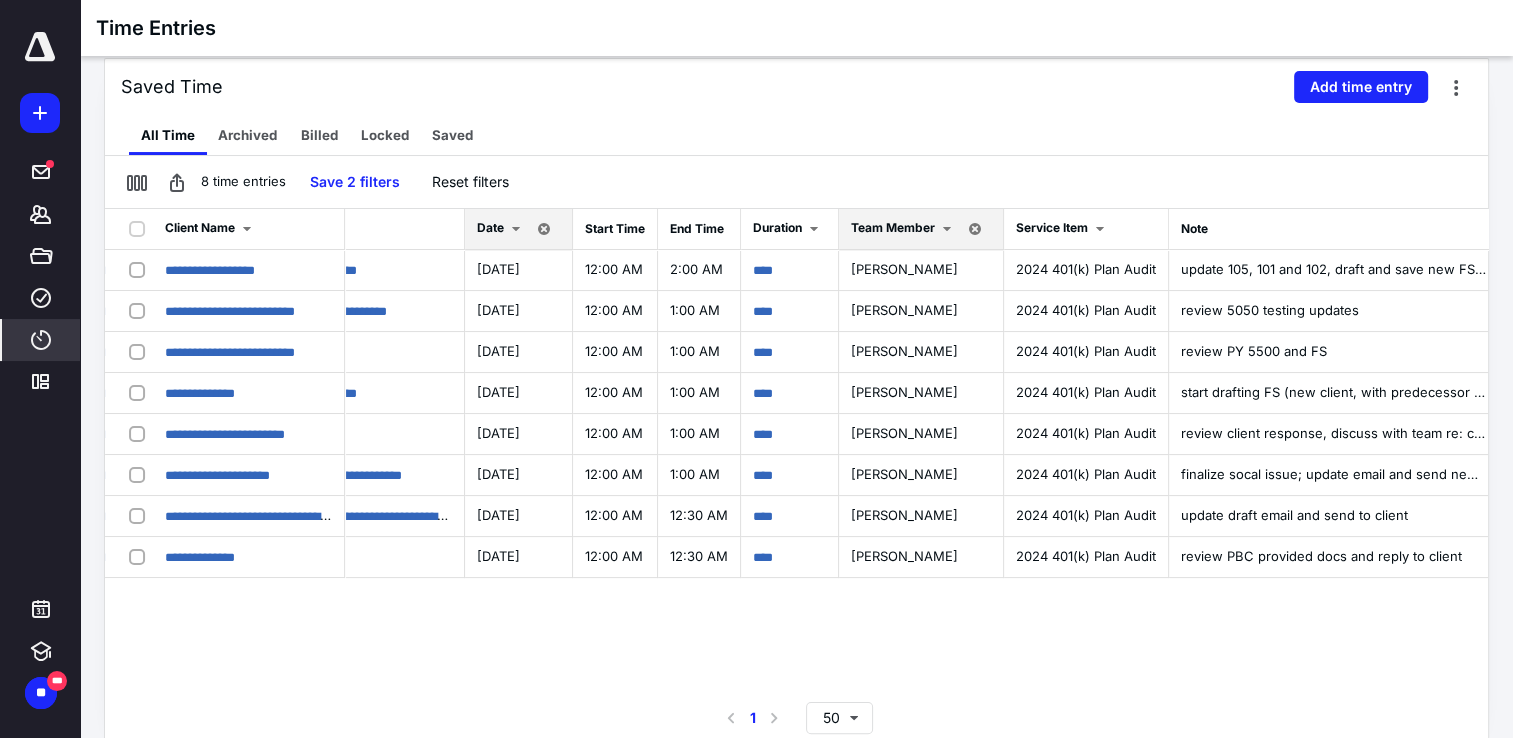 scroll, scrollTop: 0, scrollLeft: 492, axis: horizontal 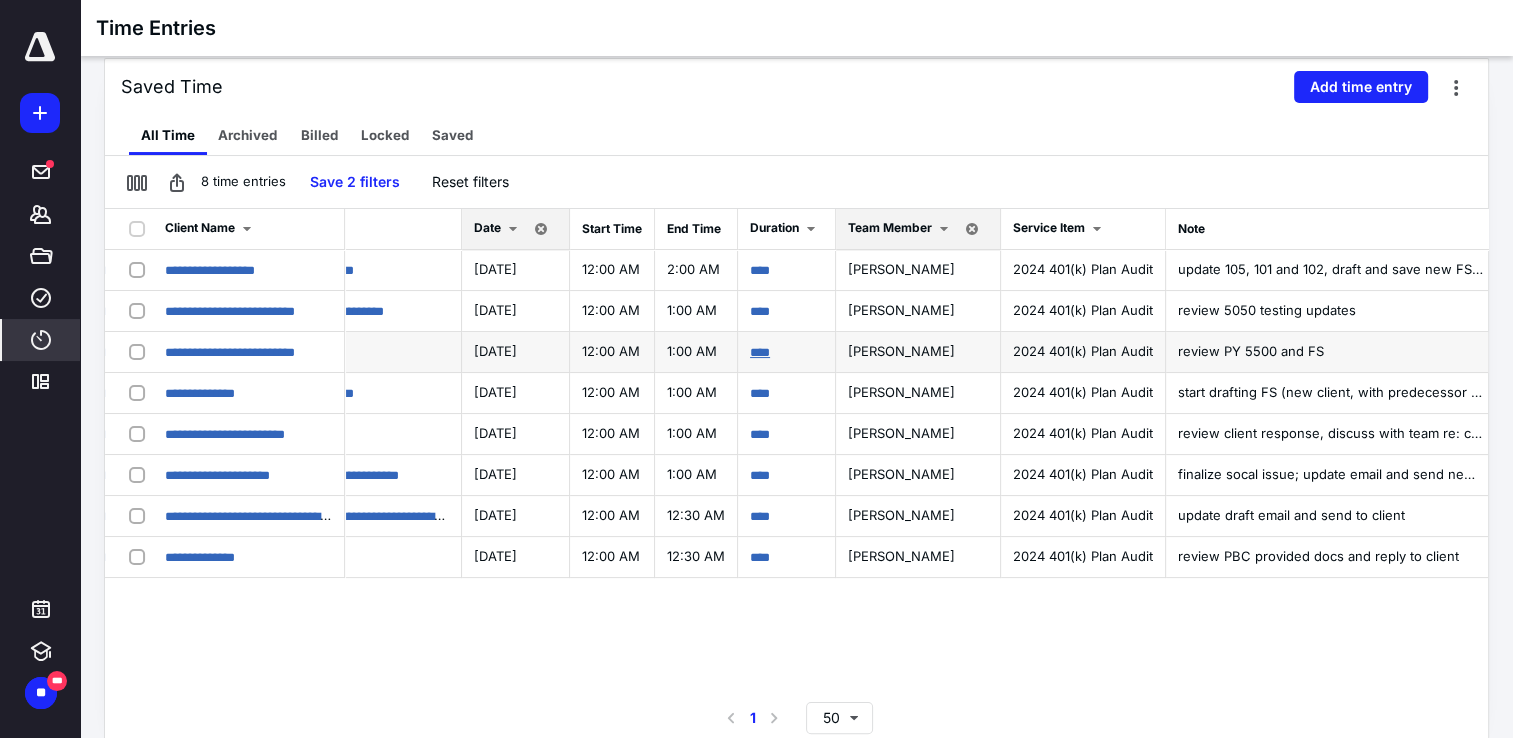 click on "****" at bounding box center (760, 352) 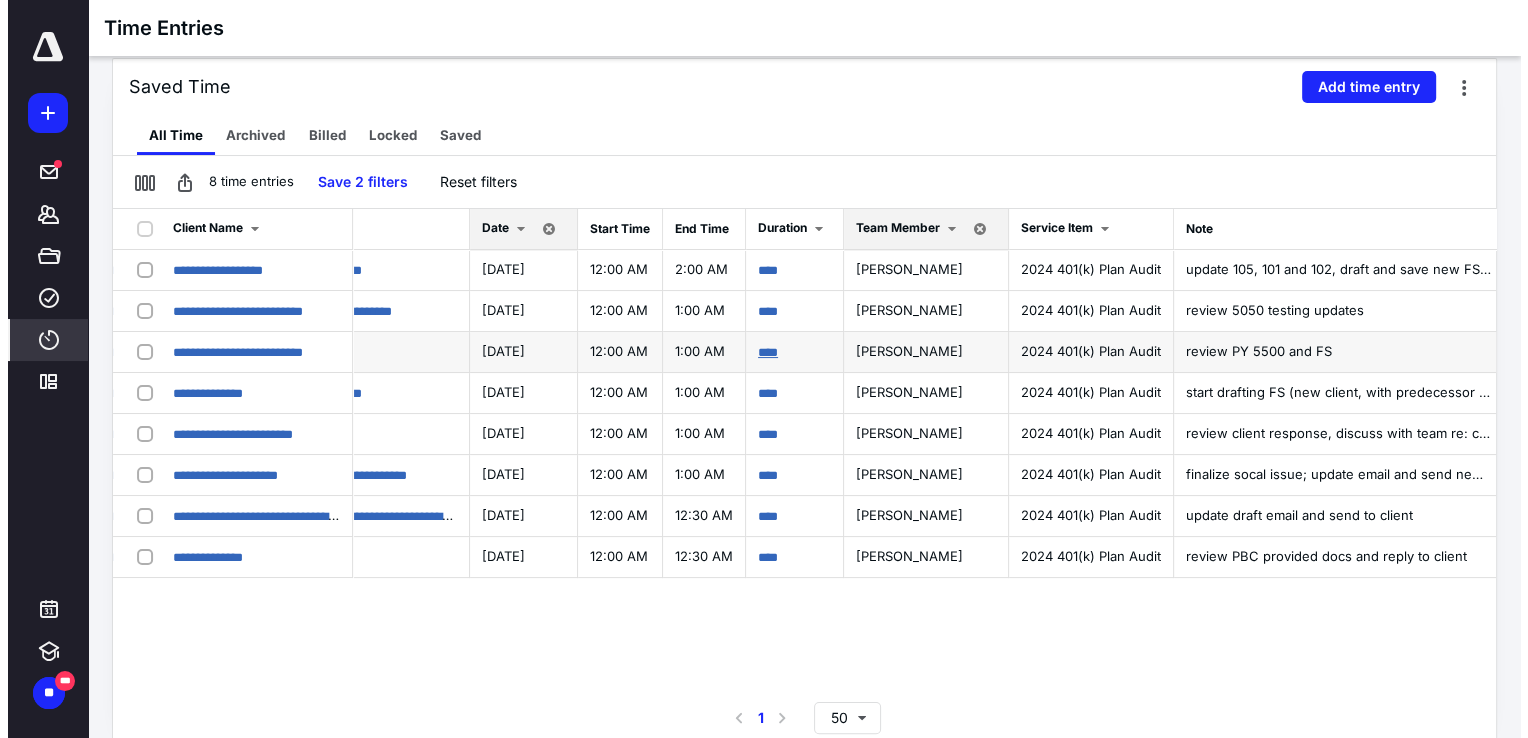 scroll, scrollTop: 0, scrollLeft: 488, axis: horizontal 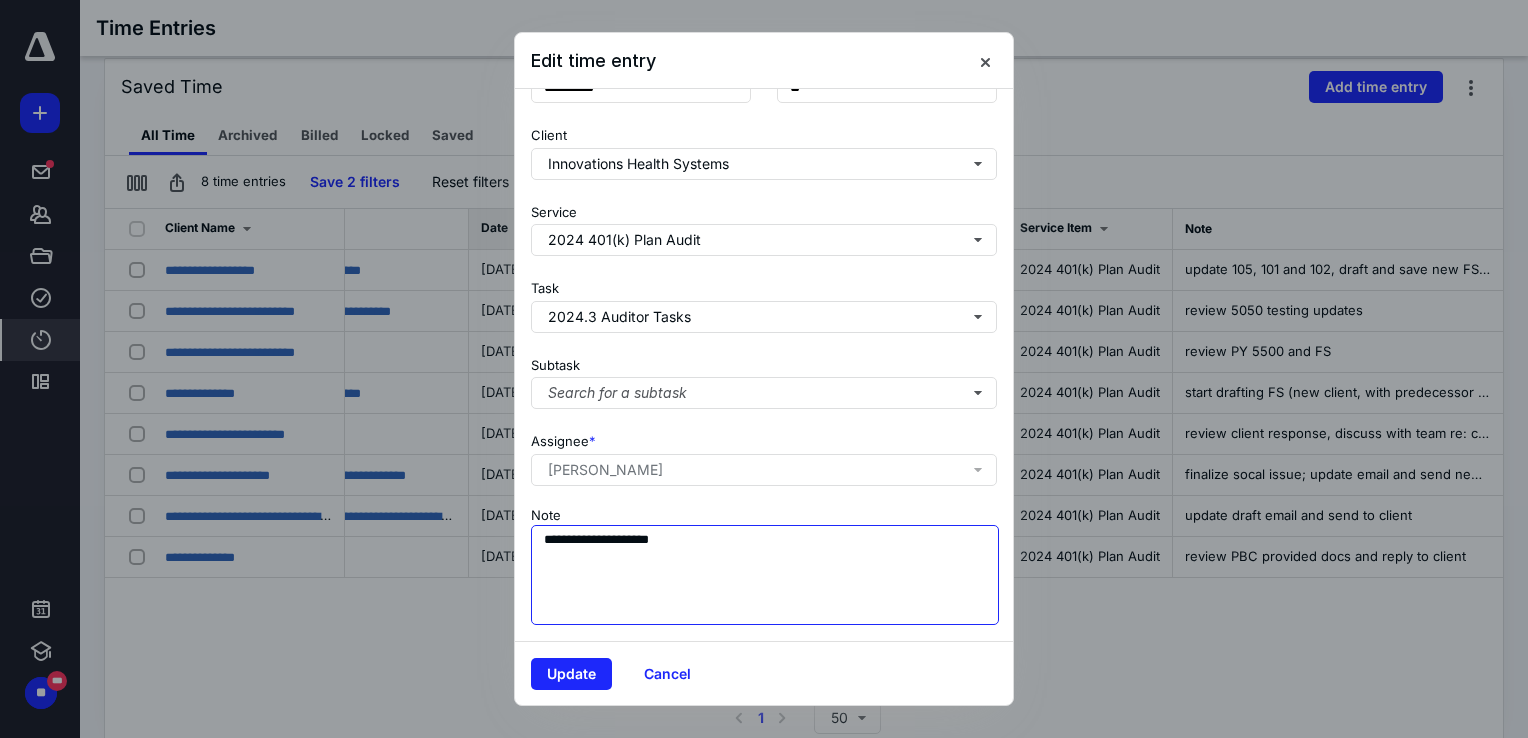 click on "**********" at bounding box center [765, 575] 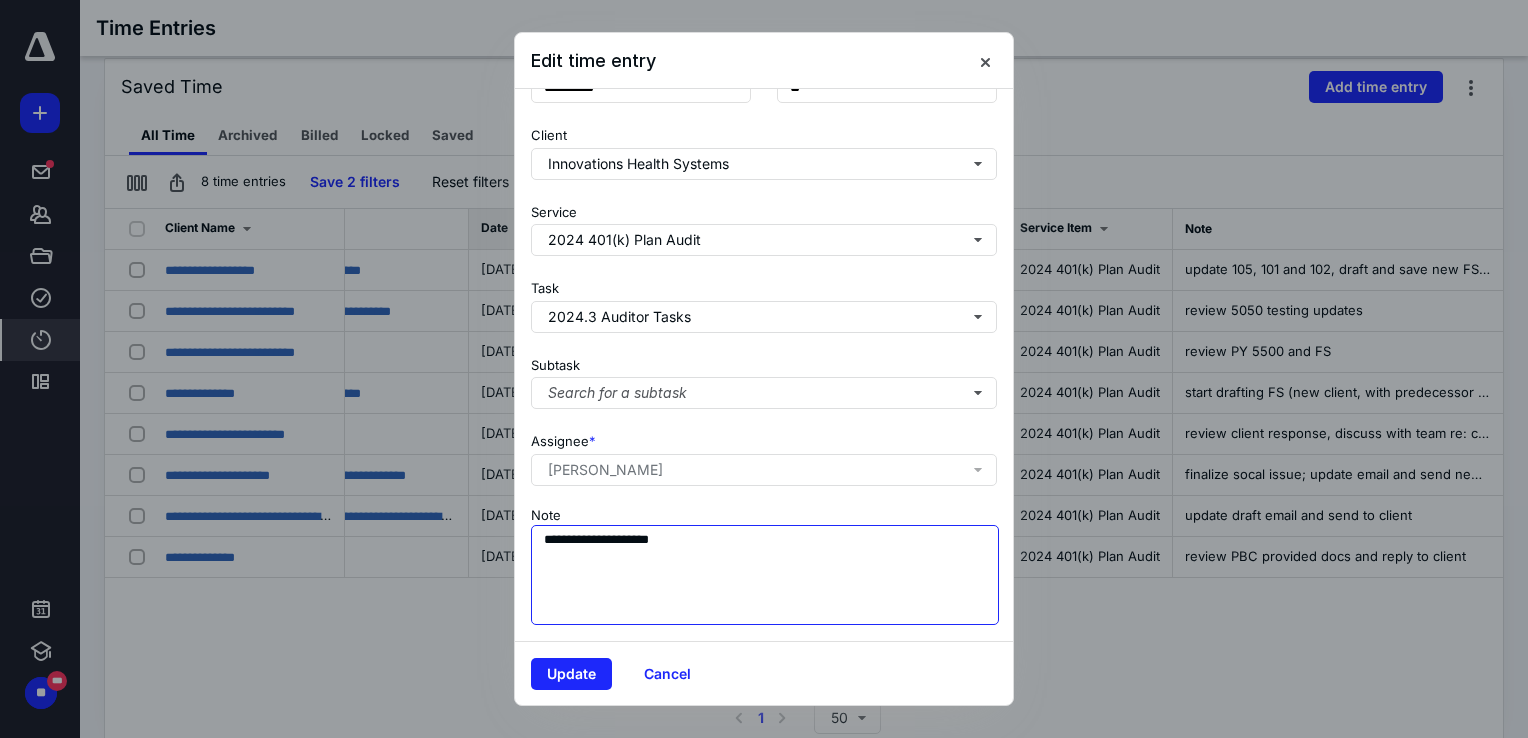click on "**********" at bounding box center (765, 575) 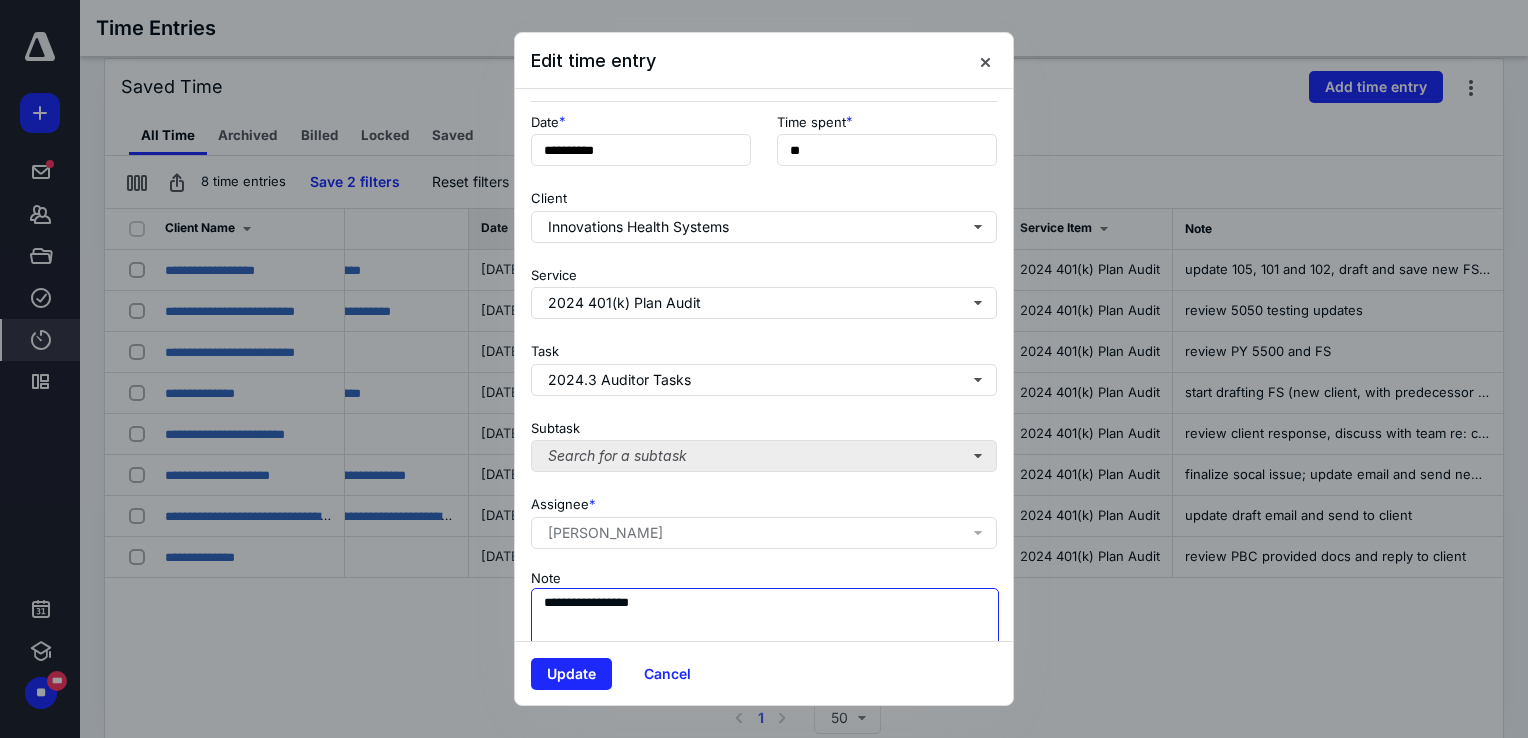 scroll, scrollTop: 194, scrollLeft: 0, axis: vertical 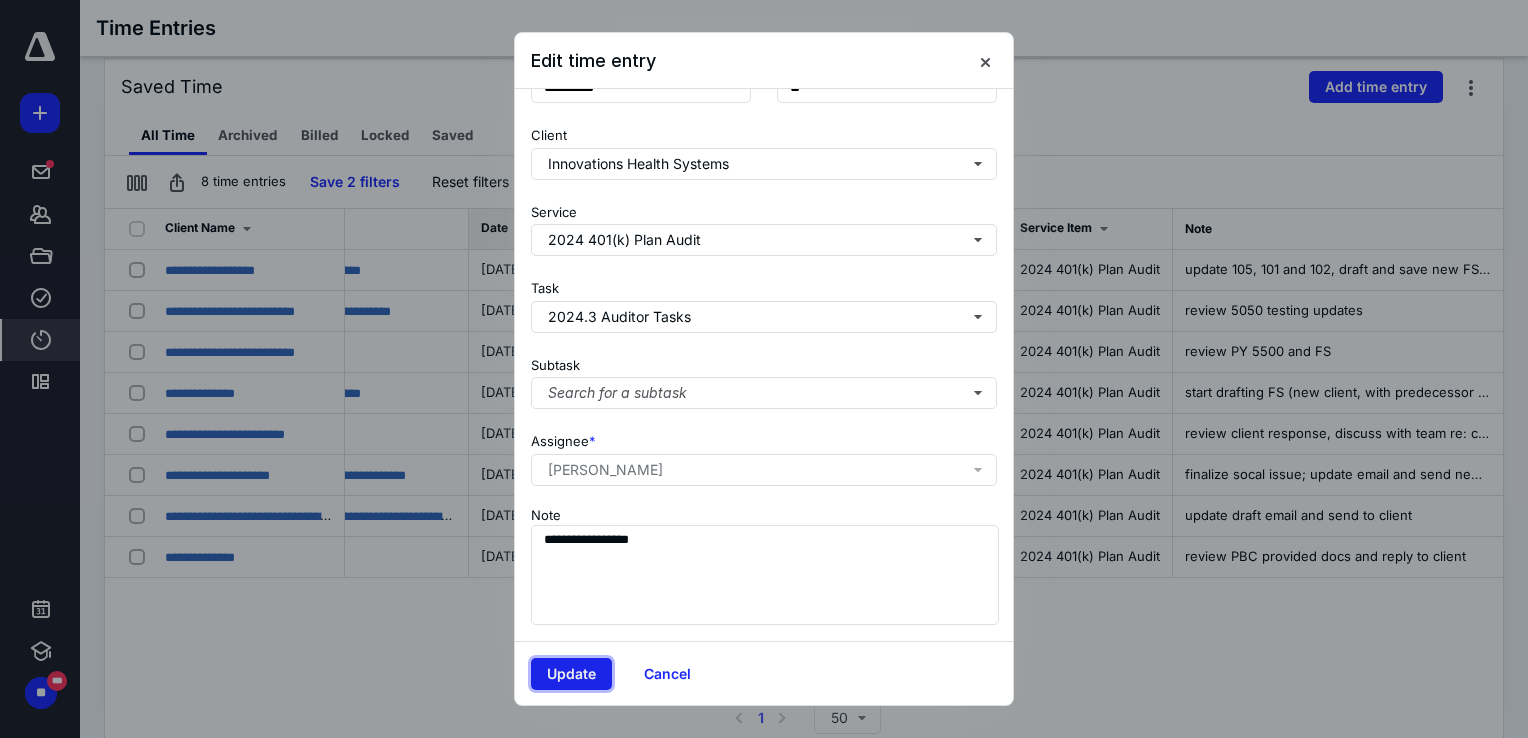 click on "Update" at bounding box center [571, 674] 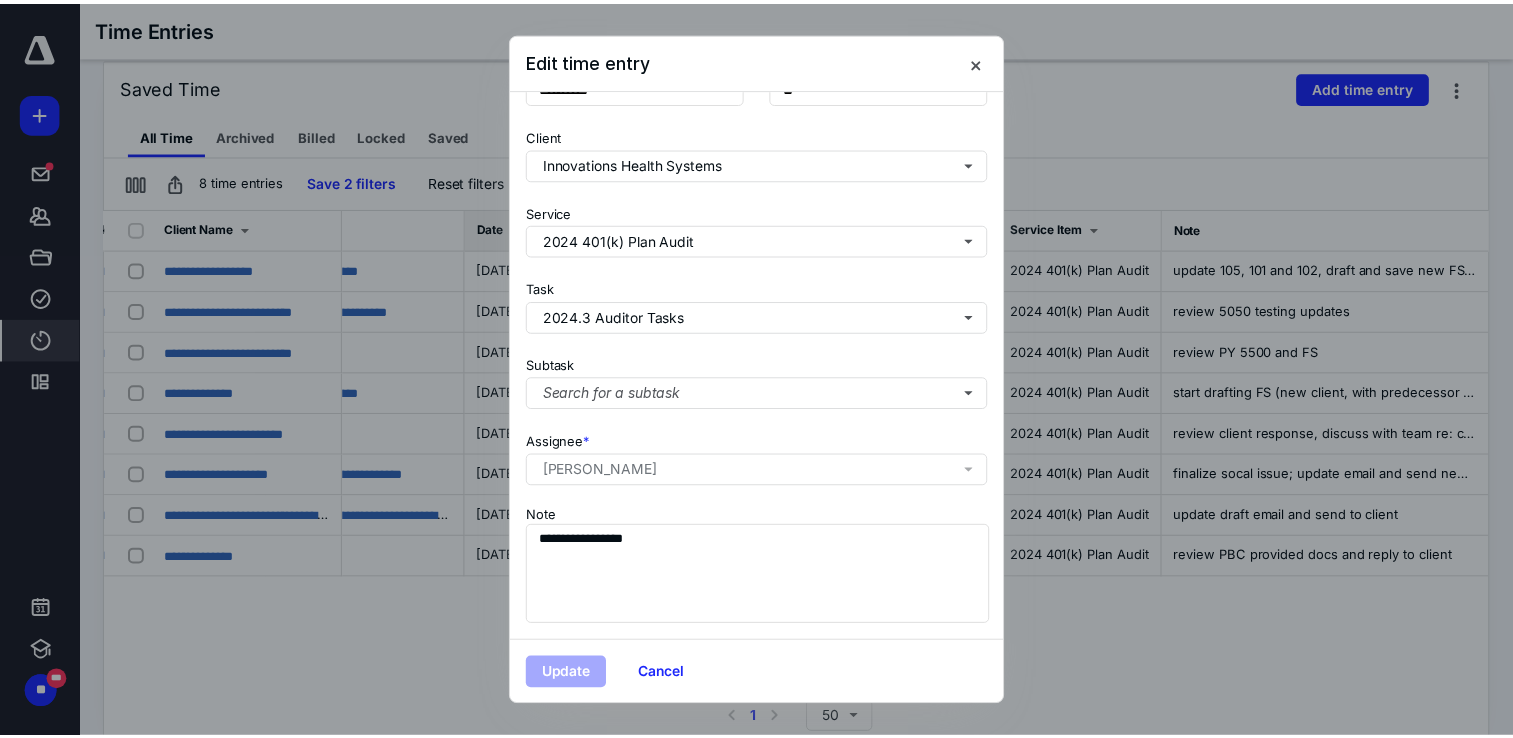 scroll, scrollTop: 0, scrollLeft: 0, axis: both 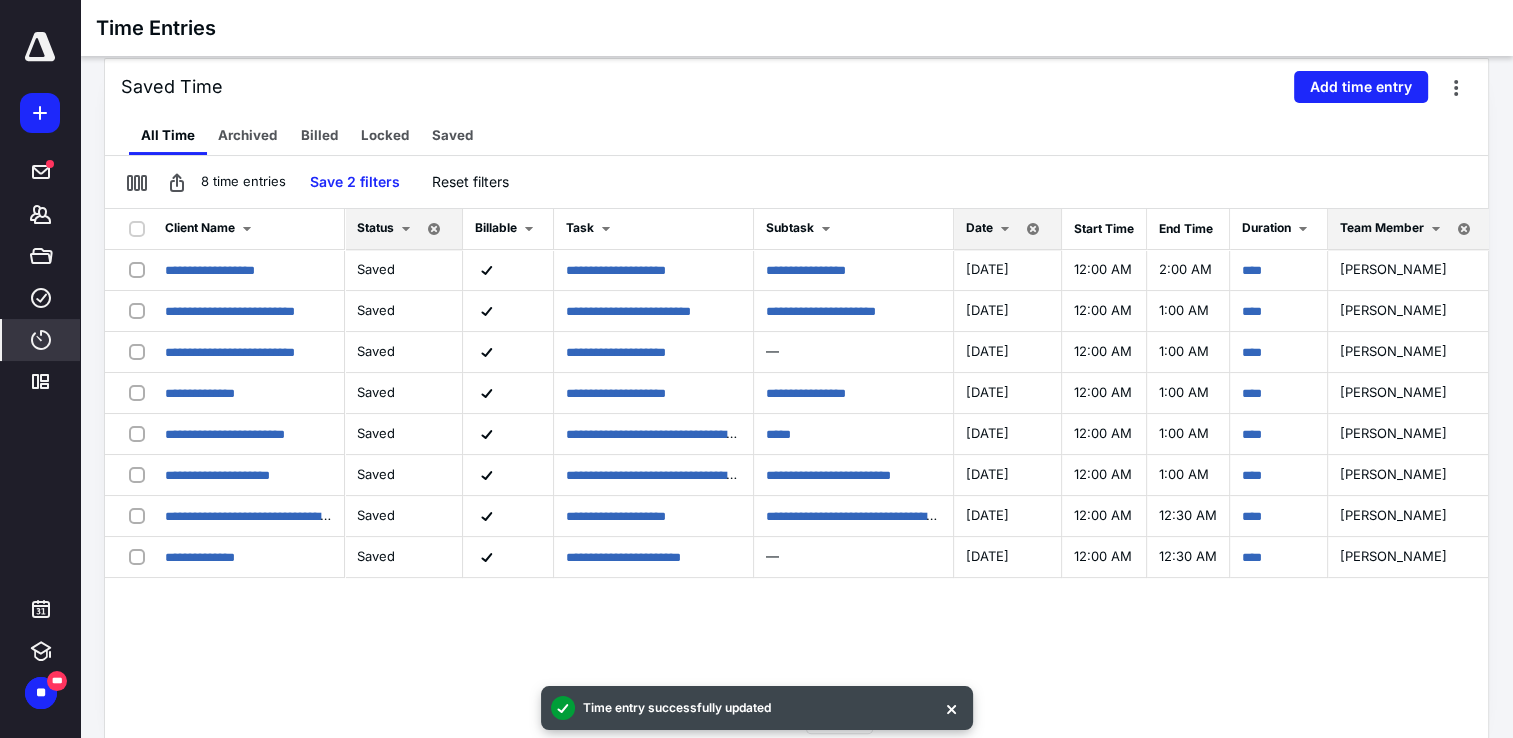 click at bounding box center (1005, 229) 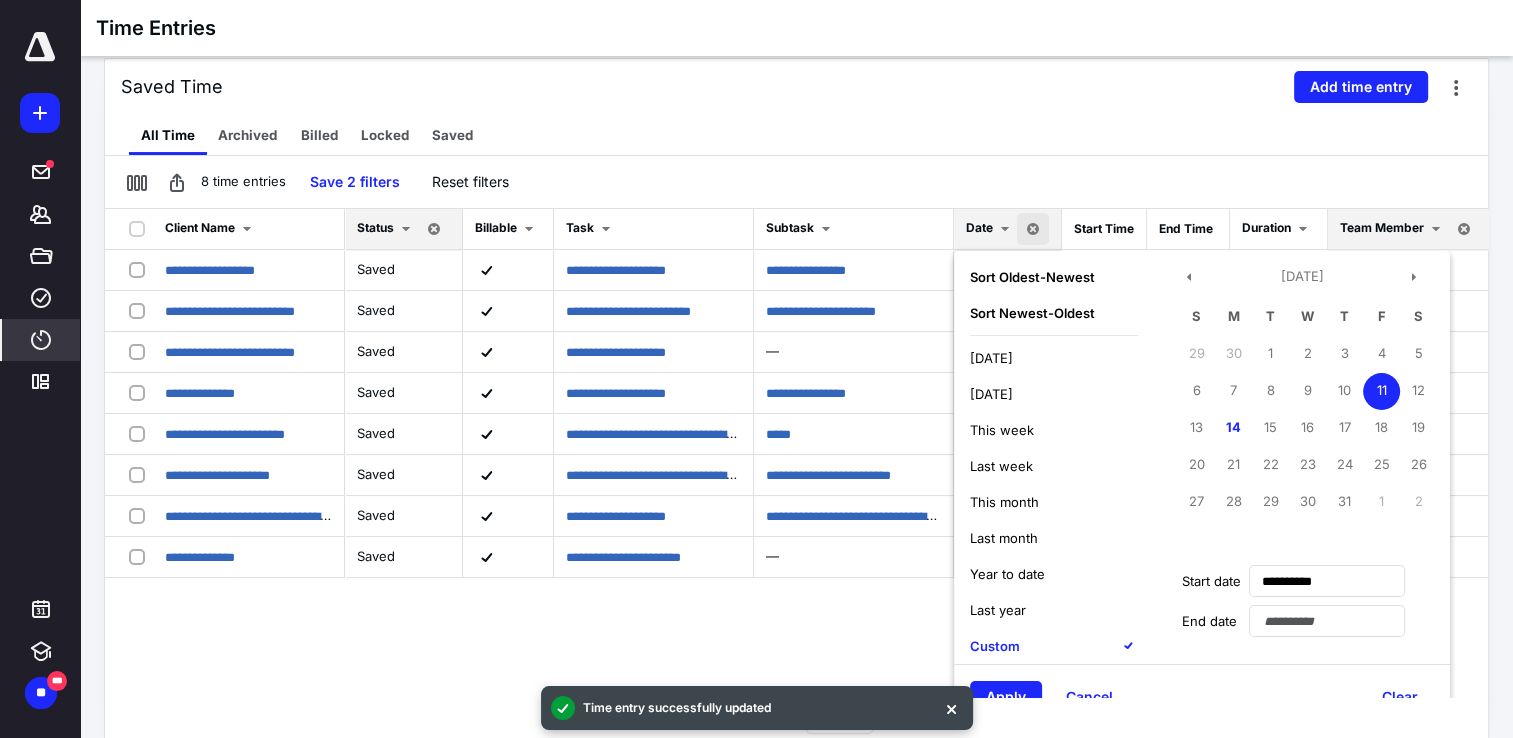 click on "11" at bounding box center [1381, 391] 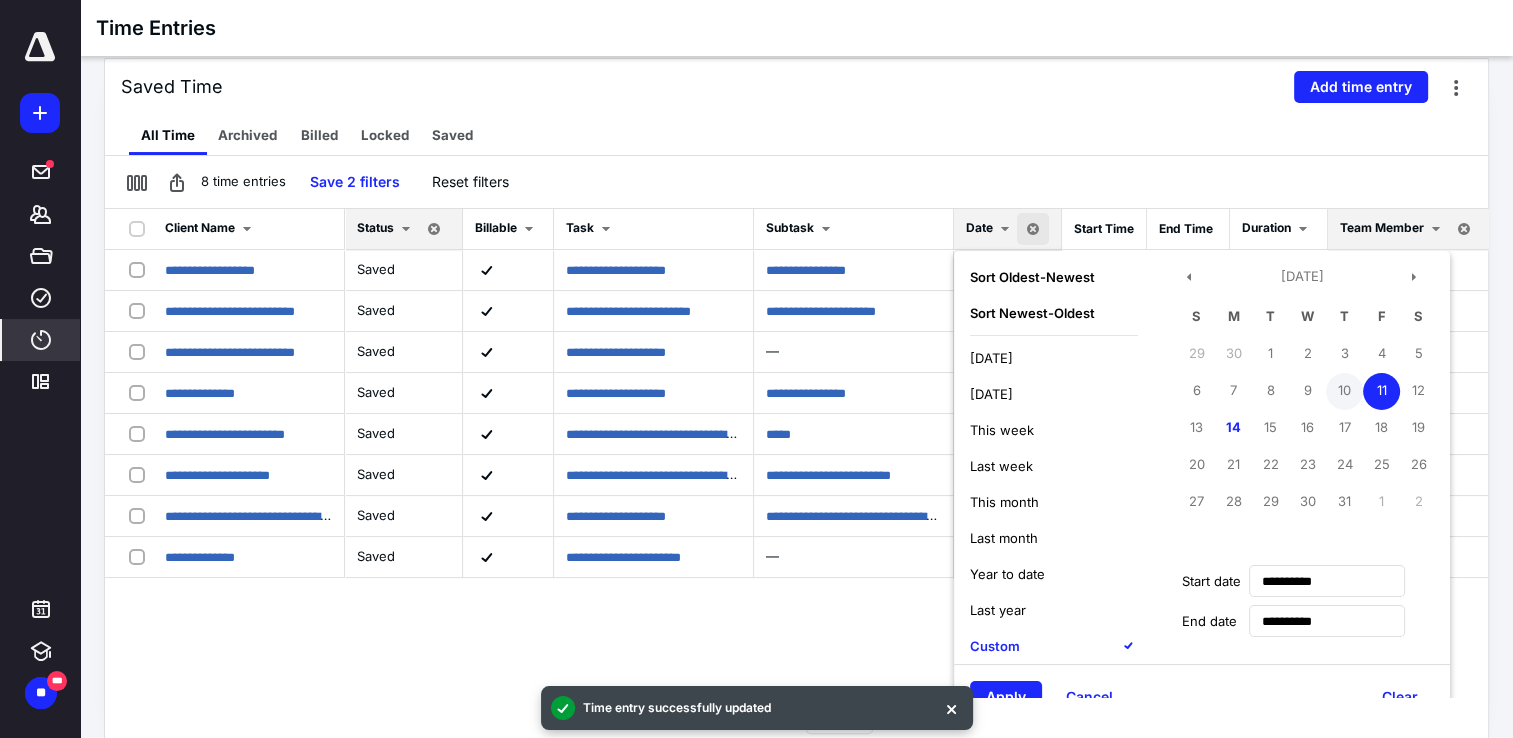 click on "10" at bounding box center [1344, 391] 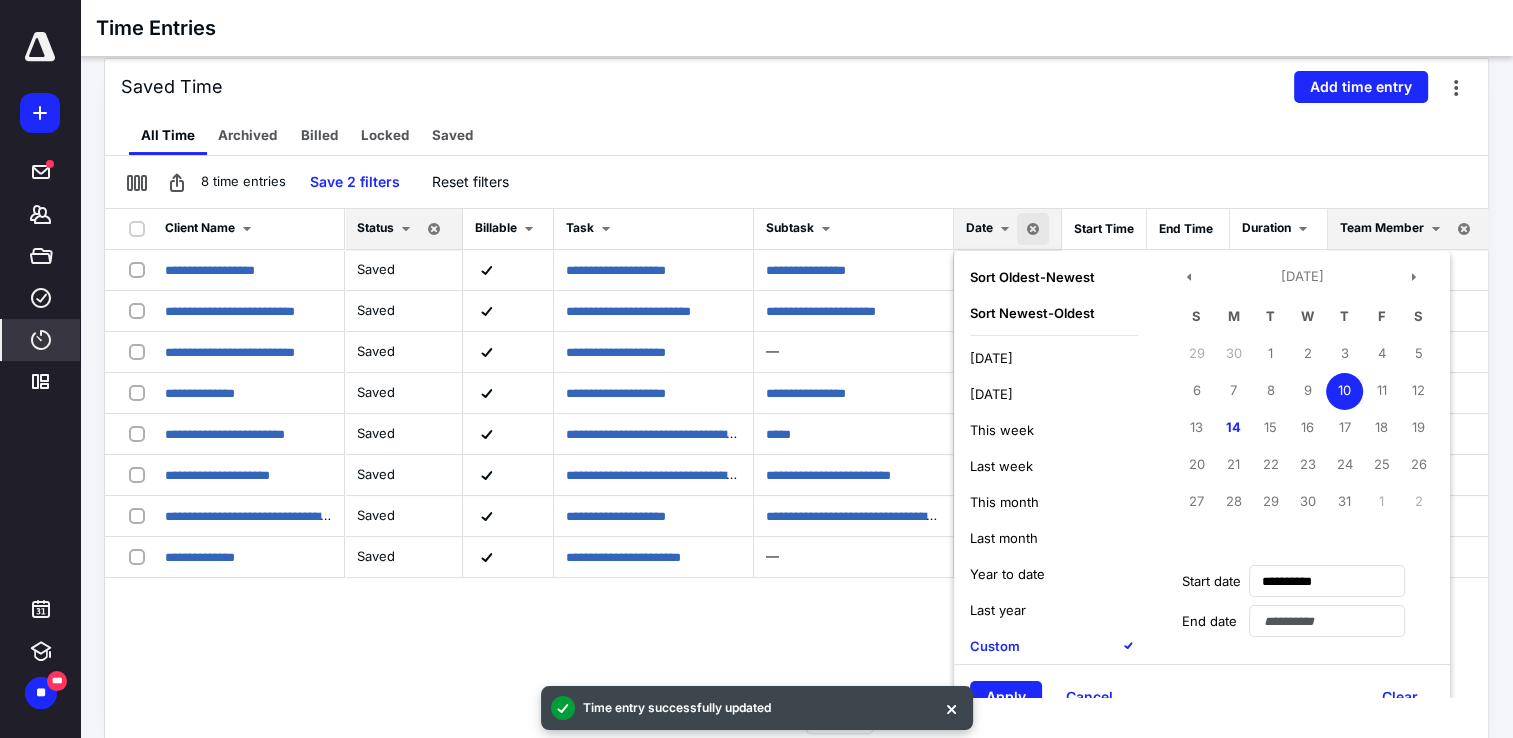 click on "Apply Cancel Clear" at bounding box center (1202, 696) 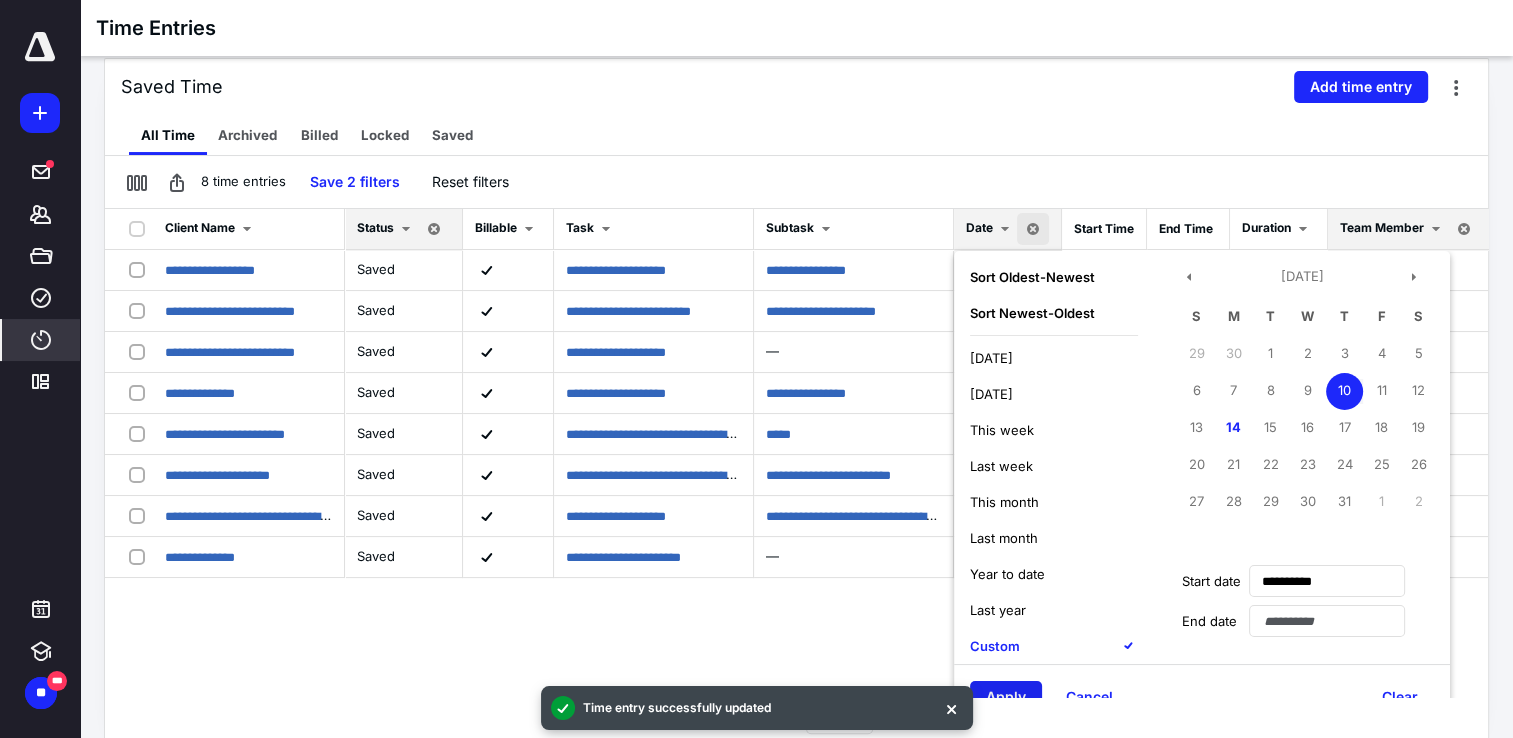click on "Apply" at bounding box center [1006, 697] 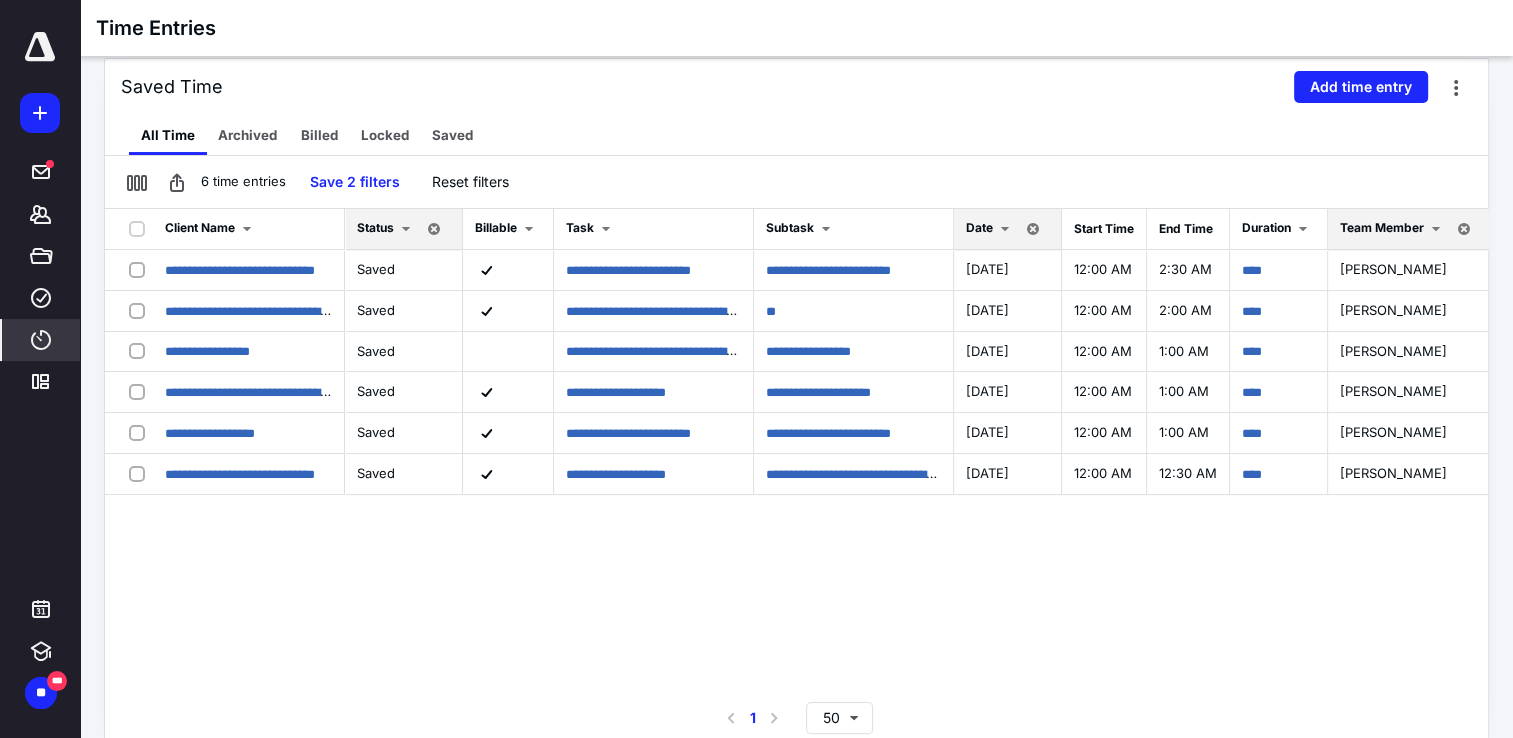 click at bounding box center (1005, 229) 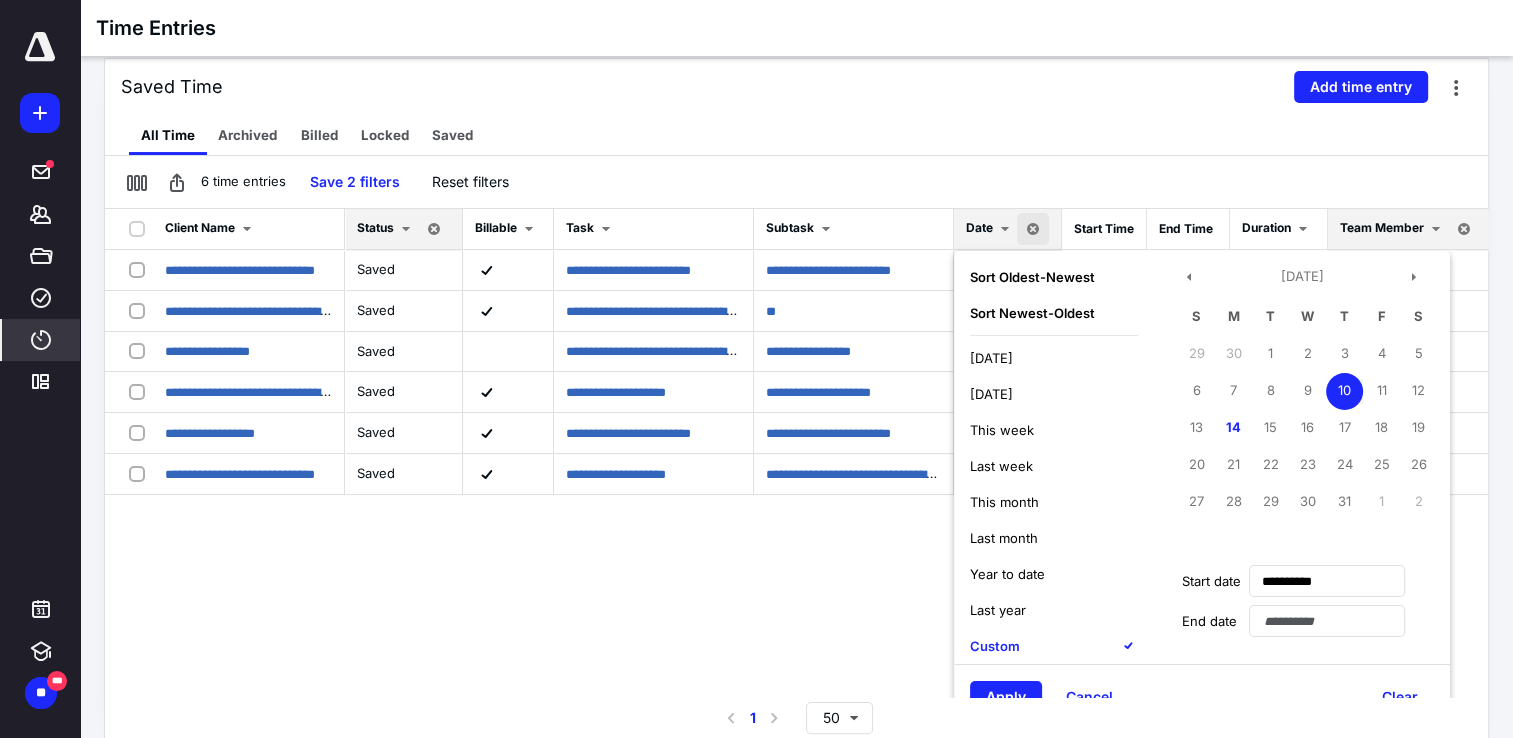 click on "10" at bounding box center [1344, 391] 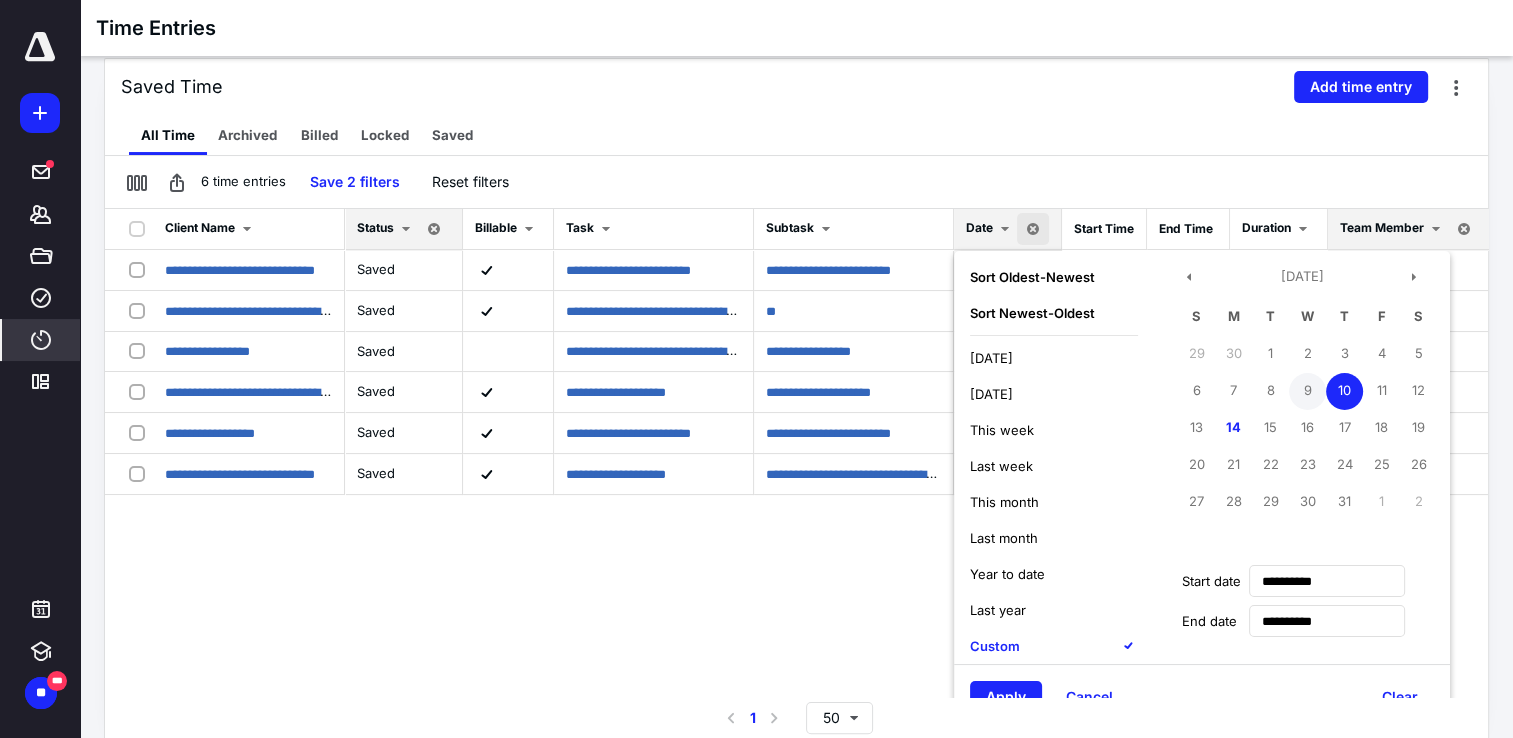drag, startPoint x: 1286, startPoint y: 397, endPoint x: 1301, endPoint y: 394, distance: 15.297058 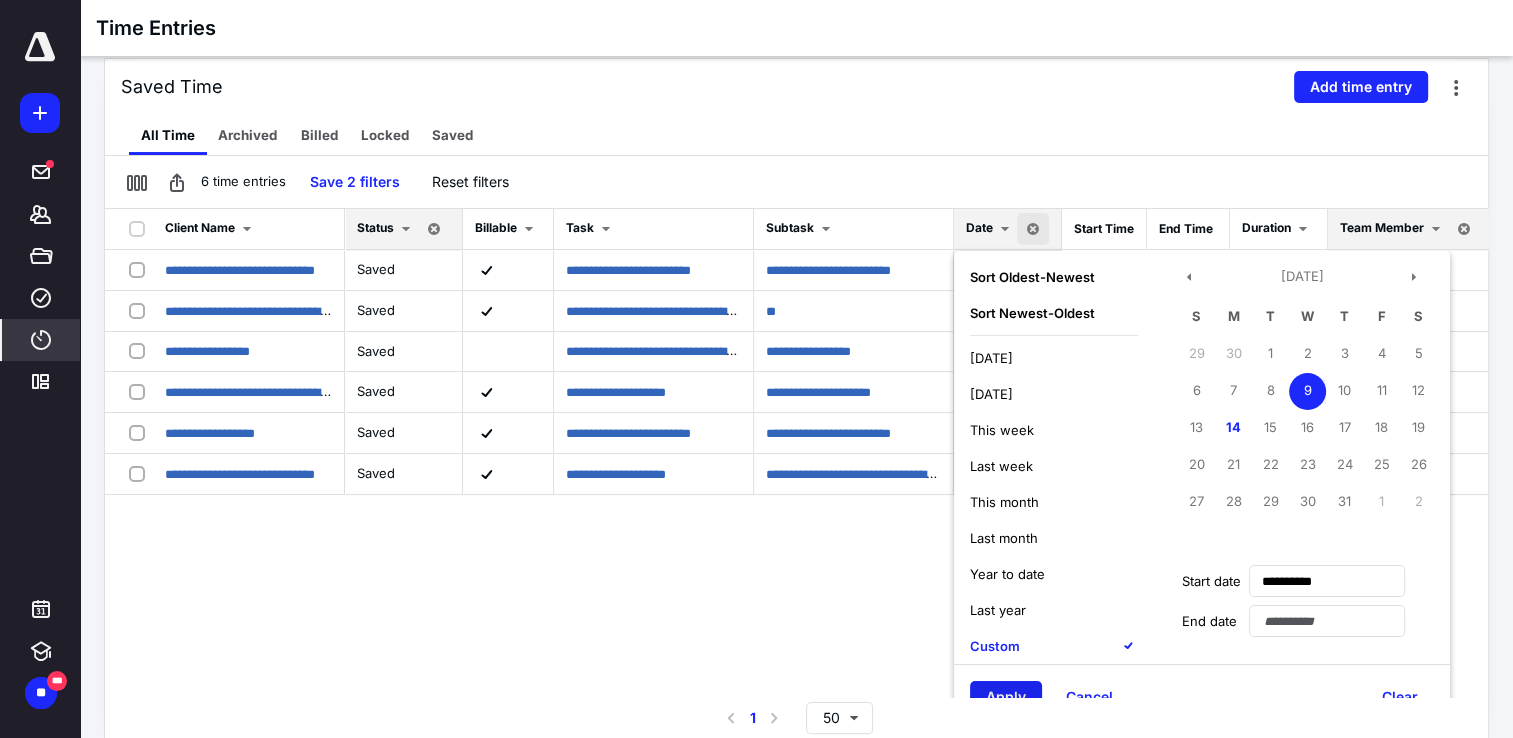 click on "Apply" at bounding box center [1006, 697] 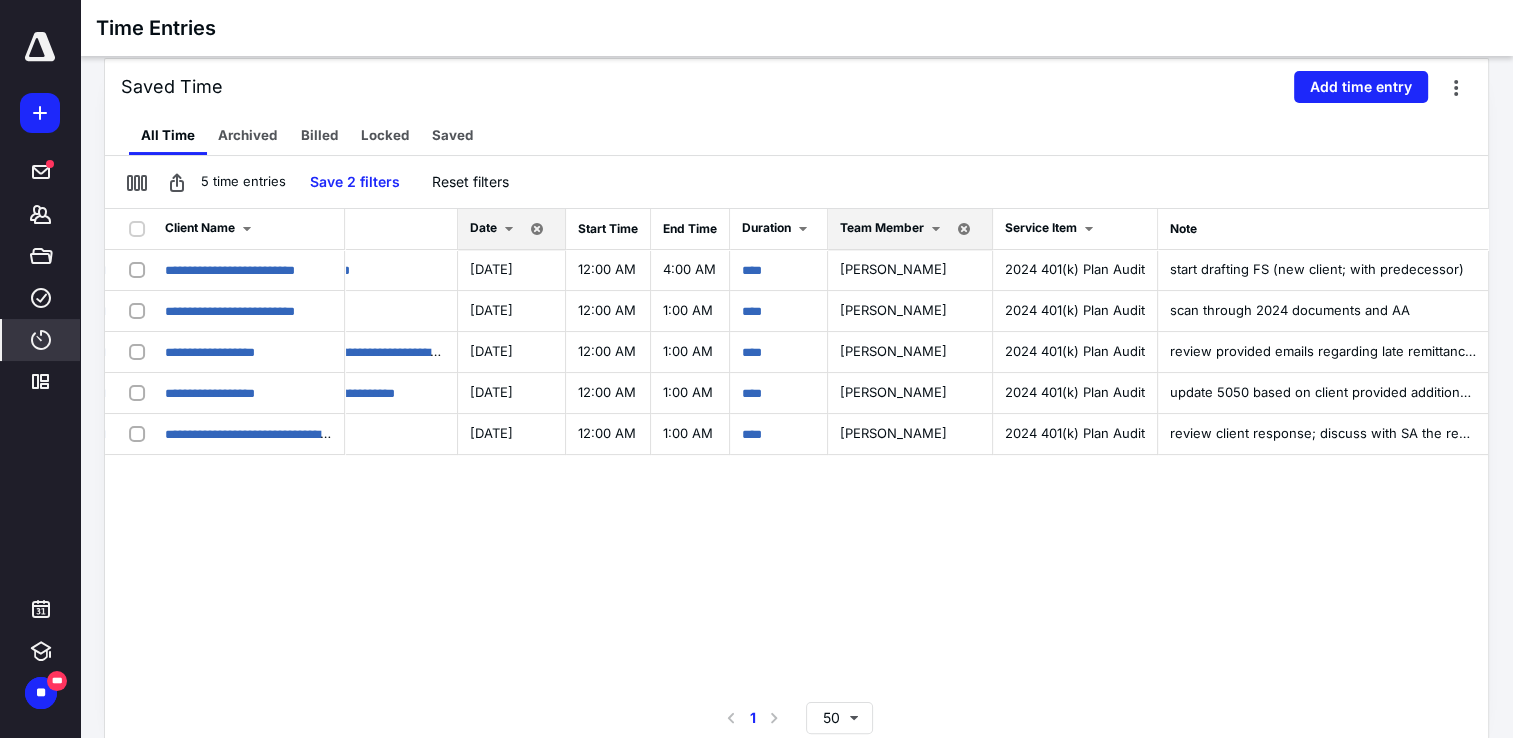 scroll, scrollTop: 0, scrollLeft: 500, axis: horizontal 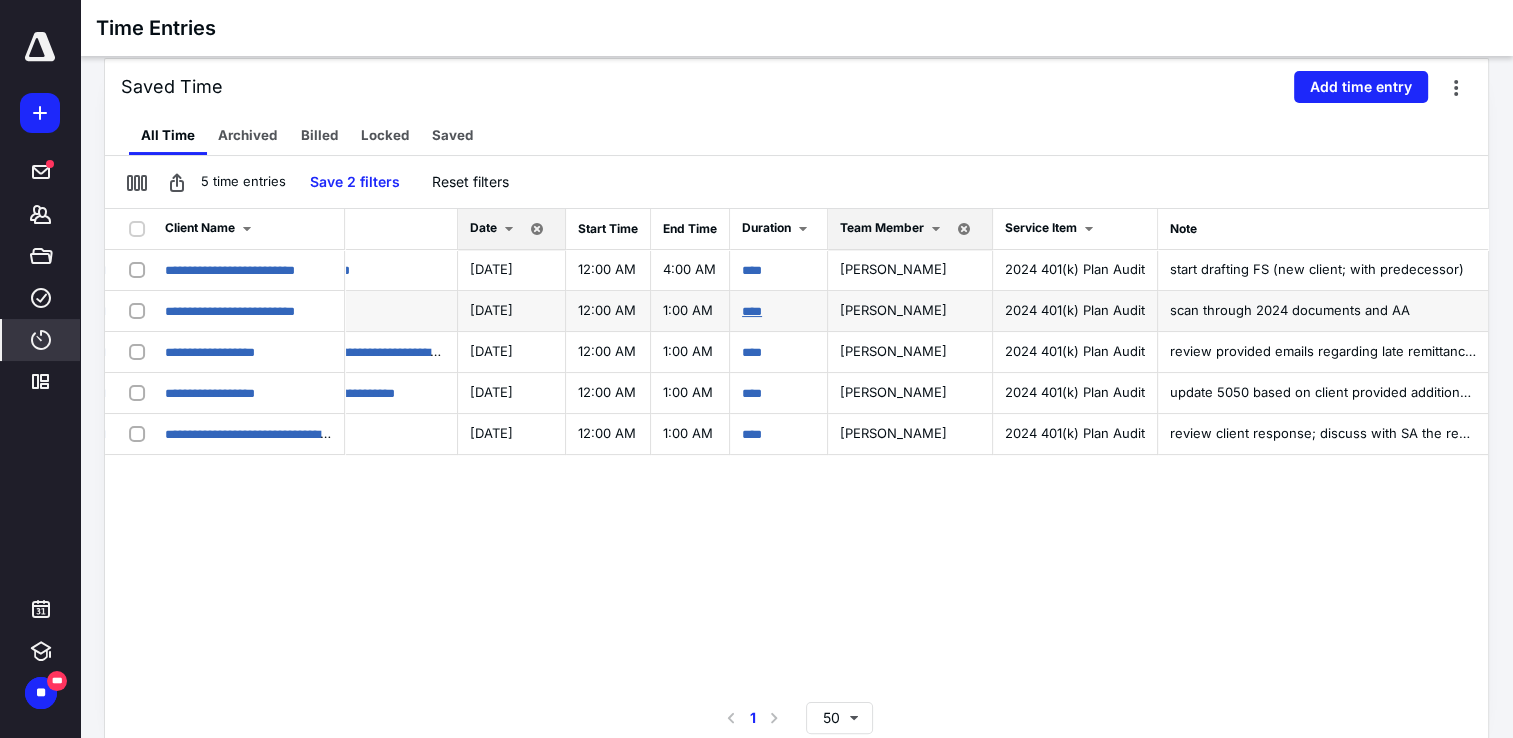 click on "****" at bounding box center [752, 311] 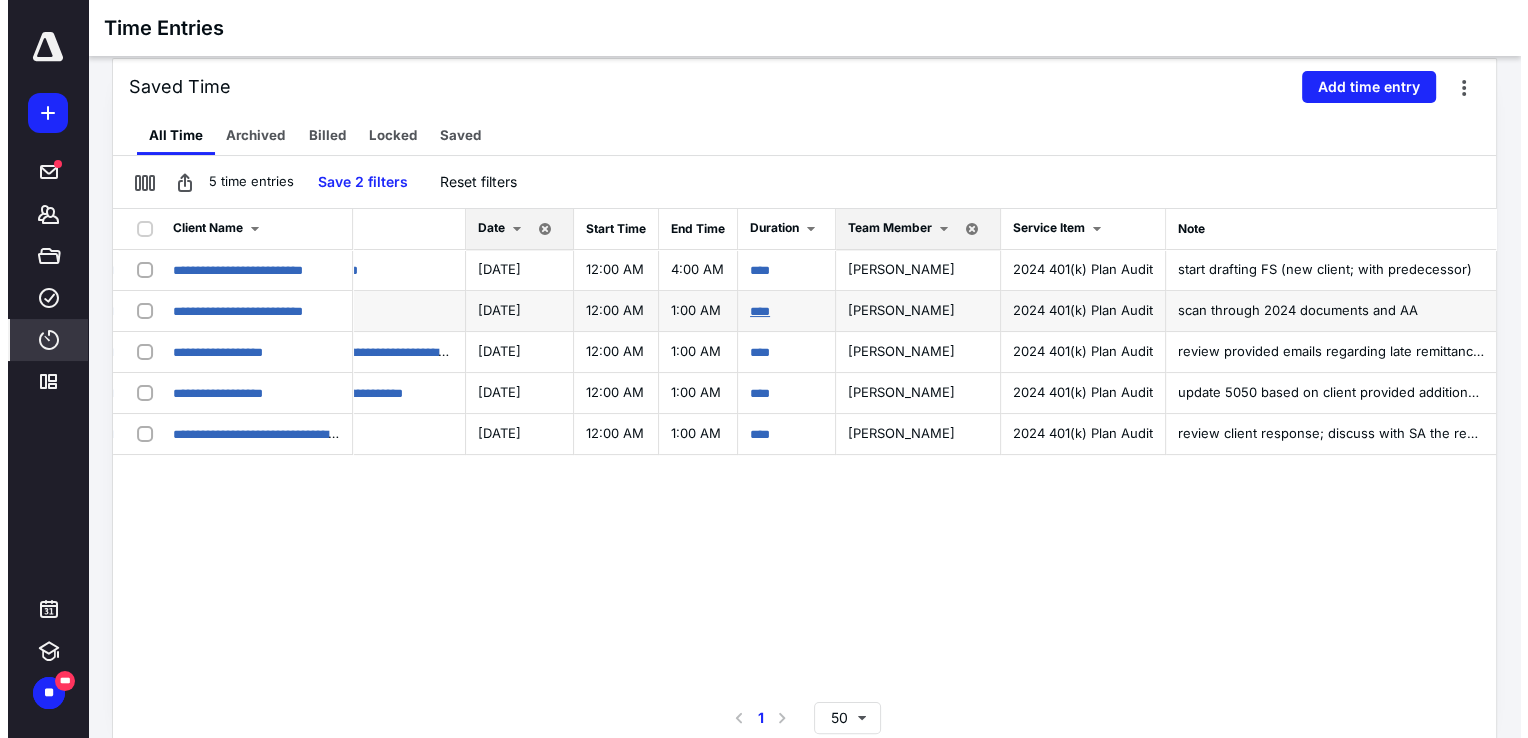 scroll, scrollTop: 0, scrollLeft: 485, axis: horizontal 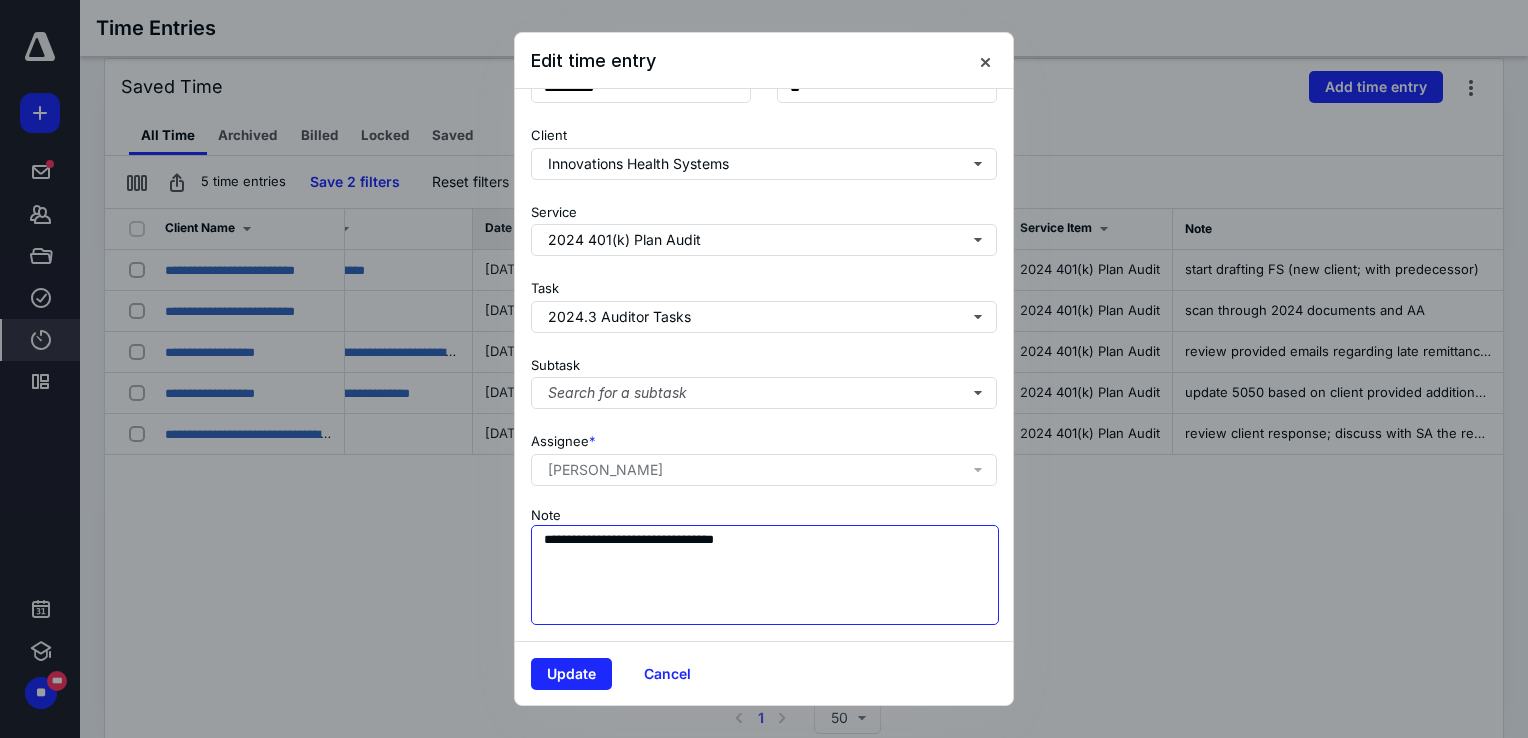 click on "**********" at bounding box center (765, 575) 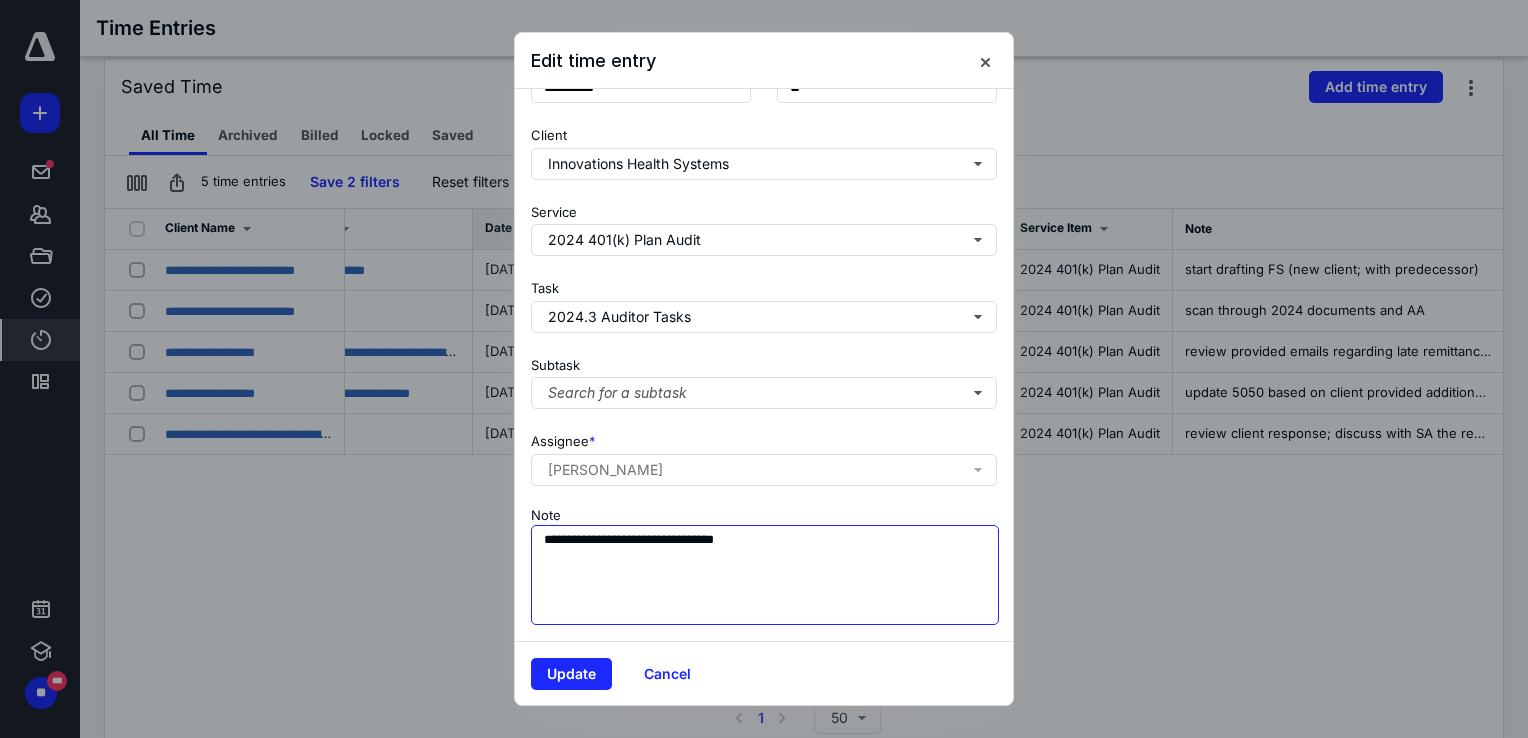 drag, startPoint x: 791, startPoint y: 525, endPoint x: 628, endPoint y: 540, distance: 163.68874 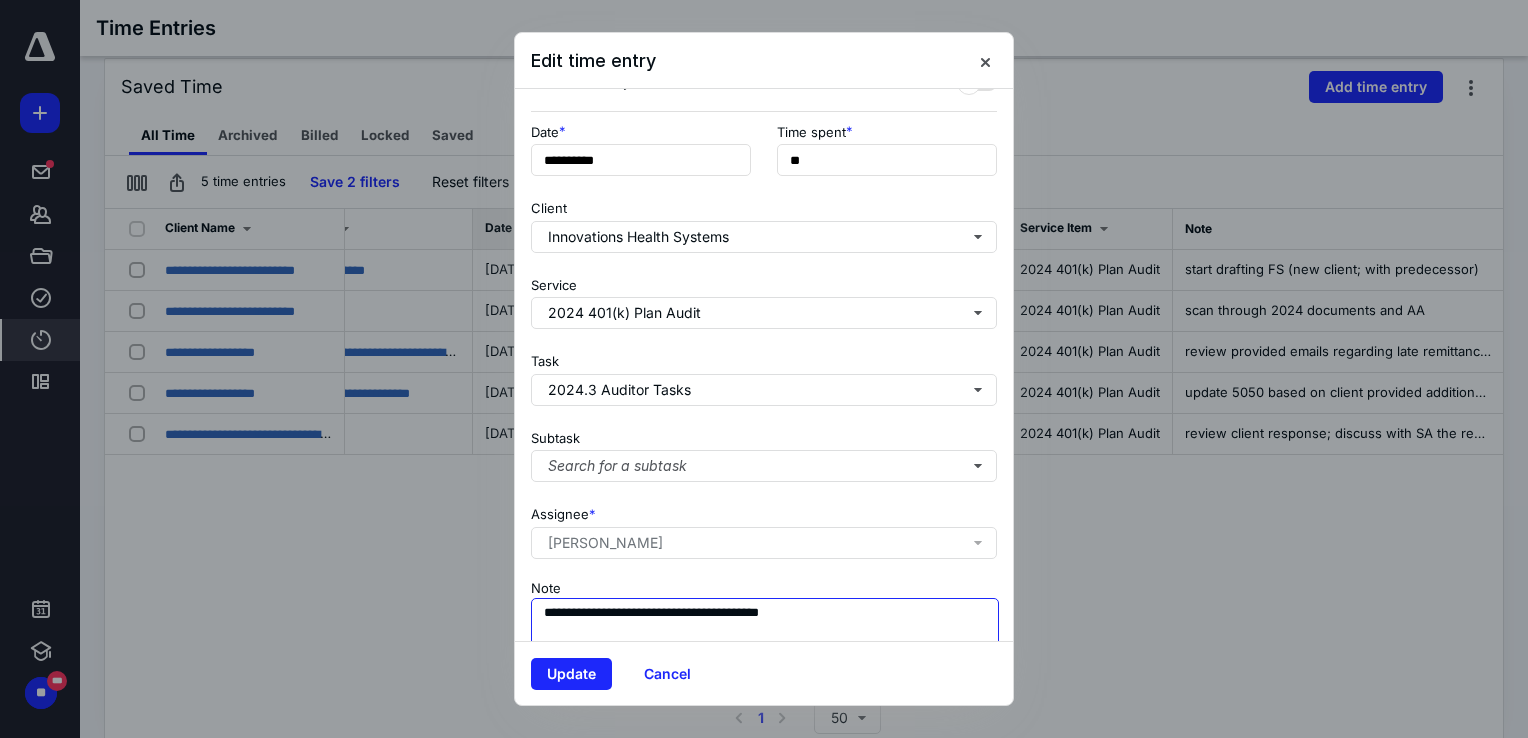 scroll, scrollTop: 0, scrollLeft: 0, axis: both 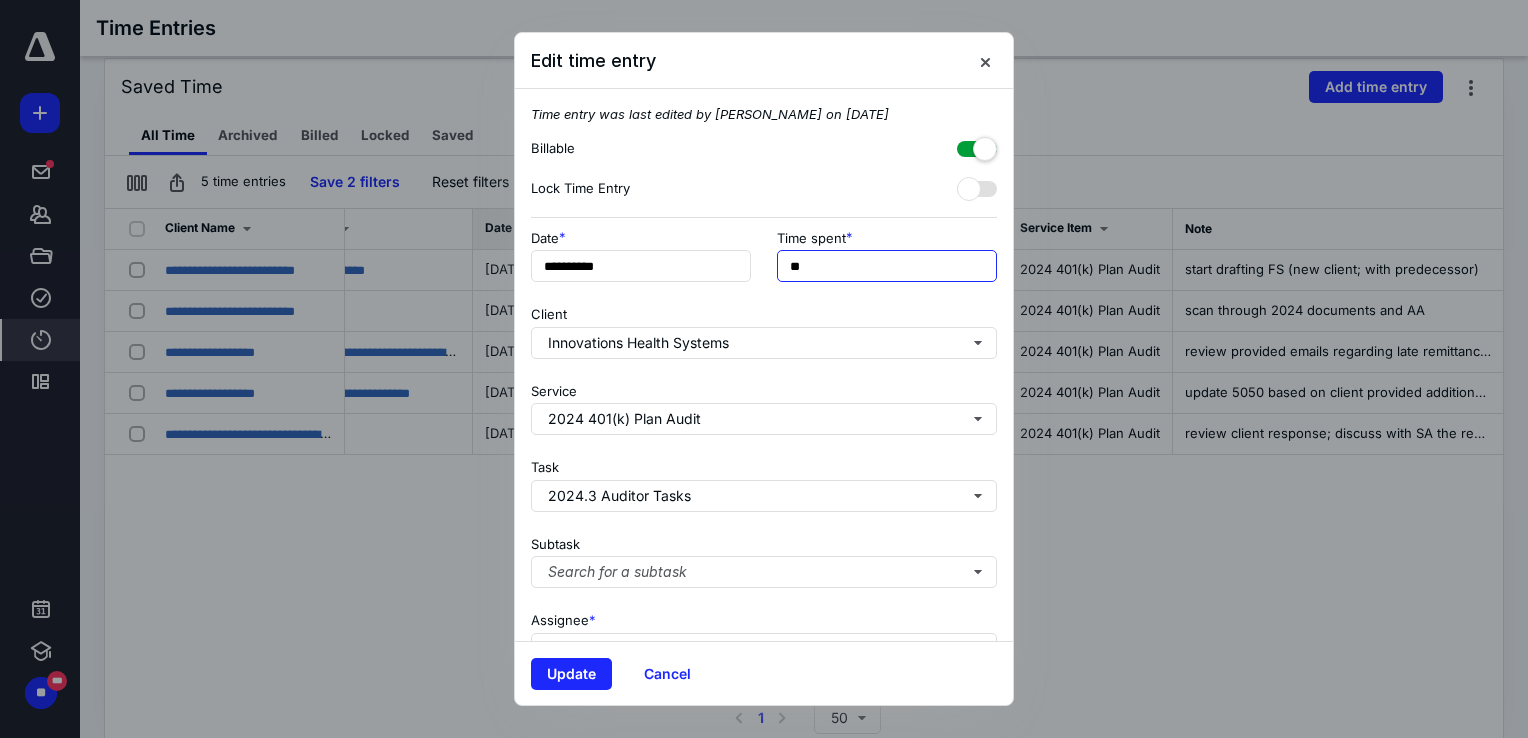 click on "**" at bounding box center (887, 266) 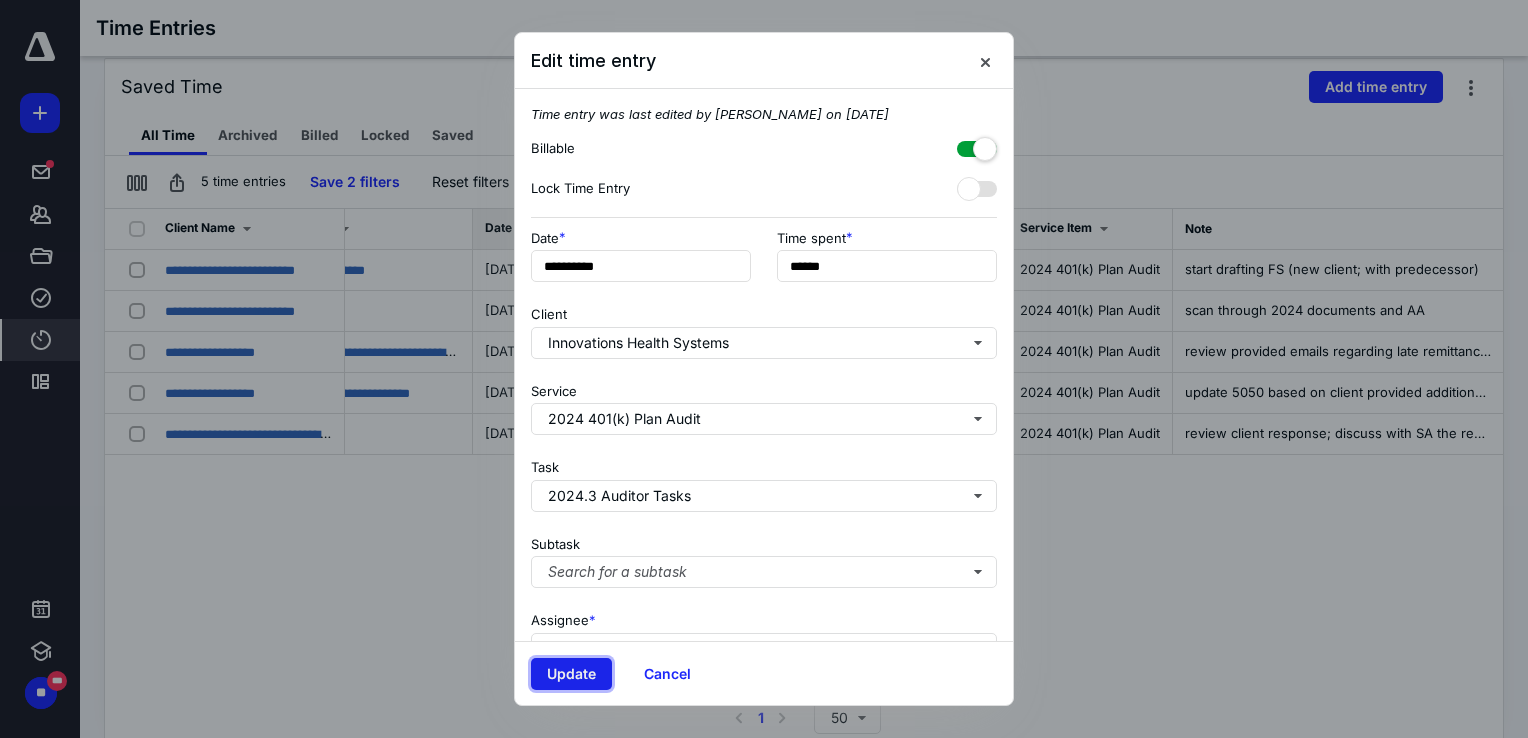 click on "Update" at bounding box center [571, 674] 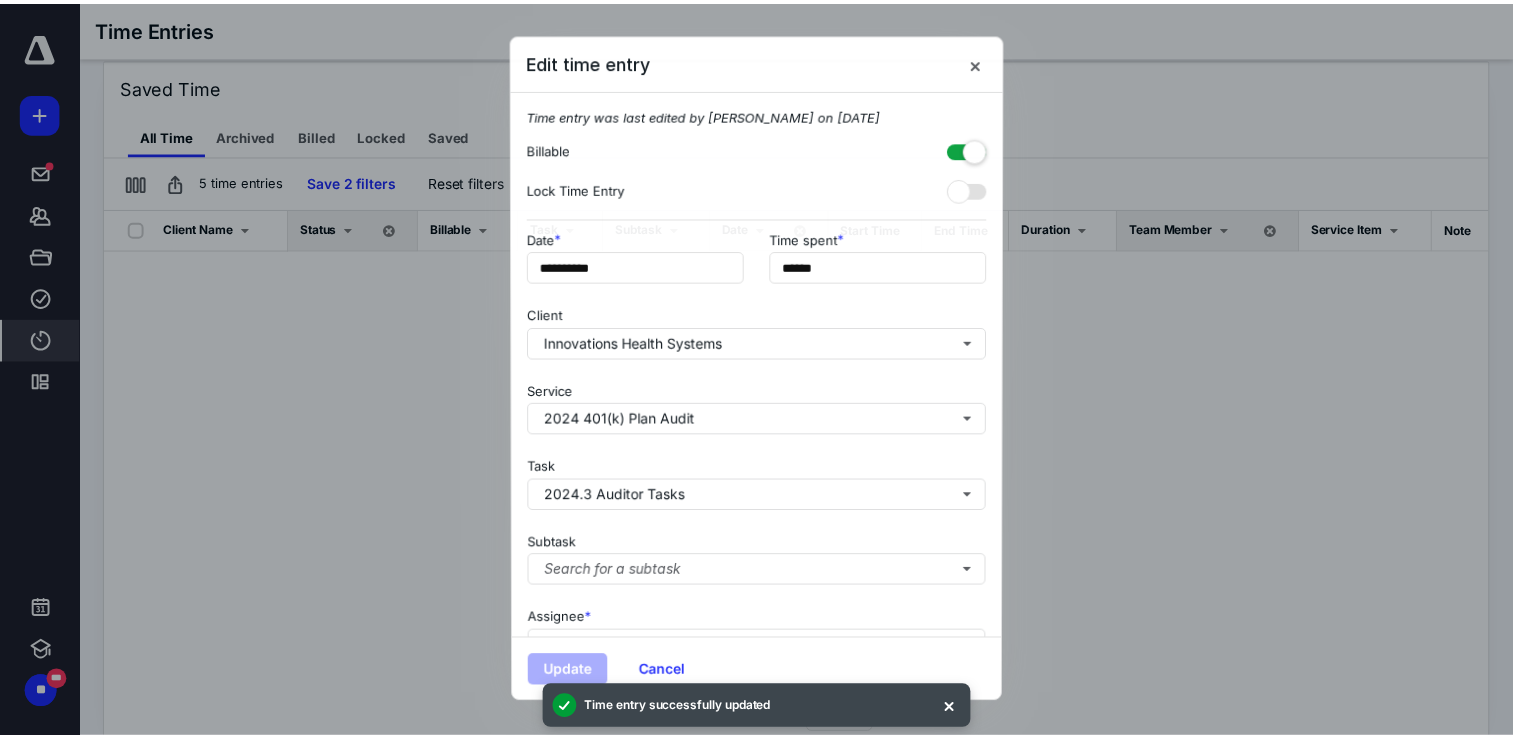 scroll, scrollTop: 0, scrollLeft: 0, axis: both 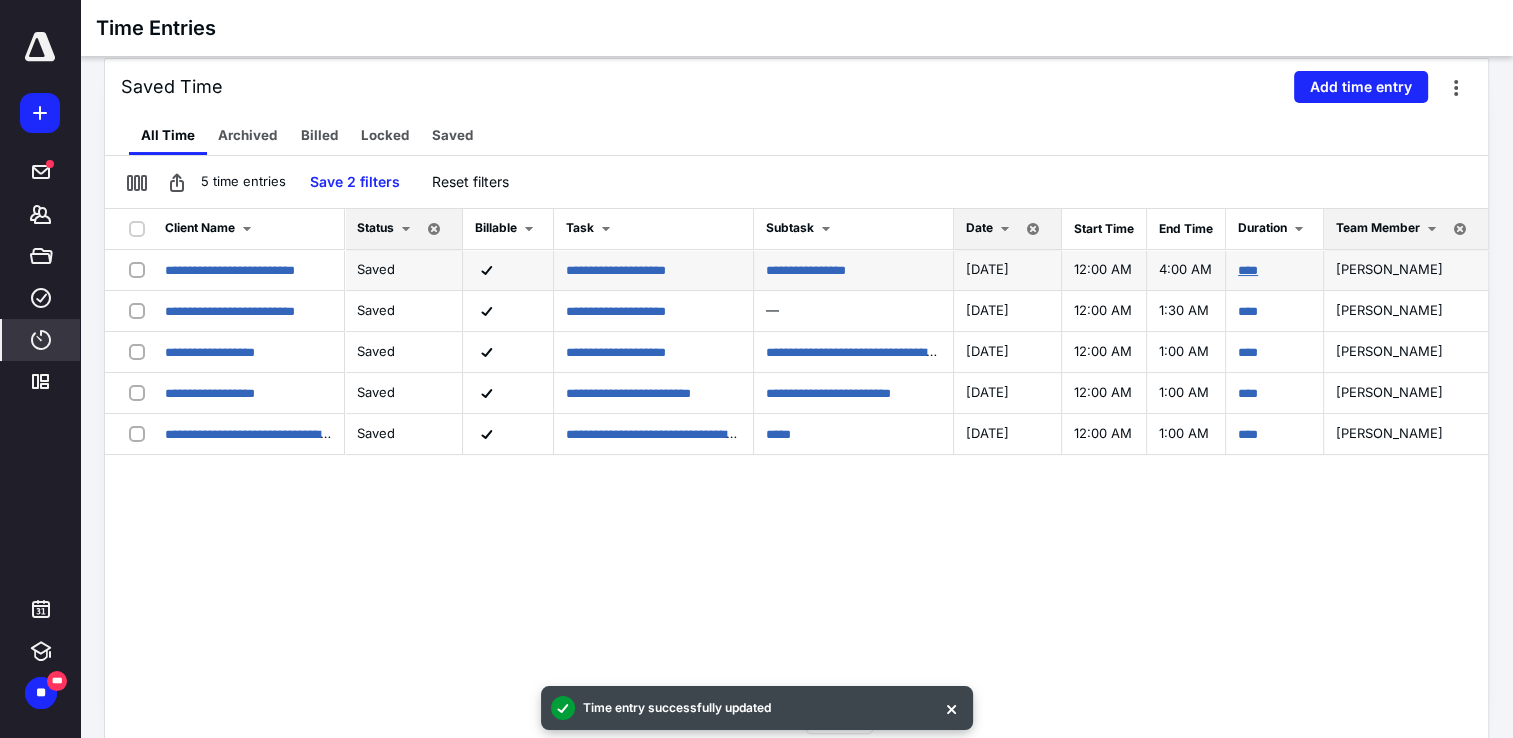 click on "****" at bounding box center (1248, 270) 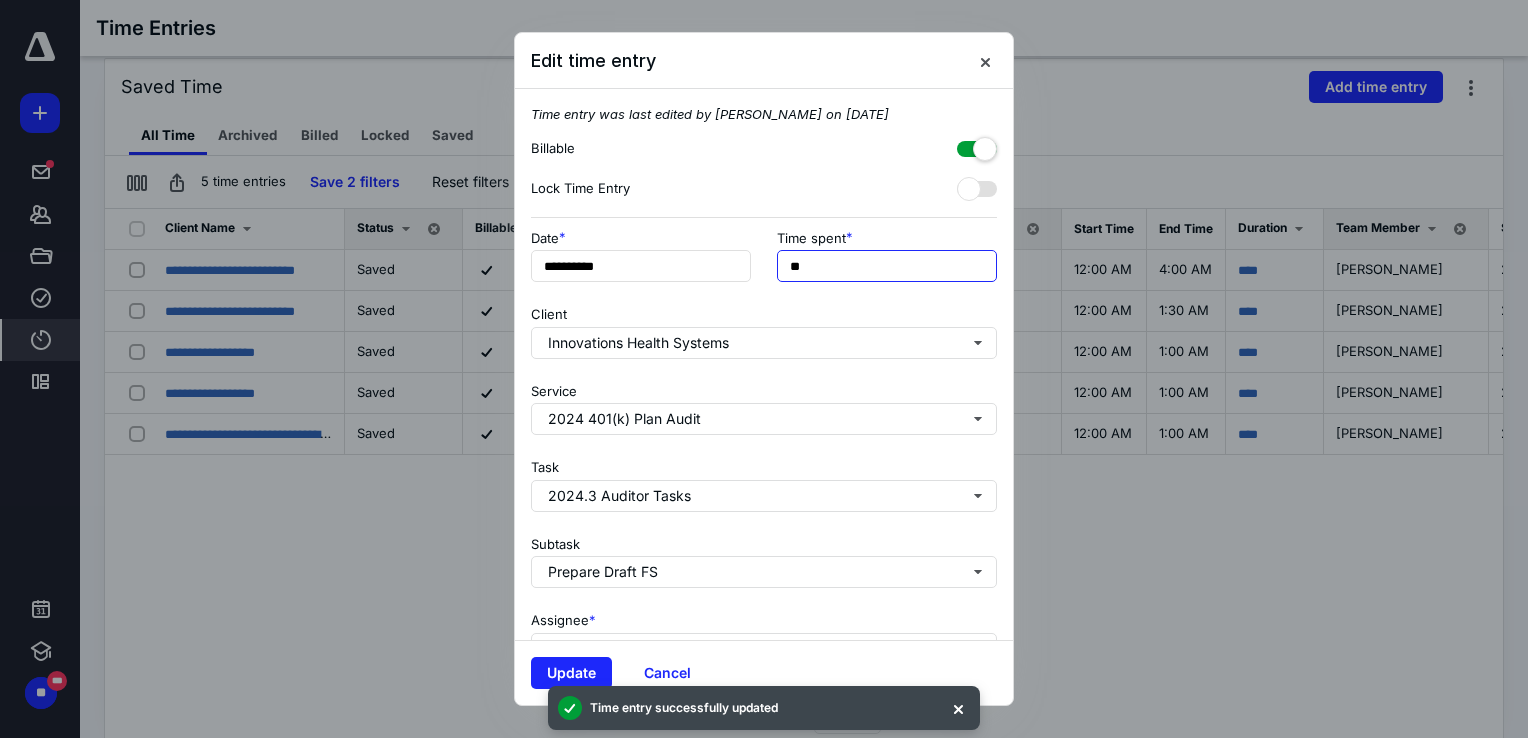 click on "**" at bounding box center [887, 266] 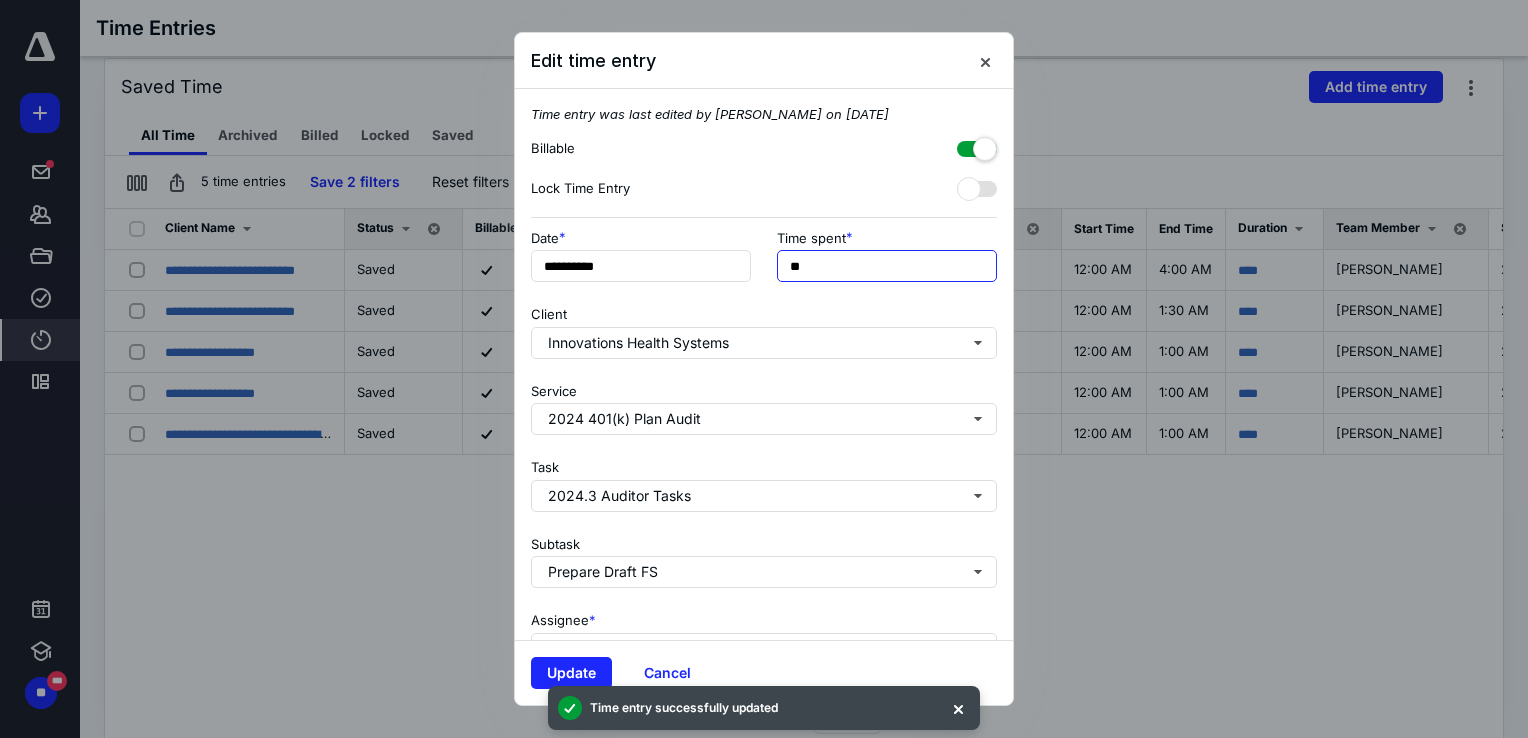 click on "**" at bounding box center [887, 266] 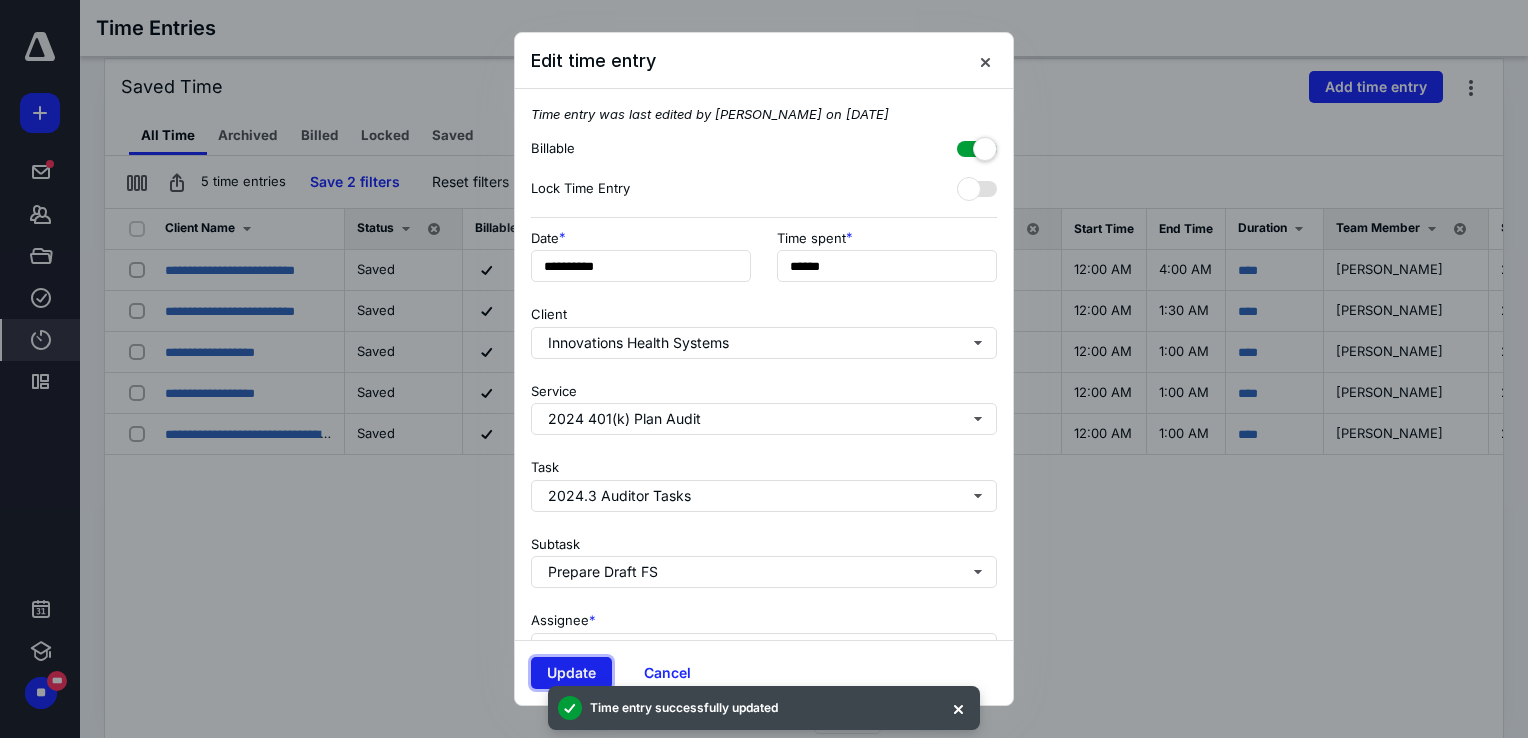 click on "Update" at bounding box center [571, 673] 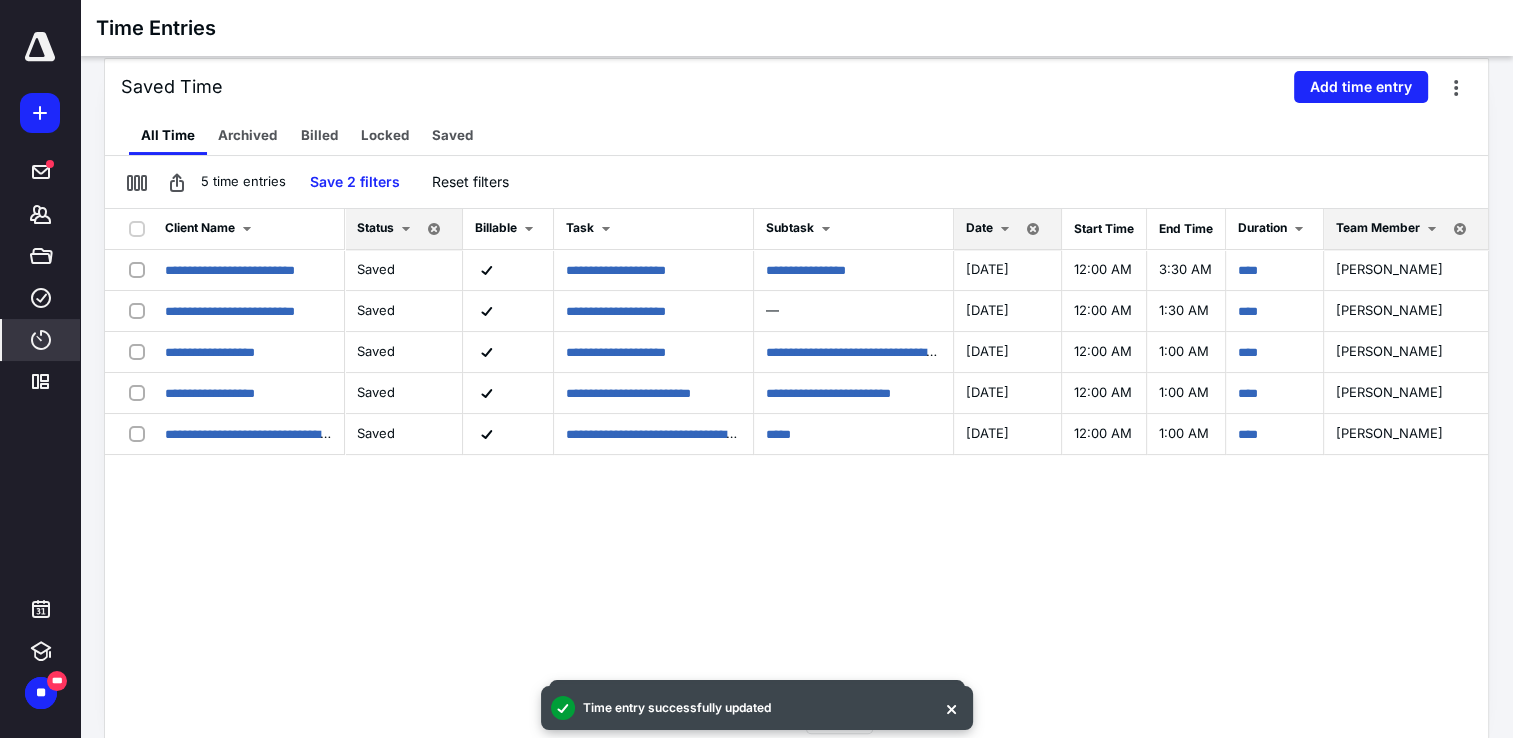 scroll, scrollTop: 228, scrollLeft: 0, axis: vertical 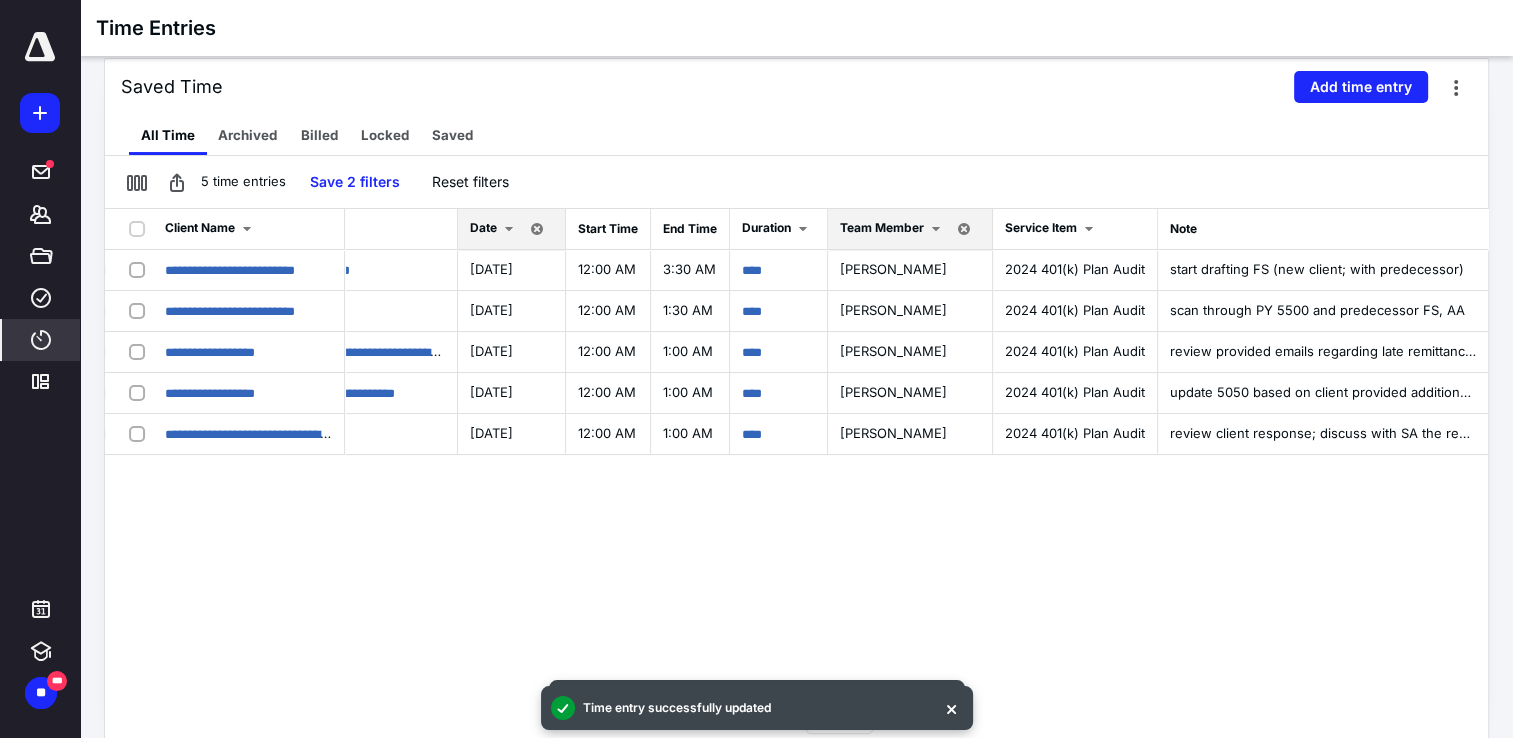 drag, startPoint x: 1431, startPoint y: 668, endPoint x: 1186, endPoint y: 702, distance: 247.34793 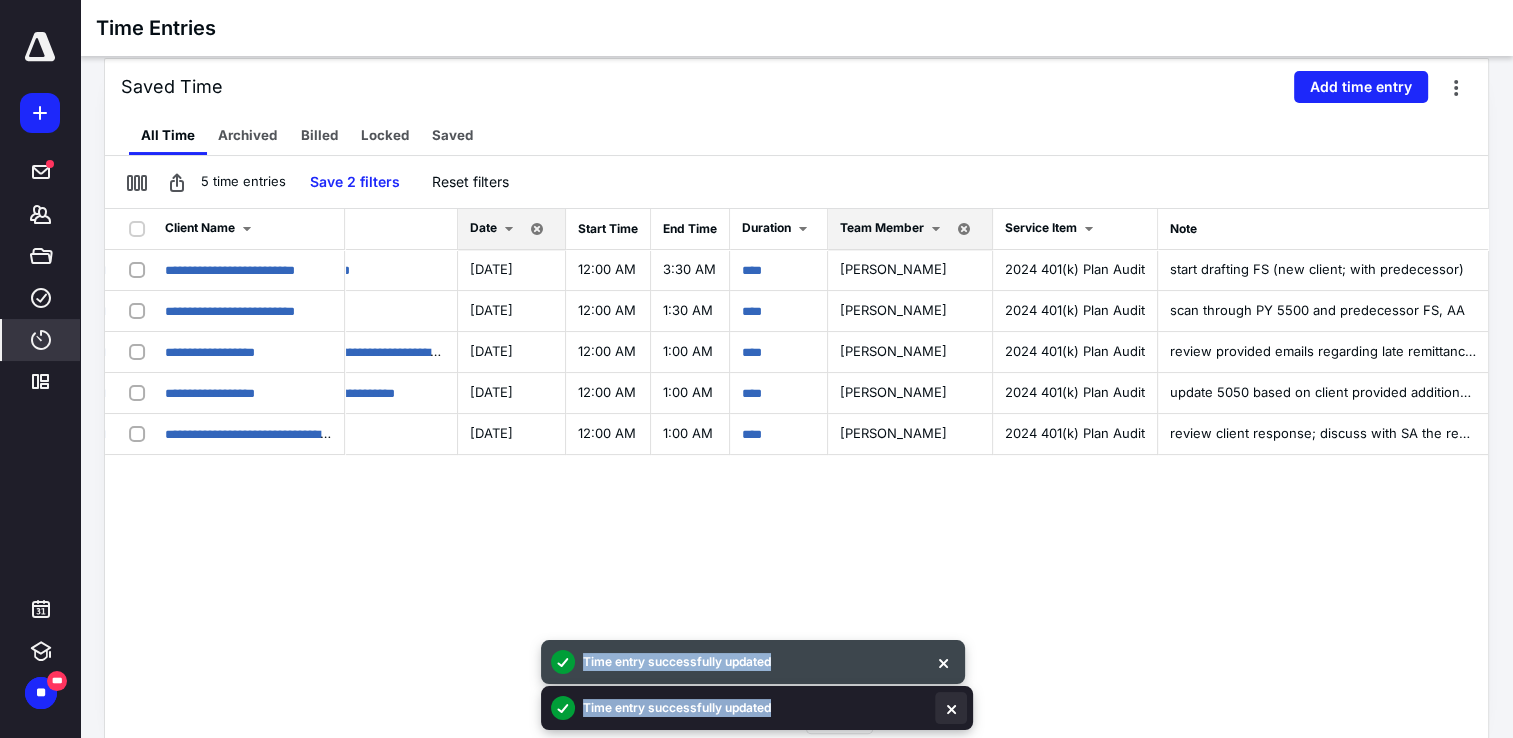 drag, startPoint x: 999, startPoint y: 714, endPoint x: 944, endPoint y: 720, distance: 55.326305 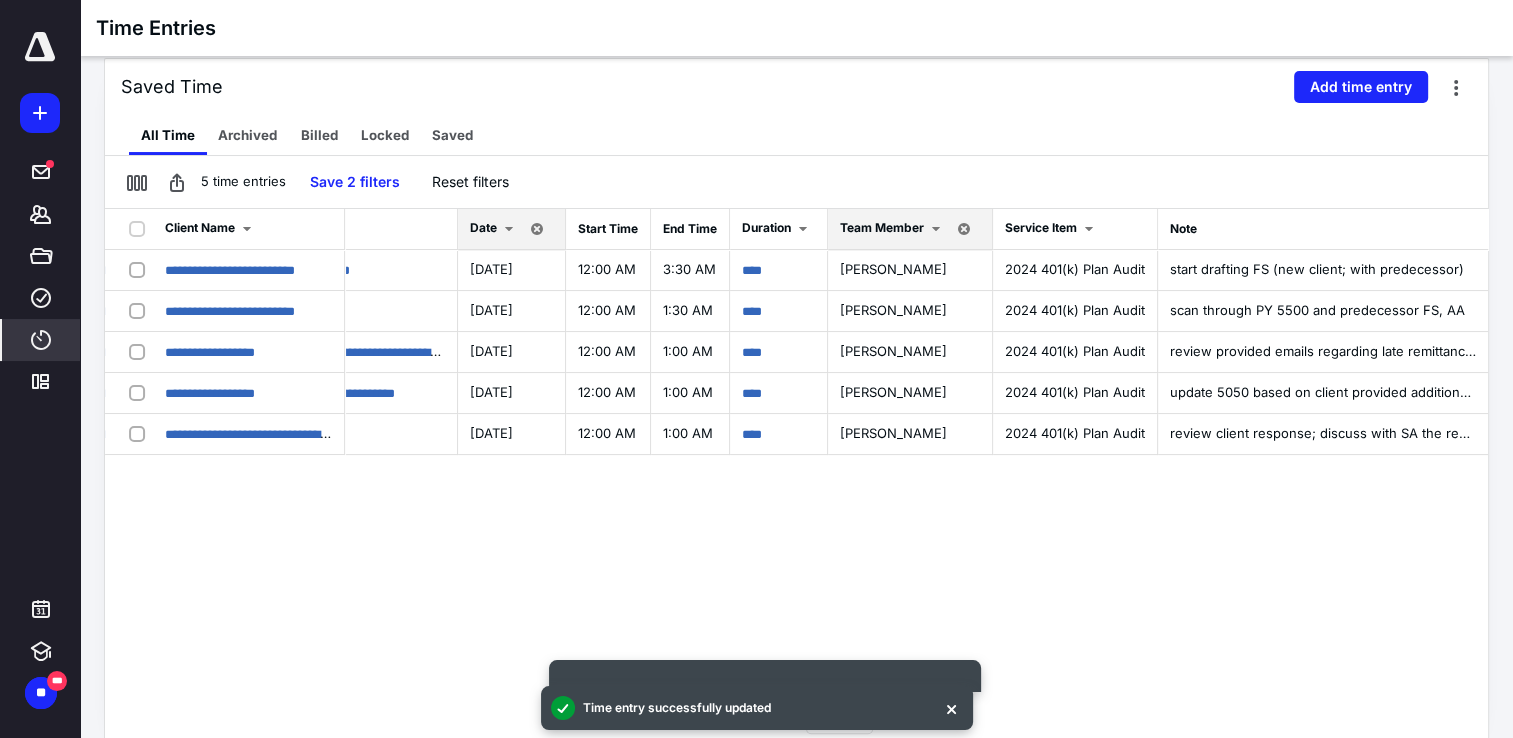drag, startPoint x: 944, startPoint y: 720, endPoint x: 934, endPoint y: 564, distance: 156.32019 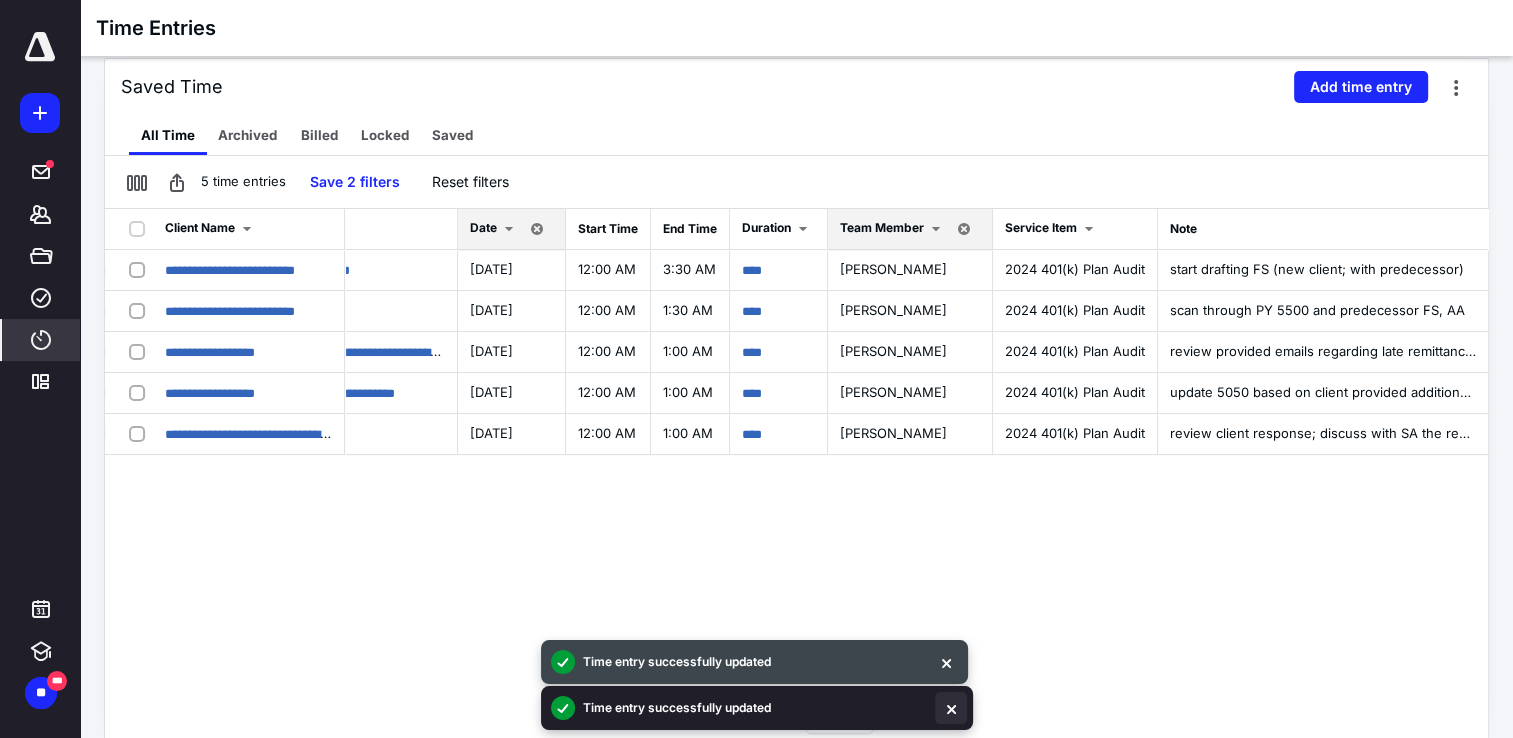 click at bounding box center (951, 708) 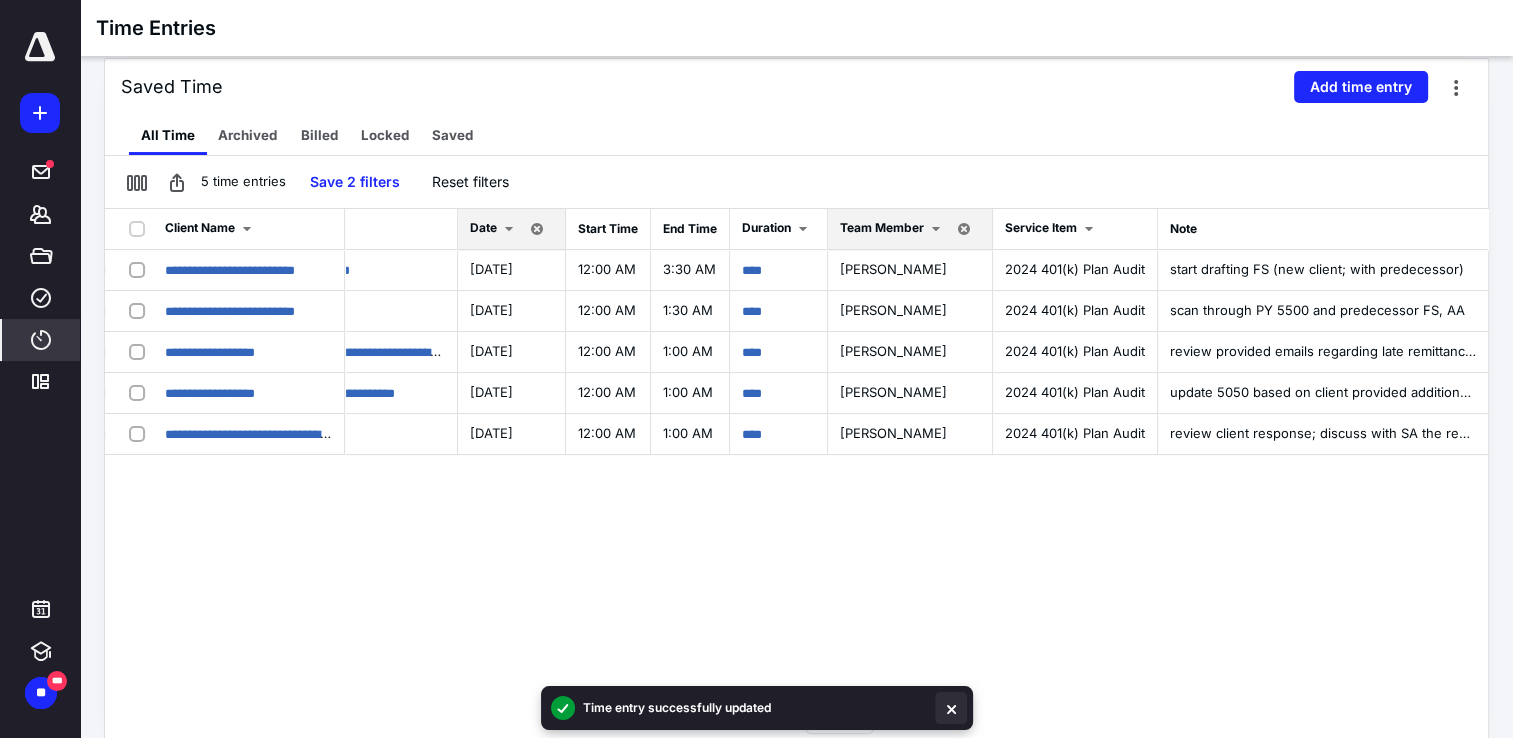 click at bounding box center [951, 708] 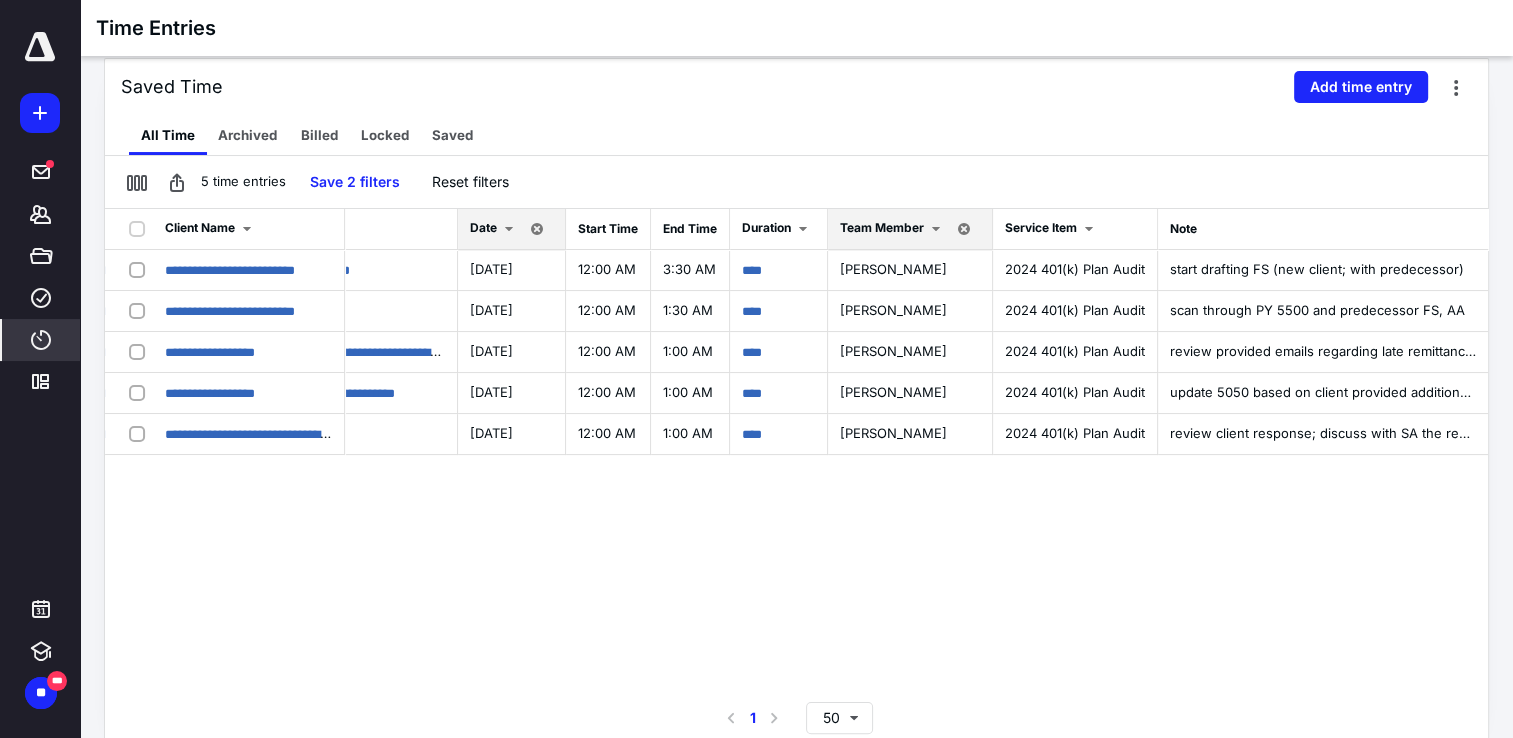 click on "**********" at bounding box center [796, 453] 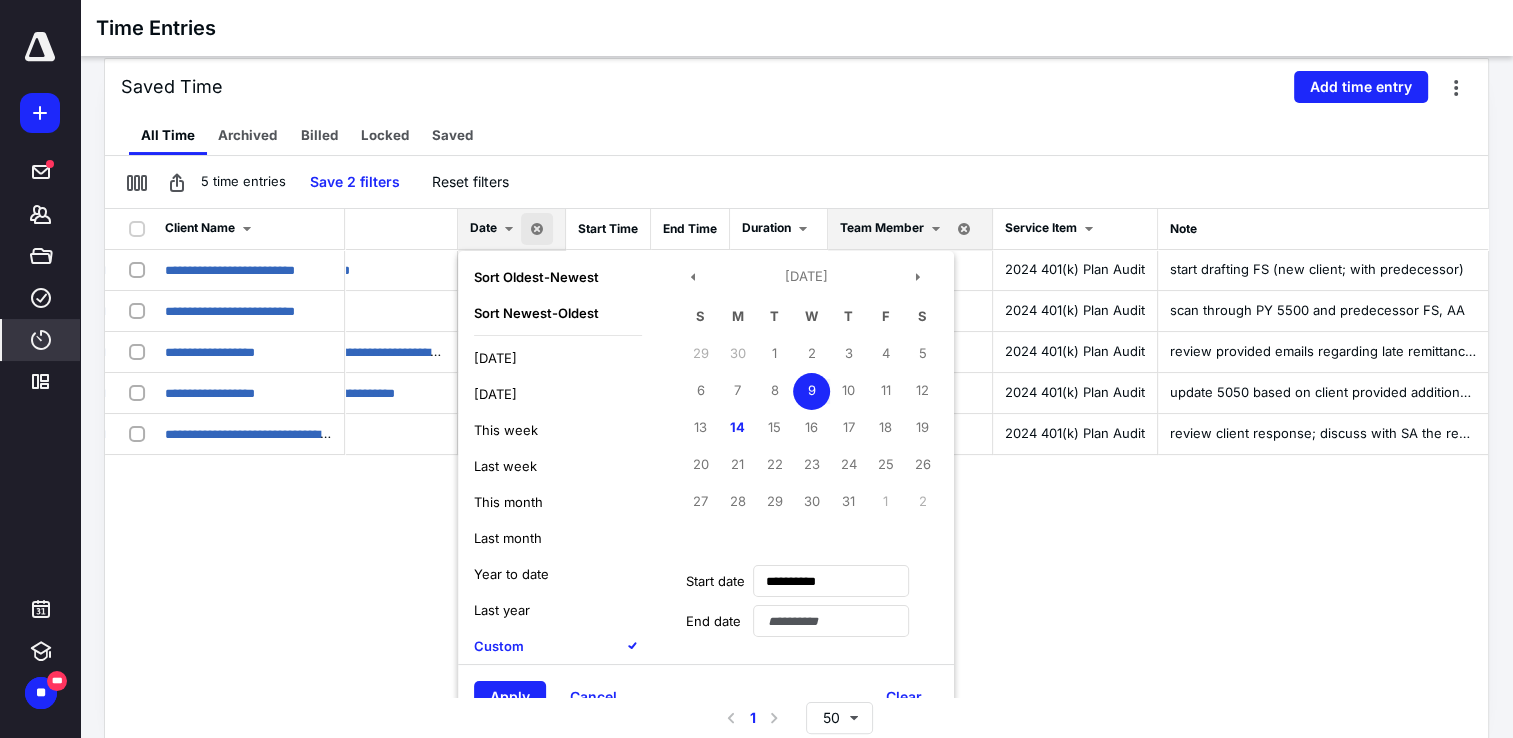 click on "9" at bounding box center [811, 391] 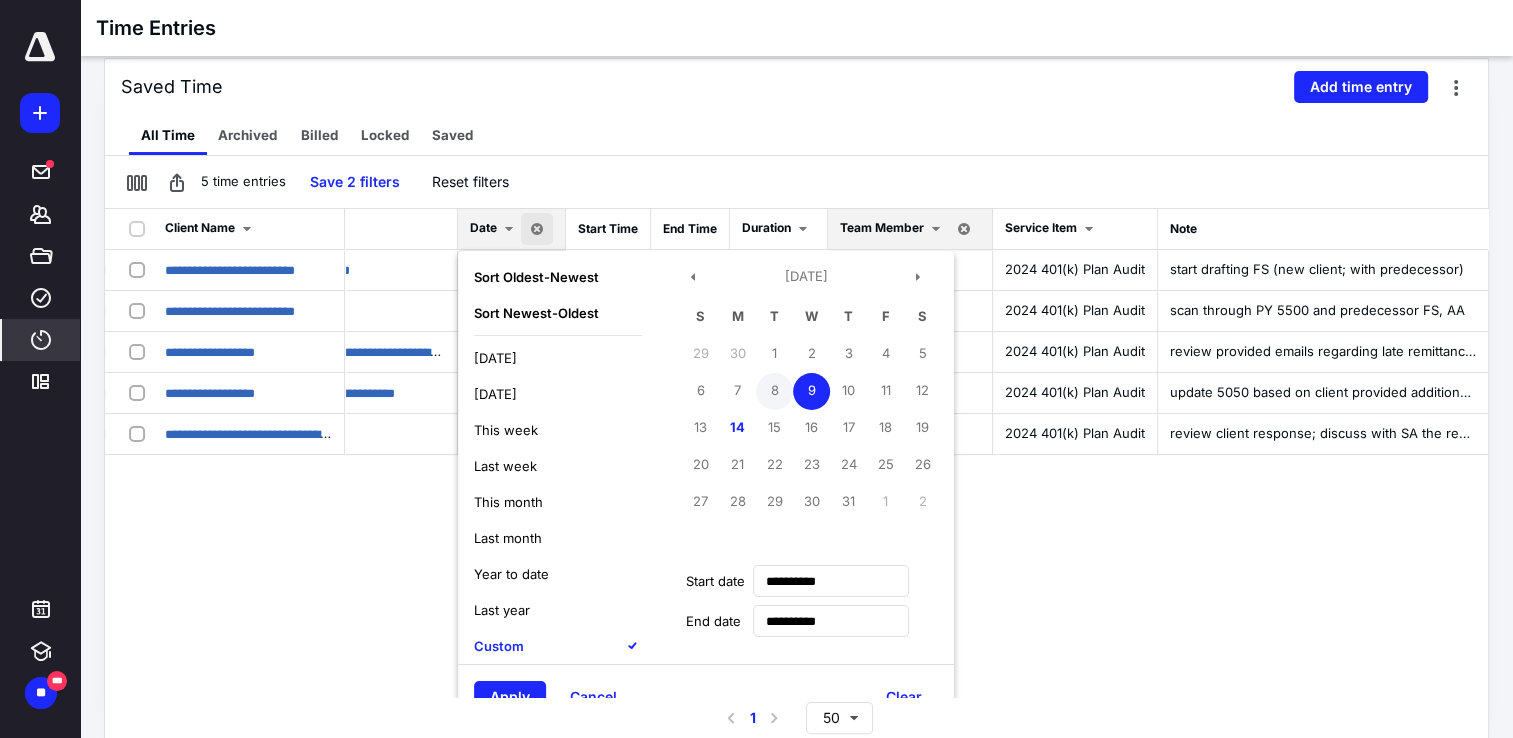 click on "8" at bounding box center [774, 391] 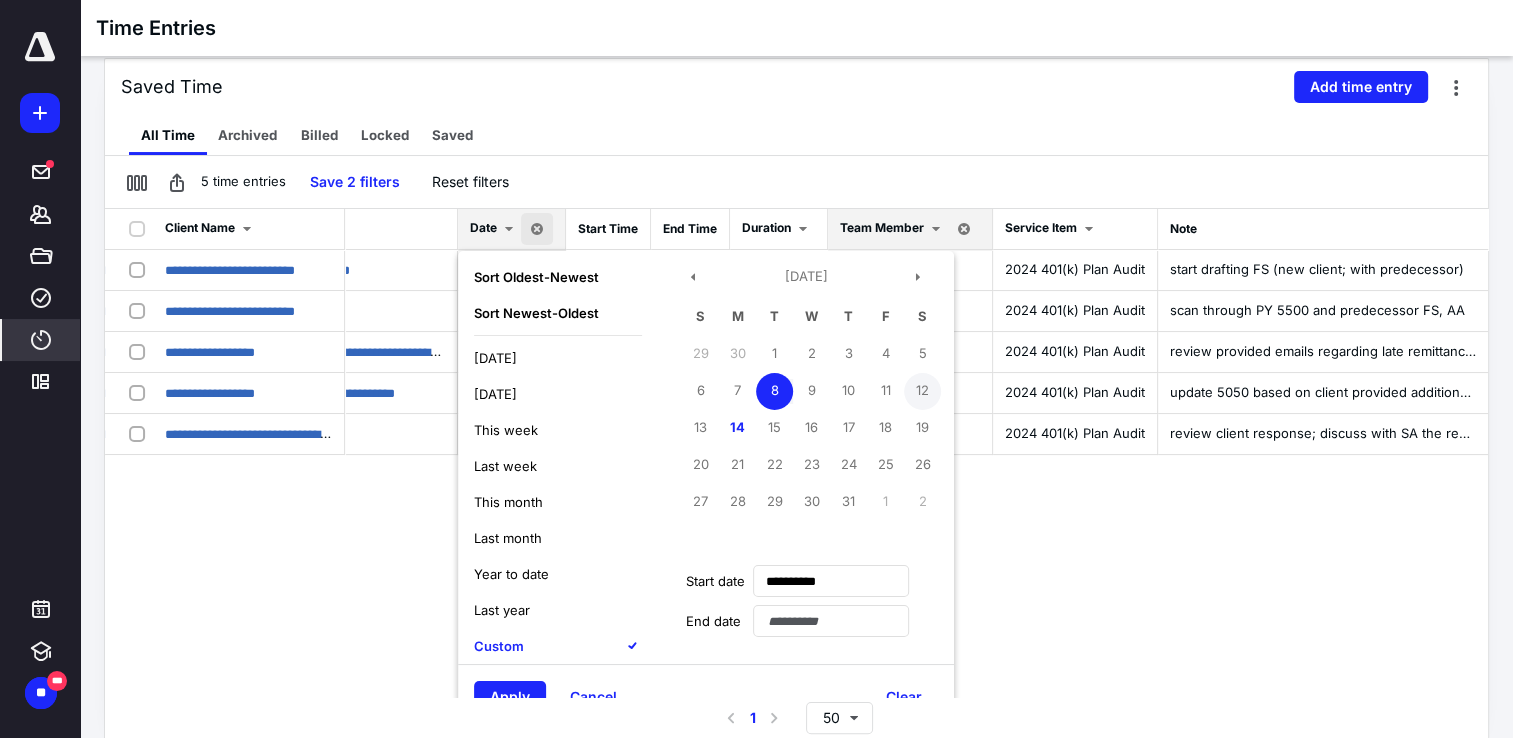 click on "12" at bounding box center (922, 391) 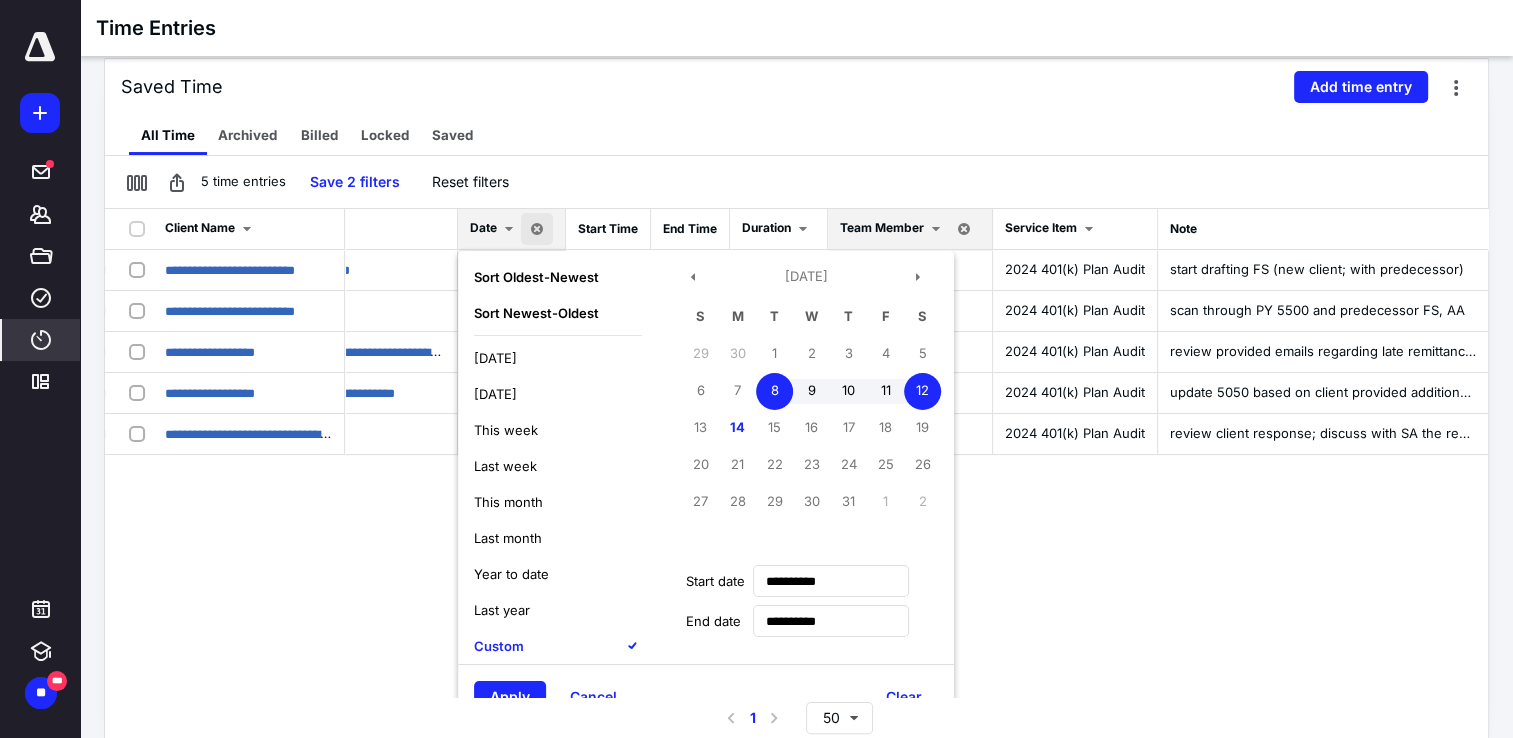 click on "12" at bounding box center (922, 391) 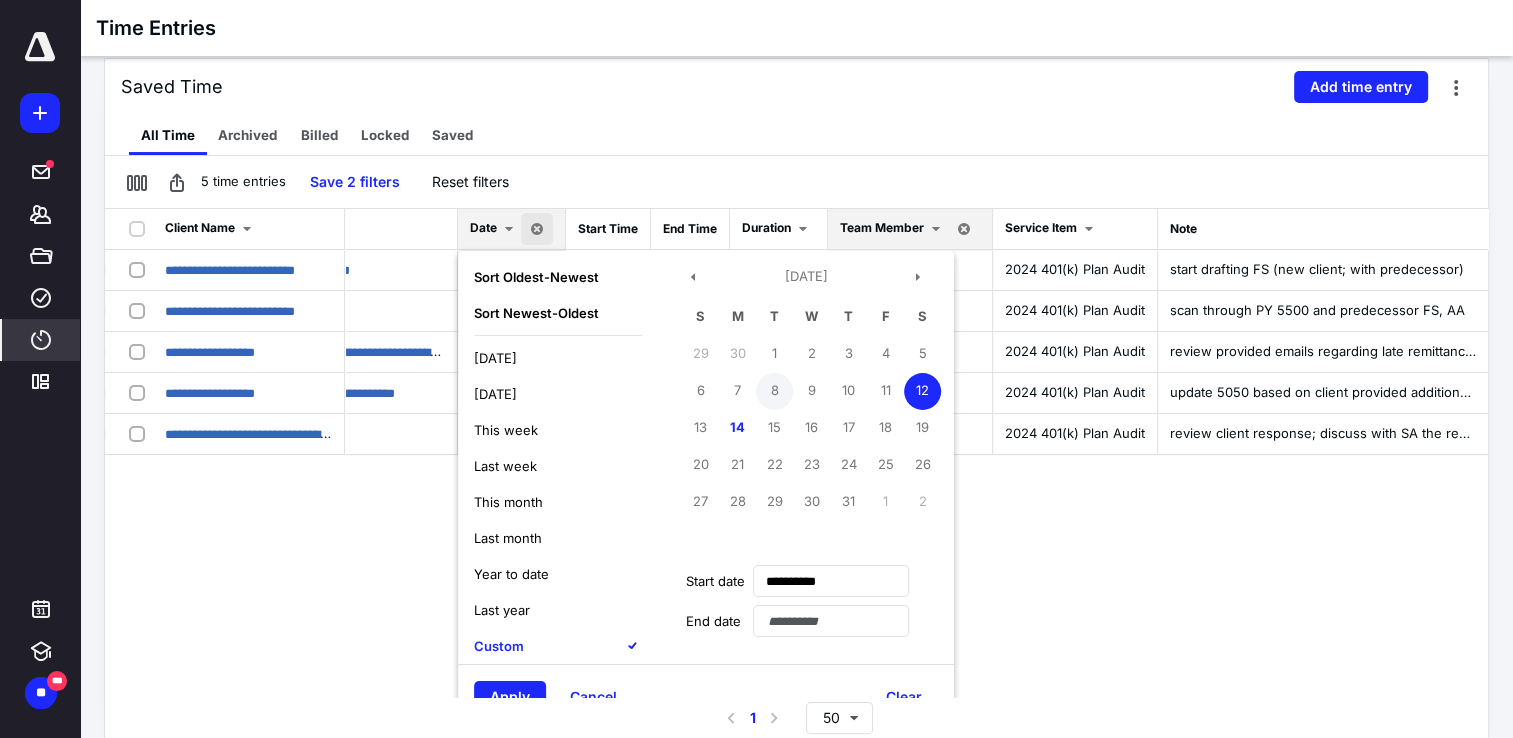 click on "8" at bounding box center [774, 391] 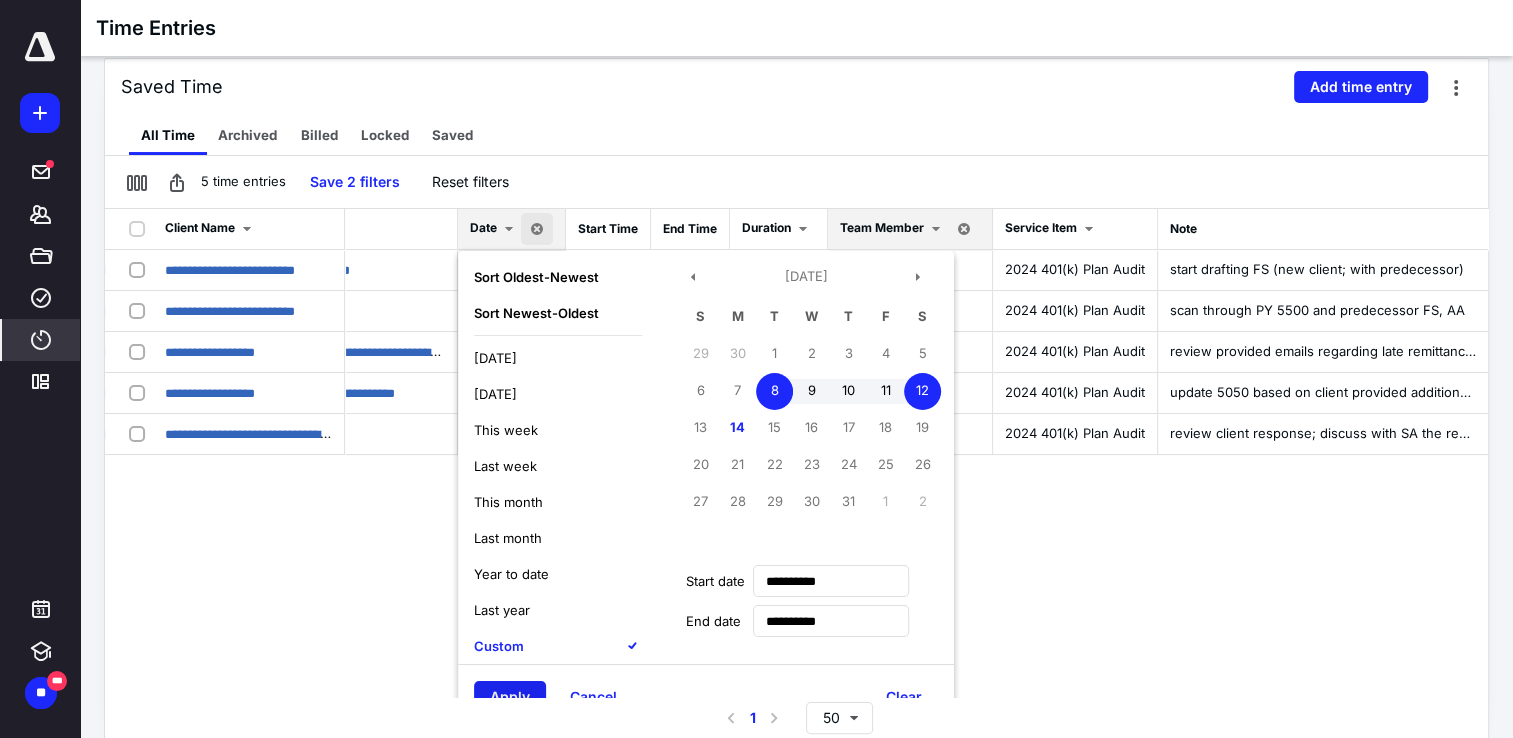 click on "Apply" at bounding box center [510, 697] 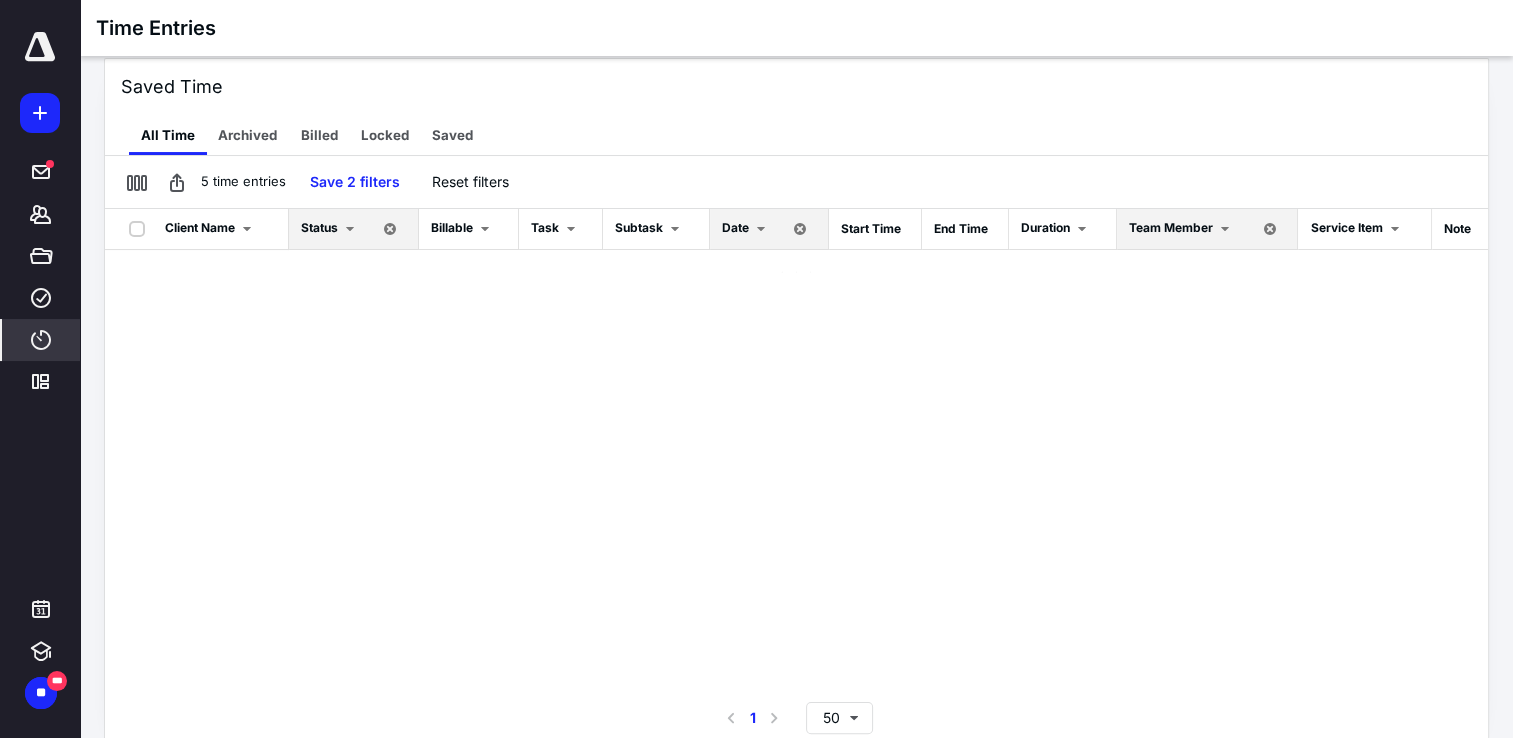 scroll, scrollTop: 0, scrollLeft: 0, axis: both 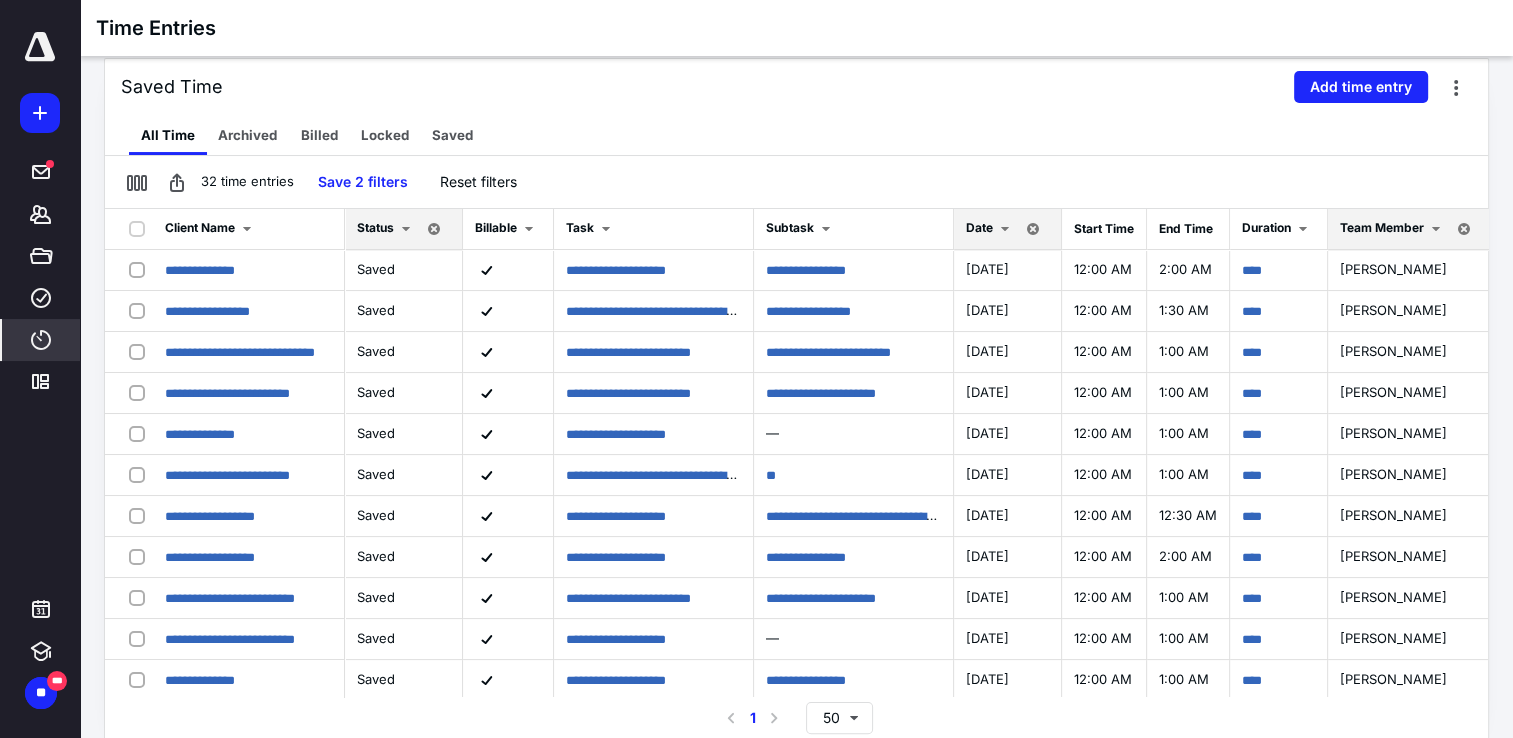 click at bounding box center [247, 229] 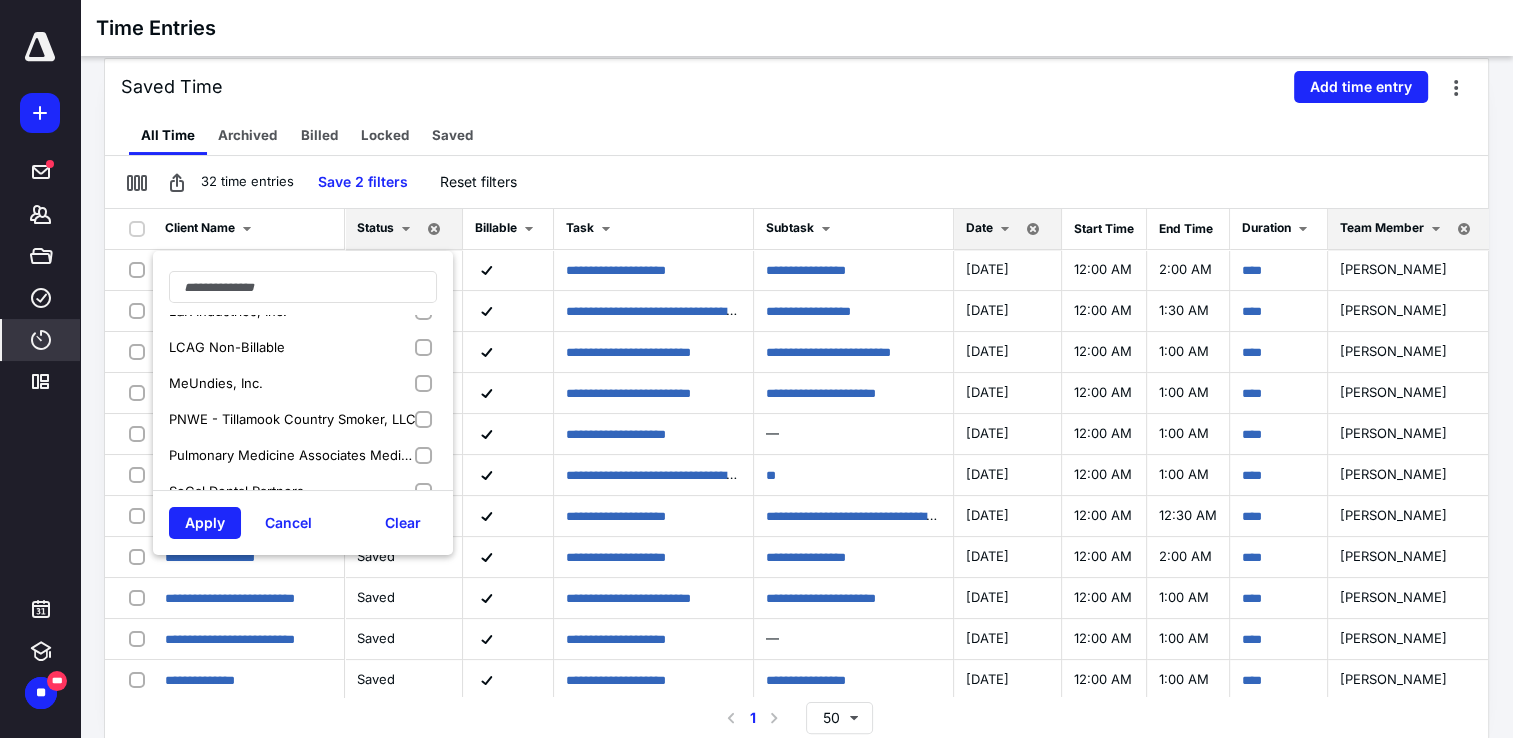 scroll, scrollTop: 156, scrollLeft: 0, axis: vertical 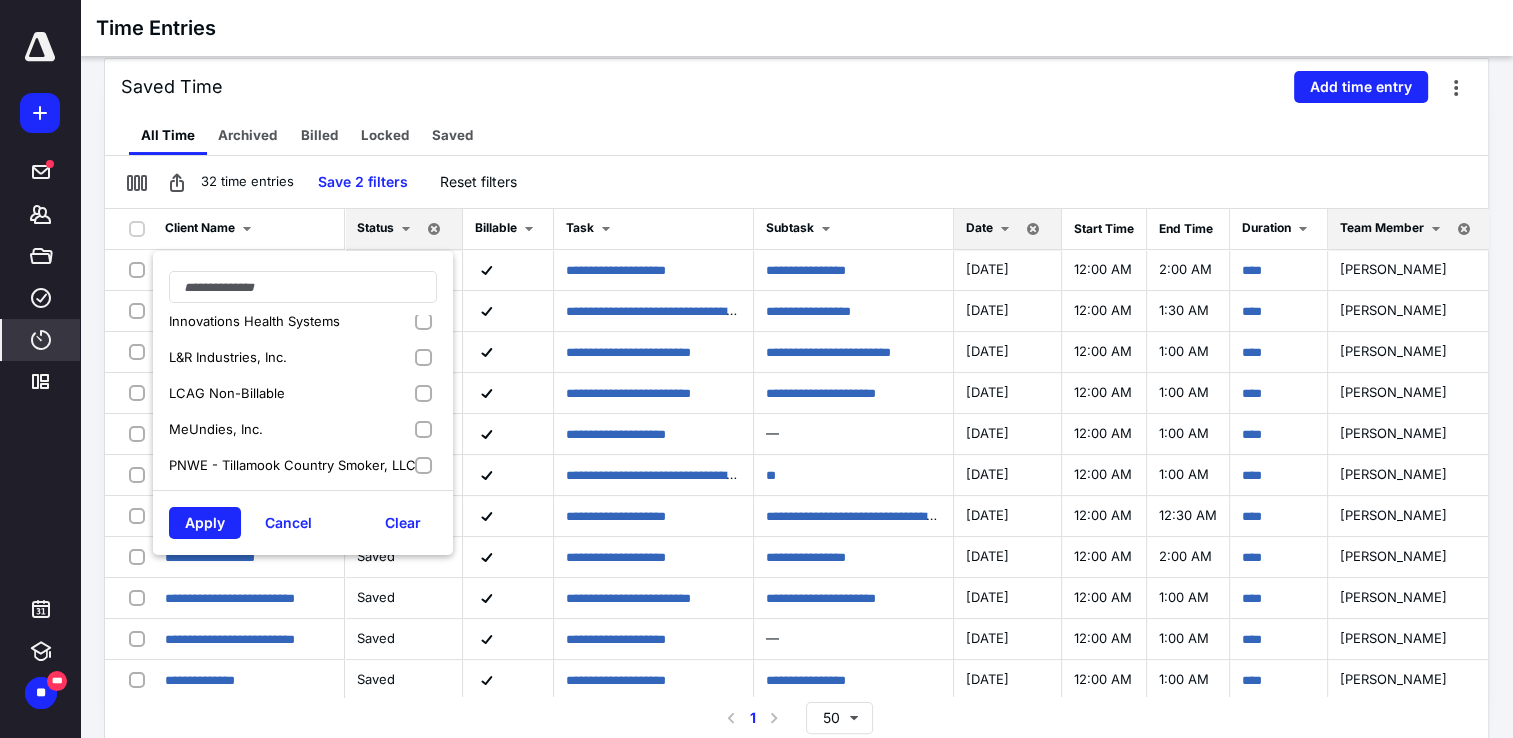 click on "LCAG Non-Billable" at bounding box center (303, 393) 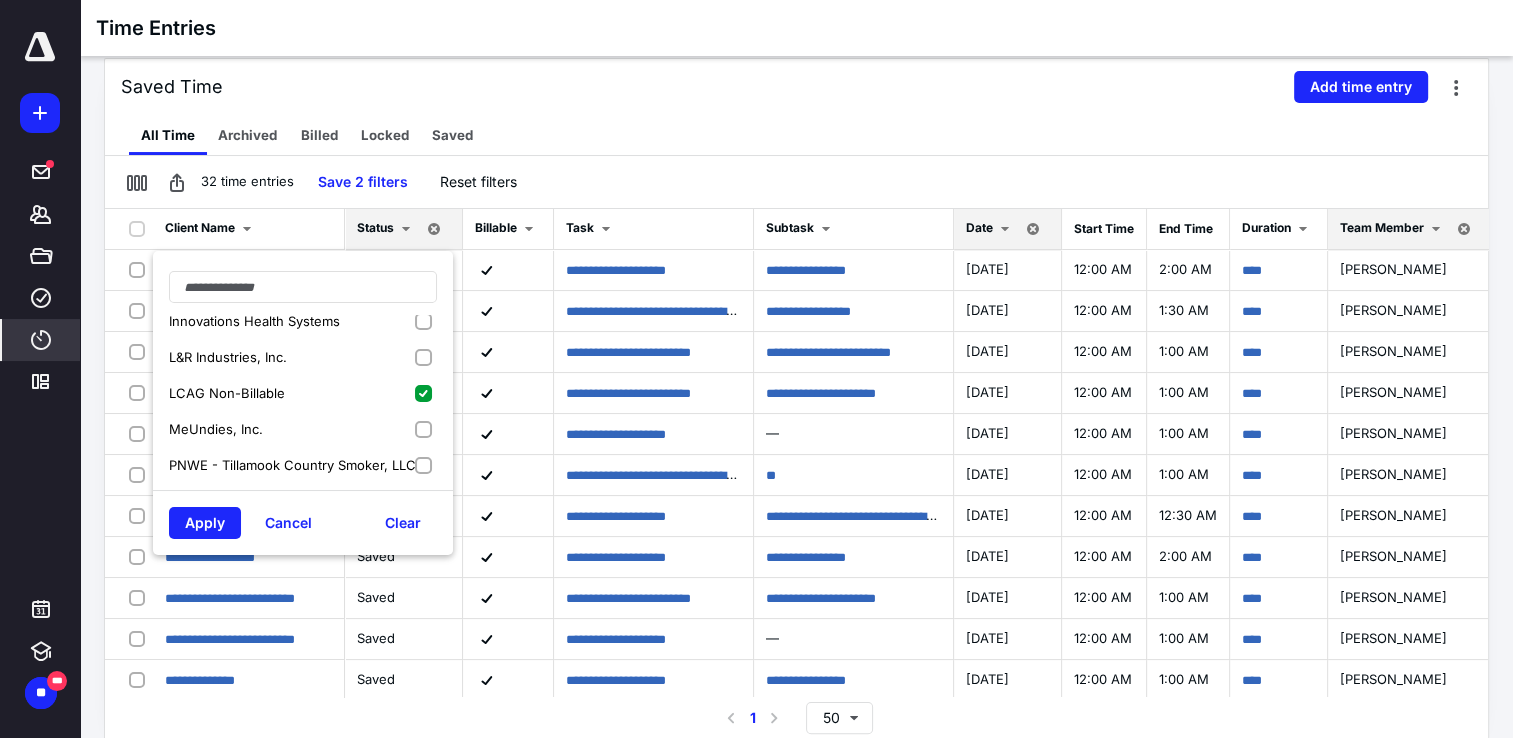 click on "Apply Cancel Clear" at bounding box center (303, 522) 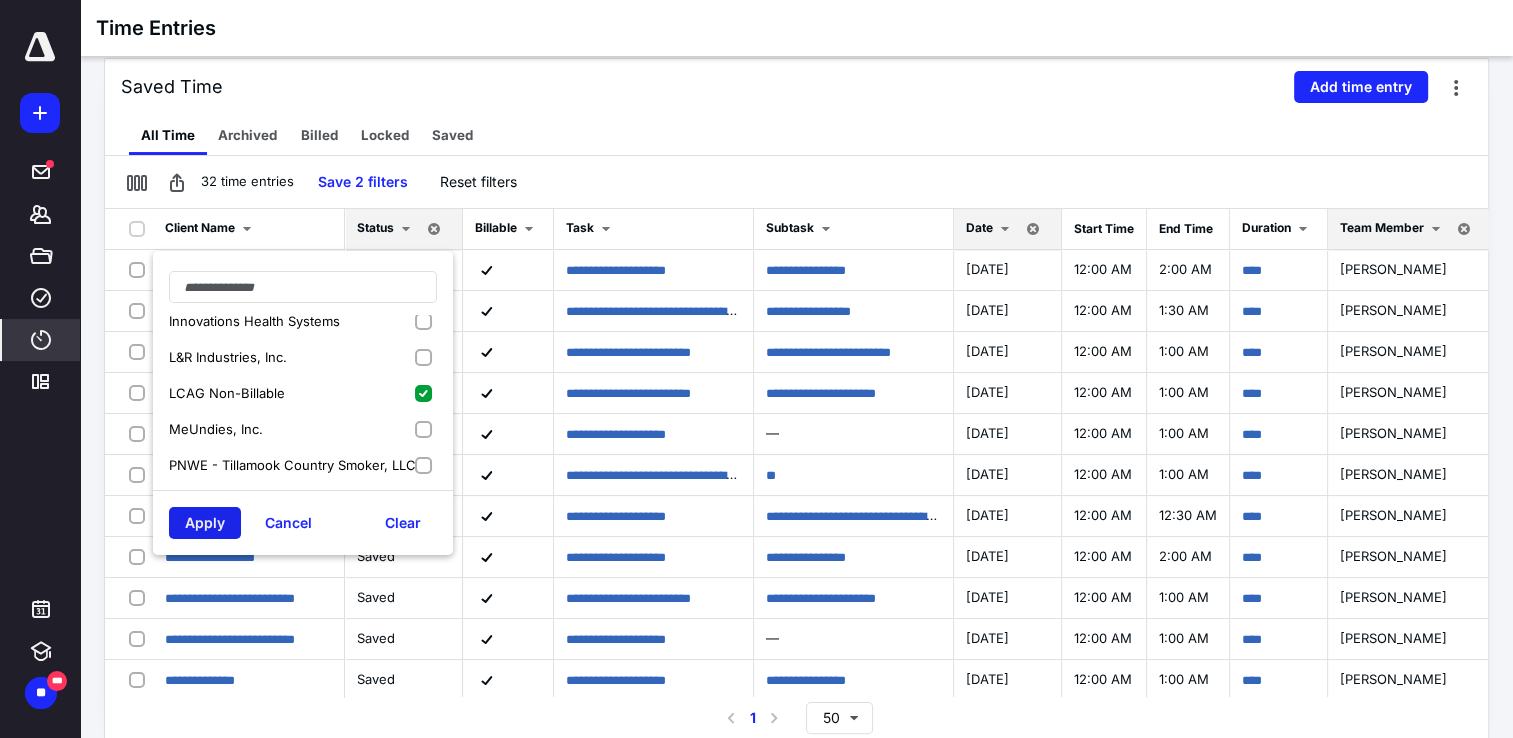 click on "Apply" at bounding box center (205, 523) 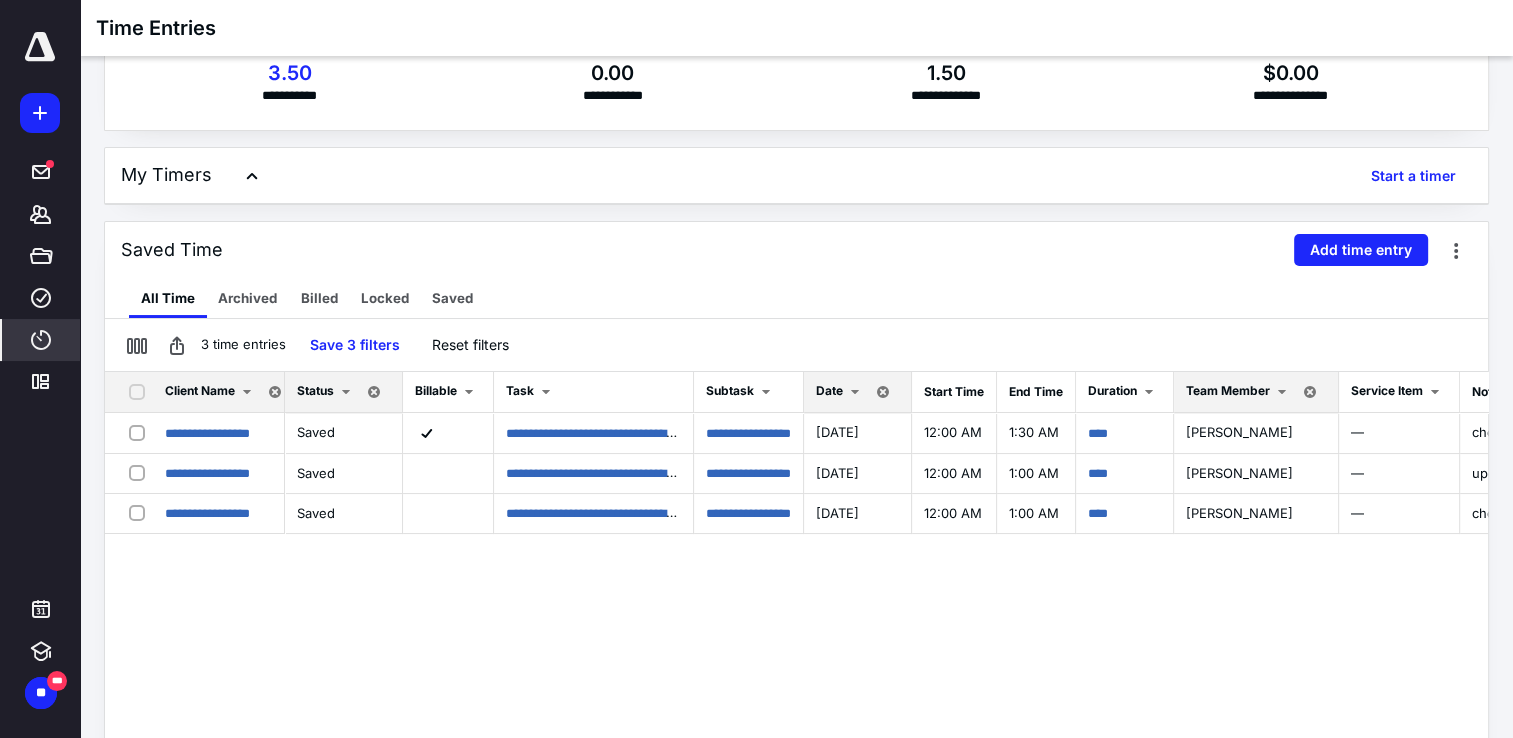 scroll, scrollTop: 200, scrollLeft: 0, axis: vertical 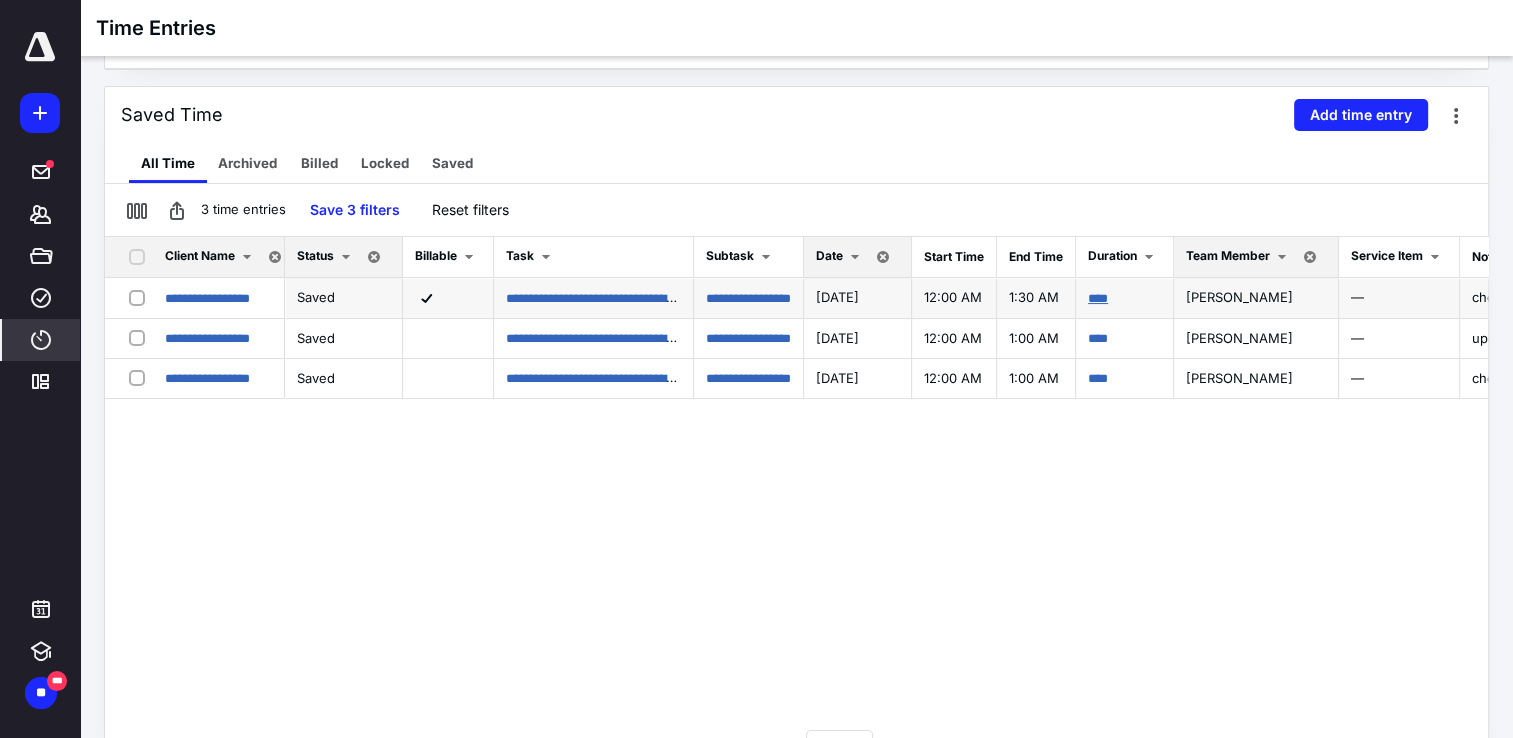 click on "****" at bounding box center [1098, 298] 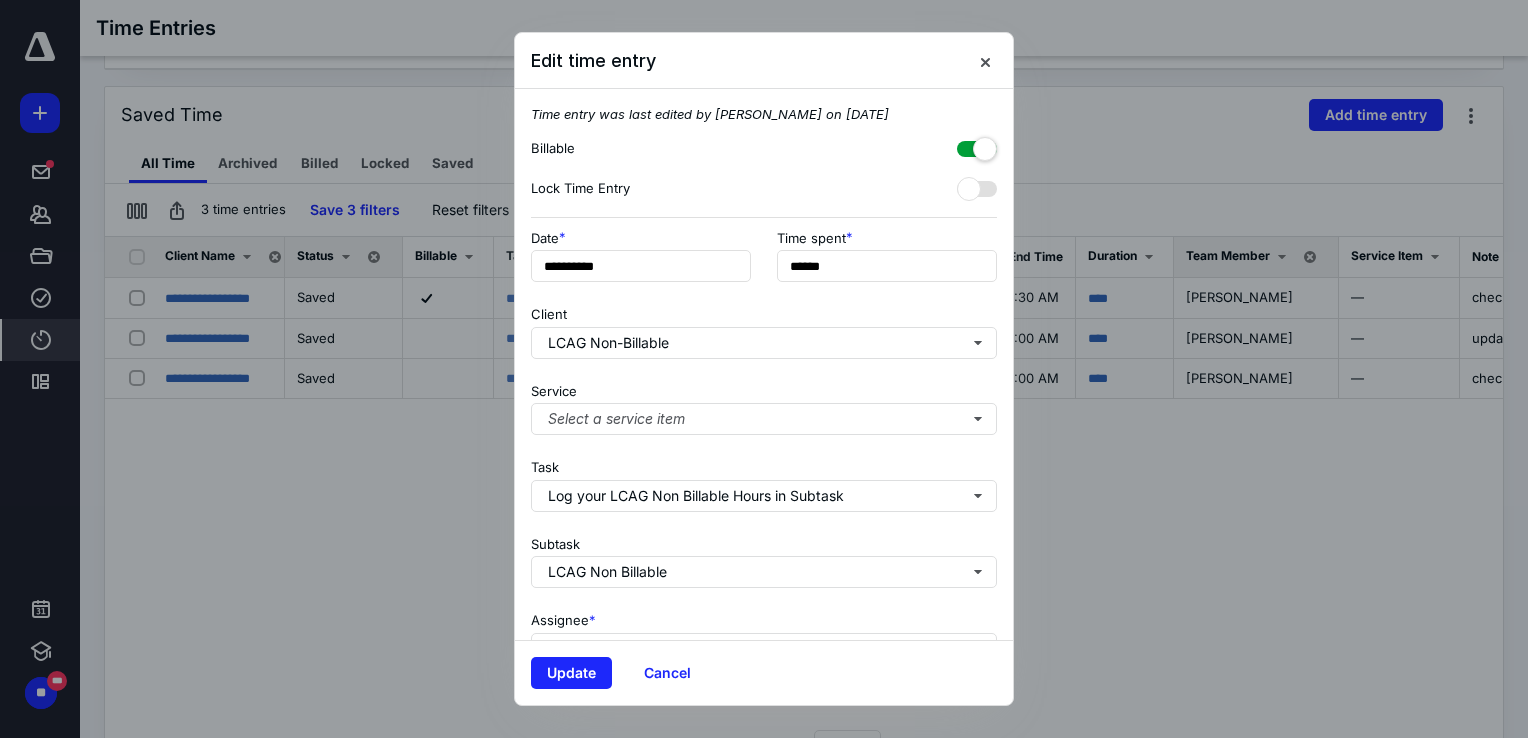 click at bounding box center [977, 145] 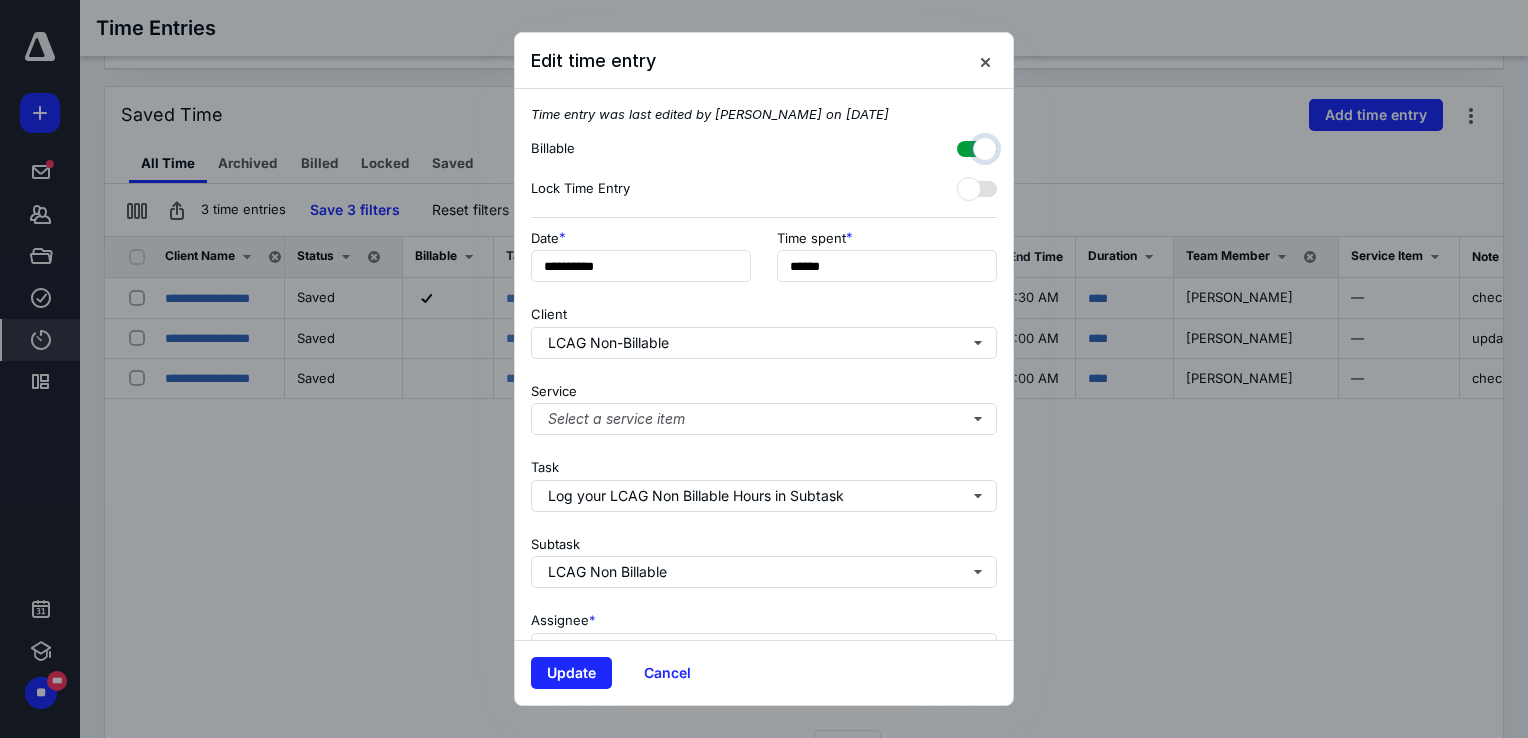 click at bounding box center (967, 146) 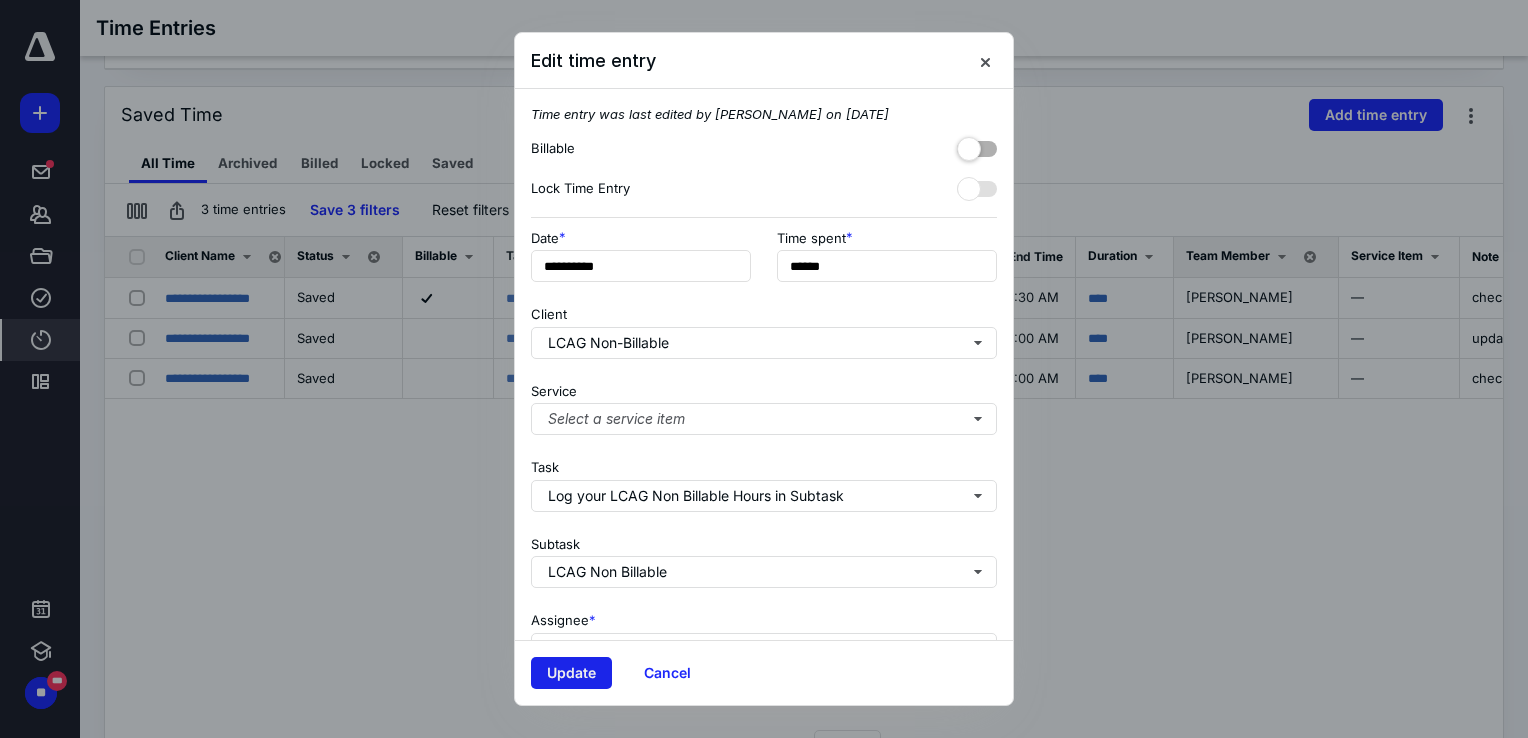 click on "Update" at bounding box center (571, 673) 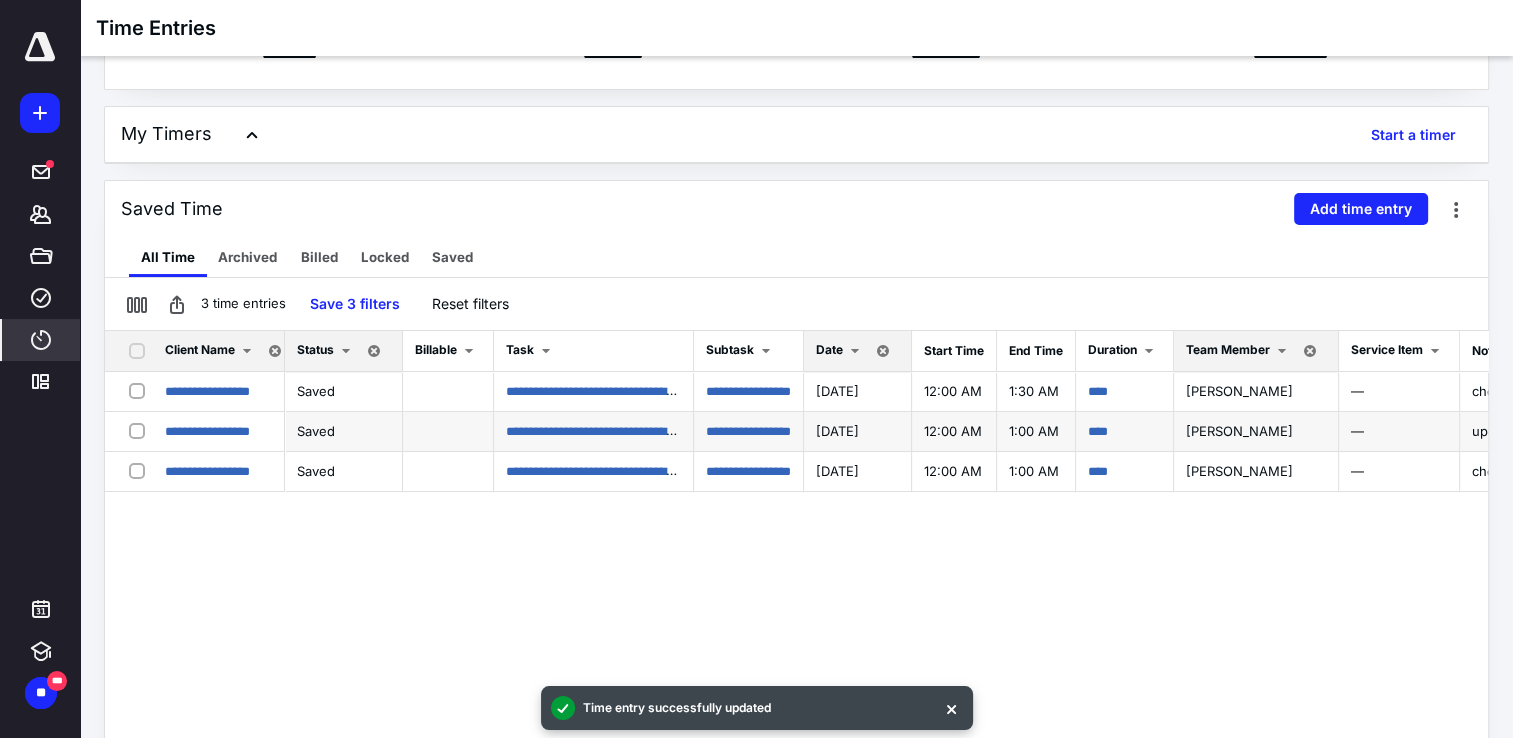 scroll, scrollTop: 228, scrollLeft: 0, axis: vertical 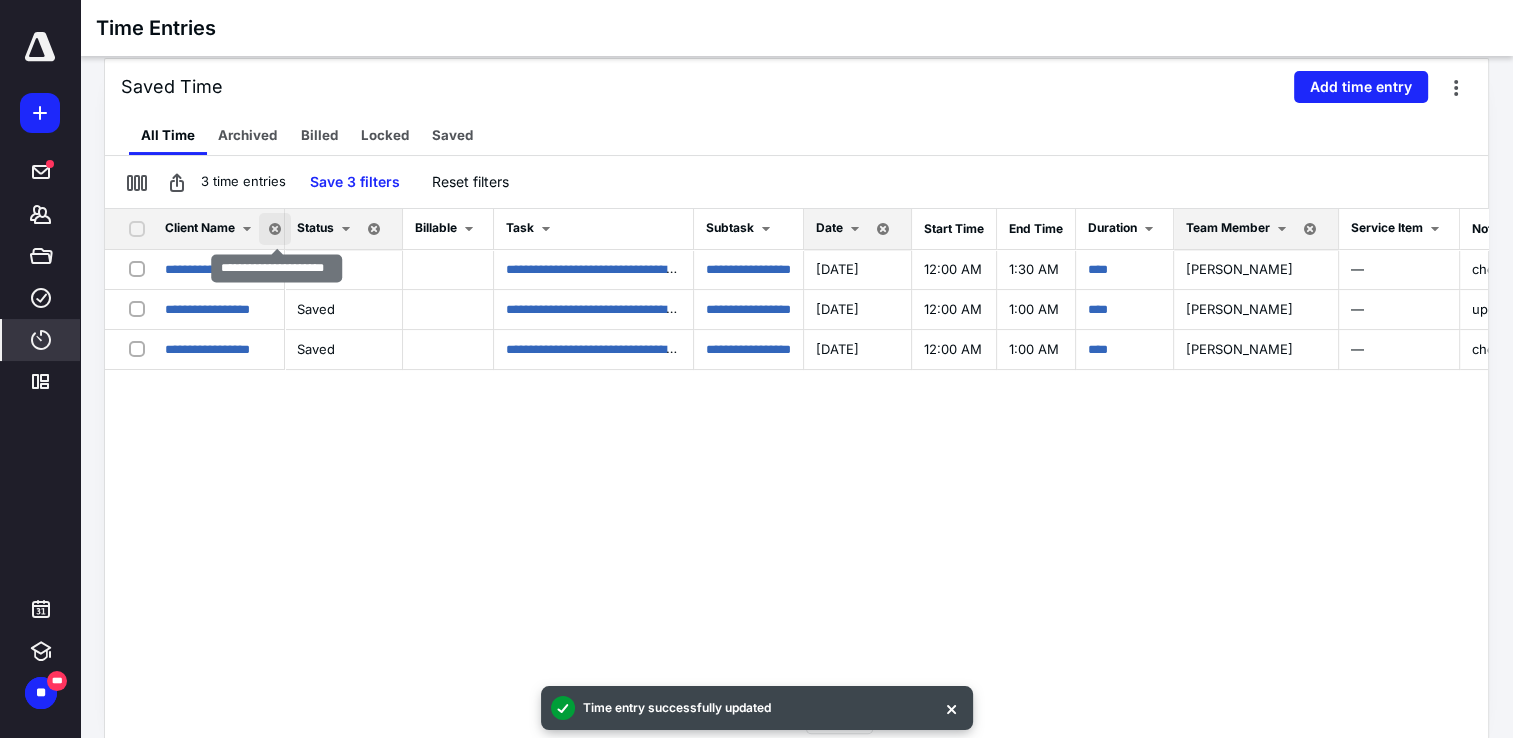 click at bounding box center (275, 229) 